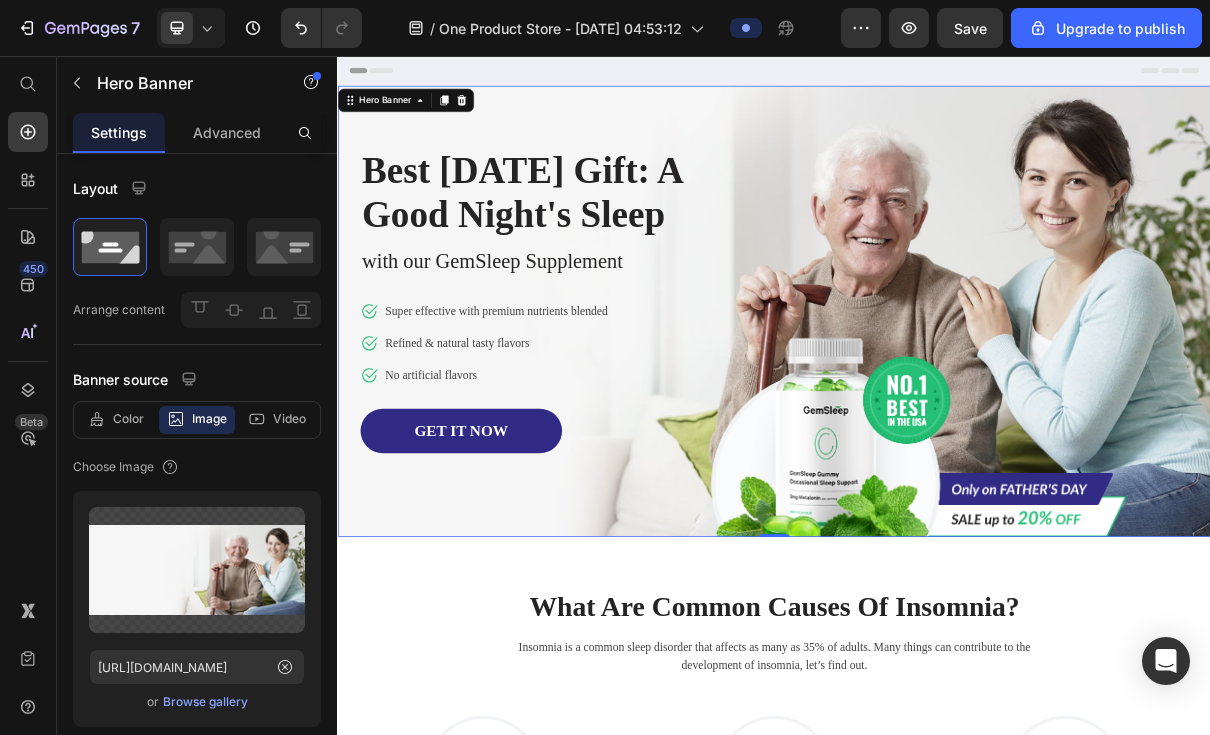 scroll, scrollTop: 0, scrollLeft: 0, axis: both 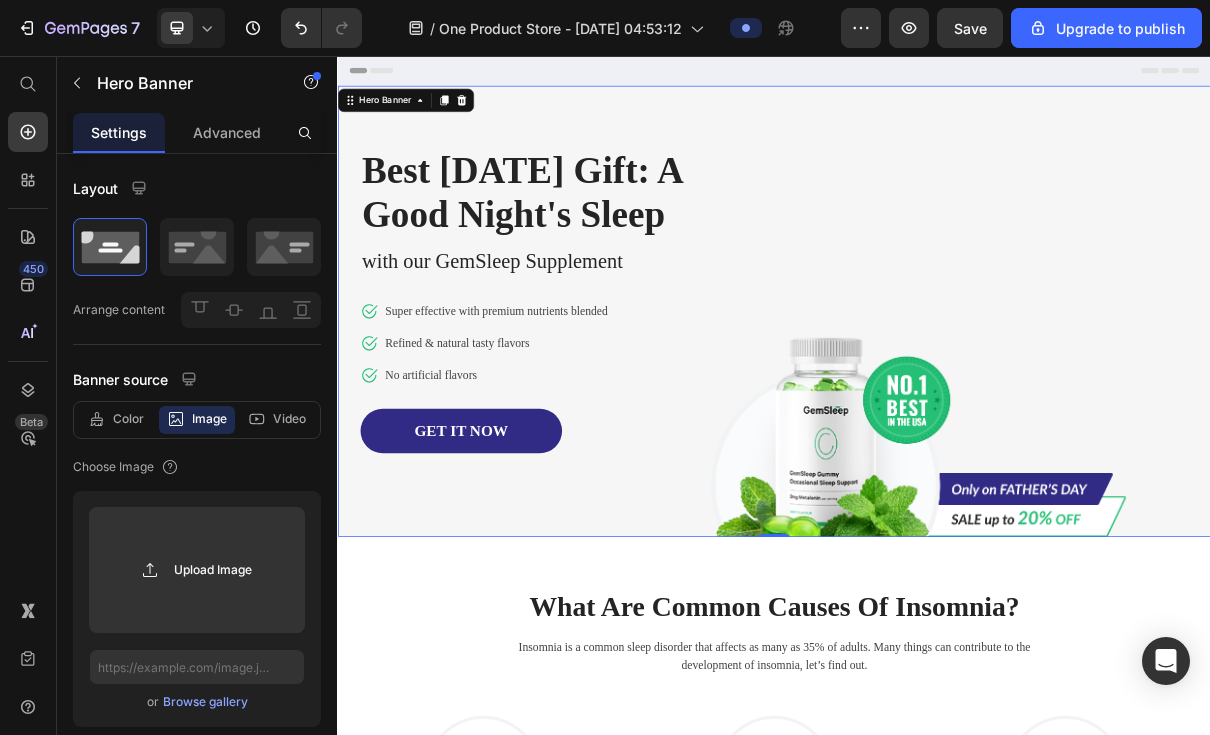 click 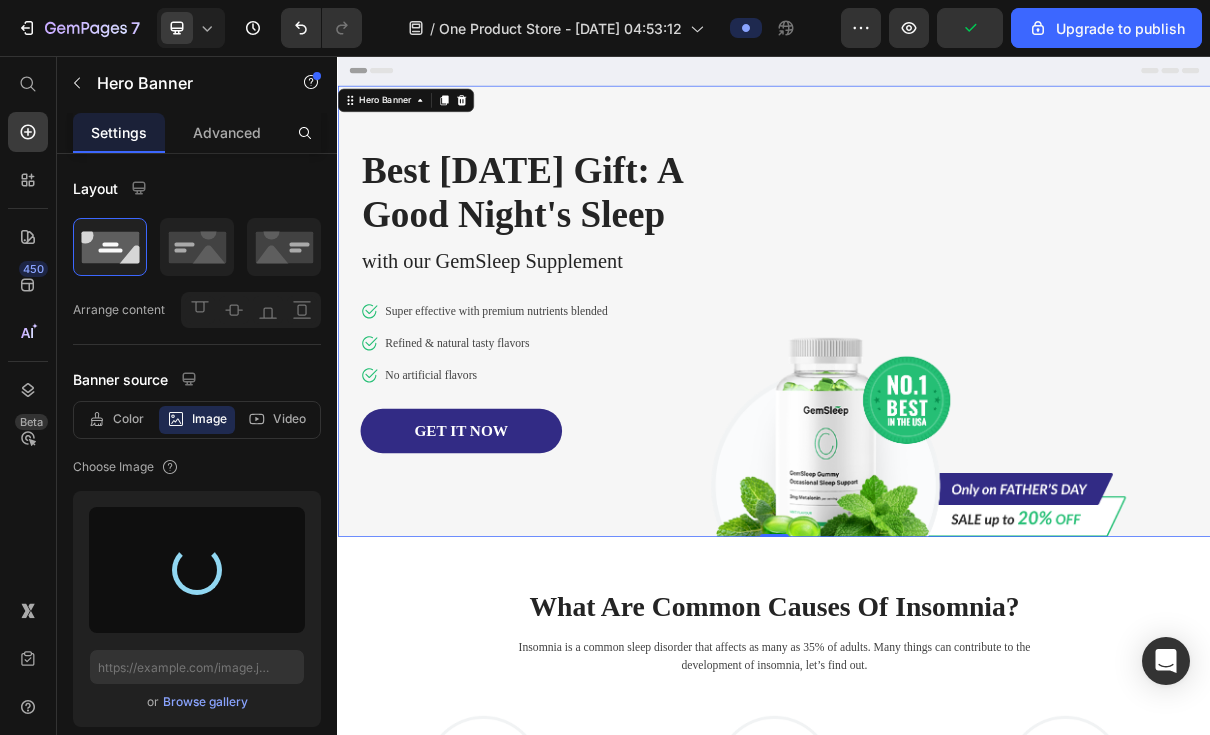 type on "[URL][DOMAIN_NAME]" 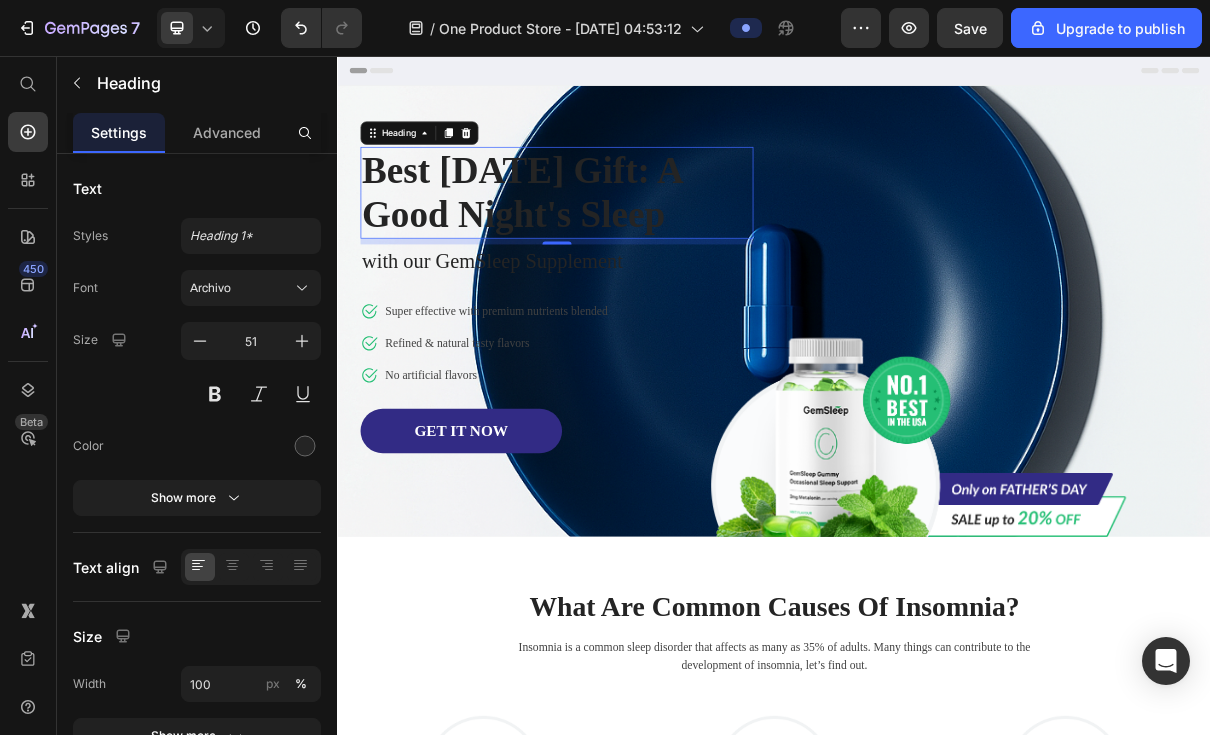 click at bounding box center [305, 446] 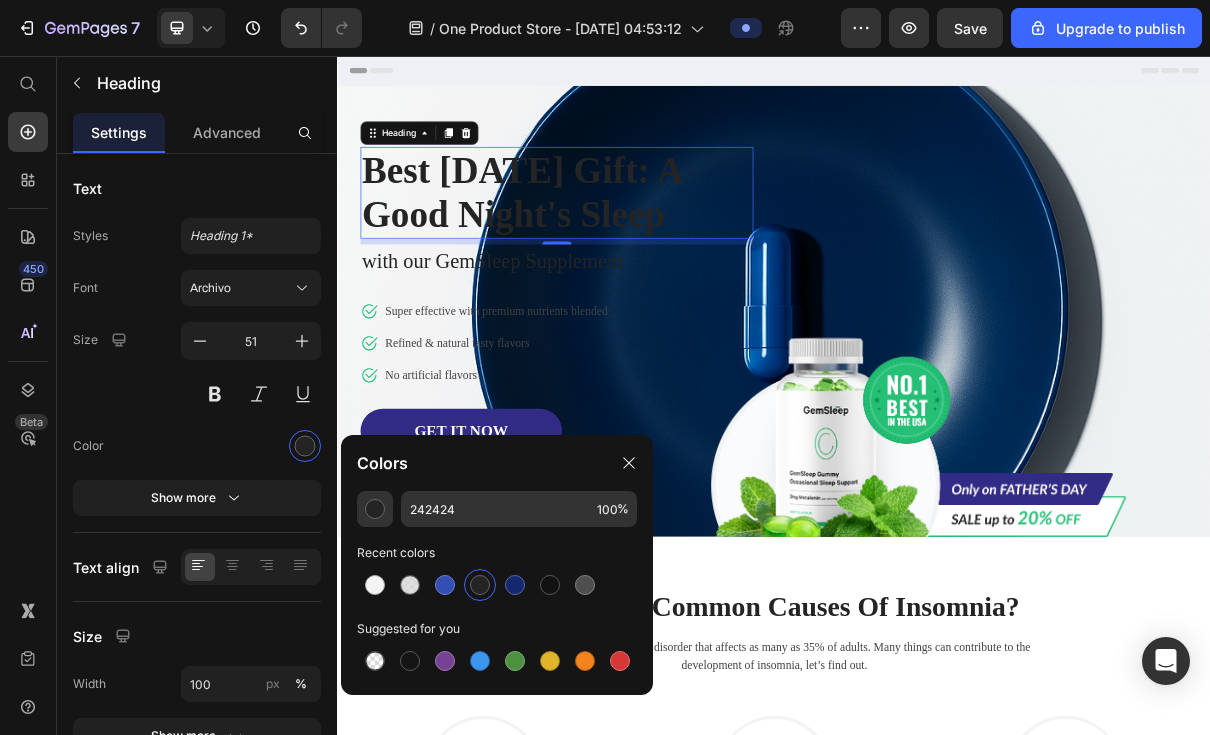 click at bounding box center [515, 585] 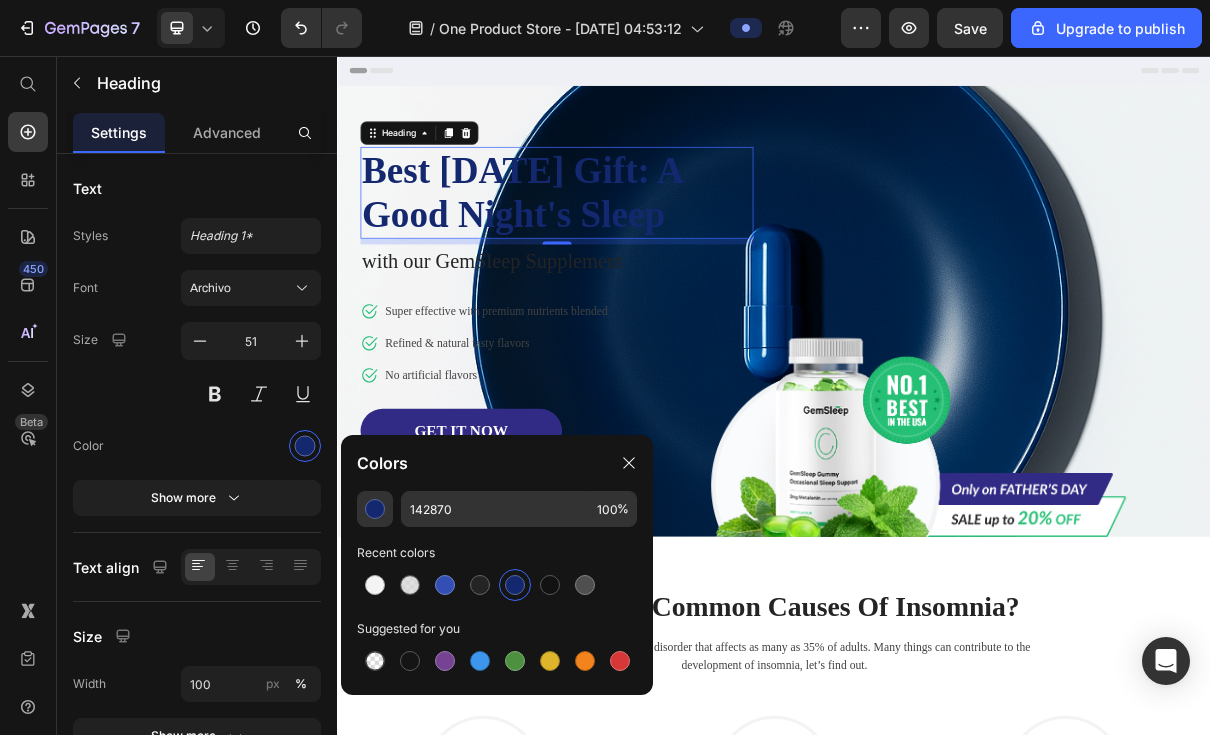 click at bounding box center [410, 585] 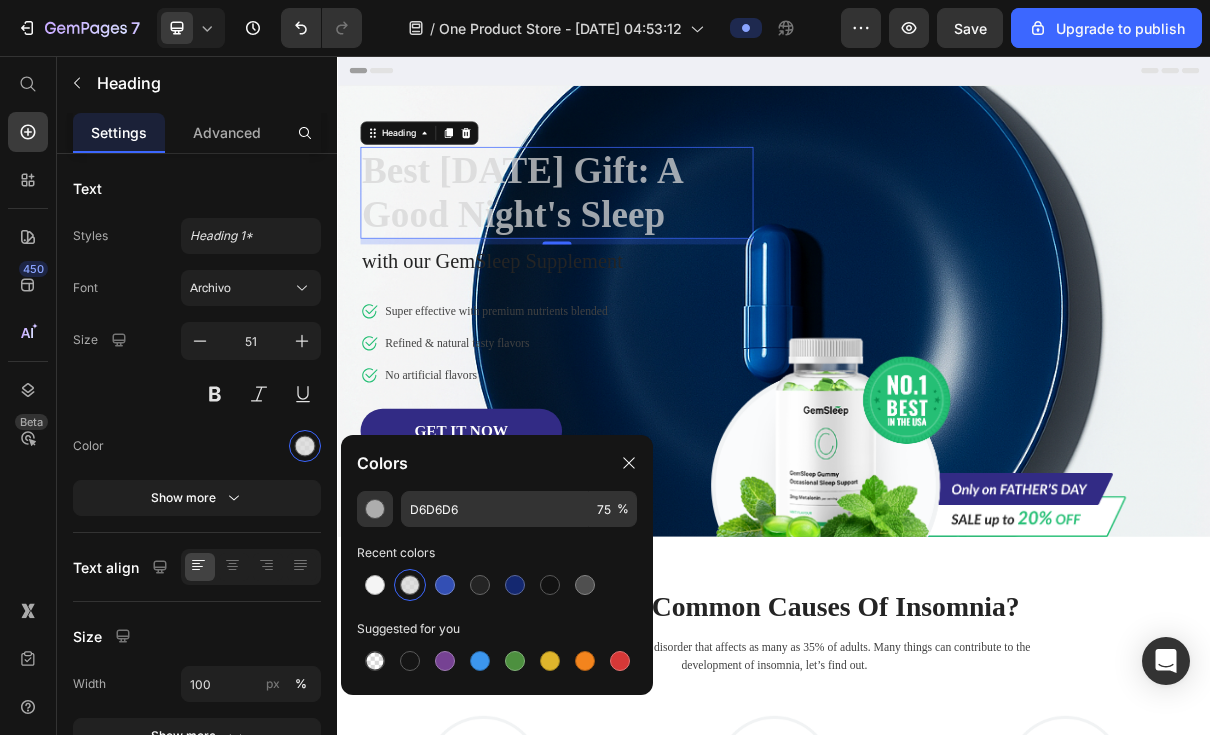 click at bounding box center (375, 585) 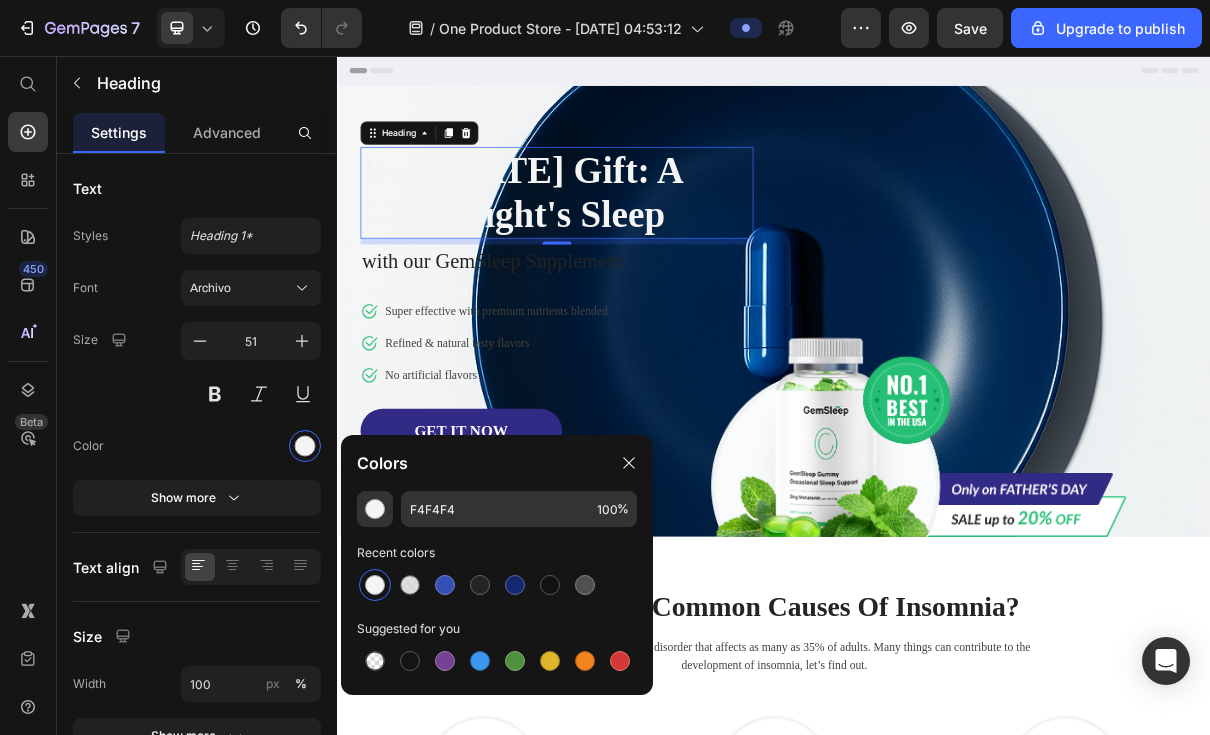 click at bounding box center [480, 661] 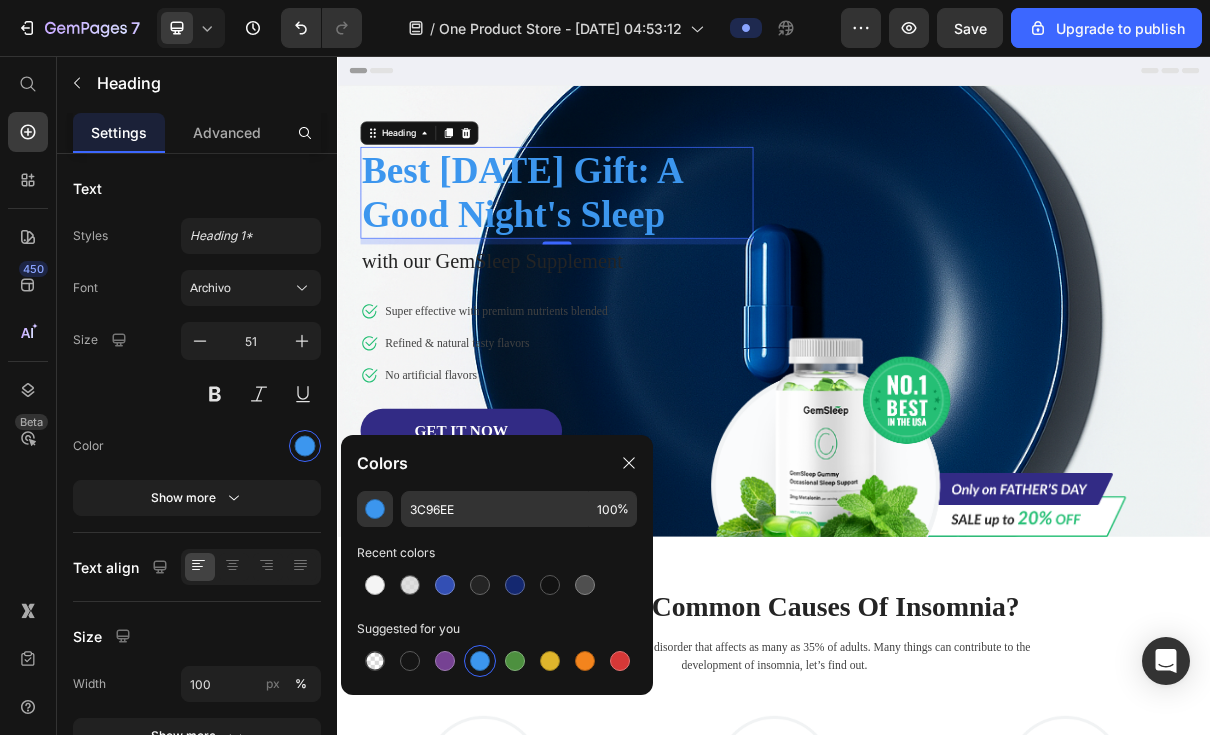 click at bounding box center [445, 661] 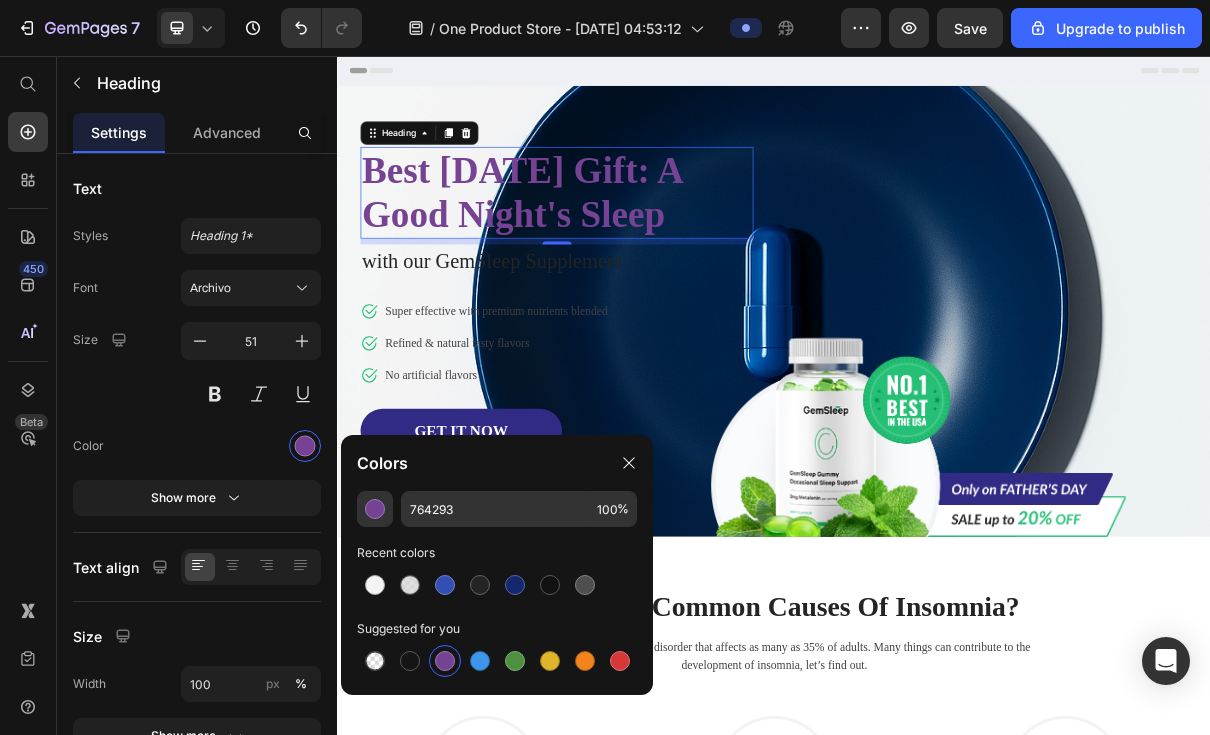 click at bounding box center (445, 585) 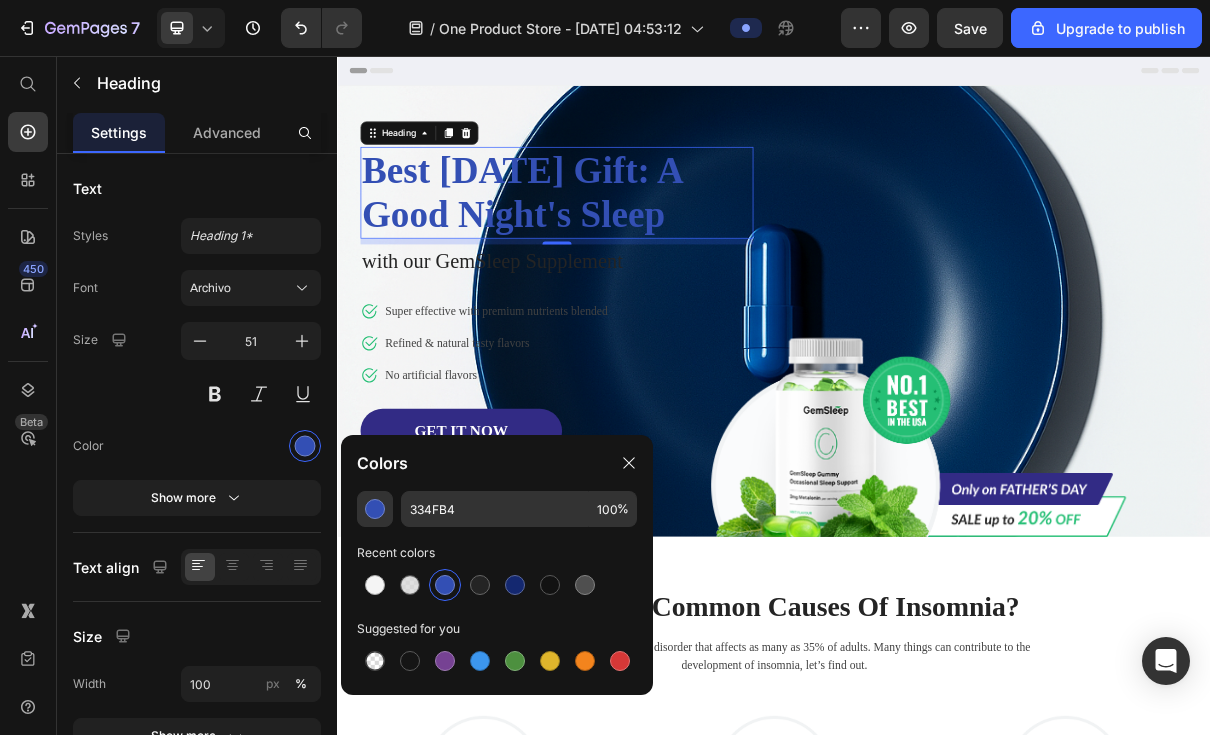 click 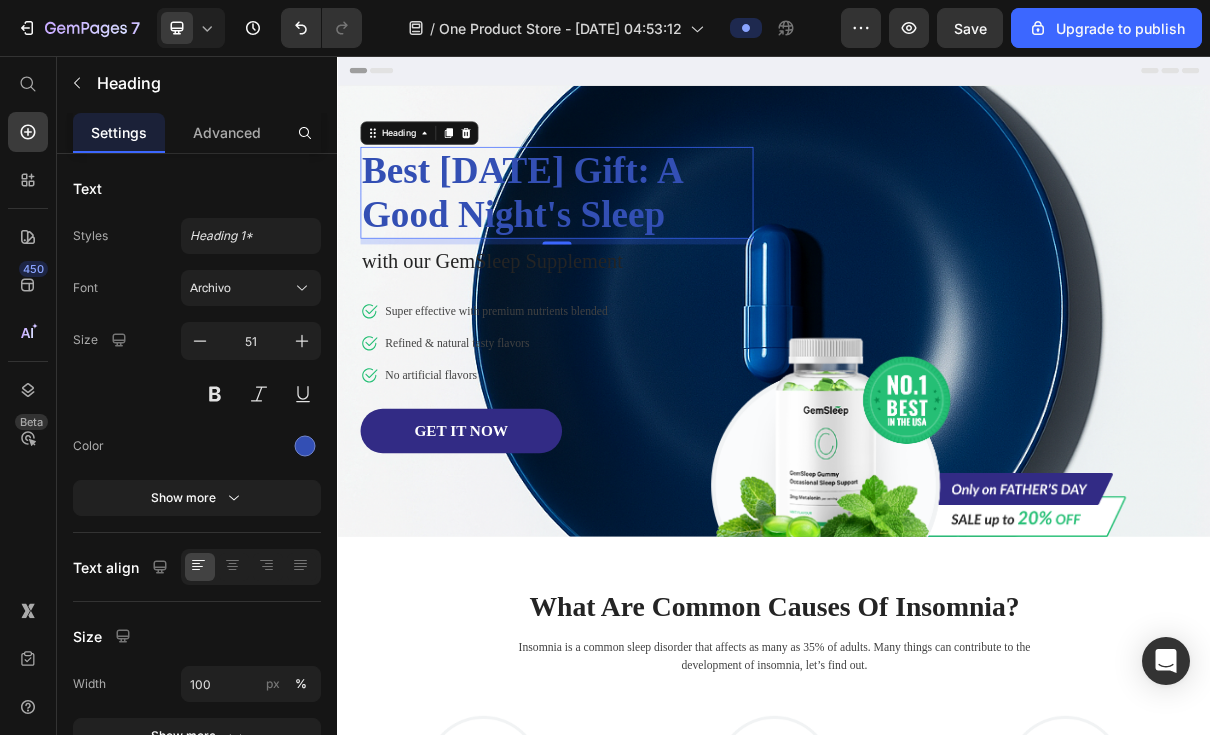 click on "Best Father's Day Gift: A Good Night's Sleep" at bounding box center (638, 244) 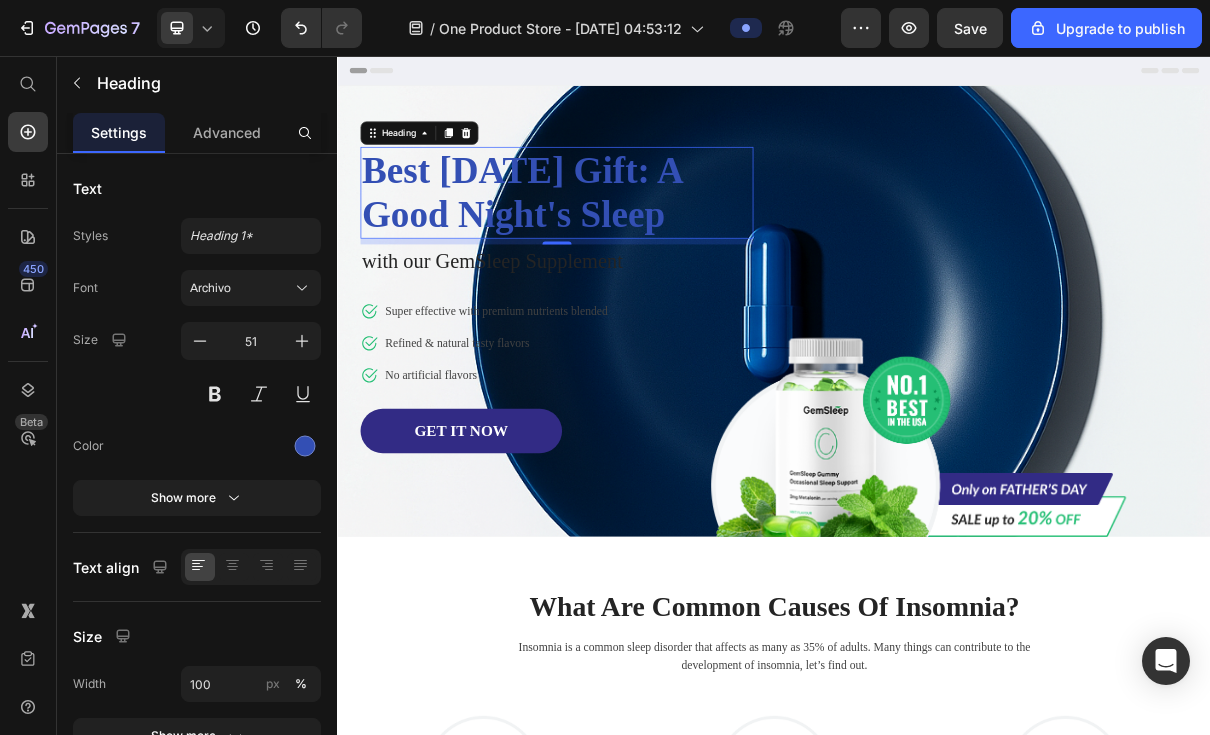 click on "Best Father's Day Gift: A Good Night's Sleep" at bounding box center [638, 244] 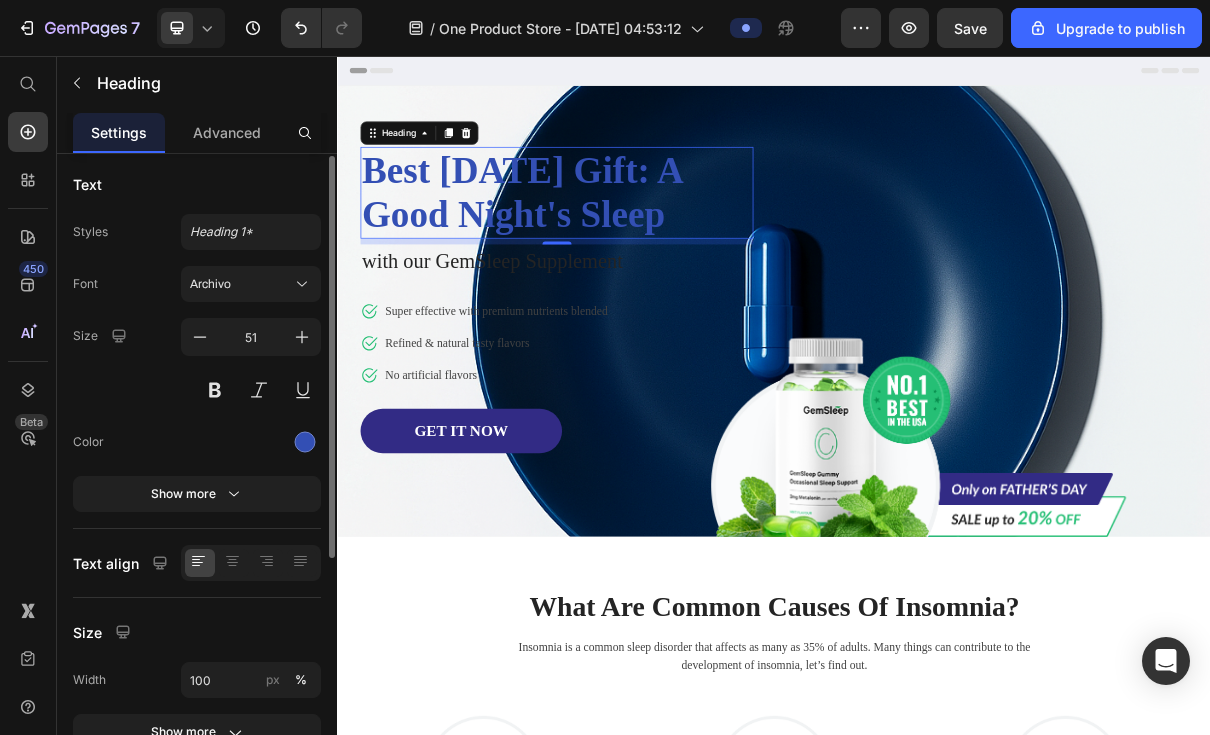 scroll, scrollTop: 1, scrollLeft: 0, axis: vertical 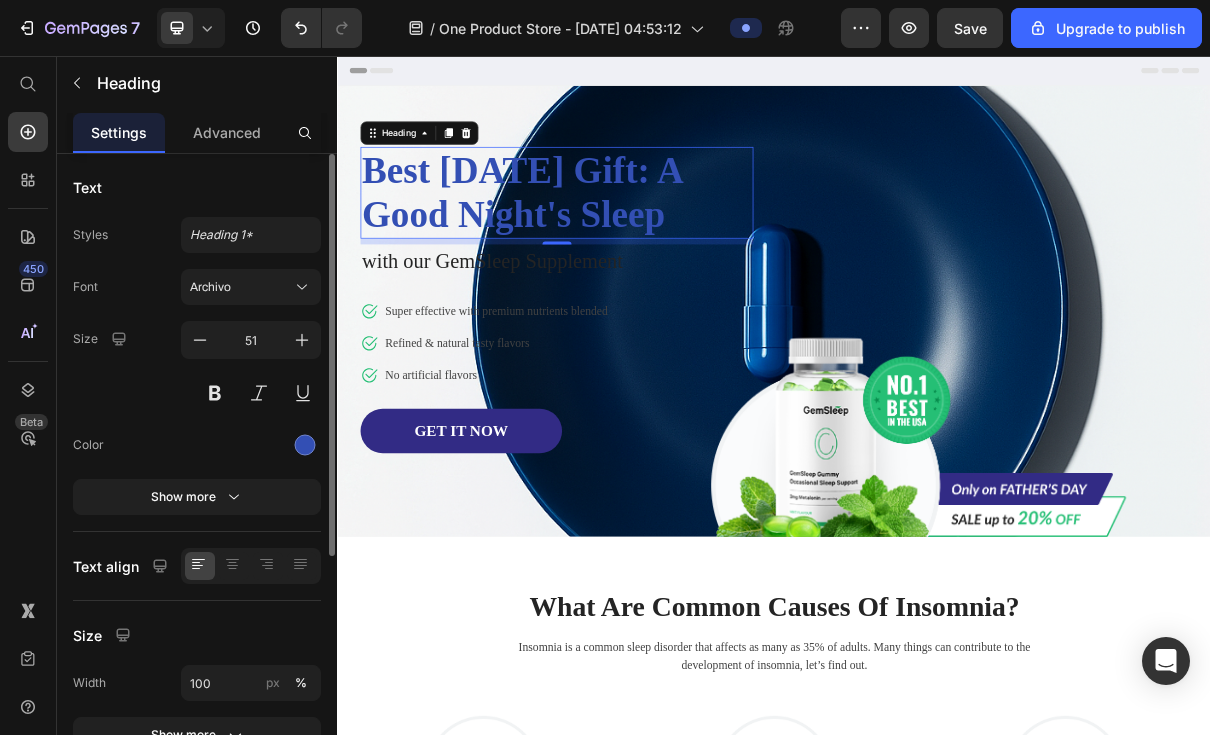 click at bounding box center (215, 393) 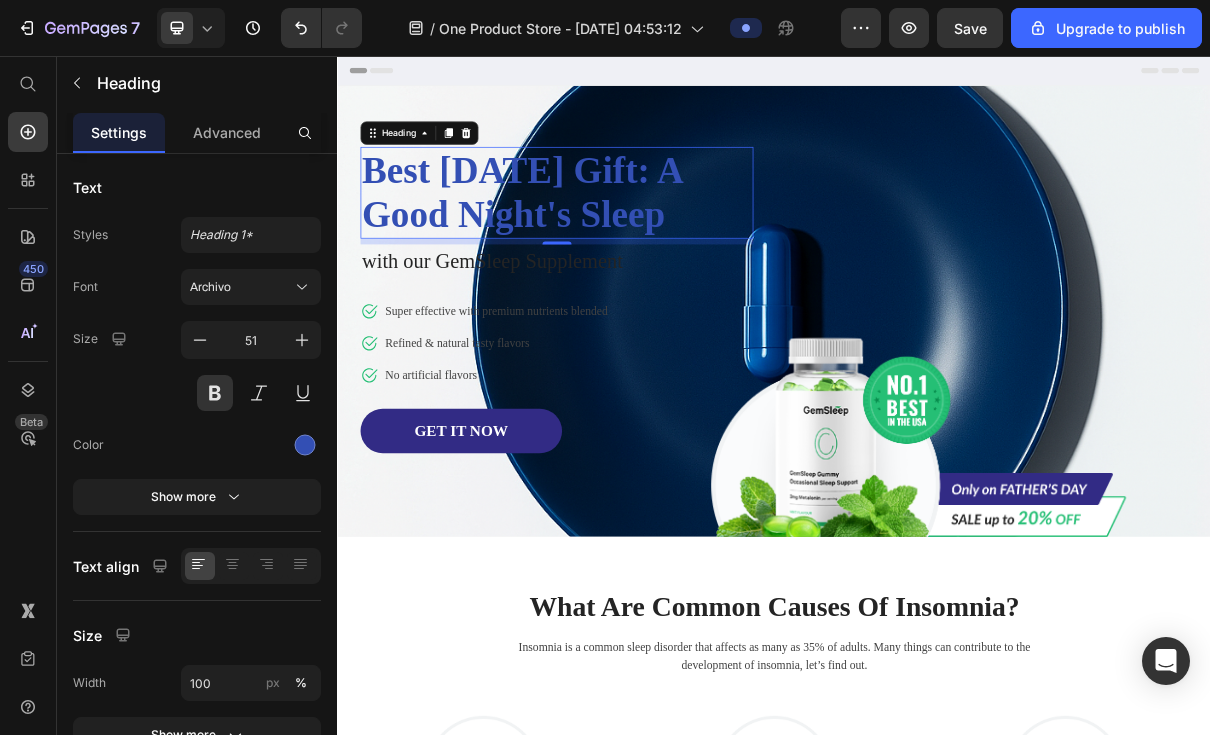 click at bounding box center (215, 393) 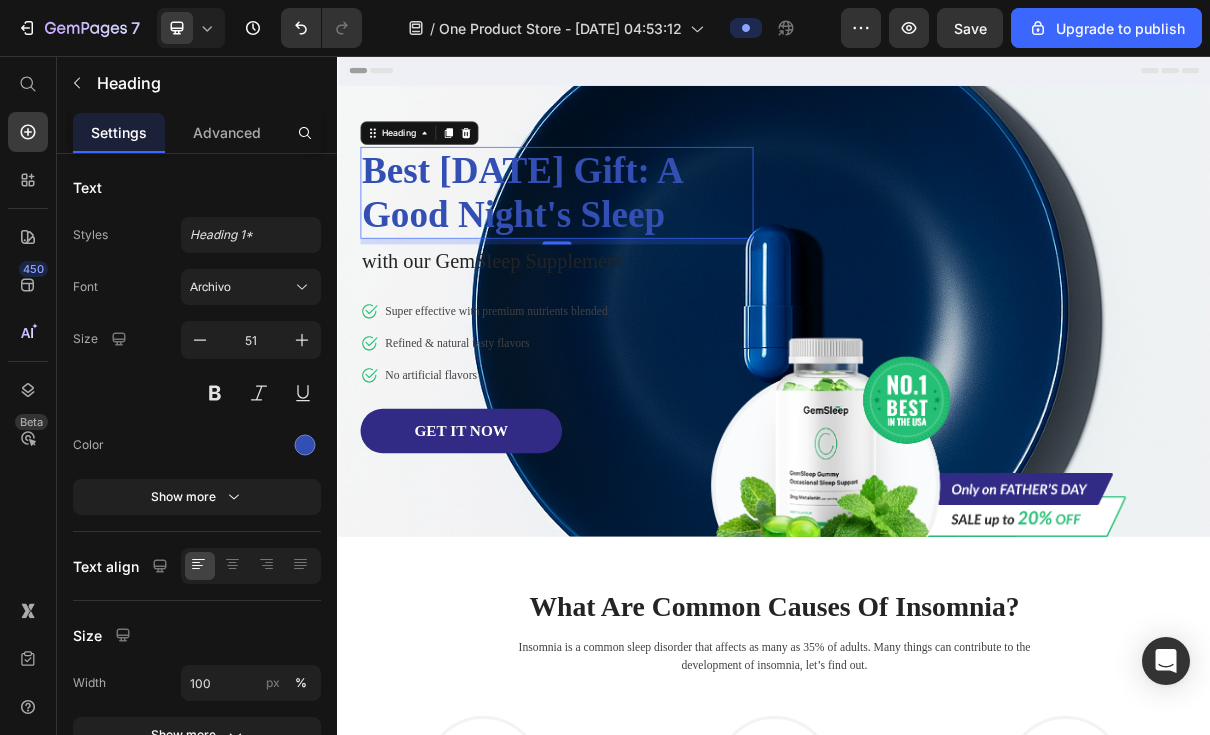 click at bounding box center [215, 393] 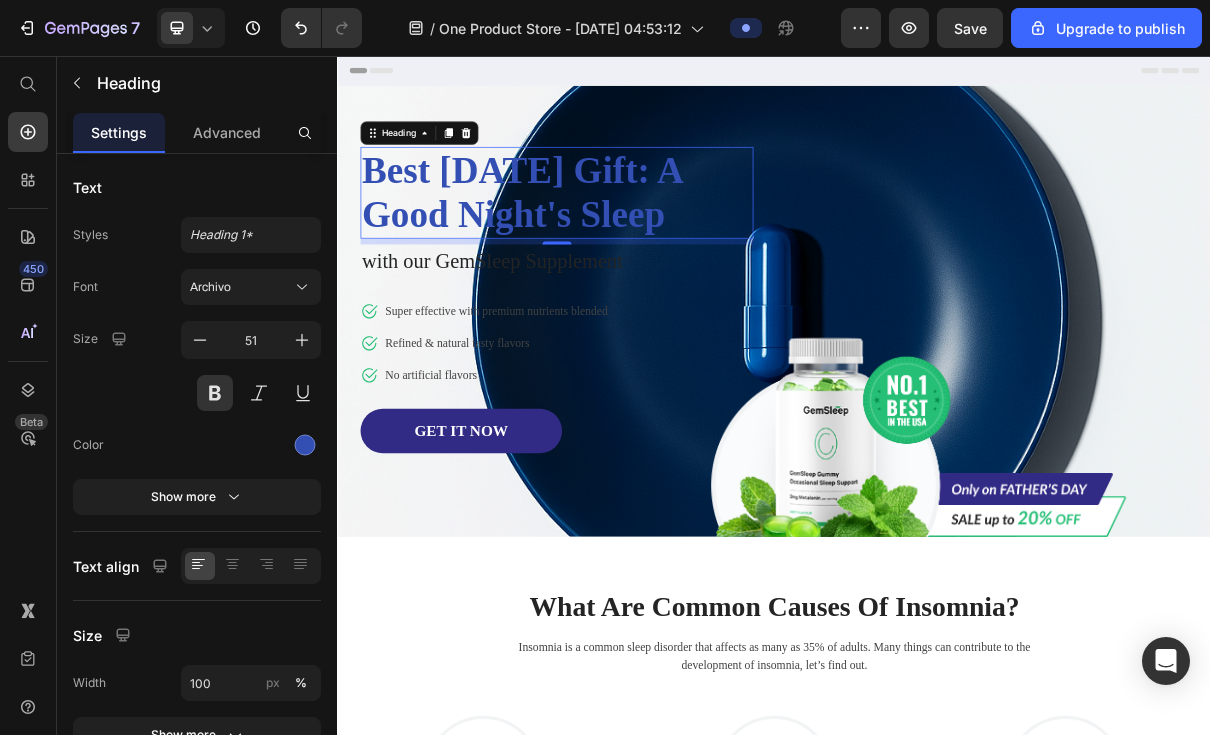 click at bounding box center (215, 393) 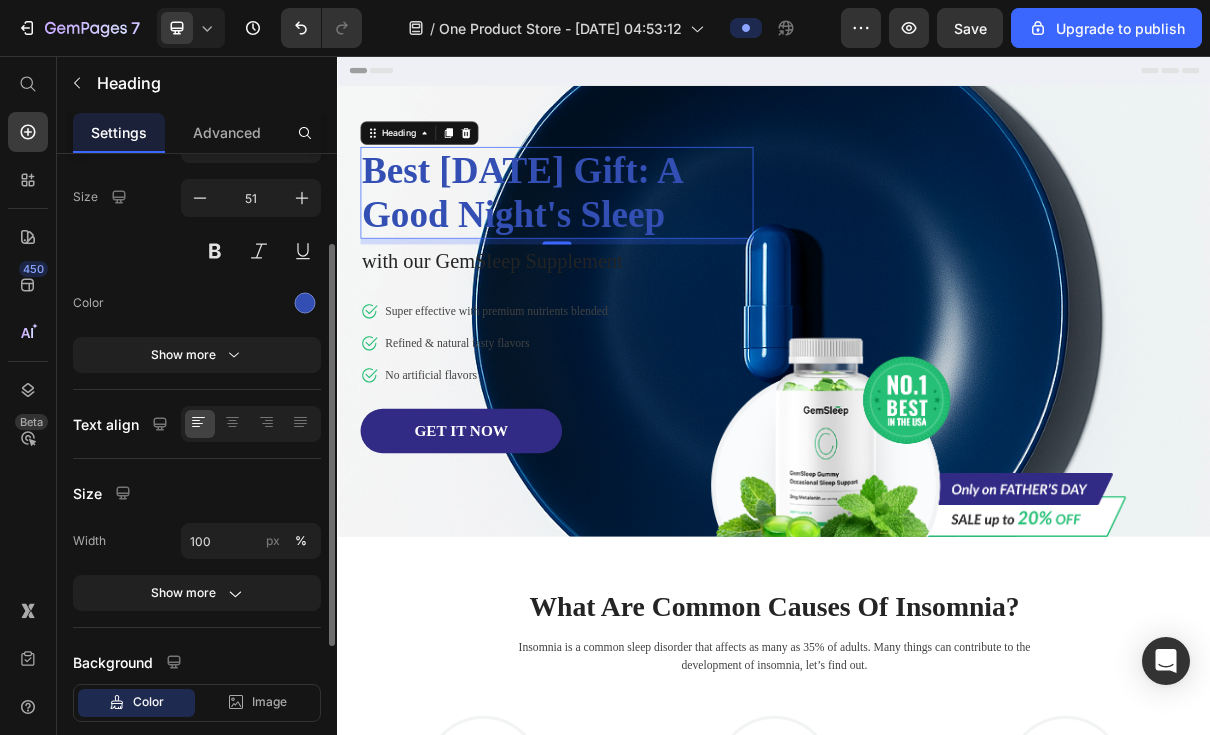 scroll, scrollTop: 144, scrollLeft: 0, axis: vertical 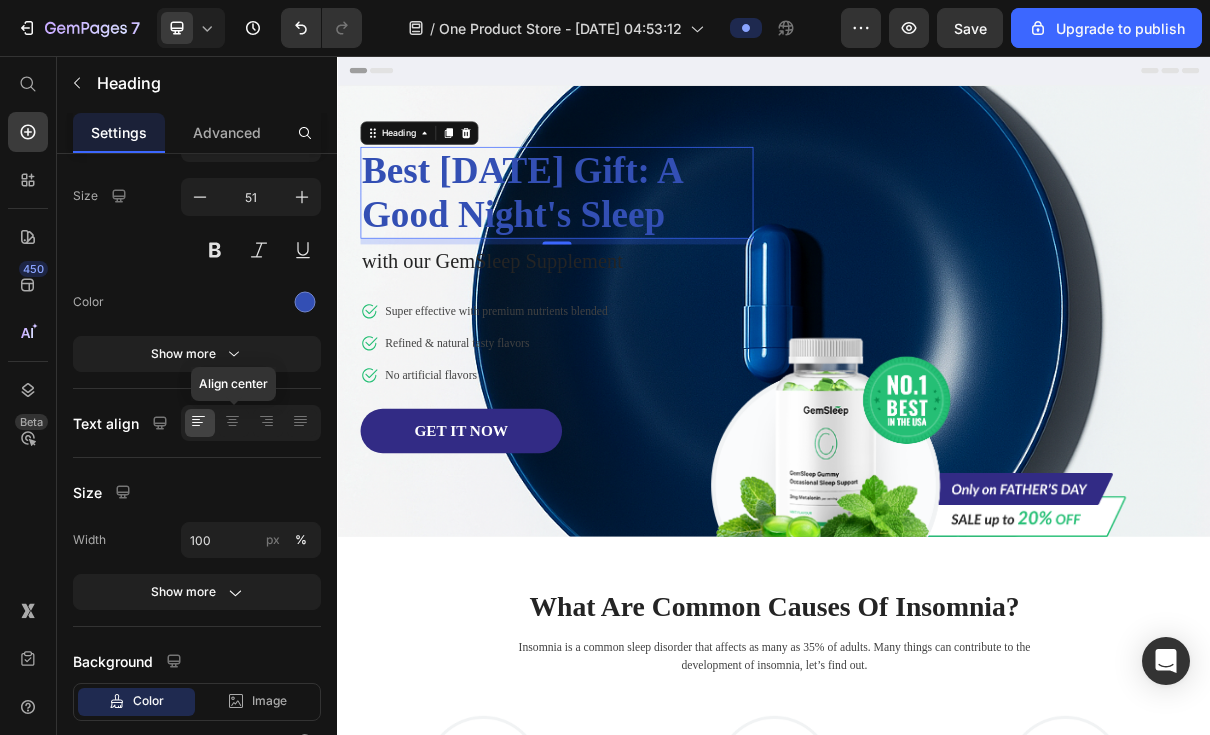 click 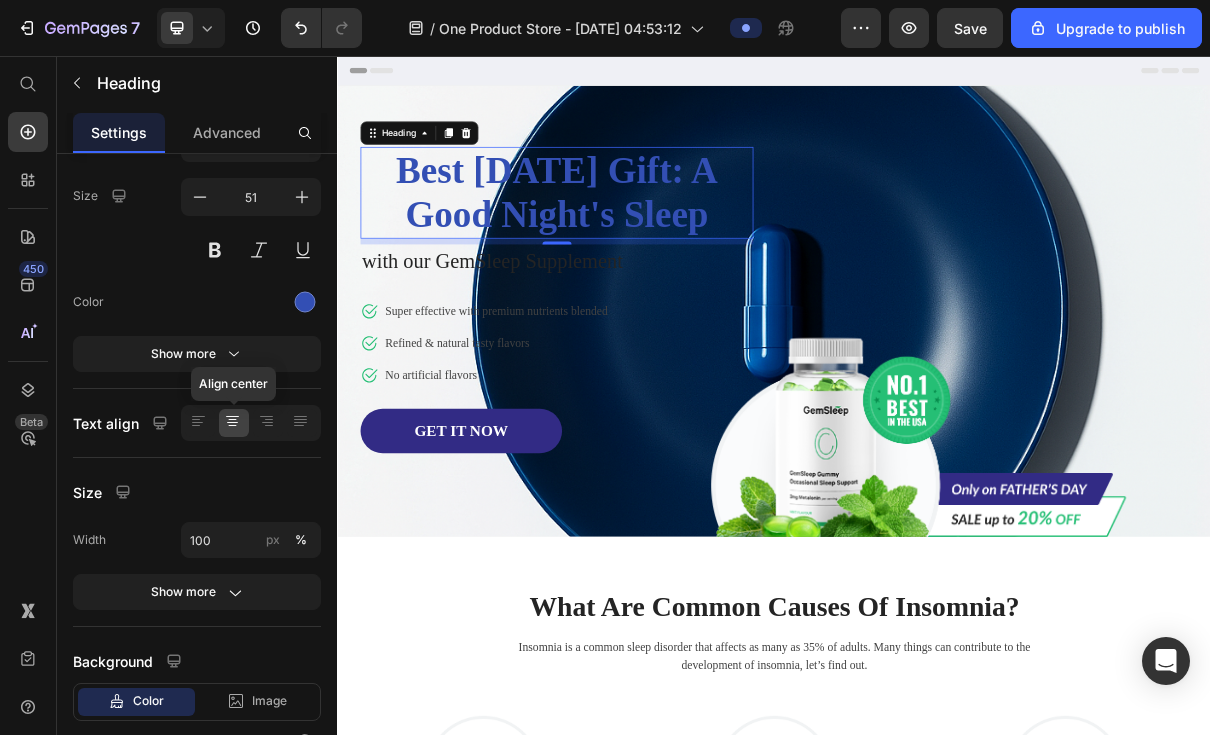 click 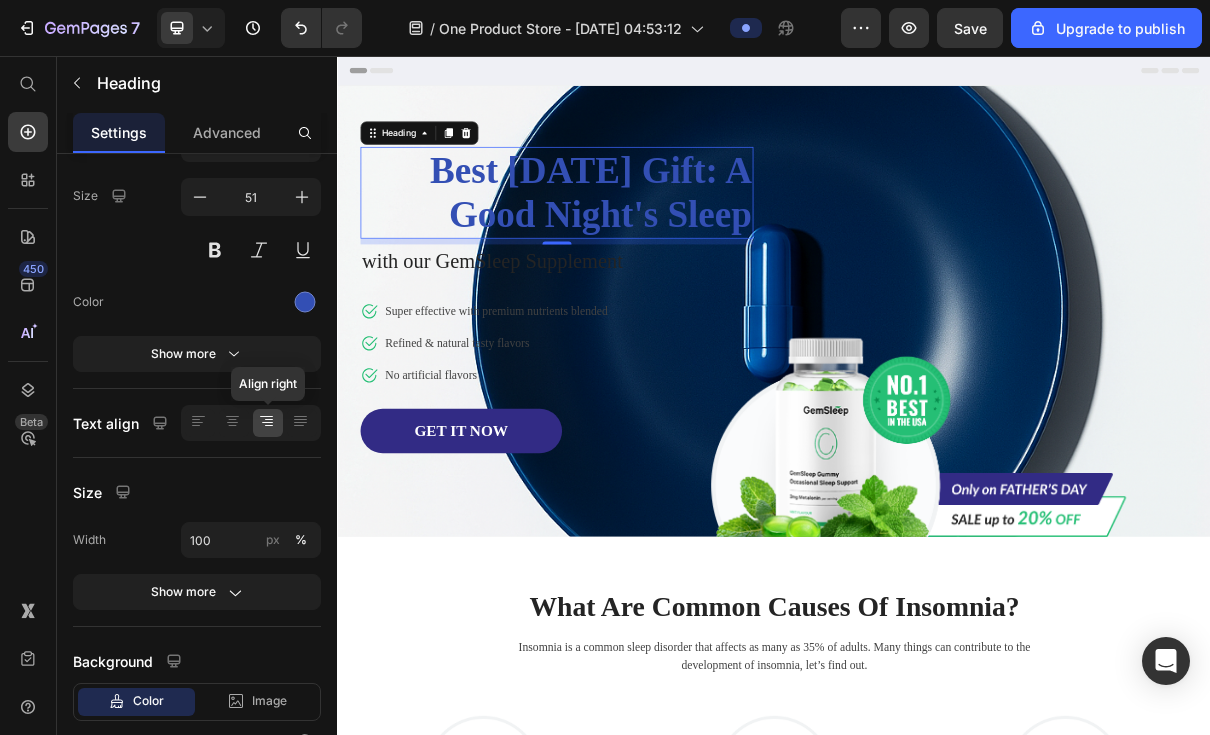 click 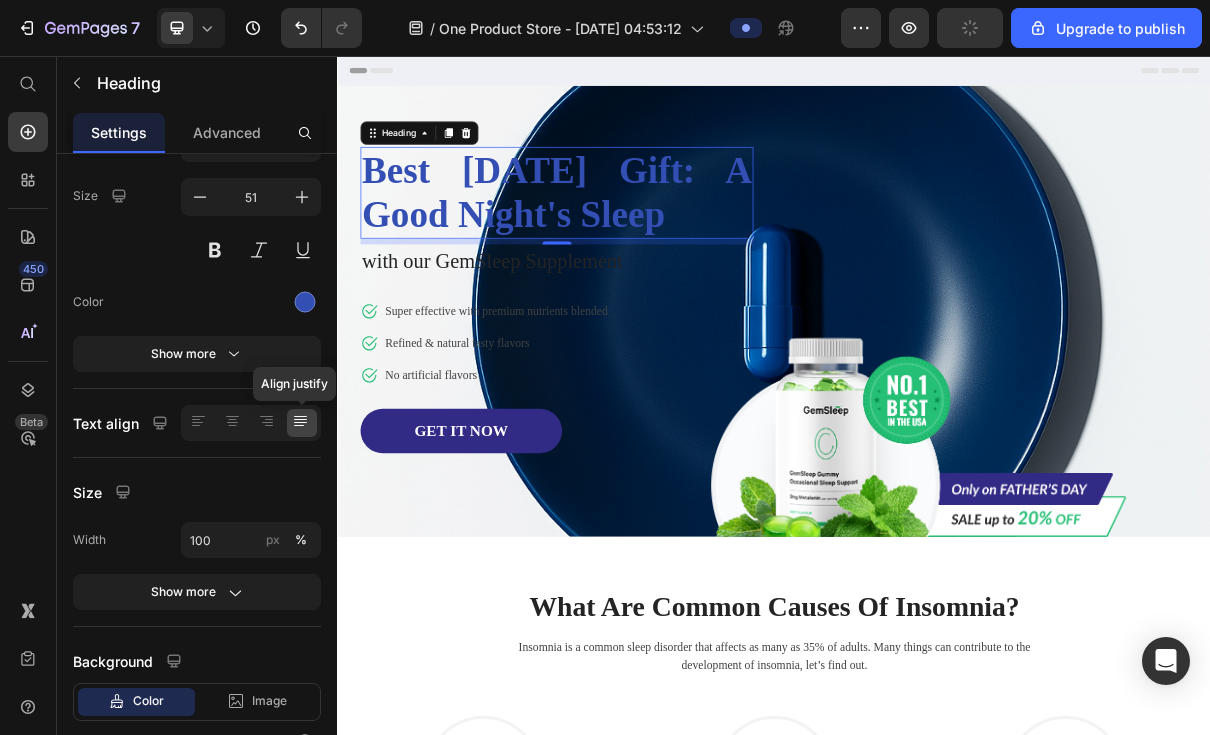 click 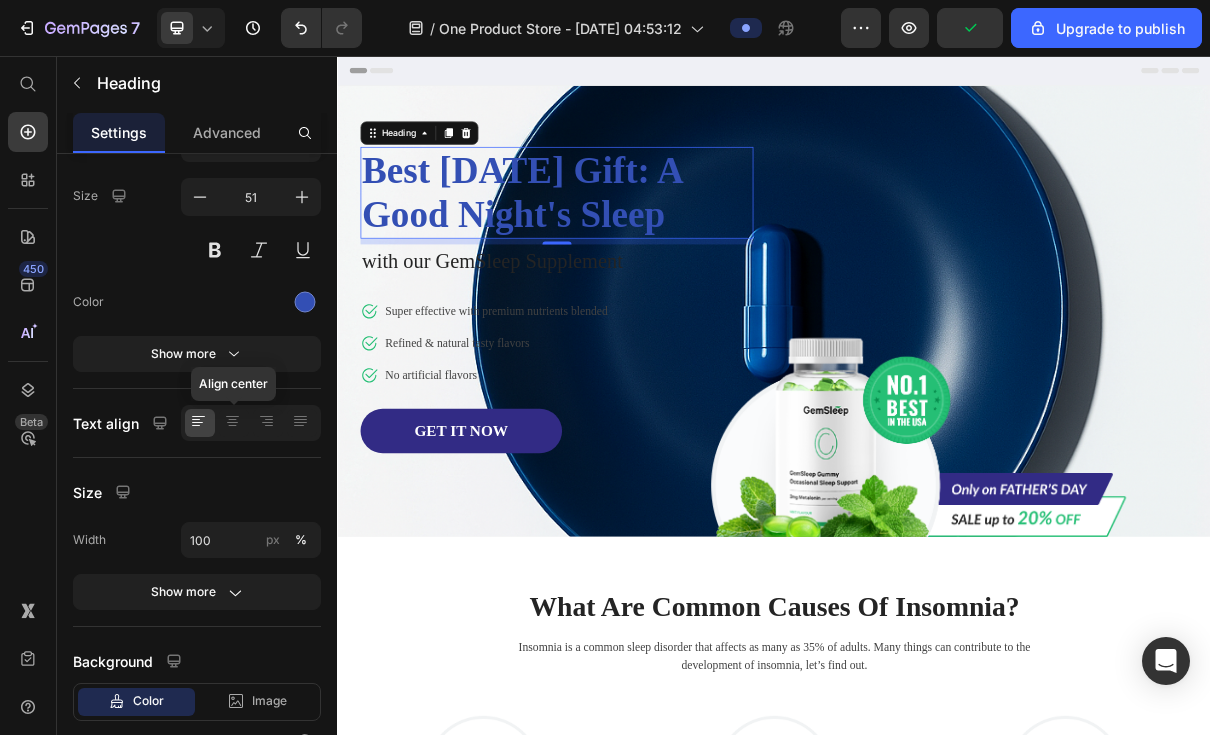 click 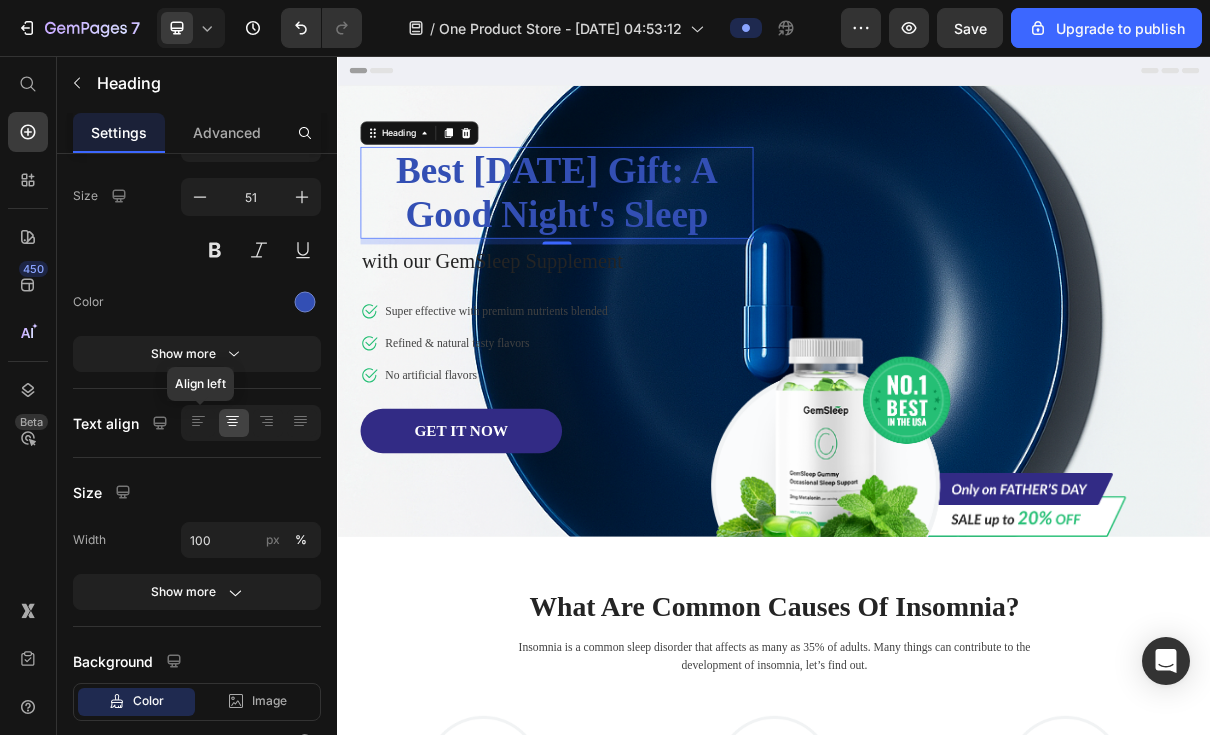 click 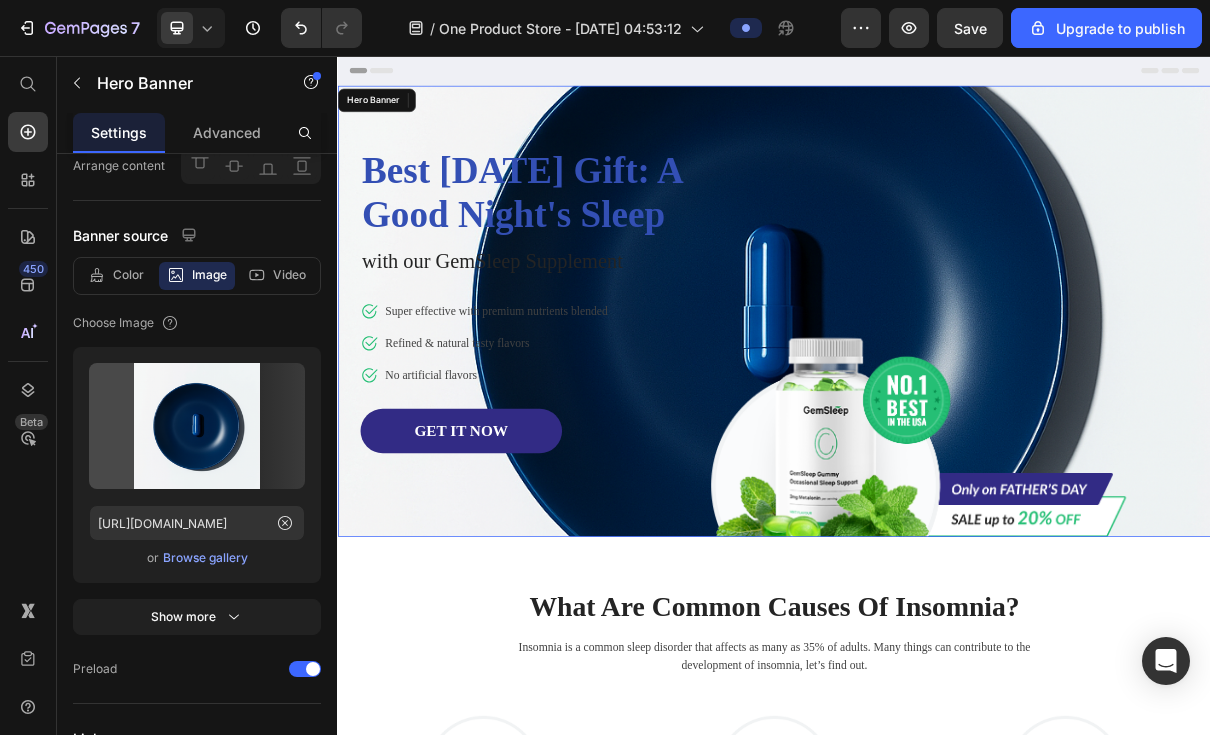 scroll, scrollTop: 0, scrollLeft: 0, axis: both 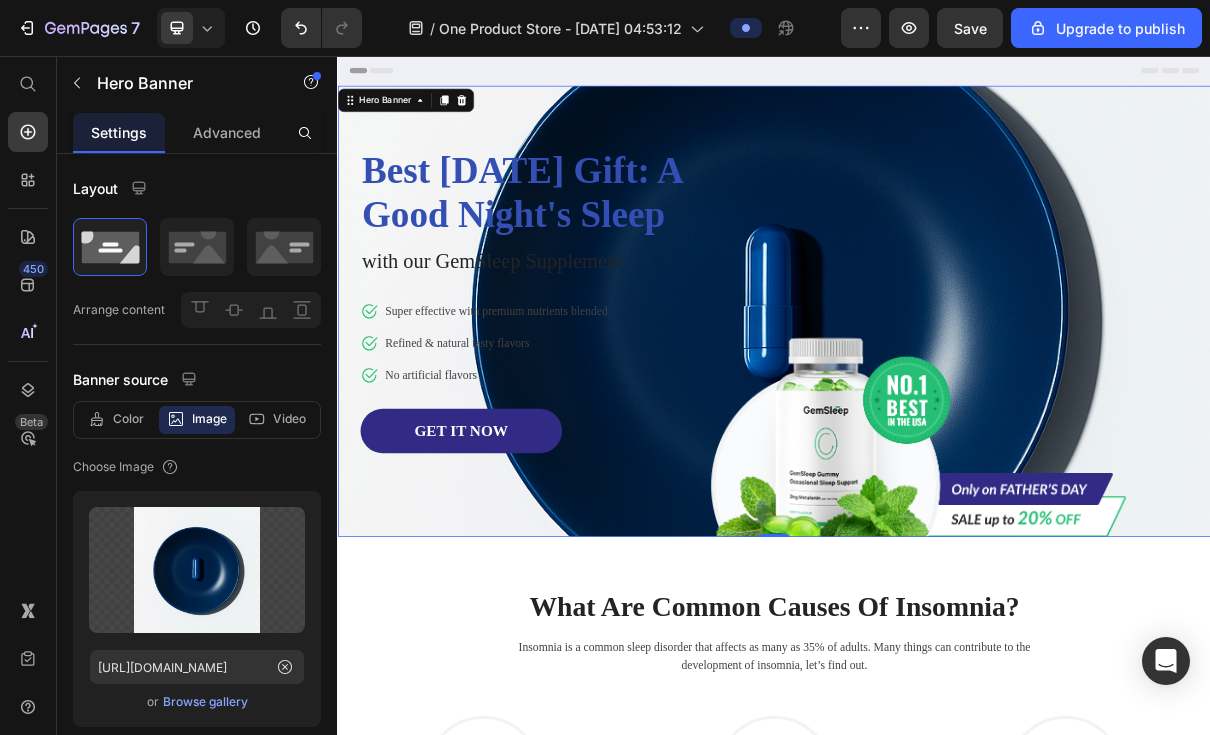 click on "Color" at bounding box center (128, 419) 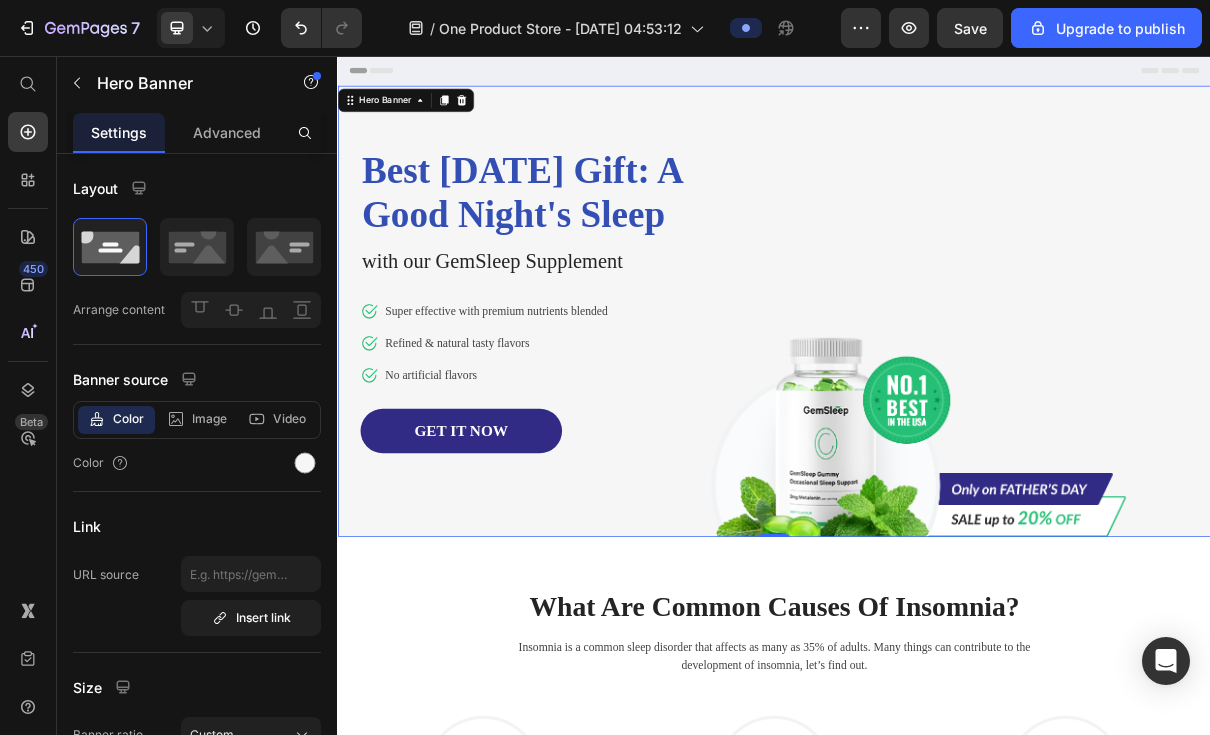 click on "Image" at bounding box center [209, 419] 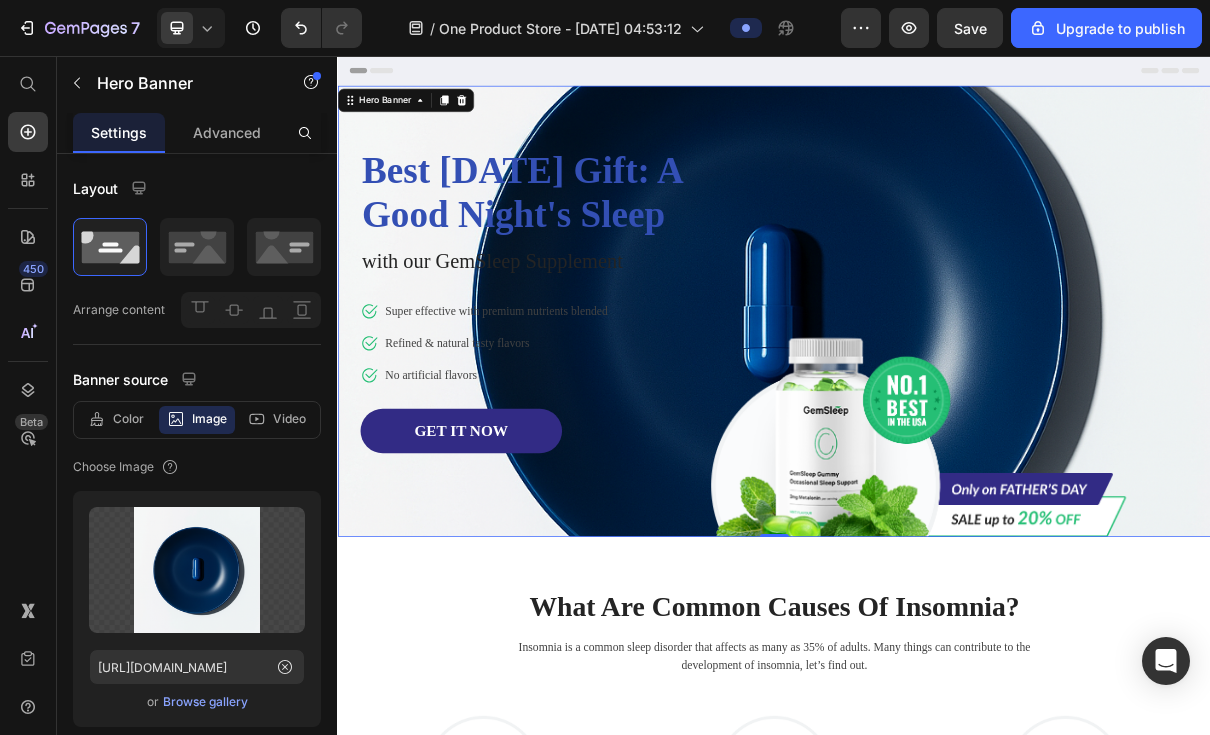 click on "Color" at bounding box center (128, 419) 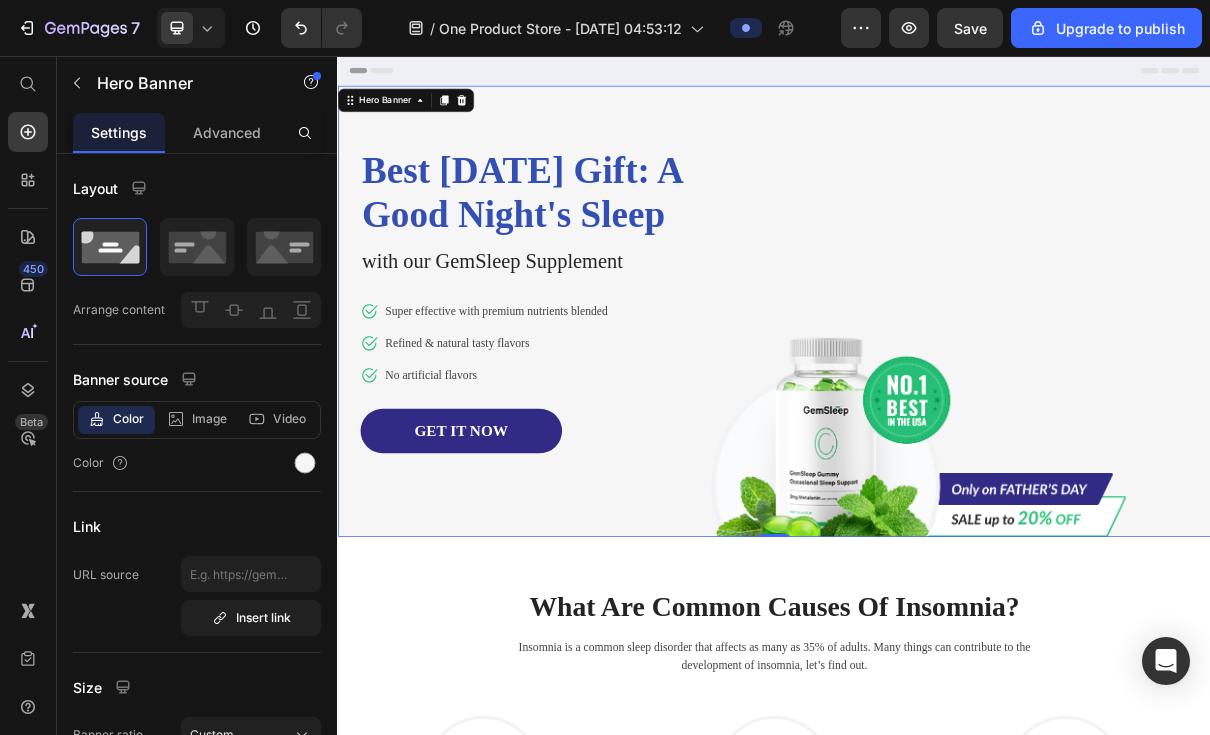 click on "Image" at bounding box center (209, 419) 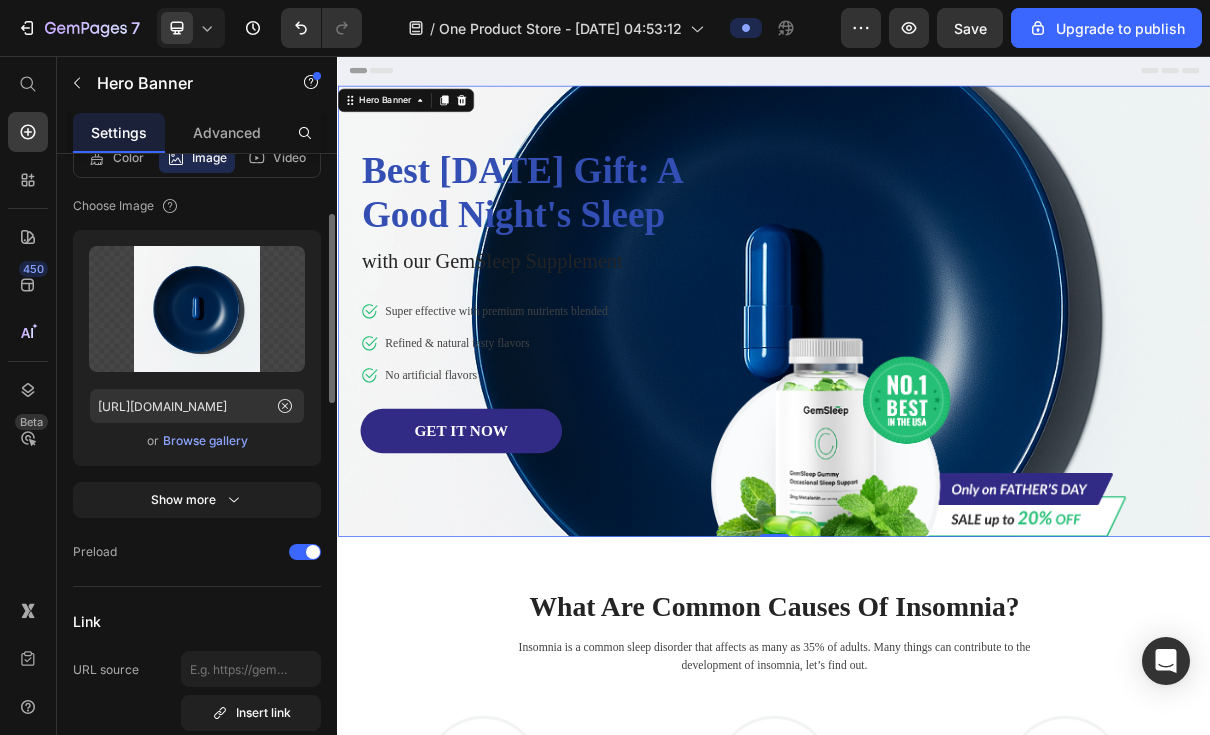 scroll, scrollTop: 306, scrollLeft: 0, axis: vertical 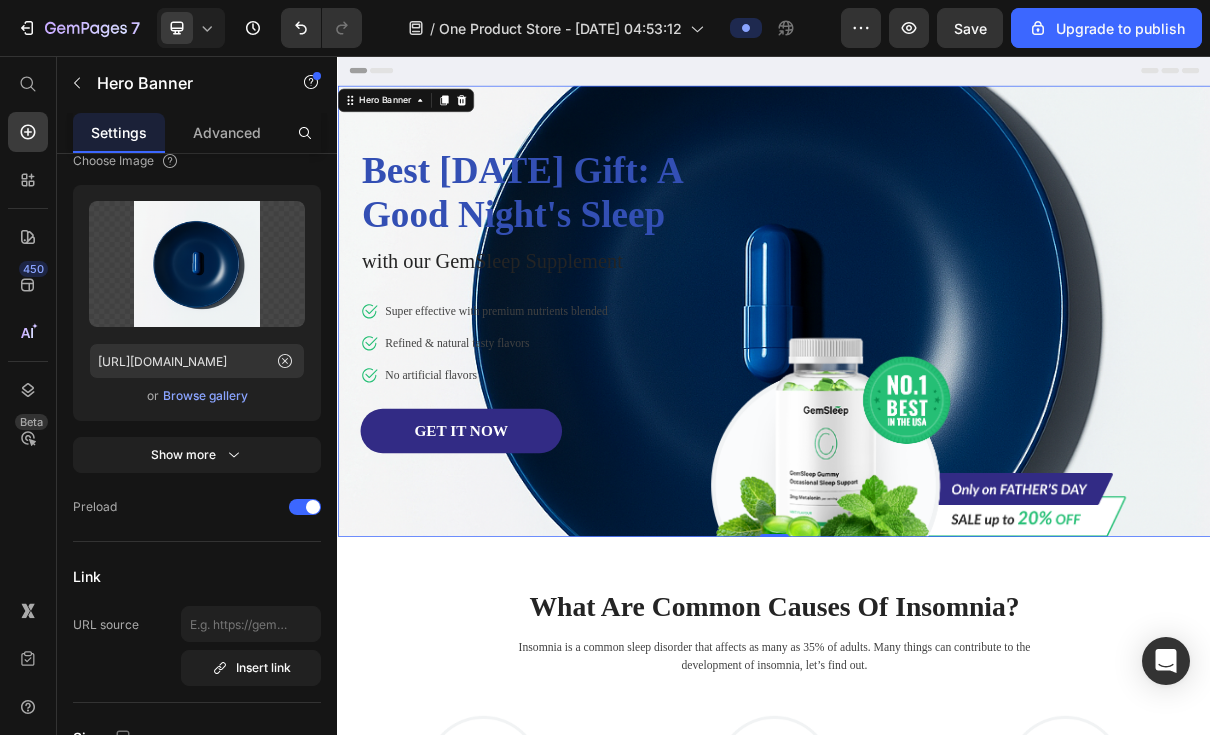 click on "Show more" at bounding box center [197, 455] 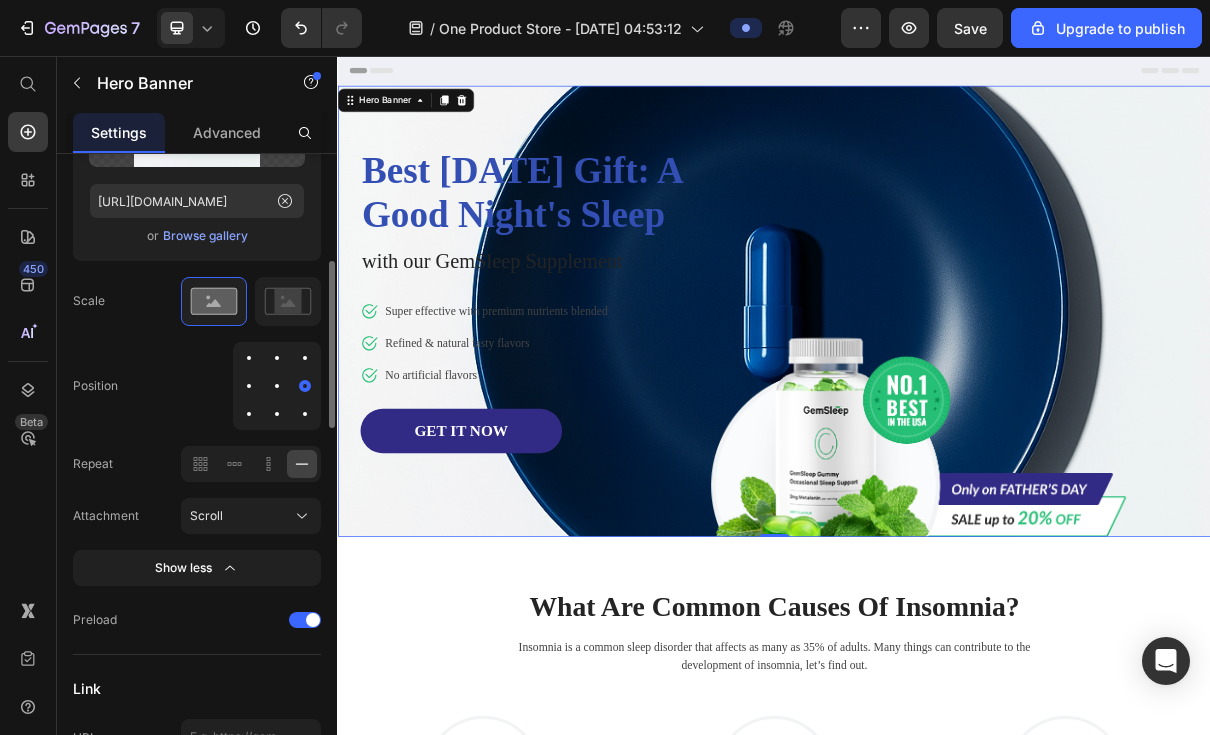 scroll, scrollTop: 454, scrollLeft: 0, axis: vertical 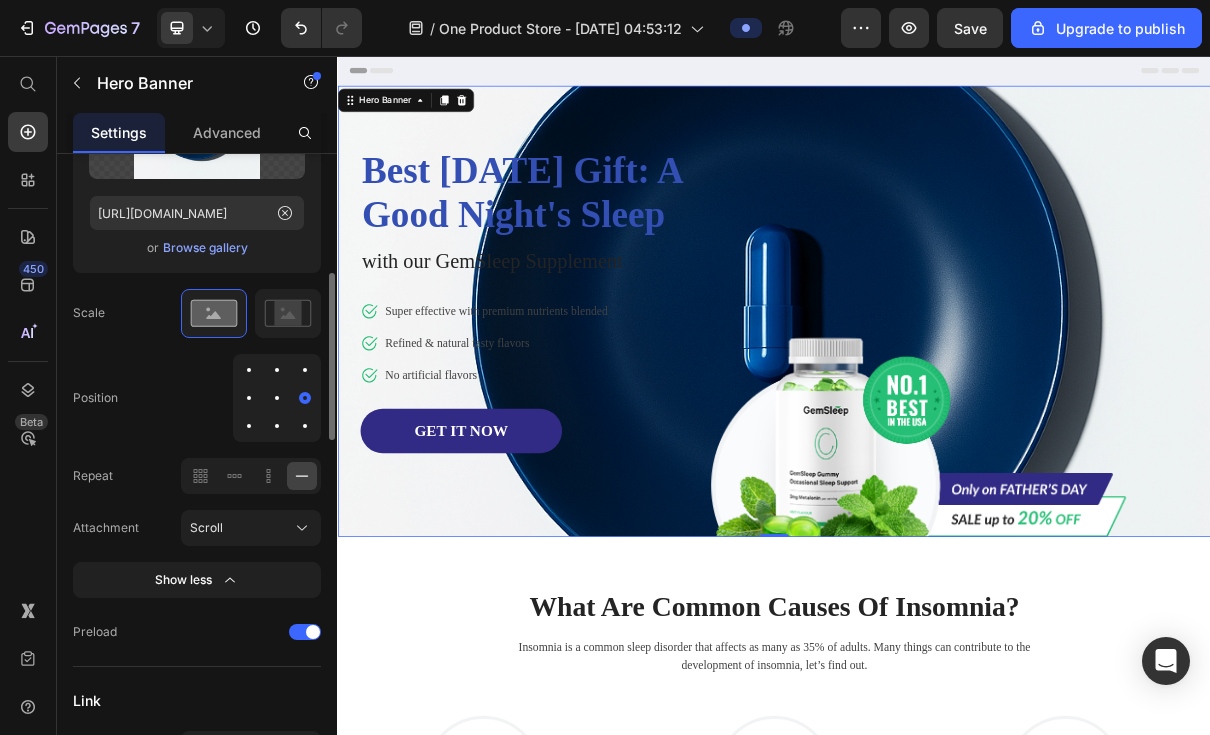 click 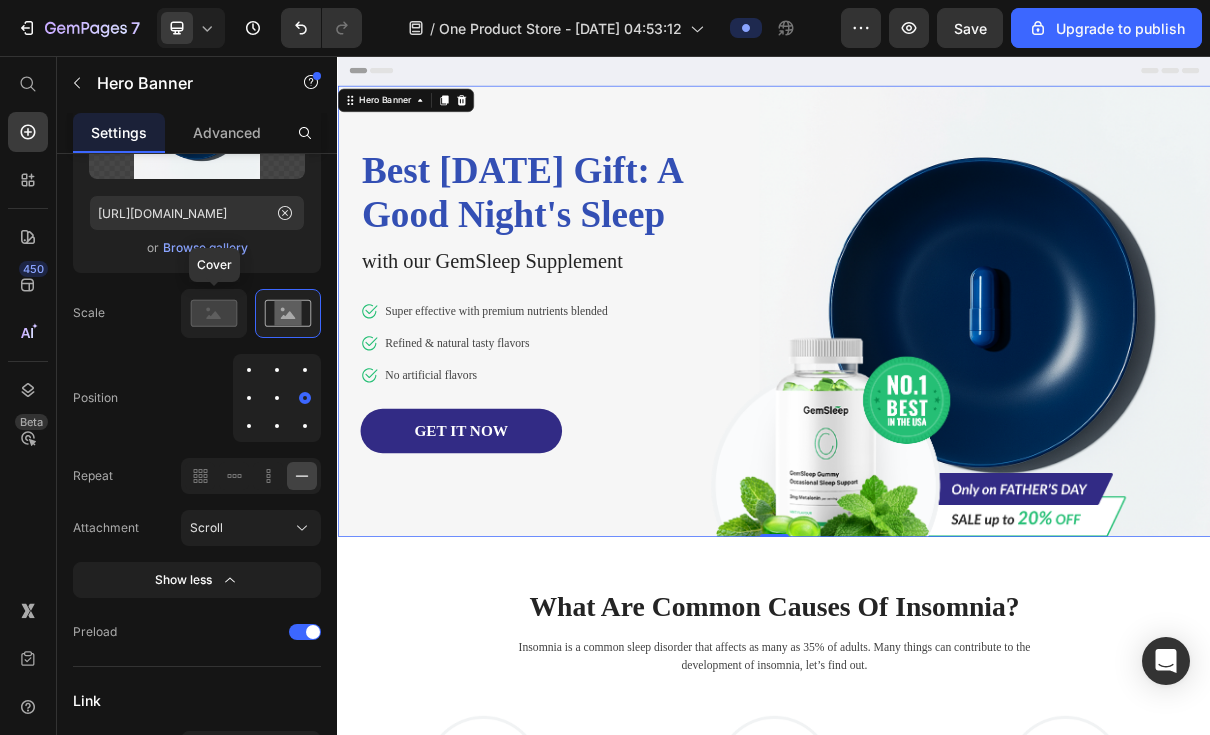 click 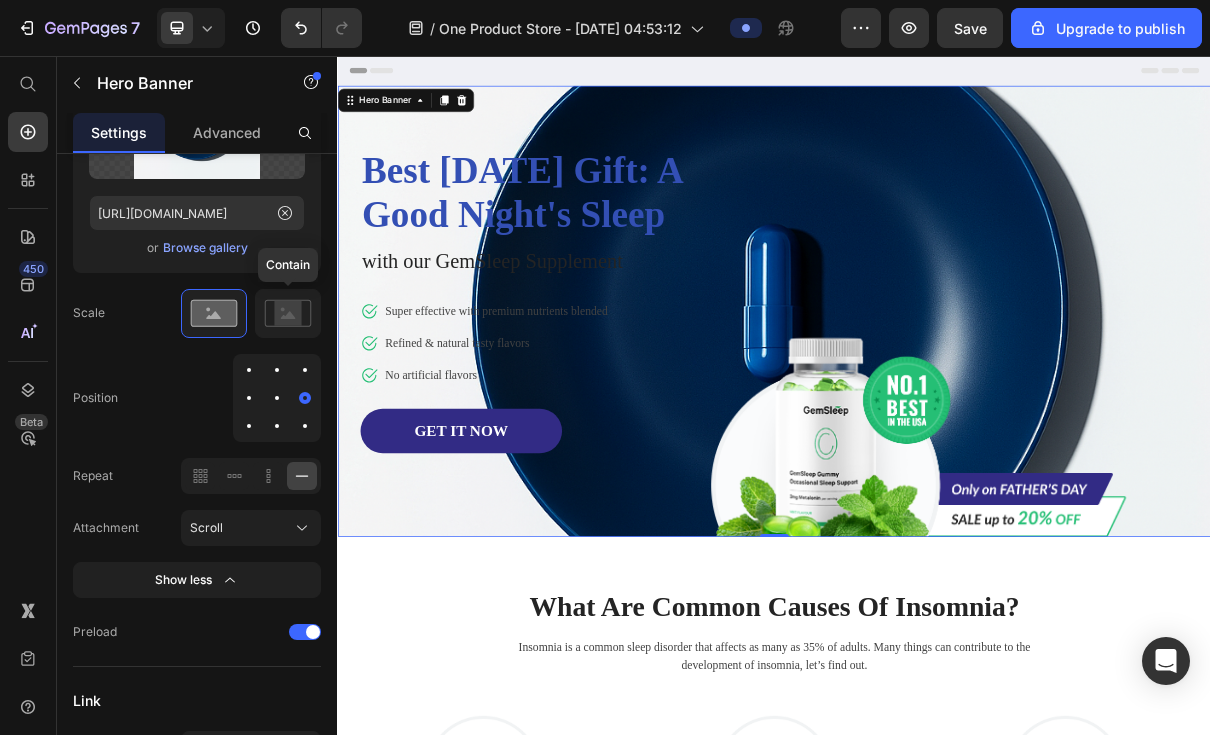 click 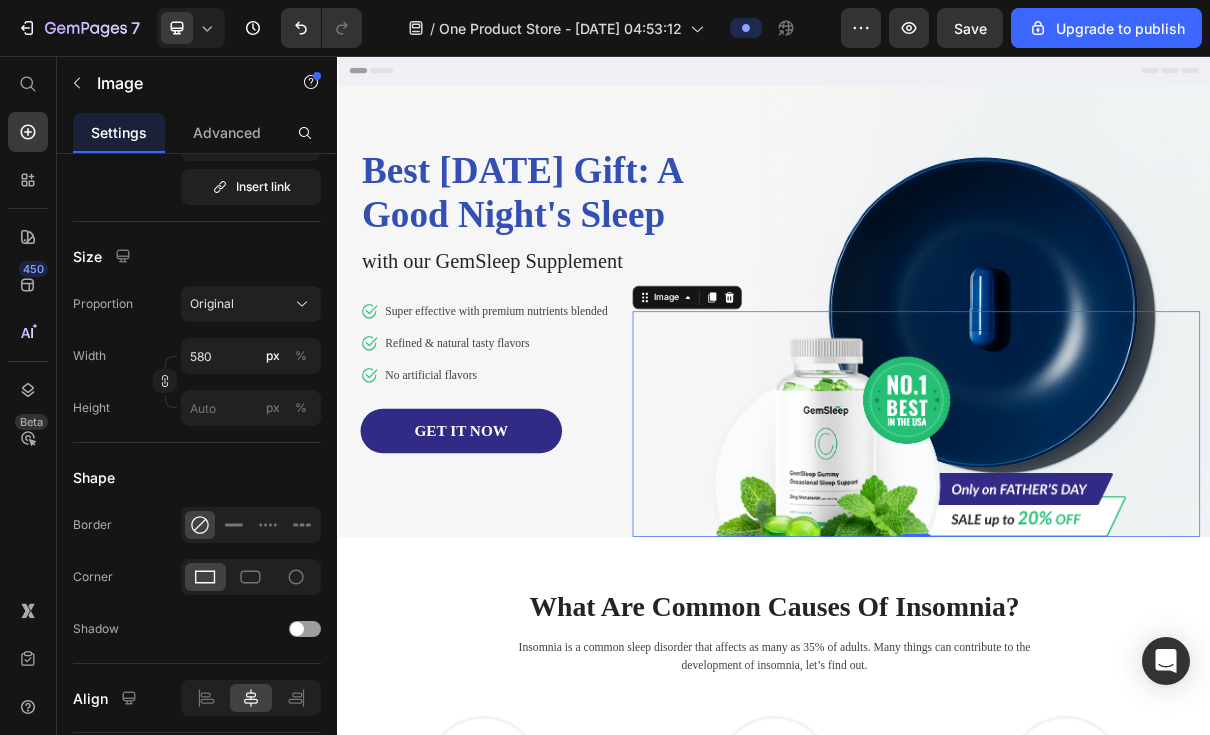 scroll, scrollTop: 0, scrollLeft: 0, axis: both 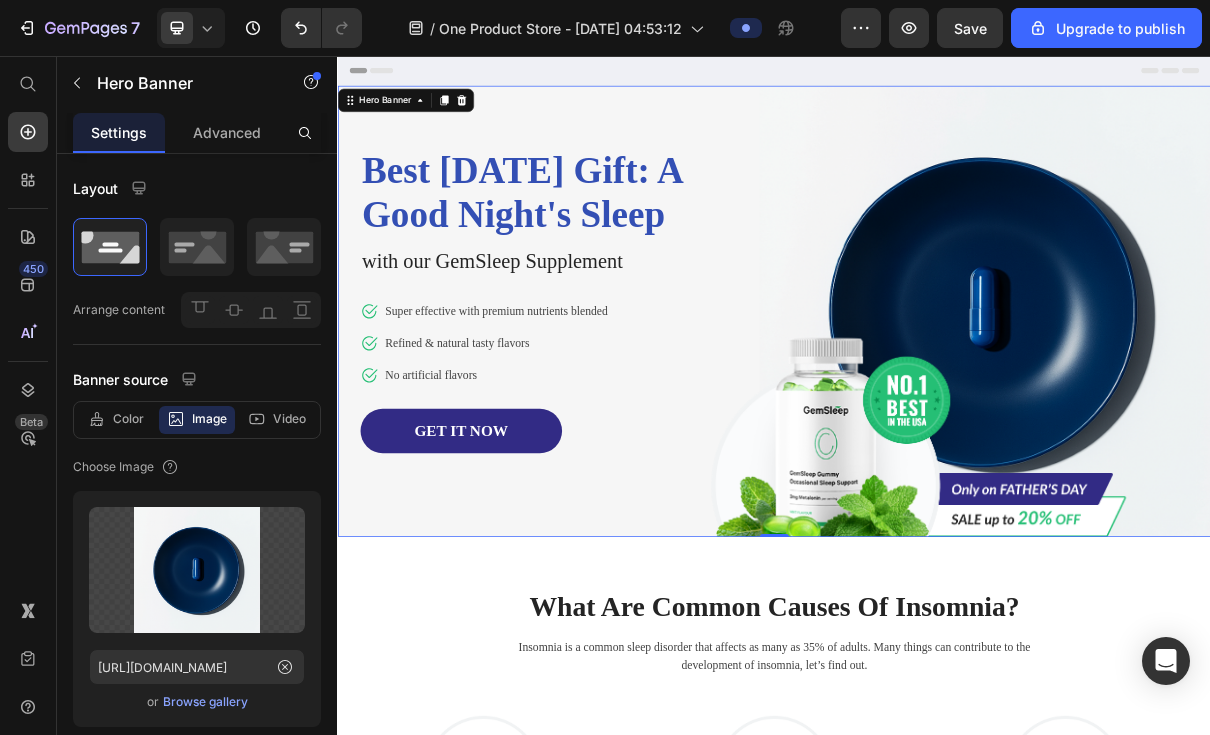 click at bounding box center (77, 83) 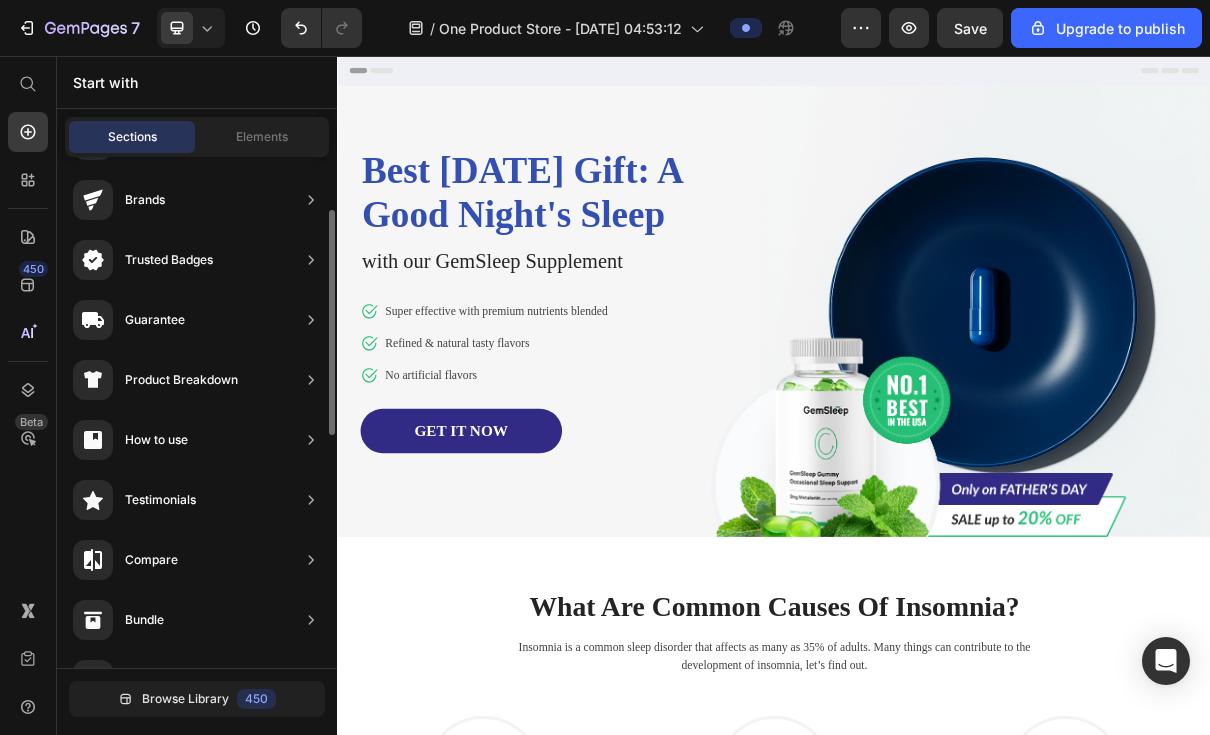scroll, scrollTop: 0, scrollLeft: 0, axis: both 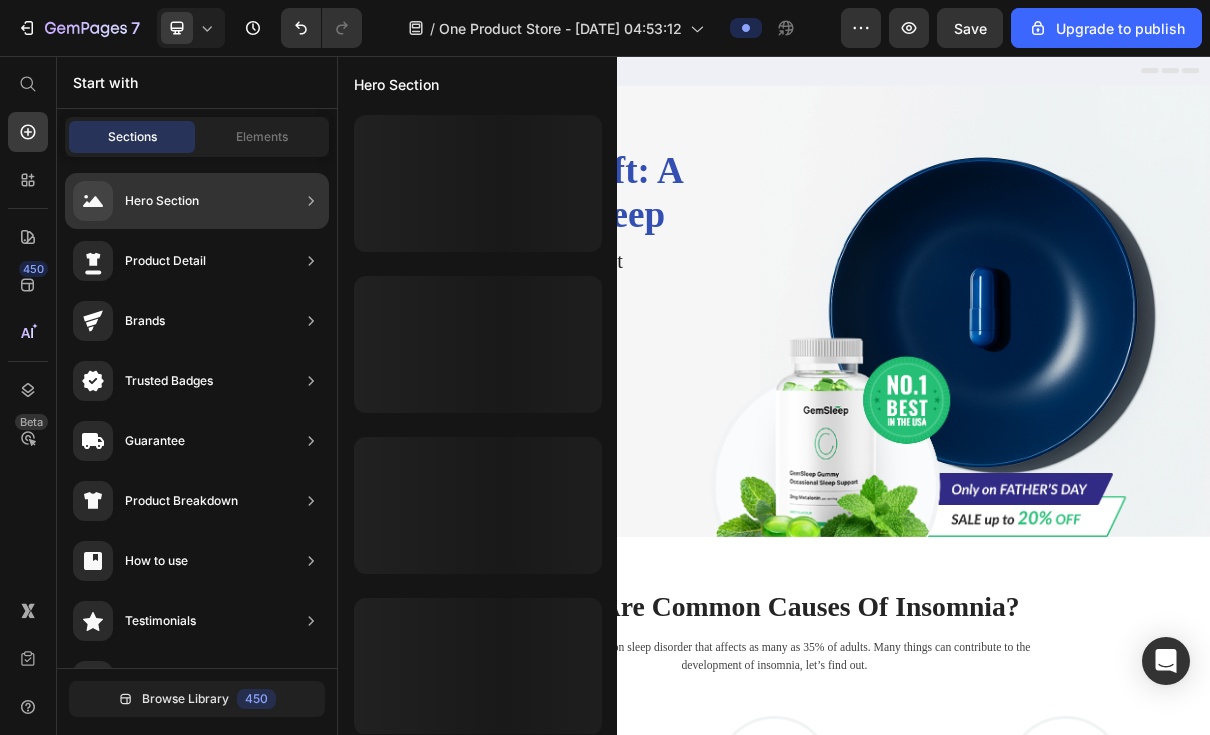 click on "Hero Section" at bounding box center (162, 201) 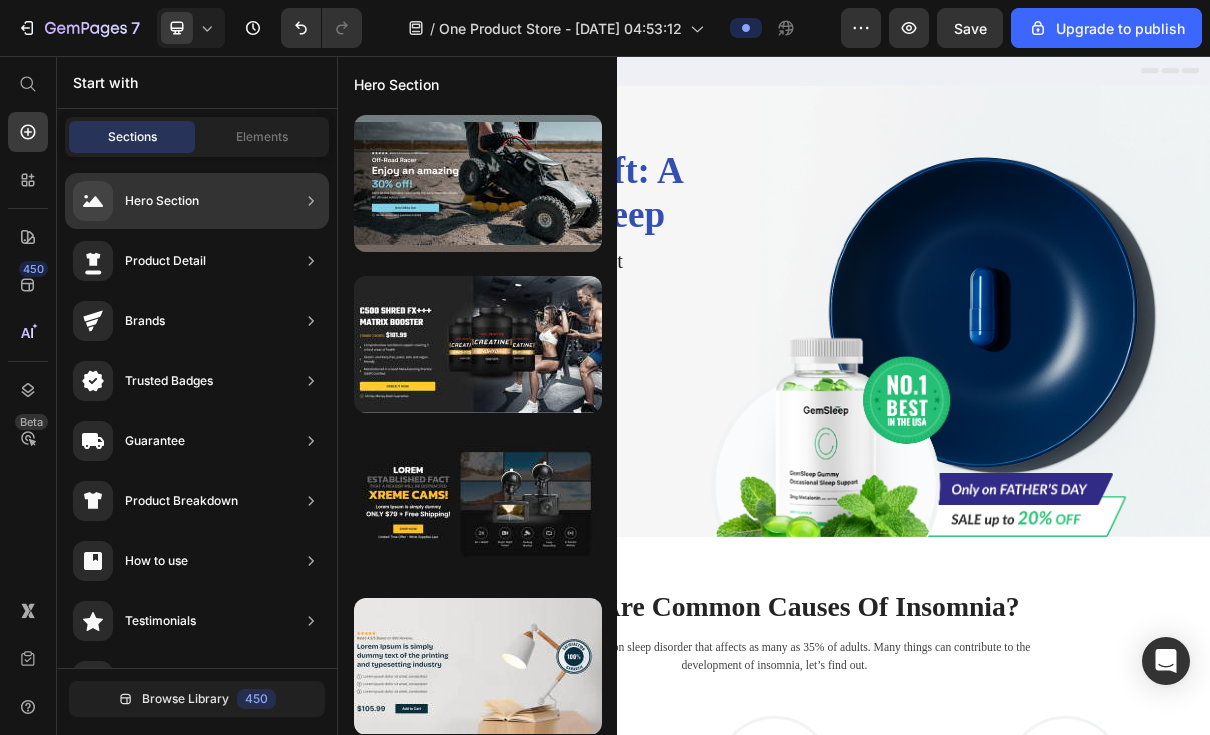 click on "Hero Section" 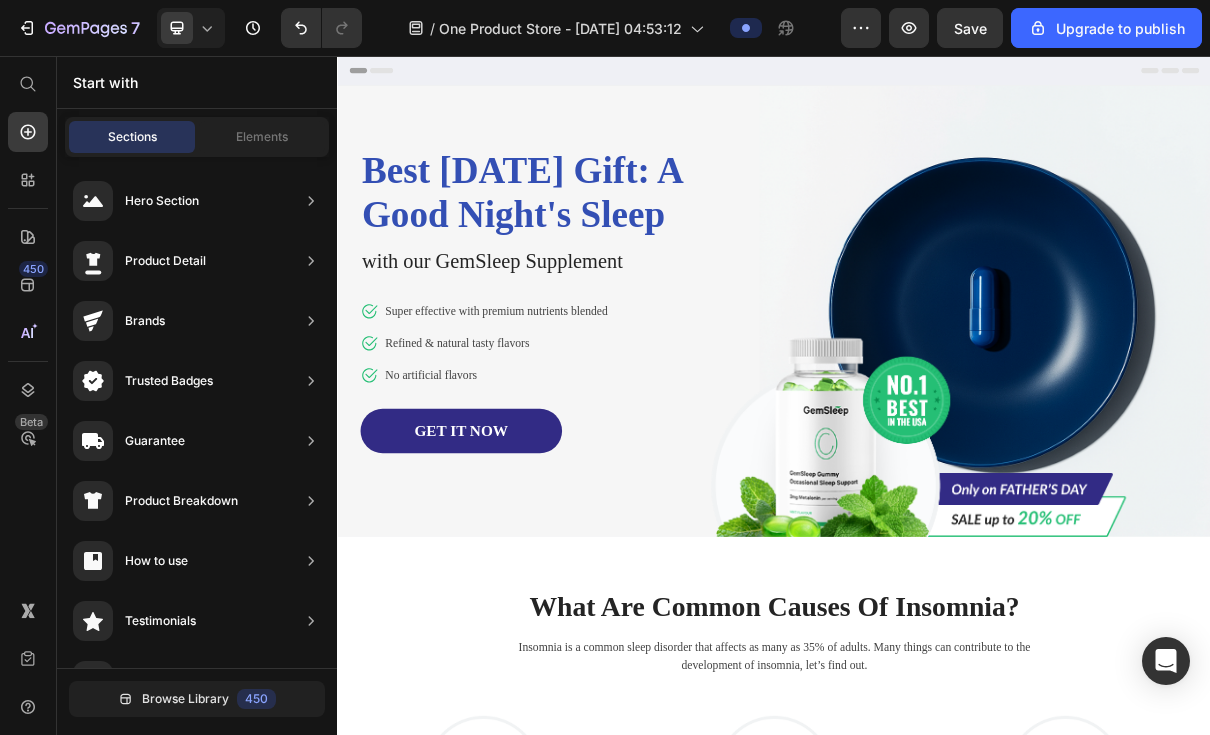 click on "Elements" 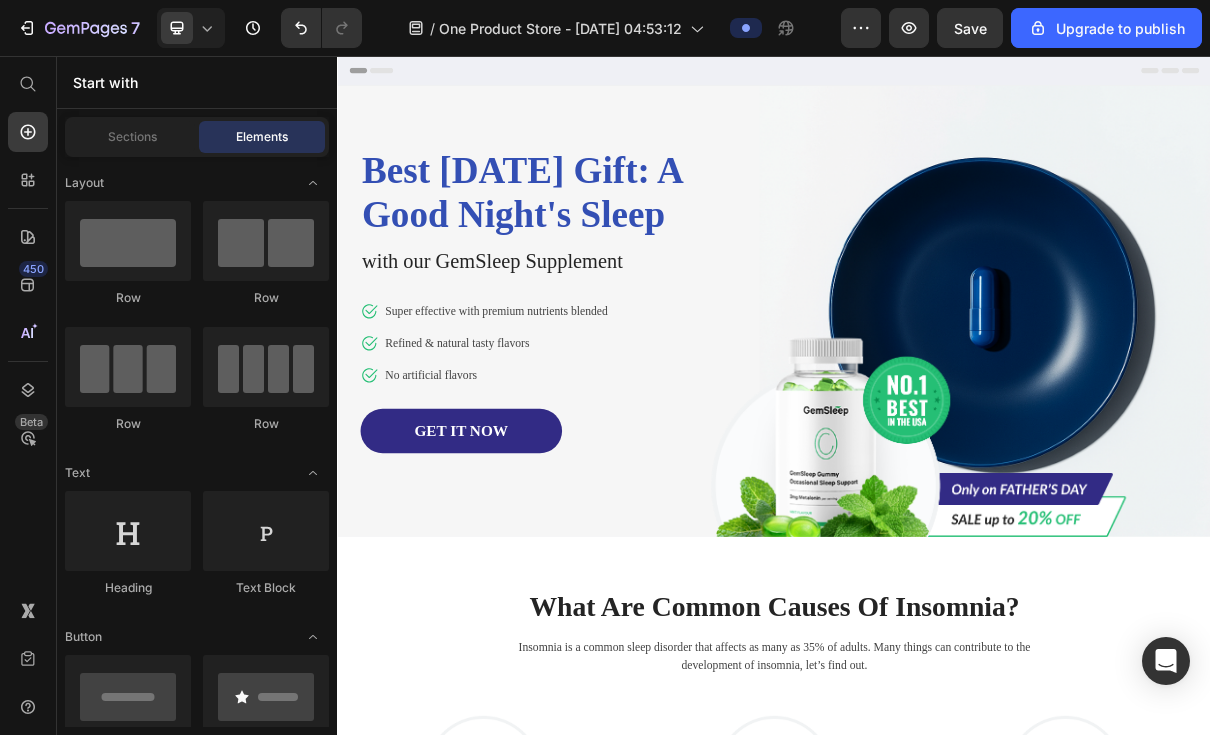 click on "Sections" 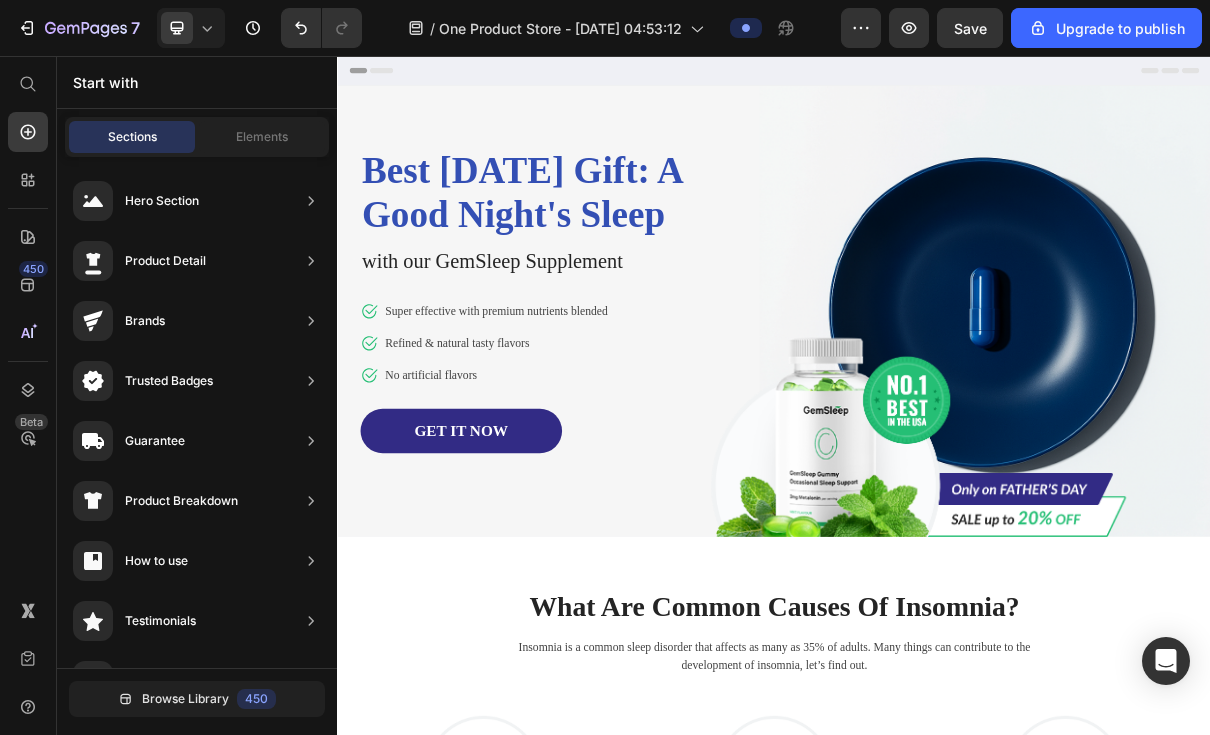 click on "Elements" 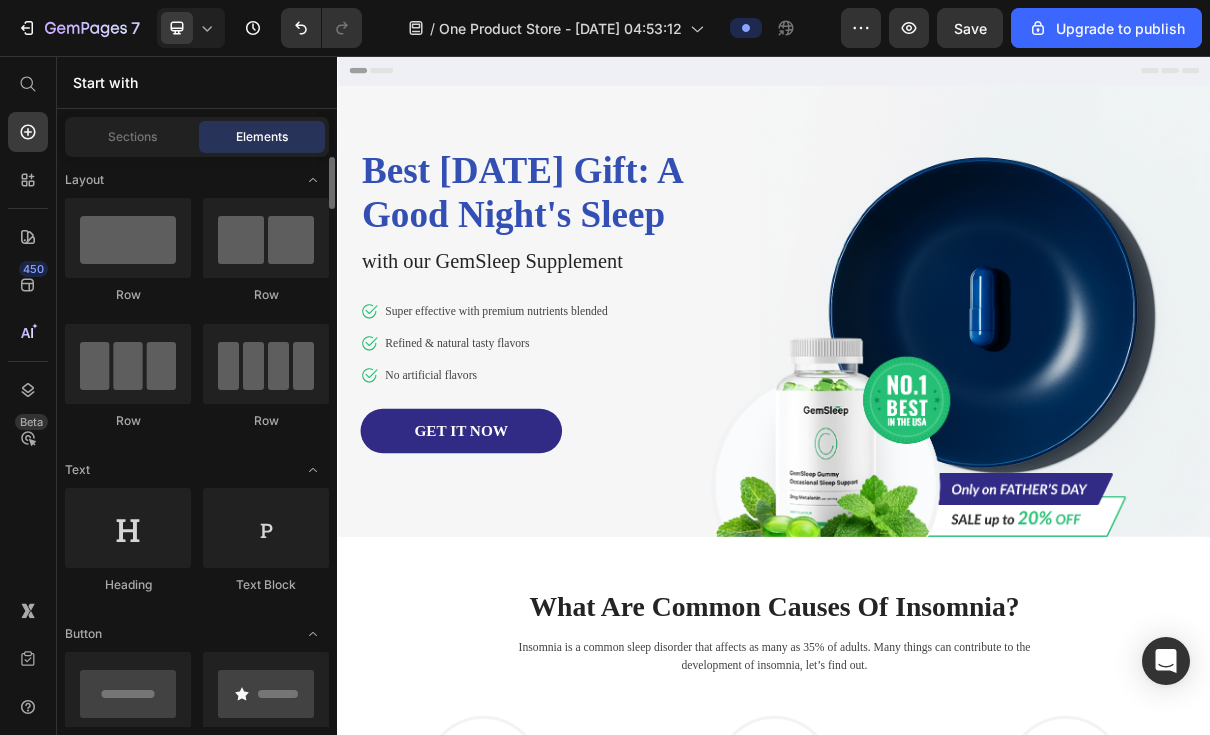scroll, scrollTop: 0, scrollLeft: 0, axis: both 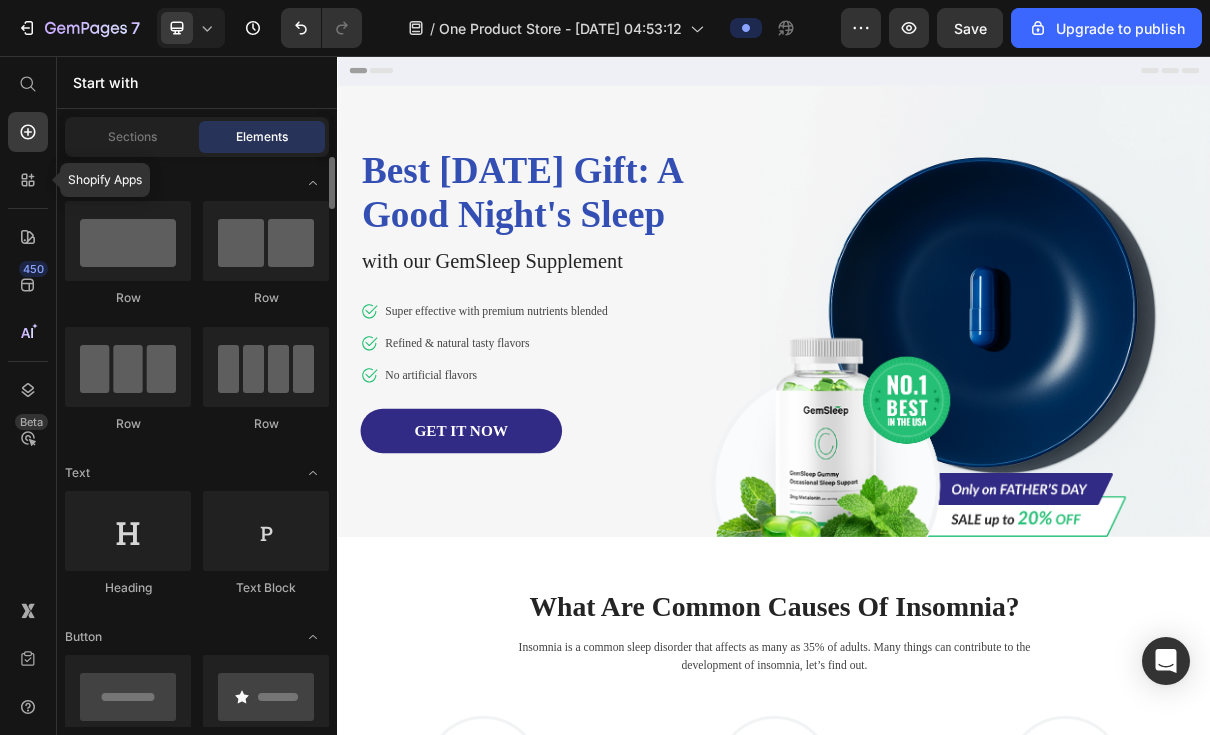 click 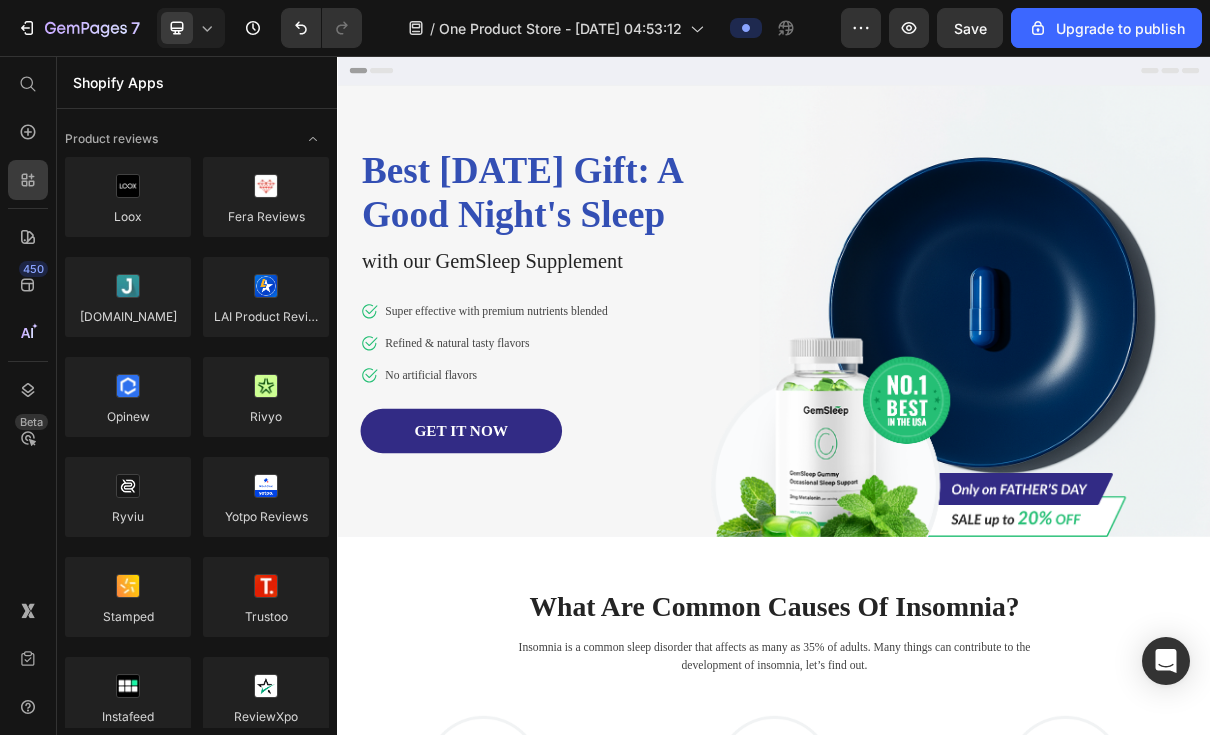 click 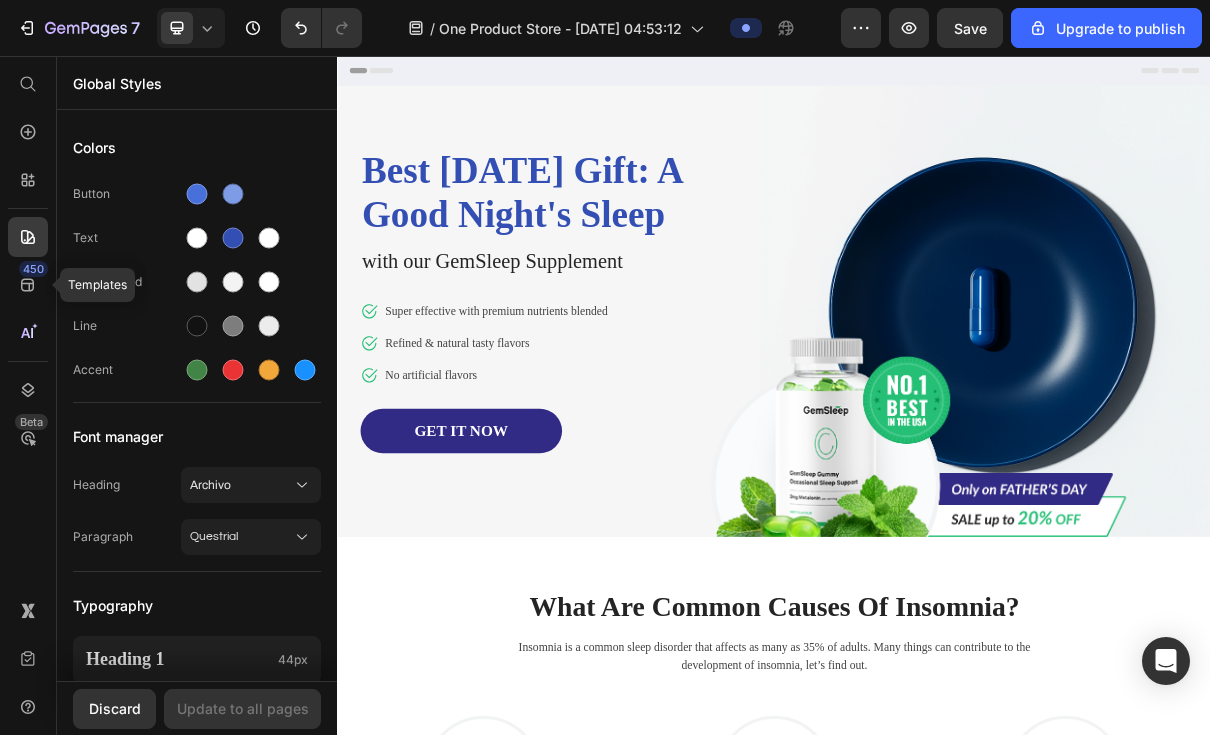 click on "450" at bounding box center [33, 269] 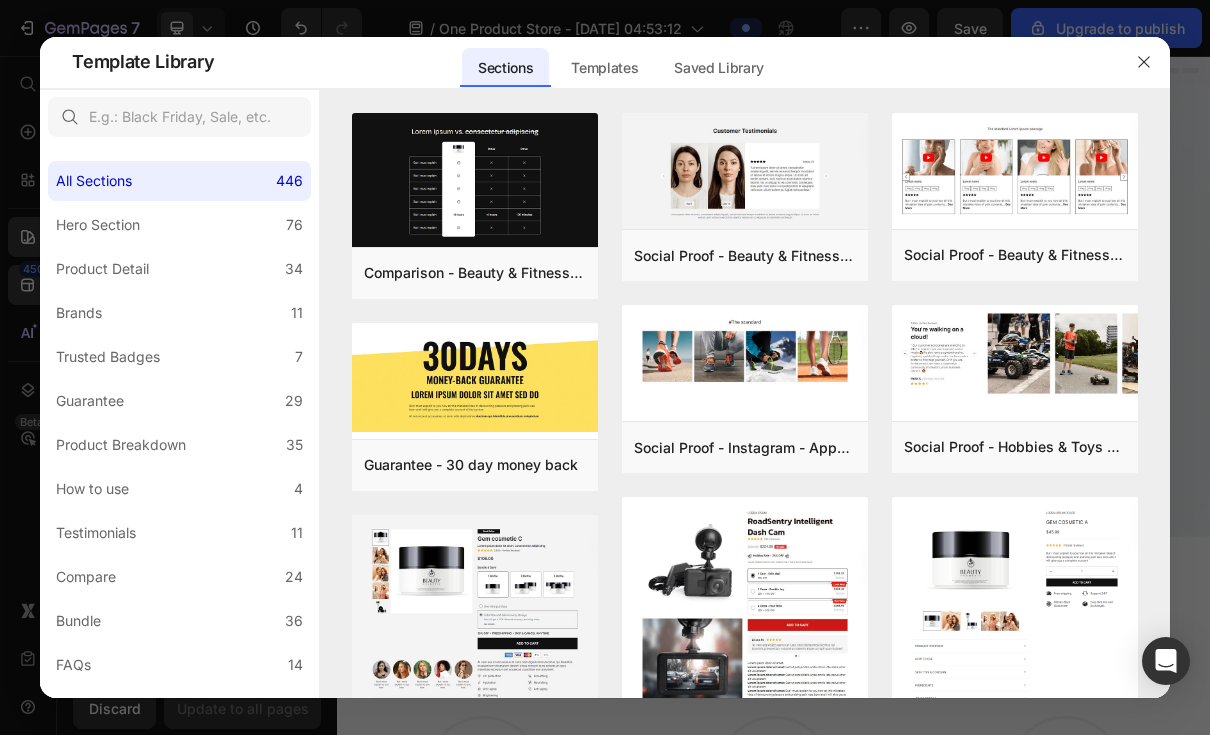click at bounding box center [605, 367] 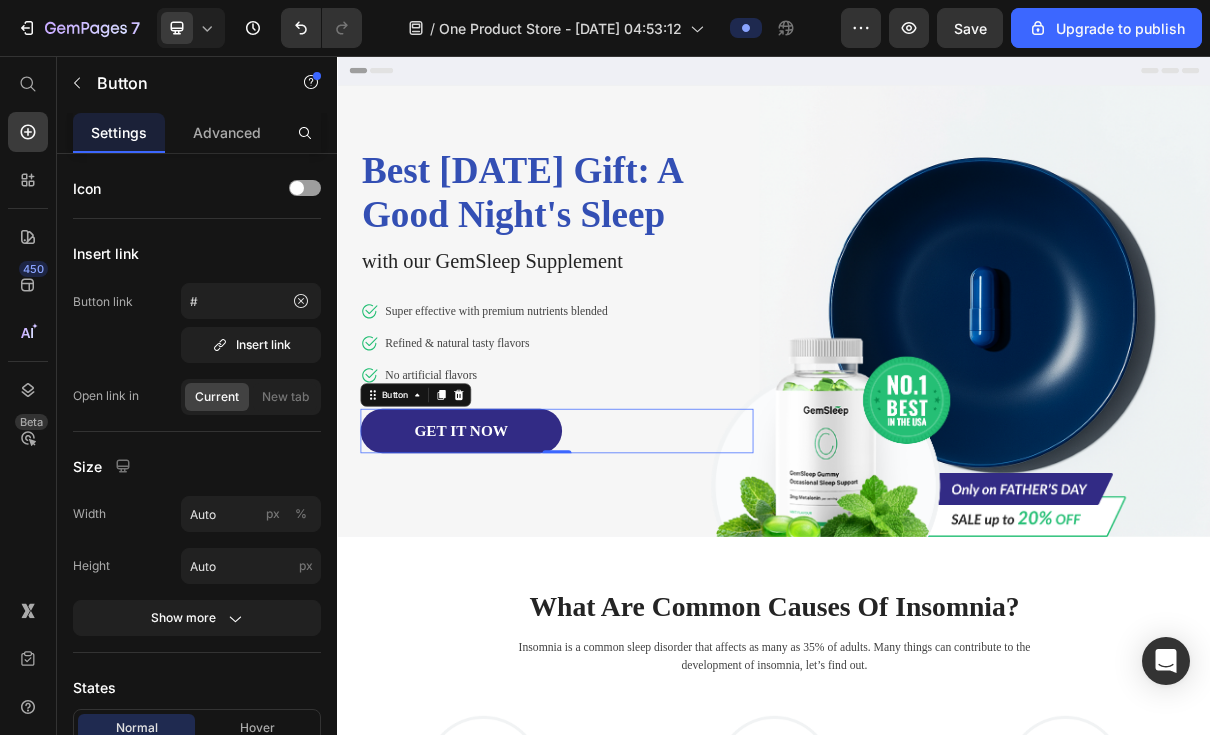 click on "GET IT NOW" at bounding box center [506, 571] 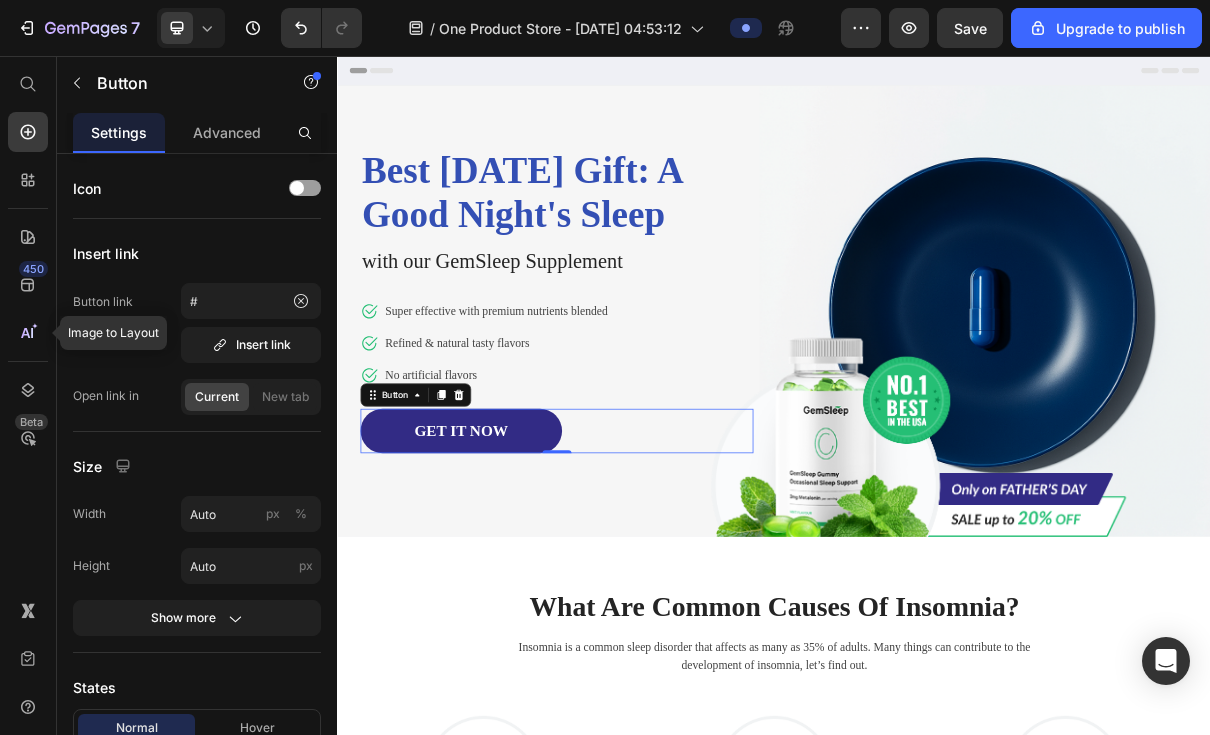 click 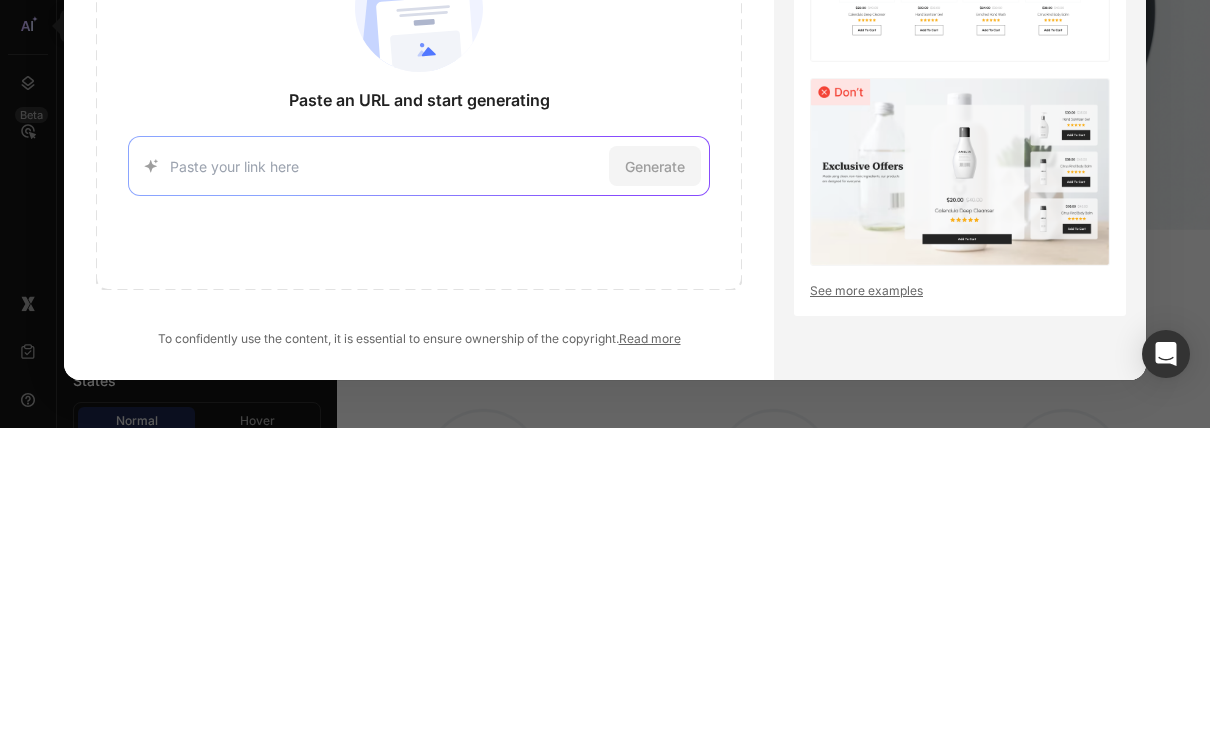 scroll, scrollTop: 307, scrollLeft: 0, axis: vertical 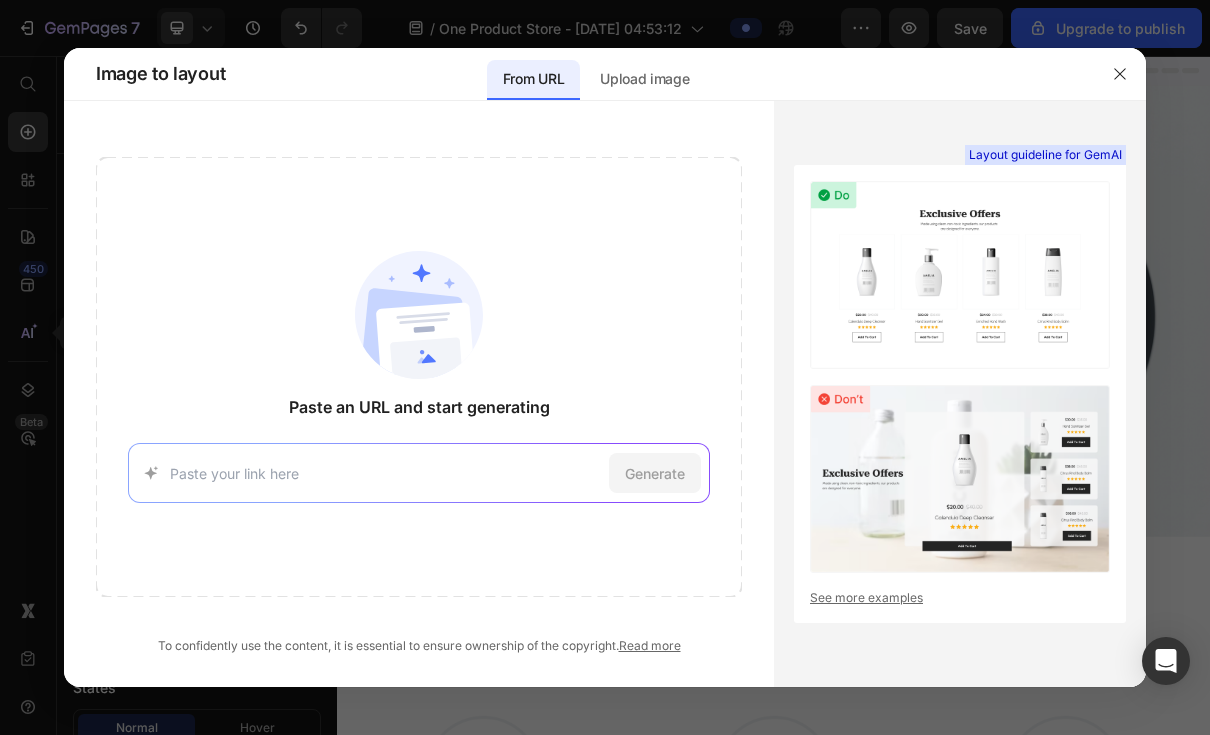 click 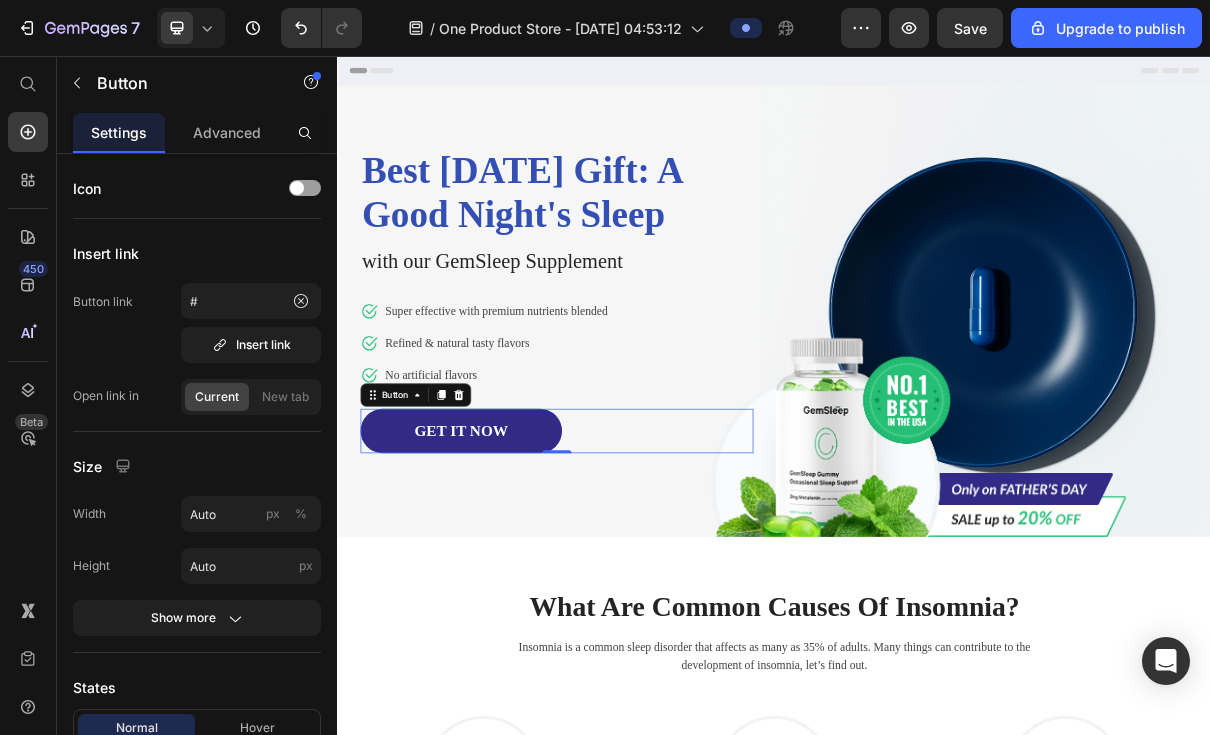click on "7   /  One Product Store - Jul 10, 04:53:12 Preview  Save  Upgrade to publish 450 Beta Shopify Apps Sections Elements Hero Section Product Detail Brands Trusted Badges Guarantee Product Breakdown How to use Testimonials Compare Bundle FAQs Social Proof Brand Story Product List Collection Blog List Contact Sticky Add to Cart Custom Footer Browse Library 450 Layout
Row
Row
Row
Row Text
Heading
Text Block Button
Button
Button
Sticky Back to top Media
Image" at bounding box center [605, -307] 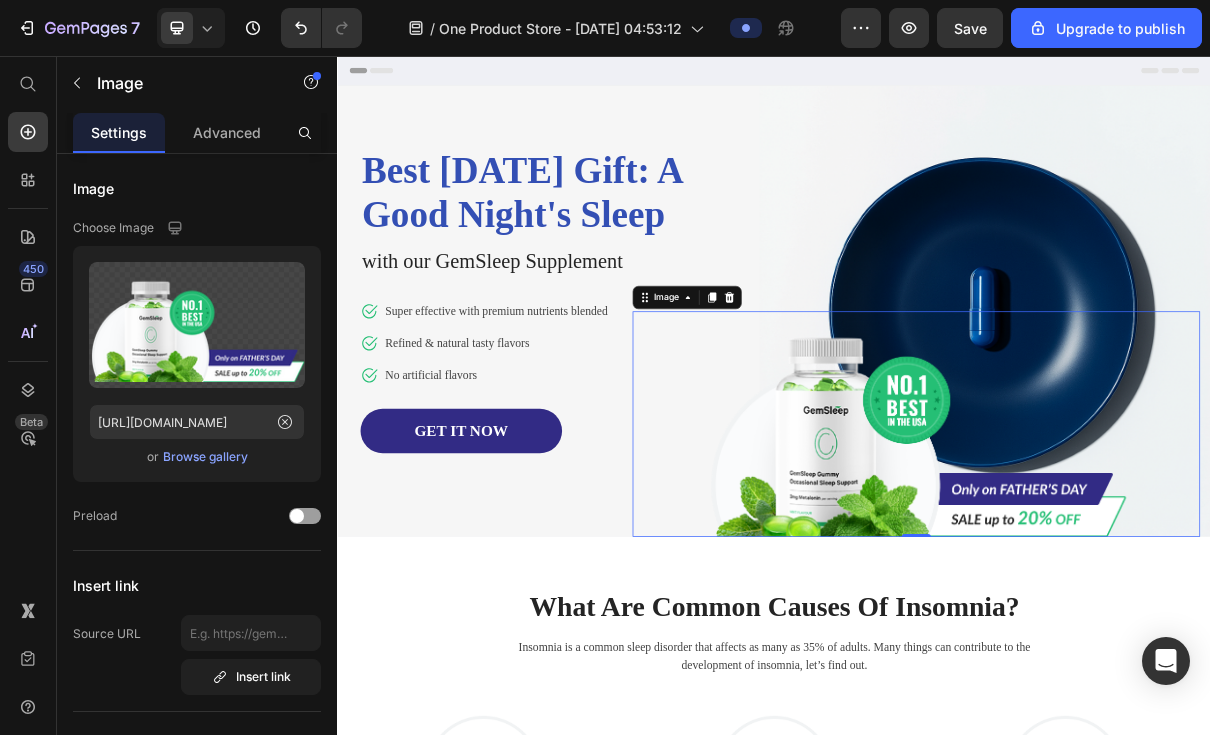 scroll, scrollTop: 0, scrollLeft: 0, axis: both 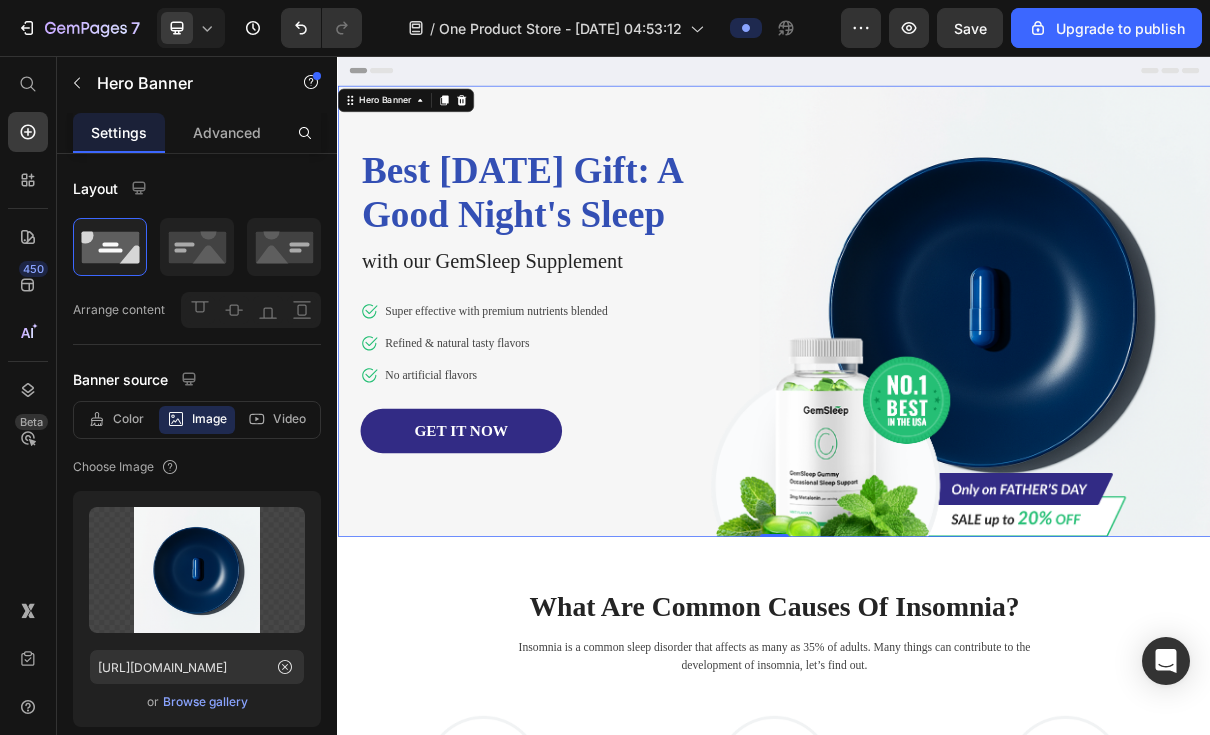 click 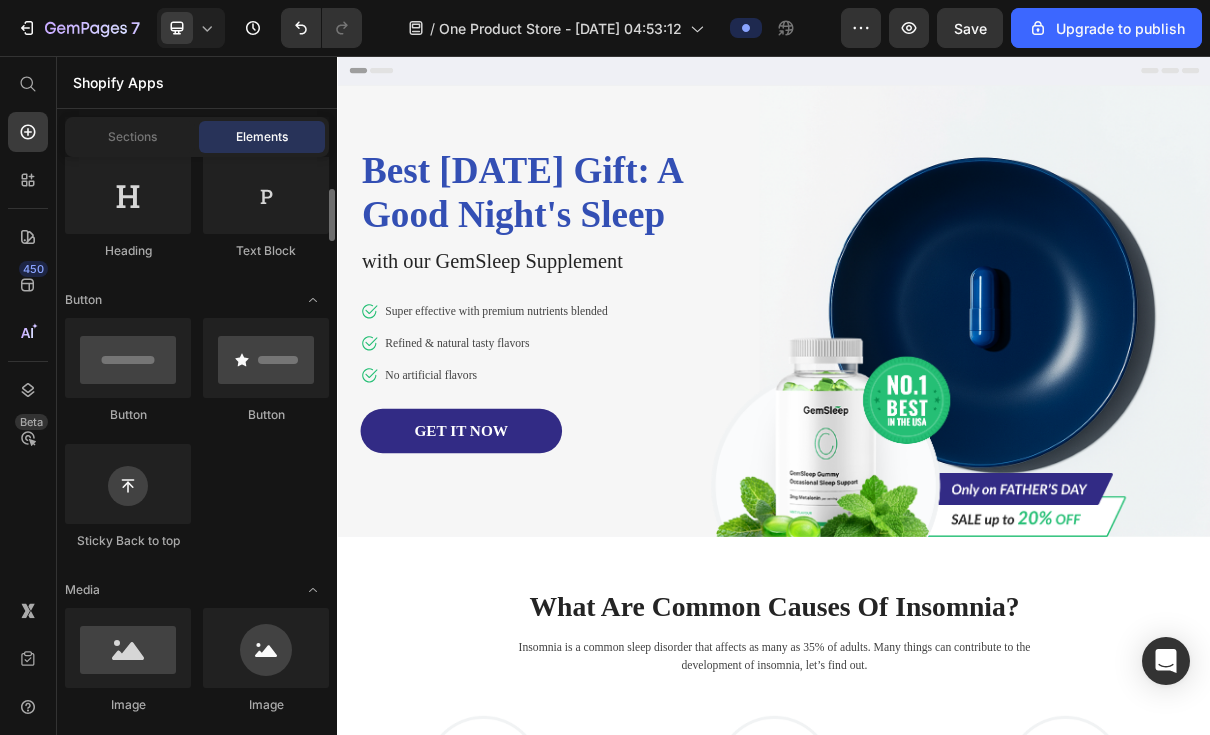 scroll, scrollTop: 338, scrollLeft: 0, axis: vertical 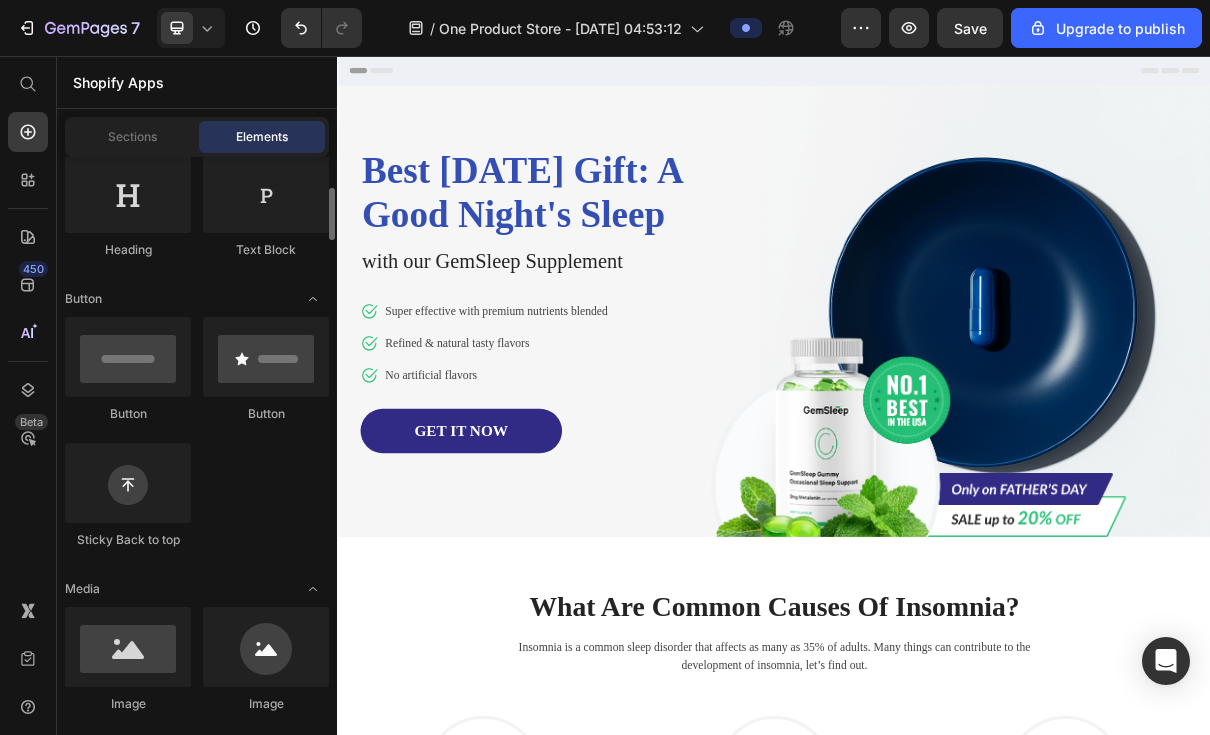 click on "Sections" at bounding box center (132, 137) 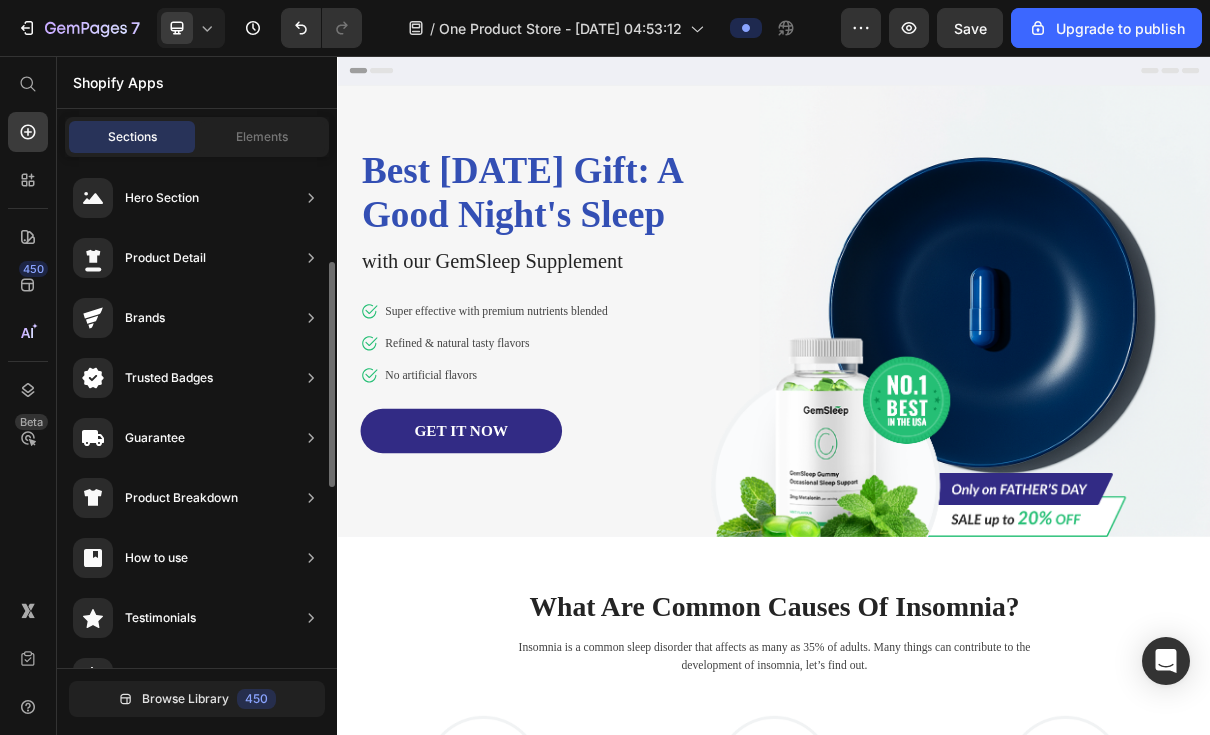 scroll, scrollTop: 0, scrollLeft: 0, axis: both 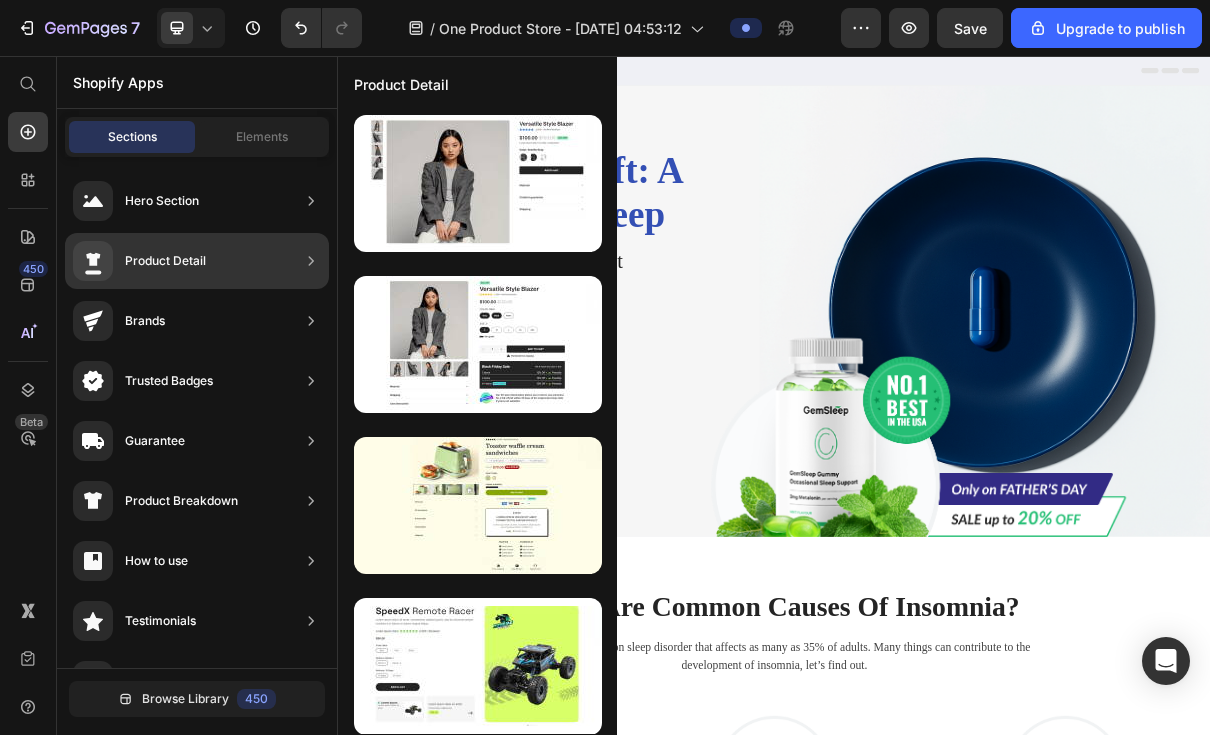 click on "Brands" 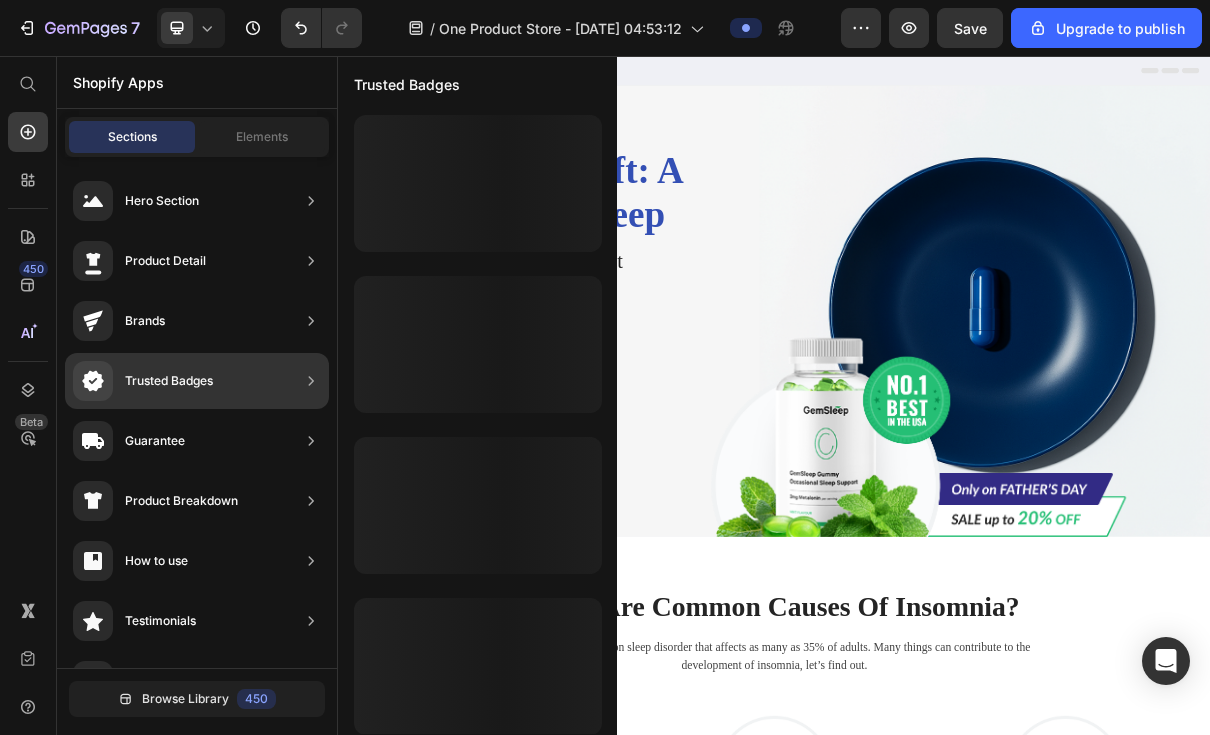 click on "Trusted Badges" at bounding box center [143, 381] 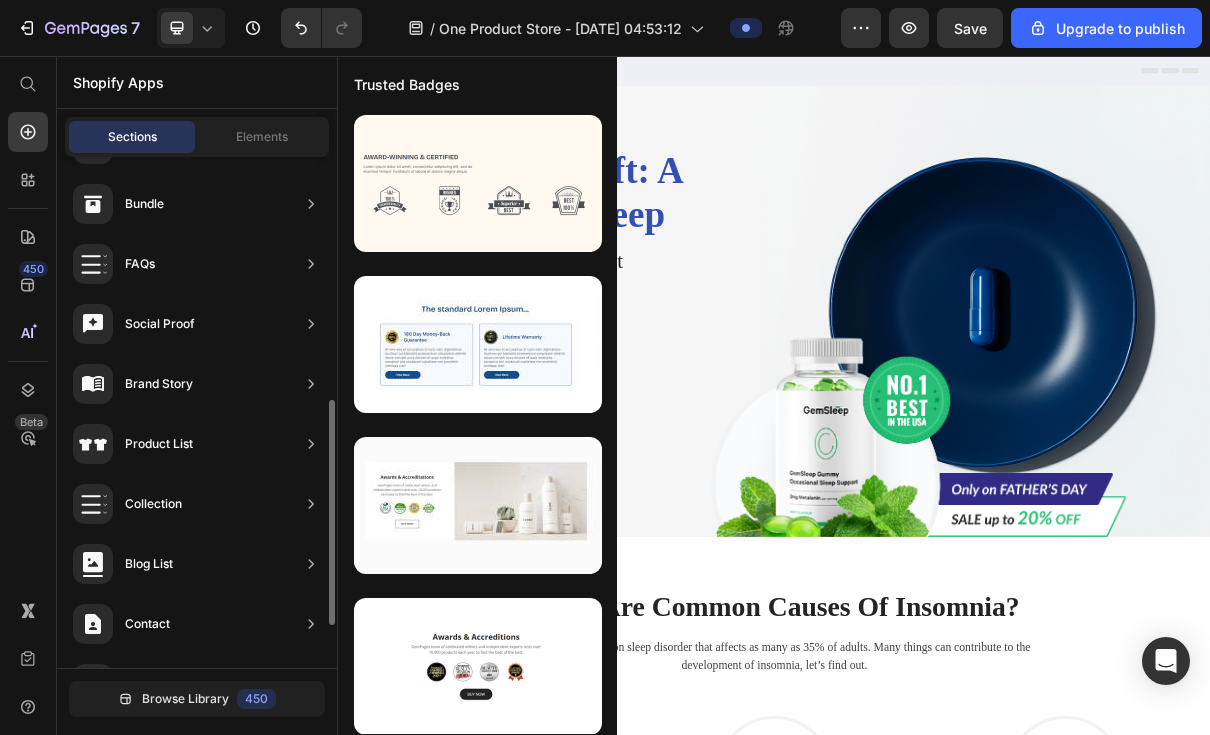scroll, scrollTop: 649, scrollLeft: 0, axis: vertical 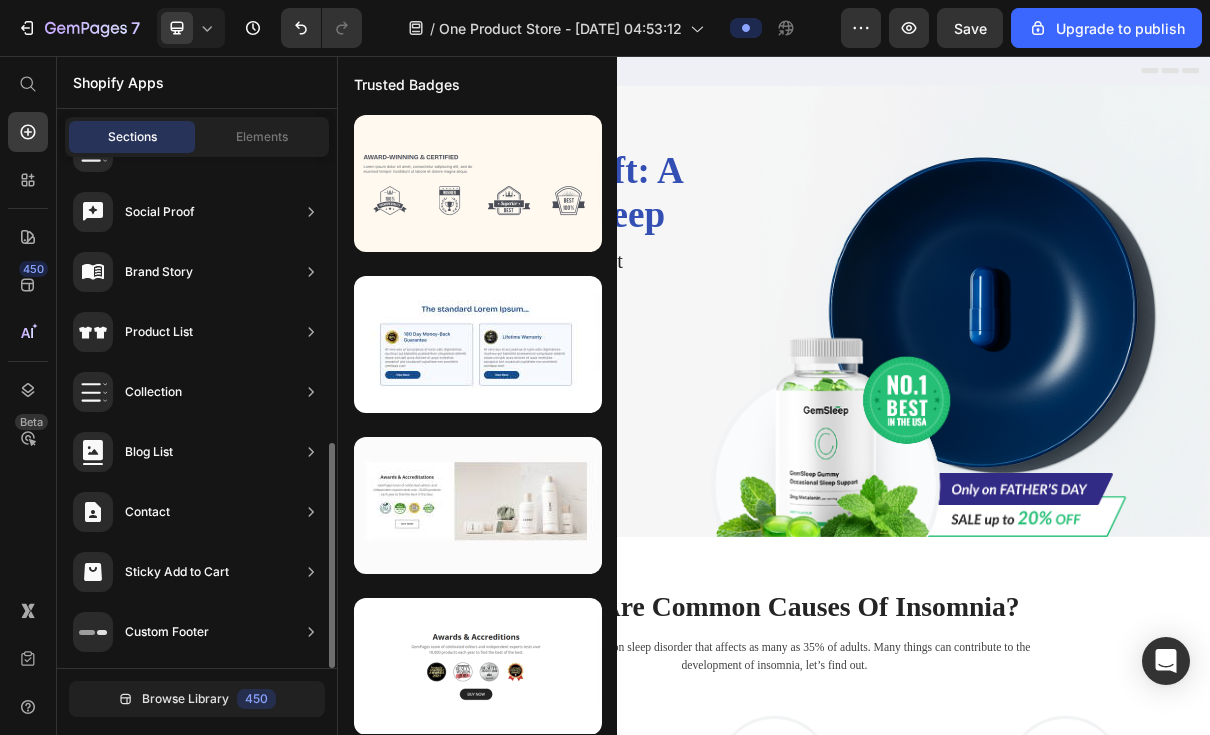click on "Browse Library" at bounding box center [185, 699] 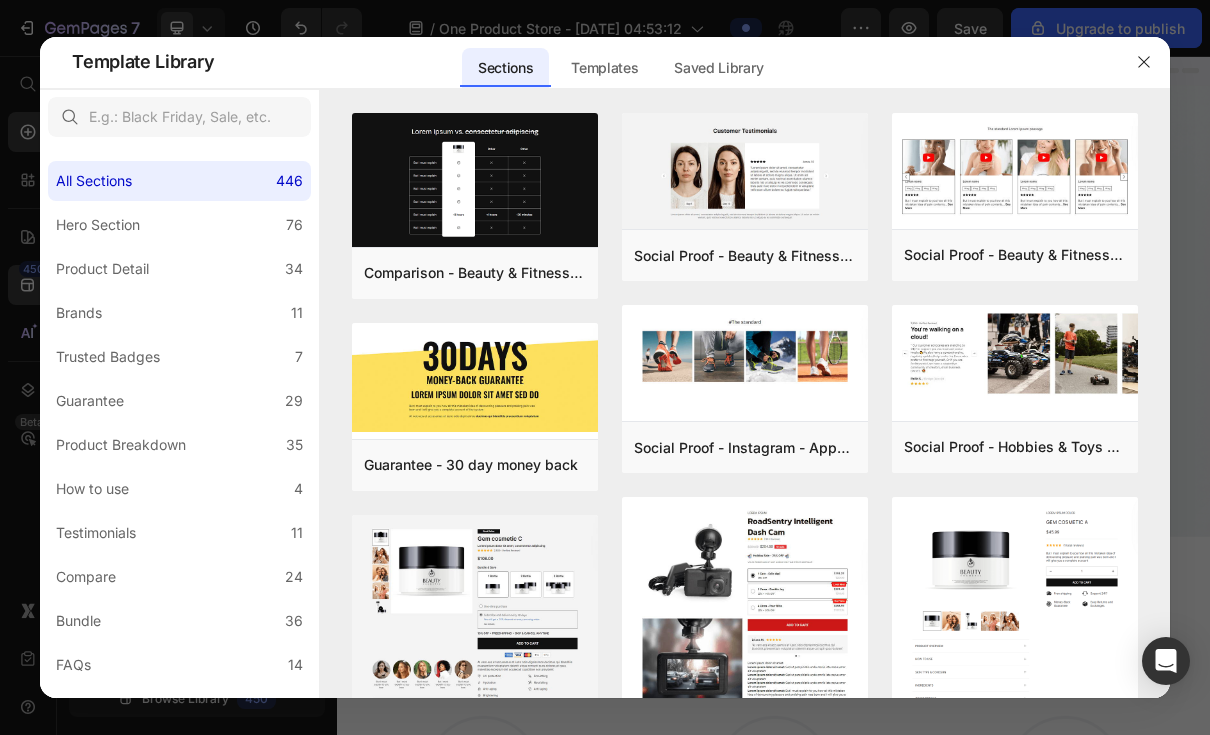 click at bounding box center [605, 367] 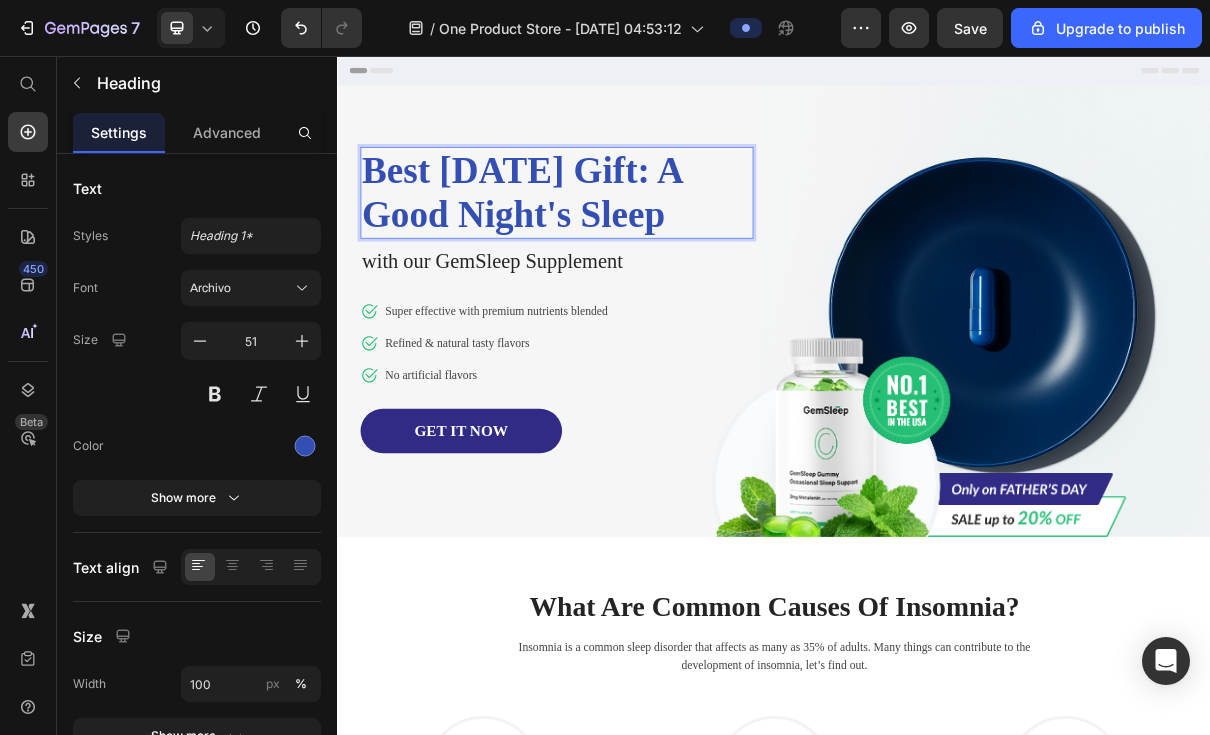 click on "Best Father's Day Gift: A Good Night's Sleep" at bounding box center (638, 244) 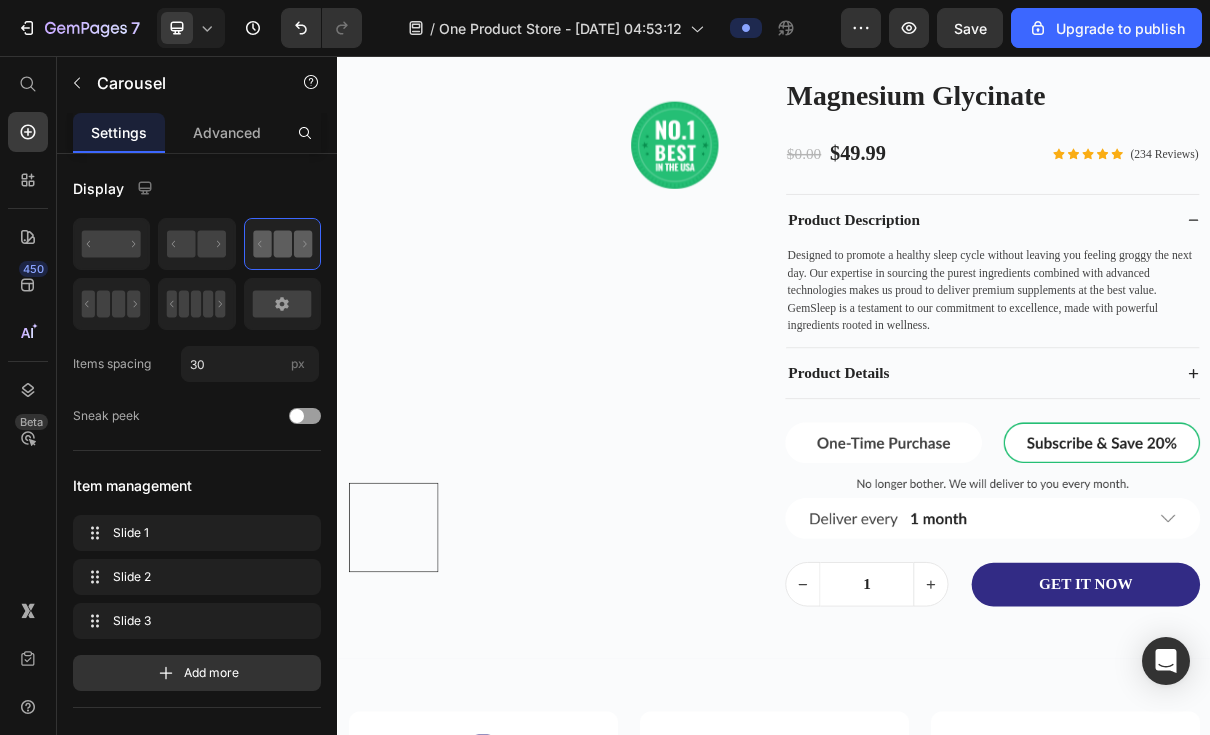 scroll, scrollTop: 5603, scrollLeft: 0, axis: vertical 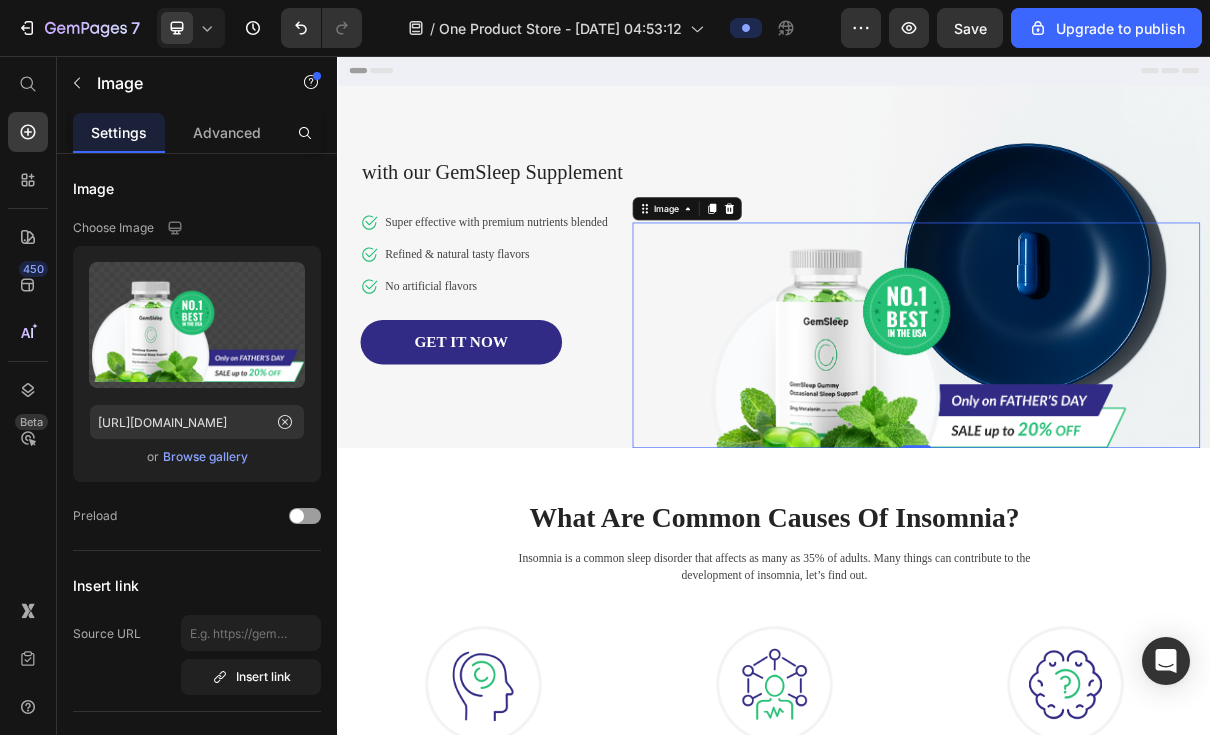 click 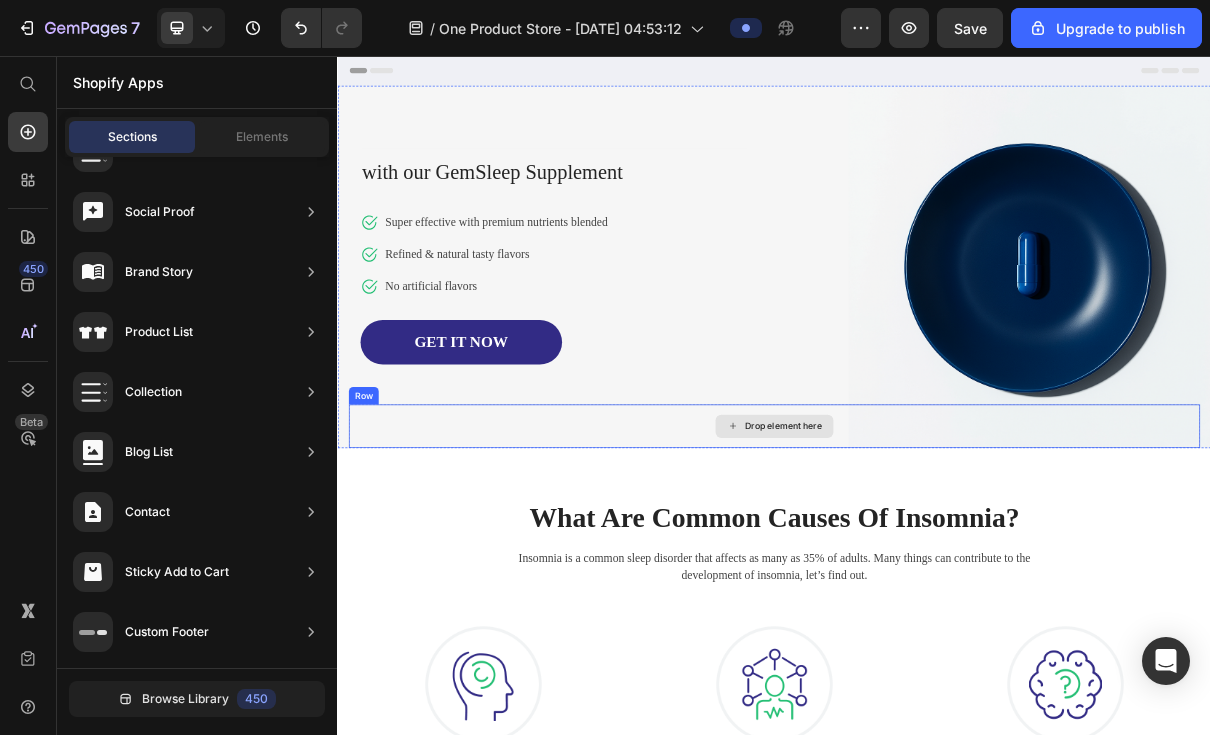 click on "Drop element here" at bounding box center [937, 565] 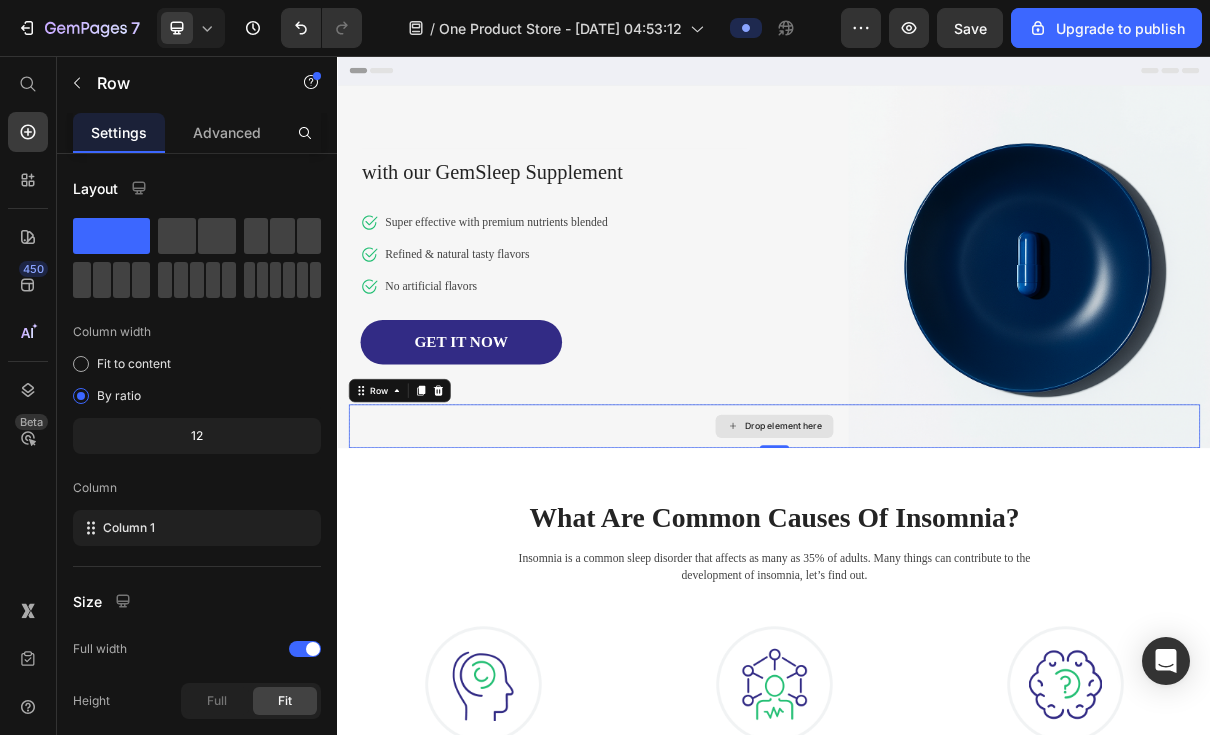 click on "Drop element here" at bounding box center (937, 565) 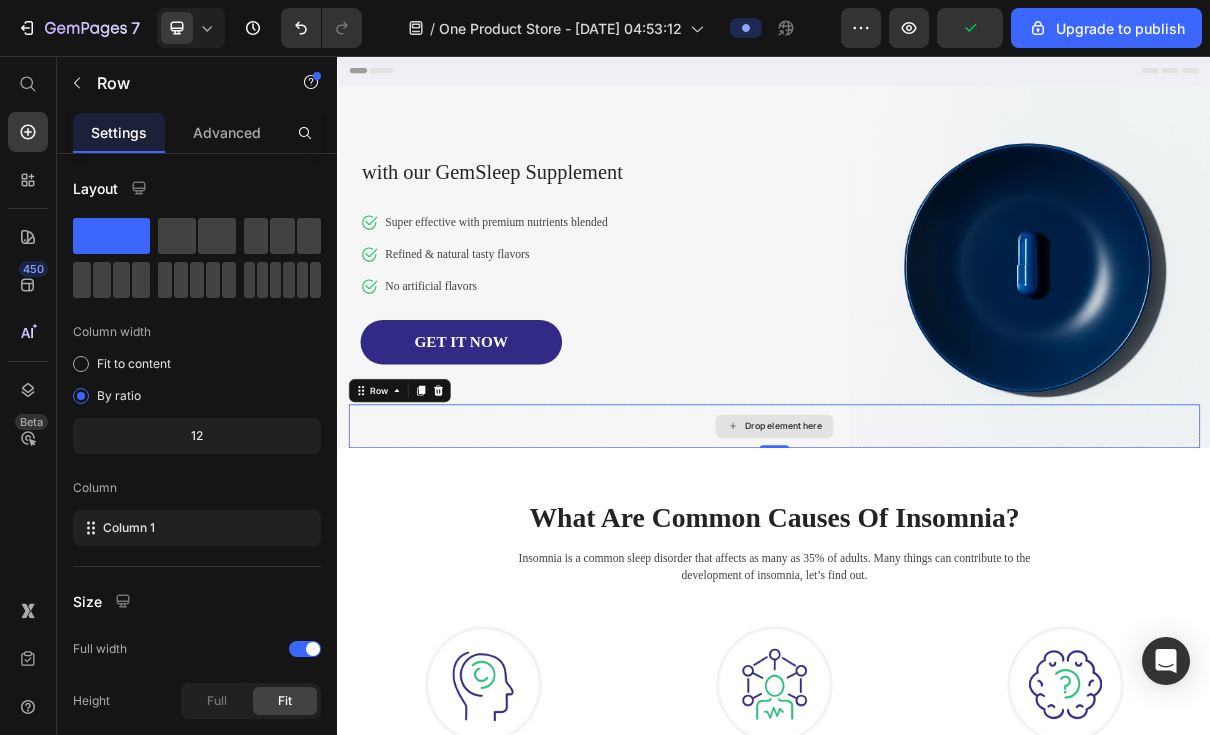 click 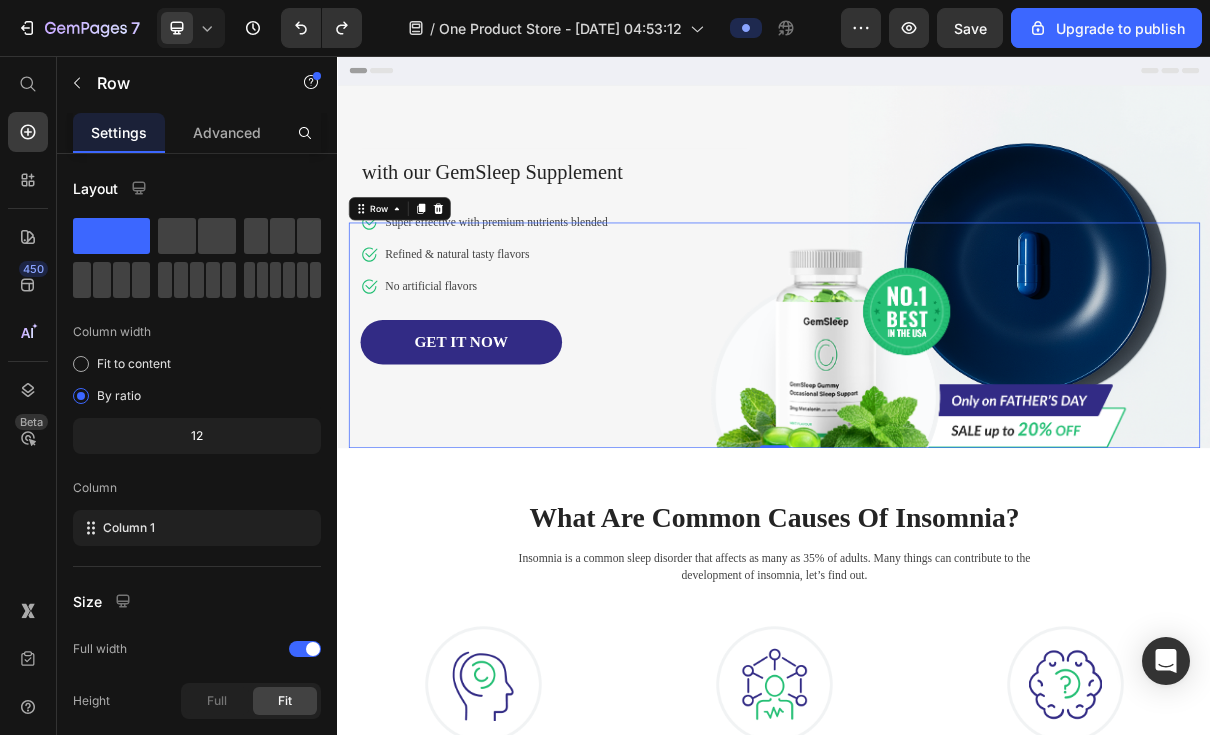 click 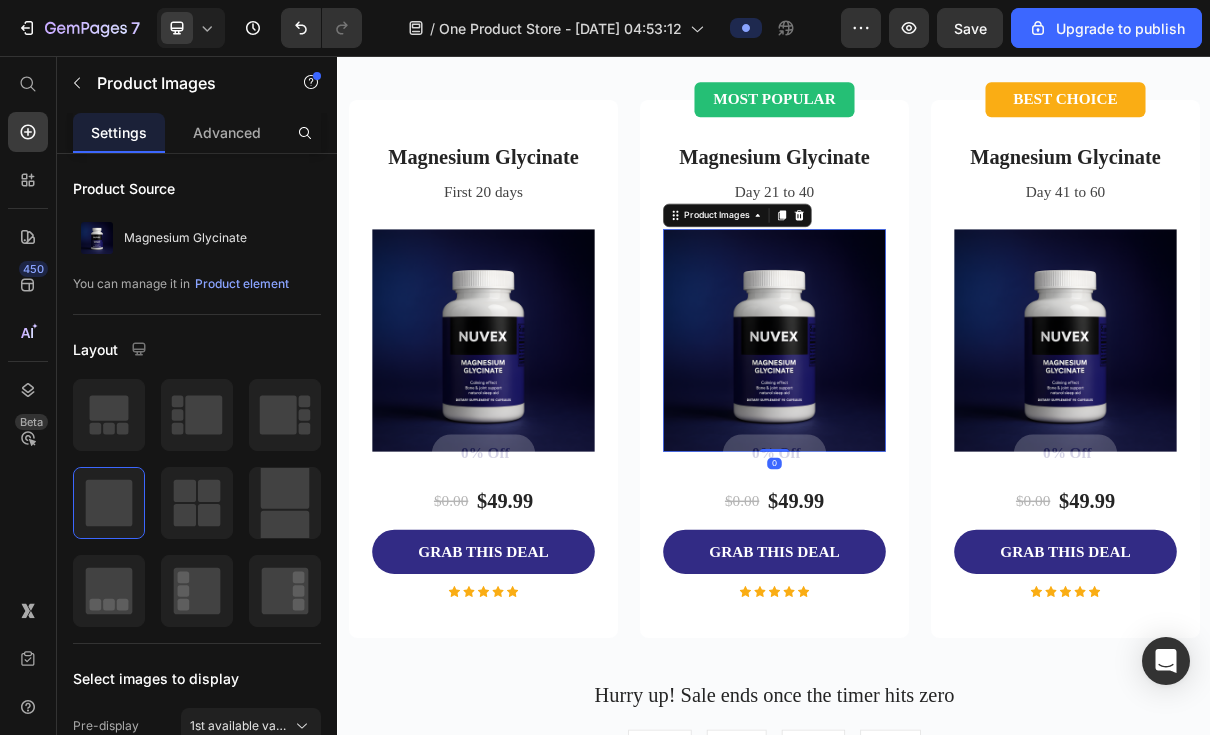 scroll, scrollTop: 2769, scrollLeft: 0, axis: vertical 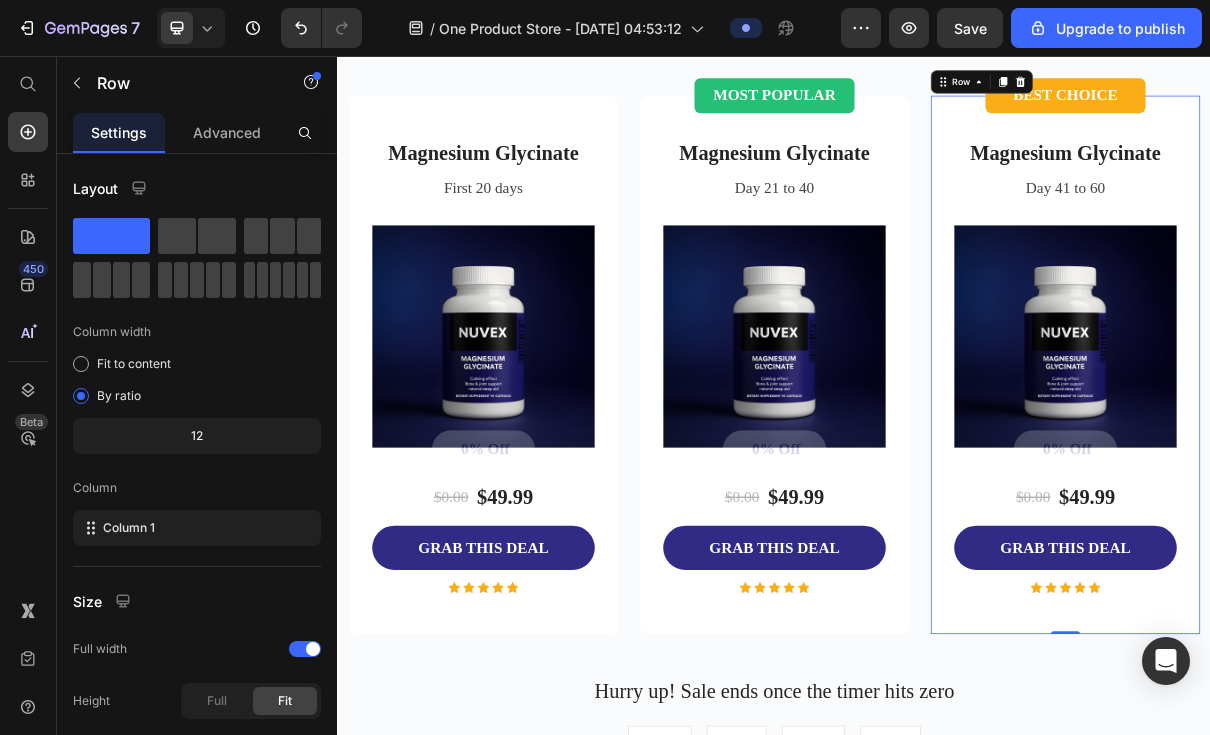 click 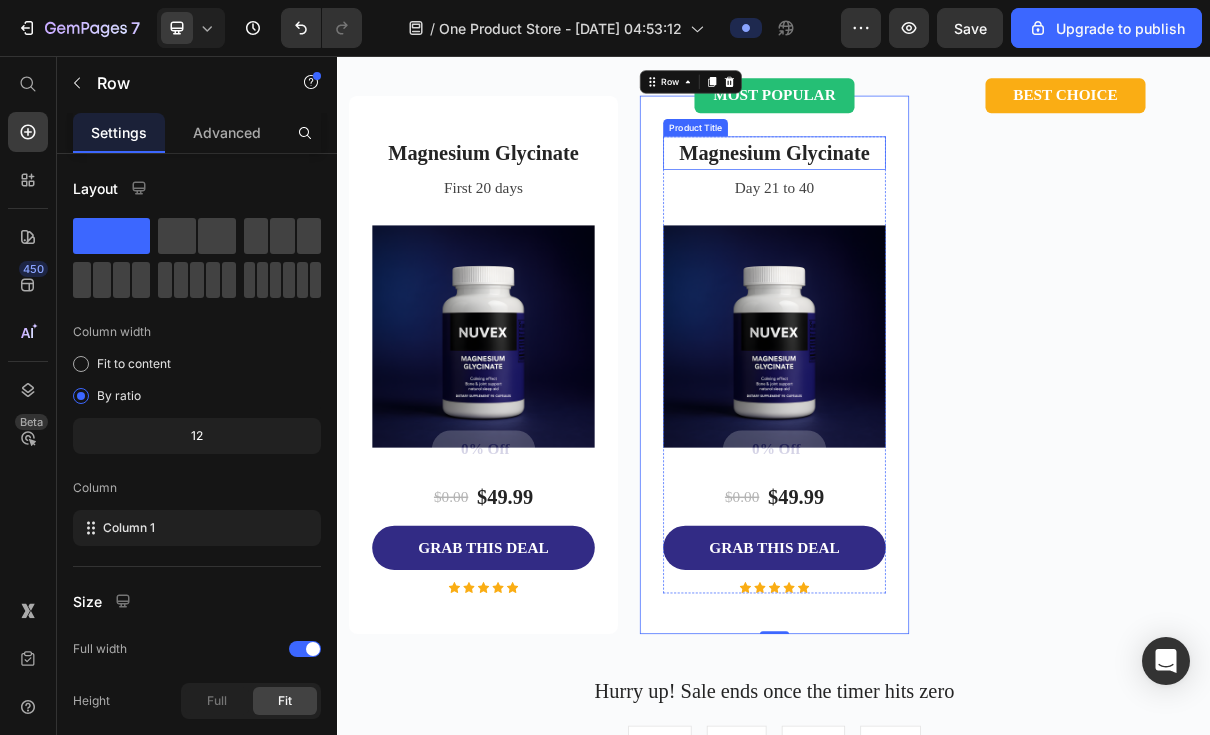 click at bounding box center (875, 91) 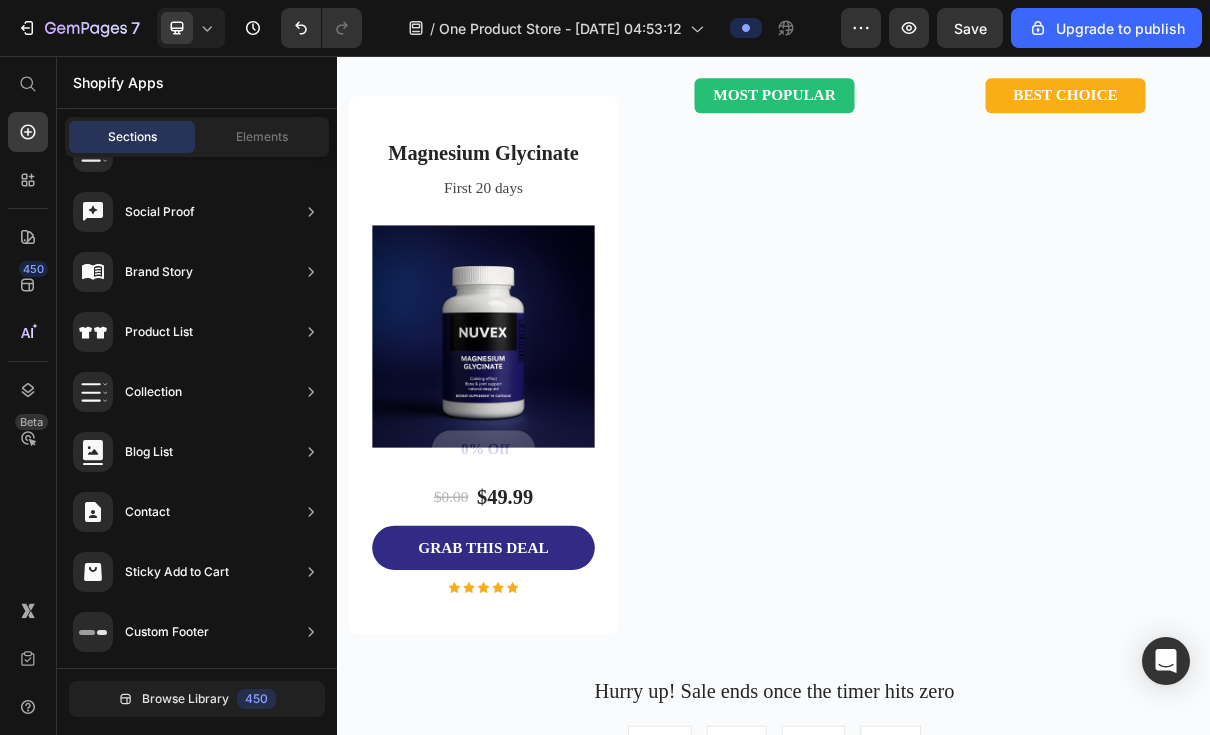 click 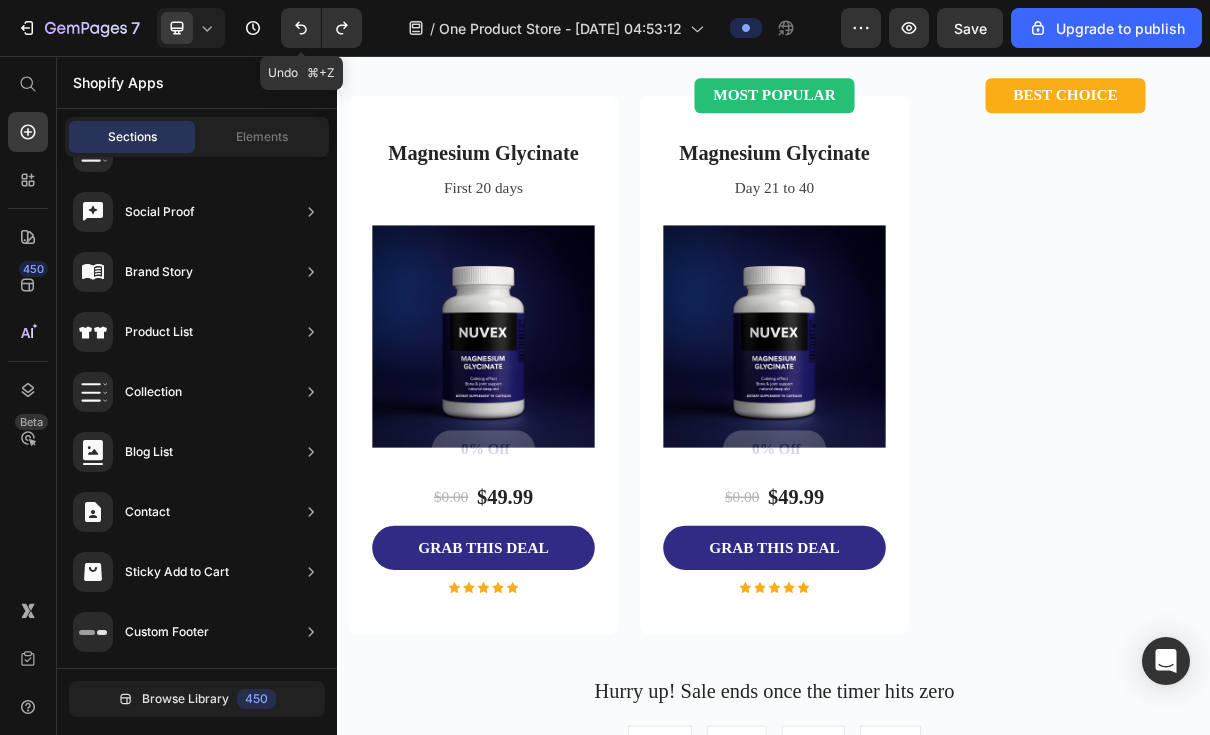 click 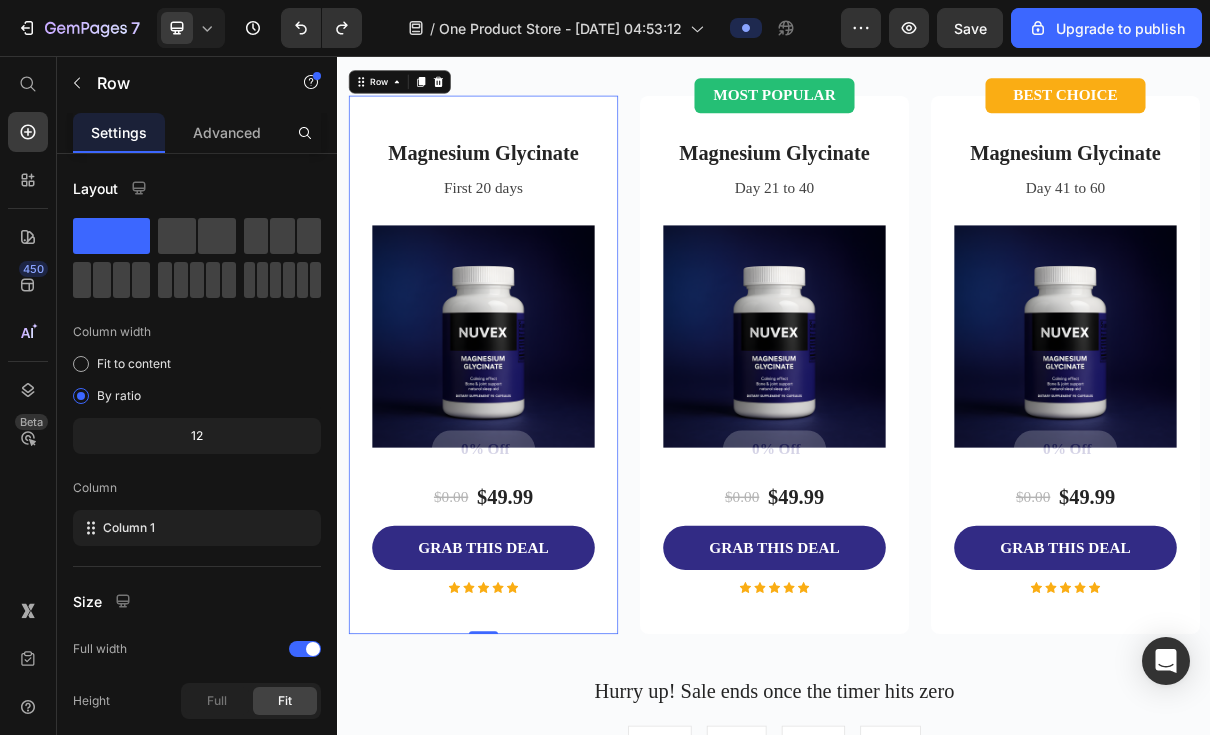 click 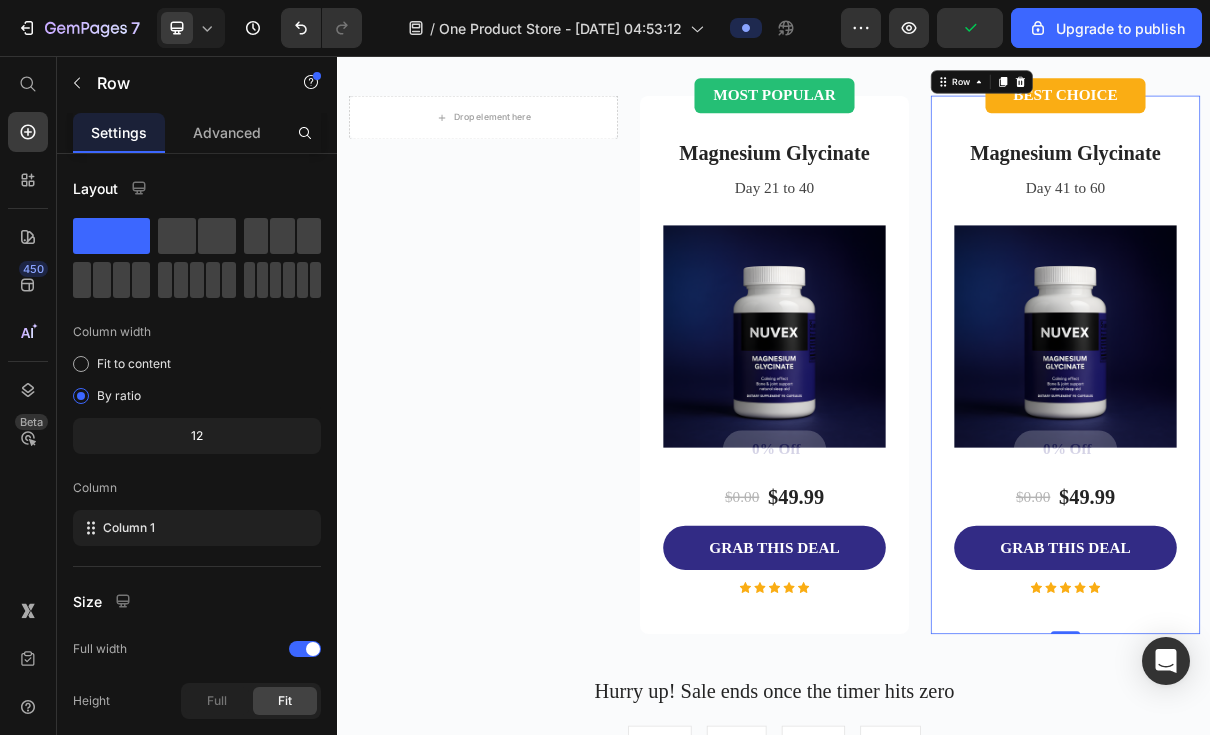 click 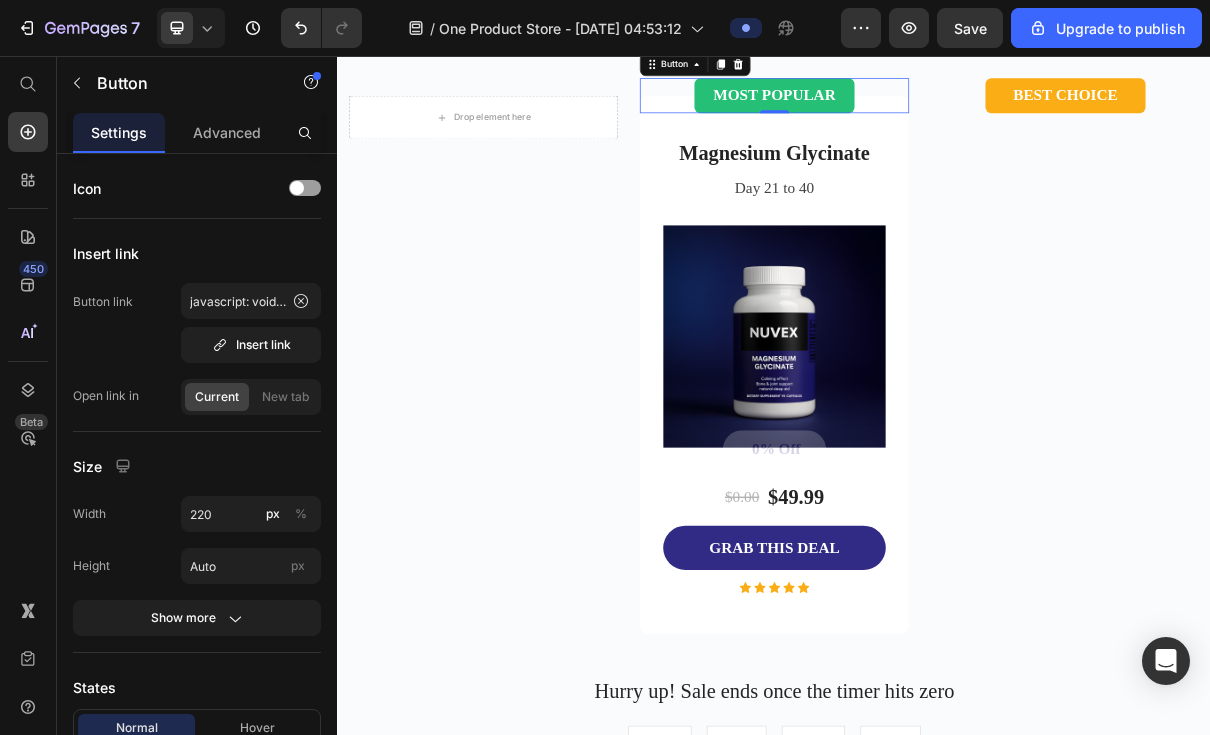 click 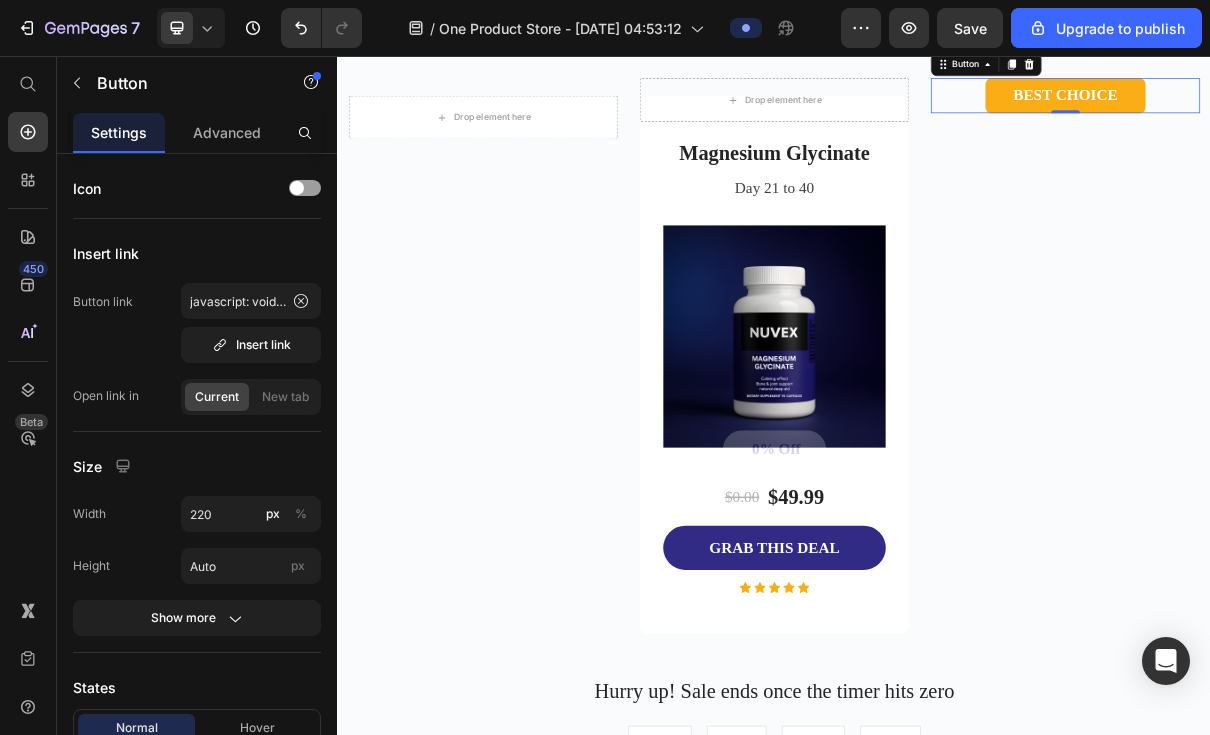 click 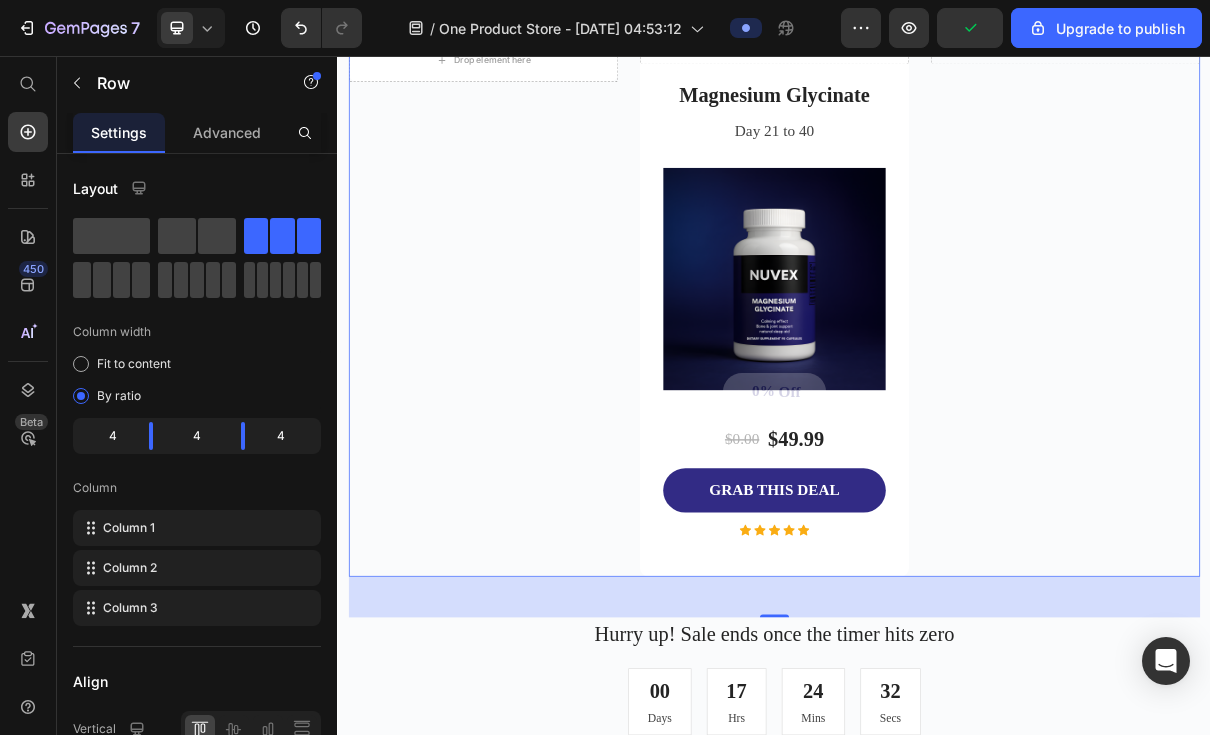 scroll, scrollTop: 3668, scrollLeft: 0, axis: vertical 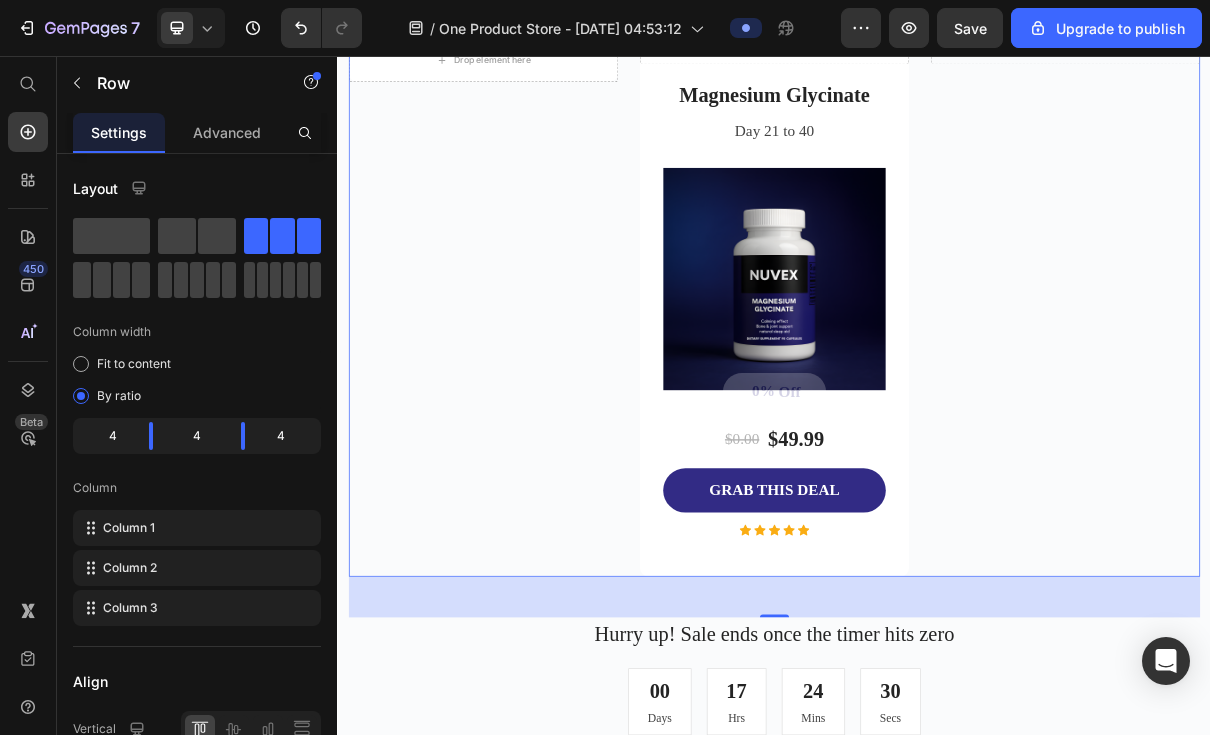 click 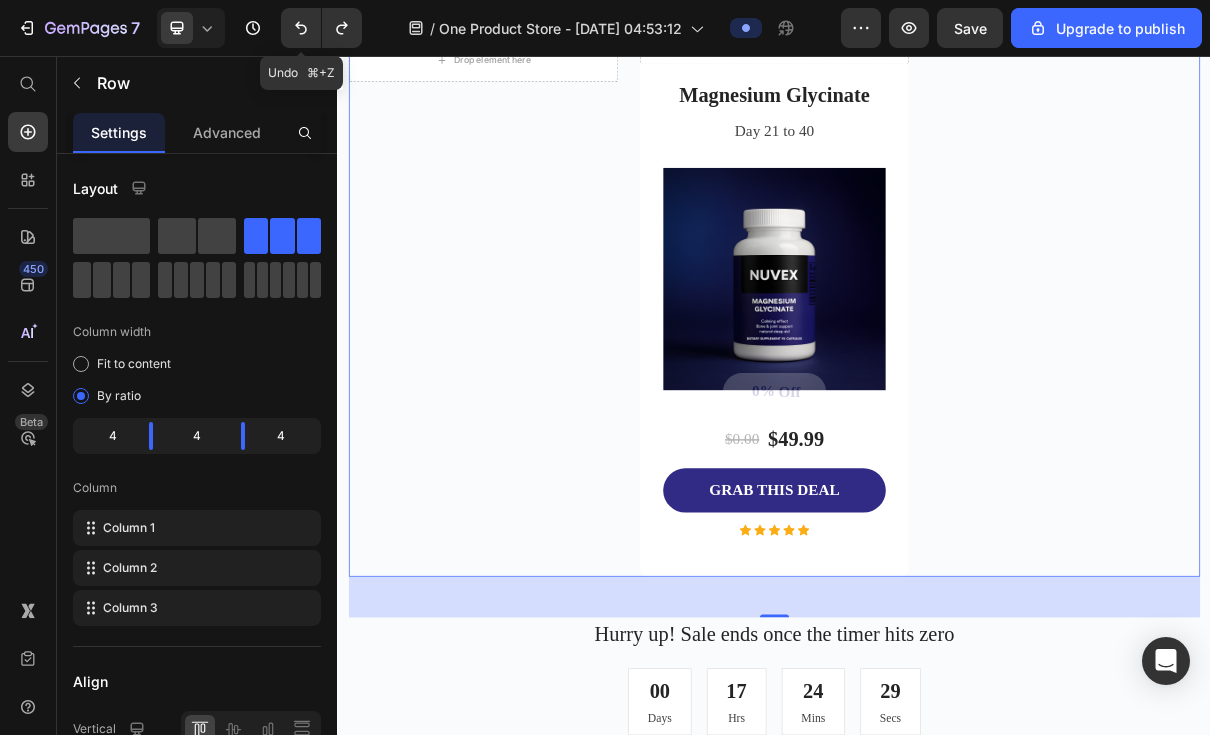click 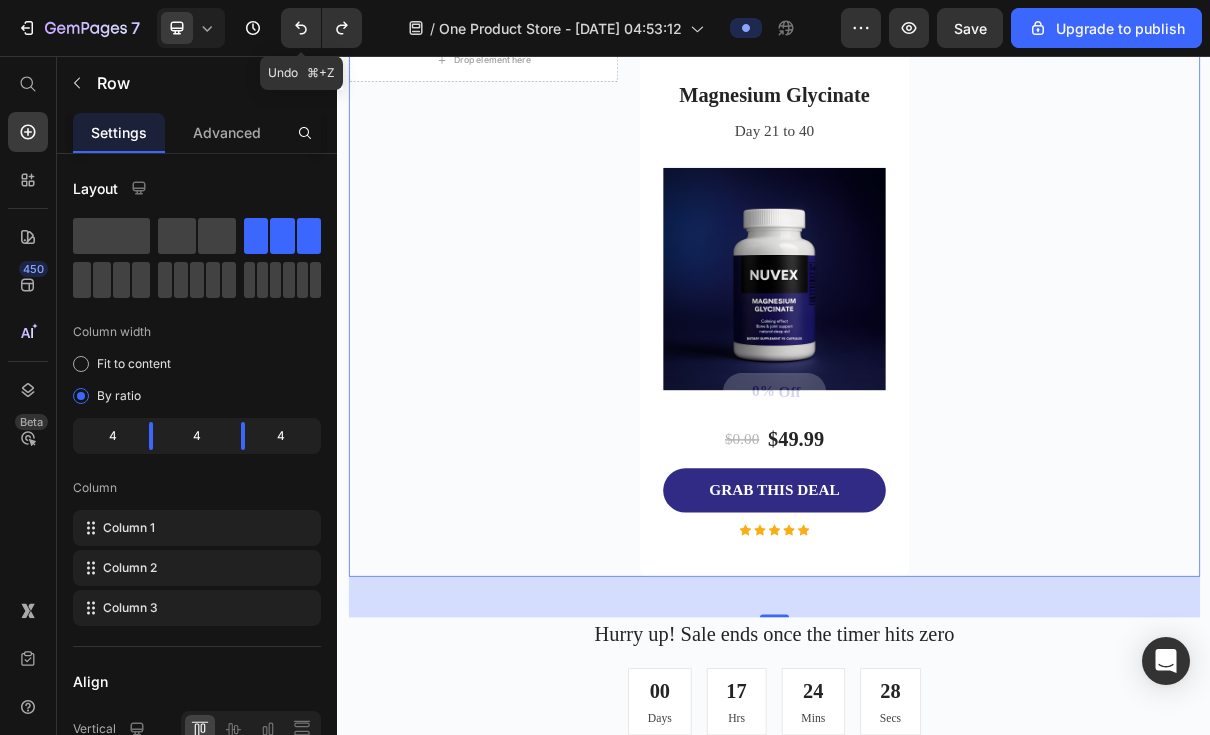 click 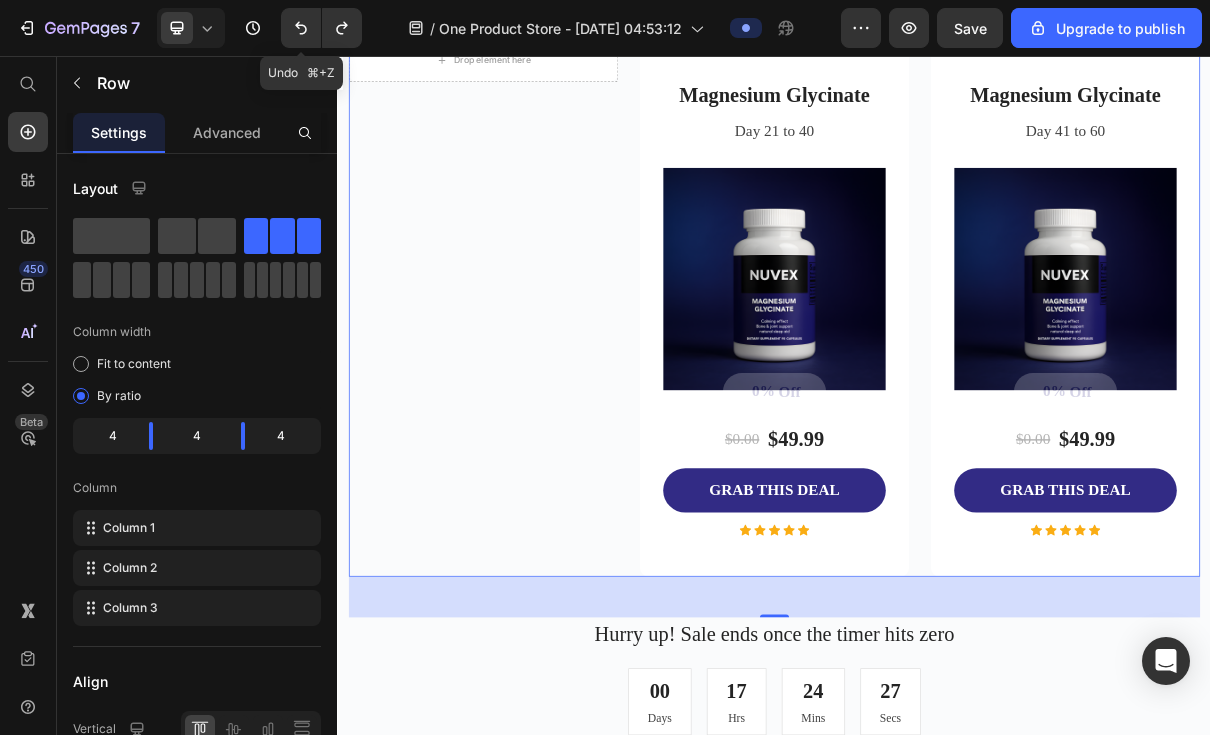 click 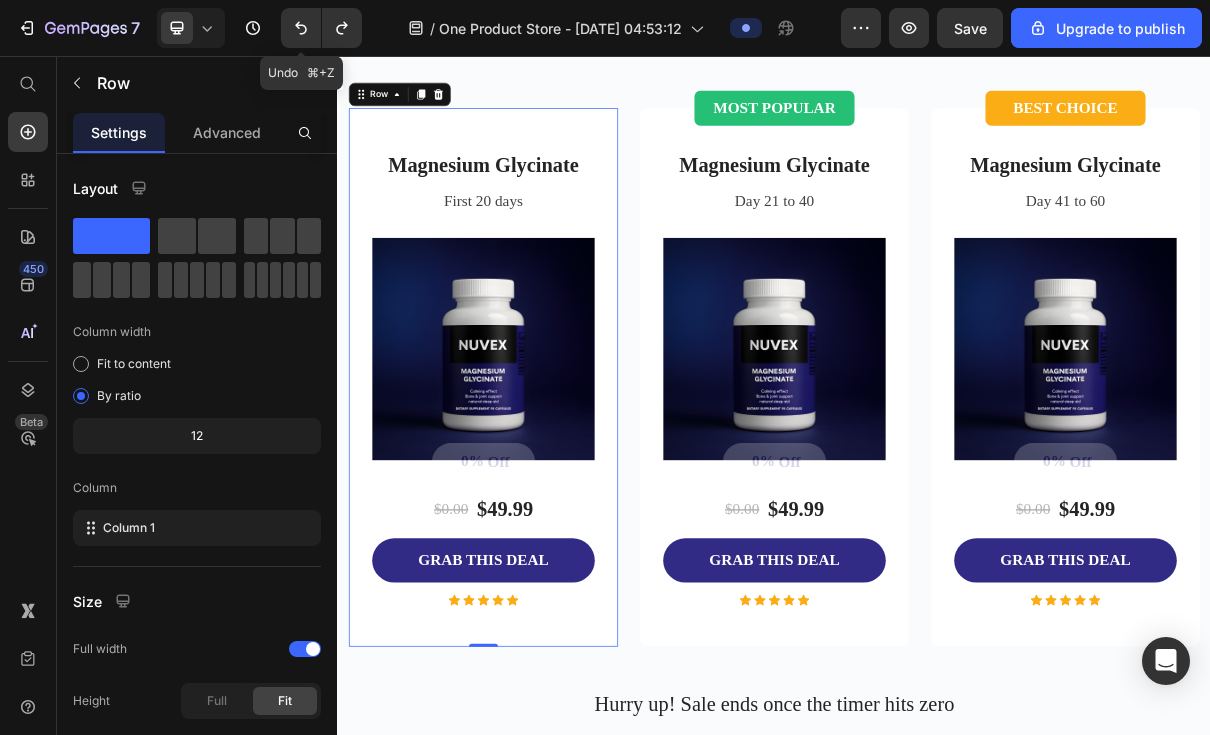 scroll, scrollTop: 3569, scrollLeft: 0, axis: vertical 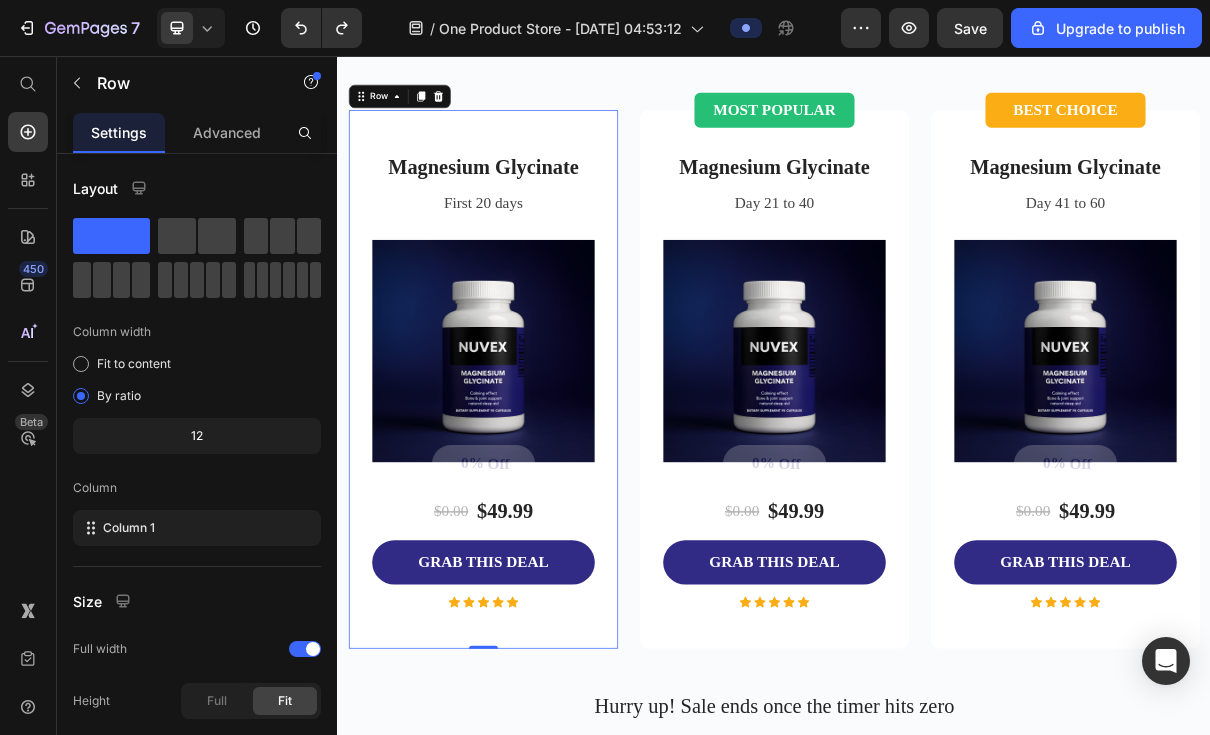 click on "Magnesium Glycinate Product Title  First 20 days Text block Product Images 0% Off Product Tag $0.00 Product Price $49.99 Product Price Row GRAB THIS DEAL Product Cart Button                Icon                Icon                Icon                Icon                Icon Icon List Hoz Product Row   0" at bounding box center [537, 500] 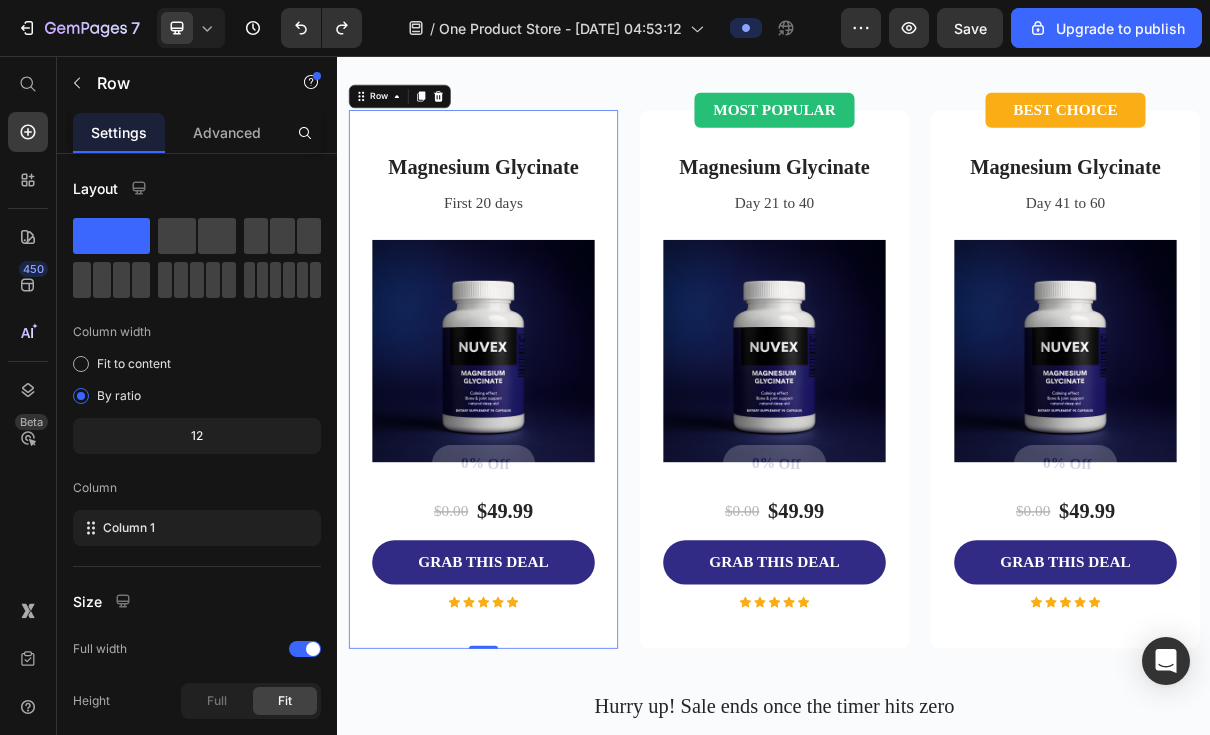 click 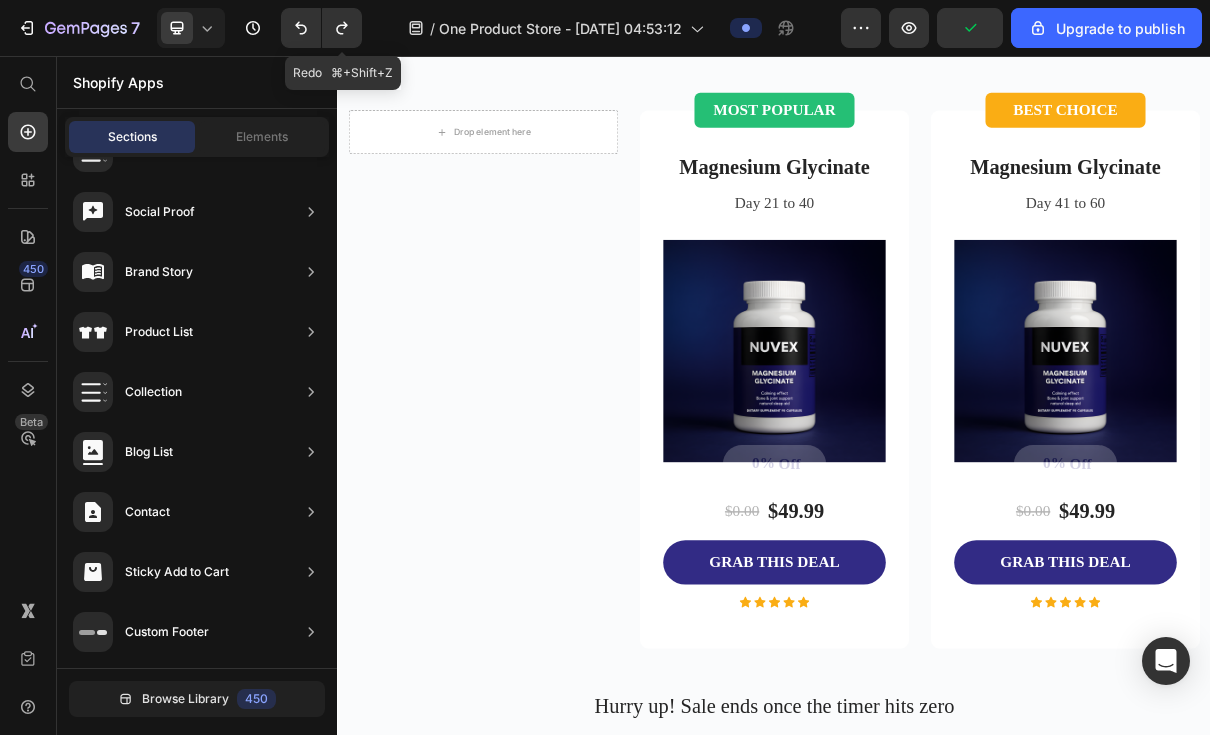 click 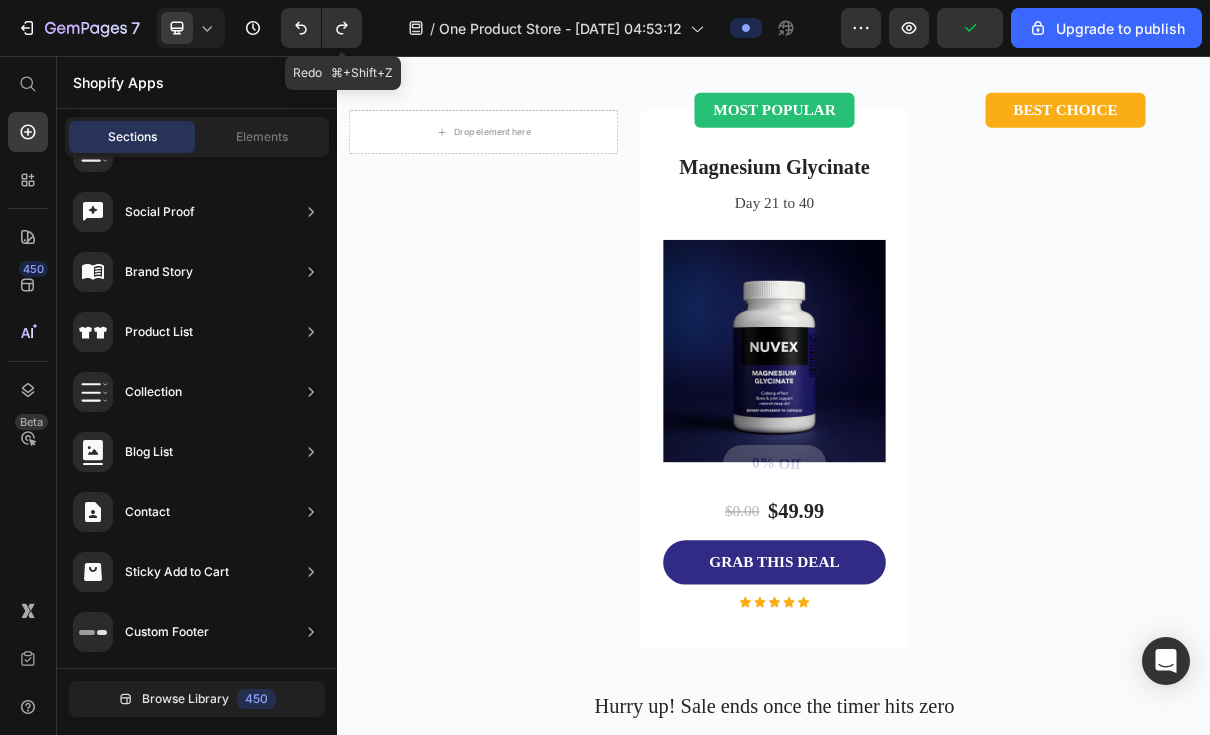 click 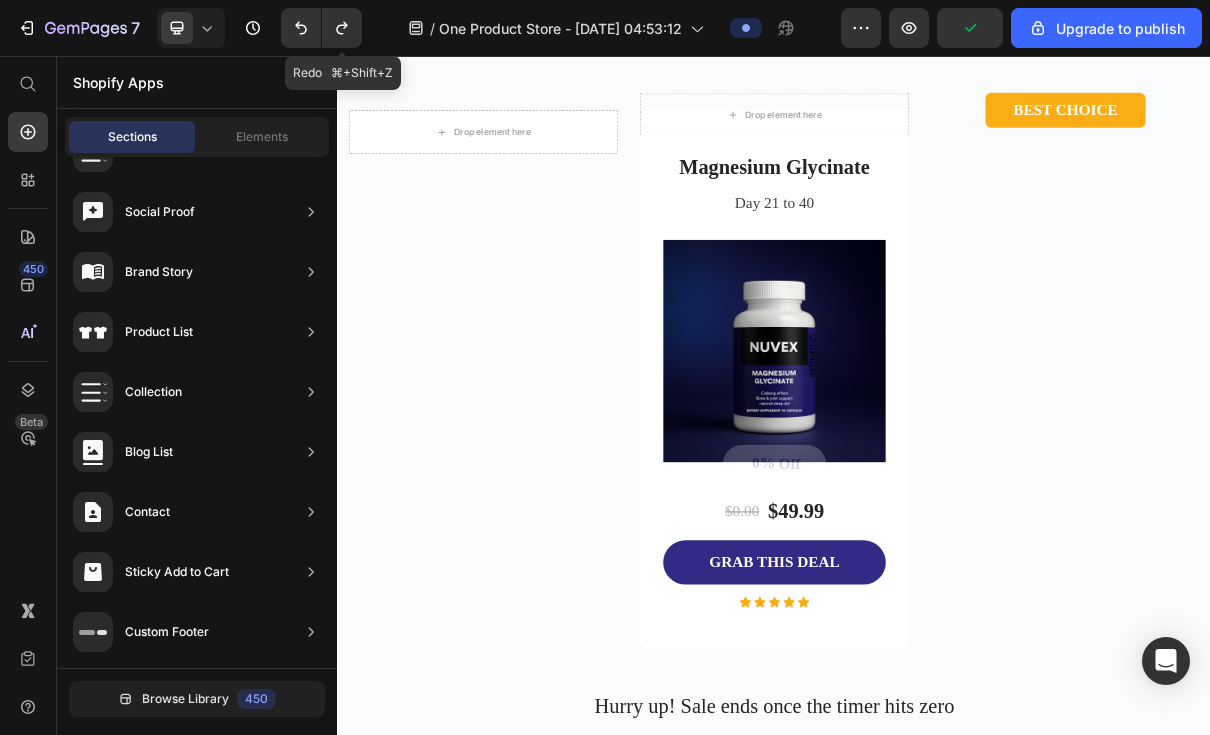 click 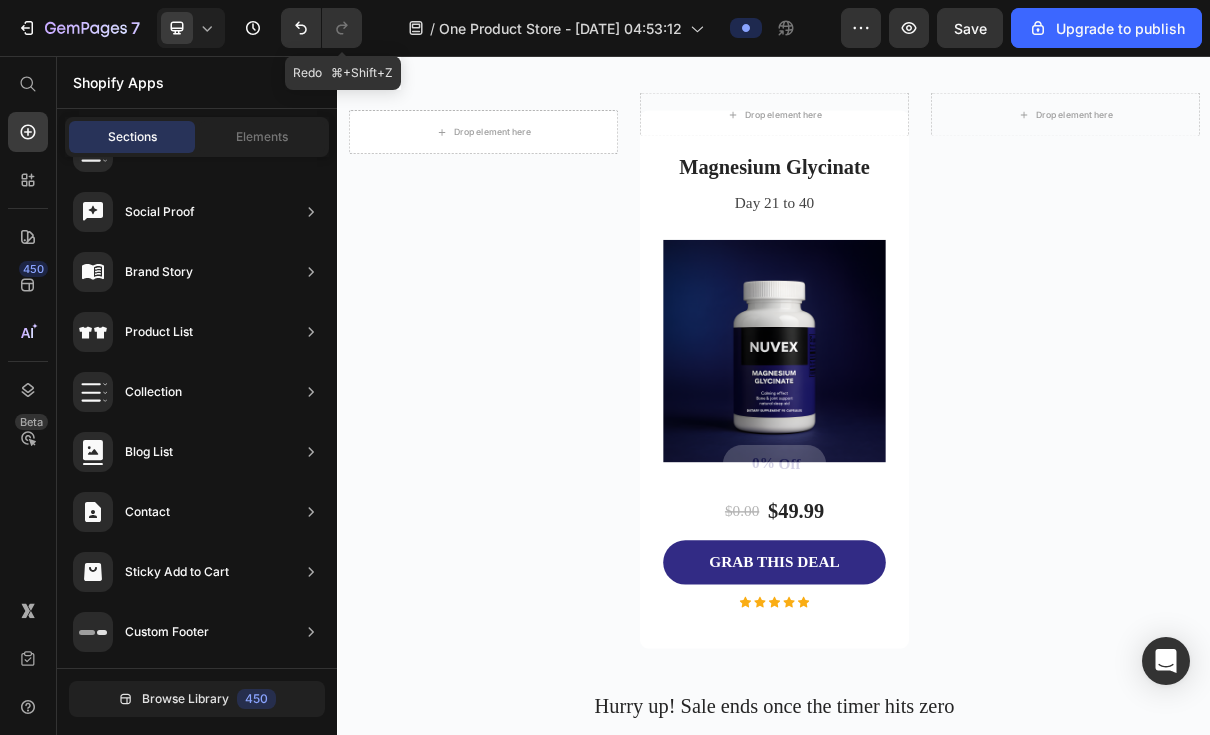 click 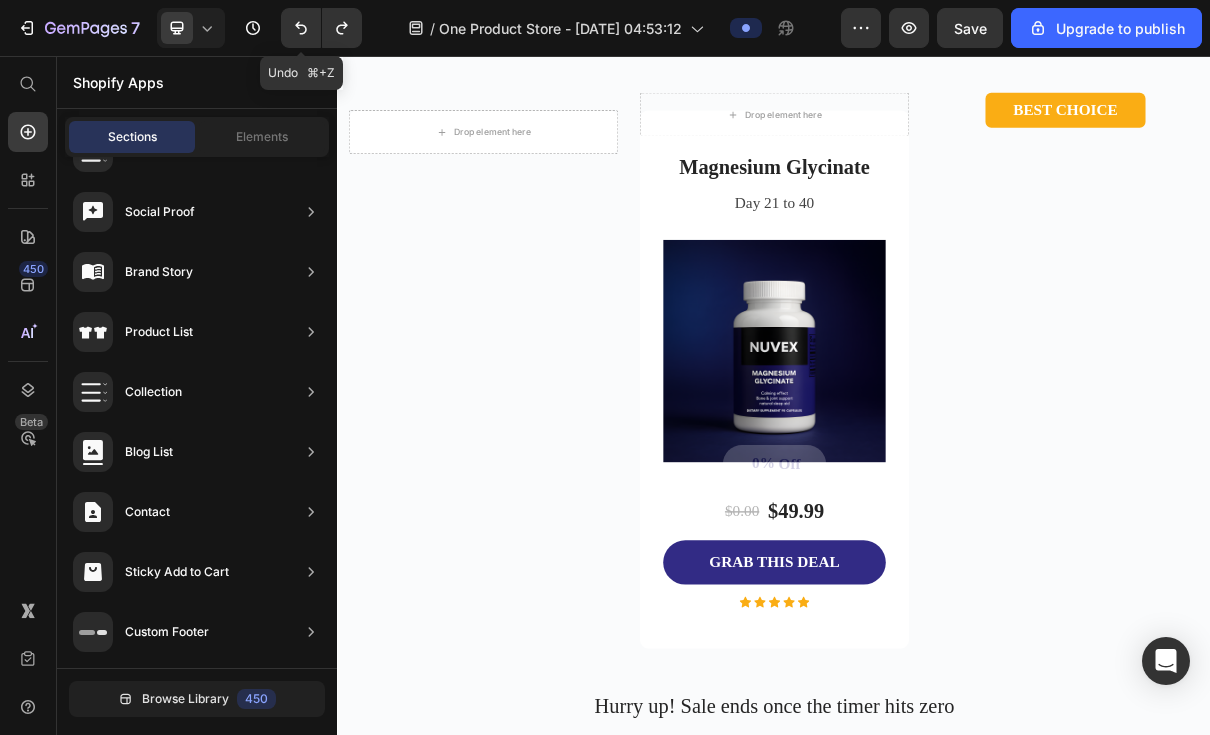 click 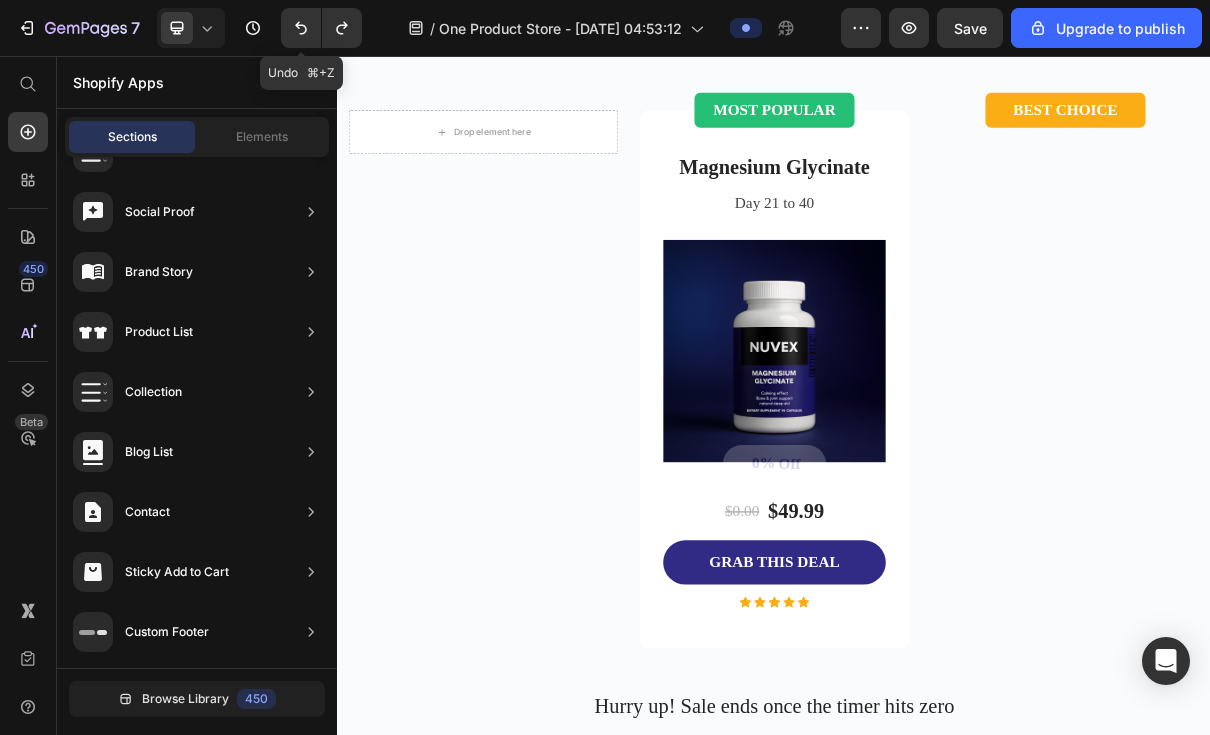 click 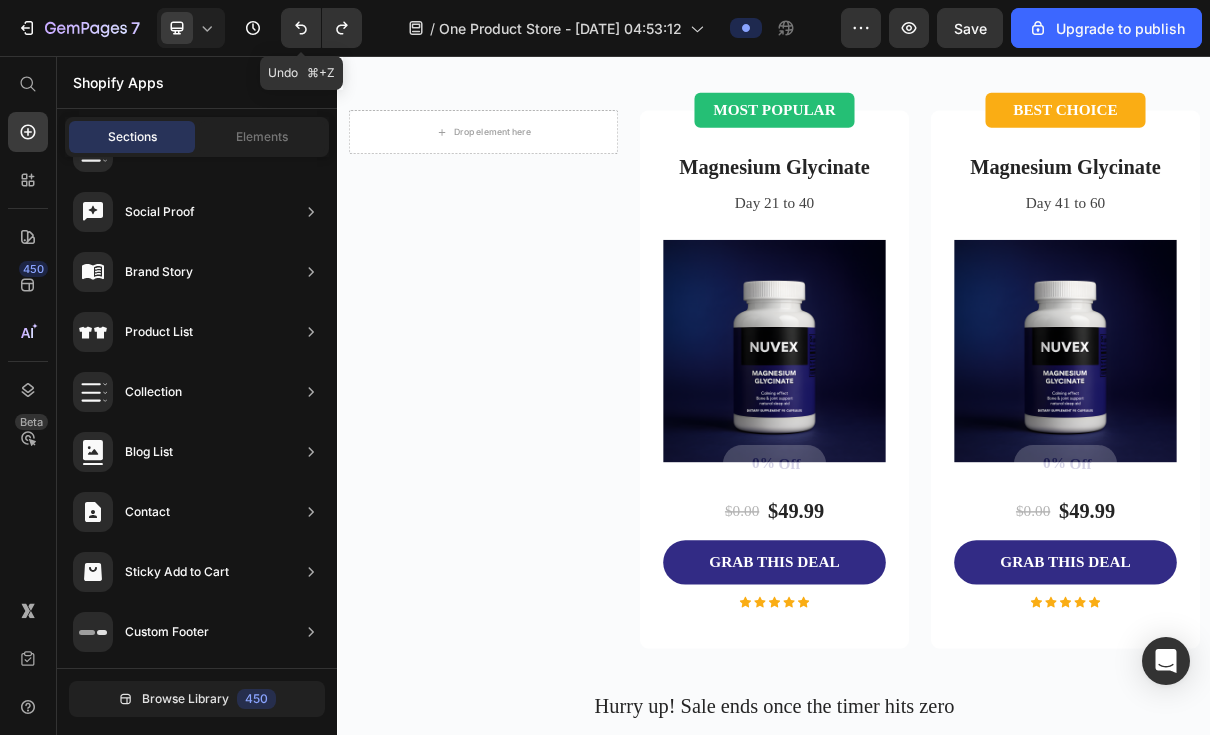 click 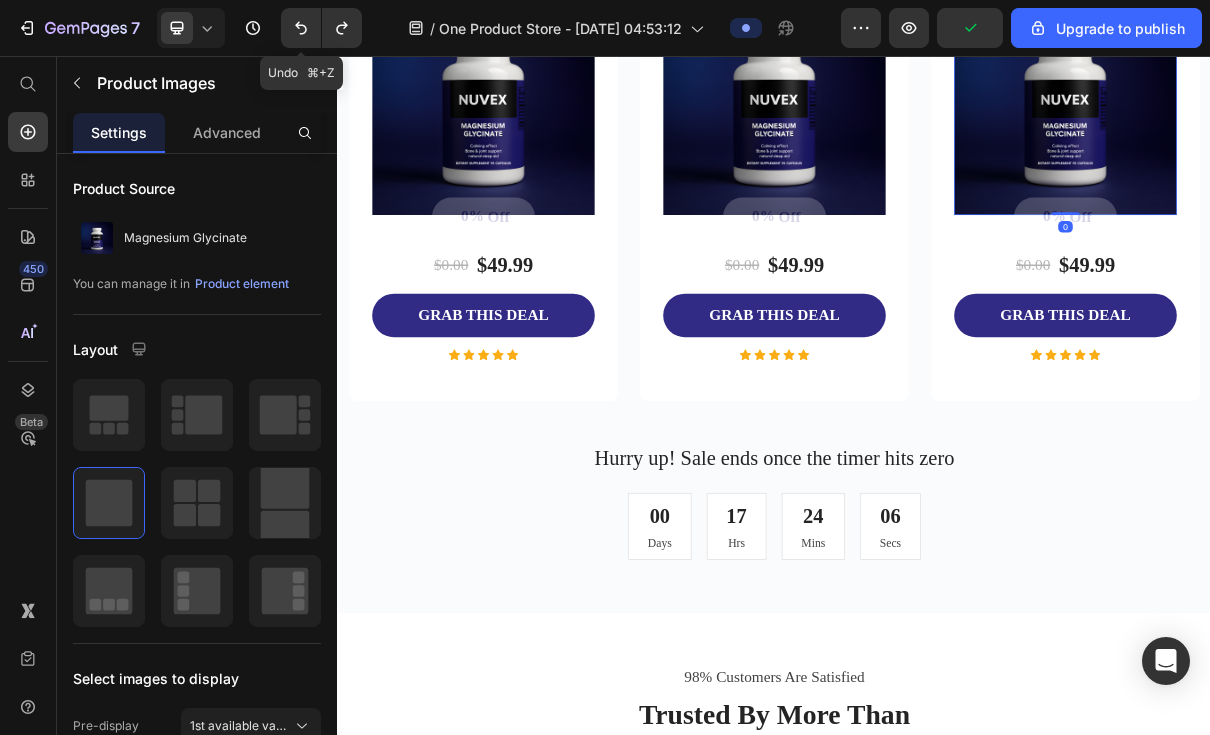 scroll, scrollTop: 4408, scrollLeft: 0, axis: vertical 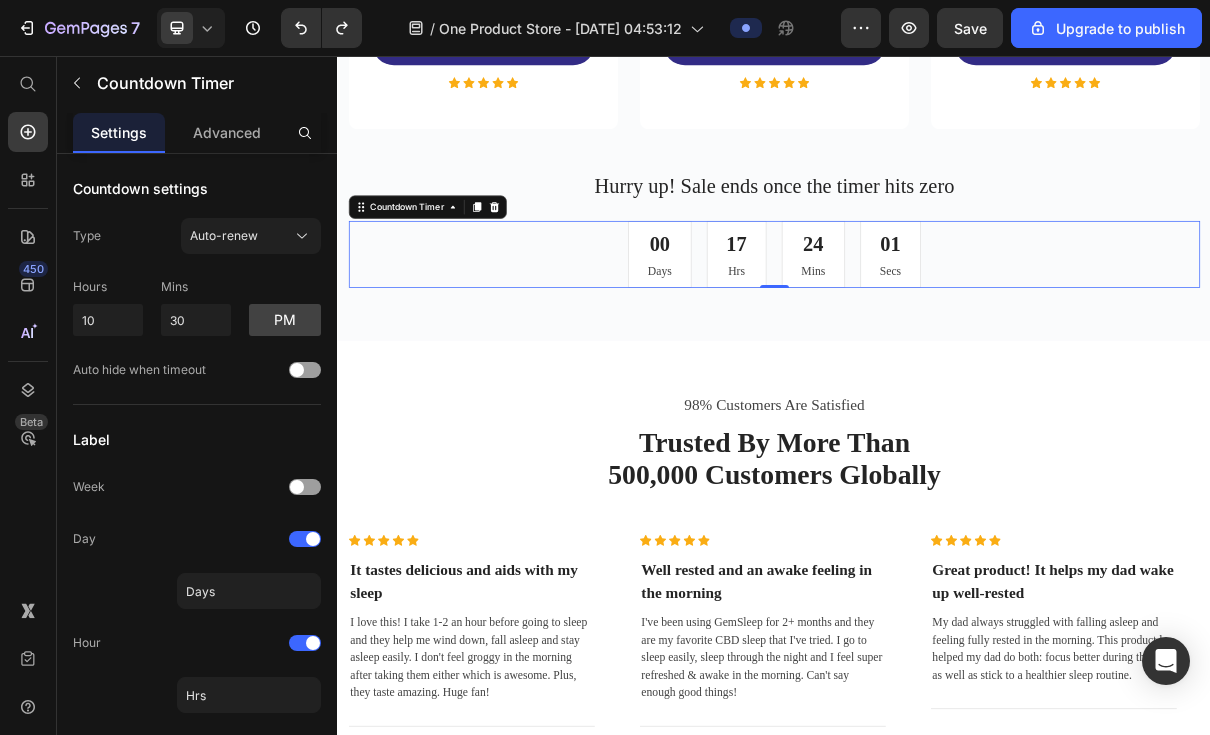click 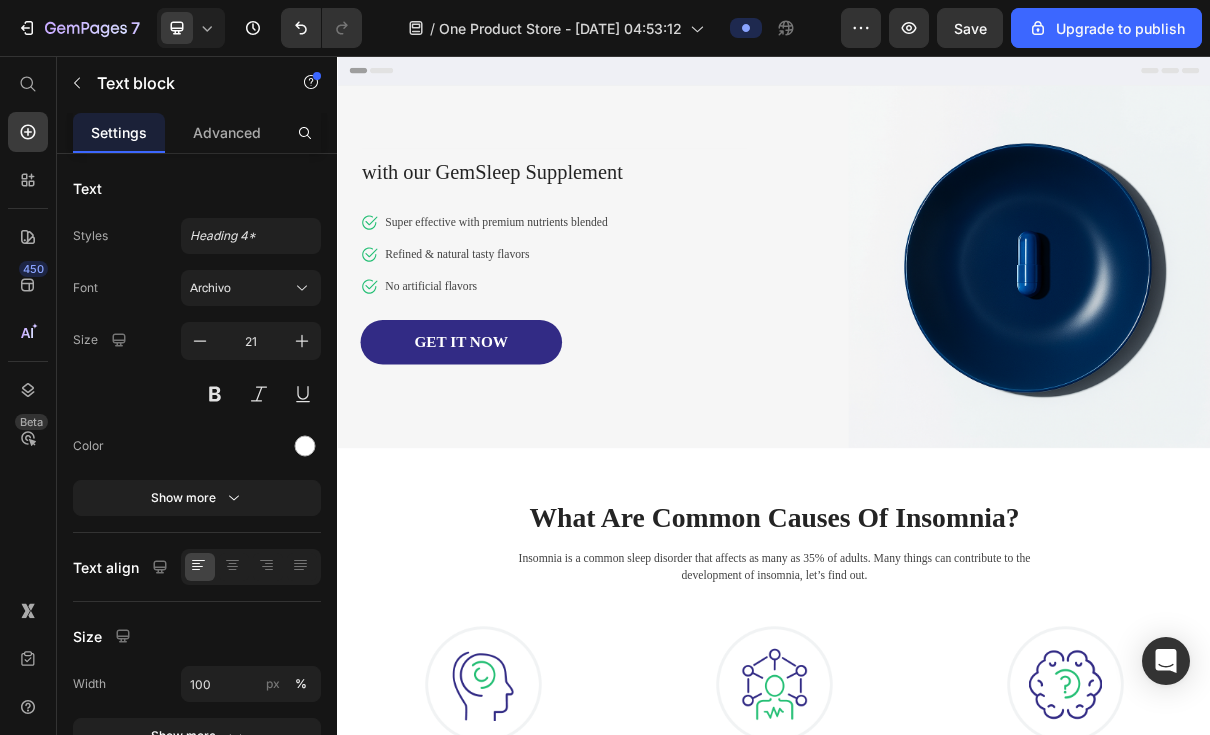 scroll, scrollTop: 0, scrollLeft: 0, axis: both 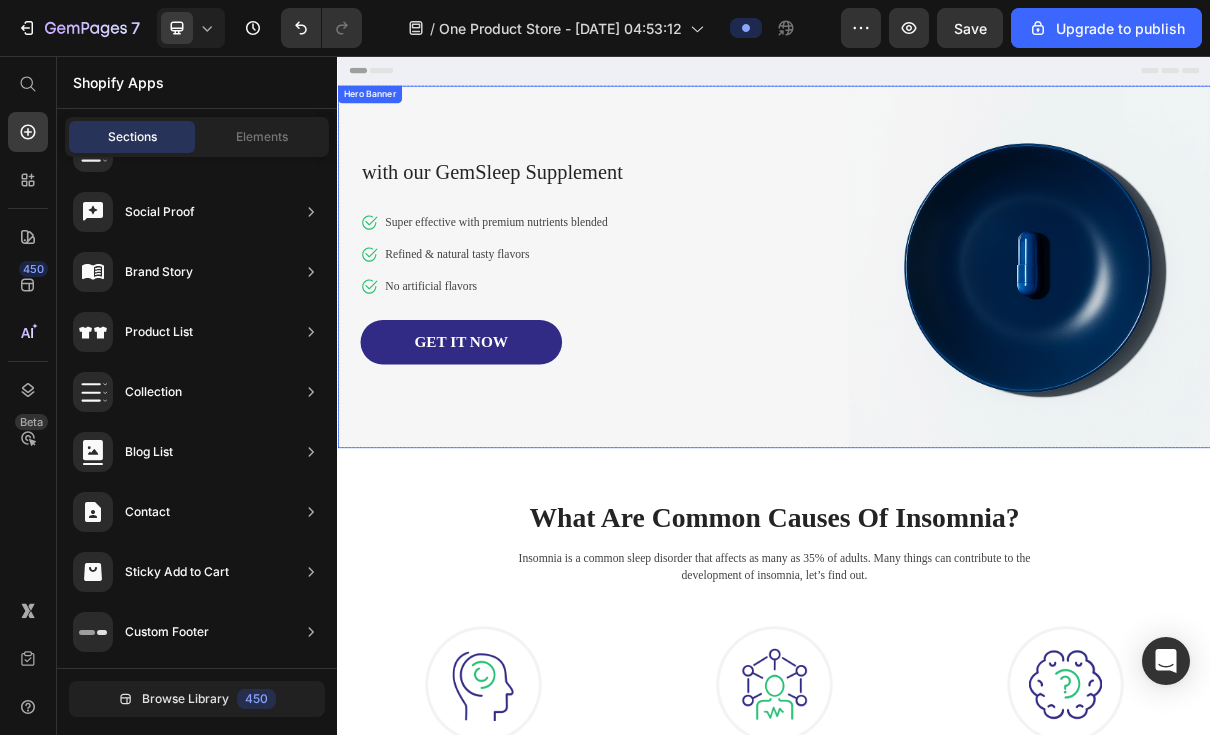 click on "Heading with our GemSleep Supplement Text block       Icon Super effective with premium nutrients blended Text block       Icon Refined & natural tasty flavors Text block       Icon No artificial flavors Text block Icon List GET IT NOW Button Row Image" at bounding box center [937, 346] 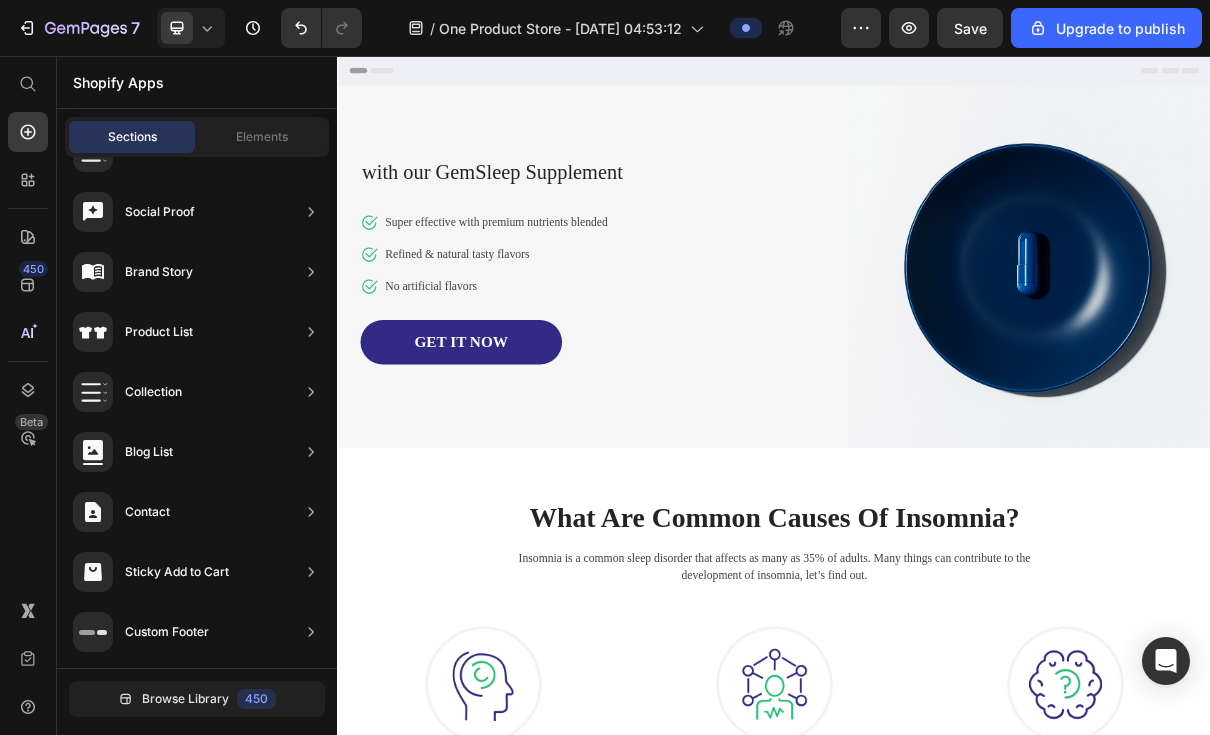 click on "Header" at bounding box center [937, 76] 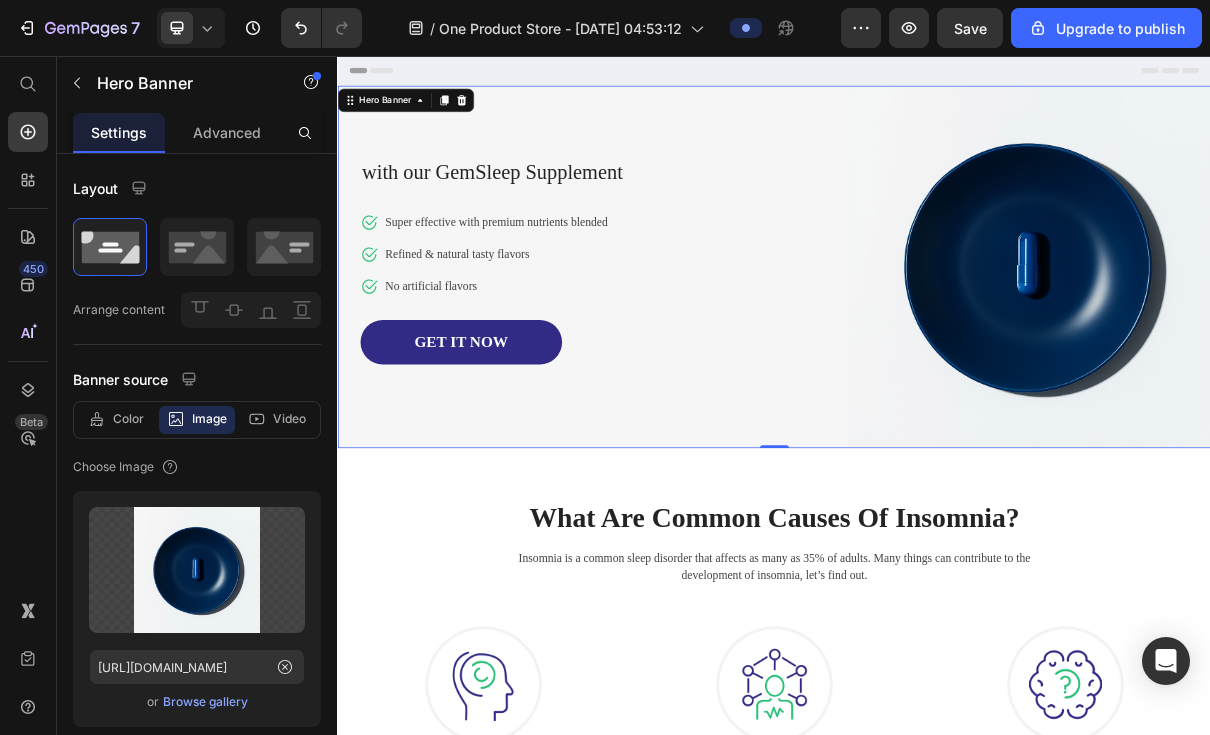click on "Hero Banner" at bounding box center (402, 117) 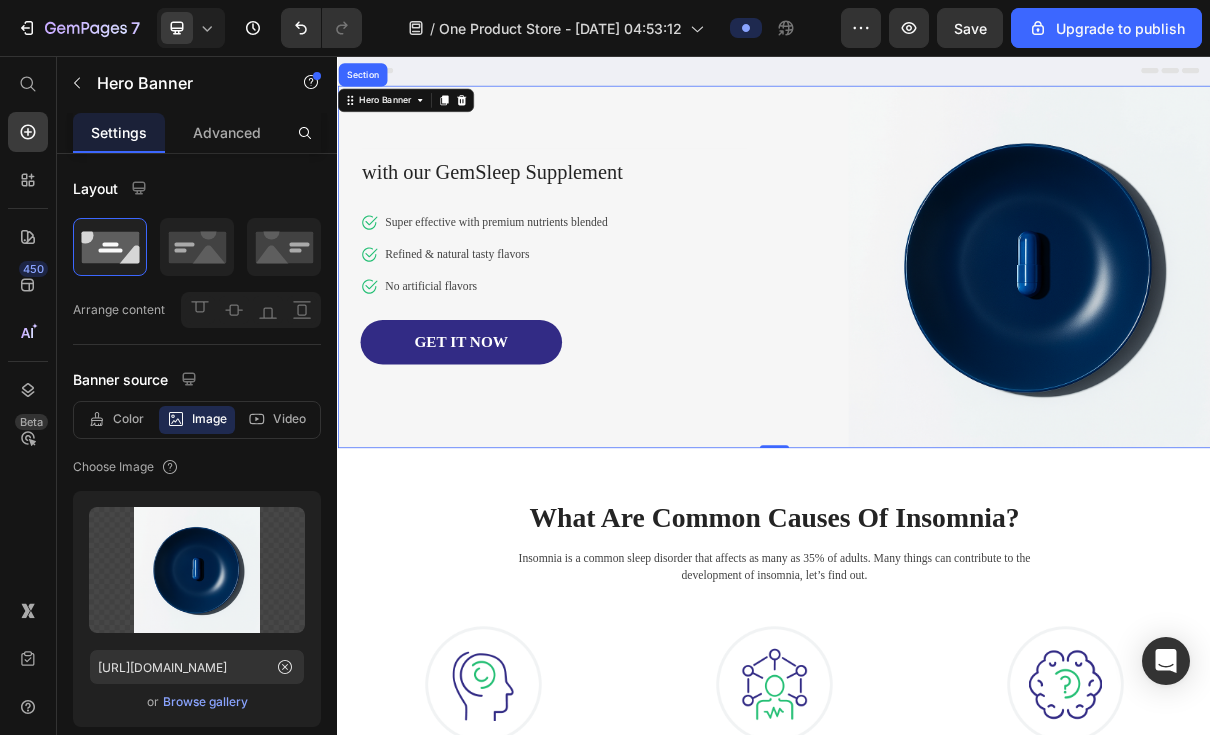 click on "Section" at bounding box center (371, 82) 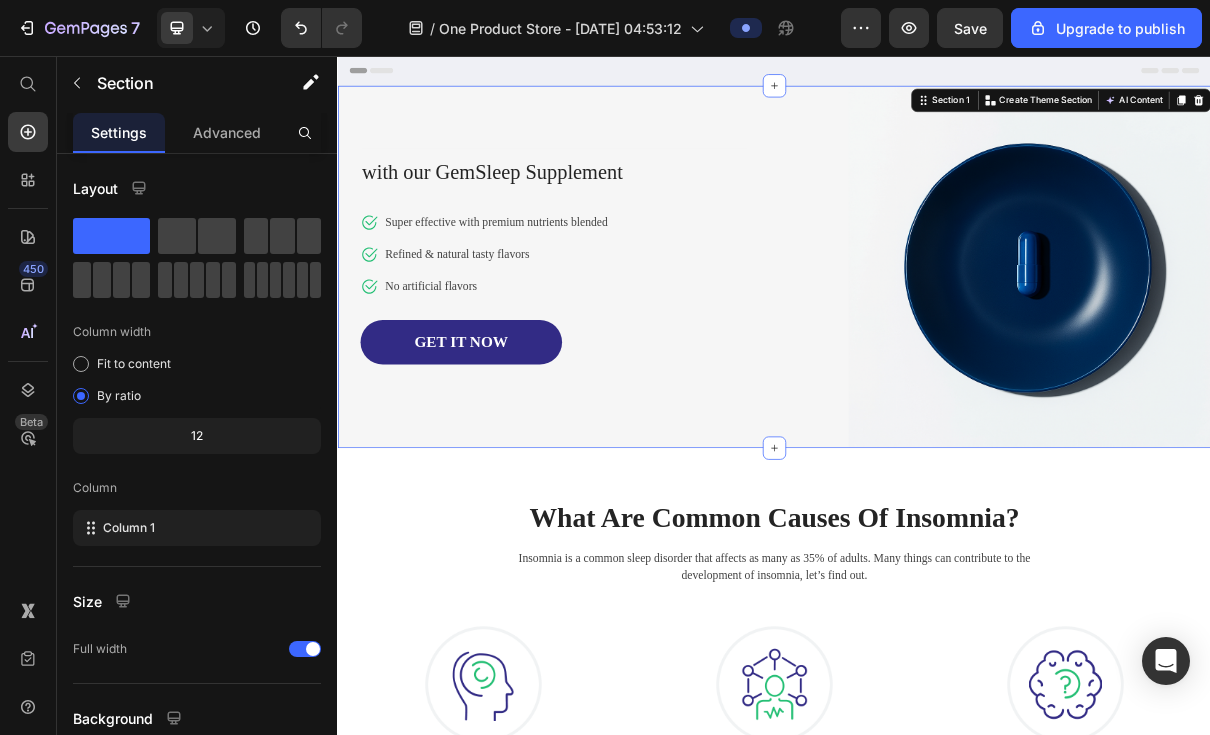 click 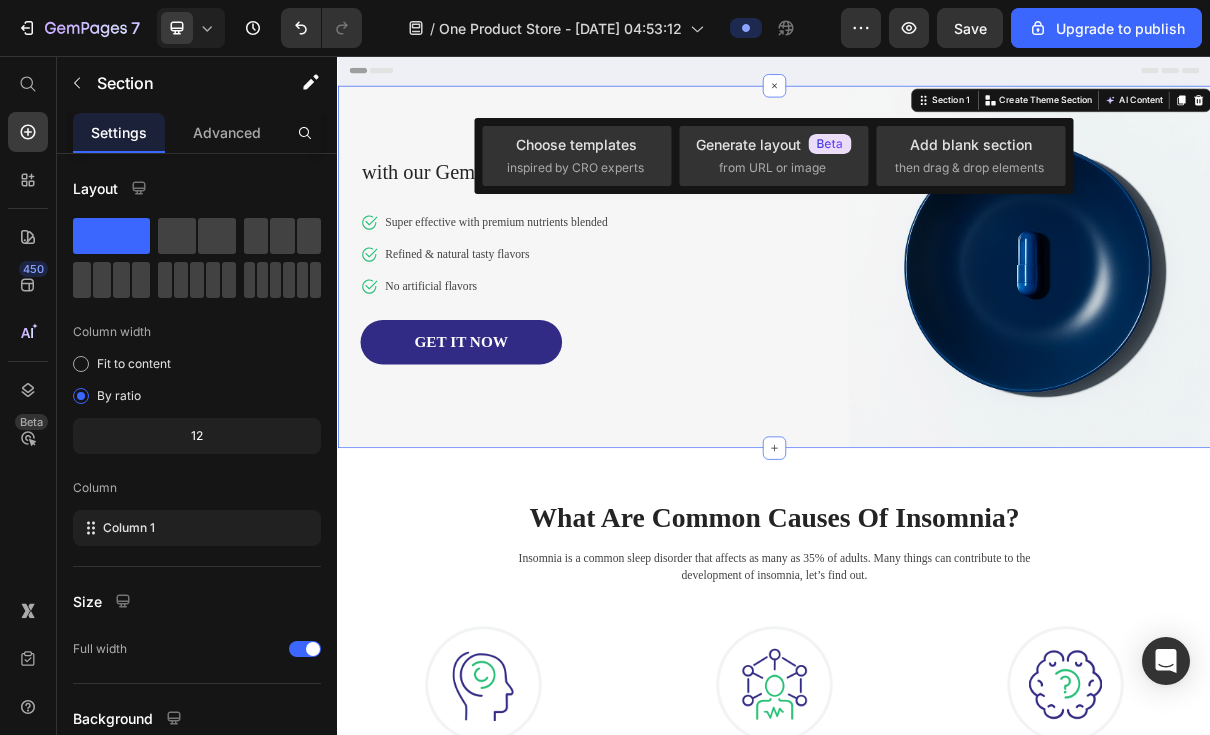 click on "Choose templates" at bounding box center (576, 144) 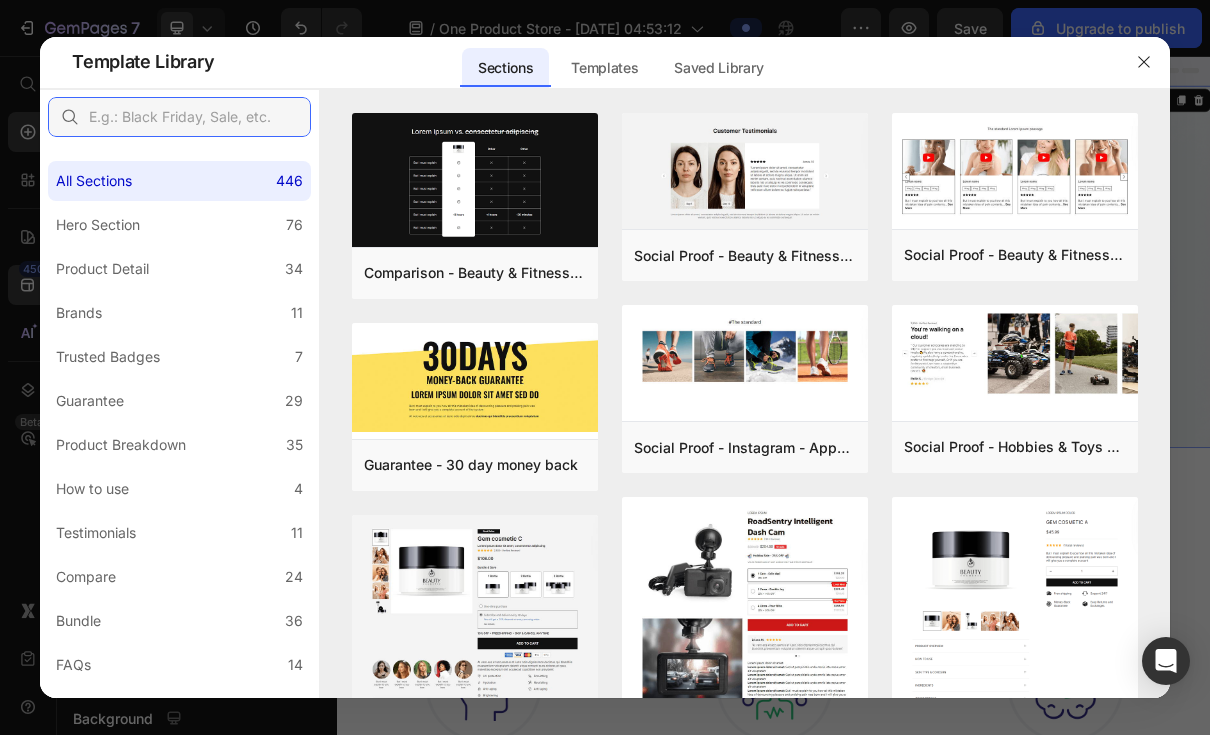 click at bounding box center [179, 117] 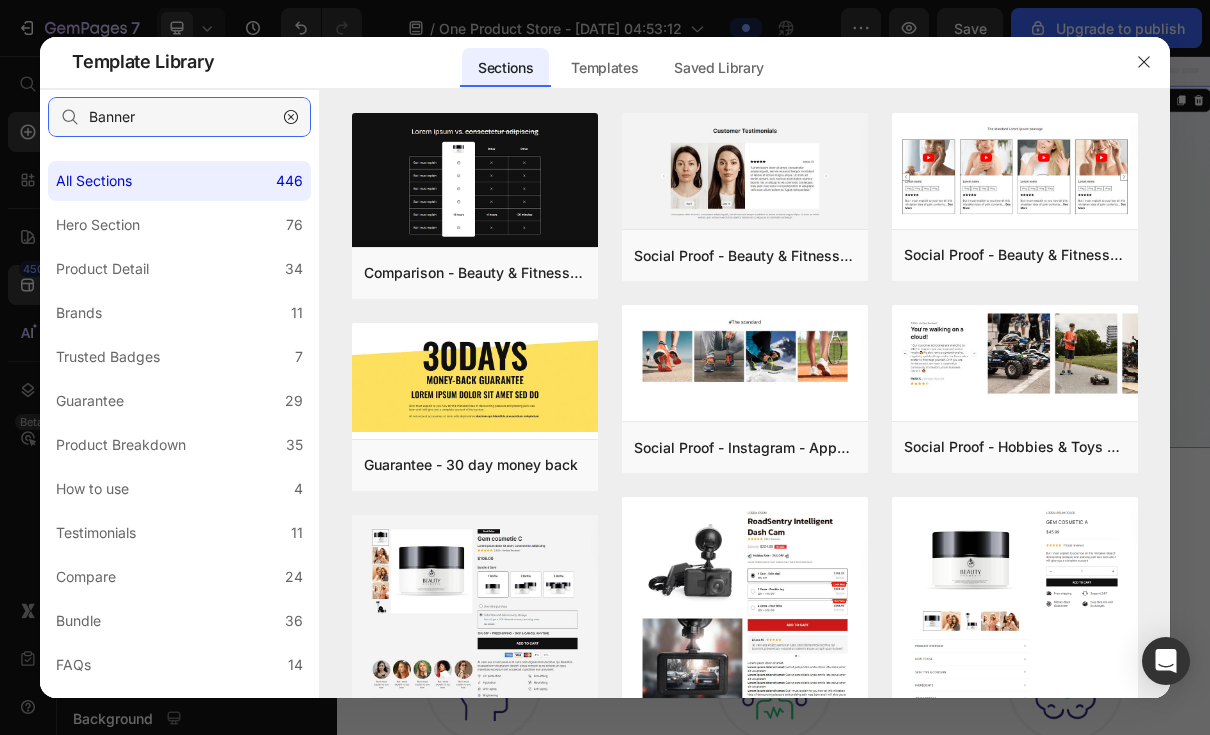 type on "Banner" 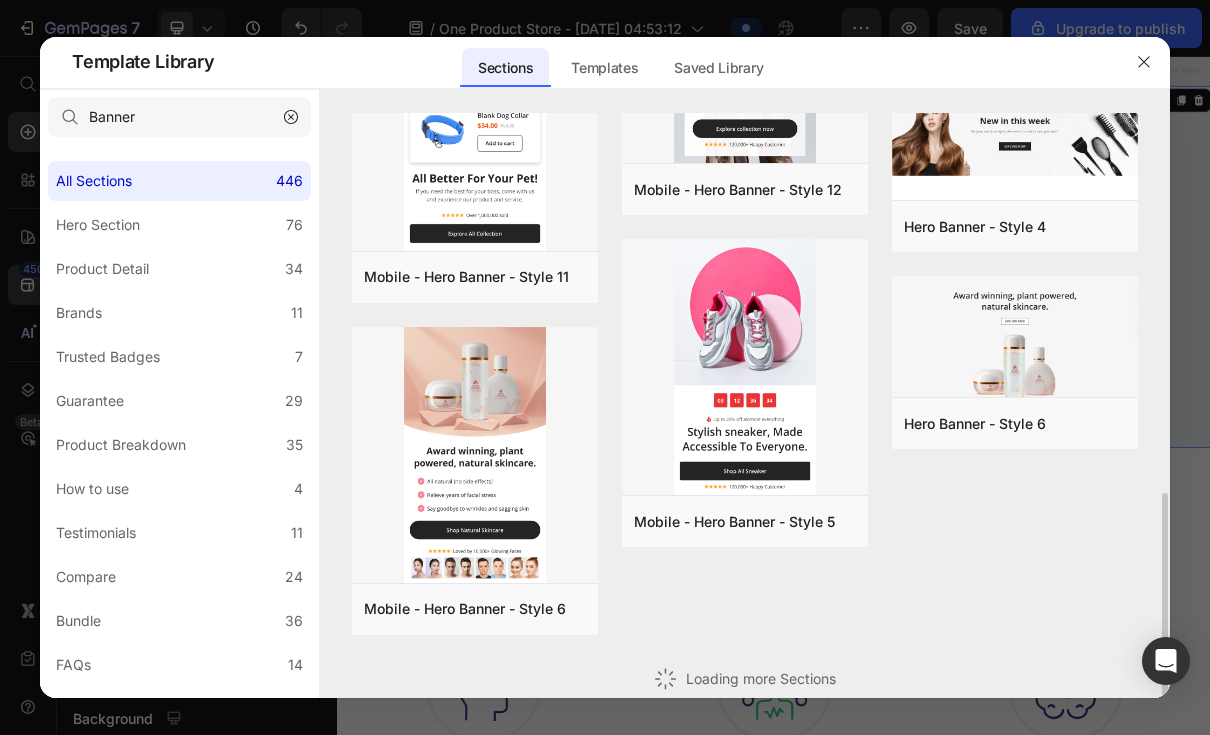 scroll, scrollTop: 677, scrollLeft: 0, axis: vertical 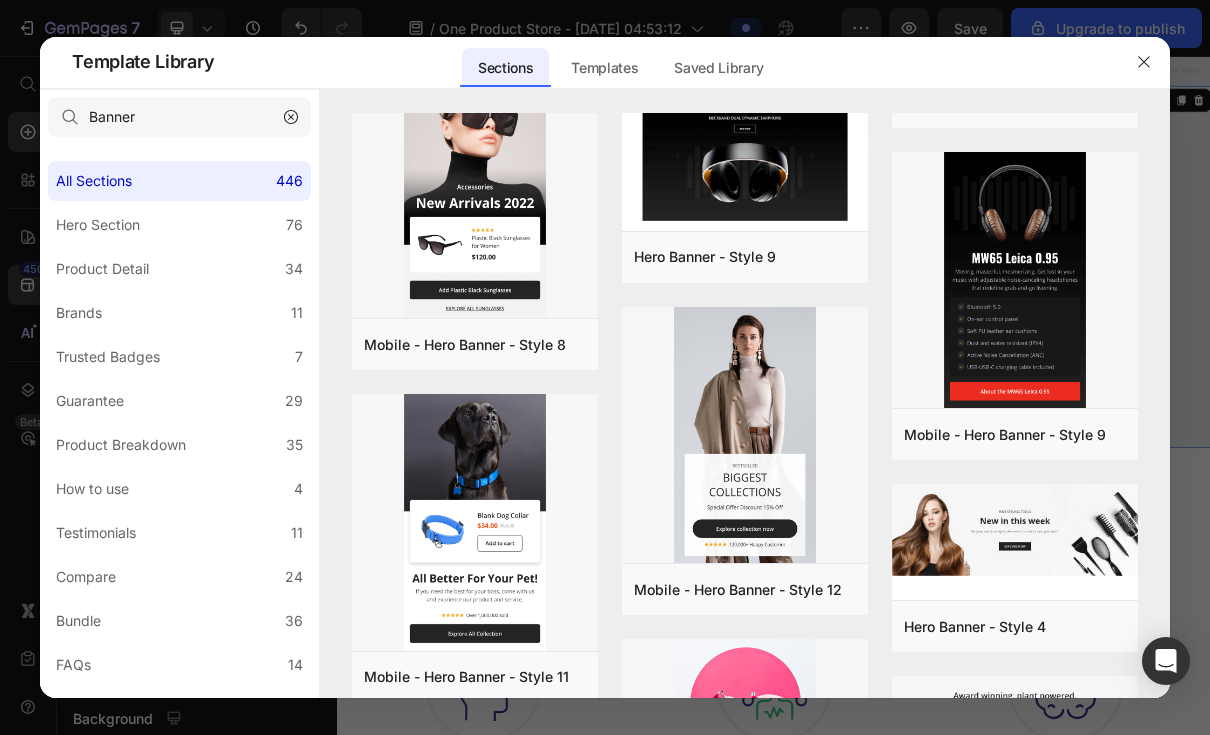 click at bounding box center [291, 117] 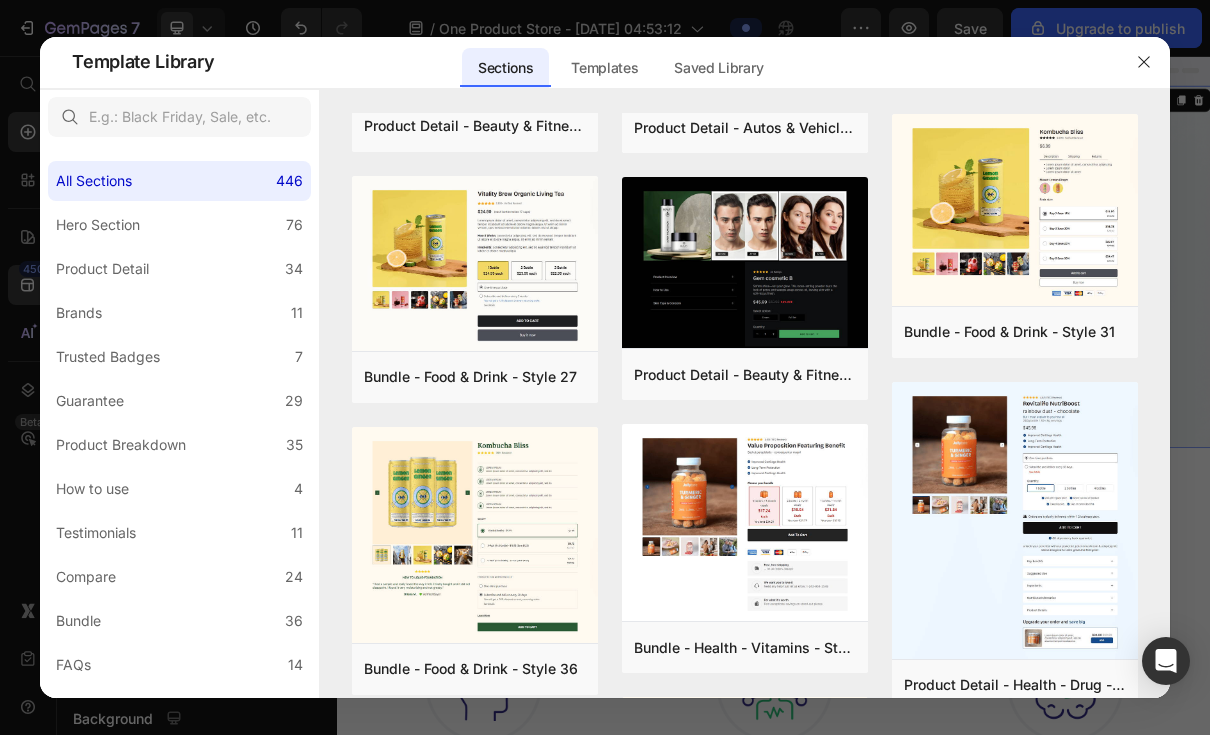 scroll, scrollTop: 0, scrollLeft: 0, axis: both 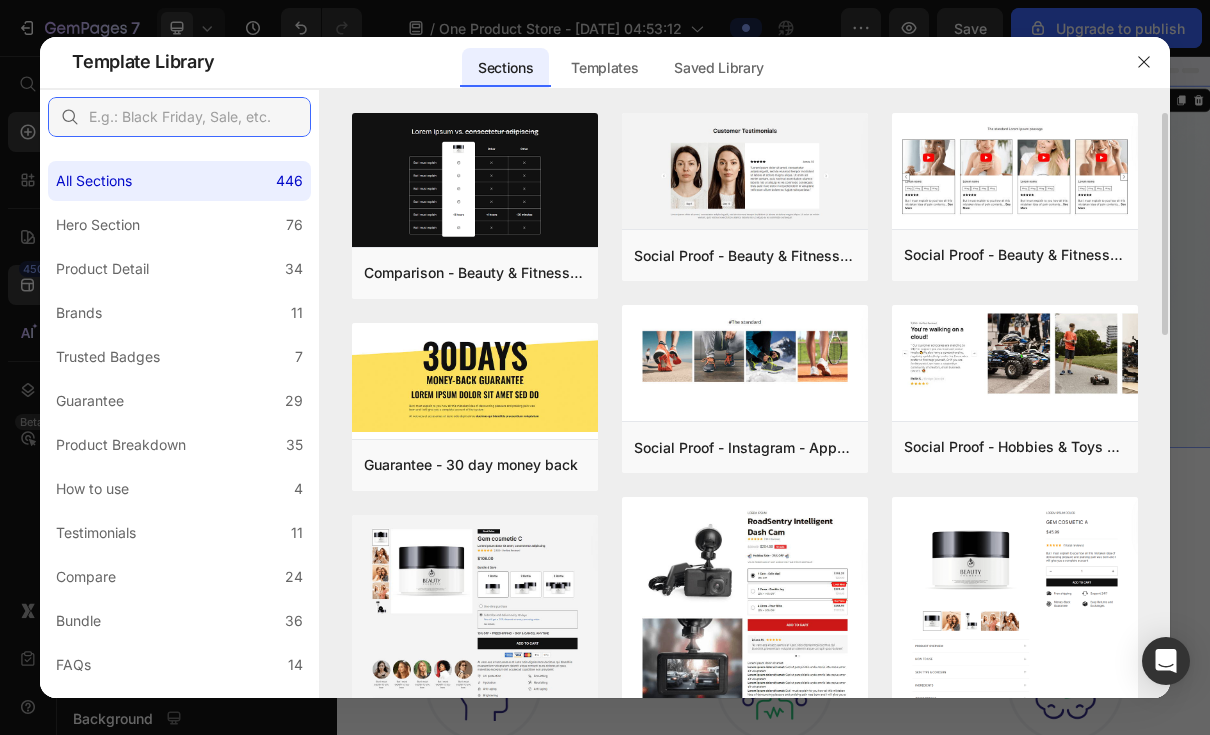 click at bounding box center [179, 117] 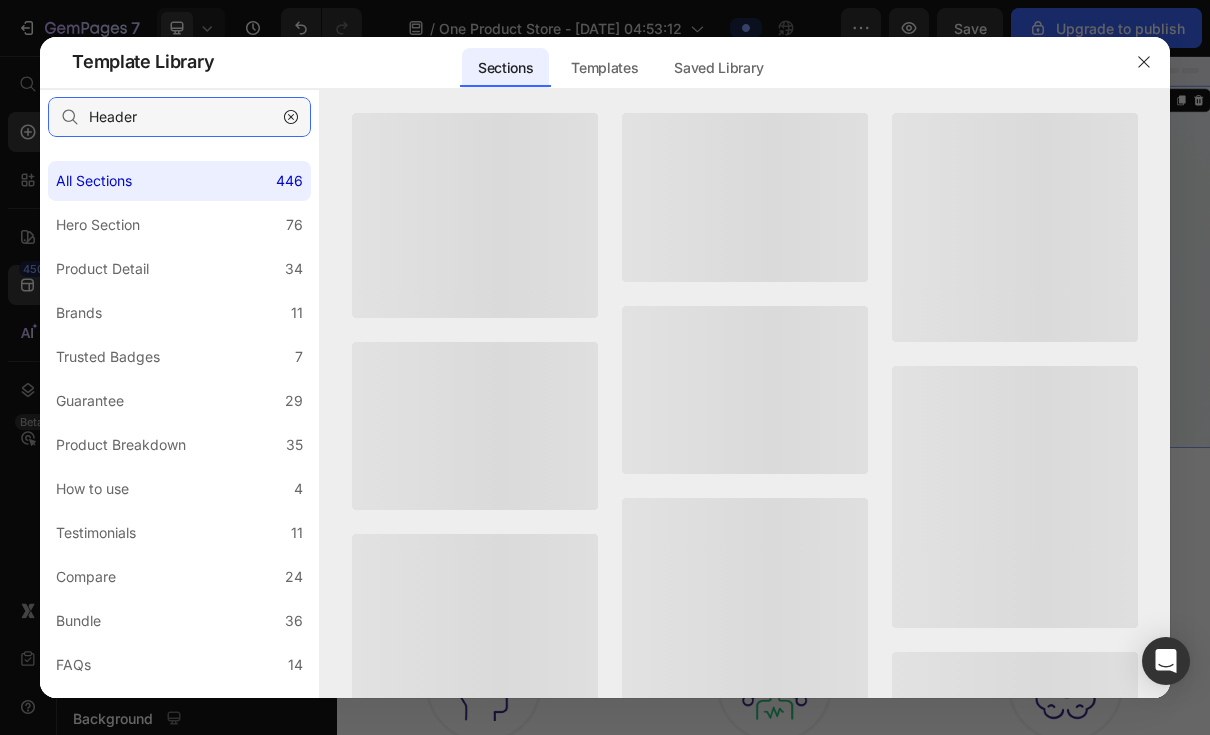 type on "Header" 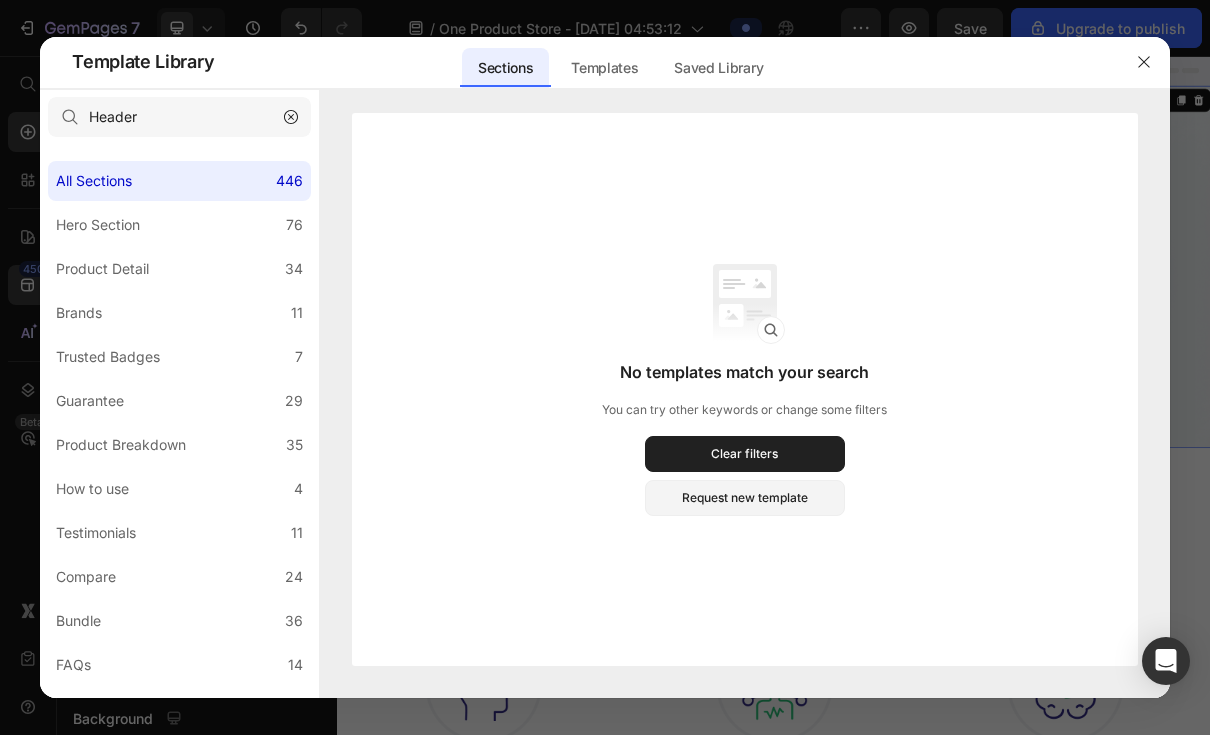 click 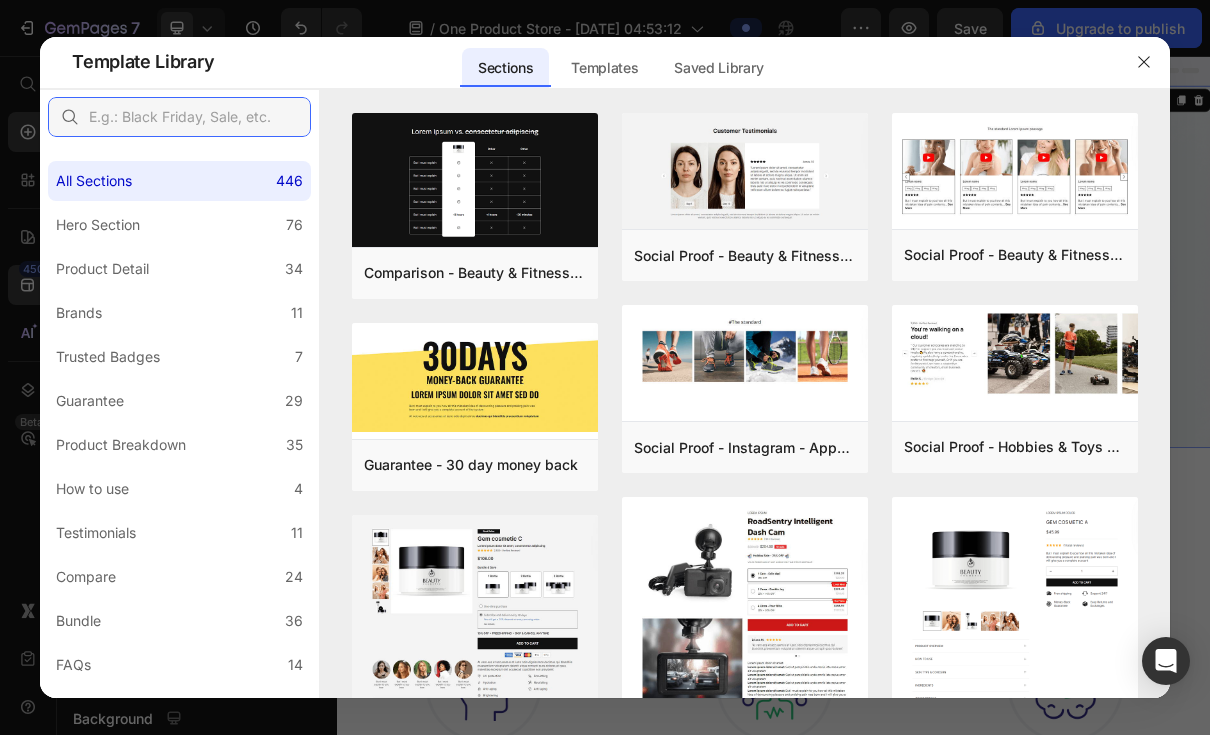 click at bounding box center (179, 117) 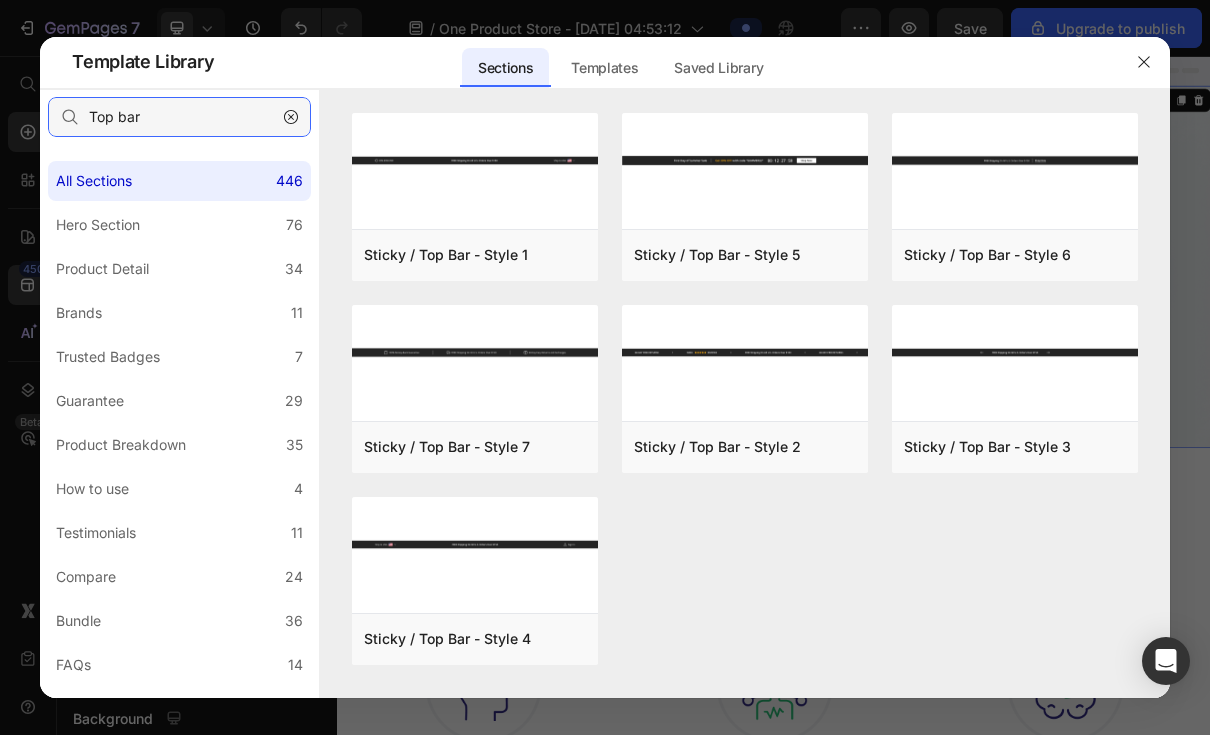 type on "Top bar" 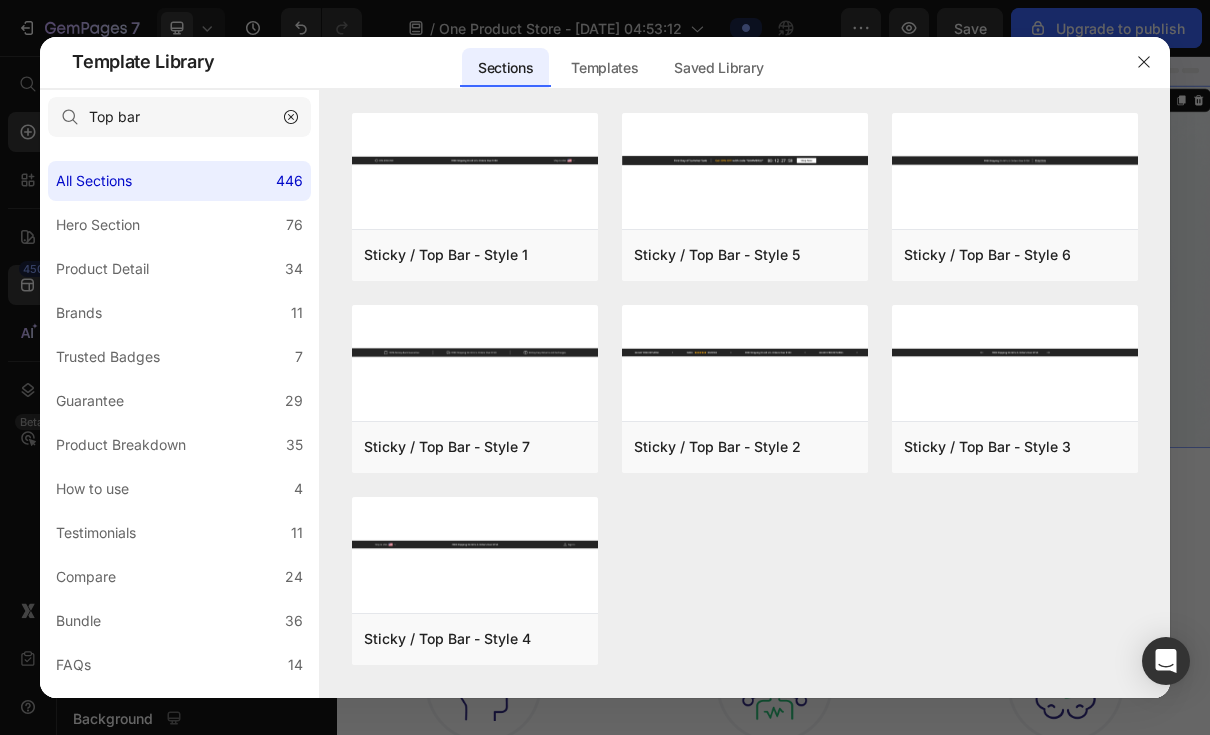 click on "Add to page" at bounding box center (0, 0) 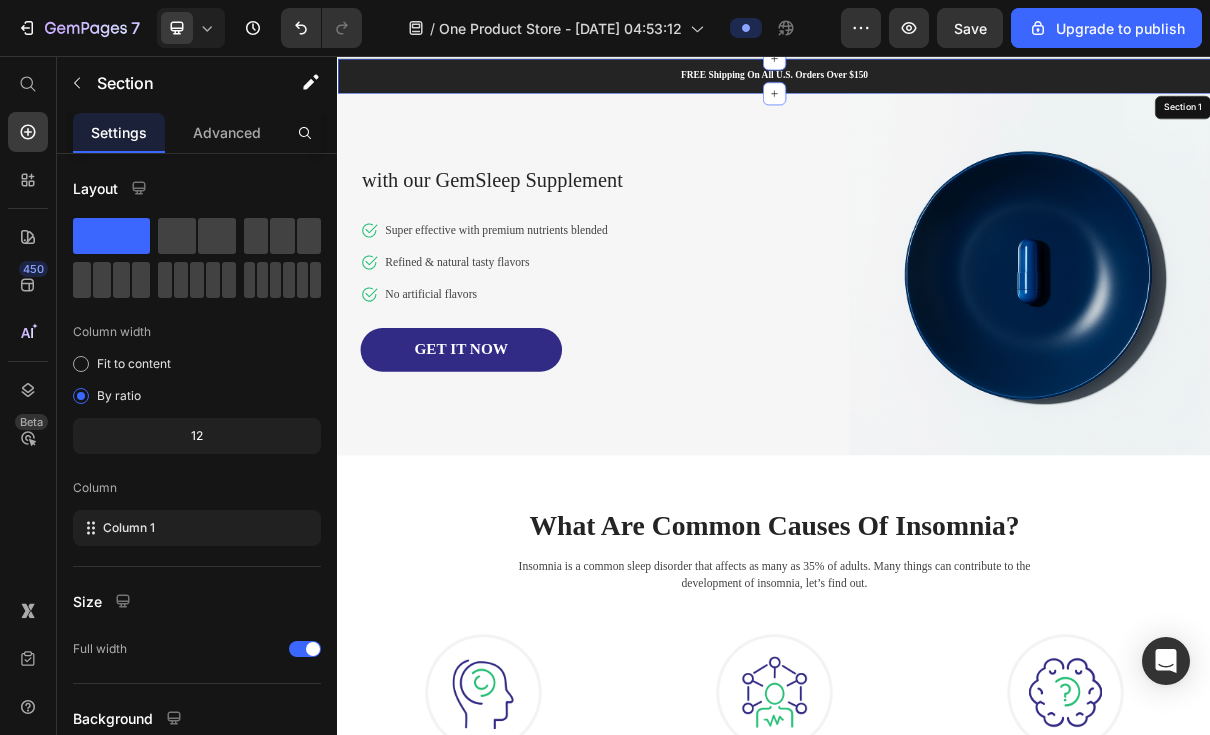 scroll, scrollTop: 41, scrollLeft: 0, axis: vertical 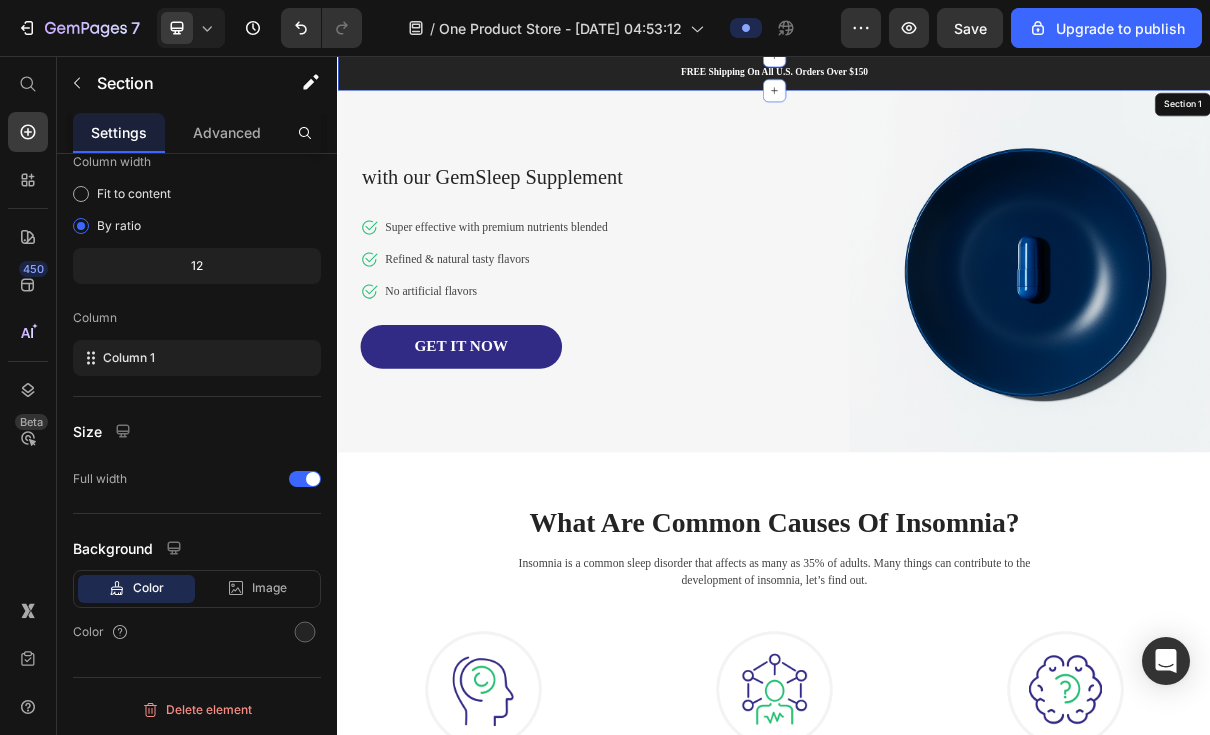 click at bounding box center (305, 632) 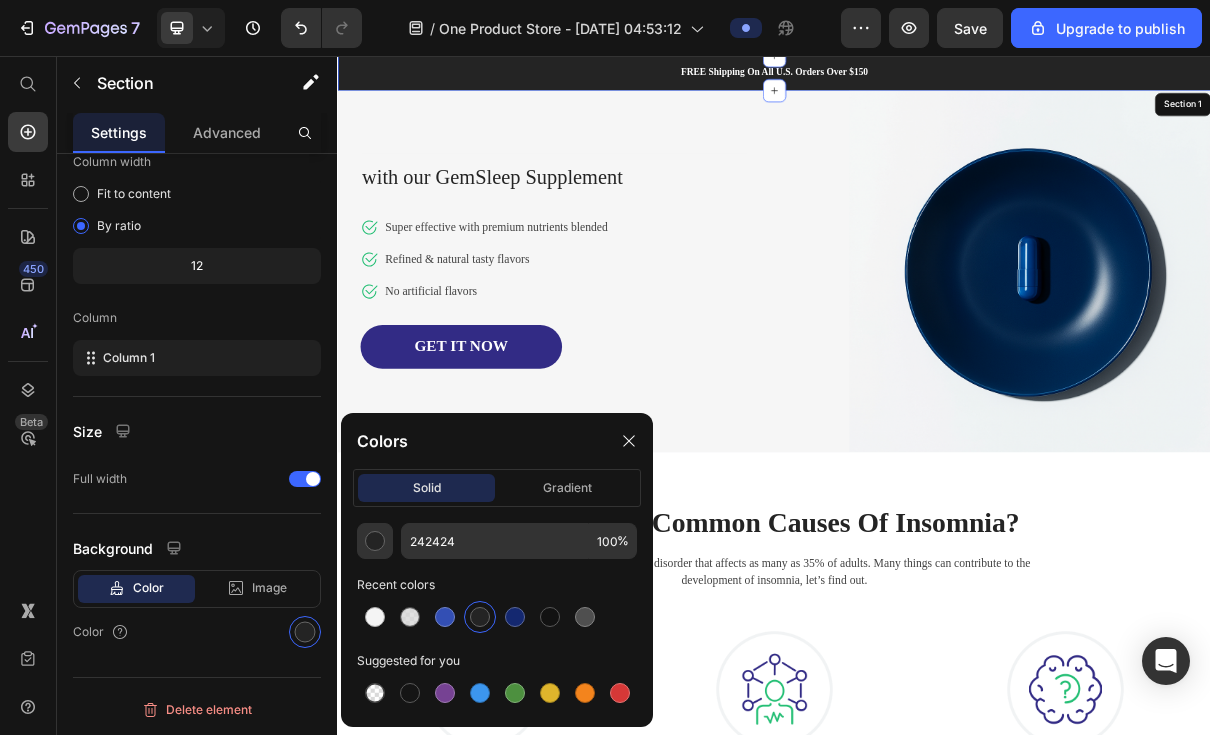 click at bounding box center (515, 617) 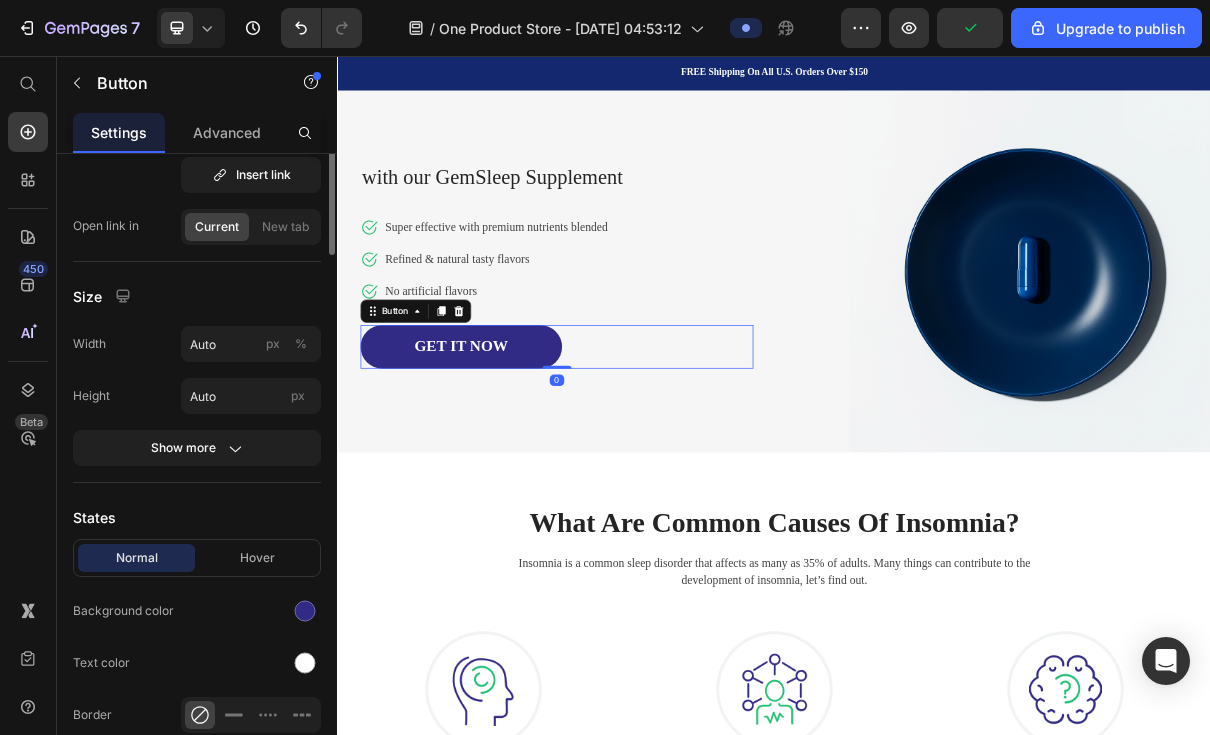scroll, scrollTop: 21, scrollLeft: 0, axis: vertical 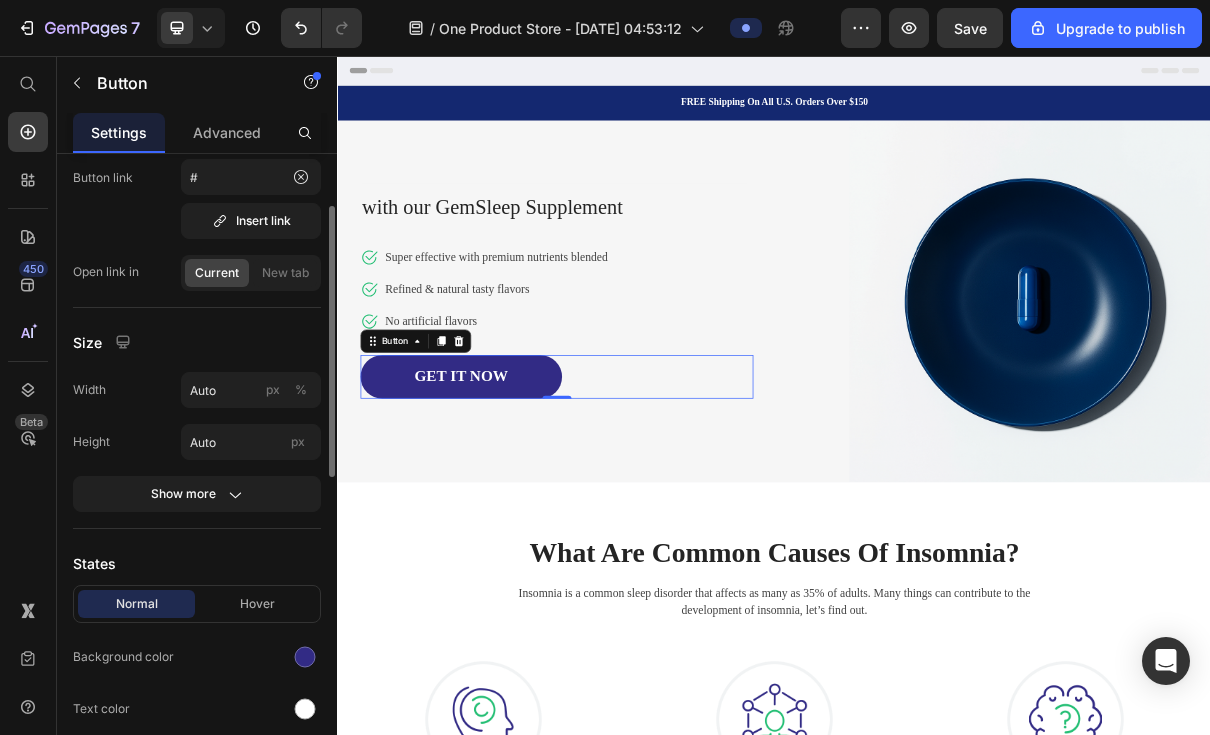 click at bounding box center [251, 657] 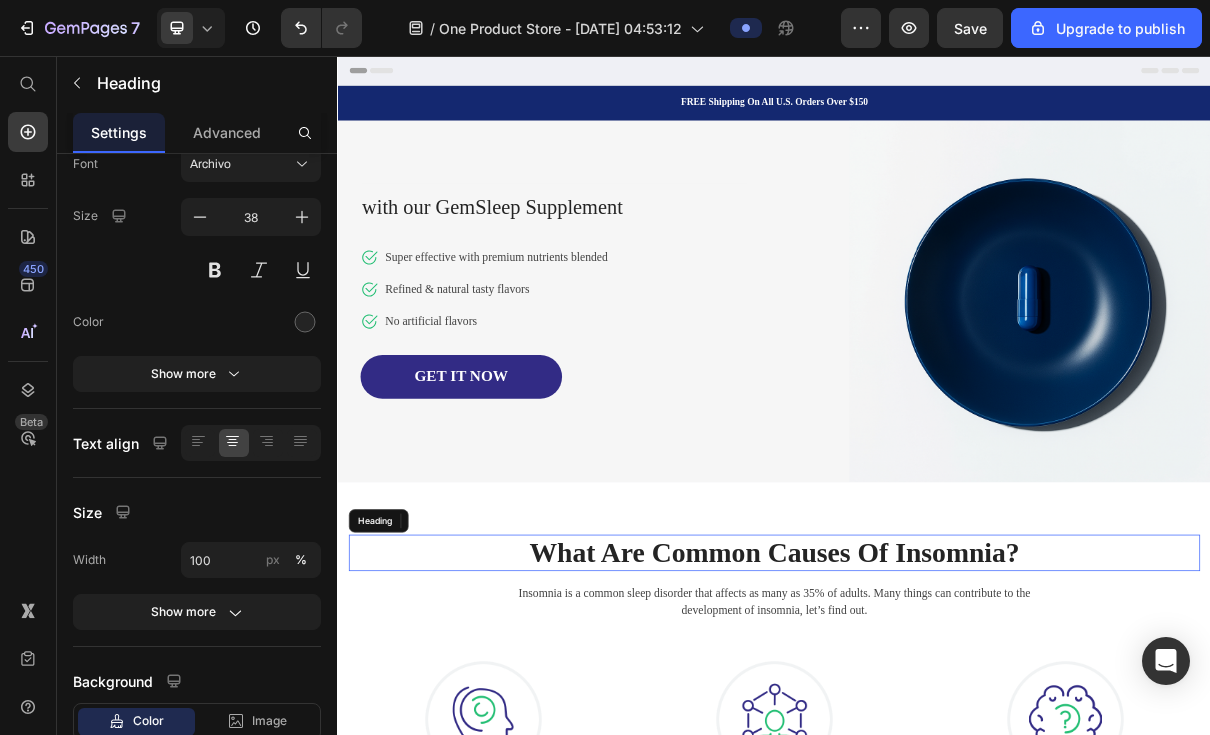 scroll, scrollTop: 110, scrollLeft: 0, axis: vertical 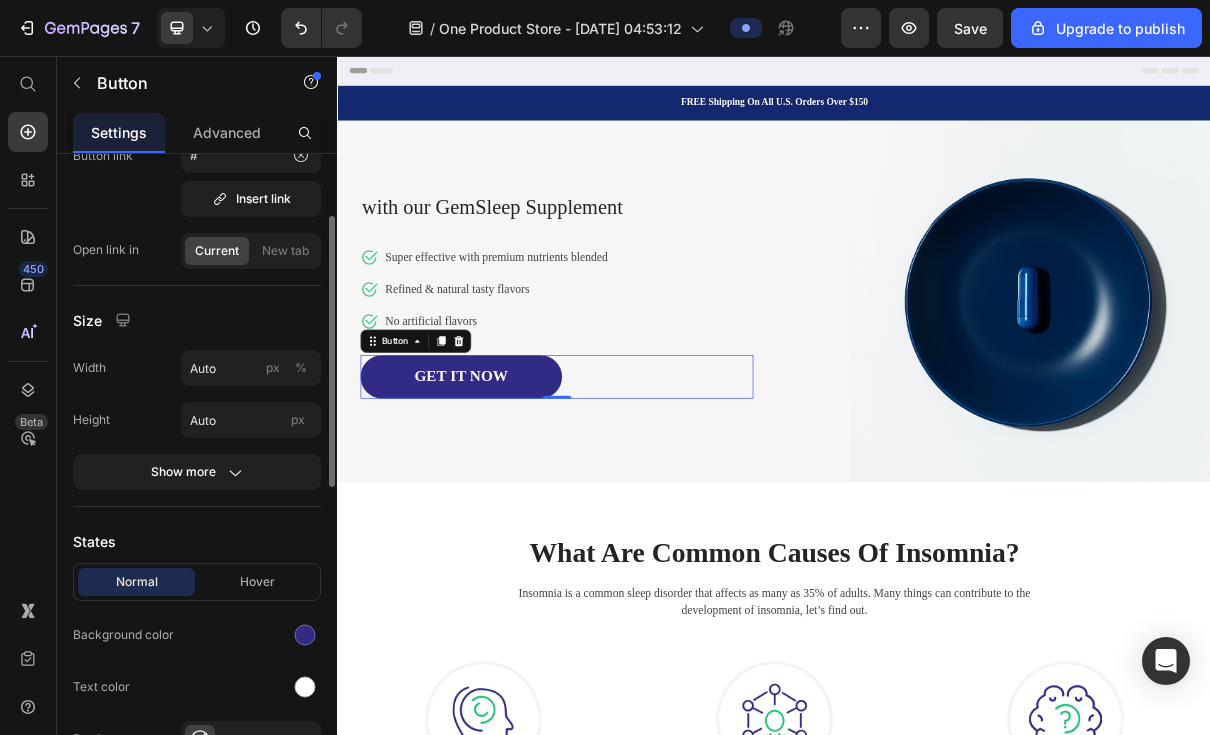 click at bounding box center [305, 635] 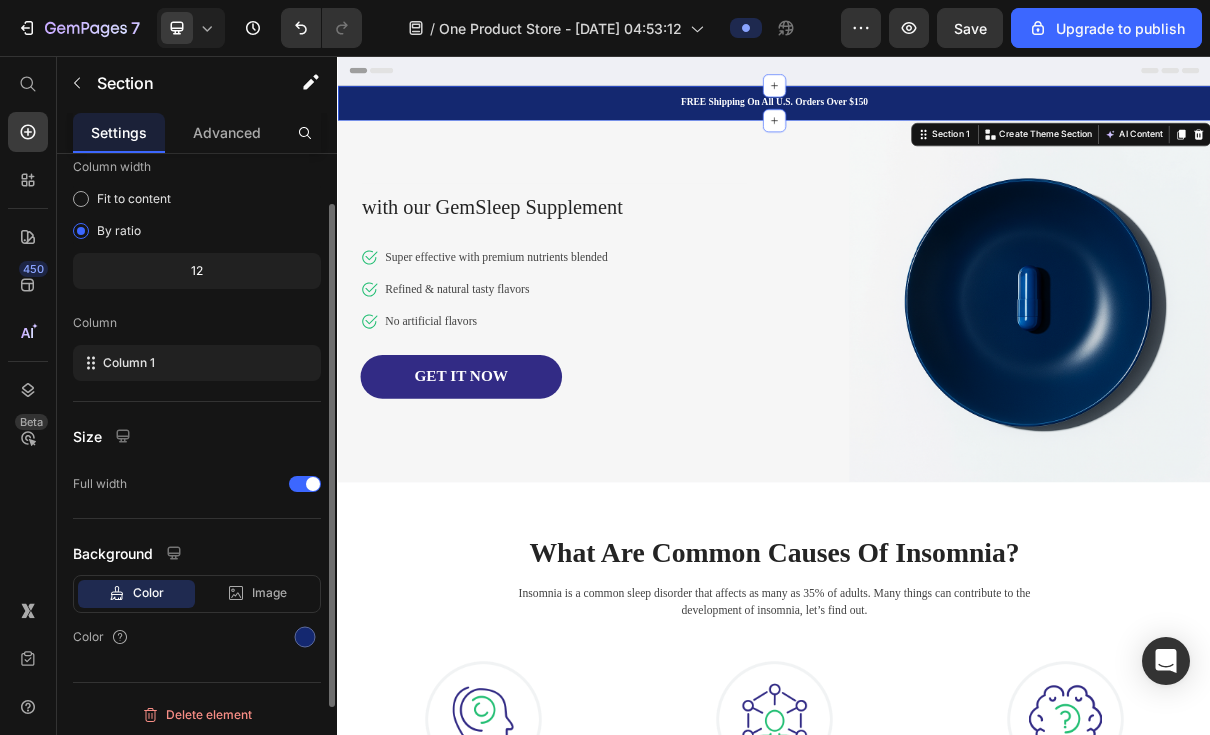scroll, scrollTop: 170, scrollLeft: 0, axis: vertical 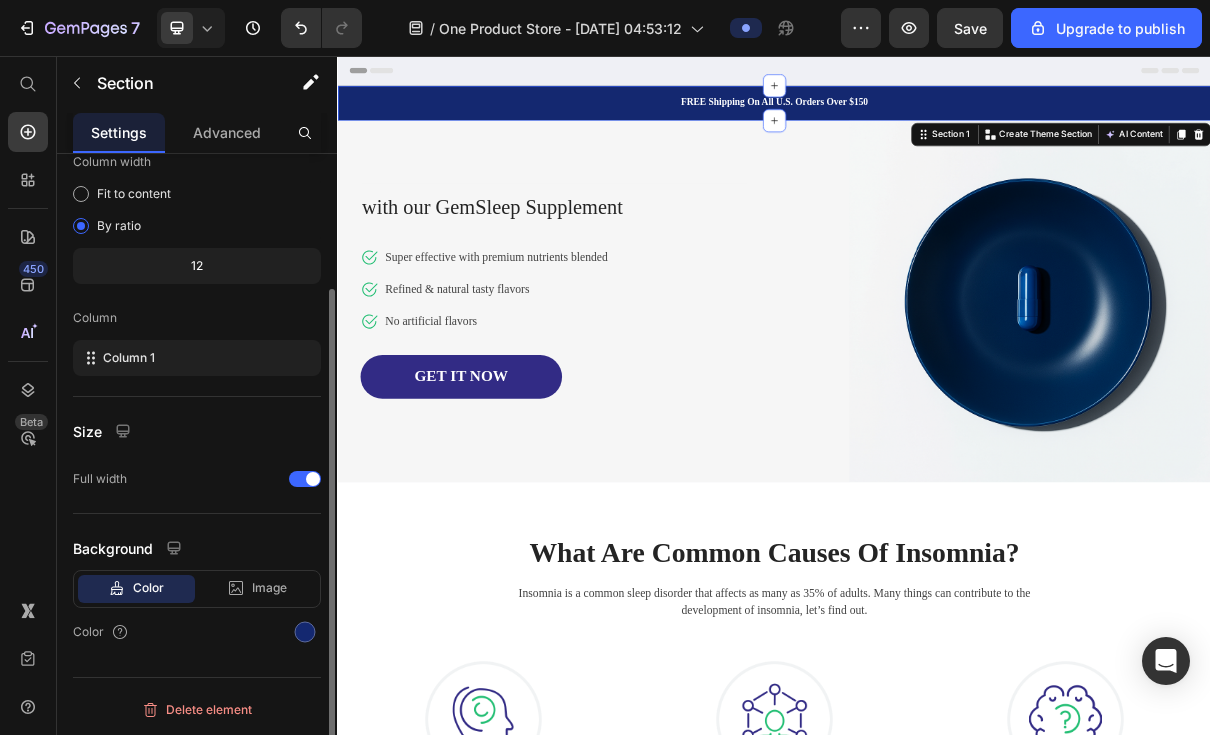 click at bounding box center (305, 632) 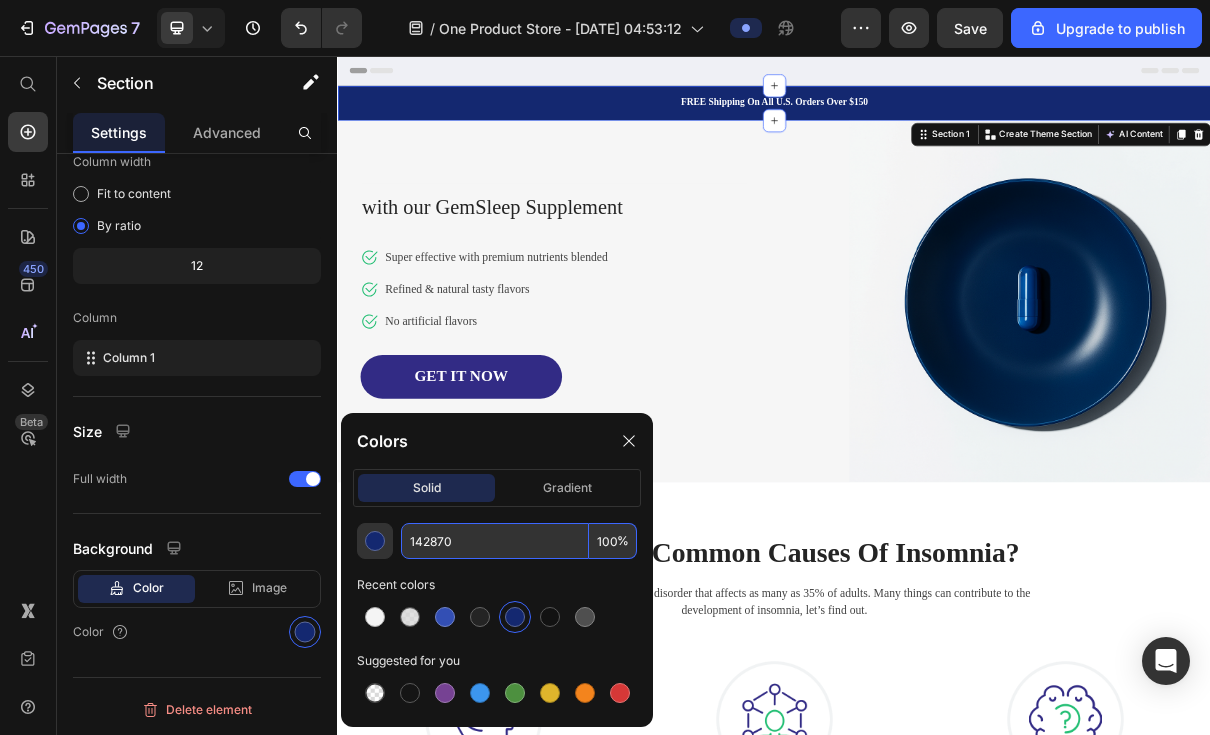 click on "142870" at bounding box center (495, 541) 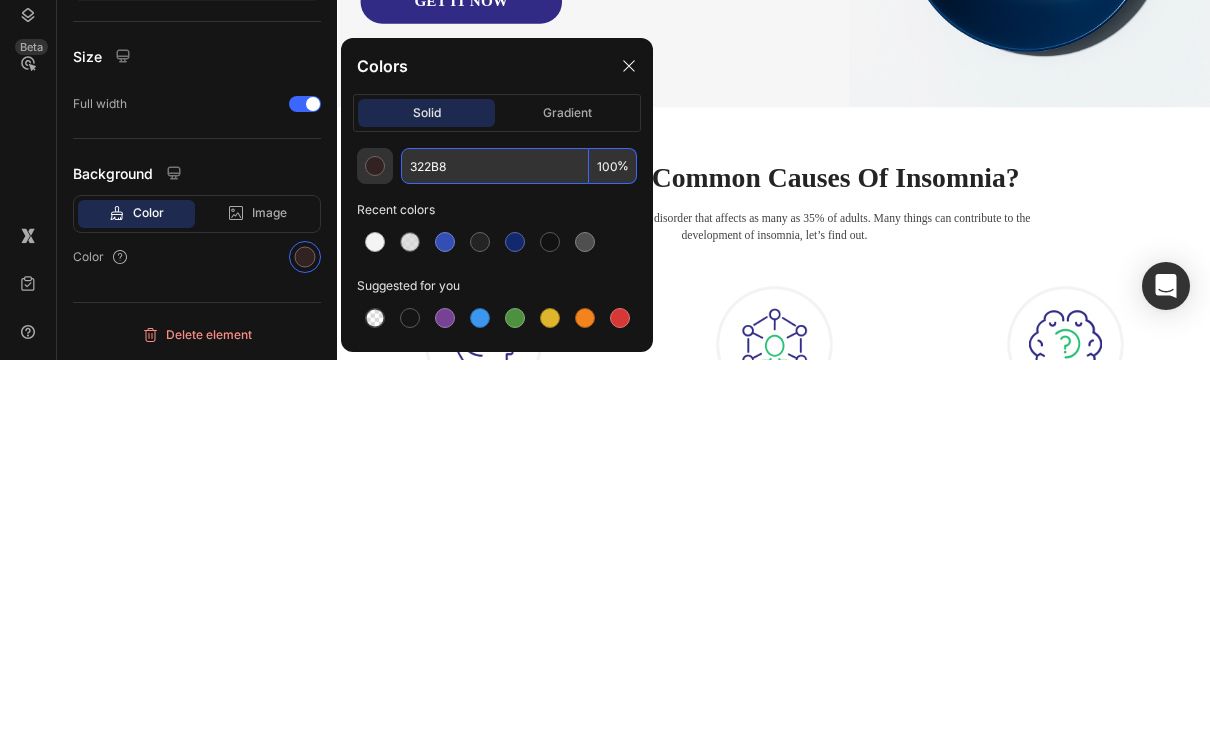 type on "322B85" 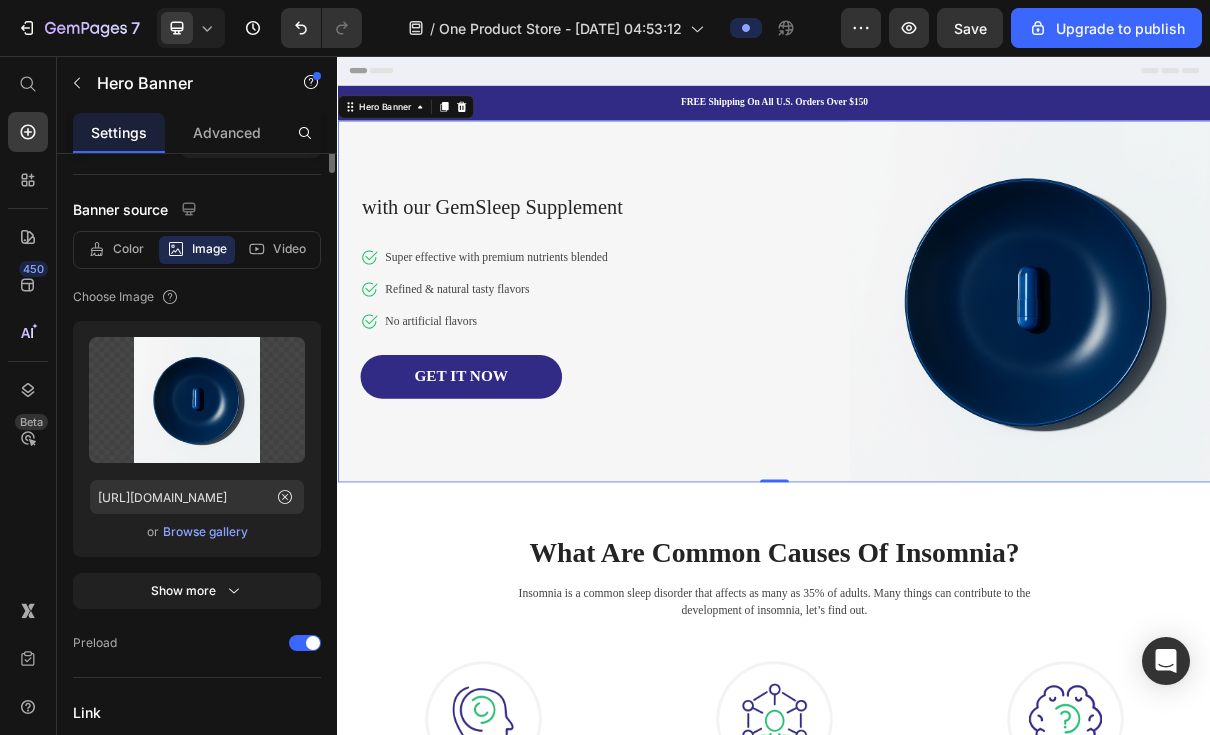 scroll, scrollTop: 0, scrollLeft: 0, axis: both 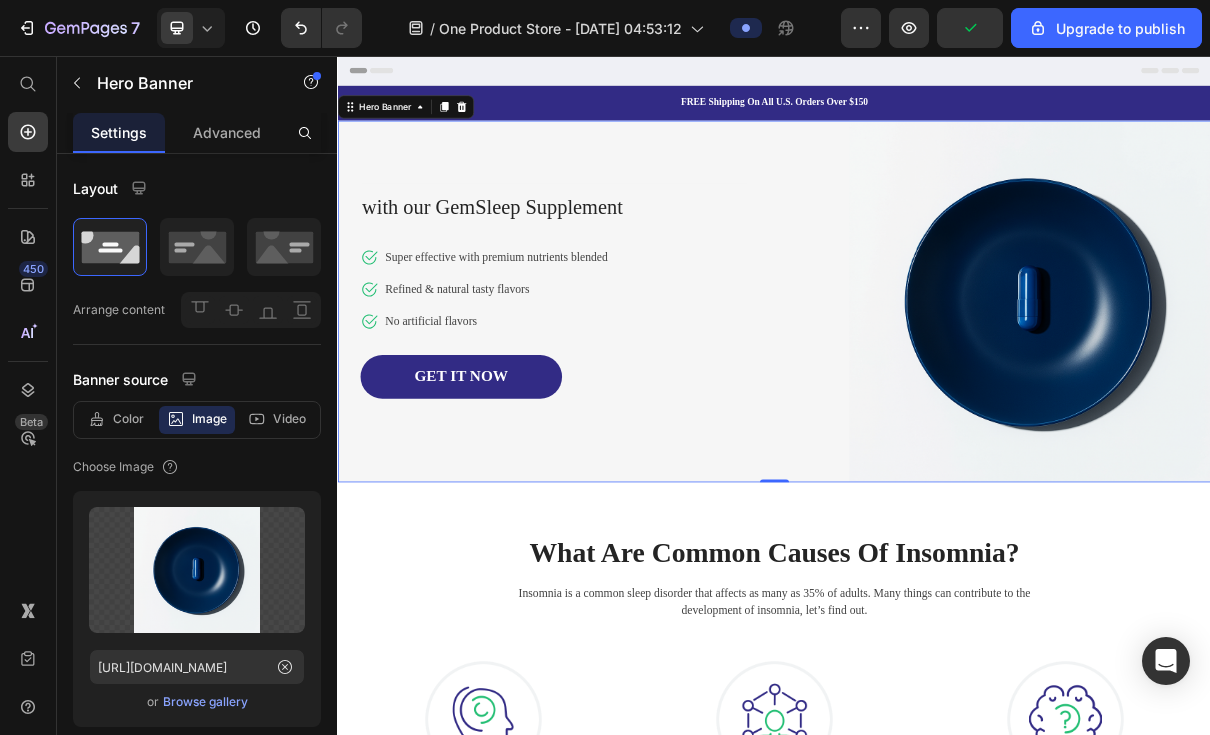 click on "Heading with our GemSleep Supplement Text block       Icon Super effective with premium nutrients blended Text block       Icon Refined & natural tasty flavors Text block       Icon No artificial flavors Text block Icon List GET IT NOW Button Row Image" at bounding box center [937, 394] 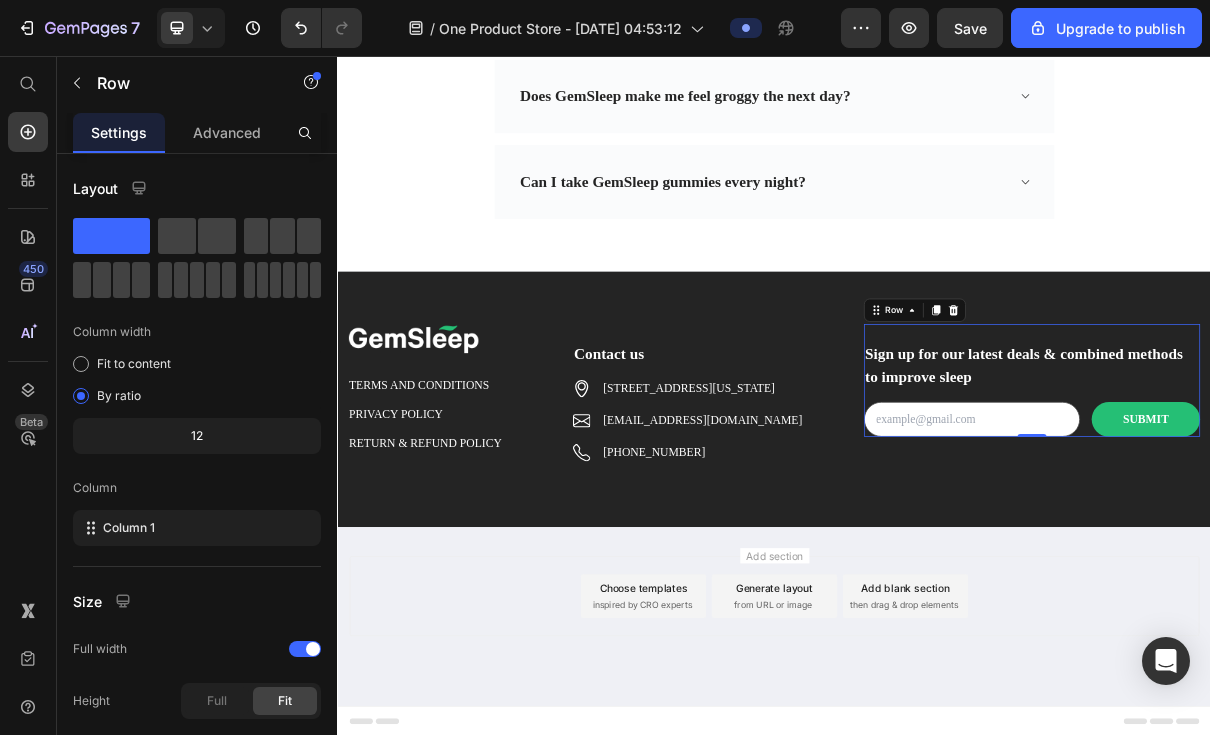 scroll, scrollTop: 7385, scrollLeft: 0, axis: vertical 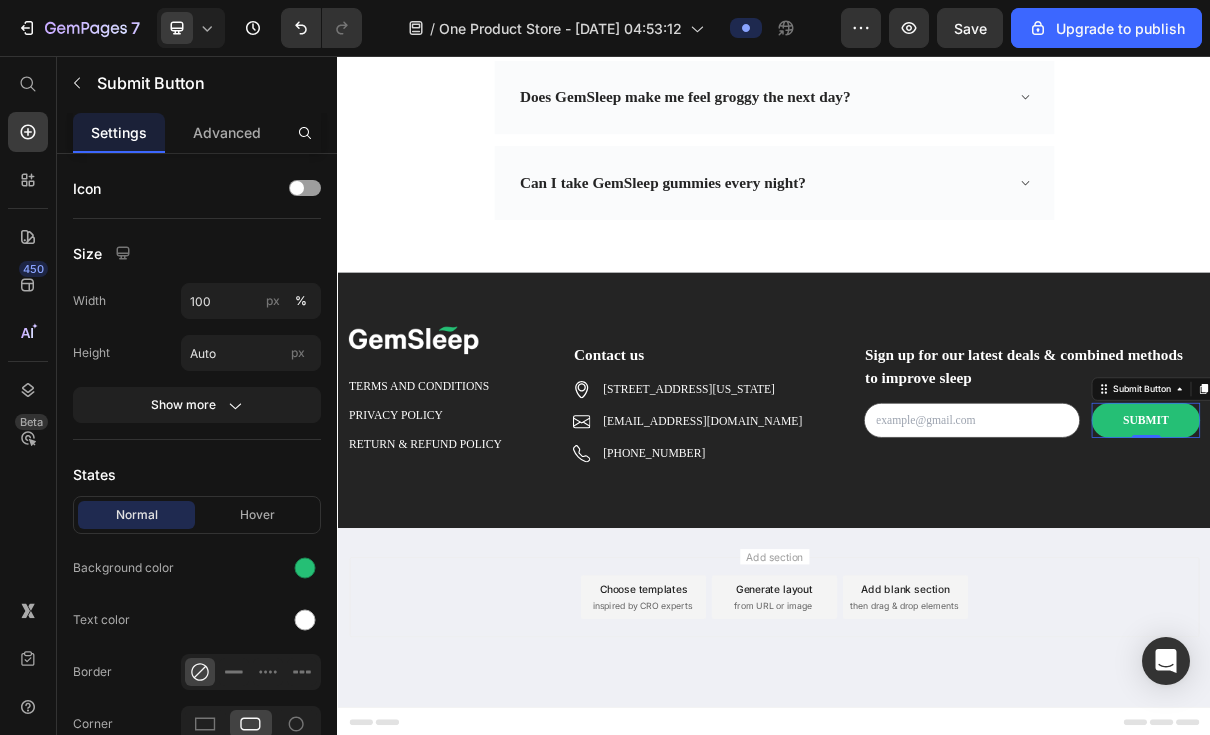 click at bounding box center [305, 568] 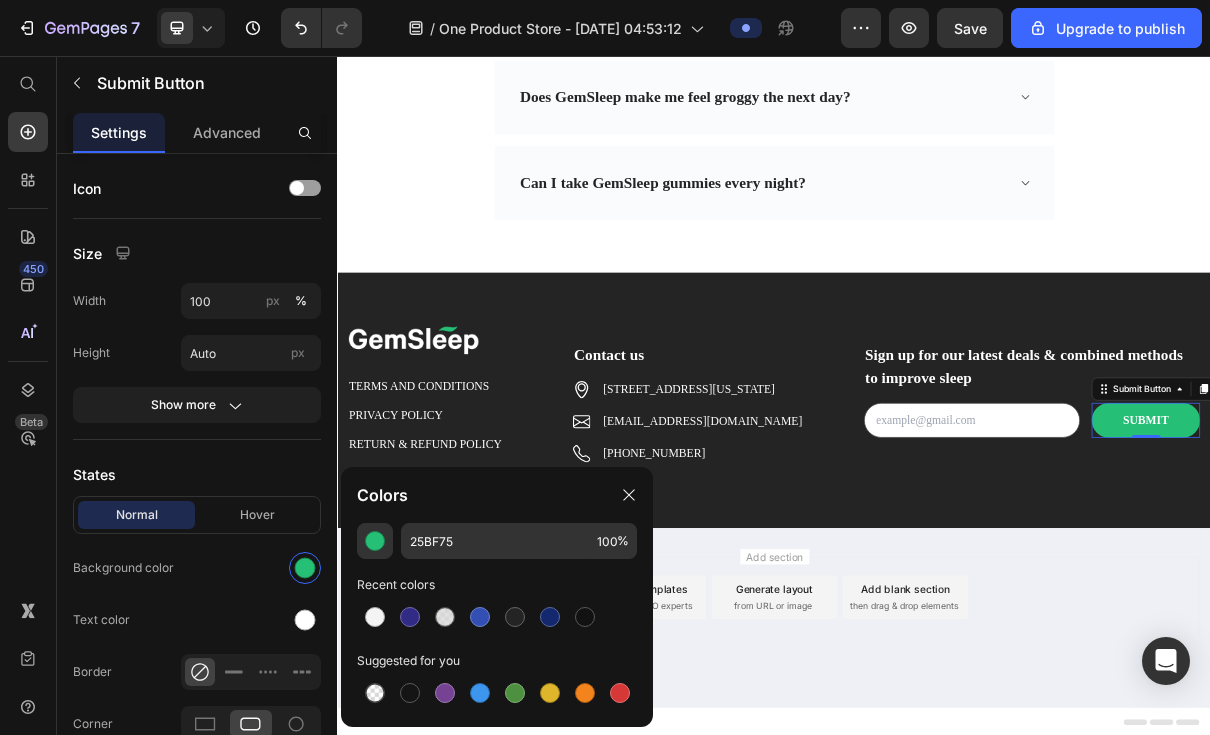 click at bounding box center (410, 617) 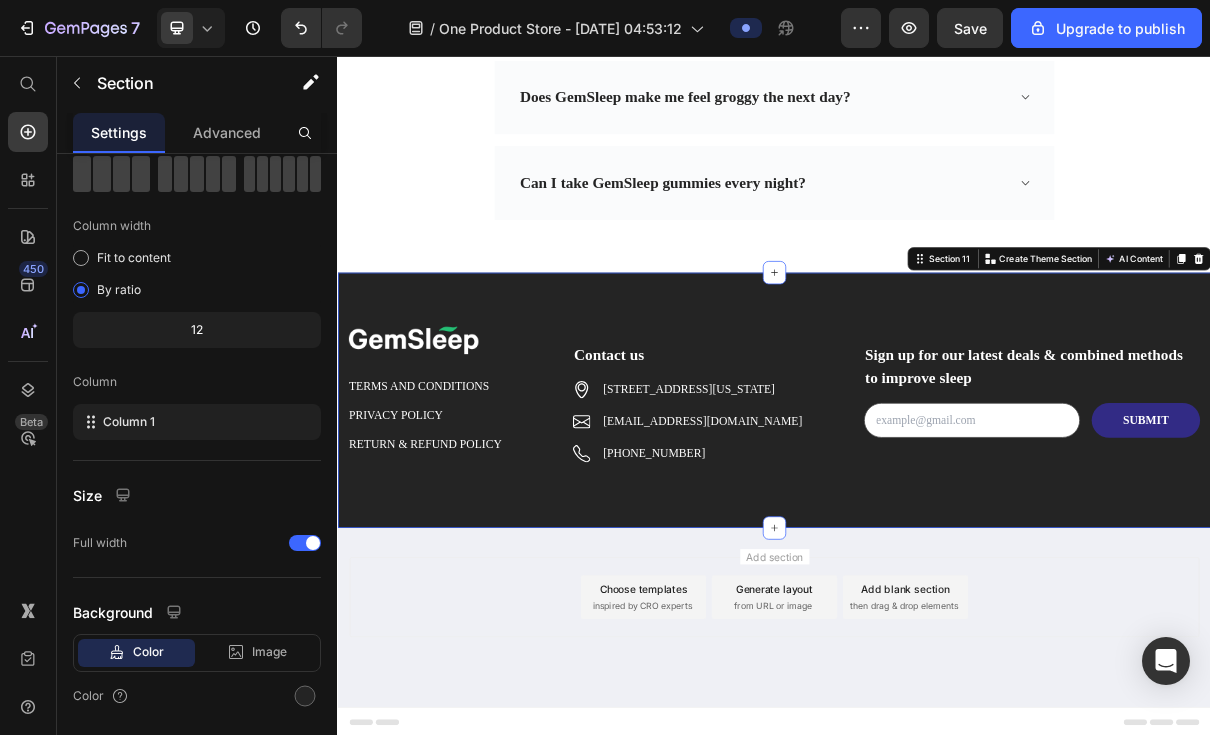 scroll, scrollTop: 170, scrollLeft: 0, axis: vertical 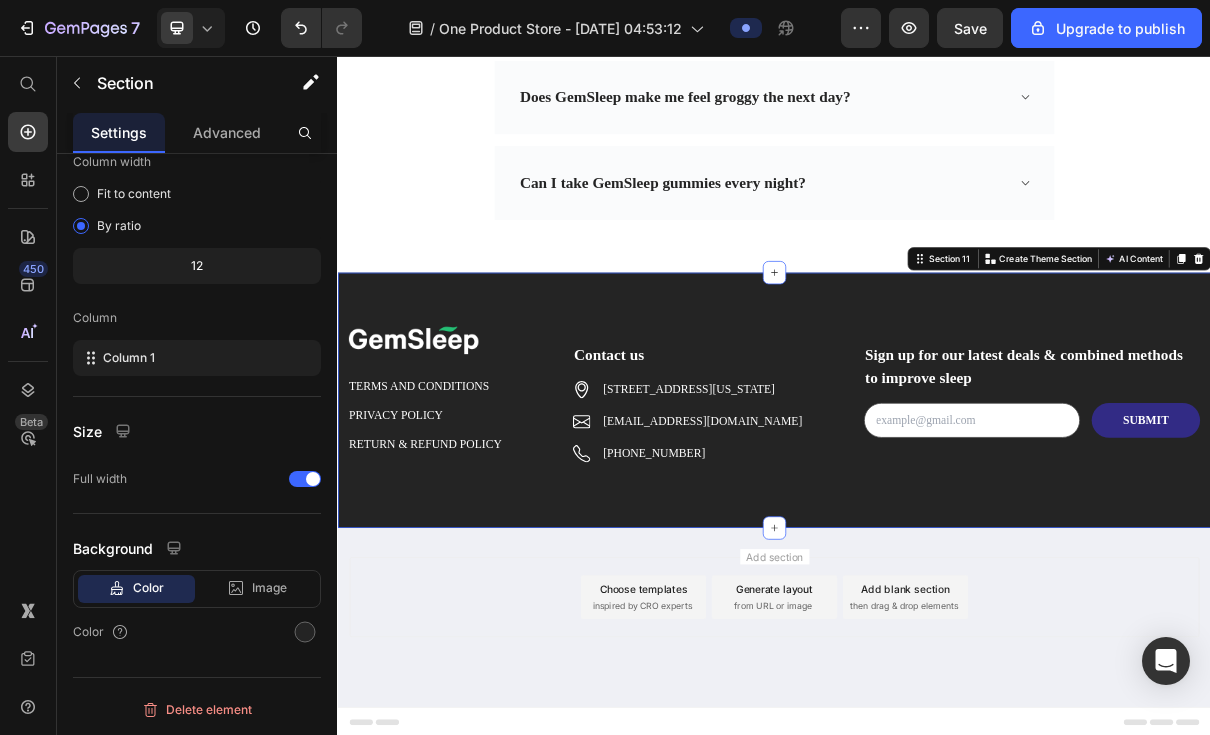click at bounding box center [305, 632] 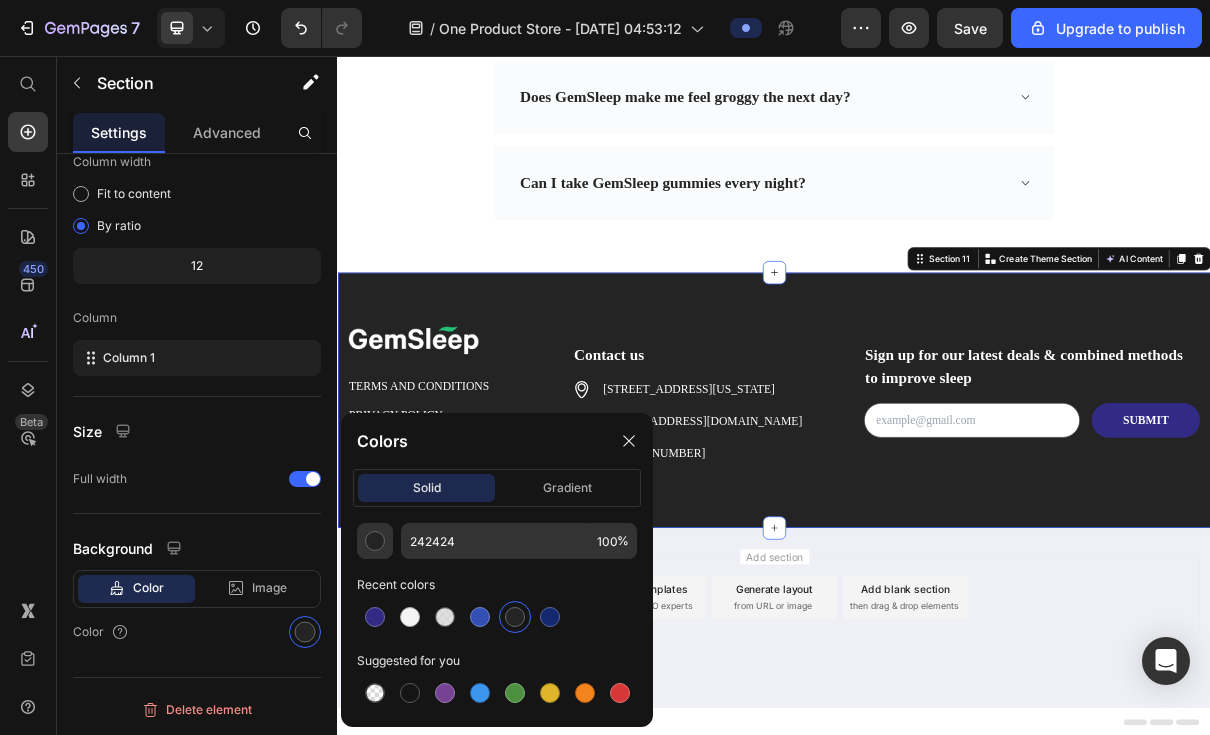 click at bounding box center (410, 617) 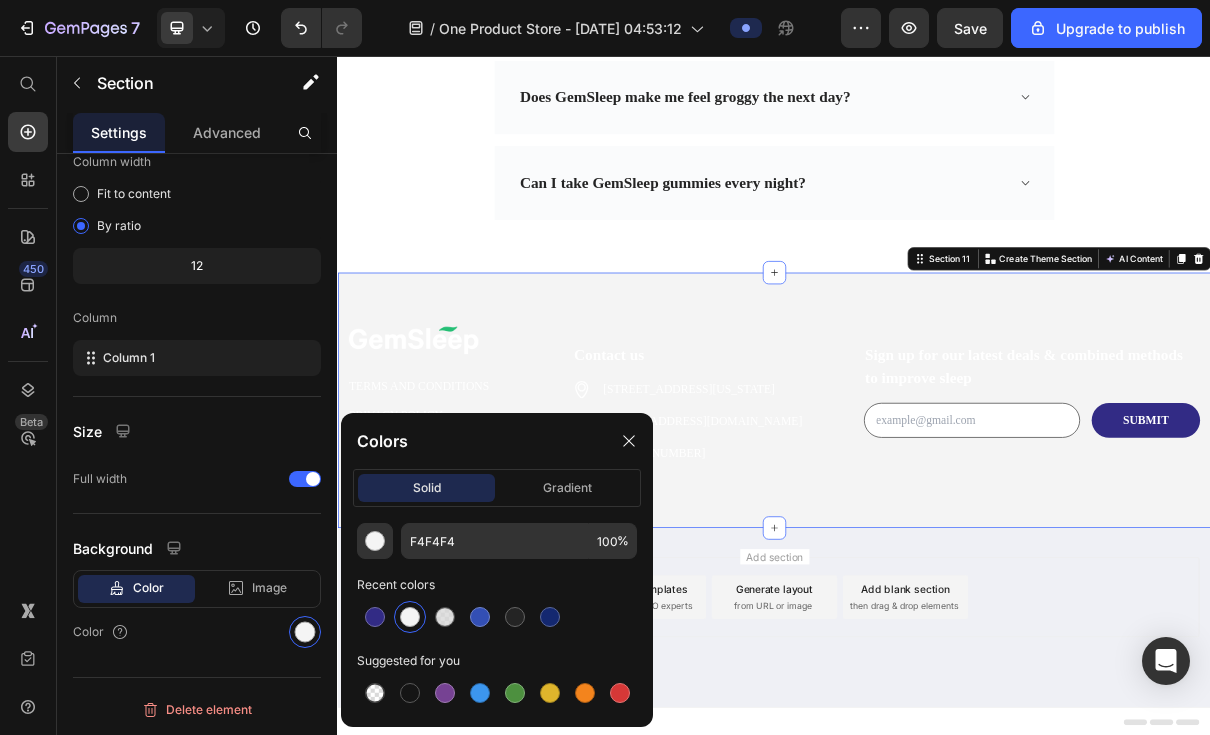 click at bounding box center (480, 617) 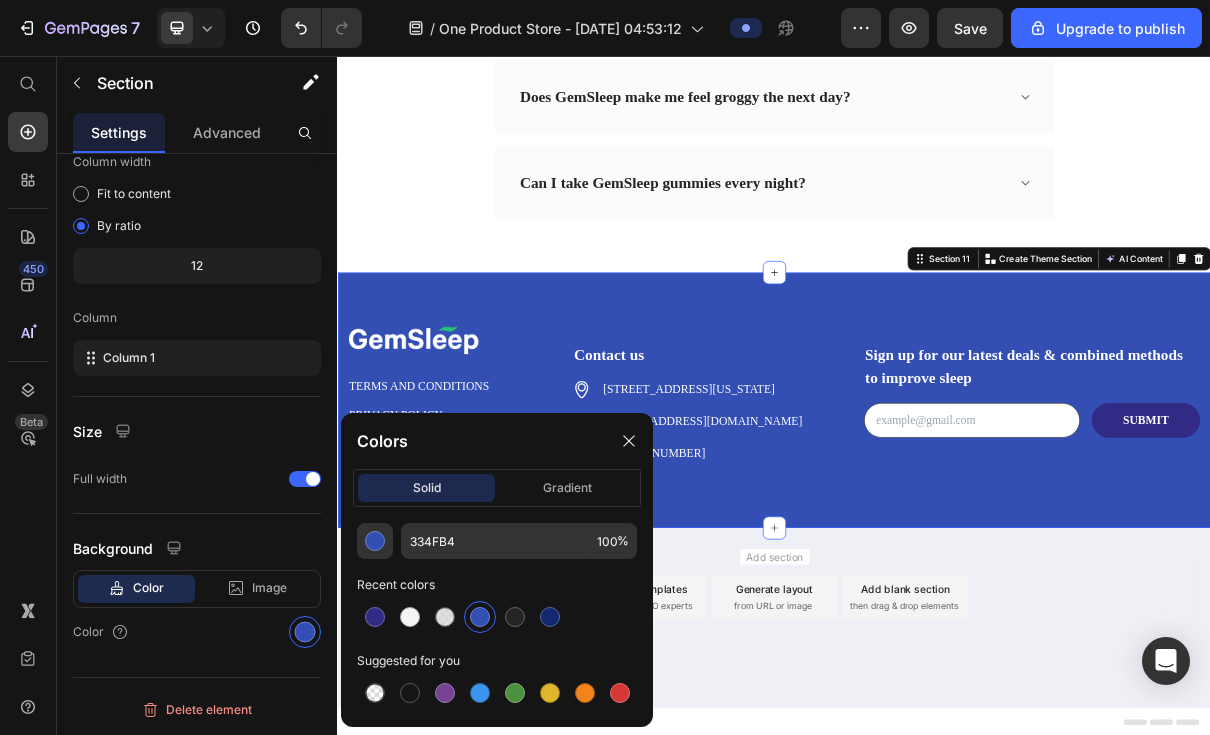 click at bounding box center (550, 617) 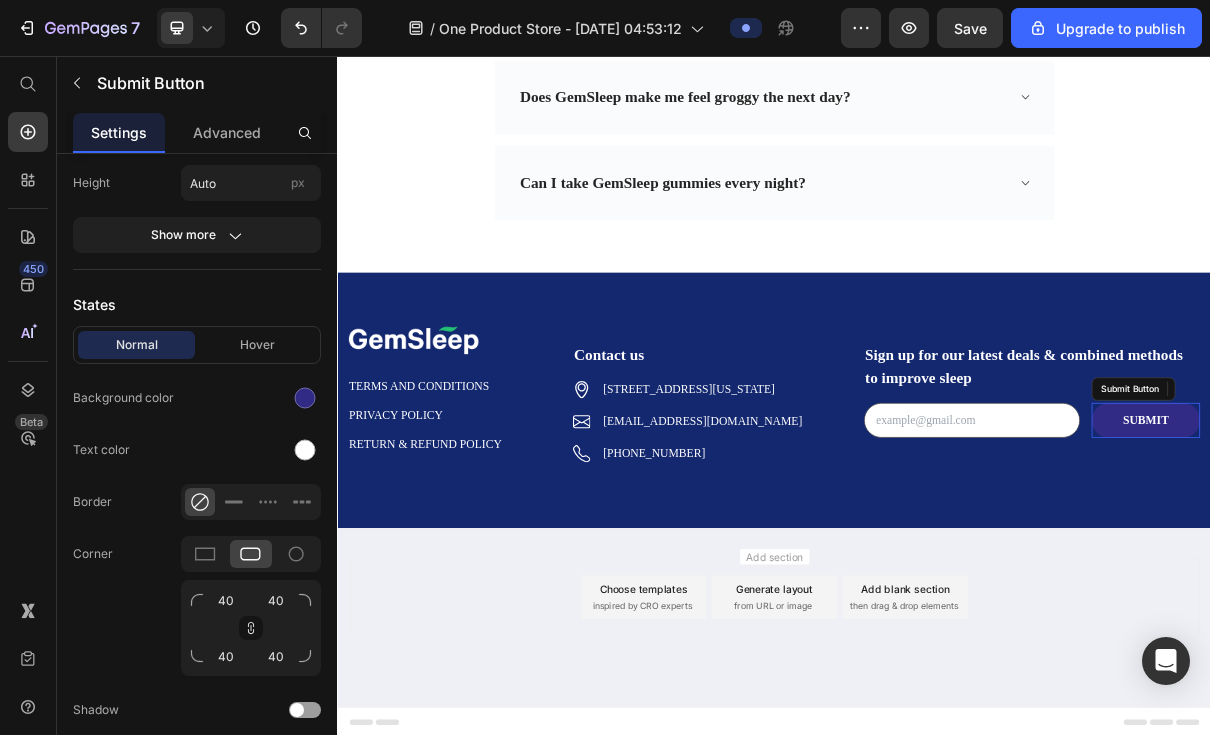 scroll, scrollTop: 0, scrollLeft: 0, axis: both 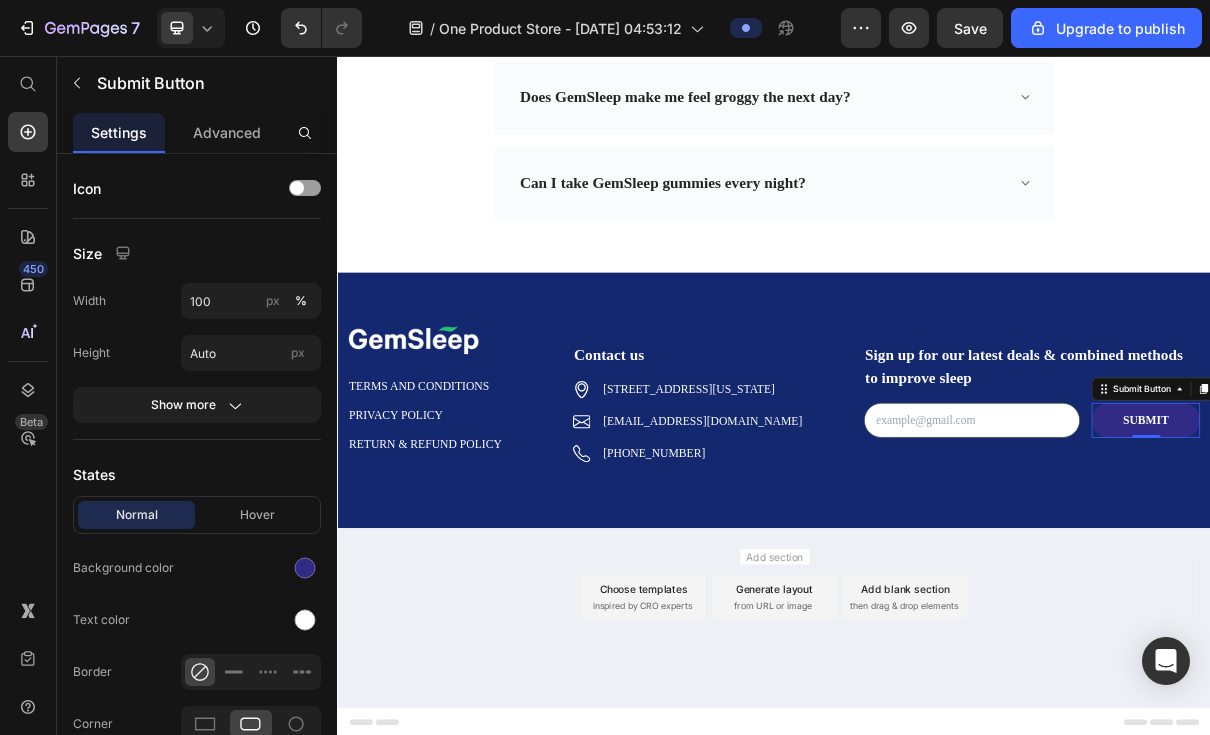 click at bounding box center [305, 568] 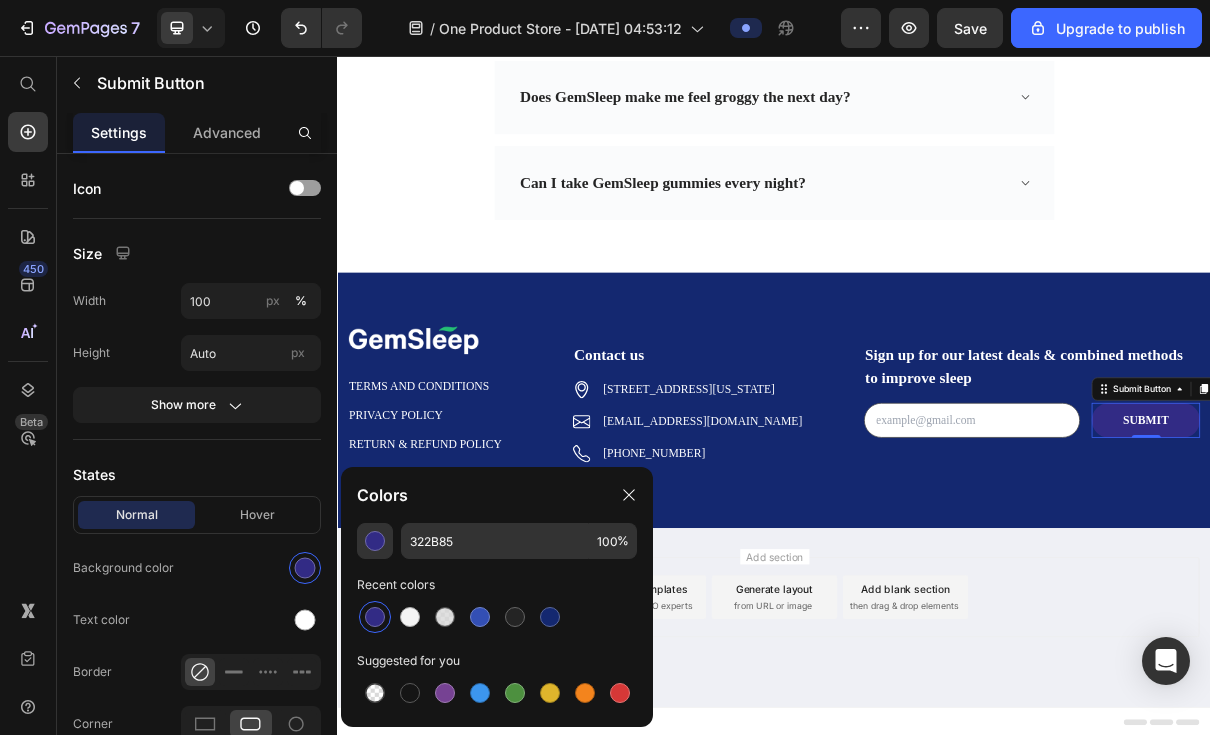 click at bounding box center (480, 617) 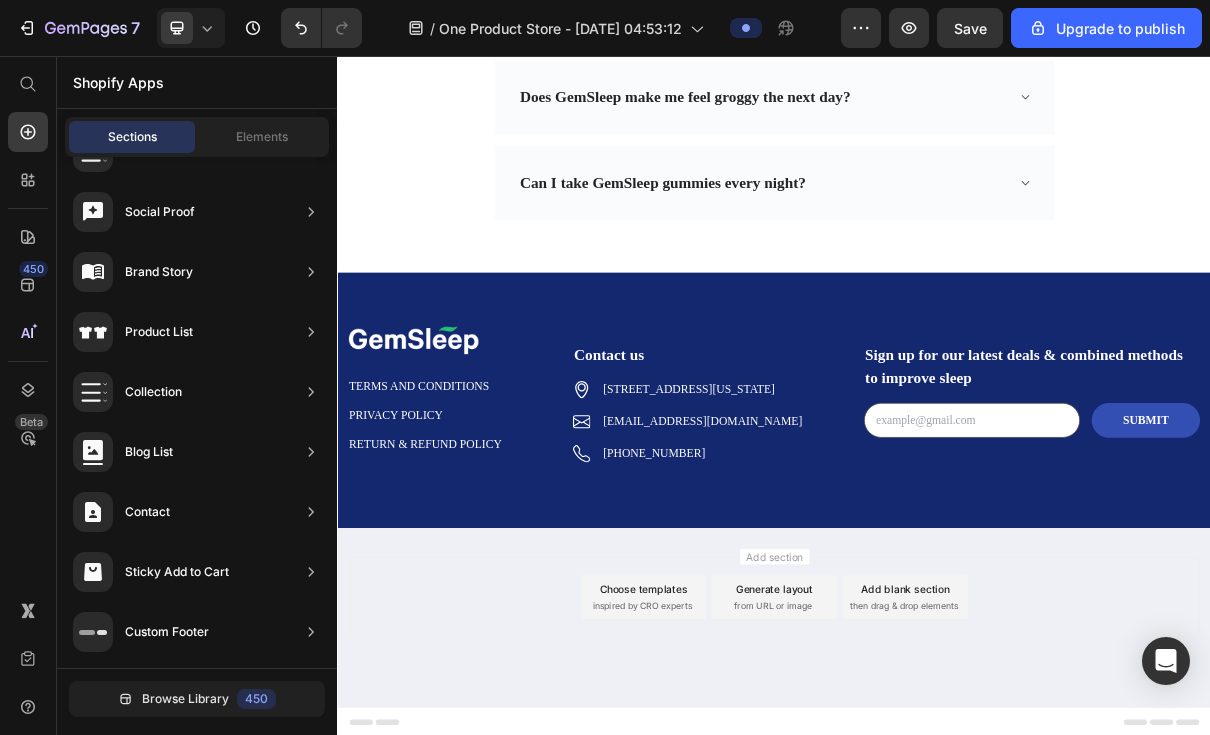 click on "Add section Choose templates inspired by CRO experts Generate layout from URL or image Add blank section then drag & drop elements" at bounding box center [937, 799] 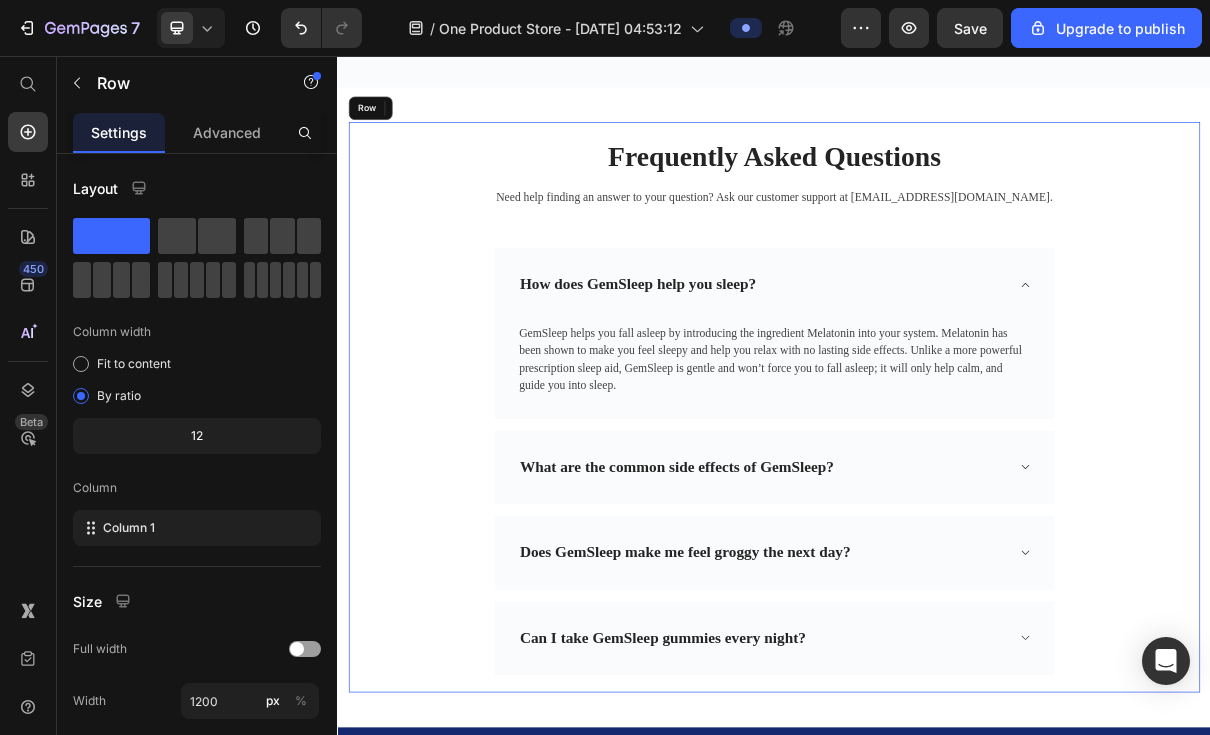 scroll, scrollTop: 6796, scrollLeft: 0, axis: vertical 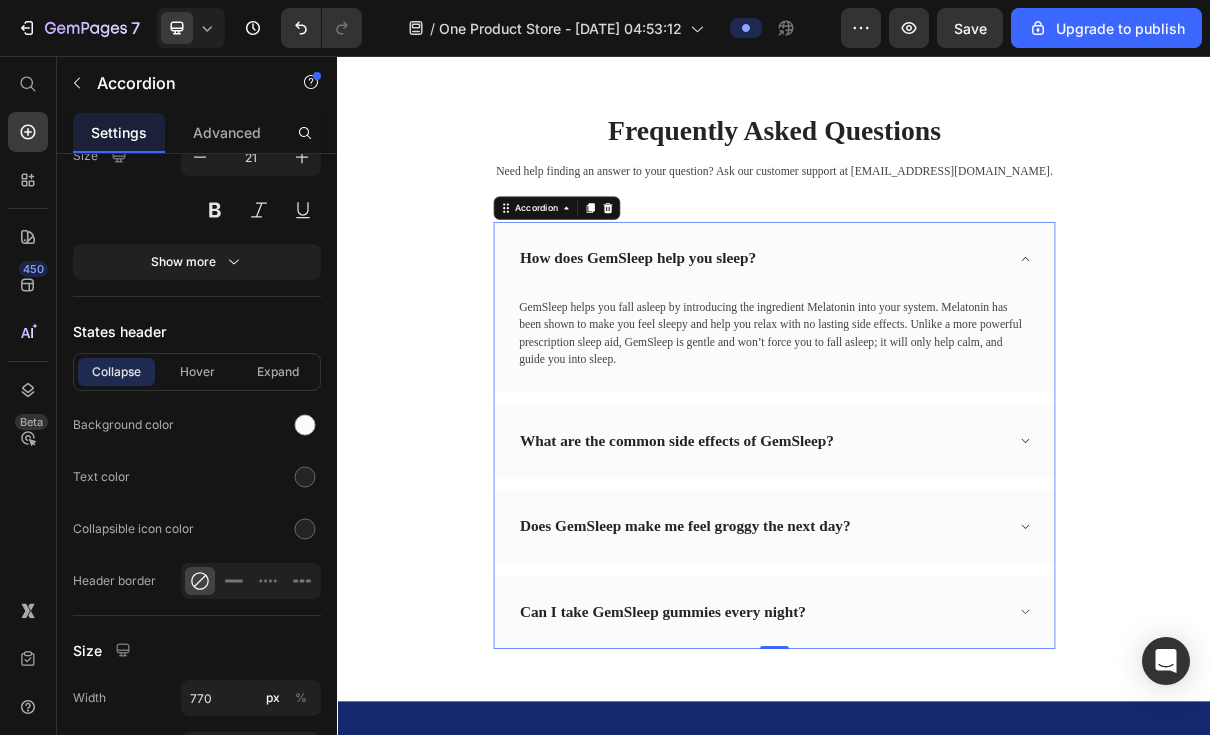 click at bounding box center [305, 477] 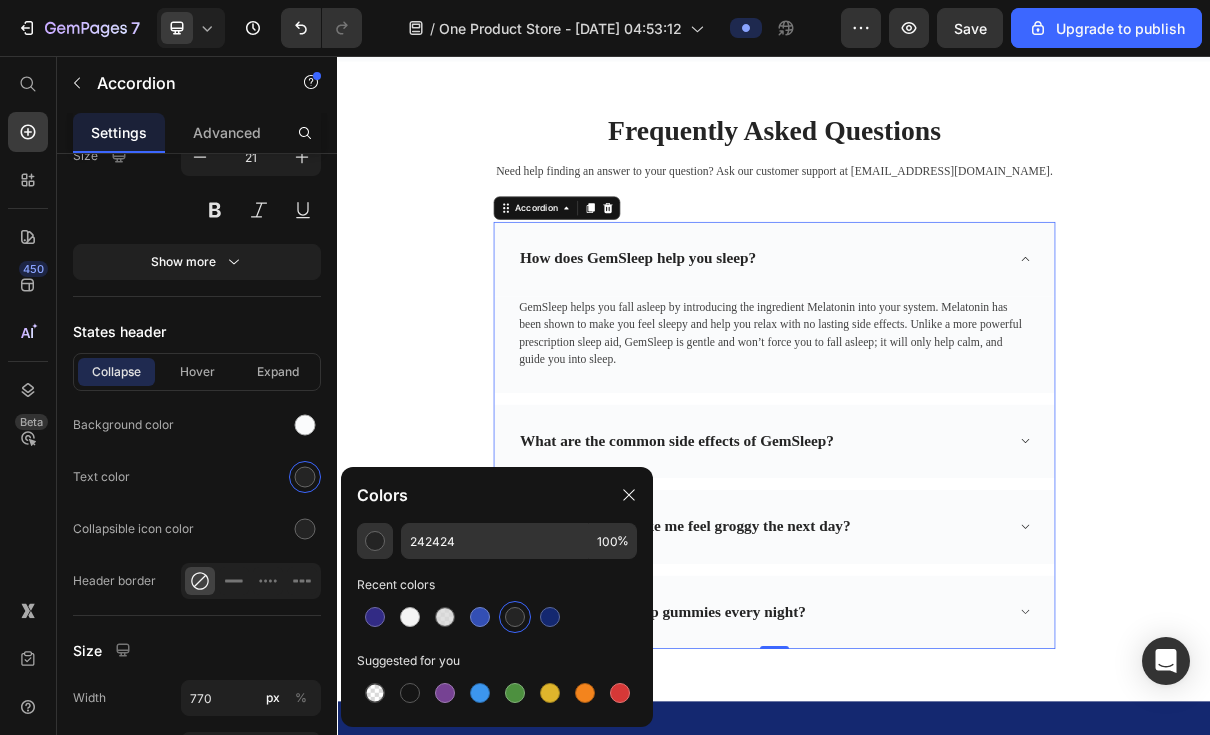 click at bounding box center (375, 617) 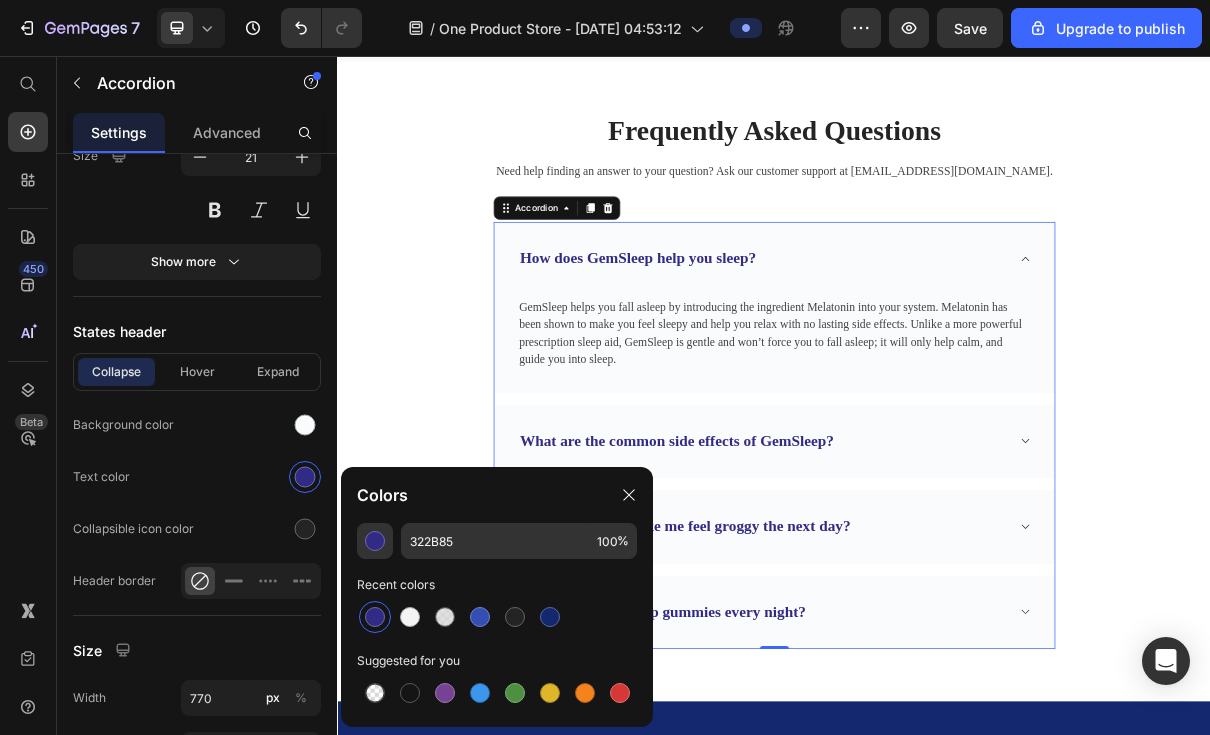 click at bounding box center (480, 617) 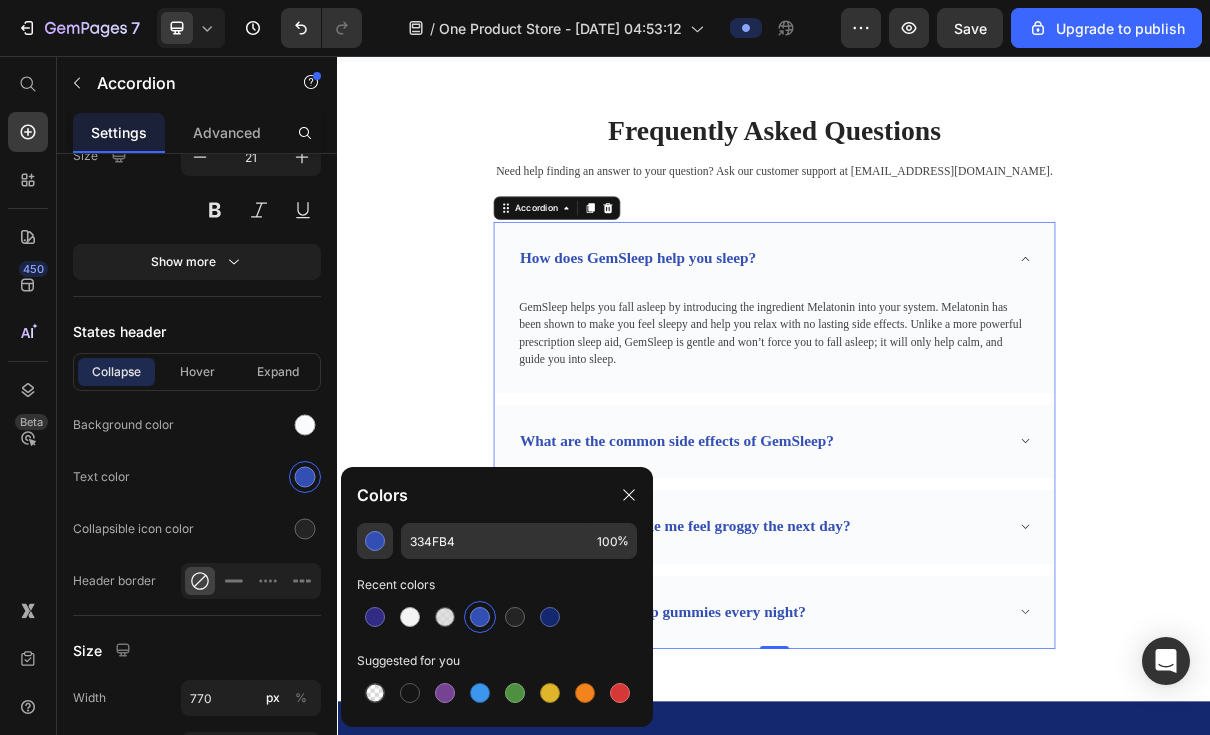 click at bounding box center [550, 617] 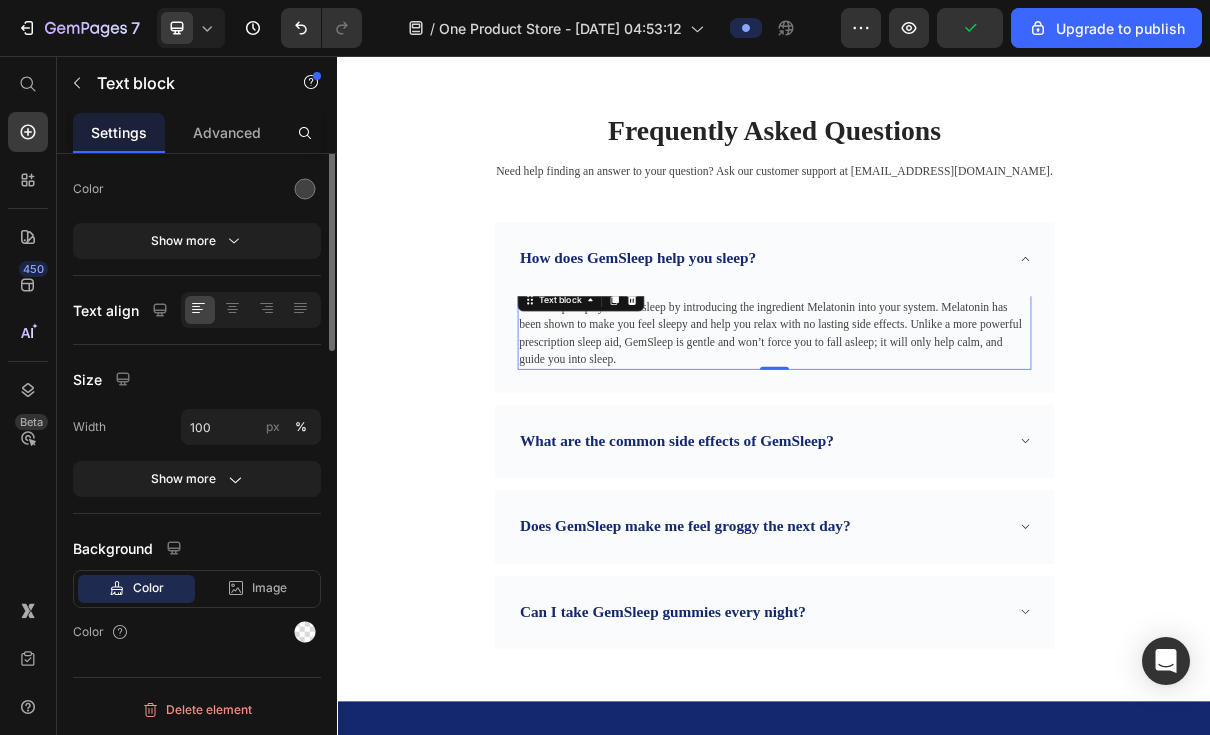 scroll, scrollTop: 0, scrollLeft: 0, axis: both 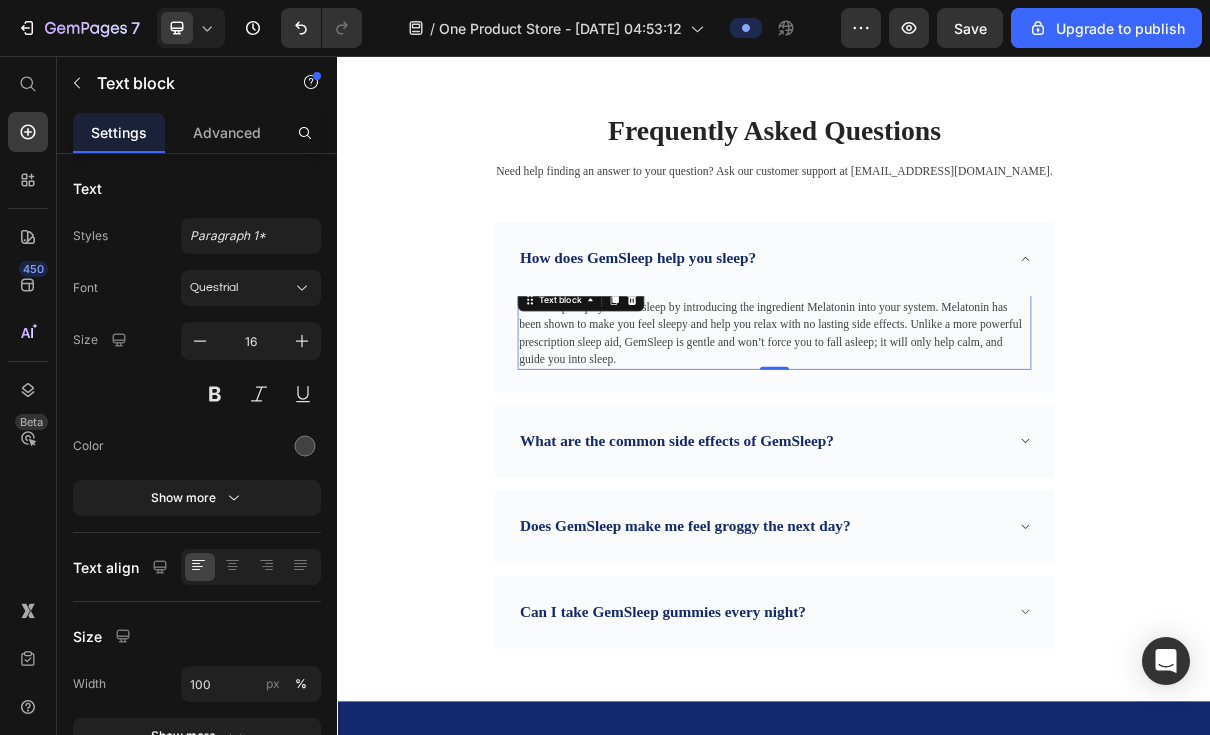 click at bounding box center [305, 446] 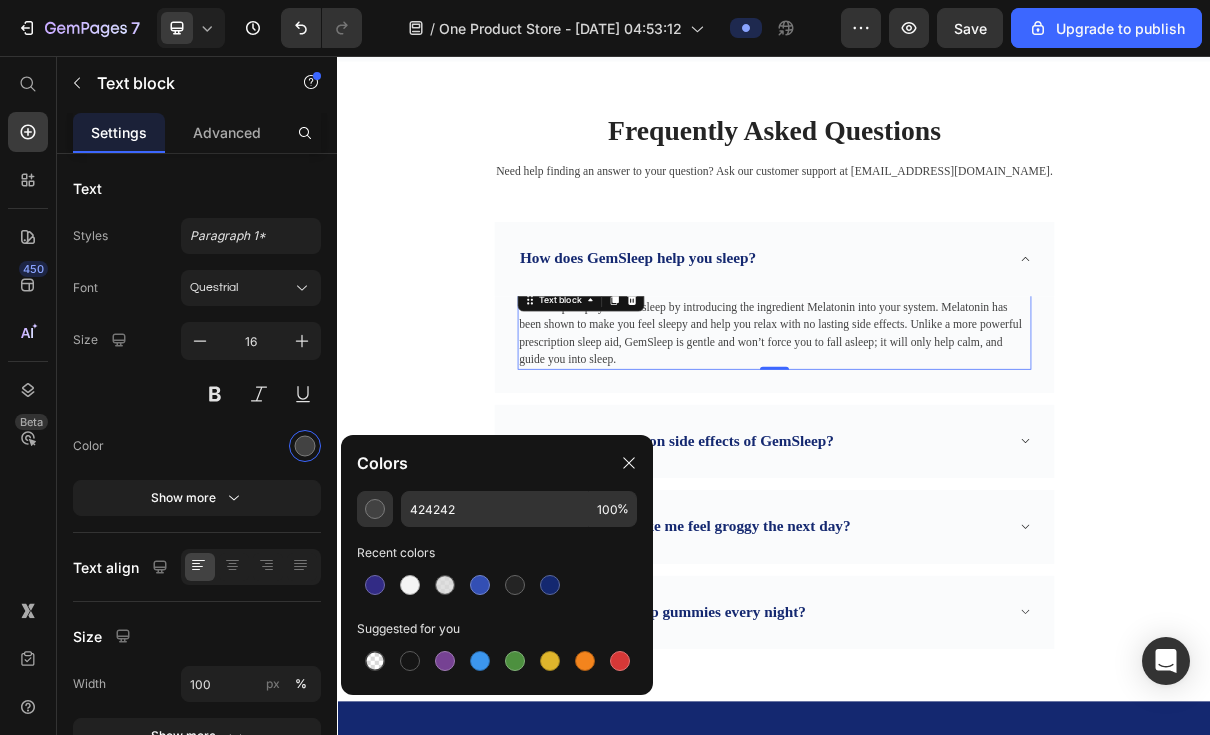 click at bounding box center [550, 585] 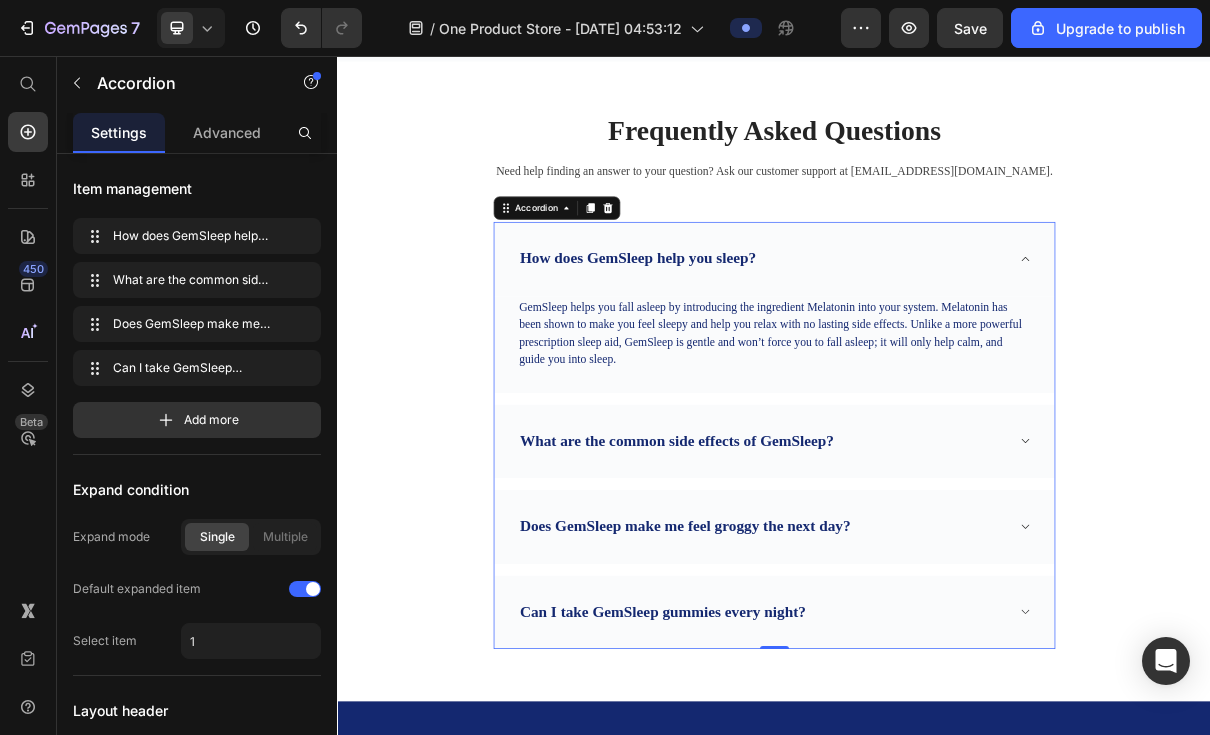 click at bounding box center (1282, 585) 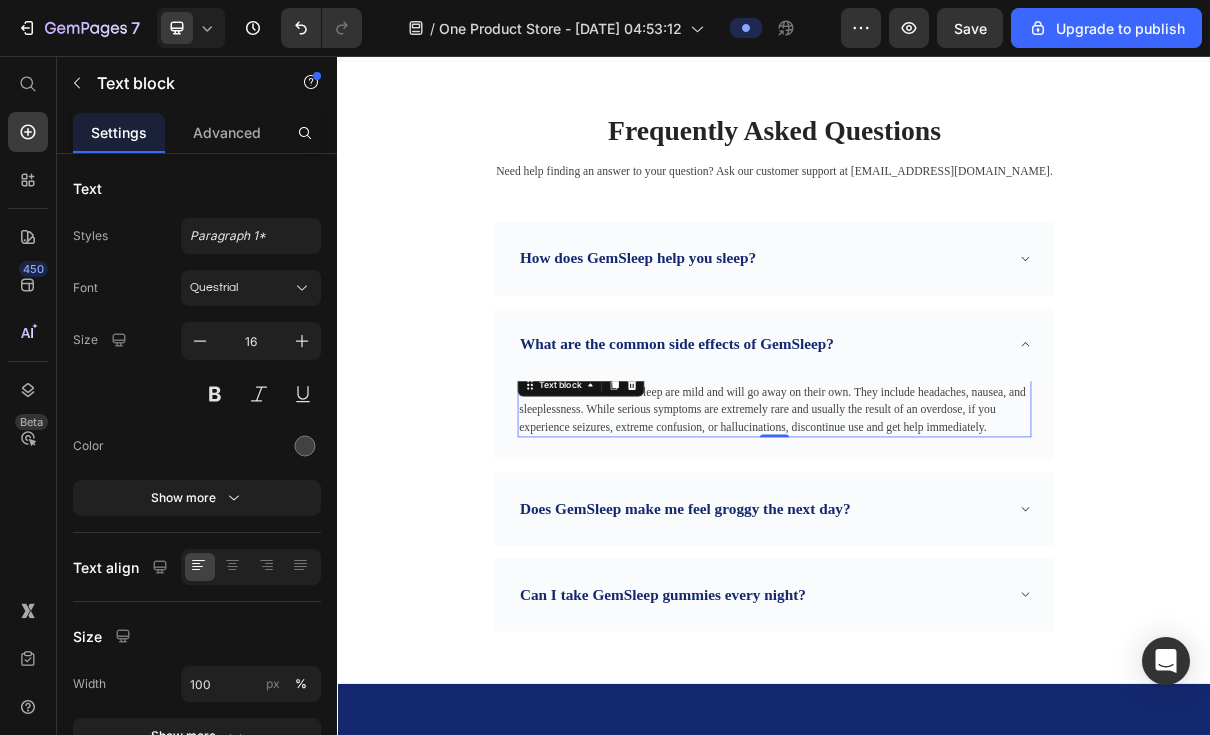 click at bounding box center (305, 446) 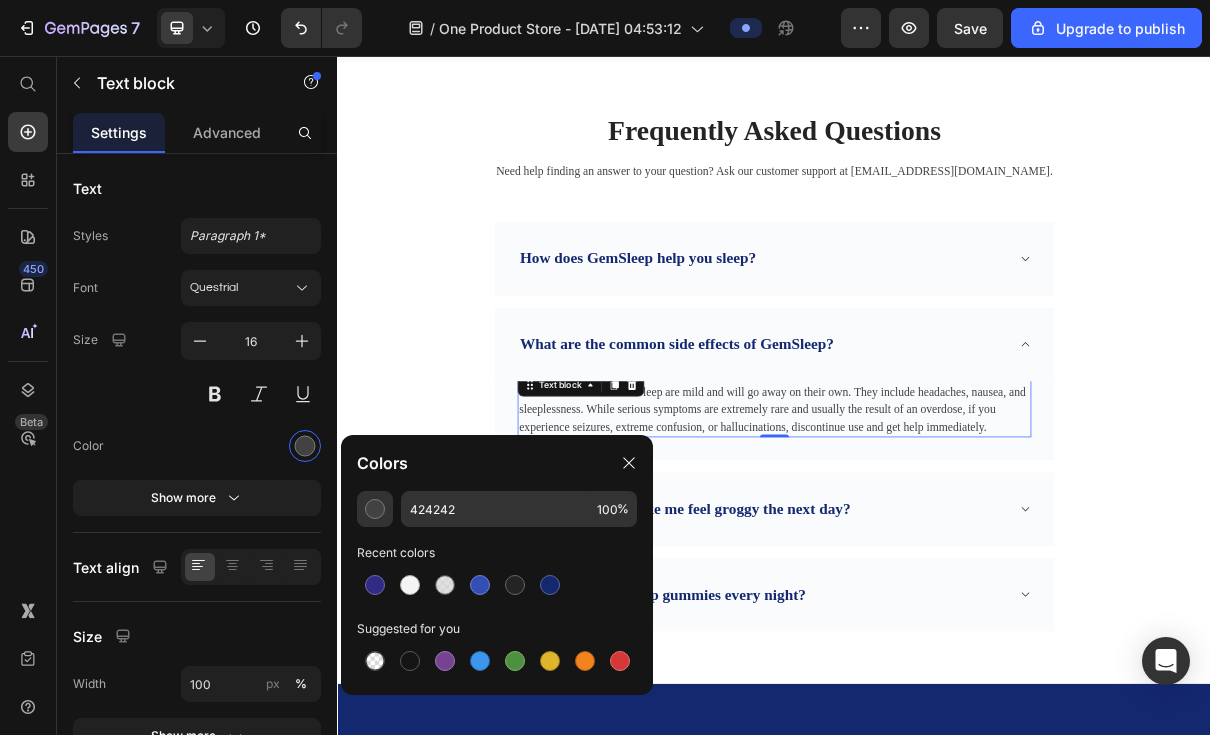 click at bounding box center [550, 585] 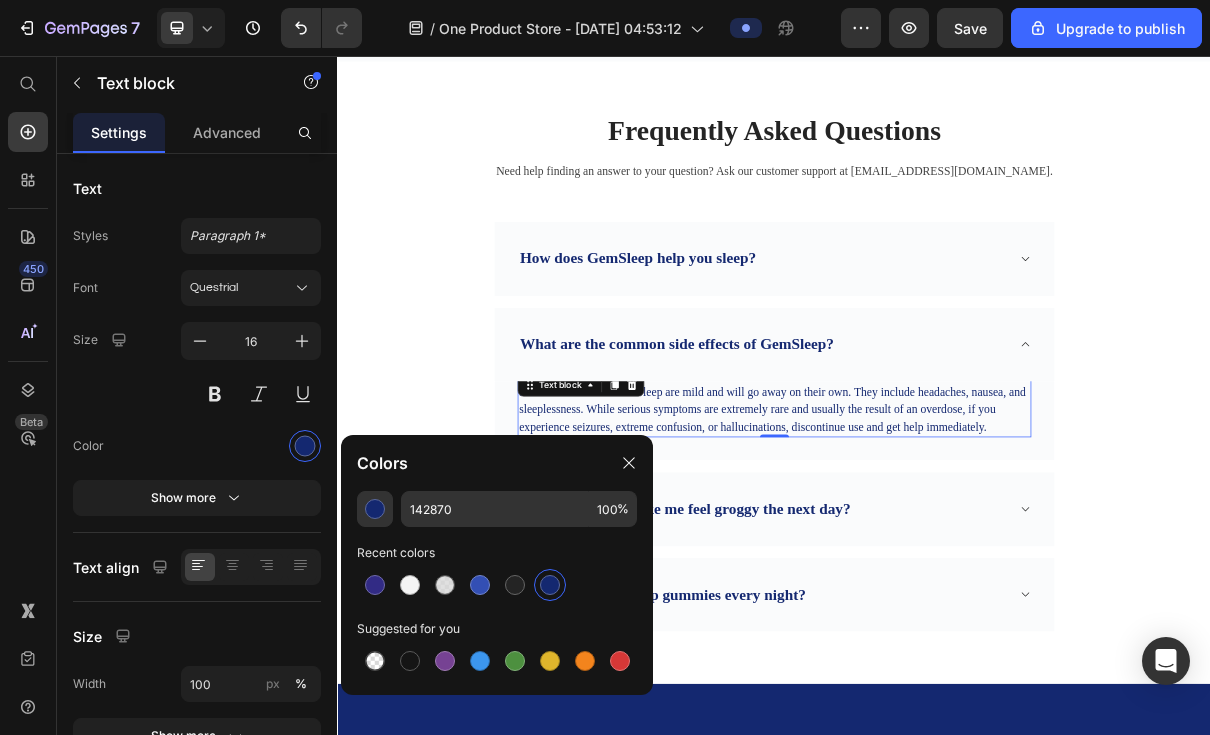 click at bounding box center [629, 463] 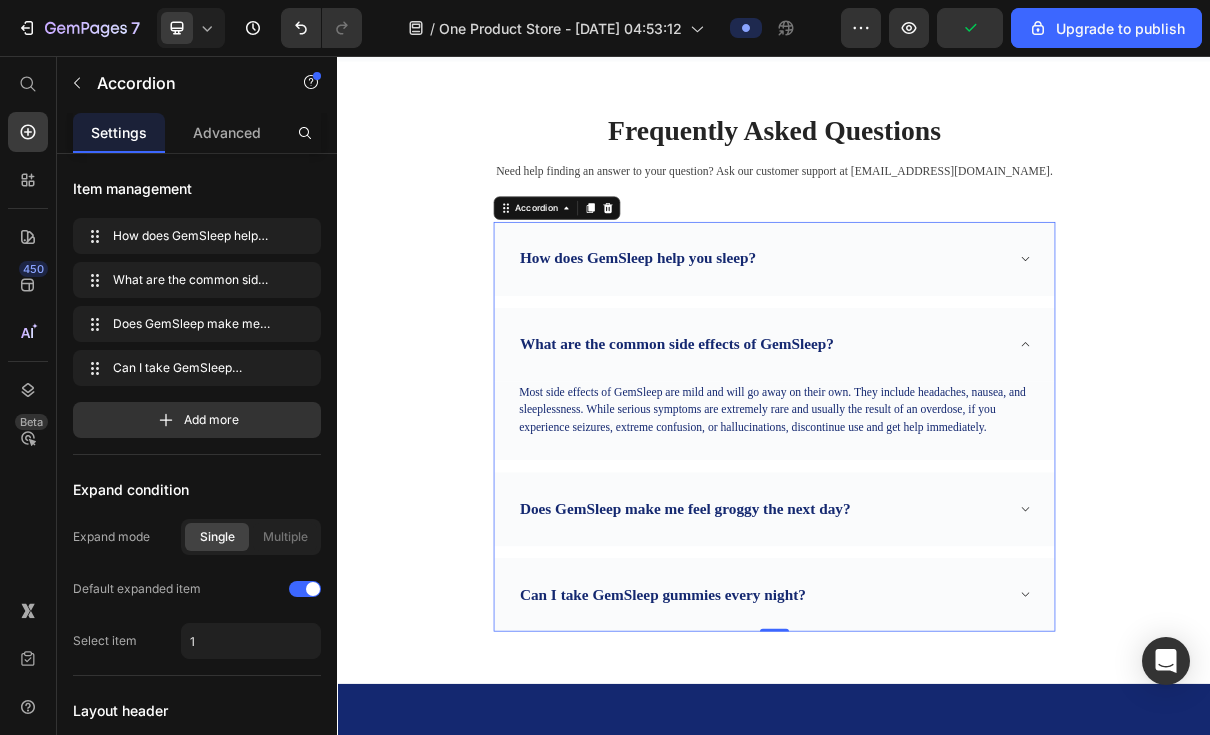 click on "Does GemSleep make me feel groggy the next day?" at bounding box center (937, 679) 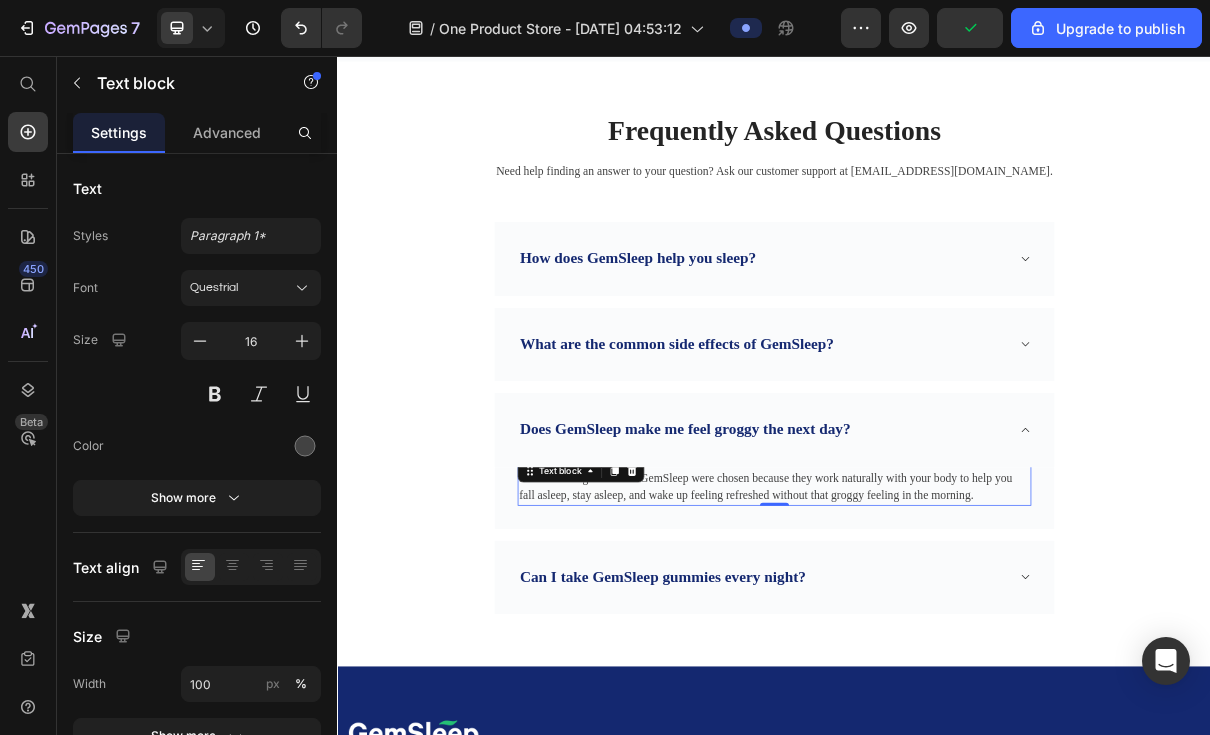 click on "No. All the ingredients in GemSleep were chosen because they work naturally with your body to help you fall asleep, stay asleep, and wake up feeling refreshed without that groggy feeling in the morning." at bounding box center (937, 648) 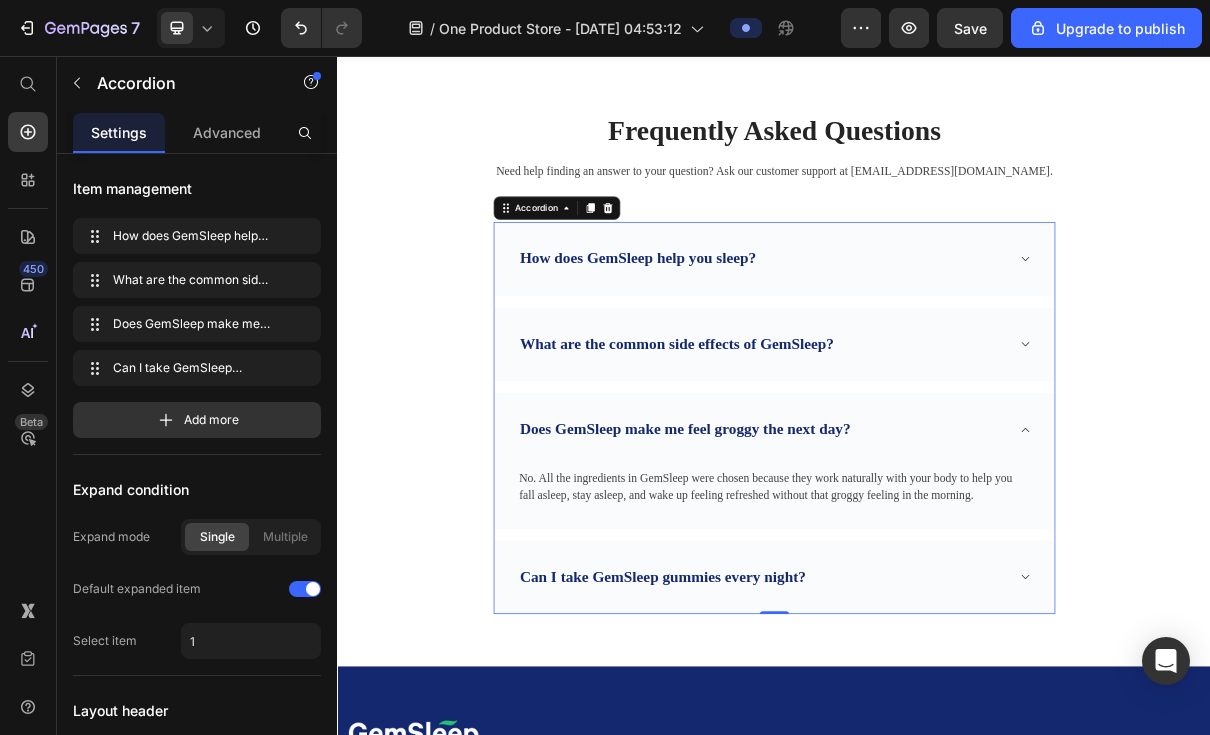 click on "Does GemSleep make me feel groggy the next day?" at bounding box center [921, 570] 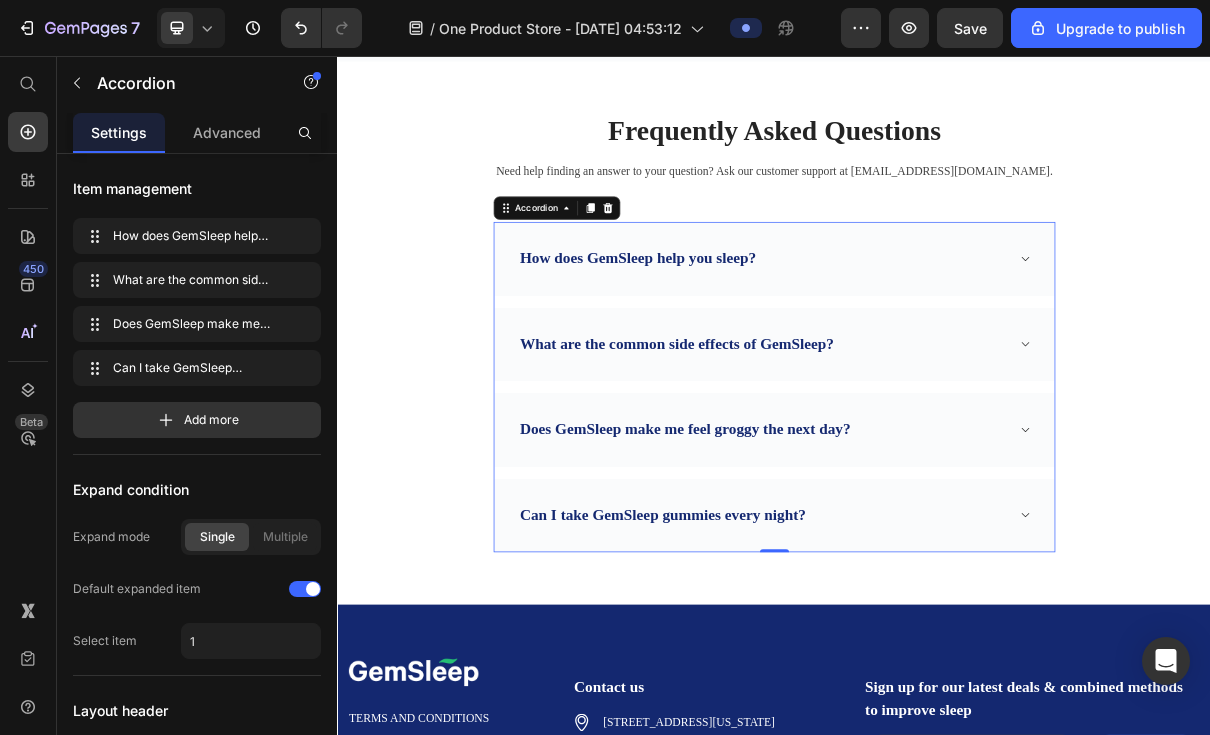 click on "Does GemSleep make me feel groggy the next day?" at bounding box center (937, 570) 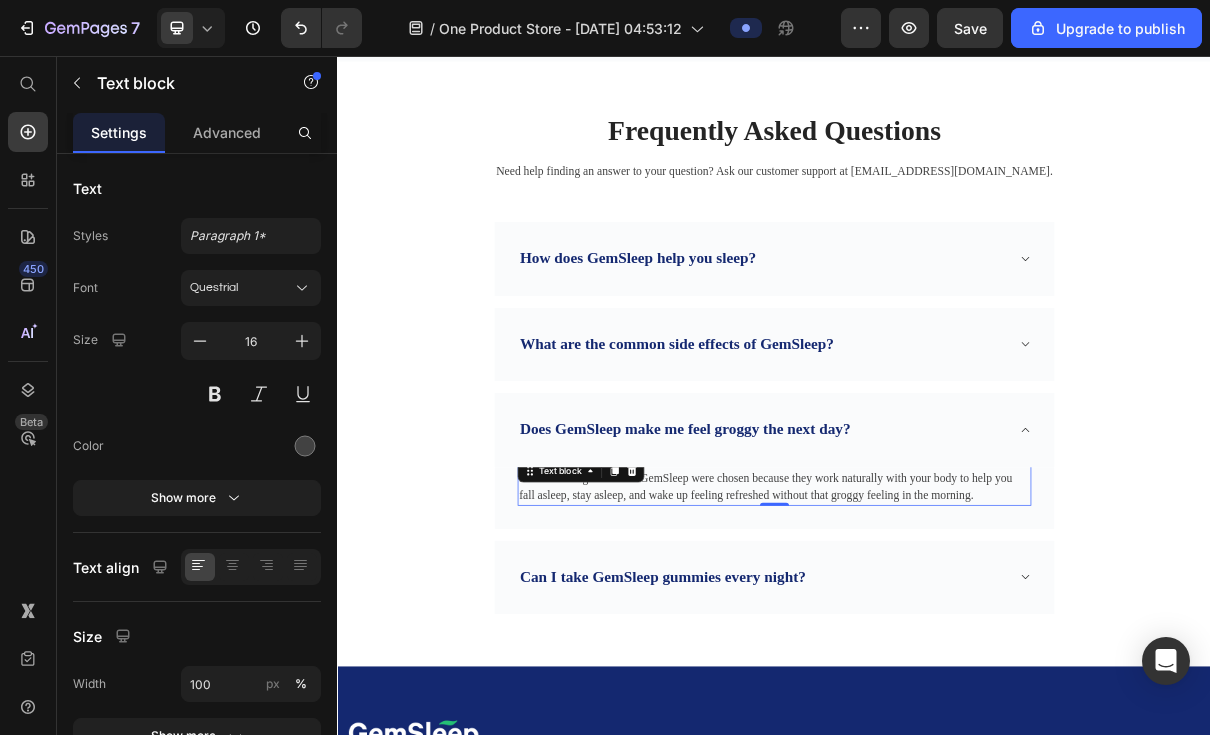 click at bounding box center [305, 446] 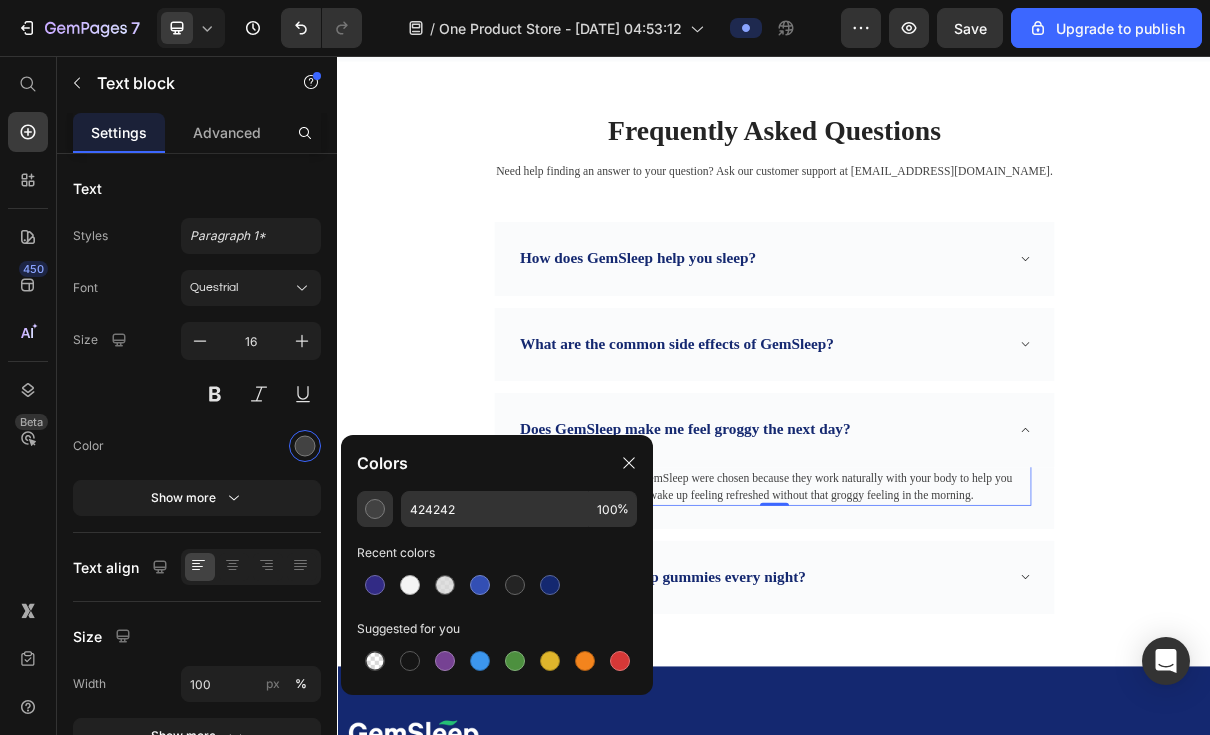 click at bounding box center (550, 585) 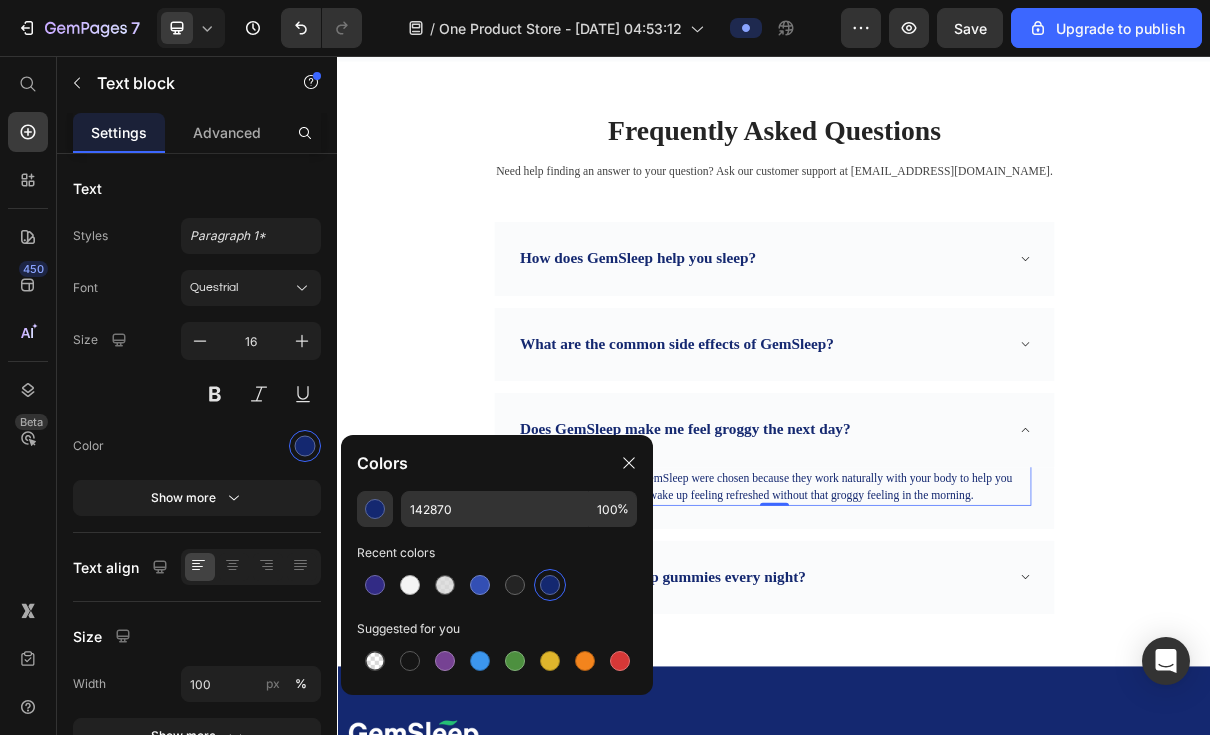 click 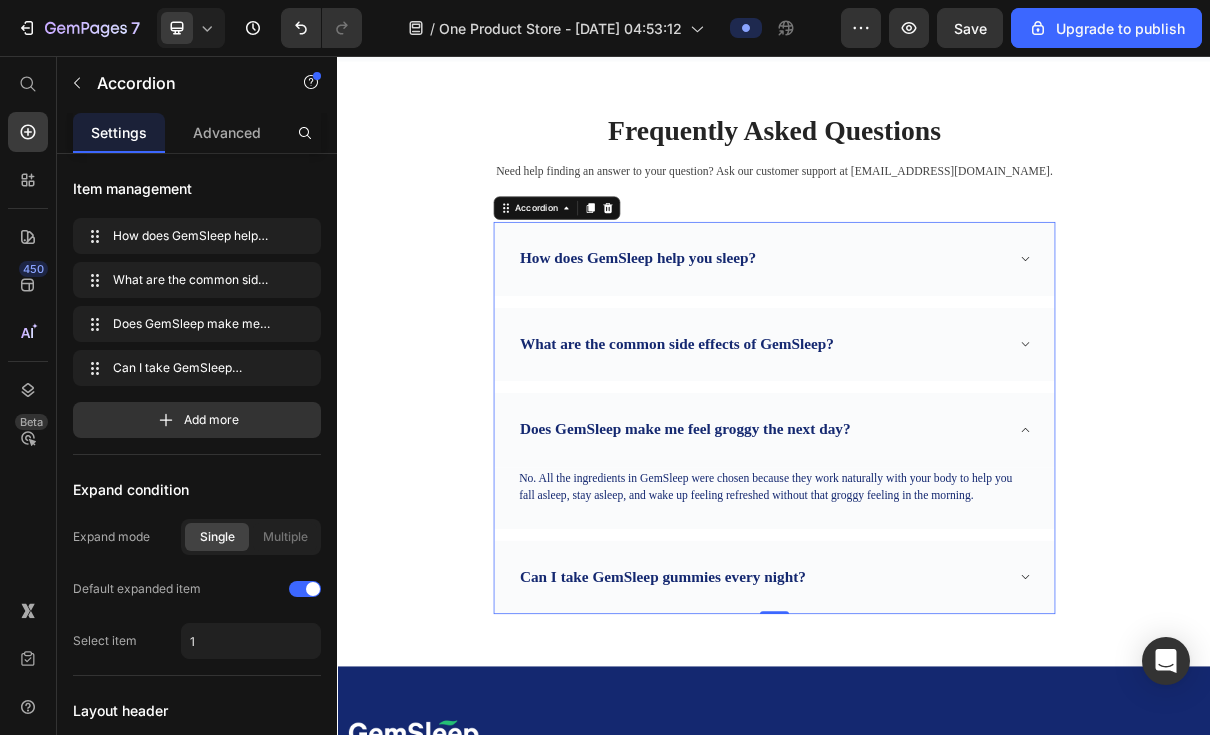 click on "Can I take GemSleep gummies every night?" at bounding box center (937, 773) 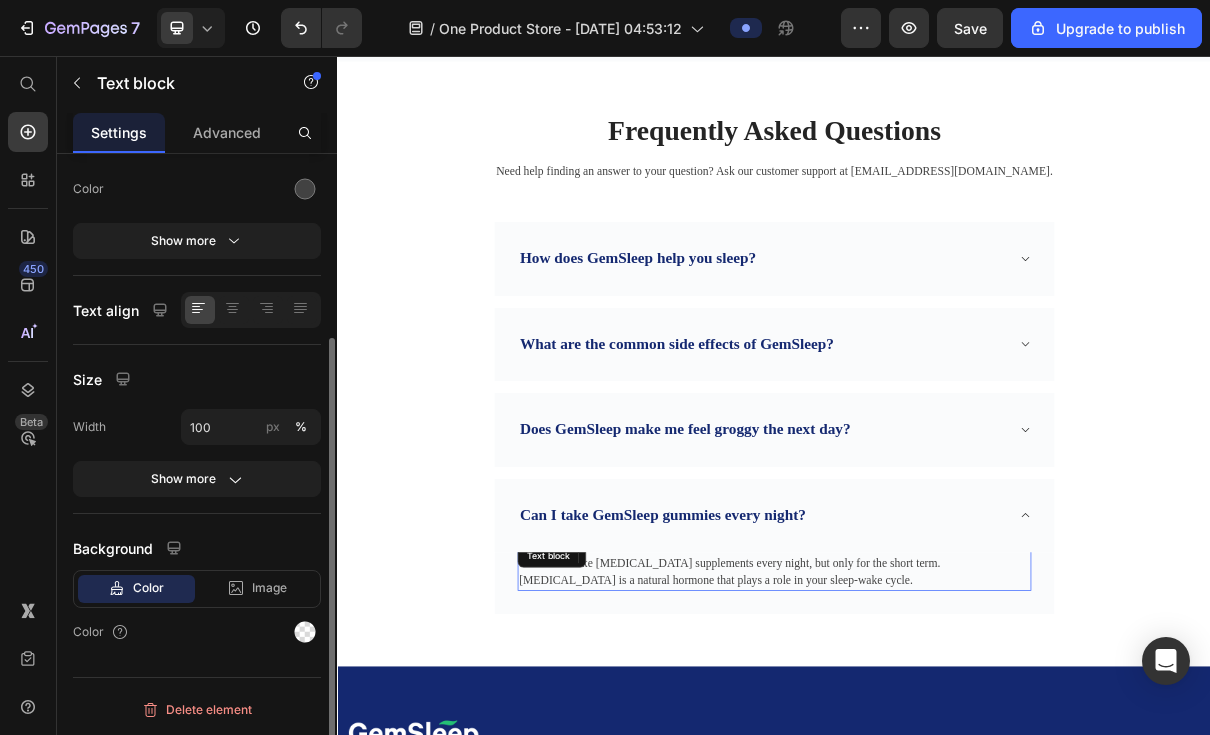 scroll, scrollTop: 0, scrollLeft: 0, axis: both 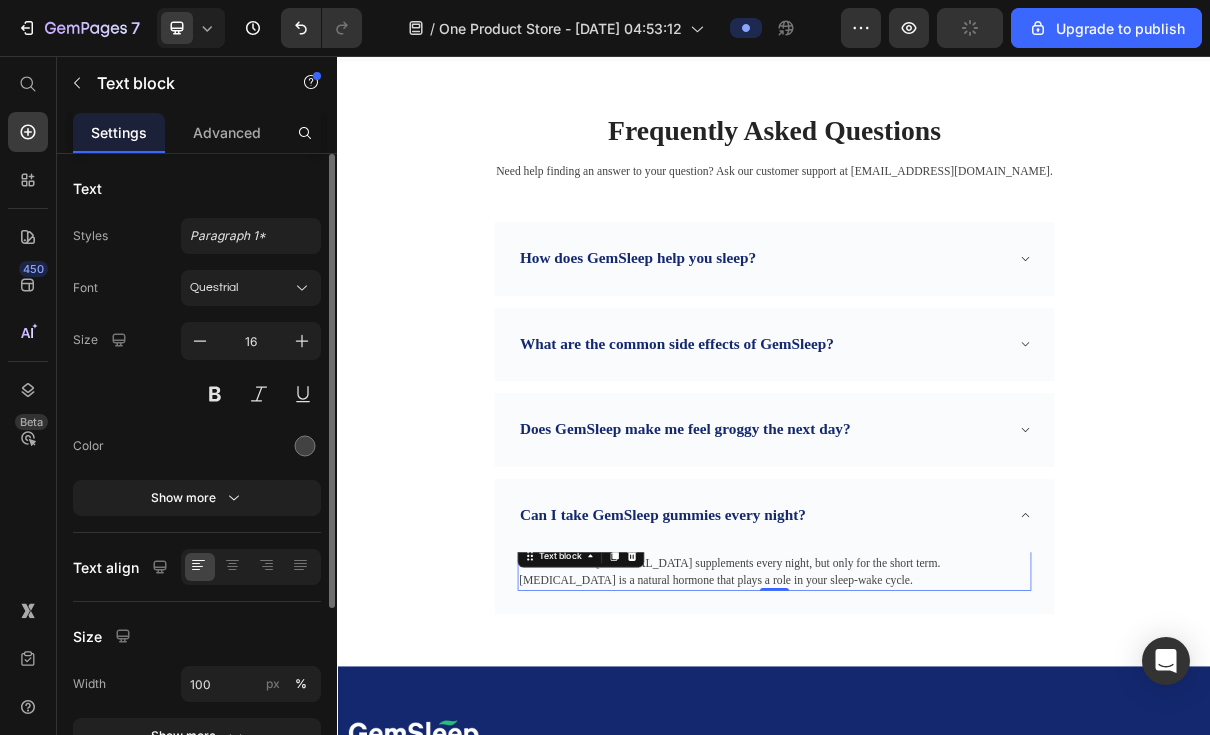 click at bounding box center [305, 446] 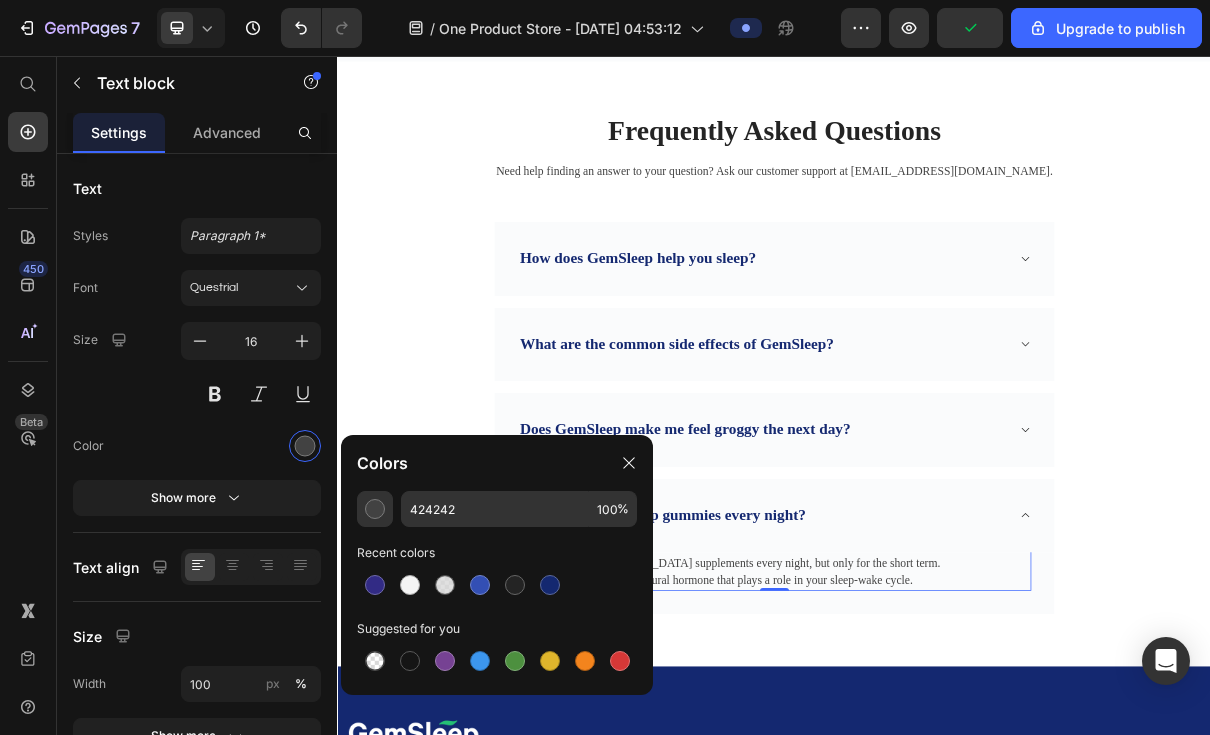 click at bounding box center [550, 585] 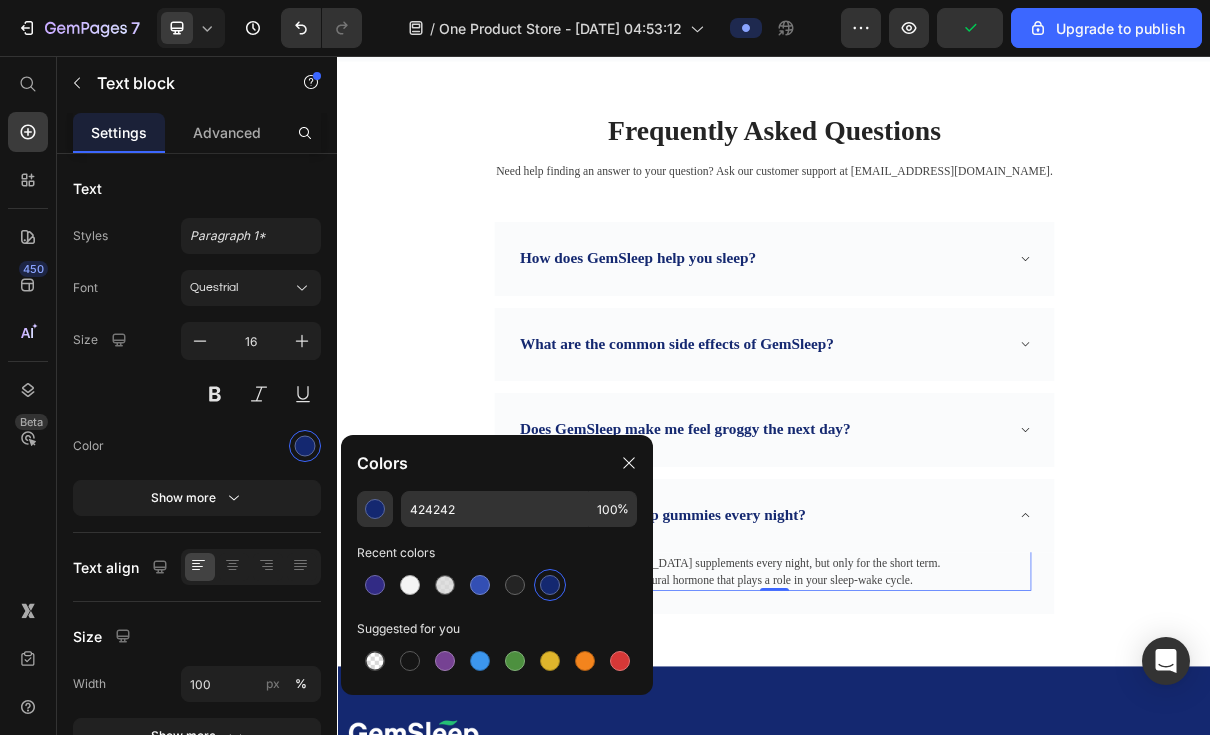 type on "142870" 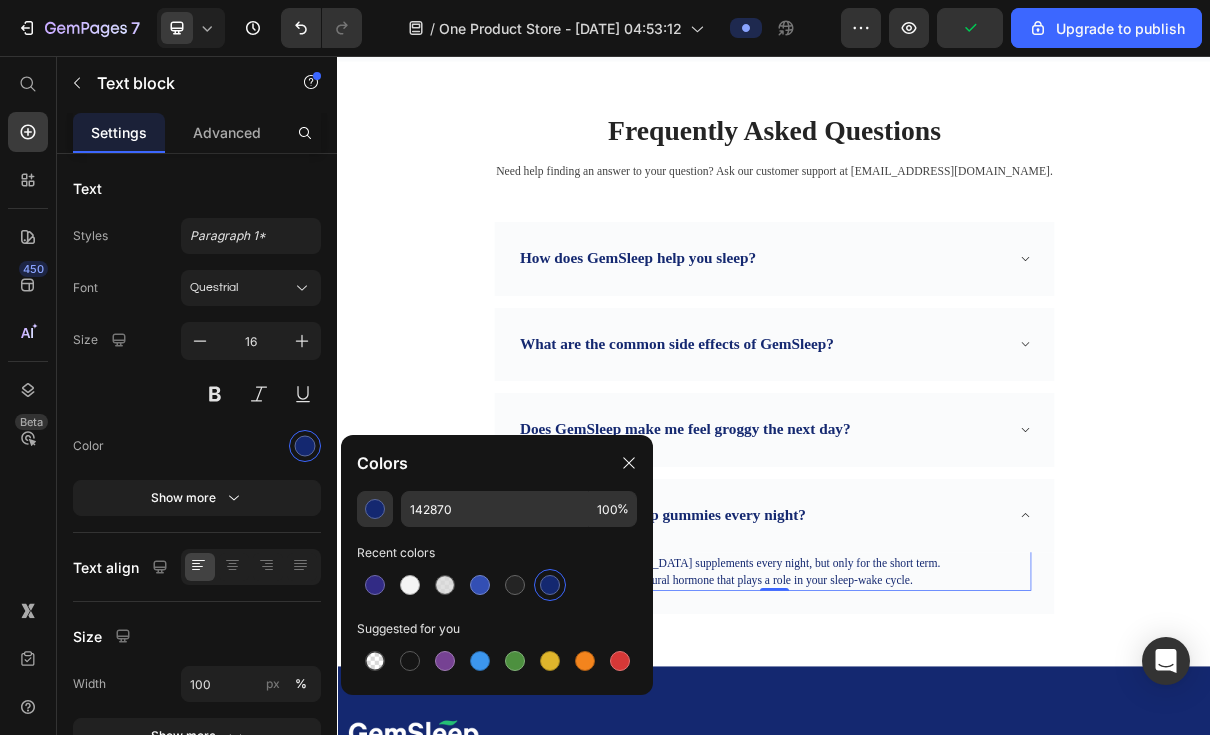 click 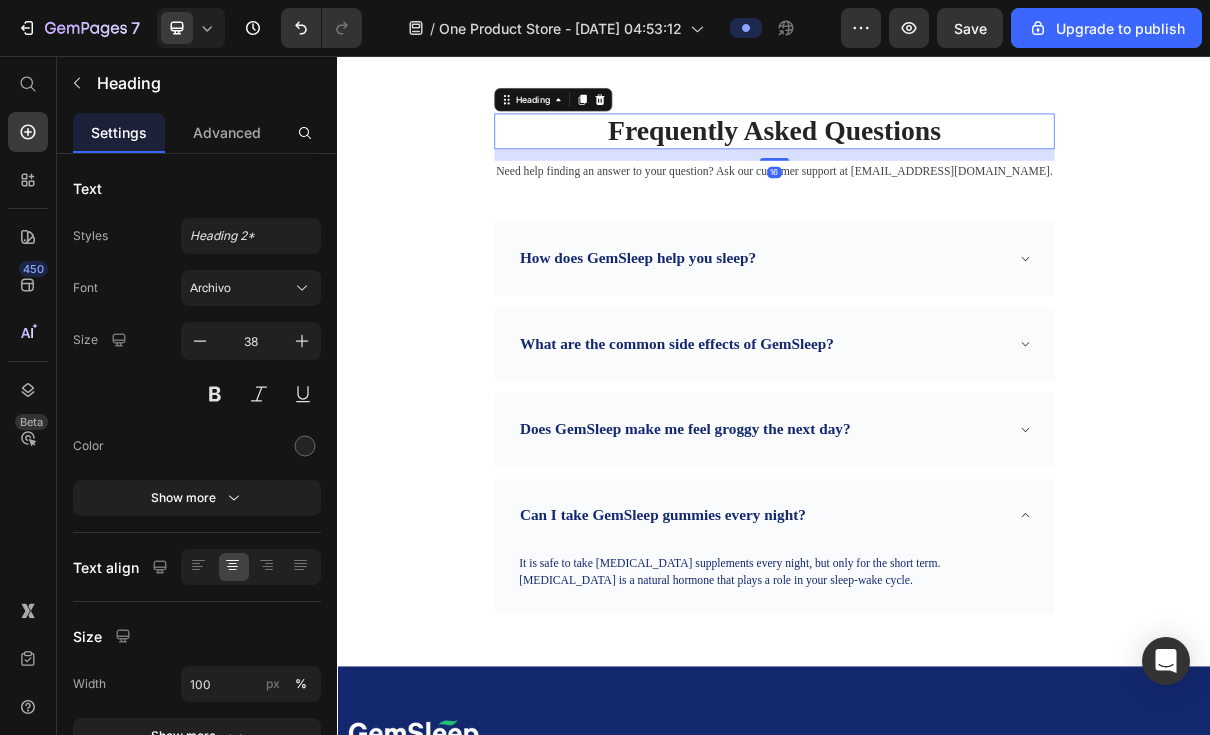 click at bounding box center (305, 446) 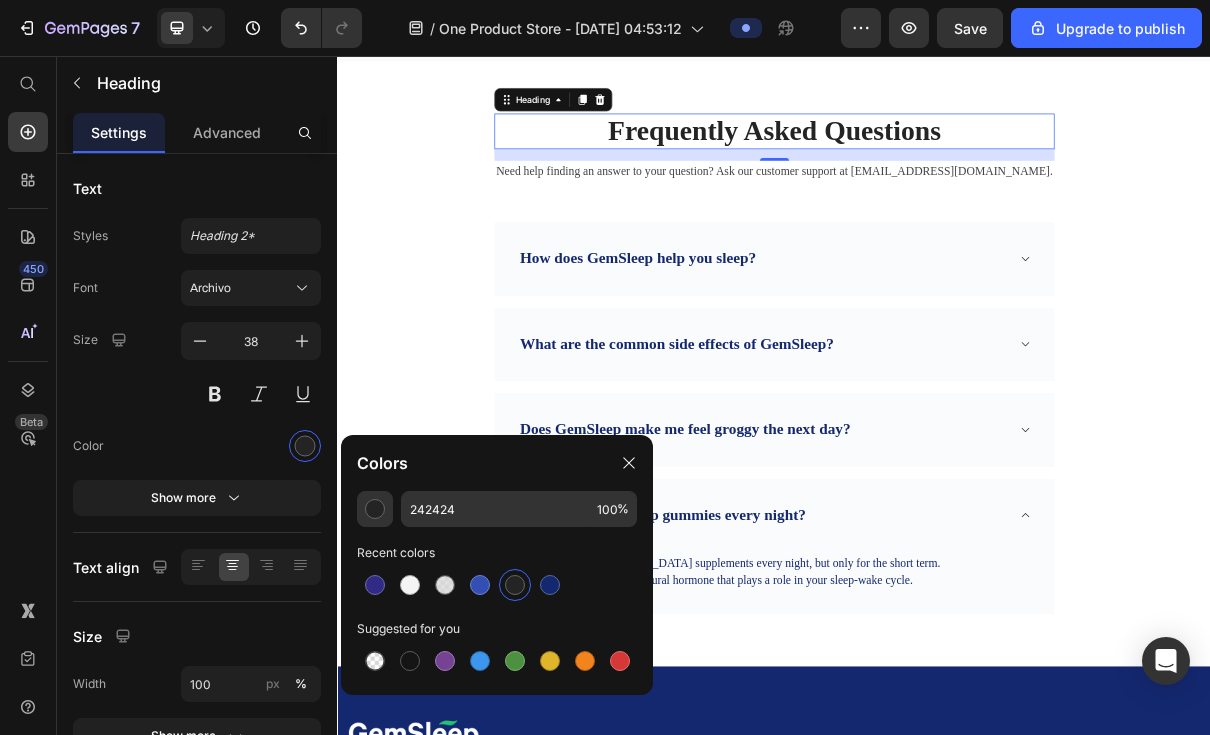 click at bounding box center (550, 585) 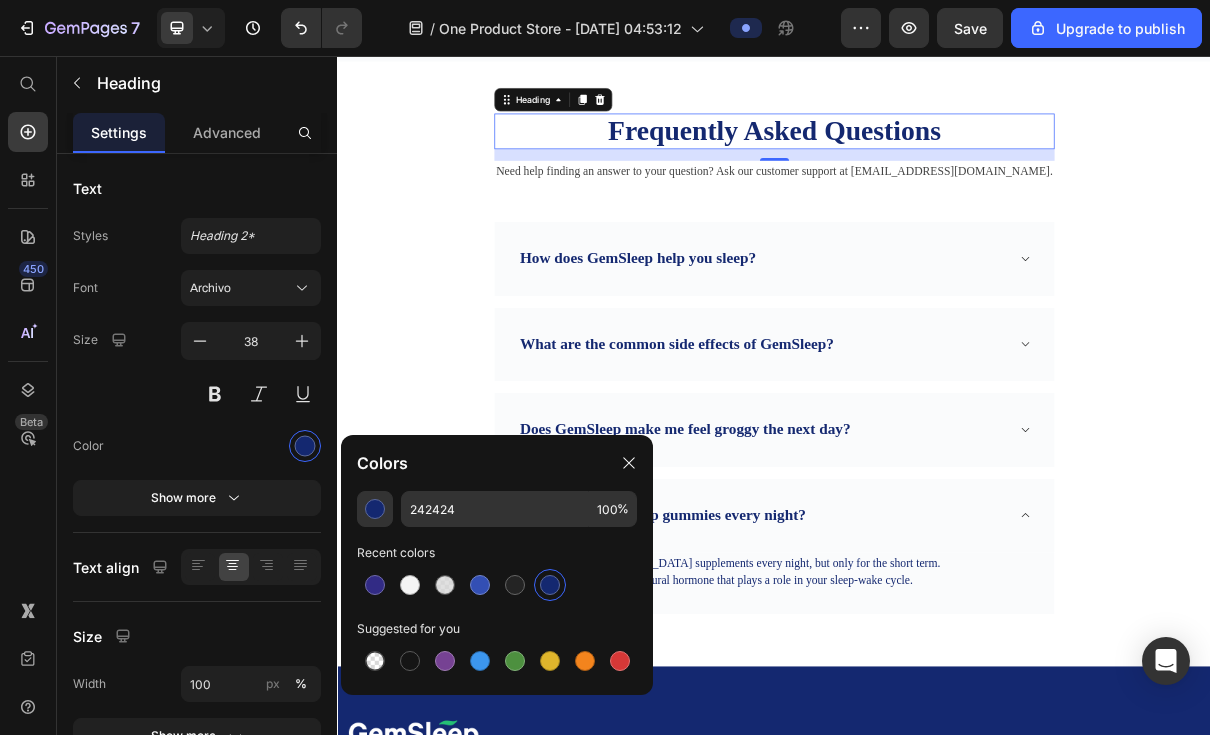 type on "142870" 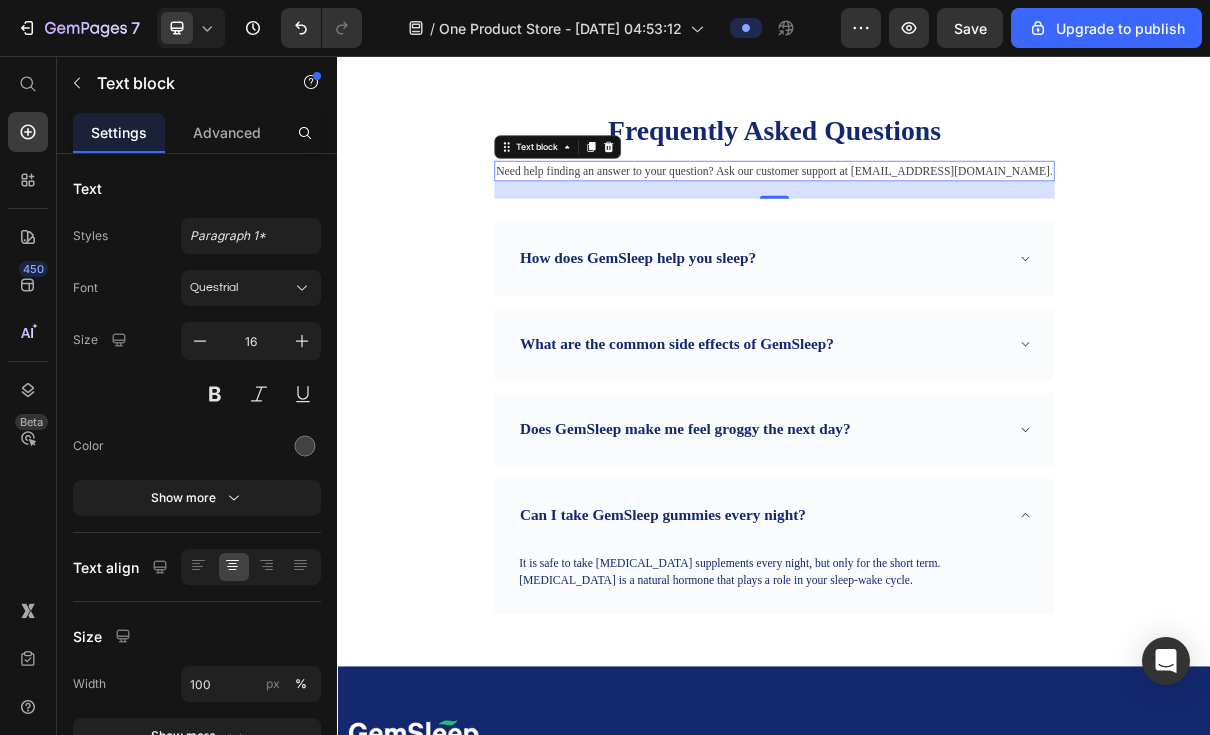 click at bounding box center (305, 446) 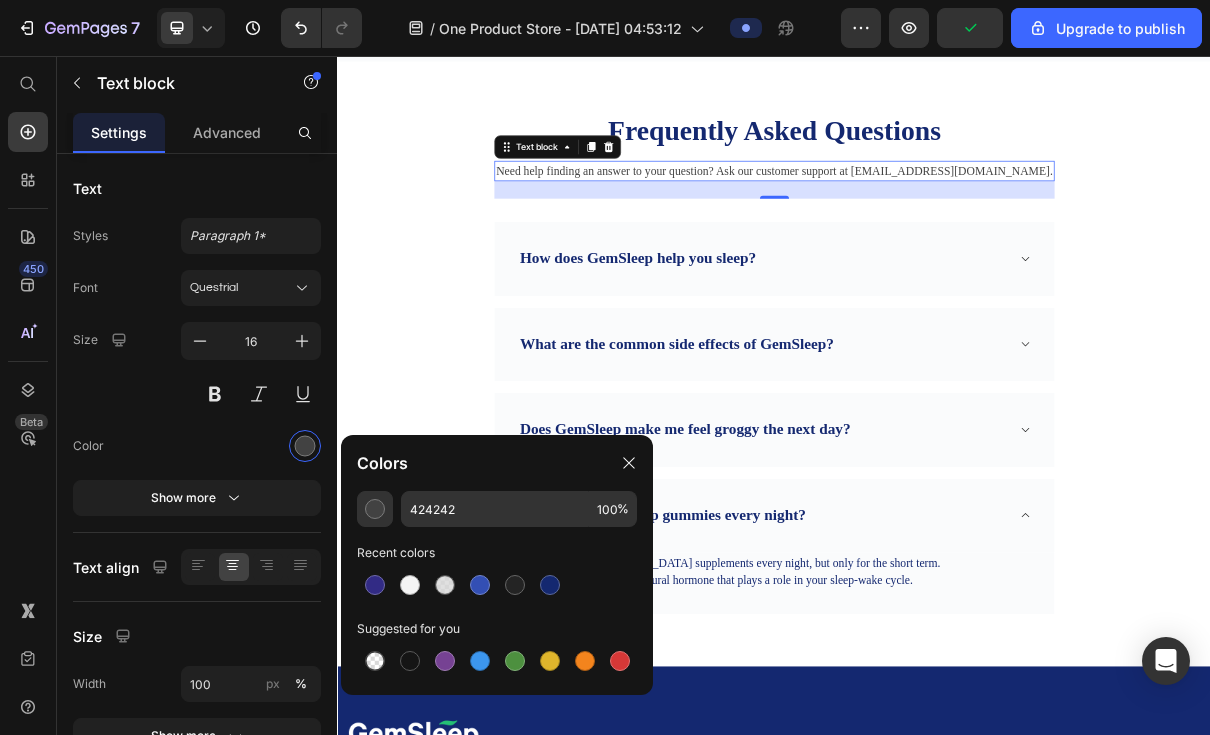 click at bounding box center [375, 585] 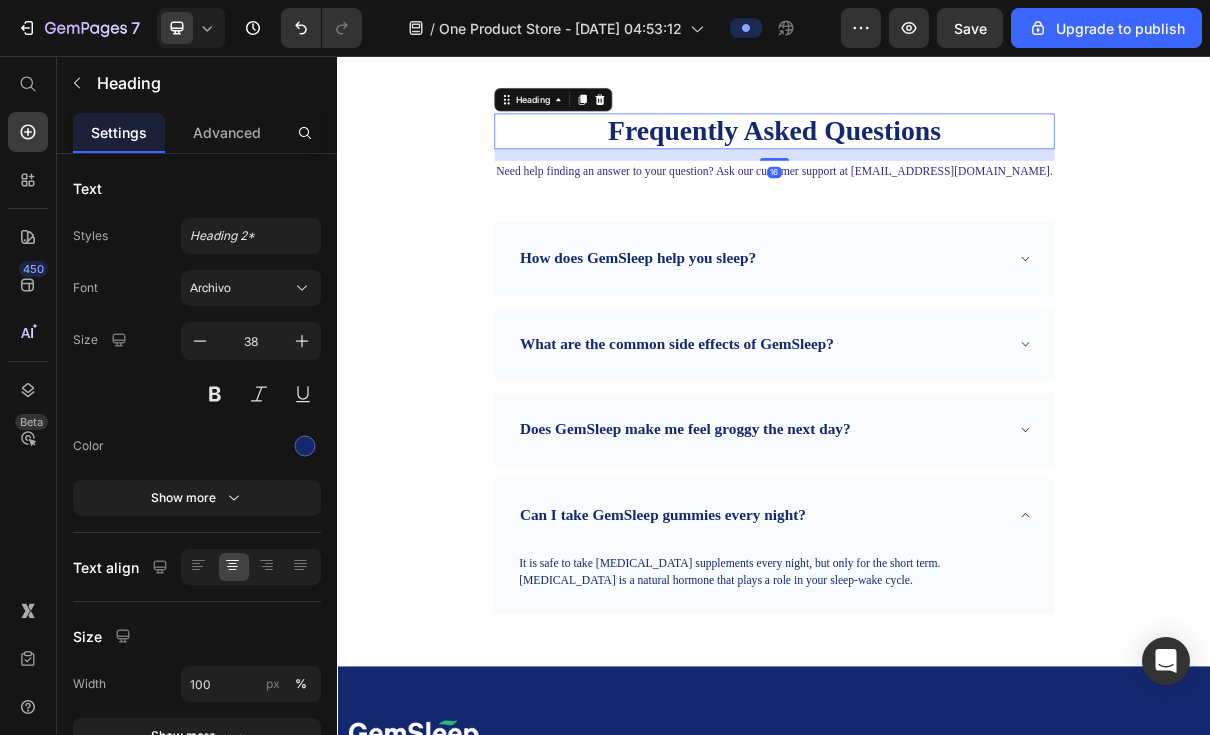 click at bounding box center (305, 446) 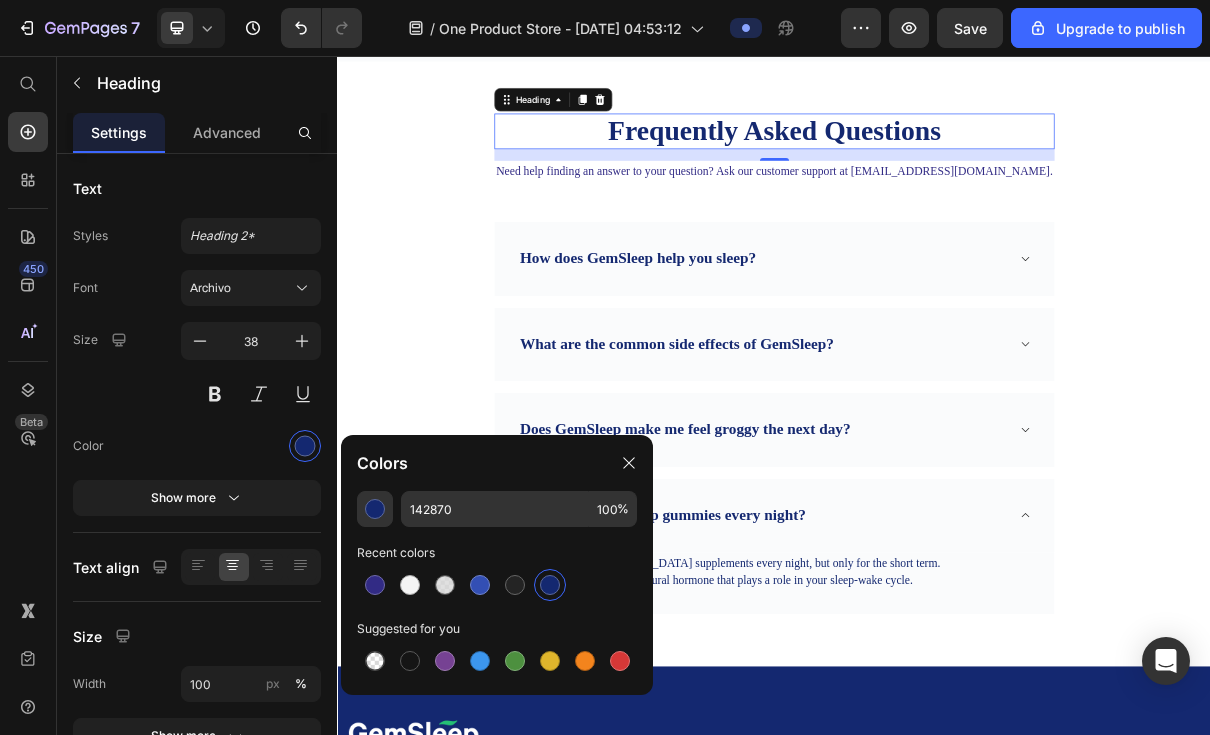 click at bounding box center (375, 585) 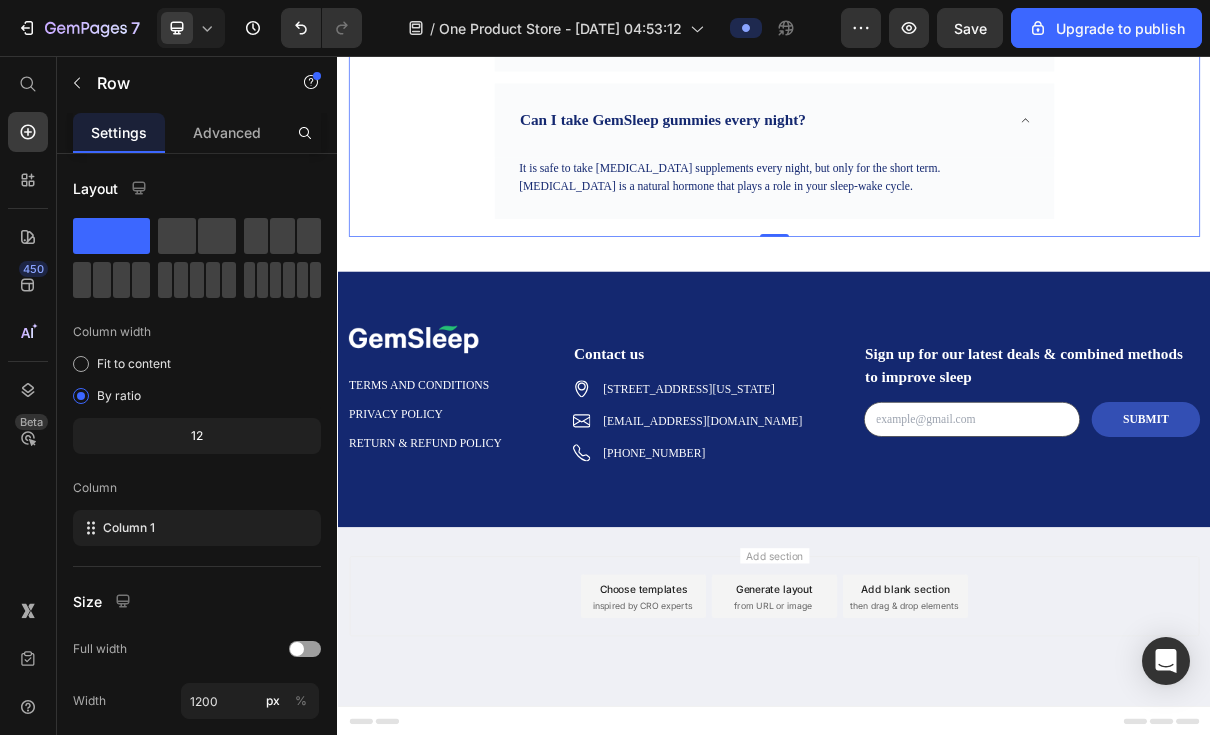 scroll, scrollTop: 7337, scrollLeft: 0, axis: vertical 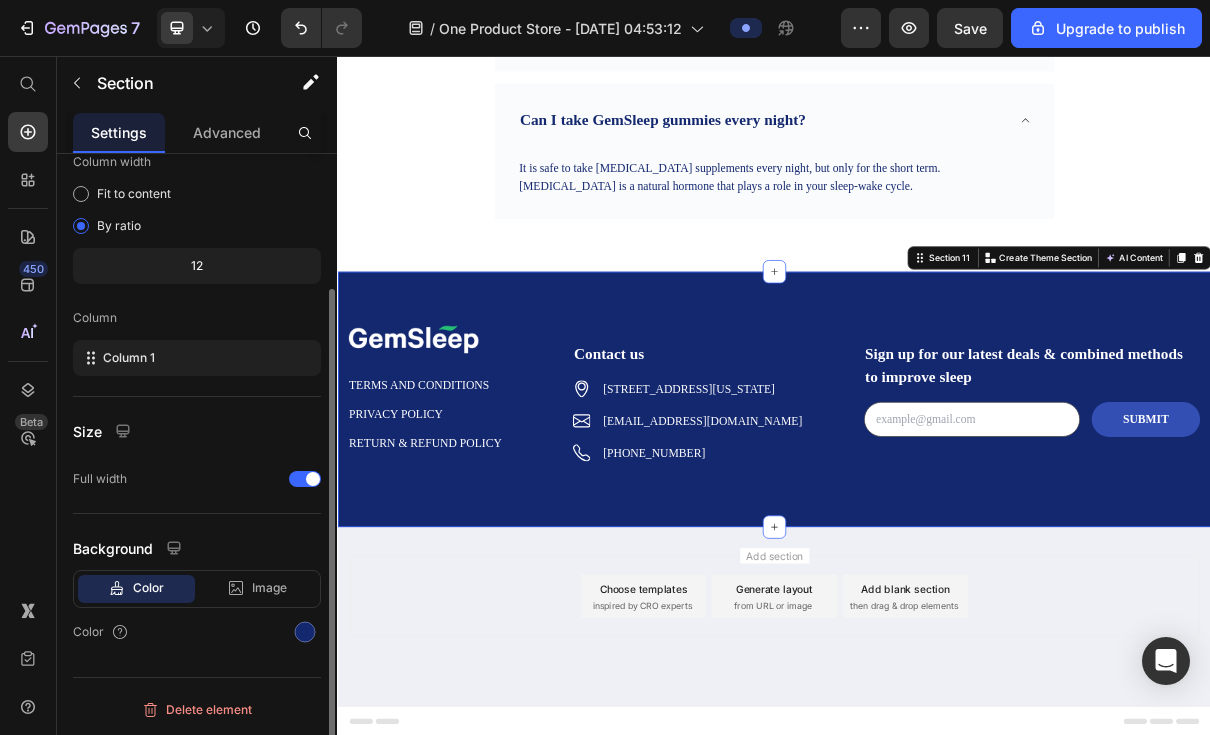 click at bounding box center (305, 632) 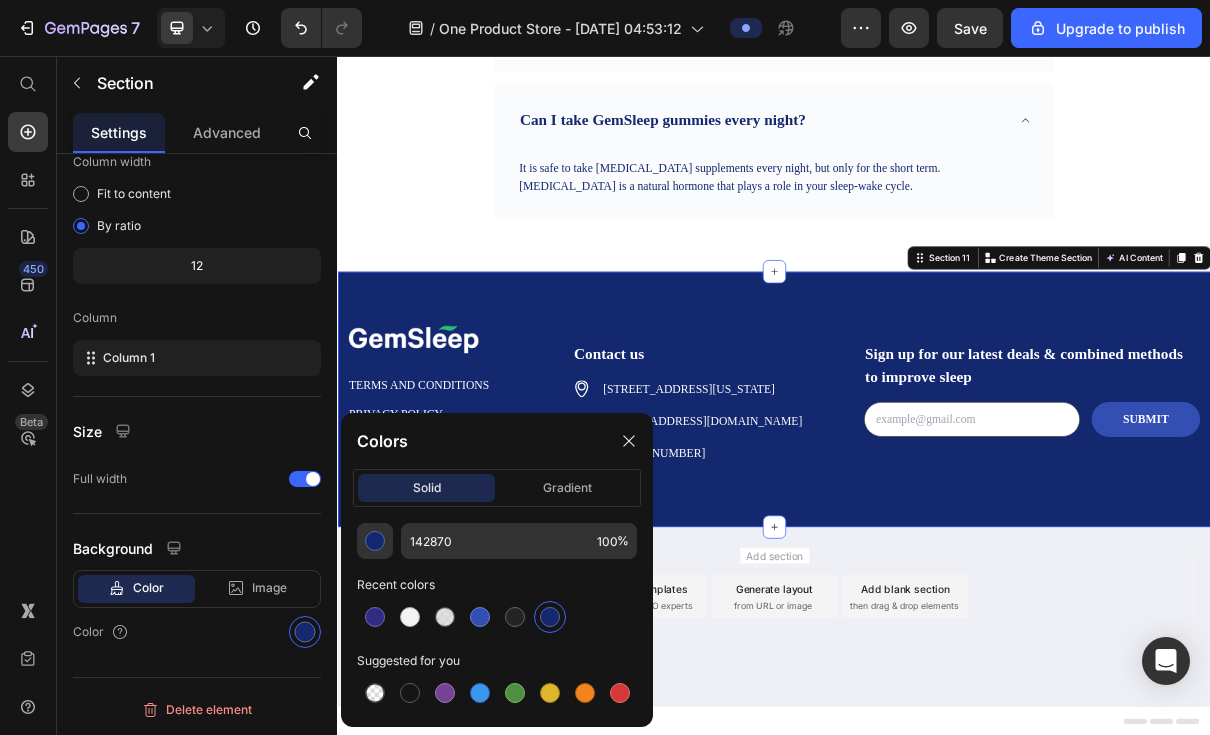 click at bounding box center (375, 617) 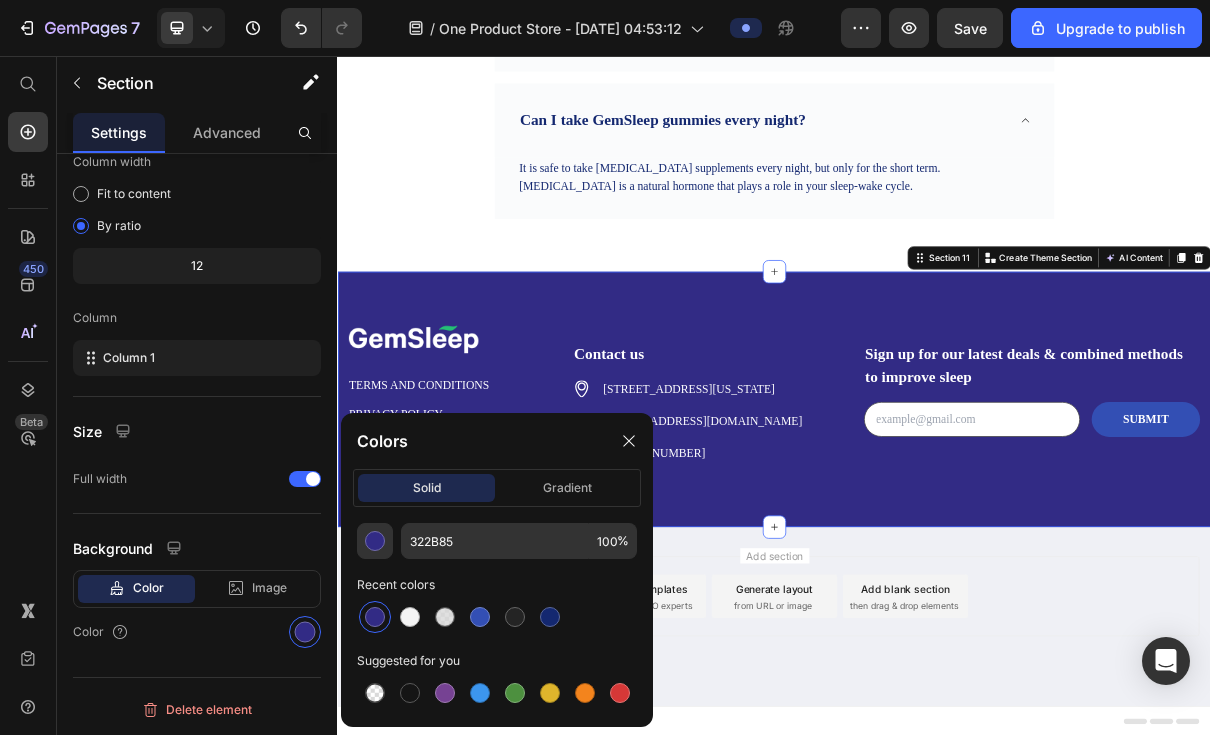 click at bounding box center (550, 617) 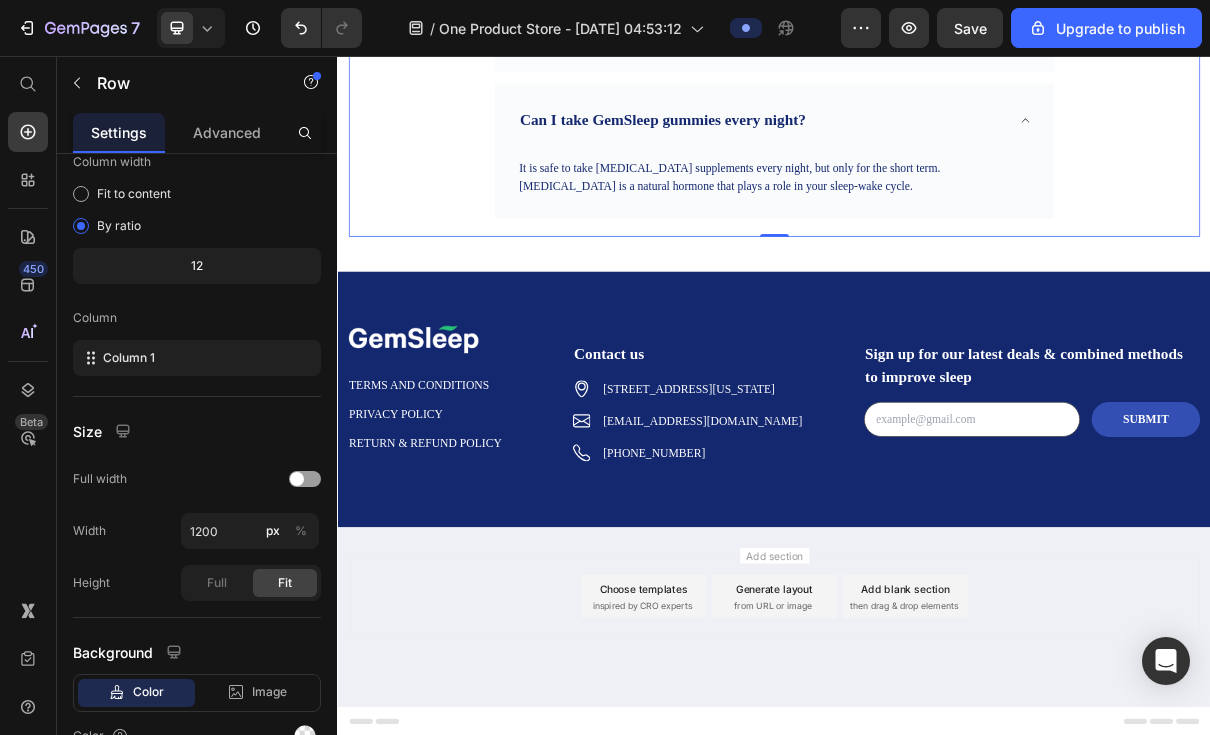 scroll, scrollTop: 7187, scrollLeft: 0, axis: vertical 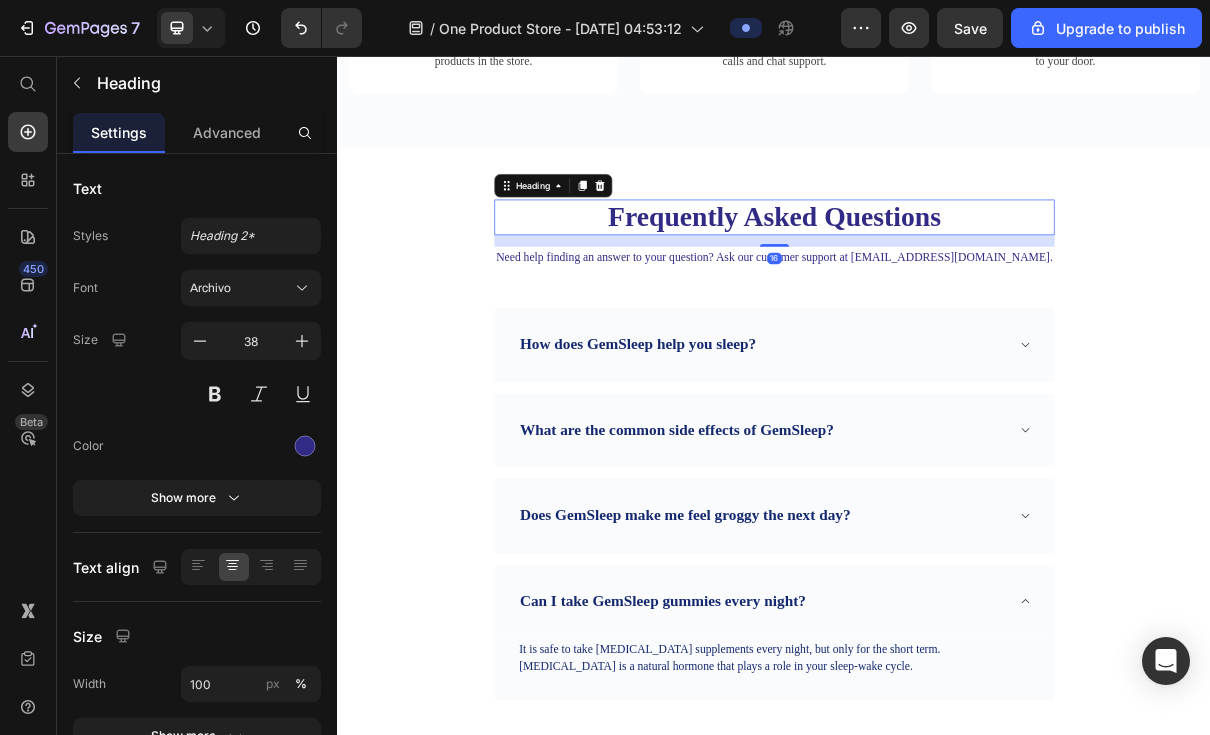 click at bounding box center [305, 446] 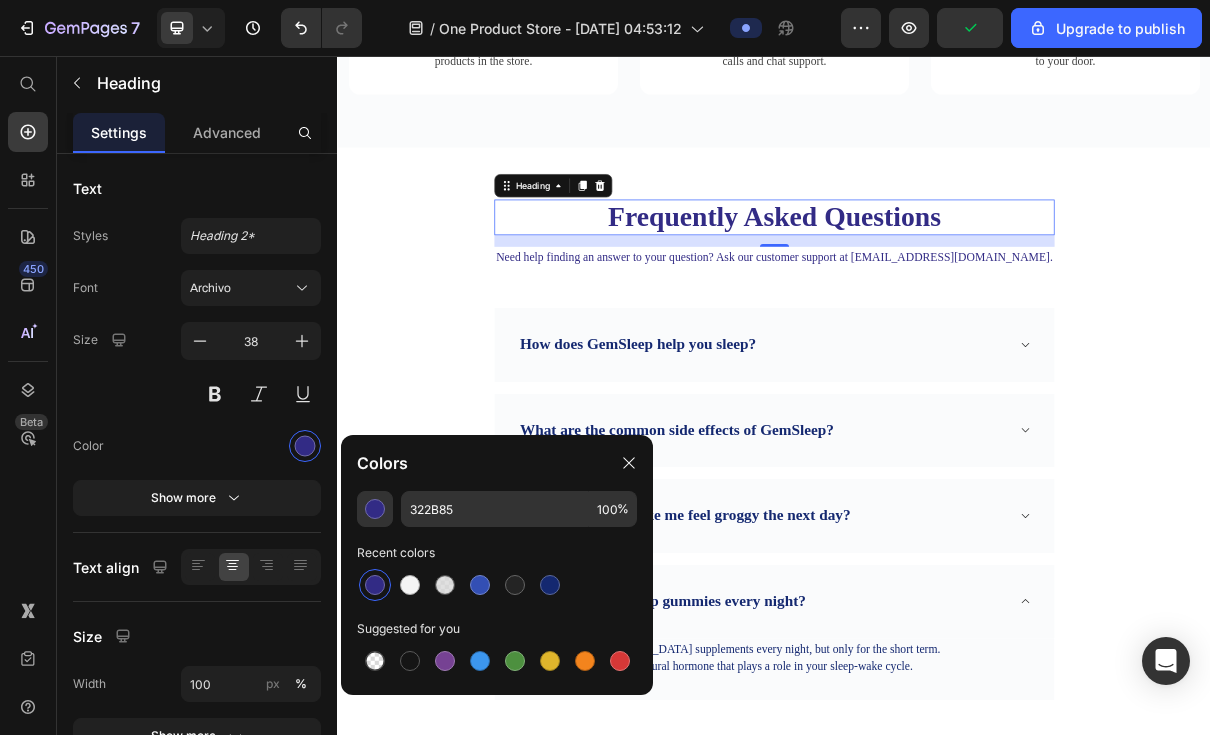 click at bounding box center [550, 585] 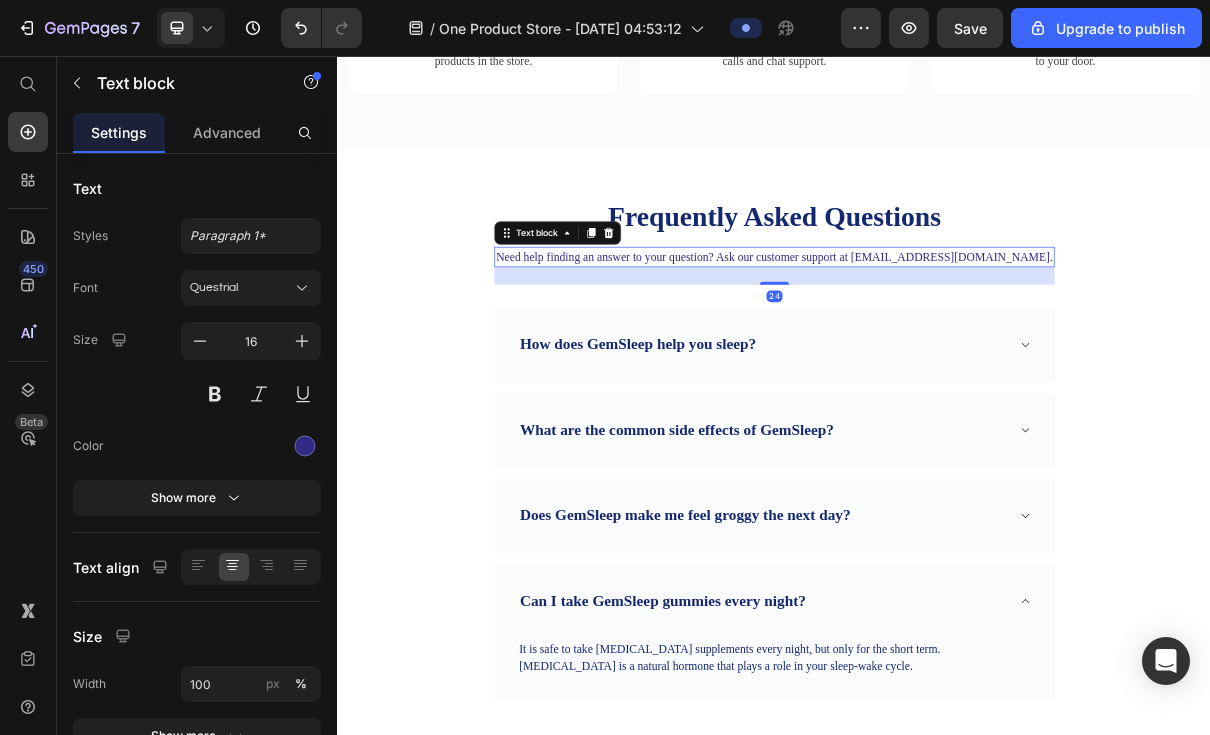 click at bounding box center (305, 446) 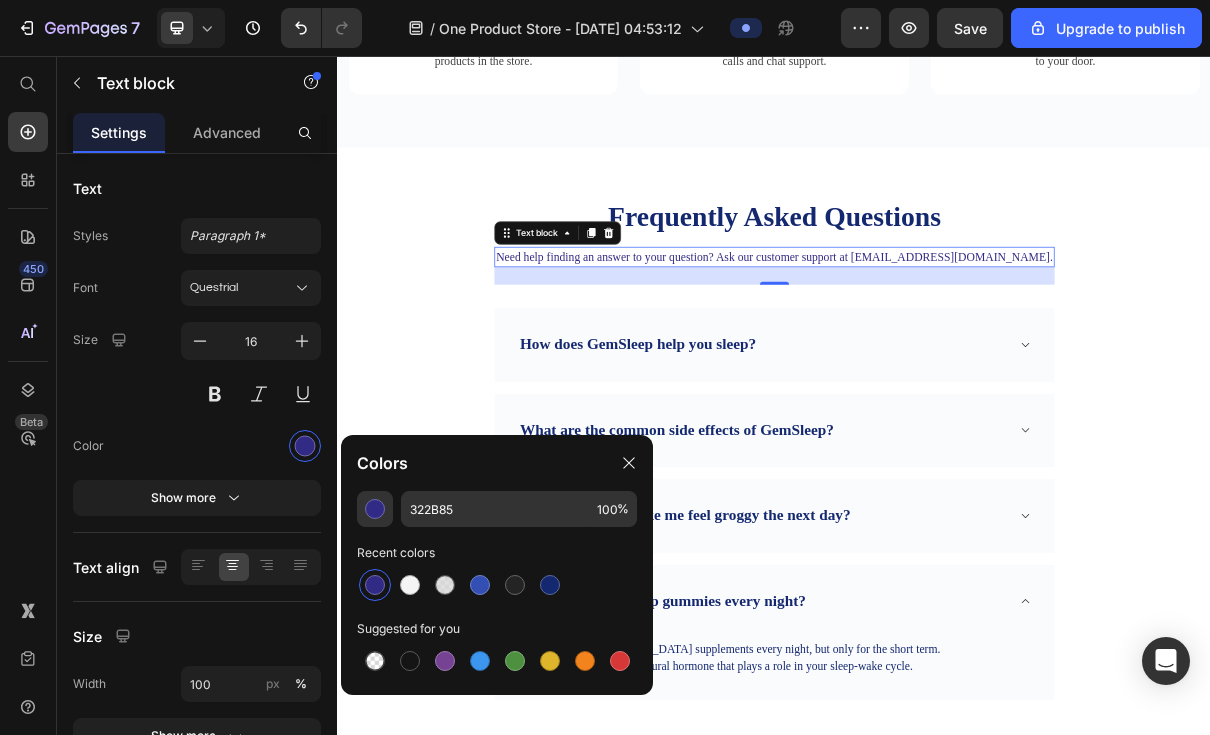 click at bounding box center (550, 585) 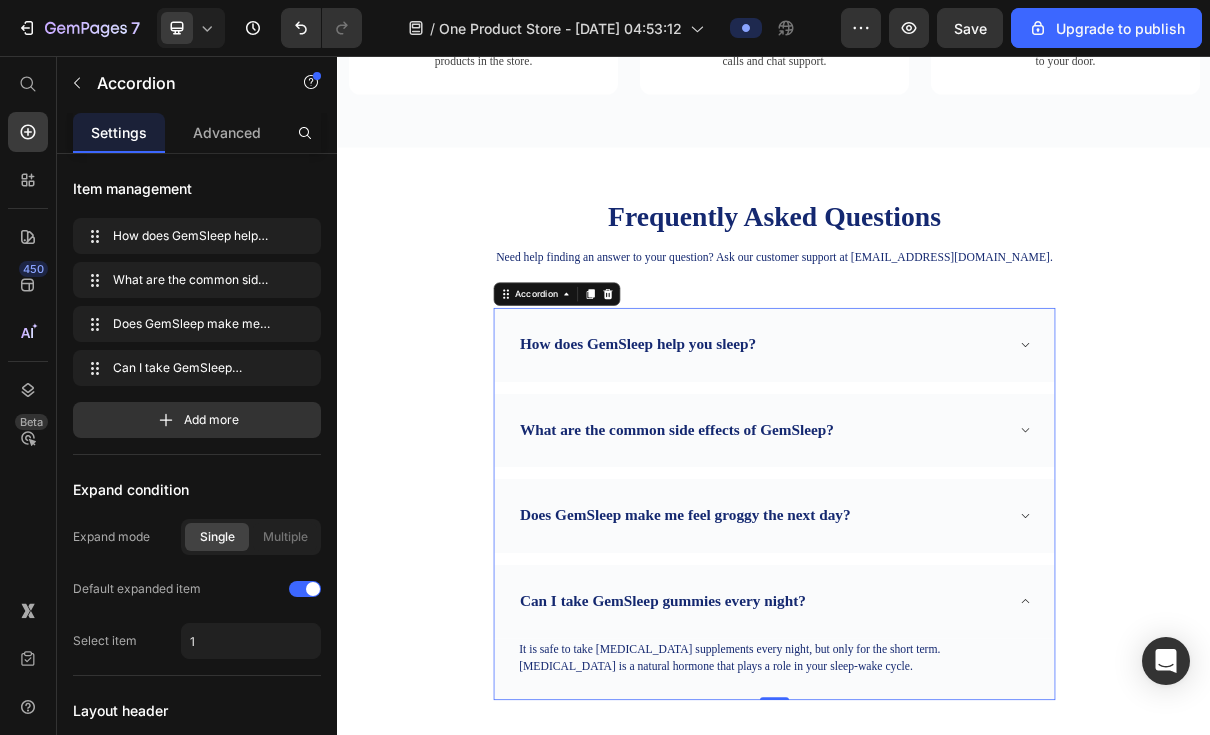 click on "How does GemSleep help you sleep?" at bounding box center (937, 453) 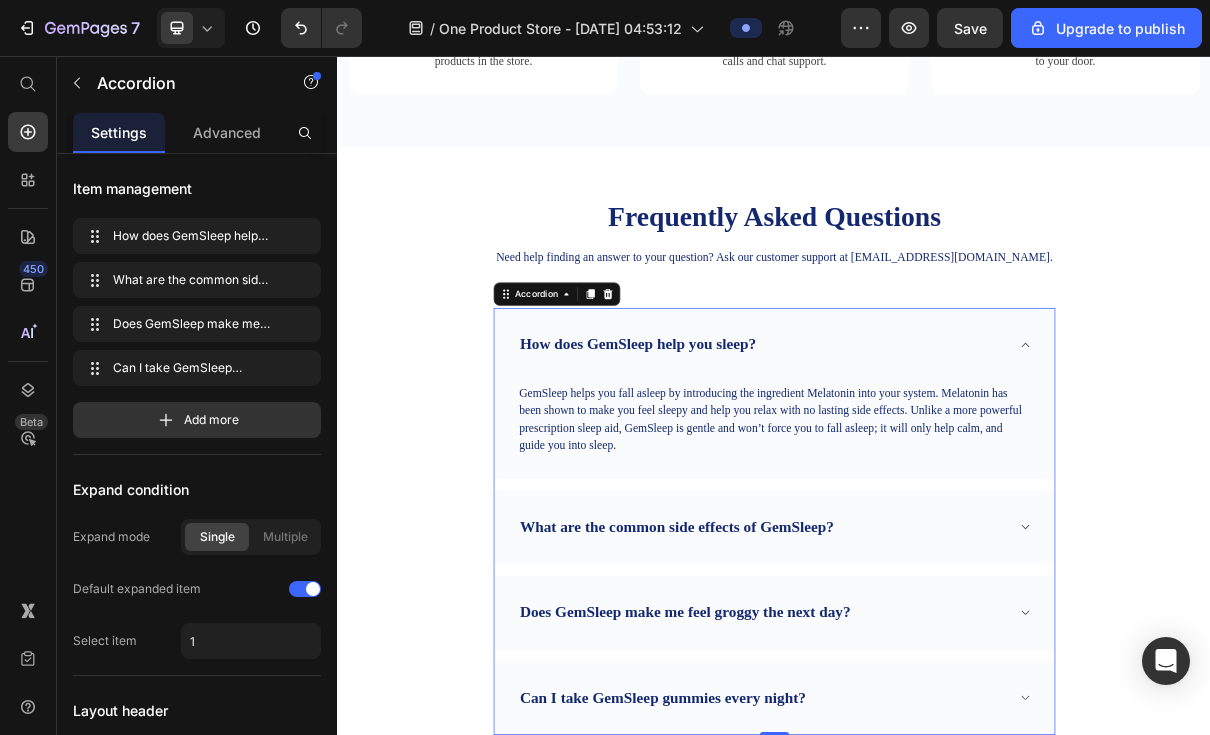 click on "What are the common side effects of GemSleep?" at bounding box center [937, 704] 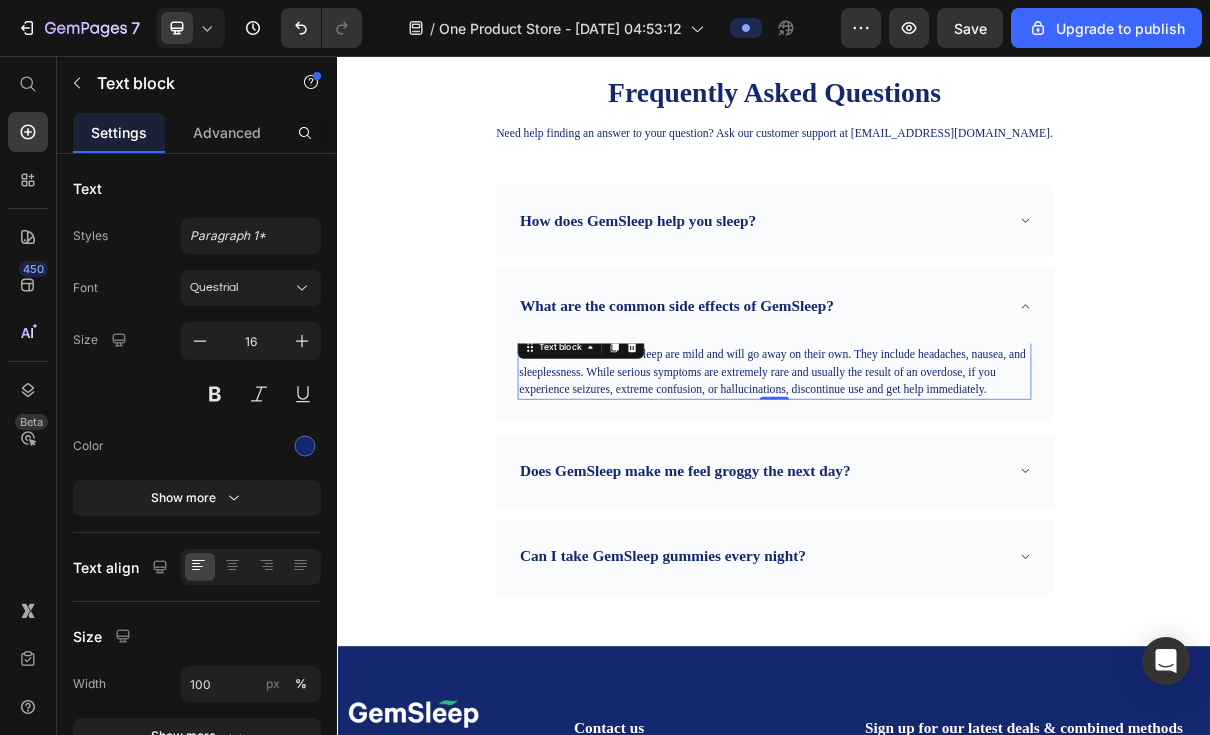 scroll, scrollTop: 6849, scrollLeft: 0, axis: vertical 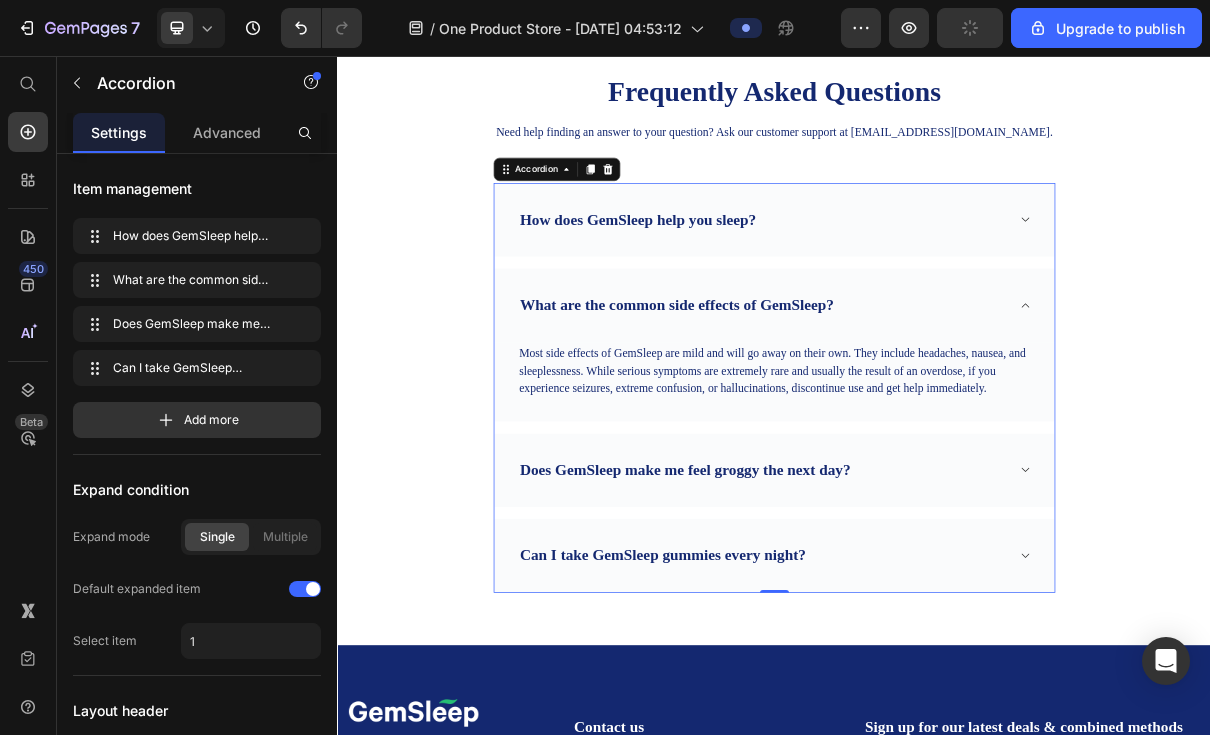 click on "Does GemSleep make me feel groggy the next day?" at bounding box center (937, 625) 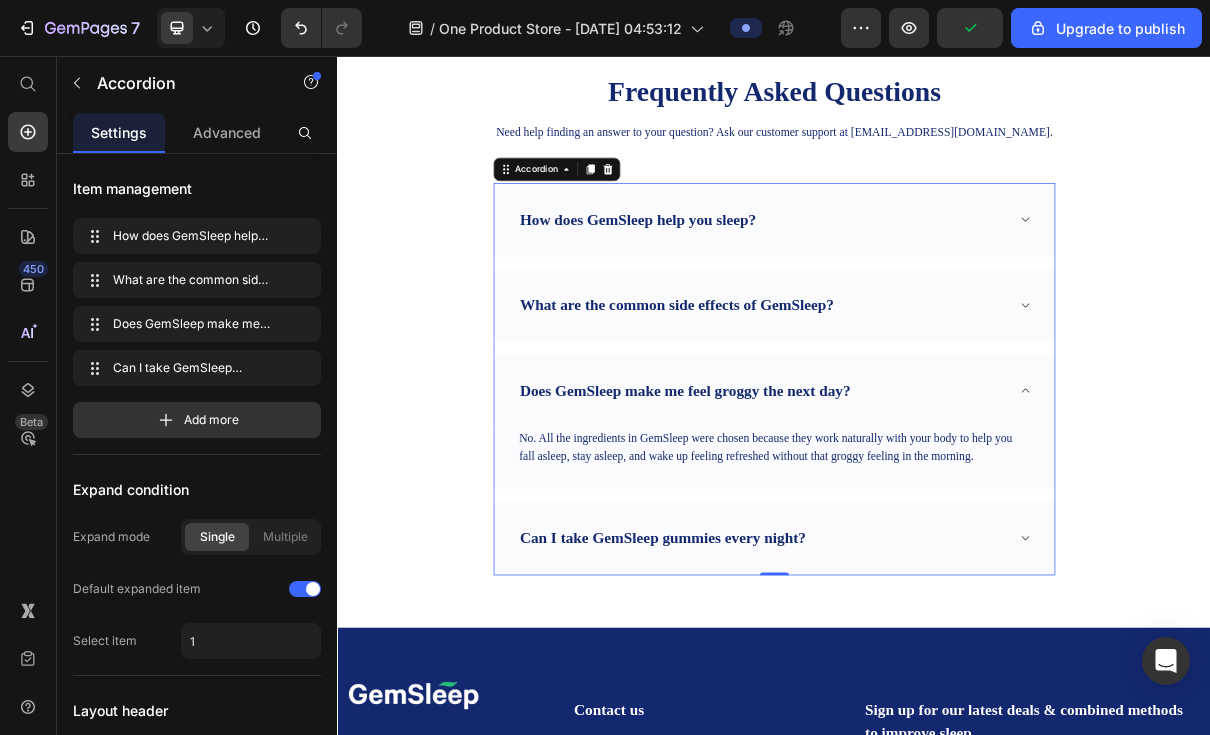 click 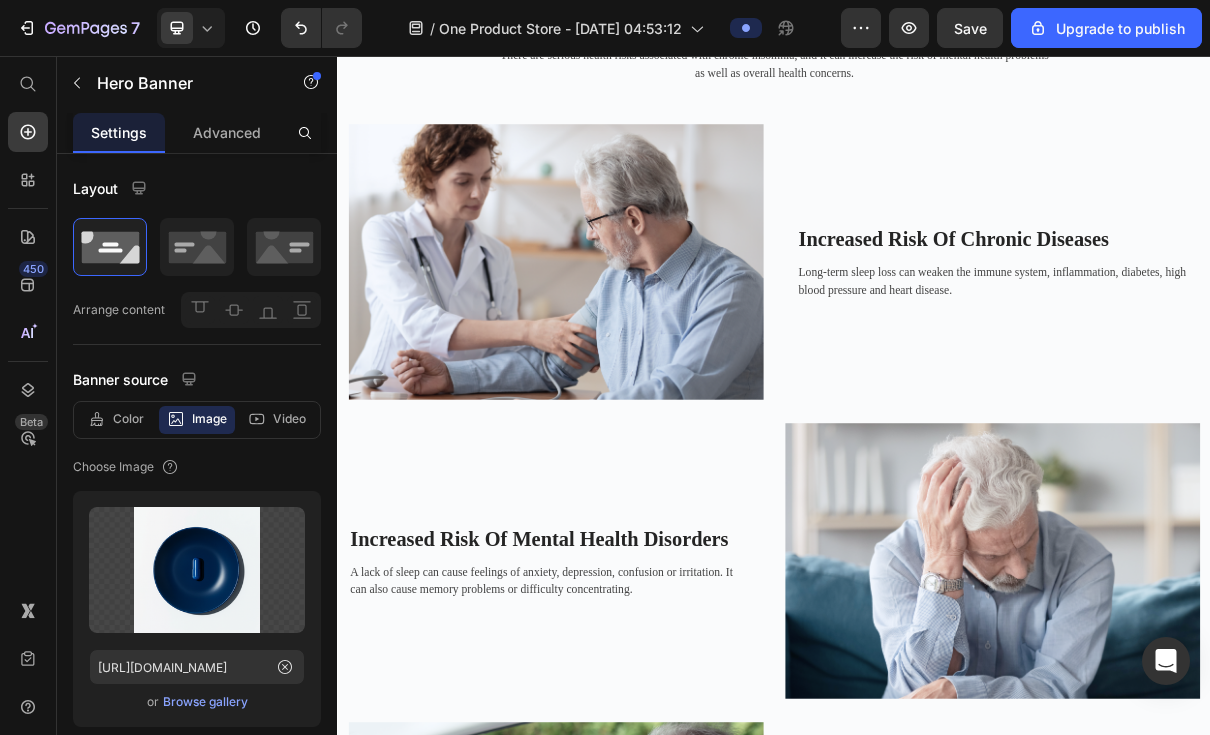 scroll, scrollTop: 1320, scrollLeft: 0, axis: vertical 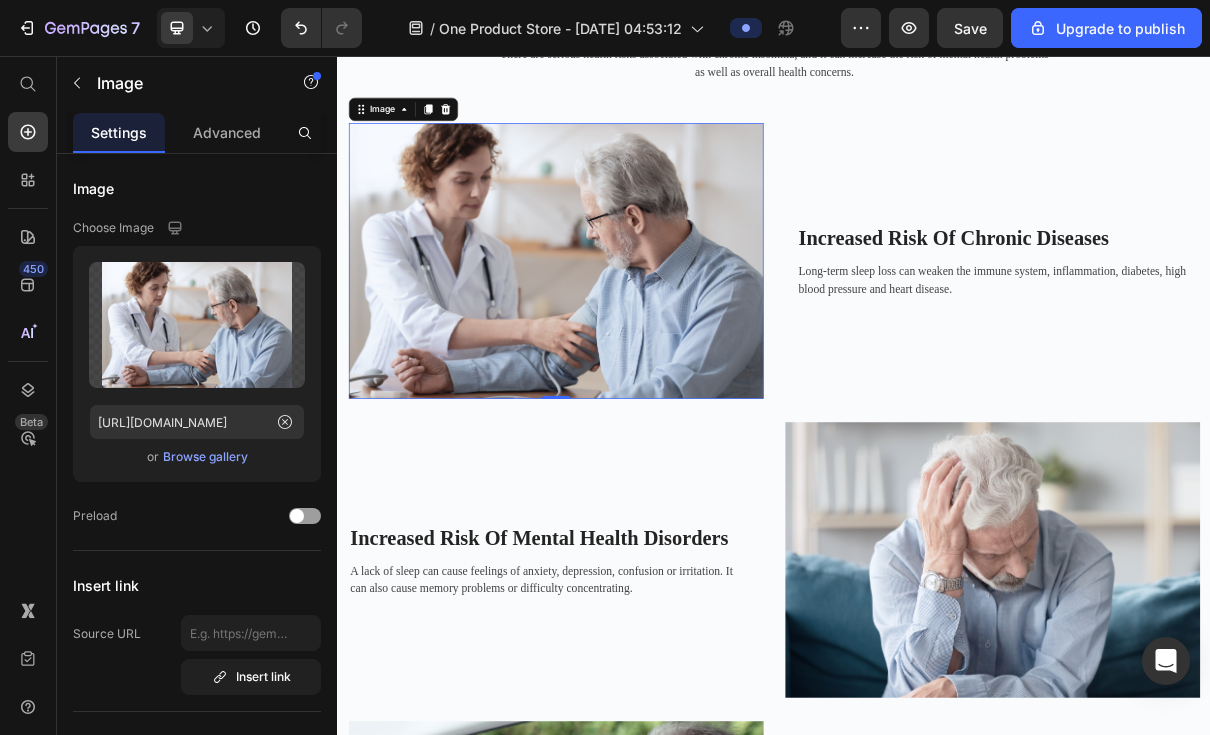click on "Upgrade to publish" at bounding box center (1106, 28) 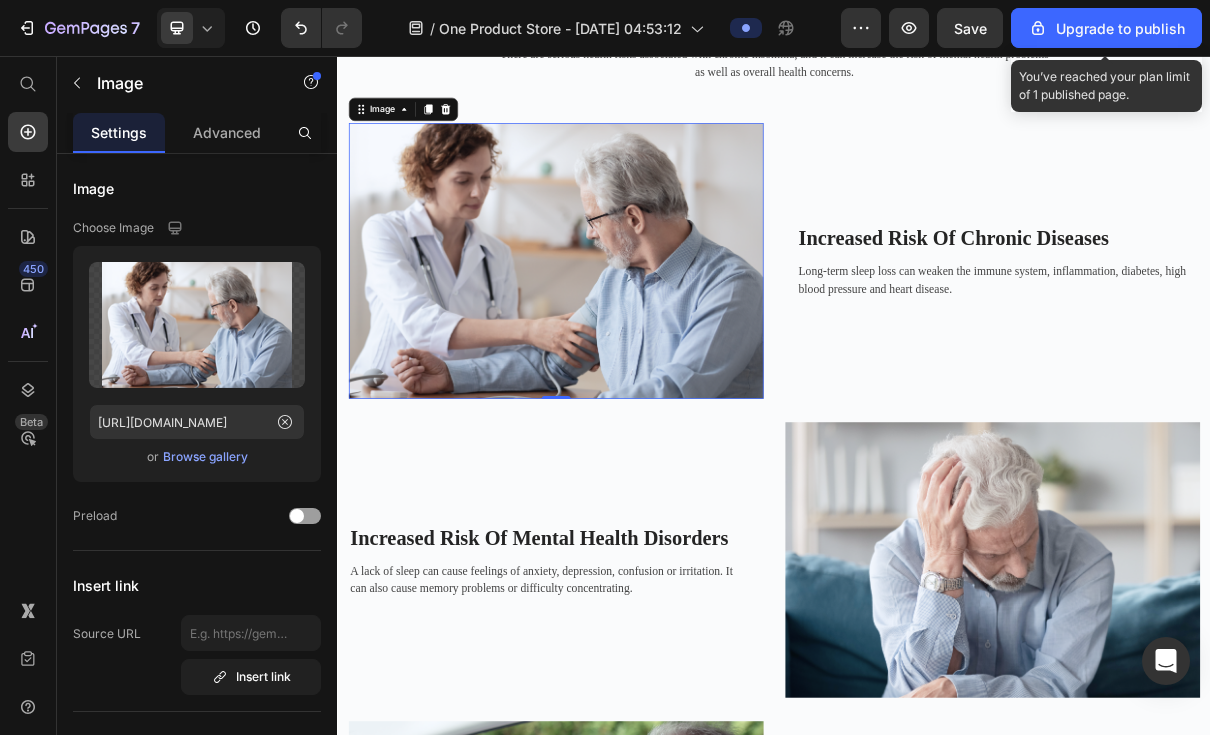 click on "Upgrade to publish" 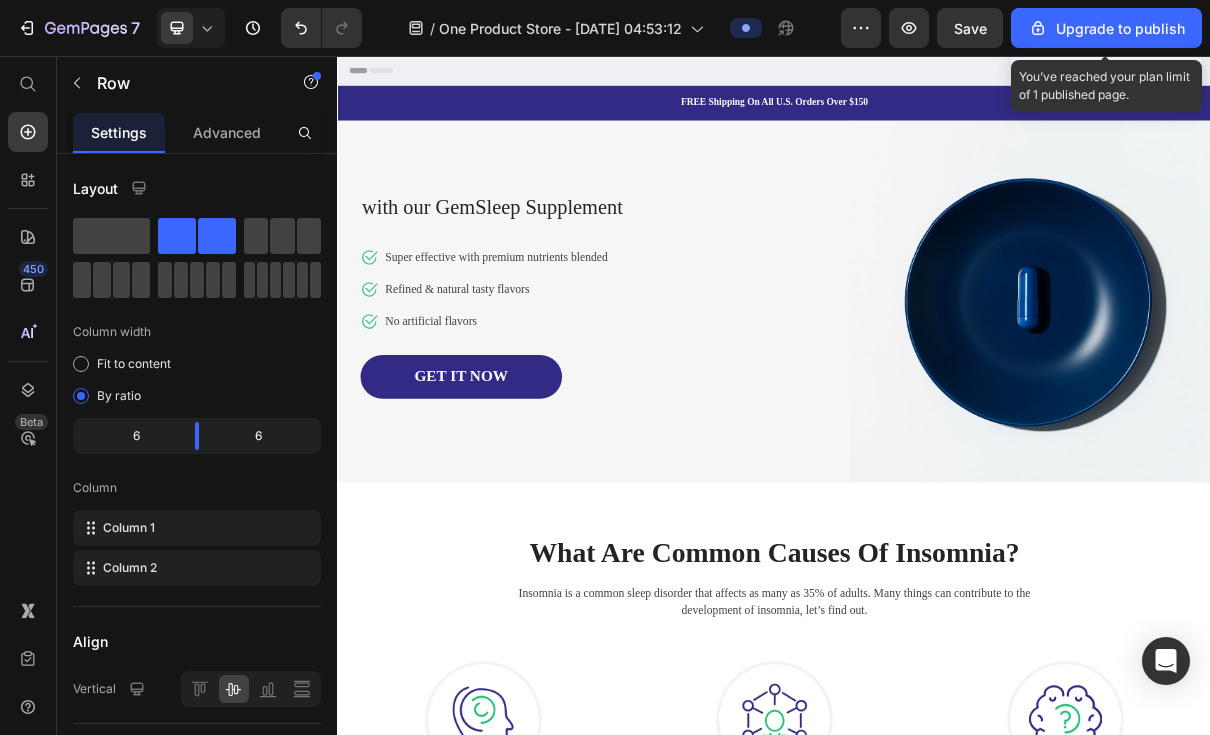 scroll, scrollTop: 0, scrollLeft: 0, axis: both 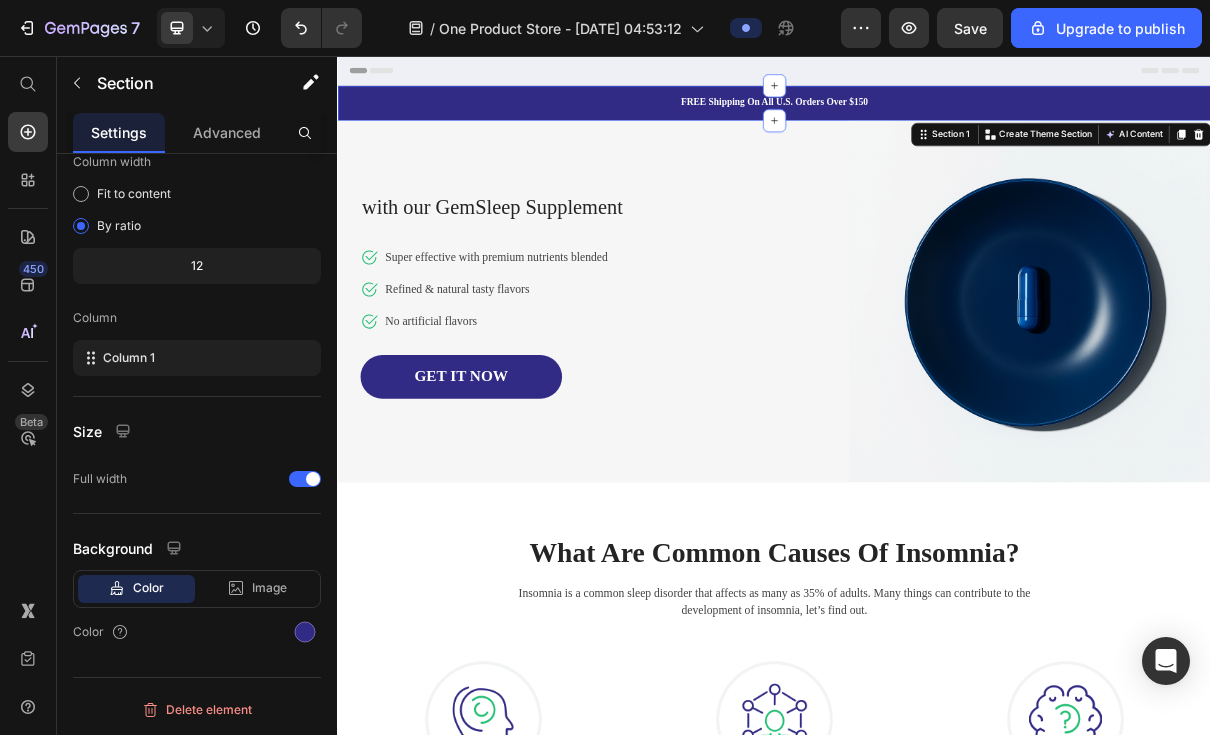 click at bounding box center (305, 632) 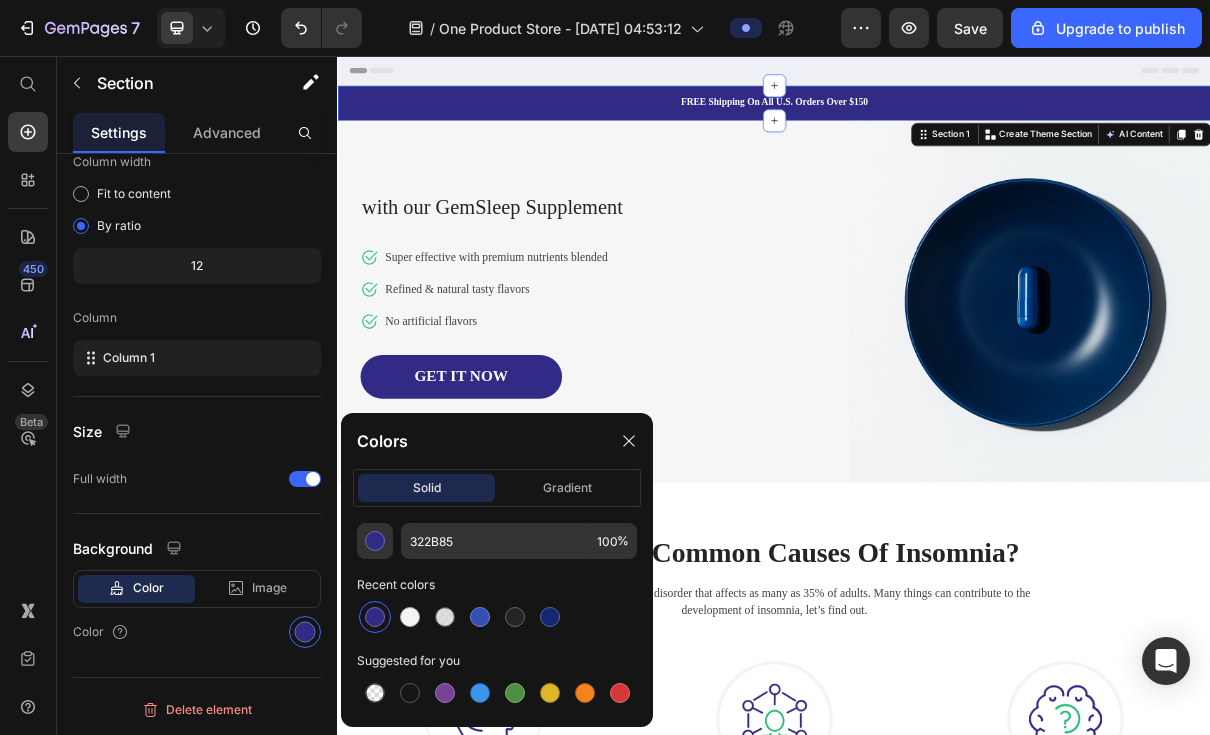 click at bounding box center [550, 617] 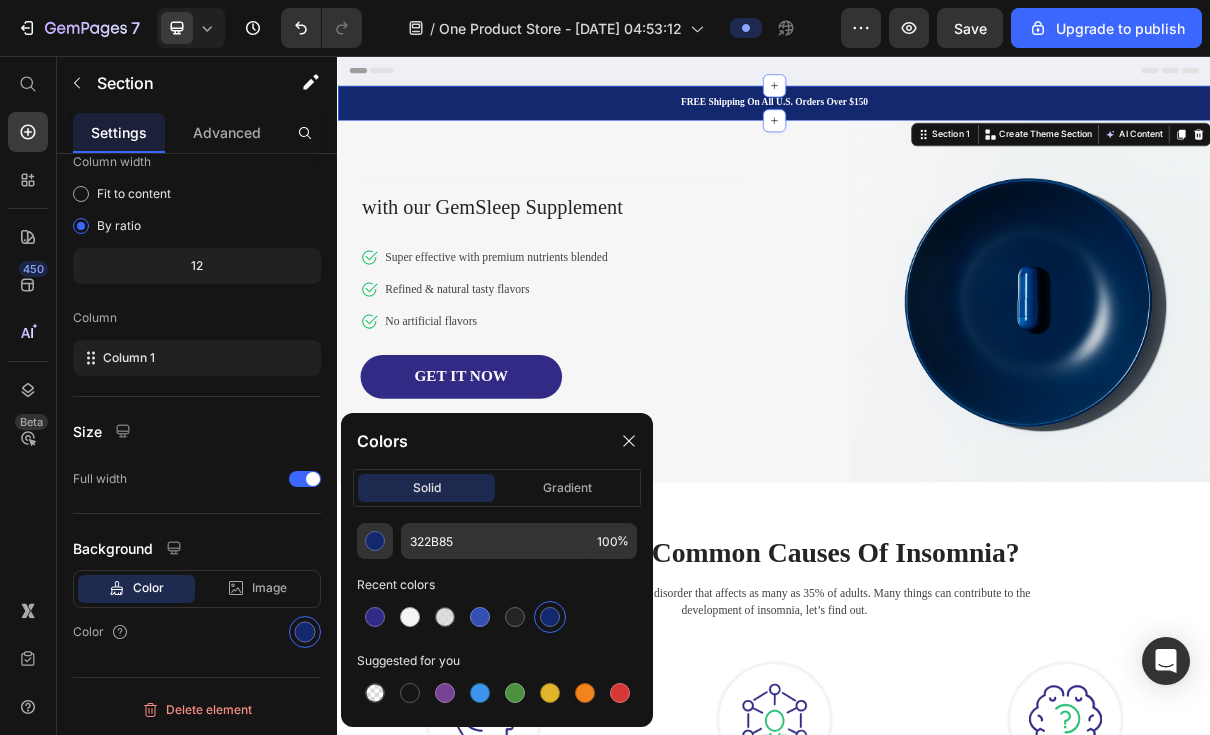 type on "142870" 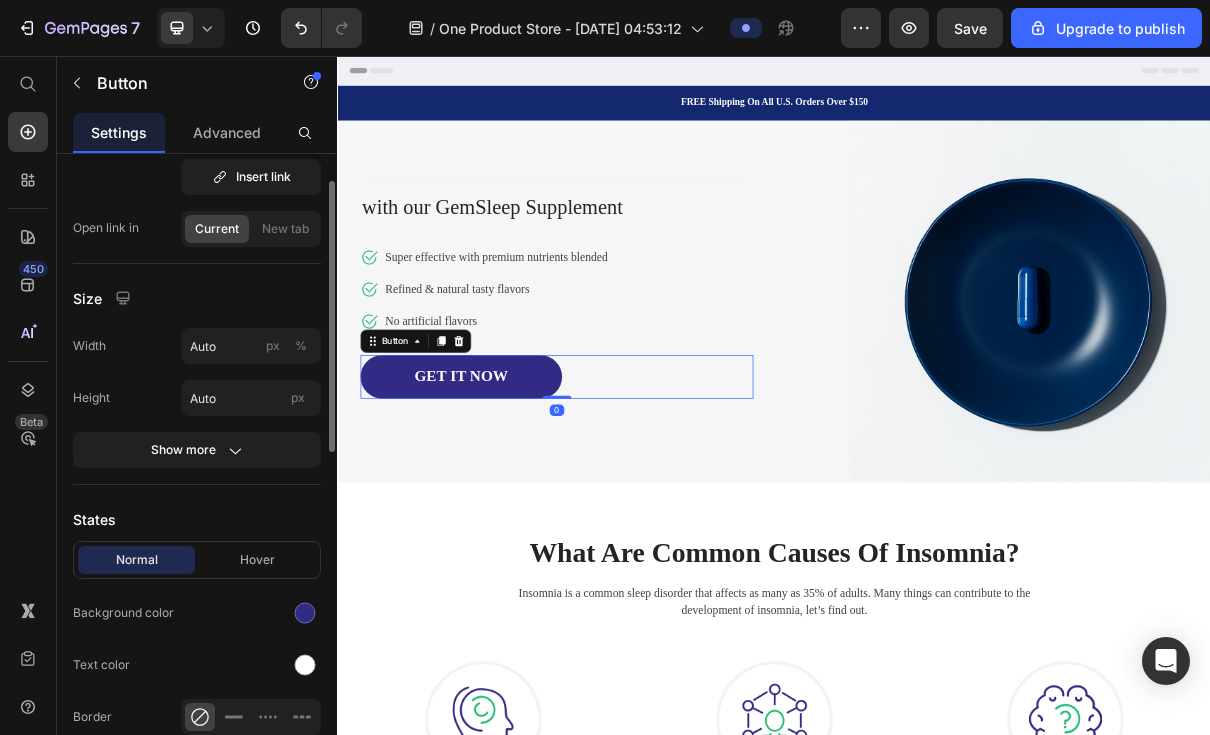 scroll, scrollTop: 171, scrollLeft: 0, axis: vertical 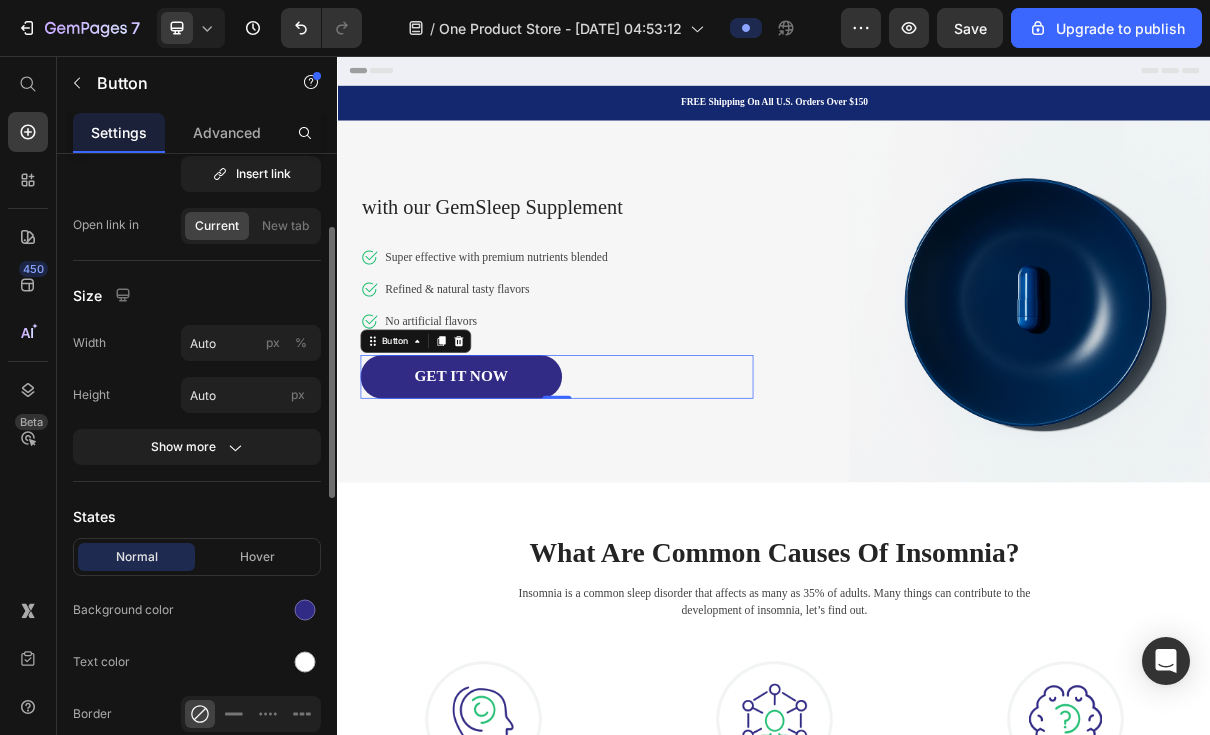 click at bounding box center [305, 610] 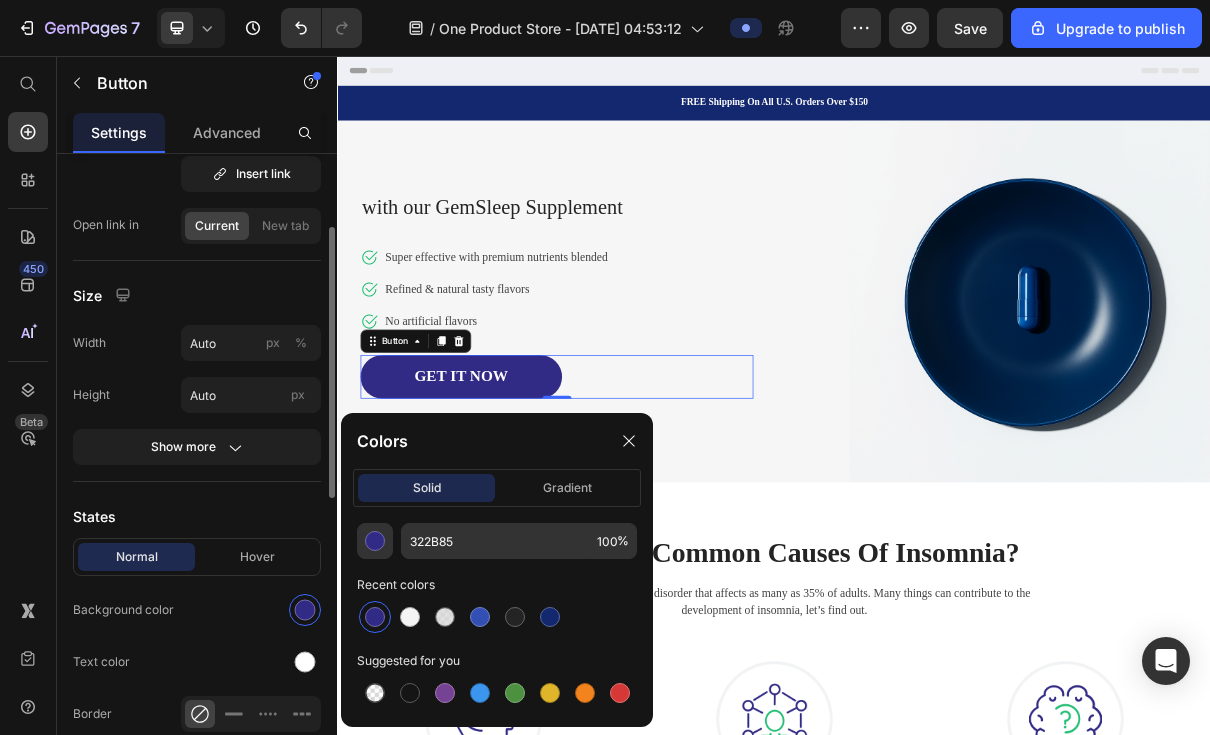 click at bounding box center (305, 610) 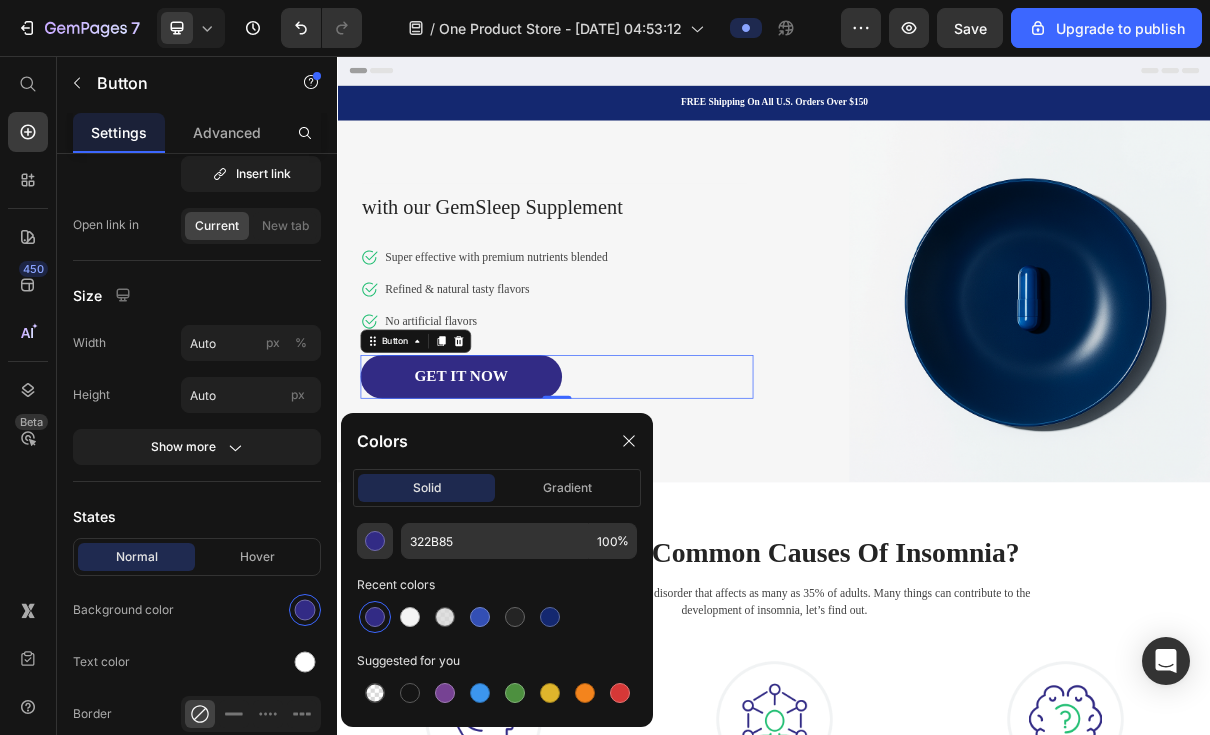 click at bounding box center [550, 617] 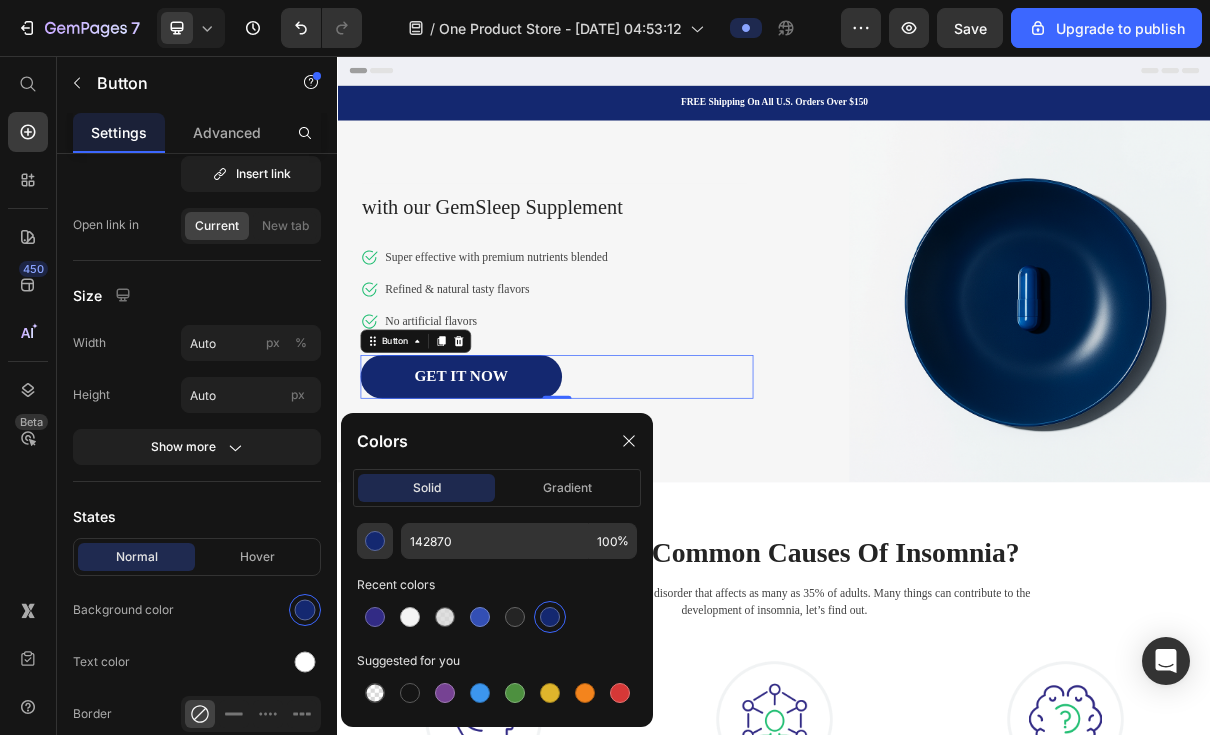 click at bounding box center (375, 617) 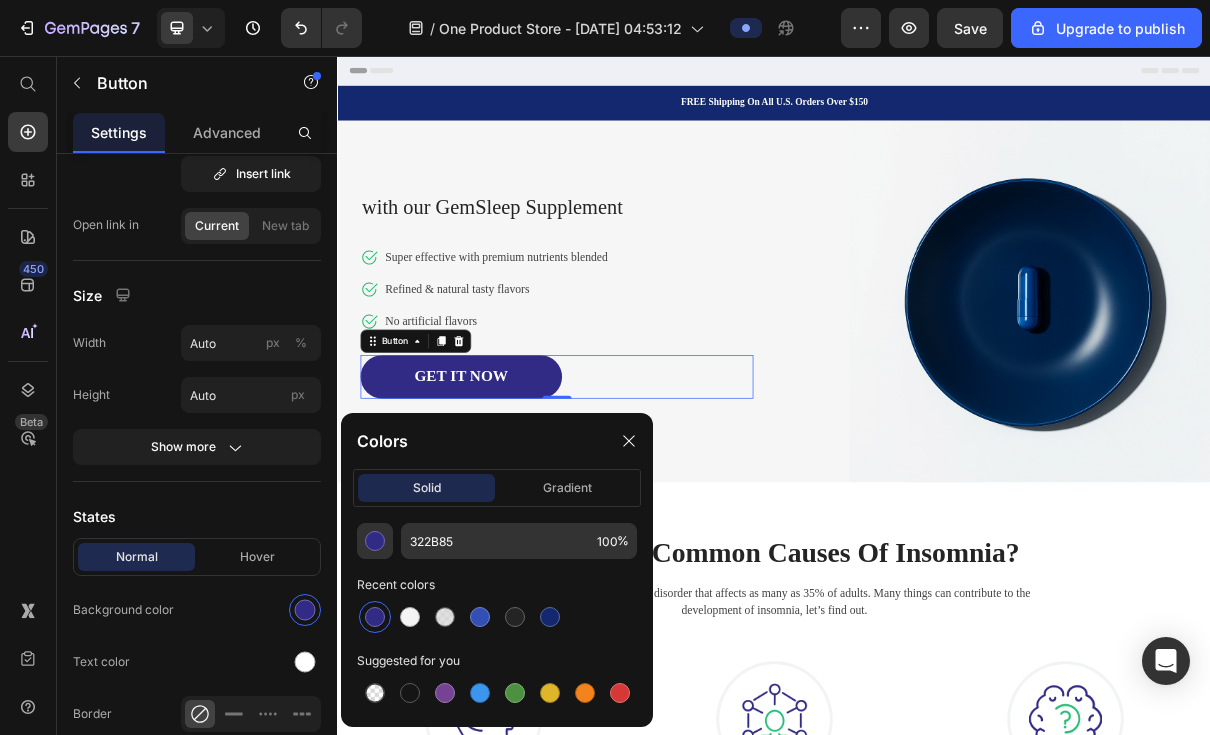 click on "GET IT NOW" at bounding box center (506, 497) 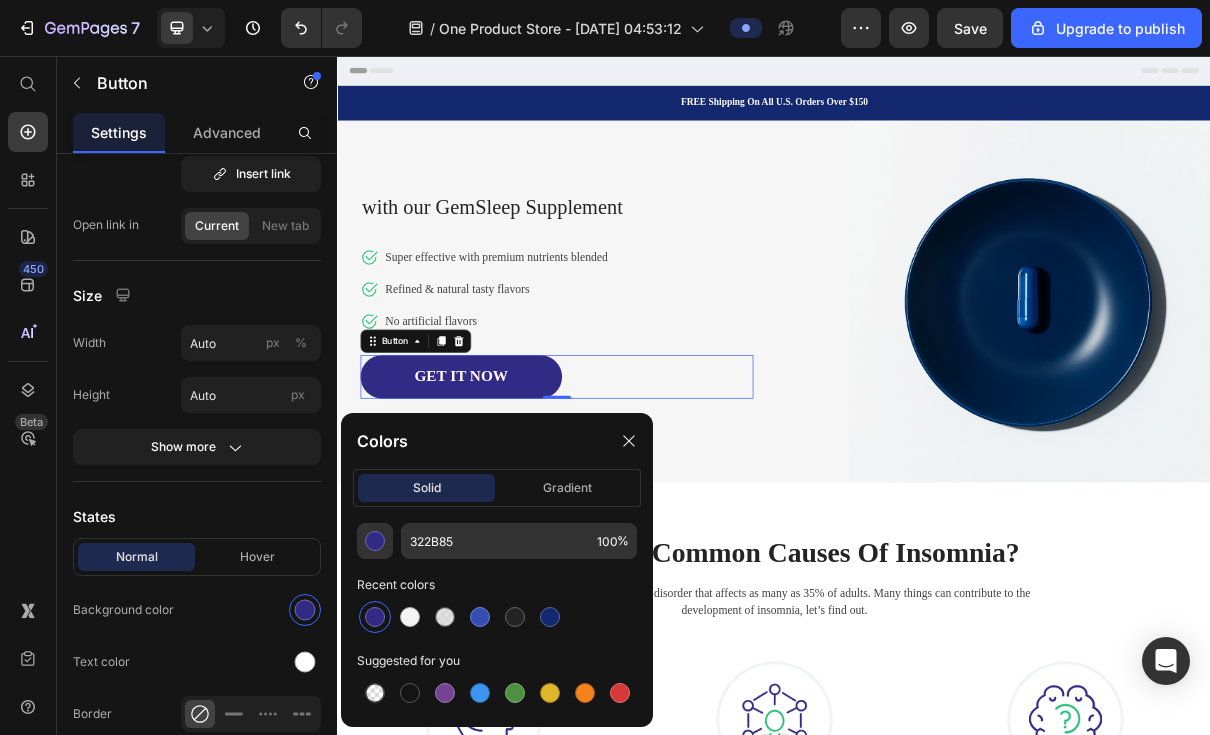 click on "Normal" at bounding box center [136, 557] 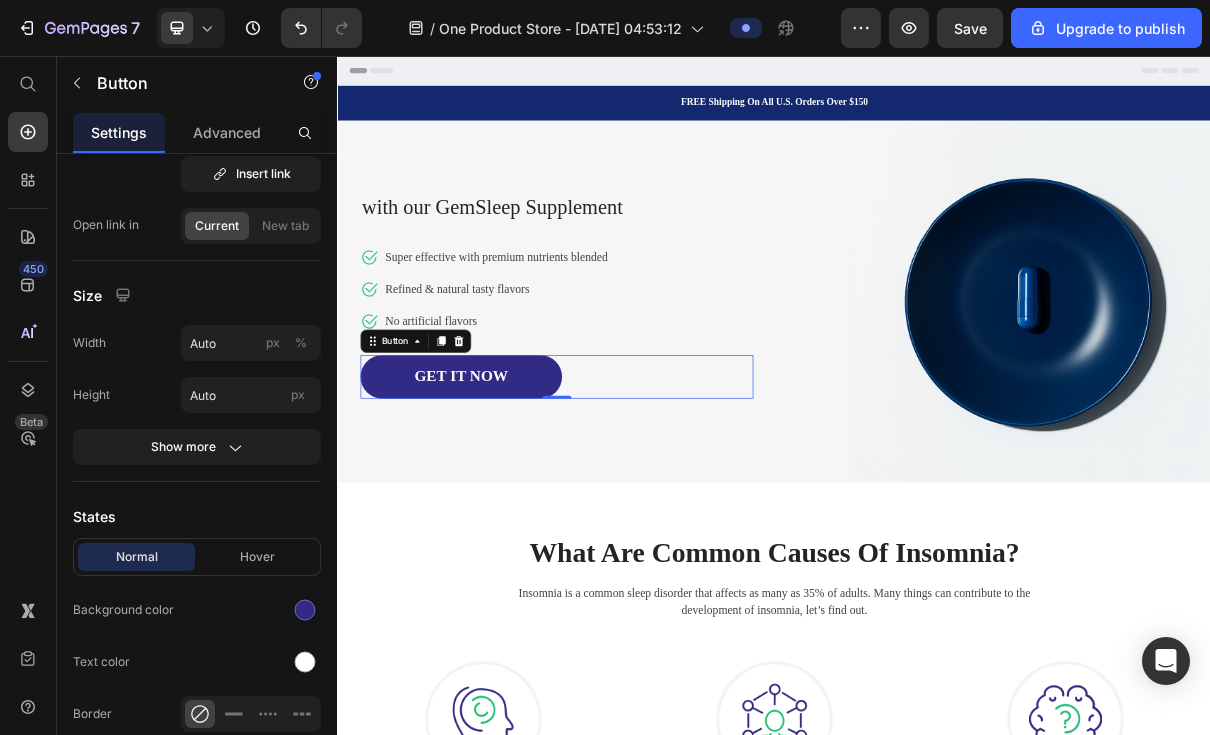 click at bounding box center [305, 610] 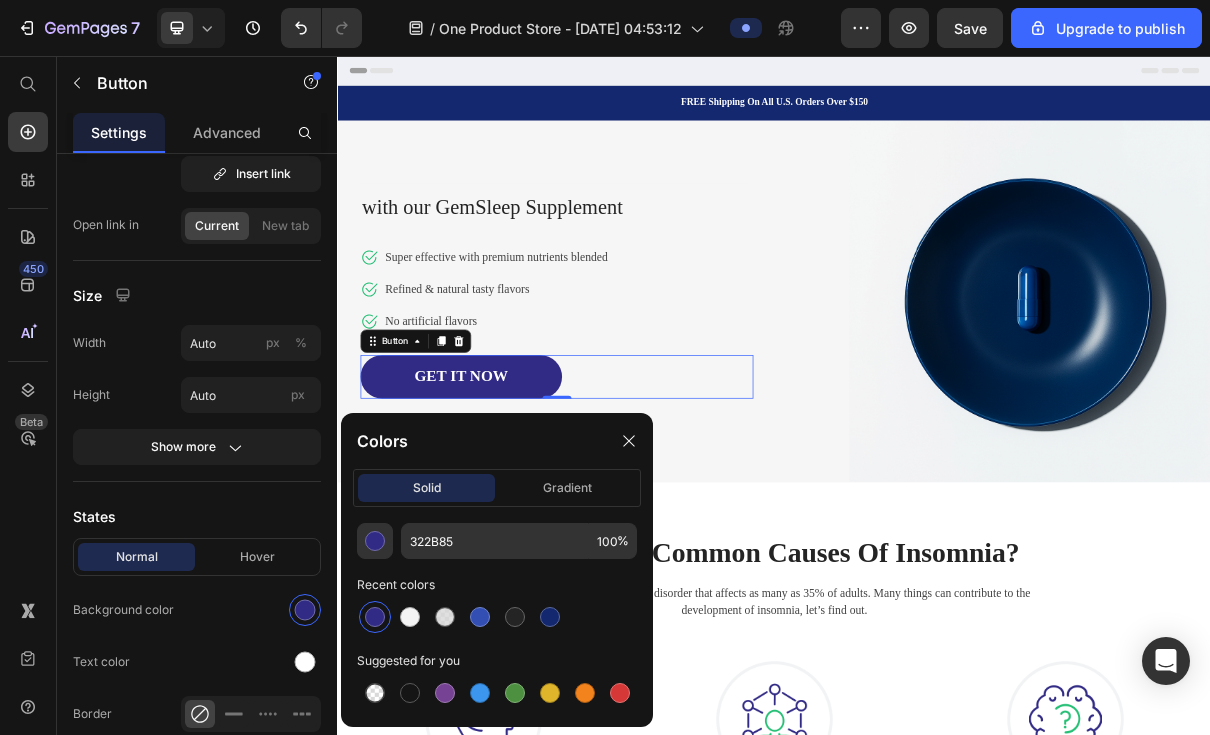 click at bounding box center [550, 617] 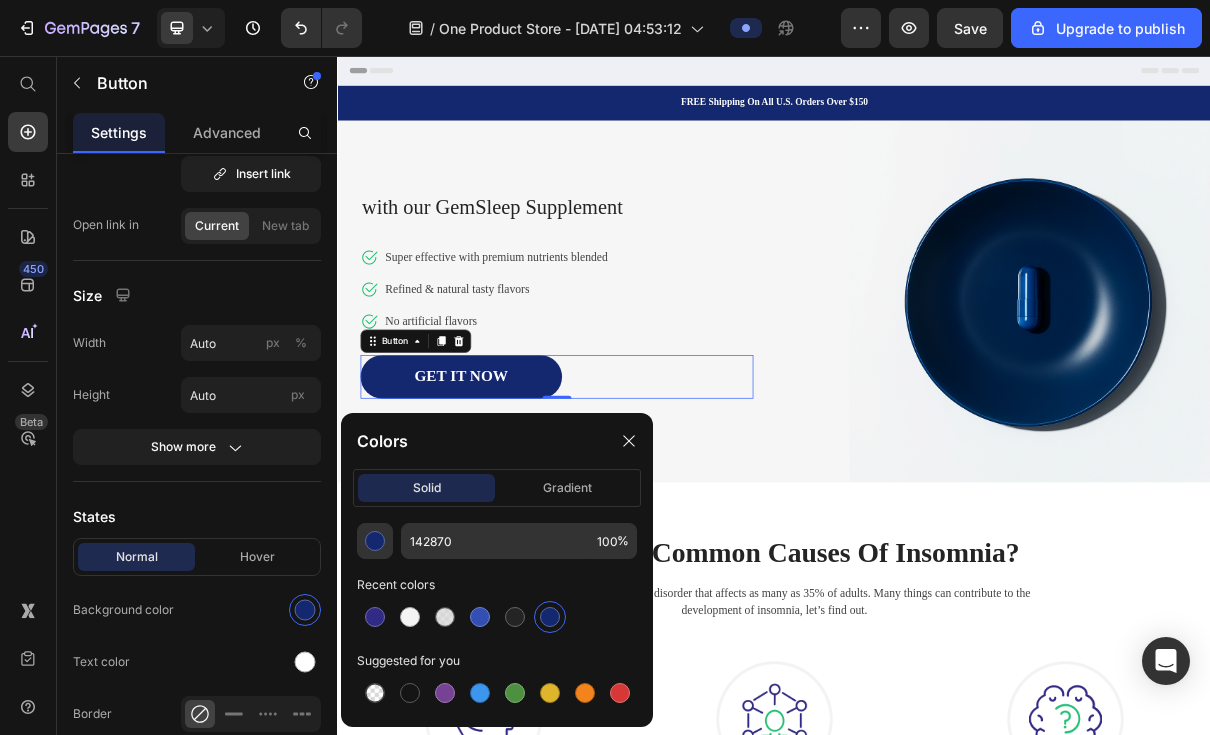 click on "GET IT NOW" at bounding box center [506, 497] 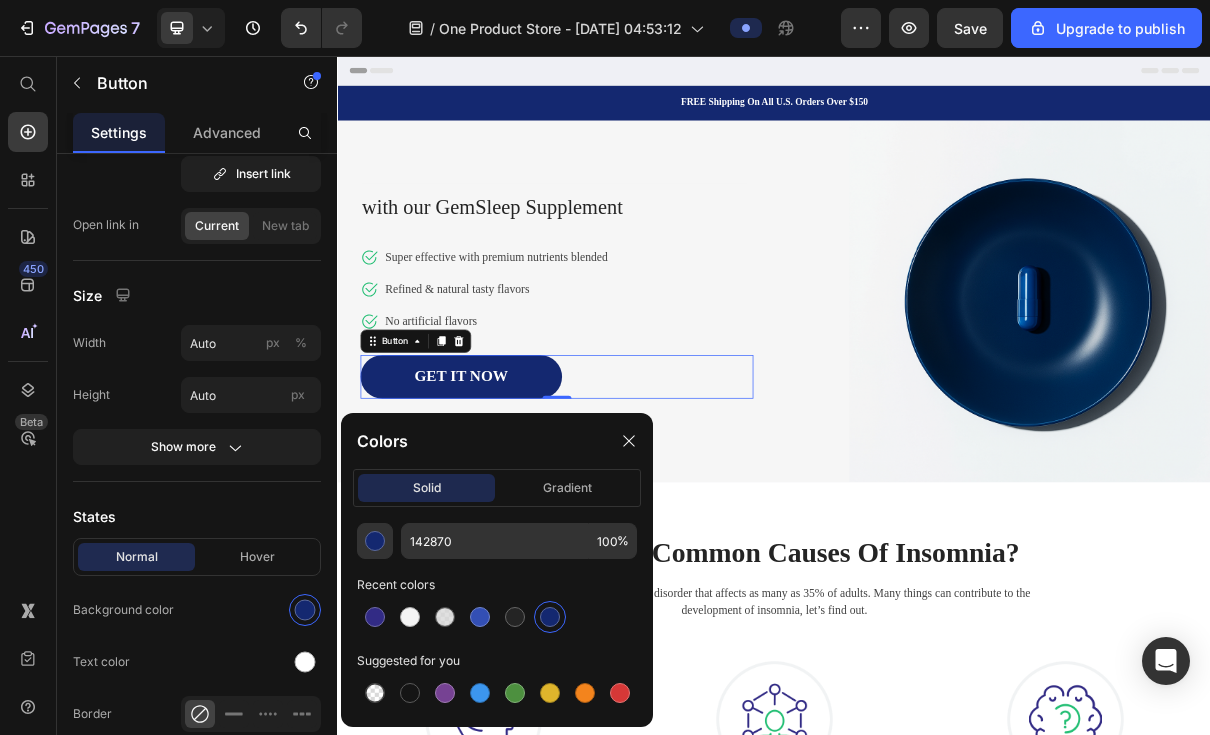 click on "GET IT NOW" at bounding box center [506, 497] 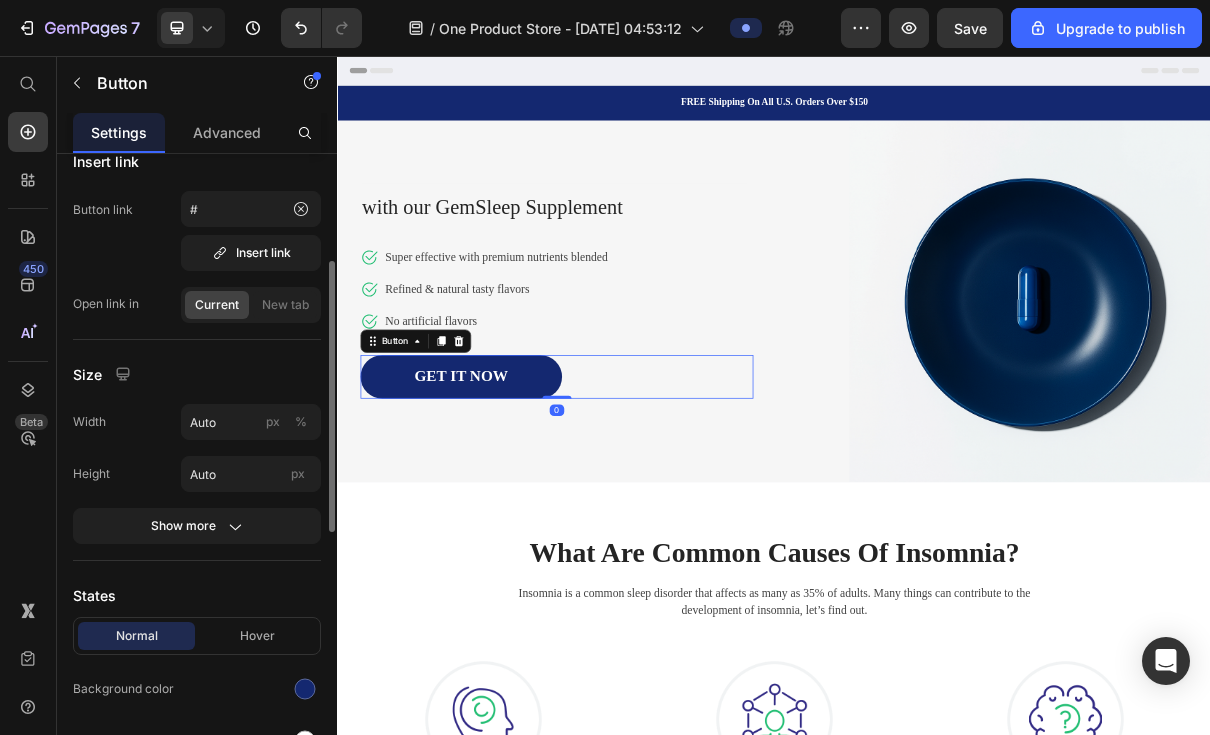 scroll, scrollTop: 156, scrollLeft: 0, axis: vertical 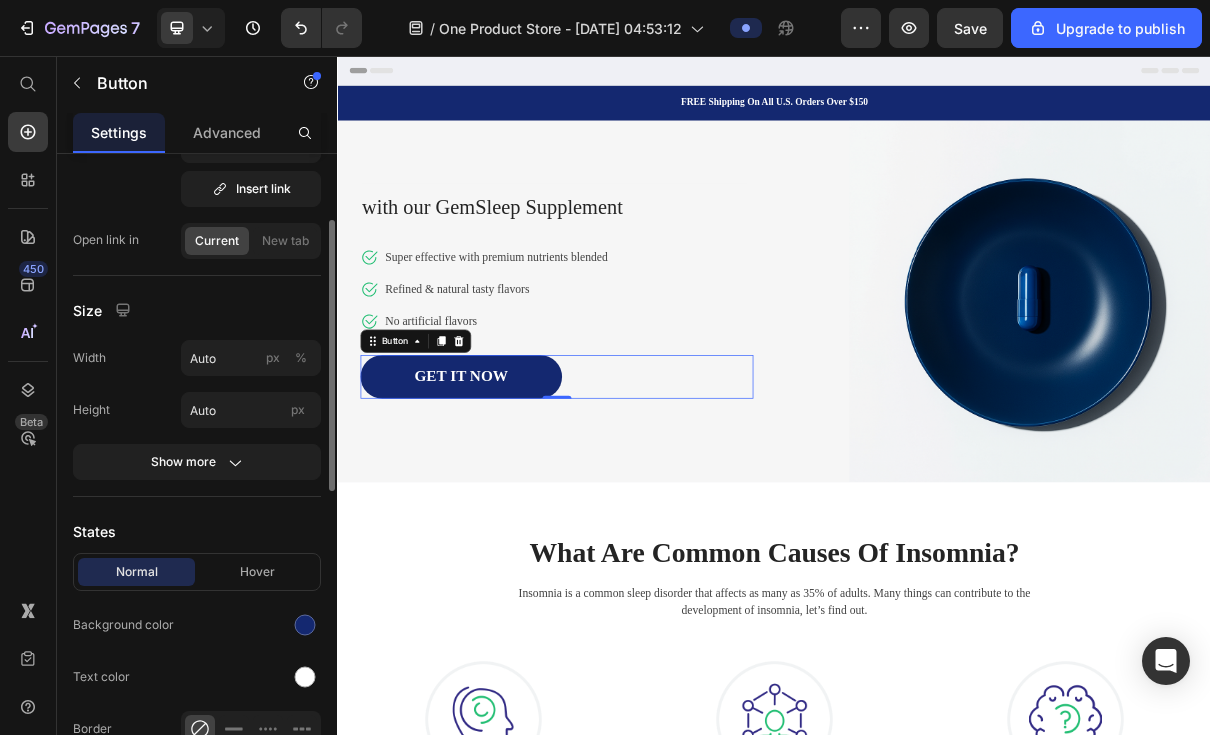 click on "Hover" at bounding box center (257, 572) 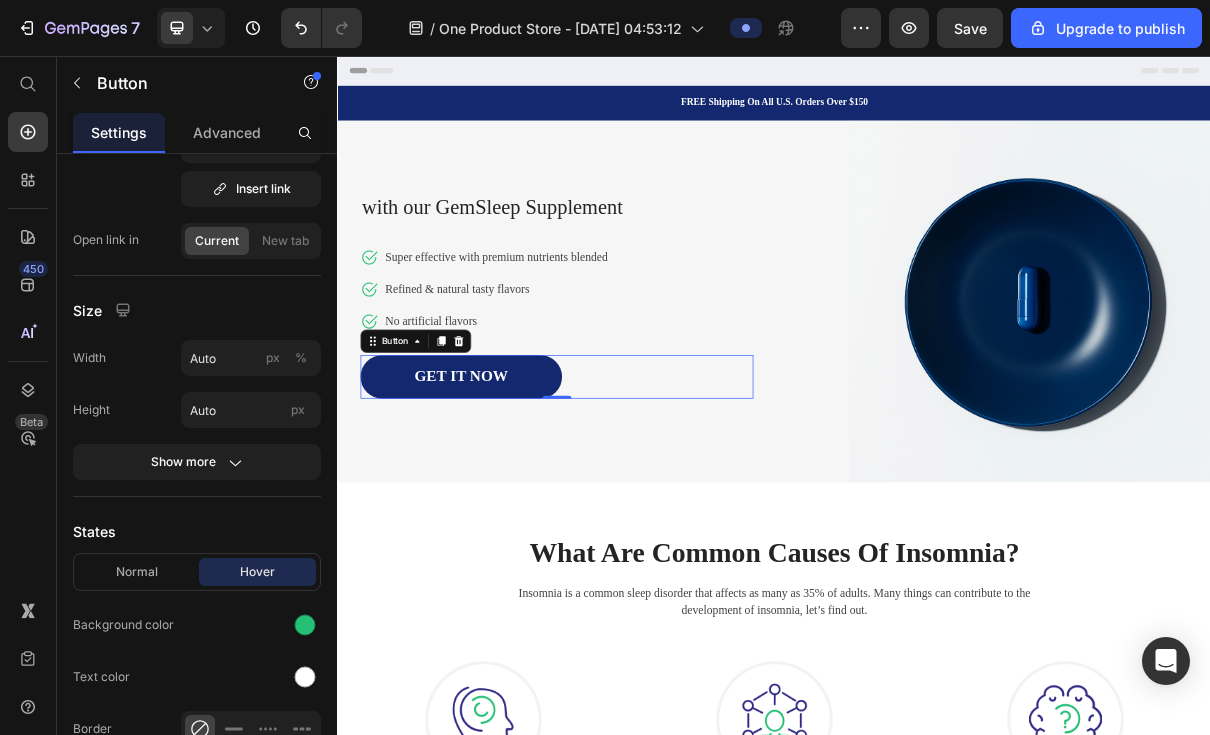 click at bounding box center (305, 625) 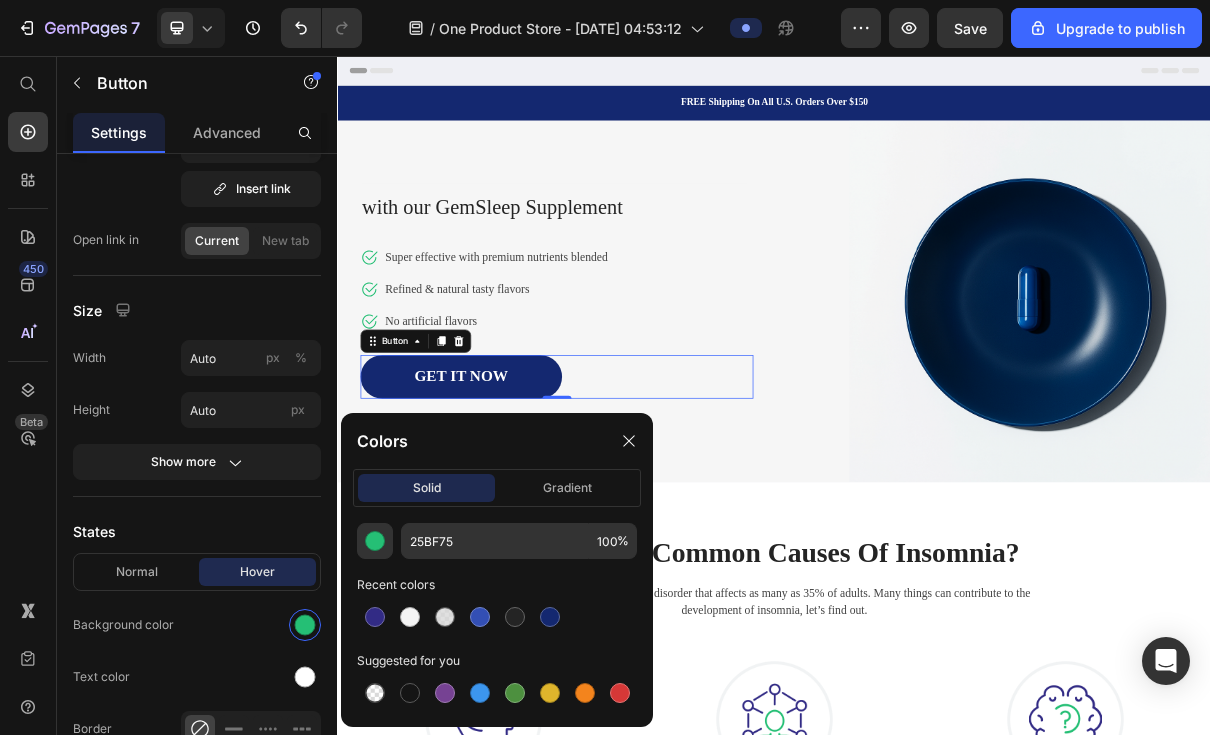 click at bounding box center (550, 617) 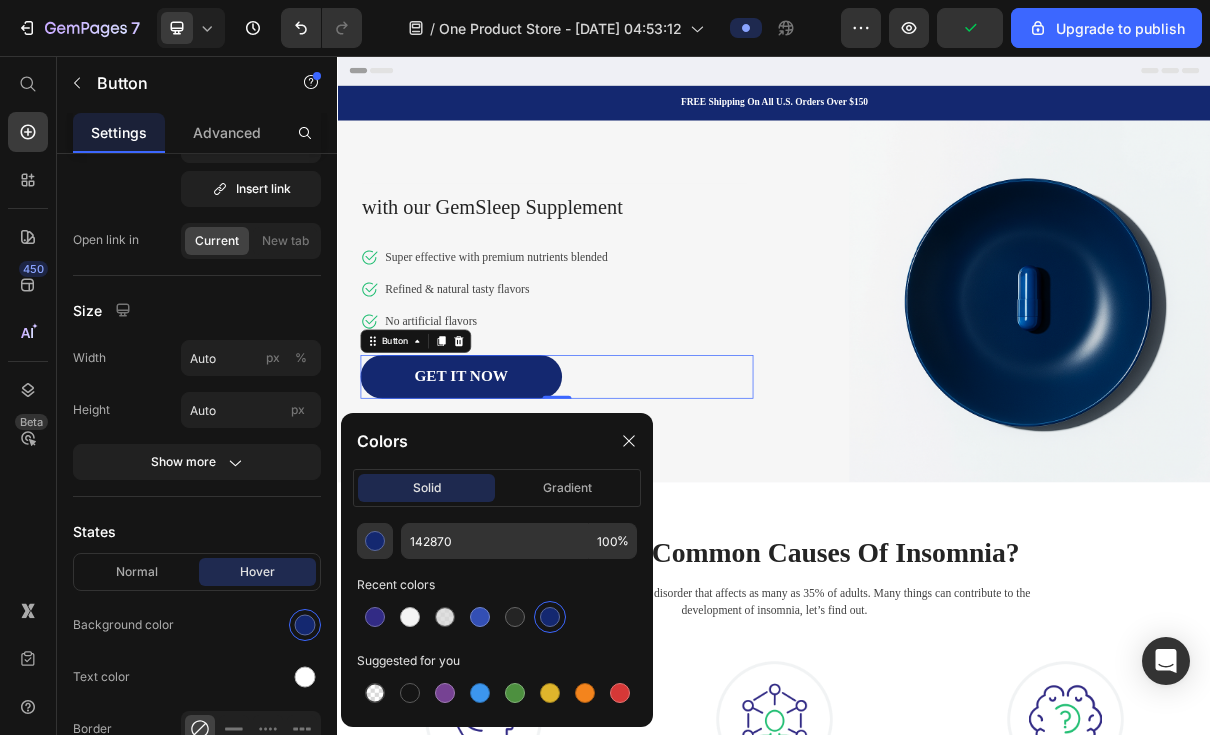 click 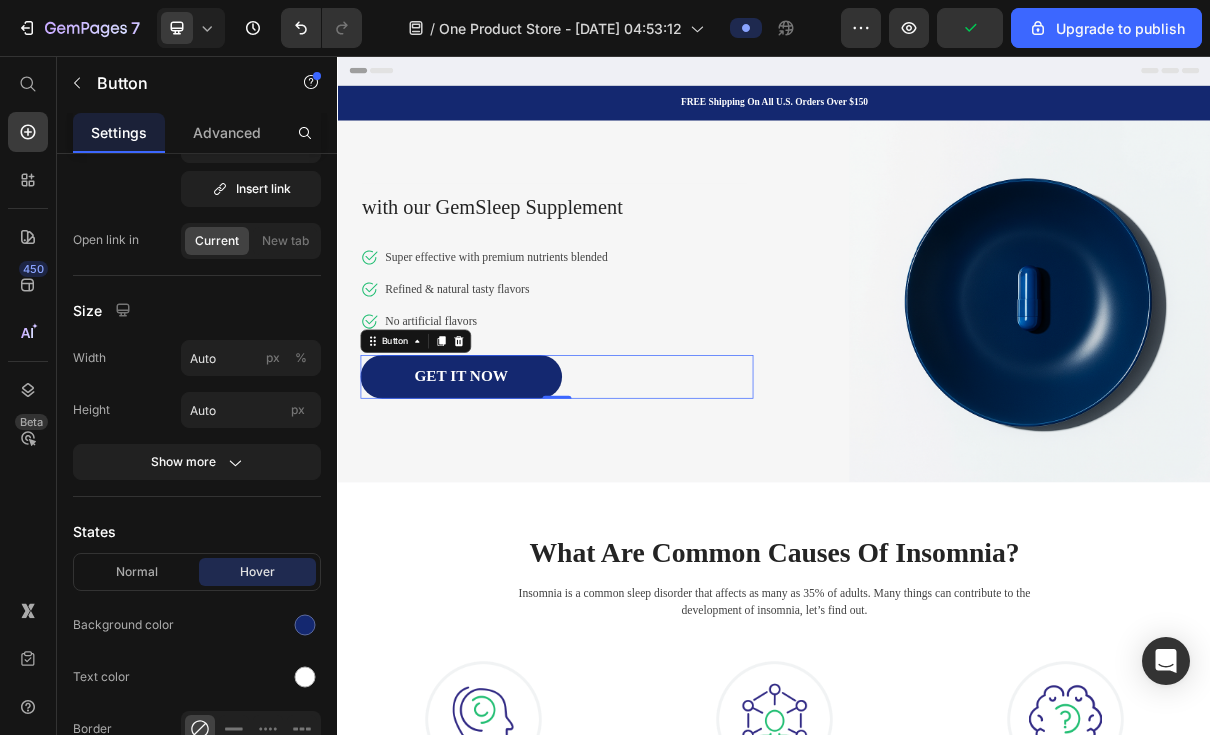 click on "GET IT NOW" at bounding box center (506, 497) 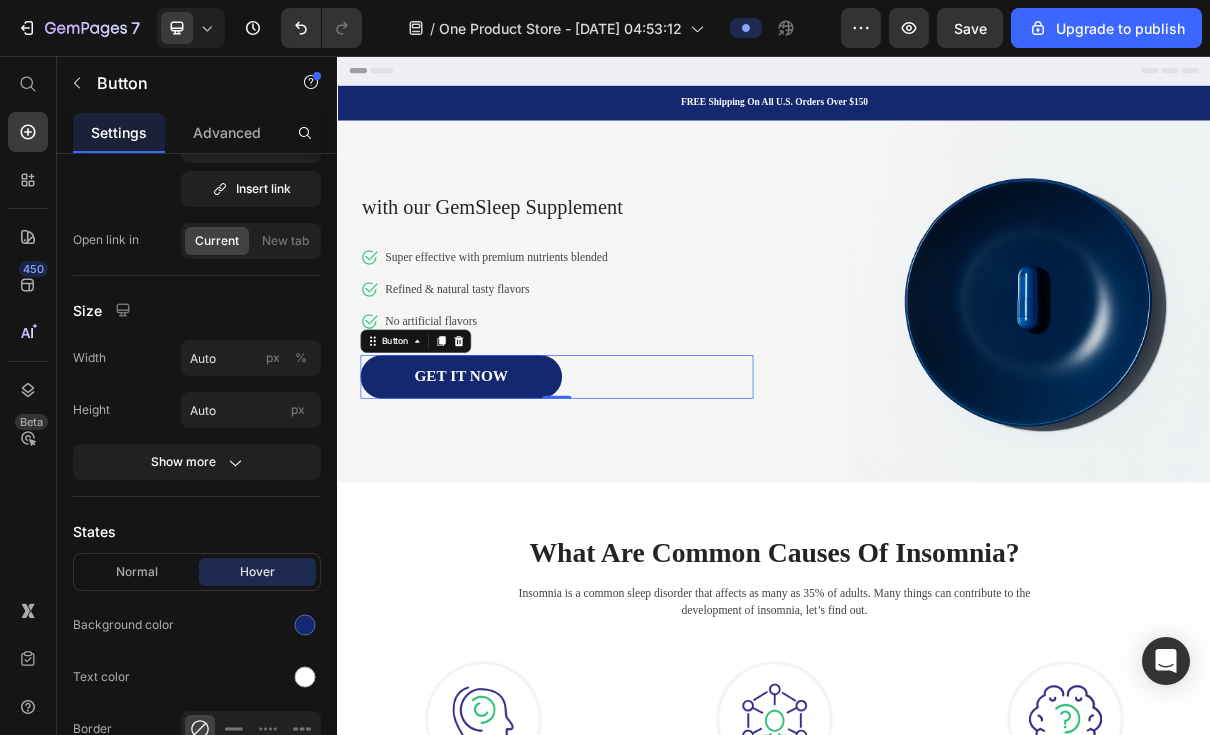 click at bounding box center [305, 625] 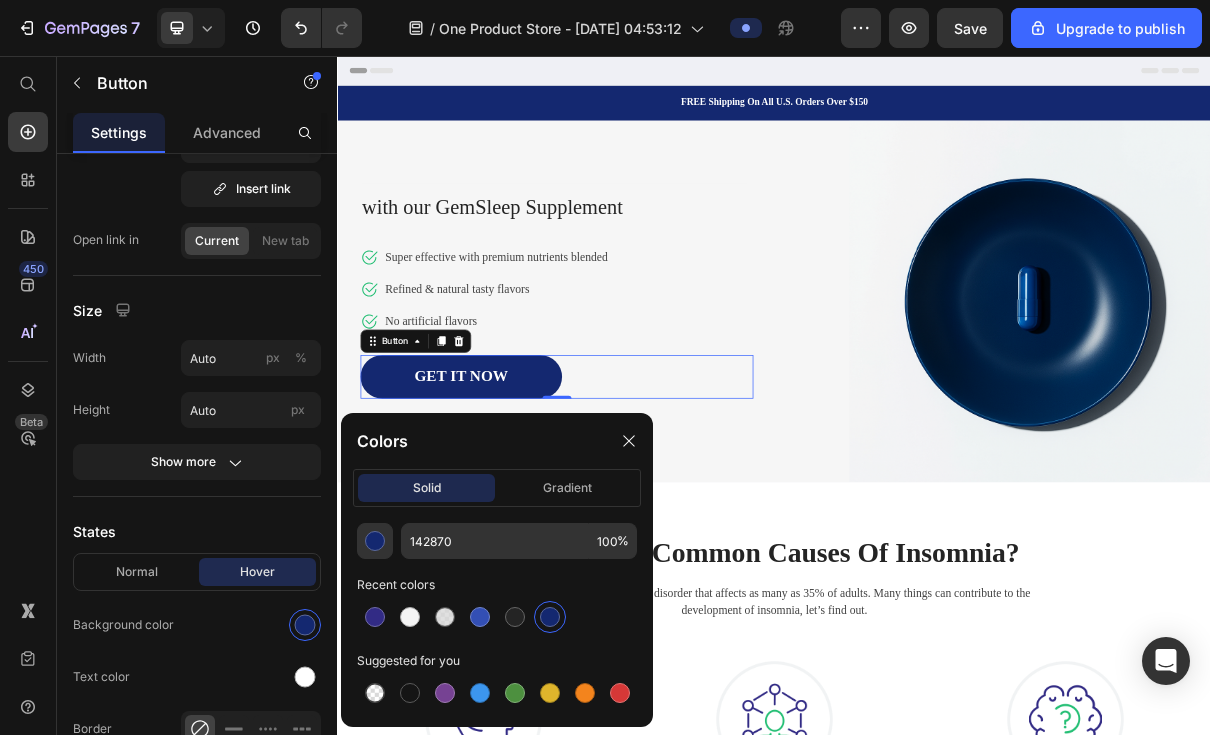 click at bounding box center (480, 617) 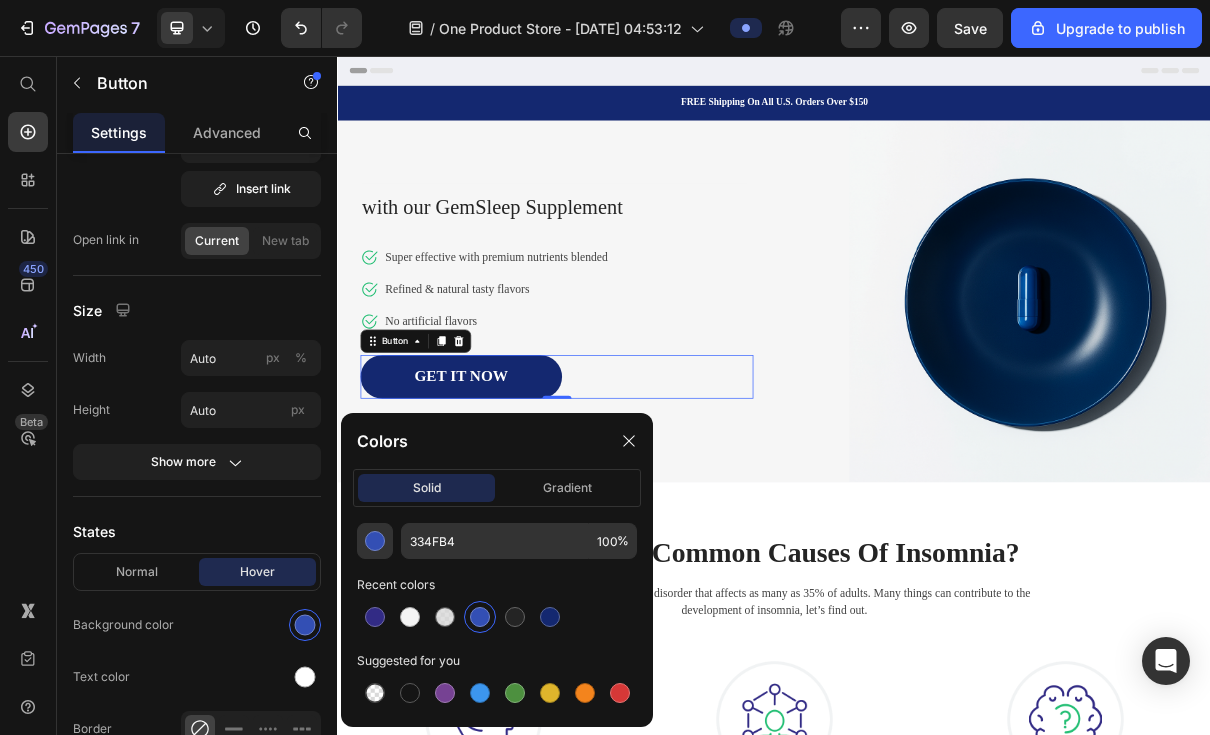 click 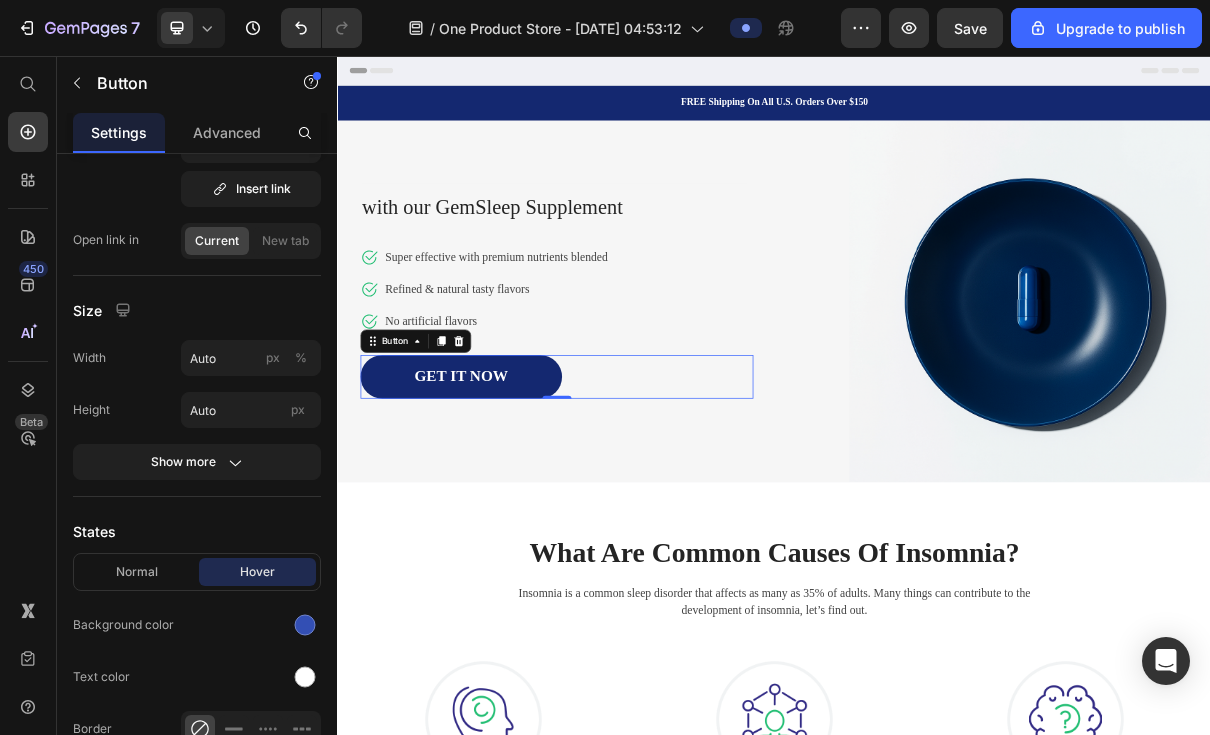 click on "GET IT NOW" at bounding box center (506, 497) 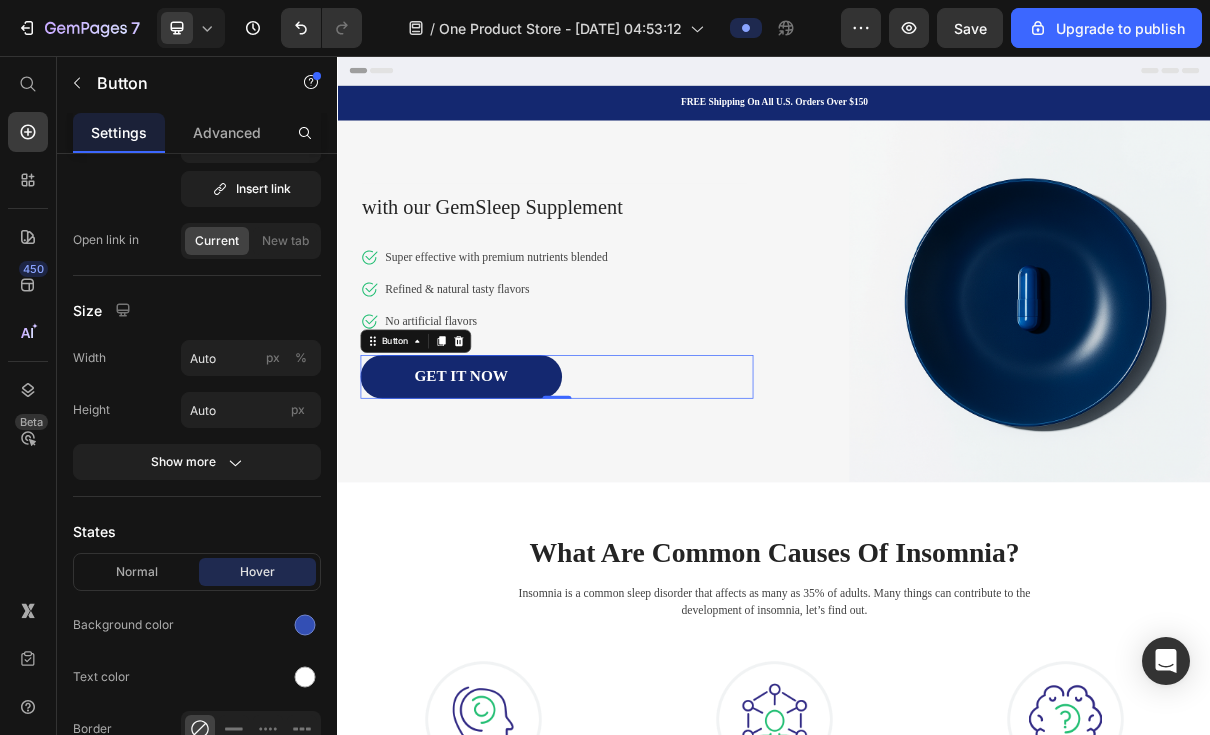 click on "GET IT NOW" at bounding box center [506, 497] 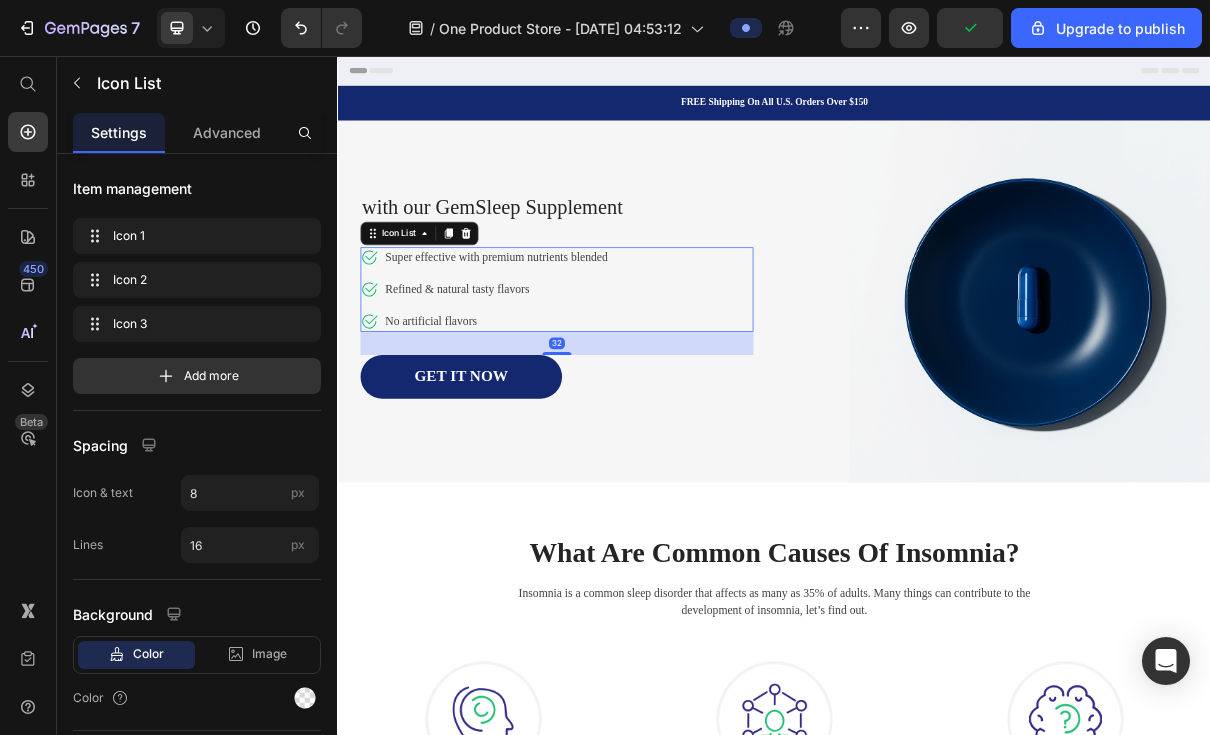 scroll, scrollTop: 0, scrollLeft: 0, axis: both 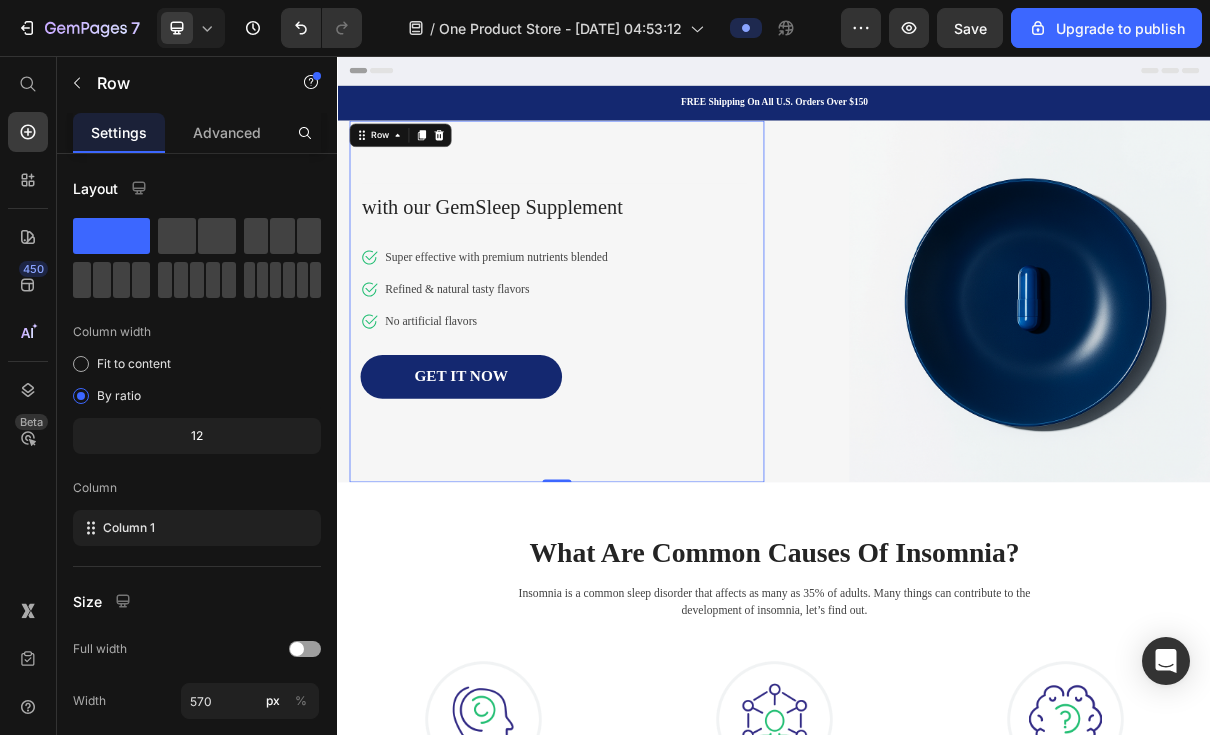 click on "Heading with our GemSleep Supplement Text block       Icon Super effective with premium nutrients blended Text block       Icon Refined & natural tasty flavors Text block       Icon No artificial flavors Text block Icon List GET IT NOW Button Row   0" at bounding box center (638, 394) 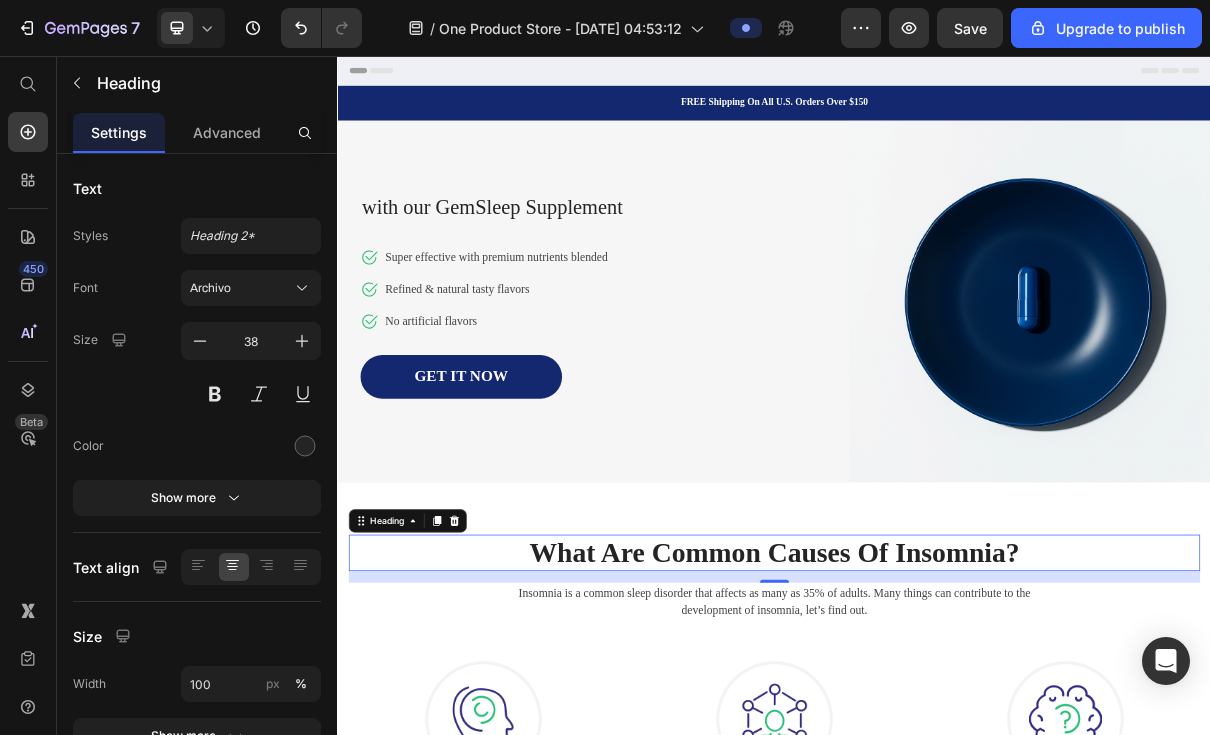click at bounding box center (305, 446) 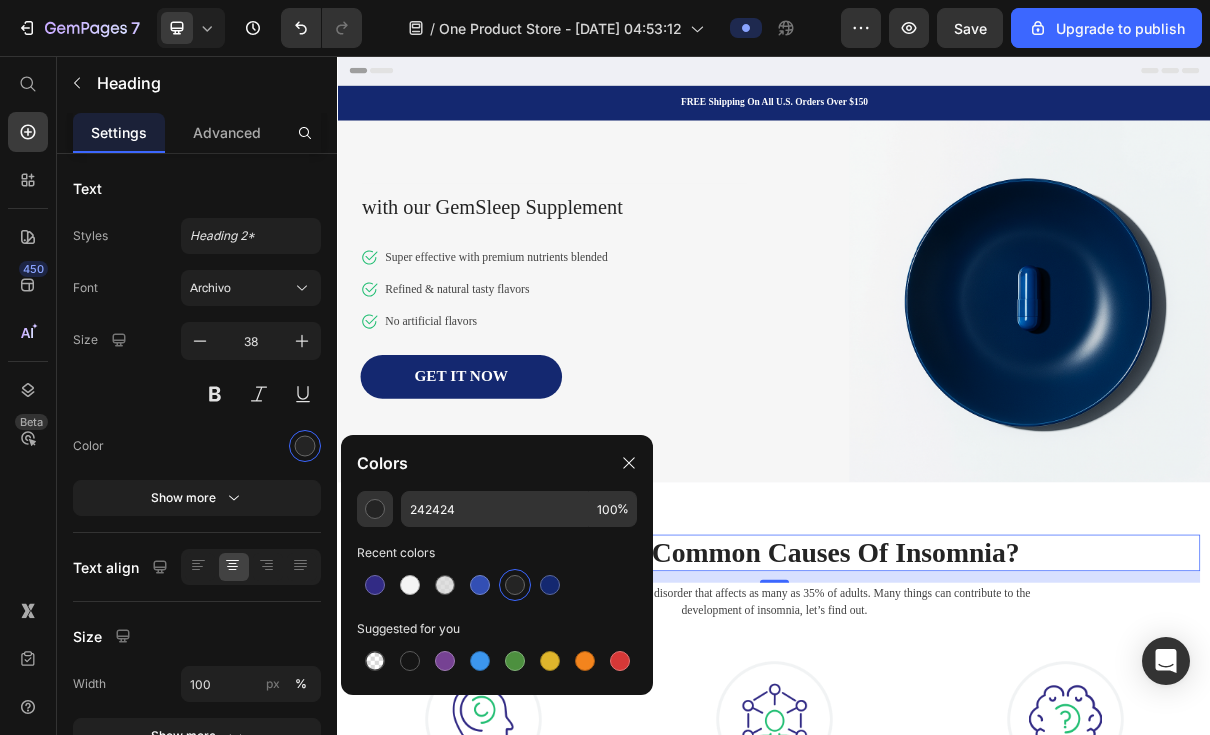 click at bounding box center [550, 585] 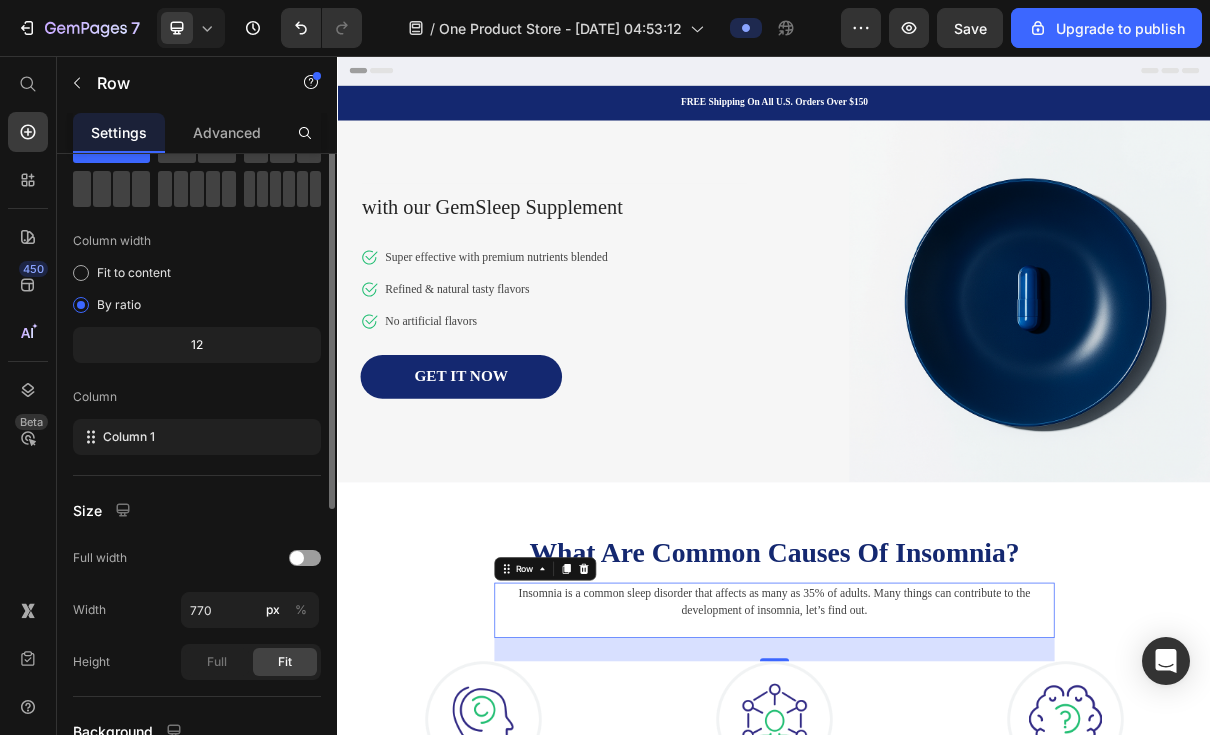 scroll, scrollTop: 0, scrollLeft: 0, axis: both 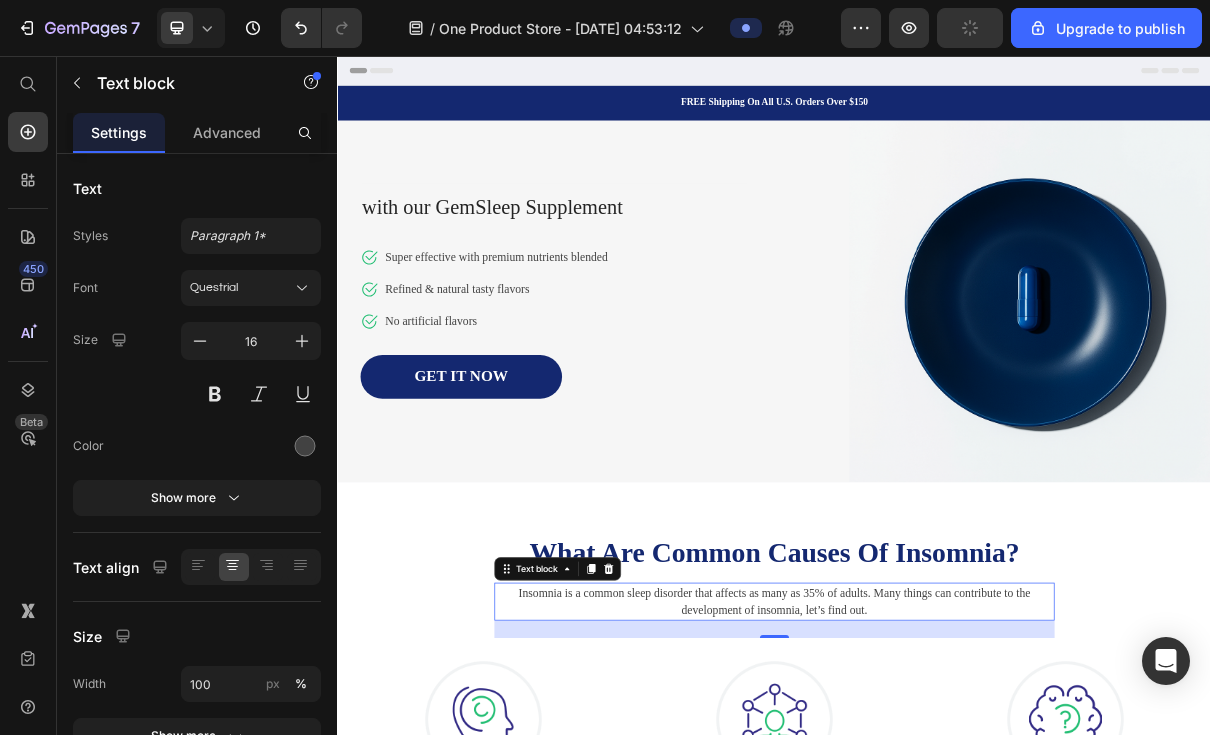 click at bounding box center (305, 446) 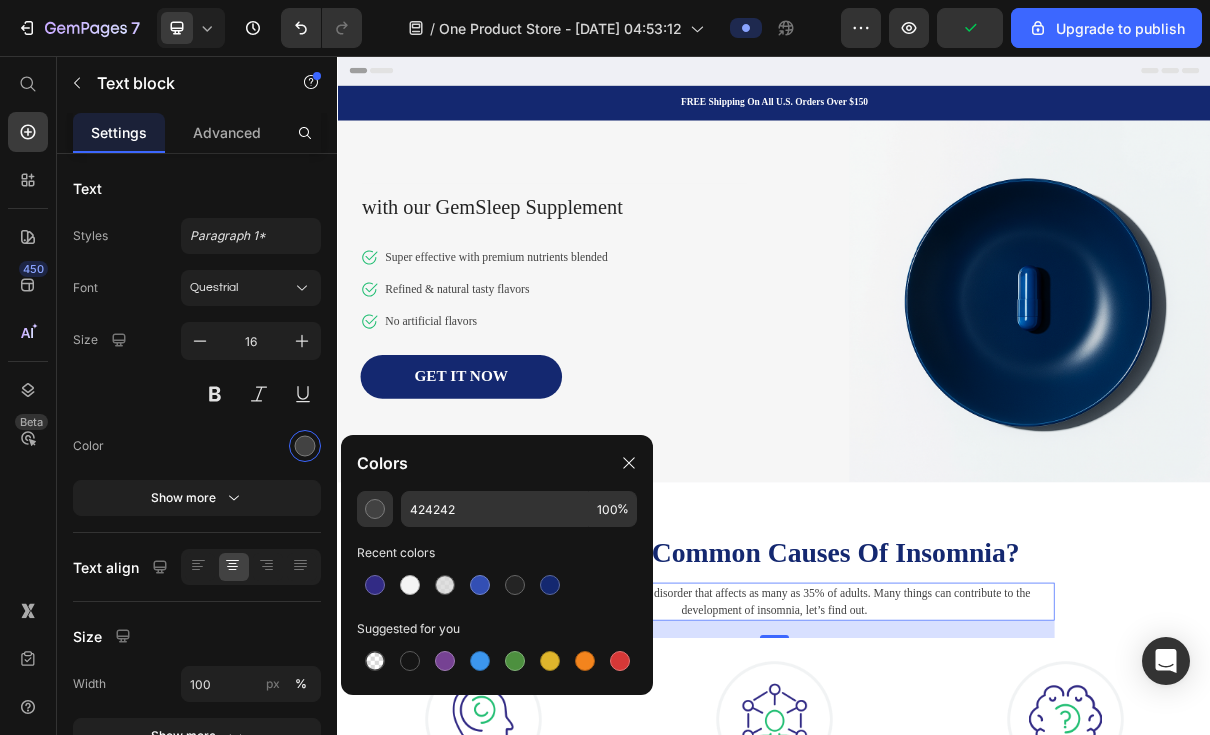 click at bounding box center (550, 585) 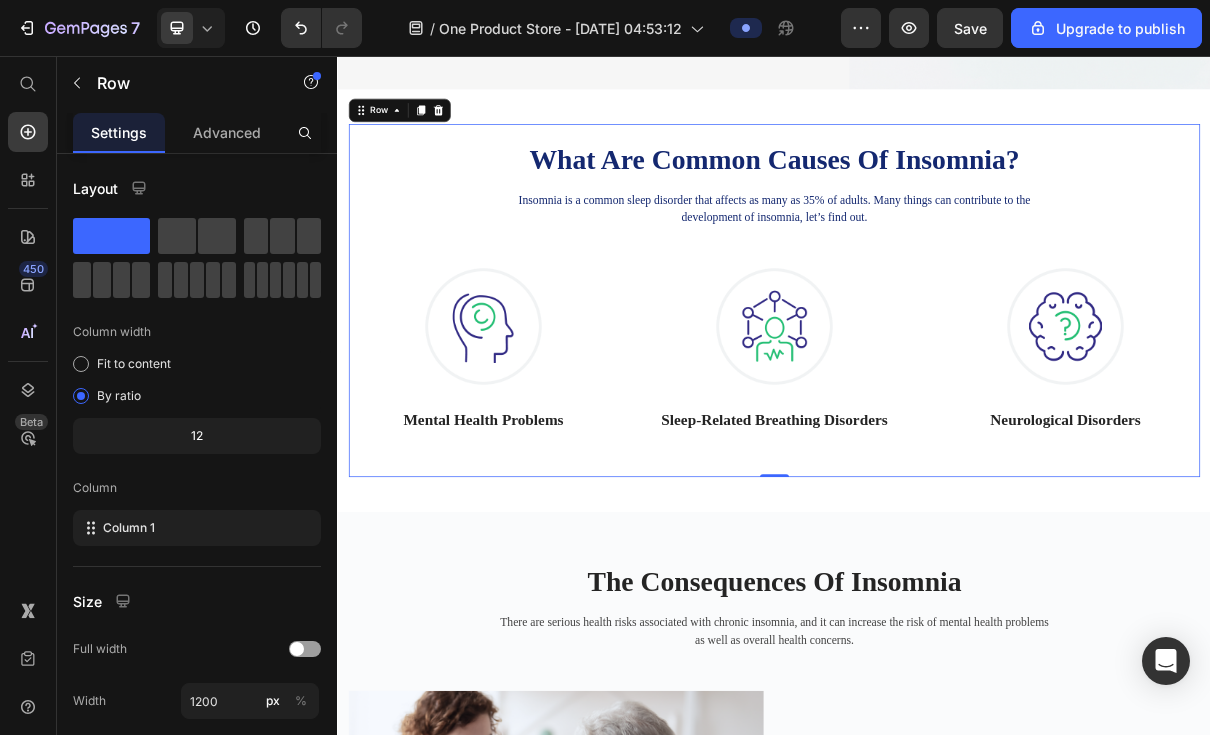 scroll, scrollTop: 554, scrollLeft: 0, axis: vertical 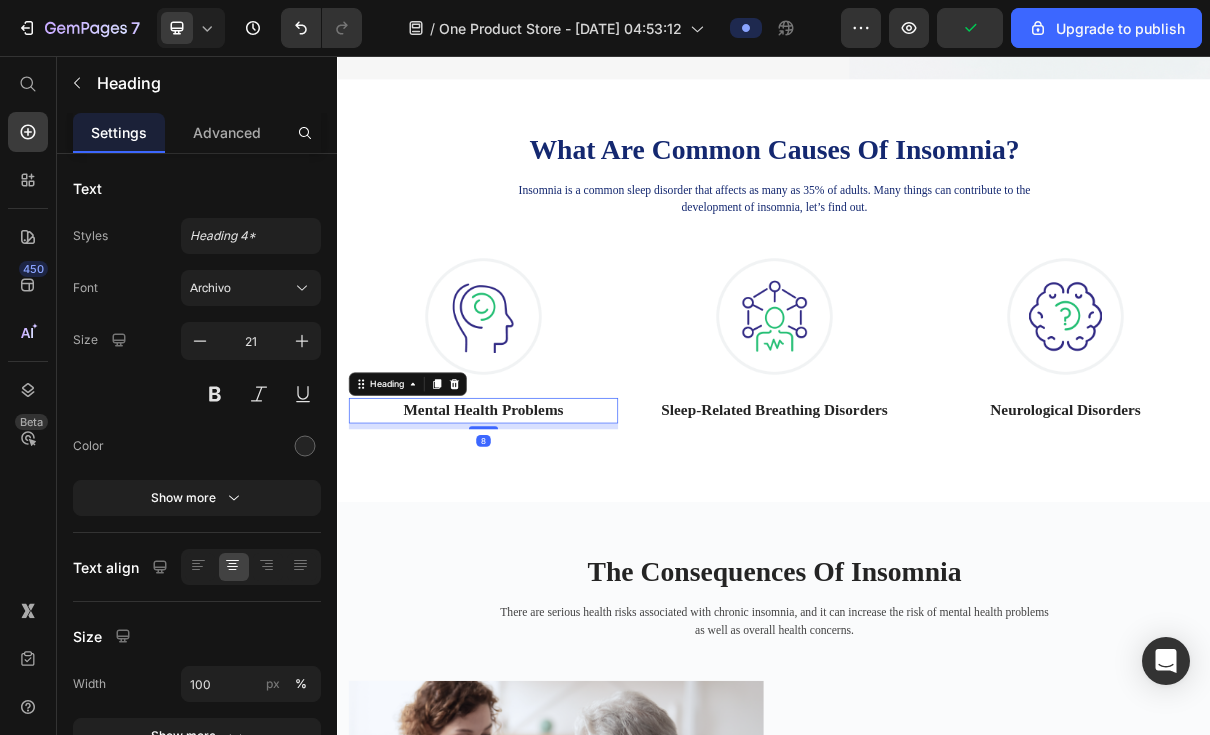 click at bounding box center (305, 446) 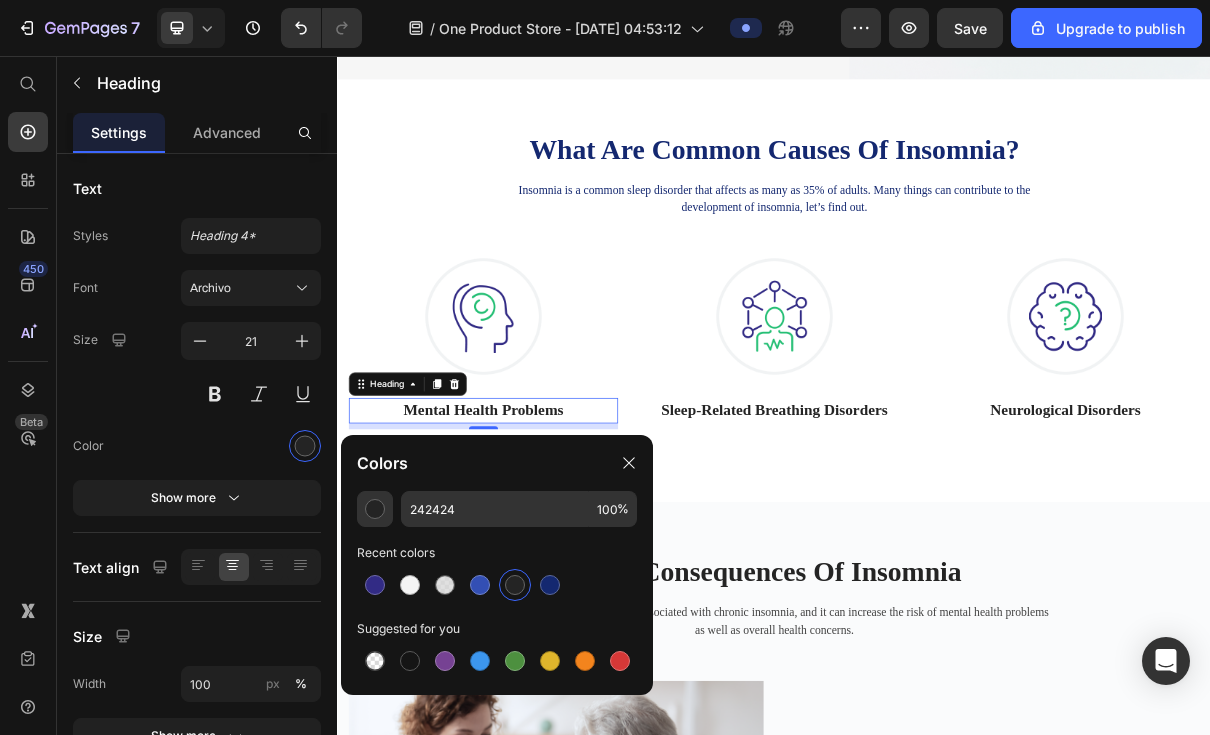 click at bounding box center (550, 585) 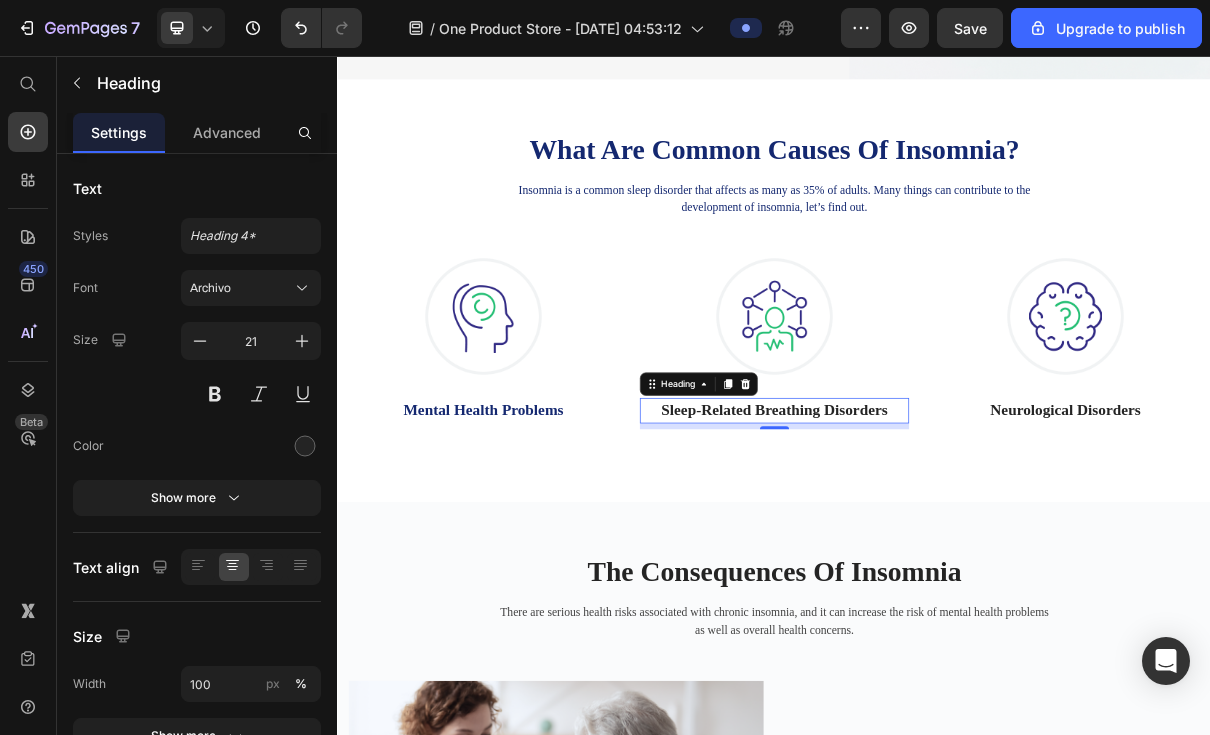 click at bounding box center [305, 446] 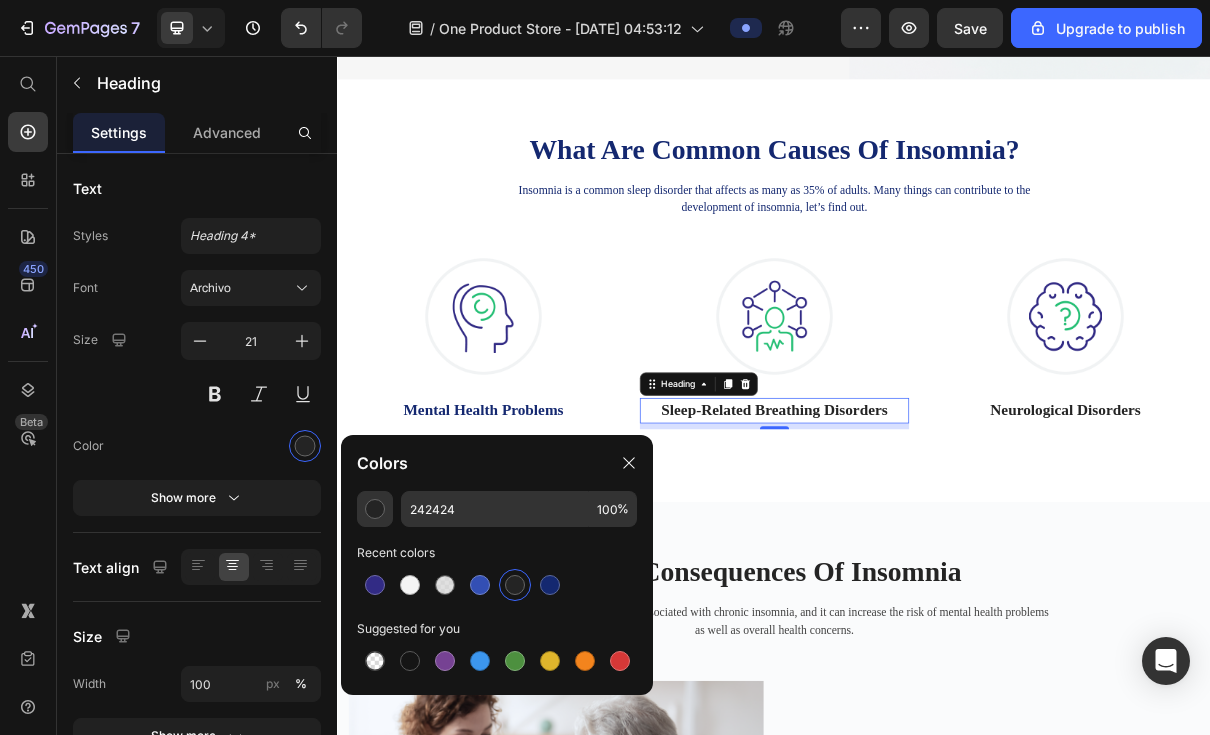 click at bounding box center (550, 585) 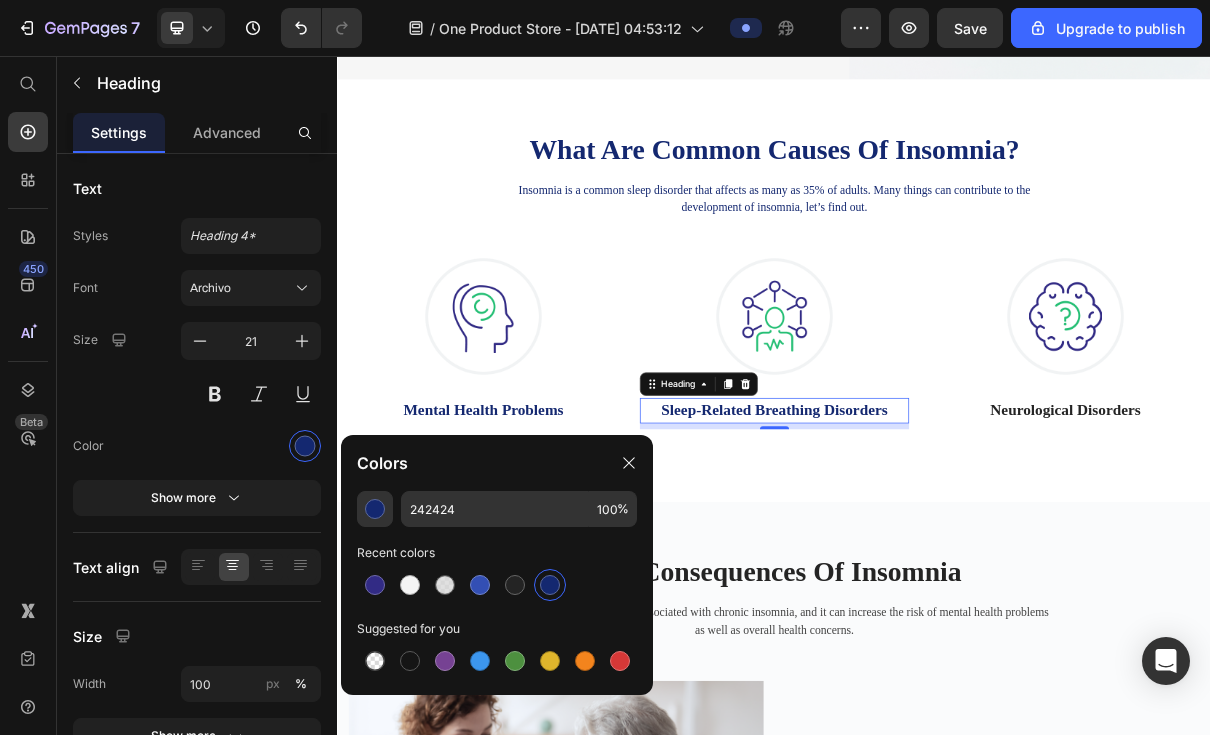 type on "142870" 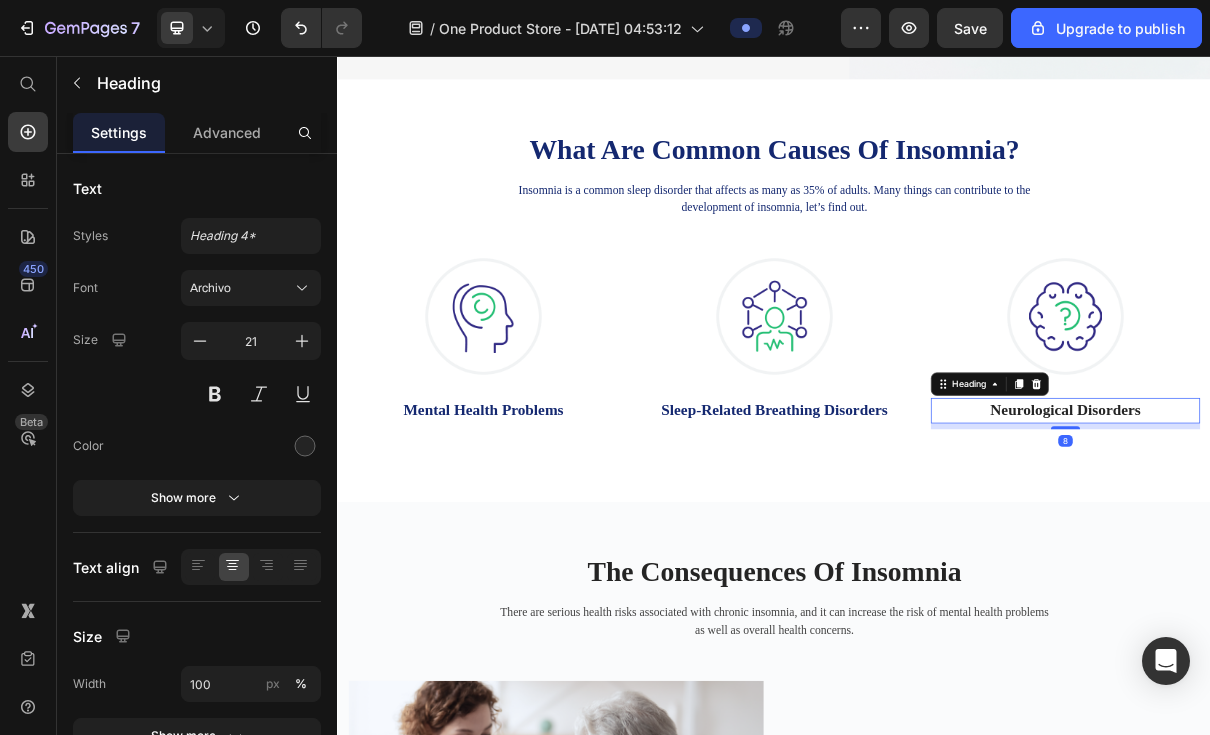 click at bounding box center [305, 446] 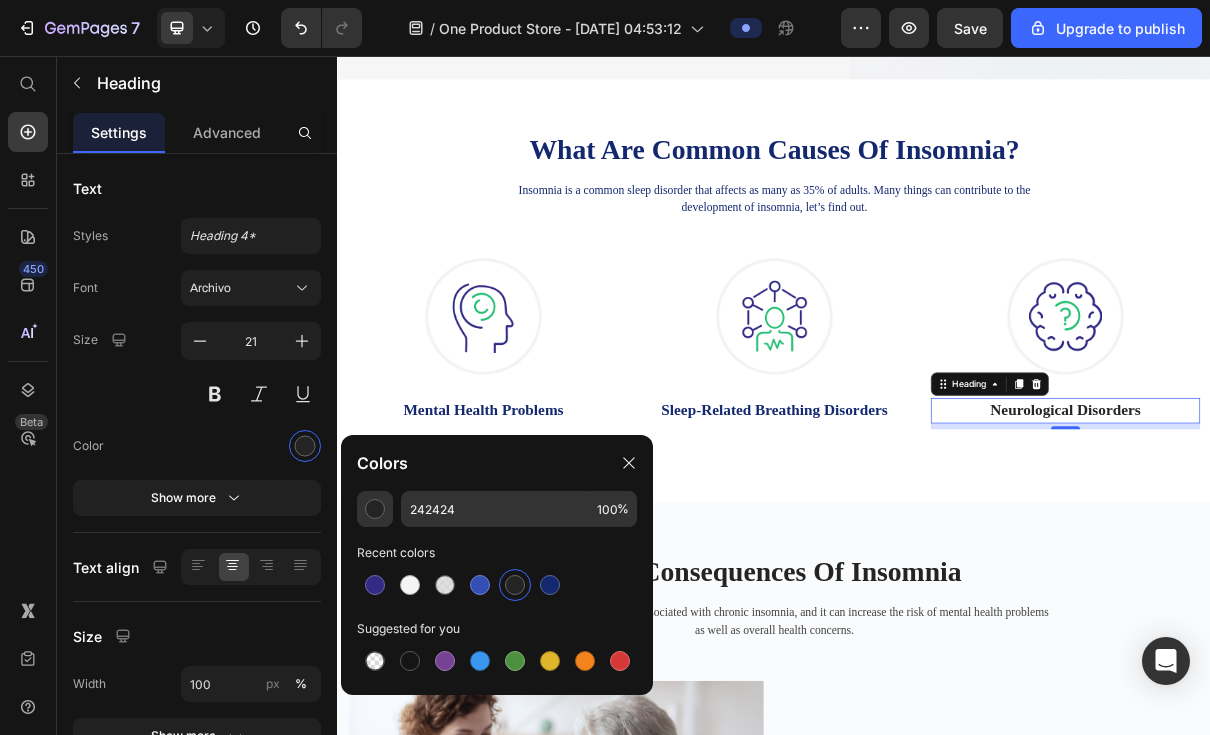 click at bounding box center (550, 585) 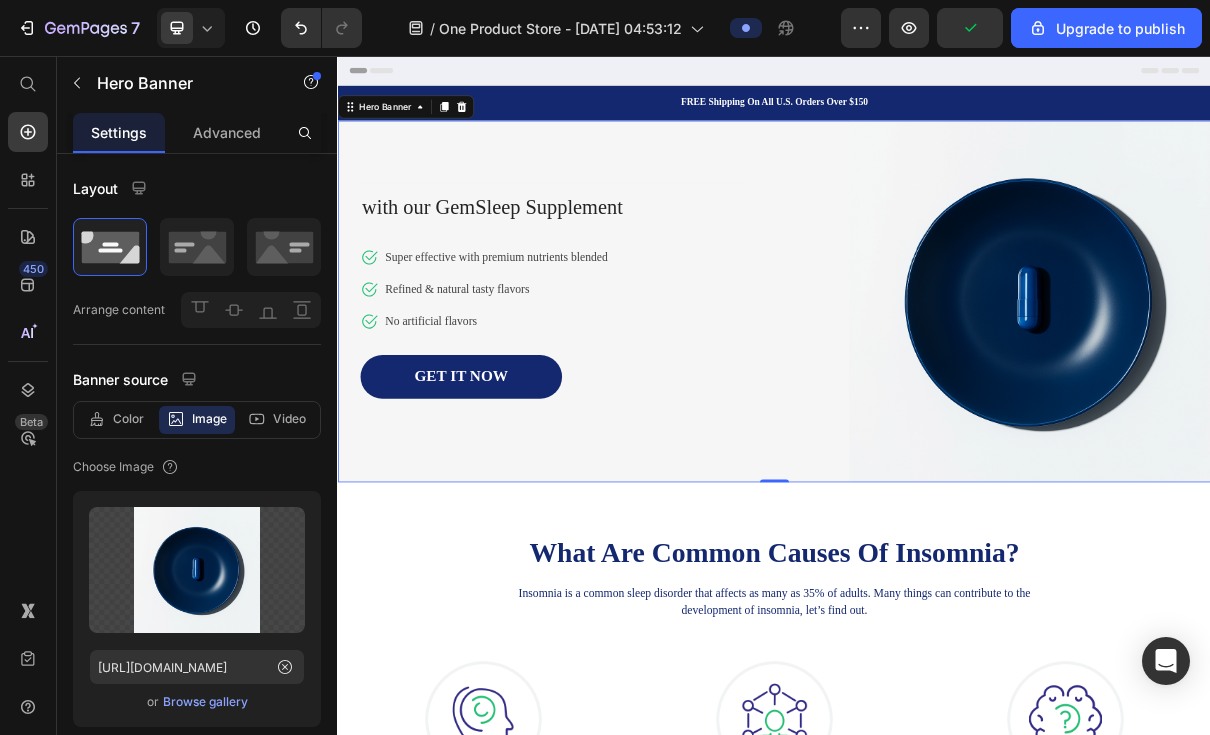 scroll, scrollTop: 0, scrollLeft: 0, axis: both 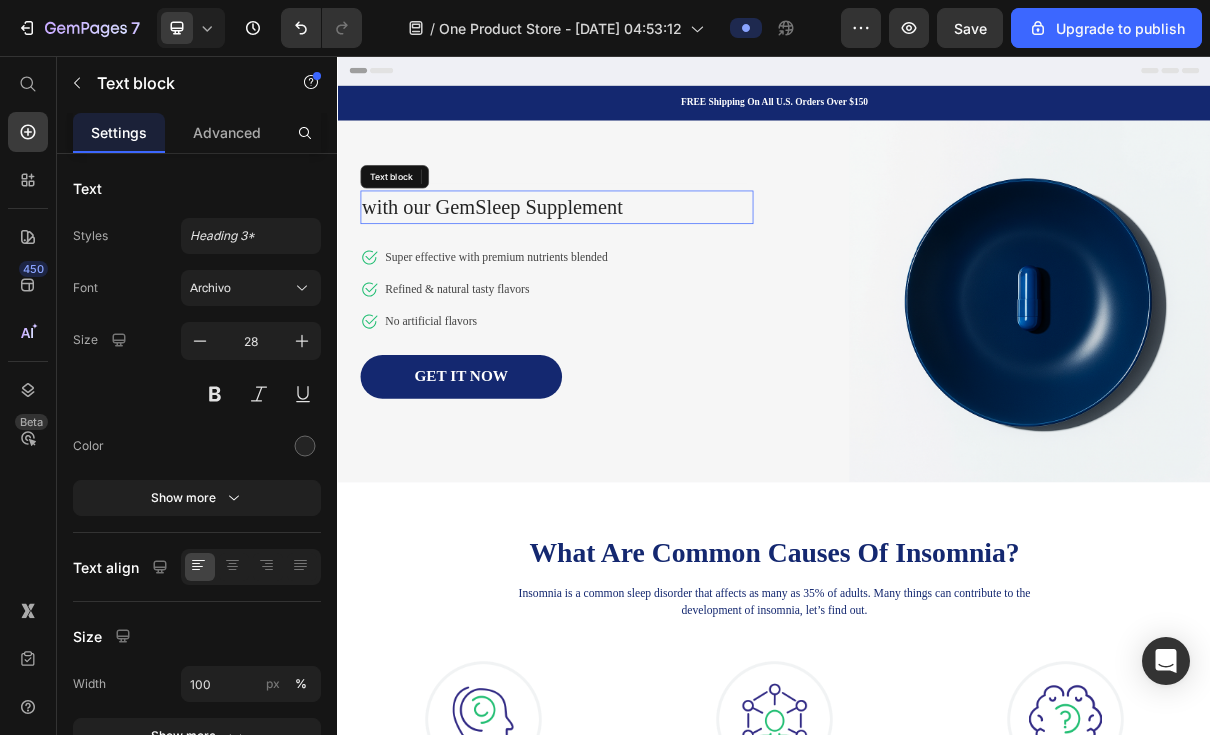 click on "with our GemSleep Supplement" at bounding box center [638, 264] 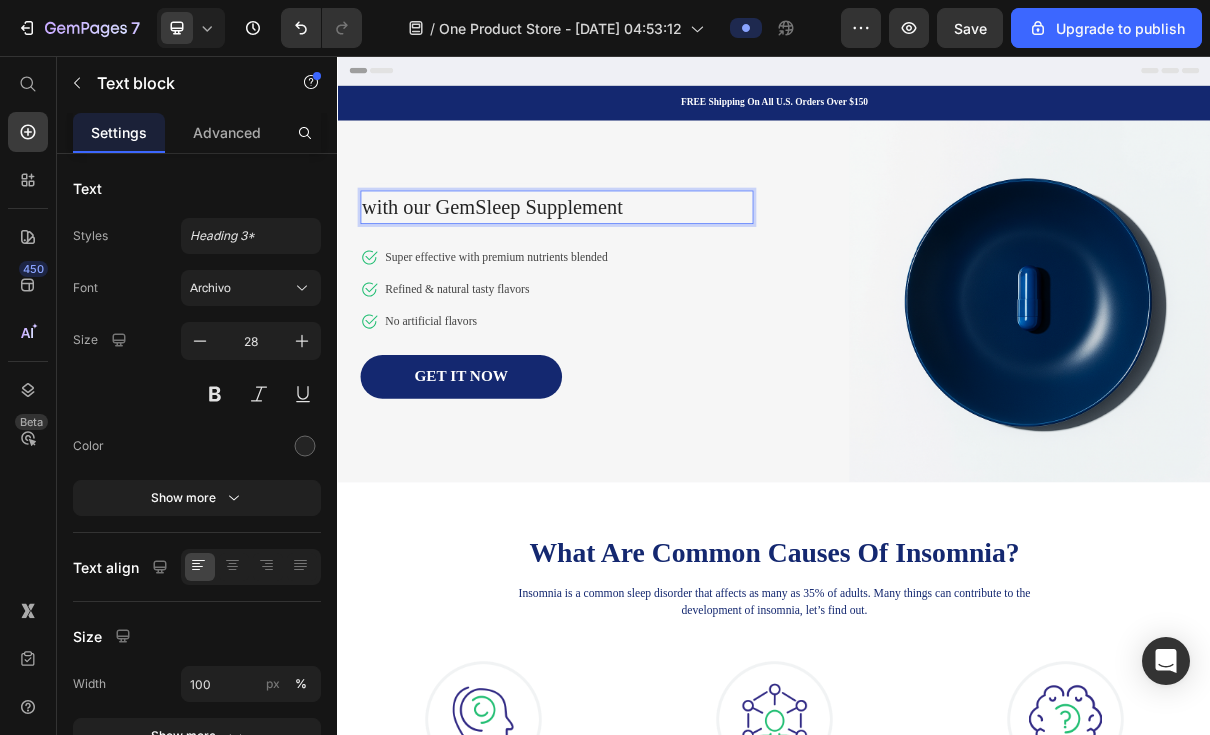 click on "with our GemSleep Supplement" at bounding box center [638, 264] 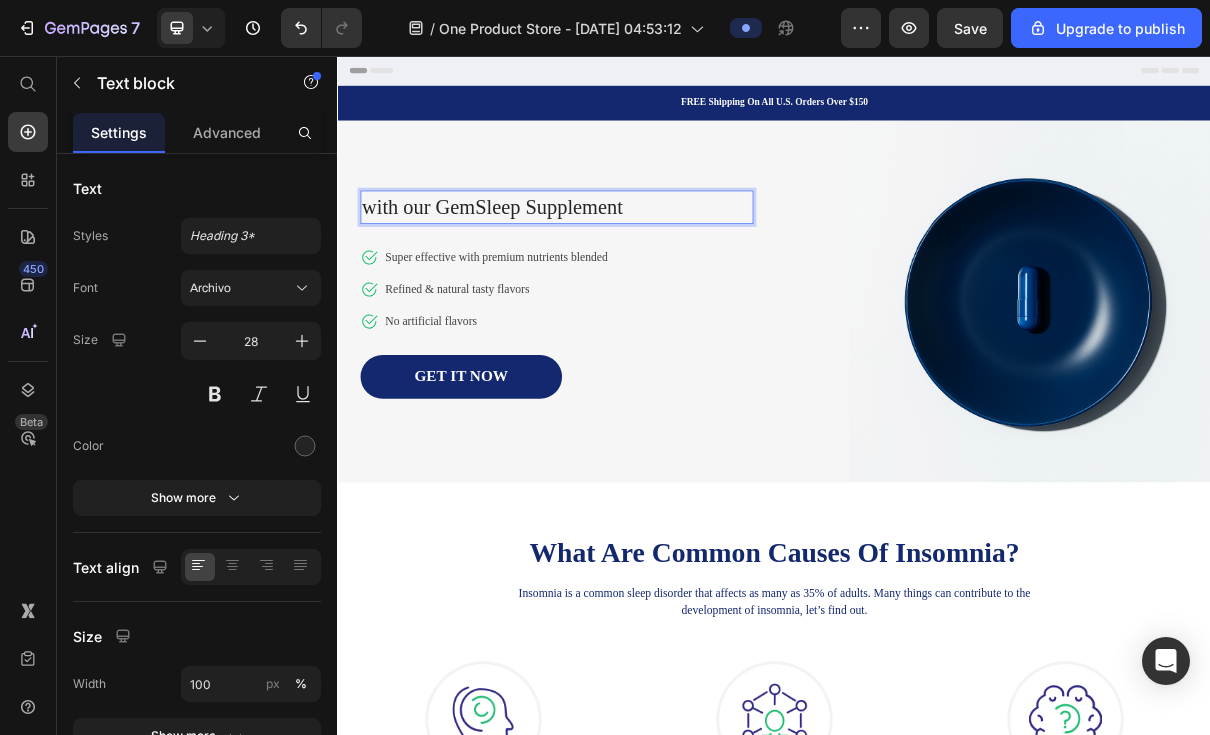 click on "with our GemSleep Supplement" at bounding box center (638, 264) 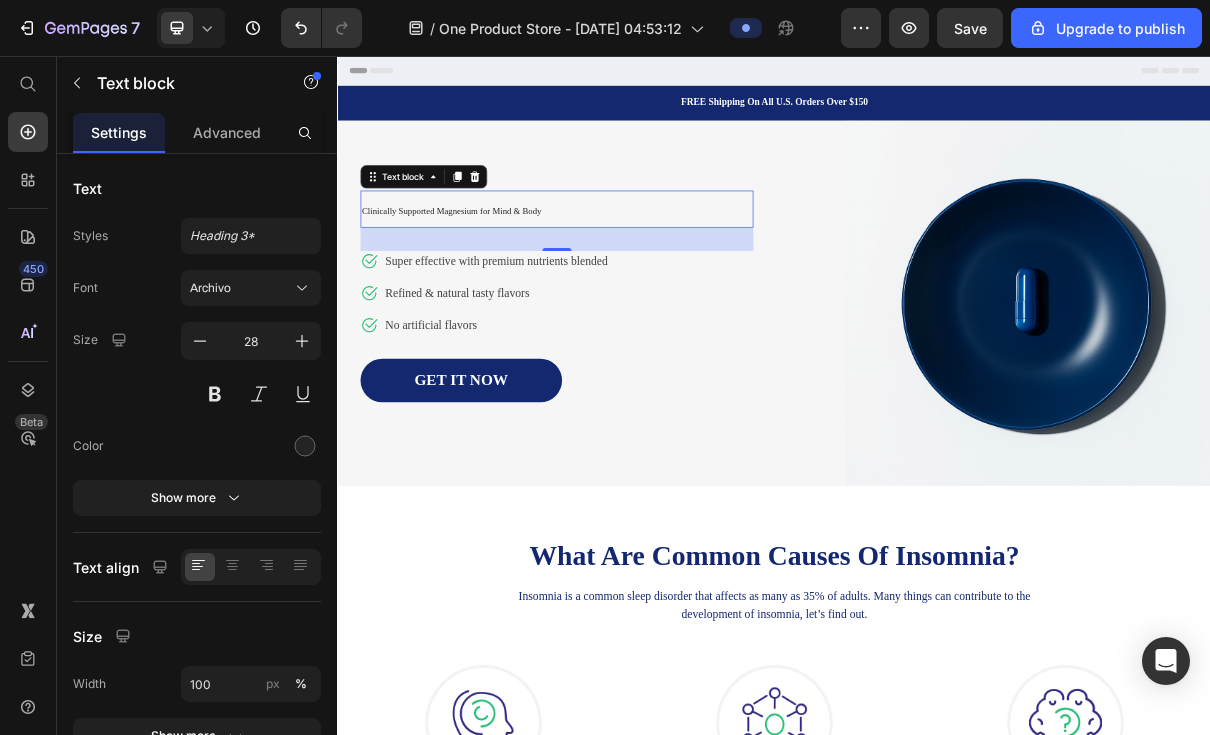 click on "Clinically Supported Magnesium for Mind & Body" at bounding box center [493, 269] 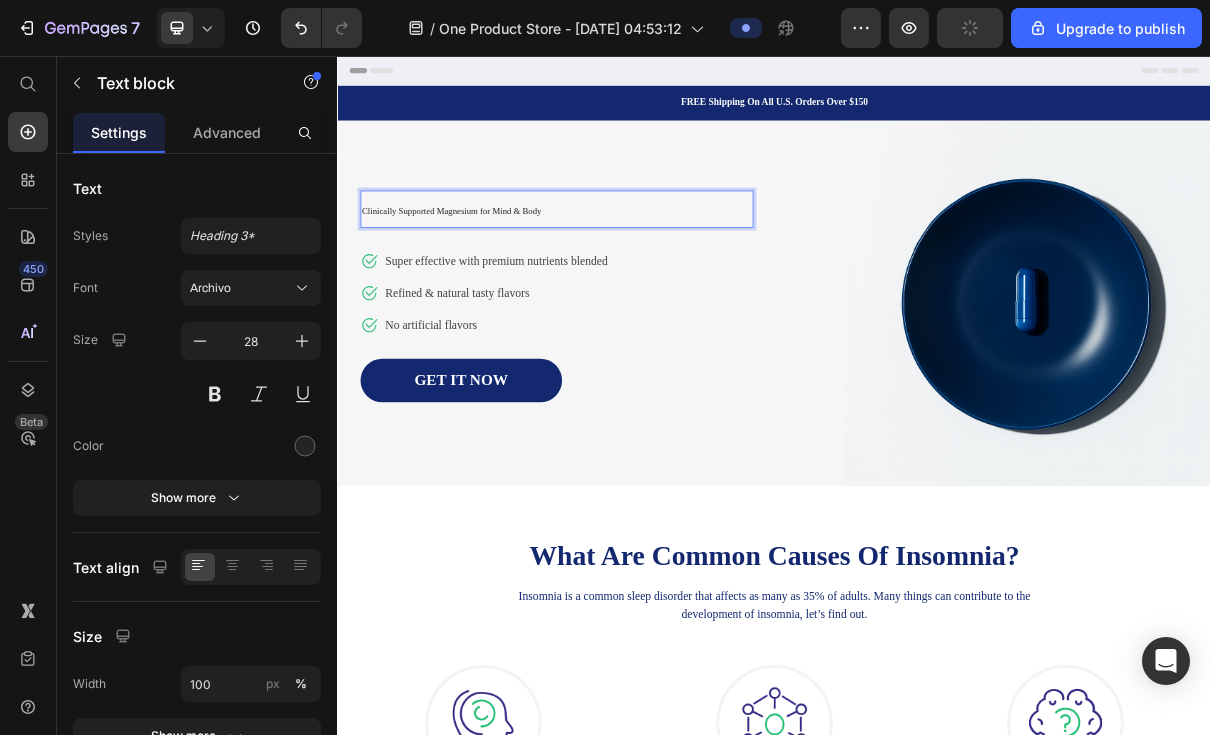 click on "Clinically Supported Magnesium for Mind & Body" at bounding box center (493, 269) 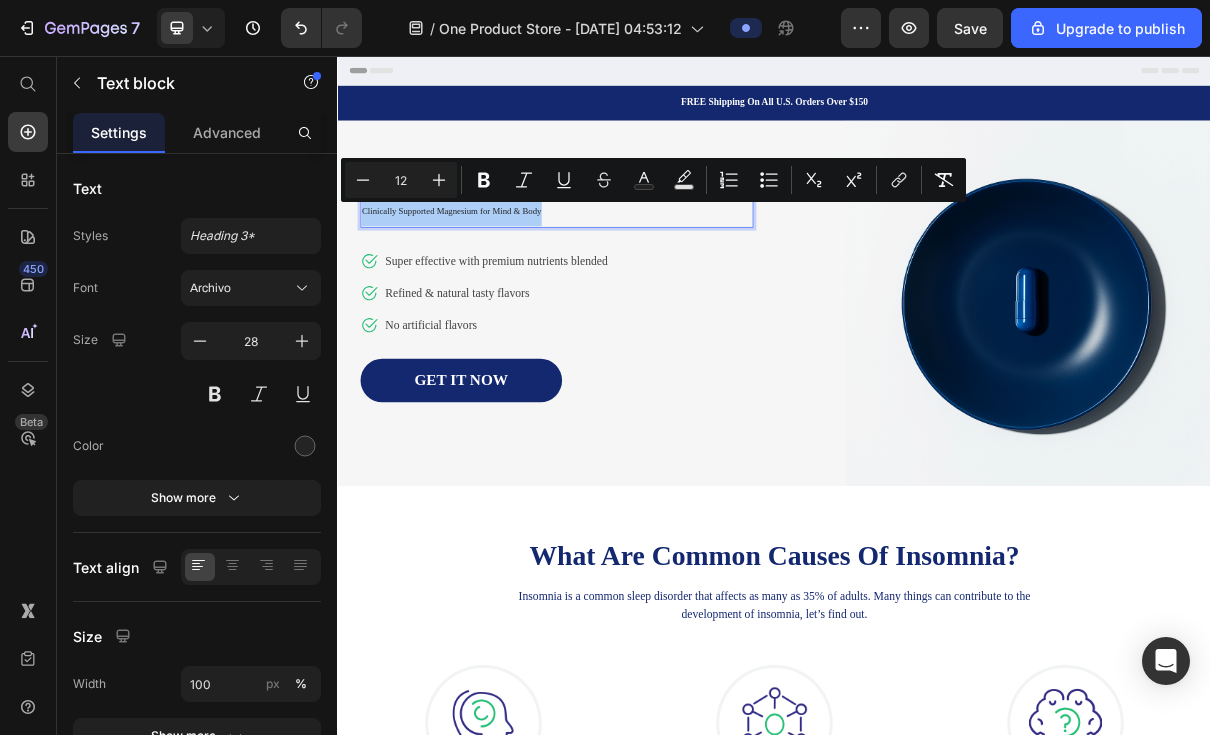 click 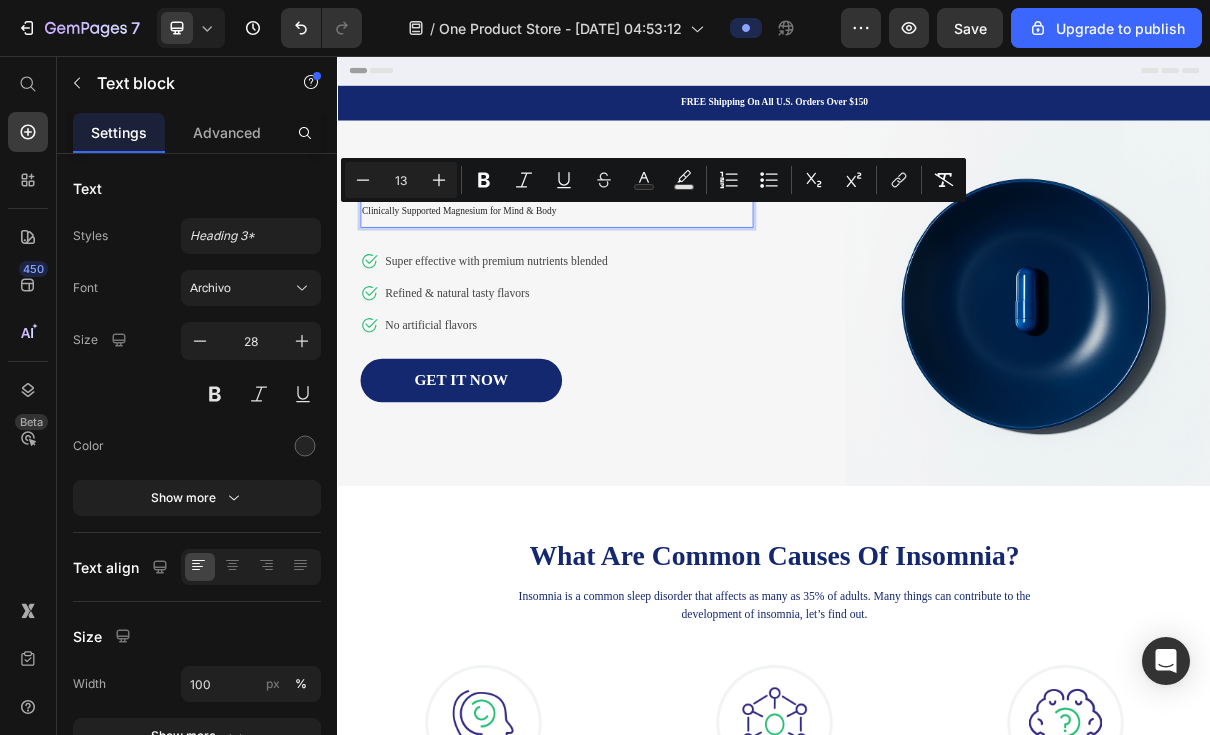 click on "Plus" at bounding box center [439, 180] 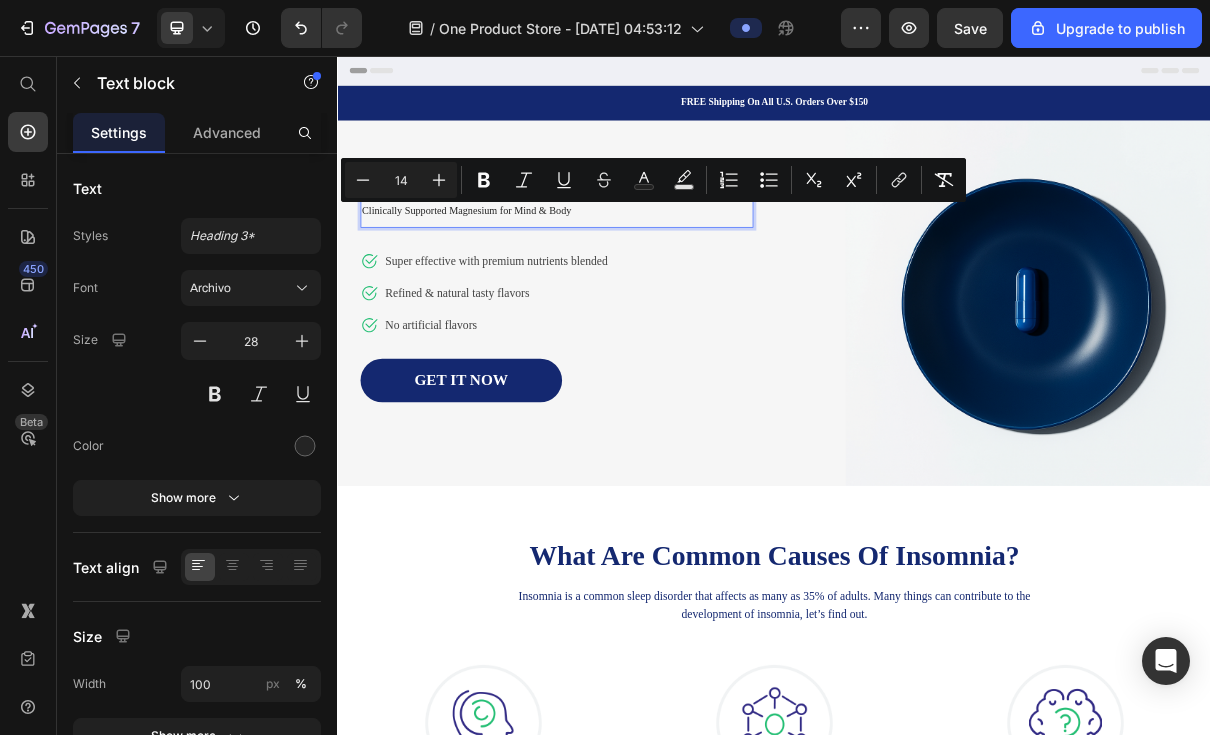 click on "Plus" at bounding box center [439, 180] 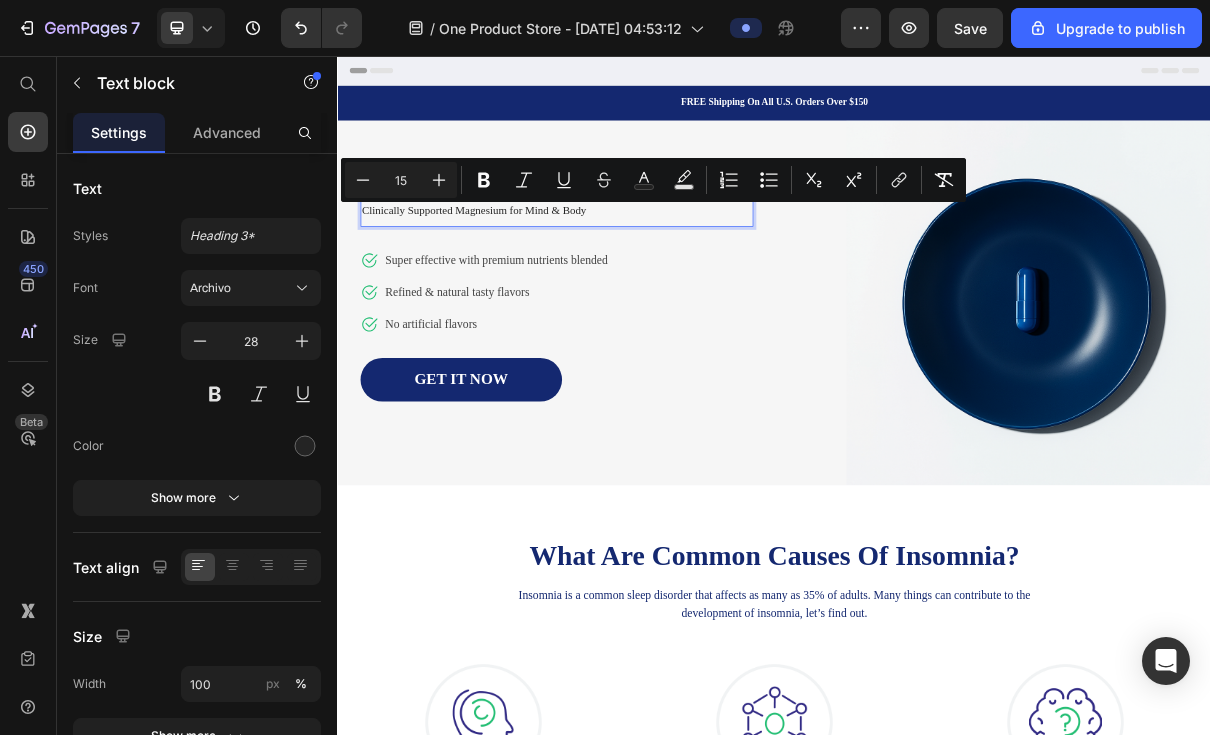 click on "Plus" at bounding box center (439, 180) 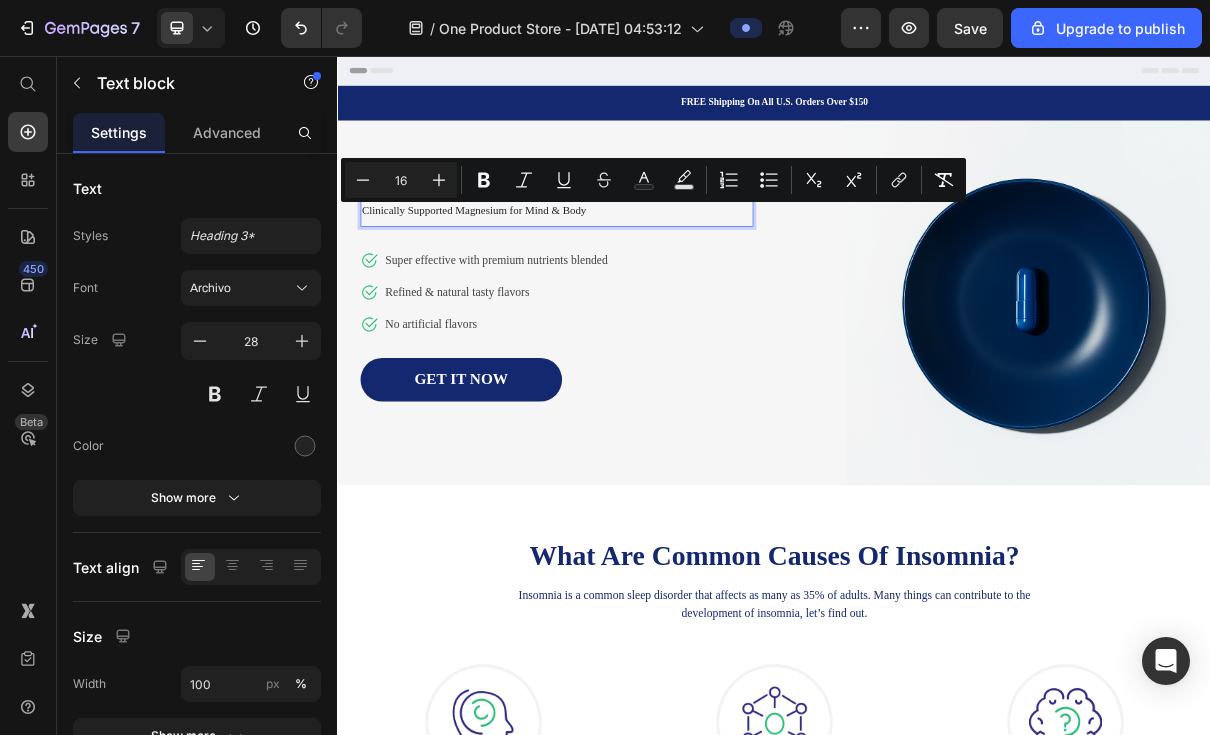 click on "Plus" at bounding box center [439, 180] 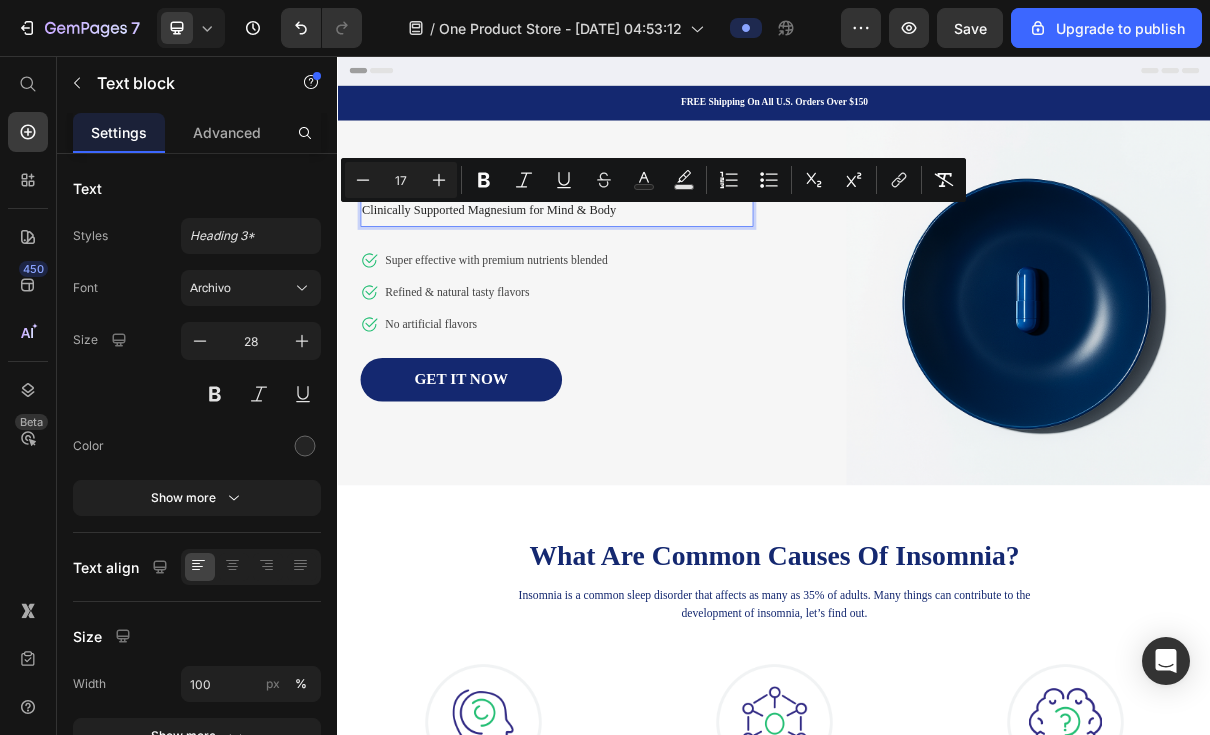 click on "Plus" at bounding box center (439, 180) 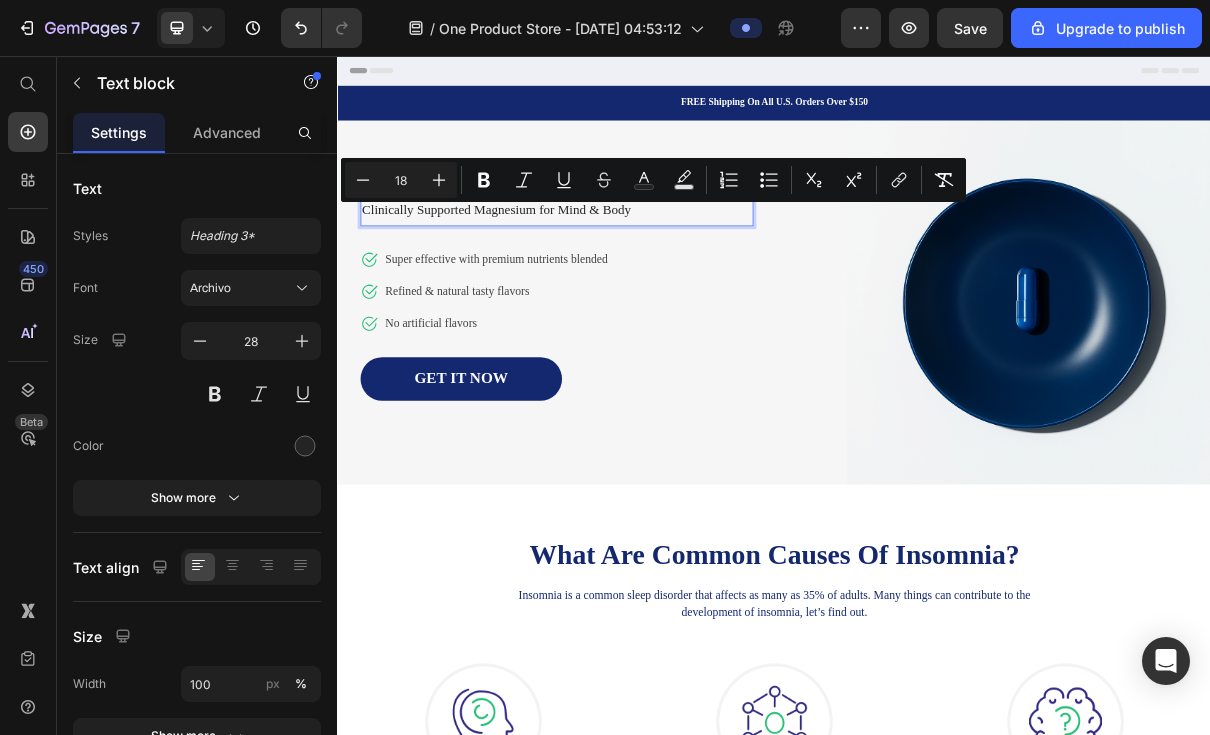 click 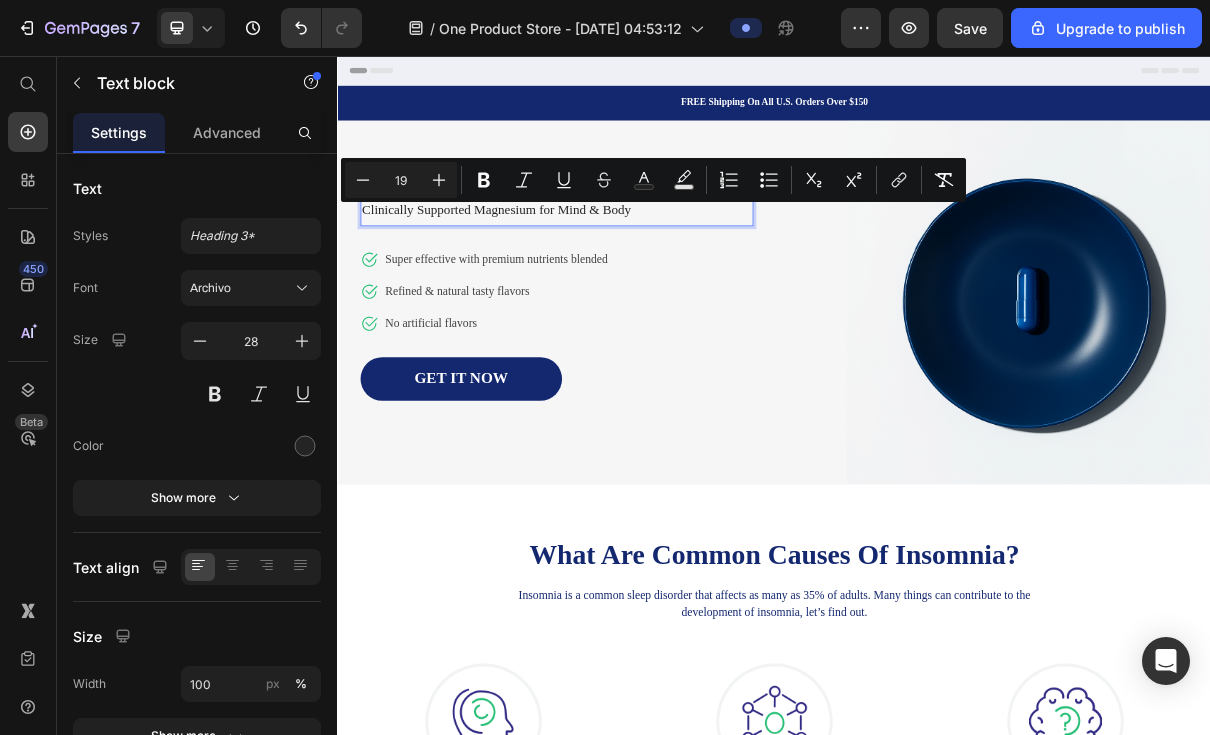 click on "Plus" at bounding box center (439, 180) 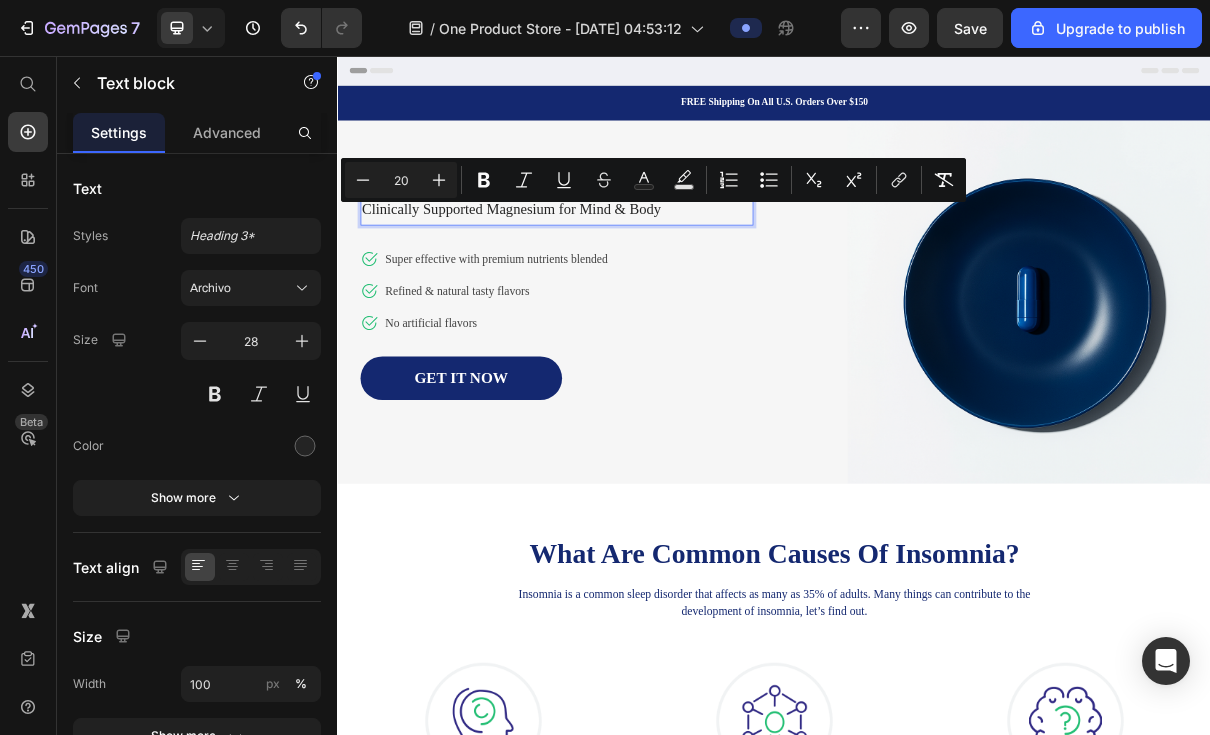 click on "Plus" at bounding box center [439, 180] 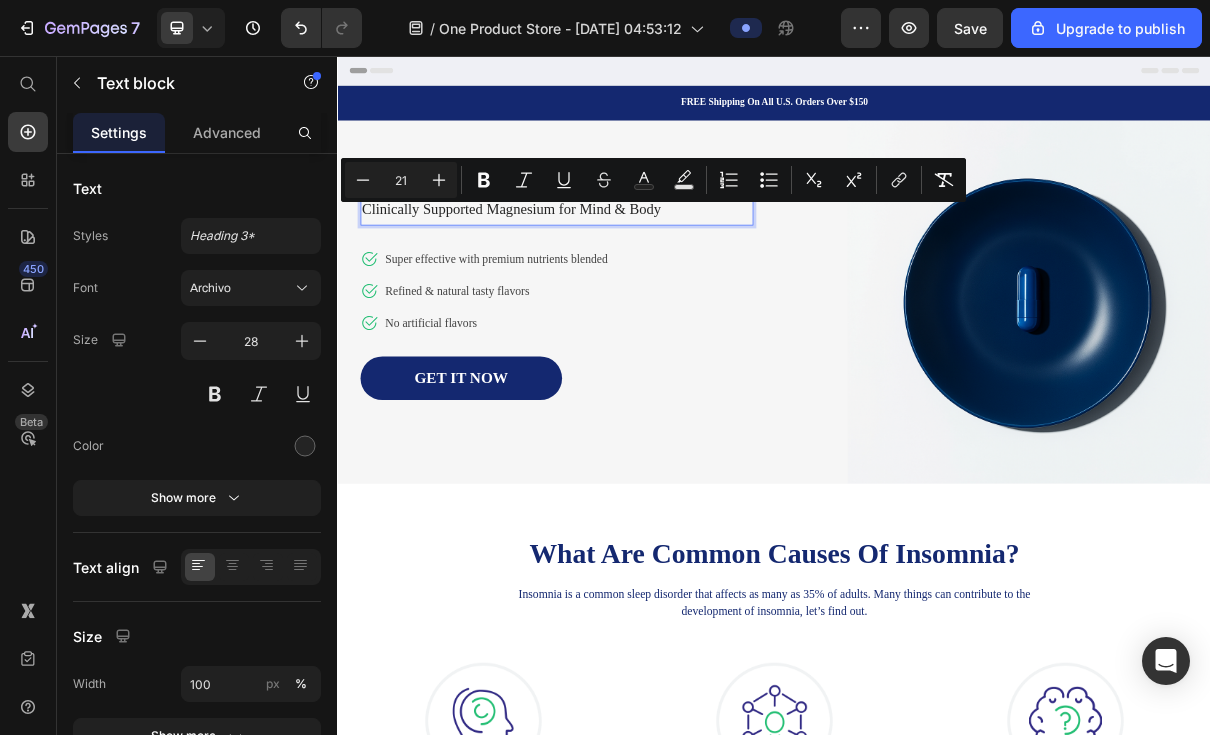 click on "Plus" at bounding box center [439, 180] 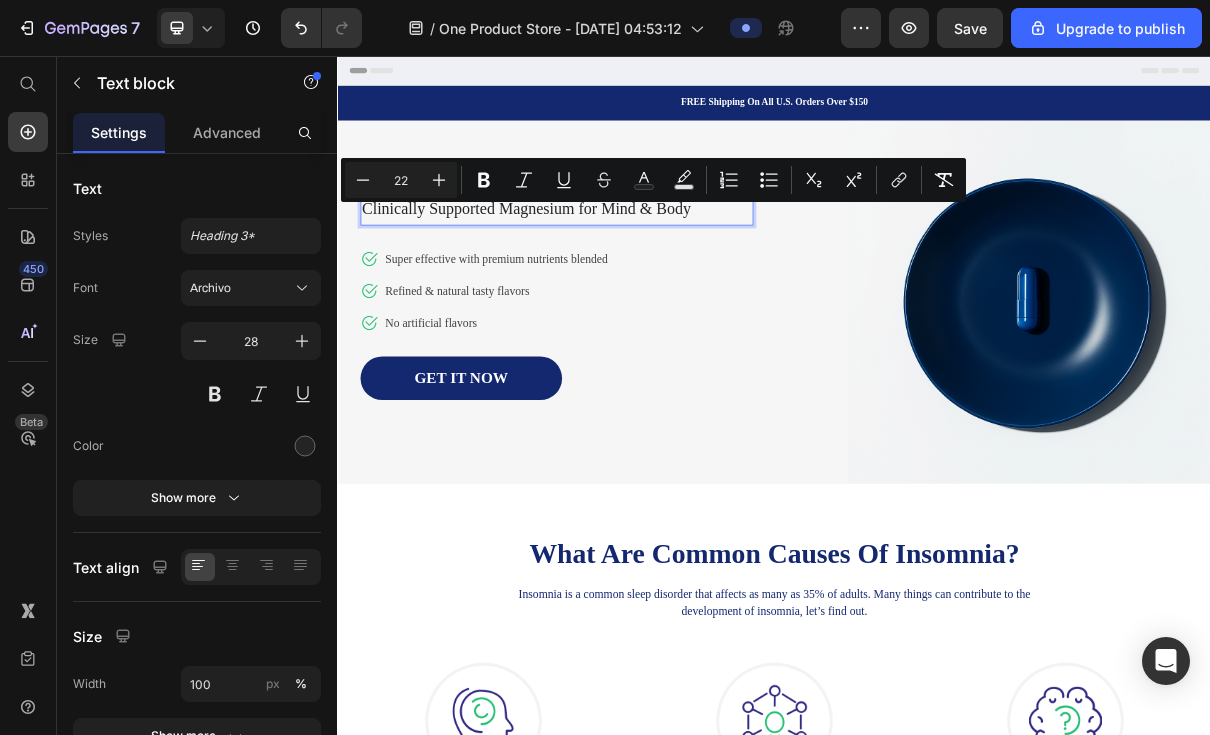 click on "Plus" at bounding box center (439, 180) 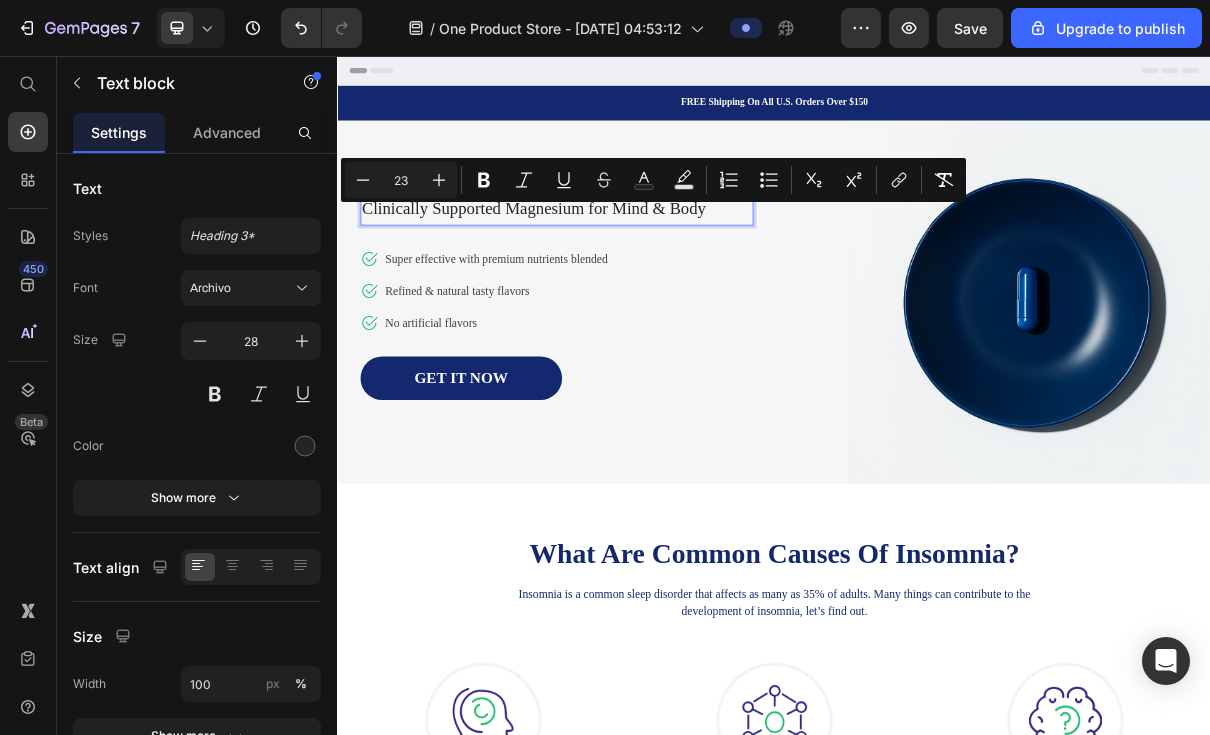 click on "Plus" at bounding box center [439, 180] 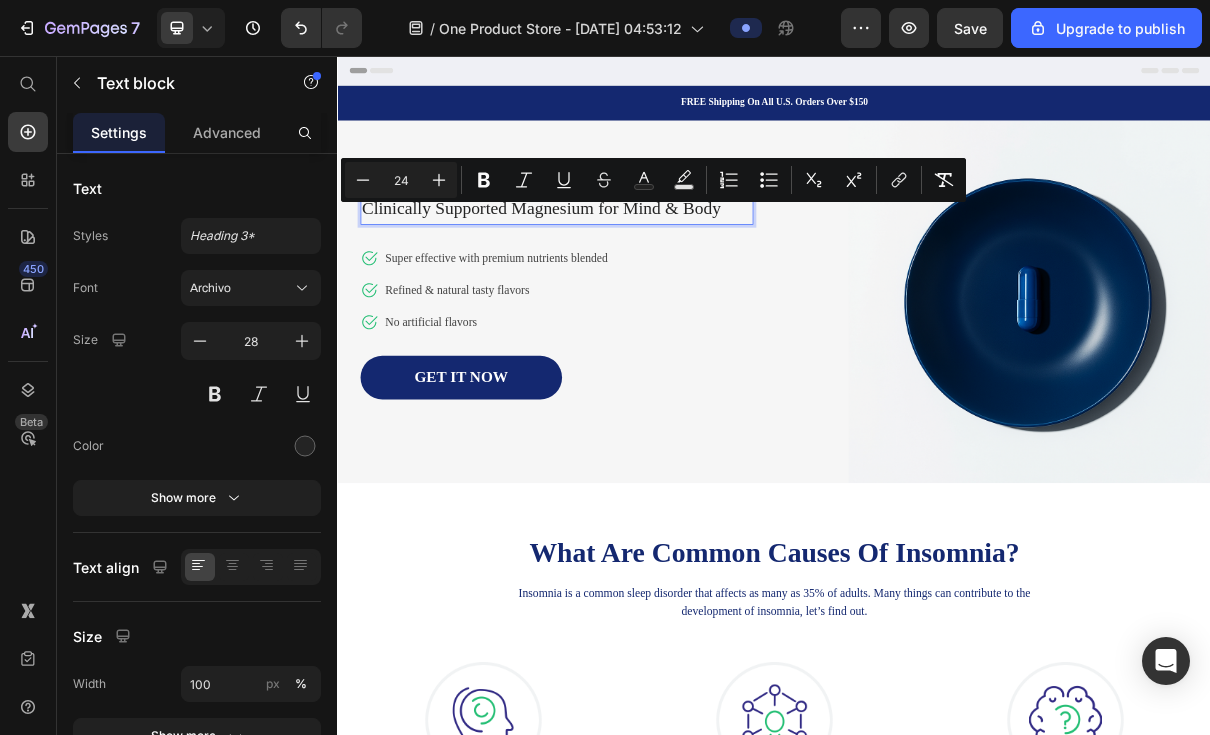 click 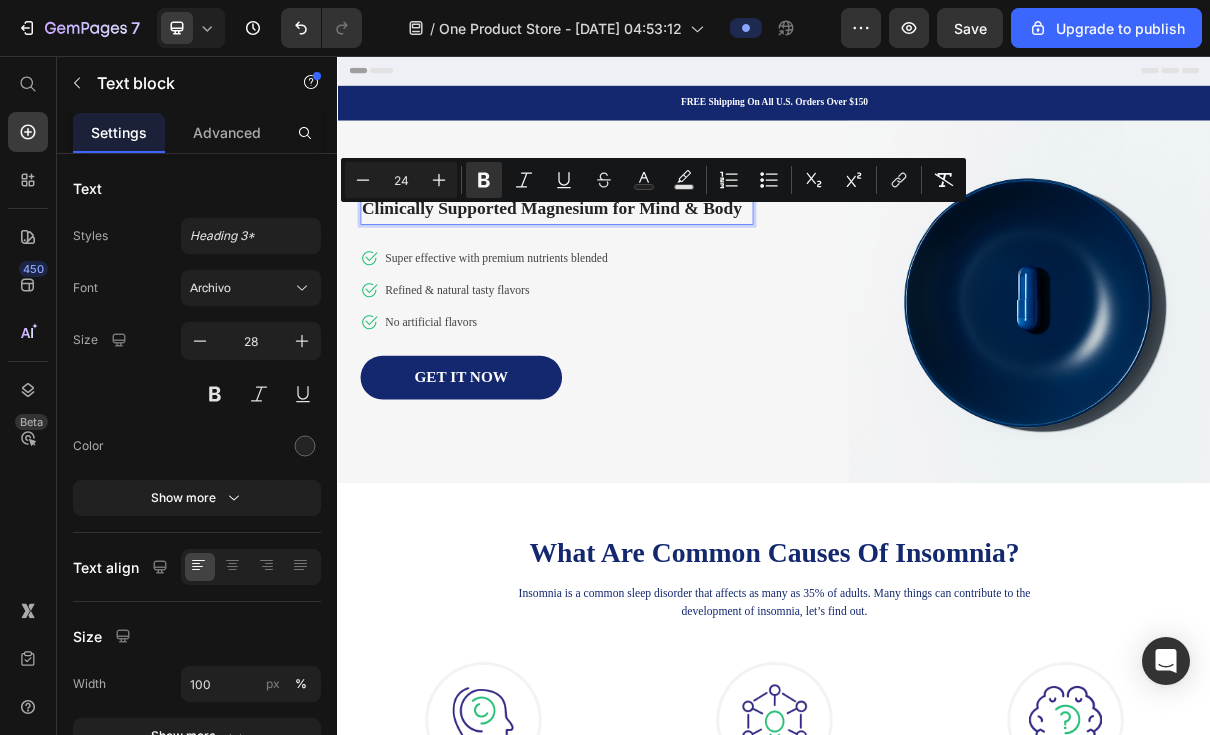 click 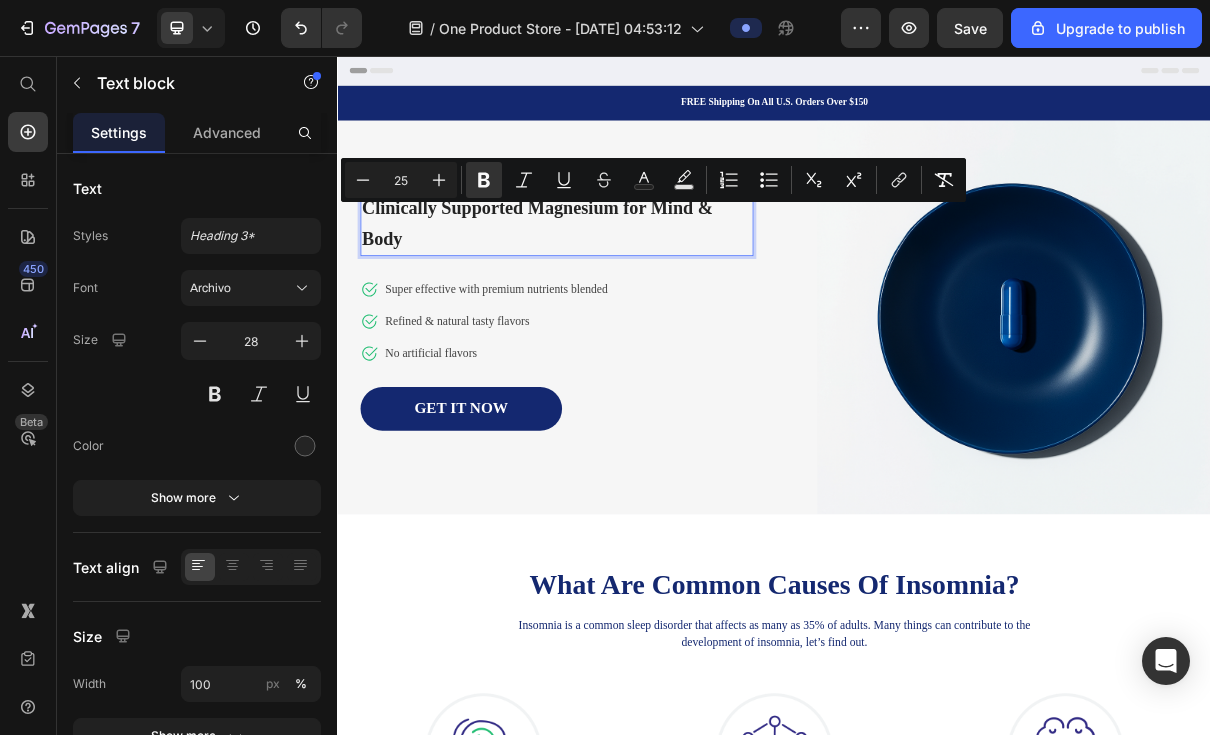 click 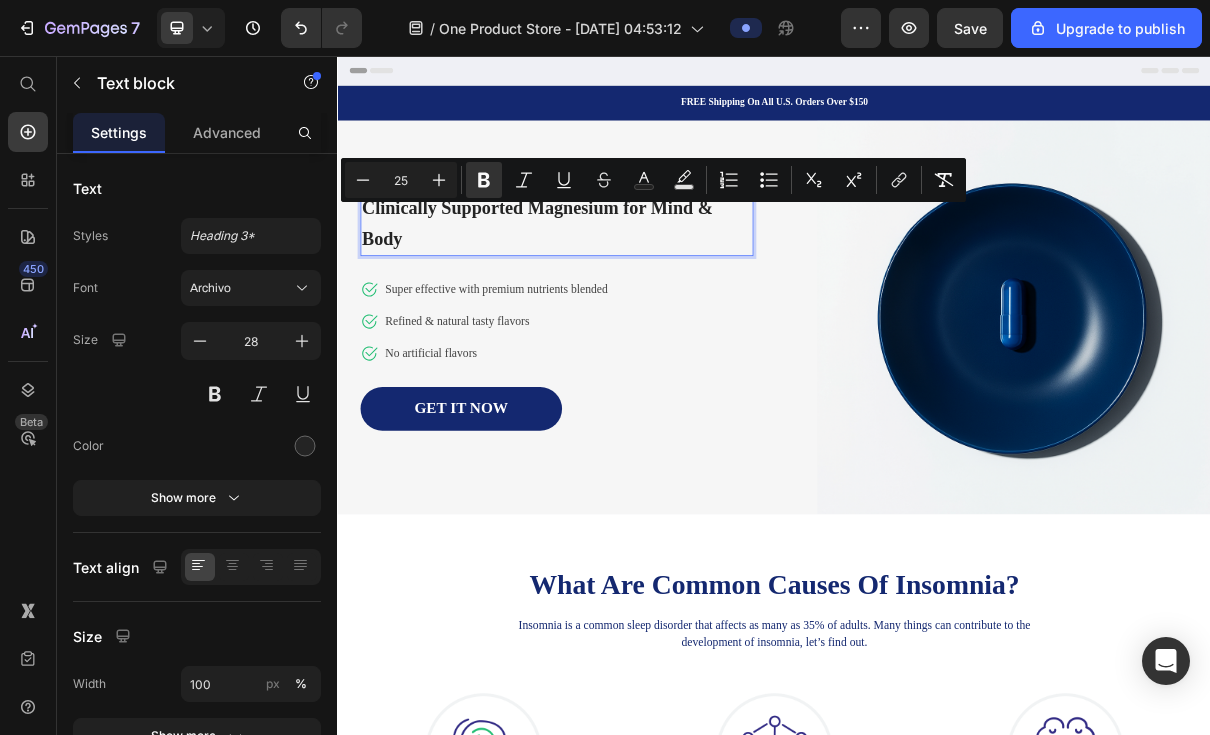 type on "24" 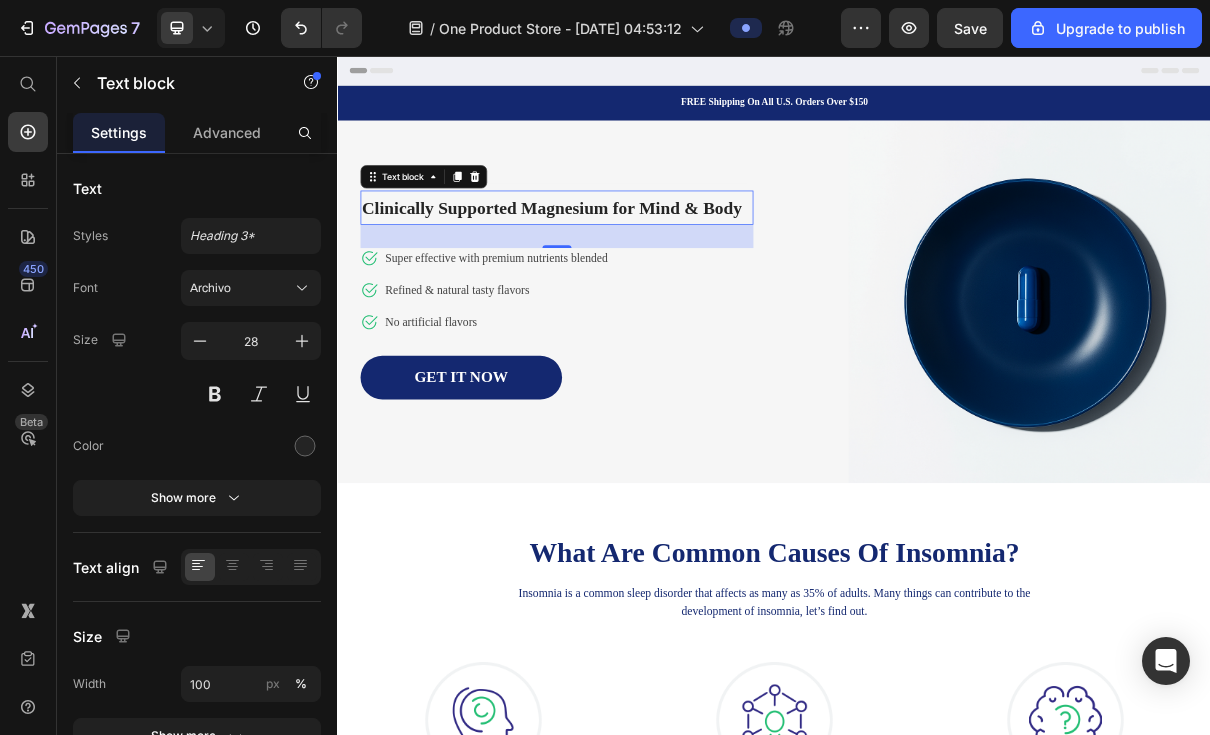 click on "Clinically Supported Magnesium for Mind & Body" at bounding box center (631, 265) 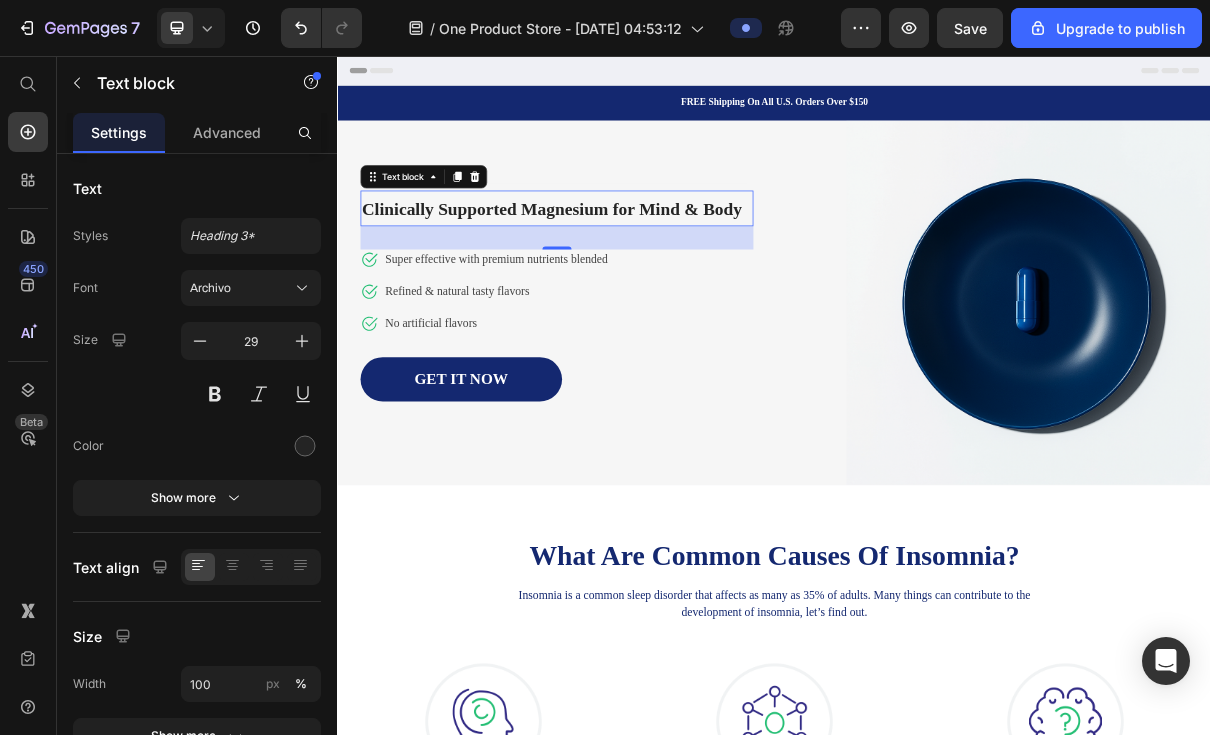 click 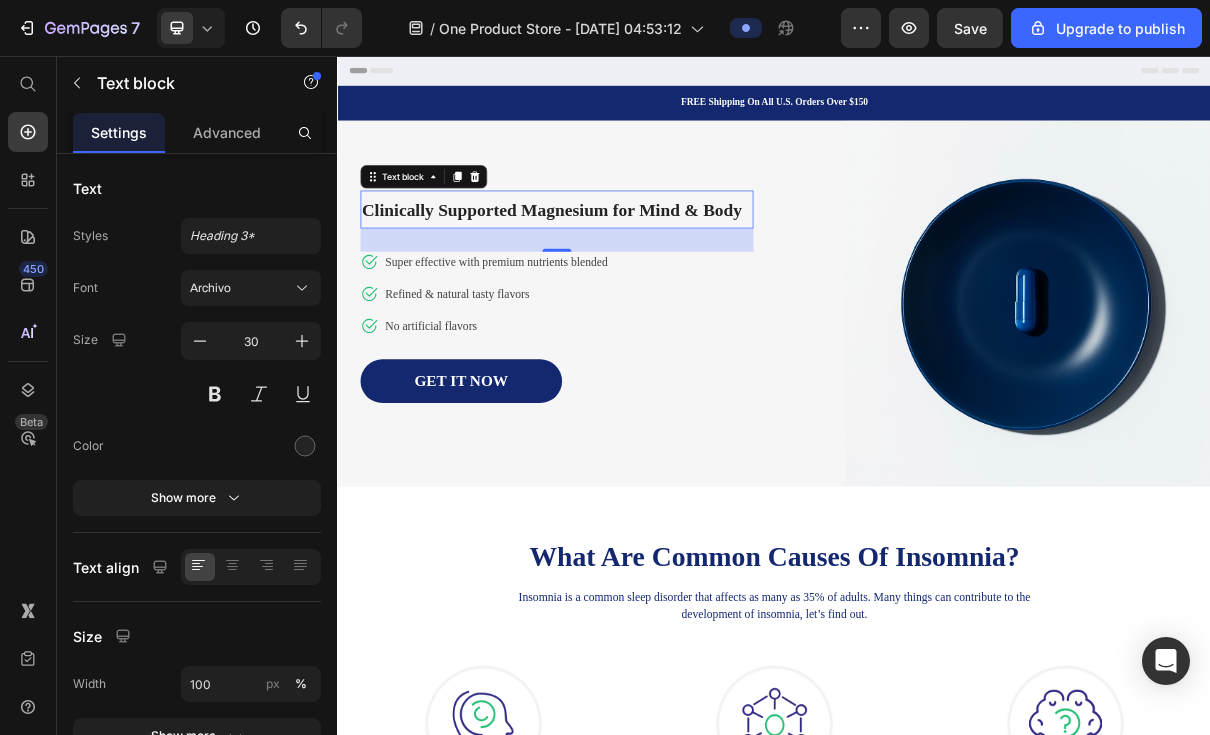 click 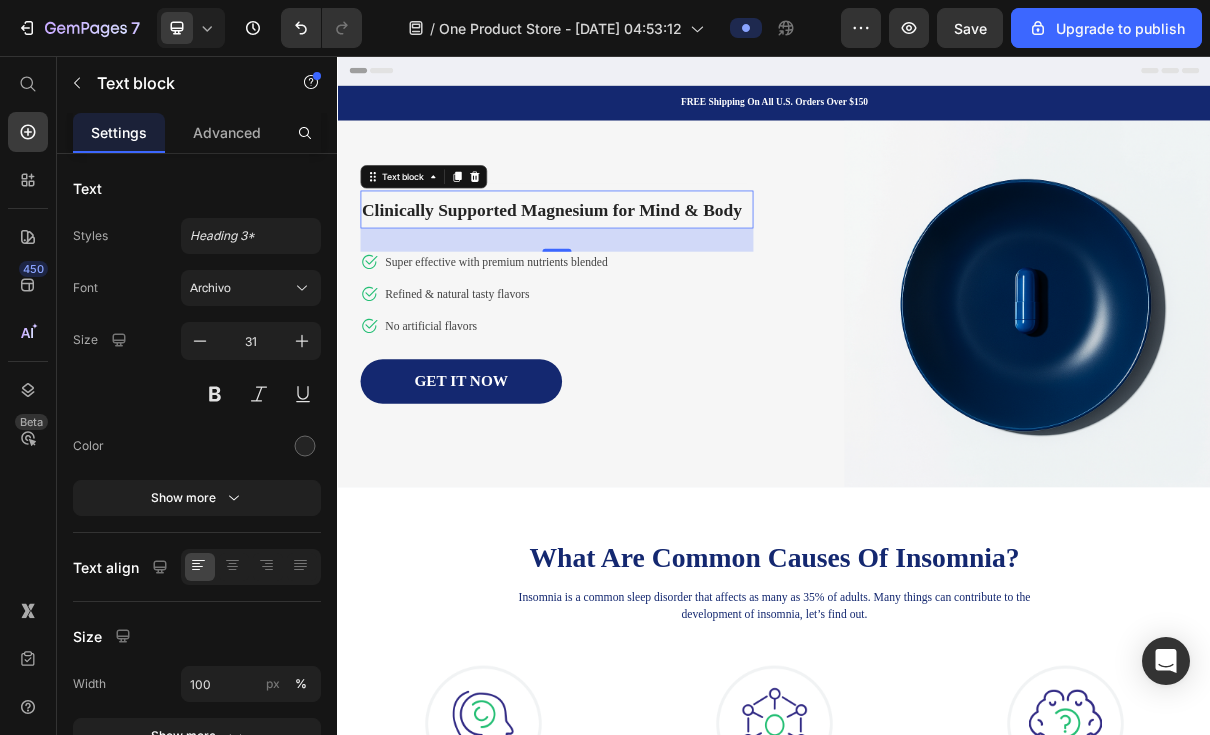 click 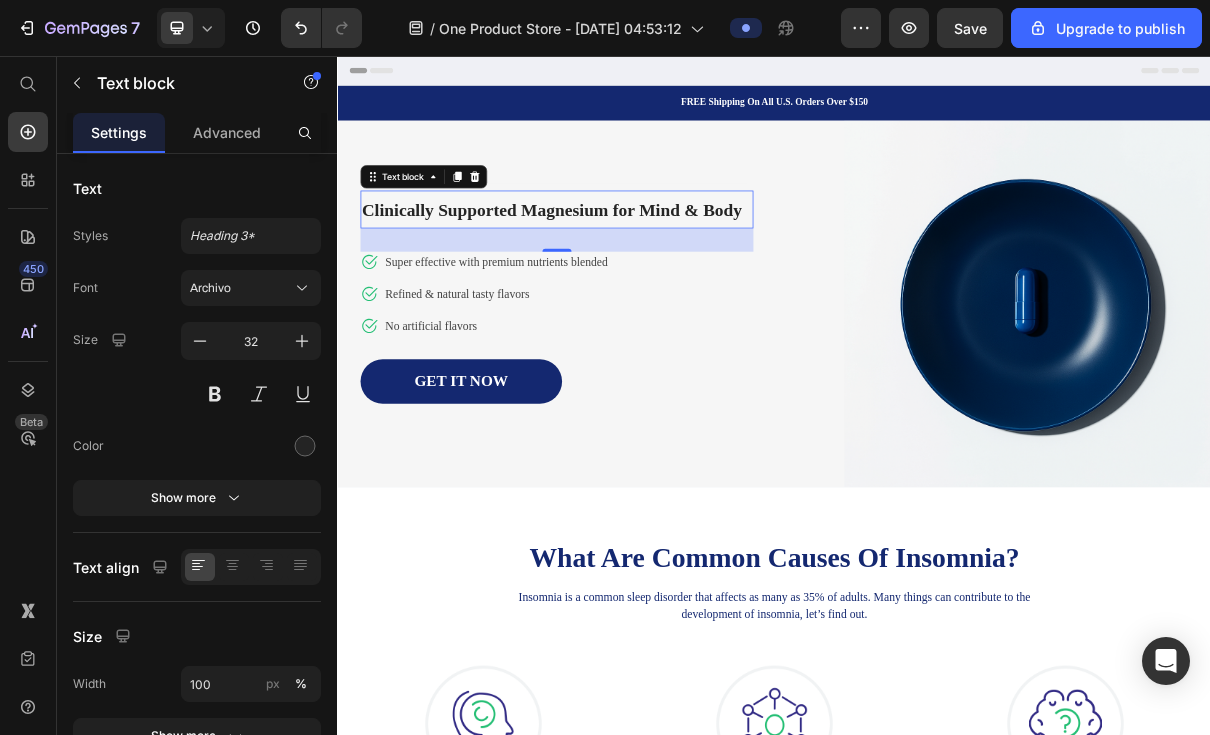 click 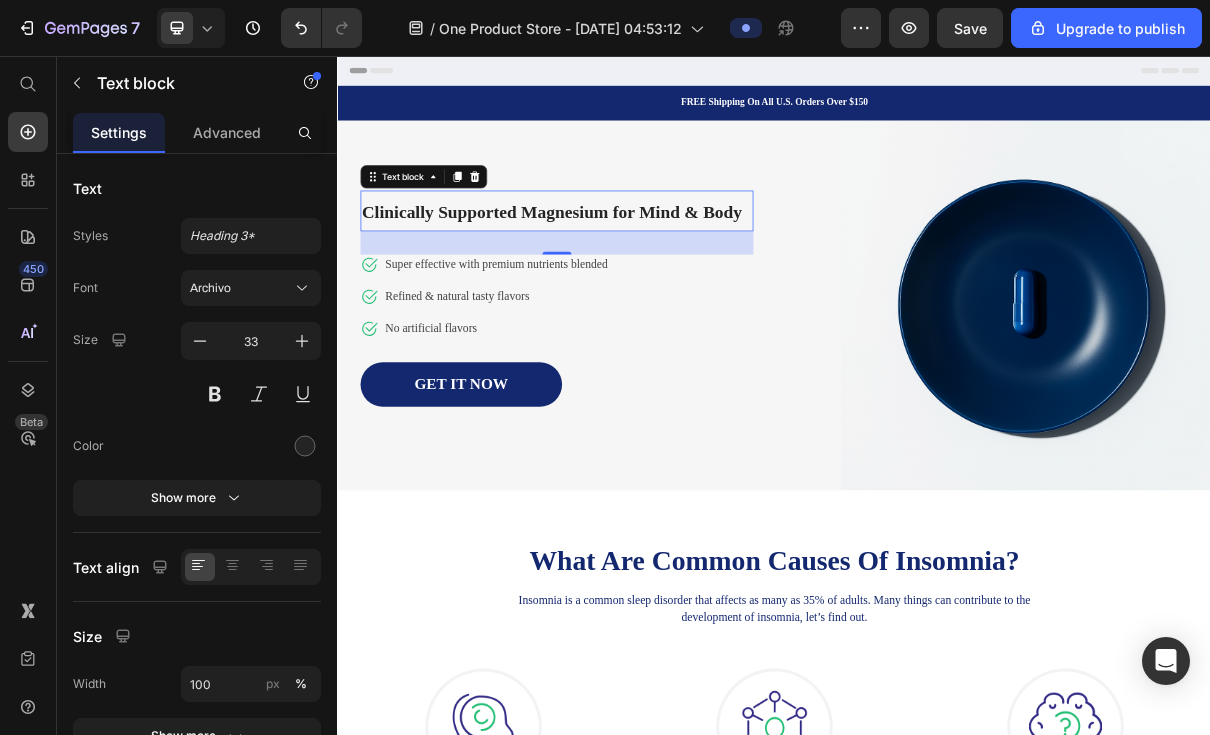 click 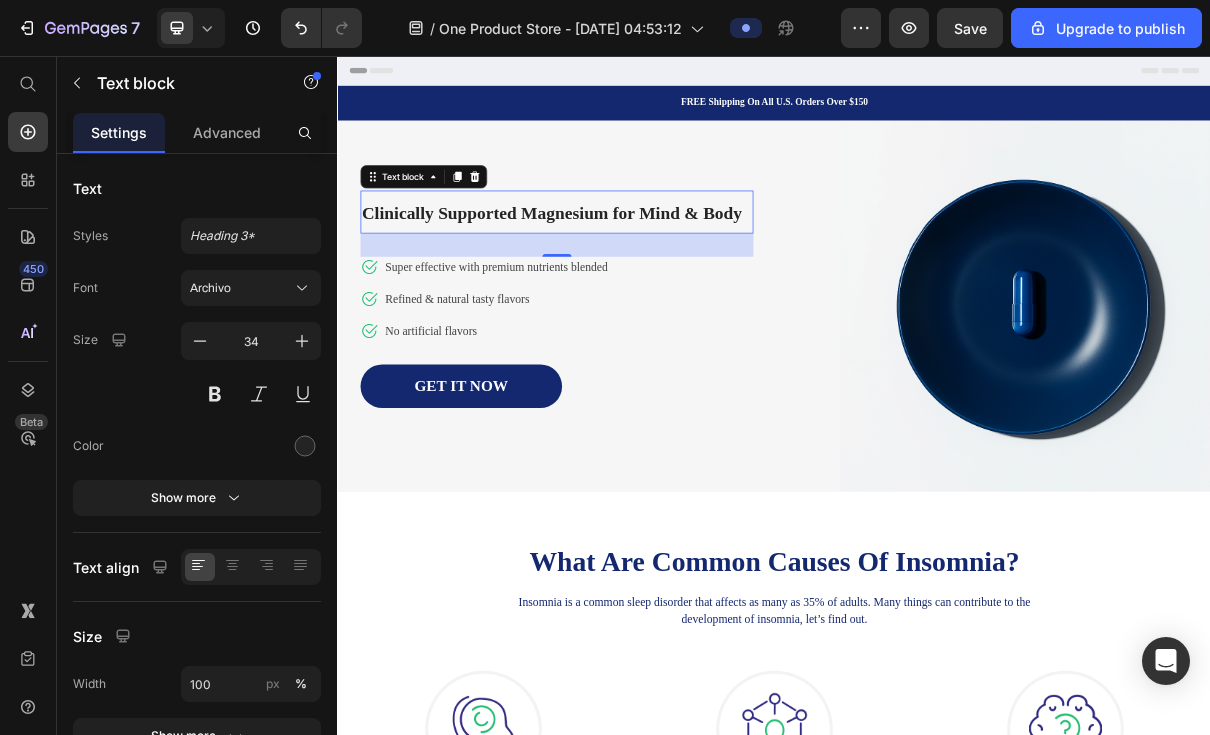 click 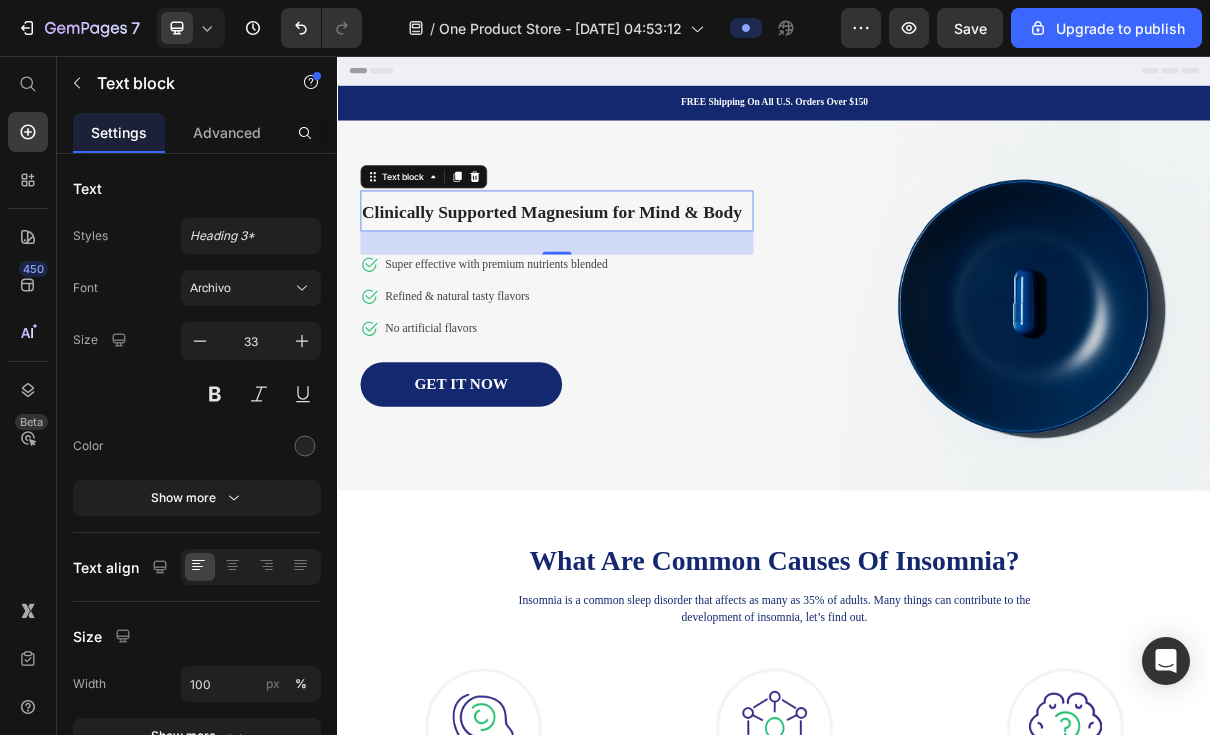 click 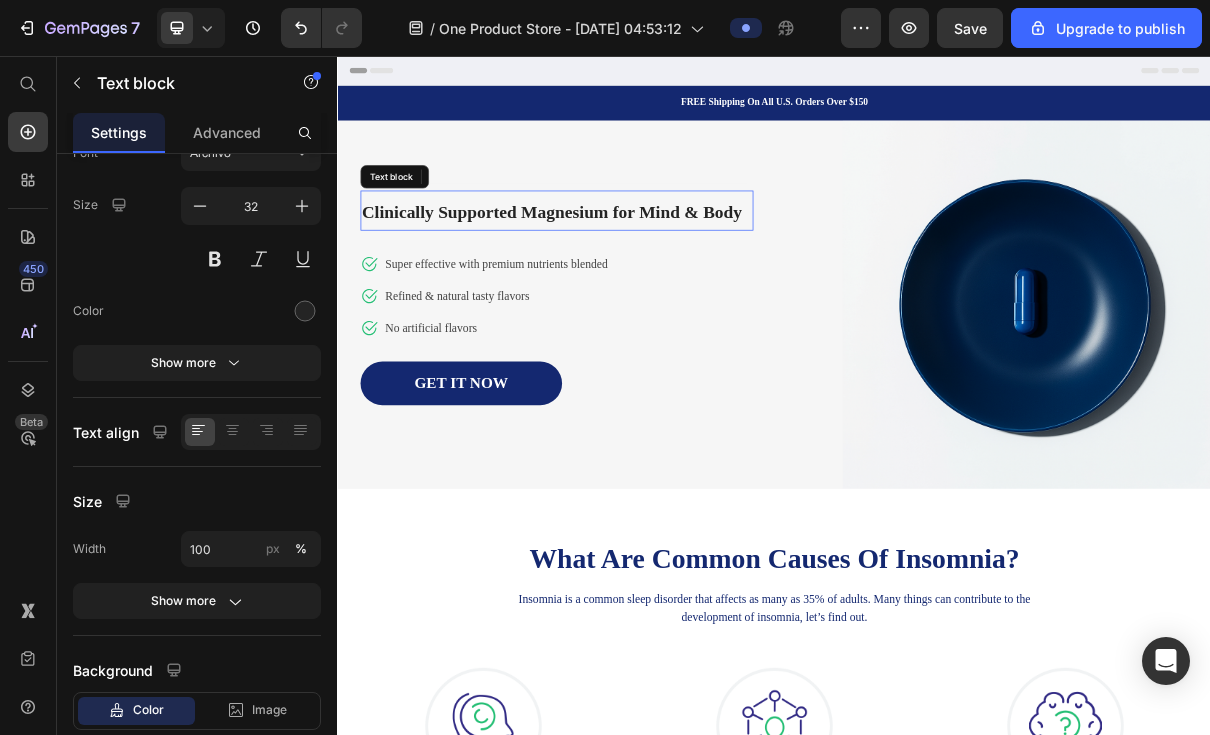 scroll, scrollTop: 0, scrollLeft: 0, axis: both 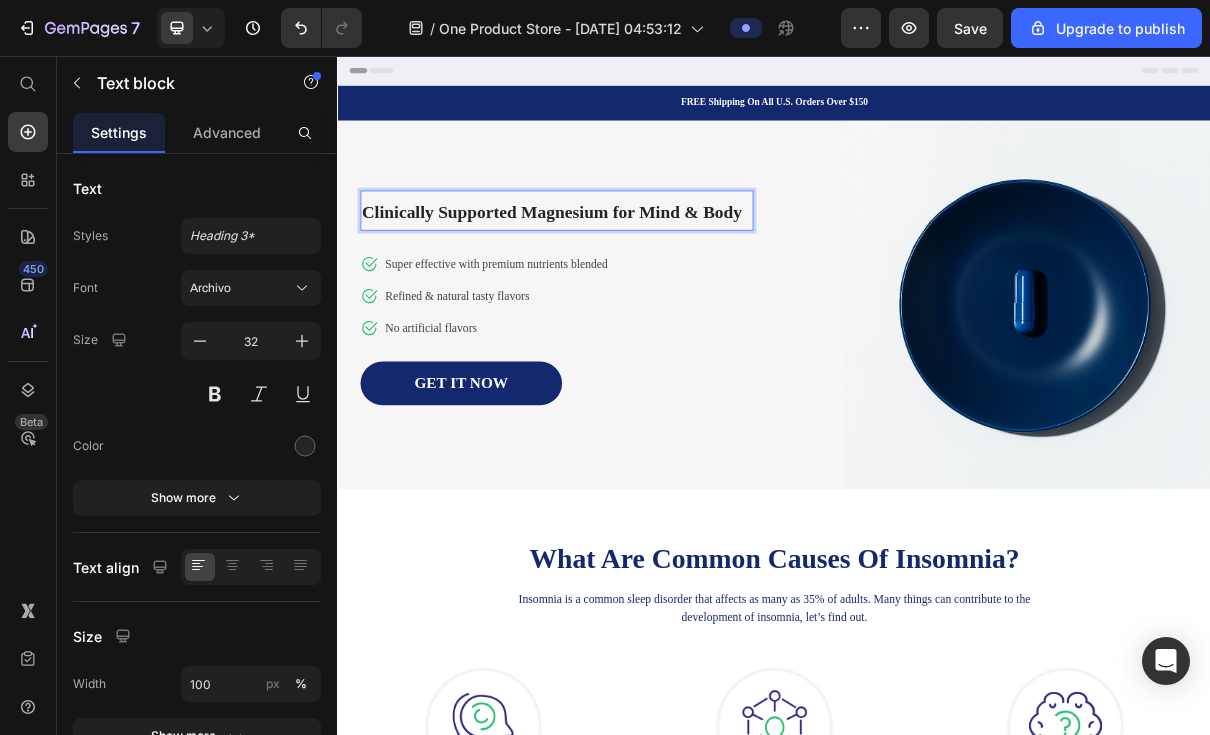 click on "Clinically Supported Magnesium for Mind & Body" at bounding box center [631, 270] 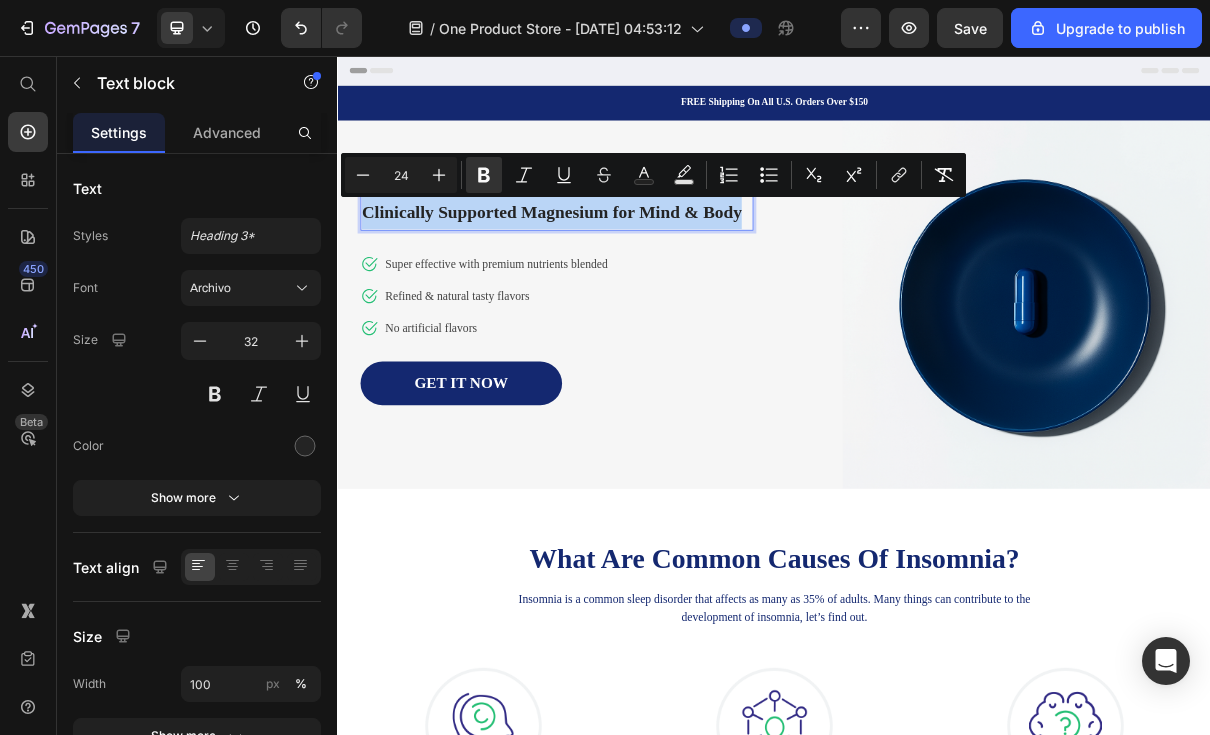click on "Clinically Supported Magnesium for Mind & Body" at bounding box center [638, 268] 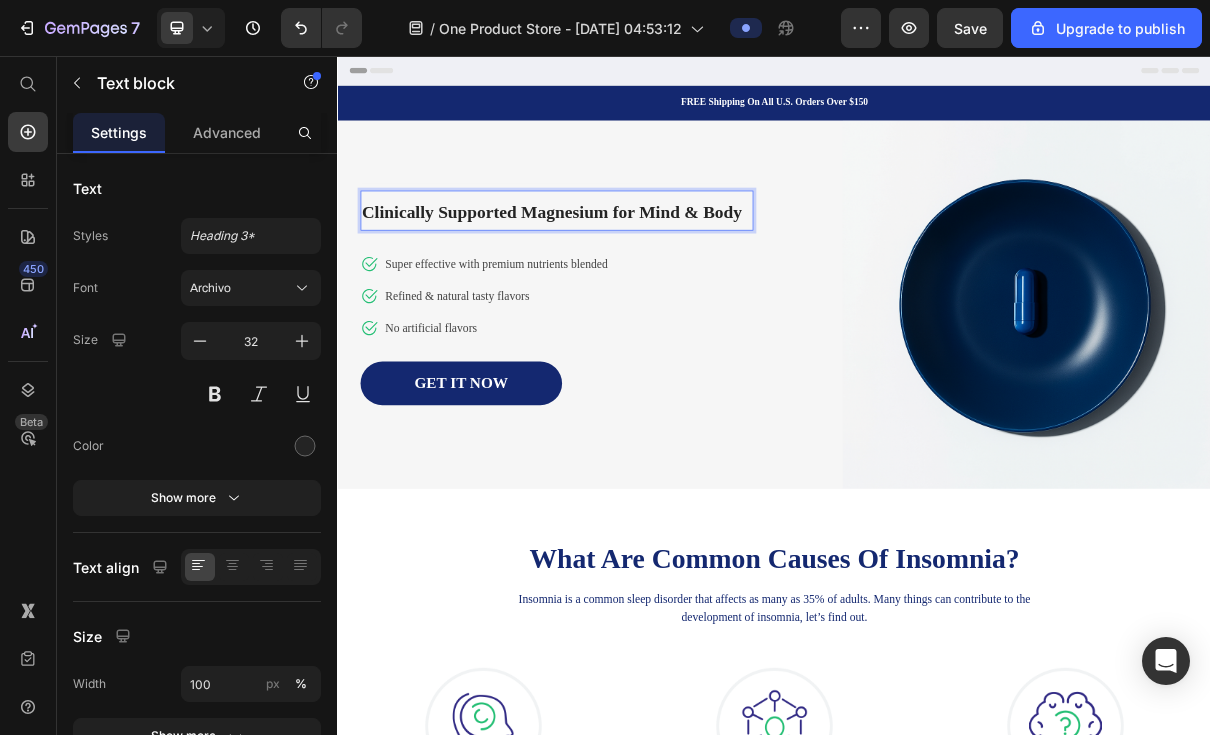 click on "Clinically Supported Magnesium for Mind & Body" at bounding box center (631, 270) 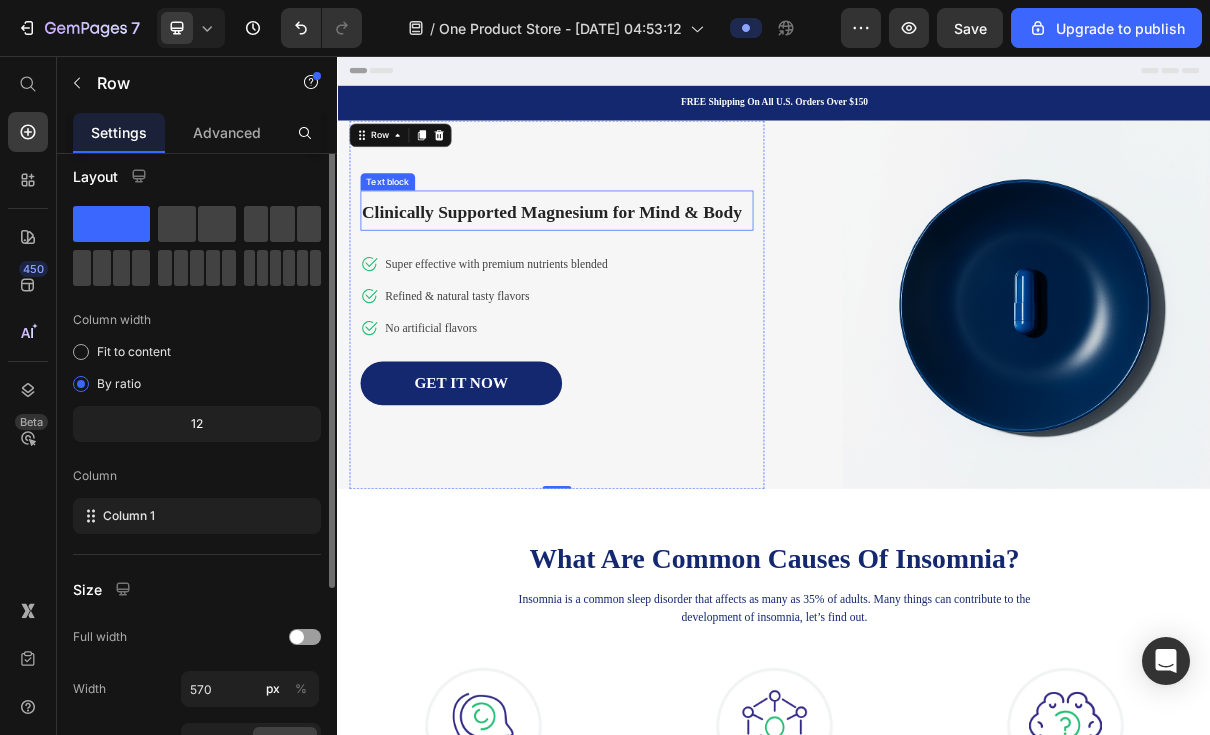 scroll, scrollTop: 0, scrollLeft: 0, axis: both 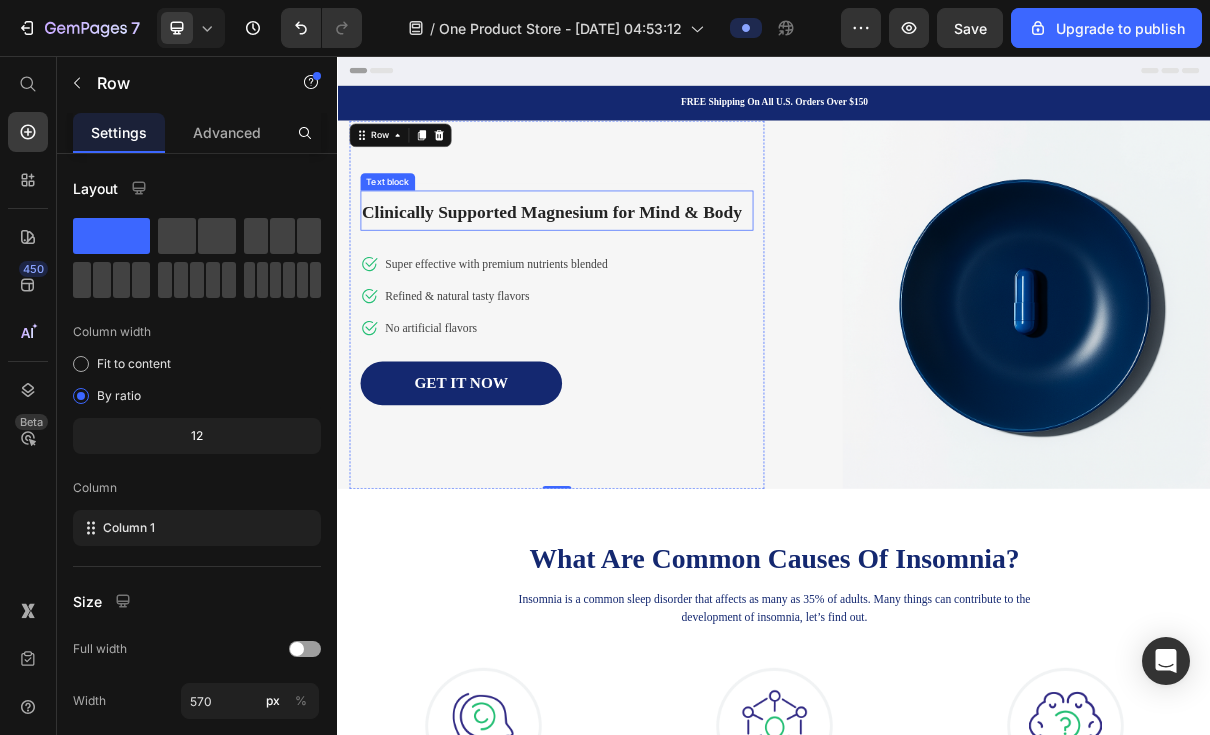 click on "Advanced" at bounding box center [227, 132] 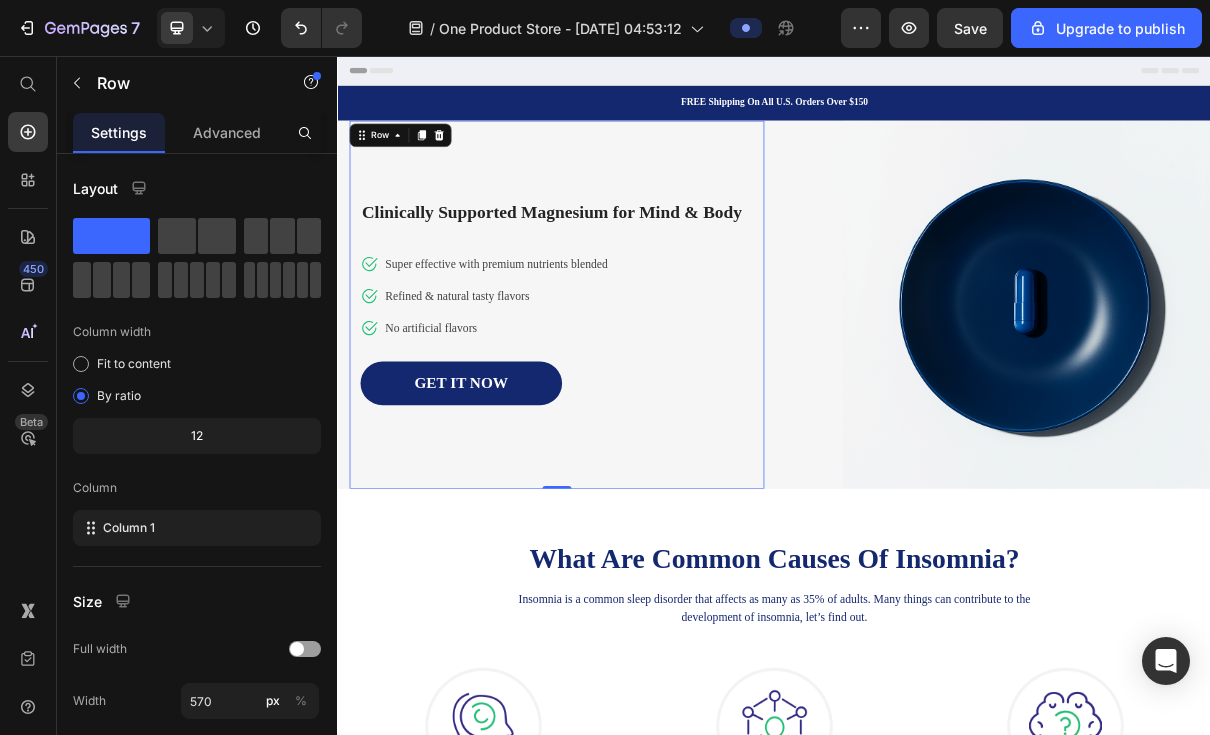 click on "Advanced" at bounding box center (227, 132) 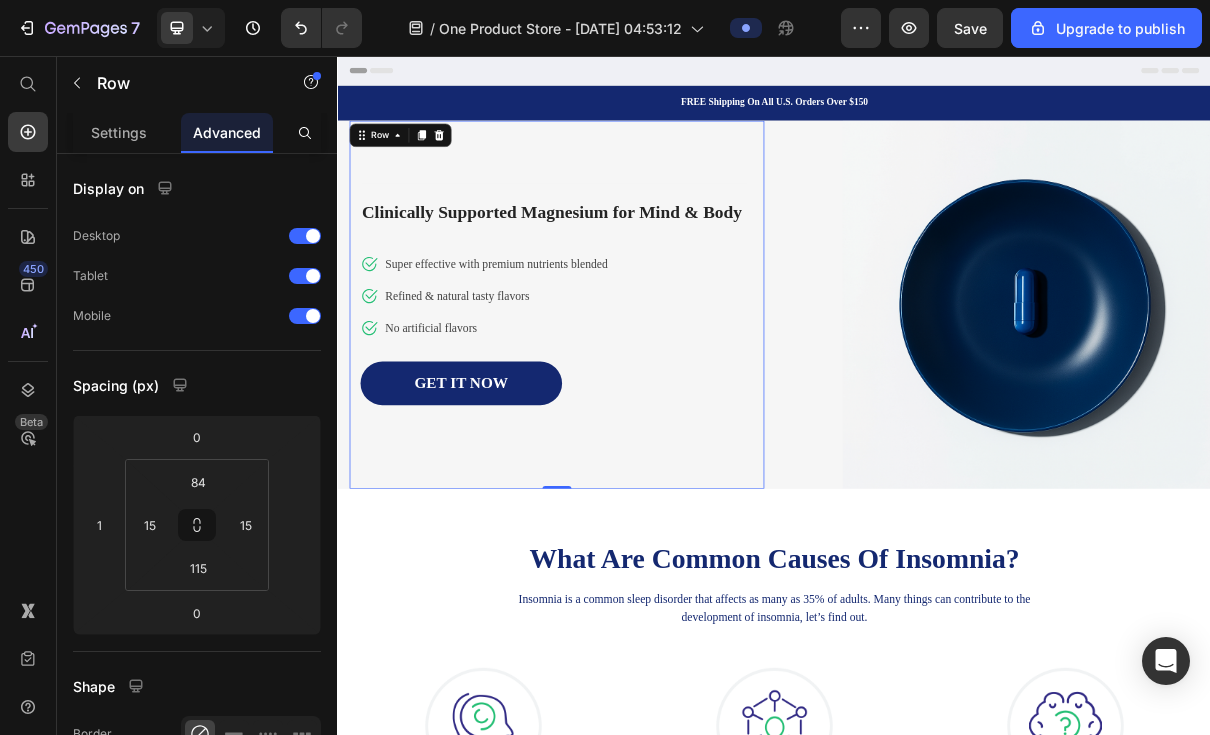 click on "Settings" at bounding box center (119, 132) 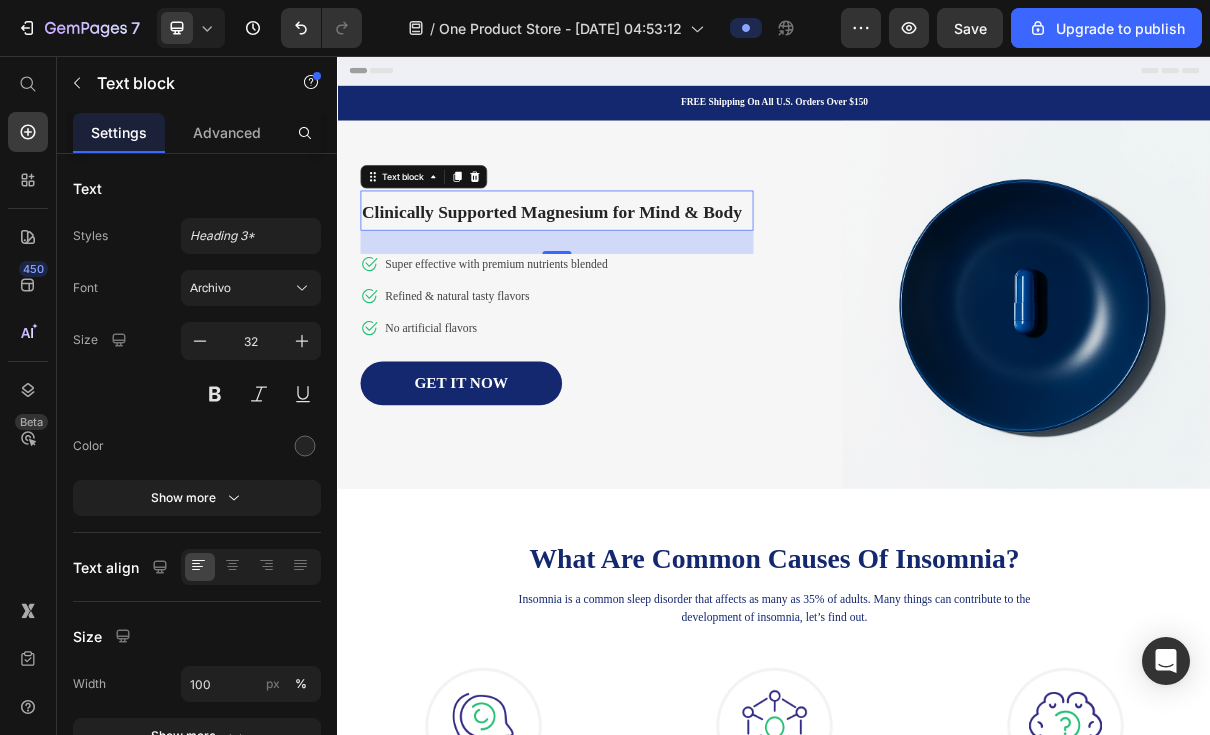 click on "Text block" at bounding box center (426, 222) 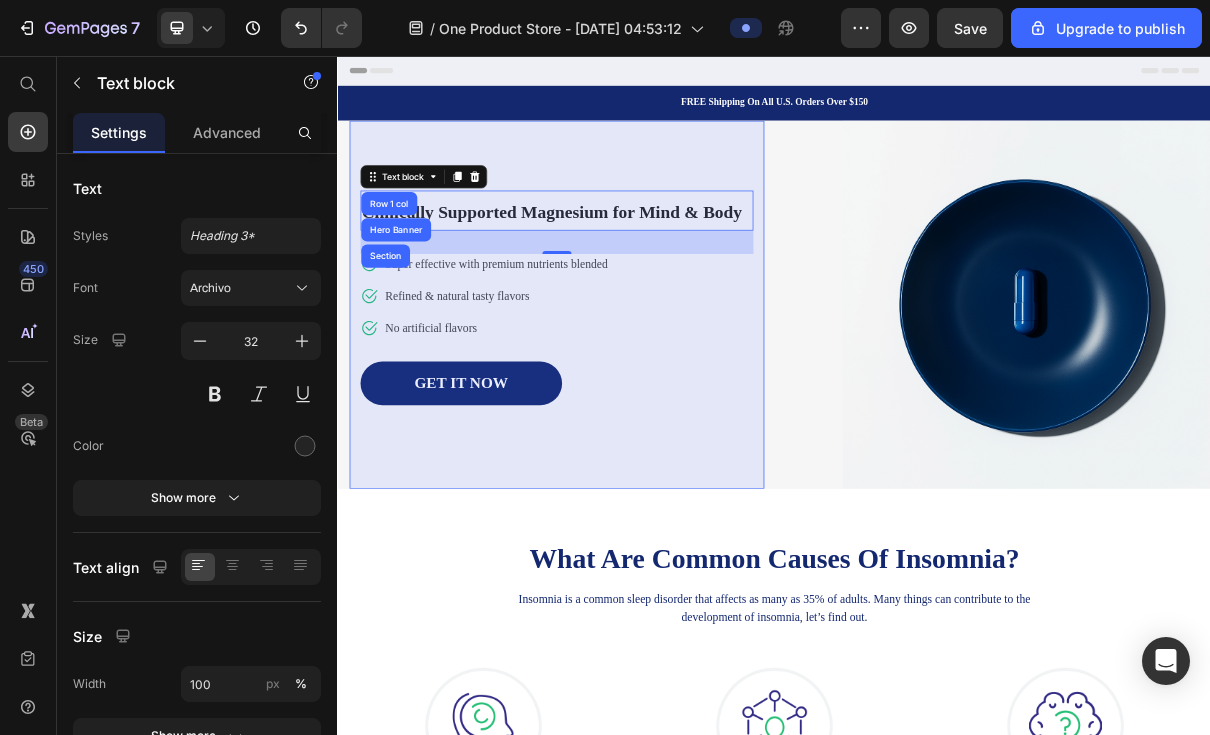 click on "Row 1 col" at bounding box center (407, 259) 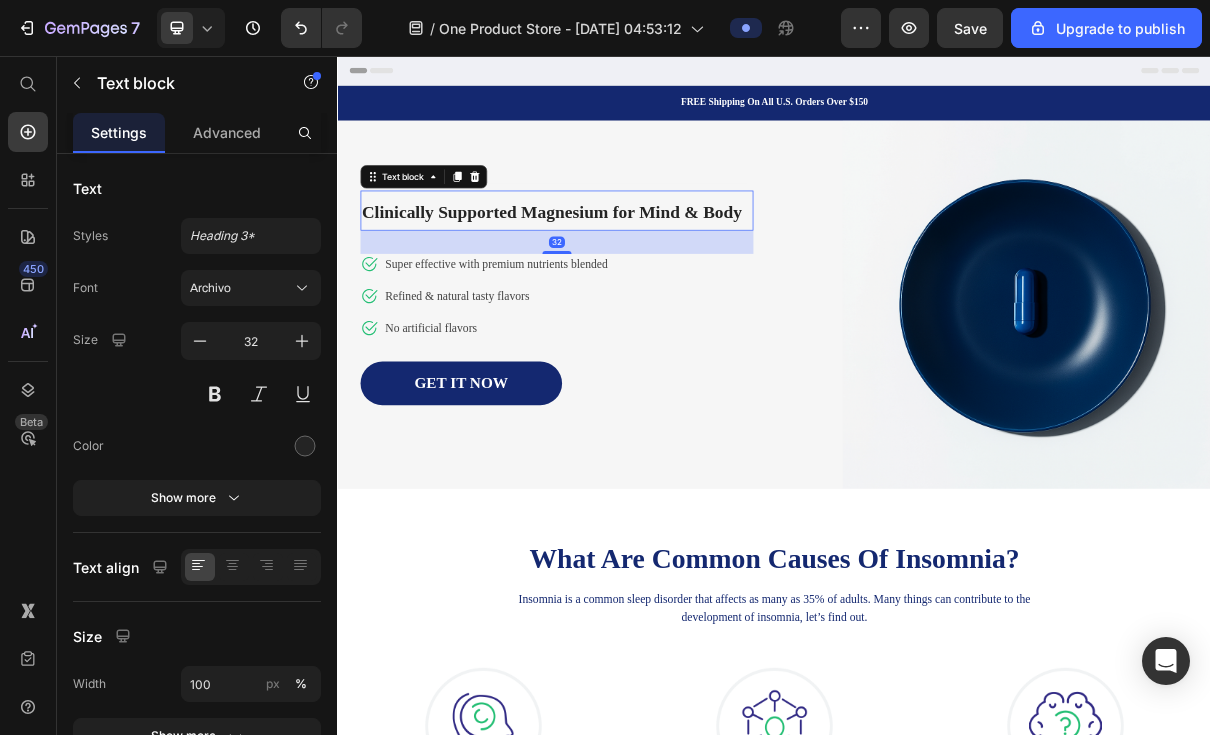 click 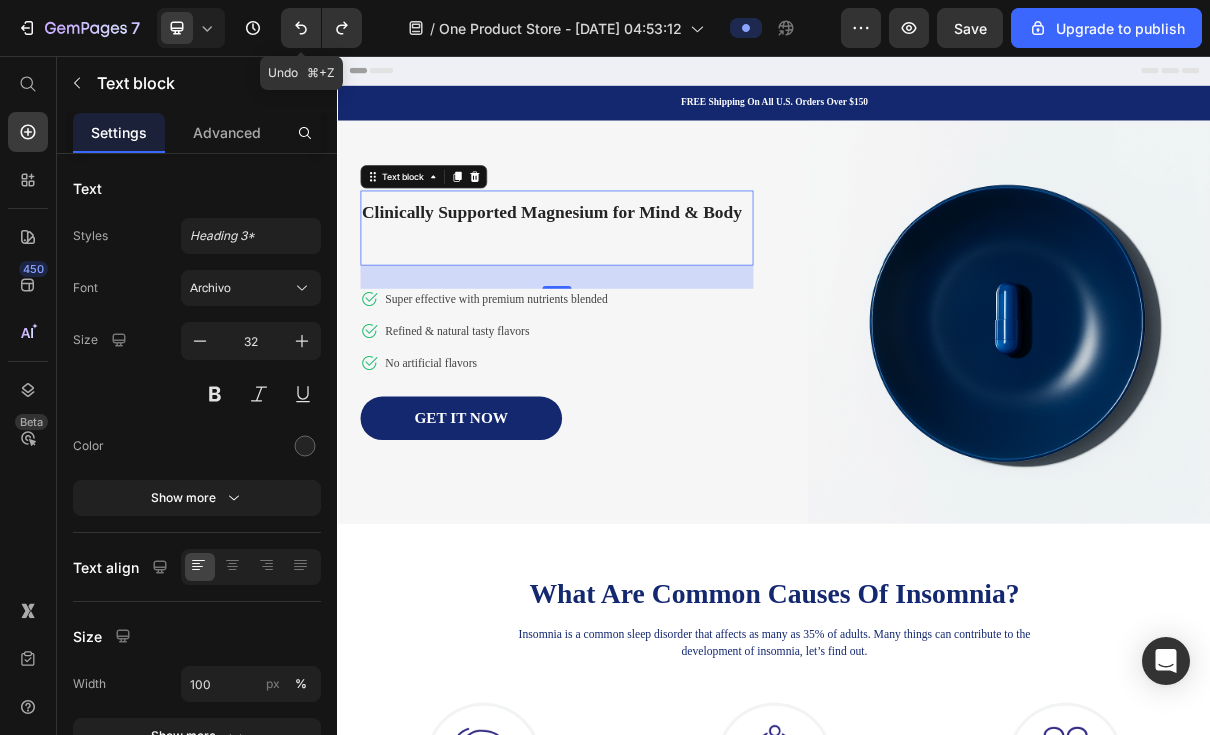 click 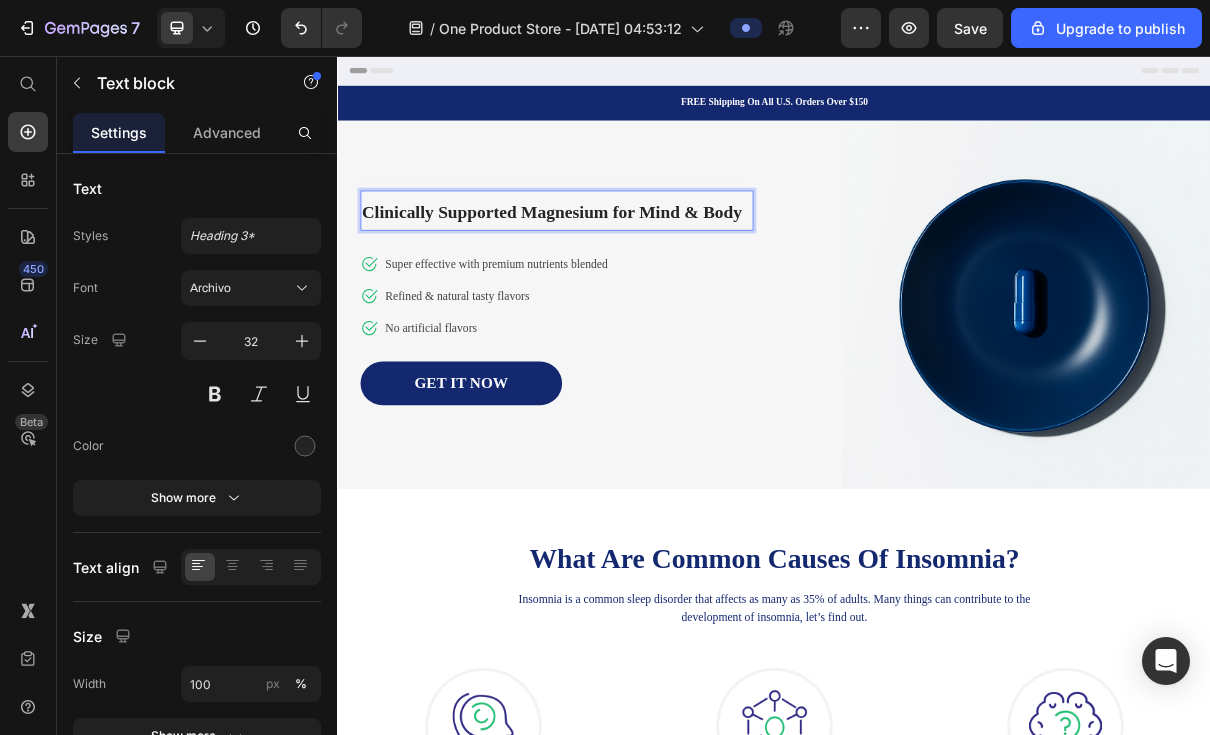 click on "Clinically Supported Magnesium for Mind & Body" at bounding box center [631, 270] 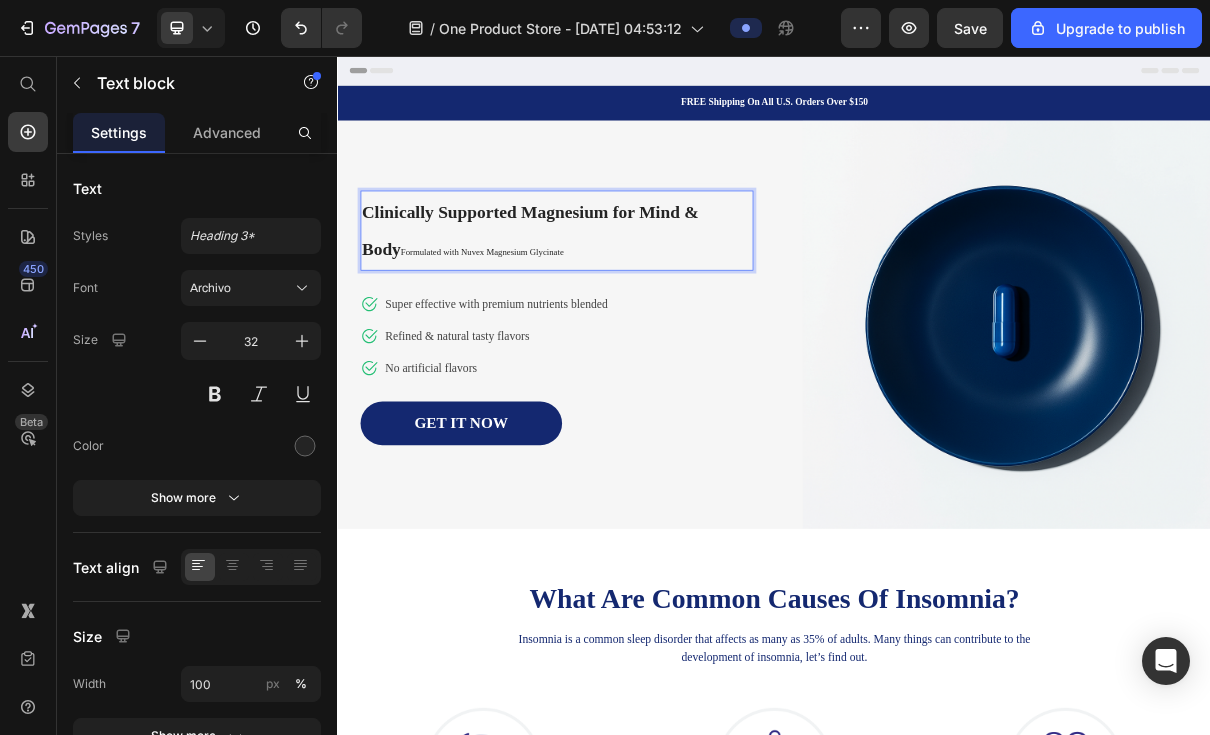 click 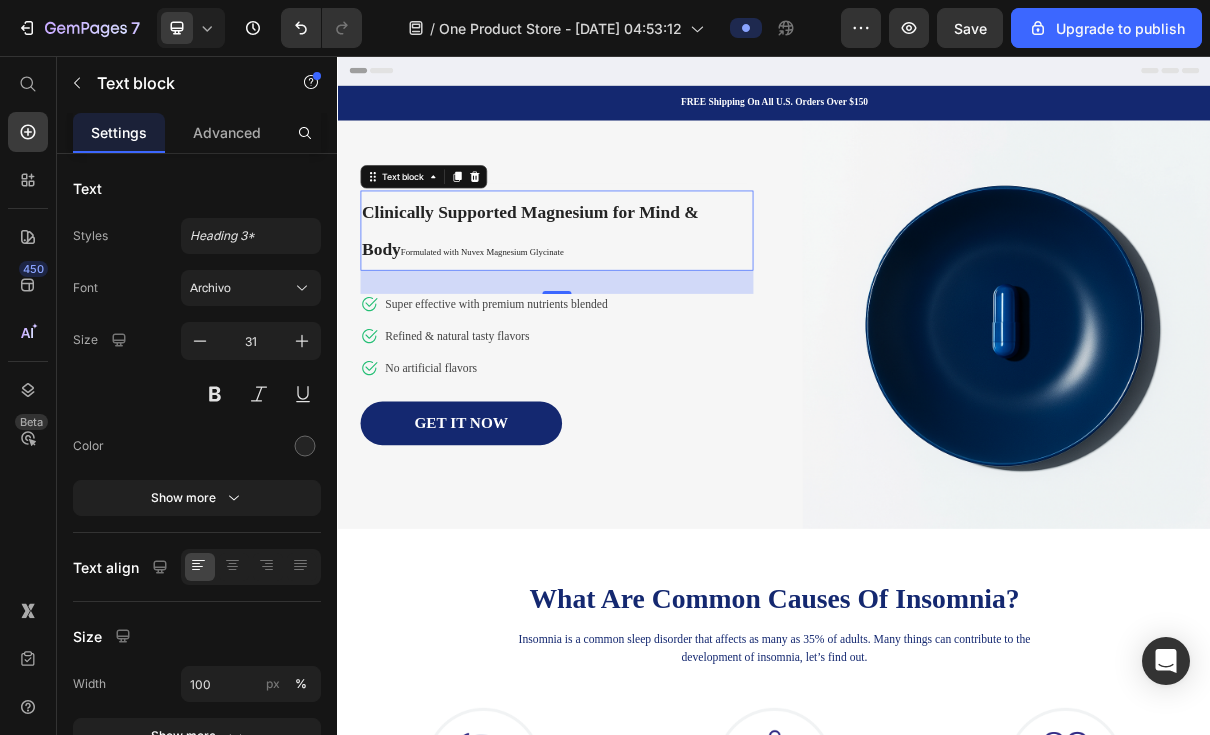 click at bounding box center [200, 341] 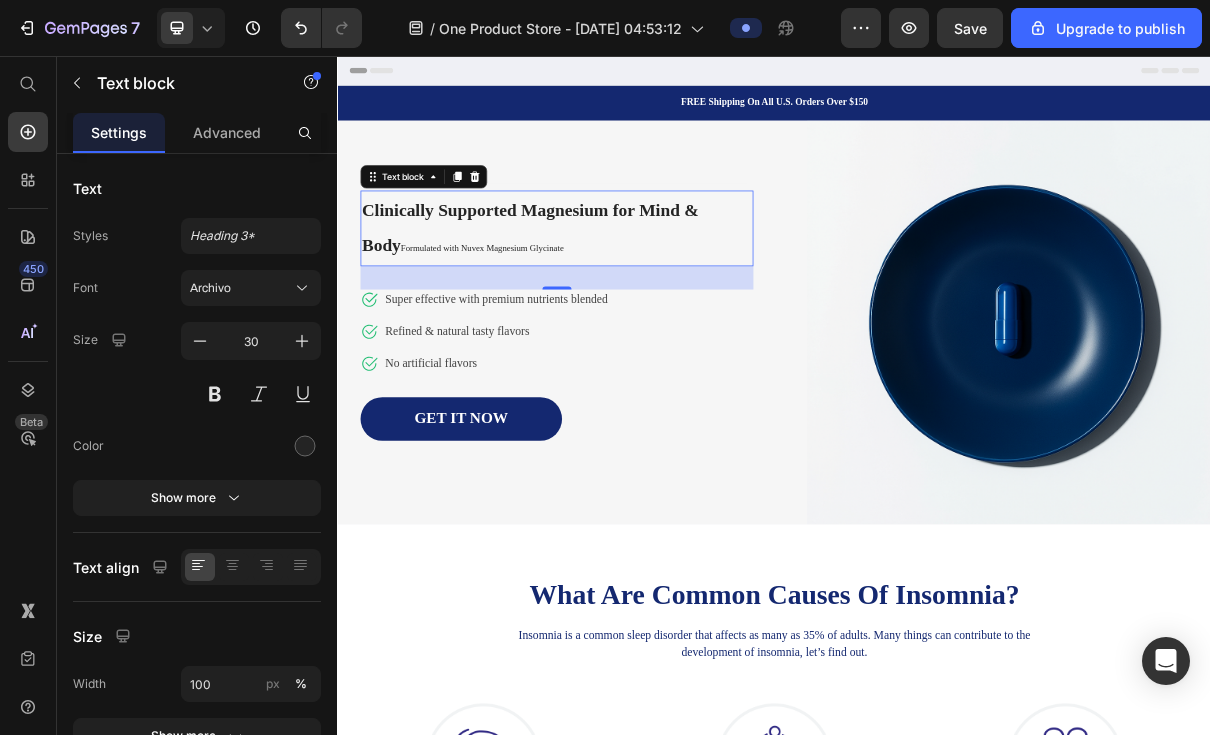 click 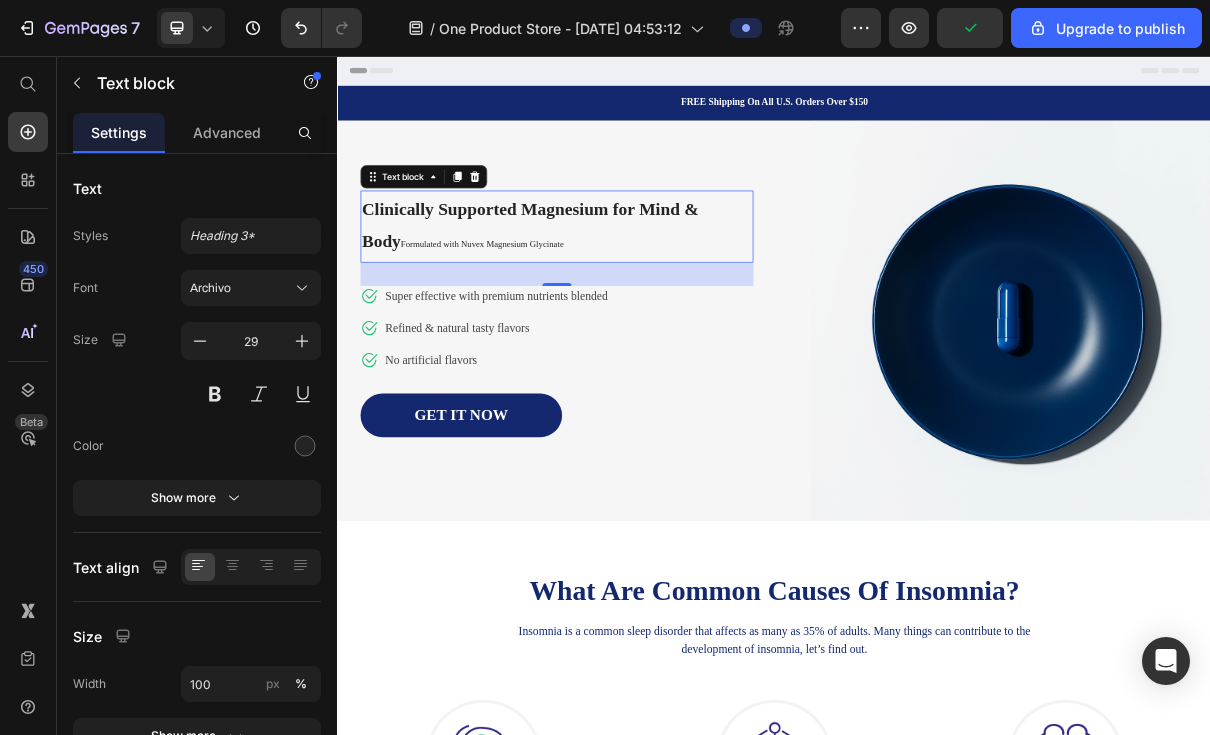 click 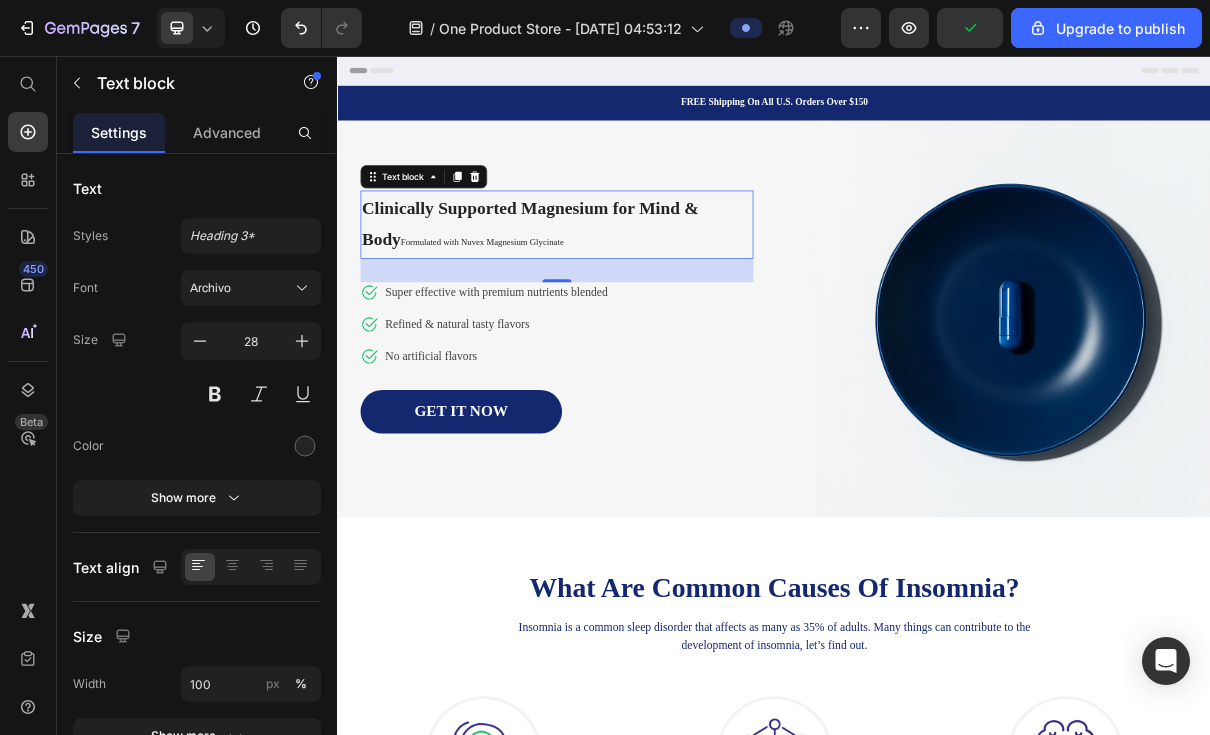click 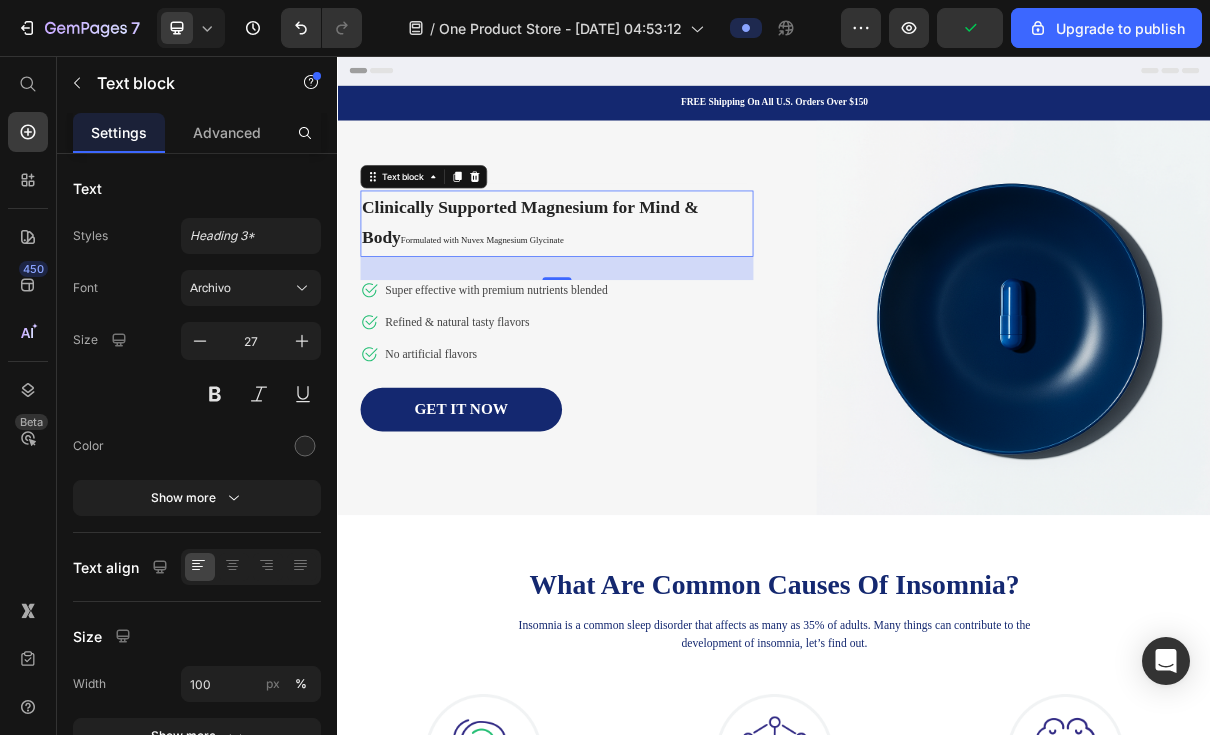 click 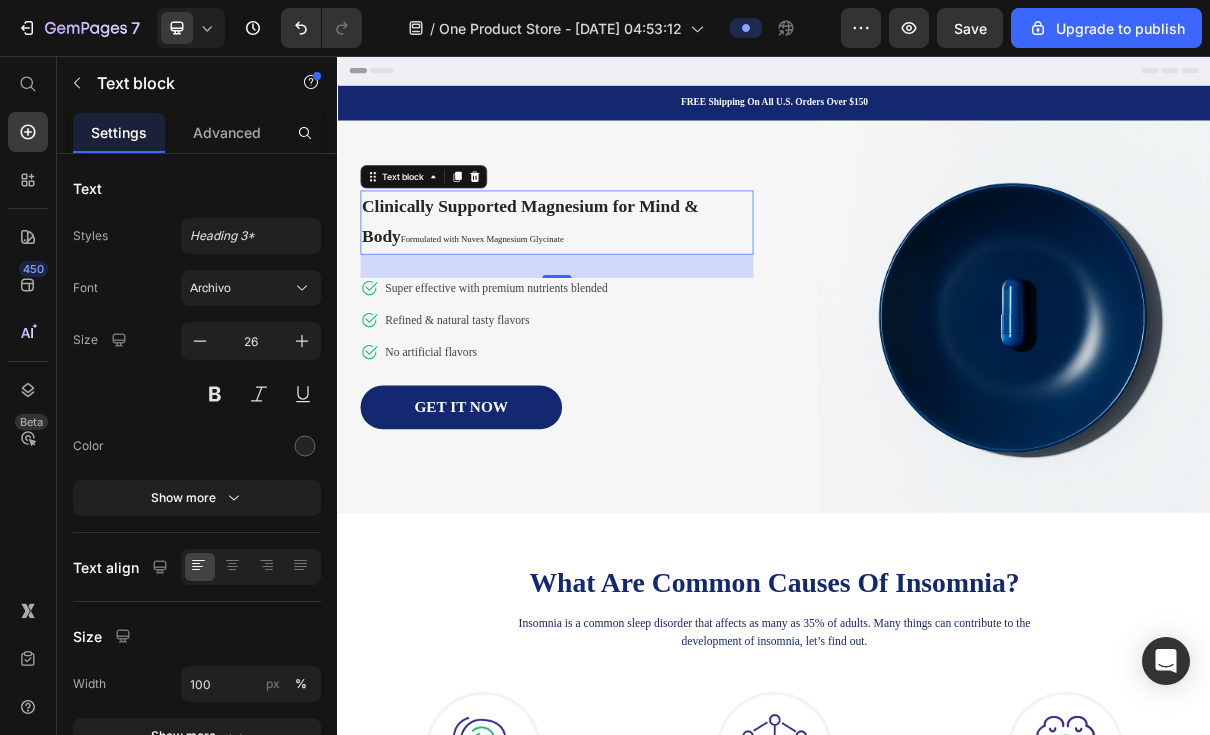 click at bounding box center [200, 341] 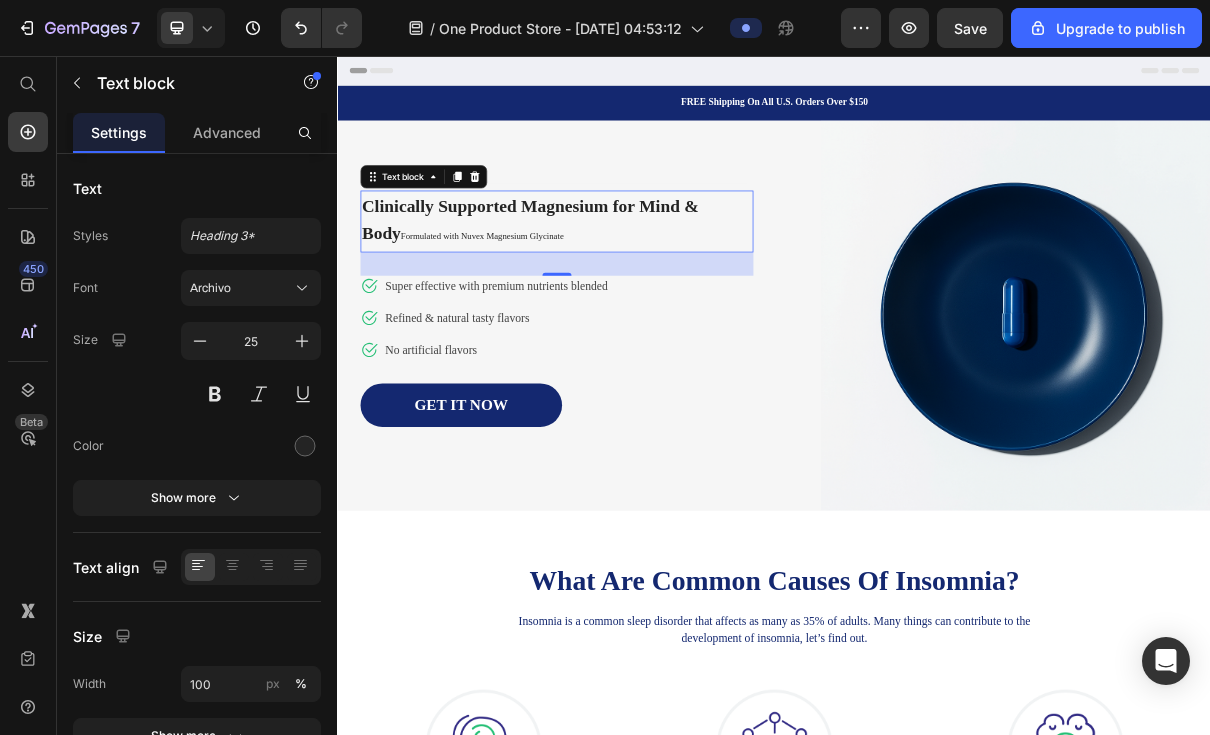click on "Clinically Supported Magnesium for Mind & Body  Formulated with Nuvex Magnesium Glycinate" at bounding box center (638, 283) 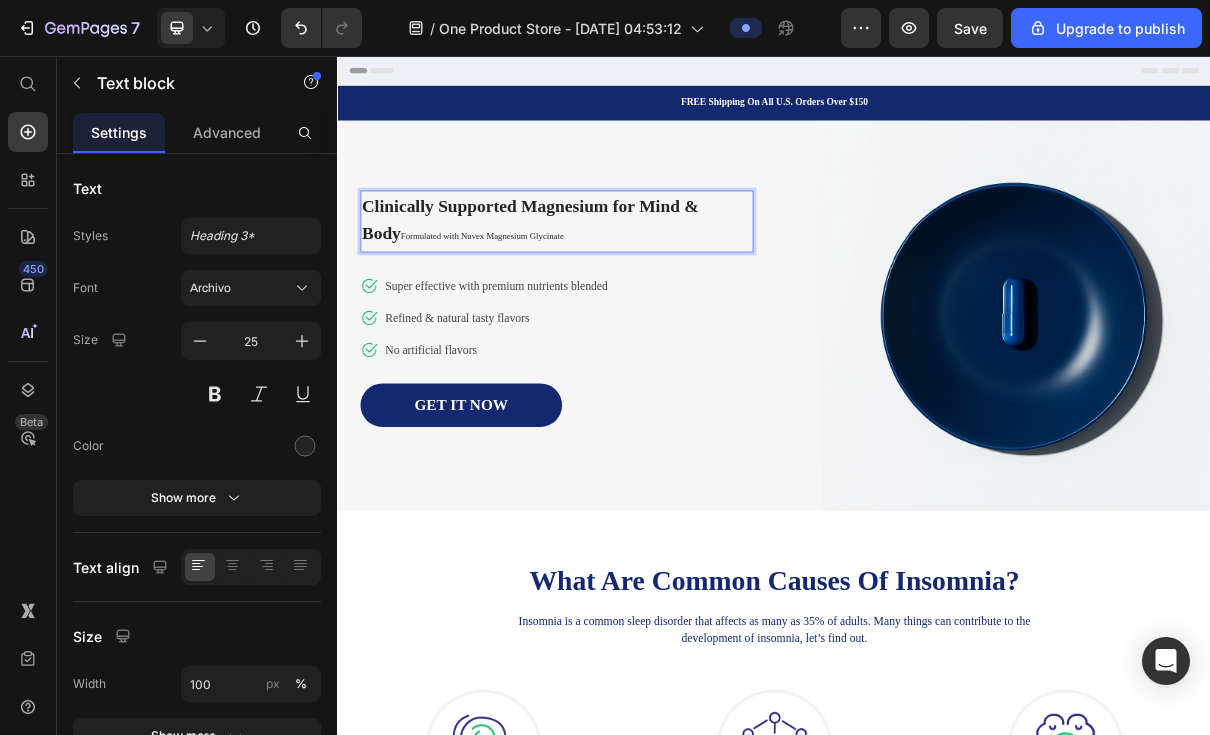 click on "Clinically Supported Magnesium for Mind & Body  Formulated with Nuvex Magnesium Glycinate" at bounding box center [638, 283] 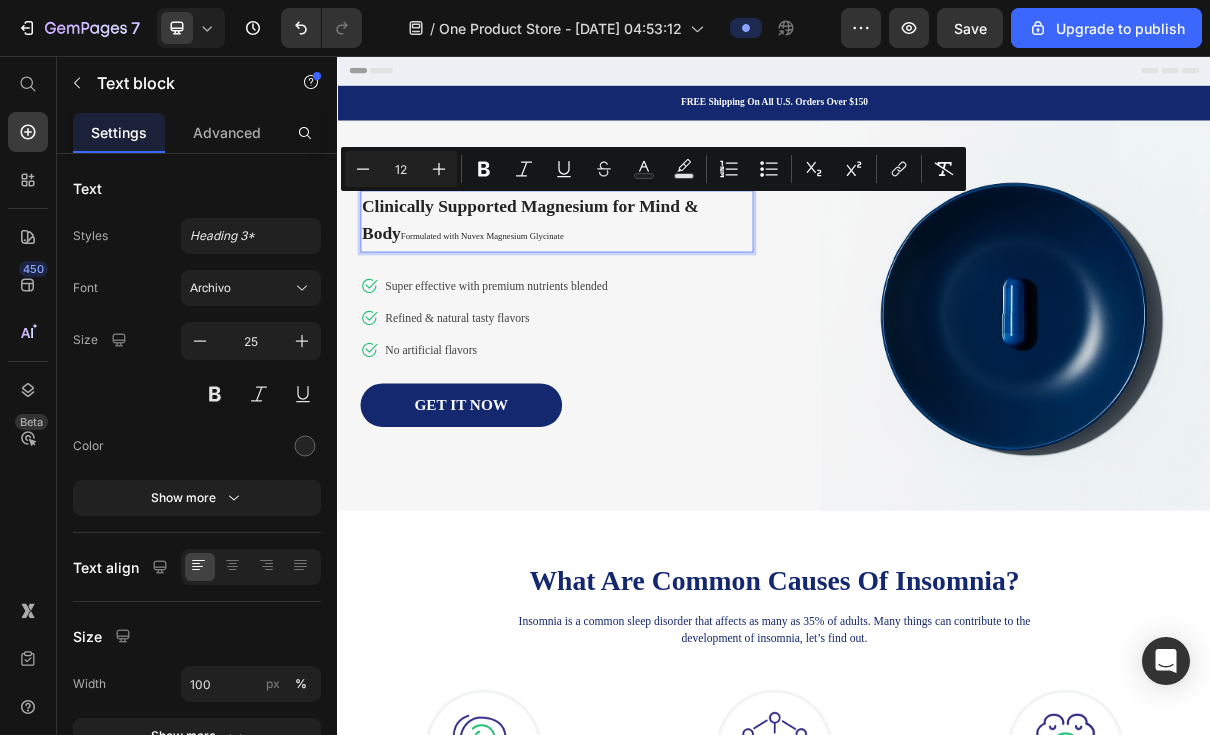 click on "Plus" at bounding box center [439, 169] 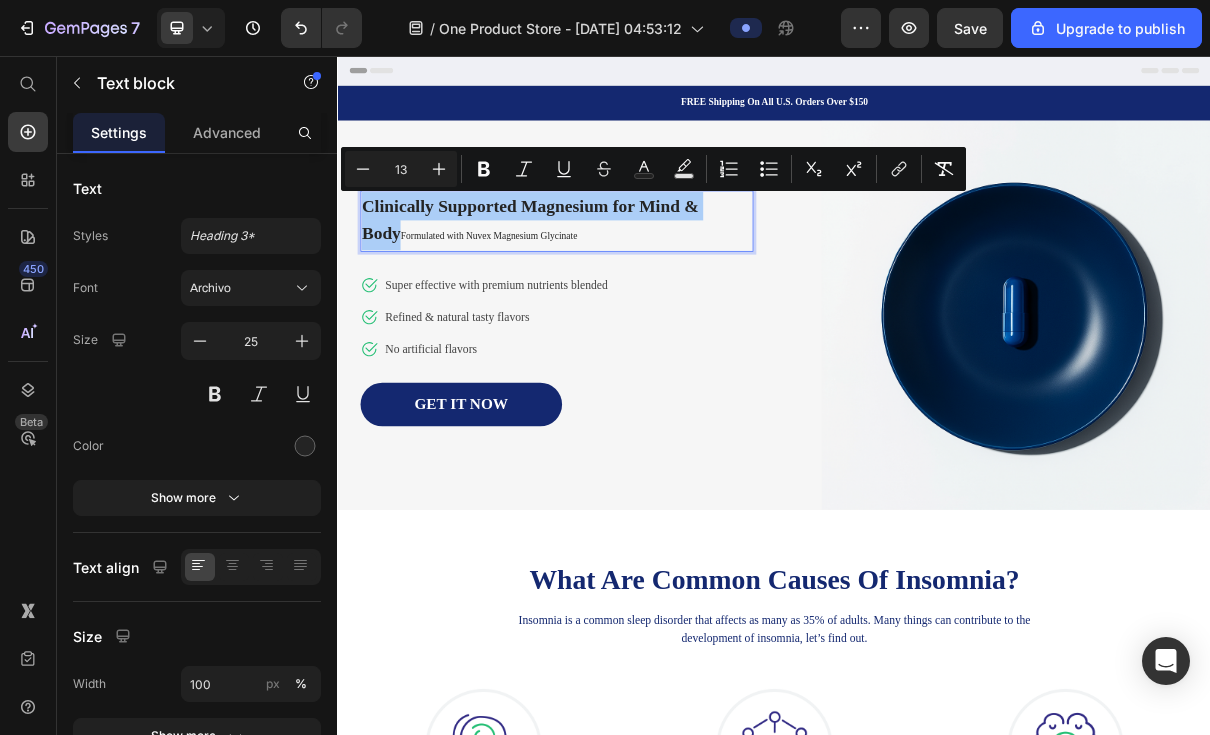 click 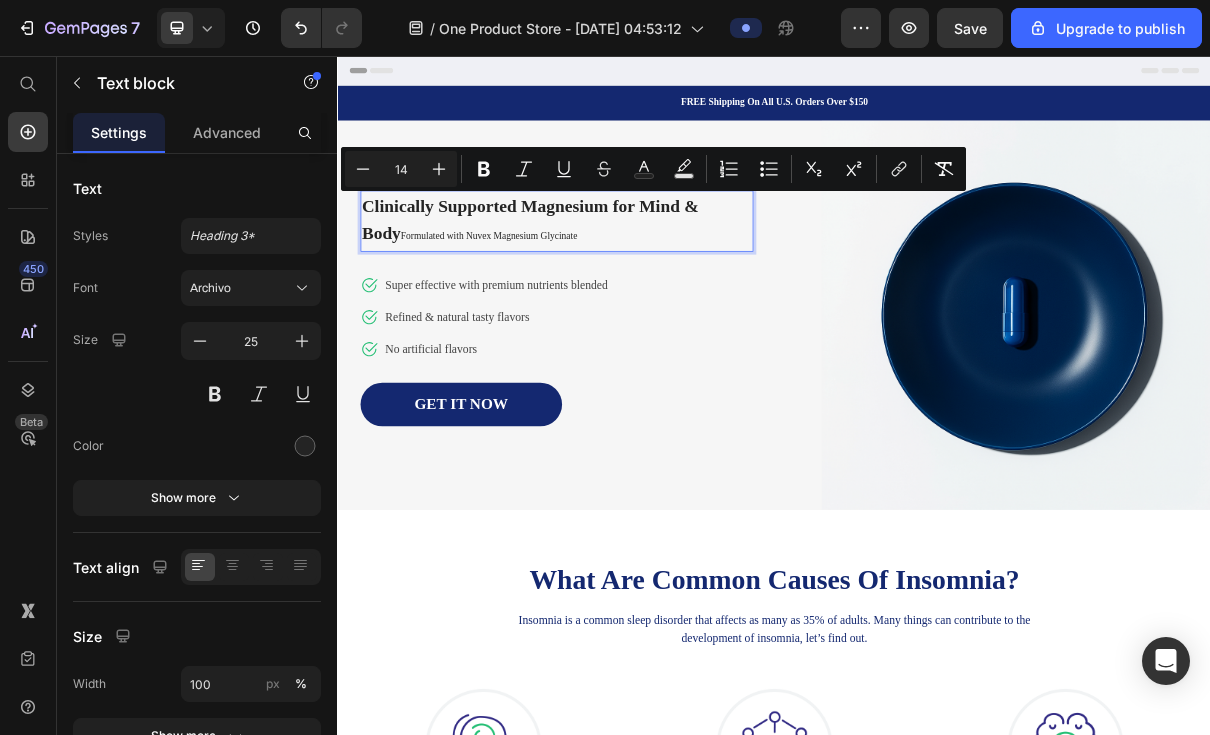 click 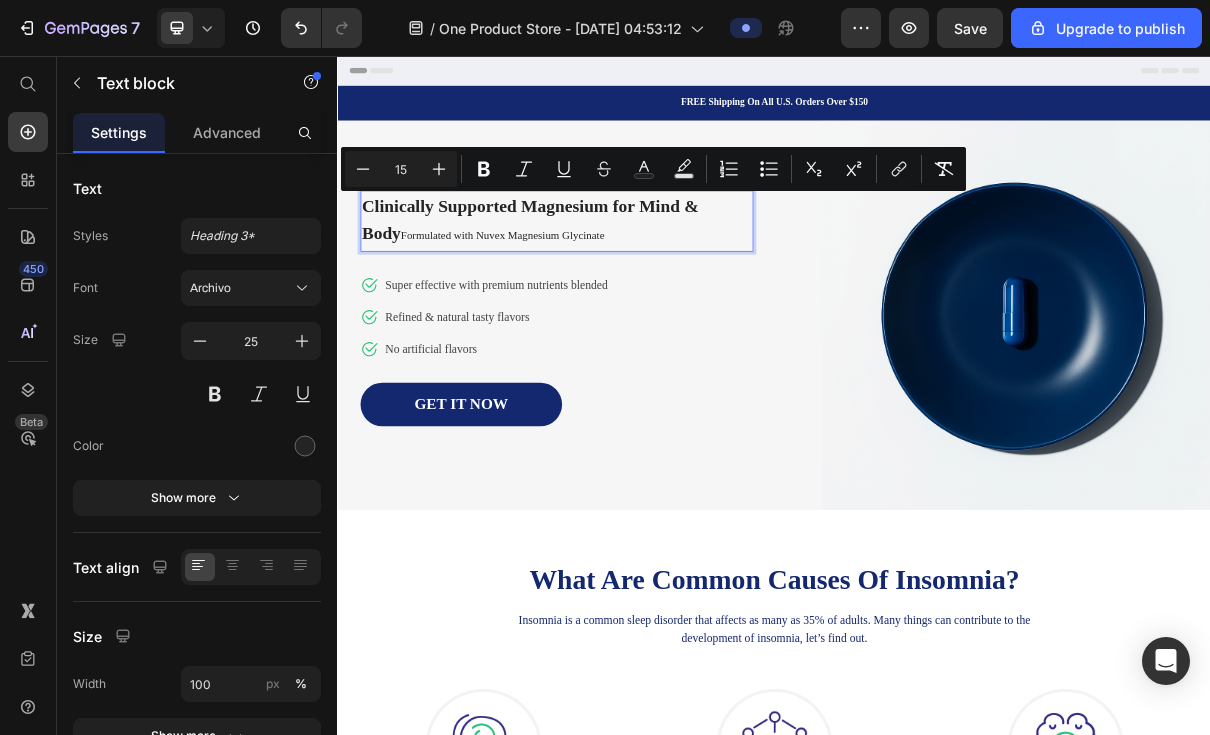 click 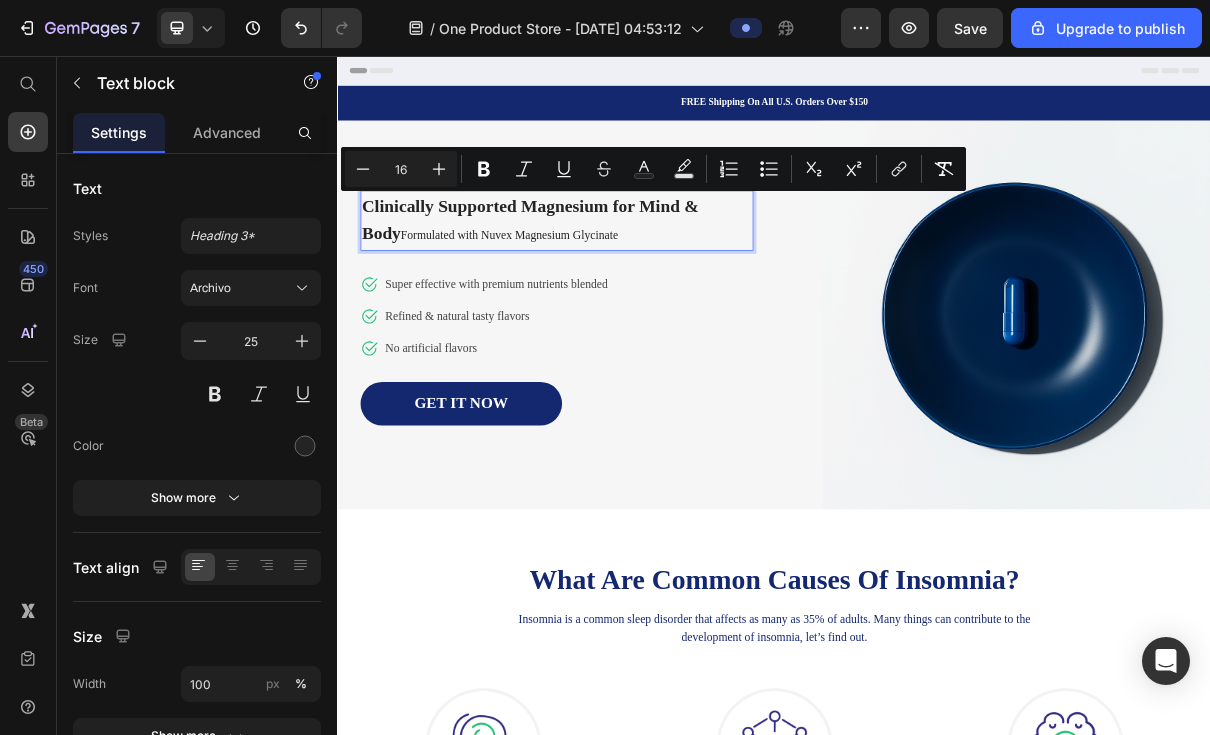 click 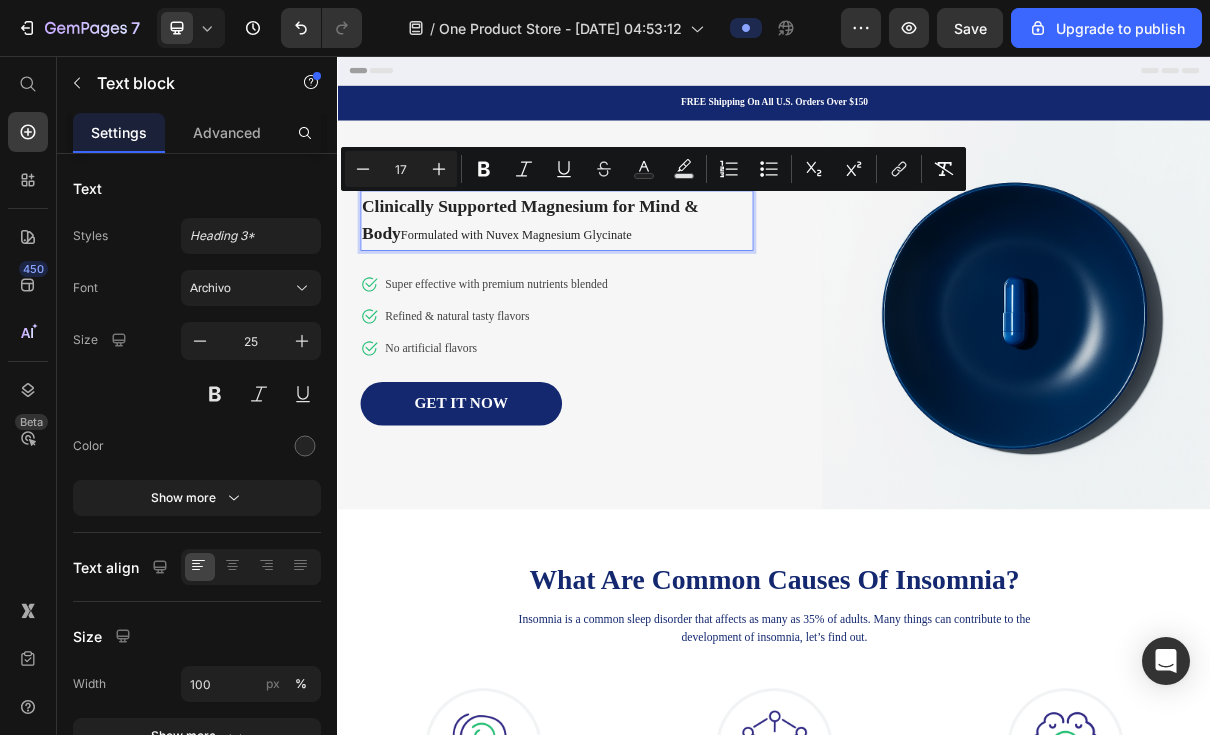 click 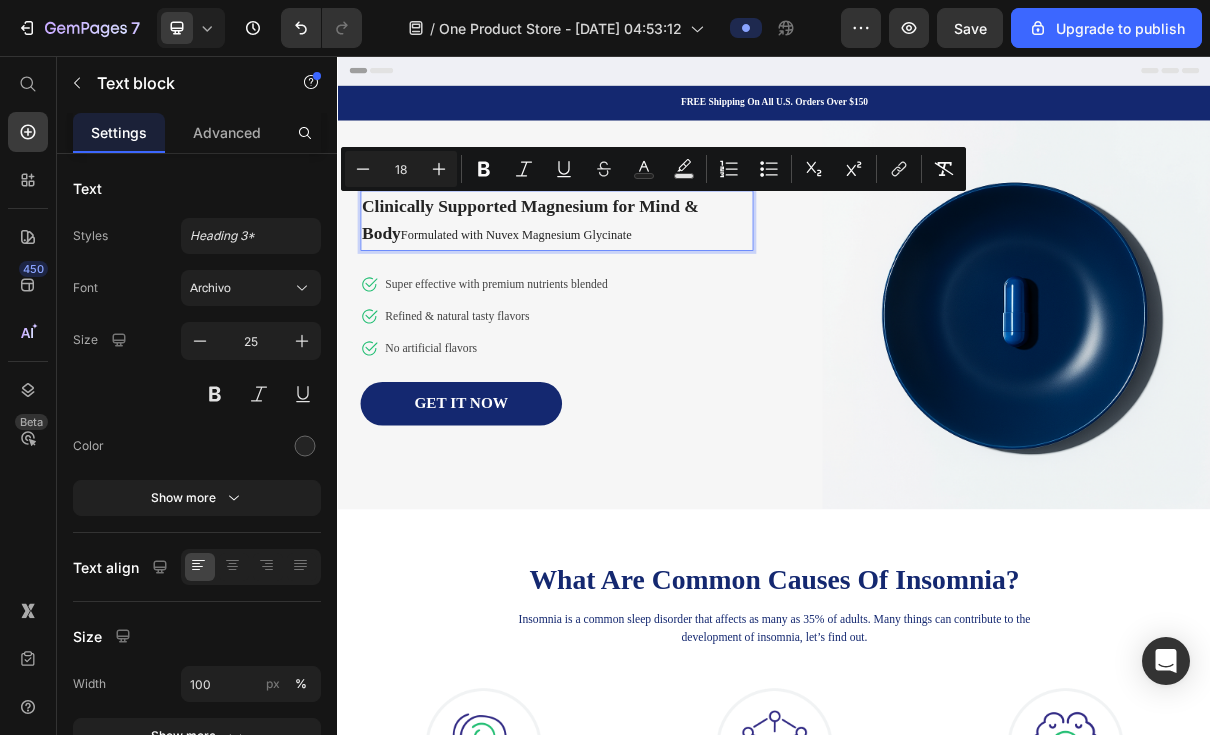 click 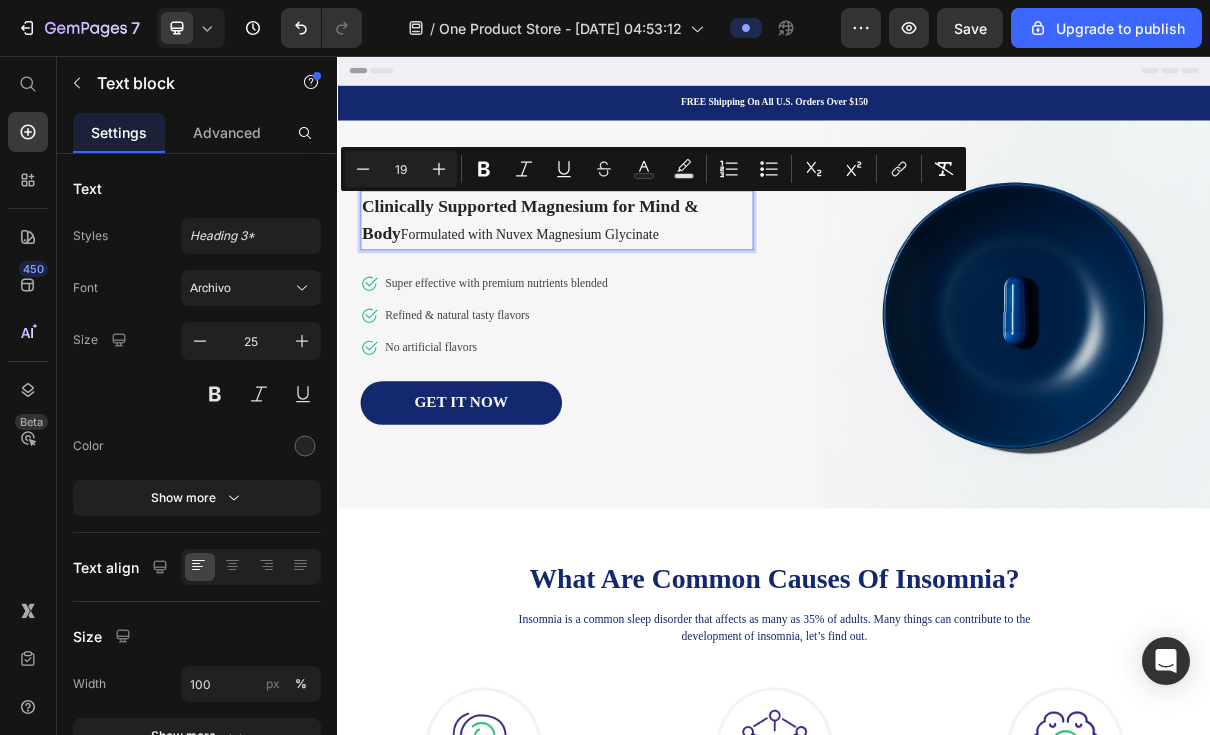 click 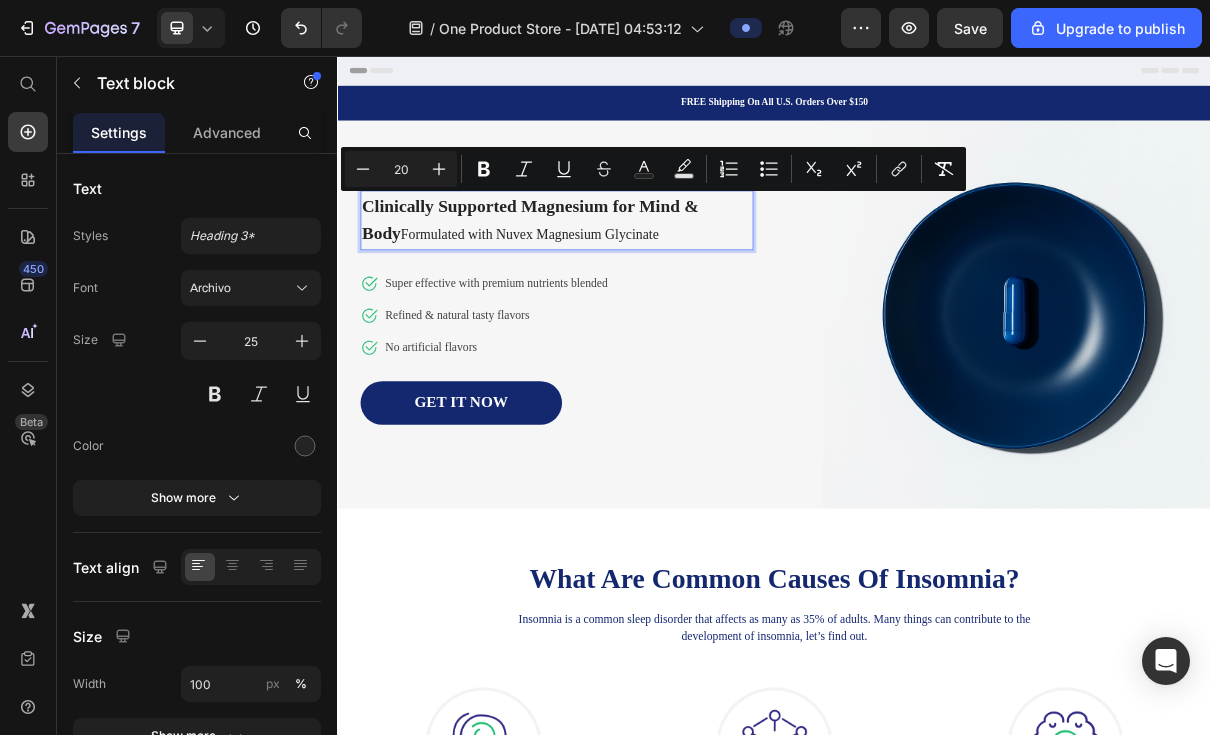 click 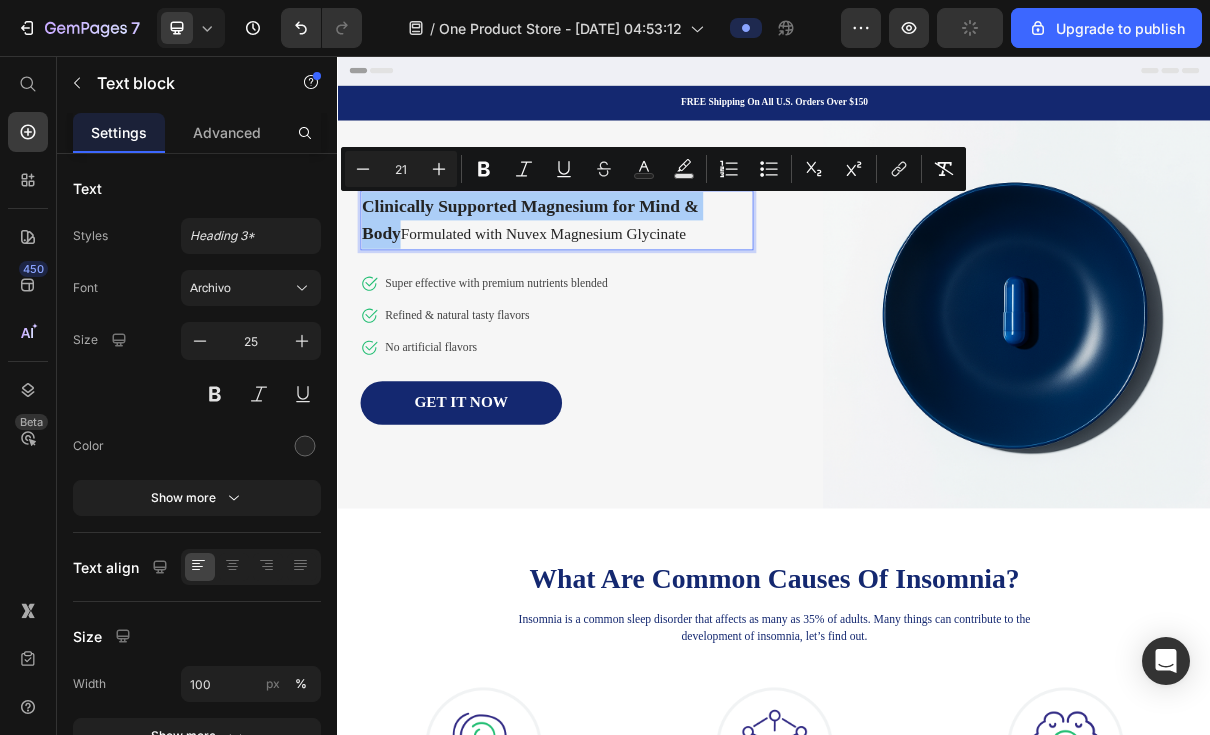 click 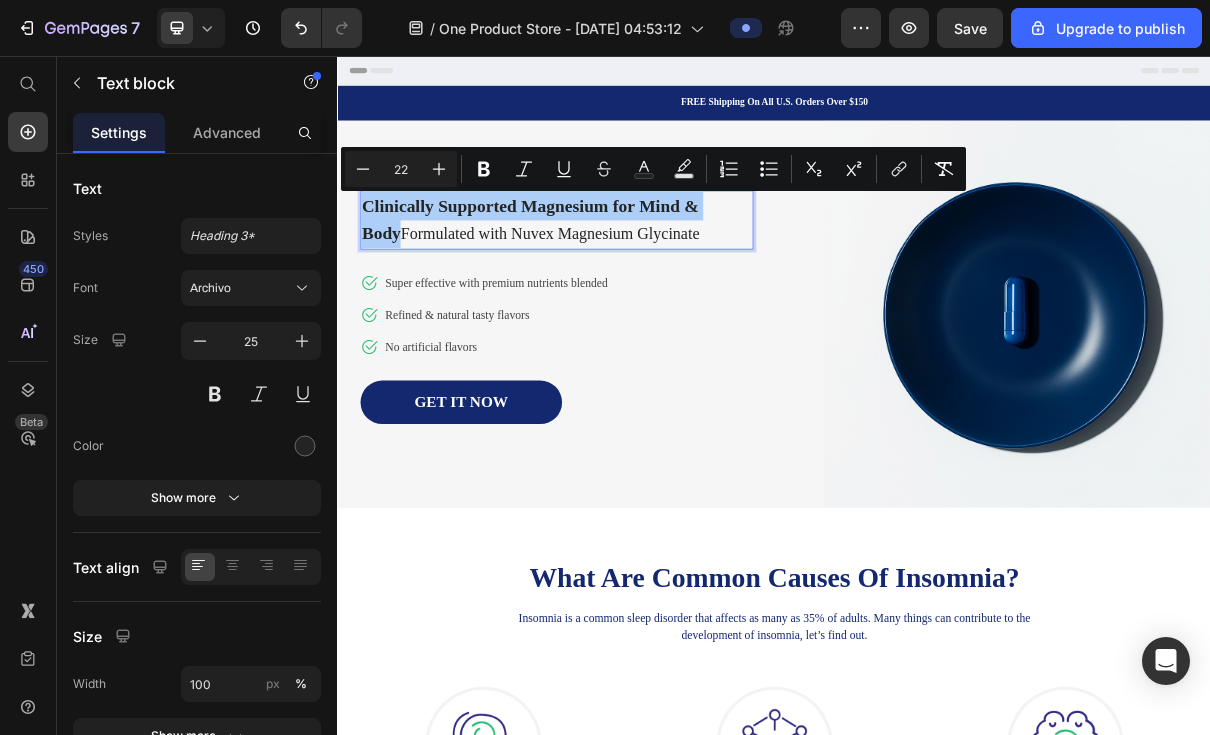 click 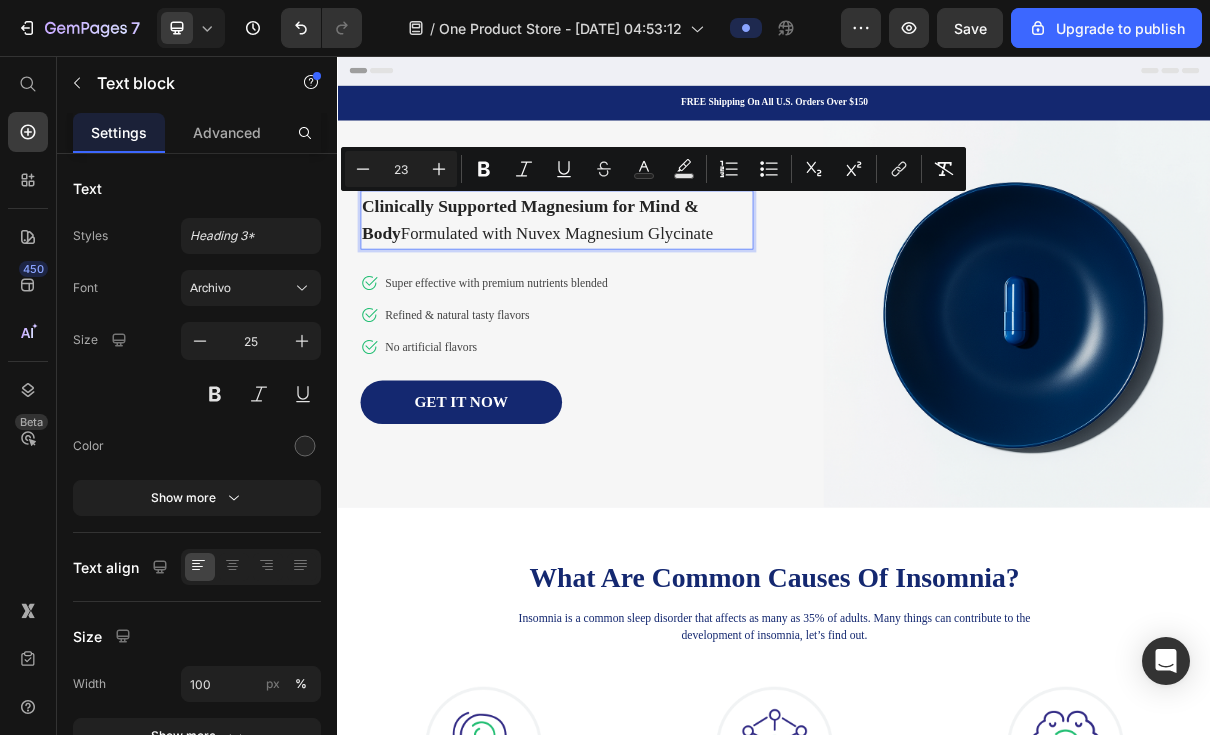 click 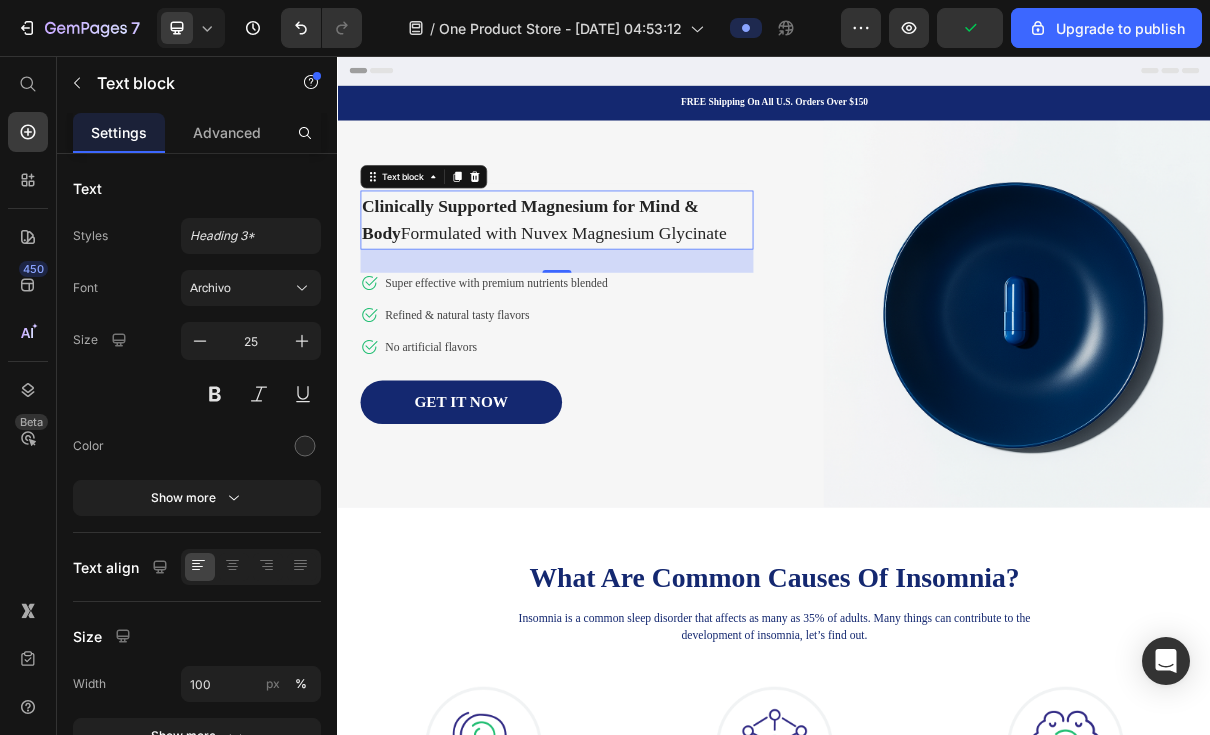 click at bounding box center (305, 446) 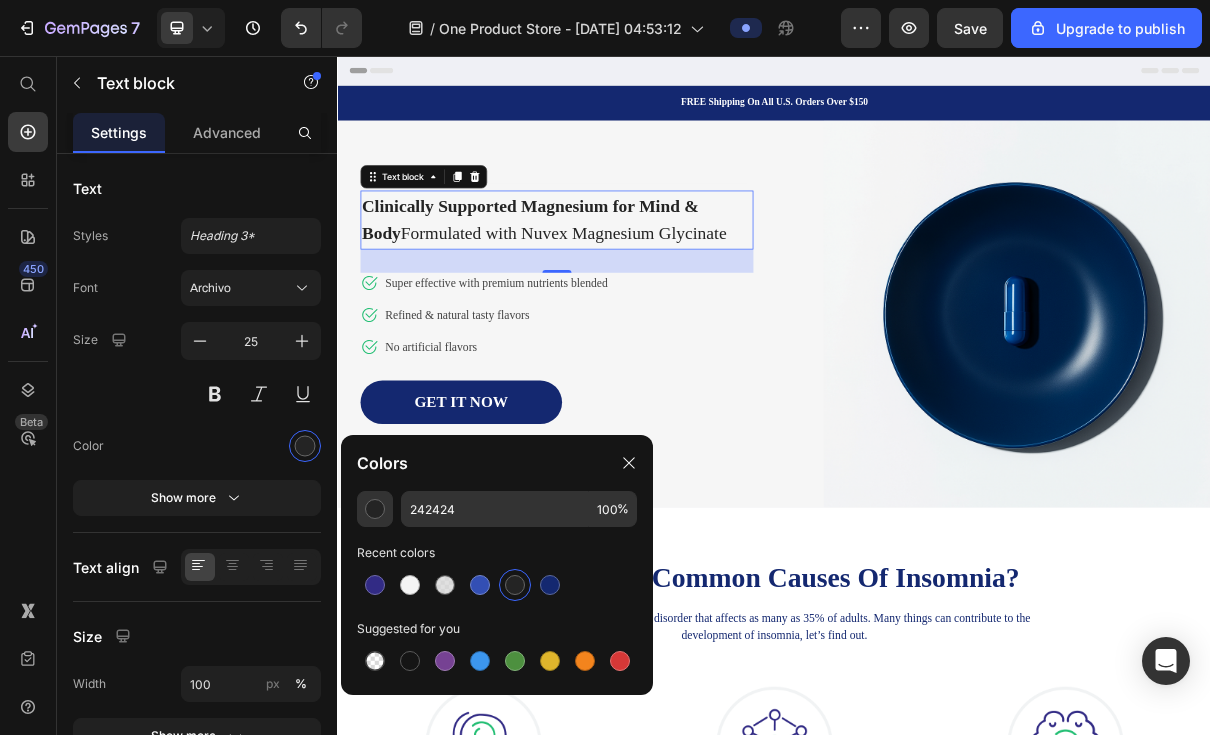 click at bounding box center (550, 585) 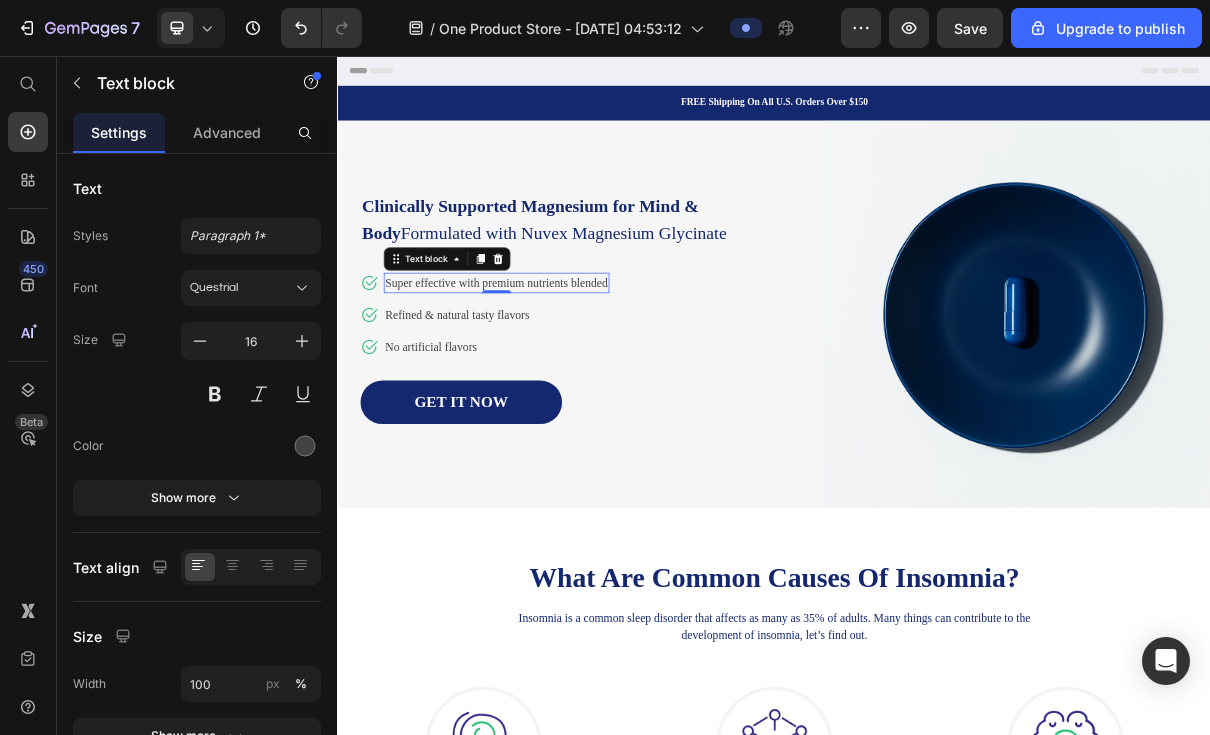 click on "Super effective with premium nutrients blended" at bounding box center (555, 368) 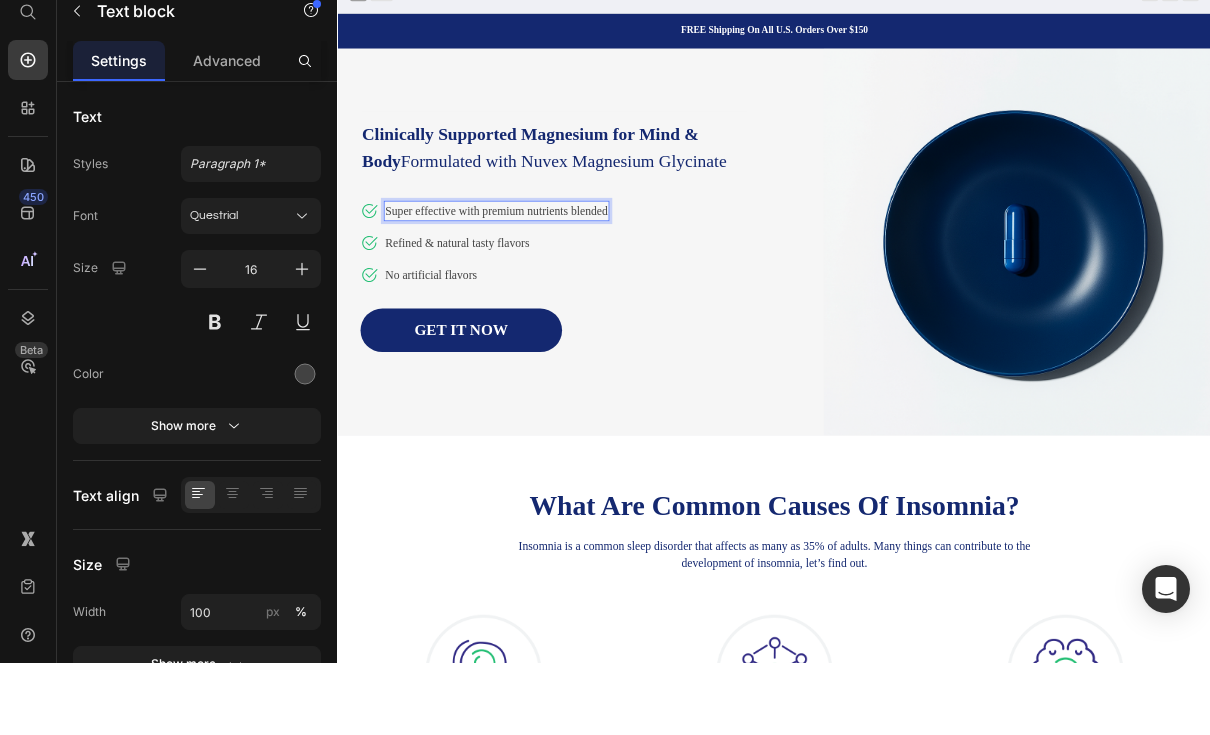 click on "Super effective with premium nutrients blended" at bounding box center [555, 297] 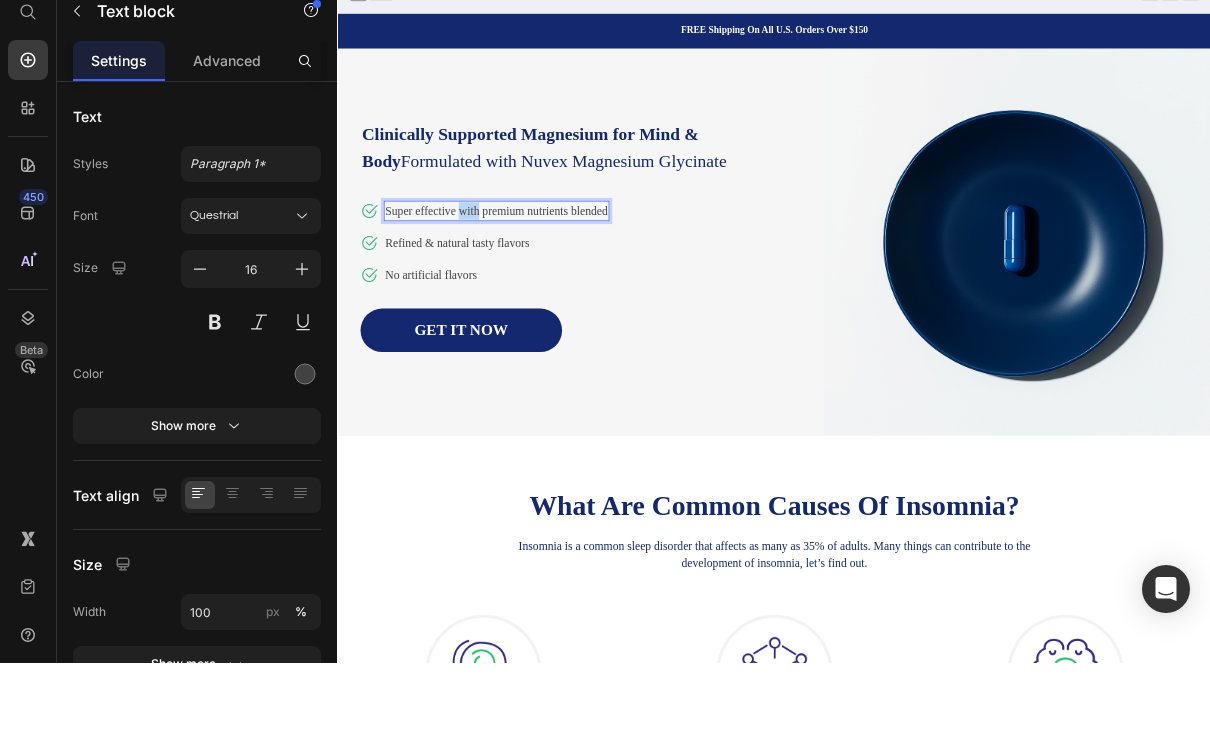 click on "Super effective with premium nutrients blended" at bounding box center (555, 297) 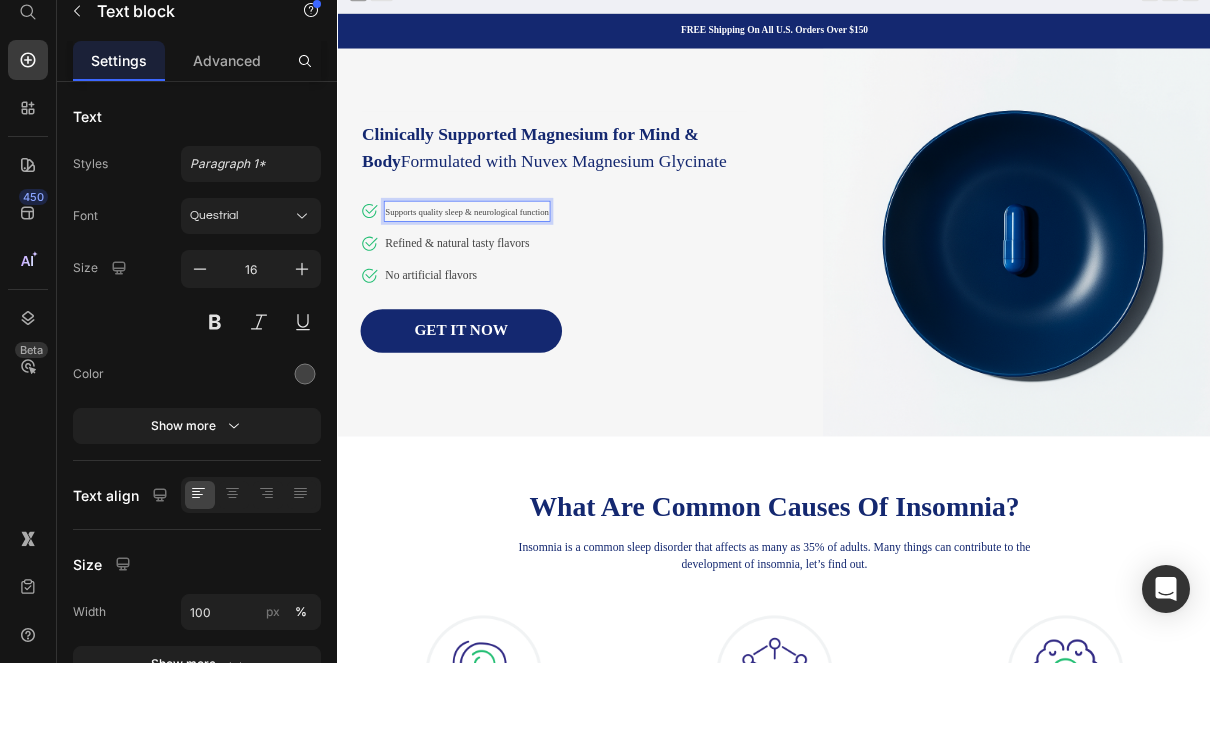 click on "Supports quality sleep & neurological function" at bounding box center [514, 298] 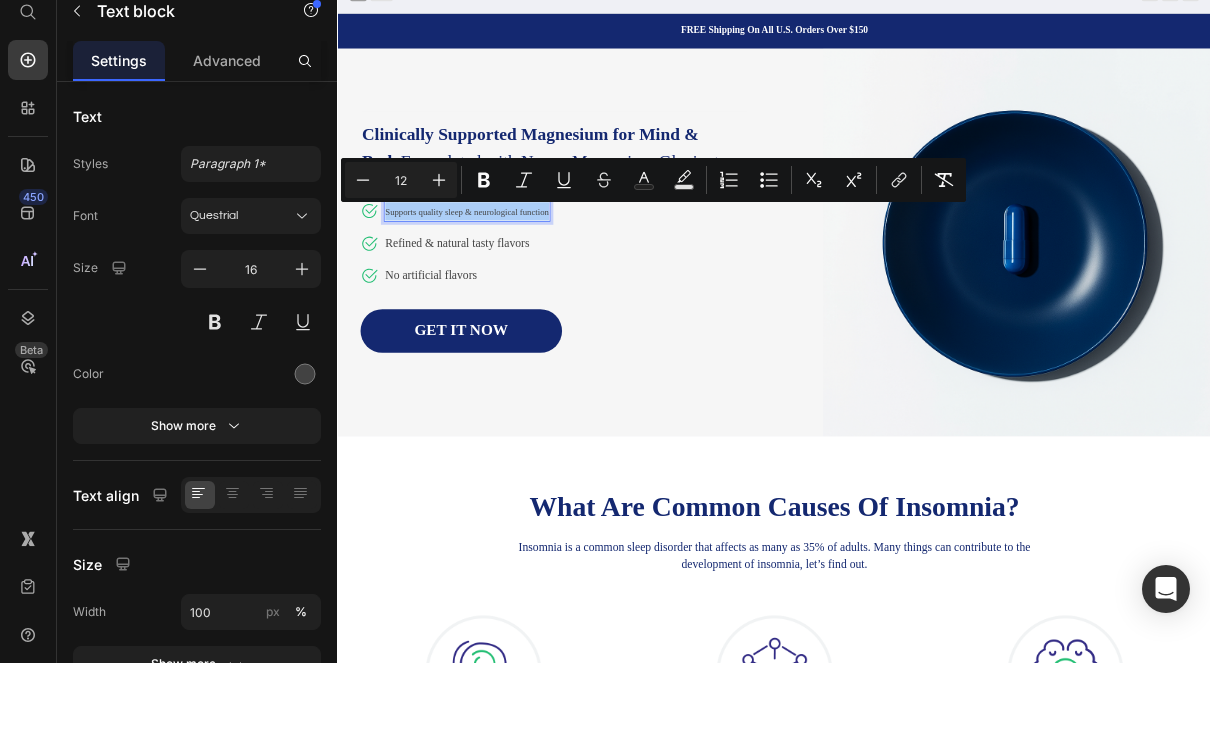 click 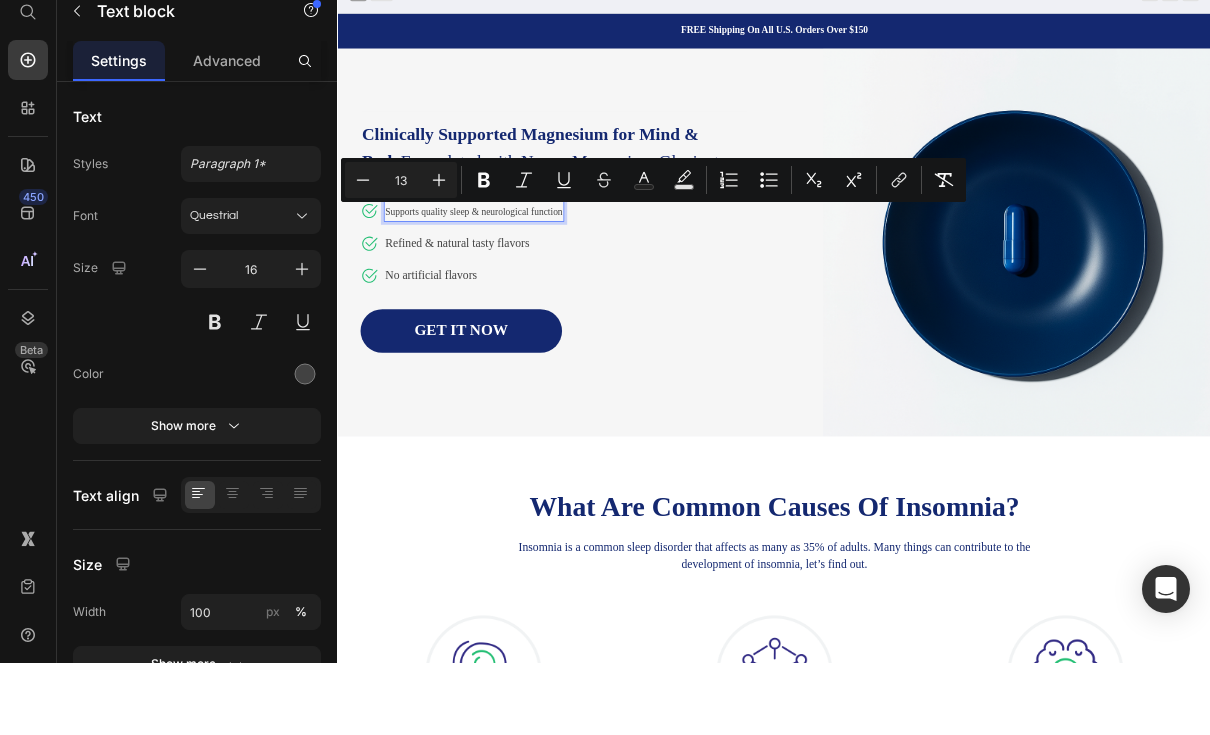 click 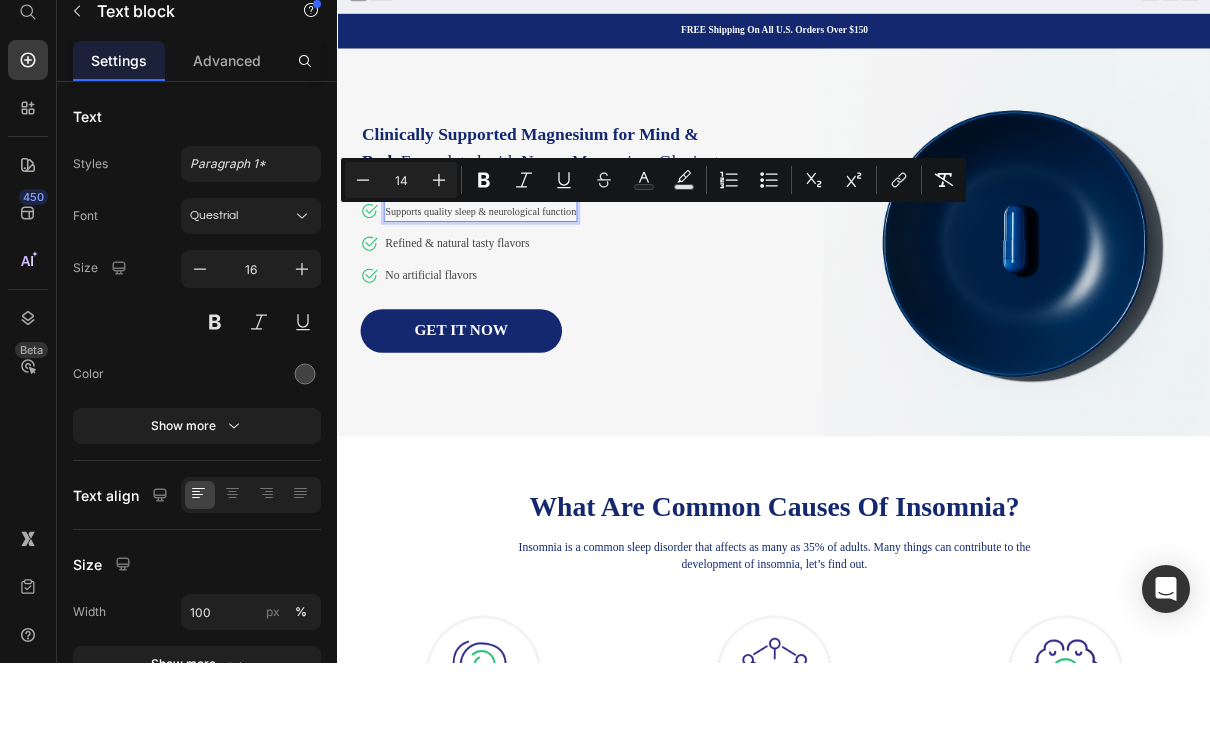click on "Plus" at bounding box center (439, 252) 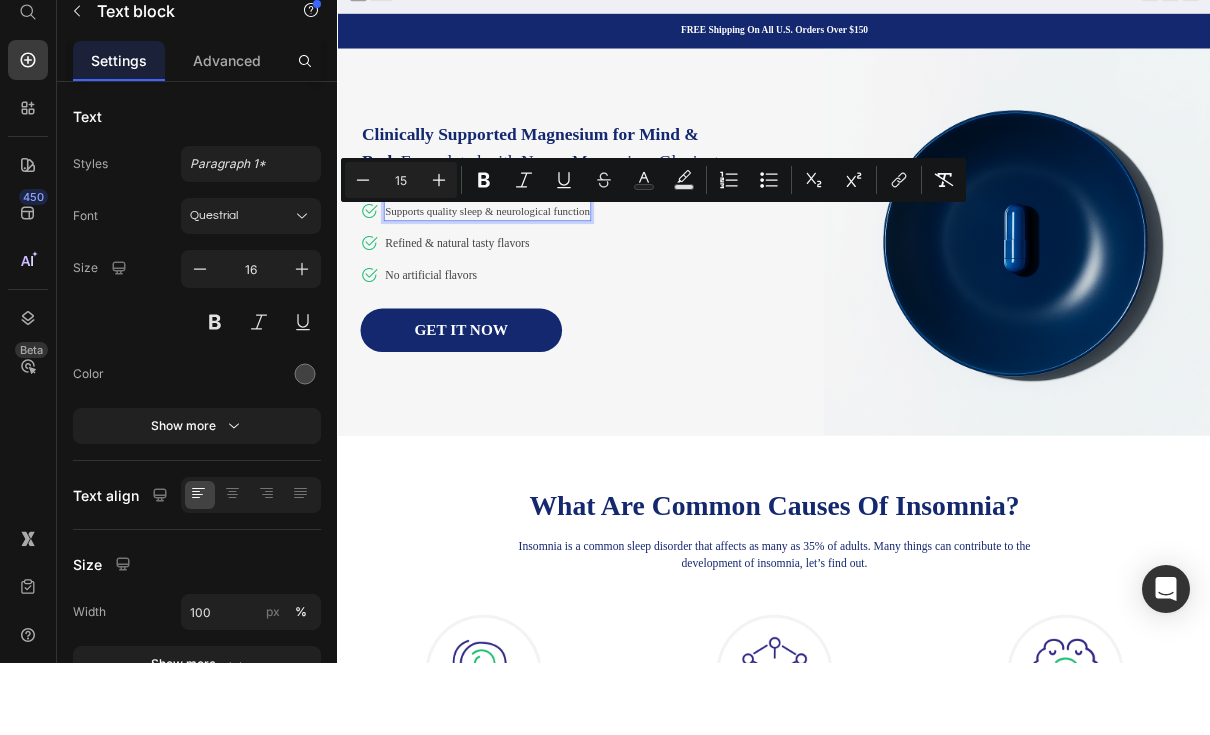 click on "Plus" at bounding box center (439, 252) 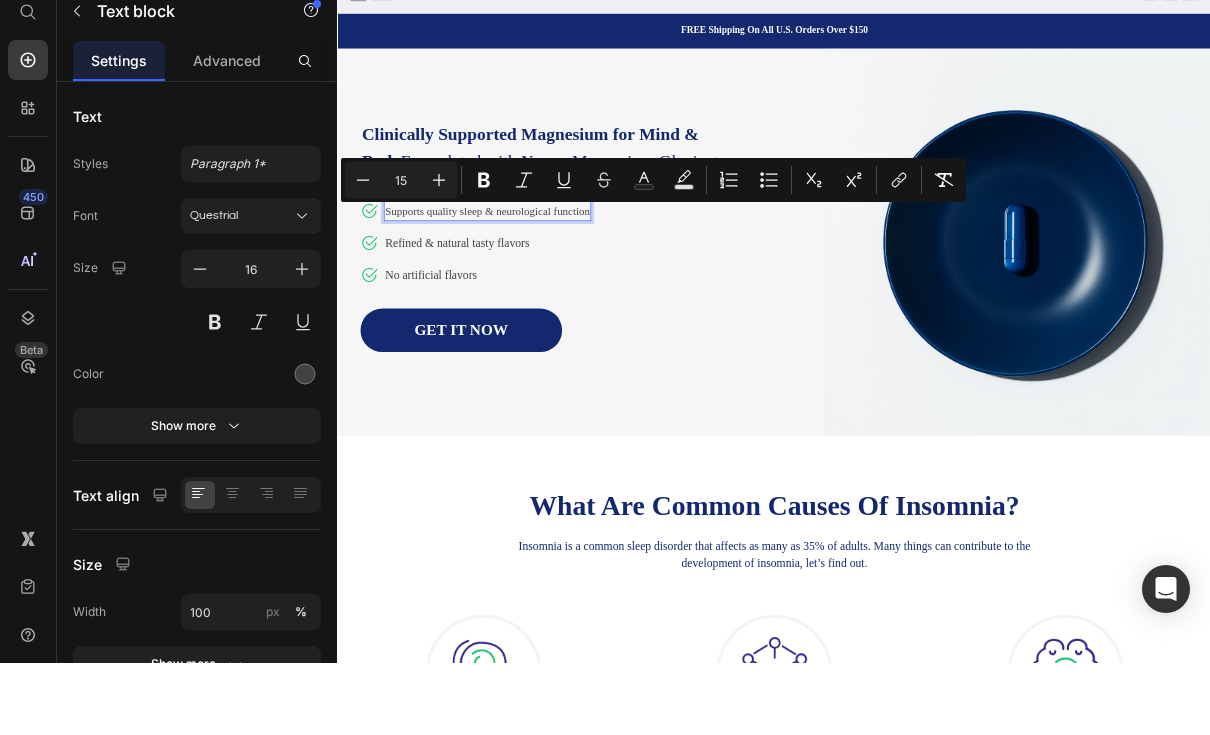 type on "16" 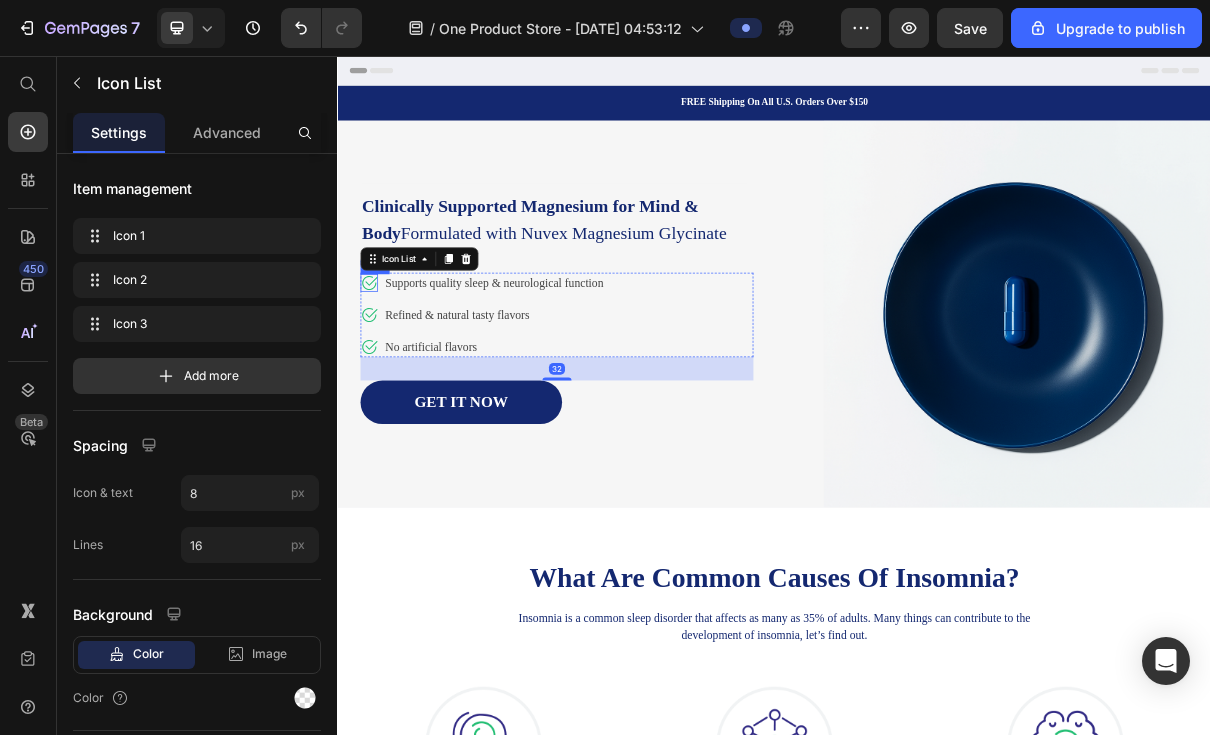 click 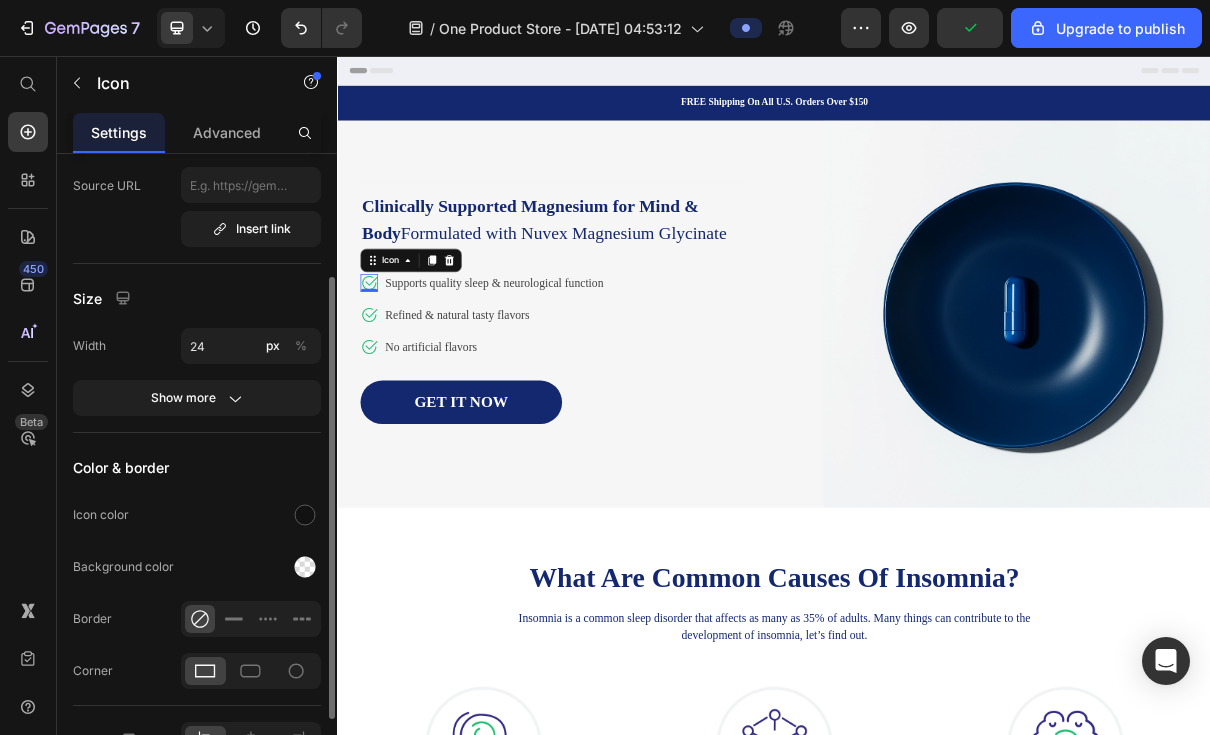 scroll, scrollTop: 153, scrollLeft: 0, axis: vertical 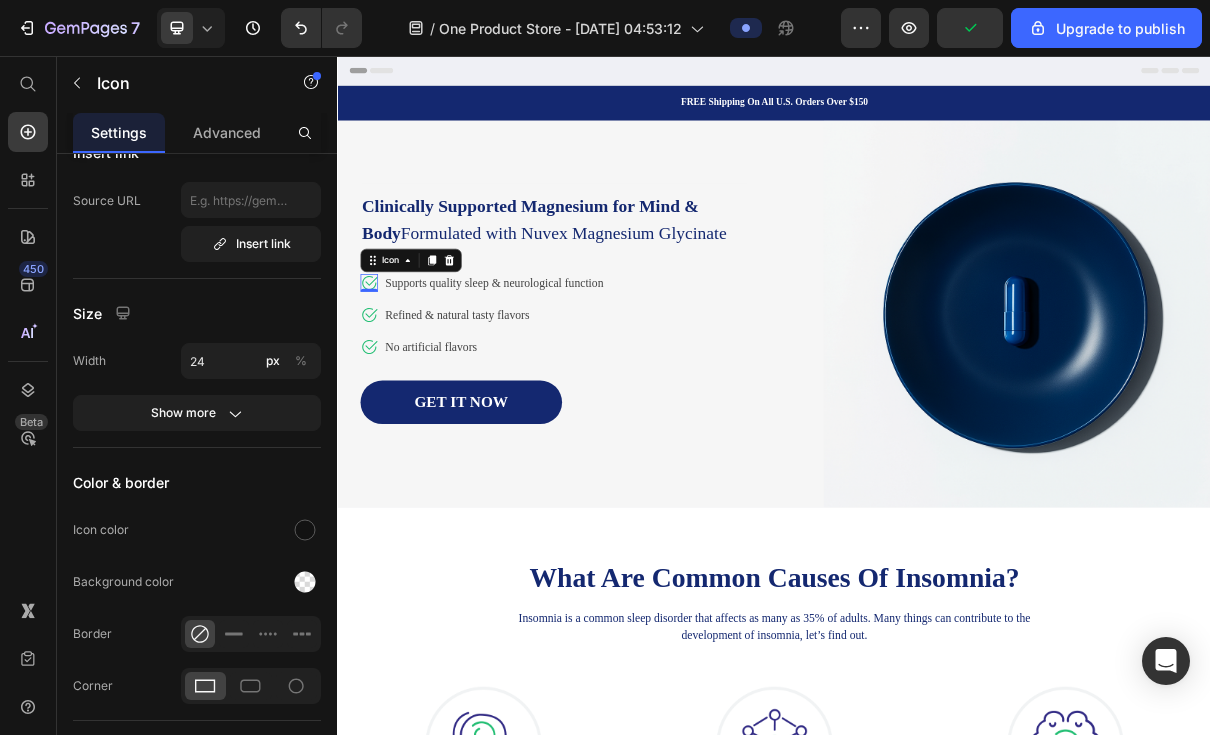 click at bounding box center [305, 530] 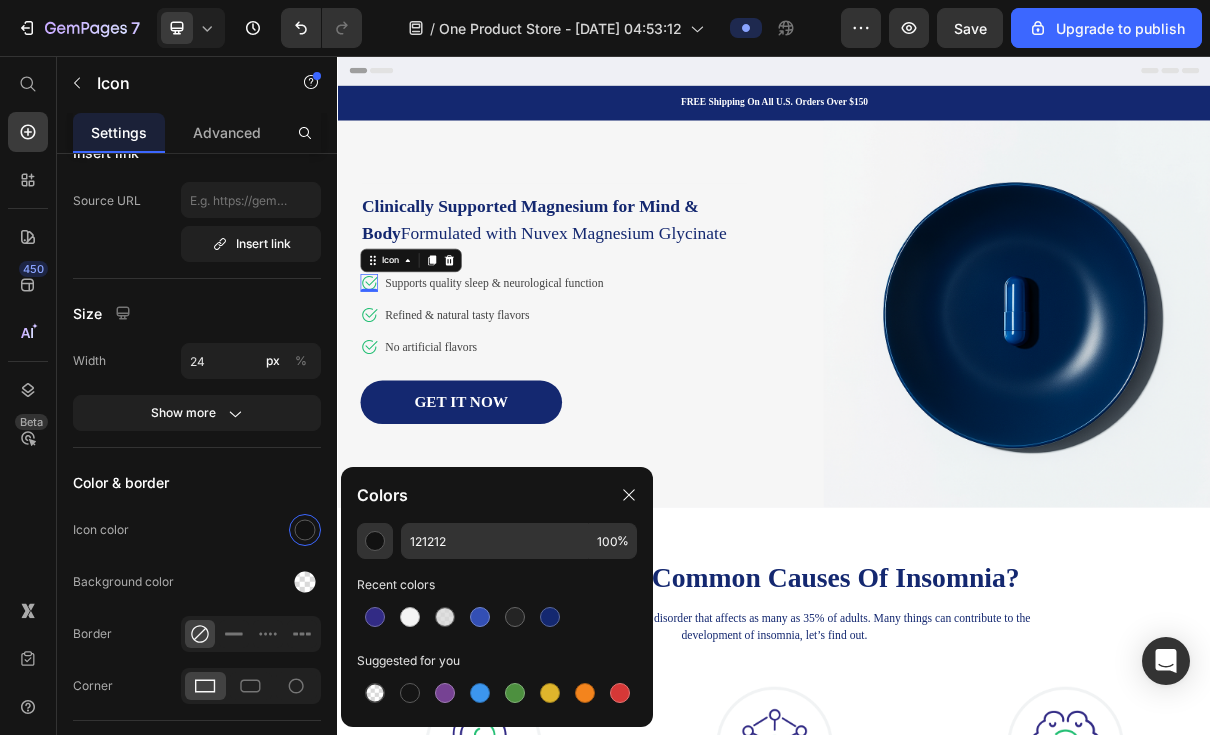 click at bounding box center [550, 617] 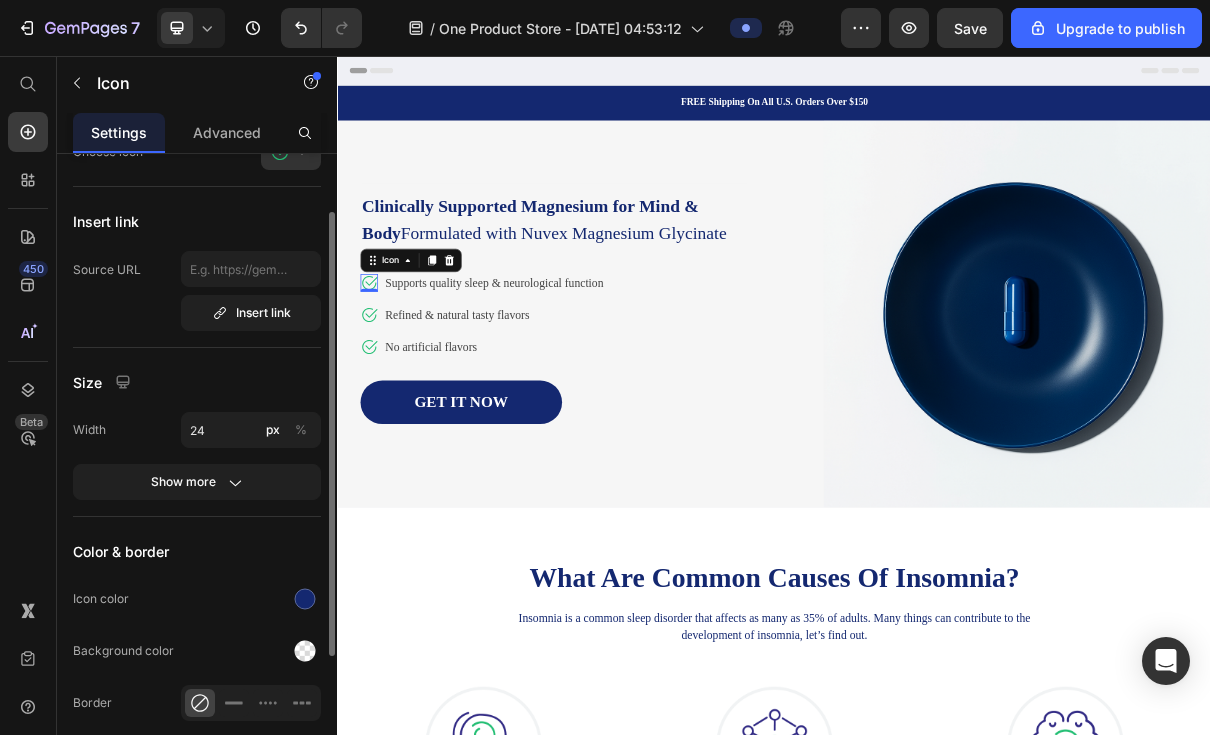 scroll, scrollTop: 0, scrollLeft: 0, axis: both 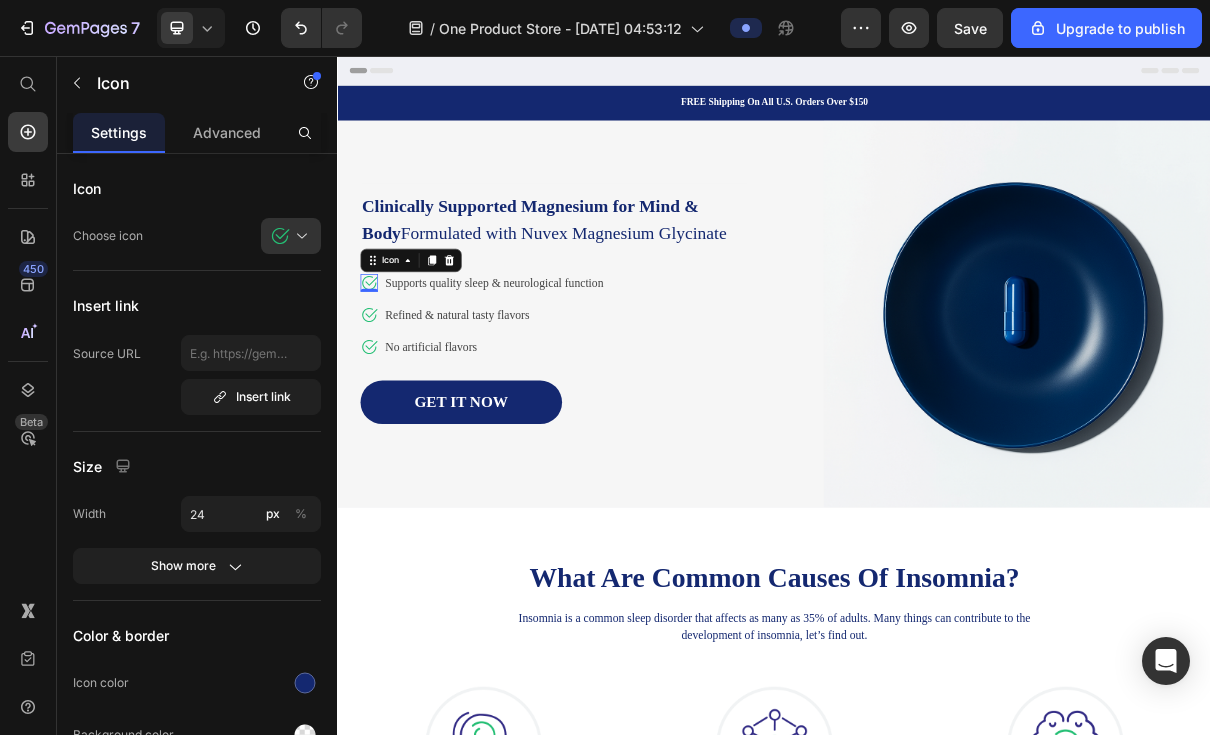 click at bounding box center [299, 236] 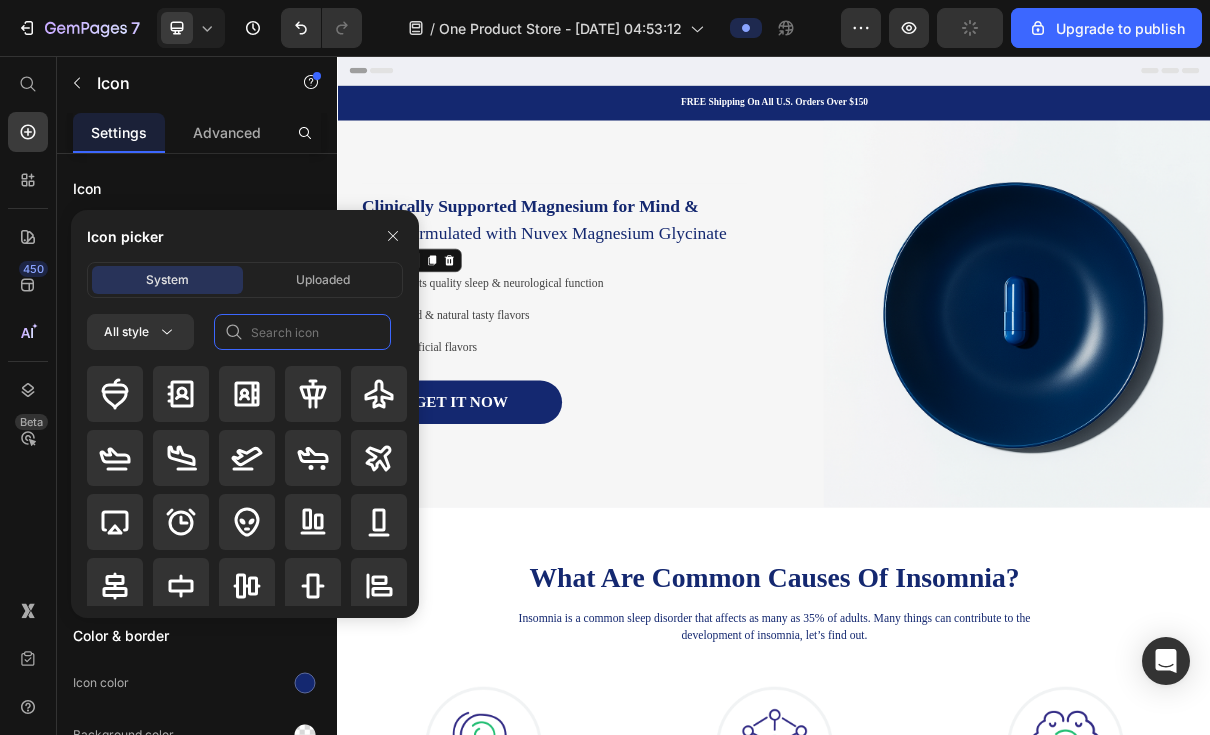 click 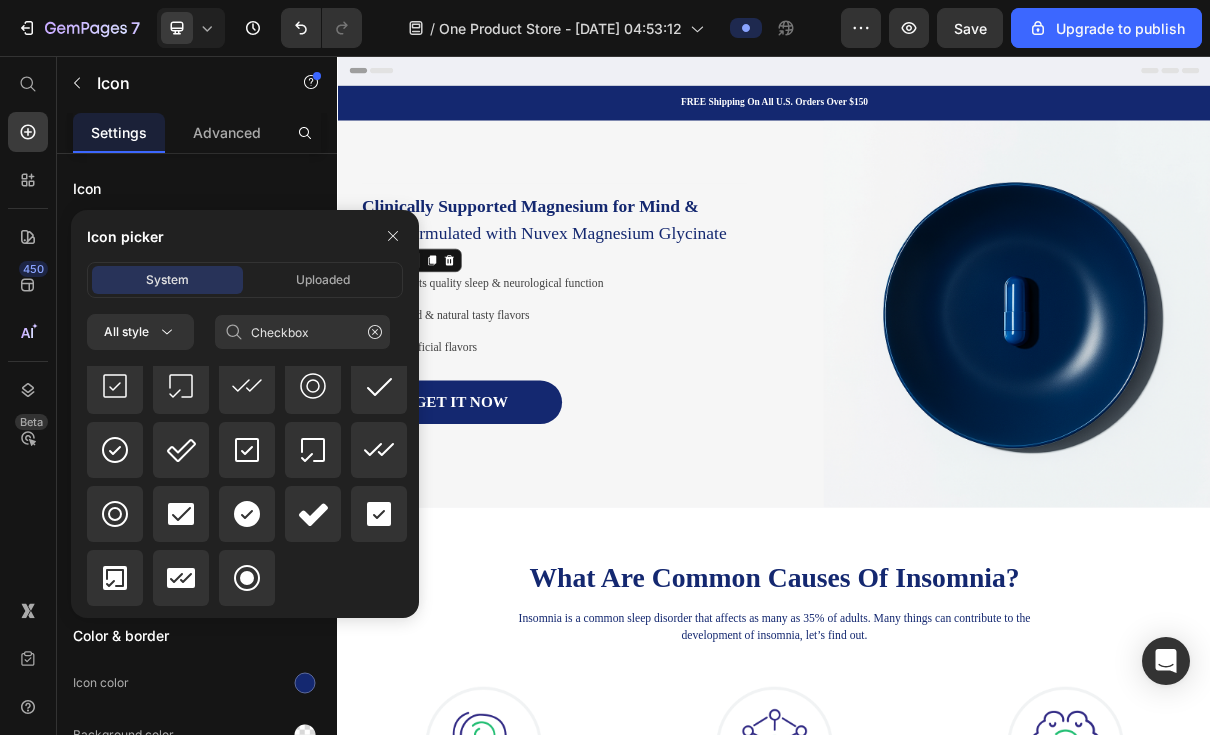 scroll, scrollTop: 136, scrollLeft: 0, axis: vertical 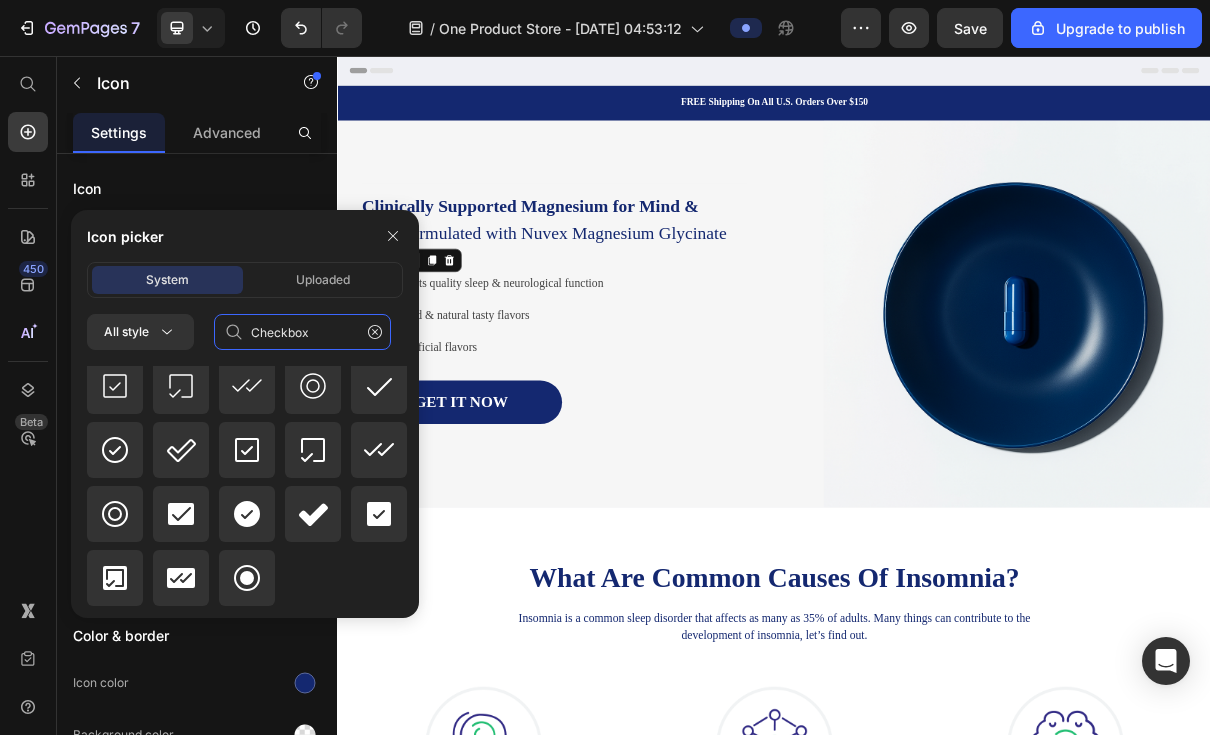 type on "Checkbox" 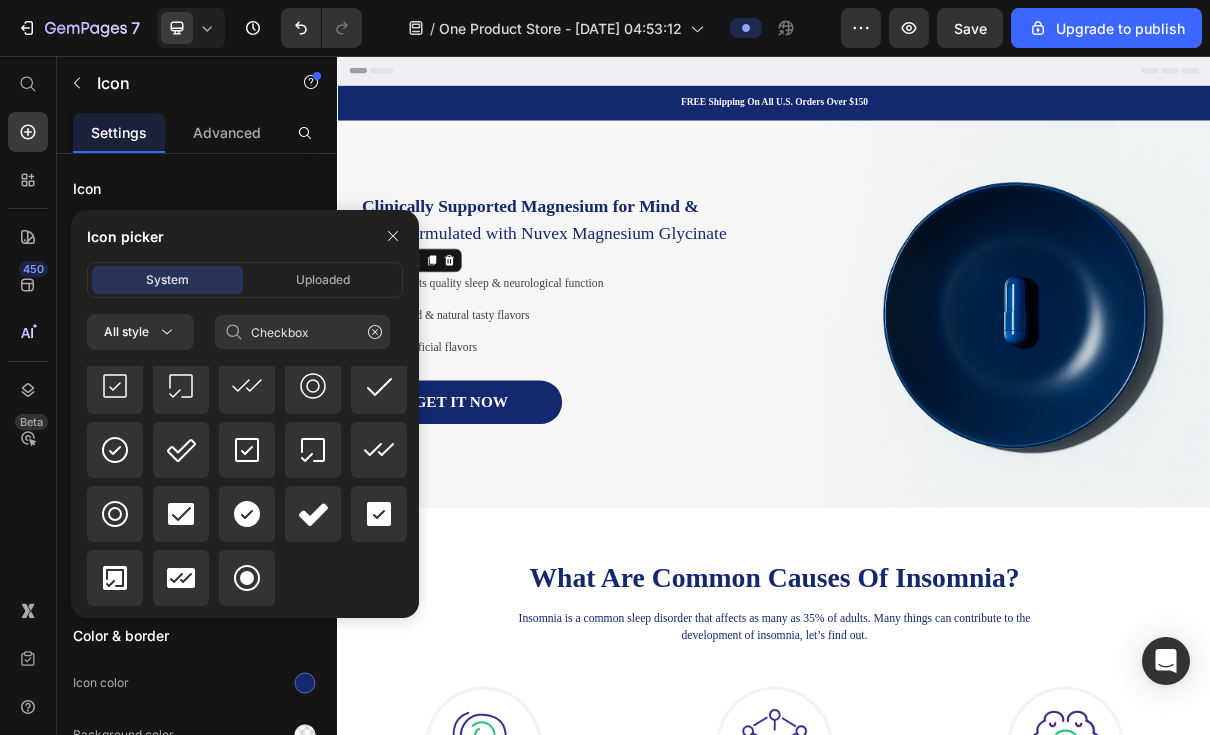 click 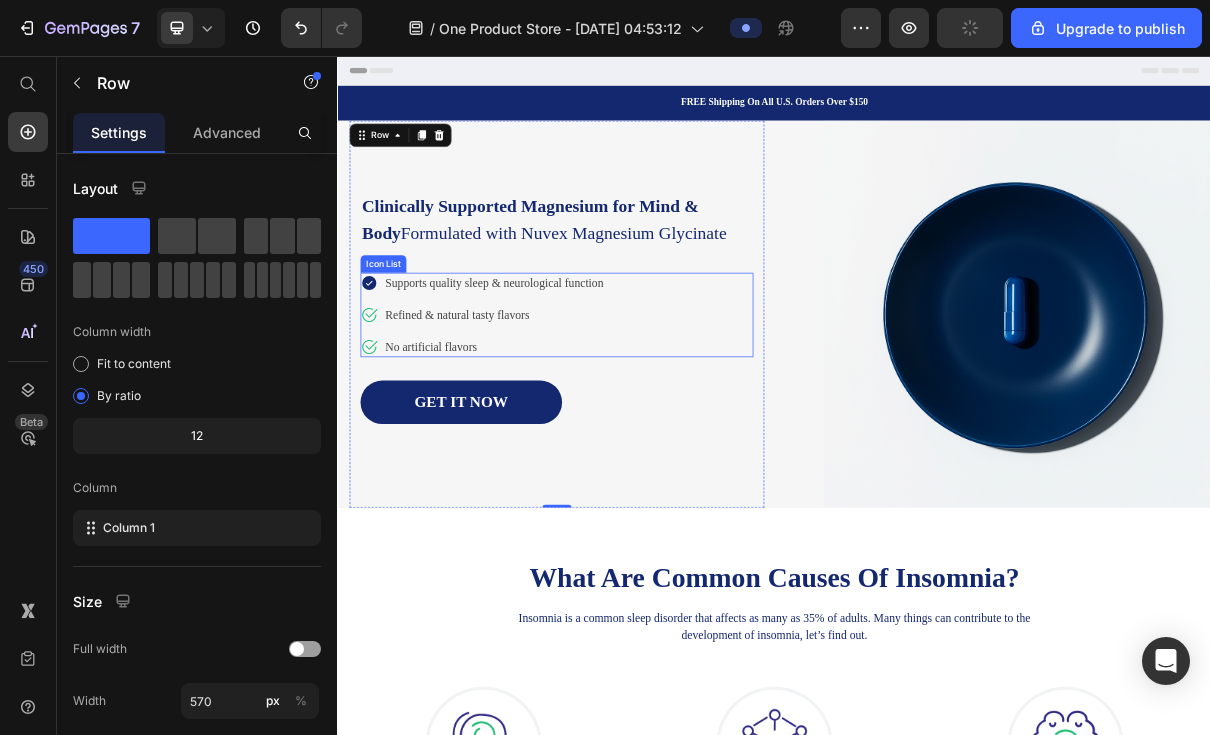 click 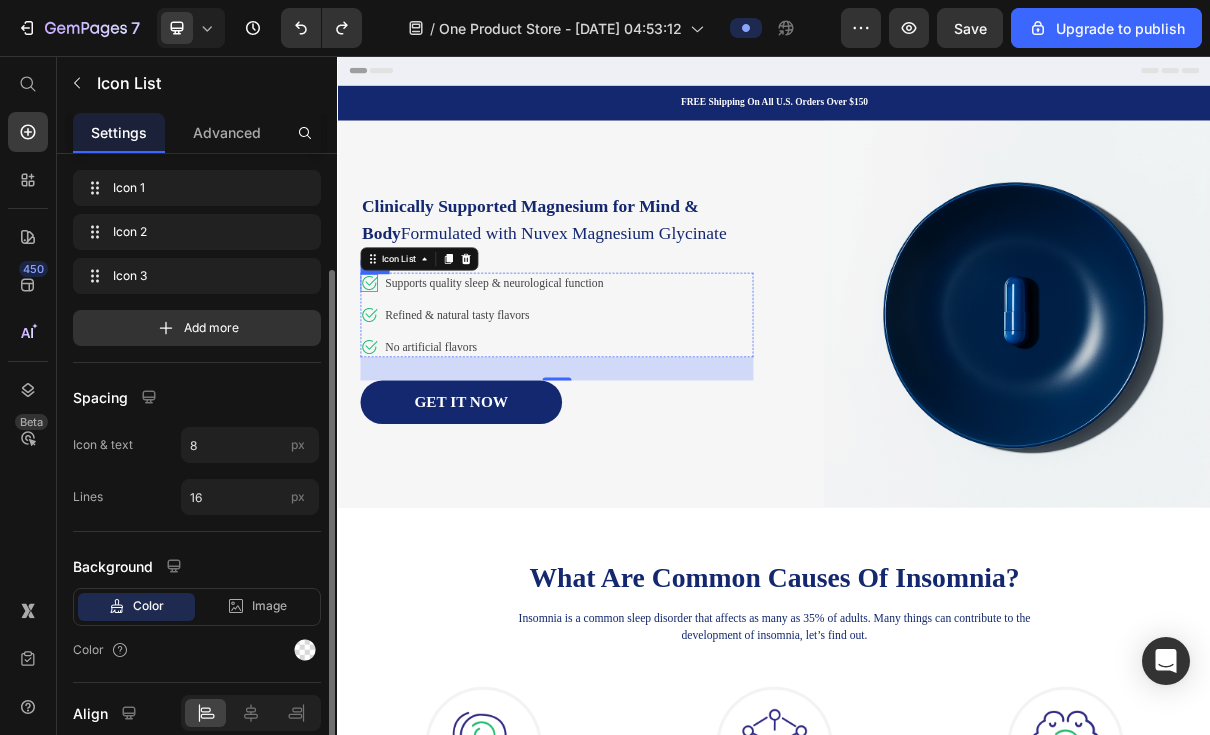 scroll, scrollTop: 0, scrollLeft: 0, axis: both 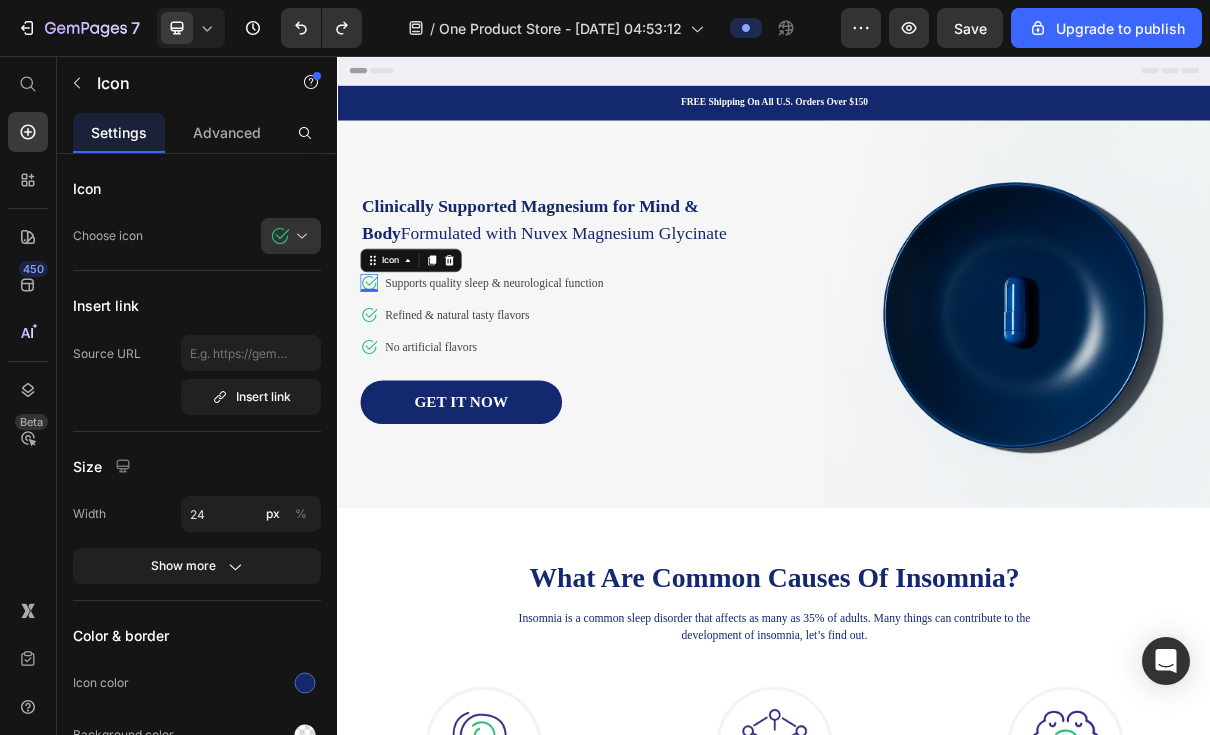 click at bounding box center [299, 236] 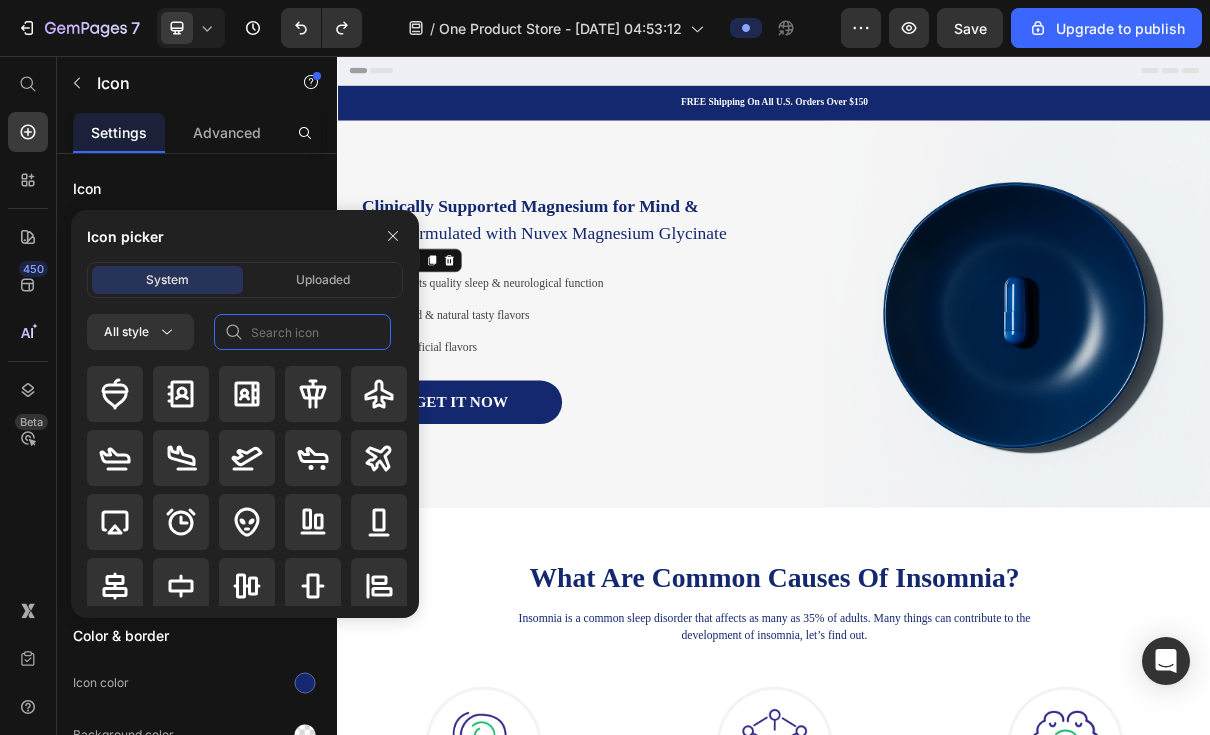 click 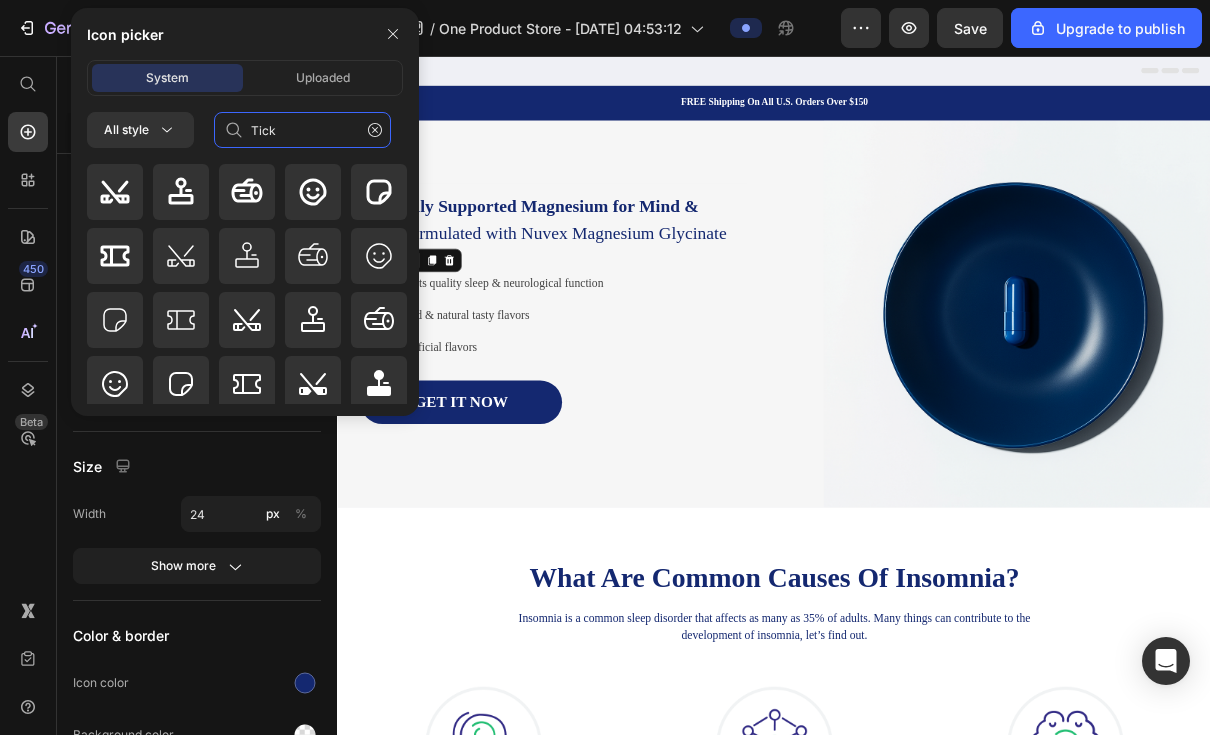type on "Tick" 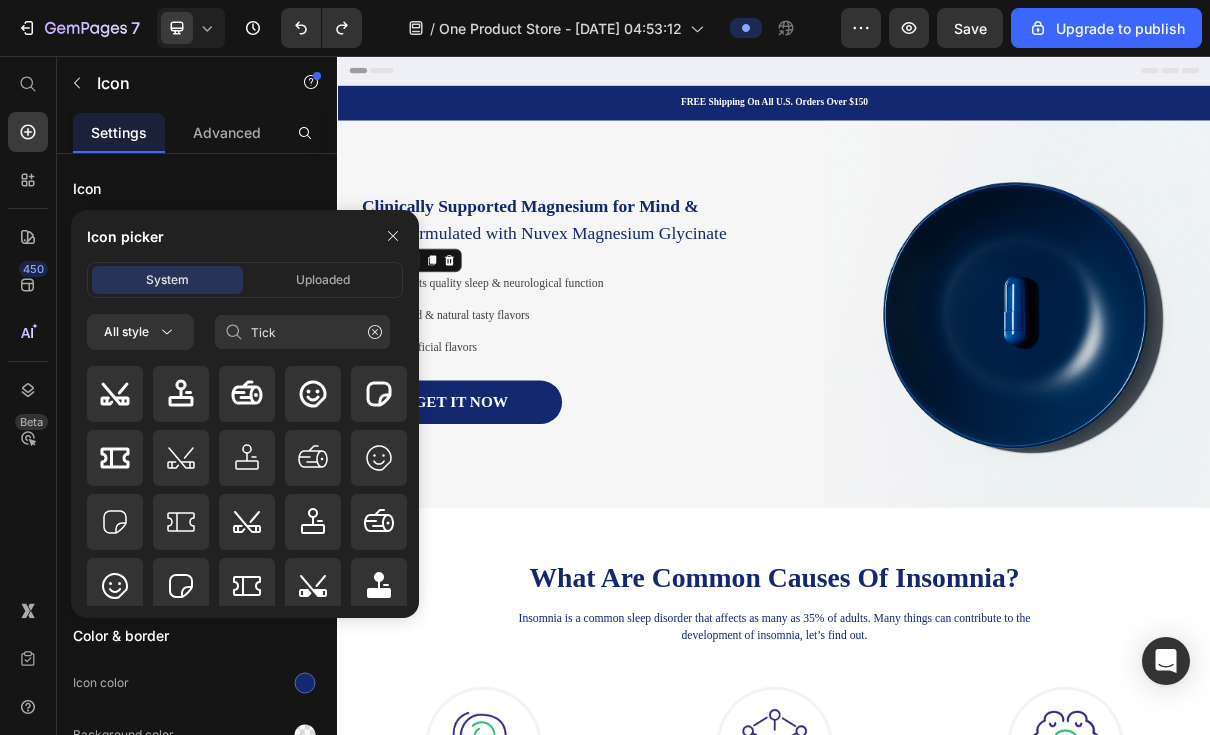 scroll, scrollTop: 0, scrollLeft: 0, axis: both 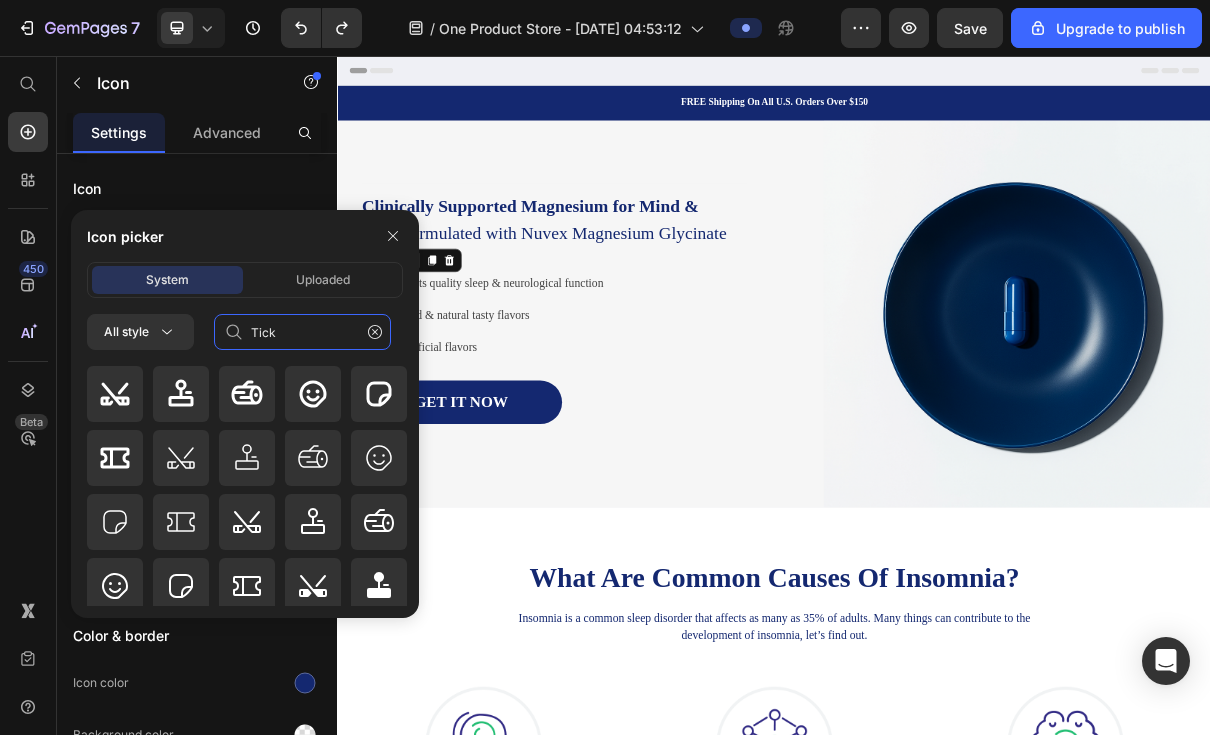 click on "Tick" 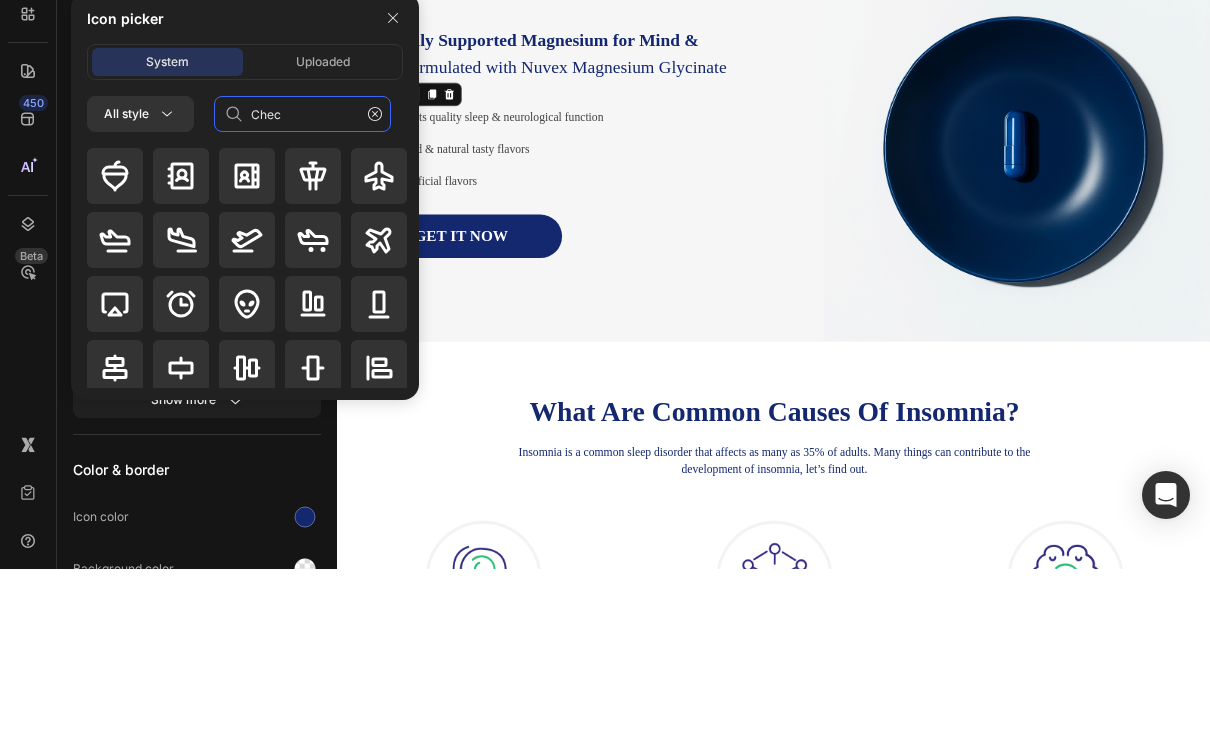 type on "Check" 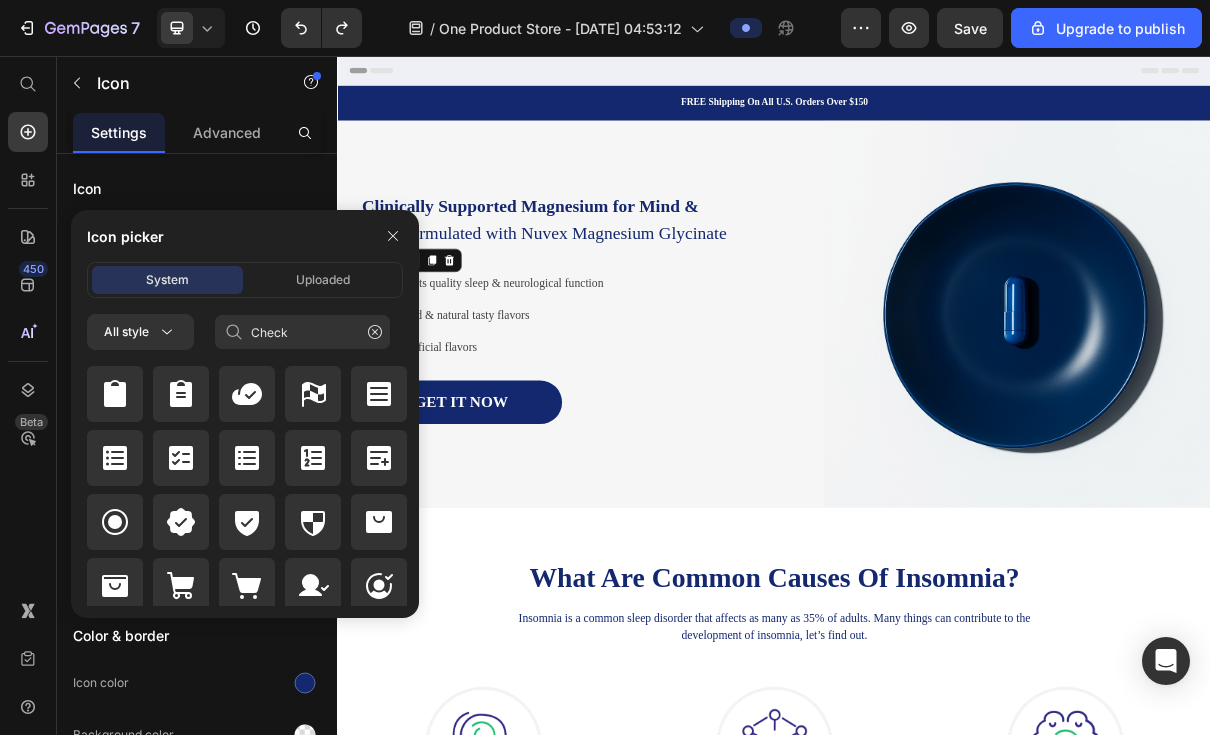 scroll, scrollTop: 1094, scrollLeft: 0, axis: vertical 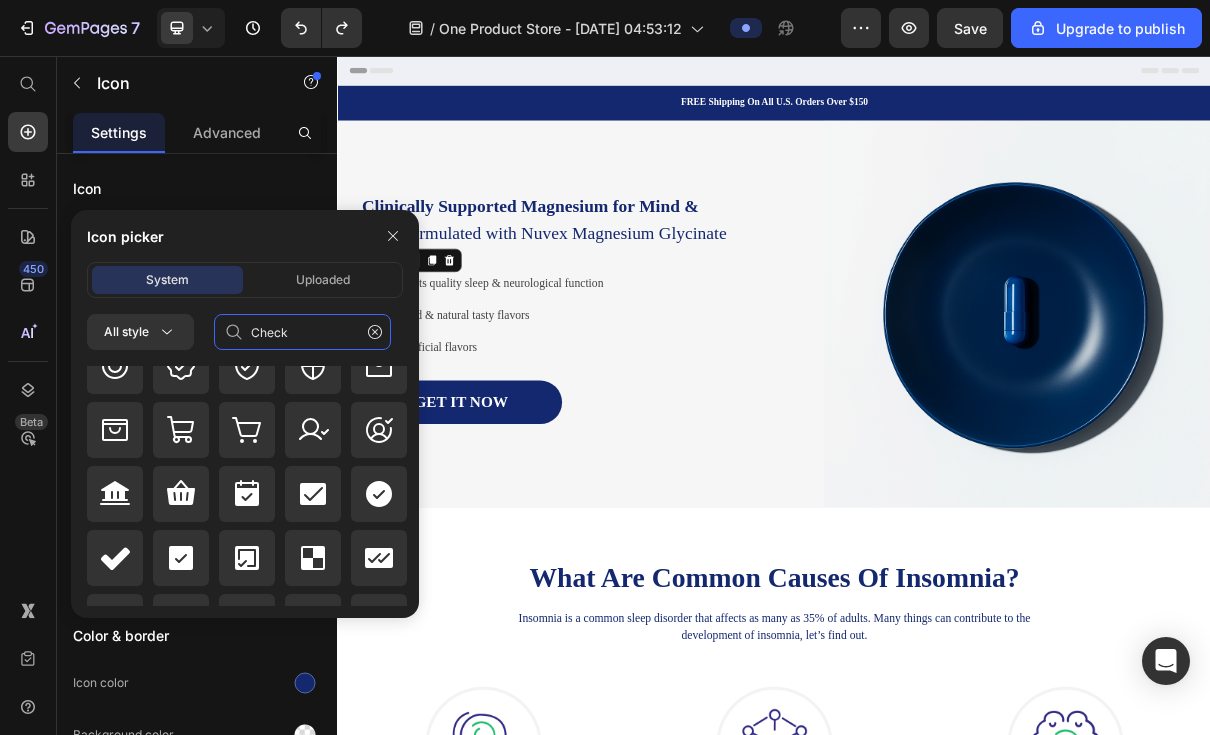 type on "Check" 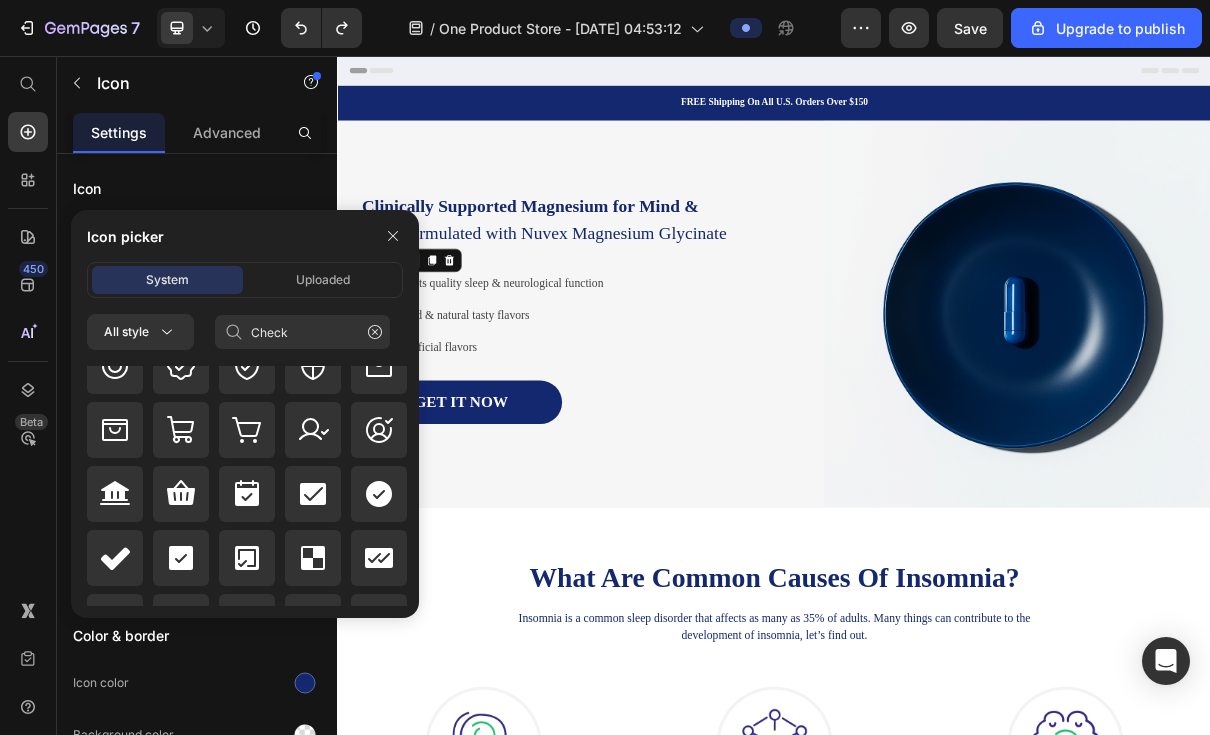 click 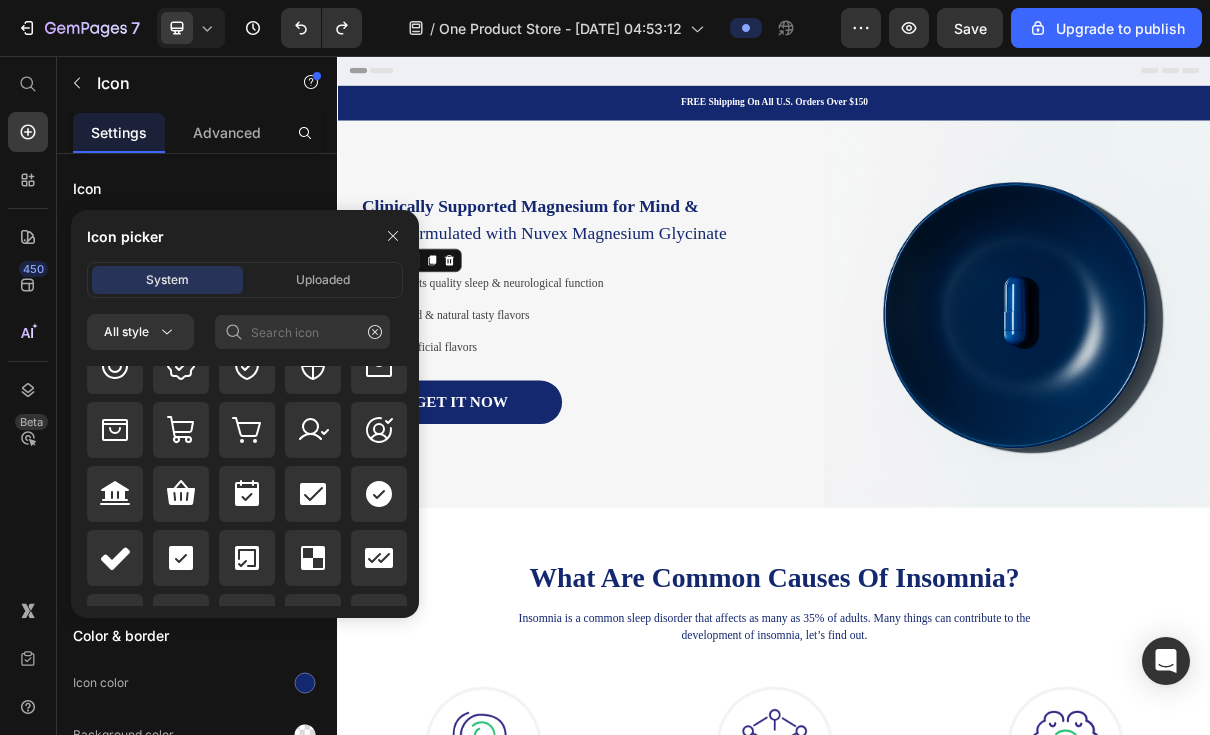 scroll, scrollTop: 928, scrollLeft: 0, axis: vertical 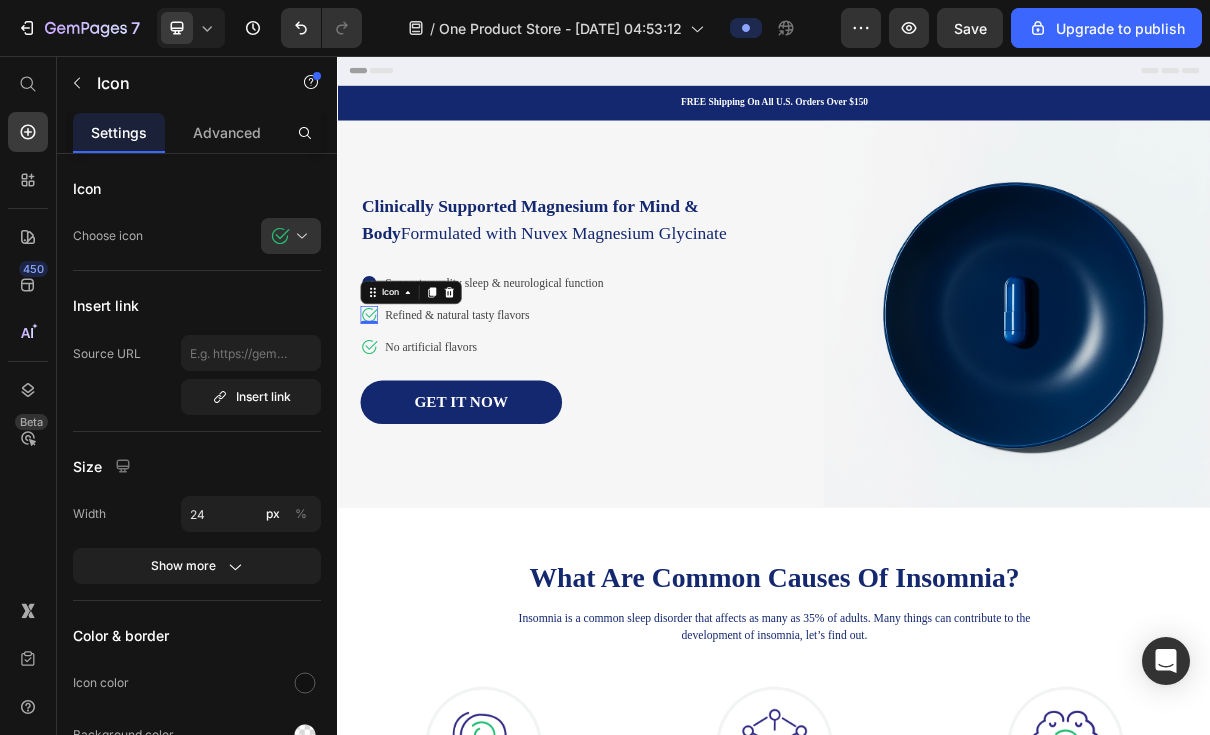 click at bounding box center [299, 236] 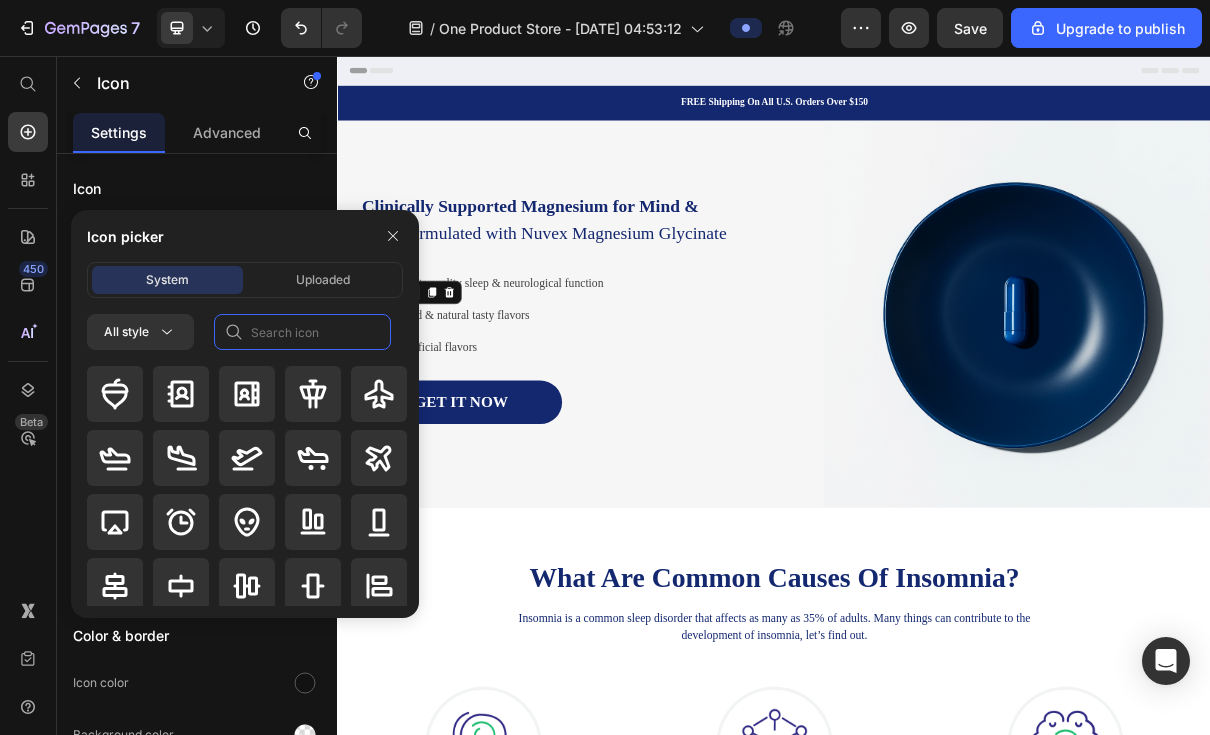 click 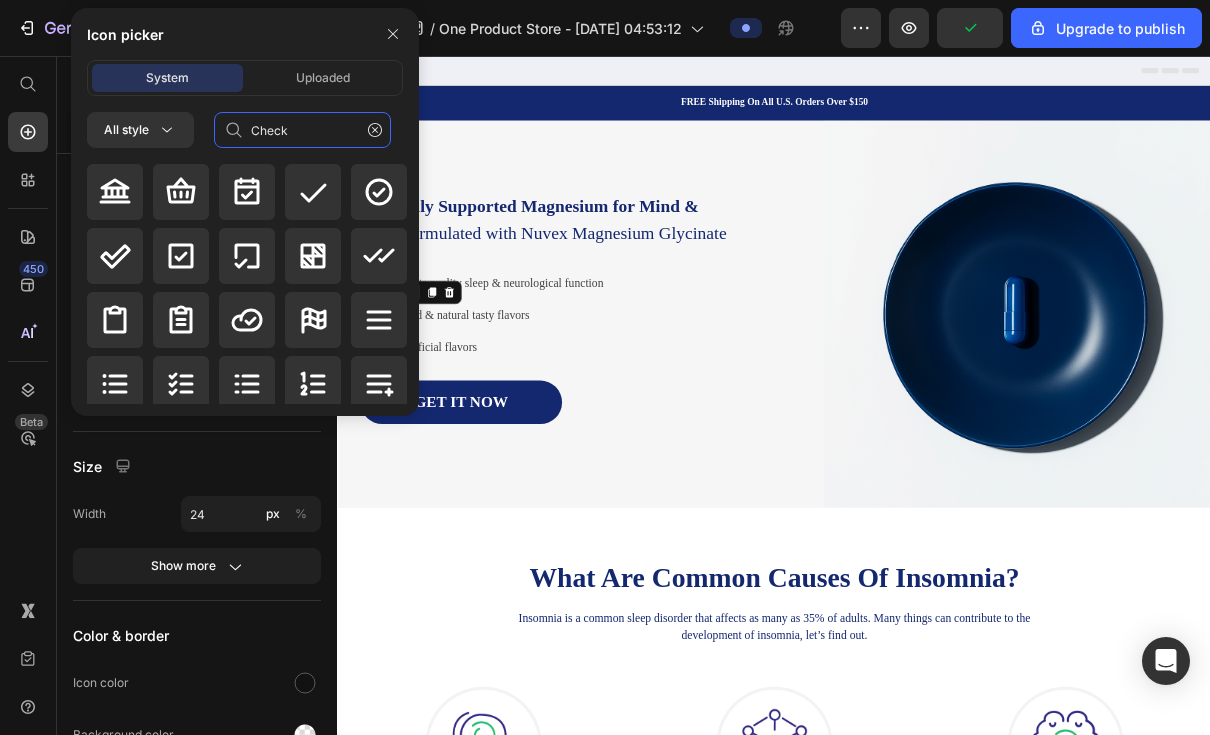 type on "Check" 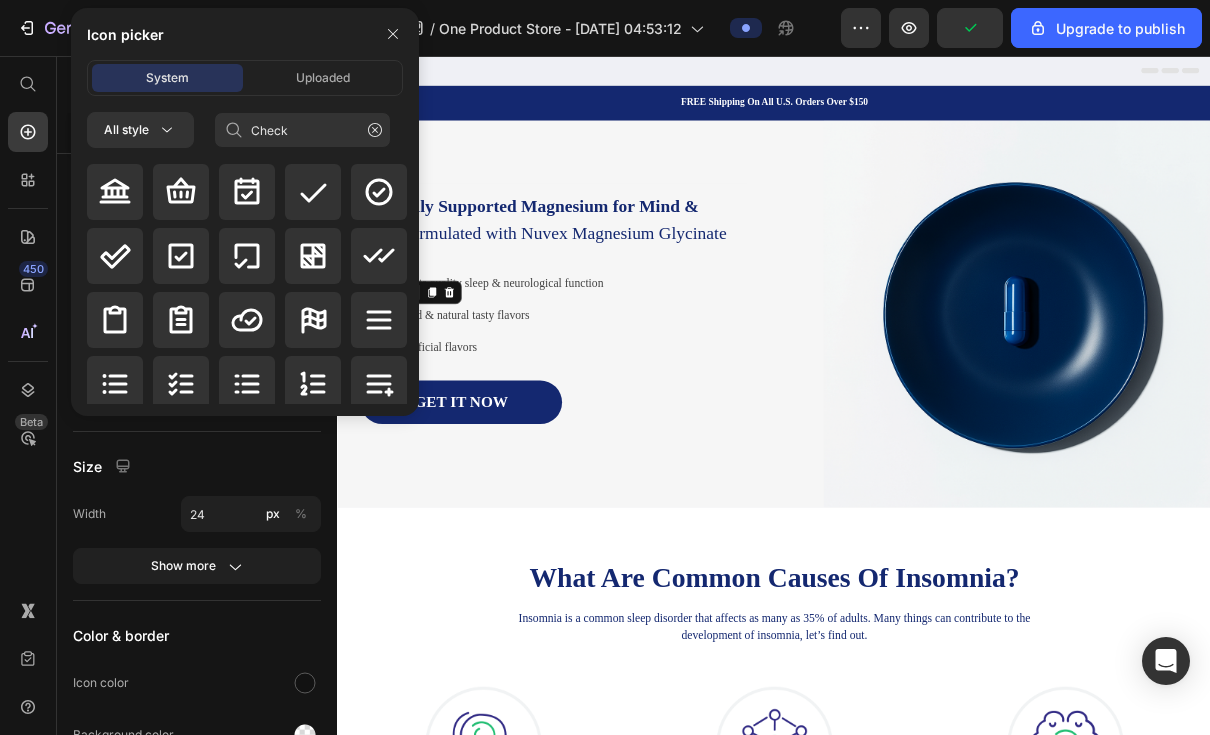 click 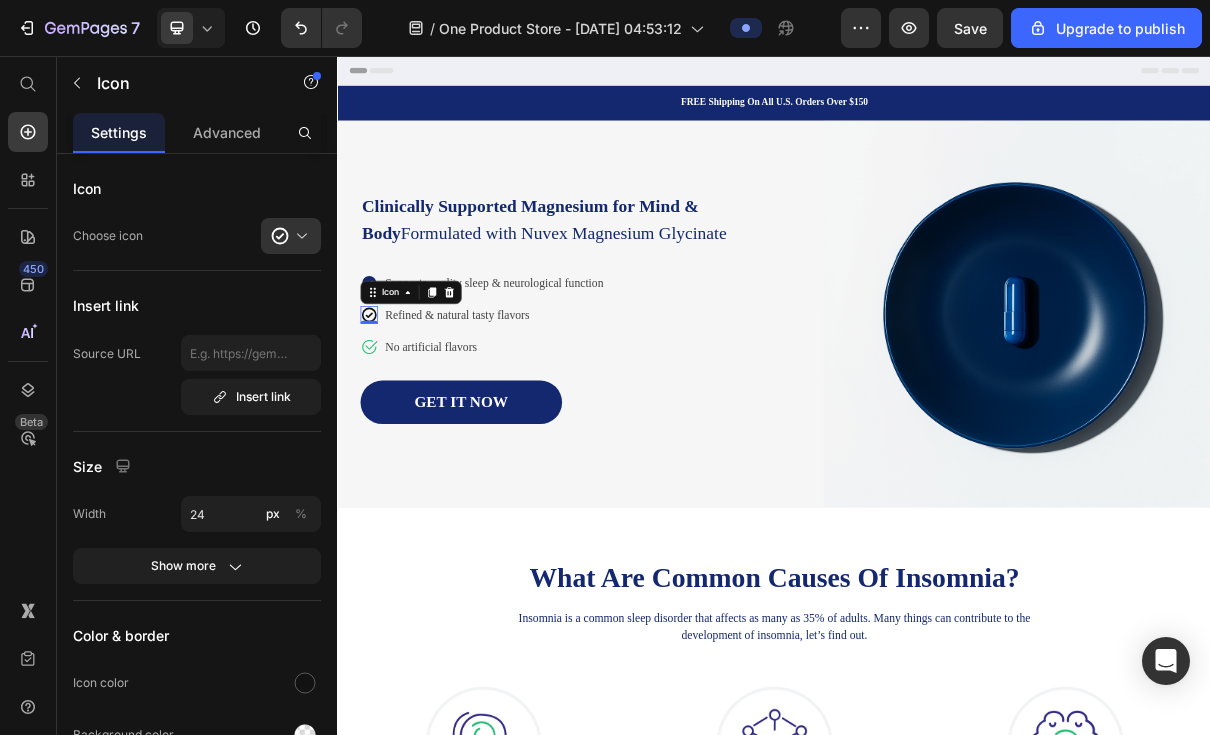 click at bounding box center (299, 236) 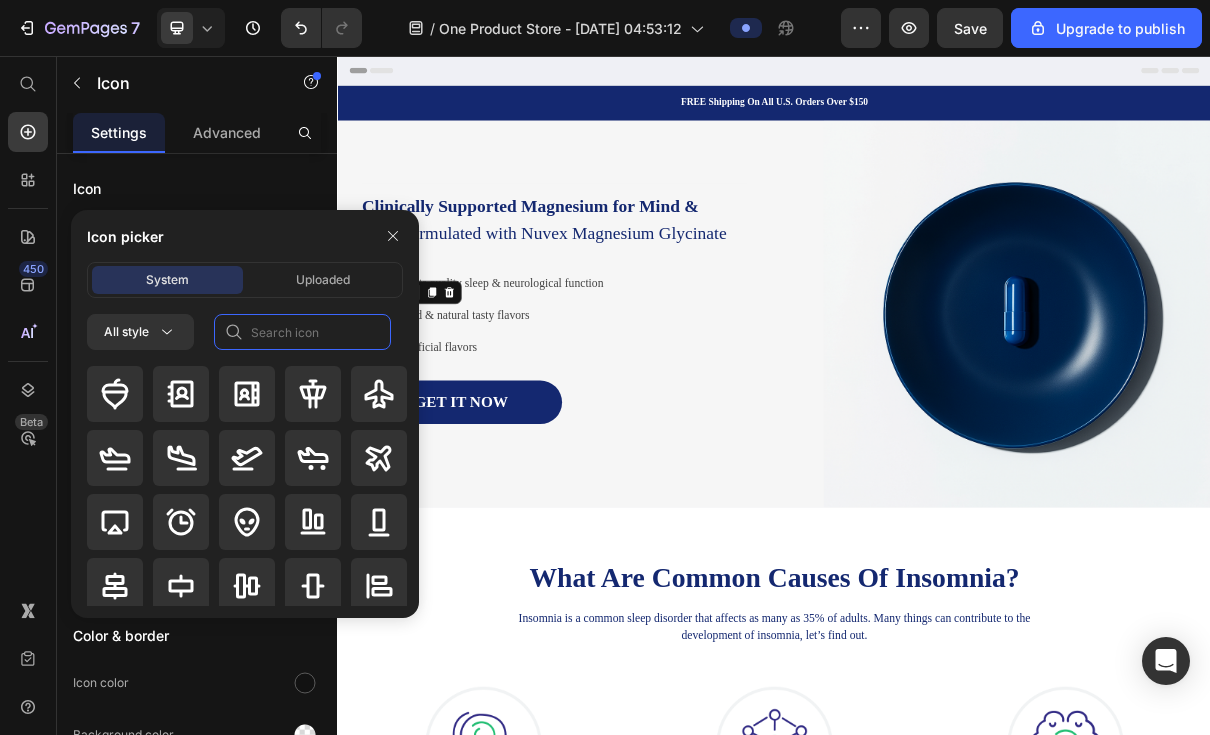 click 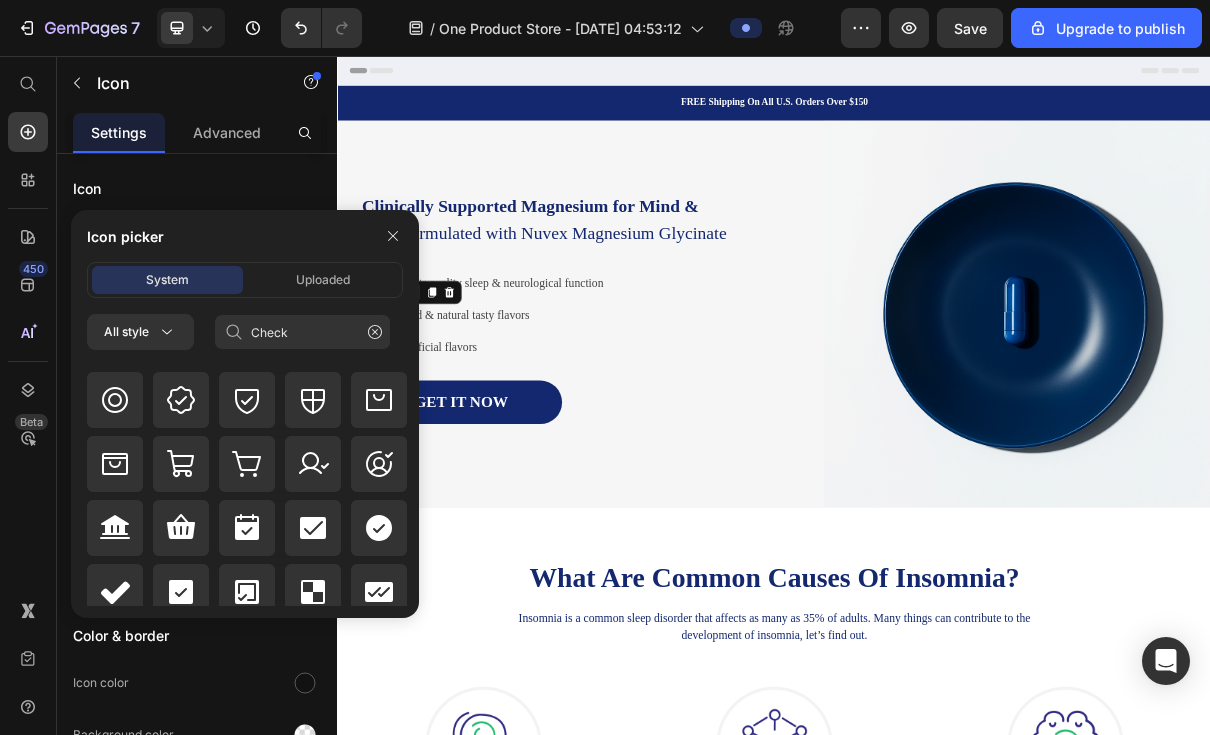 scroll, scrollTop: 931, scrollLeft: 0, axis: vertical 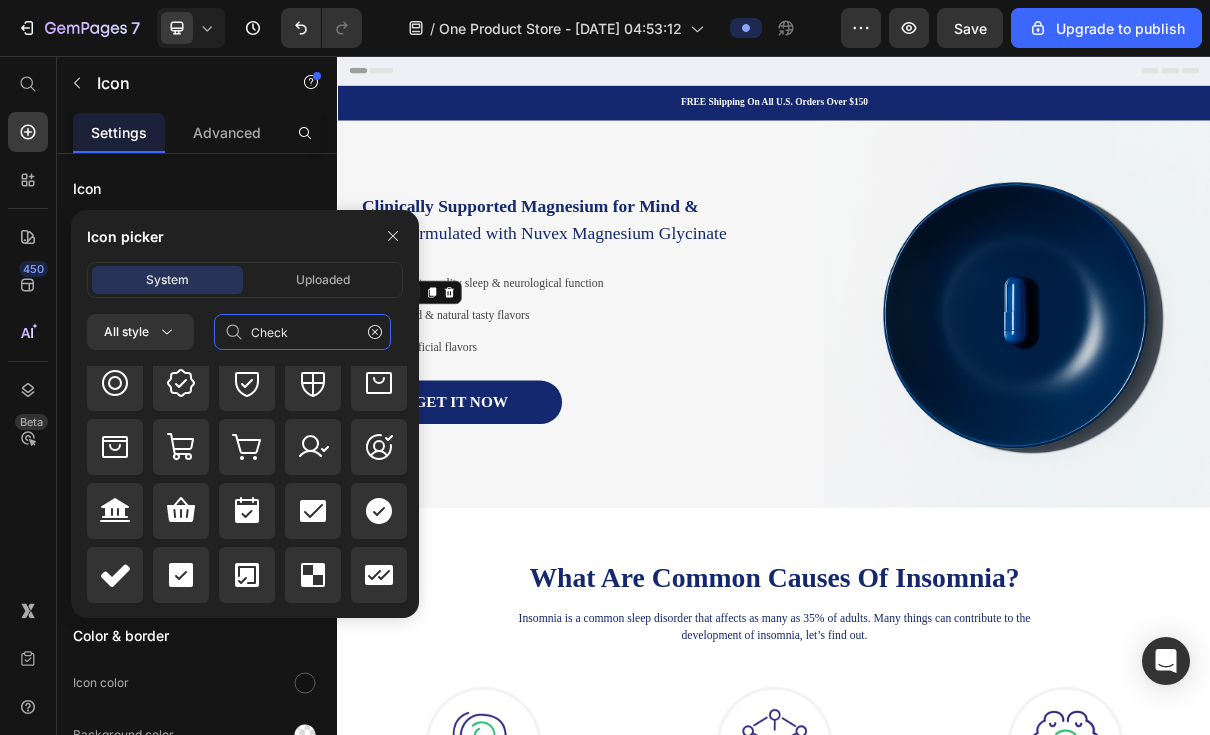 type on "Check" 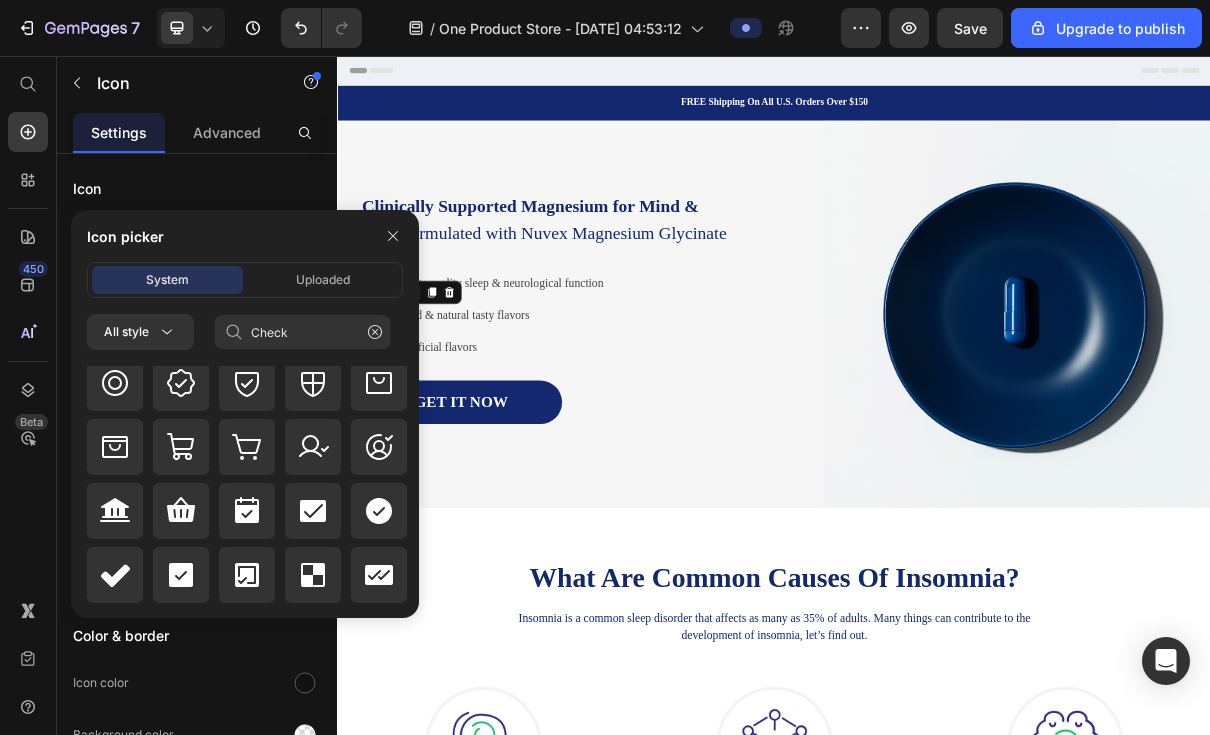 click 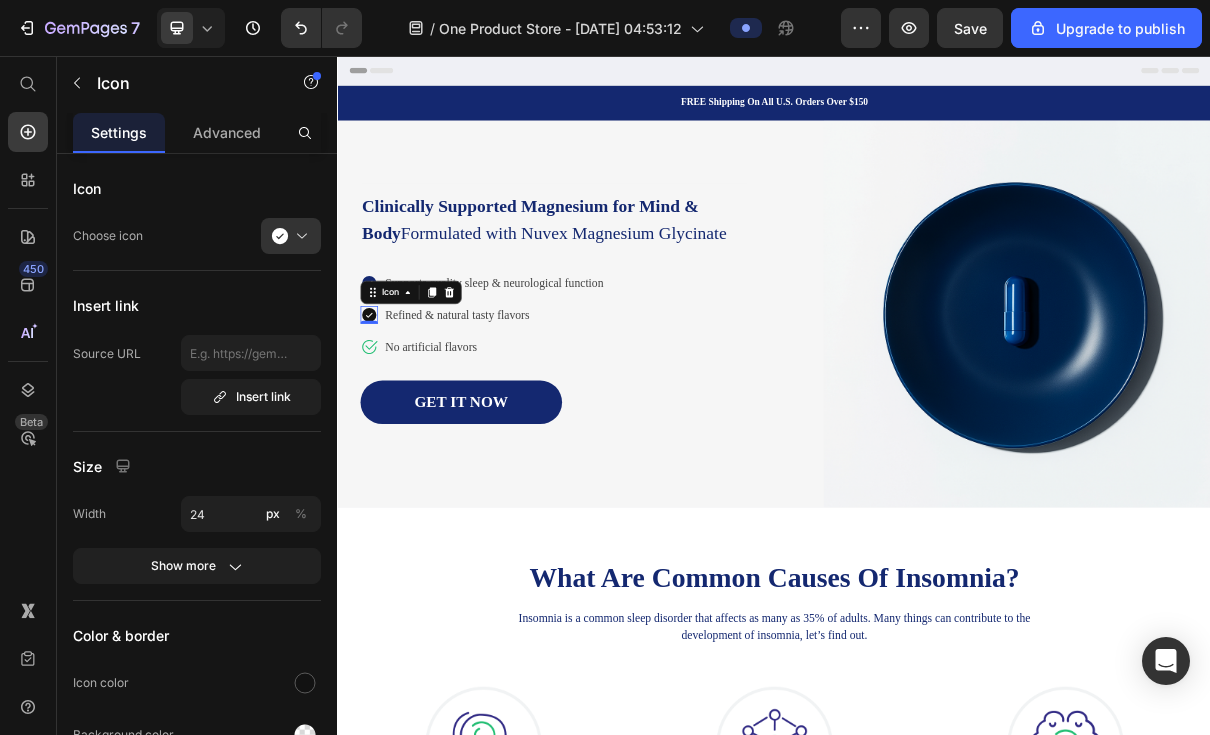 click at bounding box center (305, 683) 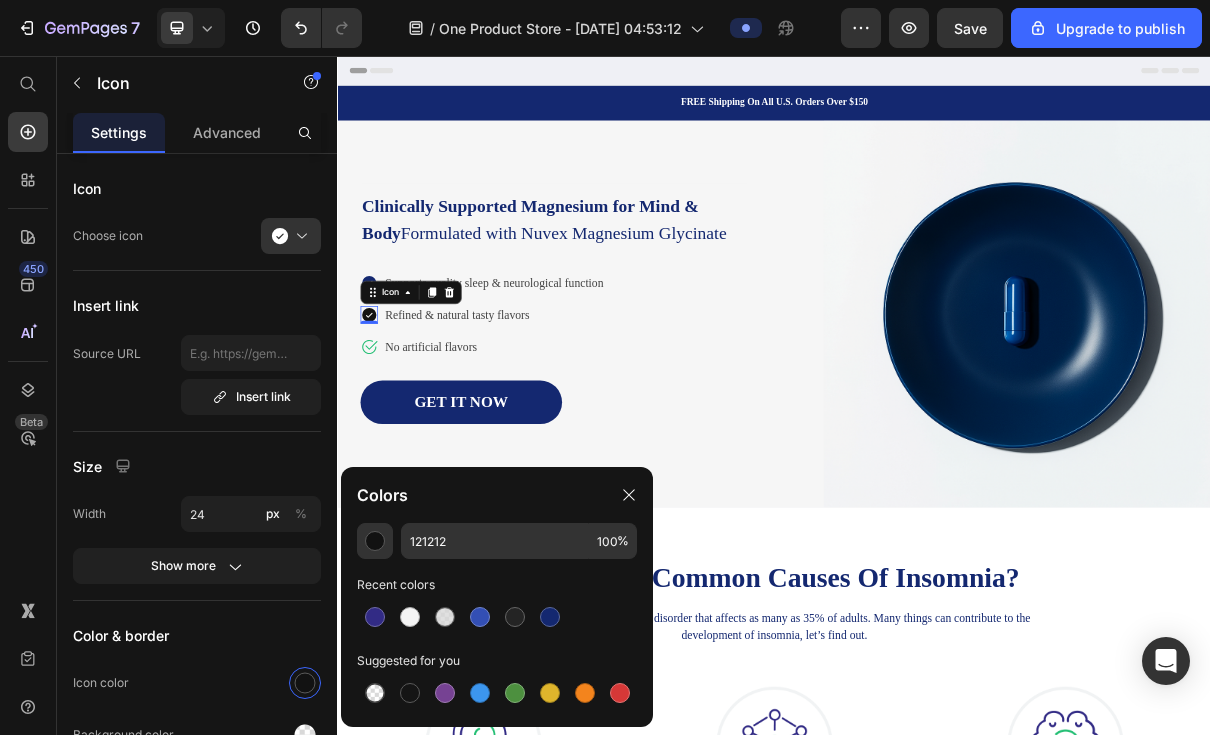 click at bounding box center (550, 617) 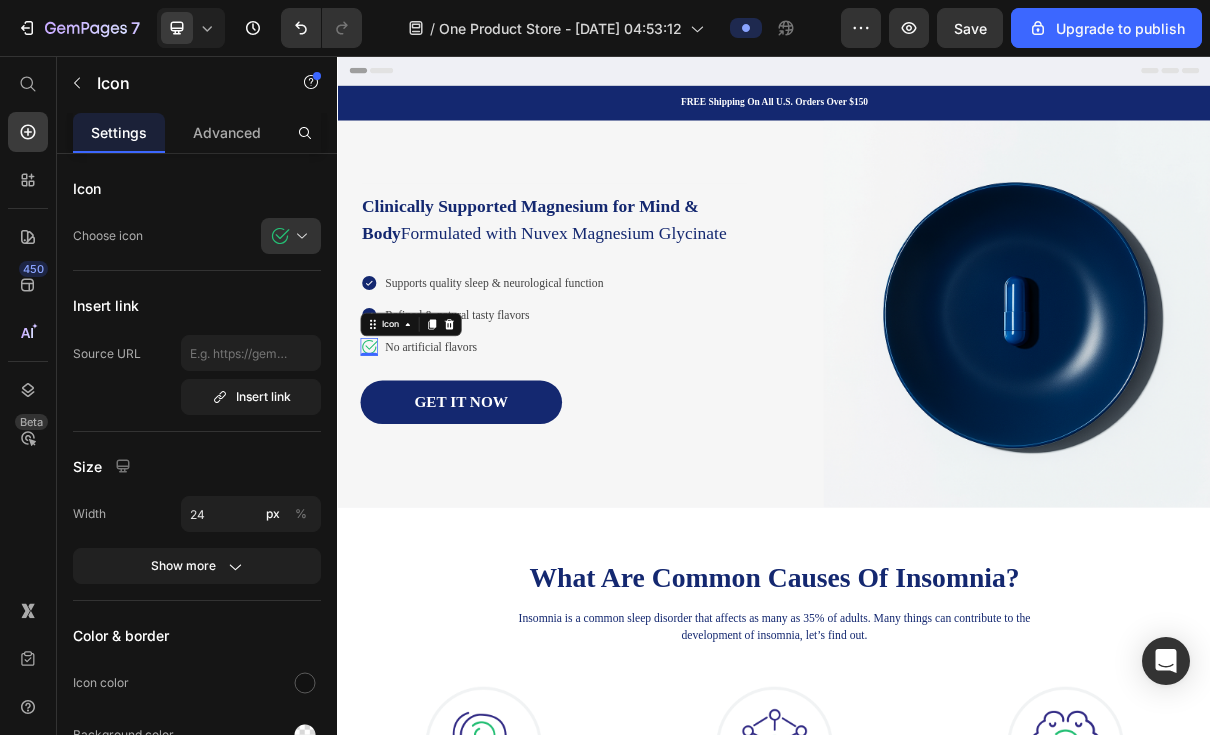 click at bounding box center [299, 236] 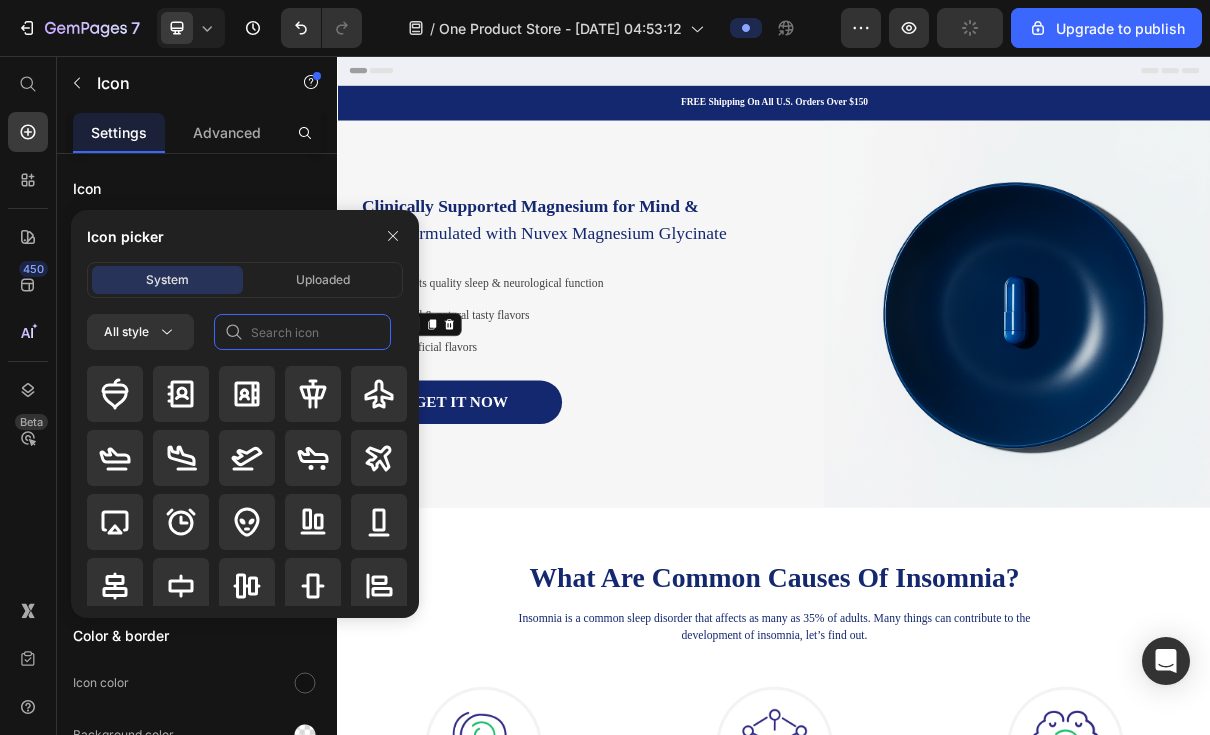 click 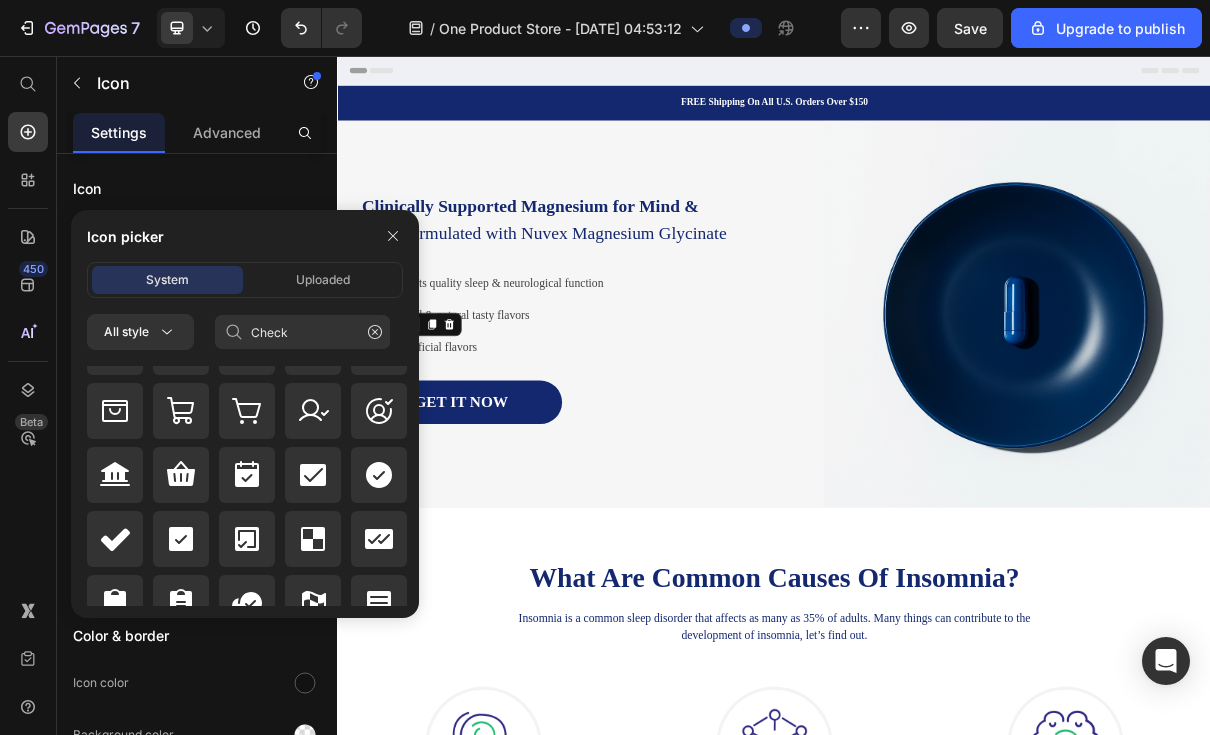 scroll, scrollTop: 957, scrollLeft: 0, axis: vertical 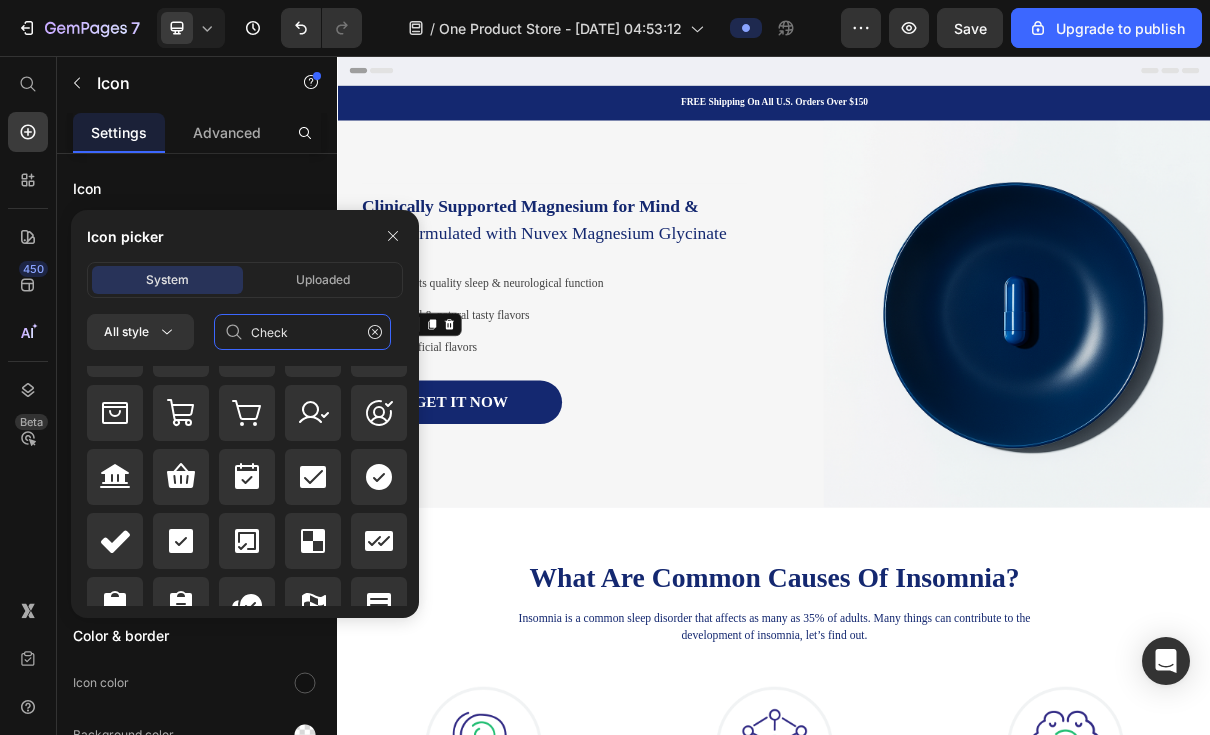 type on "Check" 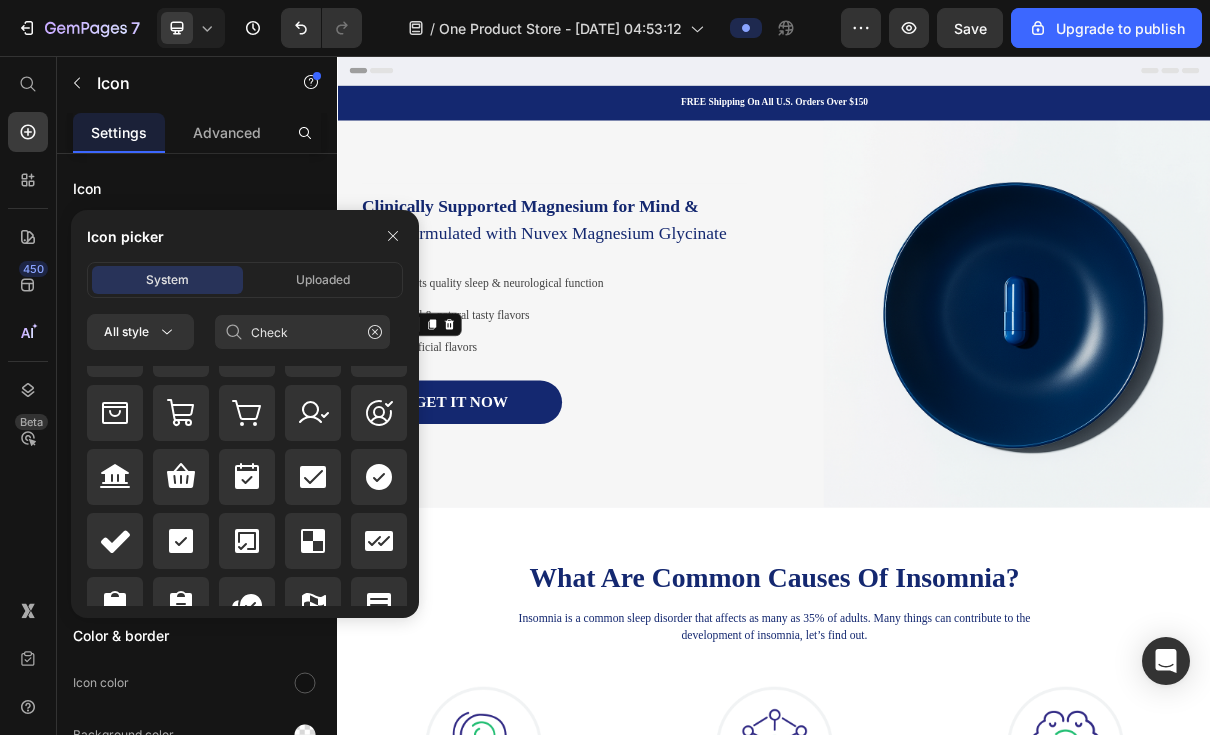 click 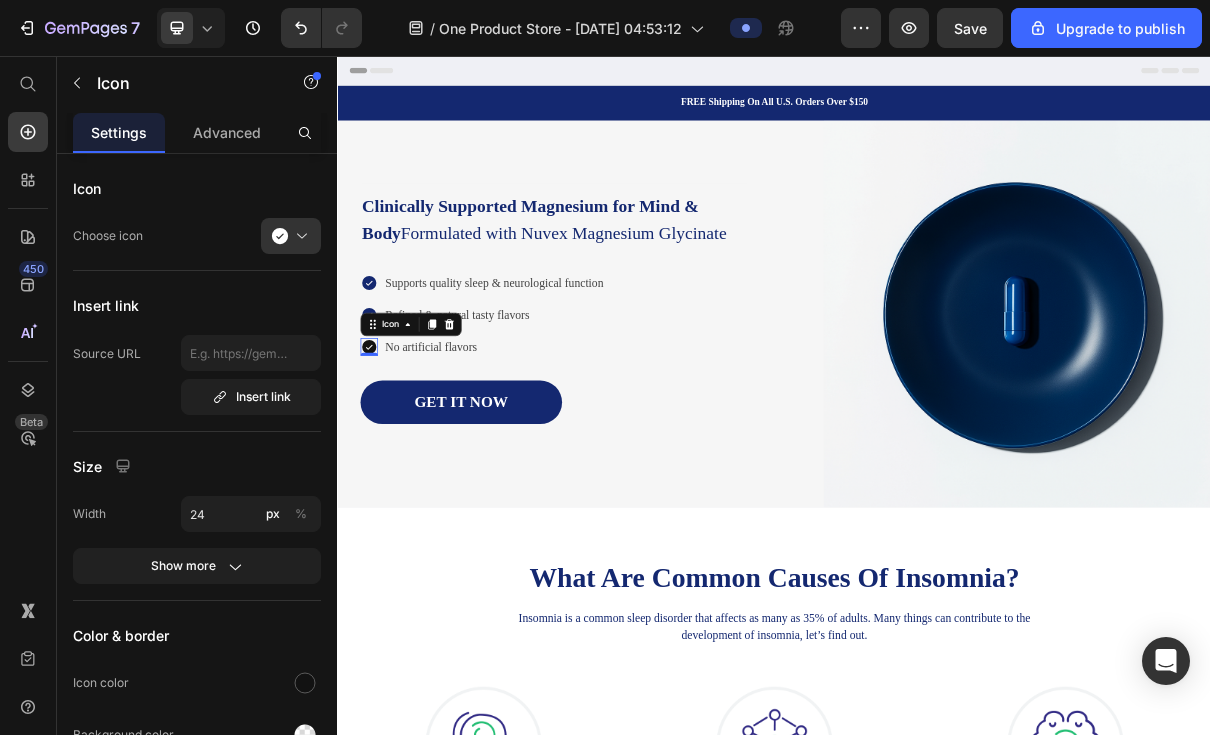 click at bounding box center (305, 683) 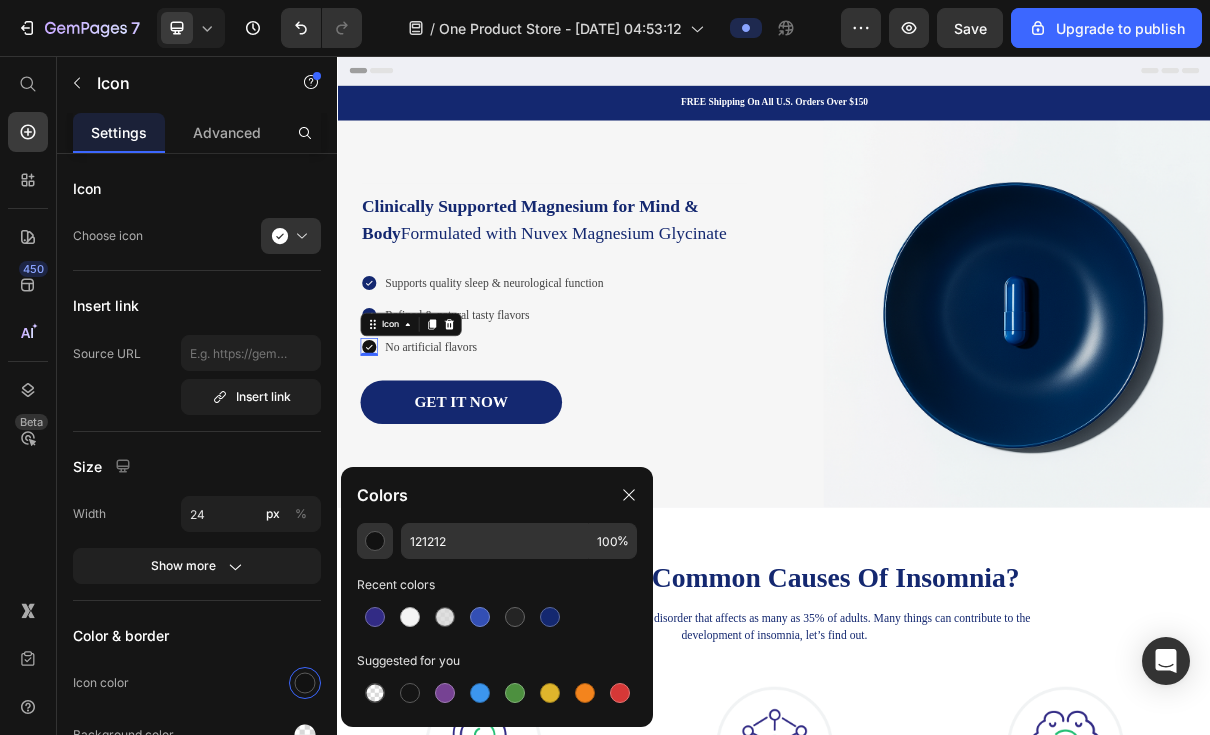 click at bounding box center (550, 617) 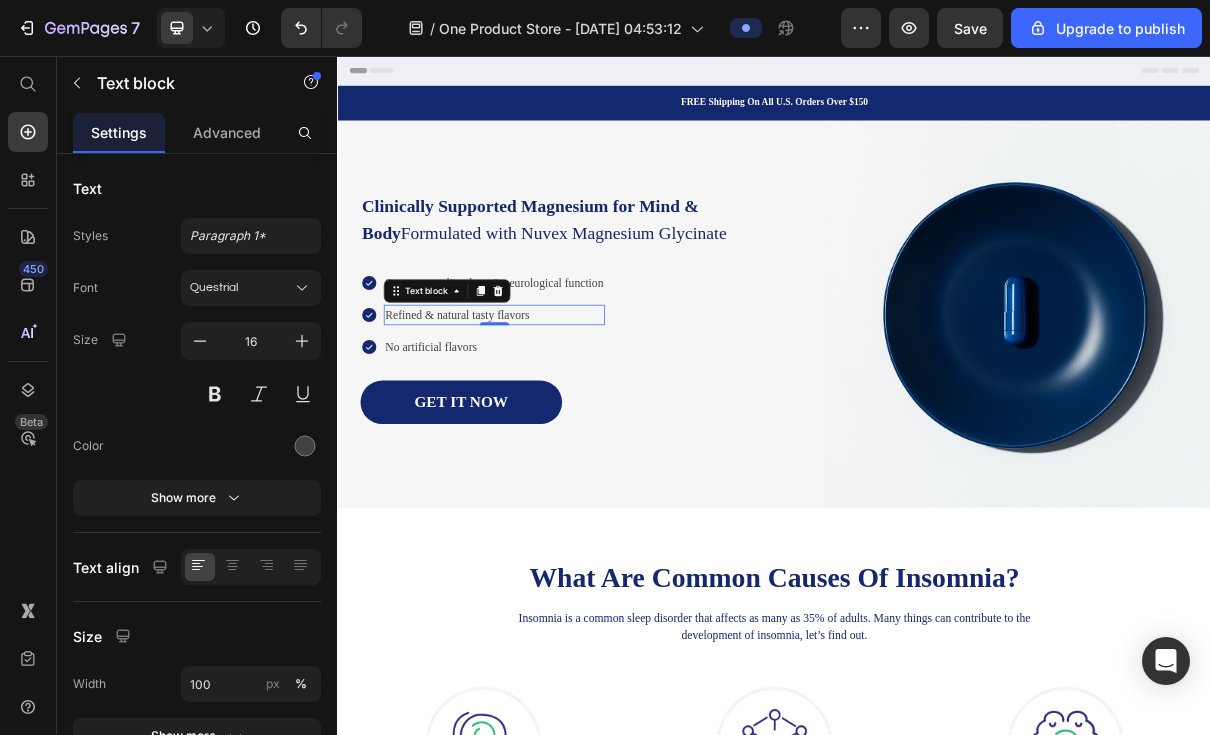 click on "Refined & natural tasty flavors" at bounding box center [552, 412] 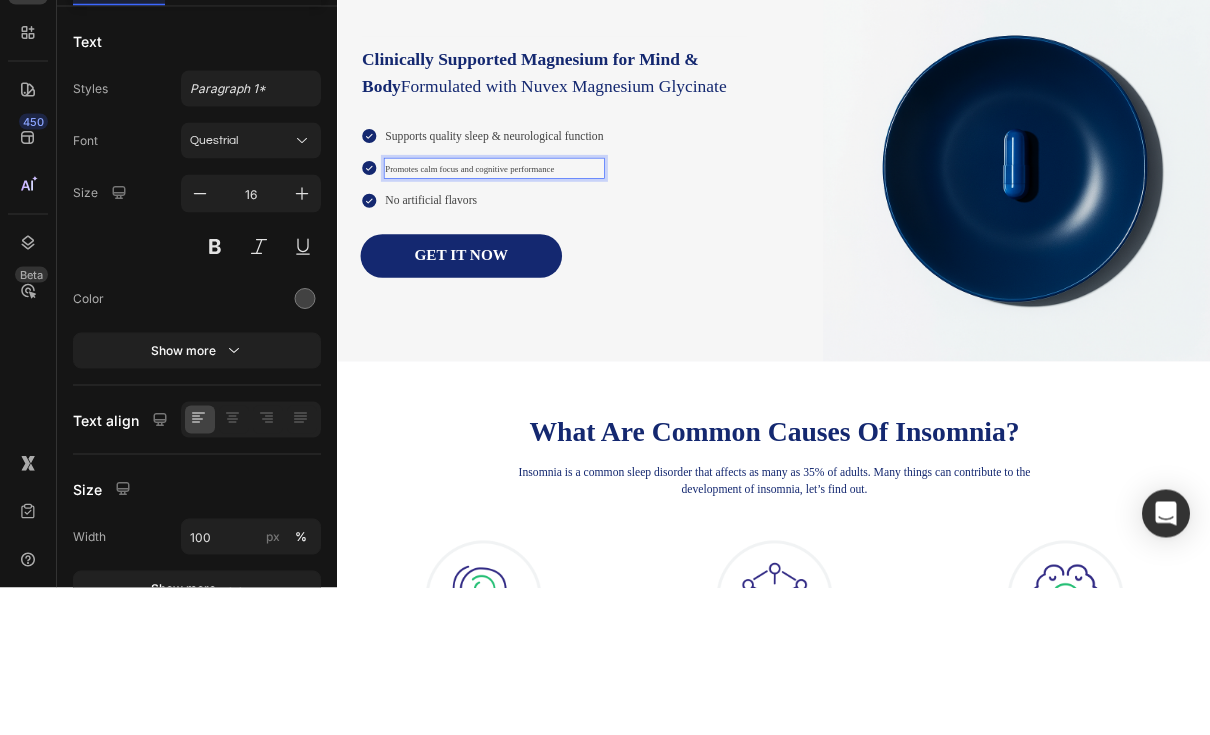 click on "Promotes calm focus and cognitive performance" at bounding box center [518, 266] 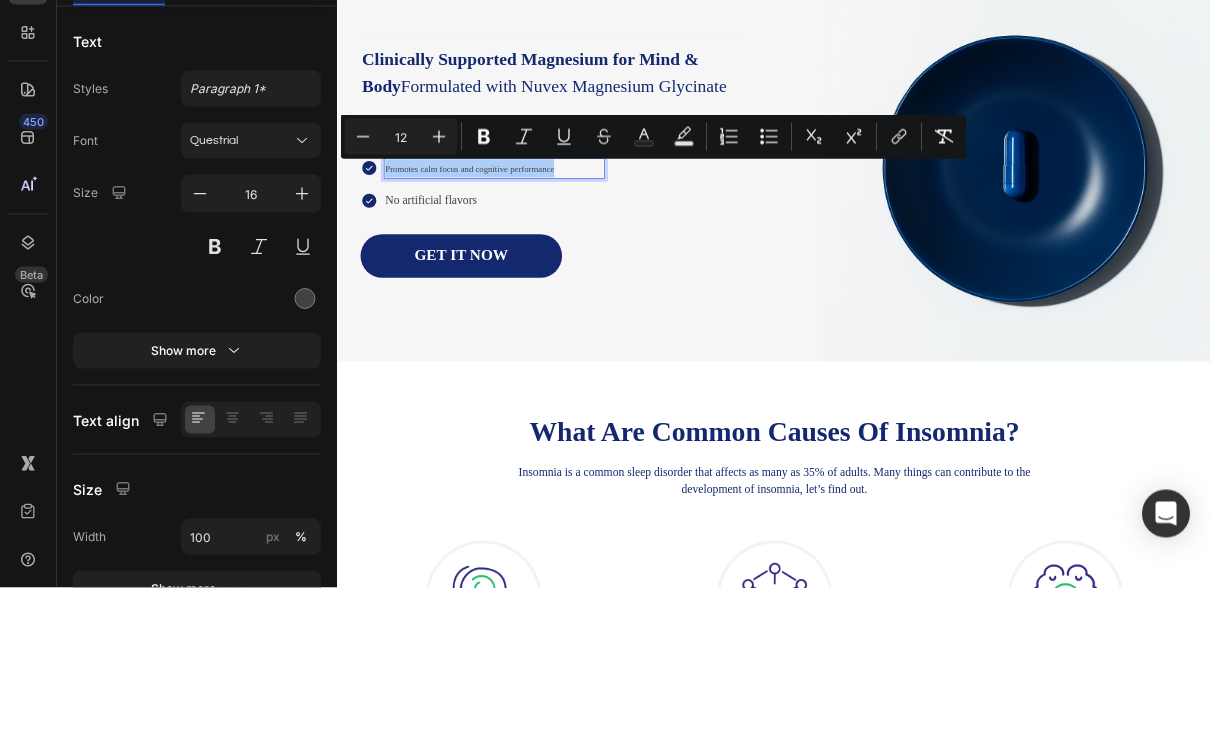 click 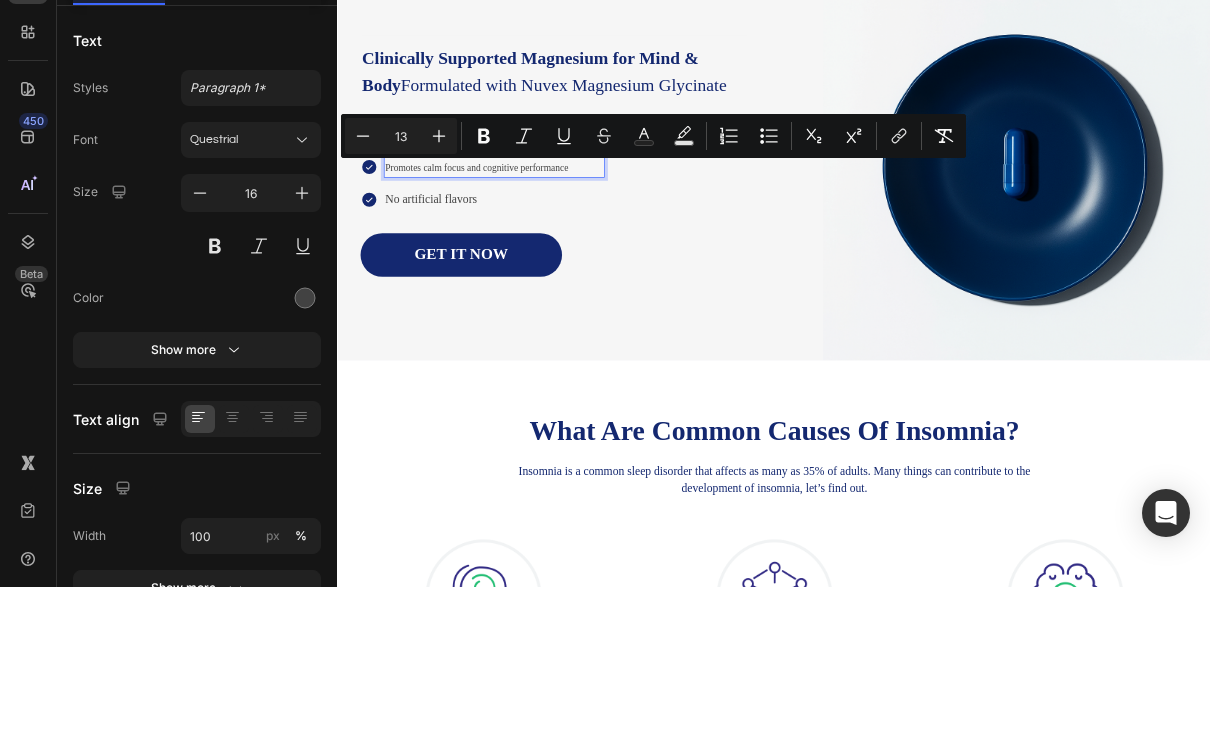 click 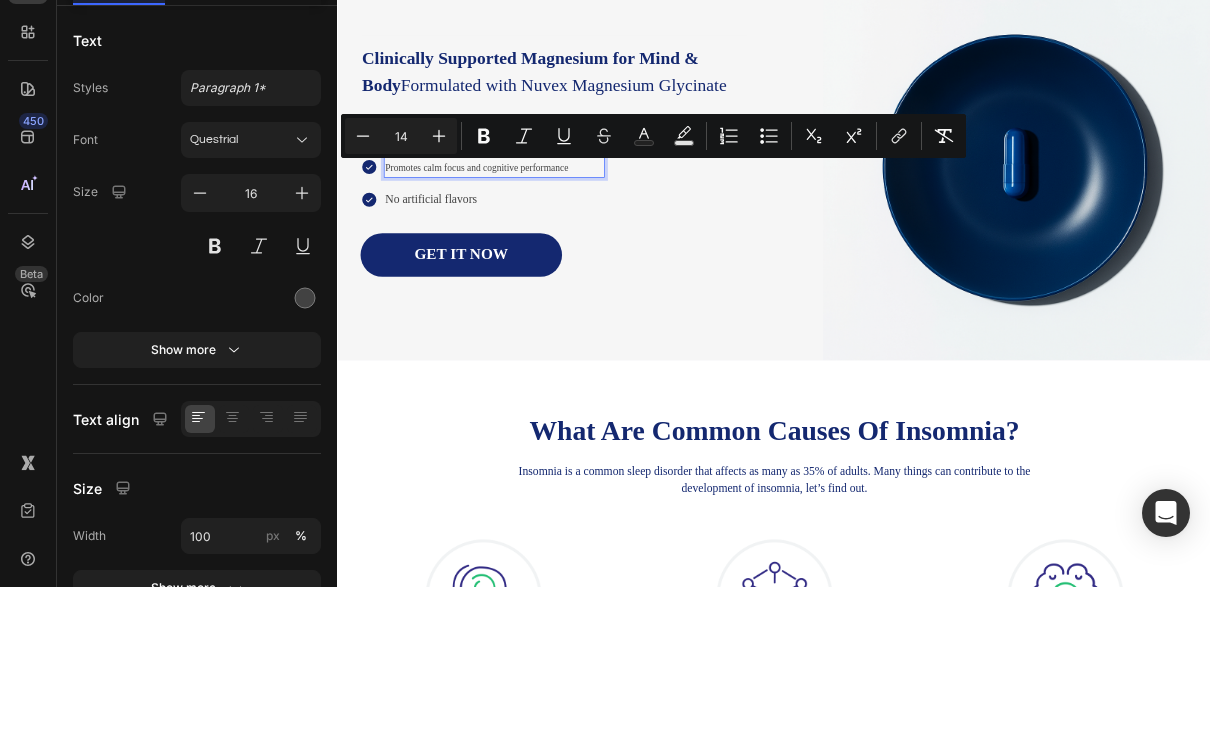 click 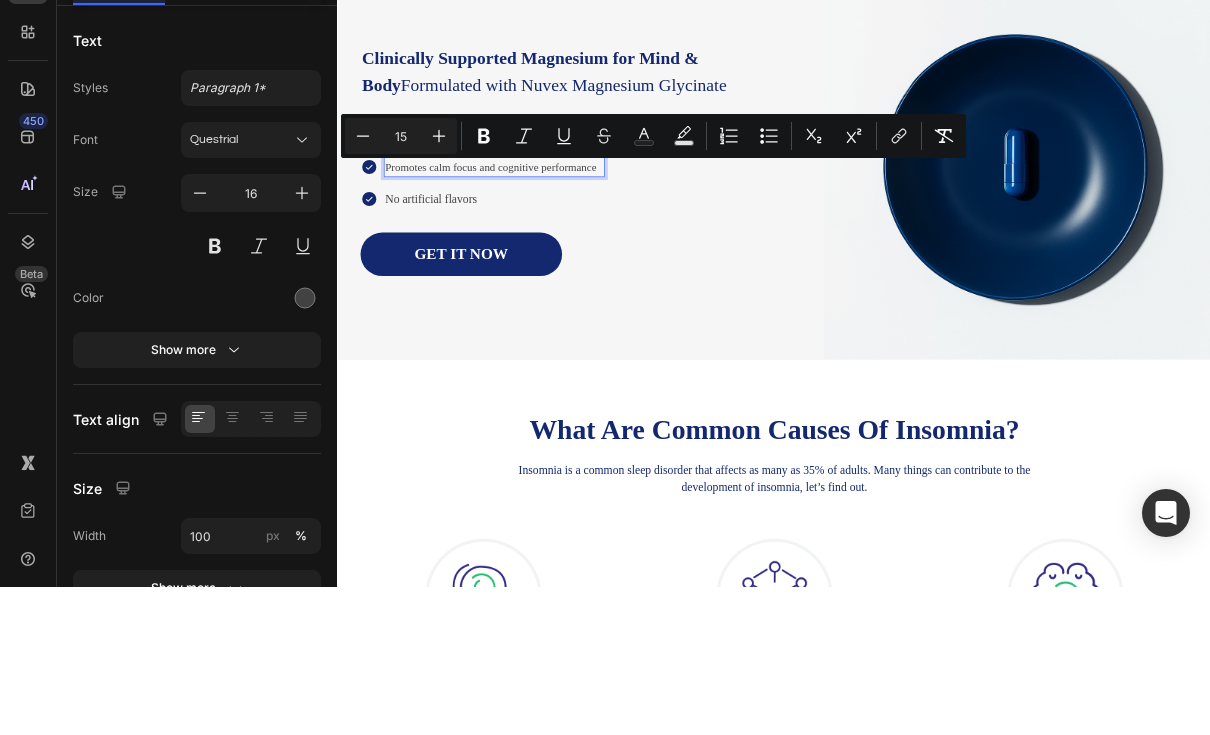 click 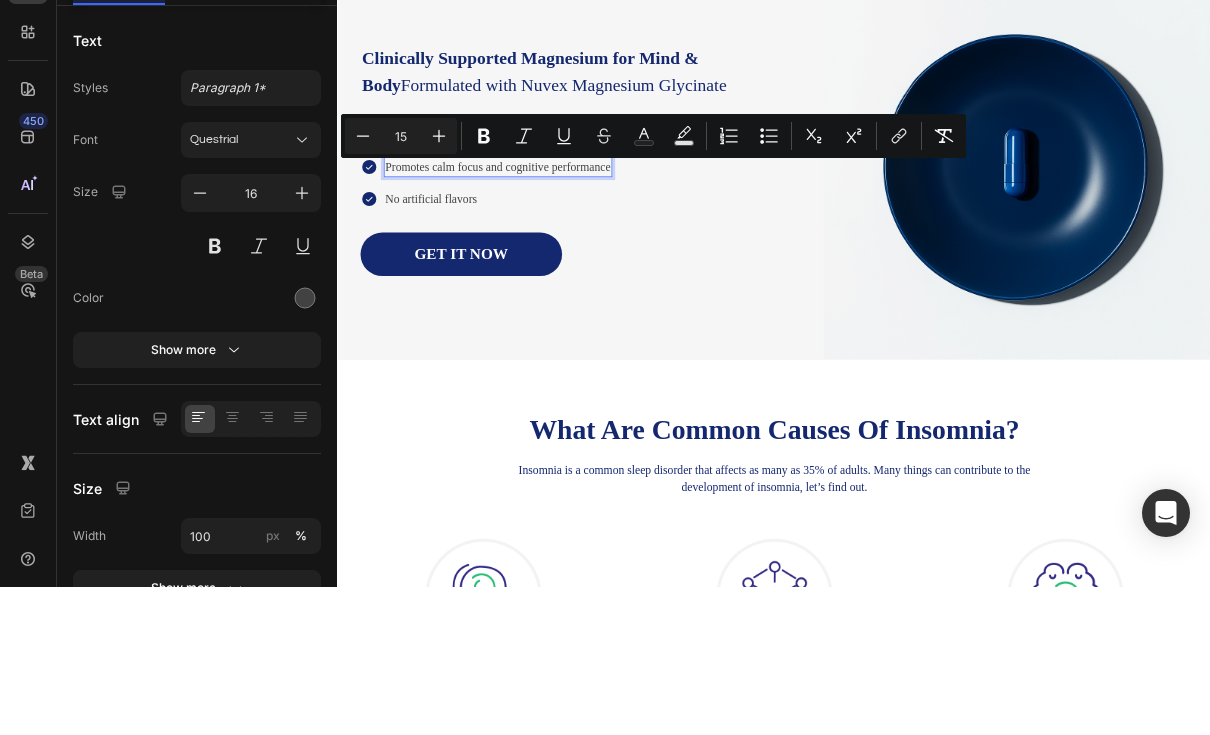 type on "16" 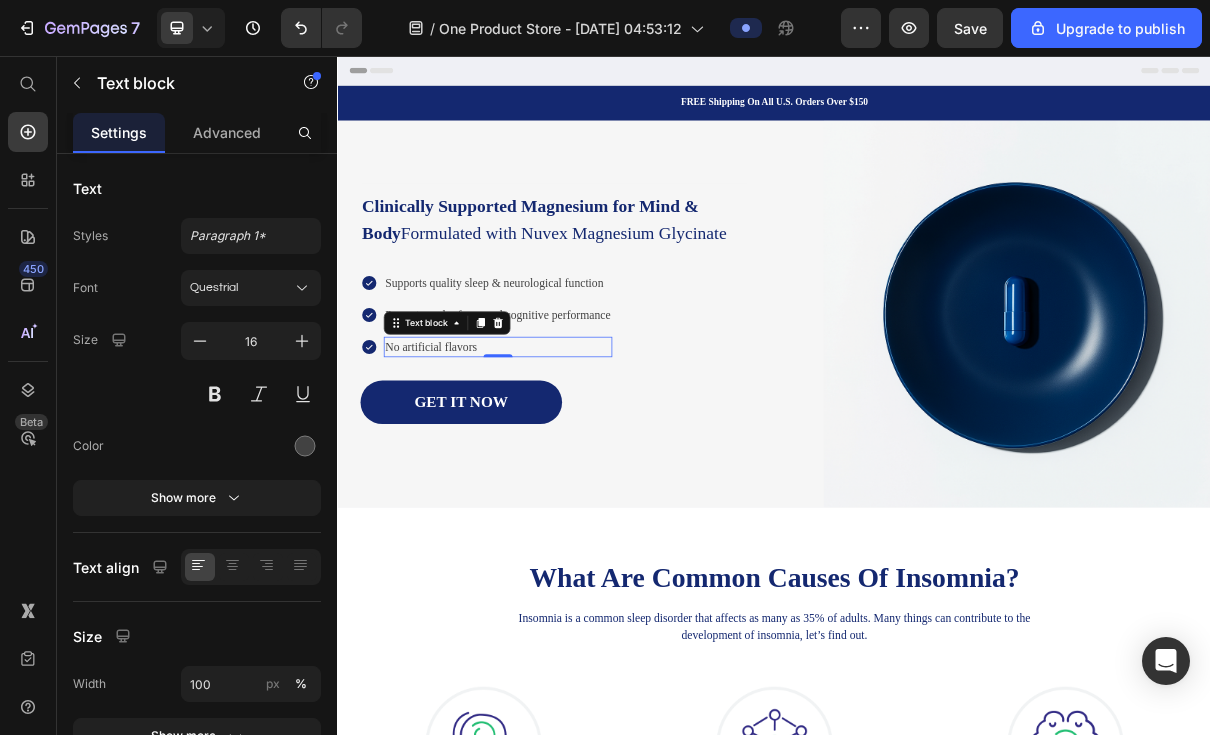 click on "No artificial flavors" at bounding box center (557, 456) 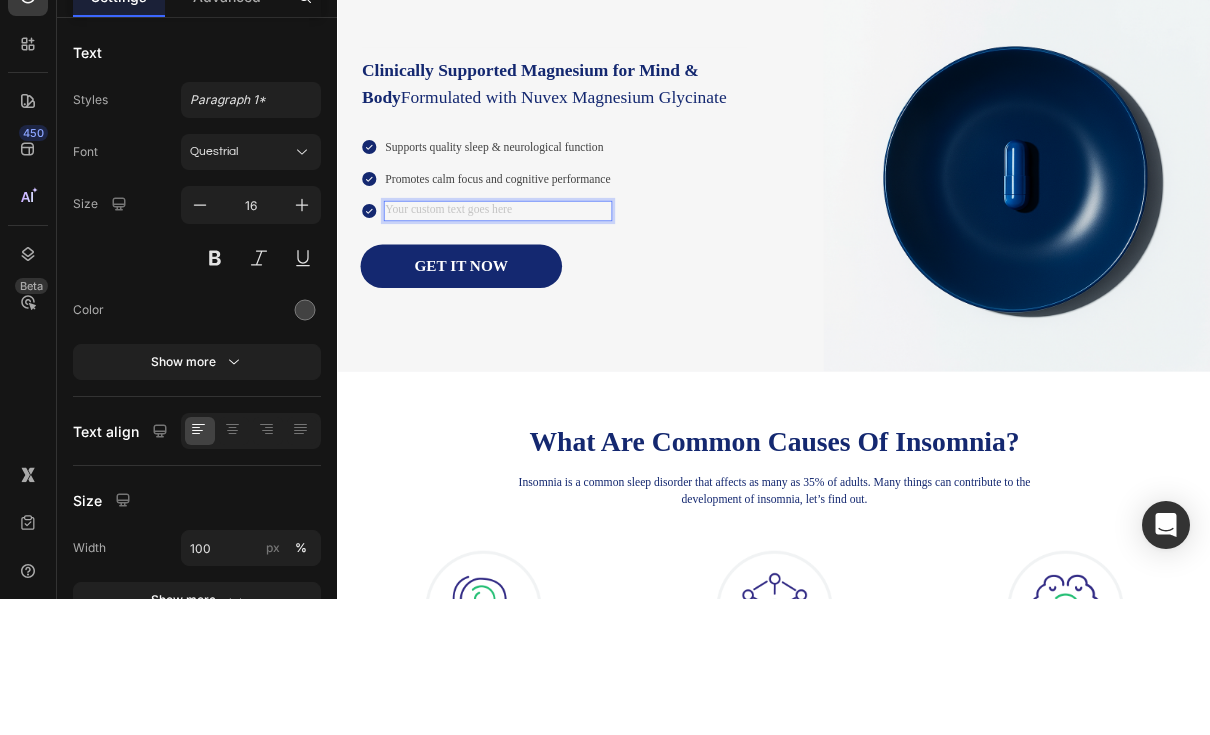 type 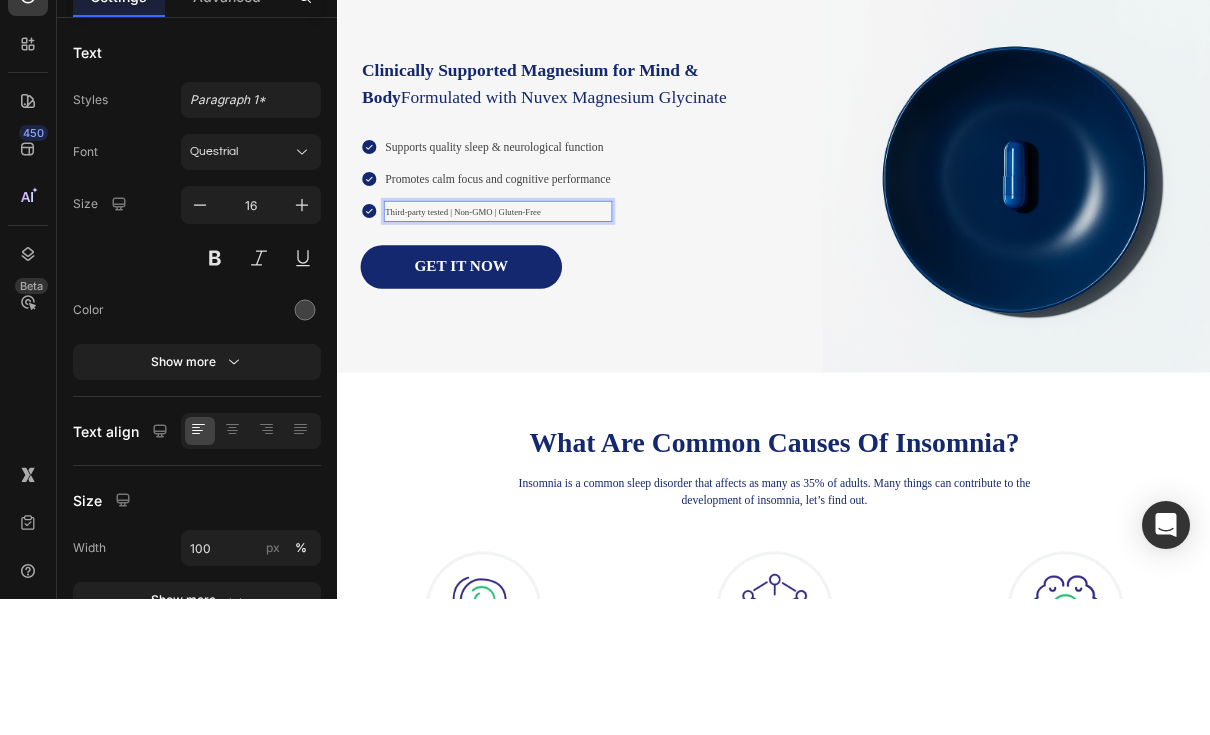 click on "Third-party tested | Non-GMO | Gluten-Free" at bounding box center (509, 322) 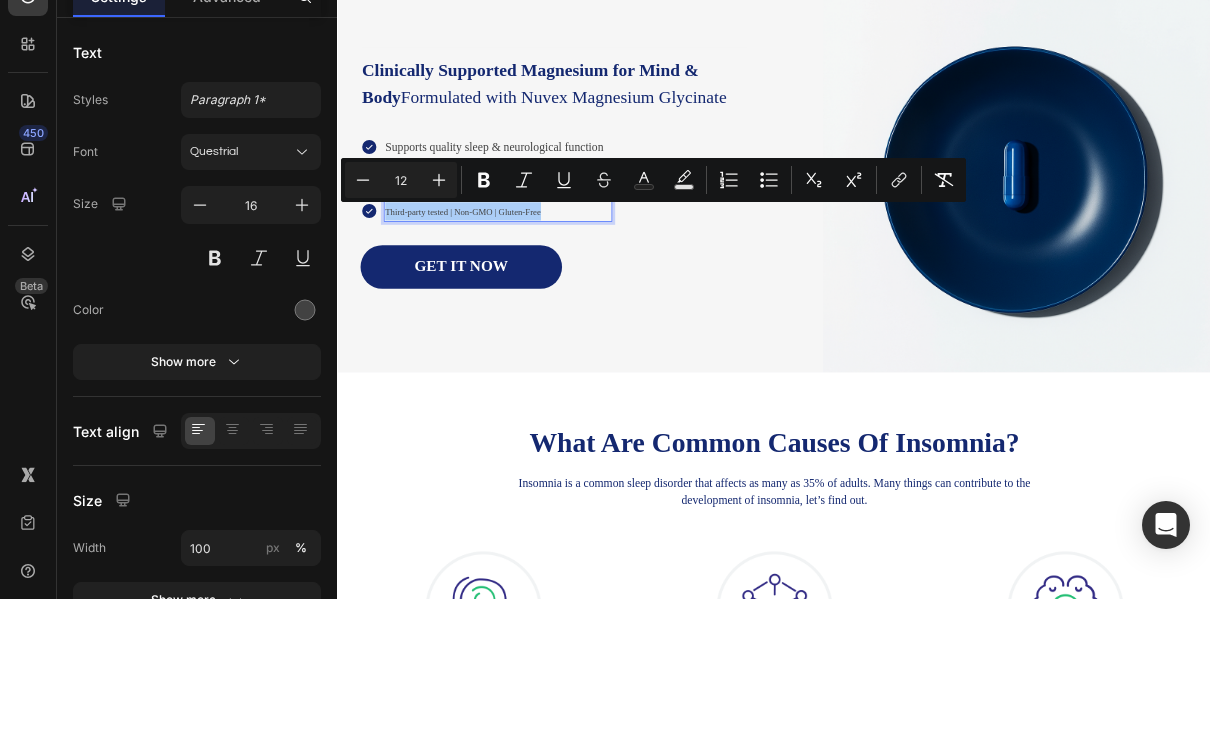 click on "Plus" at bounding box center [439, 316] 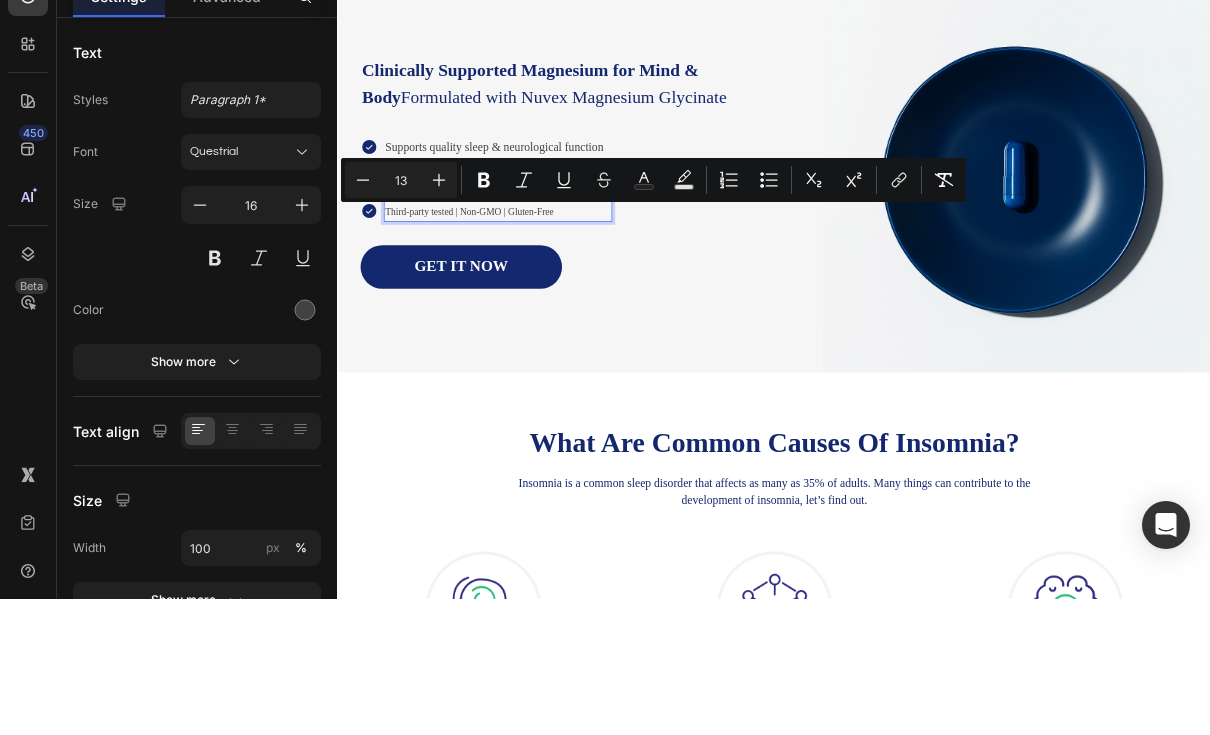 click 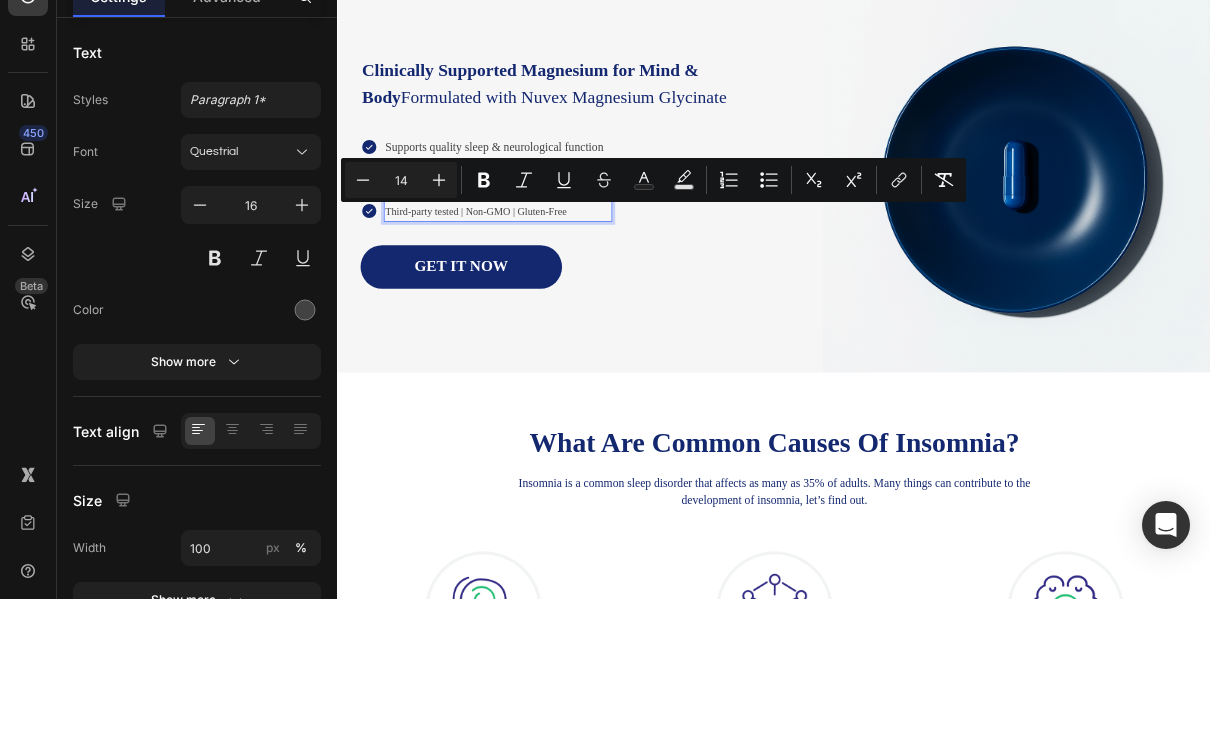 click 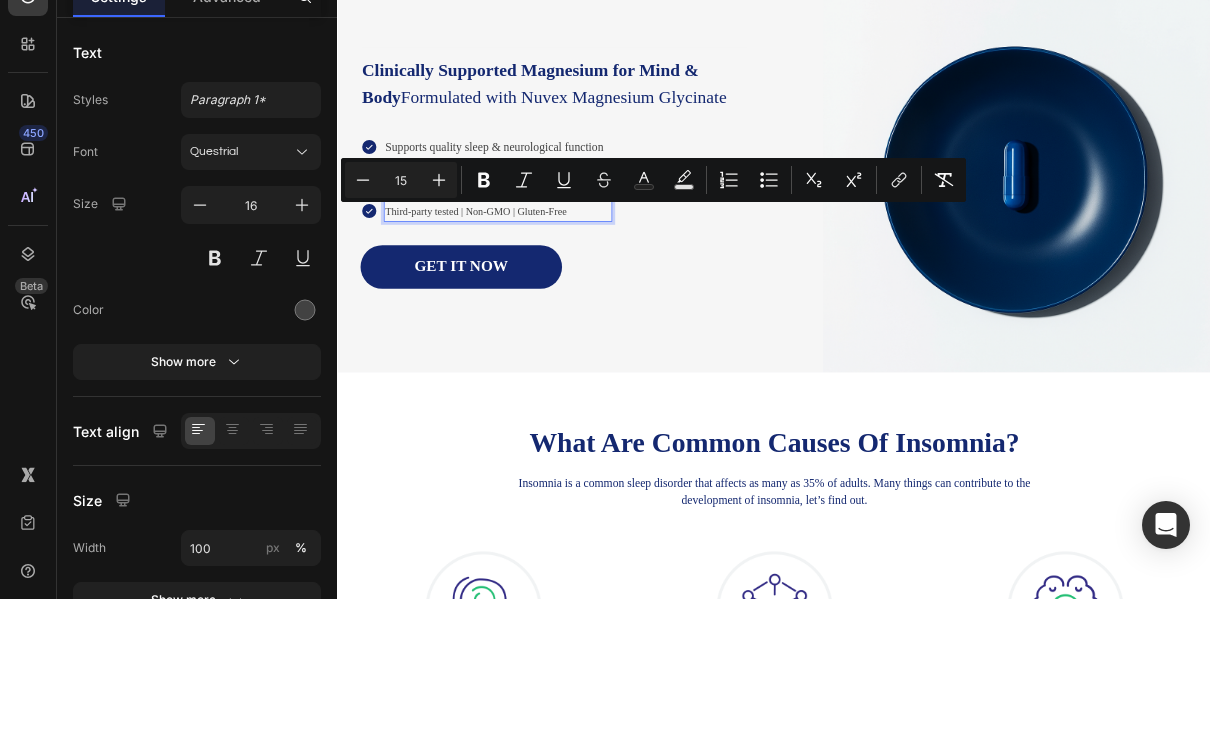 click 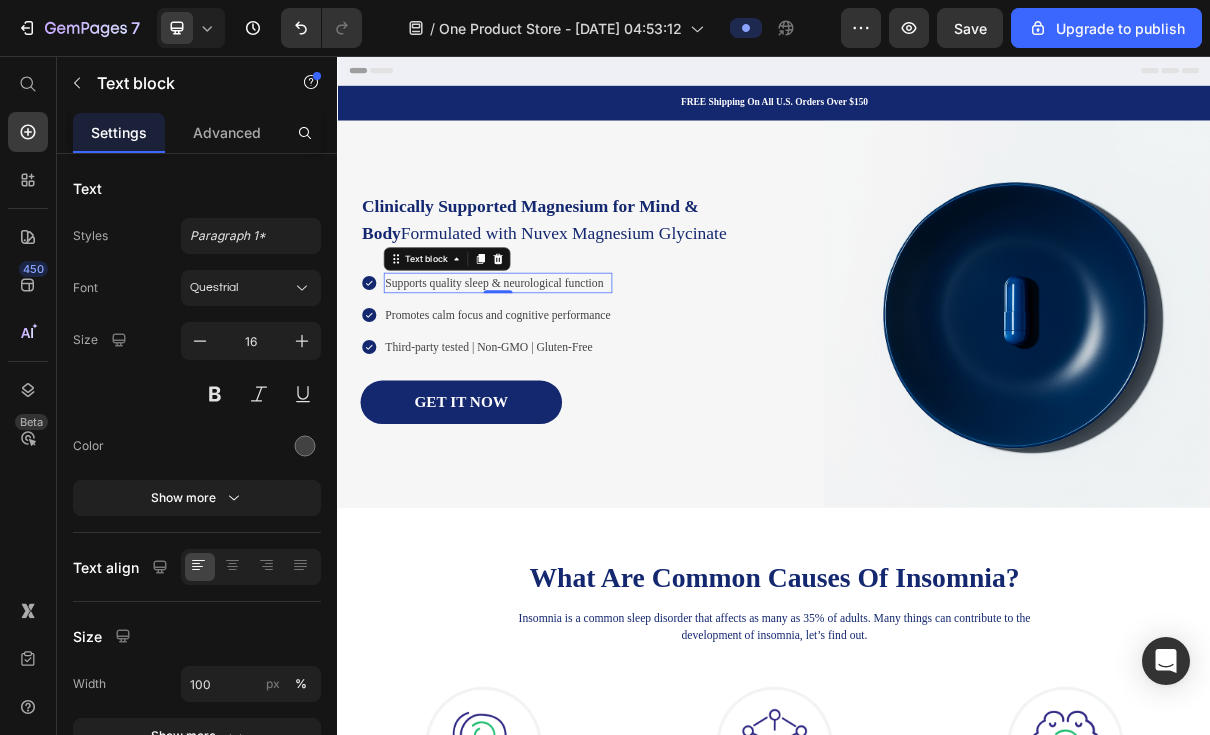 click on "Supports quality sleep & neurological function" at bounding box center [552, 367] 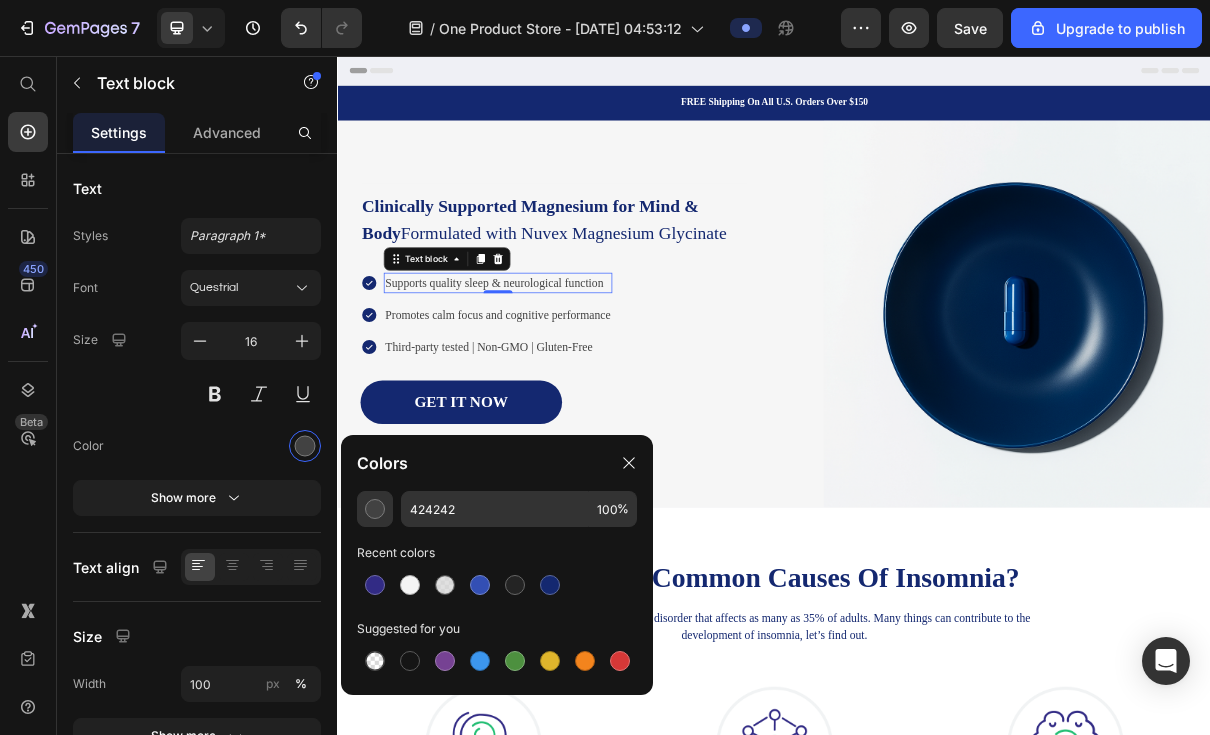 click at bounding box center (550, 585) 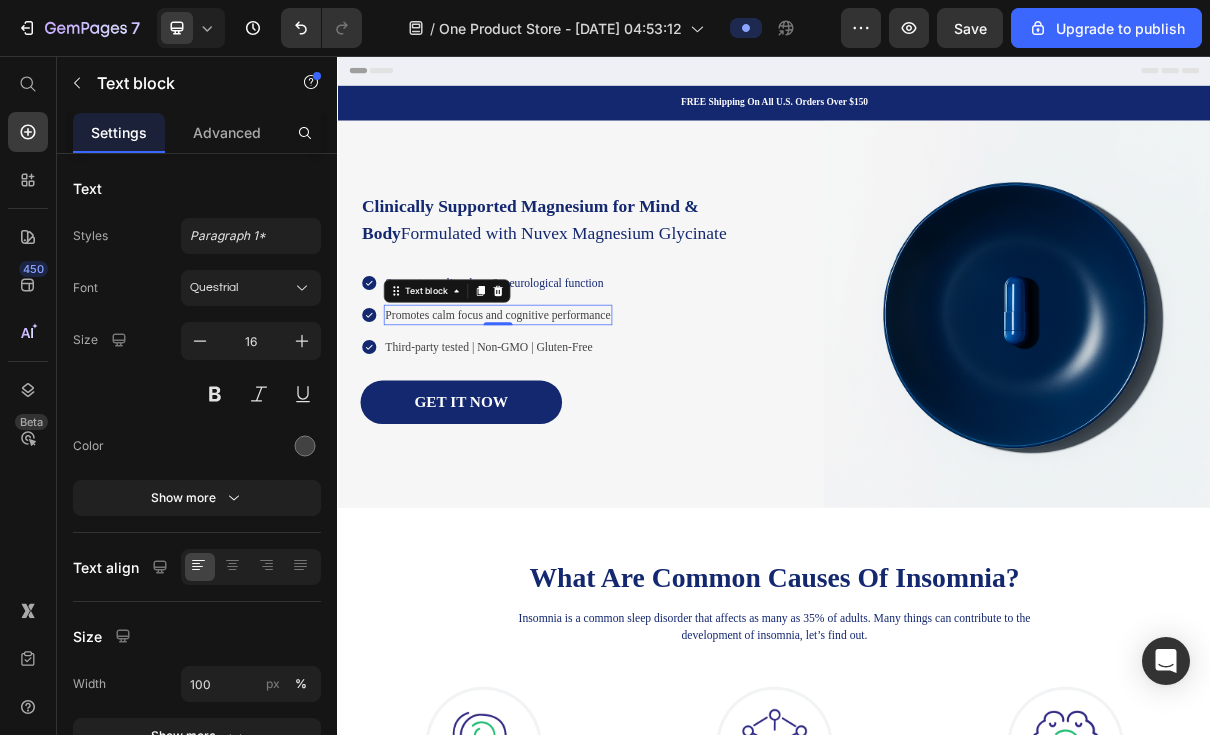 click at bounding box center [305, 446] 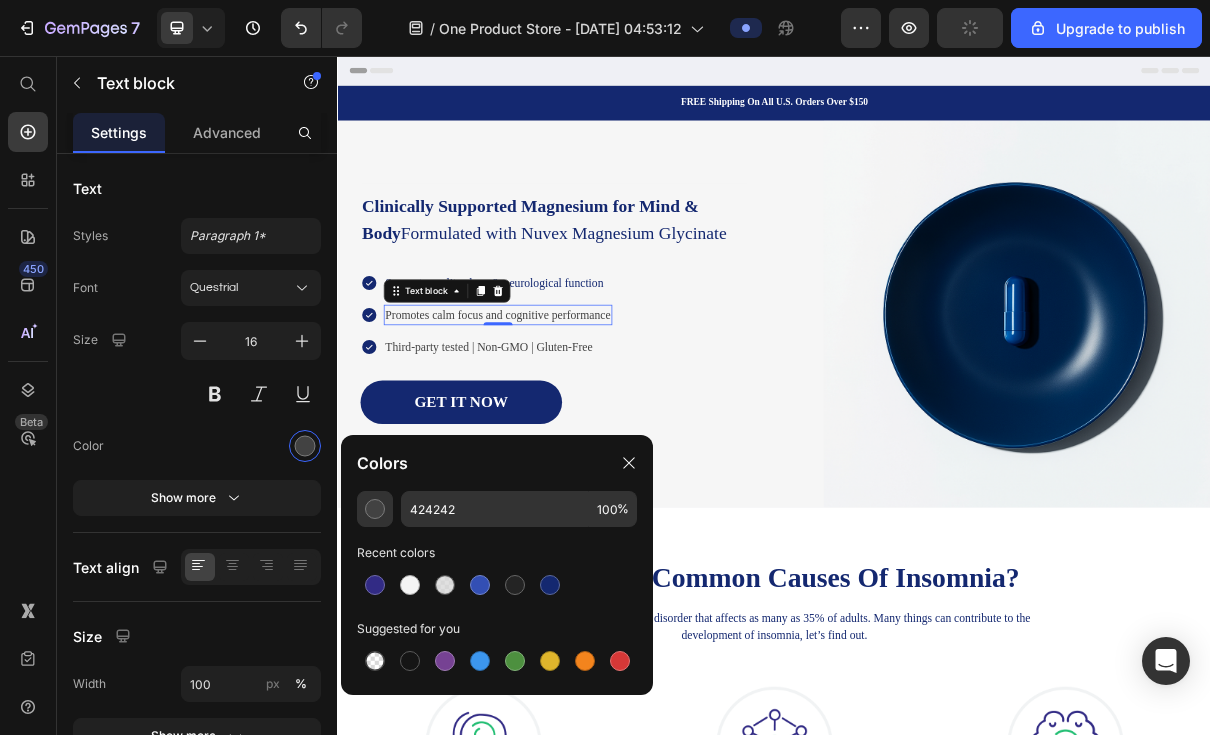 click at bounding box center (550, 585) 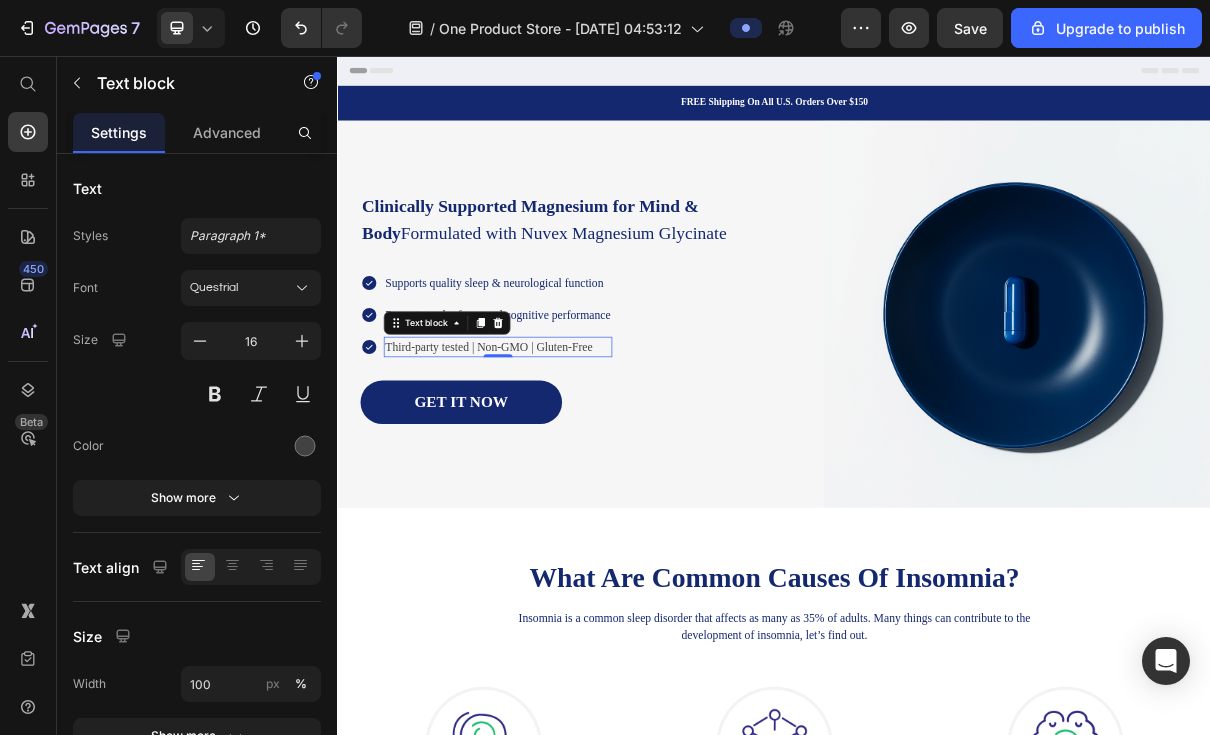 click at bounding box center (305, 446) 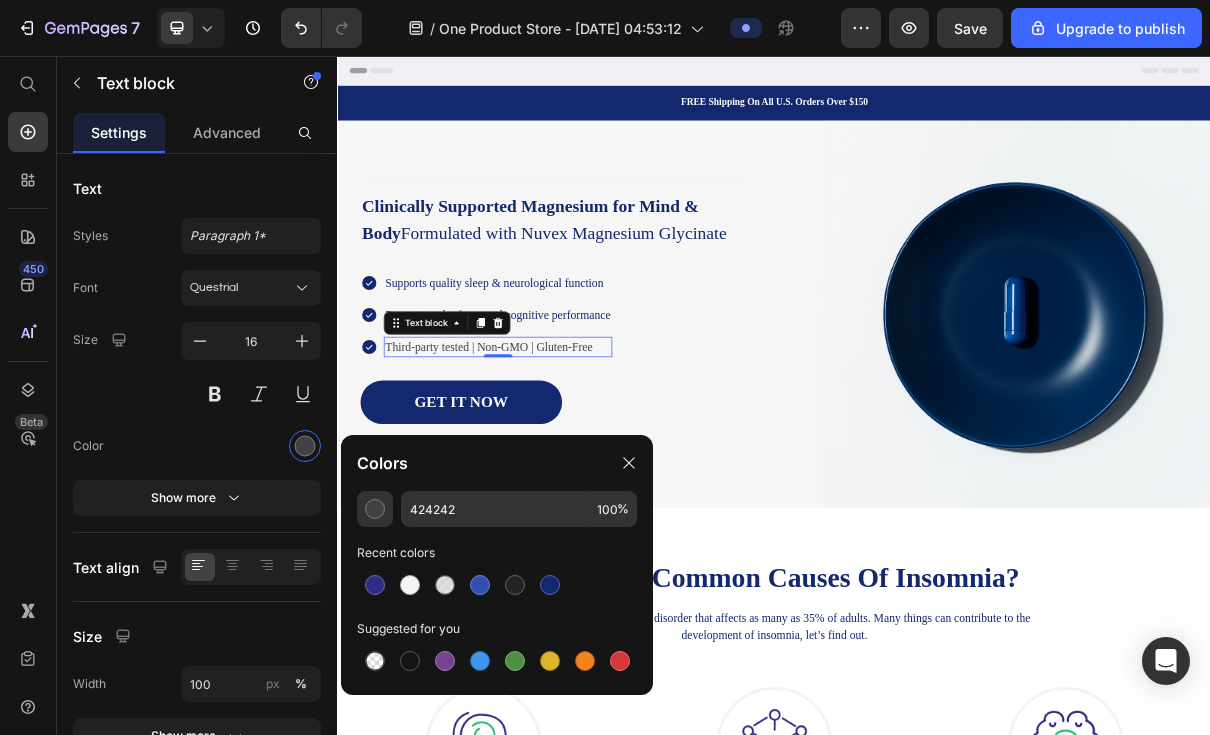 click at bounding box center (550, 585) 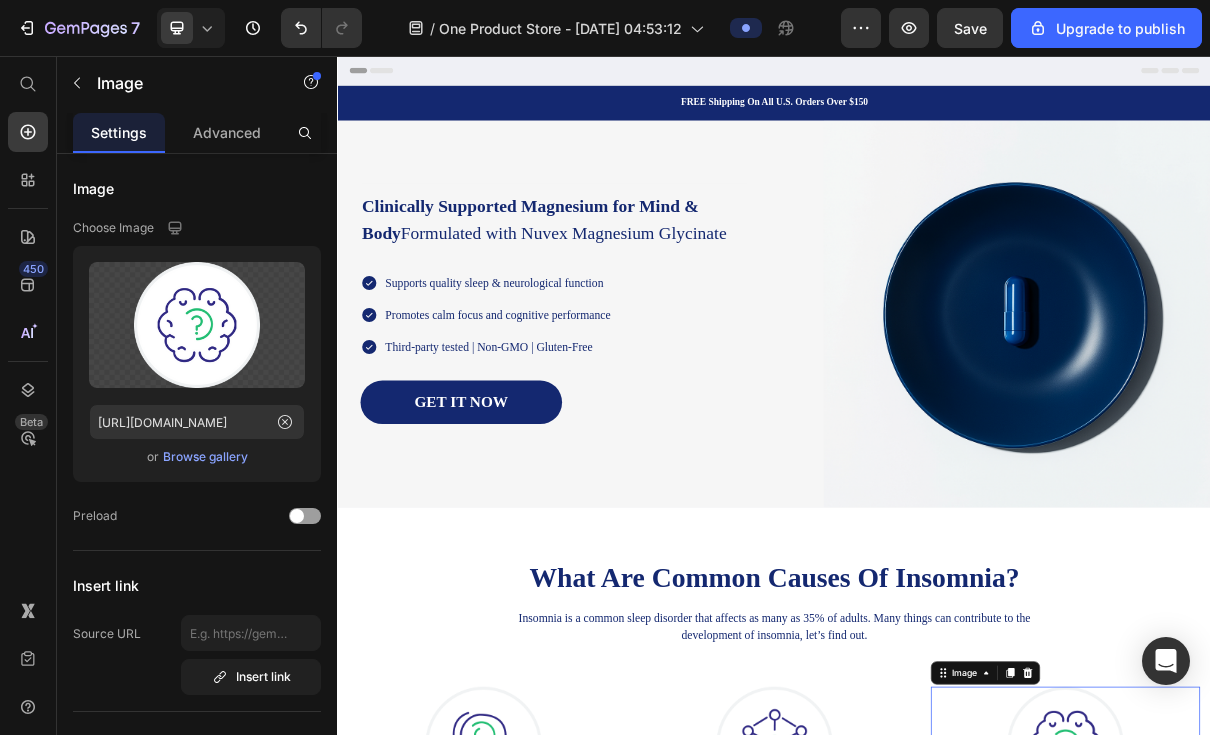 scroll, scrollTop: 0, scrollLeft: 0, axis: both 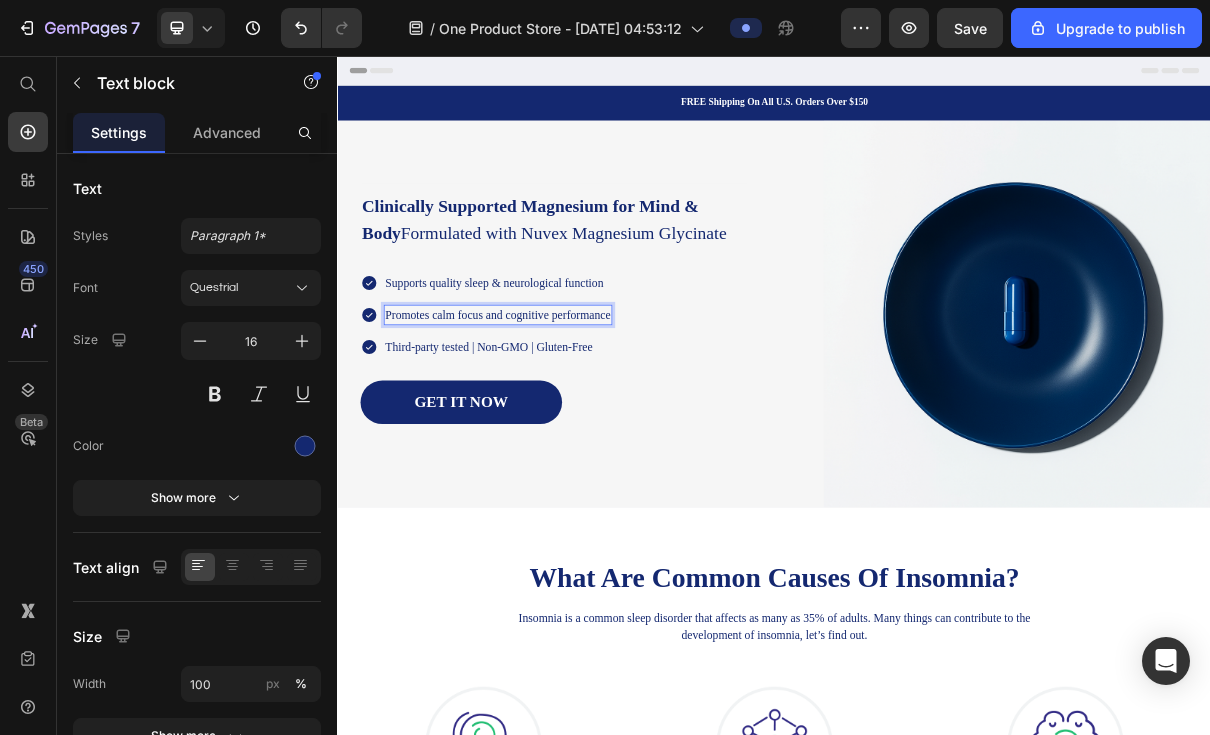 click on "Promotes calm focus and cognitive performance" at bounding box center [557, 411] 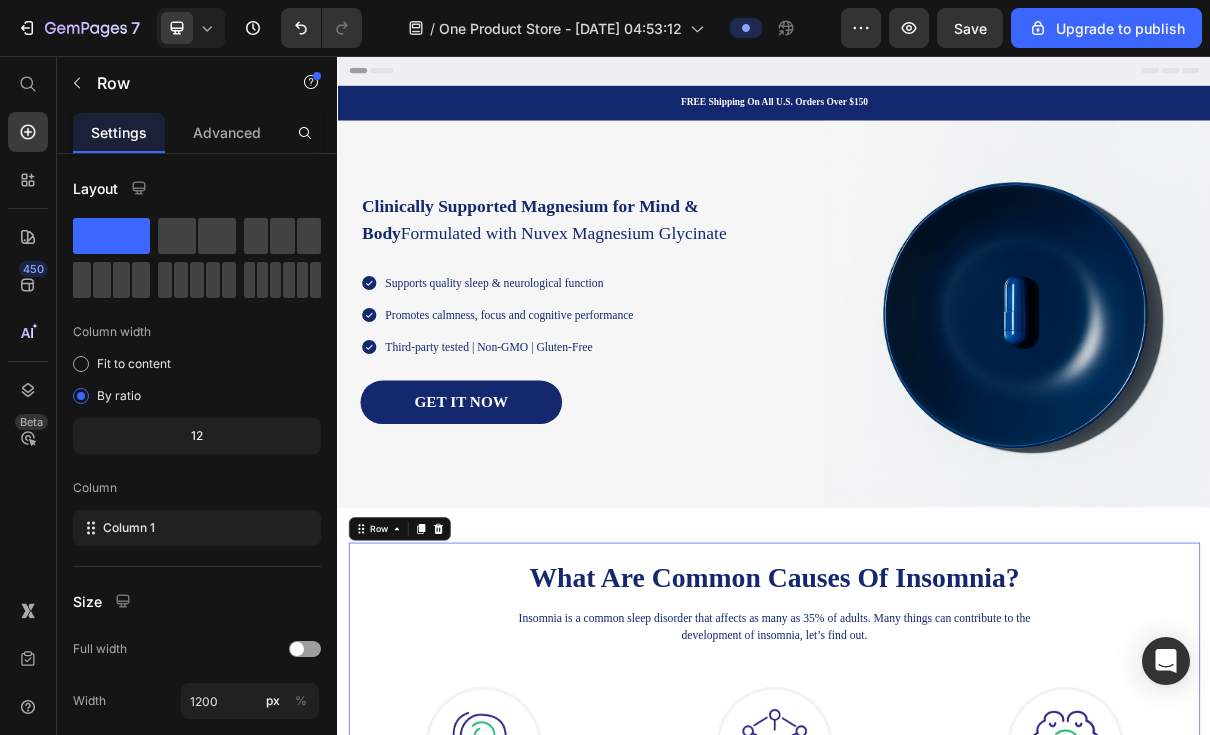 scroll, scrollTop: 0, scrollLeft: 0, axis: both 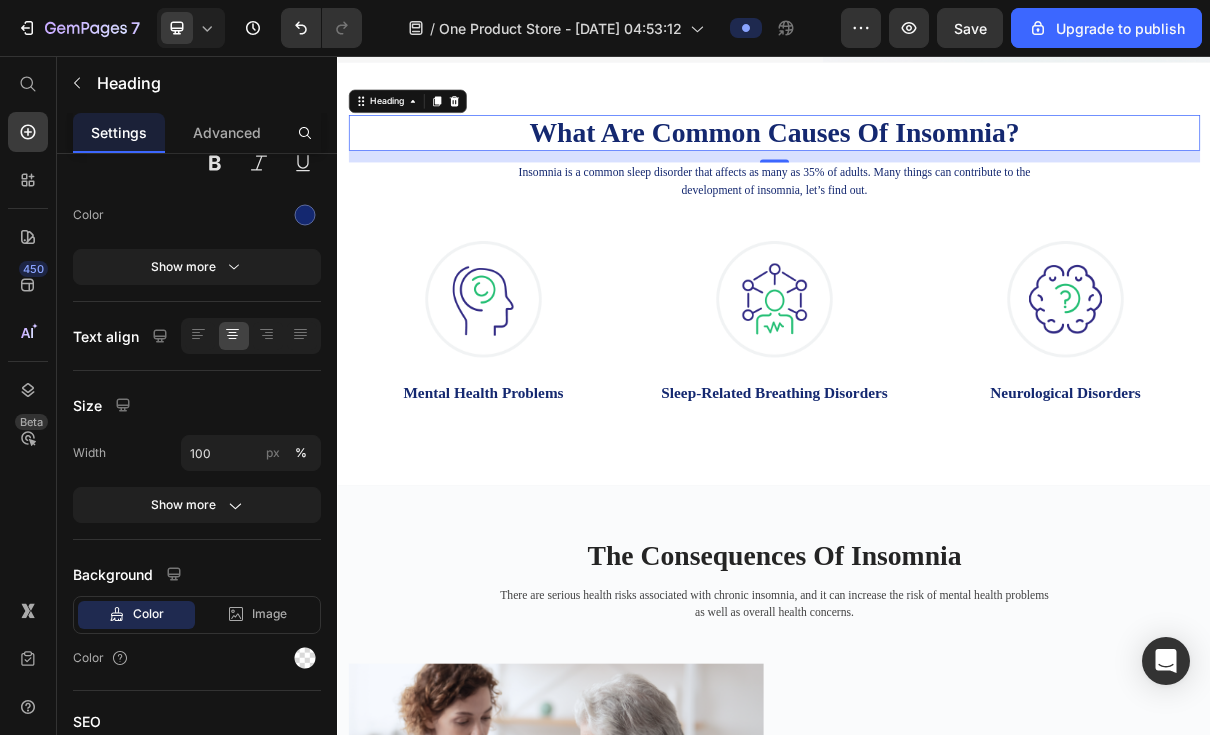 click on "What Are Common Causes Of Insomnia?" at bounding box center [937, 162] 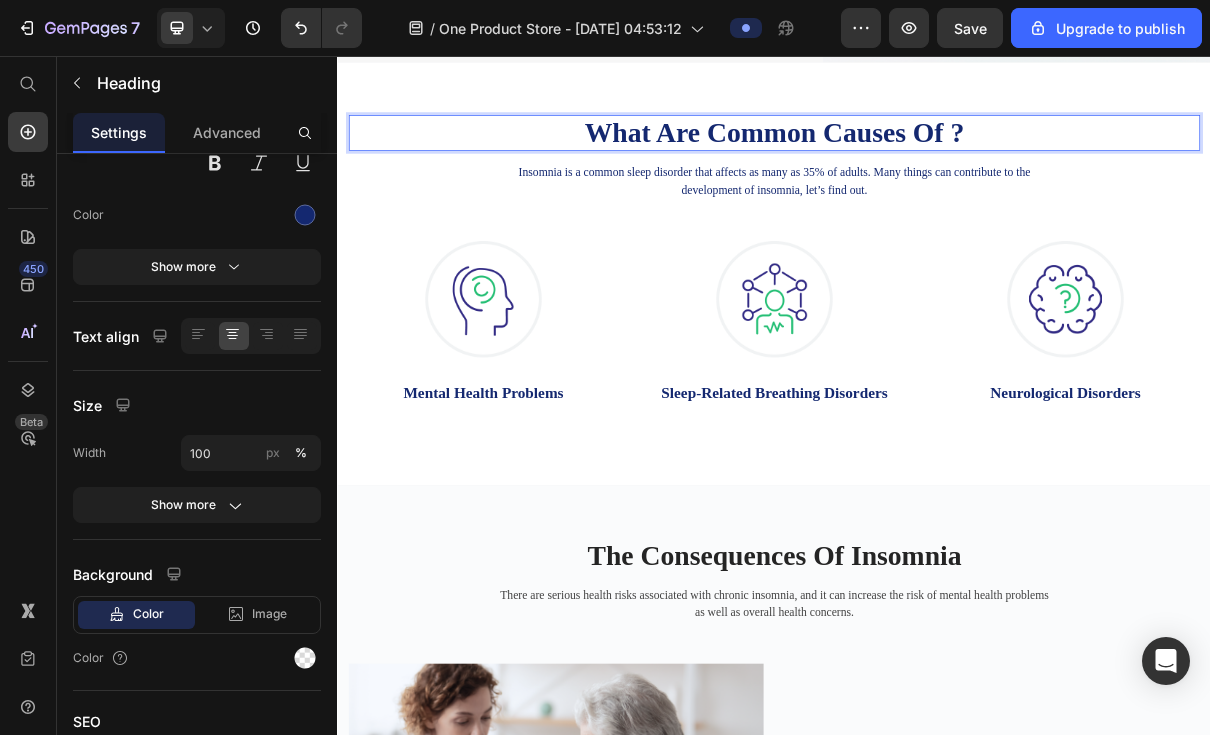 click on "What Are Common Causes Of ?" at bounding box center [937, 162] 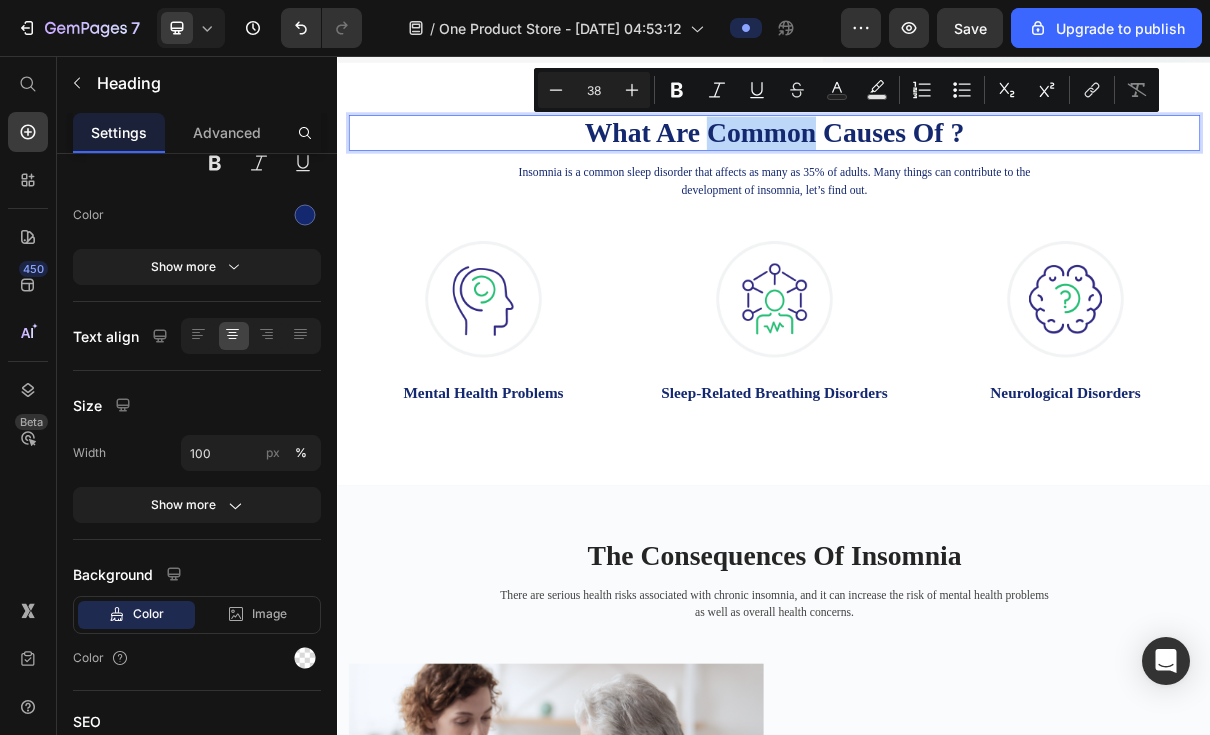 click on "What Are Common Causes Of ?" at bounding box center [937, 162] 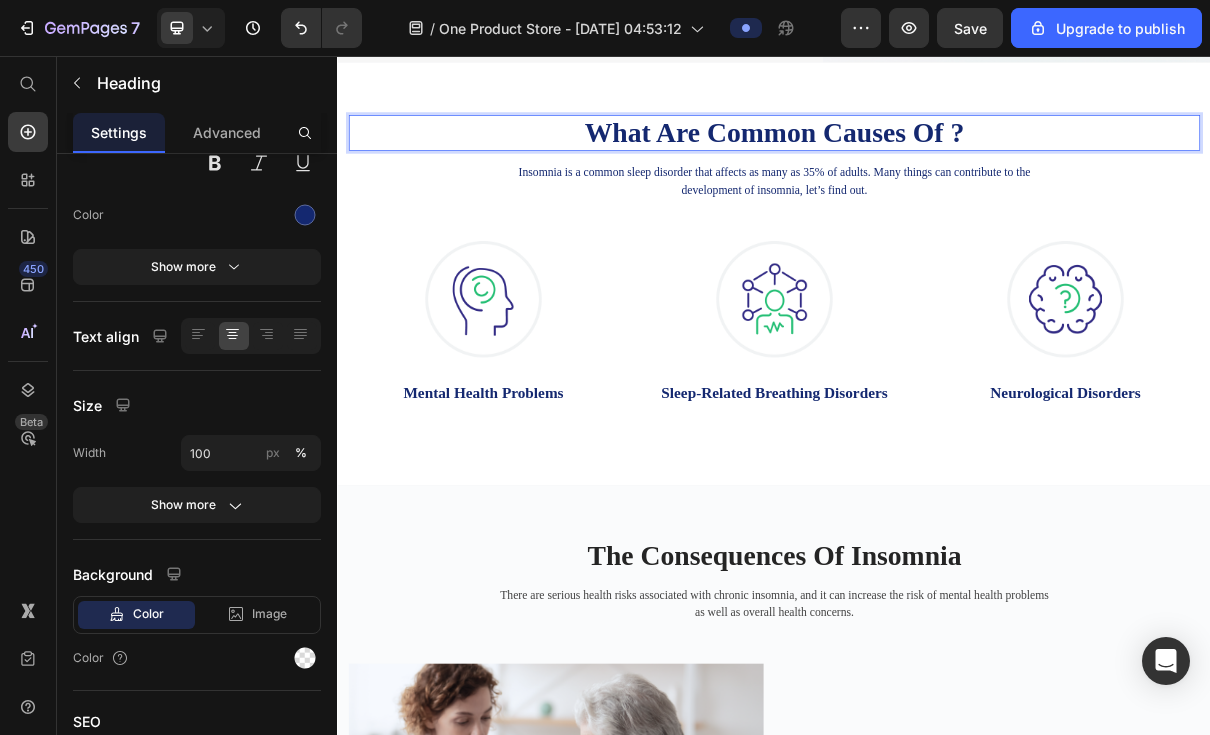 click on "What Are Common Causes Of ?" at bounding box center (937, 162) 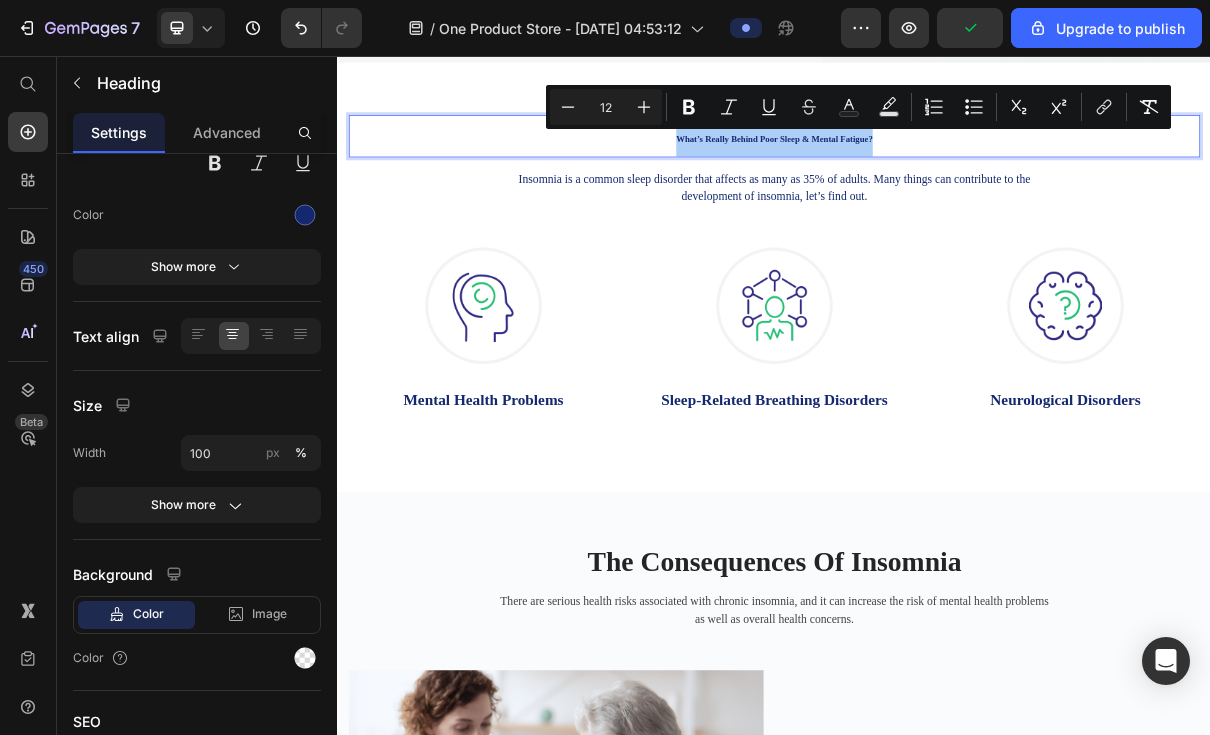 click 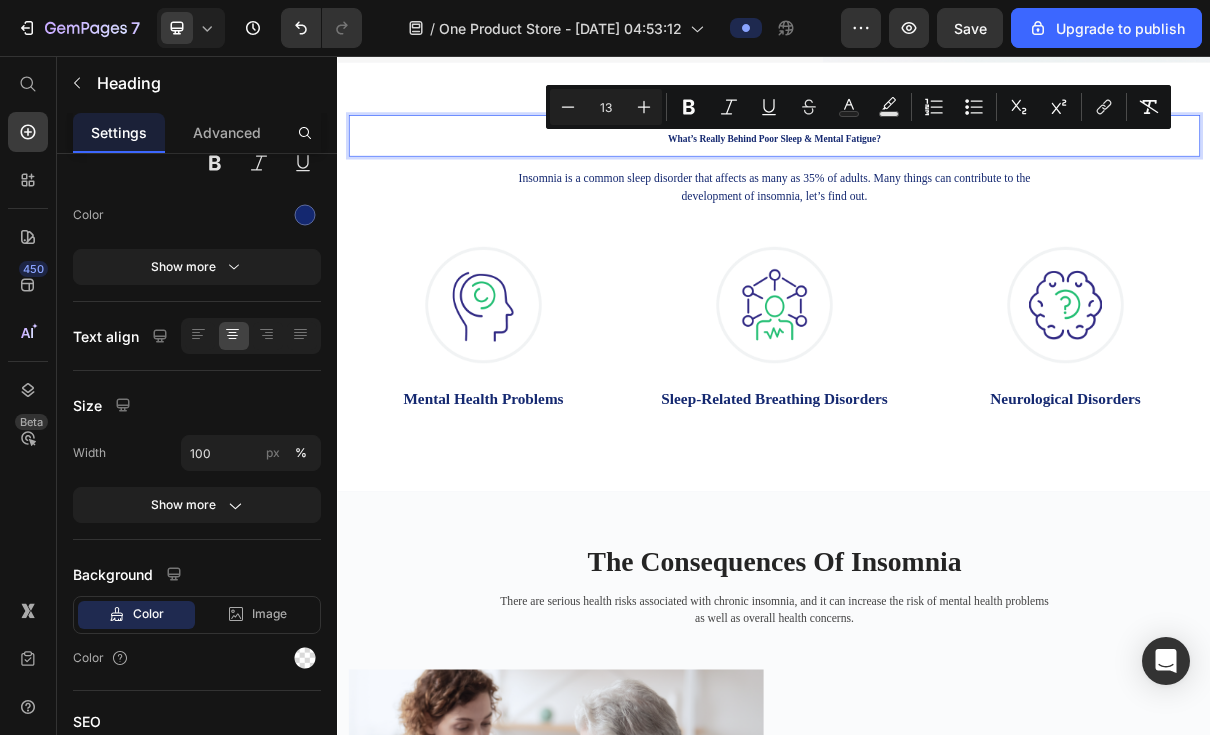 click 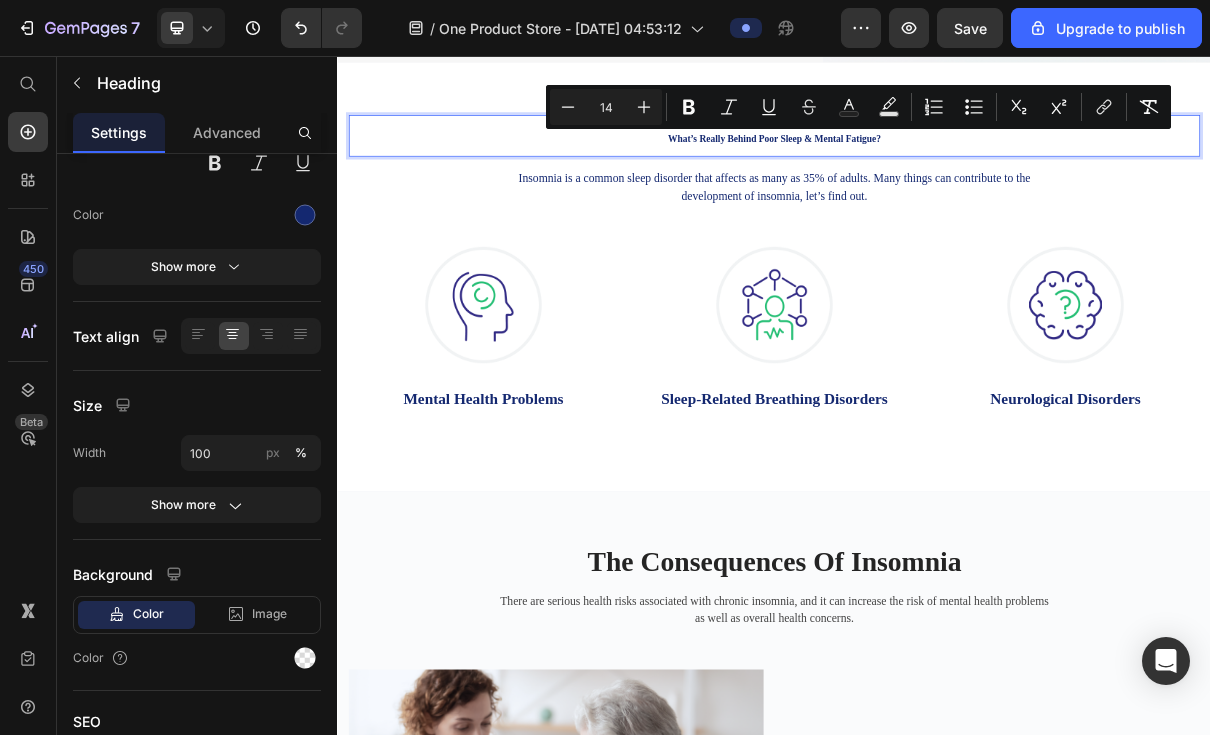 click 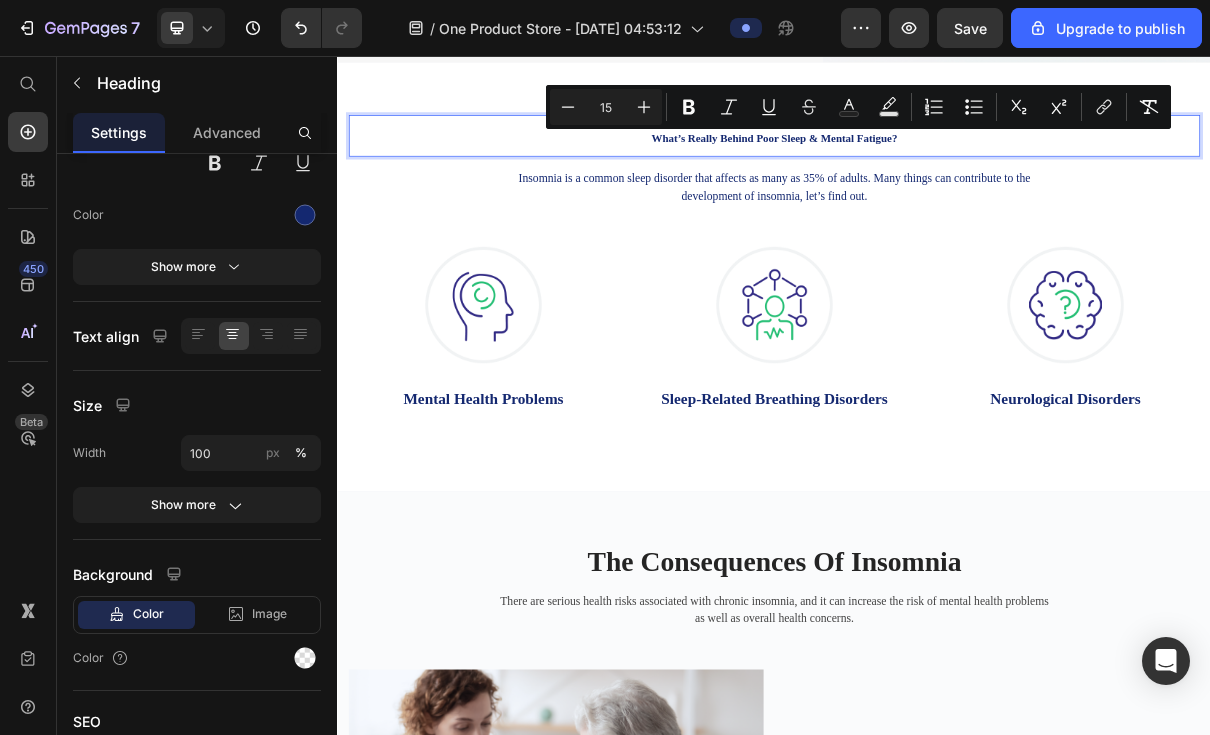 click 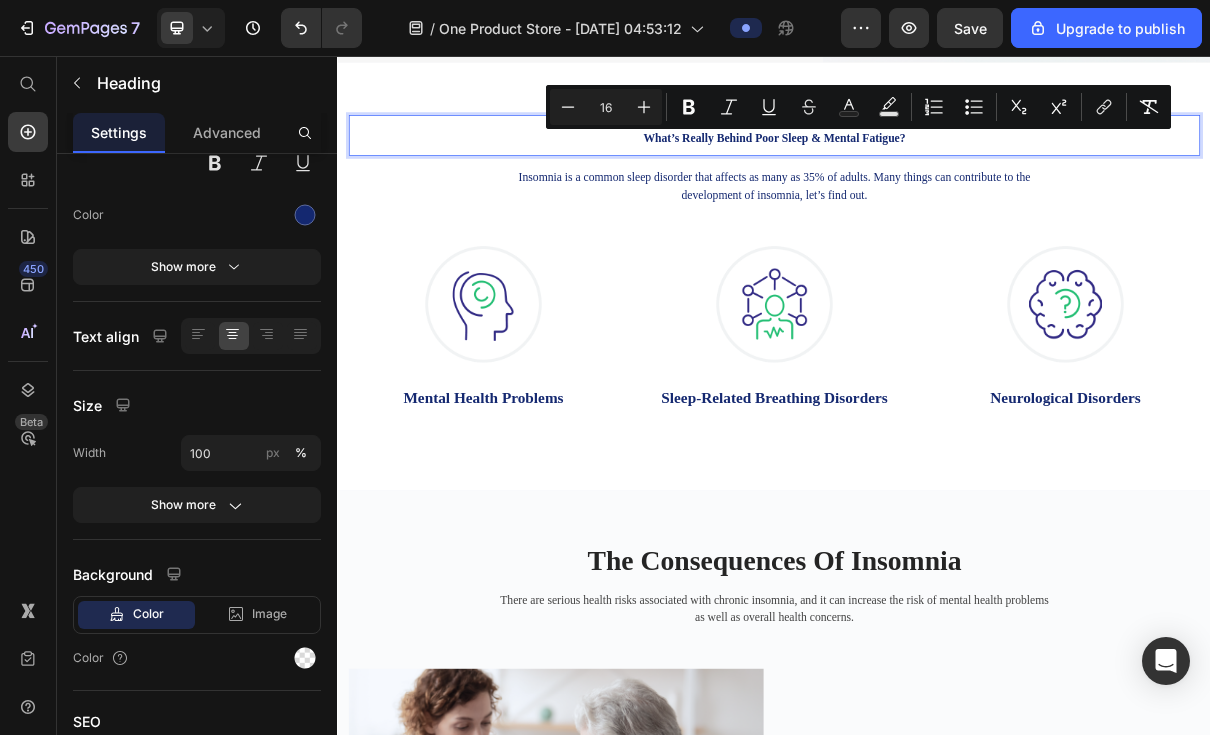 click 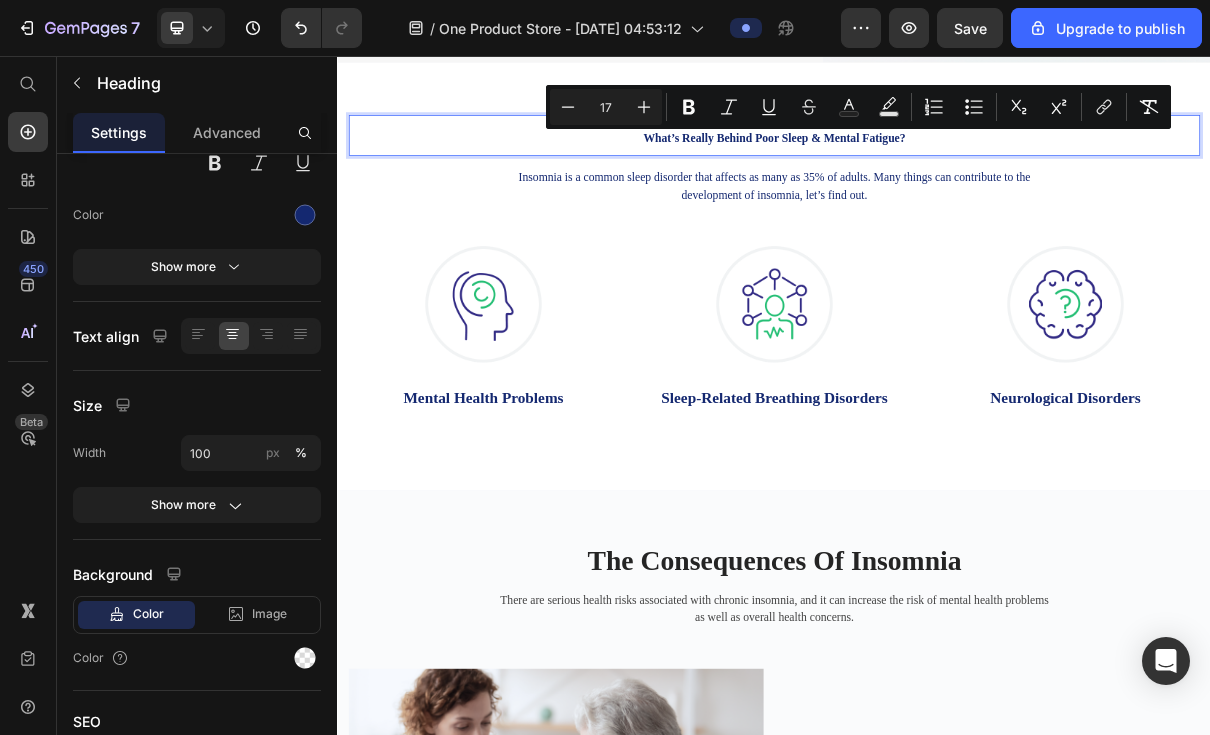 click 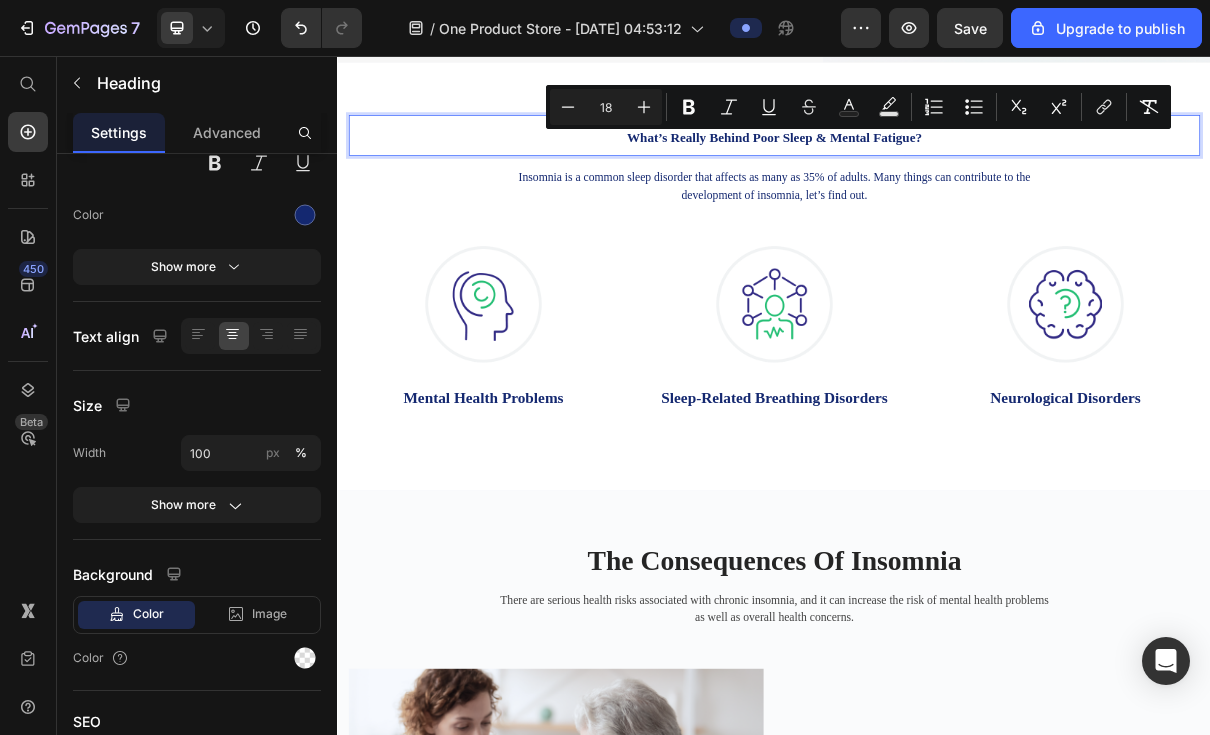 click 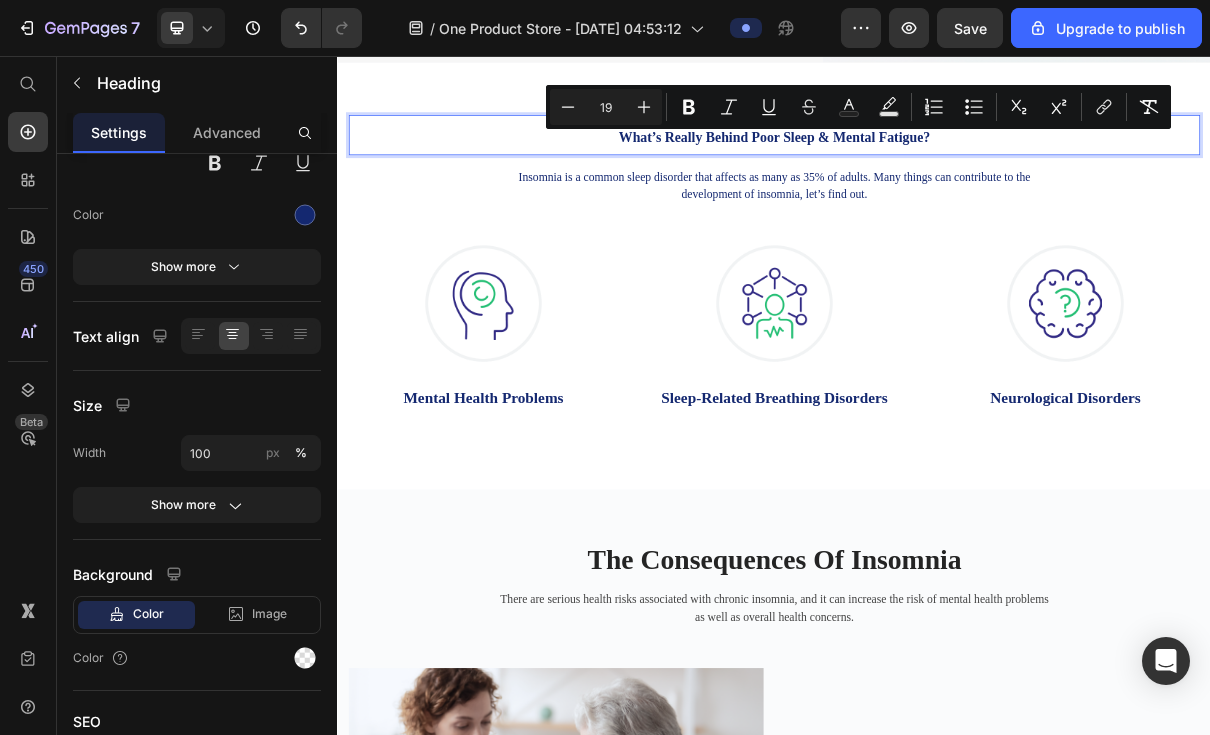 click 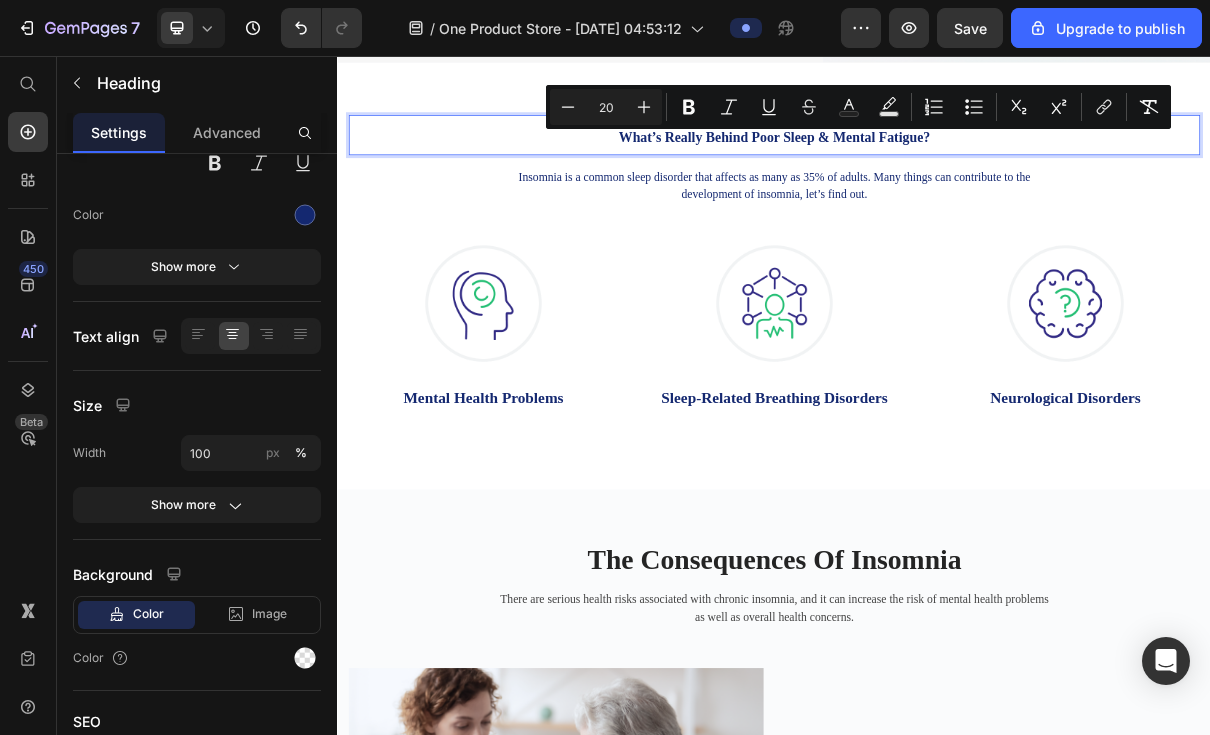 click 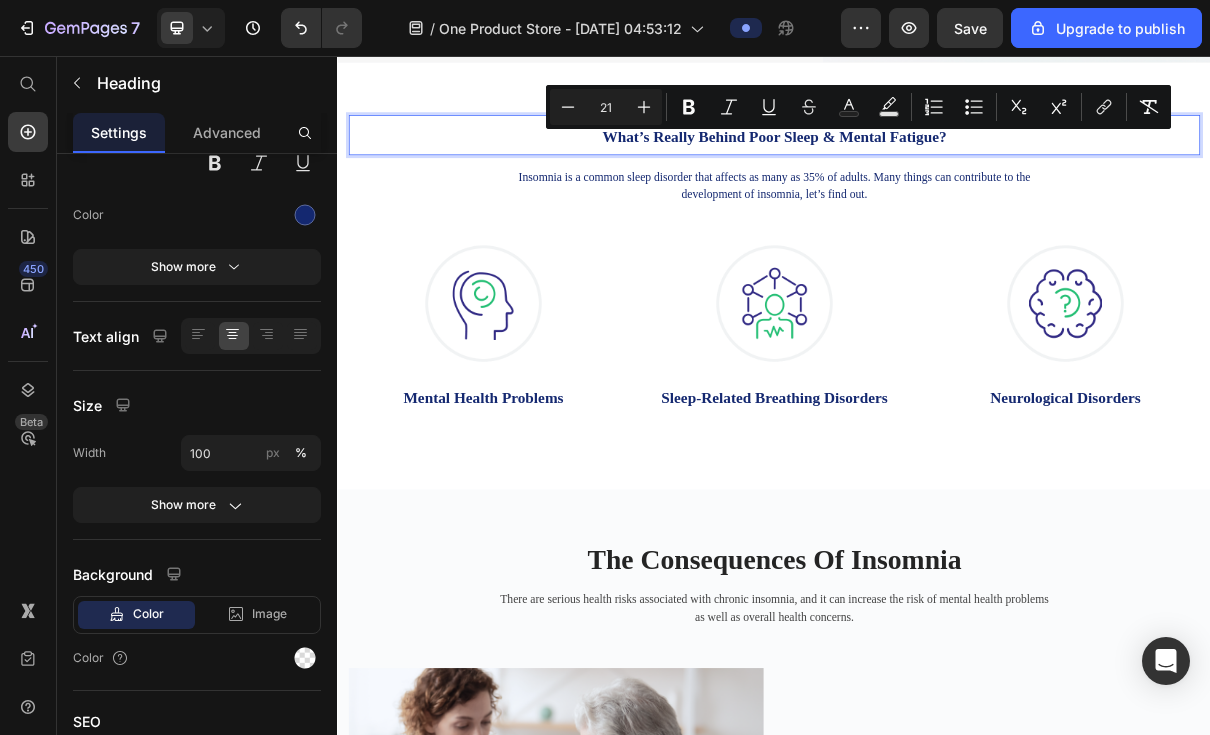 click 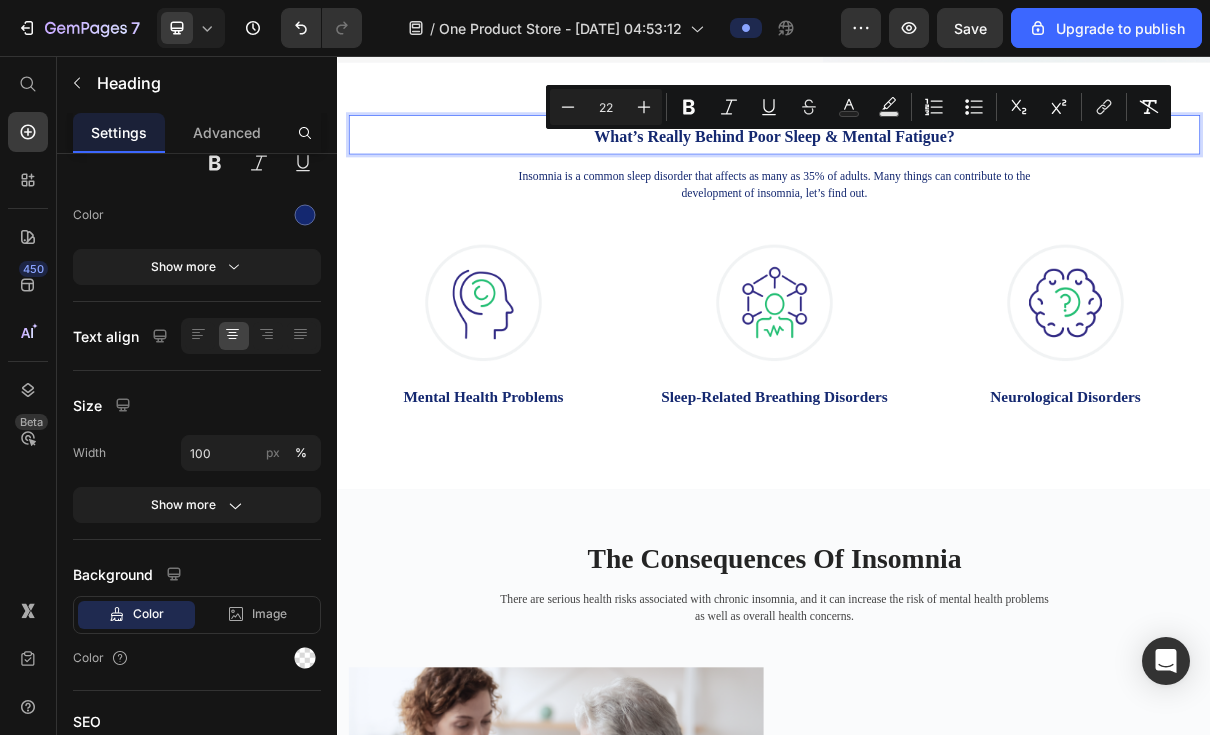 click 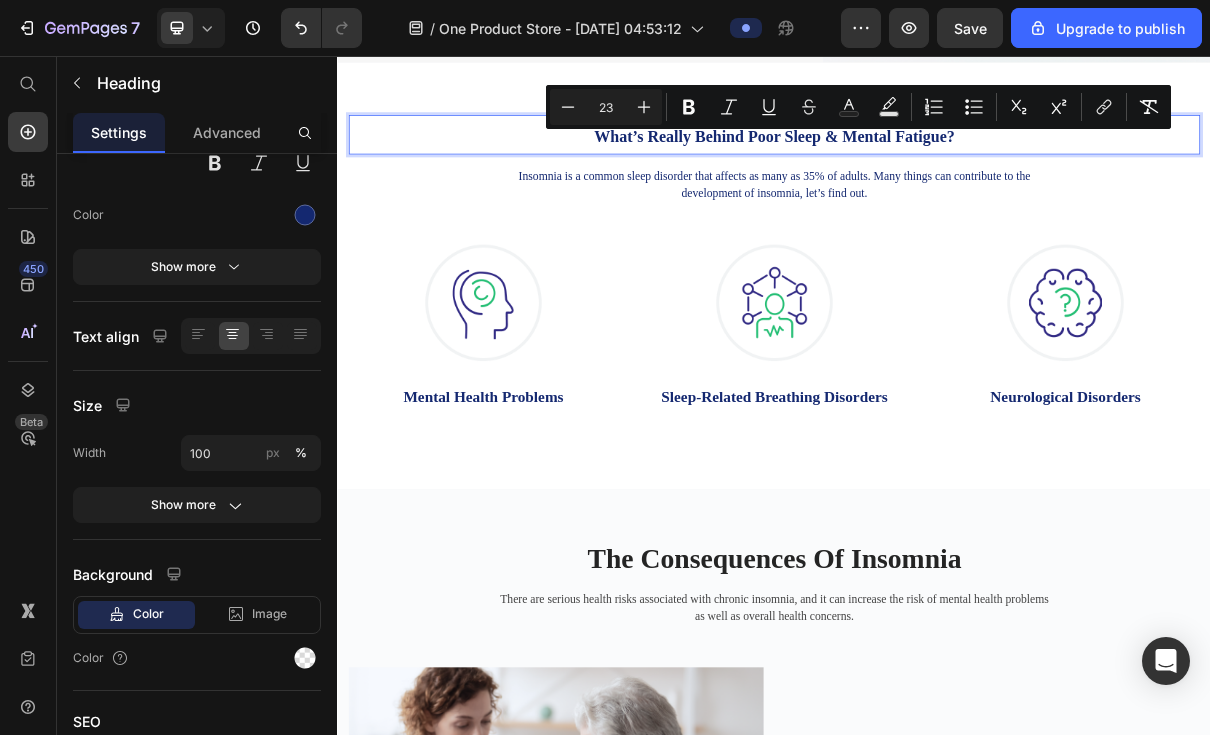 click 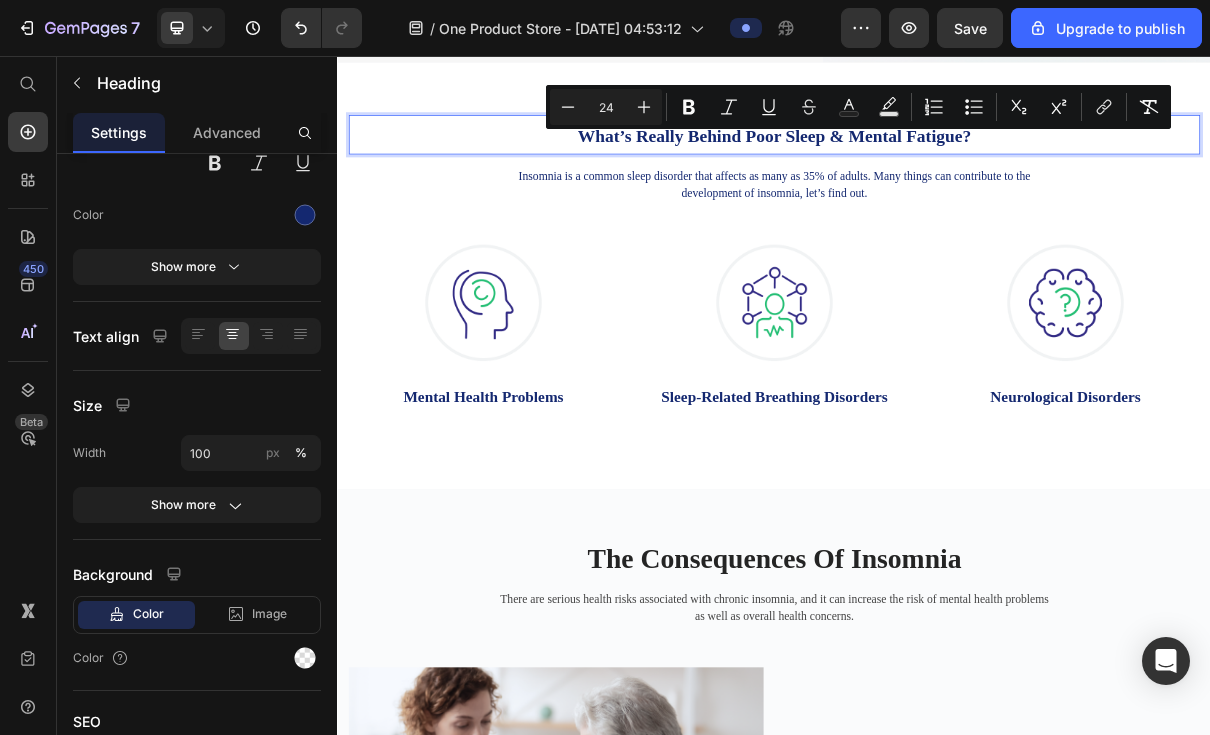 click 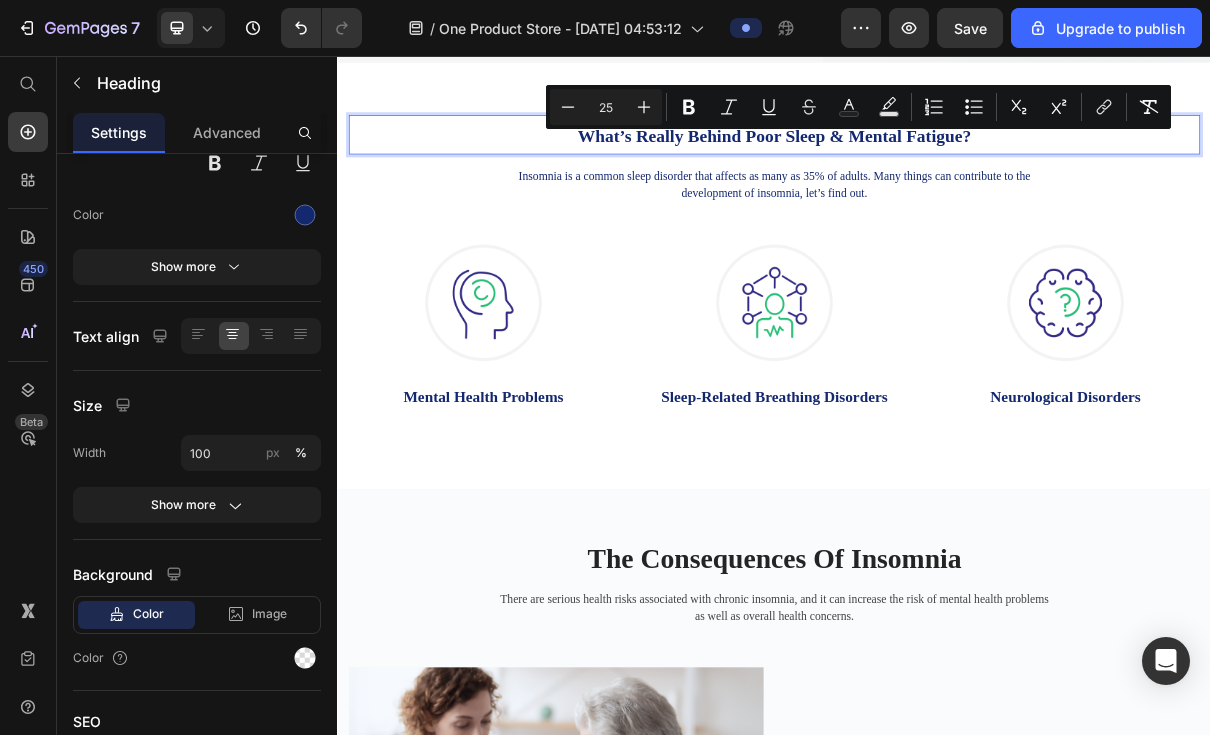 click 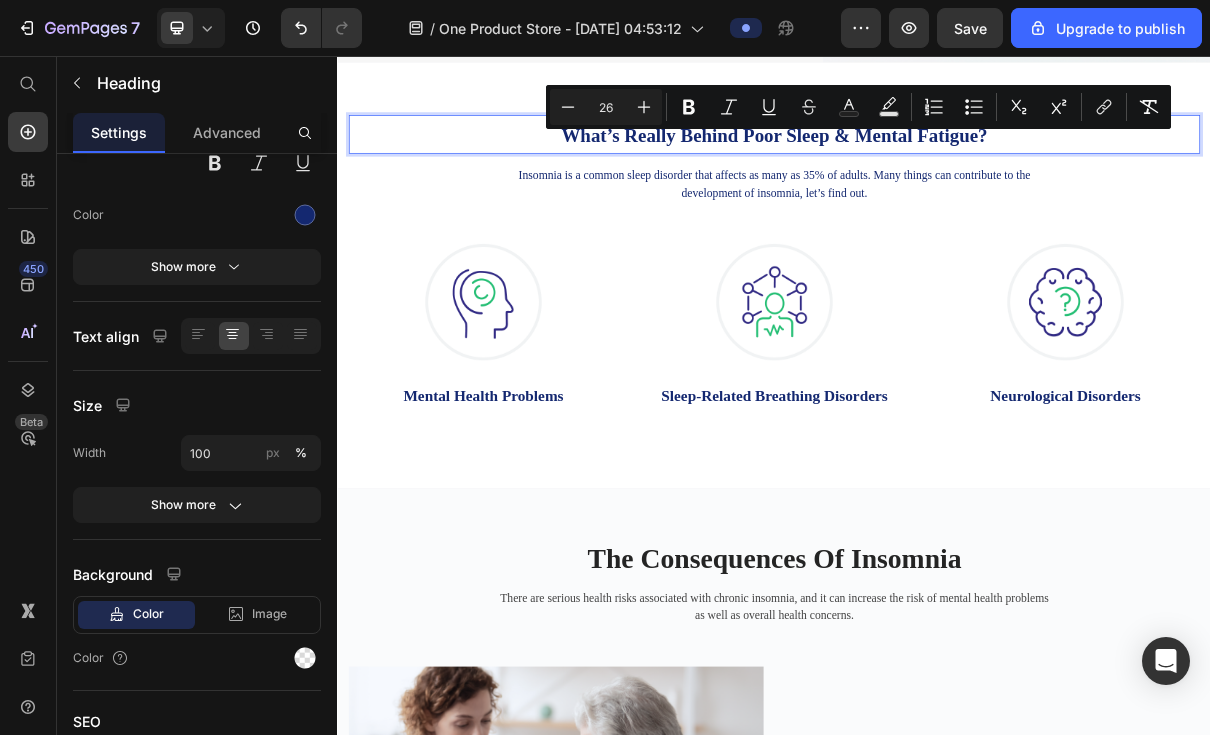 click 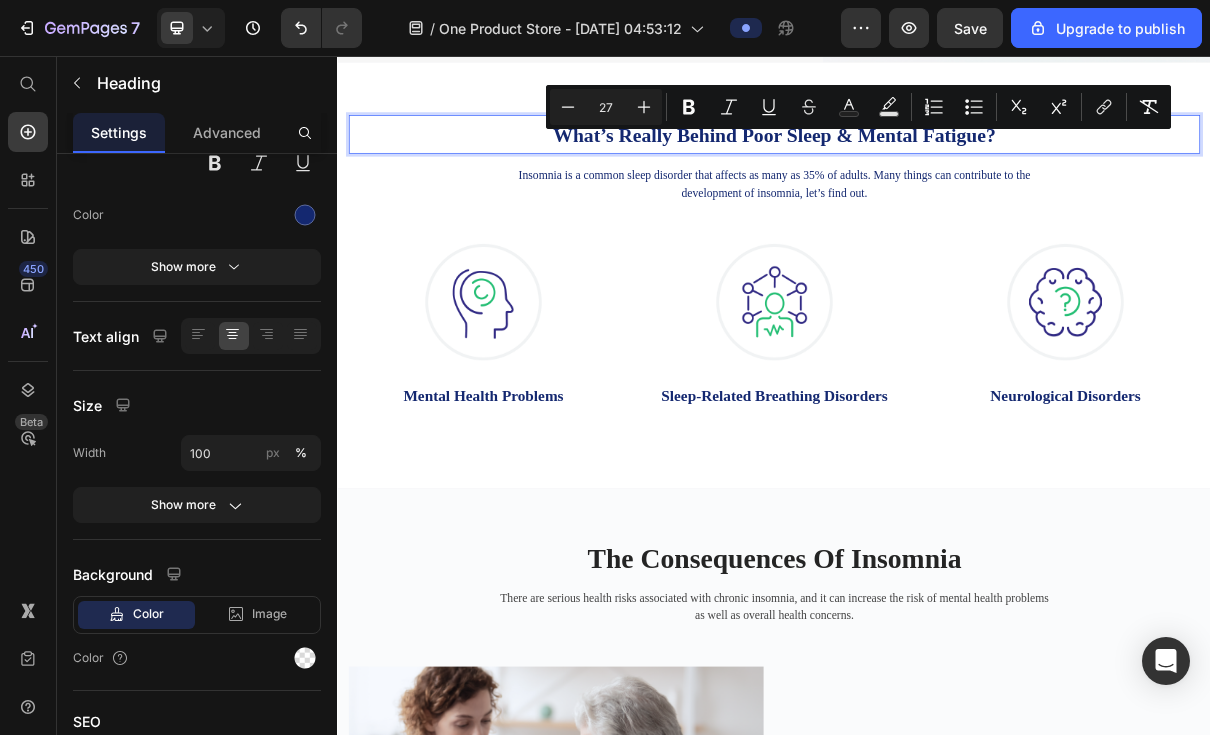 click 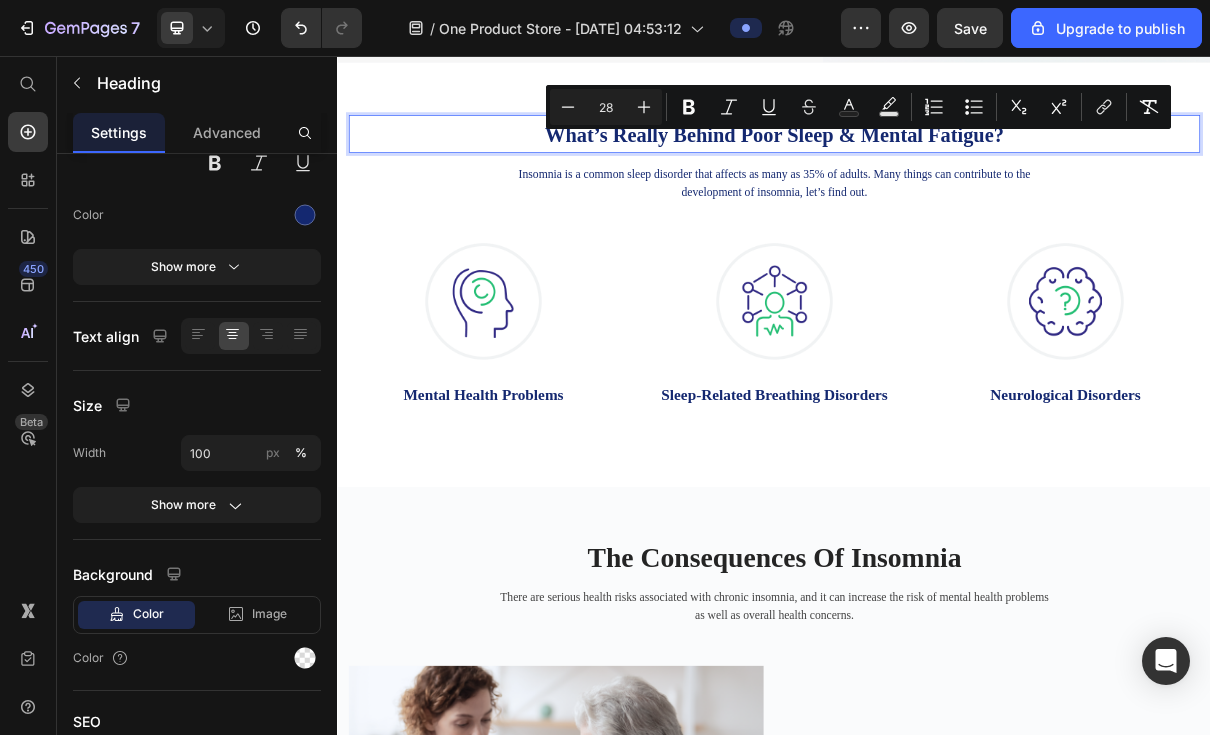 click 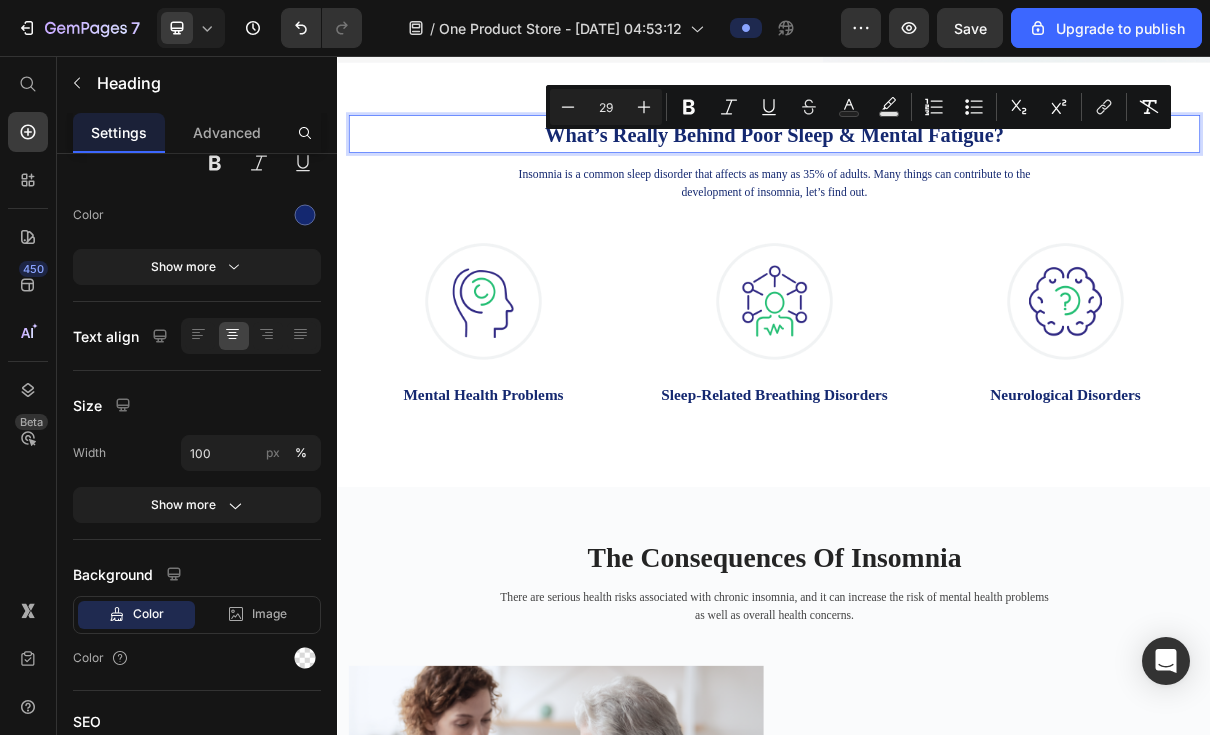 click 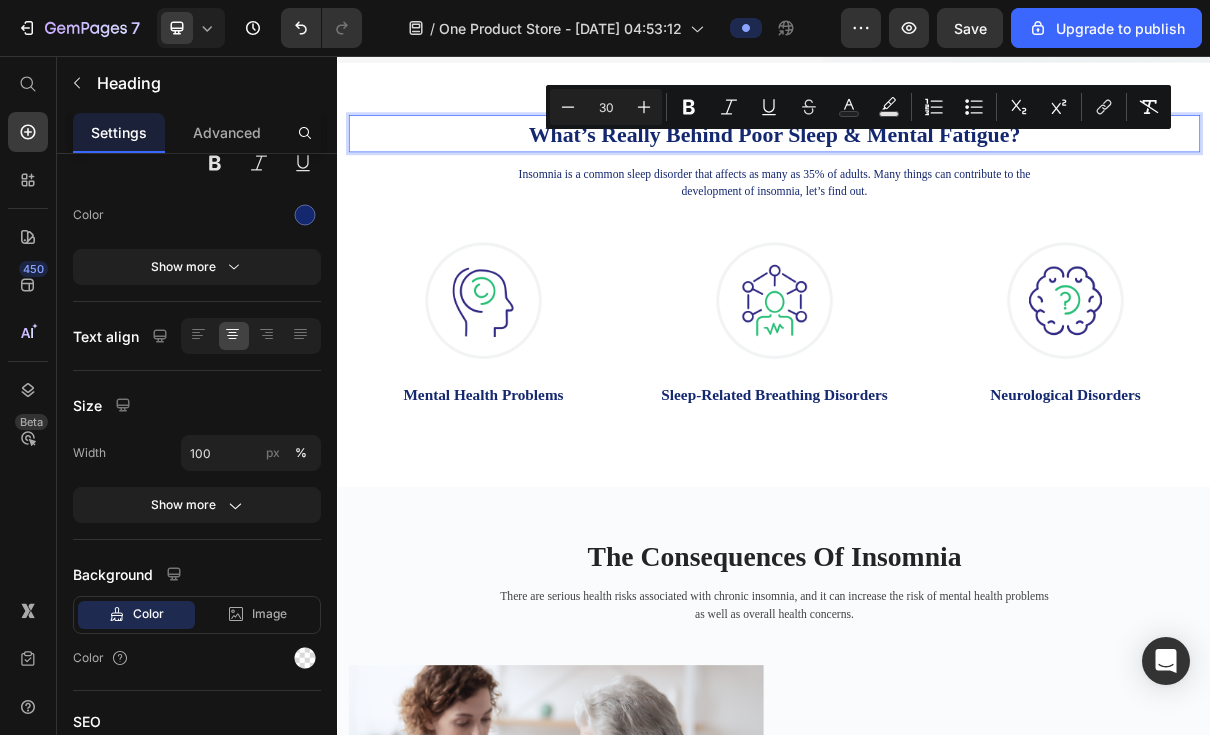 click 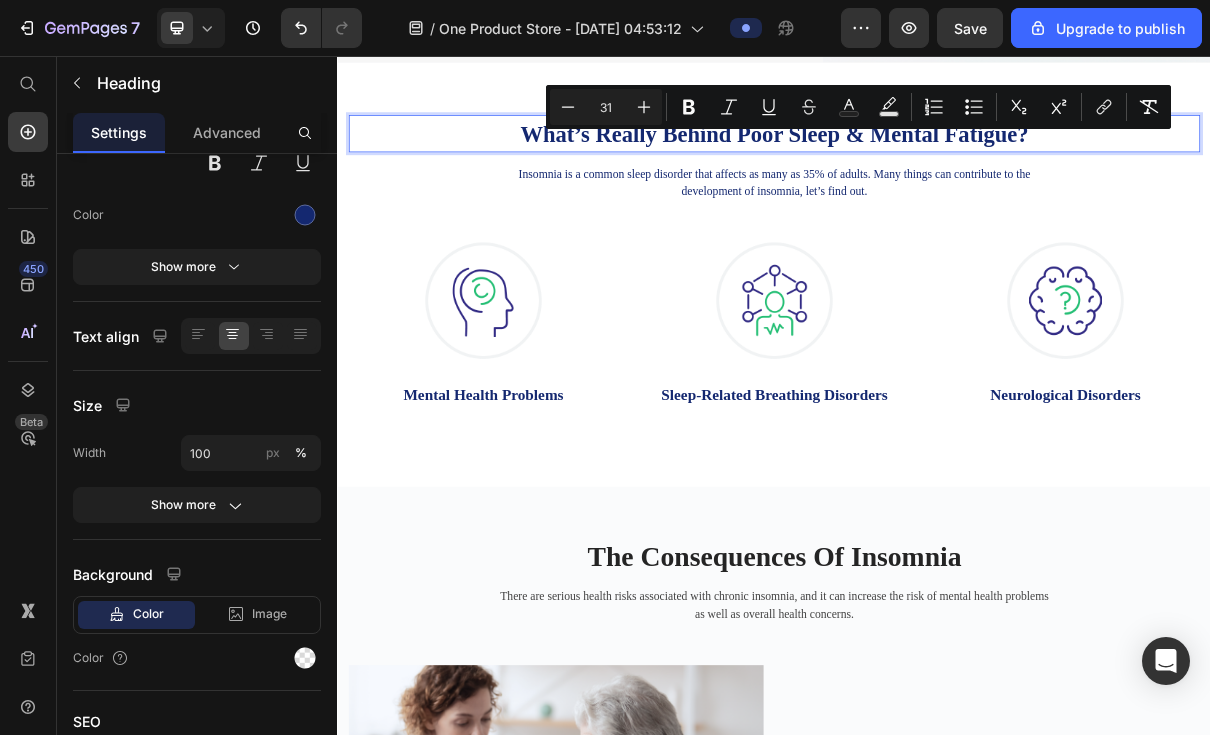 click 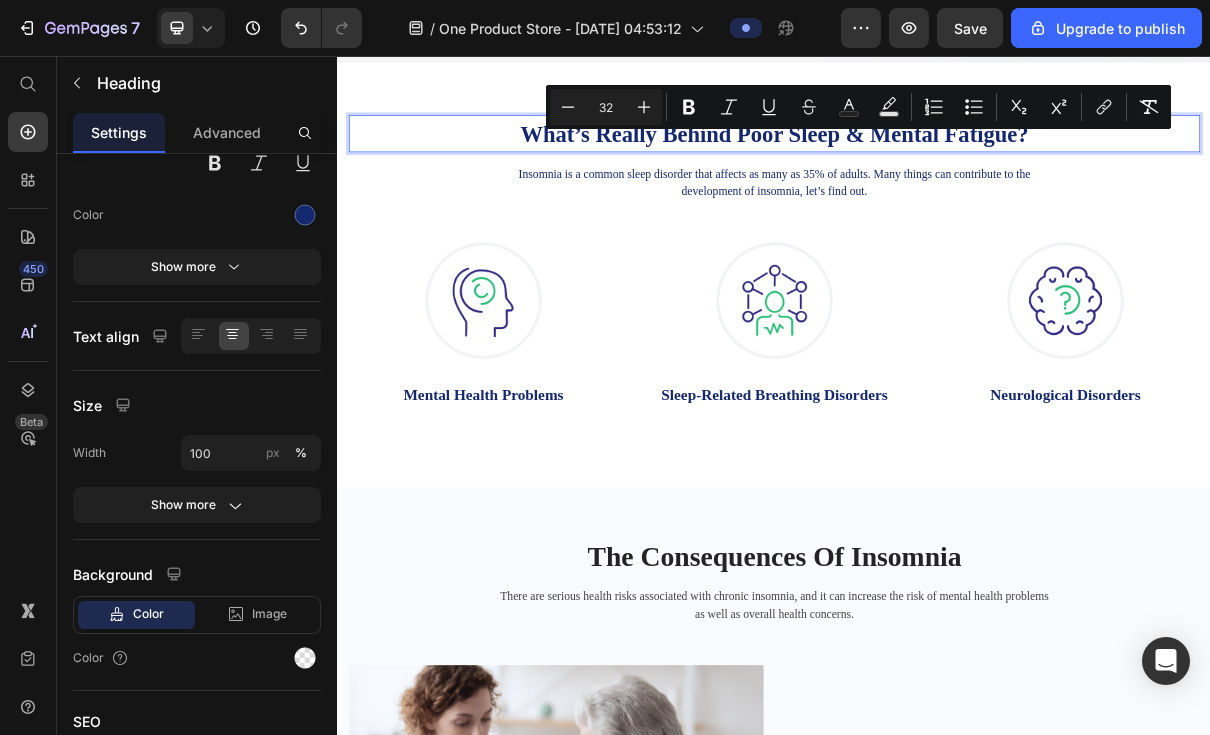 click 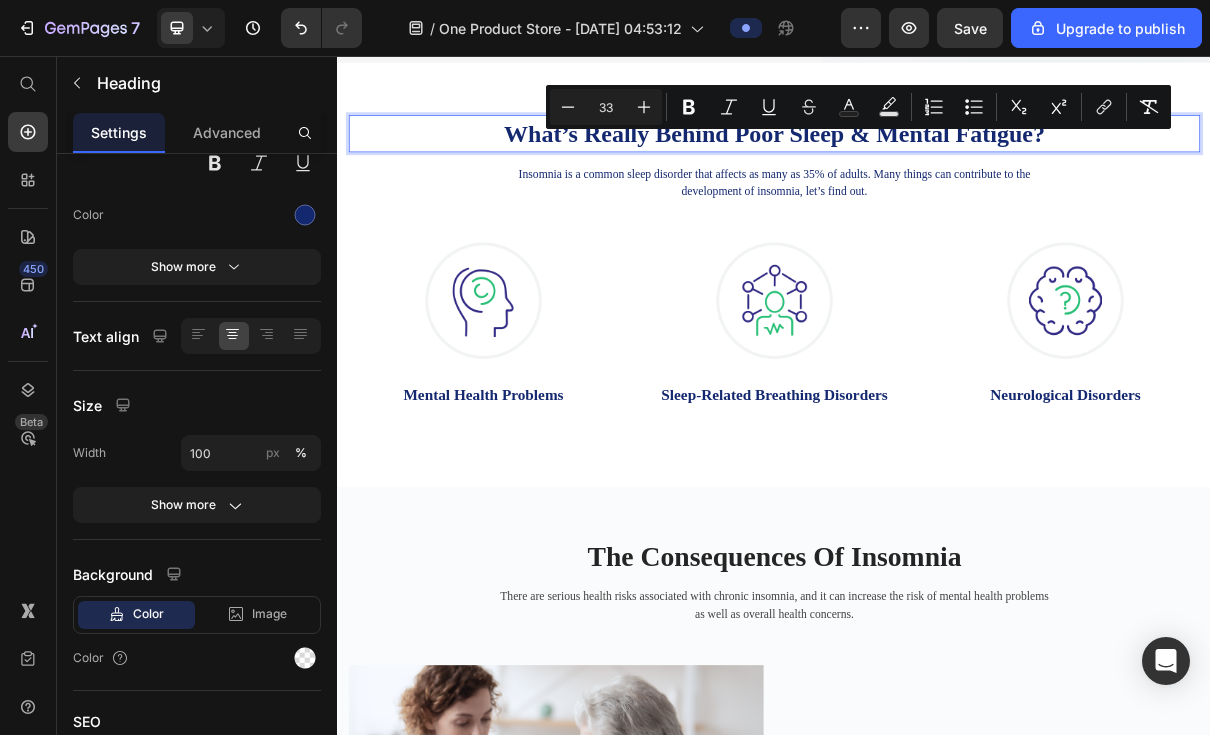 click 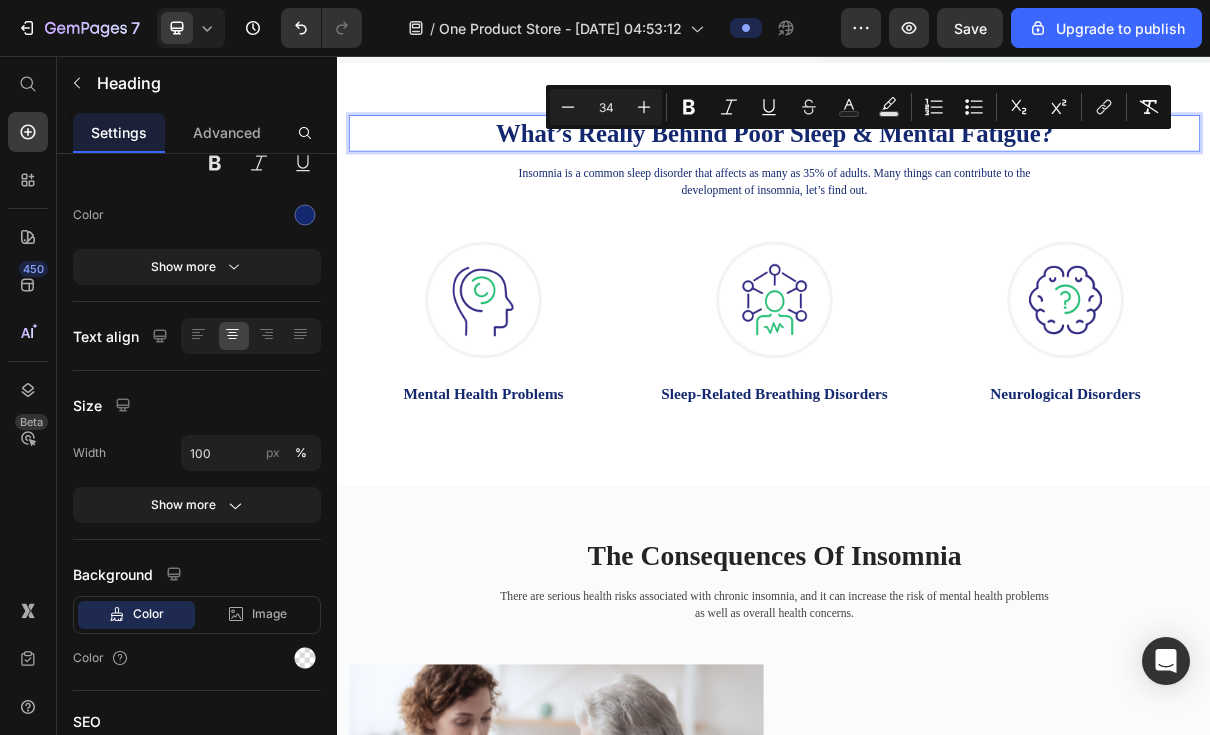 click 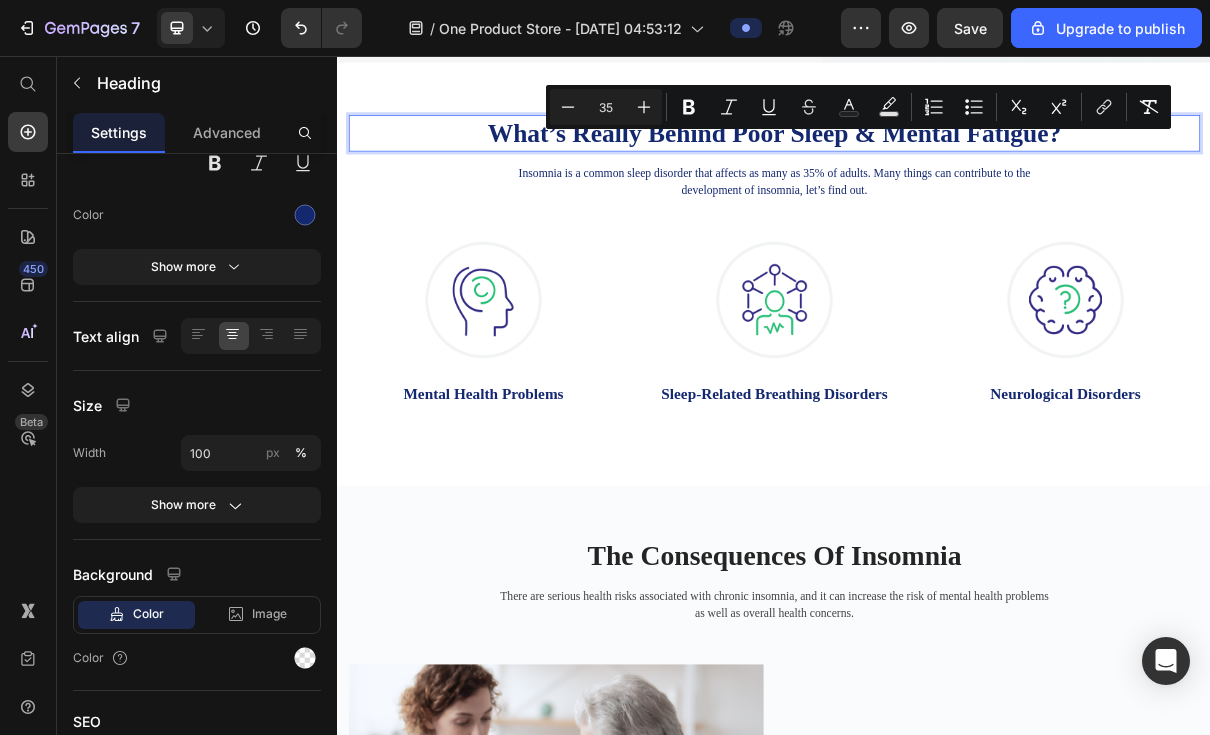 click 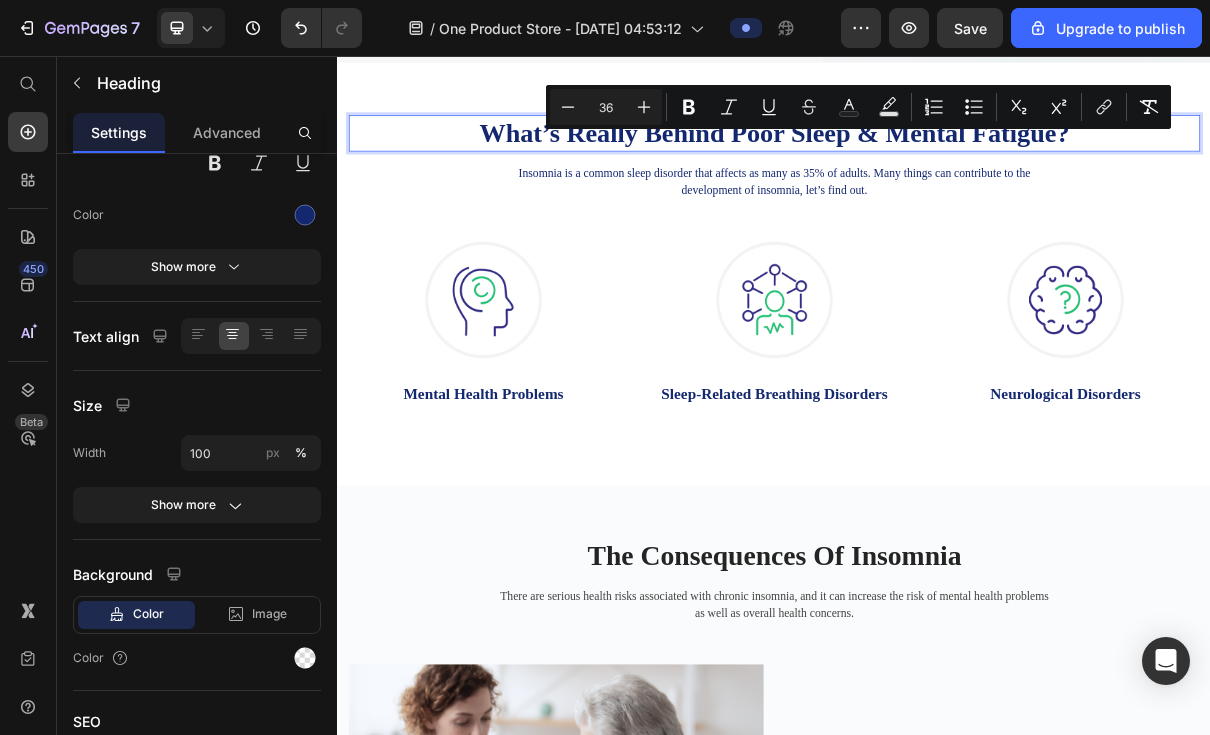 click 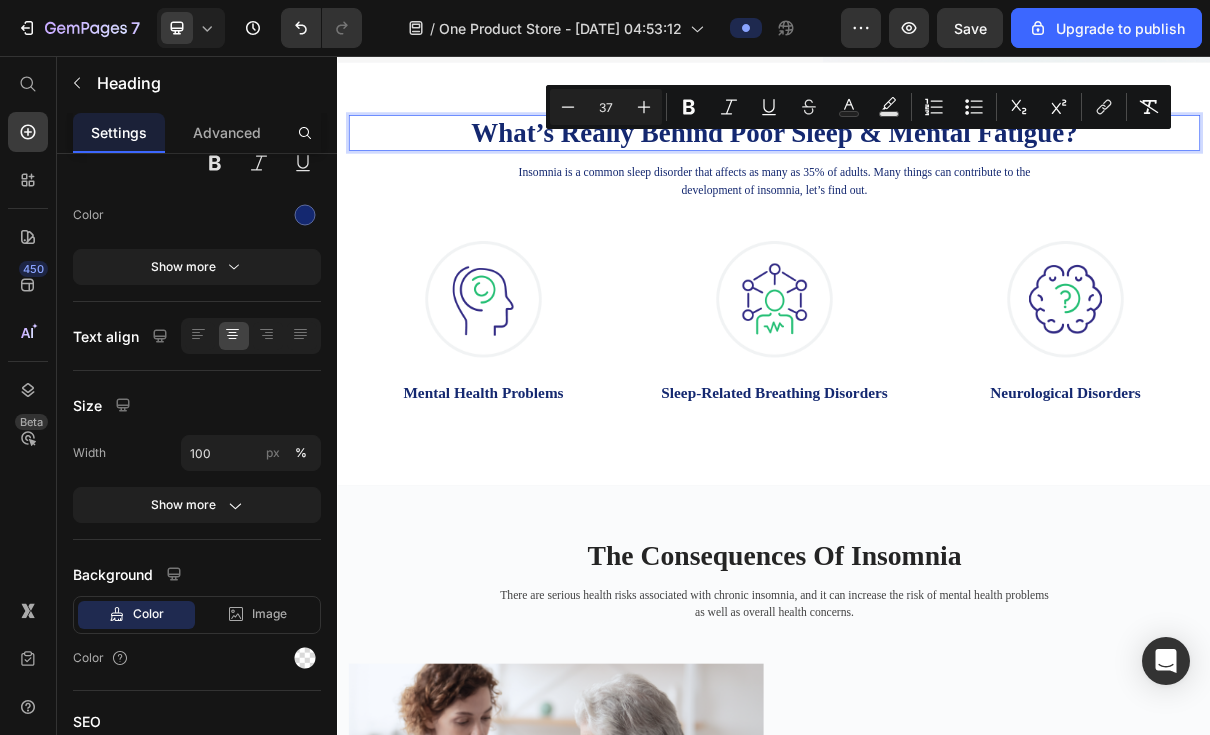 click on "Plus" at bounding box center (644, 107) 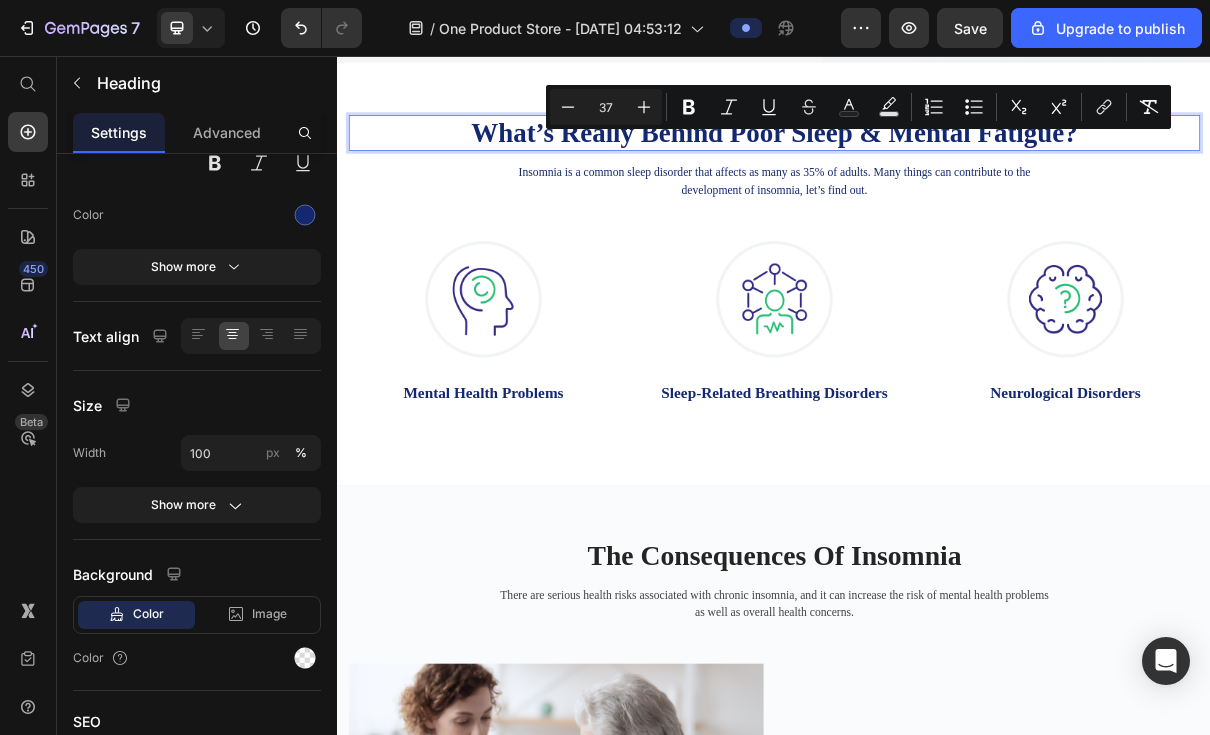 type on "38" 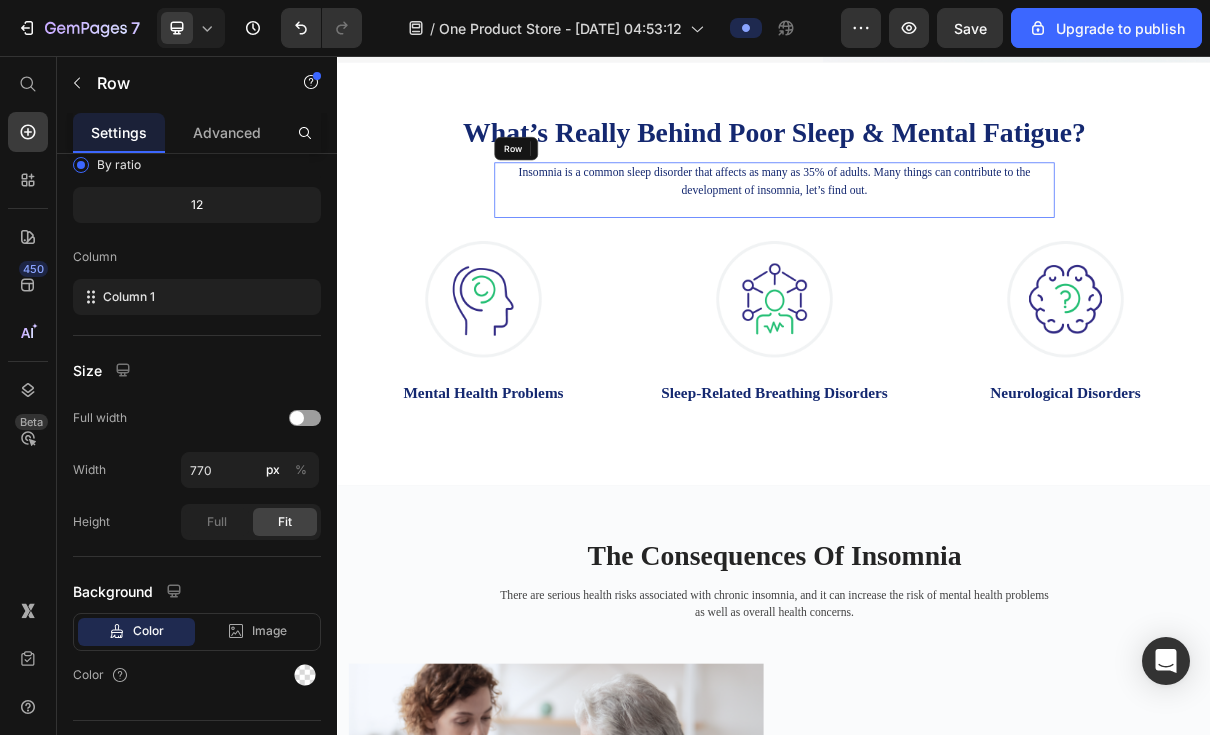 scroll, scrollTop: 0, scrollLeft: 0, axis: both 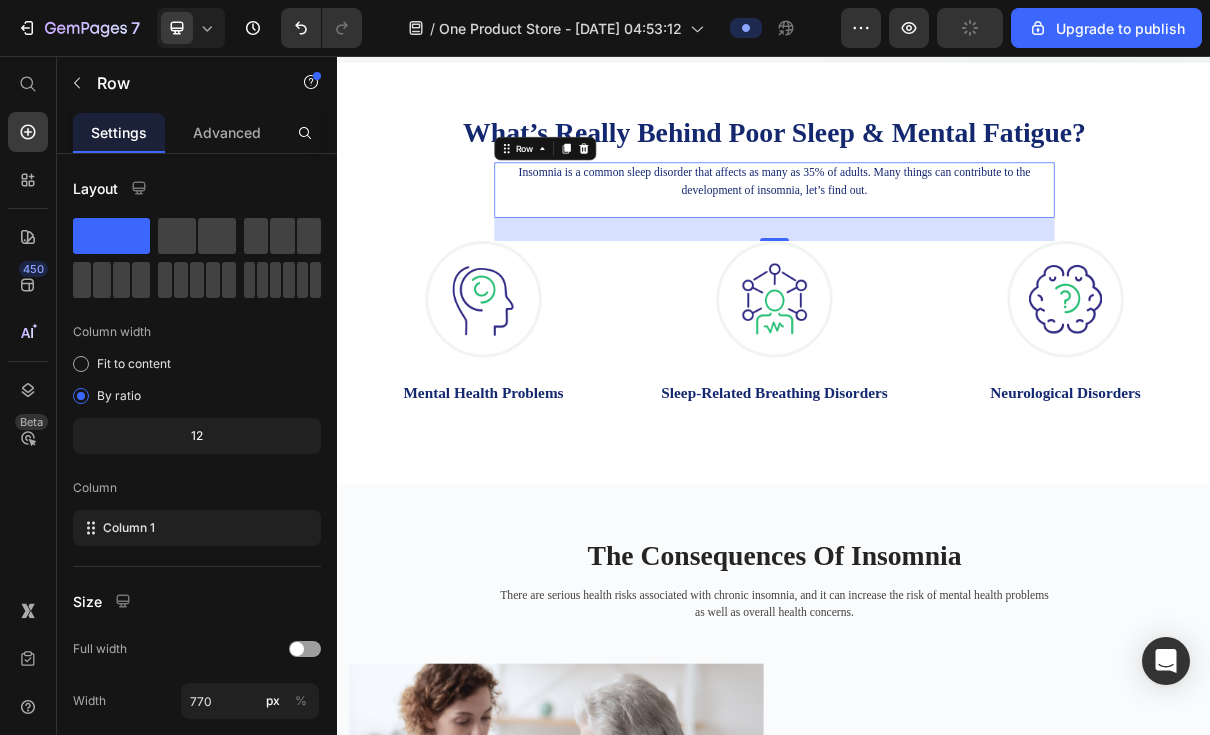 click on "Insomnia is a common sleep disorder that affects as many as 35% of adults. Many things can contribute to the development of insomnia, let’s find out." at bounding box center (937, 228) 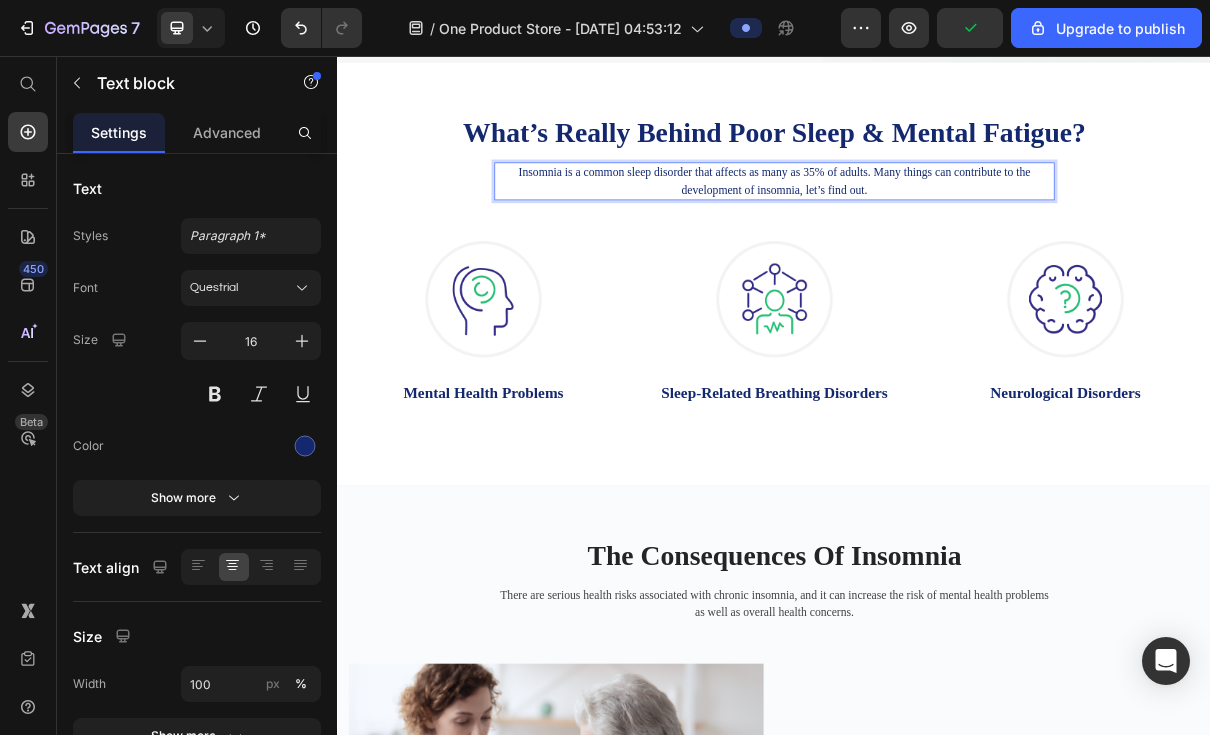 click on "Insomnia is a common sleep disorder that affects as many as 35% of adults. Many things can contribute to the development of insomnia, let’s find out." at bounding box center (937, 228) 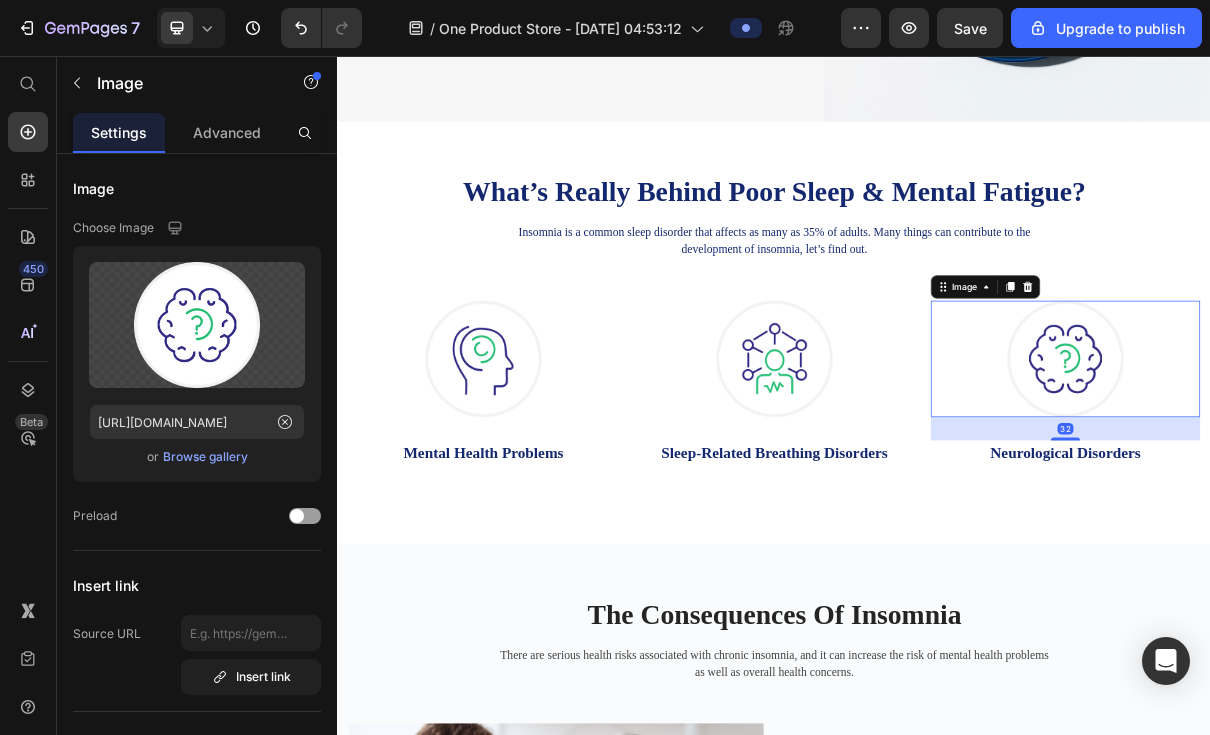 scroll, scrollTop: 530, scrollLeft: 0, axis: vertical 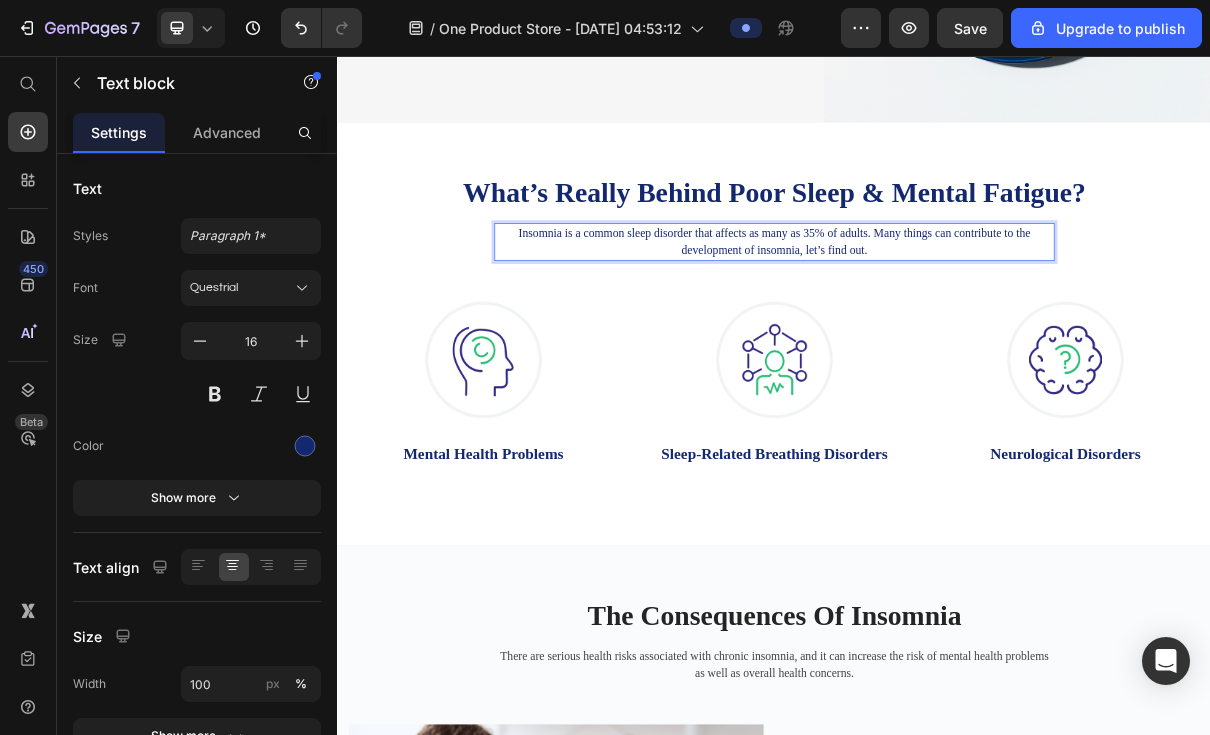 click on "Insomnia is a common sleep disorder that affects as many as 35% of adults. Many things can contribute to the development of insomnia, let’s find out." at bounding box center [937, 311] 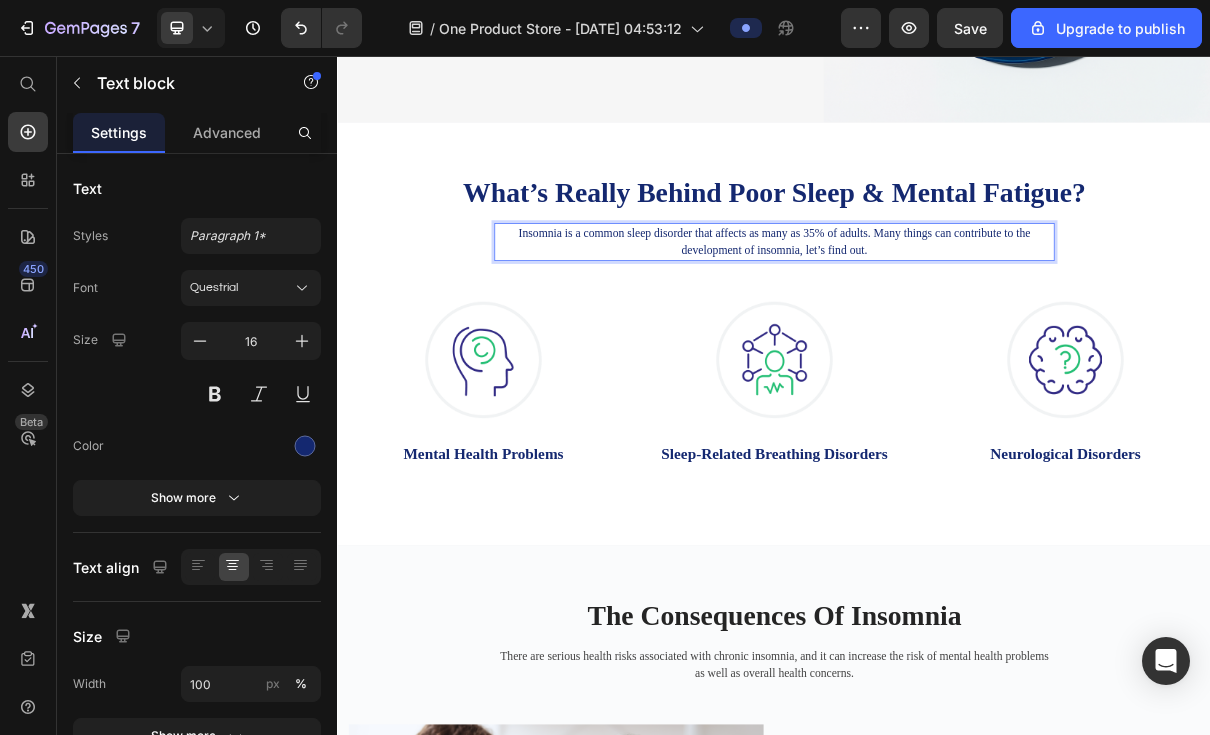 click on "Insomnia is a common sleep disorder that affects as many as 35% of adults. Many things can contribute to the development of insomnia, let’s find out." at bounding box center (937, 311) 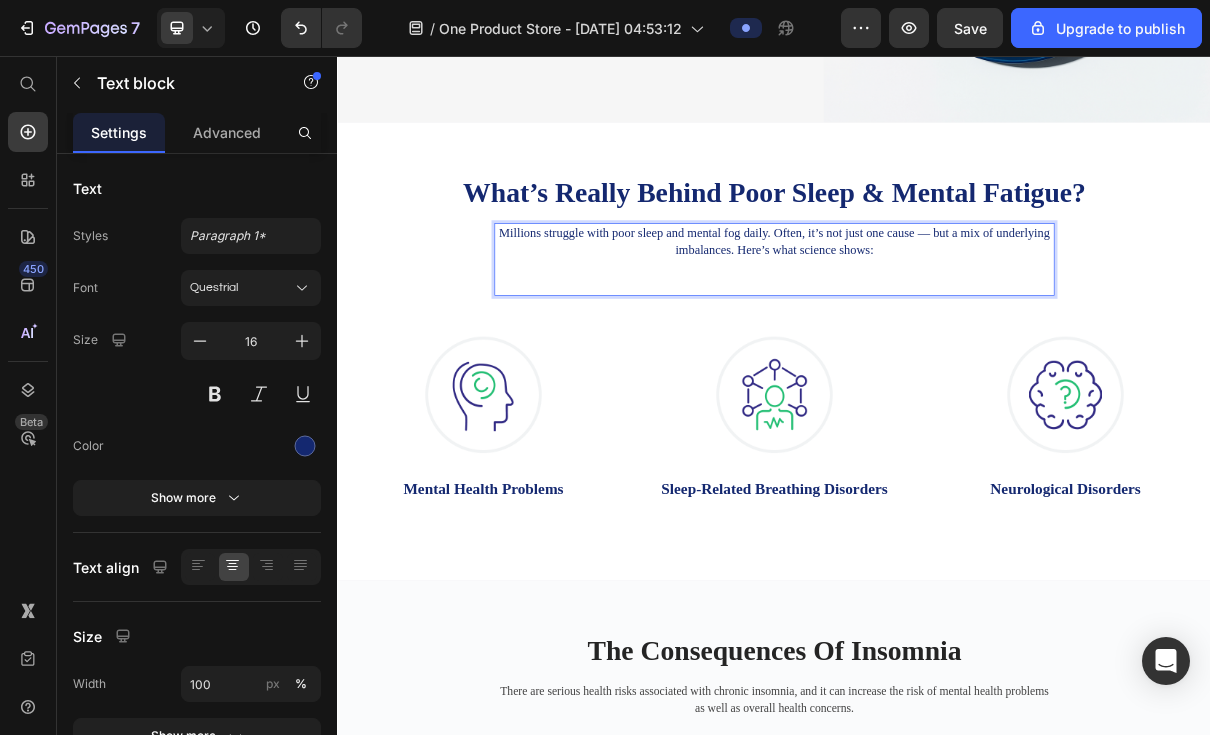 click on "Millions struggle with poor sleep and mental fog daily. Often, it’s not just one cause — but a mix of underlying imbalances. Here’s what science shows:" at bounding box center (937, 311) 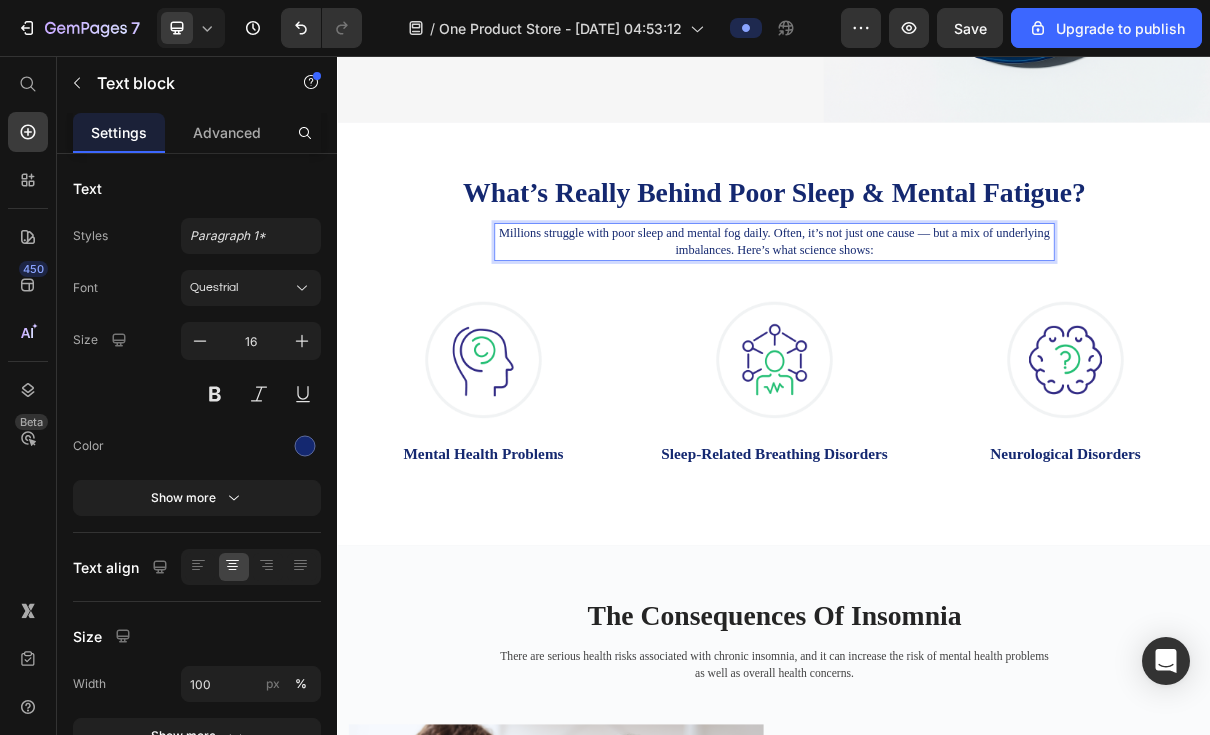 click on "Millions struggle with poor sleep and mental fog daily. Often, it’s not just one cause — but a mix of underlying imbalances. Here’s what science shows:" at bounding box center (937, 311) 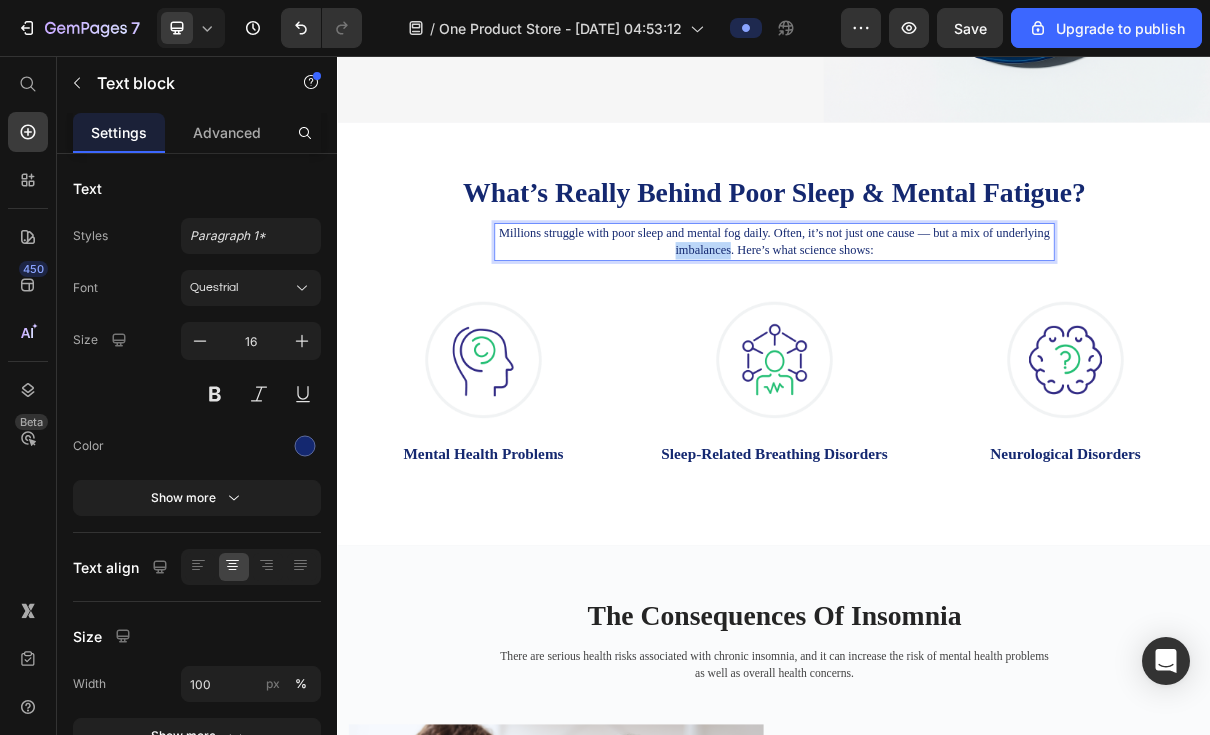 click on "Millions struggle with poor sleep and mental fog daily. Often, it’s not just one cause — but a mix of underlying imbalances. Here’s what science shows:" at bounding box center (937, 311) 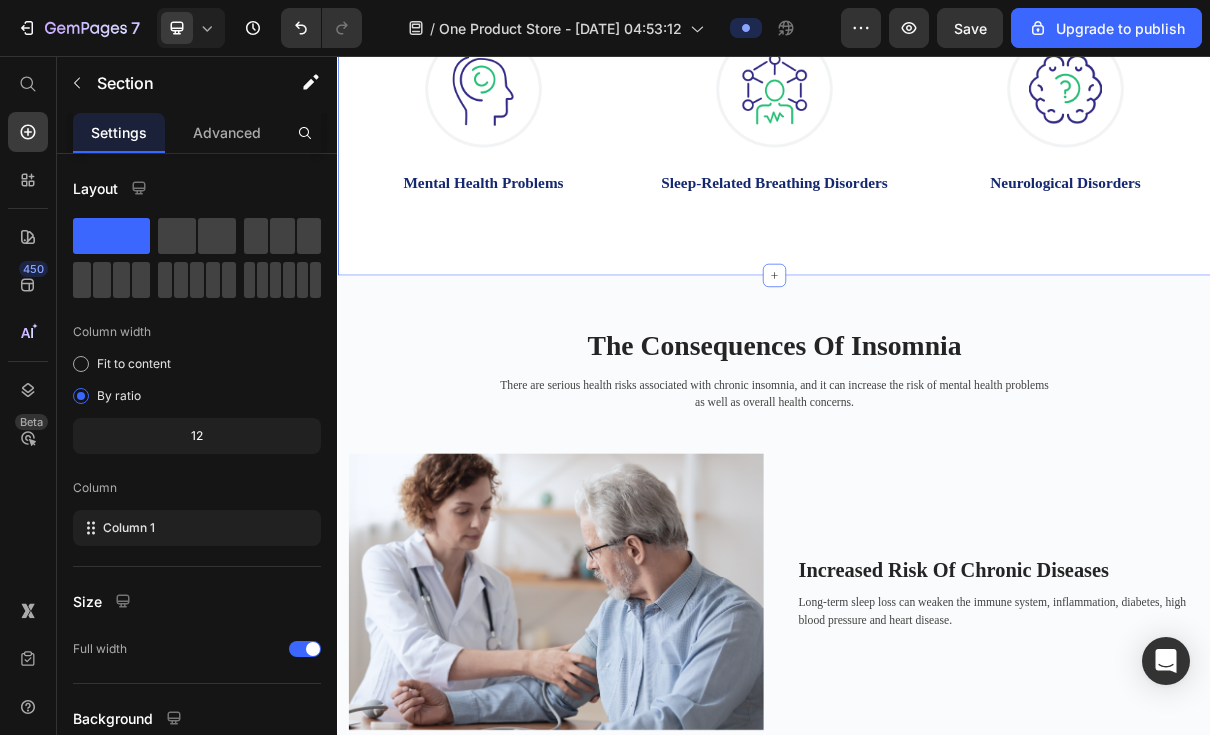 scroll, scrollTop: 901, scrollLeft: 0, axis: vertical 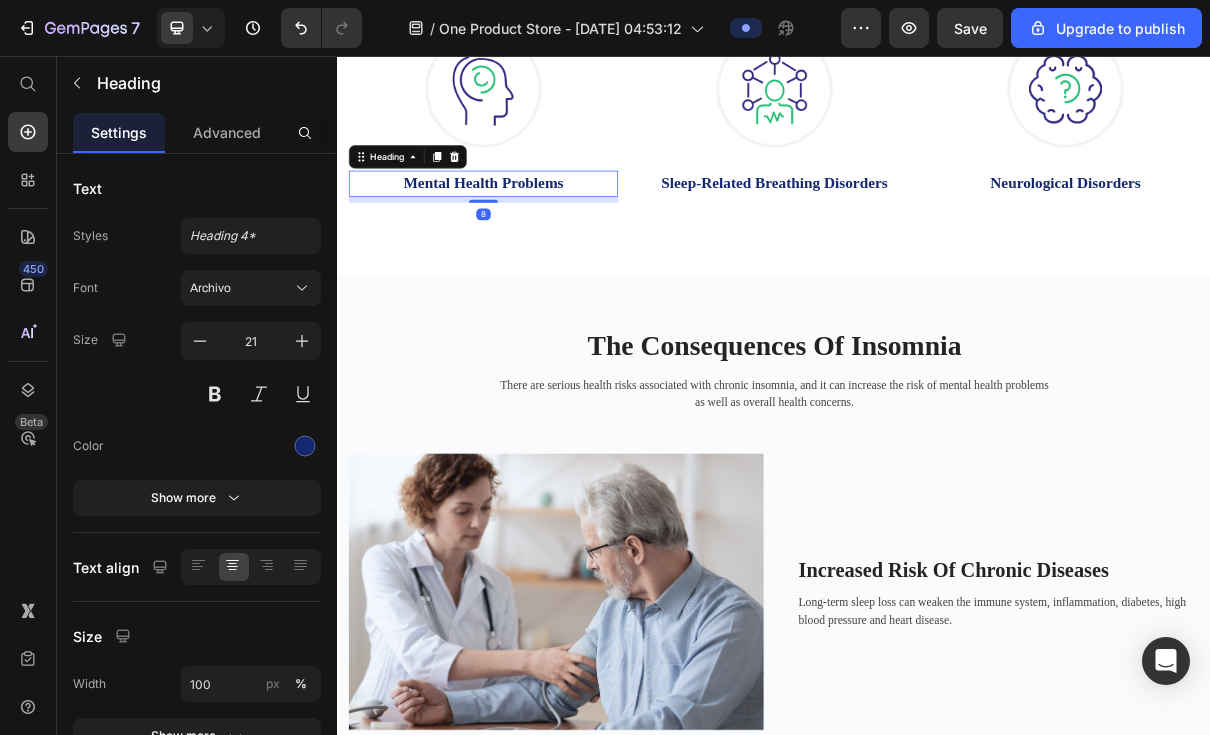 click on "Mental Health Problems" at bounding box center [537, 231] 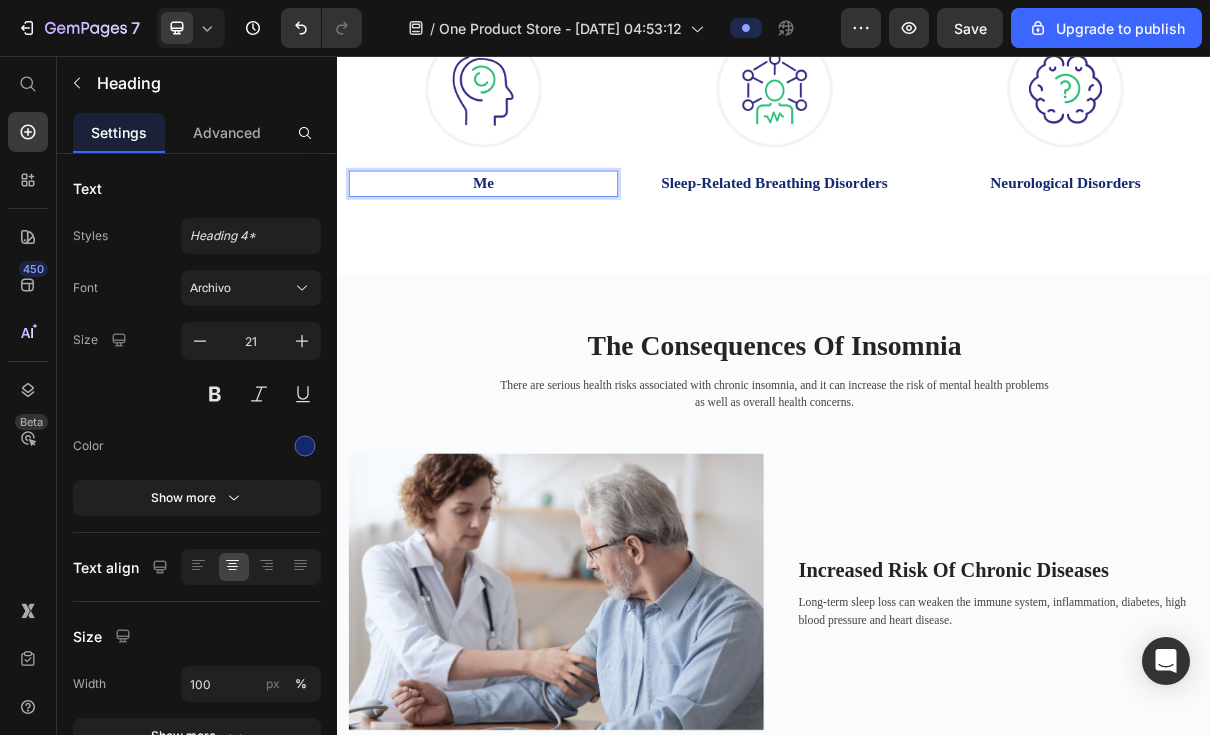type 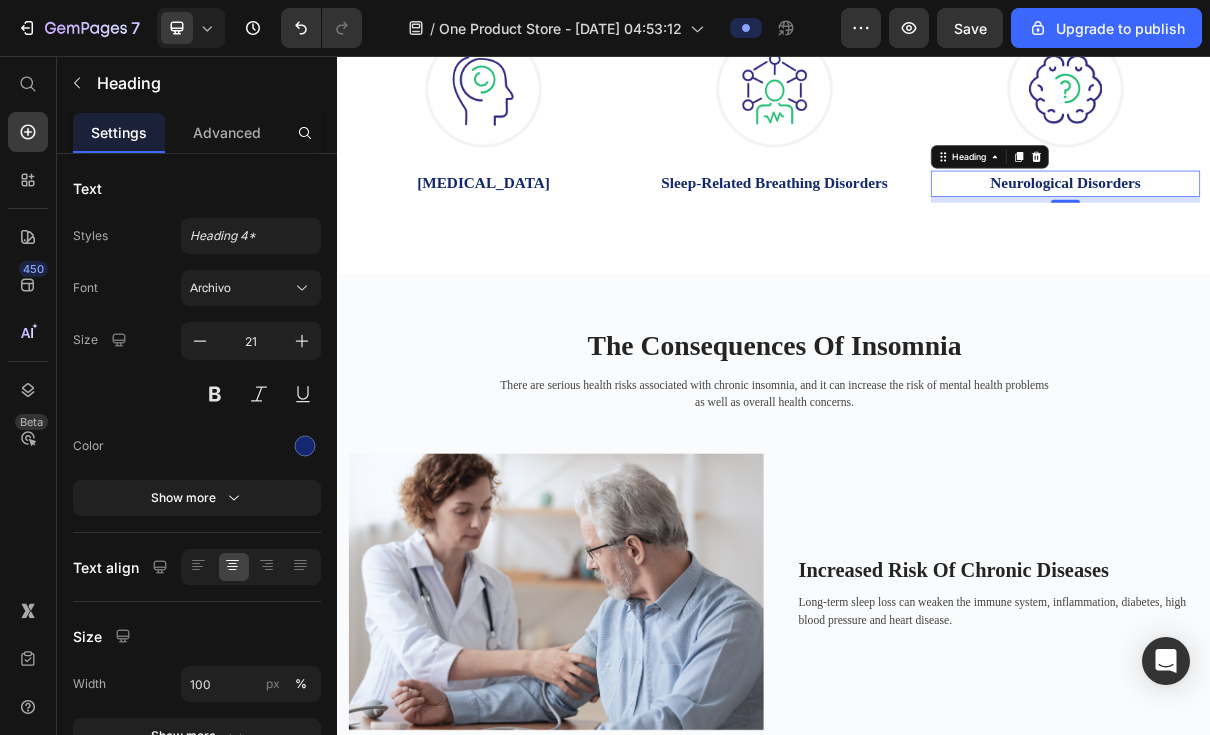 click on "Neurological Disorders" at bounding box center (1337, 231) 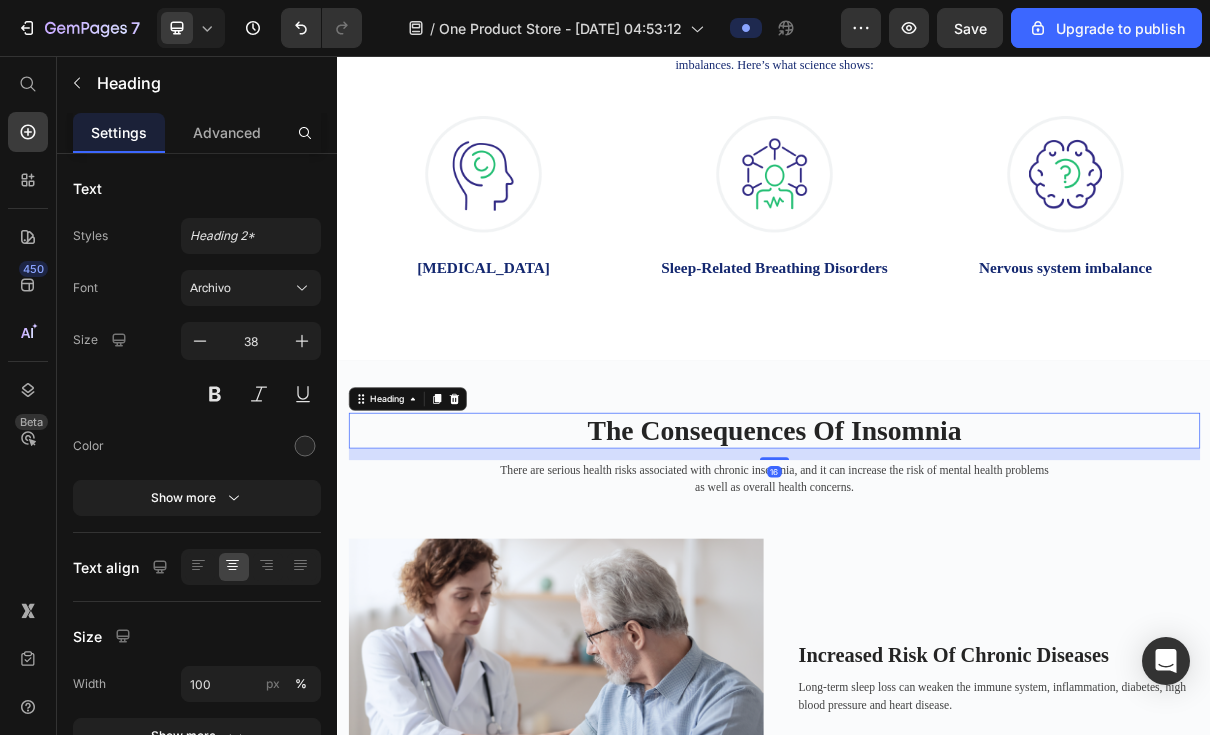 scroll, scrollTop: 782, scrollLeft: 0, axis: vertical 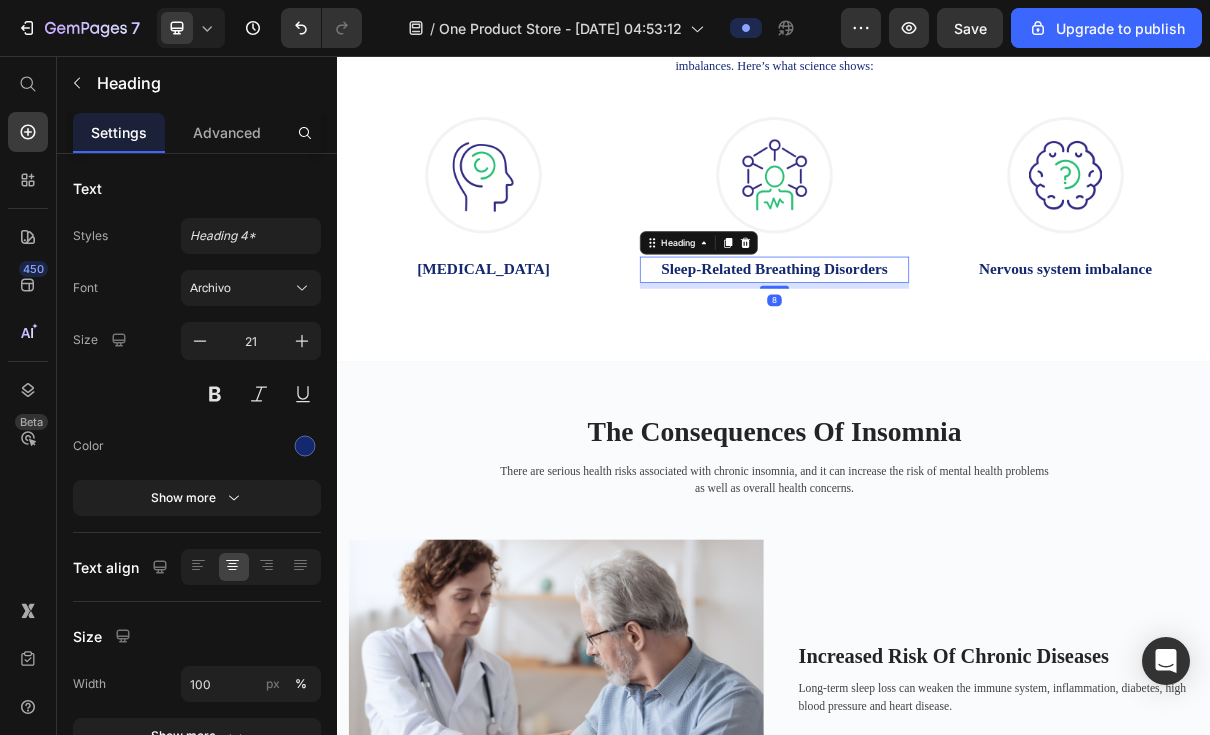 click on "Sleep-Related Breathing Disorders" at bounding box center [937, 350] 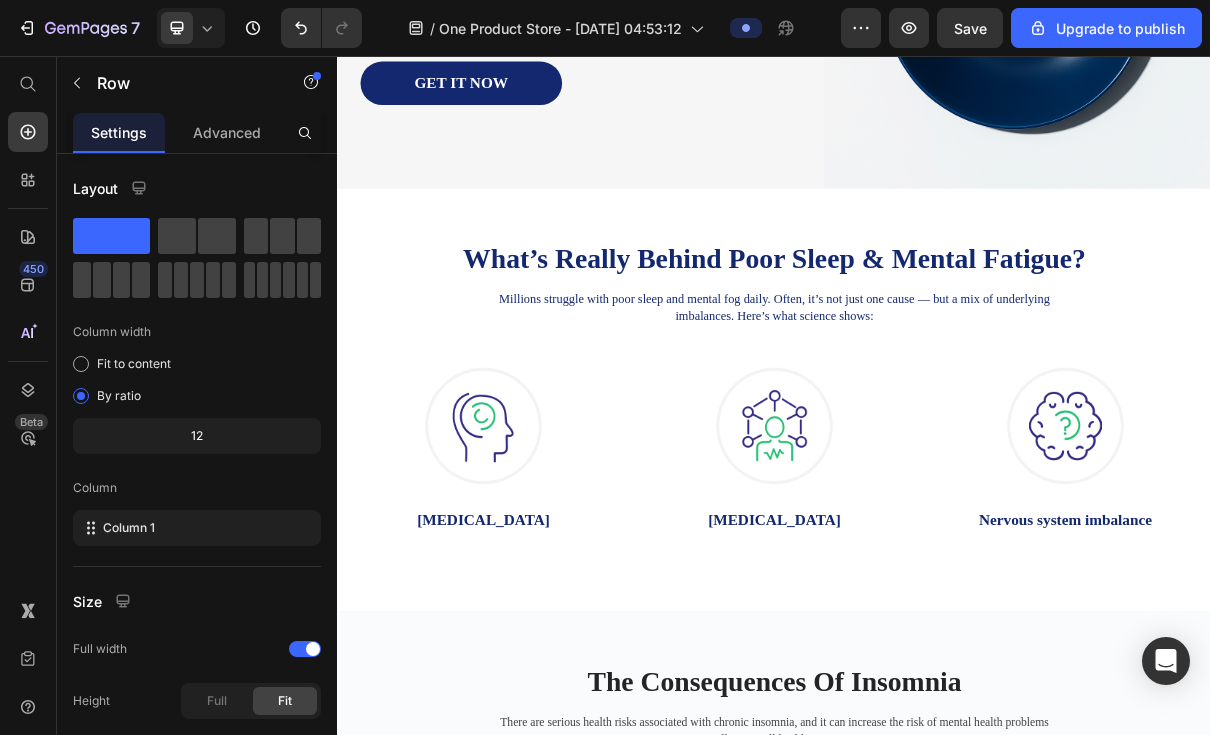 scroll, scrollTop: 436, scrollLeft: 0, axis: vertical 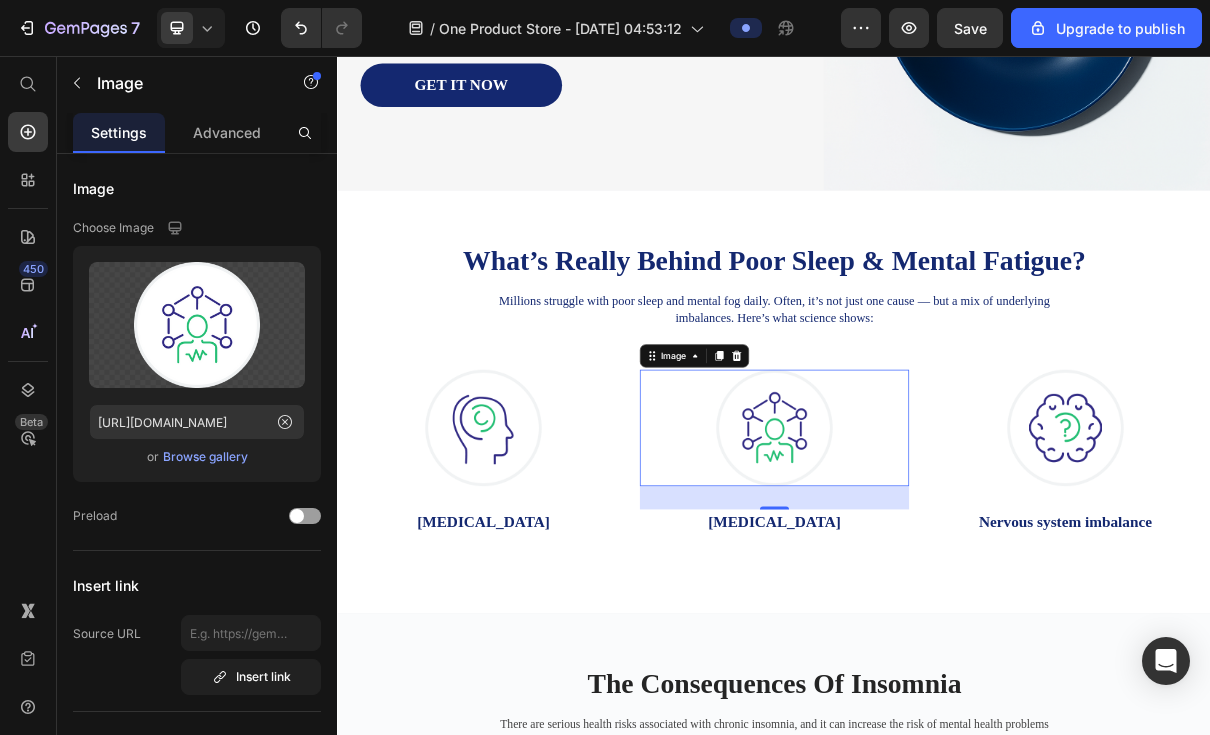 click 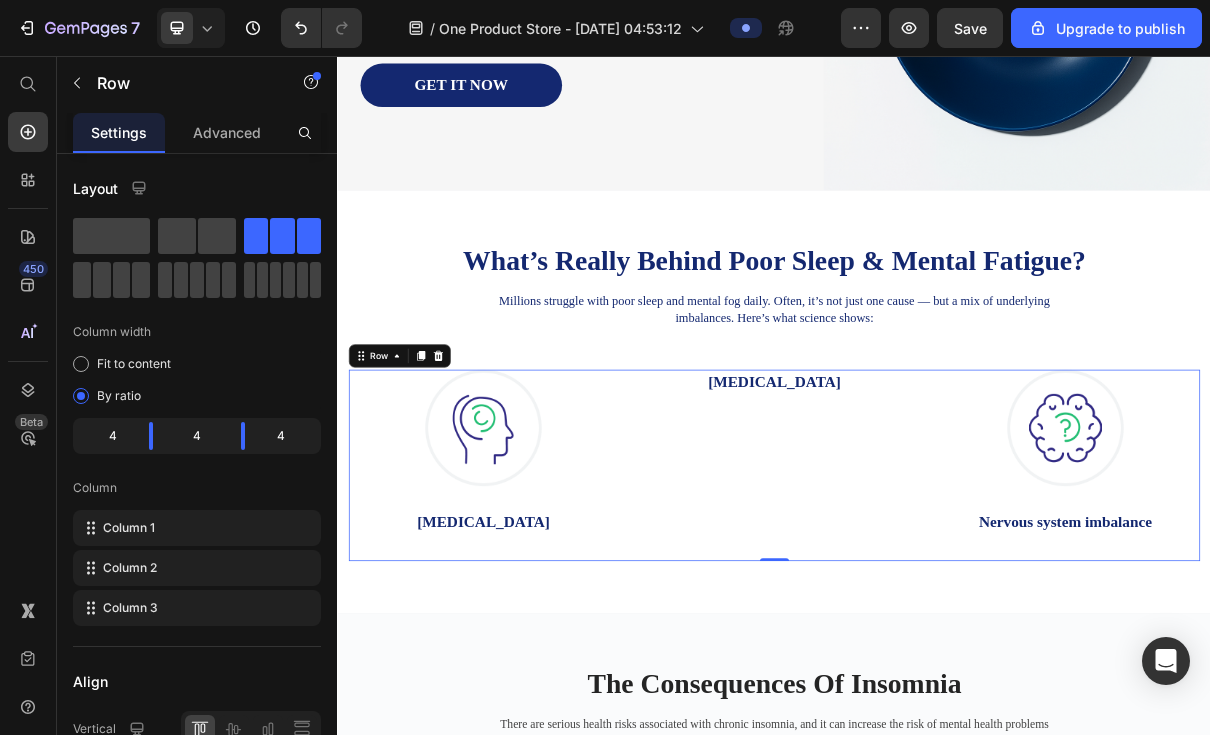 click 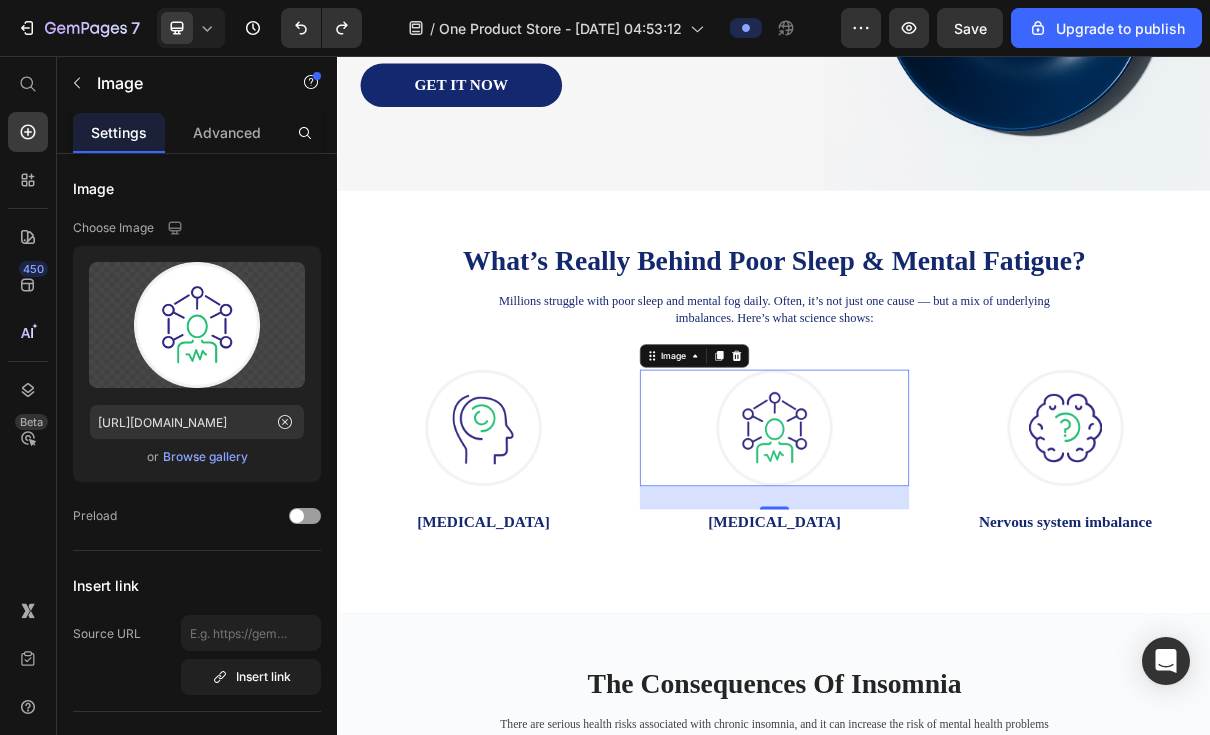 click 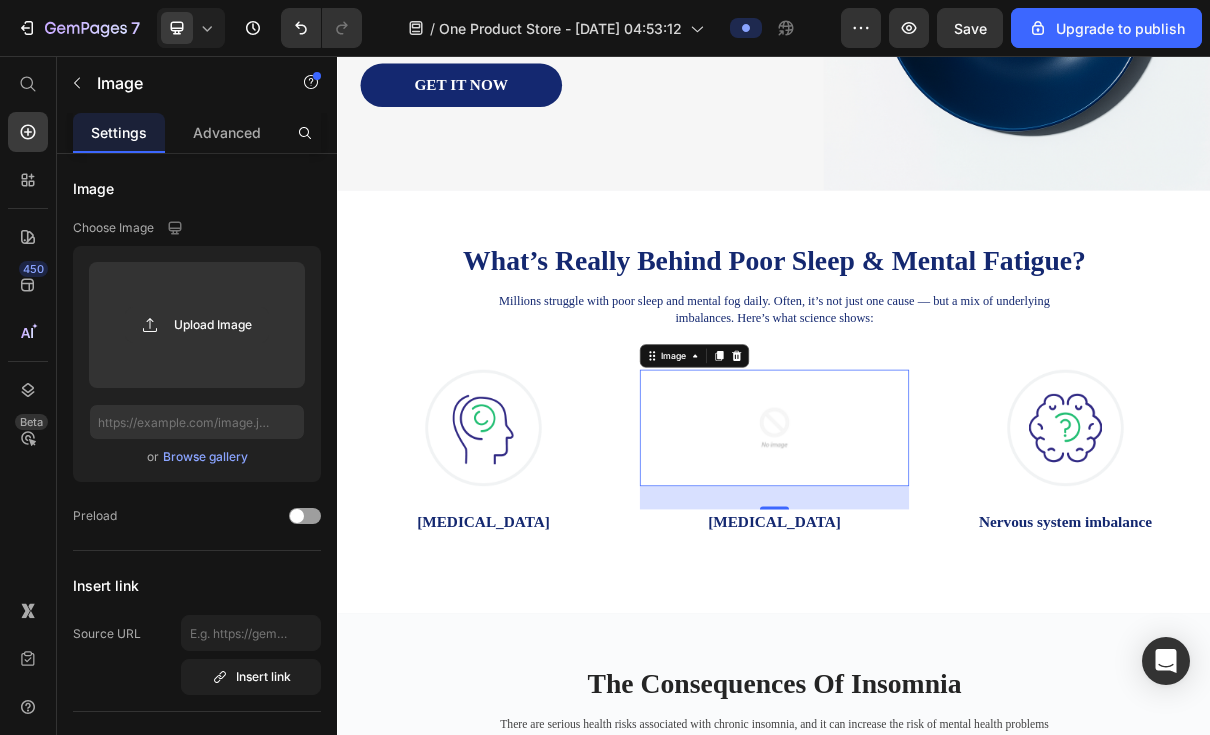 click 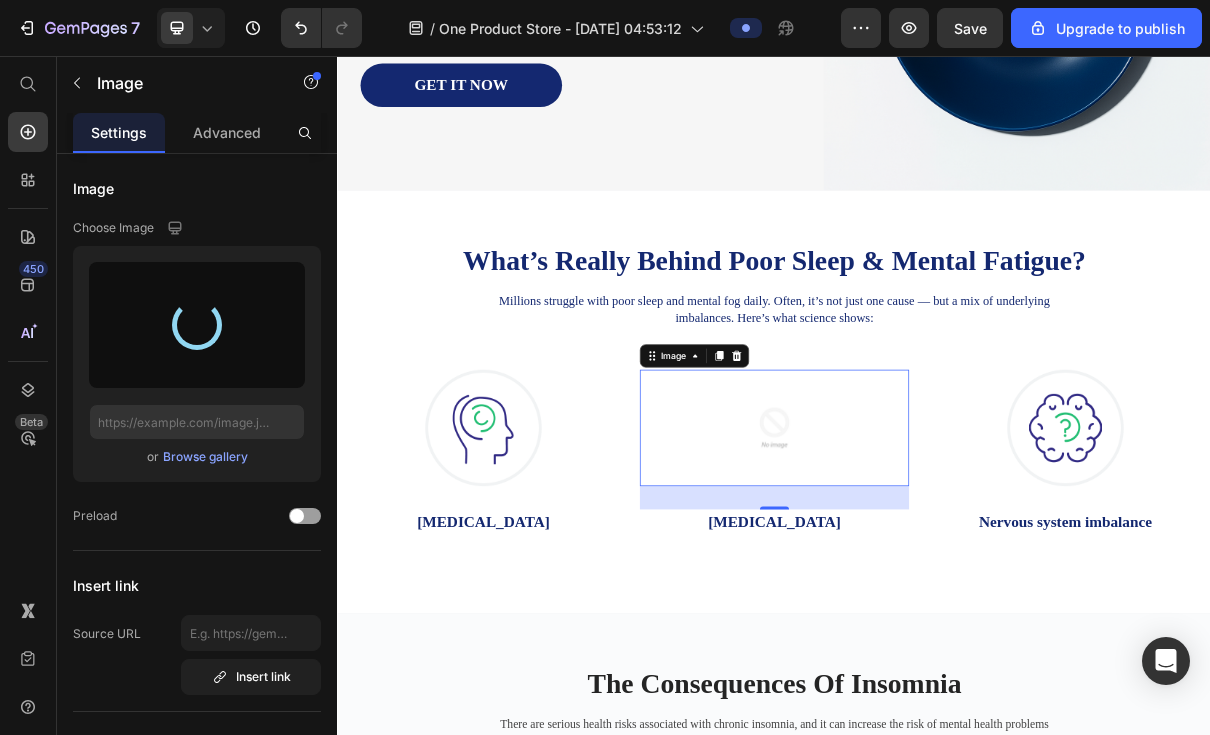 type on "https://cdn.shopify.com/s/files/1/0941/5363/8235/files/gempages_569696852333560704-b774f3f0-6f32-49f1-9fd8-51055ededa69.png" 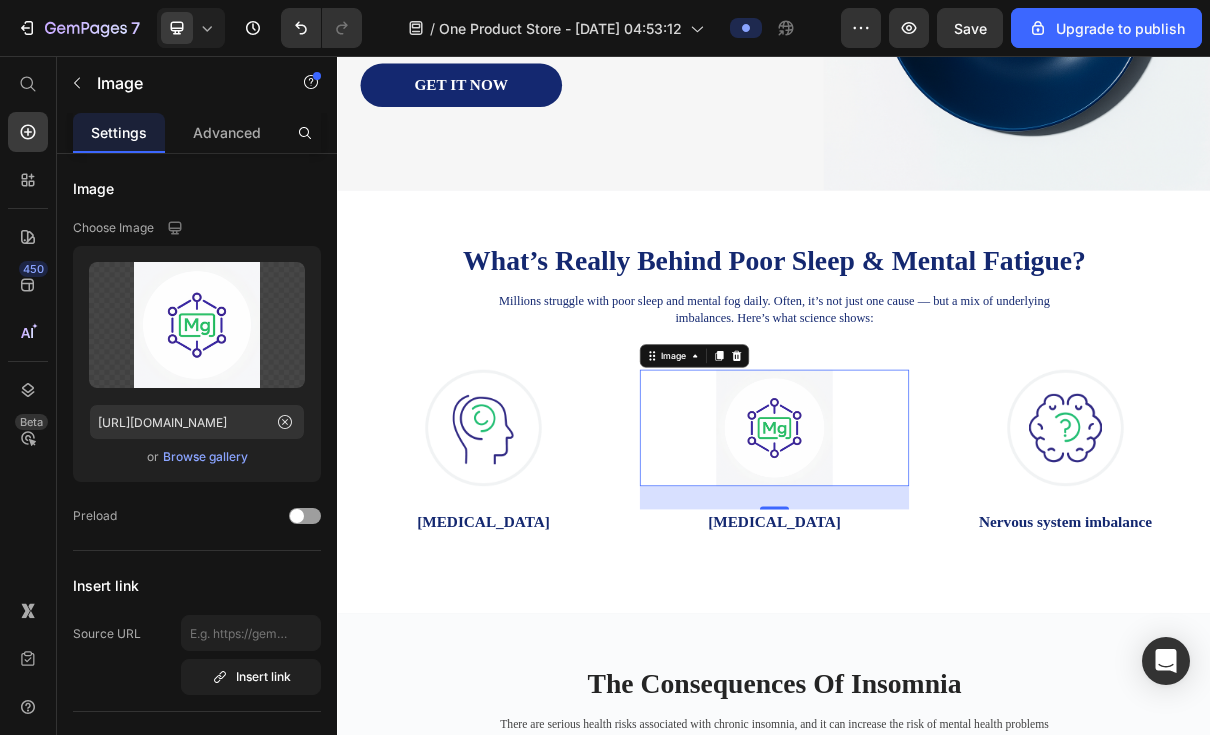 click 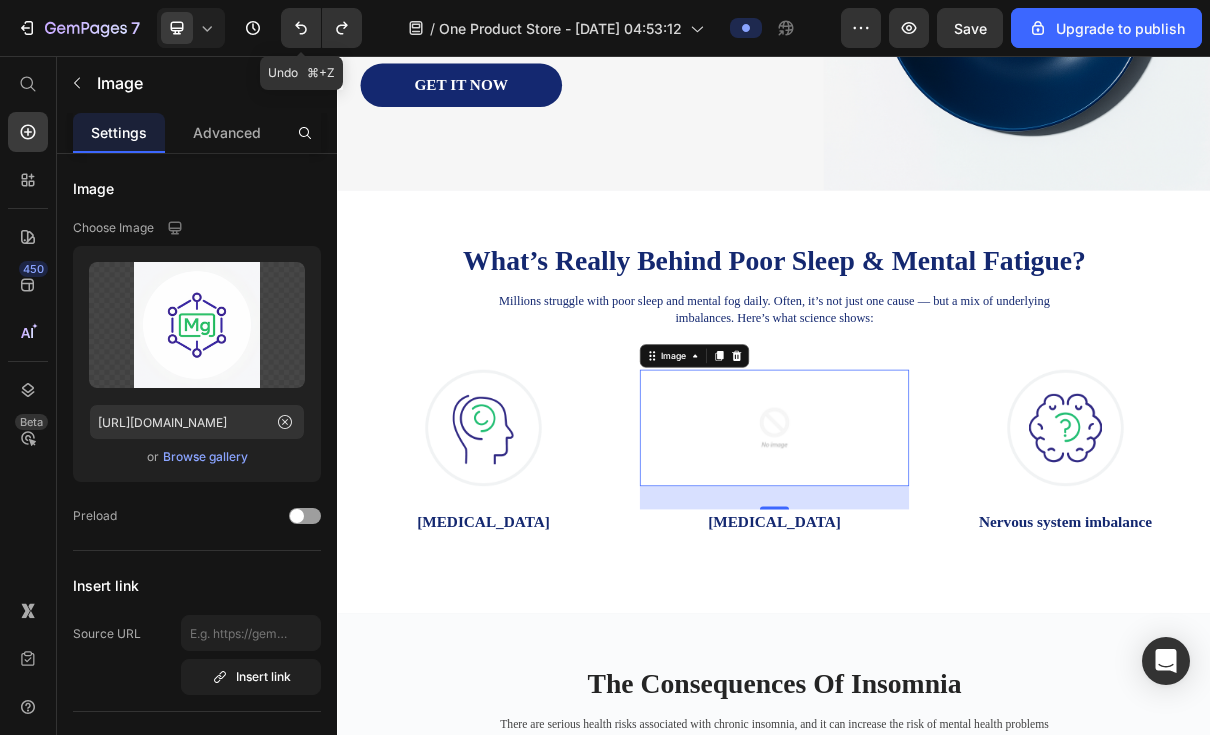 click 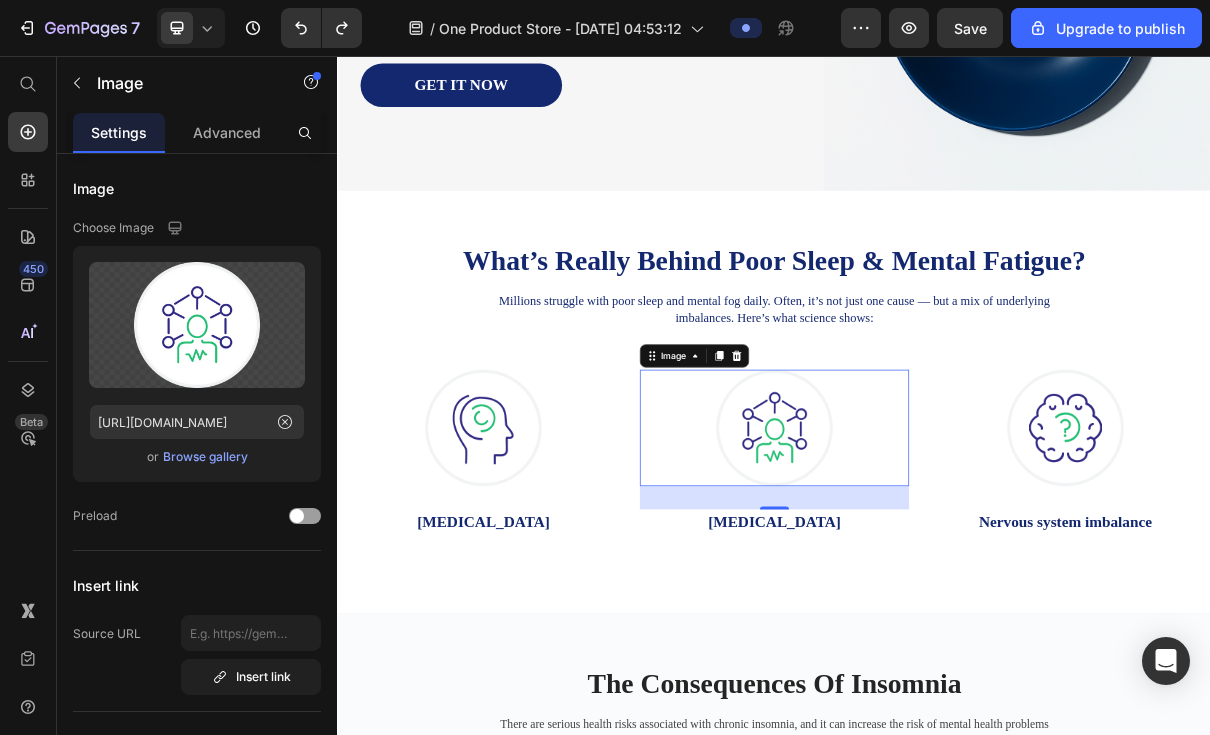 click 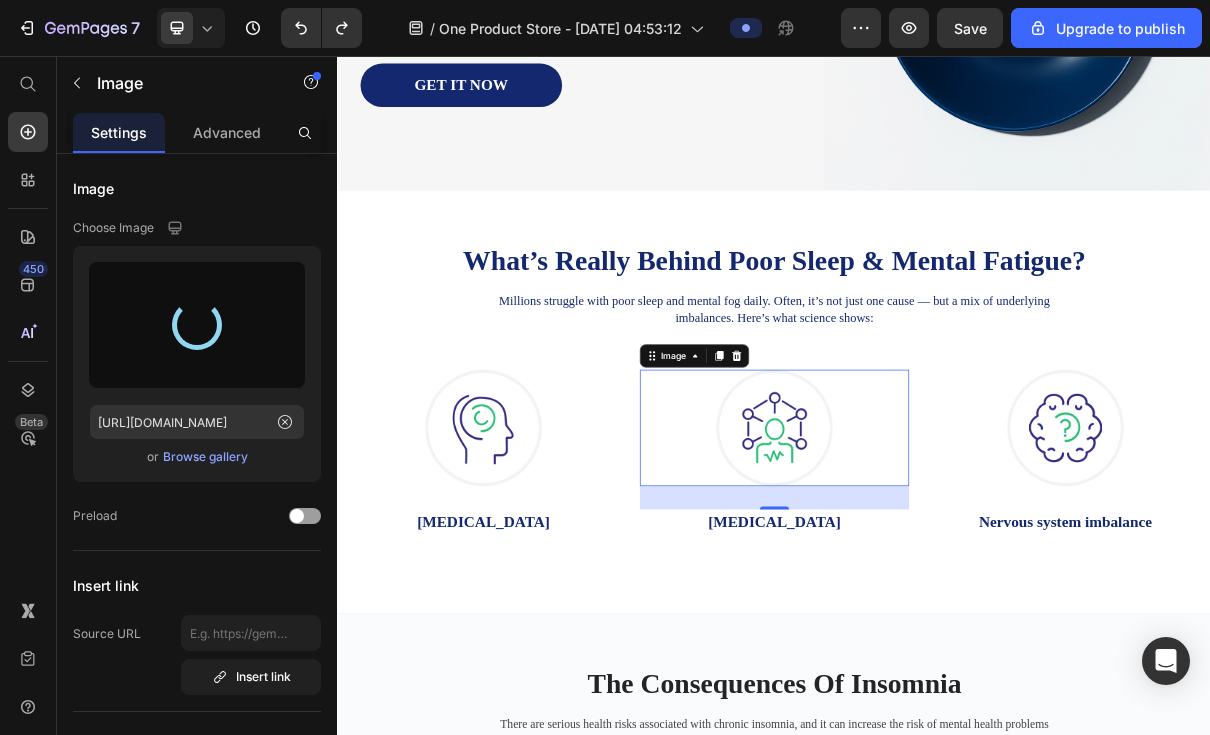 type on "https://cdn.shopify.com/s/files/1/0941/5363/8235/files/gempages_569696852333560704-55627fd9-e0ce-47de-935d-3142805ebd37.png" 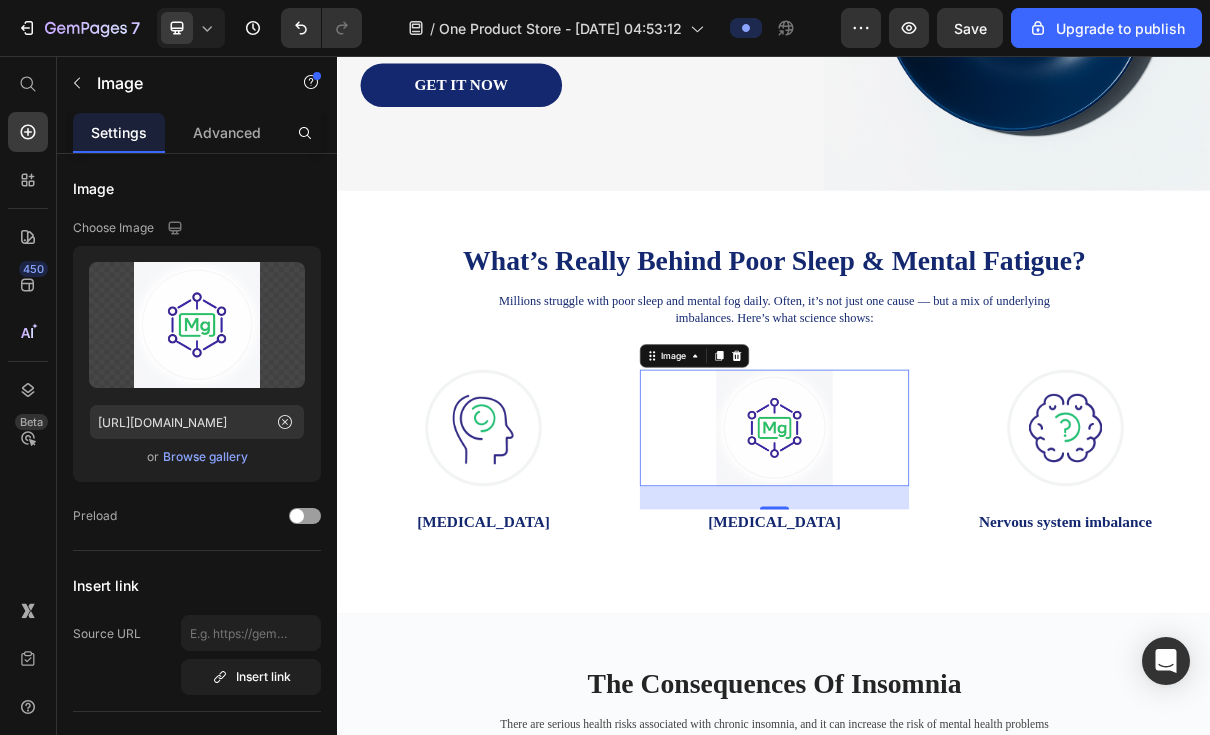click at bounding box center (937, 567) 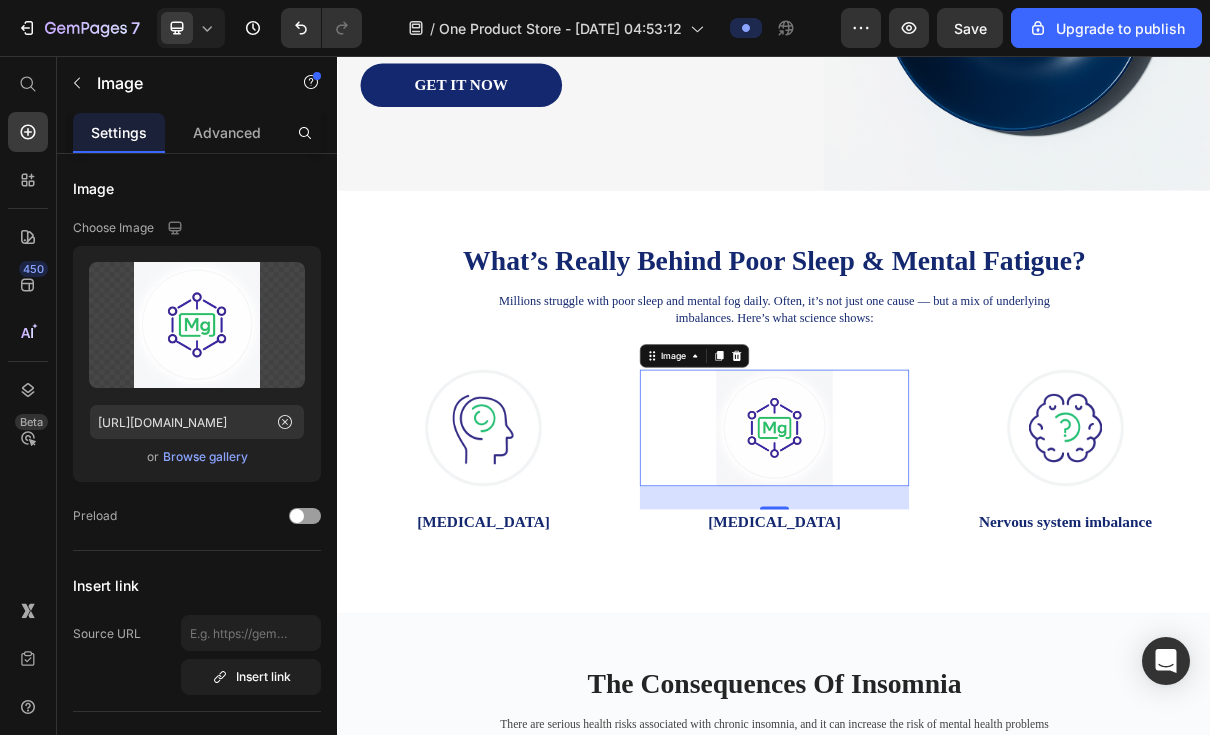 click at bounding box center (885, 468) 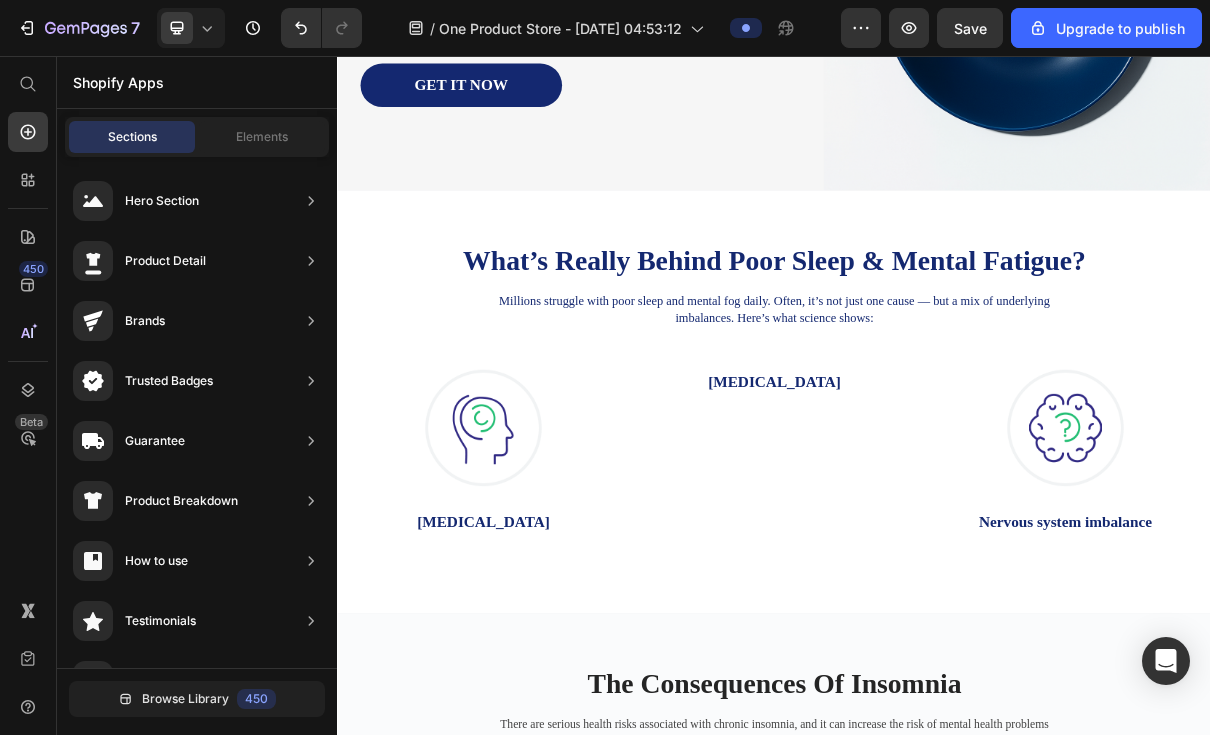 click 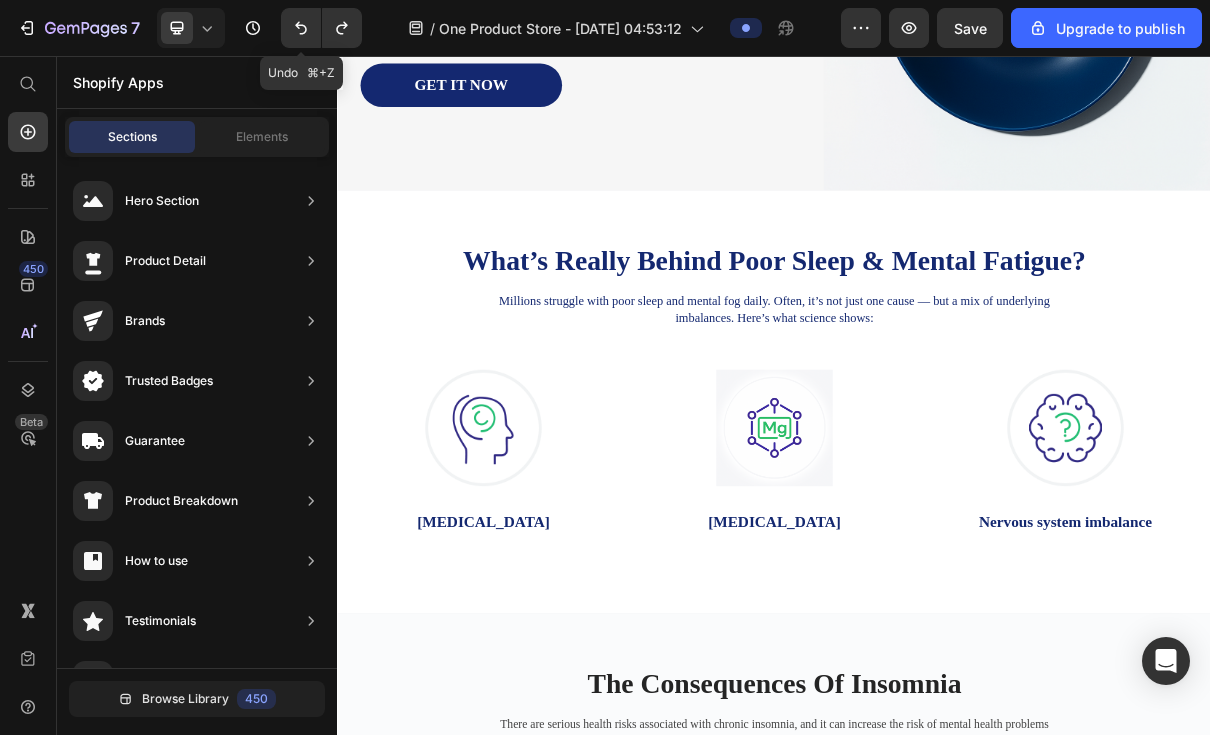 click 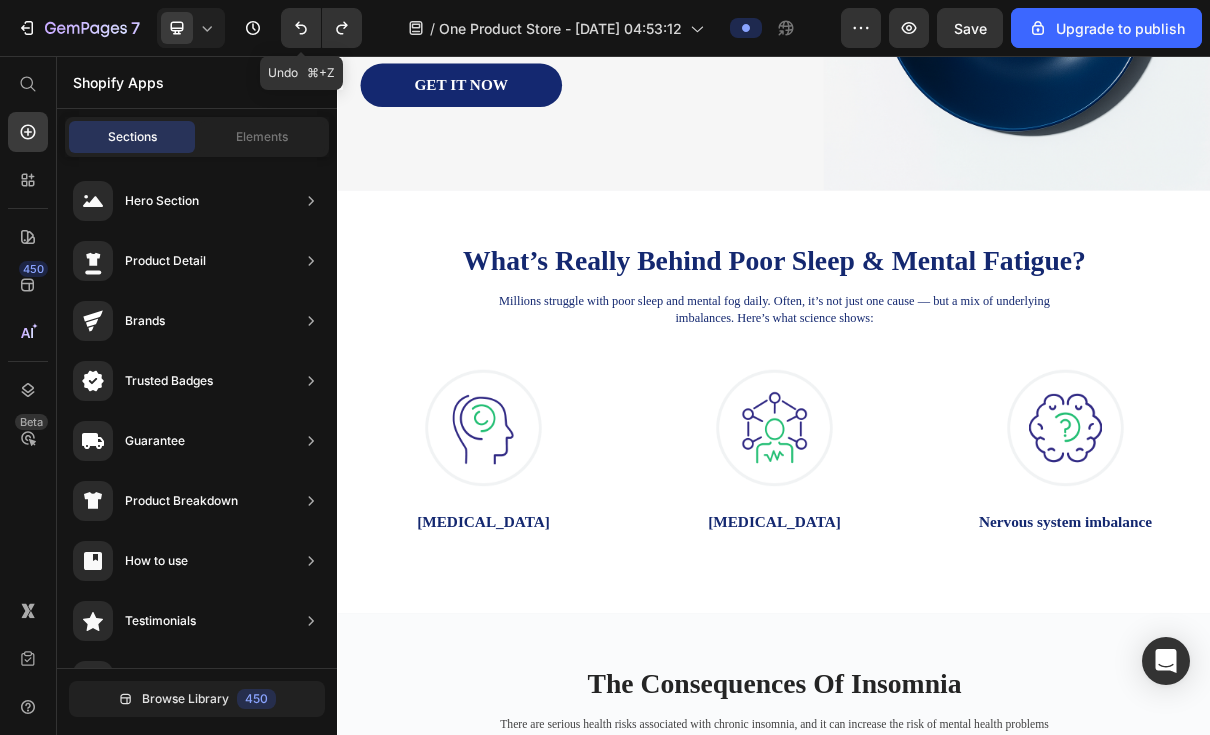 click 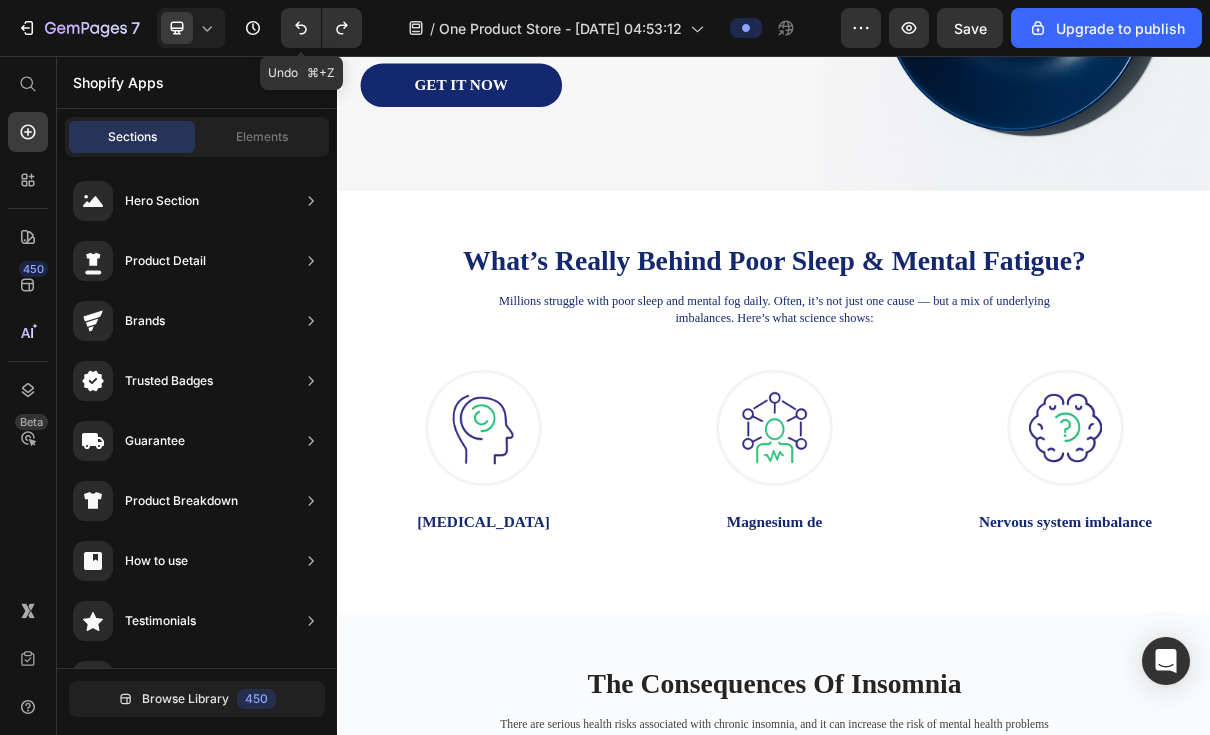 click 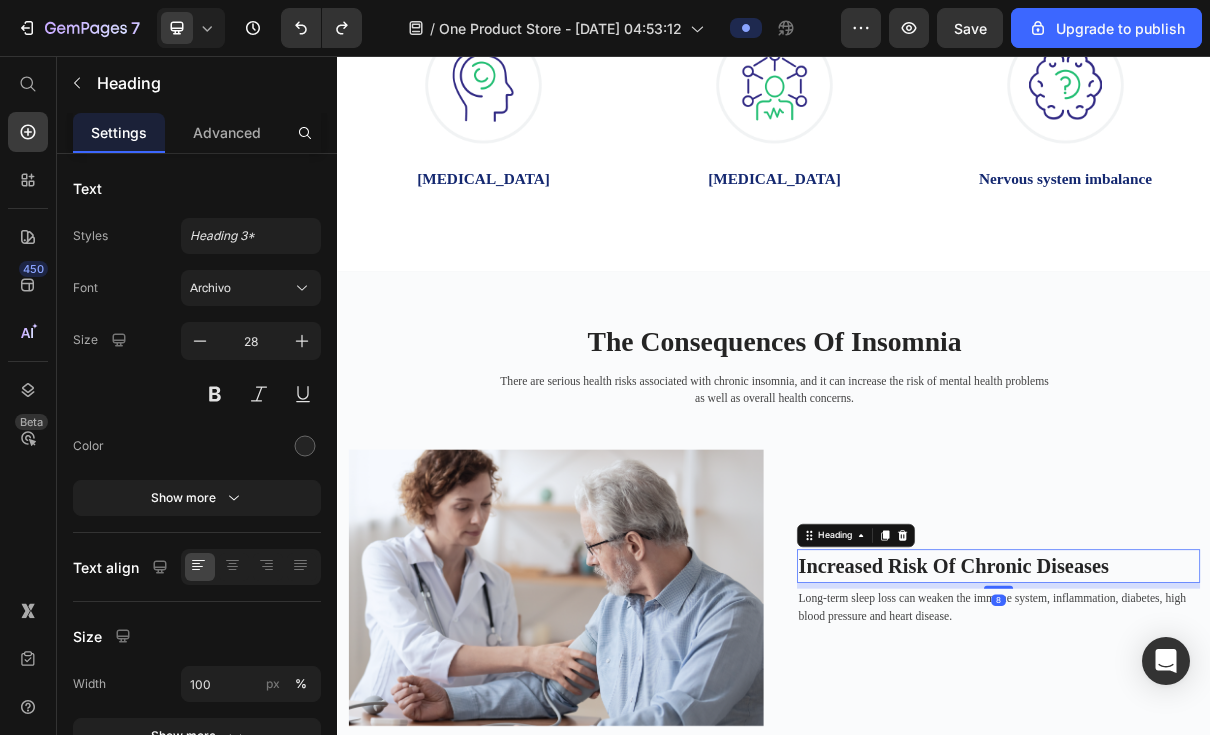 scroll, scrollTop: 928, scrollLeft: 0, axis: vertical 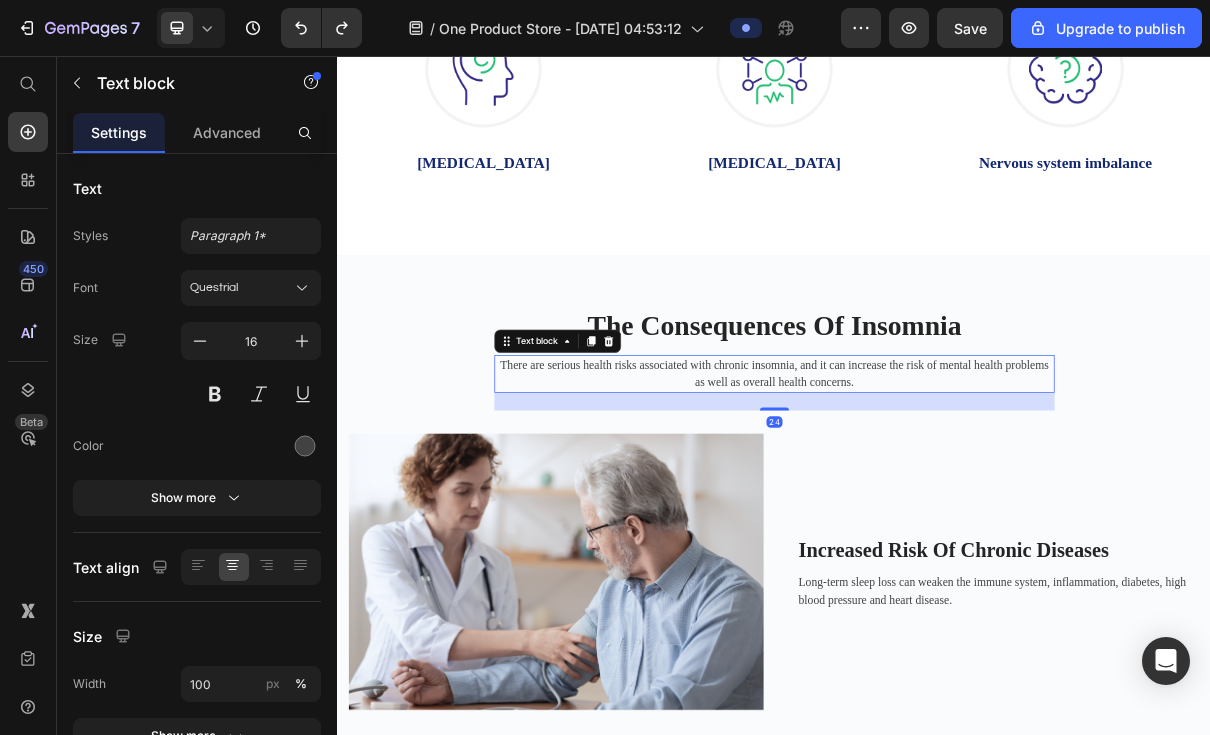 click on "There are serious health risks associated with chronic insomnia, and it can increase the risk of mental health problems as well as overall health concerns." at bounding box center (937, 493) 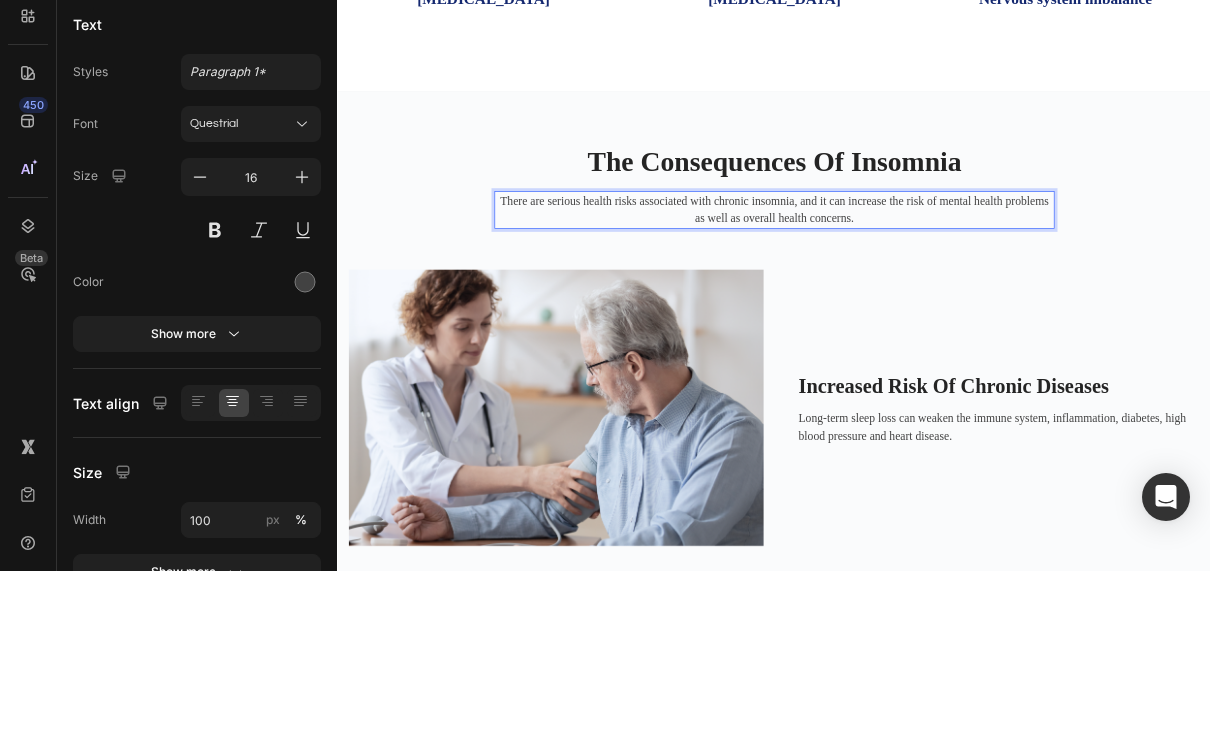 click on "There are serious health risks associated with chronic insomnia, and it can increase the risk of mental health problems as well as overall health concerns." at bounding box center [937, 330] 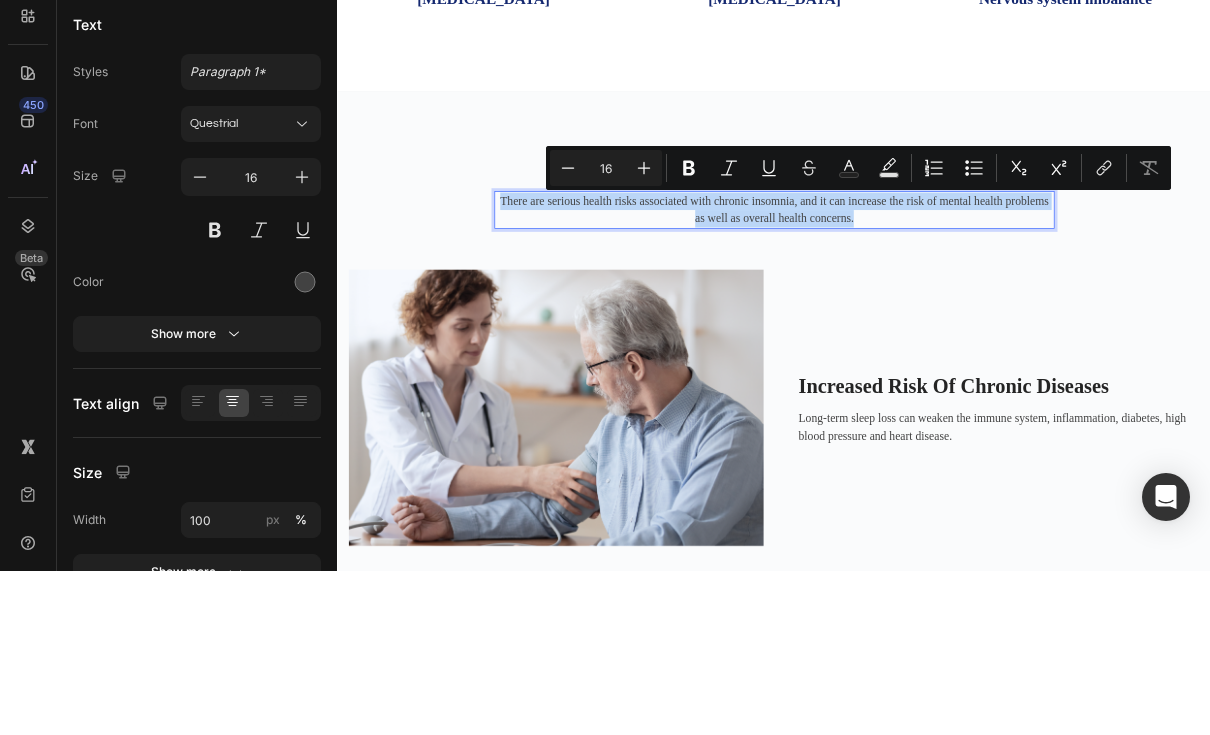 copy on "There are serious health risks associated with chronic insomnia, and it can increase the risk of mental health problems as well as overall health concerns." 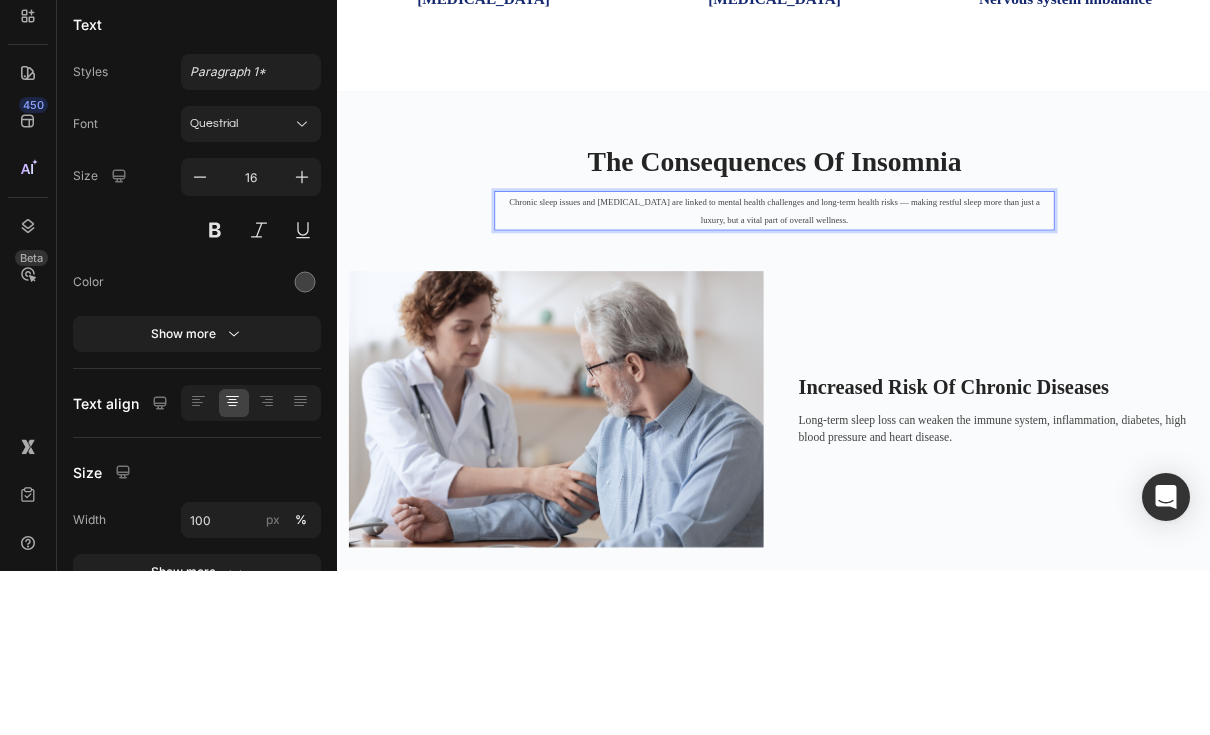 click on "Chronic sleep issues and [MEDICAL_DATA] are linked to mental health challenges and long-term health risks — making restful sleep more than just a luxury, but a vital part of overall wellness." at bounding box center (937, 331) 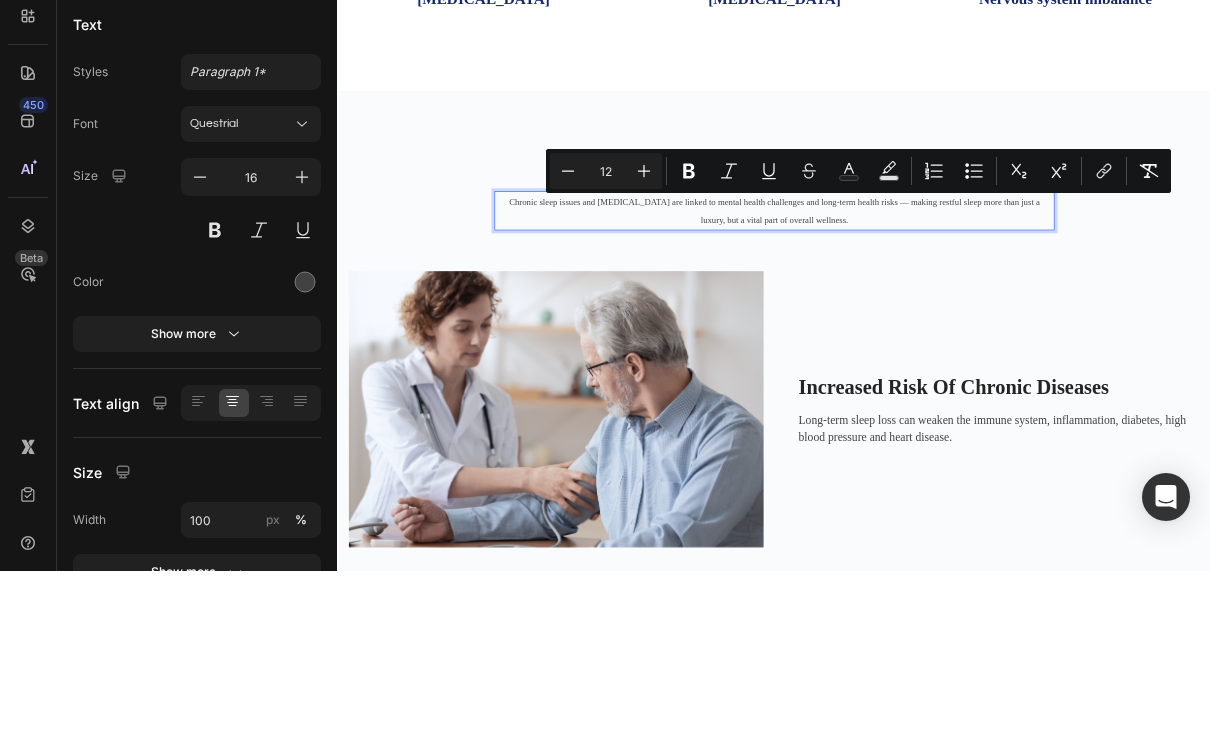 click 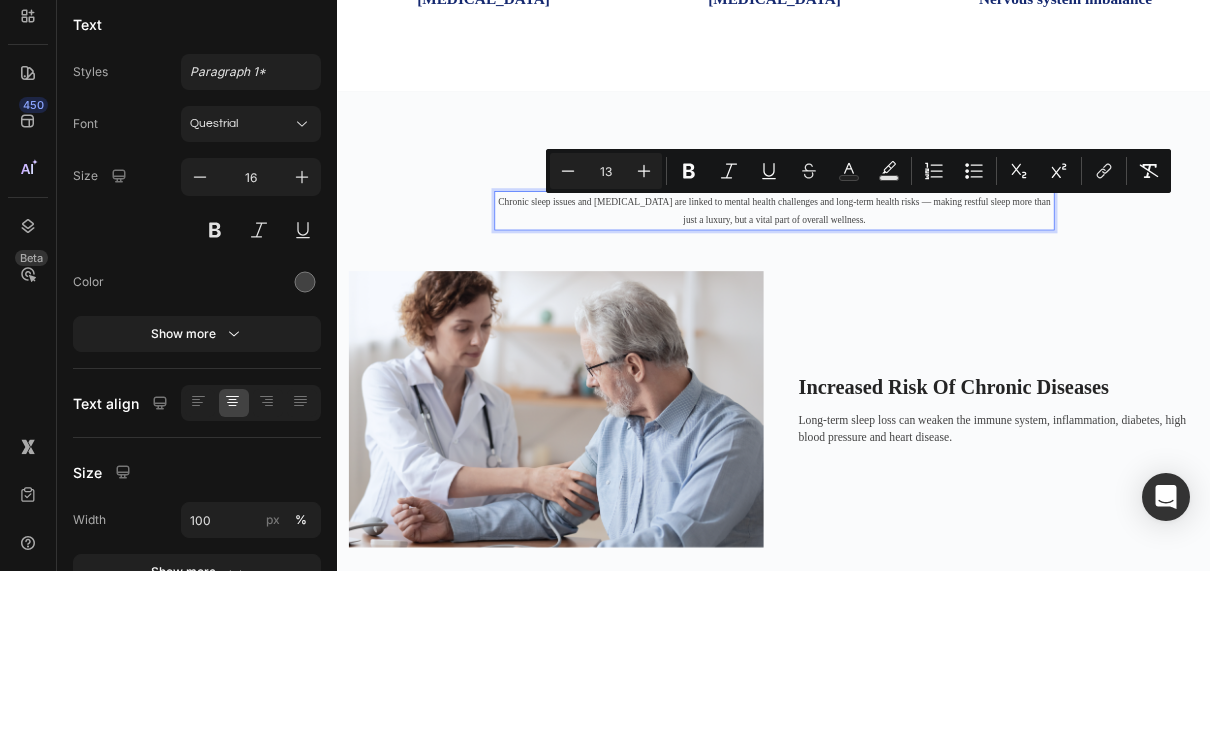 click 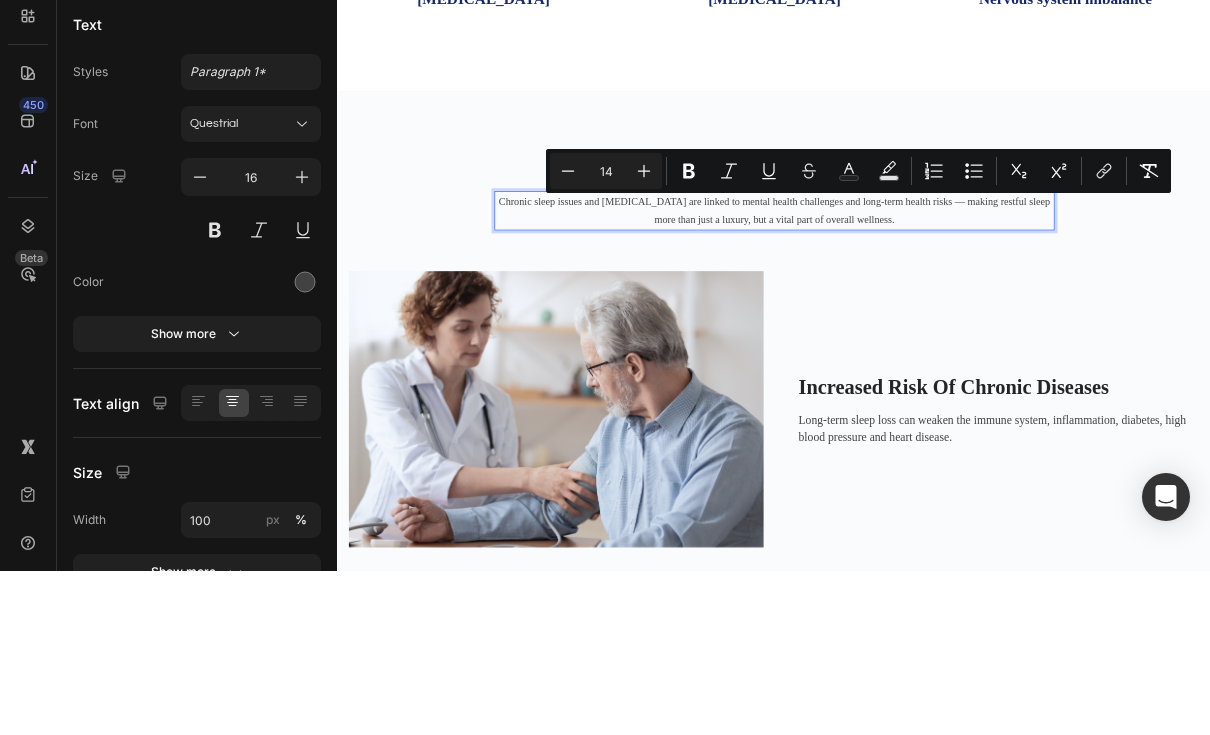 click 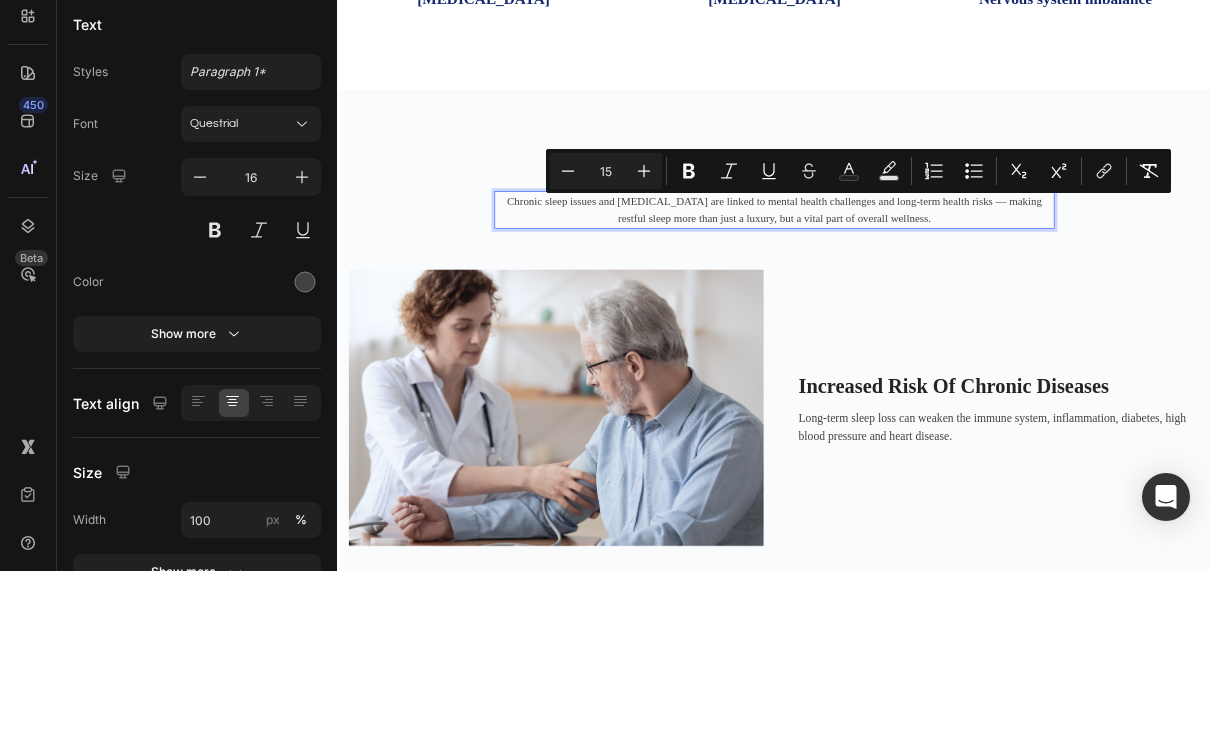 click on "Plus" at bounding box center (644, 335) 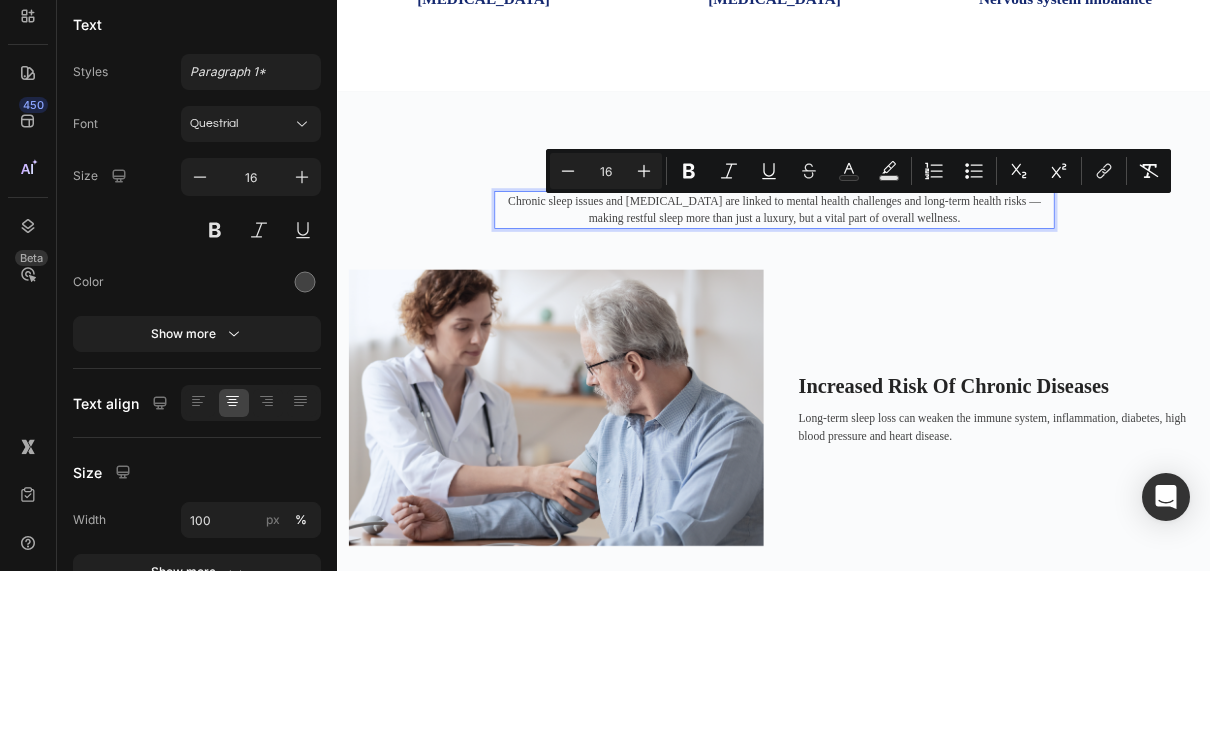 click on "Plus" at bounding box center (644, 335) 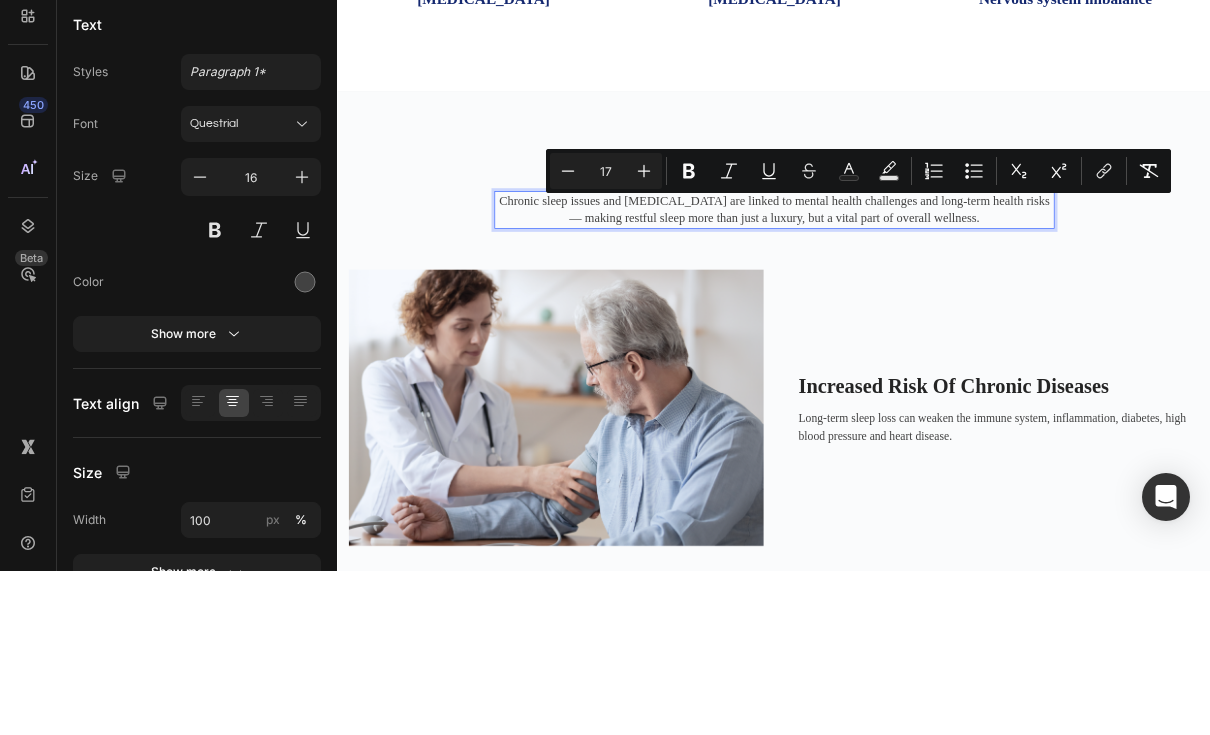 click 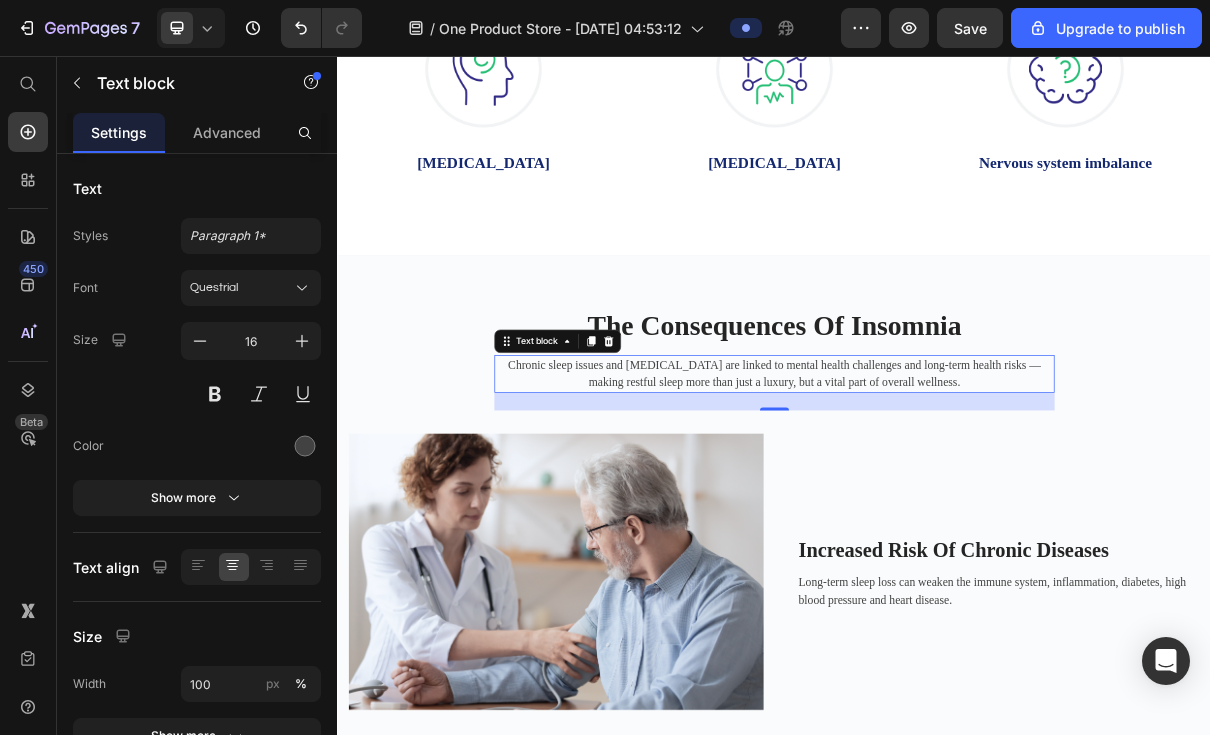 click at bounding box center (305, 446) 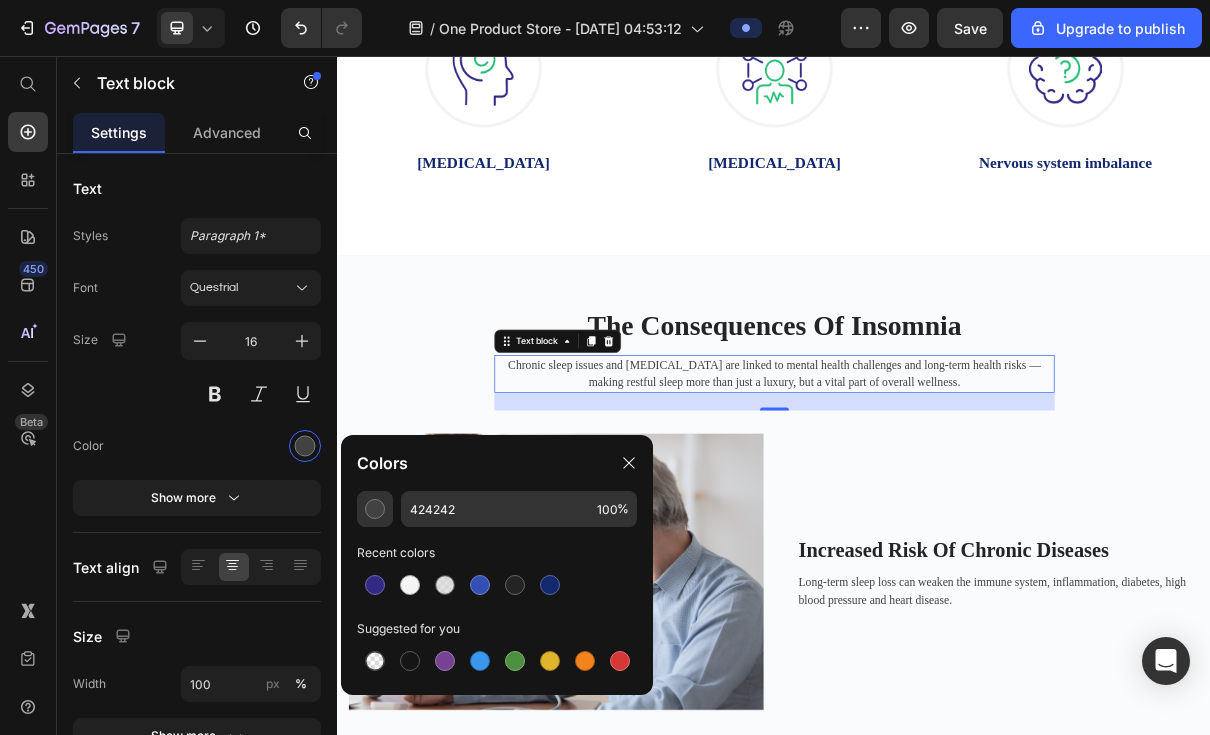 click at bounding box center (550, 585) 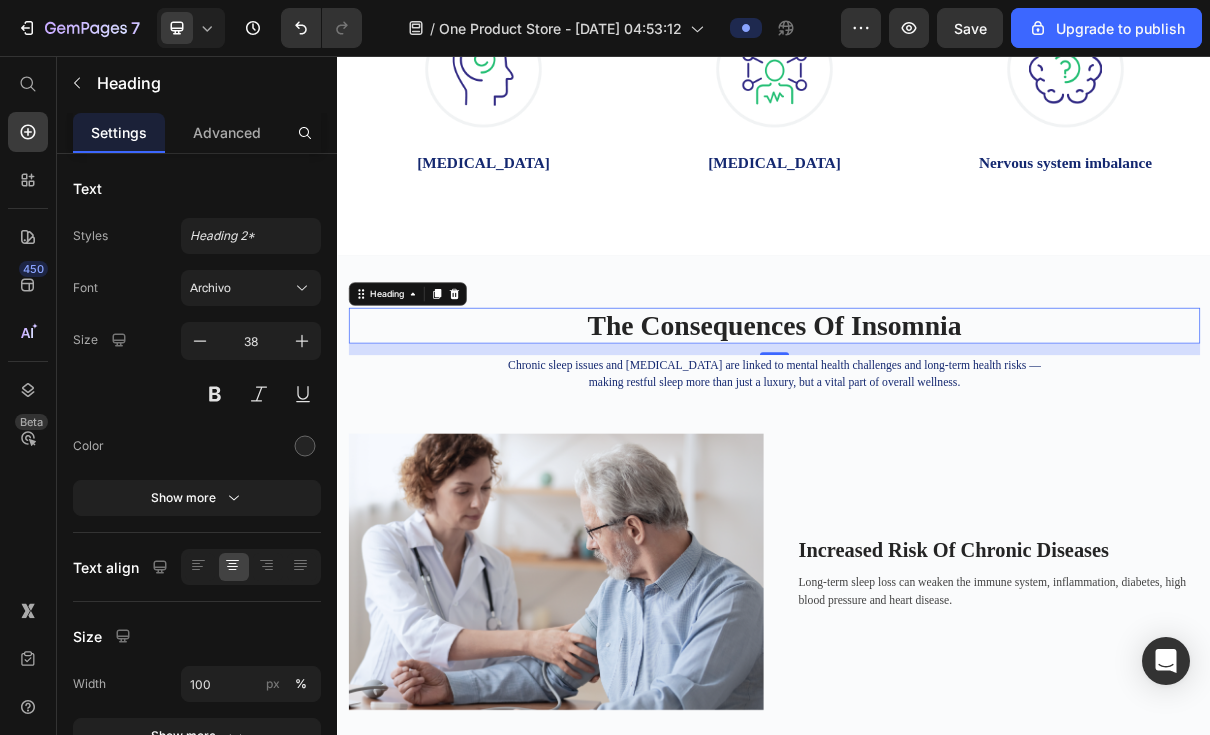 click on "The Consequences Of Insomnia" at bounding box center (937, 427) 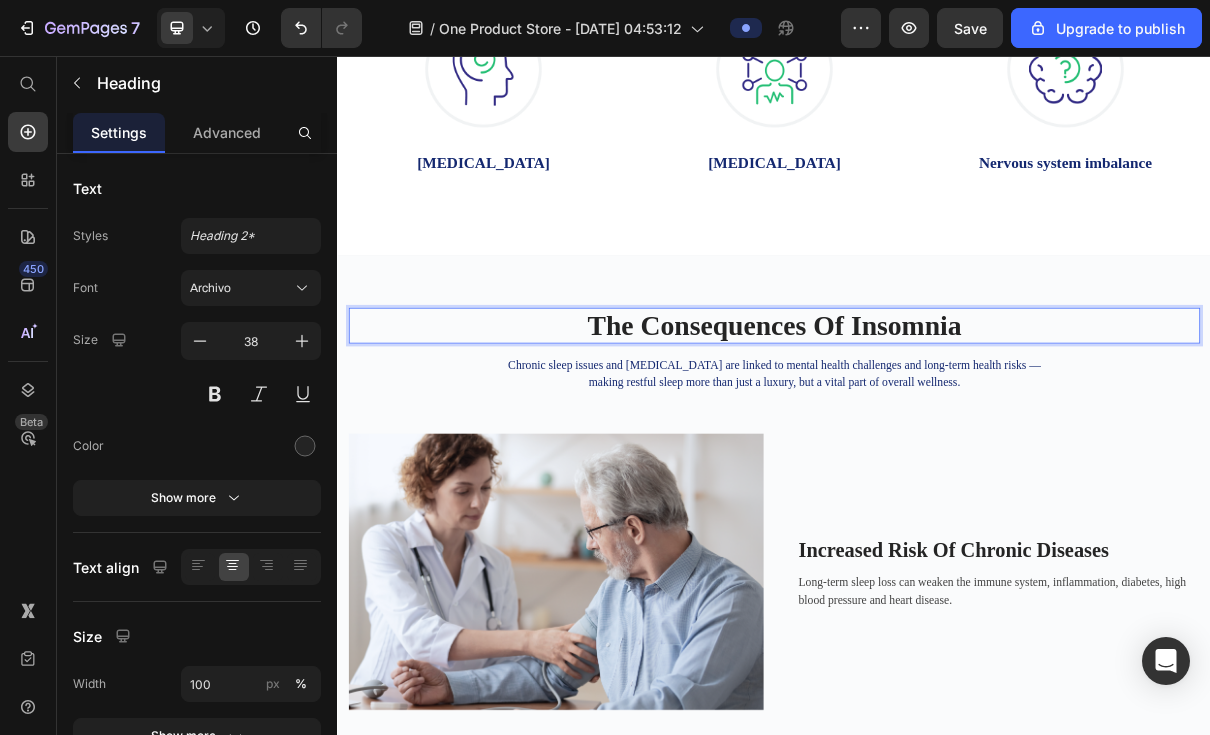 click at bounding box center (637, 764) 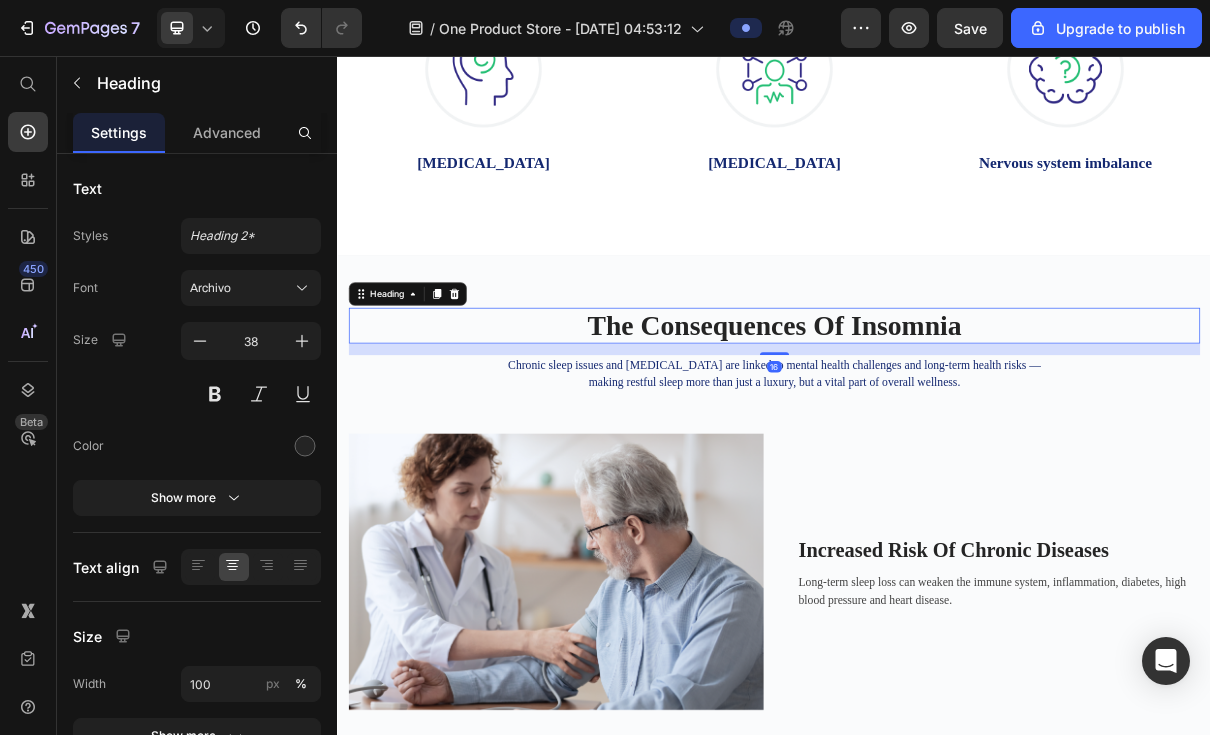 click on "The Consequences Of Insomnia" at bounding box center (937, 427) 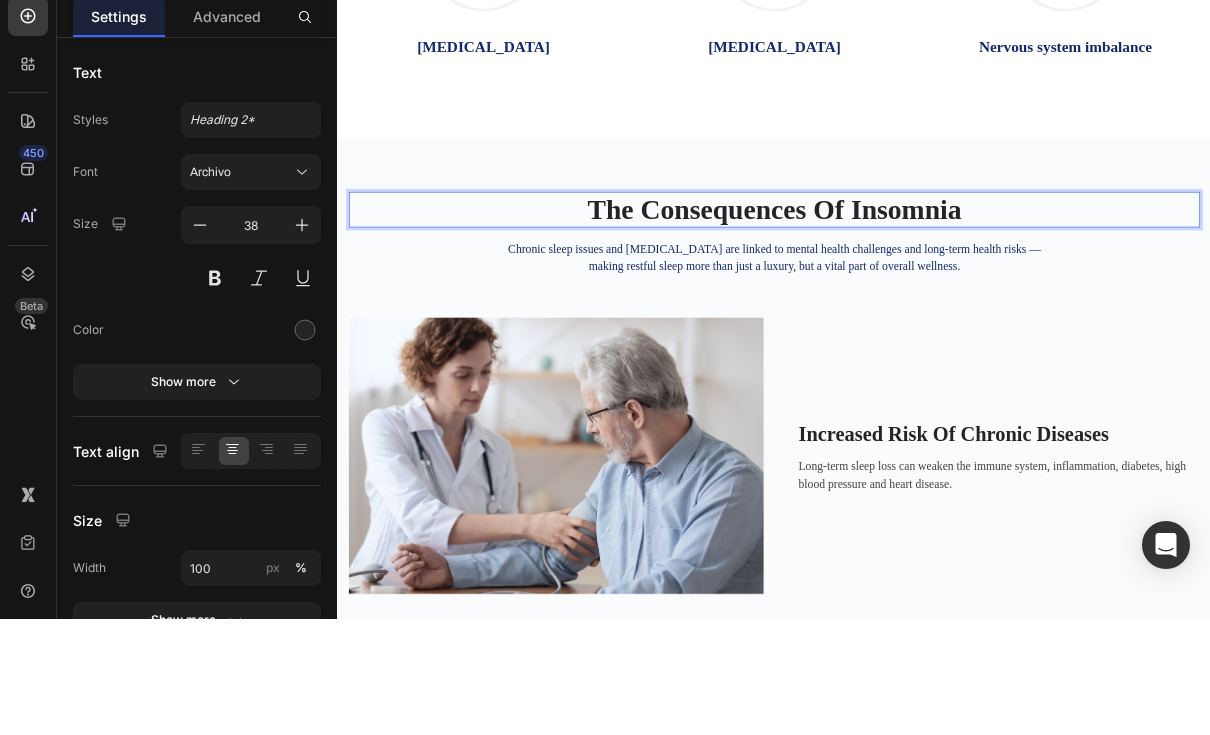 click on "The Consequences Of Insomnia" at bounding box center [937, 312] 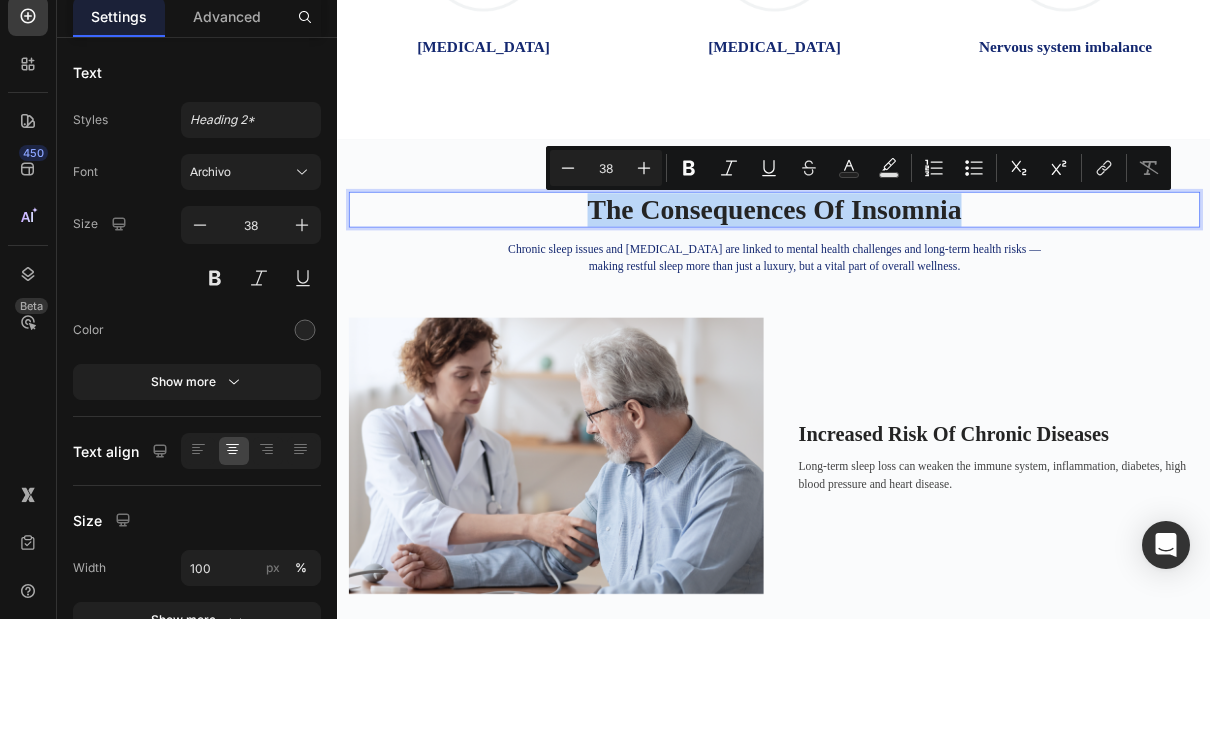 copy on "The Consequences Of Insomnia" 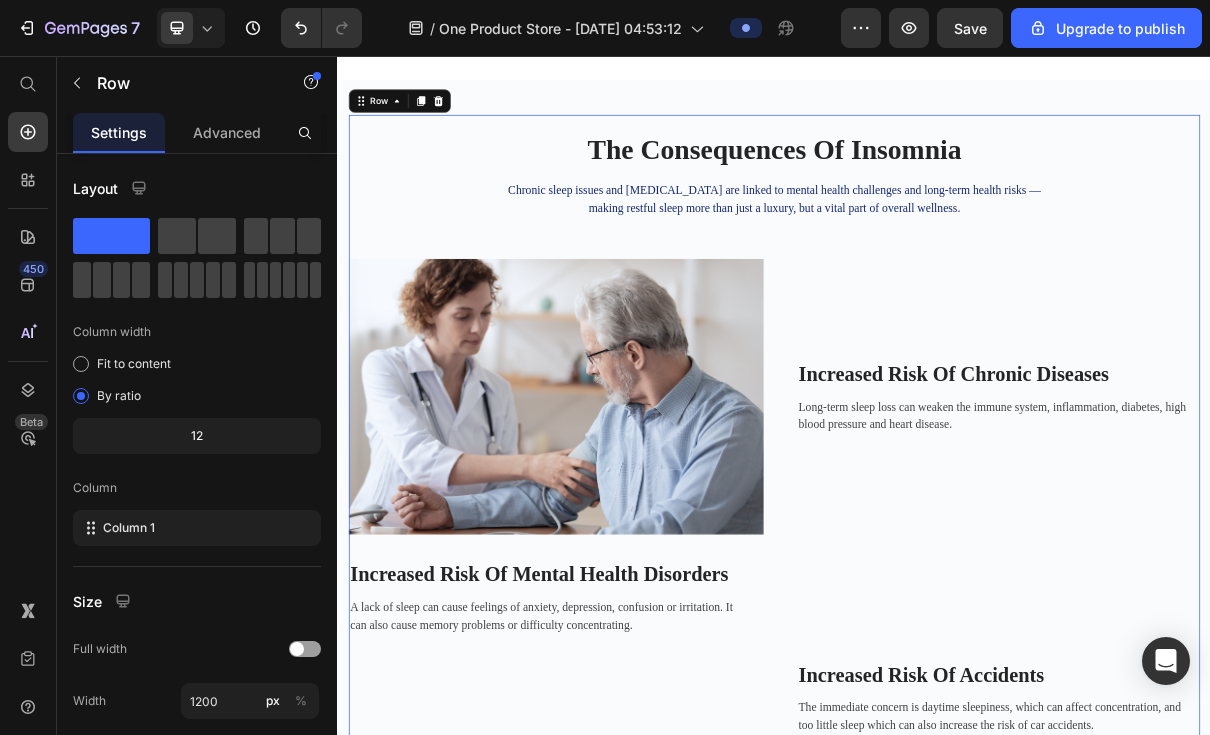 scroll, scrollTop: 1166, scrollLeft: 0, axis: vertical 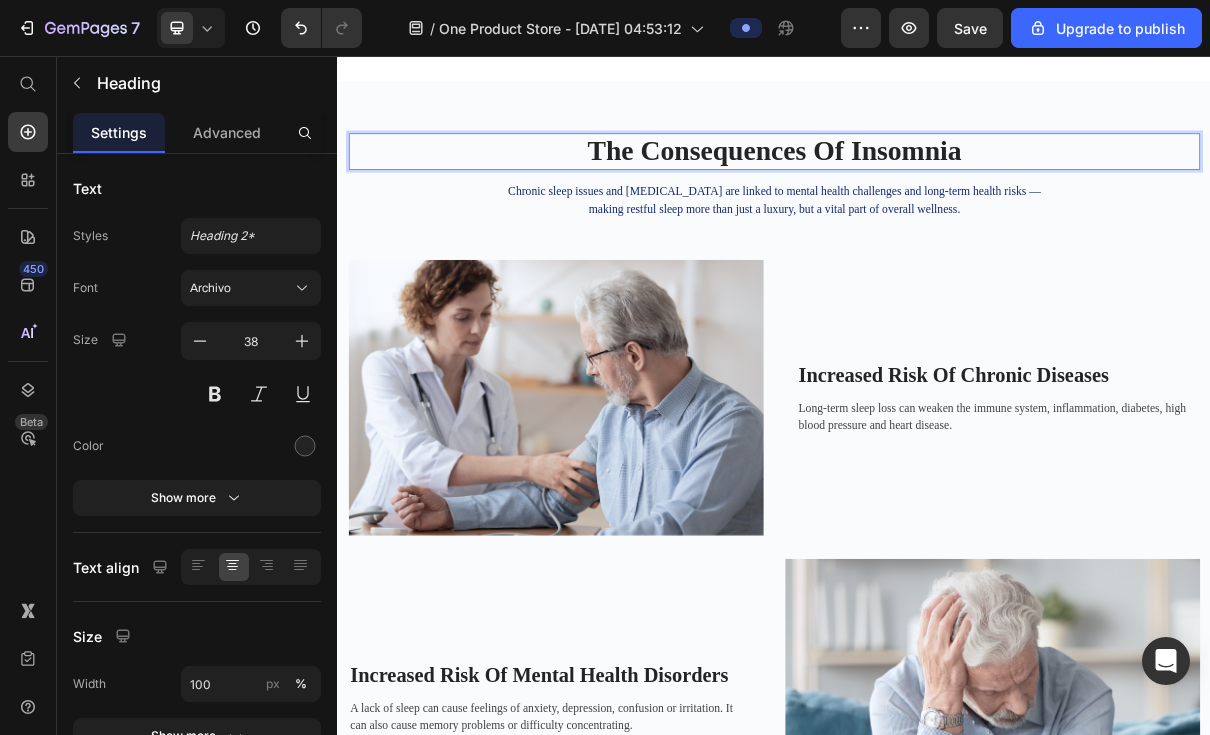 click on "The Consequences Of Insomnia" at bounding box center (937, 187) 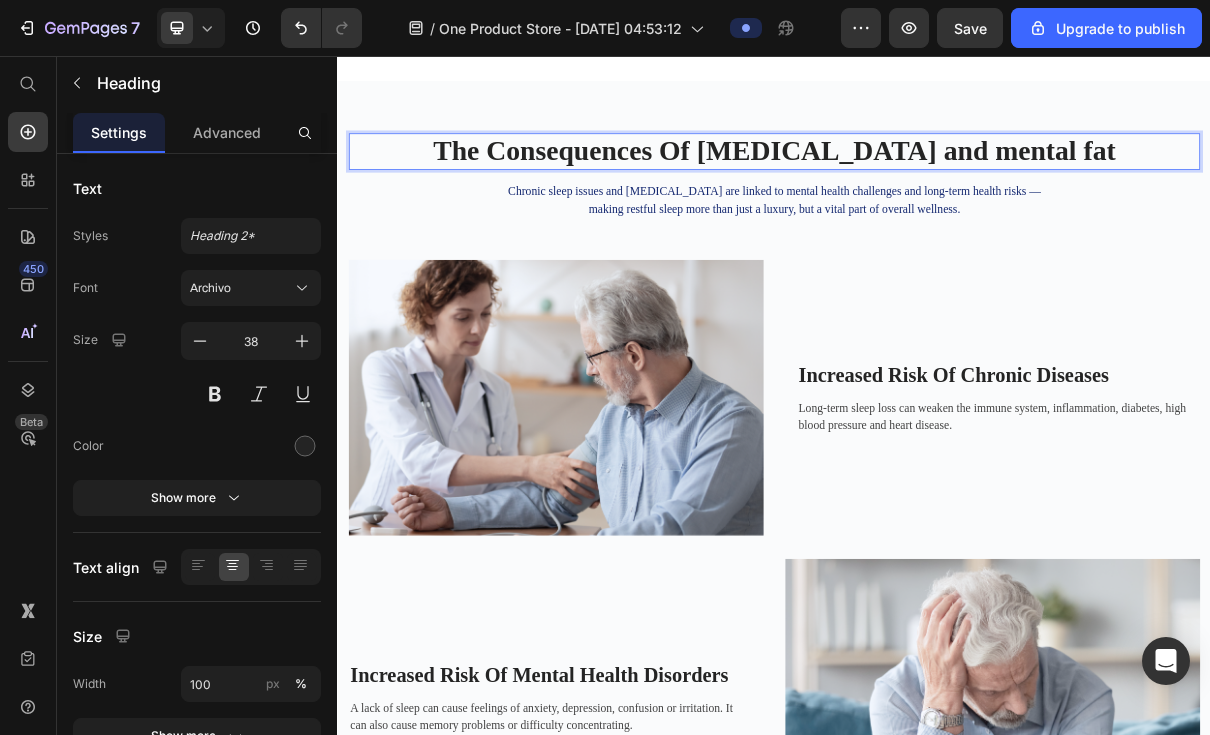 click 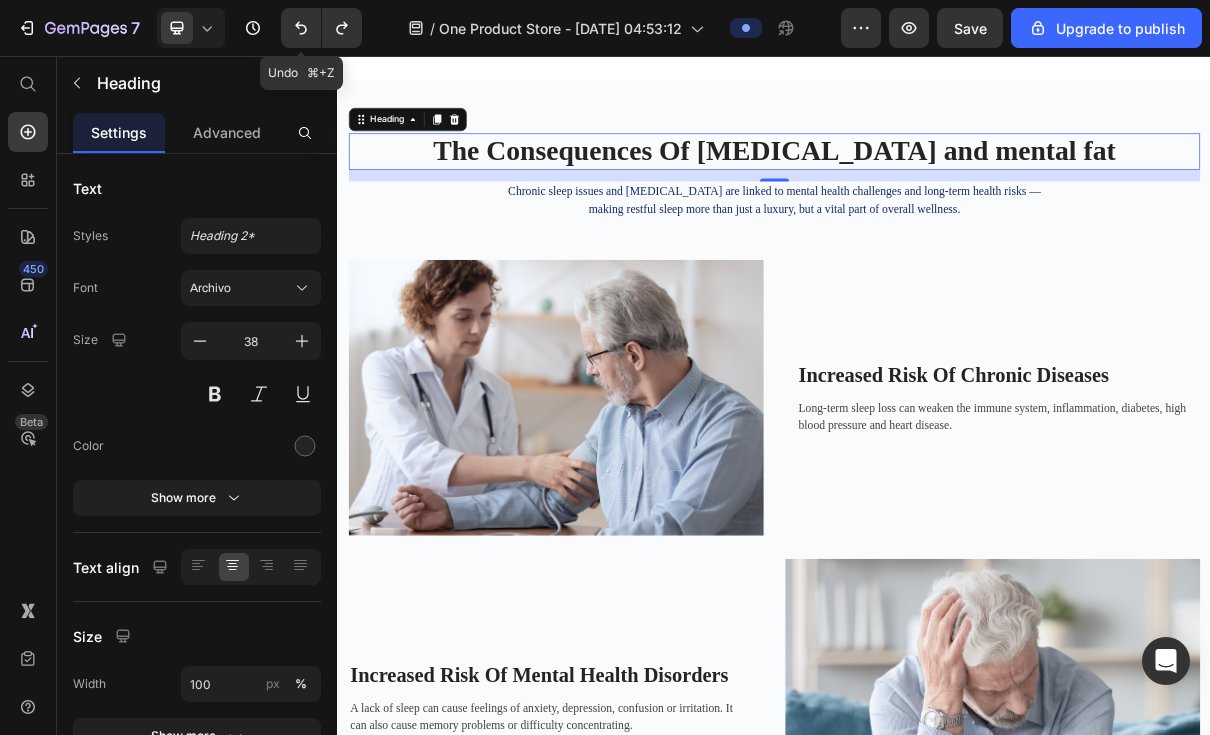 click 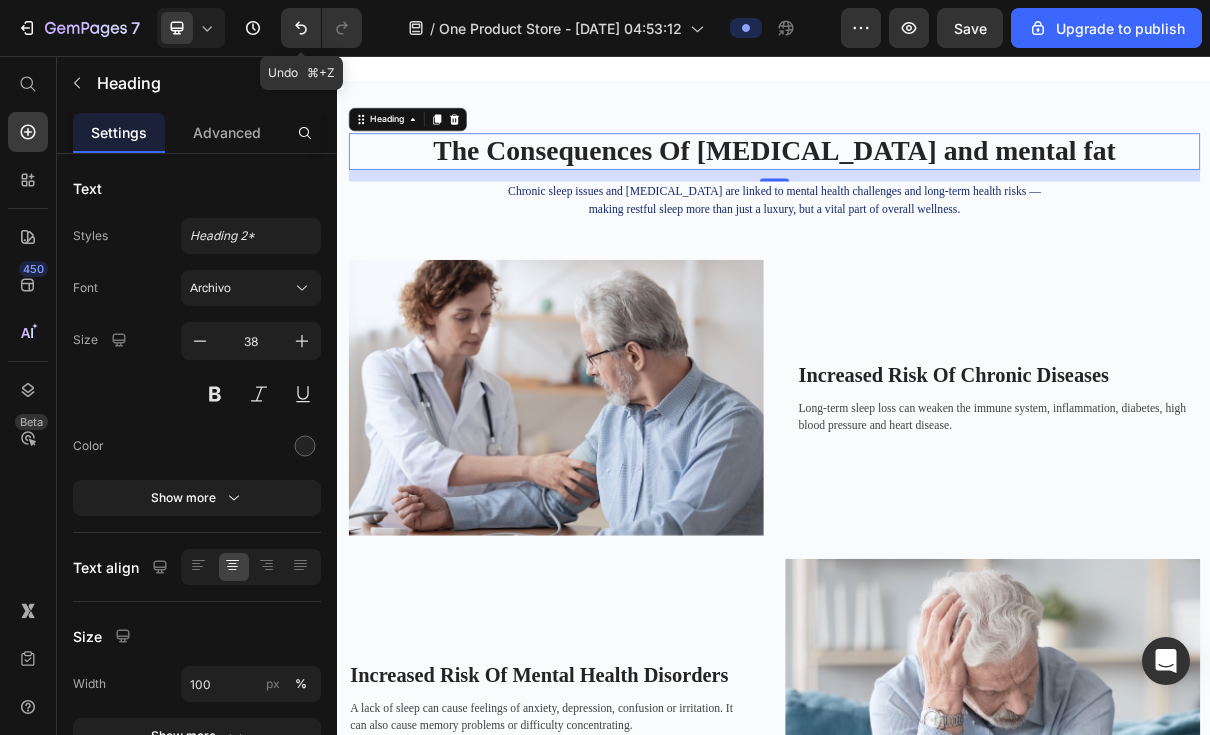 click 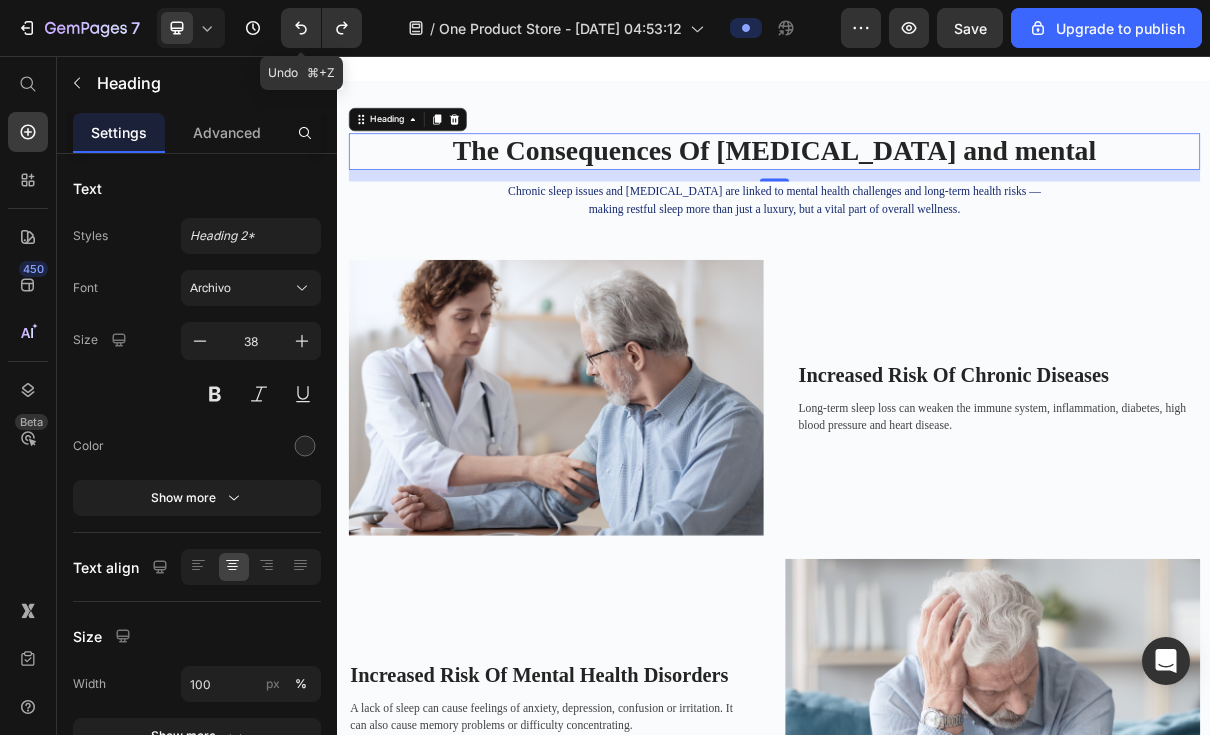 click 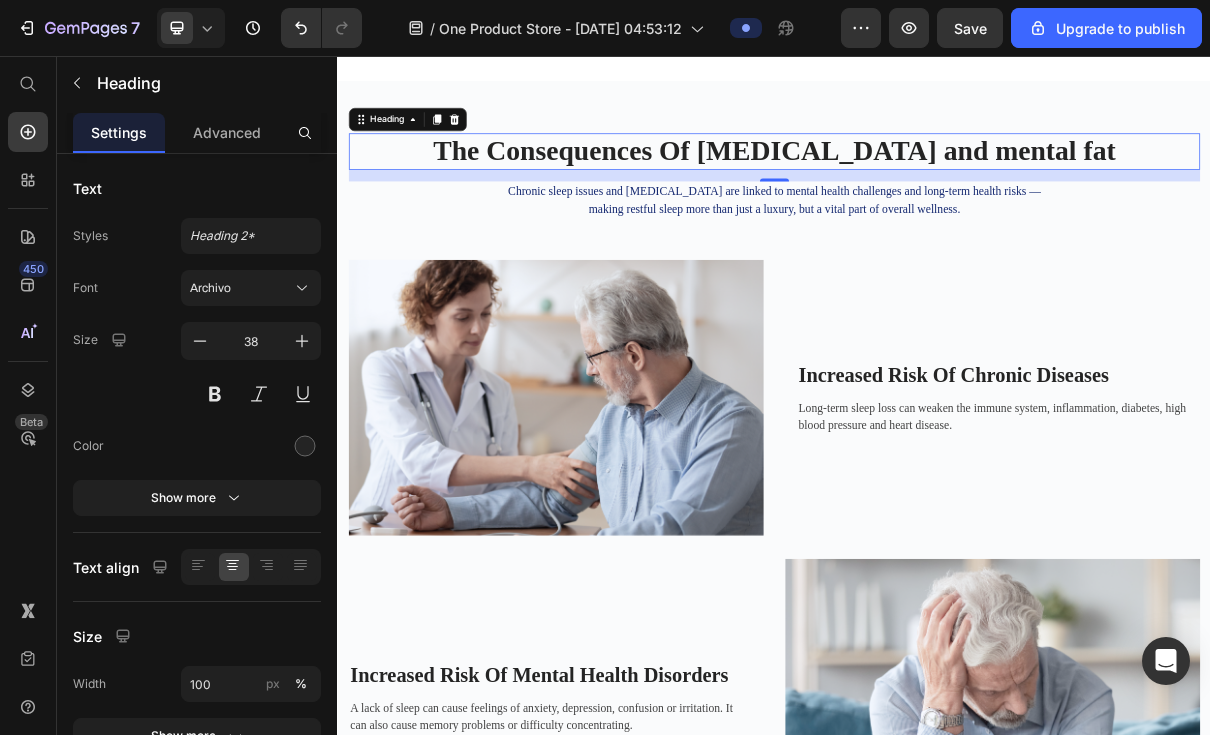 click on "7   /  One Product Store - Jul 10, 04:53:12 Preview  Save  Upgrade to publish" 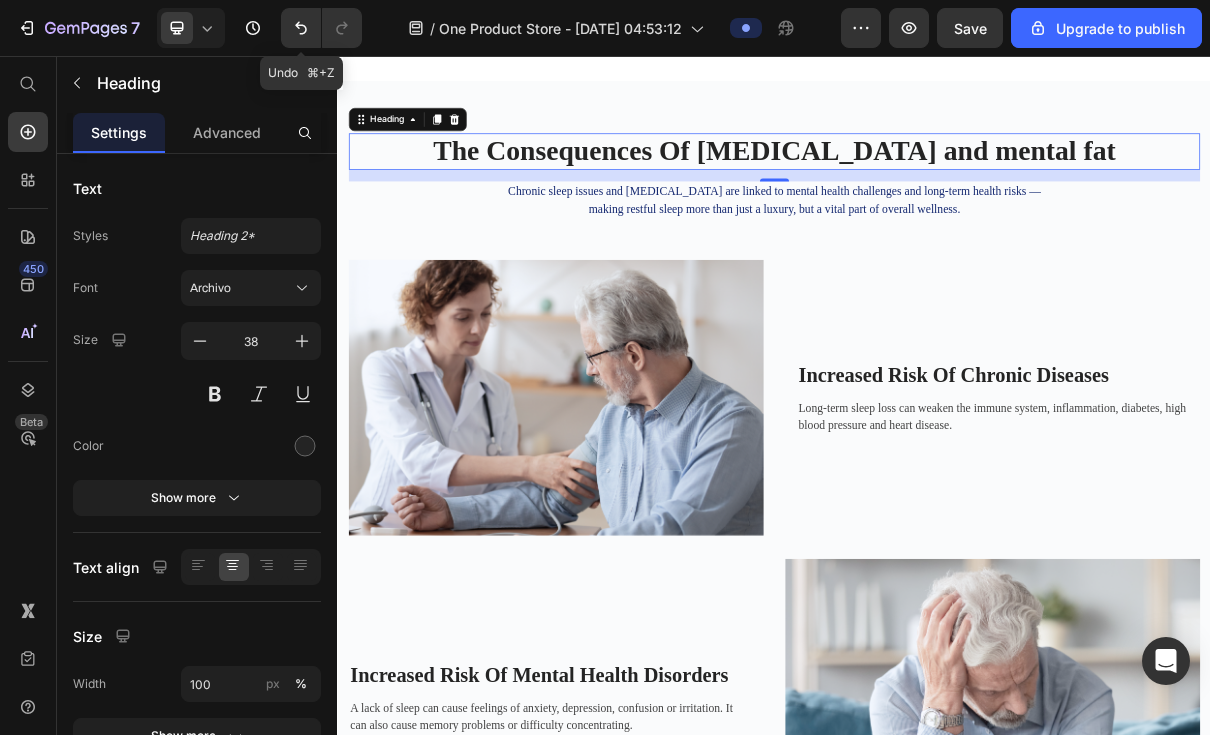 click 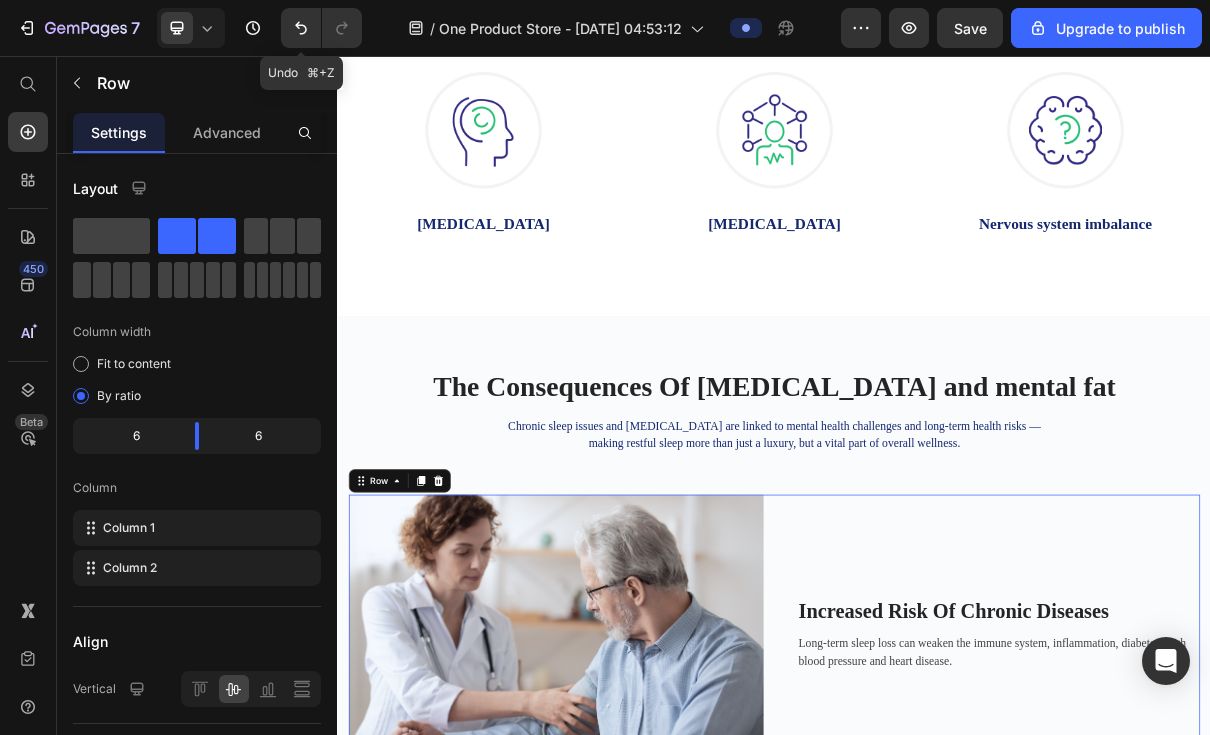 scroll, scrollTop: 841, scrollLeft: 0, axis: vertical 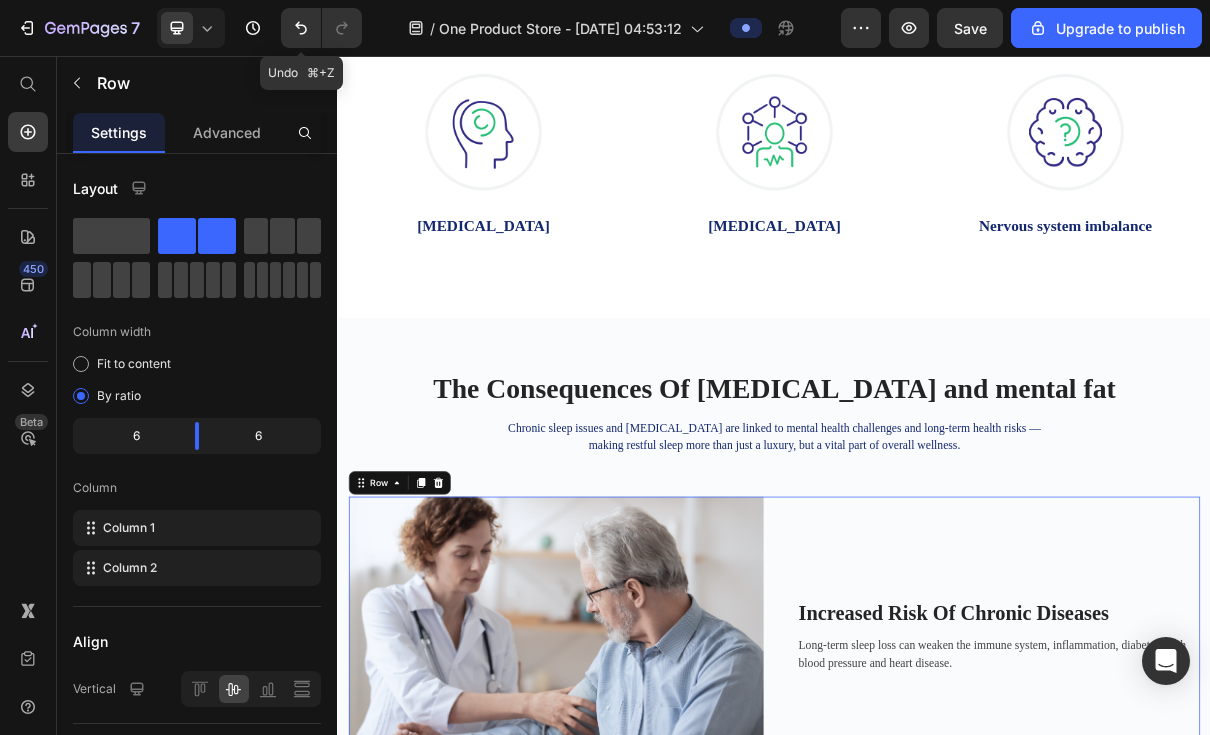 click 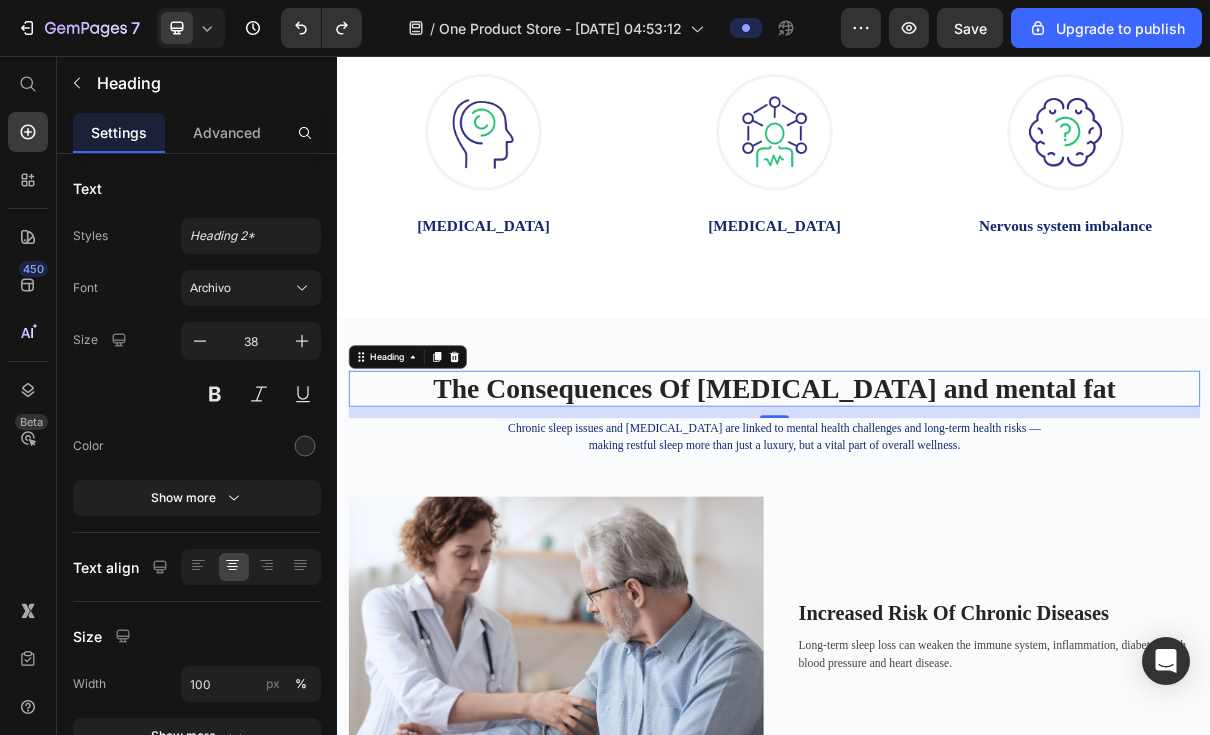 click 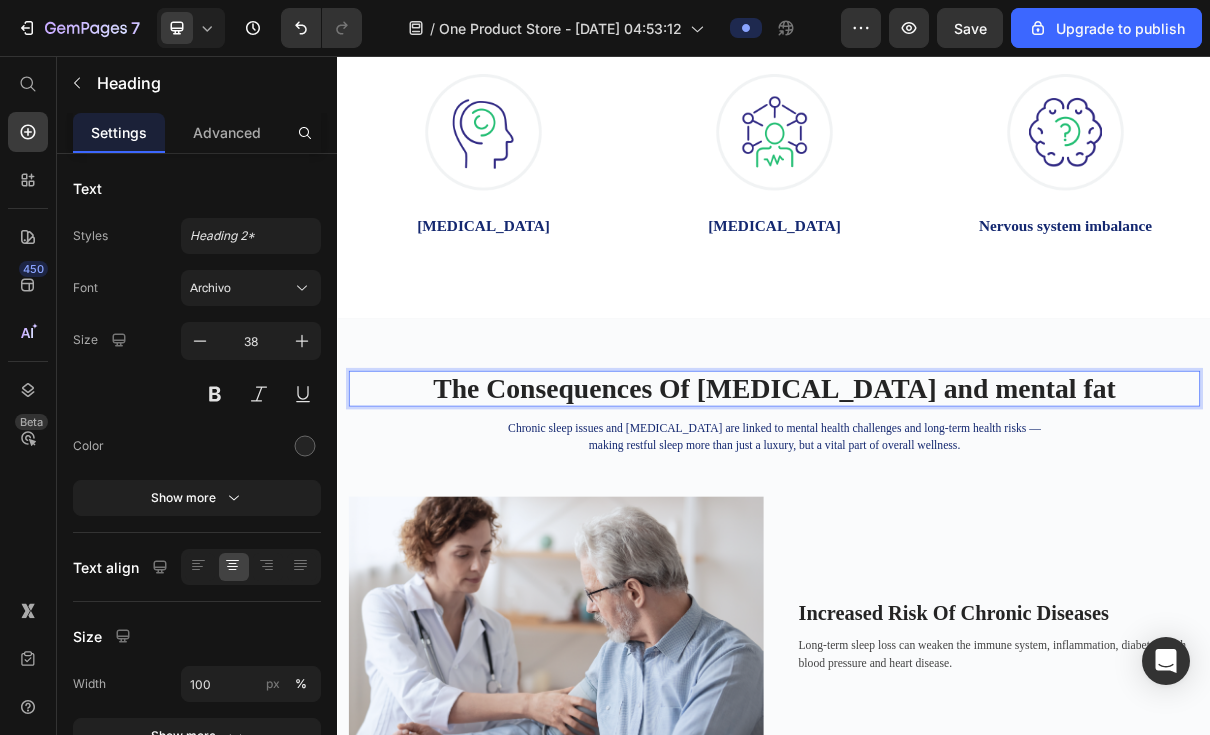 click on "The Consequences Of [MEDICAL_DATA] and mental fat" at bounding box center [937, 514] 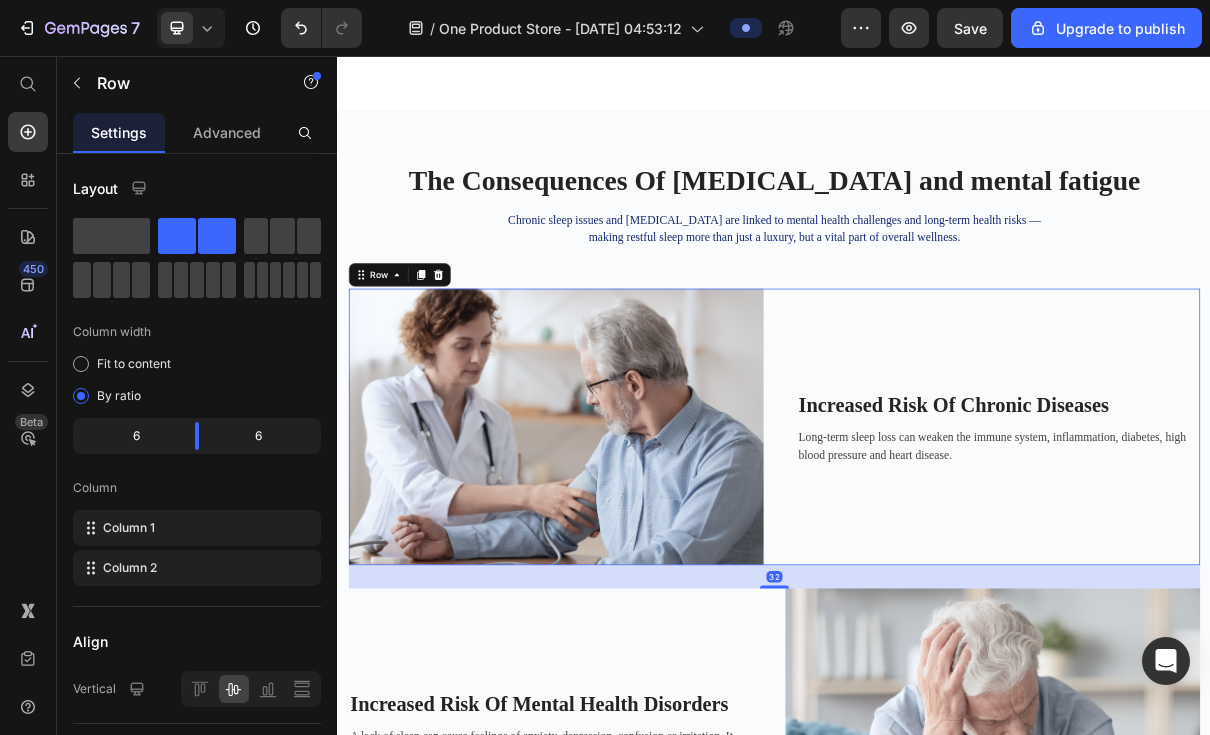 scroll, scrollTop: 1129, scrollLeft: 0, axis: vertical 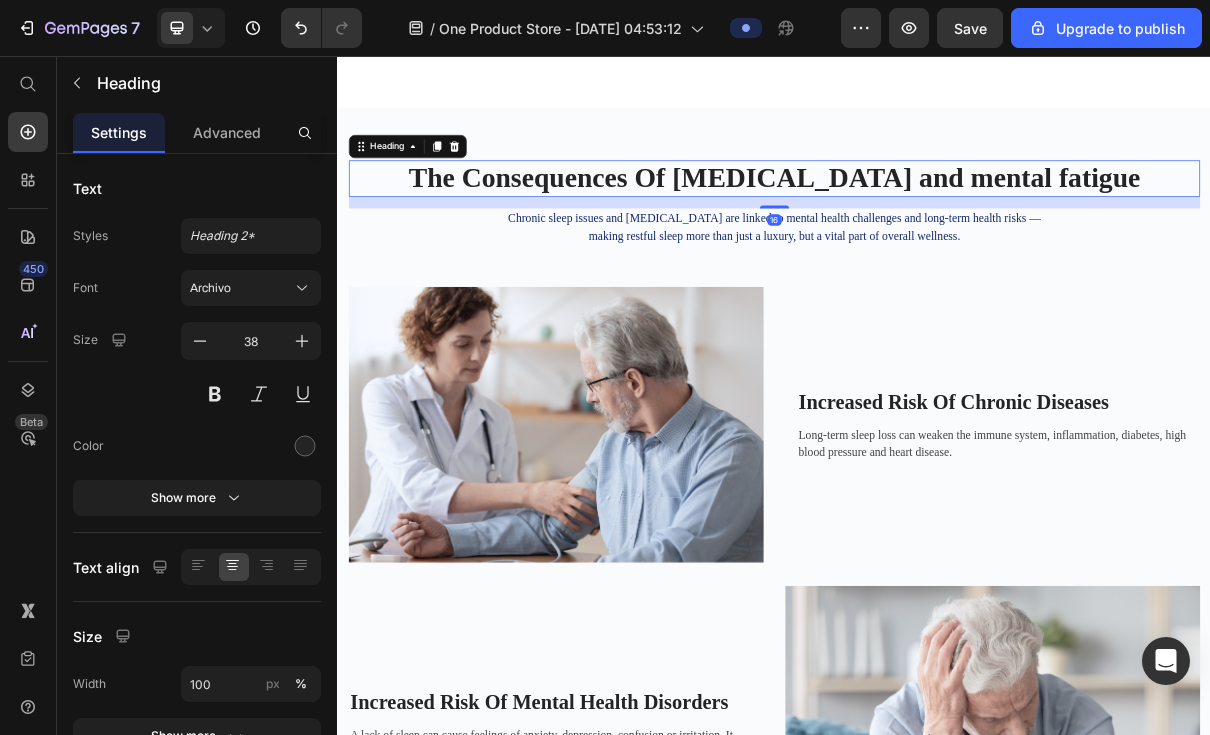 click at bounding box center [305, 446] 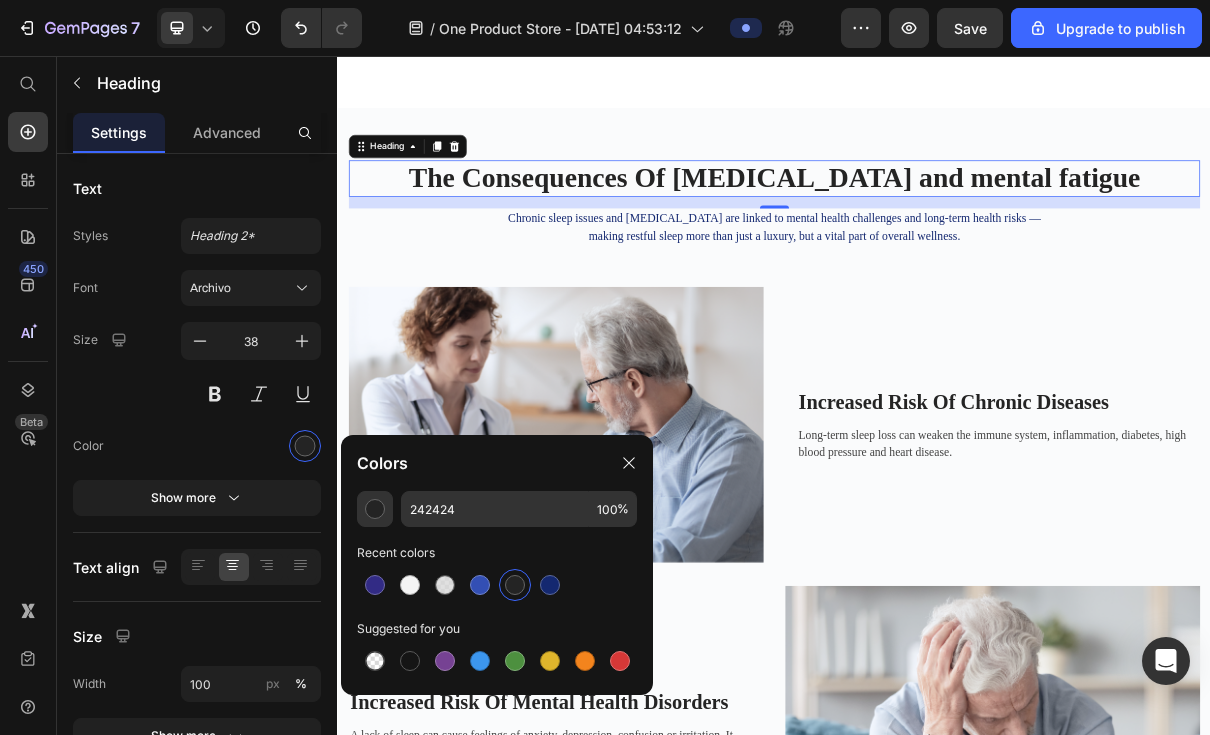 click at bounding box center (550, 585) 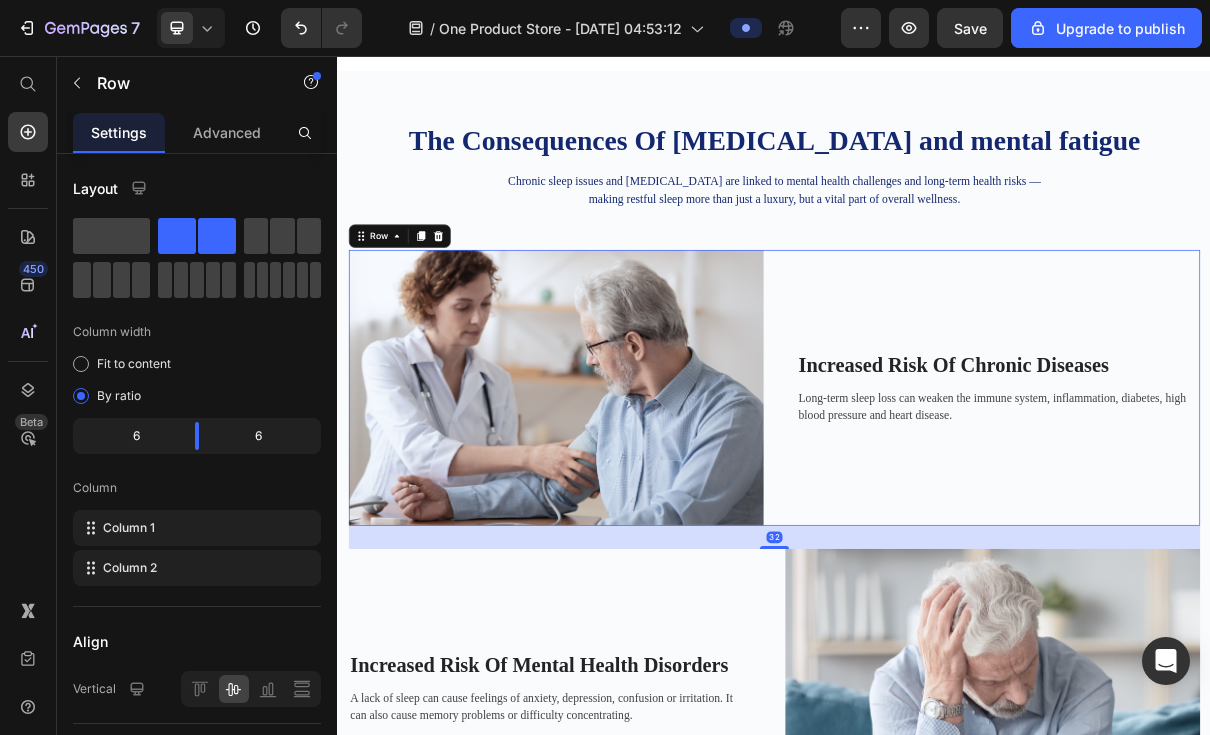 scroll, scrollTop: 1280, scrollLeft: 0, axis: vertical 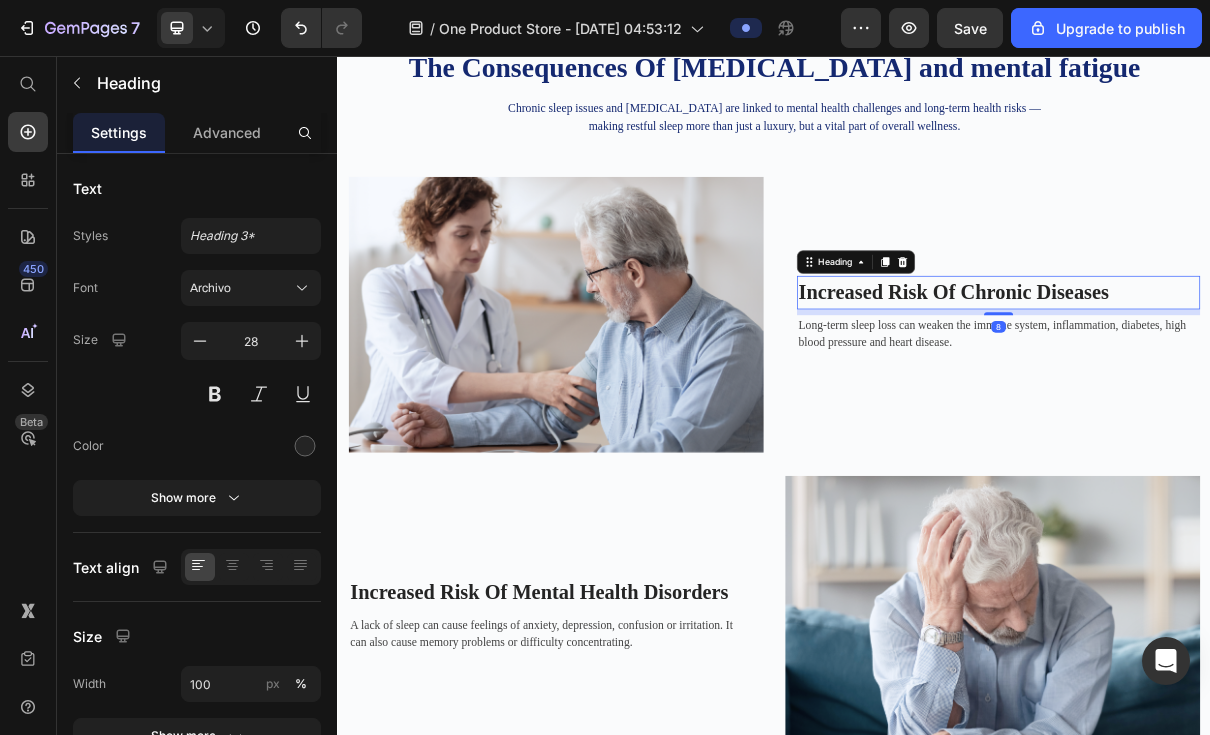 click on "Increased Risk Of Chronic Diseases" at bounding box center [1245, 381] 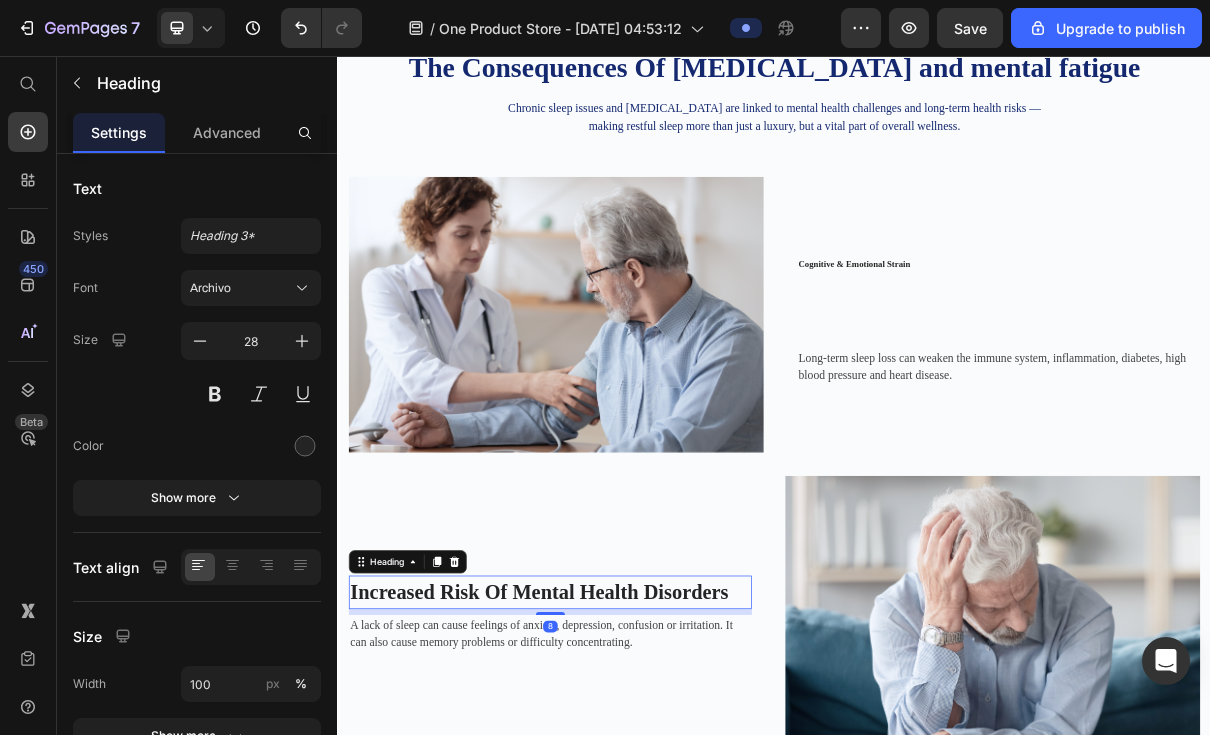 click on "Increased Risk Of Mental Health Disorders" at bounding box center (629, 793) 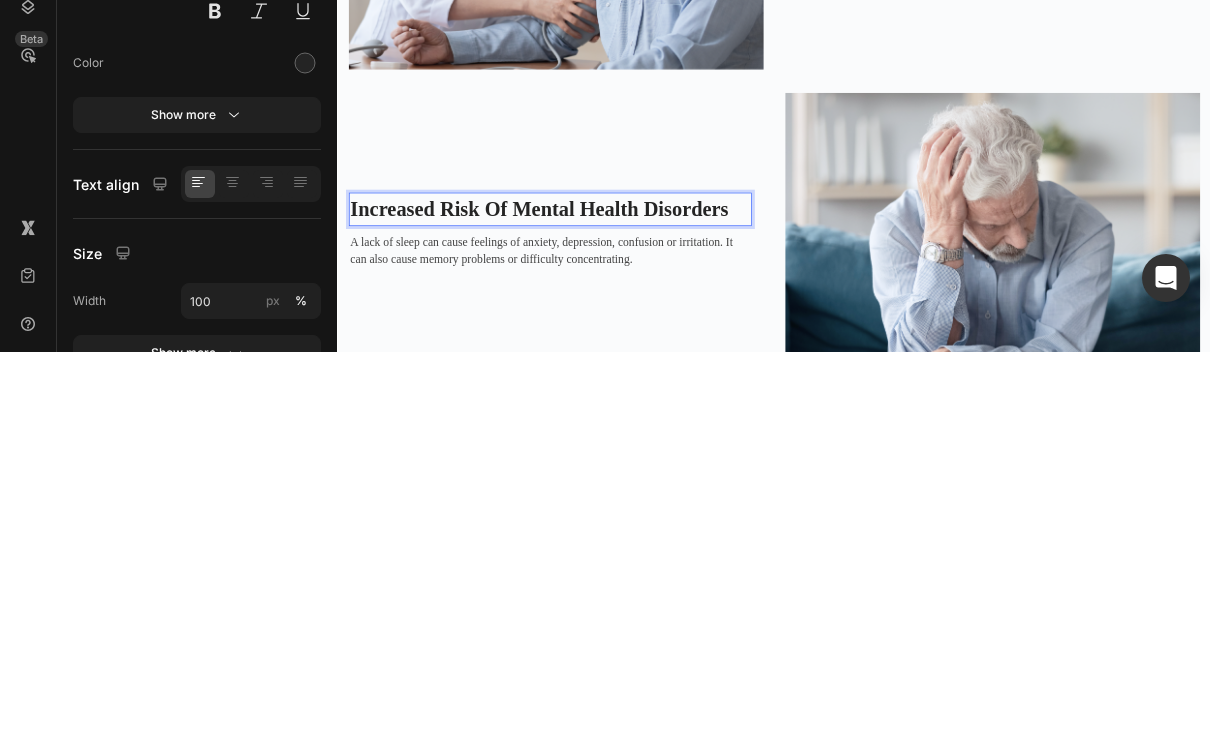 click on "Increased Risk Of Mental Health Disorders" at bounding box center (629, 411) 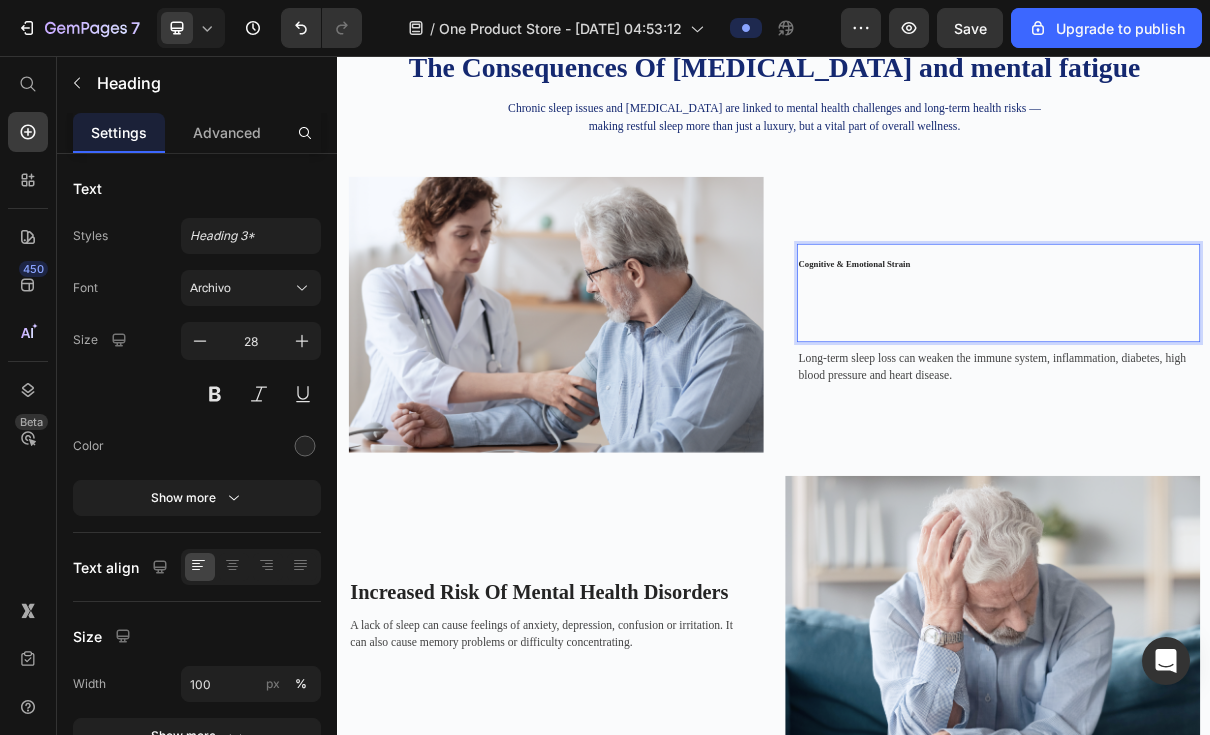 click on "Cognitive & Emotional Strain" at bounding box center (1245, 381) 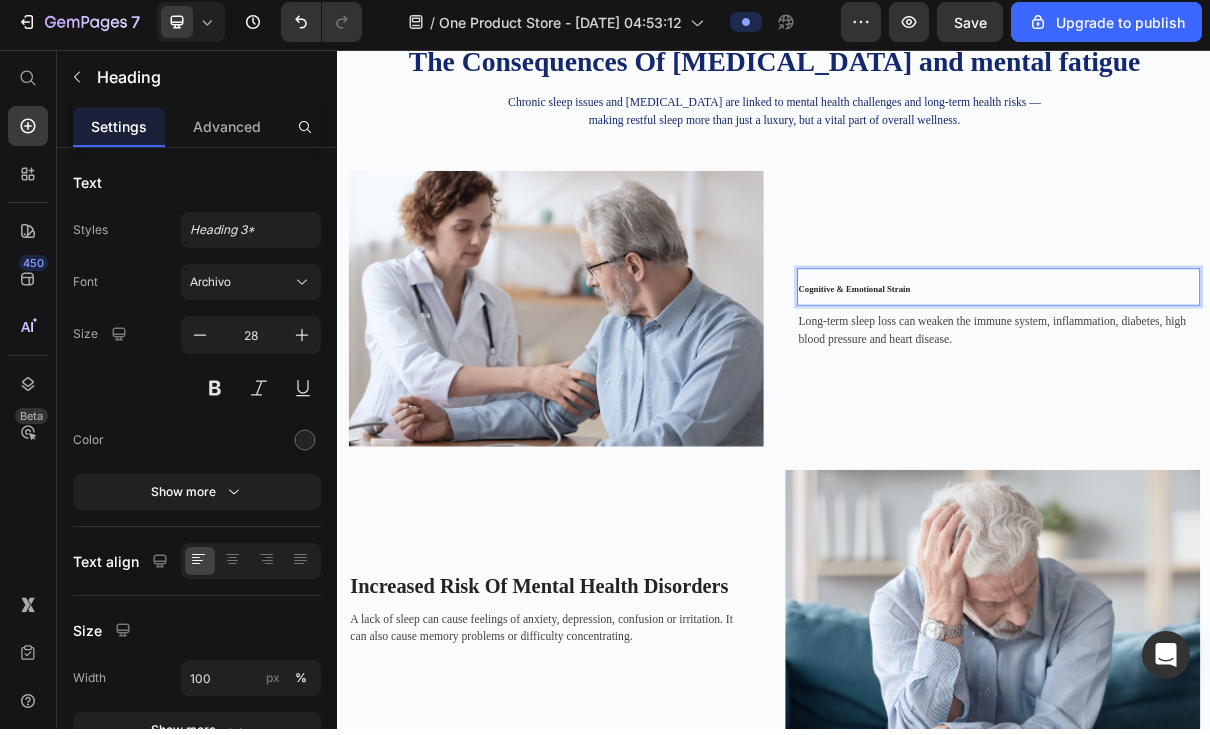 click on "Cognitive & Emotional Strain" at bounding box center (1047, 378) 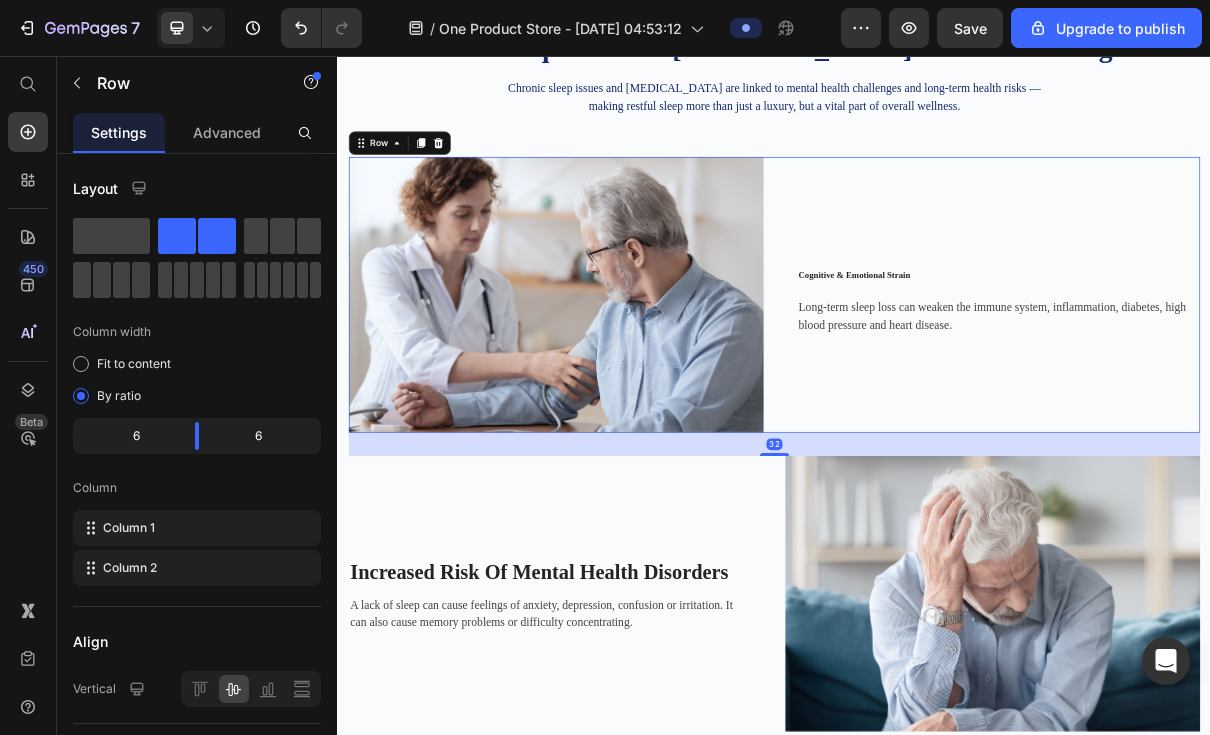 scroll, scrollTop: 1313, scrollLeft: 0, axis: vertical 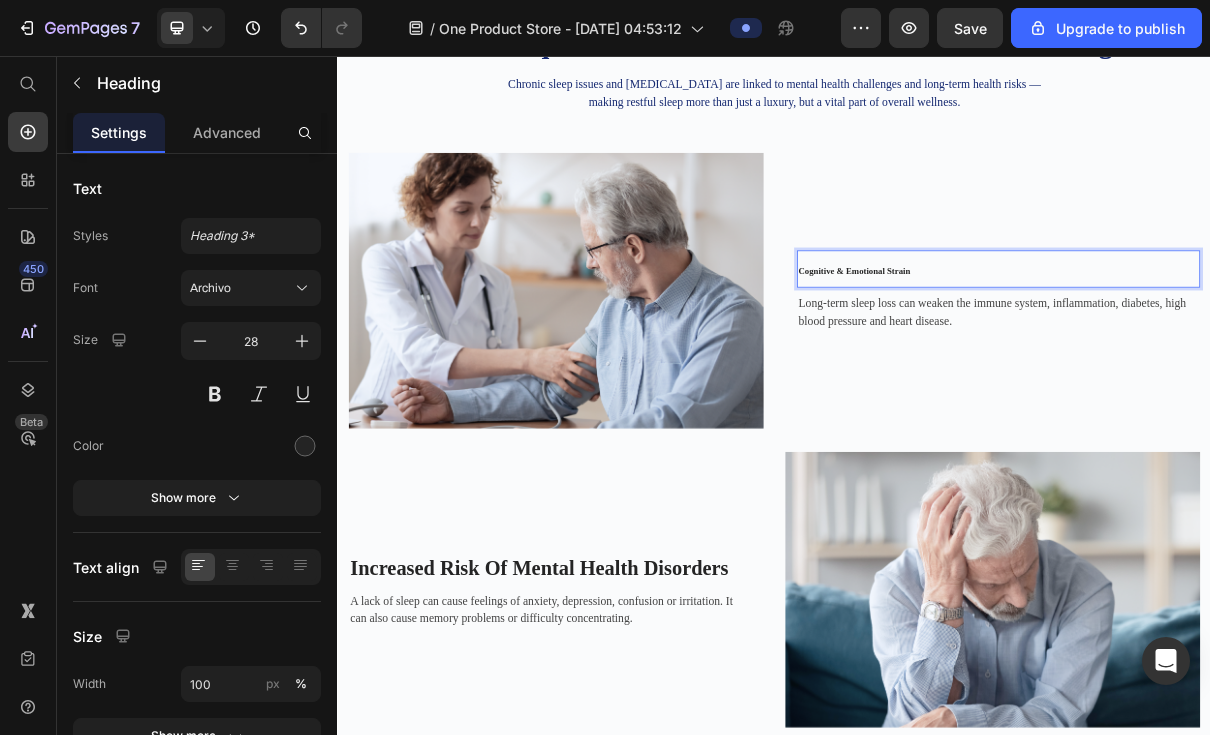 click on "Cognitive & Emotional Strain" at bounding box center [1047, 351] 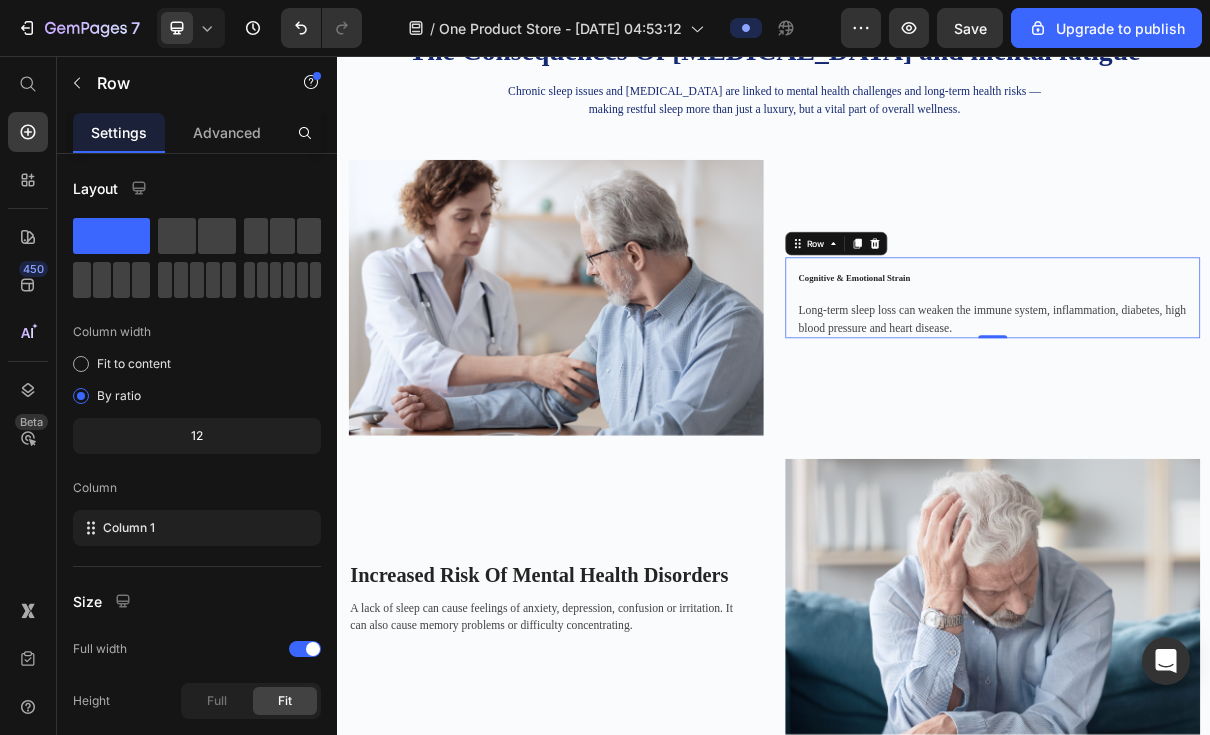 scroll, scrollTop: 1303, scrollLeft: 0, axis: vertical 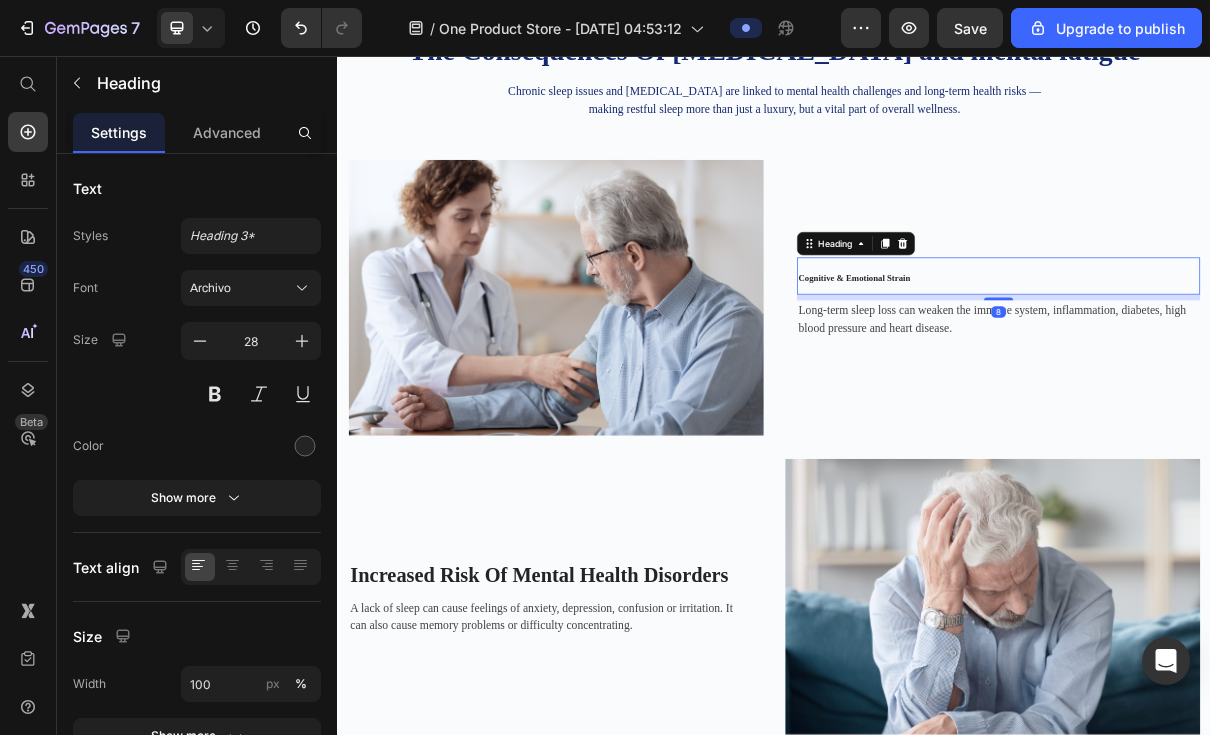 click on "Cognitive & Emotional Strain" at bounding box center (1047, 361) 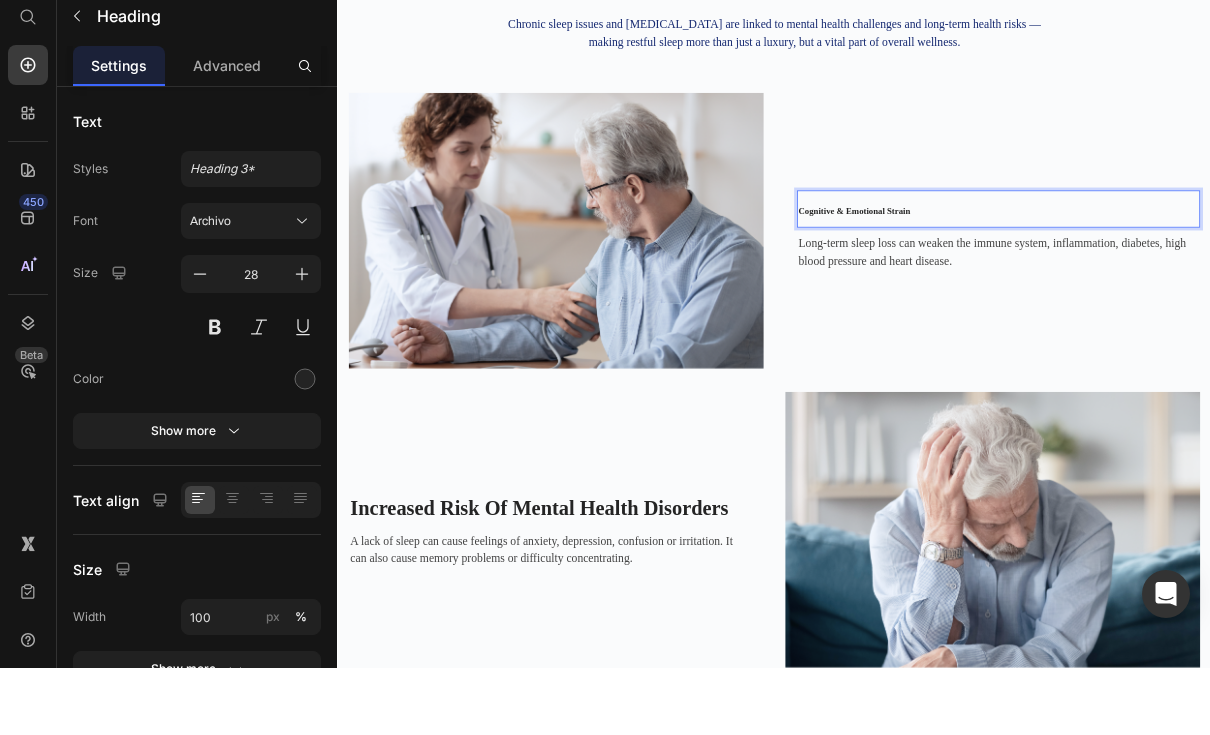 click on "Cognitive & Emotional Strain" at bounding box center (1245, 292) 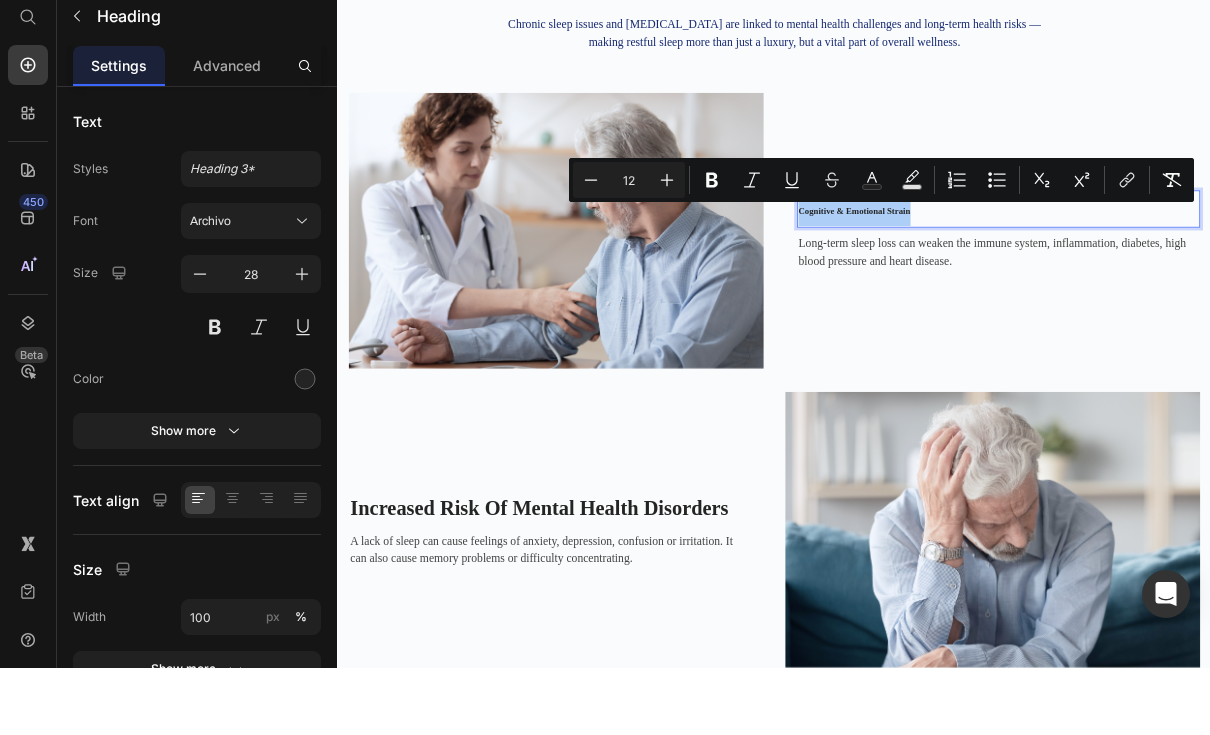 click 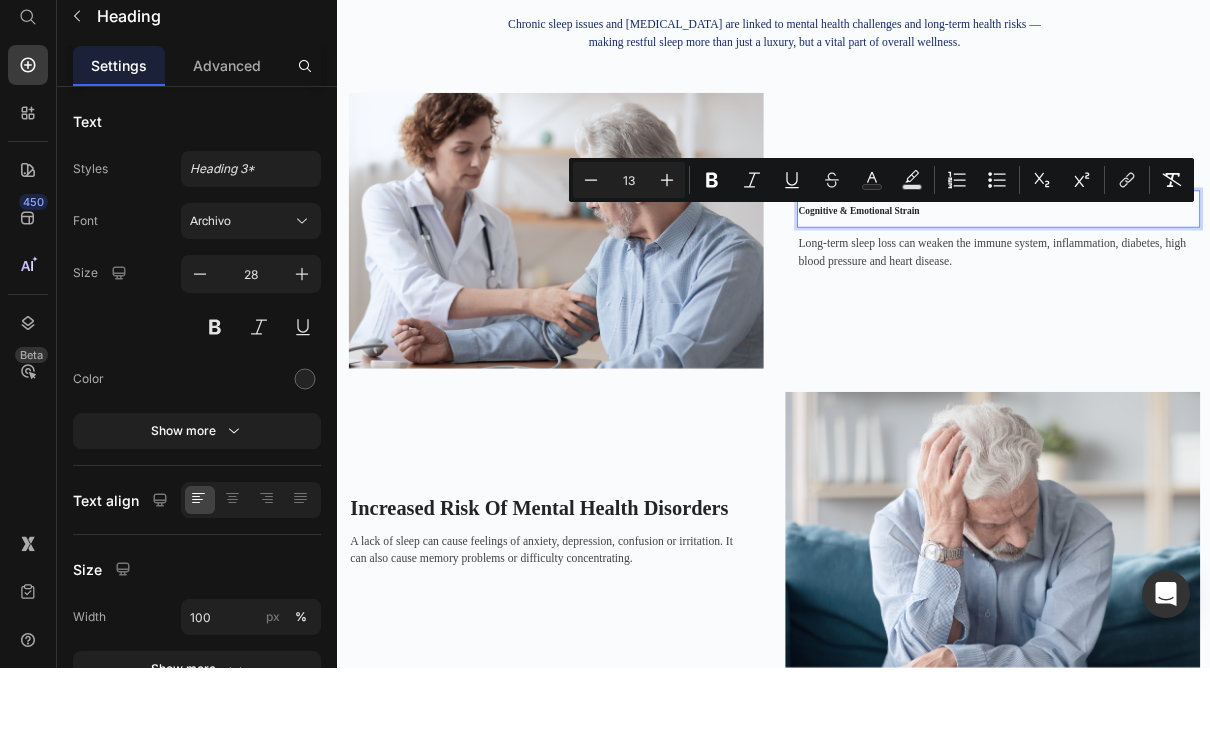 click 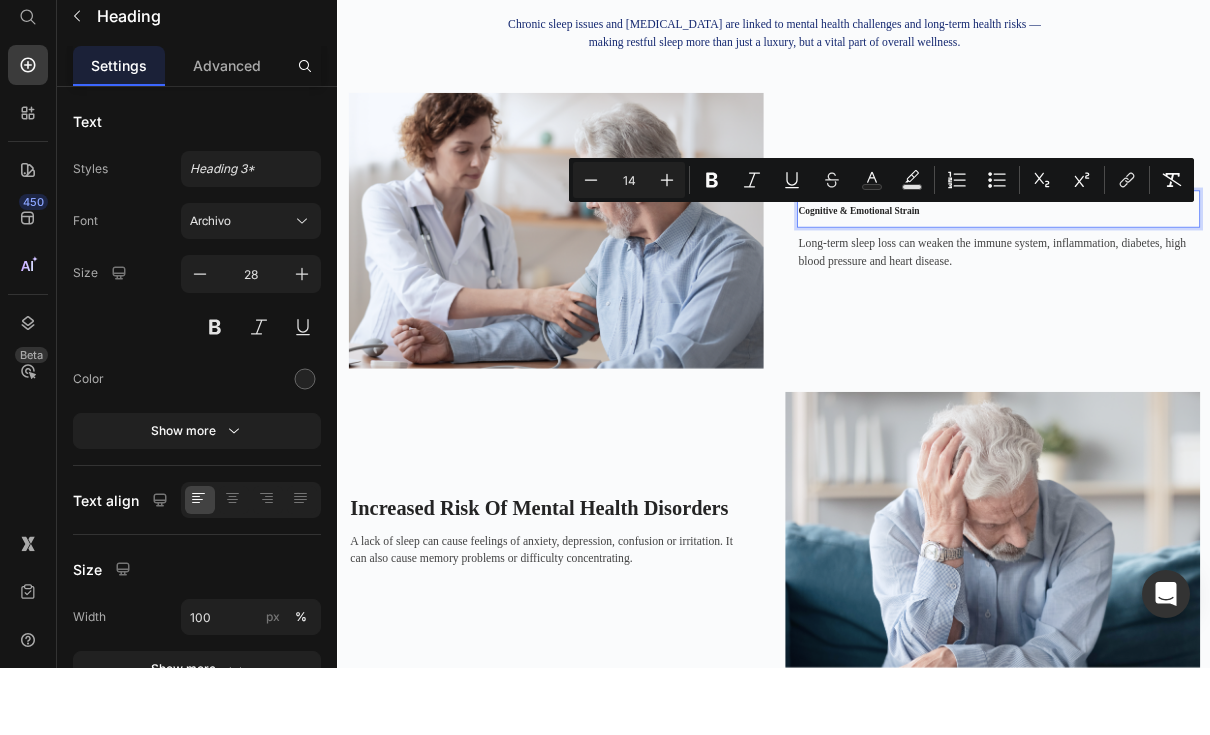 click on "Plus" at bounding box center (667, 247) 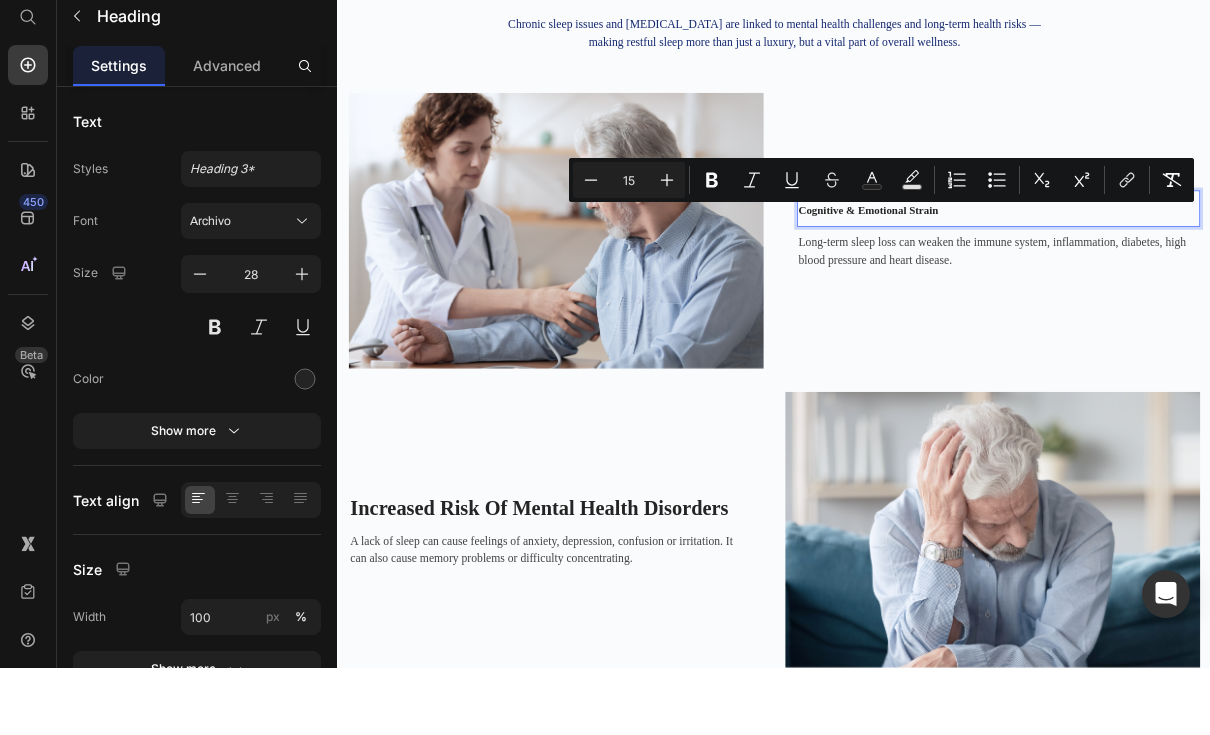click on "Plus" at bounding box center [667, 247] 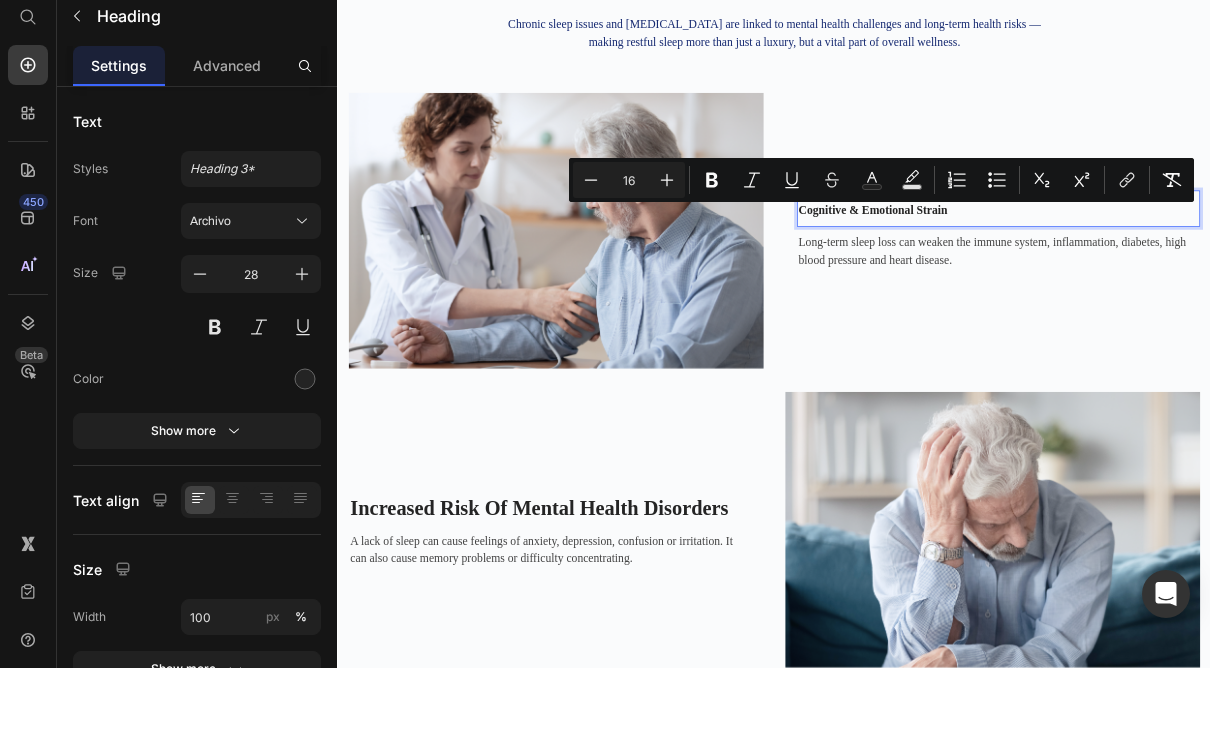 click 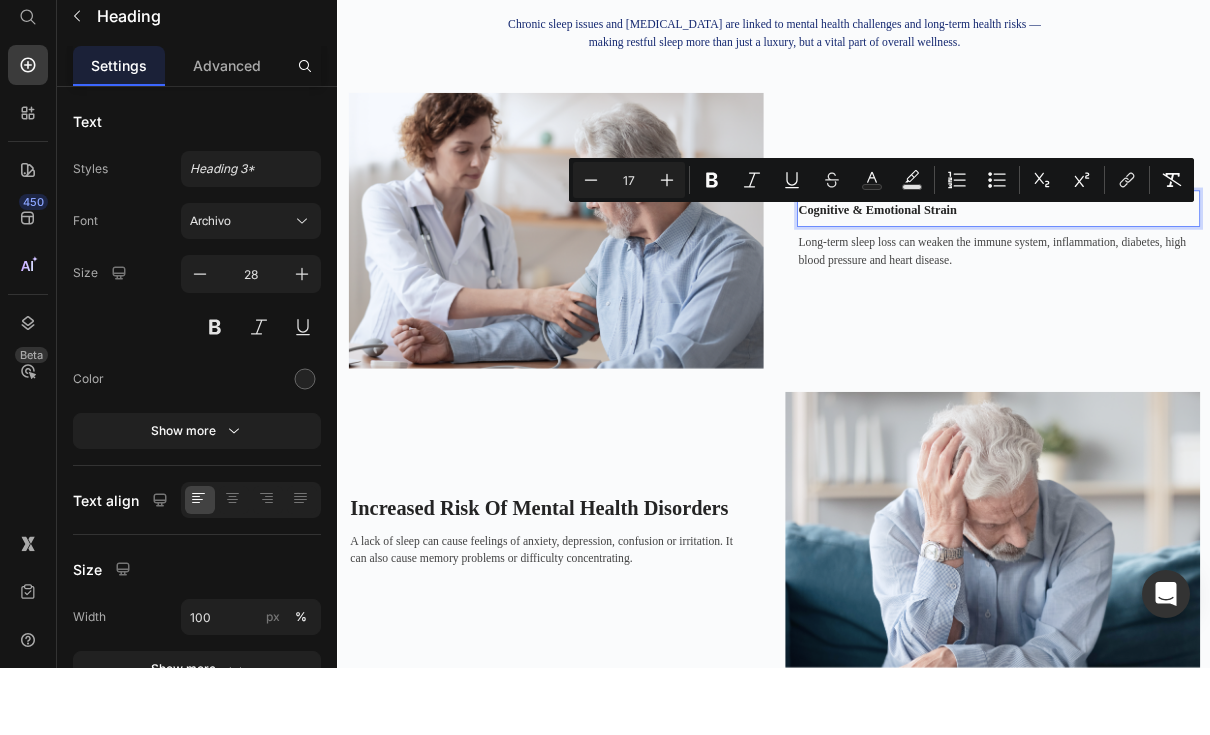 click on "Plus" at bounding box center [667, 247] 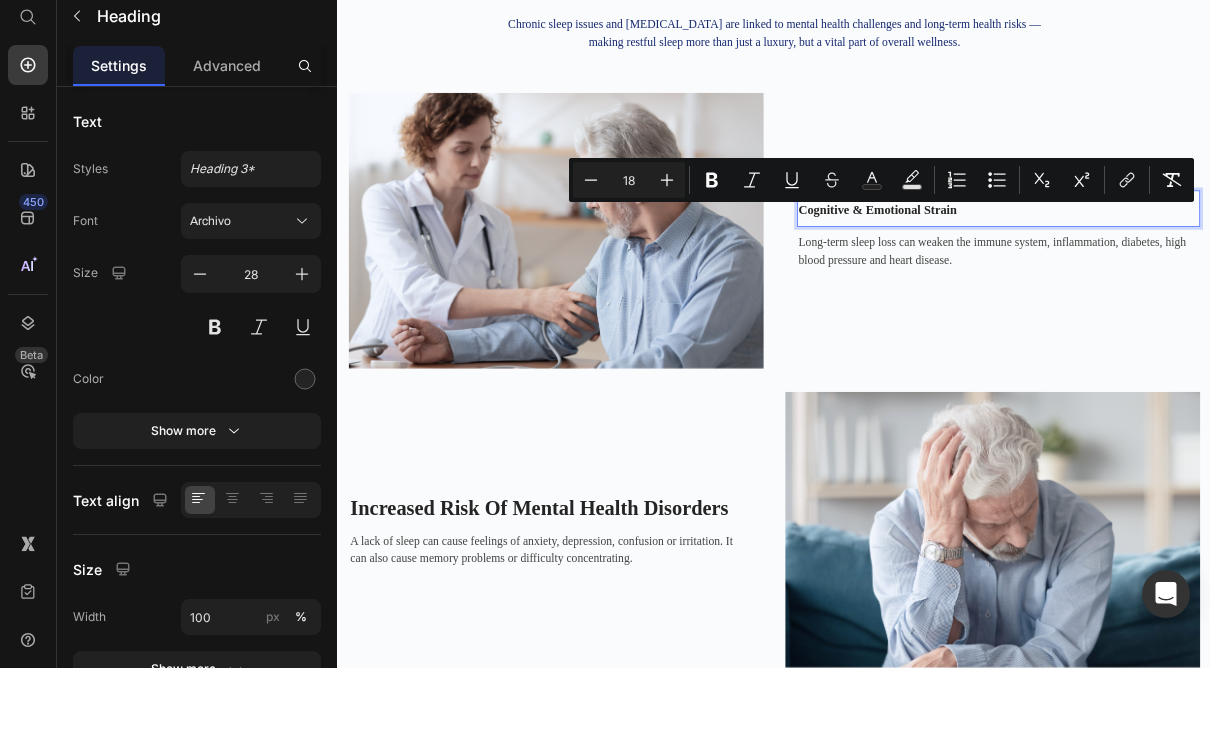 click 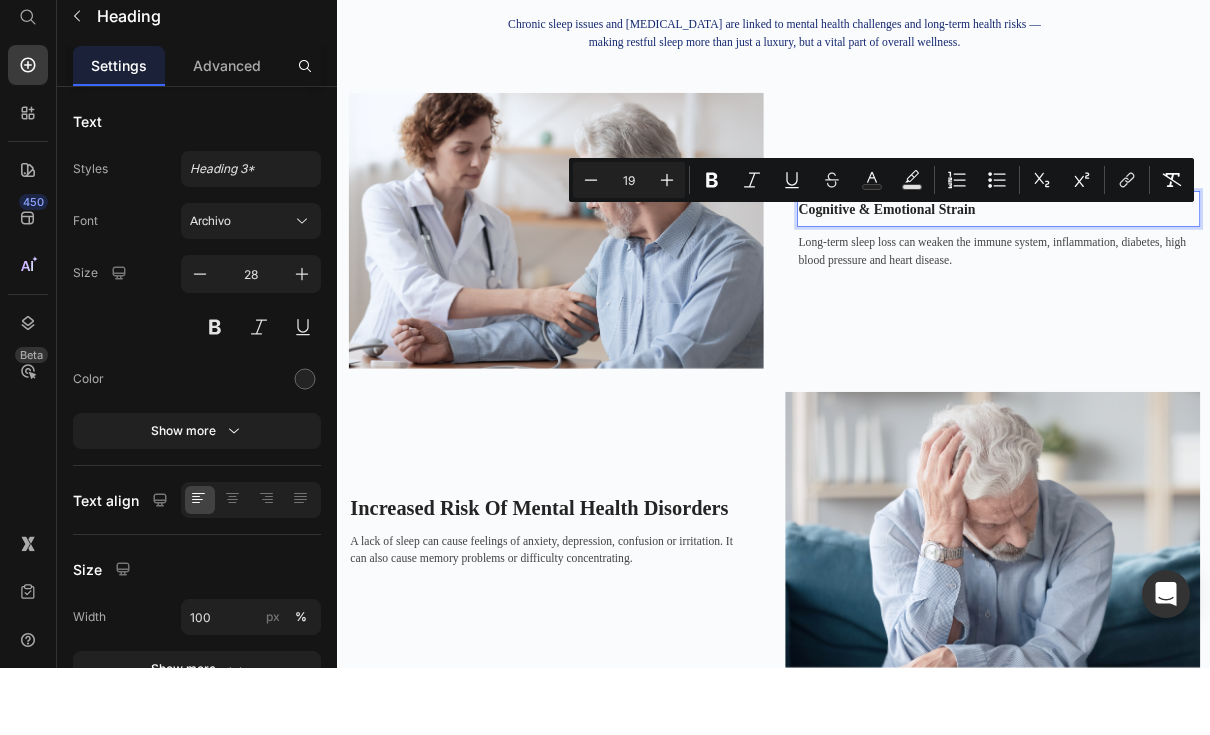 click on "Plus" at bounding box center [667, 247] 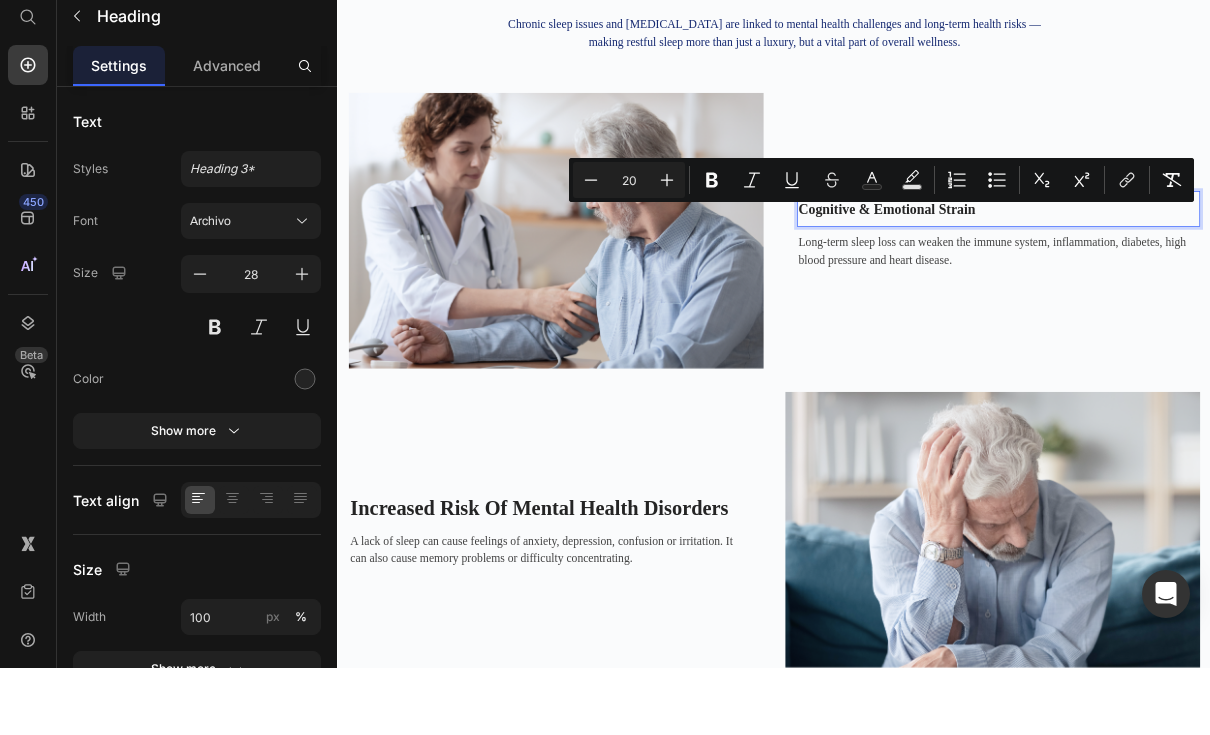 click 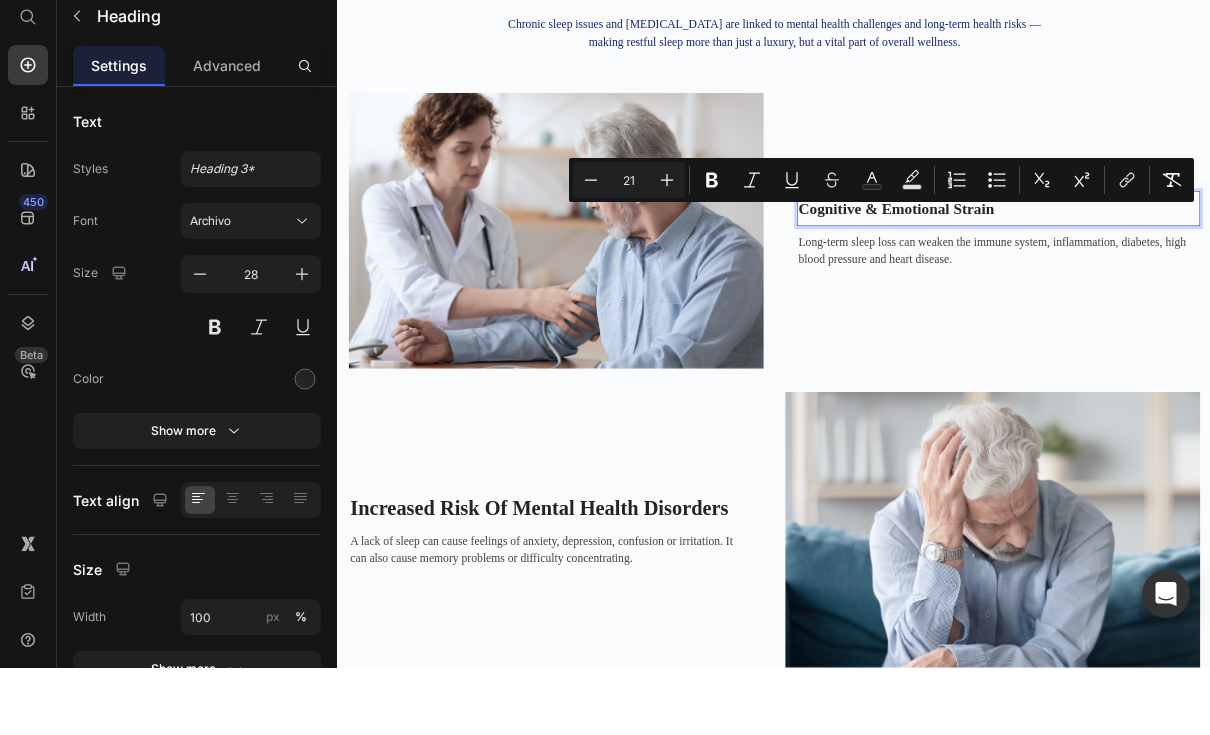 click 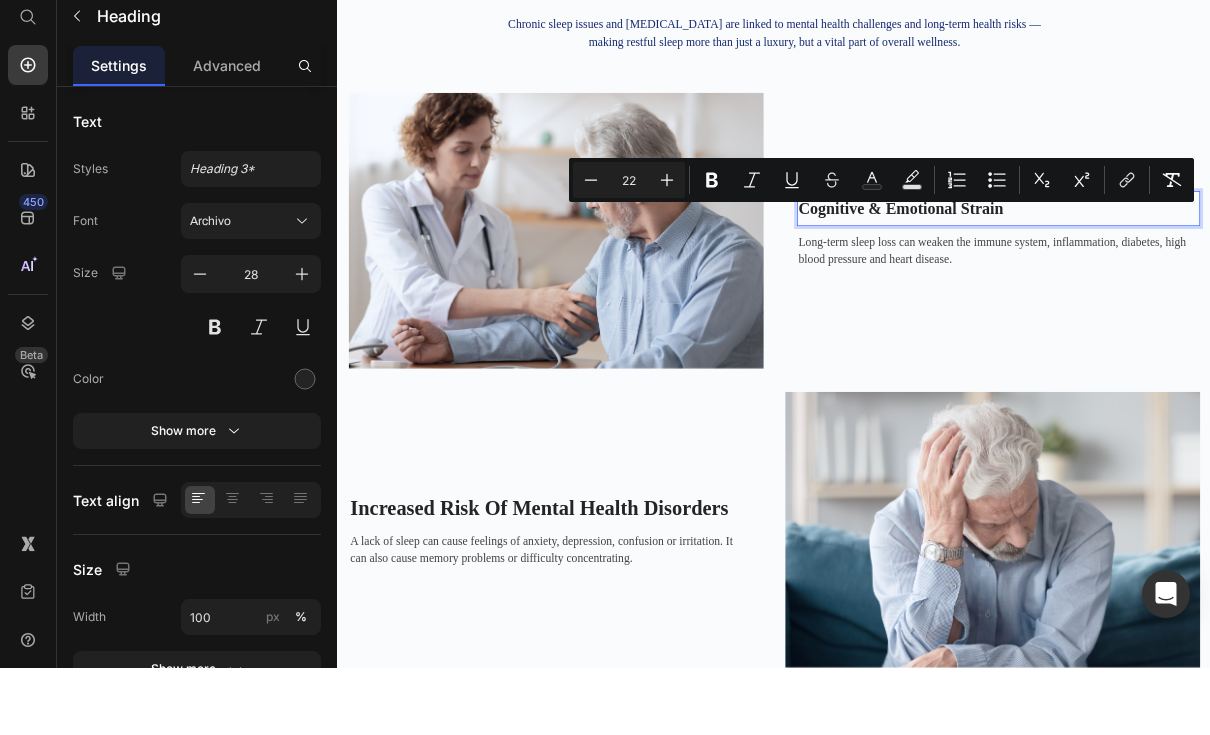 click 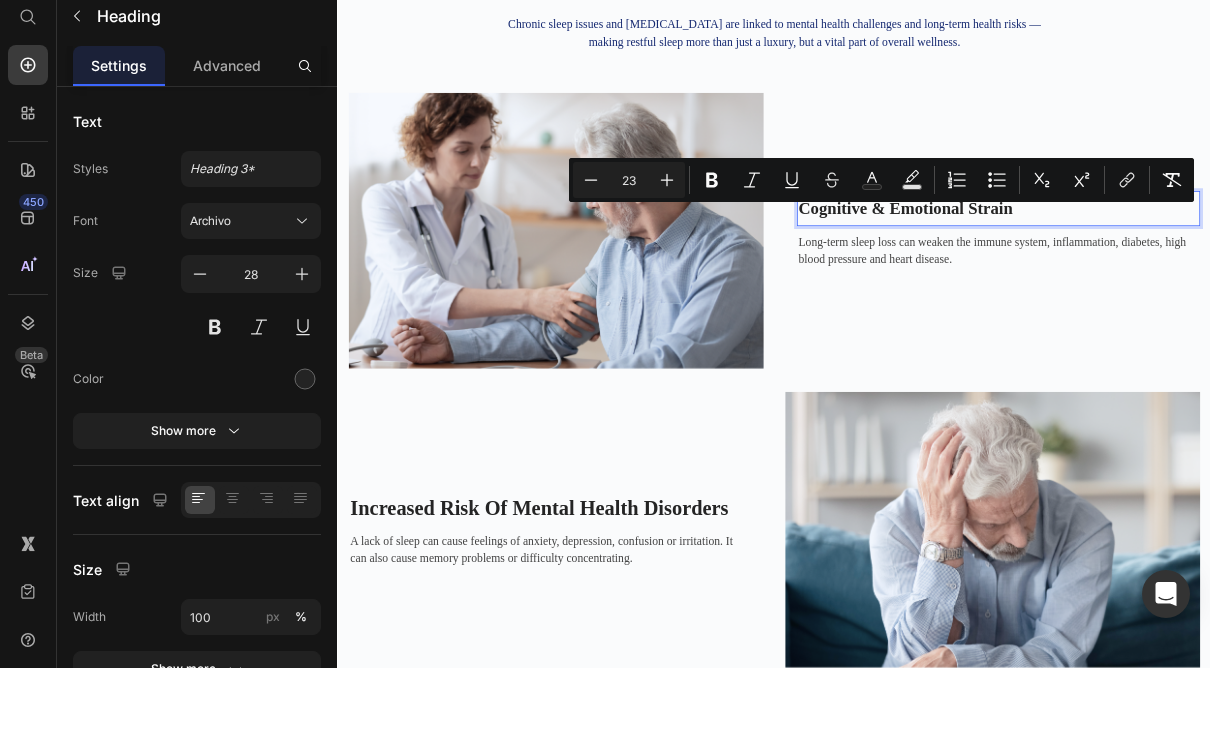 click 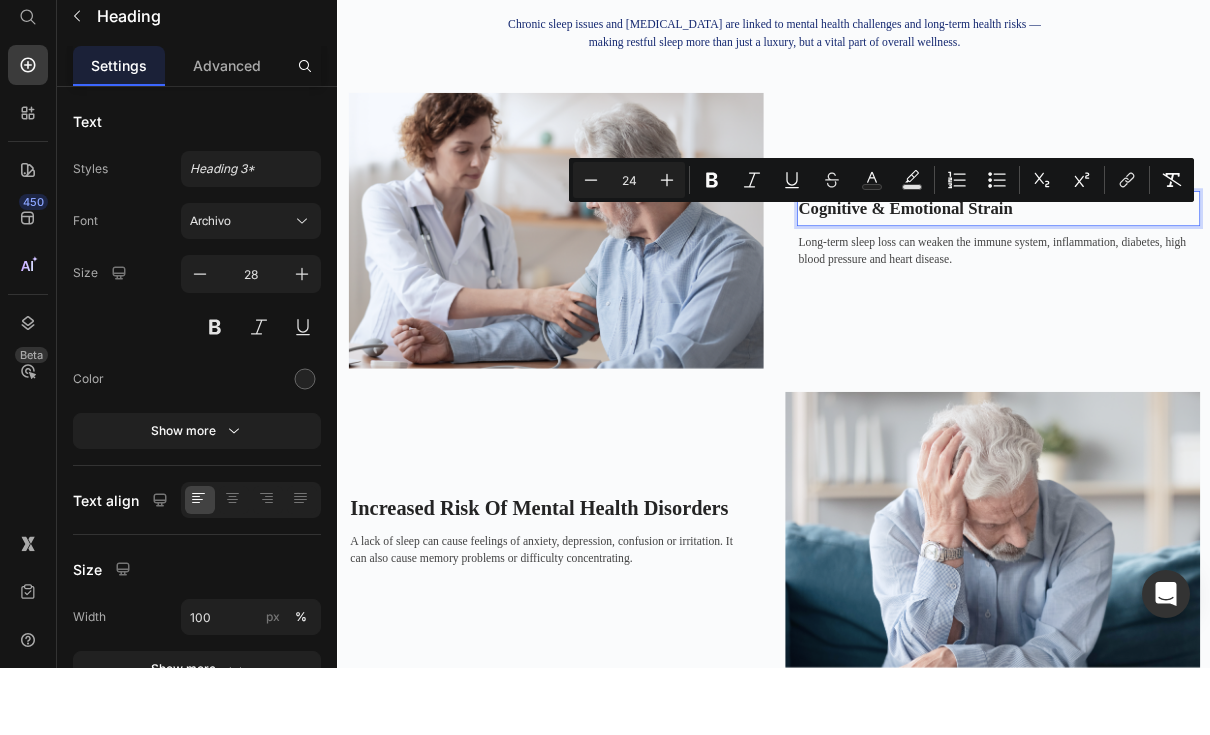 click 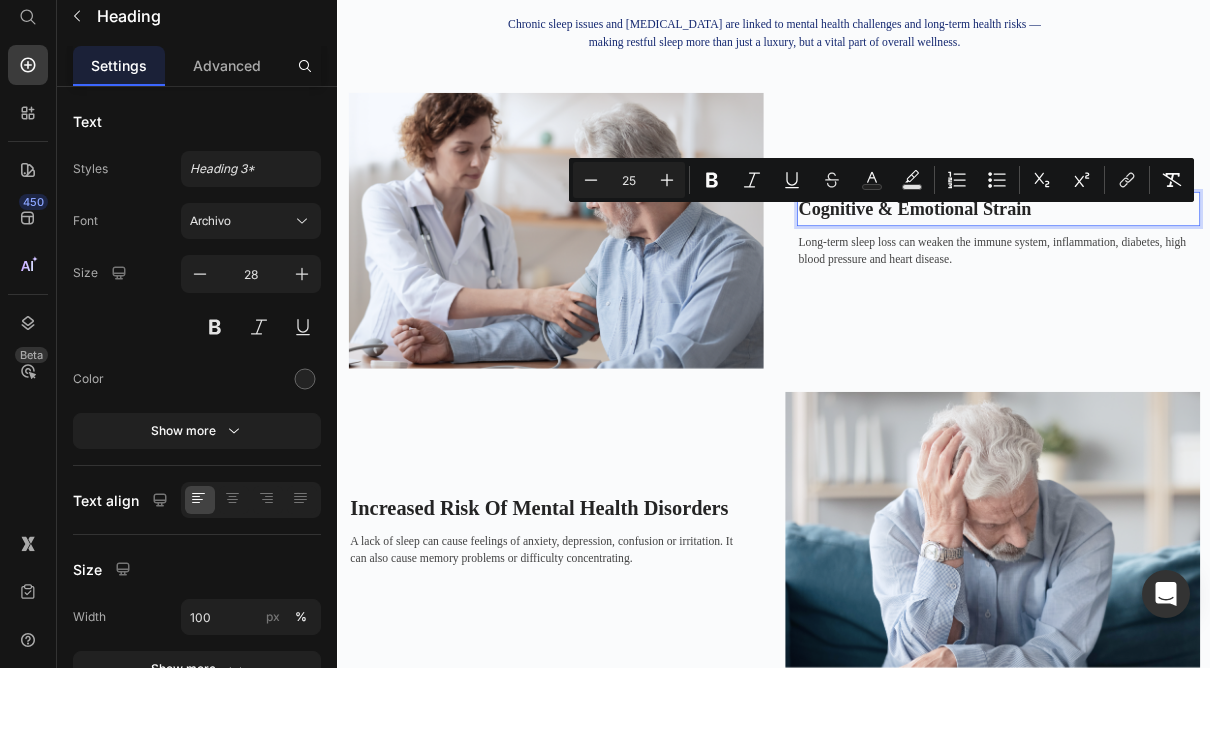 click 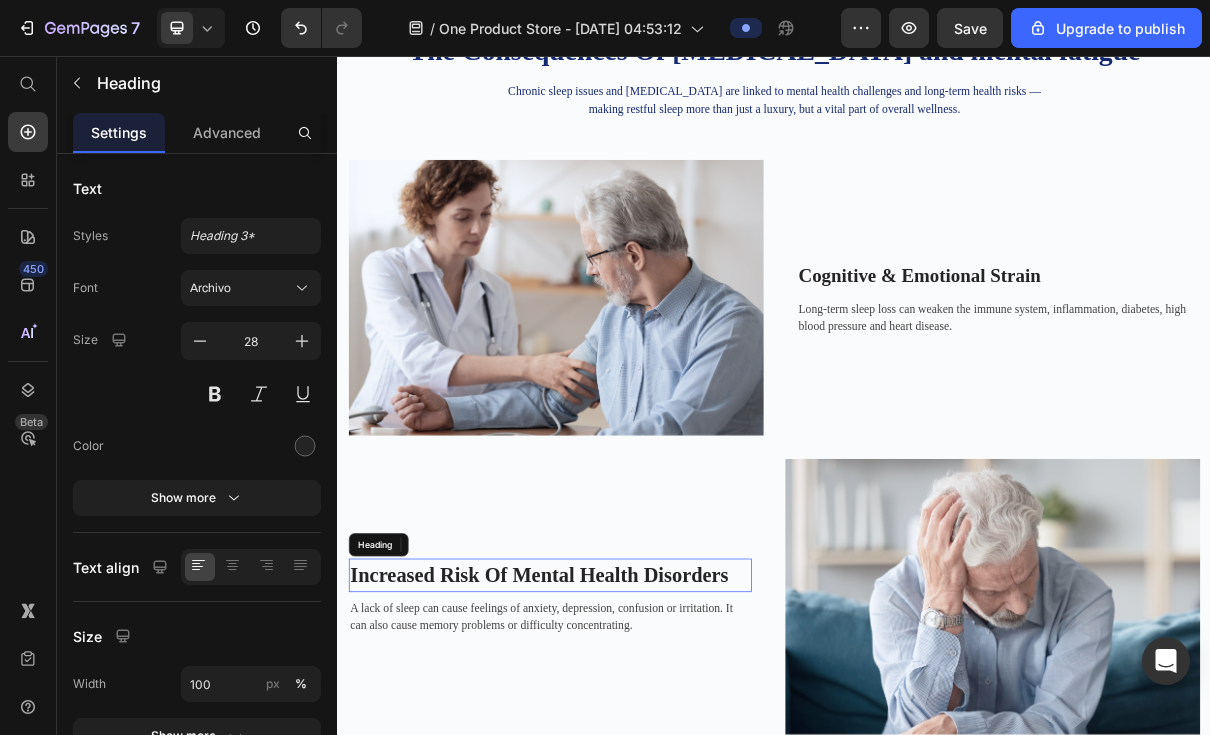 scroll, scrollTop: 6, scrollLeft: 0, axis: vertical 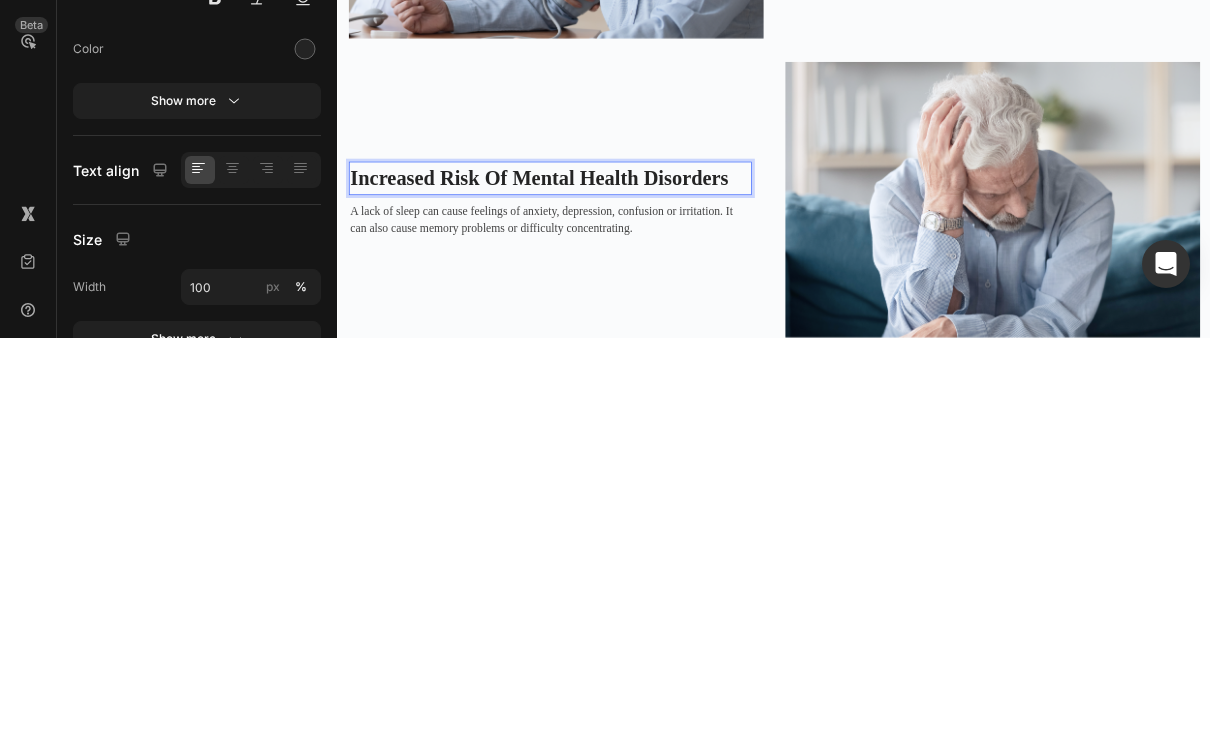 click on "Increased Risk Of Mental Health Disorders" at bounding box center (629, 374) 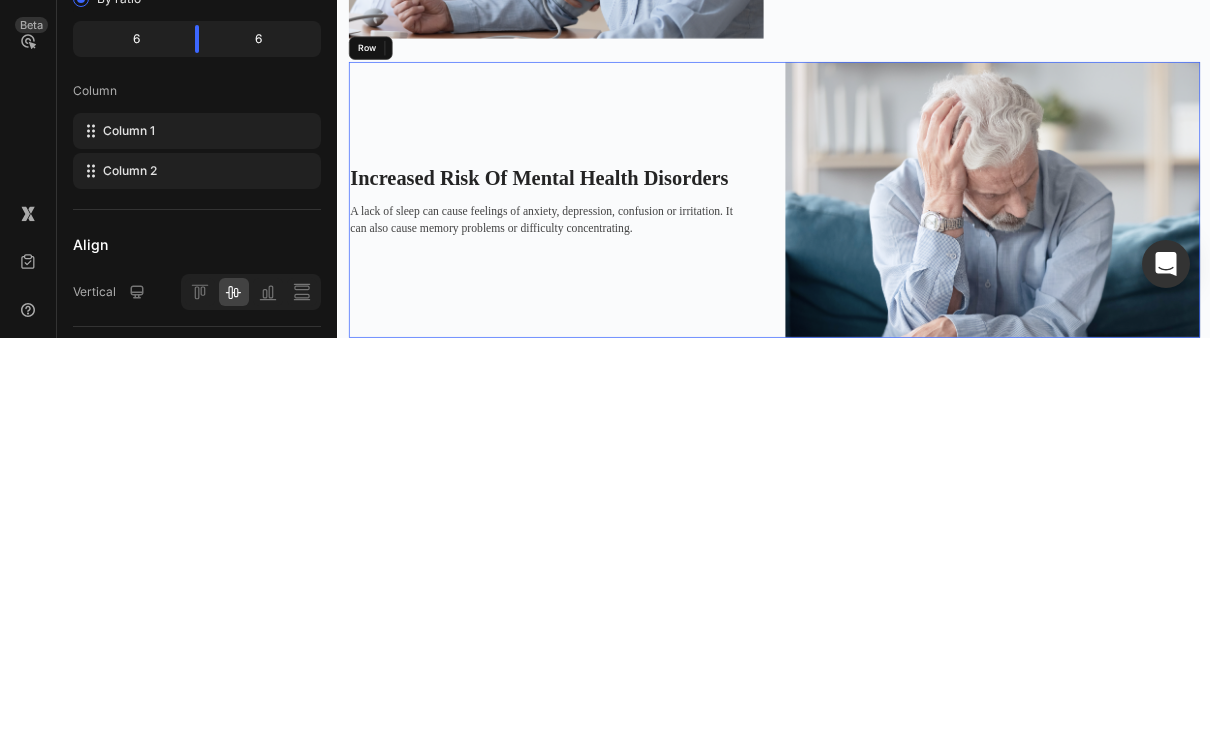 scroll, scrollTop: 0, scrollLeft: 0, axis: both 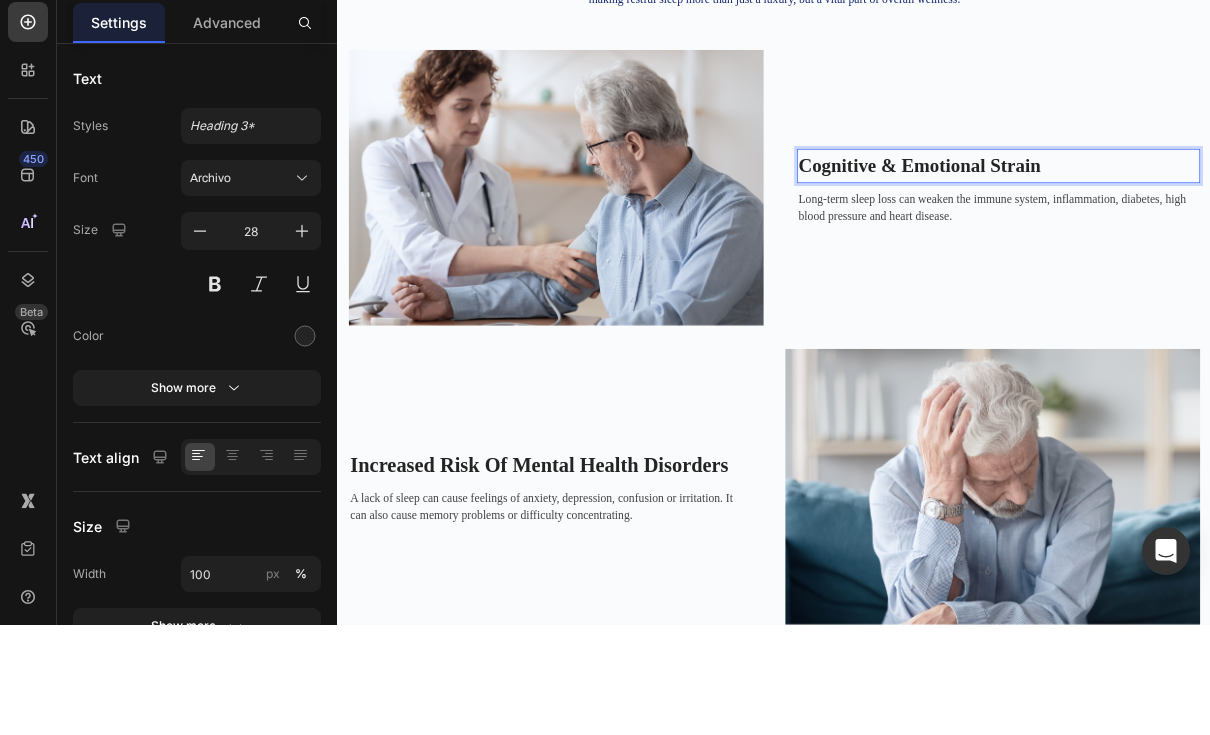 click on "Cognitive & Emotional Strain" at bounding box center (1136, 249) 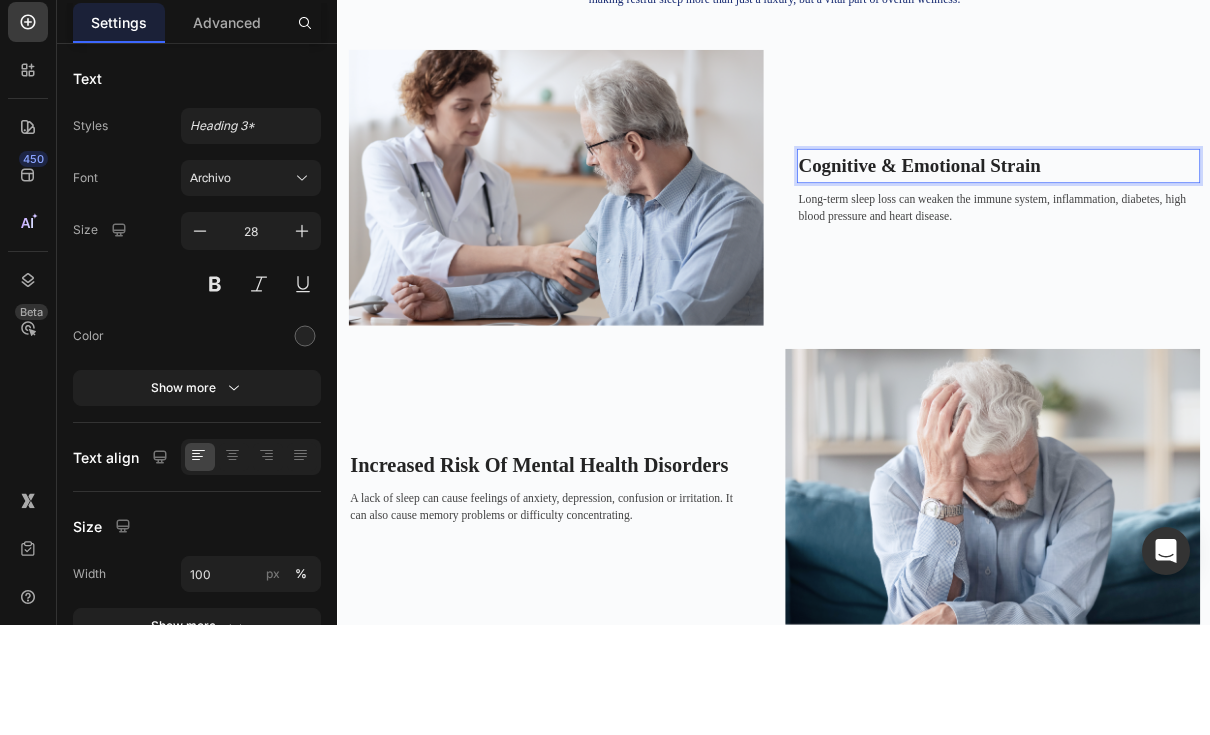 click on "Cognitive & Emotional Strain" at bounding box center (1136, 249) 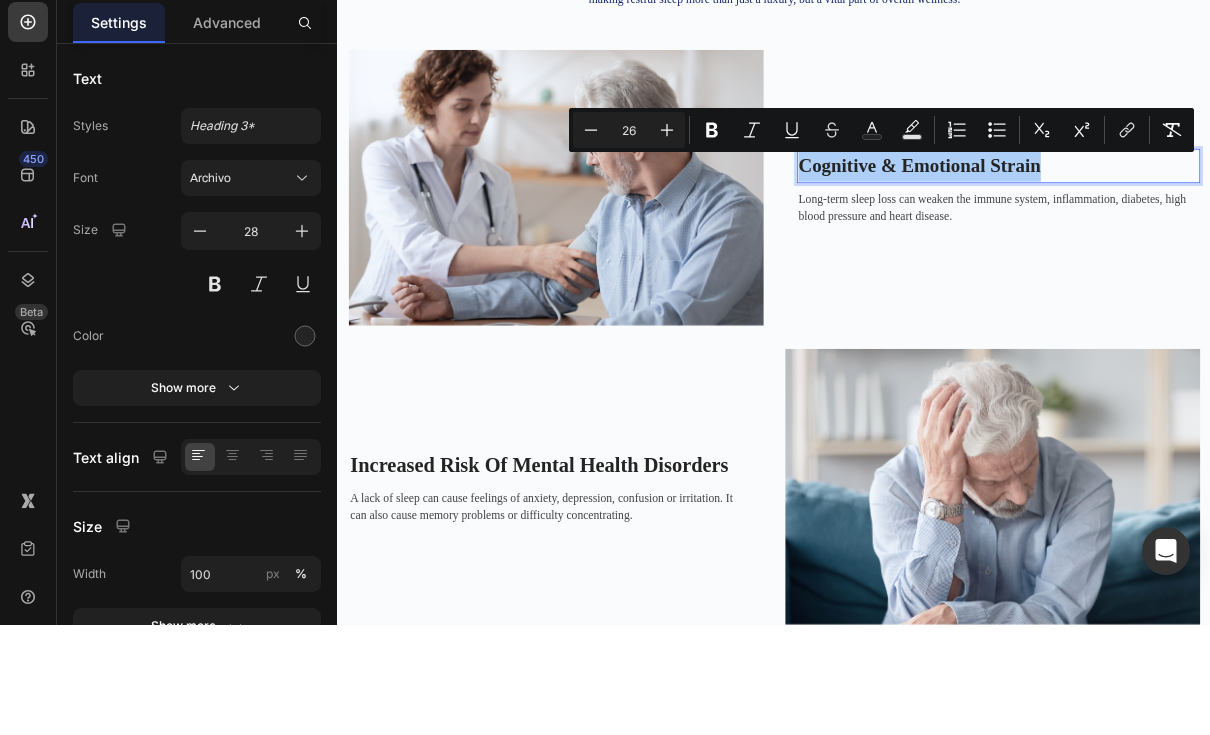 click 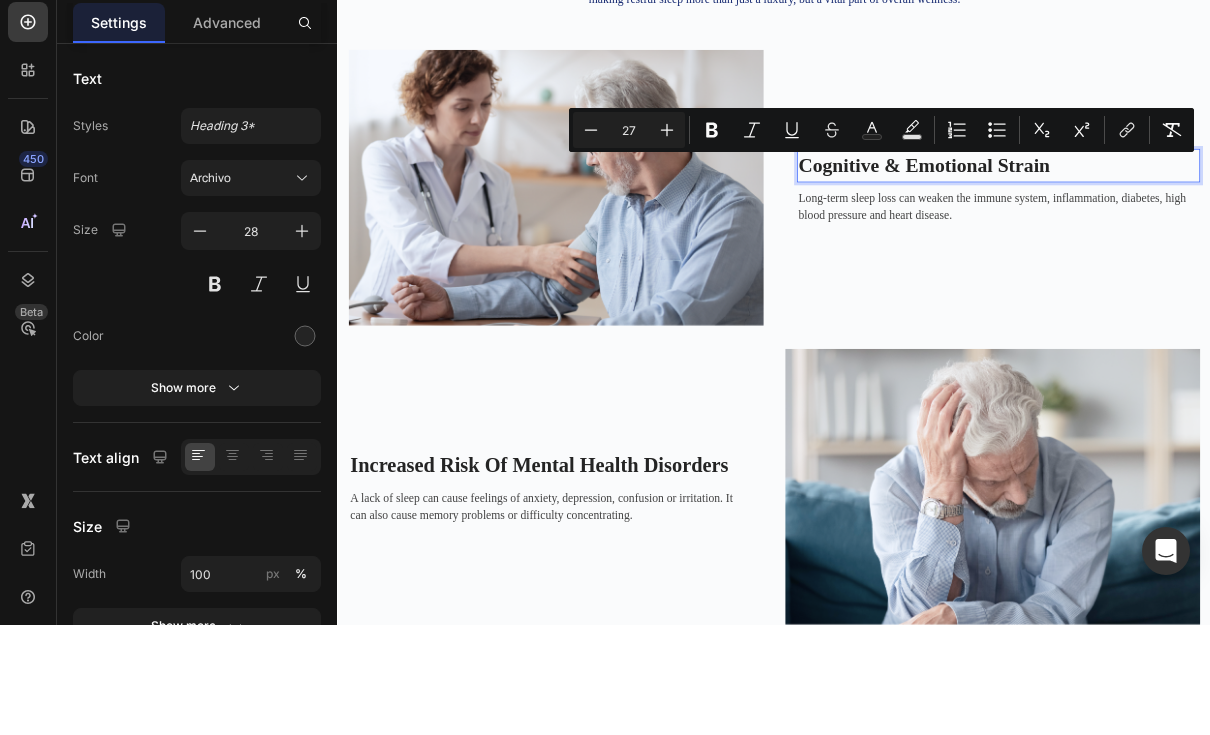 click 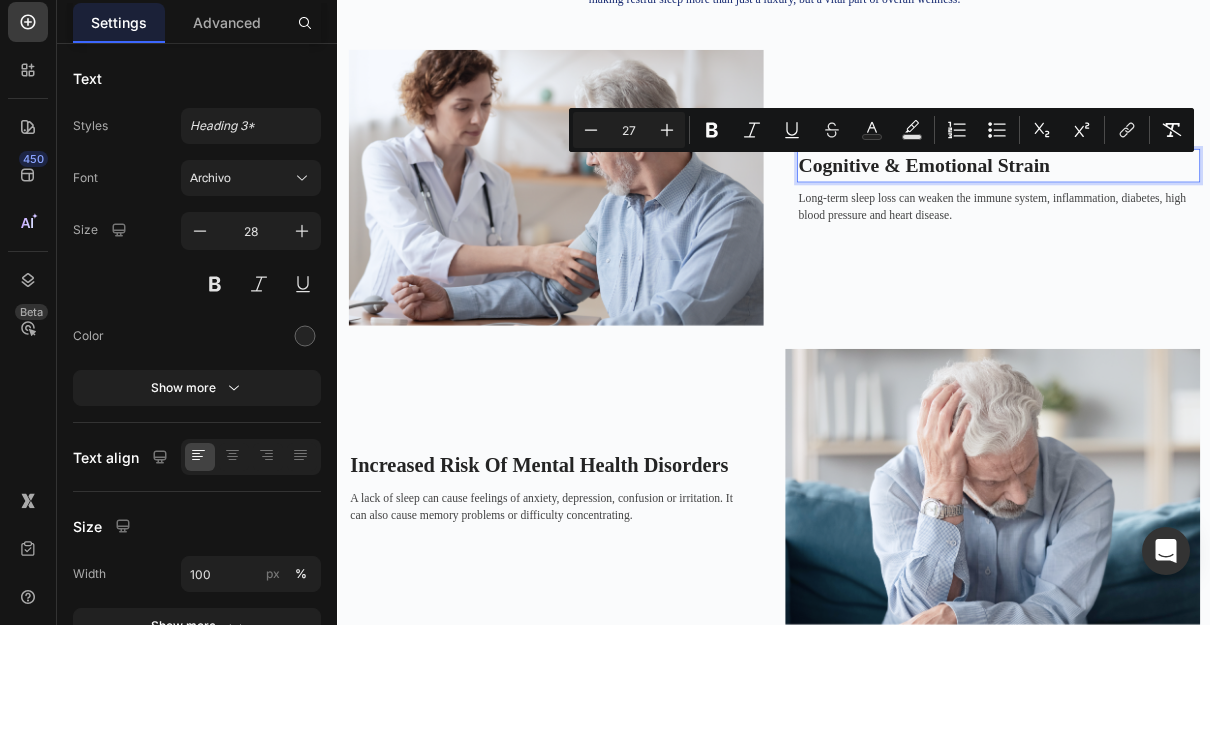 type on "28" 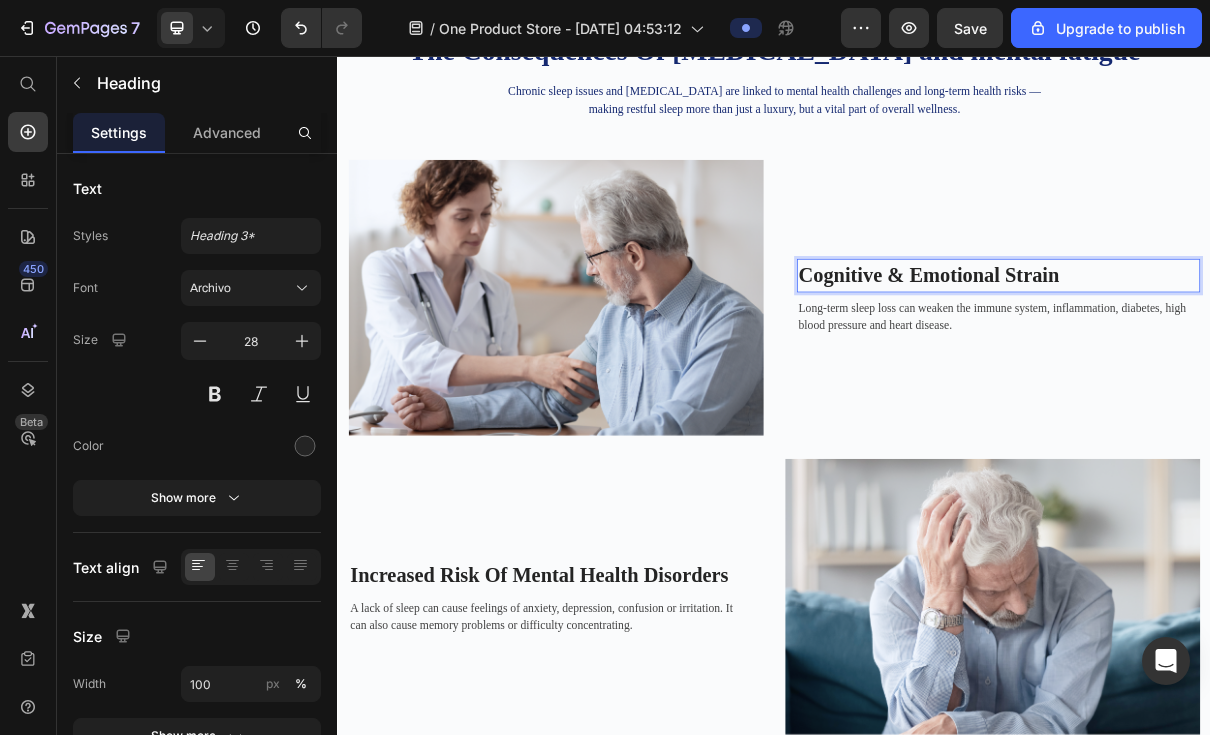 click at bounding box center (305, 446) 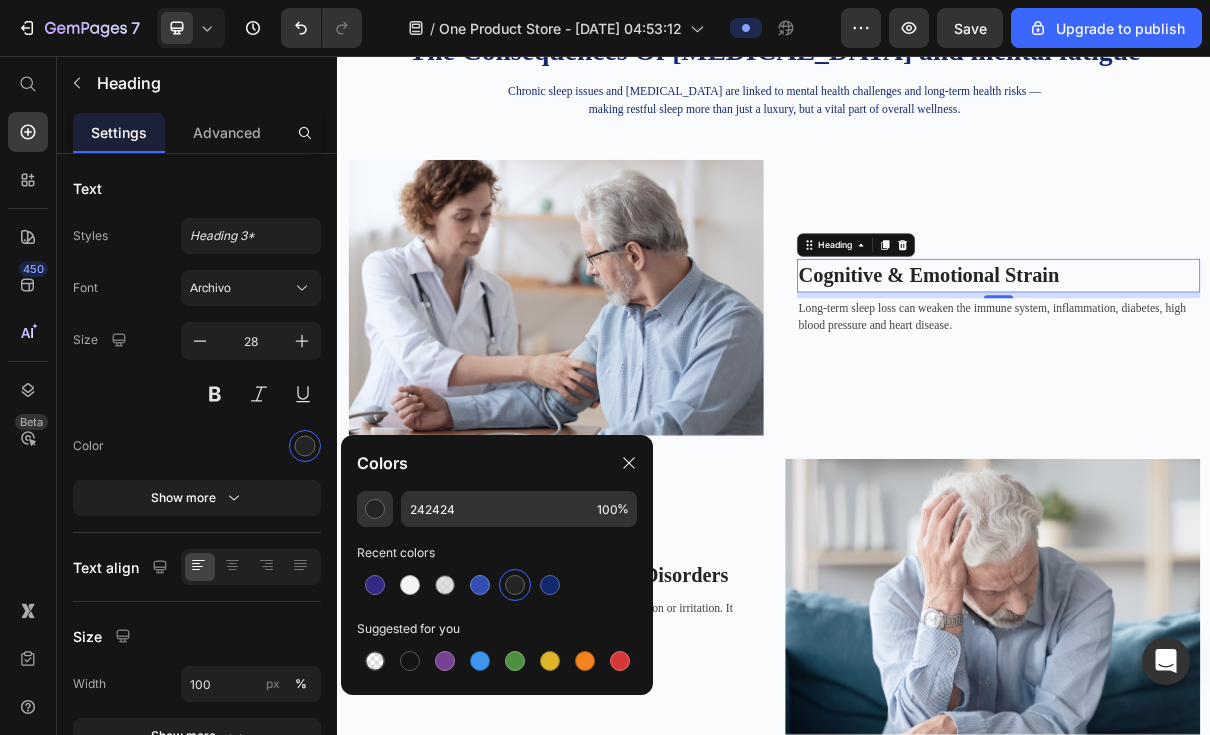 click at bounding box center [550, 585] 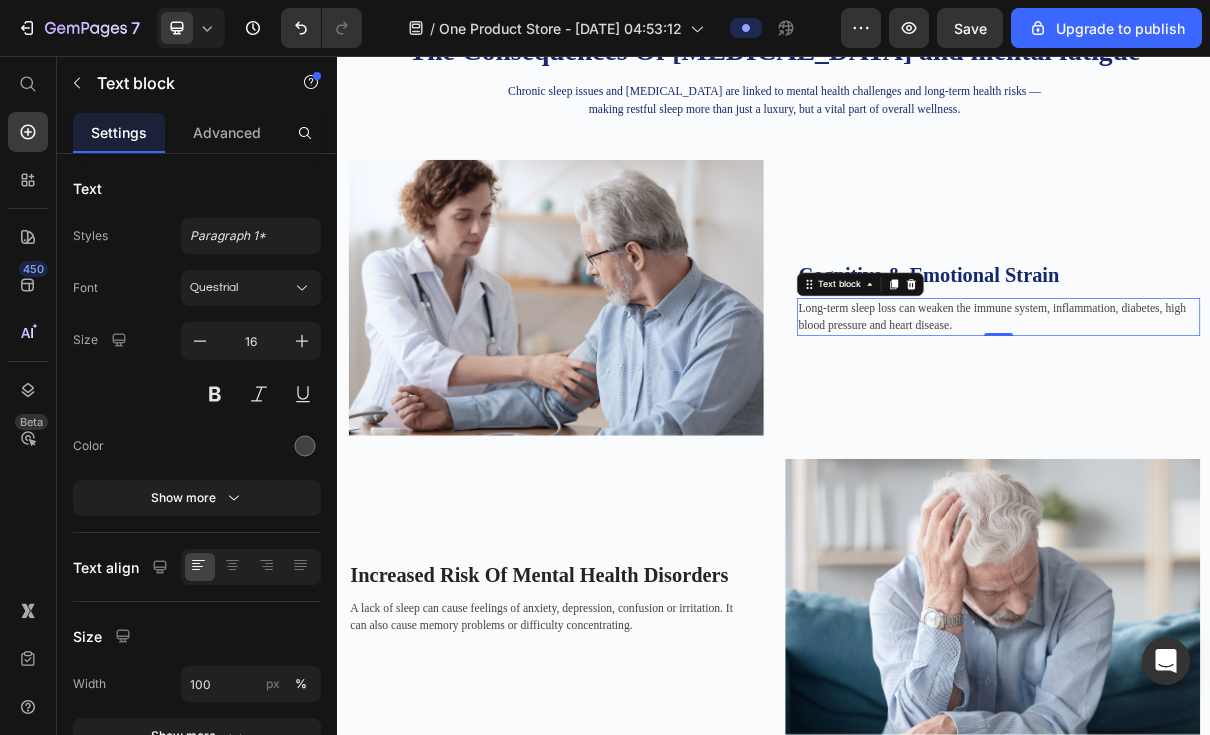 click on "Long-term sleep loss can weaken the immune system, inflammation, diabetes, high blood pressure and heart disease." at bounding box center (1245, 415) 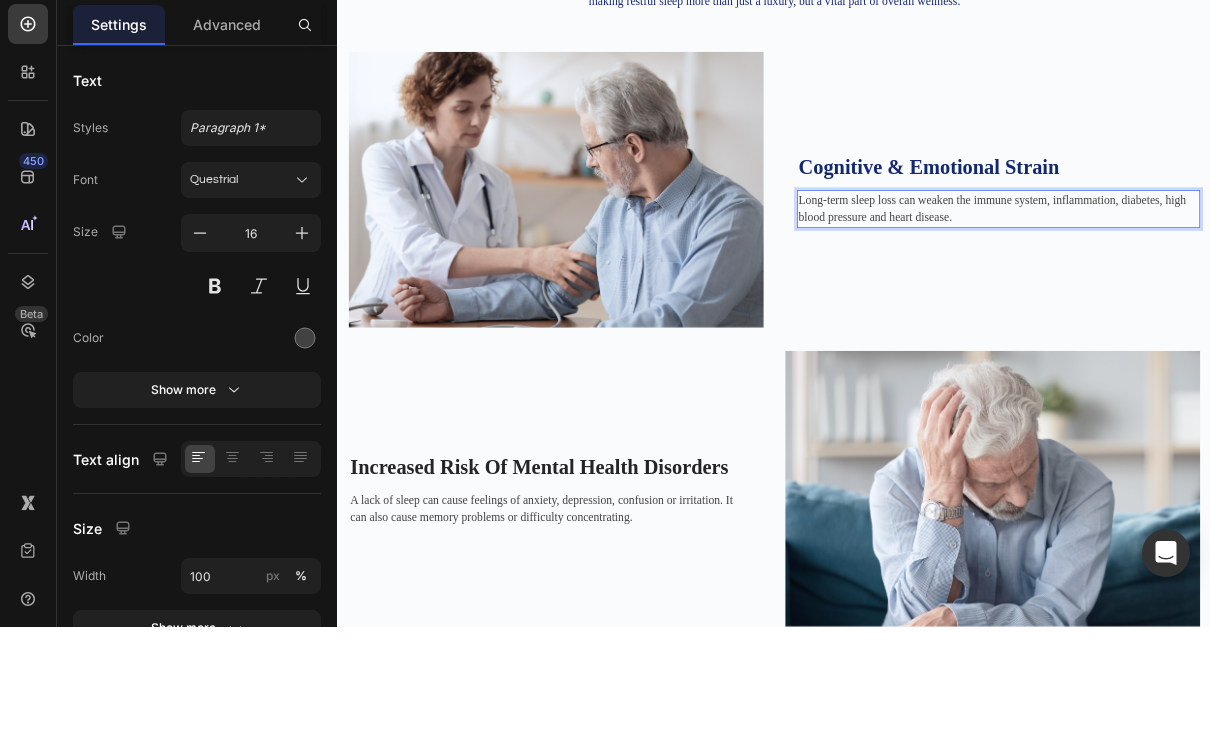 click on "Long-term sleep loss can weaken the immune system, inflammation, diabetes, high blood pressure and heart disease." at bounding box center (1245, 308) 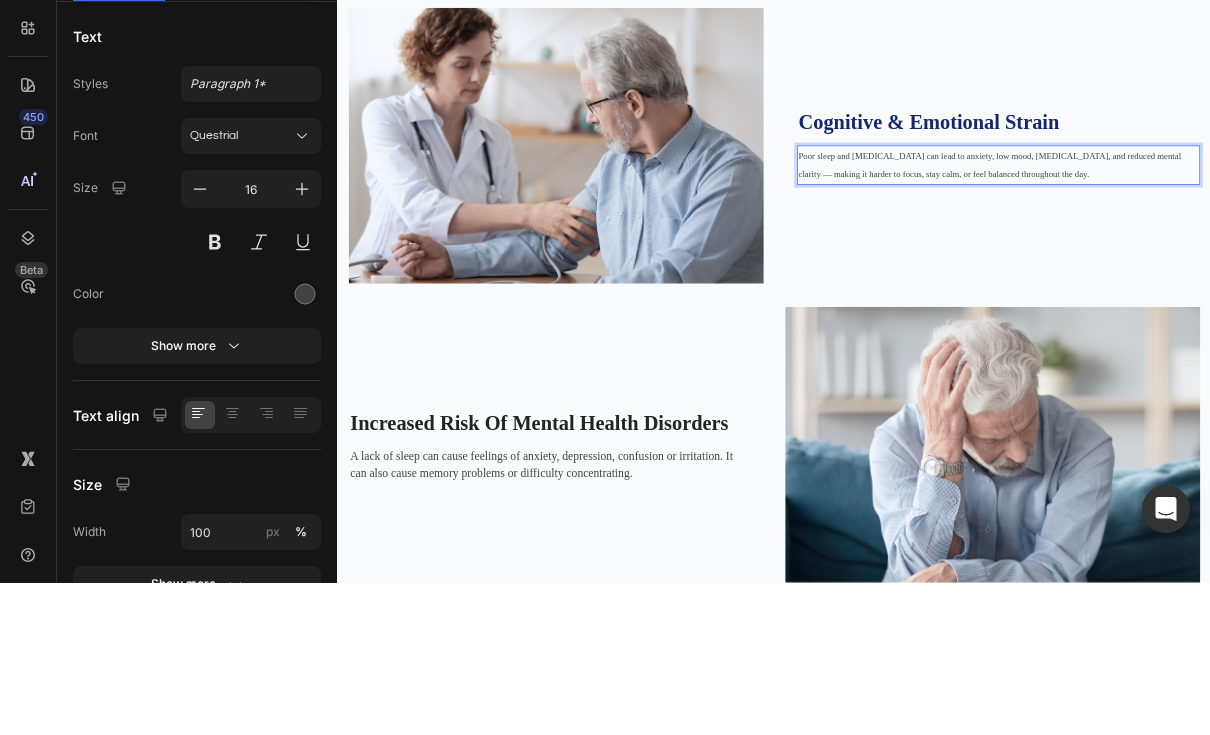 click on "Poor sleep and [MEDICAL_DATA] can lead to anxiety, low mood, [MEDICAL_DATA], and reduced mental clarity — making it harder to focus, stay calm, or feel balanced throughout the day." at bounding box center (1233, 264) 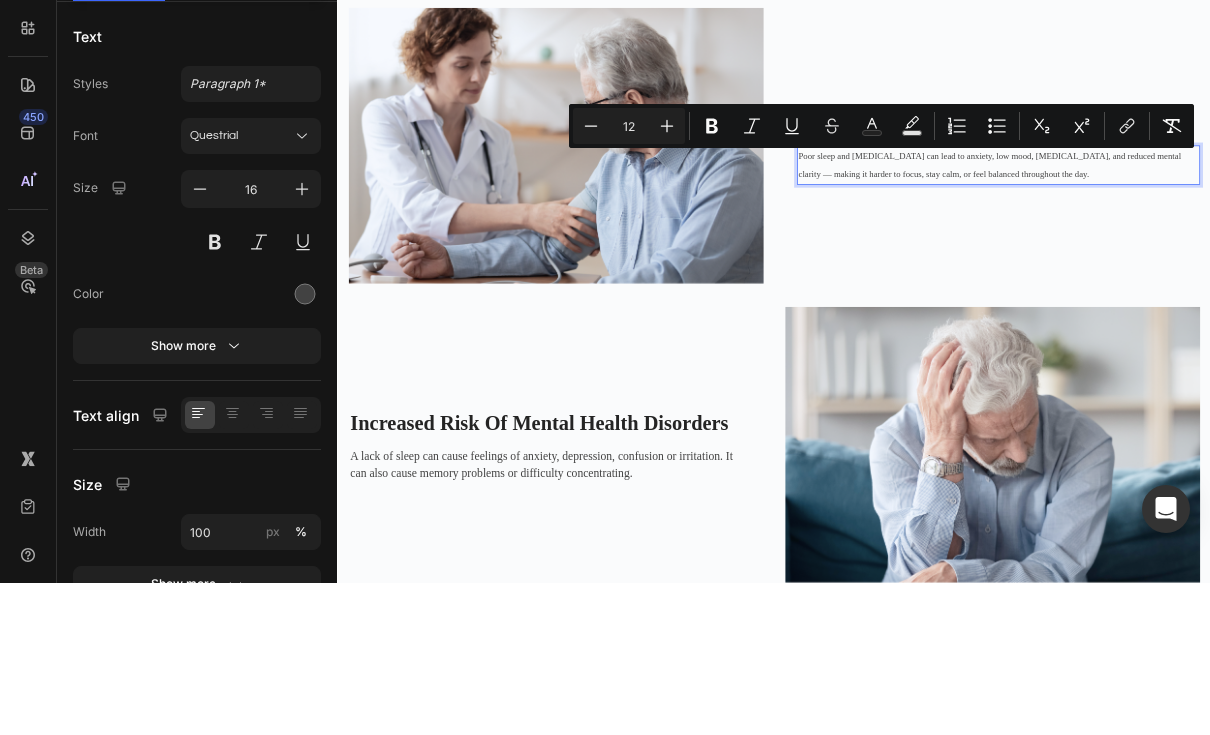 click on "Plus" at bounding box center [667, 278] 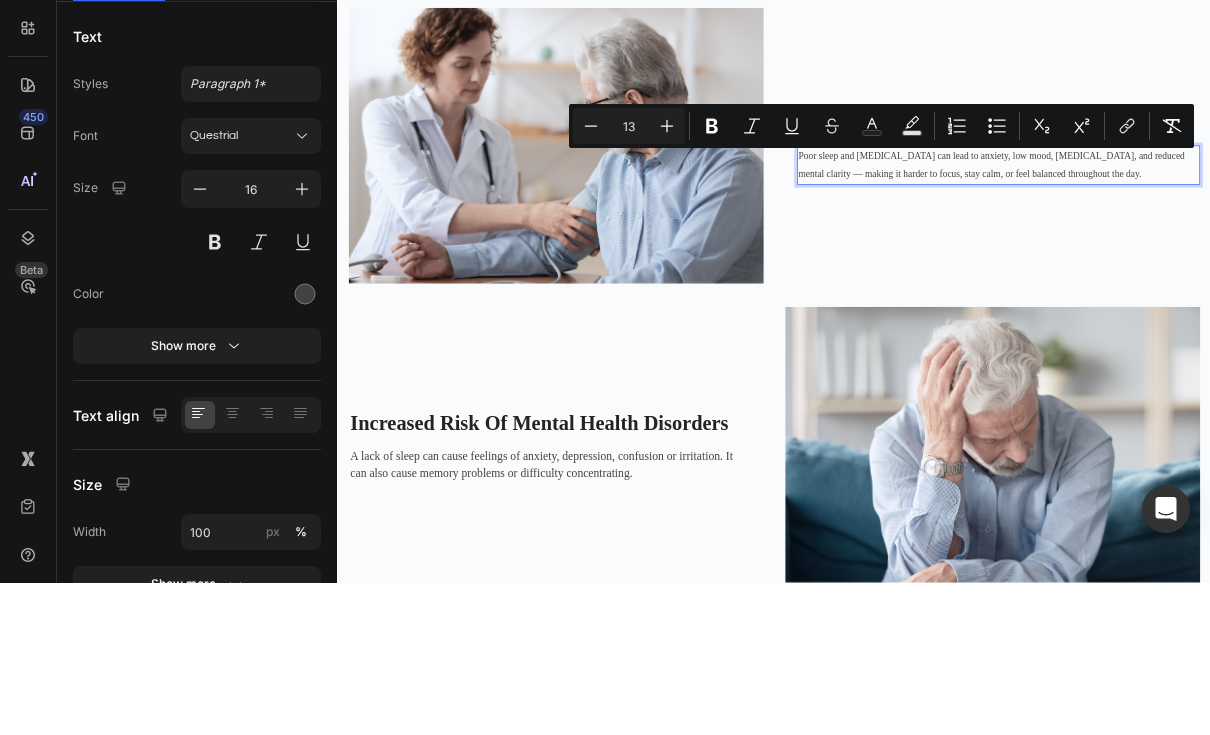 click 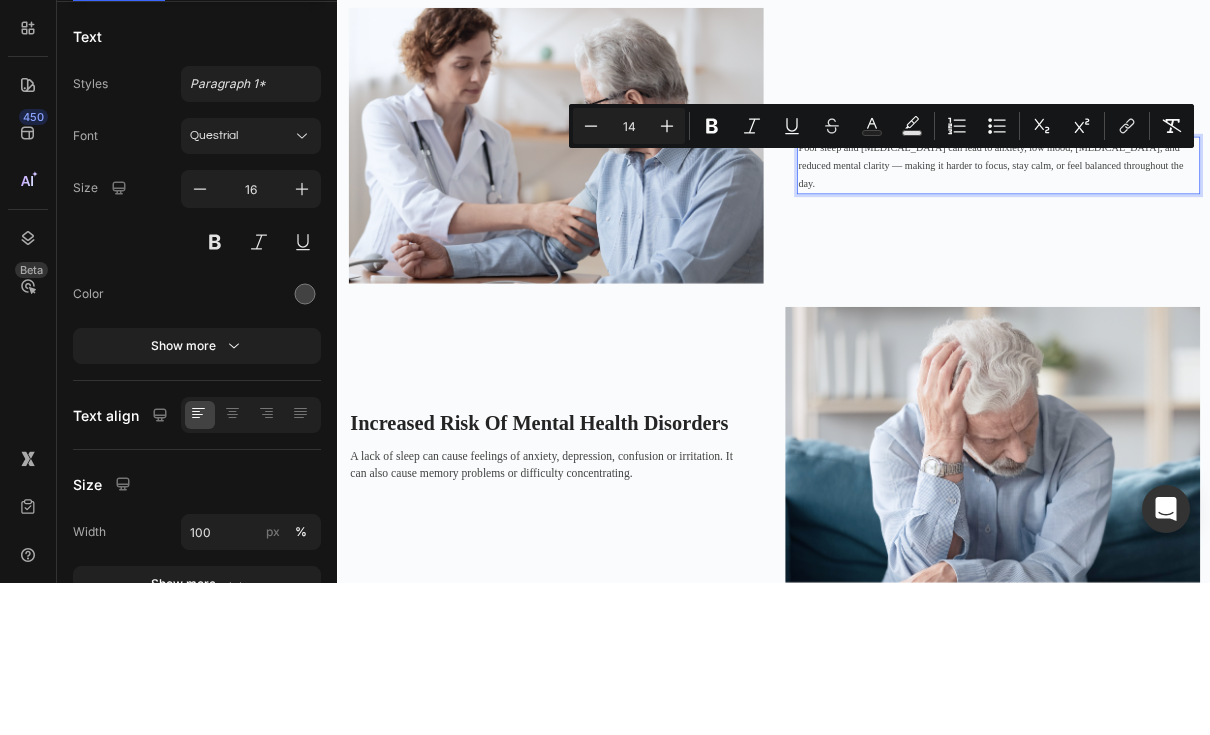 click 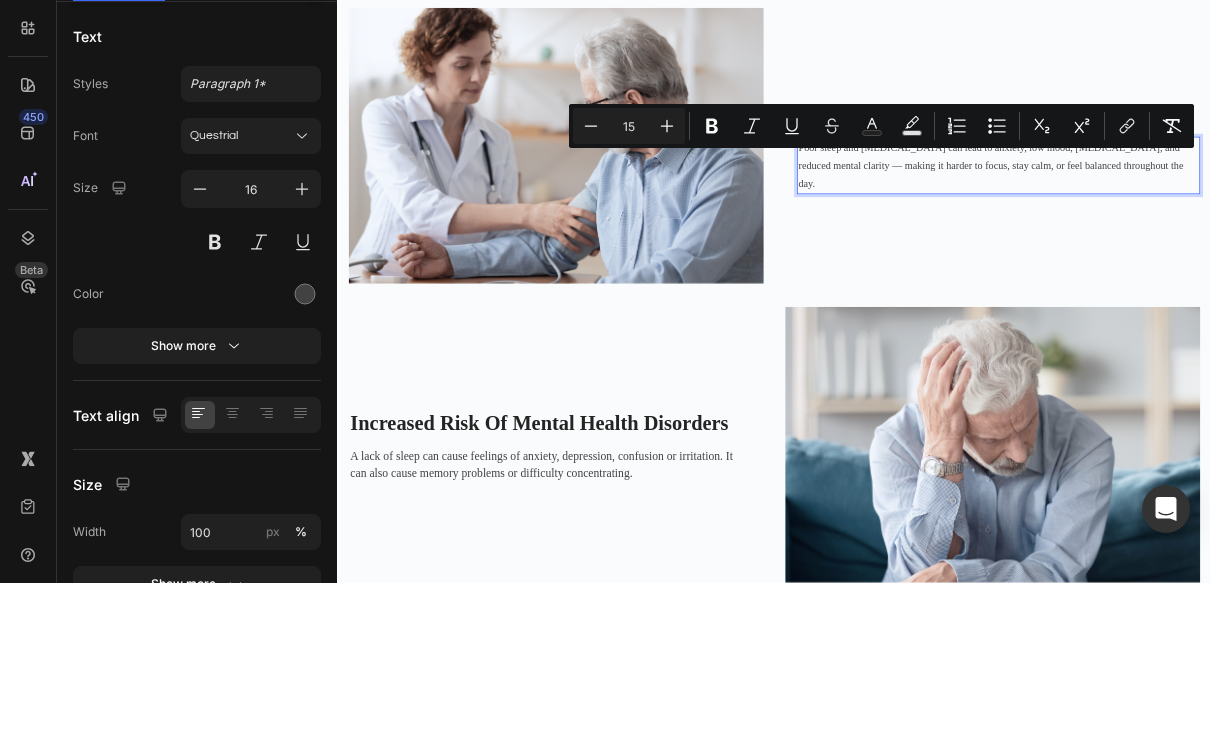 click 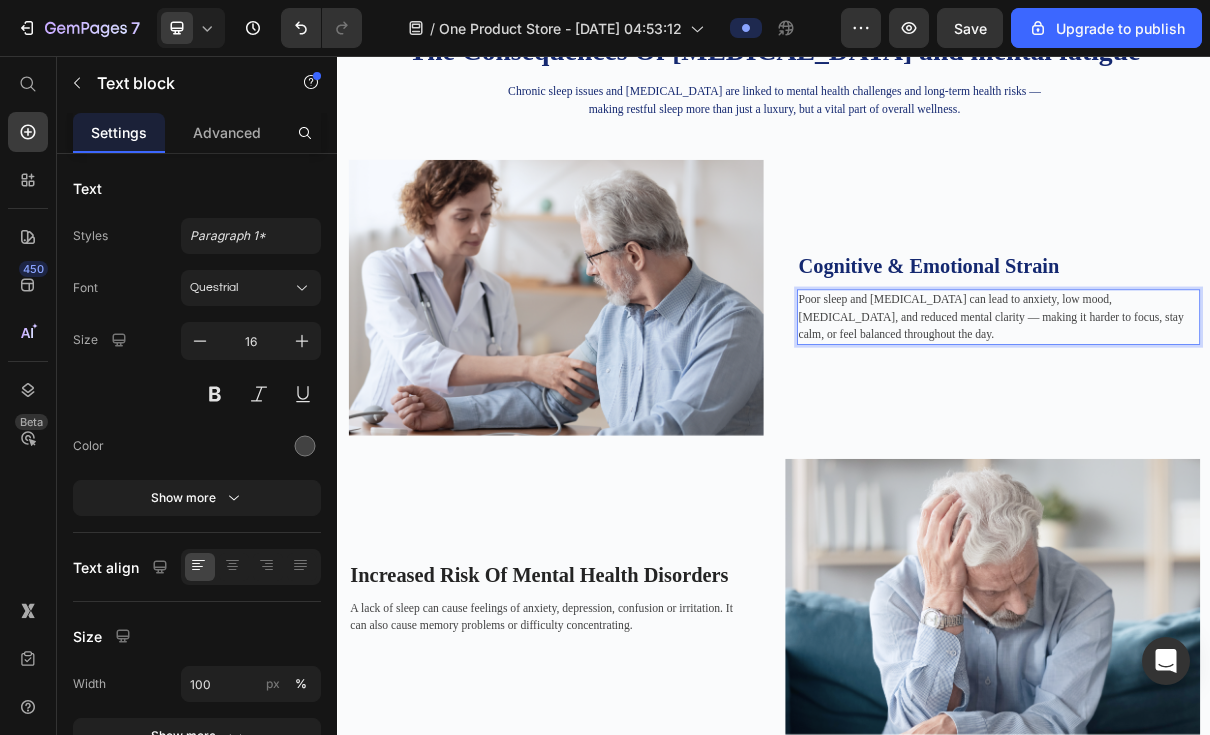 click on "Poor sleep and [MEDICAL_DATA] can lead to anxiety, low mood, [MEDICAL_DATA], and reduced mental clarity — making it harder to focus, stay calm, or feel balanced throughout the day." at bounding box center (1235, 414) 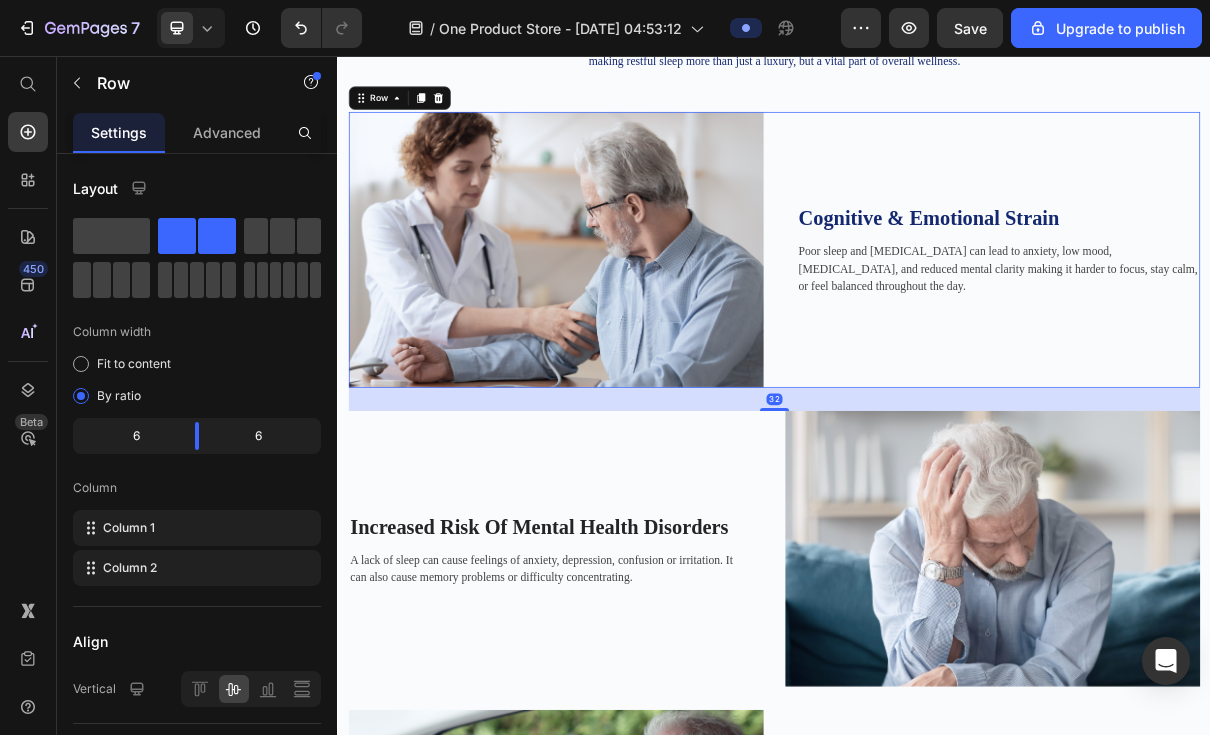 scroll, scrollTop: 1372, scrollLeft: 0, axis: vertical 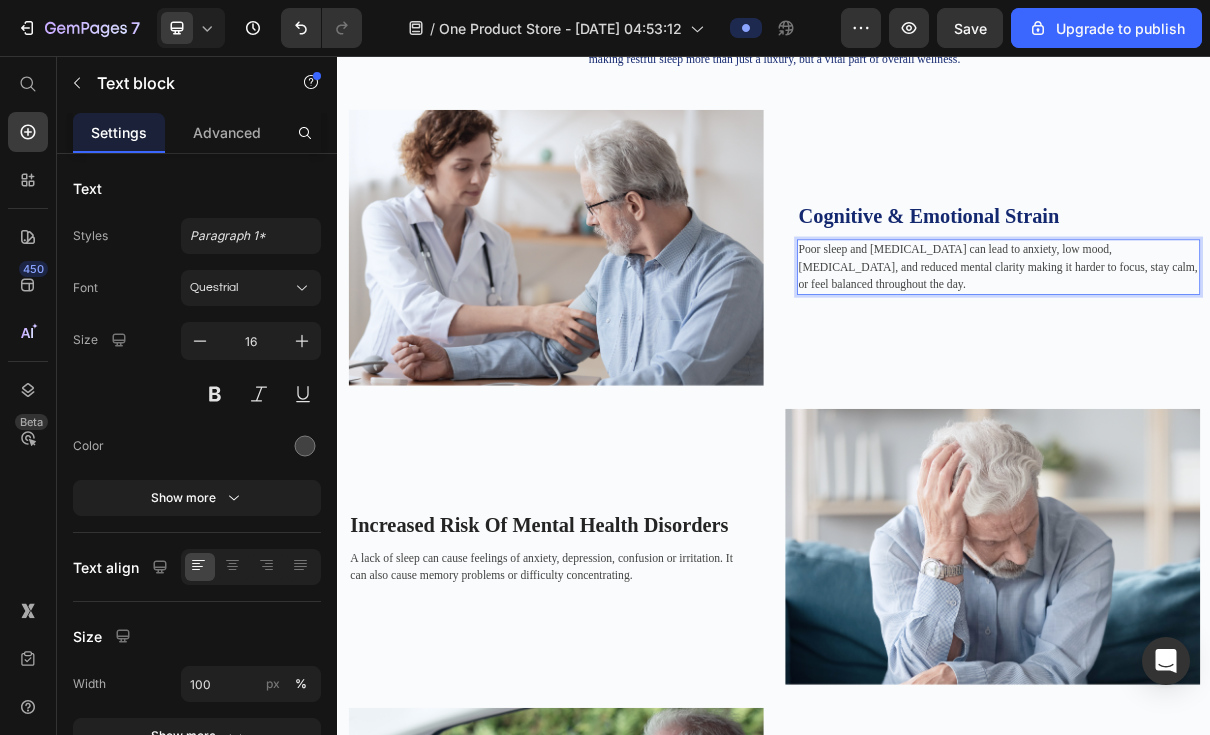 click at bounding box center [305, 446] 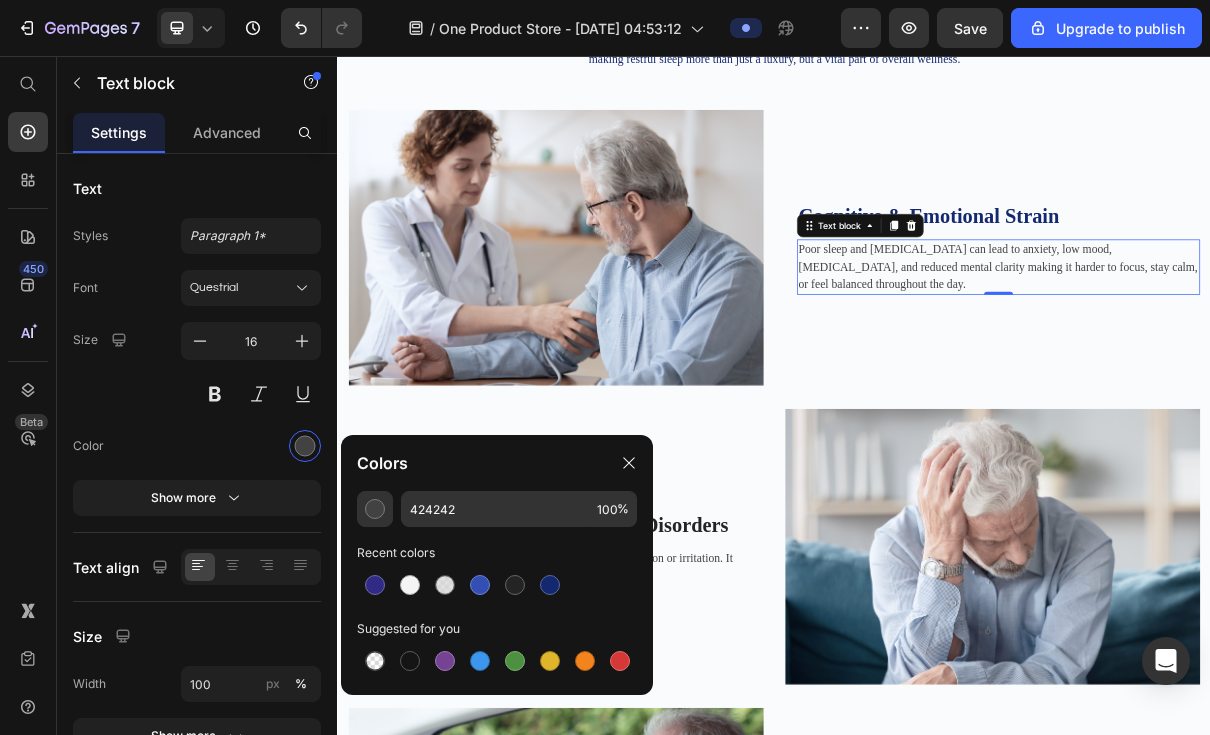 click at bounding box center [550, 585] 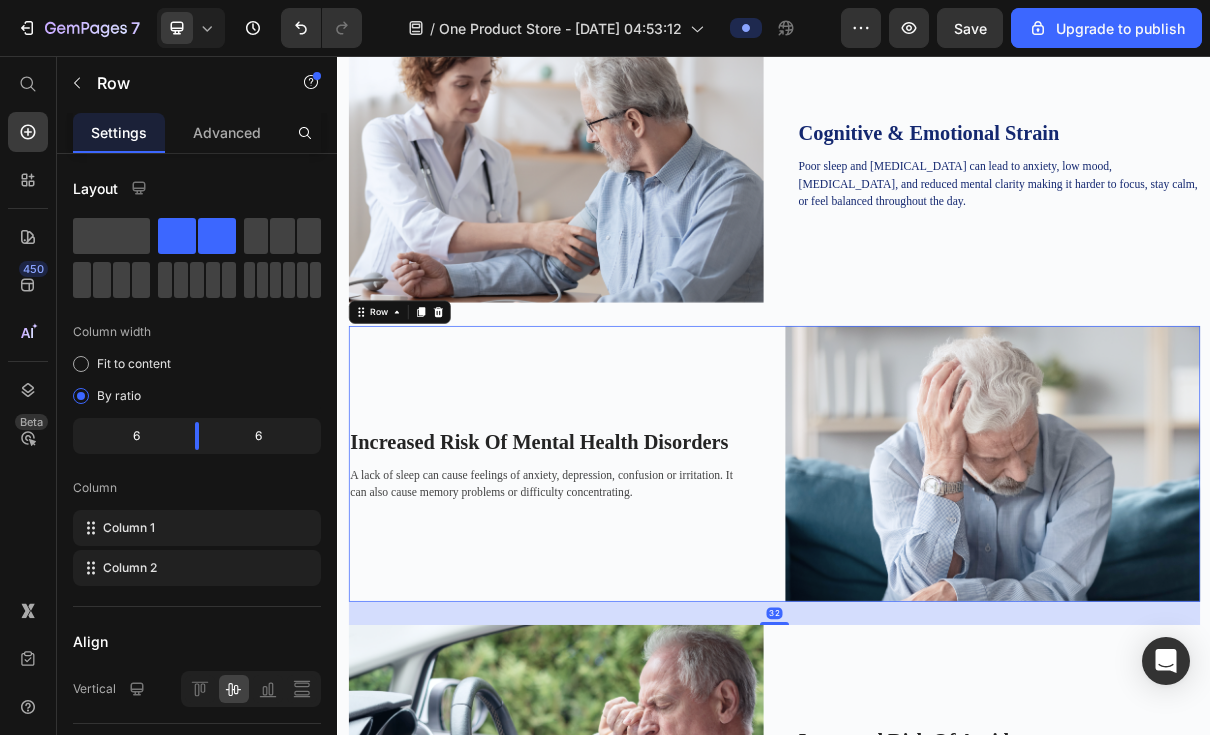 scroll, scrollTop: 1489, scrollLeft: 0, axis: vertical 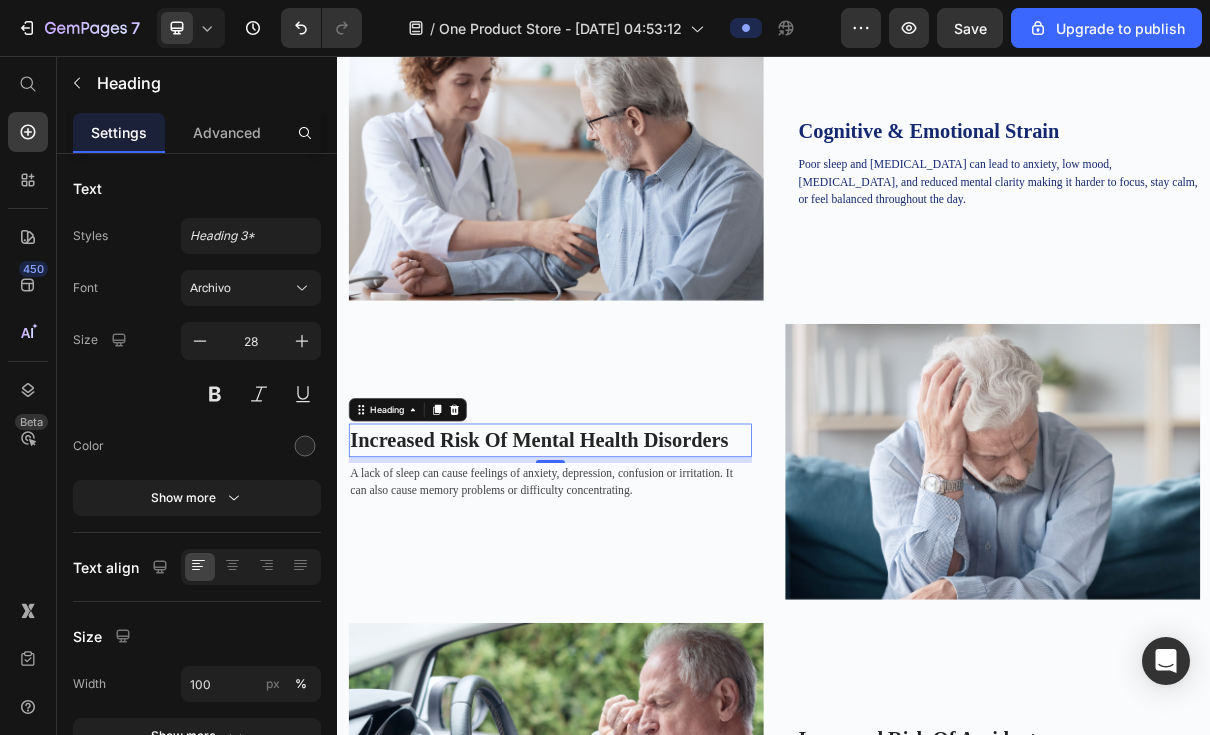 click at bounding box center (305, 446) 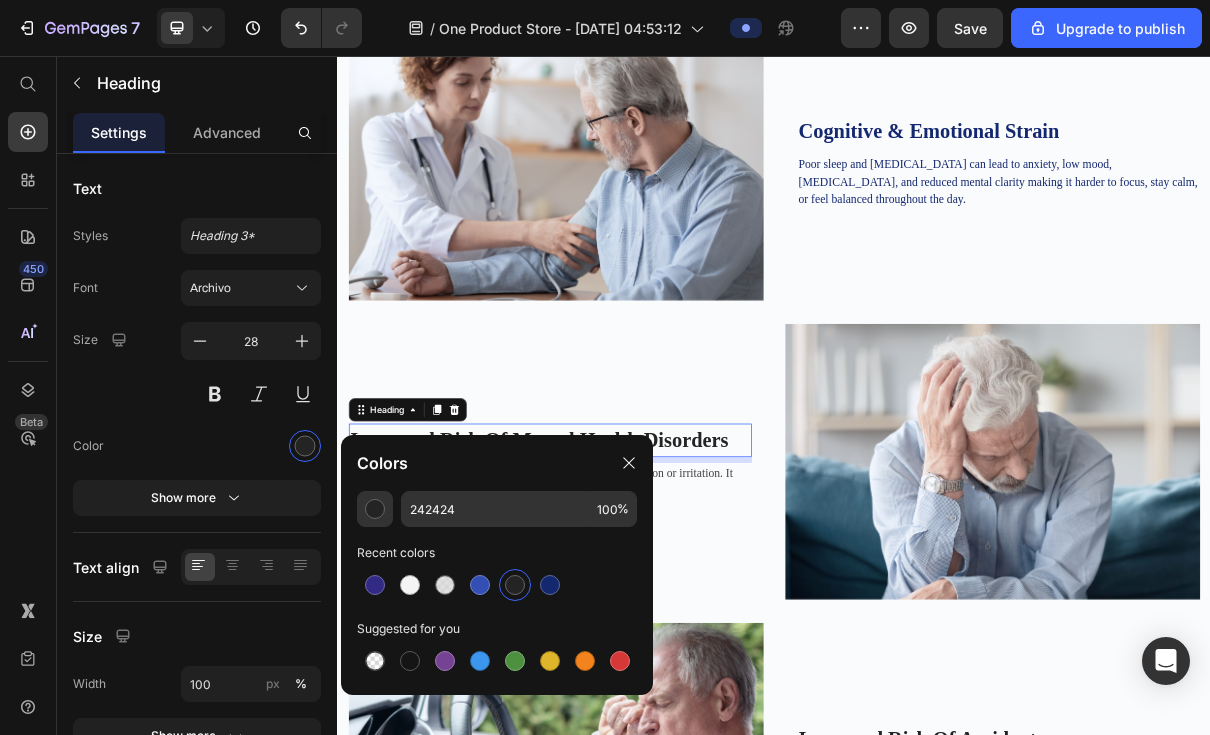 click at bounding box center (550, 585) 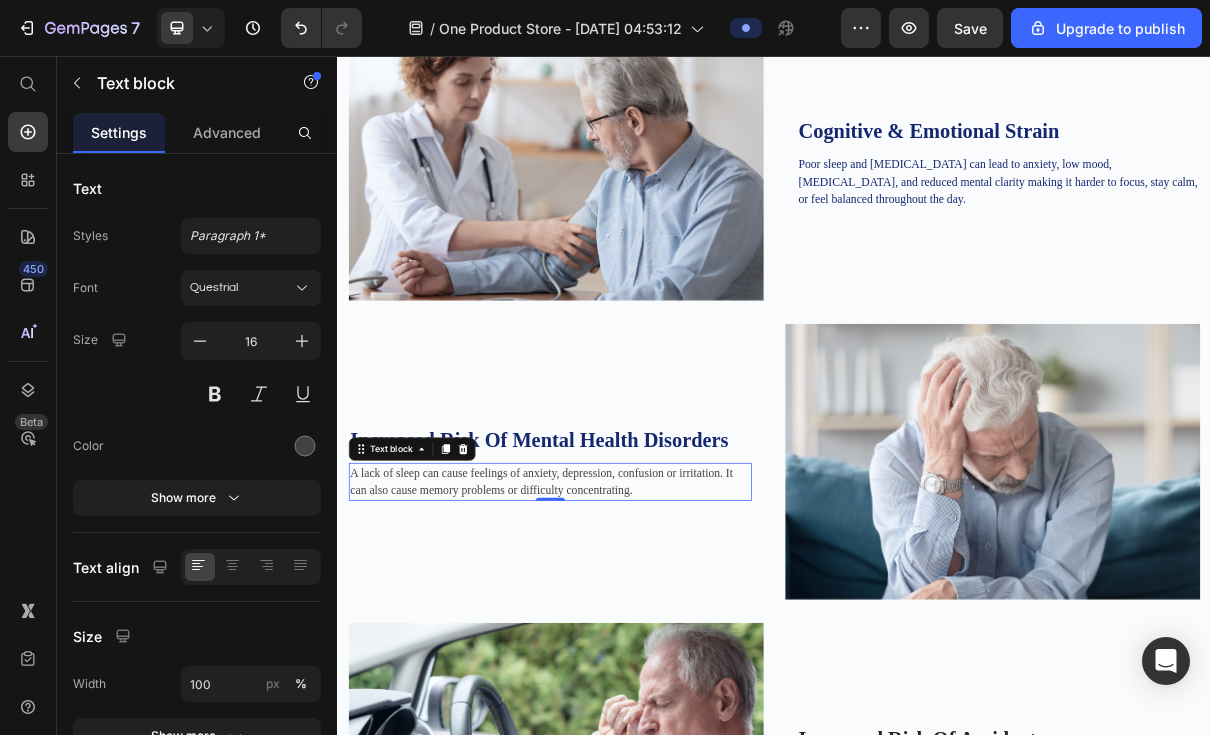 click on "A lack of sleep can cause feelings of anxiety, depression, confusion or irritation. It can also cause memory problems or difficulty concentrating." at bounding box center (629, 641) 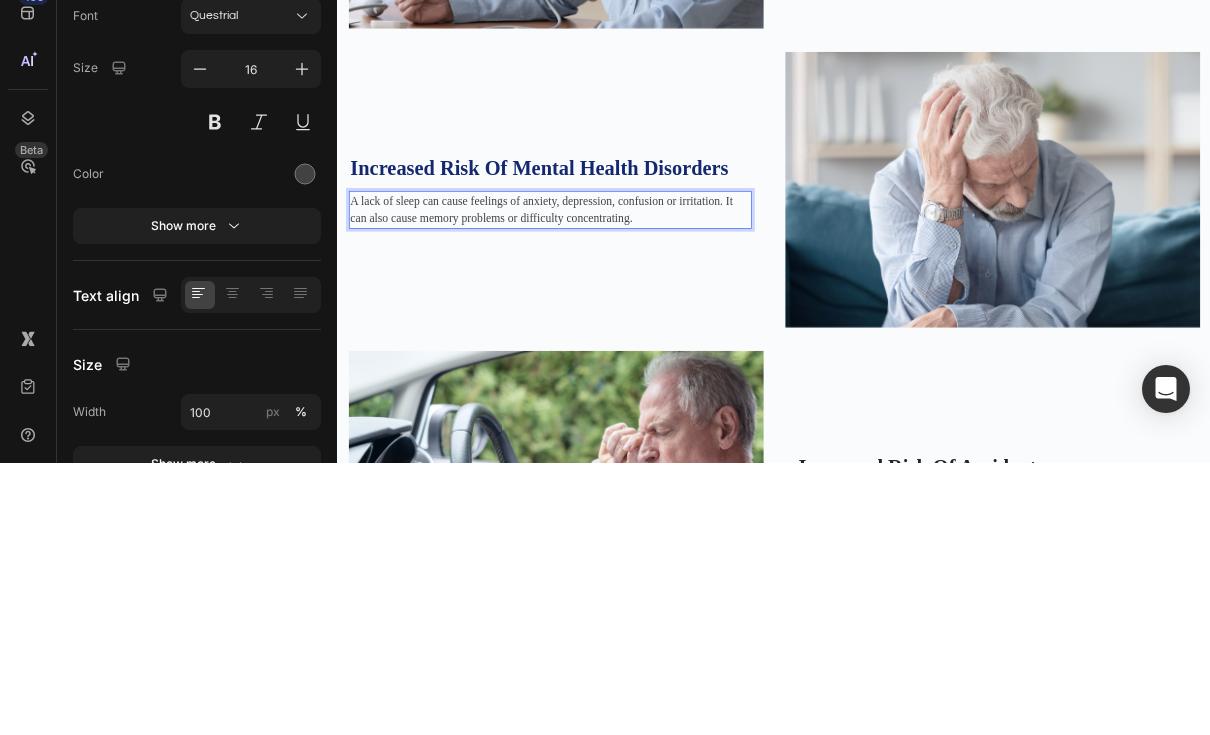 click at bounding box center (305, 446) 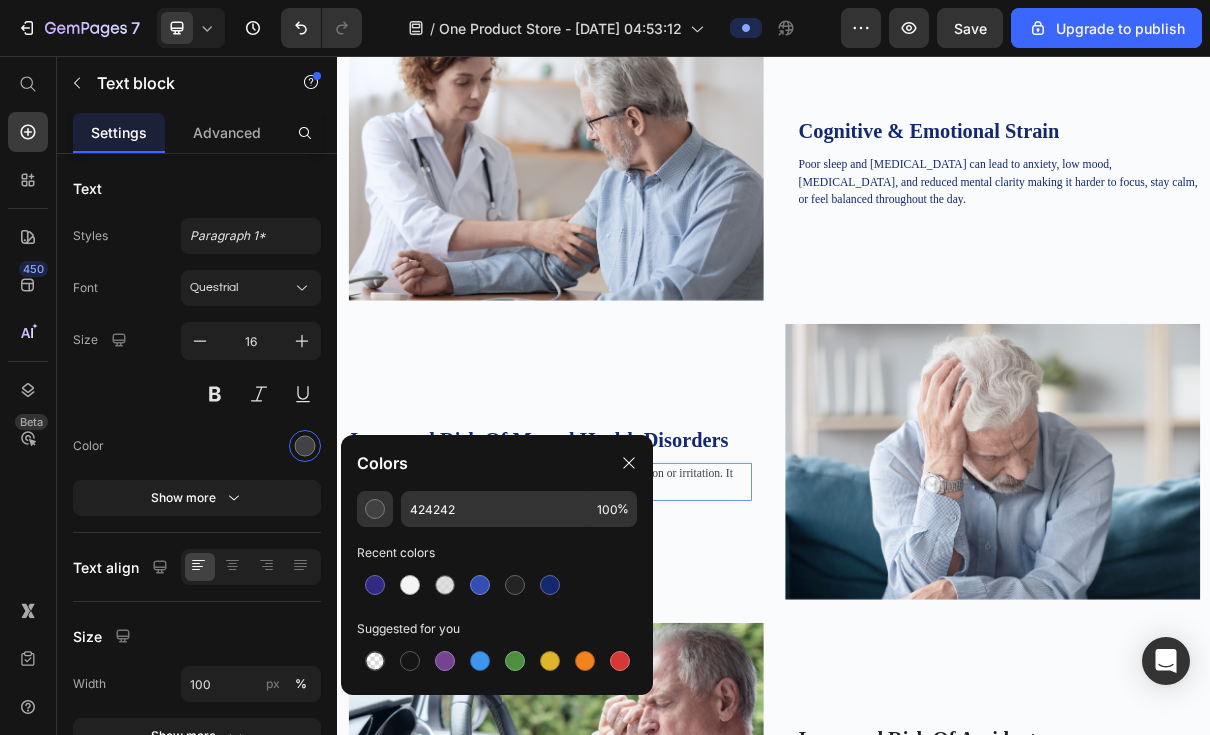 click at bounding box center (550, 585) 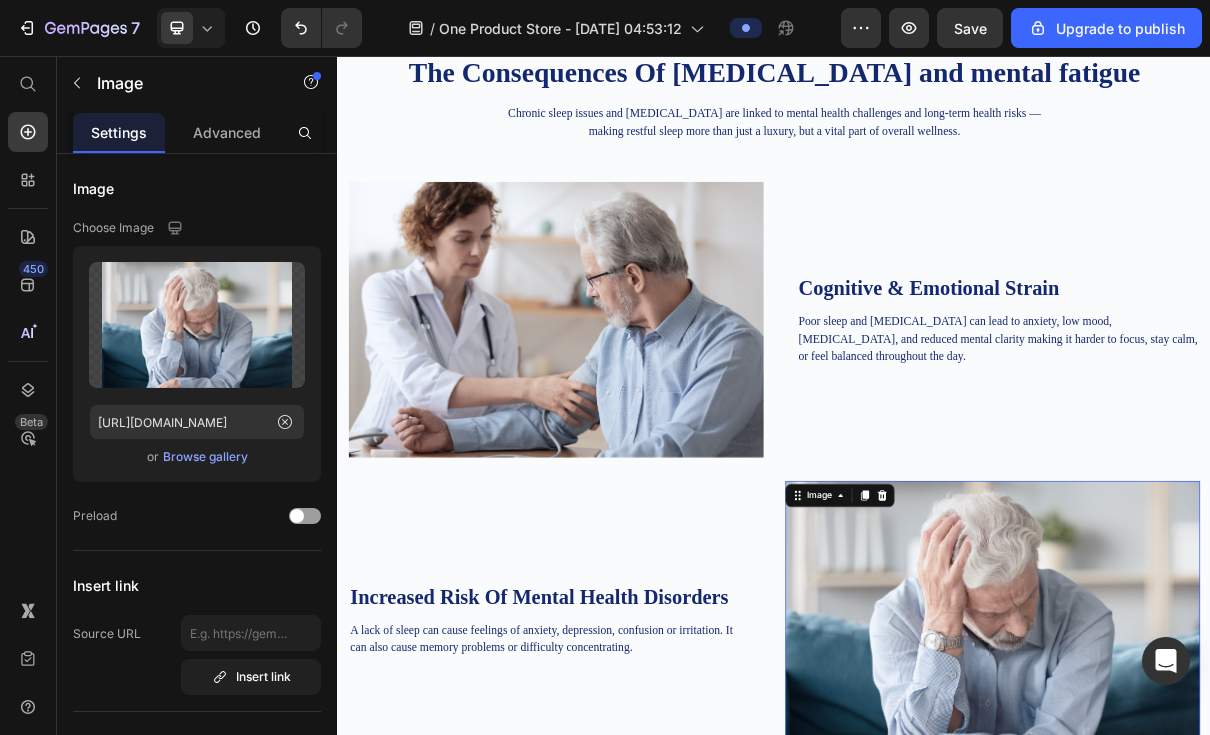 scroll, scrollTop: 1263, scrollLeft: 0, axis: vertical 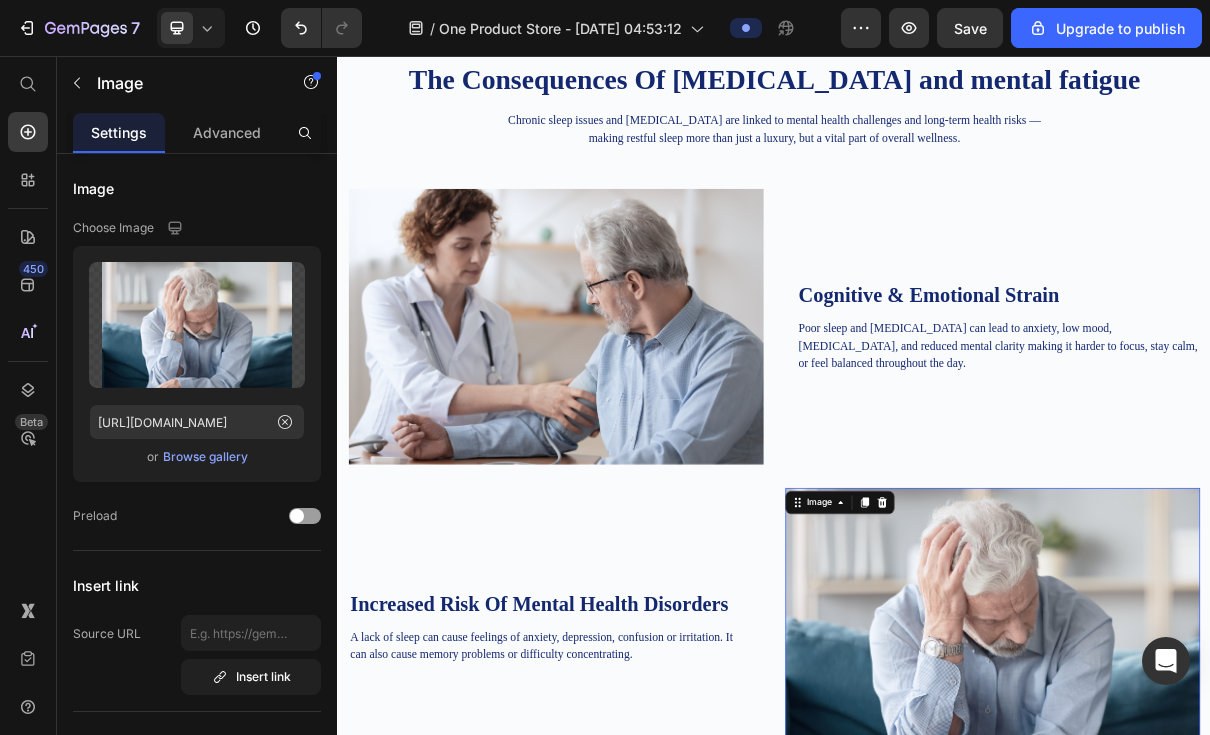 click 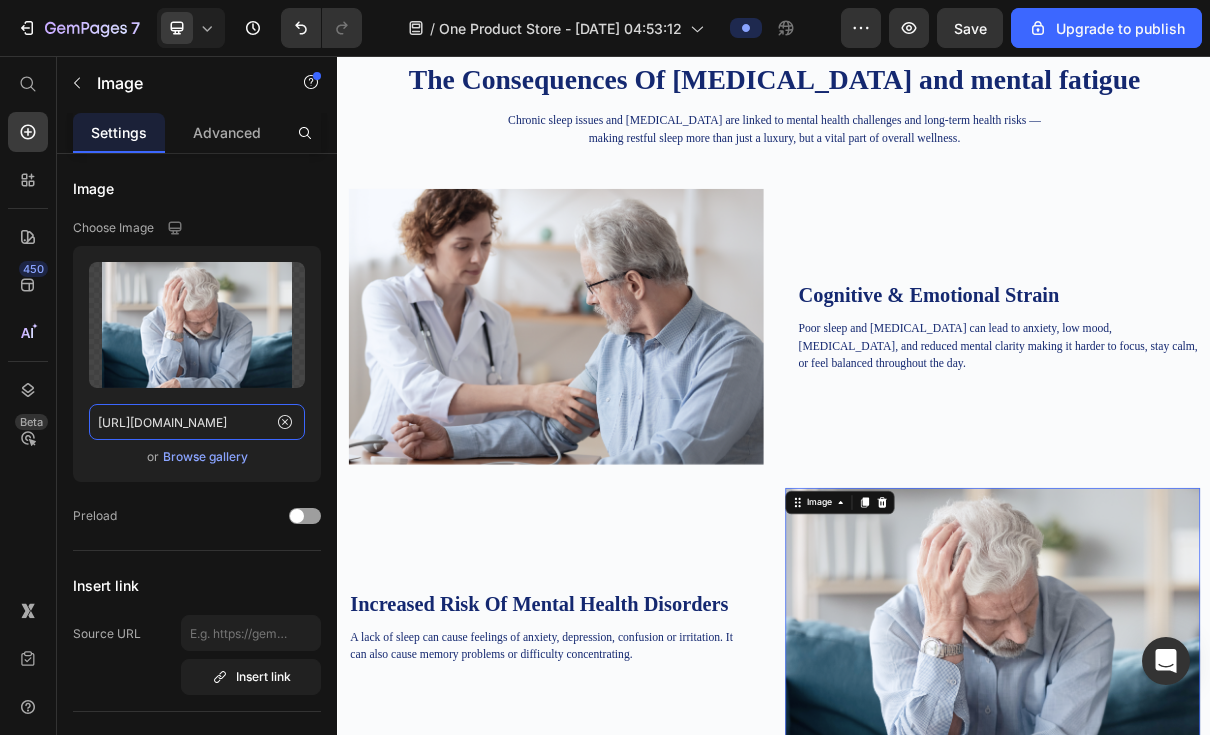 type 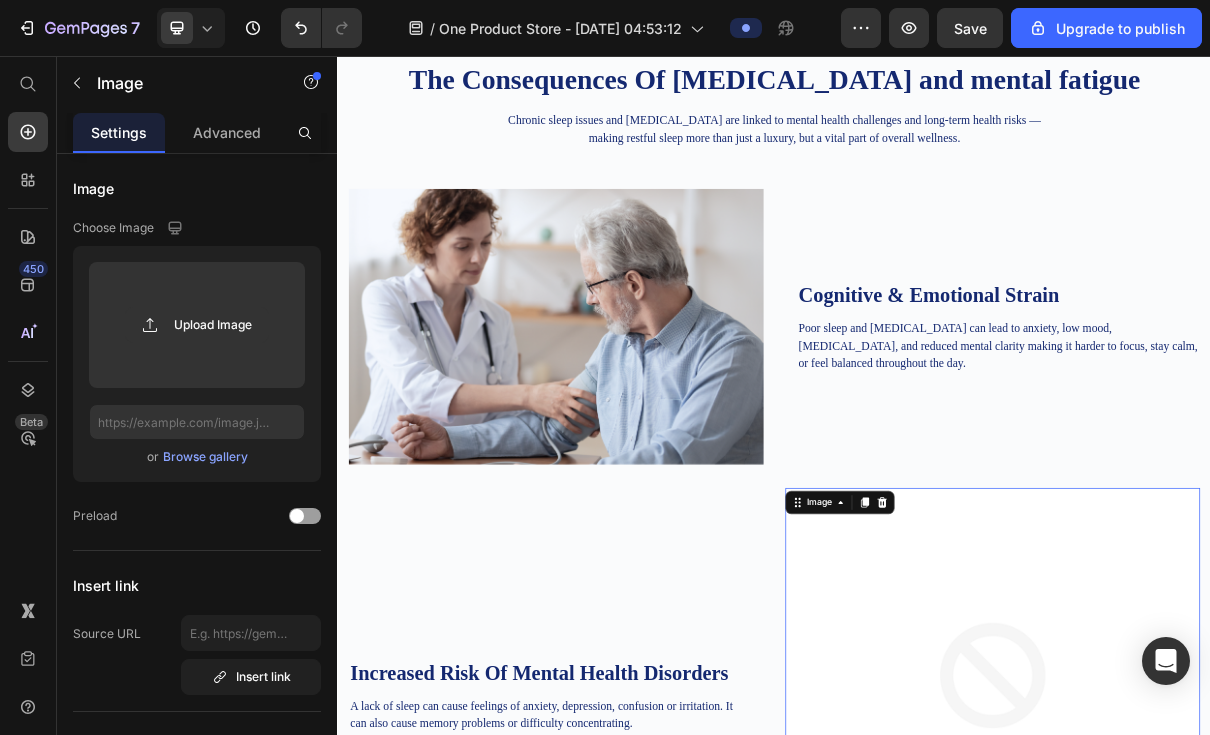 click on "Browse gallery" at bounding box center [205, 457] 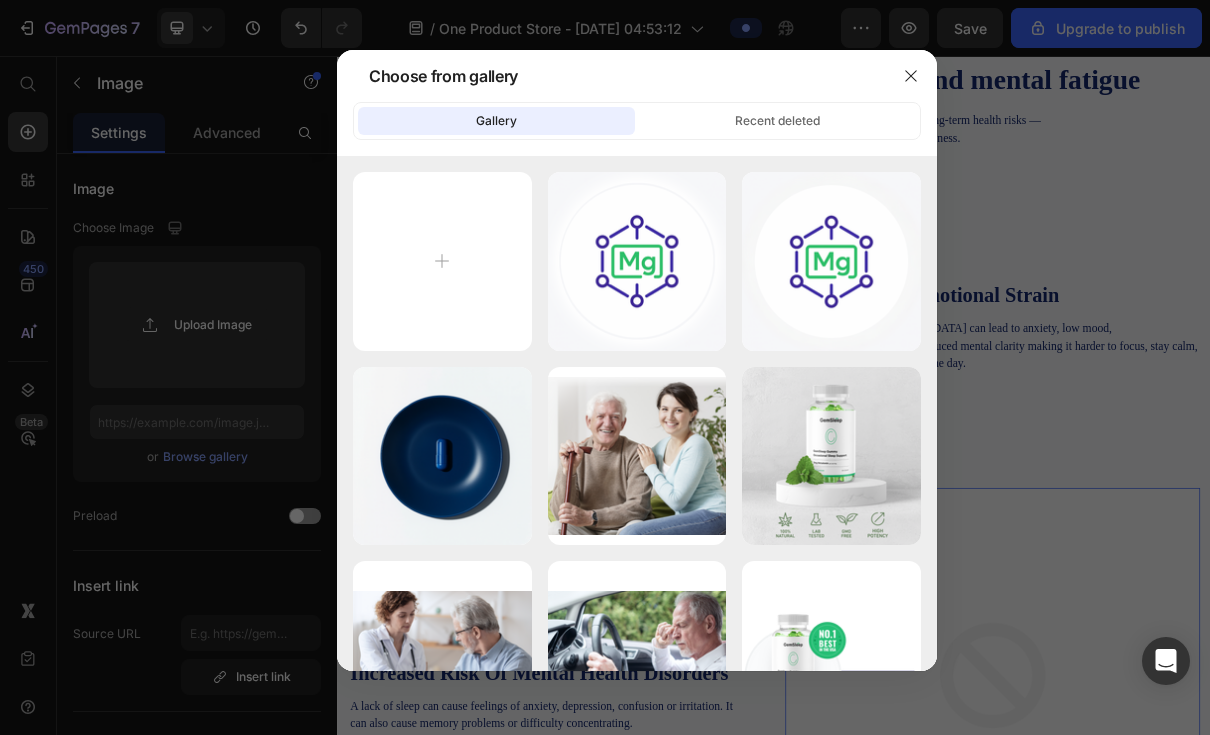 click 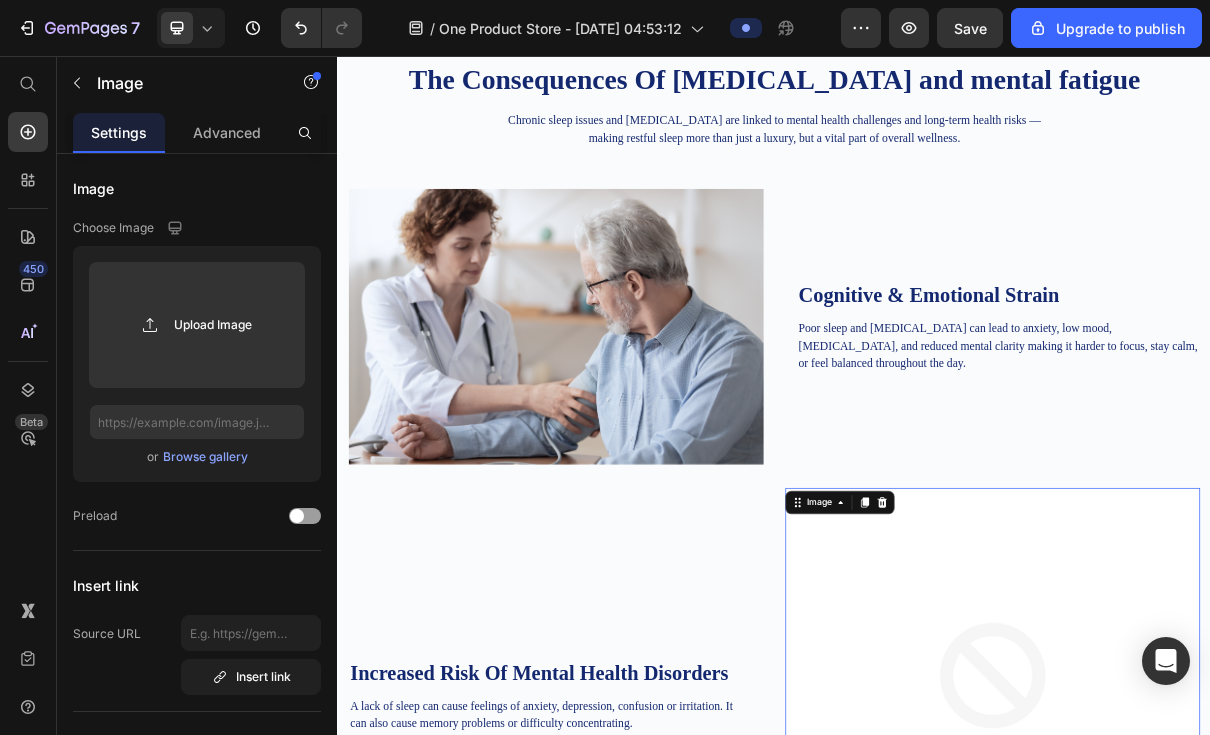 click 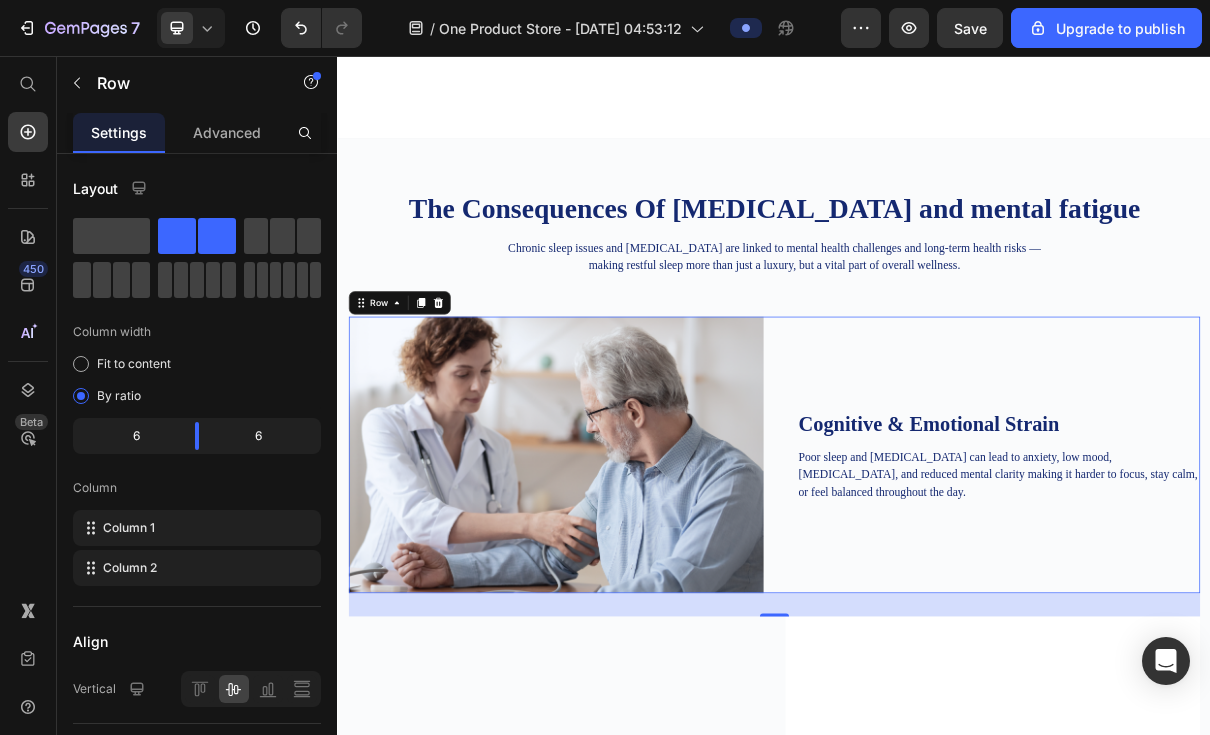 click 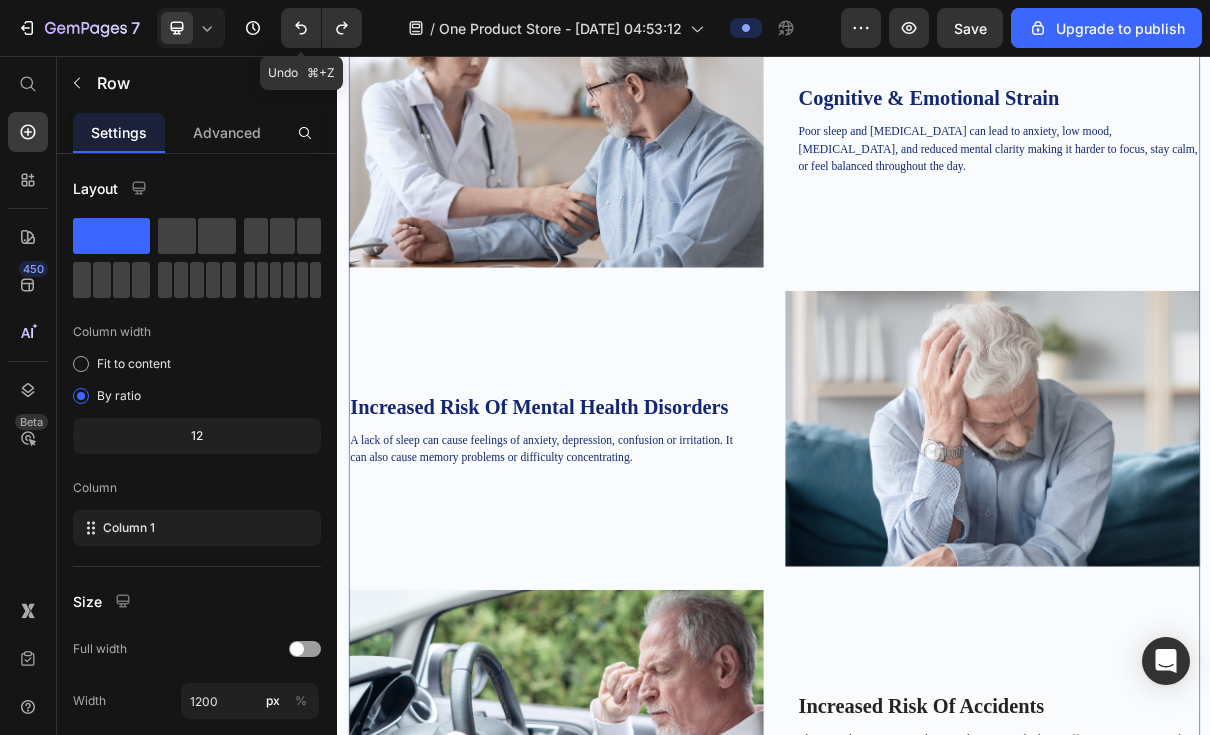 scroll, scrollTop: 1539, scrollLeft: 0, axis: vertical 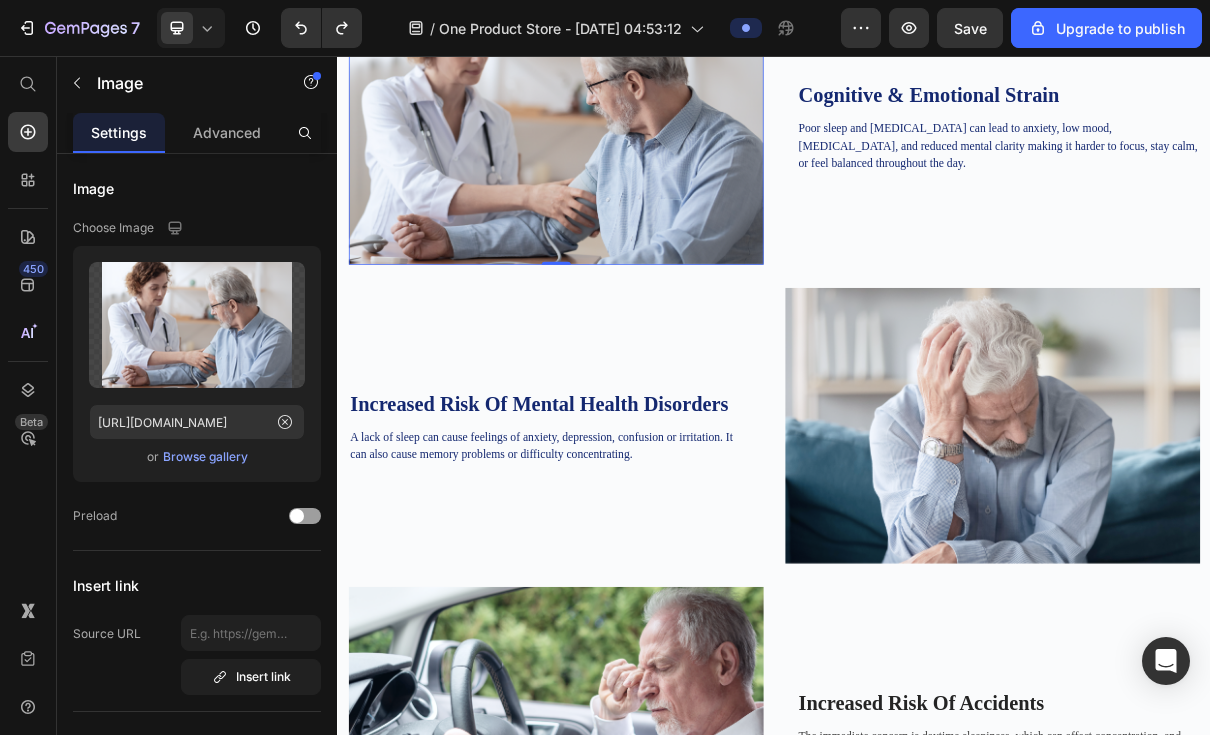 click 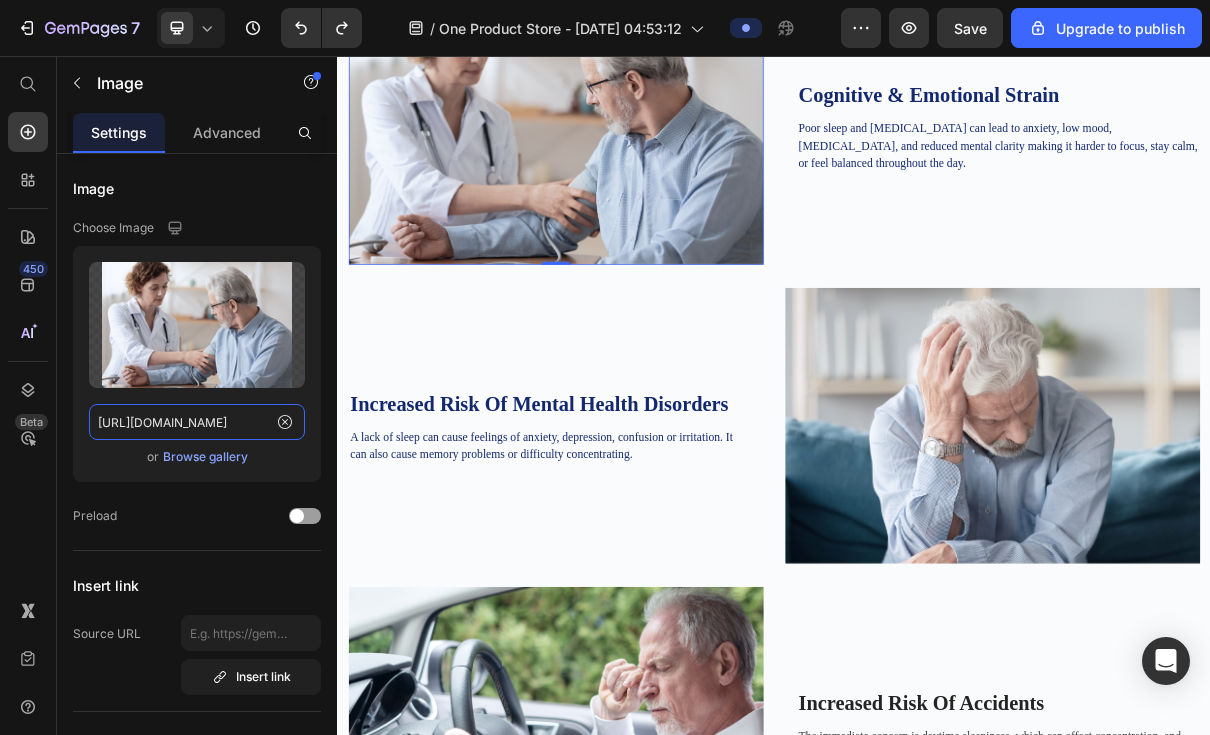 type 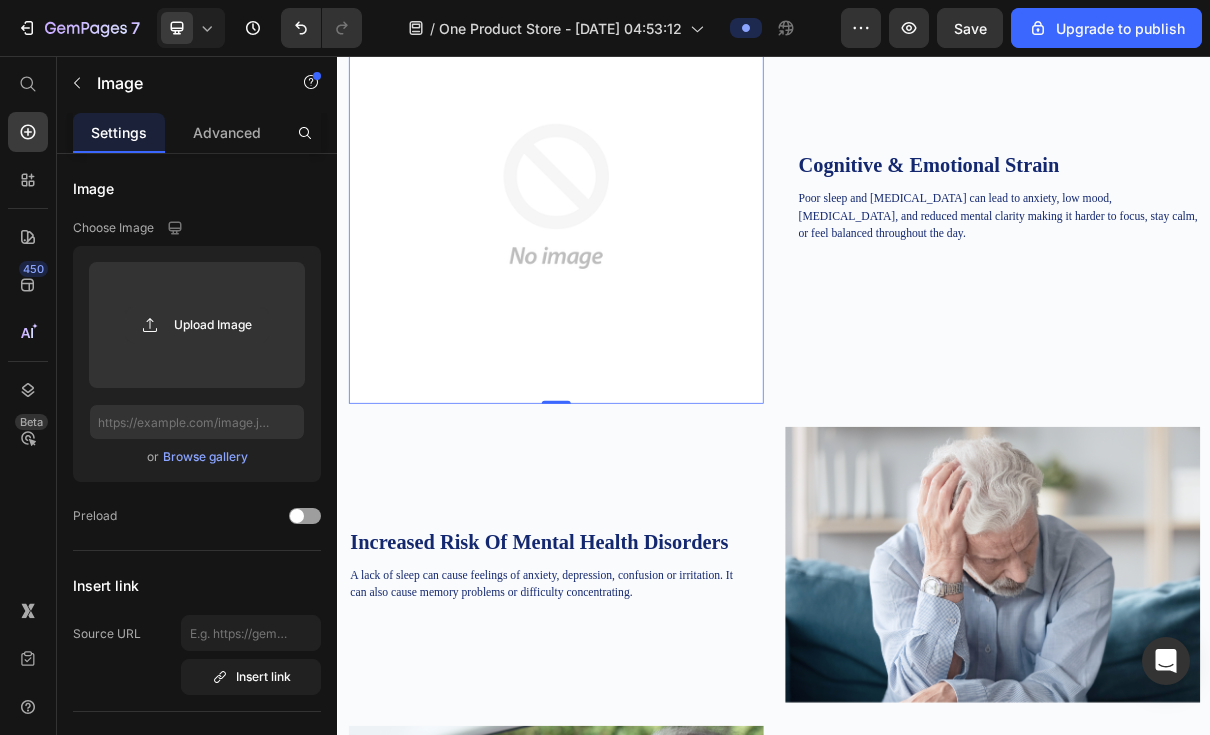 click 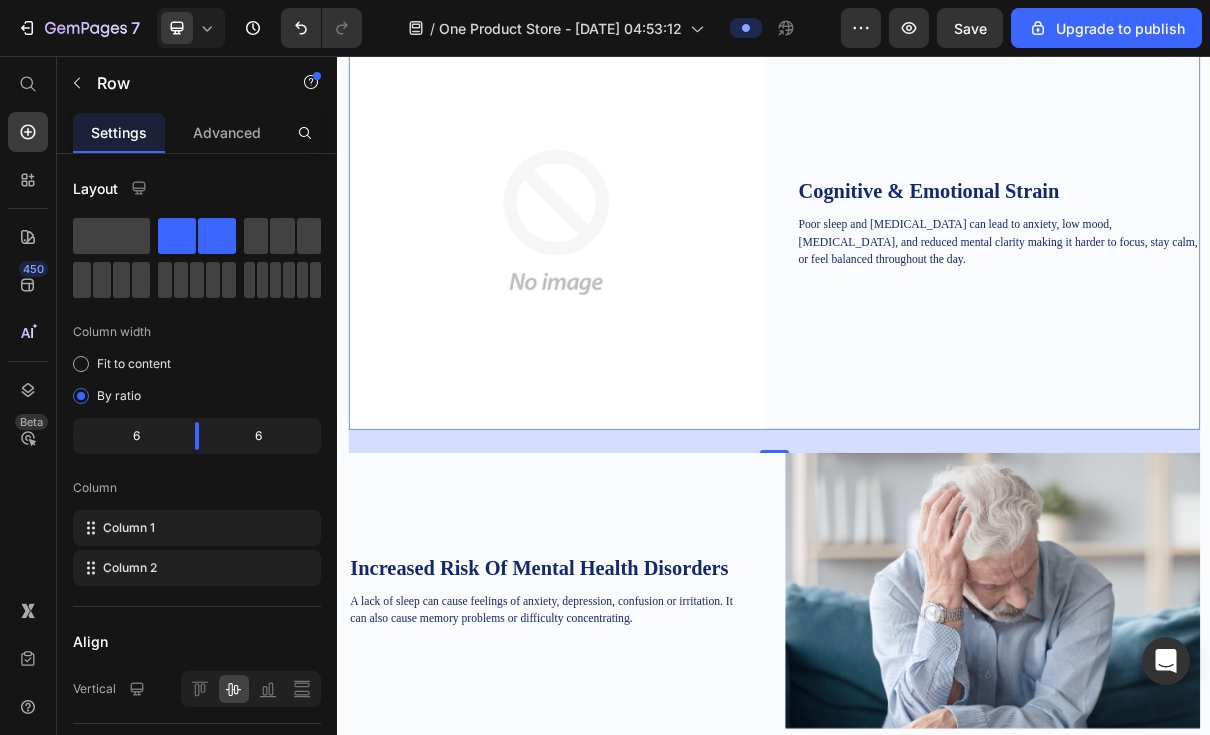 scroll, scrollTop: 1514, scrollLeft: 0, axis: vertical 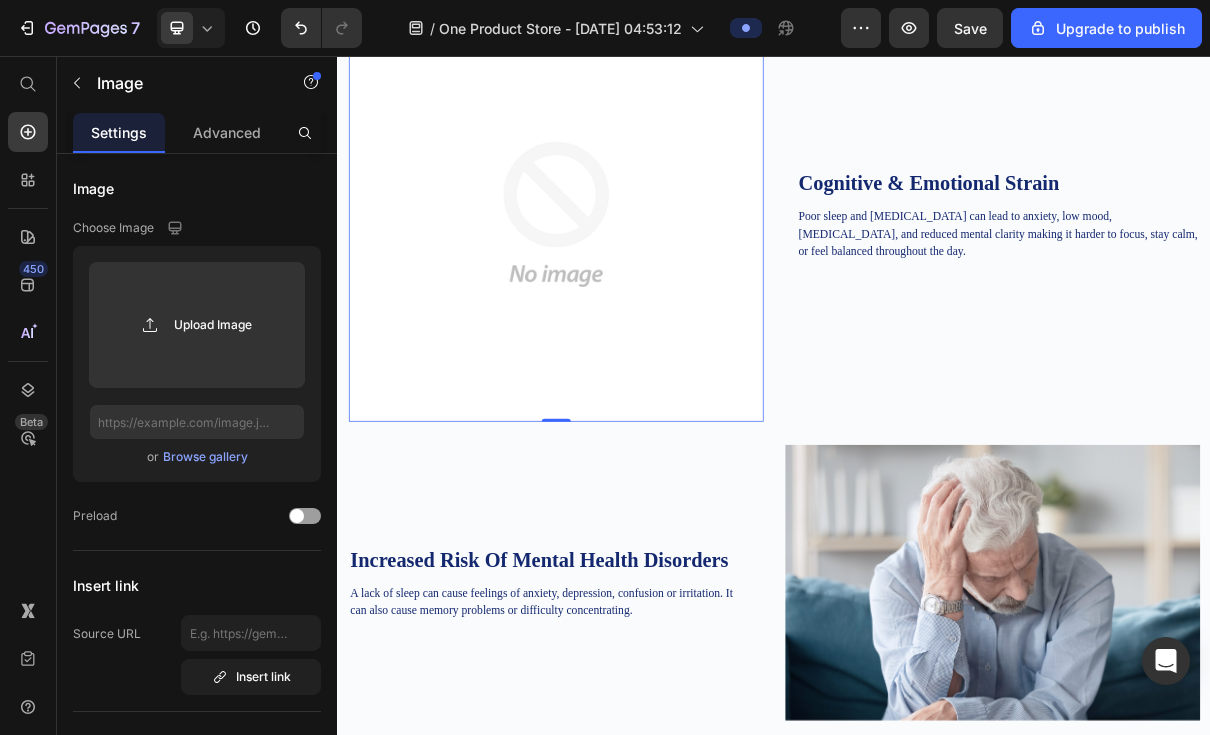 click 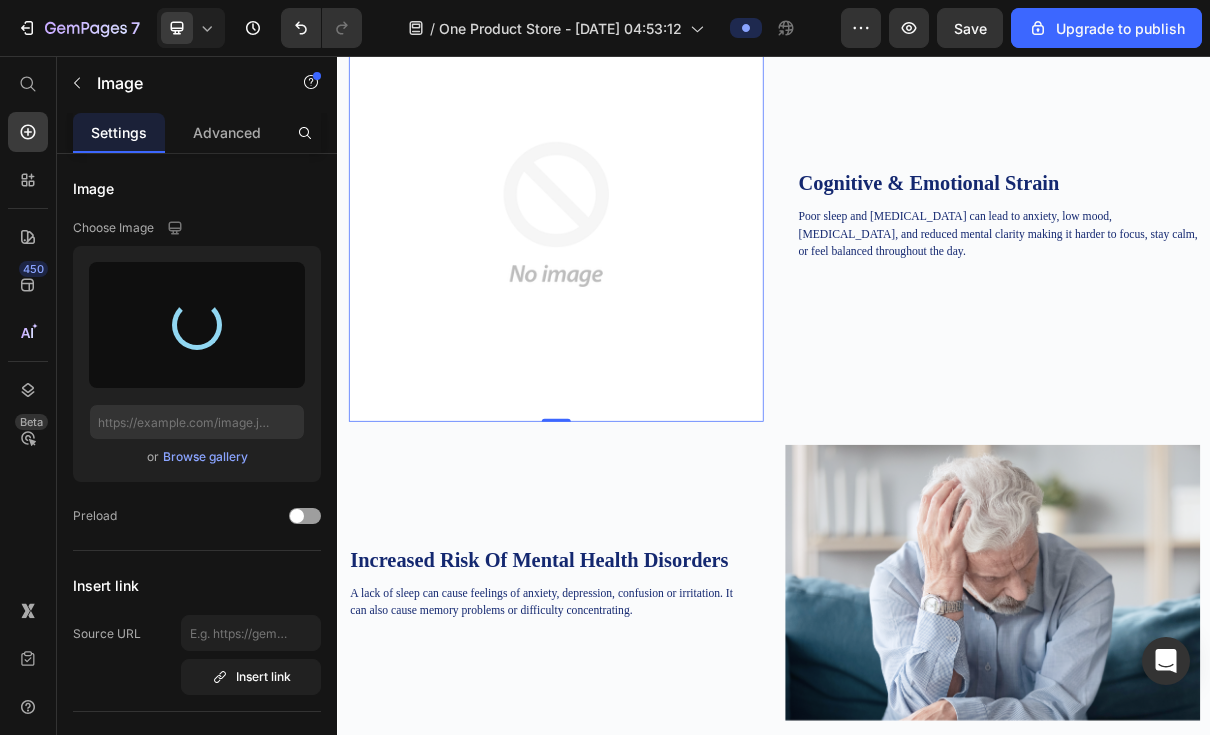 type on "[URL][DOMAIN_NAME]" 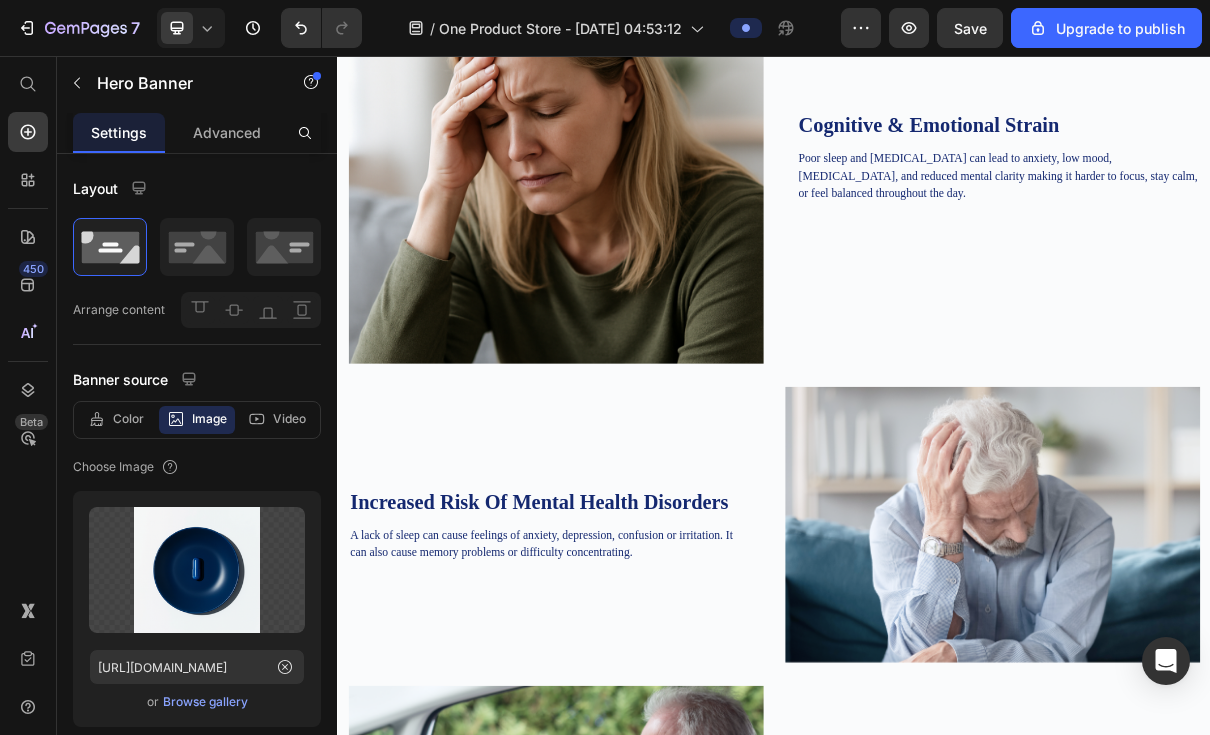 scroll, scrollTop: 1595, scrollLeft: 0, axis: vertical 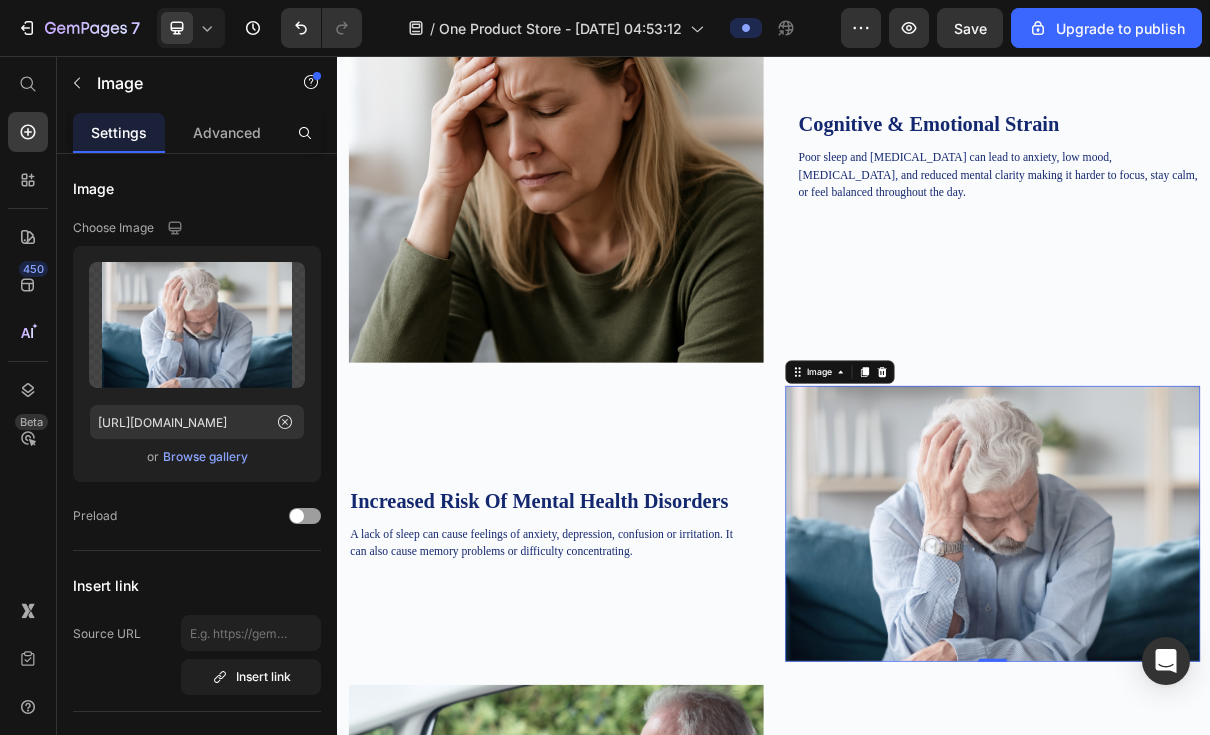 click 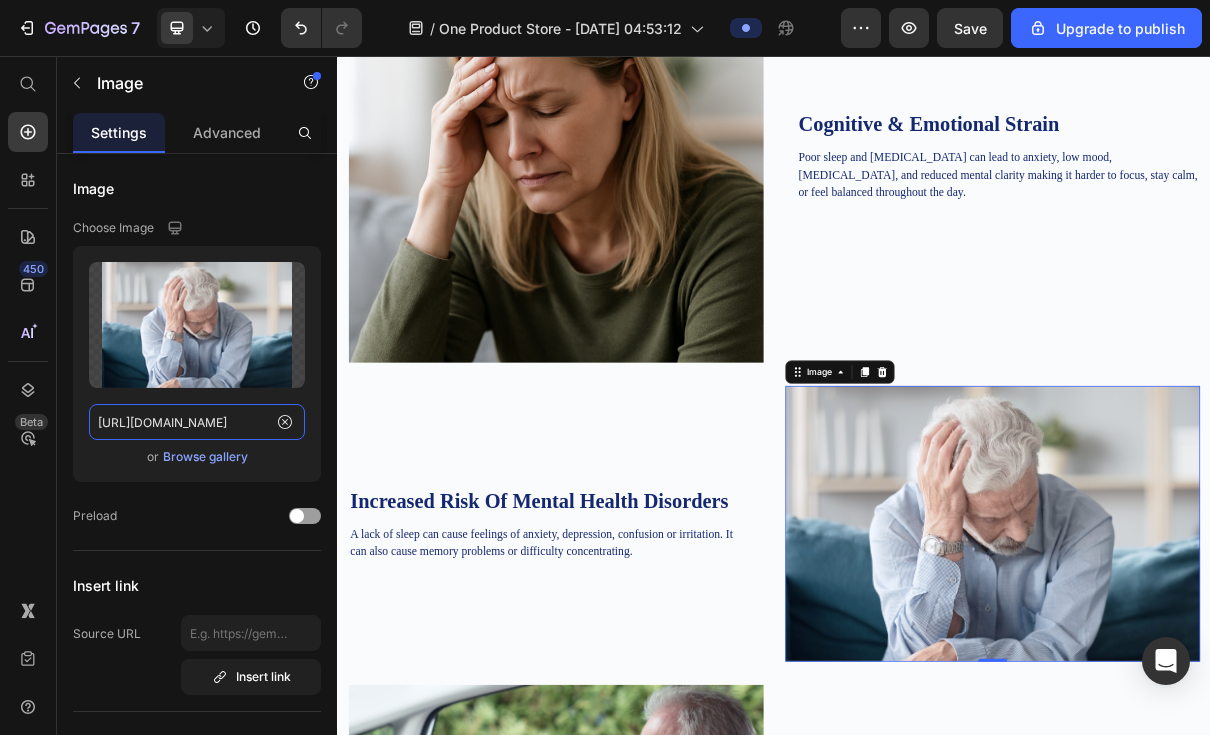 type 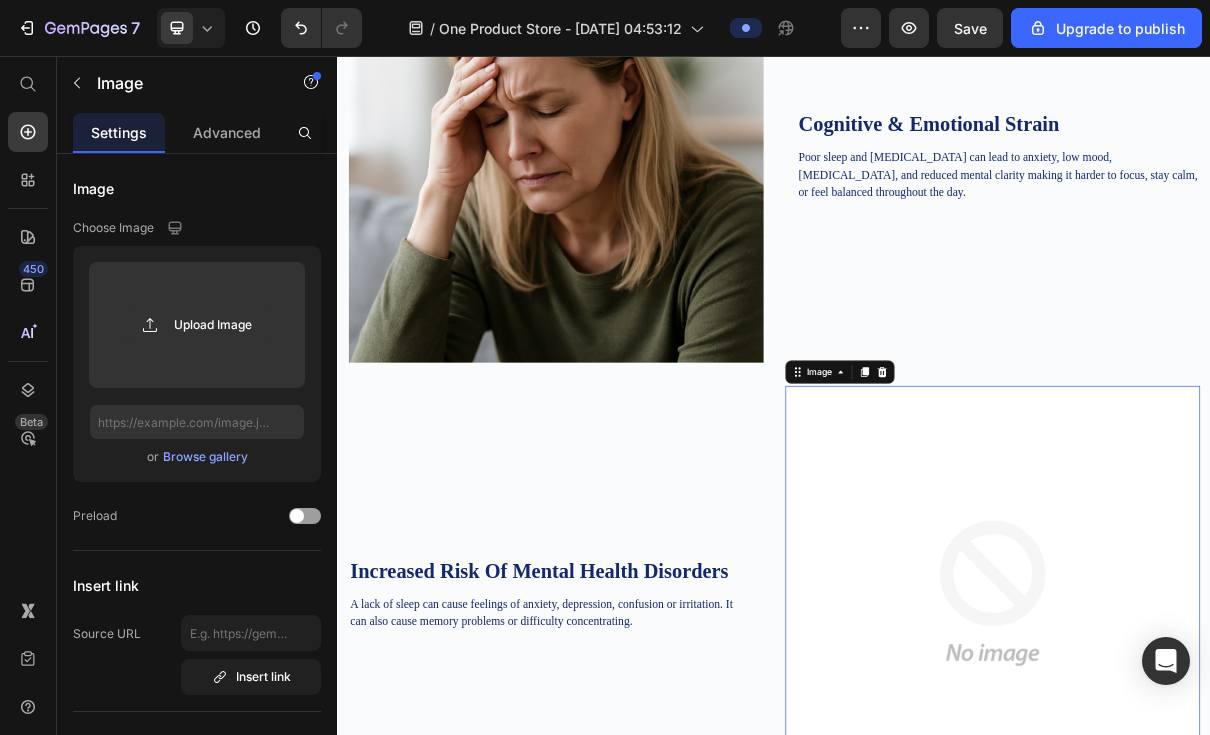 click at bounding box center (197, 325) 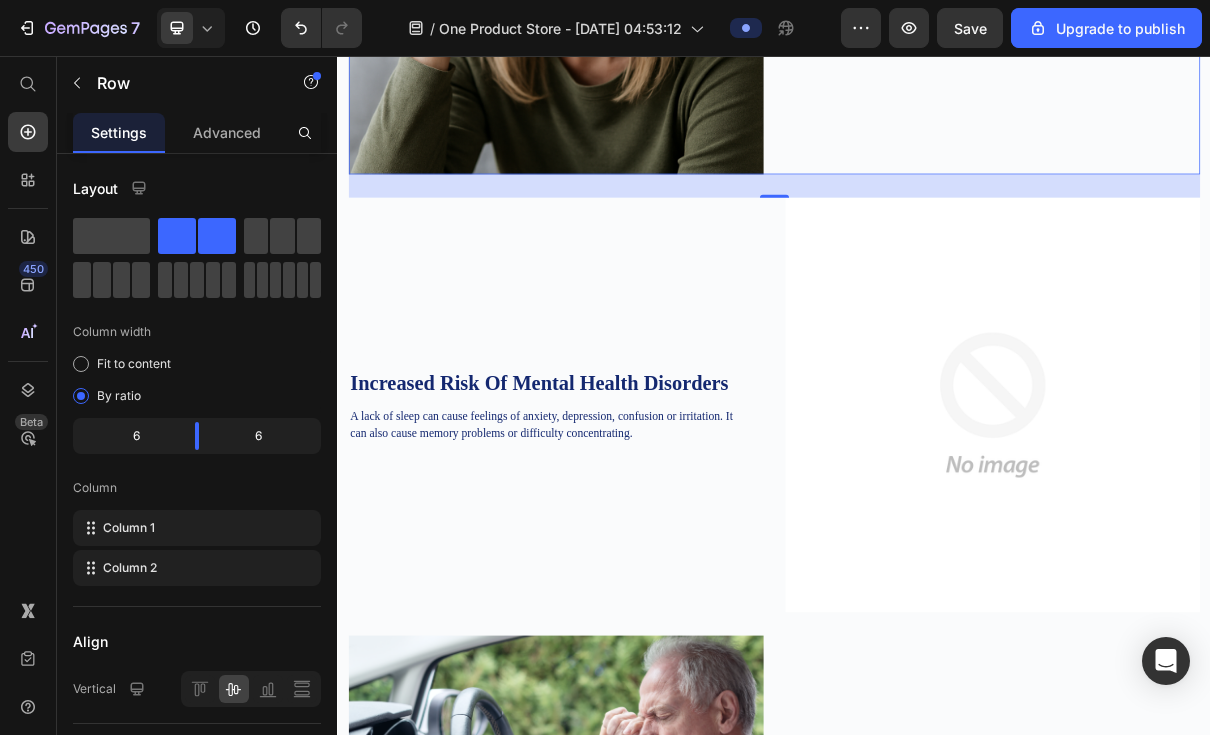 scroll, scrollTop: 1827, scrollLeft: 0, axis: vertical 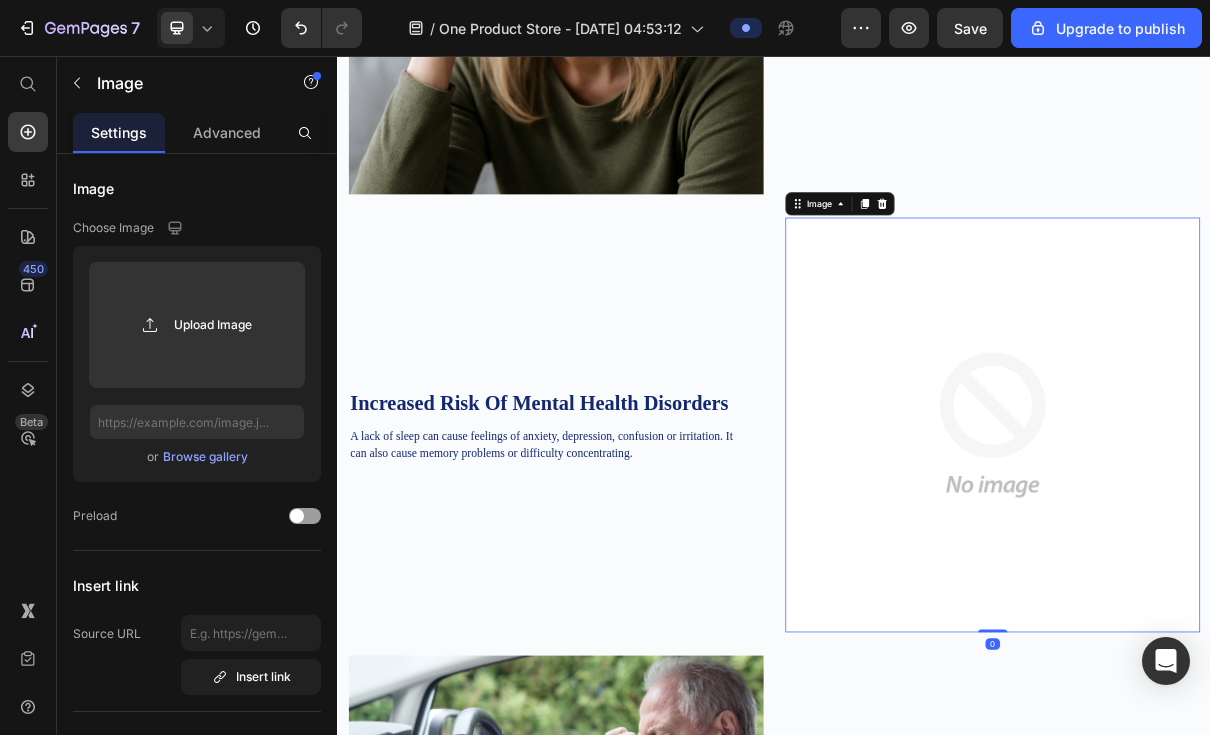 click 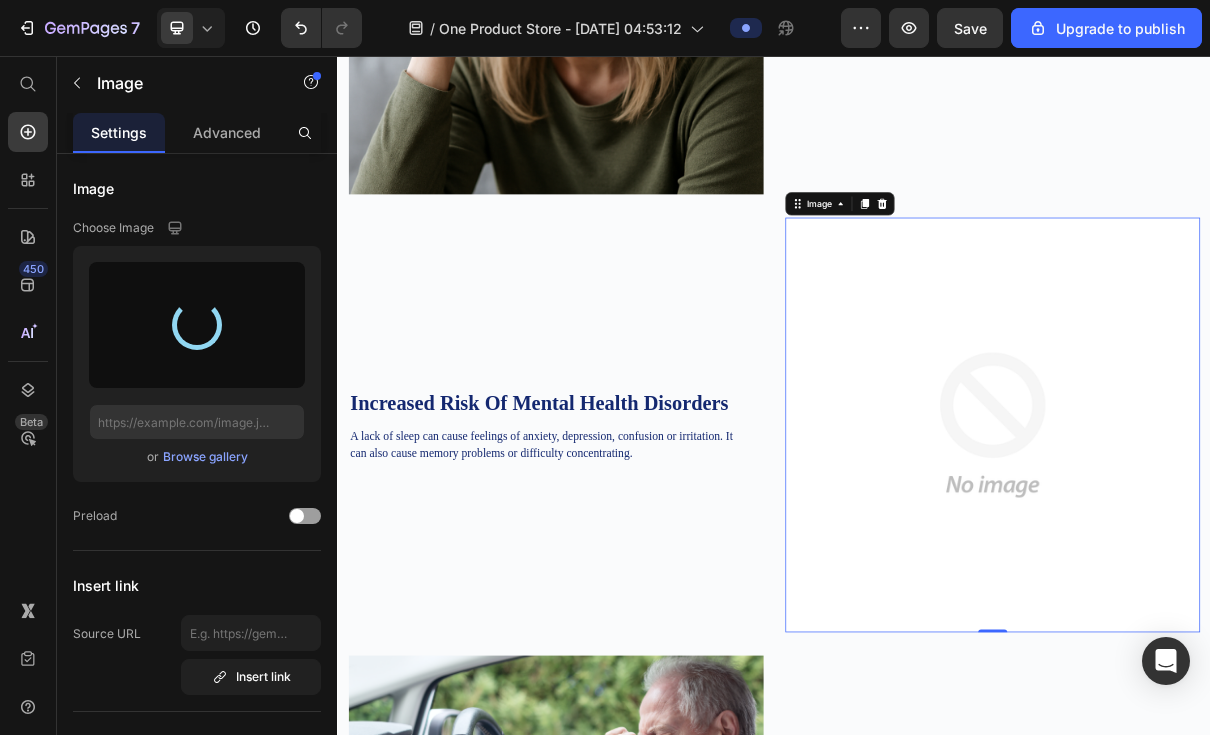 type on "[URL][DOMAIN_NAME]" 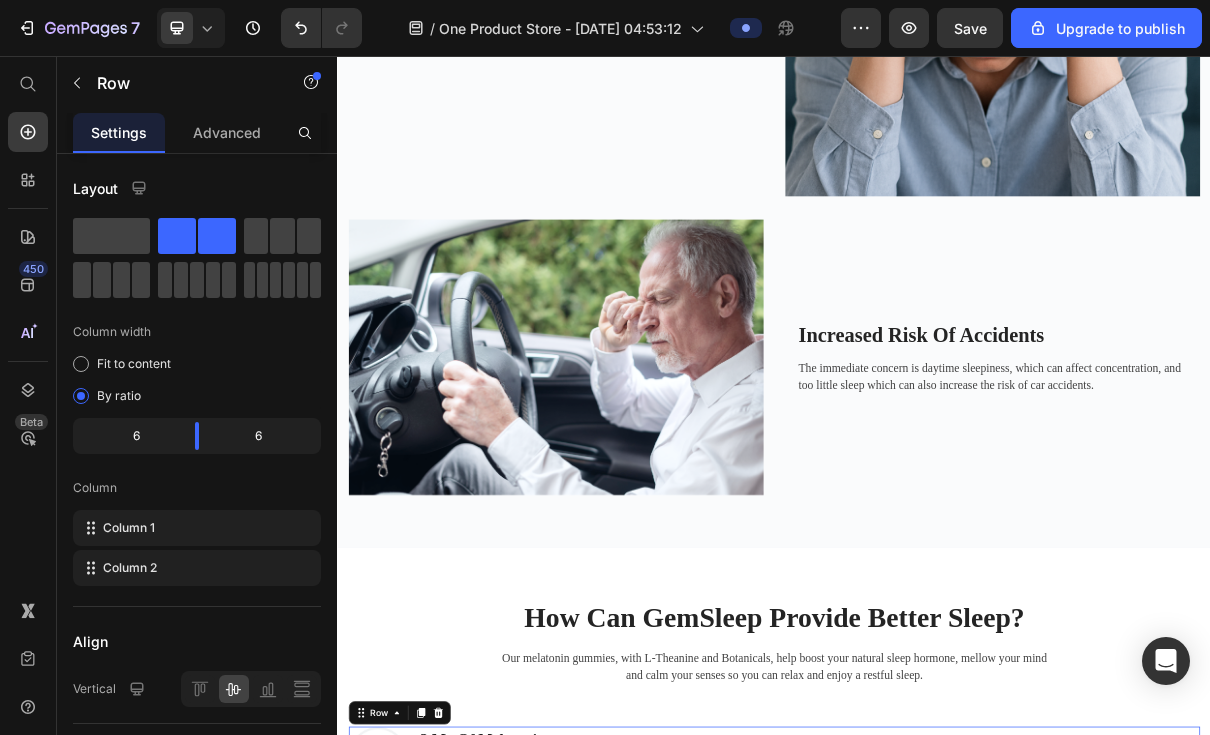 scroll, scrollTop: 2421, scrollLeft: 0, axis: vertical 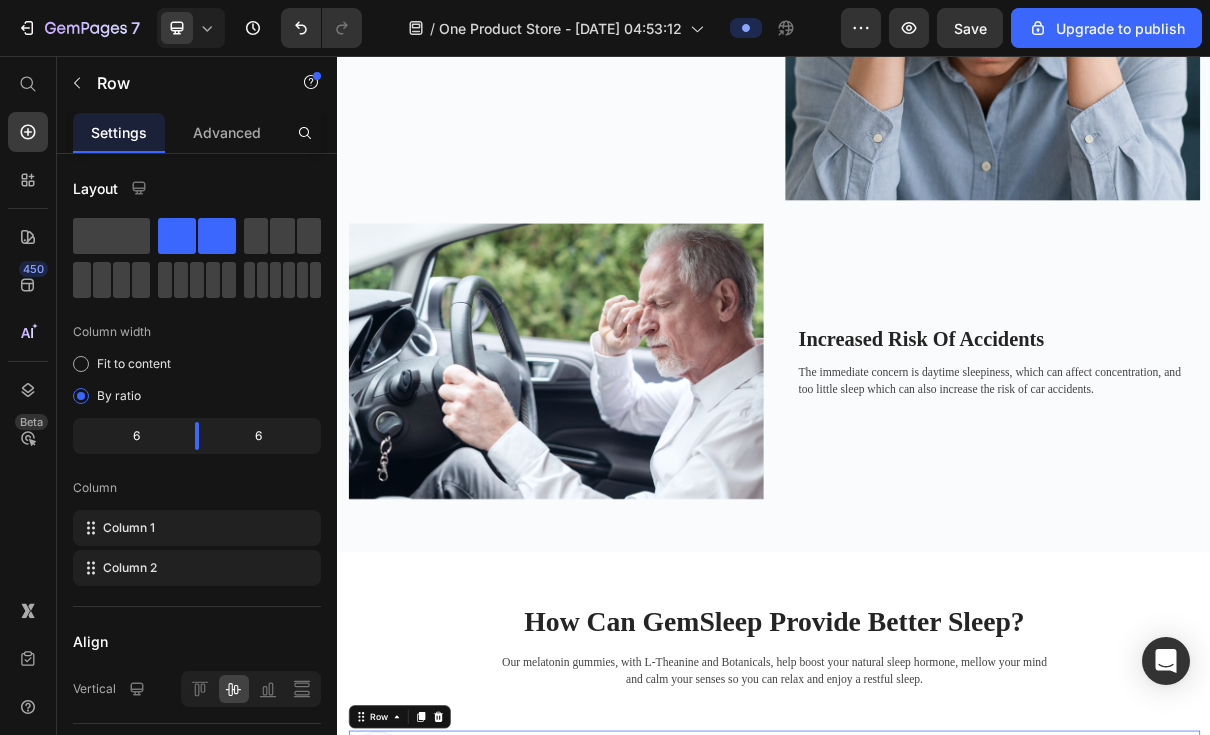 click on "Increased Risk Of Accidents" at bounding box center (1245, 445) 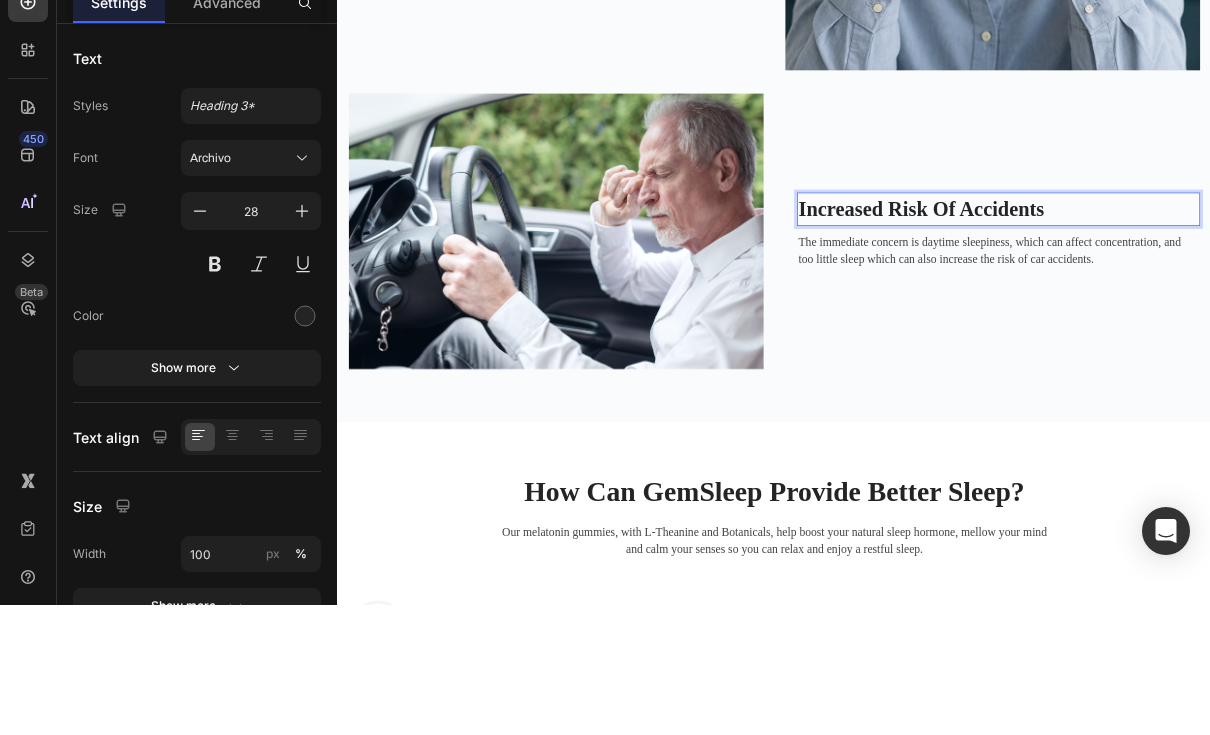 click on "Increased Risk Of Accidents" at bounding box center [1245, 316] 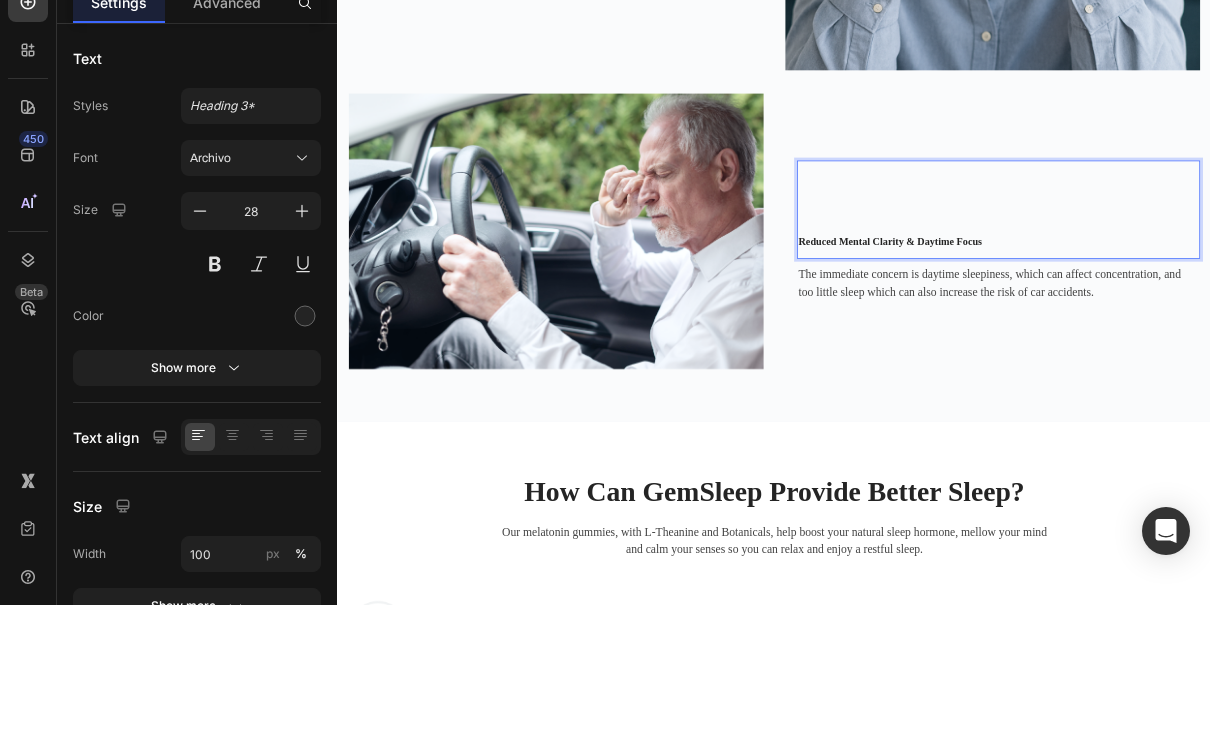 click on "Reduced Mental Clarity & Daytime Focus" at bounding box center [1245, 358] 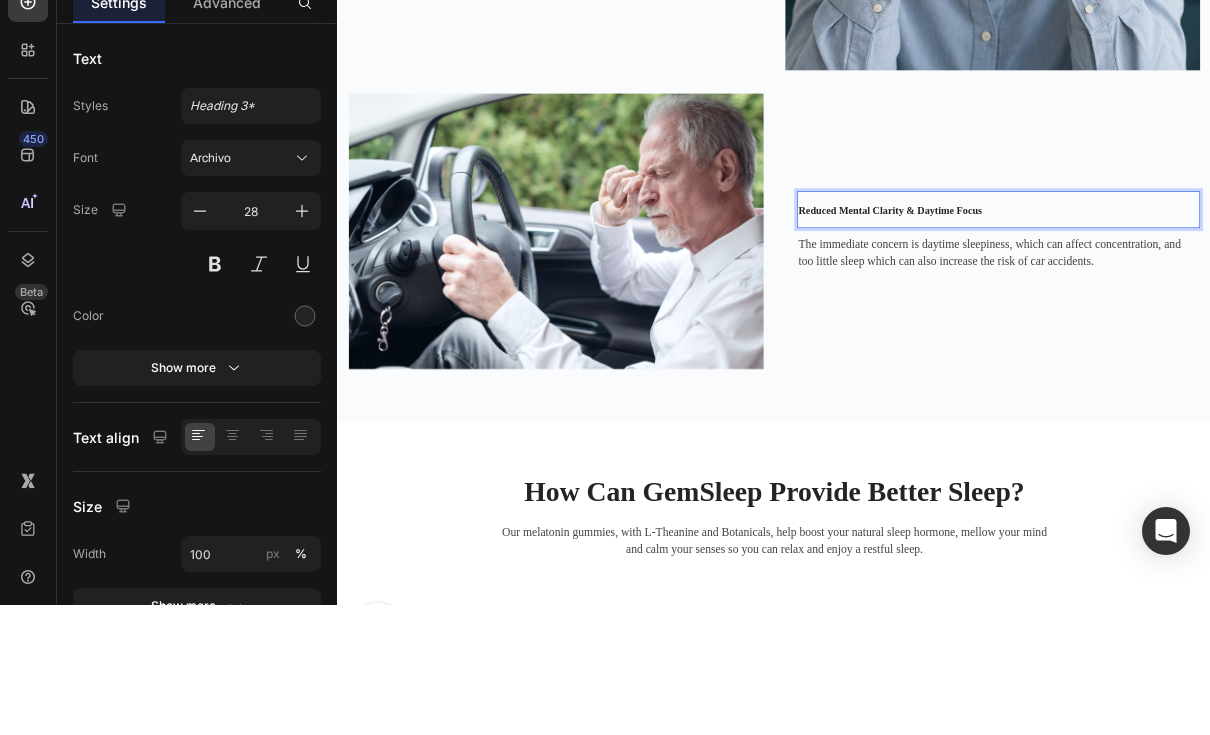 click on "Reduced Mental Clarity & Daytime Focus" at bounding box center (1096, 318) 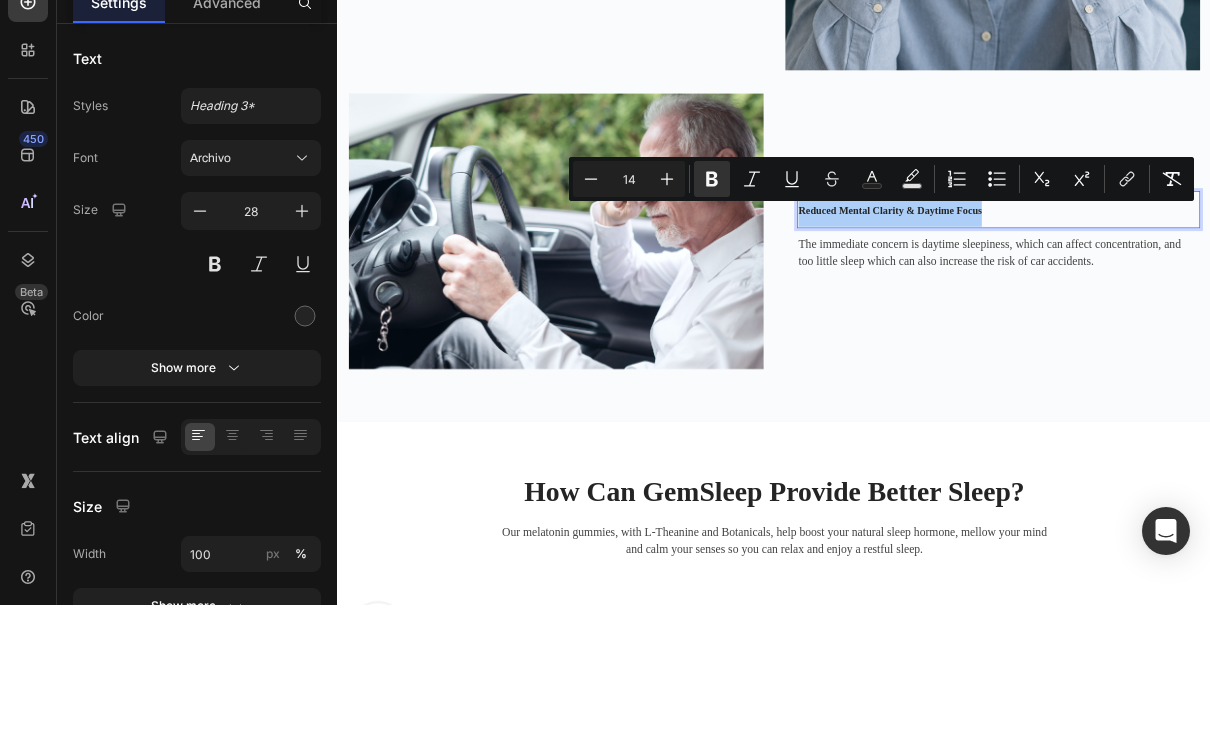 click 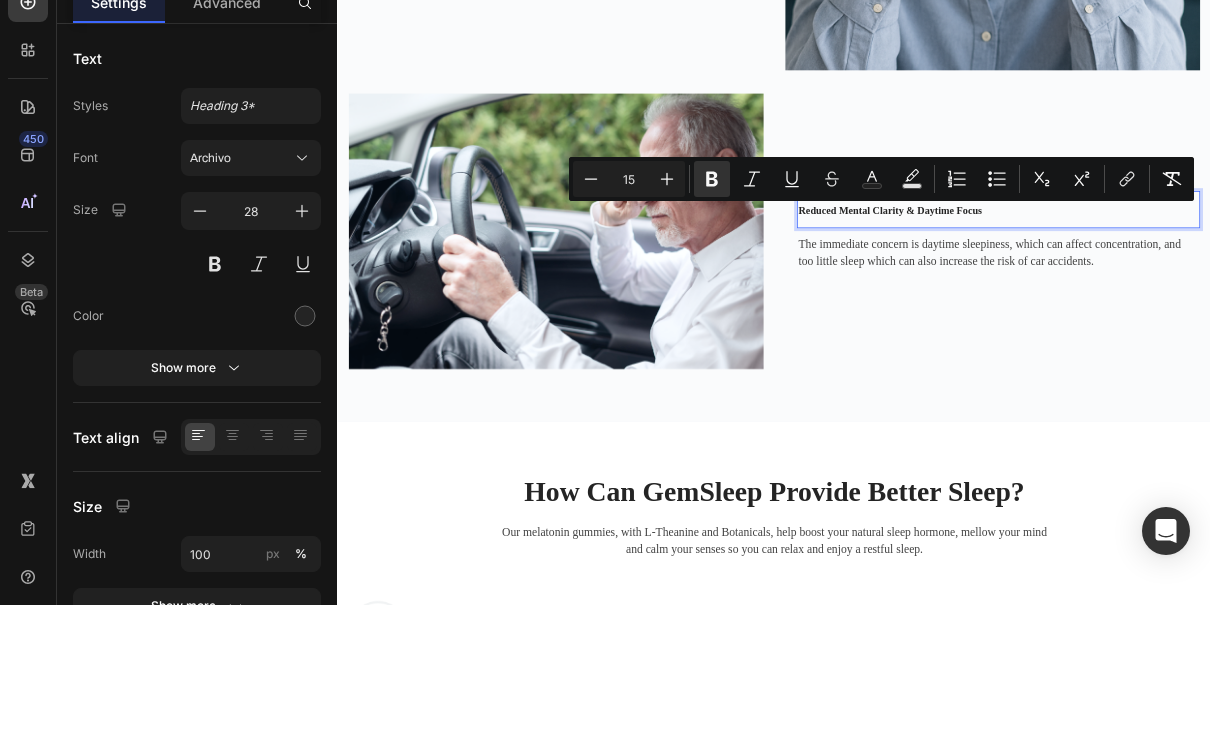 click 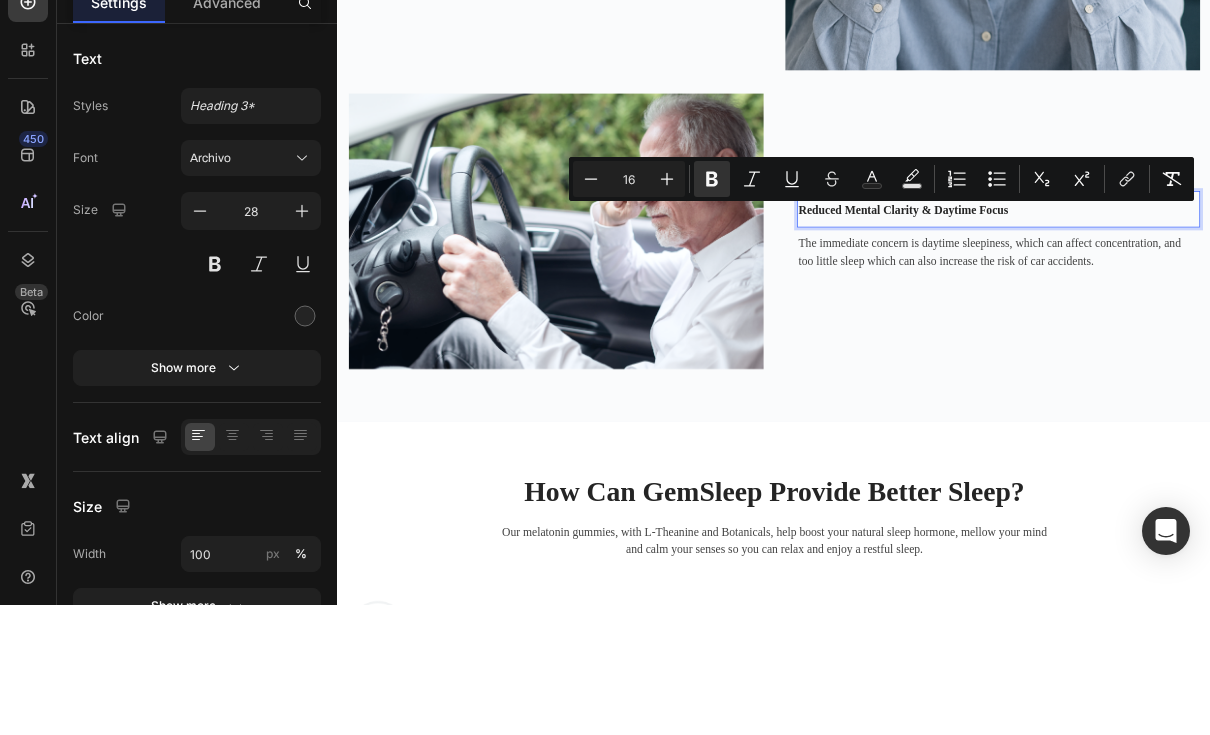click 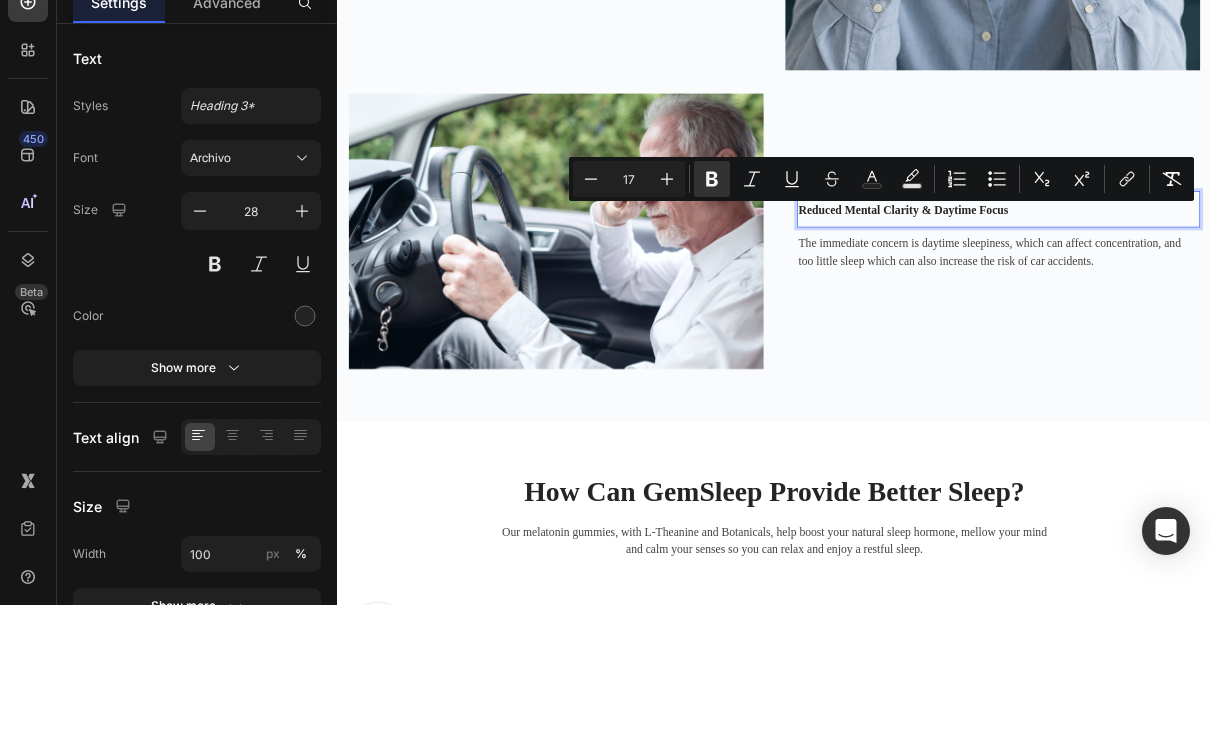 click 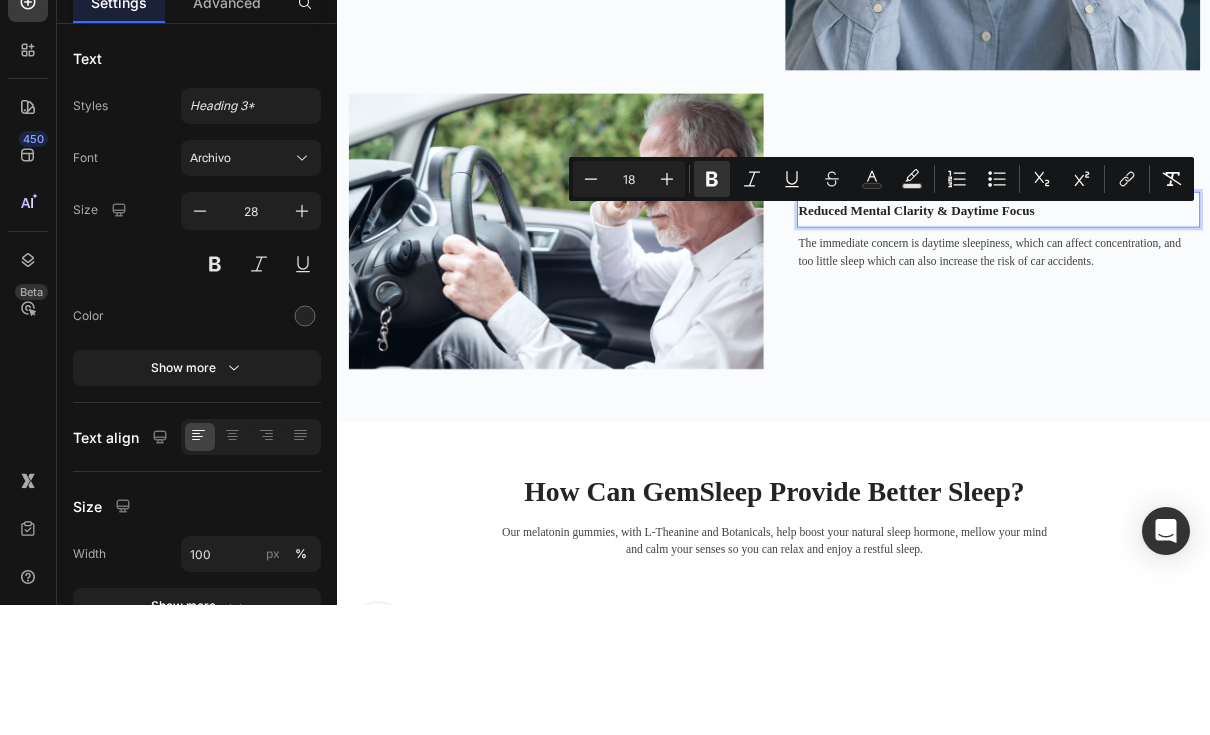 click 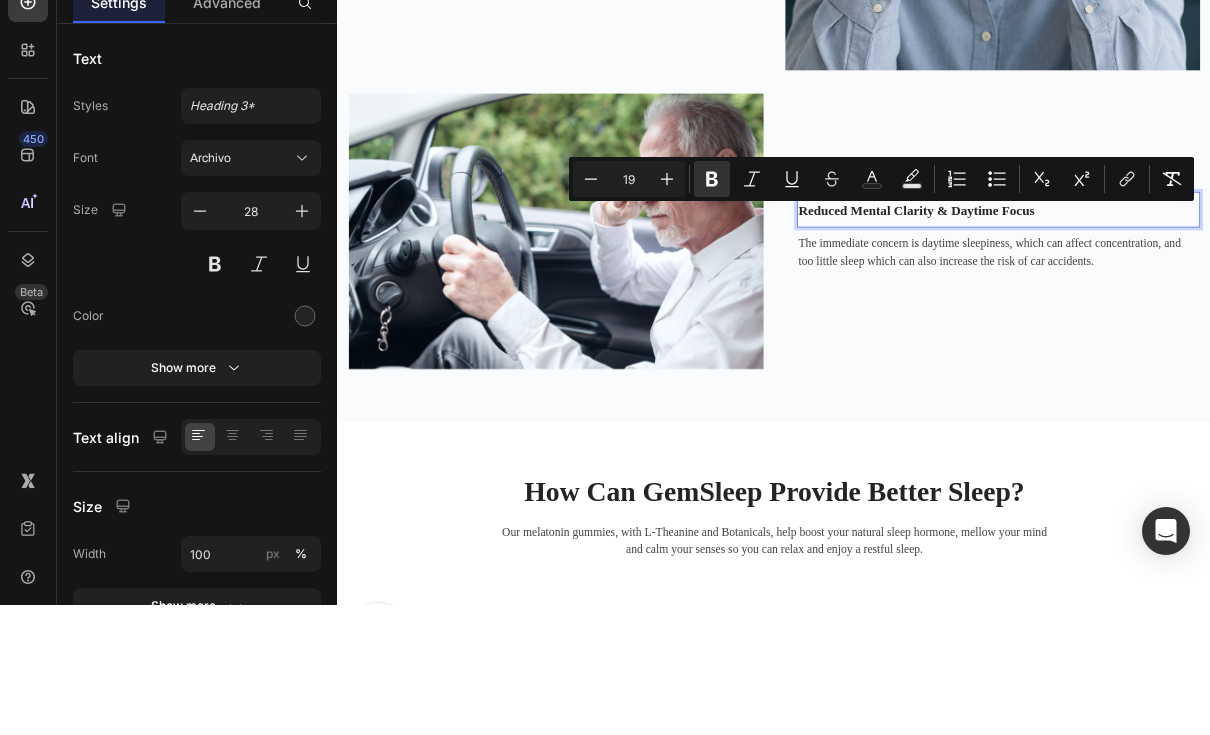 click 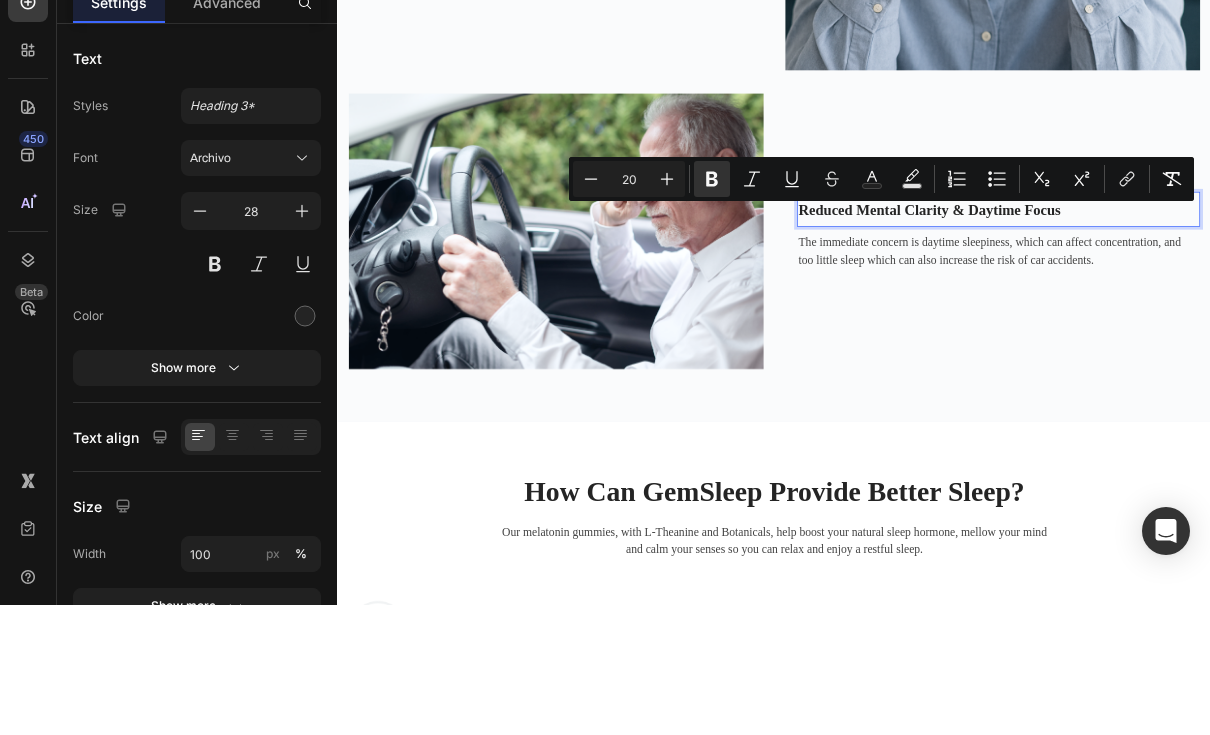 click 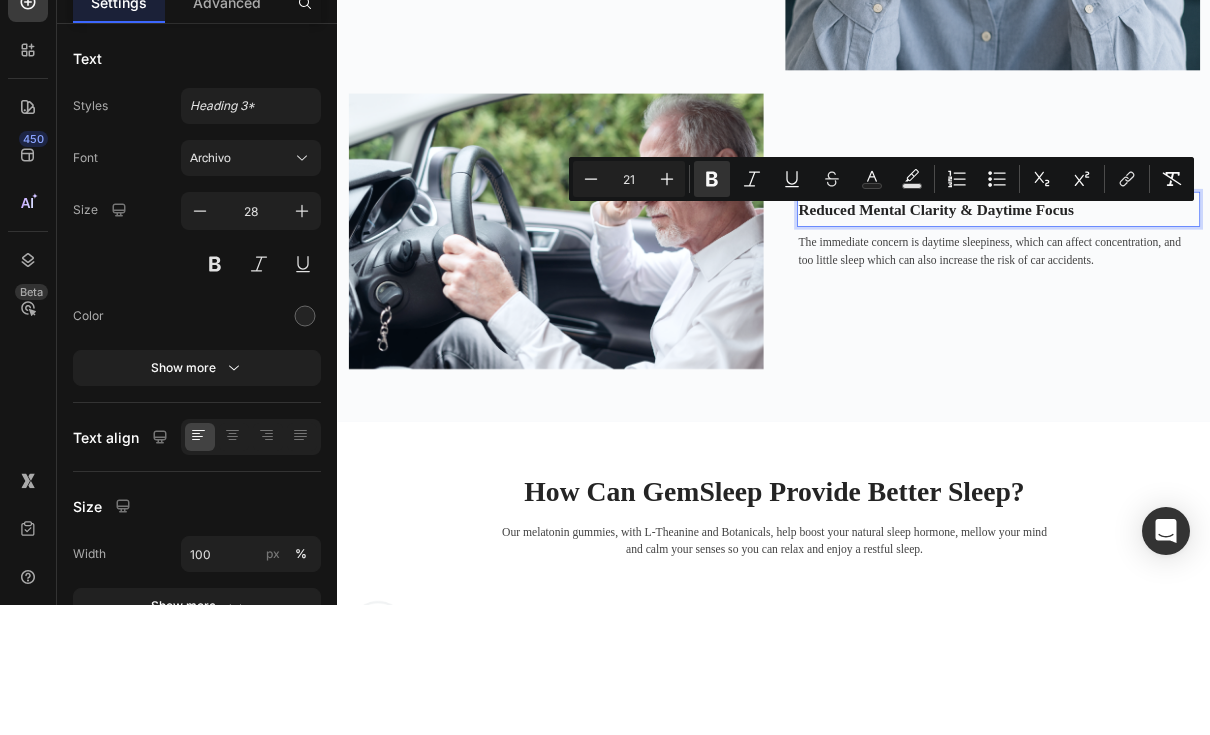 click 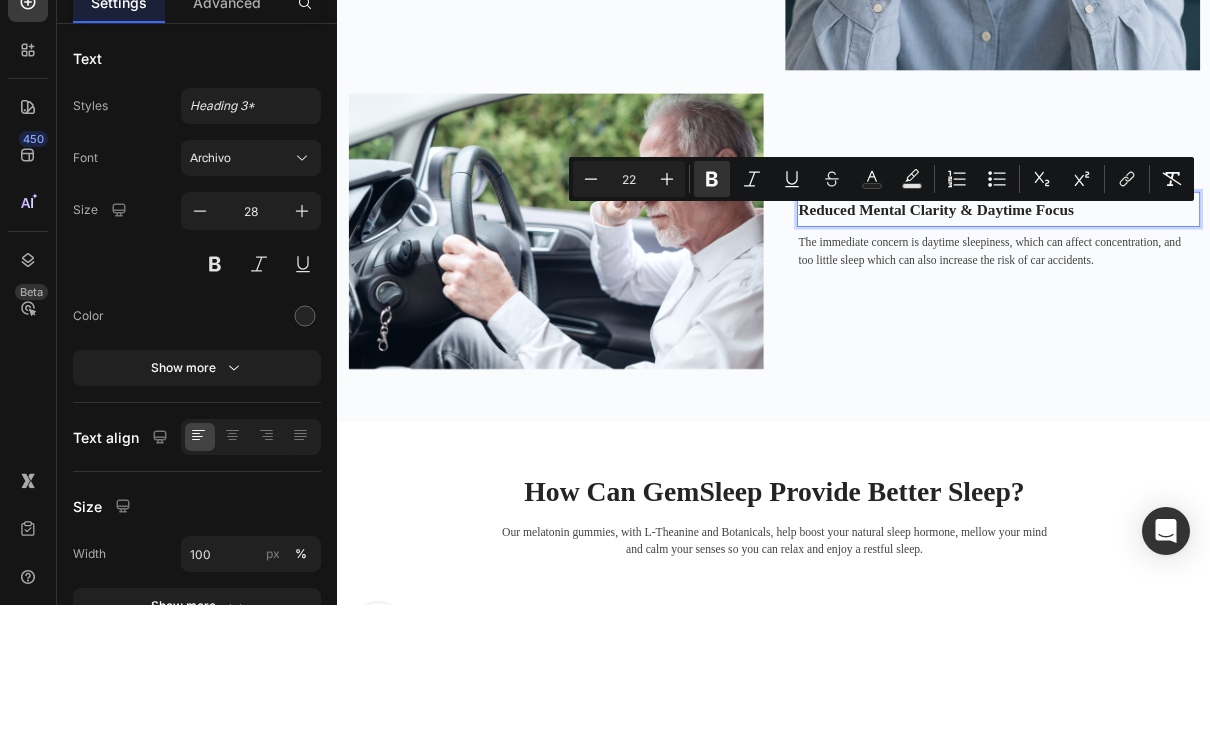 click 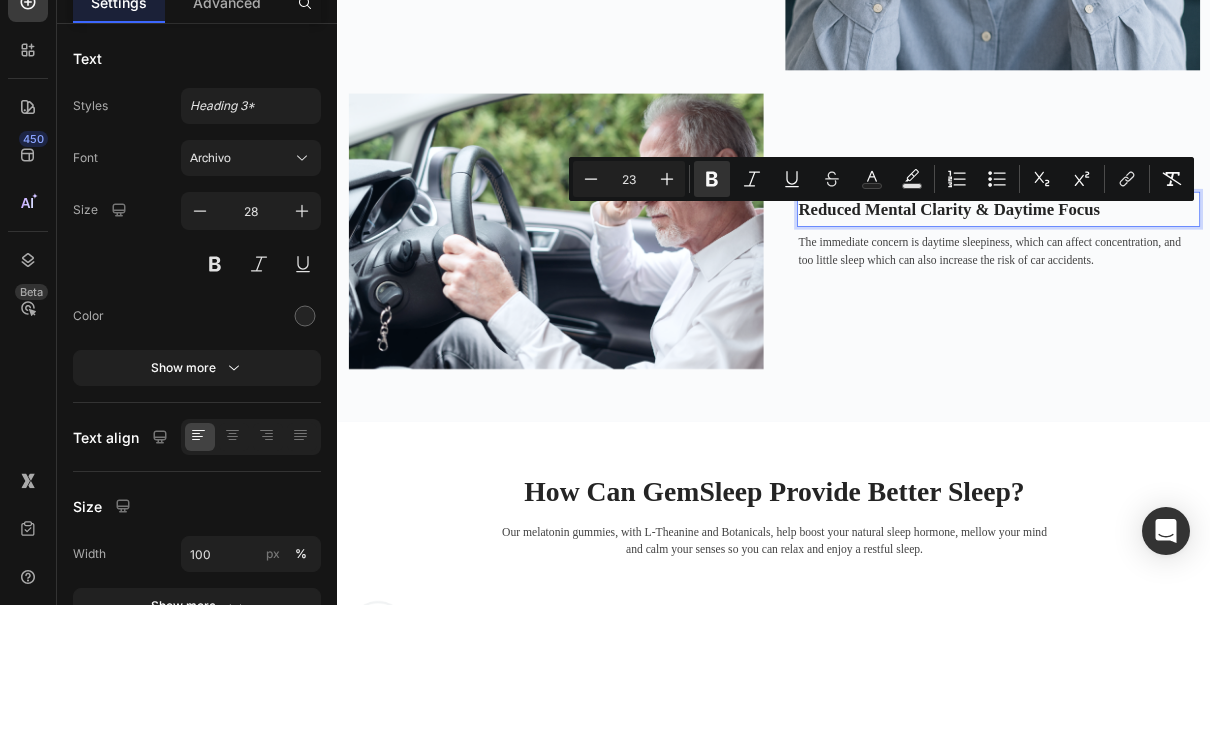 click 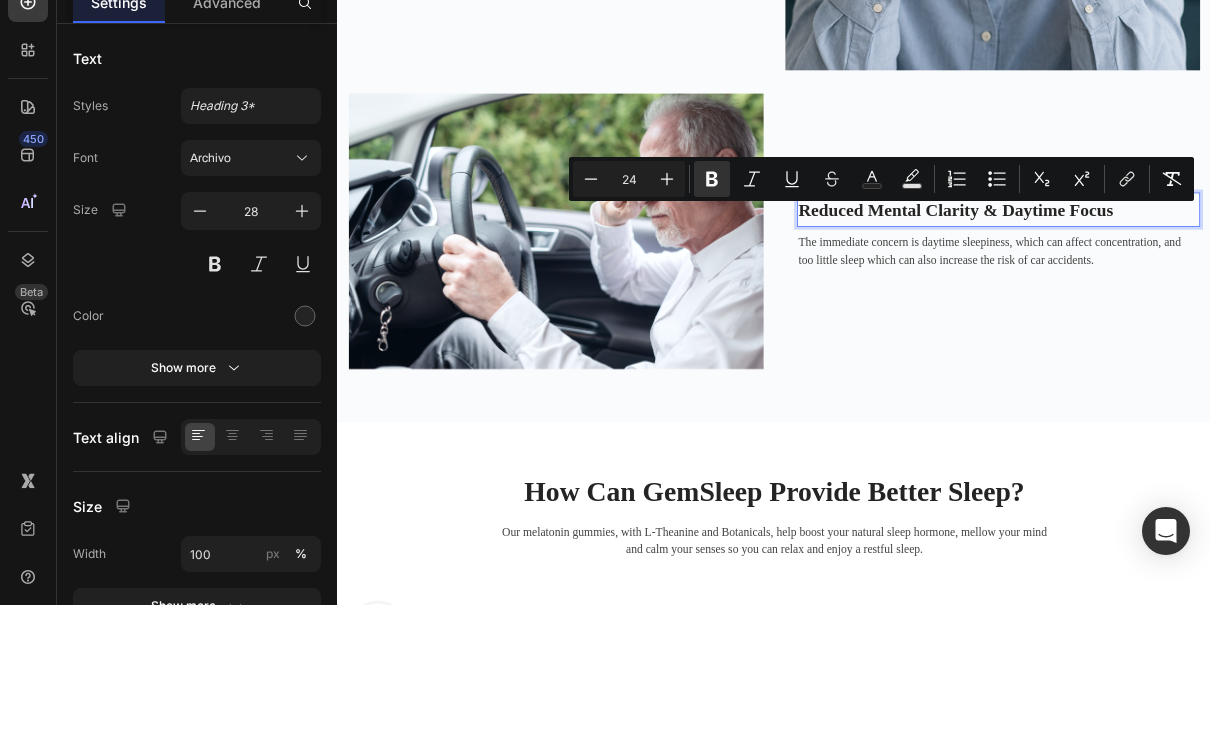 click 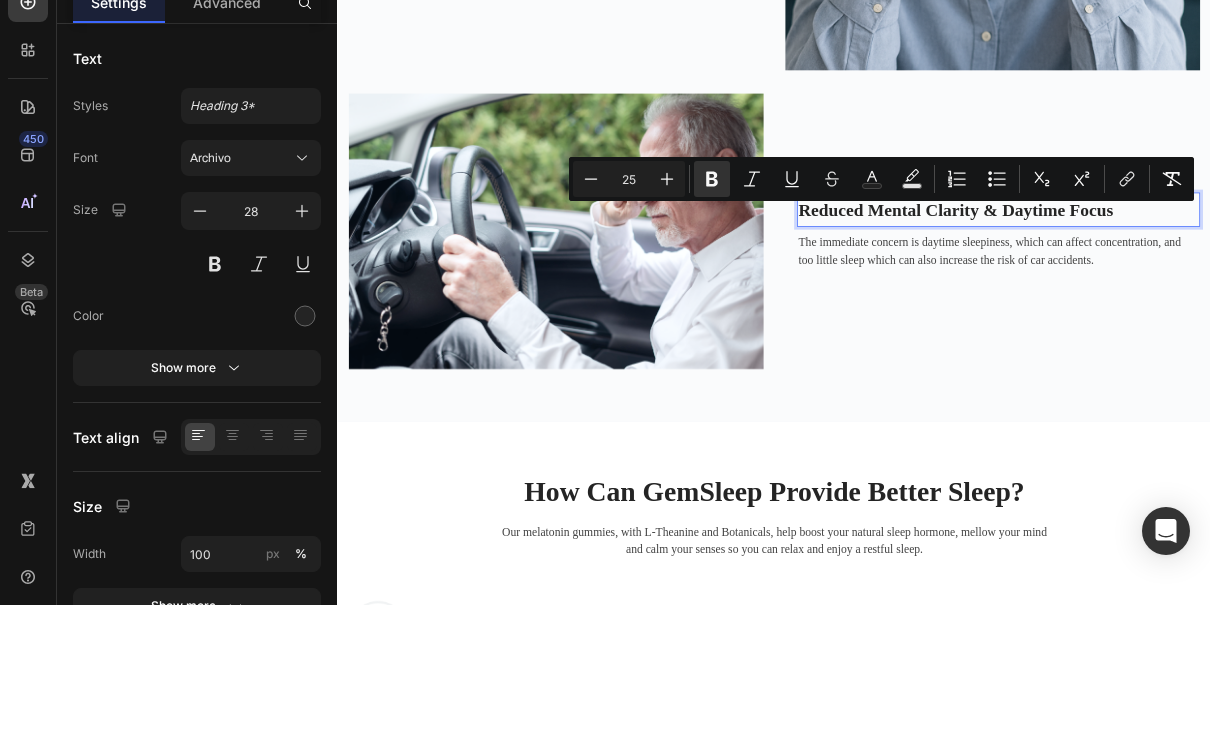 click 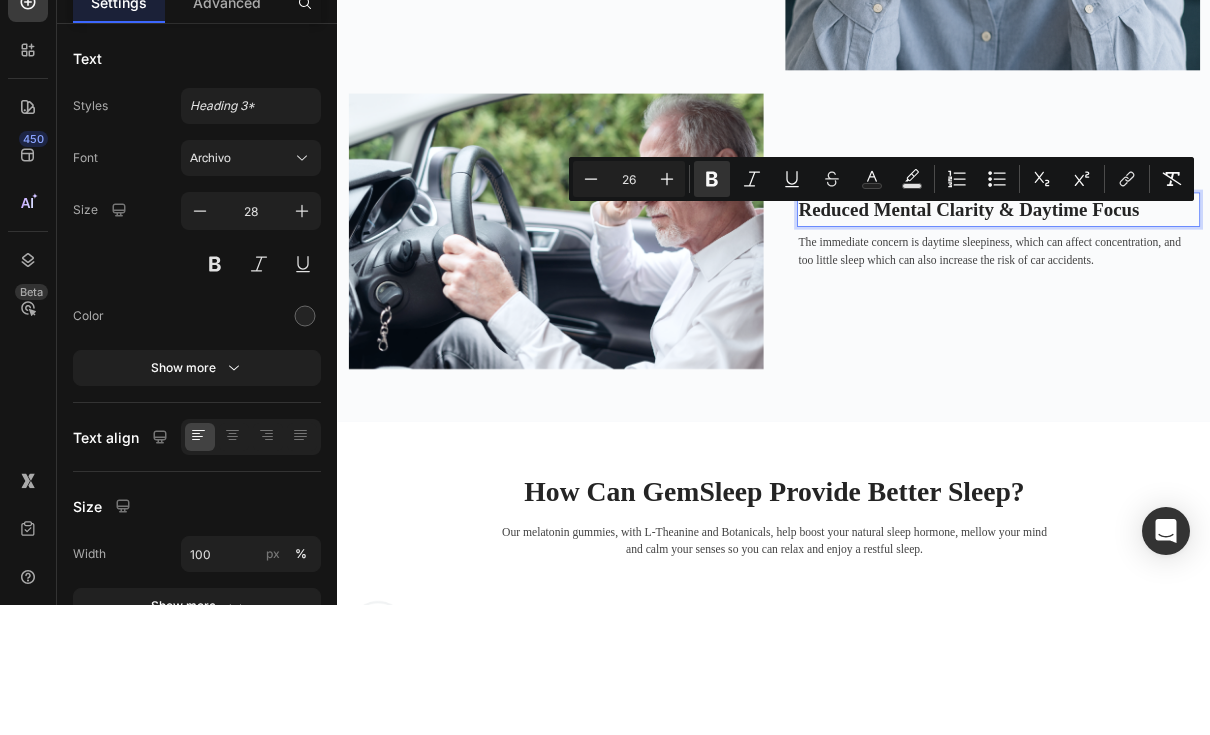 click 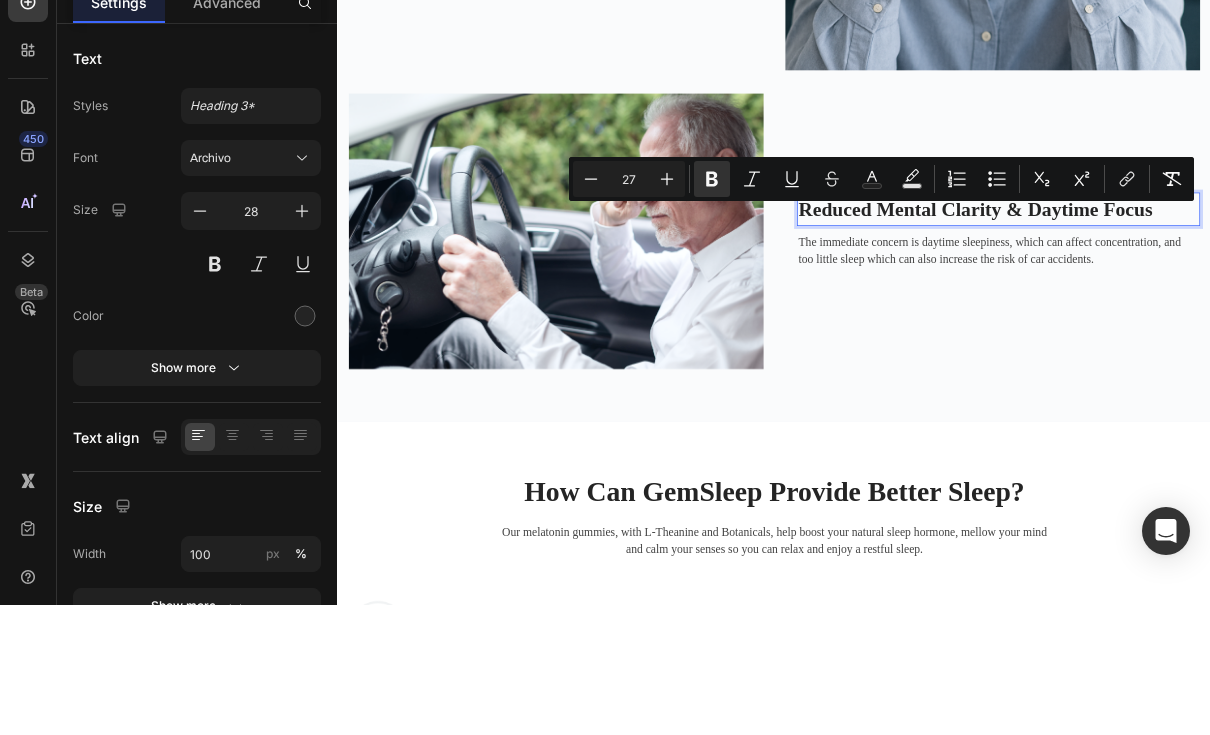click 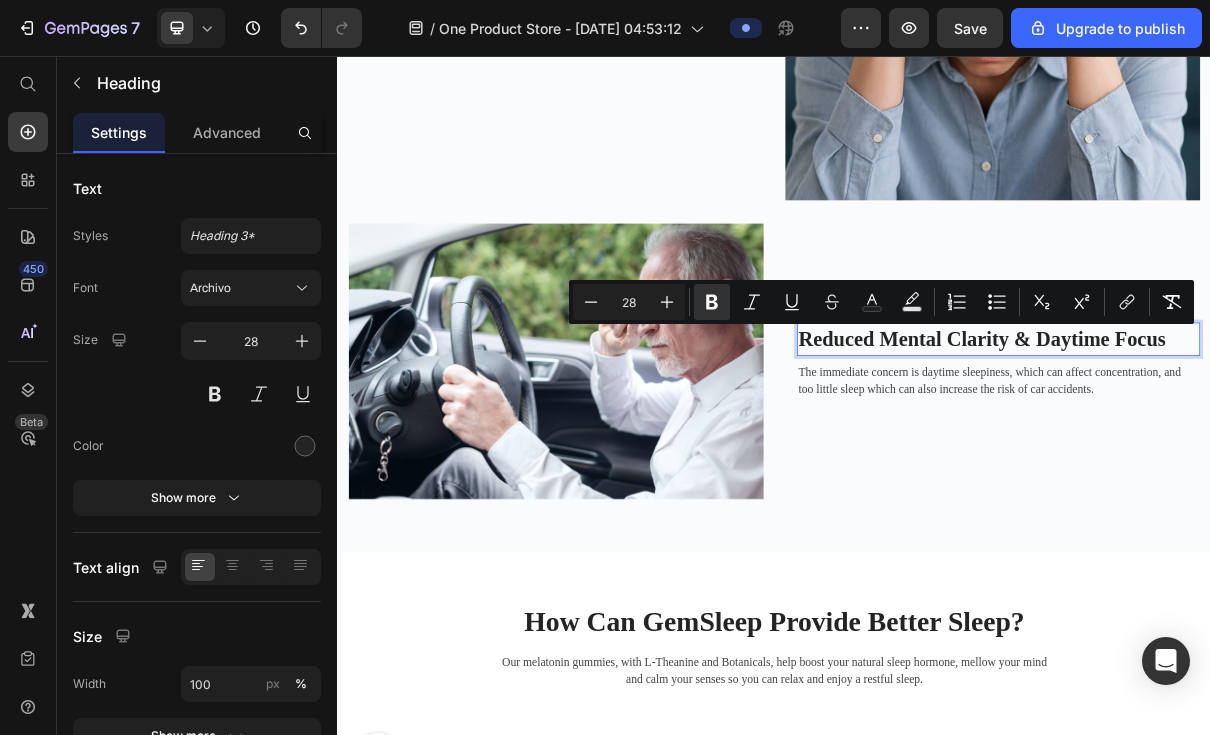 click at bounding box center [305, 446] 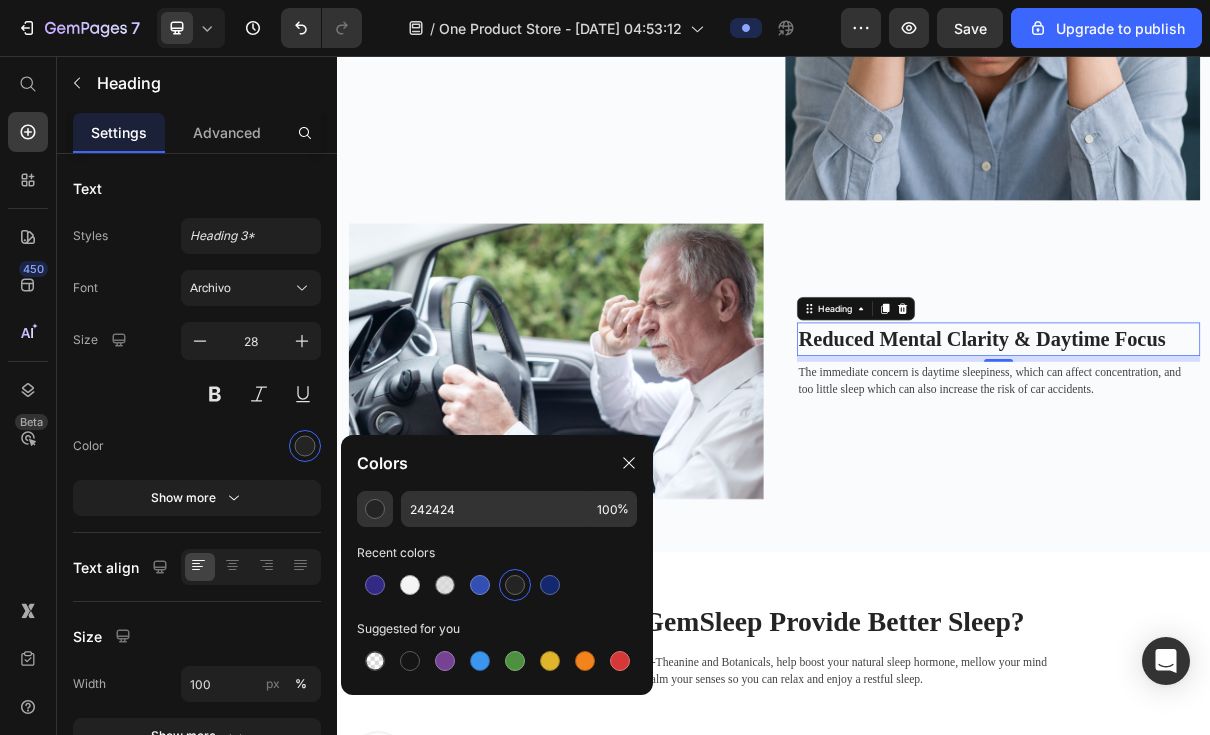 click at bounding box center (550, 585) 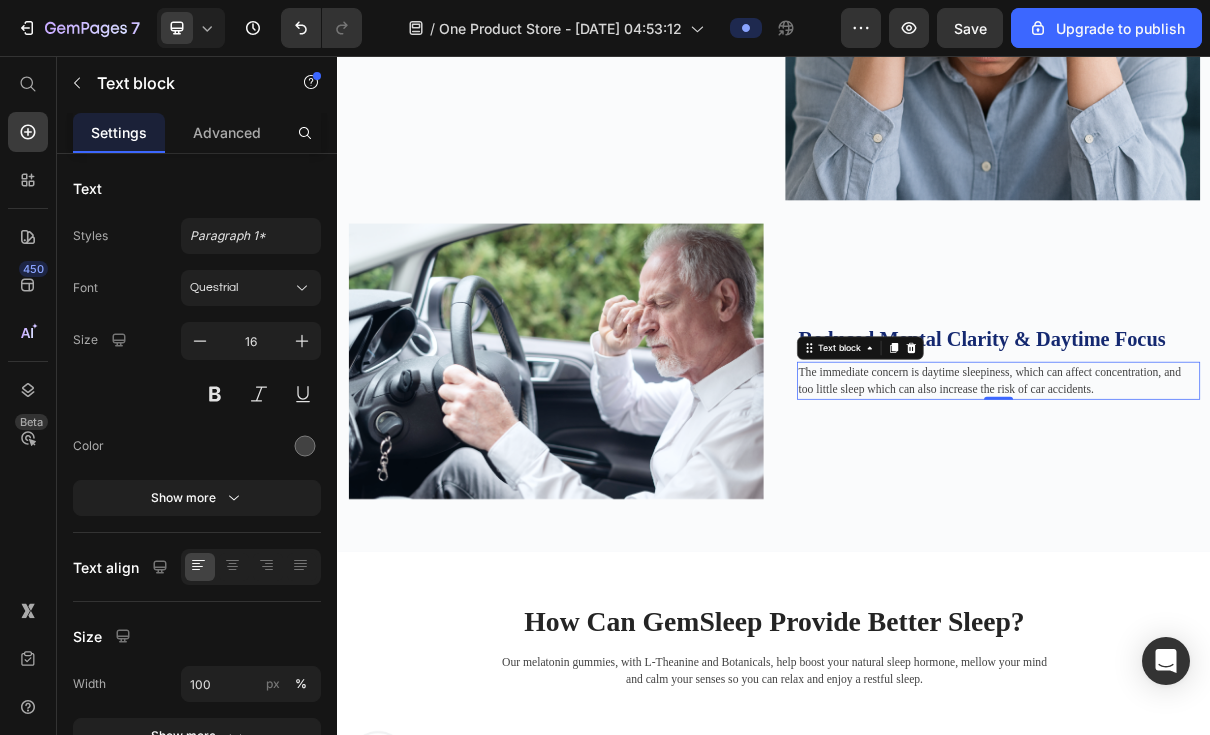 click on "The immediate concern is daytime sleepiness, which can affect concentration, and too little sleep which can also increase the risk of car accidents." at bounding box center (1245, 502) 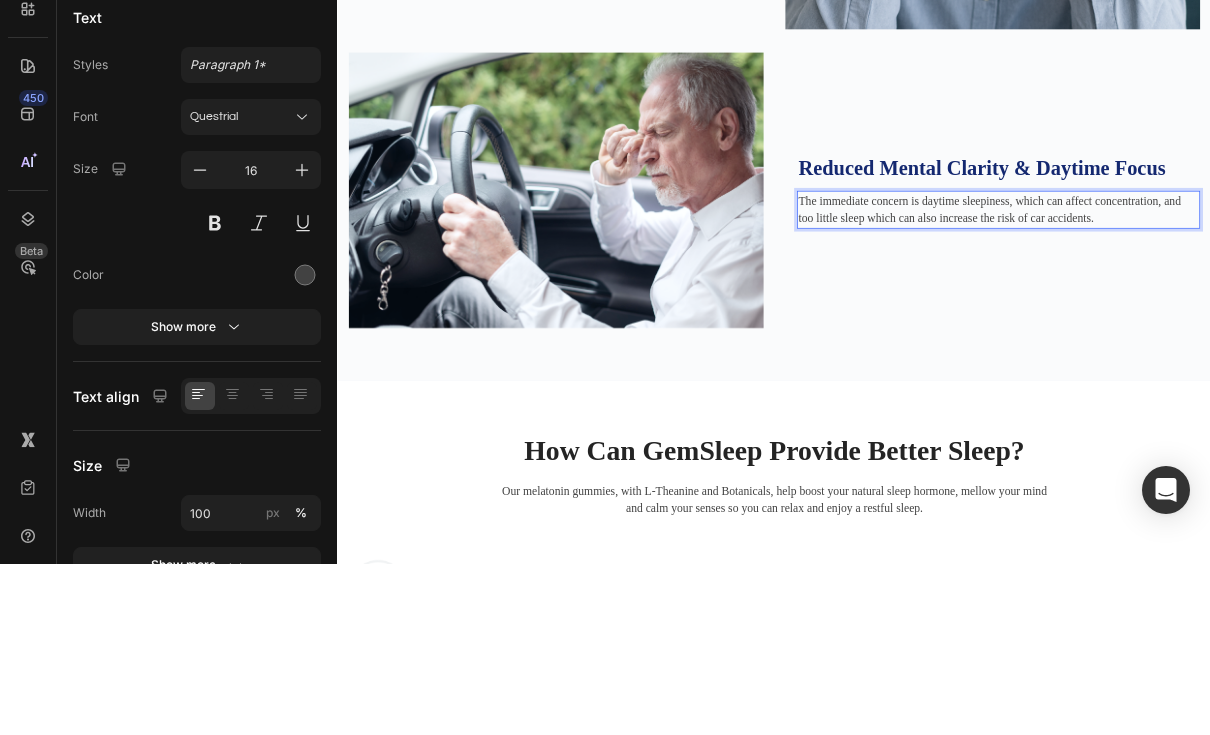 click on "The immediate concern is daytime sleepiness, which can affect concentration, and too little sleep which can also increase the risk of car accidents." at bounding box center [1245, 332] 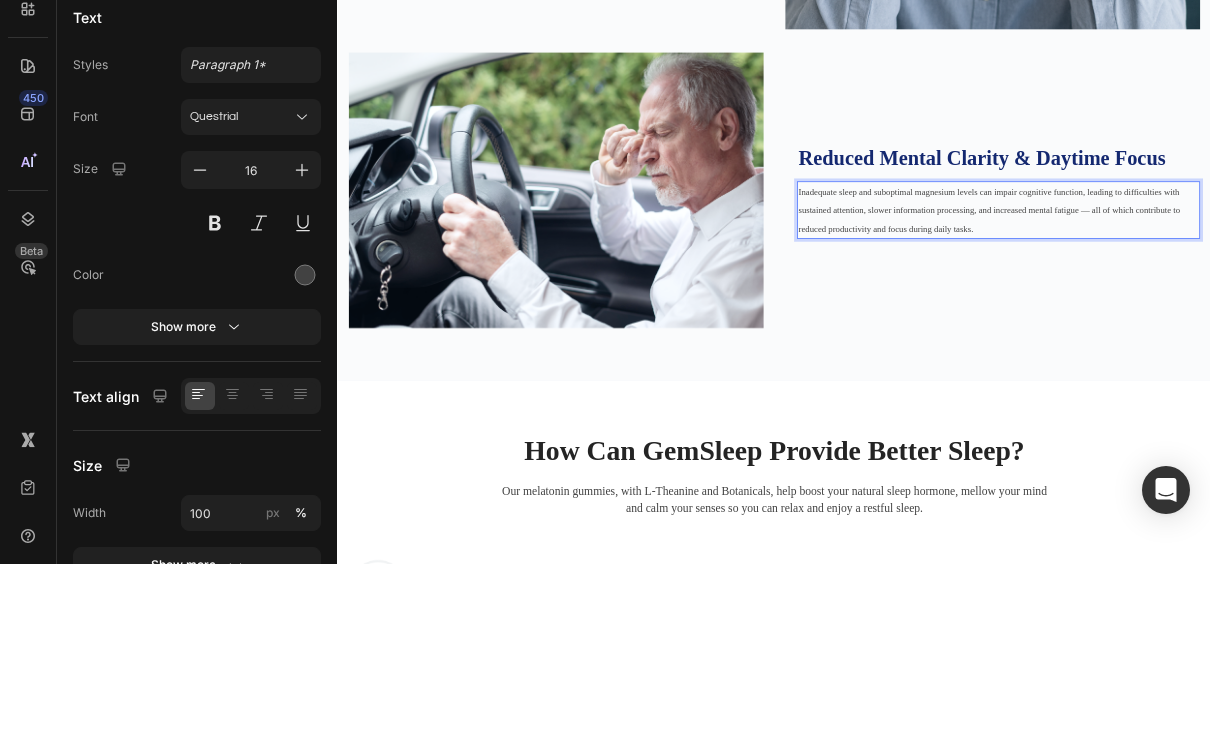 click on "Inadequate sleep and suboptimal magnesium levels can impair cognitive function, leading to difficulties with sustained attention, slower information processing, and increased mental fatigue — all of which contribute to reduced productivity and focus during daily tasks." at bounding box center (1232, 333) 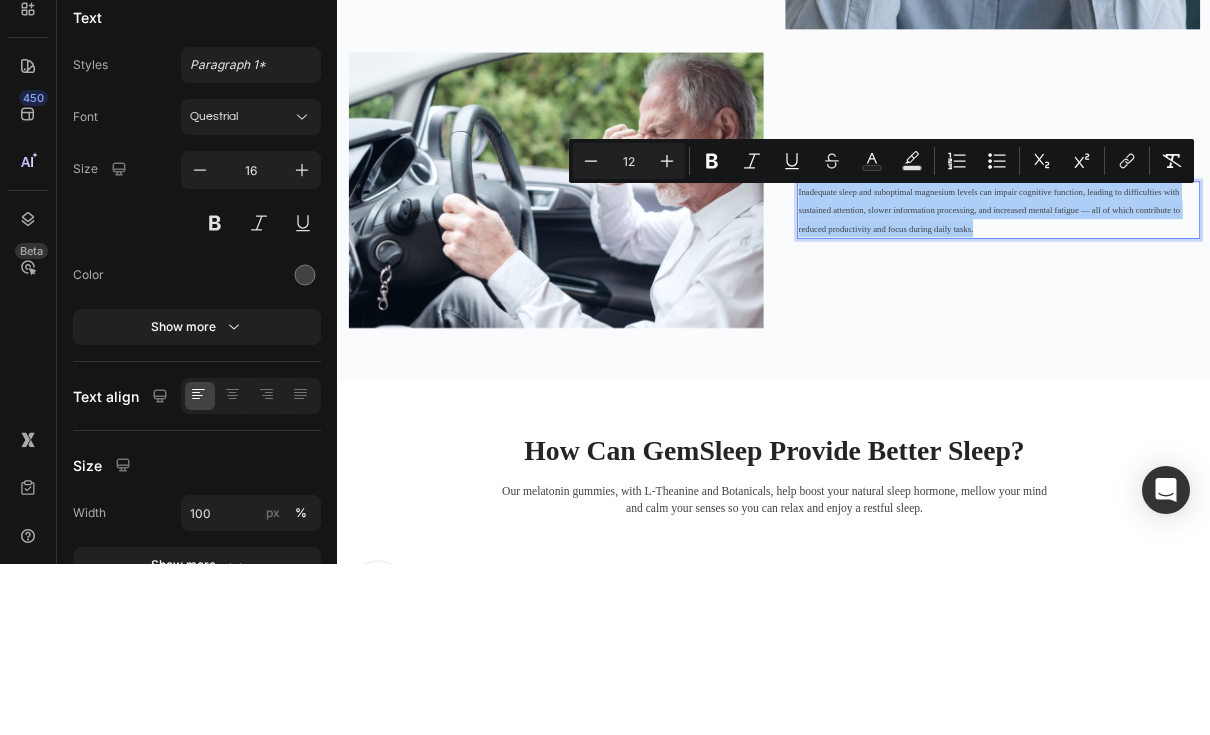 click 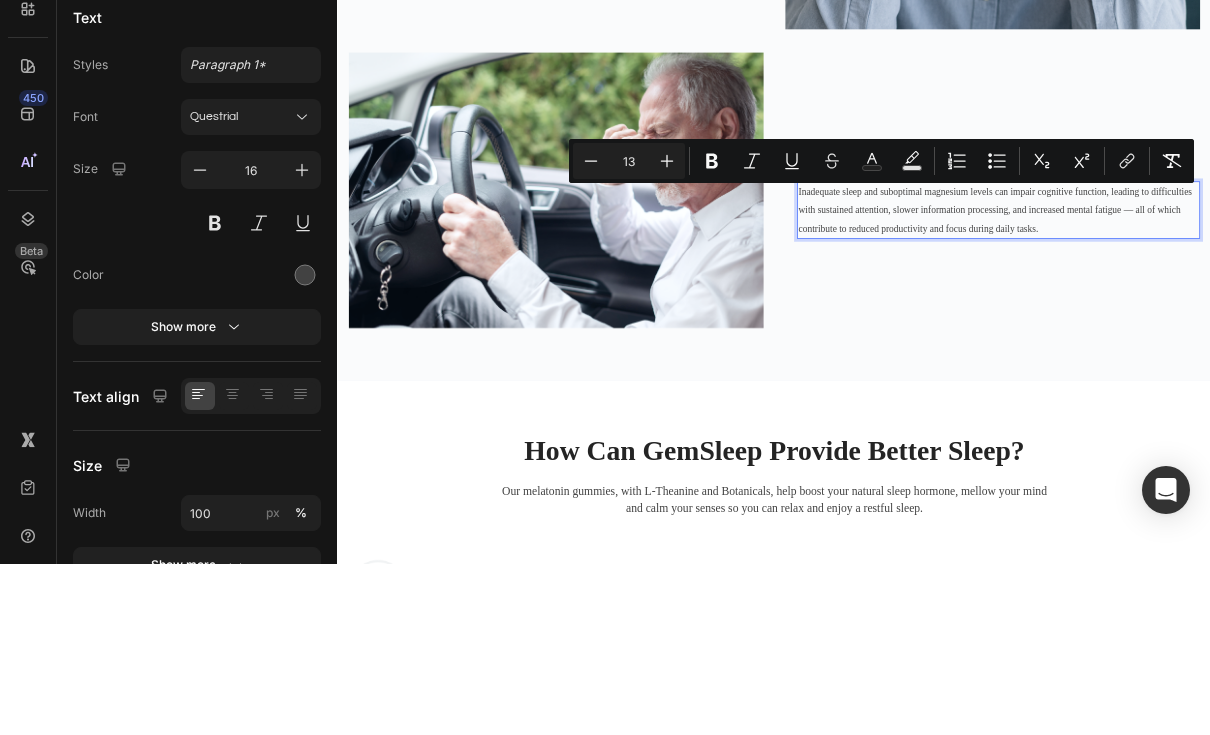 click 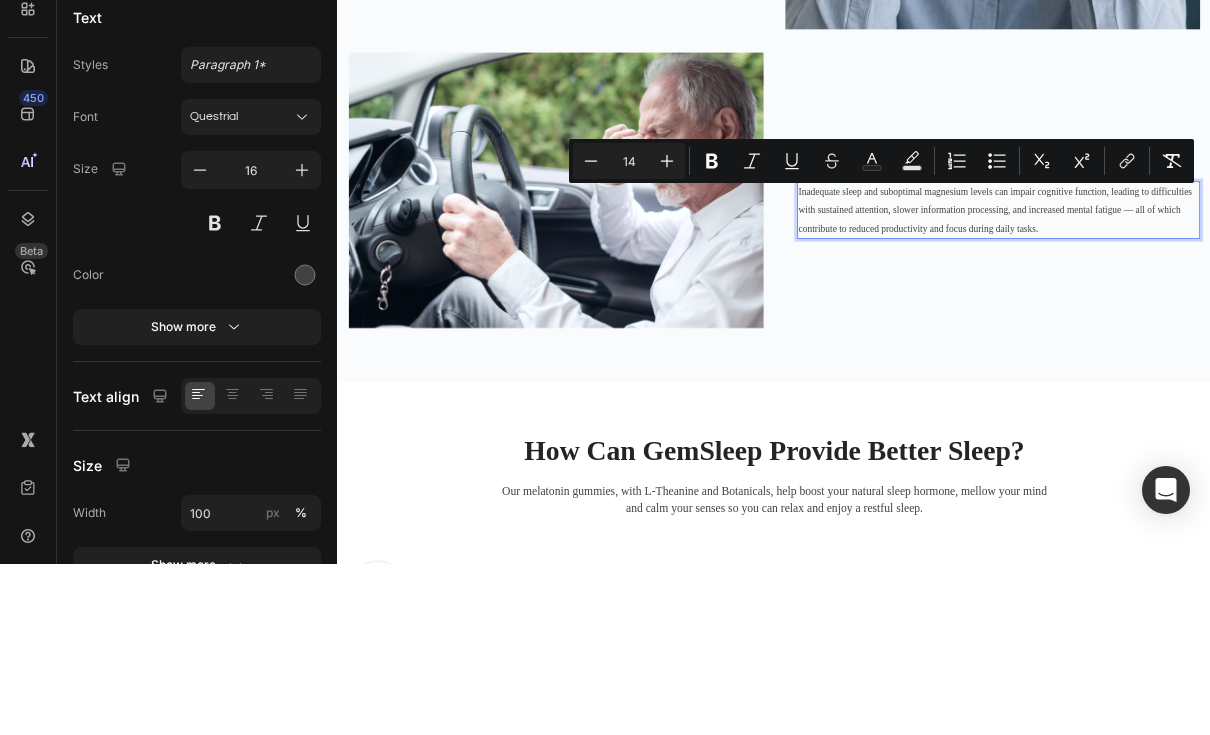 click 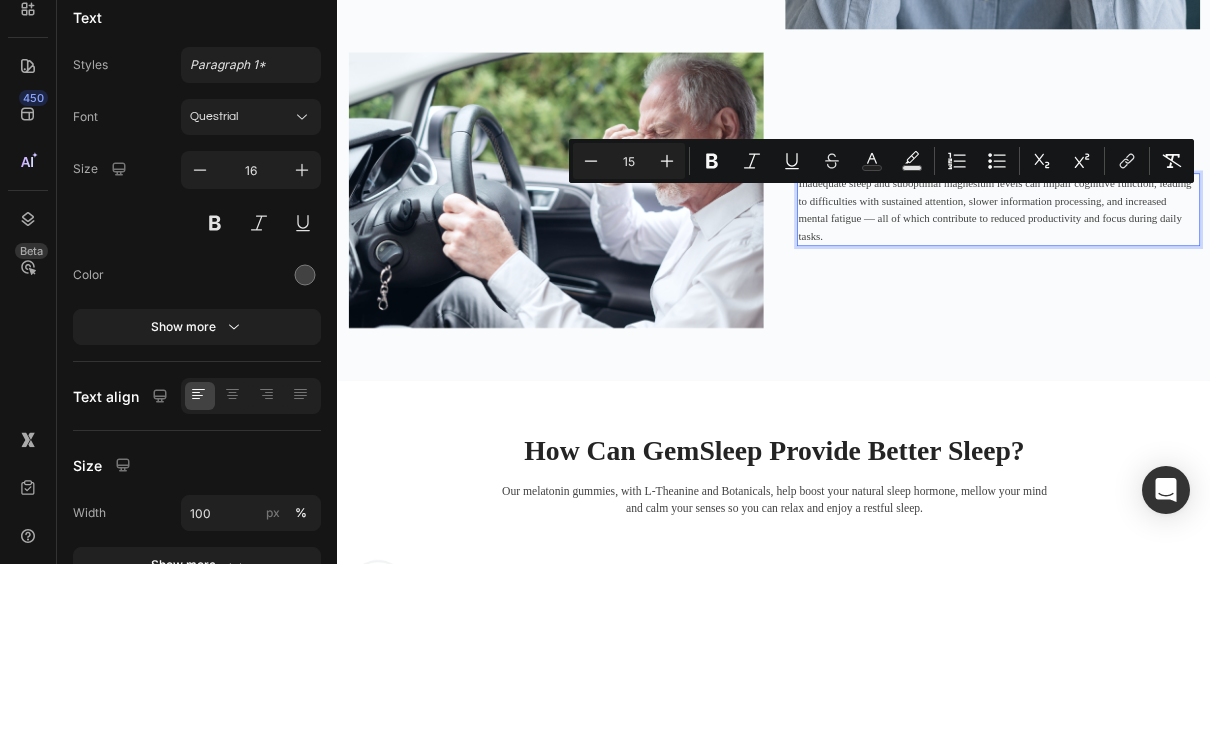click 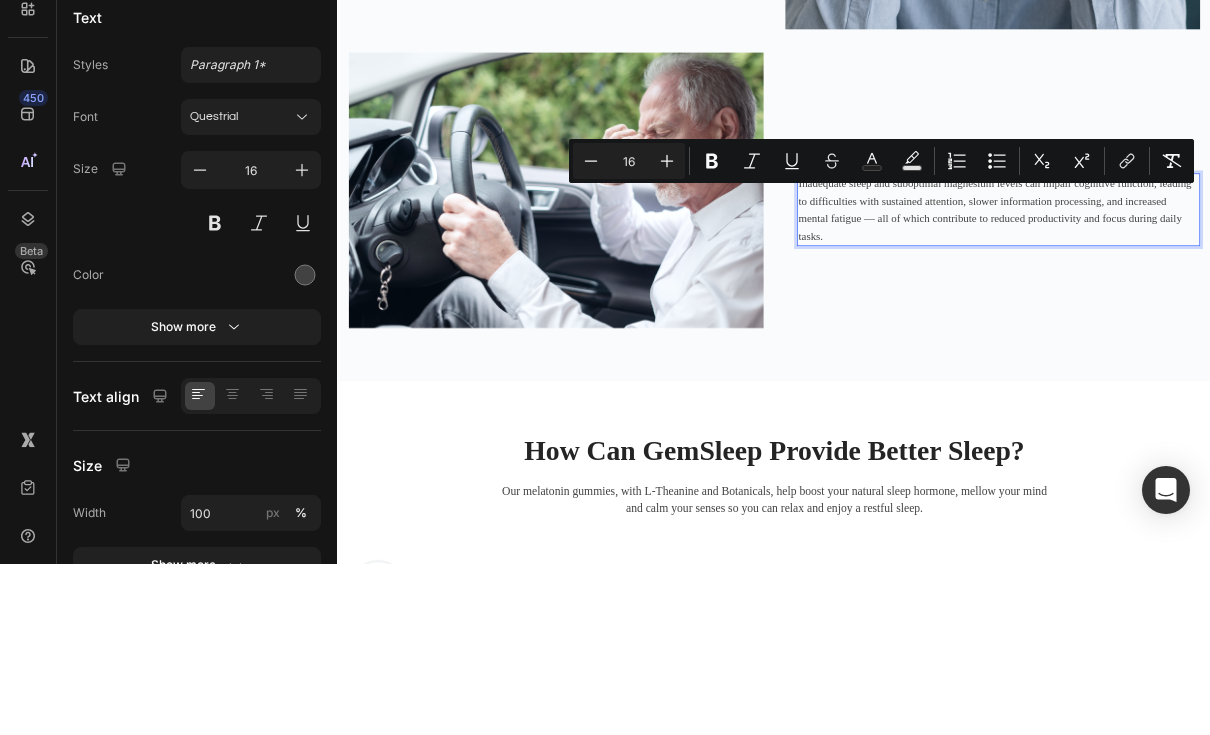 click 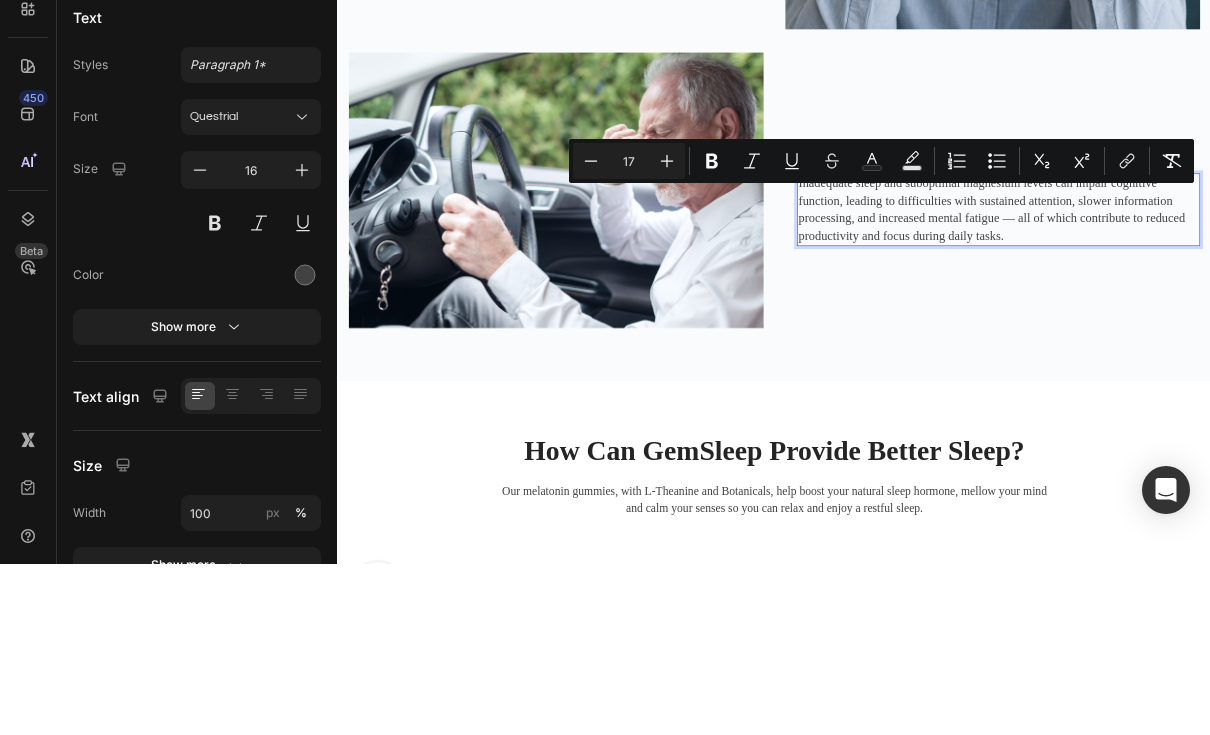 click 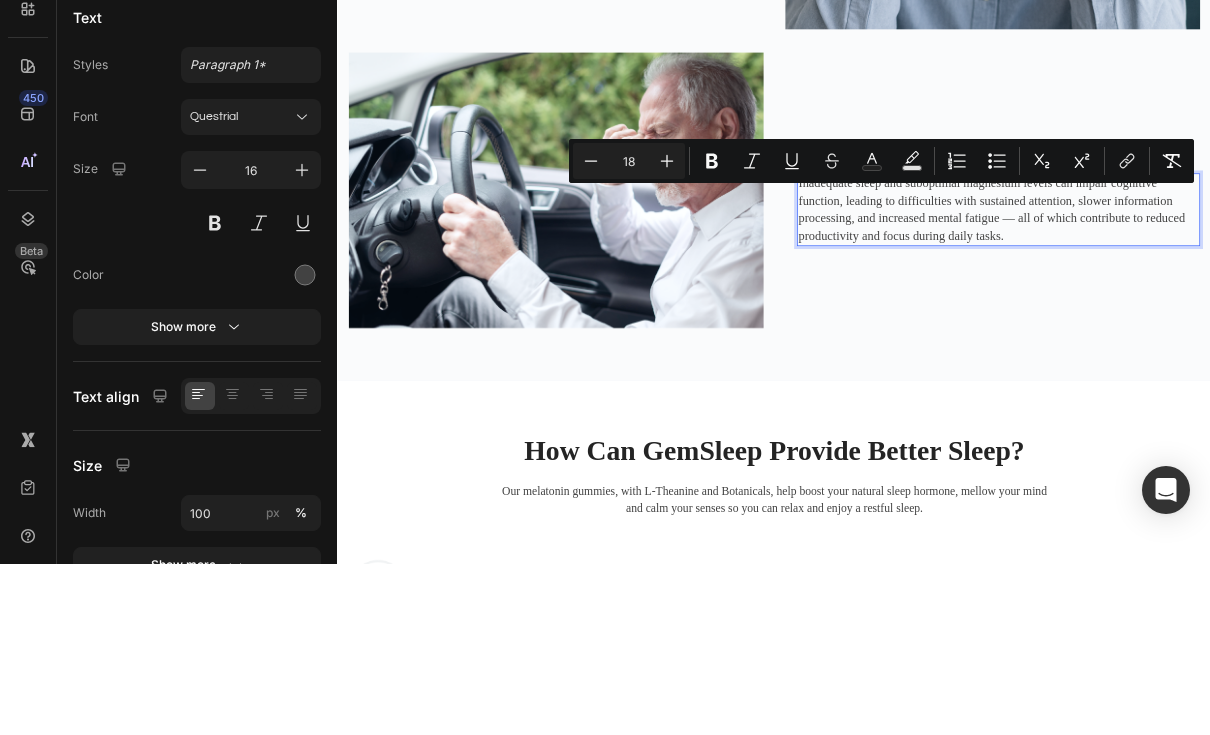 click on "Plus" at bounding box center [667, 332] 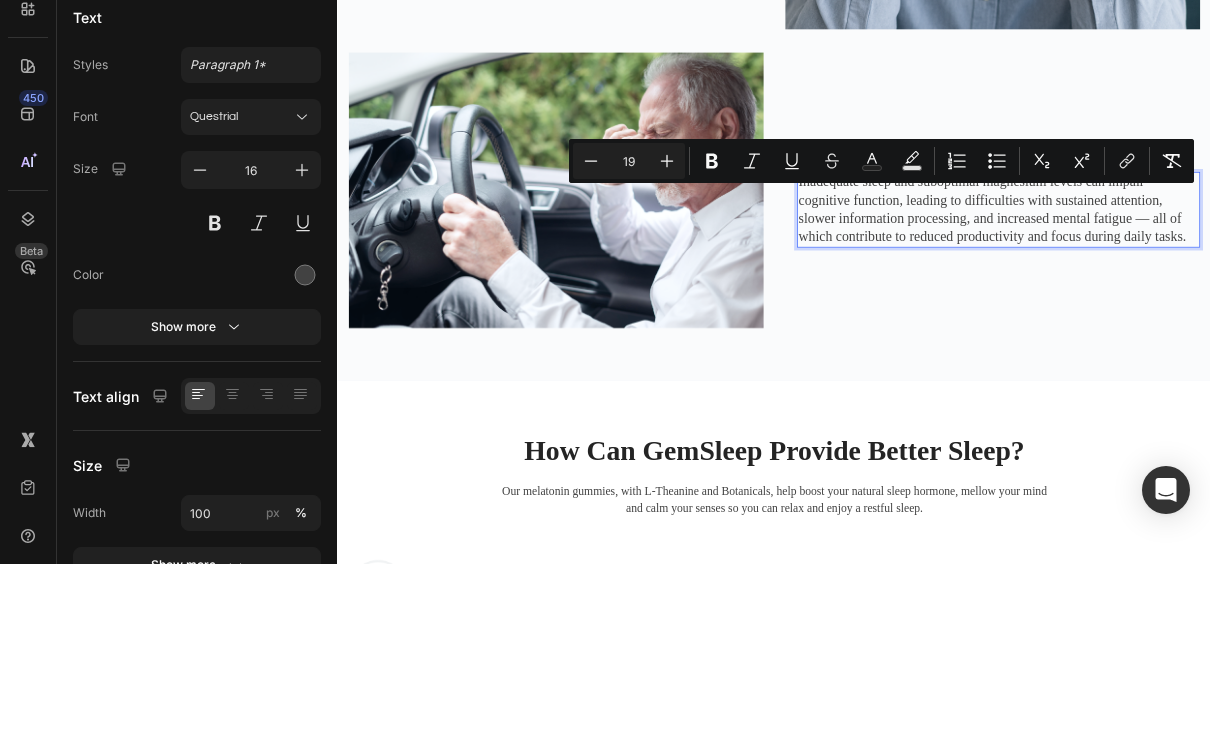 click 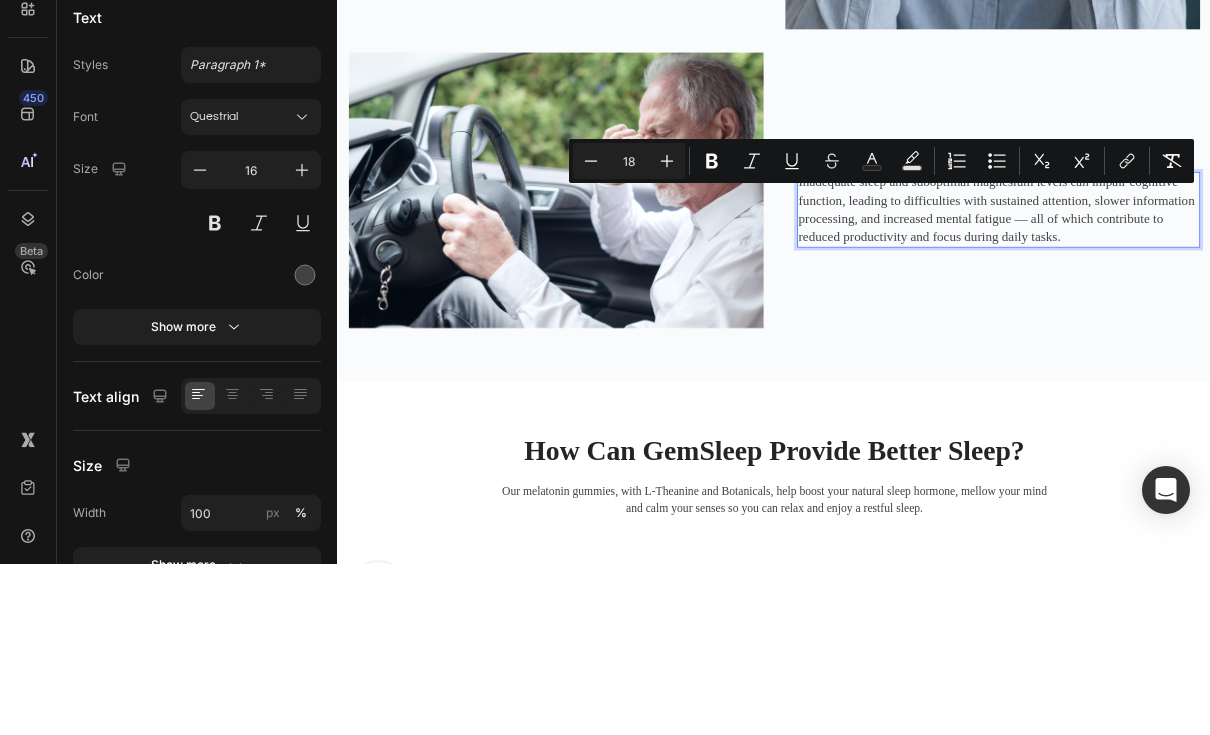 click 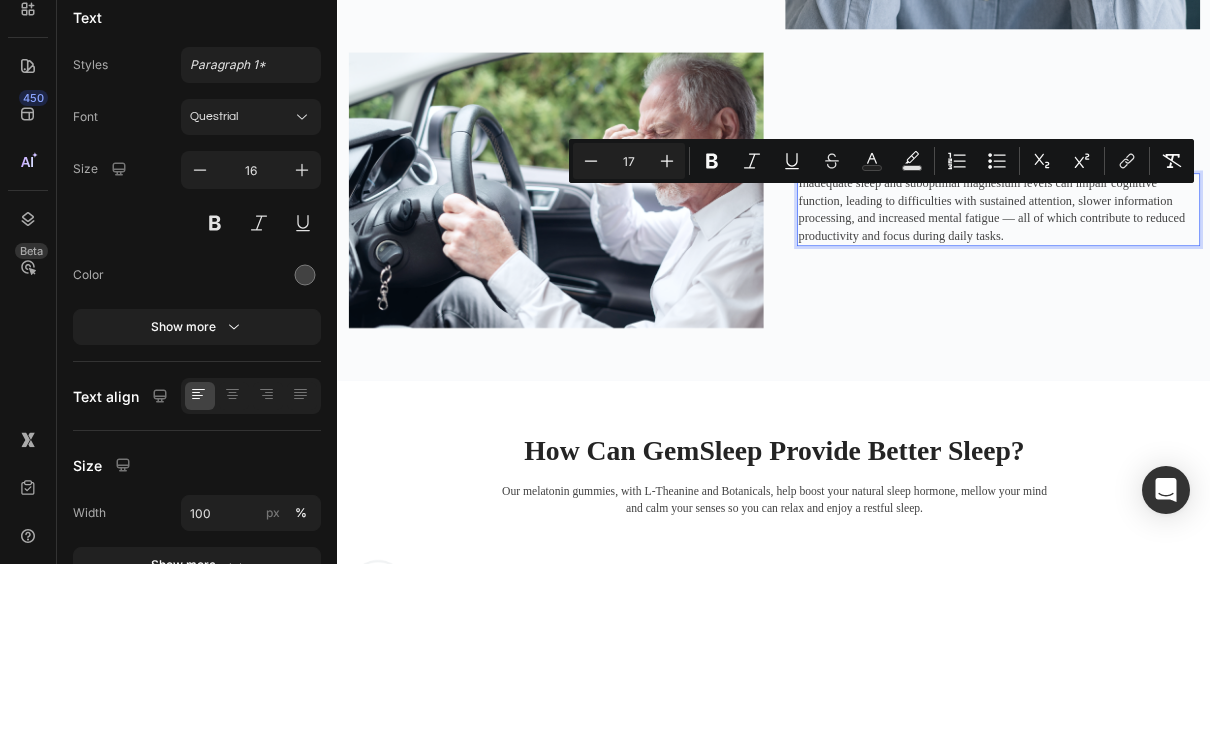click 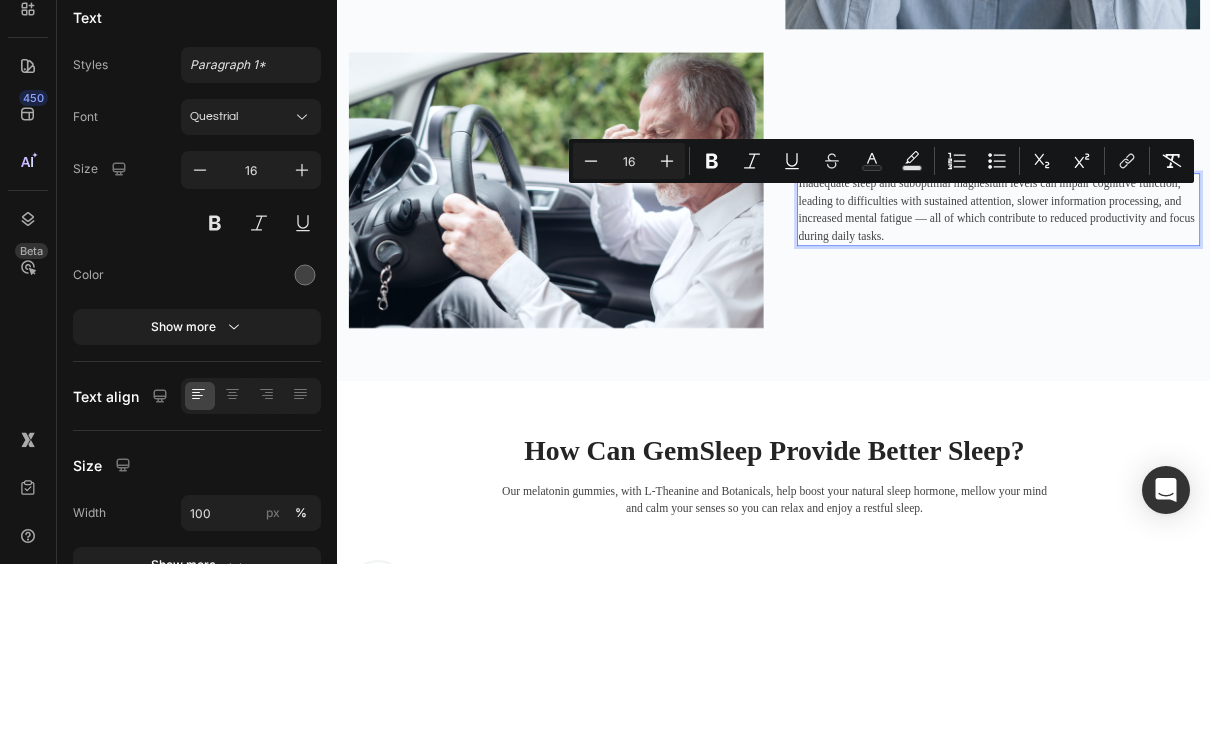 click on "Inadequate sleep and suboptimal magnesium levels can impair cognitive function, leading to difficulties with sustained attention, slower information processing, and increased mental fatigue — all of which contribute to reduced productivity and focus during daily tasks." at bounding box center [1245, 332] 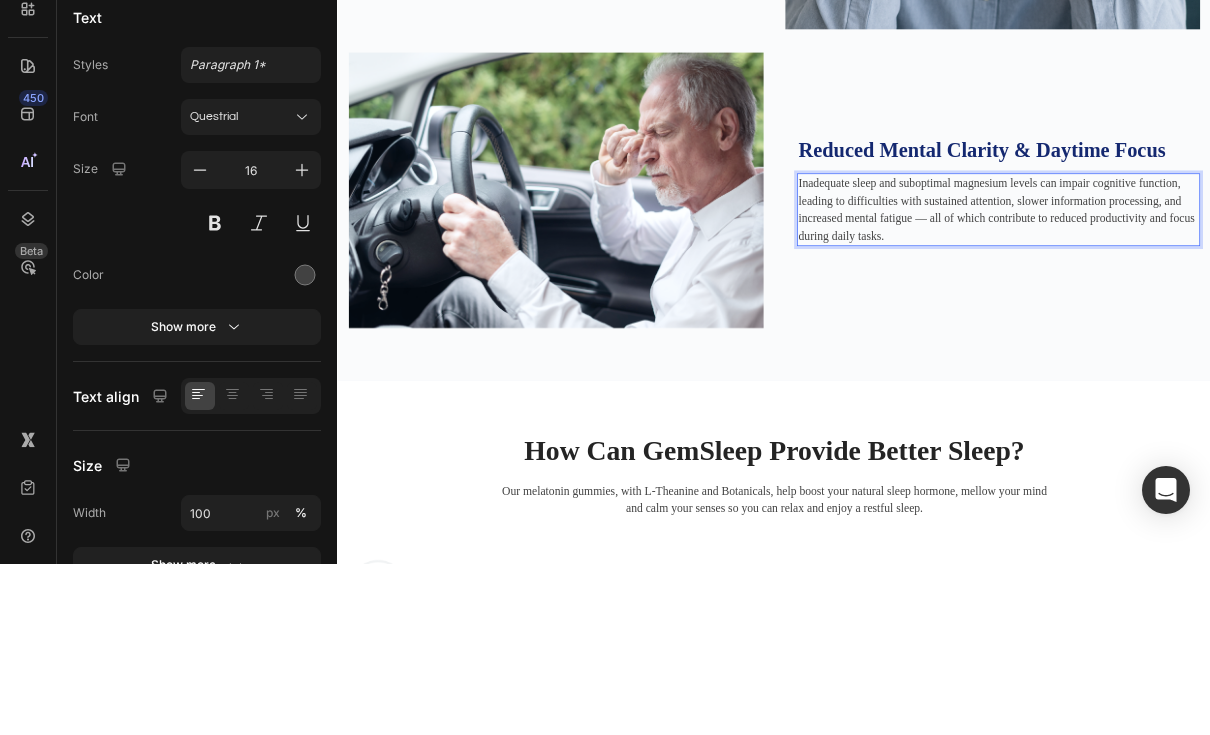 click on "Inadequate sleep and suboptimal magnesium levels can impair cognitive function, leading to difficulties with sustained attention, slower information processing, and increased mental fatigue — all of which contribute to reduced productivity and focus during daily tasks." at bounding box center (1245, 332) 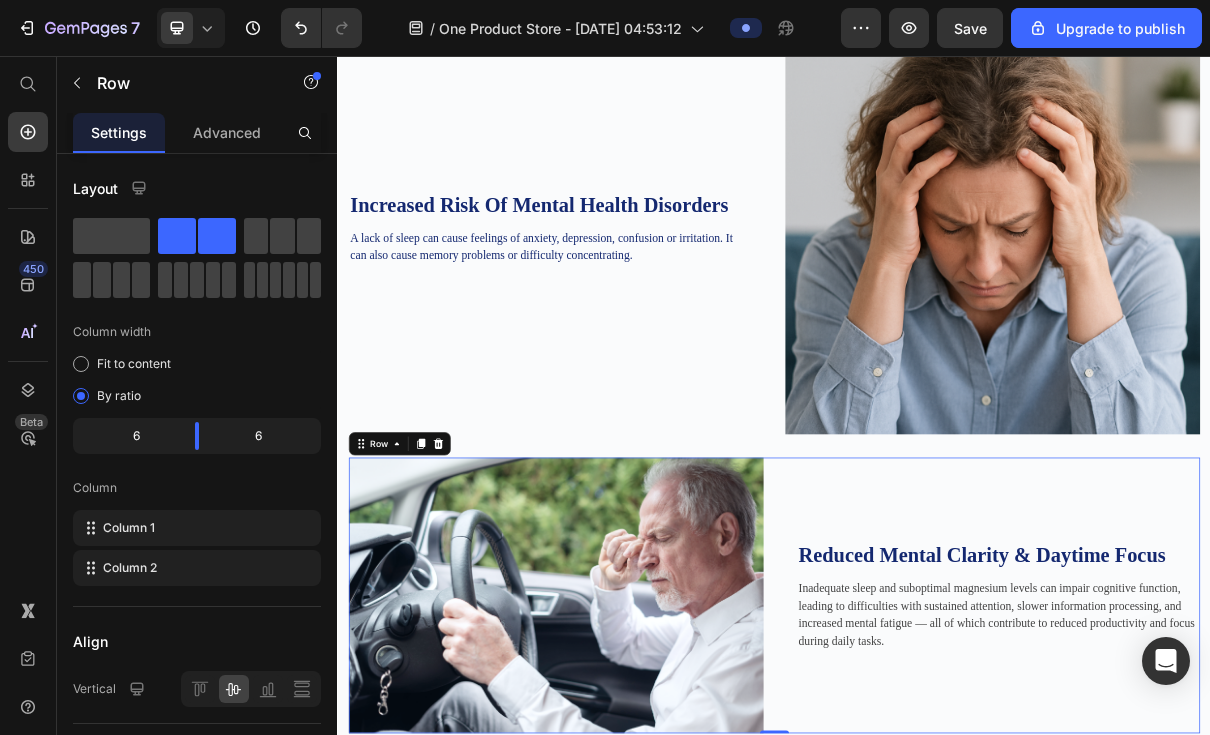 scroll, scrollTop: 2108, scrollLeft: 0, axis: vertical 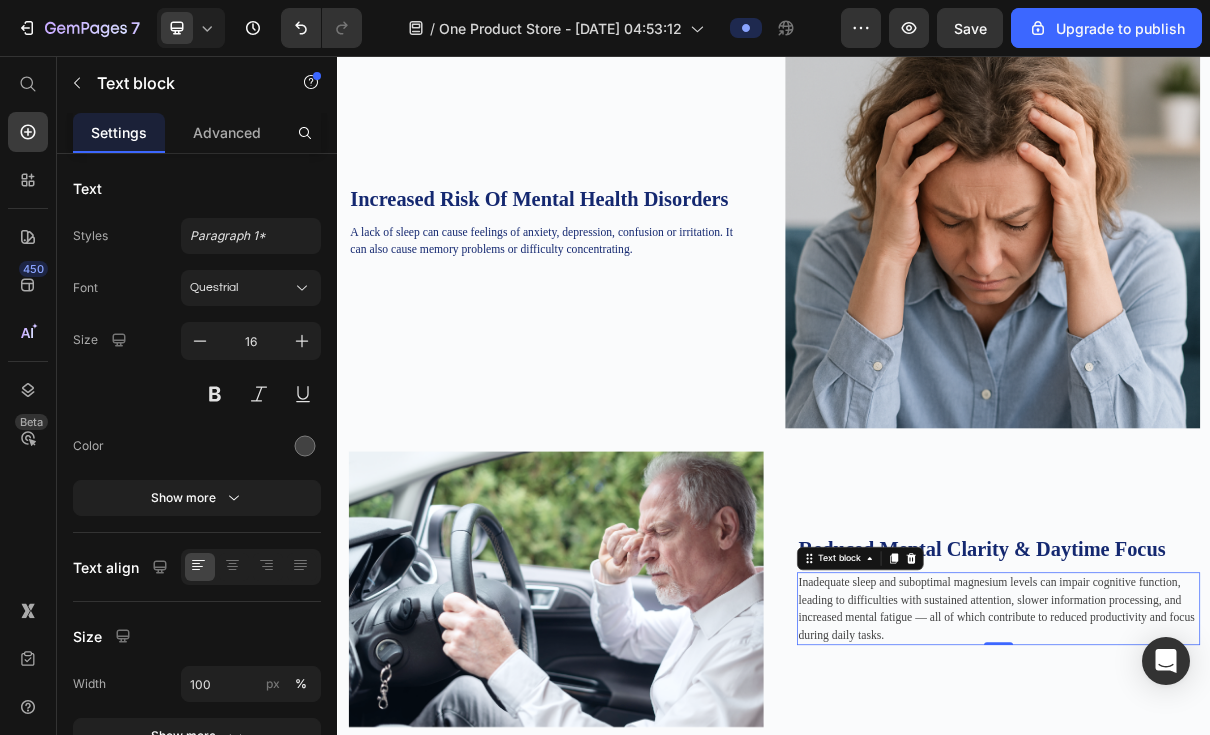 click at bounding box center (305, 446) 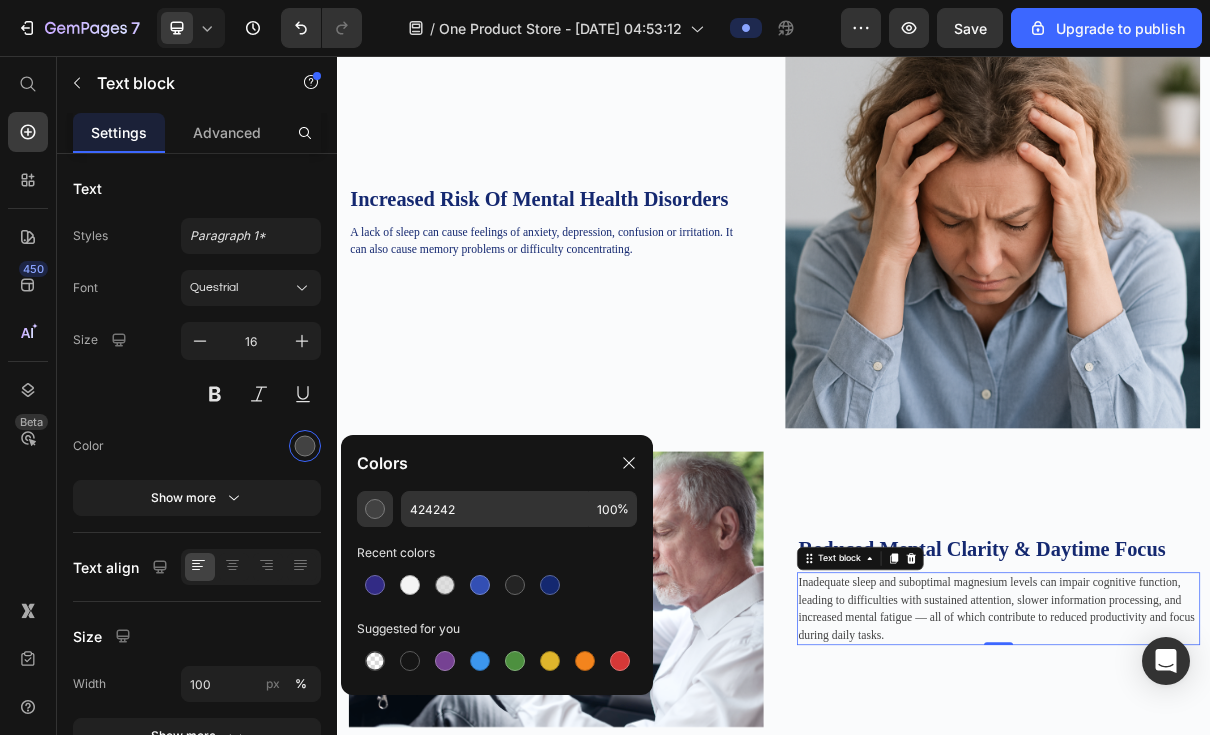 click at bounding box center [550, 585] 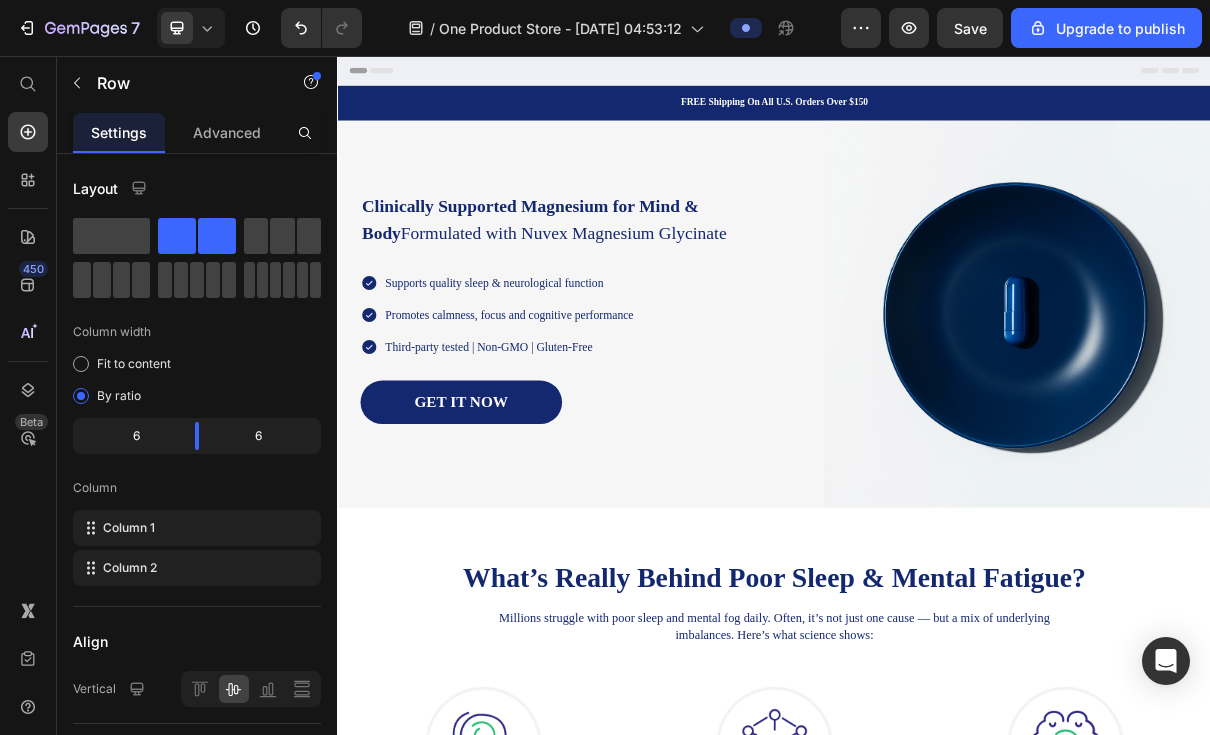 scroll, scrollTop: 0, scrollLeft: 0, axis: both 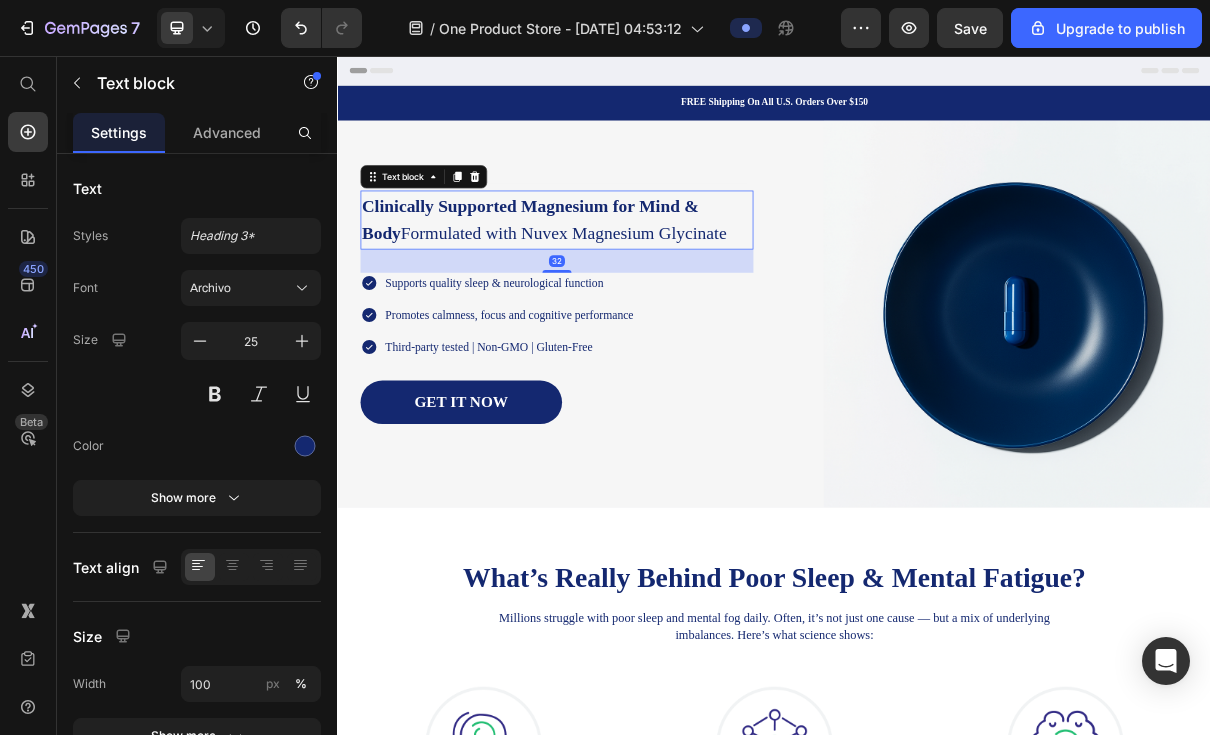 click on "Clinically Supported Magnesium for Mind & Body" at bounding box center (601, 281) 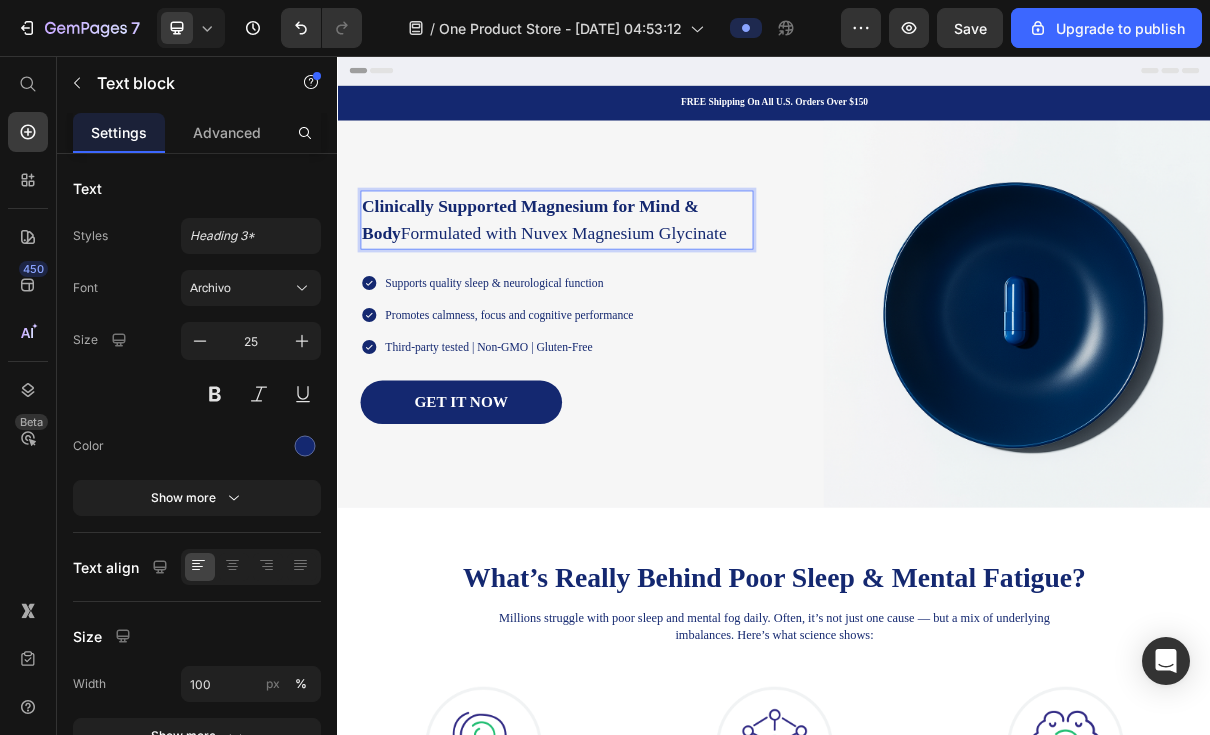 click on "Clinically Supported Magnesium for Mind & Body" at bounding box center (601, 281) 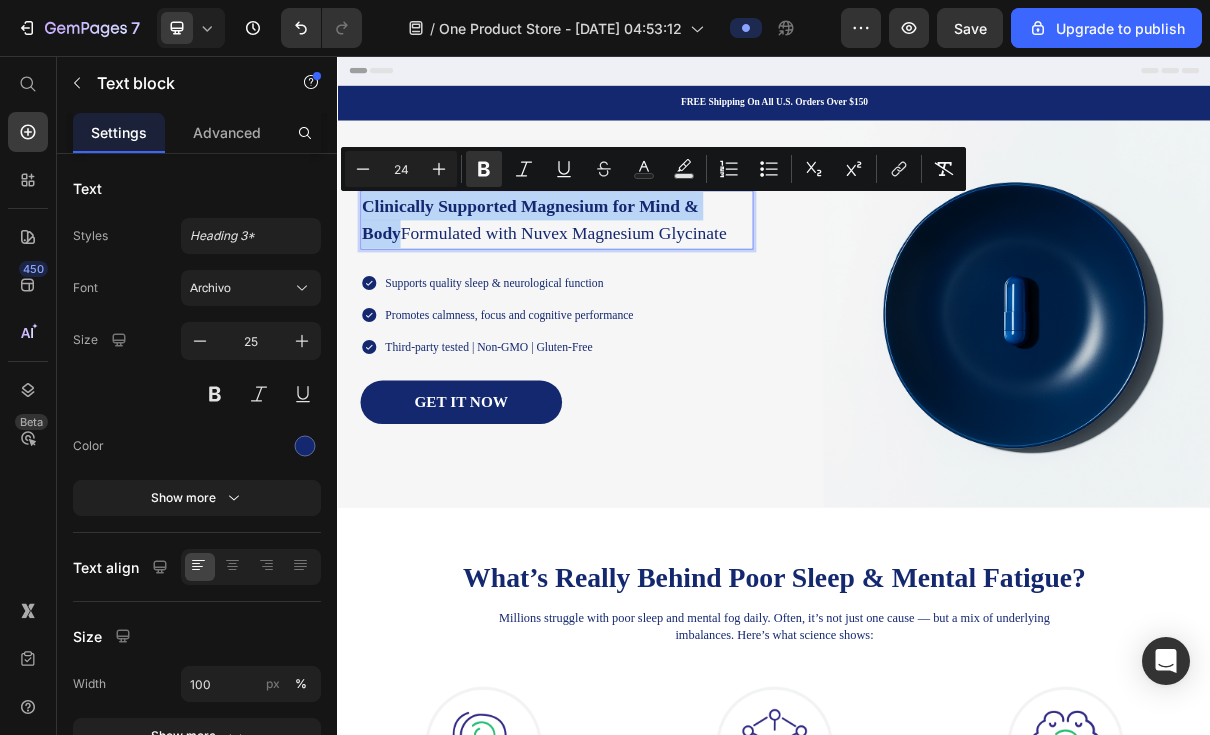 copy on "Clinically Supported Magnesium for Mind & Body" 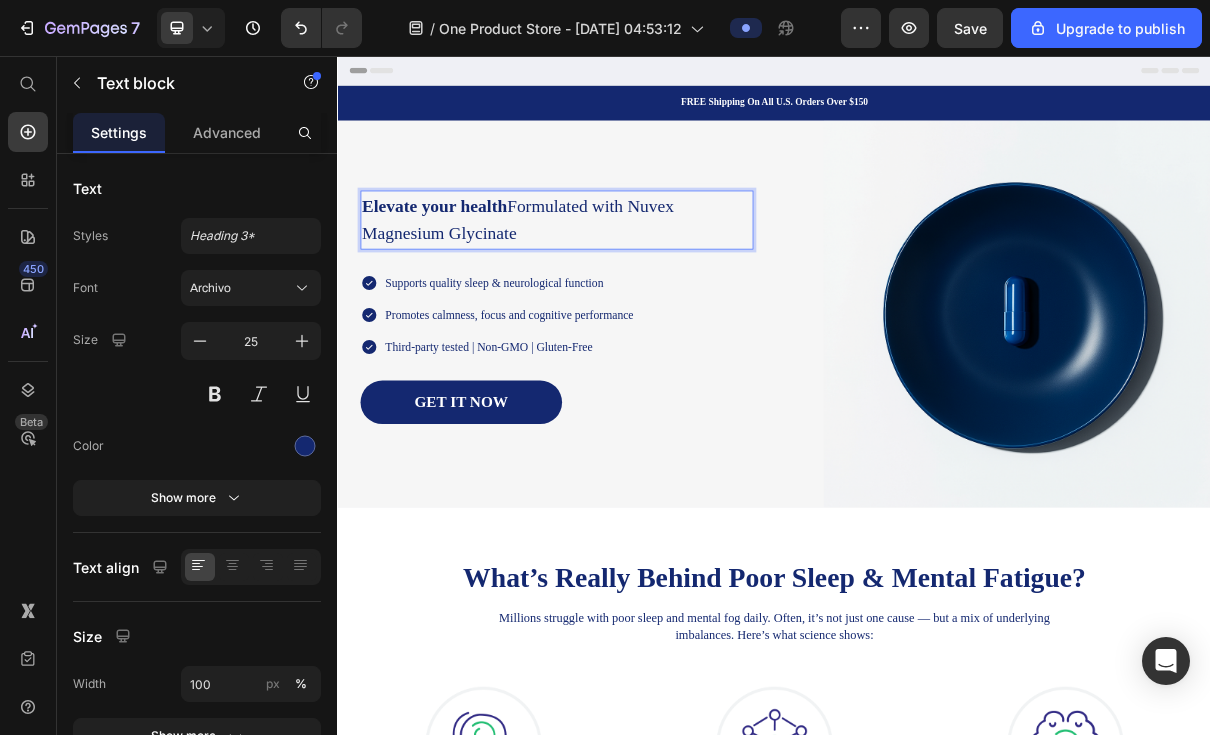 click on "Elevate your health  Formulated with Nuvex Magnesium Glycinate" at bounding box center [638, 281] 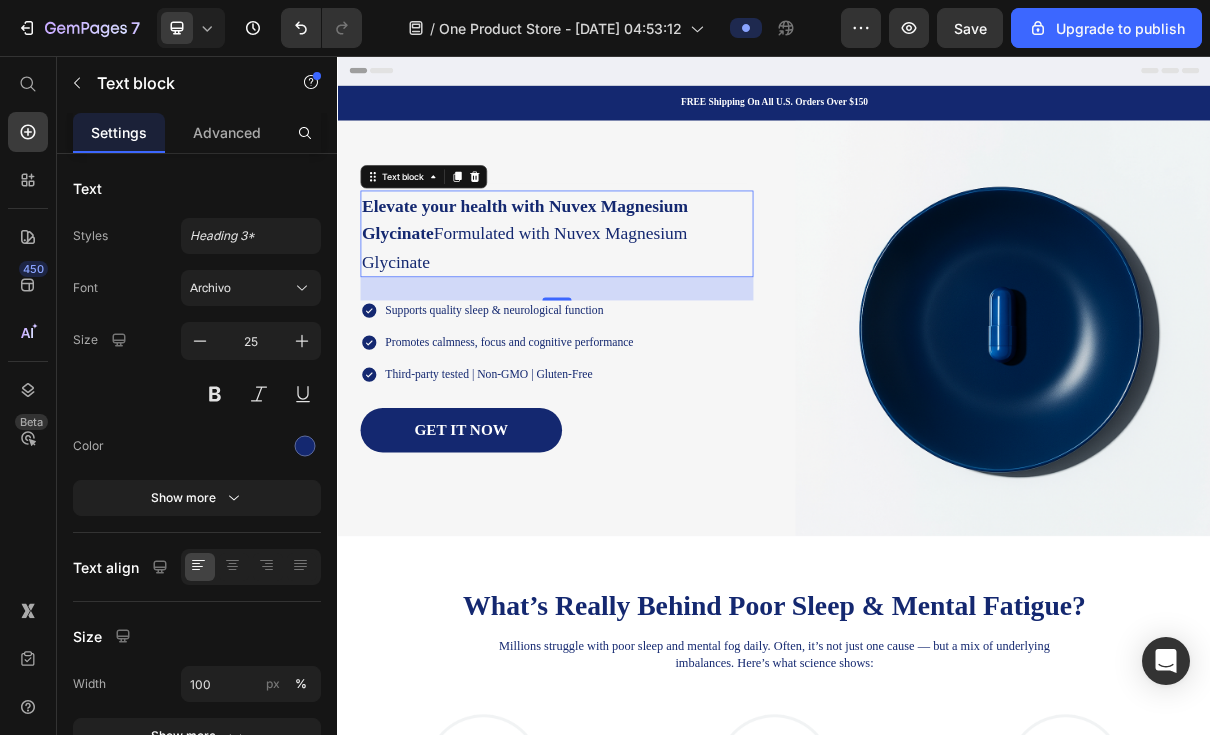 click on "Elevate your health with Nuvex Magnesium Glycinate Formulated with Nuvex Magnesium Glycinate" at bounding box center [638, 301] 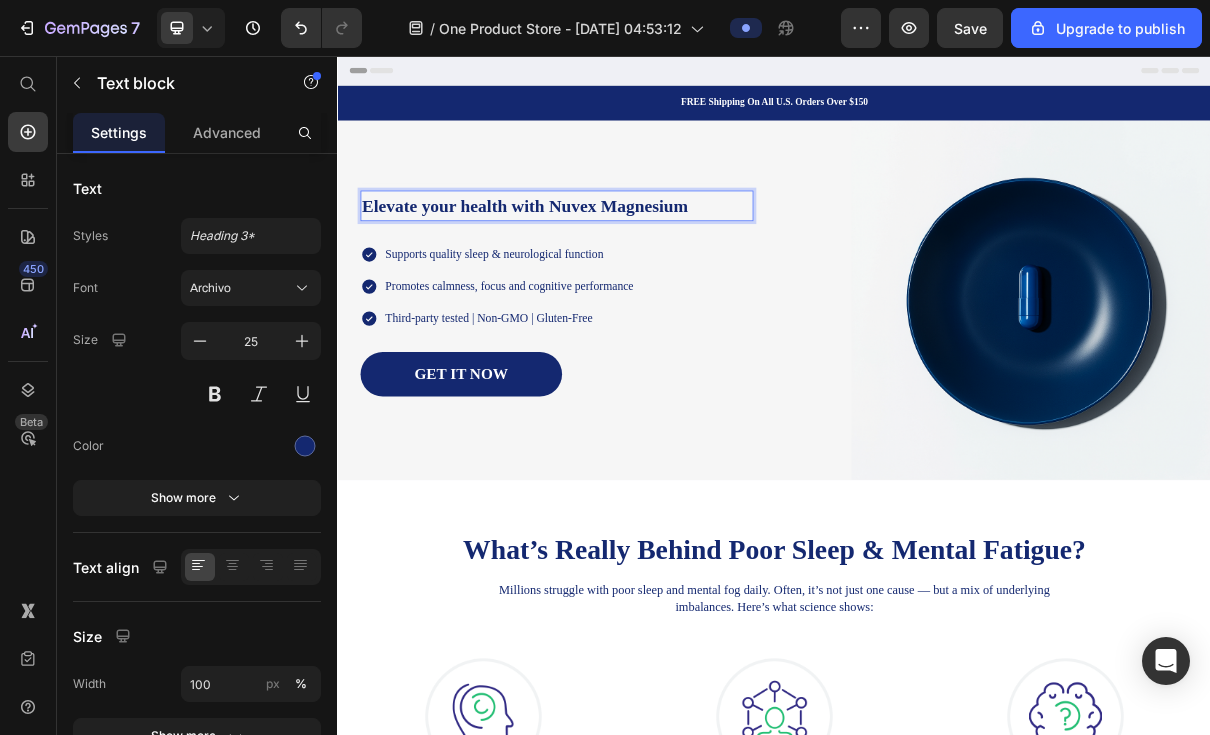 click on "Elevate your health with Nuvex Magnesium" at bounding box center (594, 262) 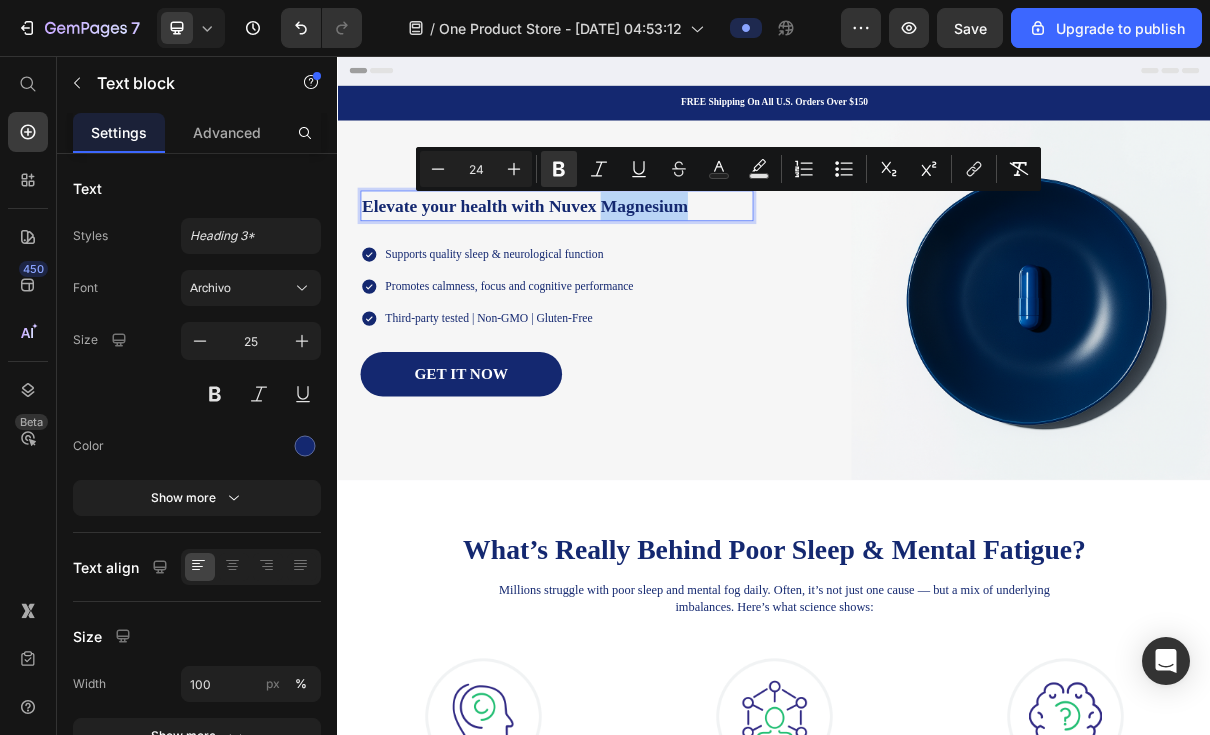 click on "Elevate your health with Nuvex Magnesium" at bounding box center [638, 262] 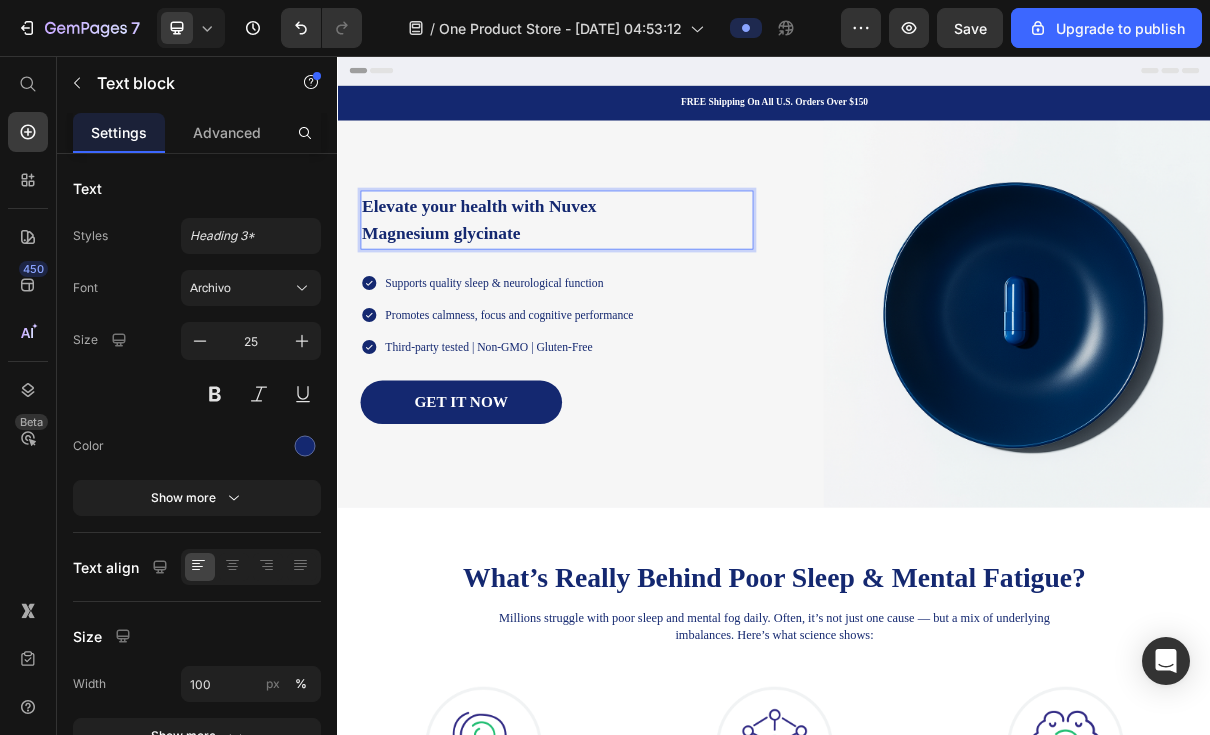 click on "Magnesium glycinate" at bounding box center (638, 300) 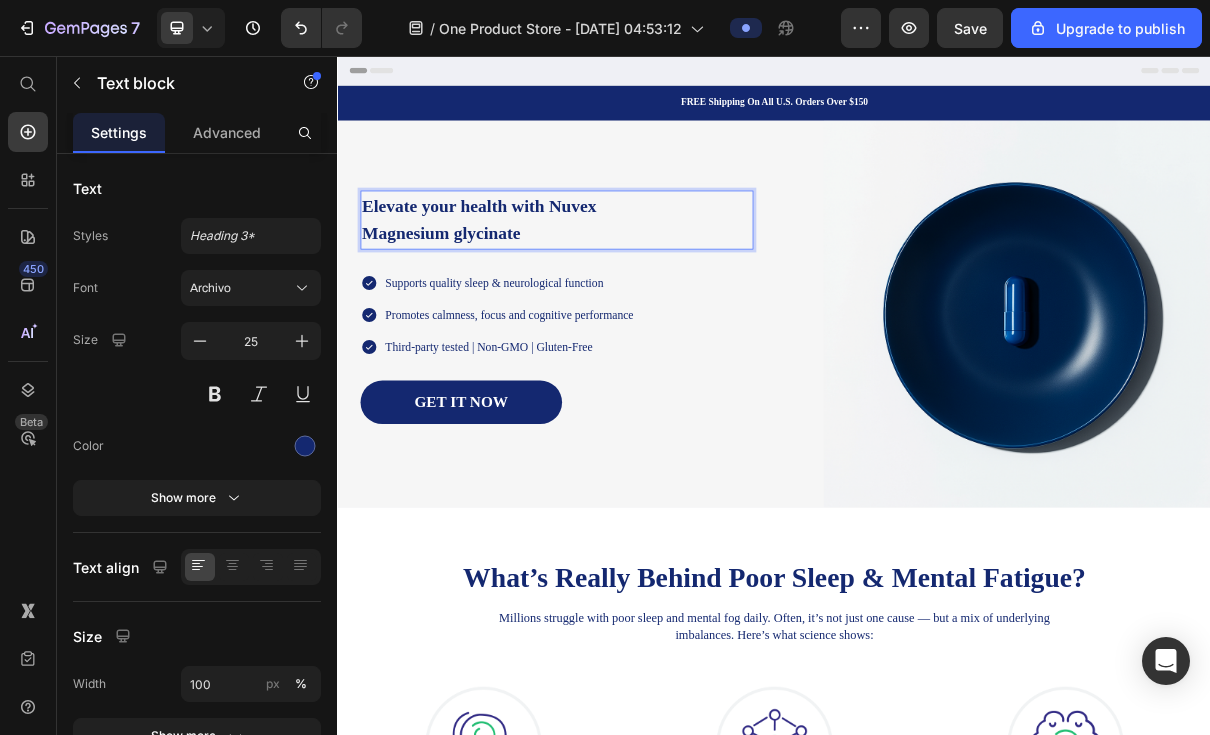 click on "Magnesium glycinate" at bounding box center [479, 300] 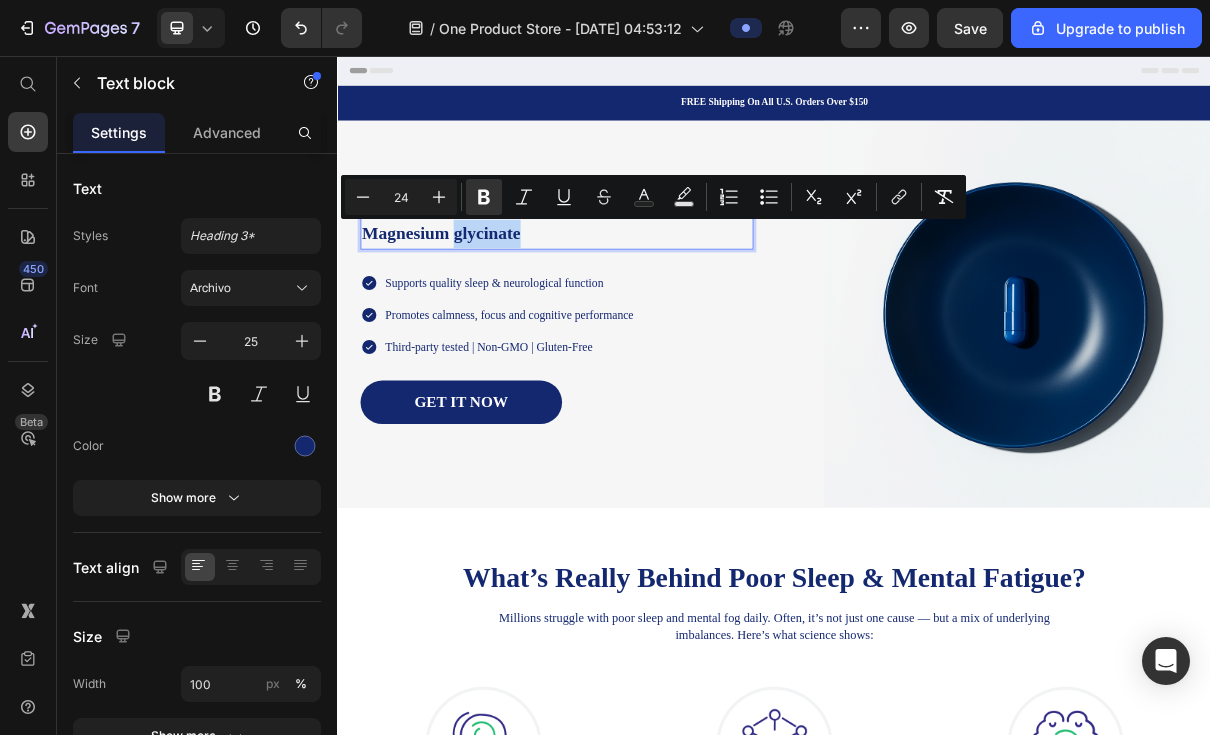 click on "Magnesium glycinate" at bounding box center (638, 300) 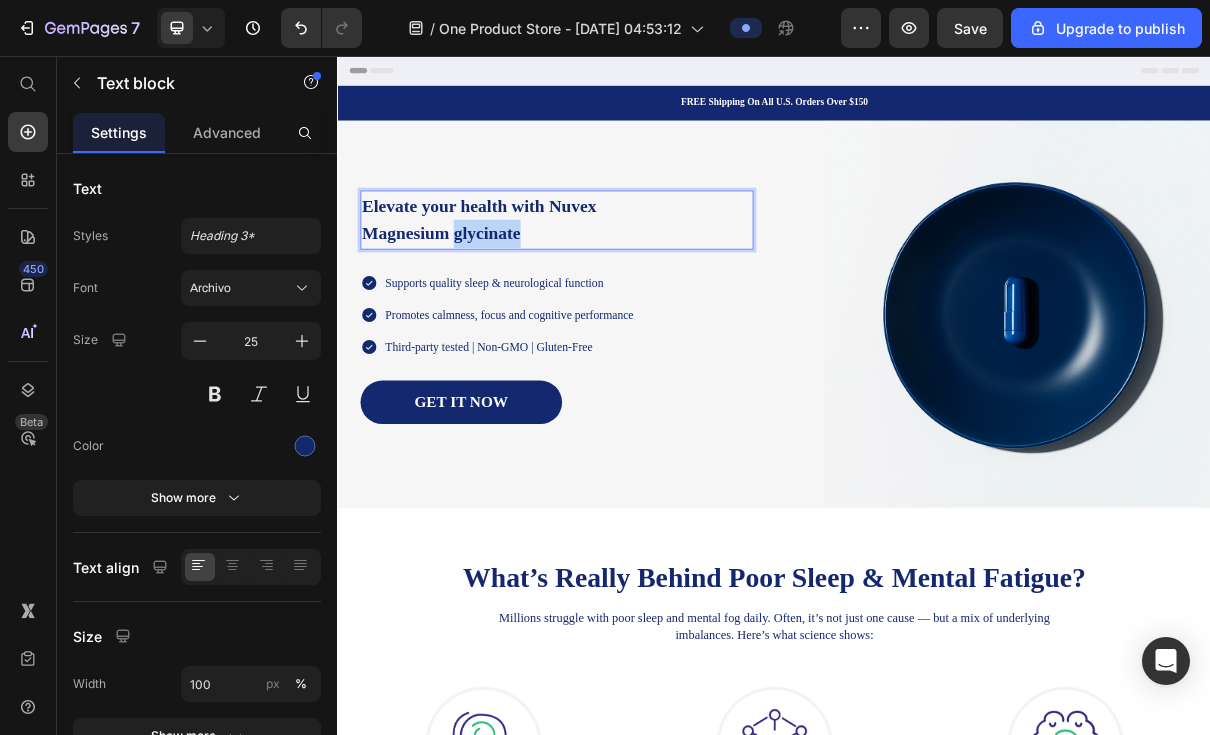 click on "Magnesium glycinate" at bounding box center (638, 300) 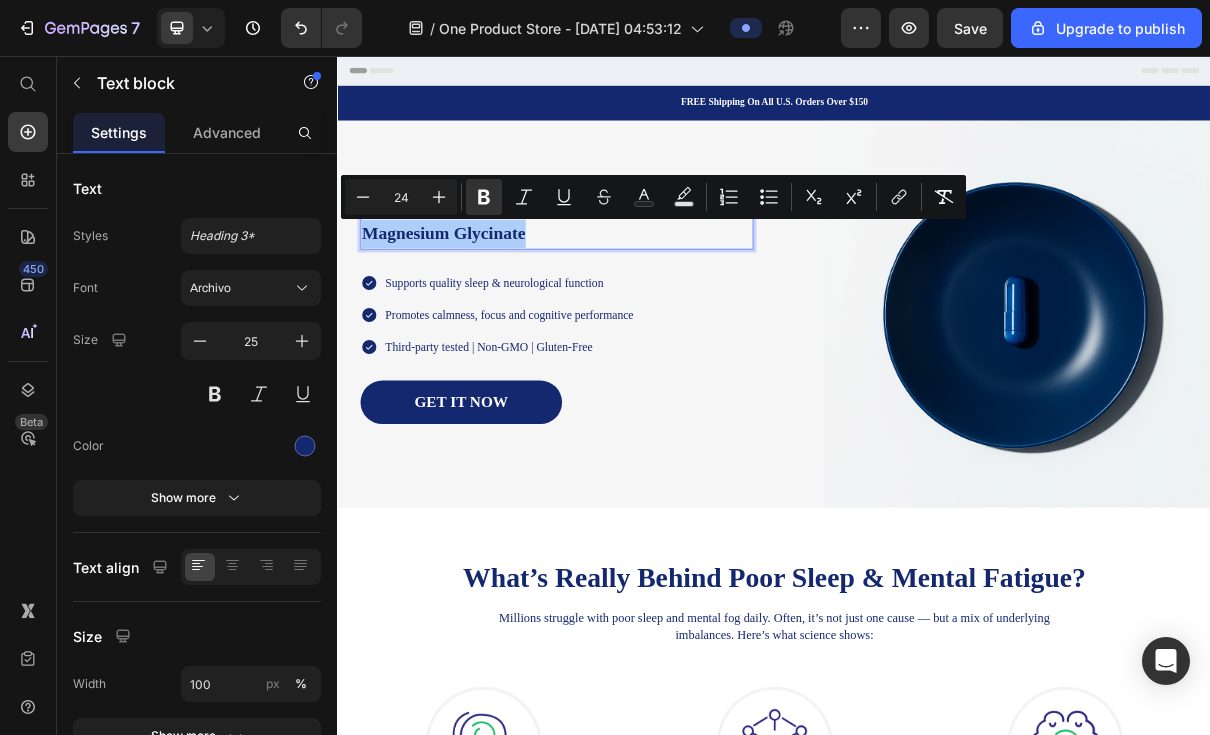 click 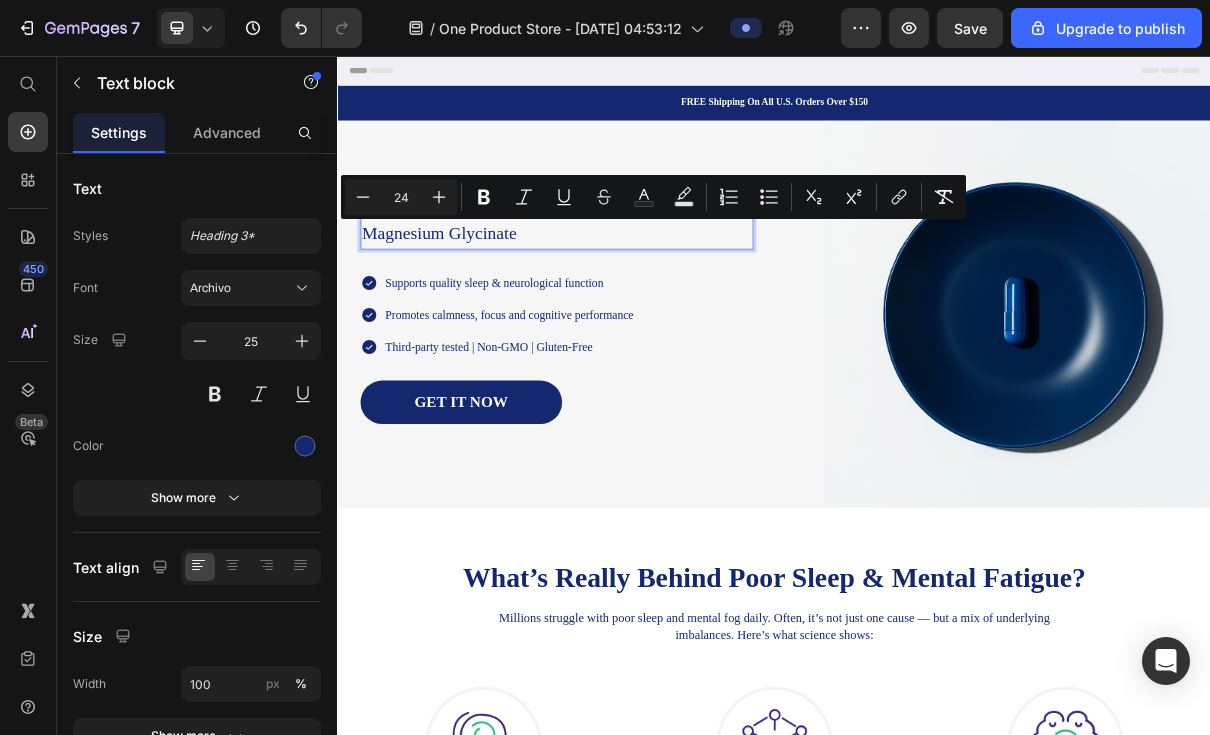 click on "Magnesium Glycinate" at bounding box center (638, 300) 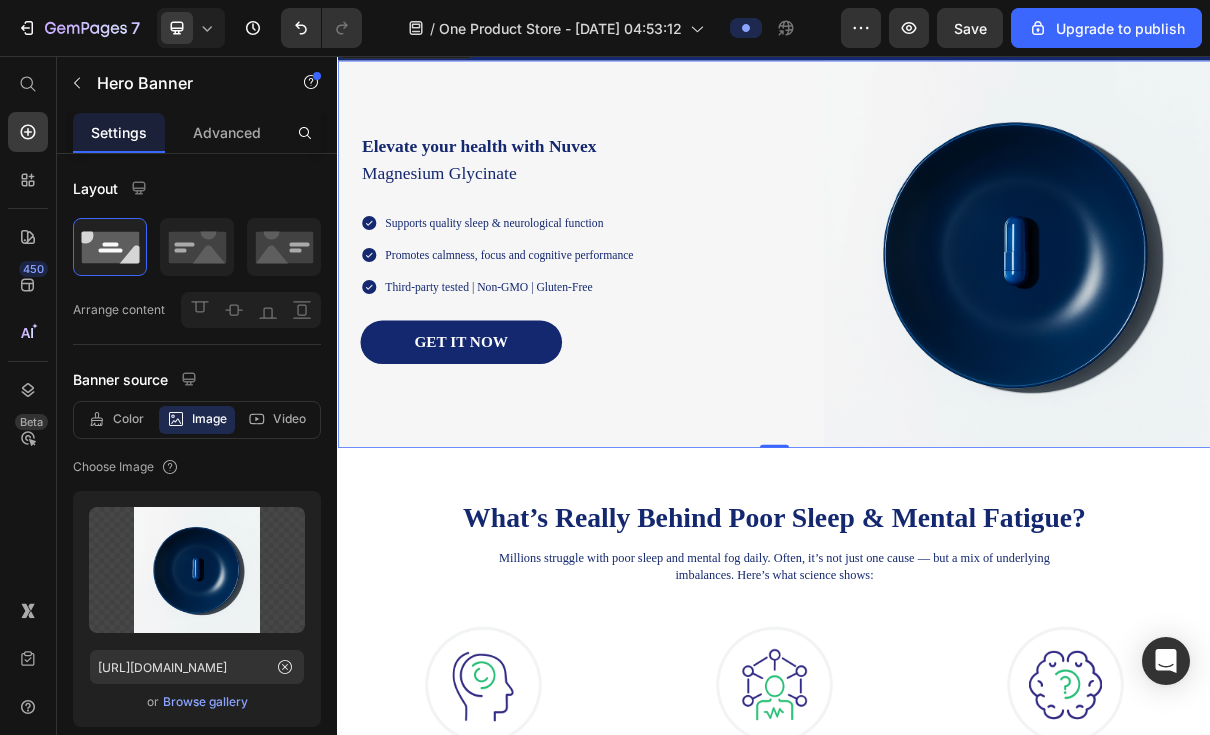 scroll, scrollTop: 91, scrollLeft: 0, axis: vertical 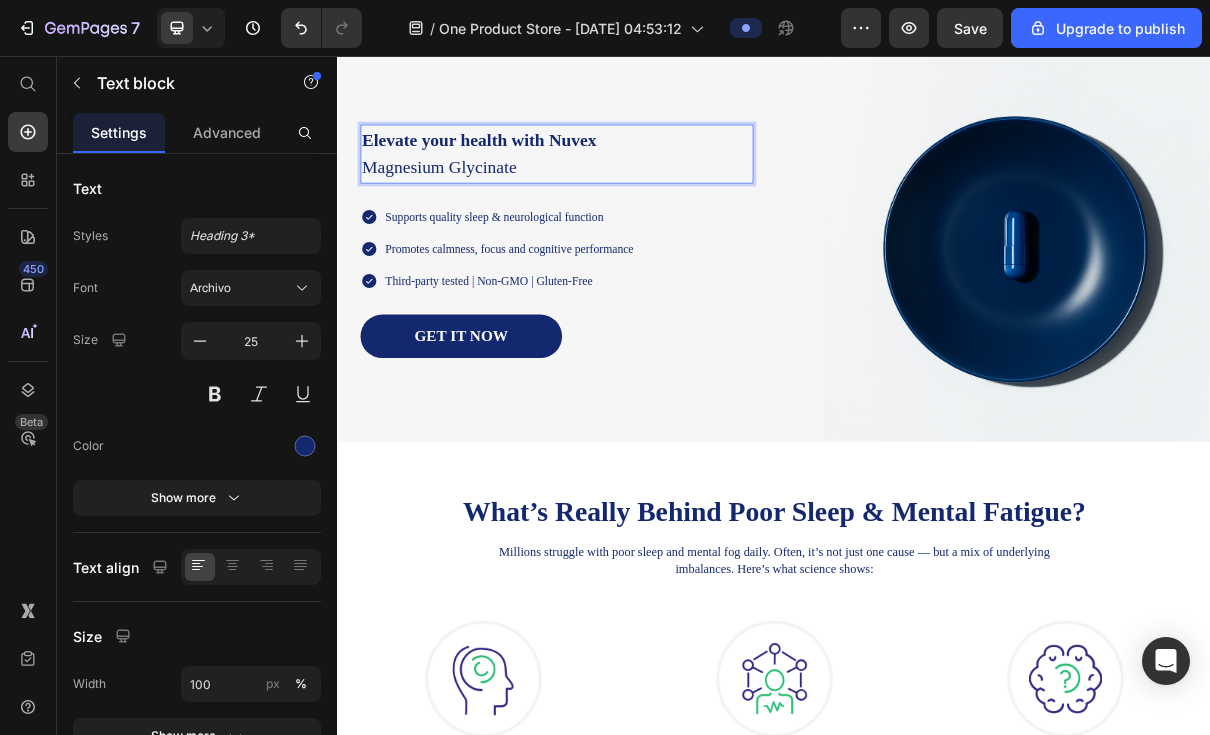 click on "Elevate your health with Nuvex" at bounding box center [531, 171] 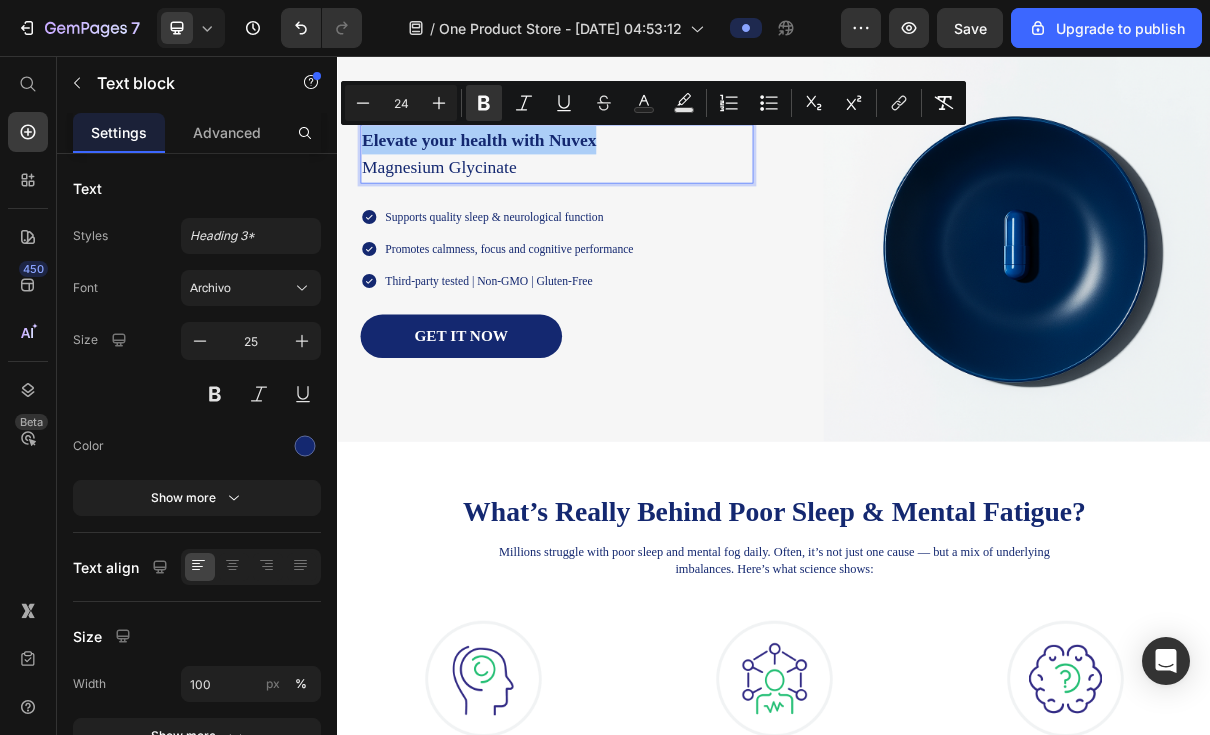 click 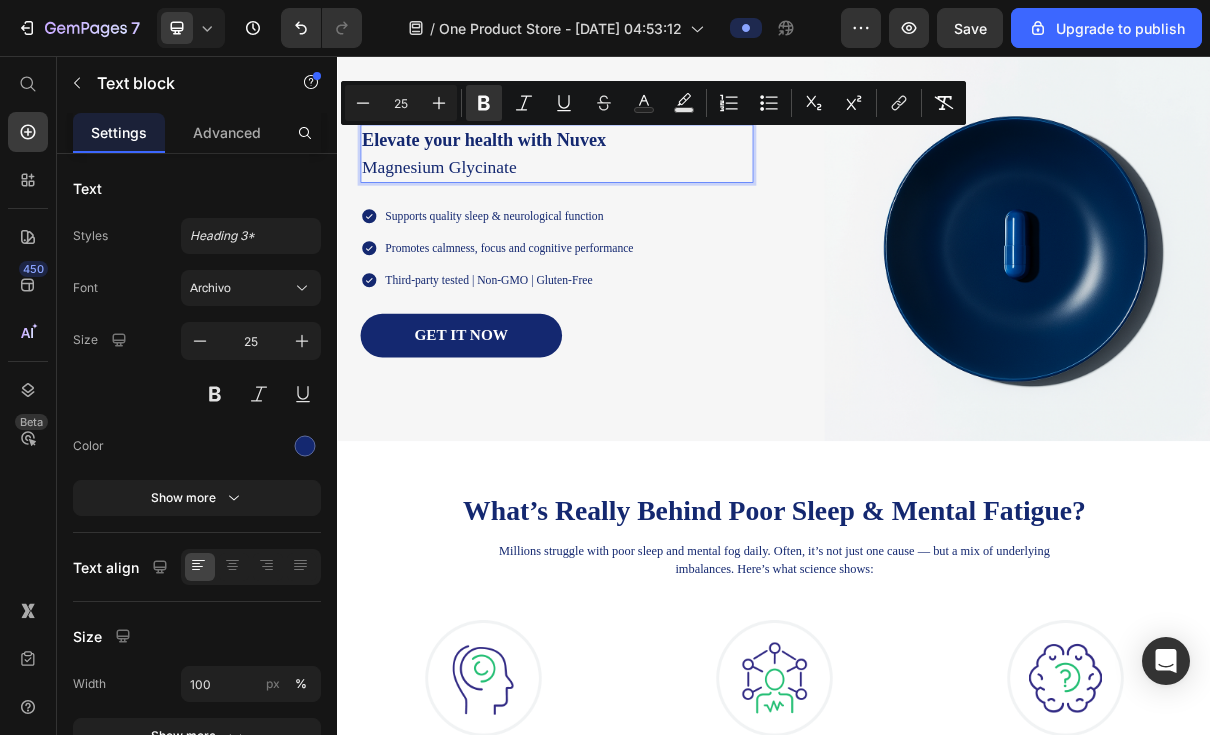 click 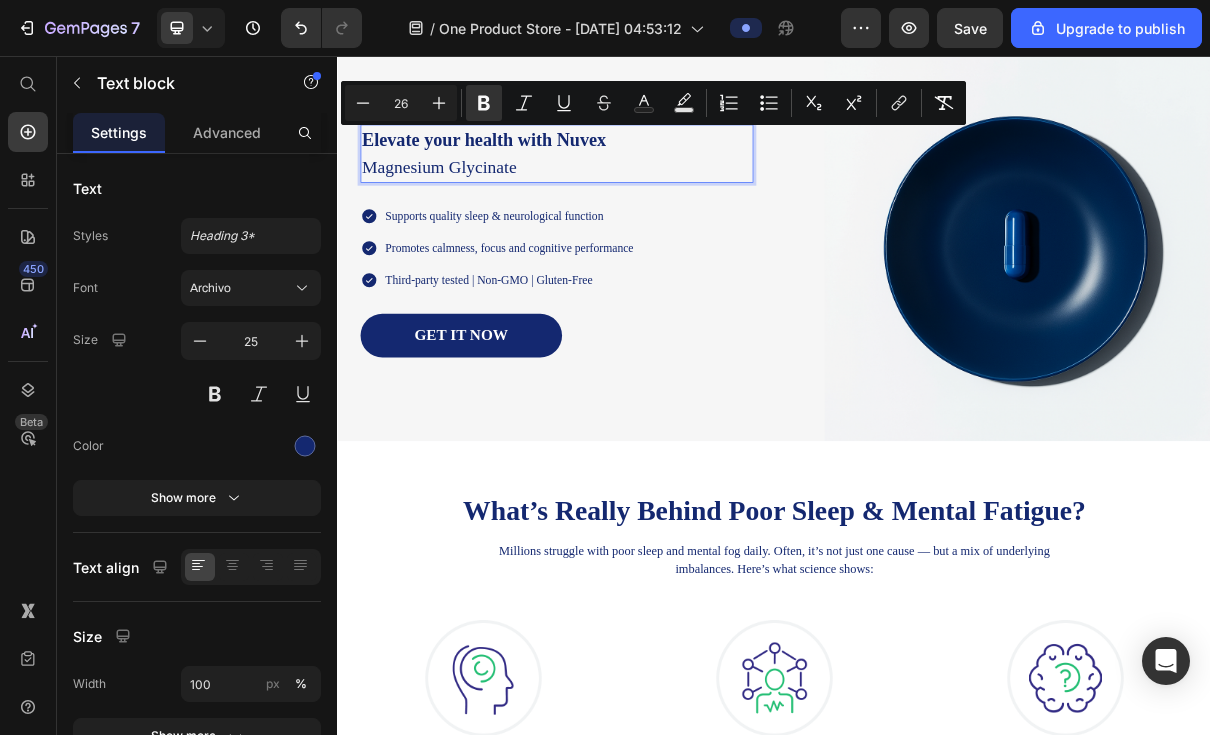 click 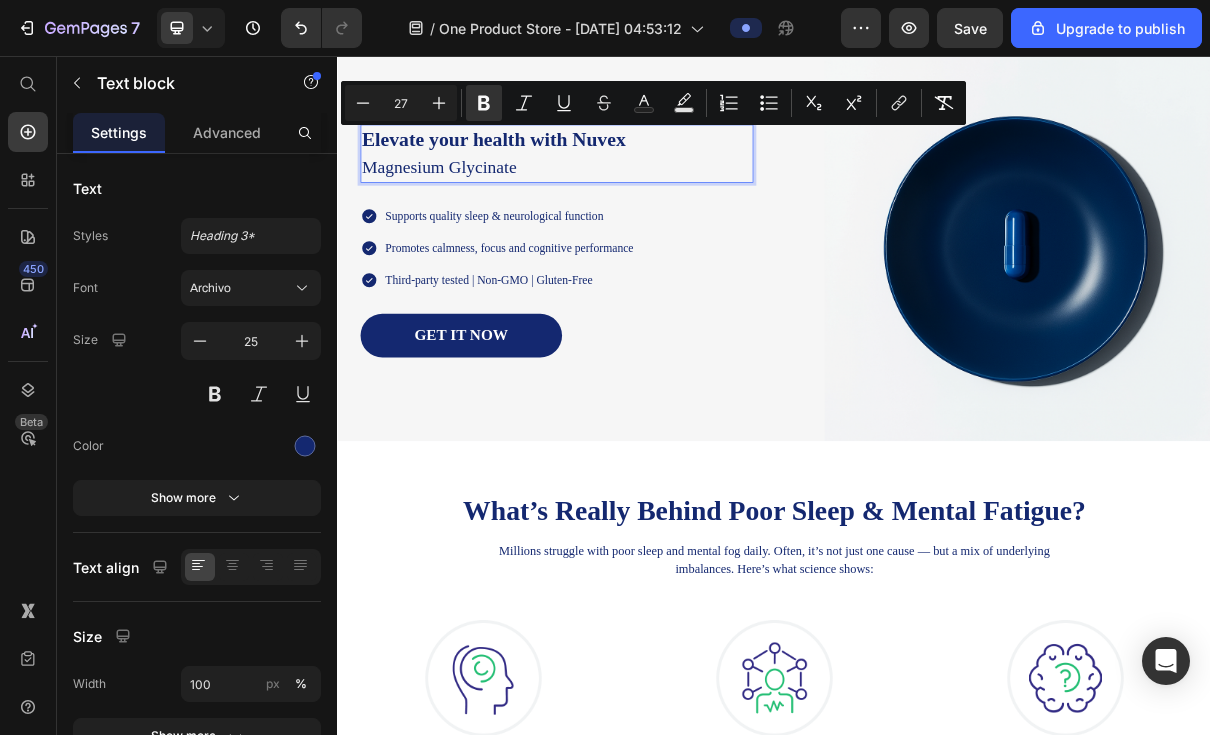 click 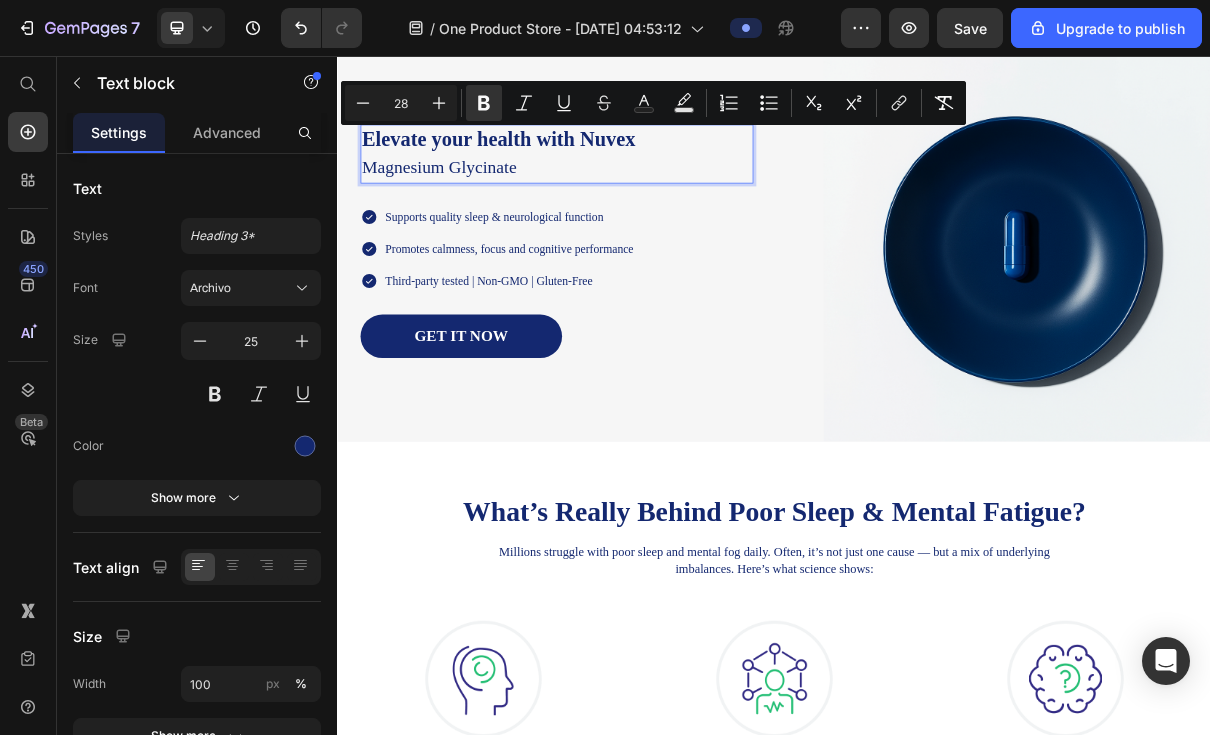 click 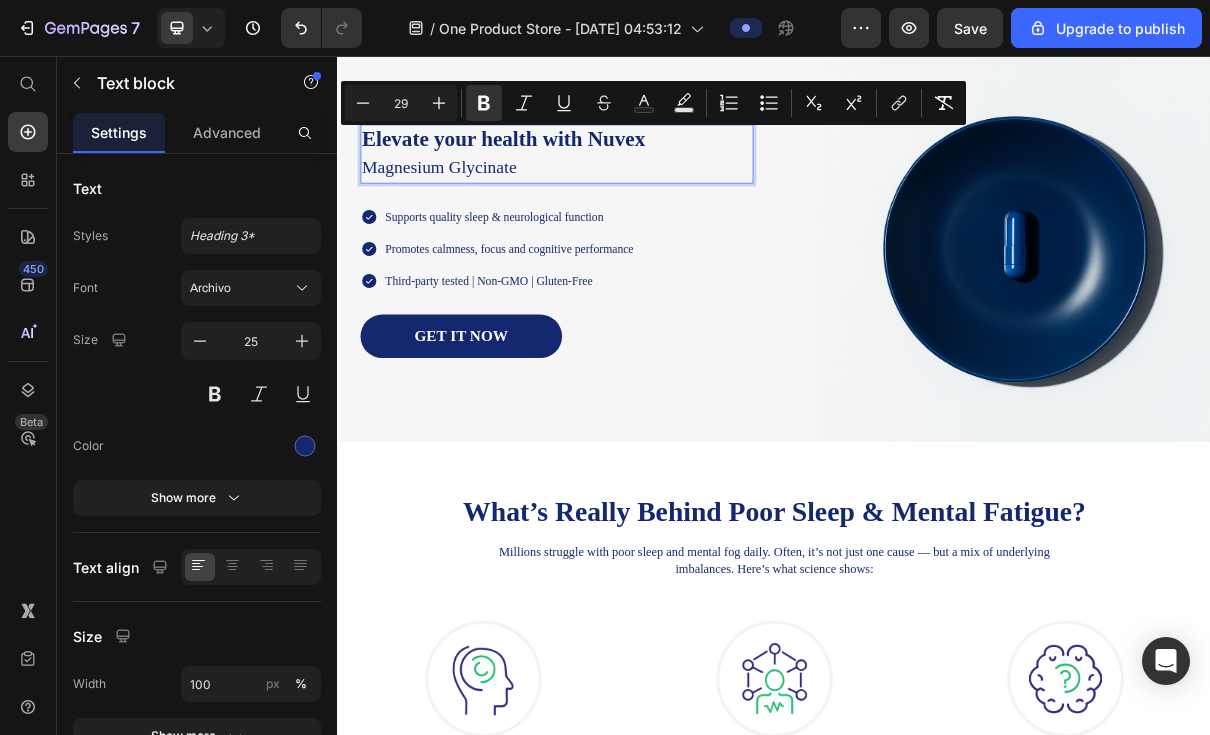 click 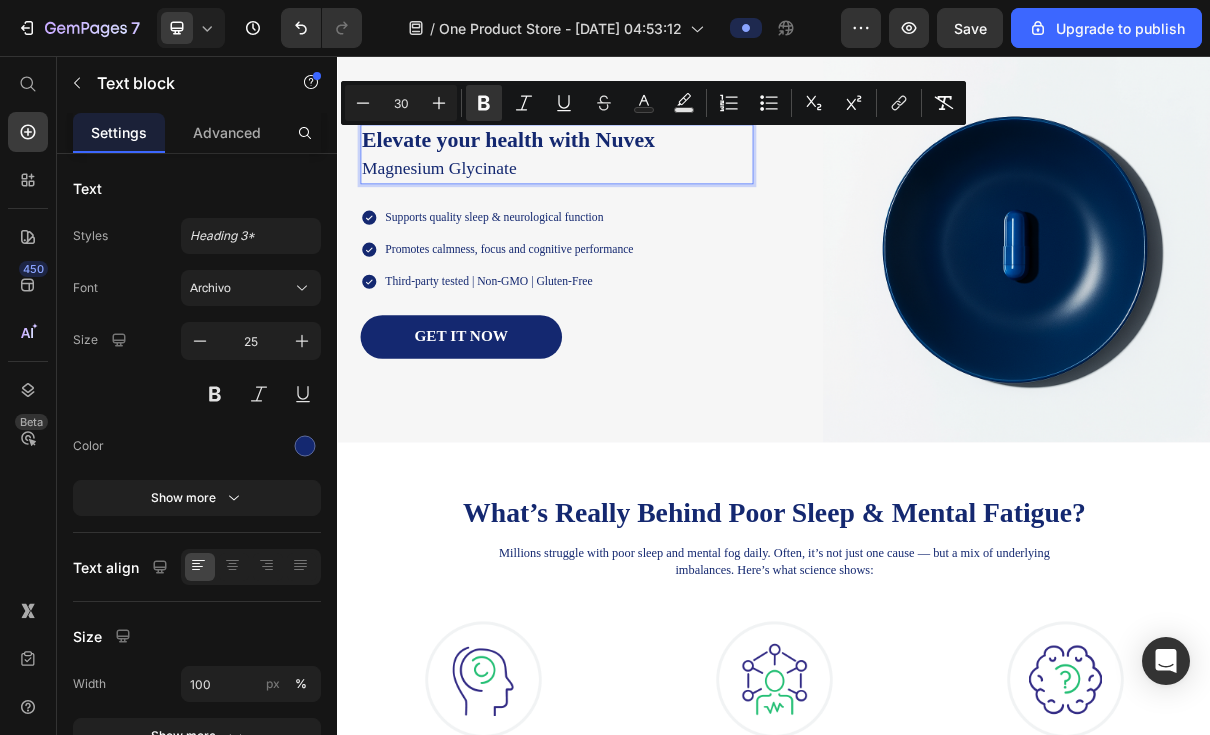 click 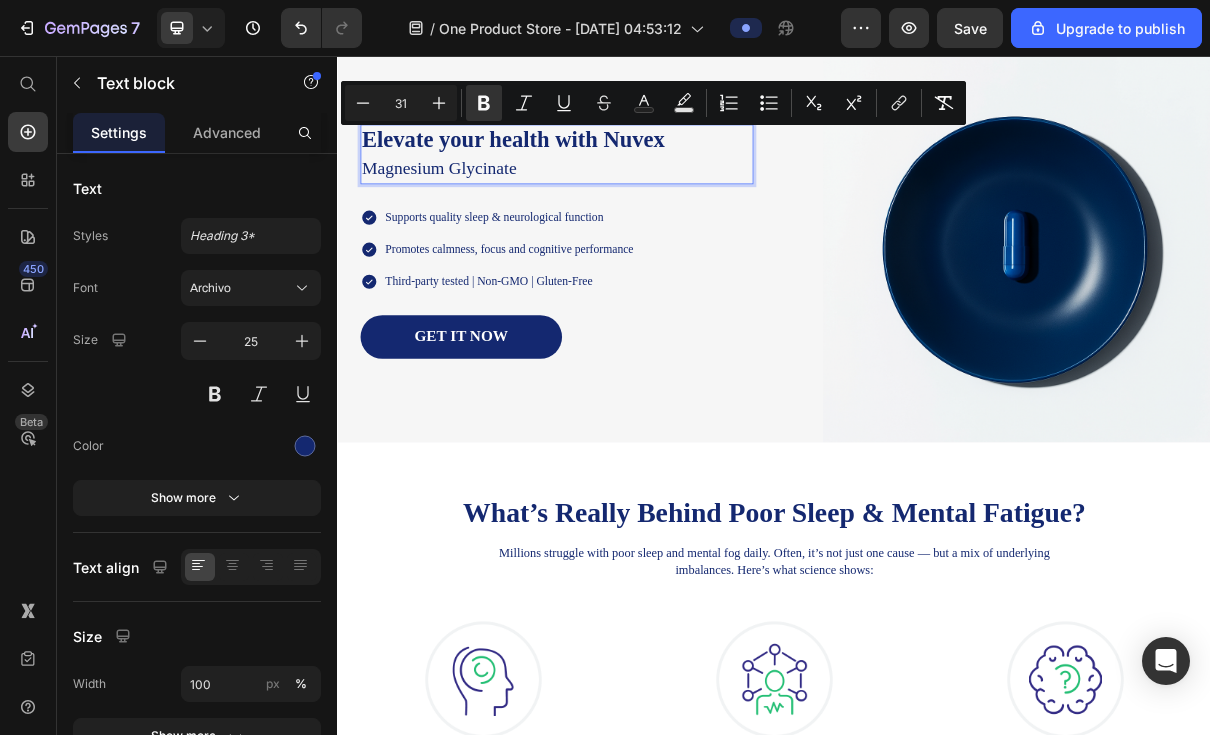 click 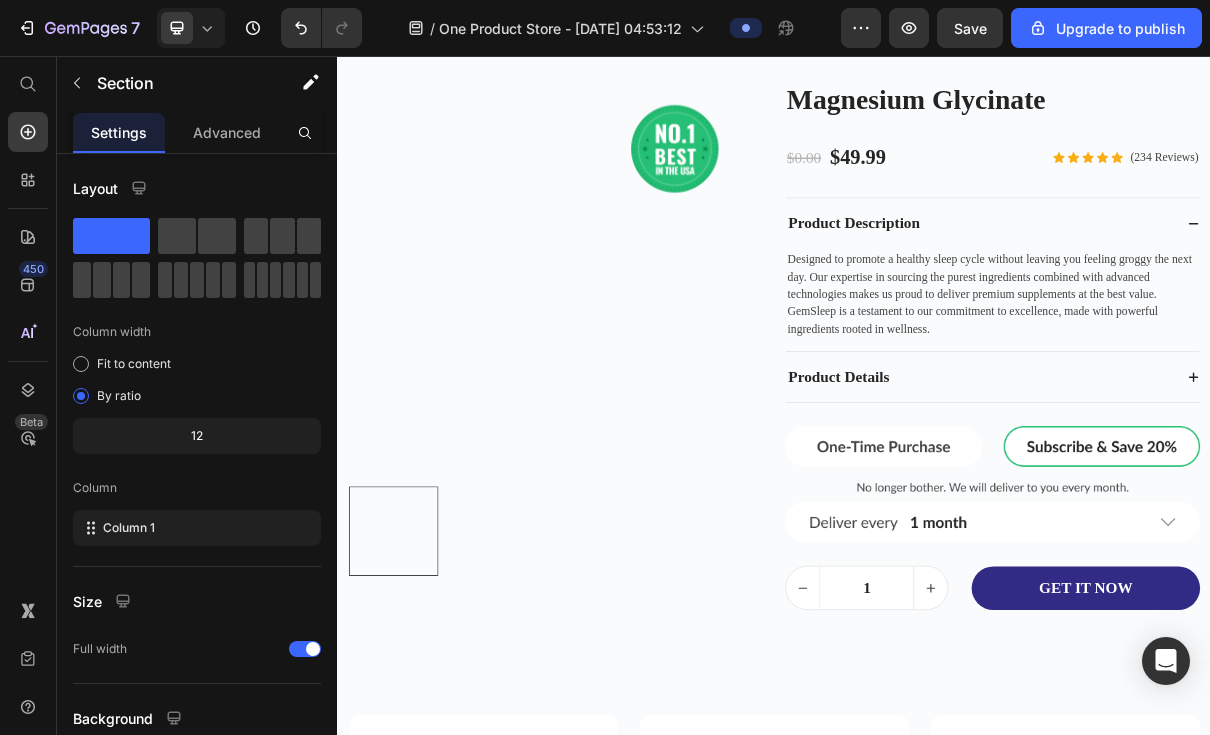 scroll, scrollTop: 4777, scrollLeft: 0, axis: vertical 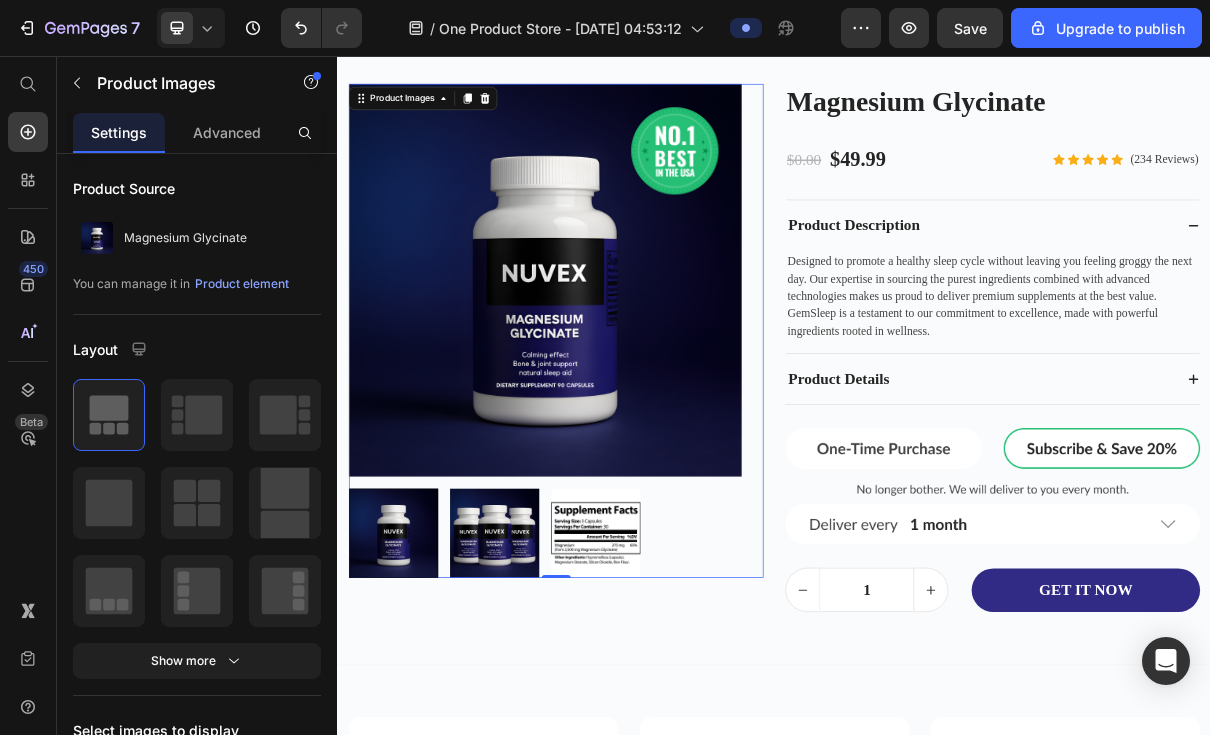 click at bounding box center [622, 364] 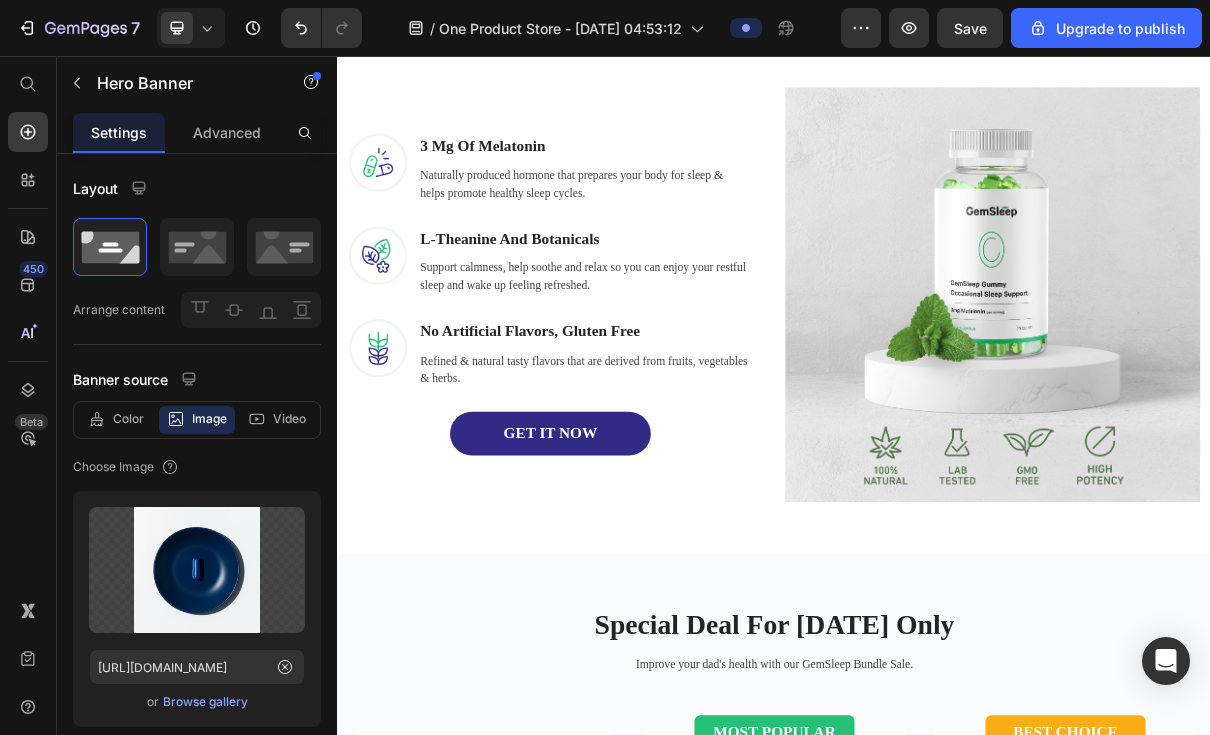 scroll, scrollTop: 3308, scrollLeft: 0, axis: vertical 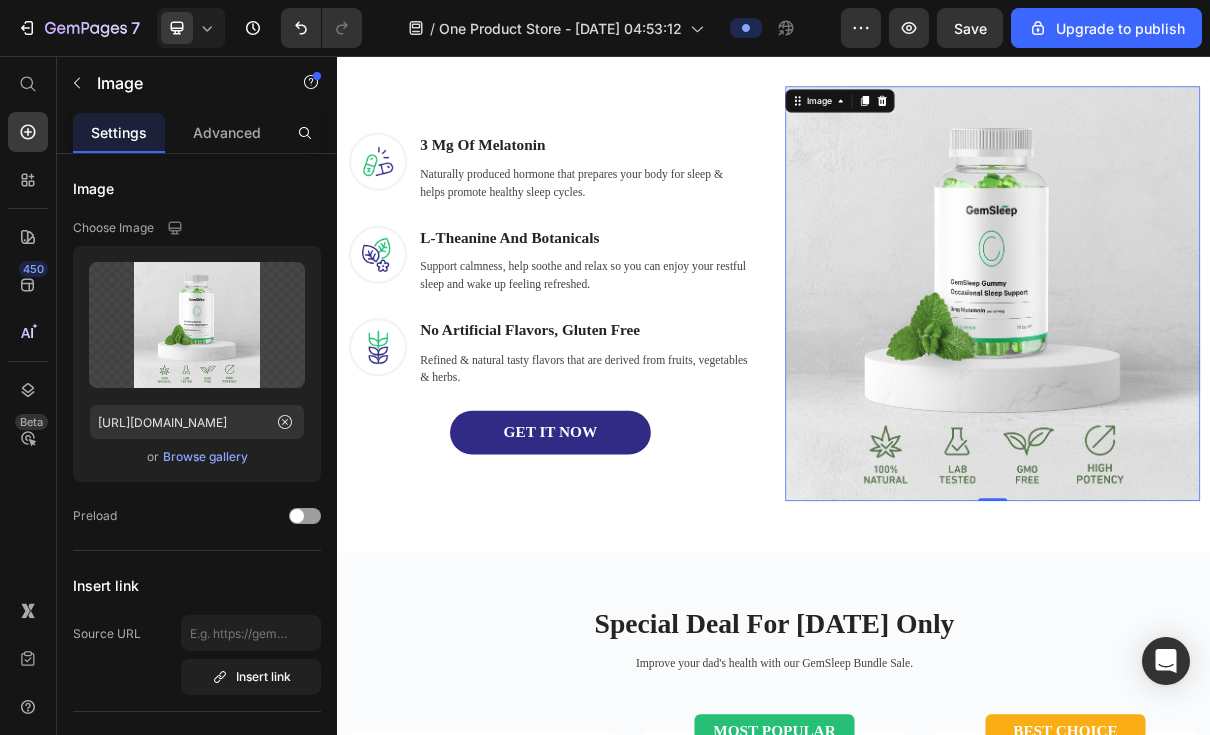 click 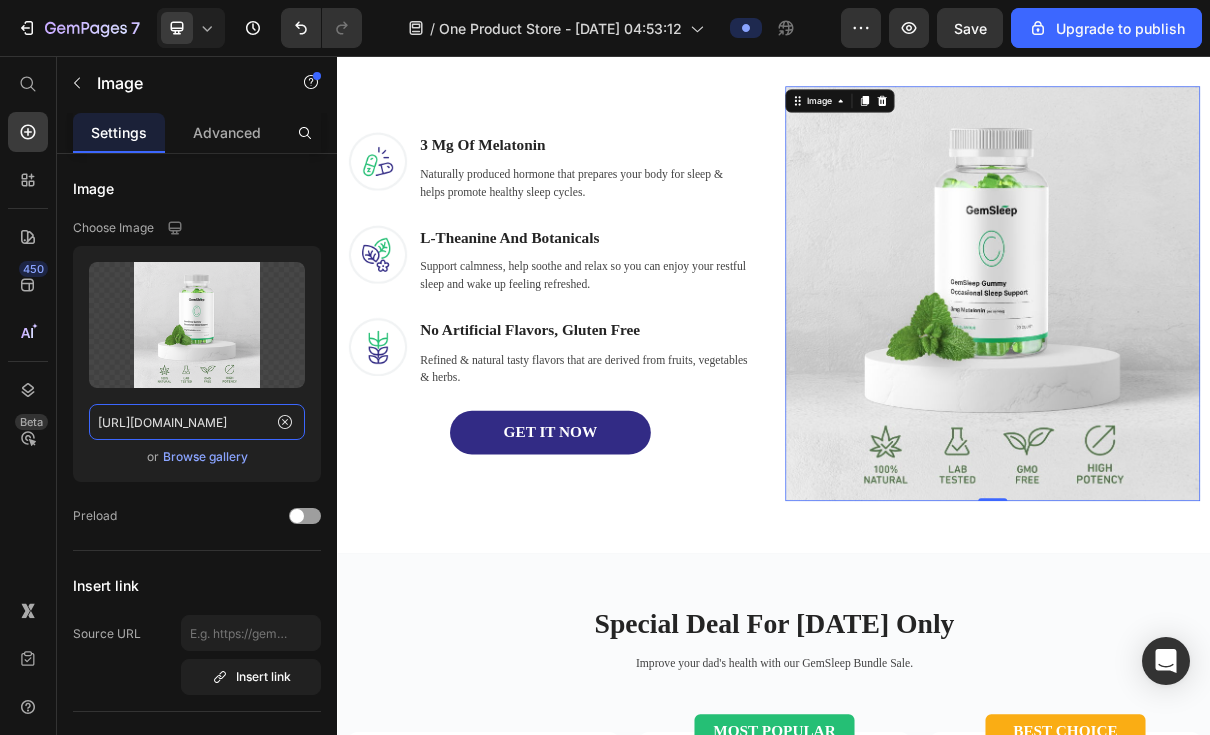 type 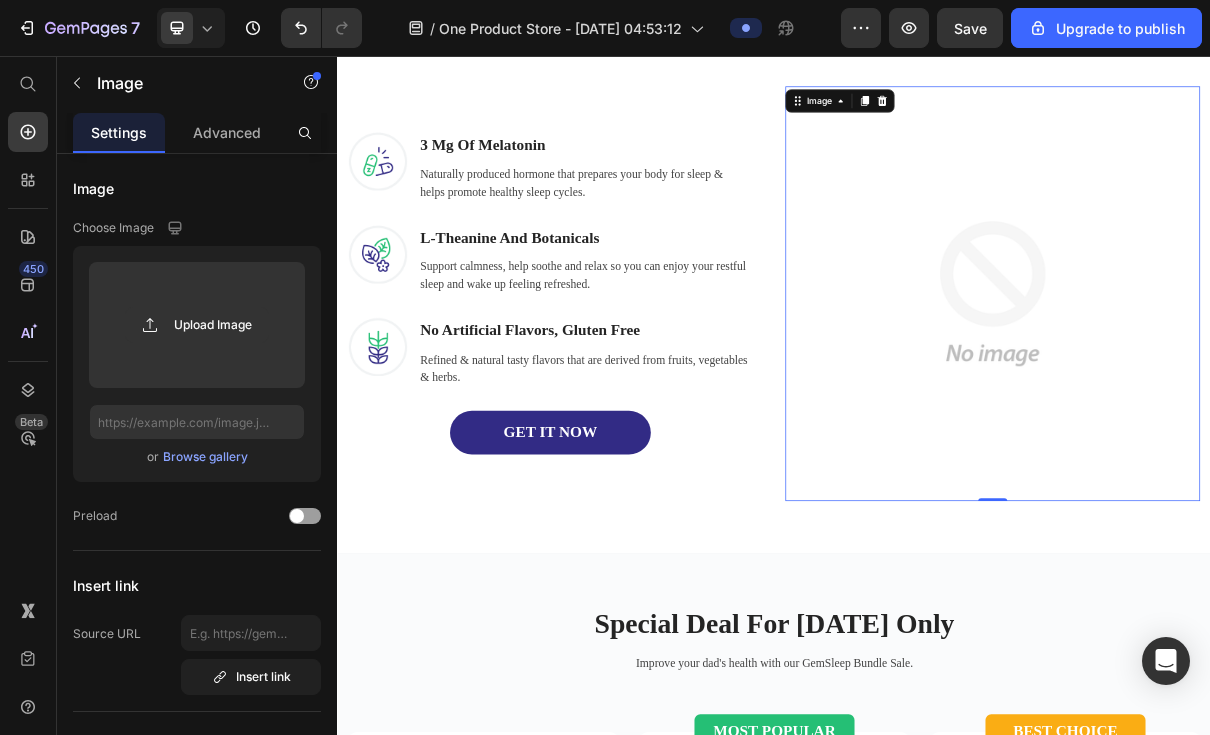 click at bounding box center (197, 325) 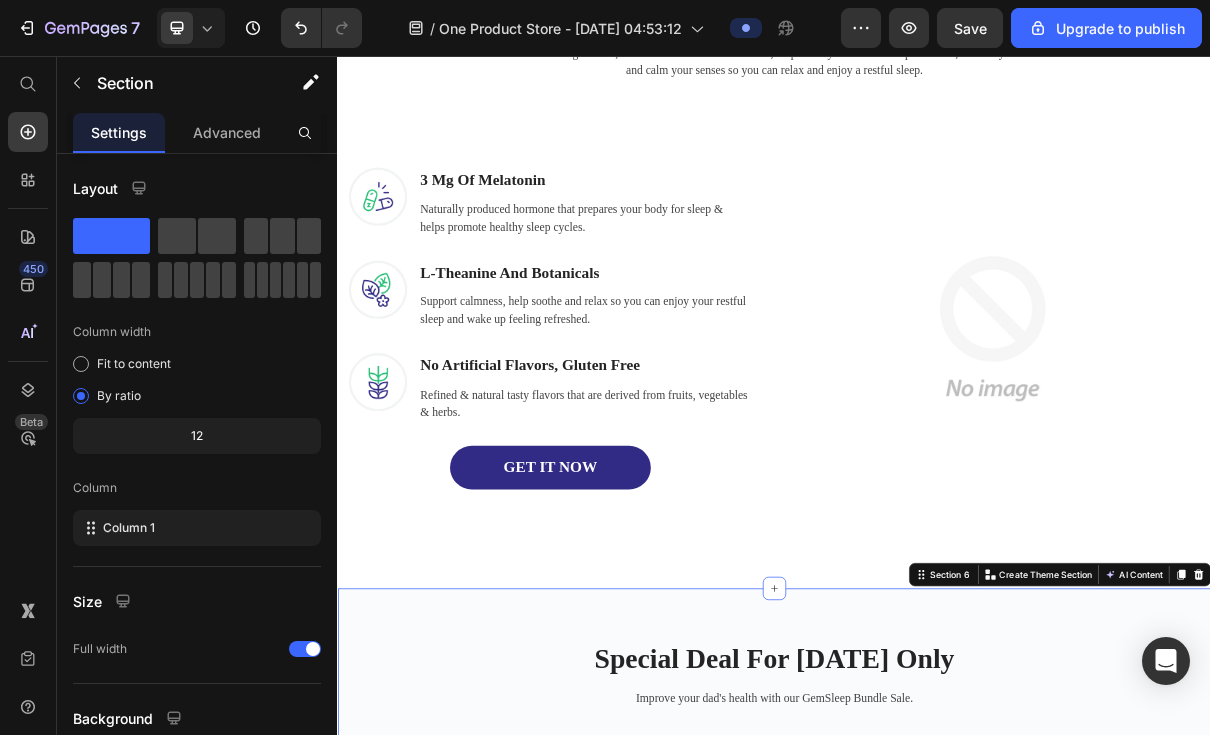scroll, scrollTop: 3258, scrollLeft: 0, axis: vertical 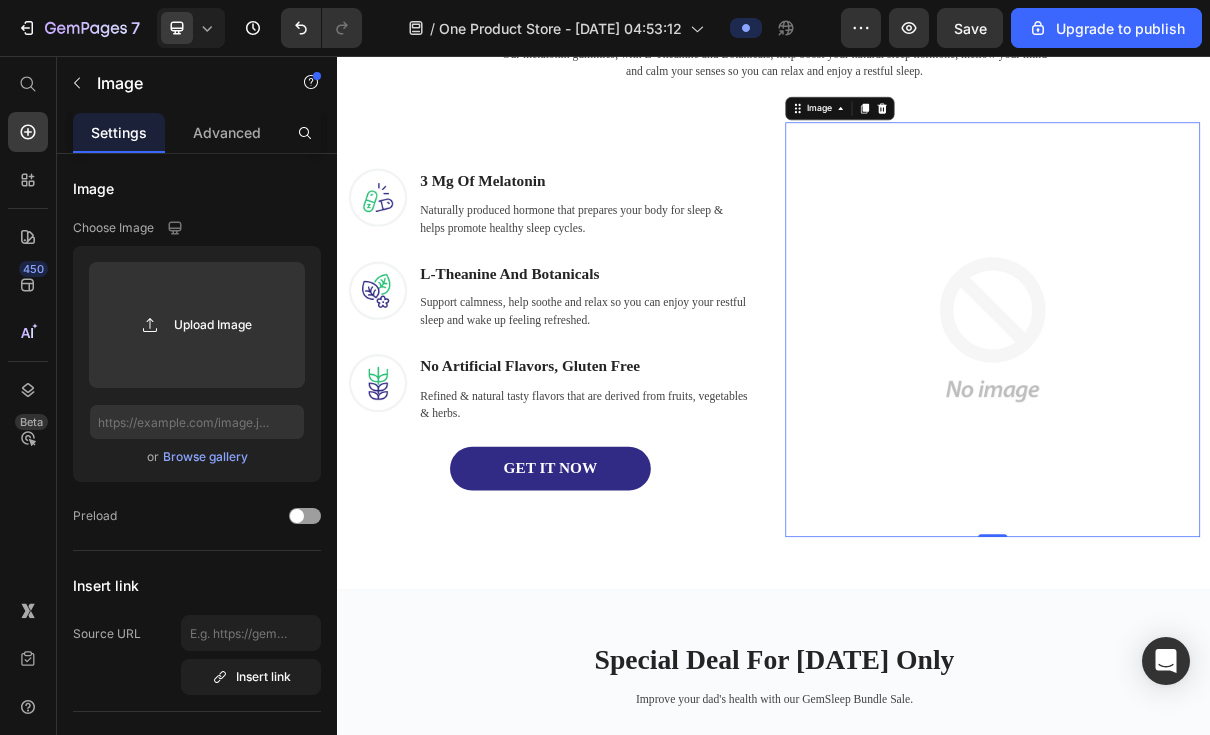 click 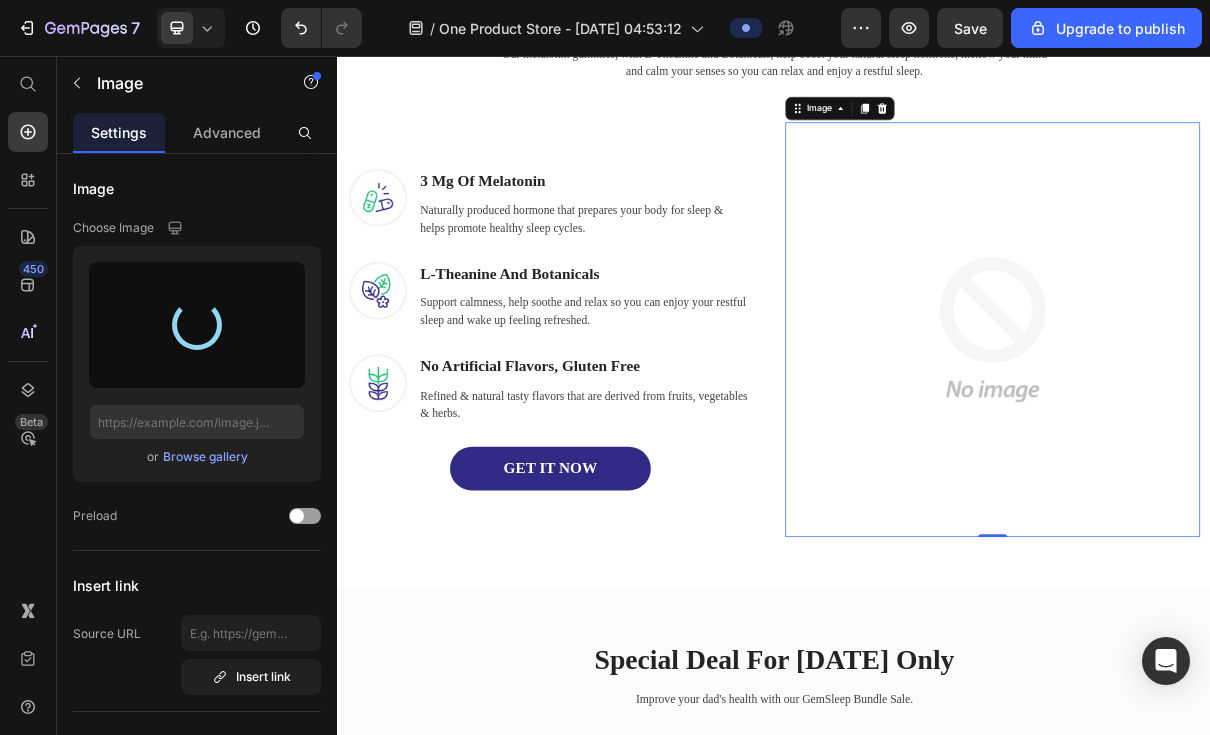 type on "https://cdn.shopify.com/s/files/1/0941/5363/8235/files/gempages_569696852333560704-a176bdca-7aab-48b0-8972-539e809f9ed5.png" 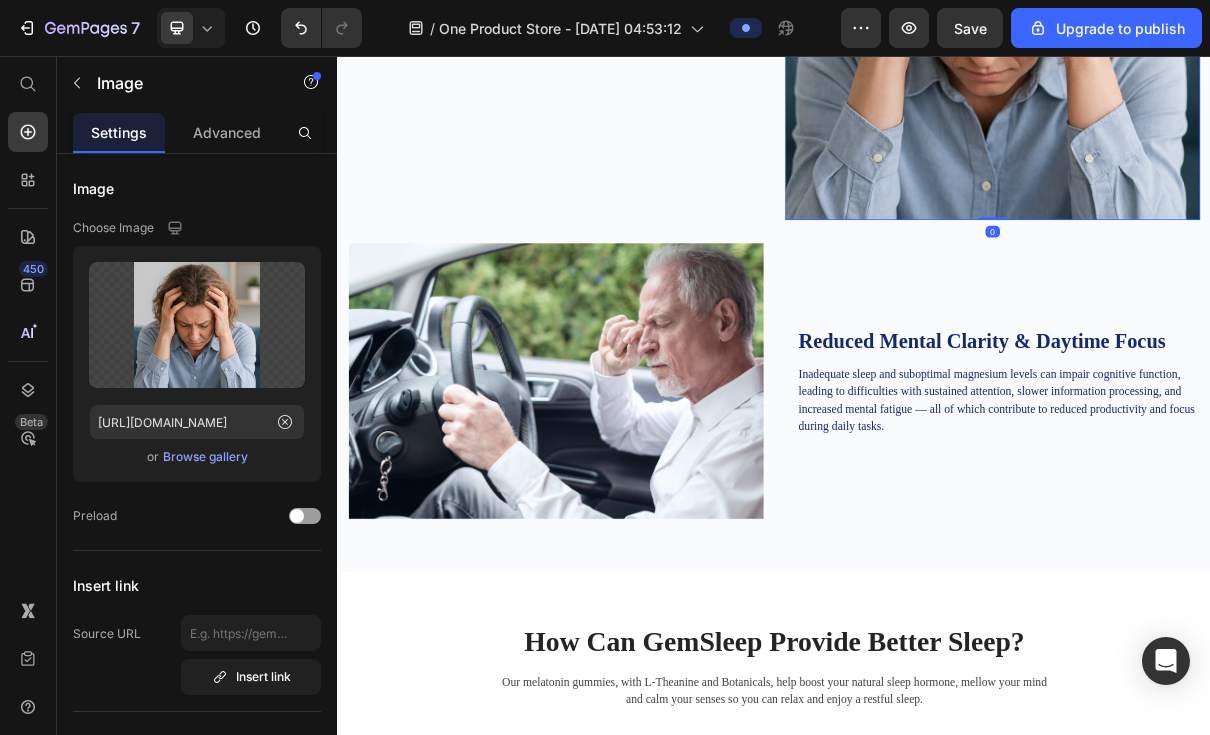 scroll, scrollTop: 2361, scrollLeft: 0, axis: vertical 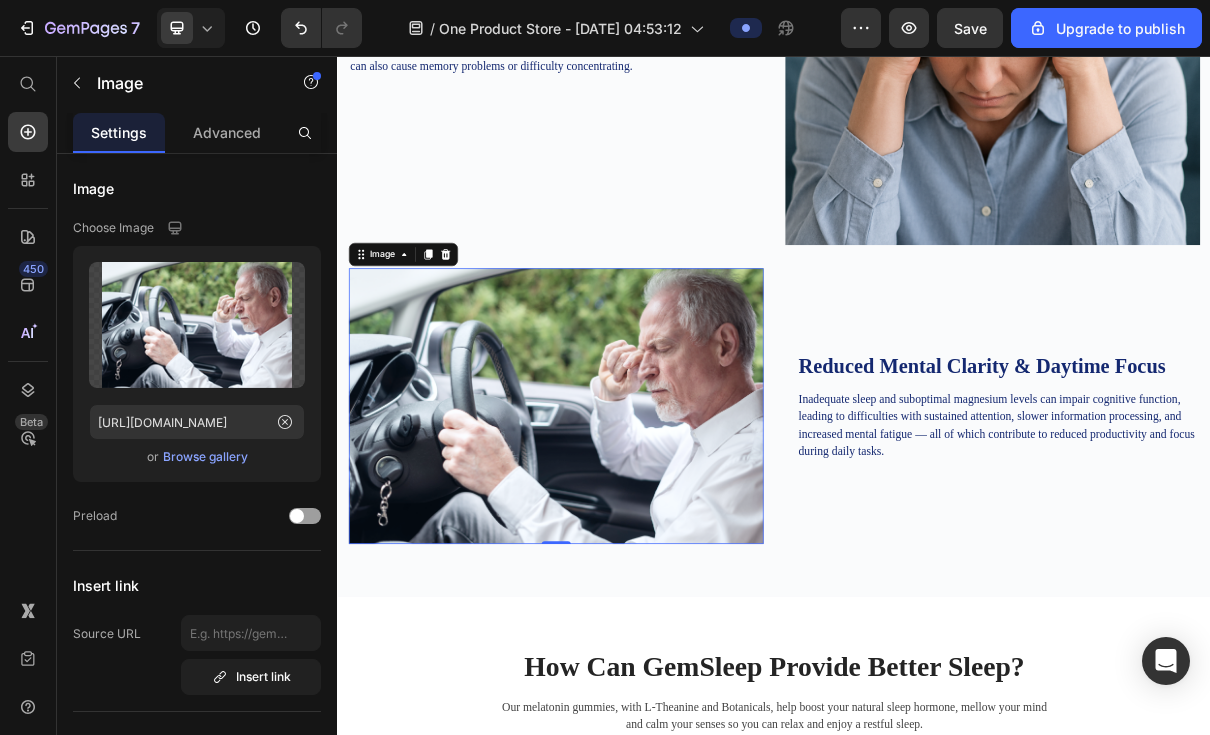 click 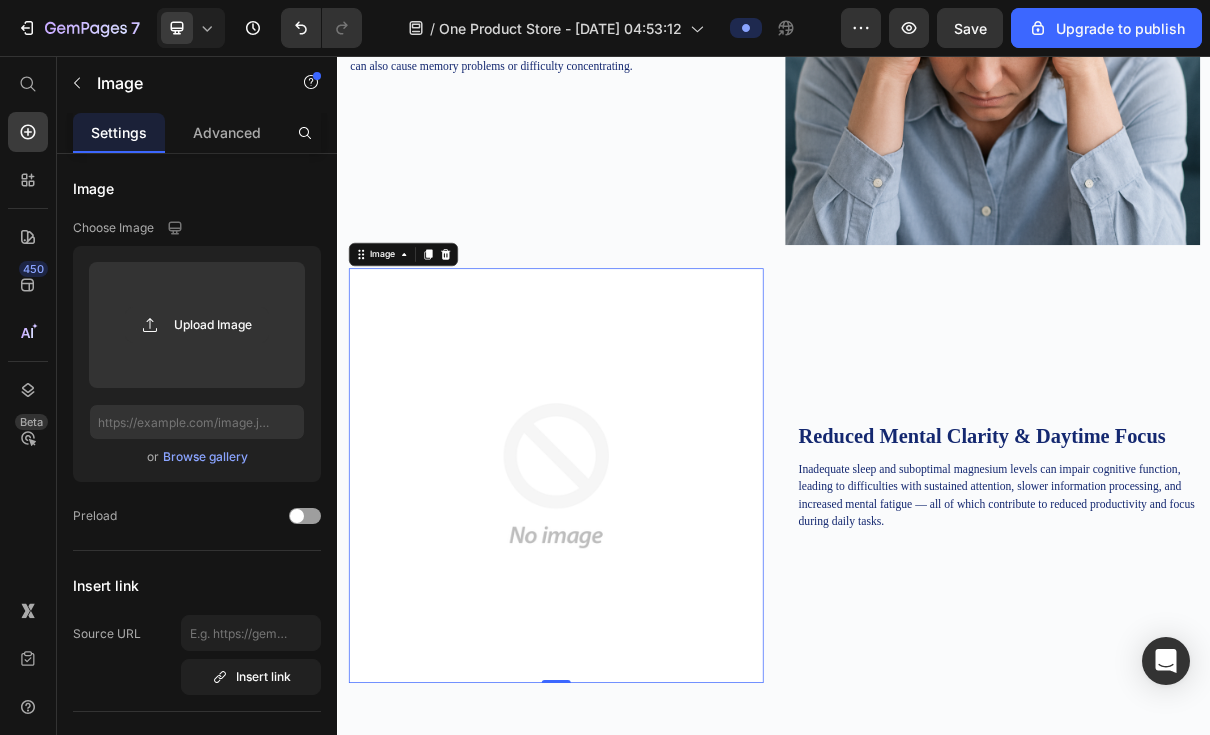 click 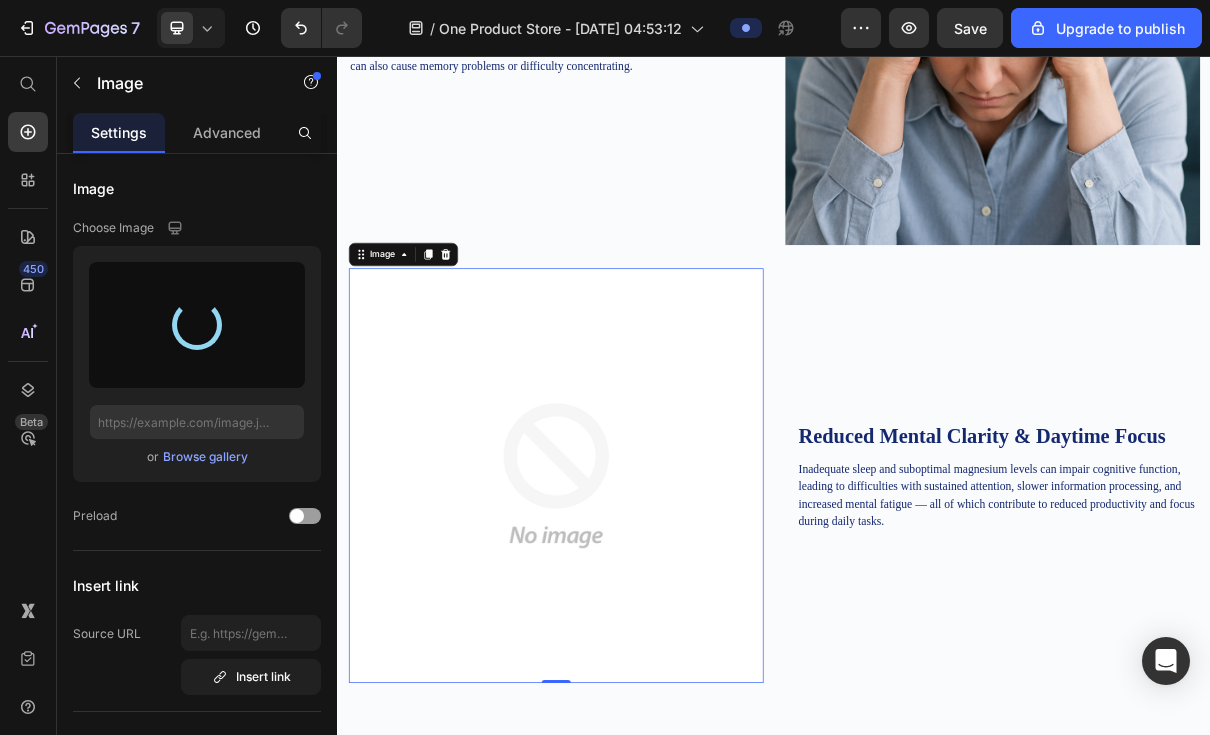 type on "https://cdn.shopify.com/s/files/1/0941/5363/8235/files/gempages_569696852333560704-464b403b-4ecb-4170-9e81-011023104cb5.png" 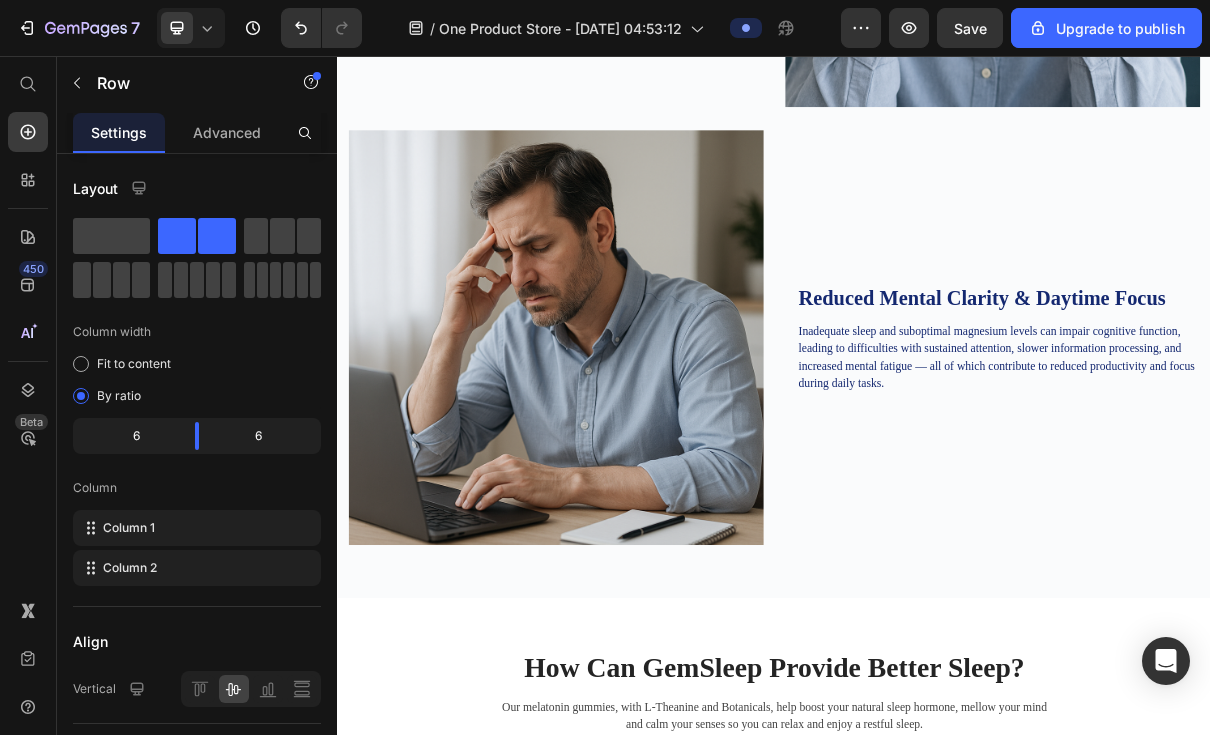 scroll, scrollTop: 2629, scrollLeft: 0, axis: vertical 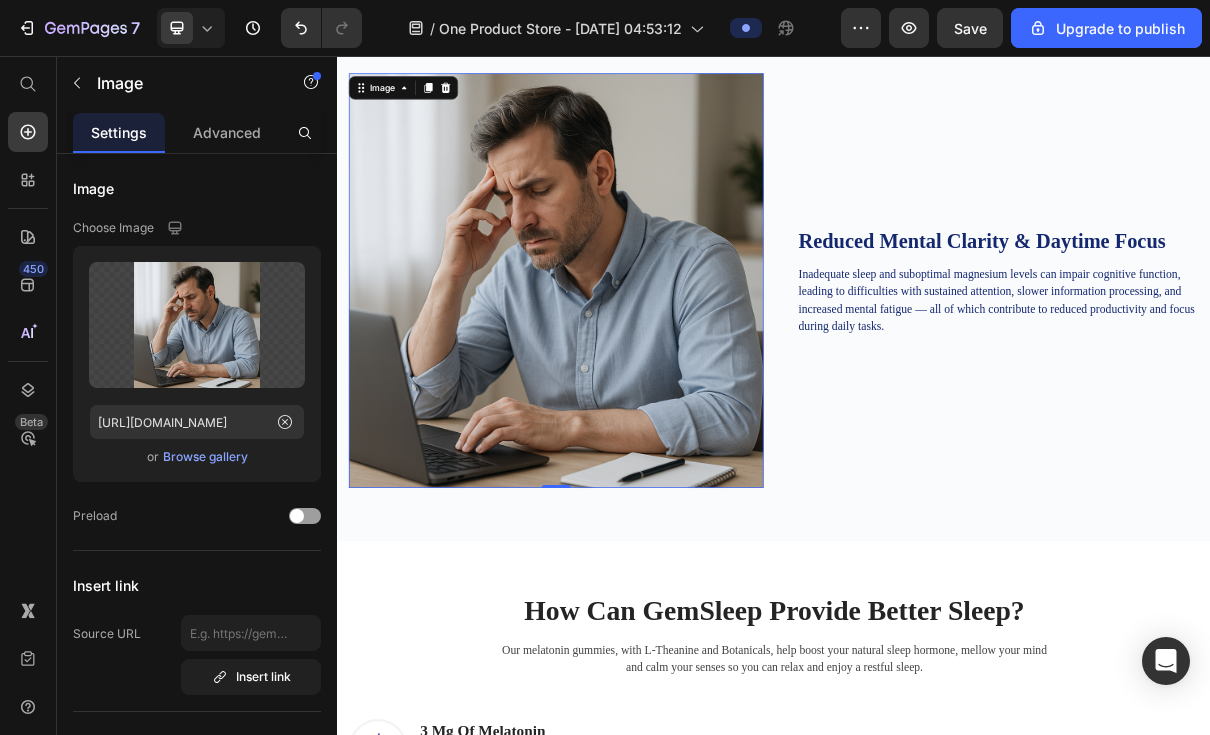 click 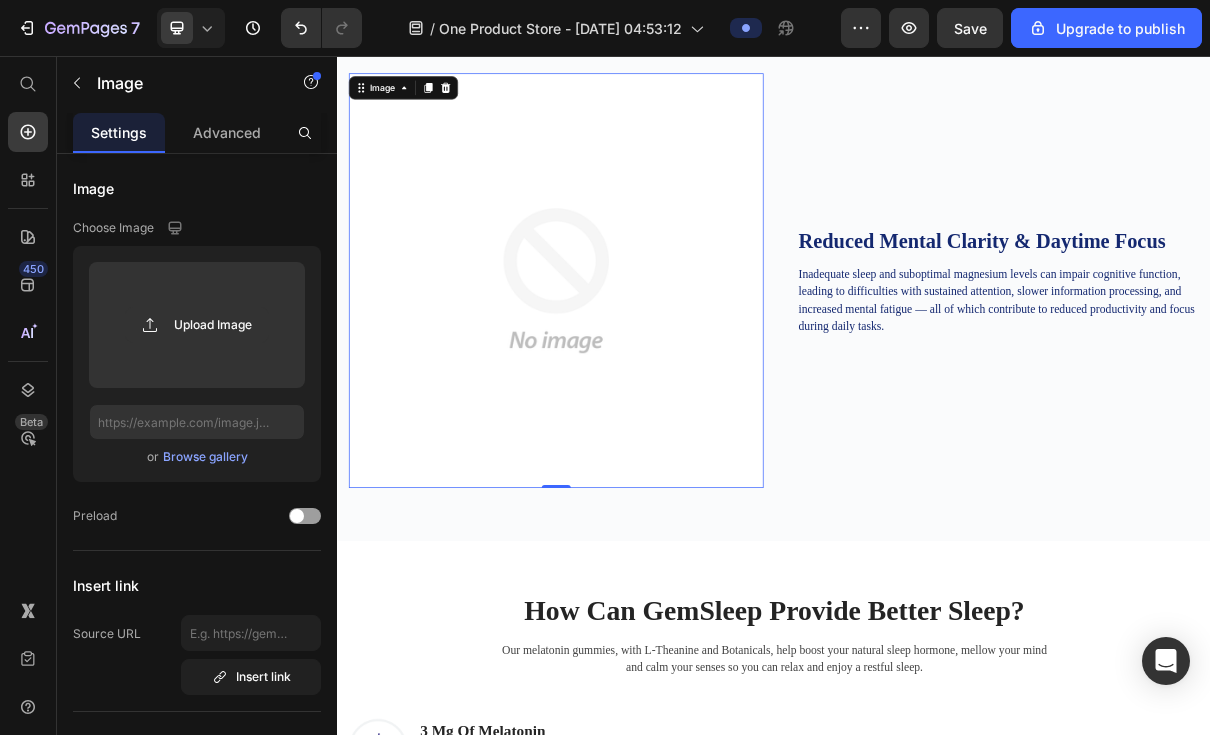 click 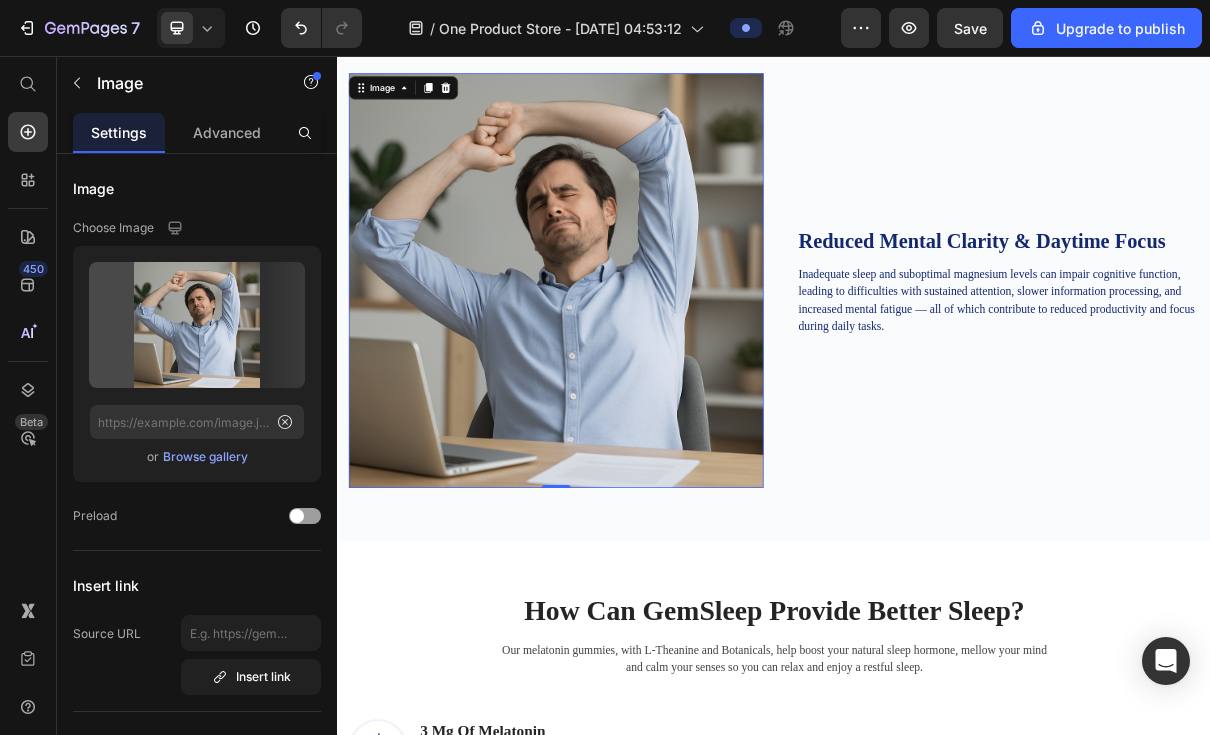 type on "https://cdn.shopify.com/s/files/1/0941/5363/8235/files/gempages_569696852333560704-a1c2b9e4-bb9c-429b-ad9e-63d152ed7614.png" 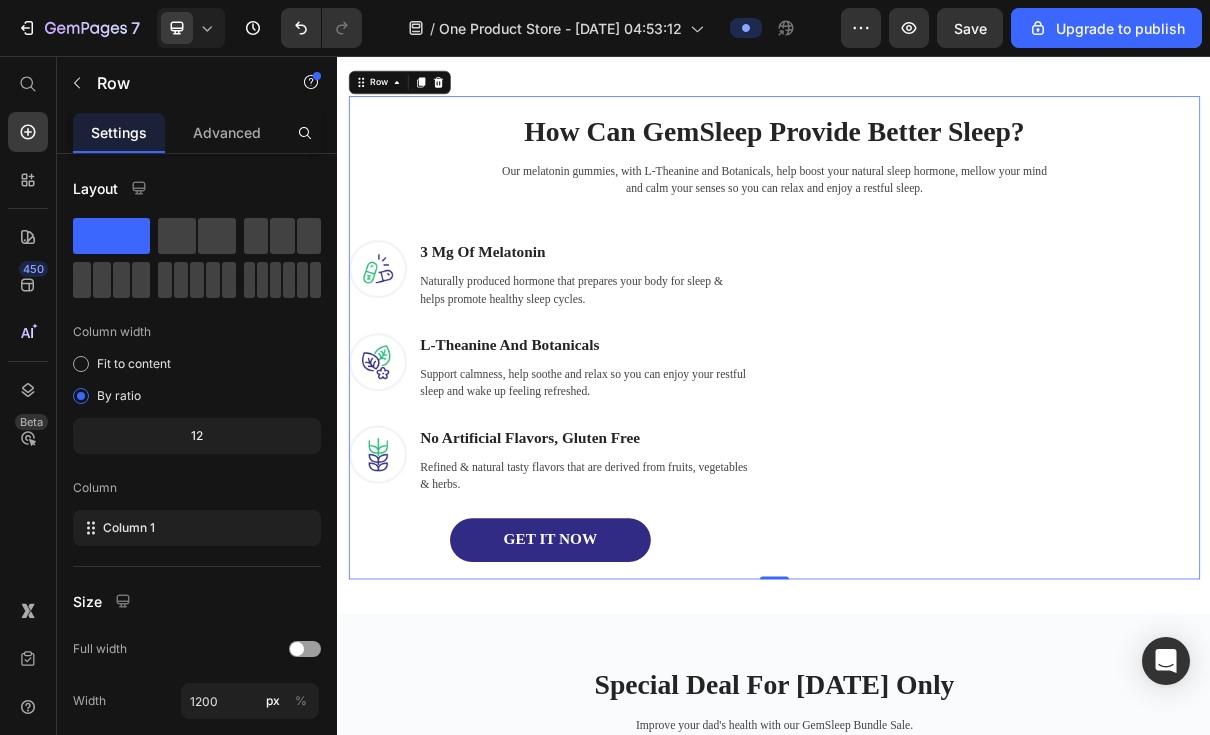 scroll, scrollTop: 3286, scrollLeft: 0, axis: vertical 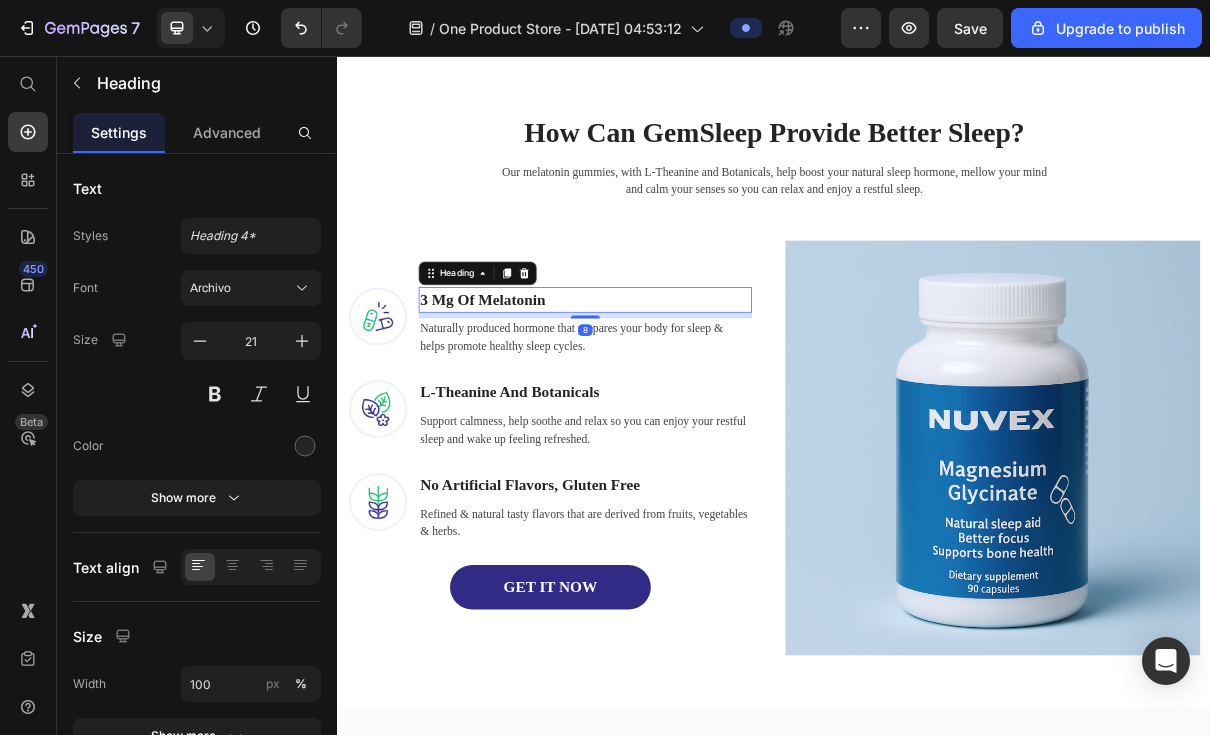 click on "3 Mg Of Melatonin" at bounding box center [677, 391] 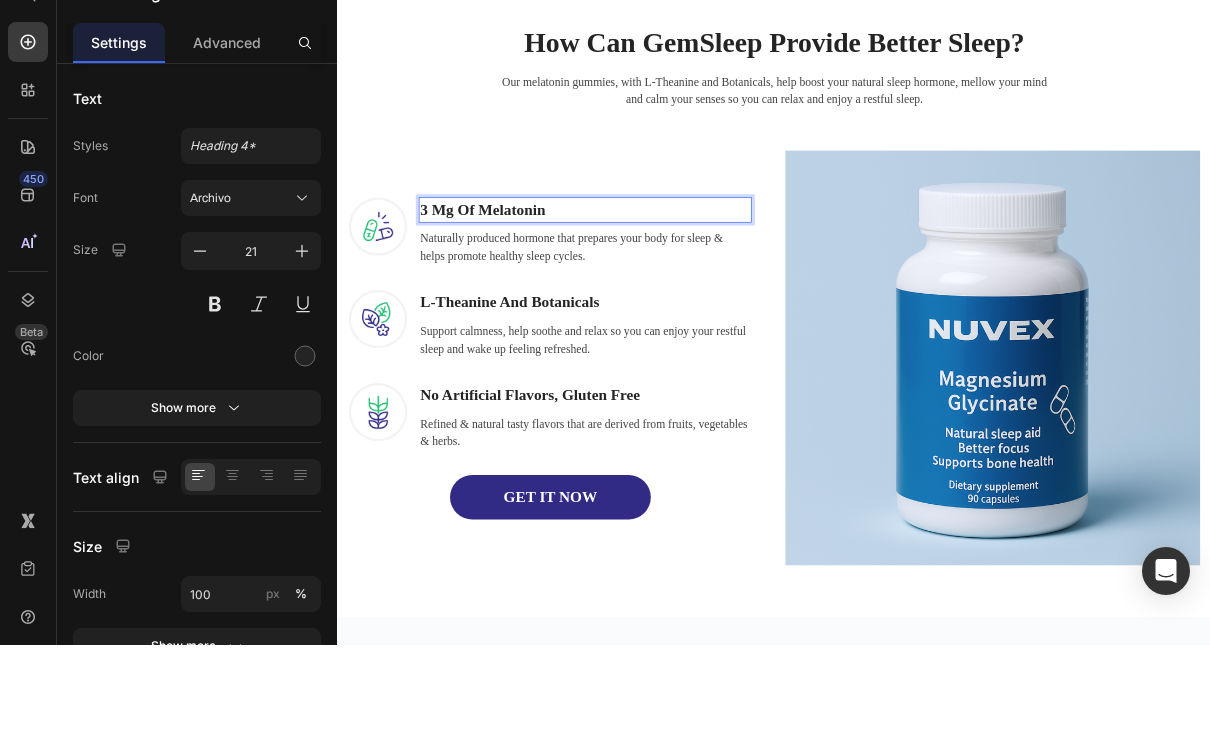 click on "3 Mg Of Melatonin" at bounding box center [677, 302] 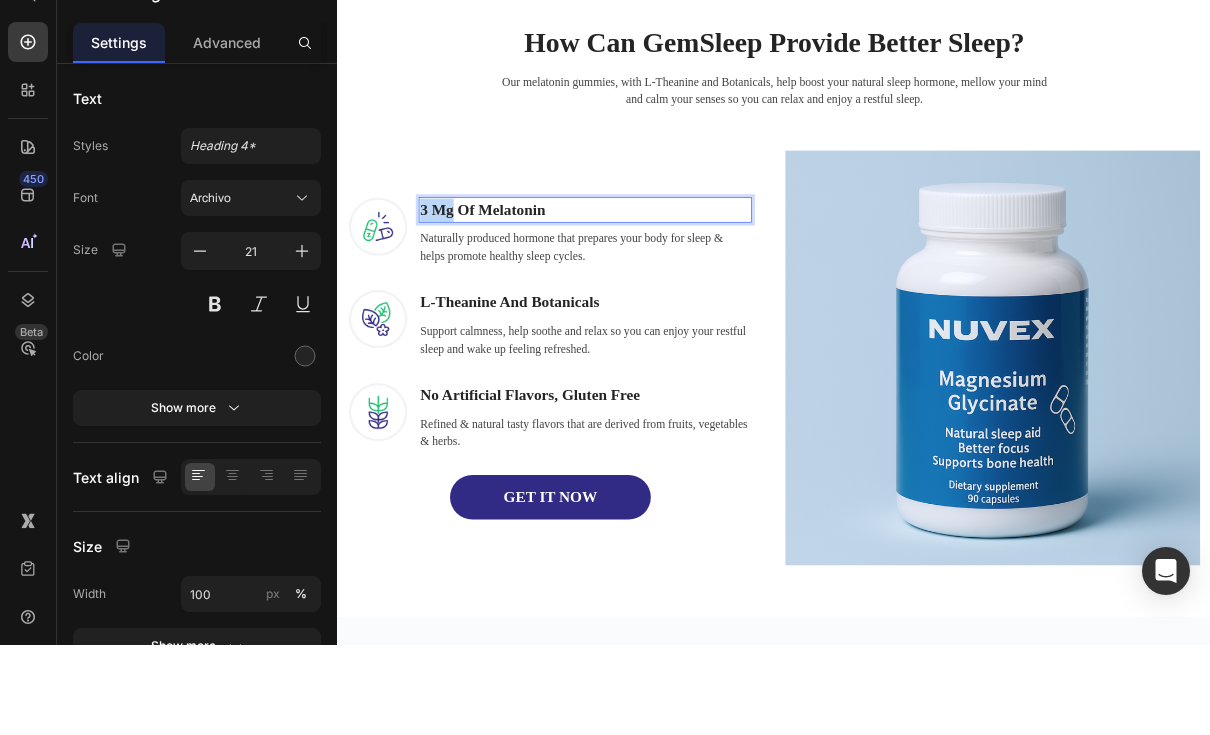 click on "3 Mg Of Melatonin" at bounding box center (677, 302) 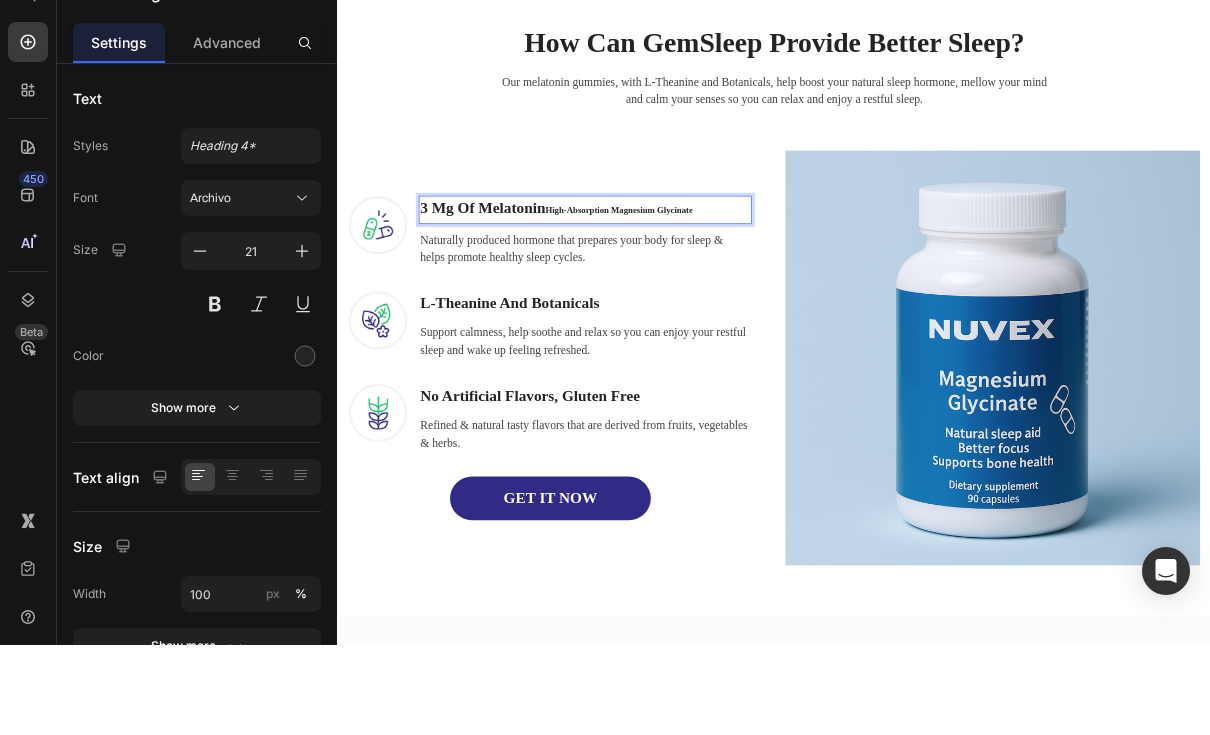 click on "High-Absorption Magnesium Glycinate" at bounding box center (723, 302) 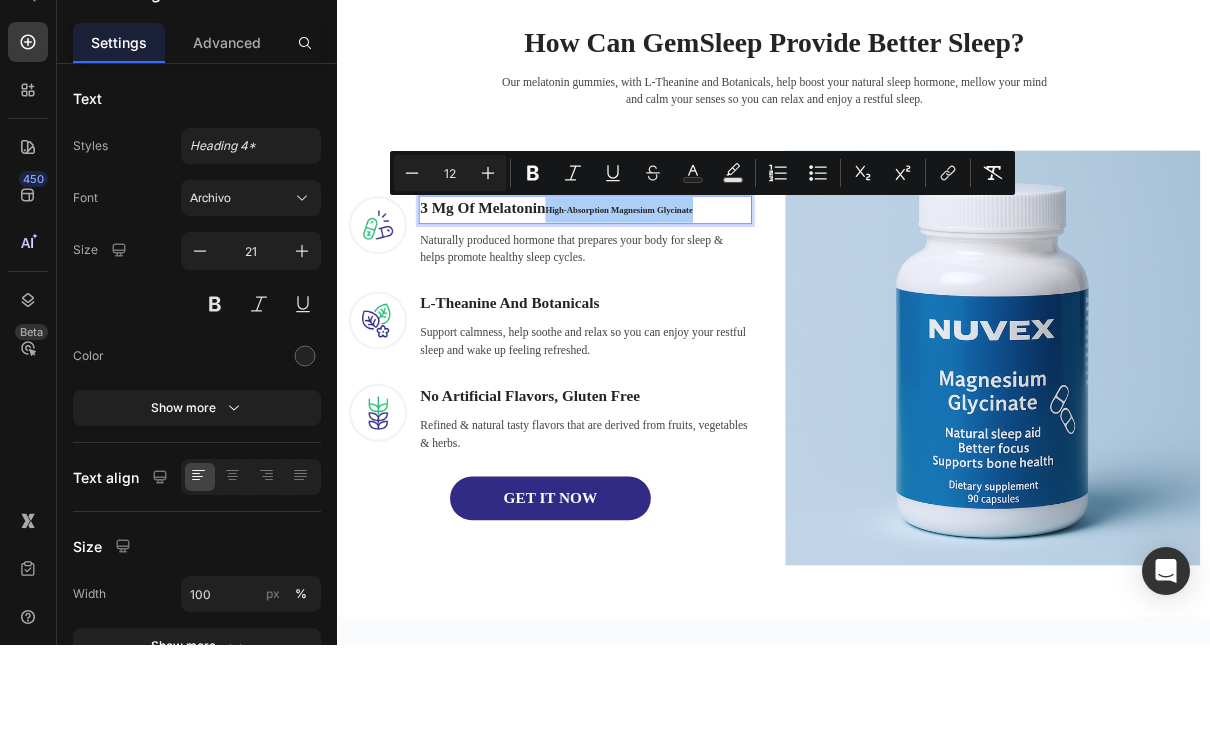 click 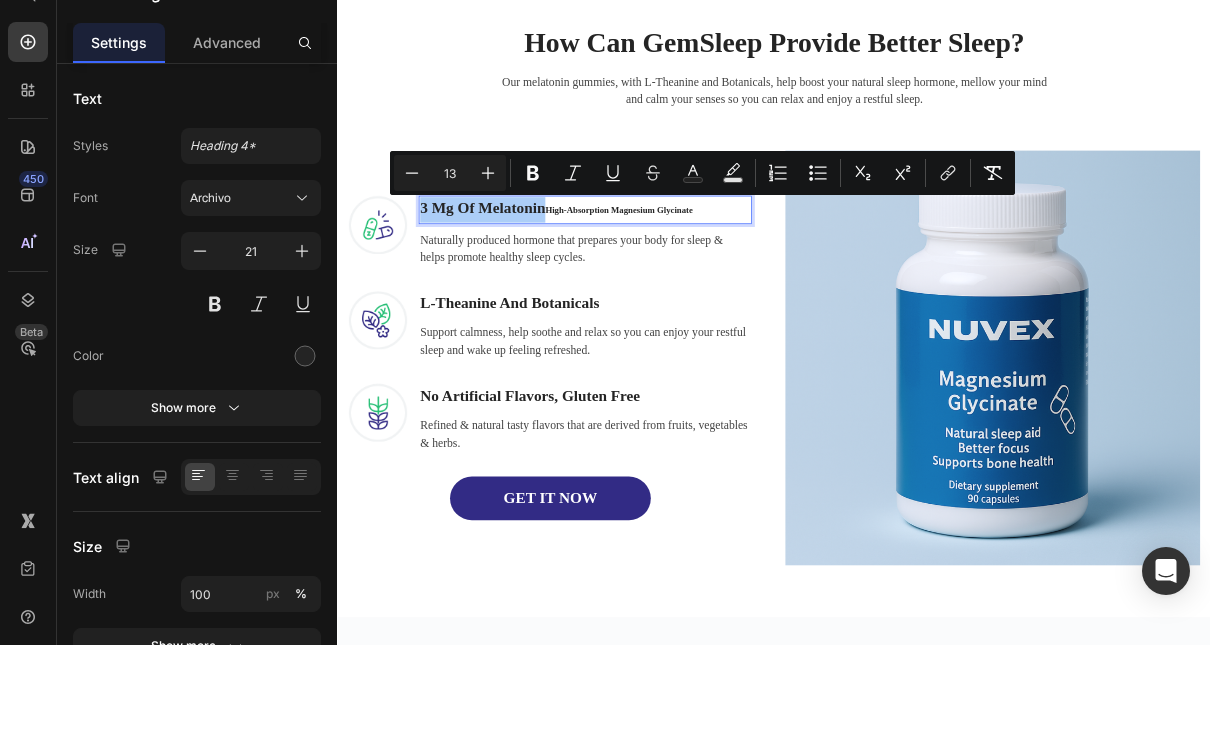 click 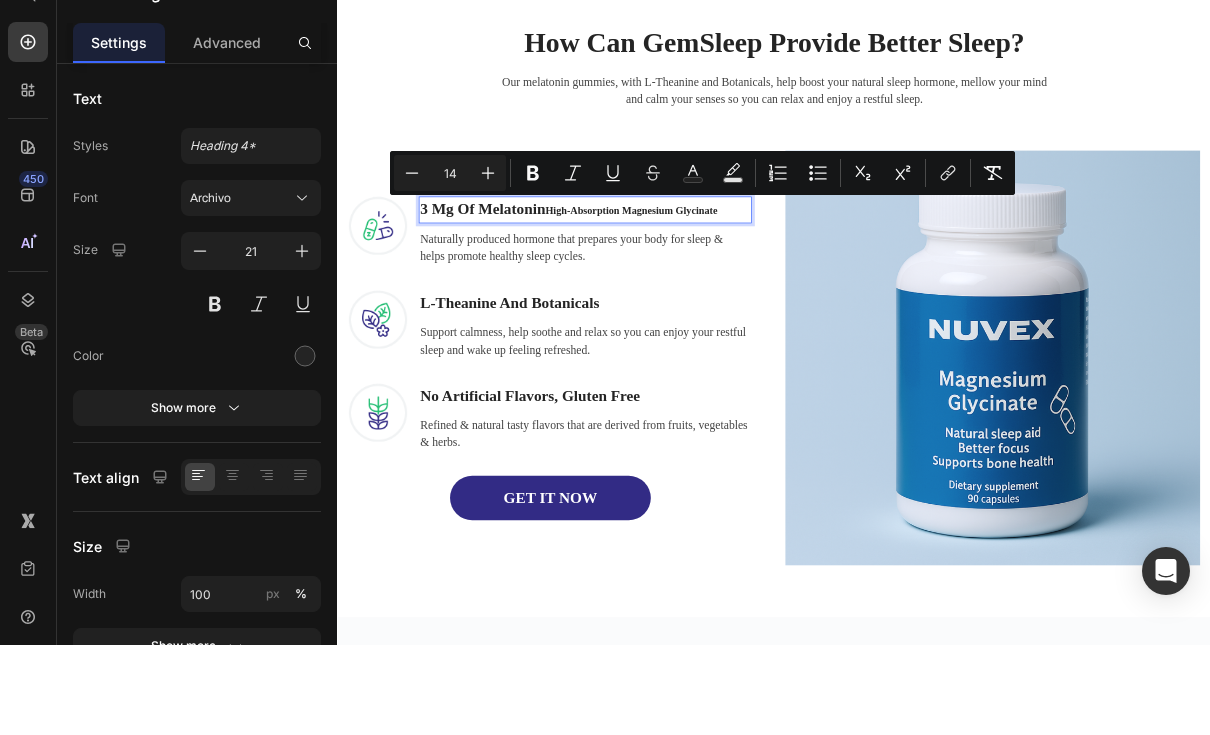click 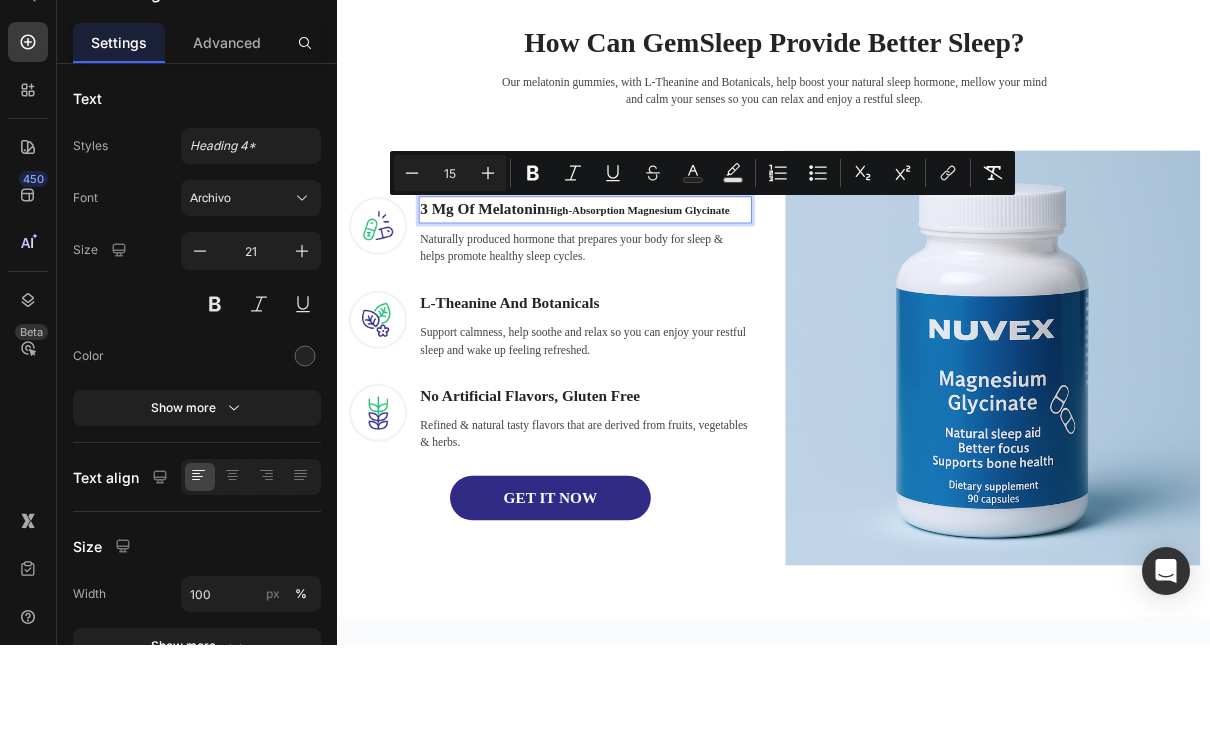 click on "Plus" at bounding box center (488, 263) 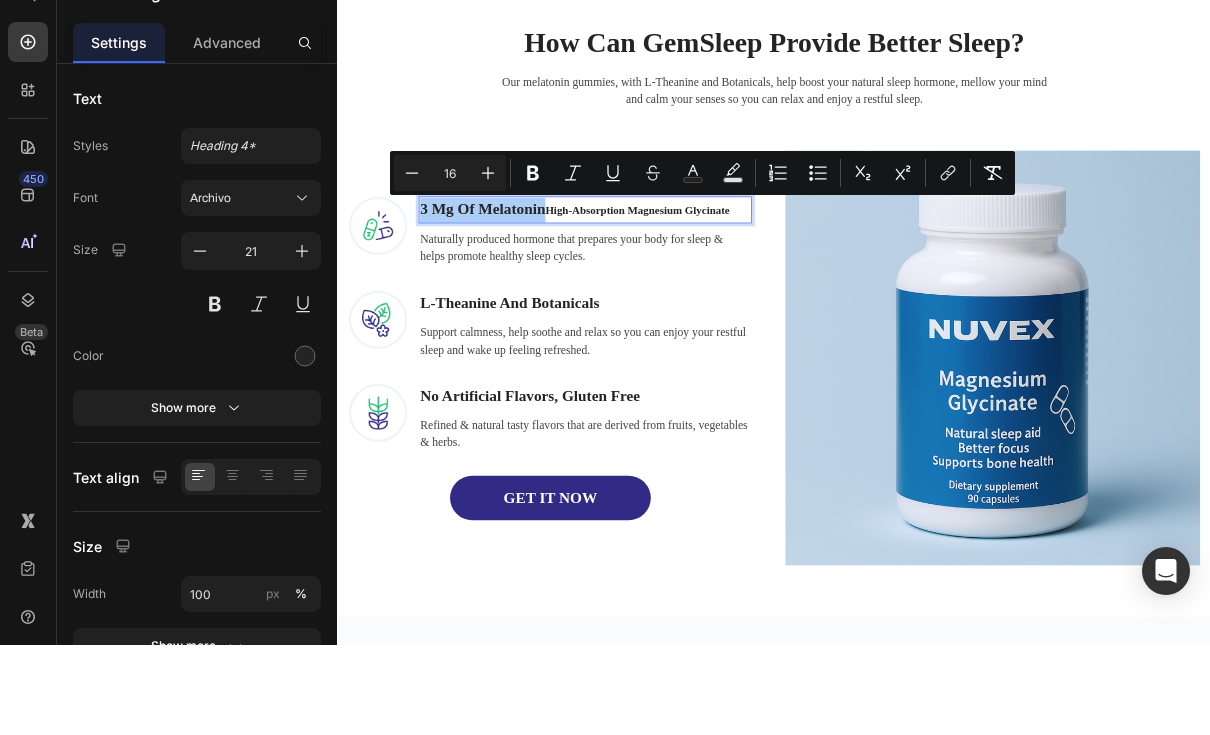 click 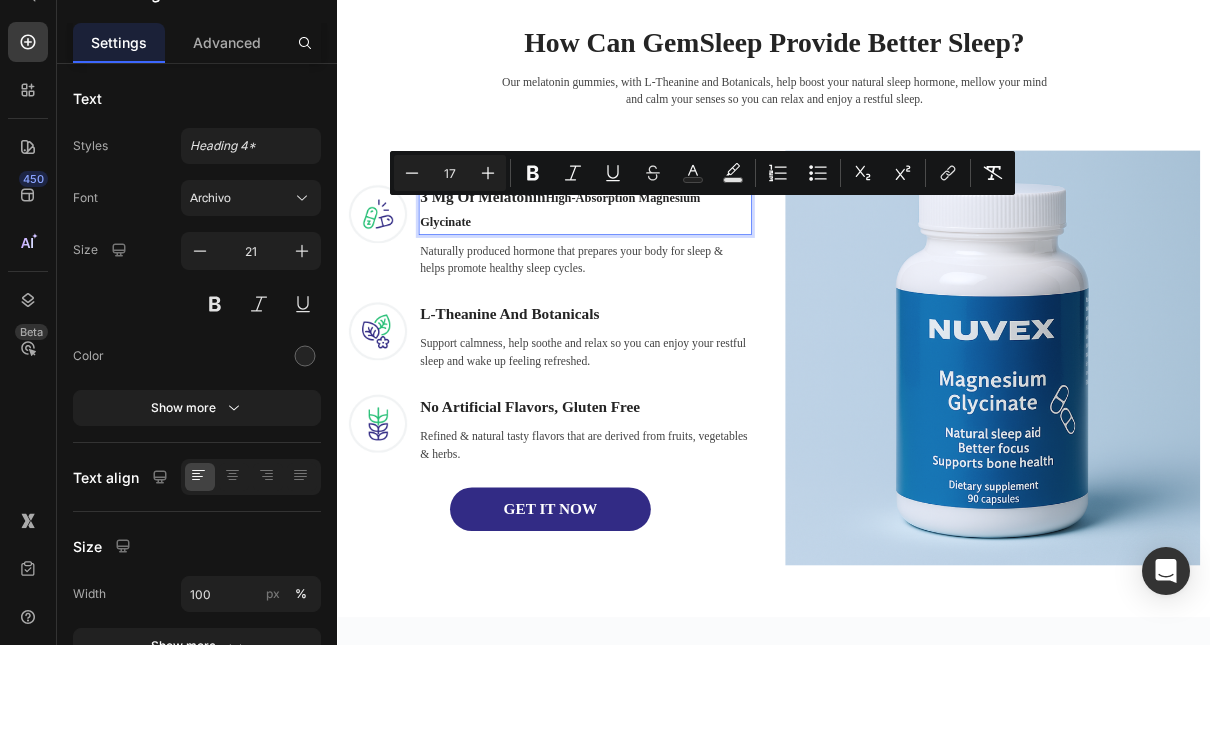 click 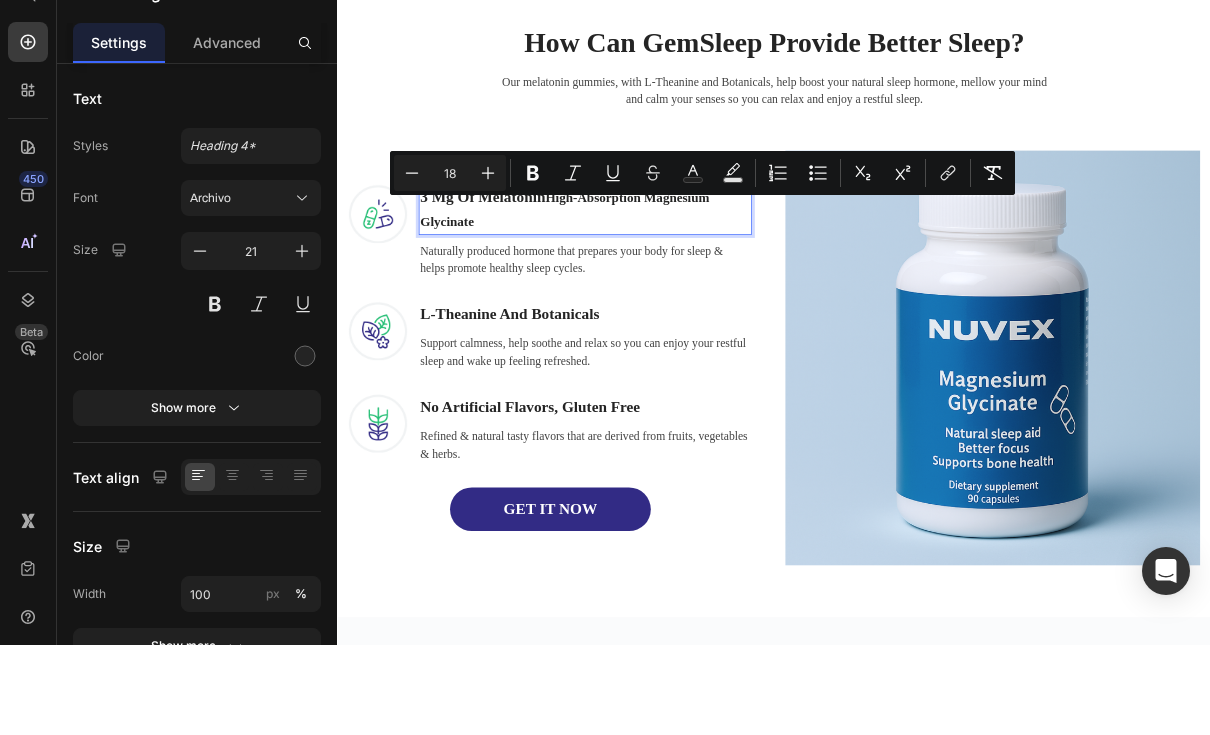 click on "Plus" at bounding box center [488, 263] 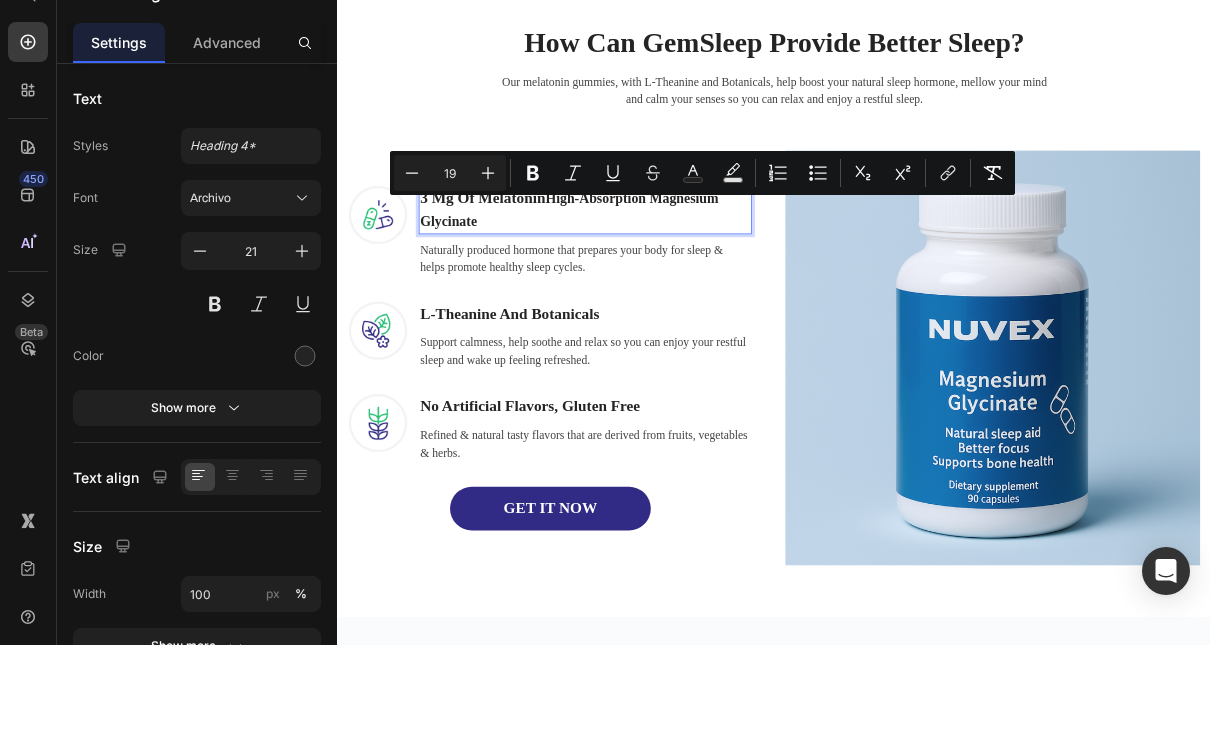 click 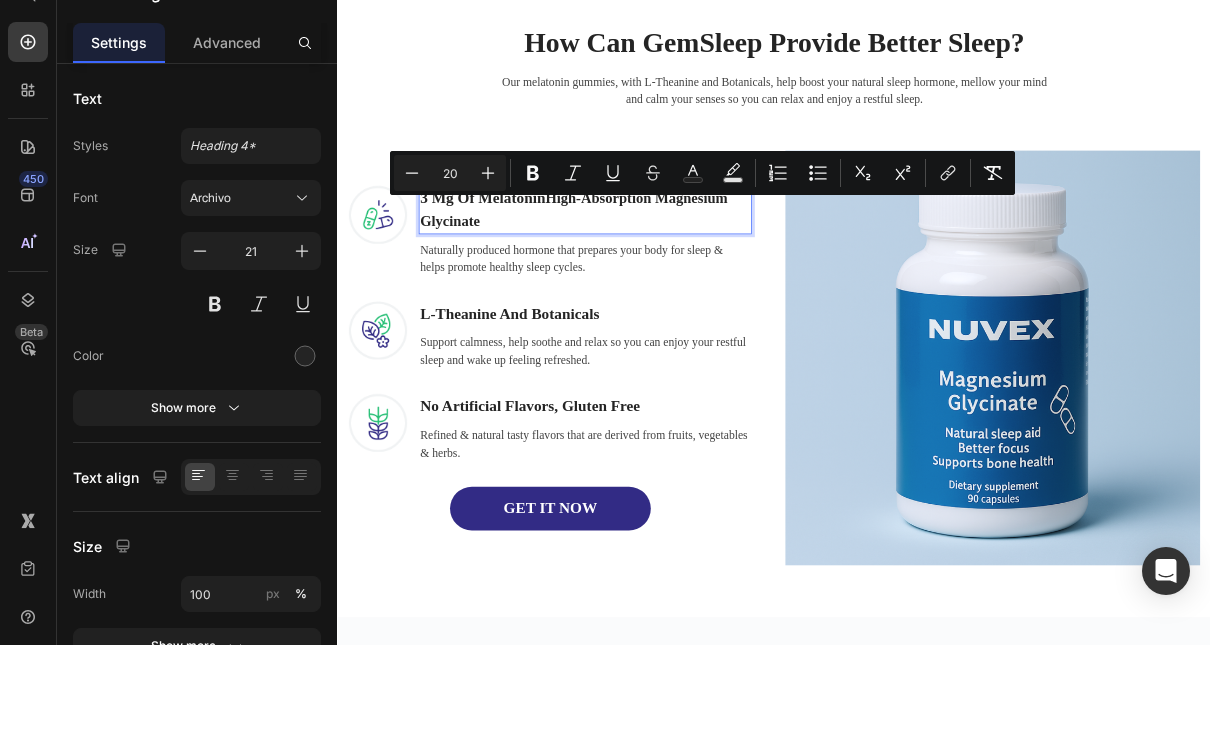 click 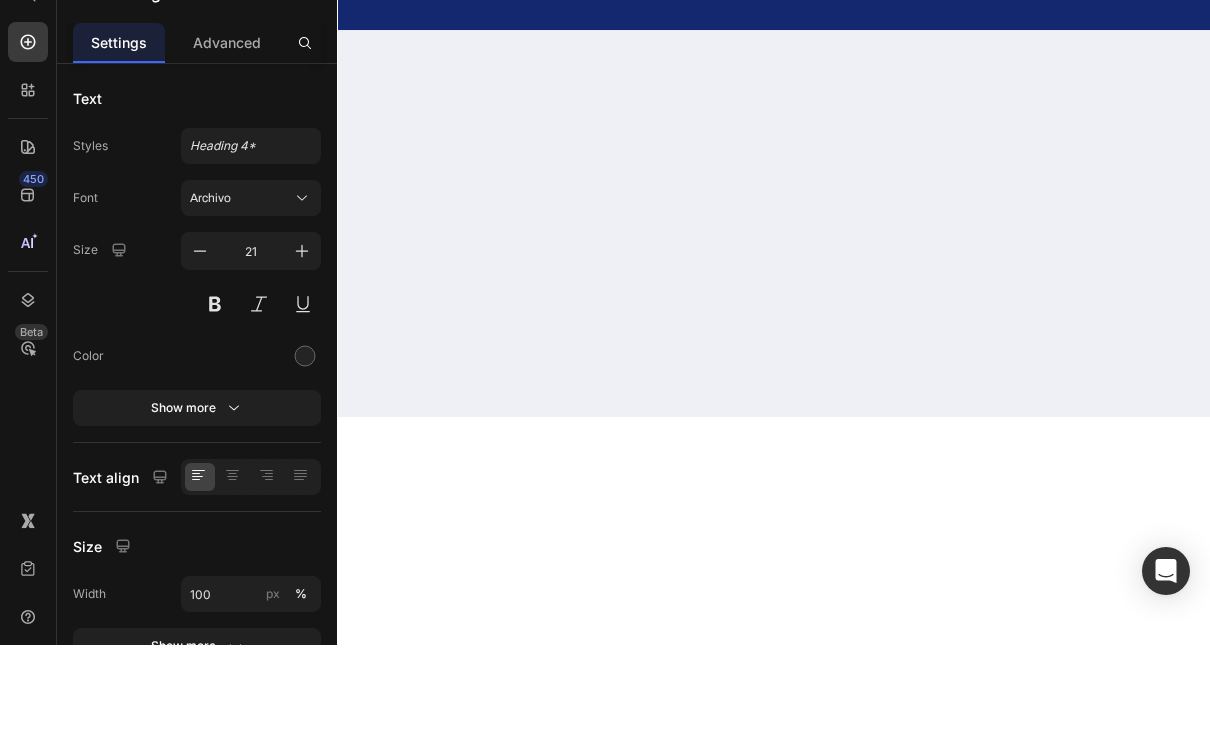 scroll, scrollTop: 3286, scrollLeft: 0, axis: vertical 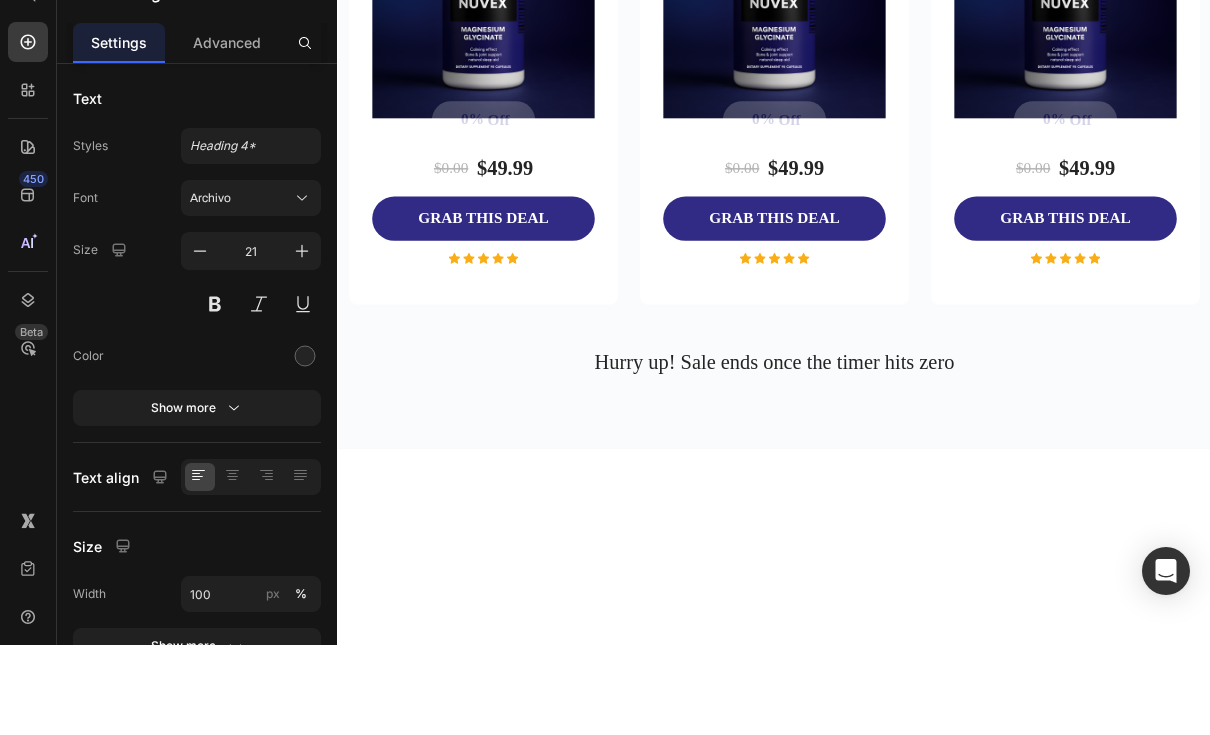 click on "3 Mg Of [MEDICAL_DATA] High-Absorption Magnesium Glycinate" at bounding box center [677, -1067] 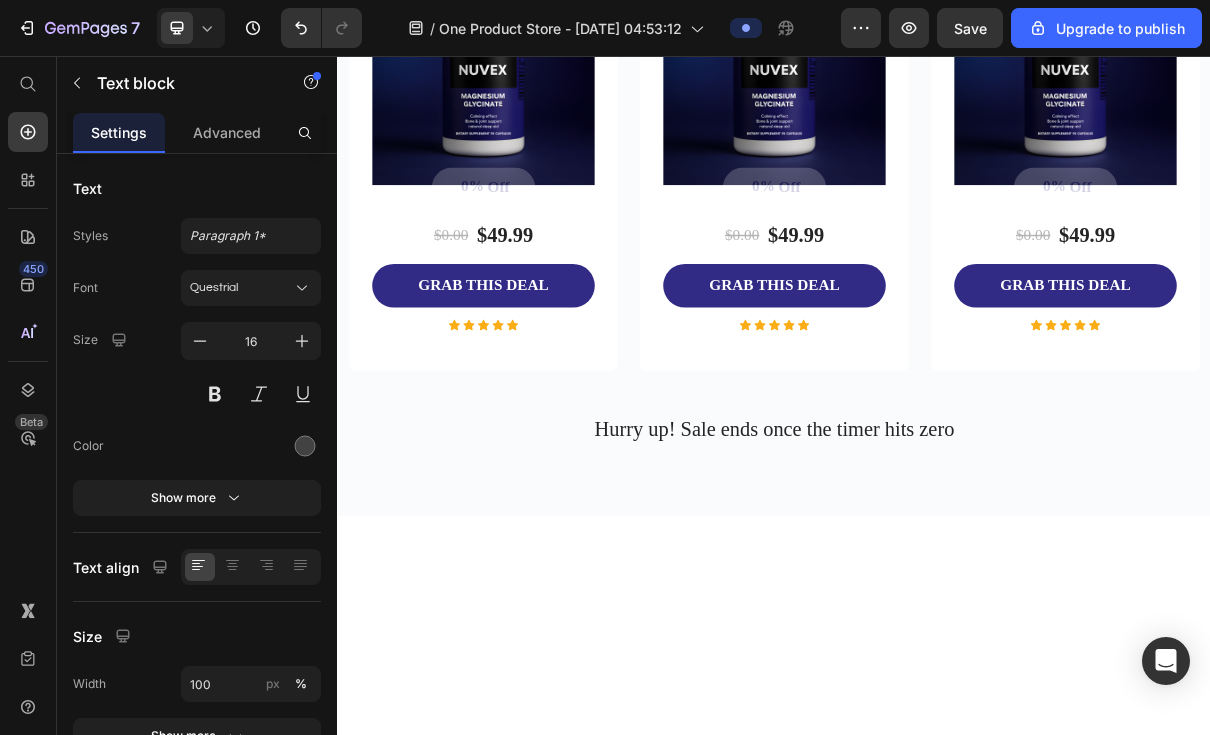 click on "Naturally produced hormone that prepares your body for sleep & helps promote healthy sleep cycles." at bounding box center (677, -941) 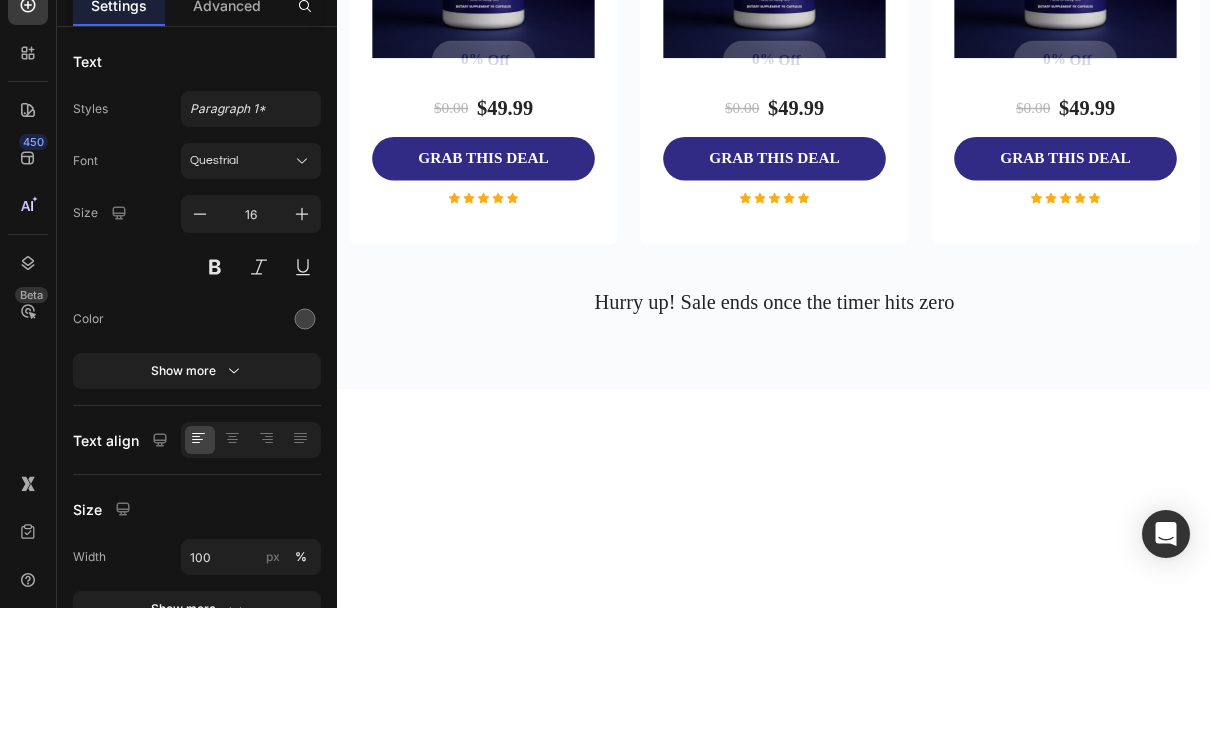 click on "Naturally produced hormone that prepares your body for sleep & helps promote healthy sleep cycles." at bounding box center (677, -1067) 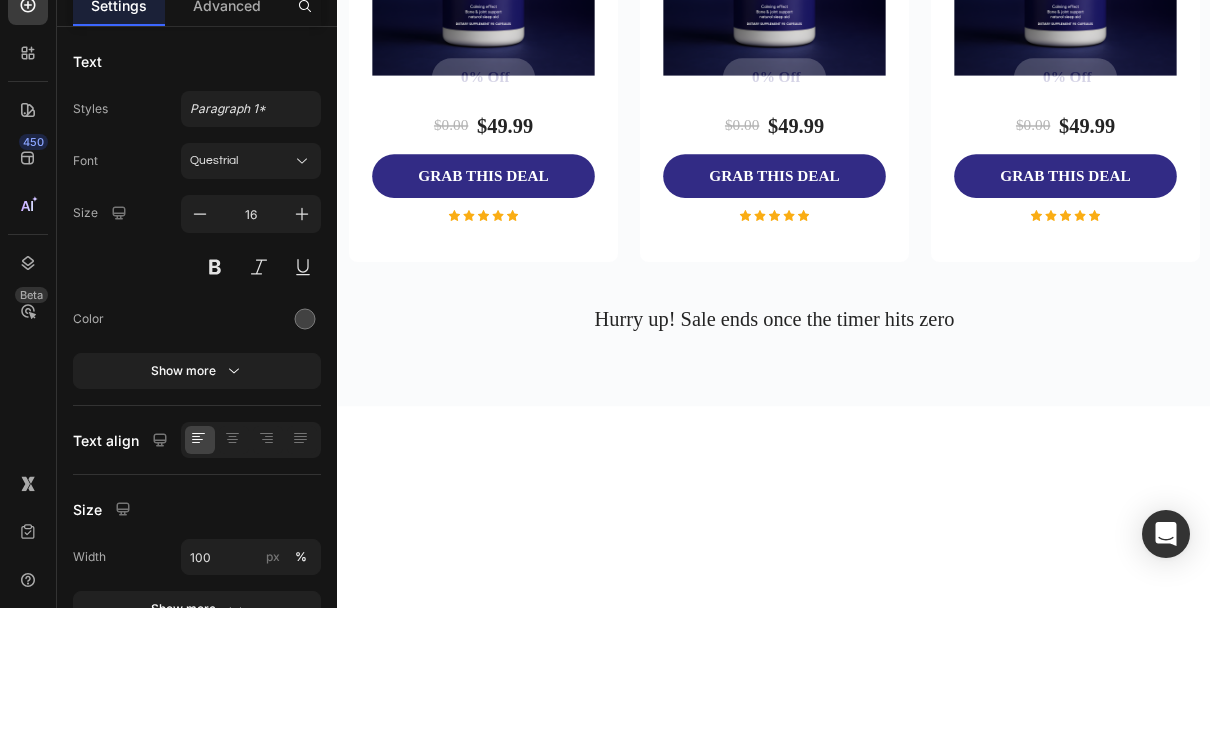 click on "Formulated for maximum bioavailability to support deep, uninterrupted sleep and ease nighttime [MEDICAL_DATA] — without grogginess the next day. ." at bounding box center [677, -1055] 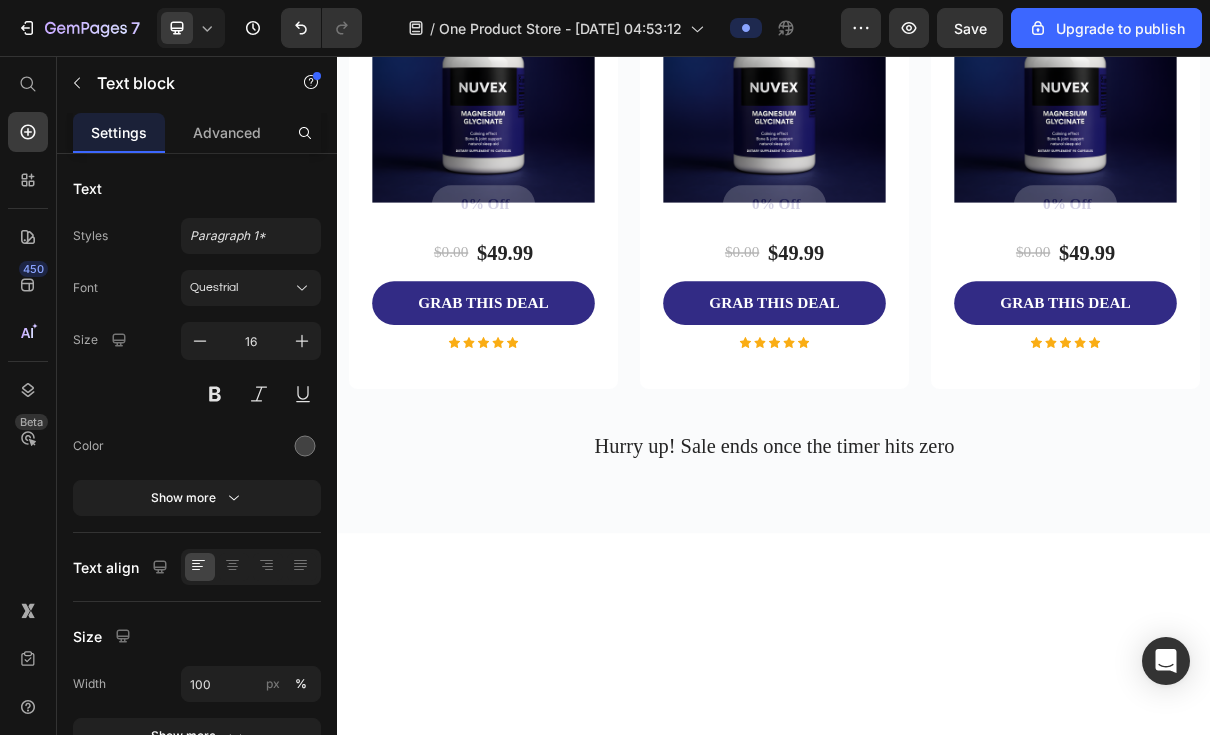 click on "Support calmness, help soothe and relax so you can enjoy your restful sleep and wake up feeling refreshed." at bounding box center [677, -790] 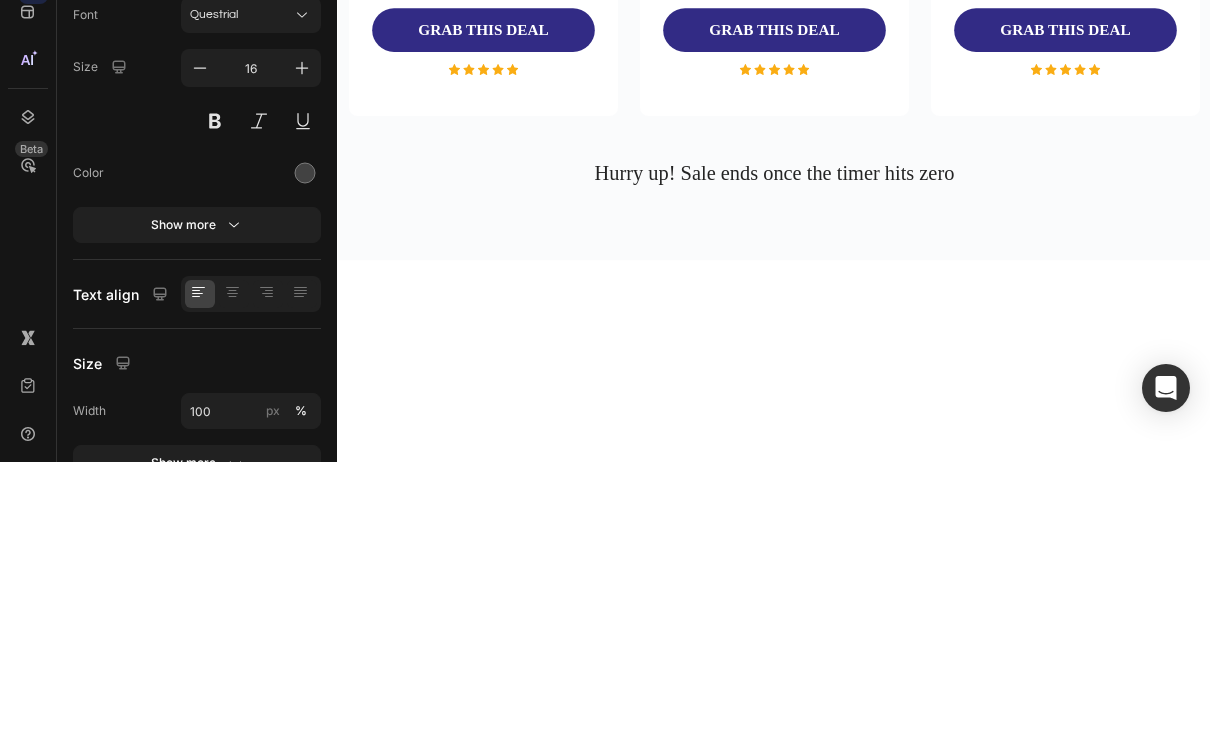 click on "Support calmness, help soothe and relax so you can enjoy your restful sleep and wake up feeling refreshed." at bounding box center [677, -1062] 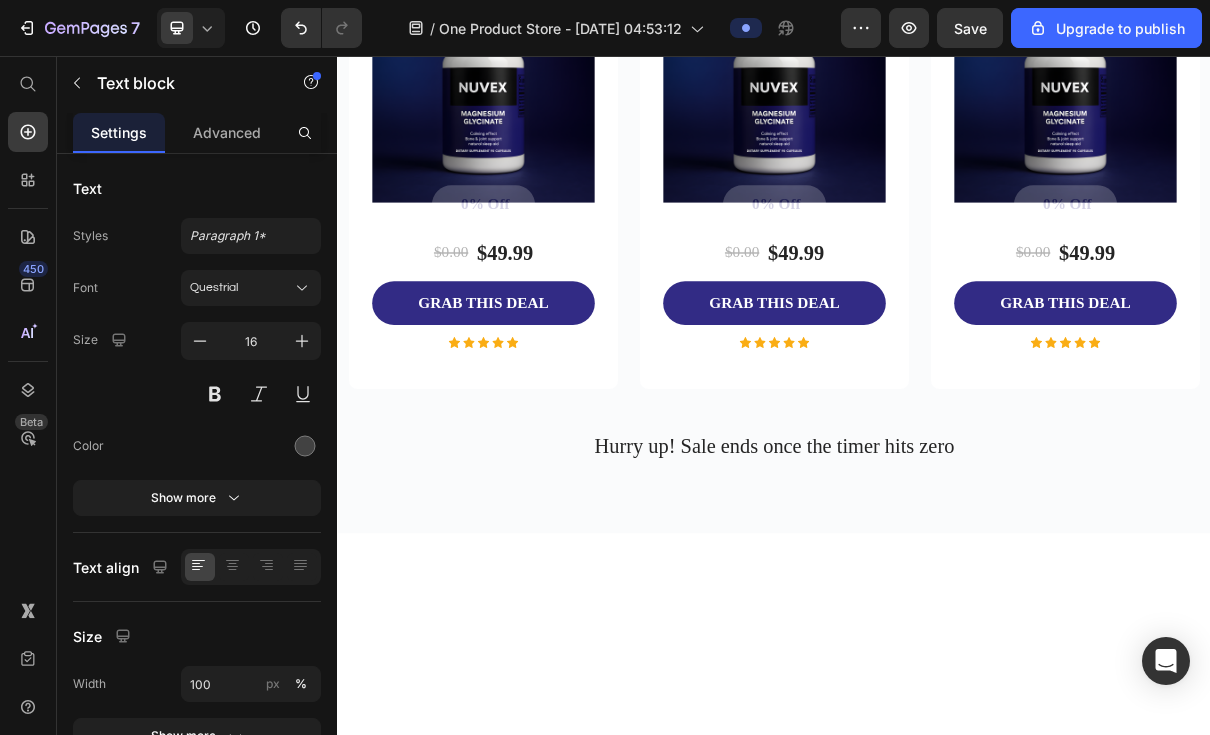 click on "Formulated for maximum bioavailability to support deep, uninterrupted sleep and ease nighttime restlessness — without grogginess the next day." at bounding box center (664, -930) 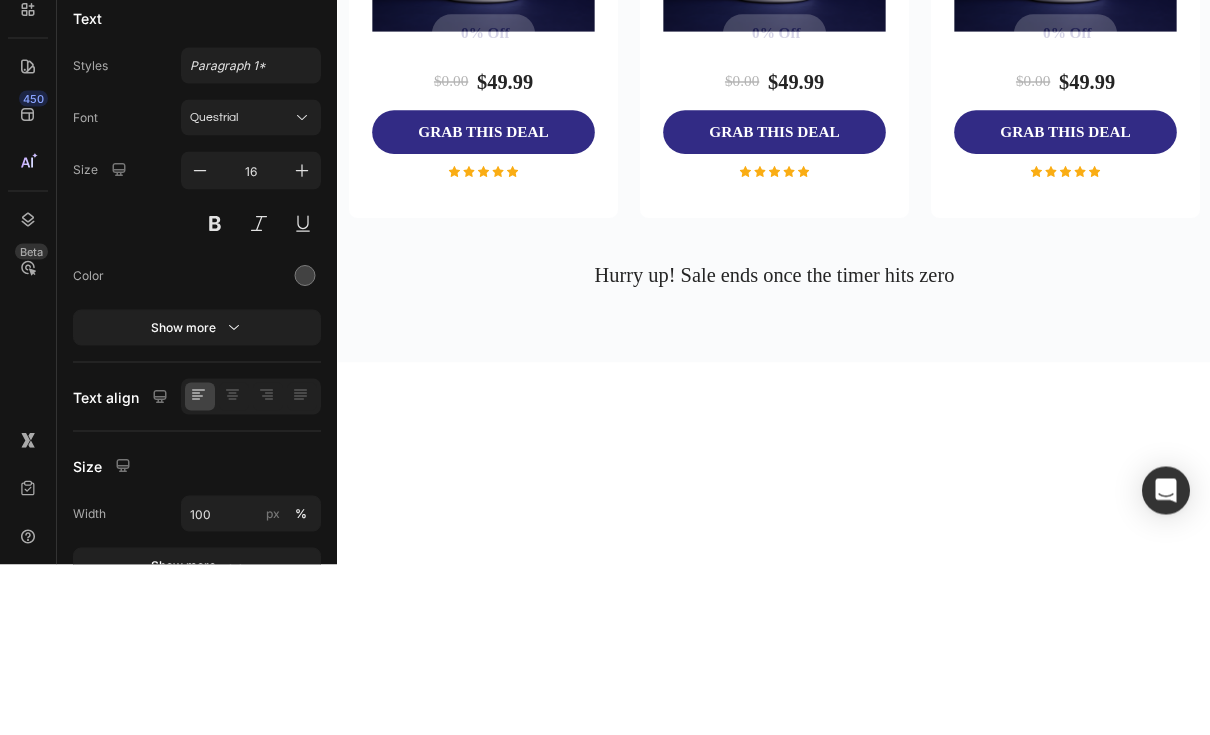 click on "Formulated for maximum bioavailability to support deep, uninterrupted sleep and ease nighttime restlessness — without grogginess the next day." at bounding box center [664, -1100] 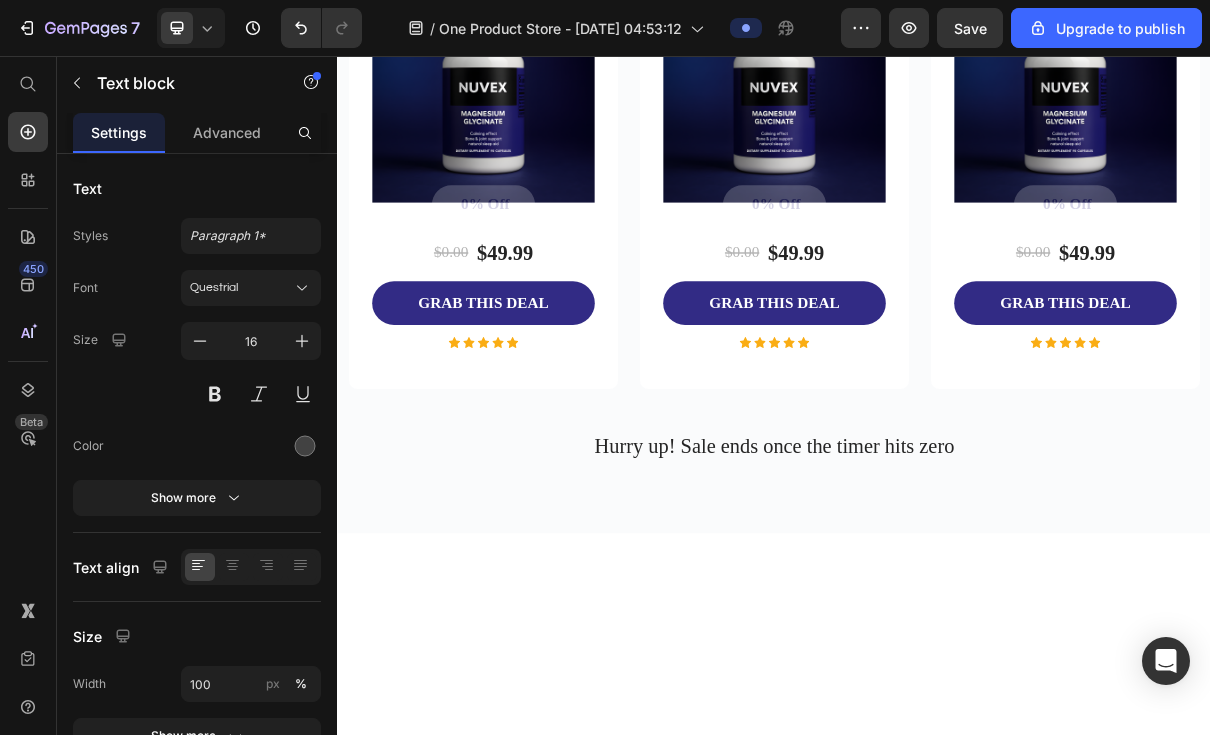 click on "Formulated for maximum bioavailability to support deep, uninterrupted sleep and ease nighttime restlessness — without grogginess the next day." at bounding box center (664, -930) 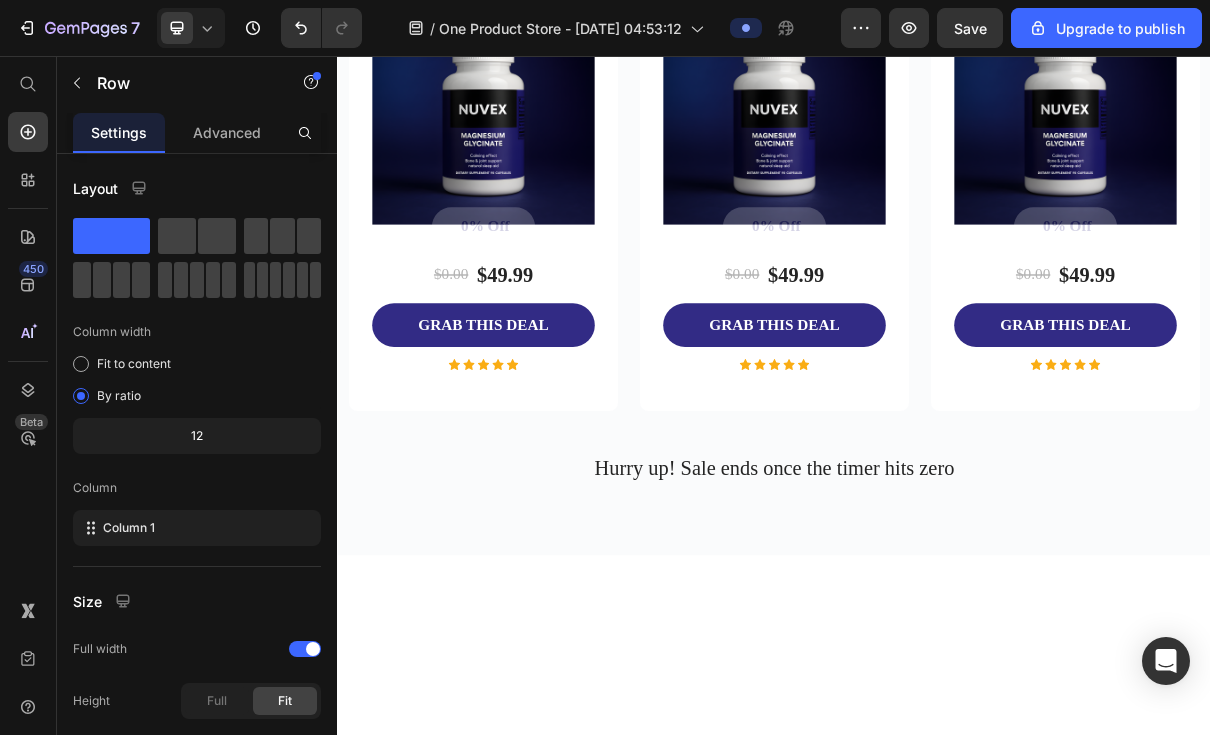 scroll, scrollTop: 3256, scrollLeft: 0, axis: vertical 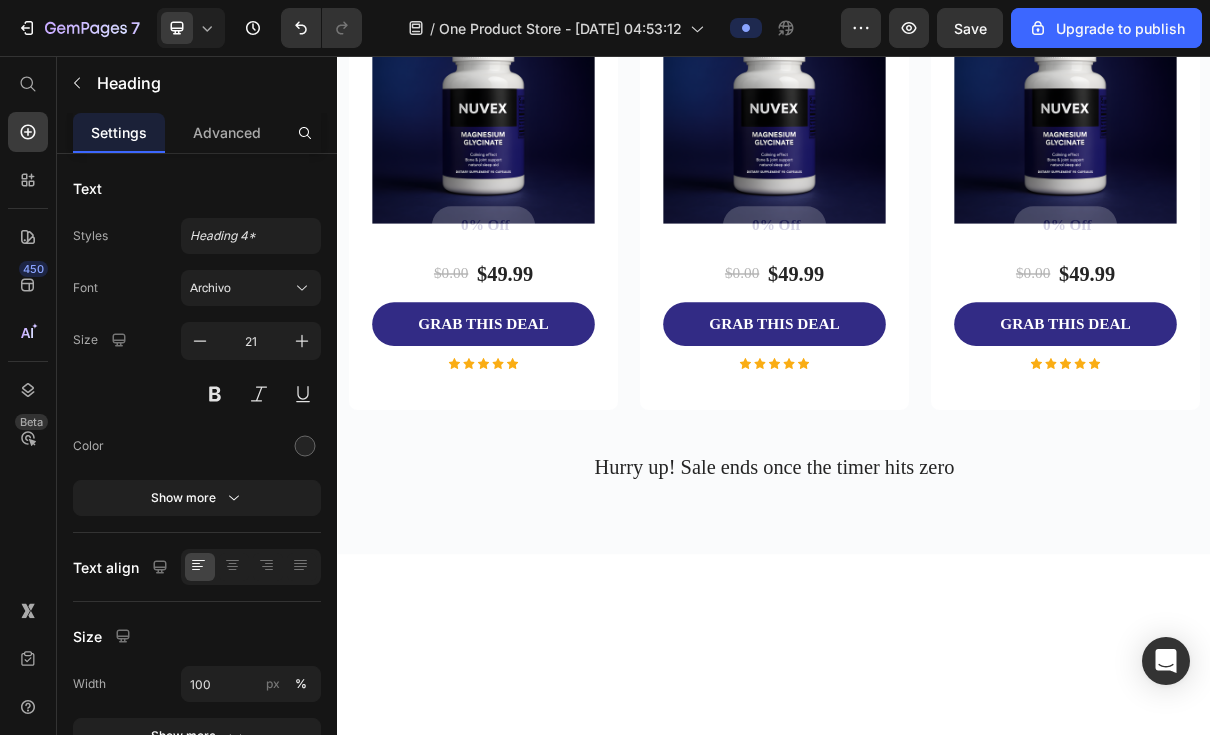click at bounding box center (305, 446) 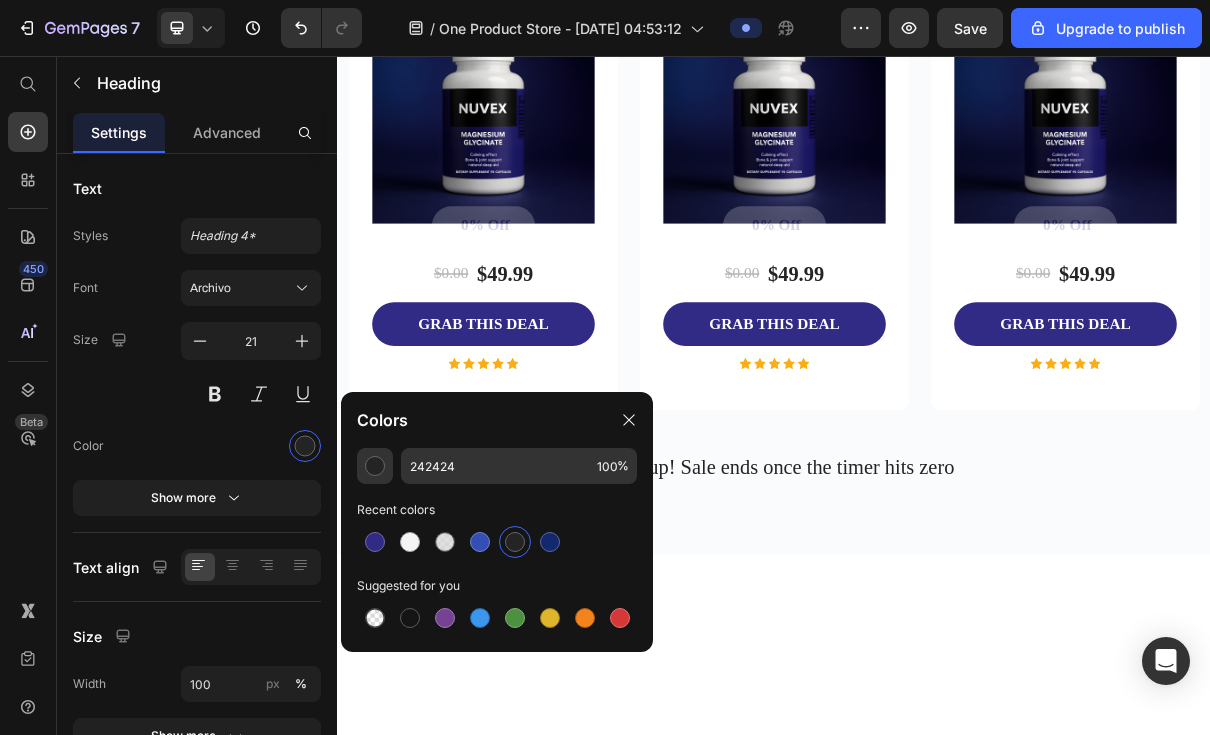 click at bounding box center [550, 542] 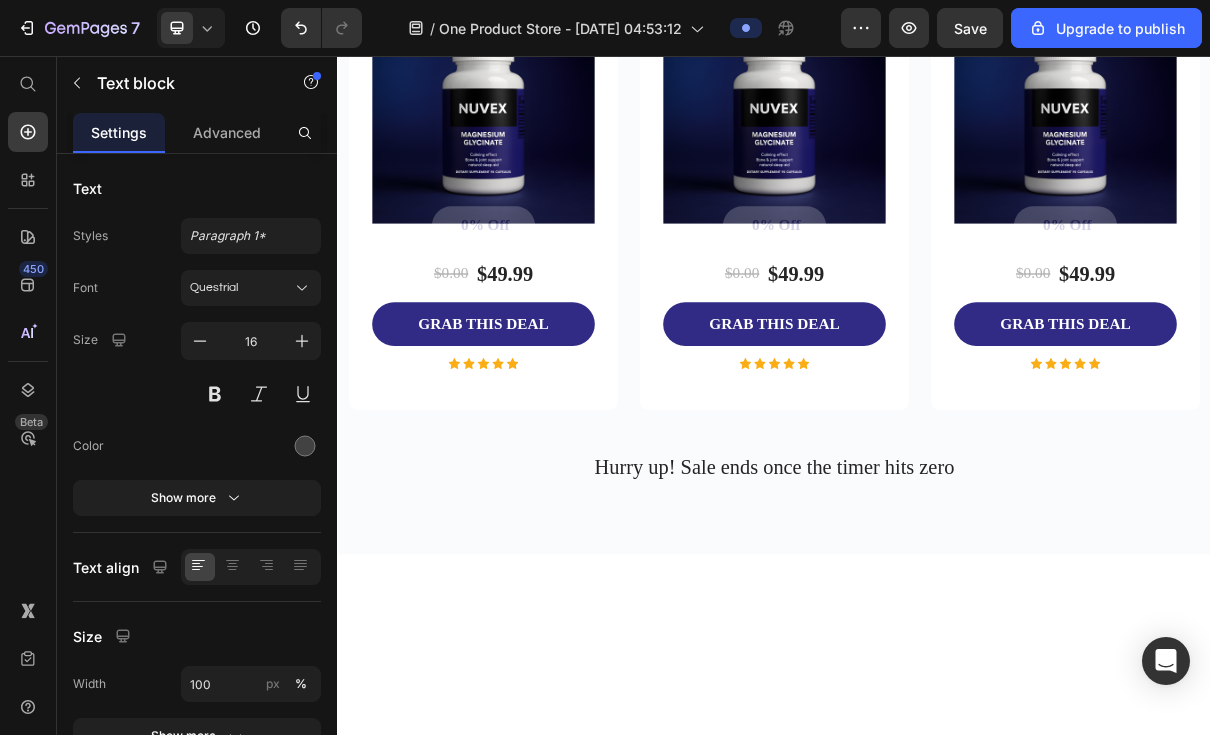 click at bounding box center (305, 446) 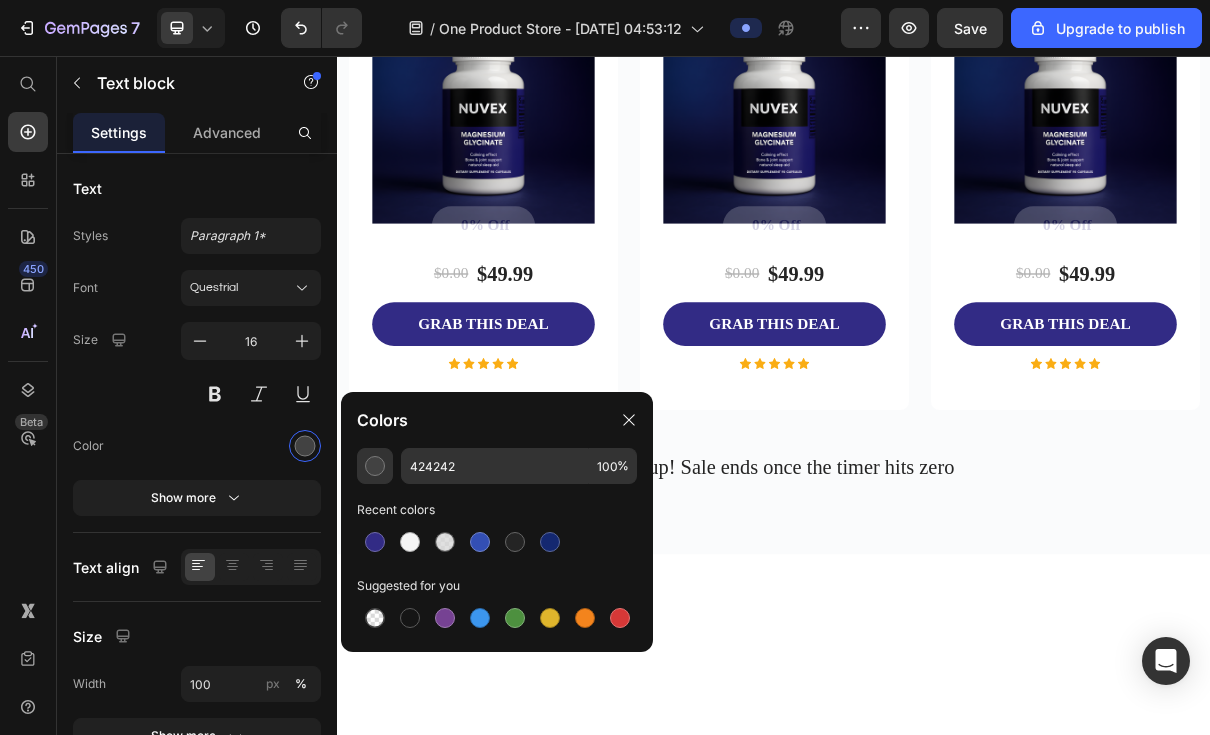 click at bounding box center [550, 542] 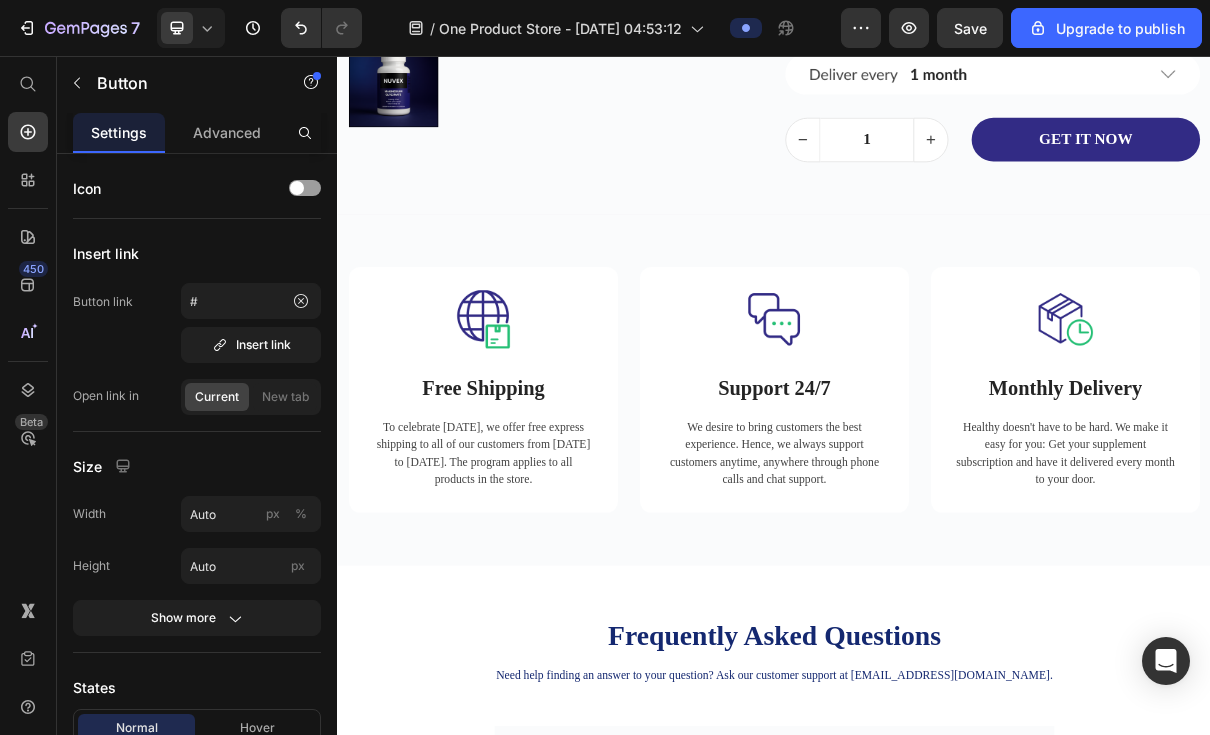 scroll, scrollTop: 6711, scrollLeft: 0, axis: vertical 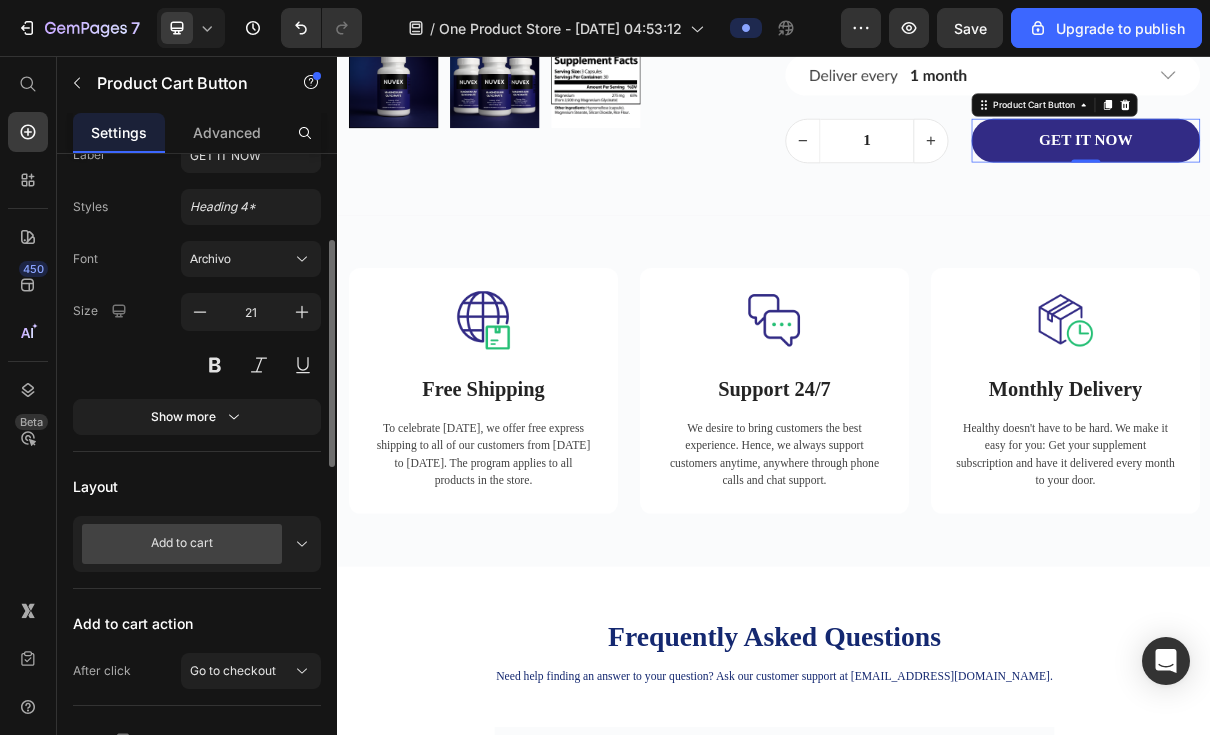 click on "GET IT NOW" at bounding box center (1365, 172) 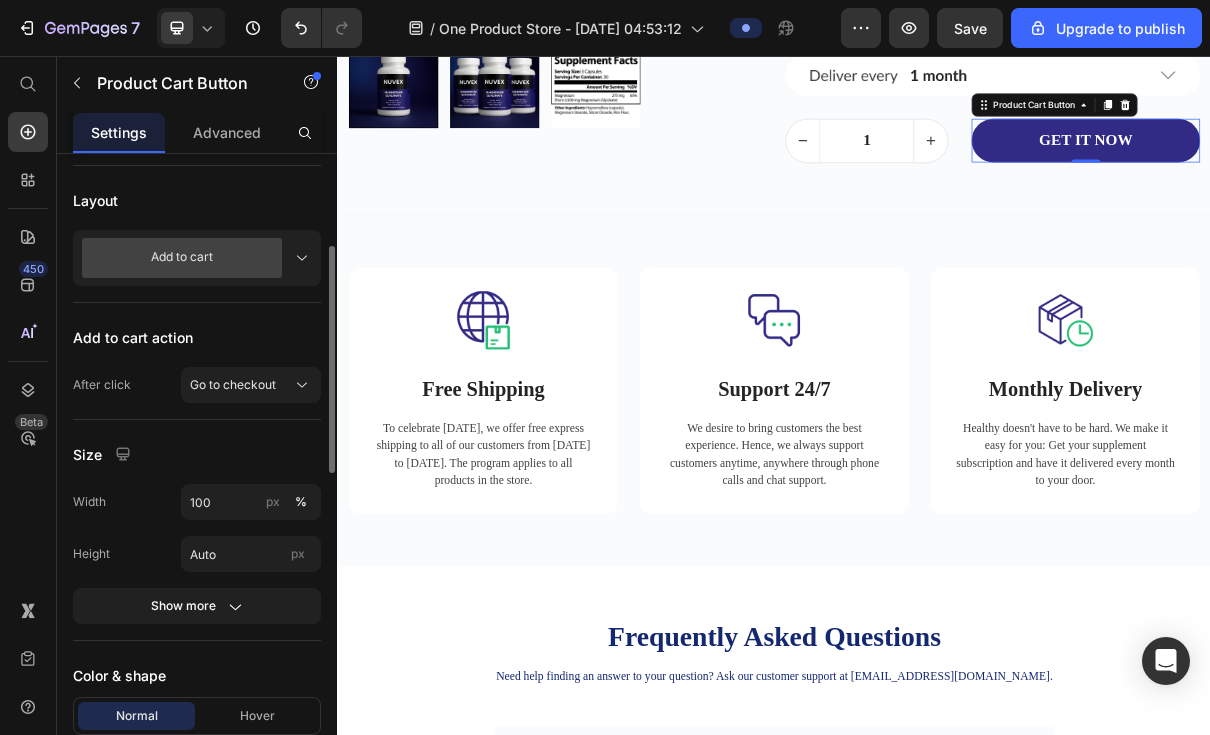 scroll, scrollTop: 711, scrollLeft: 0, axis: vertical 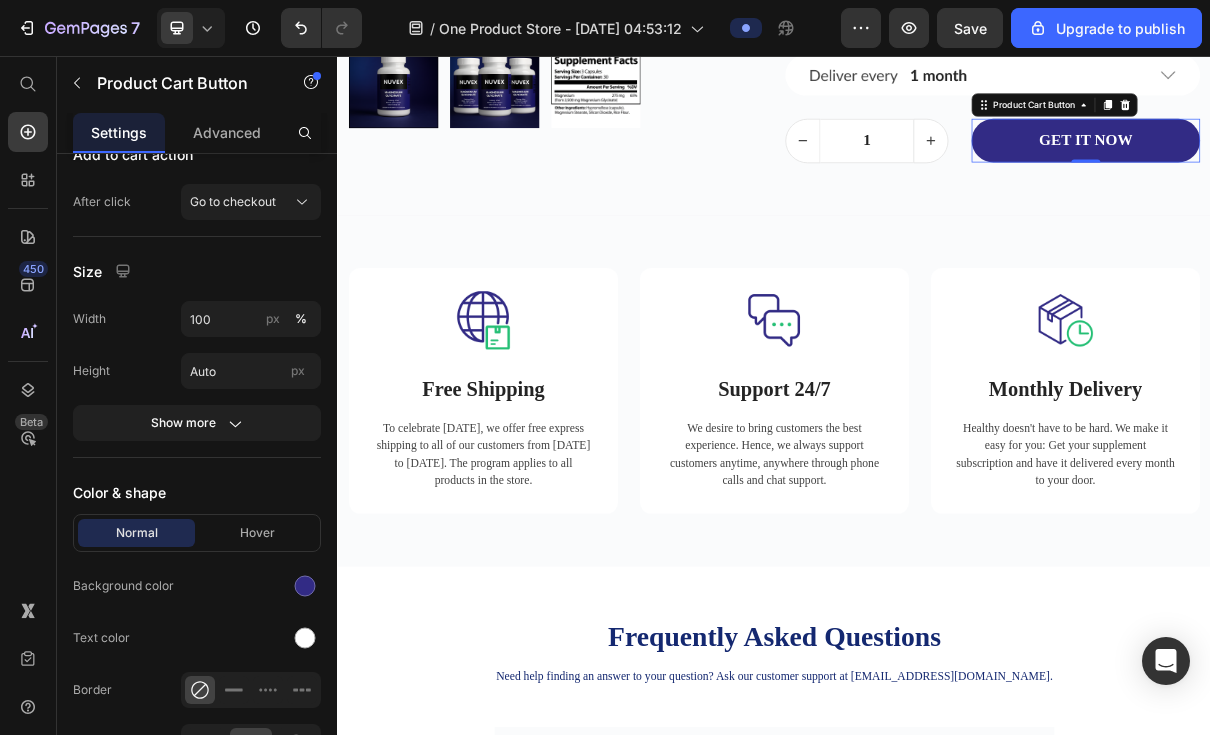 click at bounding box center (305, 586) 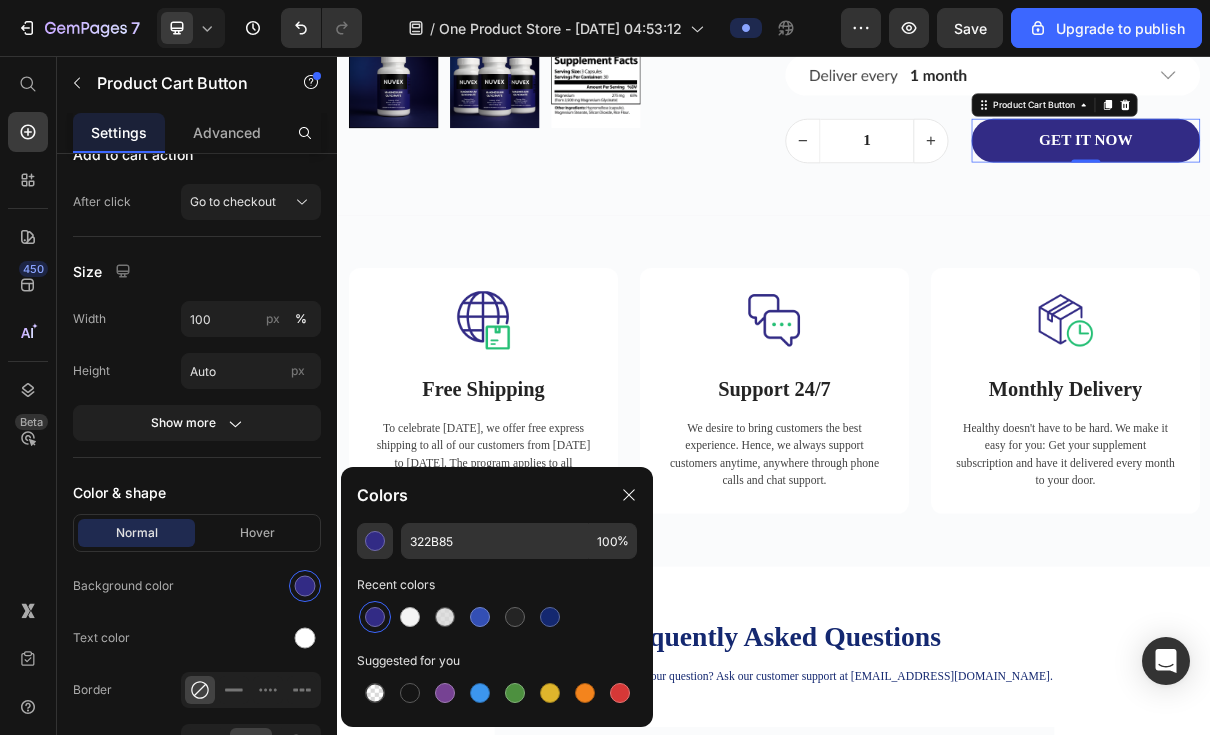 click at bounding box center [550, 617] 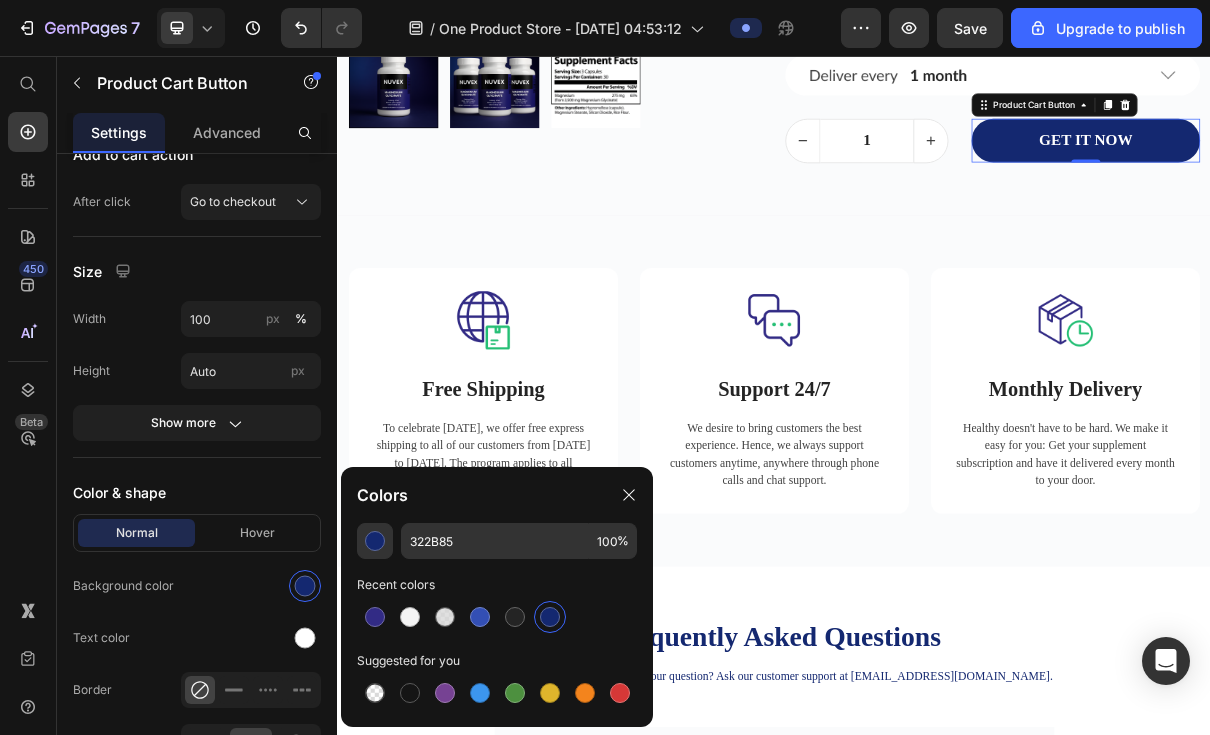 type on "142870" 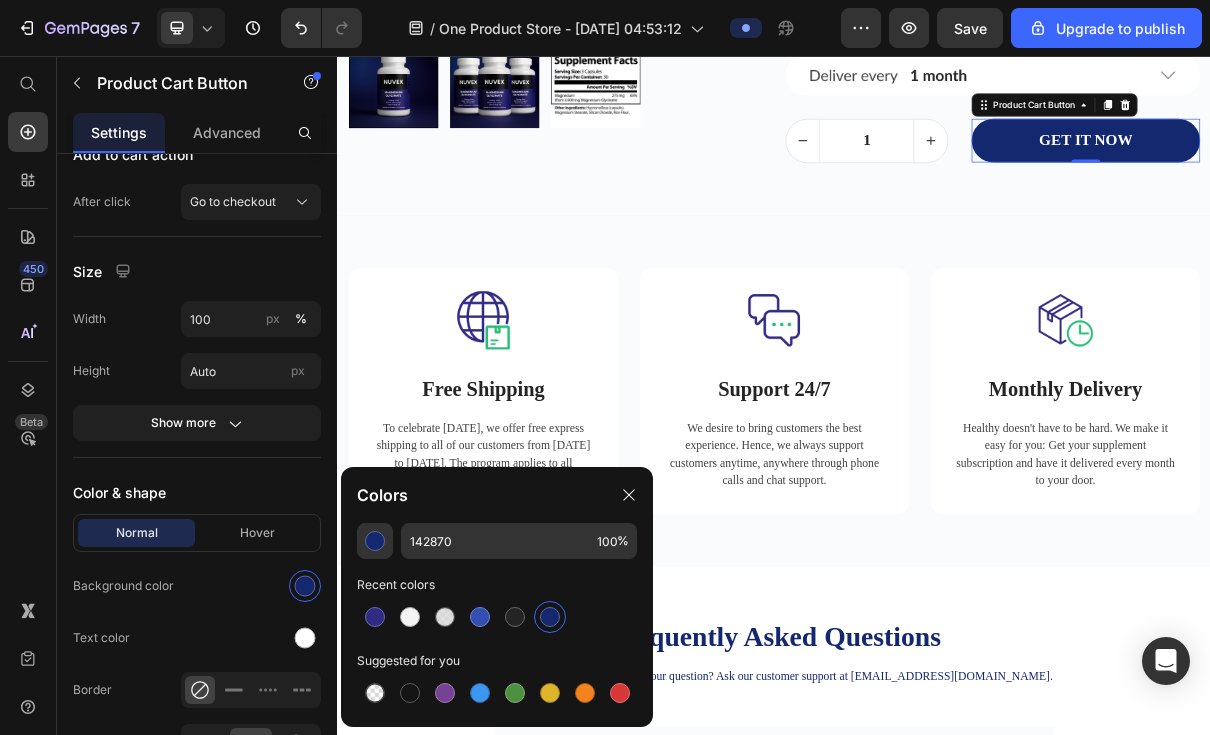 click on "Hover" at bounding box center (257, 533) 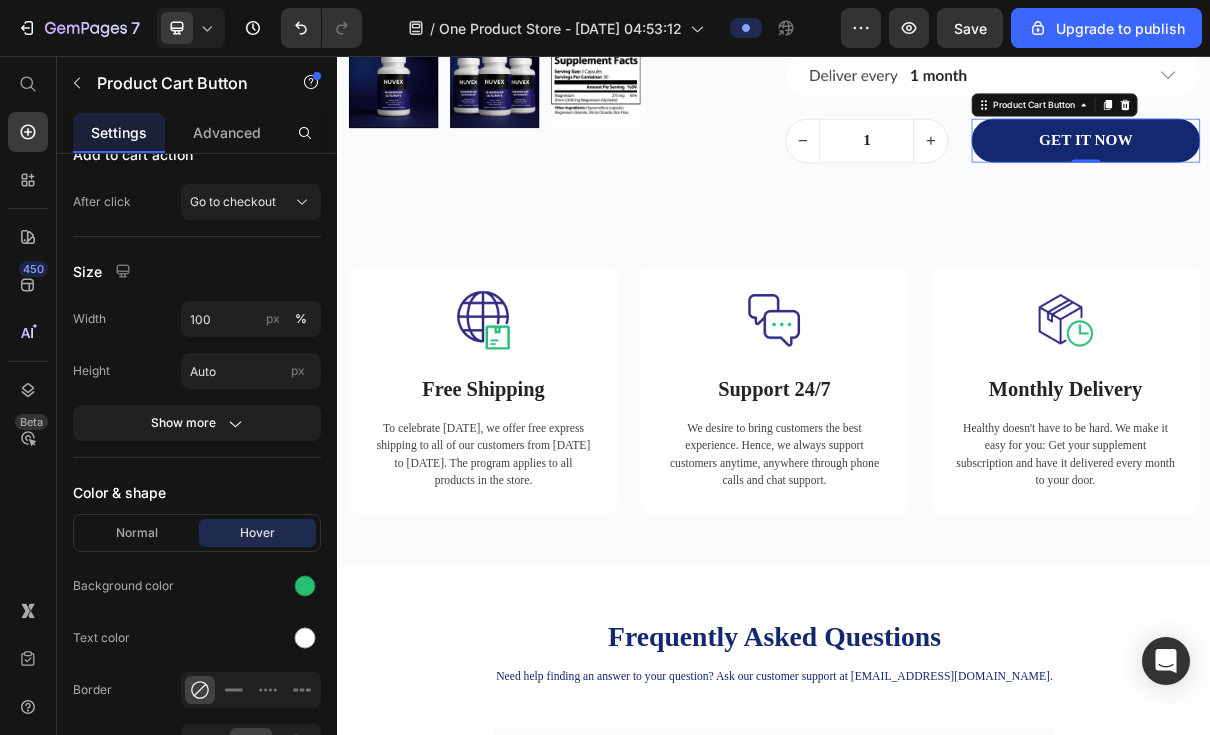 click at bounding box center [305, 586] 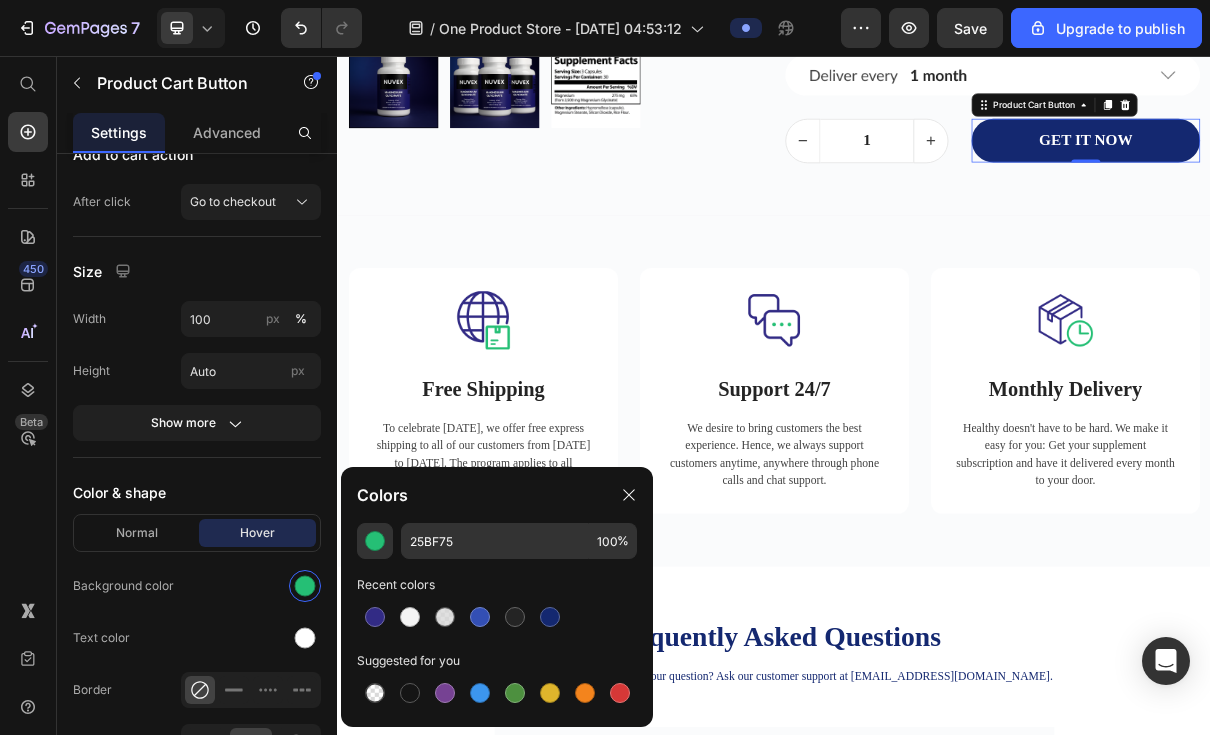click at bounding box center (305, 586) 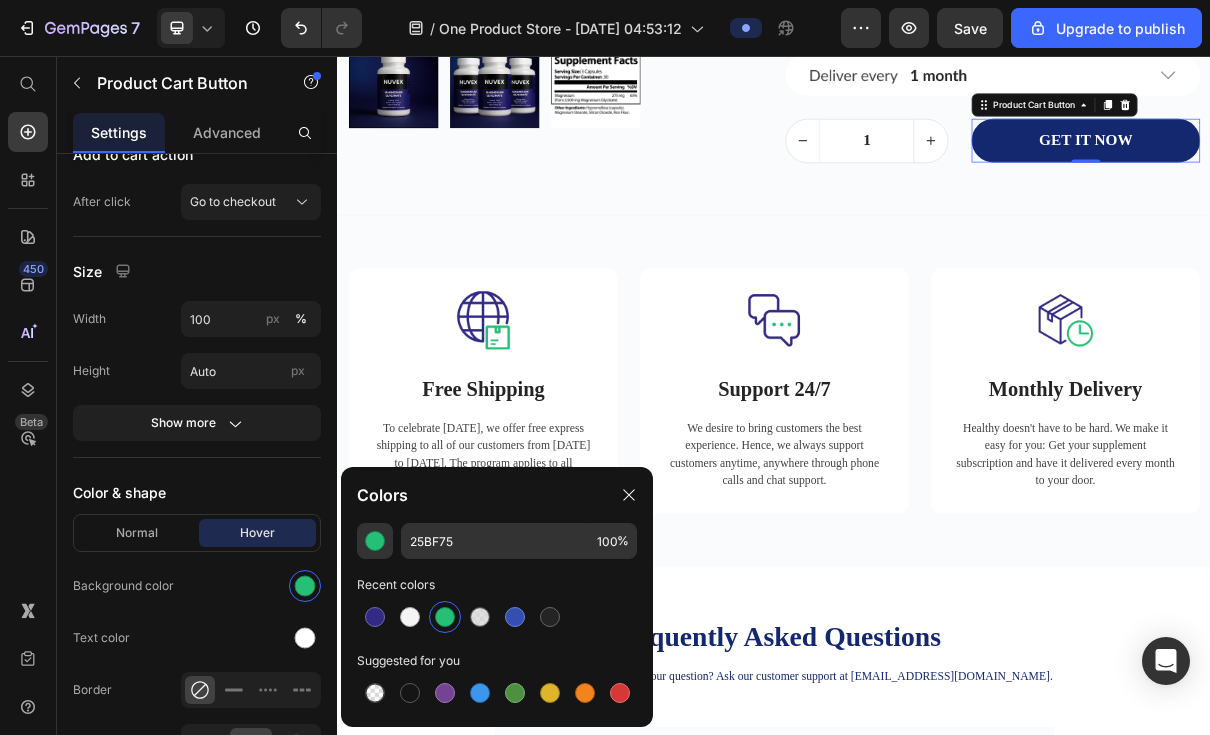 click at bounding box center [375, 617] 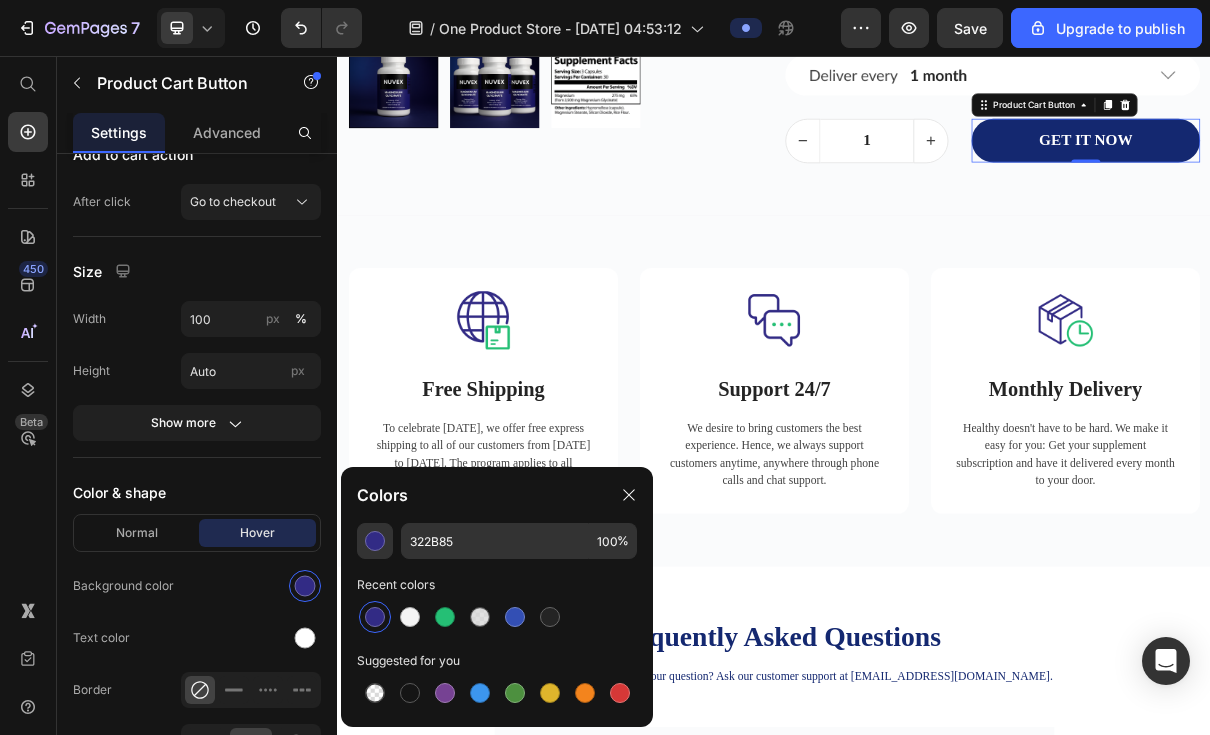 click on "Normal" at bounding box center (136, 533) 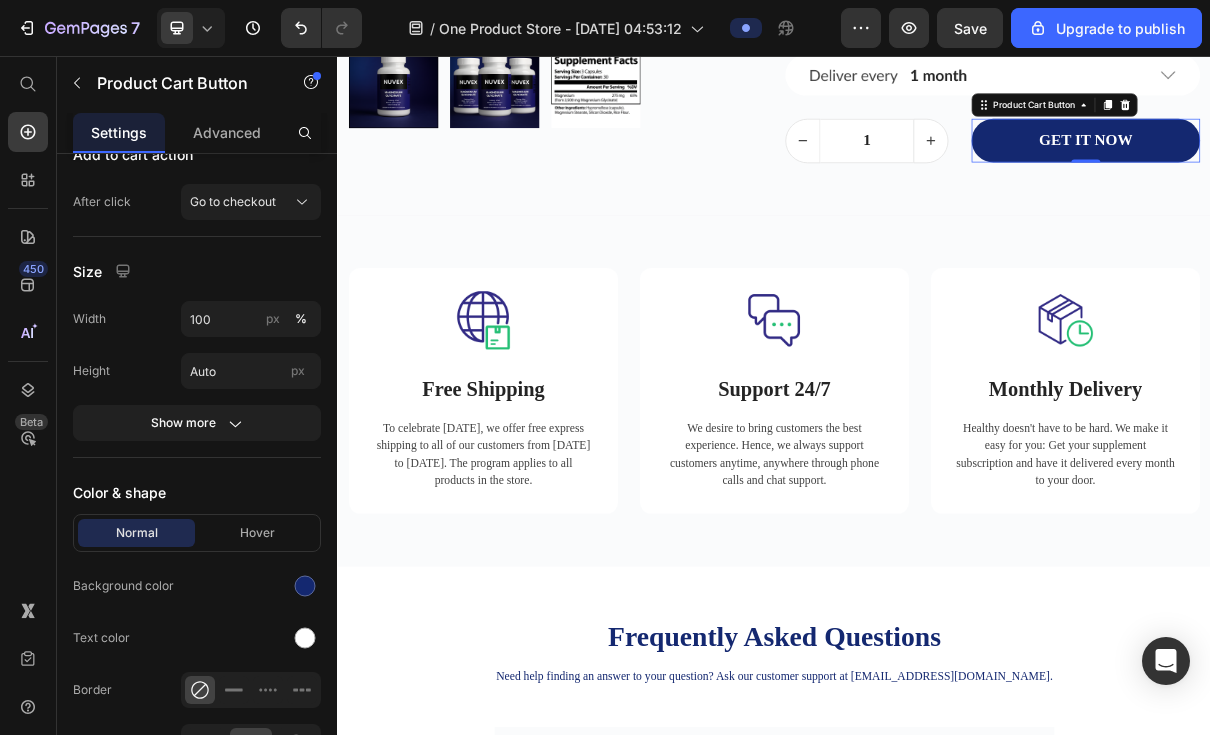 click on "Hover" at bounding box center (257, 533) 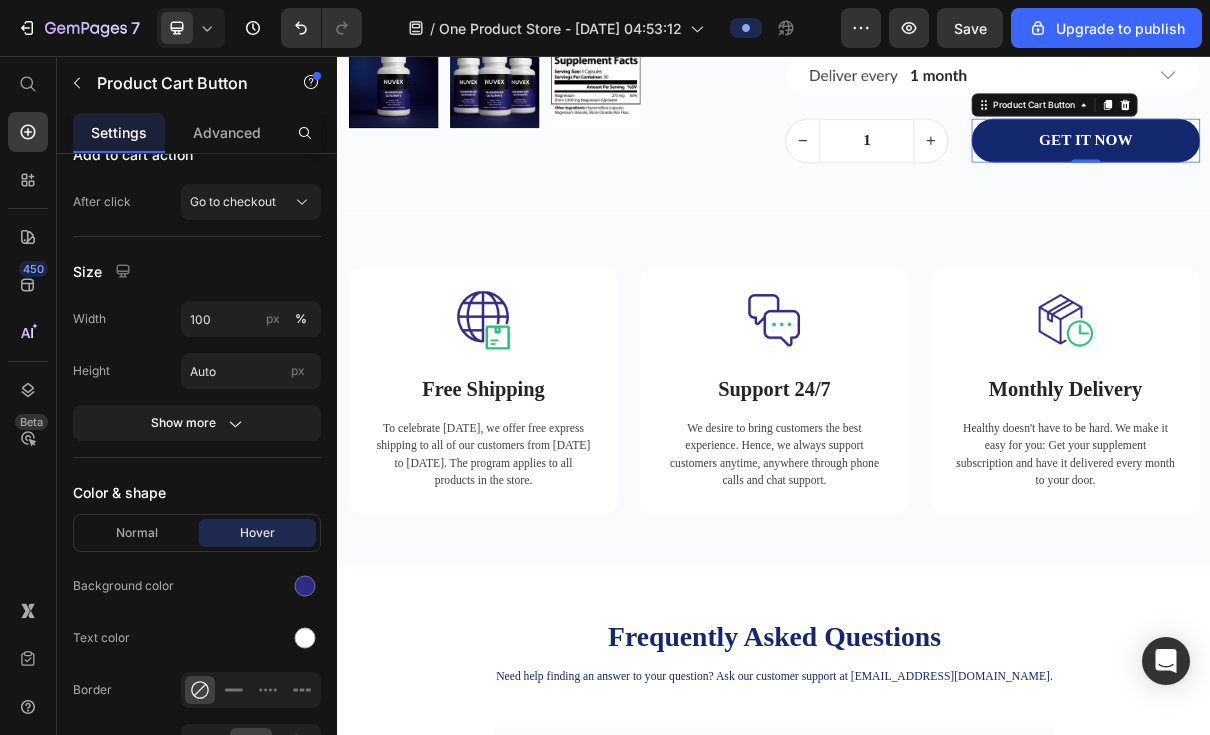 click on "Normal" at bounding box center [136, 533] 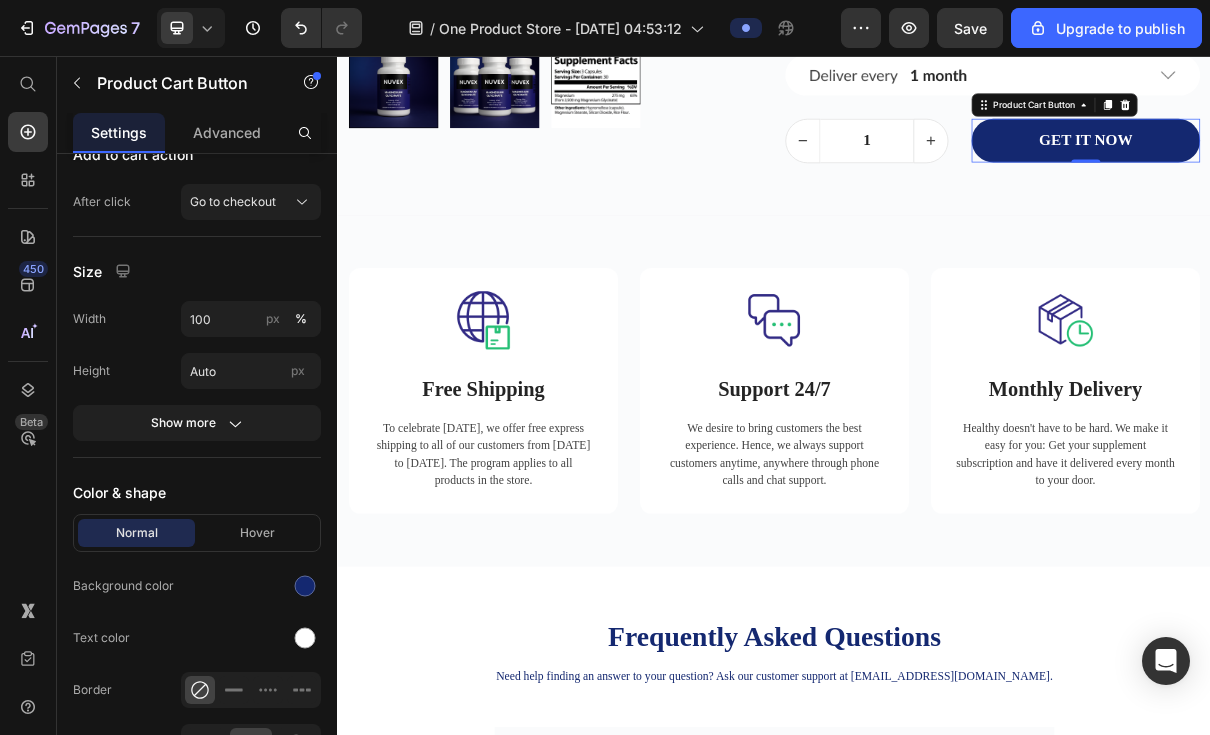 click at bounding box center [305, 586] 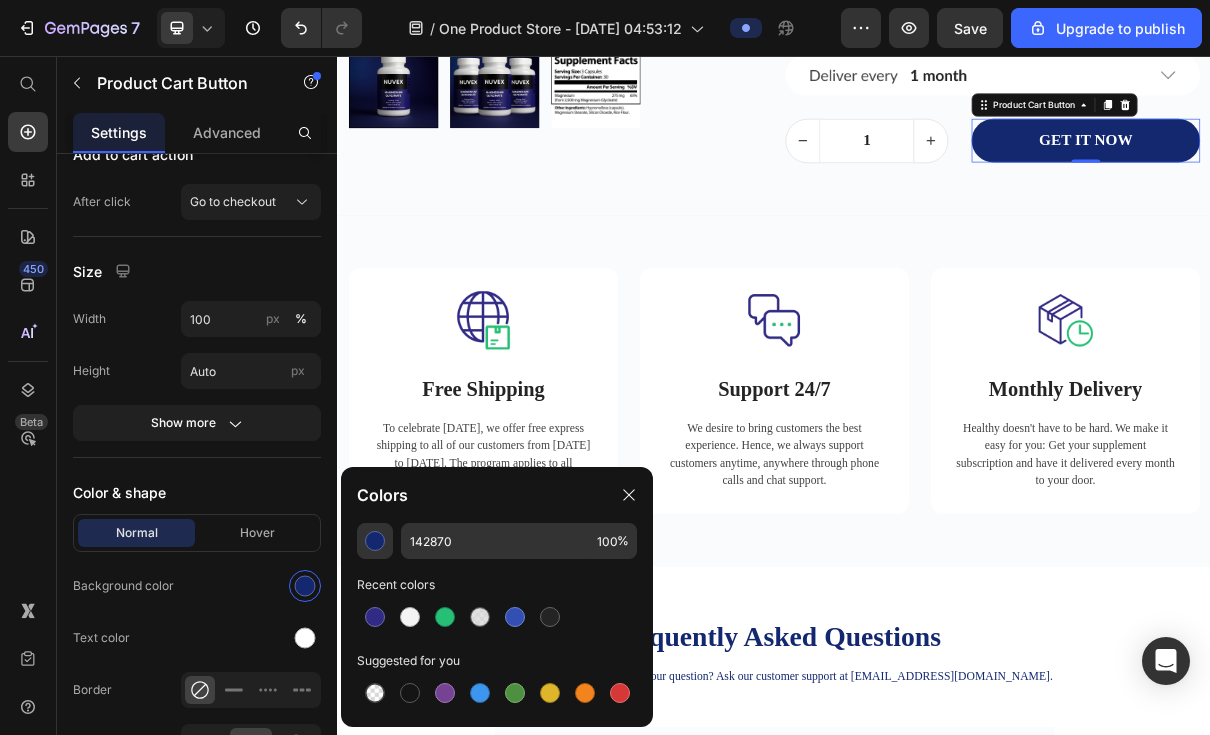click on "Hover" at bounding box center (257, 533) 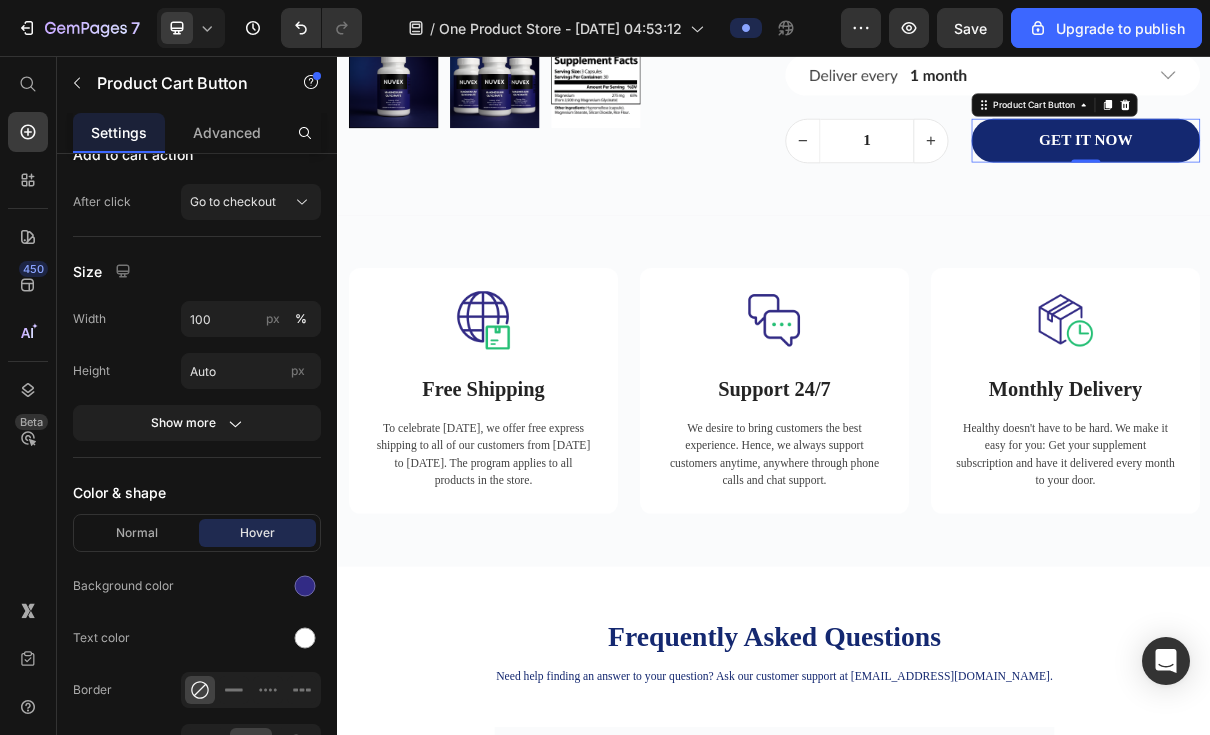 click at bounding box center [305, 586] 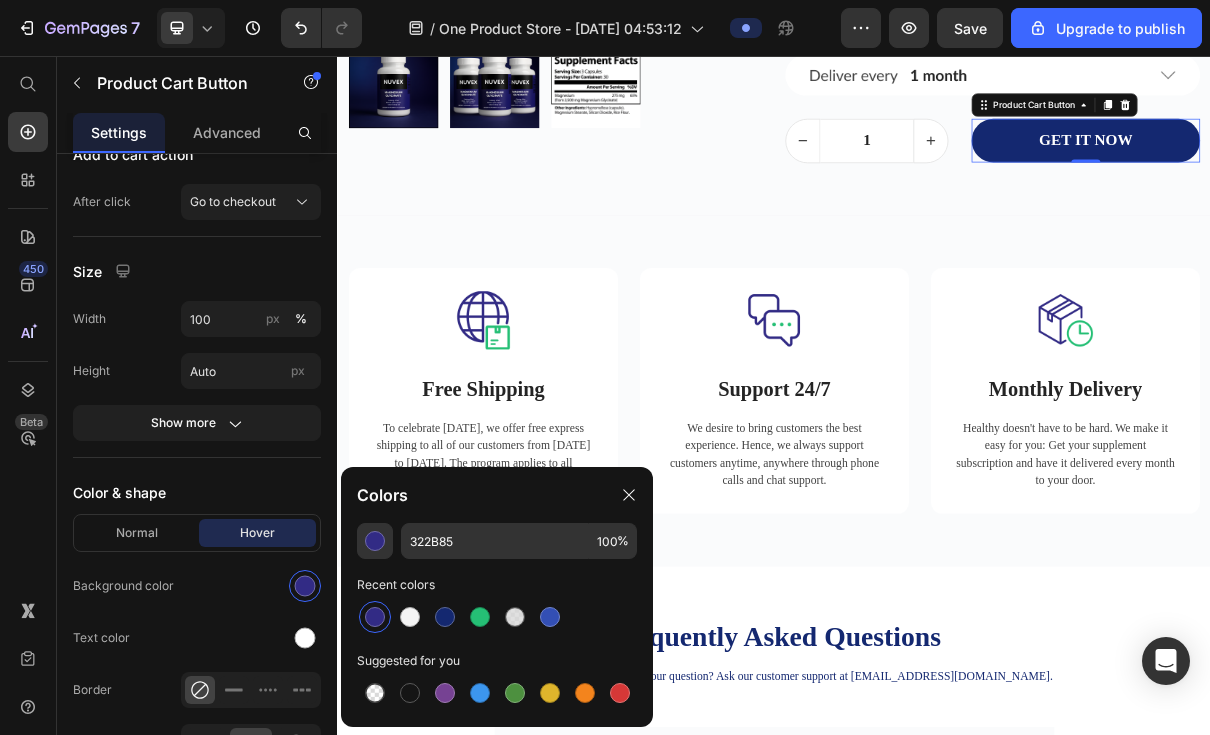 click at bounding box center [445, 617] 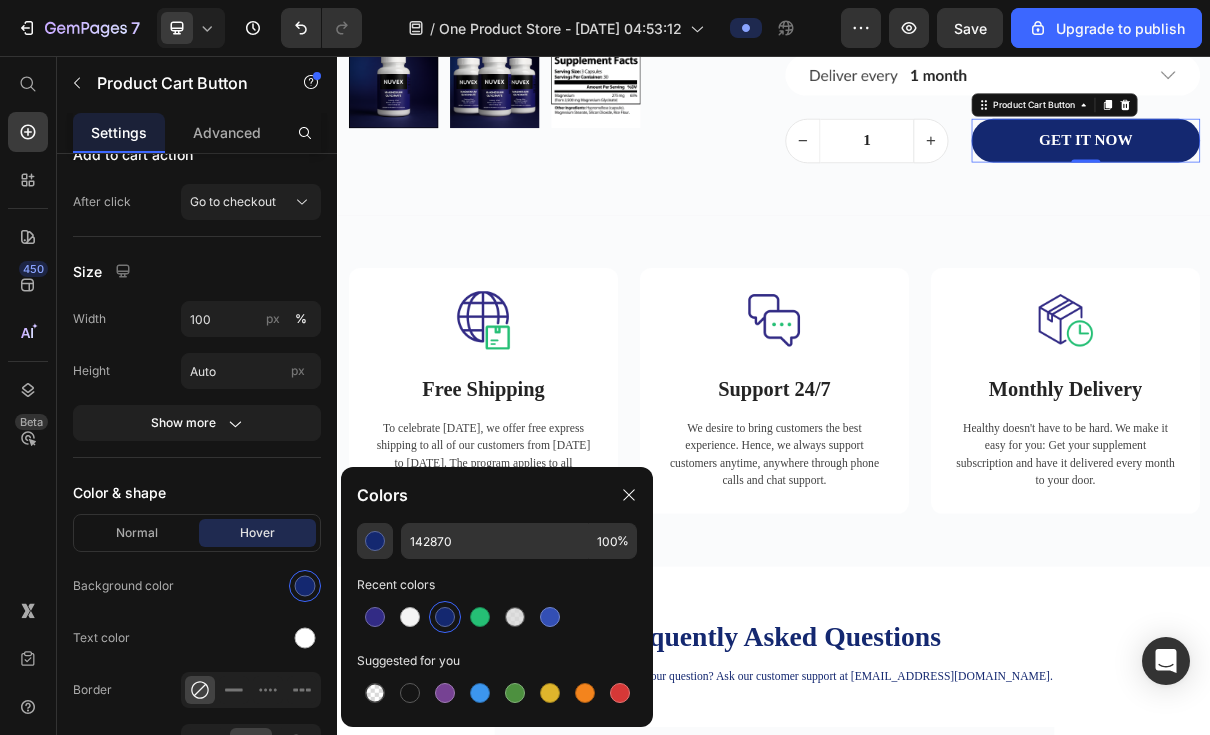 click at bounding box center (550, 617) 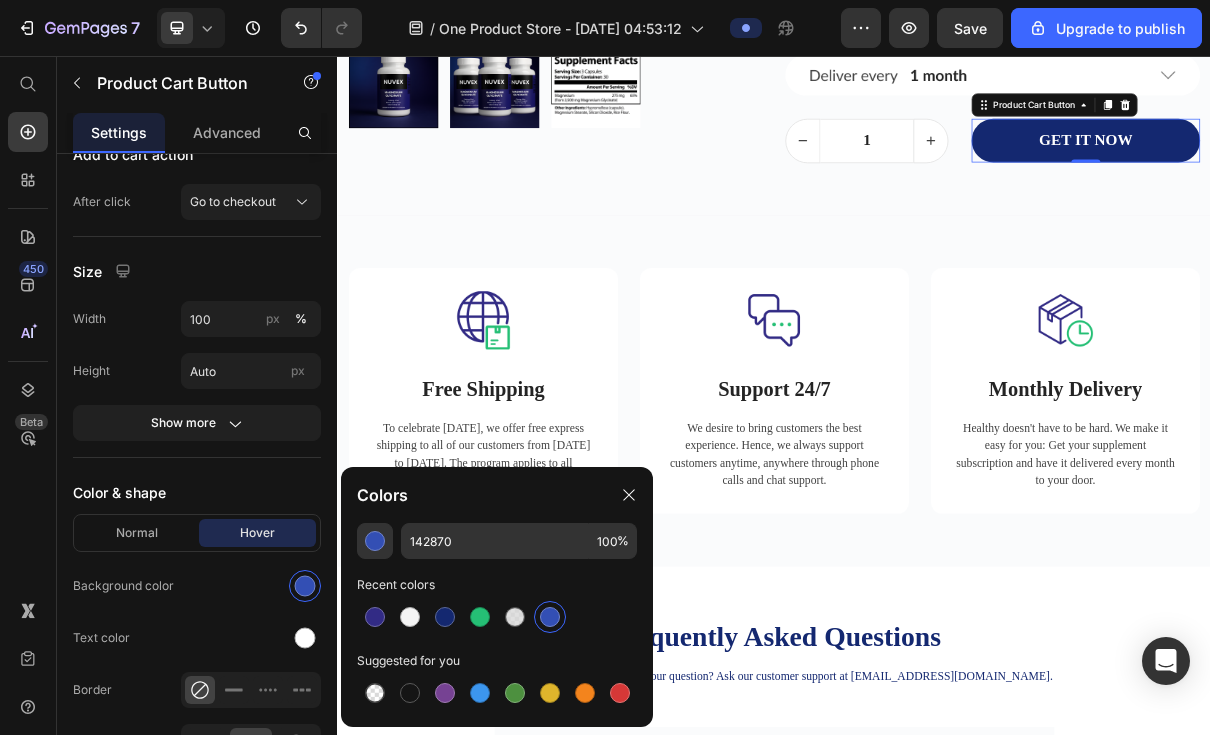type on "334FB4" 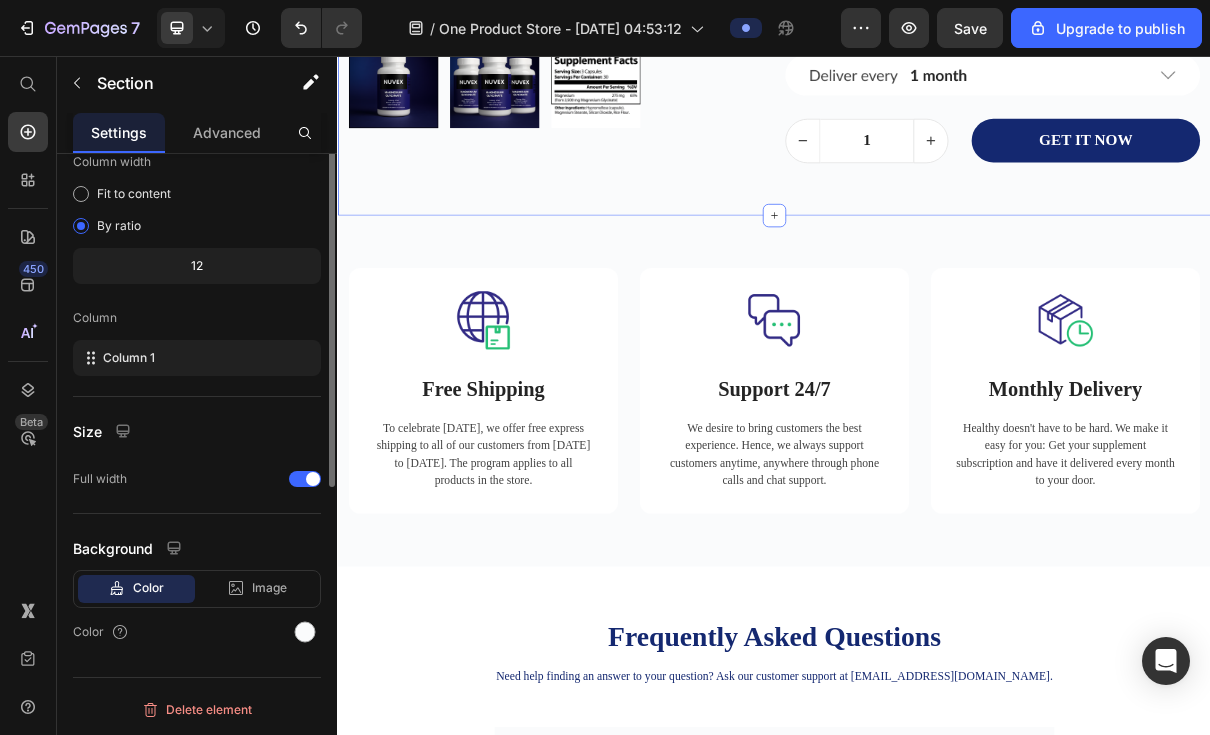 scroll, scrollTop: 0, scrollLeft: 0, axis: both 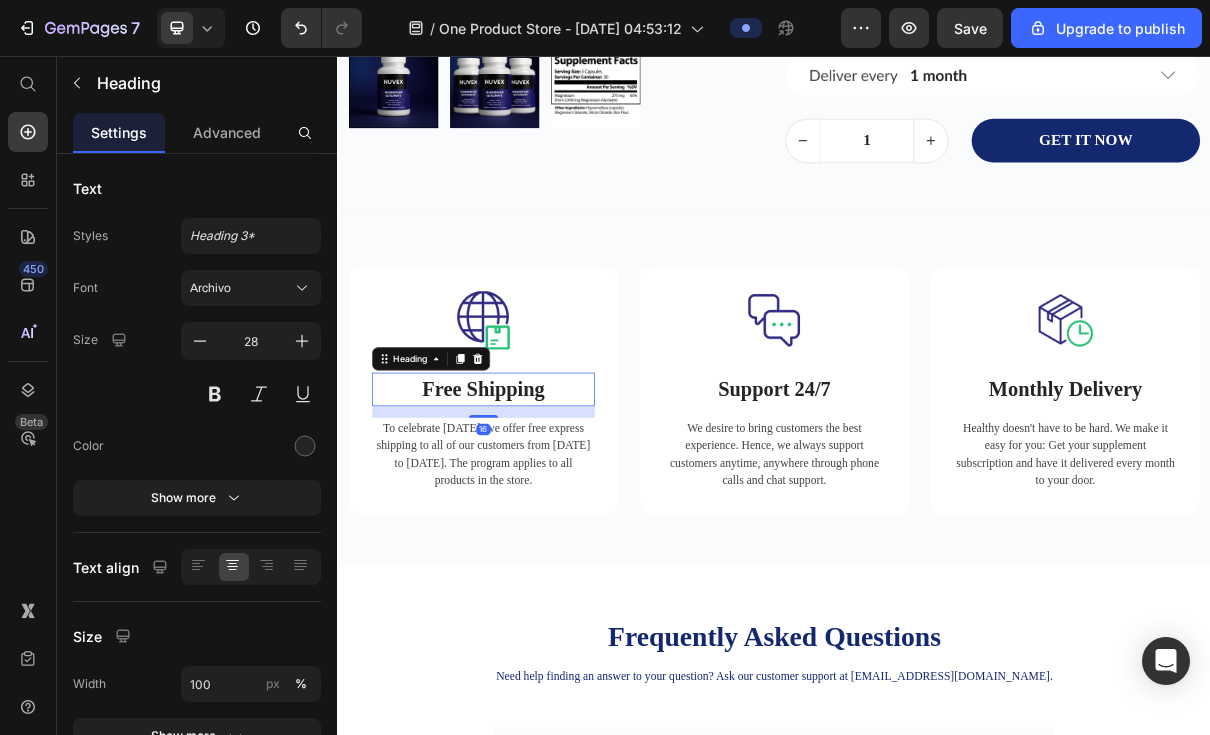 click on "Free Shipping" at bounding box center (537, 514) 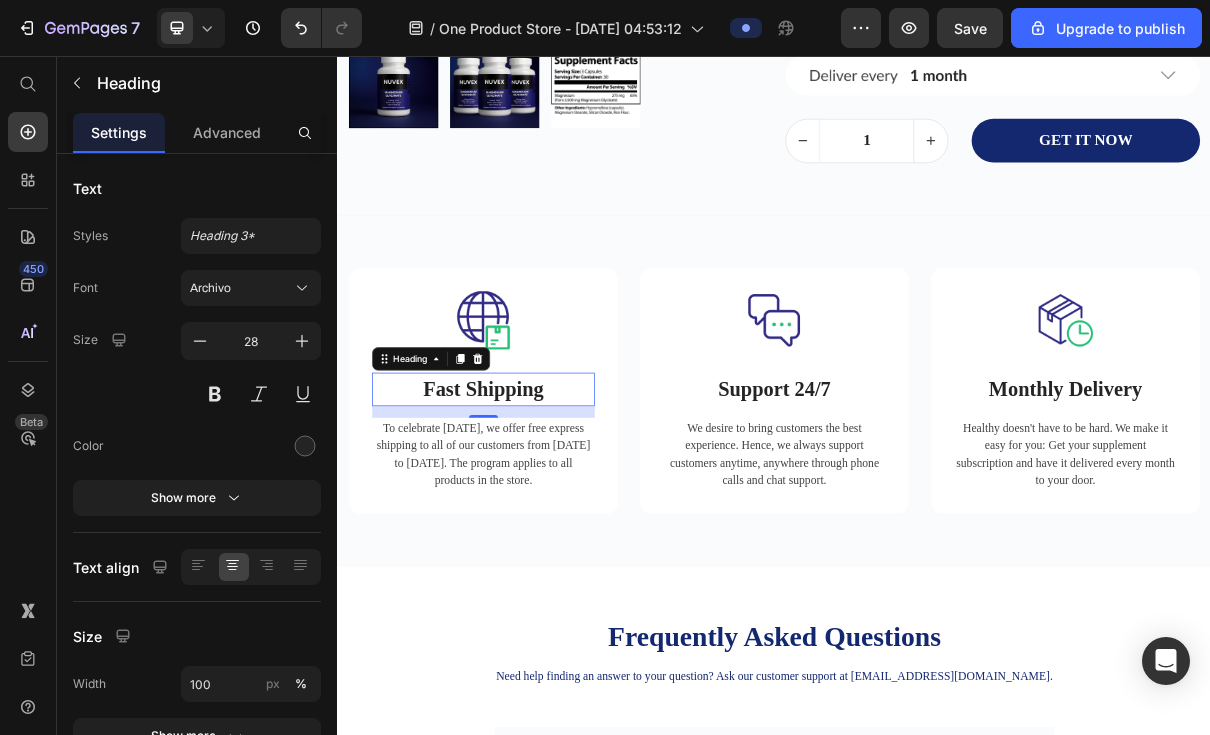 click on "Fast Shipping" at bounding box center (537, 514) 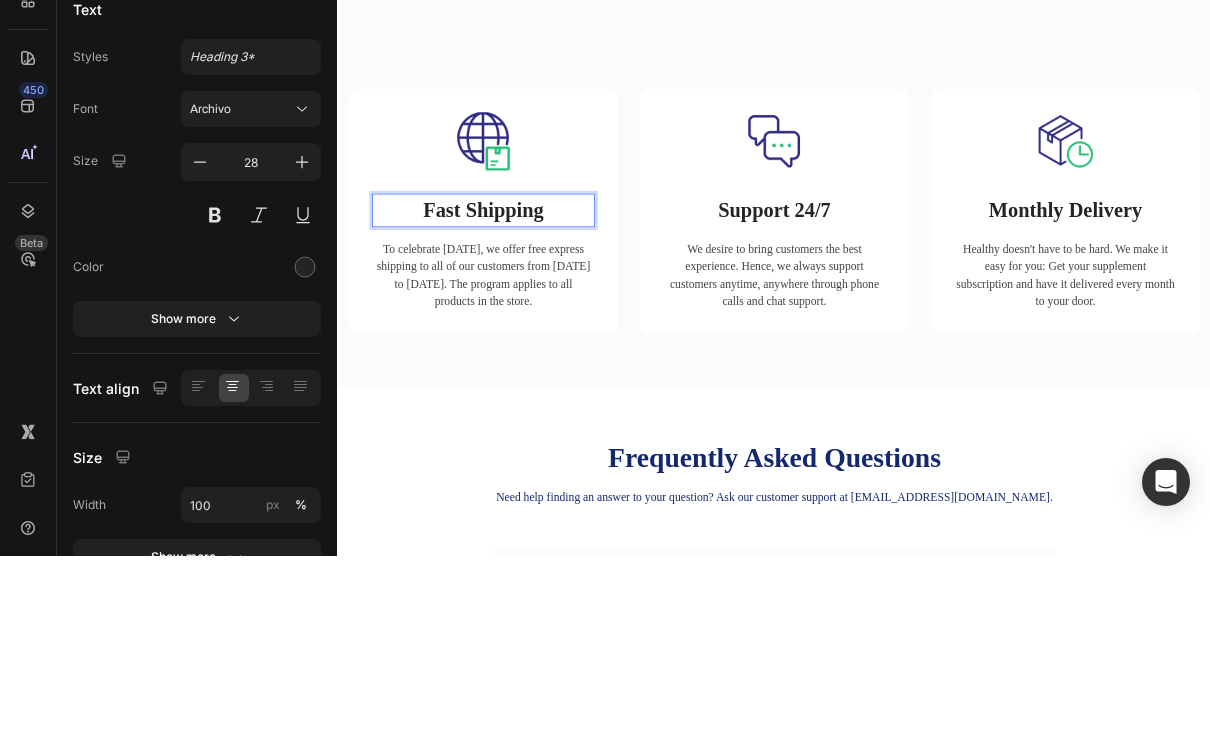 click on "Fast Shipping" at bounding box center [537, 336] 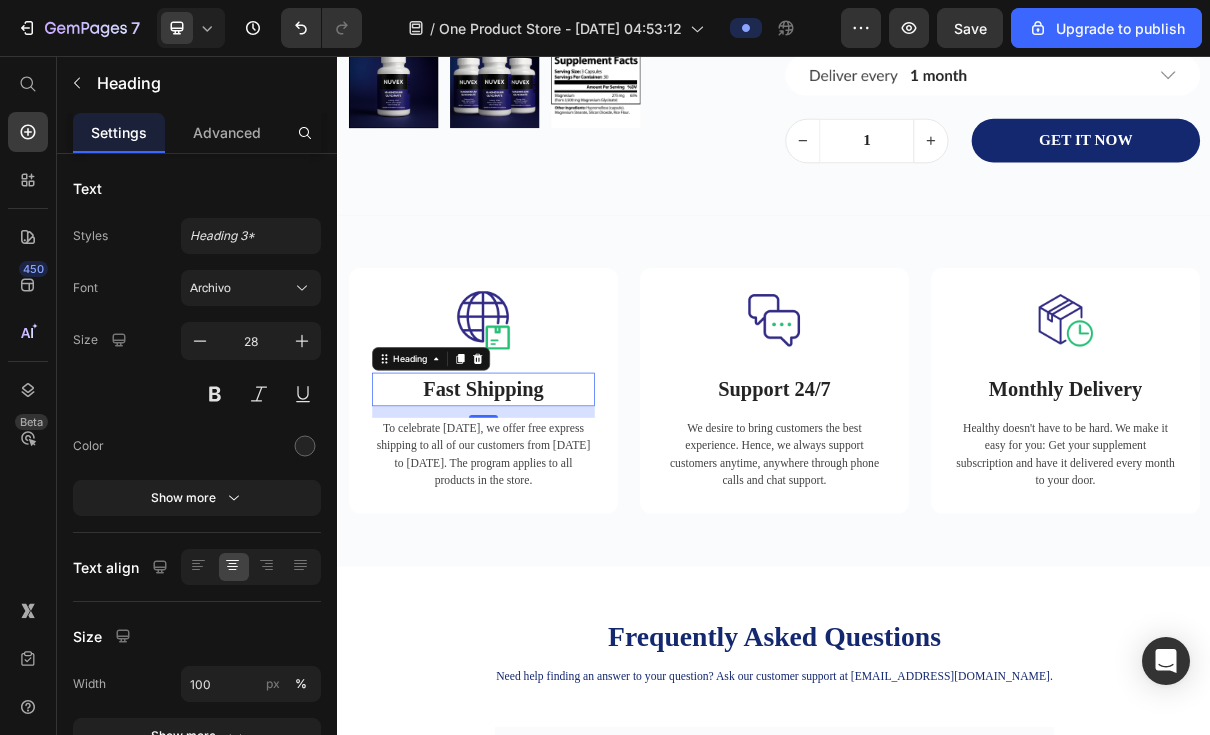 click at bounding box center [305, 446] 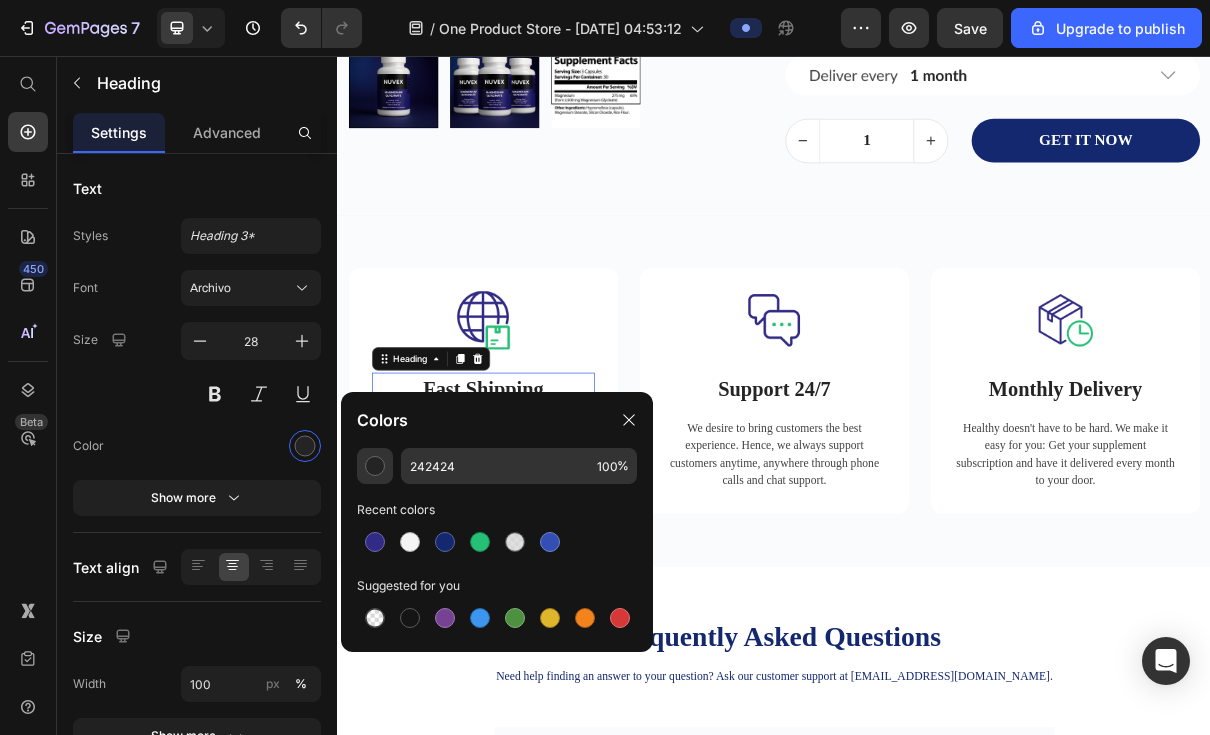 click at bounding box center (550, 542) 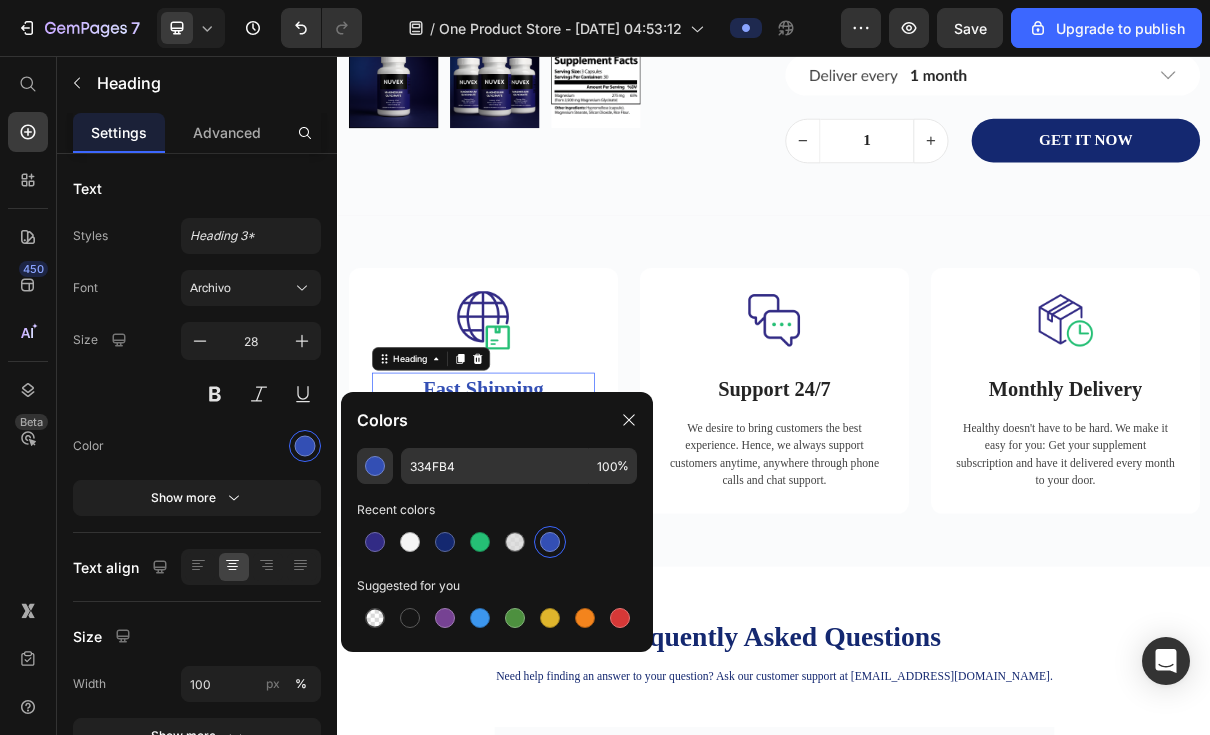 click at bounding box center [445, 542] 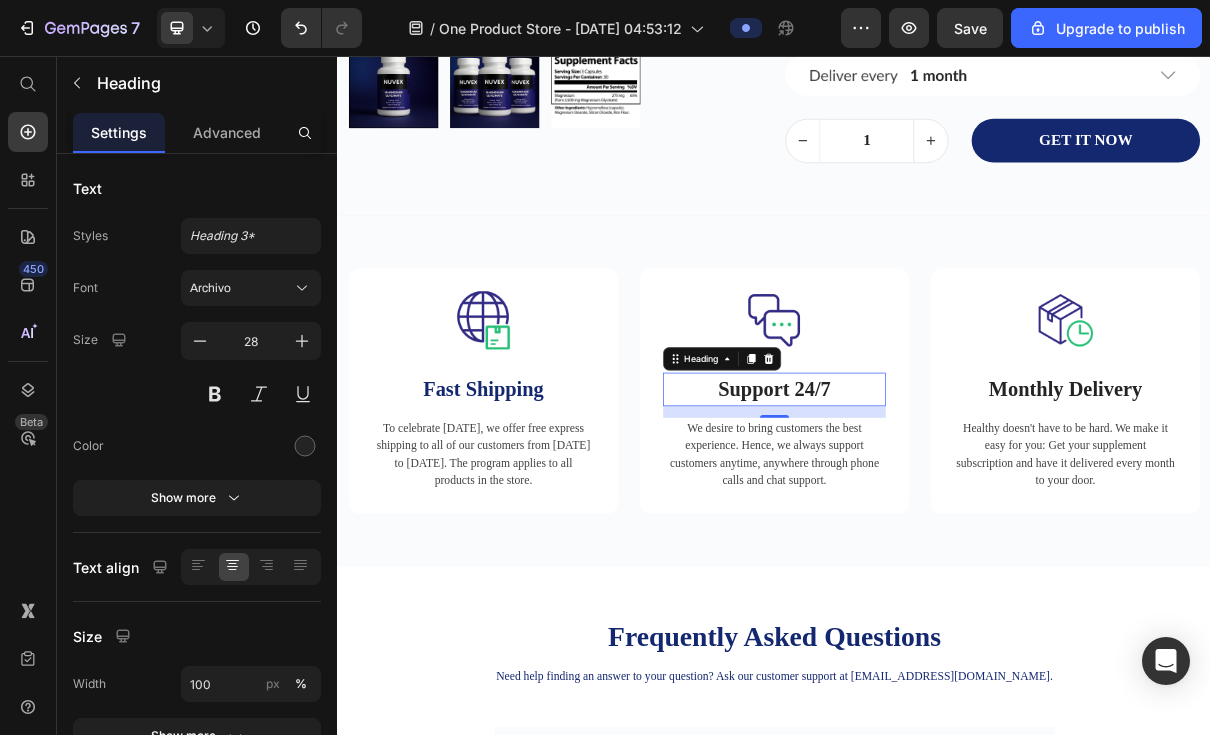 click at bounding box center (305, 446) 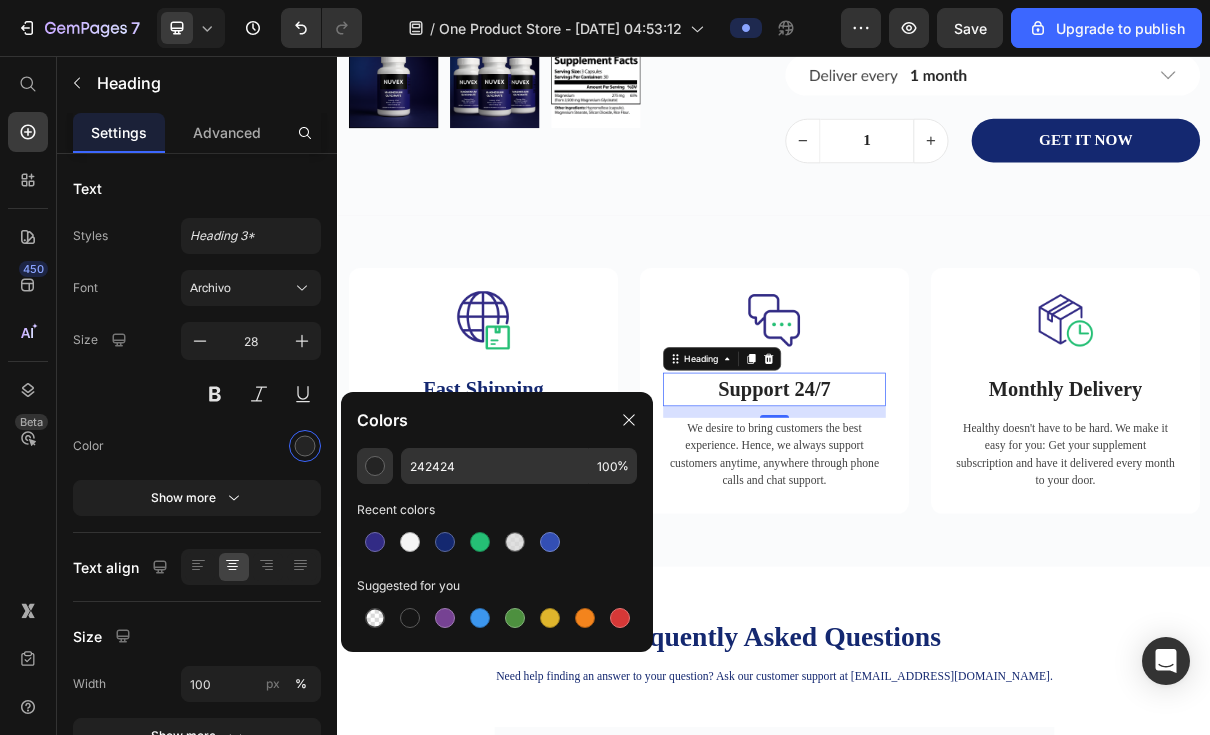 click at bounding box center (445, 542) 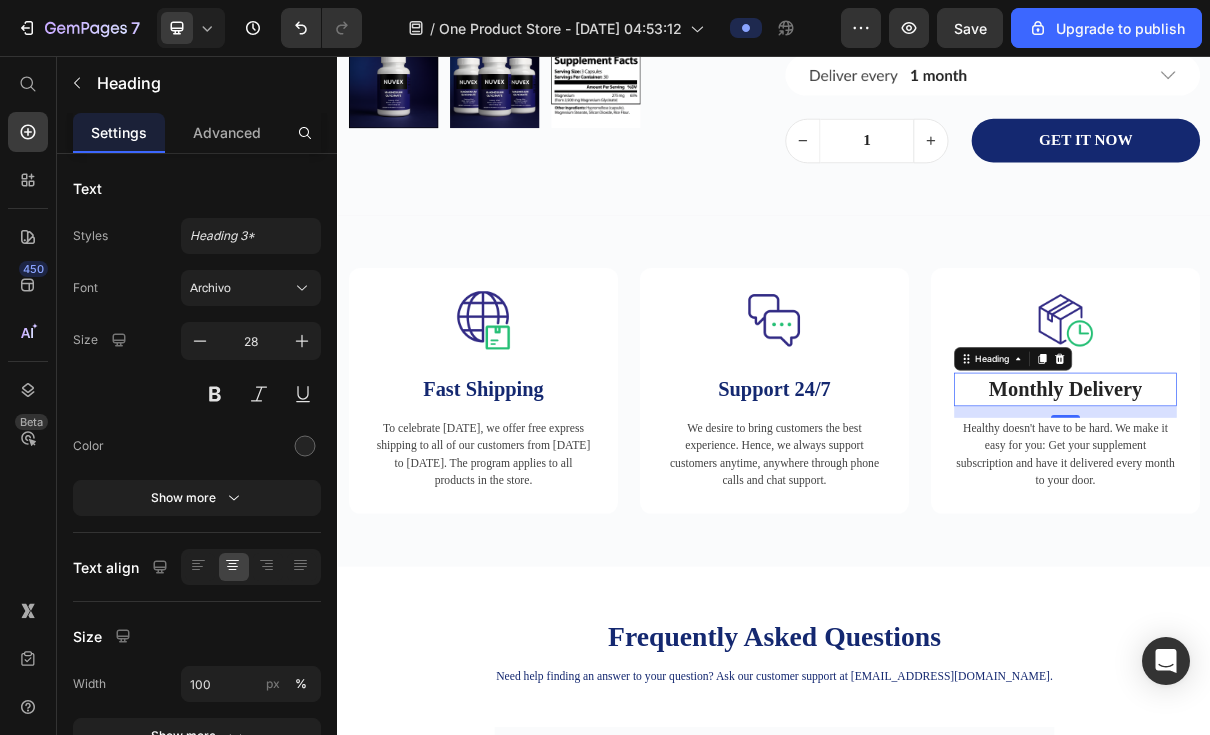 click at bounding box center (305, 446) 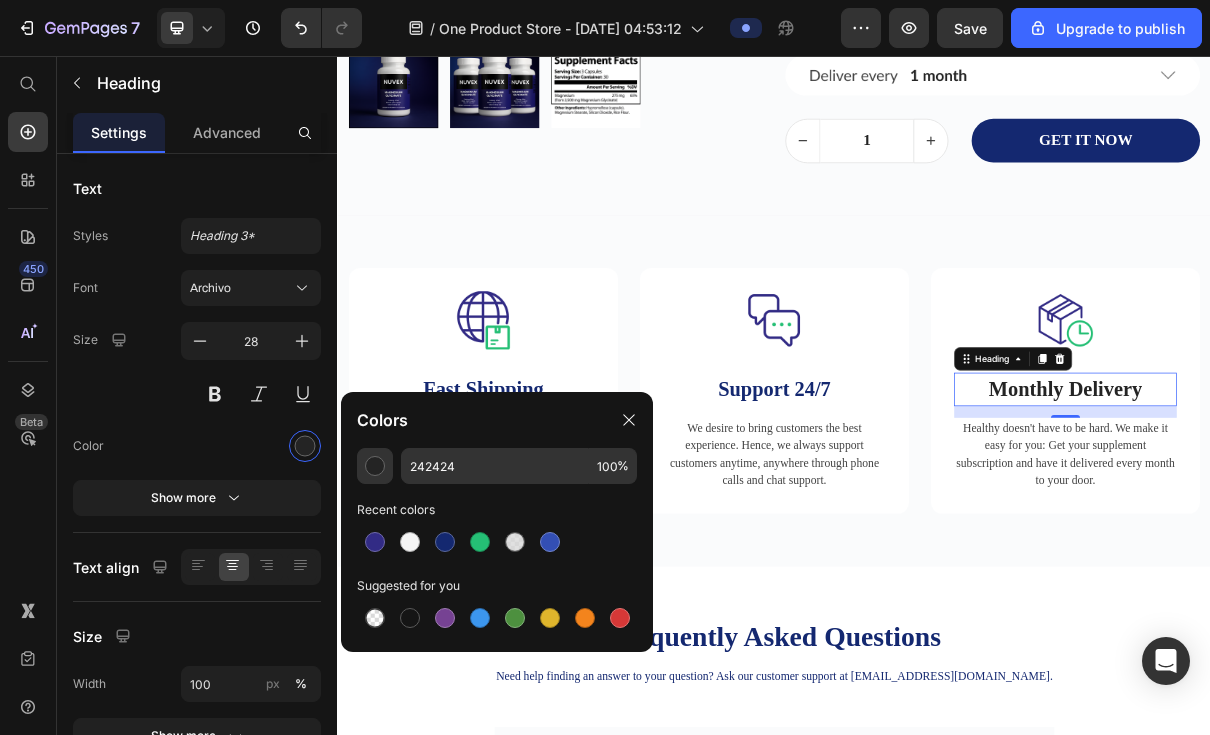 click at bounding box center [445, 542] 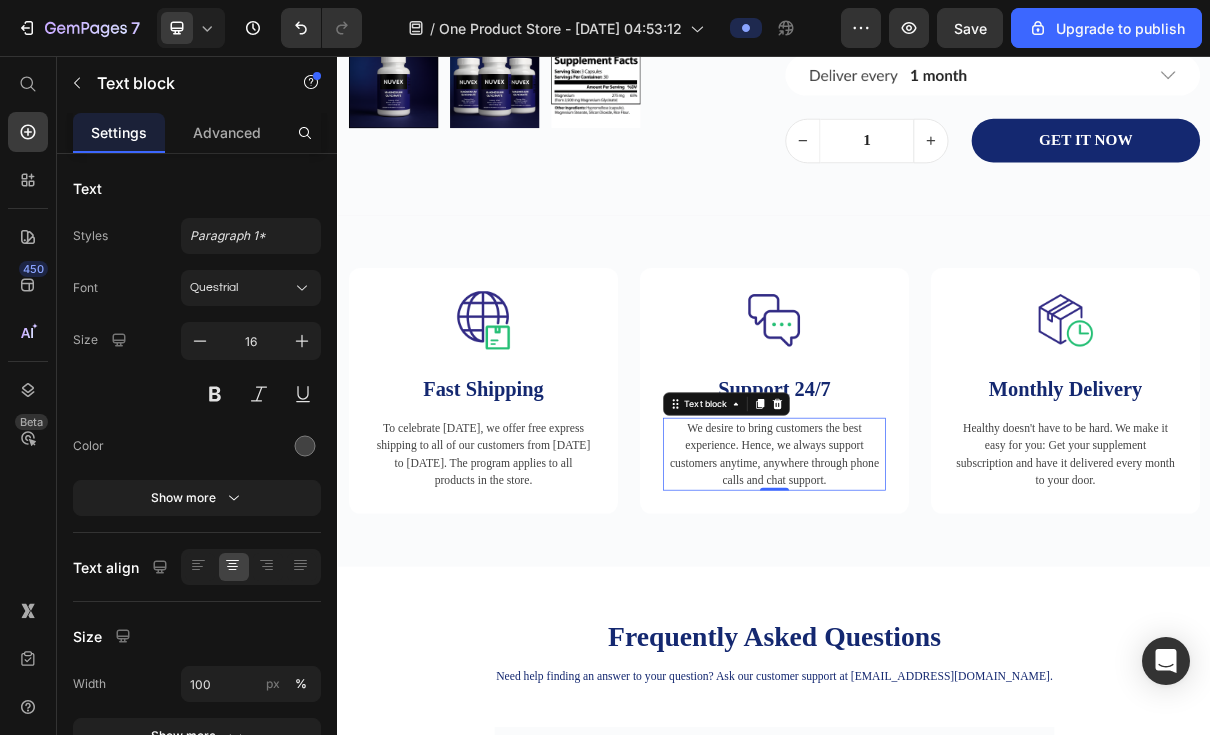 click on "We desire to bring customers the best experience. Hence, we always support customers anytime, anywhere through phone calls and chat support." at bounding box center [937, 603] 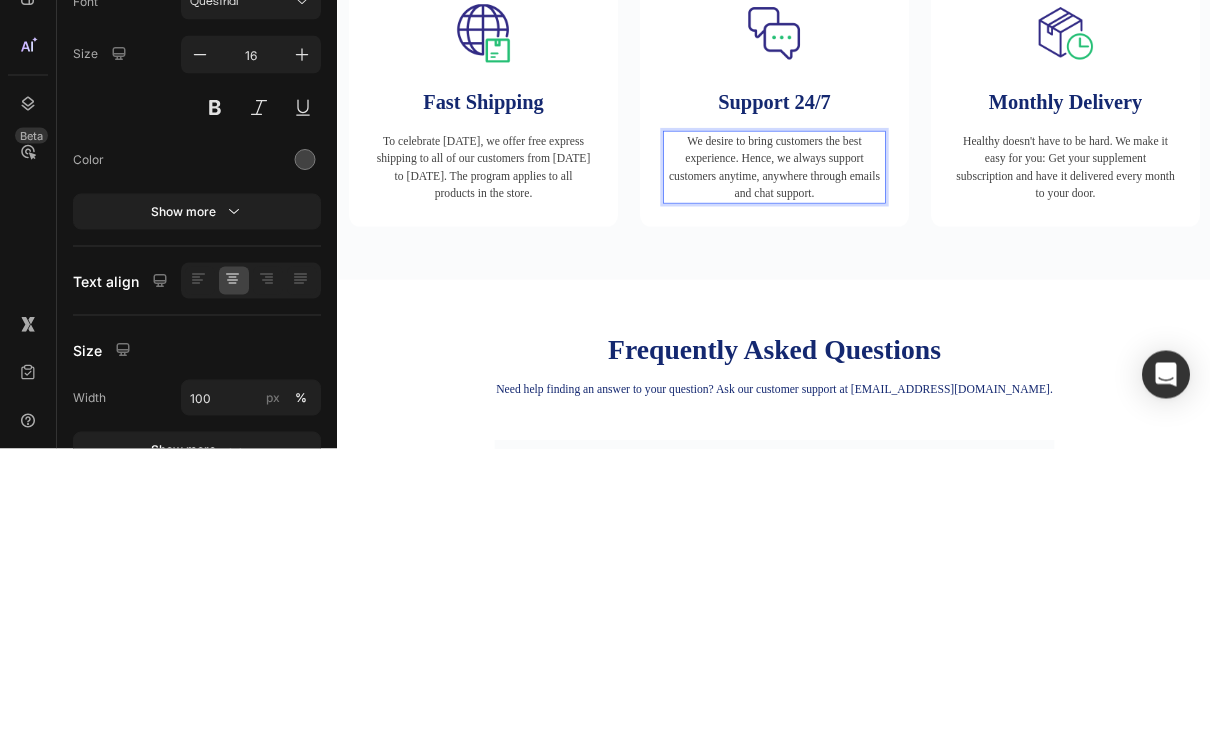 click on "We desire to bring customers the best experience. Hence, we always support customers anytime, anywhere through emails and chat support." at bounding box center [937, 317] 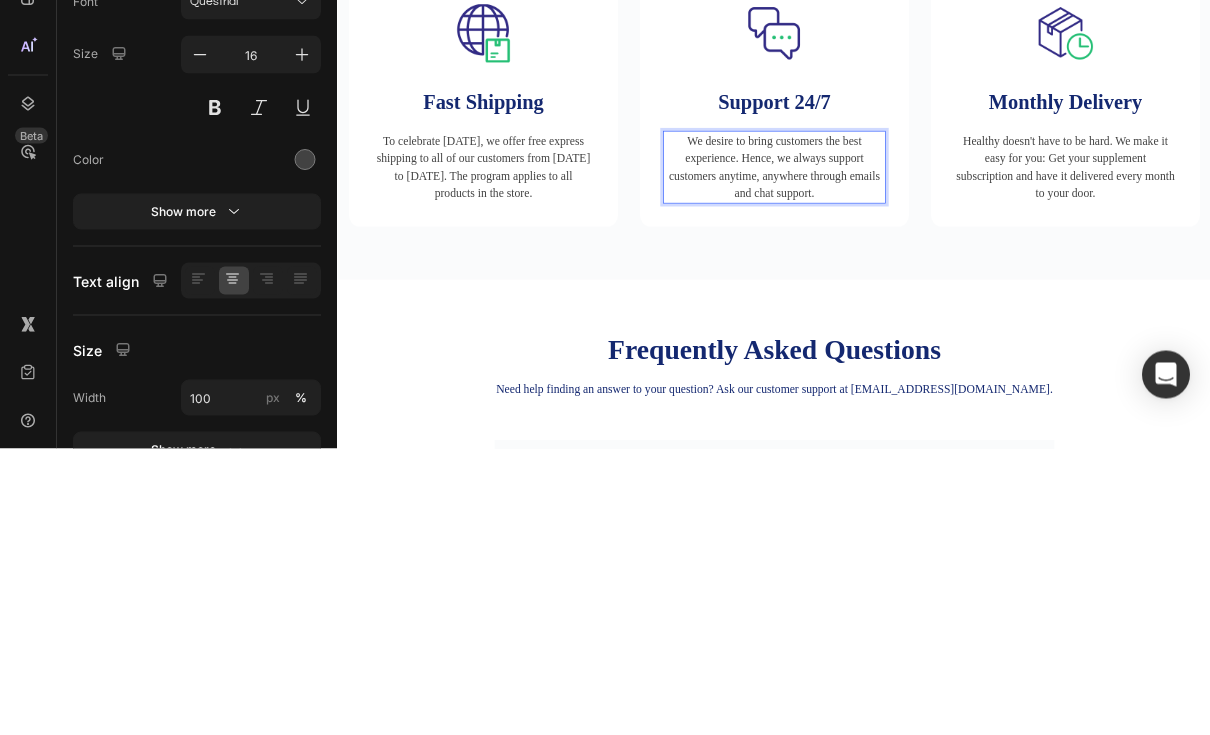 click at bounding box center (305, 446) 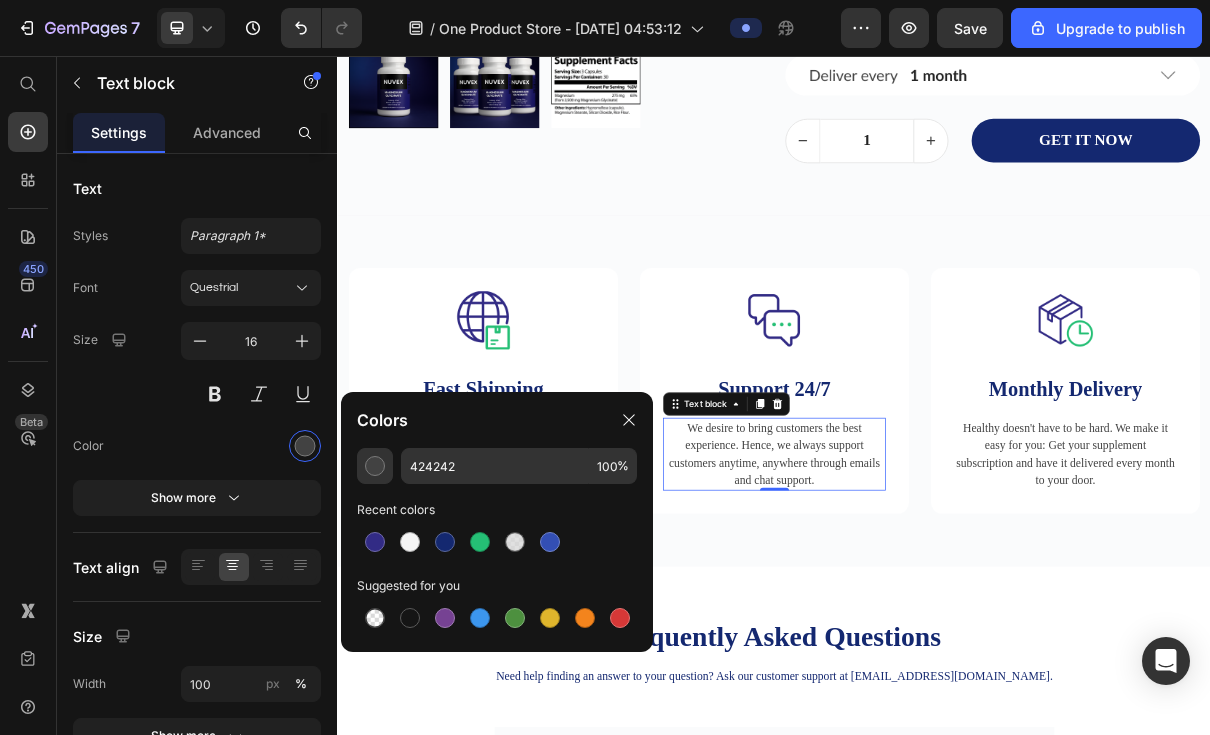 click at bounding box center (550, 542) 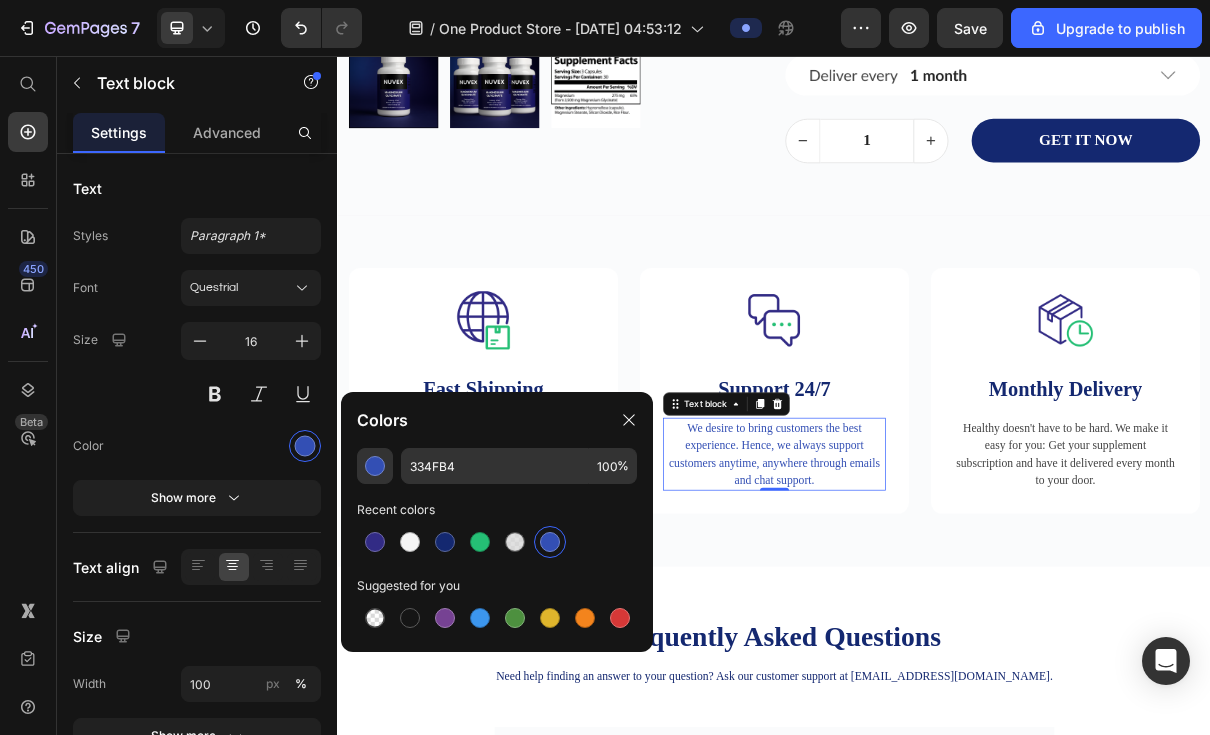 click at bounding box center (445, 542) 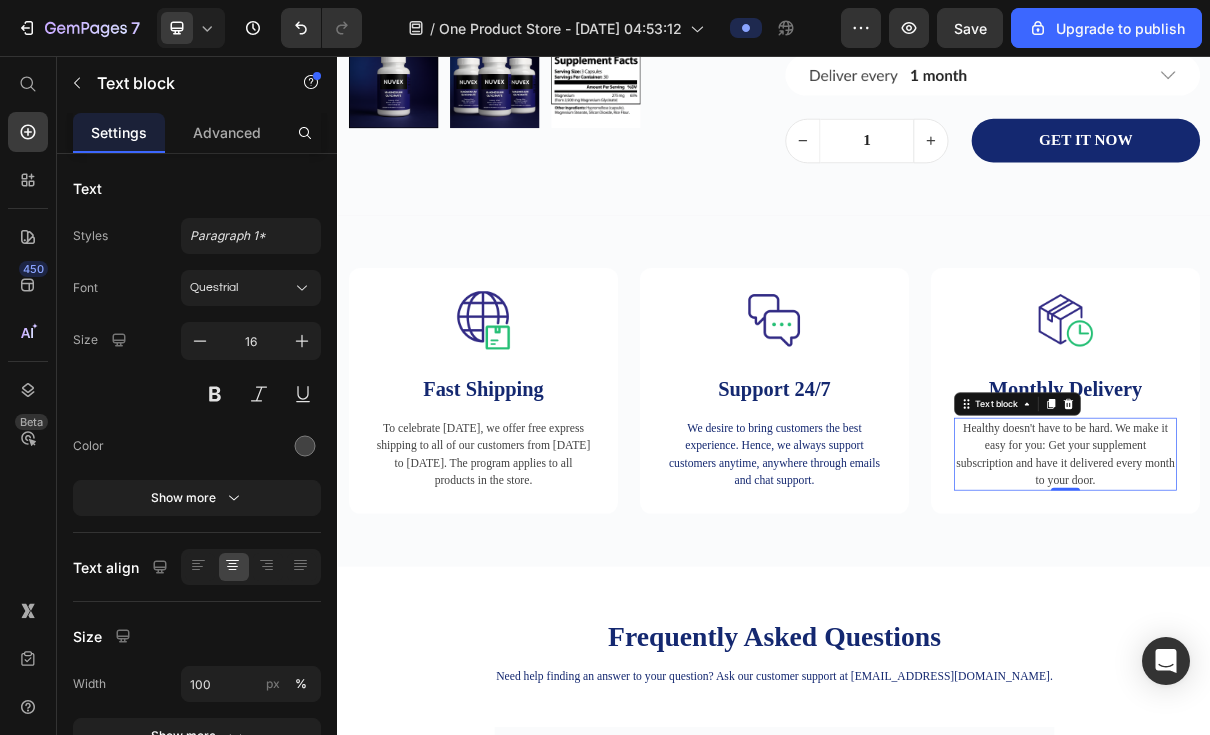 click at bounding box center (305, 446) 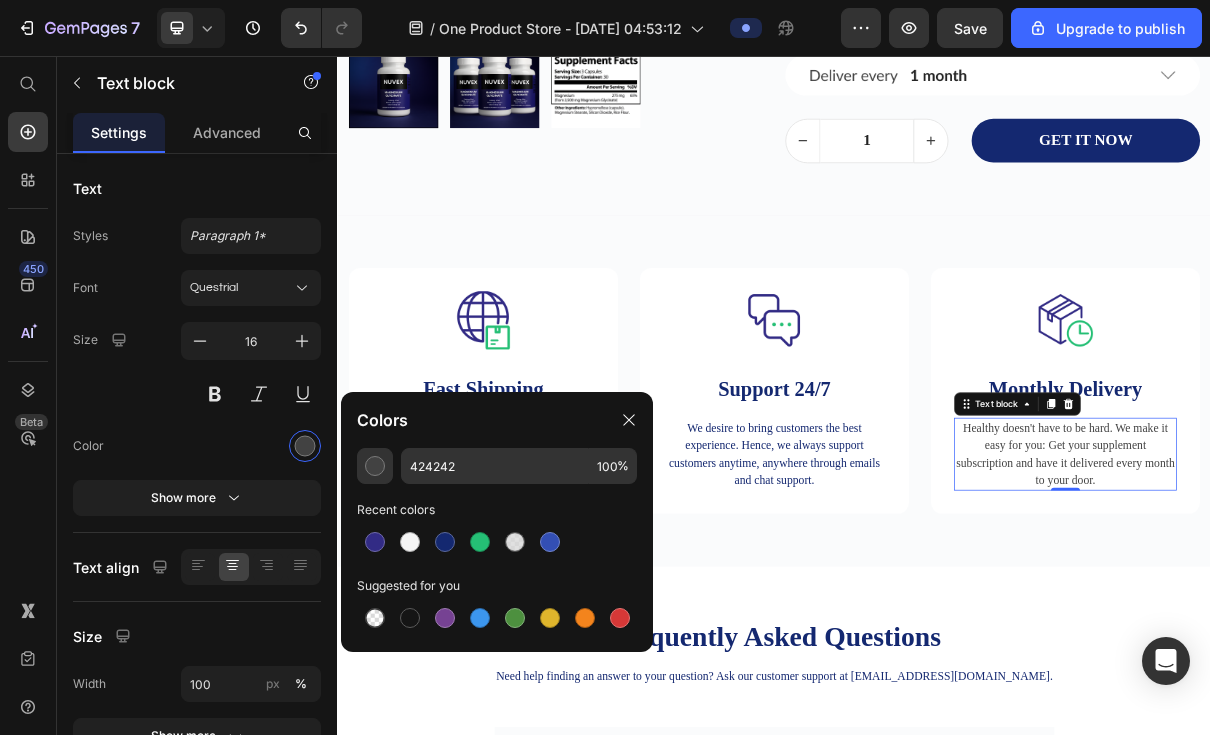 click at bounding box center (445, 542) 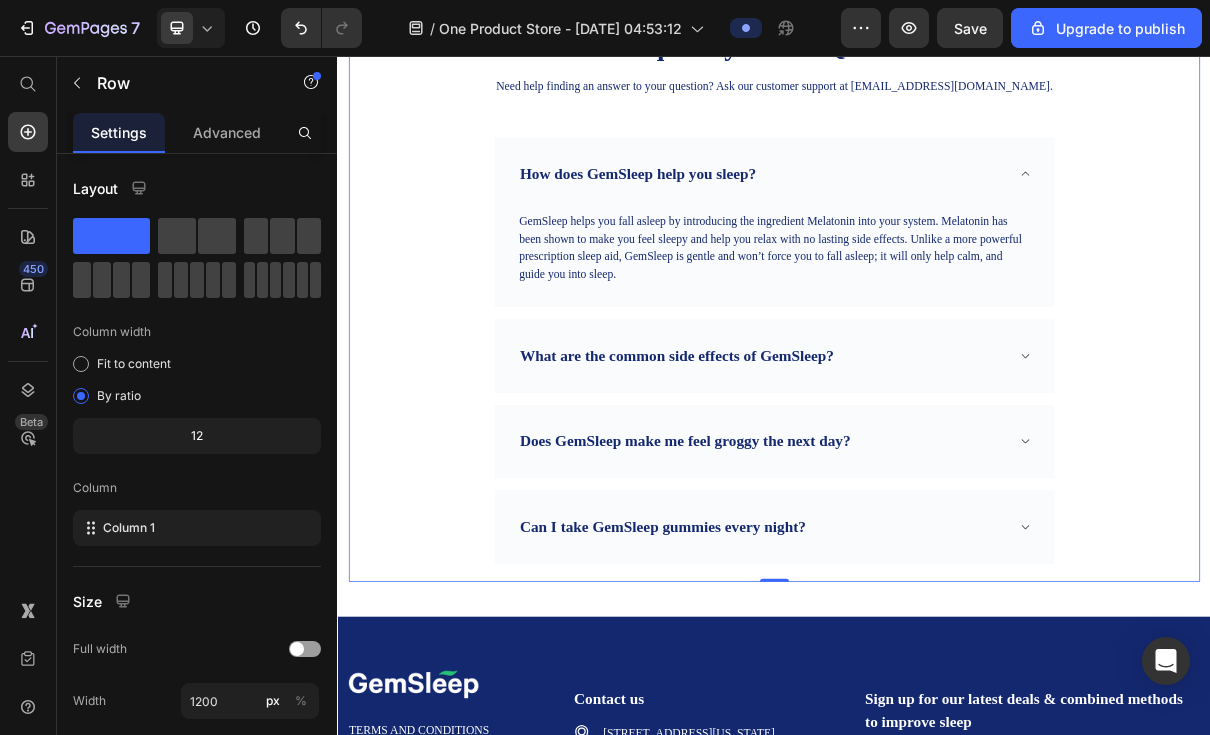 scroll, scrollTop: 7513, scrollLeft: 0, axis: vertical 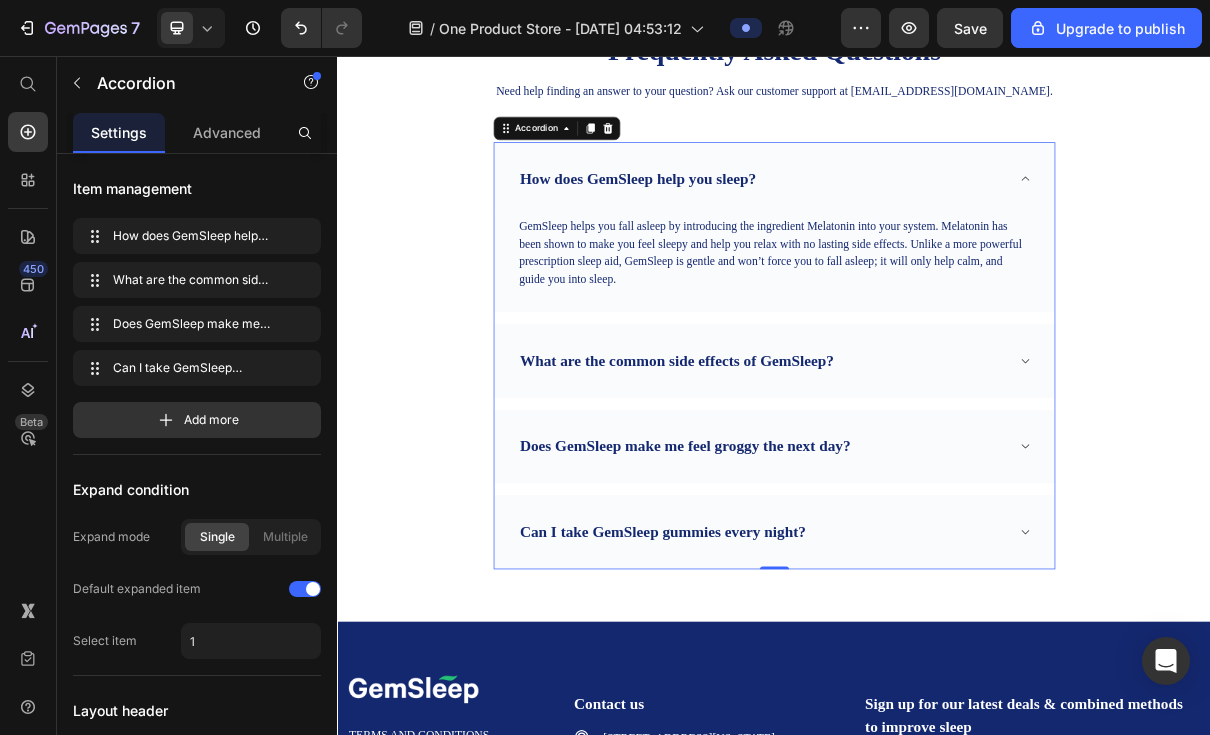 click on "How does GemSleep help you sleep?" at bounding box center [921, 226] 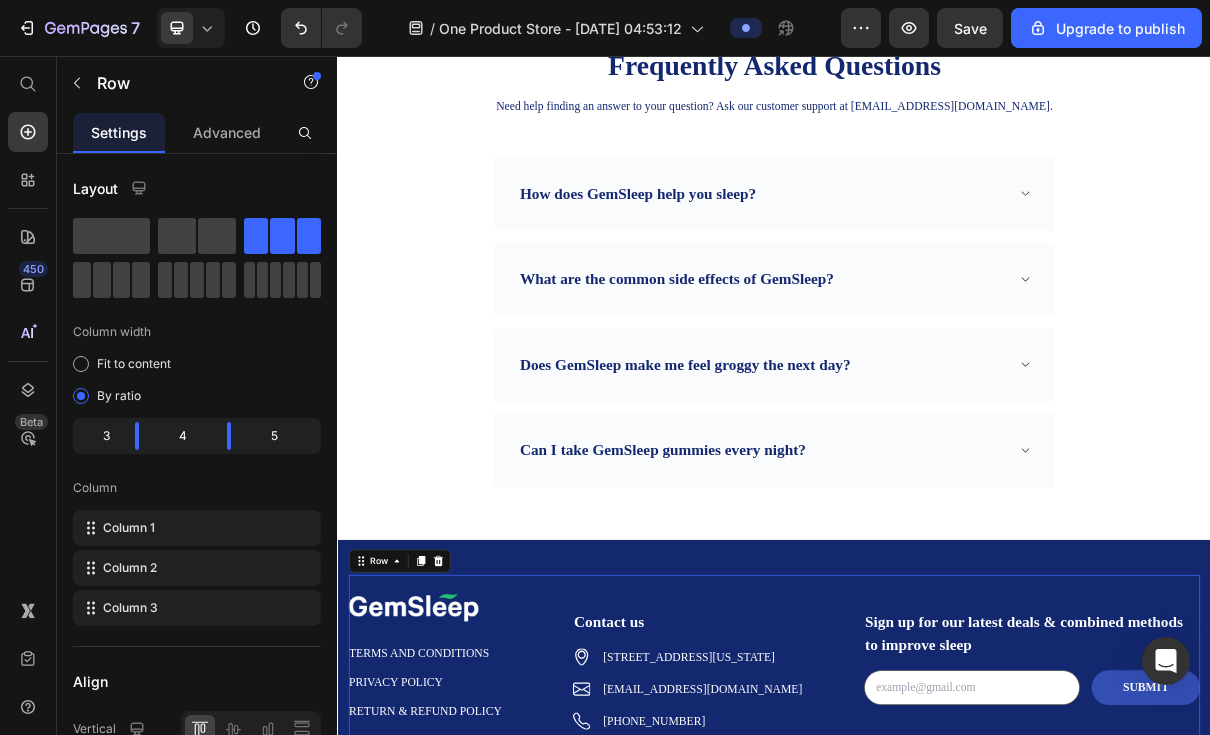 scroll, scrollTop: 7491, scrollLeft: 0, axis: vertical 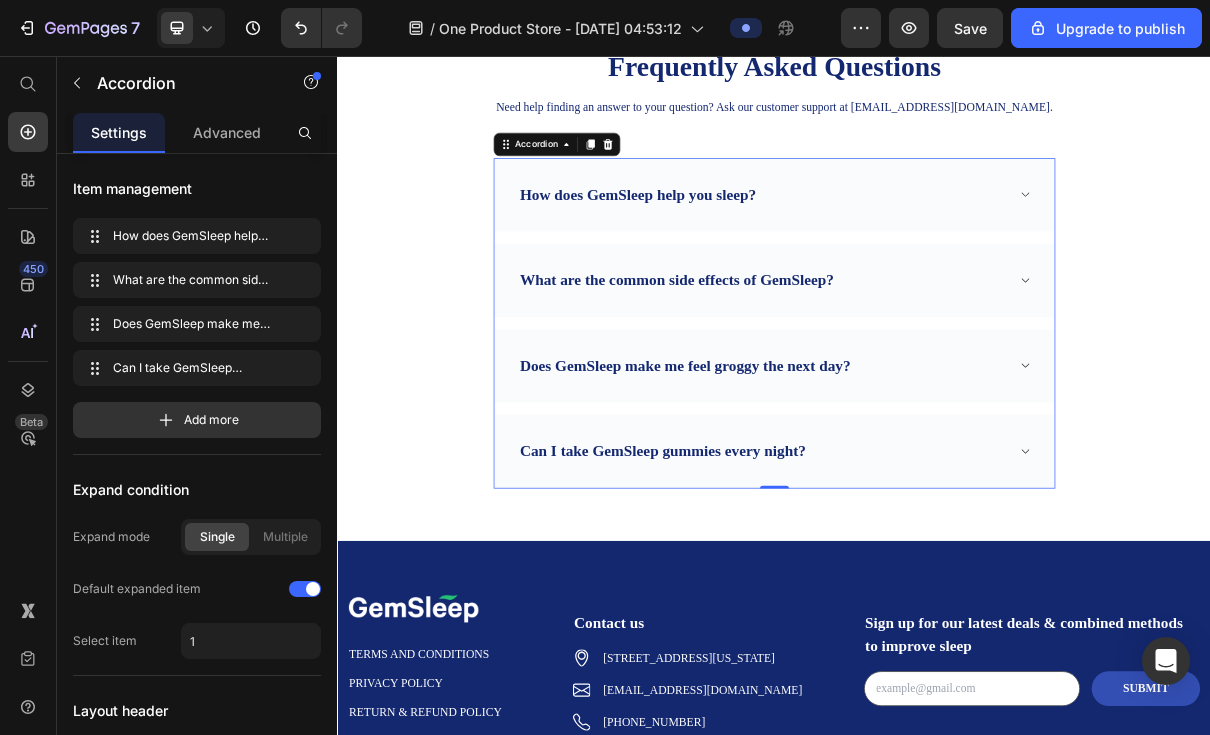 click on "How does GemSleep help you sleep?" at bounding box center (937, 248) 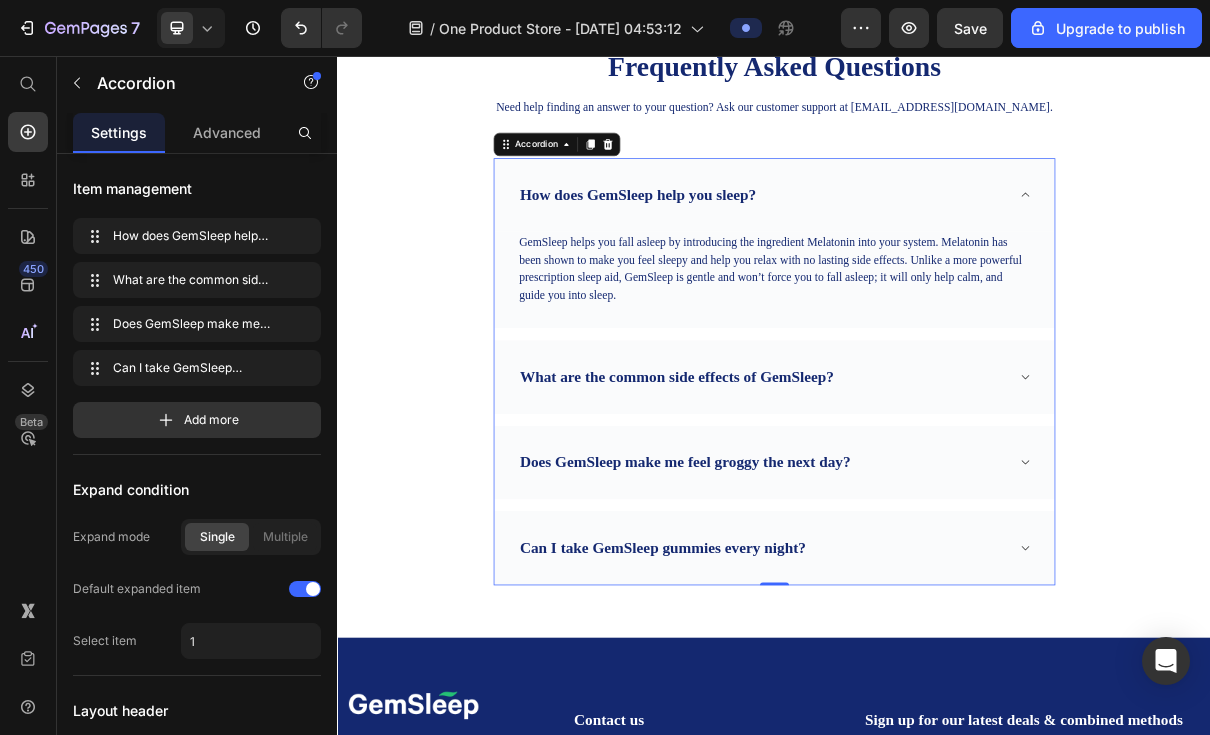 click 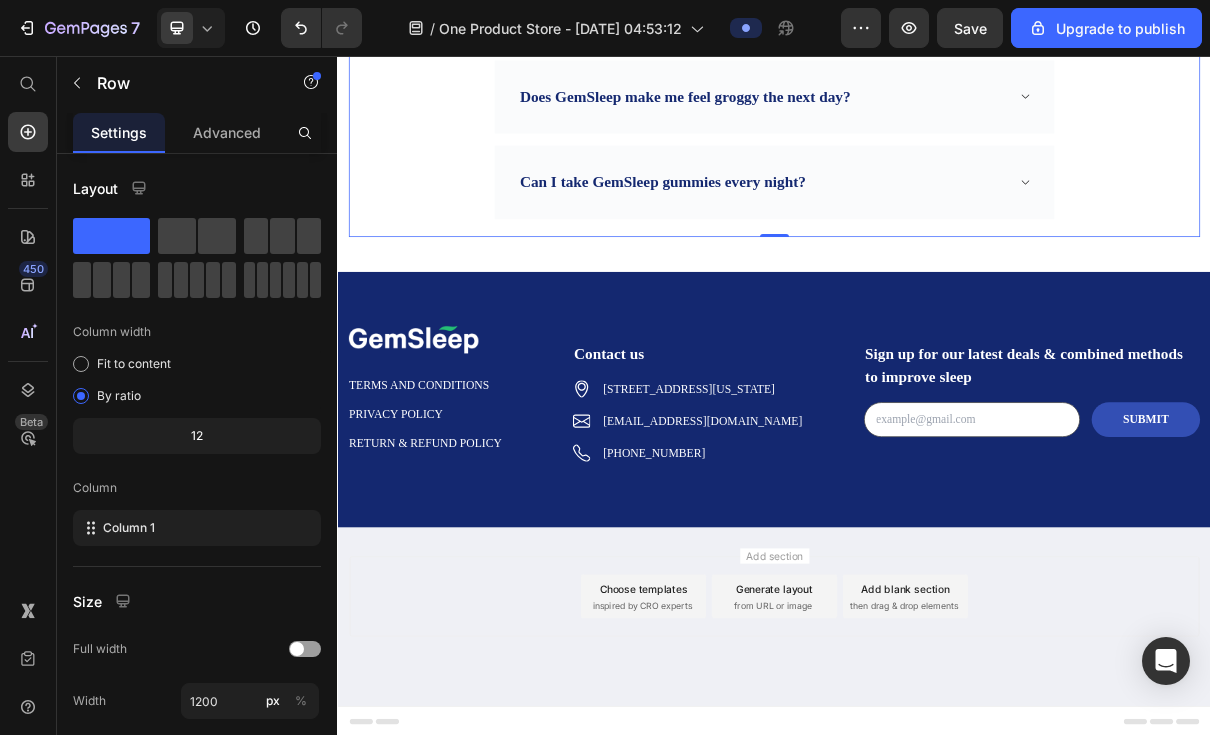 scroll, scrollTop: 7861, scrollLeft: 0, axis: vertical 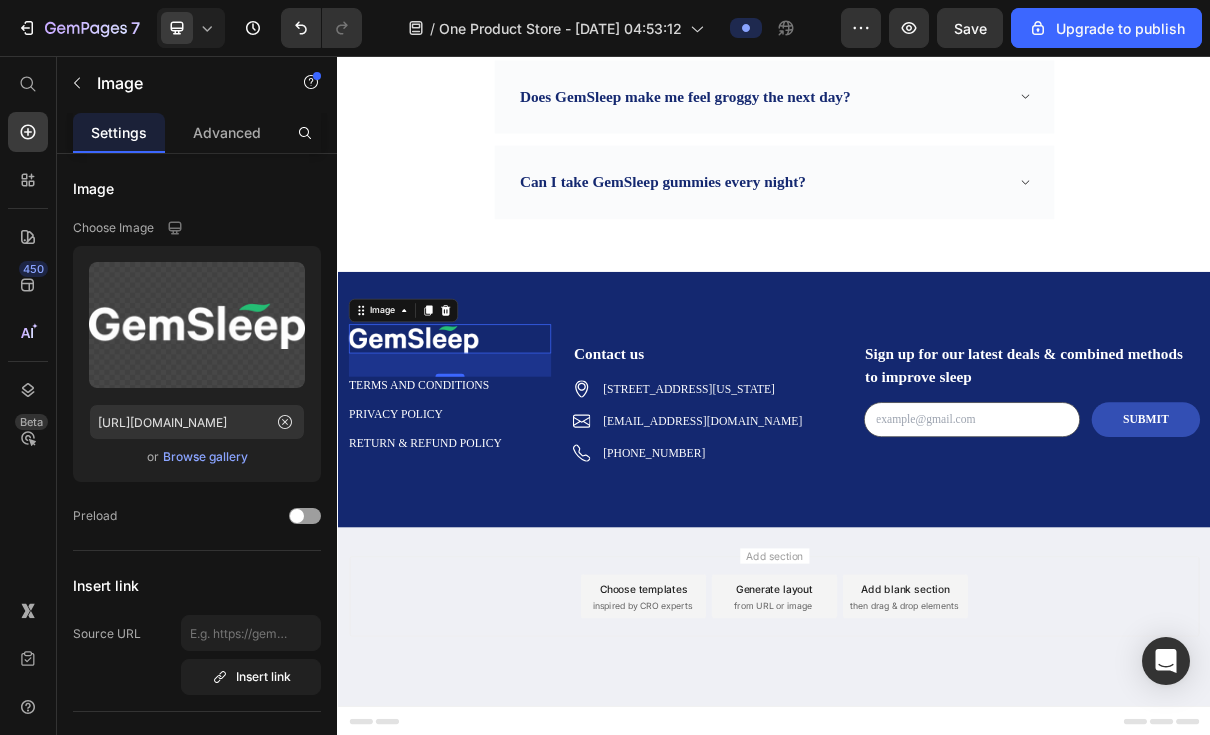 click 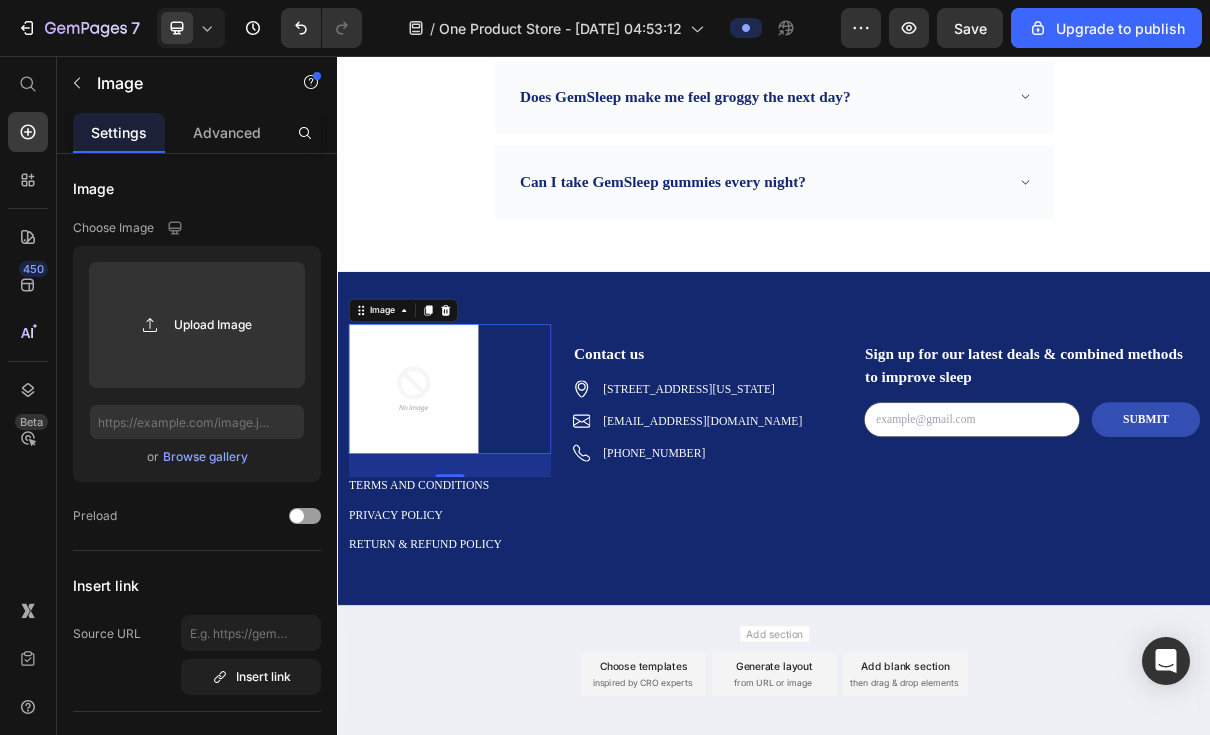 click 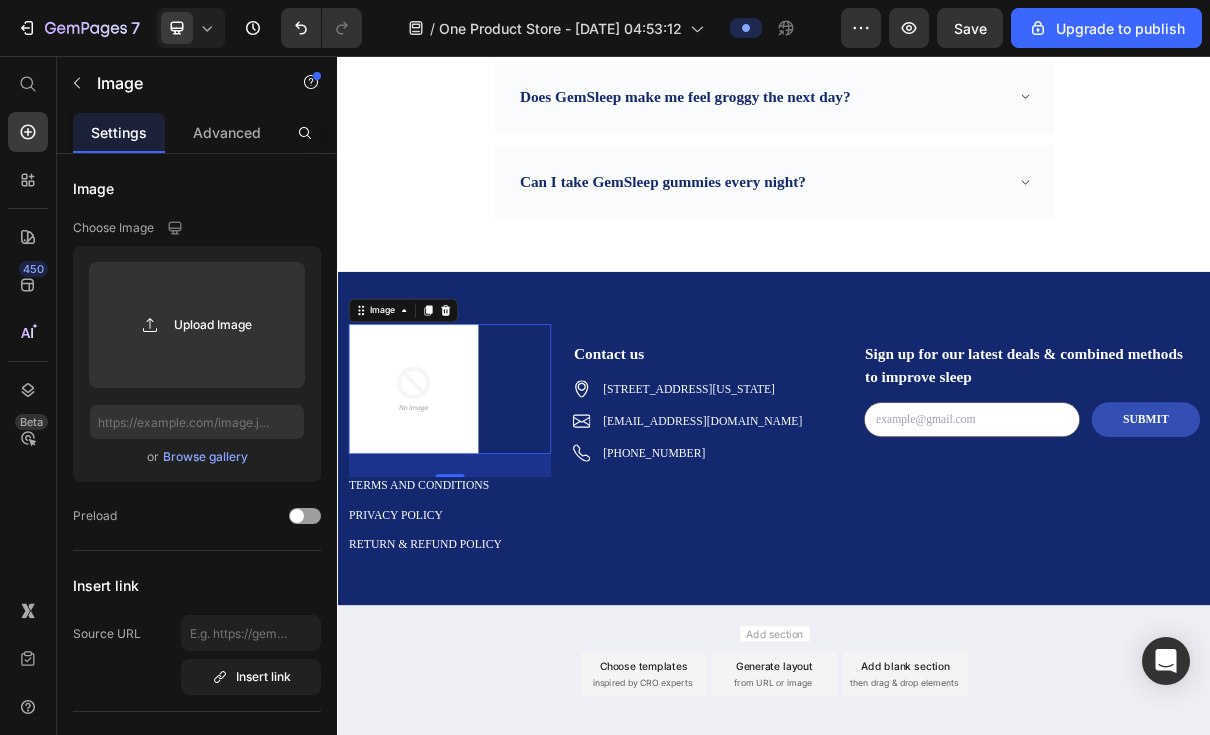 click 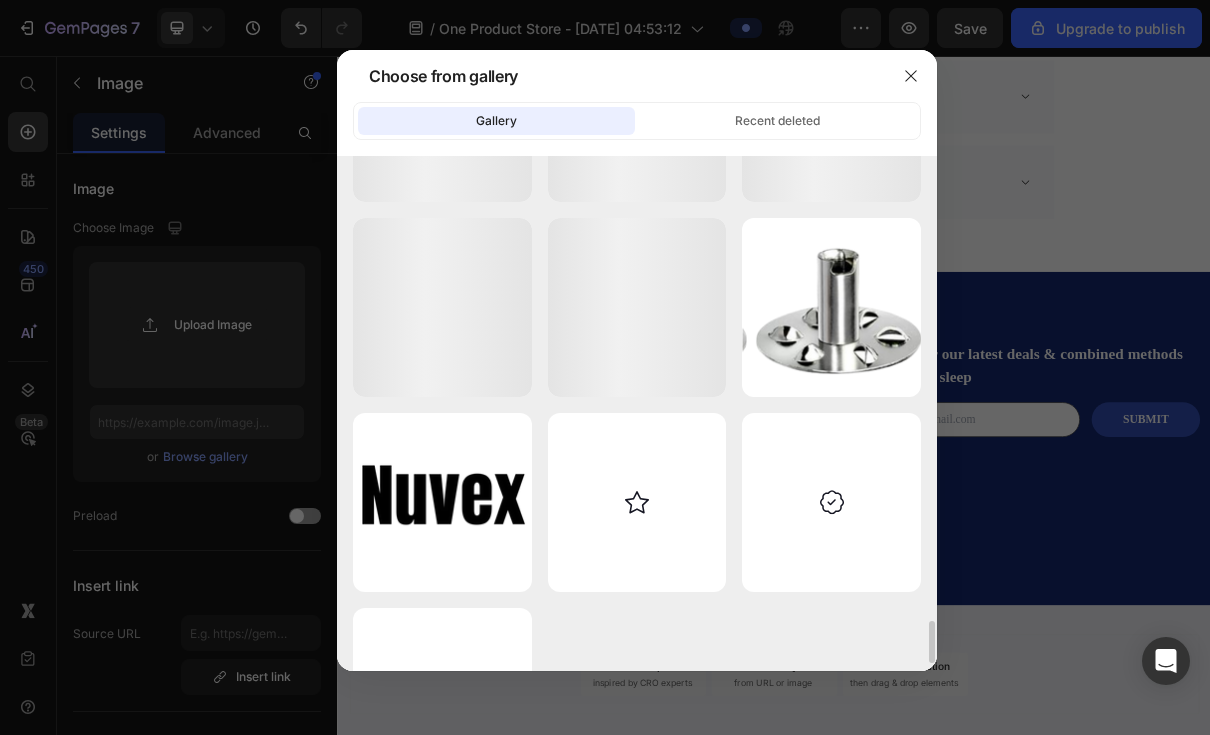 scroll, scrollTop: 5614, scrollLeft: 0, axis: vertical 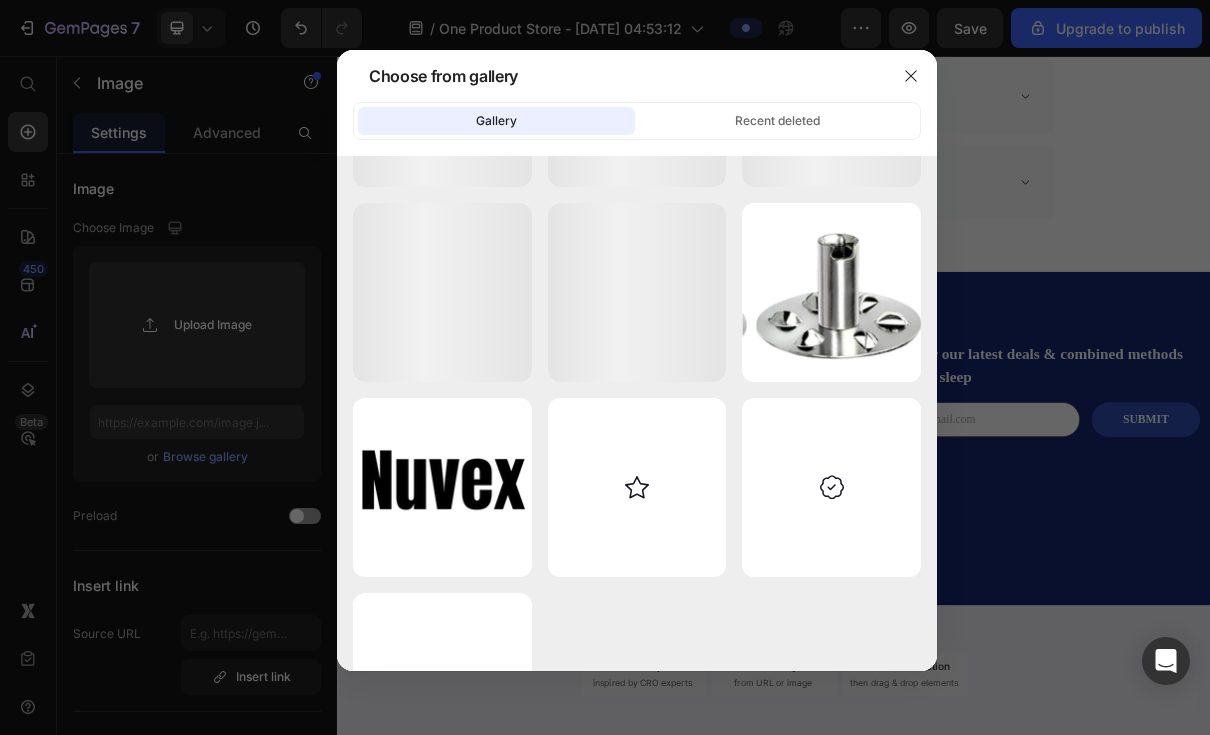 click on "Nuvex.png 60.41 kb" at bounding box center (0, 0) 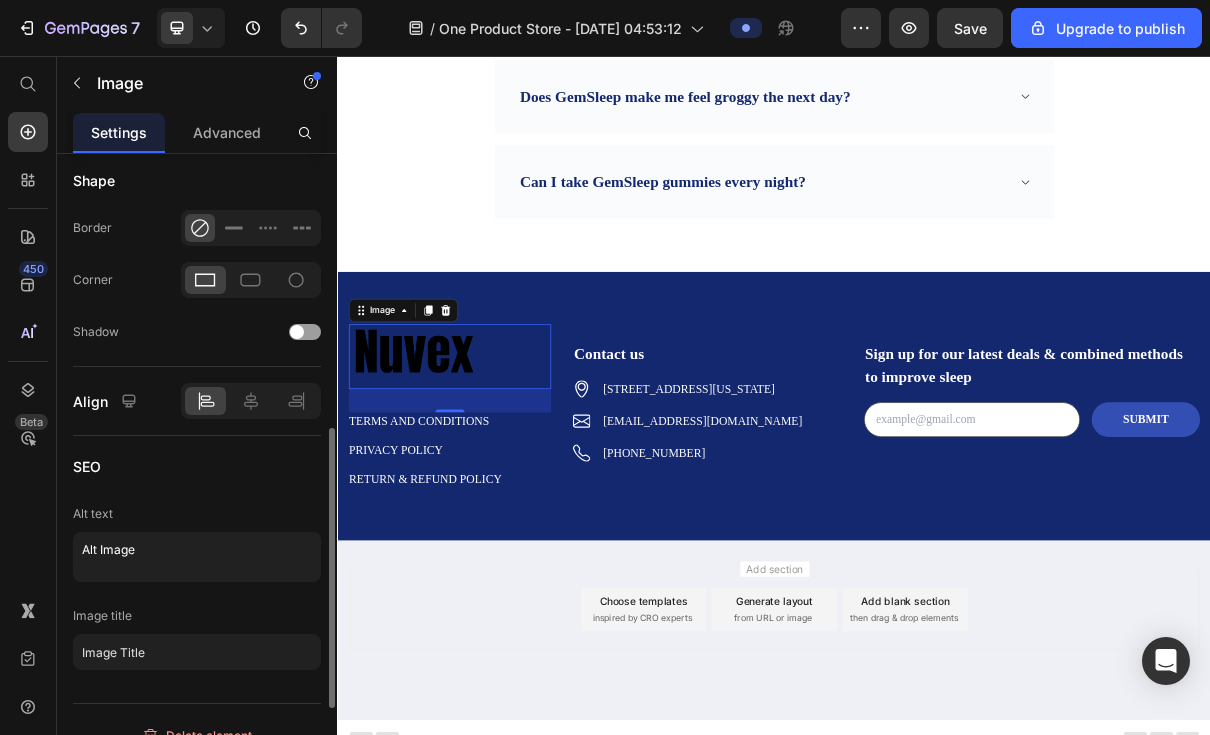 scroll, scrollTop: 813, scrollLeft: 0, axis: vertical 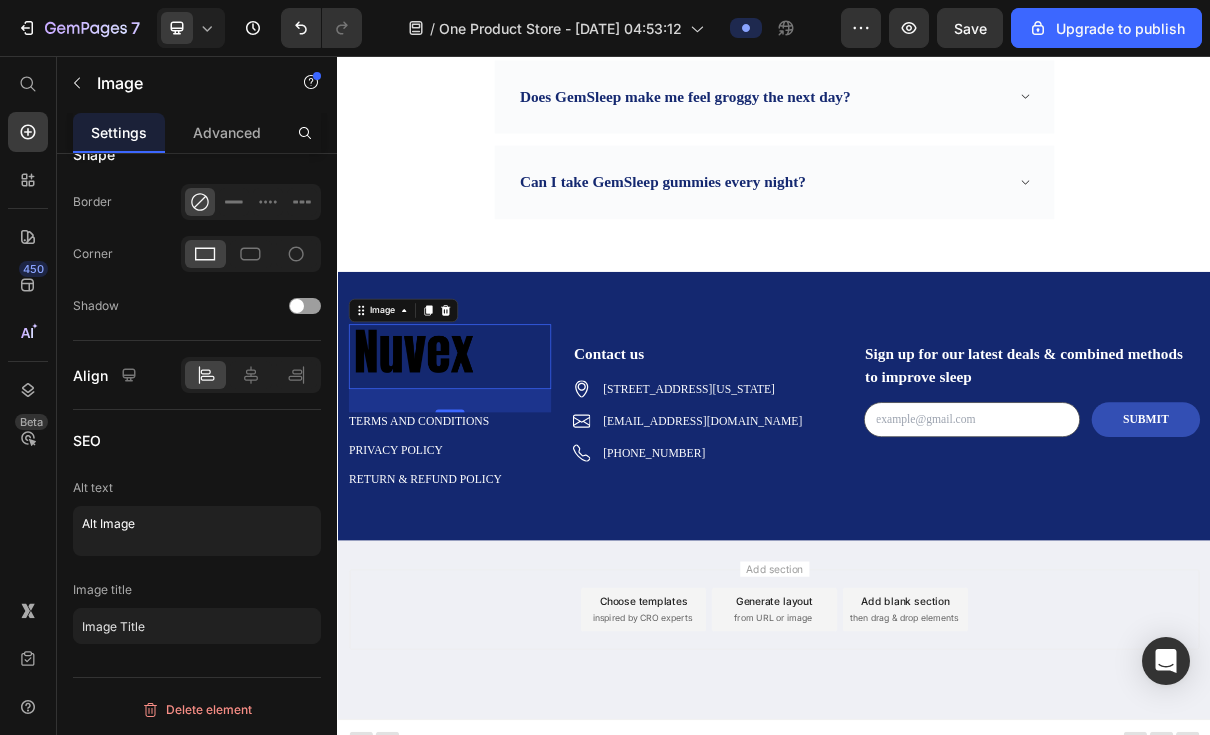 click on "Add section Choose templates inspired by CRO experts Generate layout from URL or image Add blank section then drag & drop elements" at bounding box center (937, 817) 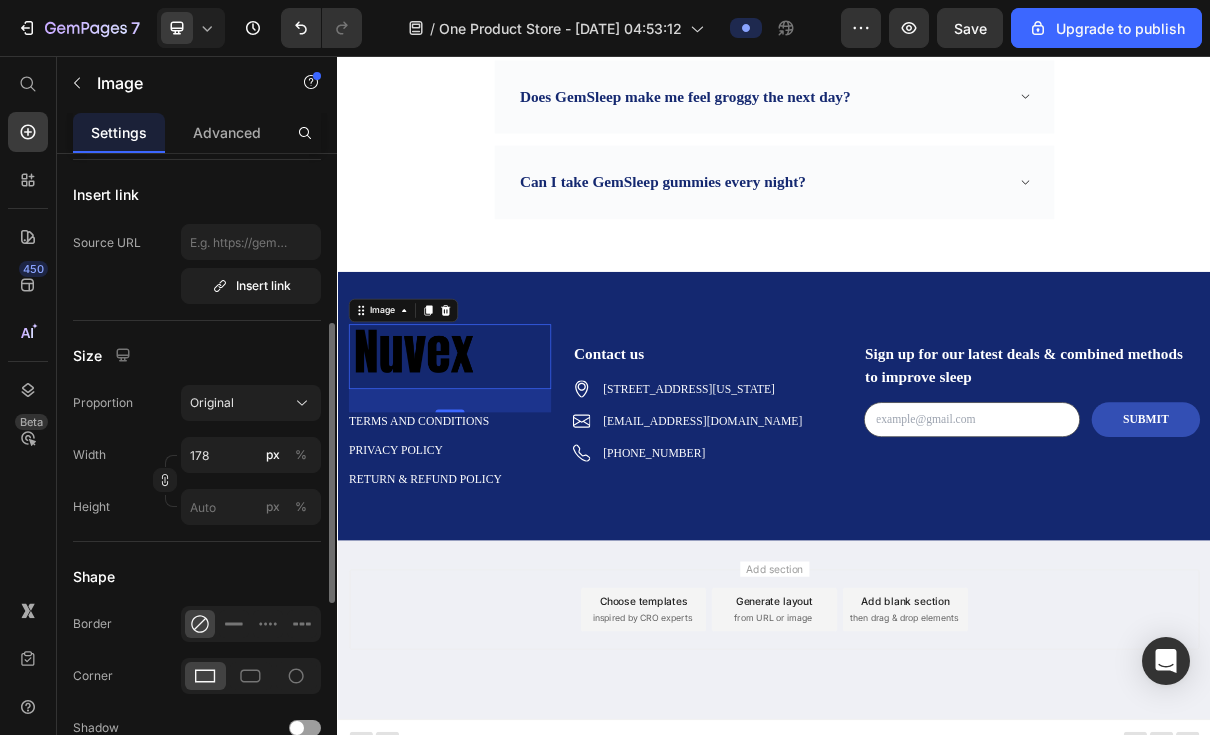 scroll, scrollTop: 380, scrollLeft: 0, axis: vertical 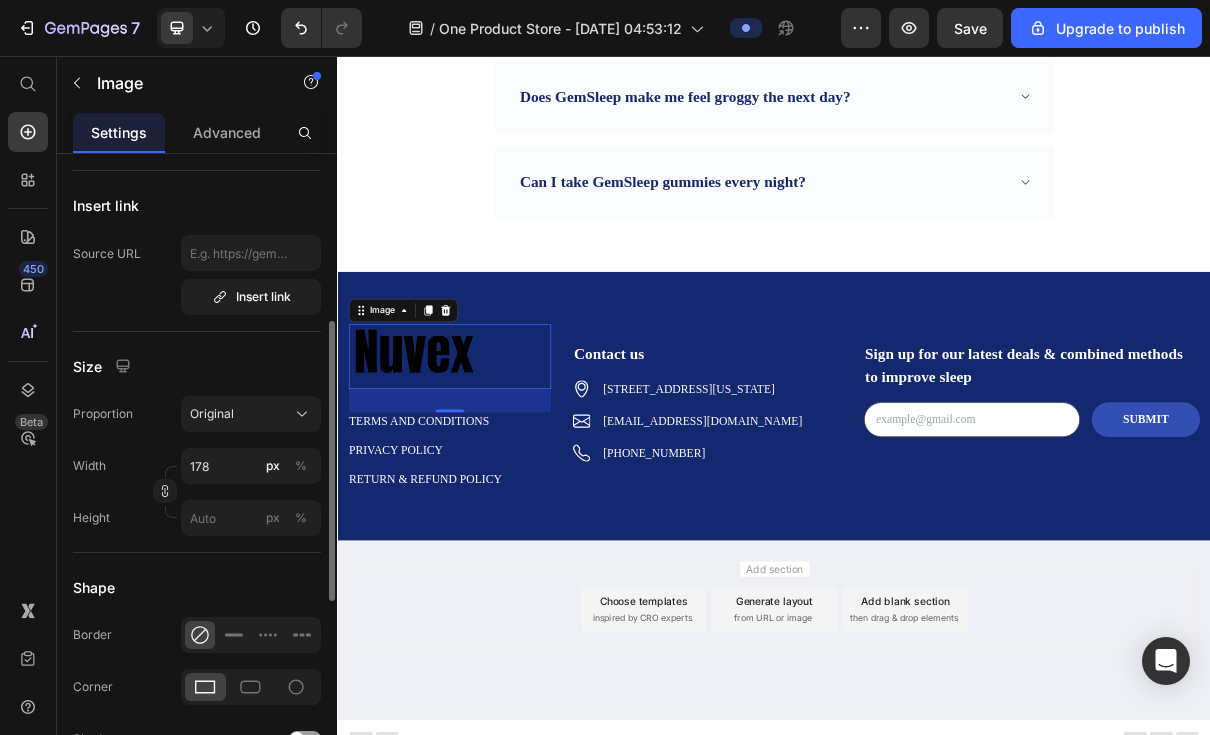 click at bounding box center [491, 469] 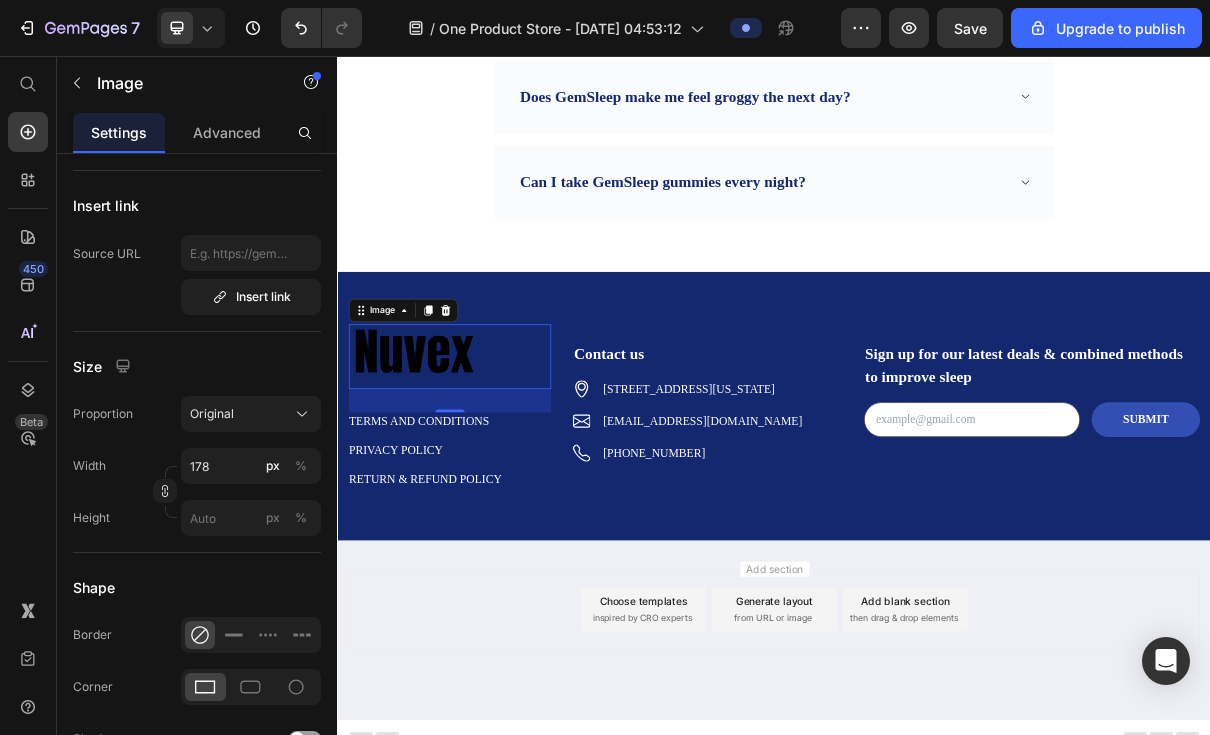click at bounding box center (491, 469) 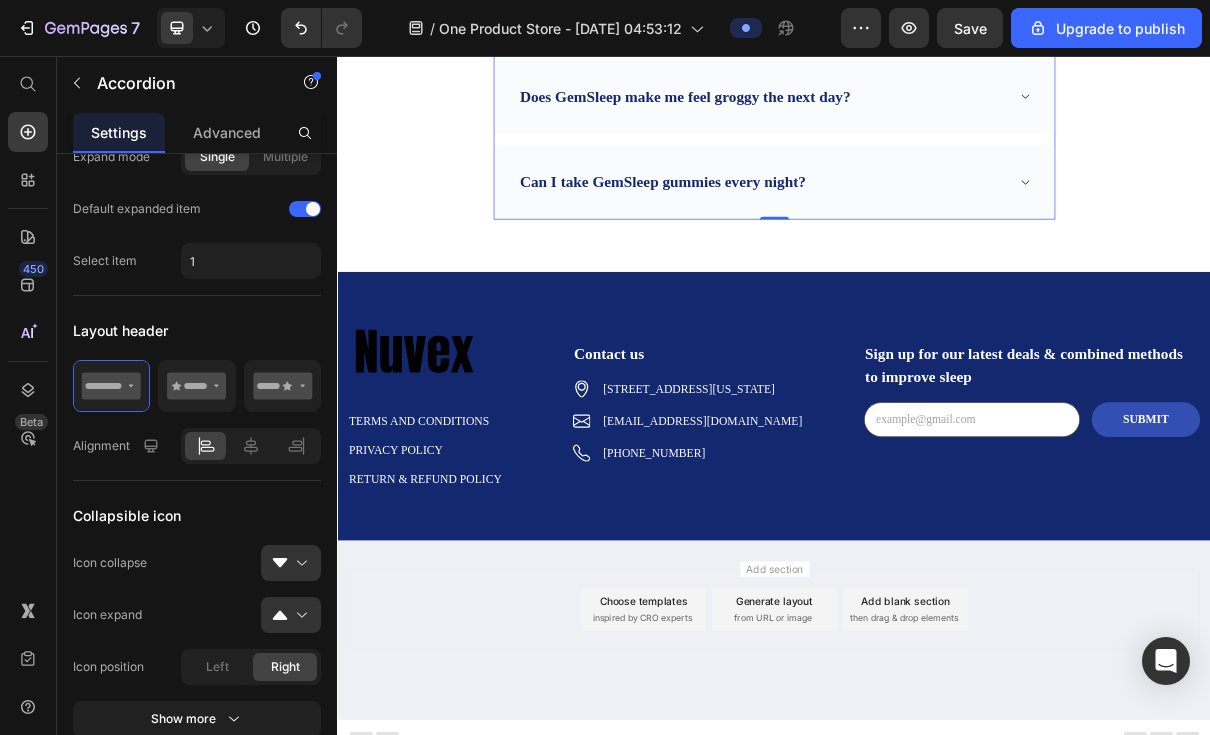 scroll, scrollTop: 0, scrollLeft: 0, axis: both 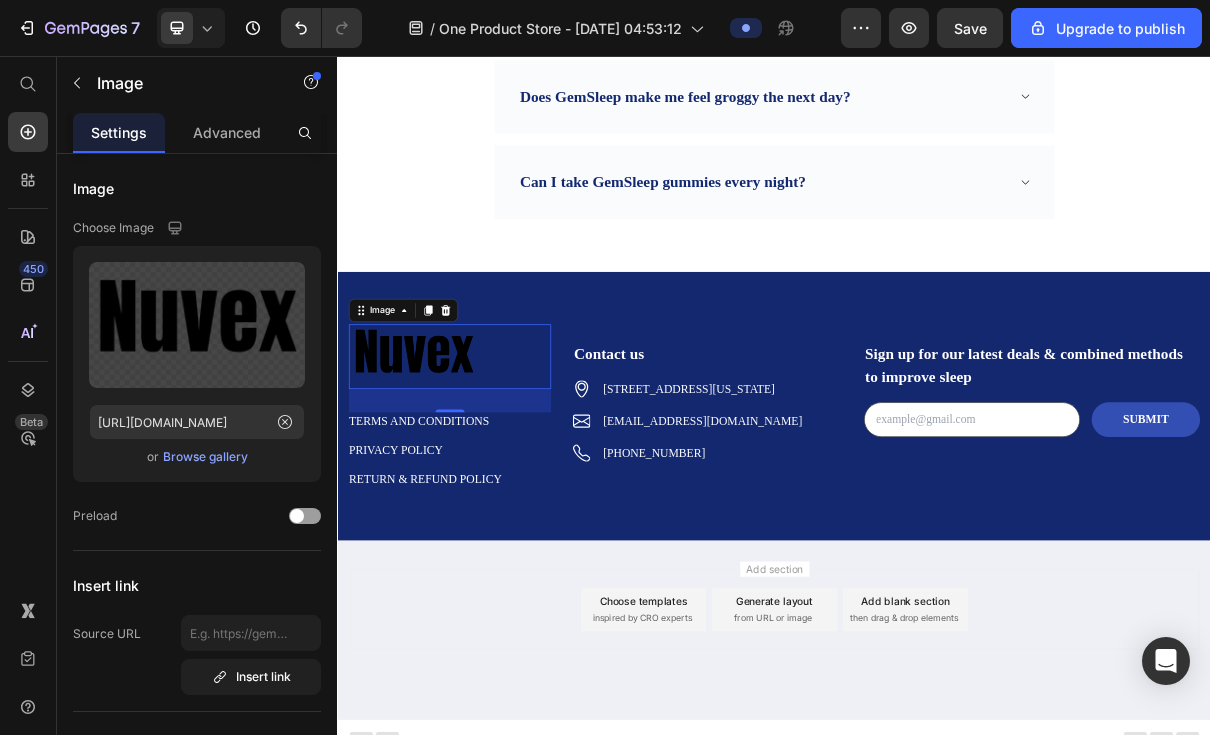 click on "Browse gallery" at bounding box center (205, 457) 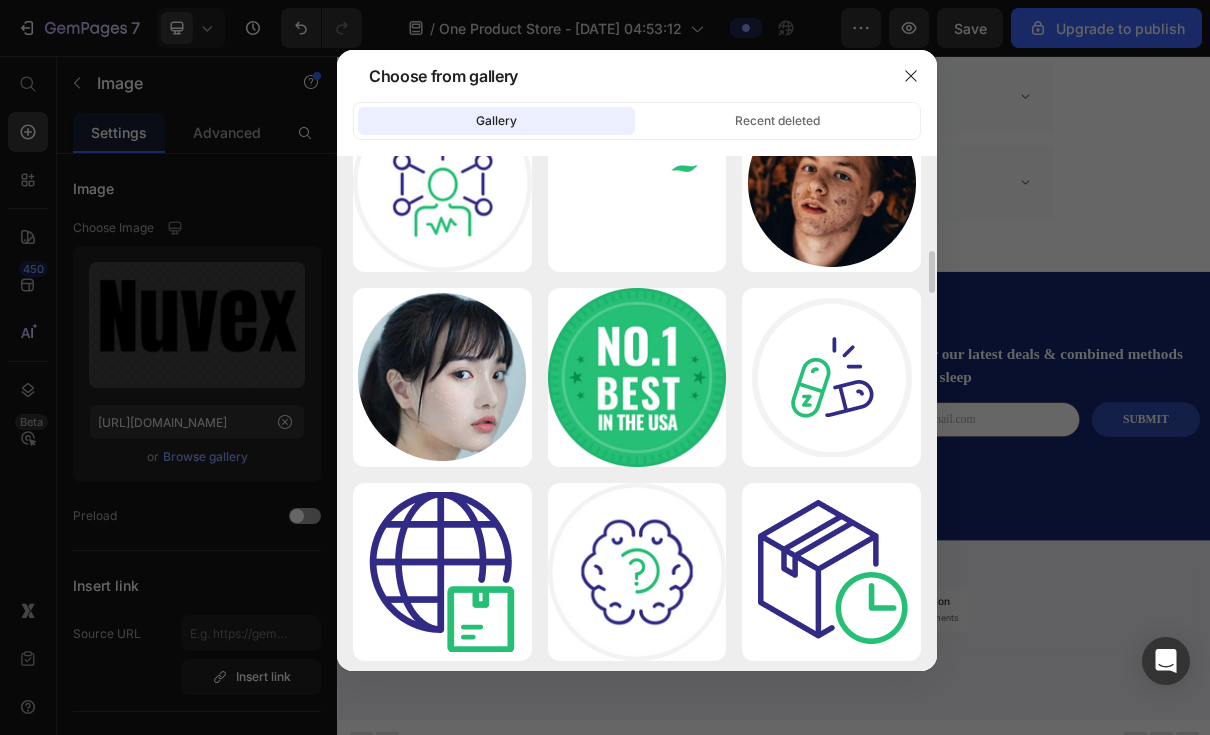 scroll, scrollTop: 1049, scrollLeft: 0, axis: vertical 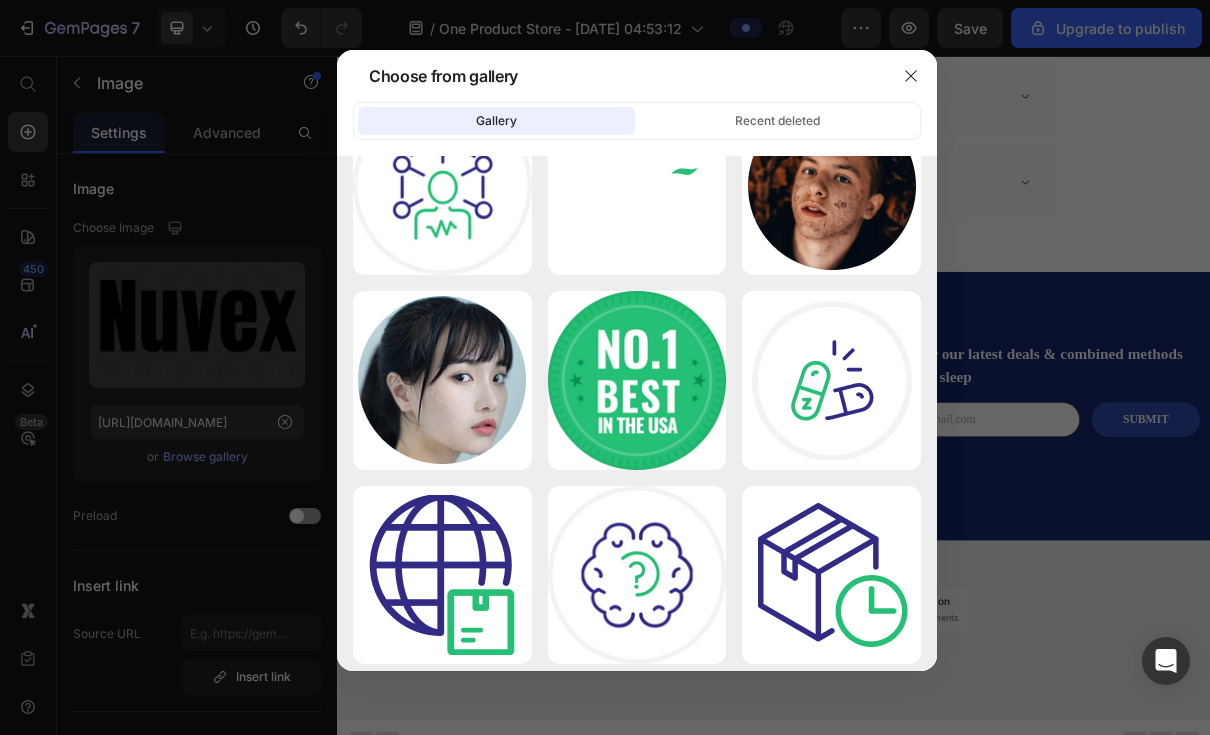 click at bounding box center [605, 367] 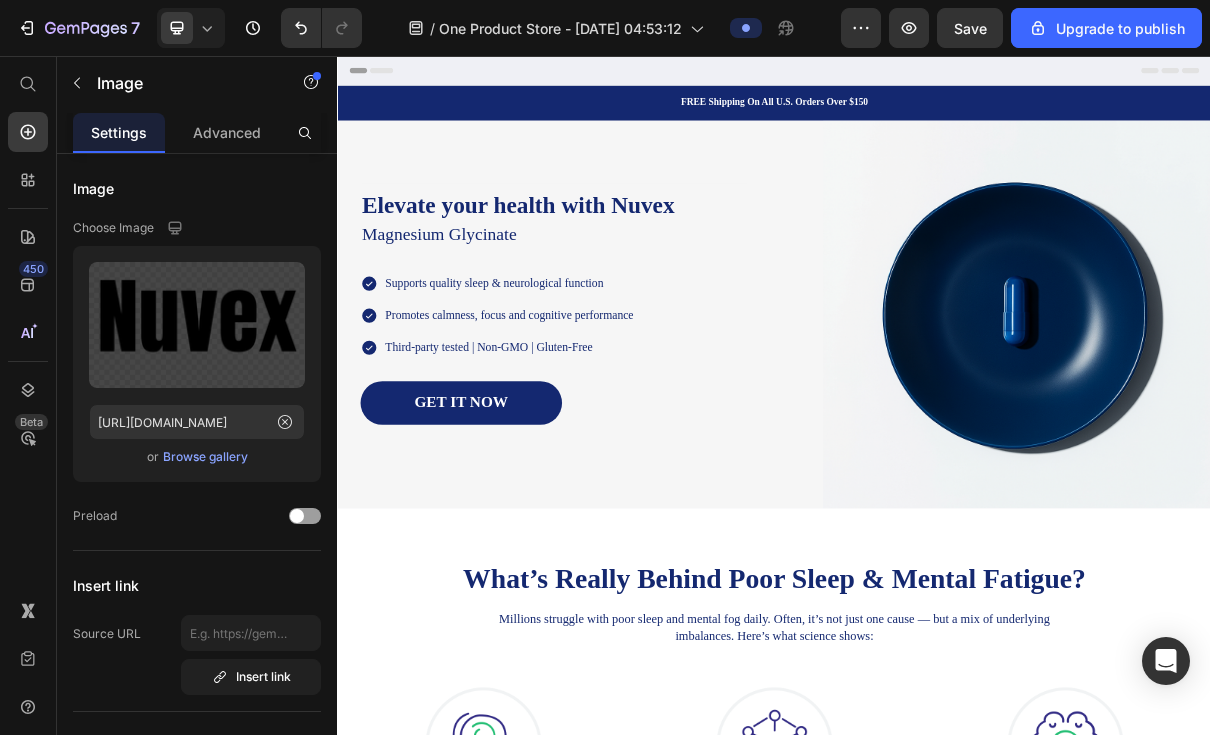 scroll, scrollTop: 0, scrollLeft: 0, axis: both 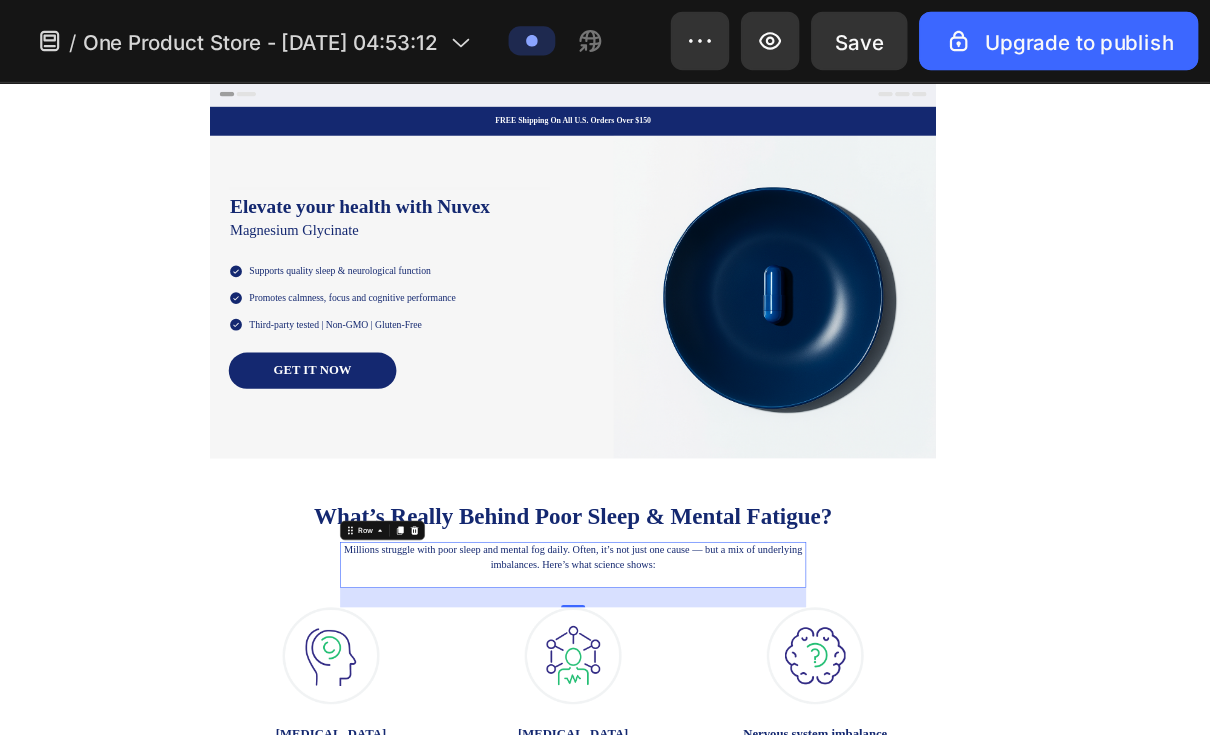 click 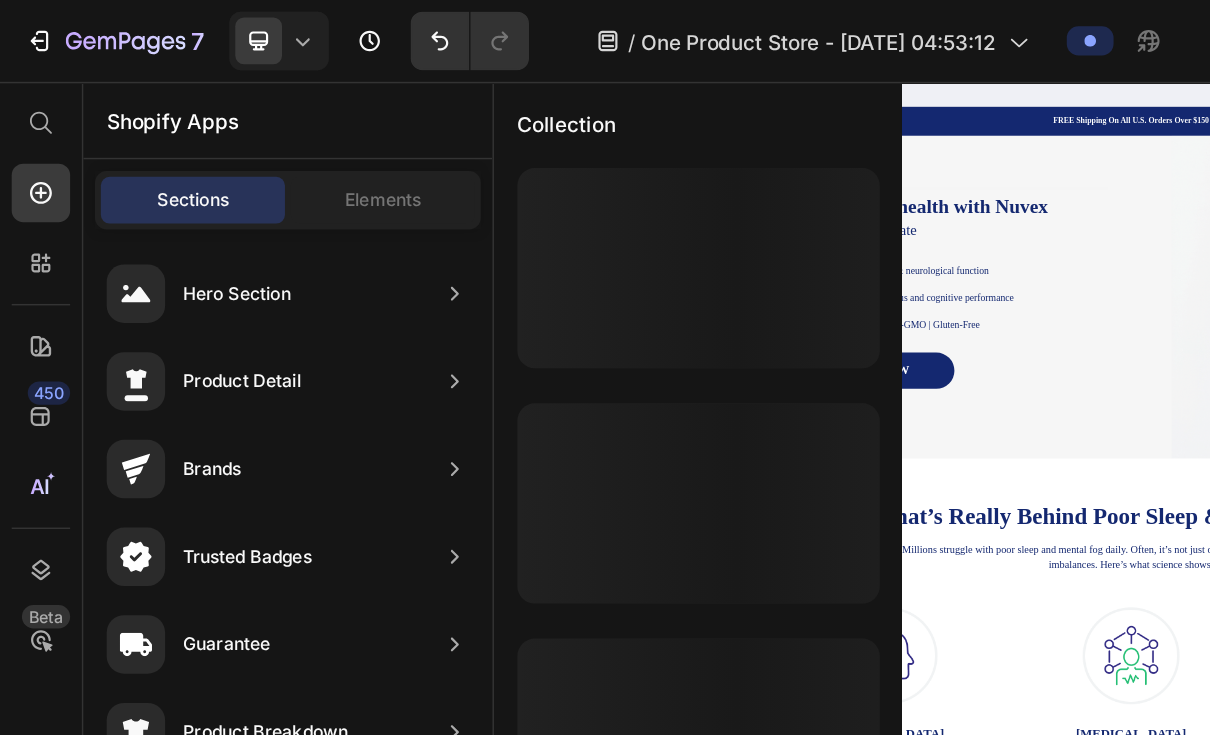 click on "Product List" 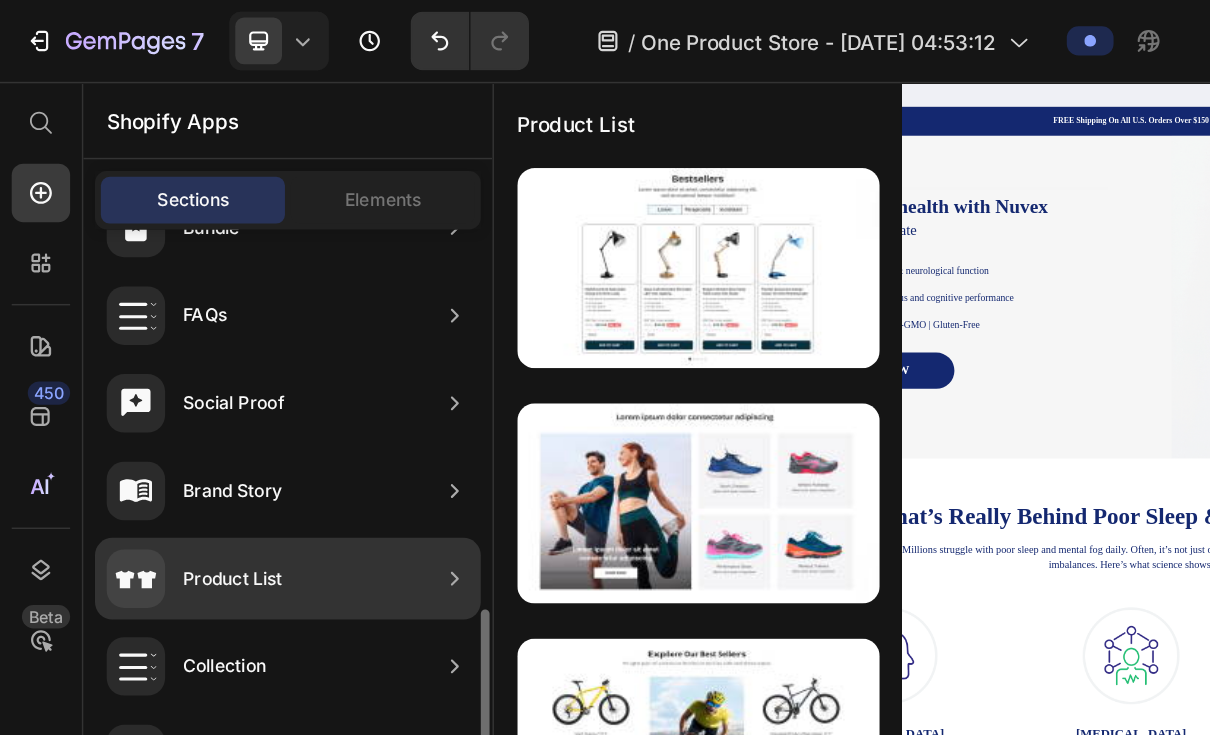 scroll, scrollTop: 587, scrollLeft: 0, axis: vertical 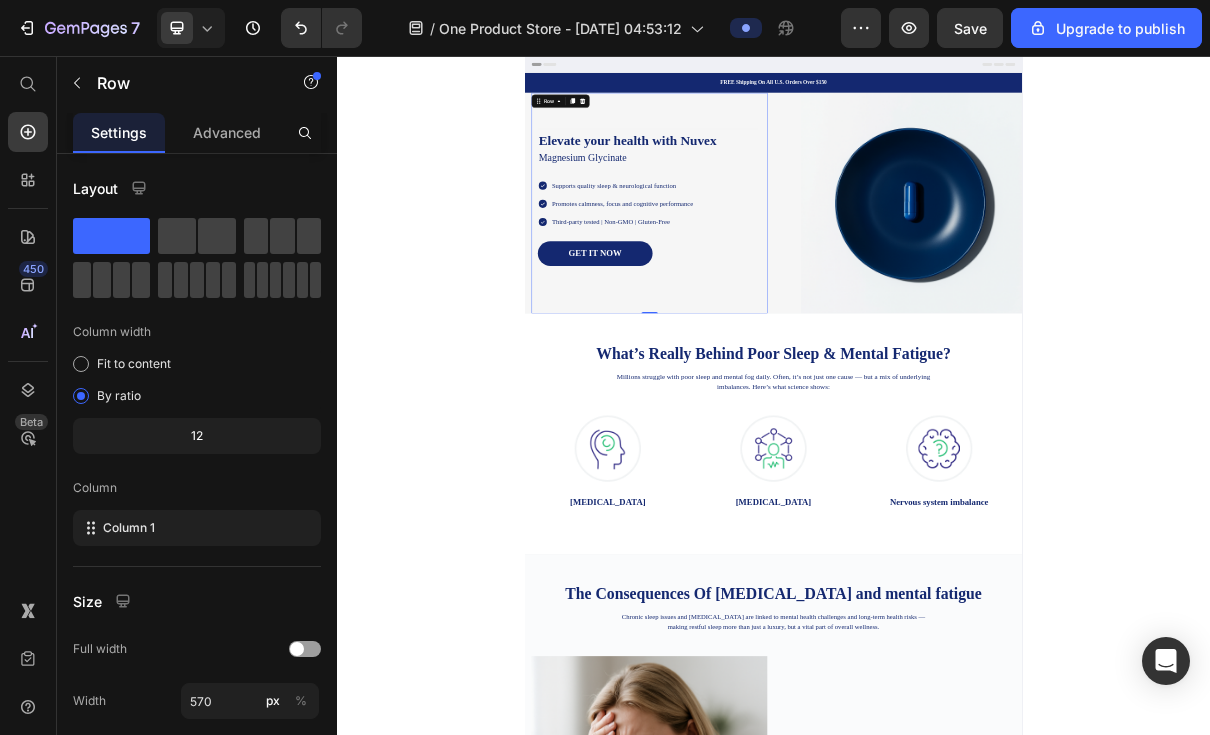 click 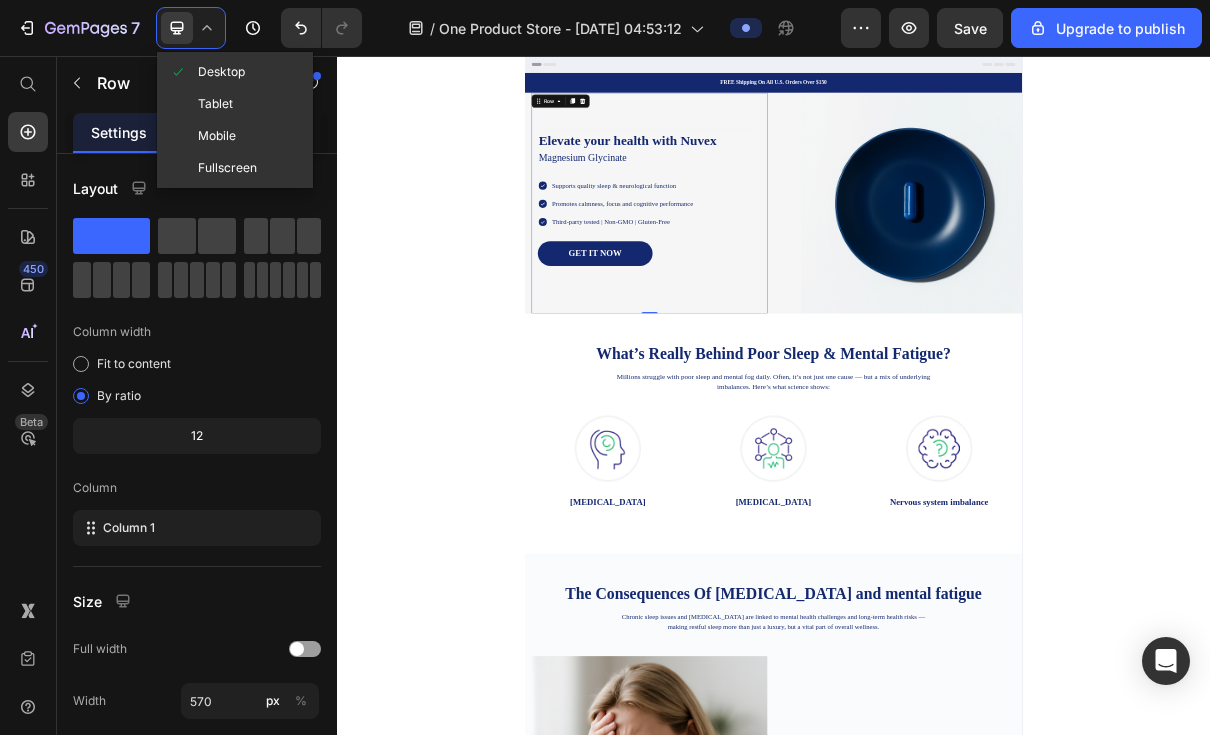 click on "Tablet" at bounding box center [215, 104] 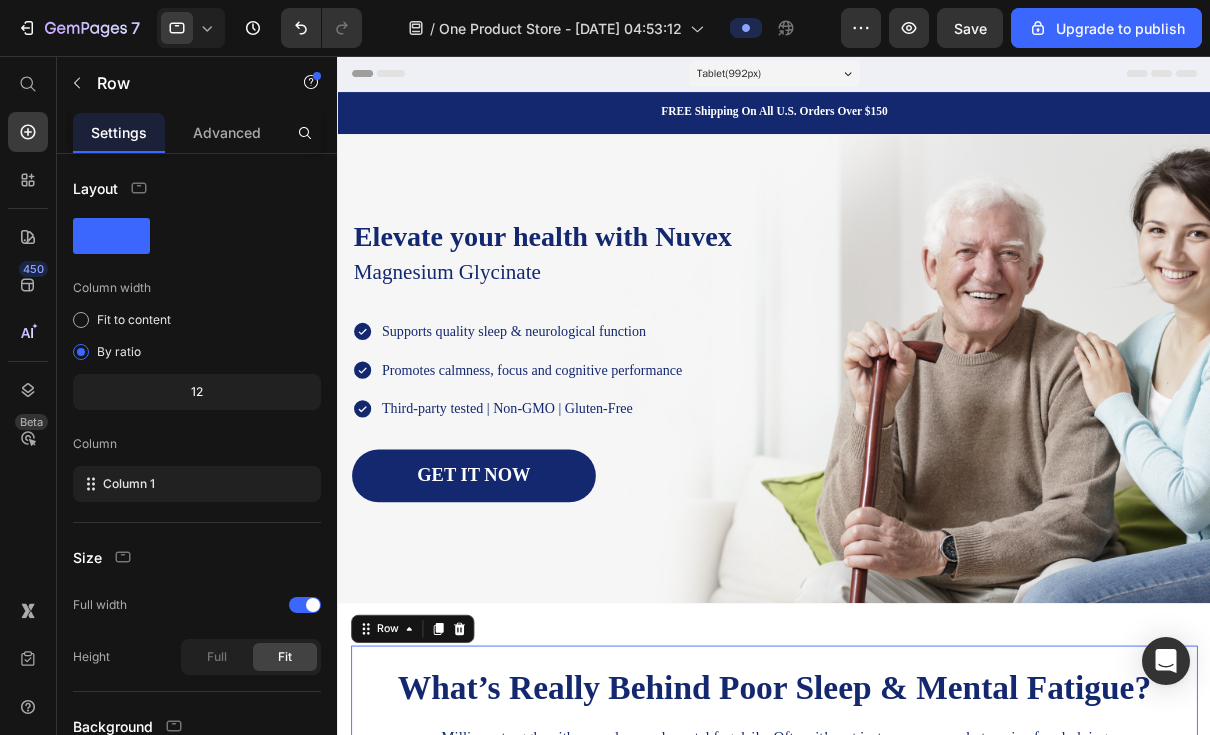 scroll, scrollTop: 0, scrollLeft: 0, axis: both 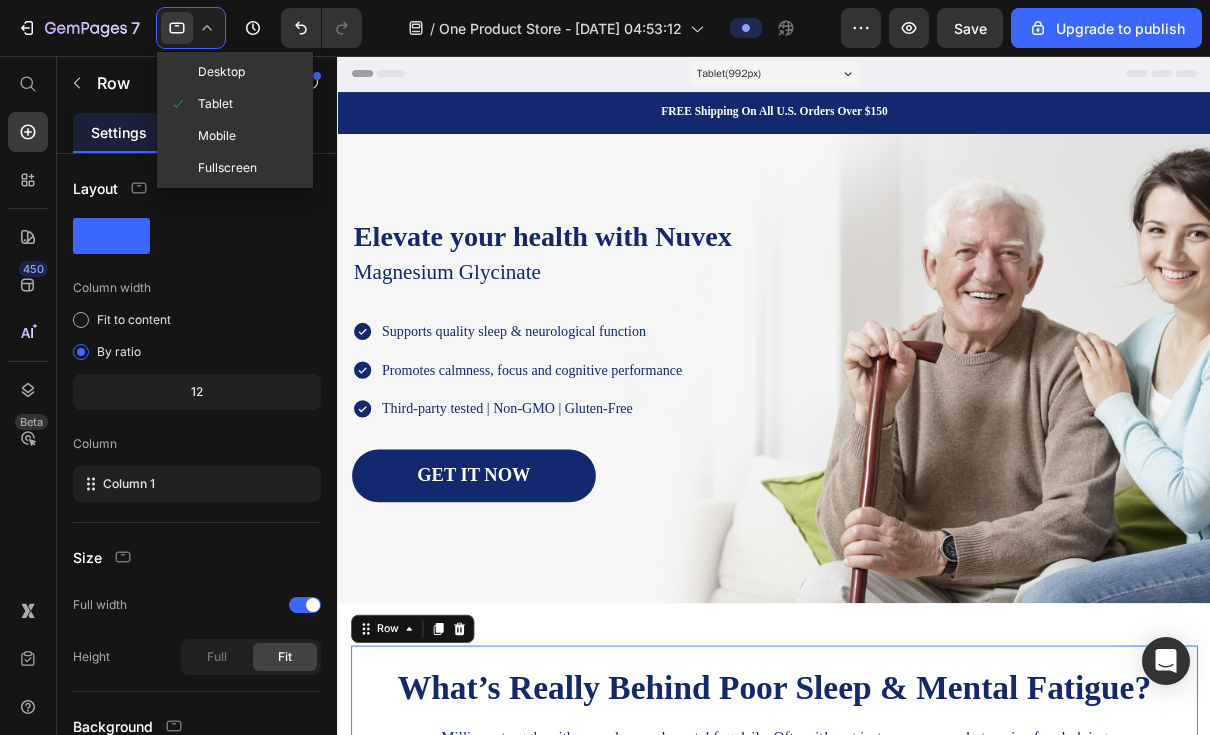 click on "Desktop" at bounding box center [221, 72] 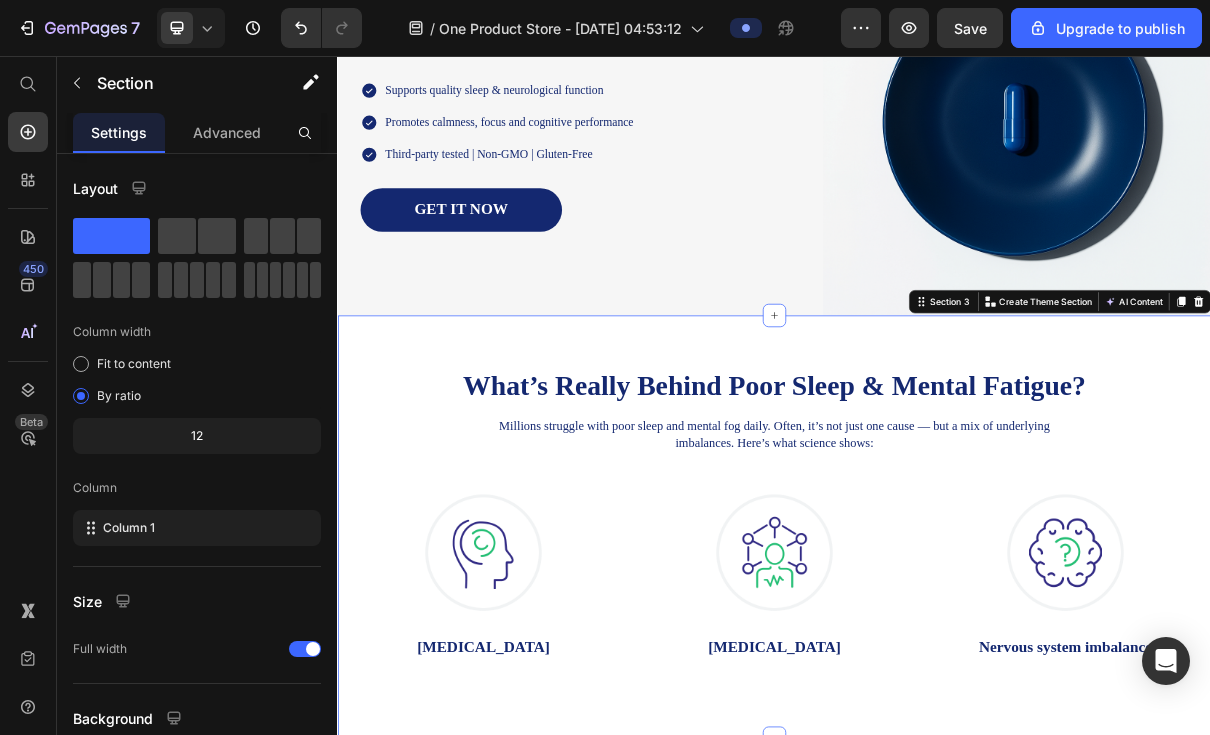scroll, scrollTop: 263, scrollLeft: 0, axis: vertical 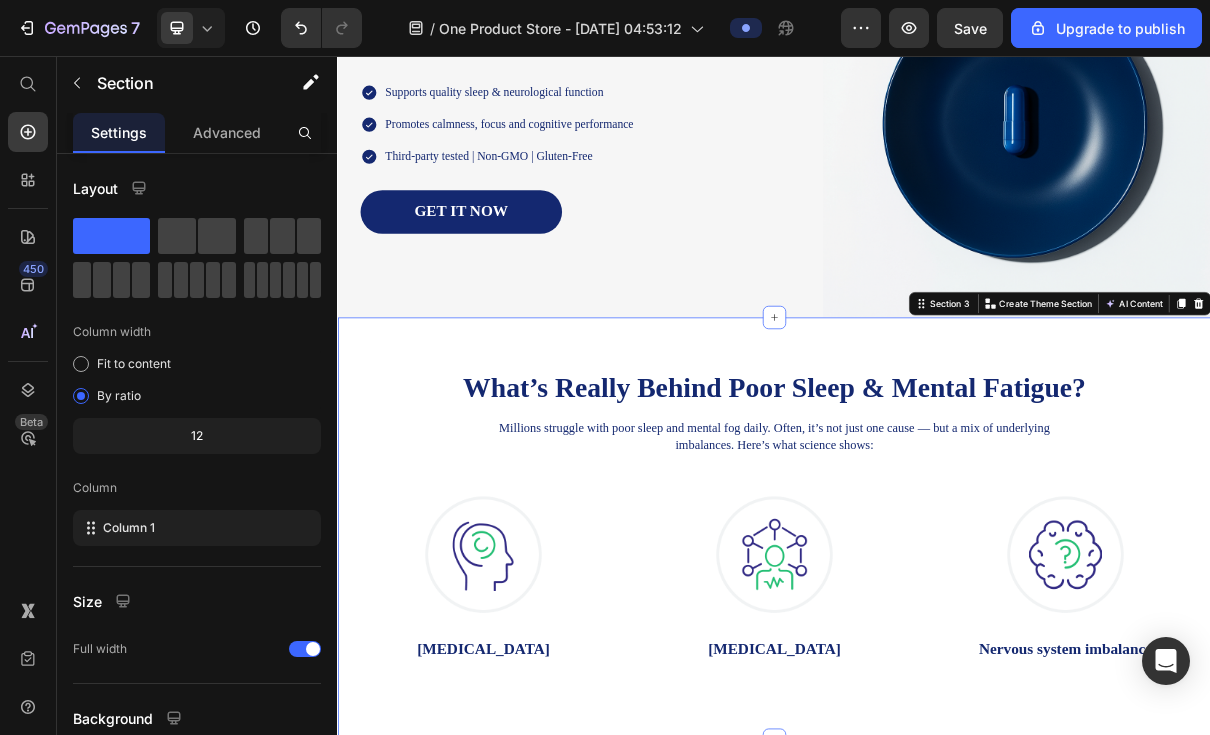 click on "Section 3" at bounding box center (1170, 396) 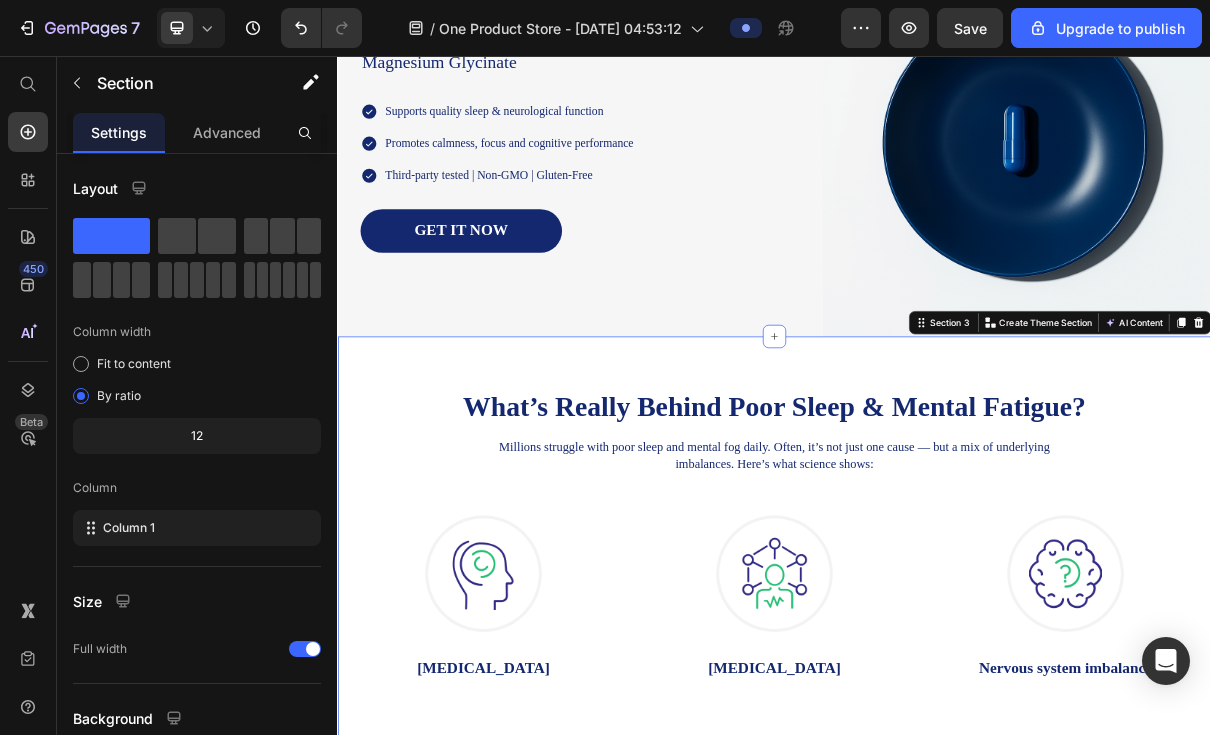 scroll, scrollTop: 234, scrollLeft: 0, axis: vertical 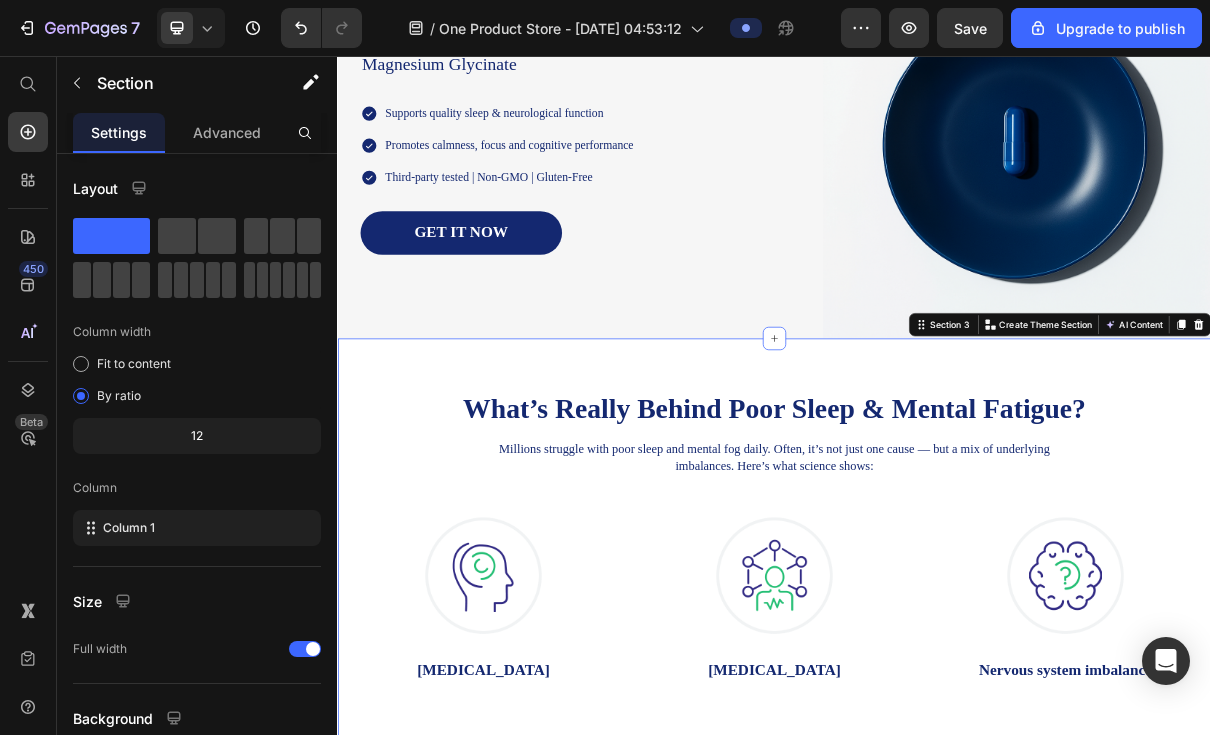 click on "Section 3" at bounding box center (1170, 425) 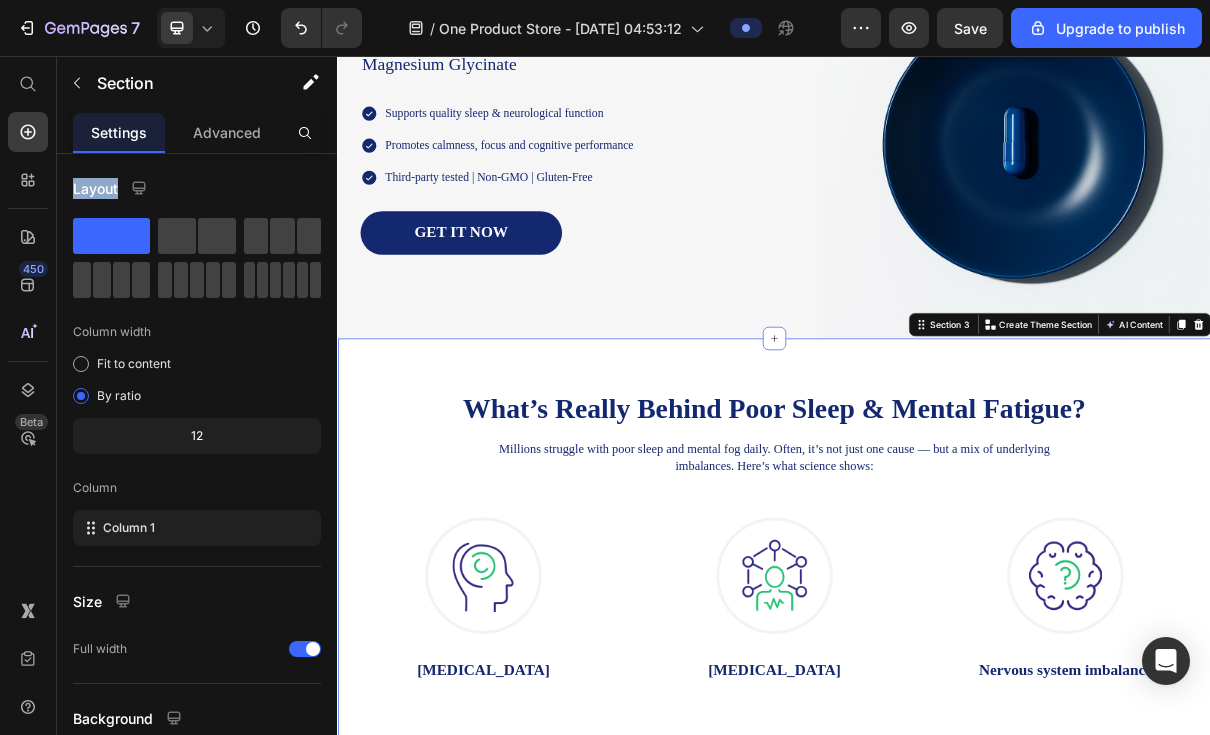 scroll, scrollTop: 2, scrollLeft: 0, axis: vertical 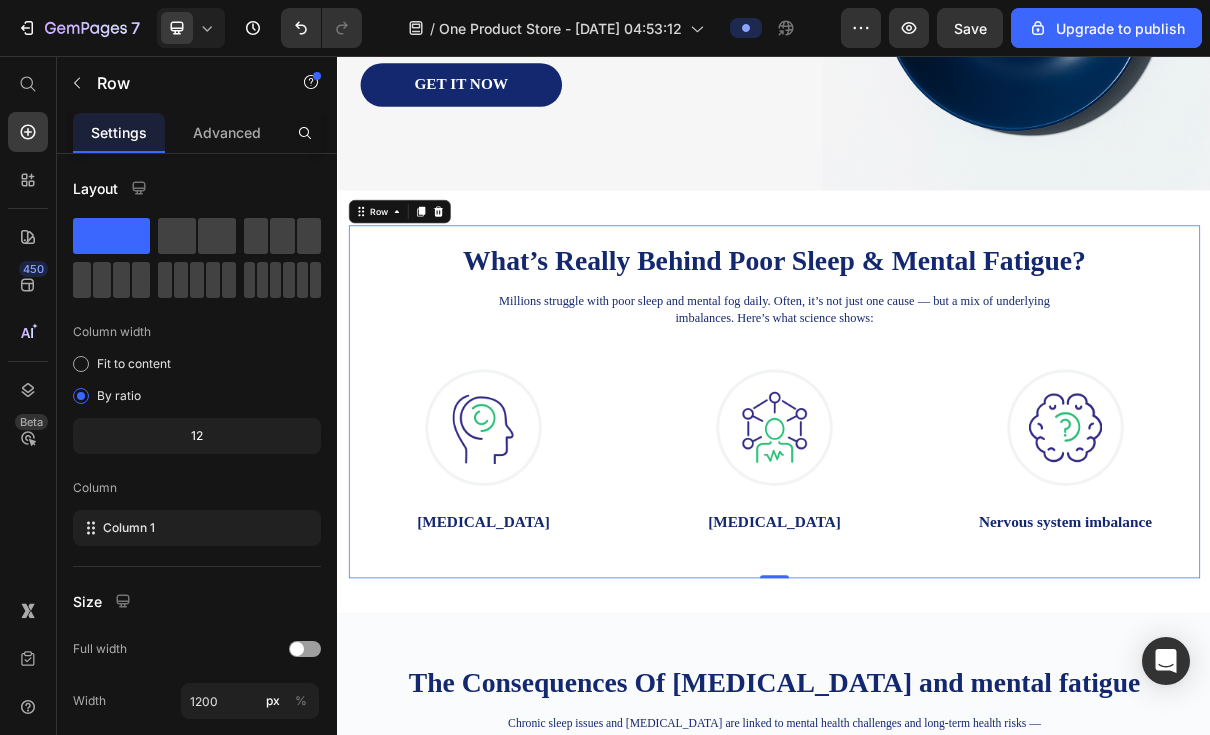 click on "Row" at bounding box center [393, 270] 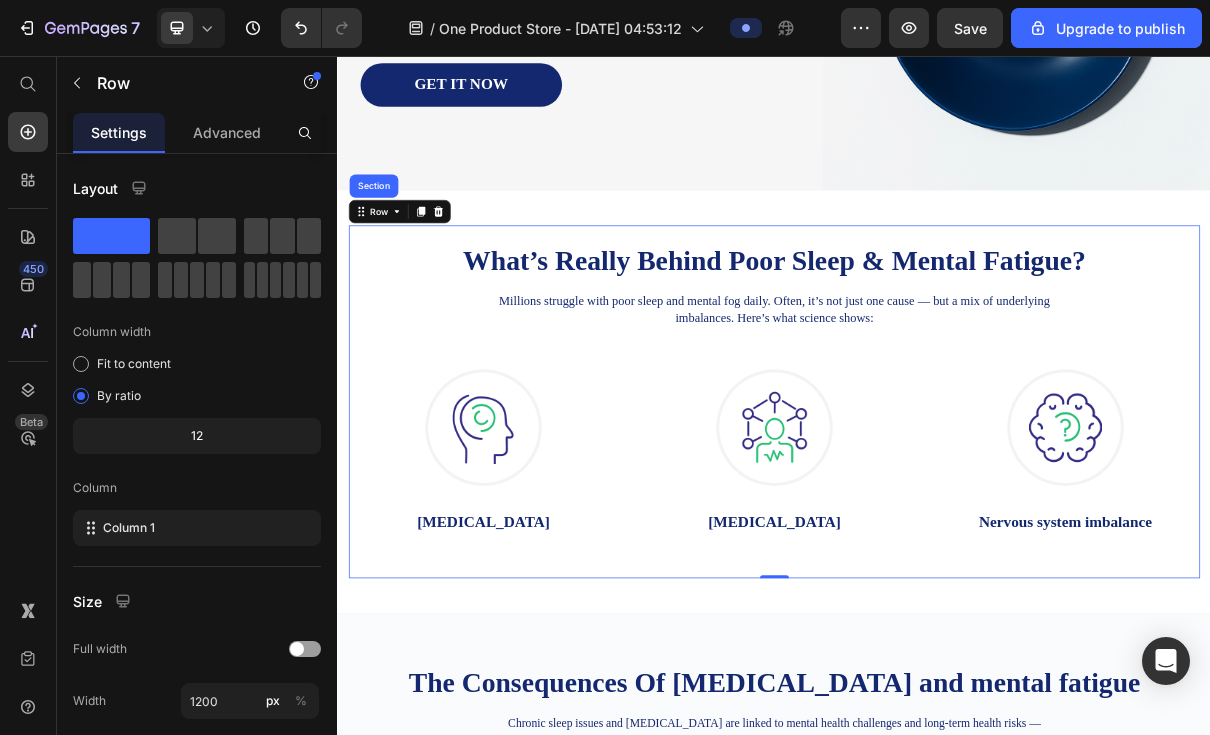 click on "Row" at bounding box center [393, 270] 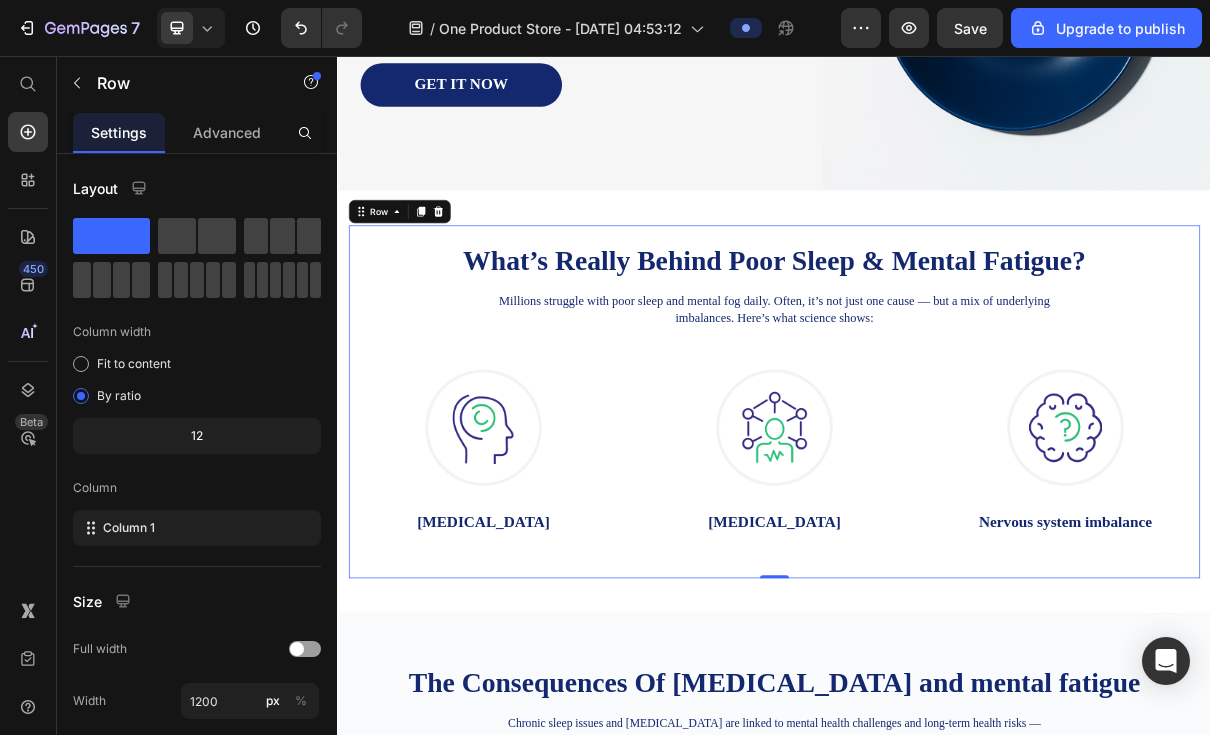 click on "Row" at bounding box center [393, 270] 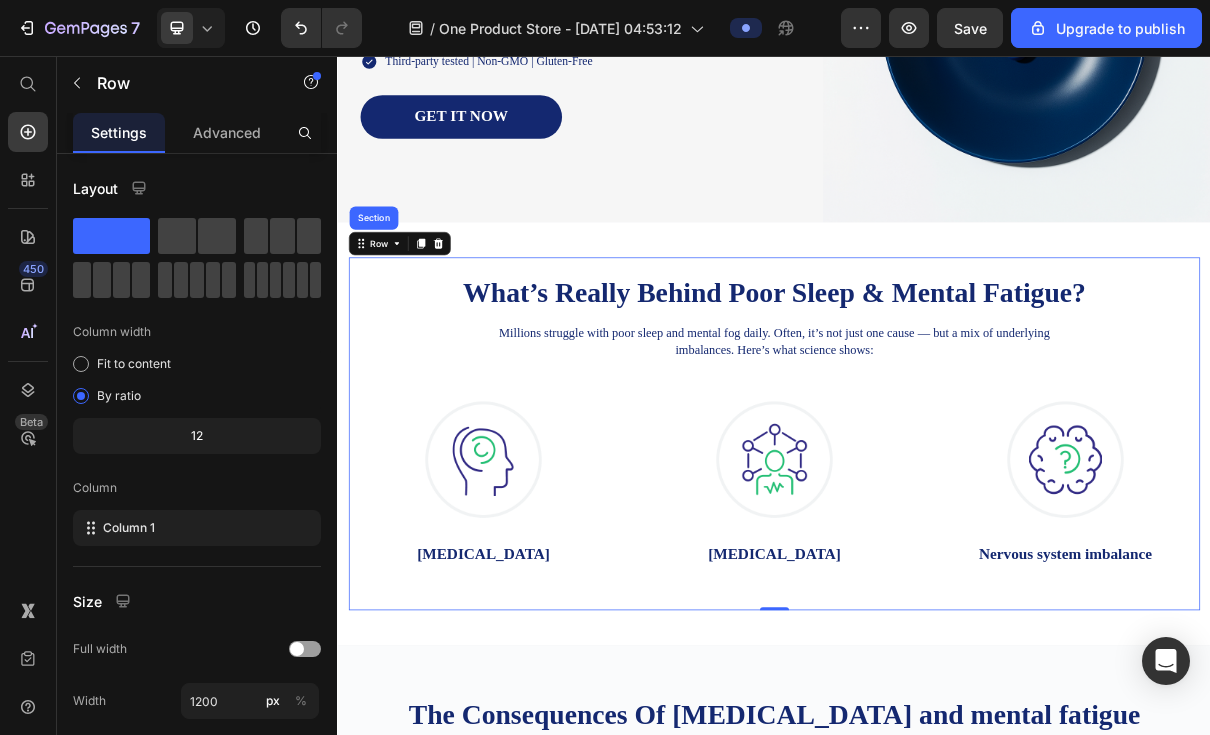 scroll, scrollTop: 393, scrollLeft: 0, axis: vertical 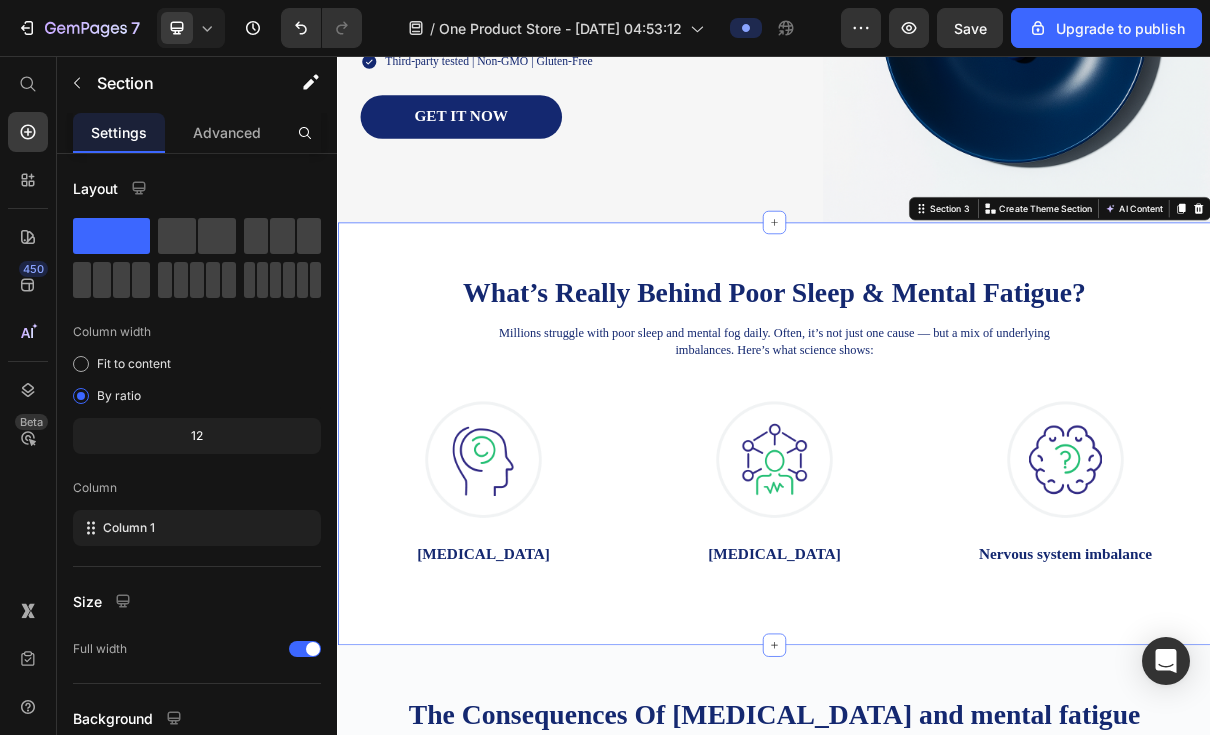 click on "Section 3" at bounding box center [1170, 266] 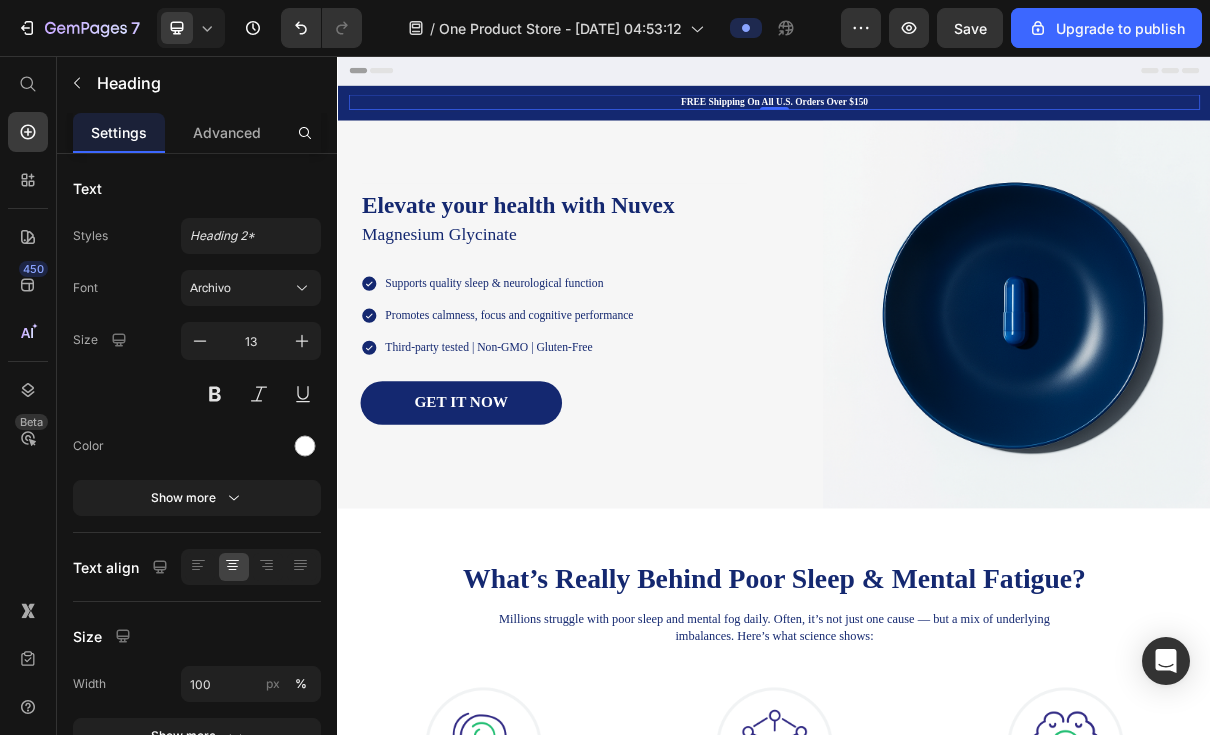 scroll, scrollTop: 0, scrollLeft: 0, axis: both 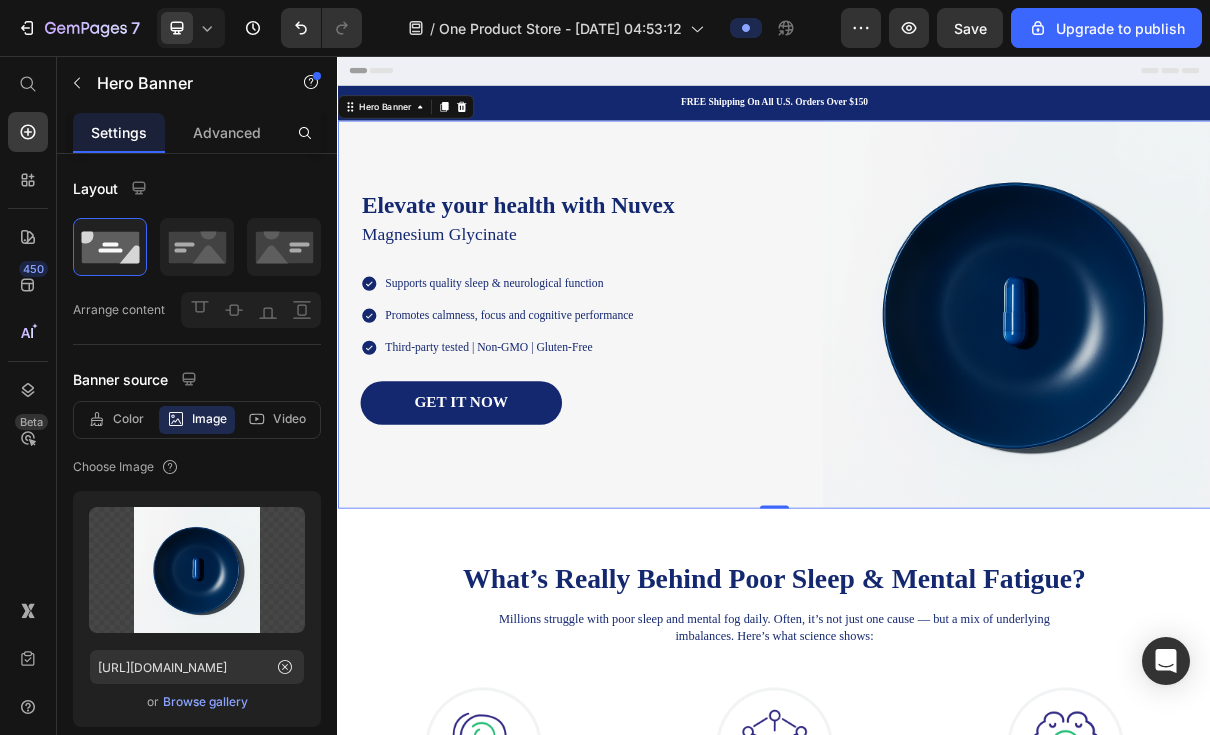 click on "Heading Elevate your health with Nuvex Magnesium Glycinate   Text block
Icon Supports quality sleep & neurological function Text block
Icon Promotes calmness, focus and cognitive performance Text block
Icon Third-party tested | Non-GMO | Gluten-Free Text block Icon List GET IT NOW Button Row Image" at bounding box center (937, 412) 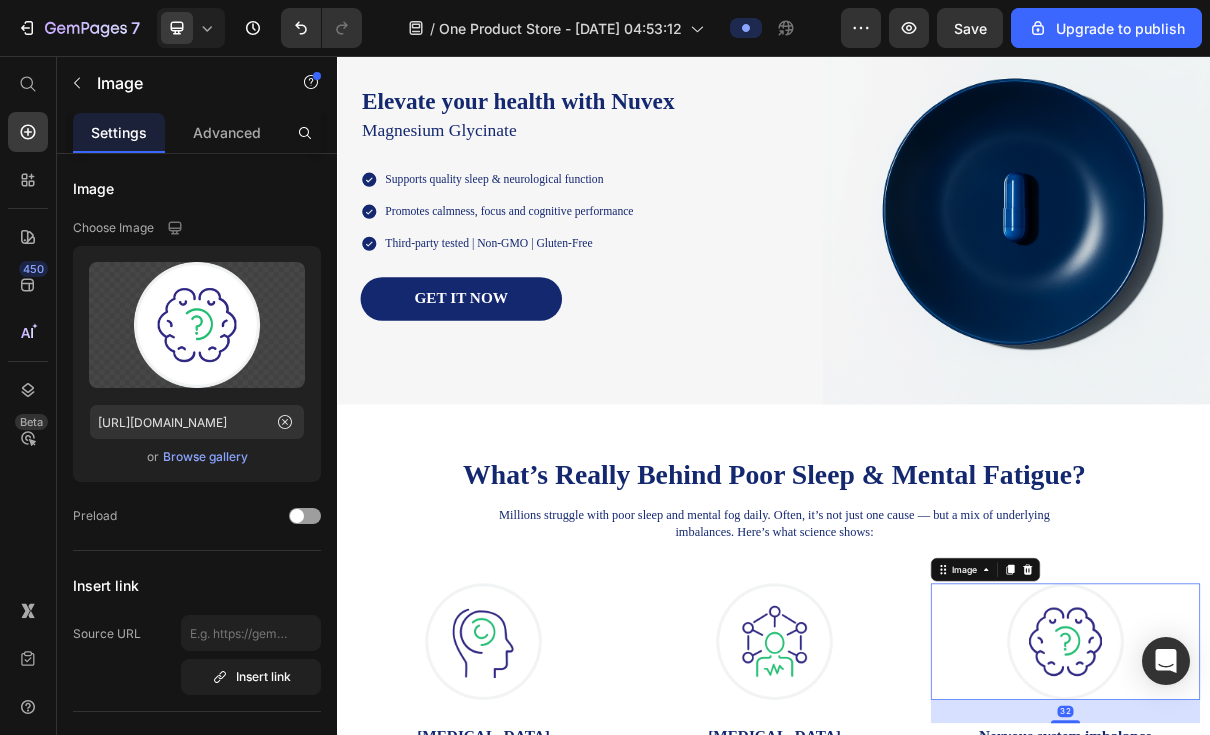 scroll, scrollTop: 139, scrollLeft: 0, axis: vertical 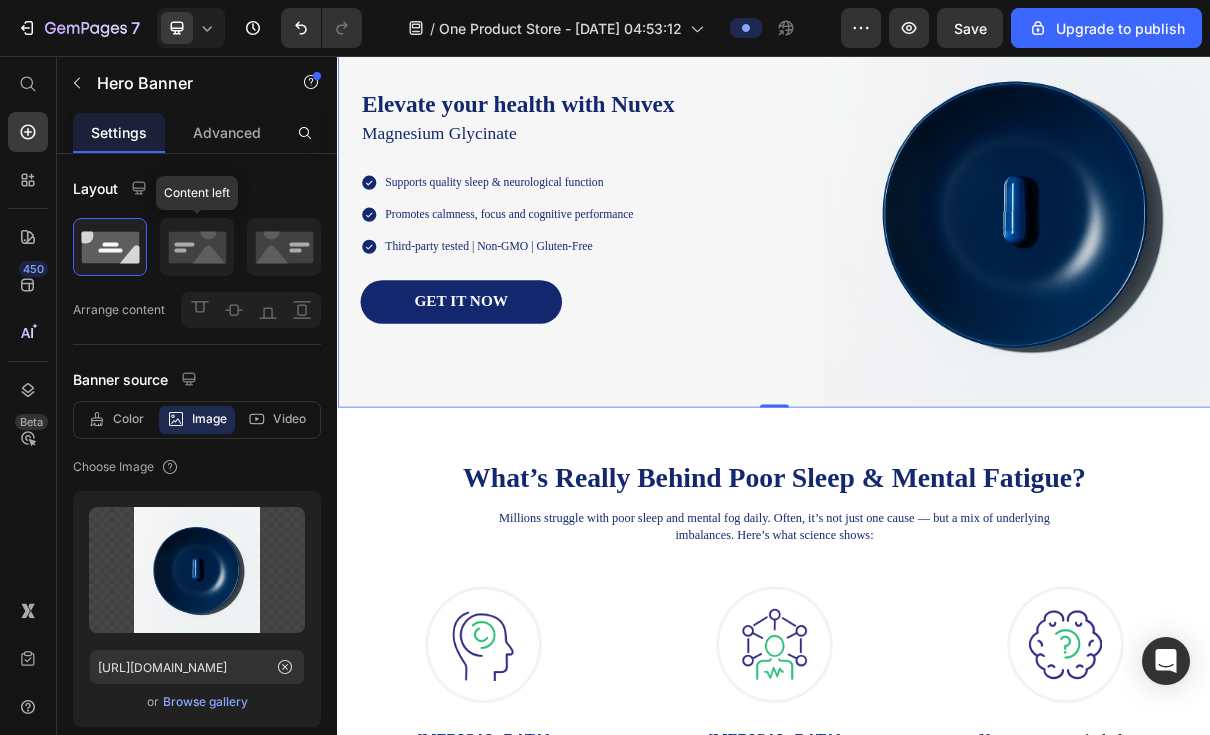 click 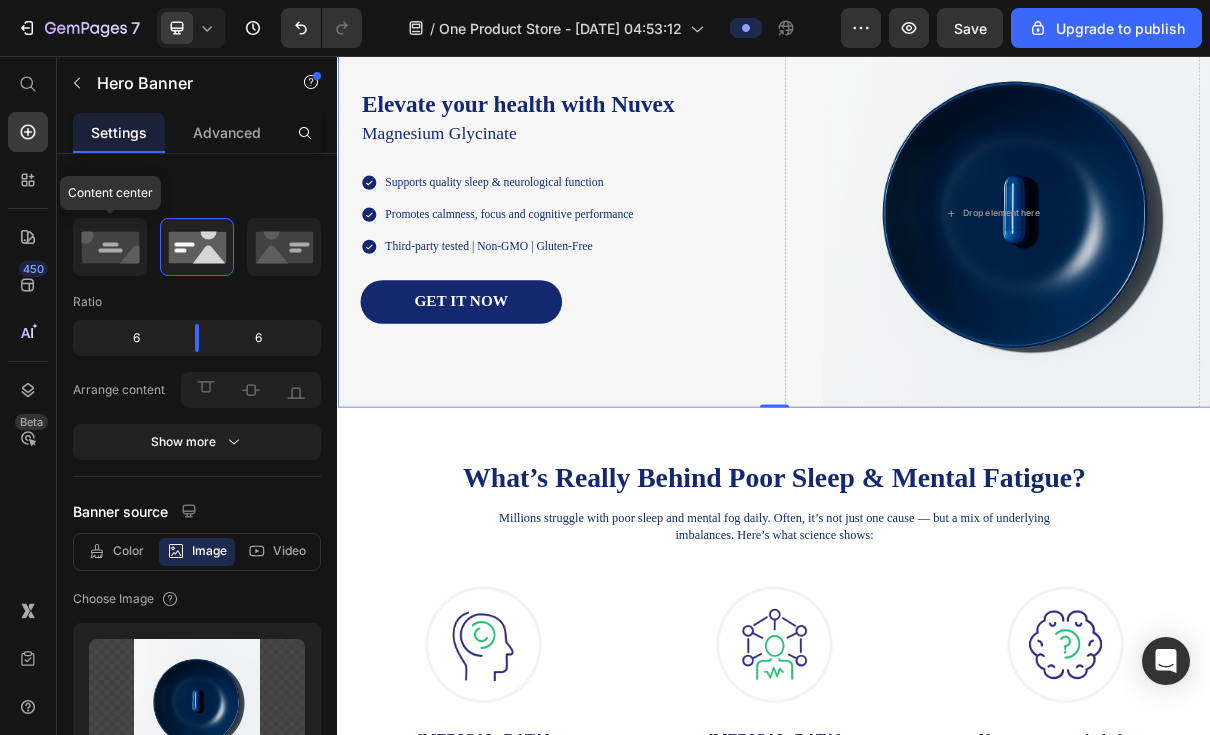 click 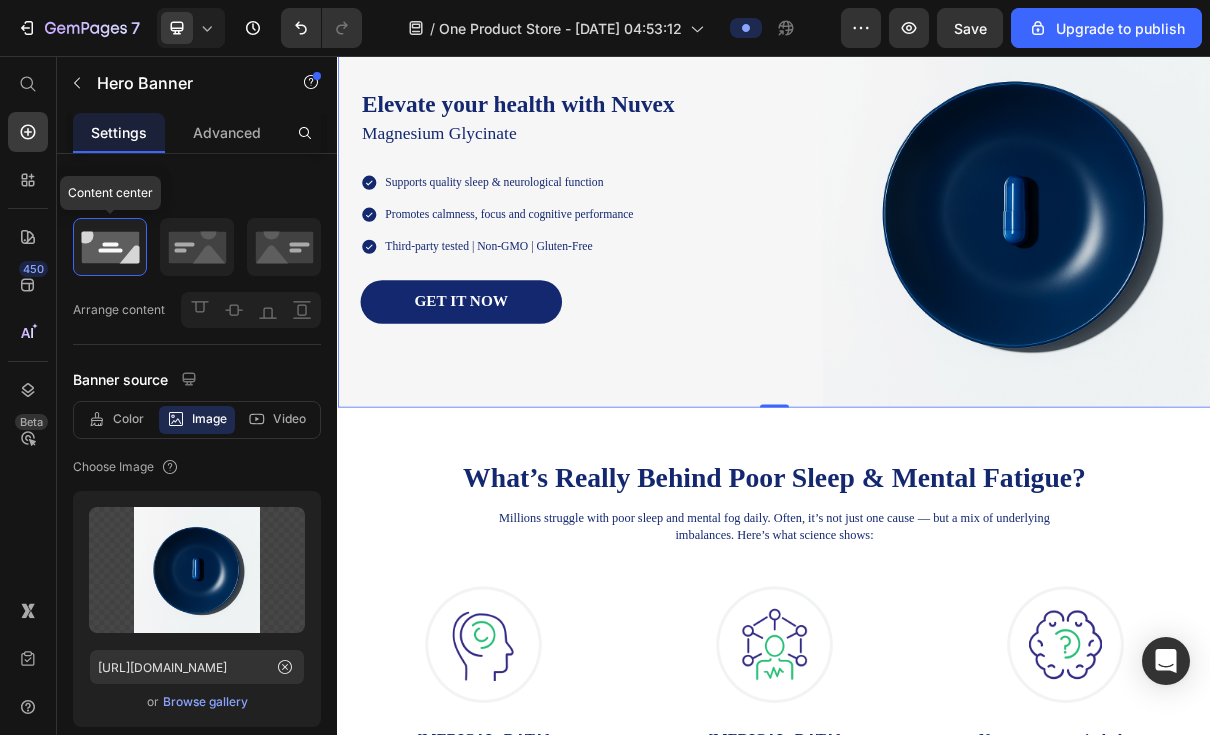 click 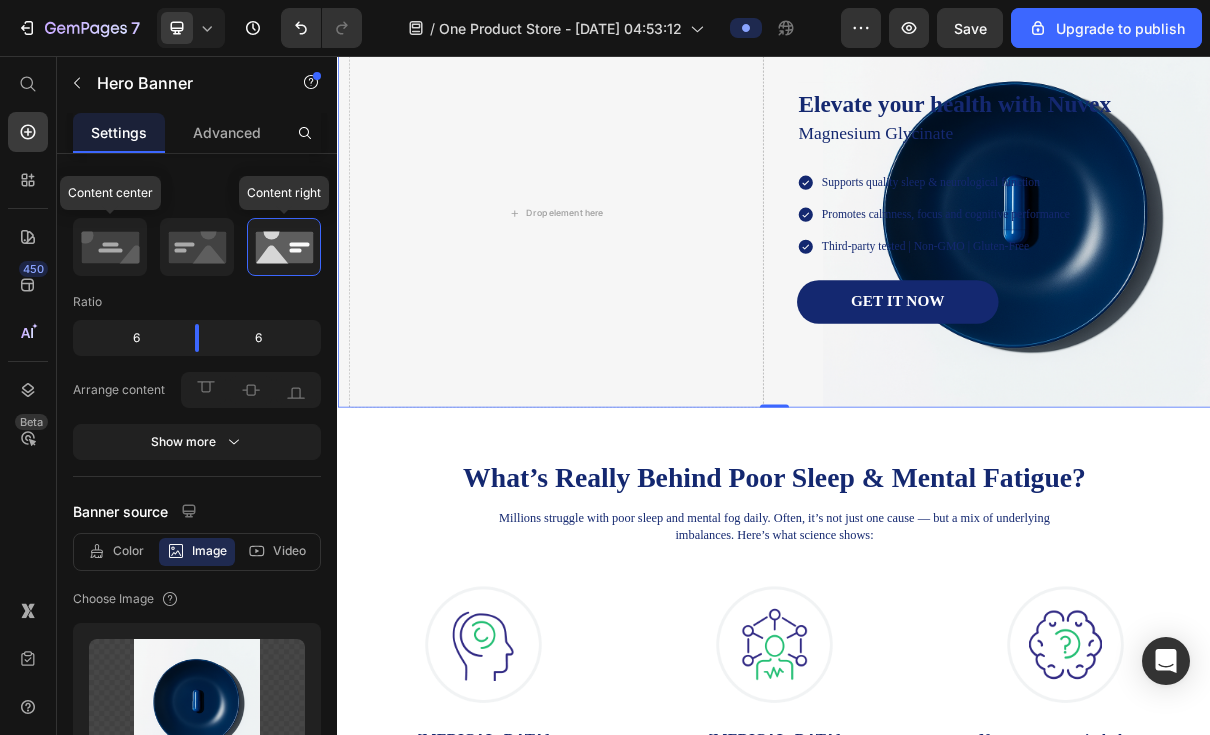 click 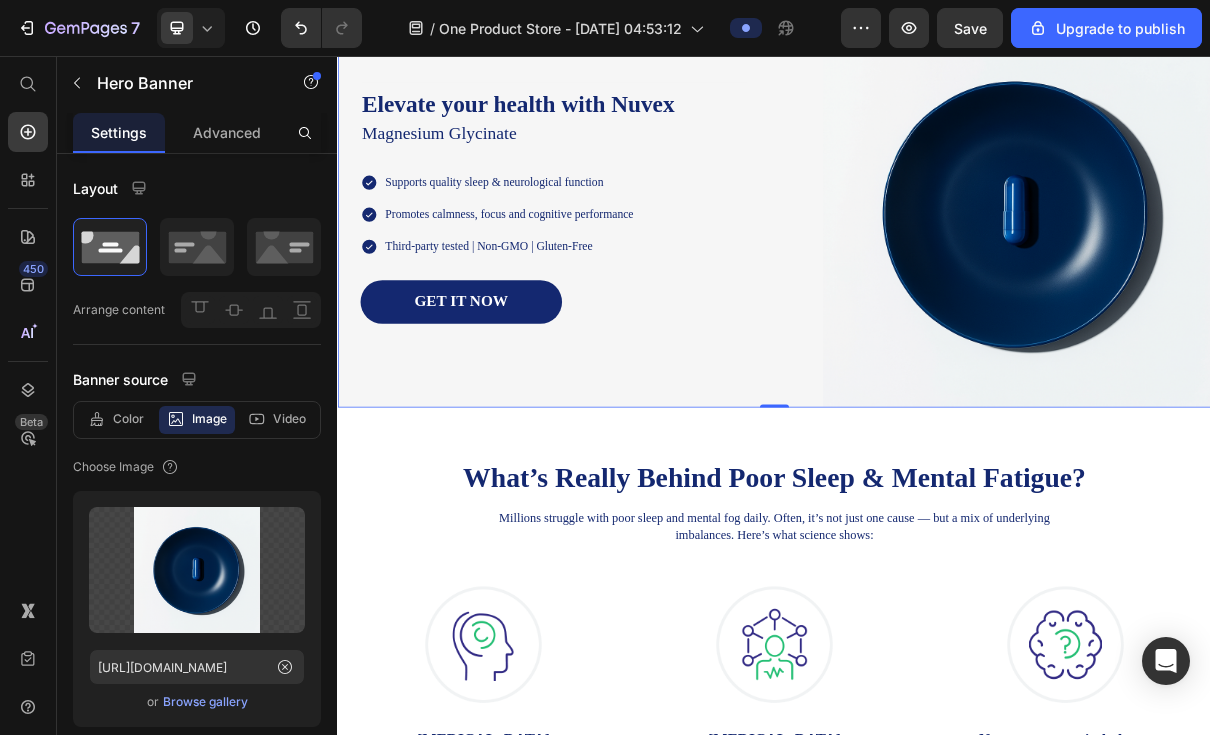 click on "Heading Elevate your health with Nuvex Magnesium Glycinate   Text block
Icon Supports quality sleep & neurological function Text block
Icon Promotes calmness, focus and cognitive performance Text block
Icon Third-party tested | Non-GMO | Gluten-Free Text block Icon List GET IT NOW Button Row Image" at bounding box center (937, 273) 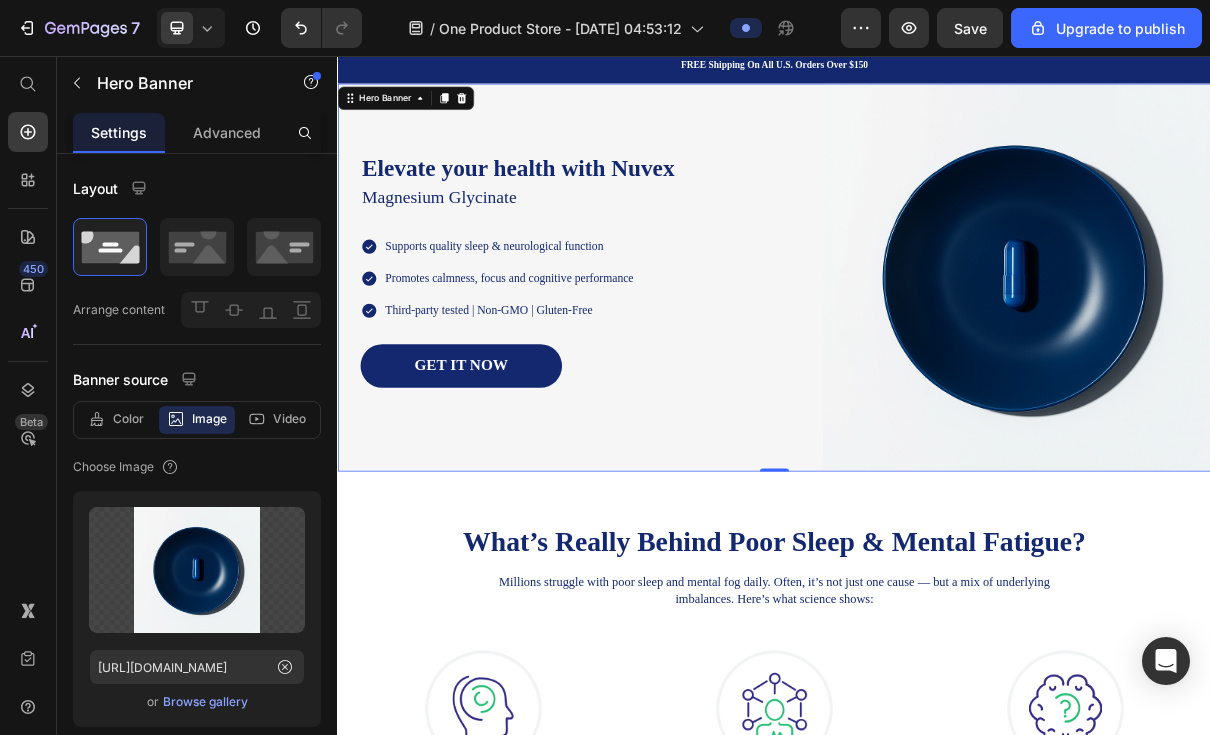 scroll, scrollTop: 38, scrollLeft: 0, axis: vertical 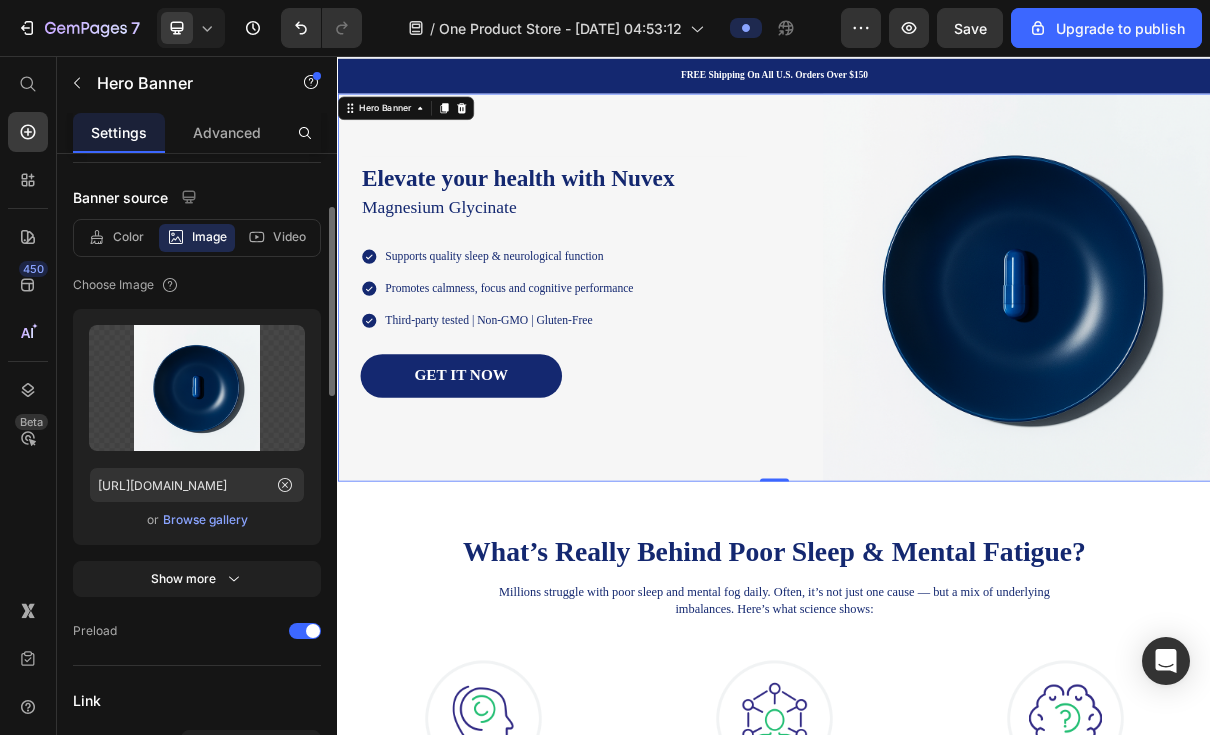 click on "Show more" at bounding box center [197, 579] 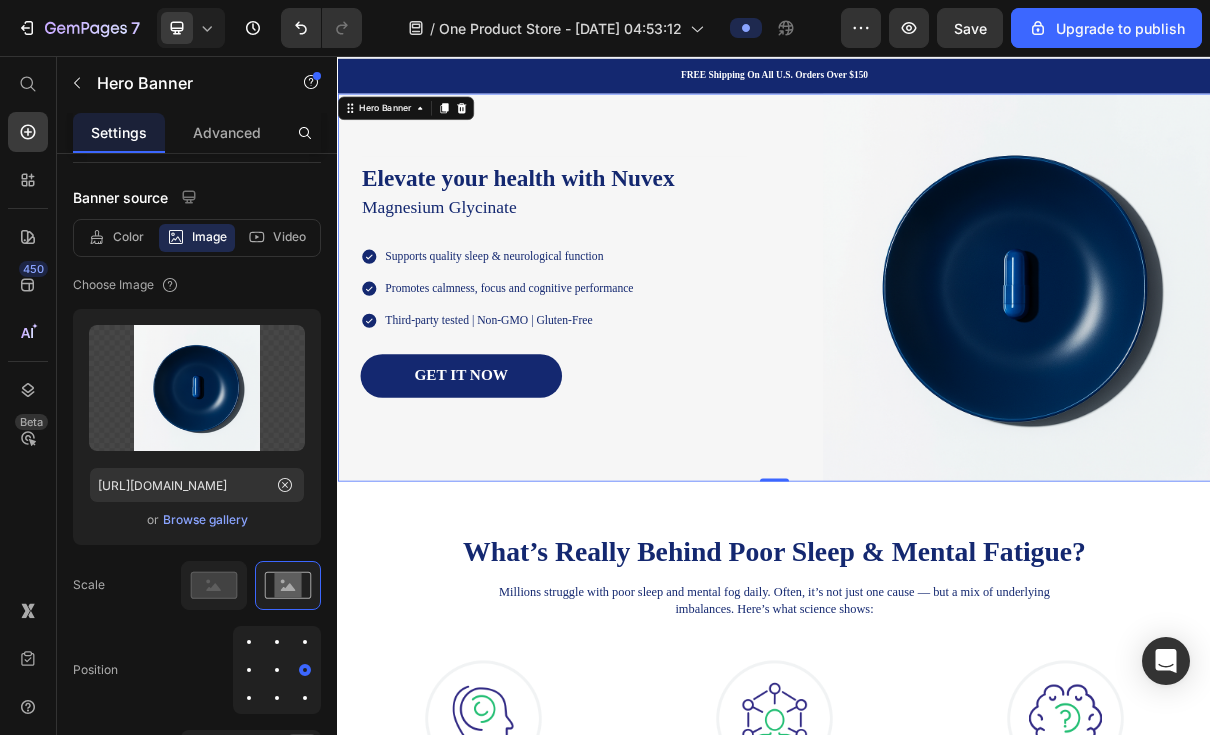 click 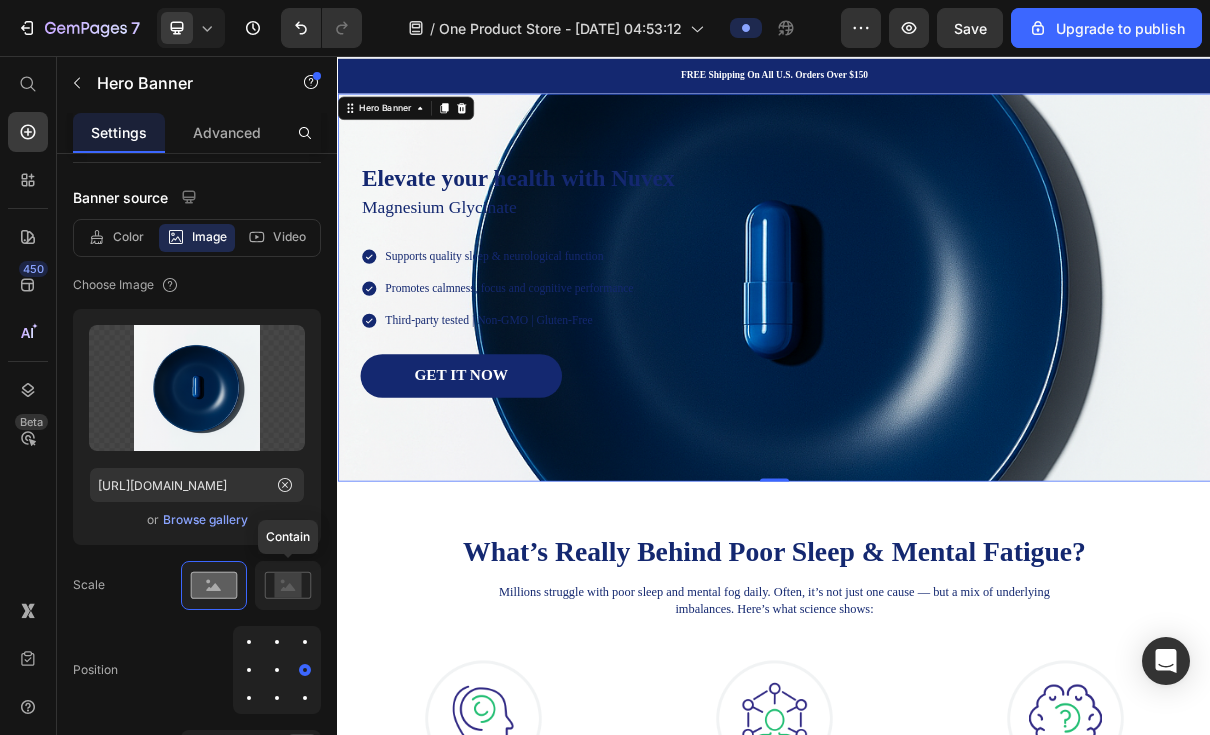 click 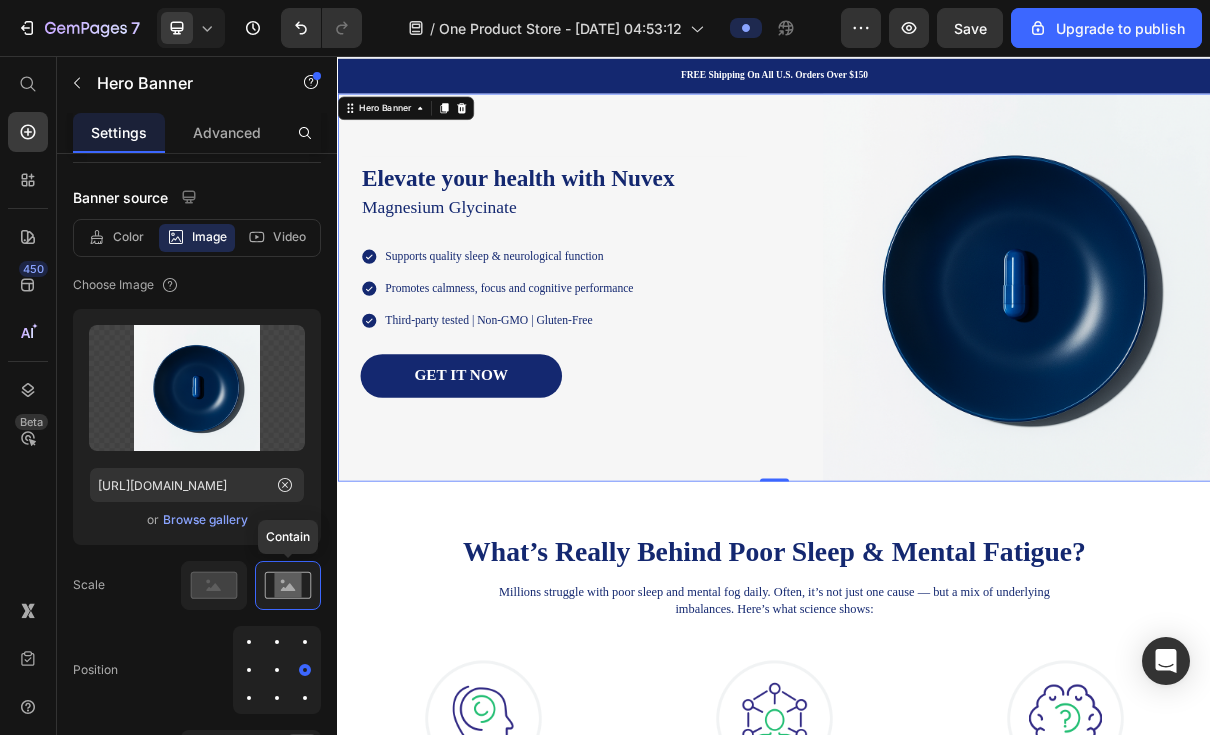 click at bounding box center (277, 642) 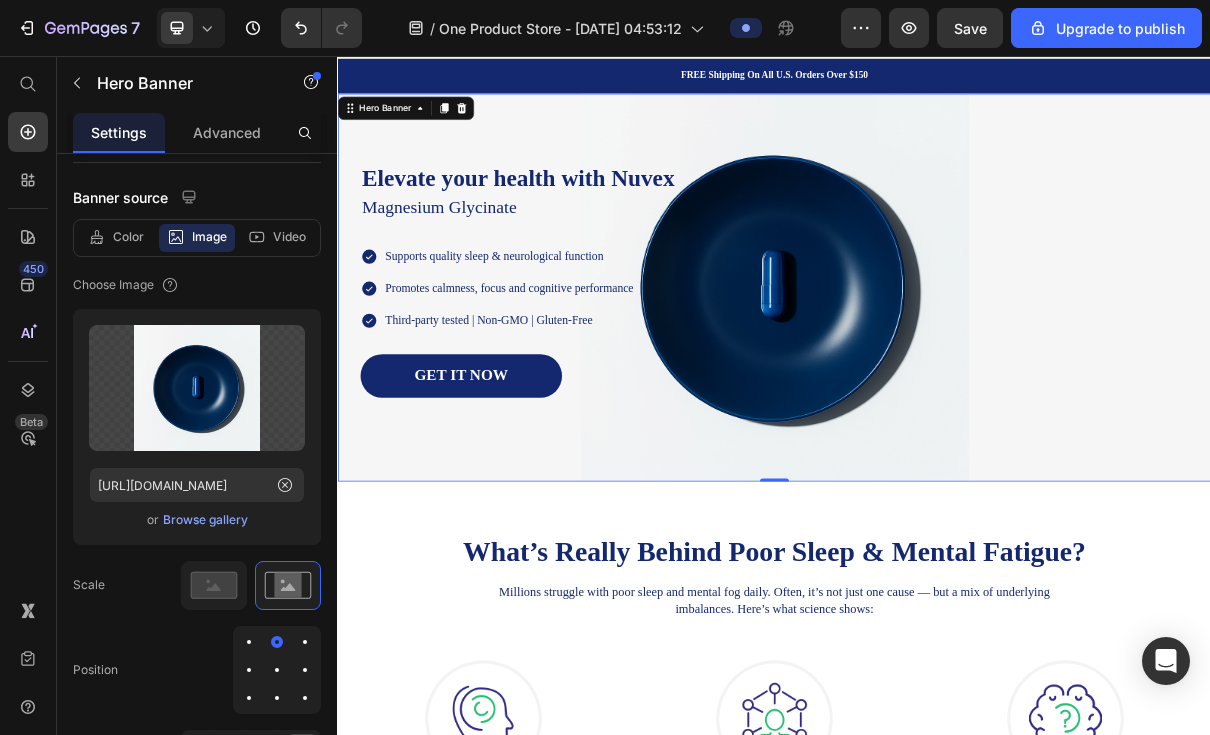 click at bounding box center [277, 670] 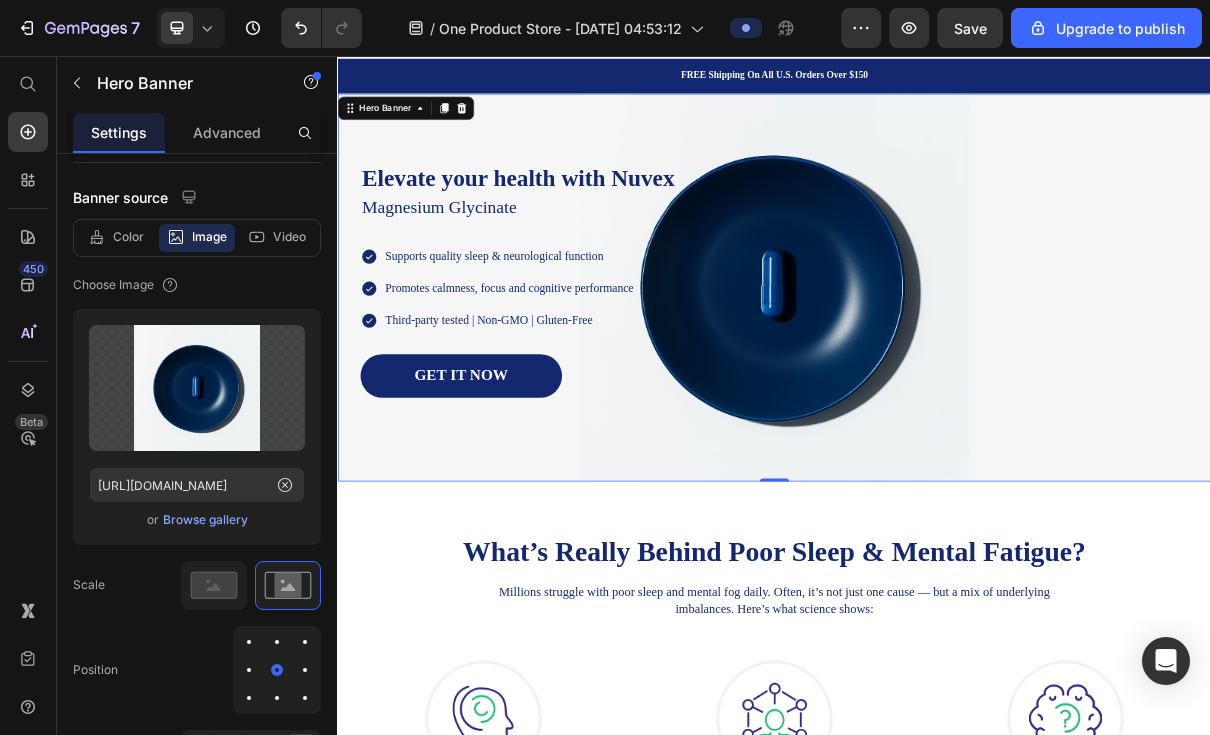 click at bounding box center (305, 642) 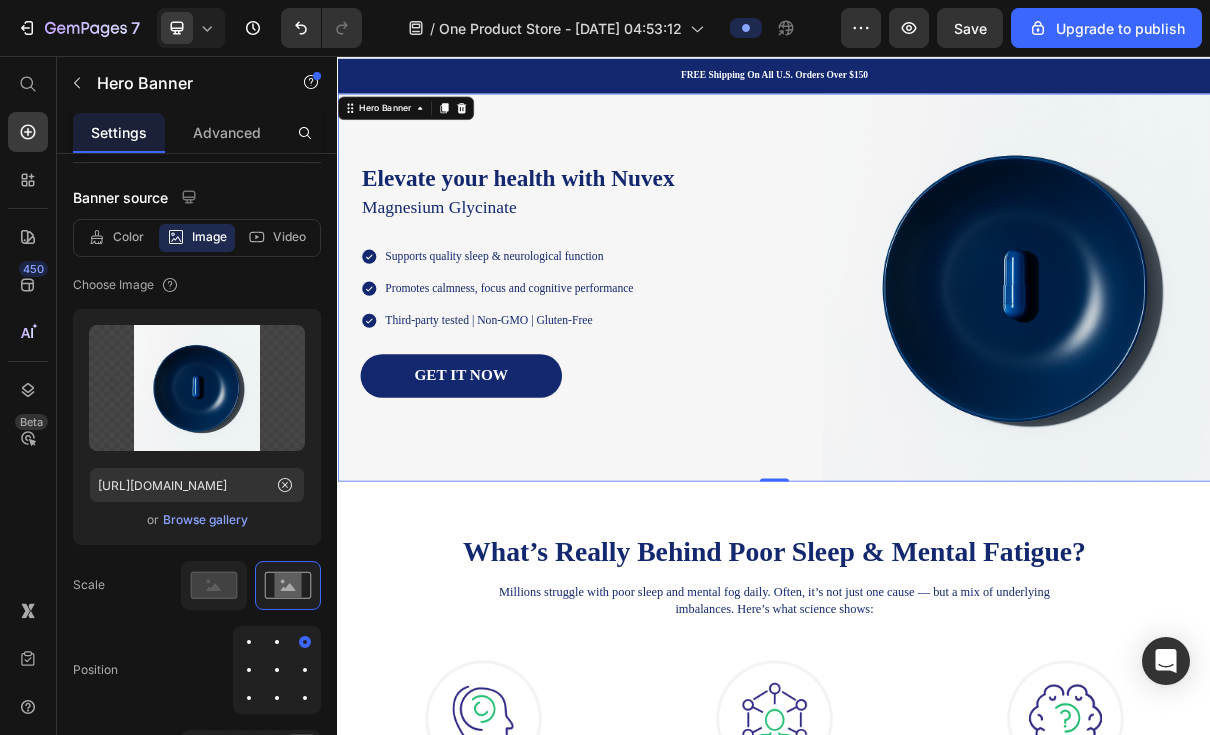 click at bounding box center [305, 670] 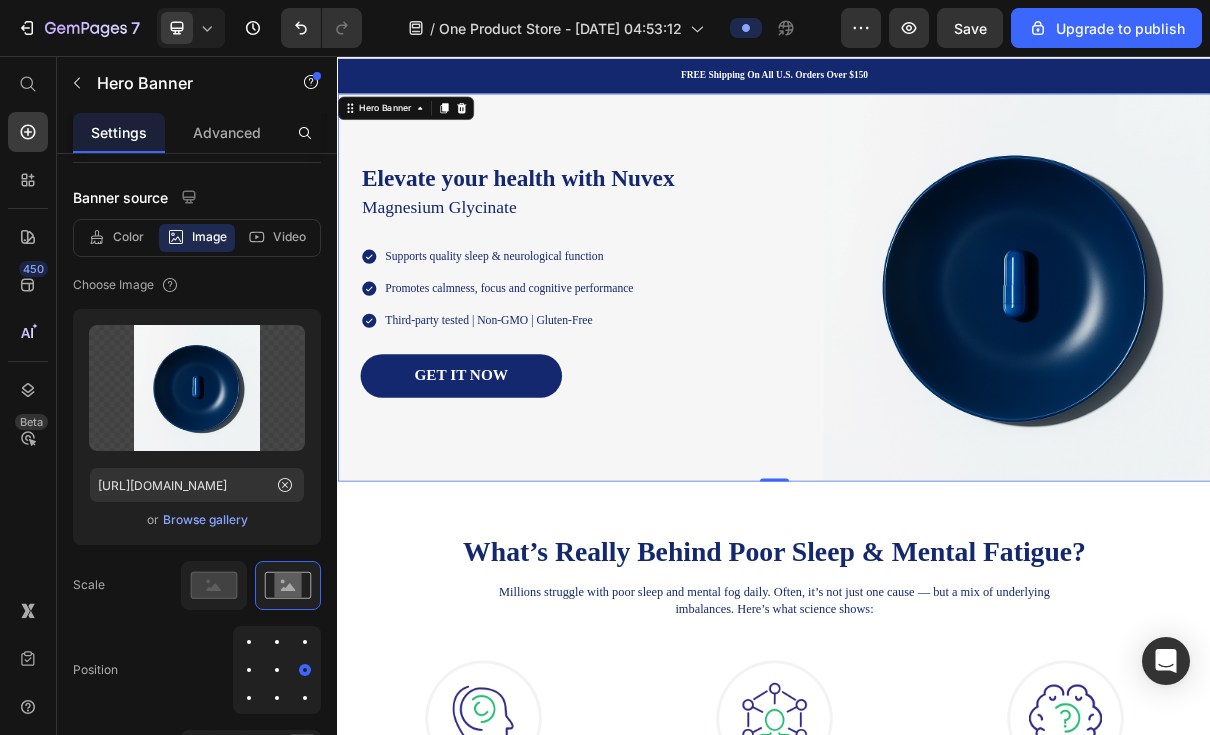 click at bounding box center (249, 698) 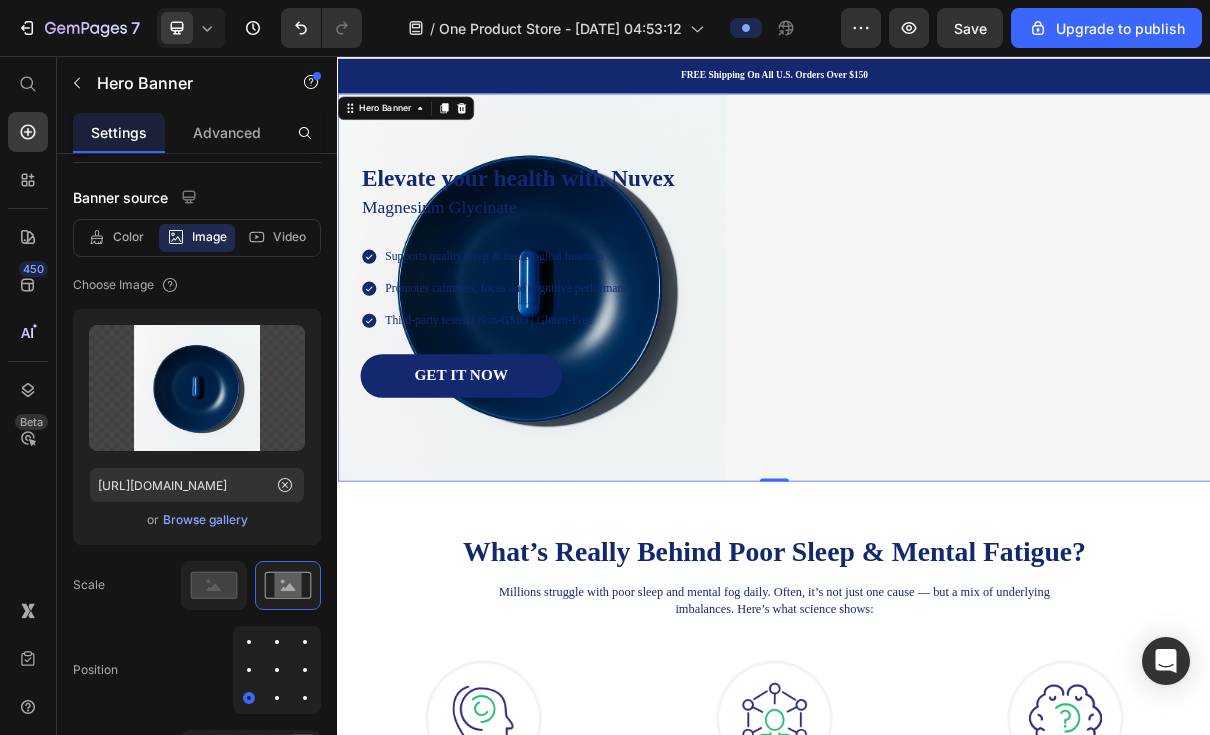 click at bounding box center [277, 670] 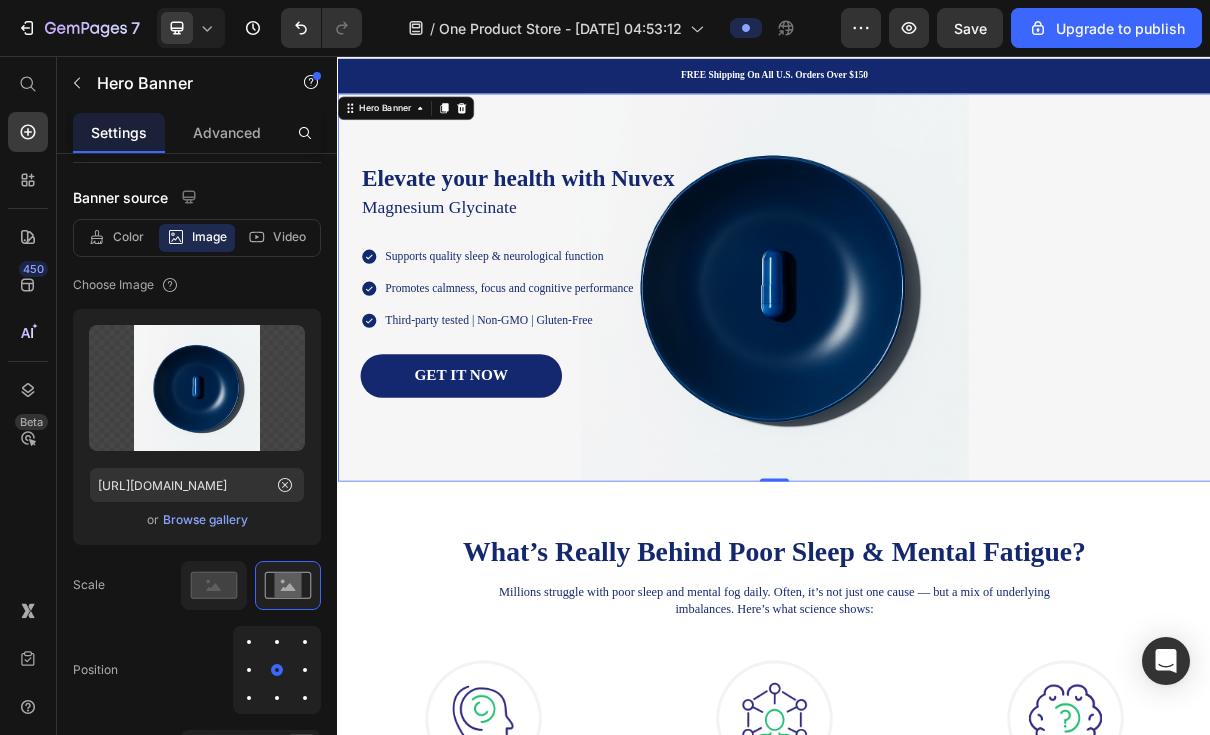 click at bounding box center [305, 670] 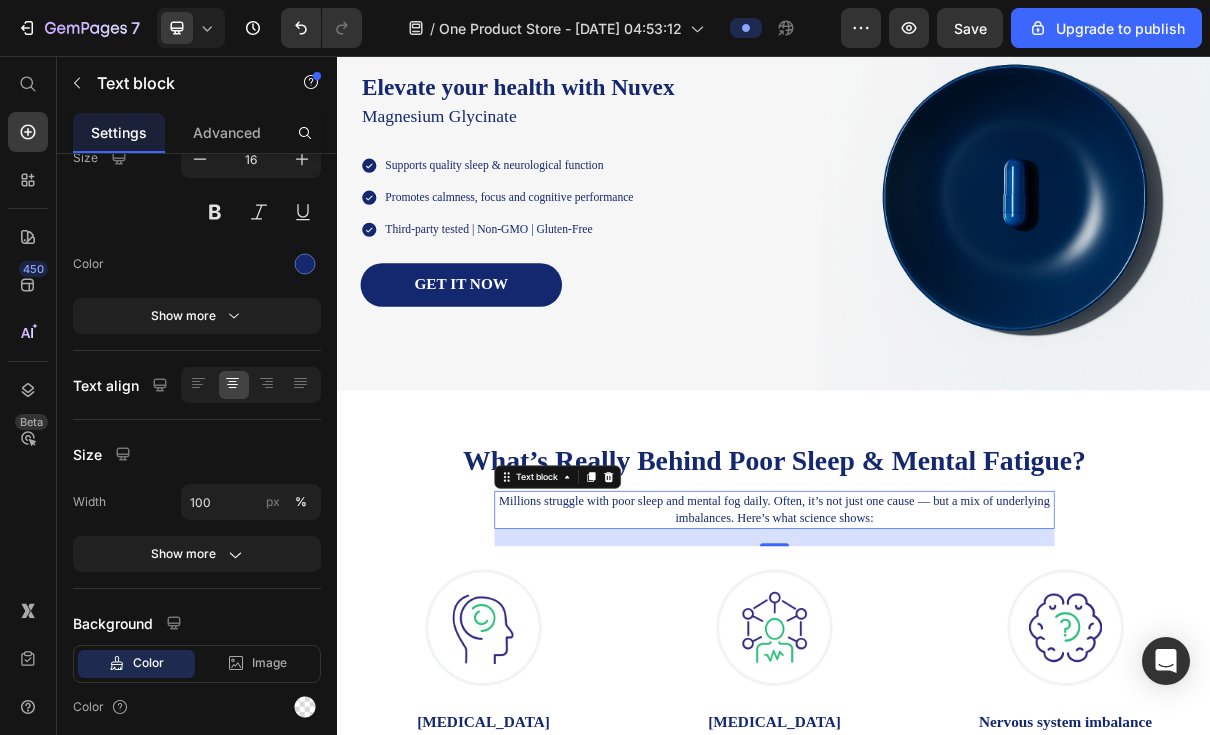 scroll, scrollTop: 0, scrollLeft: 0, axis: both 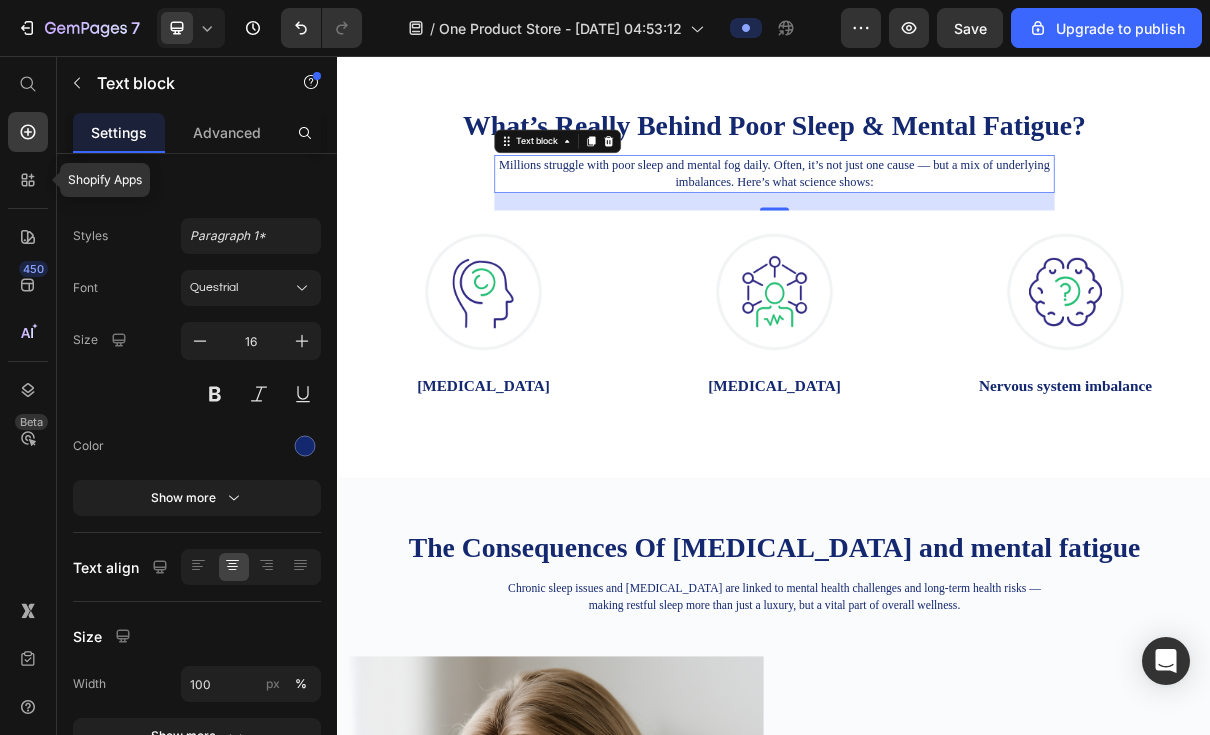 click 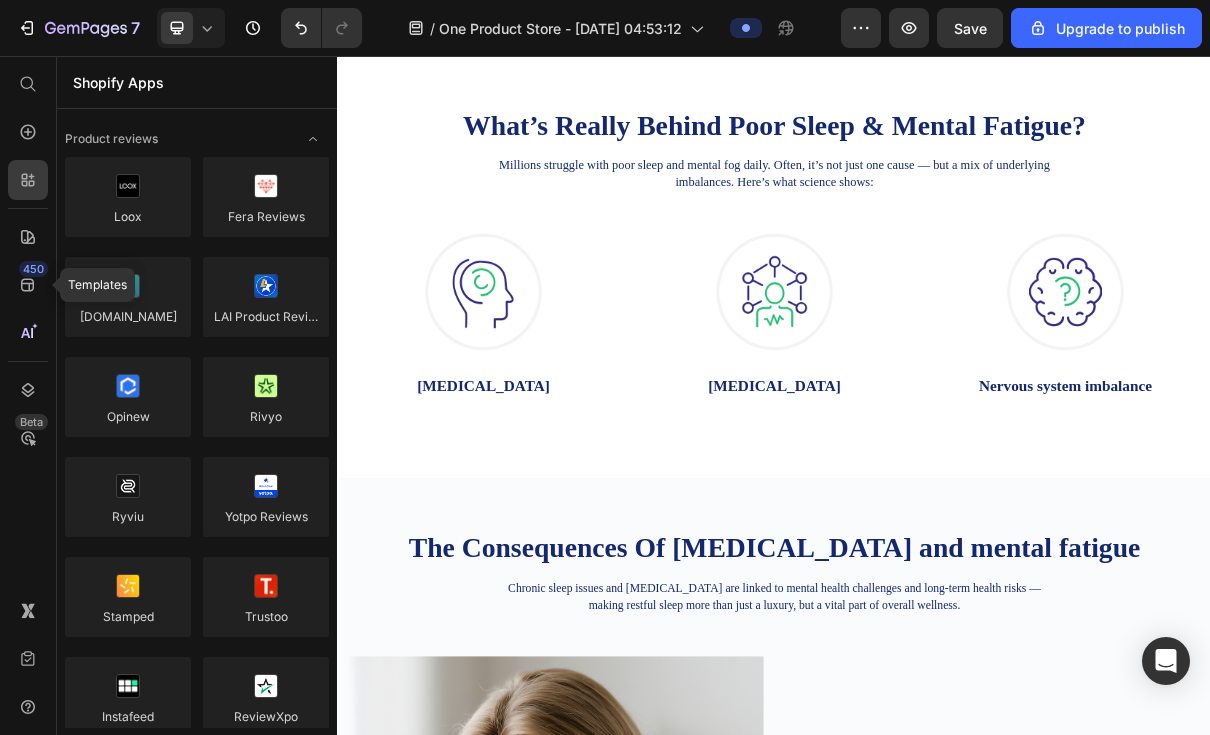 click on "450" 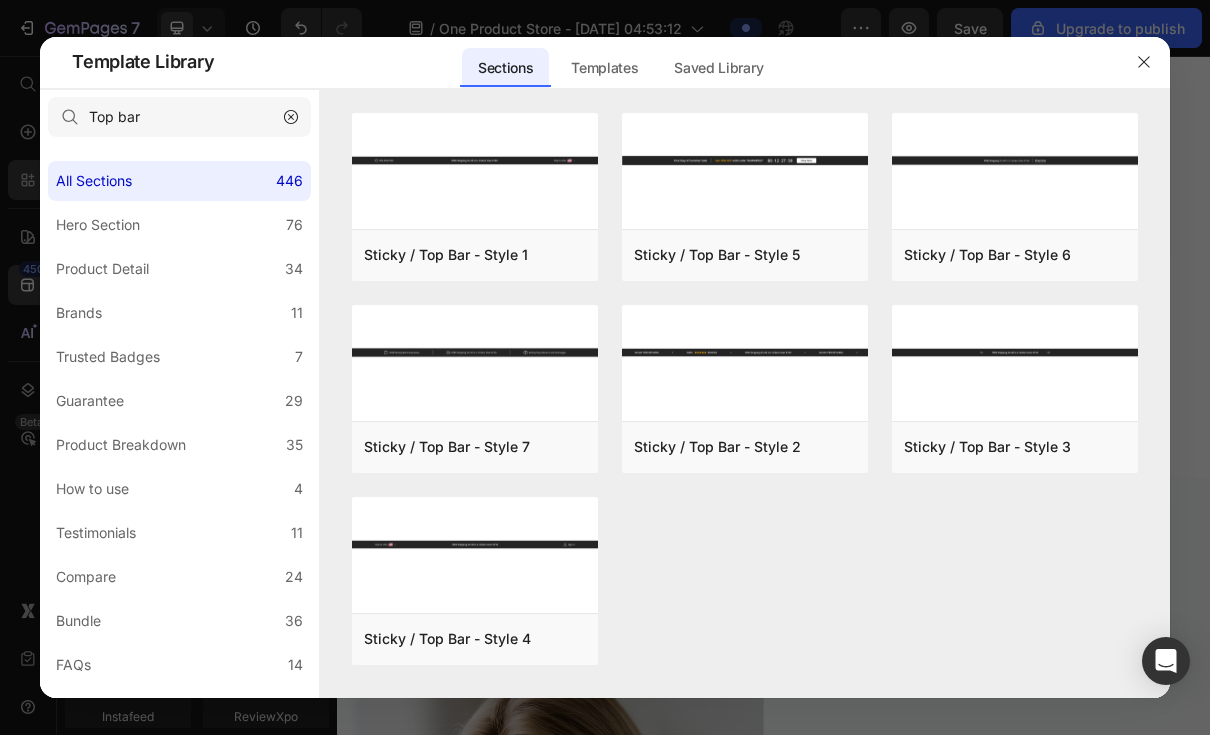 click at bounding box center [605, 367] 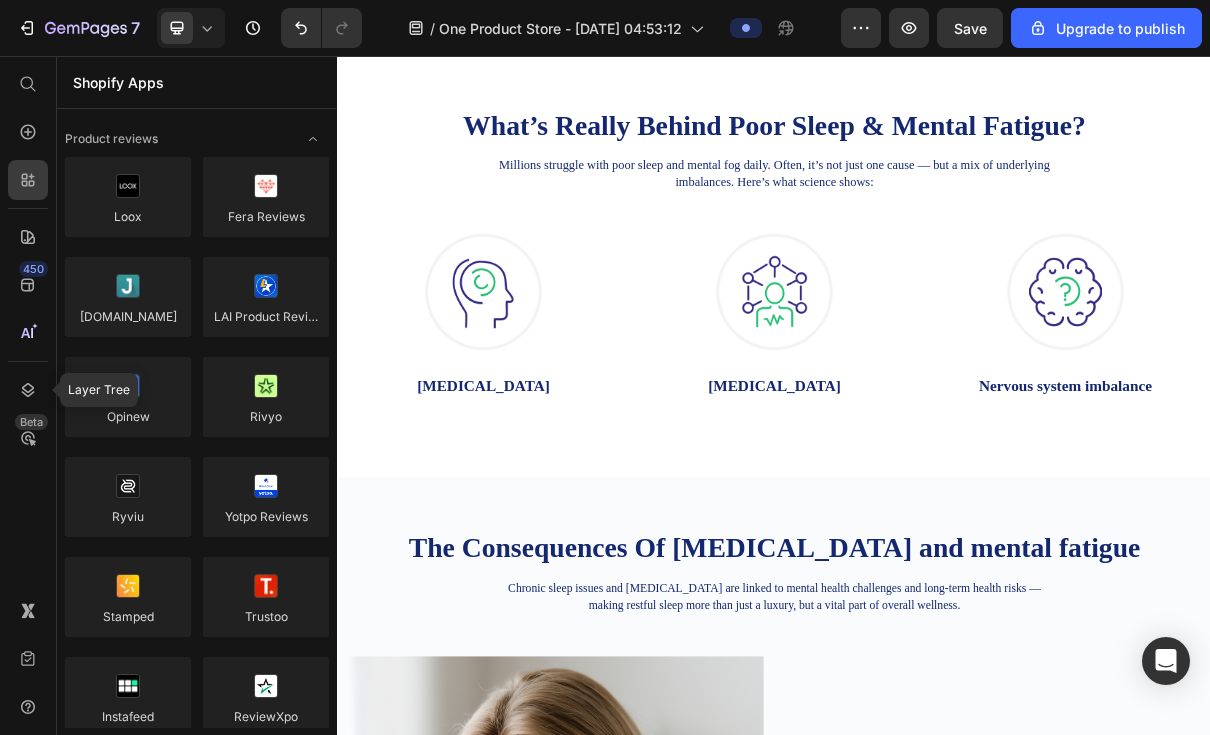 click 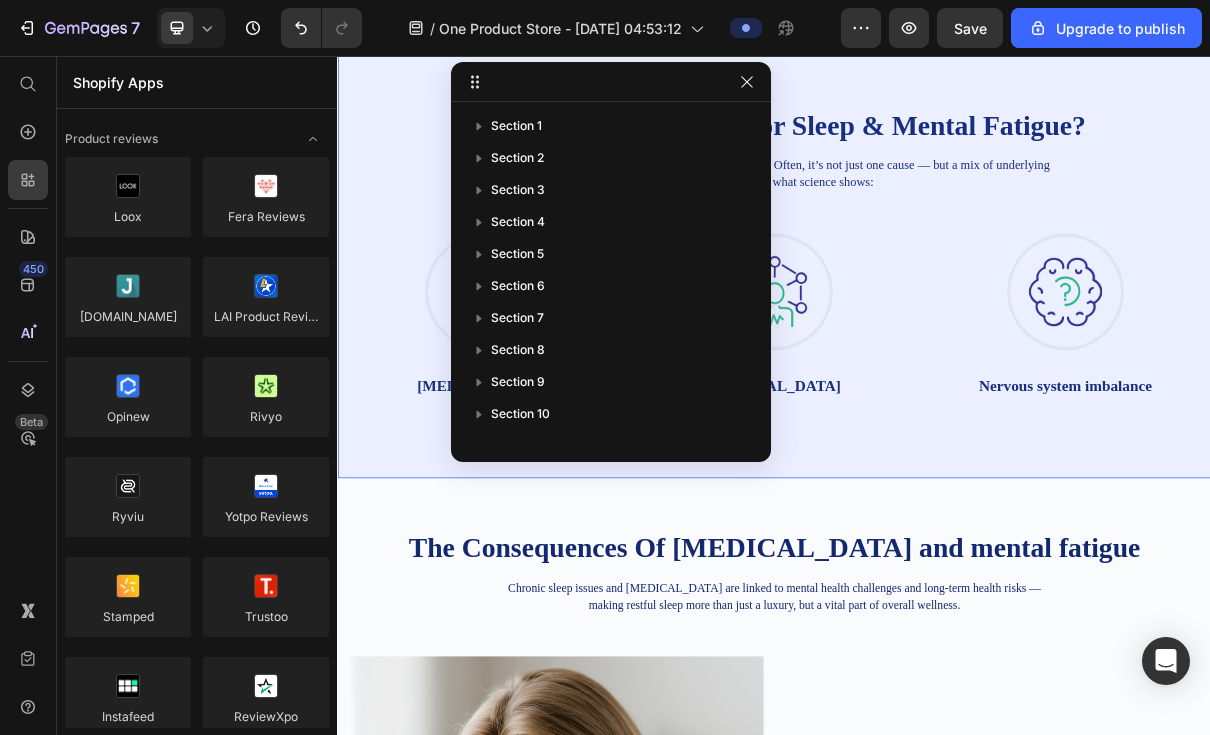 click 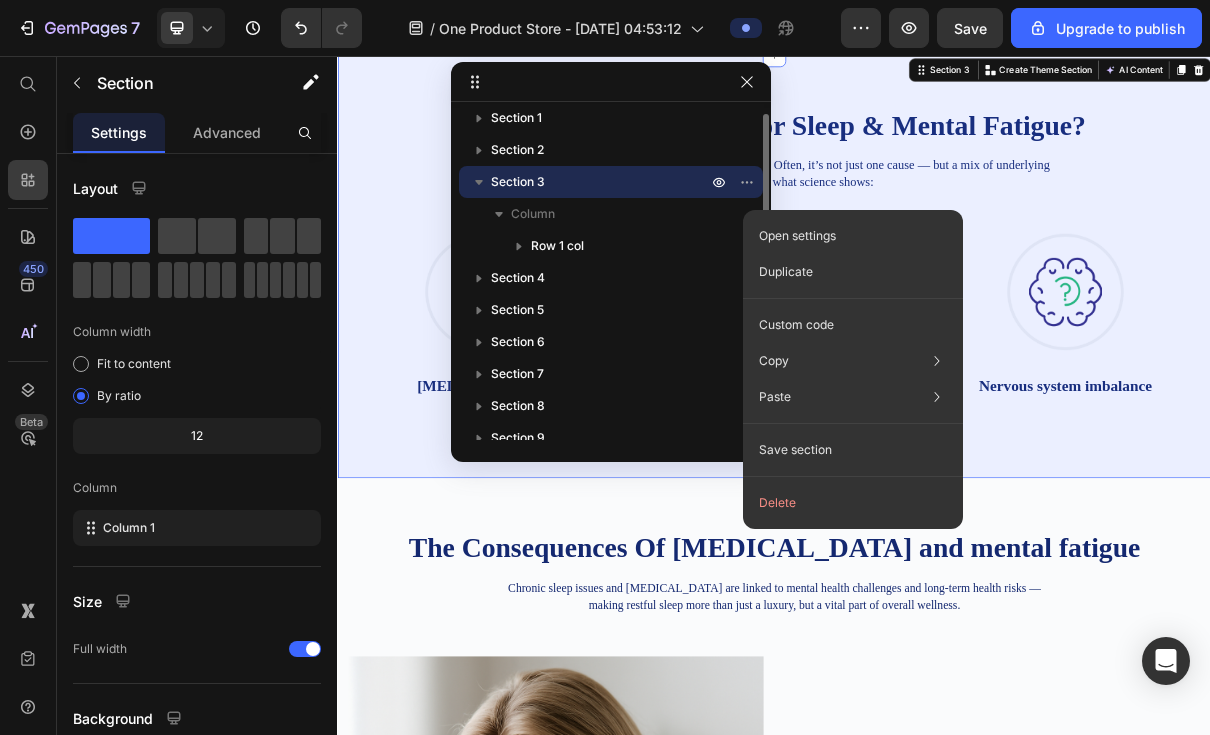 scroll, scrollTop: 7, scrollLeft: 0, axis: vertical 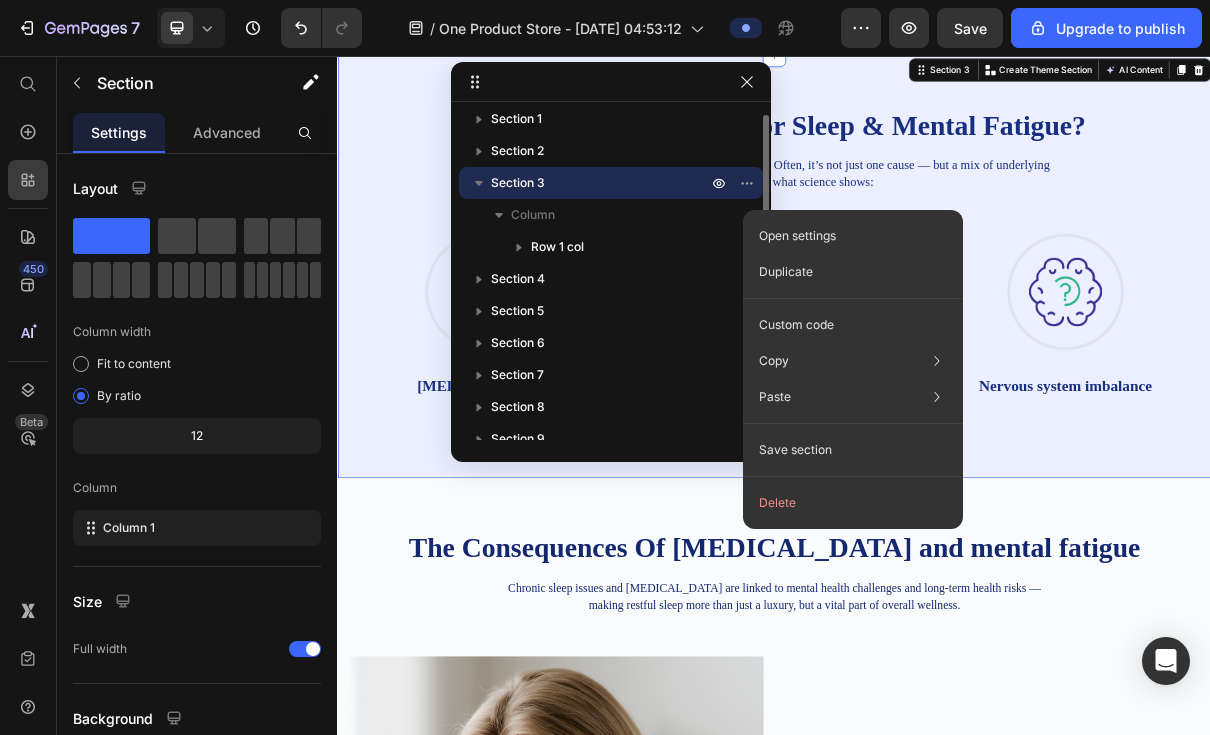 click on "Section 3" at bounding box center [601, 183] 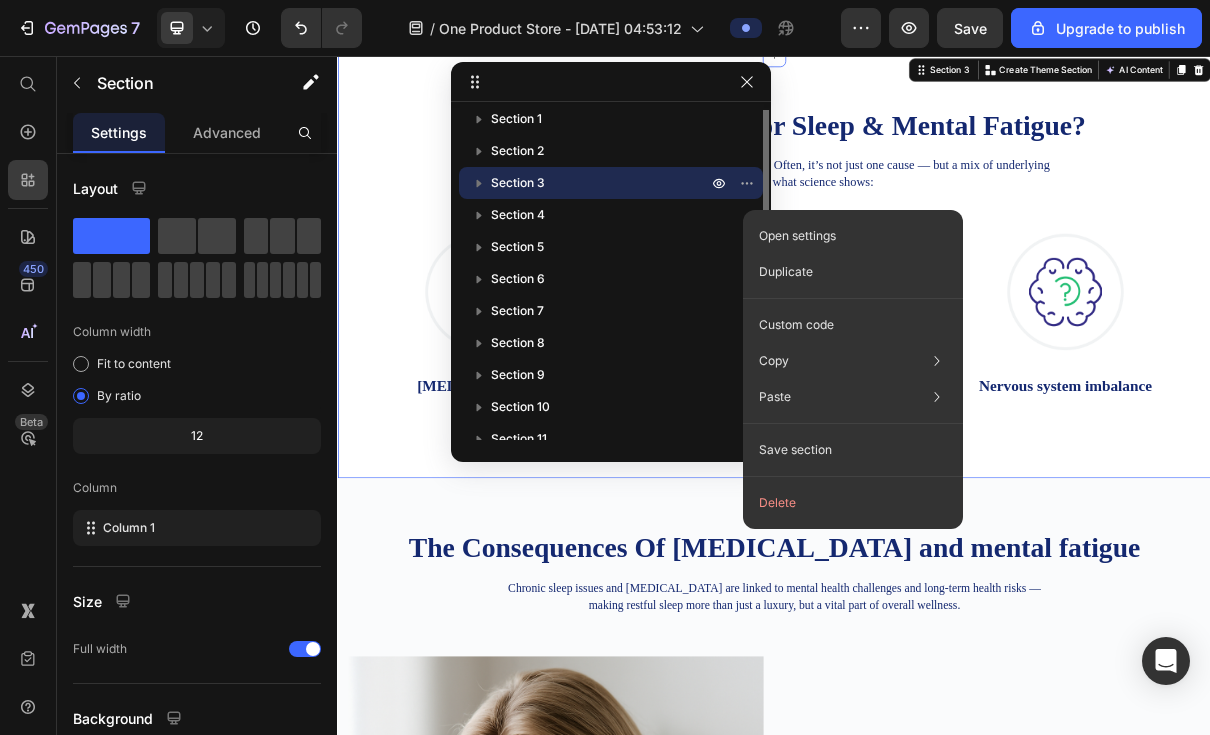 scroll, scrollTop: 0, scrollLeft: 0, axis: both 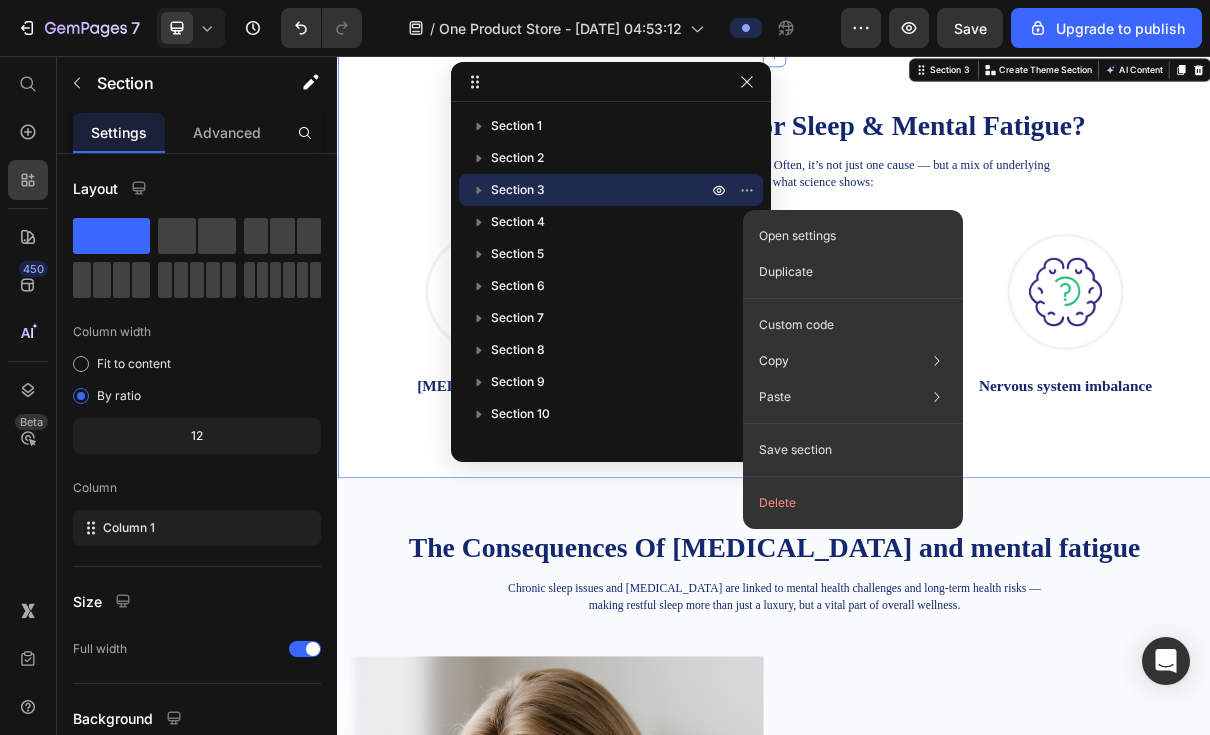 click 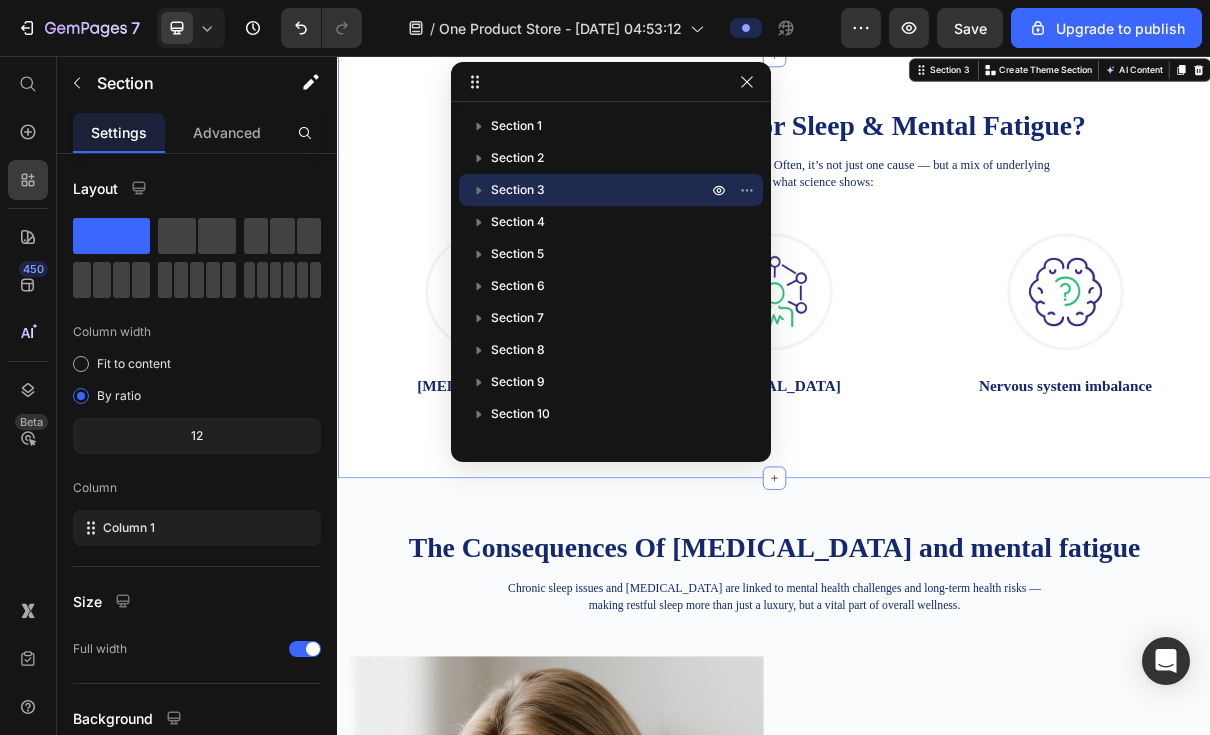 click 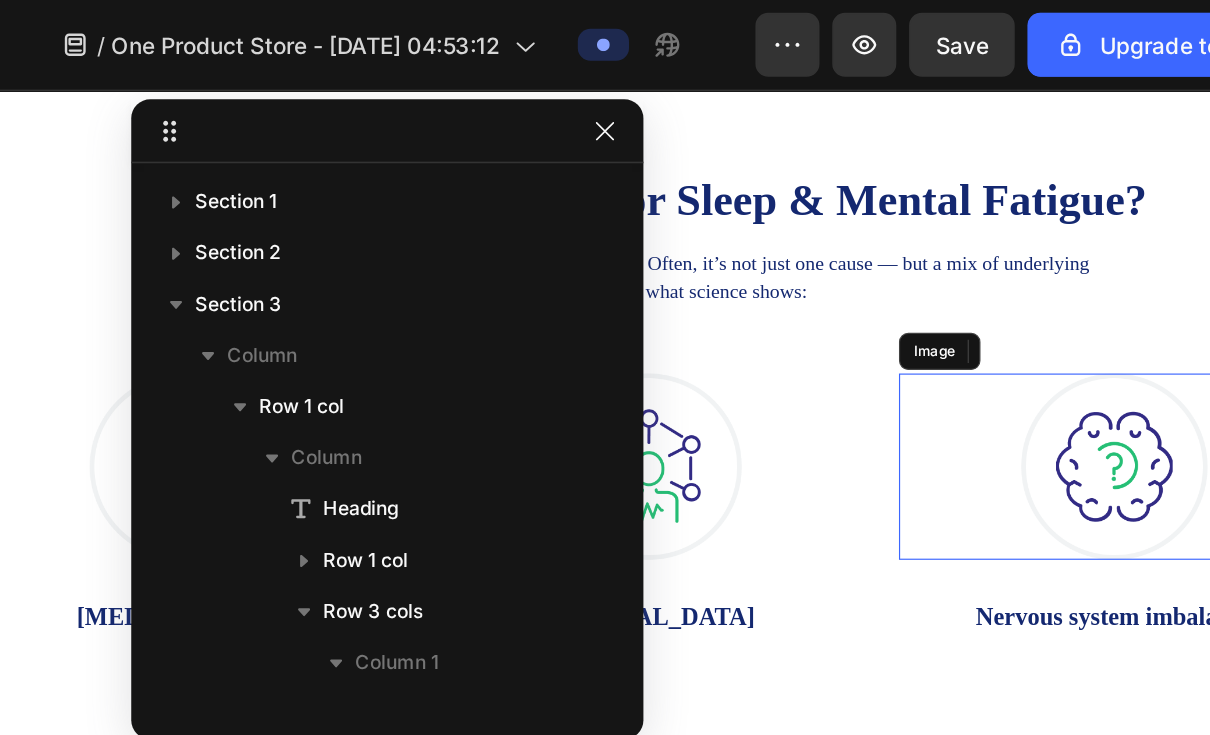 scroll, scrollTop: 378, scrollLeft: 0, axis: vertical 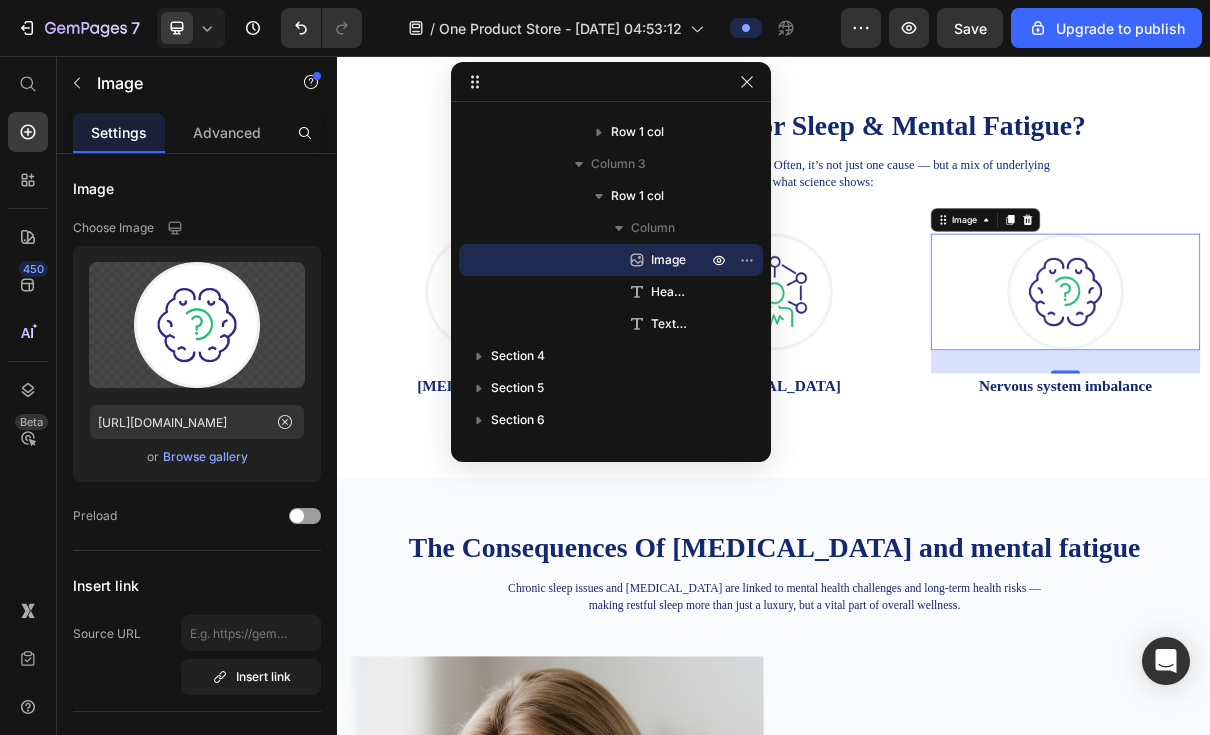 click on "Image" at bounding box center [197, 188] 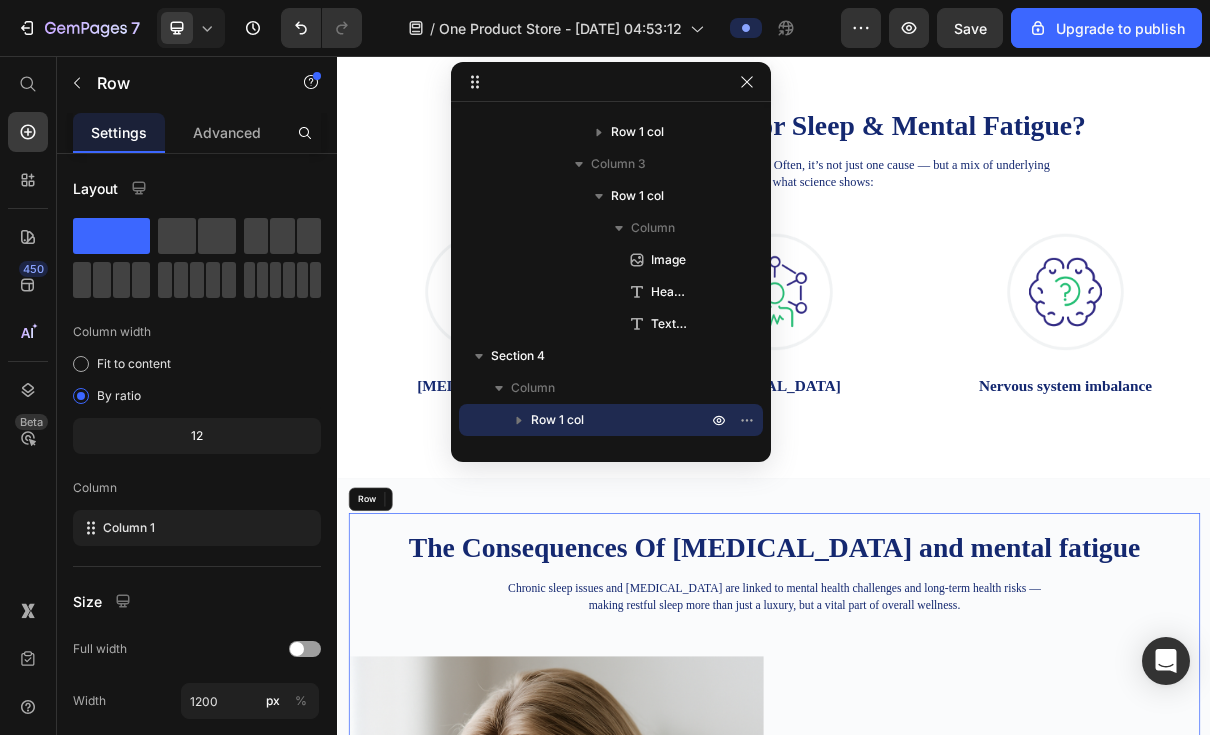 scroll, scrollTop: 538, scrollLeft: 0, axis: vertical 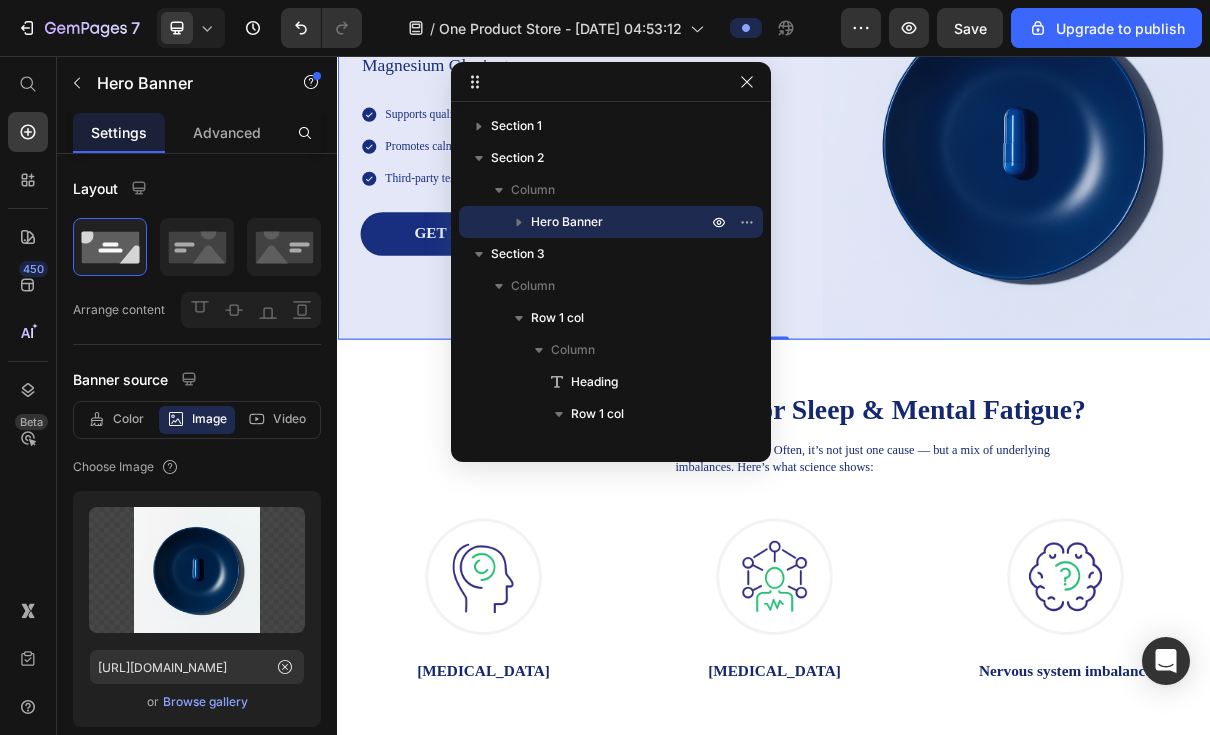 click 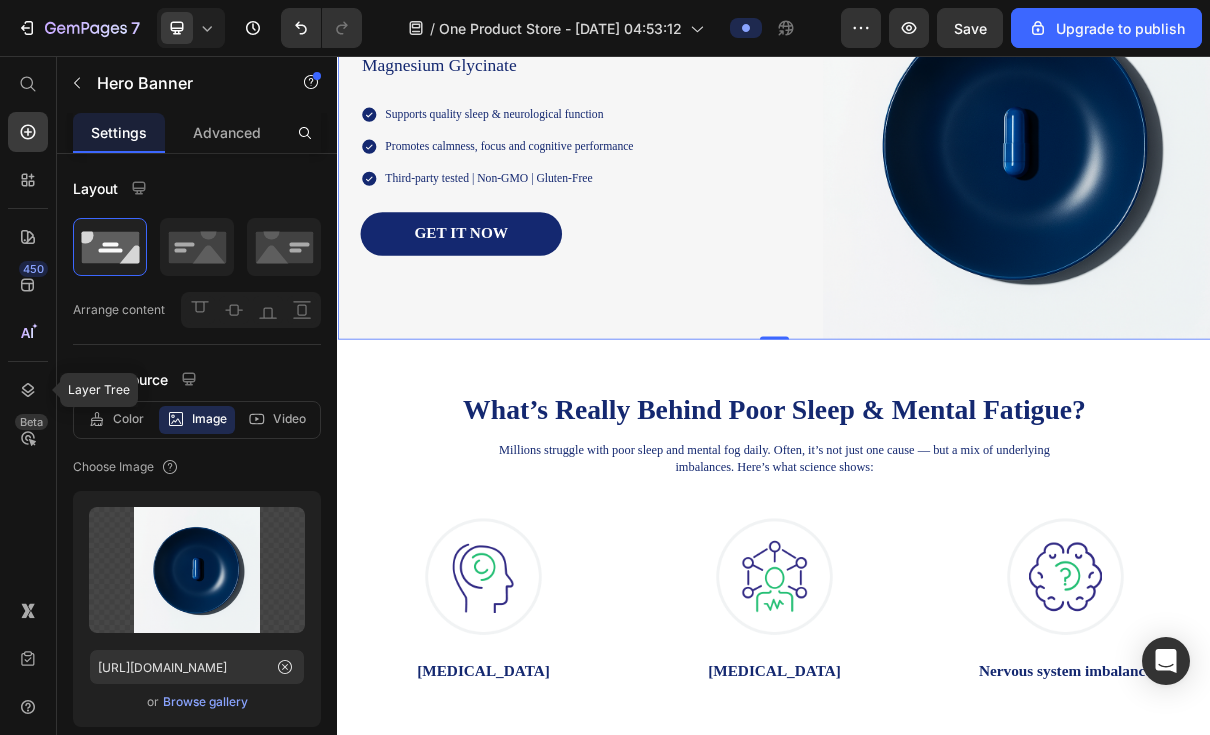 click 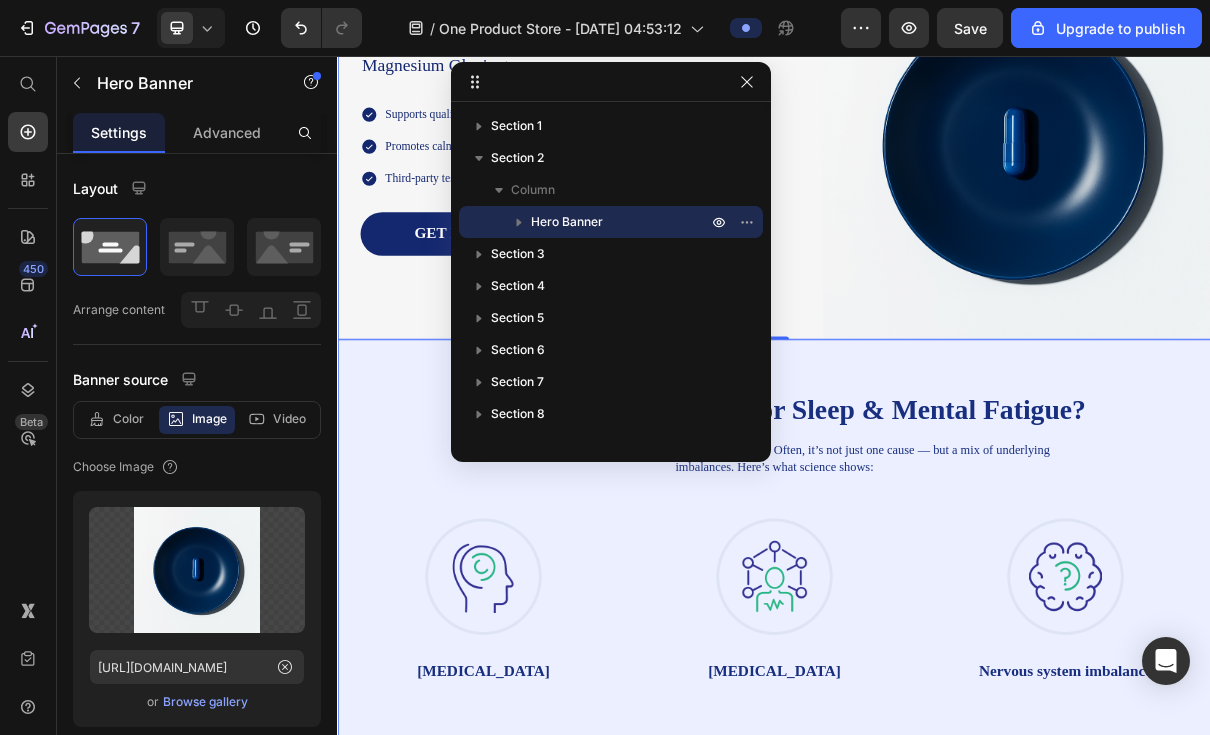 click 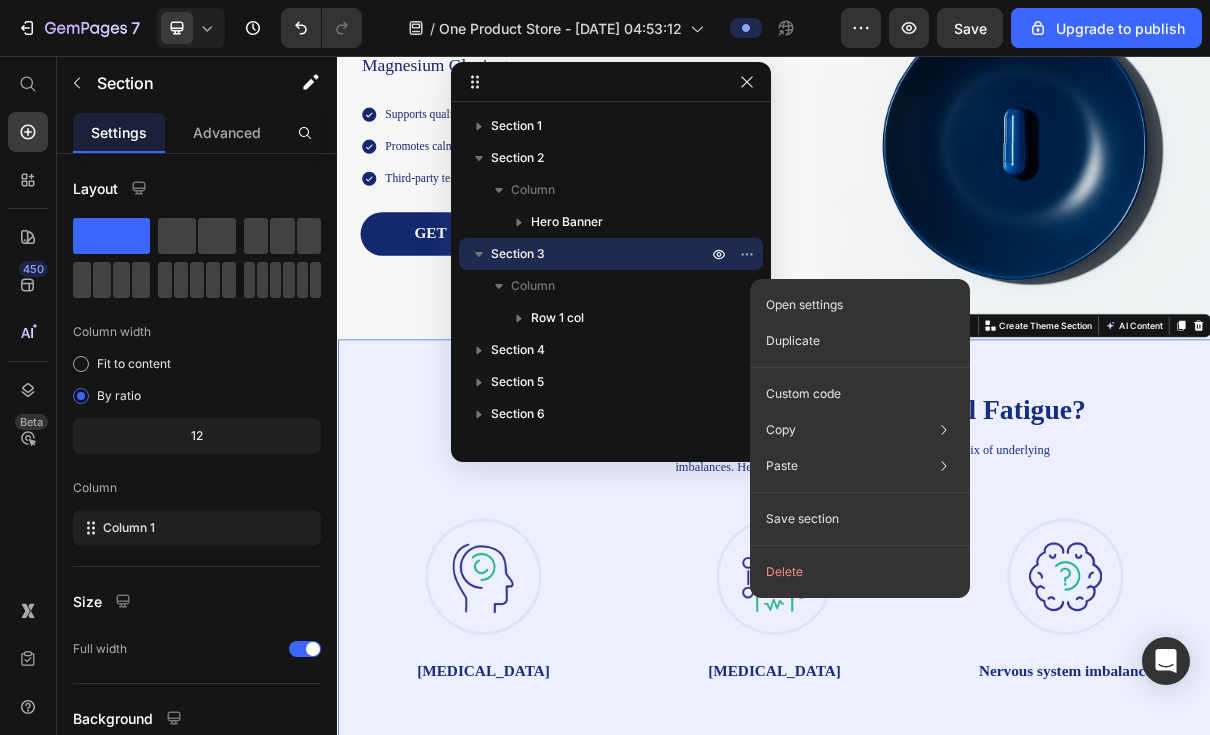 click 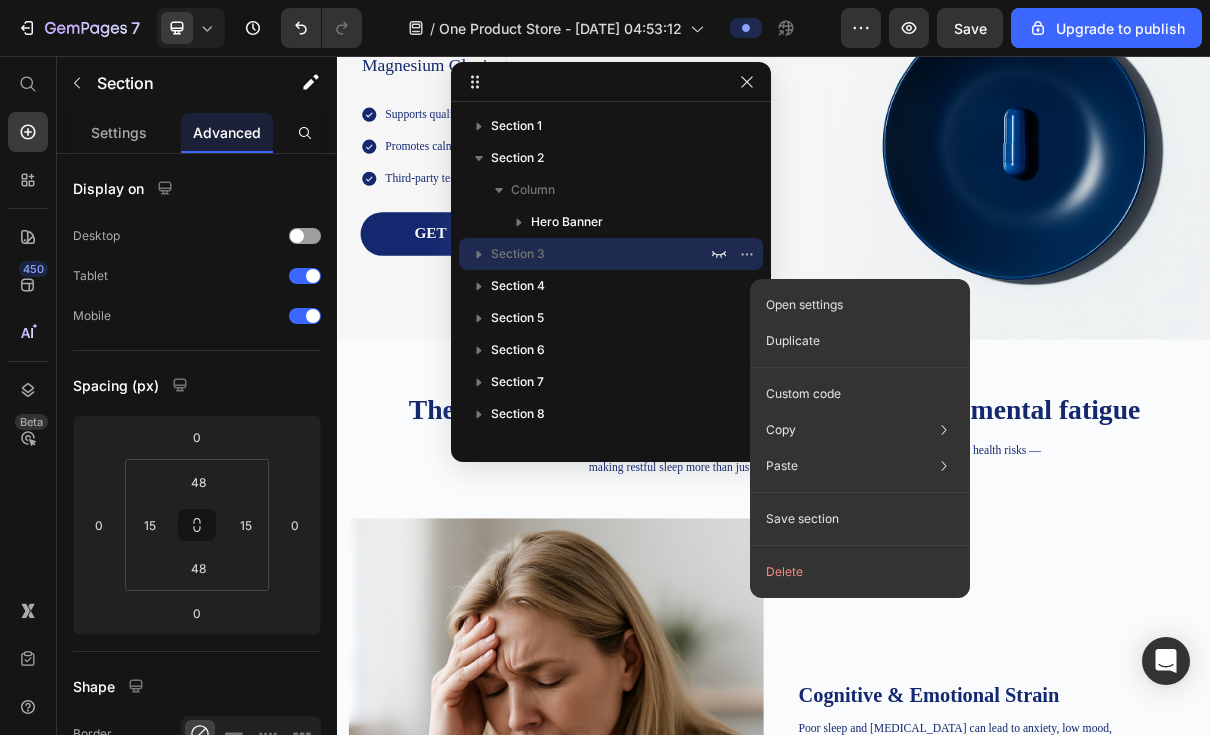 click 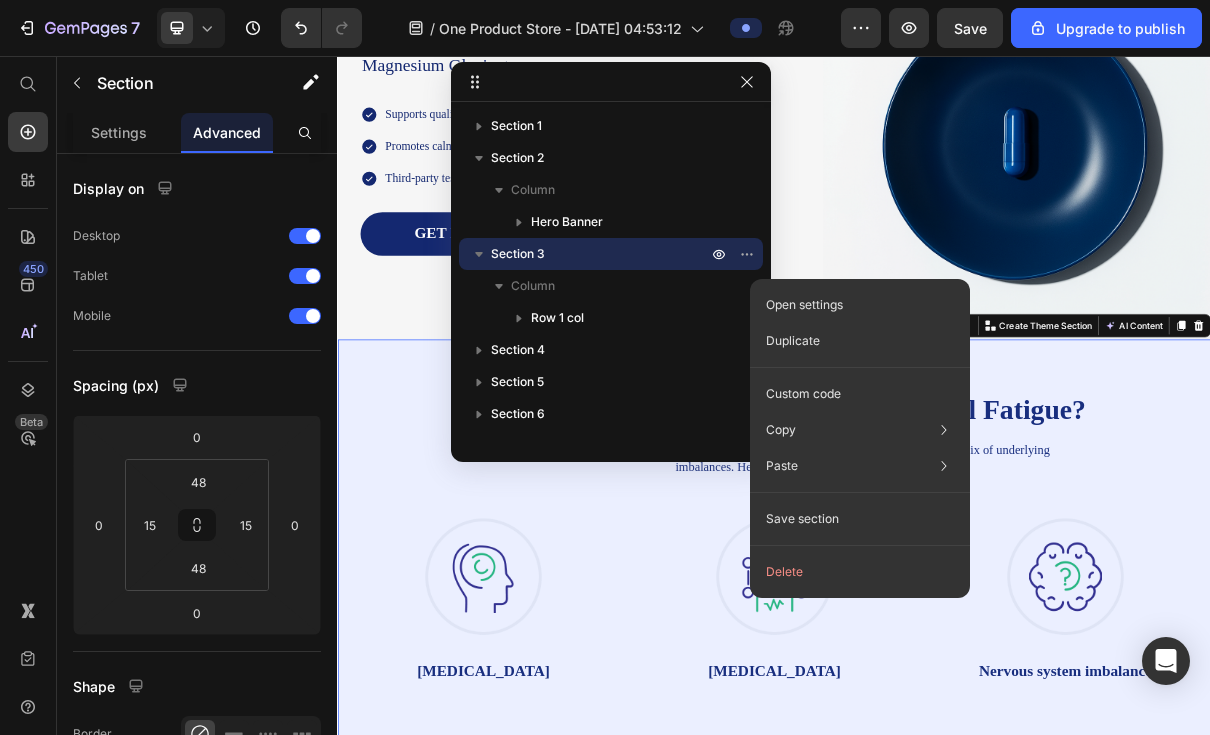click 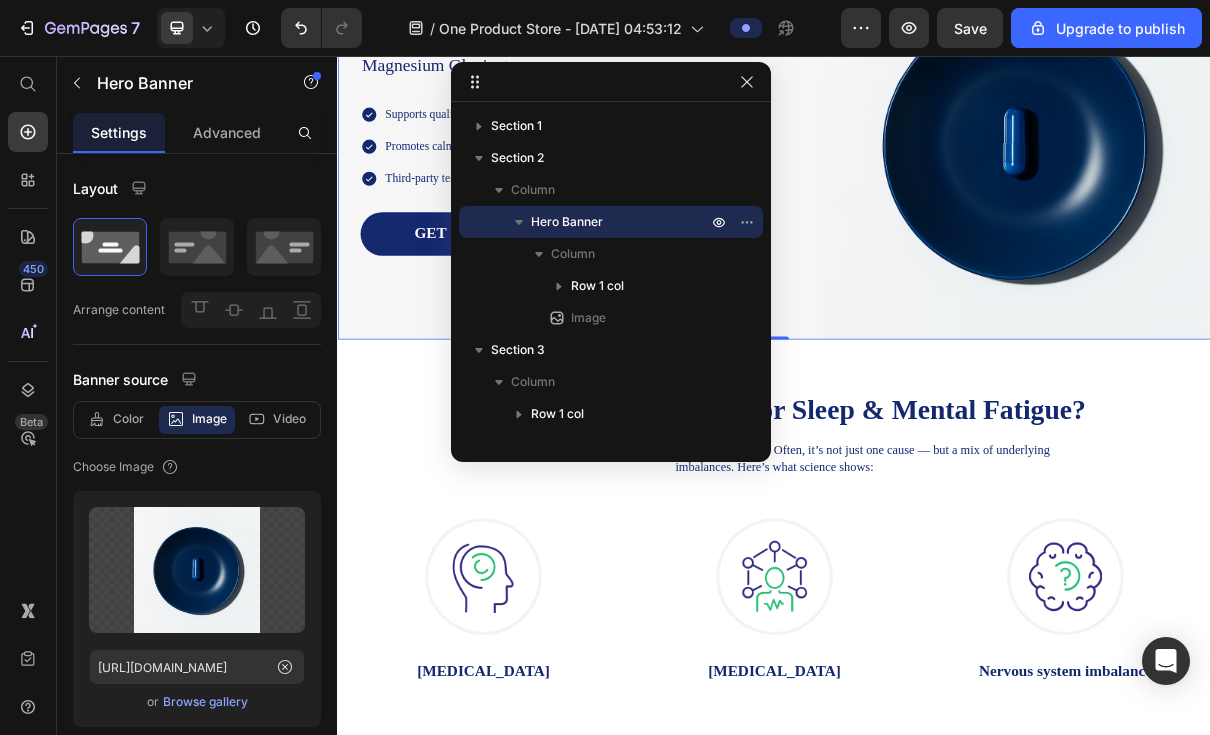 click at bounding box center (747, 222) 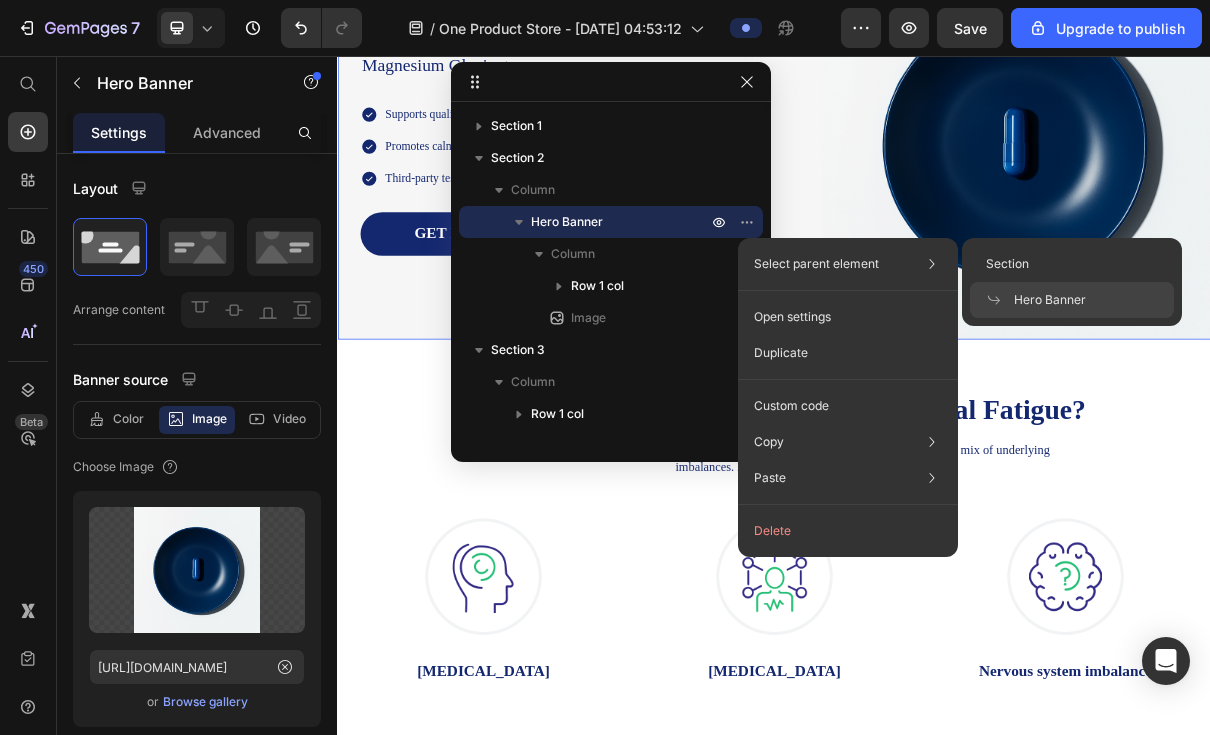 click on "Select parent element Section Hero Banner" 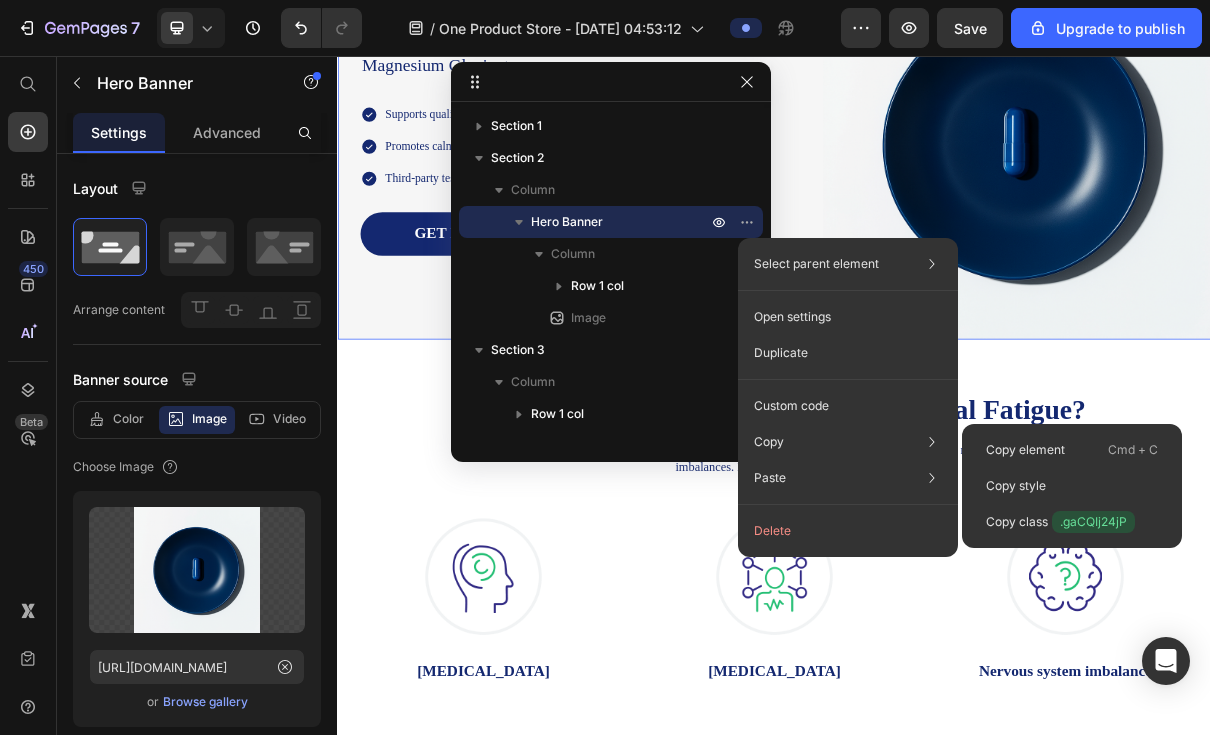 click on ".gaCQIj24jP" at bounding box center (1093, 522) 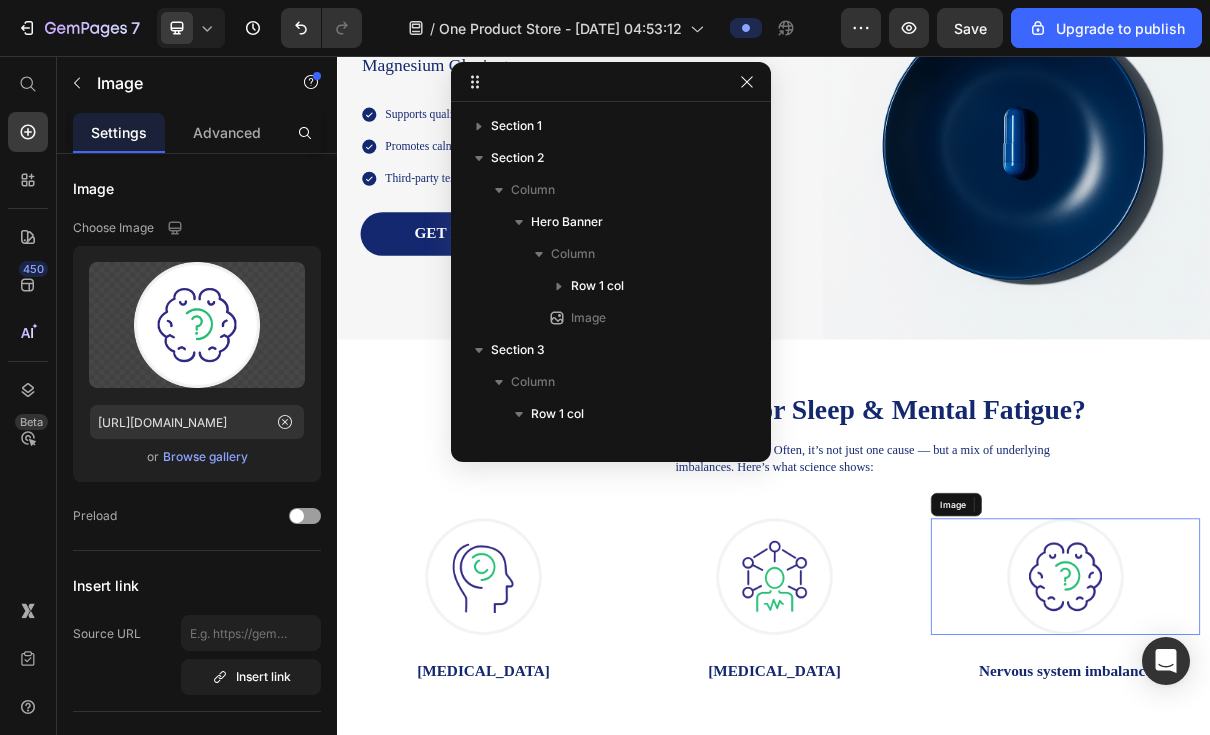 scroll, scrollTop: 464, scrollLeft: 0, axis: vertical 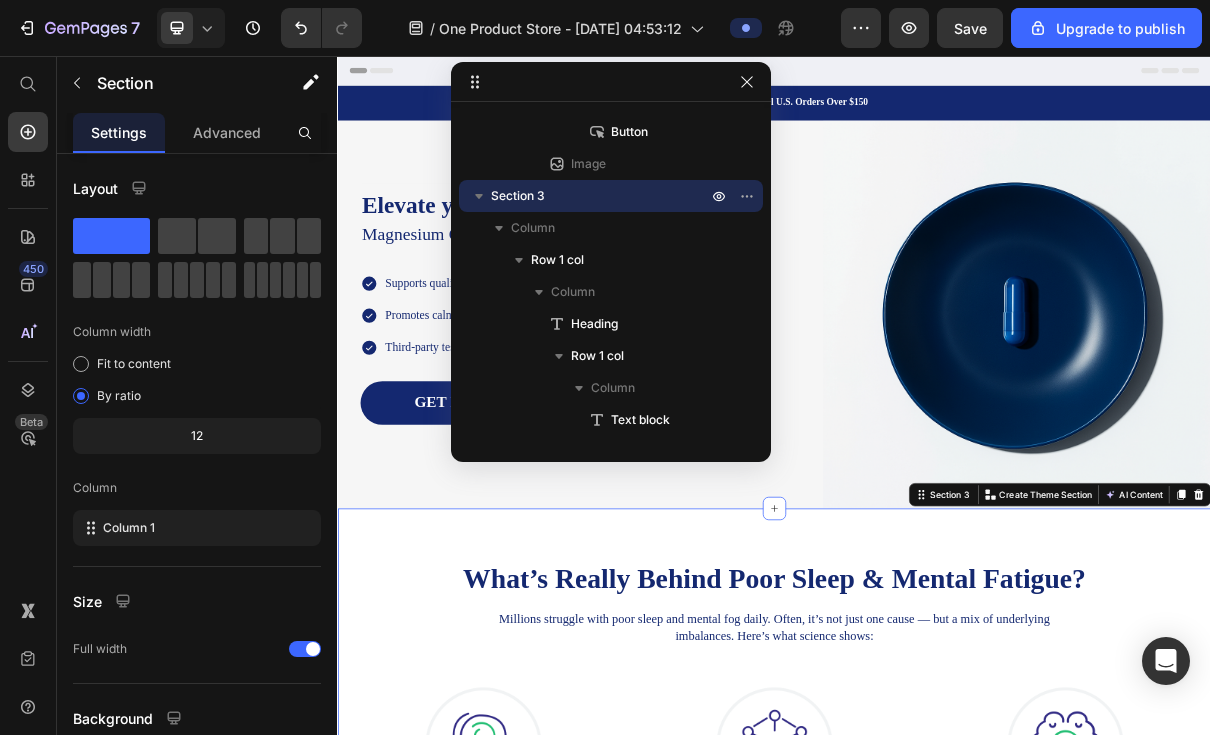 click at bounding box center [937, 678] 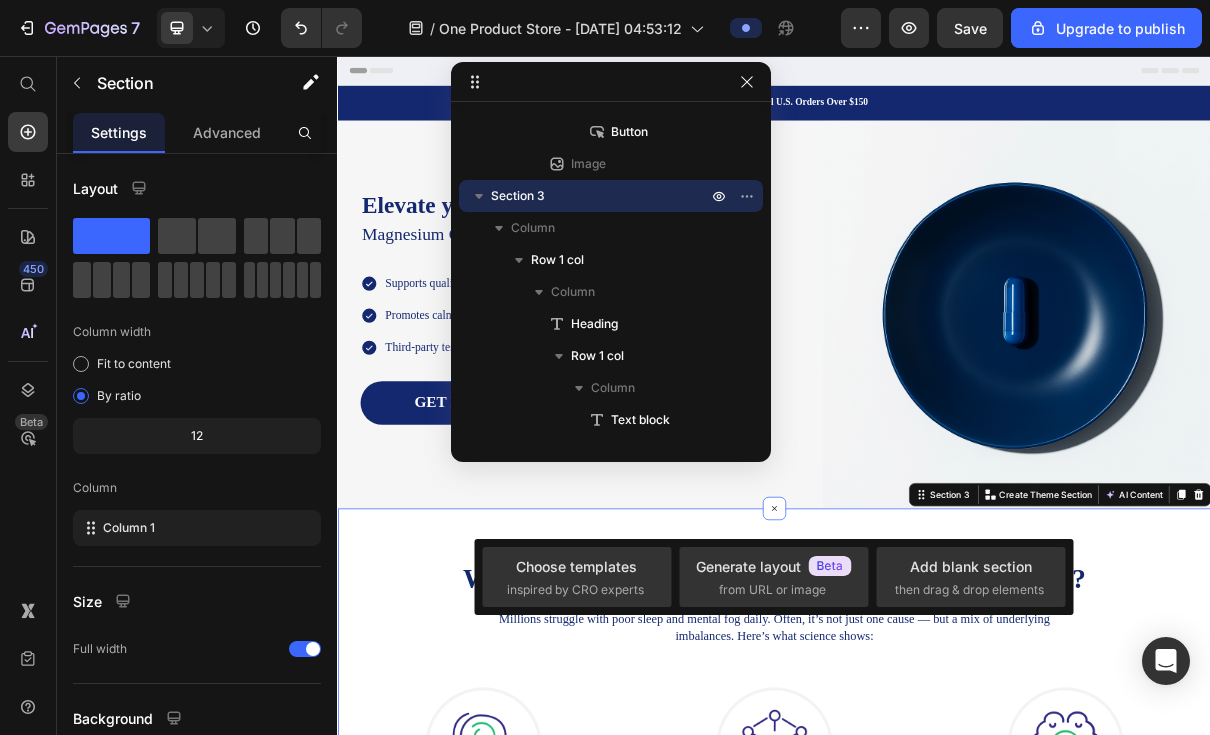 click on "then drag & drop elements" at bounding box center [969, 590] 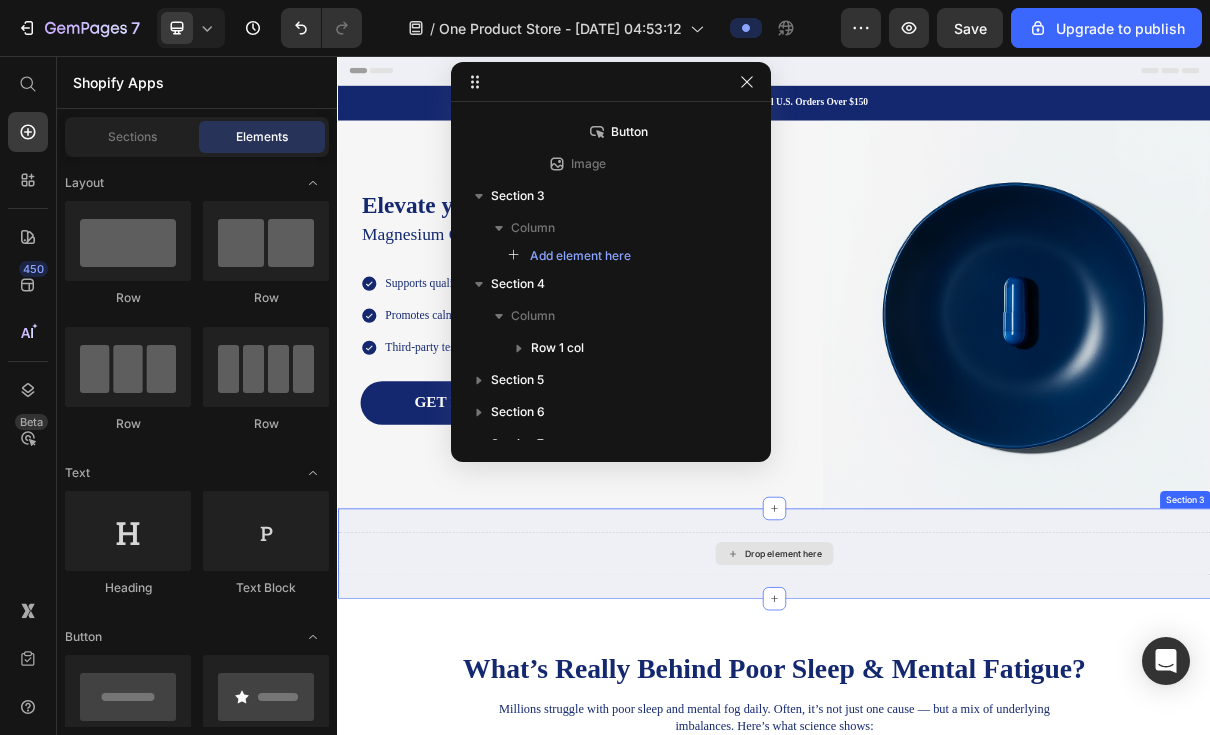 click on "Drop element here" at bounding box center [949, 740] 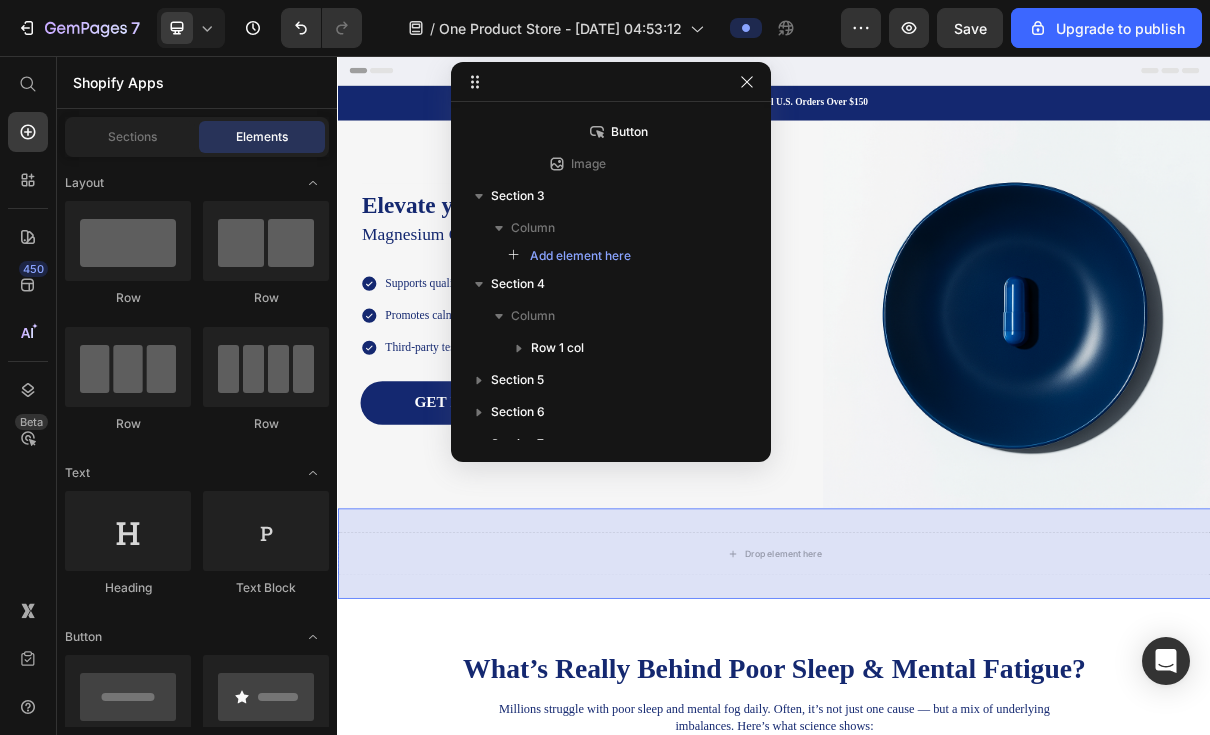 click 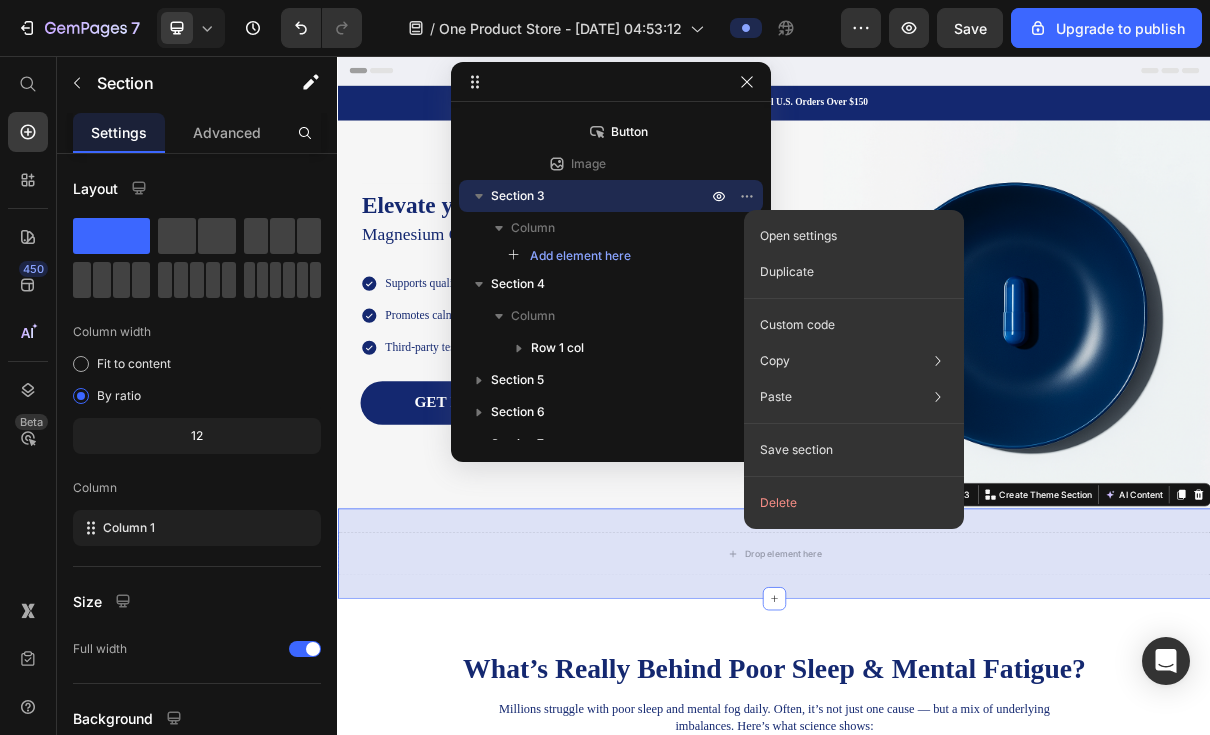 click on "Duplicate" 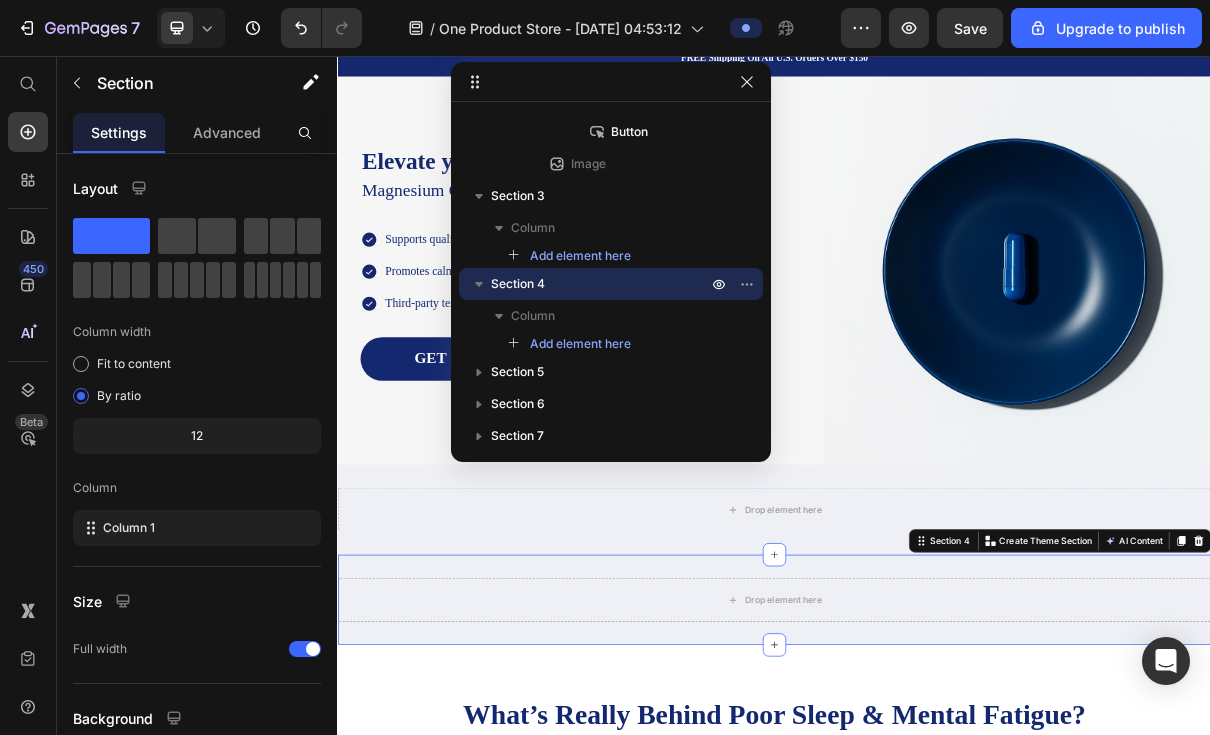 scroll, scrollTop: 60, scrollLeft: 0, axis: vertical 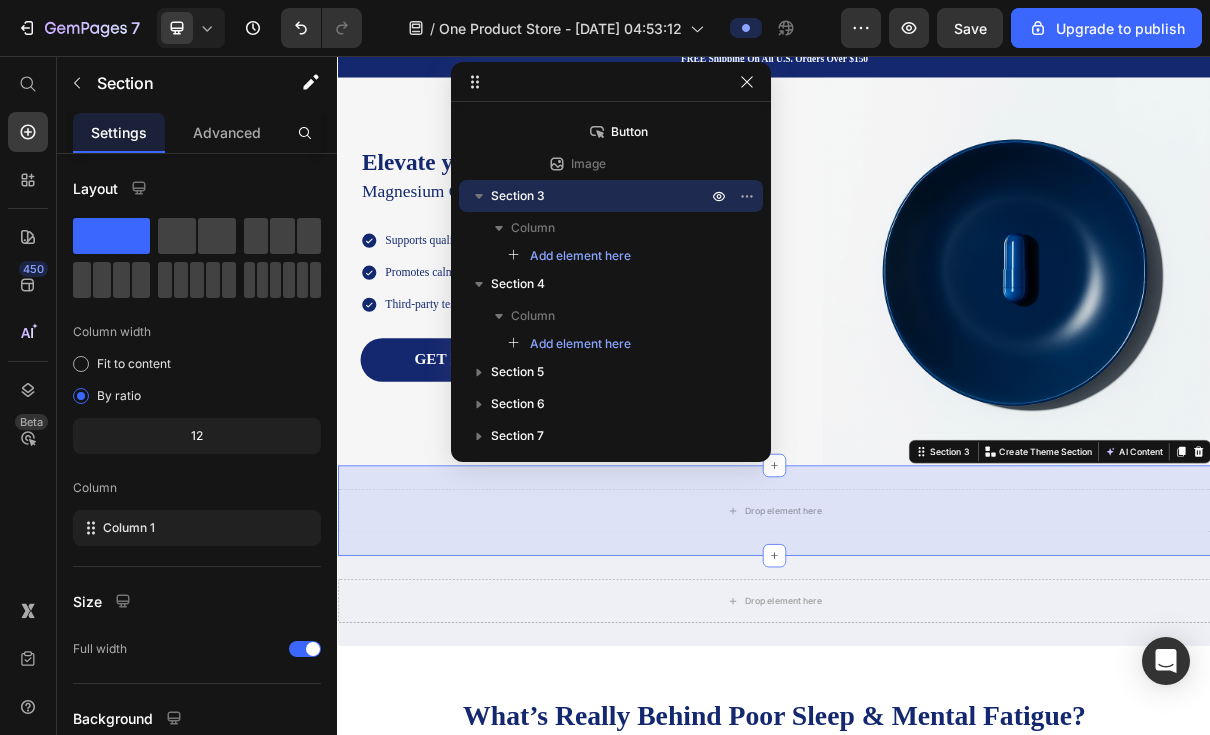 click at bounding box center [1520, 599] 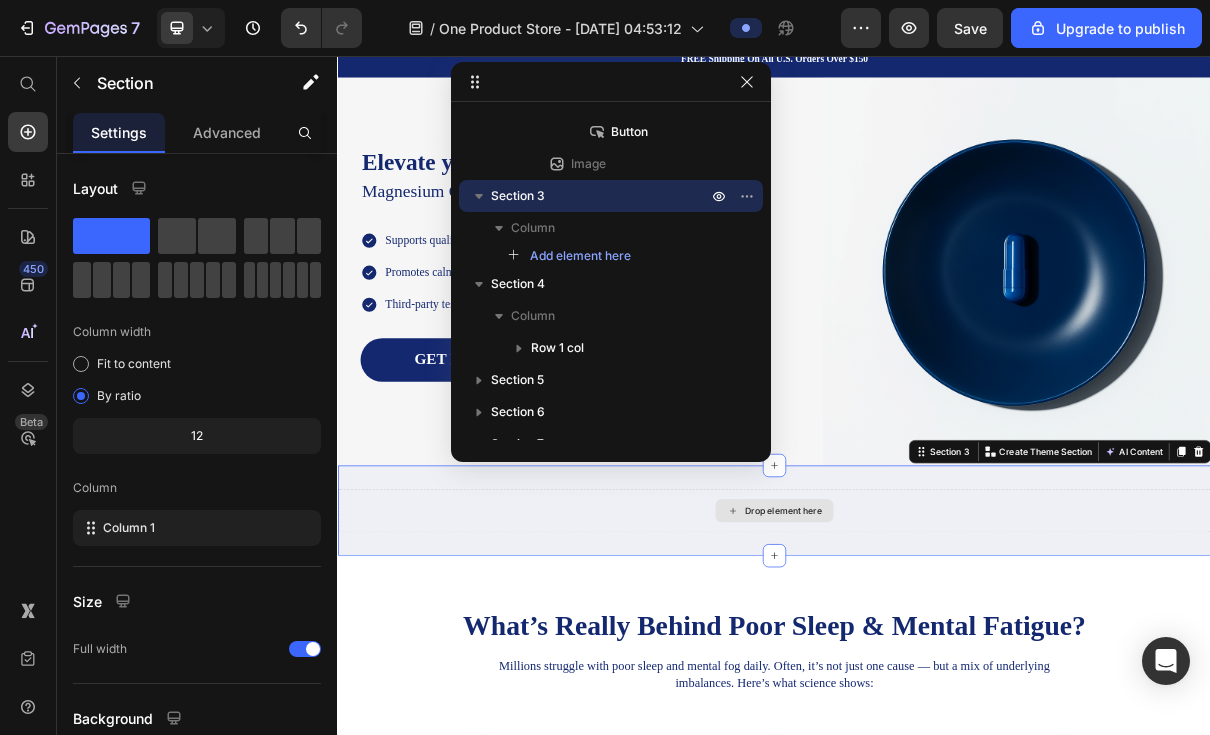 click 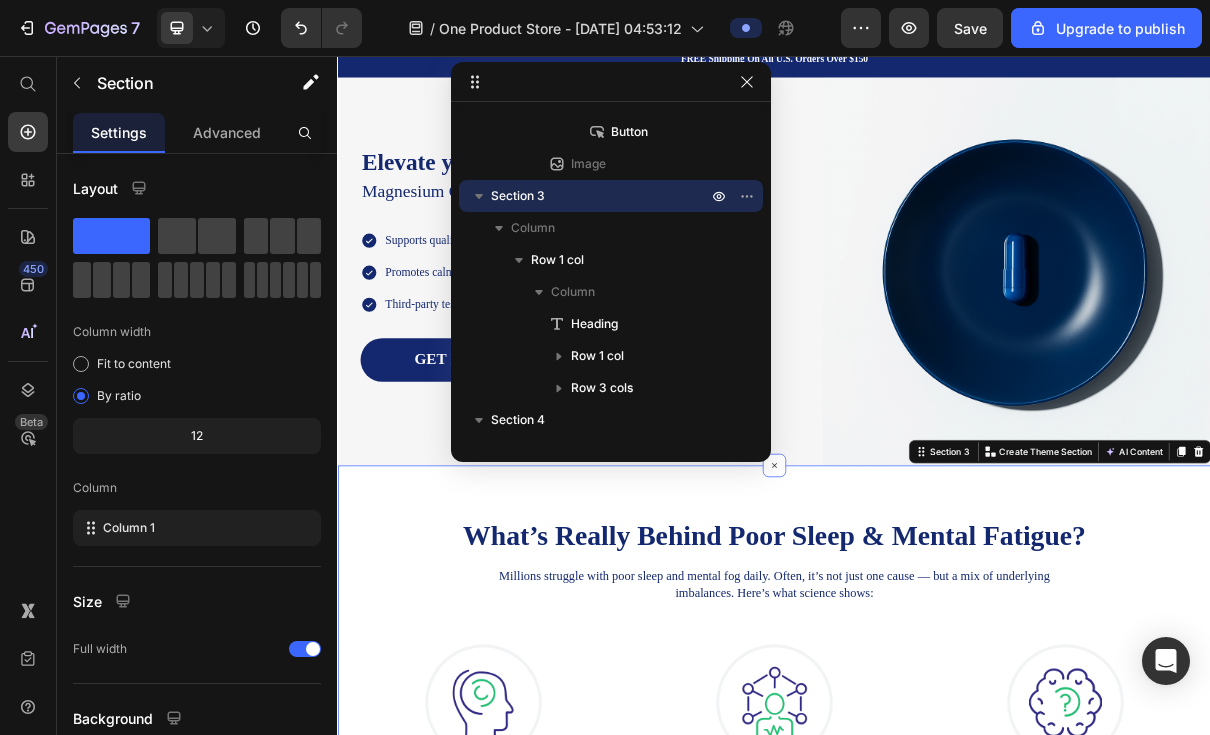 click at bounding box center (747, 196) 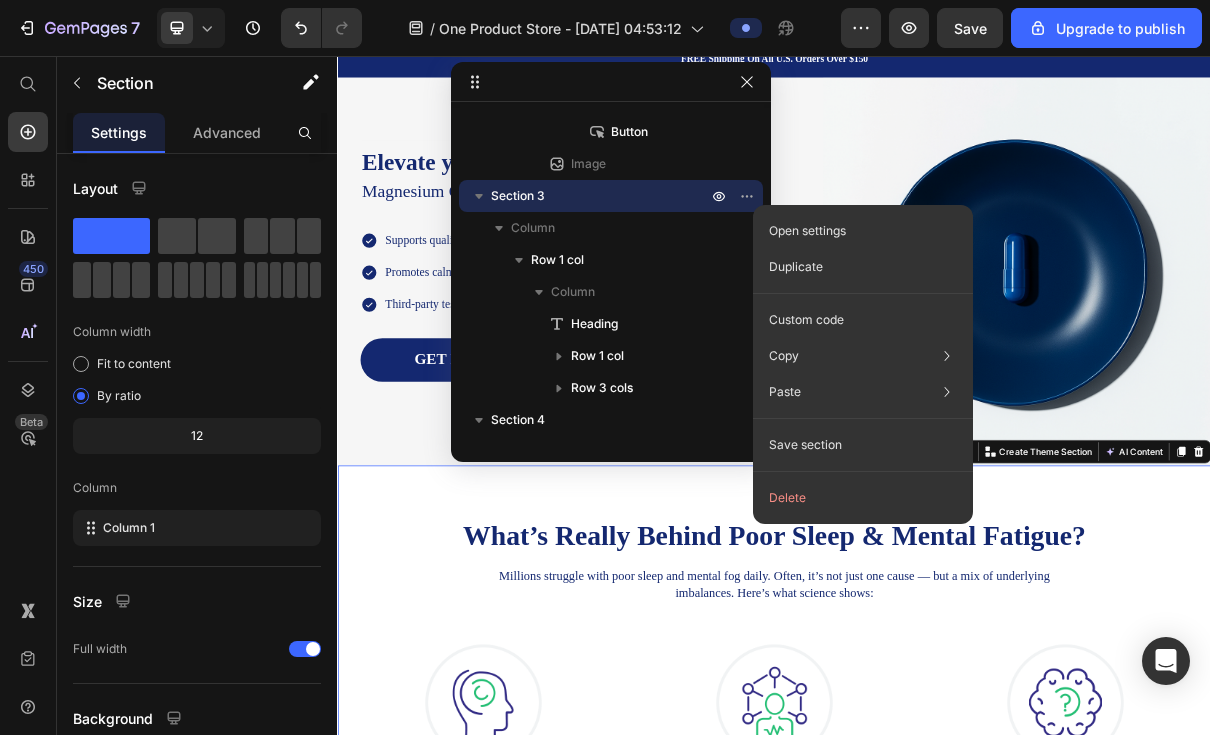 click on "Open settings" at bounding box center [807, 231] 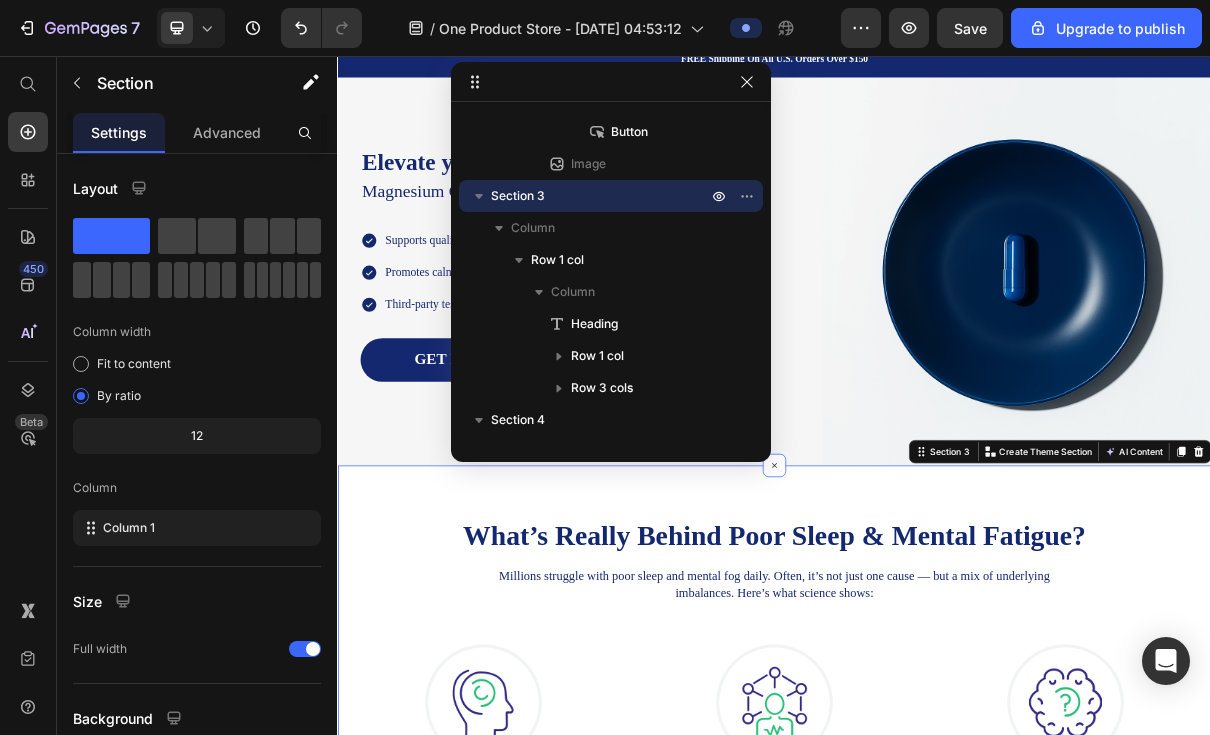 scroll, scrollTop: 54, scrollLeft: 0, axis: vertical 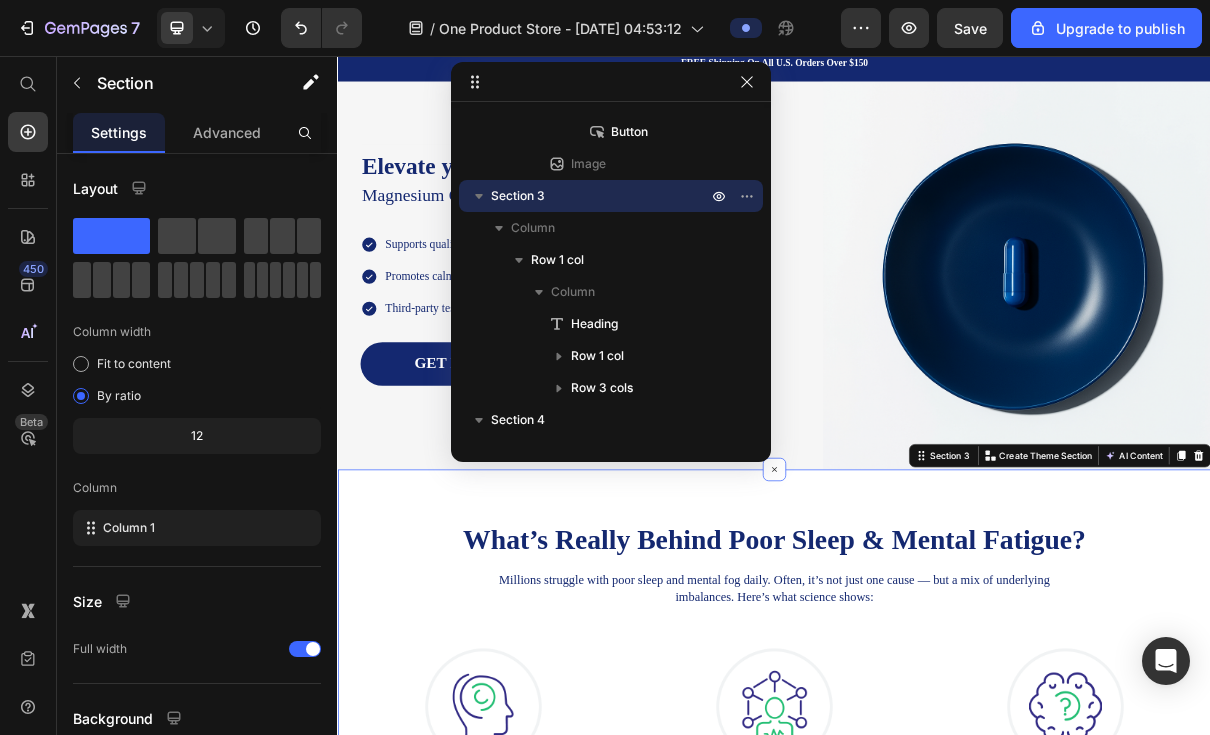 click on "Section 3" at bounding box center [1178, 605] 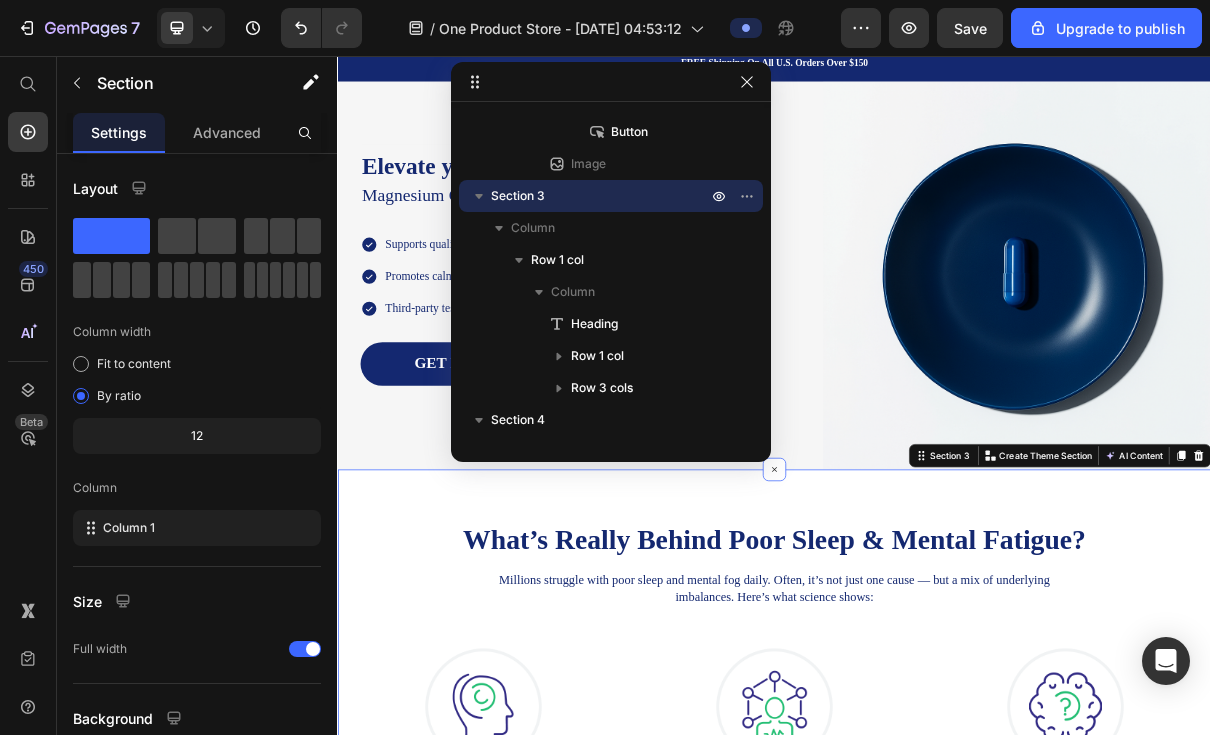 click 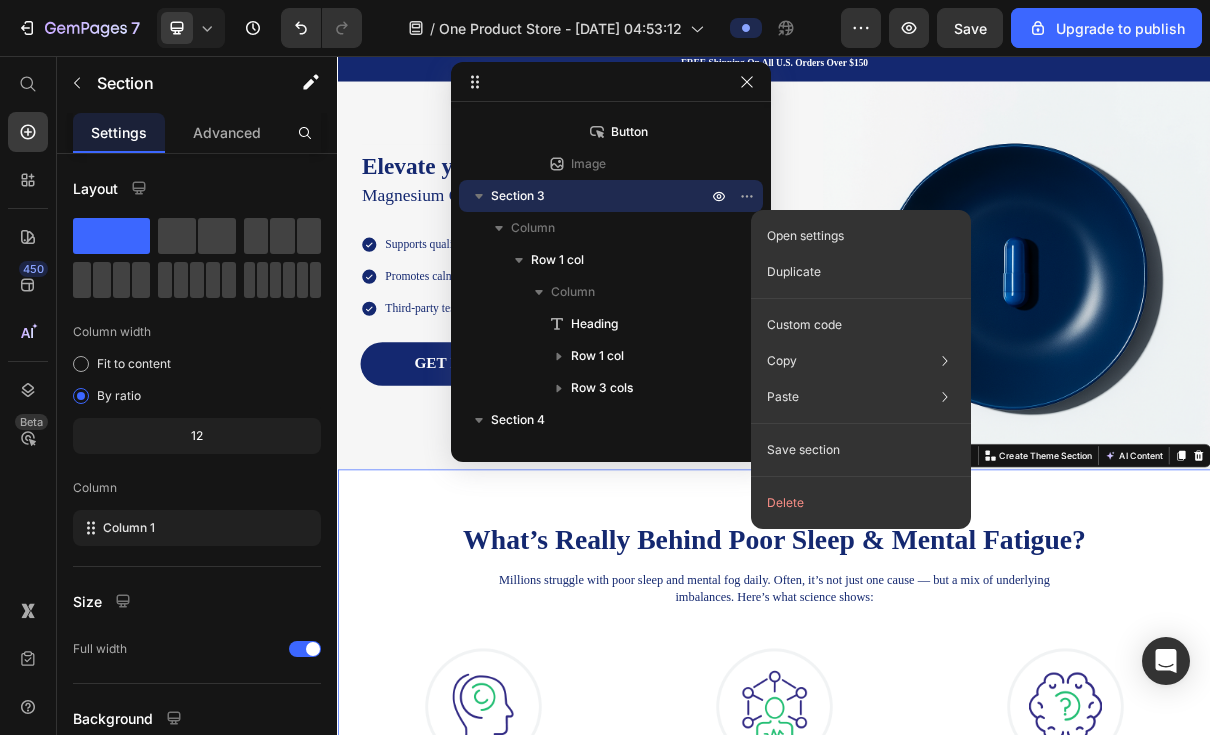 click at bounding box center [747, 196] 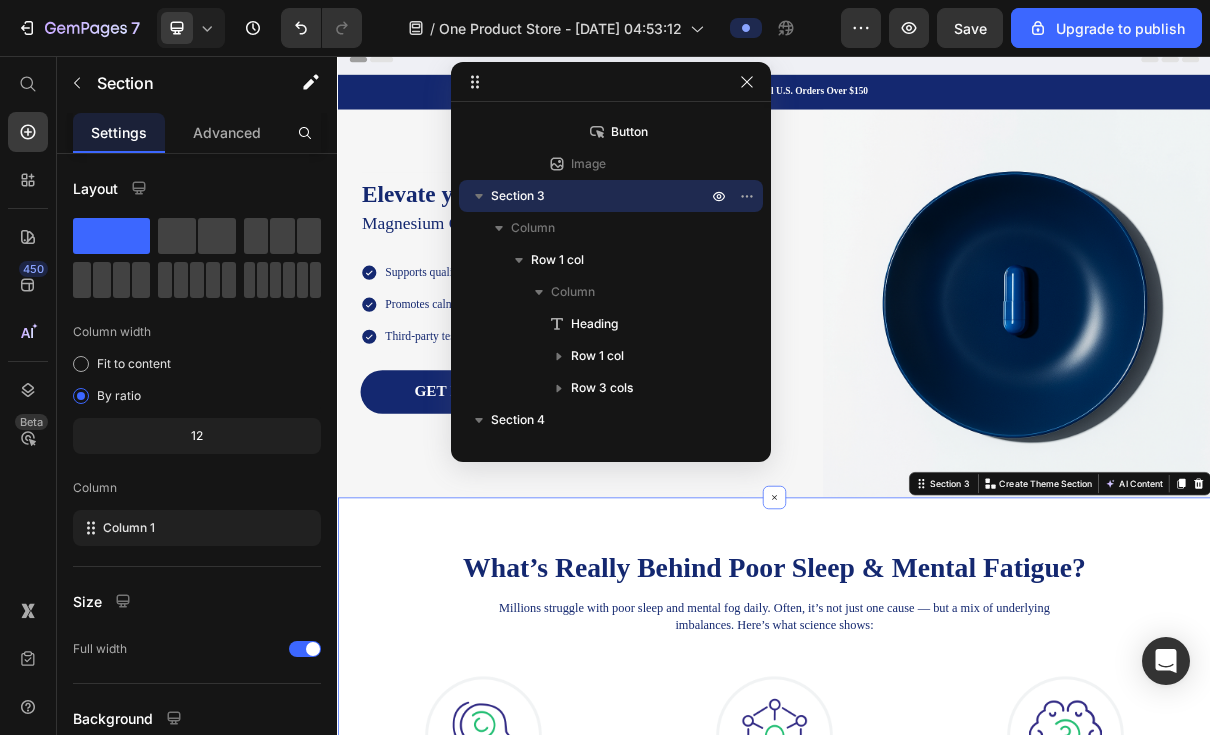 scroll, scrollTop: 1, scrollLeft: 0, axis: vertical 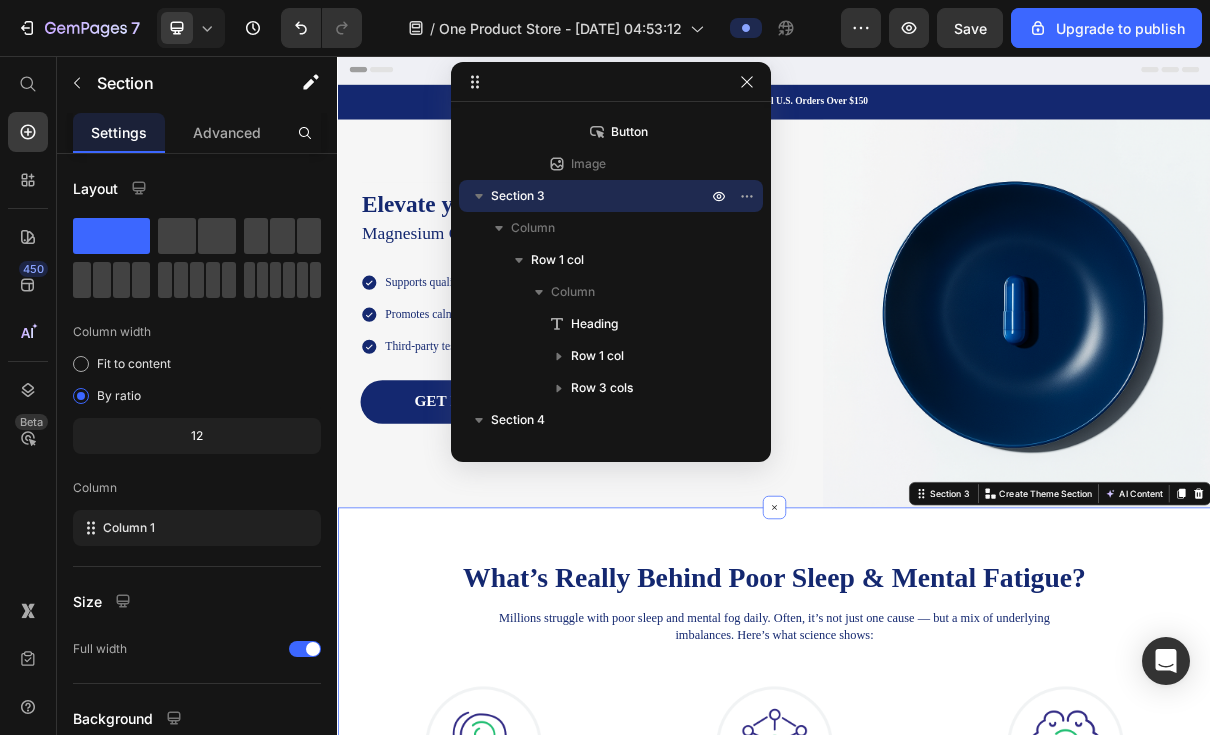 click 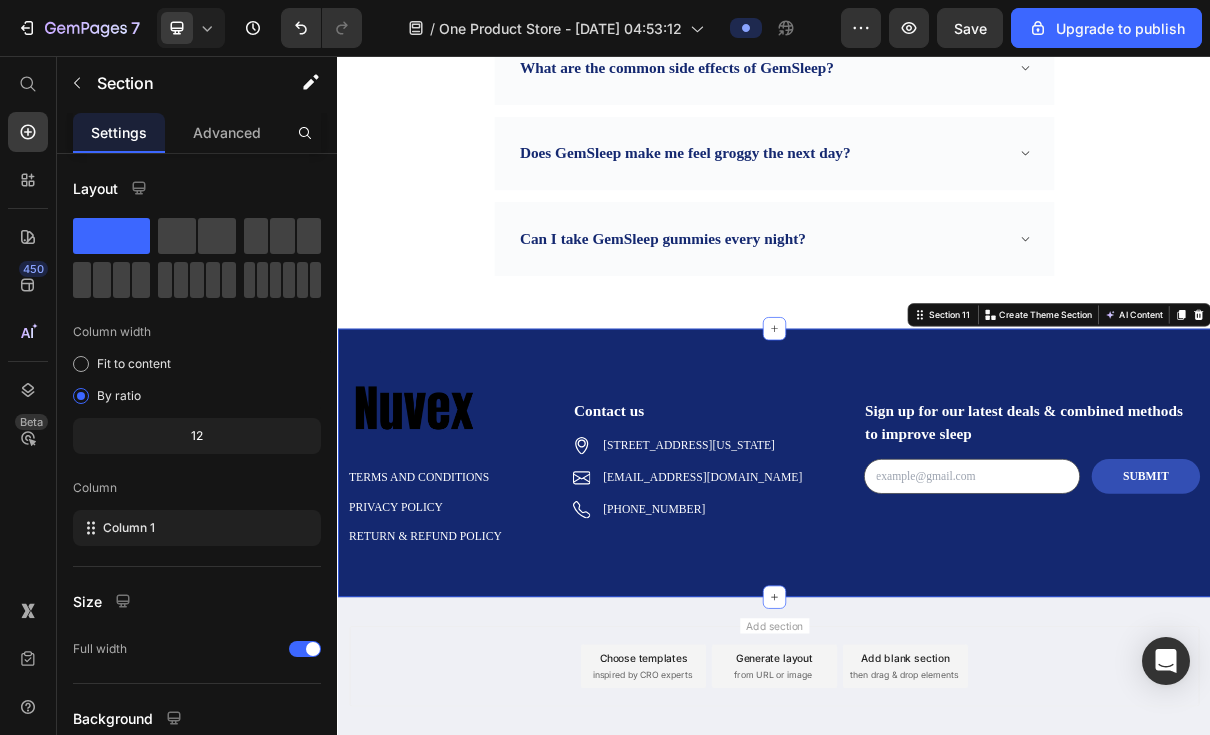 scroll, scrollTop: 7915, scrollLeft: 0, axis: vertical 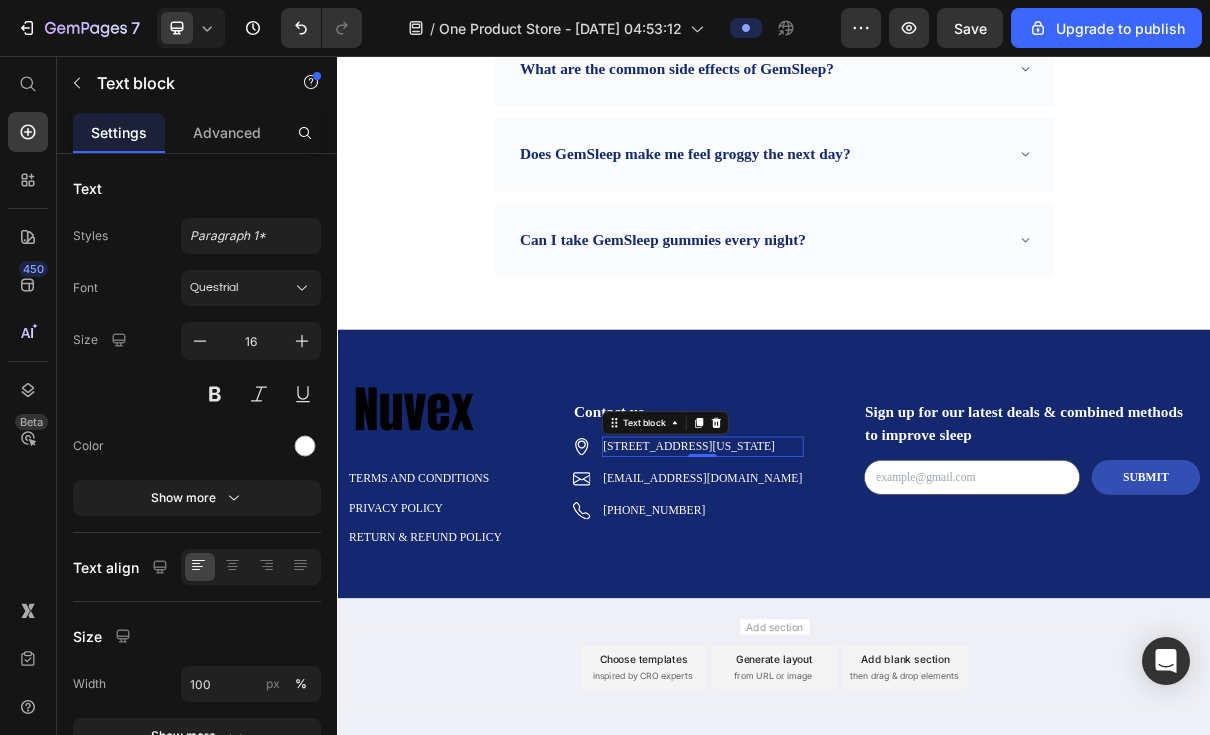 click 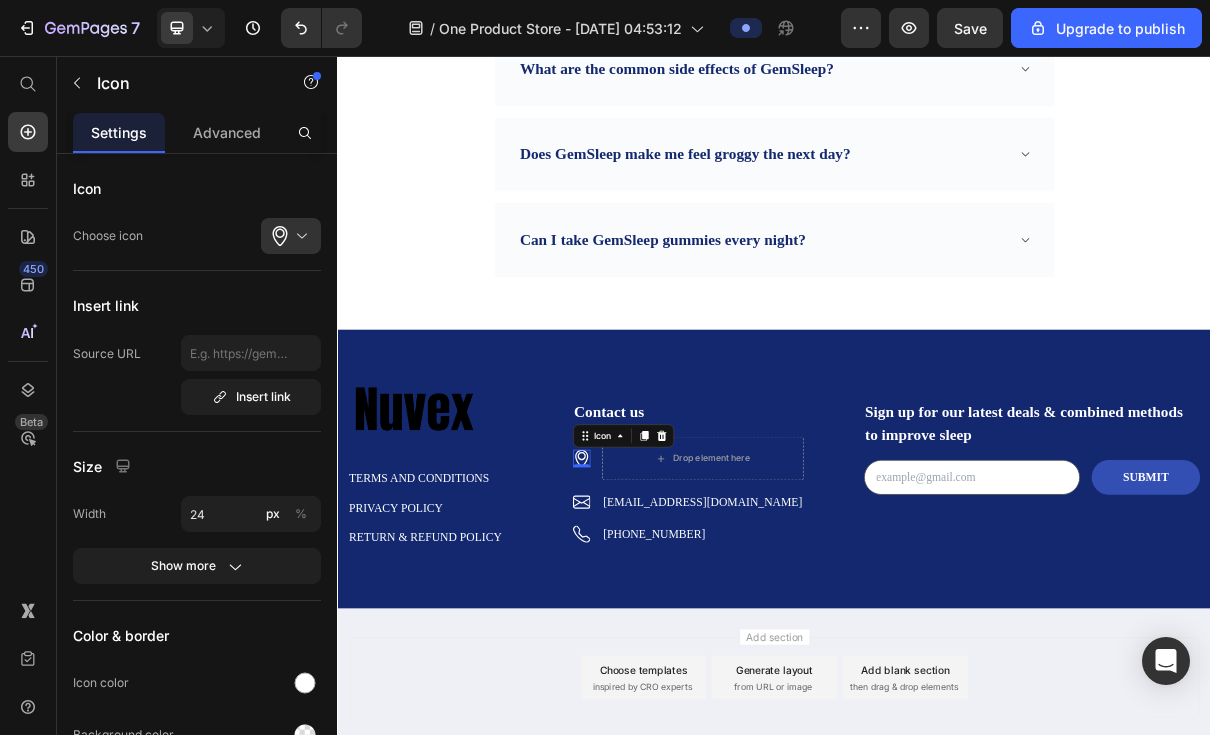 click at bounding box center (782, 578) 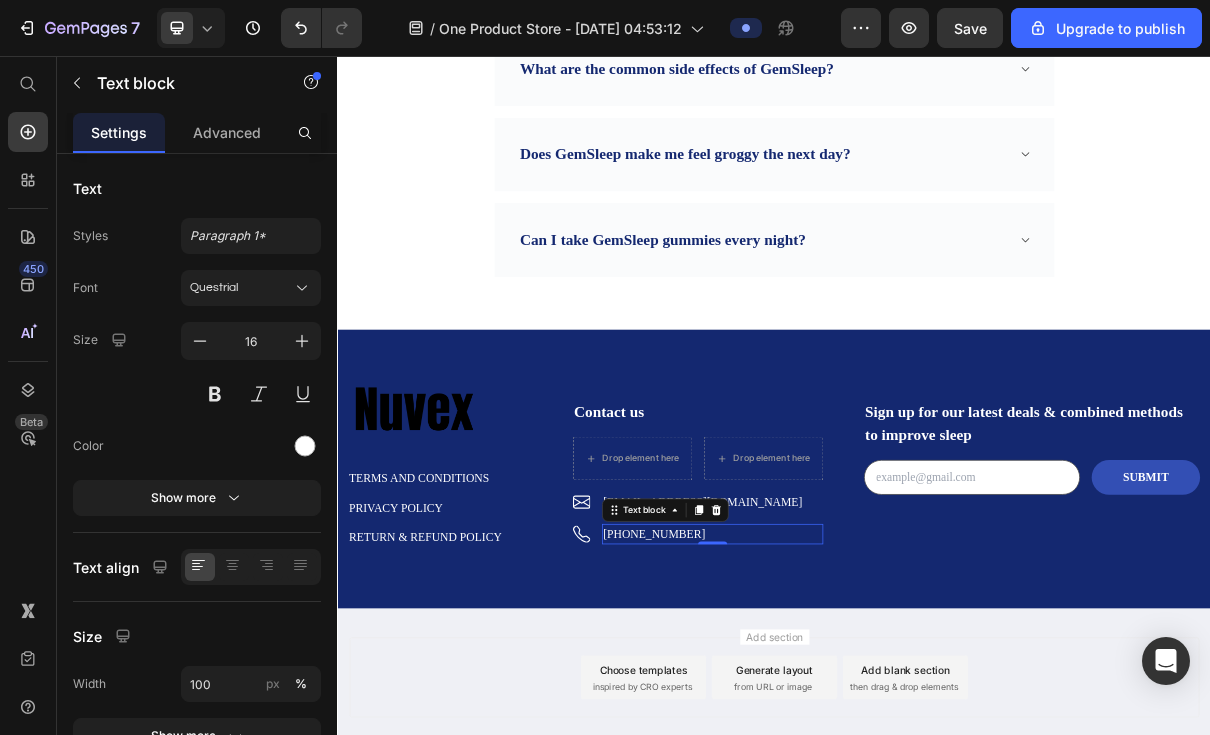 click on "Text block" at bounding box center (787, 680) 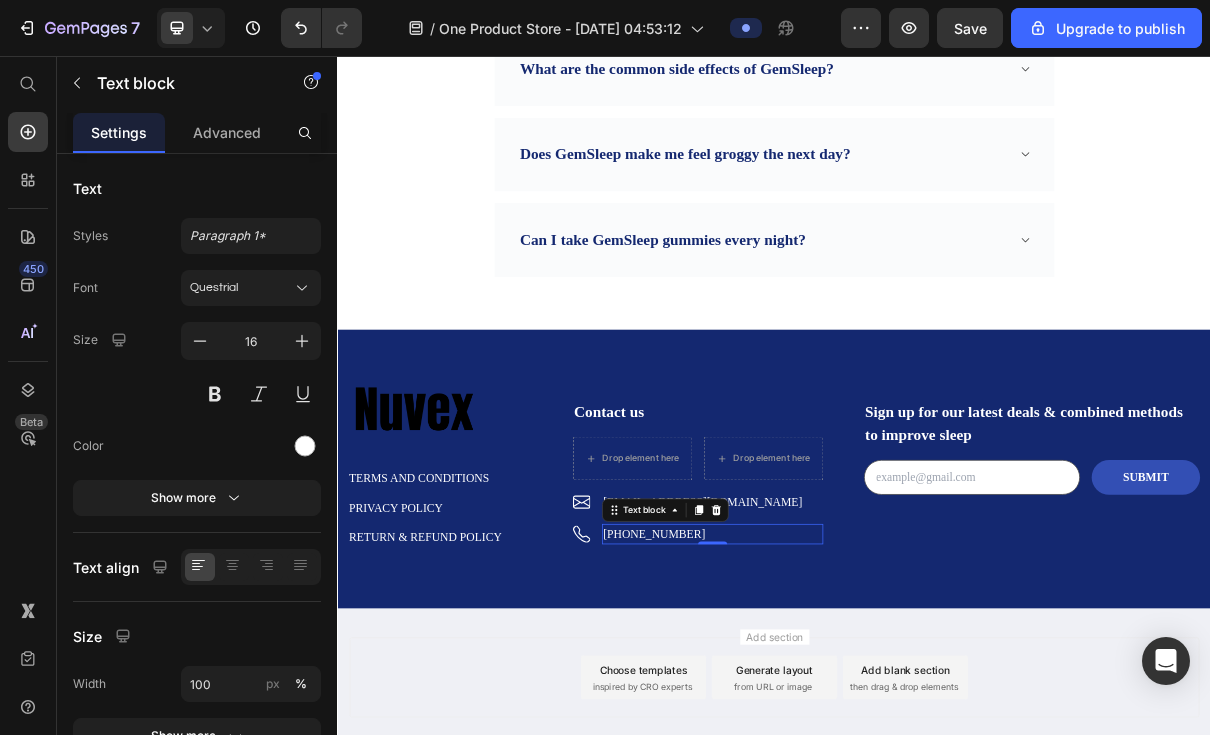 click 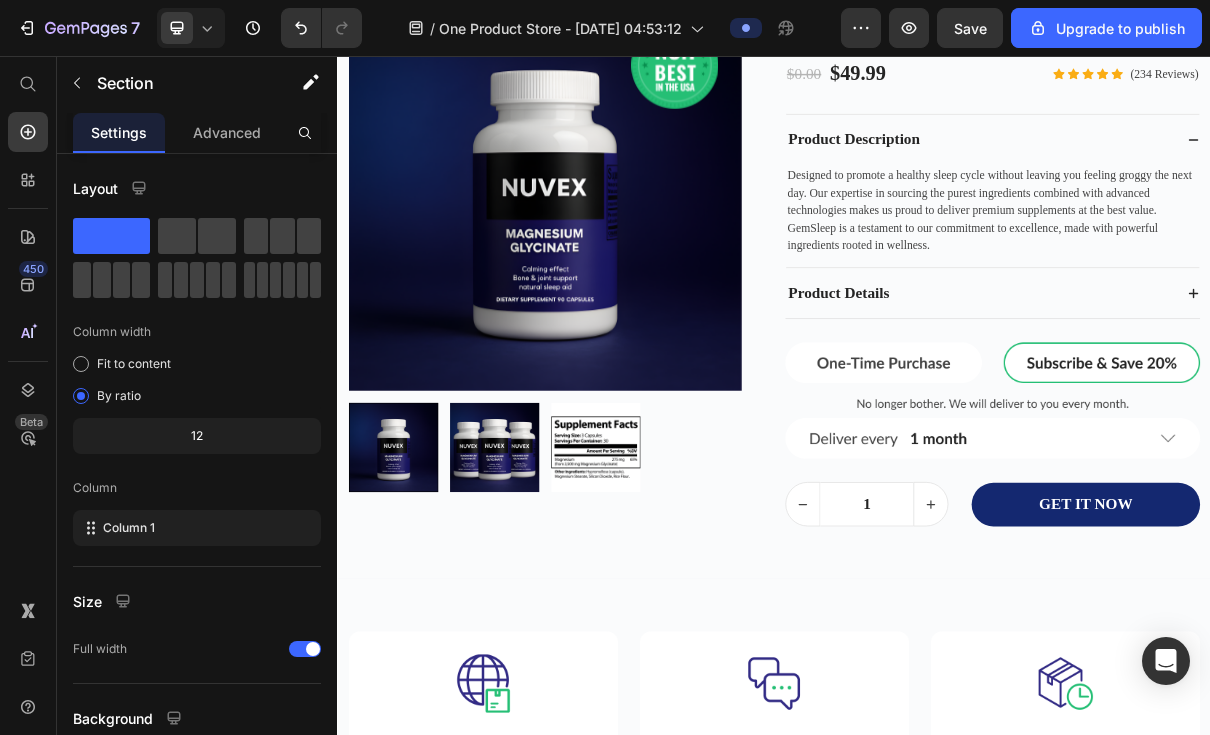 scroll, scrollTop: 6203, scrollLeft: 0, axis: vertical 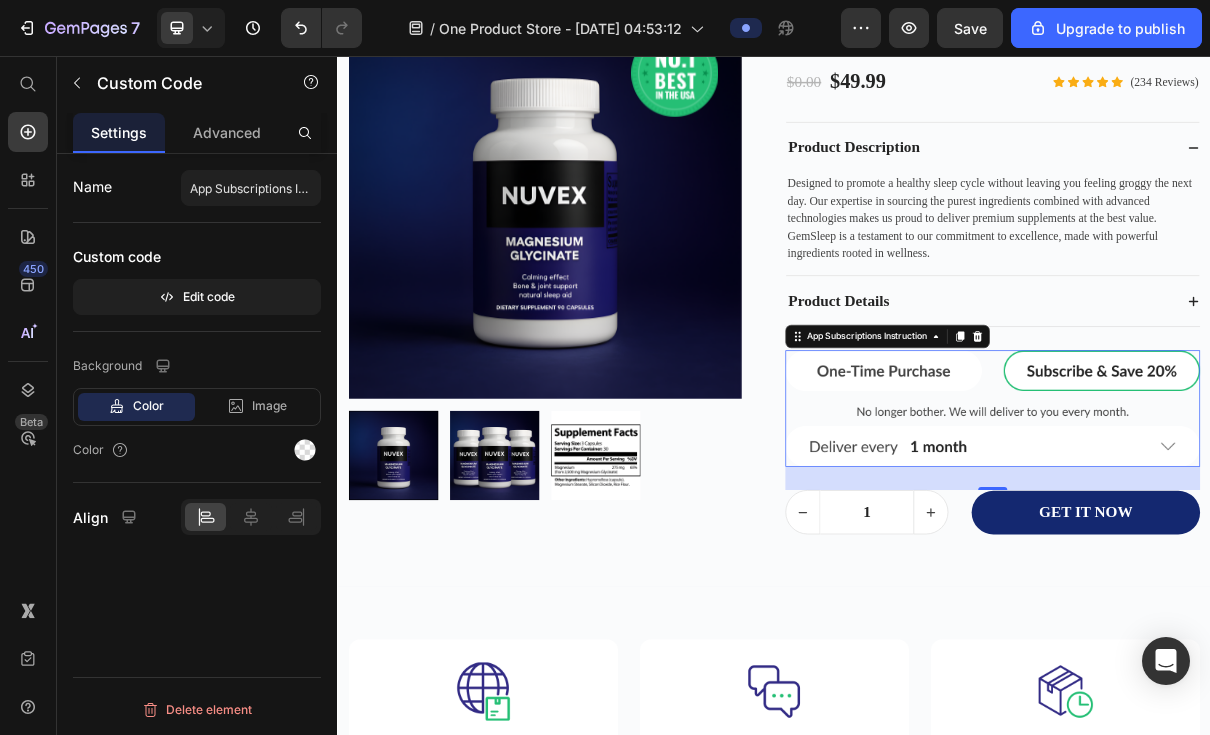 click at bounding box center (1237, 541) 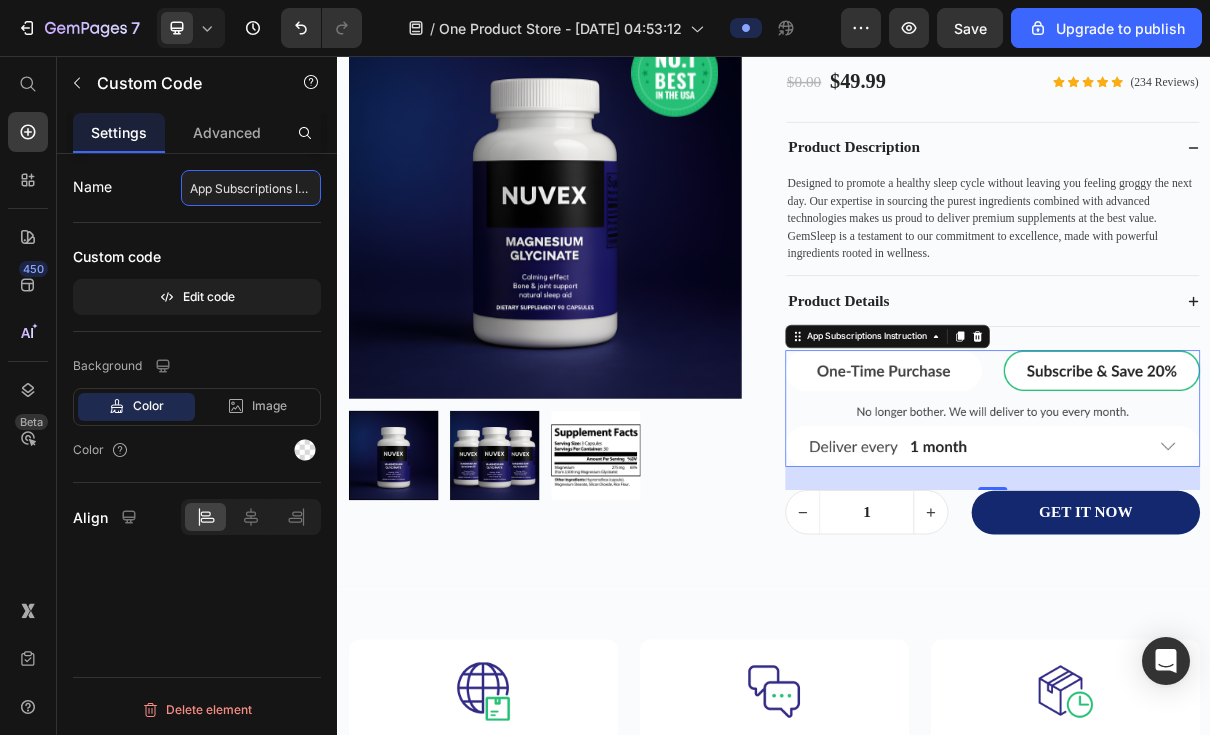 click on "App Subscriptions Instruction" 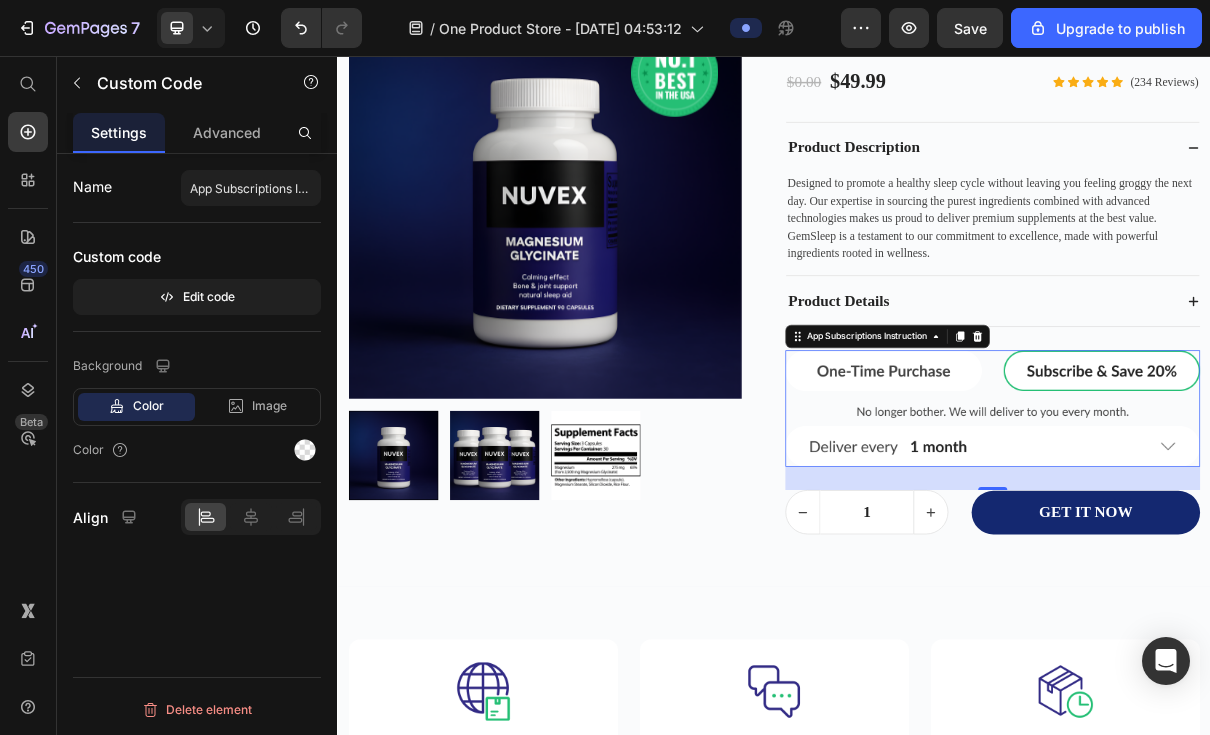 click on "Bold Subscriptions" at bounding box center [337, 56] 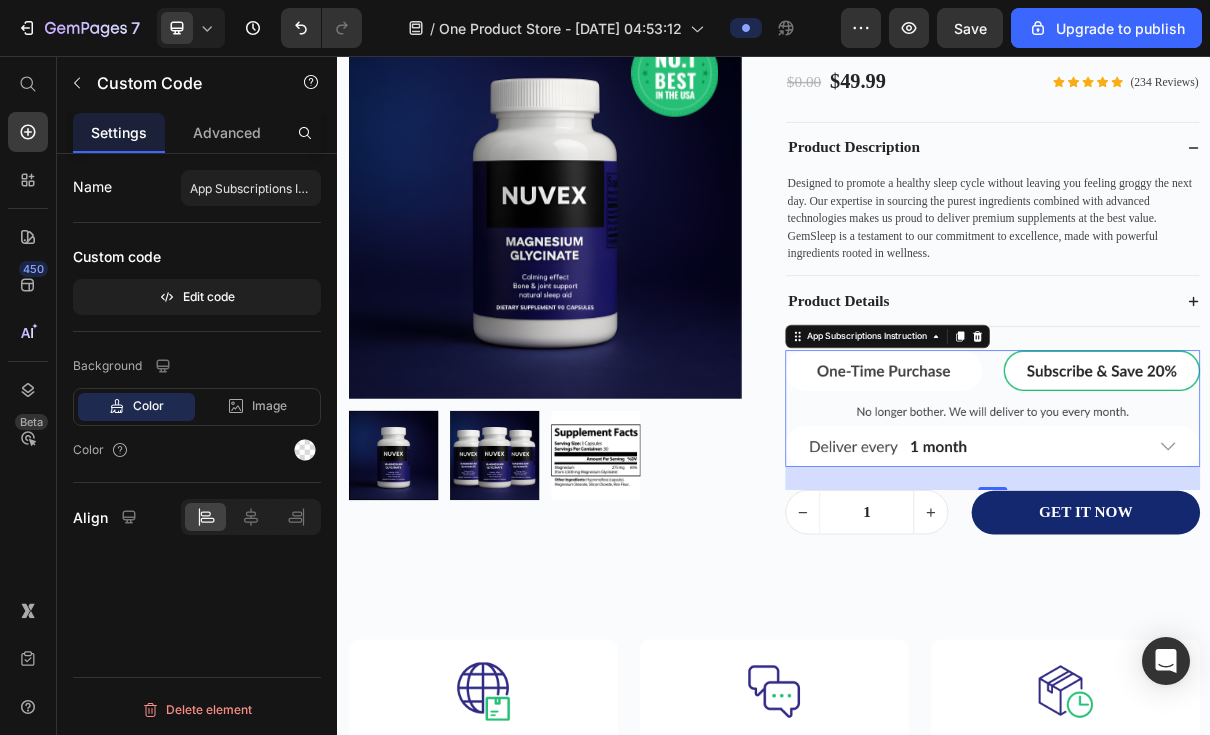 click on "Bold Subscriptions" at bounding box center (337, 56) 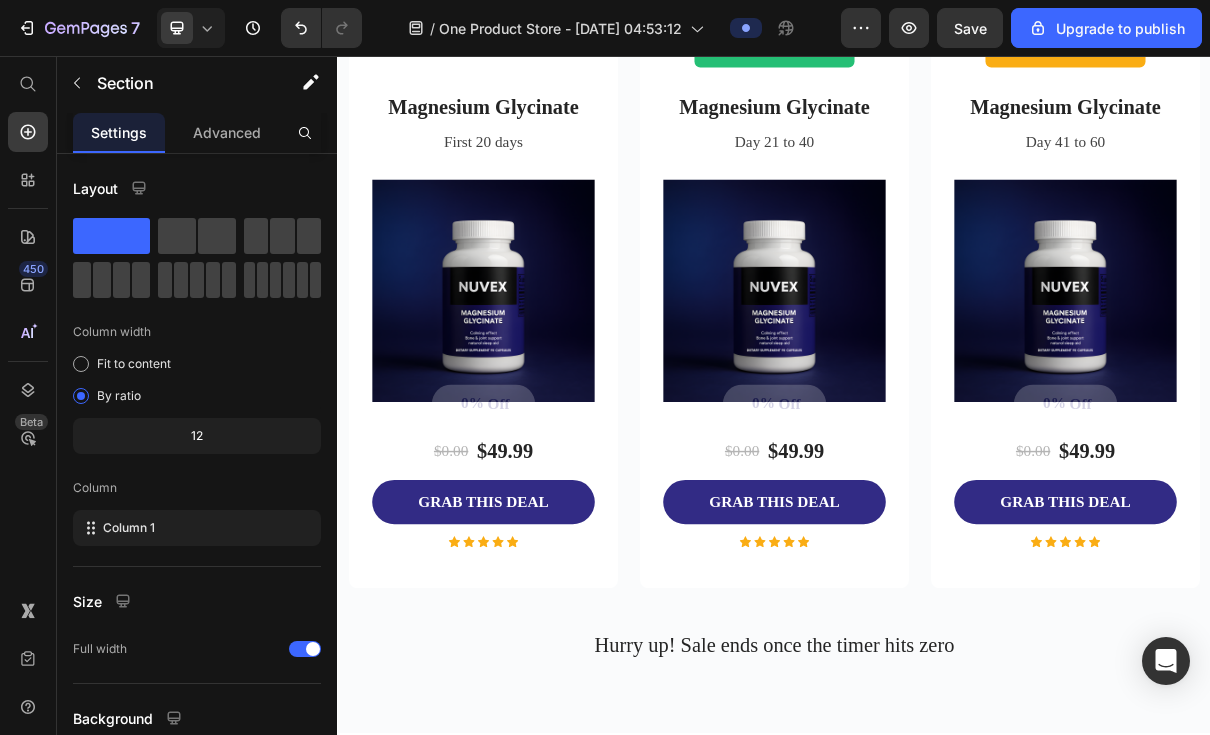 scroll, scrollTop: 4332, scrollLeft: 0, axis: vertical 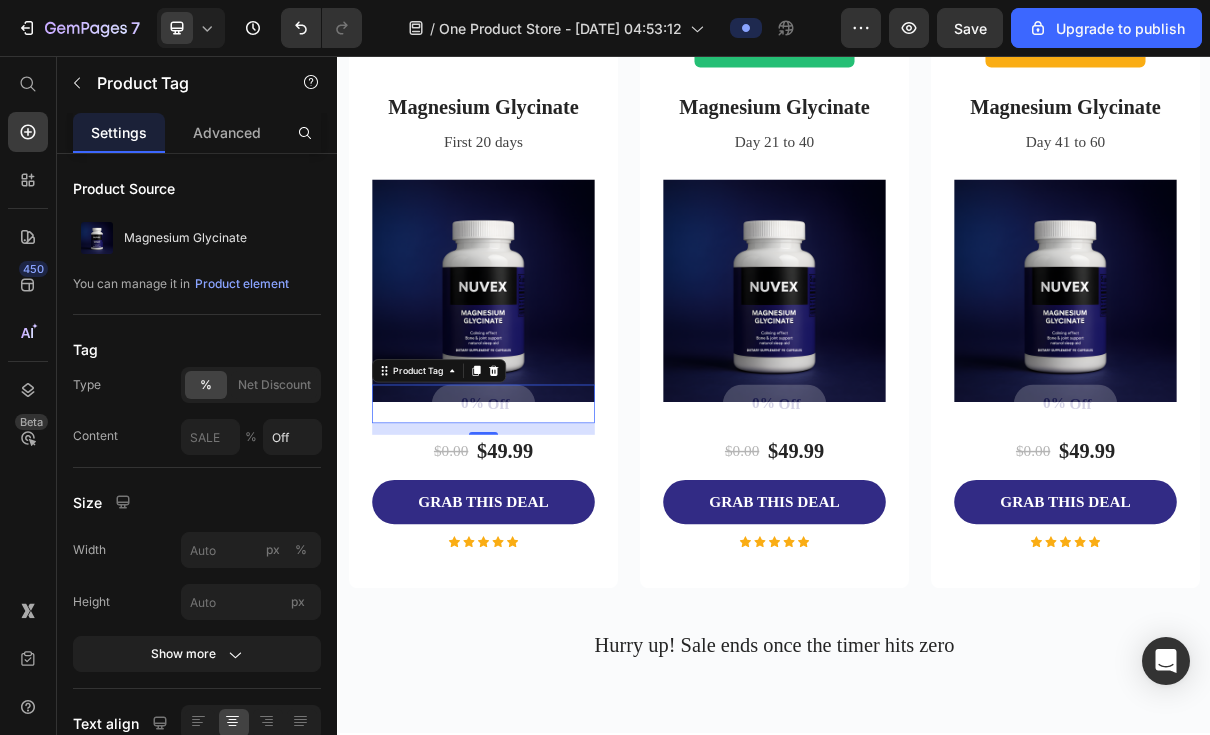 click 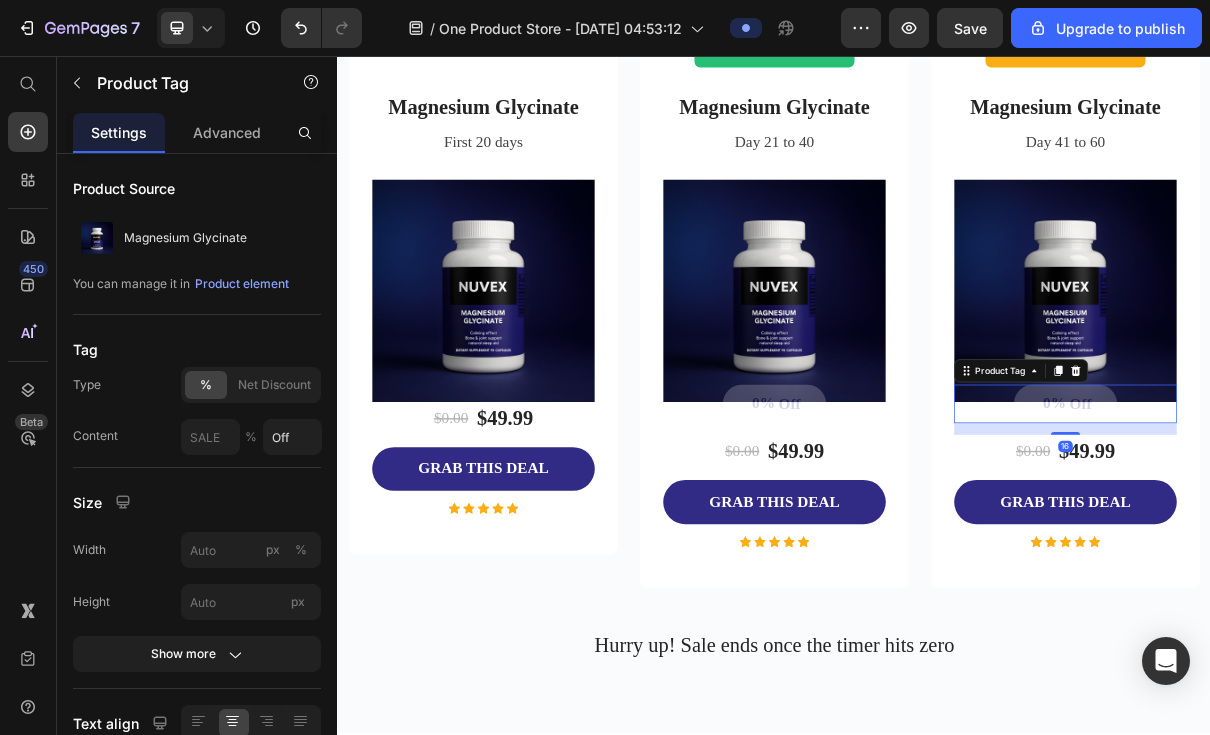 click at bounding box center (1351, 488) 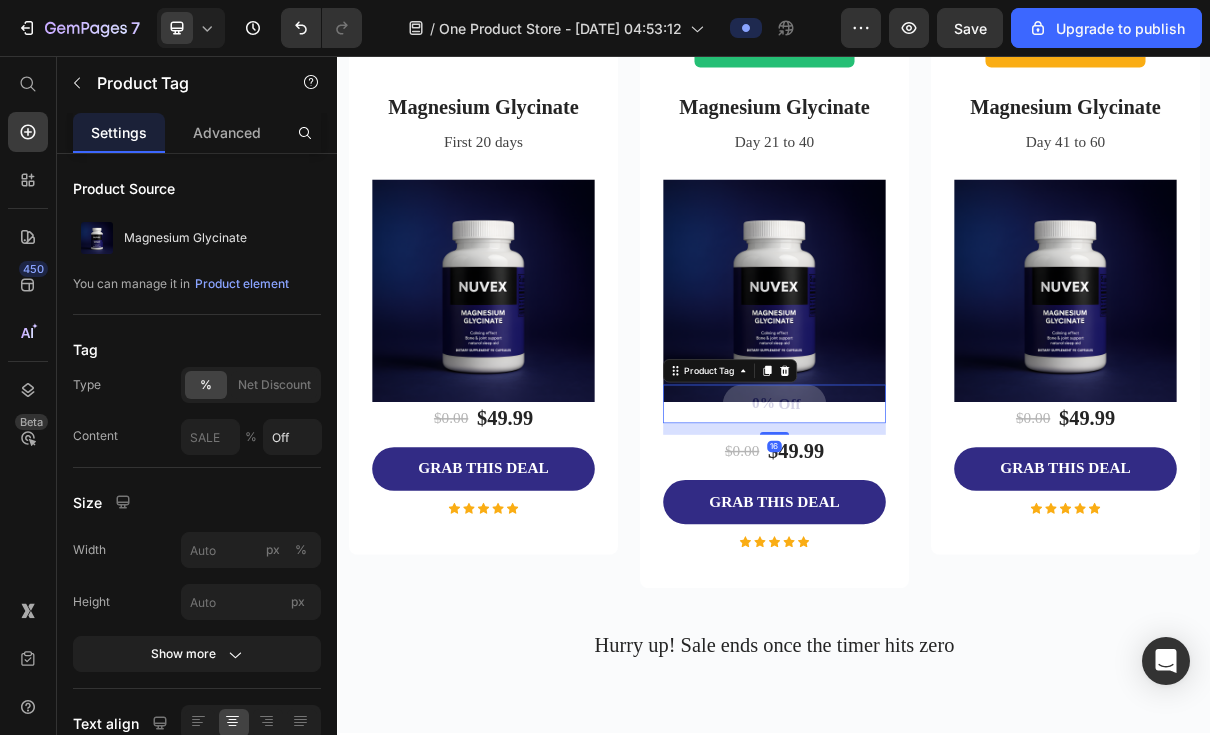 click 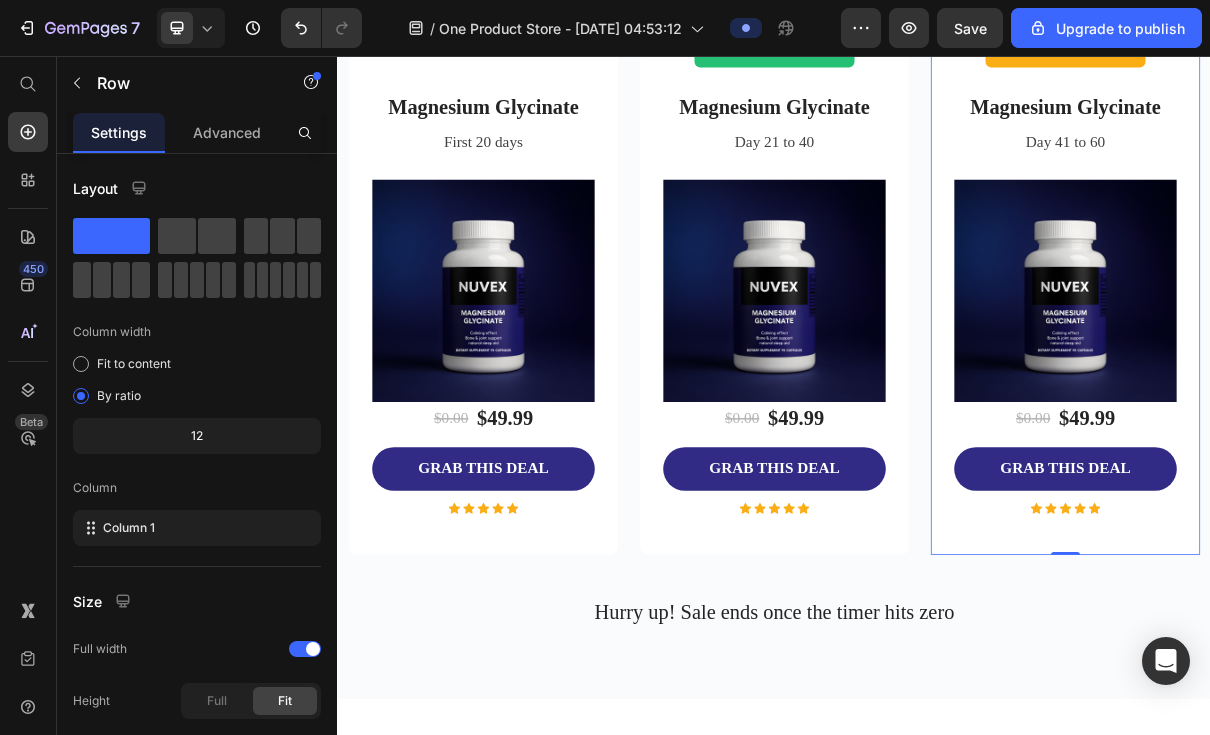 click 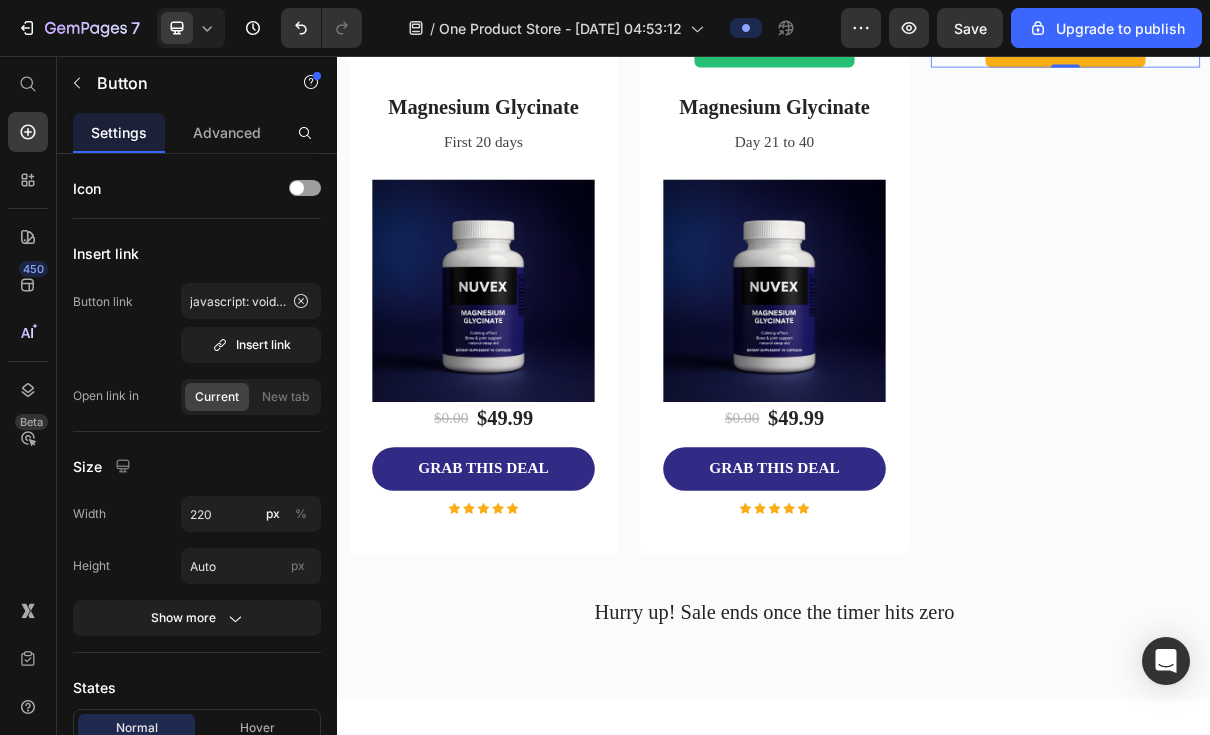click 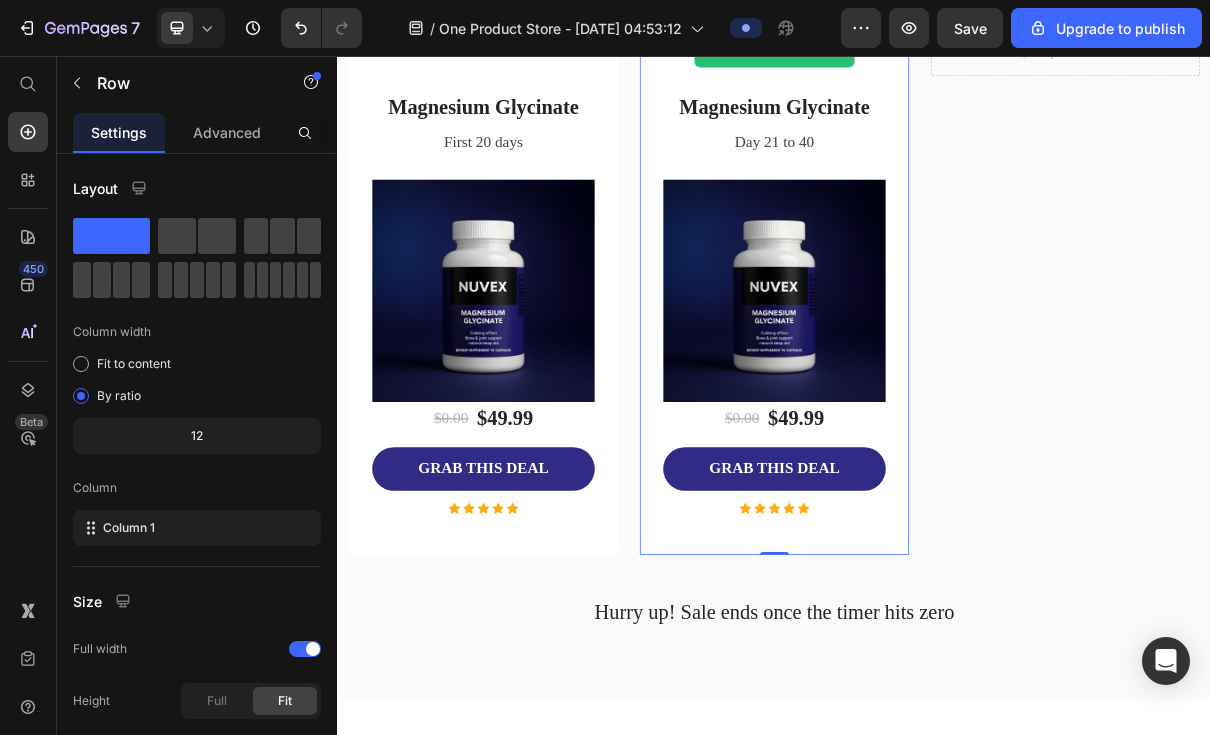 click 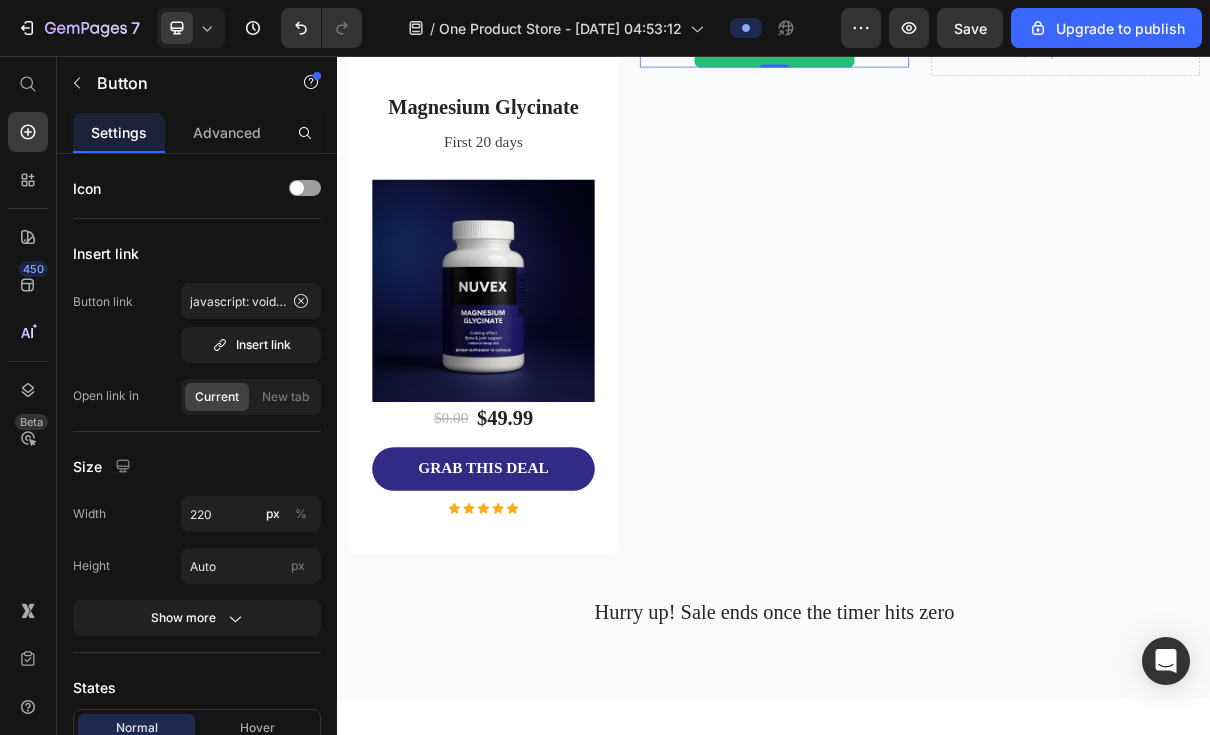 click 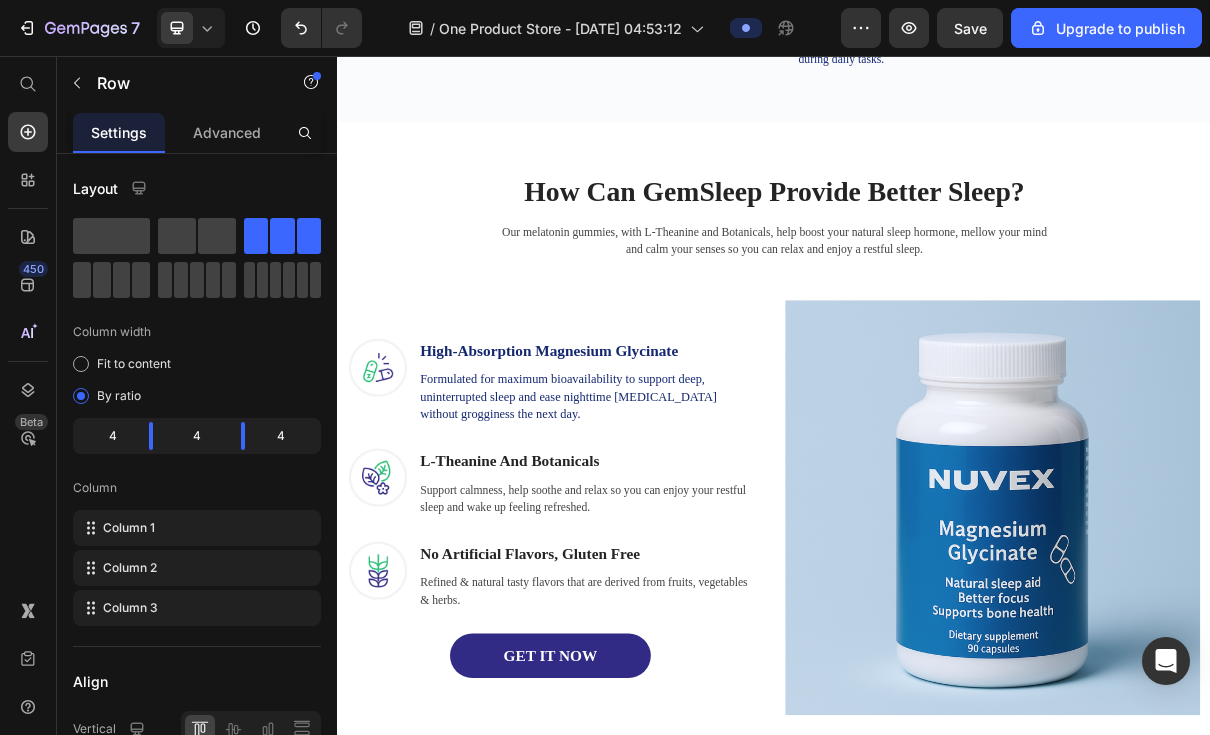 scroll, scrollTop: 2321, scrollLeft: 0, axis: vertical 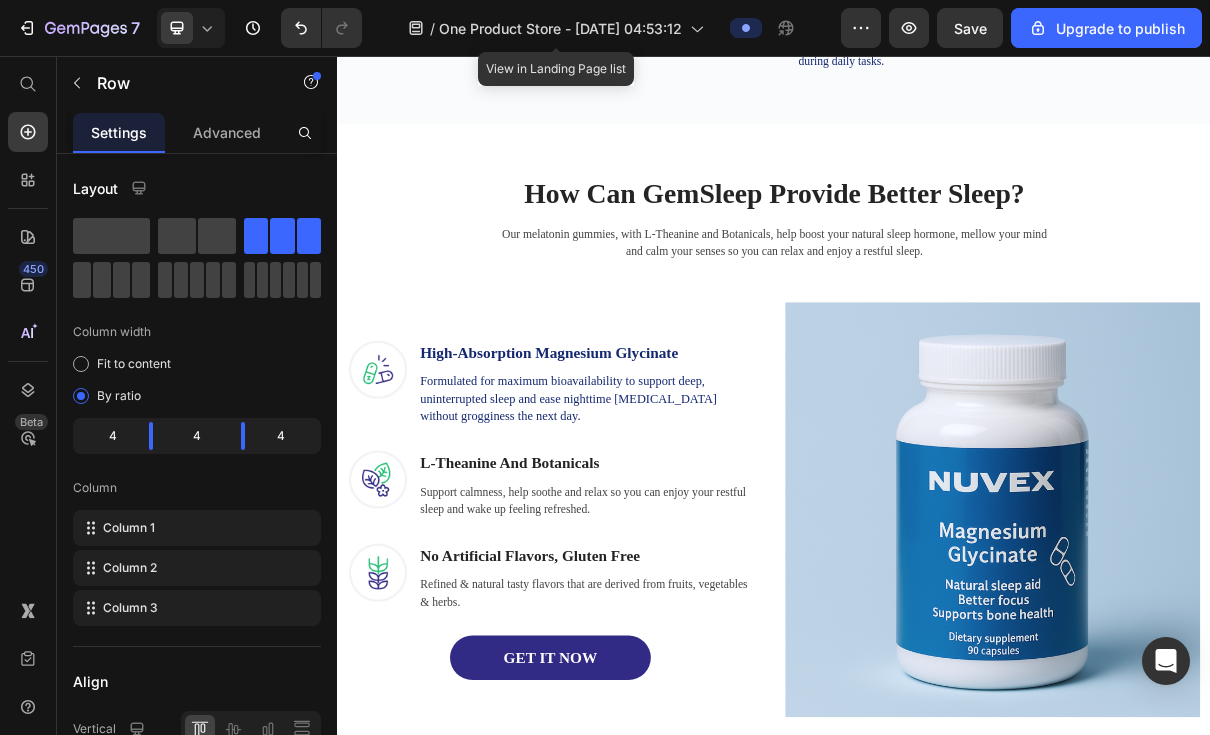 click on "One Product Store - [DATE] 04:53:12" at bounding box center (560, 28) 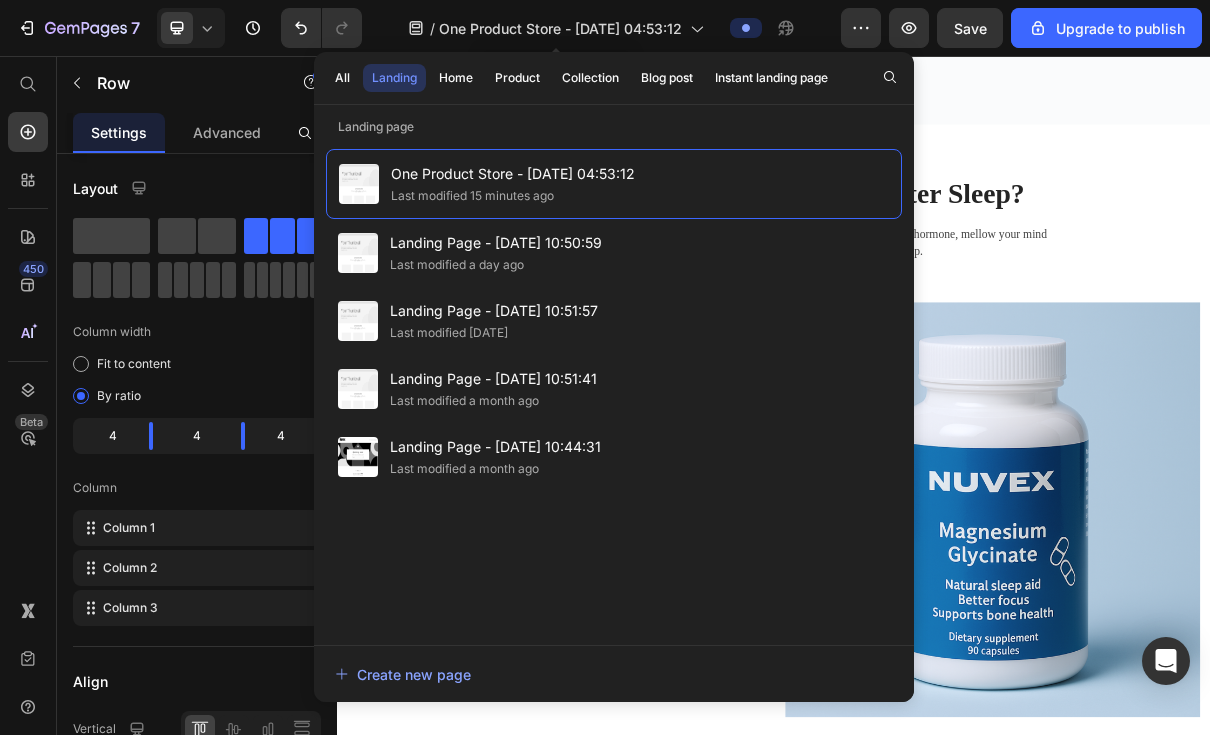 click 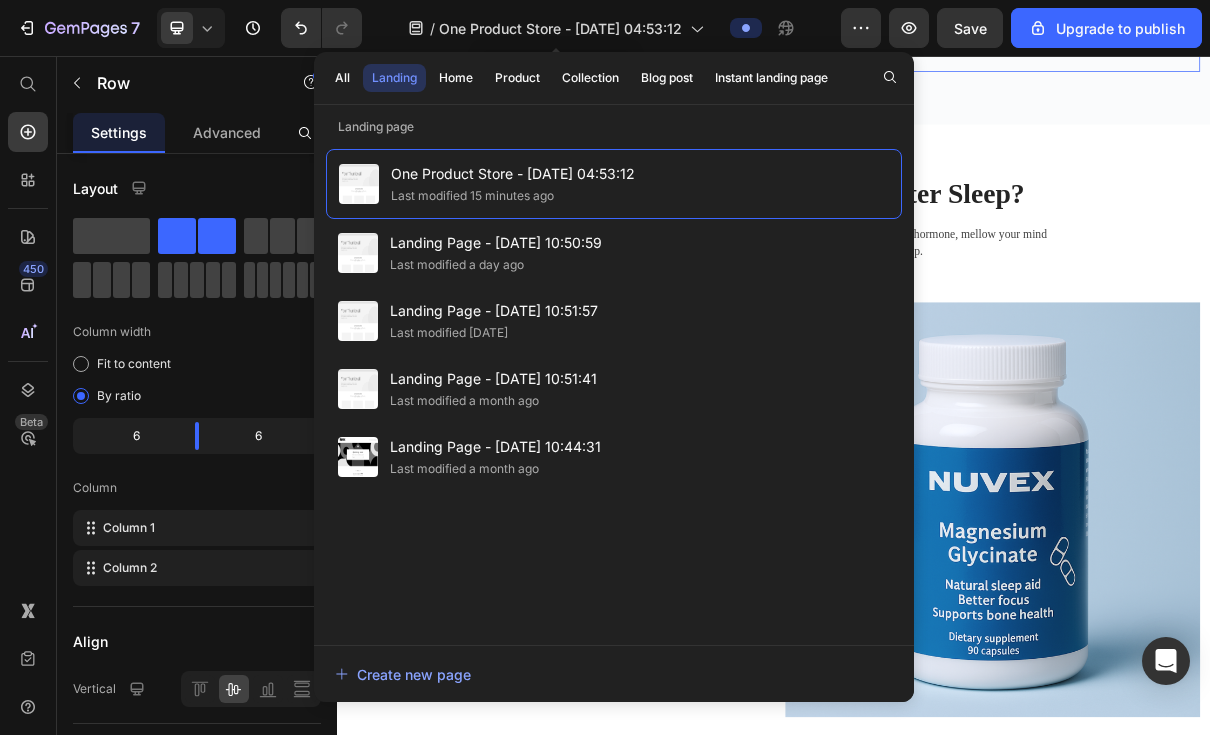 click 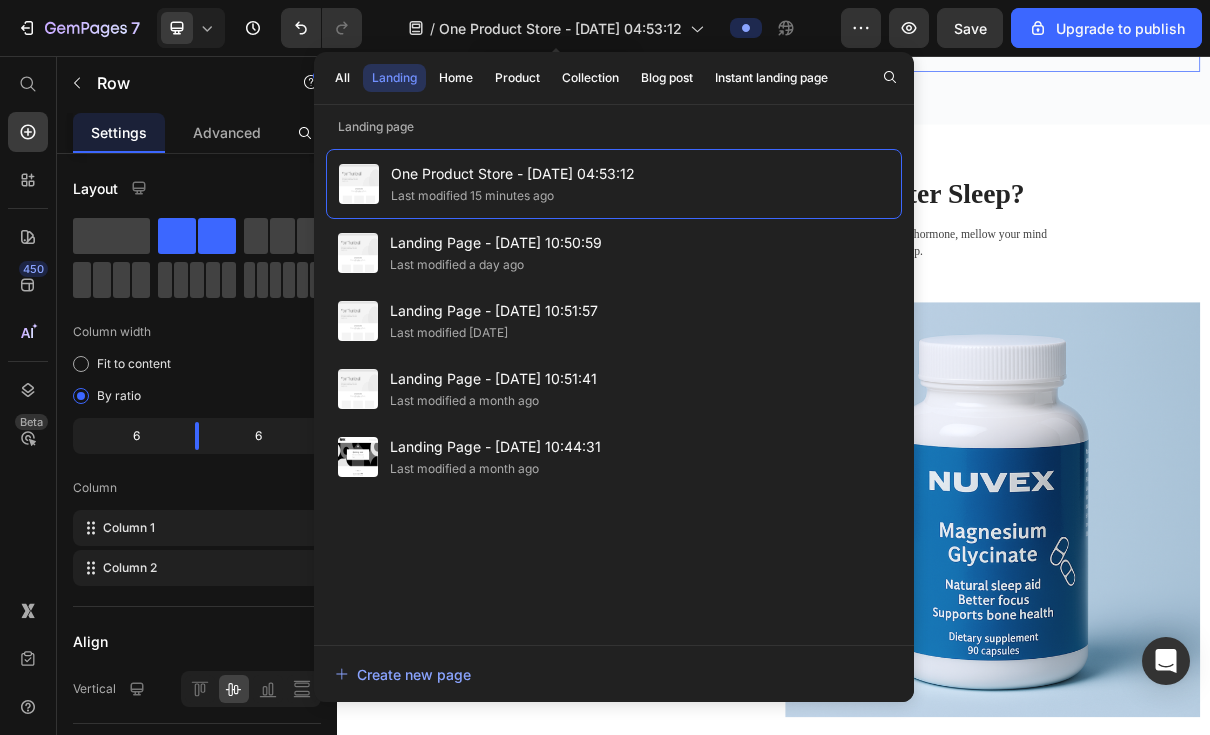 click on "Reduced Mental Clarity & Daytime Focus Heading Inadequate sleep and suboptimal magnesium levels can impair cognitive function, leading to difficulties with sustained attention, slower information processing, and increased mental fatigue — all of which contribute to reduced productivity and focus during daily tasks. Text block Row" at bounding box center (1237, 0) 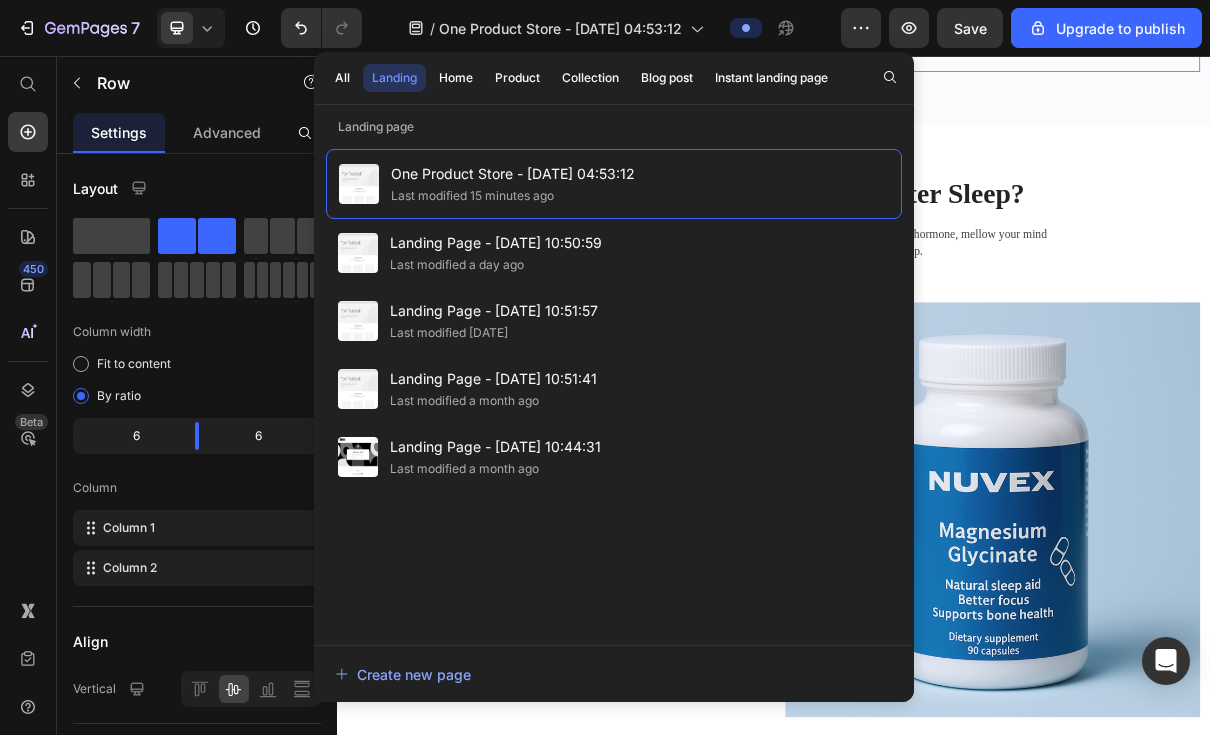 click on "Reduced Mental Clarity & Daytime Focus Heading Inadequate sleep and suboptimal magnesium levels can impair cognitive function, leading to difficulties with sustained attention, slower information processing, and increased mental fatigue — all of which contribute to reduced productivity and focus during daily tasks. Text block Row" at bounding box center [1237, 0] 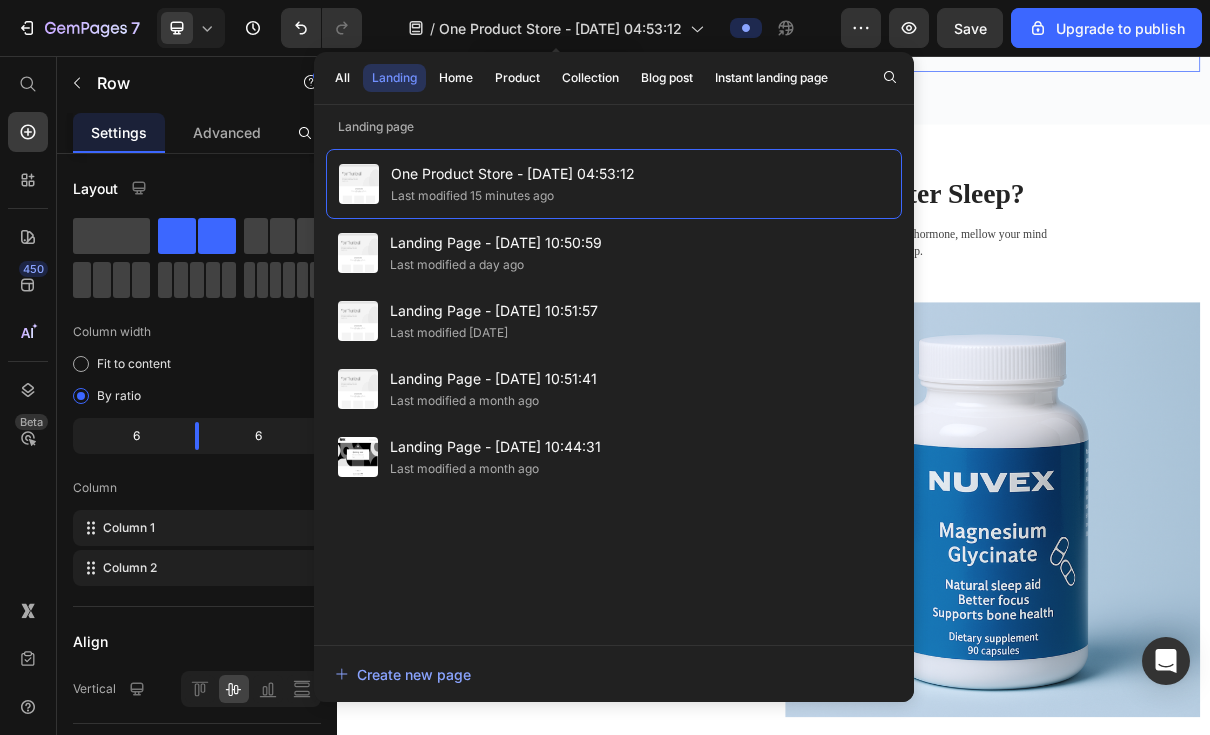click on "/  One Product Store - Jul 10, 04:53:12" 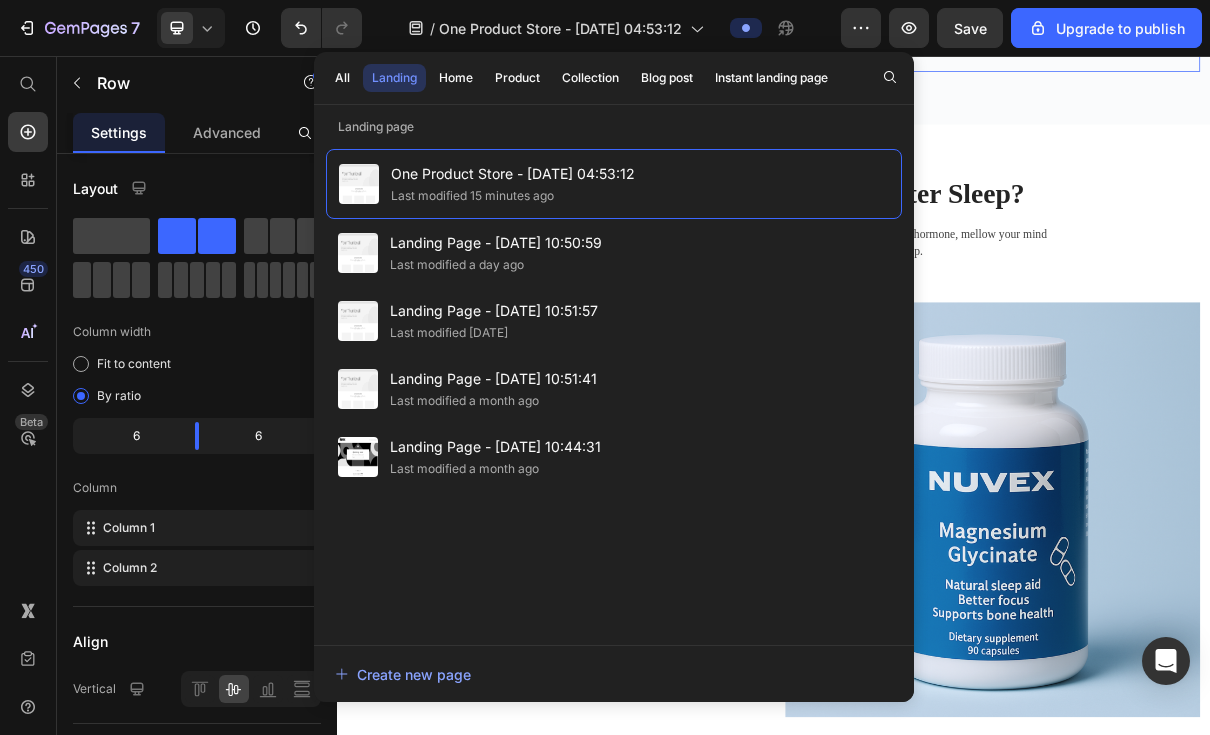 click 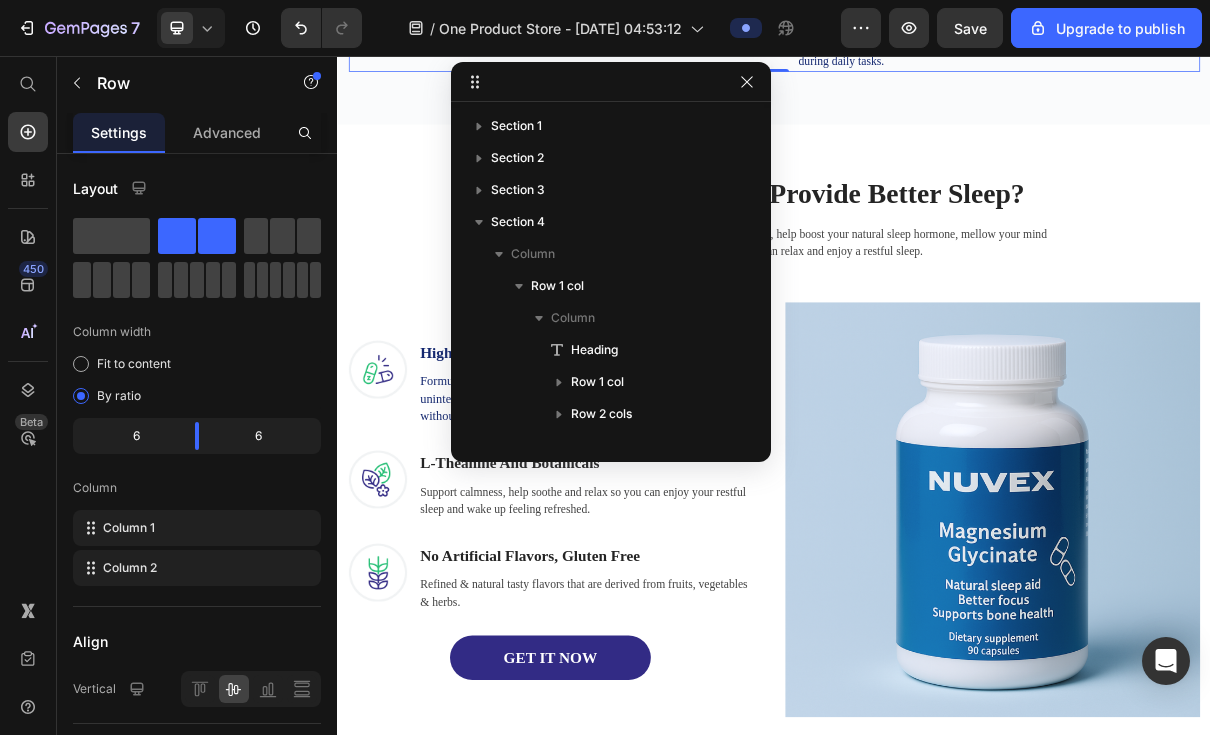 scroll, scrollTop: 0, scrollLeft: 0, axis: both 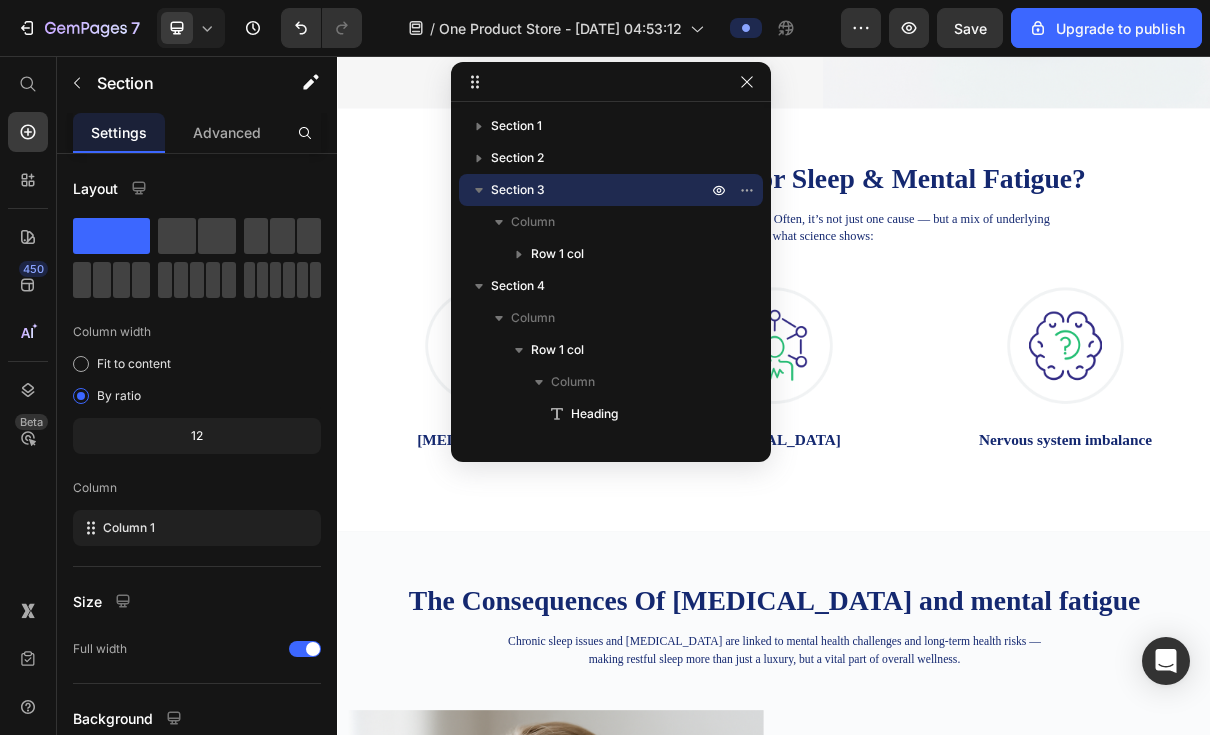 click on "Section 3" at bounding box center [601, 190] 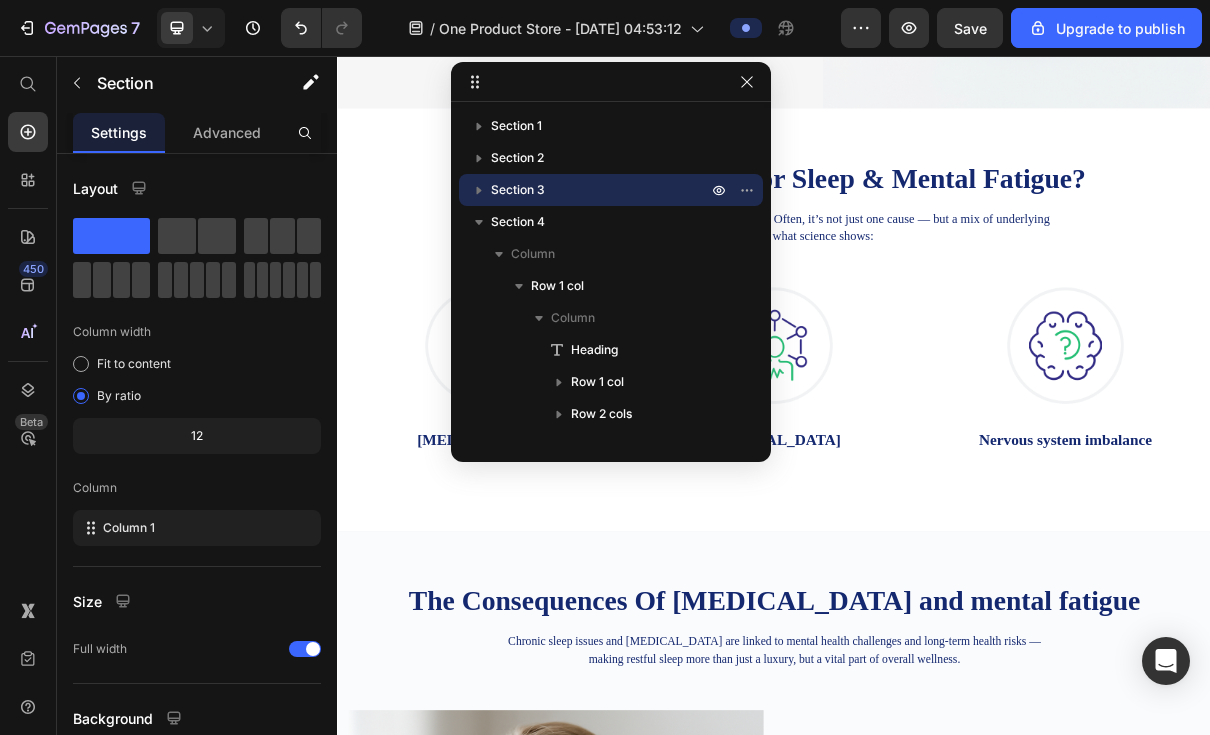 click on "Section 3" at bounding box center [601, 190] 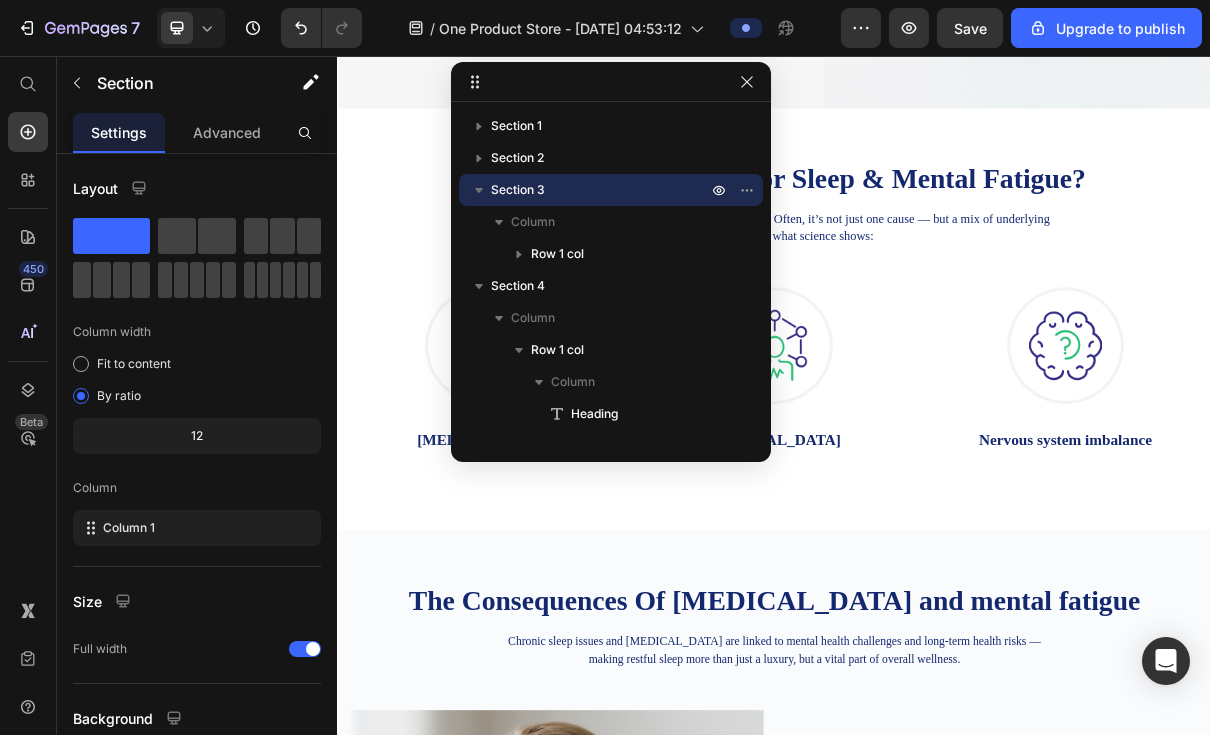 click 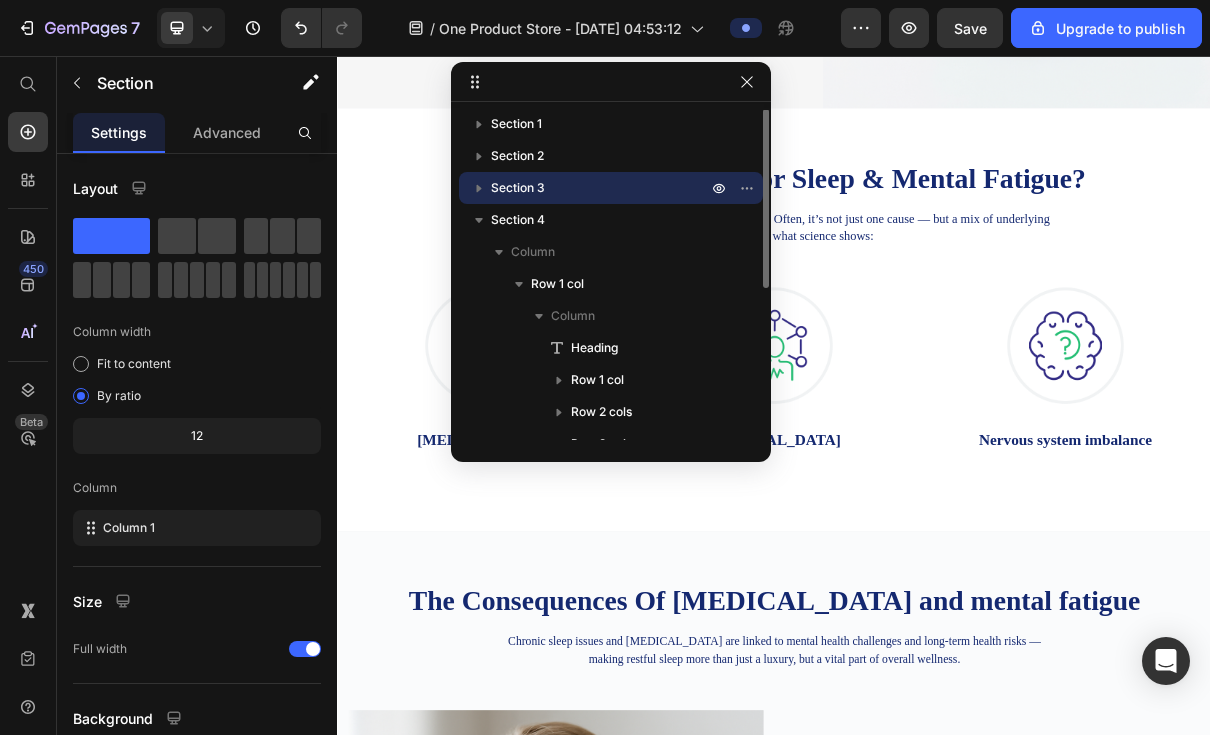 scroll, scrollTop: 0, scrollLeft: 0, axis: both 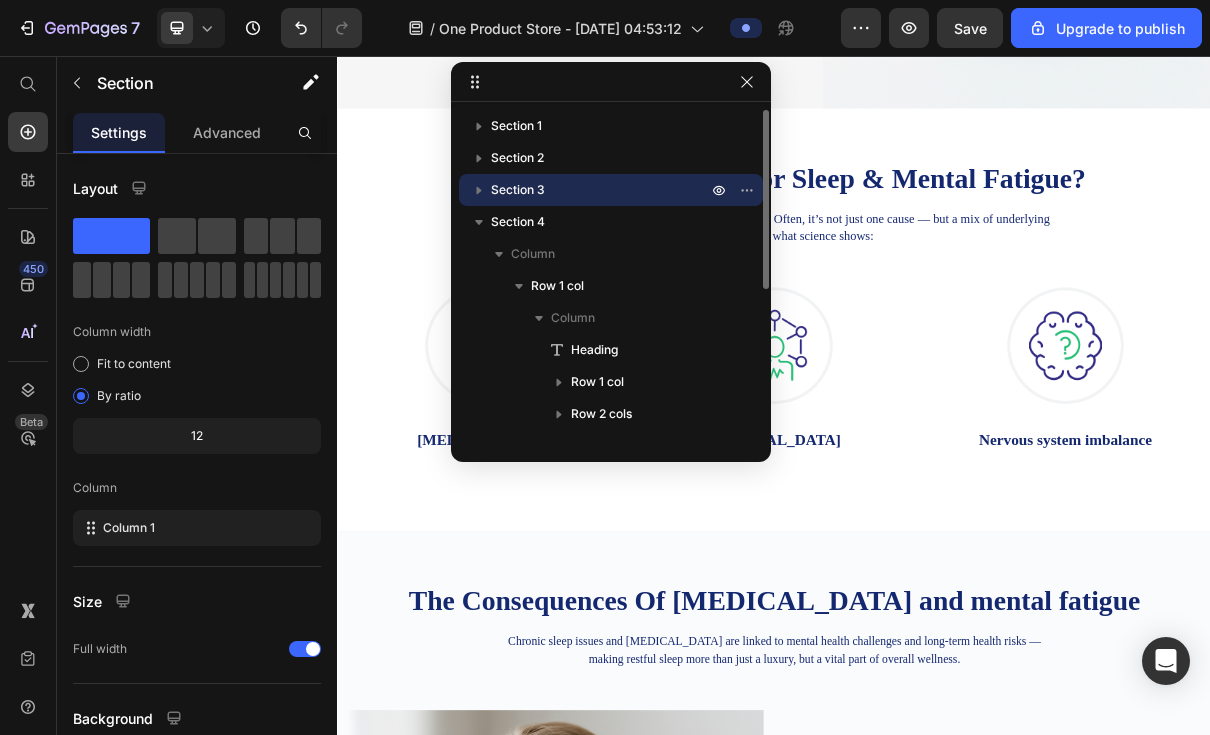 click 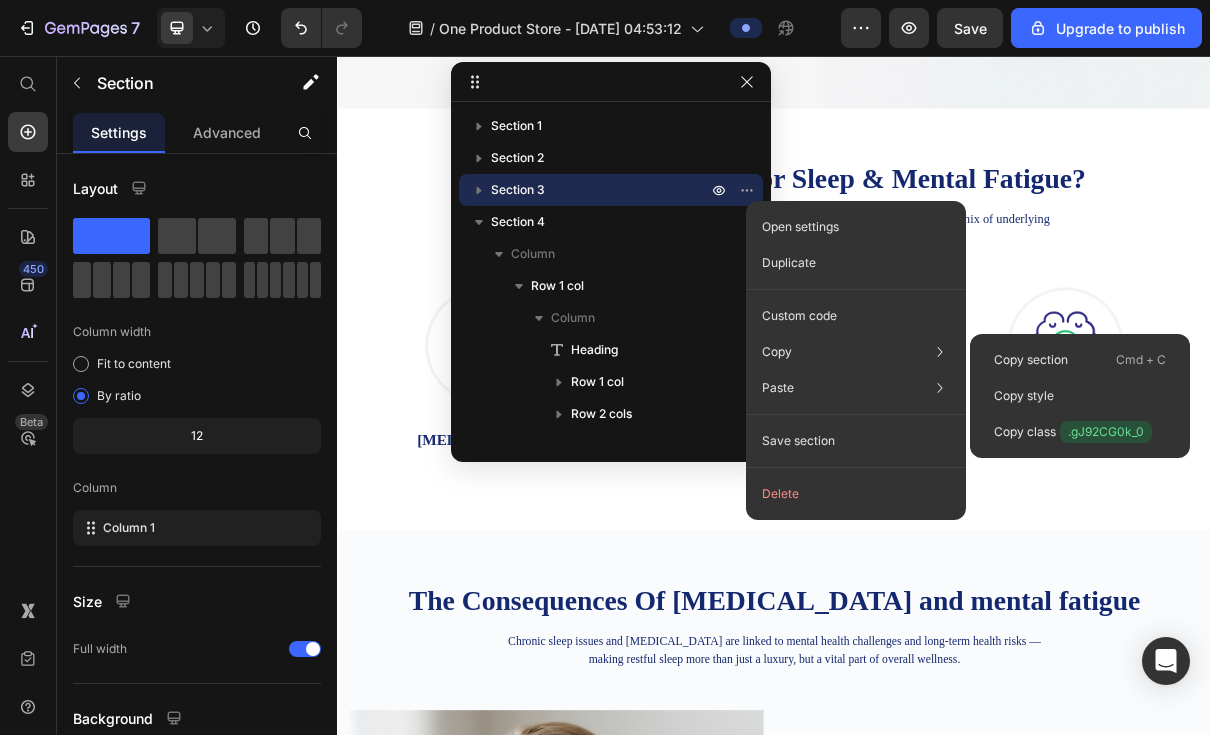 click on "Custom code" 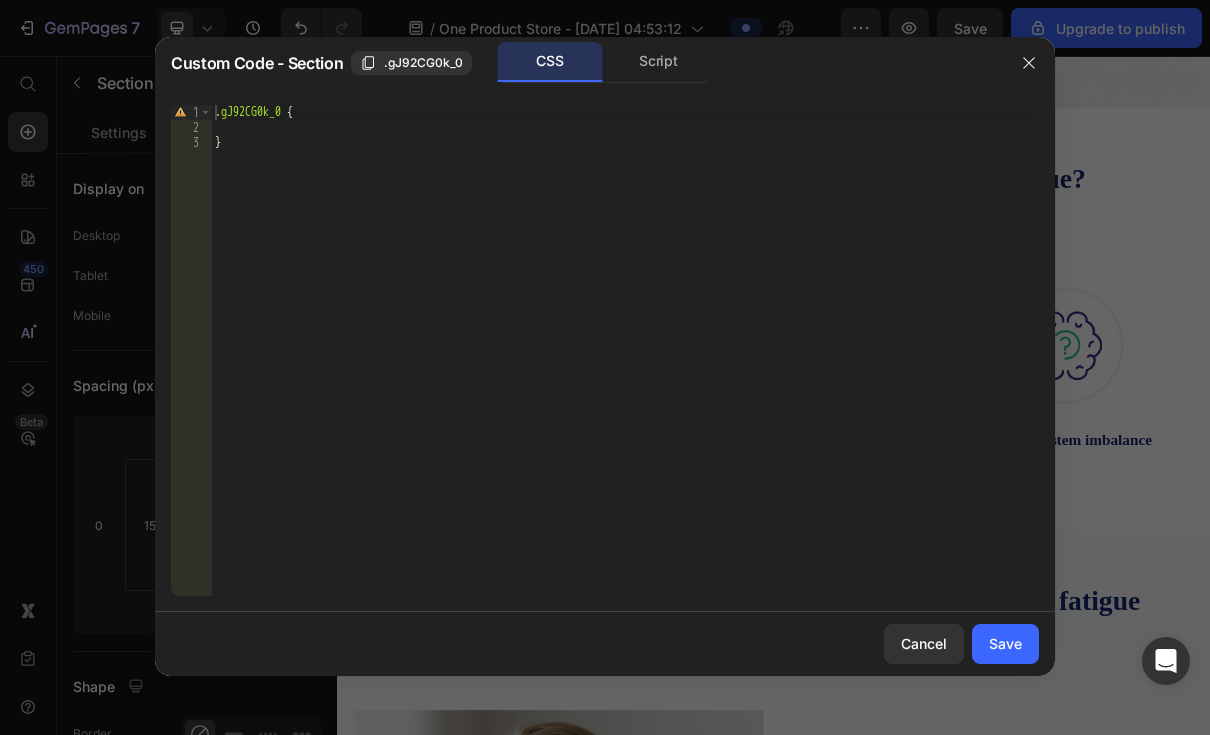 click 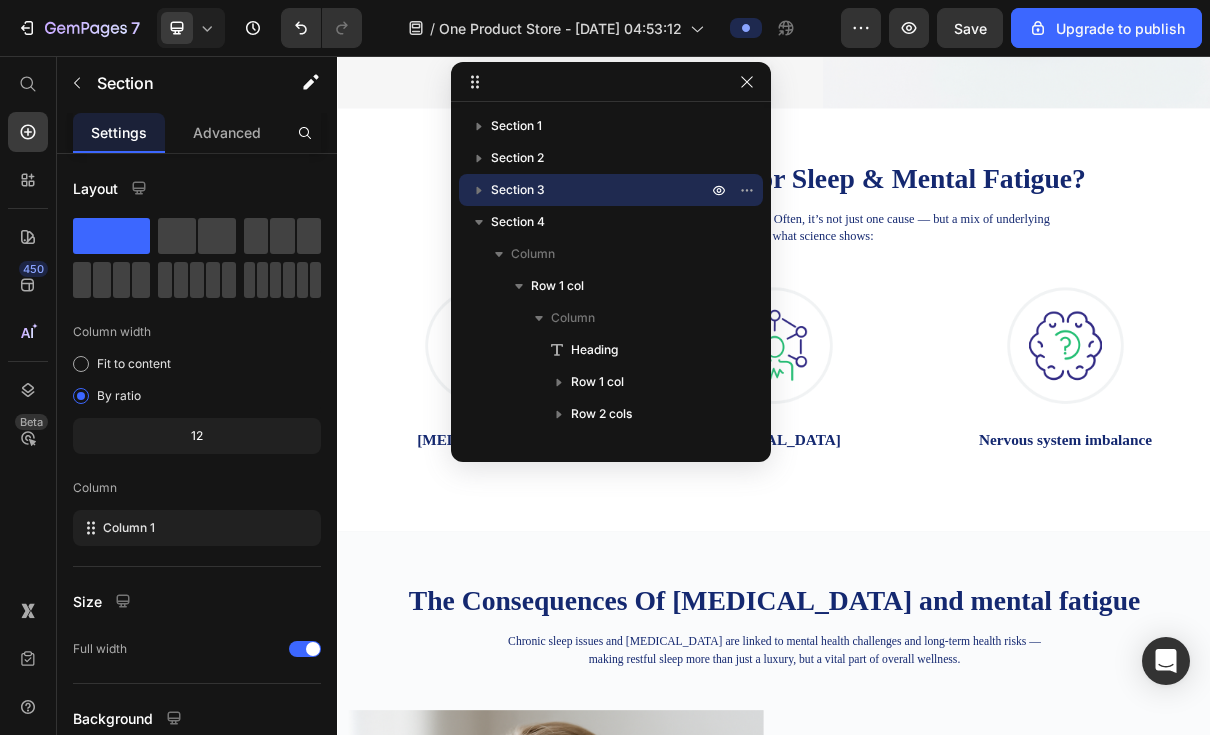 click 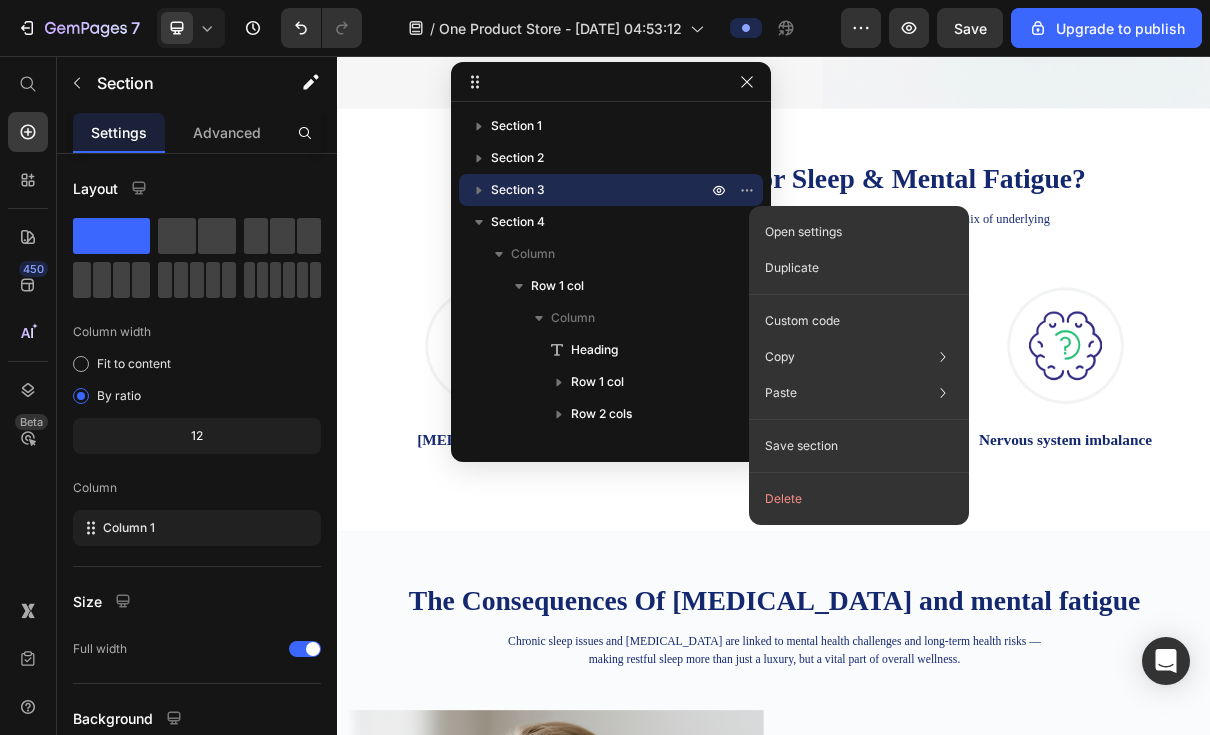 click on "Duplicate" 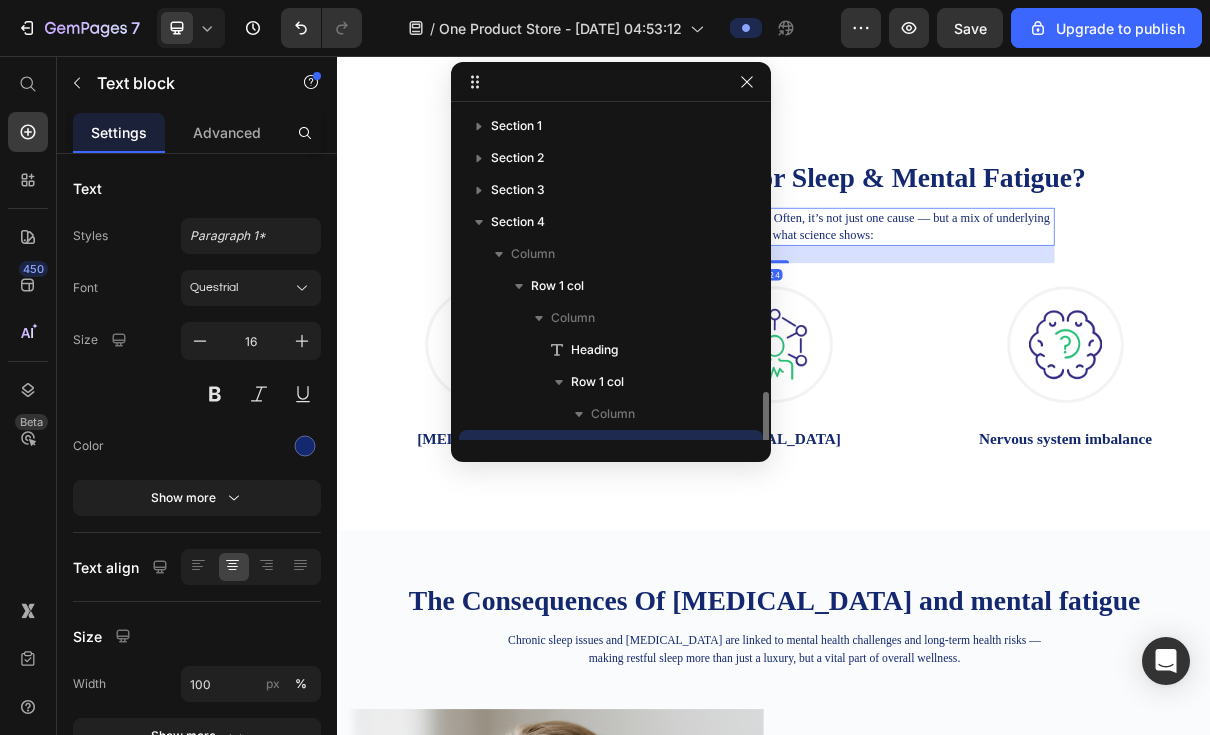scroll, scrollTop: 1060, scrollLeft: 0, axis: vertical 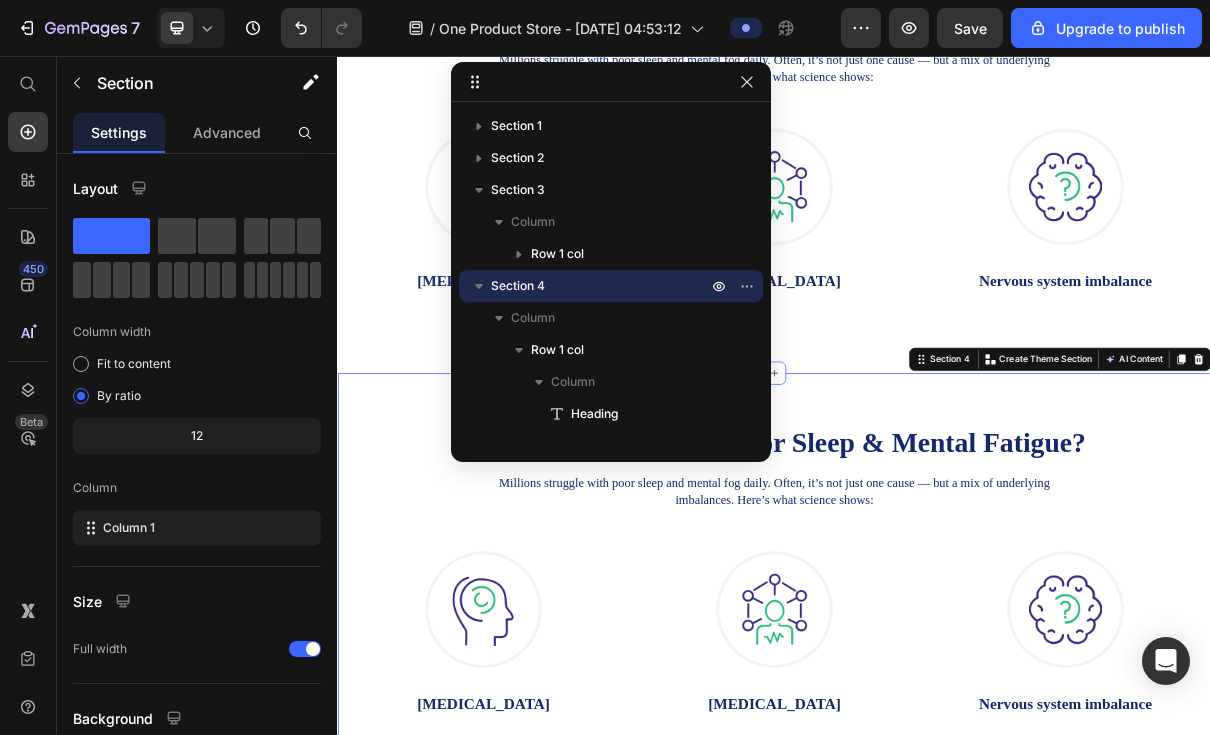 click 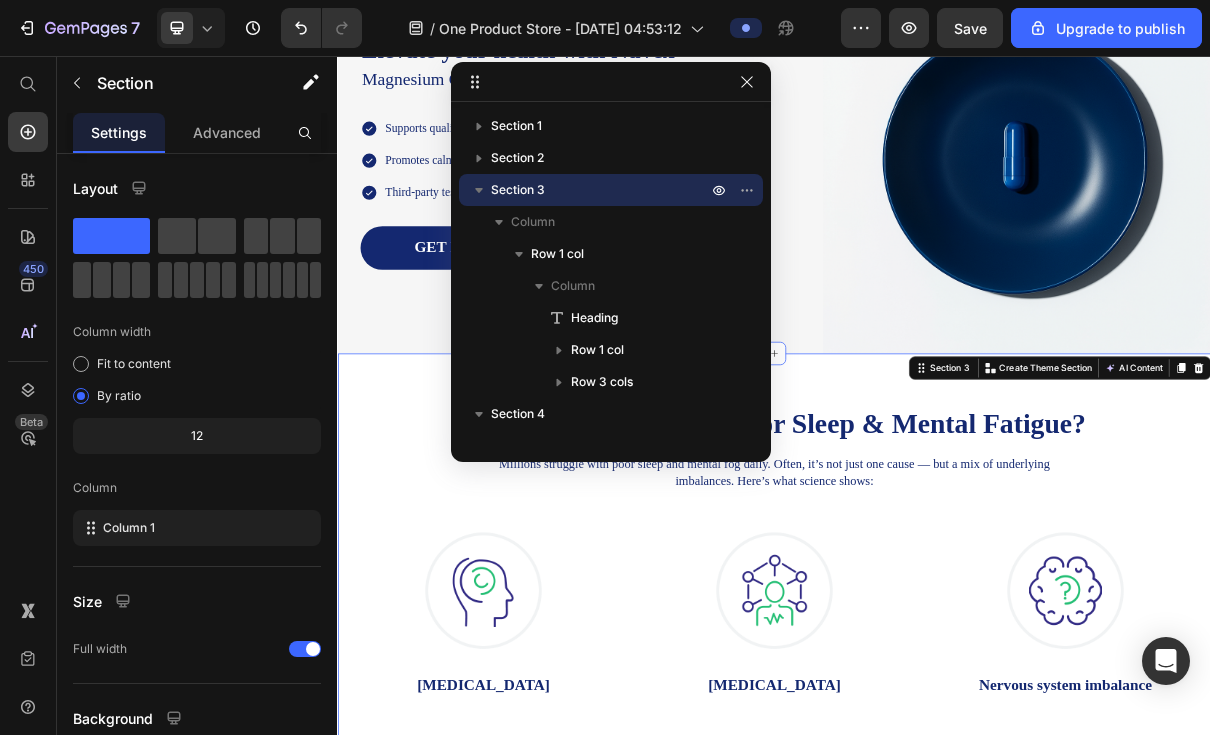 scroll, scrollTop: 210, scrollLeft: 0, axis: vertical 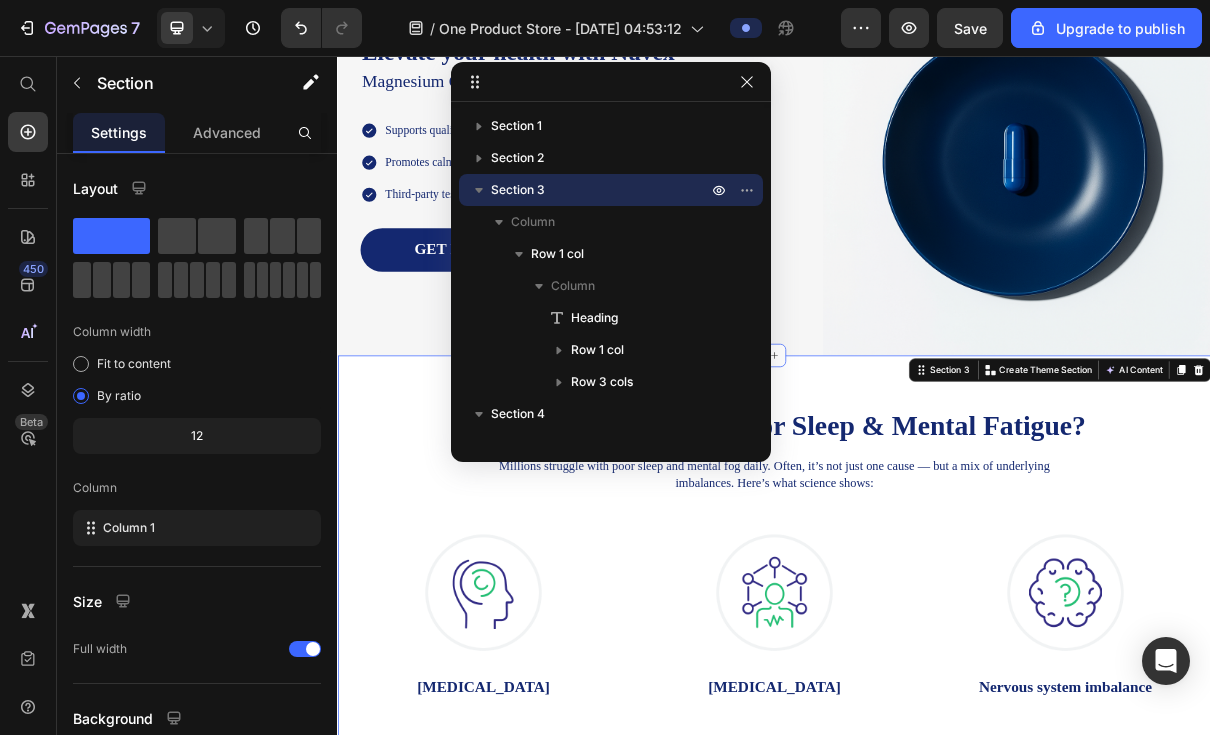 click 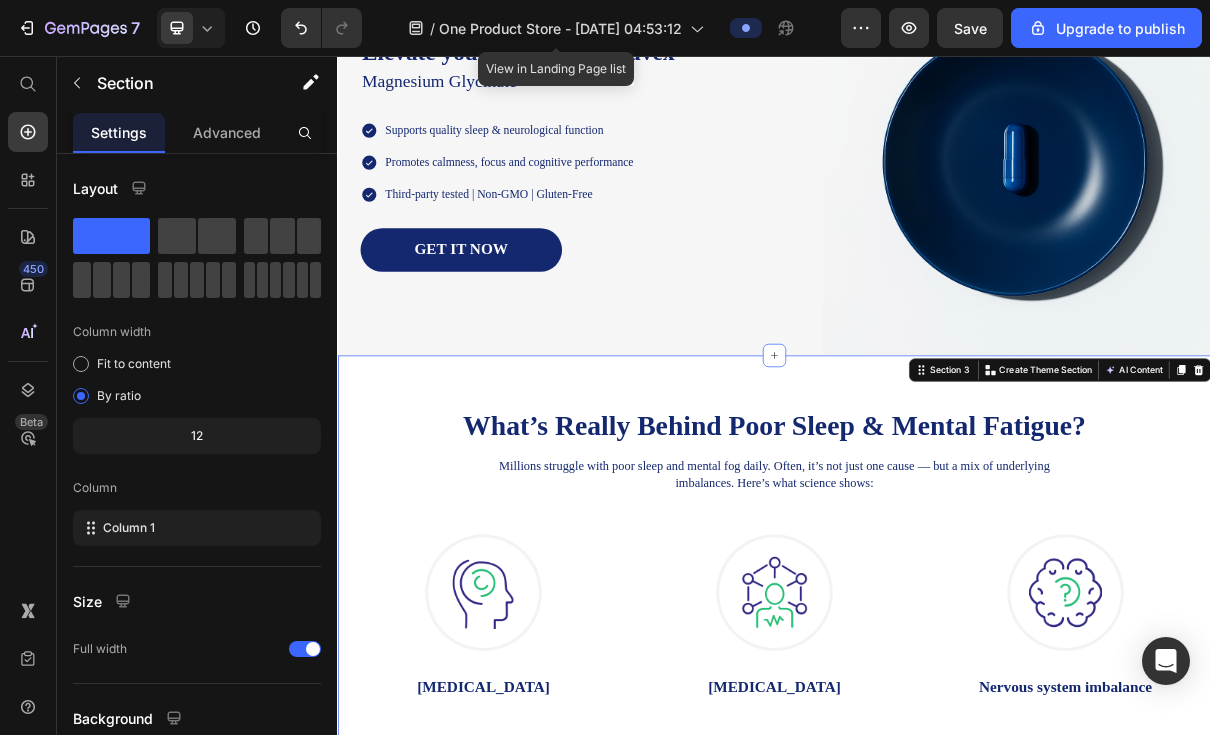 click 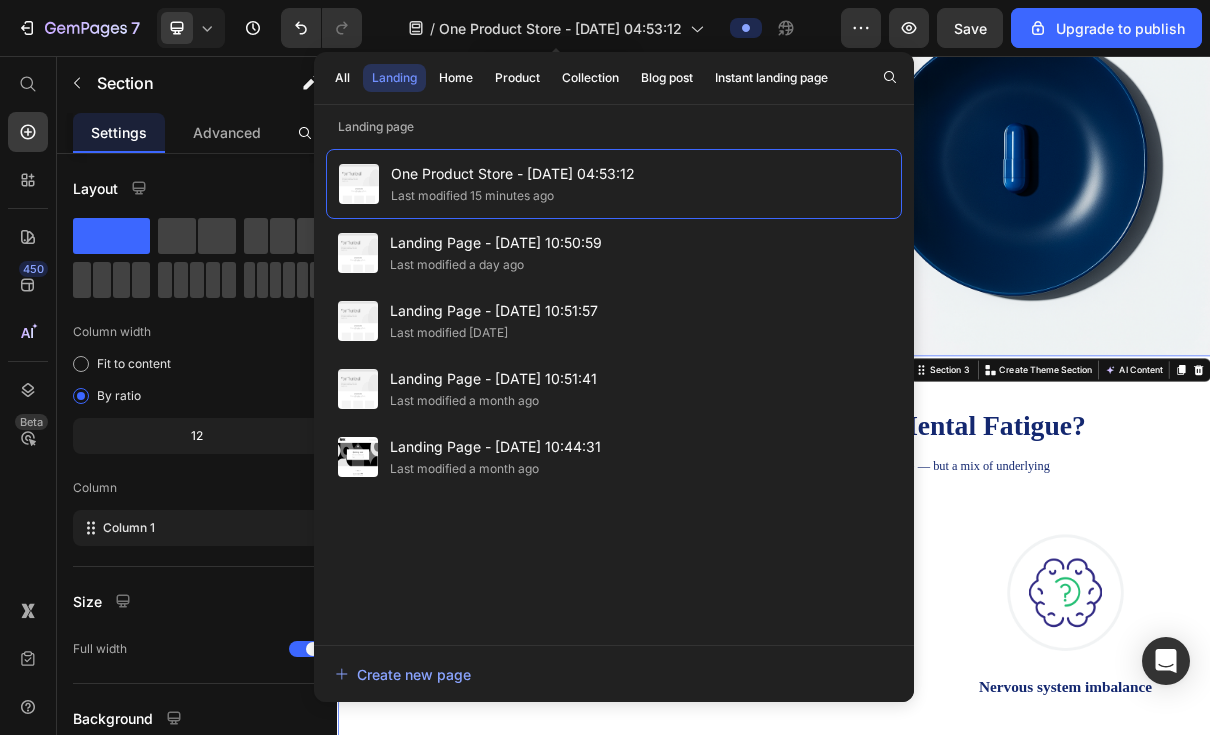 click on "Create new page" at bounding box center (614, 674) 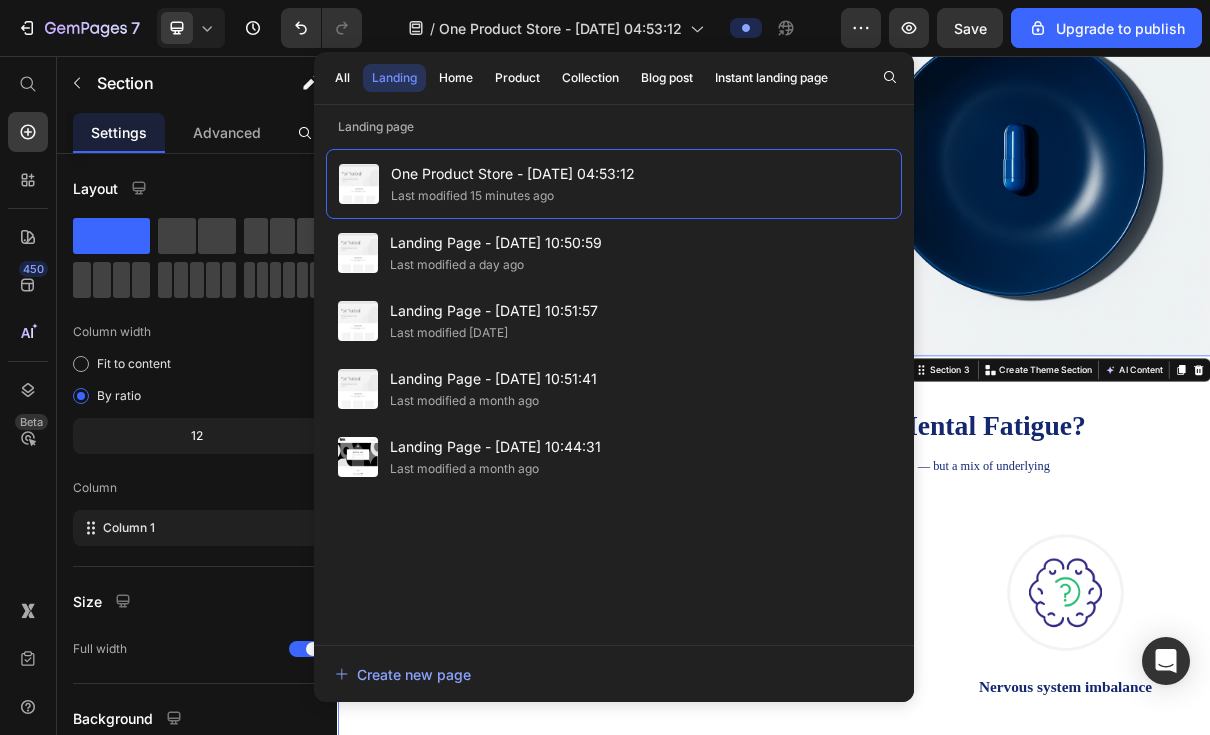 click on "Create new page" at bounding box center [403, 674] 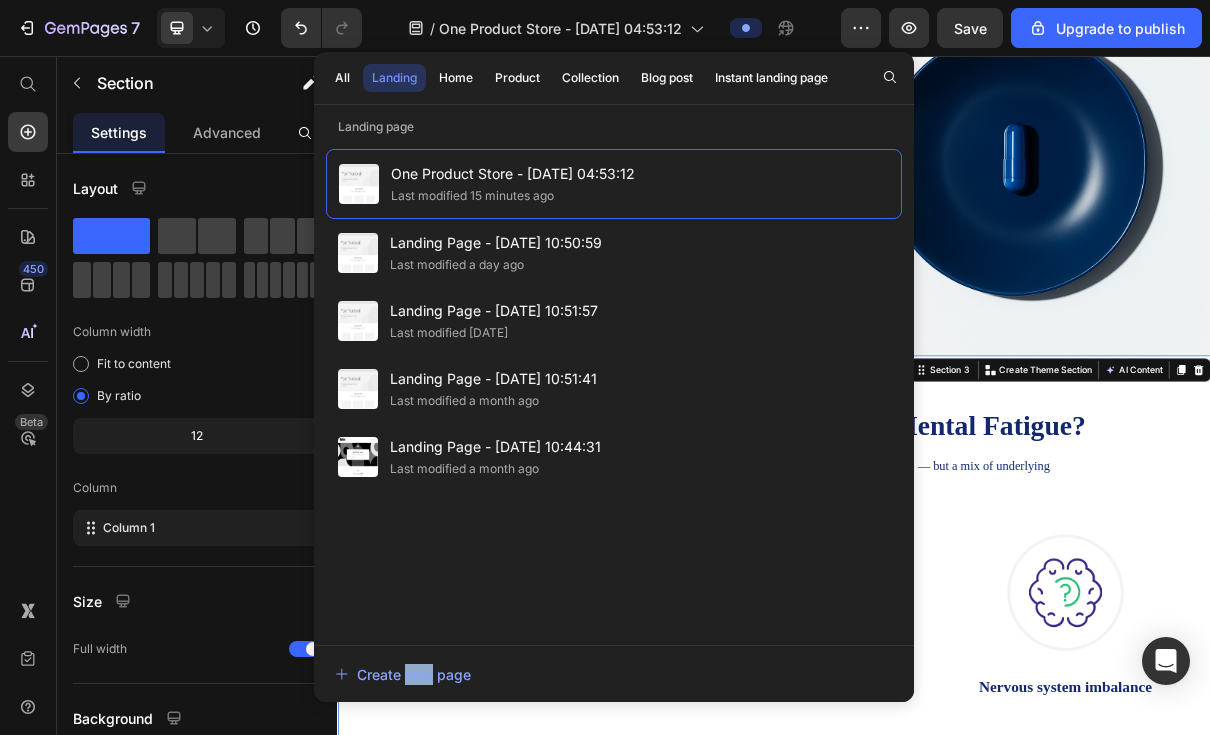 click on "Create new page" at bounding box center (403, 674) 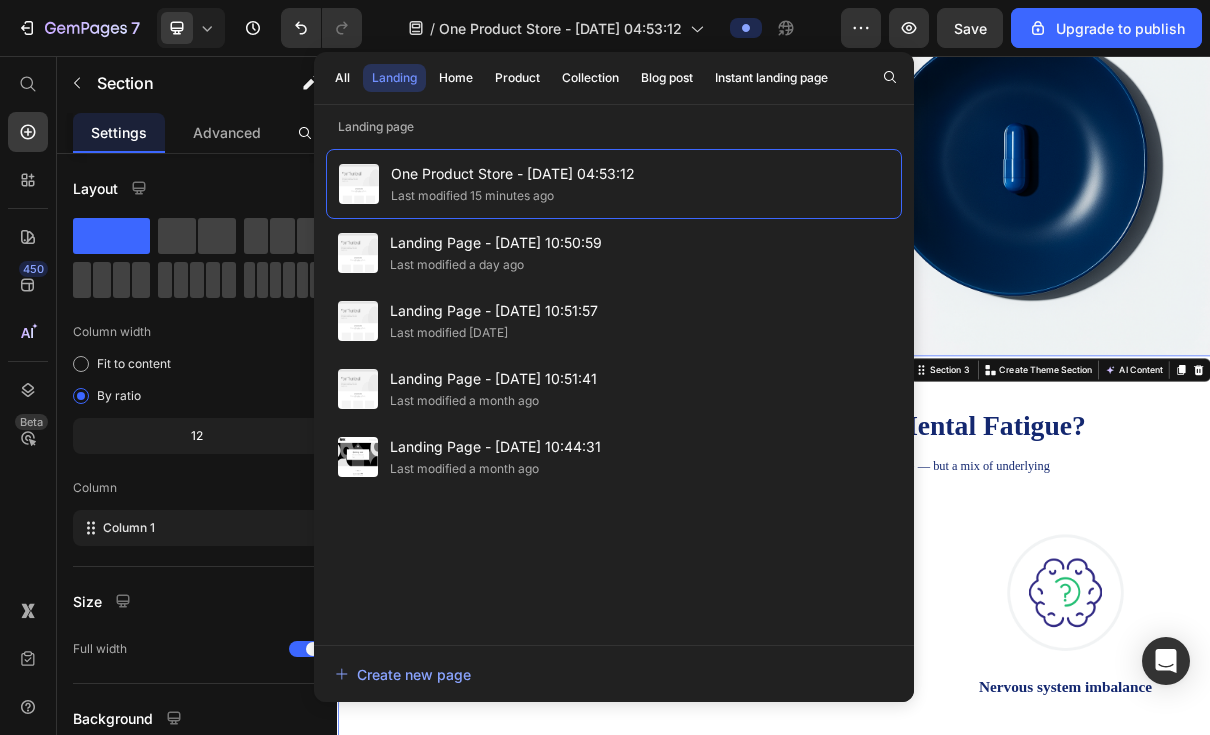 click on "Create new page" at bounding box center [403, 674] 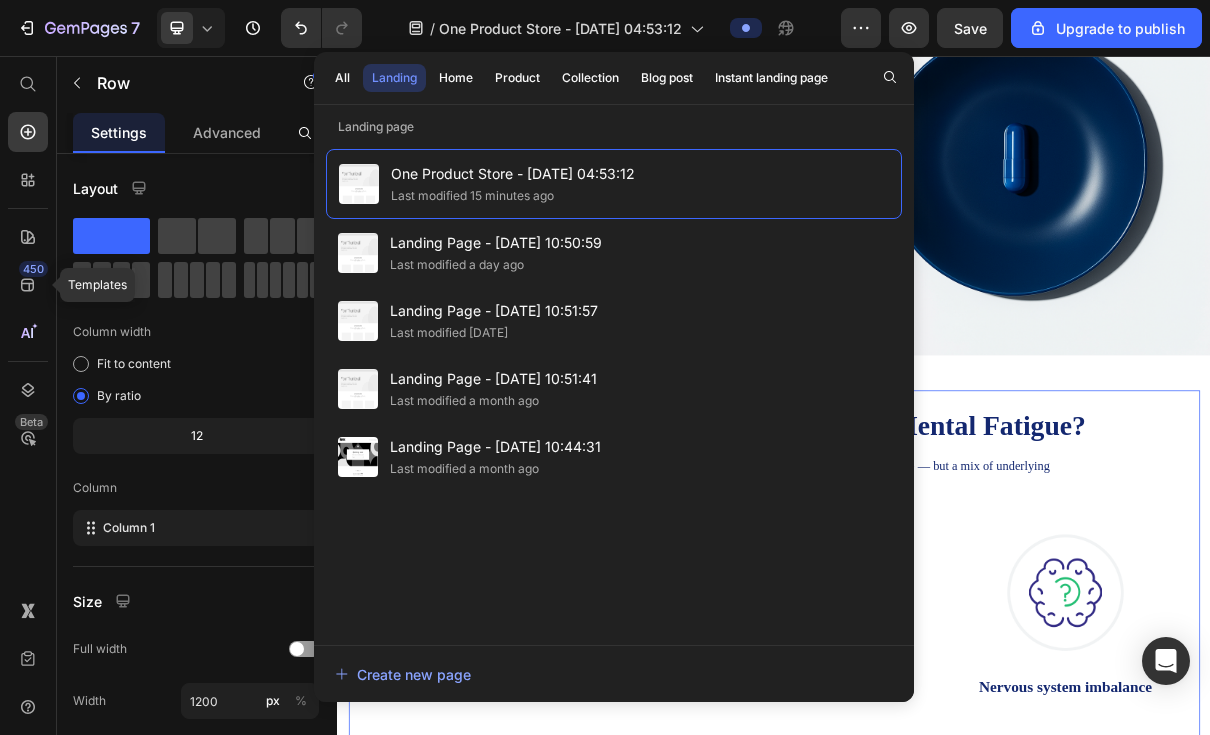 click 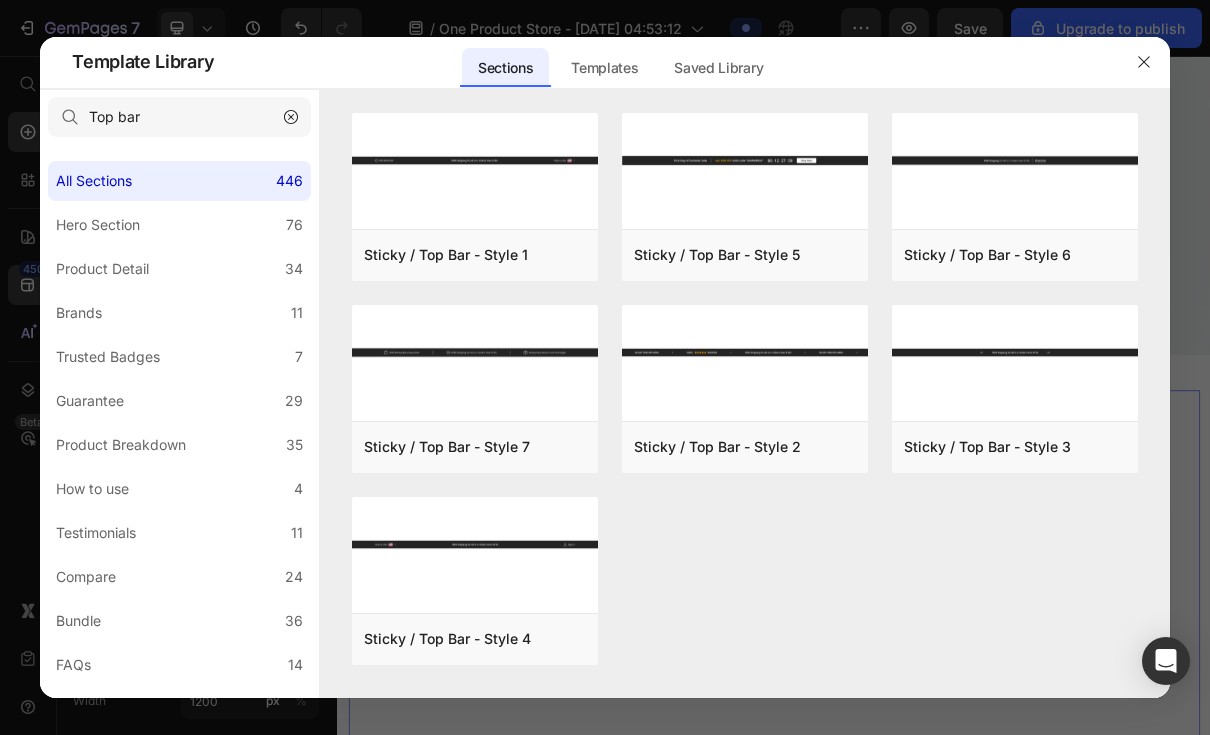 click at bounding box center (291, 117) 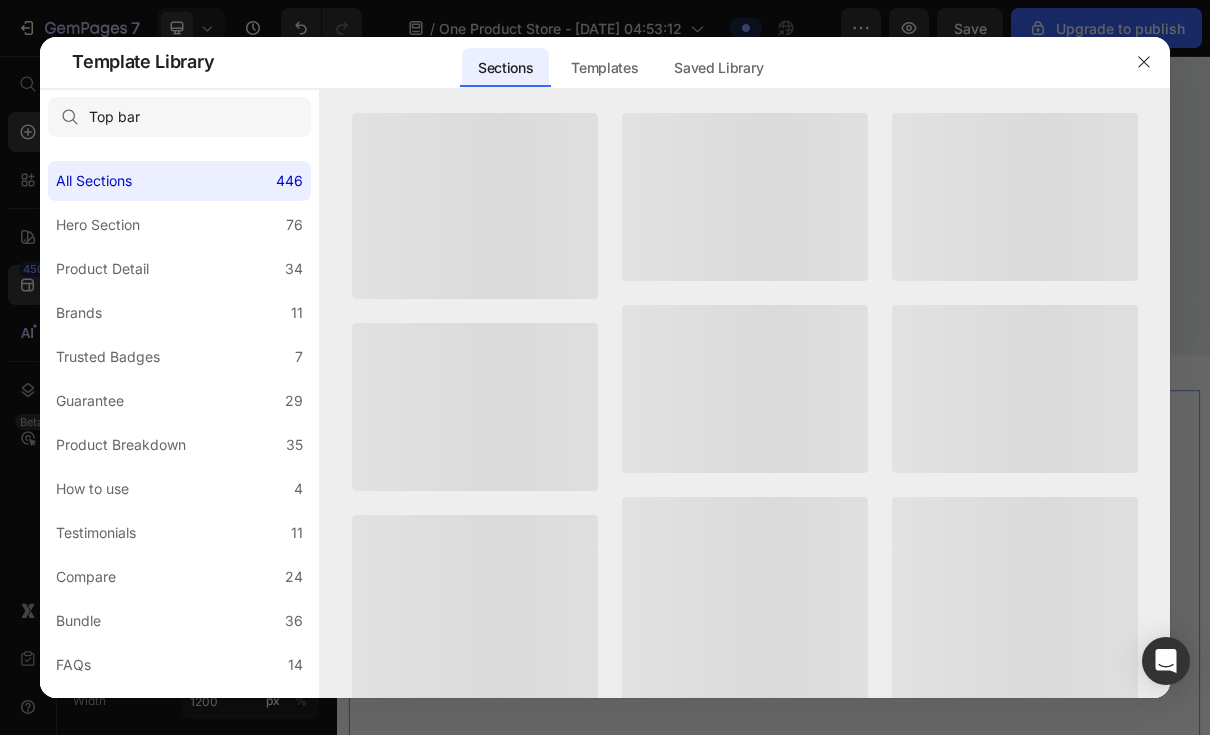 type 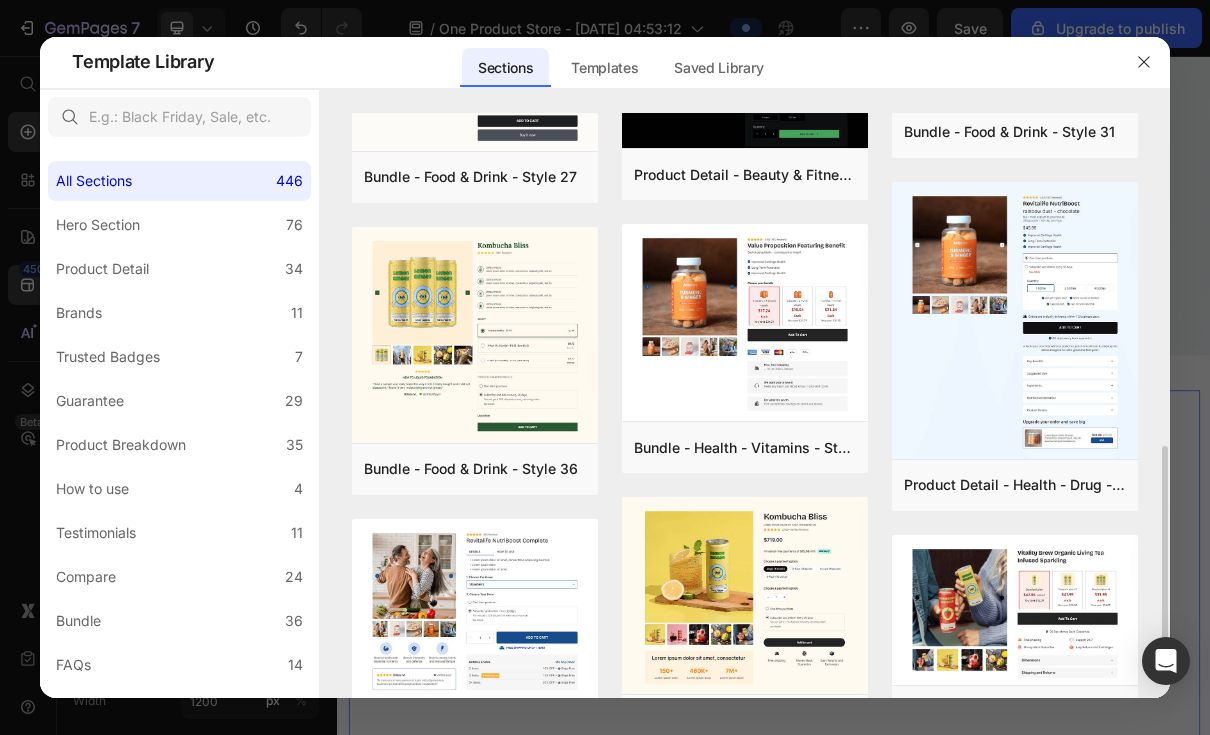 scroll, scrollTop: 876, scrollLeft: 0, axis: vertical 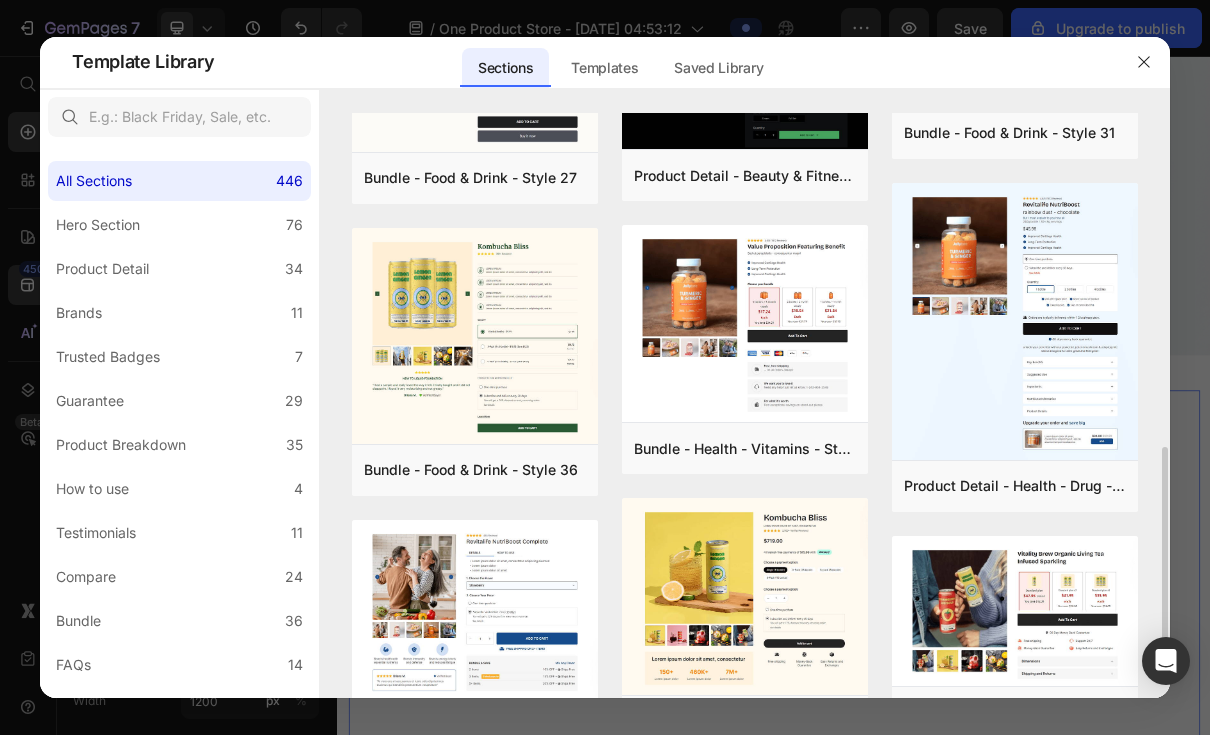 click 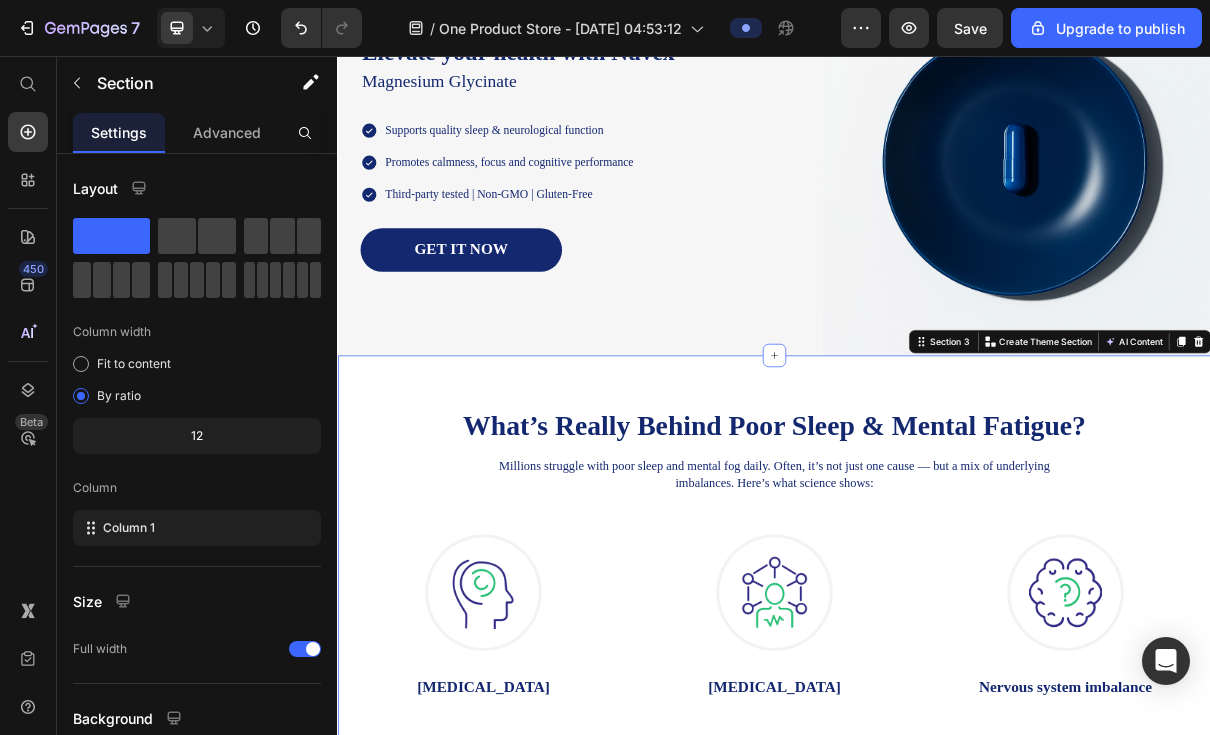 click 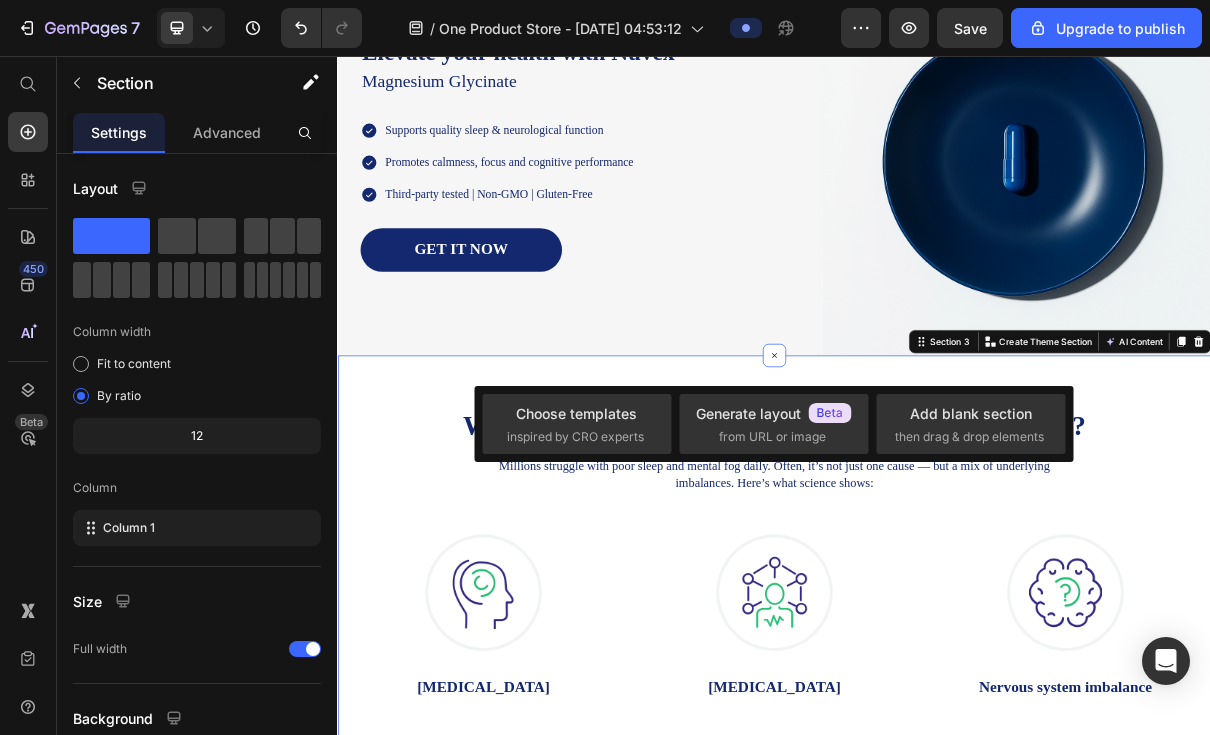 click on "Choose templates" at bounding box center [576, 413] 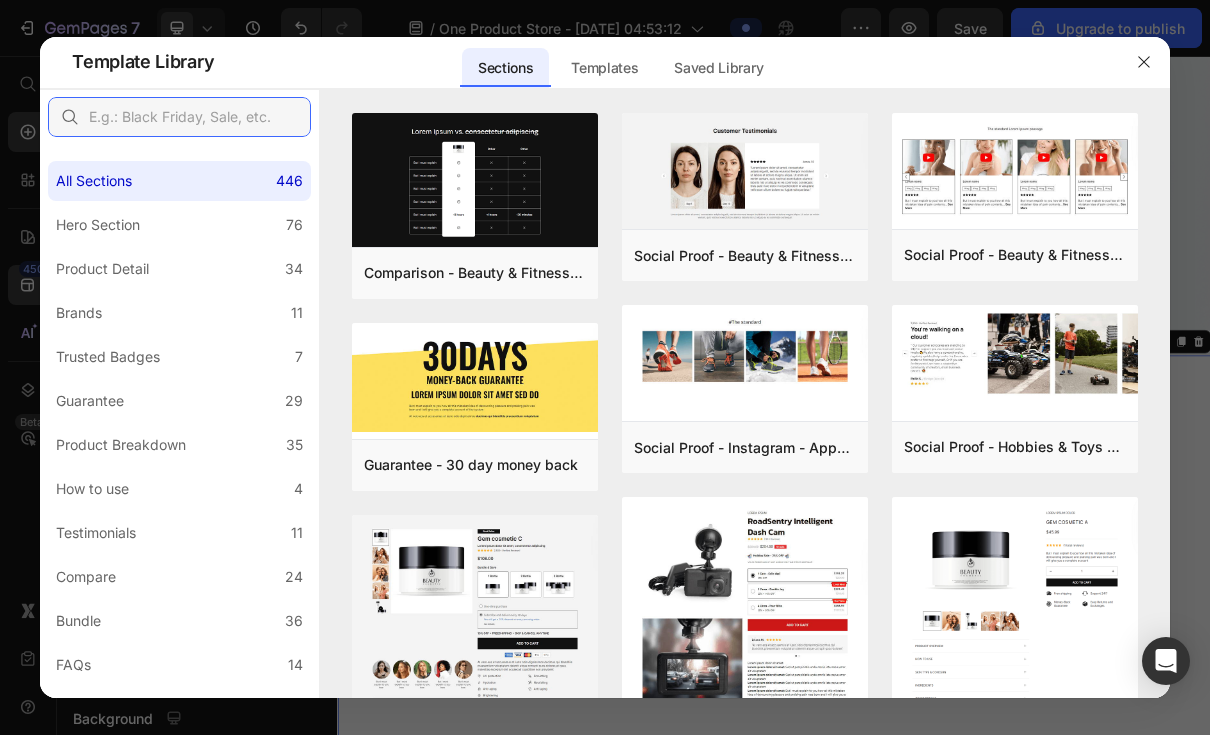 click at bounding box center [179, 117] 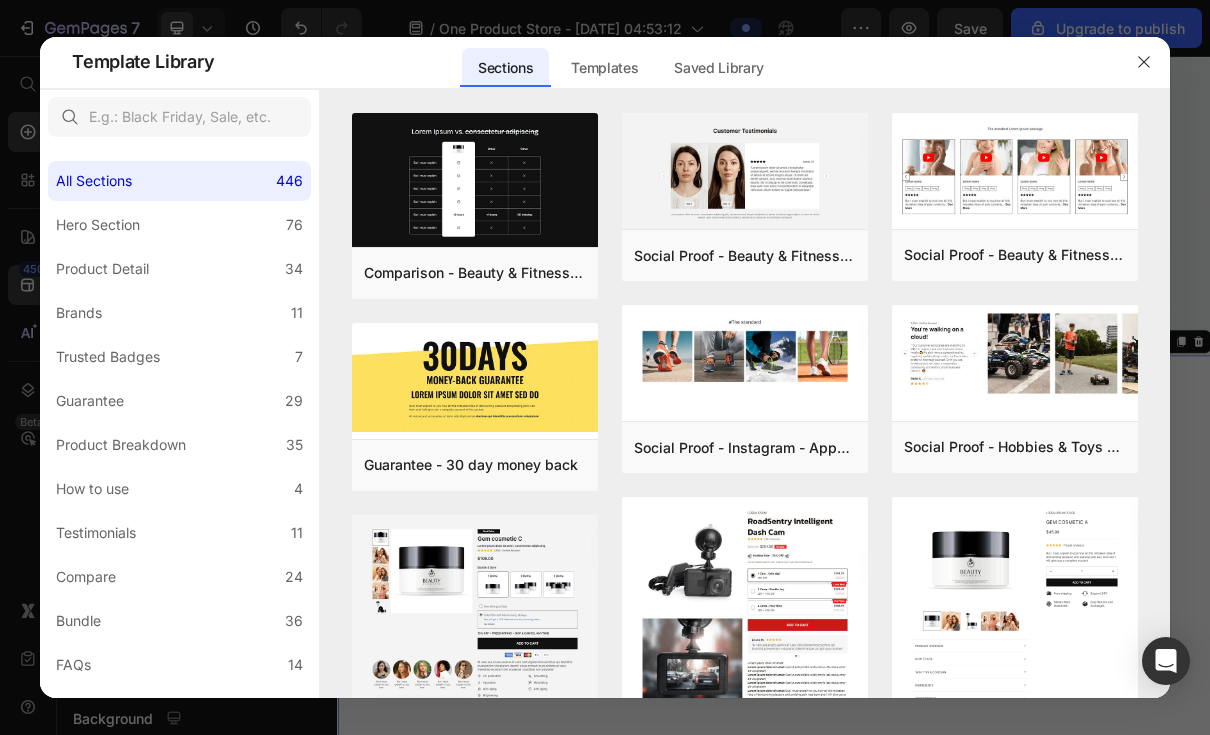 click on "Product Detail 34" 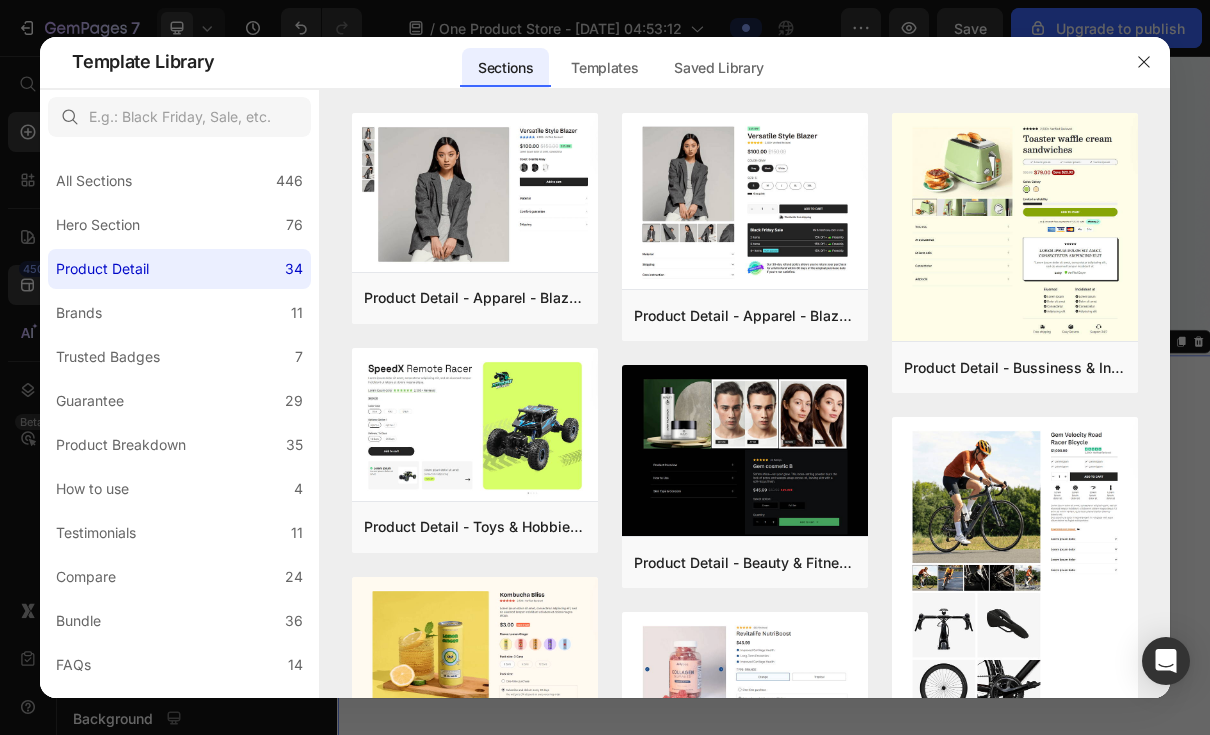 click on "Preview" at bounding box center [0, 0] 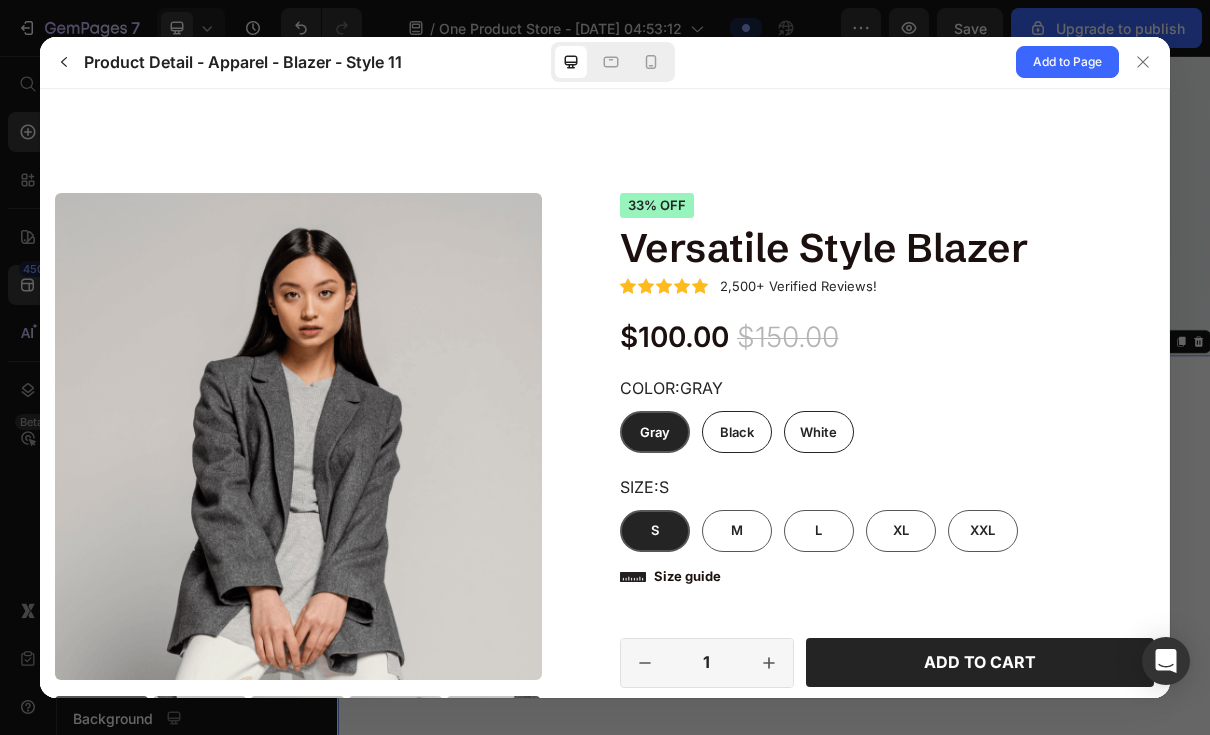 scroll, scrollTop: 0, scrollLeft: 0, axis: both 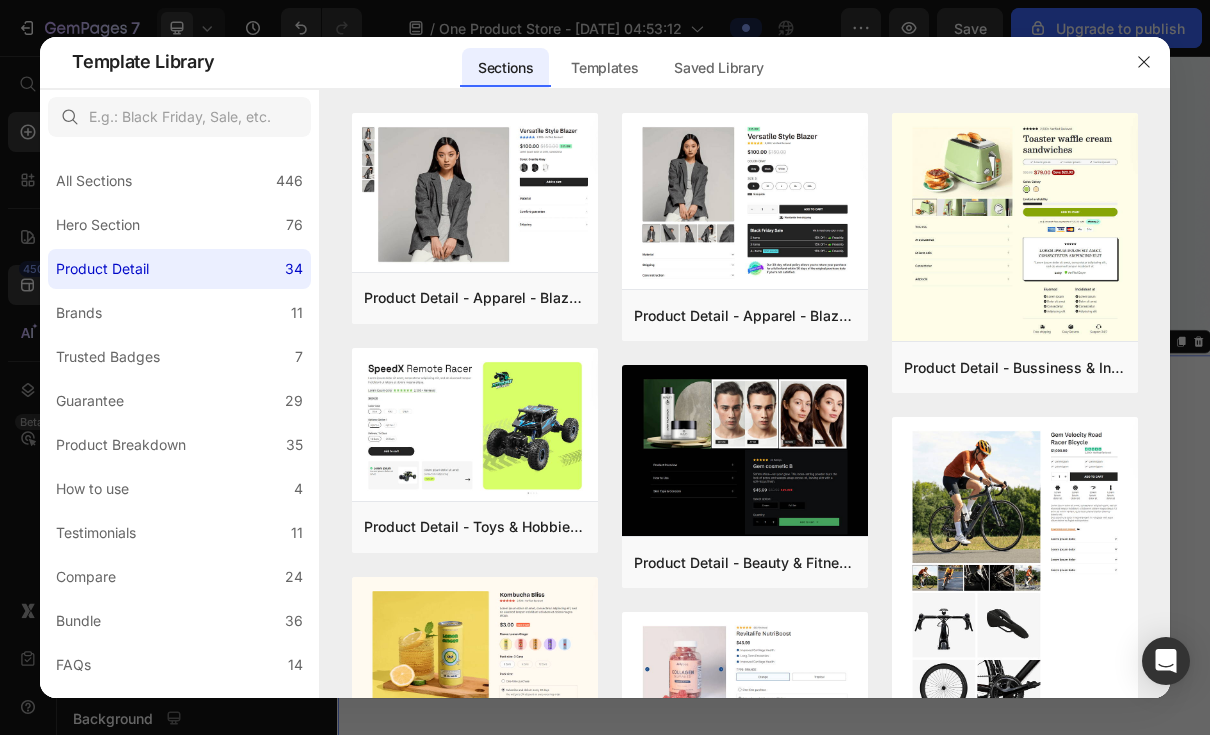 click on "Preview" at bounding box center [0, 0] 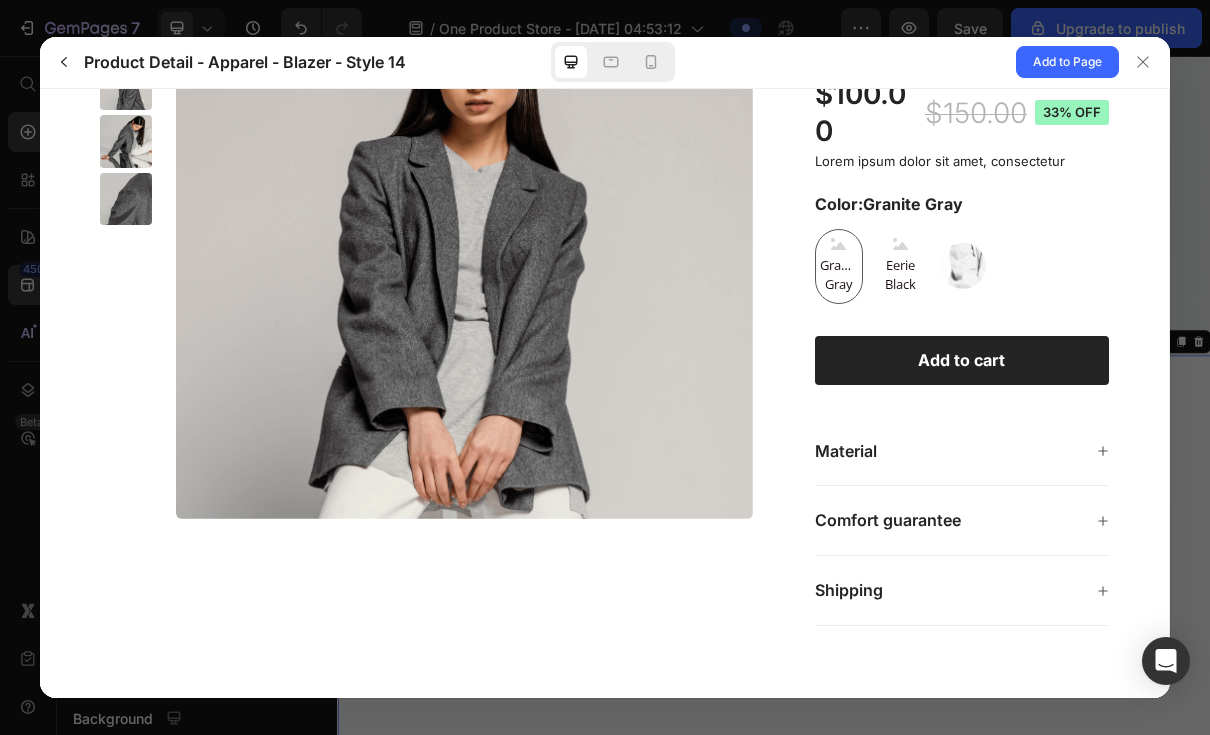 scroll, scrollTop: 248, scrollLeft: 0, axis: vertical 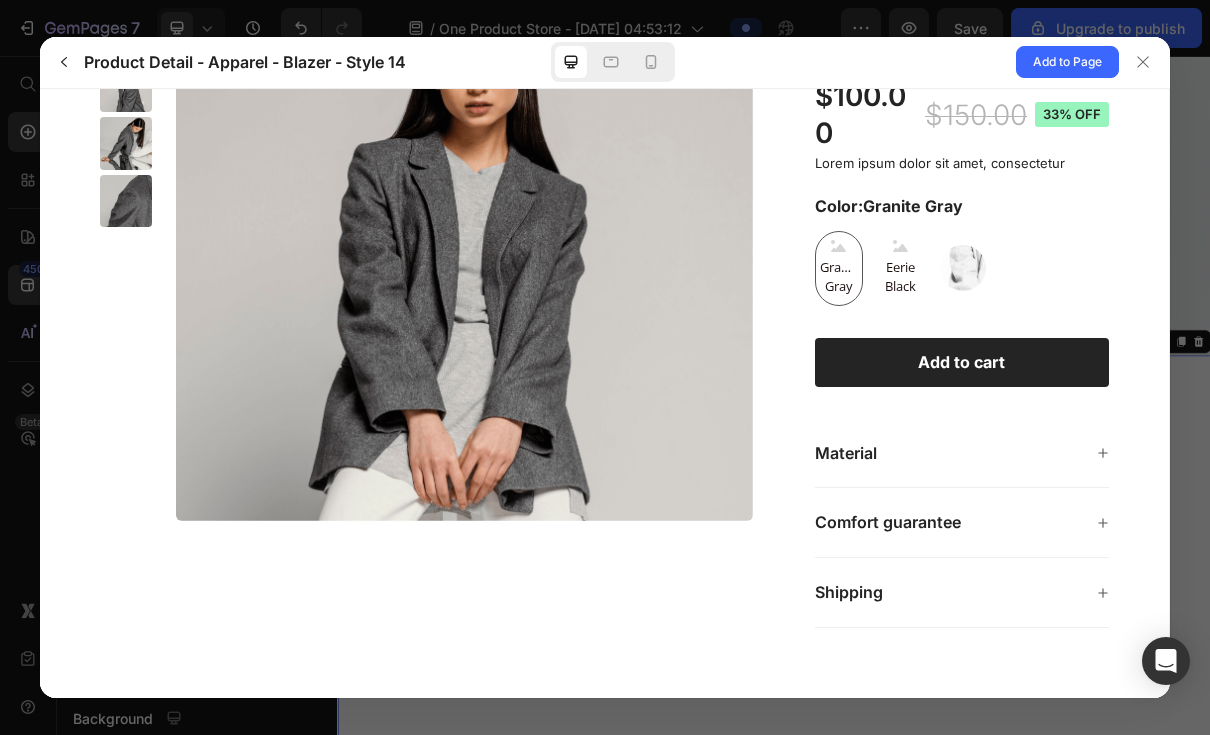 click on "Your selections will add an additional charge of" at bounding box center (604, 273) 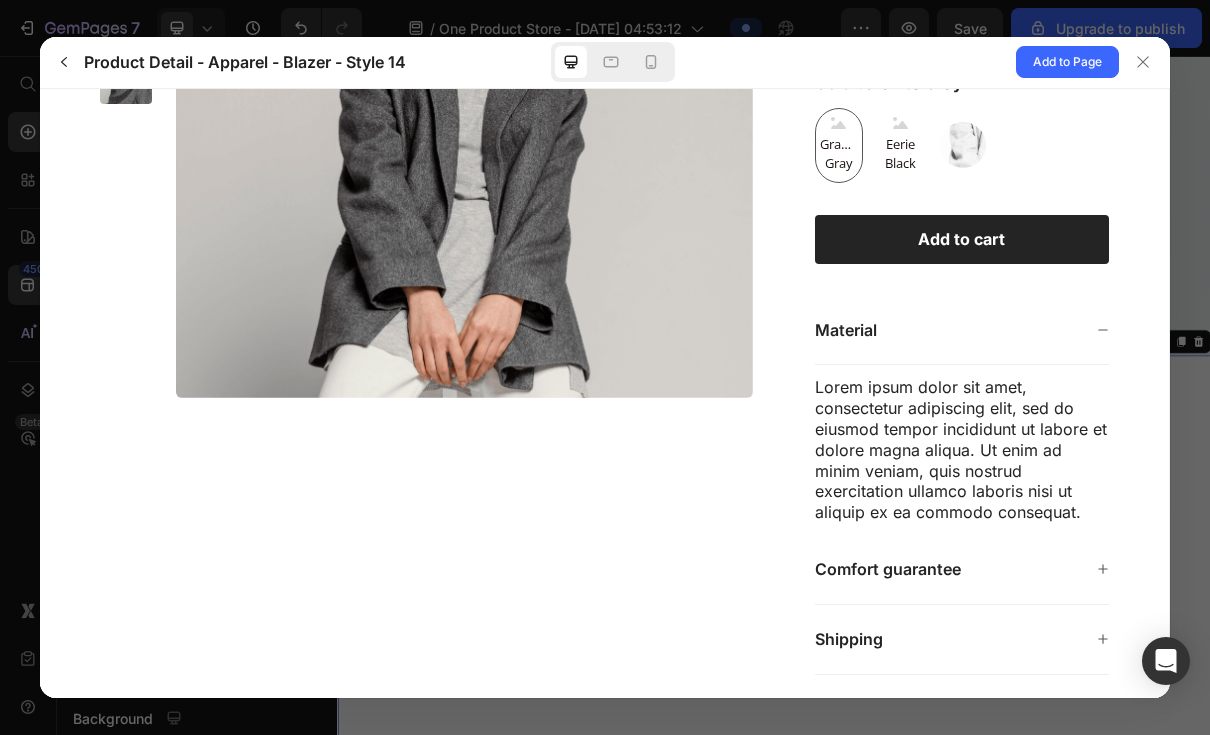 scroll, scrollTop: 372, scrollLeft: 0, axis: vertical 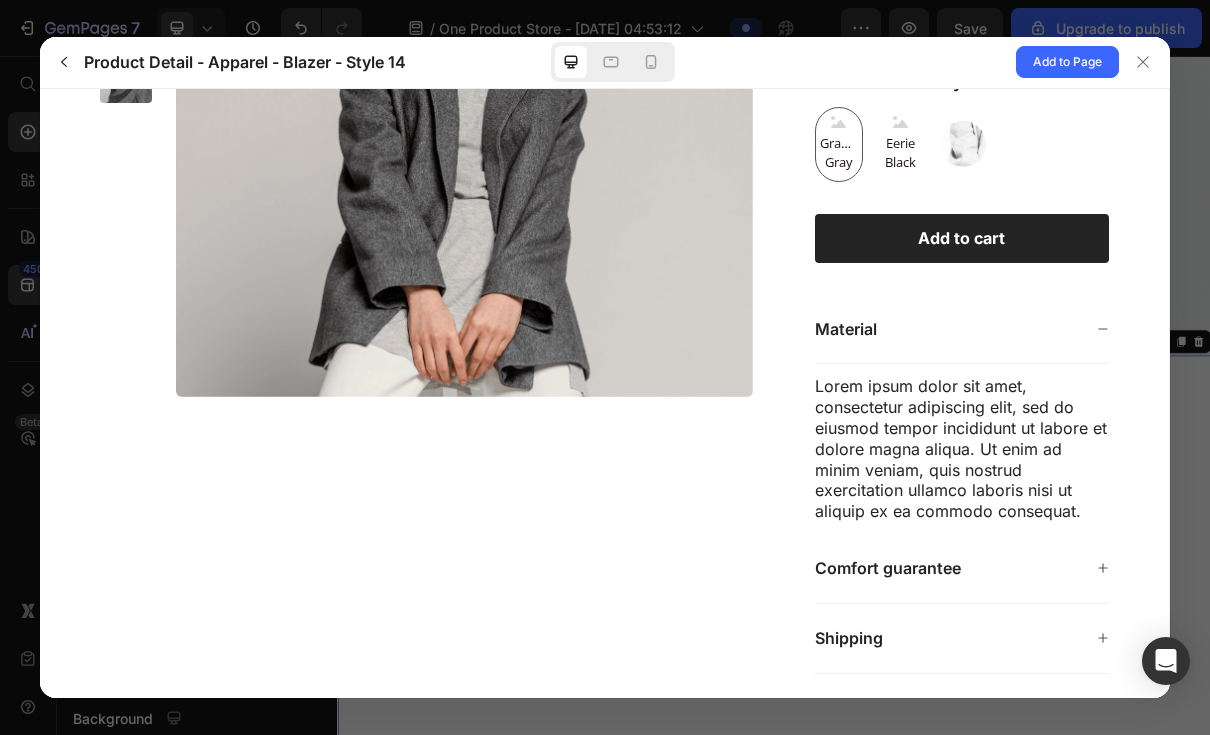 click 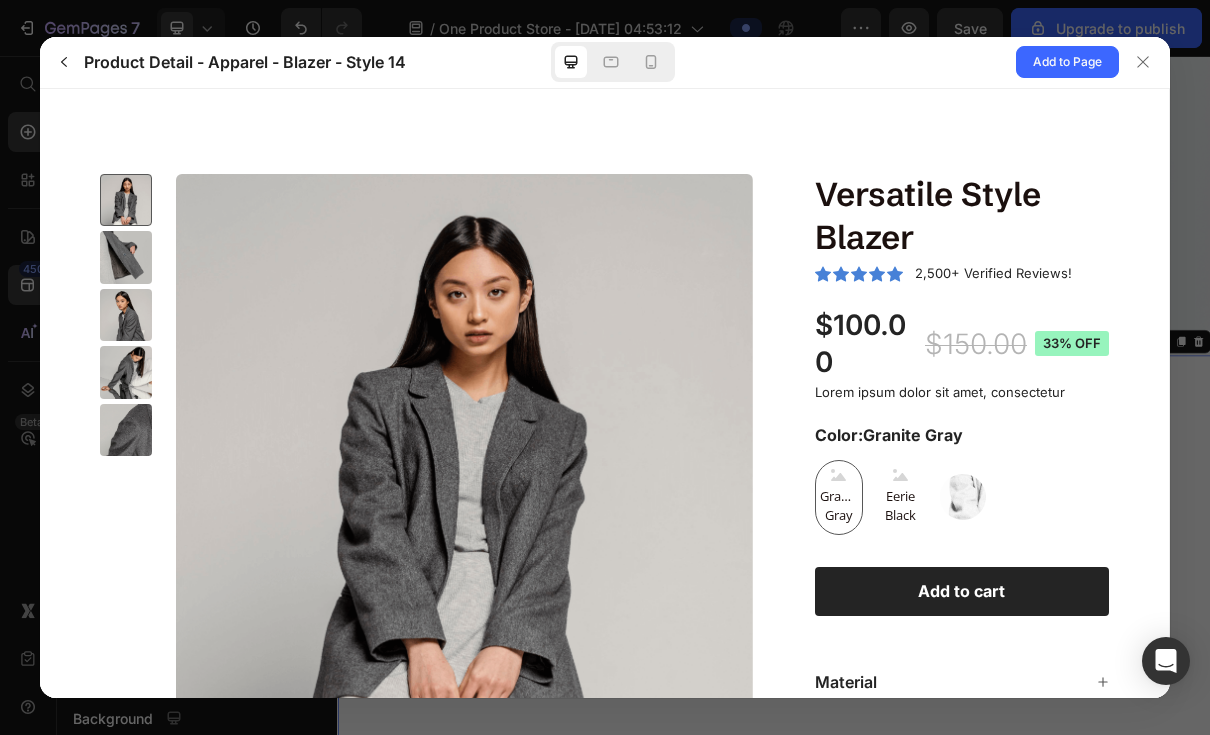 scroll, scrollTop: 11, scrollLeft: 0, axis: vertical 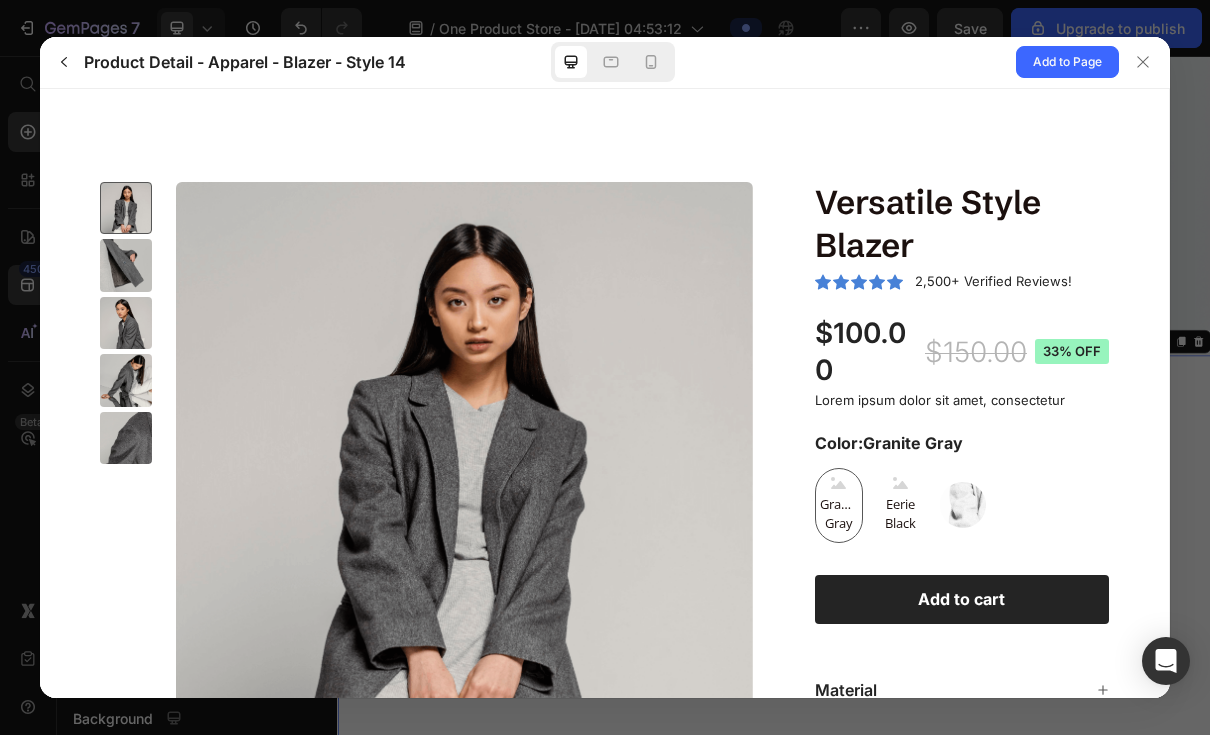 click 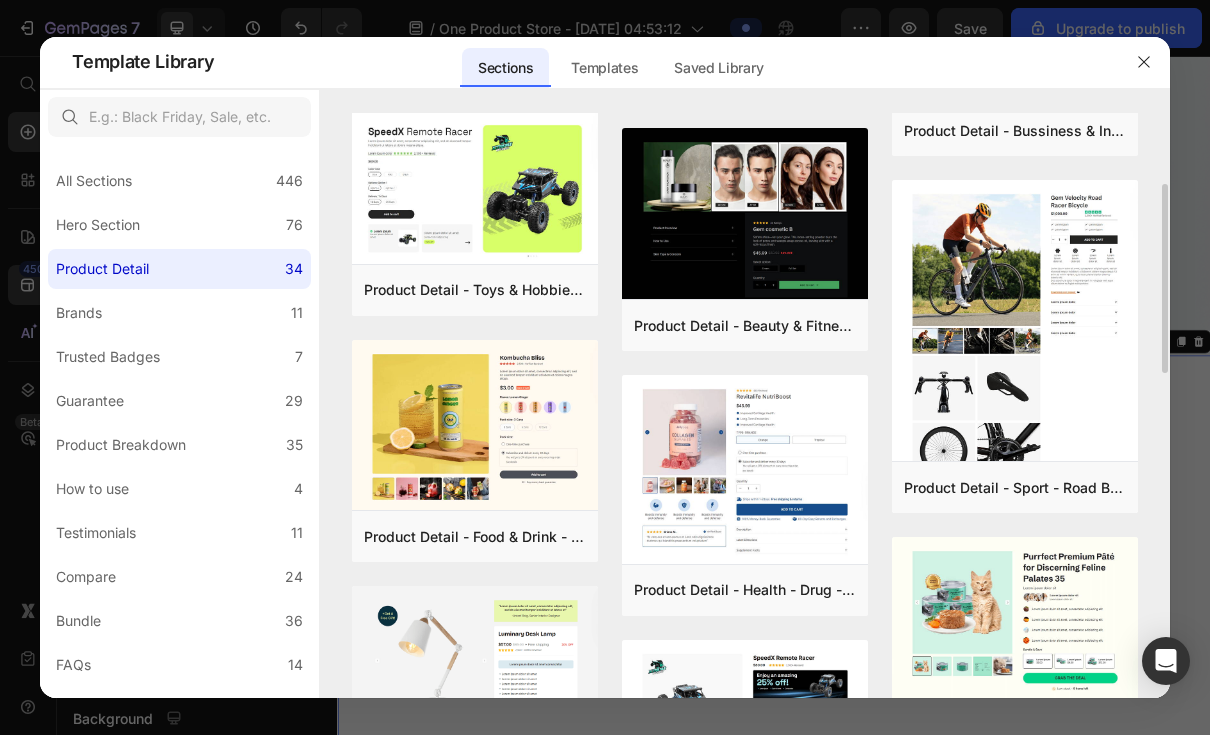 scroll, scrollTop: 240, scrollLeft: 0, axis: vertical 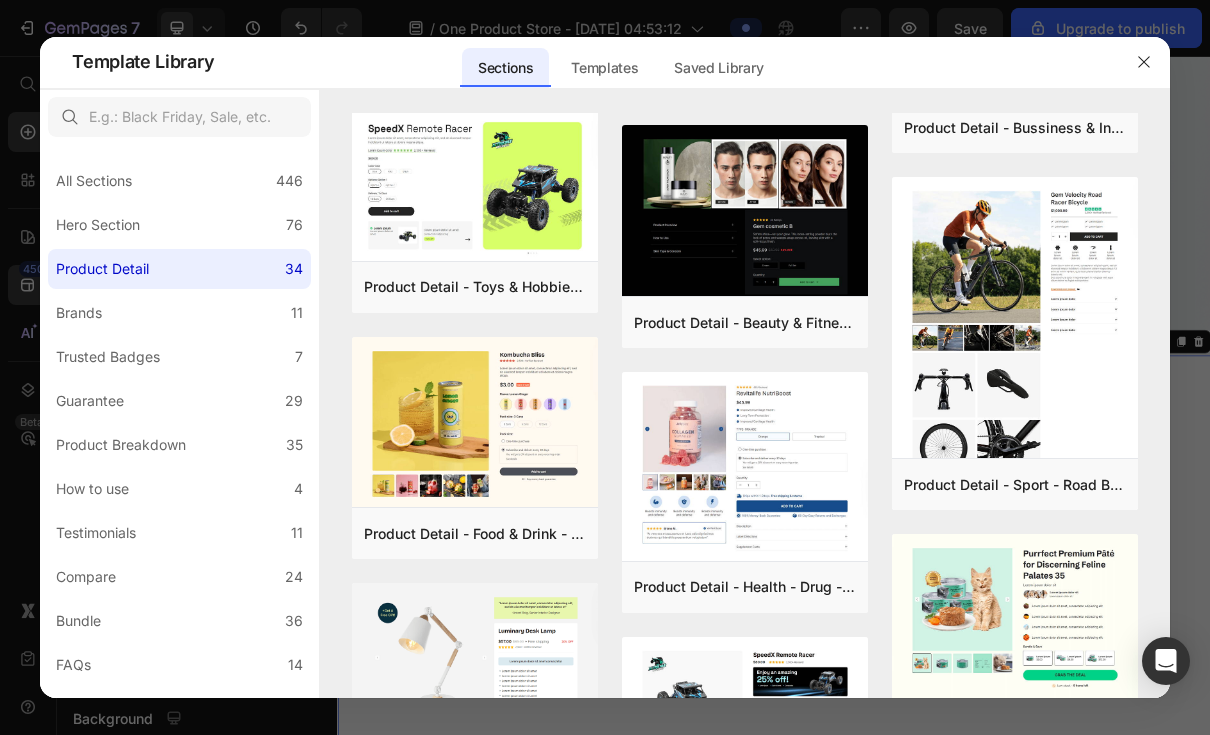 click on "Preview" at bounding box center [0, 0] 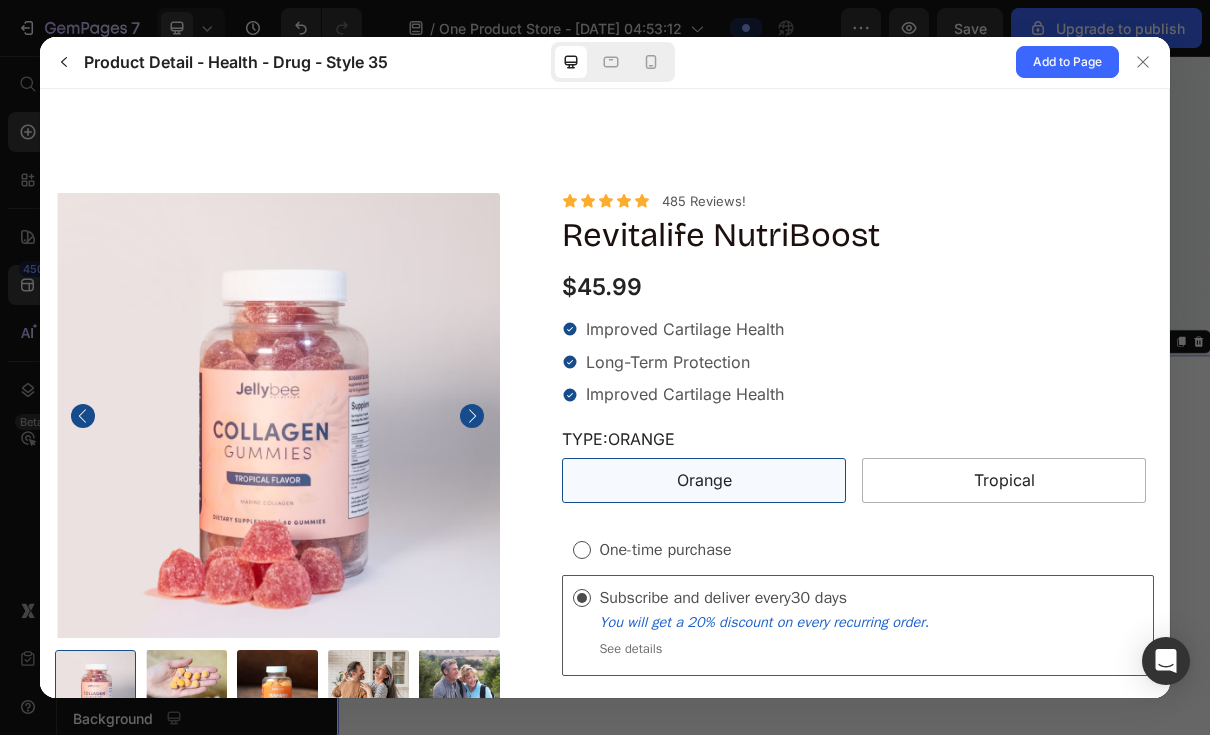 scroll, scrollTop: 0, scrollLeft: 0, axis: both 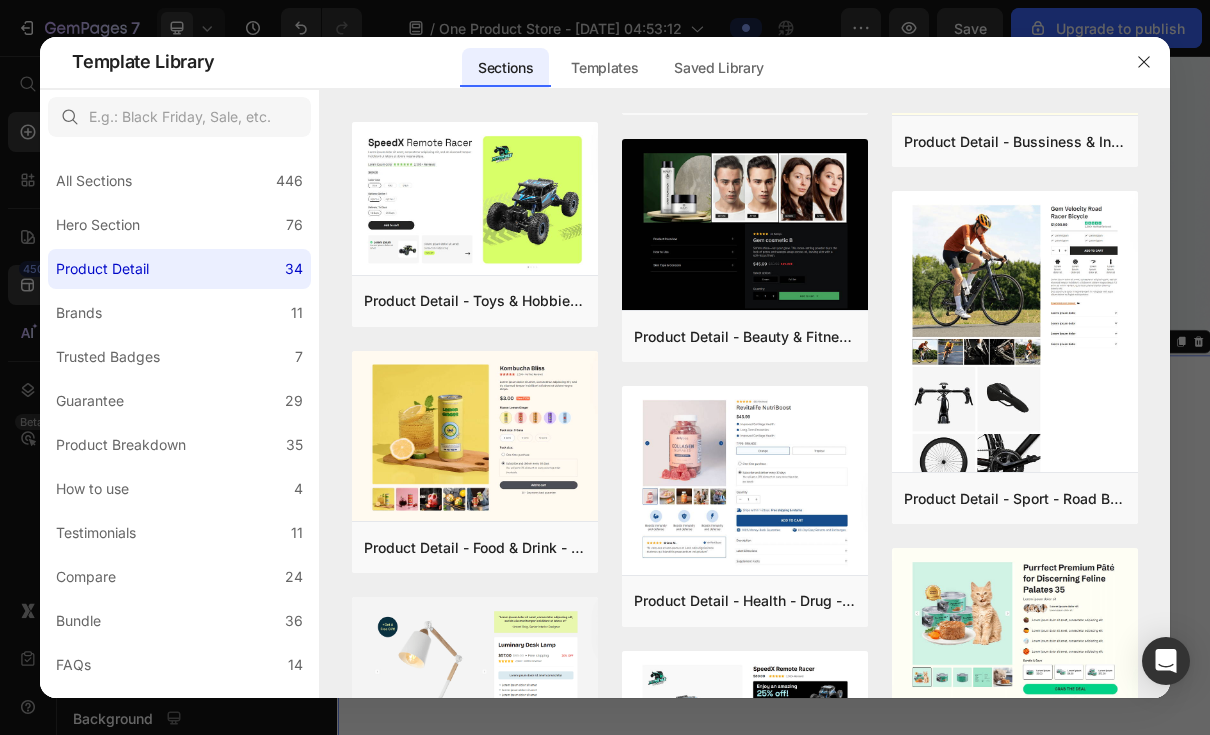 click on "Preview" at bounding box center [0, 0] 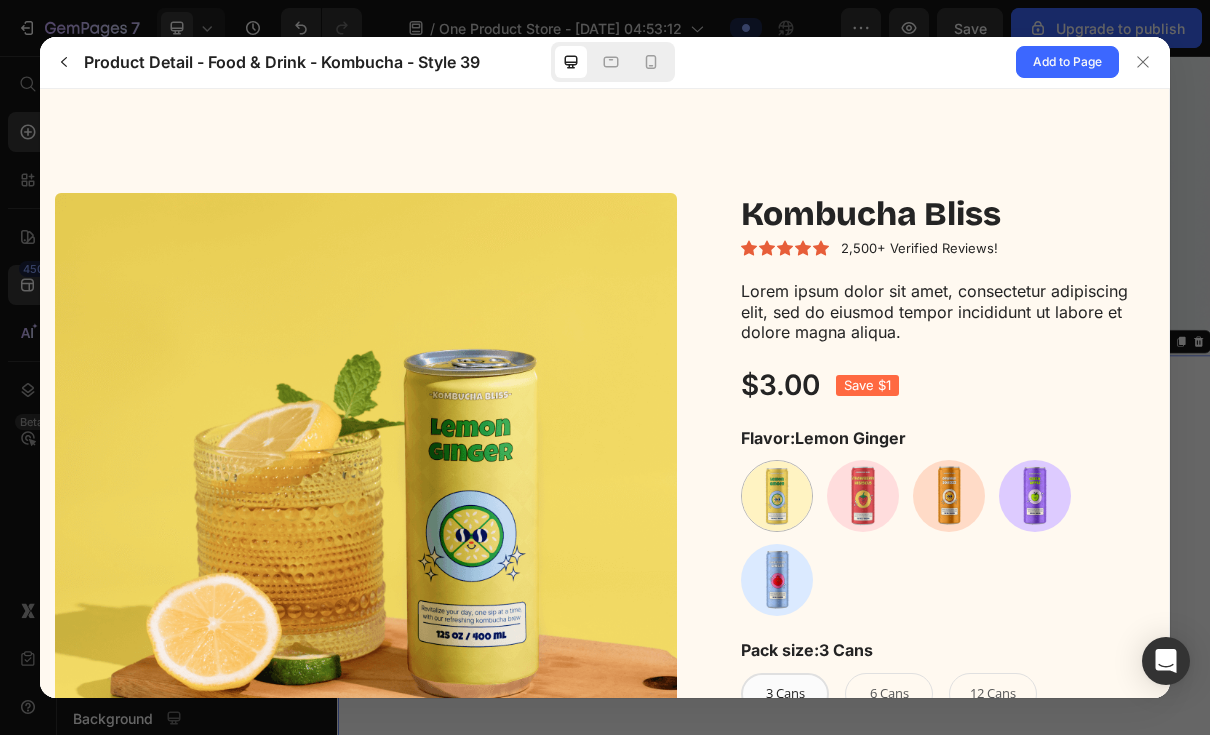 scroll, scrollTop: 0, scrollLeft: 0, axis: both 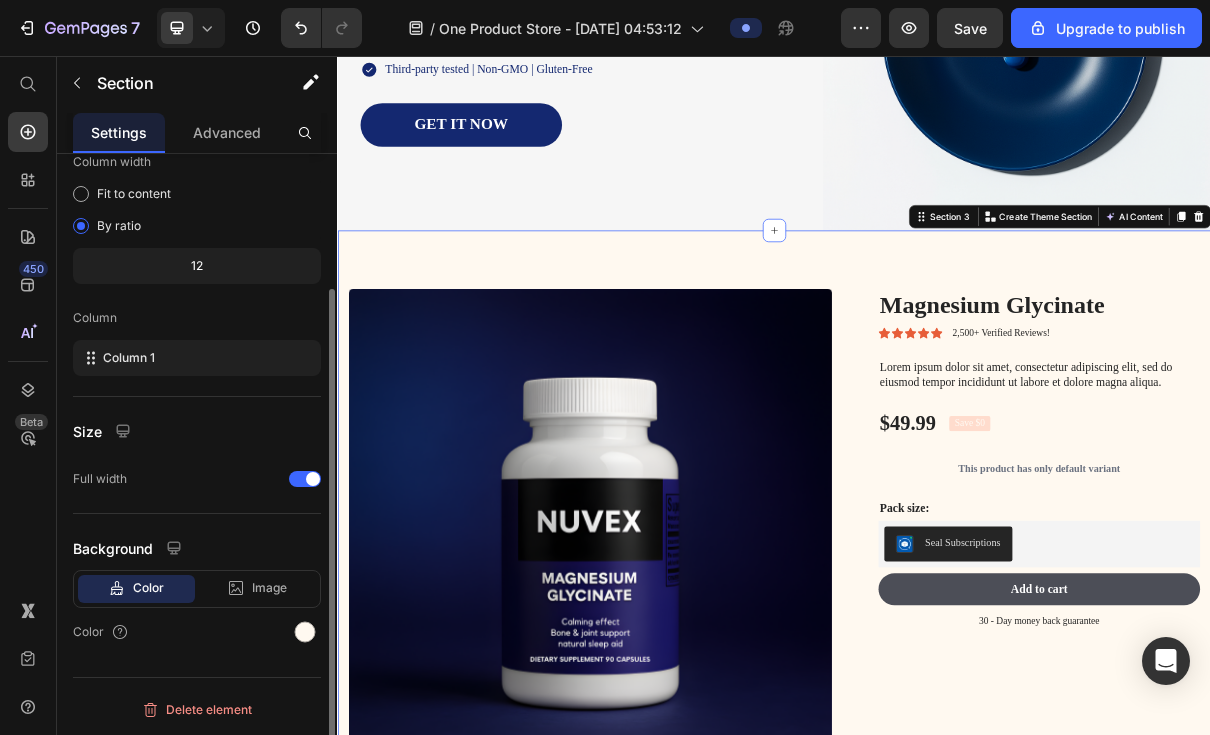 click at bounding box center (305, 632) 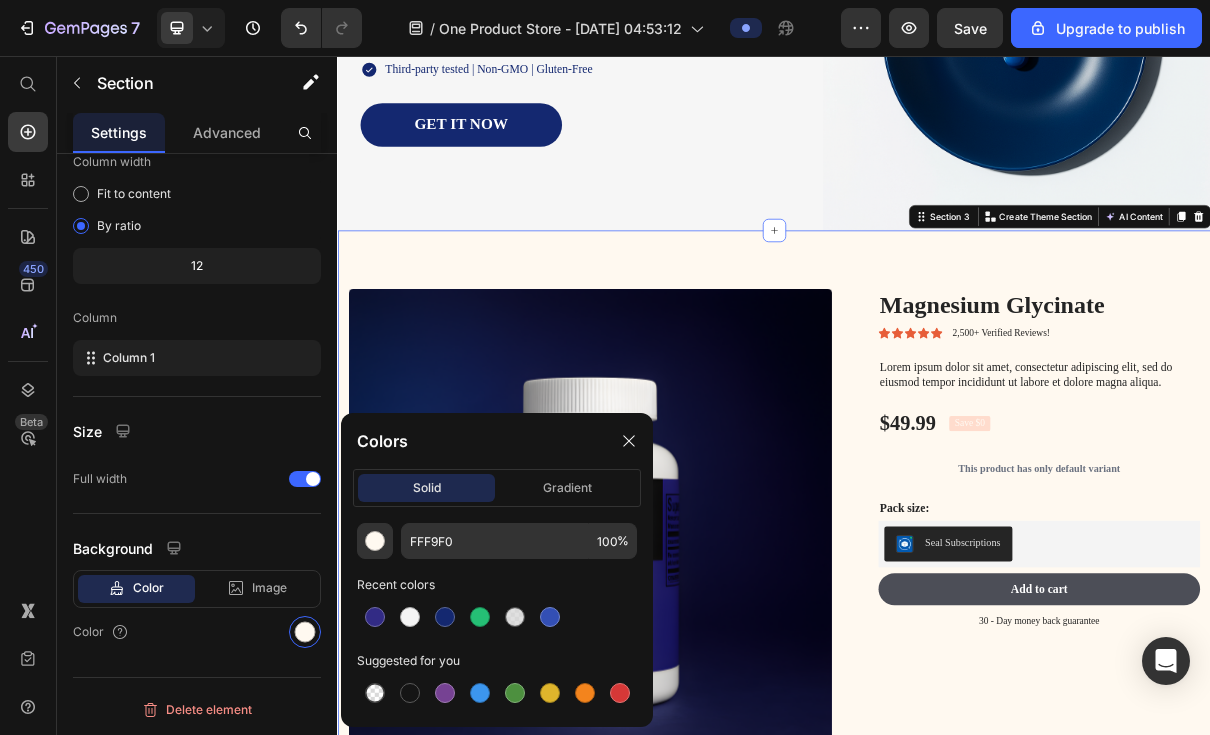 click at bounding box center [410, 617] 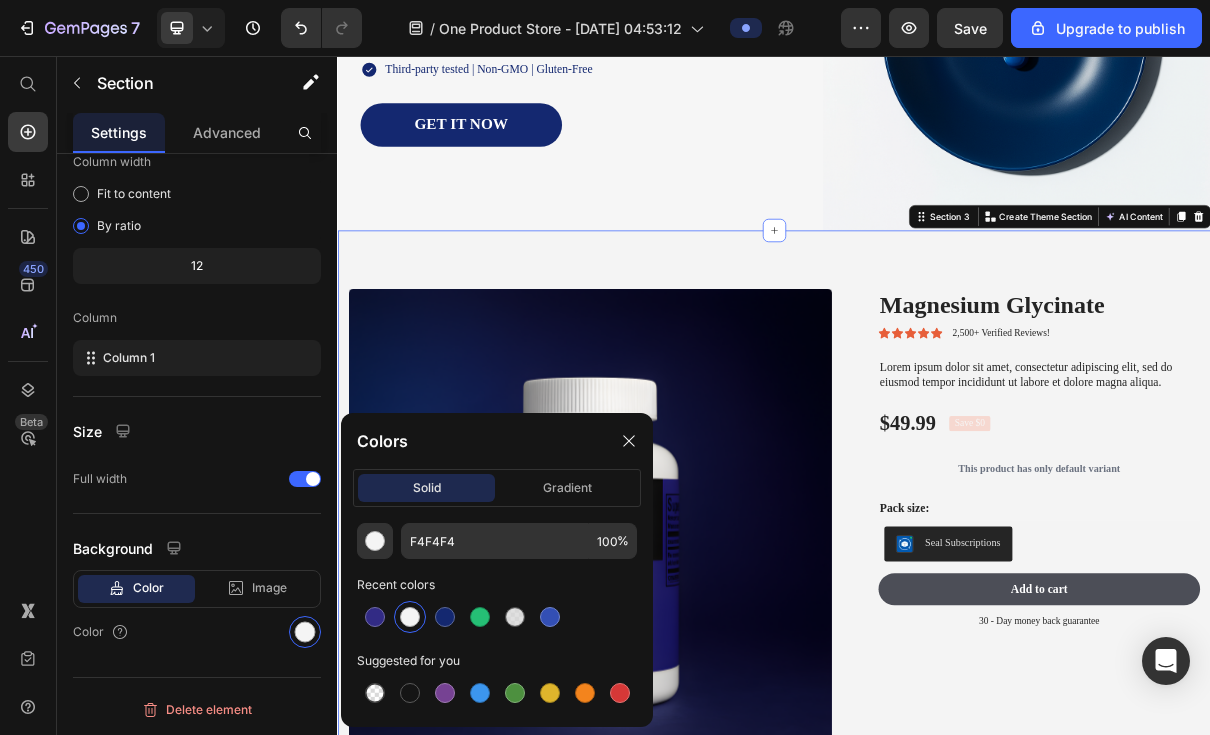click at bounding box center [629, 441] 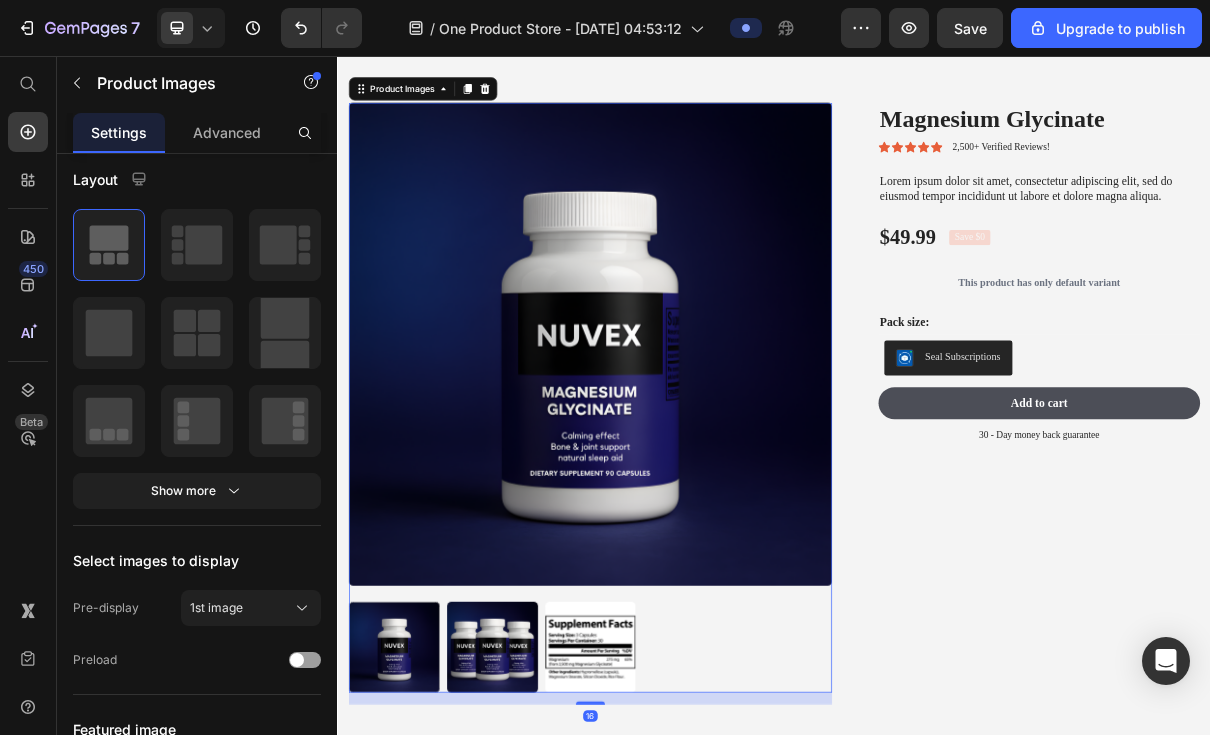 scroll, scrollTop: 0, scrollLeft: 0, axis: both 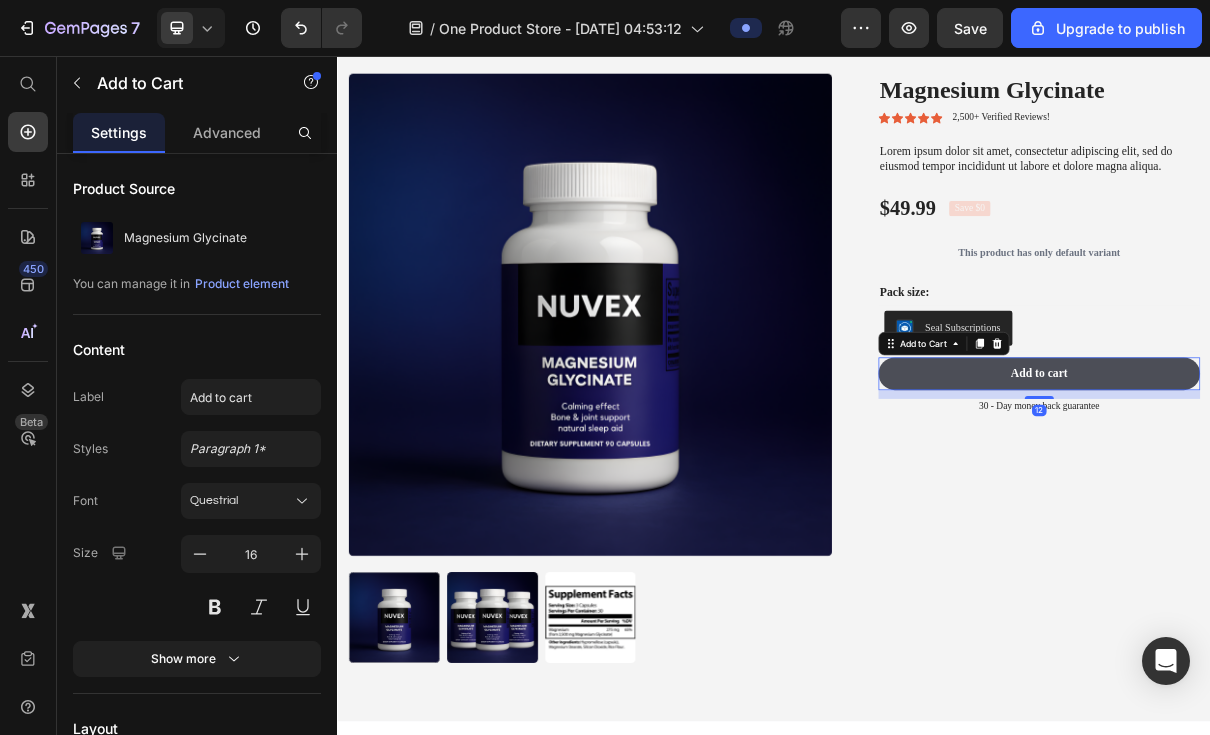 click on "Add to cart" at bounding box center (1301, 492) 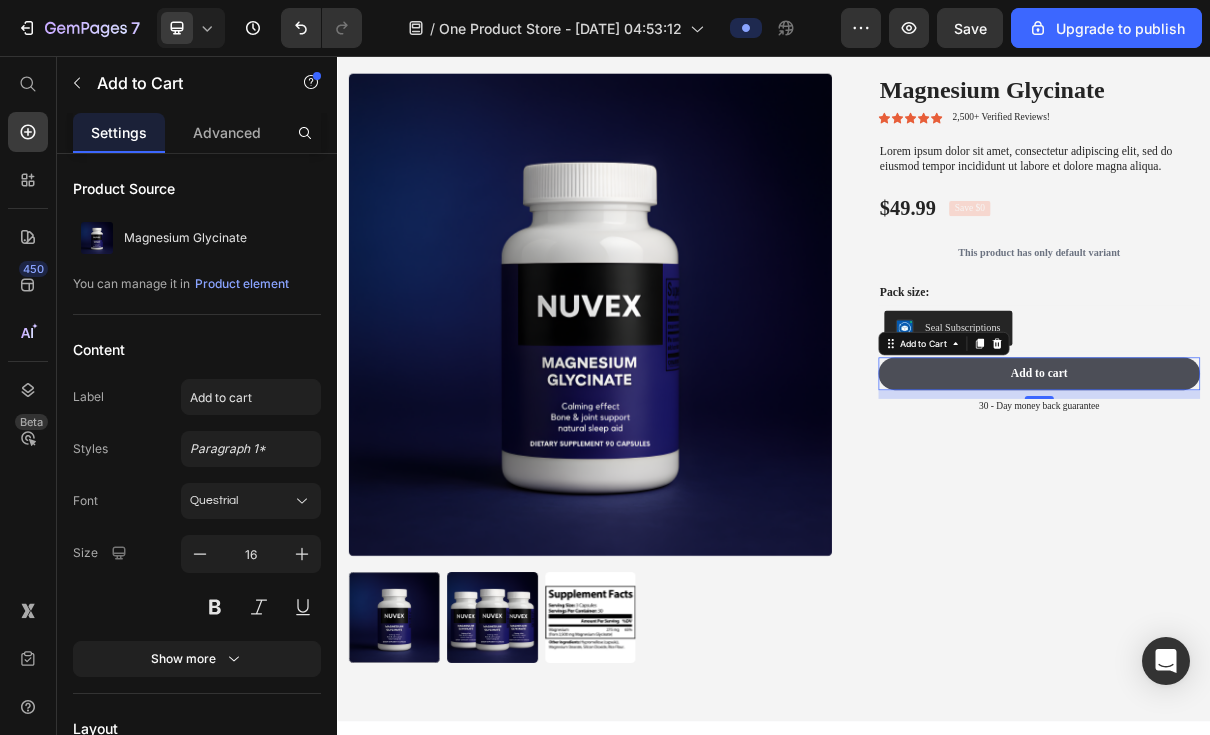 click on "Add to cart" at bounding box center [1301, 492] 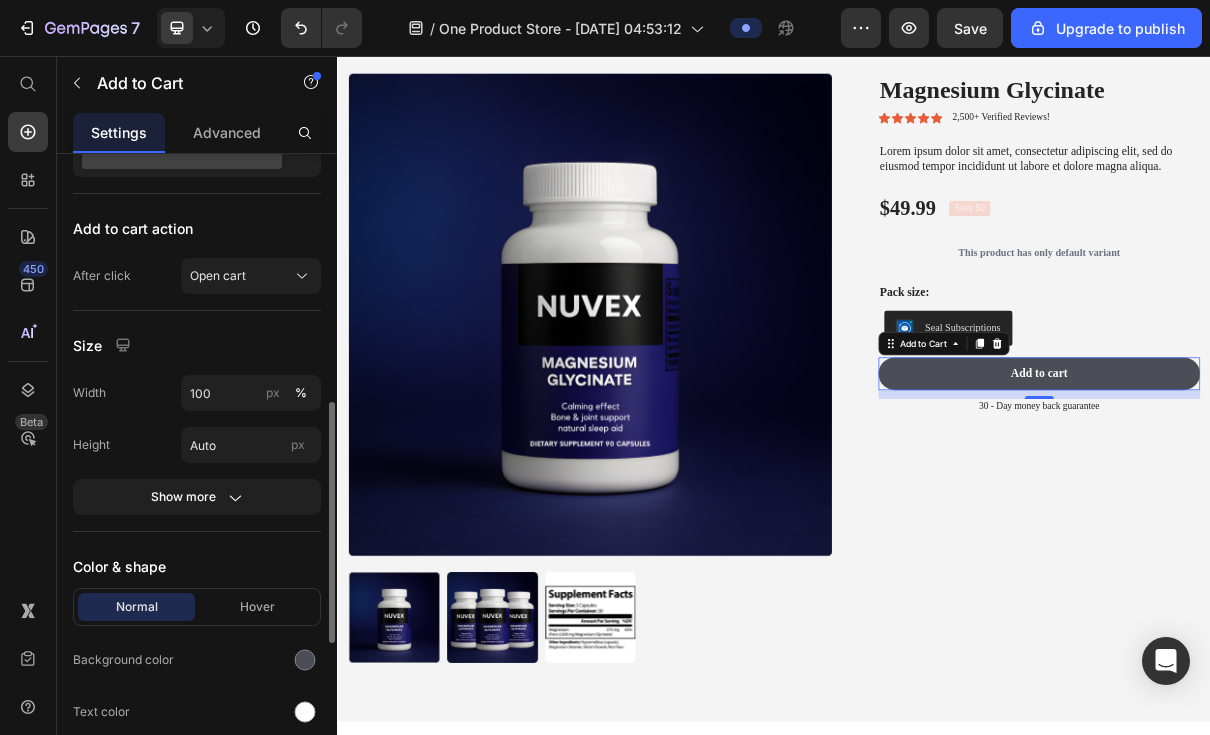 scroll, scrollTop: 642, scrollLeft: 0, axis: vertical 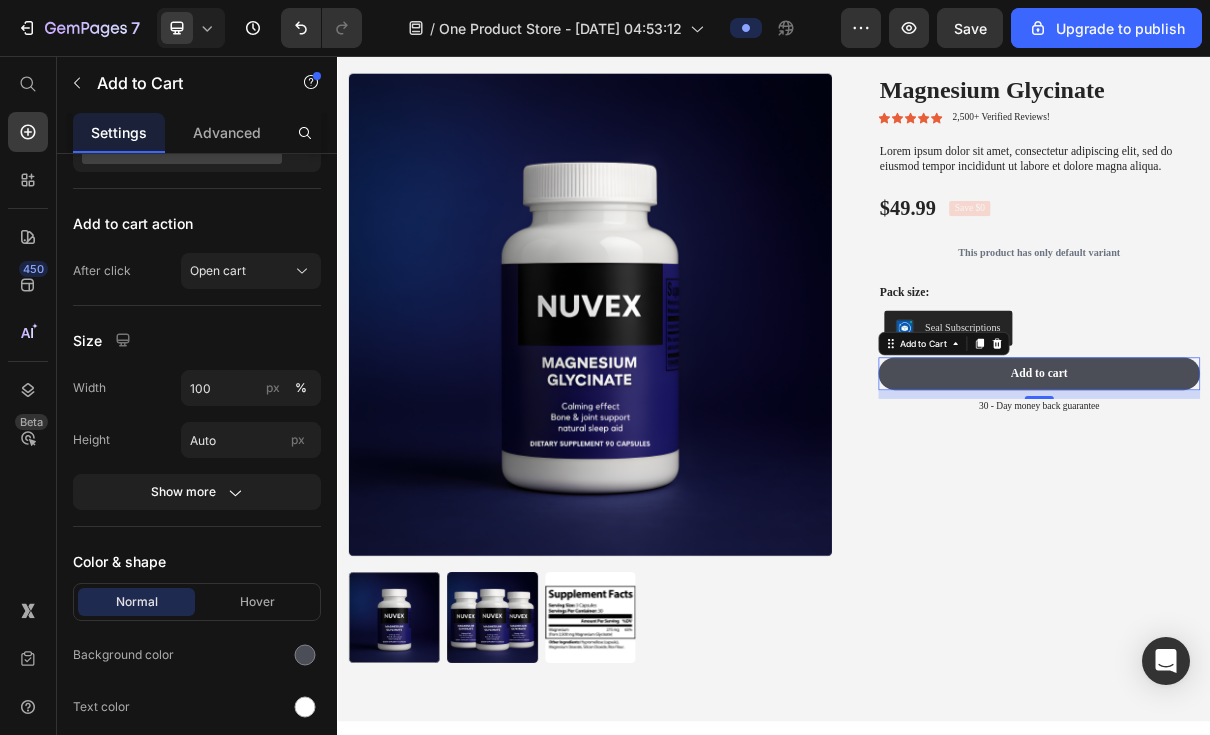 click at bounding box center (305, 655) 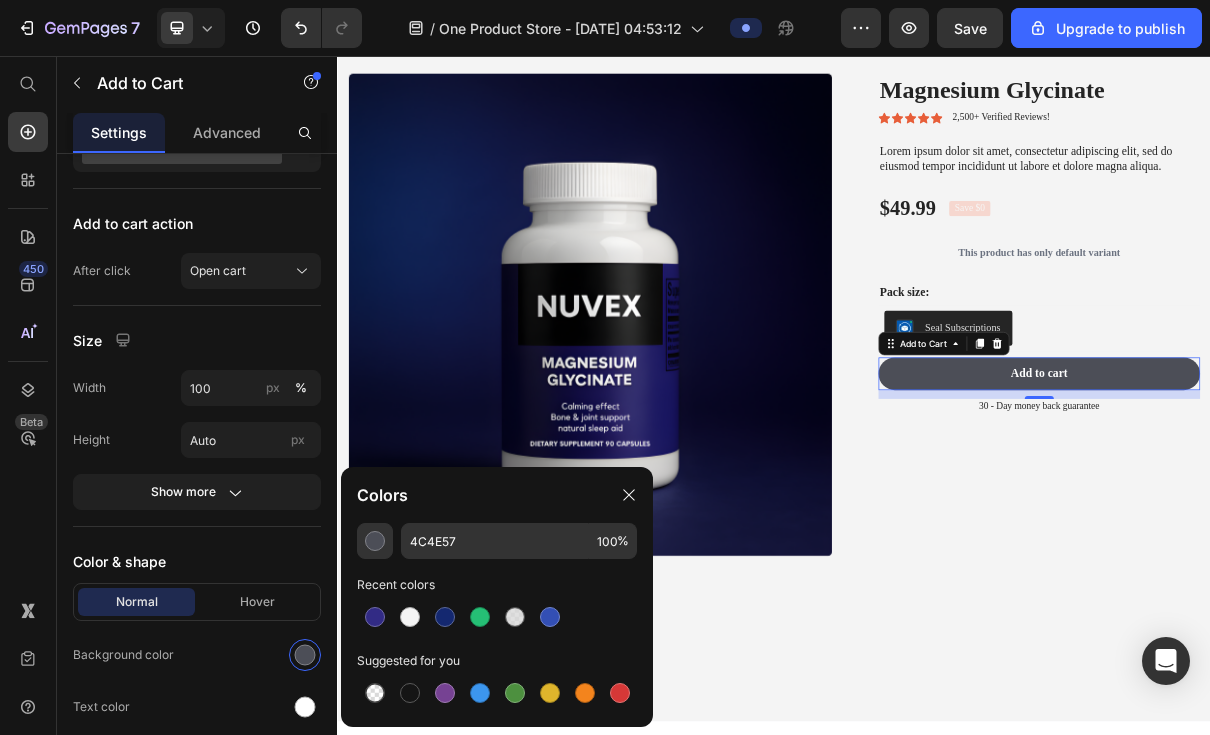 click at bounding box center [445, 617] 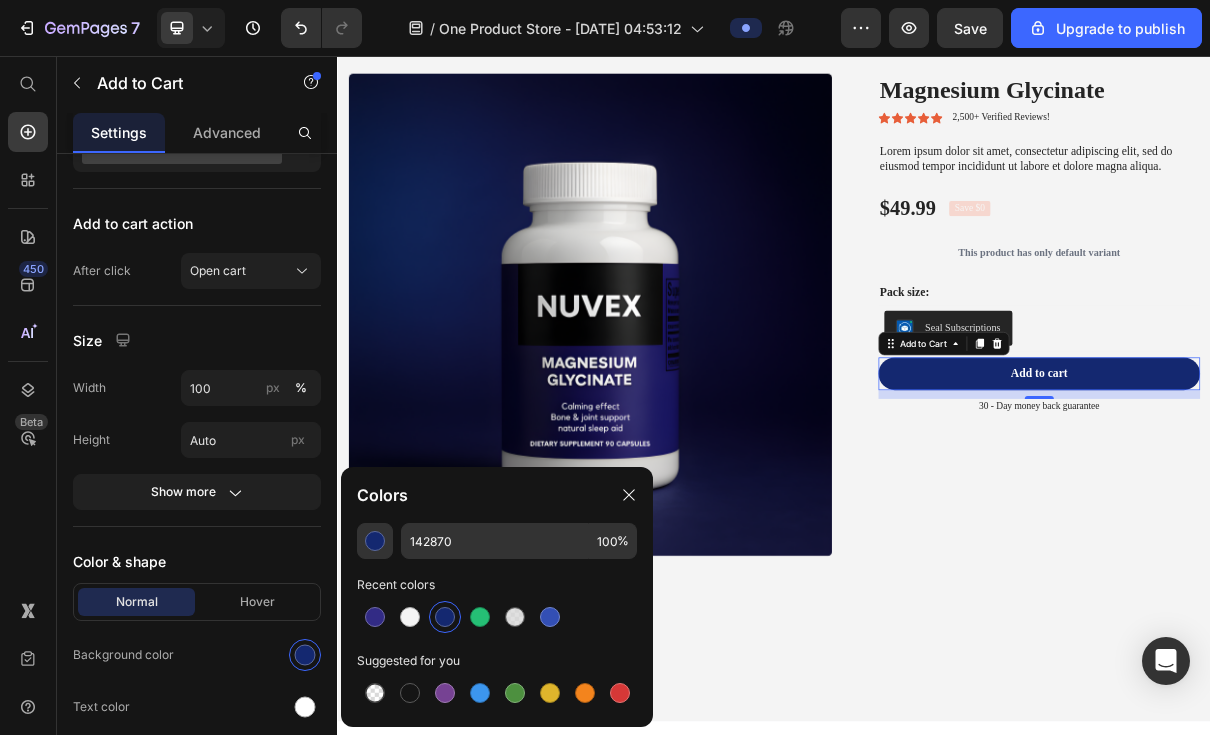 click on "Add to cart" at bounding box center (1301, 492) 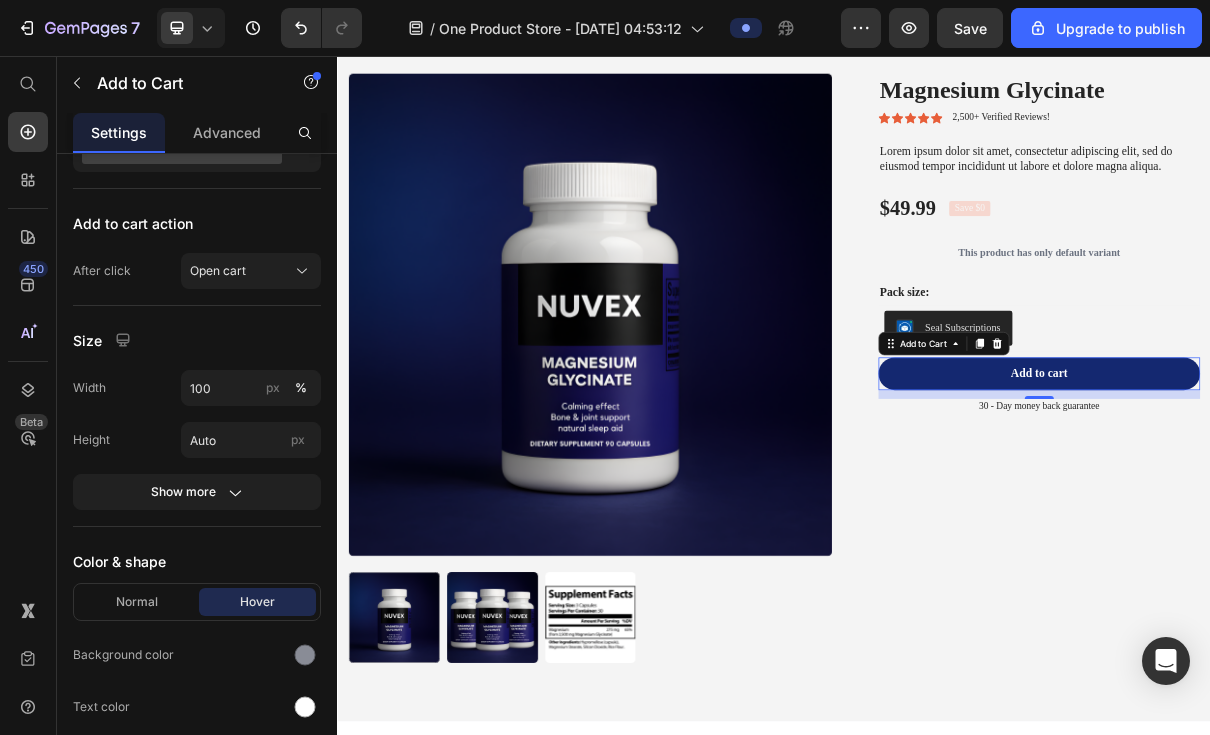click at bounding box center (305, 655) 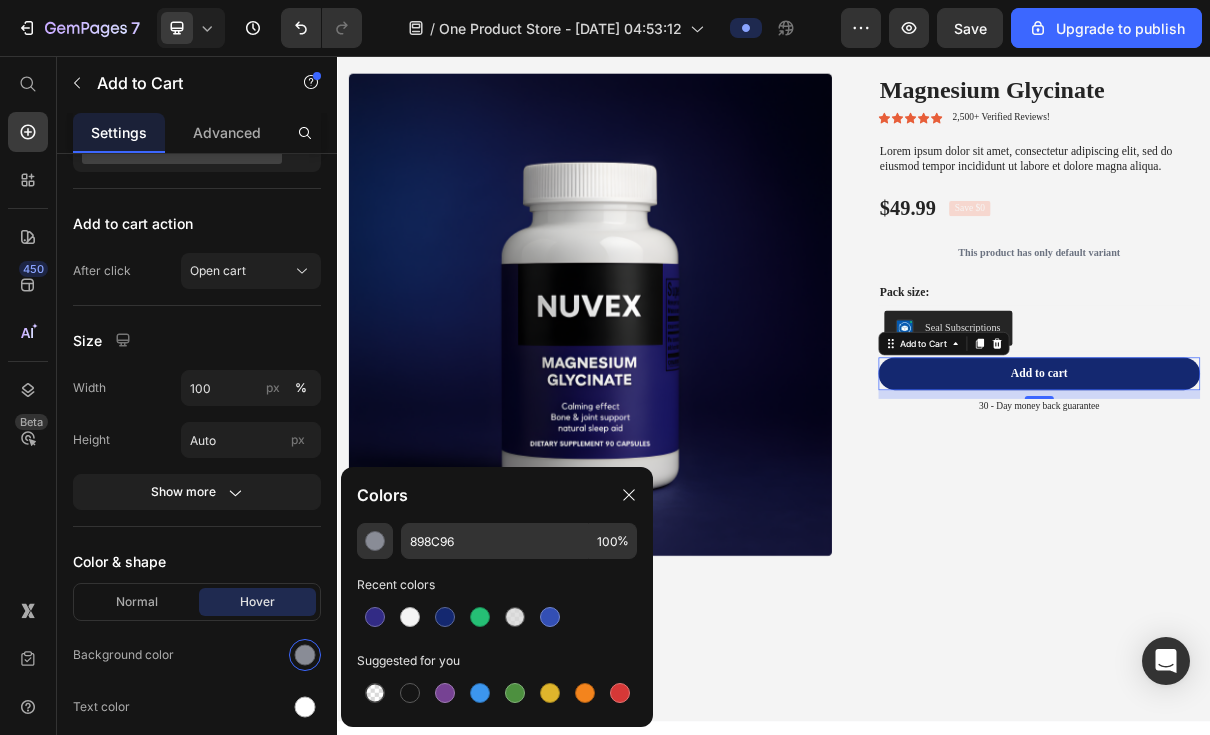 click at bounding box center [550, 617] 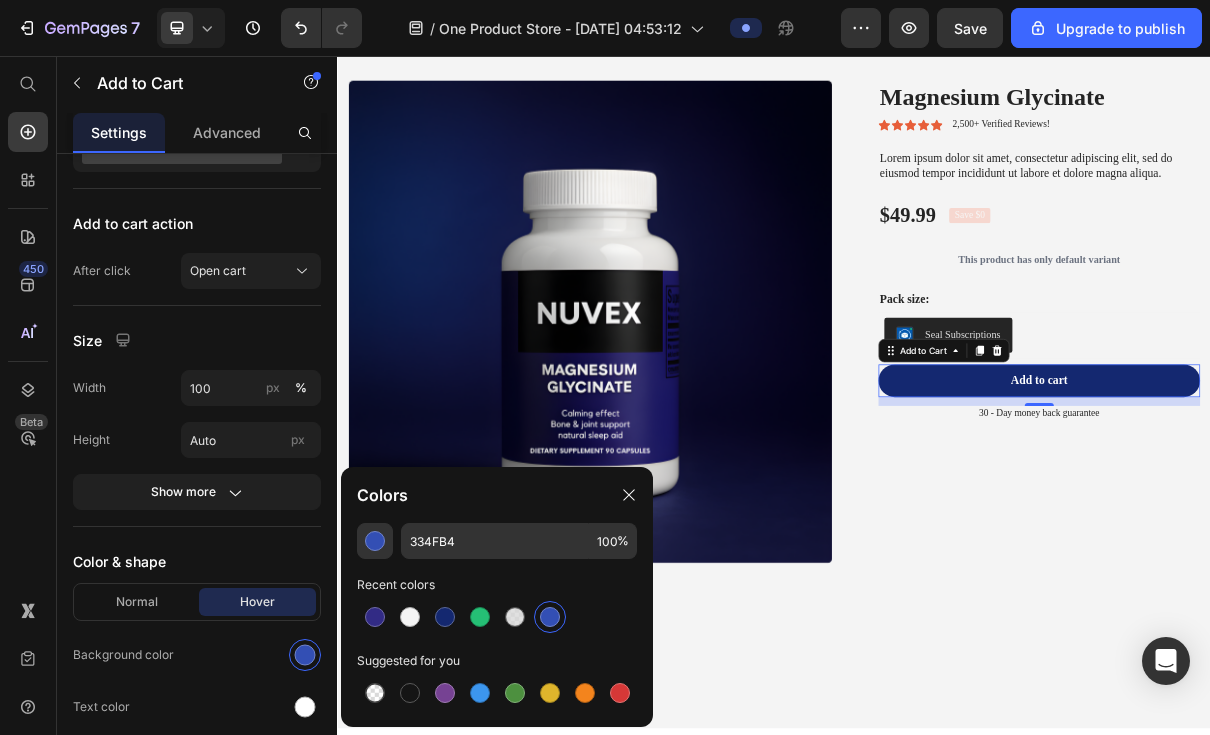 scroll, scrollTop: 704, scrollLeft: 0, axis: vertical 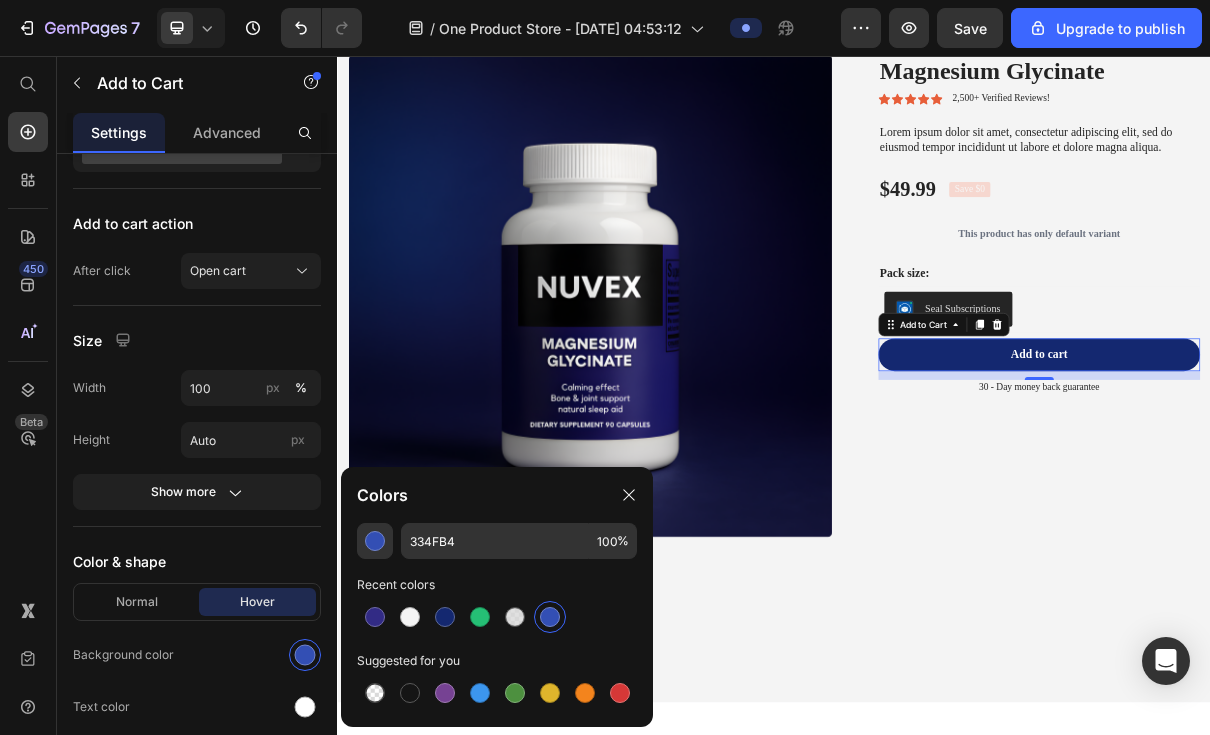 click on "Colors" 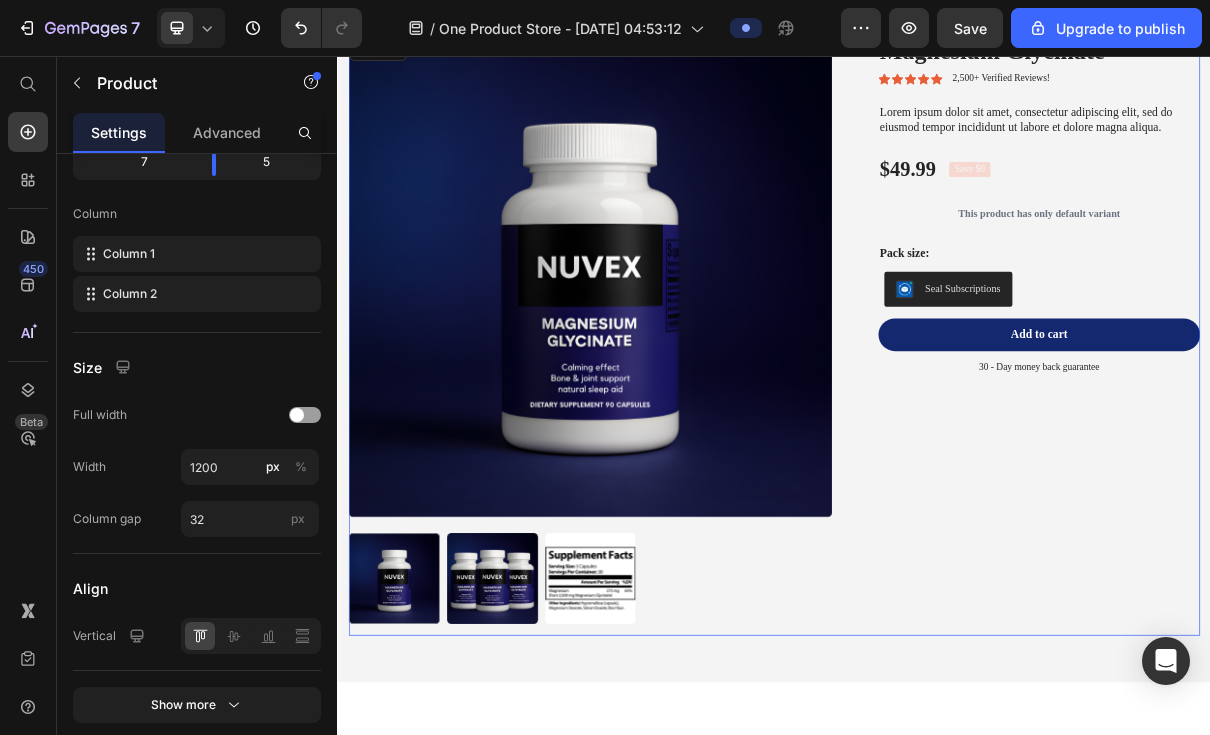 scroll, scrollTop: 0, scrollLeft: 0, axis: both 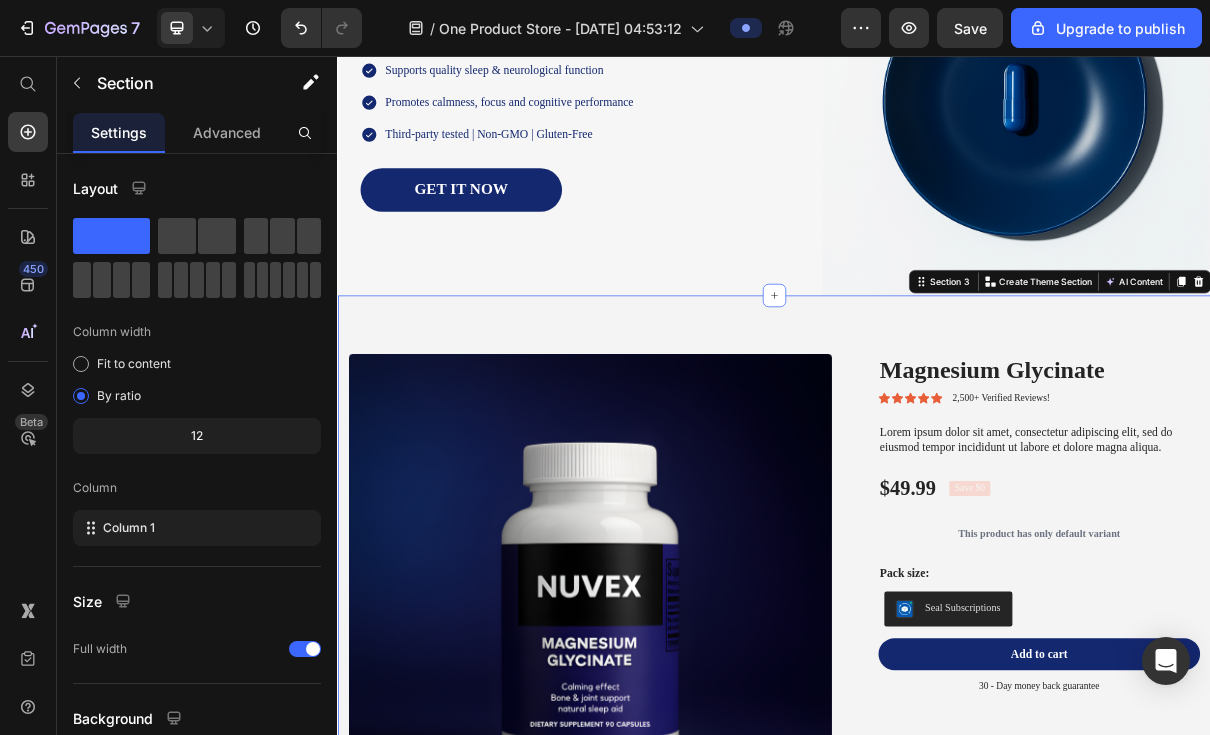 click 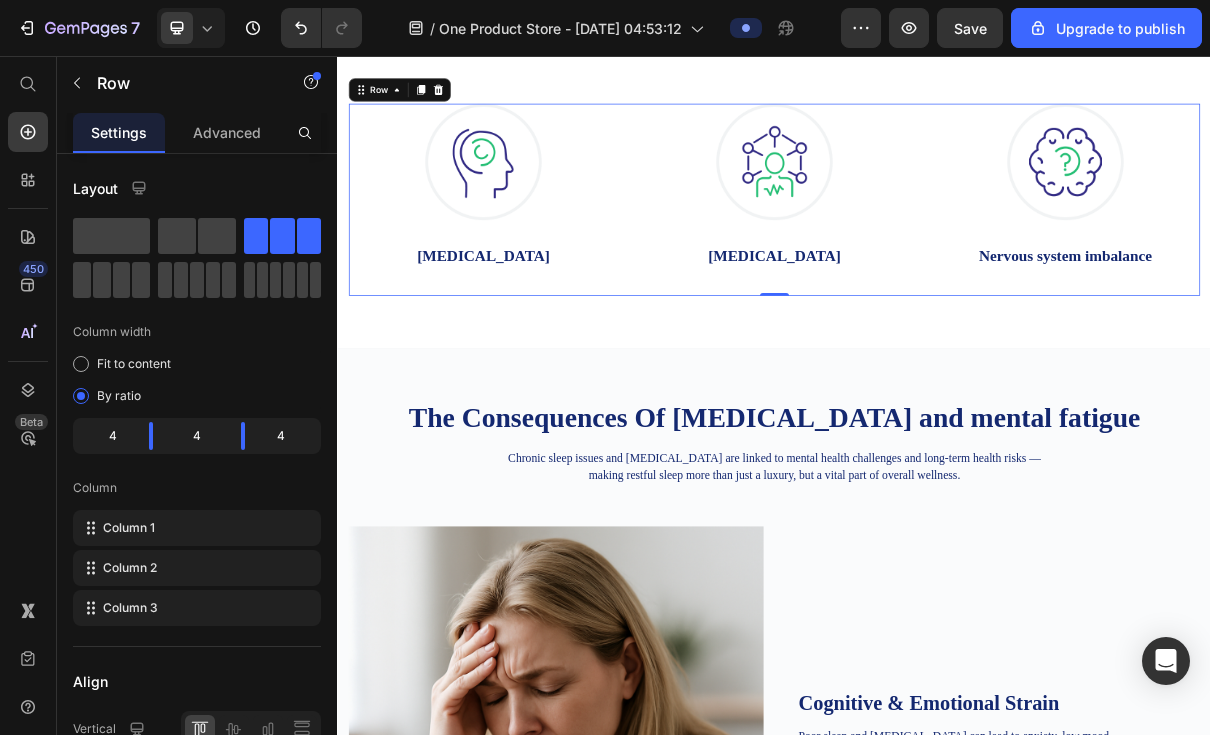 scroll, scrollTop: 820, scrollLeft: 0, axis: vertical 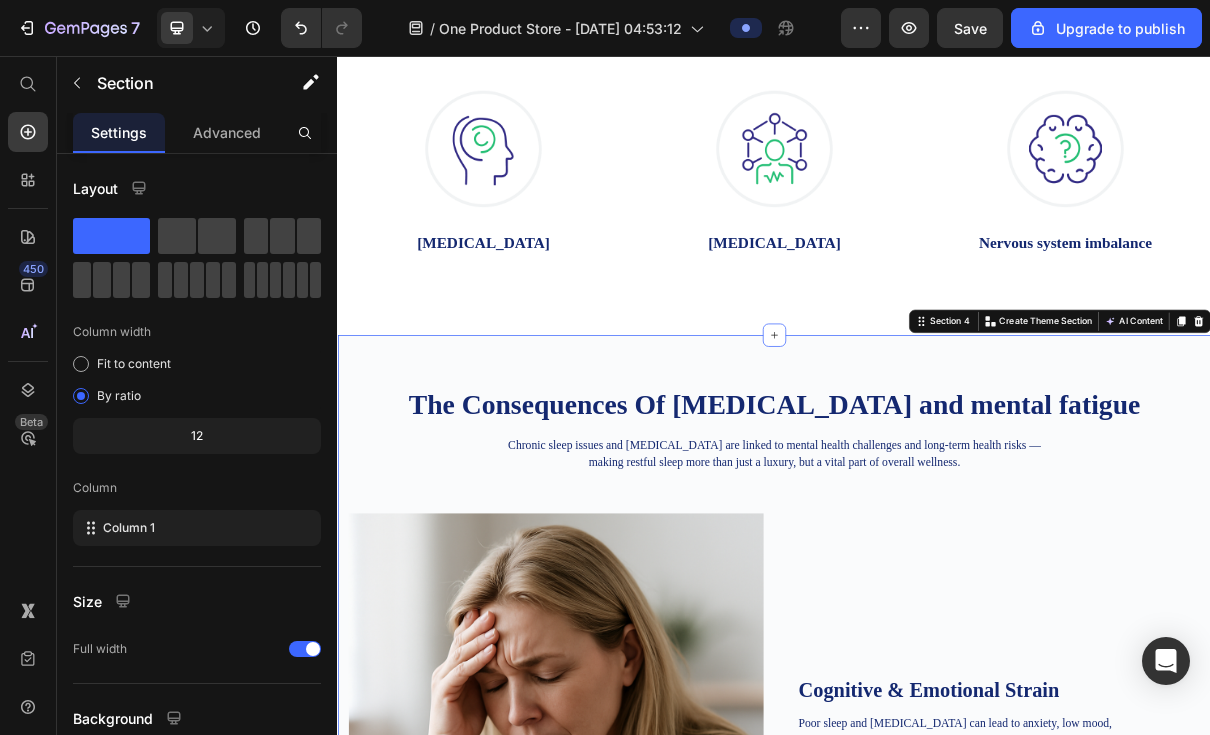 click 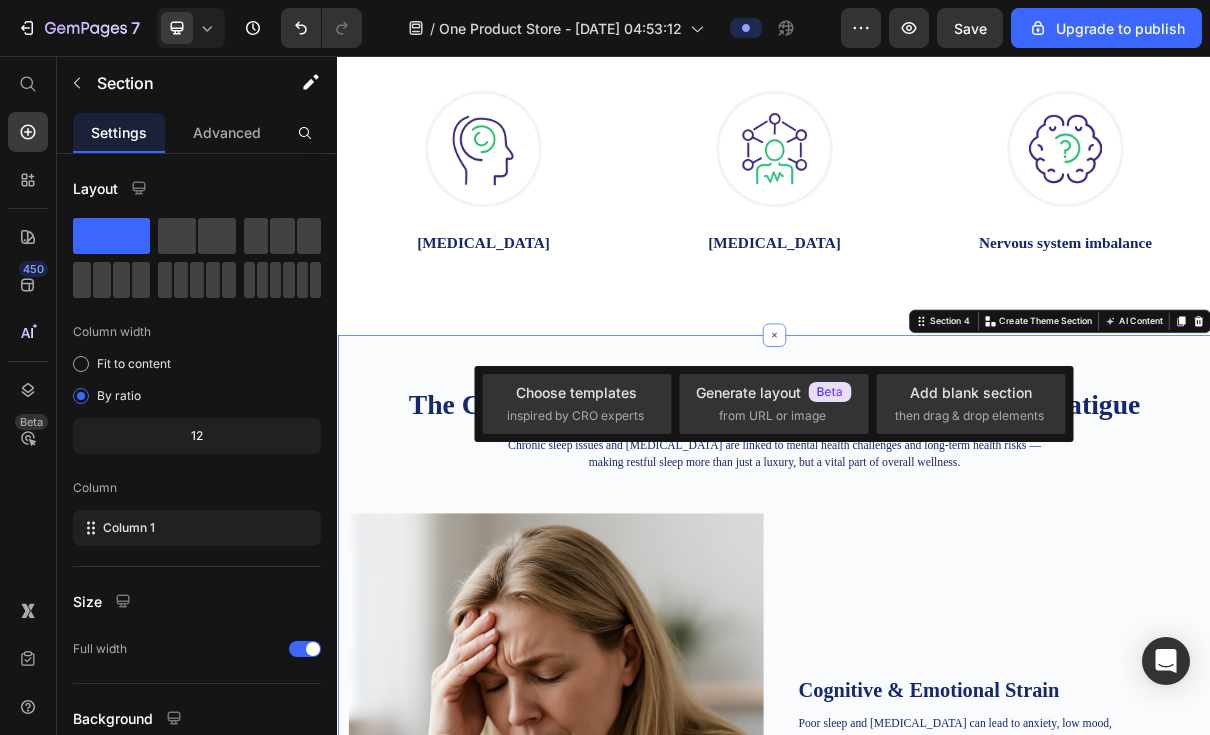 click on "Choose templates  inspired by CRO experts" at bounding box center (577, 403) 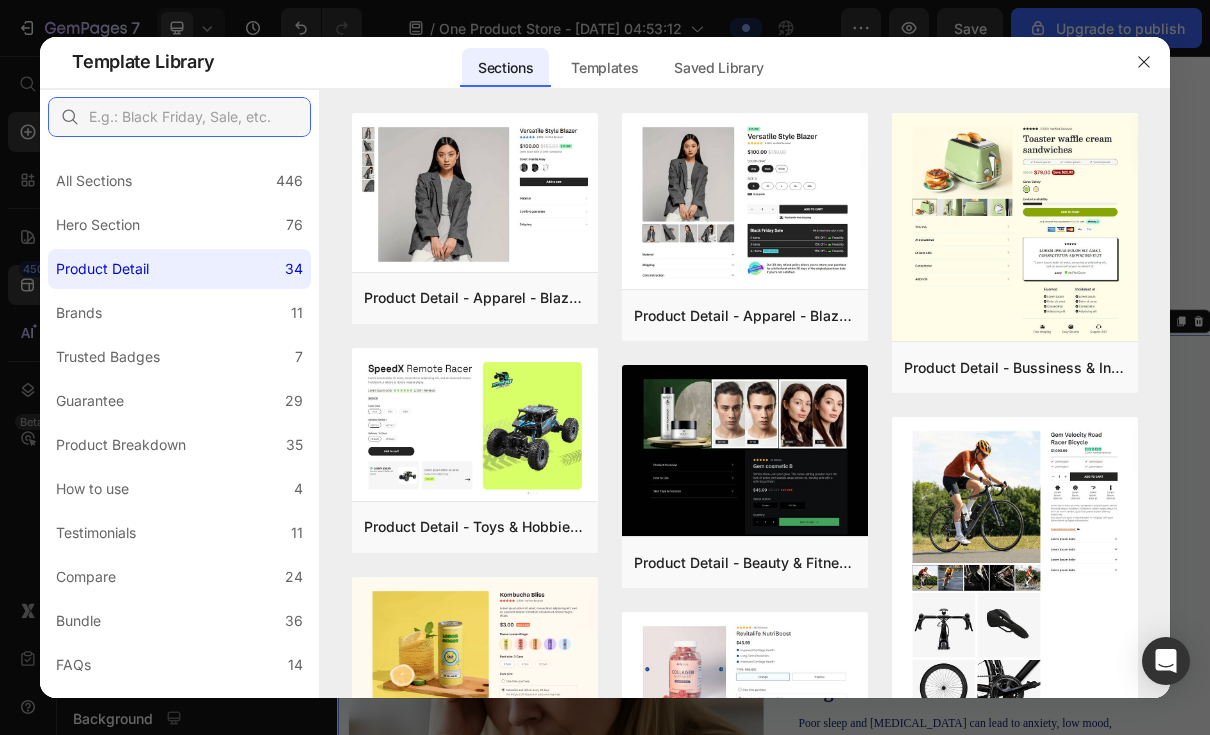 click at bounding box center [179, 117] 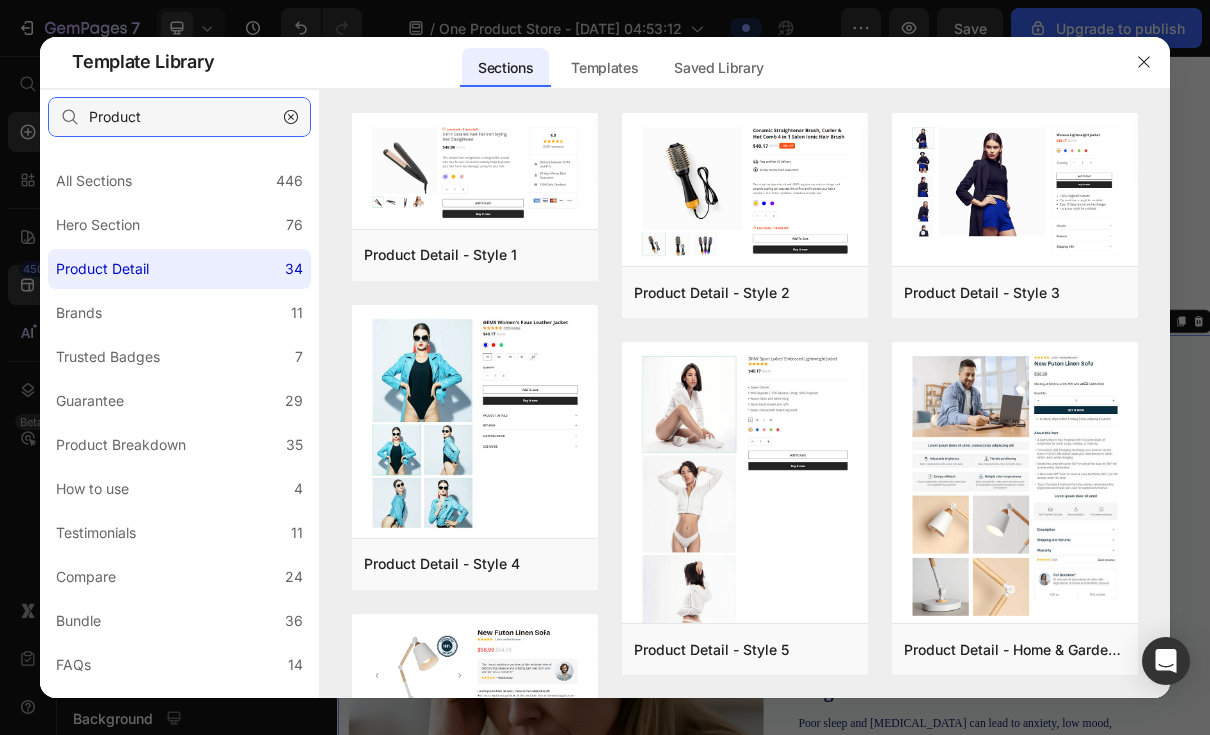 type on "Product" 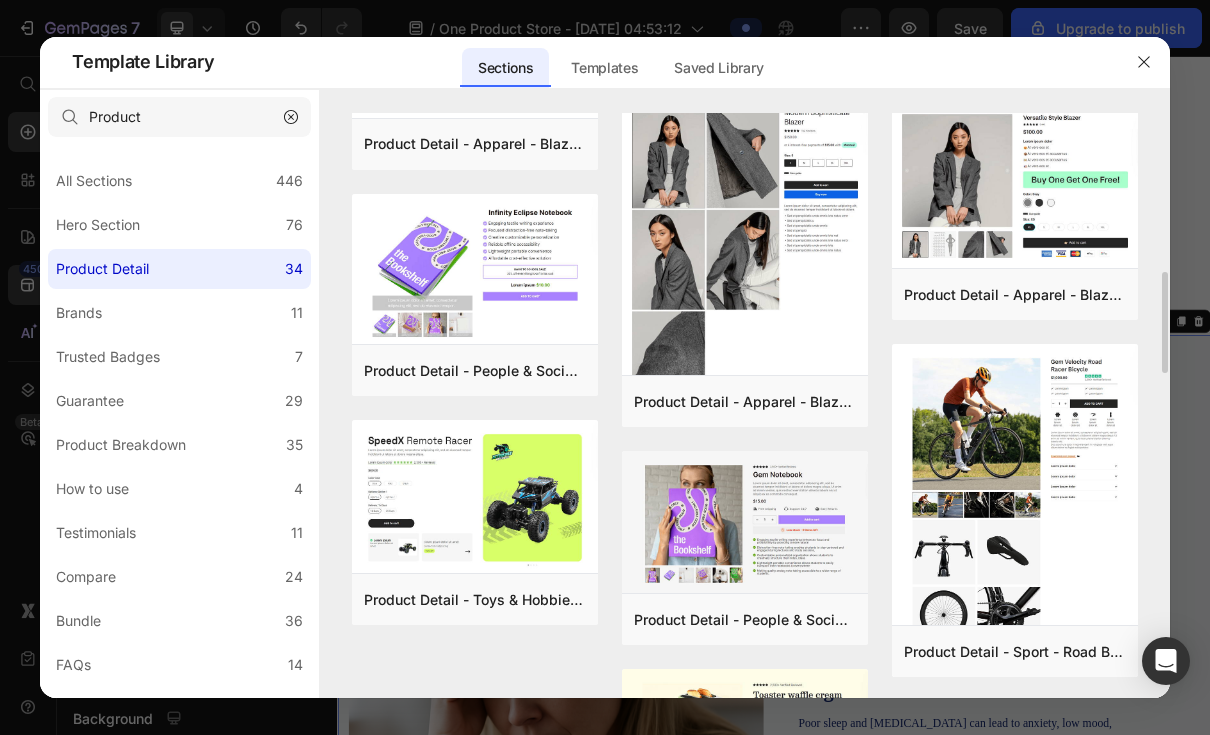scroll, scrollTop: 1000, scrollLeft: 0, axis: vertical 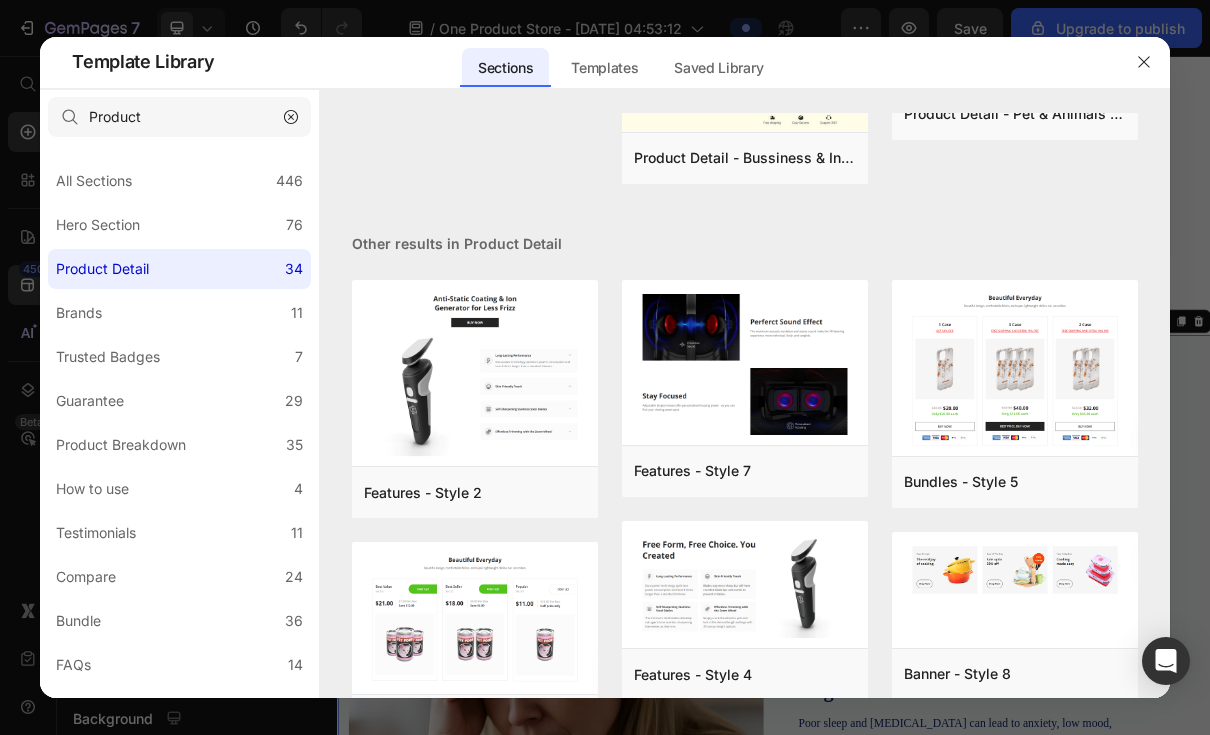 click on "Preview" at bounding box center (0, 0) 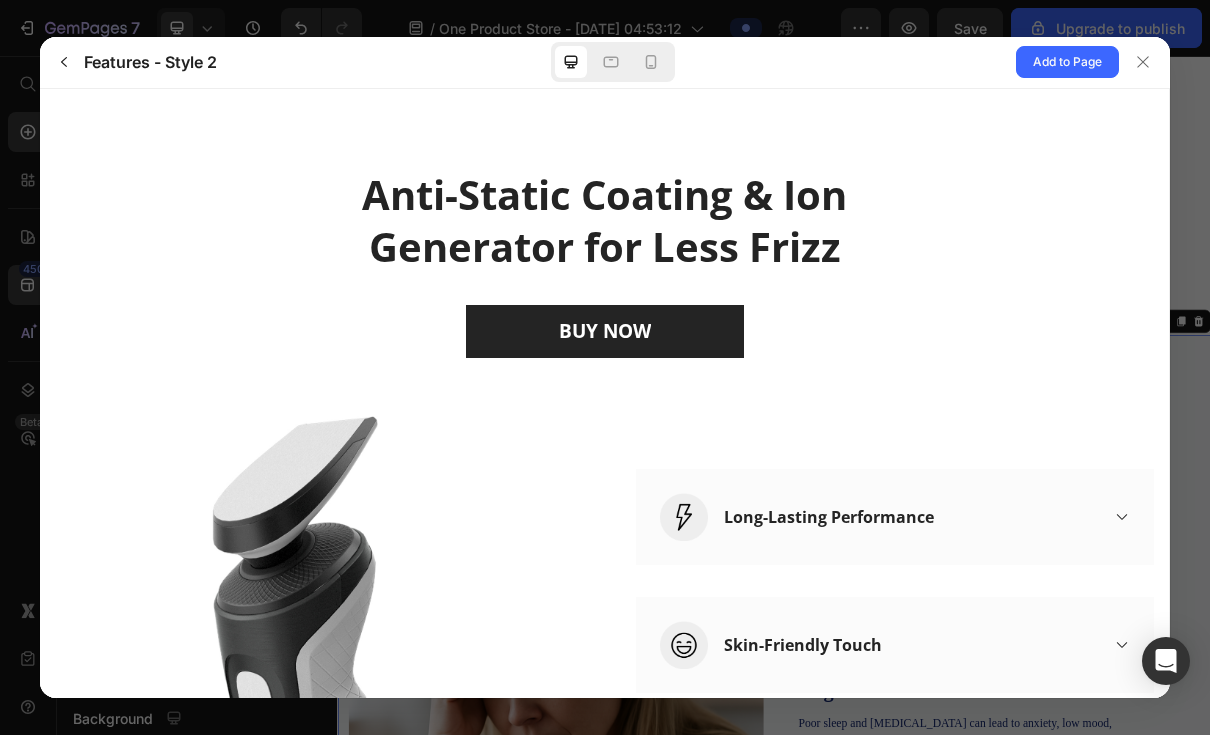 scroll, scrollTop: 0, scrollLeft: 0, axis: both 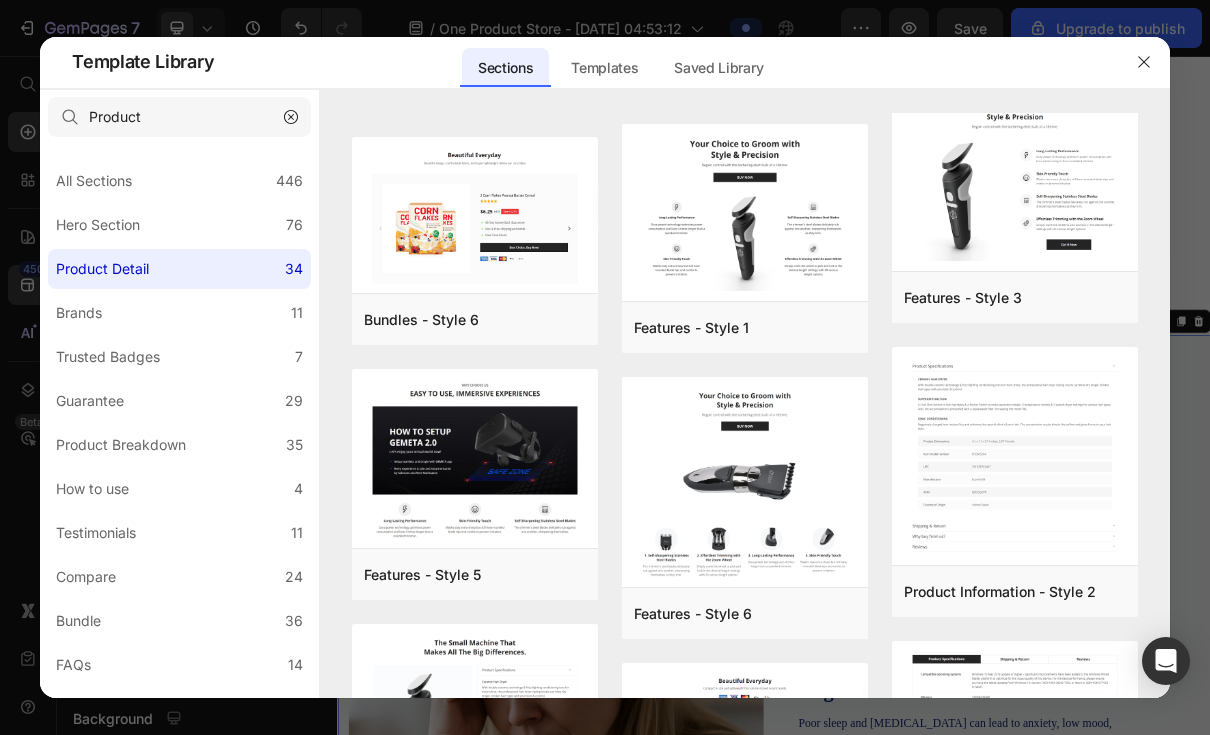 click on "Preview" at bounding box center [0, 0] 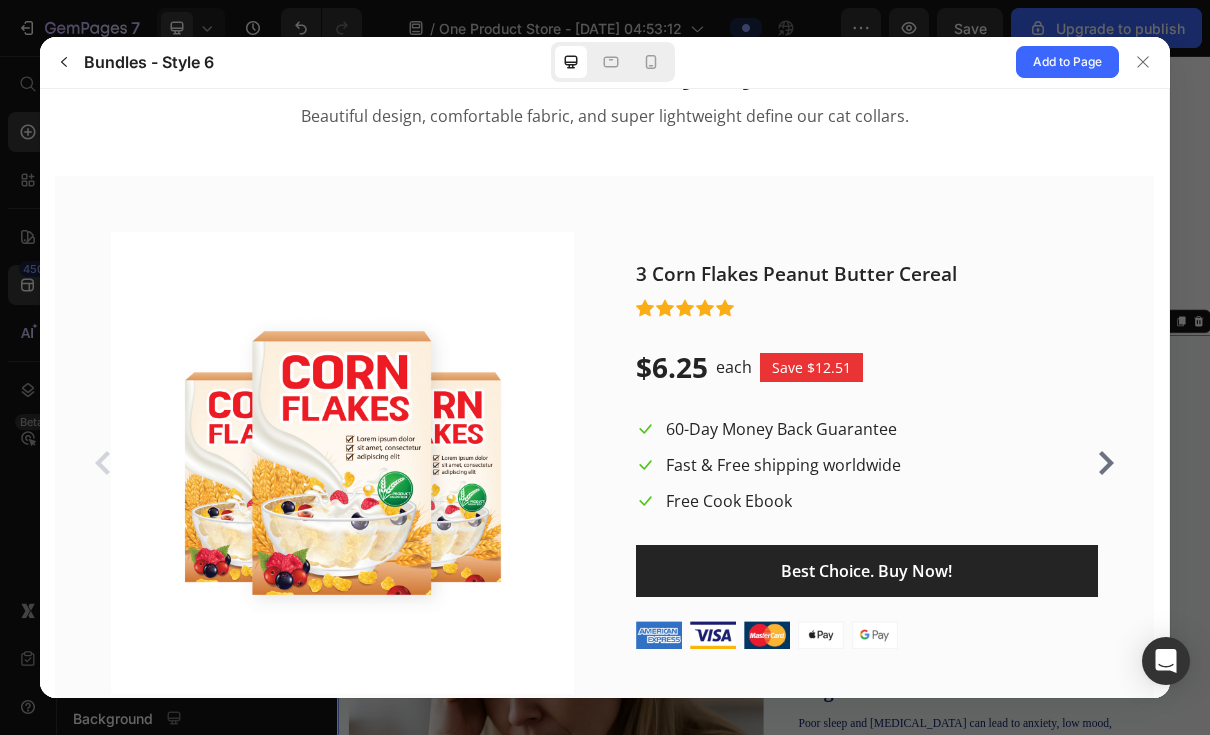 scroll, scrollTop: 95, scrollLeft: 0, axis: vertical 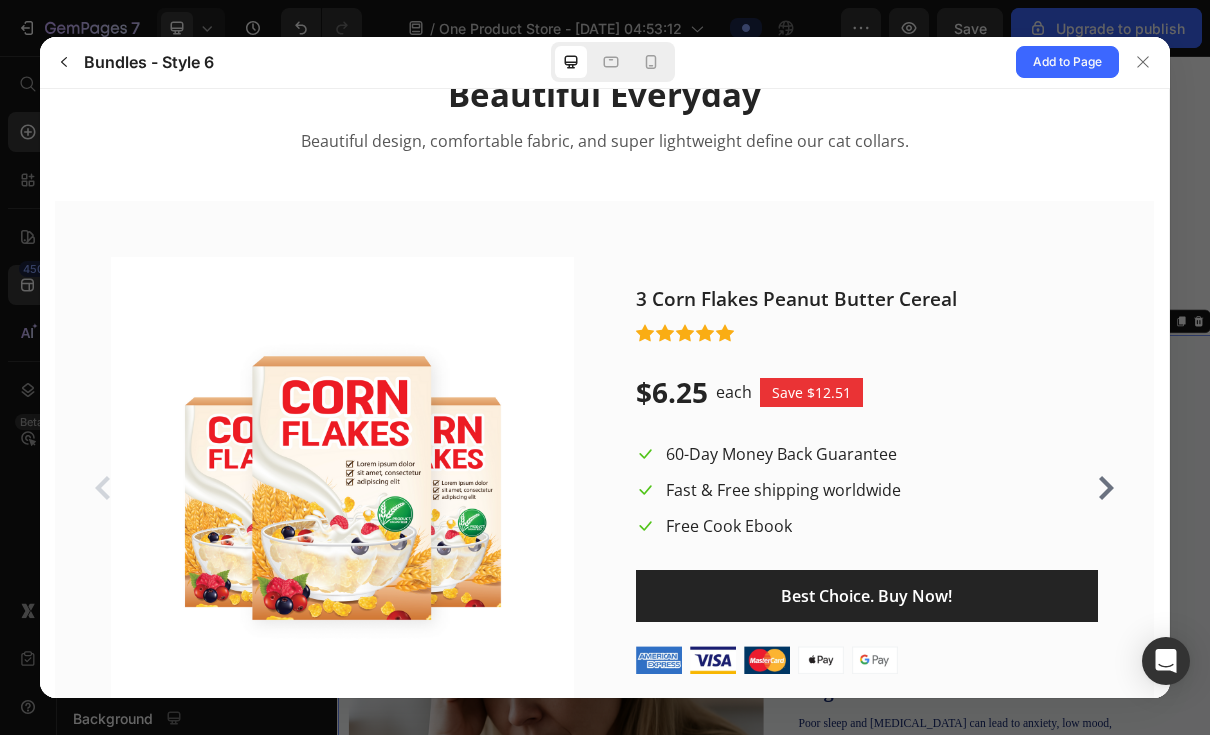 click on "Add to Page" 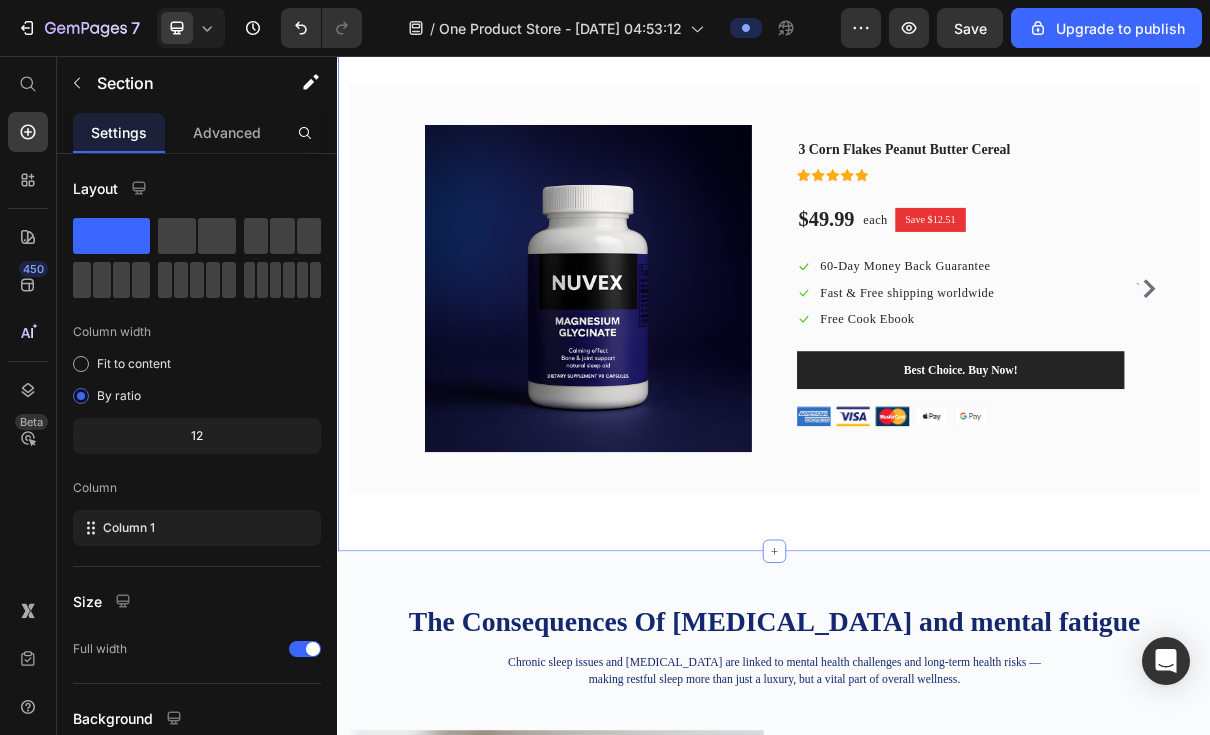 scroll, scrollTop: 1374, scrollLeft: 0, axis: vertical 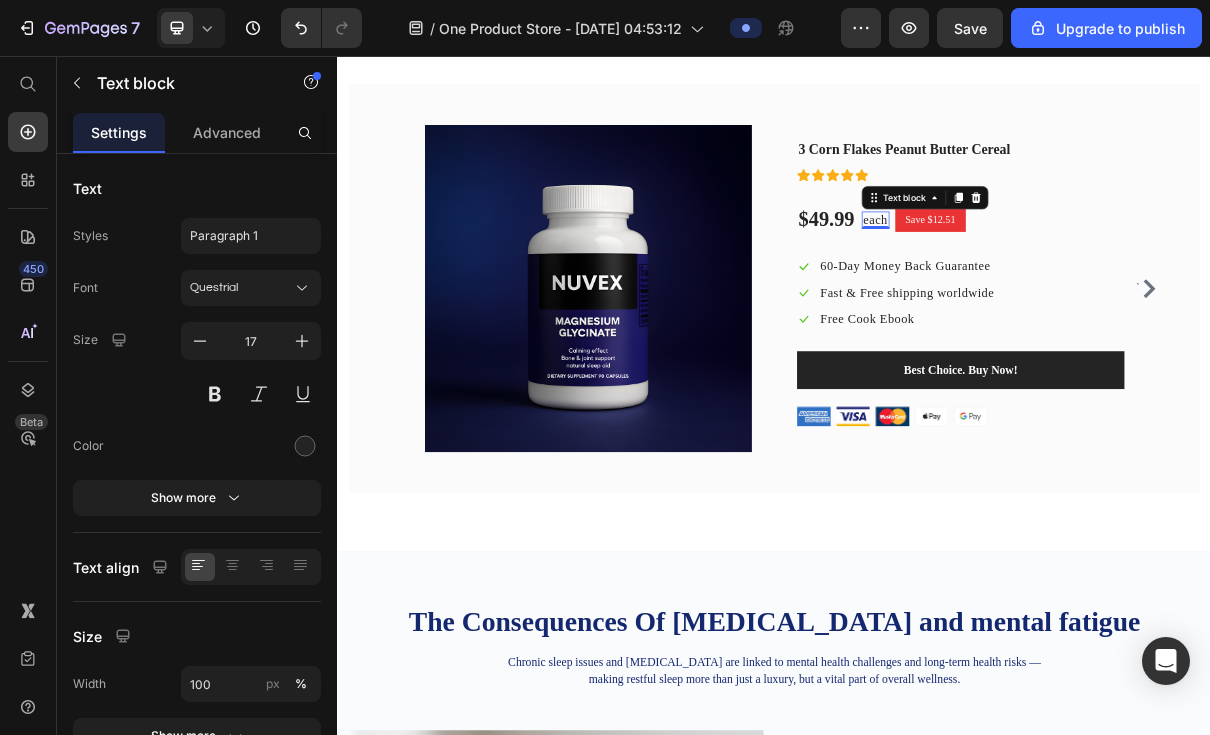 click 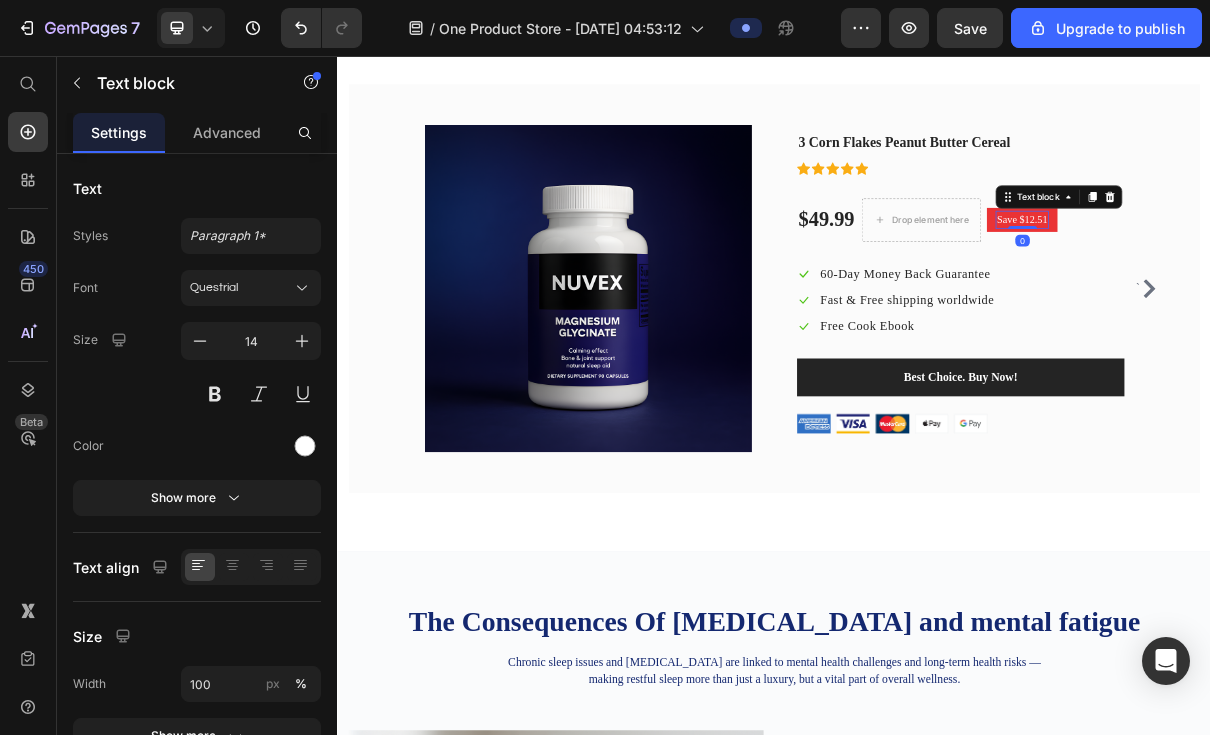 click at bounding box center [1398, 249] 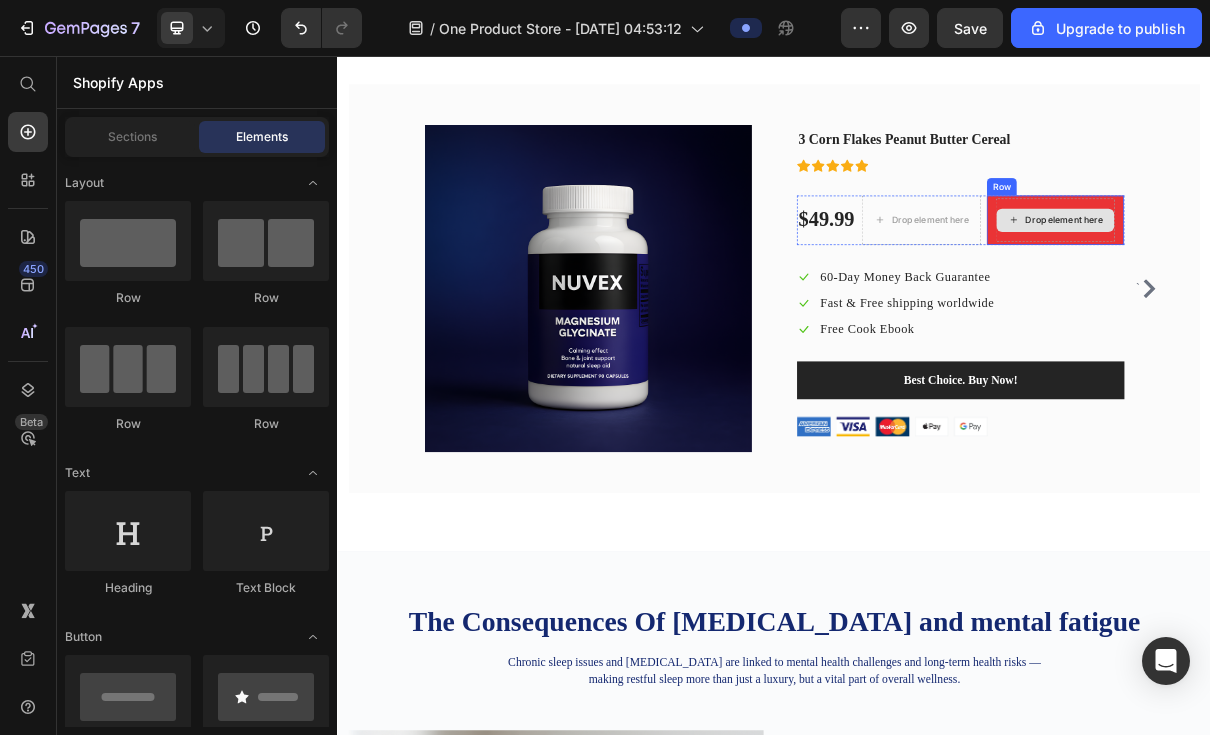 click on "Drop element here" at bounding box center [1335, 281] 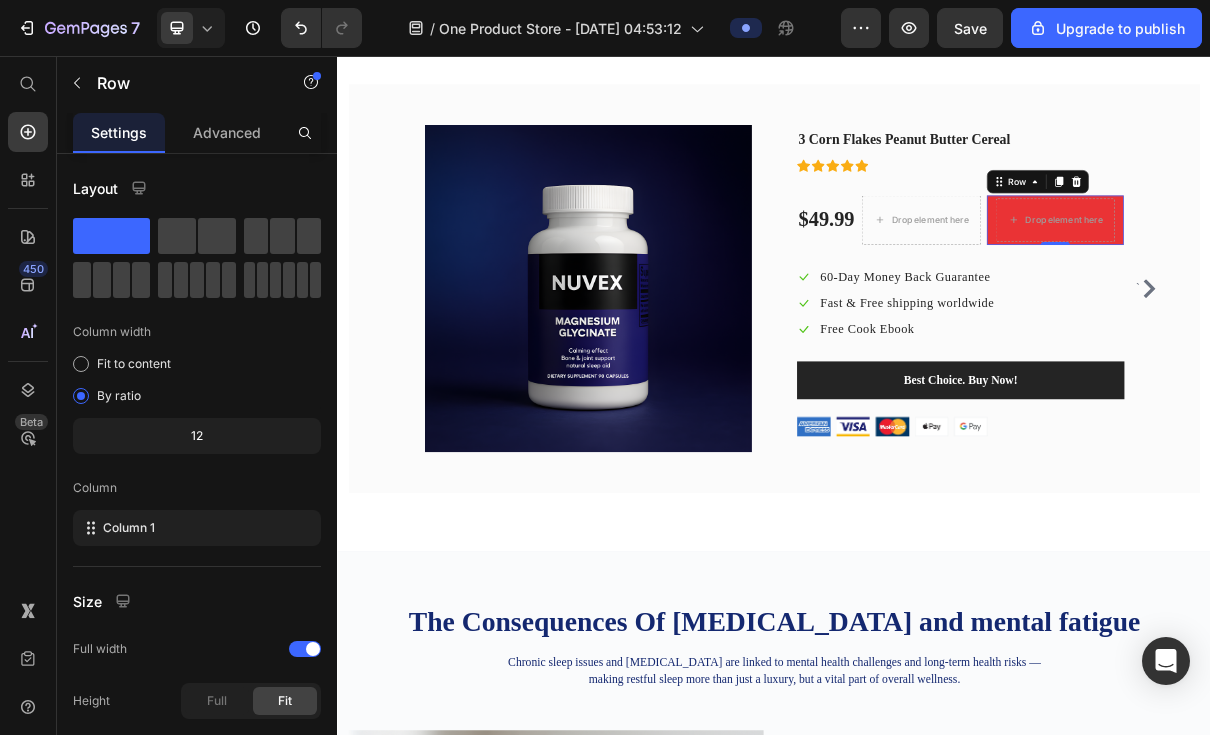 click 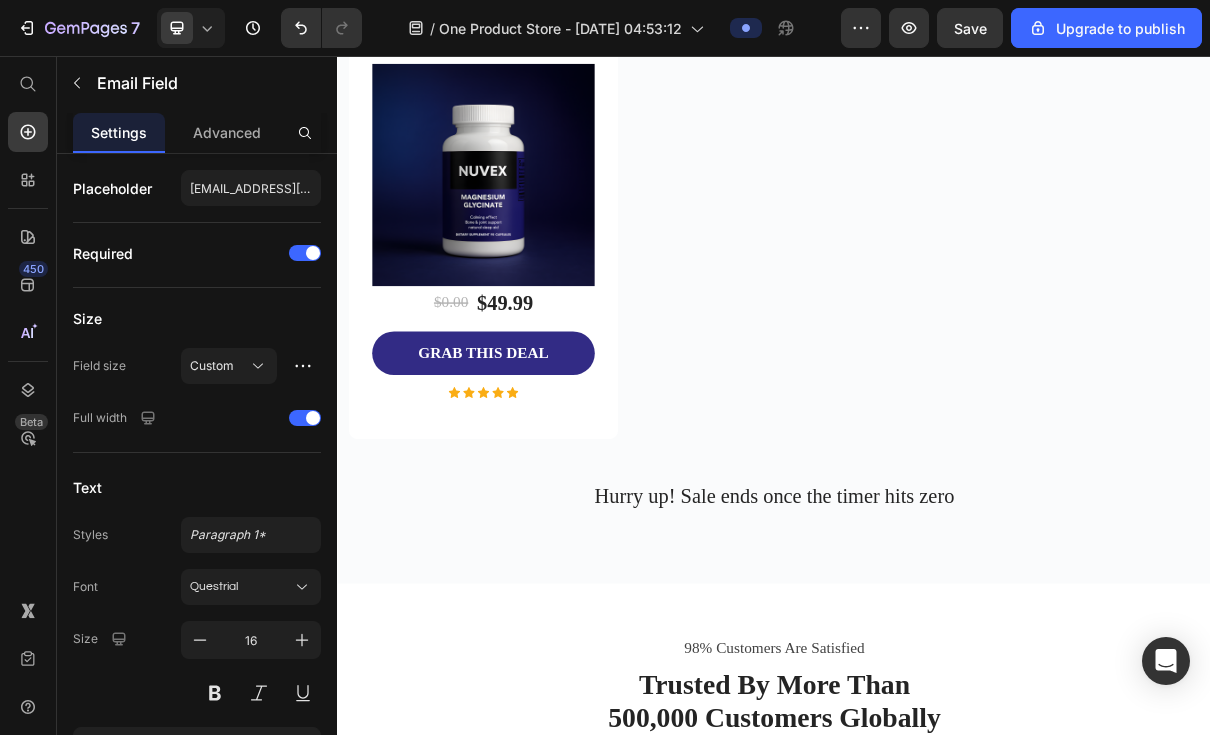 scroll, scrollTop: 4023, scrollLeft: 0, axis: vertical 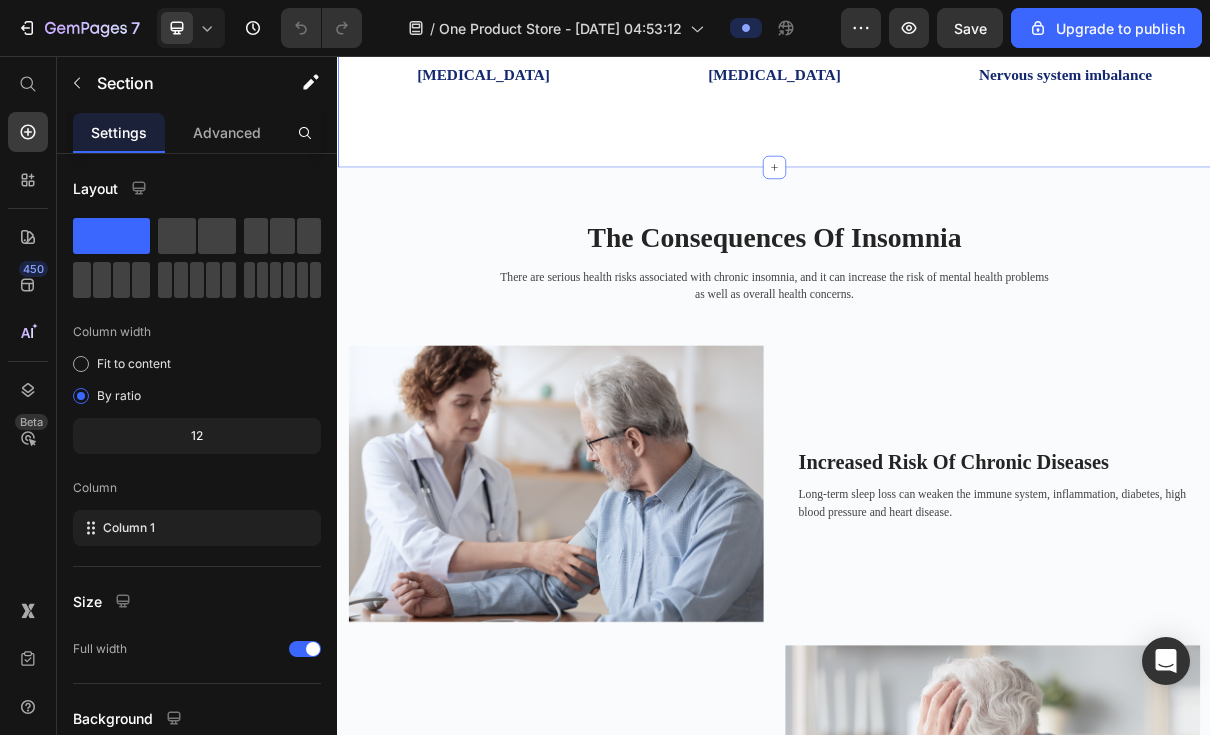 click 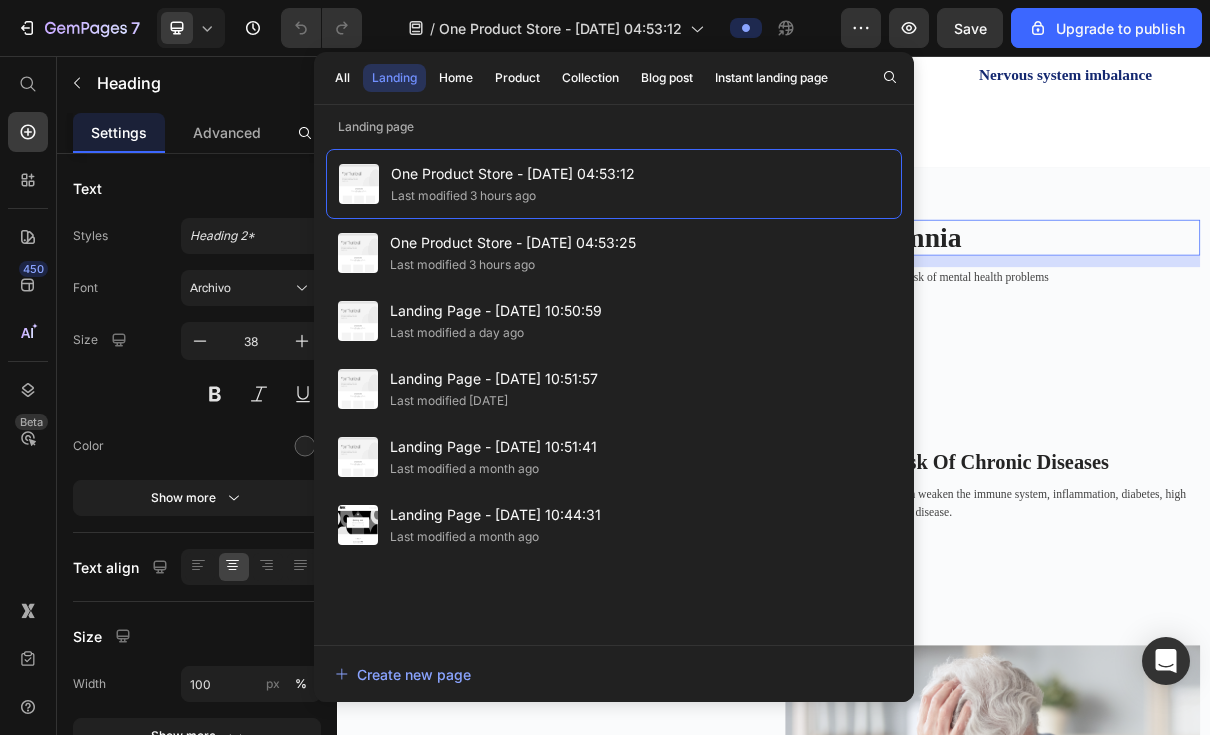 click on "/  One Product Store - [DATE] 04:53:12" 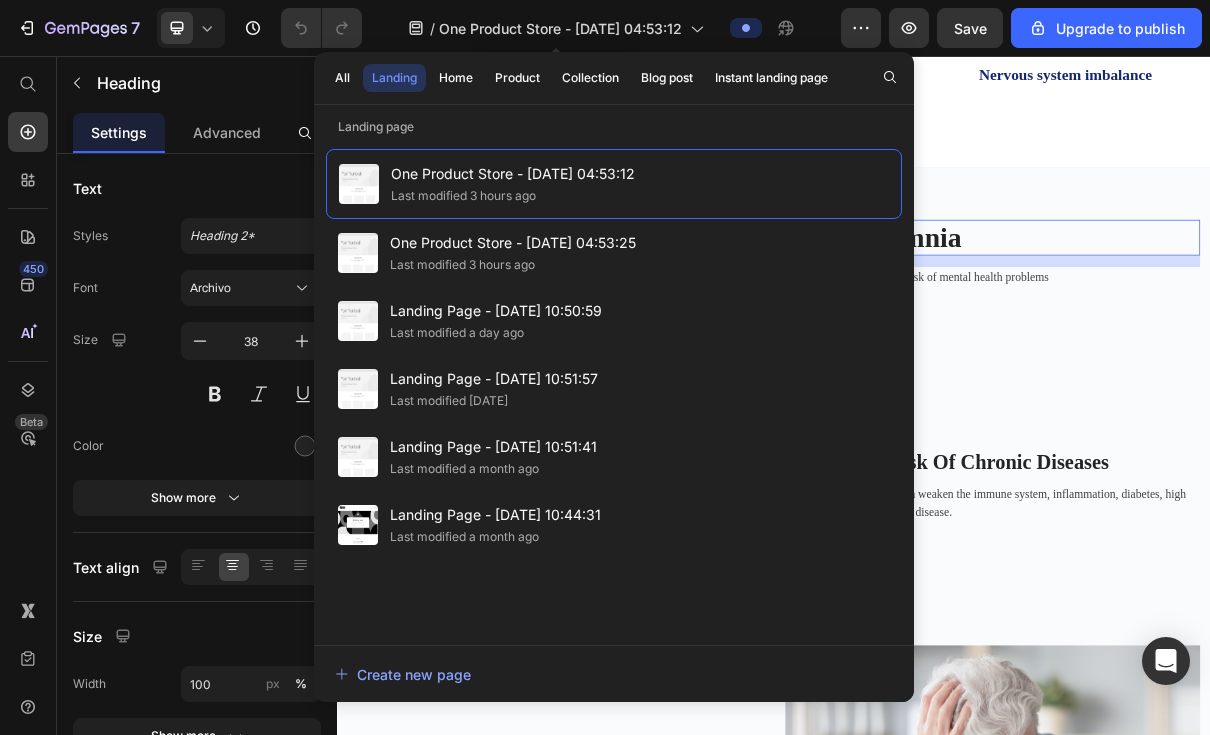 click 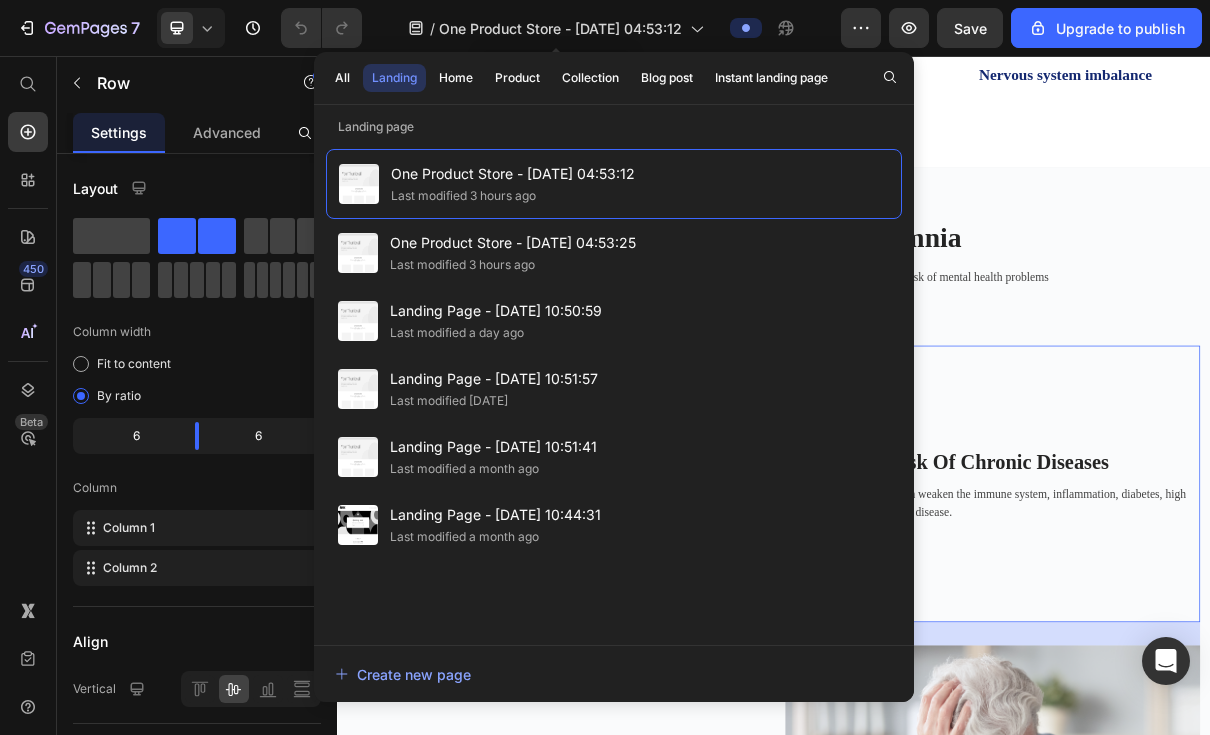 click on "/  One Product Store - [DATE] 04:53:12" 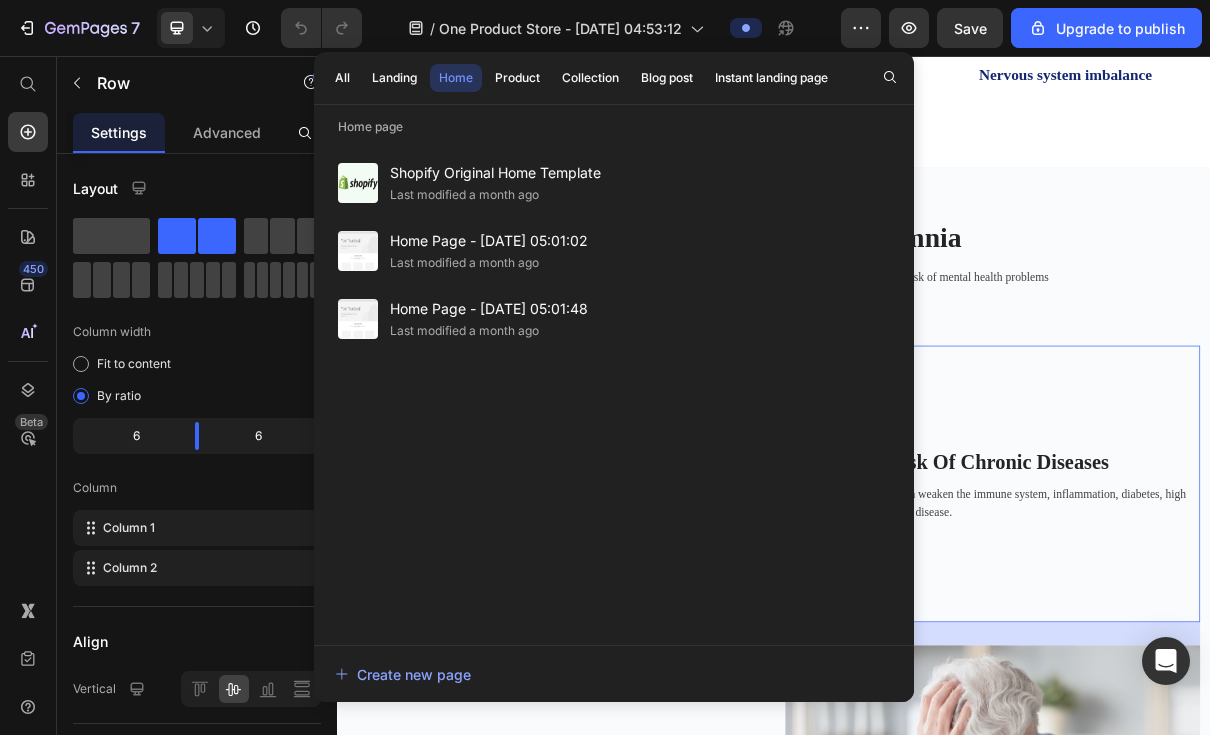 click on "Landing" at bounding box center [394, 78] 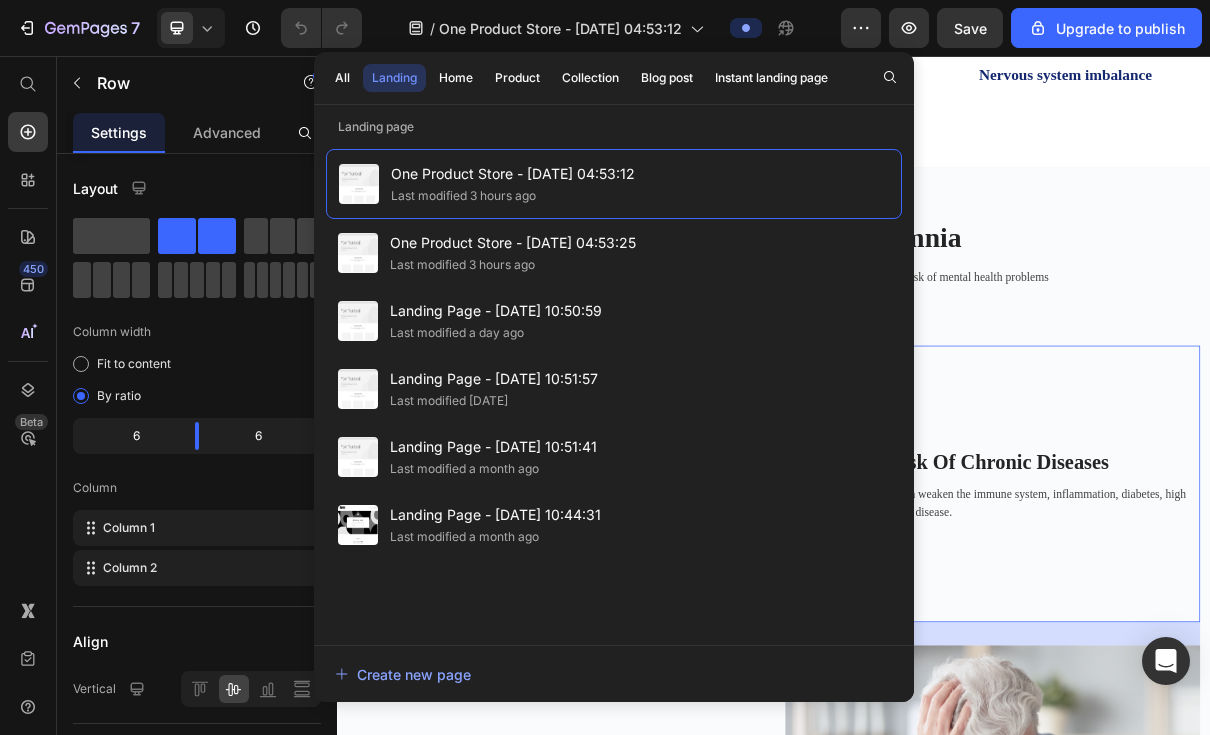 click on "One Product Store - [DATE] 04:53:12" at bounding box center (513, 174) 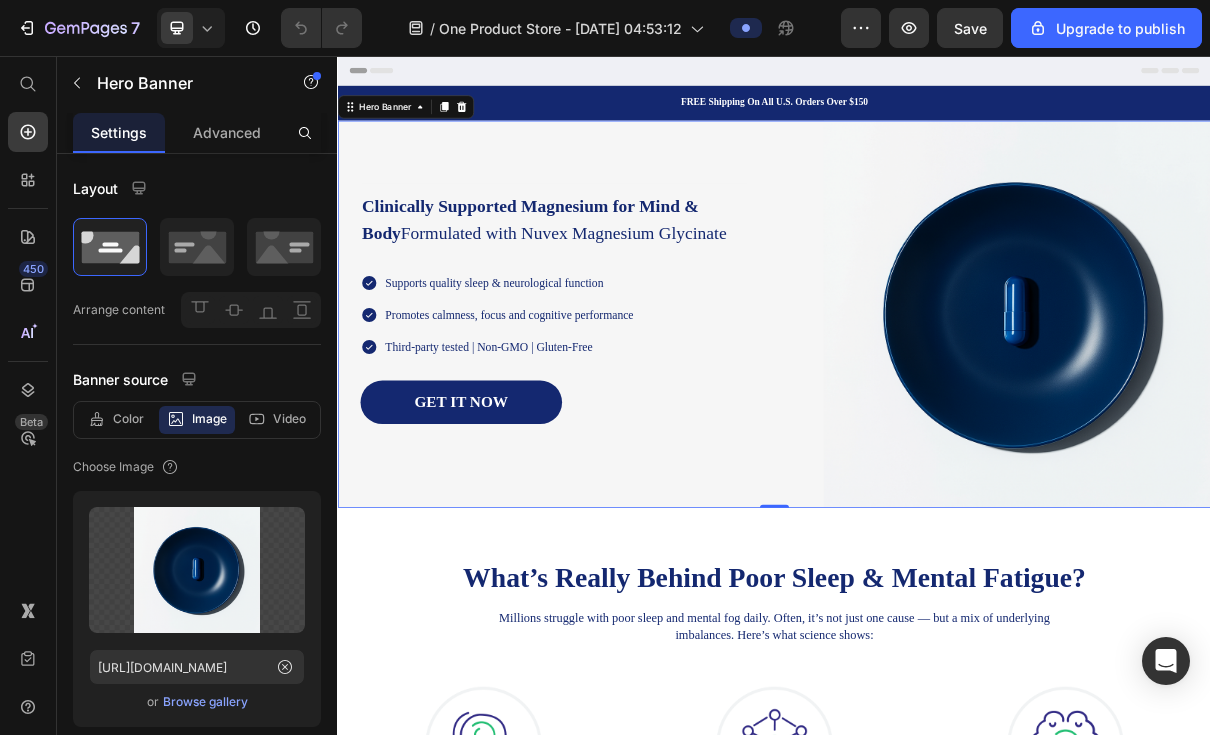 scroll, scrollTop: 0, scrollLeft: 0, axis: both 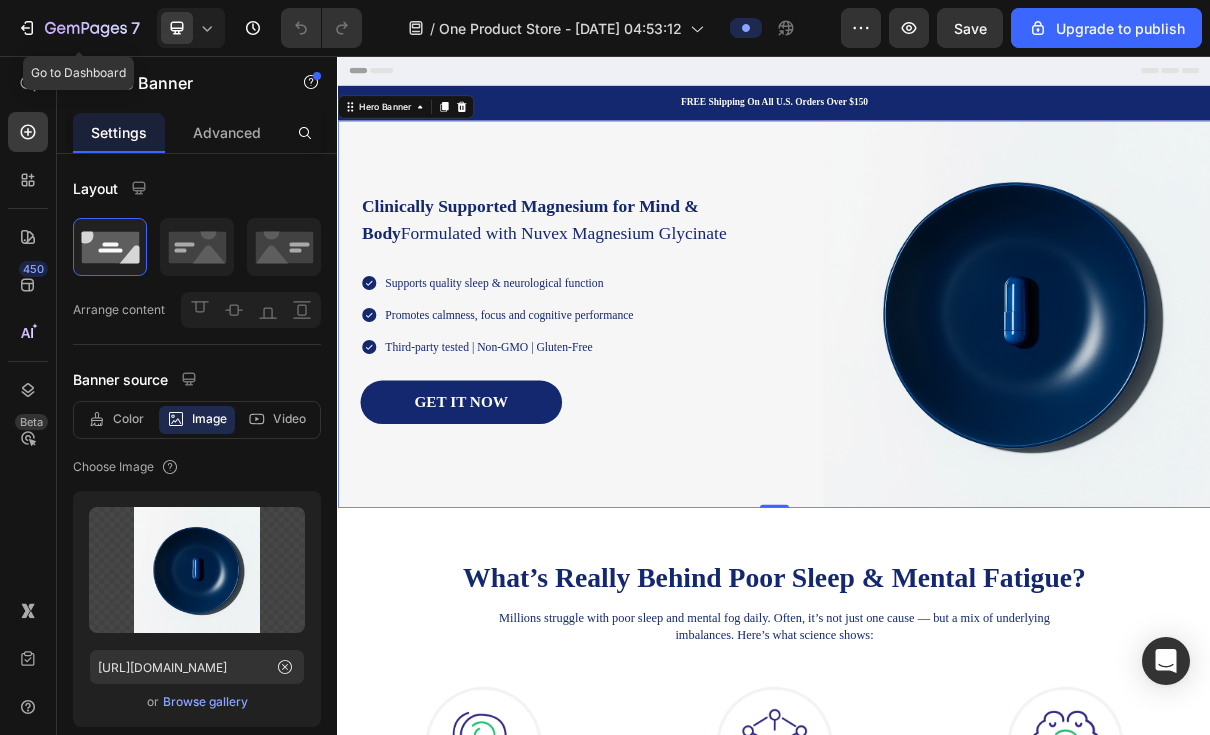 click 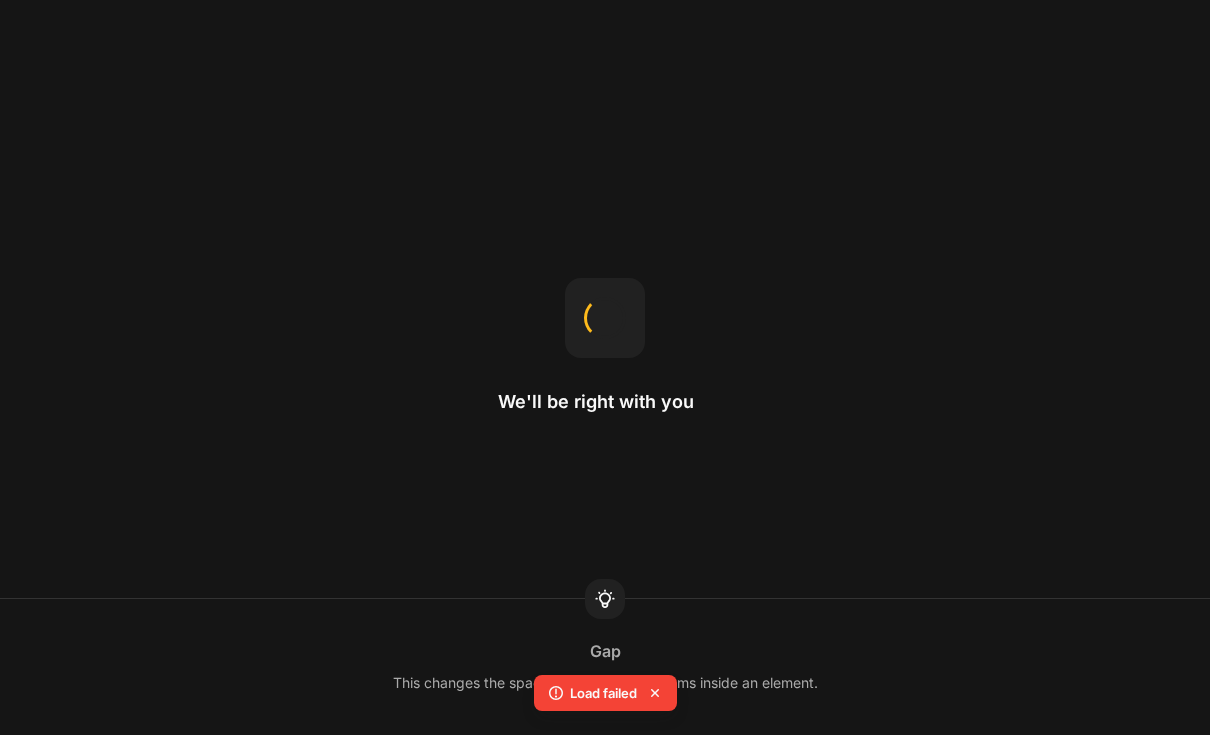 scroll, scrollTop: 0, scrollLeft: 0, axis: both 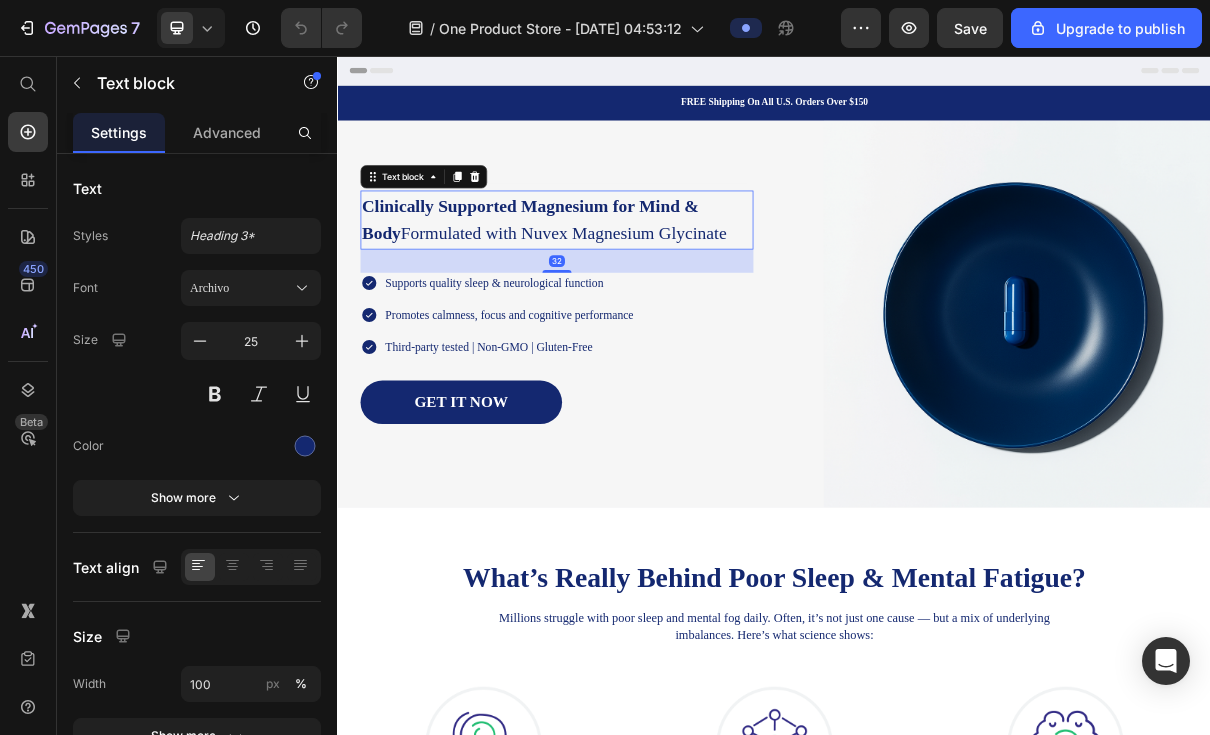 click on "Clinically Supported Magnesium for Mind & Body" at bounding box center (601, 281) 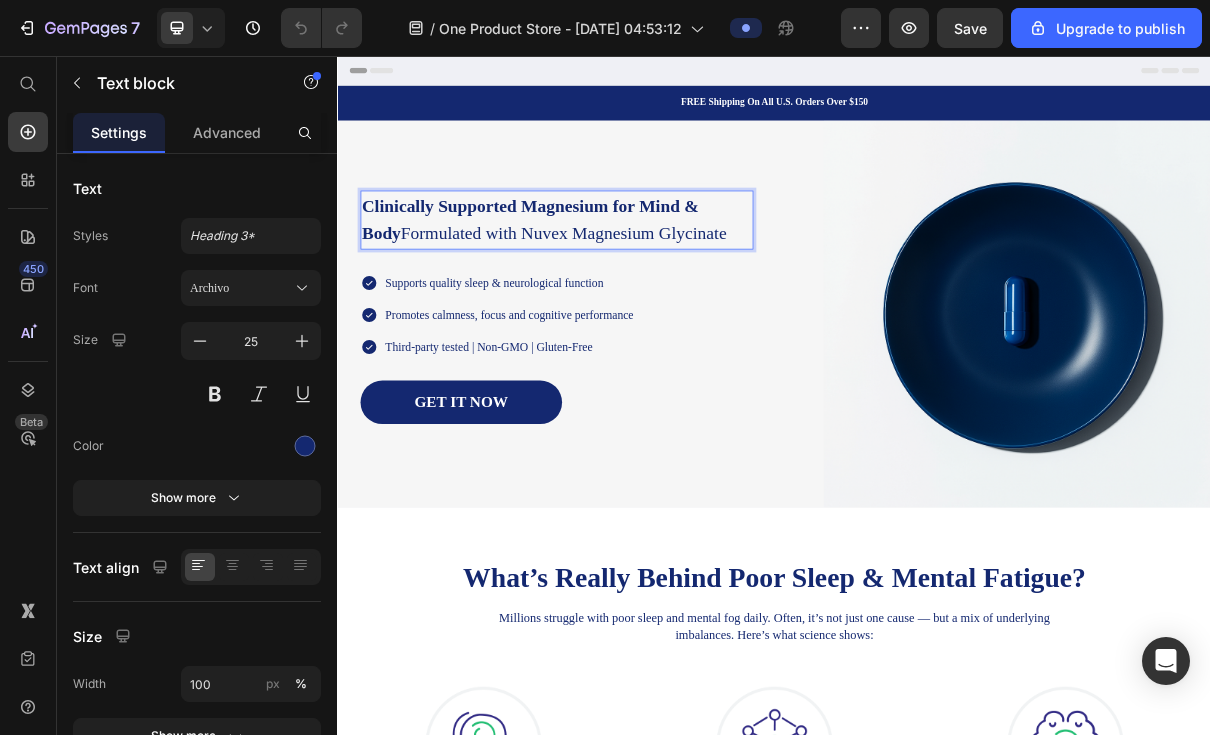 click on "Clinically Supported Magnesium for Mind & Body" at bounding box center (601, 281) 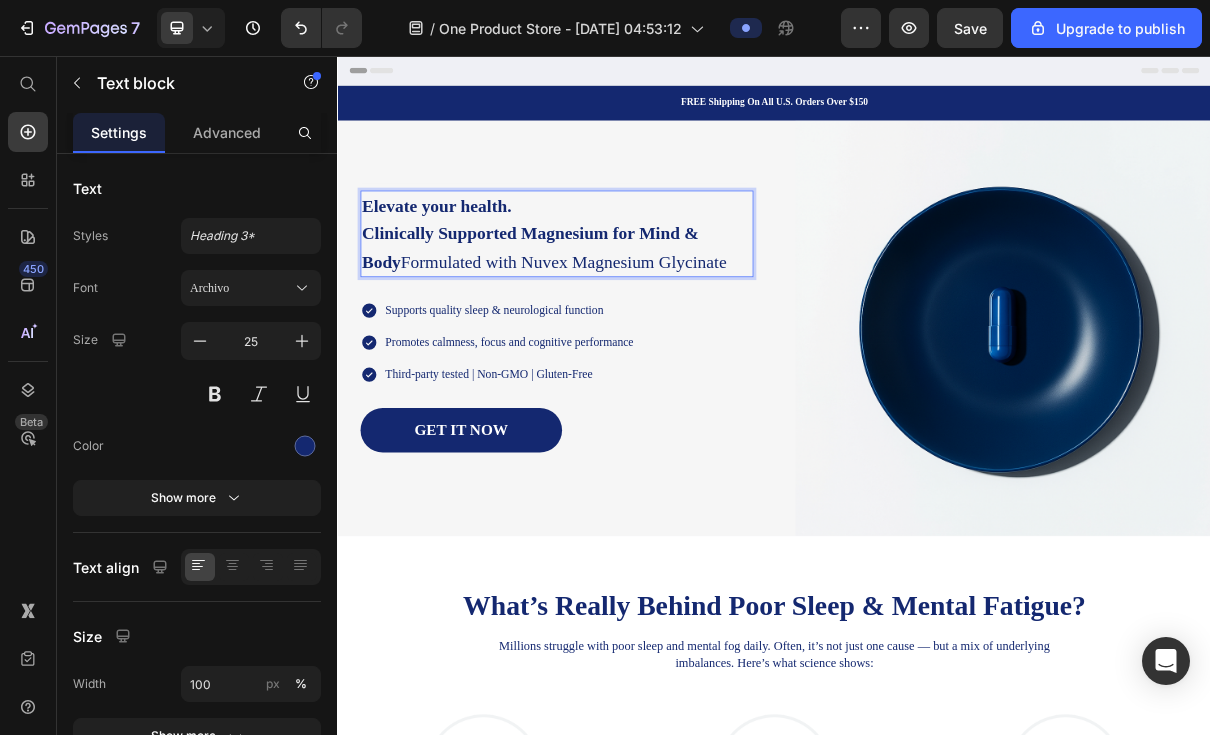 click on "Clinically Supported Magnesium for Mind & Body" at bounding box center [601, 319] 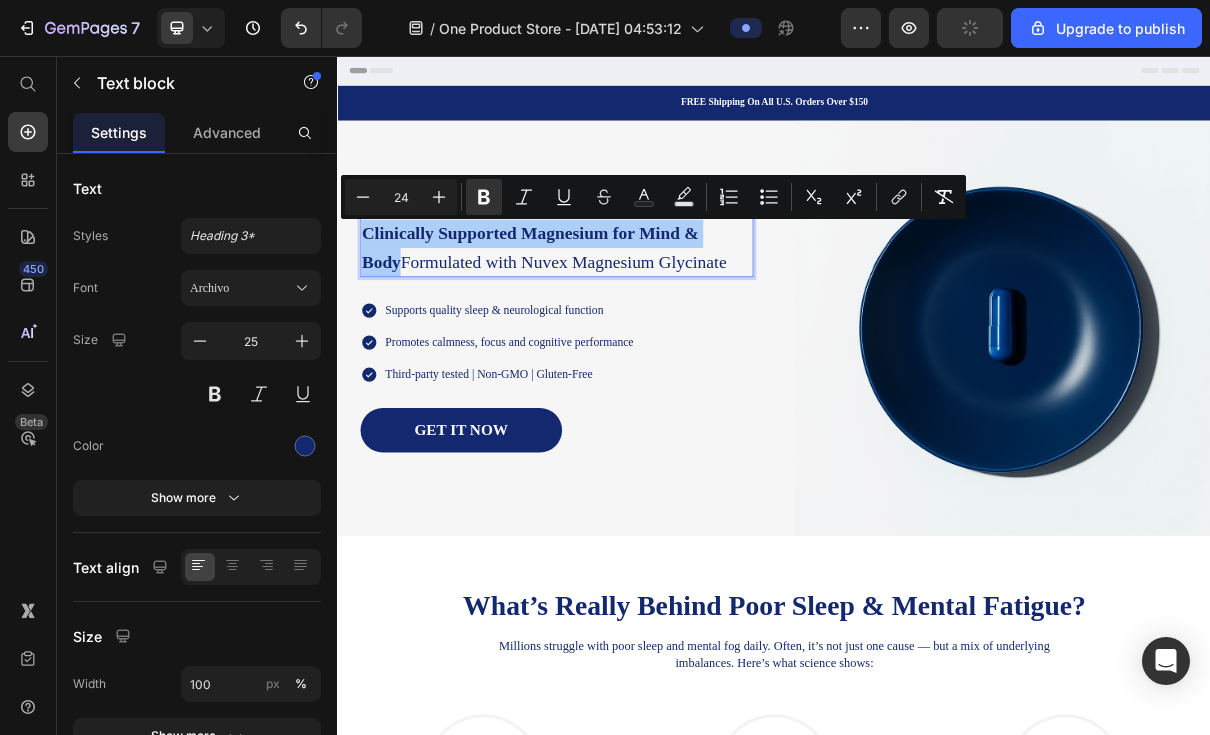 click 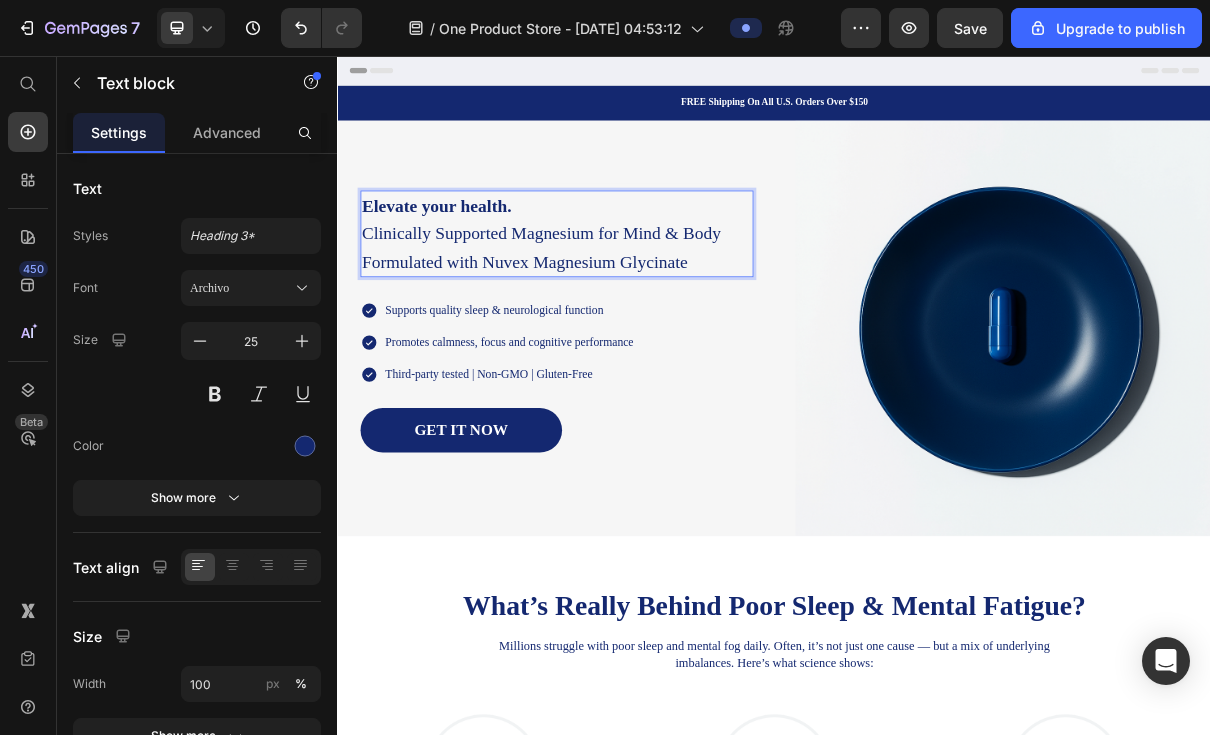 click on "Clinically Supported Magnesium for Mind & Body   Formulated with Nuvex Magnesium Glycinate" at bounding box center (616, 319) 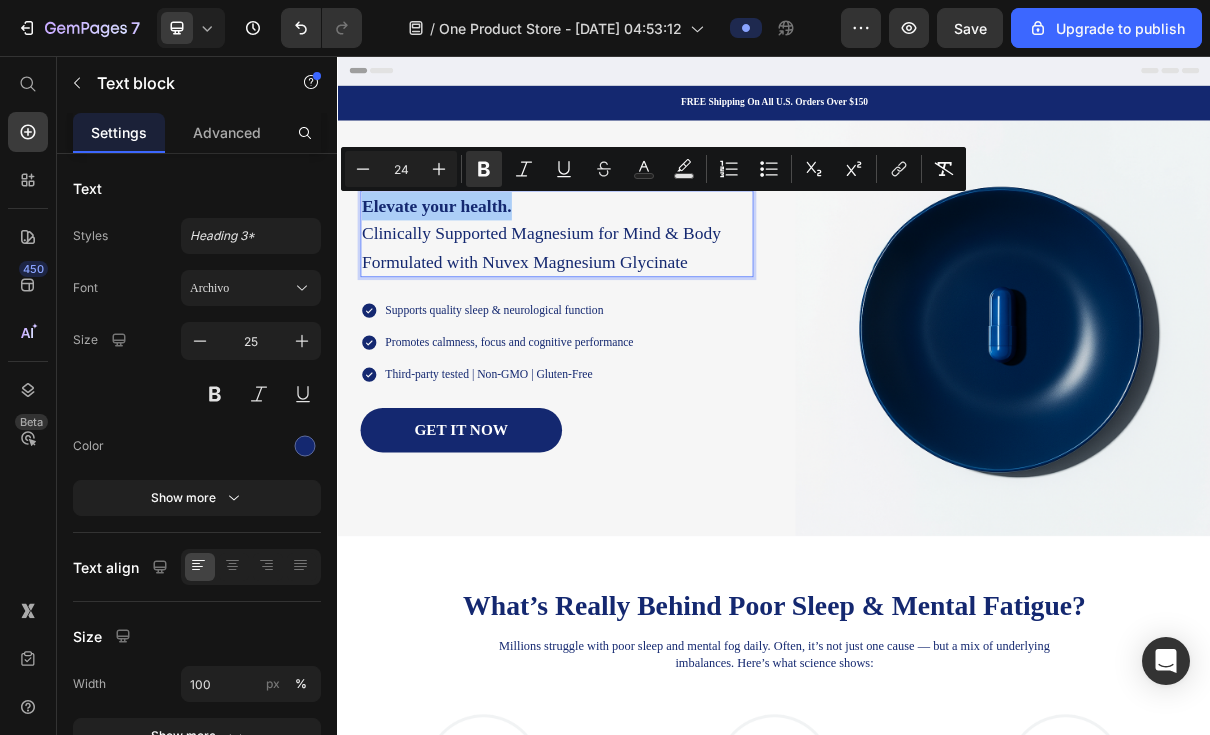 click 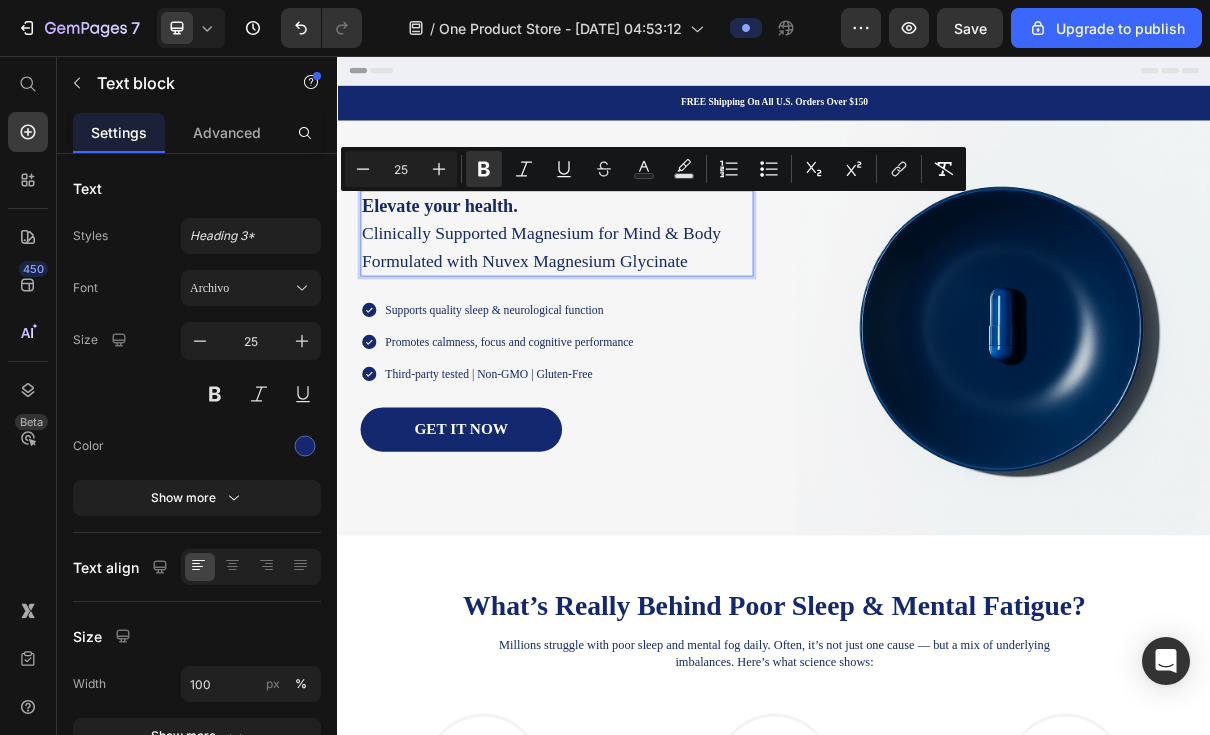 click 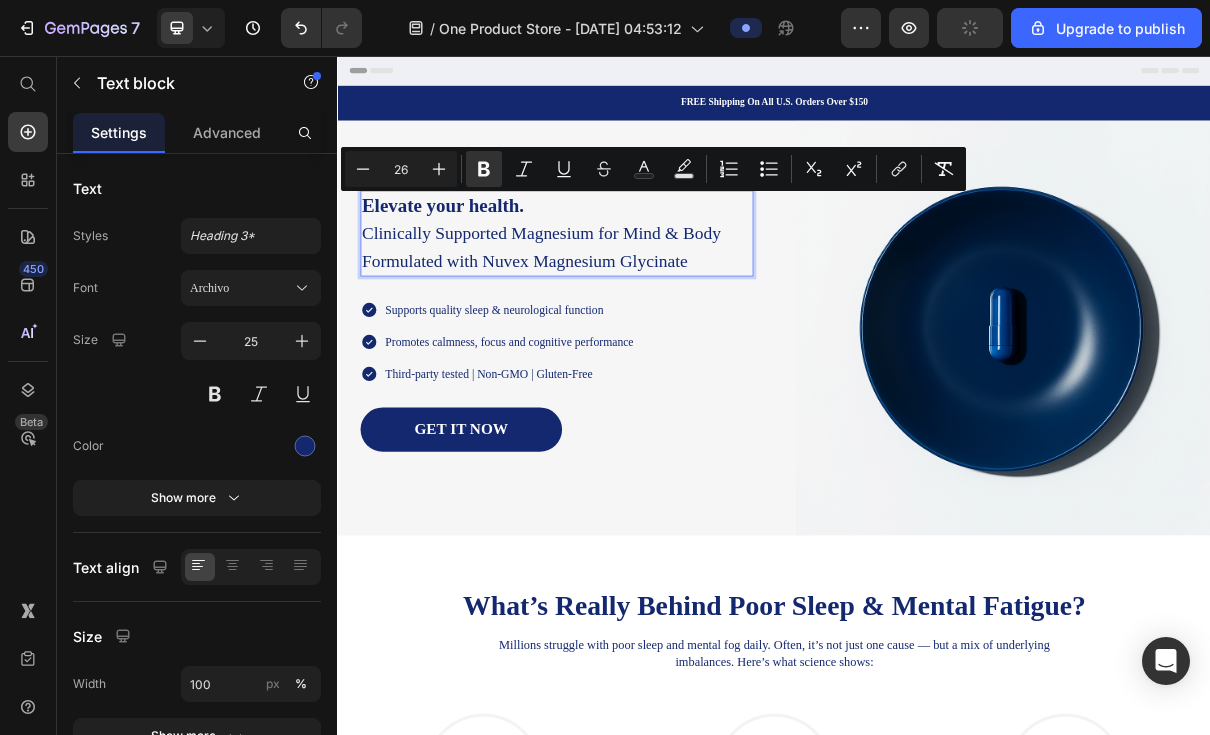 click on "Plus" at bounding box center [439, 169] 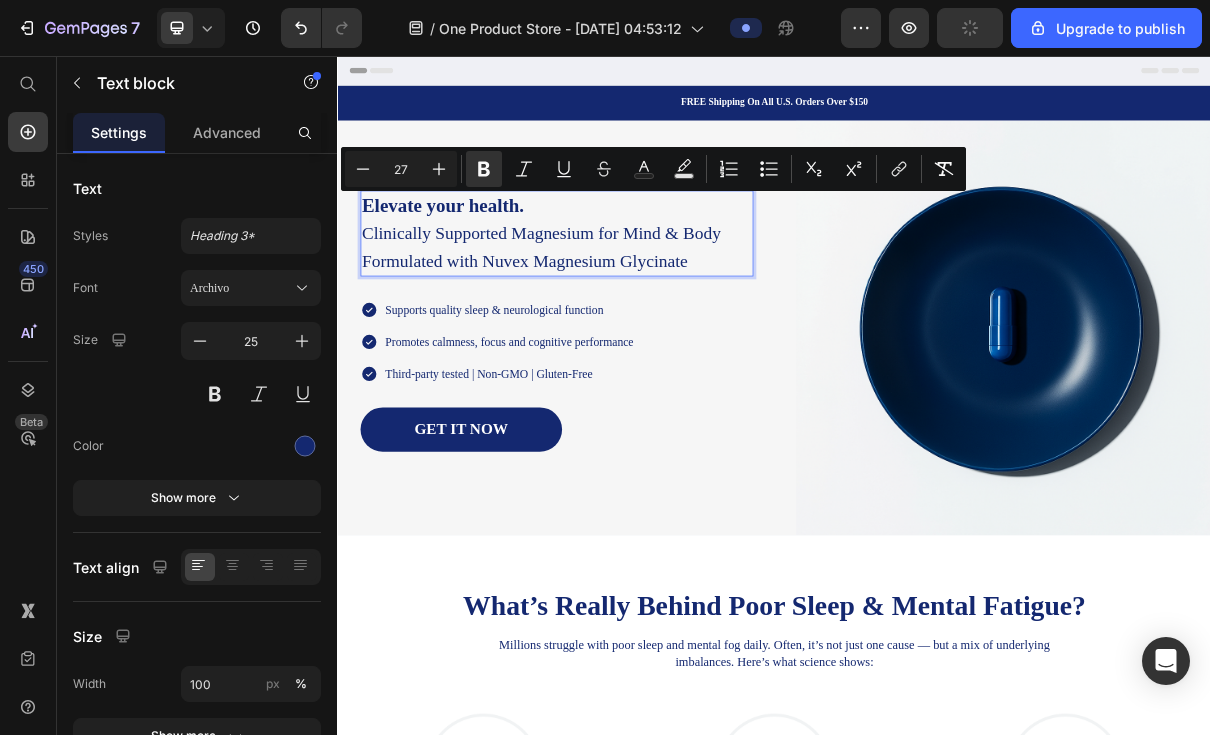 click on "Plus" at bounding box center (439, 169) 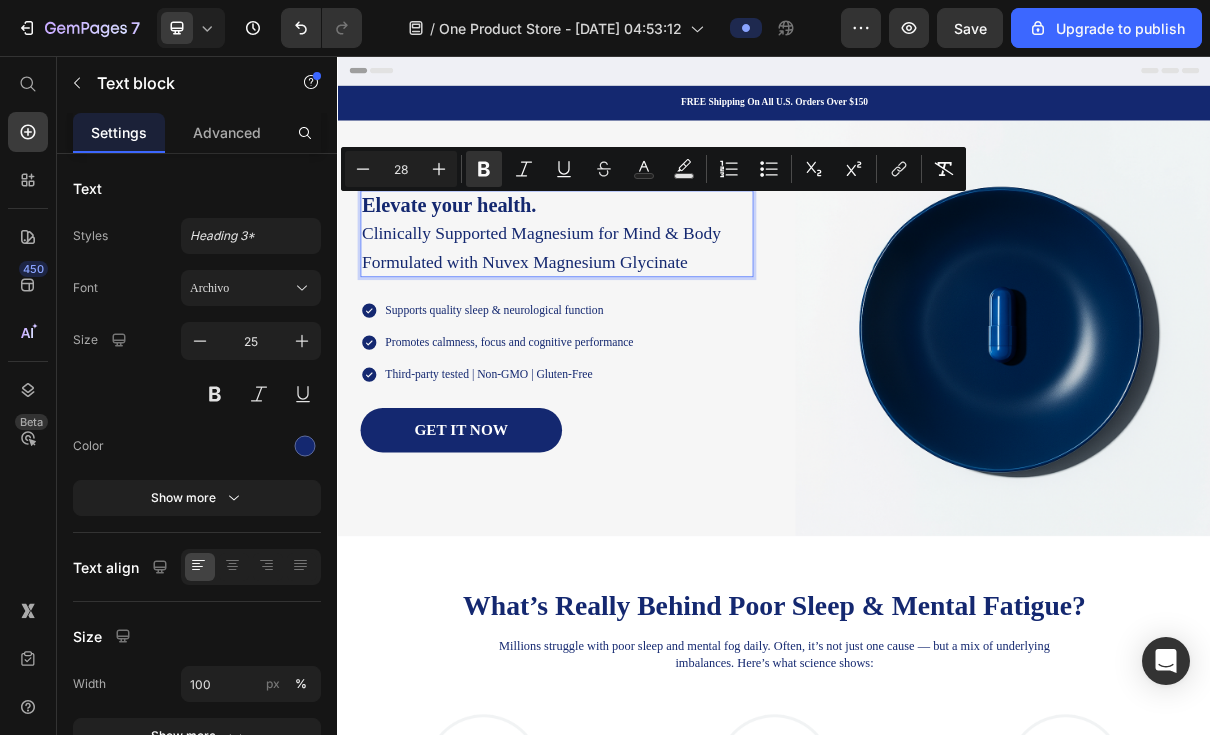 click on "Plus" at bounding box center (439, 169) 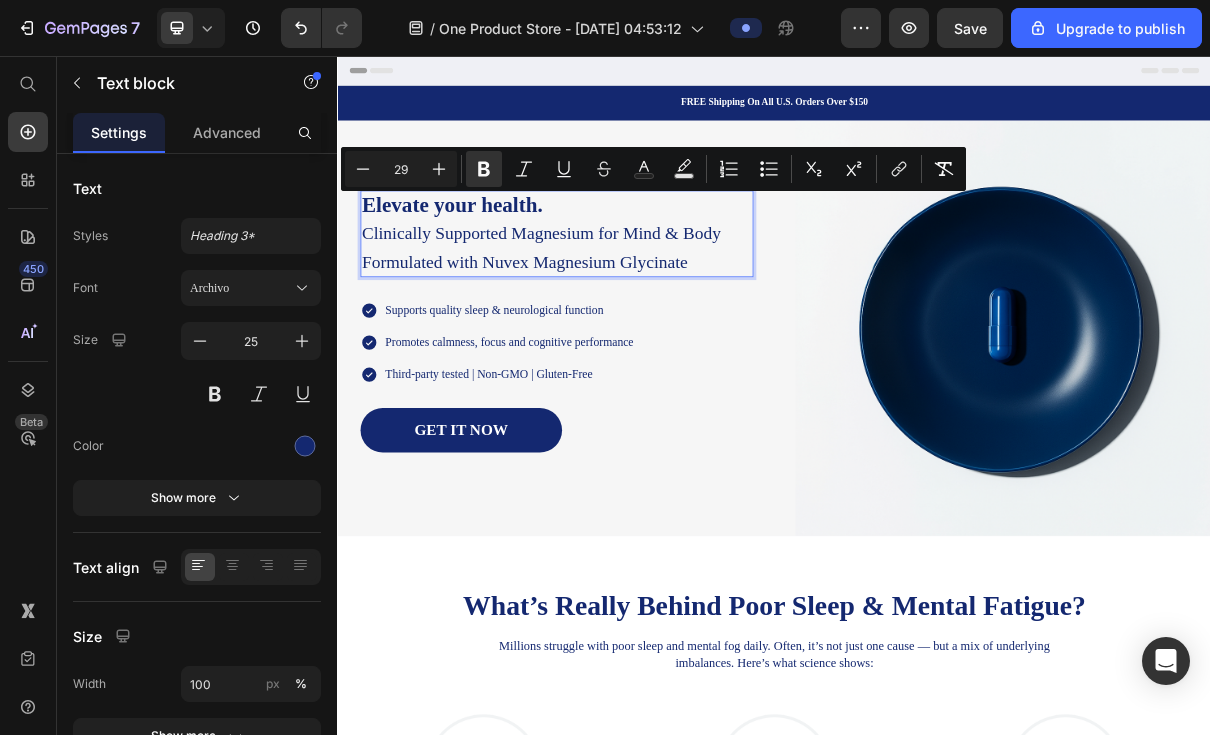 click on "Plus" at bounding box center [439, 169] 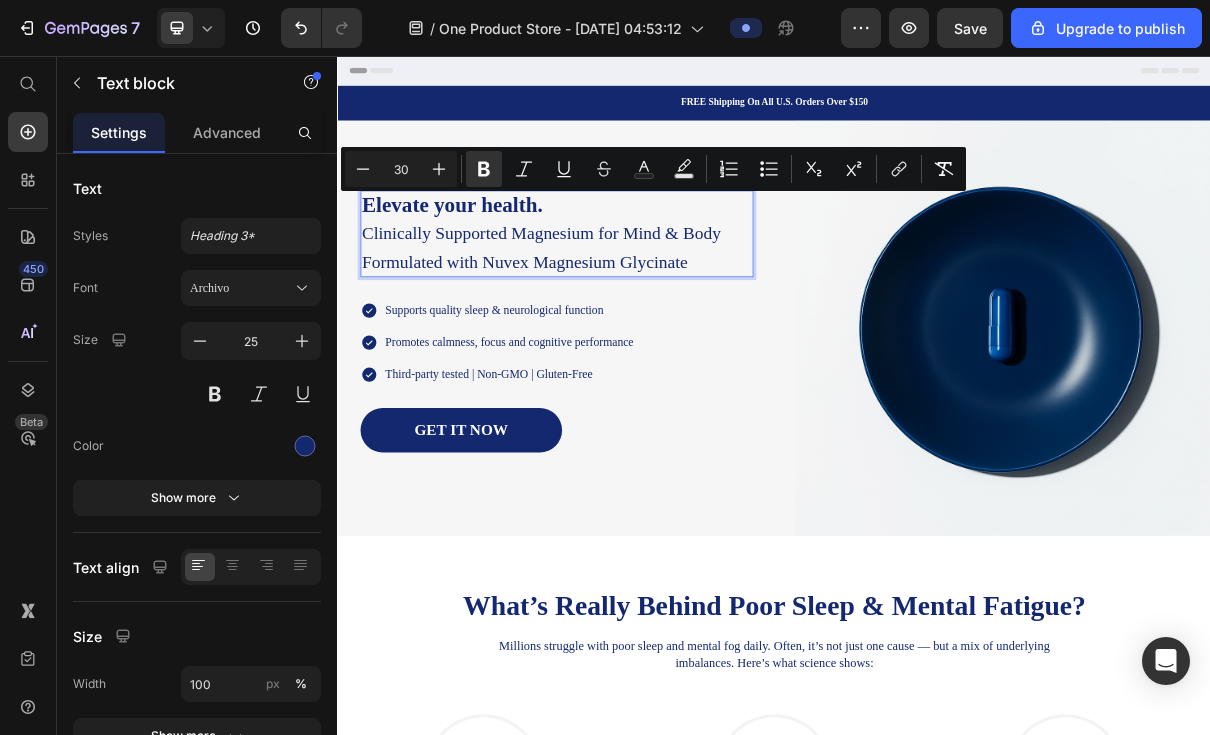 click 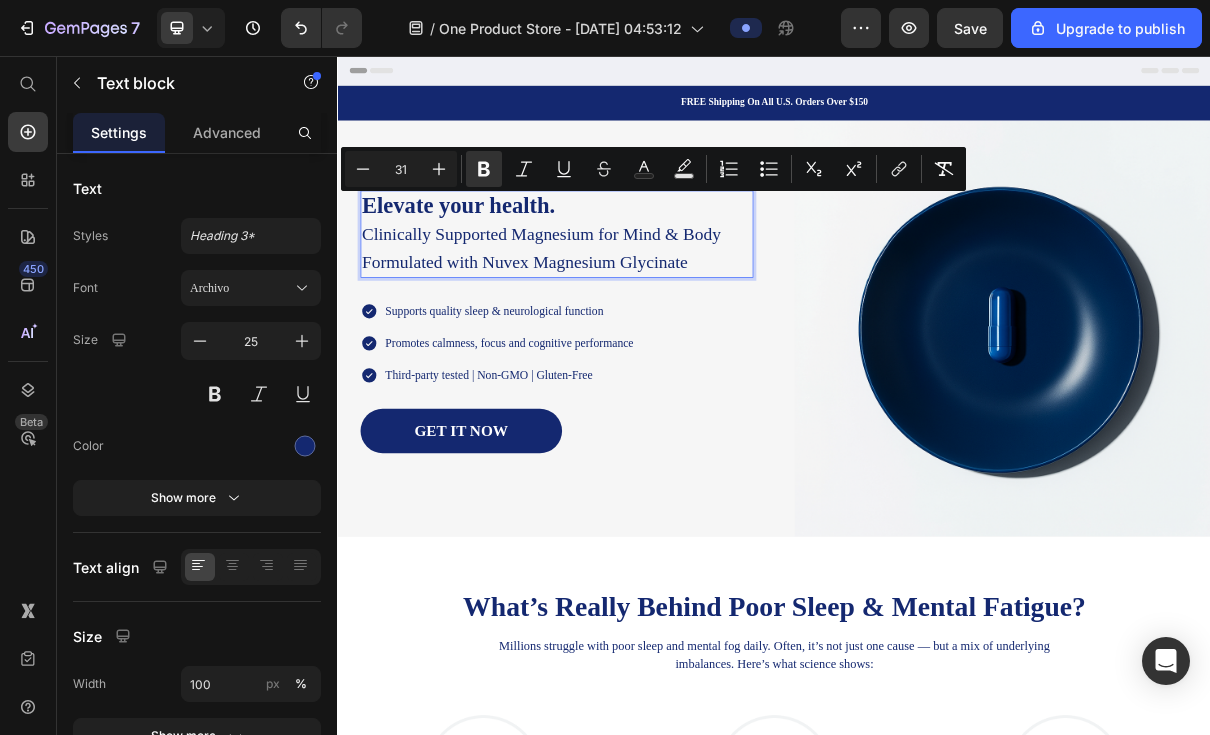 click 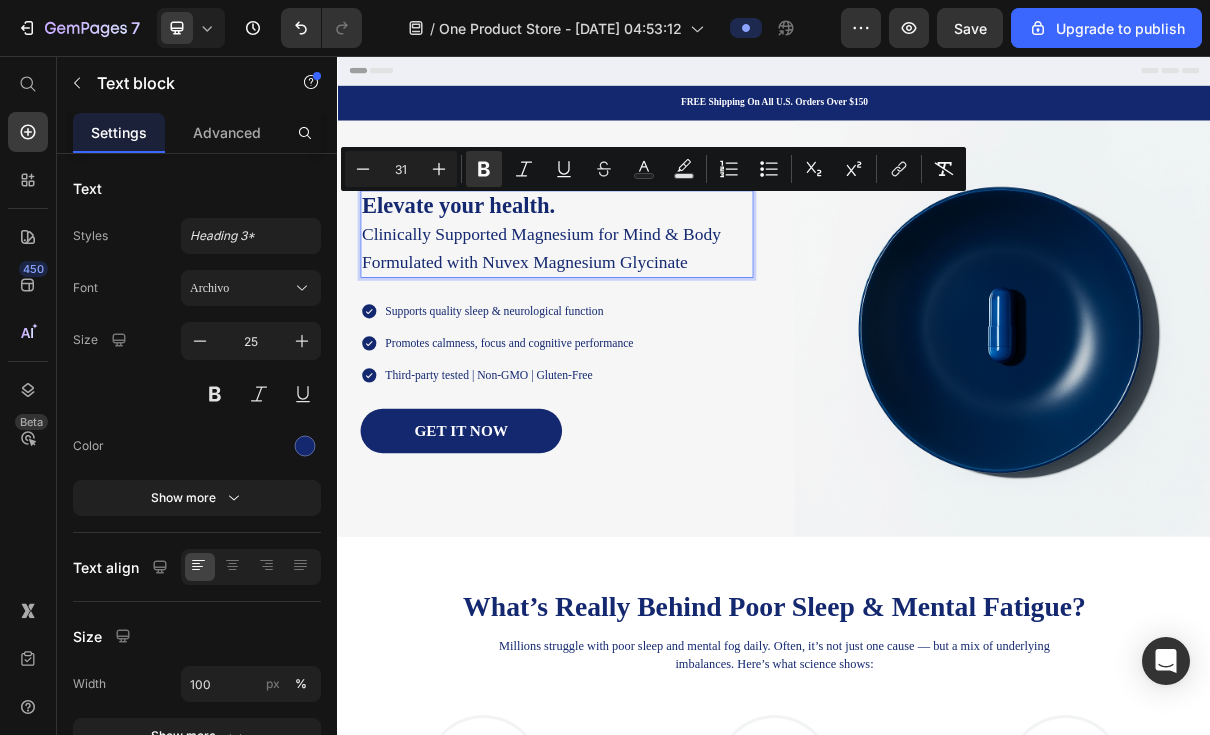 type on "32" 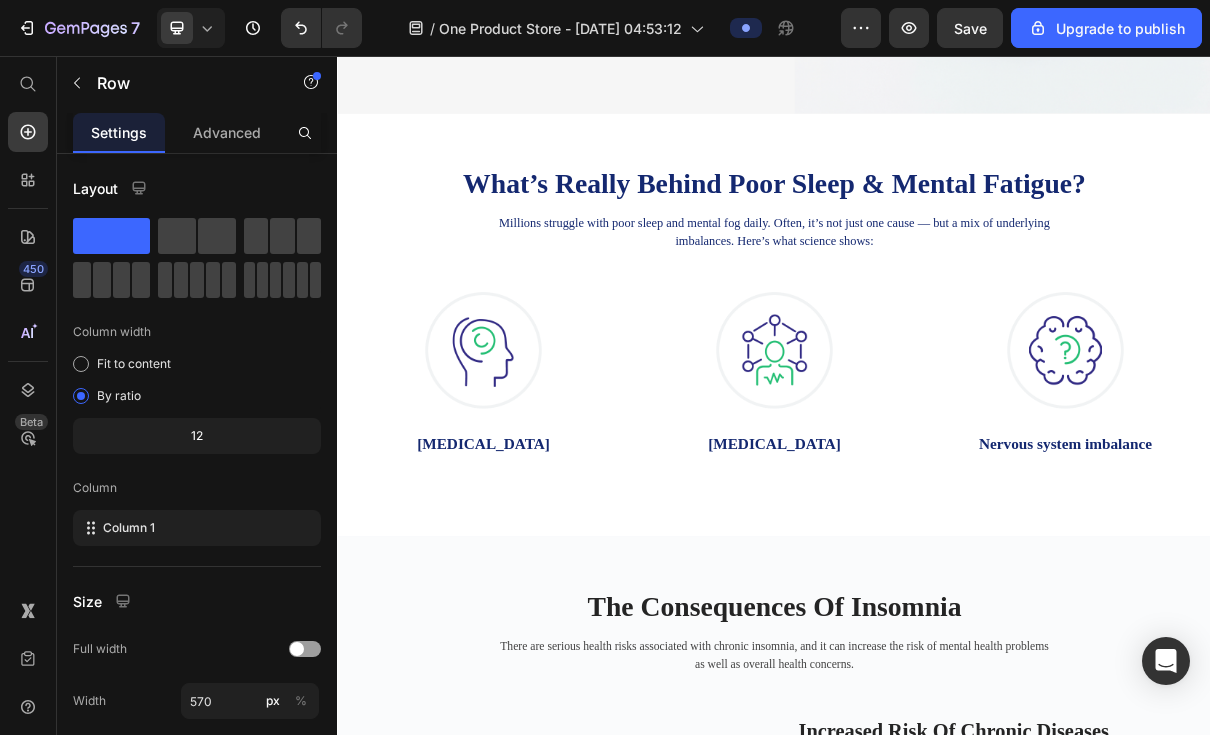 scroll, scrollTop: 593, scrollLeft: 0, axis: vertical 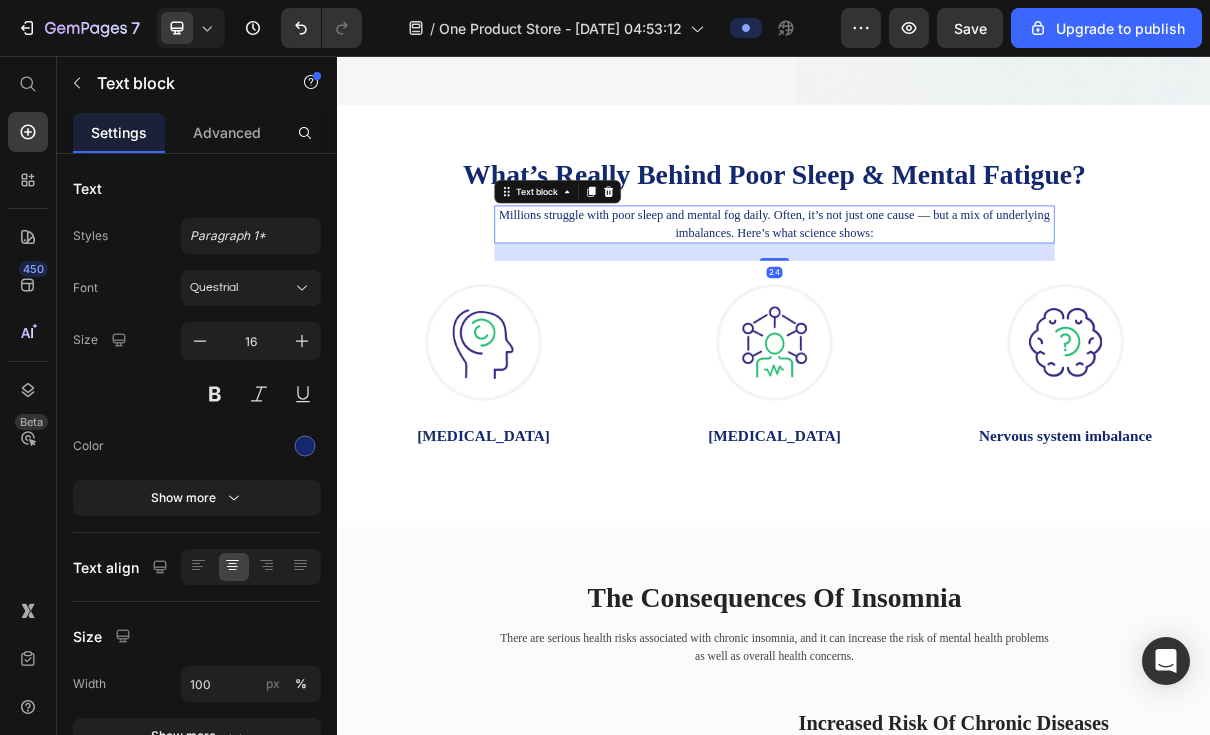 click on "Millions struggle with poor sleep and mental fog daily. Often, it’s not just one cause — but a mix of underlying imbalances. Here’s what science shows:" at bounding box center [936, 286] 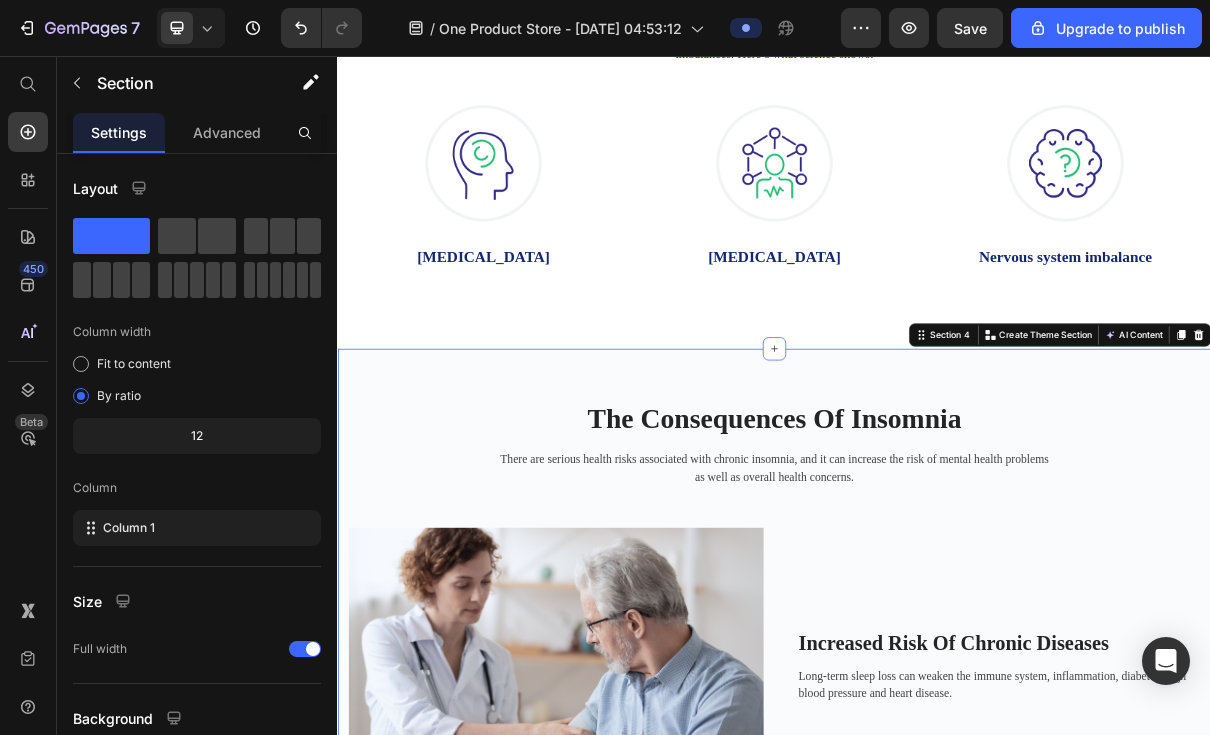 scroll, scrollTop: 888, scrollLeft: 0, axis: vertical 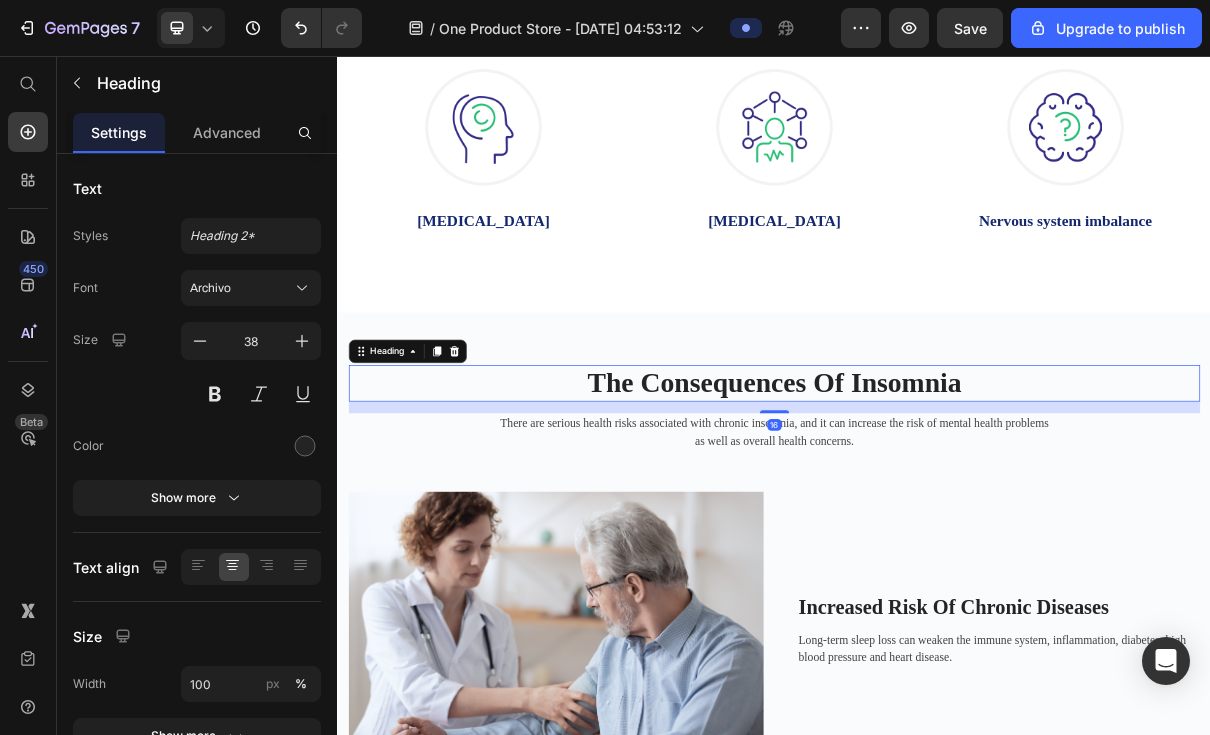 click on "The Consequences Of Insomnia" at bounding box center [937, 506] 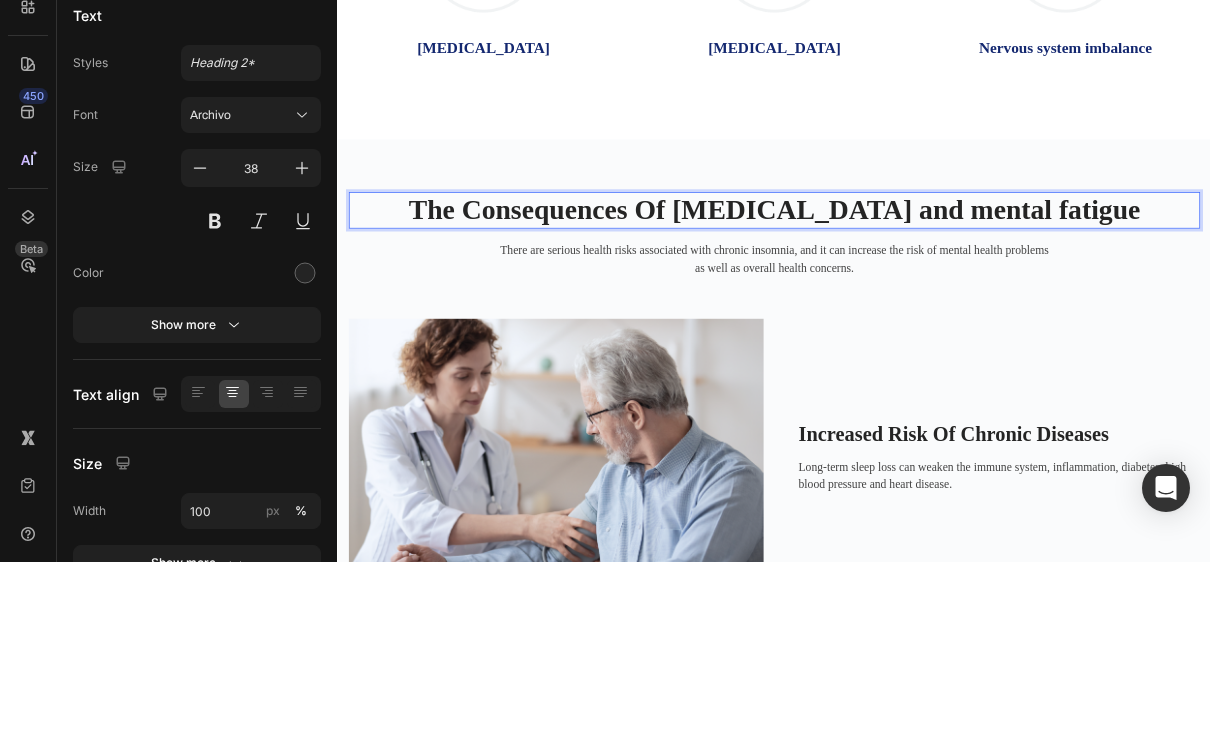 click on "The Consequences Of [MEDICAL_DATA] and mental fatigue" at bounding box center [937, 334] 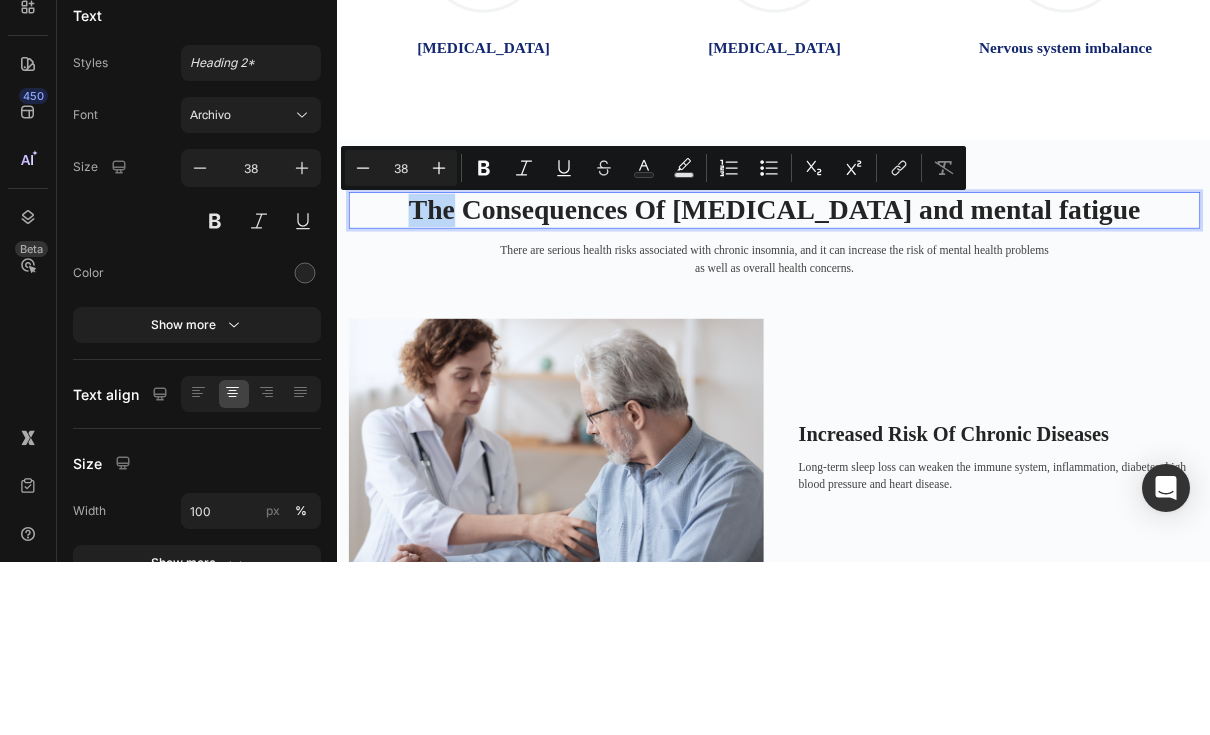 click on "The Consequences Of [MEDICAL_DATA] and mental fatigue" at bounding box center [937, 334] 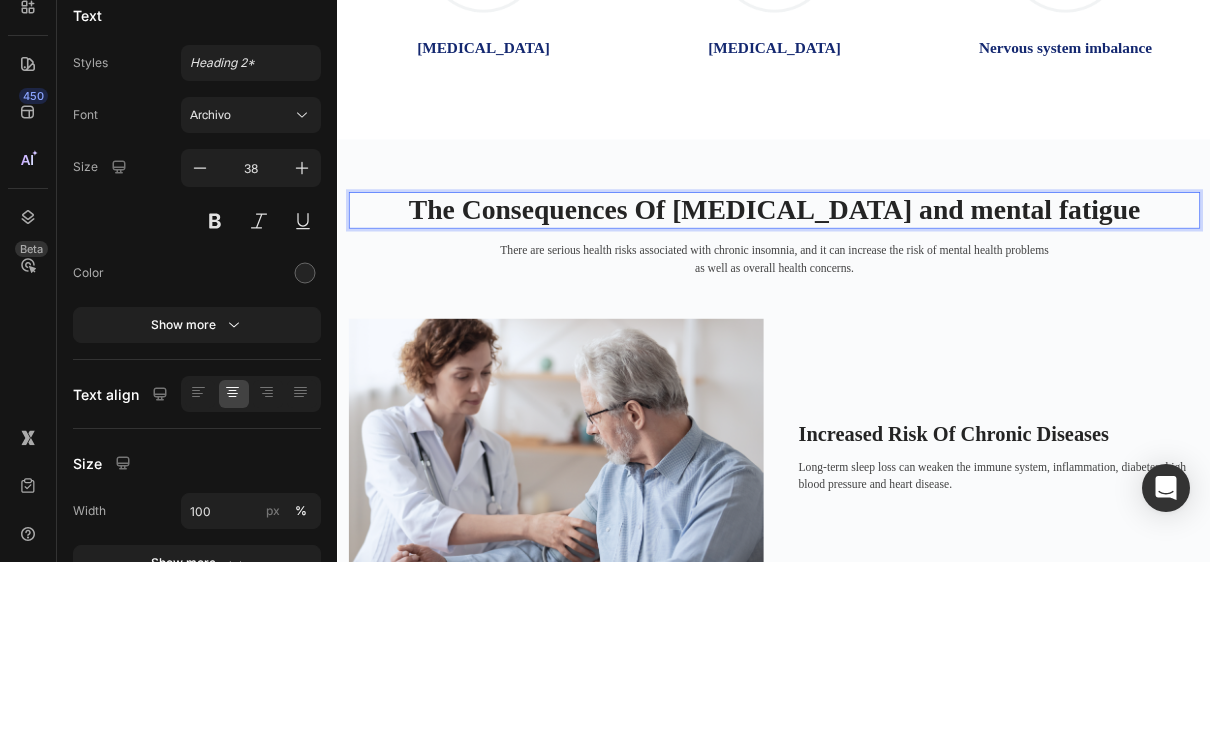 click at bounding box center [305, 446] 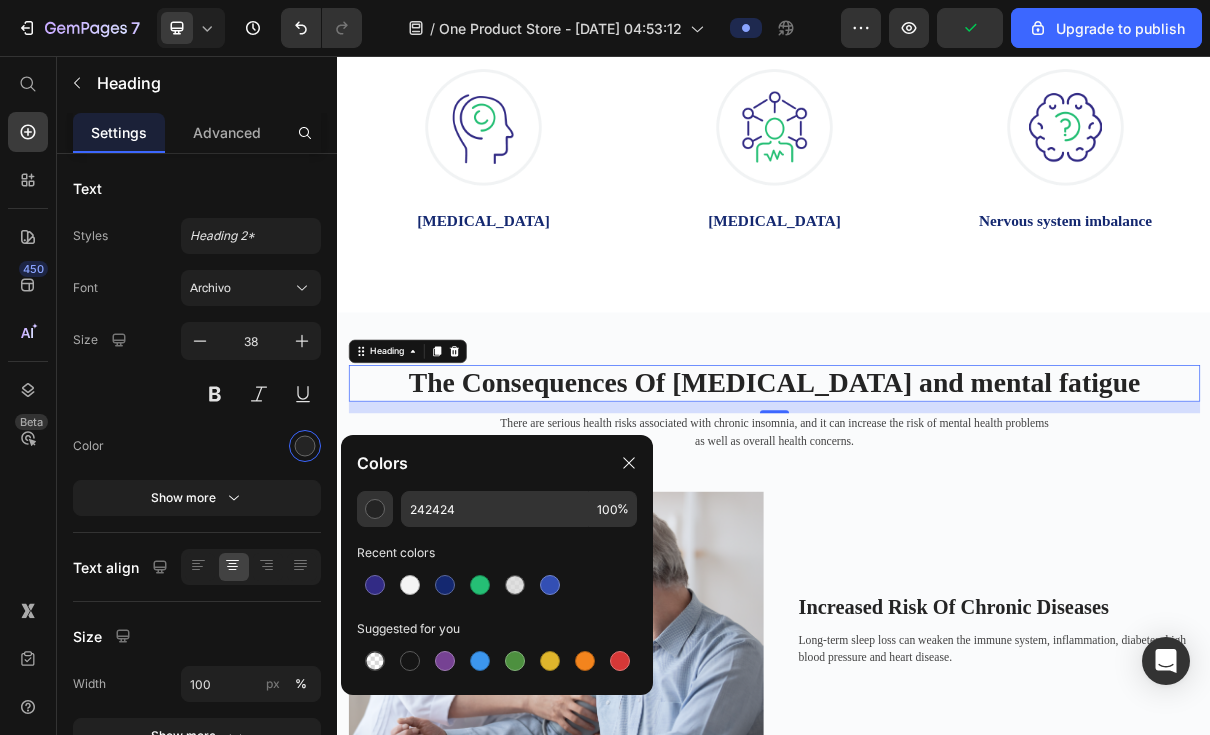 click at bounding box center (445, 585) 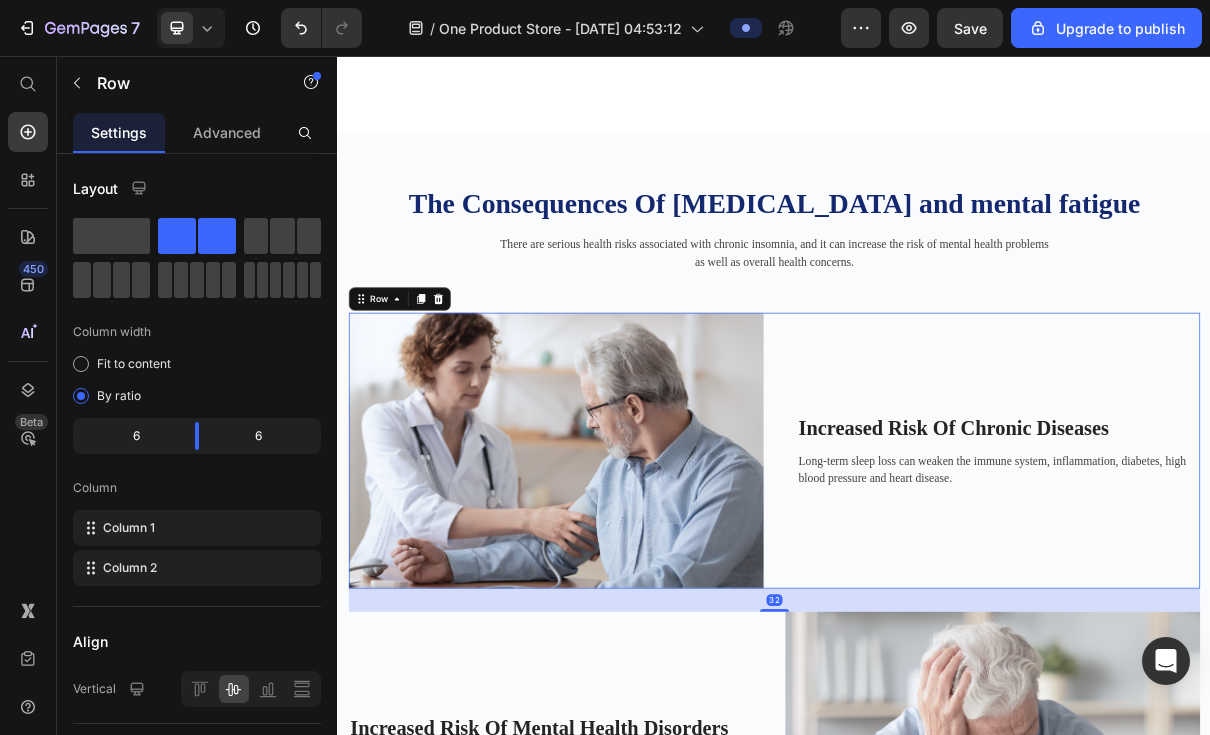 scroll, scrollTop: 1135, scrollLeft: 0, axis: vertical 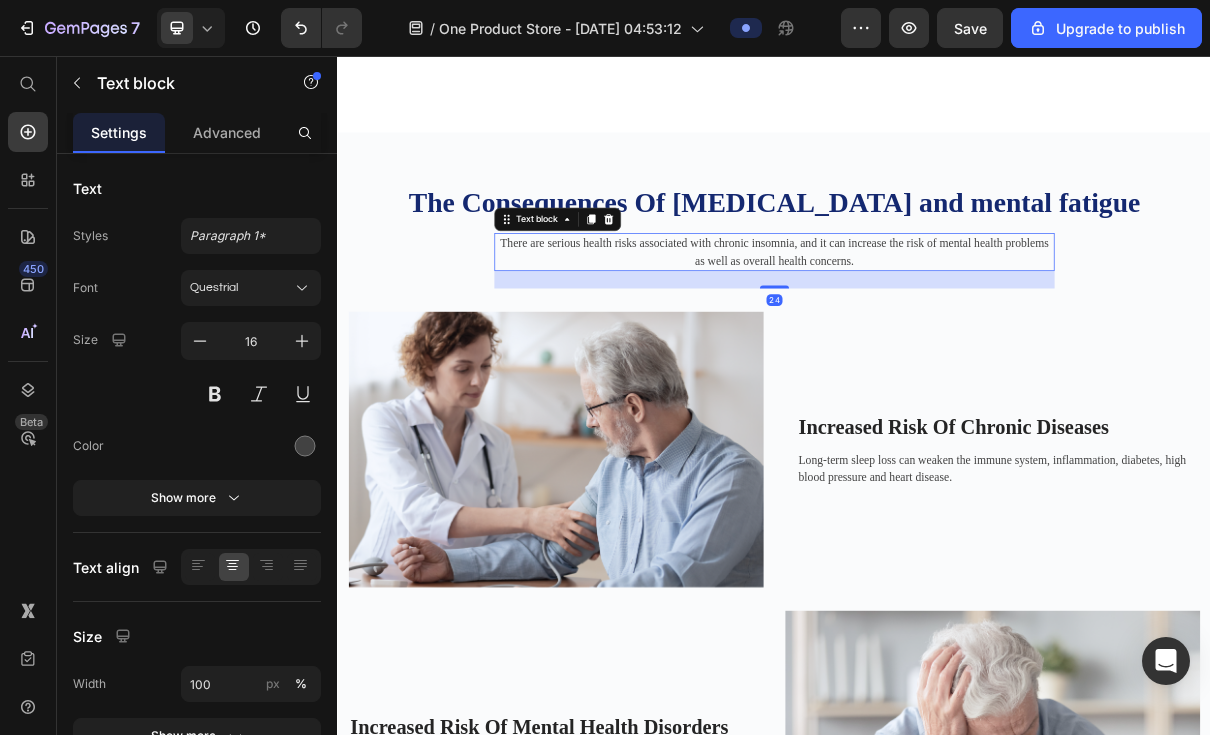 click on "There are serious health risks associated with chronic insomnia, and it can increase the risk of mental health problems as well as overall health concerns." at bounding box center (937, 326) 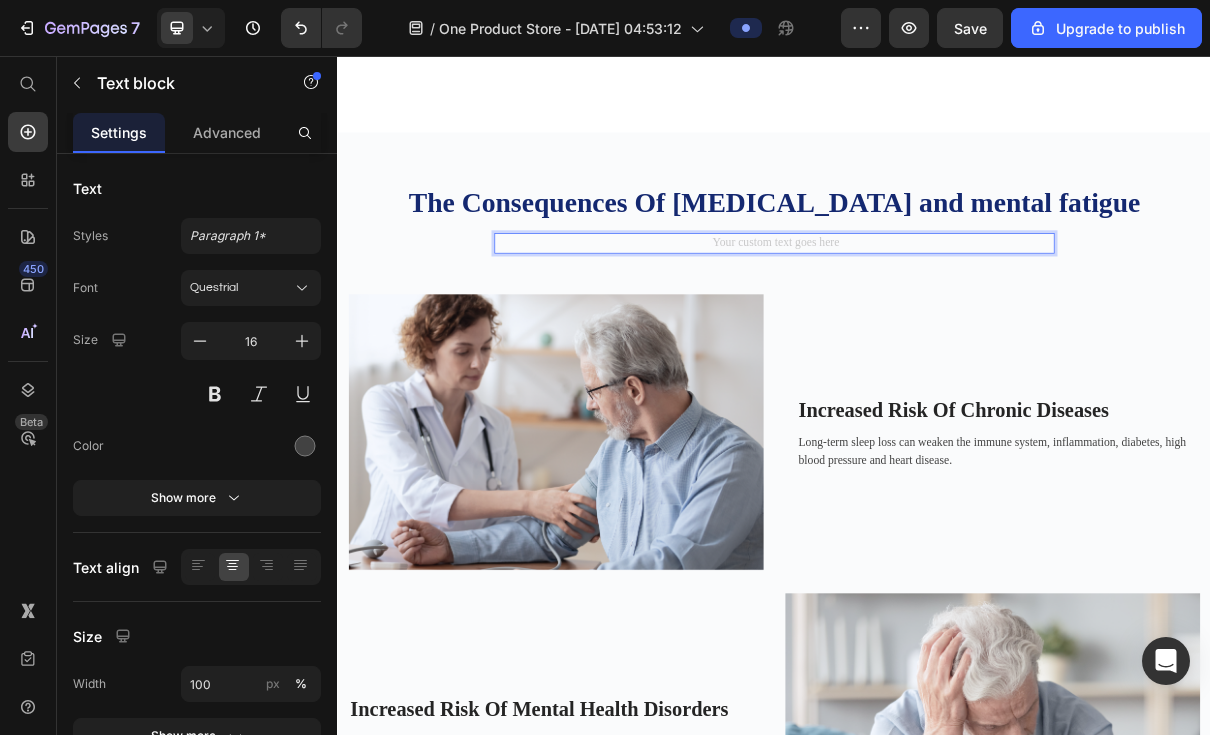 type 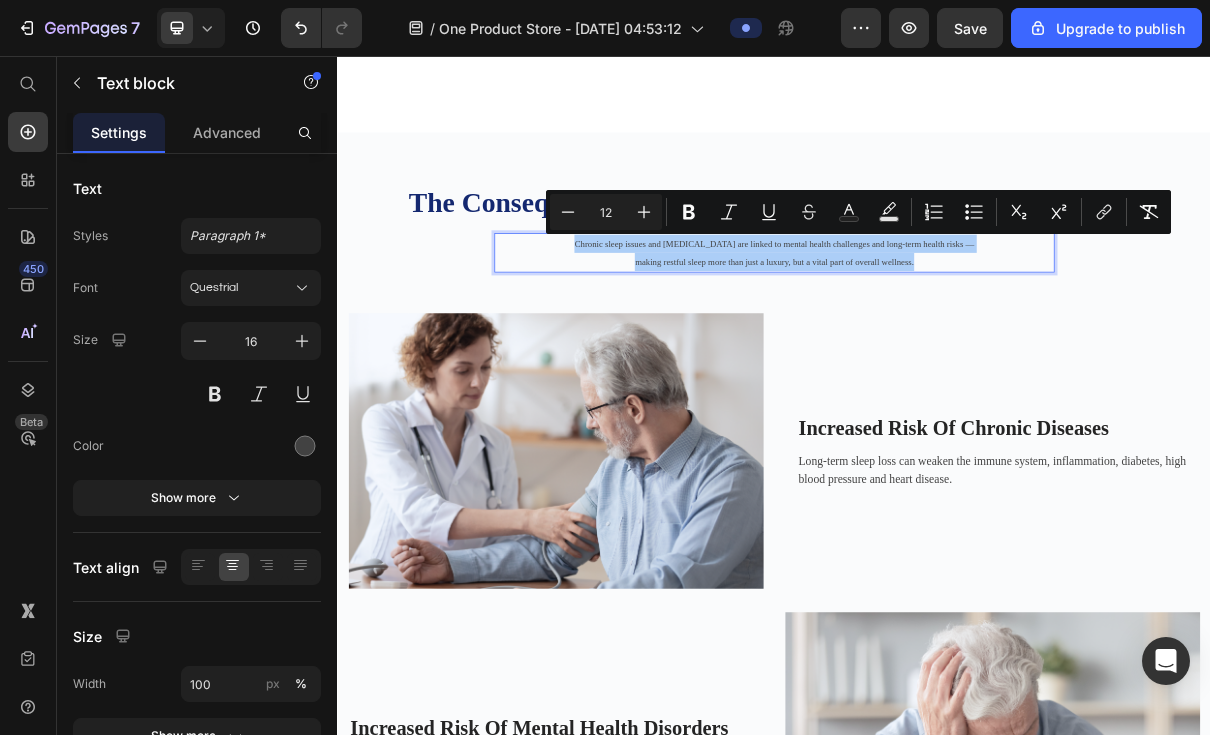 click 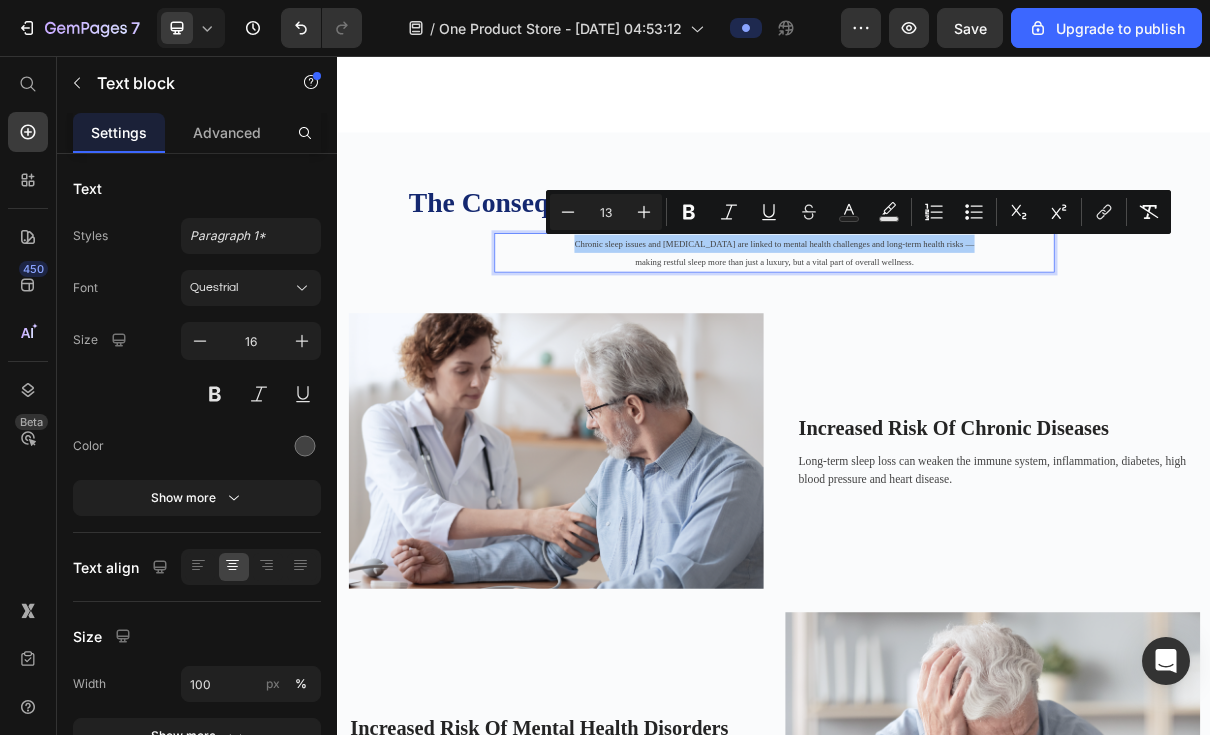 click 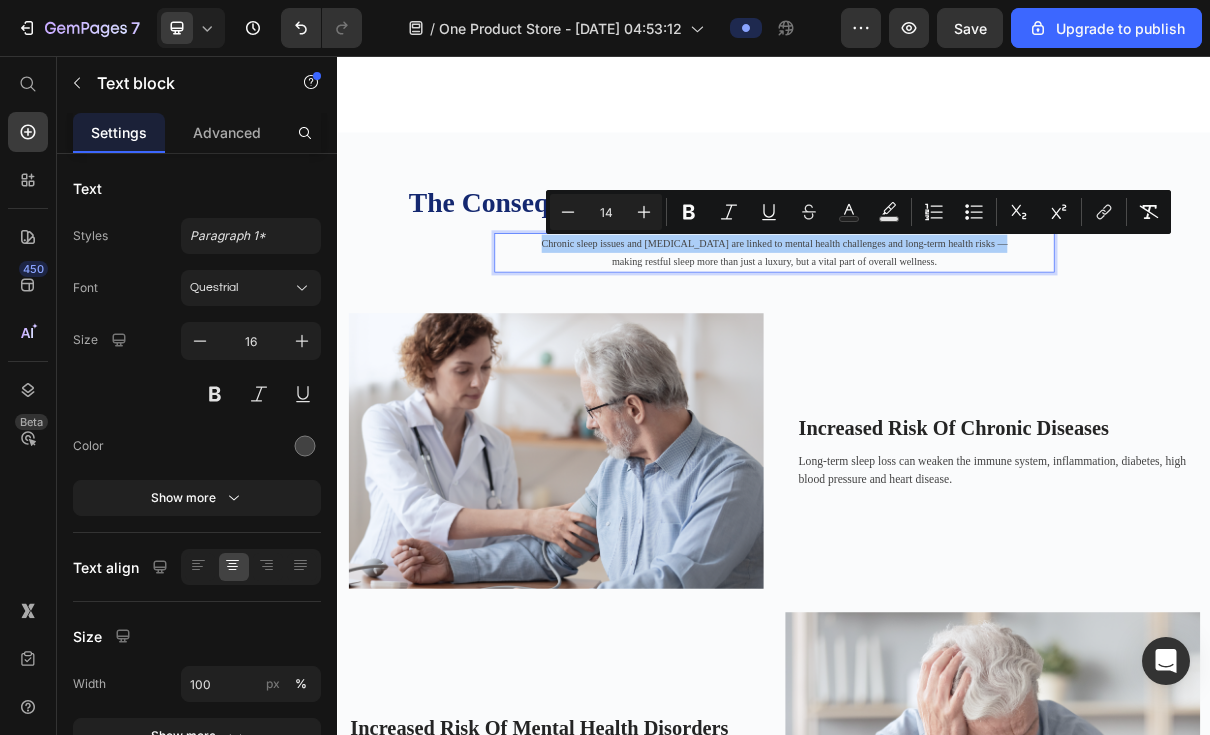 click 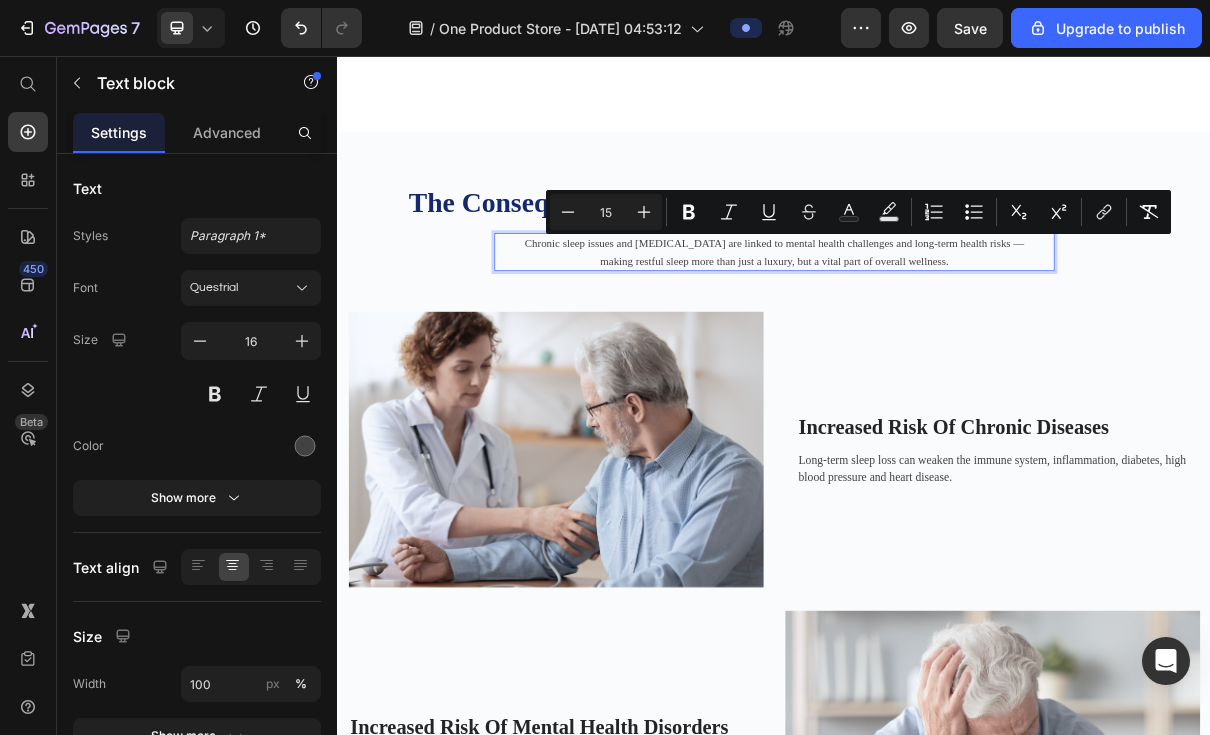 click 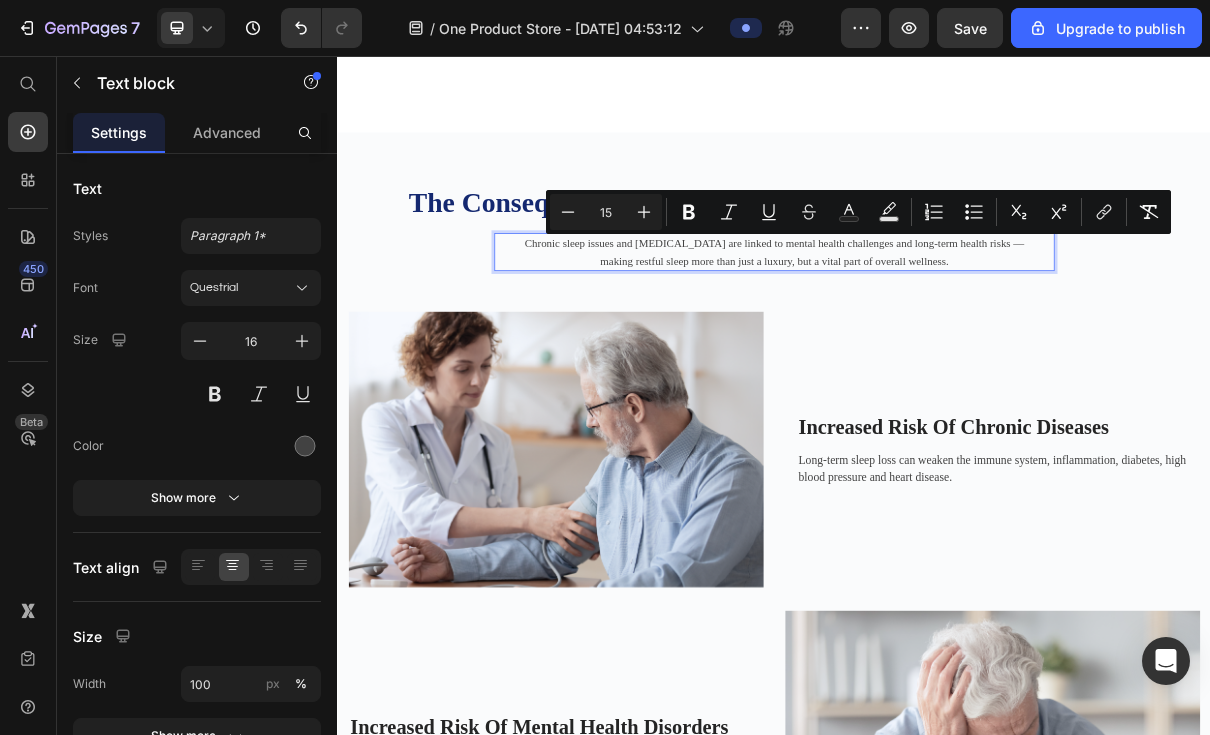type on "16" 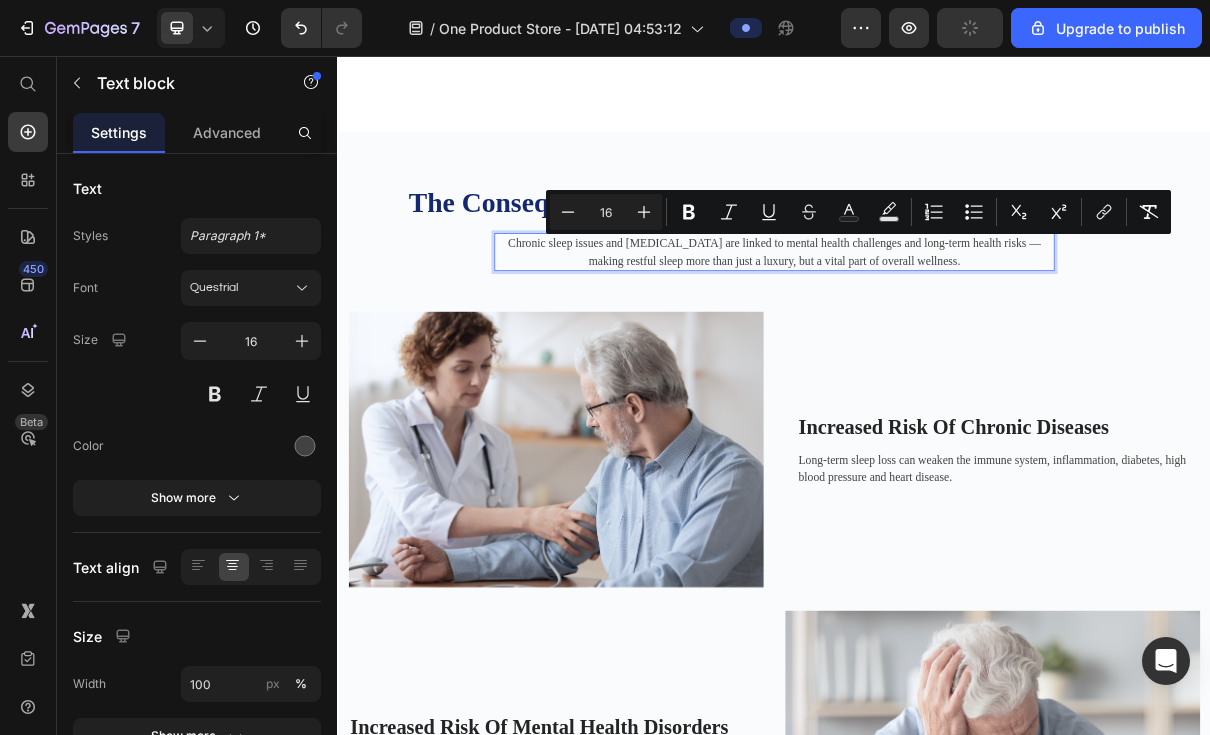click on "making restful sleep more than just a luxury, but a vital part of overall wellness." at bounding box center (937, 338) 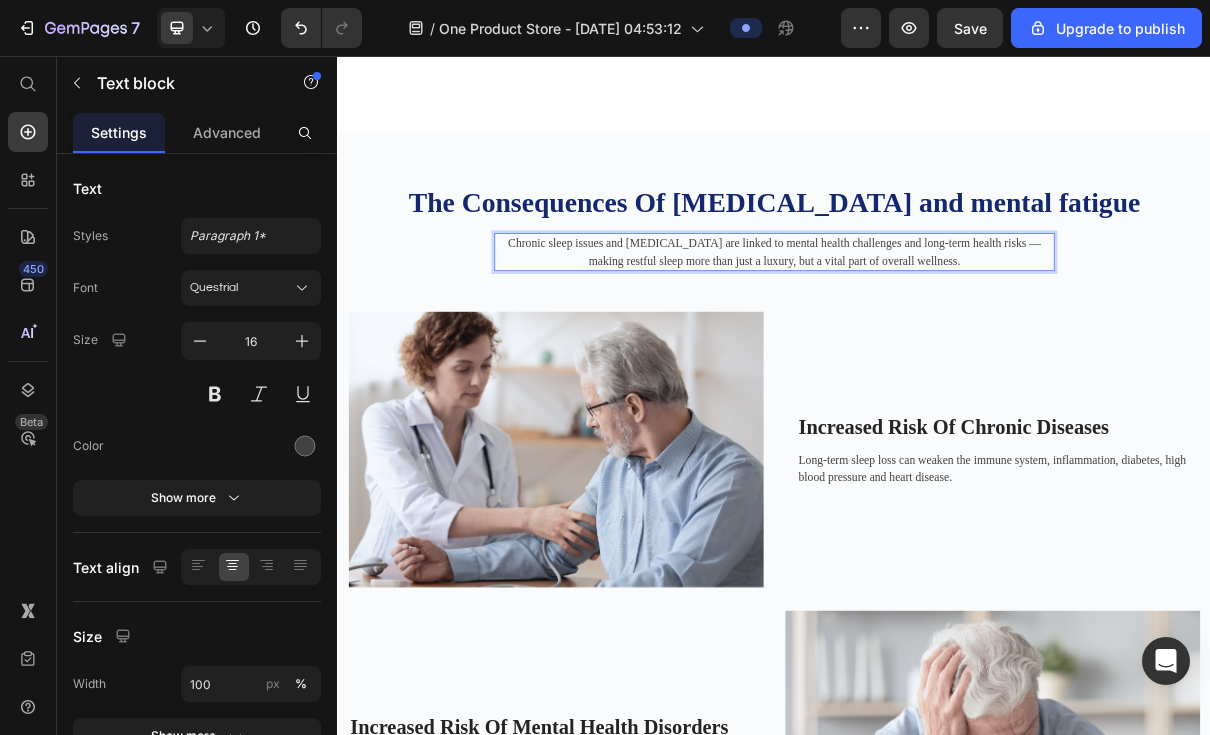 click on "making restful sleep more than just a luxury, but a vital part of overall wellness." at bounding box center (937, 338) 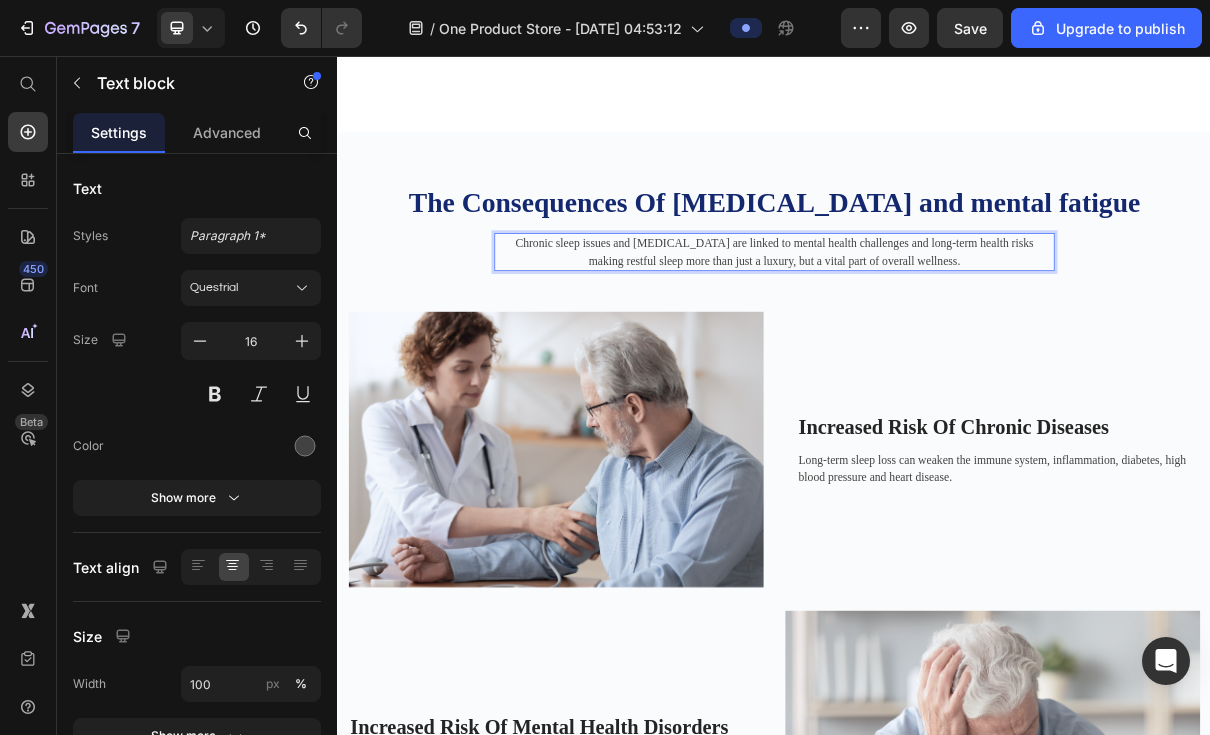click on "making restful sleep more than just a luxury, but a vital part of overall wellness." at bounding box center [937, 338] 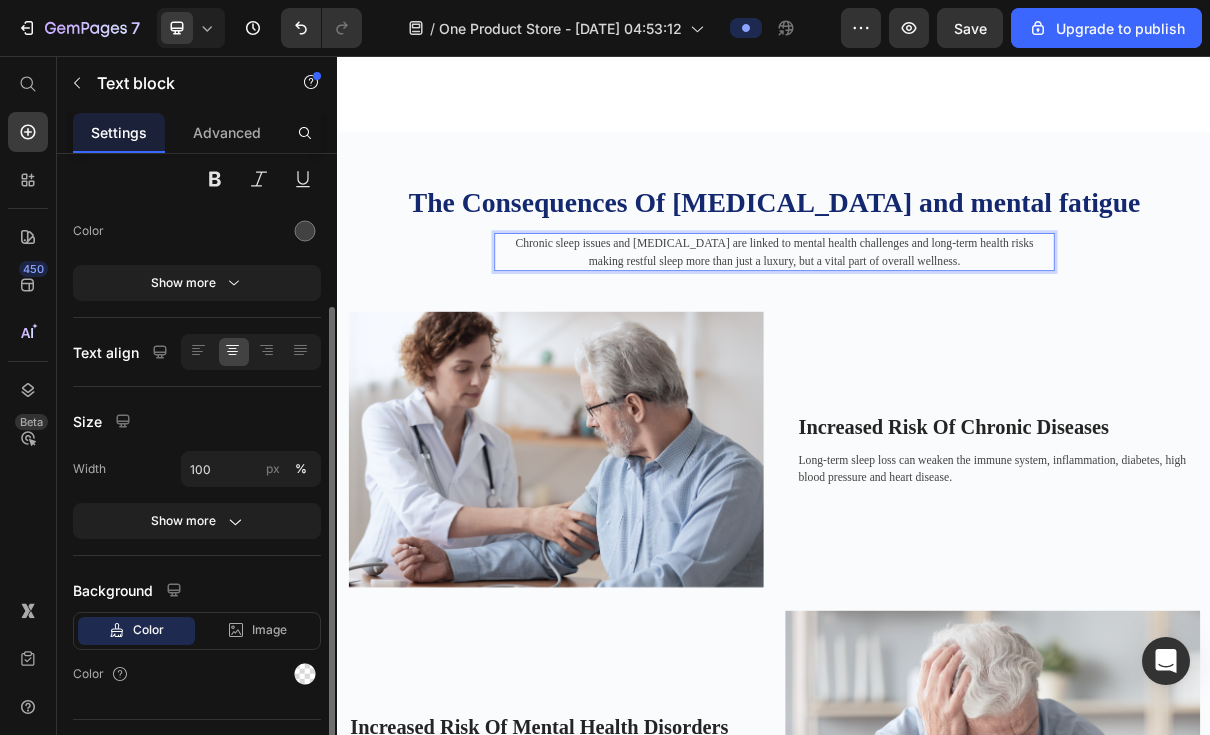 scroll, scrollTop: 257, scrollLeft: 0, axis: vertical 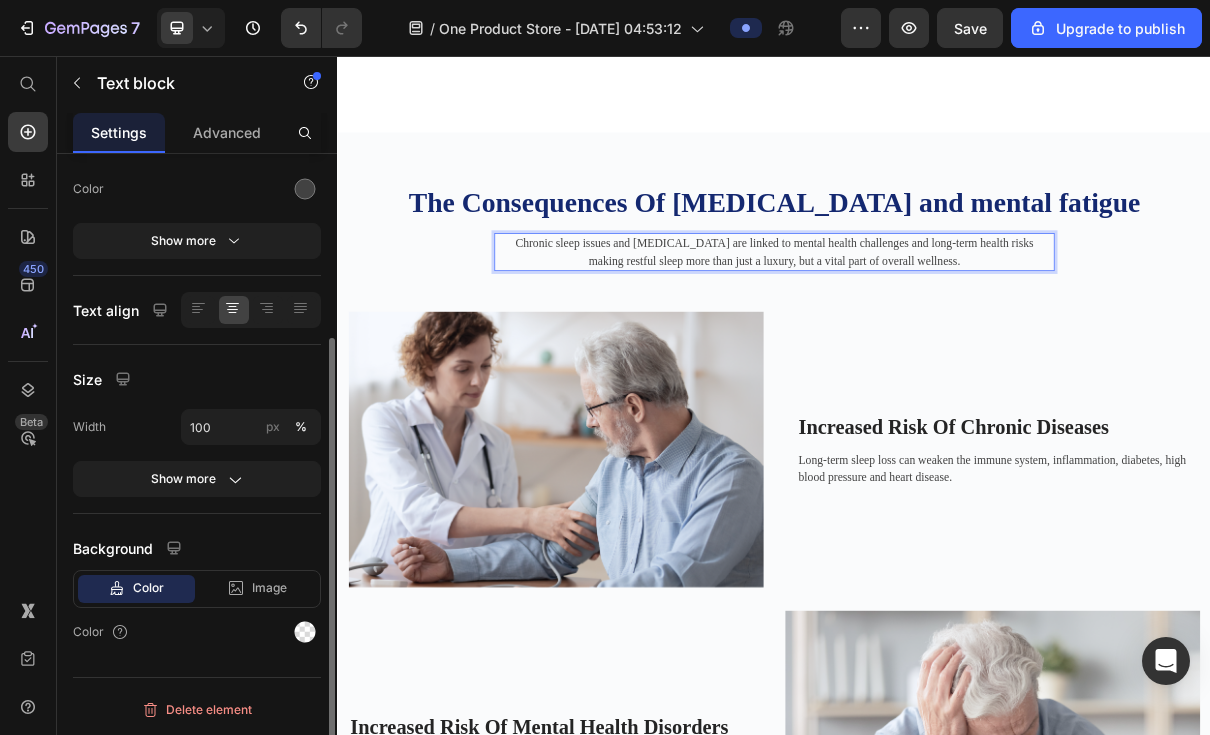 click at bounding box center [305, 189] 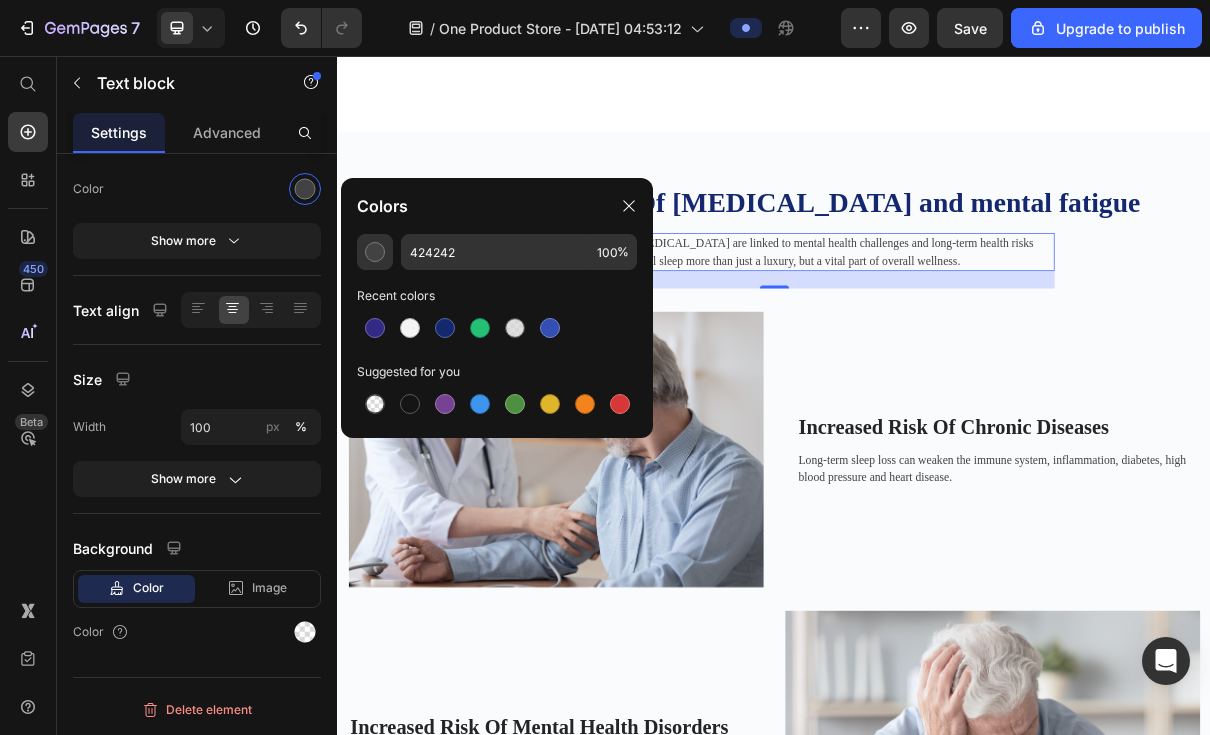 click at bounding box center [445, 328] 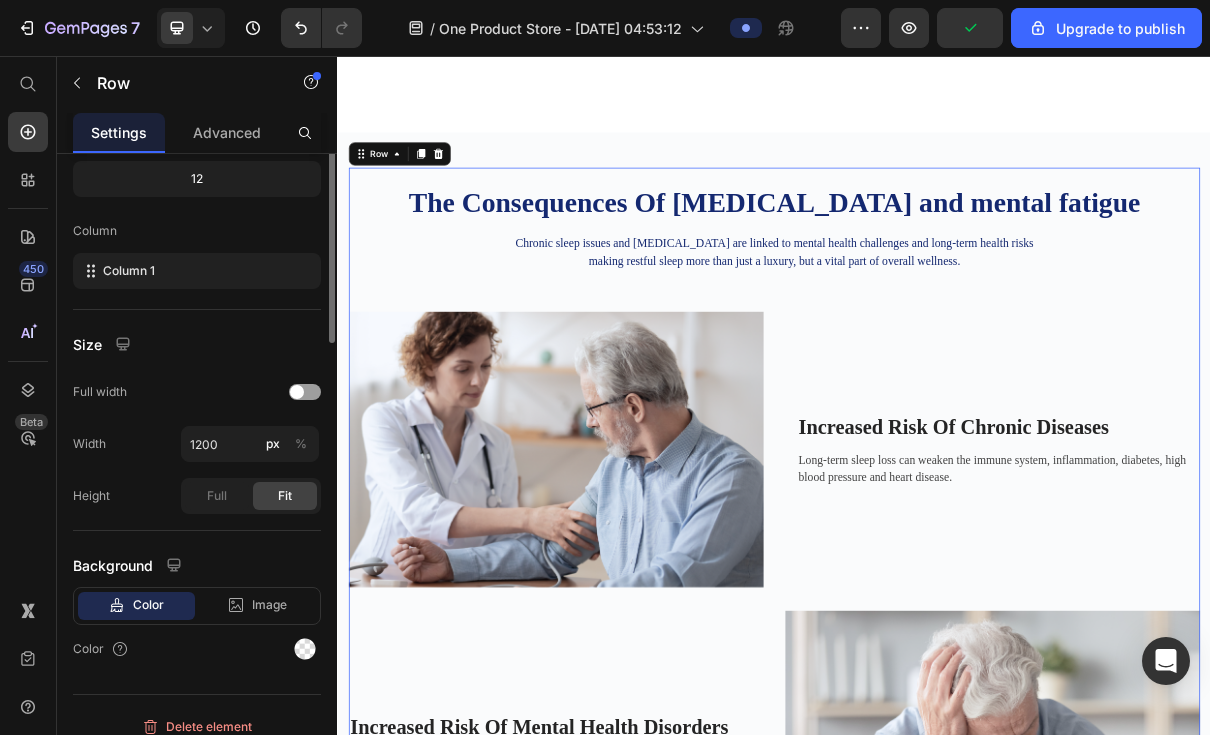 scroll, scrollTop: 0, scrollLeft: 0, axis: both 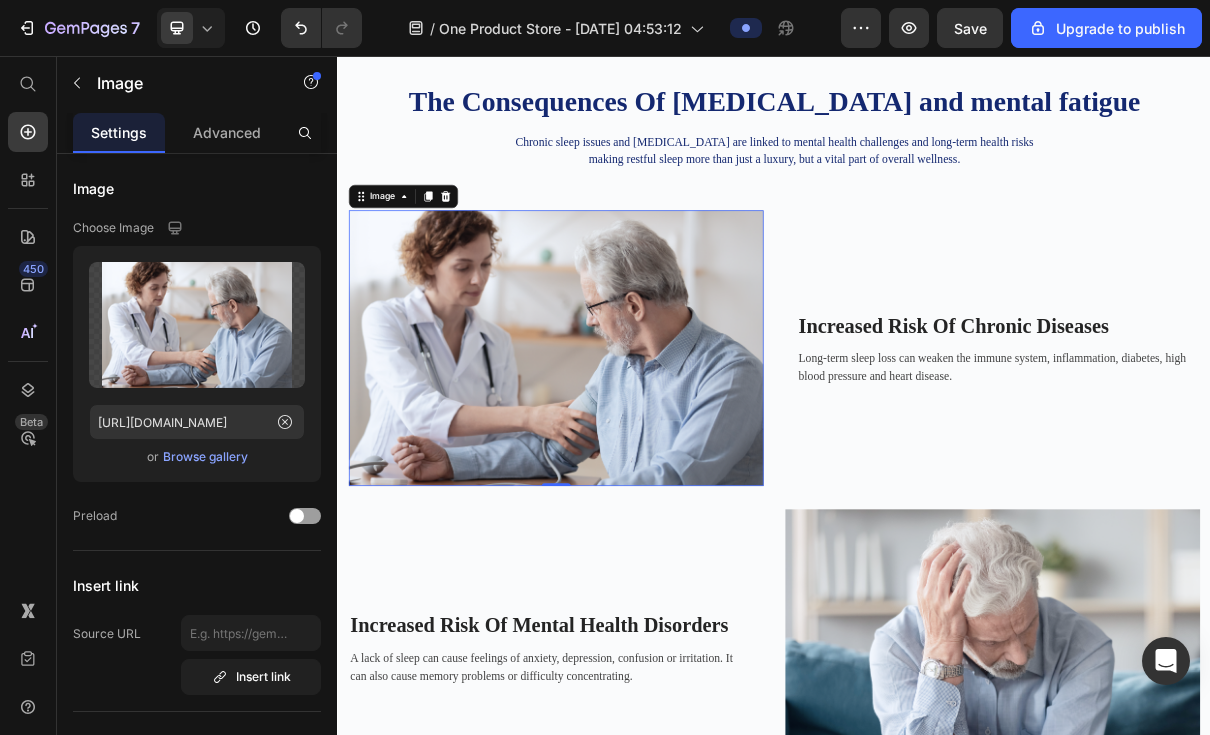 click 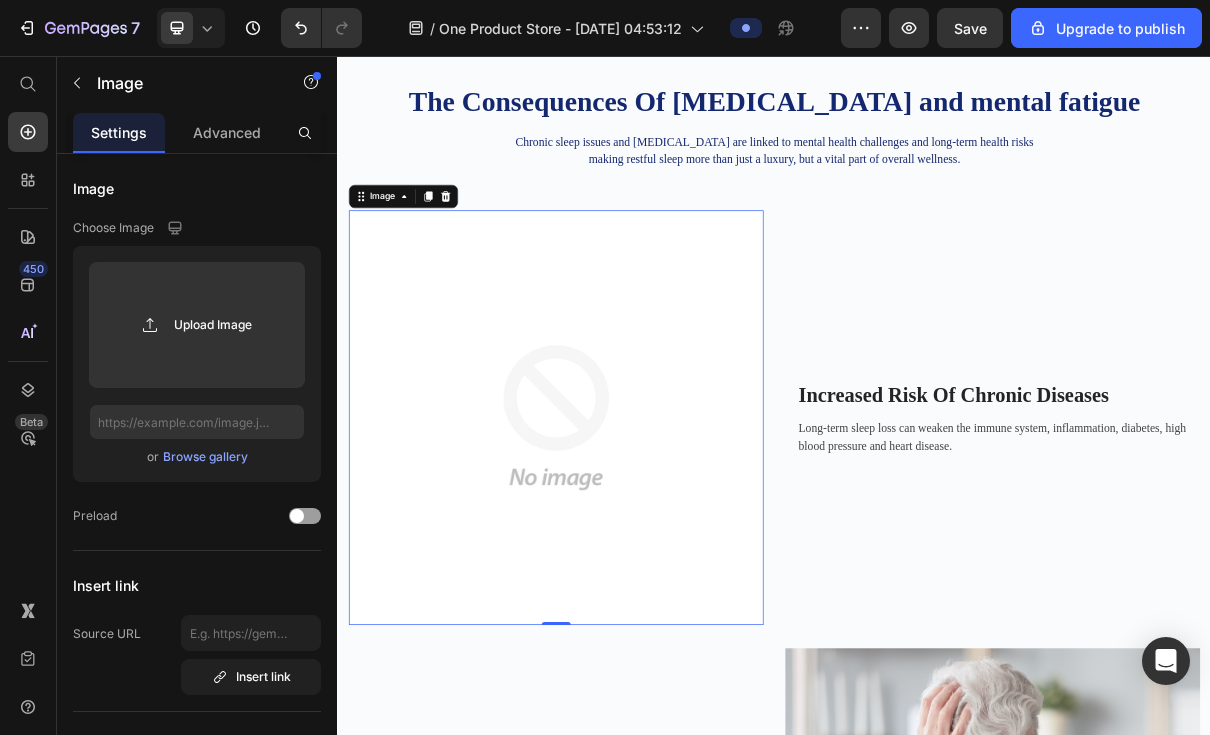 click 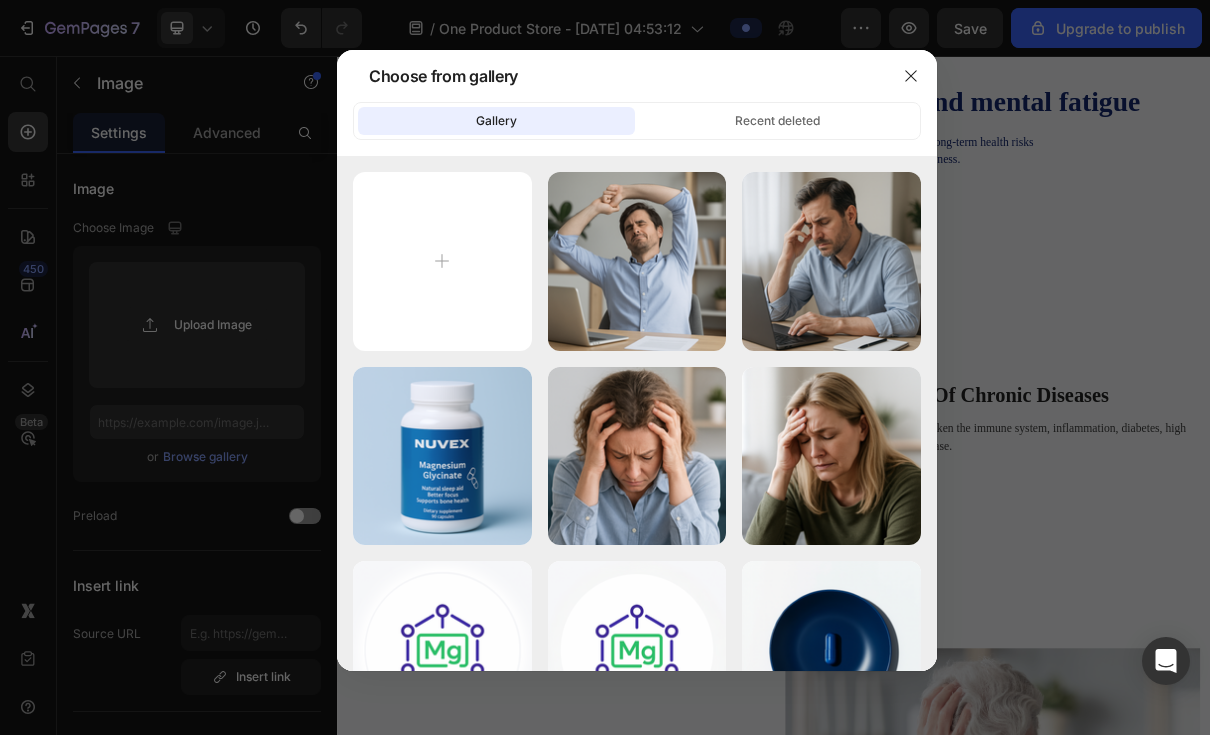 click on "1523.26 kb" at bounding box center [0, 0] 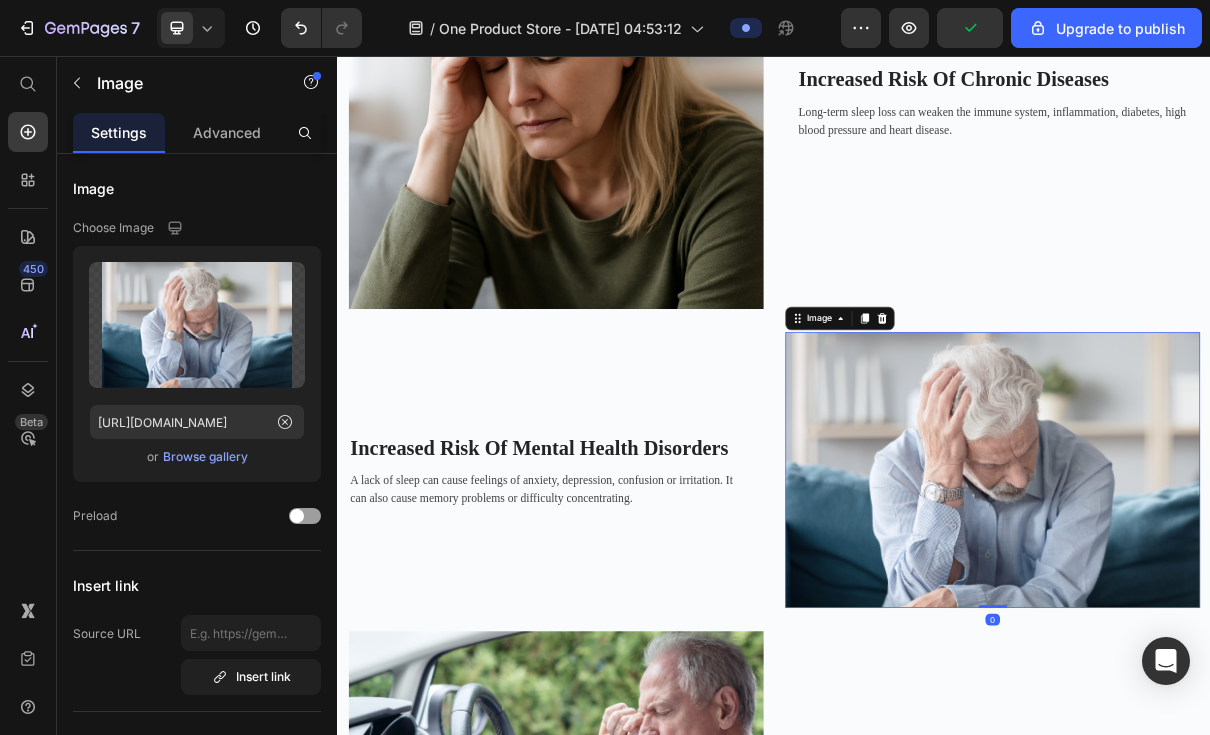 scroll, scrollTop: 1755, scrollLeft: 0, axis: vertical 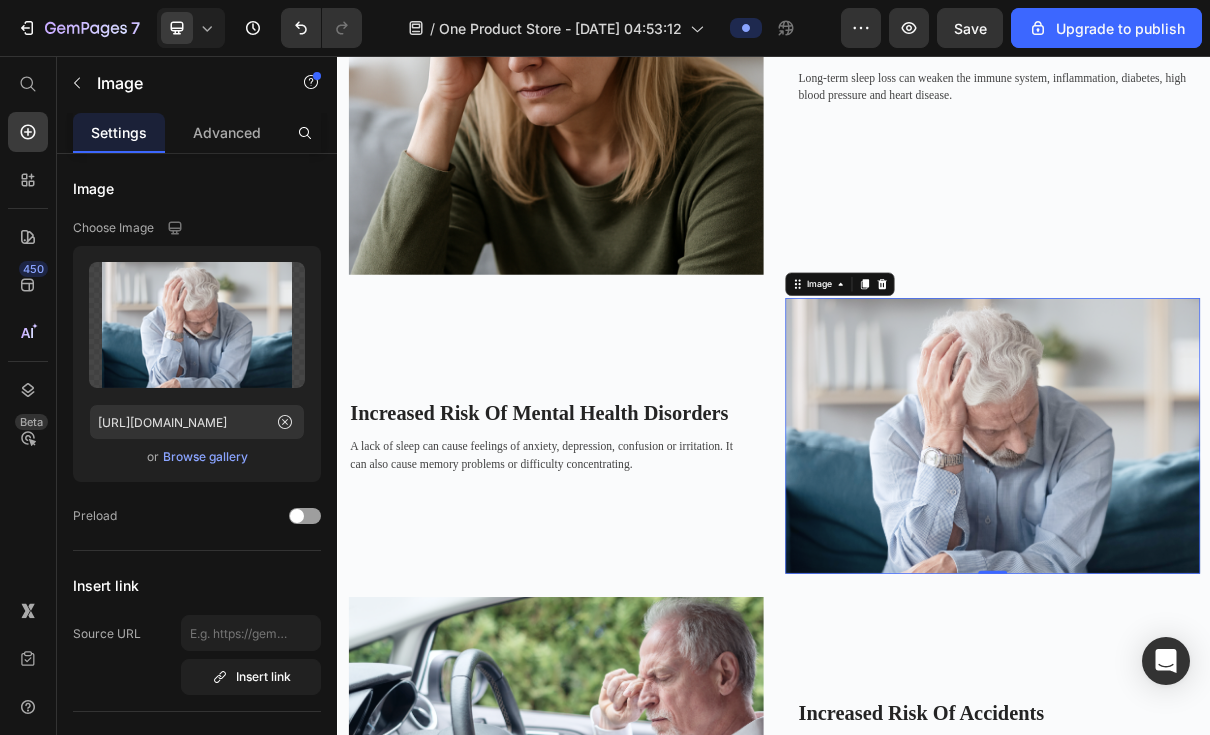 click on "Browse gallery" at bounding box center [205, 457] 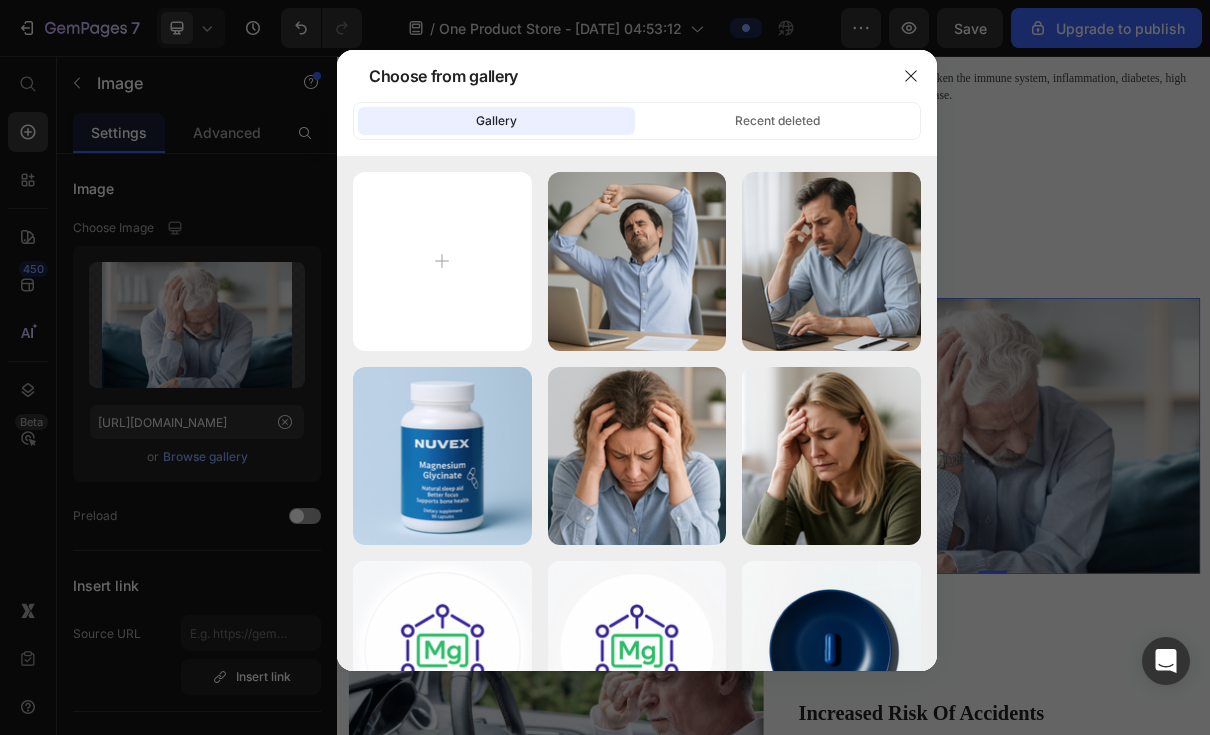 click on "465226CD-3D0D-44...D4.png 1589.32 kb" at bounding box center [0, 0] 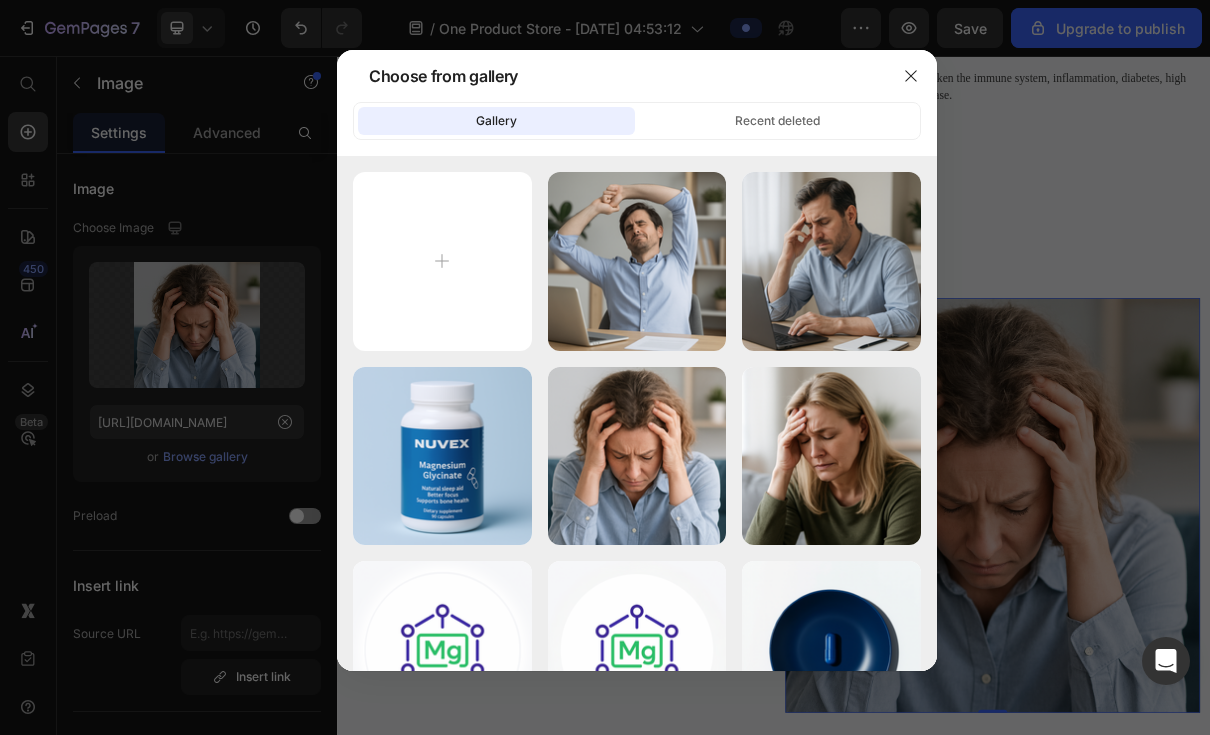 type on "[URL][DOMAIN_NAME]" 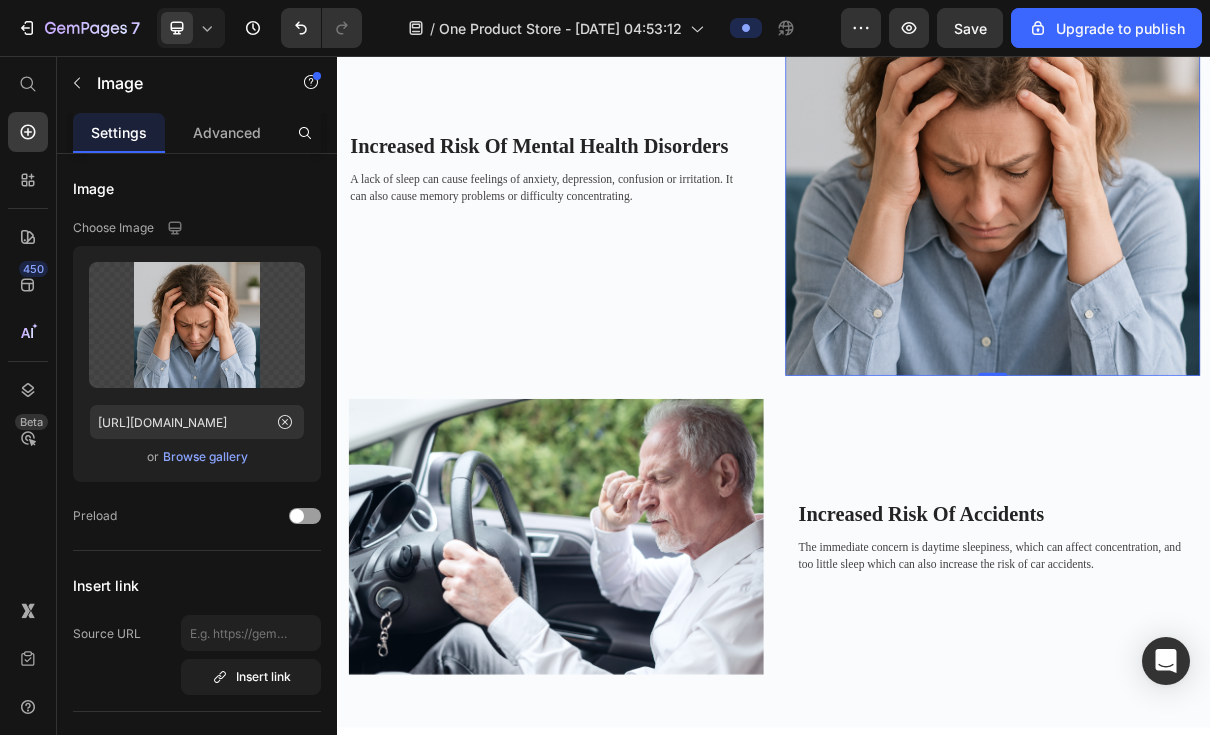 scroll, scrollTop: 2412, scrollLeft: 0, axis: vertical 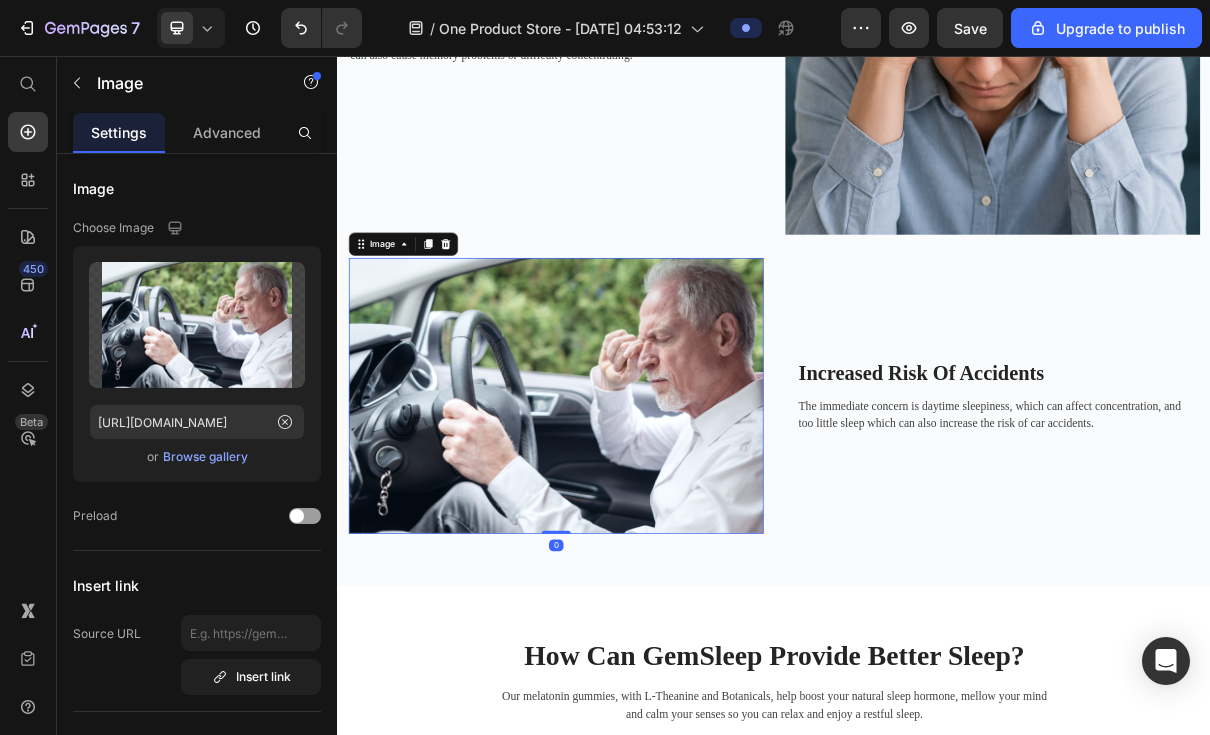 click on "Browse gallery" at bounding box center [205, 457] 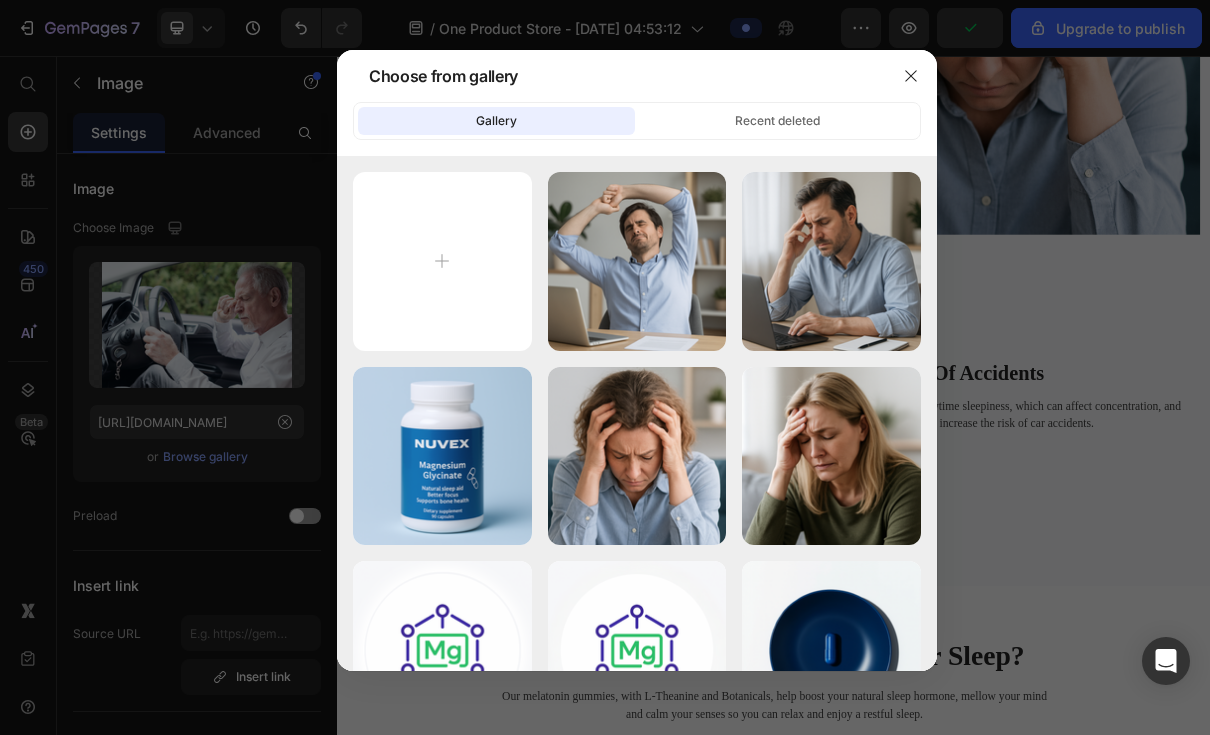 click on "D1B27167-97ED-49...7A.png 1441.46 kb" at bounding box center [0, 0] 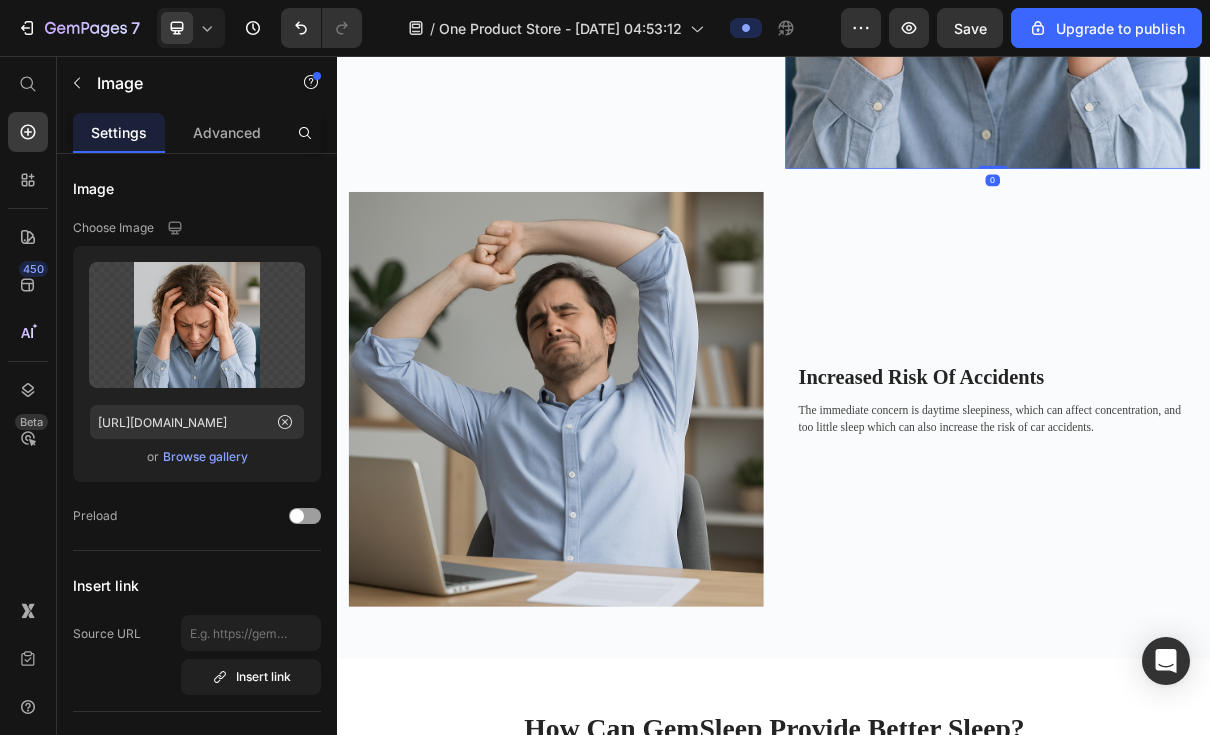 scroll, scrollTop: 2505, scrollLeft: 0, axis: vertical 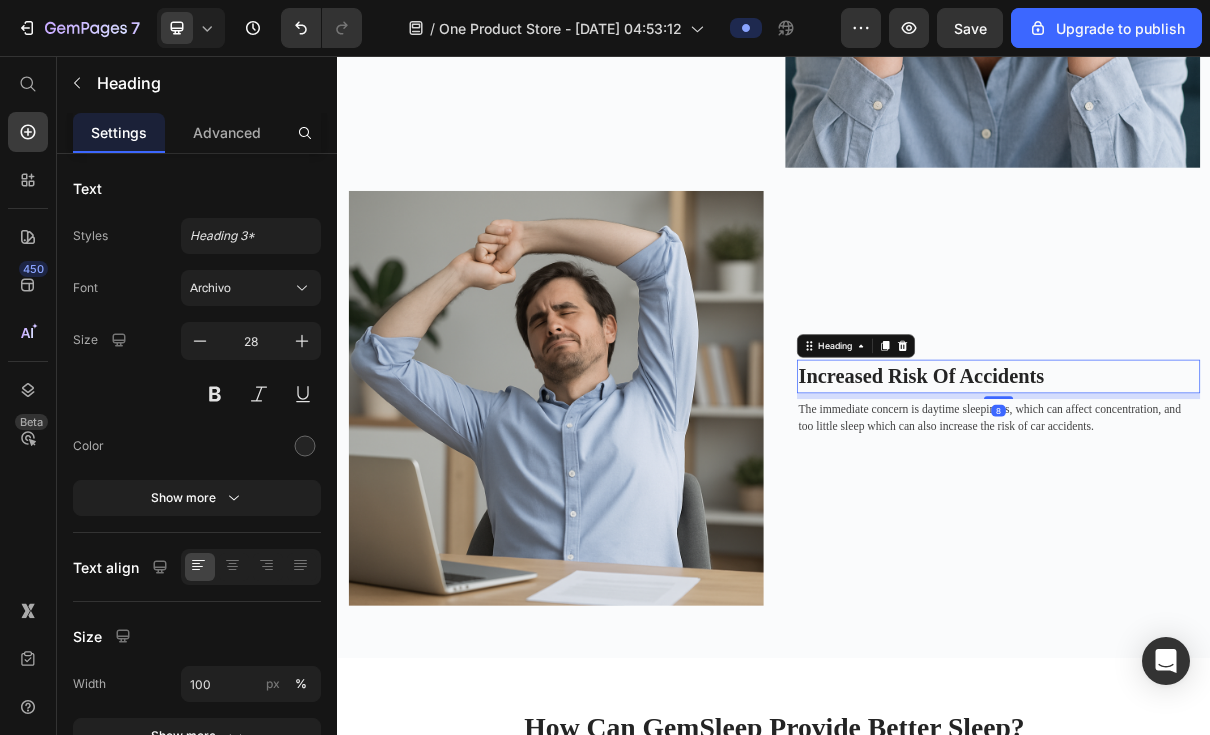 click on "Increased Risk Of Accidents" at bounding box center [1245, 496] 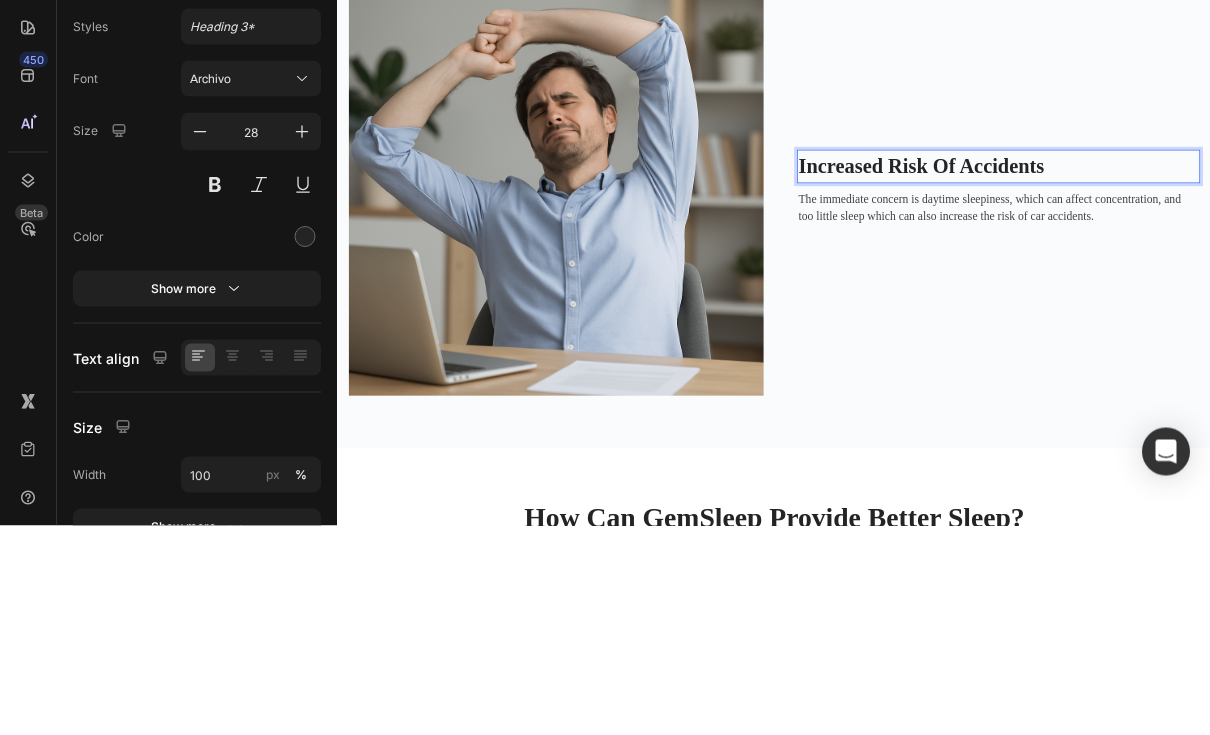 click on "Increased Risk Of Accidents" at bounding box center [1245, 287] 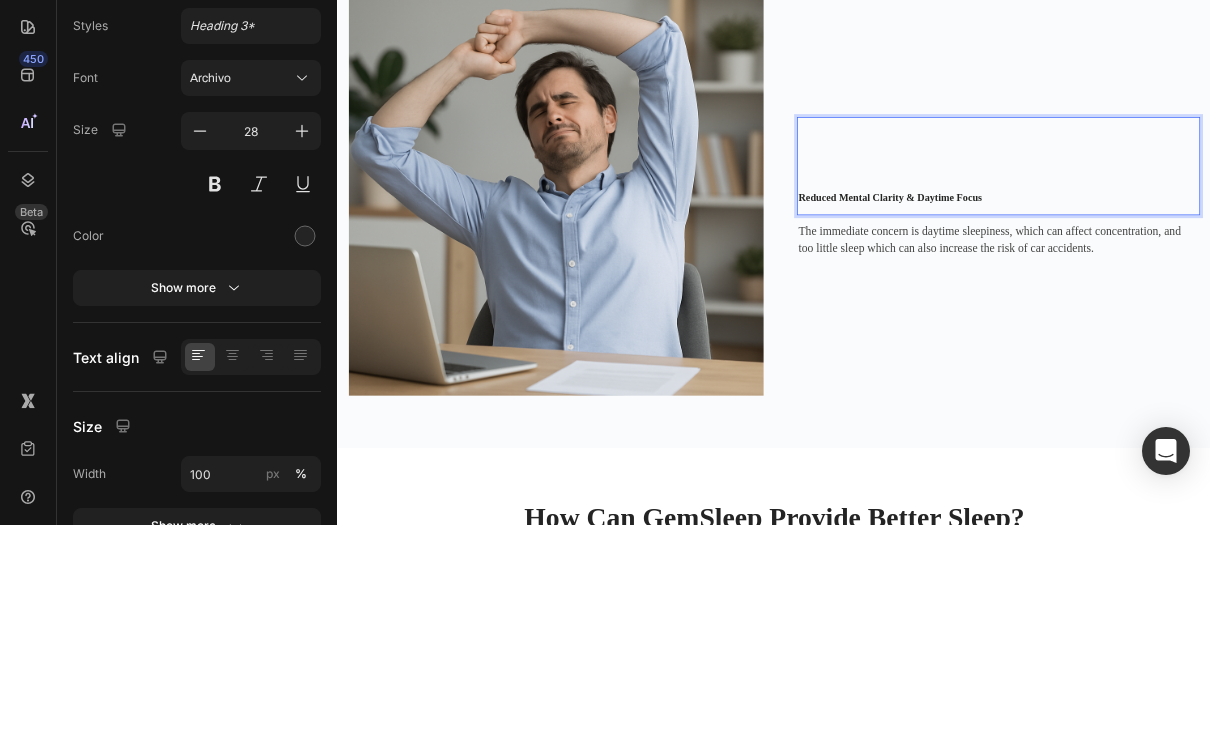 click on "Reduced Mental Clarity & Daytime Focus" at bounding box center (1096, 330) 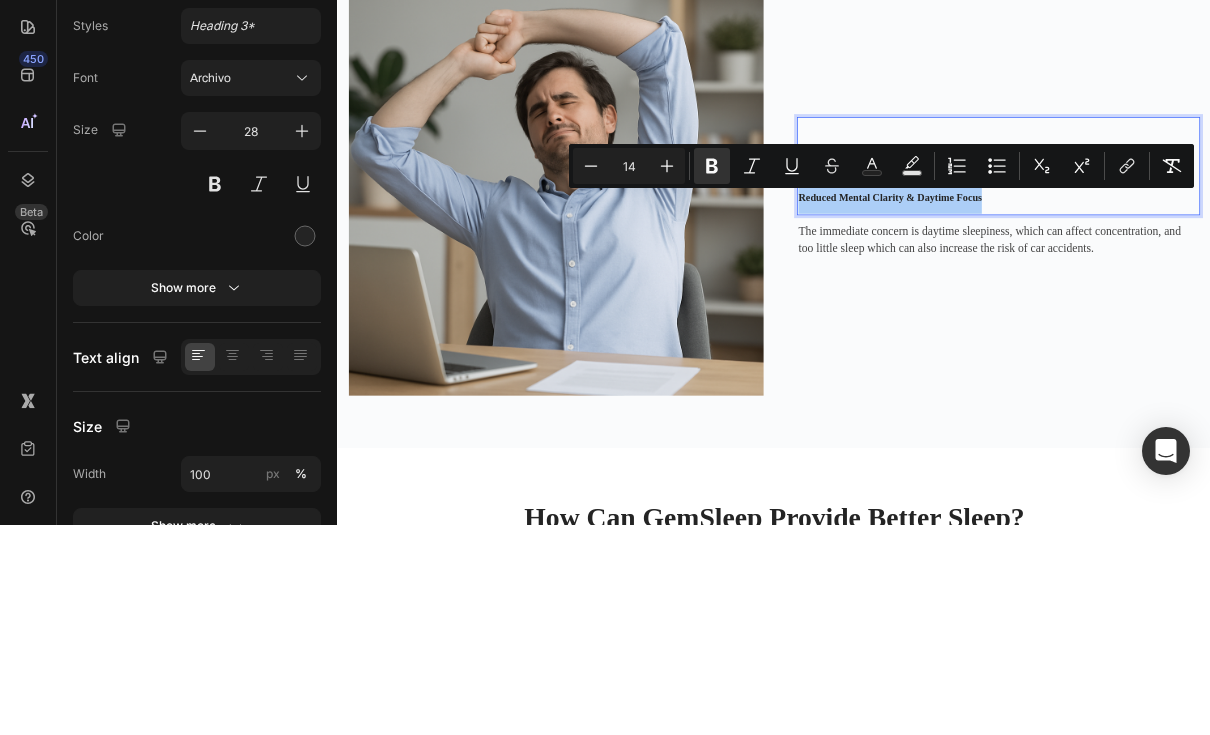 click on "Plus" at bounding box center (667, 376) 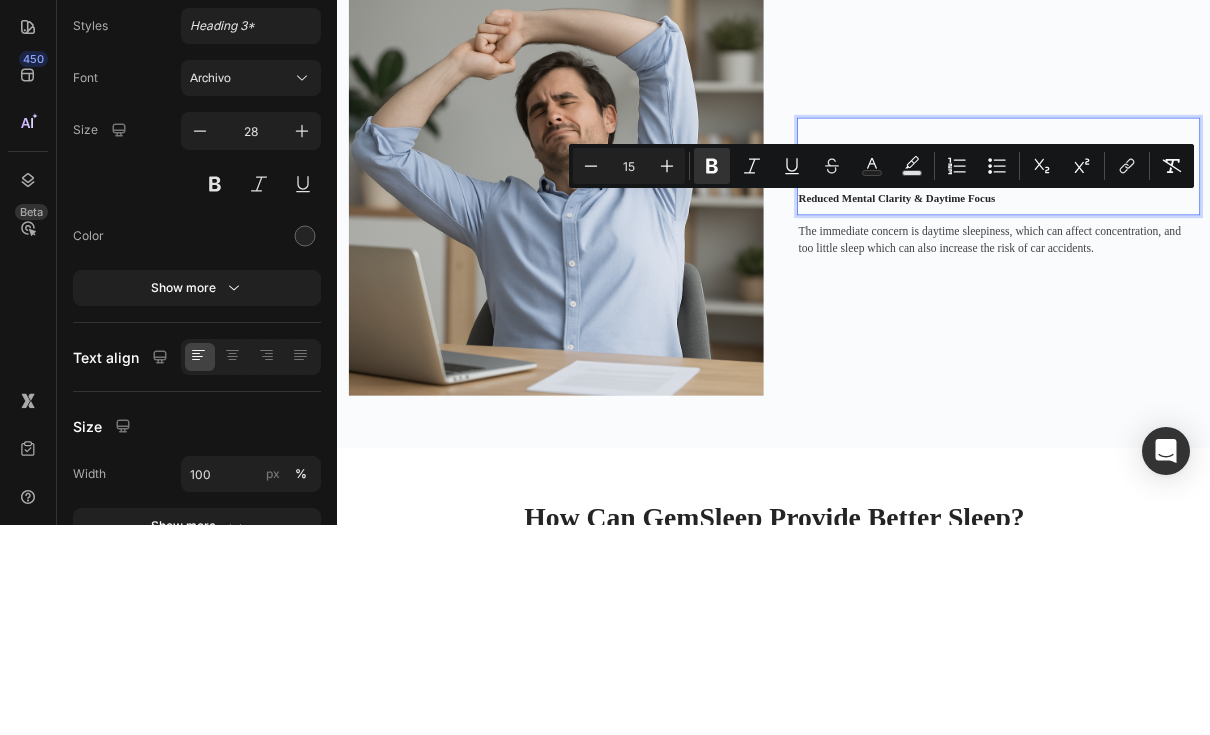 click on "Plus" at bounding box center (667, 376) 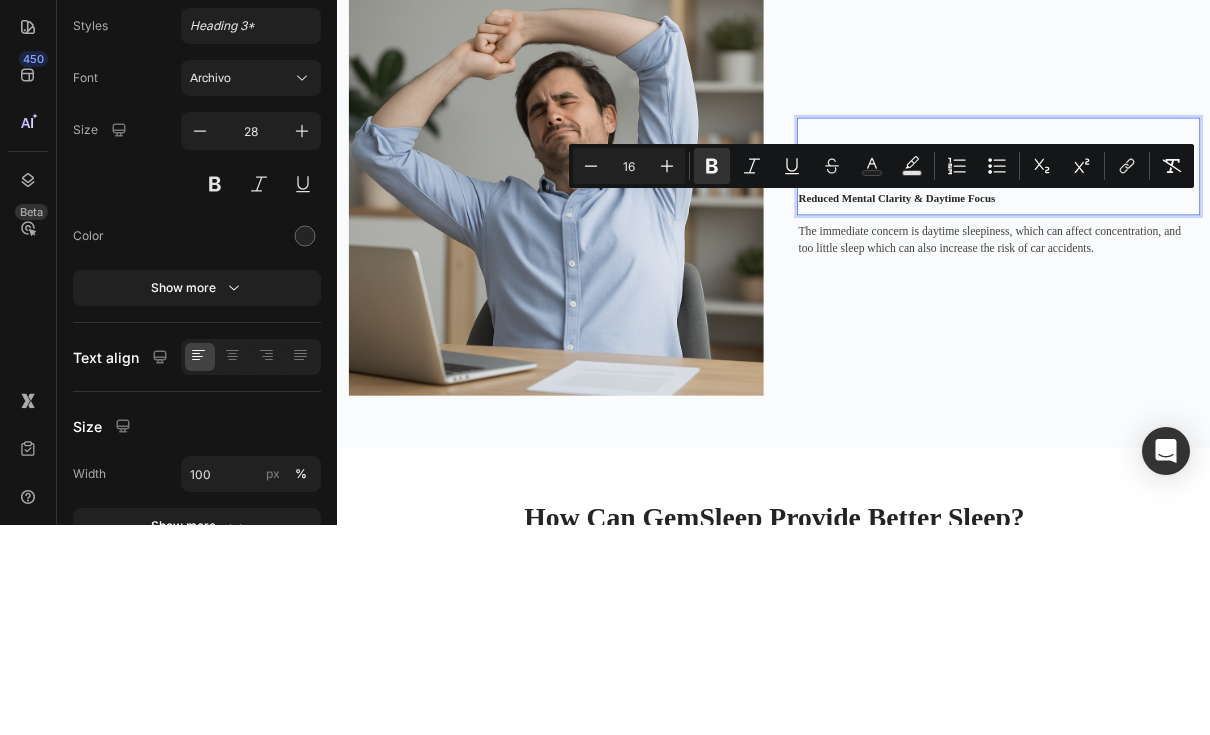 click on "Plus" at bounding box center (667, 376) 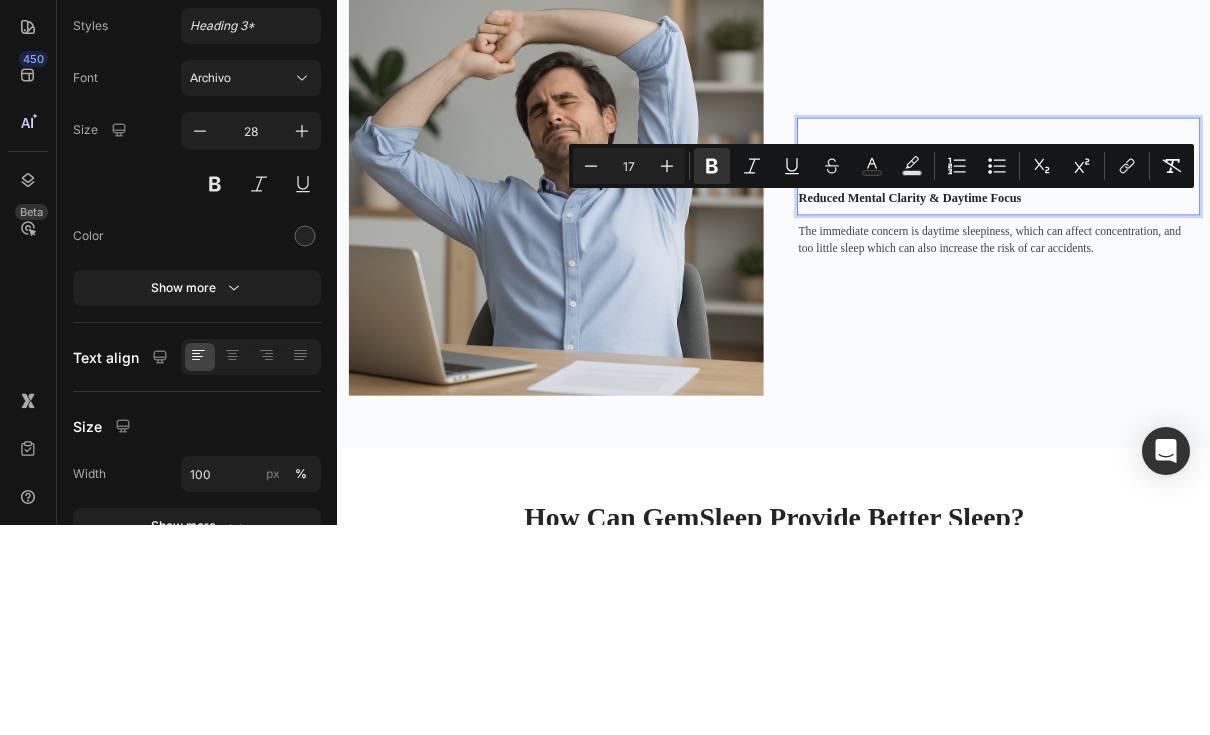 click on "Plus" at bounding box center [667, 376] 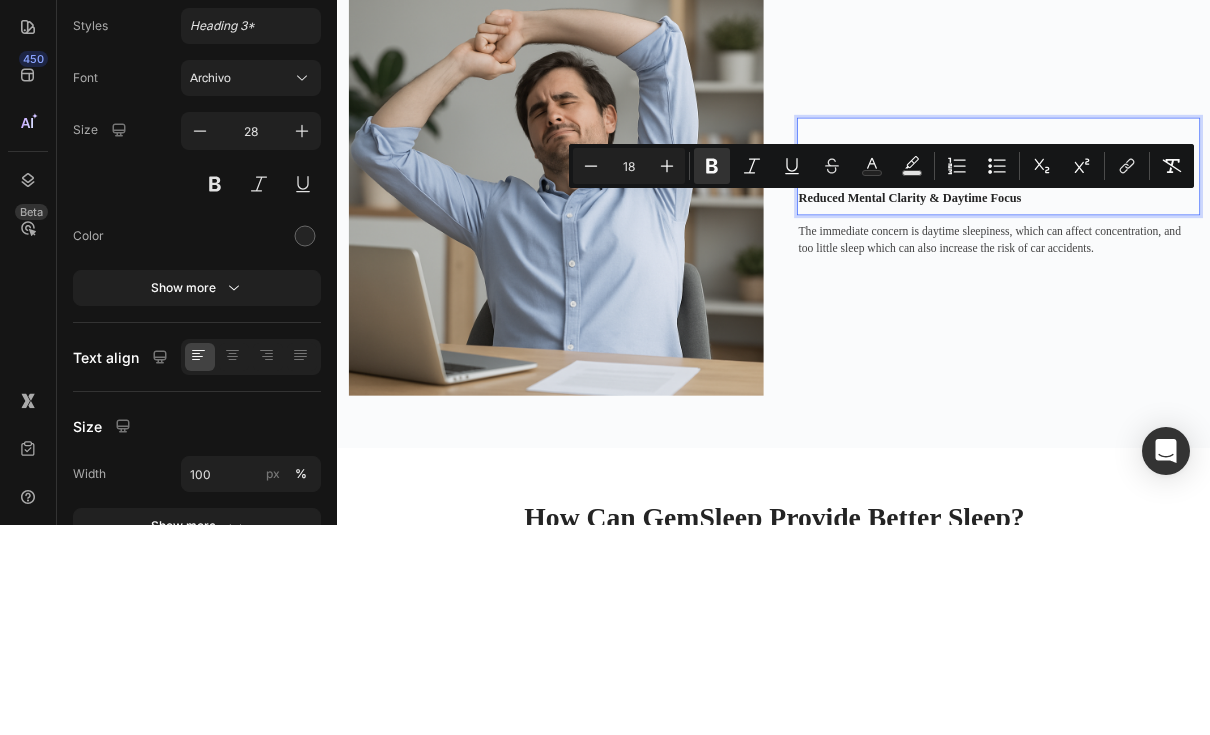 click on "Plus" at bounding box center [667, 376] 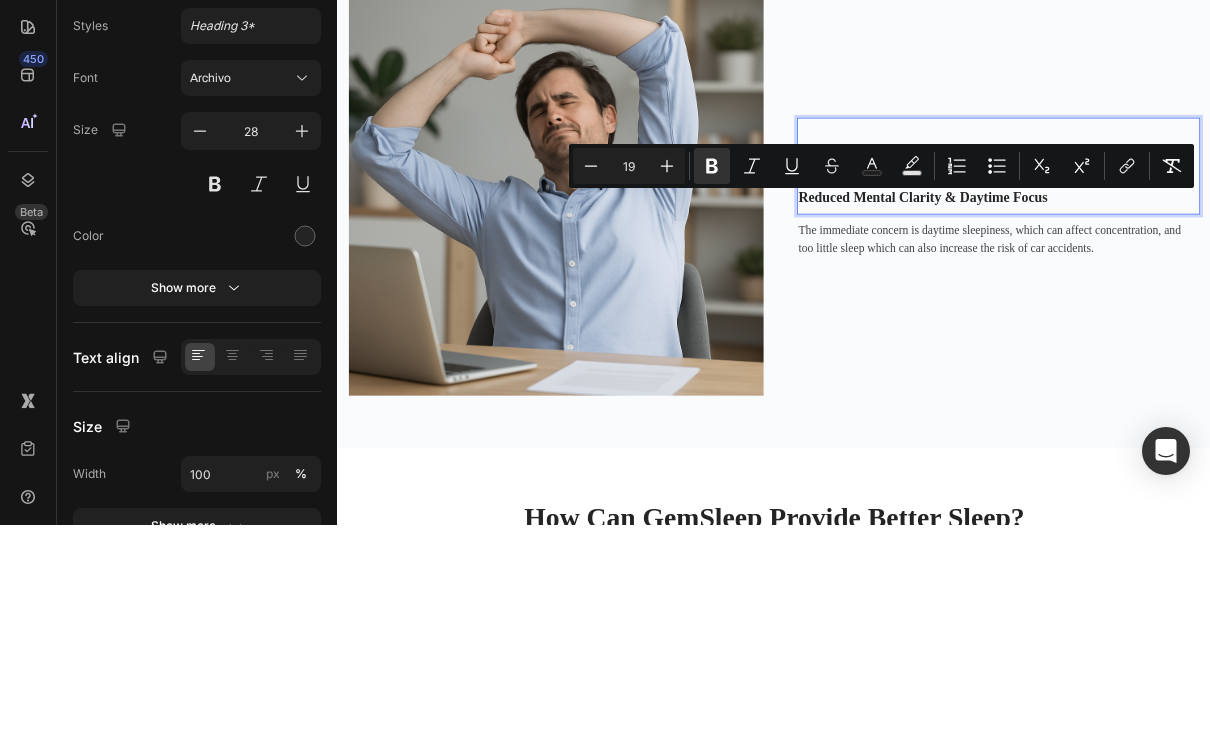click on "Plus" at bounding box center [667, 376] 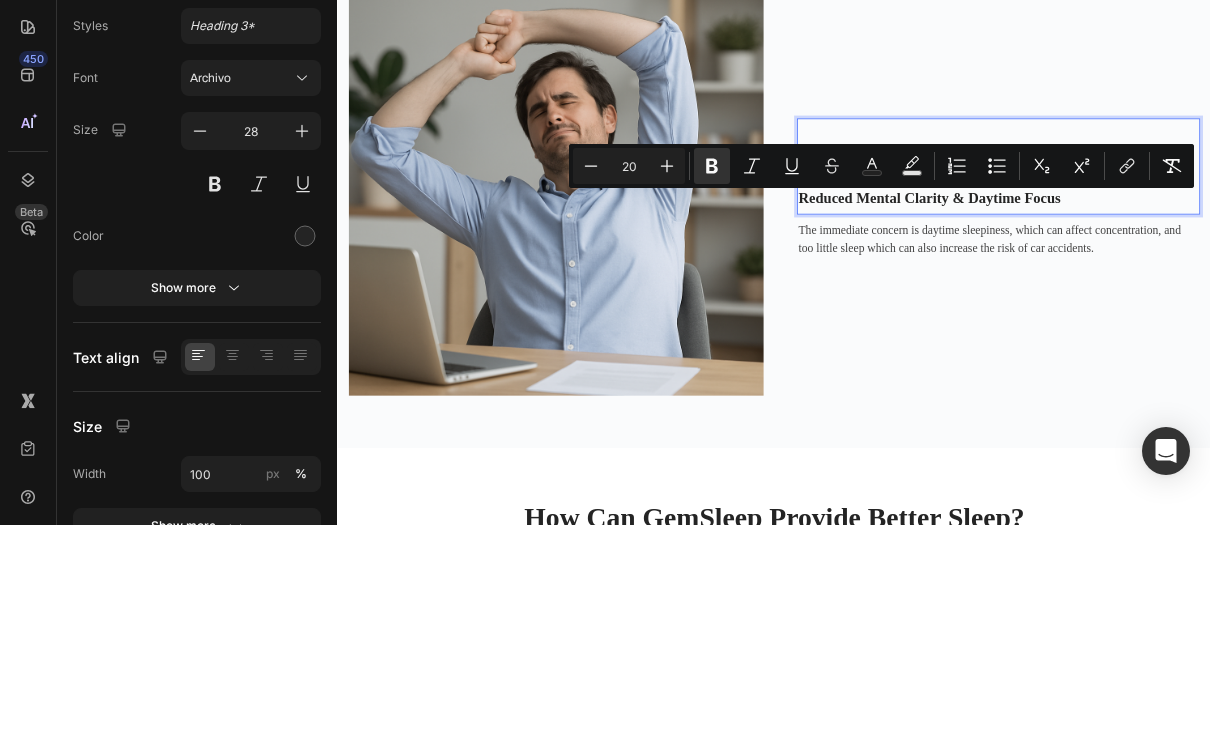 click on "Plus" at bounding box center [667, 376] 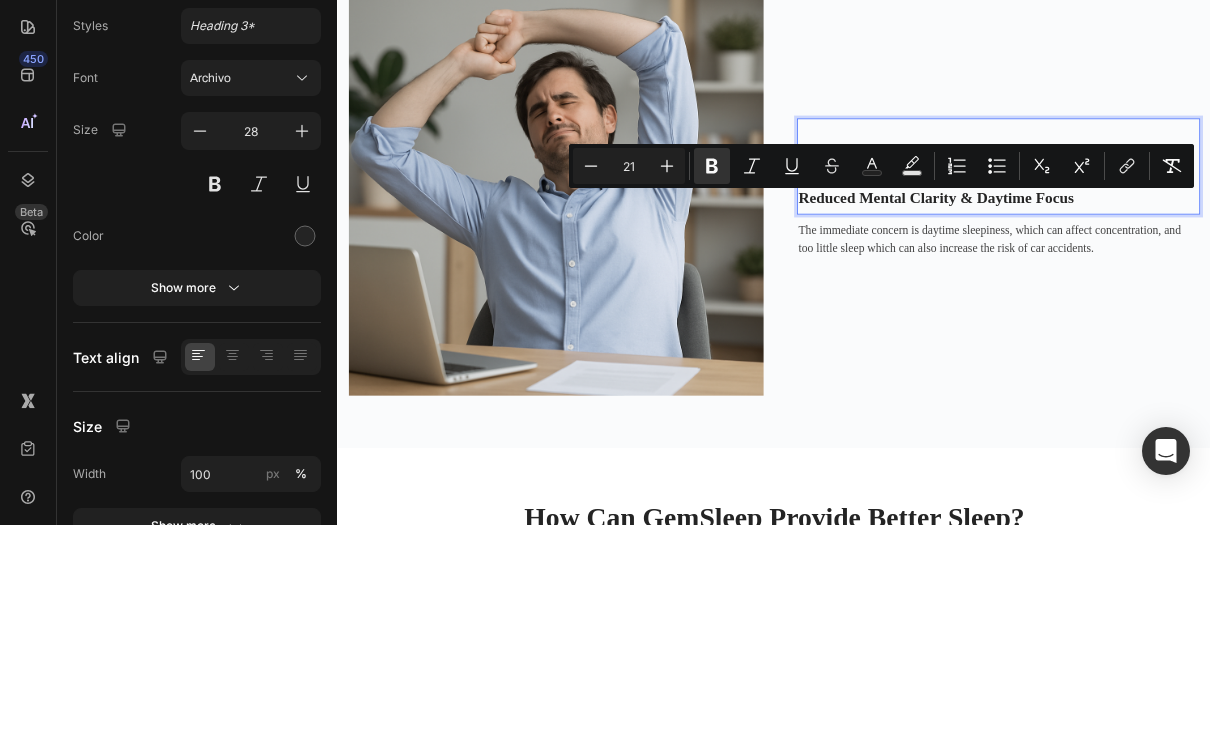 click on "Plus" at bounding box center (667, 376) 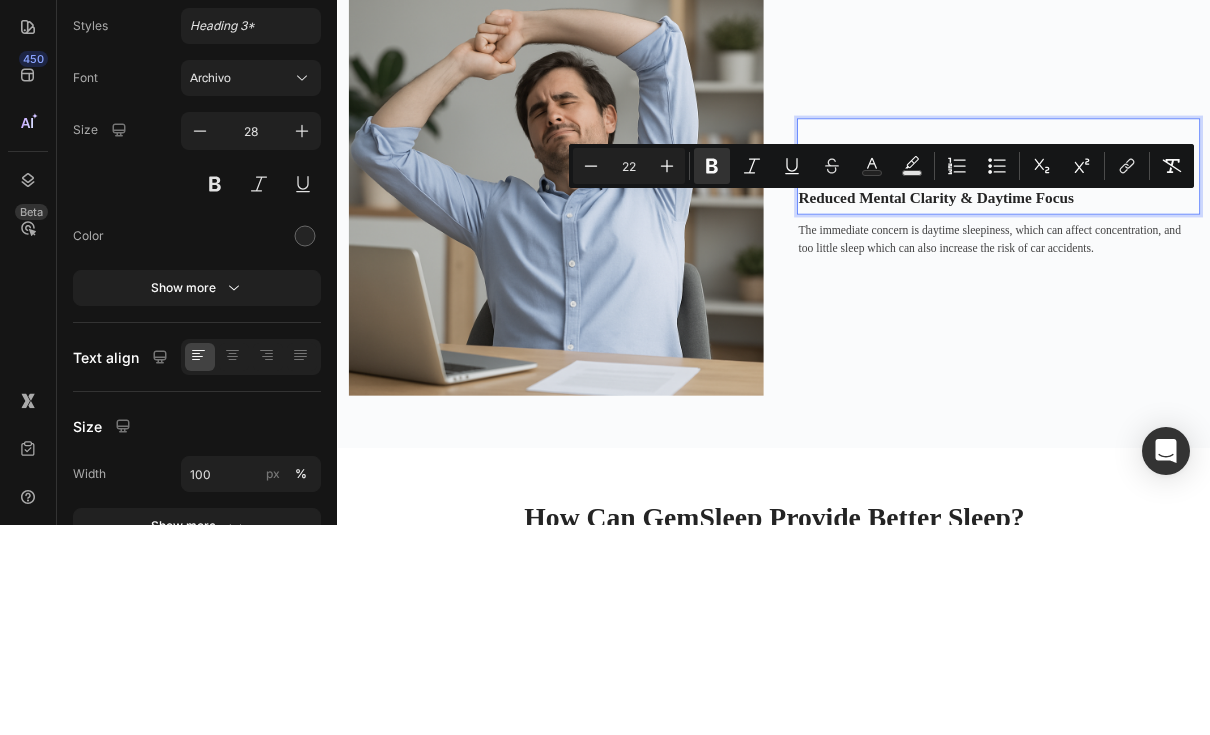 click 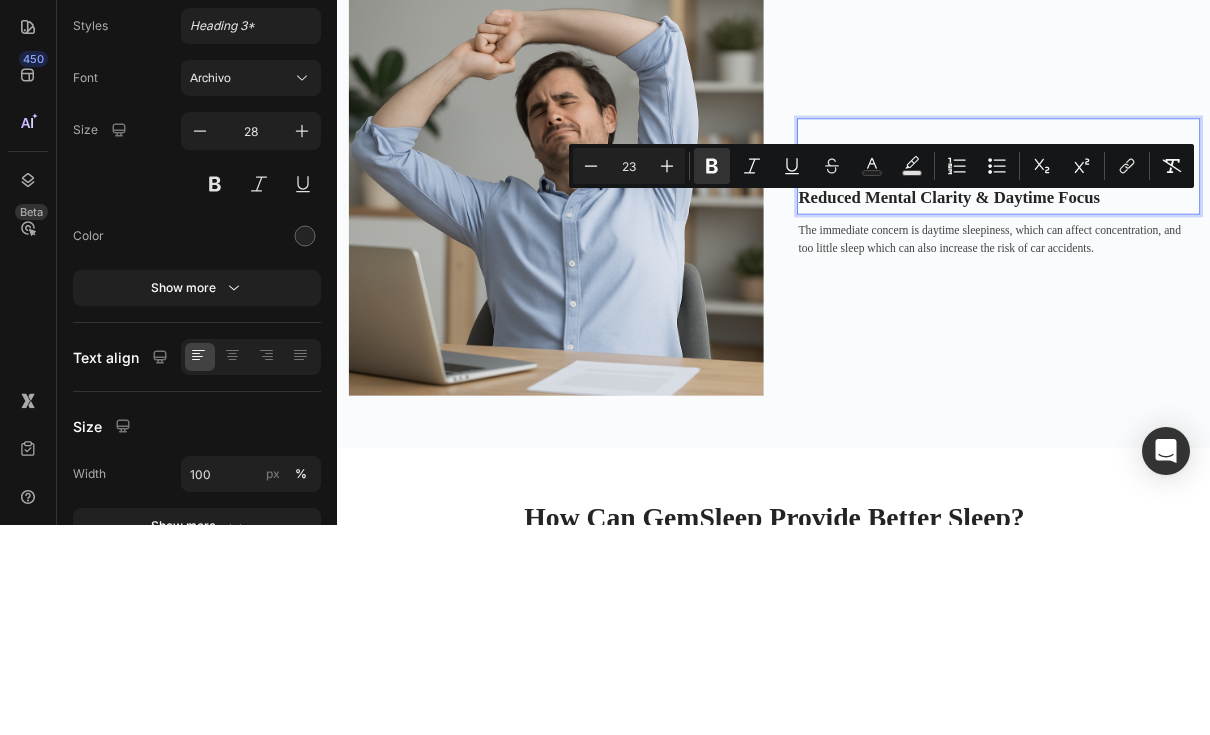 click 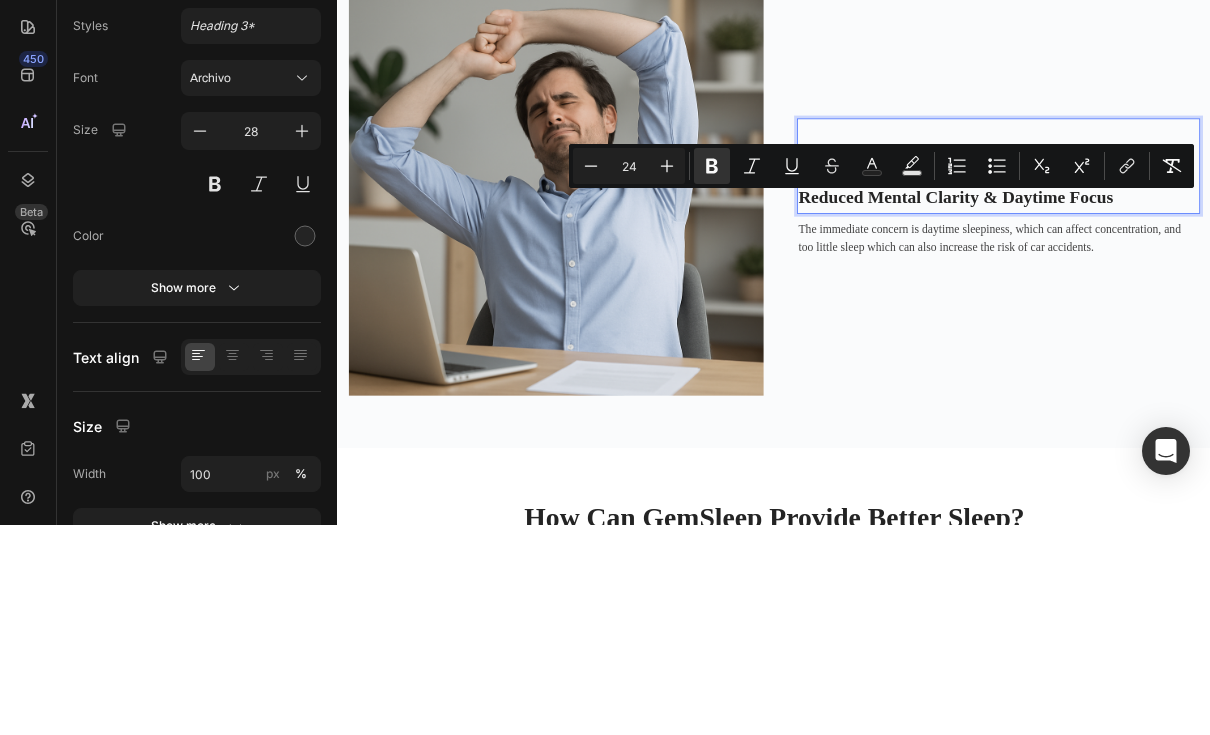 click on "Plus" at bounding box center [667, 376] 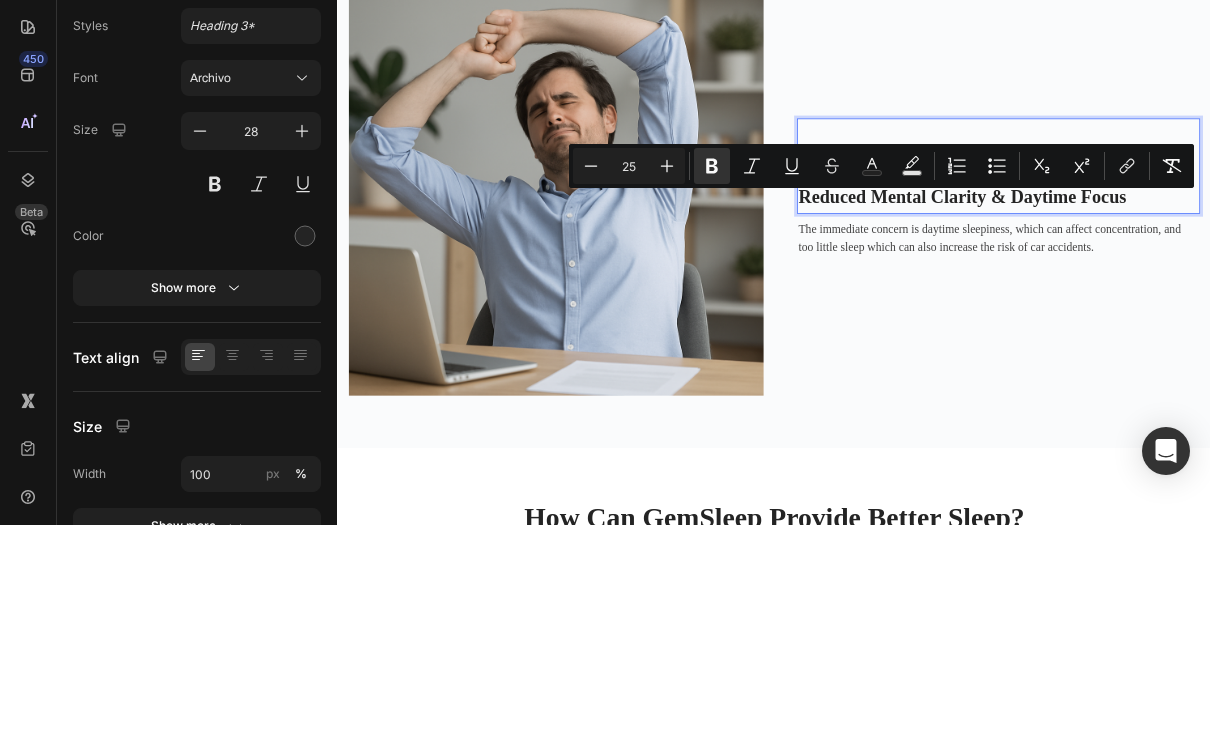 click 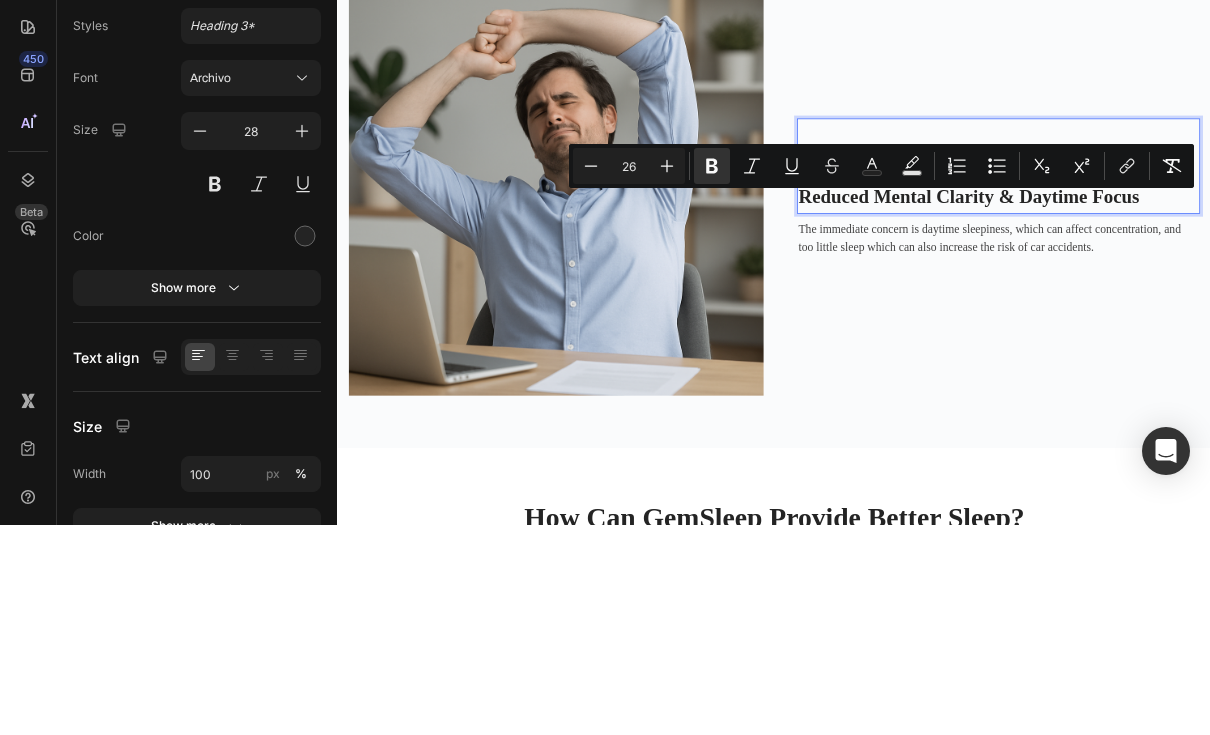 click 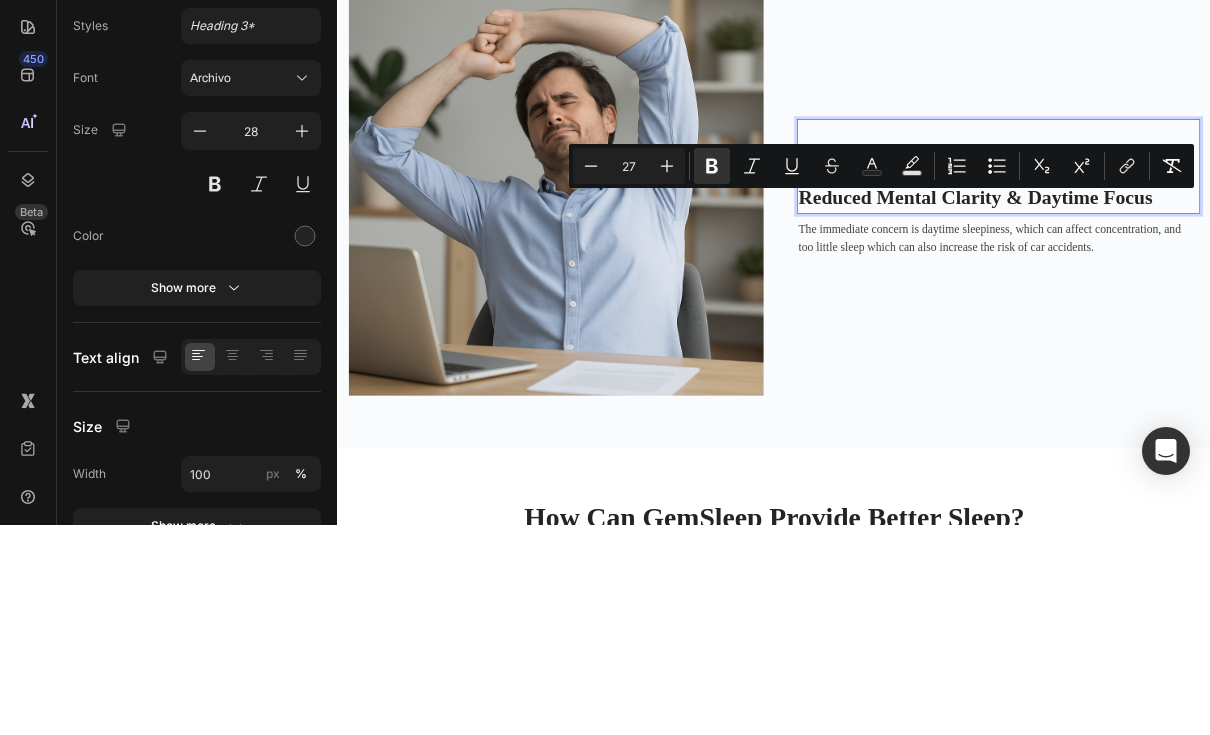 click 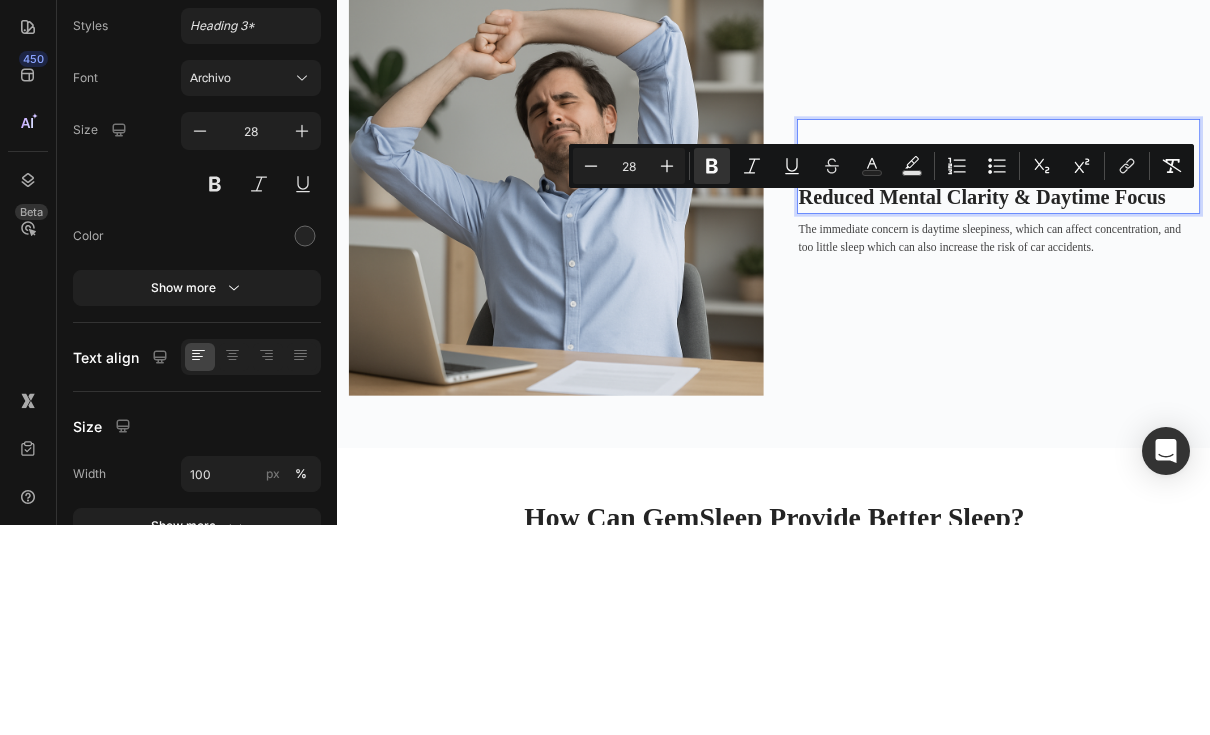 click on "Reduced Mental Clarity & Daytime Focus" at bounding box center (1245, 329) 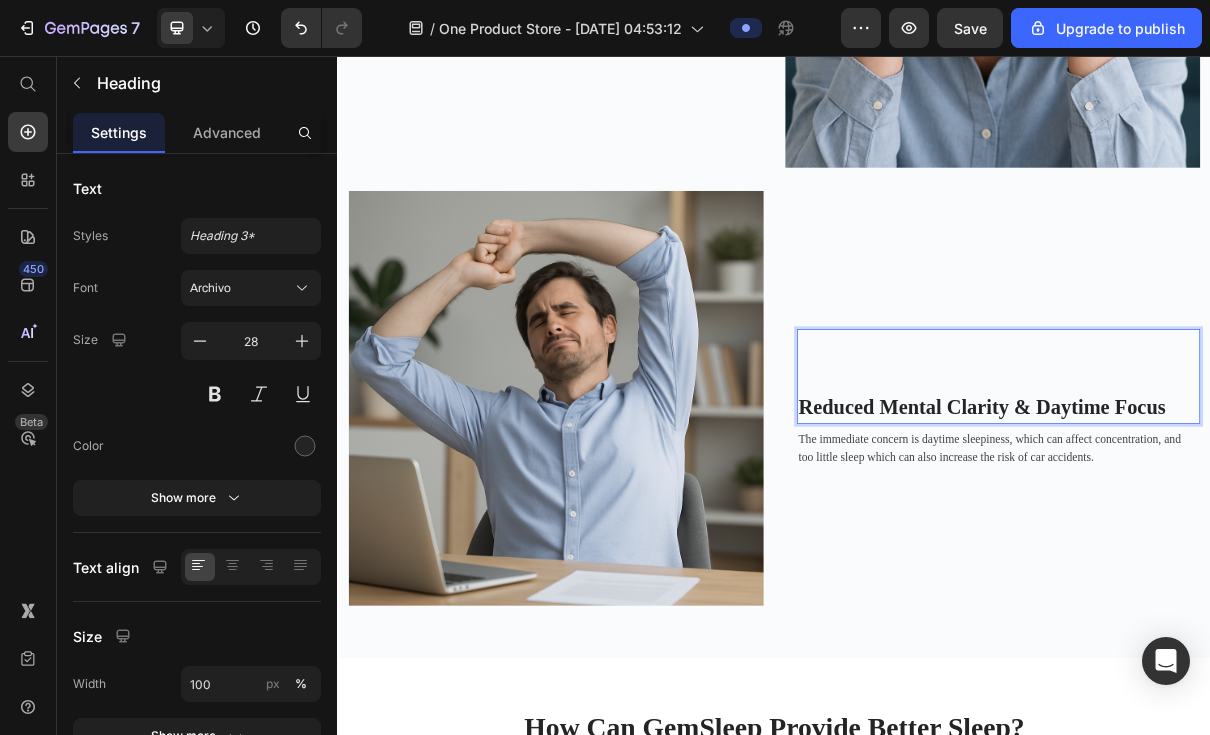 click on "⁠⁠⁠⁠⁠⁠⁠   Reduced Mental Clarity & Daytime Focus" at bounding box center [1245, 496] 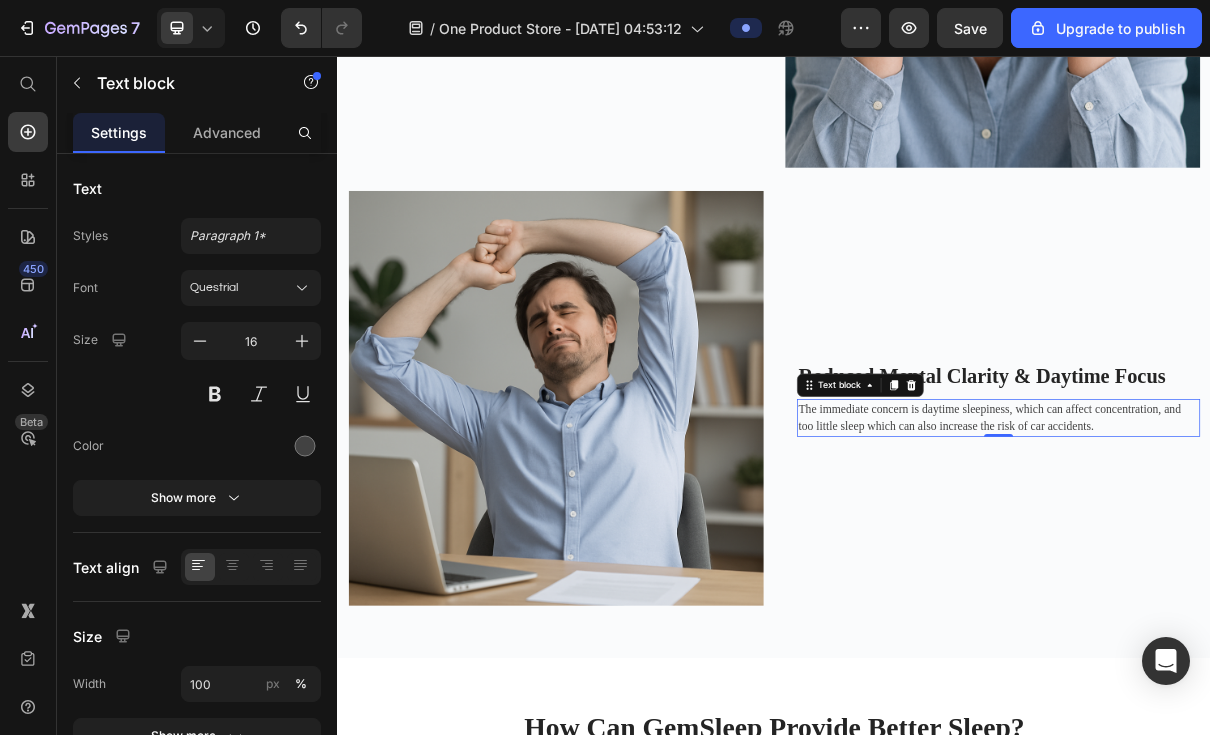 click on "The immediate concern is daytime sleepiness, which can affect concentration, and too little sleep which can also increase the risk of car accidents." at bounding box center [1245, 553] 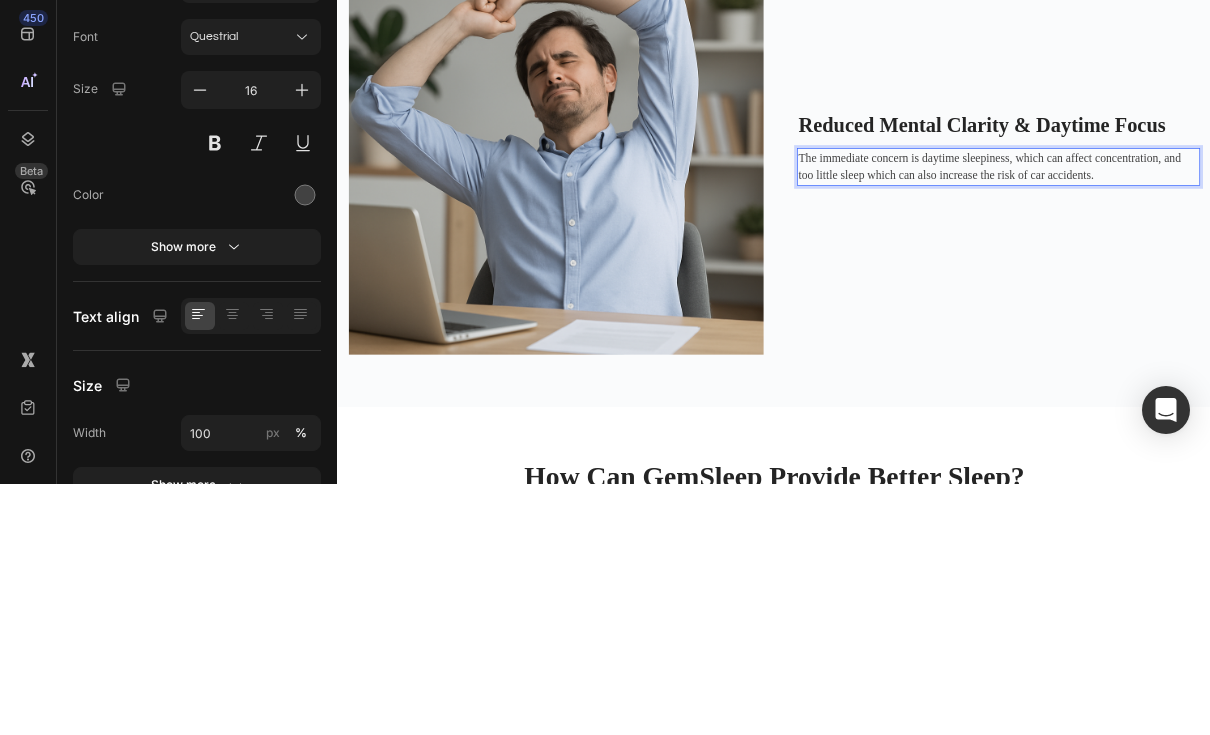 click on "The immediate concern is daytime sleepiness, which can affect concentration, and too little sleep which can also increase the risk of car accidents." at bounding box center (1245, 303) 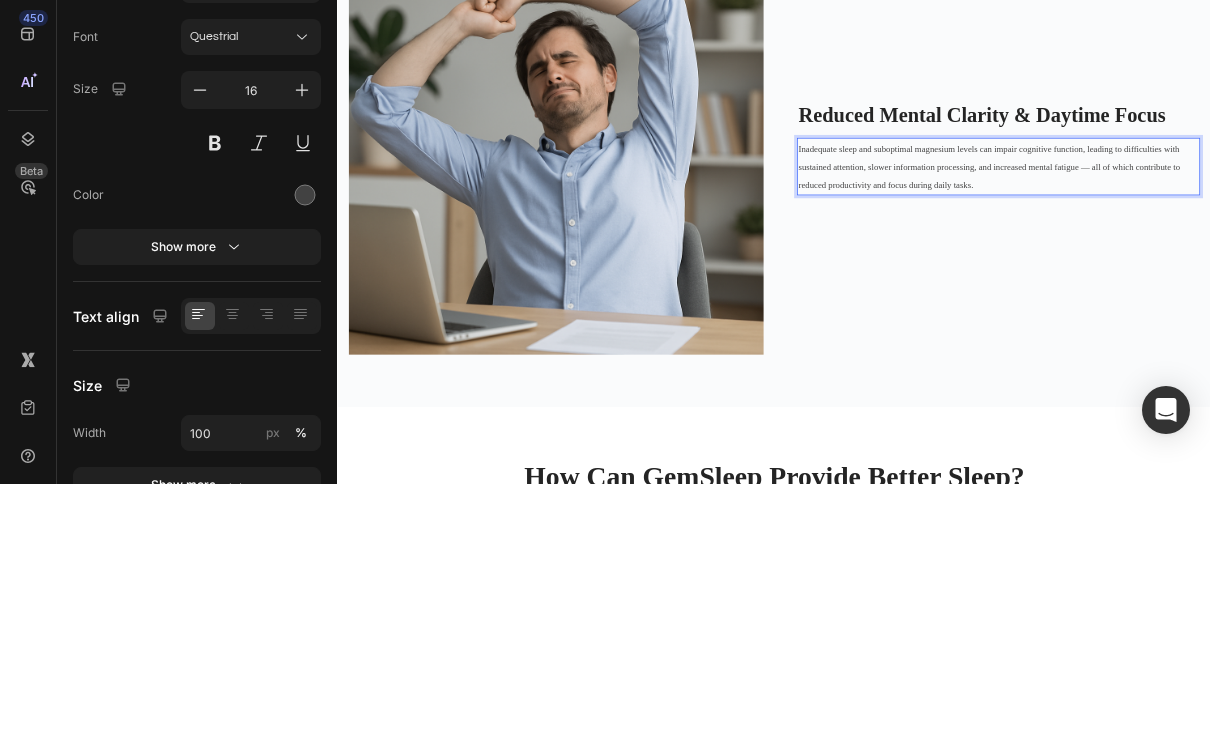 click on "Inadequate sleep and suboptimal magnesium levels can impair cognitive function, leading to difficulties with sustained attention, slower information processing, and increased mental fatigue — all of which contribute to reduced productivity and focus during daily tasks." at bounding box center [1232, 303] 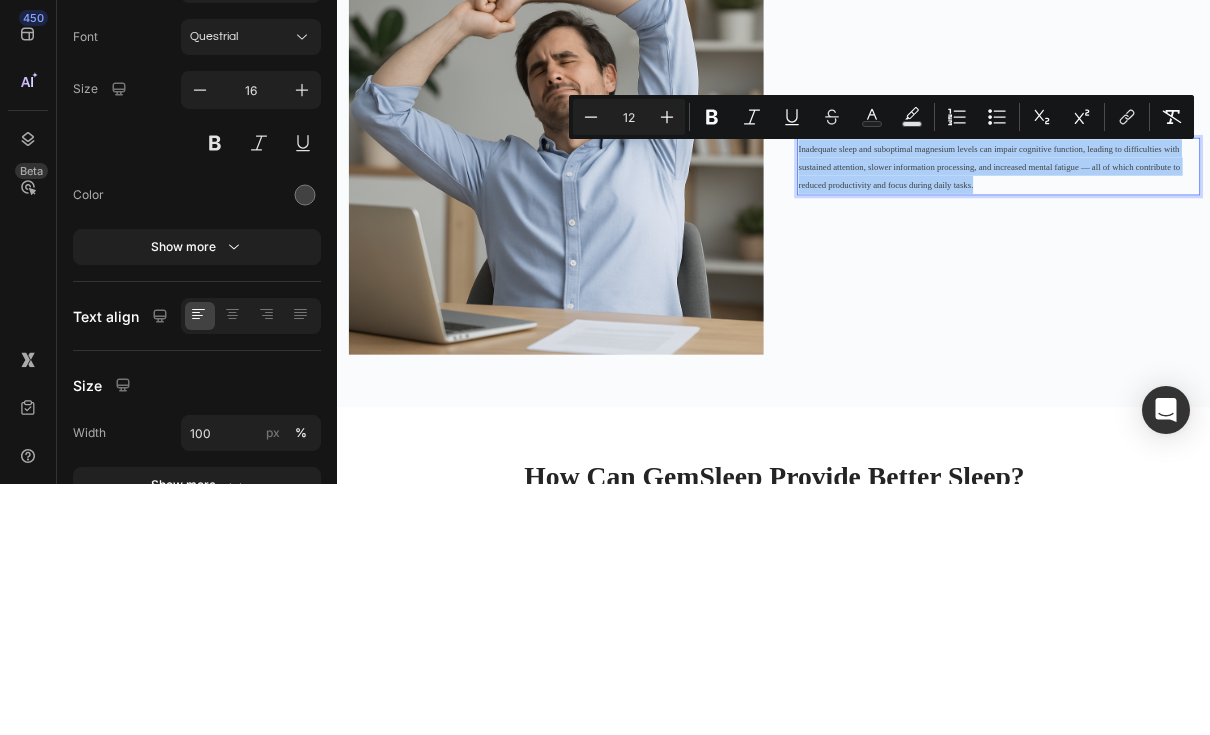 click on "Plus" at bounding box center [667, 368] 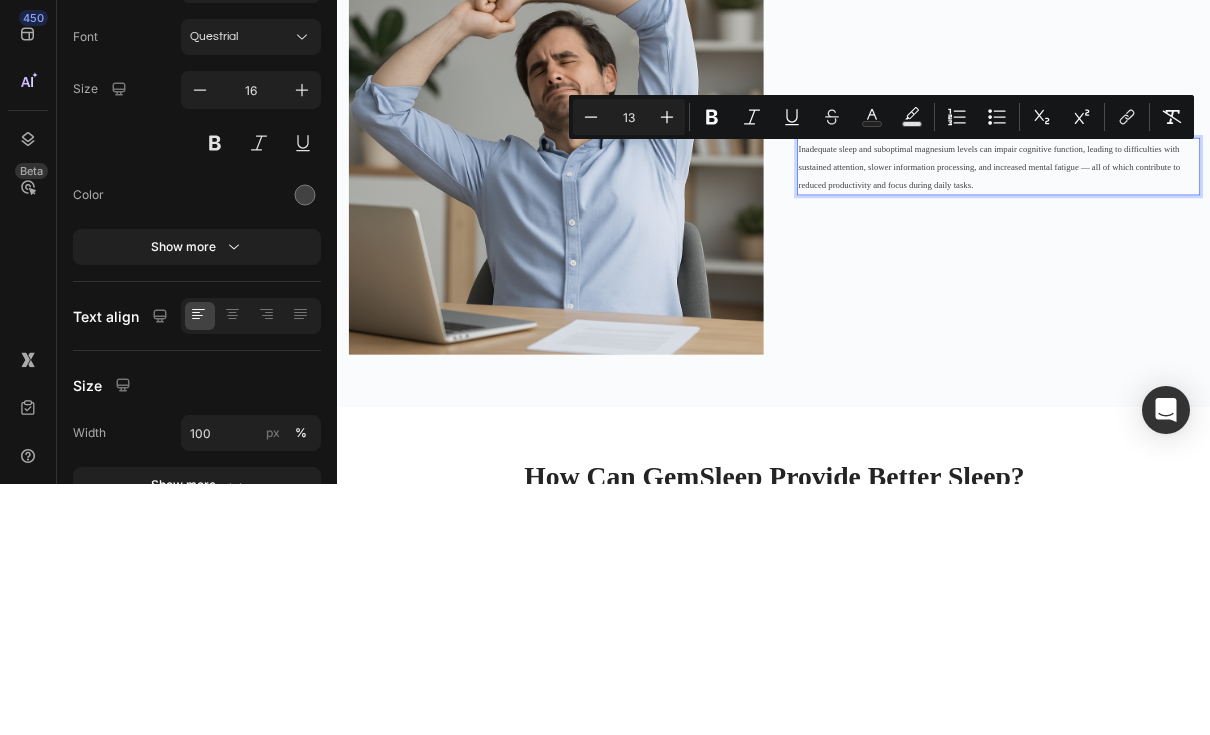 click on "Plus" at bounding box center [667, 368] 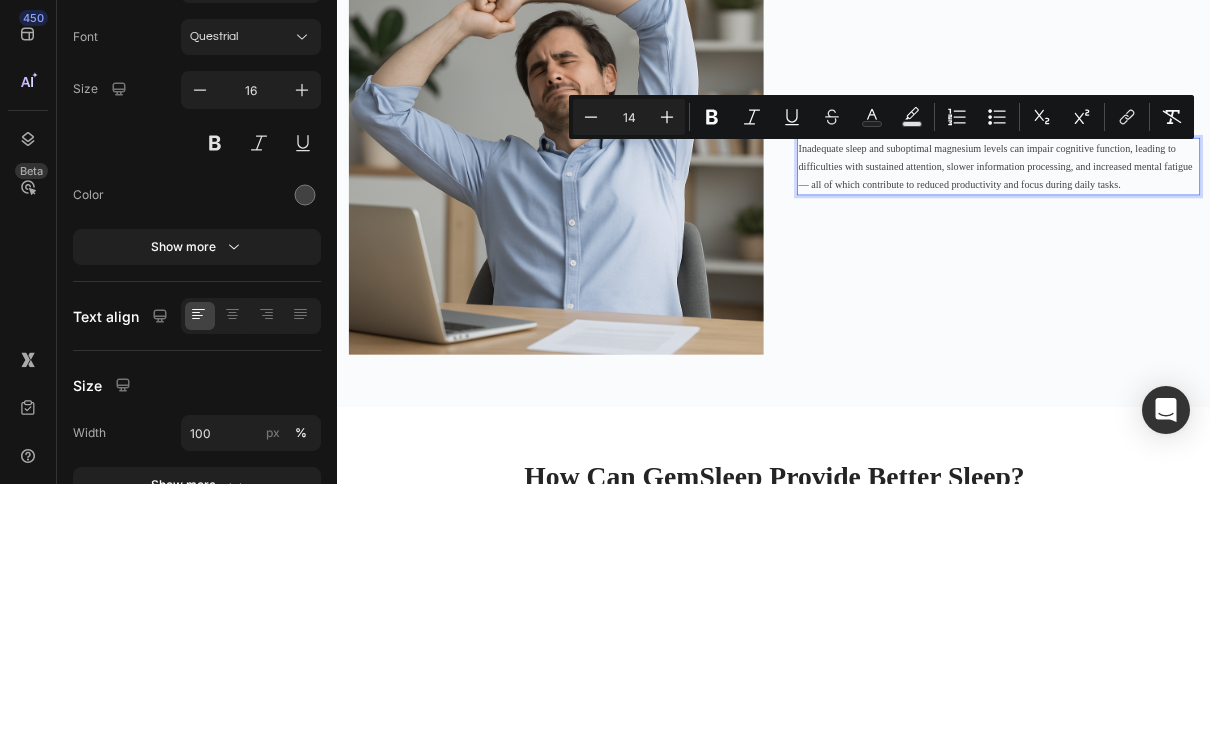 click 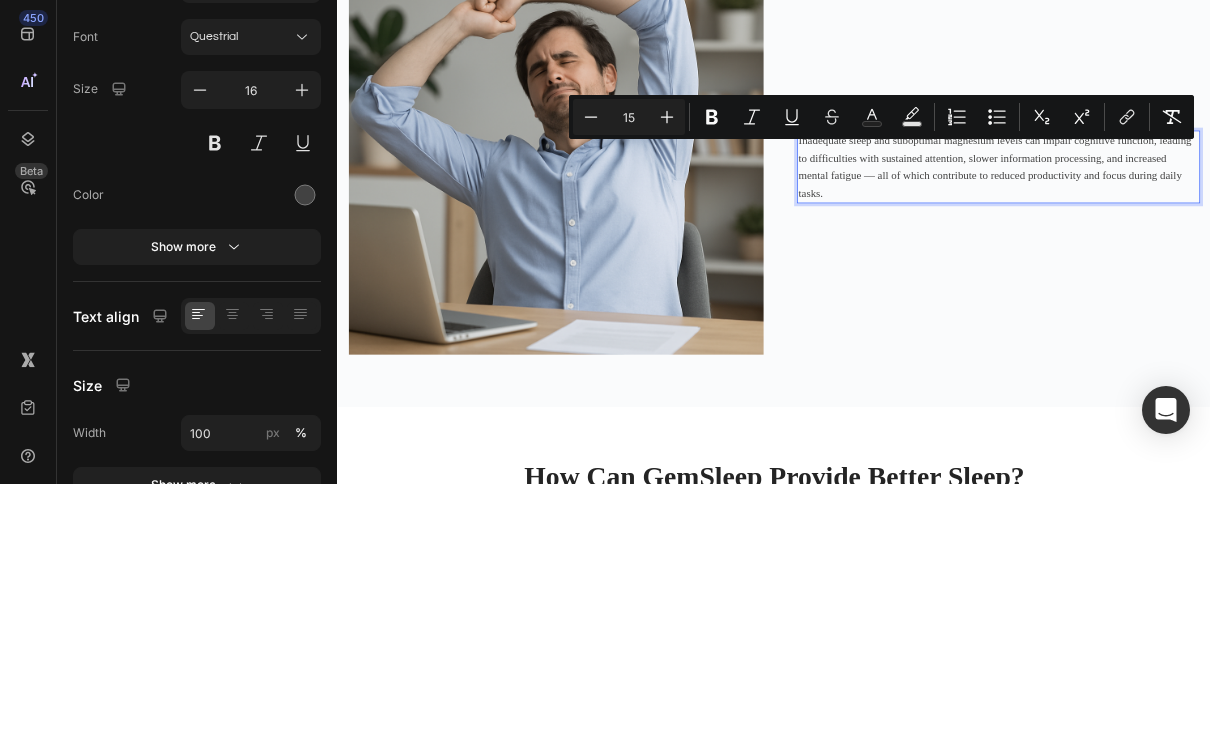 click 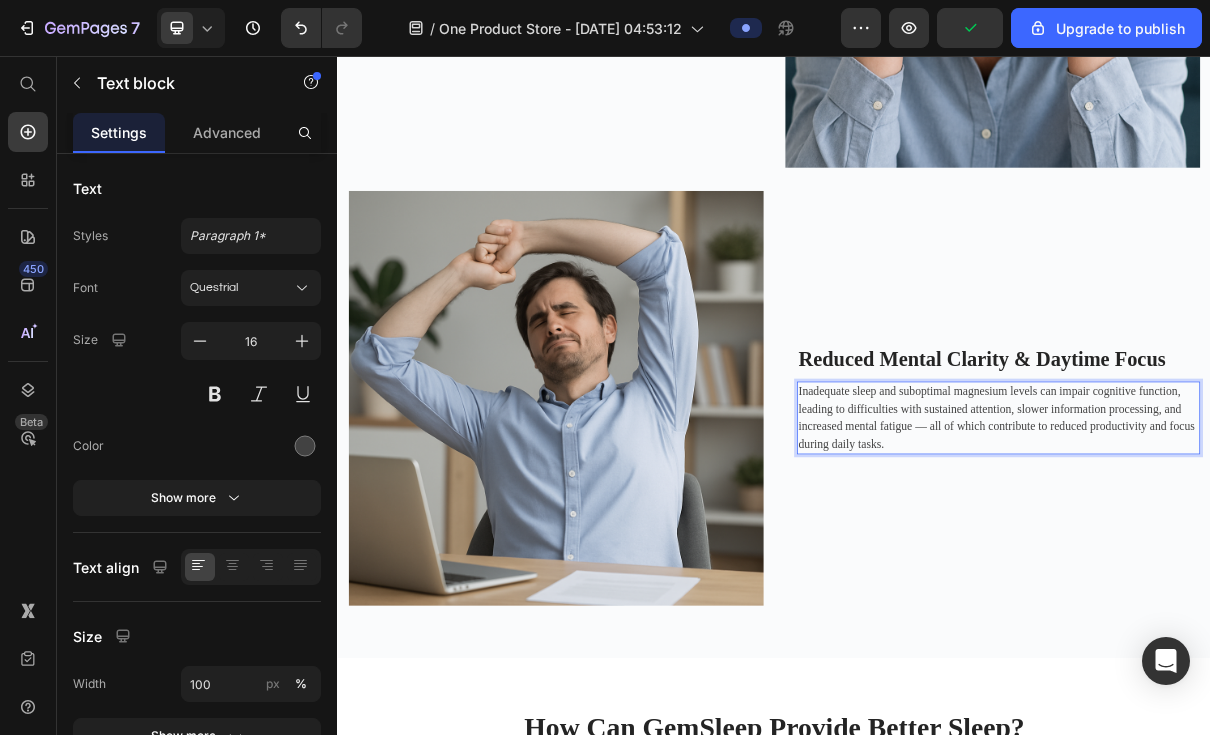 click on "Inadequate sleep and suboptimal magnesium levels can impair cognitive function, leading to difficulties with sustained attention, slower information processing, and increased mental fatigue — all of which contribute to reduced productivity and focus during daily tasks." at bounding box center [1242, 552] 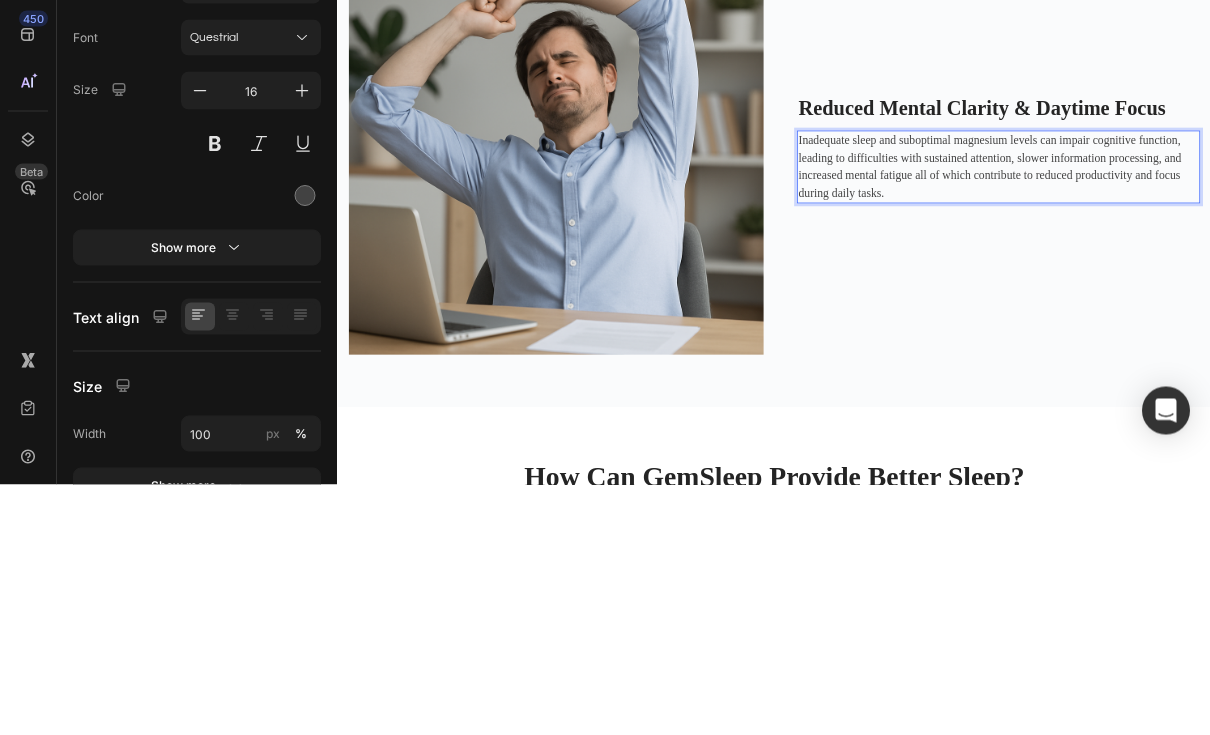 click at bounding box center (305, 446) 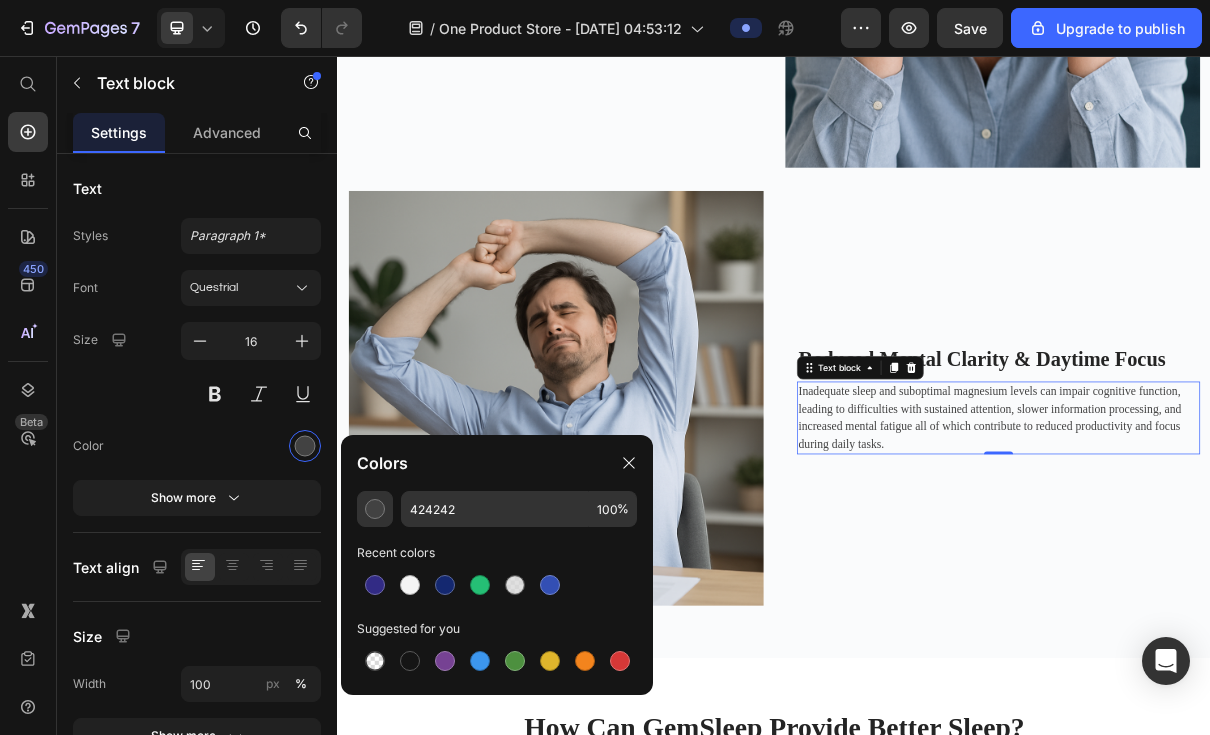 click at bounding box center [445, 585] 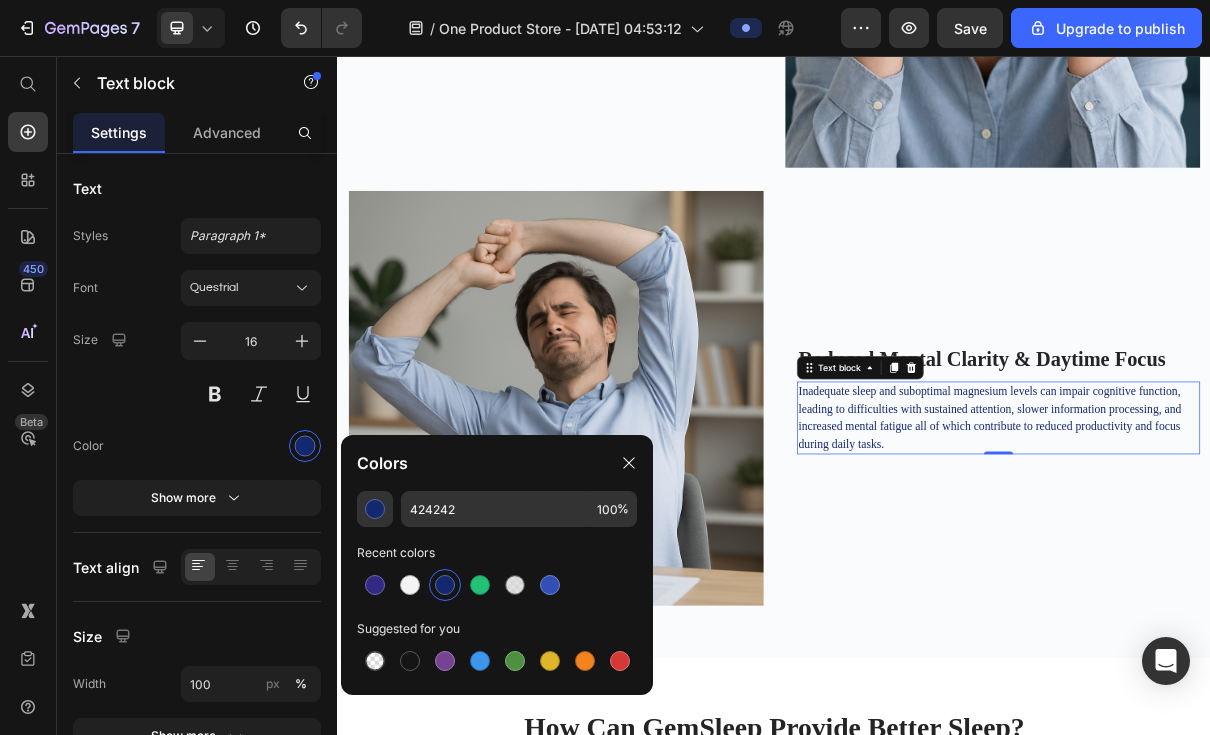 type on "142870" 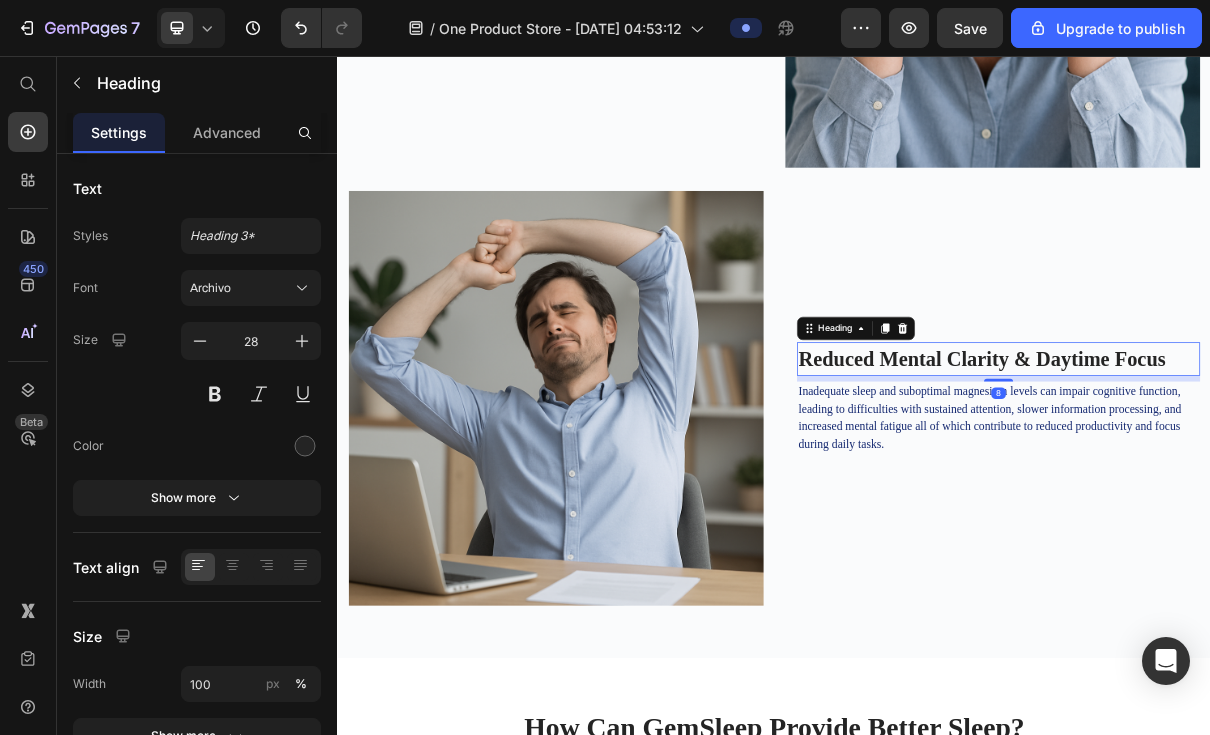 click at bounding box center [305, 446] 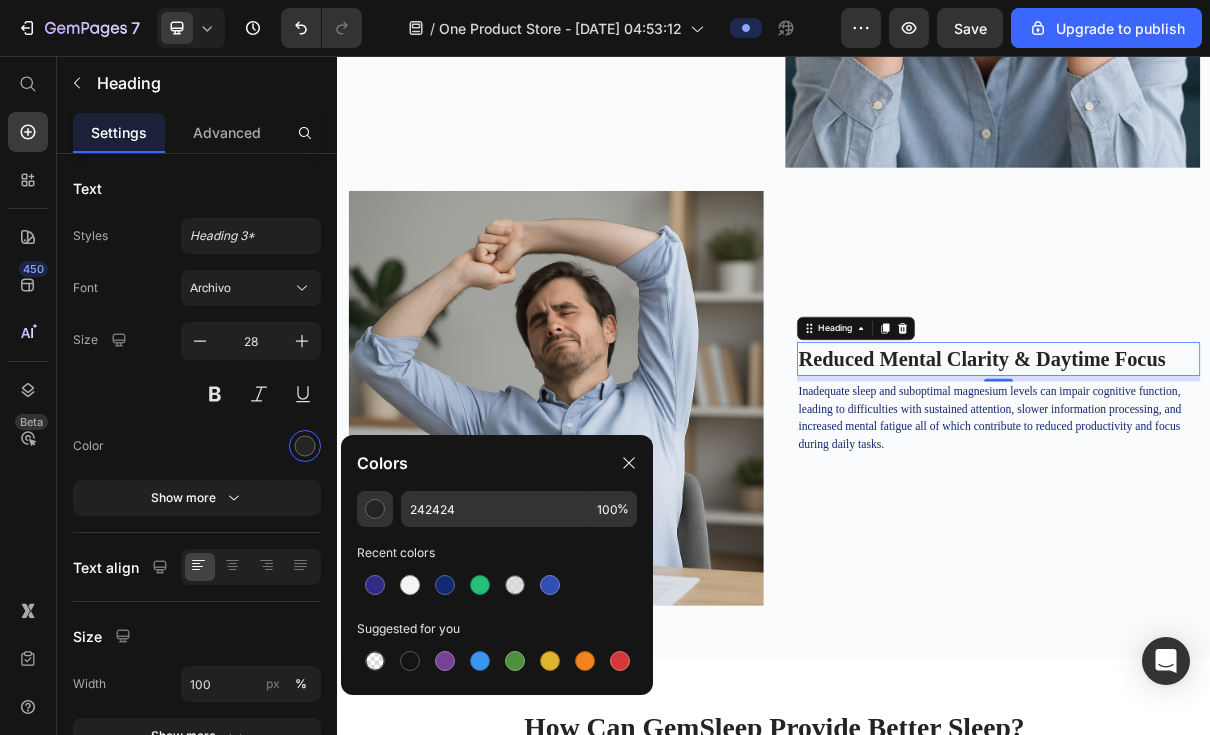 click at bounding box center [445, 585] 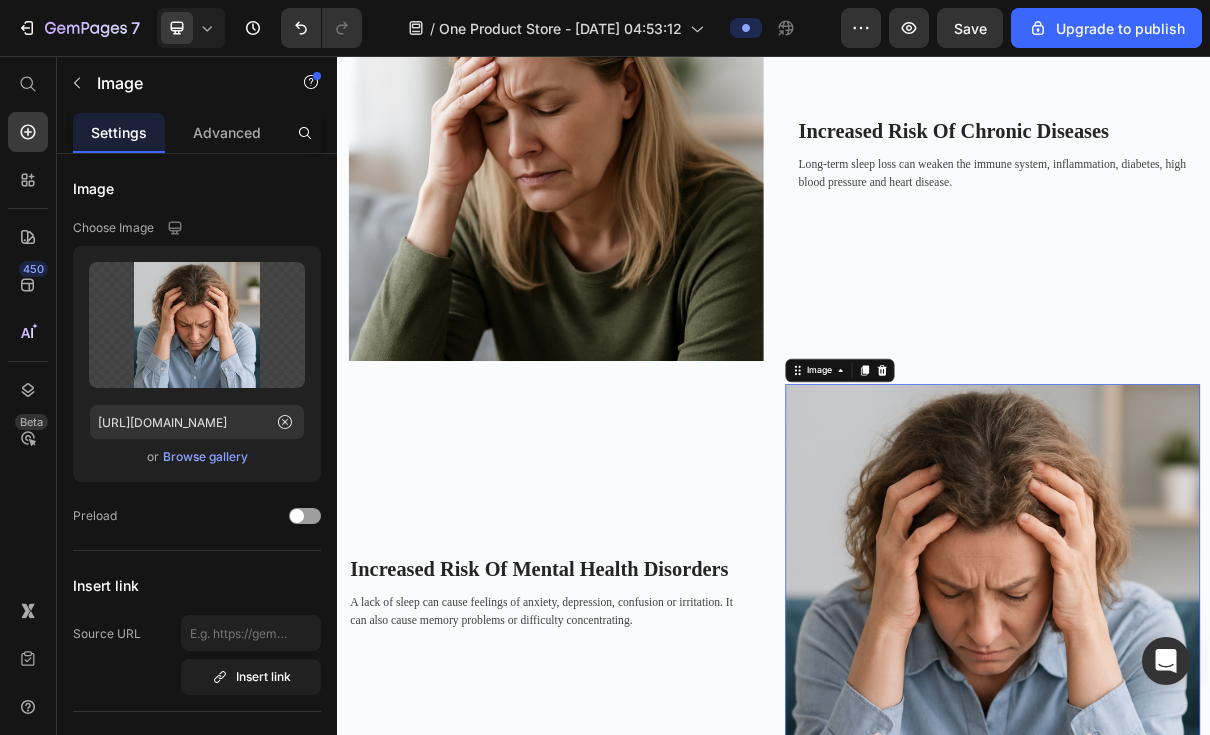 scroll, scrollTop: 1571, scrollLeft: 0, axis: vertical 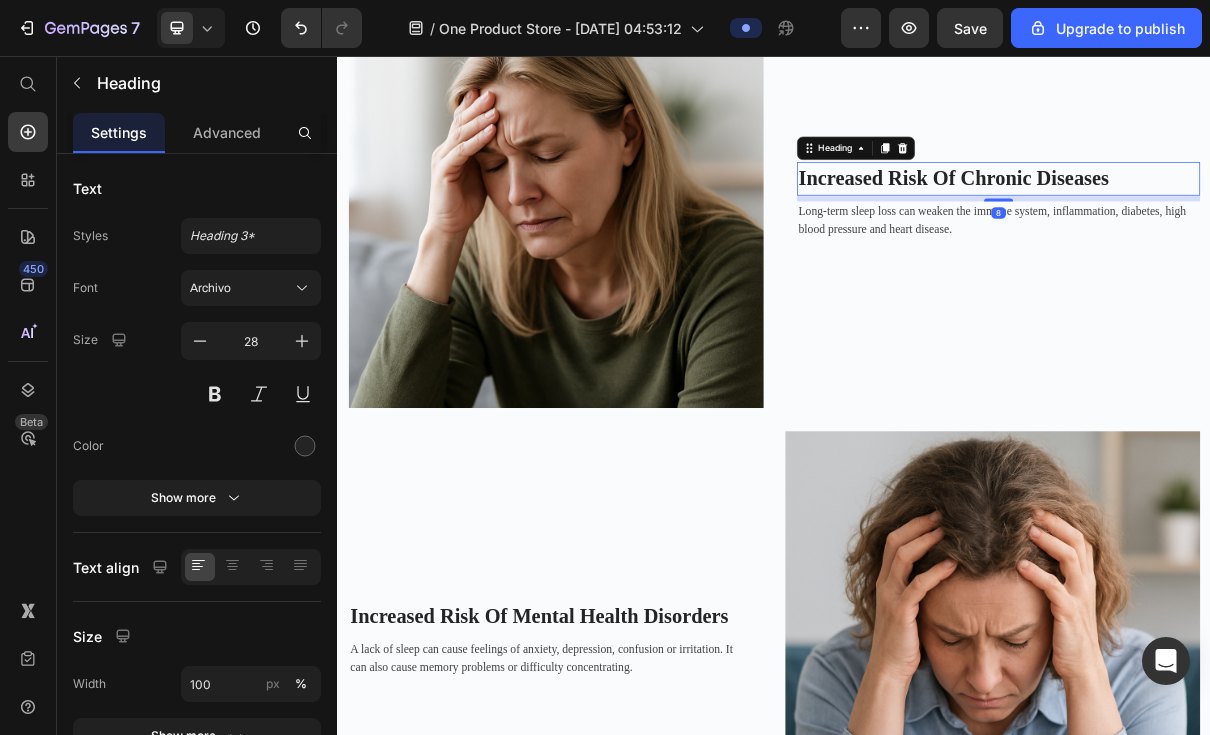 click on "Increased Risk Of Chronic Diseases" at bounding box center (1245, 225) 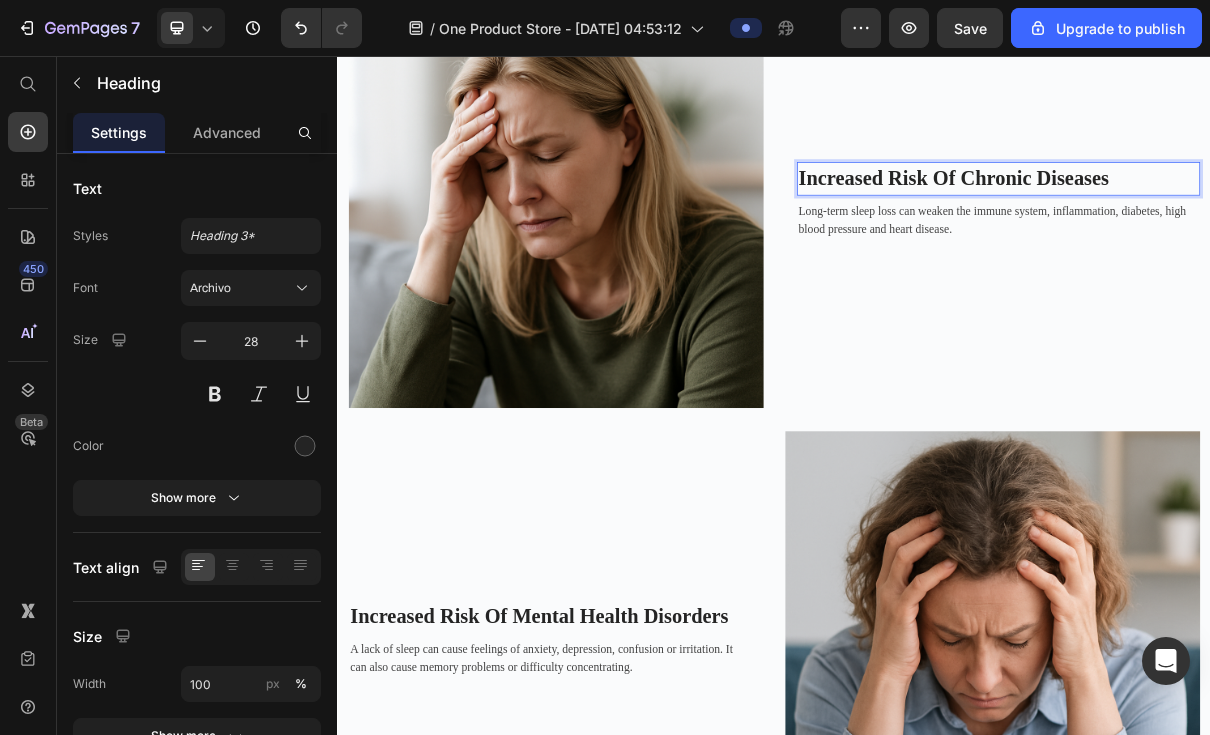 click on "Increased Risk Of Chronic Diseases" at bounding box center [1245, 225] 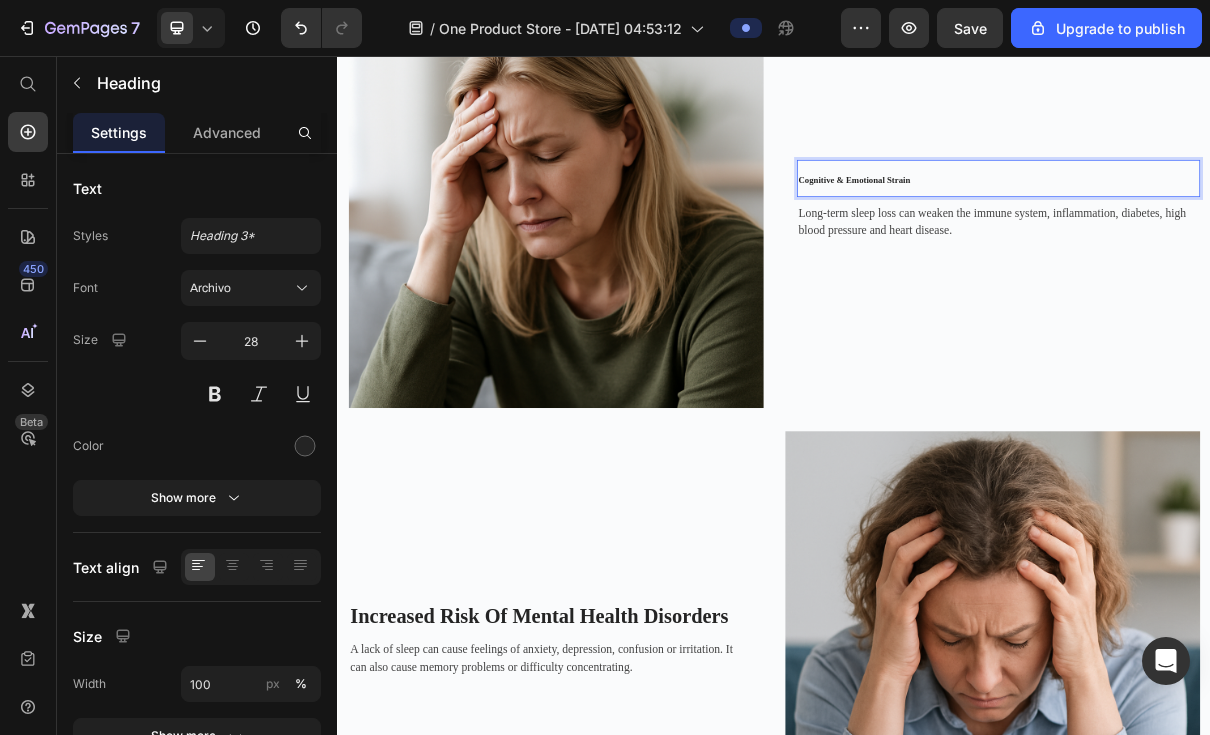 click on "Cognitive & Emotional Strain" at bounding box center (1047, 227) 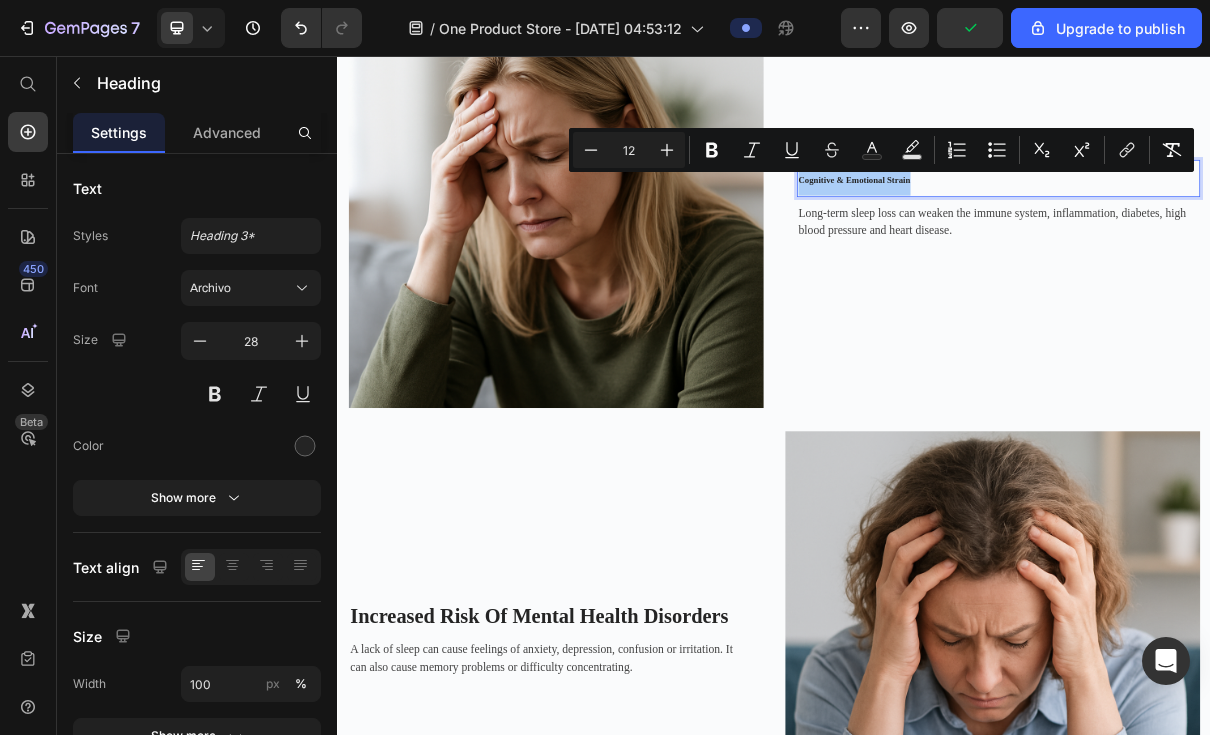 click 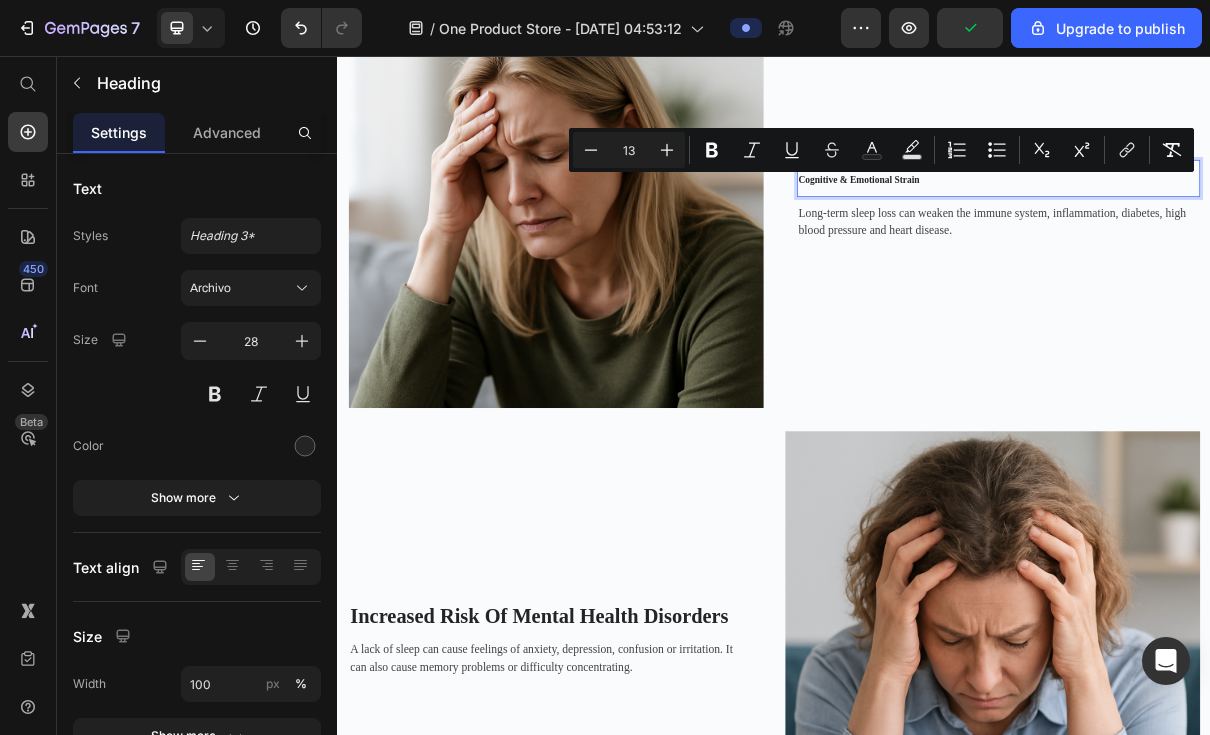 click 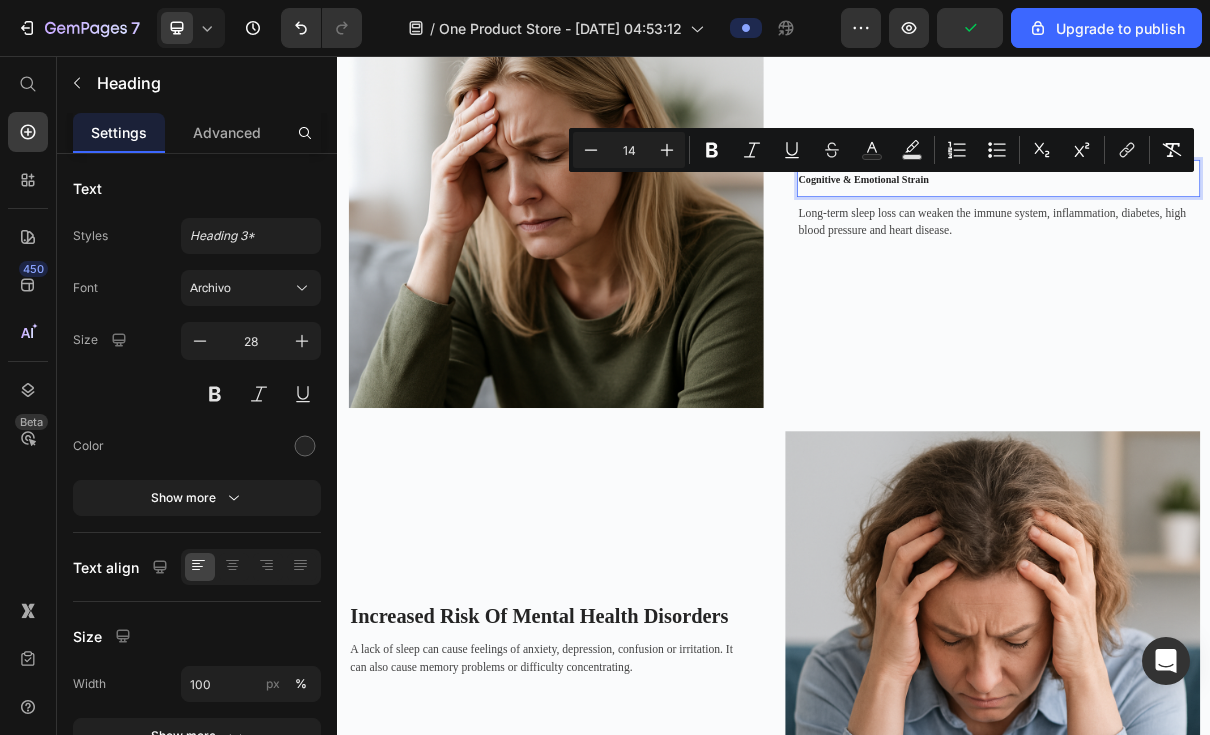click on "Plus" at bounding box center (667, 150) 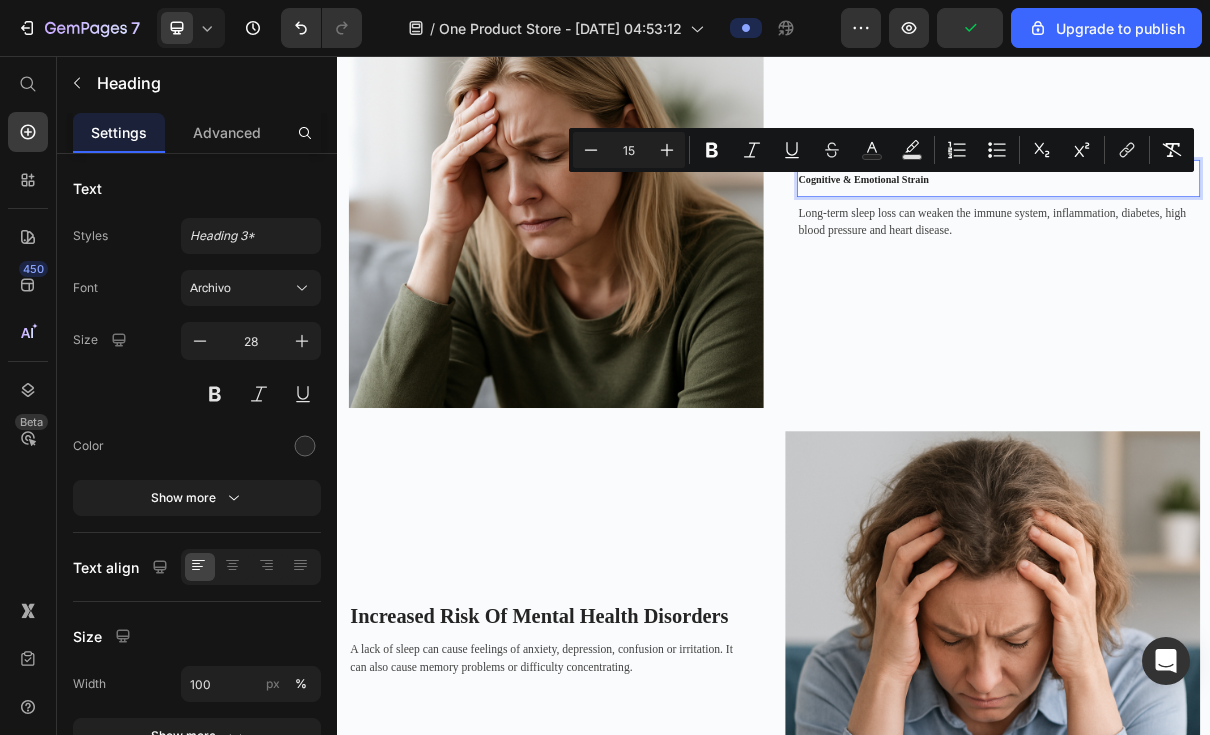 click on "Plus" at bounding box center (667, 150) 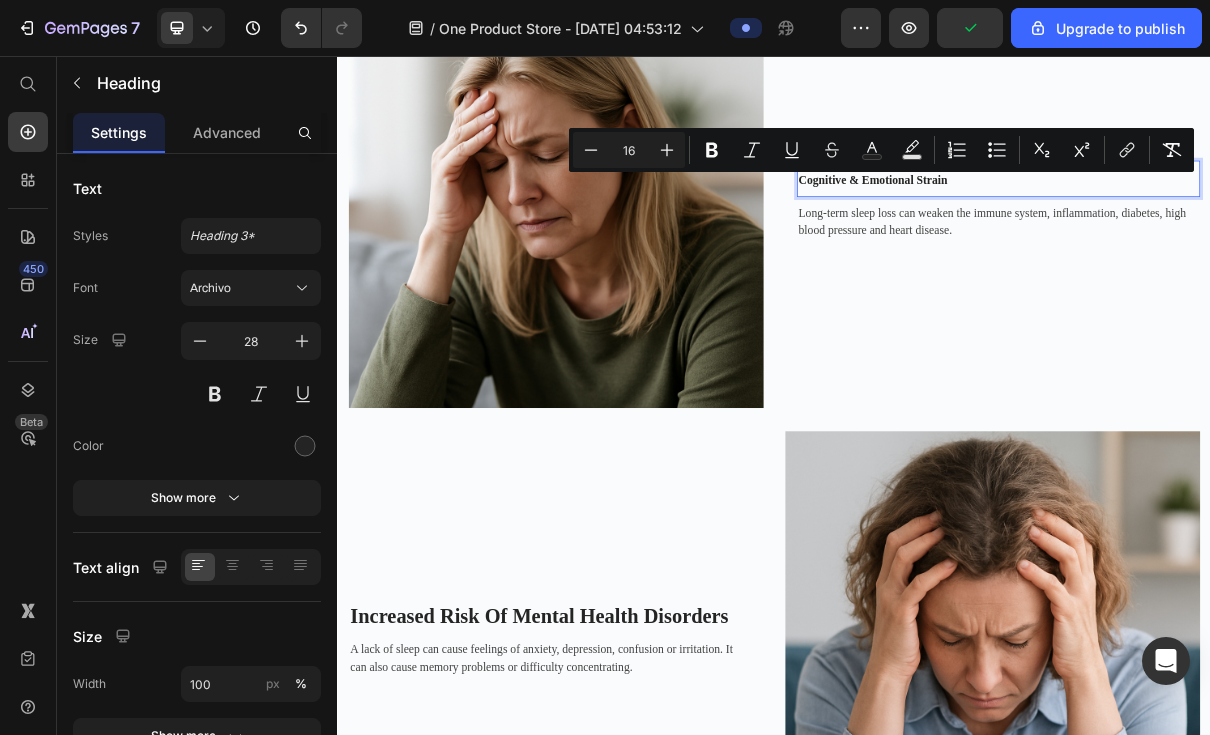 click on "Plus" at bounding box center (667, 150) 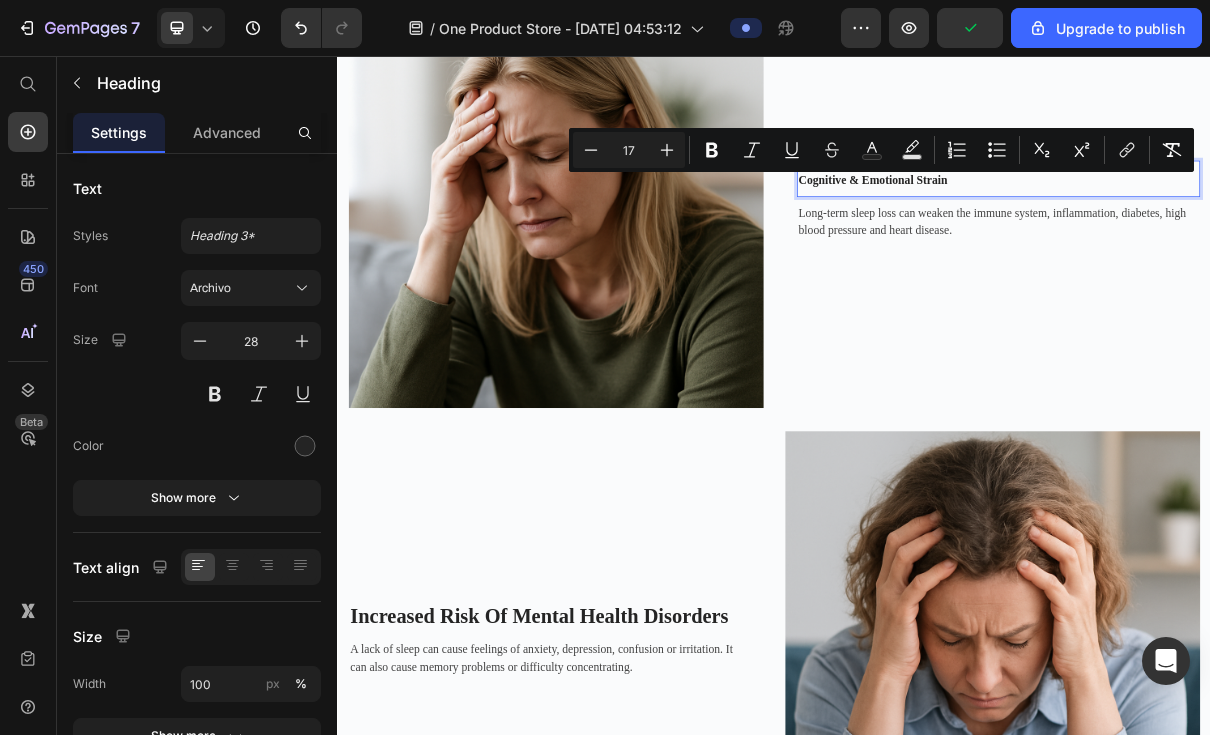 click 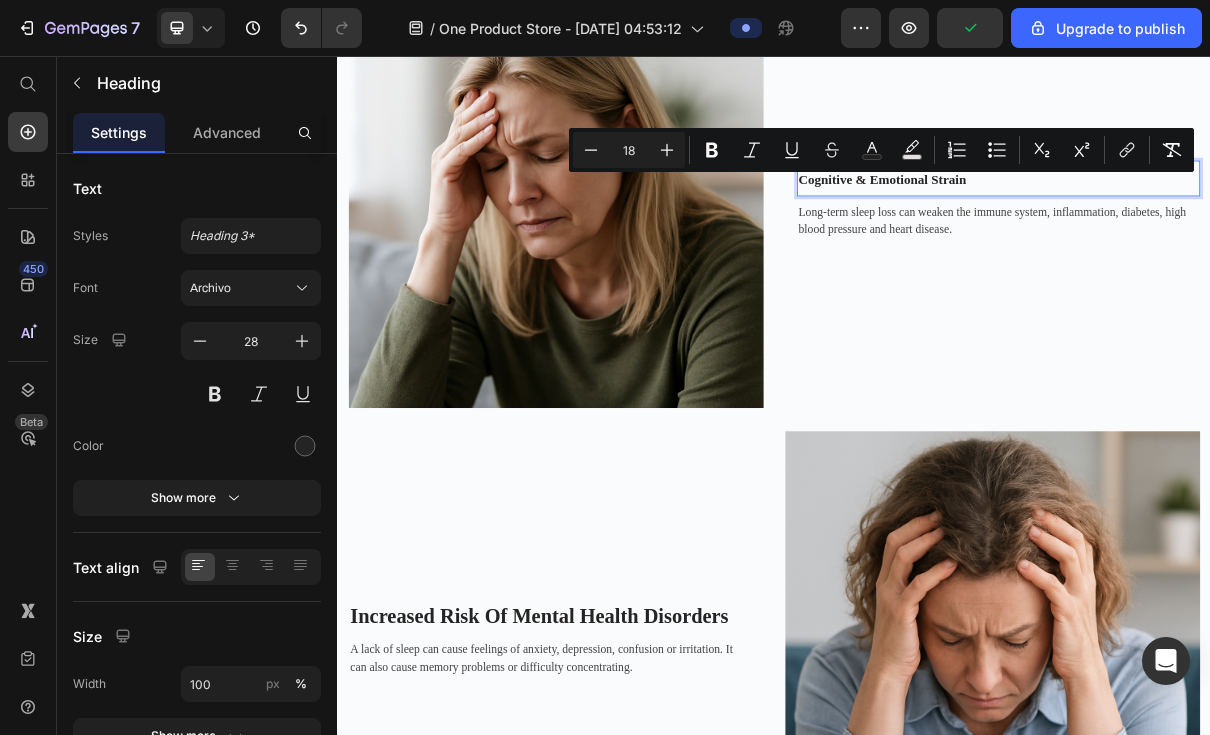 click 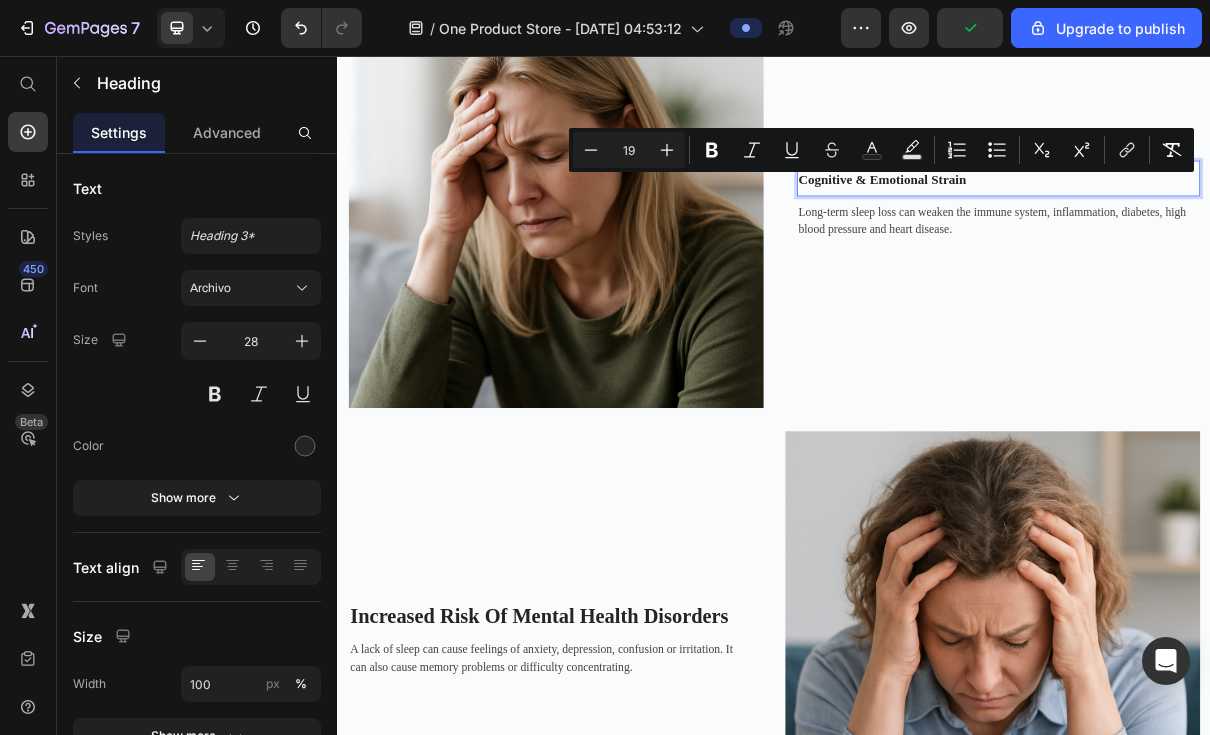 click 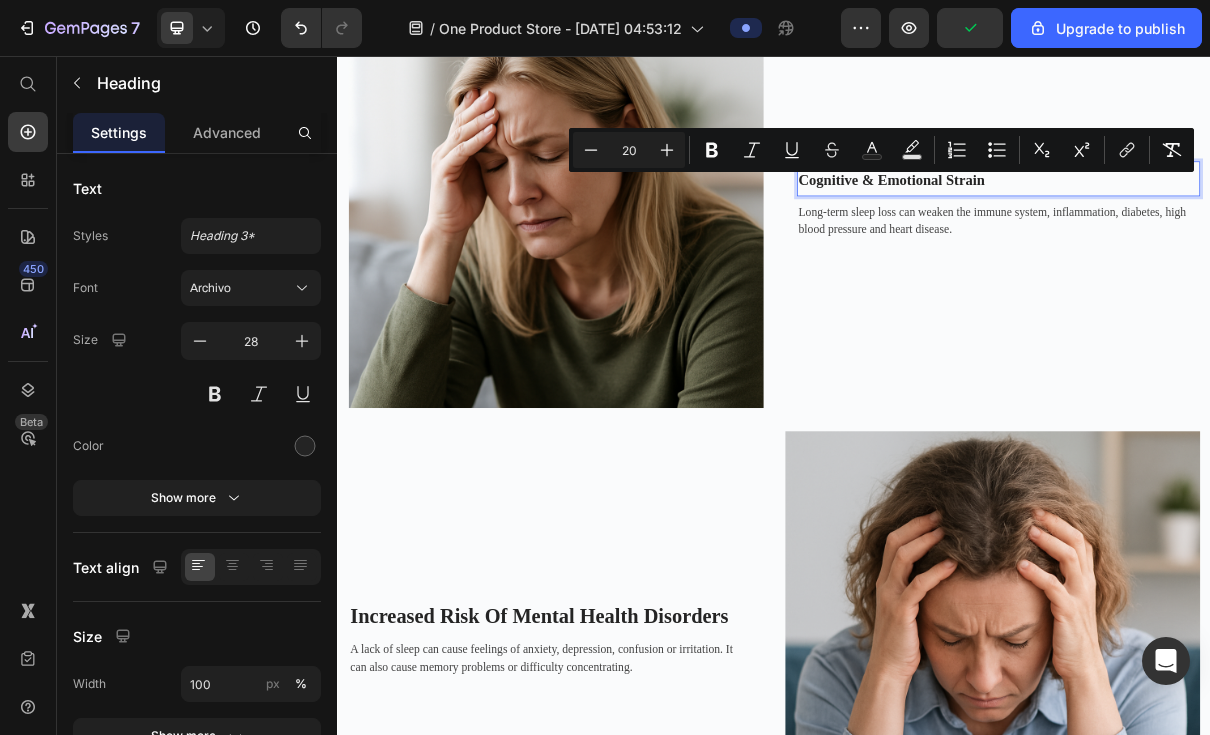 click 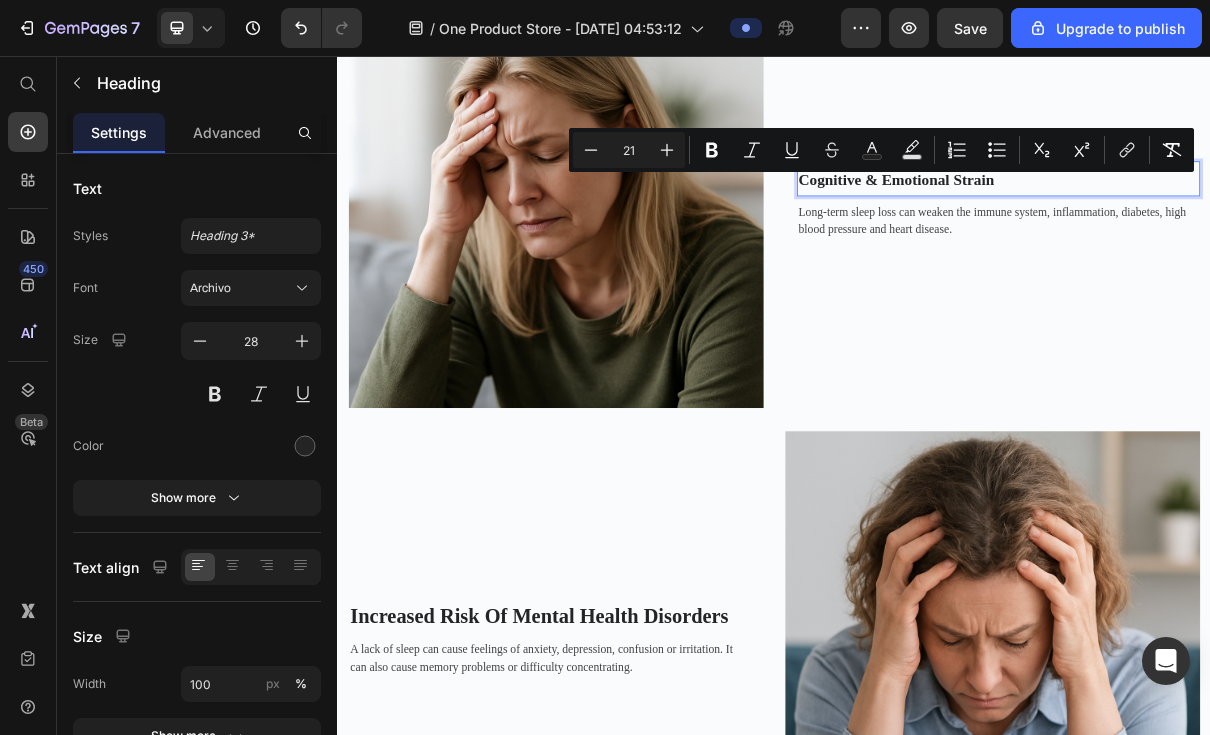 click 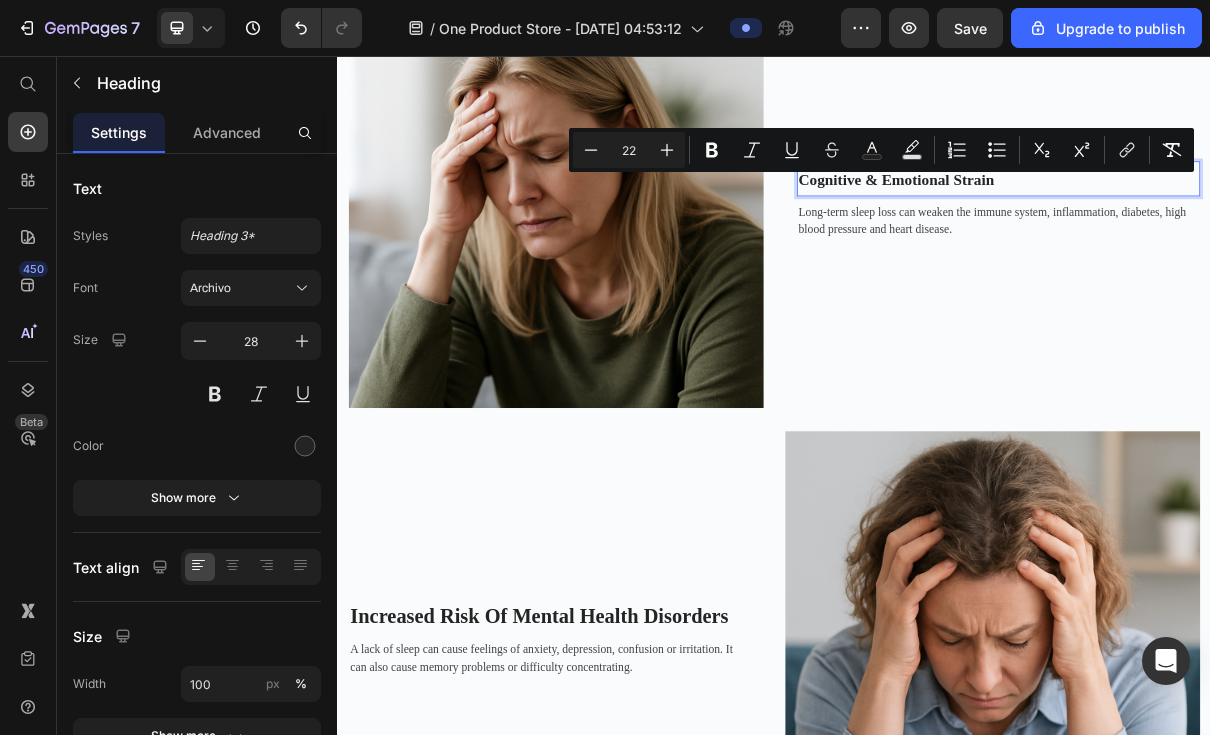 click 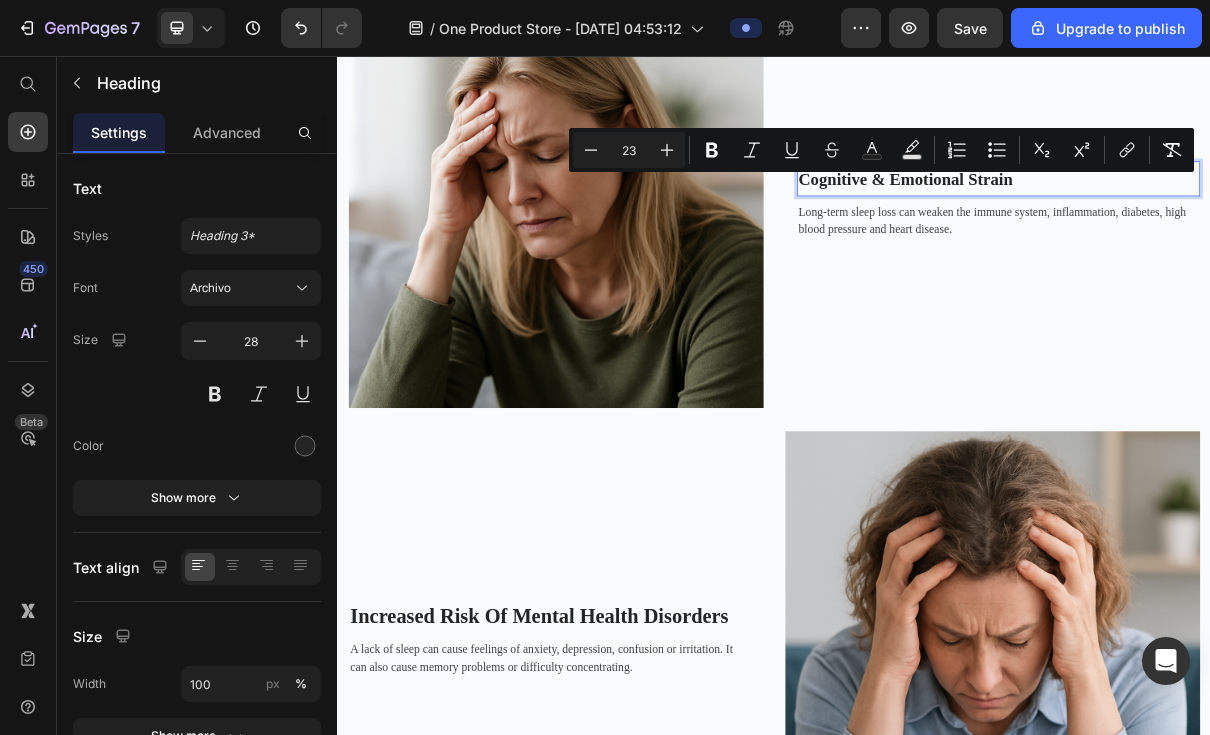 click 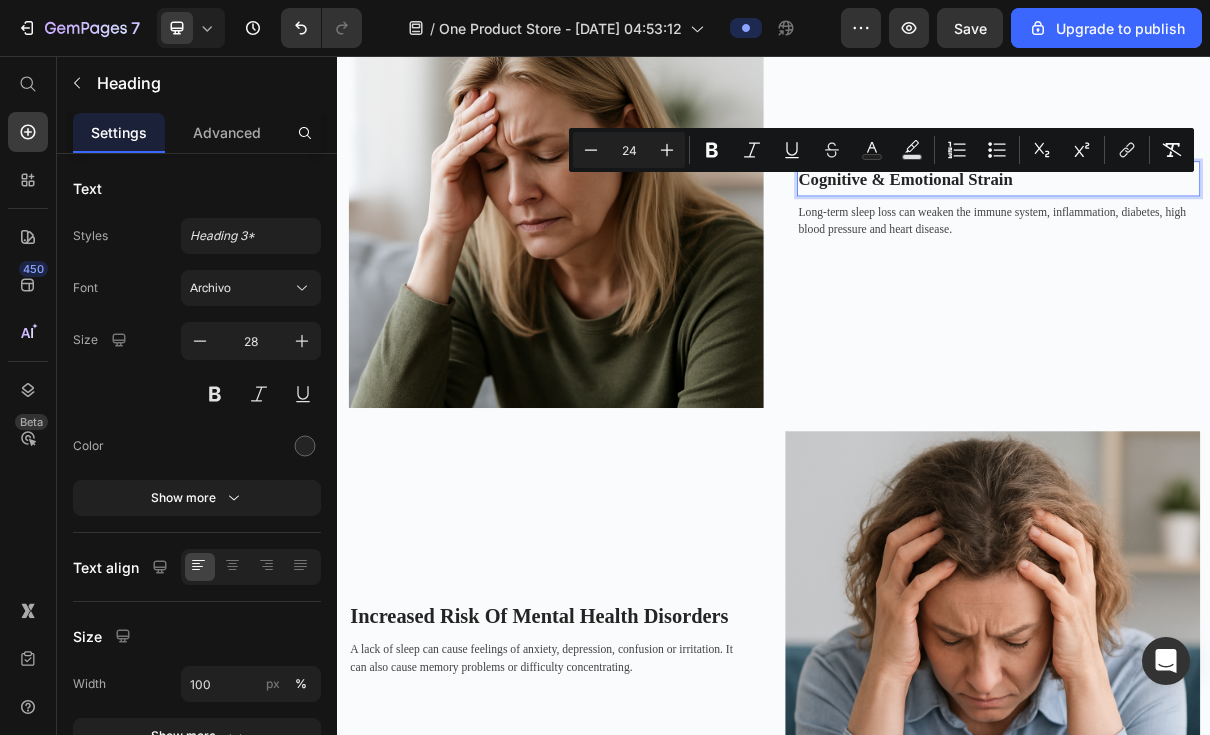 click 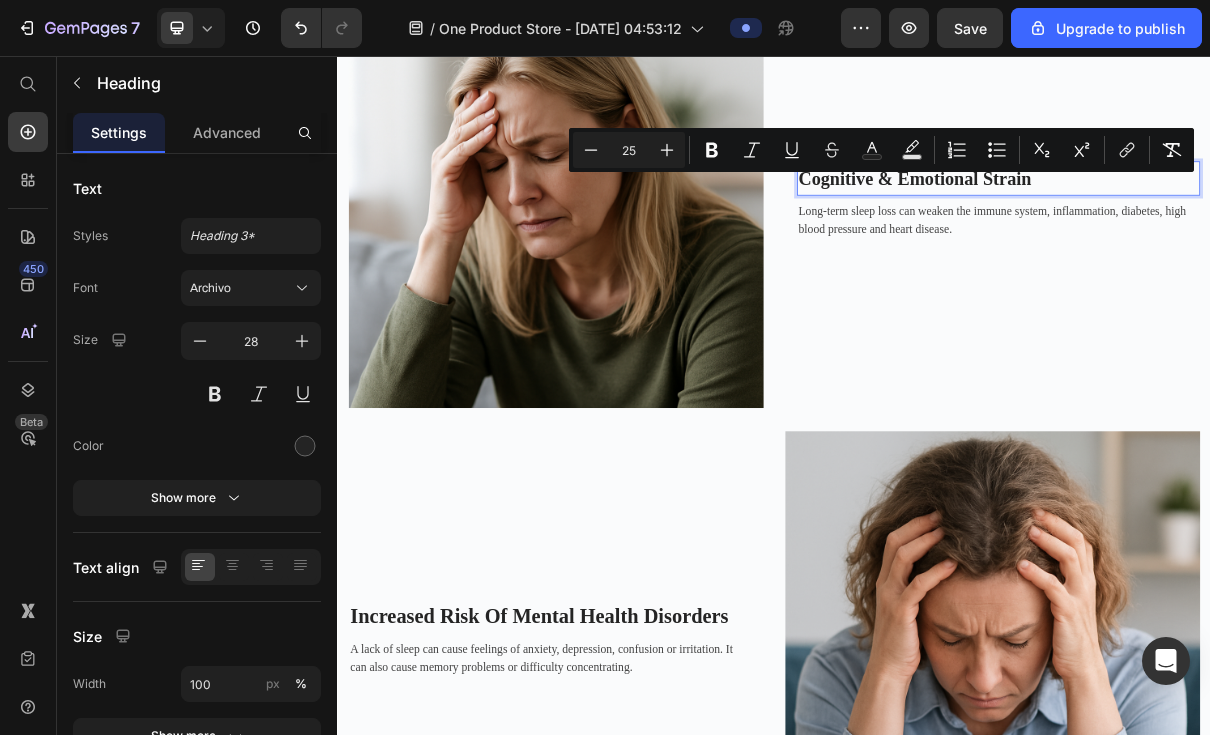 click 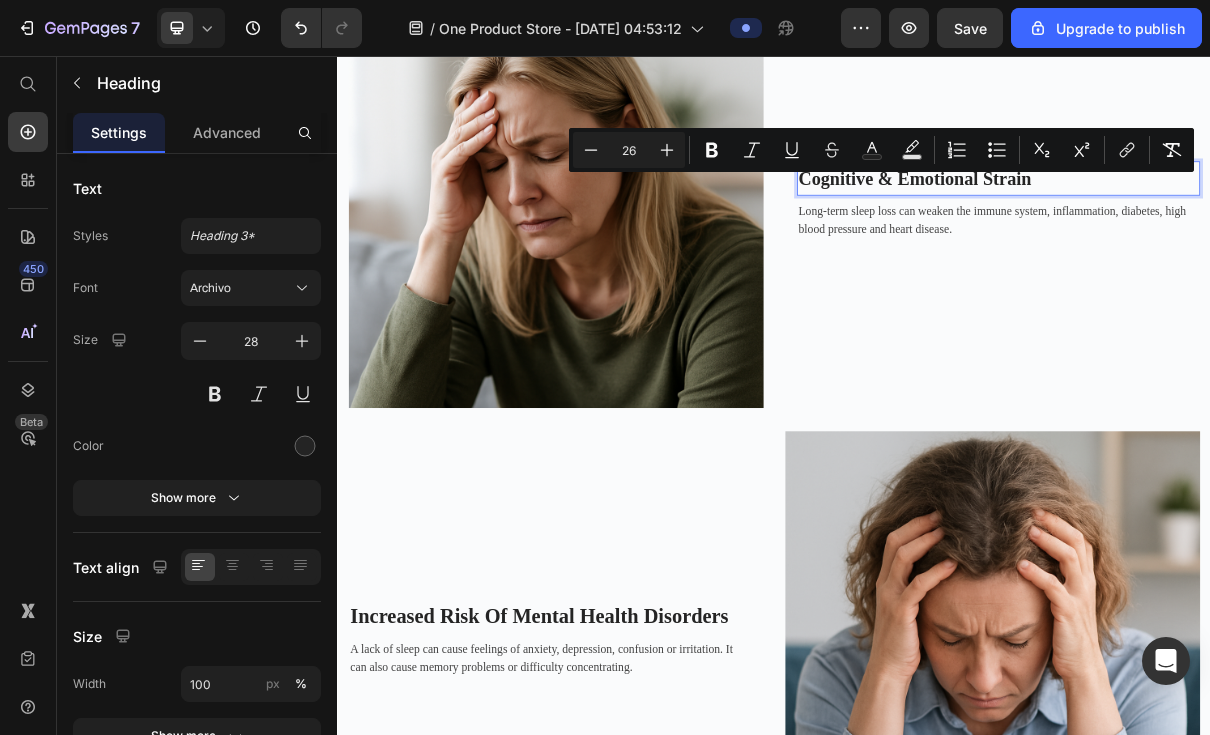 click 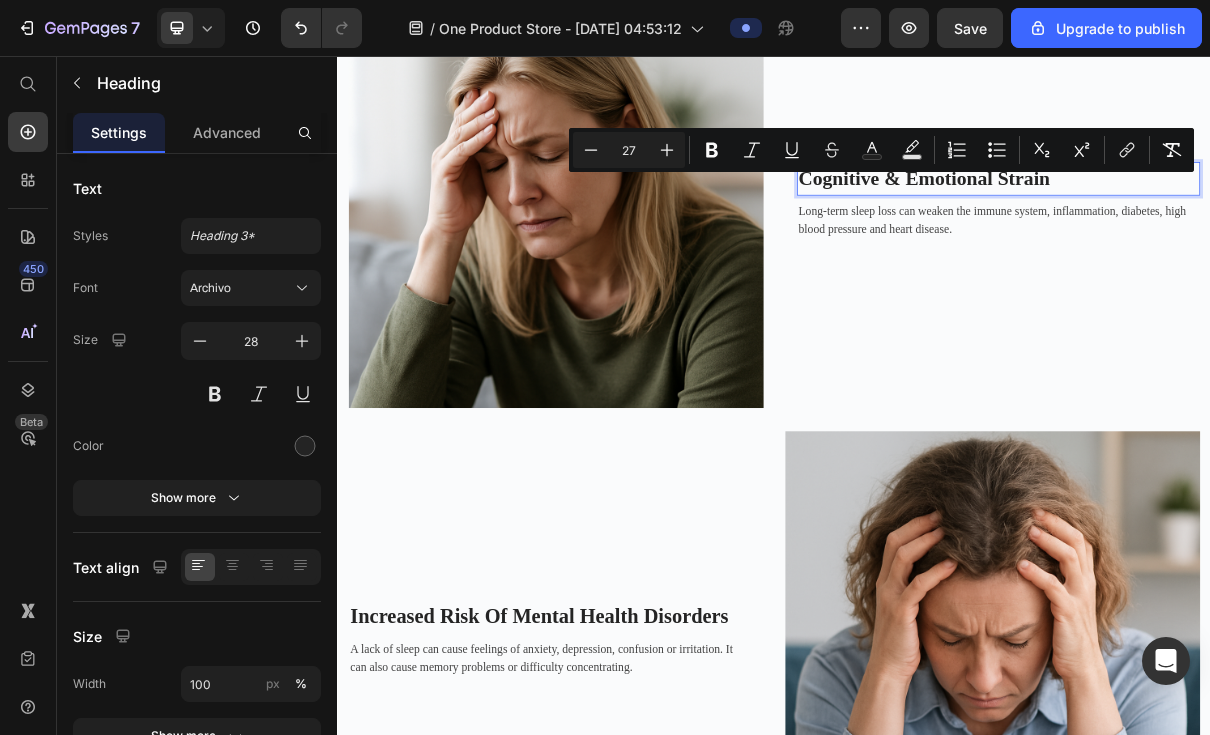 click 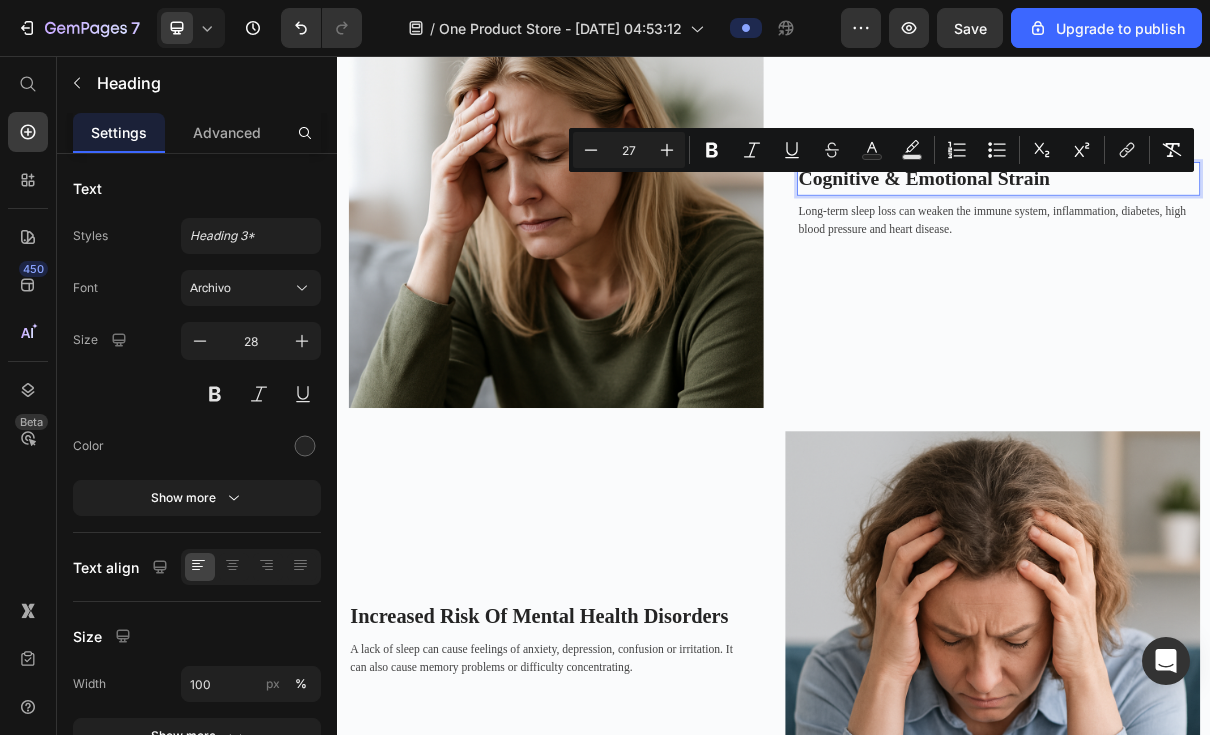 type on "28" 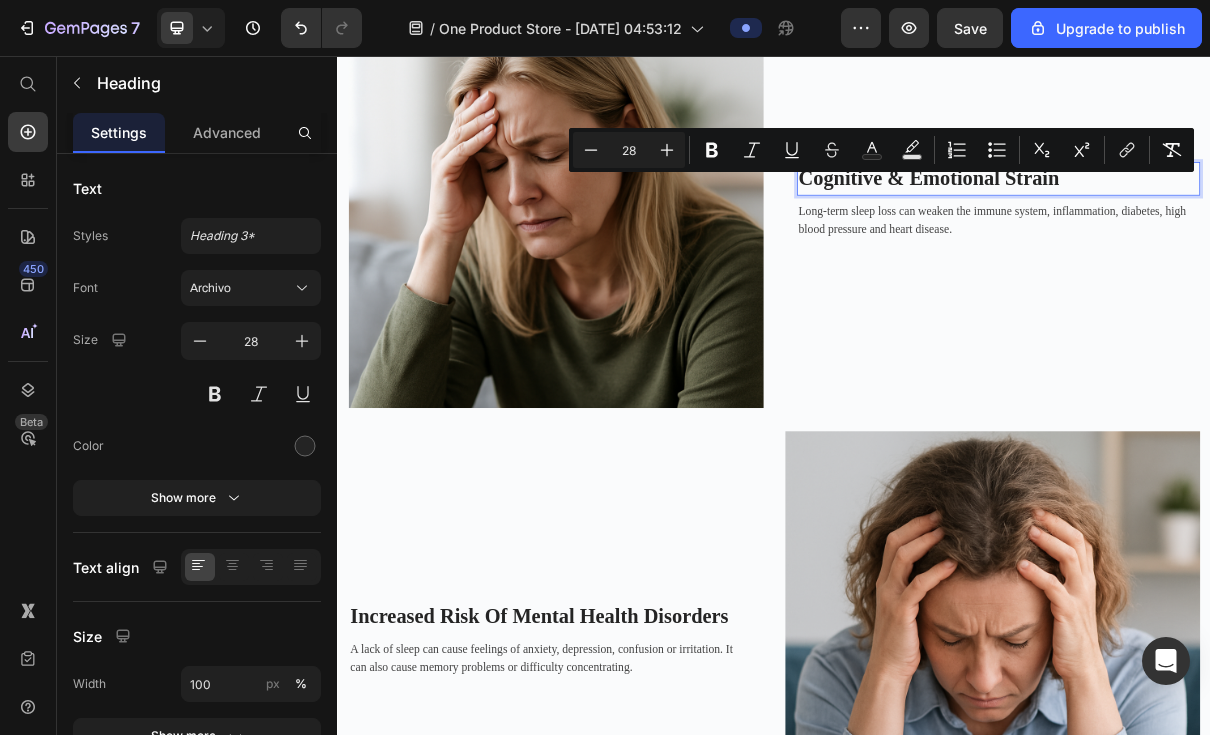 click on "Cognitive & Emotional Strain" at bounding box center [1245, 225] 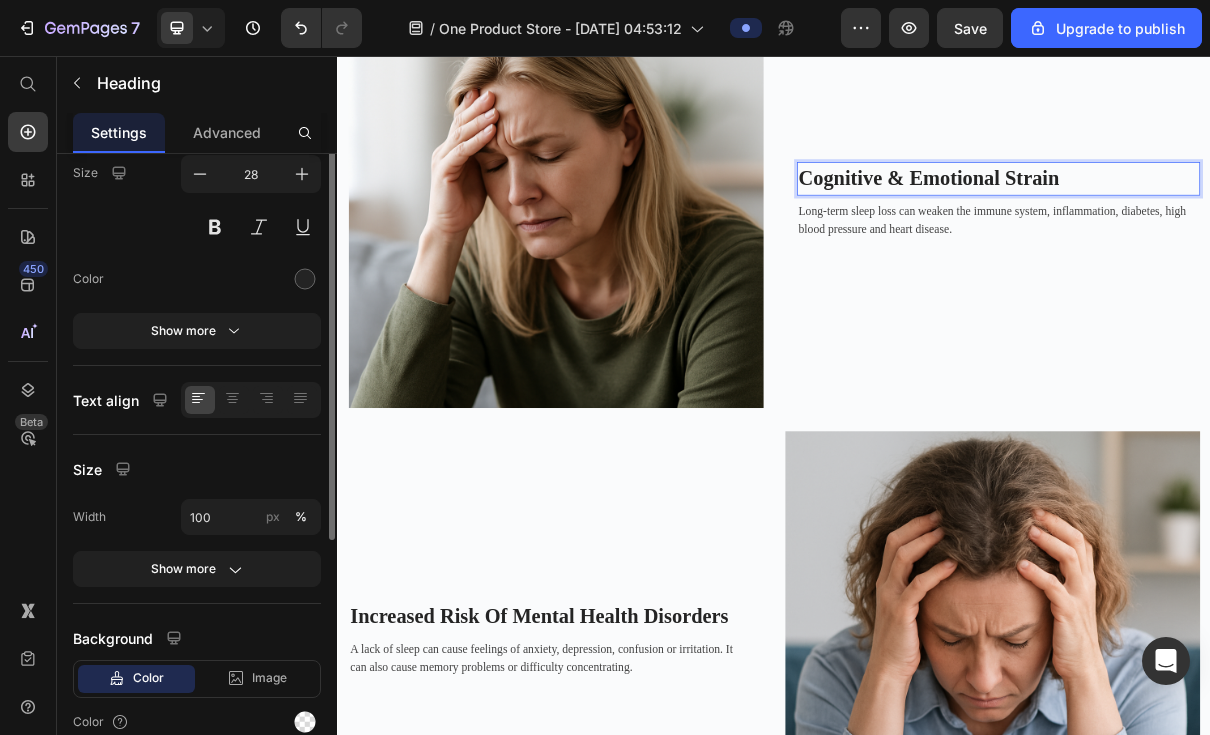 scroll, scrollTop: 175, scrollLeft: 0, axis: vertical 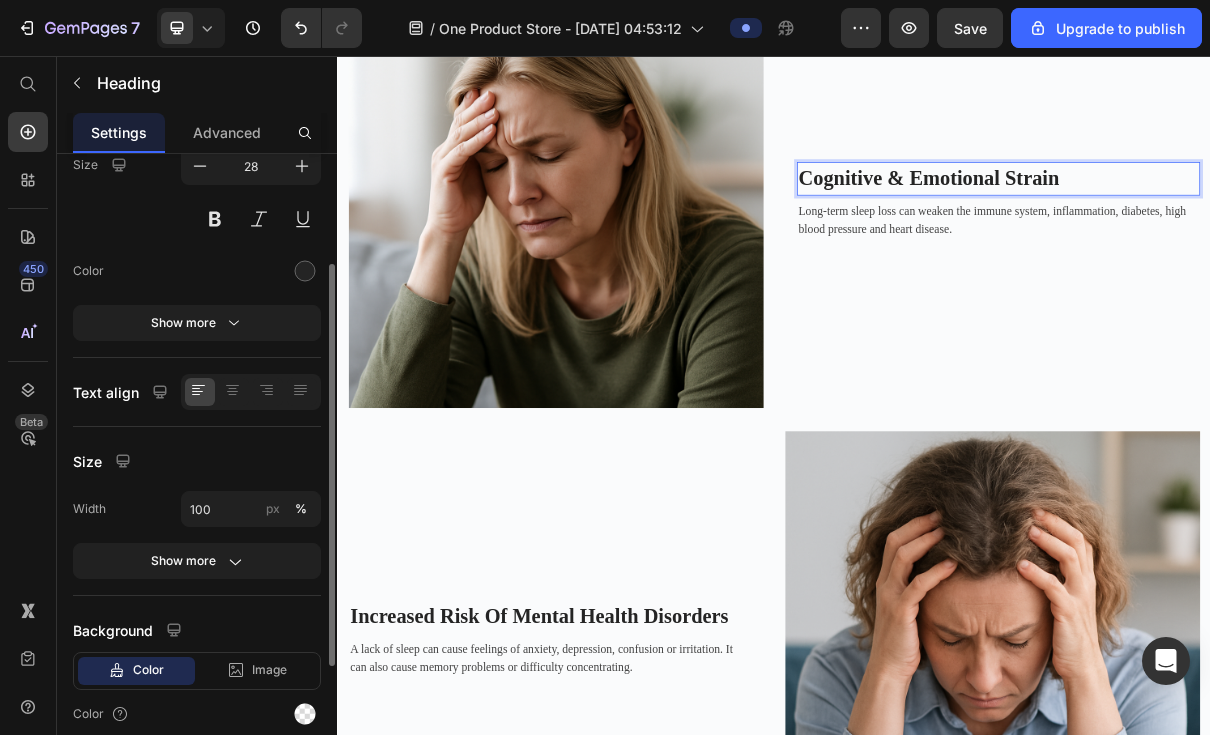click at bounding box center [305, 271] 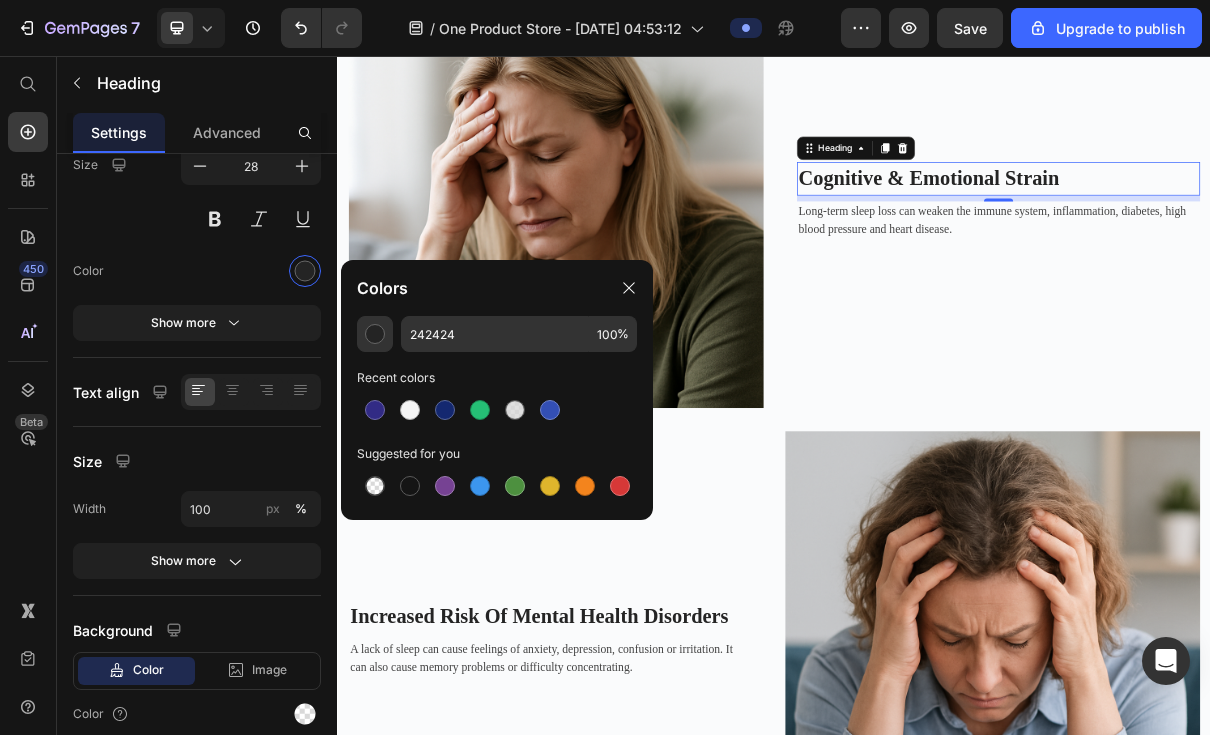 click at bounding box center [445, 410] 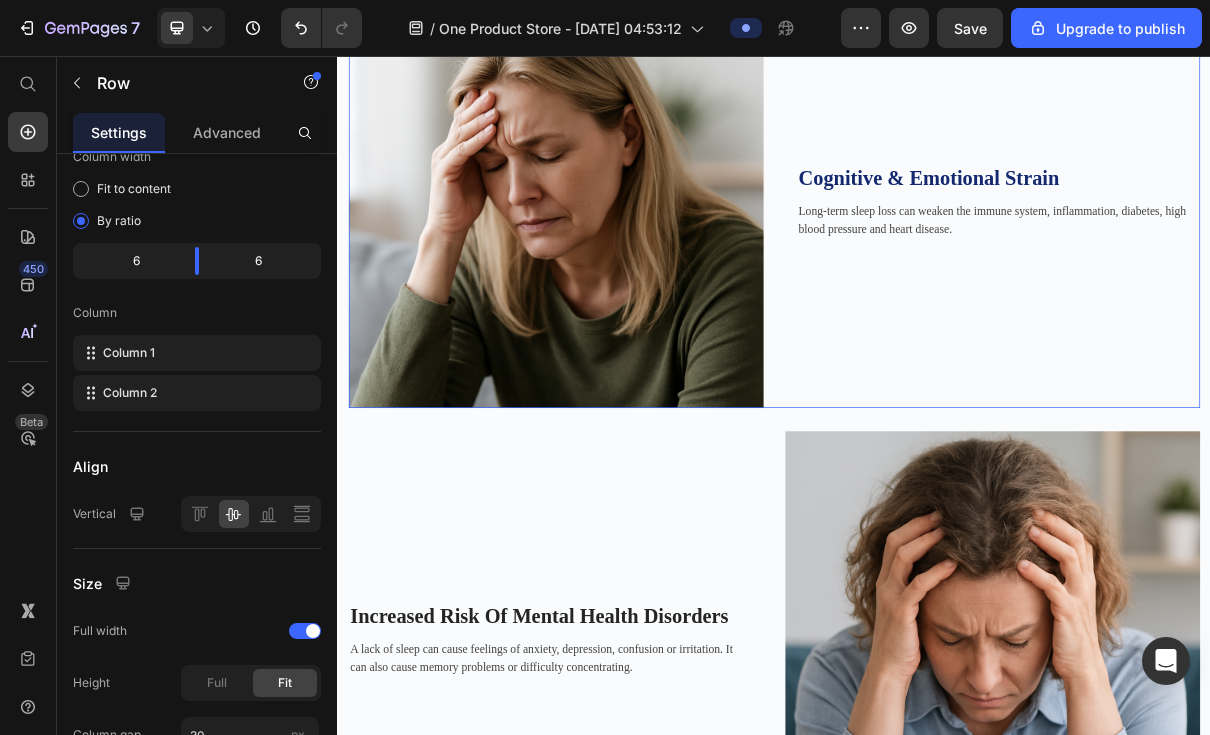 scroll, scrollTop: 0, scrollLeft: 0, axis: both 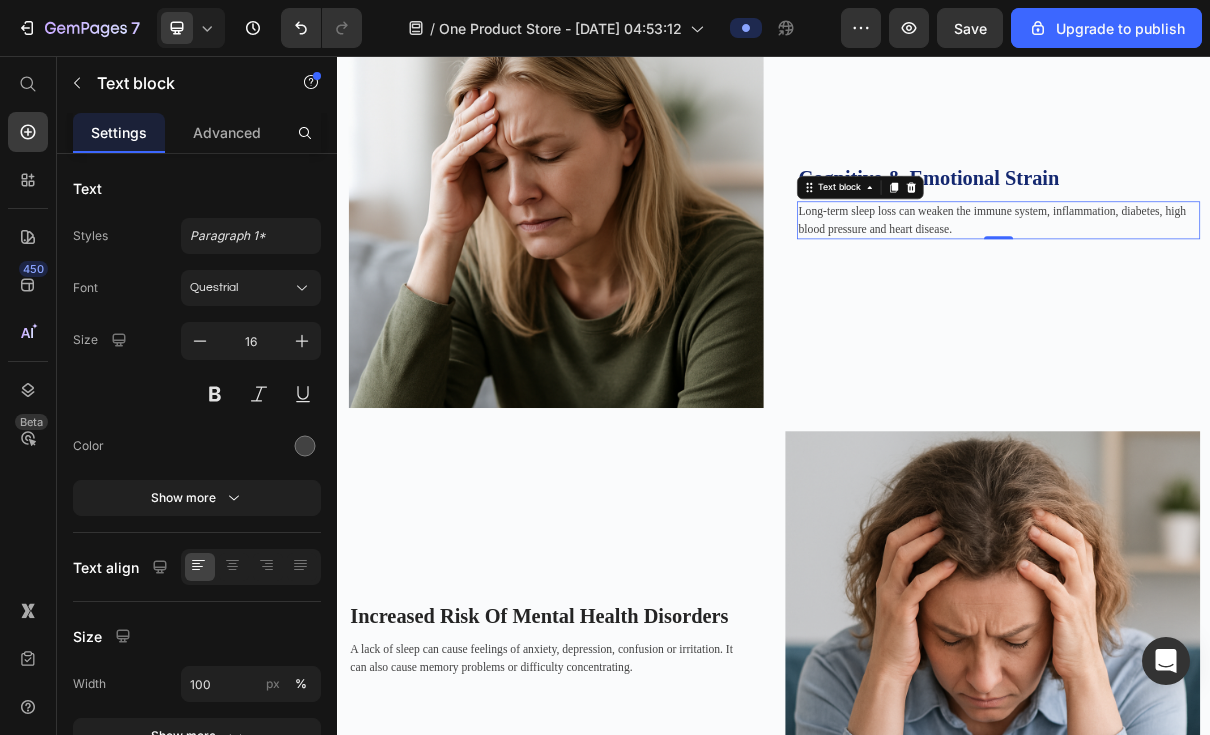 click on "Long-term sleep loss can weaken the immune system, inflammation, diabetes, high blood pressure and heart disease." at bounding box center (1245, 282) 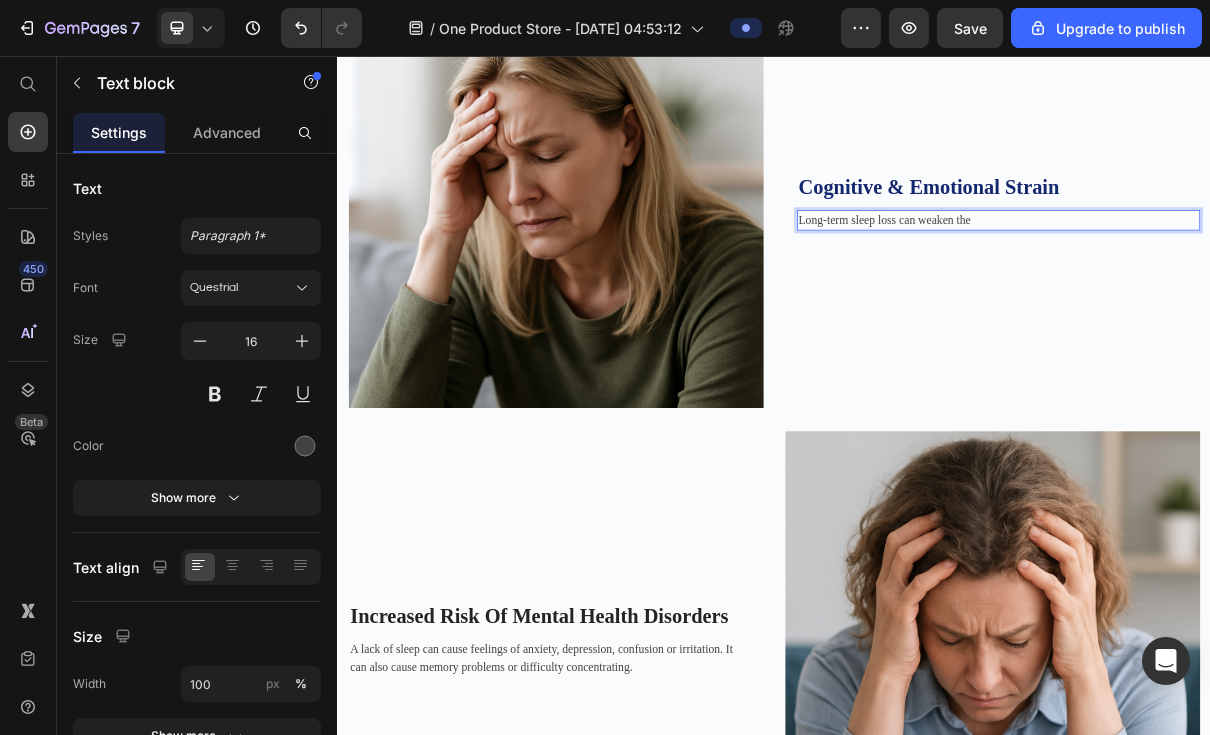 click on "Long-term sleep loss can weaken the" at bounding box center (1245, 282) 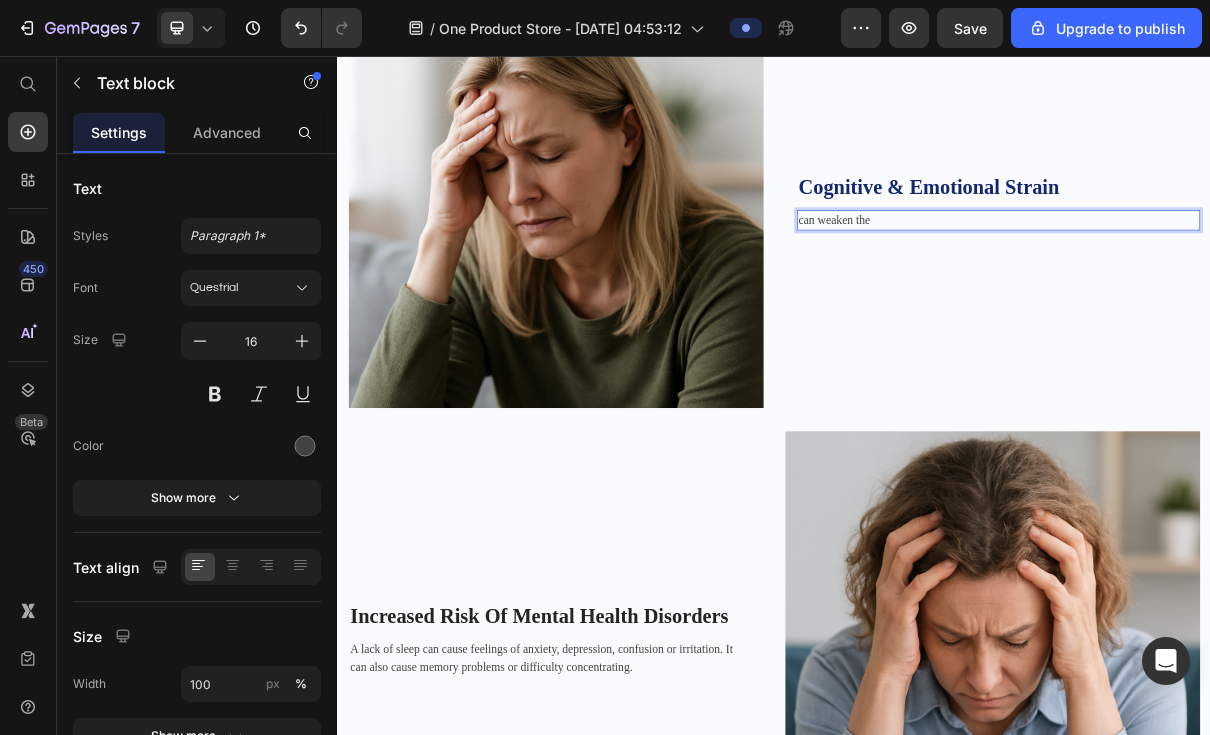 click on "can weaken the" at bounding box center [1245, 282] 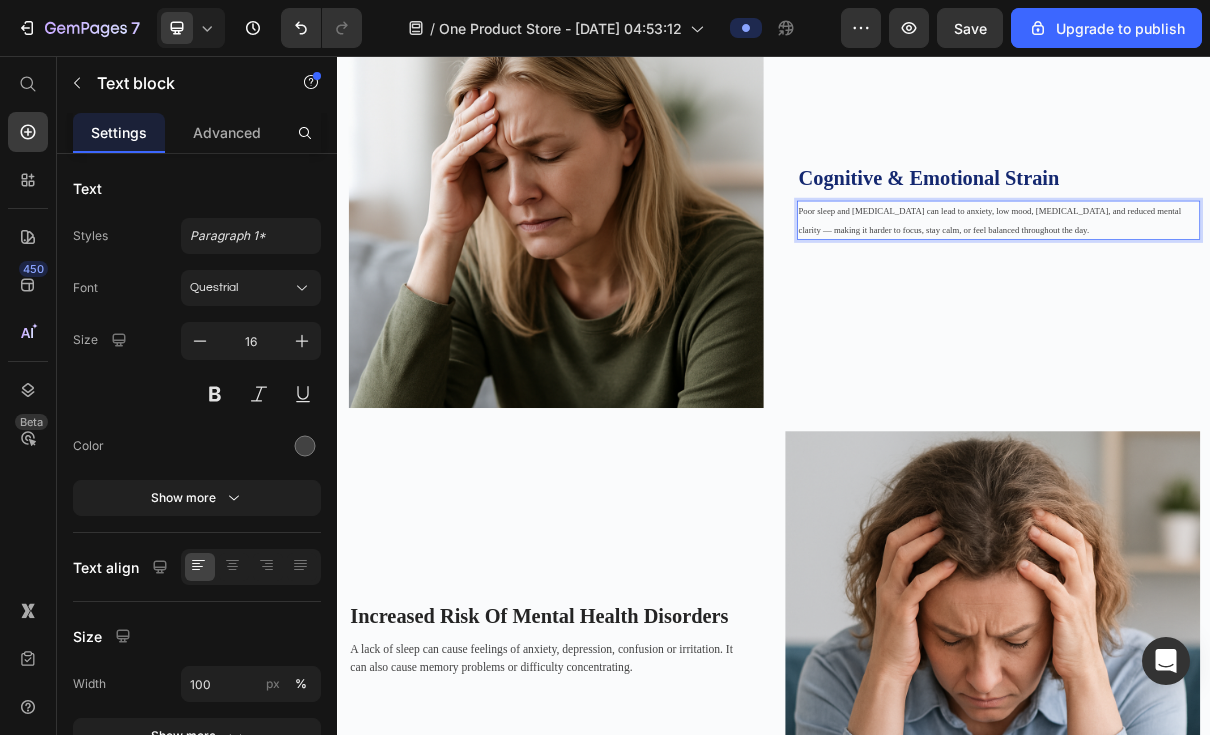 click on "Poor sleep and [MEDICAL_DATA] can lead to anxiety, low mood, [MEDICAL_DATA], and reduced mental clarity — making it harder to focus, stay calm, or feel balanced throughout the day." at bounding box center (1233, 282) 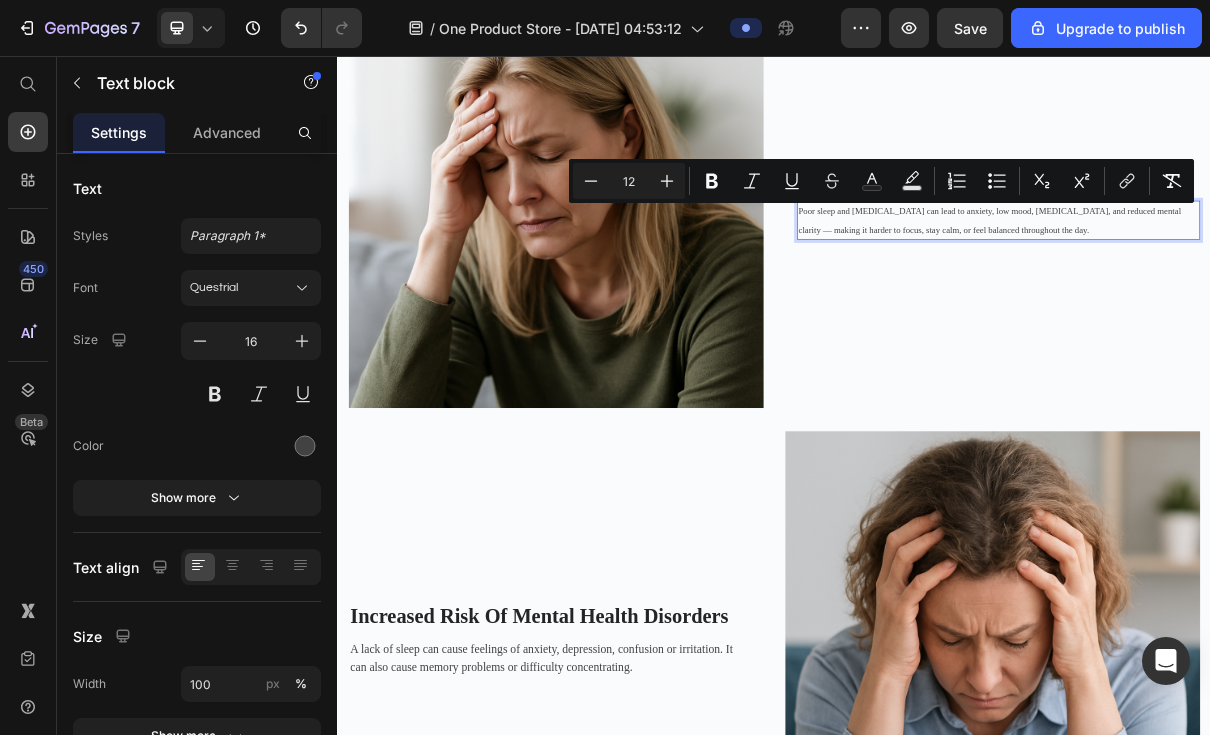 click 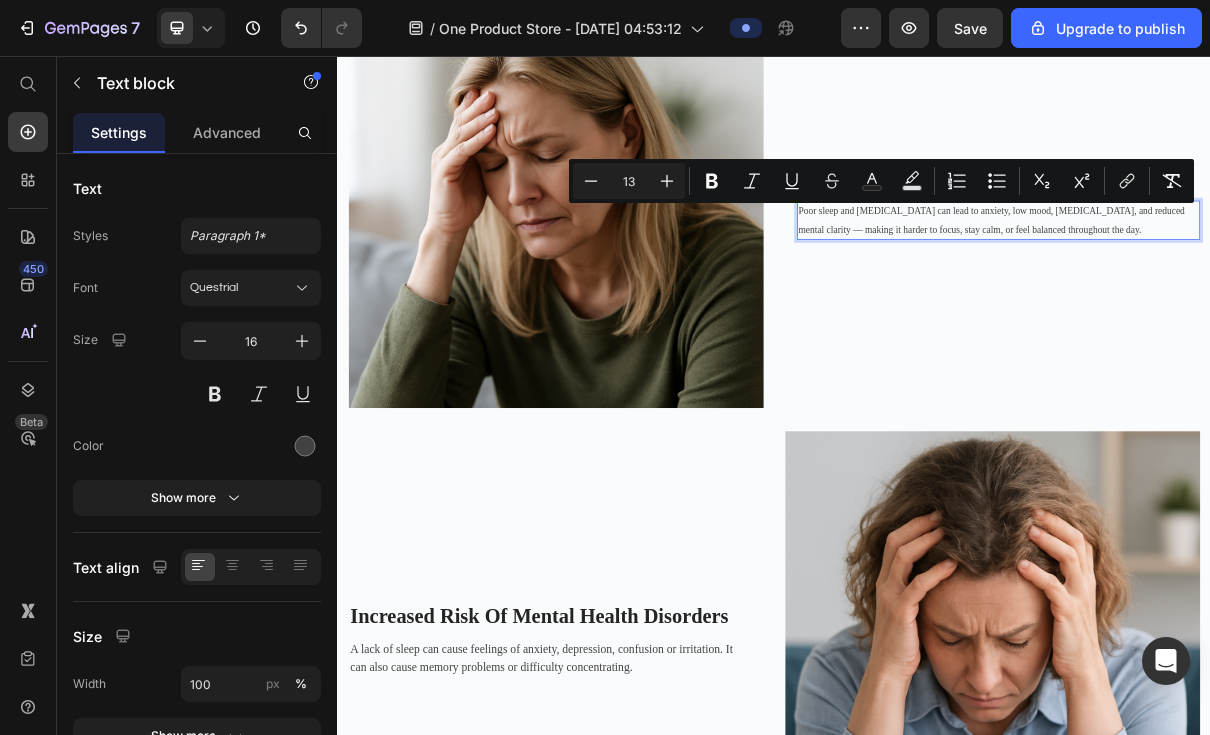 click 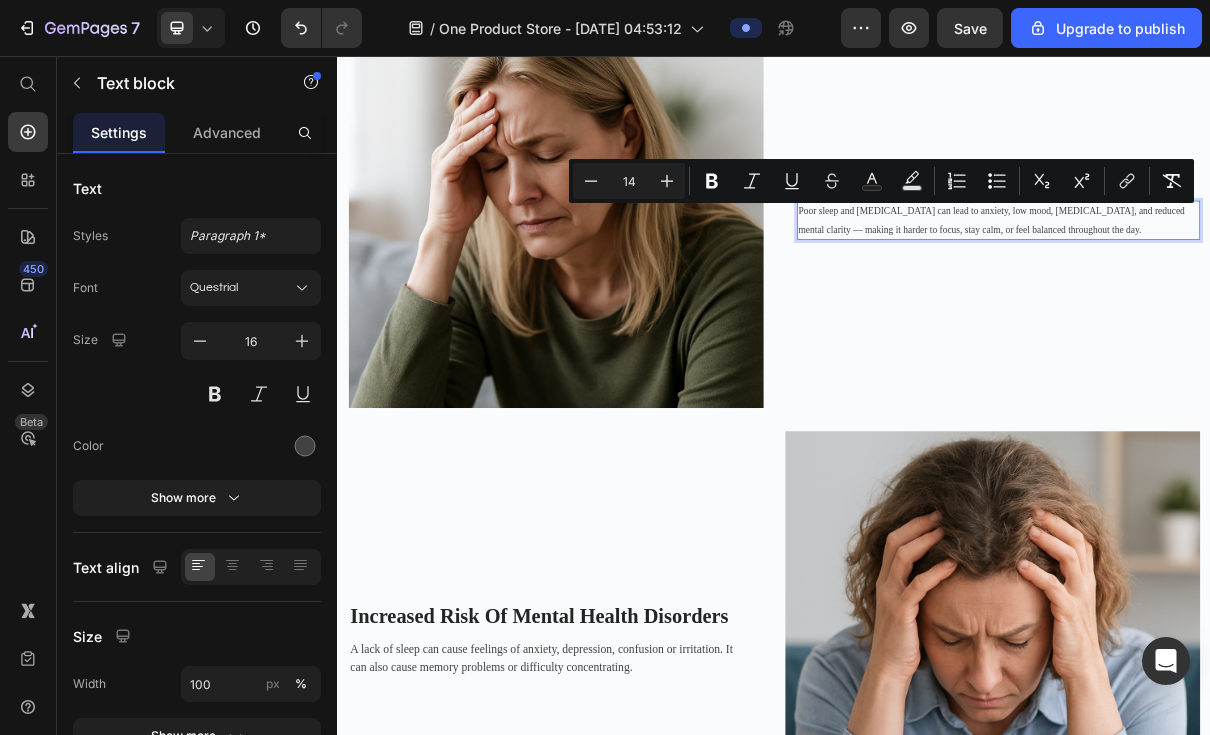 click 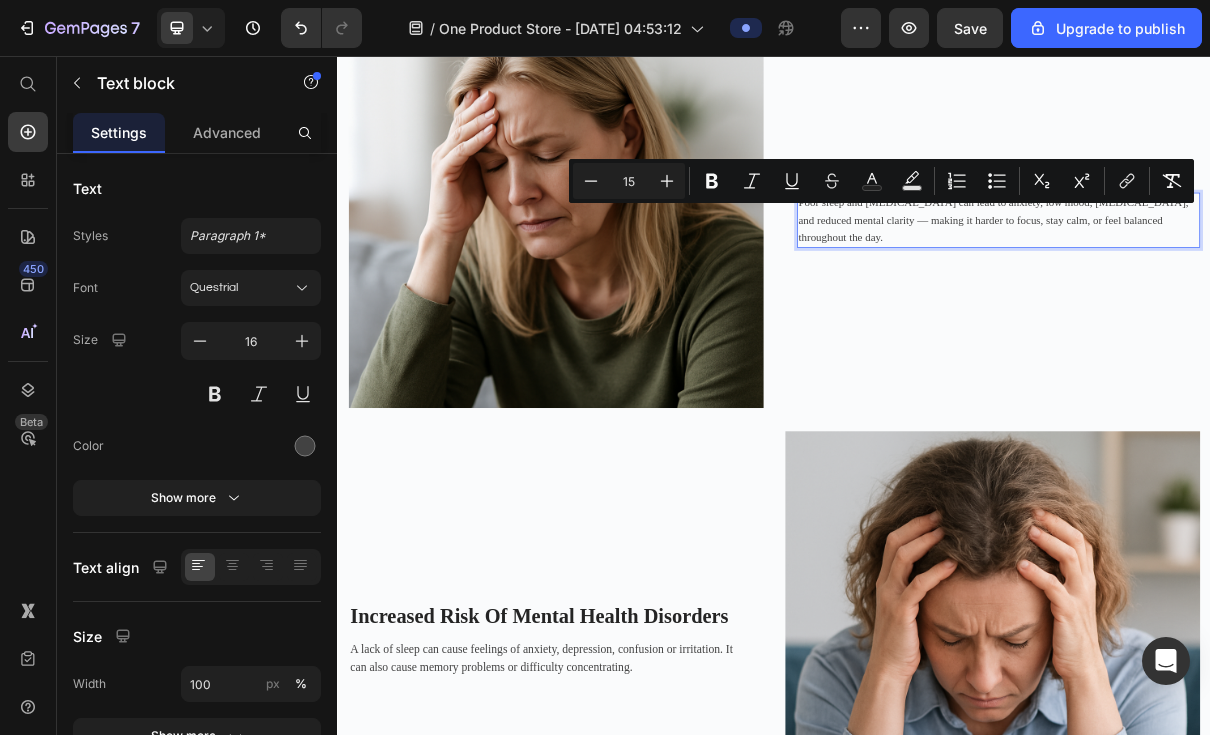 click 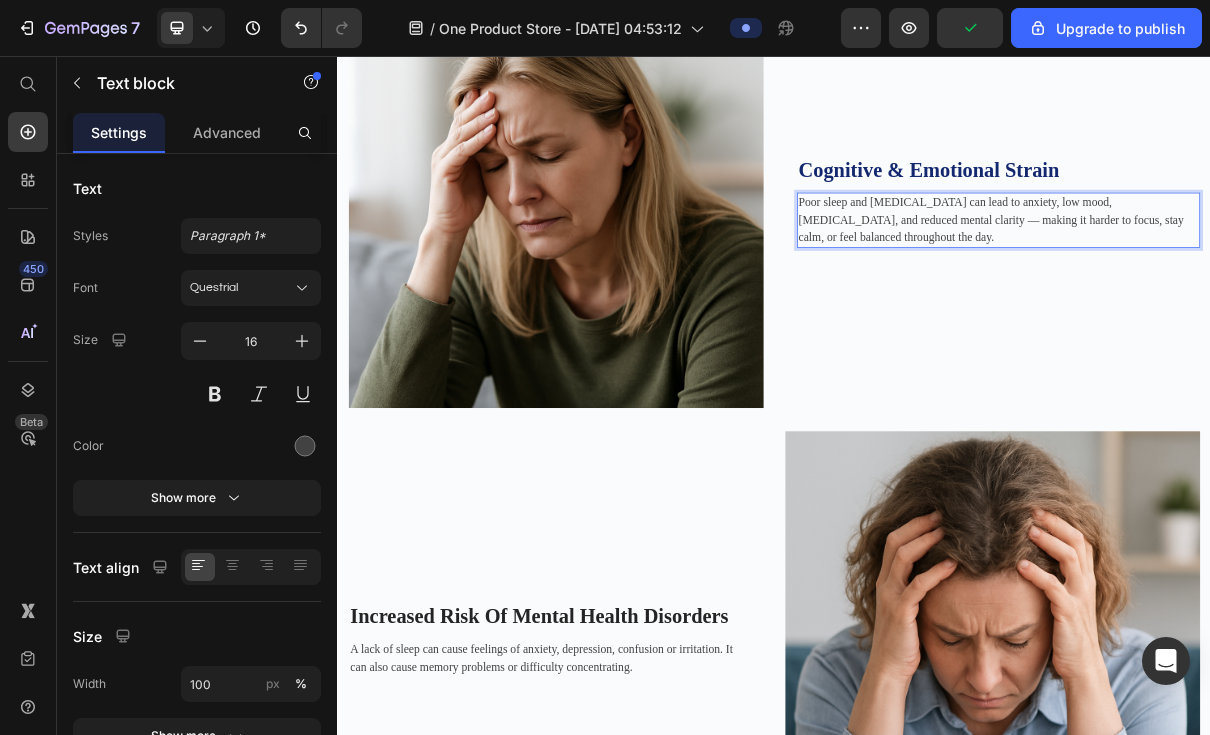 click on "Poor sleep and [MEDICAL_DATA] can lead to anxiety, low mood, [MEDICAL_DATA], and reduced mental clarity — making it harder to focus, stay calm, or feel balanced throughout the day." at bounding box center [1235, 281] 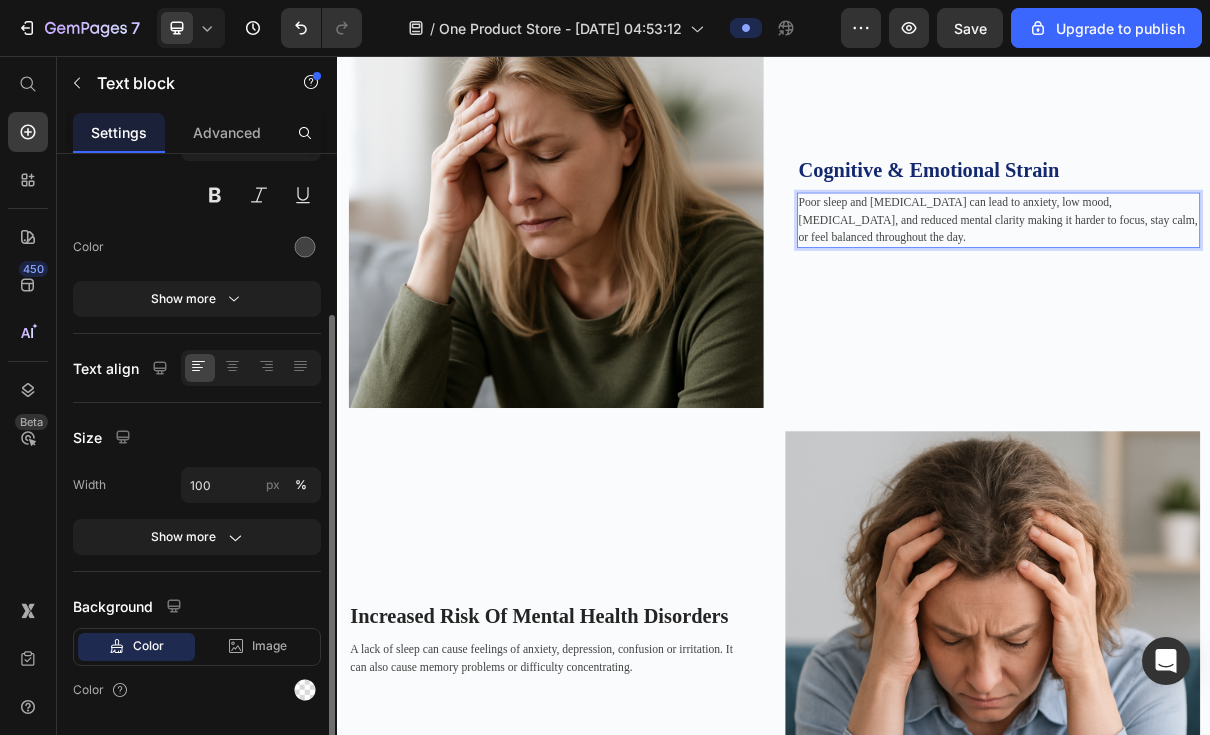 scroll, scrollTop: 199, scrollLeft: 0, axis: vertical 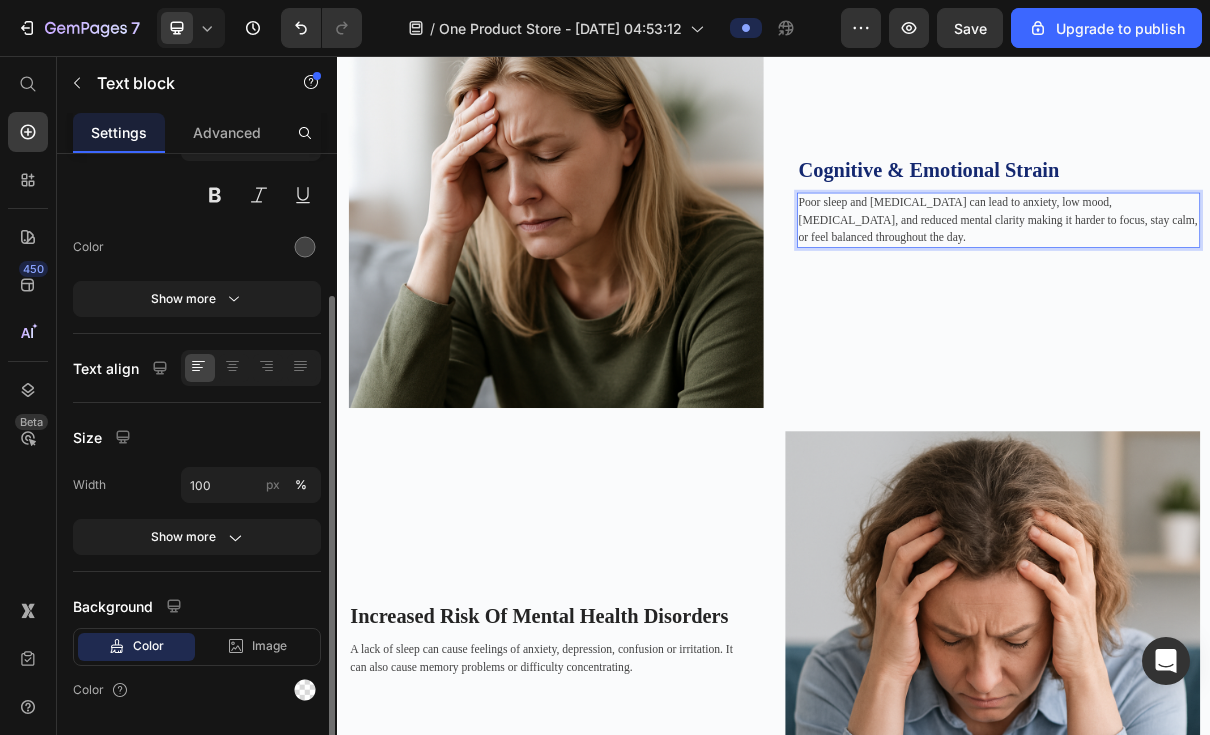 click at bounding box center (305, 247) 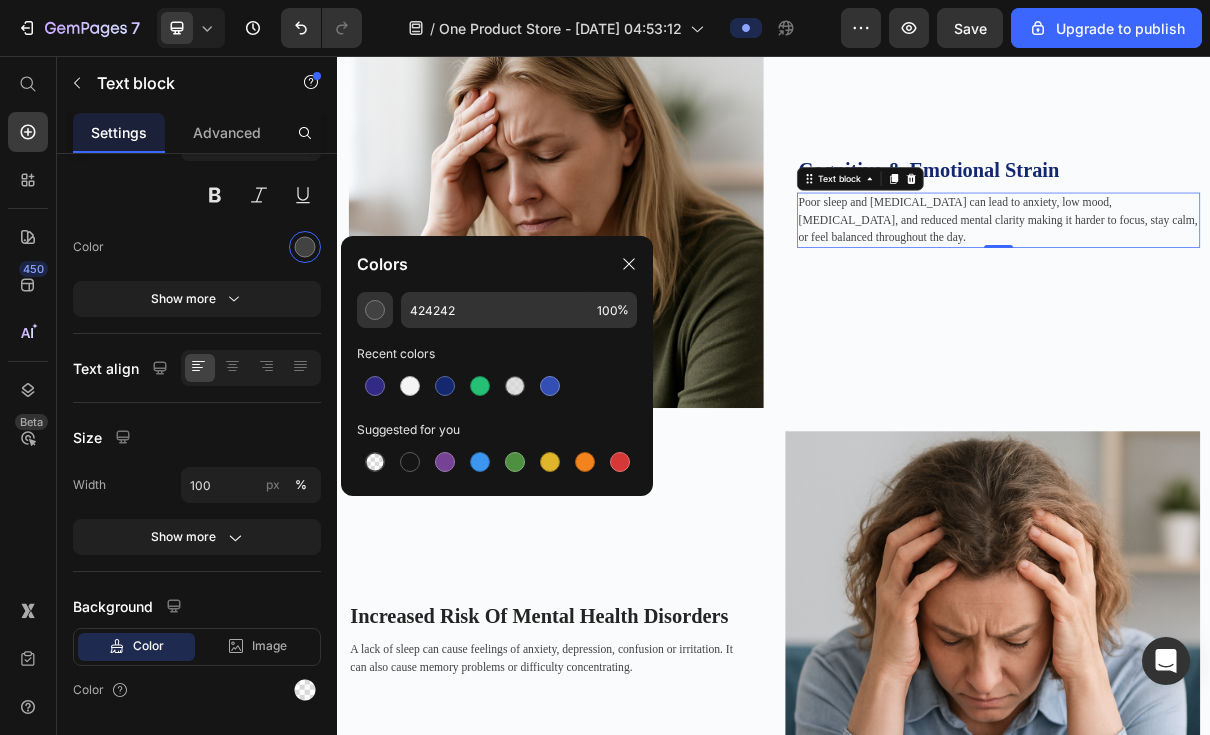 click at bounding box center [445, 386] 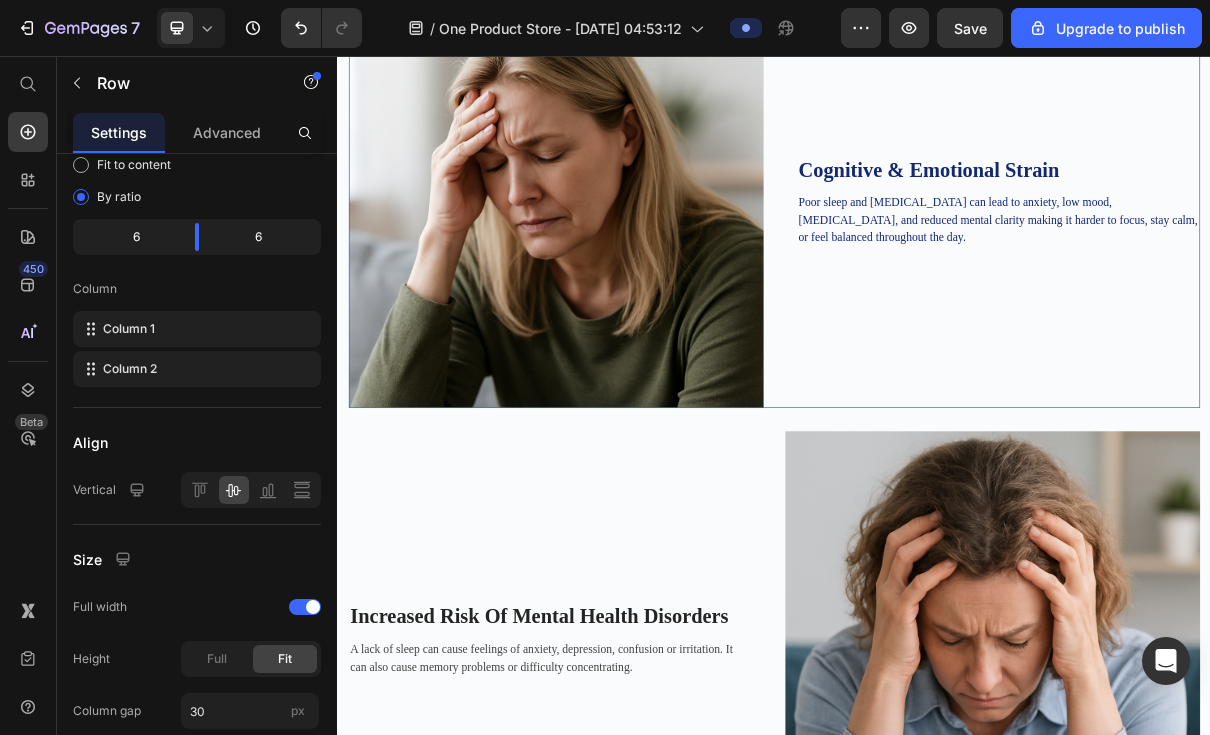 scroll, scrollTop: 0, scrollLeft: 0, axis: both 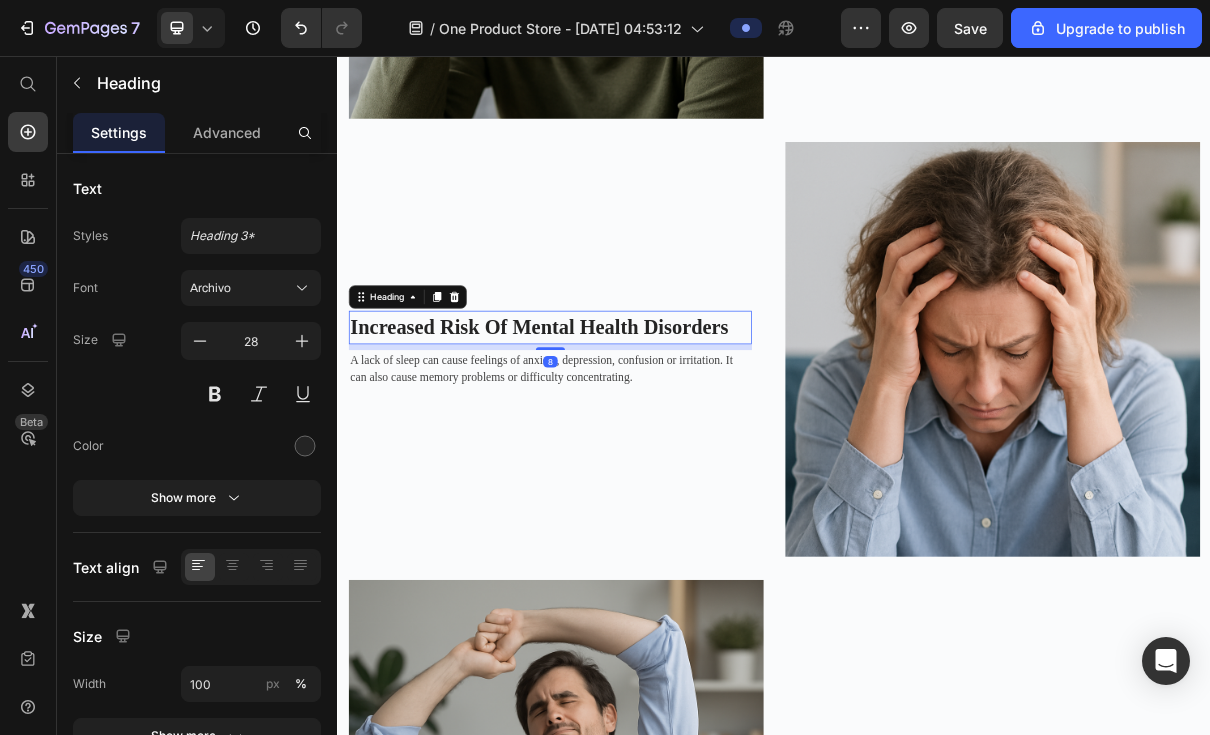click at bounding box center [305, 446] 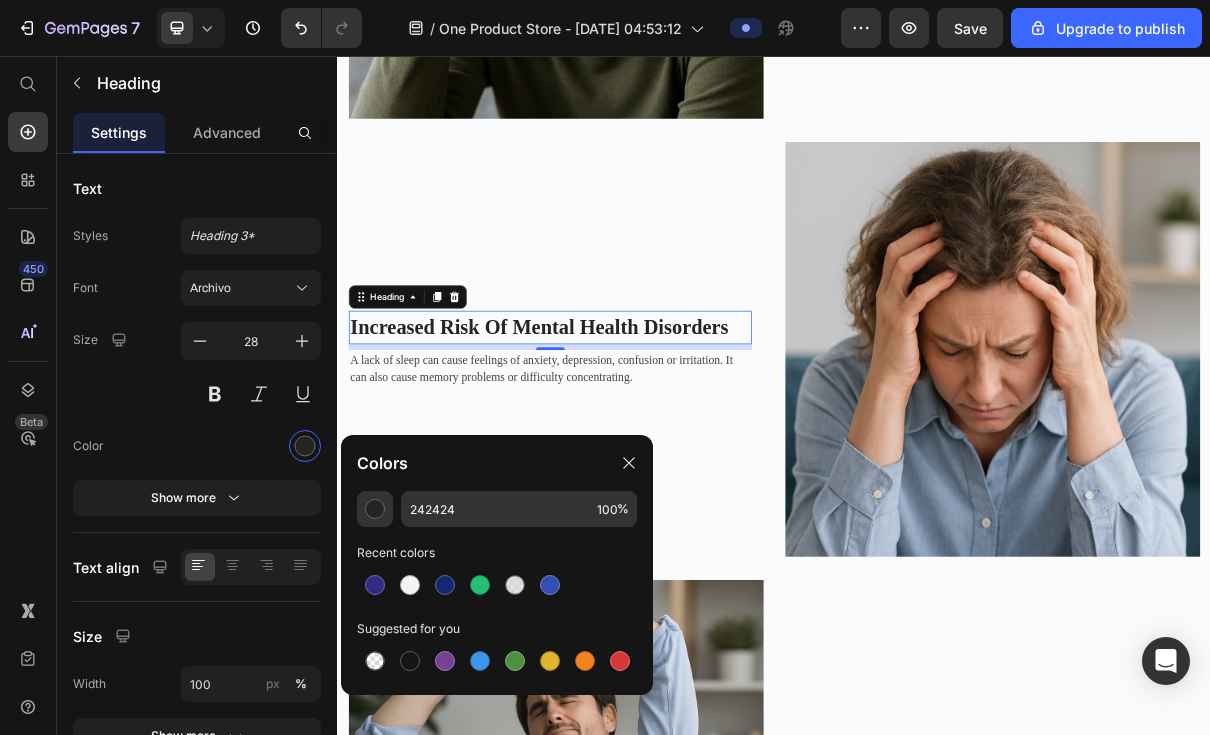 click at bounding box center [445, 585] 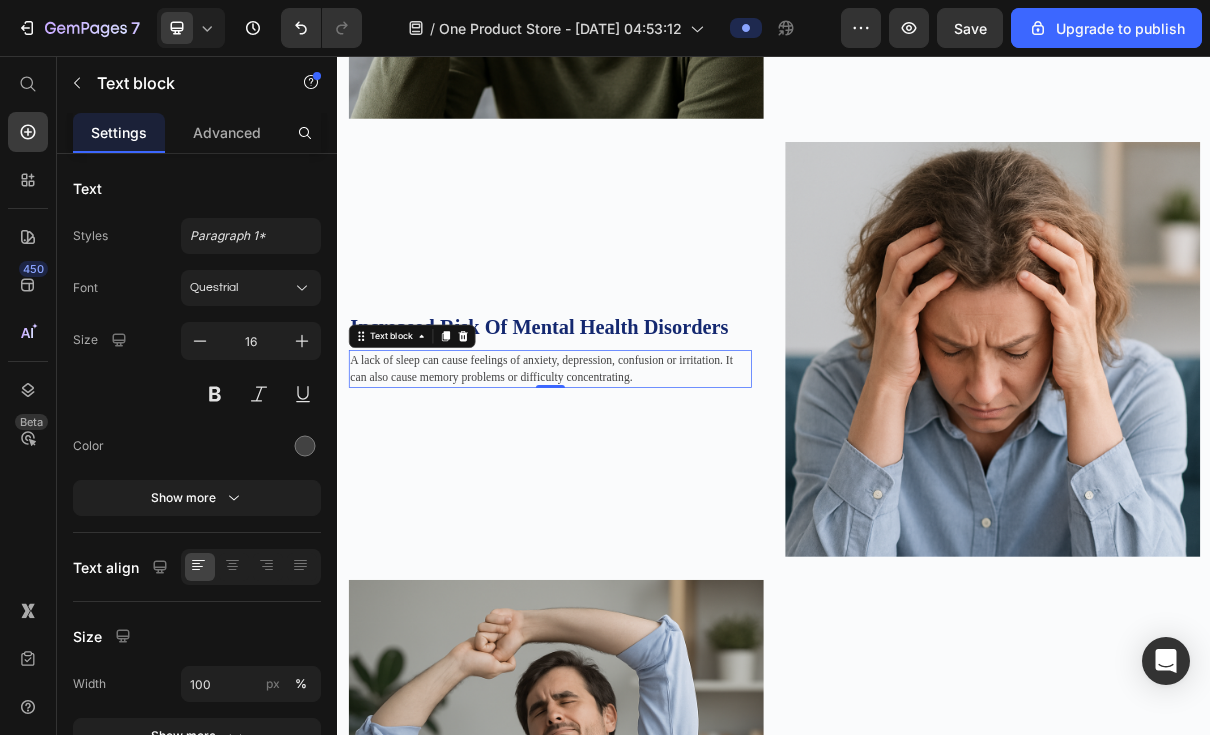 click at bounding box center [305, 446] 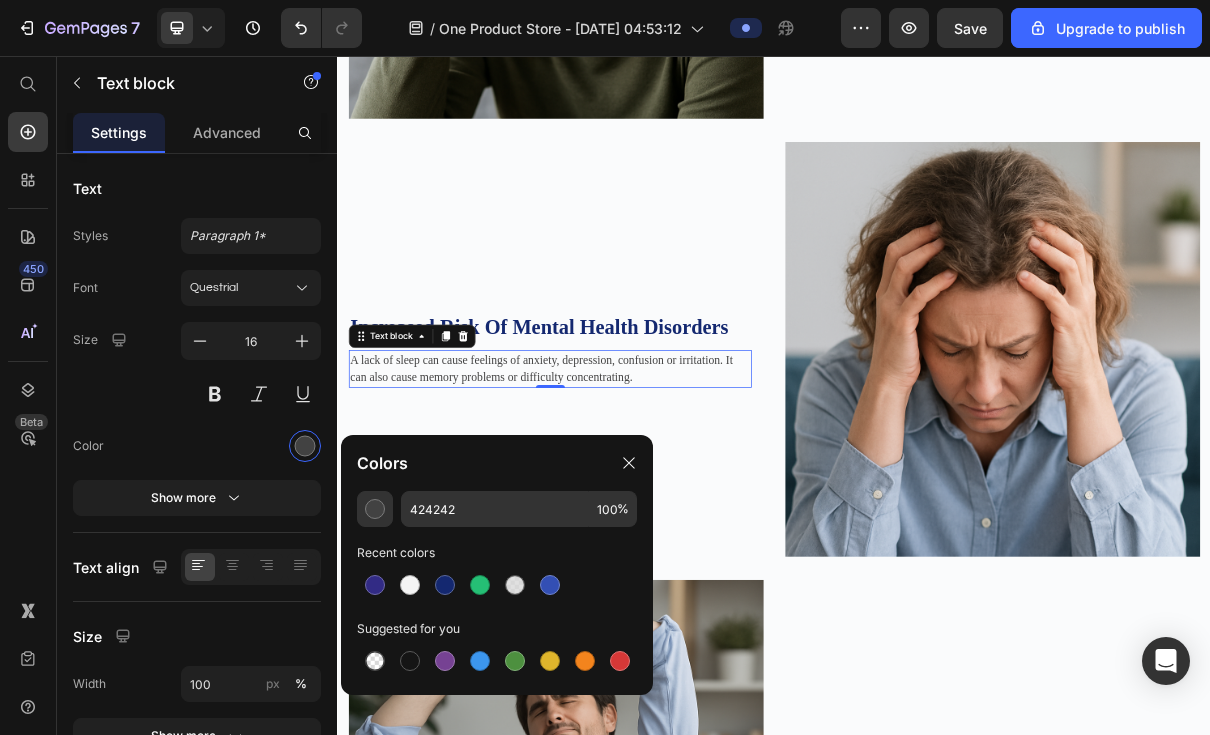 click at bounding box center (445, 585) 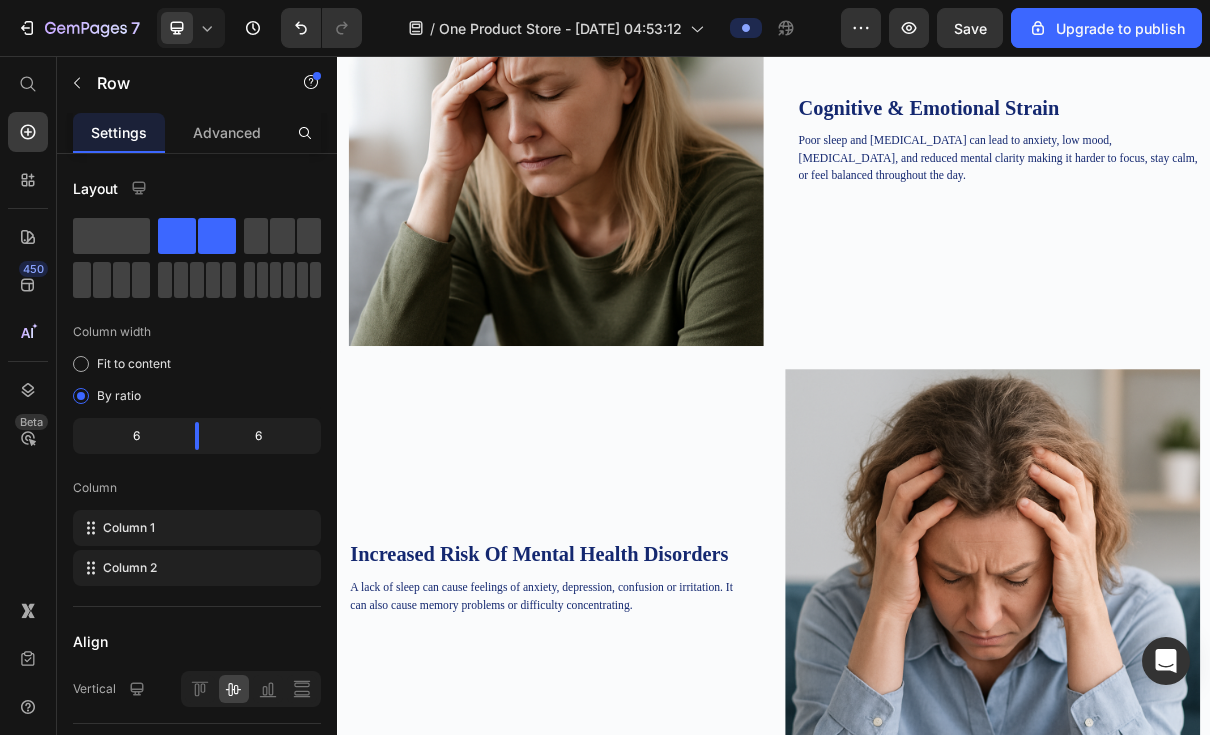 click on "Save" at bounding box center (970, 28) 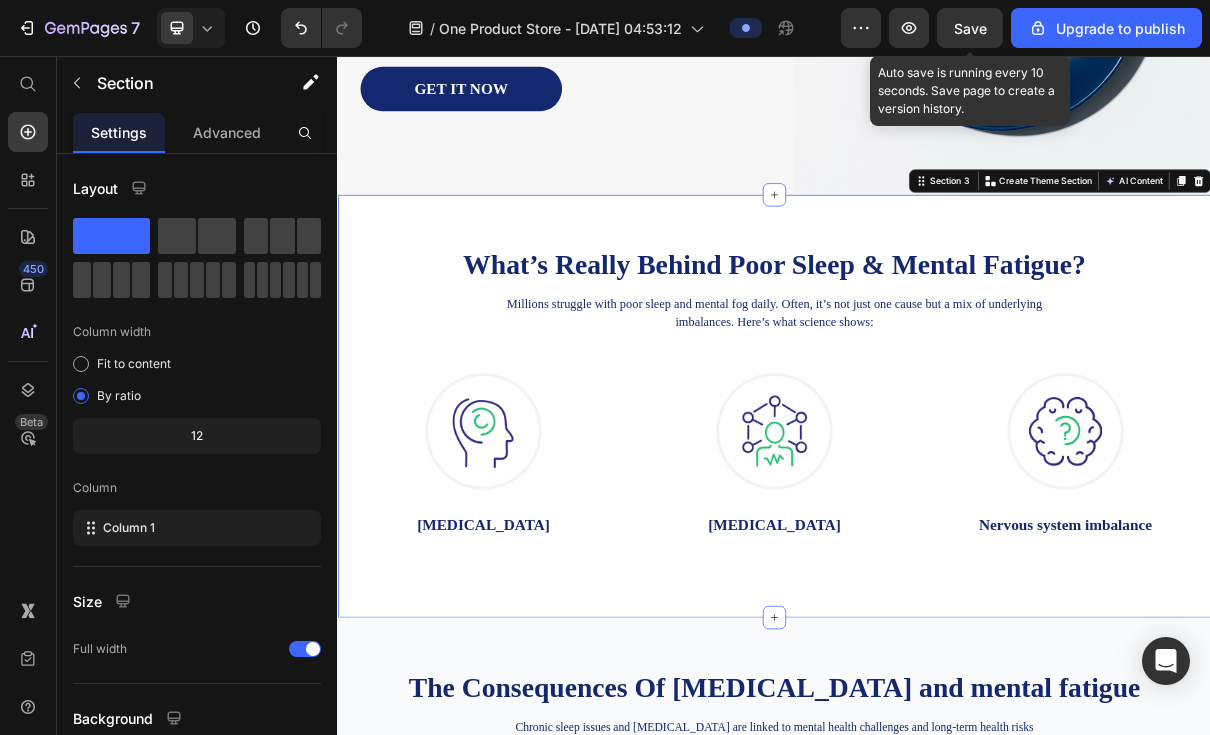 scroll, scrollTop: 481, scrollLeft: 0, axis: vertical 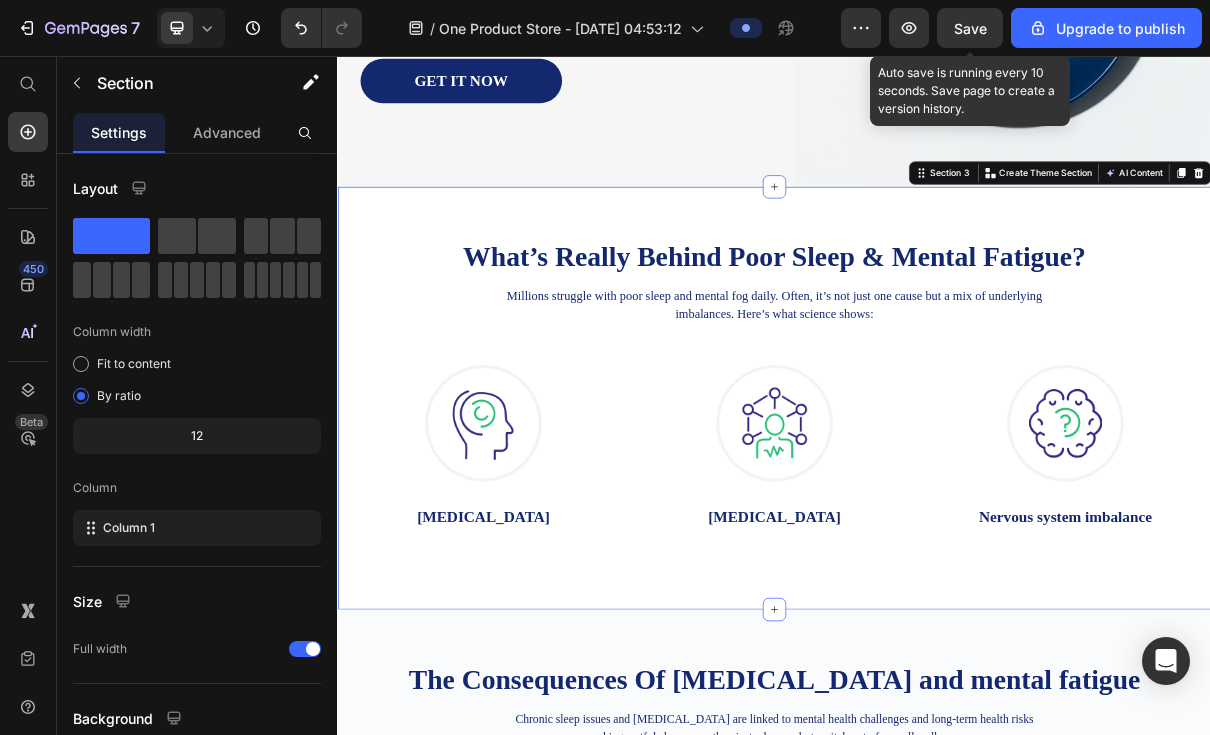 click on "Save" 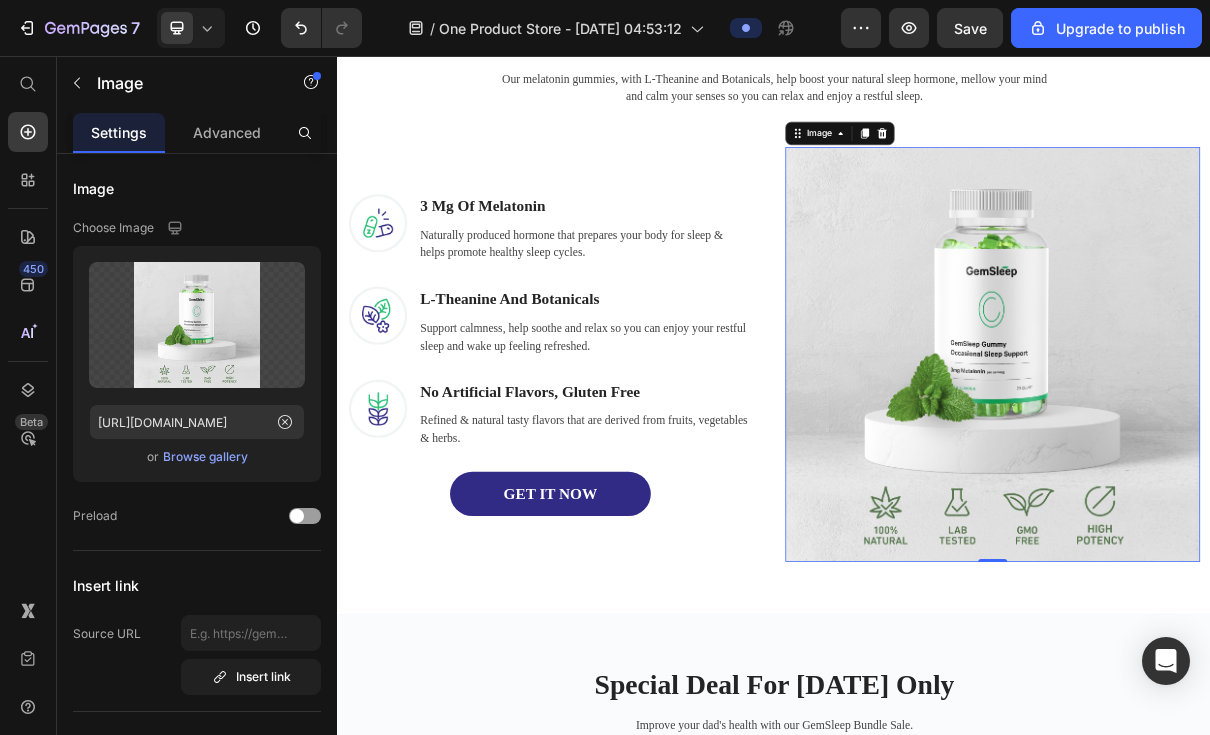scroll, scrollTop: 3459, scrollLeft: 0, axis: vertical 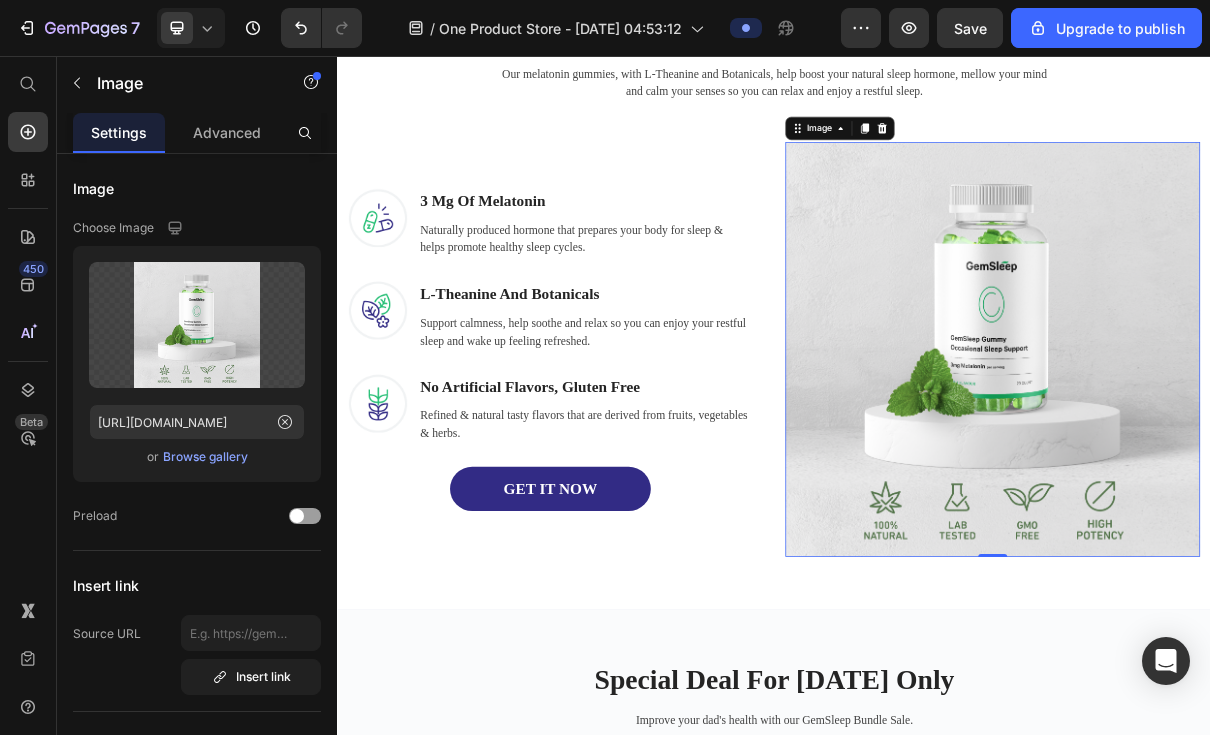 click on "Browse gallery" at bounding box center (205, 457) 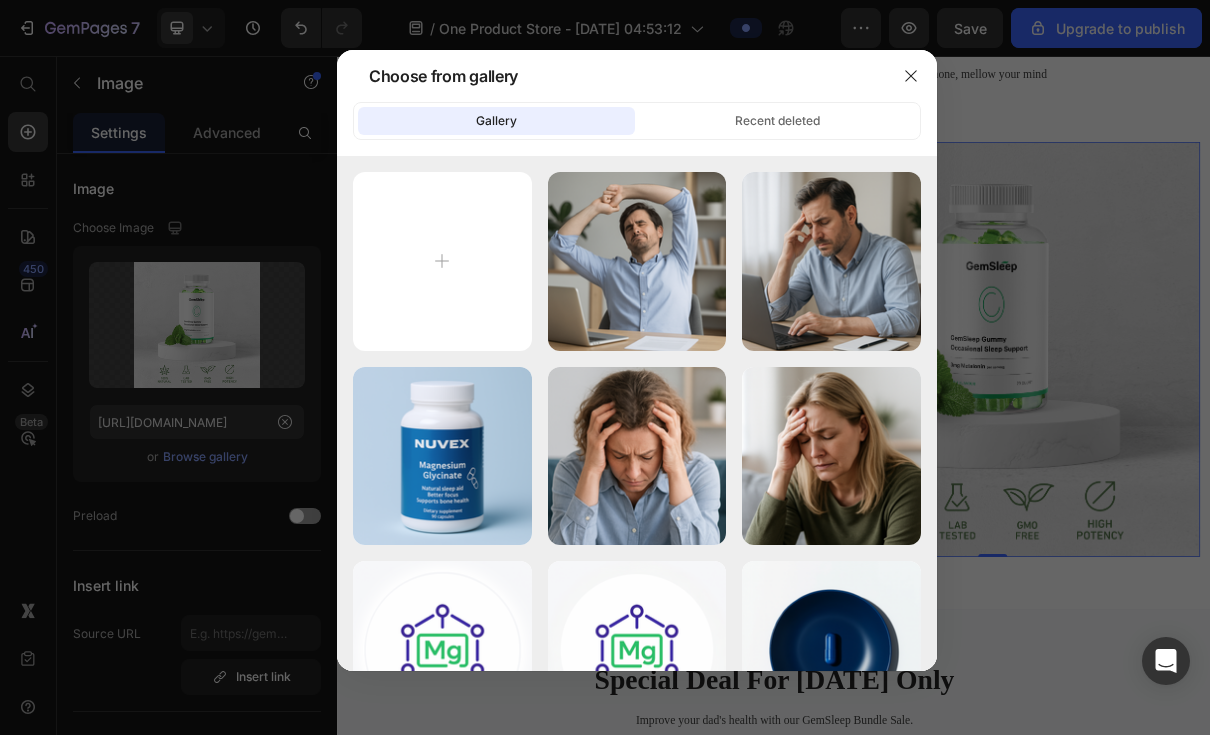 click on "Magnesiumn Glyci... 7.png 2210.29 kb" at bounding box center [0, 0] 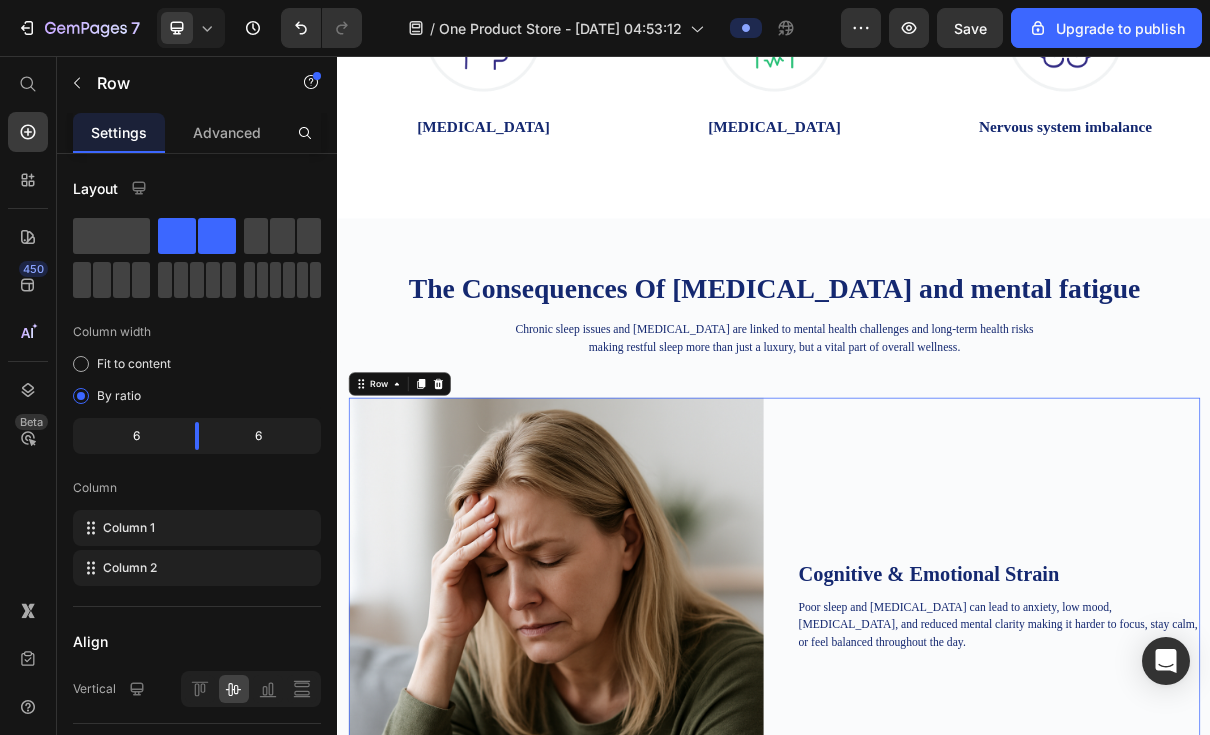 scroll, scrollTop: 1054, scrollLeft: 0, axis: vertical 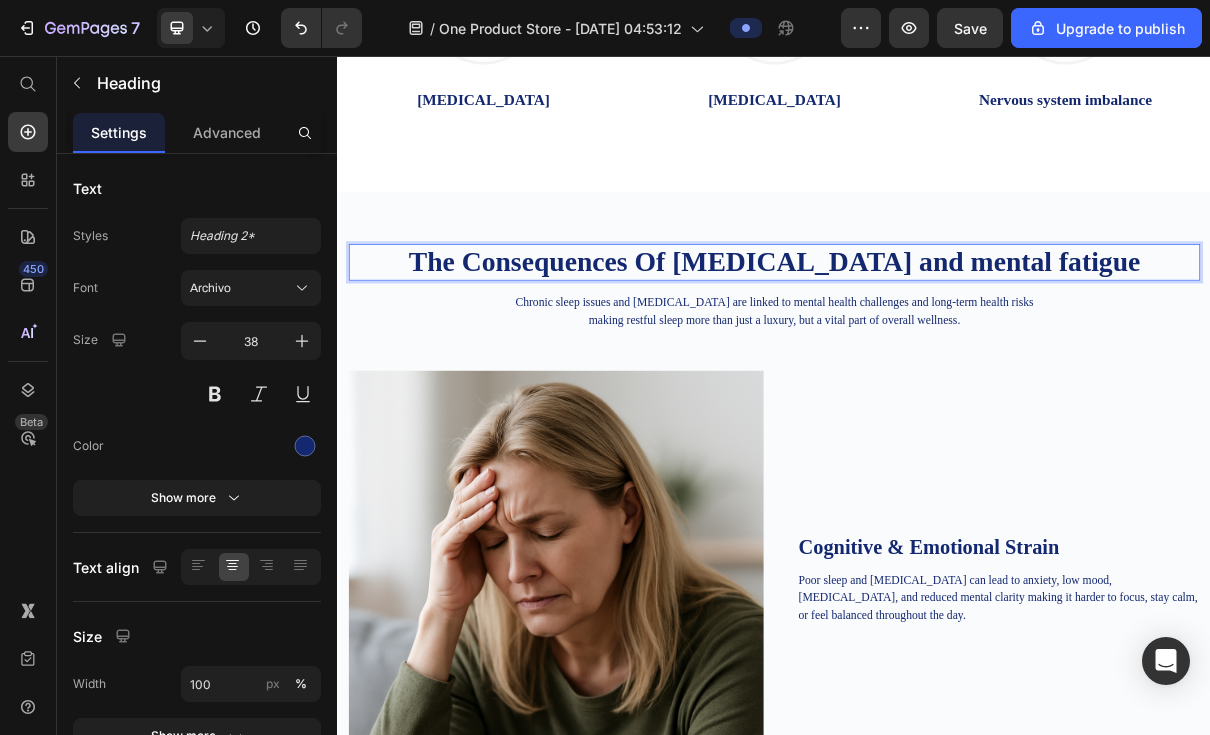 click on "The Consequences Of [MEDICAL_DATA] and mental fatigue" at bounding box center (937, 340) 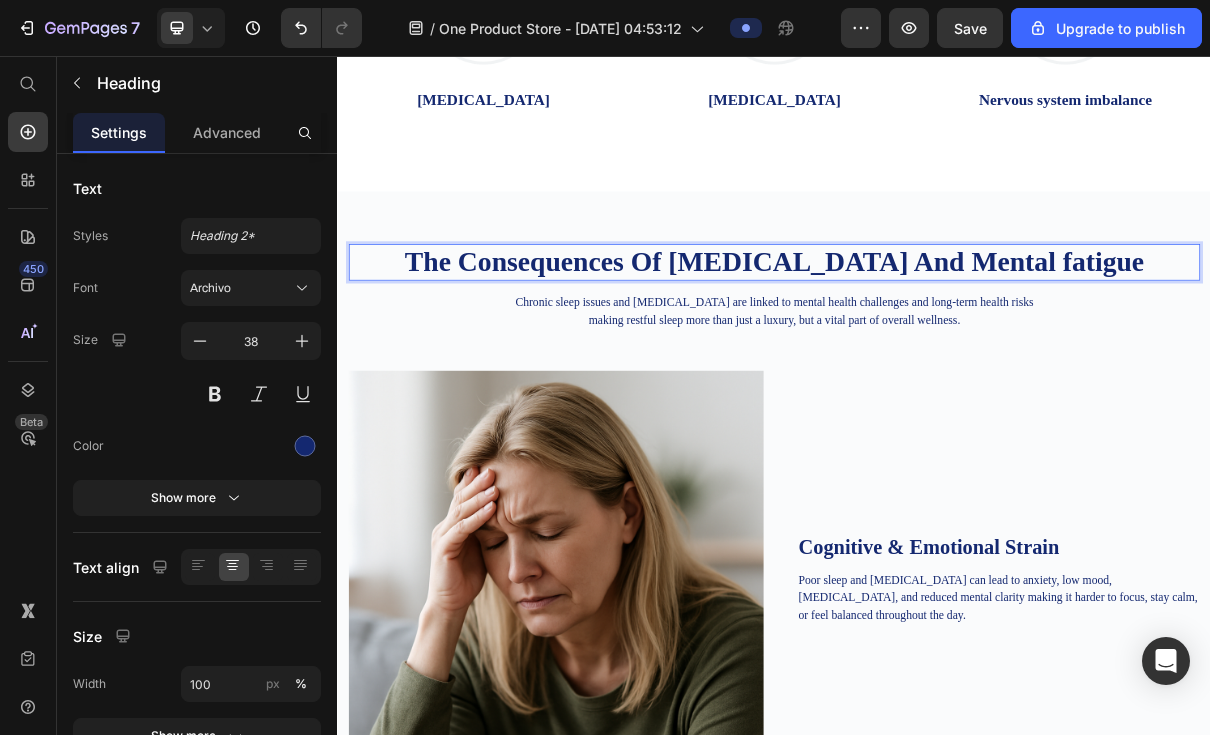 click on "The Consequences Of [MEDICAL_DATA] And Mental fatigue" at bounding box center (937, 340) 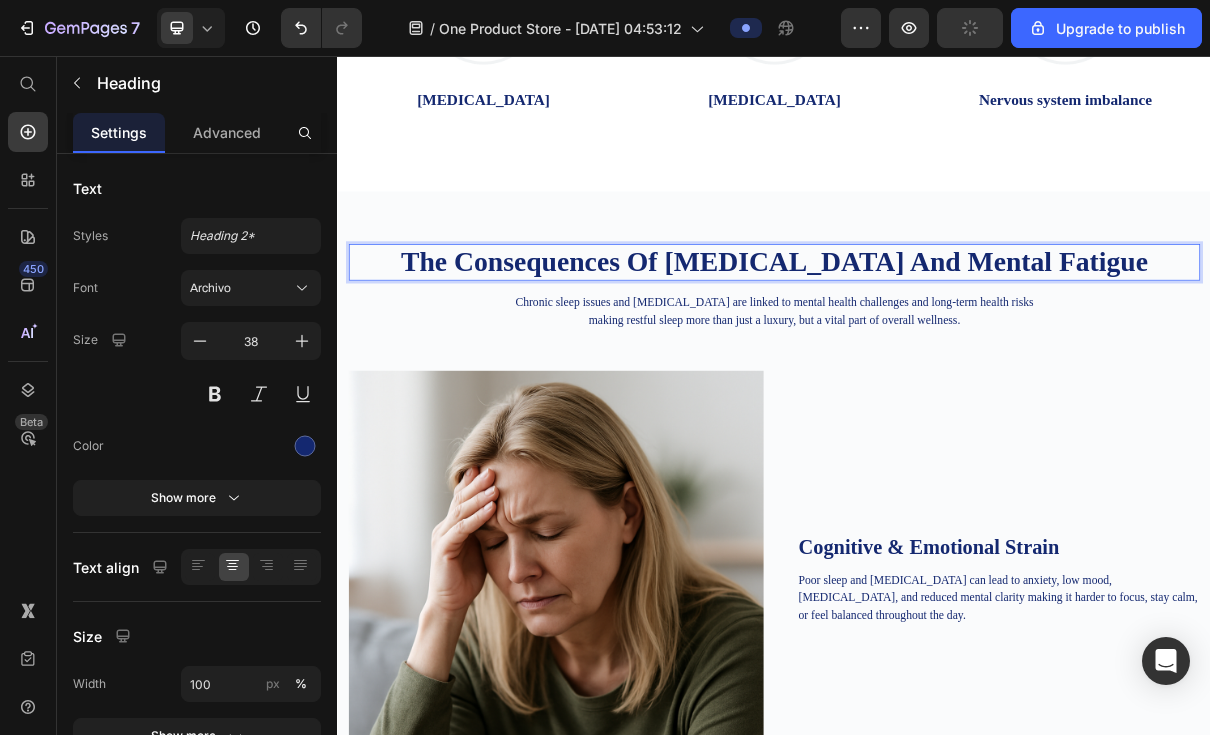 click on "The Consequences Of [MEDICAL_DATA] And Mental Fatigue" at bounding box center [937, 340] 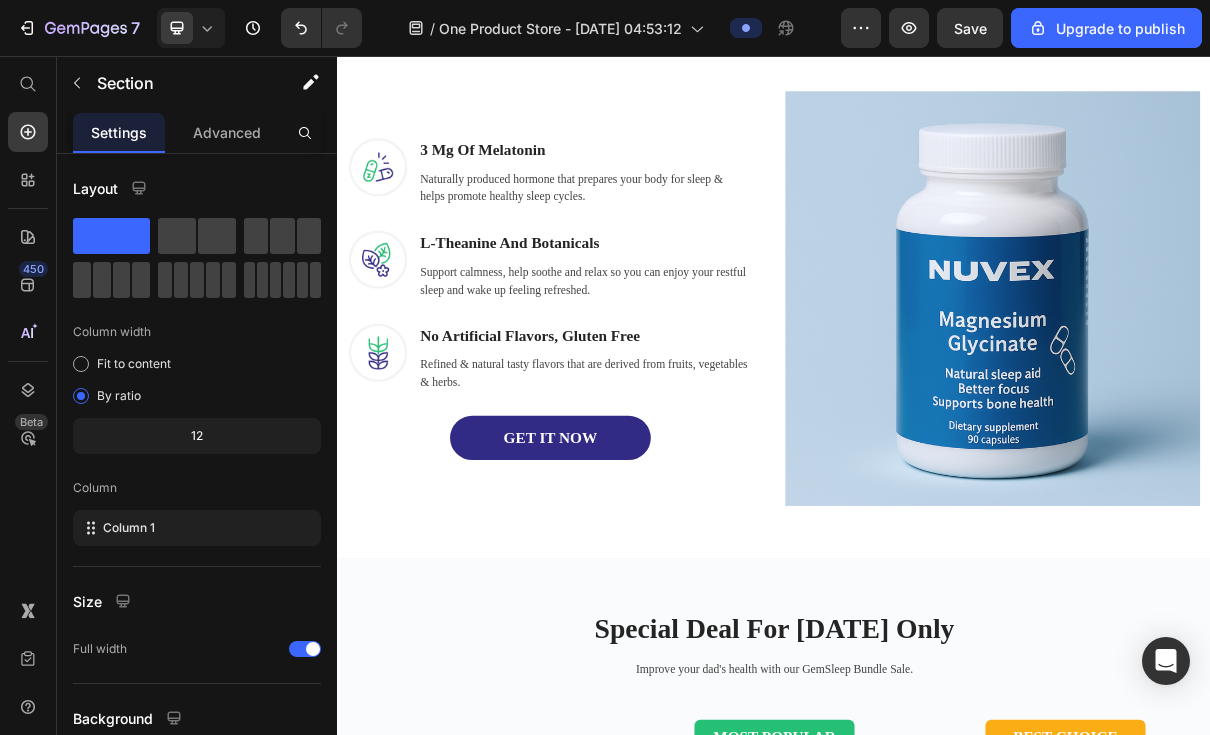 scroll, scrollTop: 3545, scrollLeft: 0, axis: vertical 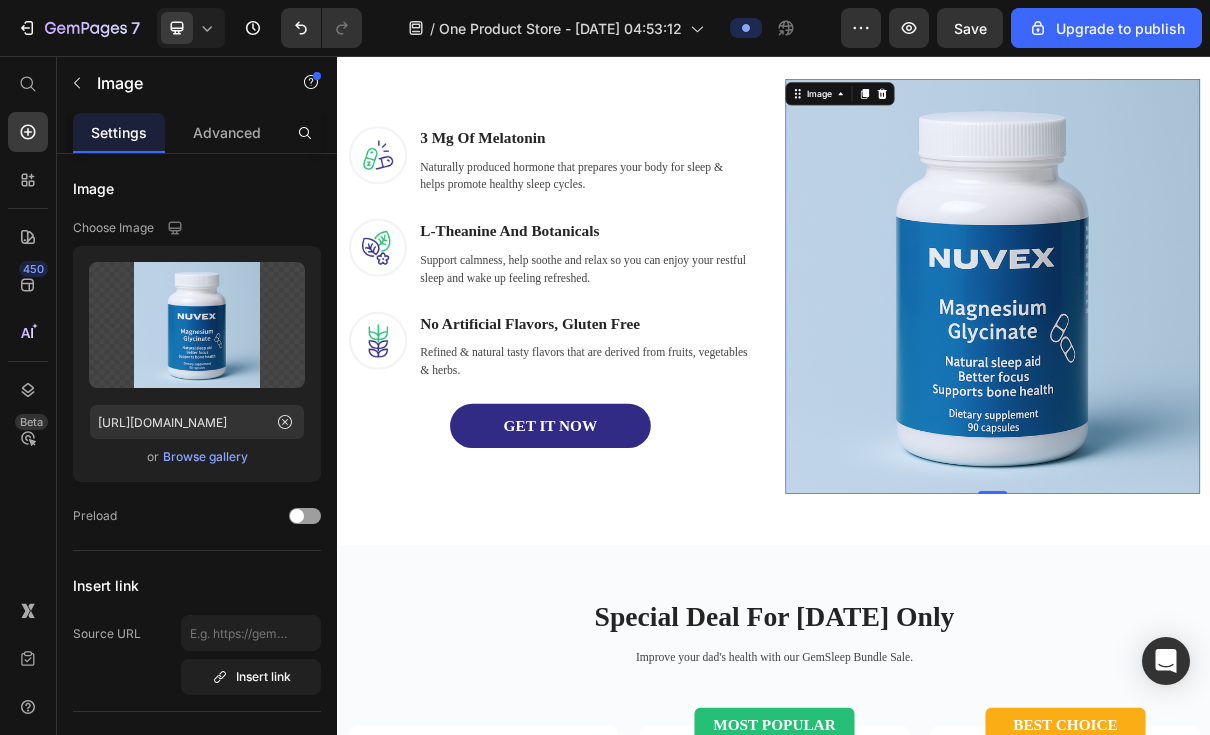 click 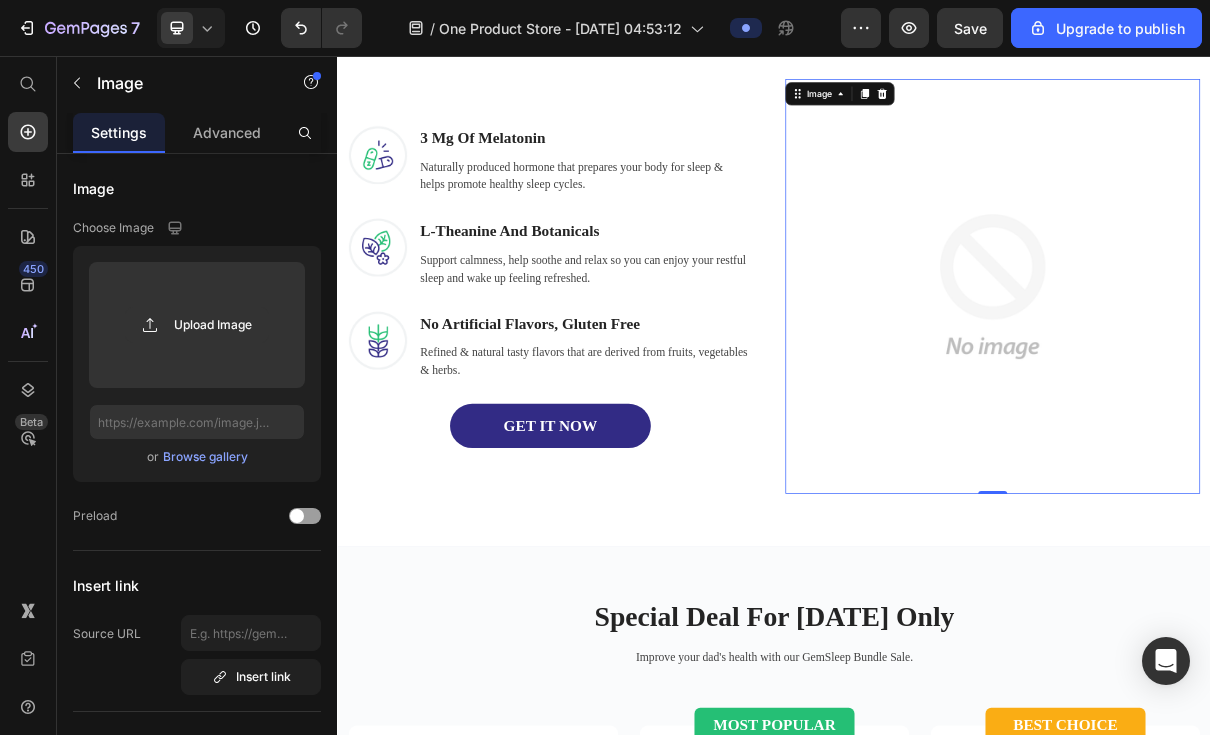 click 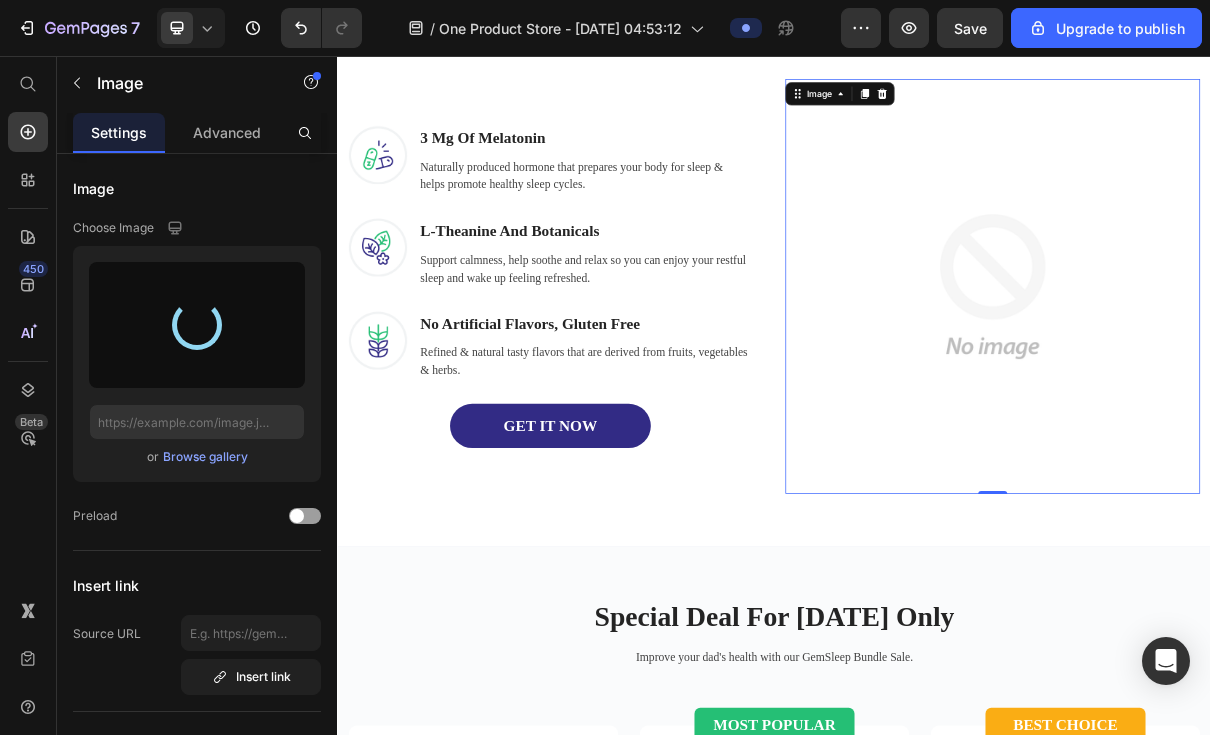 type on "[URL][DOMAIN_NAME]" 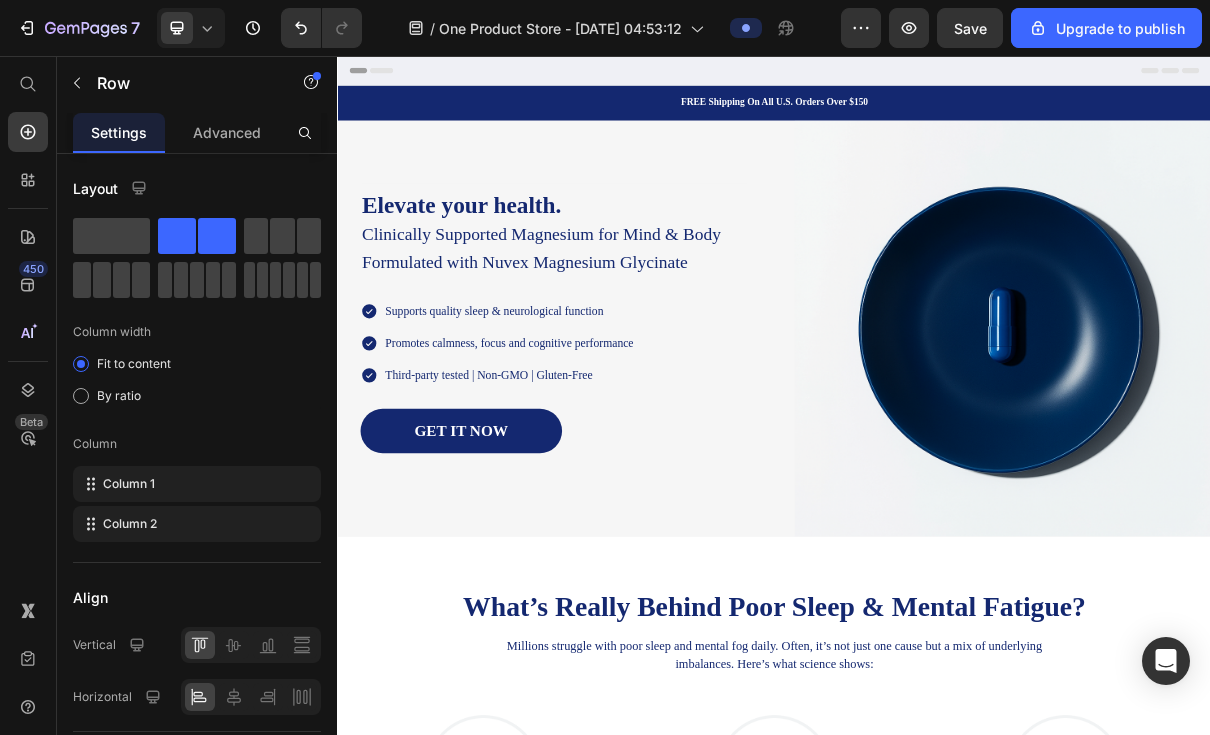 scroll, scrollTop: 0, scrollLeft: 0, axis: both 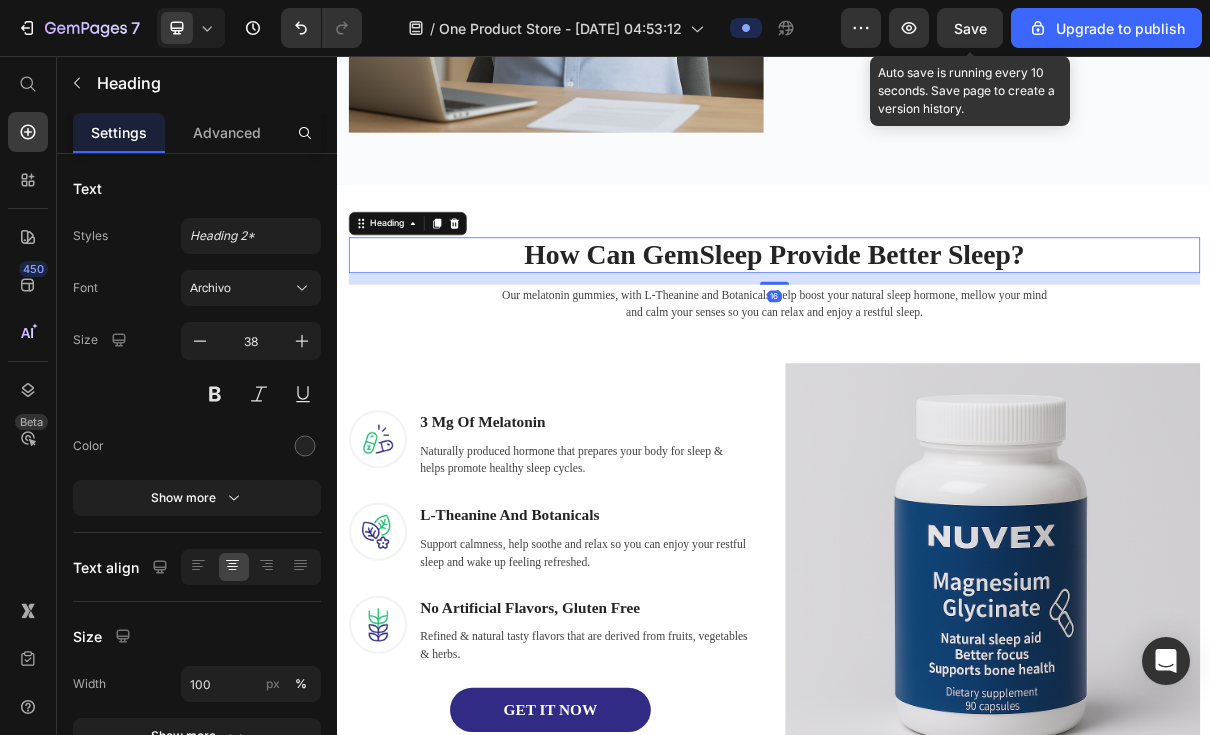 click on "How Can GemSleep Provide Better Sleep?" at bounding box center [937, 330] 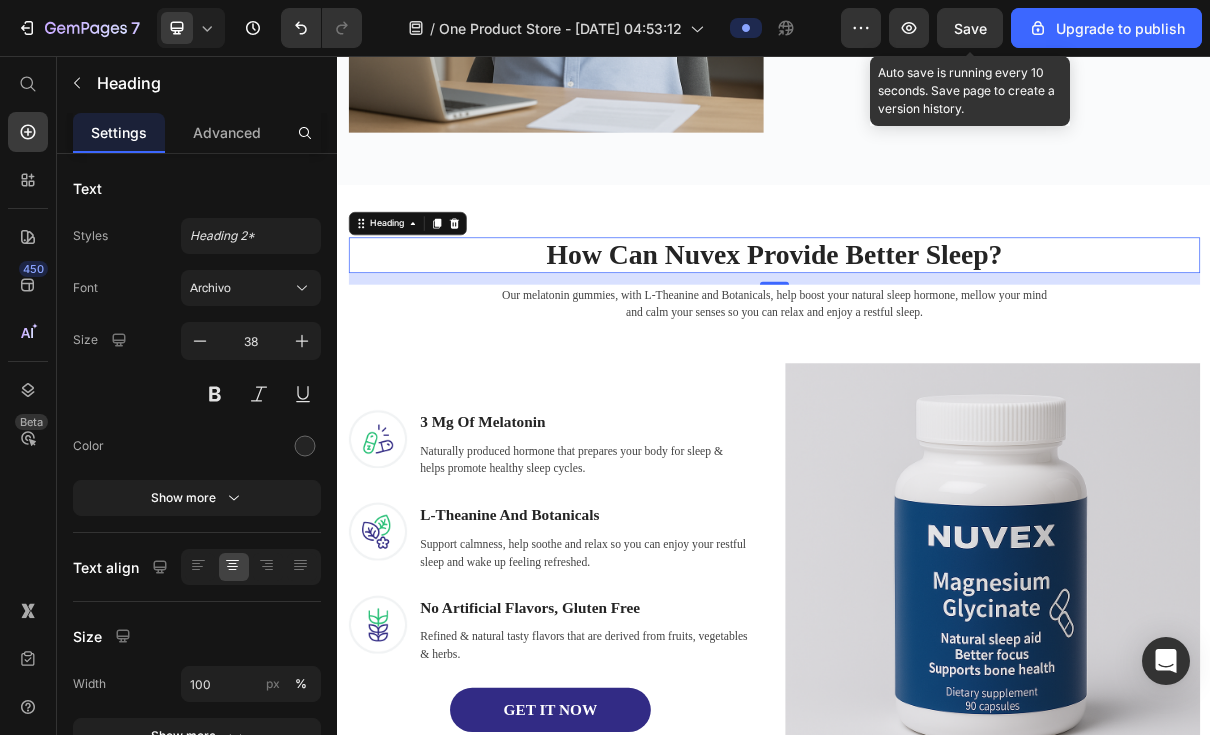 click on "How Can Nuvex Provide Better Sleep?" at bounding box center (937, 330) 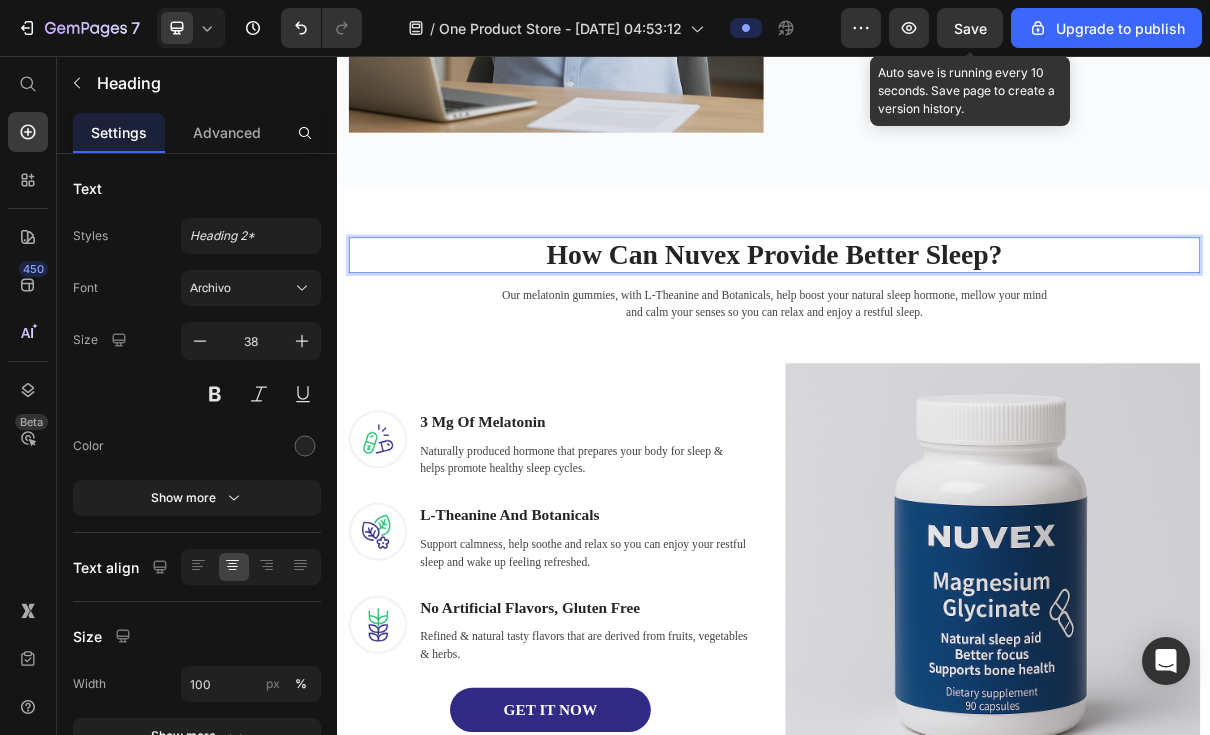 click at bounding box center (305, 446) 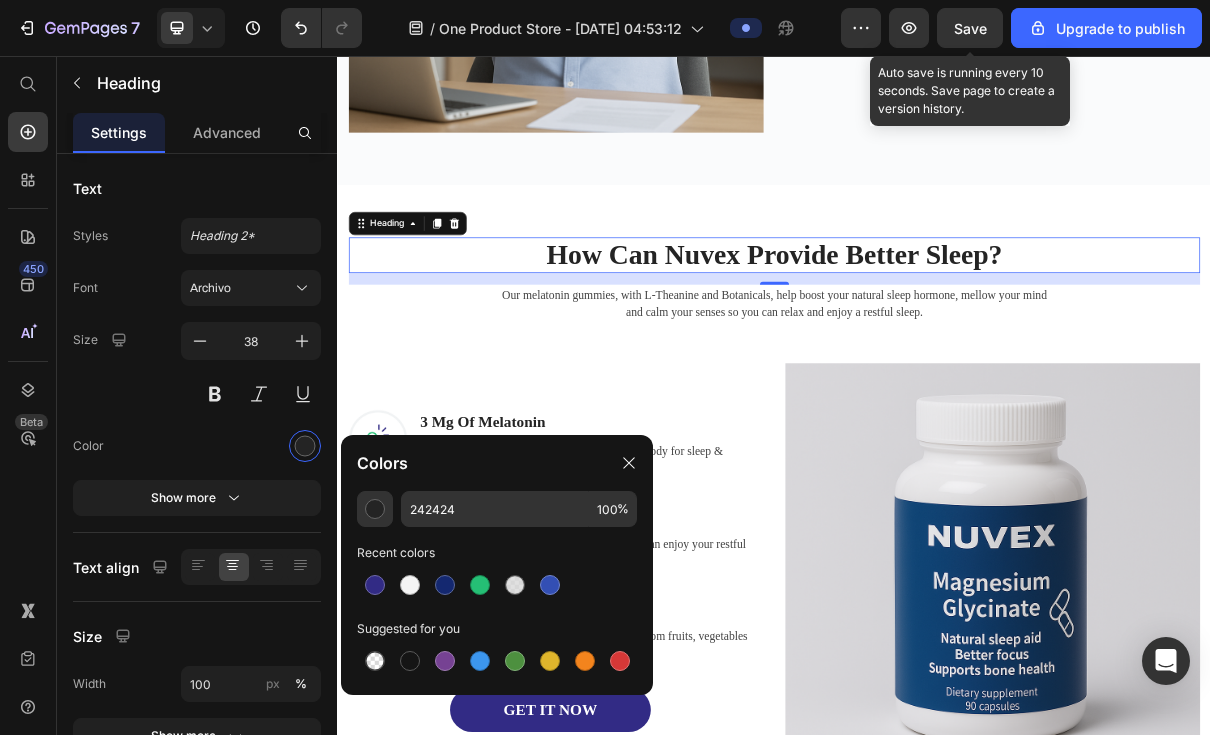 click at bounding box center (445, 585) 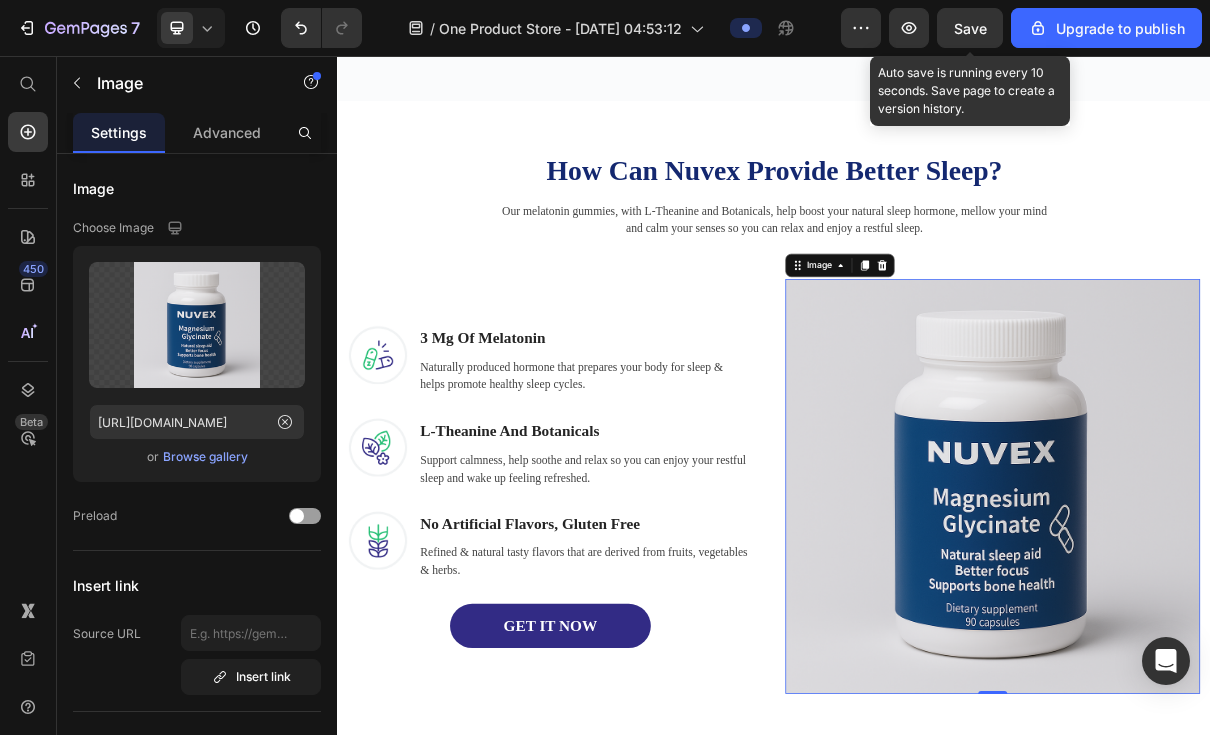scroll, scrollTop: 3309, scrollLeft: 0, axis: vertical 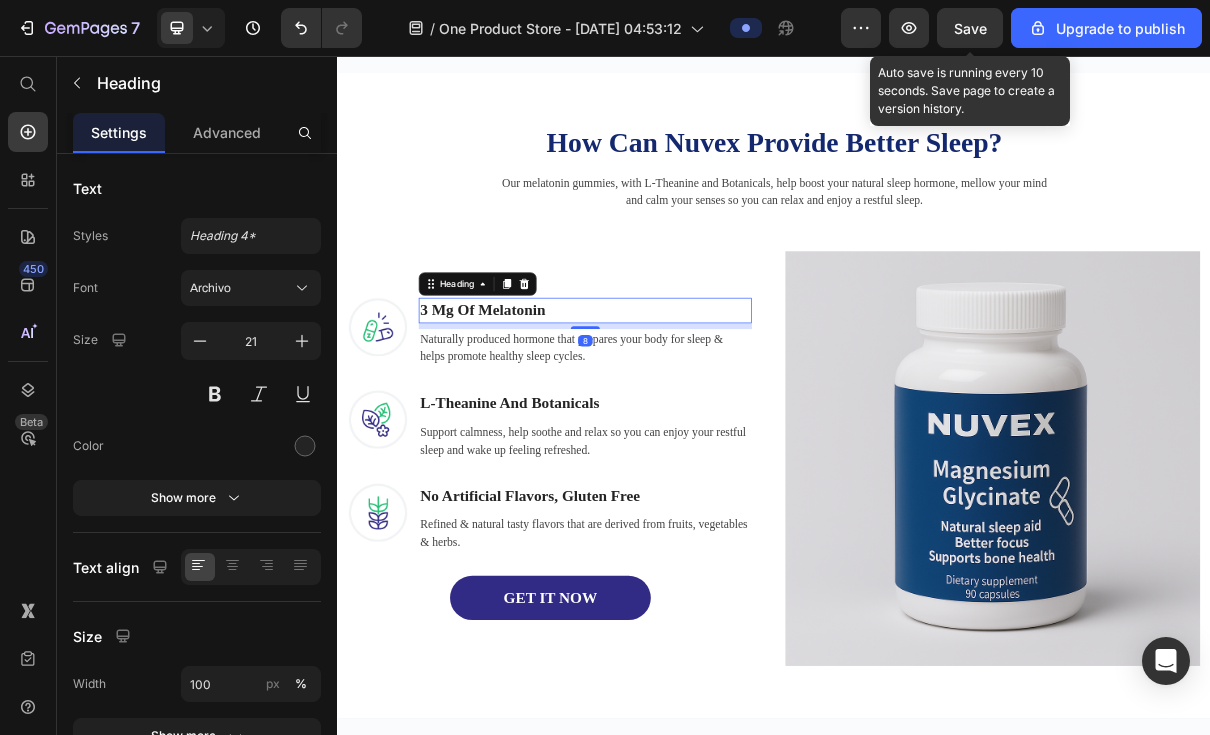 click on "3 Mg Of Melatonin" at bounding box center [677, 406] 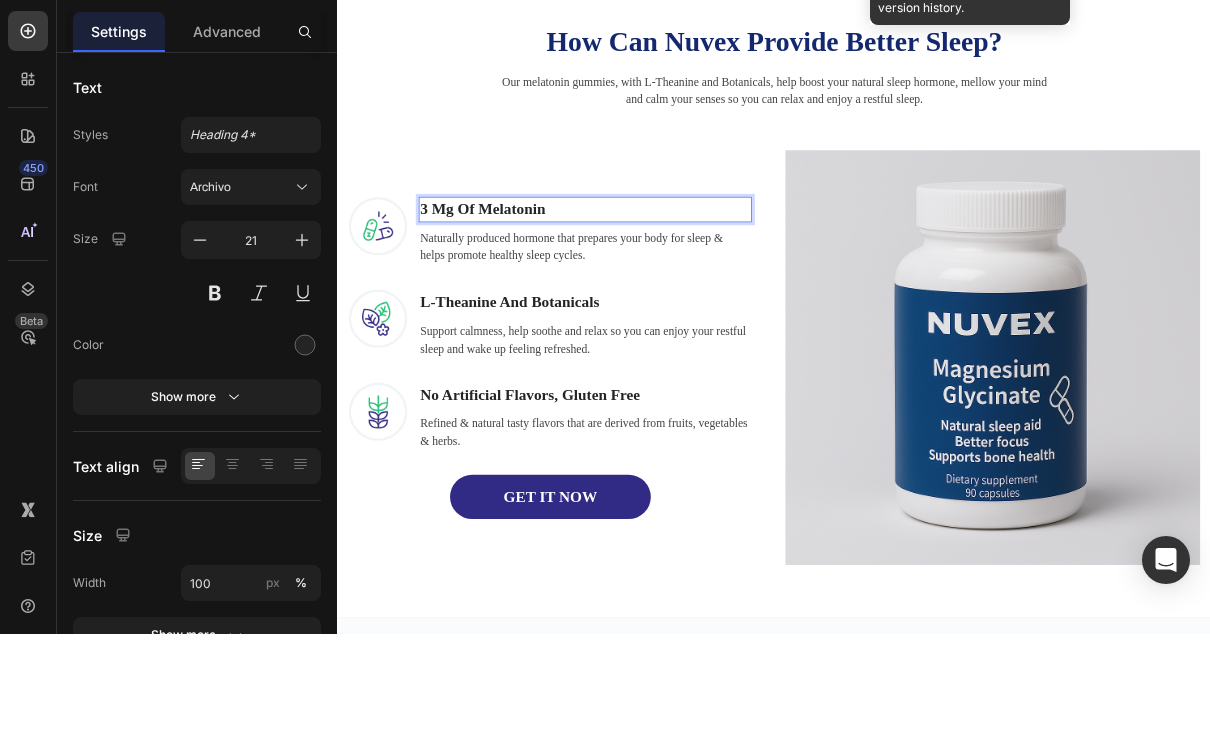 click on "3 Mg Of Melatonin" at bounding box center (677, 306) 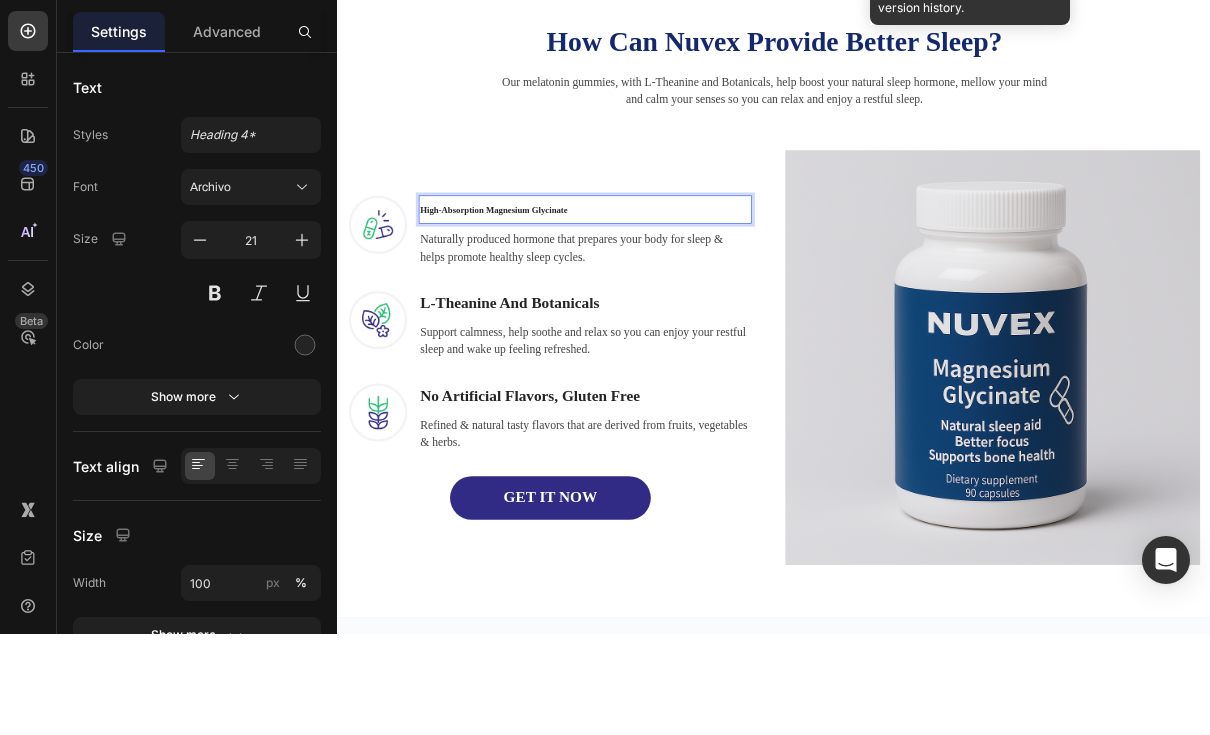 click on "High-Absorption Magnesium Glycinate" at bounding box center (551, 306) 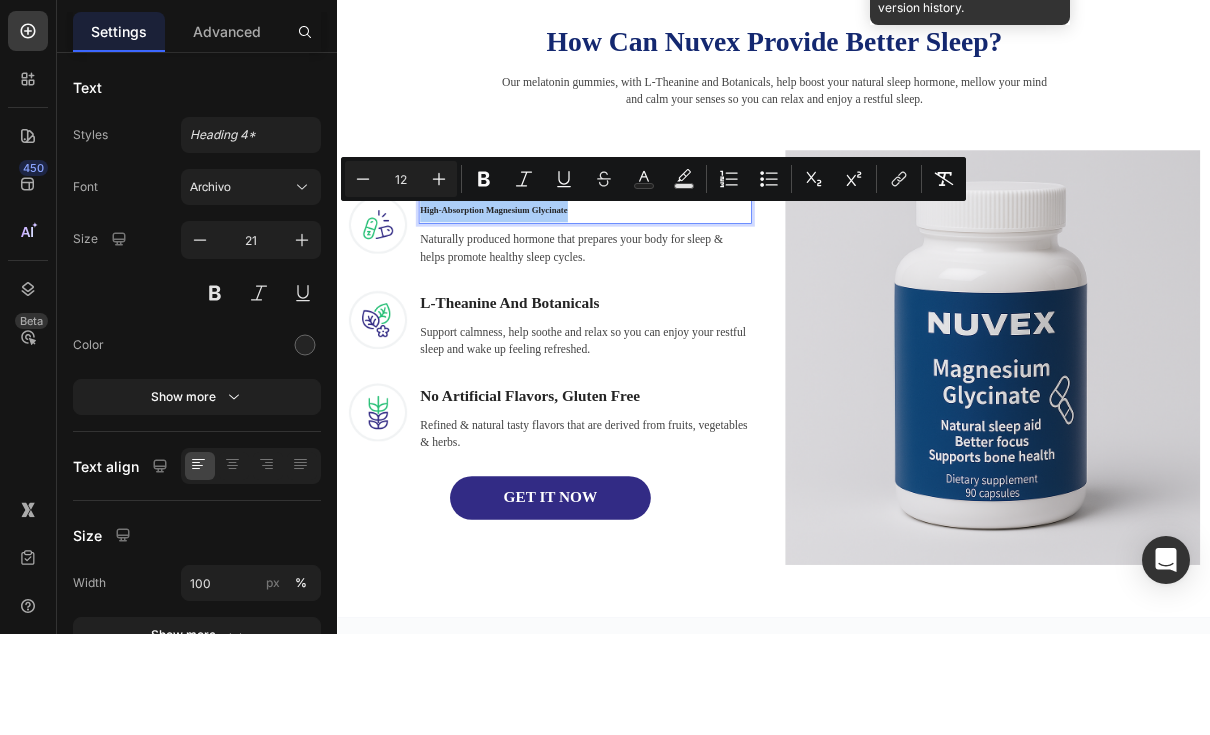 click 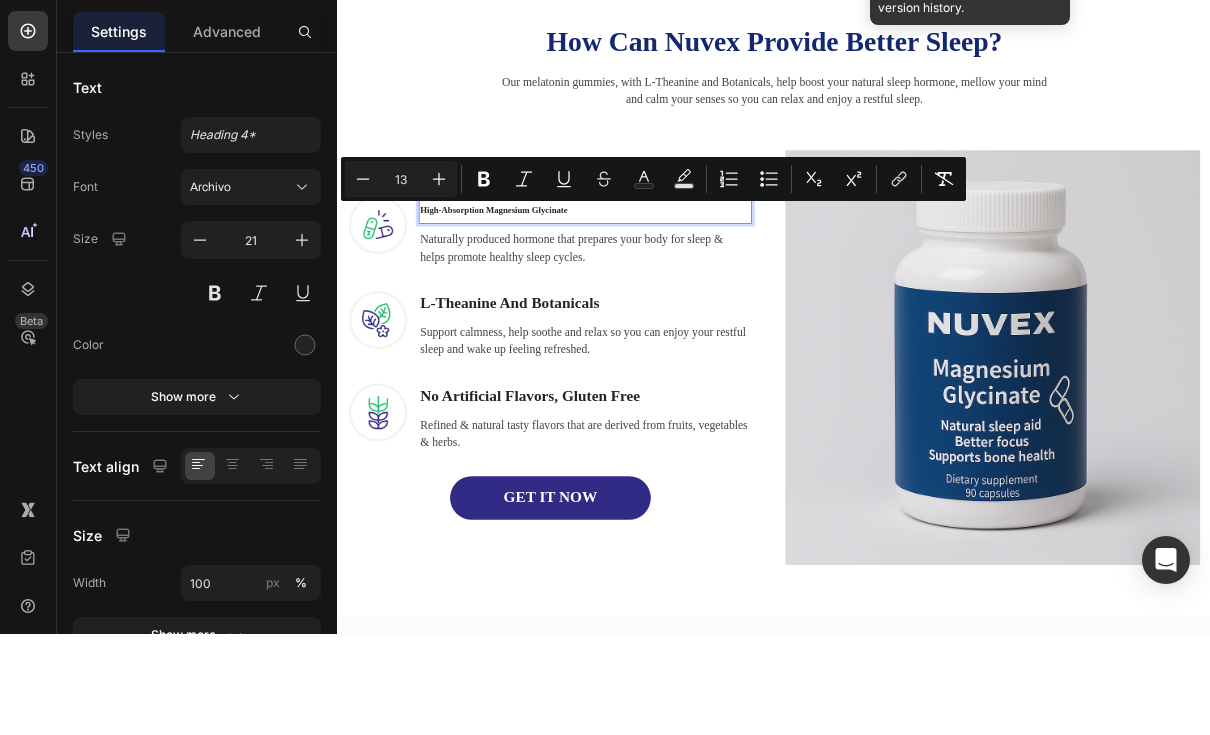 click on "Plus" at bounding box center [439, 280] 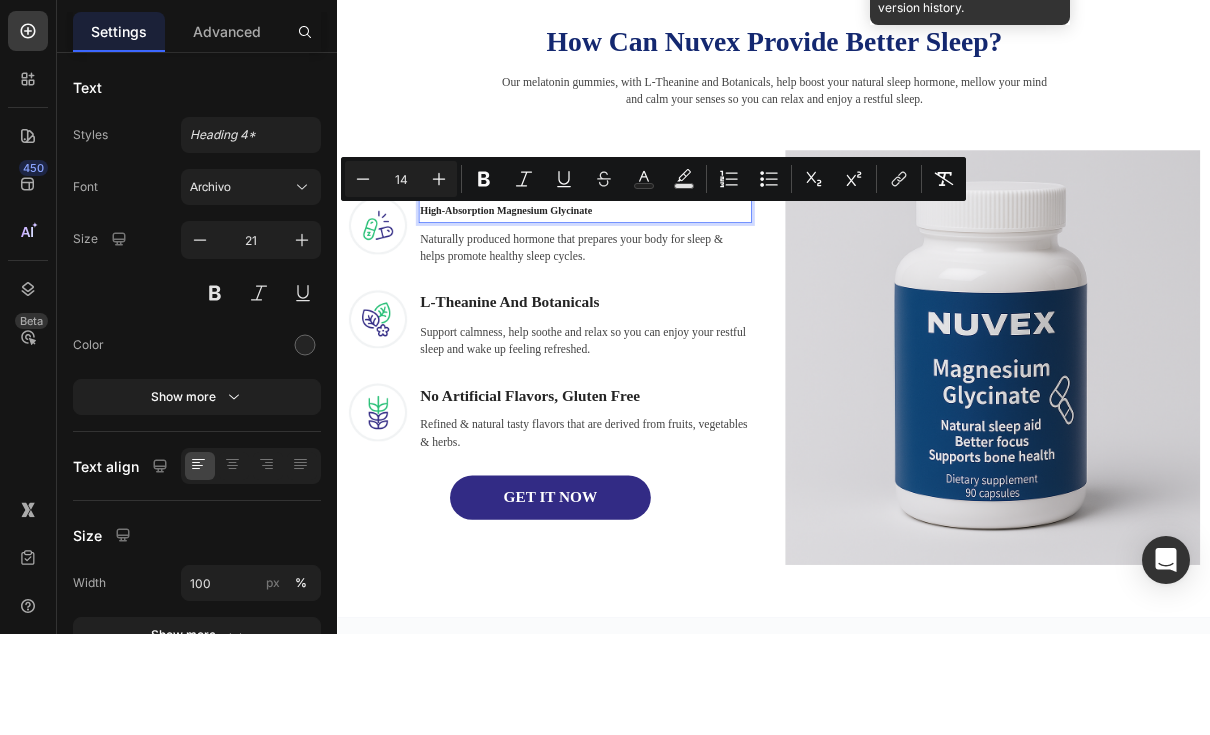 click on "Plus" at bounding box center [439, 280] 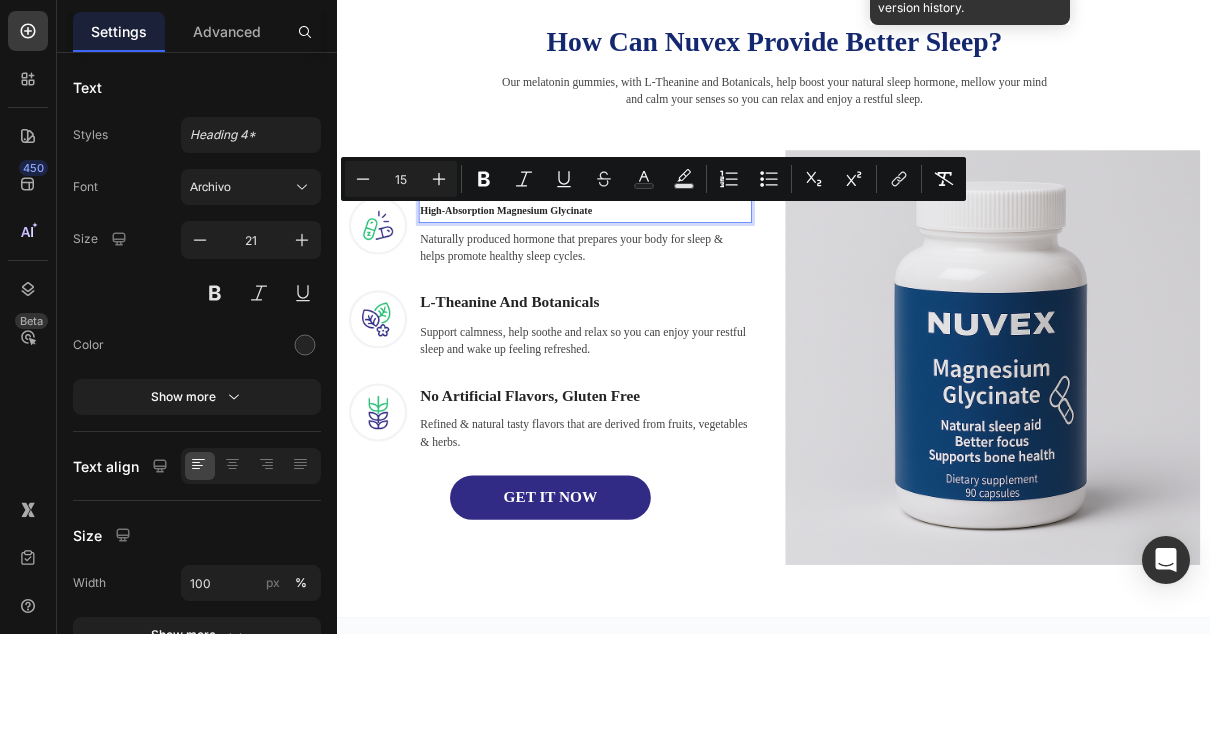click on "Plus" at bounding box center (439, 280) 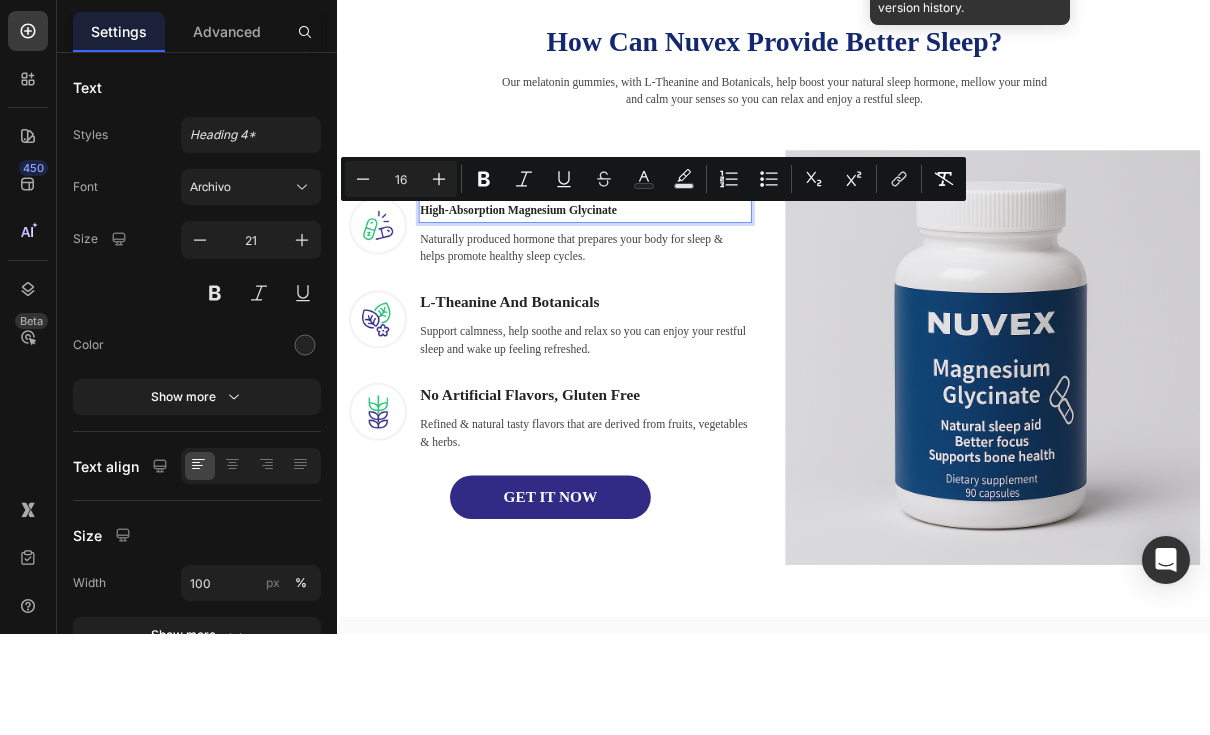 click on "Plus" at bounding box center (439, 280) 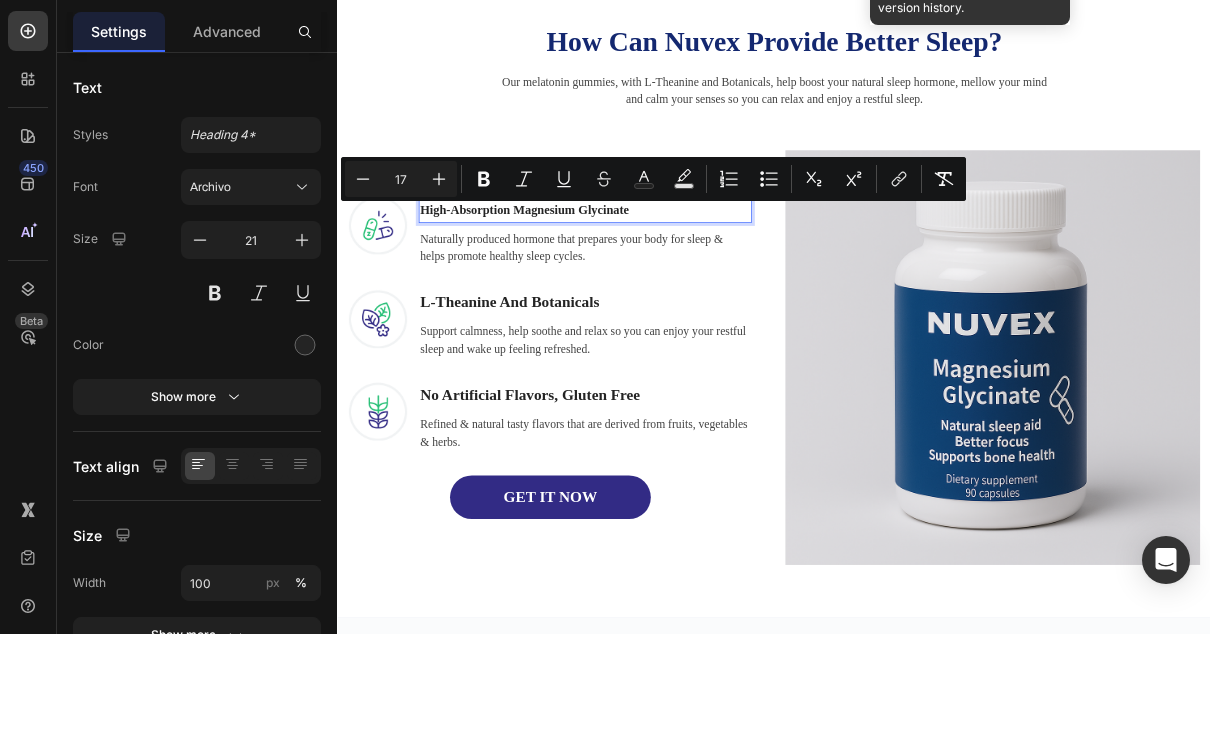 click on "Plus" at bounding box center (439, 280) 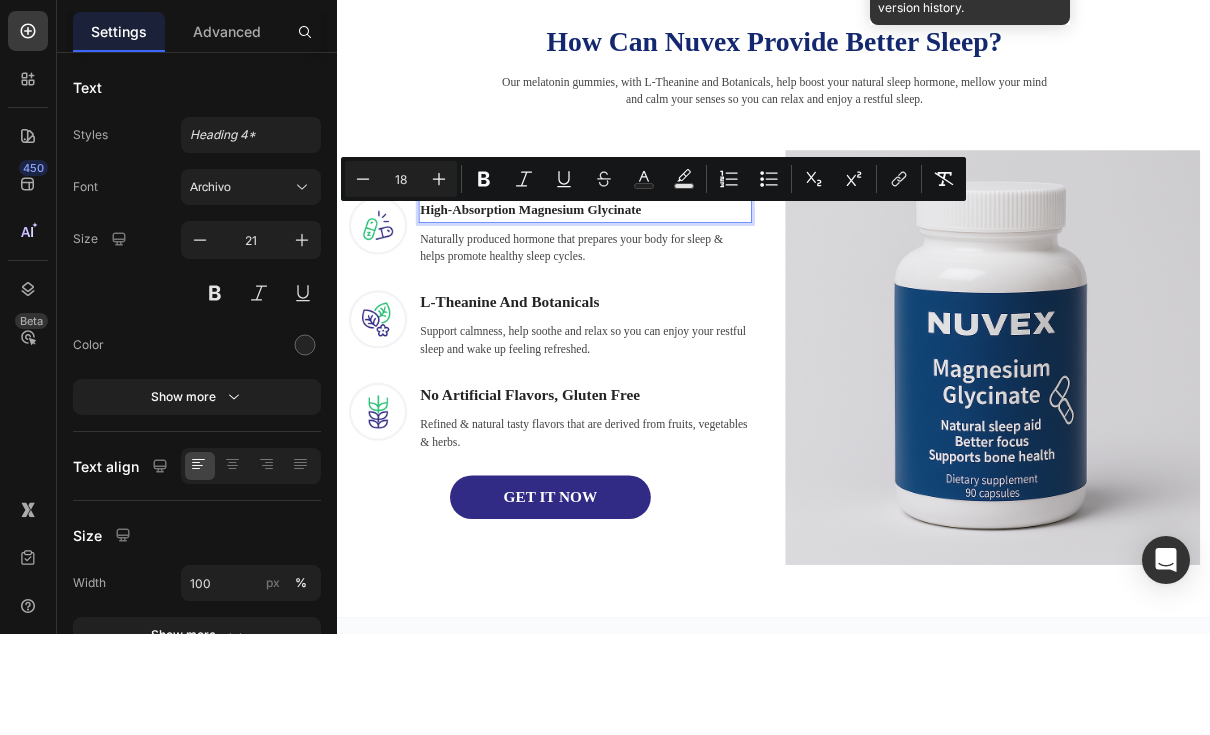 click on "Plus" at bounding box center (439, 280) 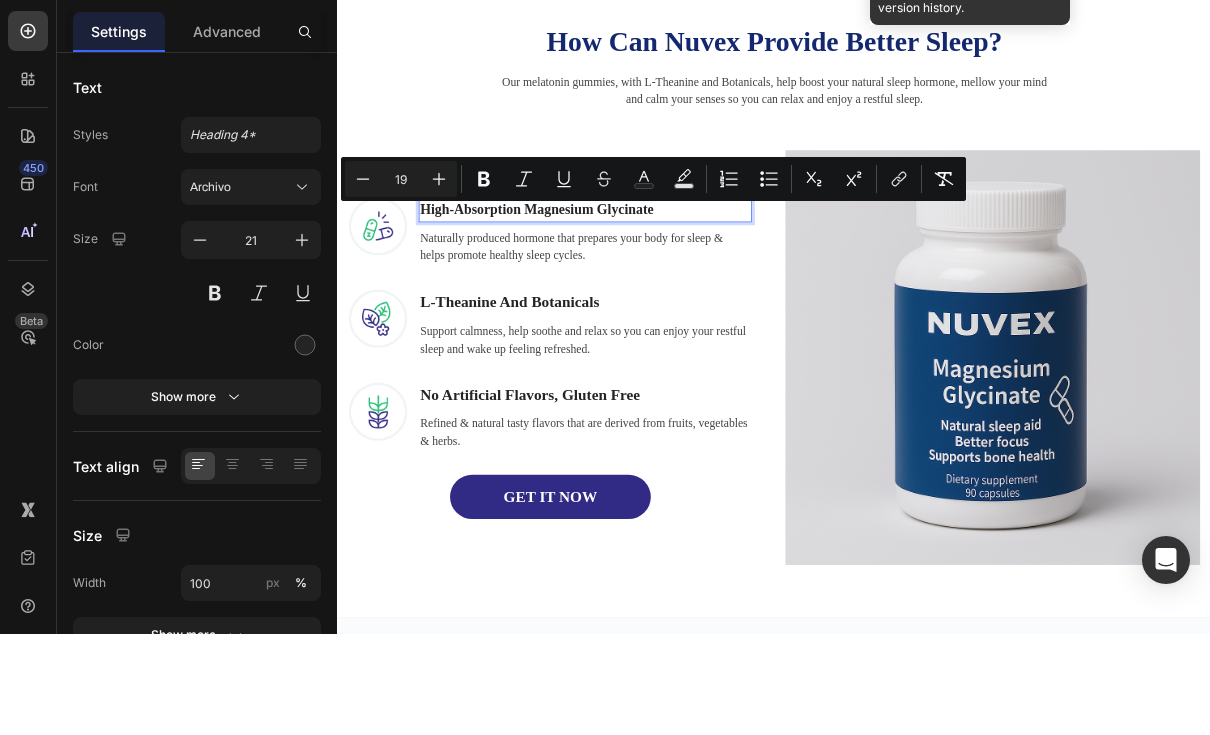 click 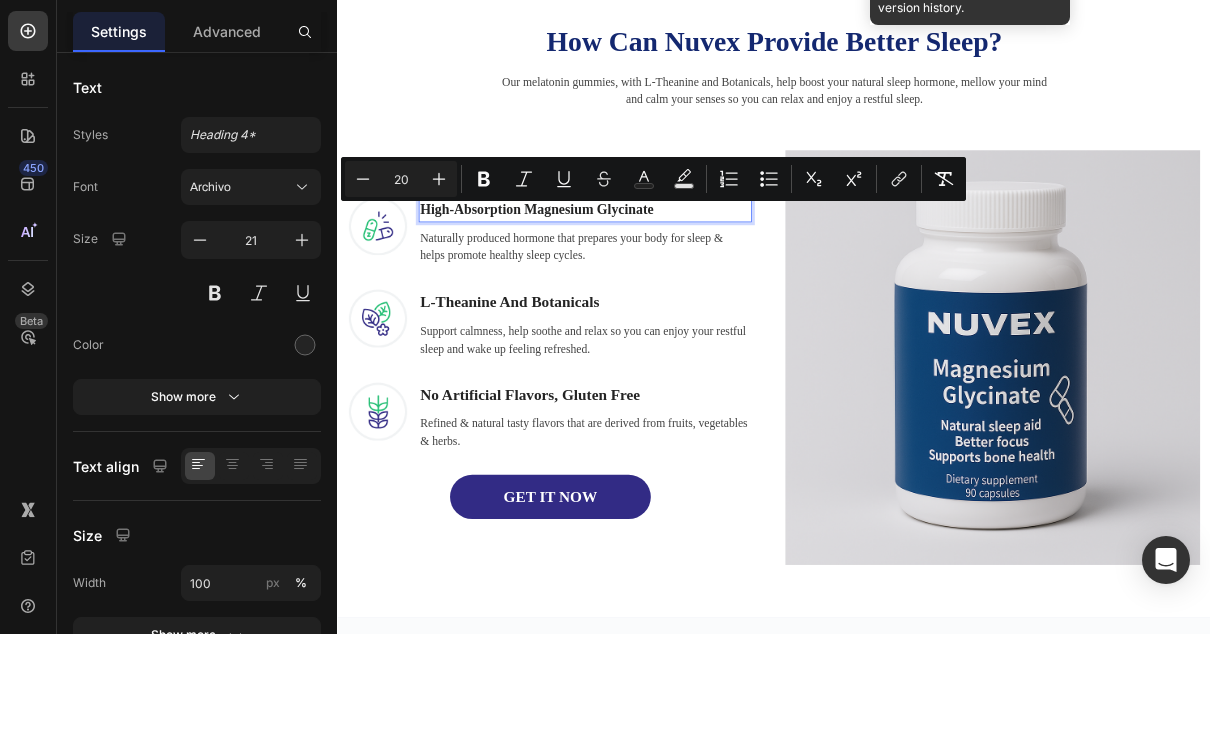 click on "Plus" at bounding box center [439, 280] 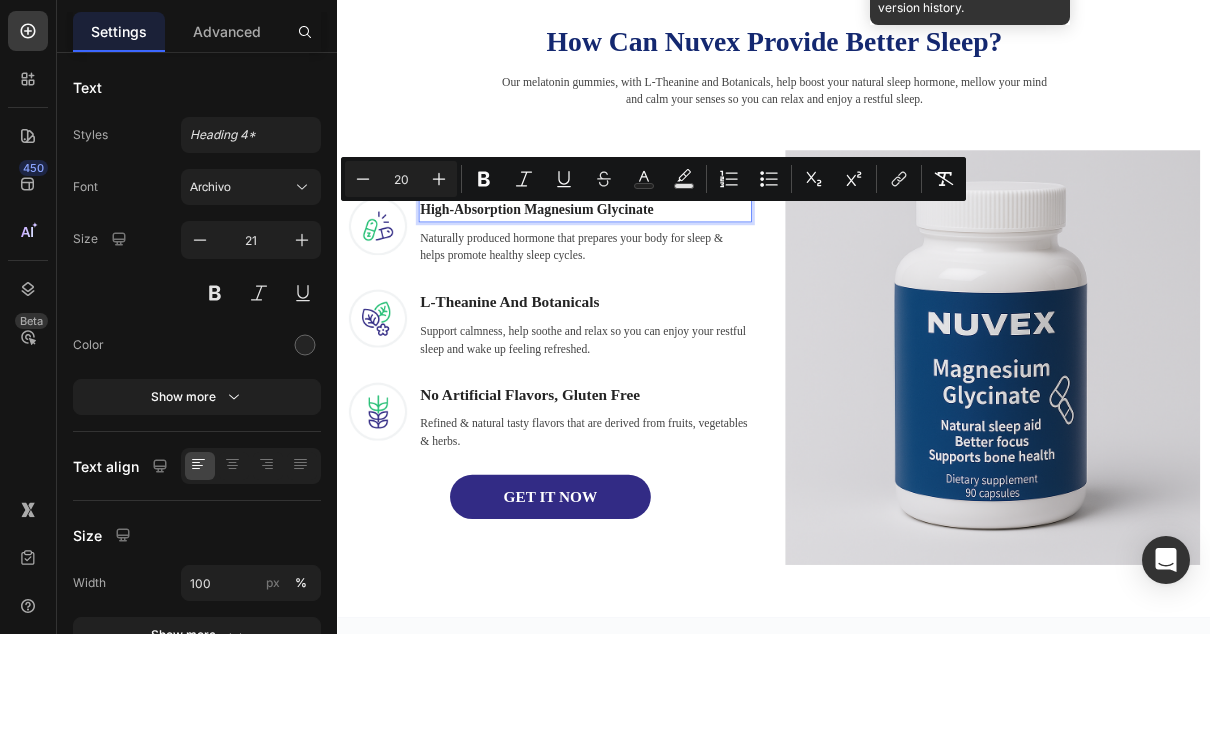 type on "21" 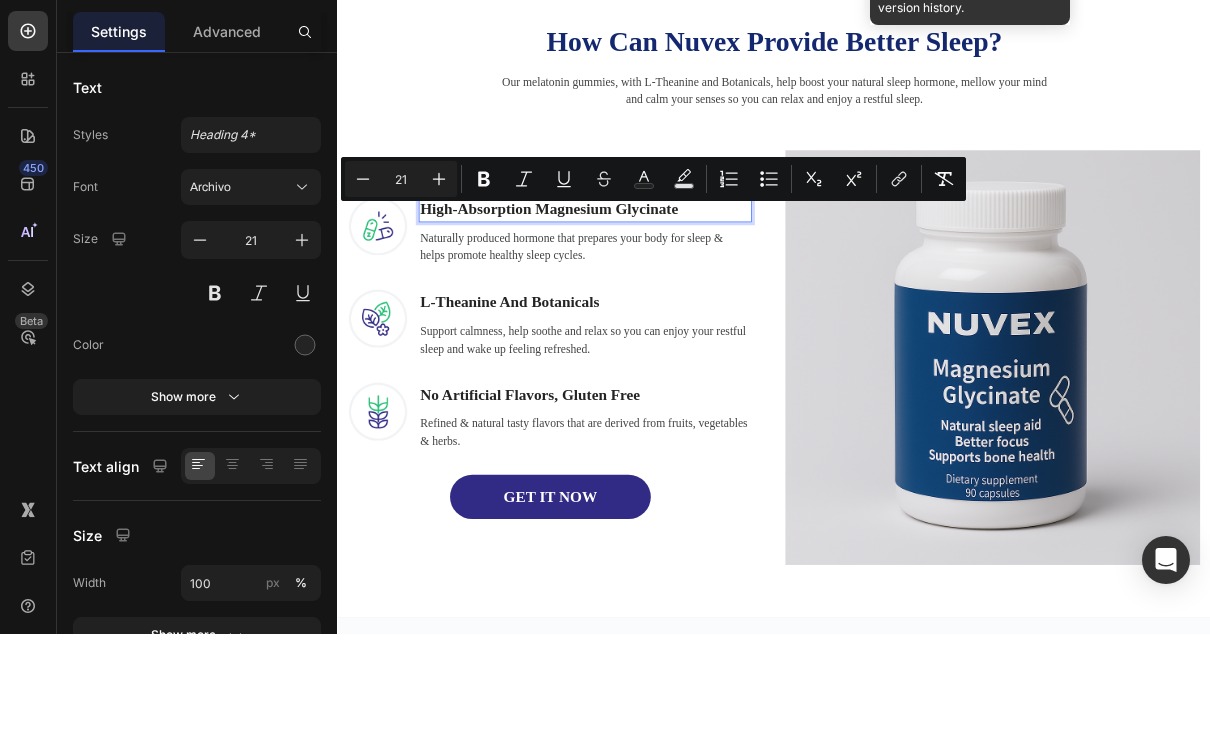 click 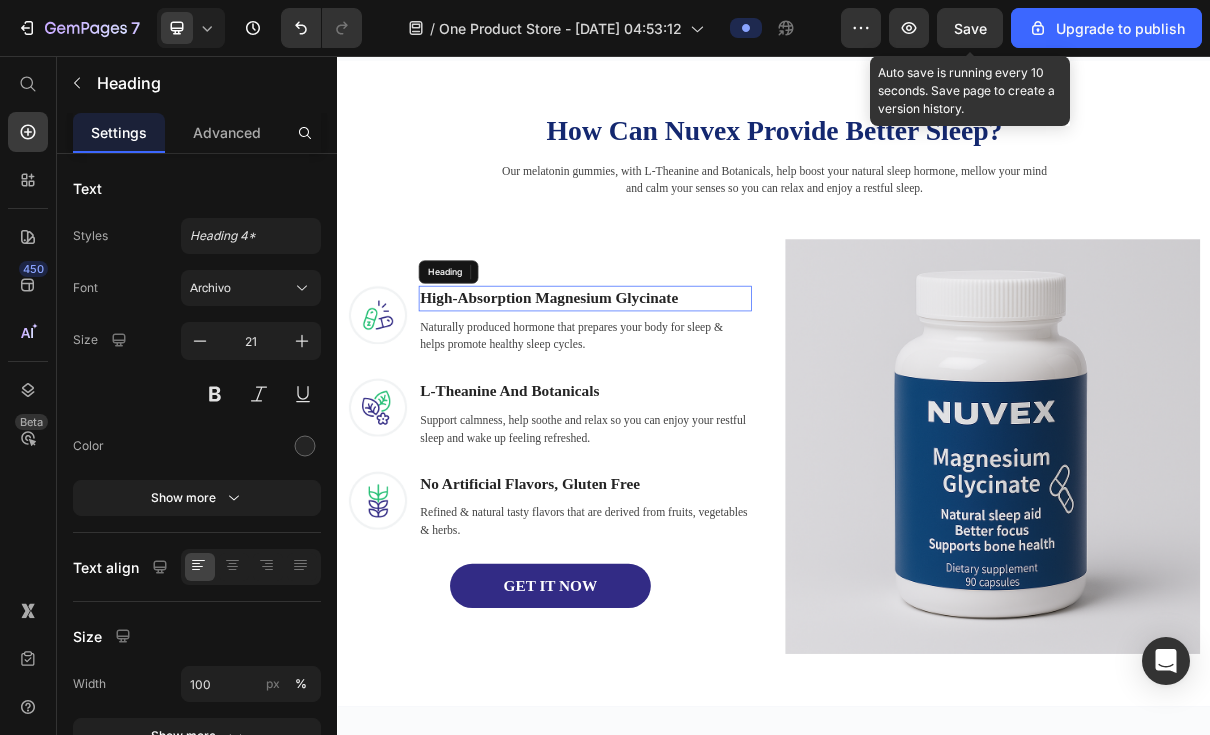 scroll, scrollTop: 3327, scrollLeft: 0, axis: vertical 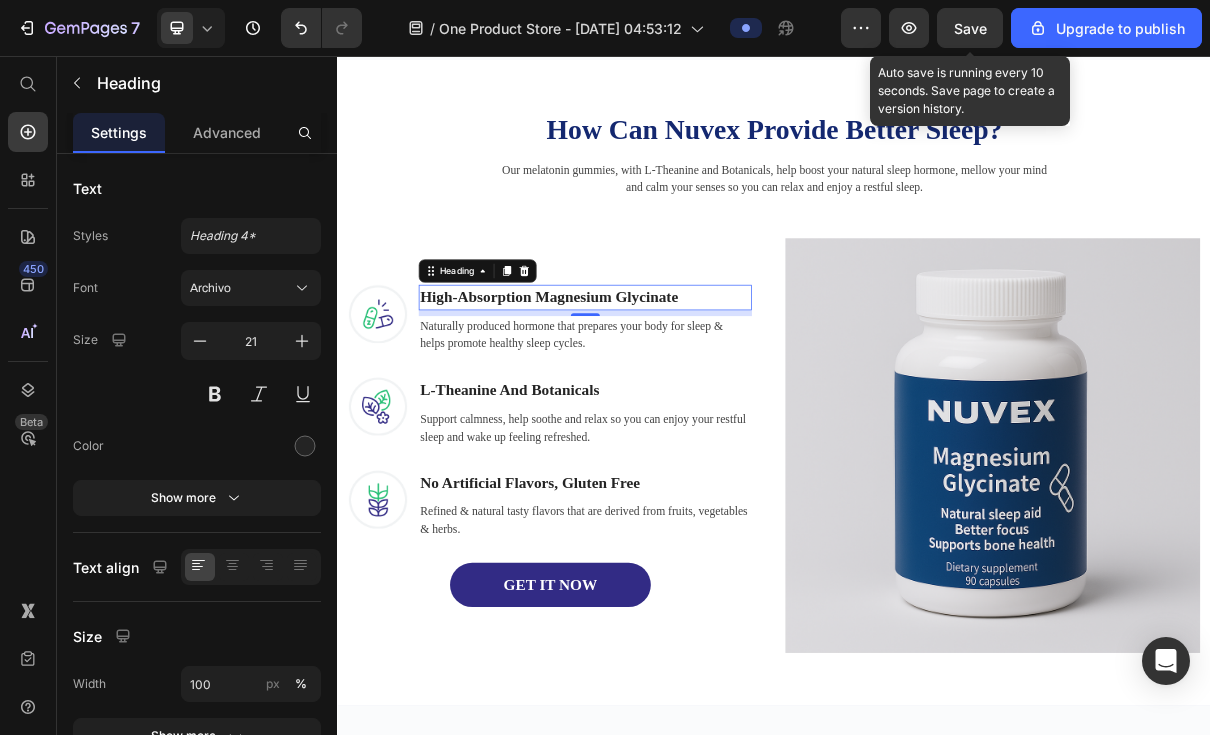 click at bounding box center (305, 446) 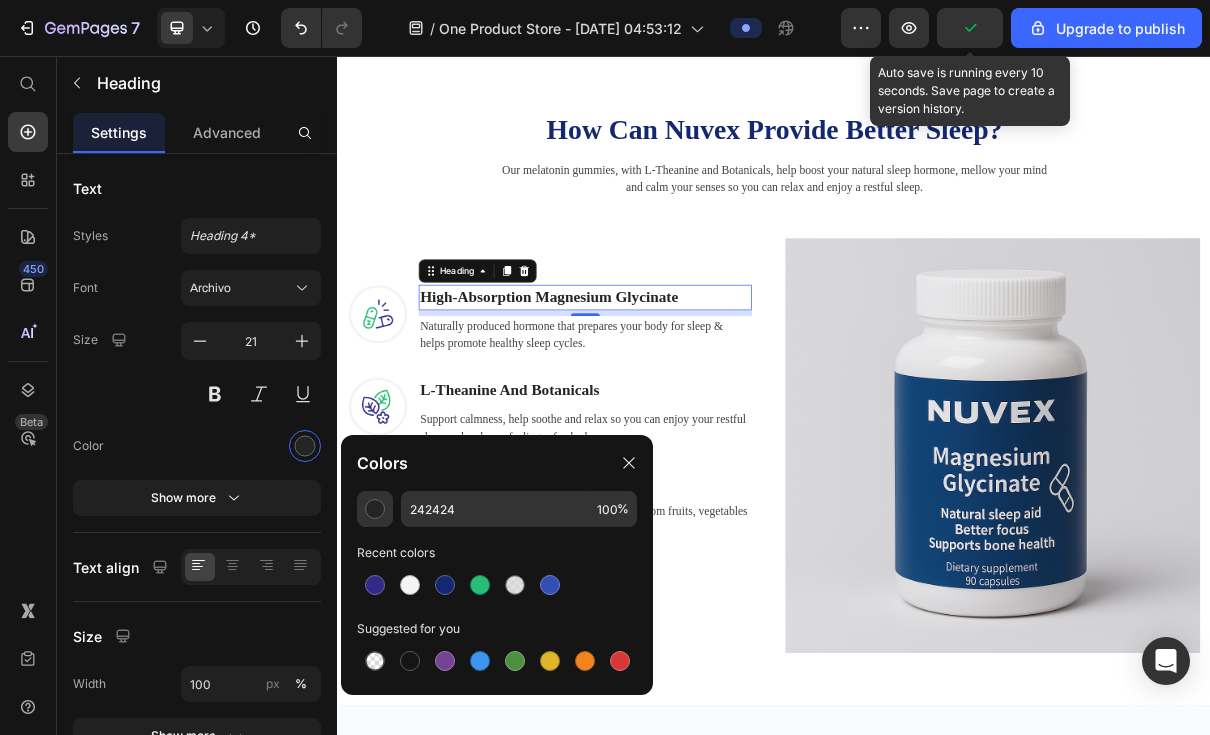 click at bounding box center (445, 585) 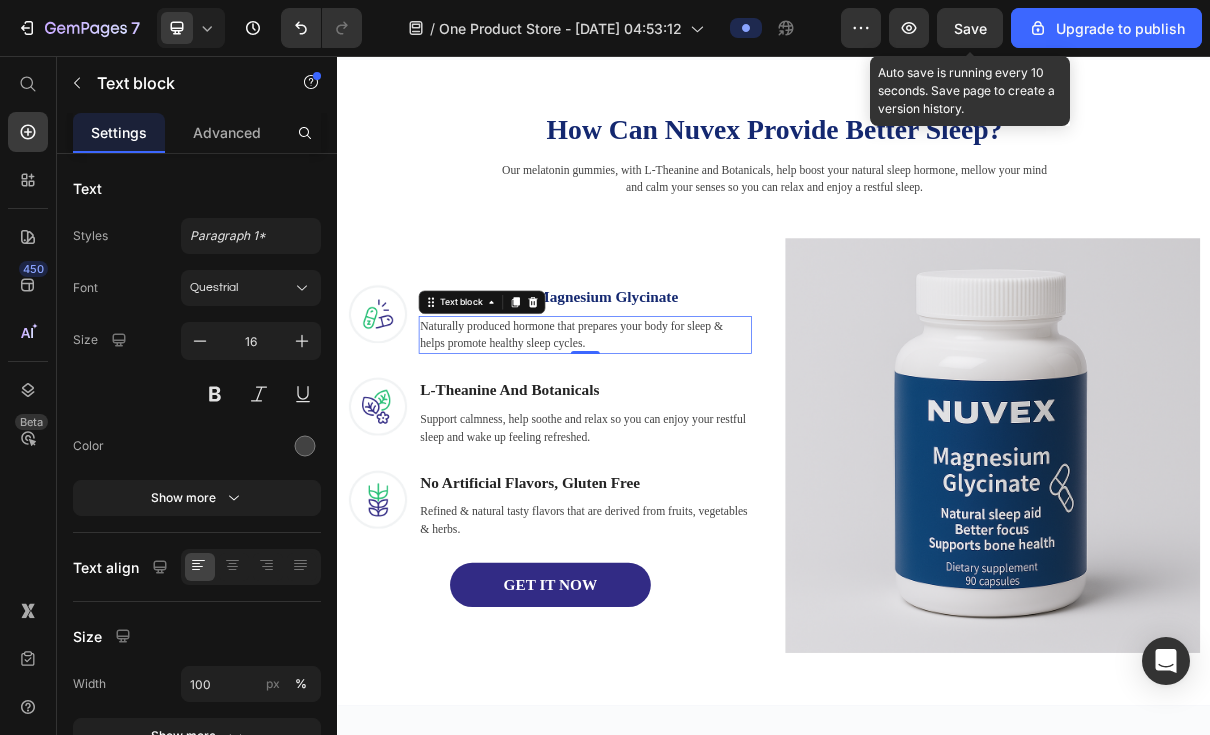 click on "Naturally produced hormone that prepares your body for sleep & helps promote healthy sleep cycles." at bounding box center (677, 439) 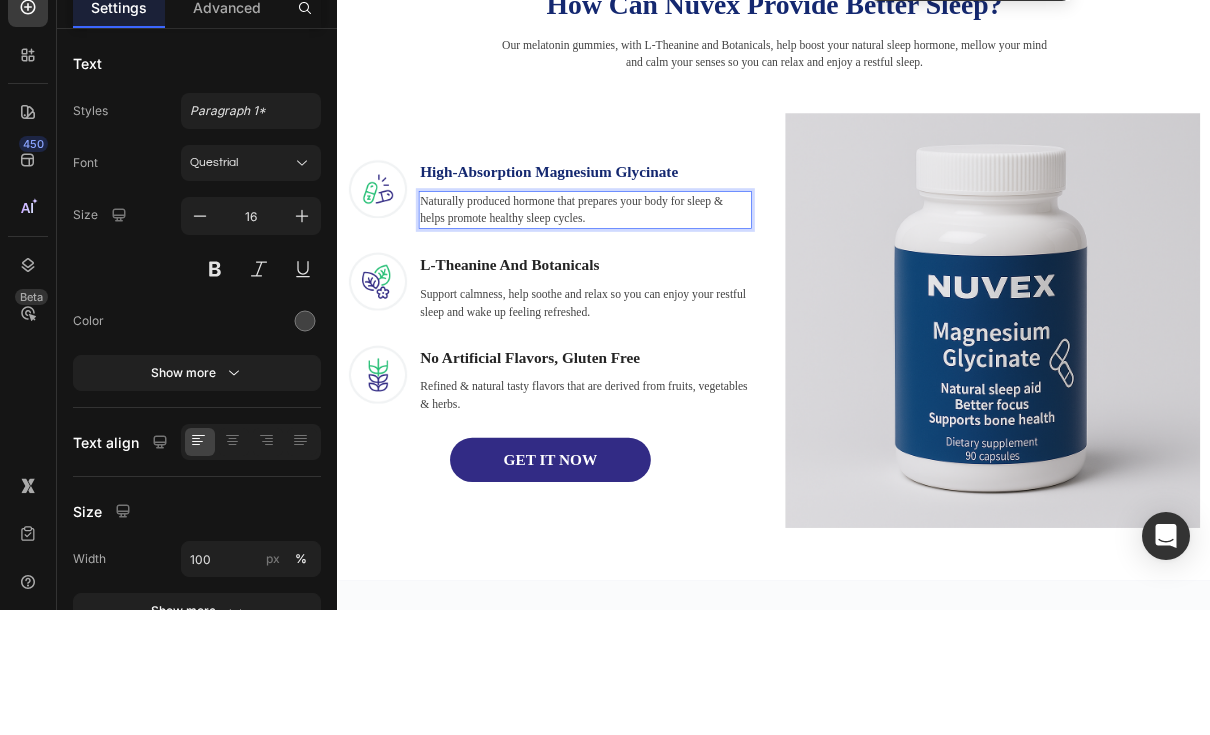 click on "Naturally produced hormone that prepares your body for sleep & helps promote healthy sleep cycles." at bounding box center (677, 315) 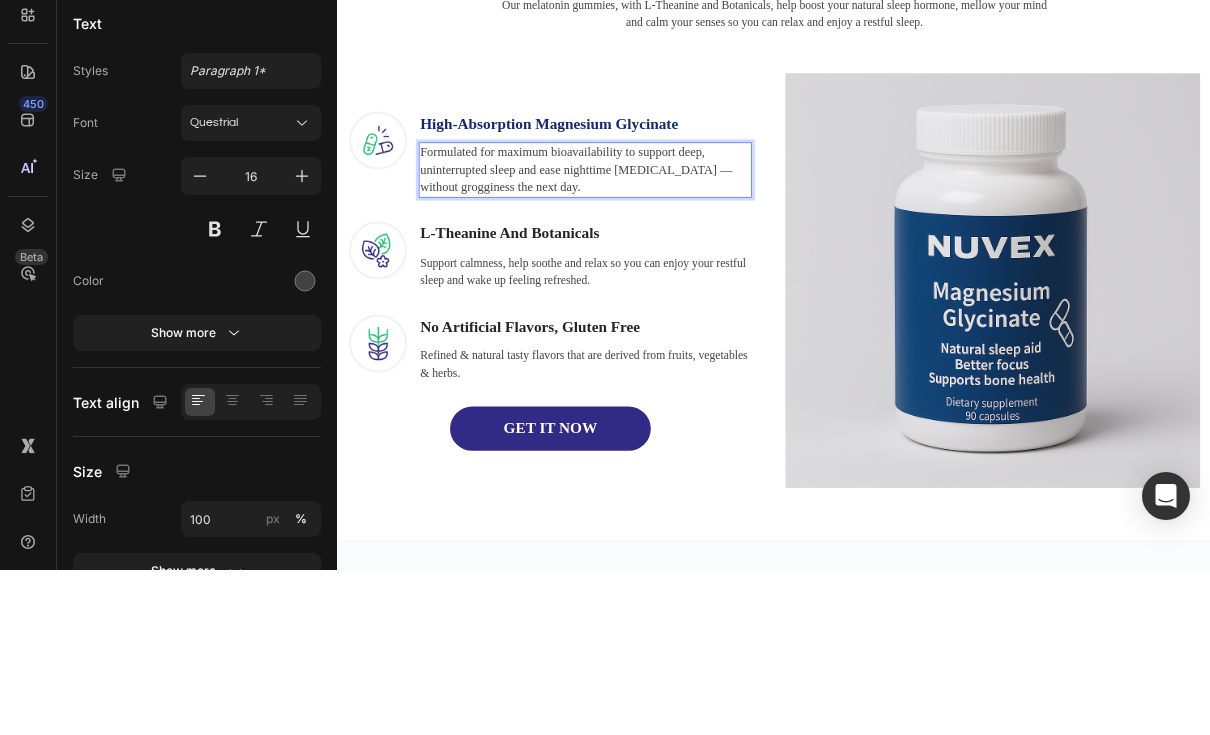 click on "Formulated for maximum bioavailability to support deep, uninterrupted sleep and ease nighttime restlessness — without grogginess the next day." at bounding box center (664, 274) 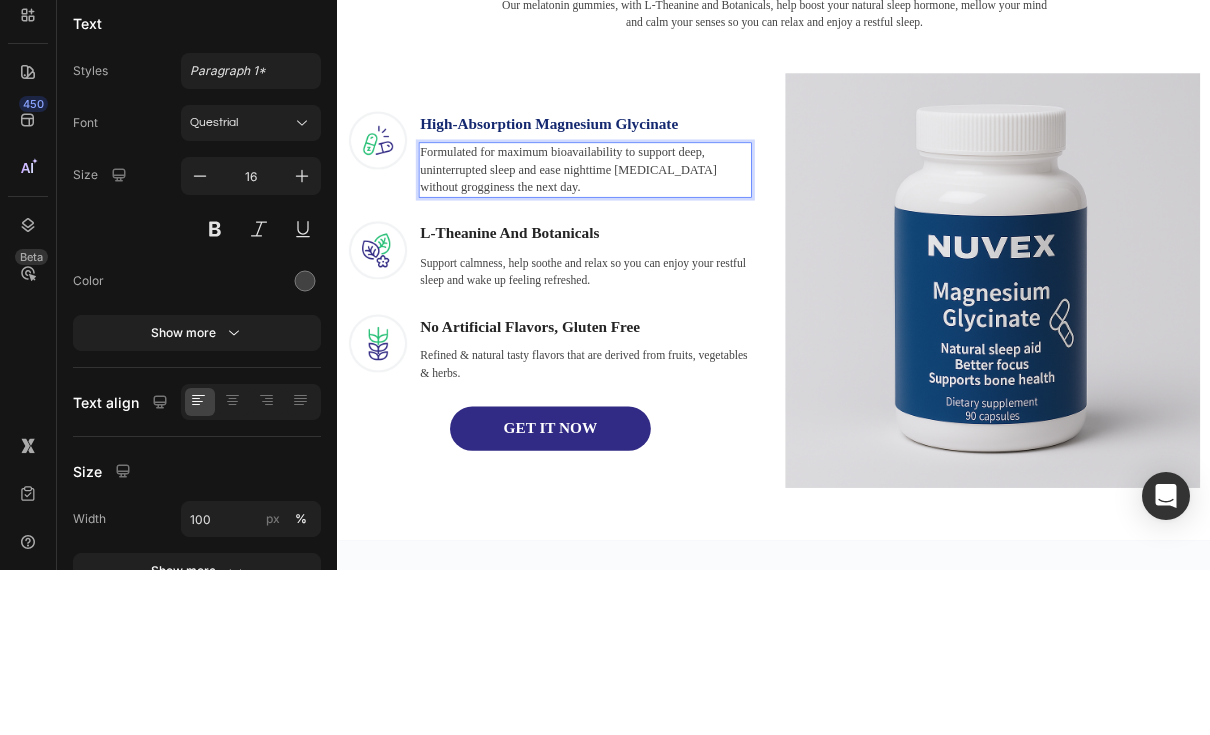 click on "Formulated for maximum bioavailability to support deep, uninterrupted sleep and ease nighttime [MEDICAL_DATA] without grogginess the next day." at bounding box center (654, 274) 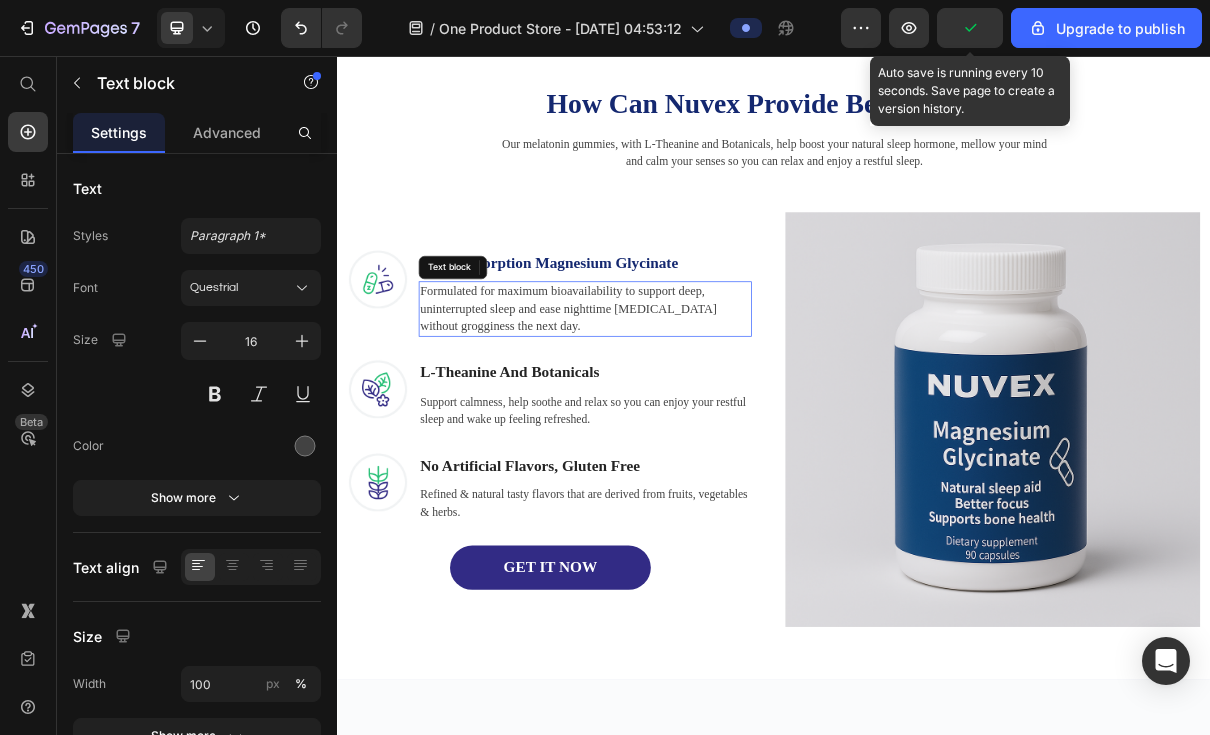 scroll, scrollTop: 3443, scrollLeft: 0, axis: vertical 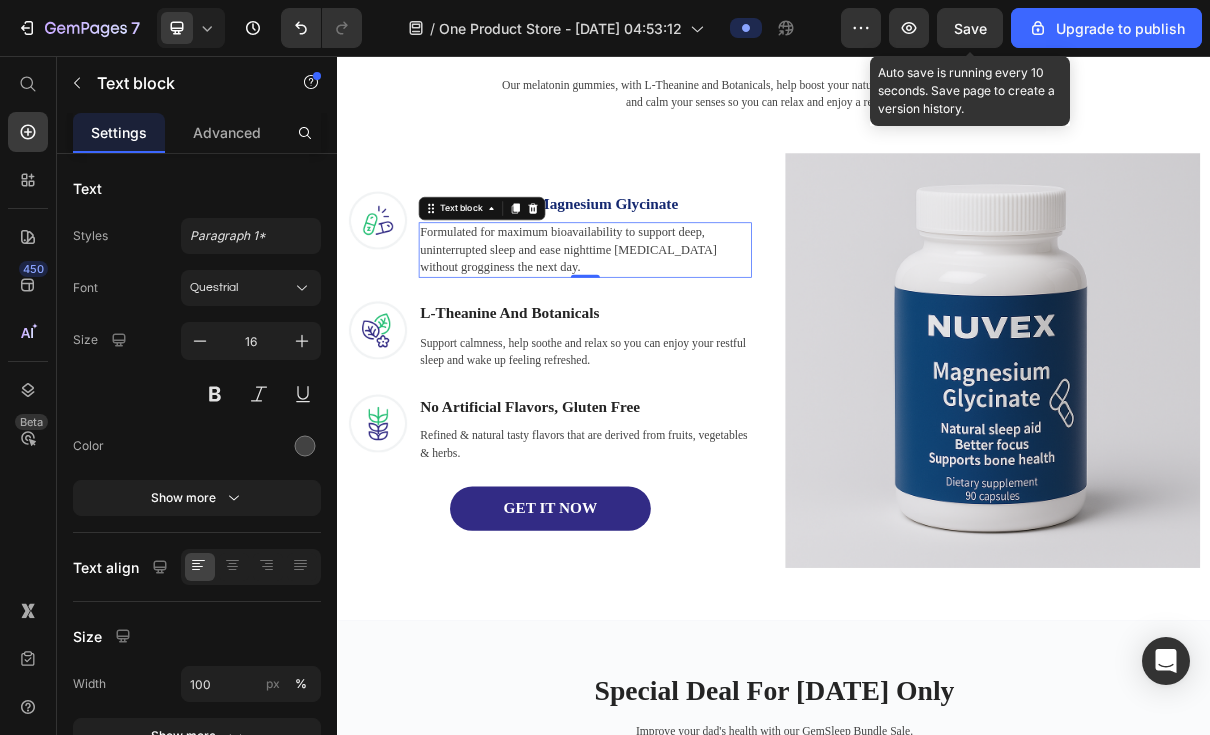 click at bounding box center [305, 446] 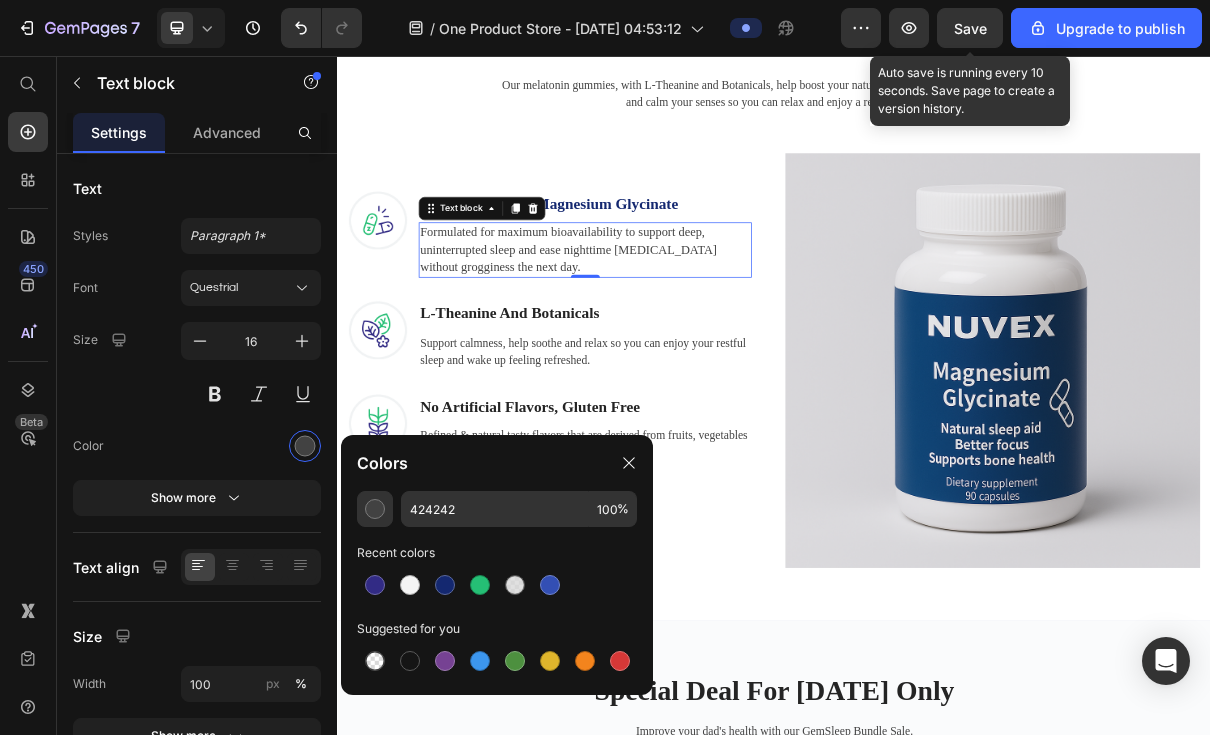 click at bounding box center (445, 585) 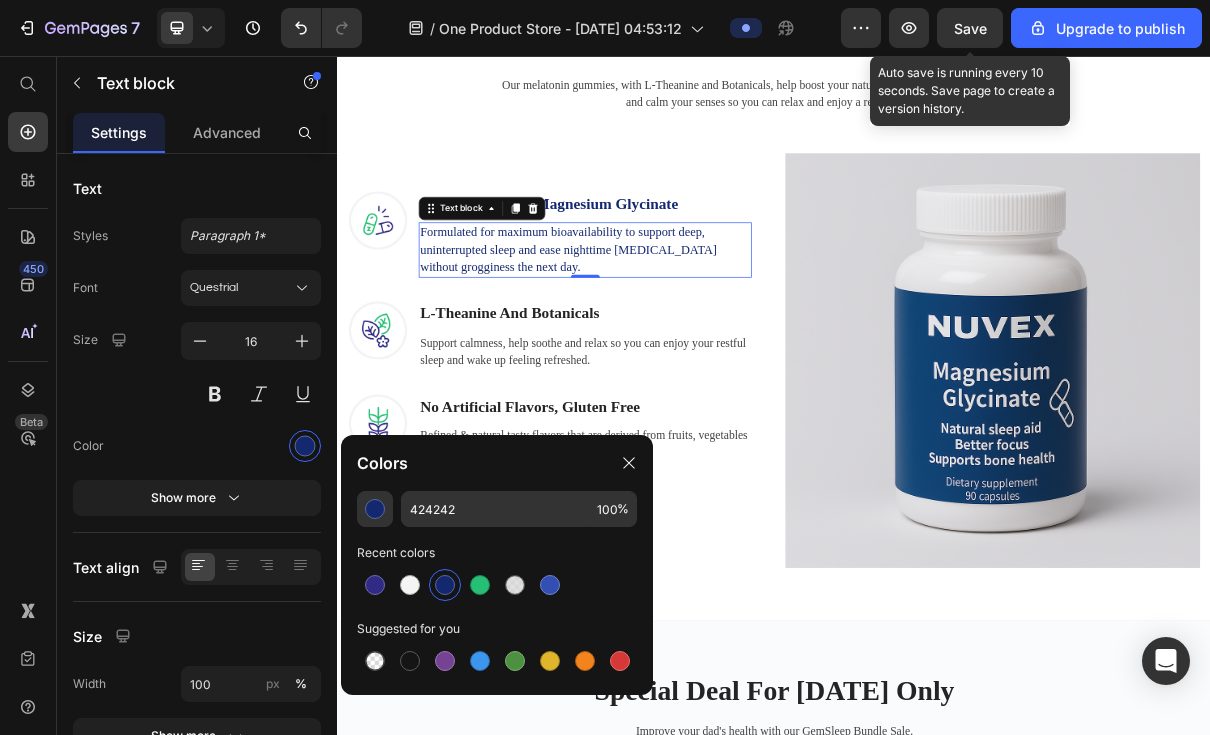 type on "142870" 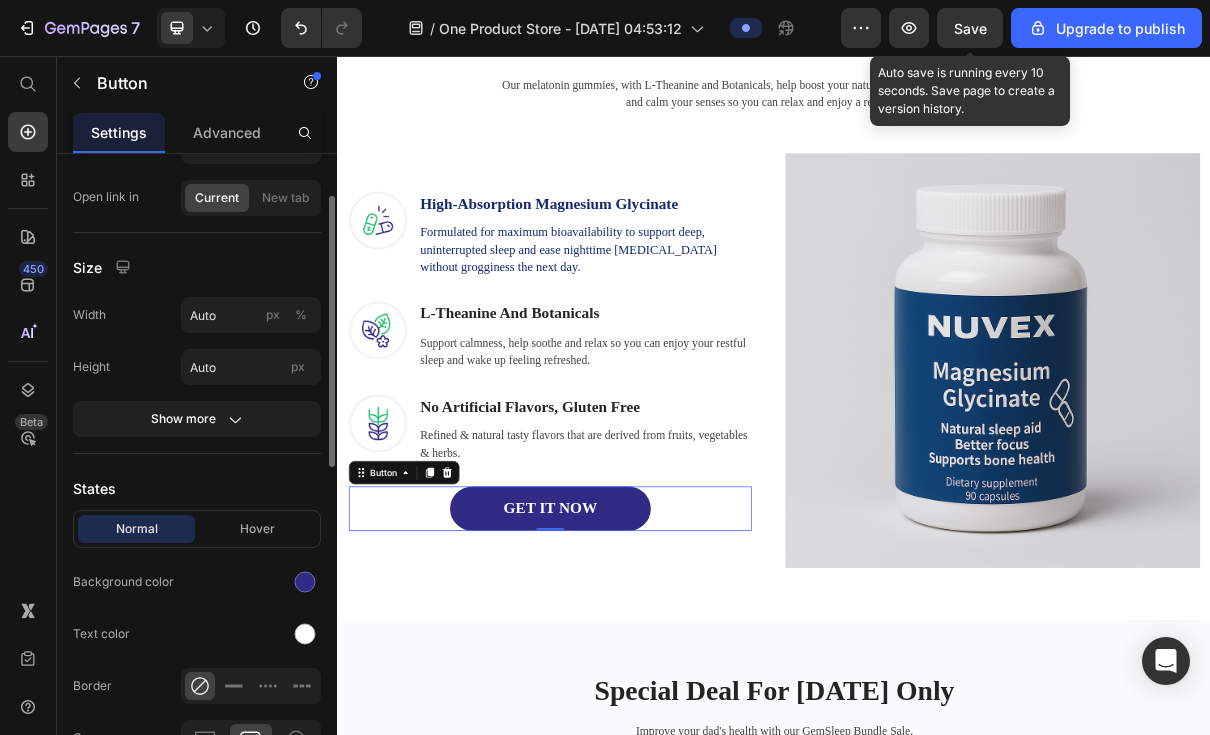 scroll, scrollTop: 227, scrollLeft: 0, axis: vertical 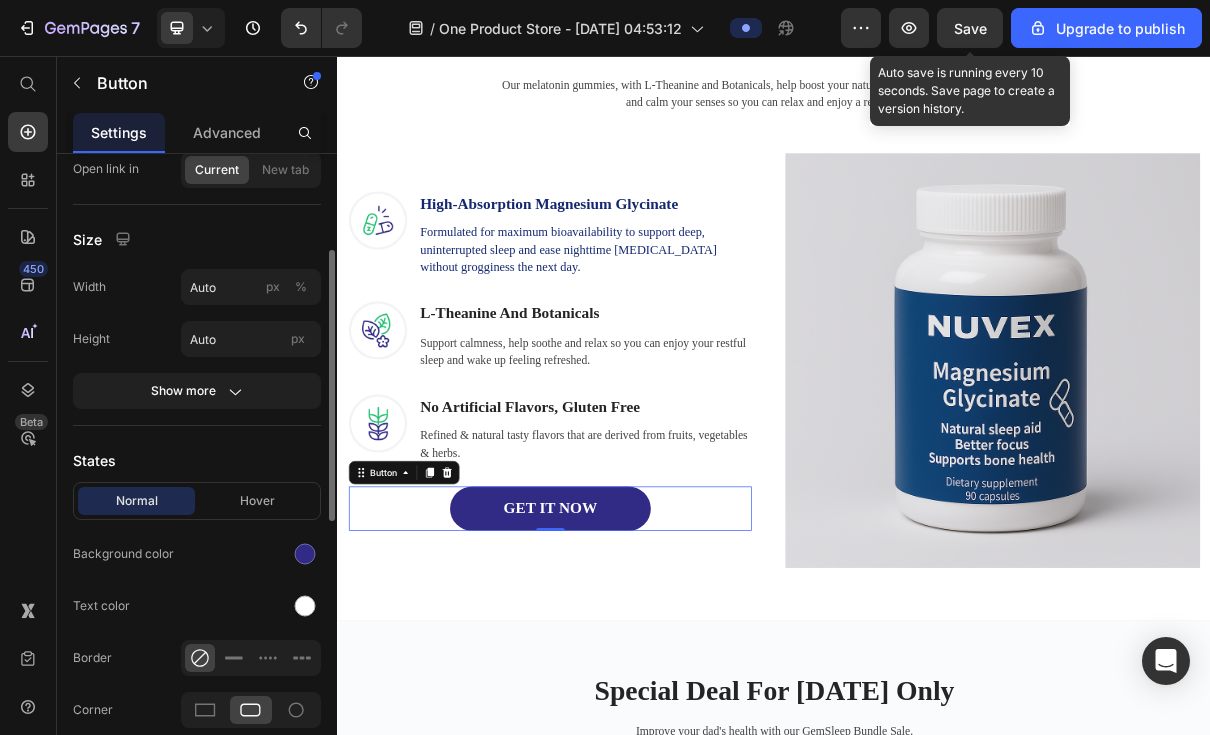 click on "Hover" at bounding box center (257, 501) 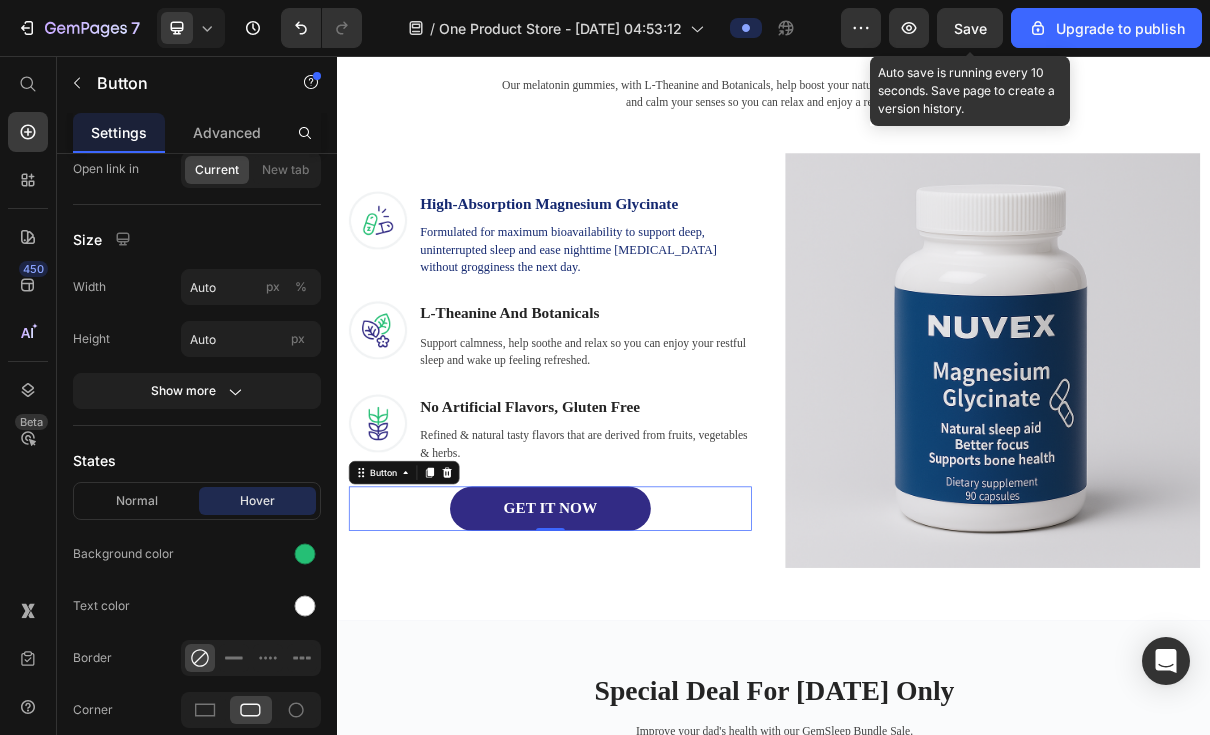 click on "Normal" at bounding box center [136, 501] 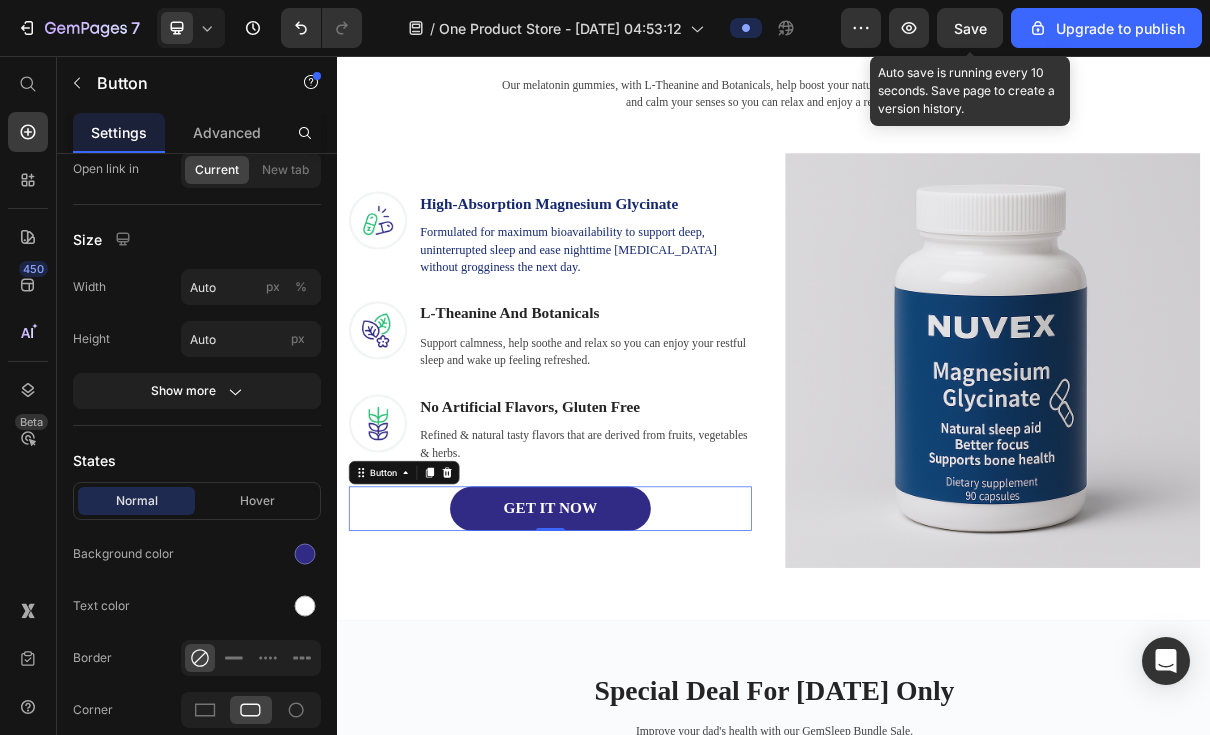 click at bounding box center (305, 554) 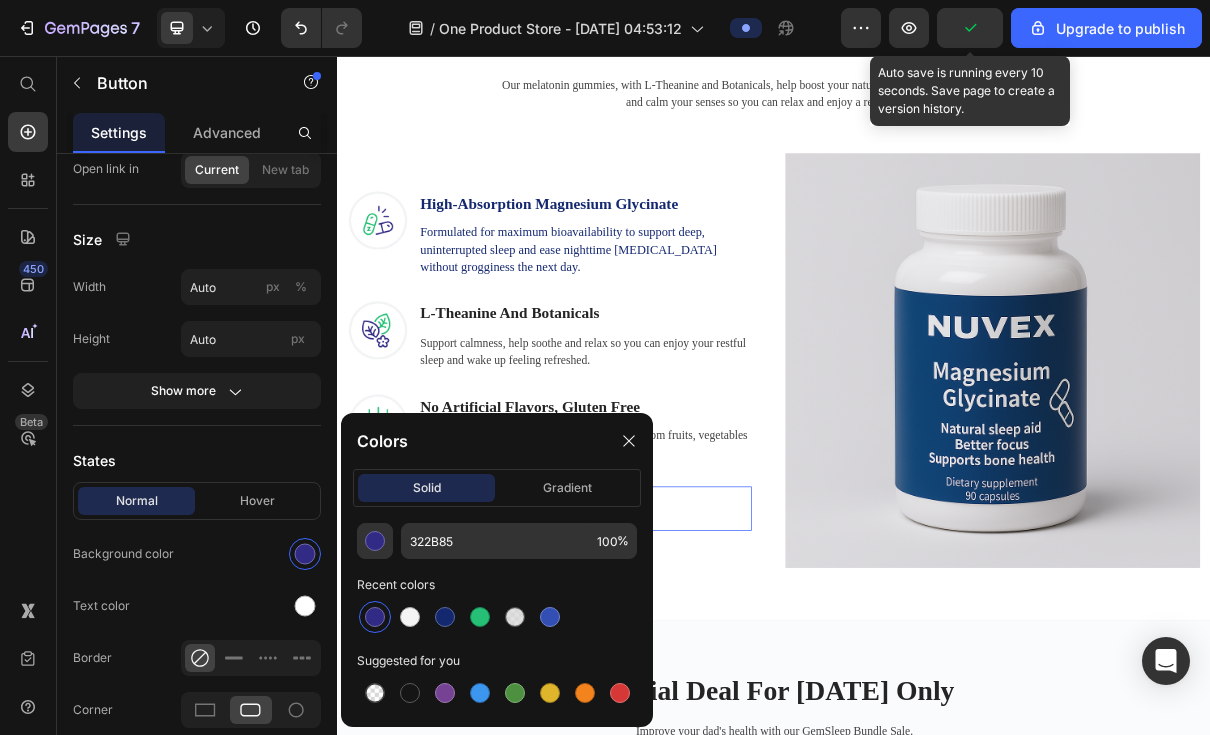 click at bounding box center (445, 617) 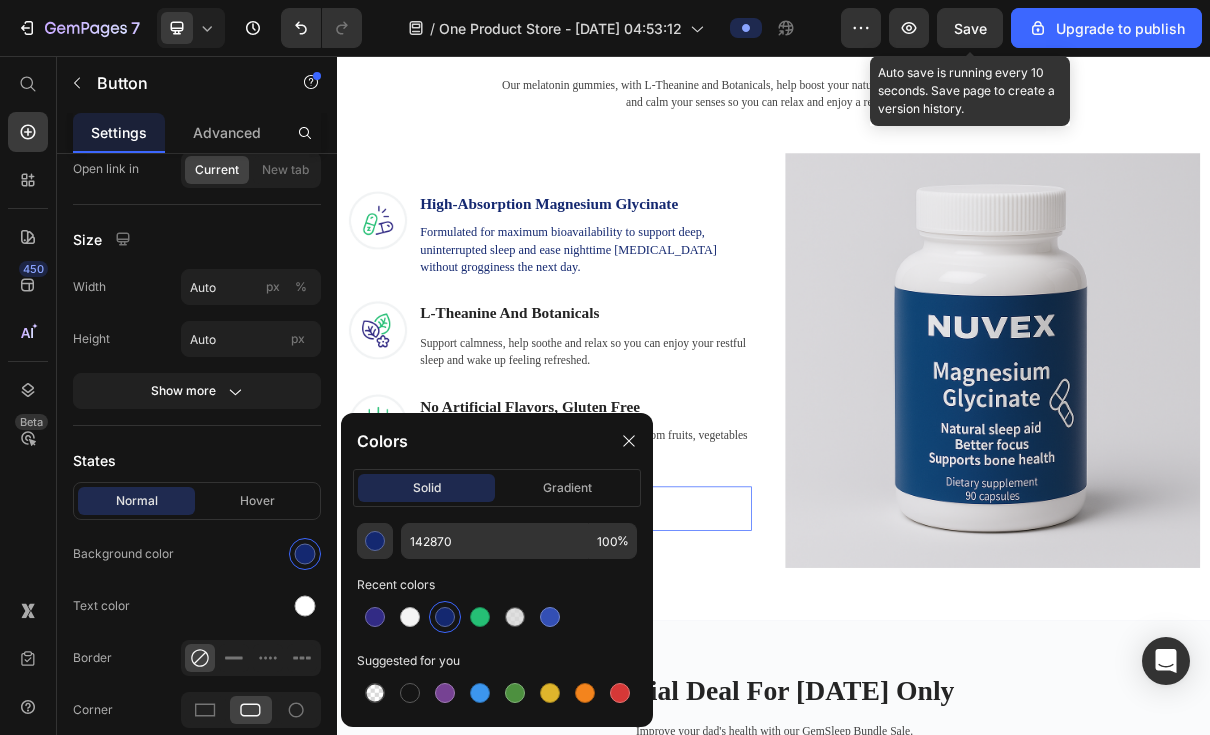 click on "Hover" at bounding box center [257, 501] 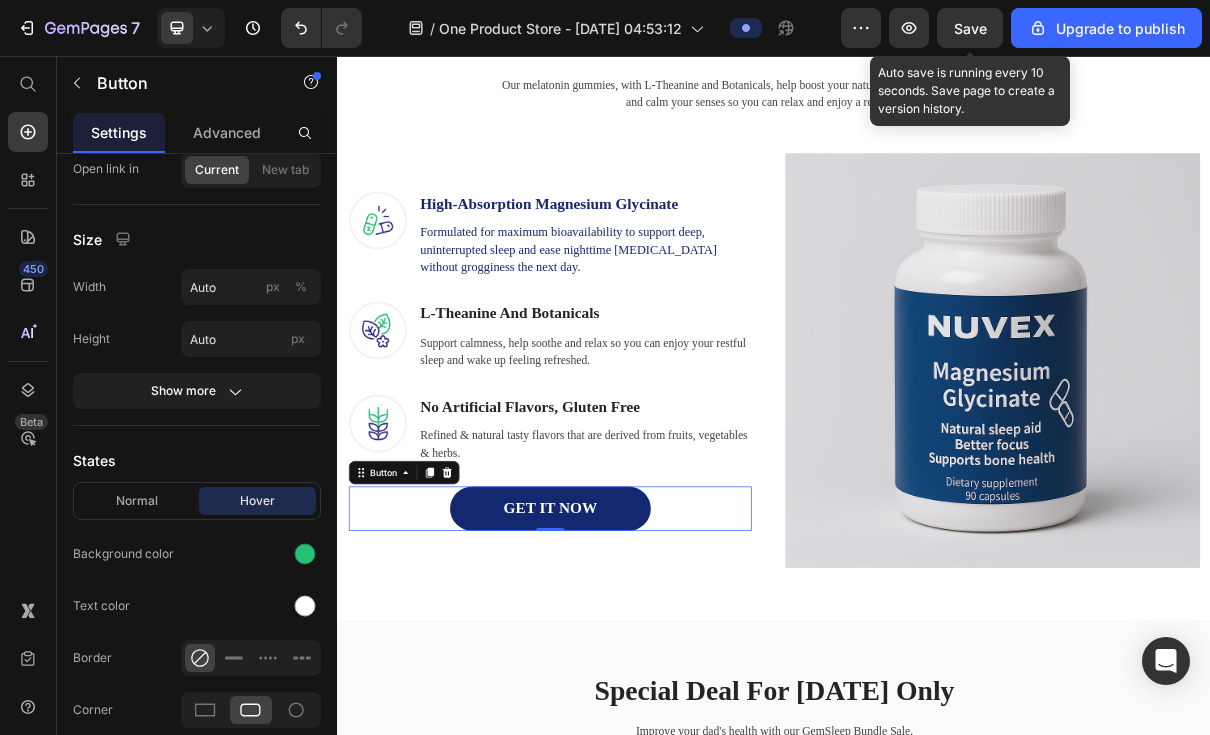 click on "Hover" at bounding box center (257, 501) 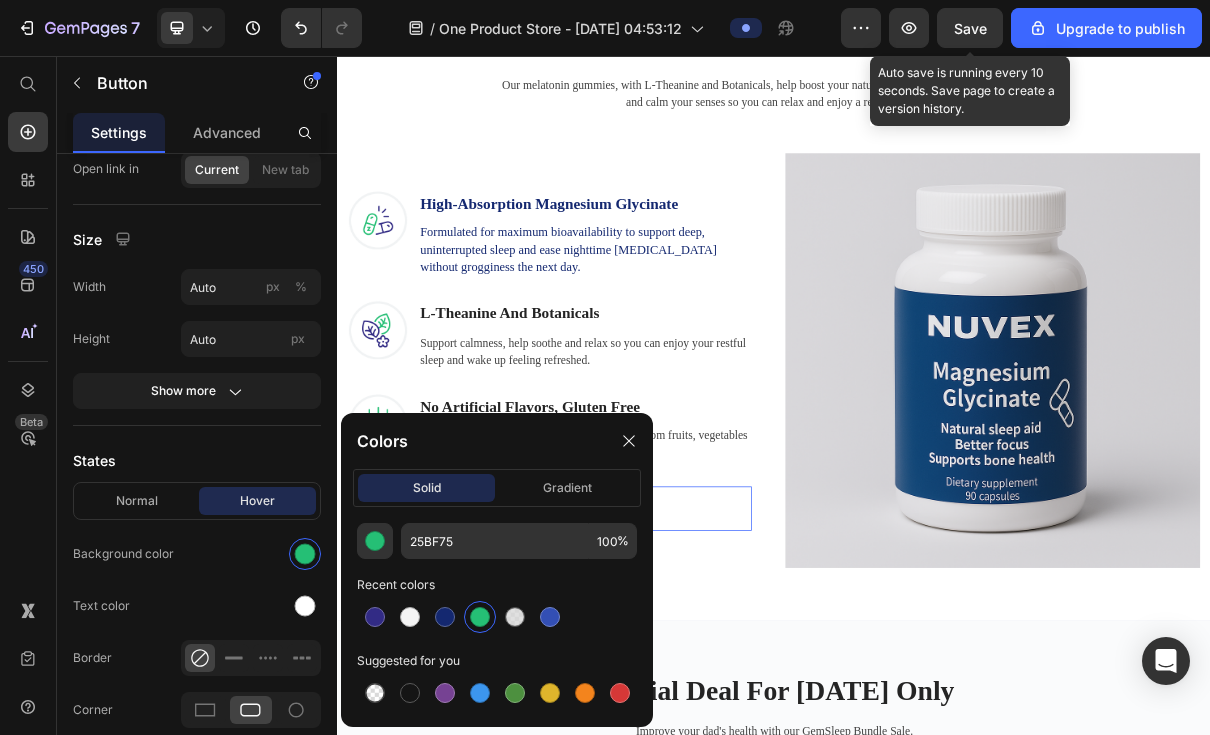 click at bounding box center (550, 617) 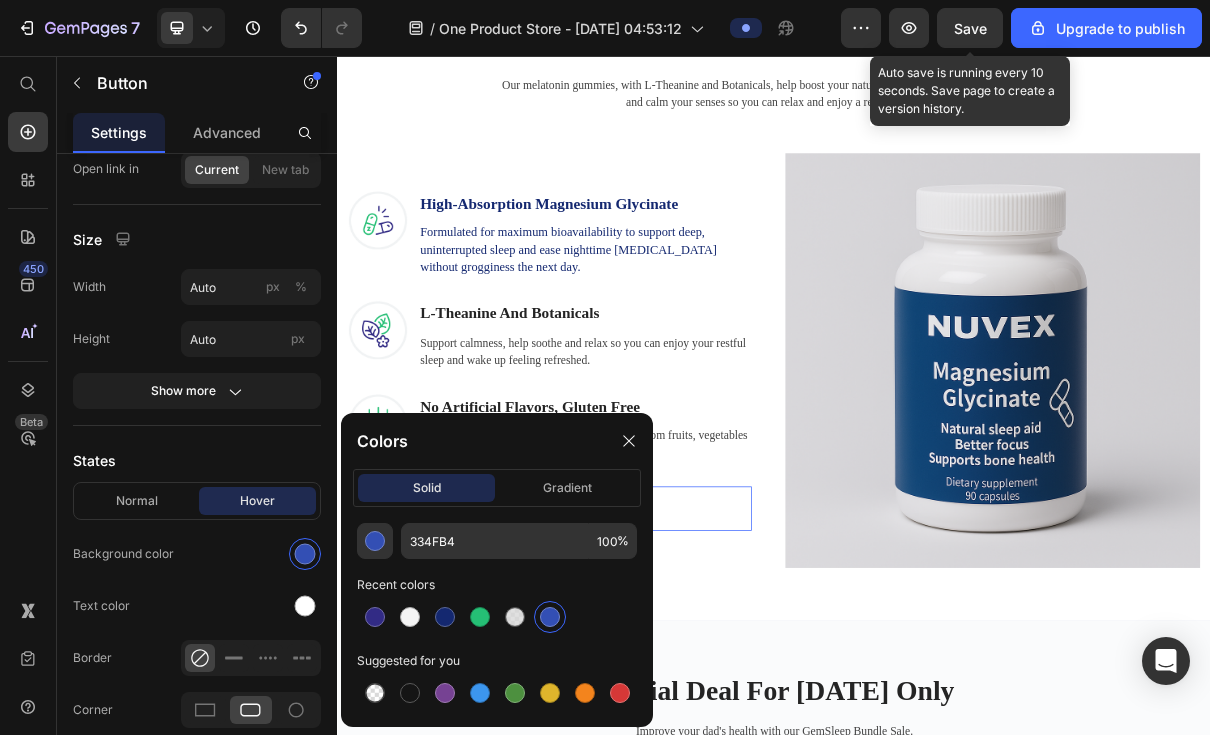 click at bounding box center (550, 617) 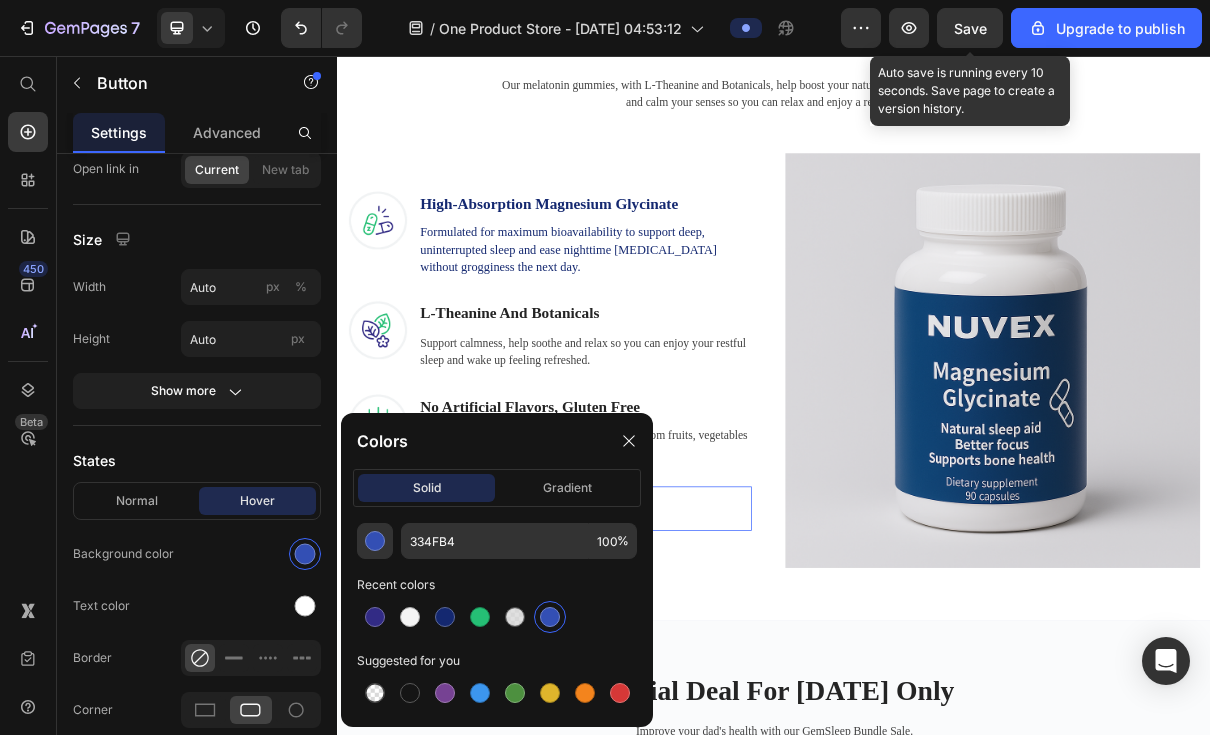 click at bounding box center (629, 441) 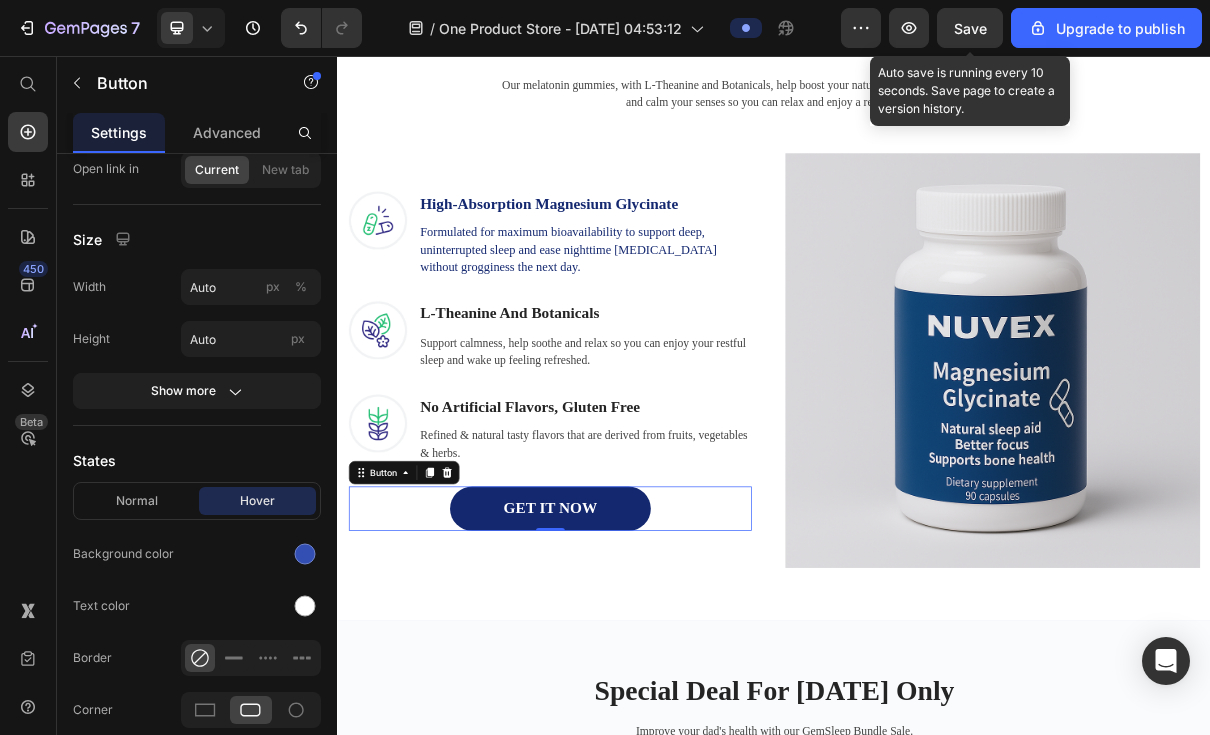 click on "GET IT NOW" at bounding box center [629, 678] 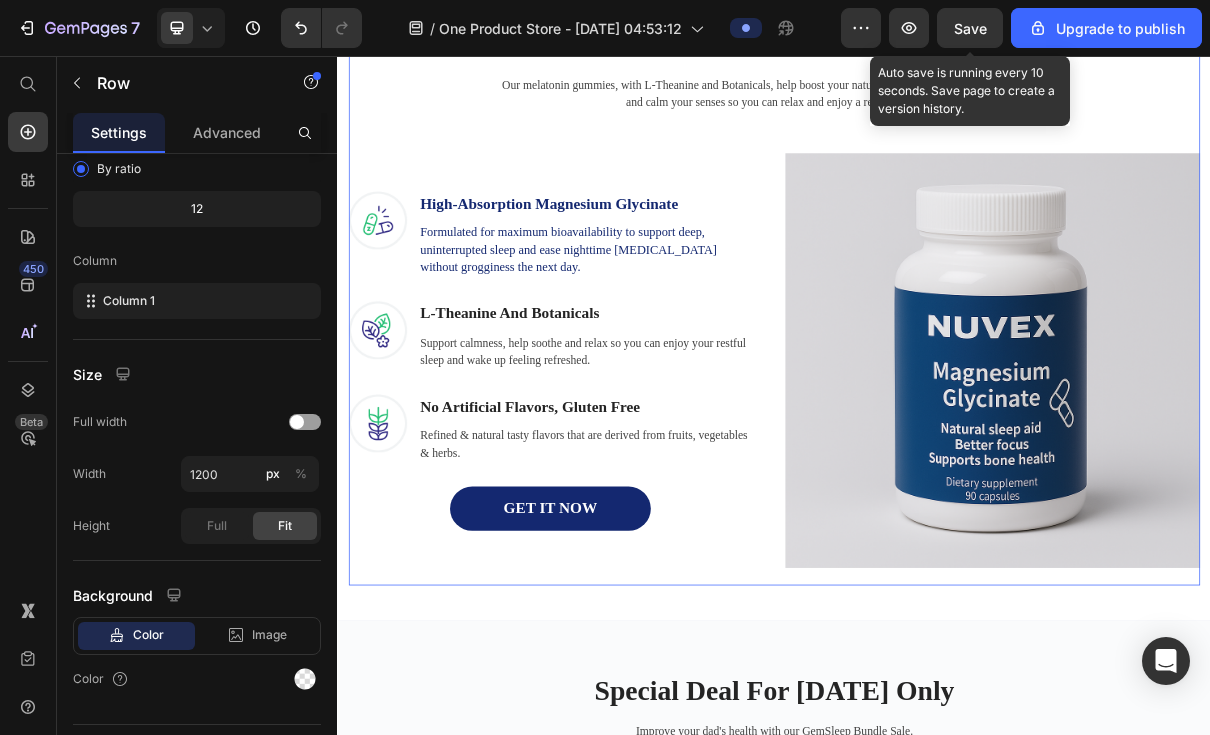 scroll, scrollTop: 3426, scrollLeft: 0, axis: vertical 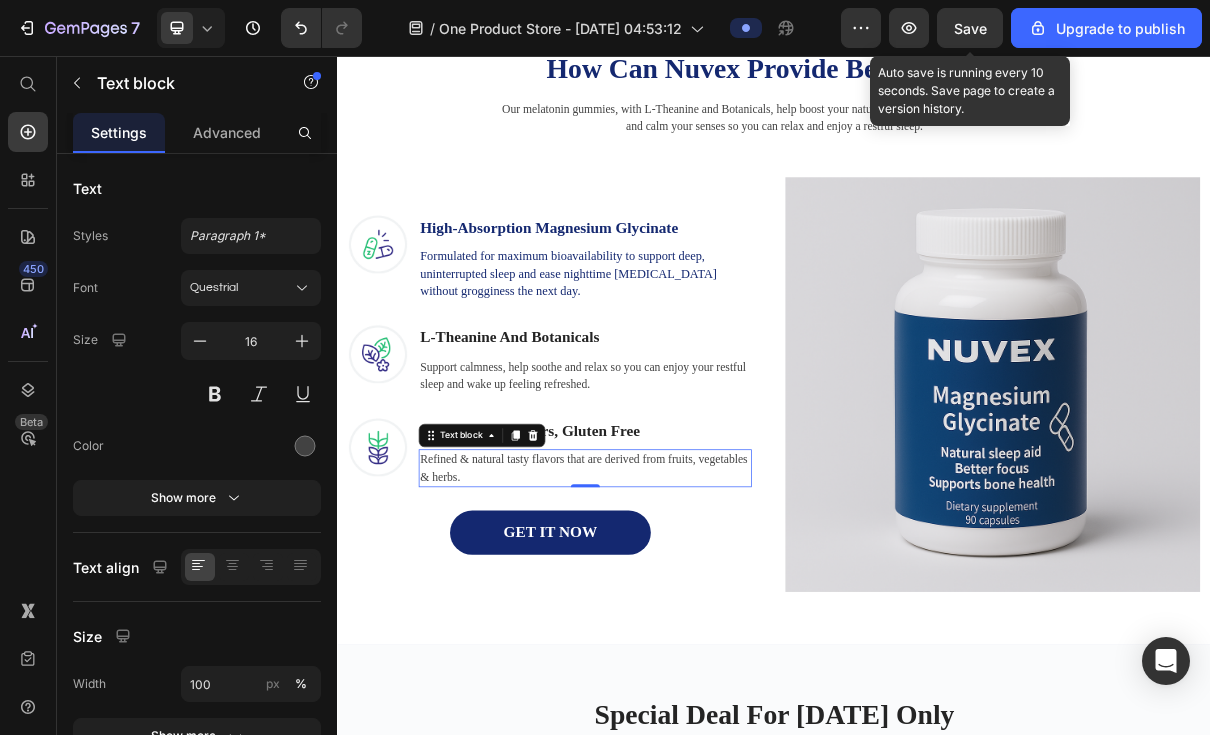click on "Refined & natural tasty flavors that are derived from fruits, vegetables & herbs." at bounding box center [677, 623] 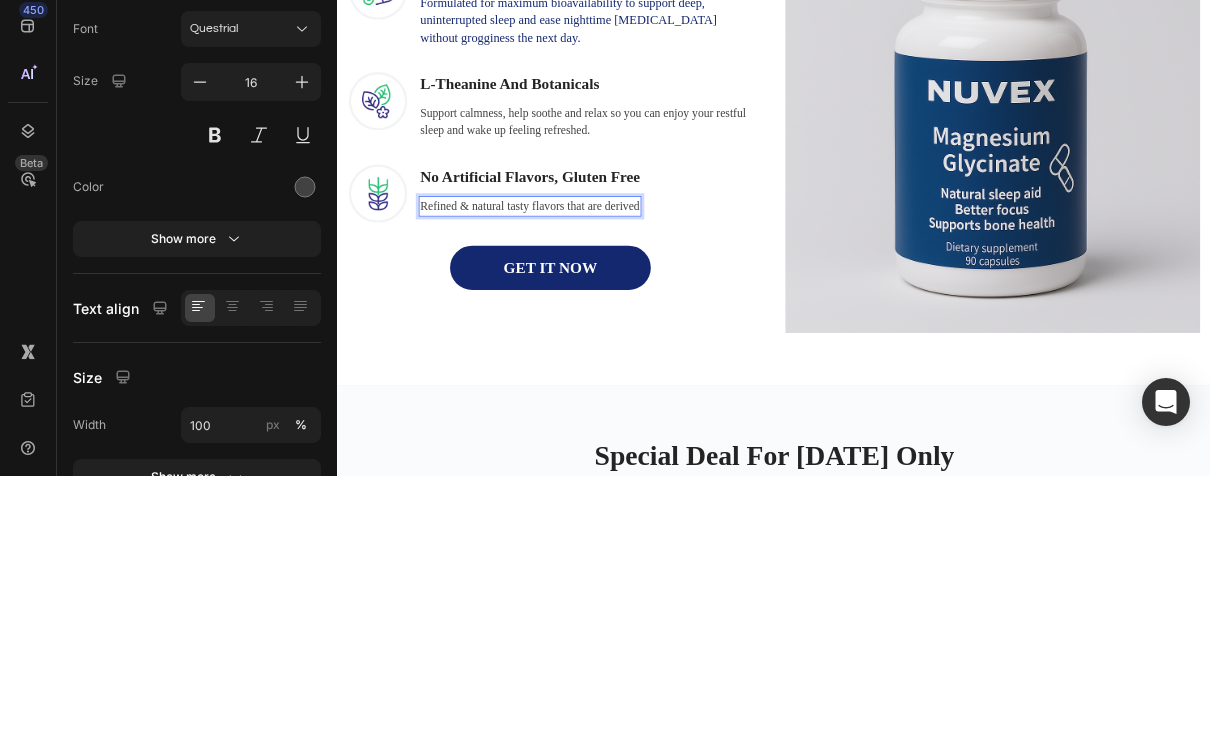 click on "Refined & natural tasty flavors that are derived" at bounding box center (601, 361) 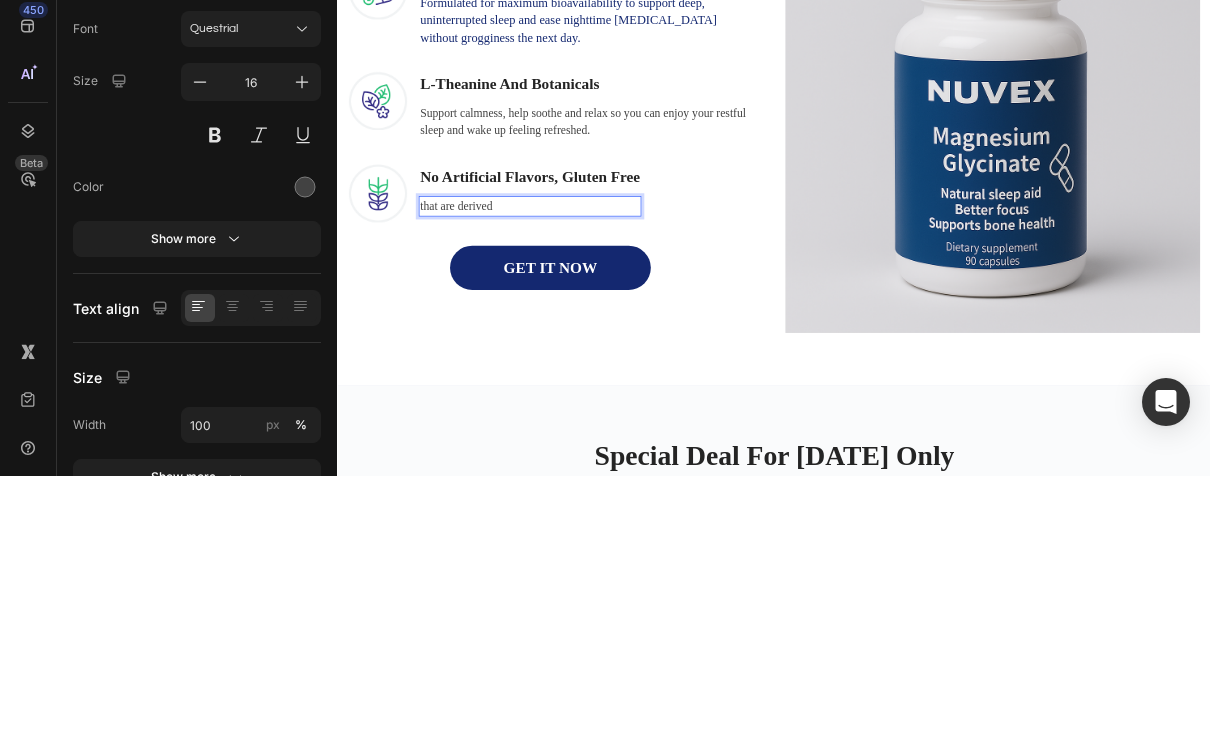 click on "that are derived" at bounding box center [601, 361] 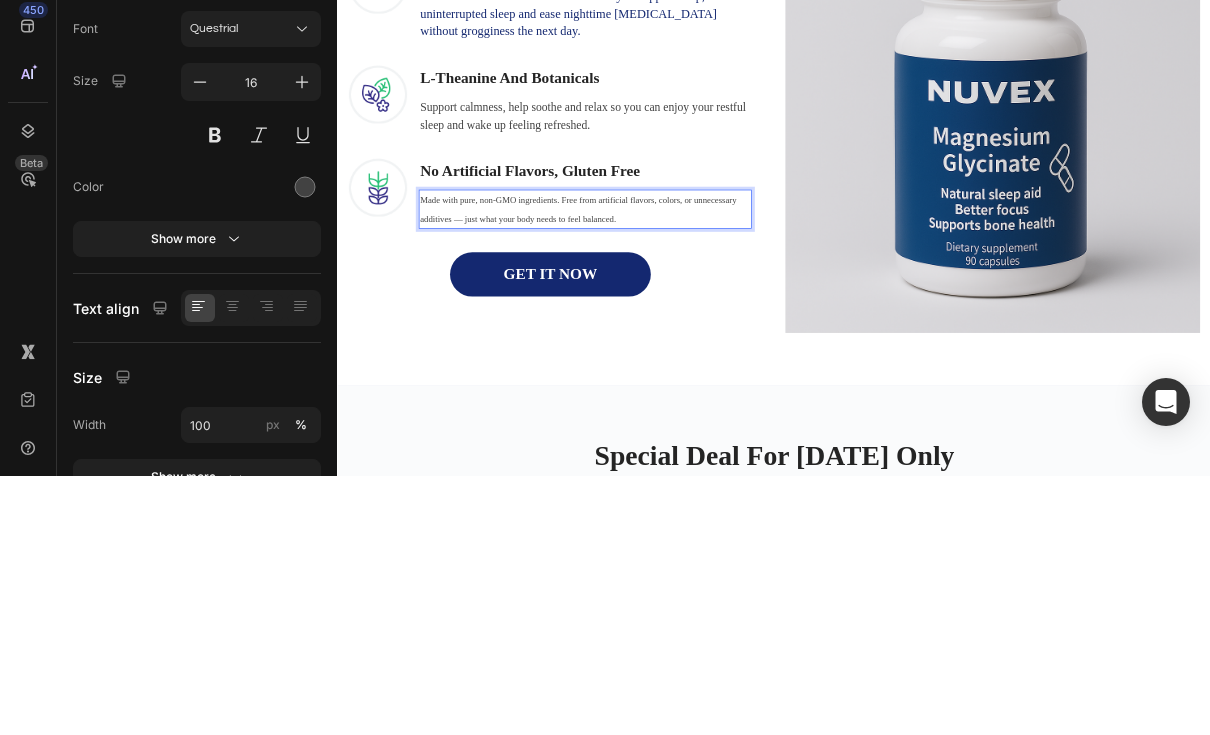 click on "Made with pure, non-GMO ingredients. Free from artificial flavors, colors, or unnecessary additives — just what your body needs to feel balanced." at bounding box center (677, 365) 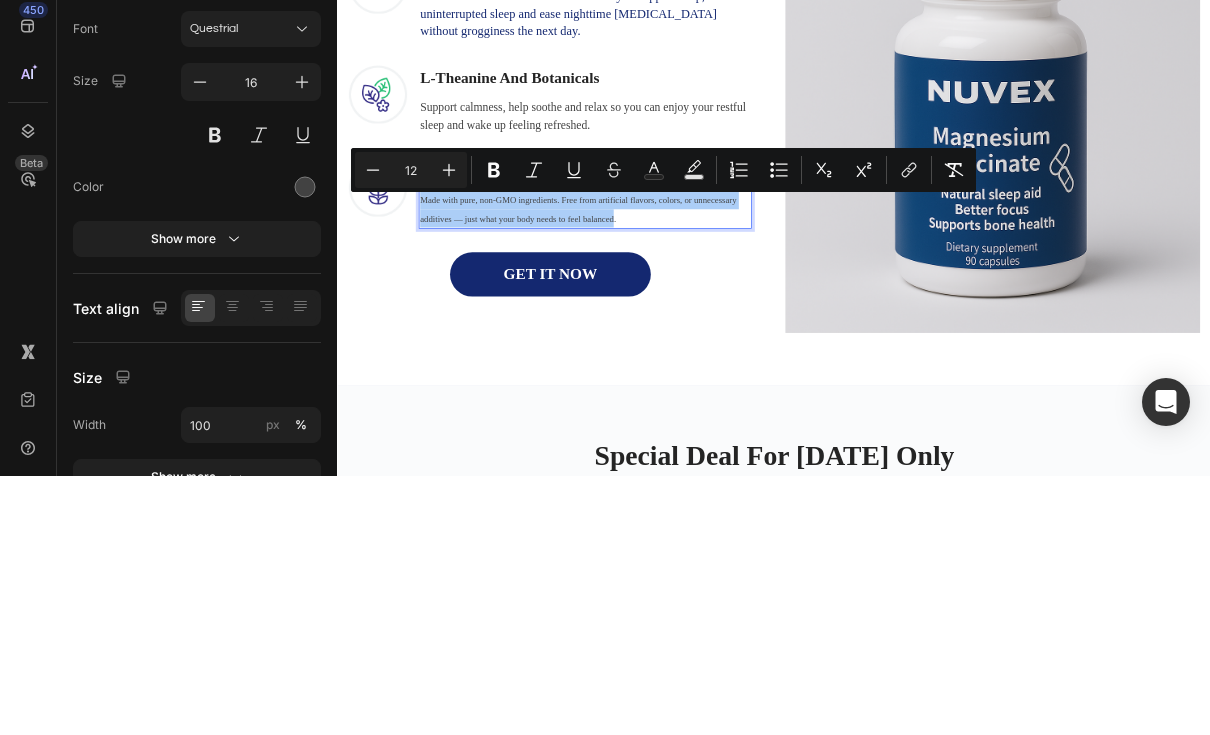 click 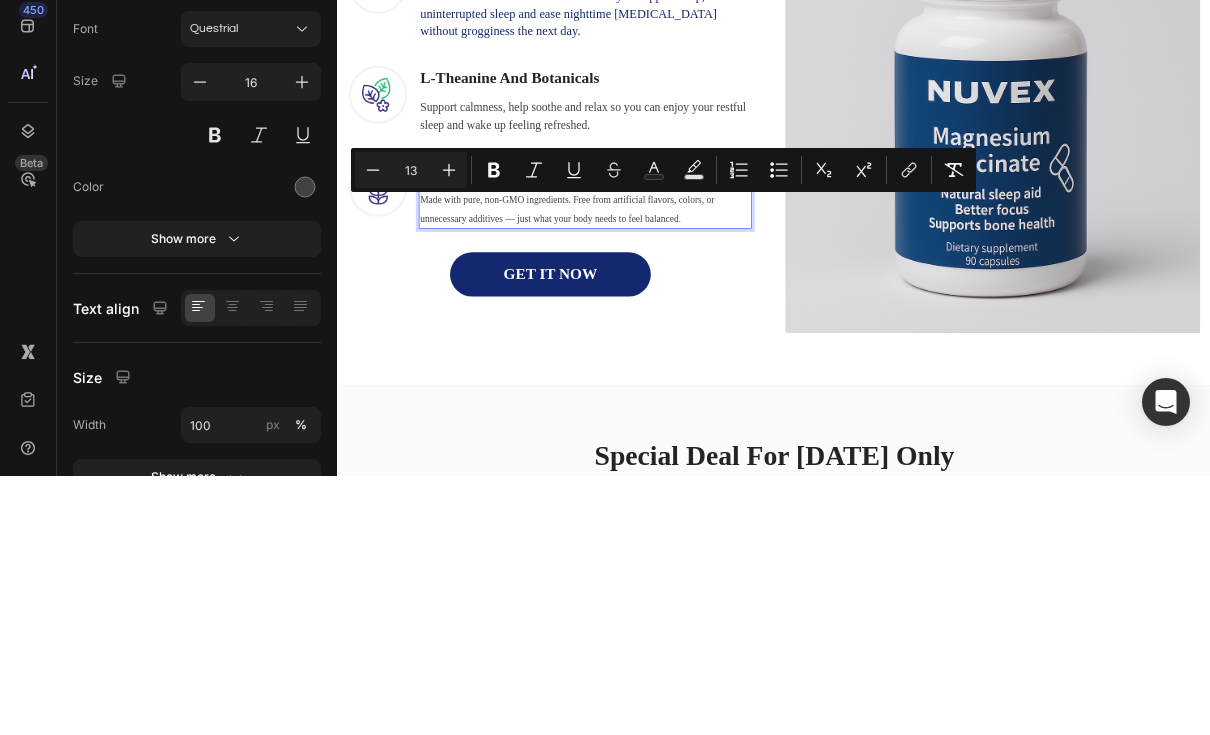 click 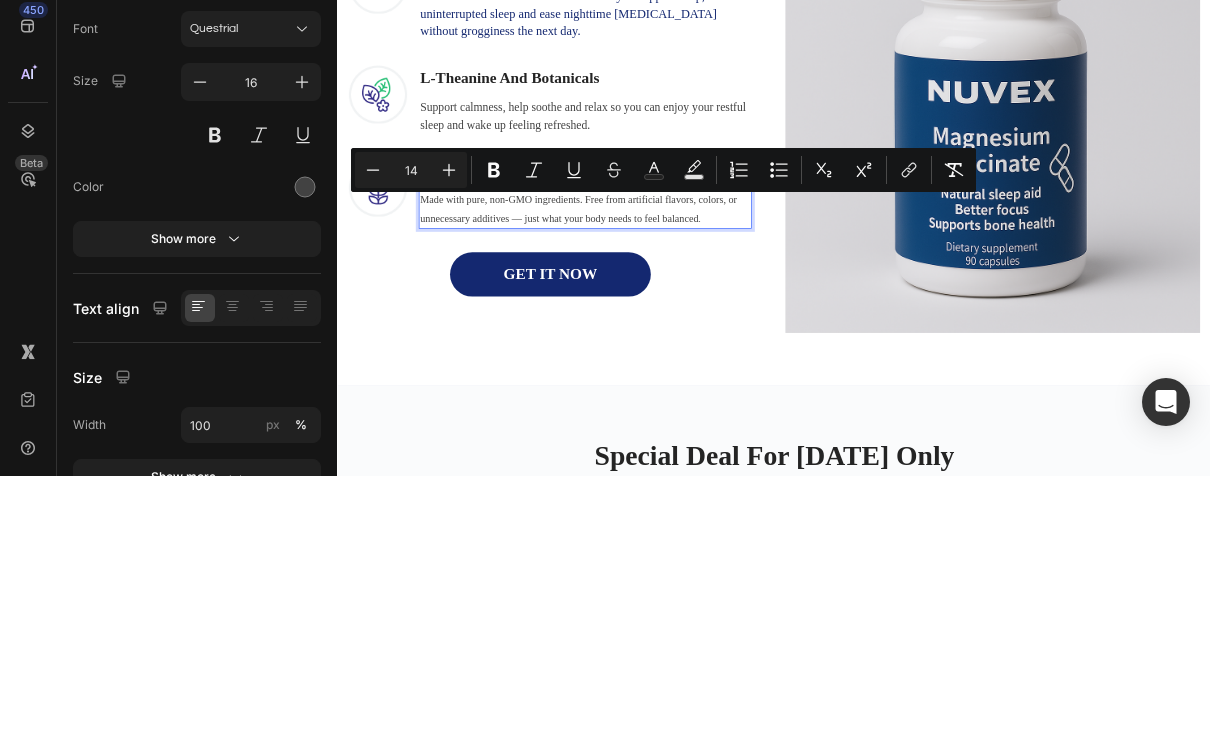 click 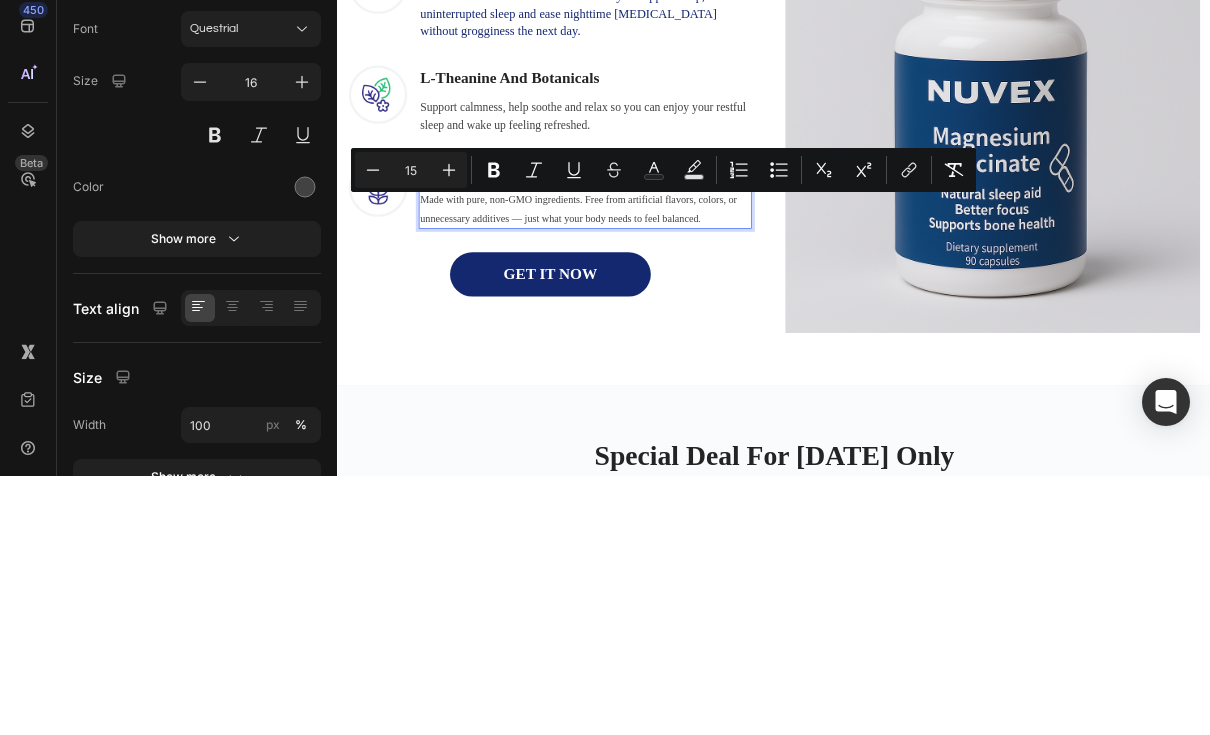 click 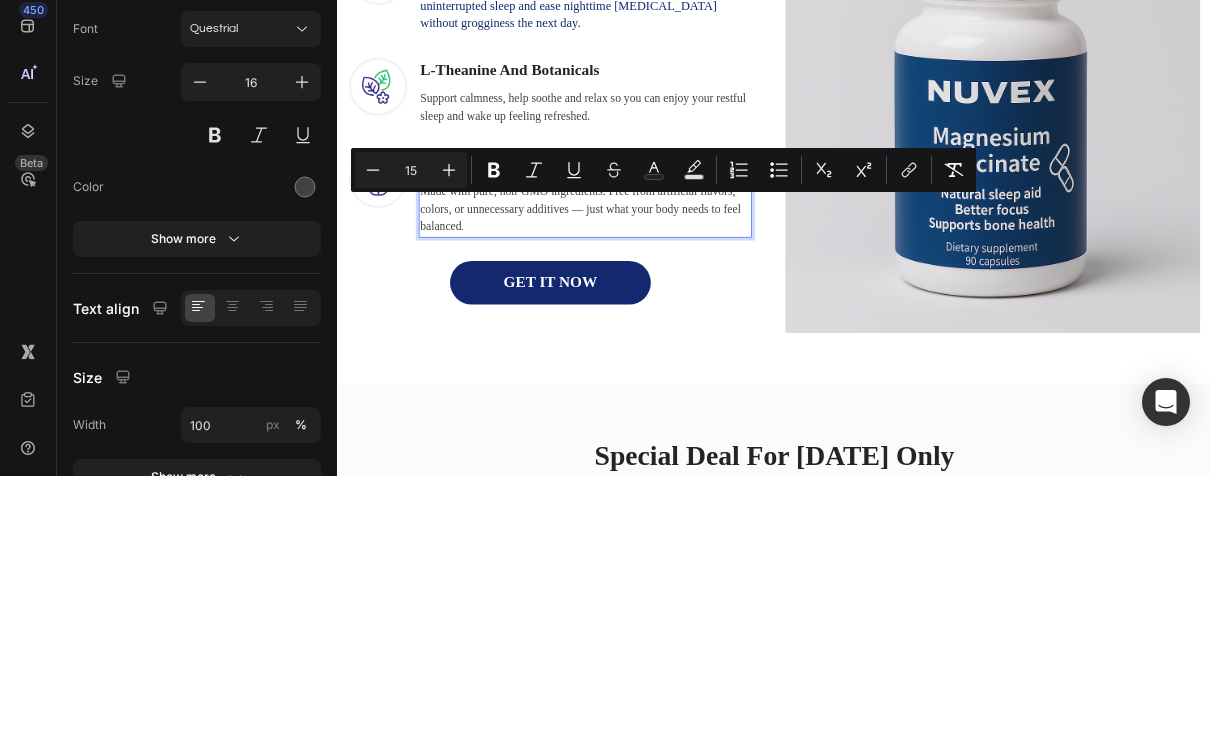 type on "16" 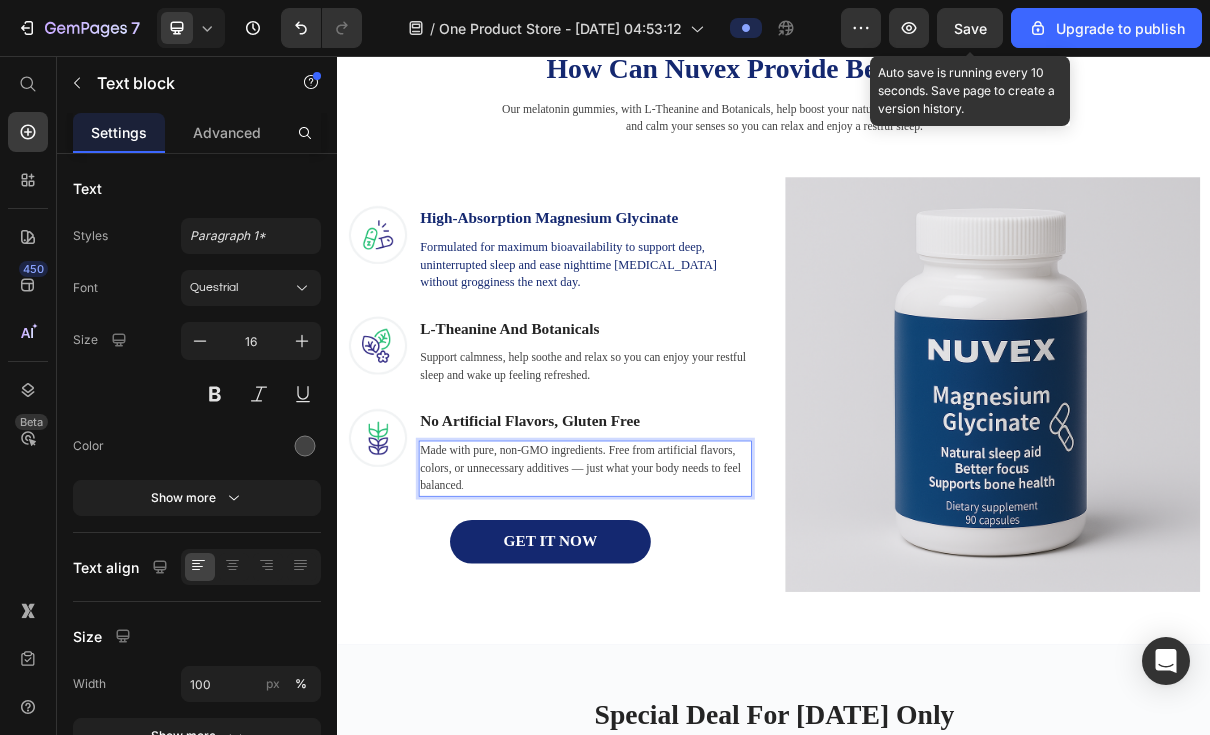 click on "Made with pure, non-GMO ingredients. Free from artificial flavors, colors, or unnecessary additives — just what your body needs to feel balanced" at bounding box center (670, 622) 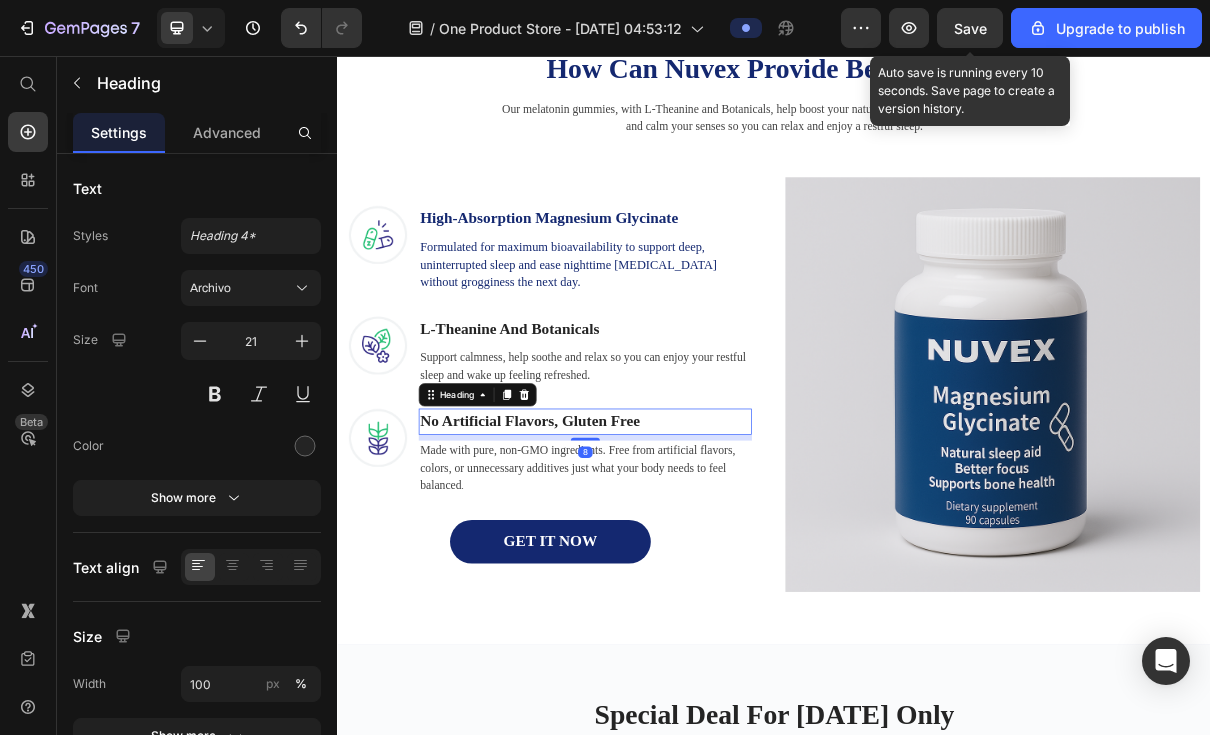 click on "No Artificial Flavors, Gluten Free" at bounding box center [677, 559] 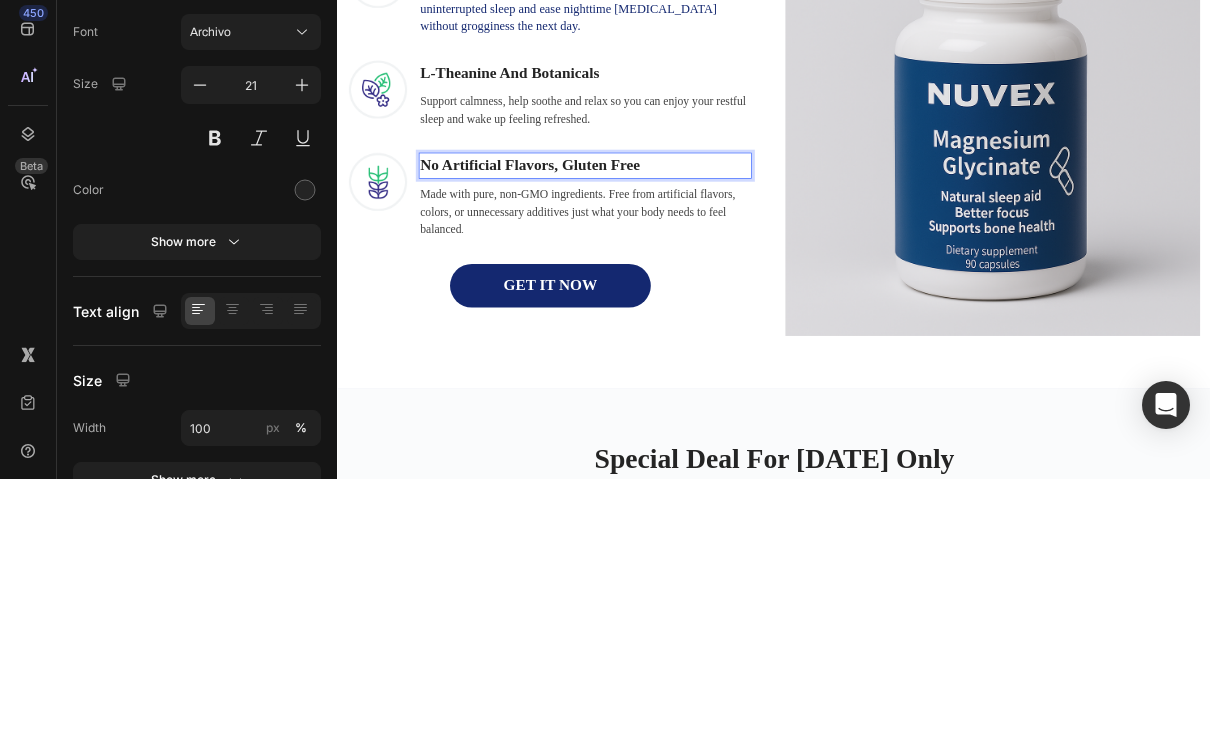 click on "No Artificial Flavors, Gluten Free" at bounding box center (677, 304) 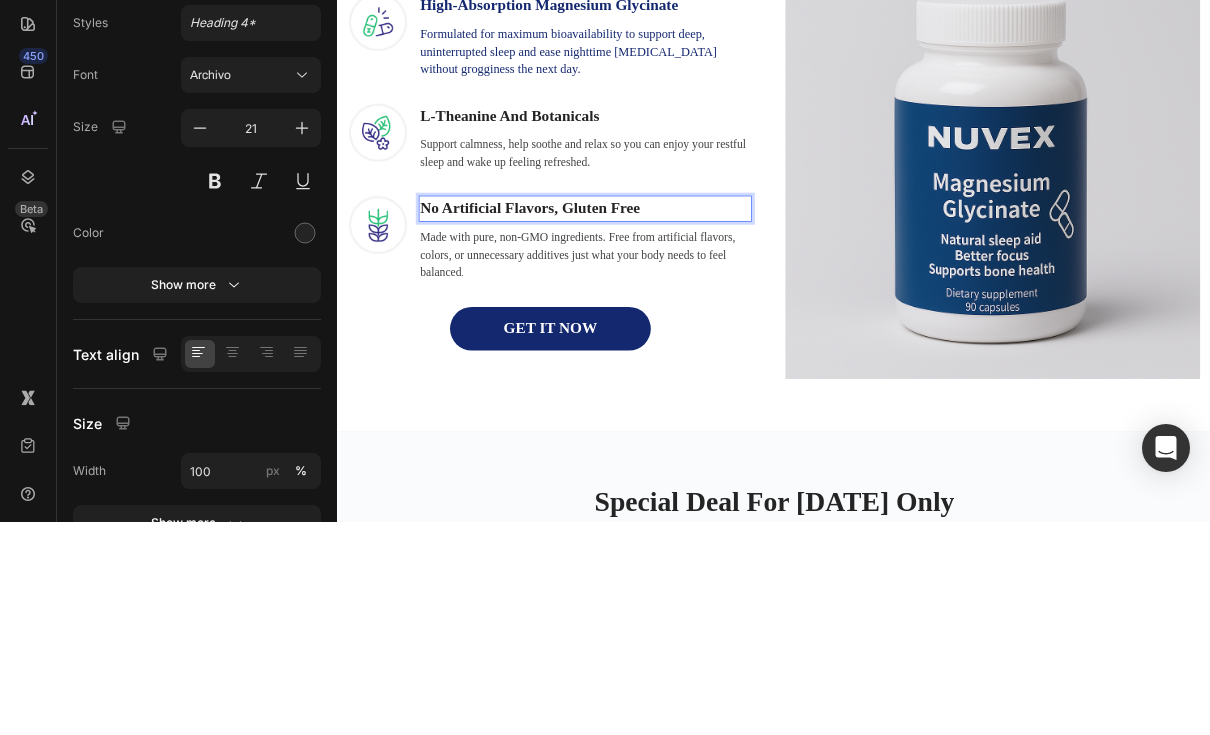 click on "No Artificial Flavors, Gluten Free" at bounding box center [677, 347] 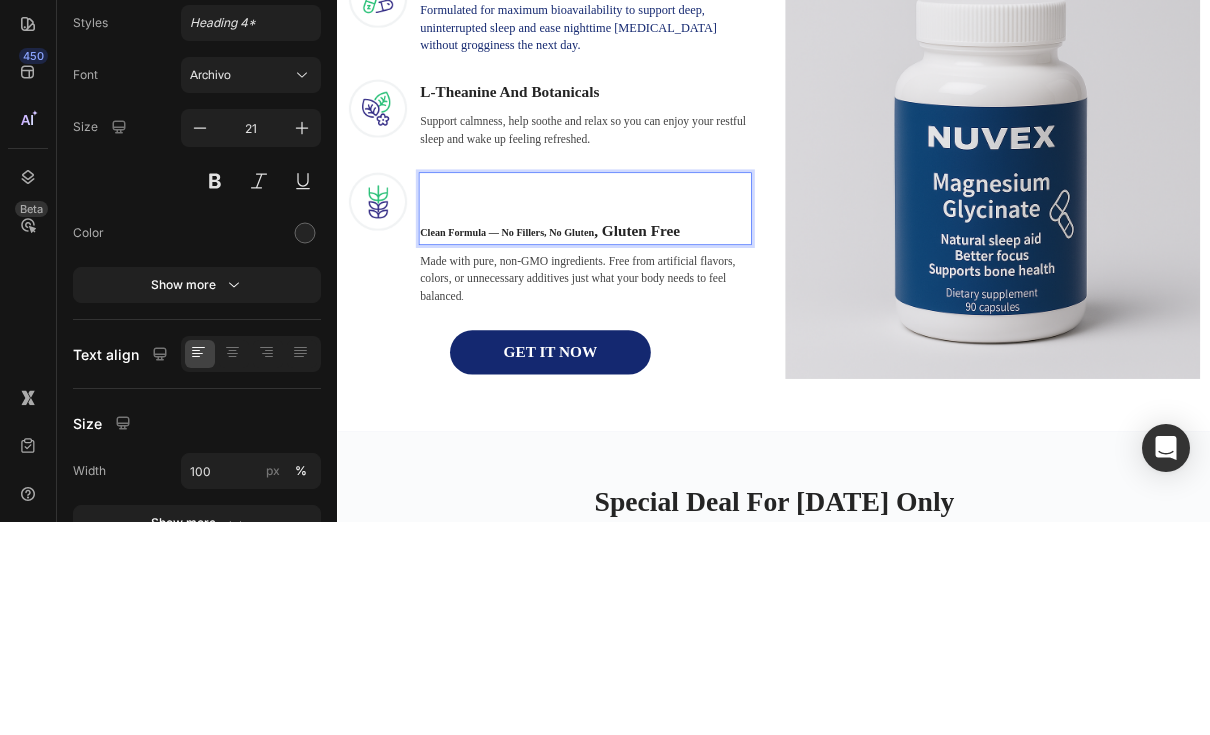 click on "Clean Formula — No Fillers, No Gluten" at bounding box center (569, 379) 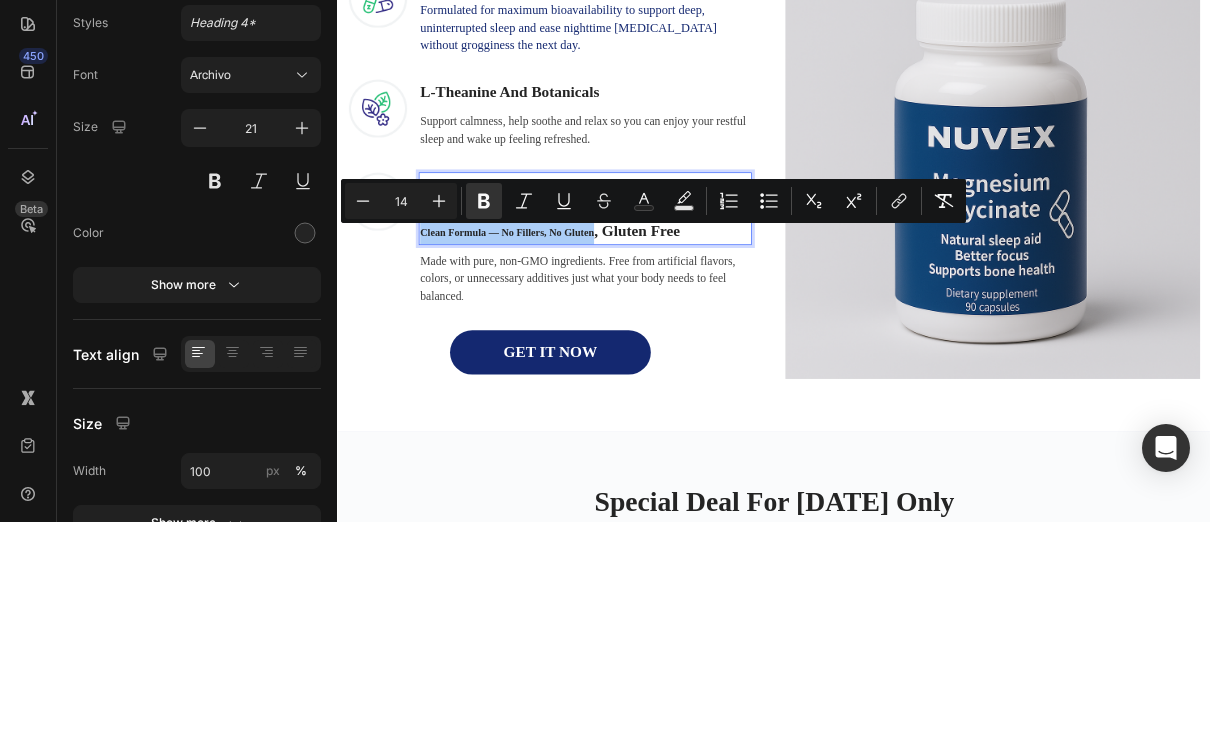 click 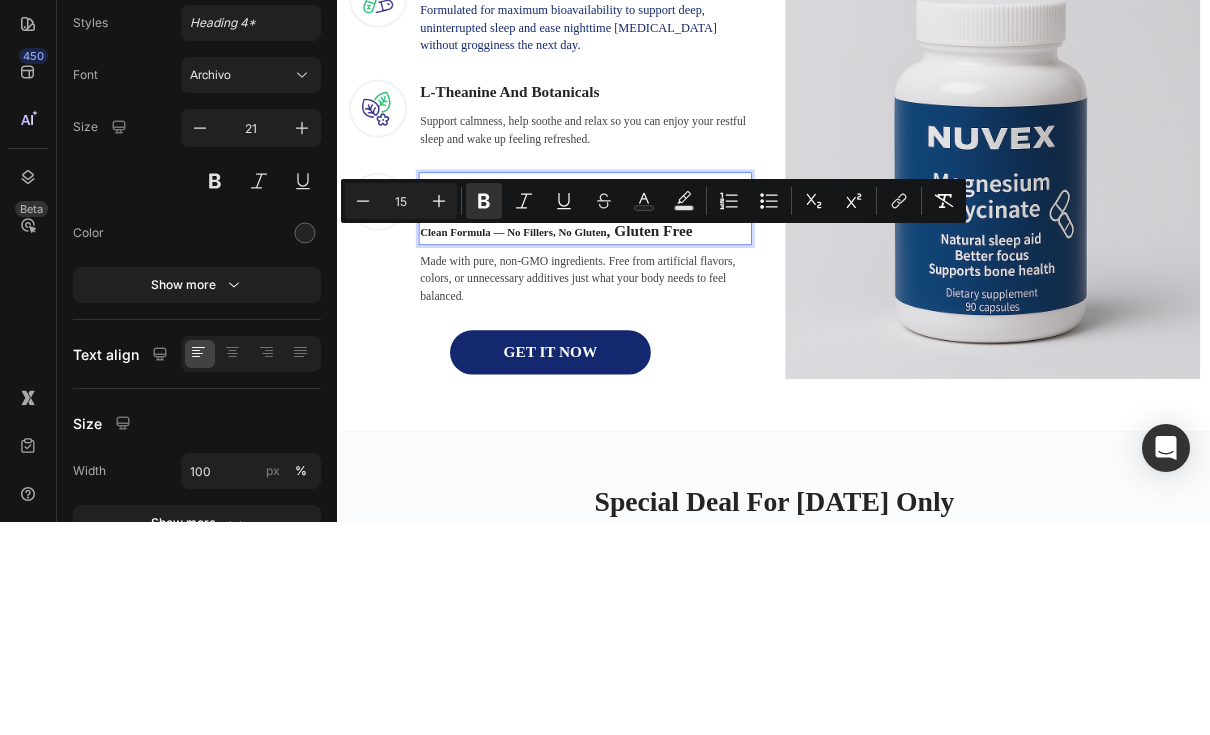 click 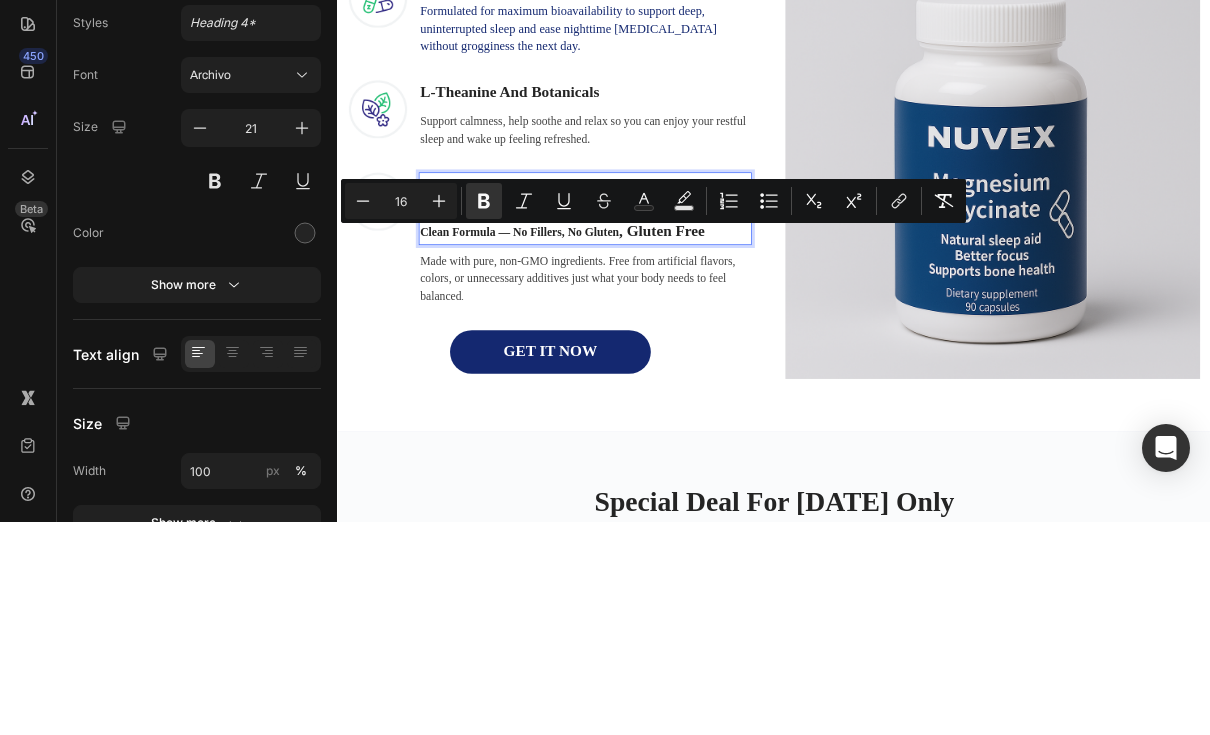 click 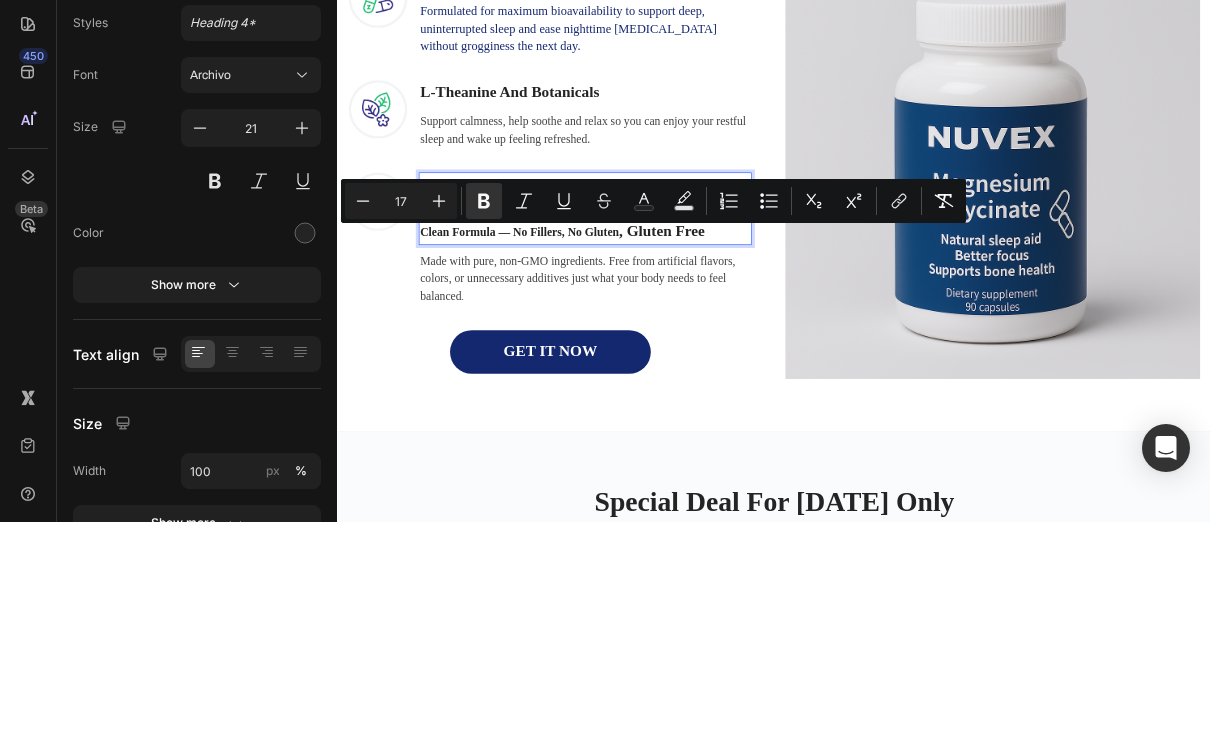 click 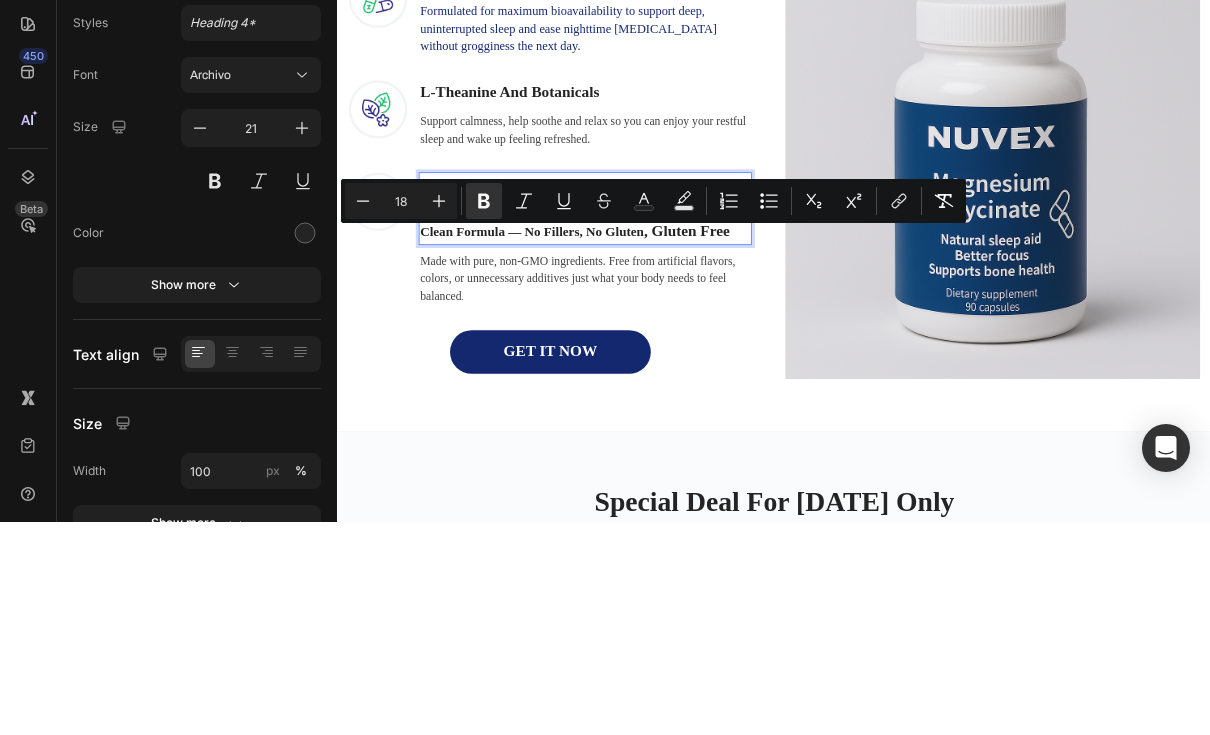 click 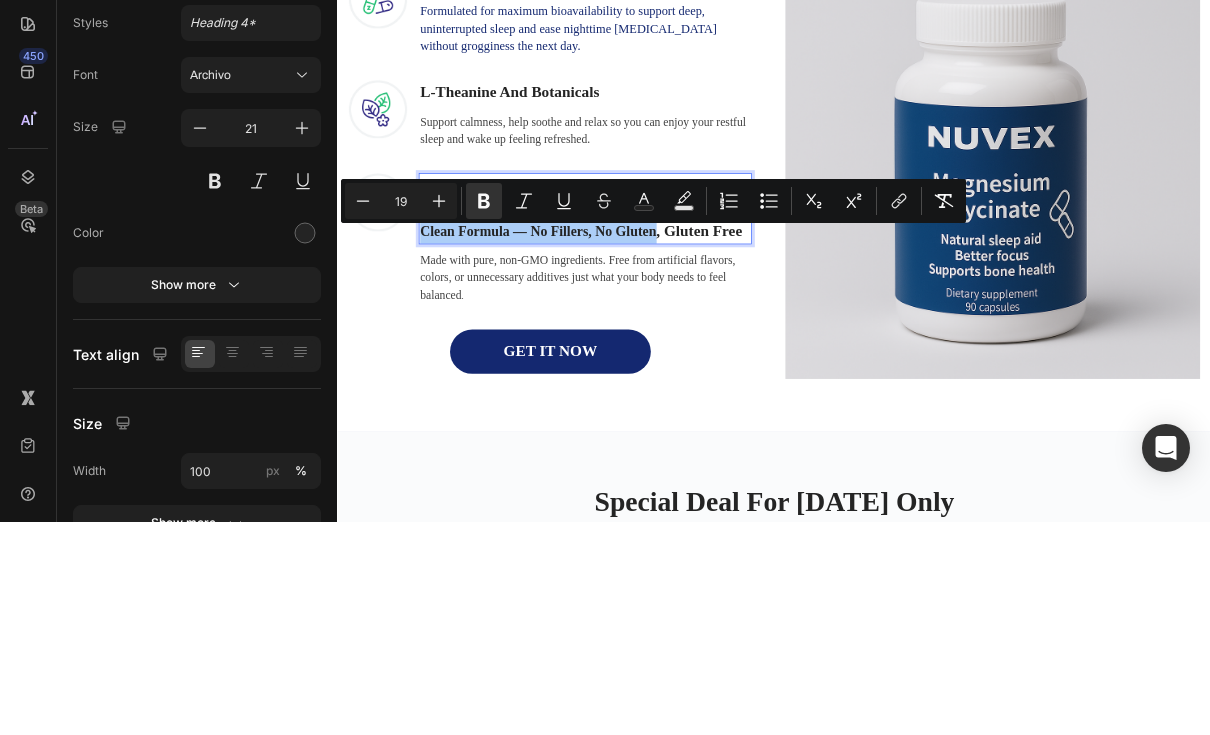 click 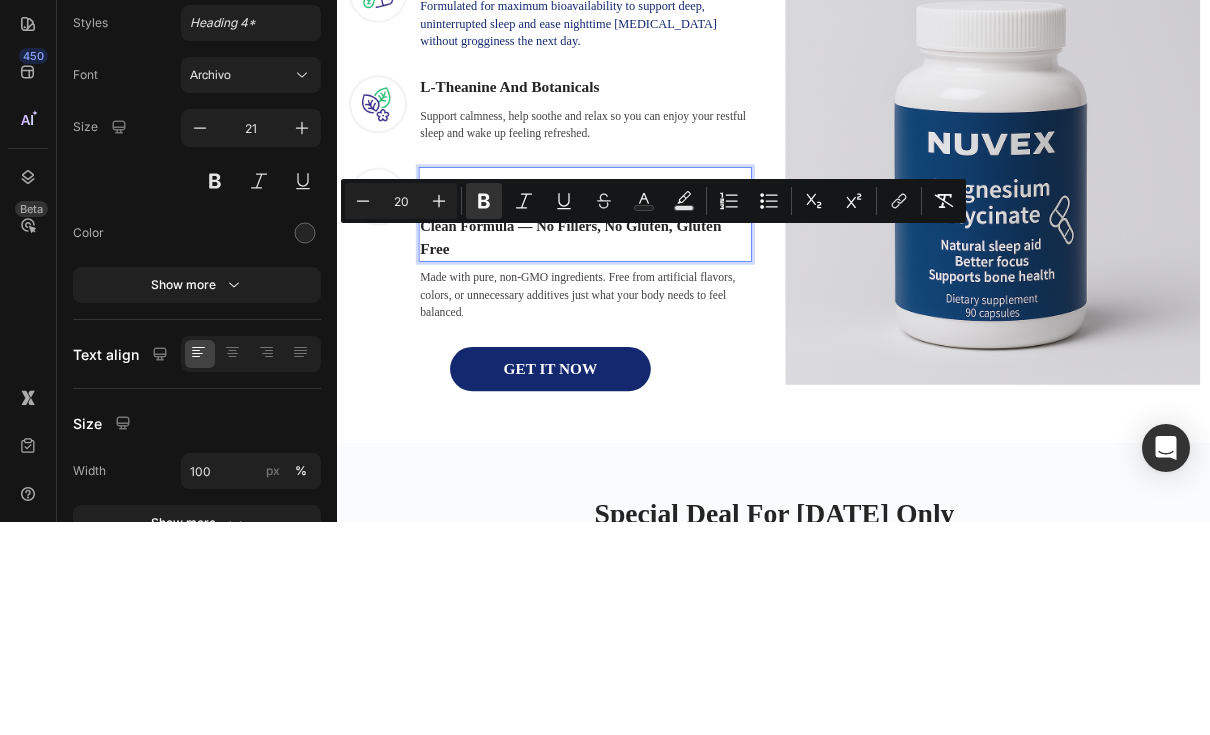 click 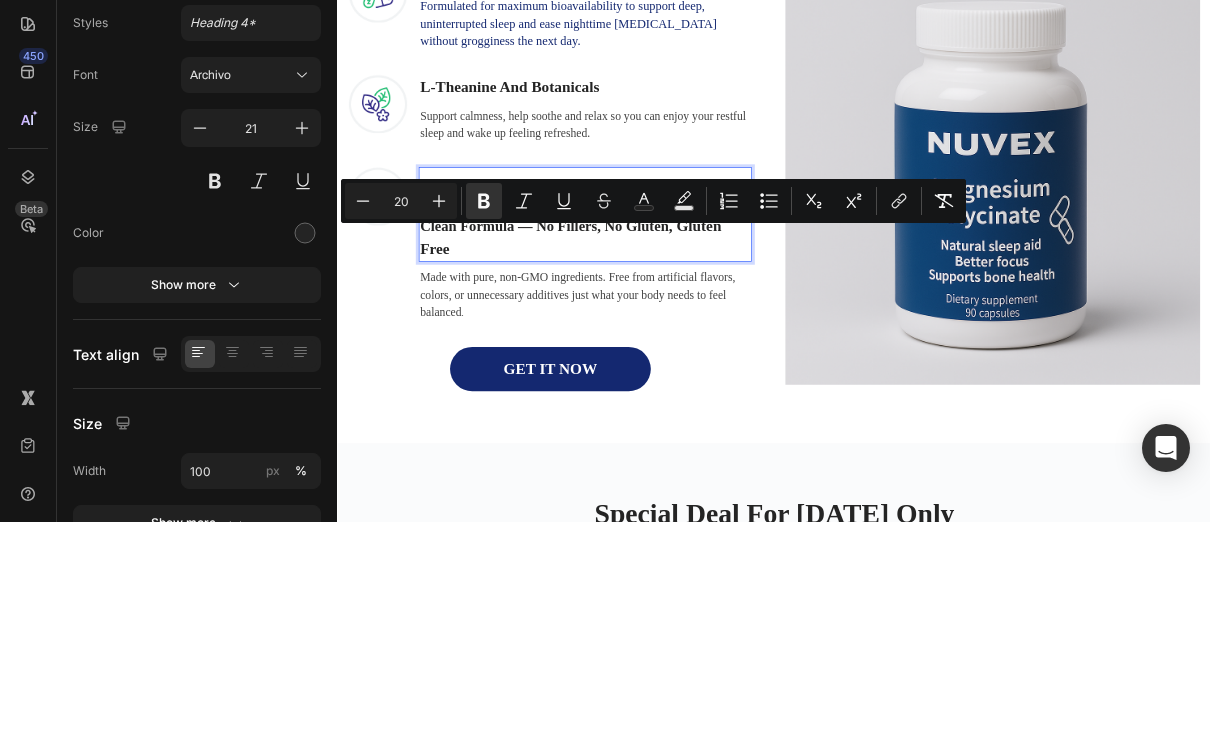 type on "21" 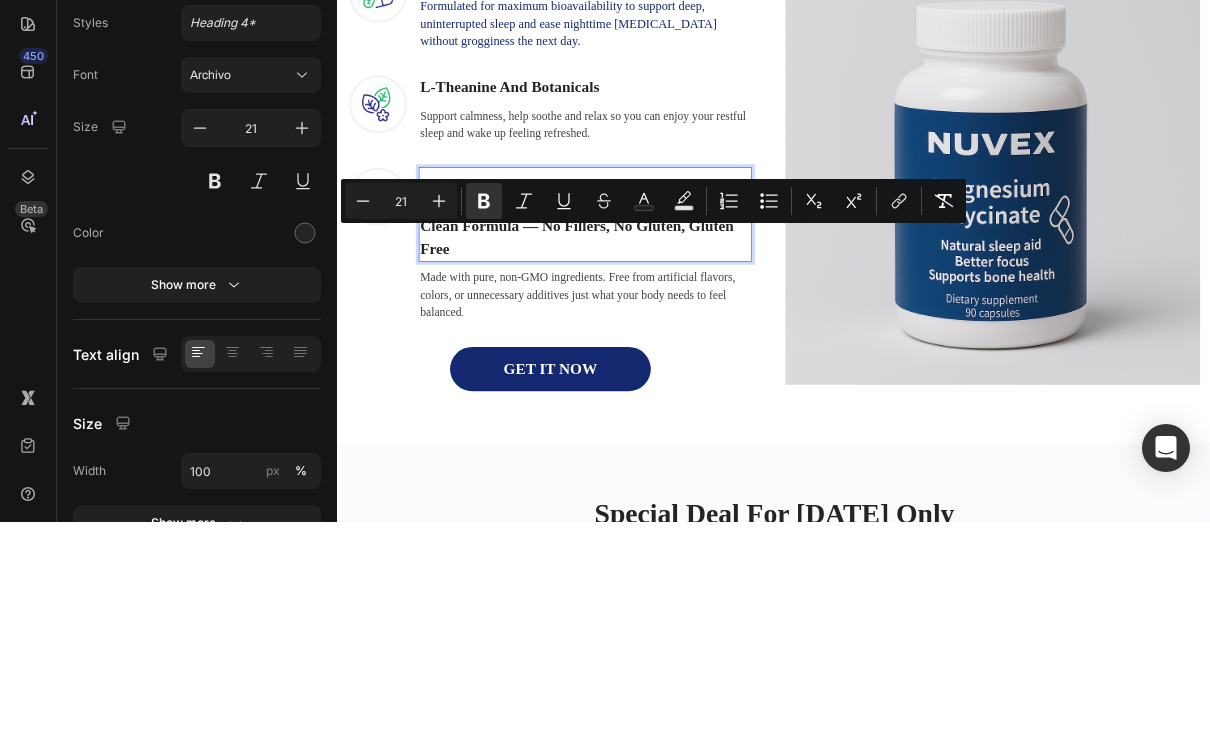 click on "Clean Formula — No Fillers, No Gluten , Gluten Free" at bounding box center [677, 386] 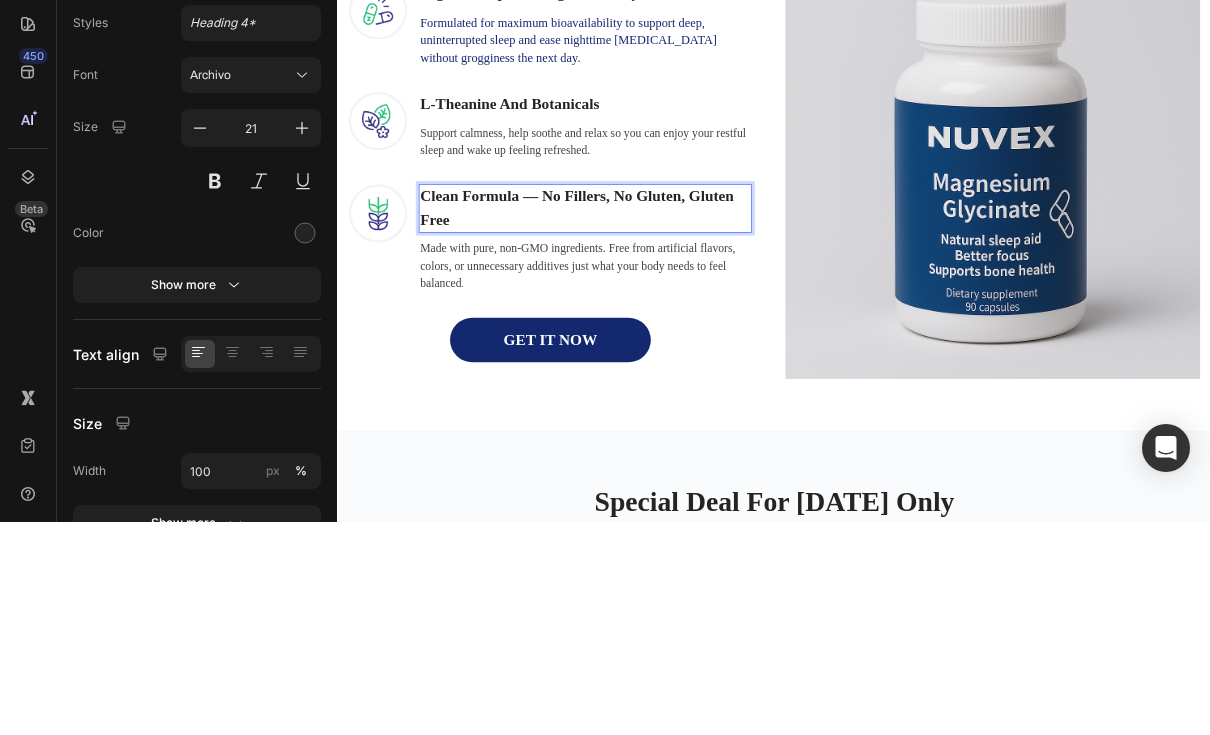 click on "Clean Formula — No Fillers, No Gluten" at bounding box center (629, 330) 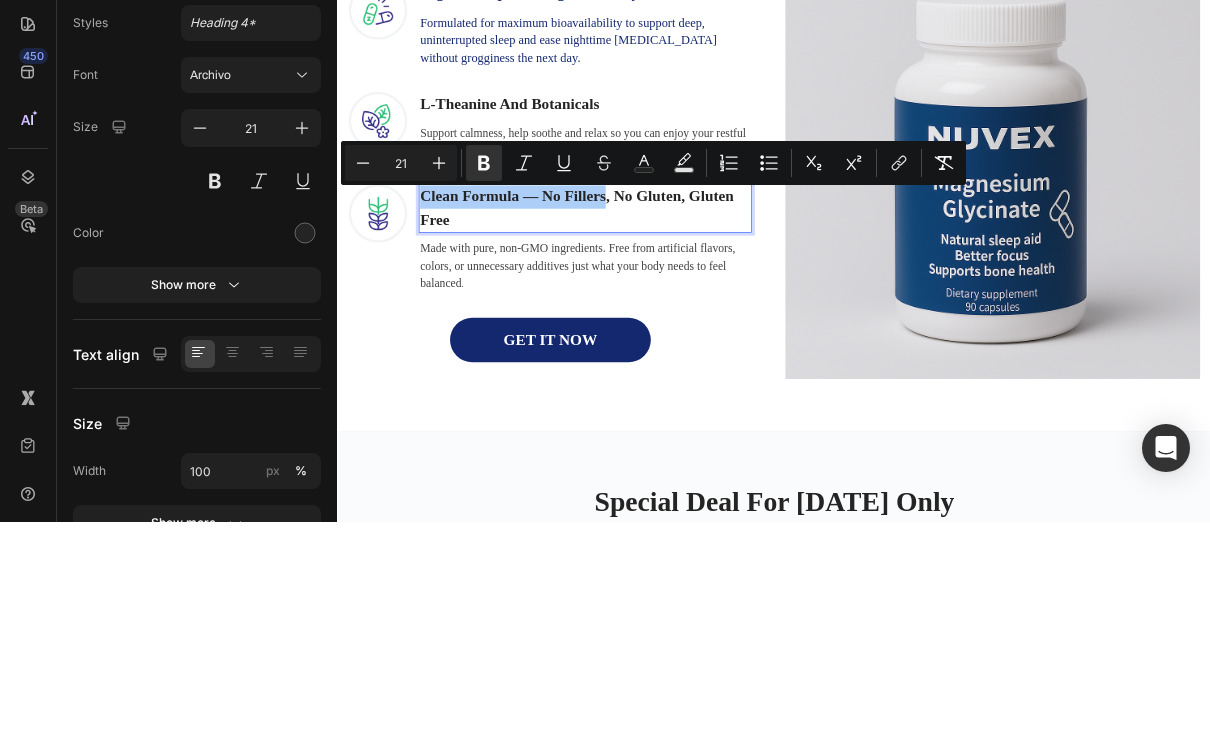 click 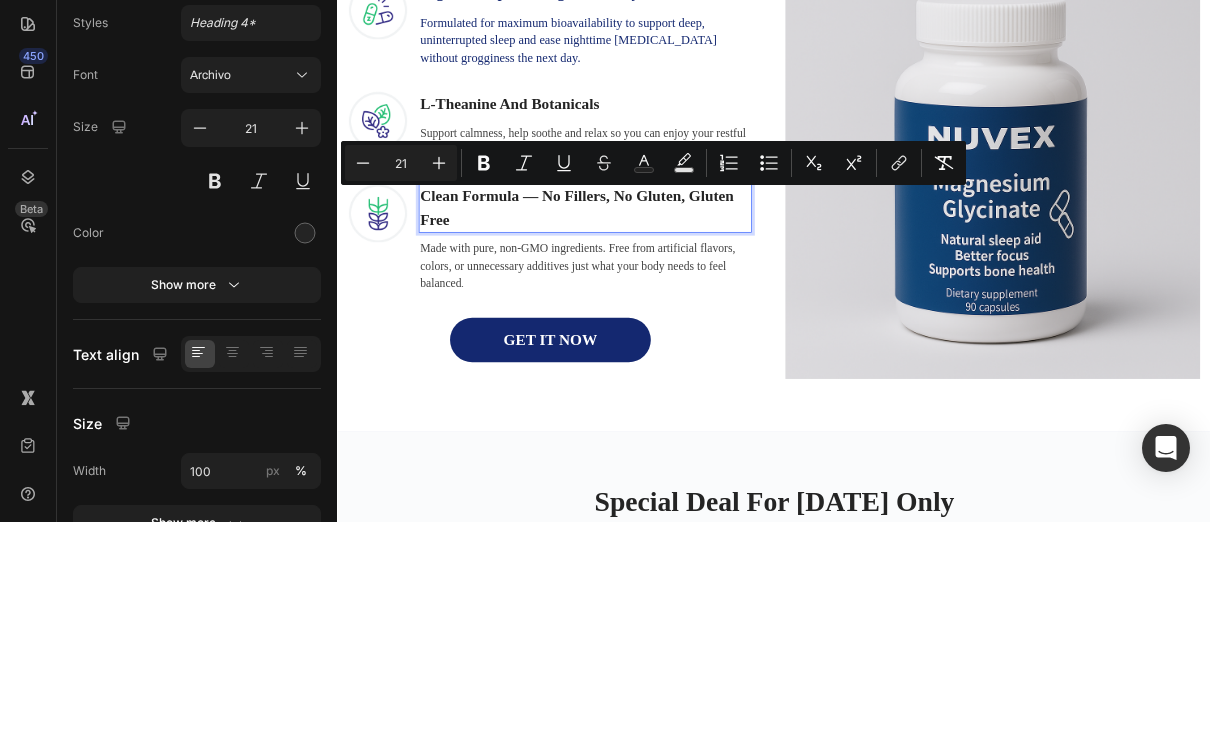 click 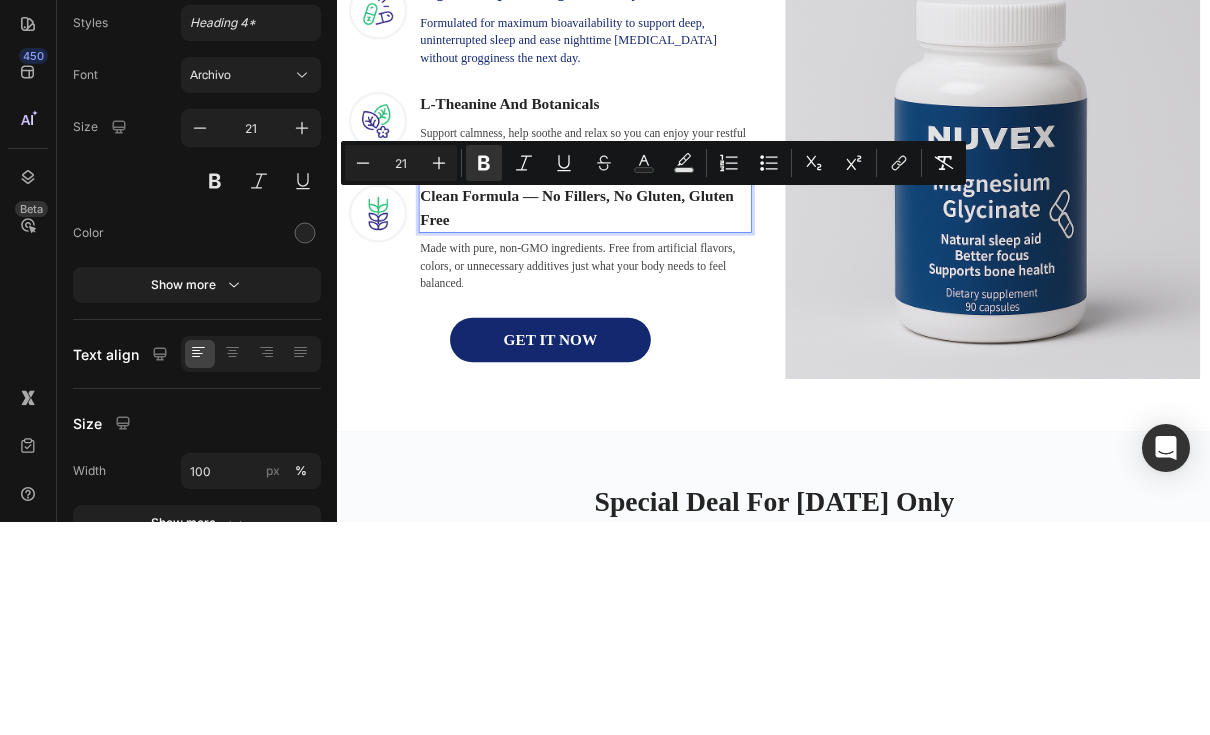 click 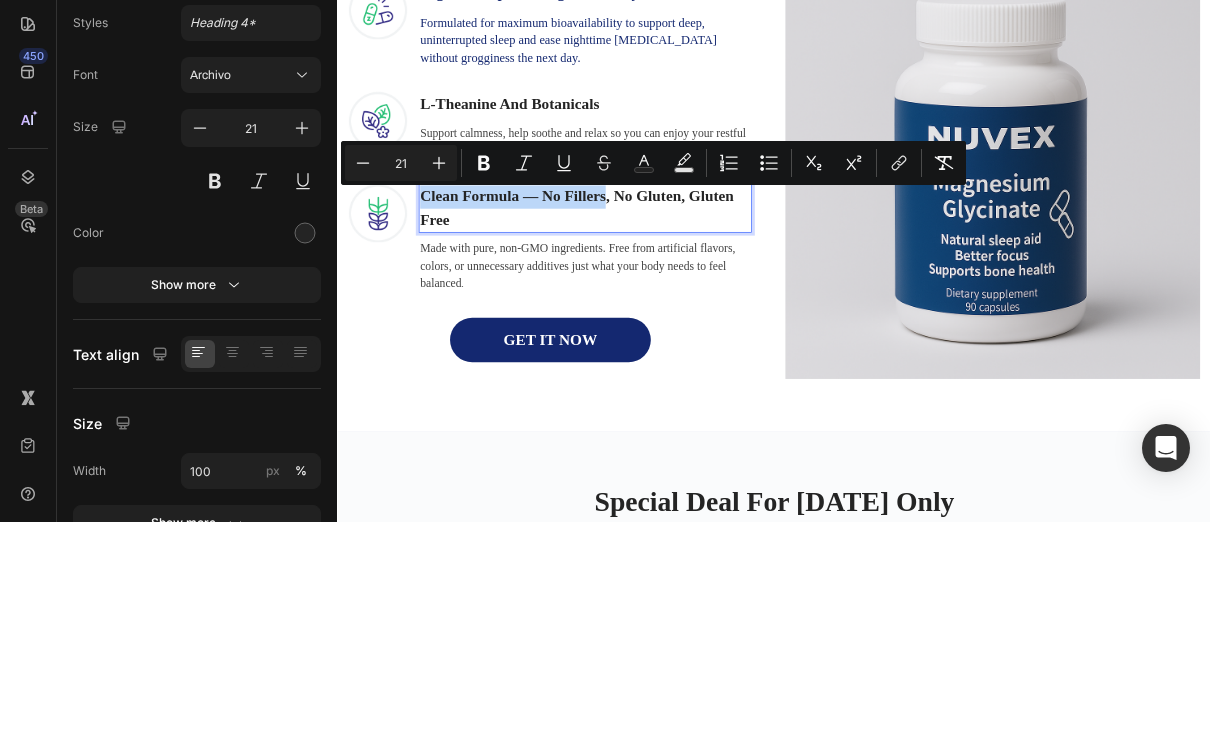 click on ", No Gluten" at bounding box center [756, 330] 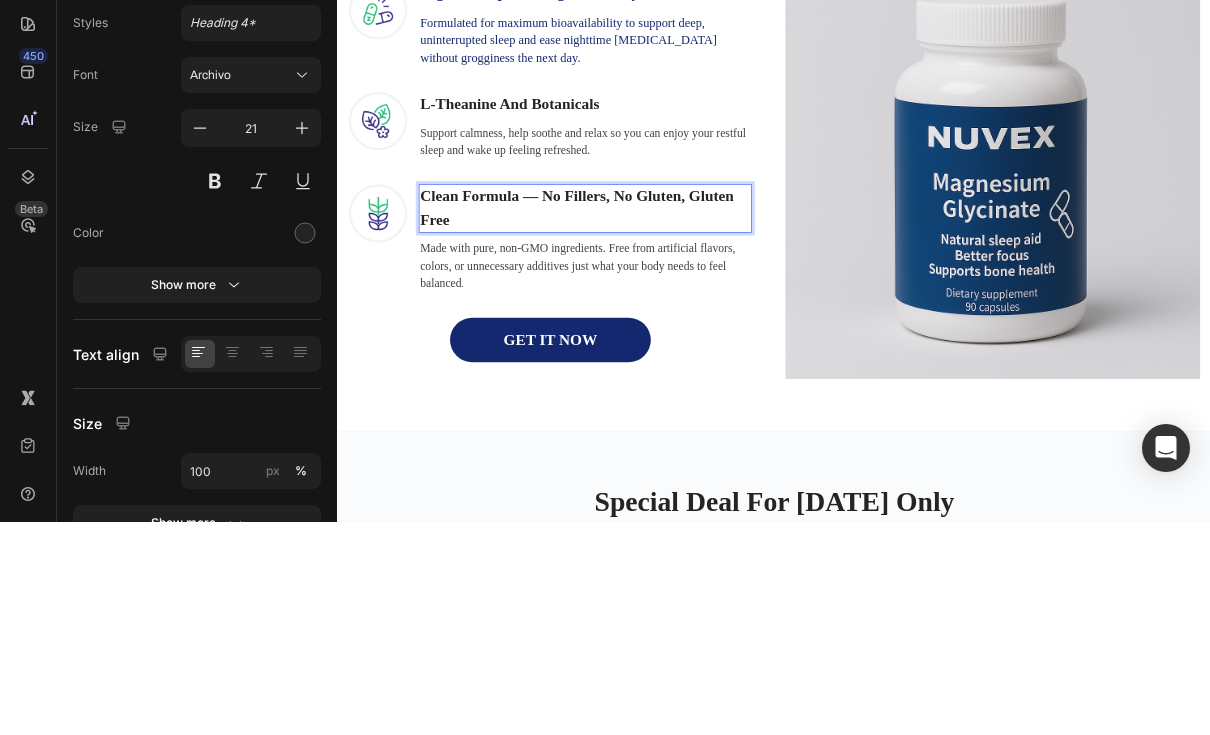 click on "Clean Formula — No Fillers , No Gluten , Gluten Free" at bounding box center [677, 346] 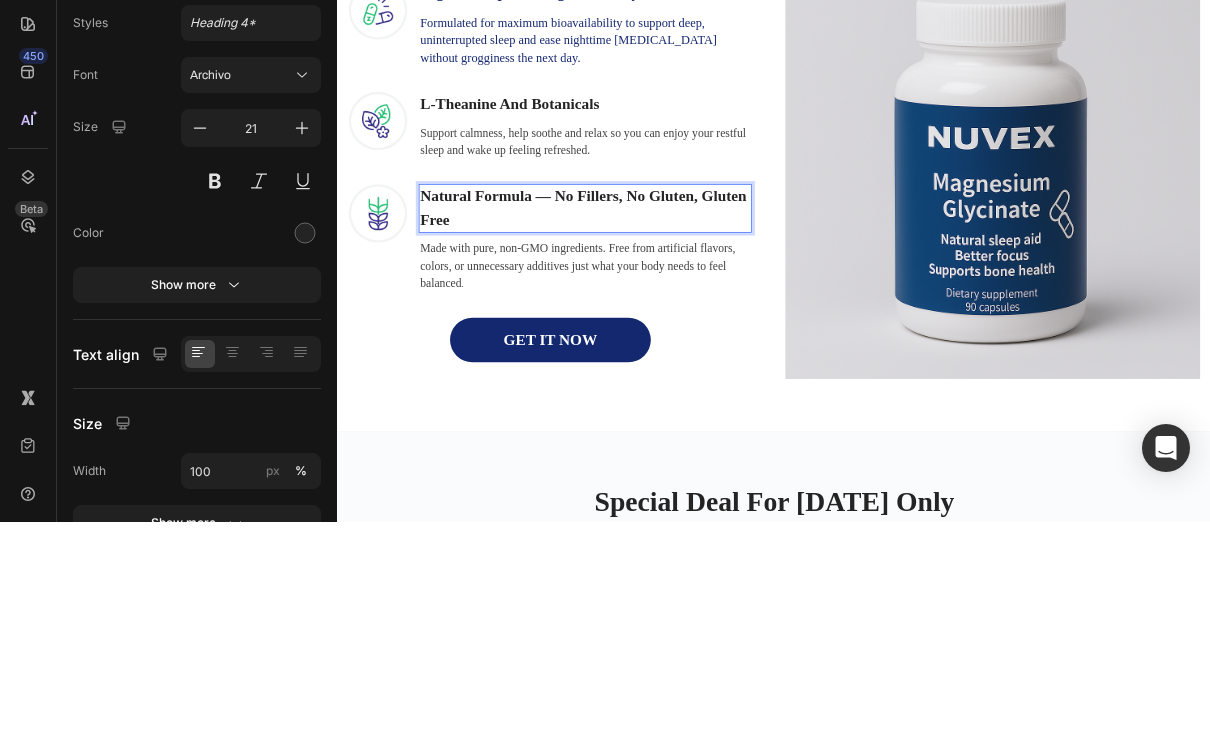 click on "Natural Formula — No Fillers , No Gluten , Gluten Free" at bounding box center [677, 346] 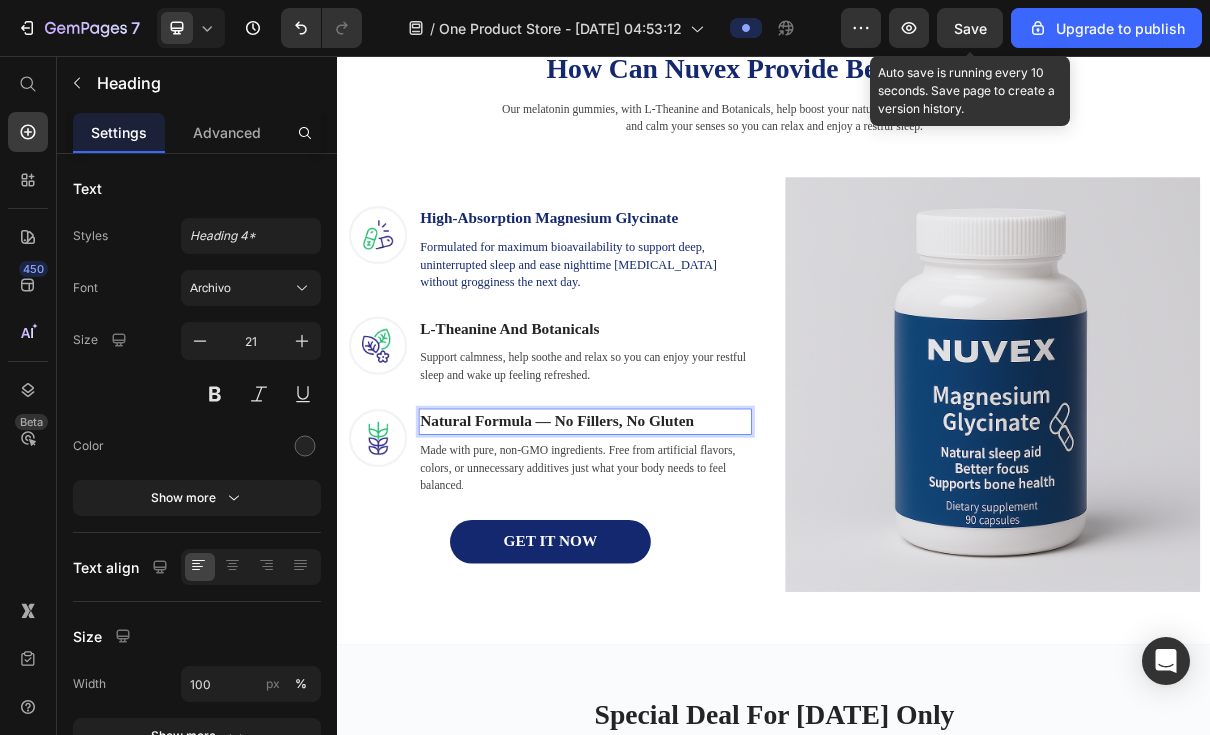 click at bounding box center (305, 446) 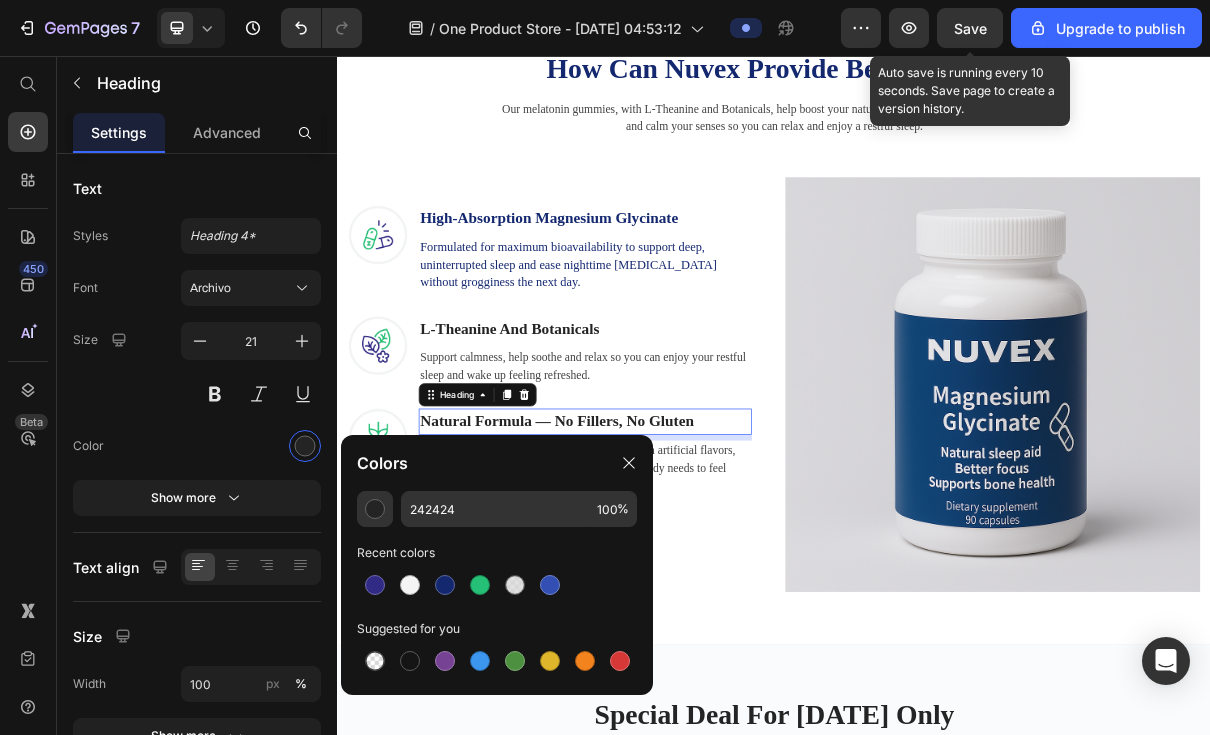 click at bounding box center [445, 585] 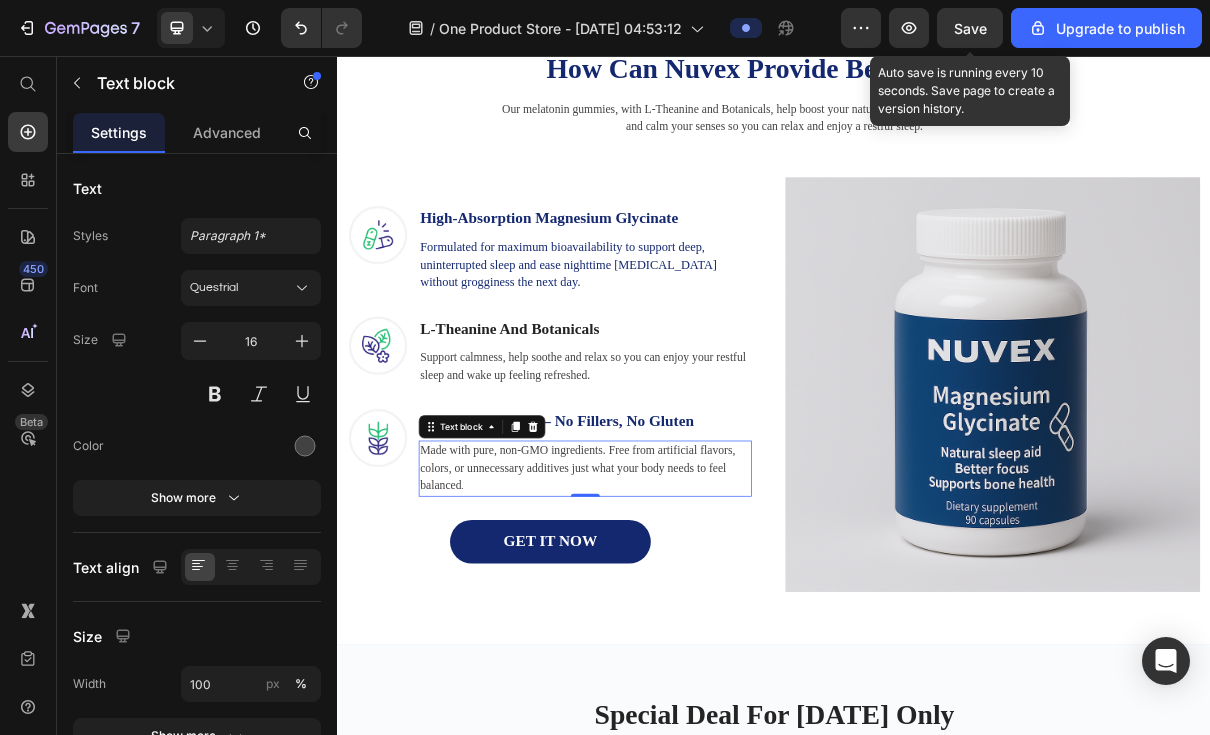 click at bounding box center (305, 446) 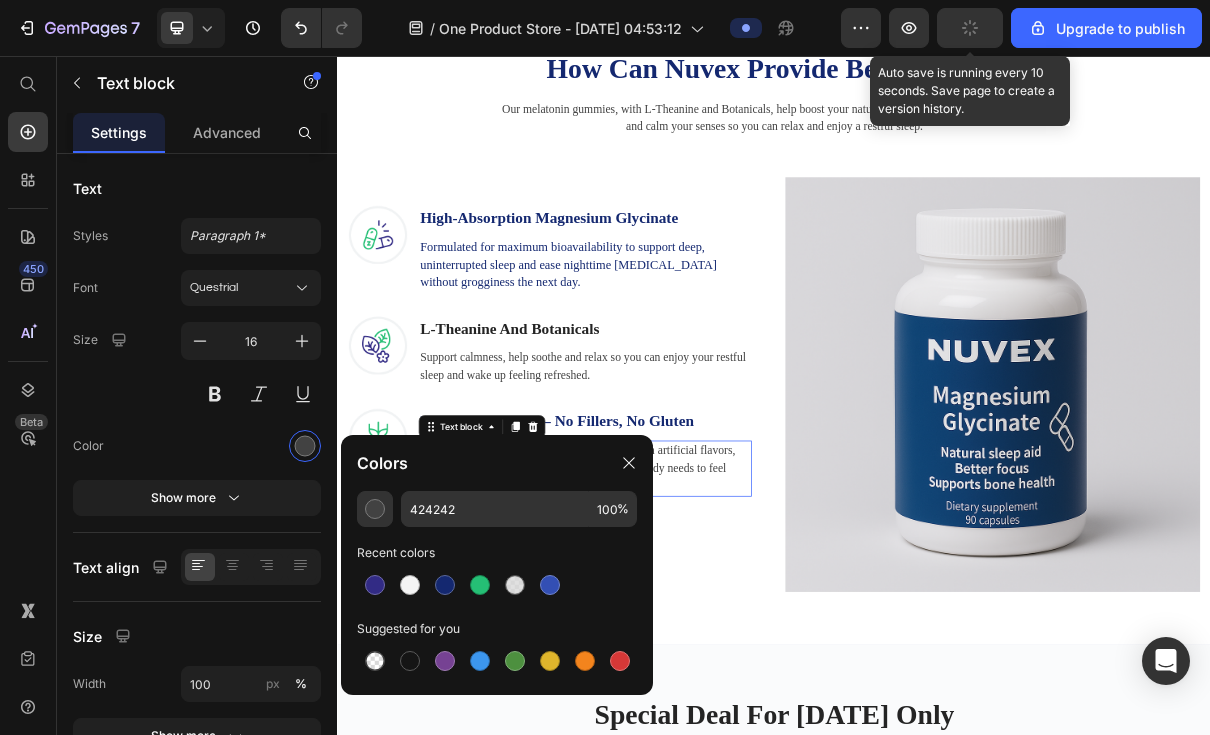 click at bounding box center (445, 585) 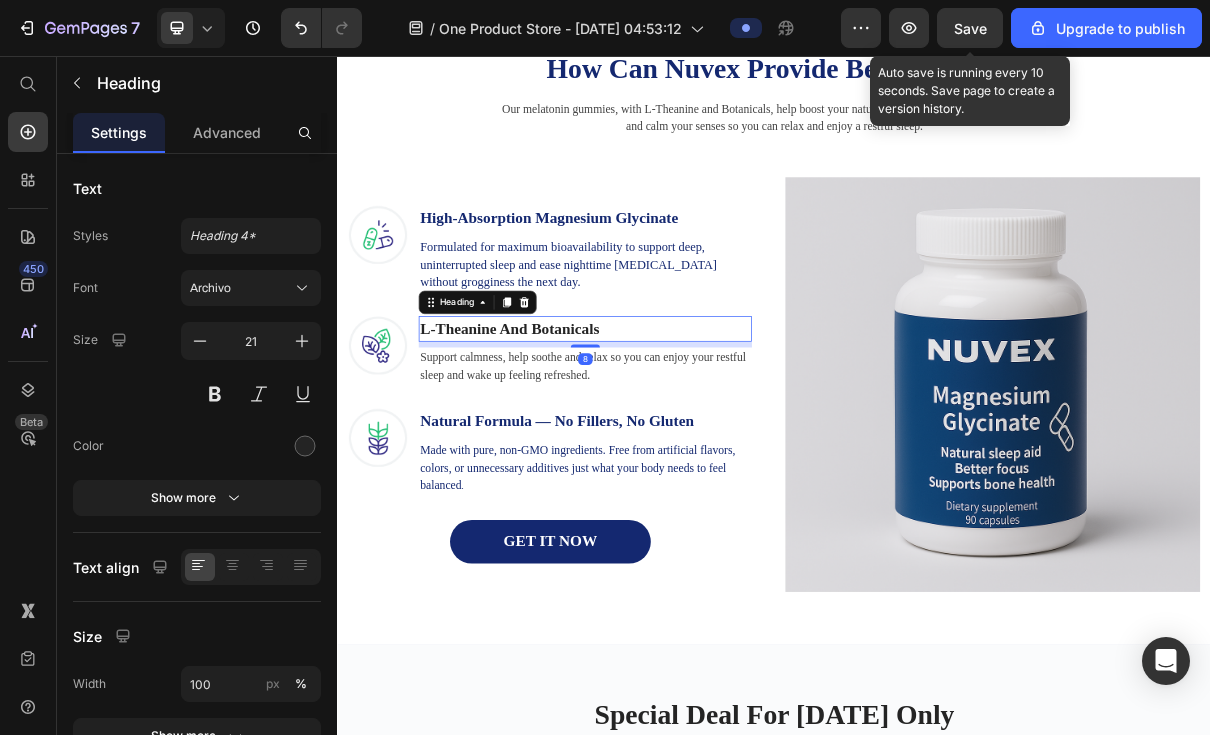 click on "L-Theanine And Botanicals" at bounding box center (677, 432) 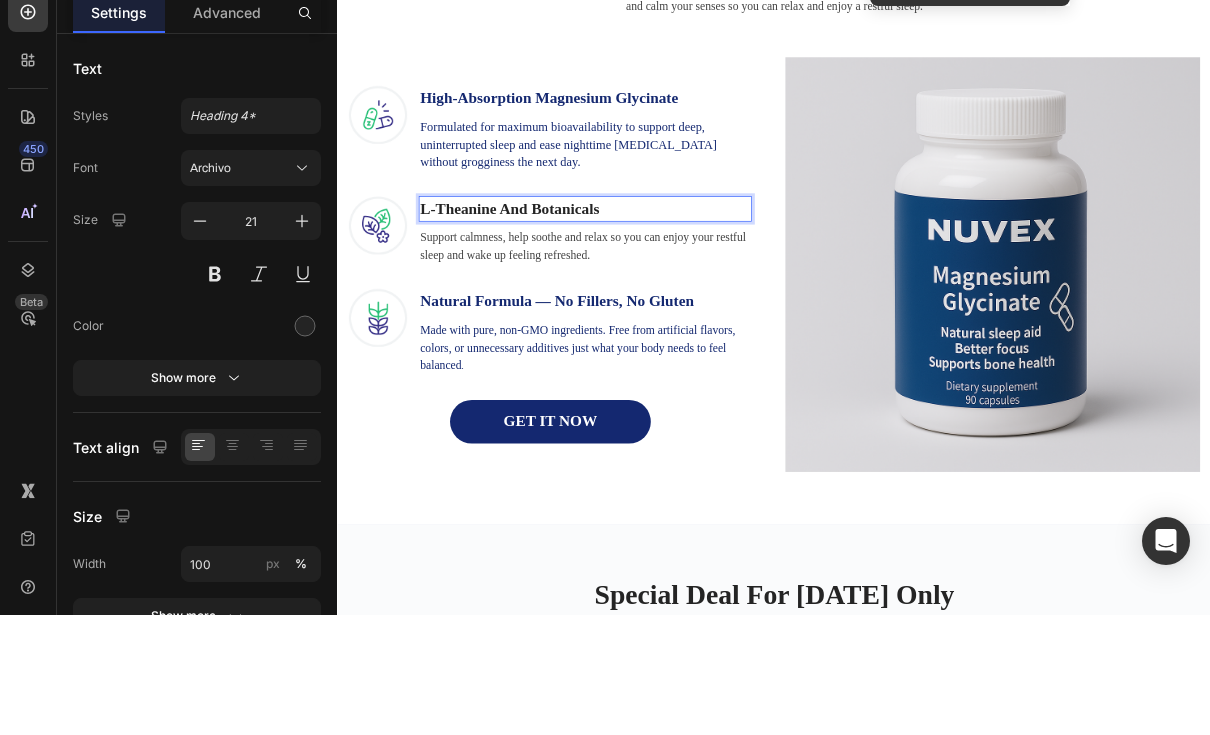 click on "L-Theanine And Botanicals" at bounding box center [677, 313] 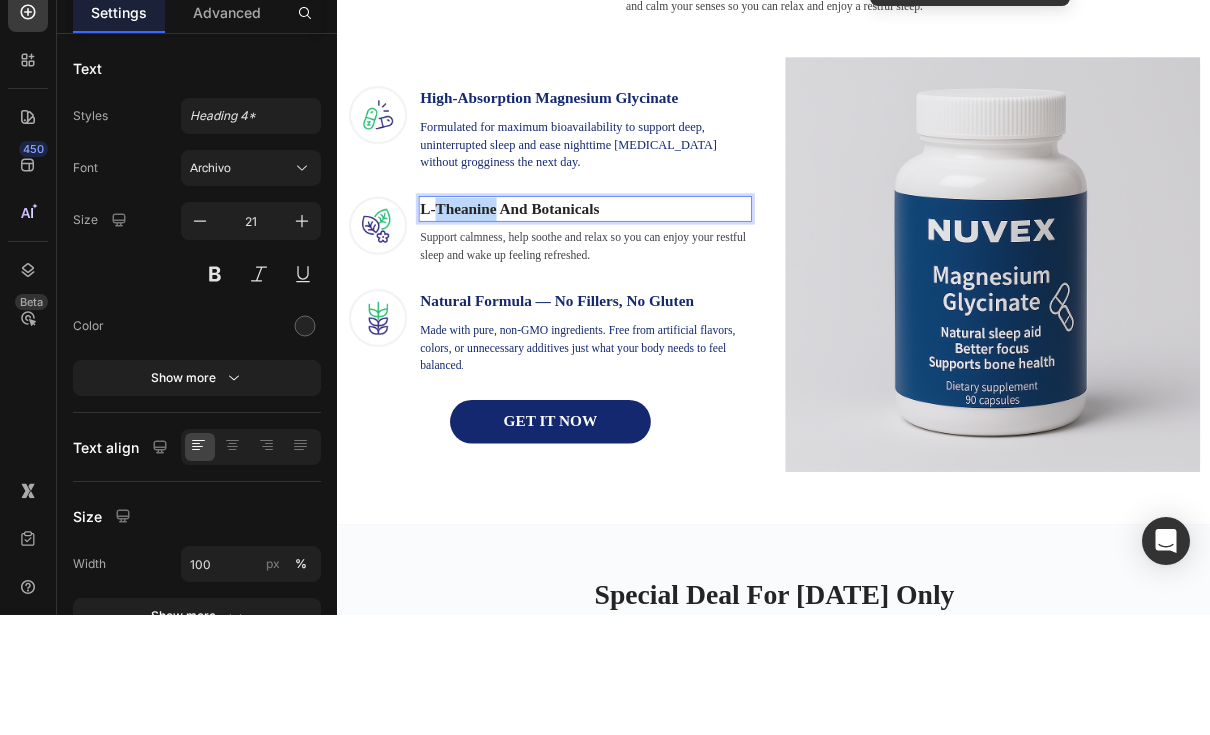 click on "L-Theanine And Botanicals" at bounding box center [677, 313] 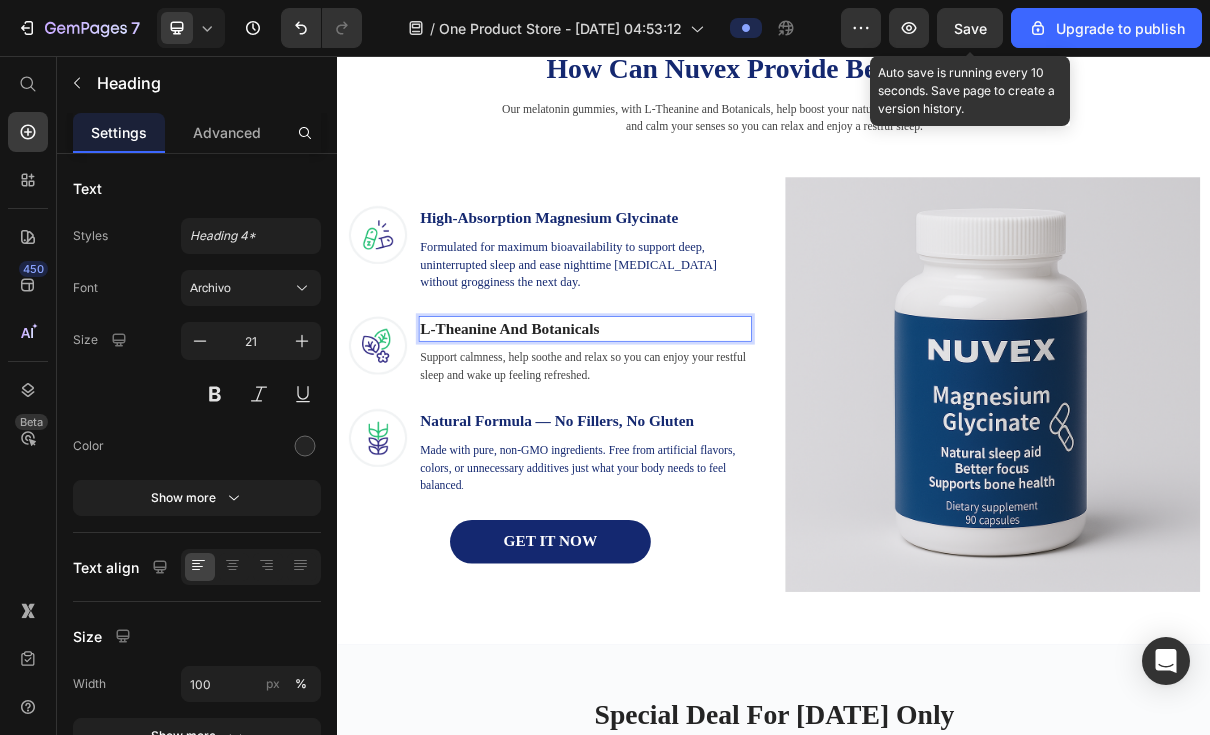 click on "L-Theanine And Botanicals" at bounding box center [677, 432] 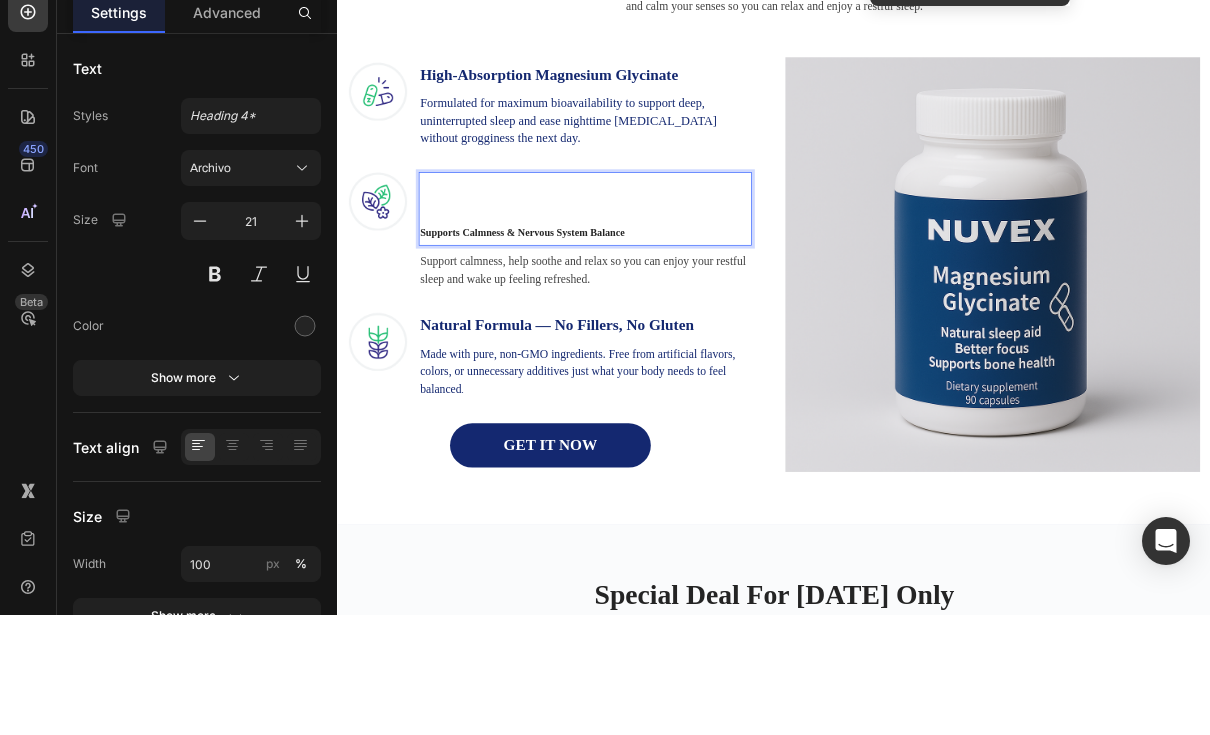 click on "Supports Calmness & Nervous System Balance" at bounding box center [590, 344] 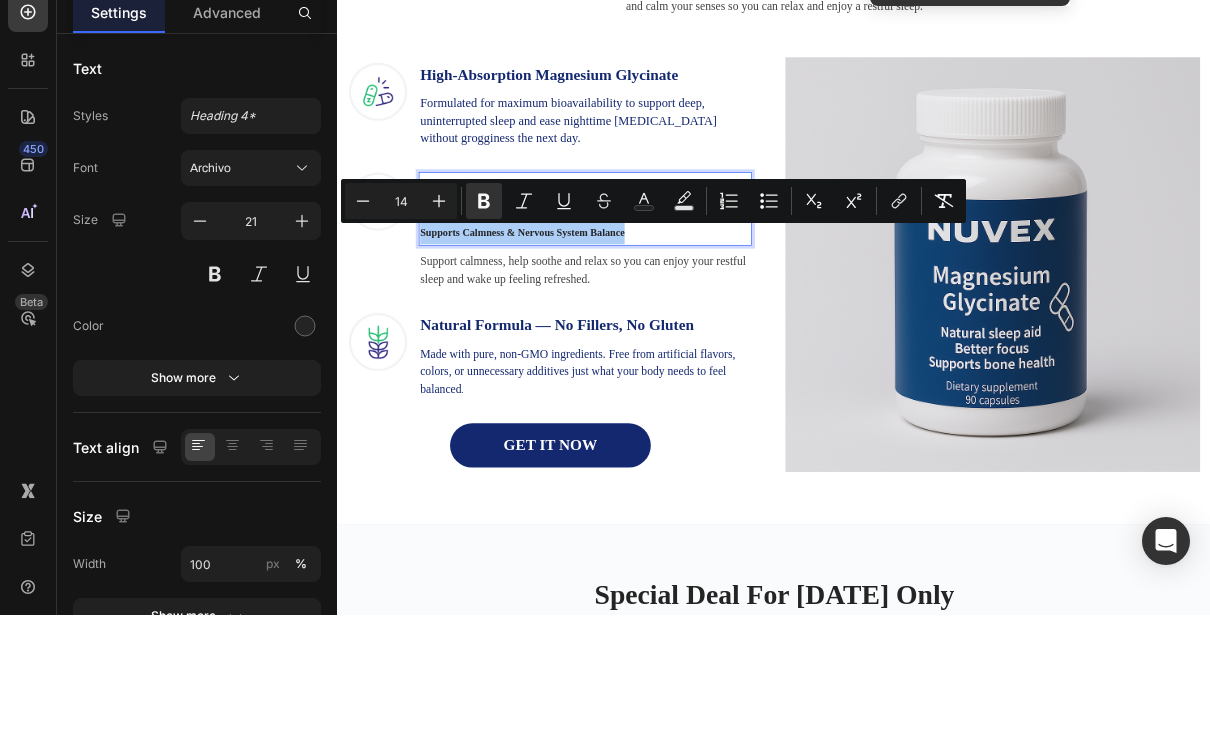 click 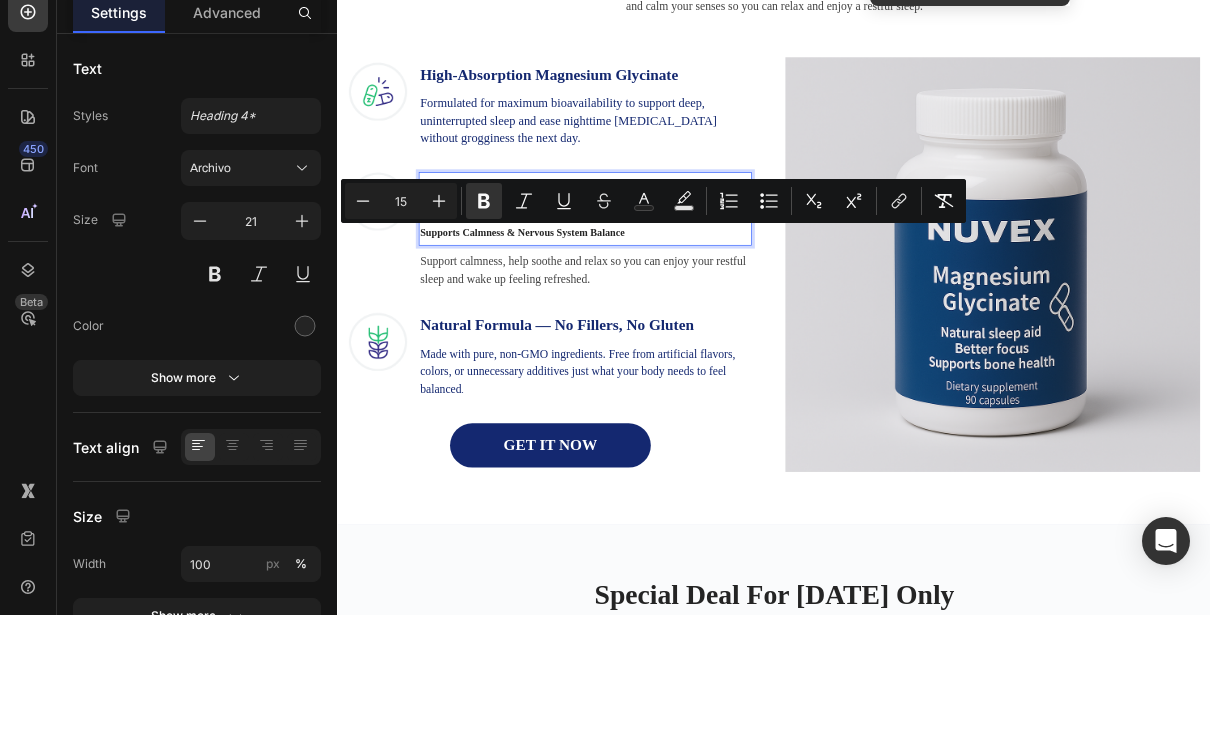 click 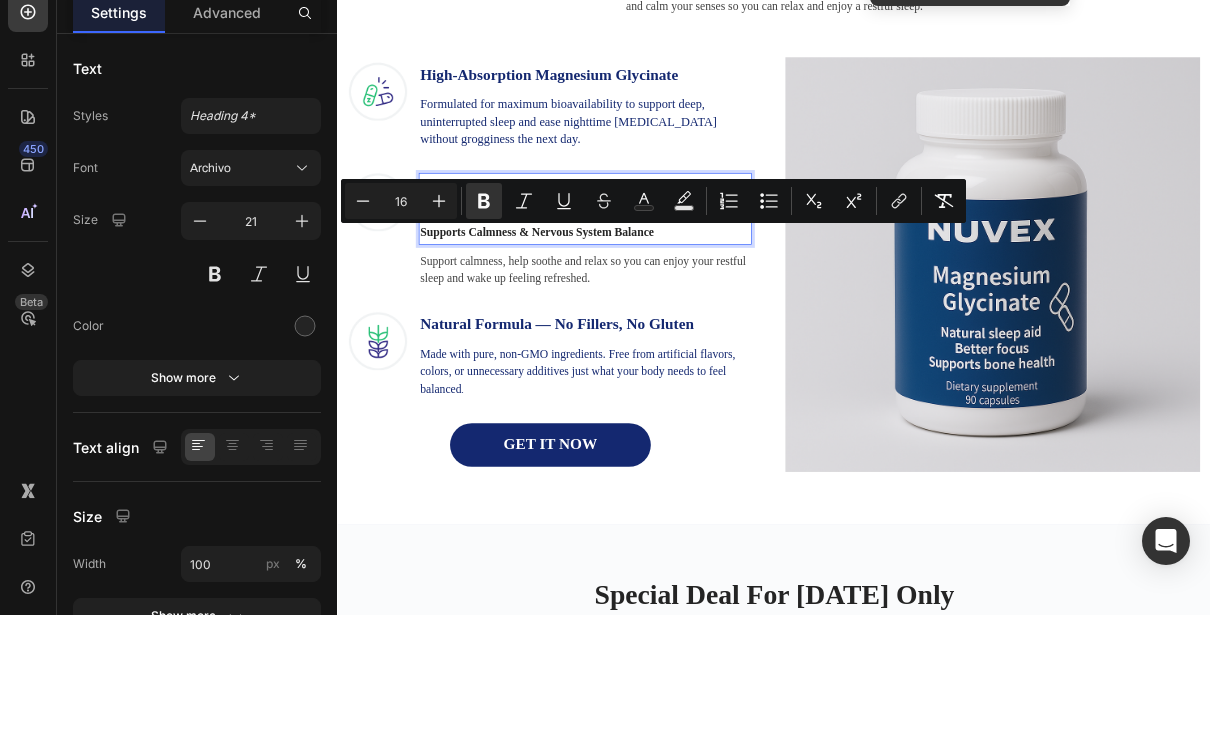 click 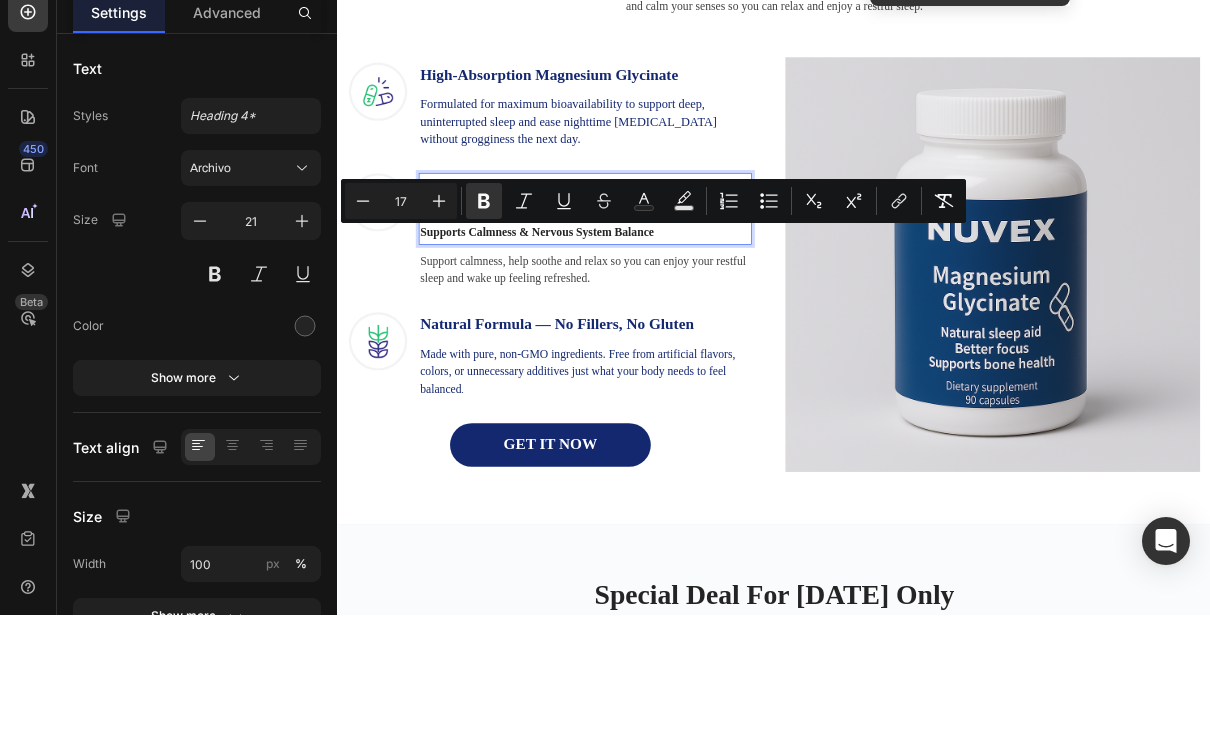 click 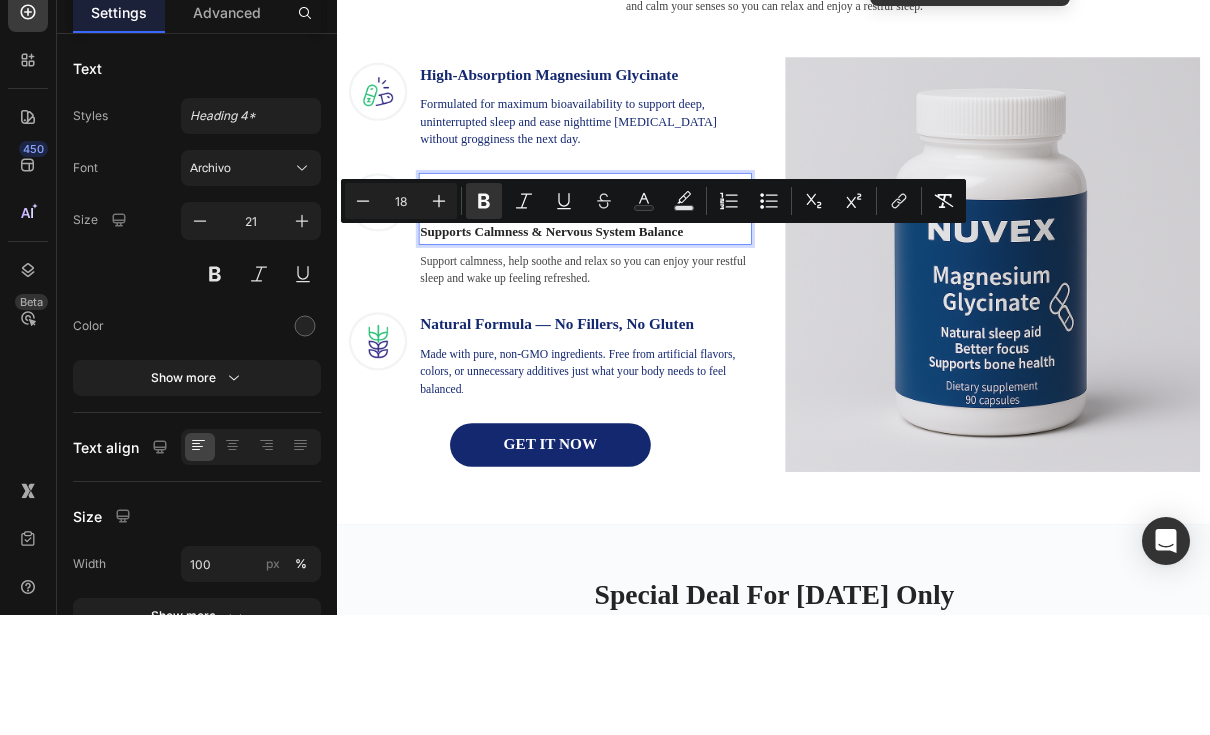 click 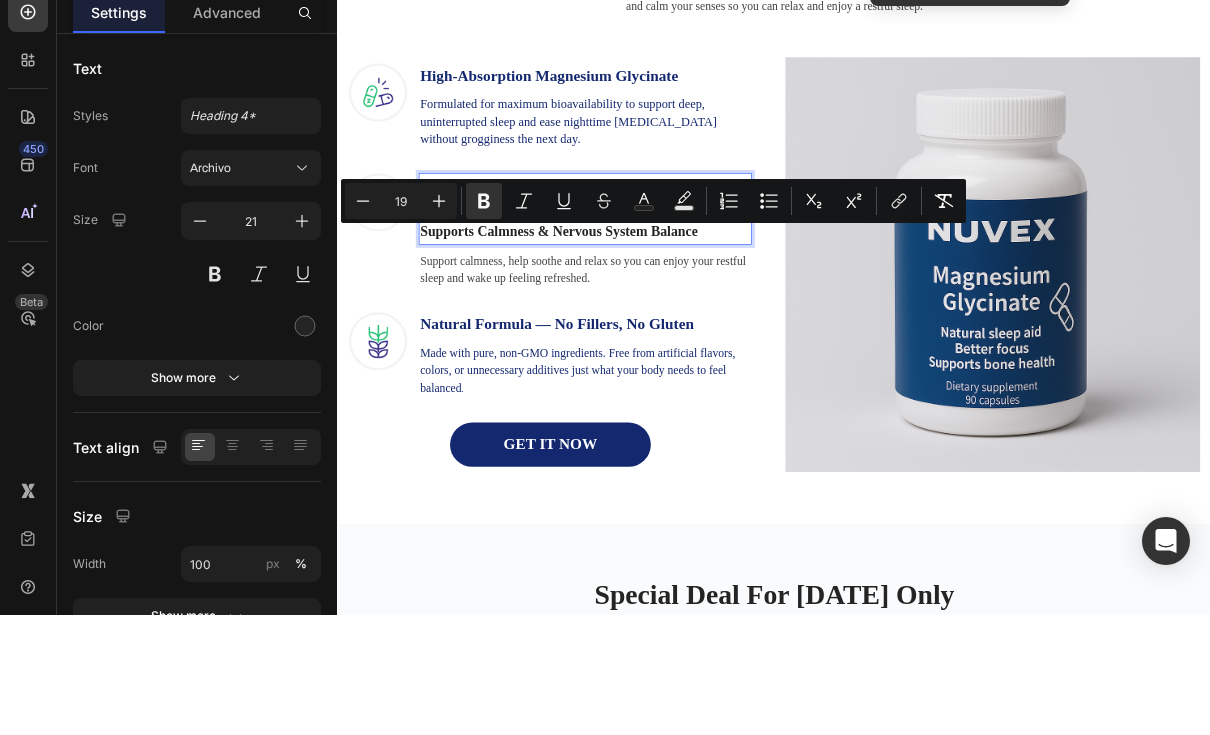 click on "Plus" at bounding box center [439, 321] 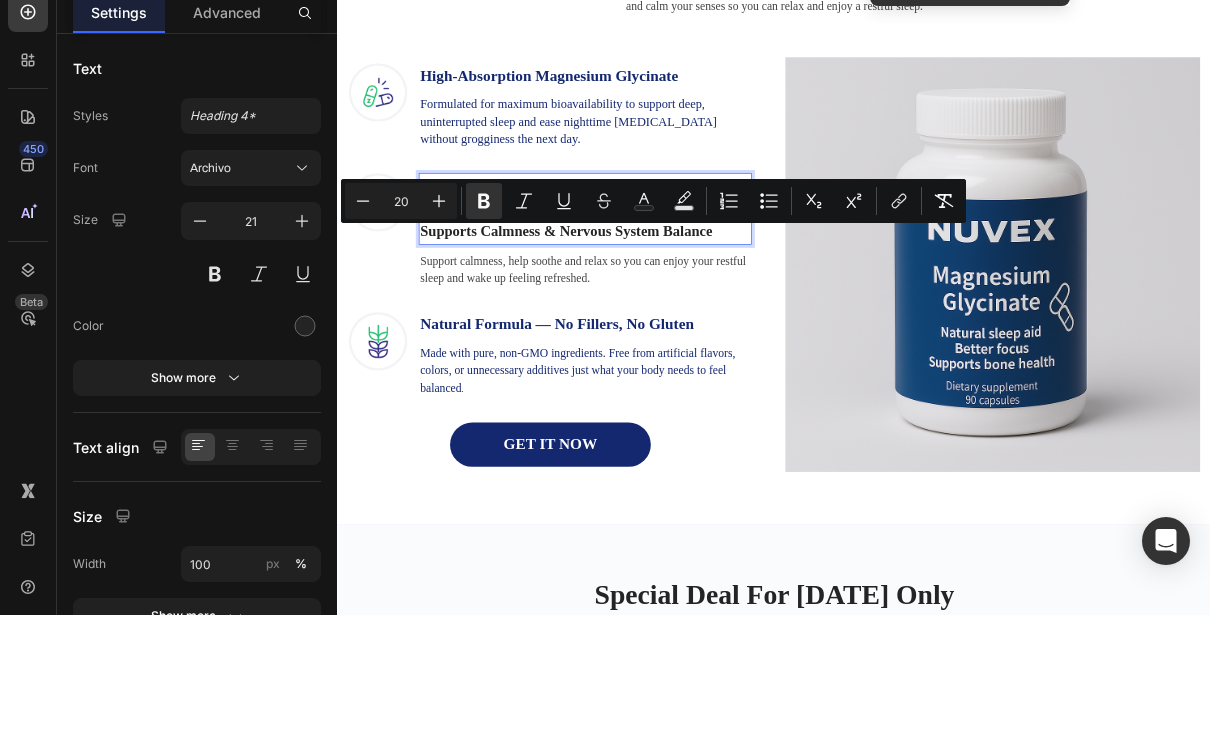 click 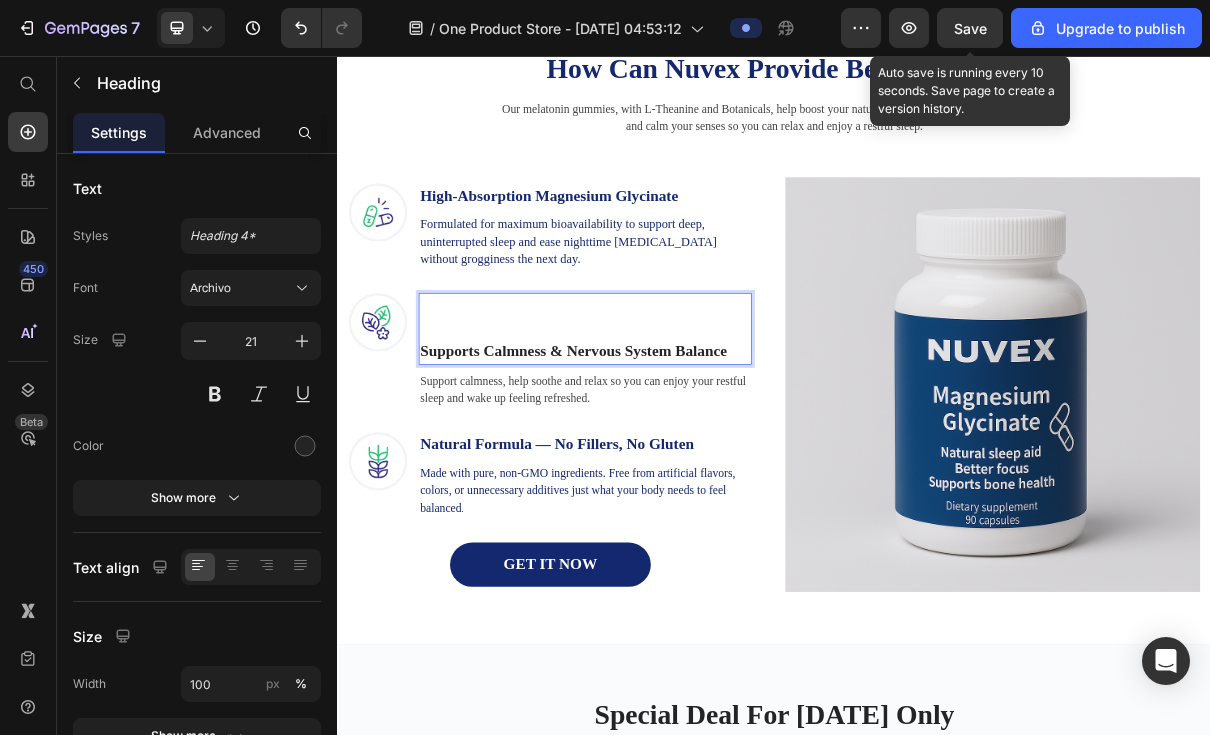 click on "Supports Calmness & Nervous System Balance" at bounding box center [661, 462] 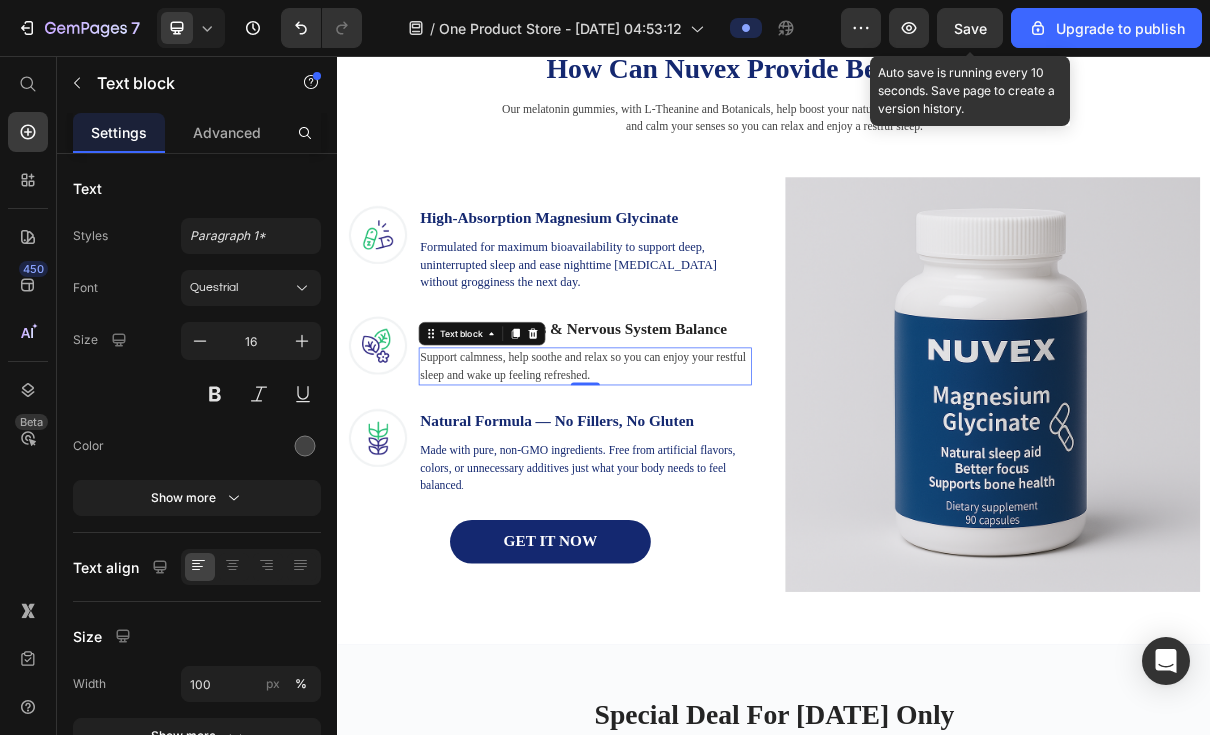 click on "Support calmness, help soothe and relax so you can enjoy your restful sleep and wake up feeling refreshed." at bounding box center (677, 483) 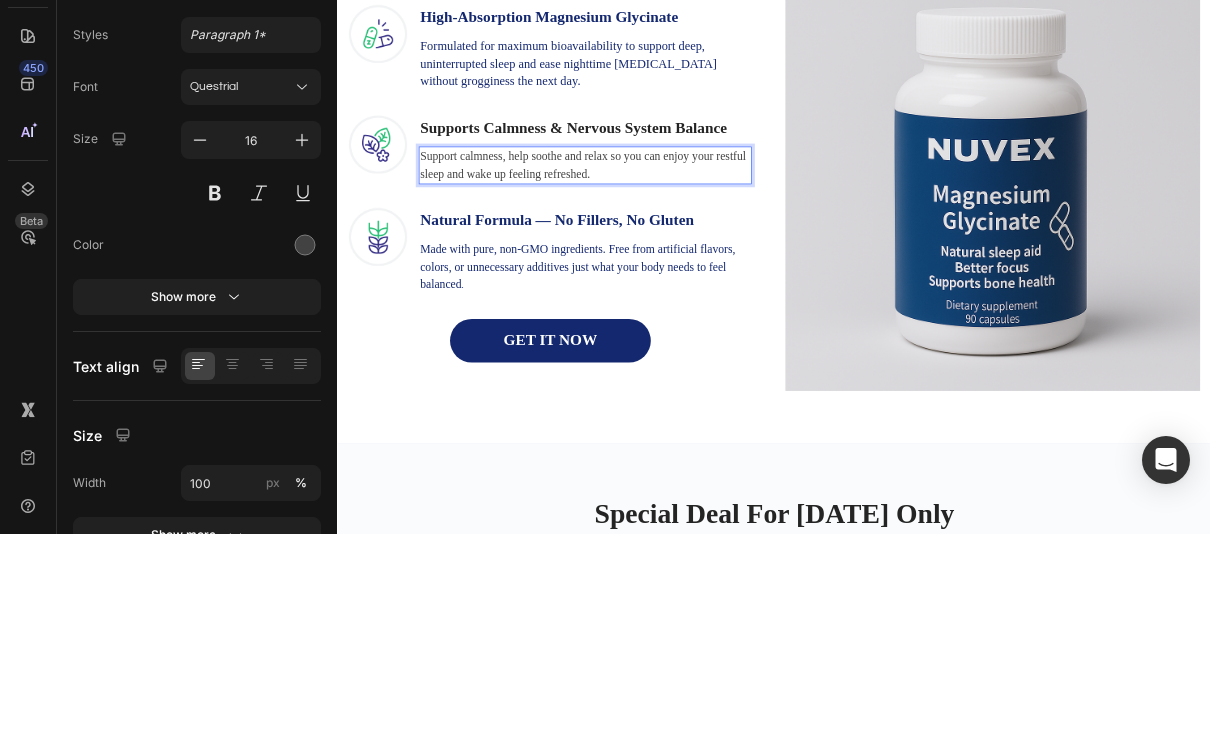 click on "Support calmness, help soothe and relax so you can enjoy your restful sleep and wake up feeling refreshed." at bounding box center [677, 283] 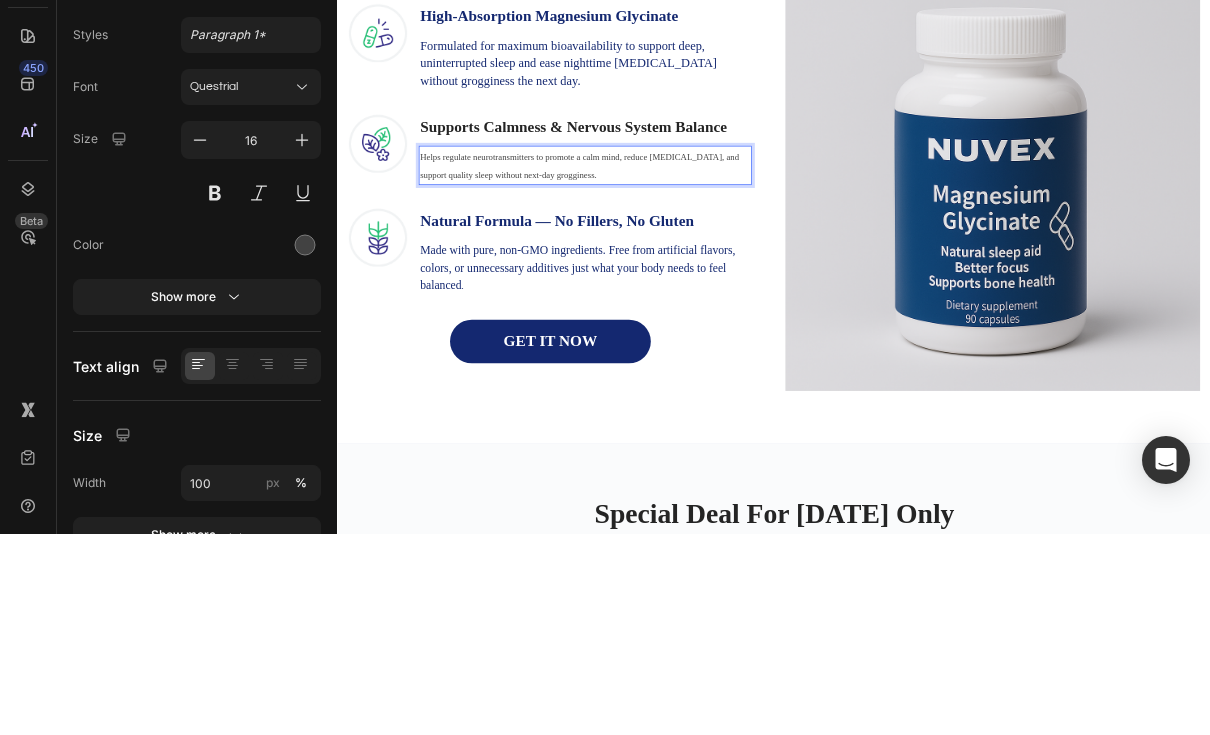 click on "Helps regulate neurotransmitters to promote a calm mind, reduce [MEDICAL_DATA], and support quality sleep without next-day grogginess." at bounding box center (669, 283) 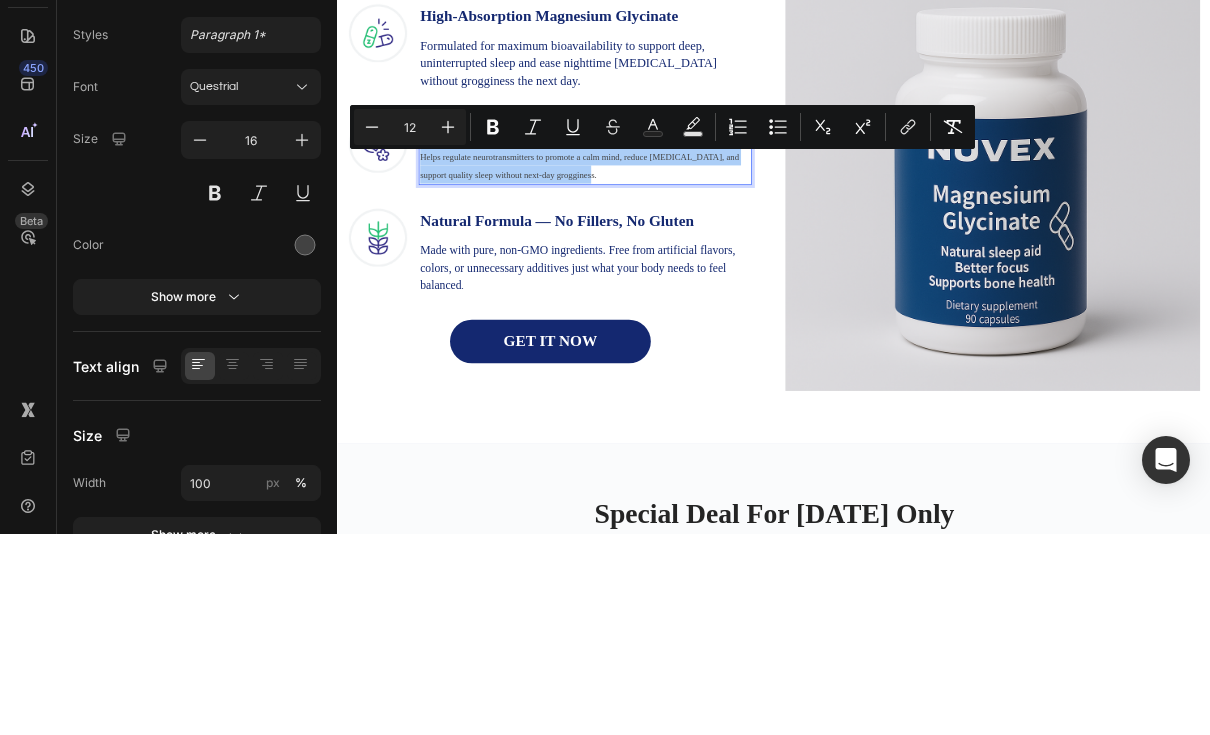 click 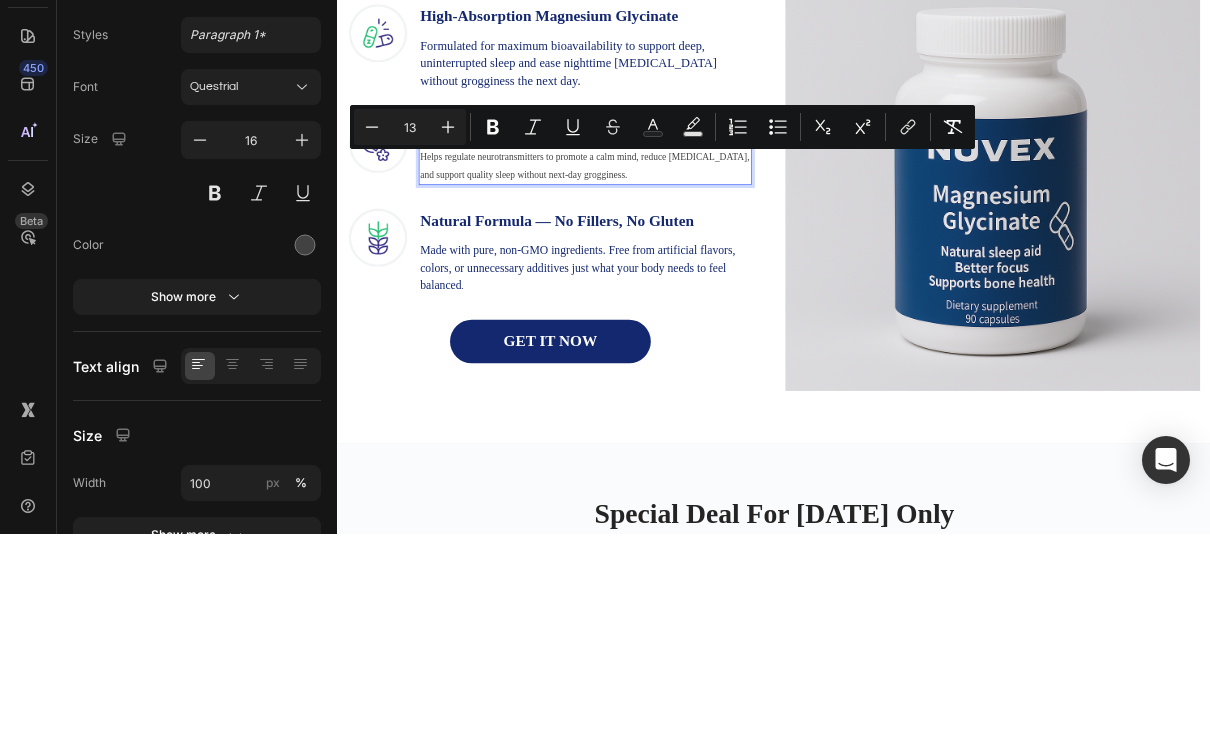 click 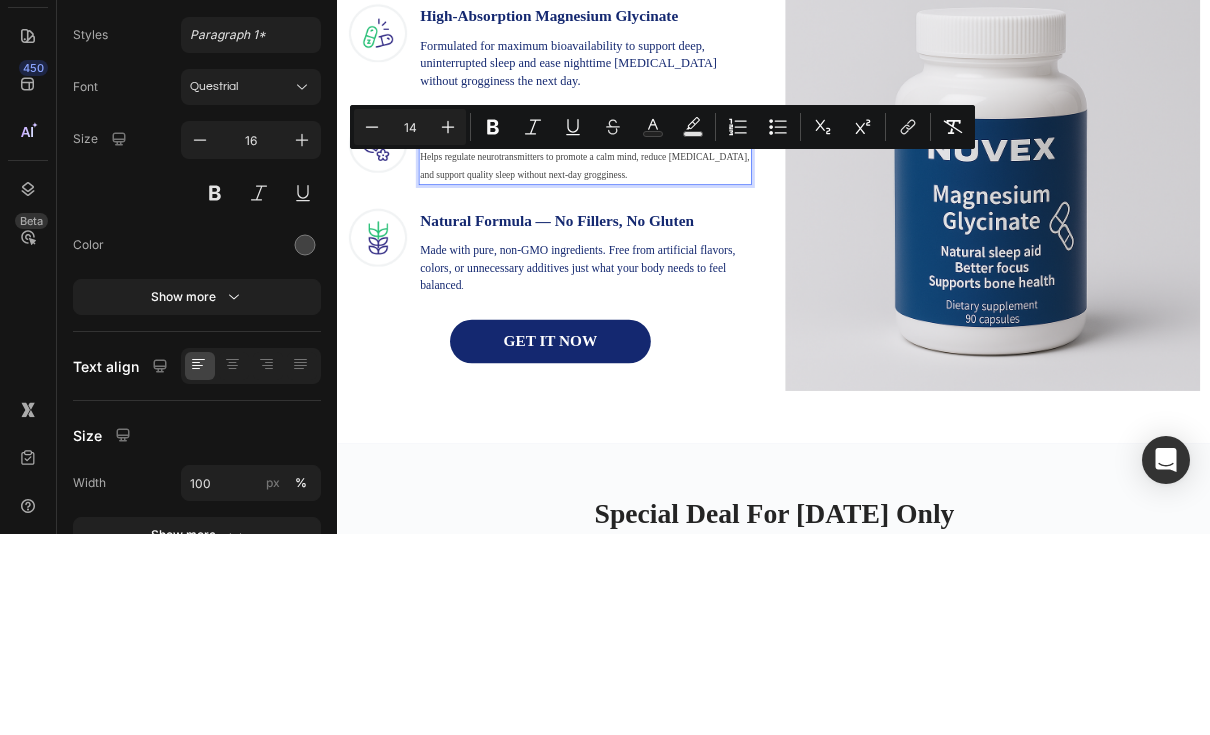 click 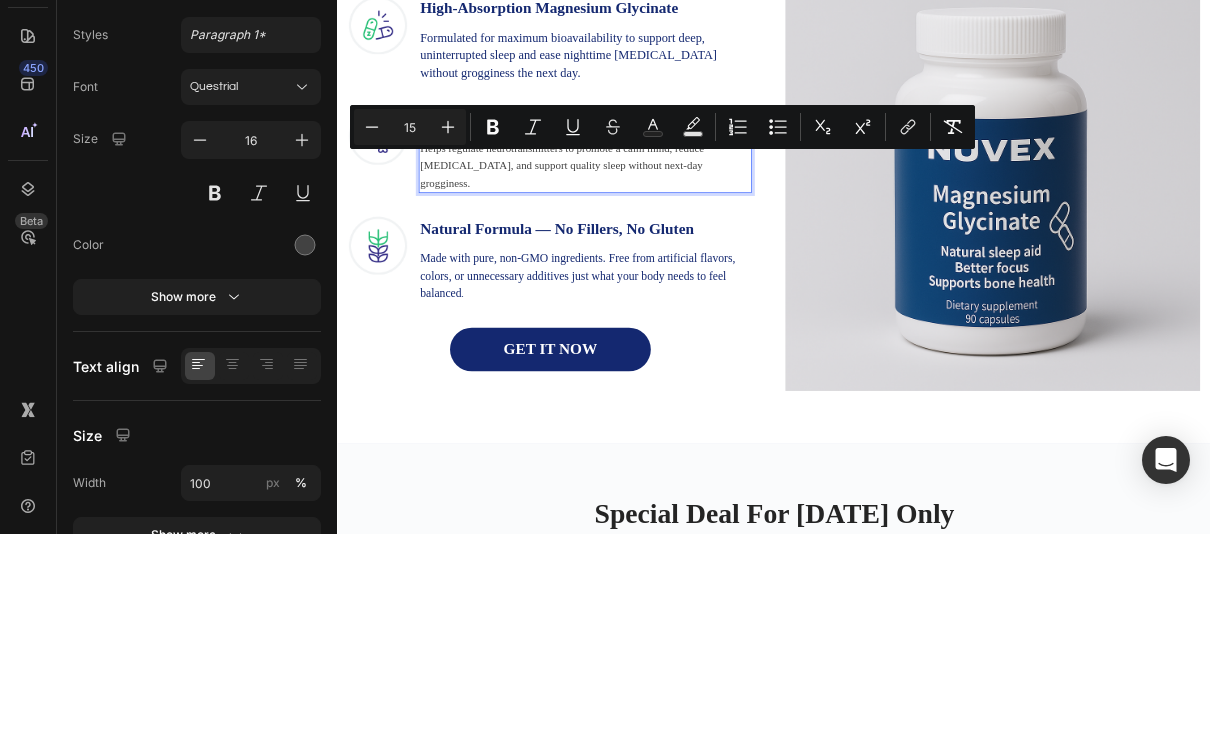 click 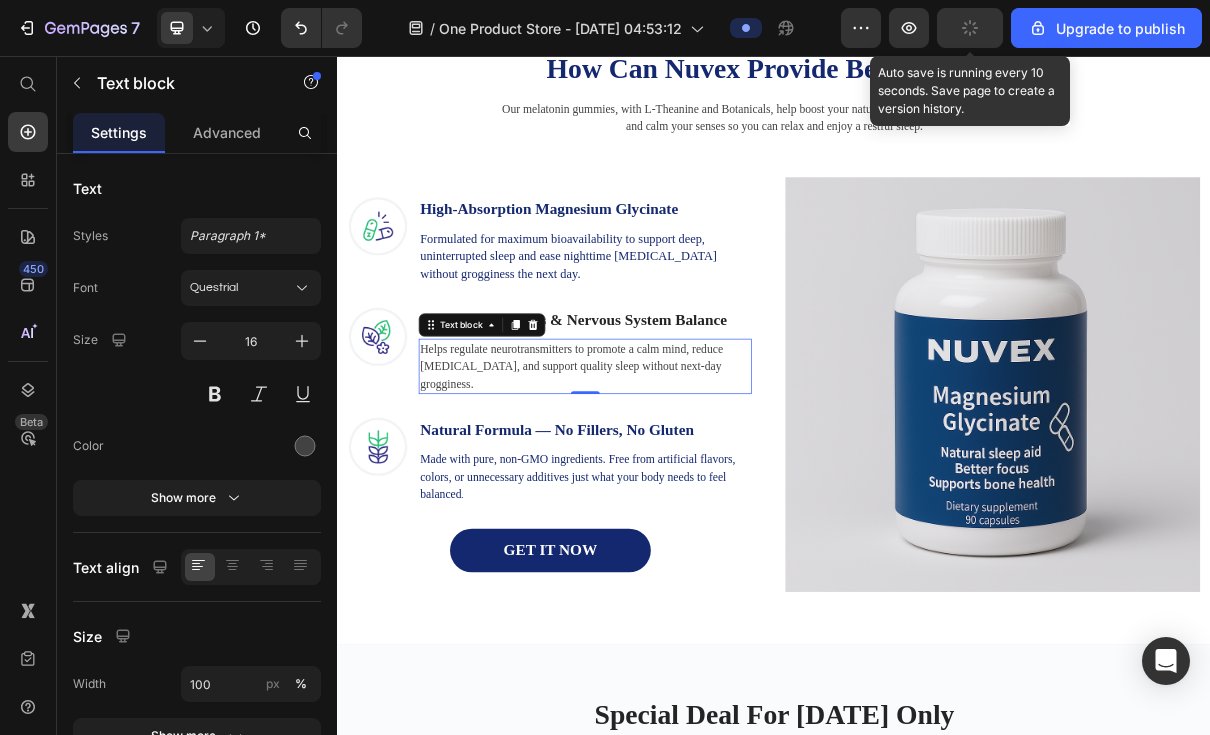 click at bounding box center [305, 446] 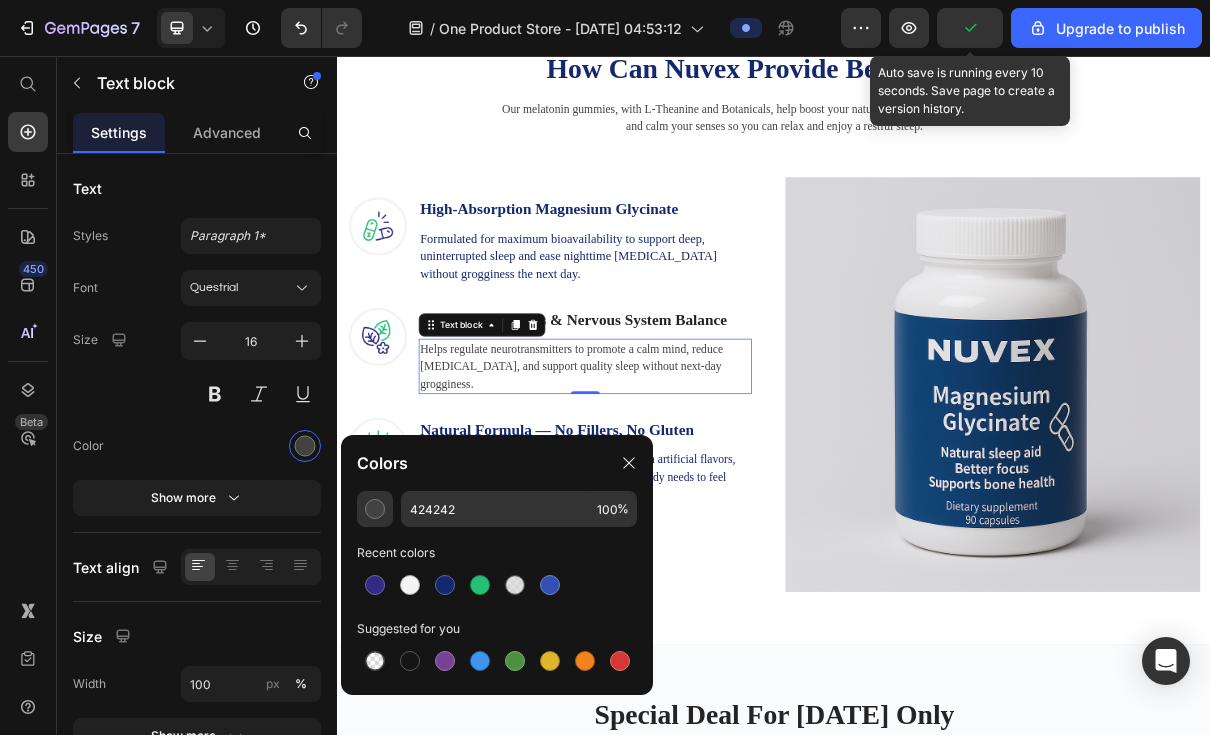 click at bounding box center [550, 585] 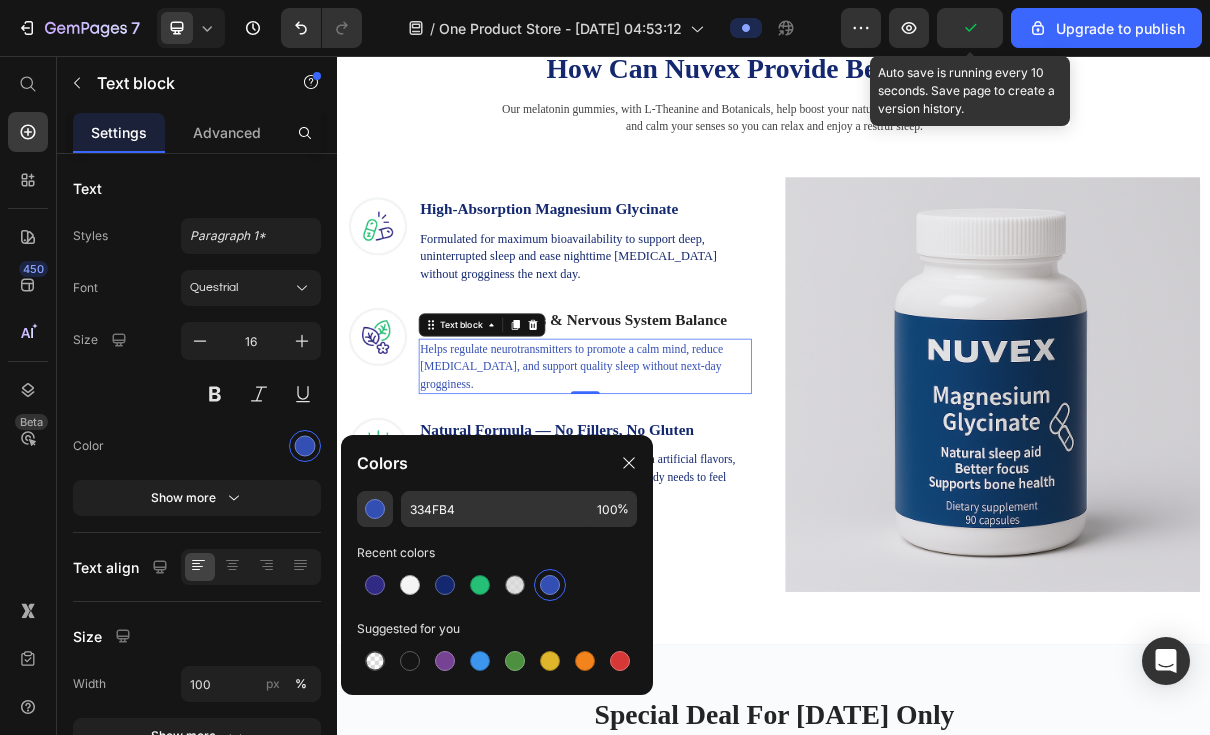 click at bounding box center [445, 585] 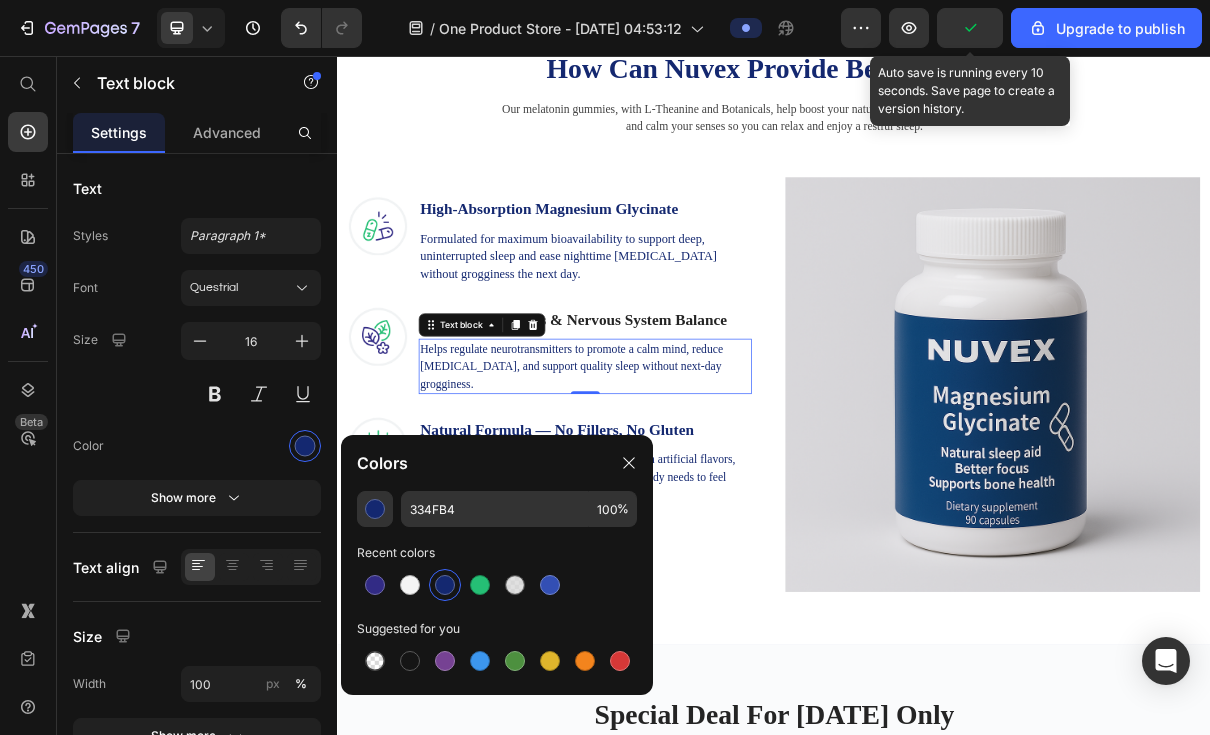 type on "142870" 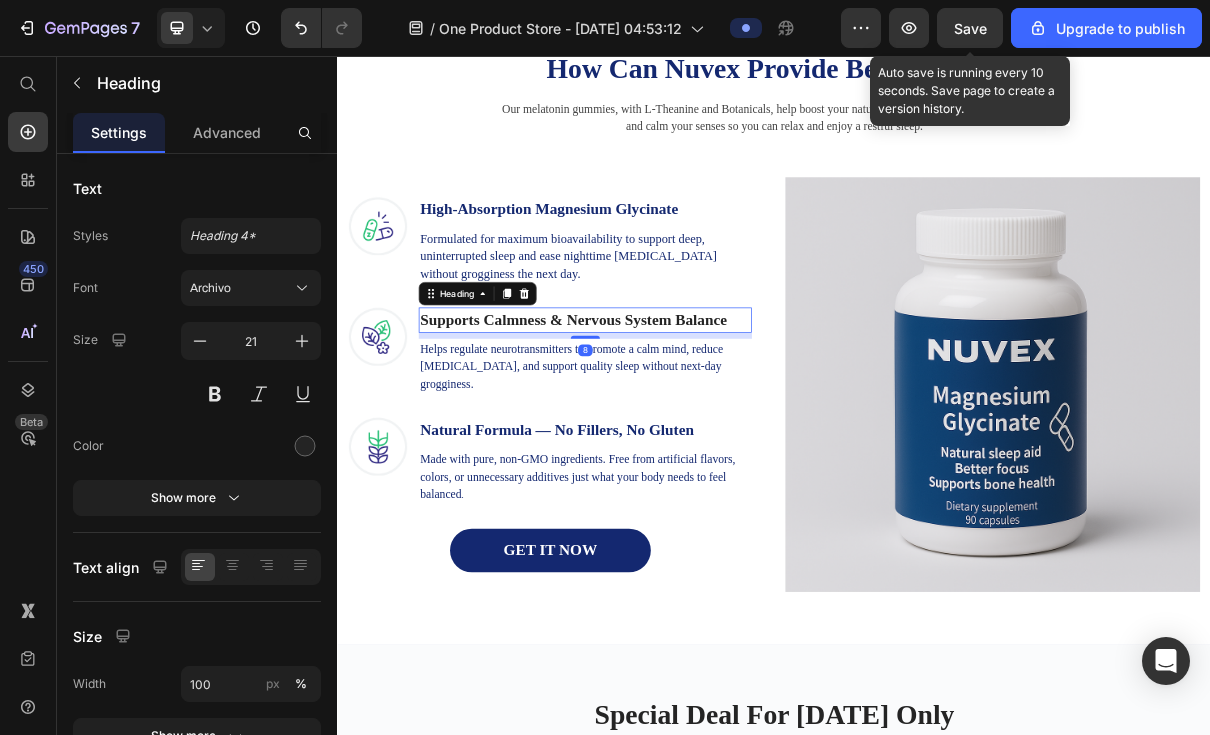 click at bounding box center [305, 446] 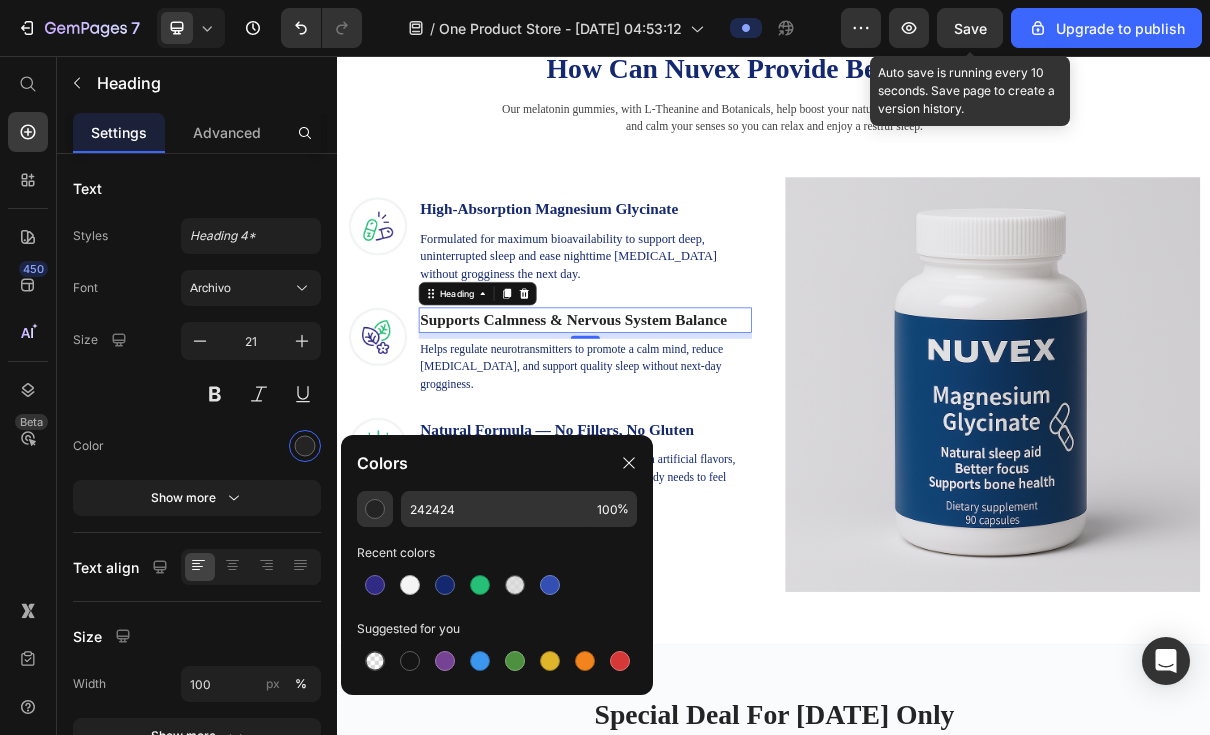 click at bounding box center [480, 585] 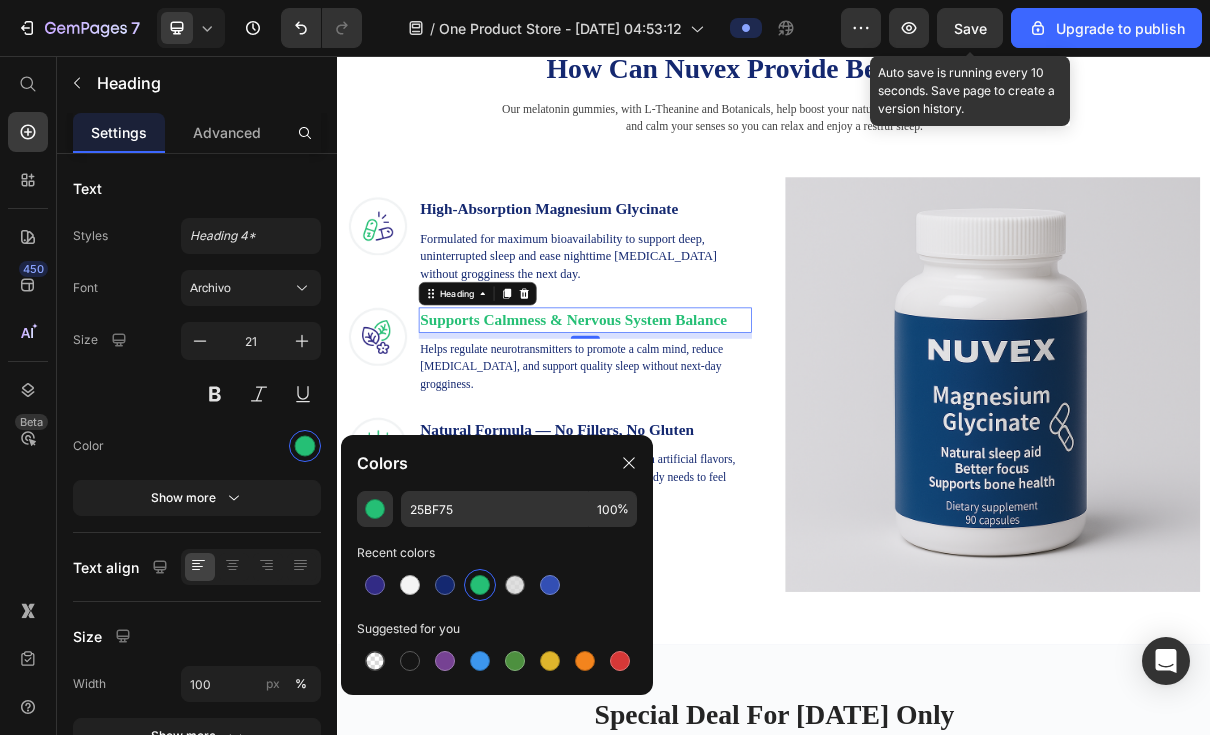 click at bounding box center (445, 585) 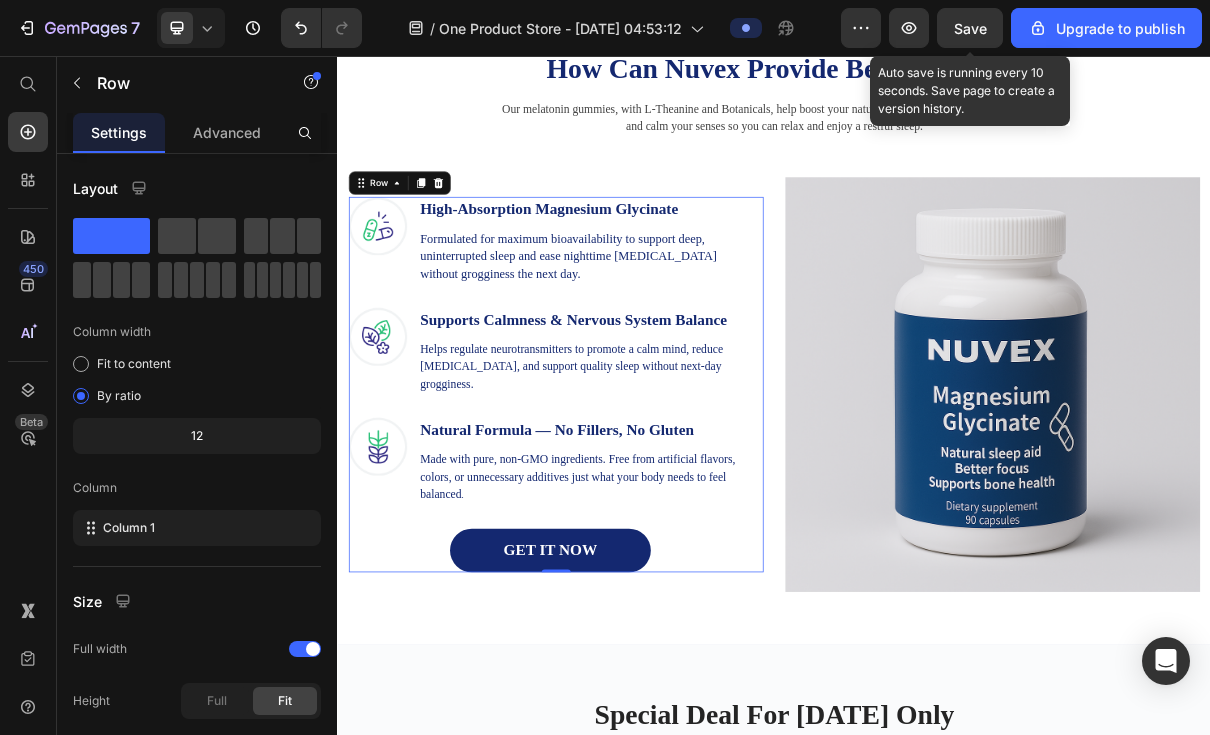 click on "Save" at bounding box center [970, 28] 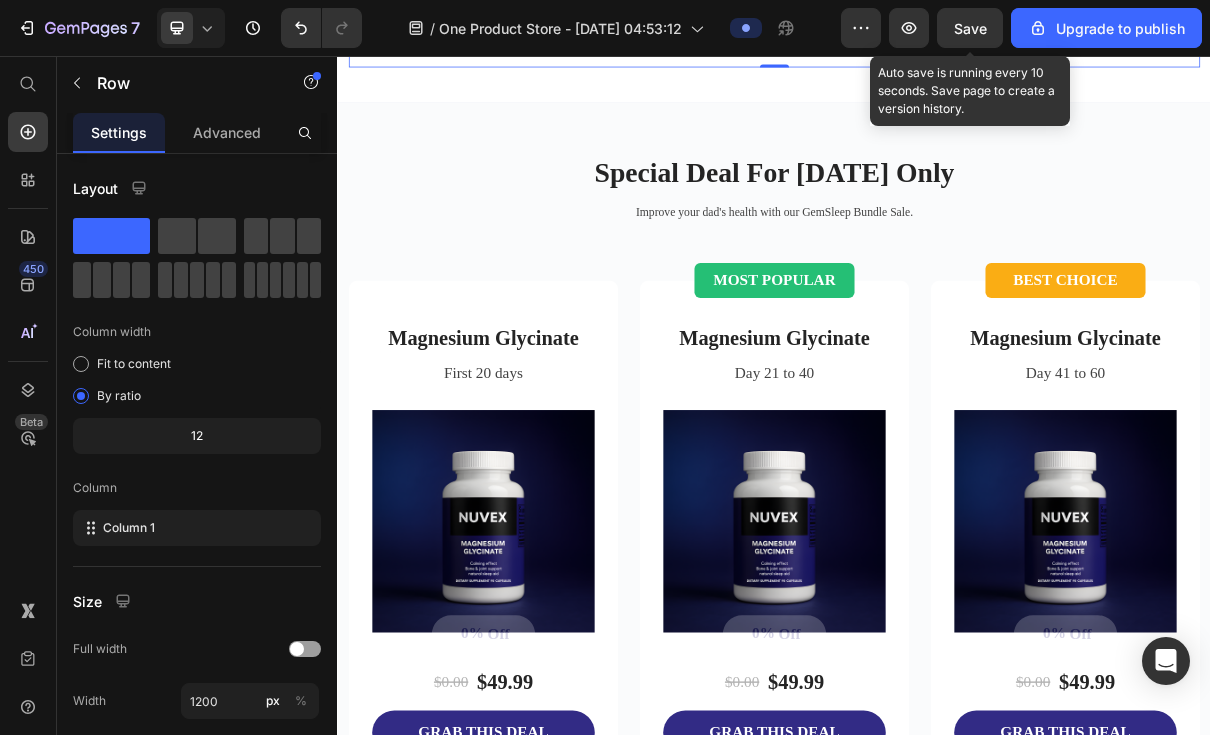 scroll, scrollTop: 4098, scrollLeft: 0, axis: vertical 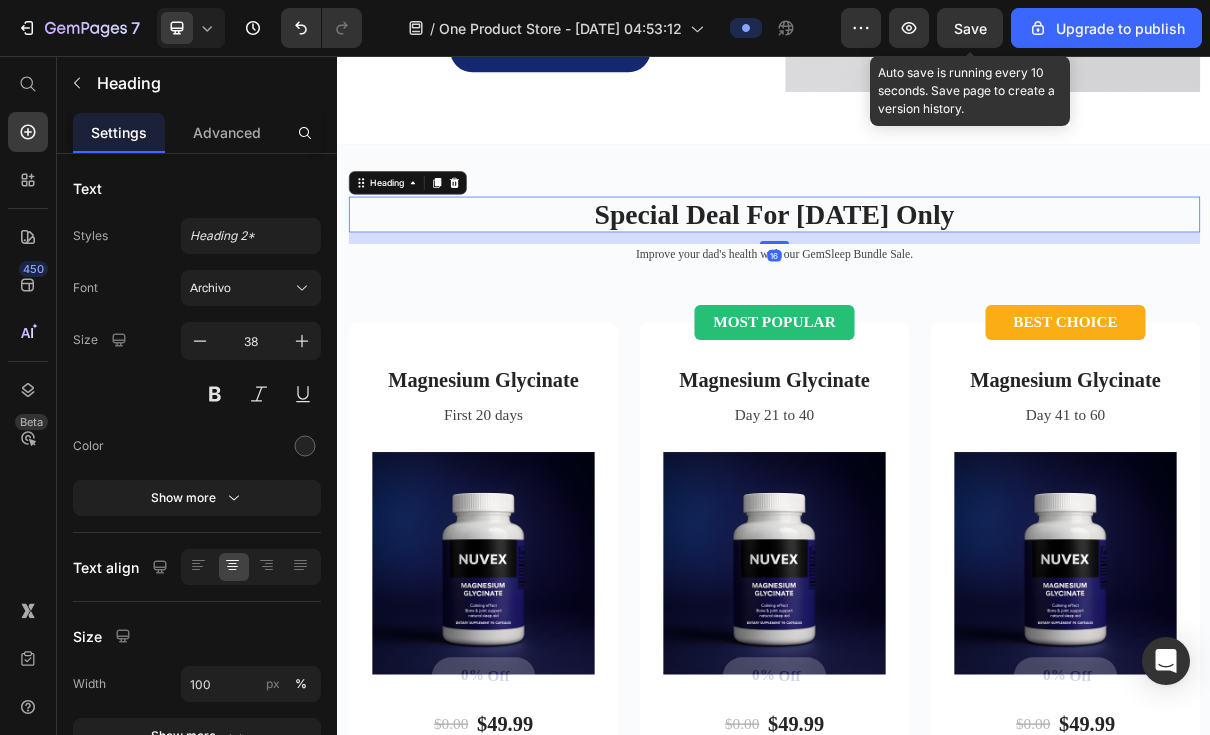 click at bounding box center (497, 230) 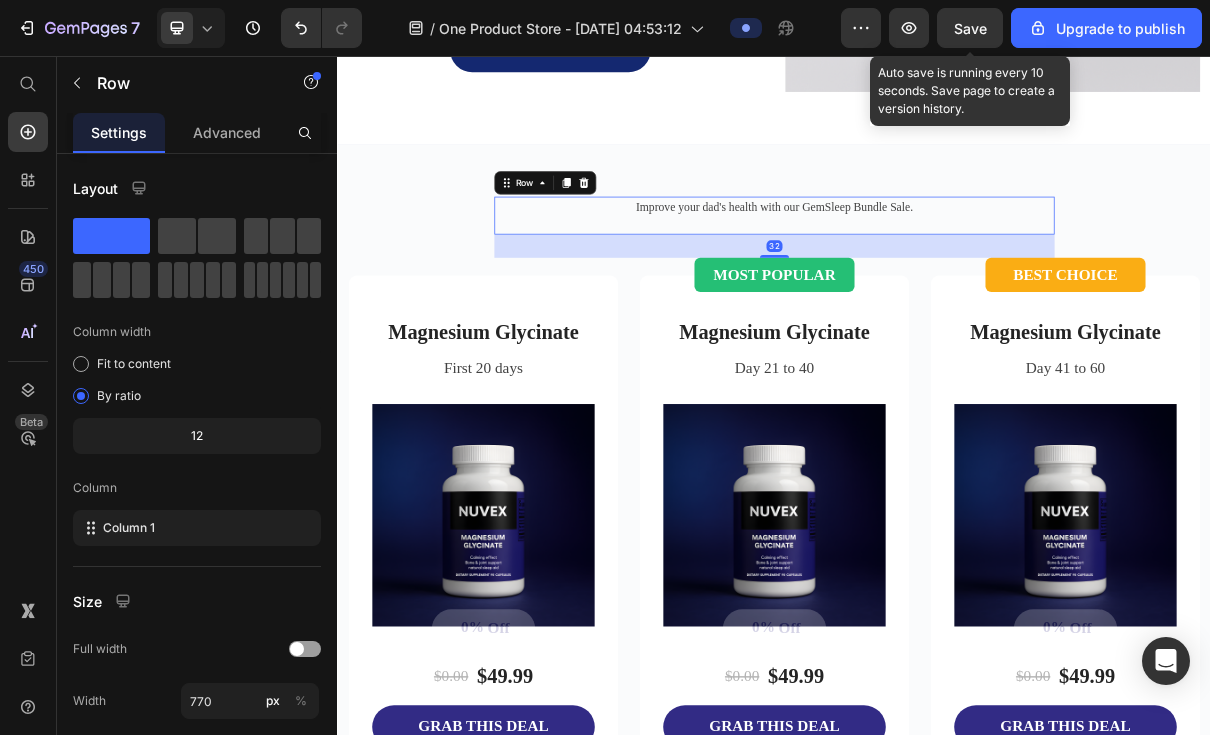 click 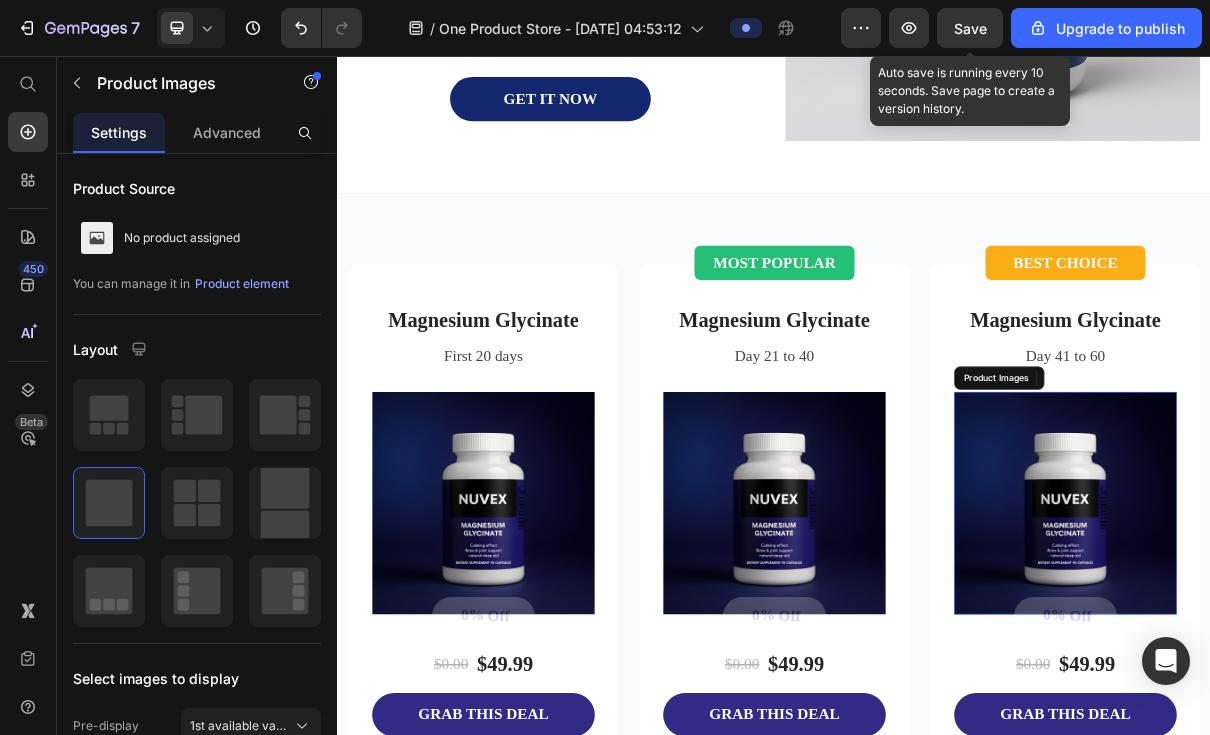 scroll, scrollTop: 4028, scrollLeft: 0, axis: vertical 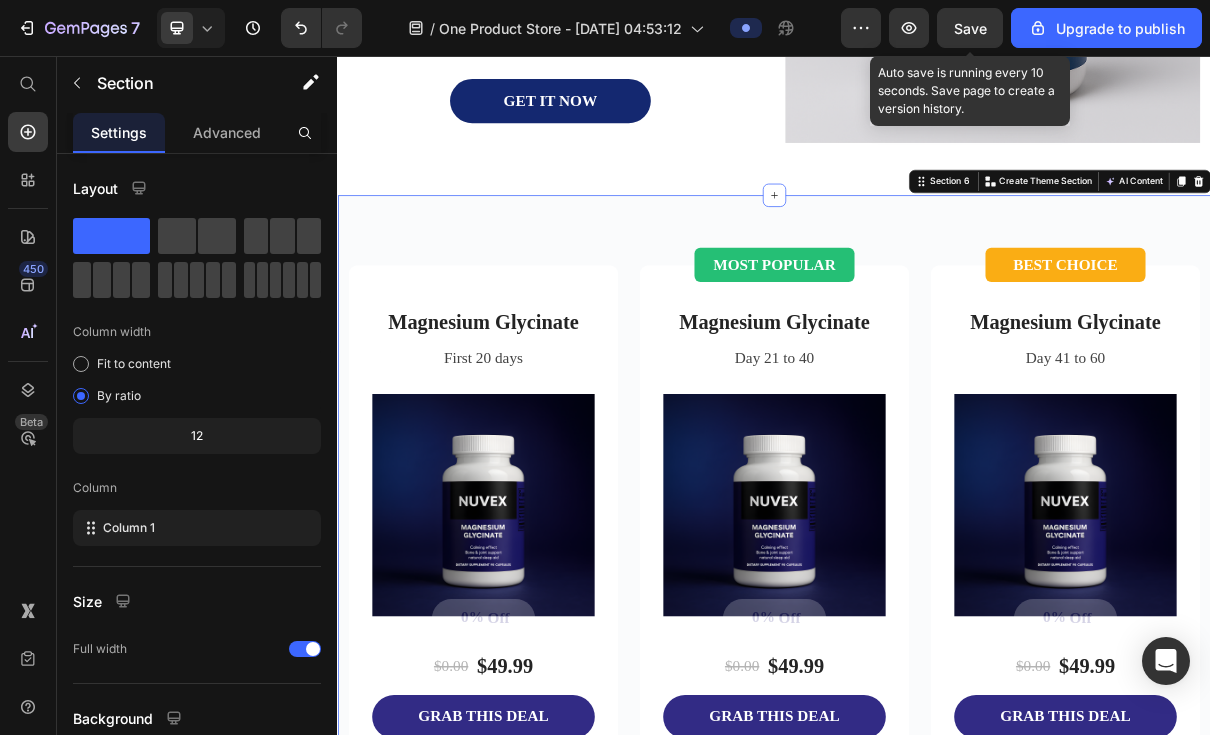 click 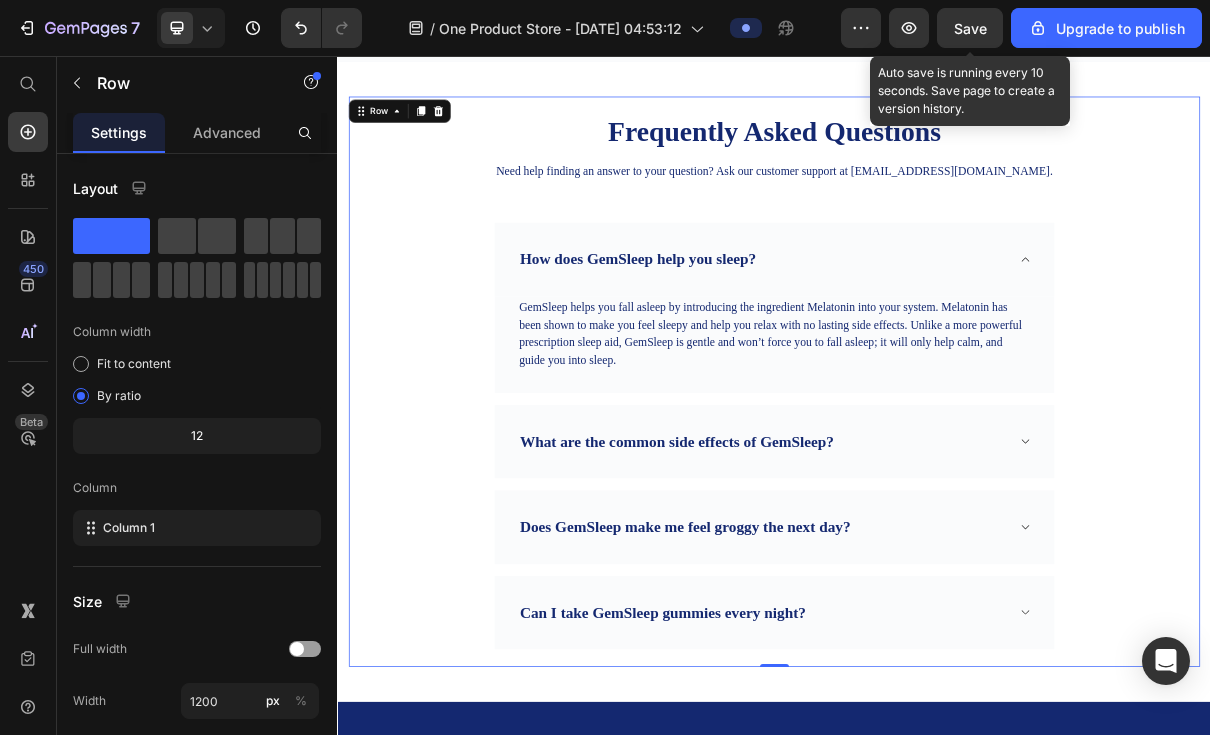 scroll, scrollTop: 6277, scrollLeft: 0, axis: vertical 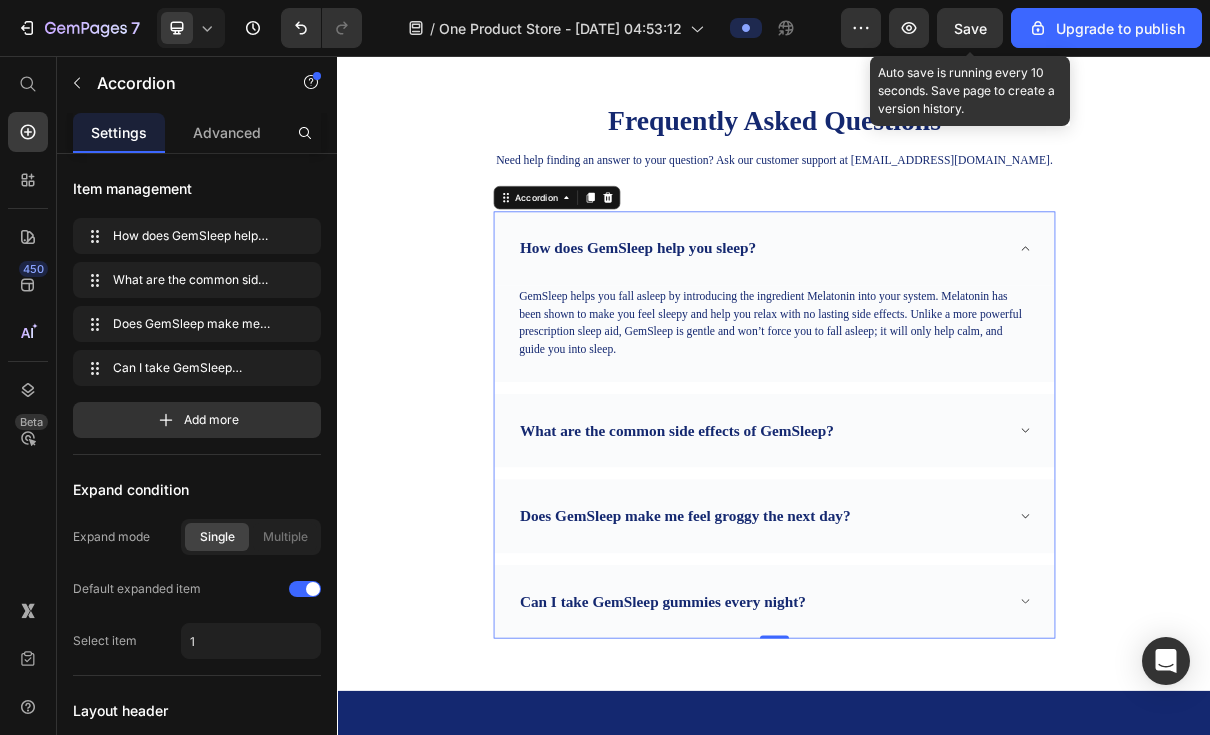 click on "How does GemSleep help you sleep?" at bounding box center [937, 320] 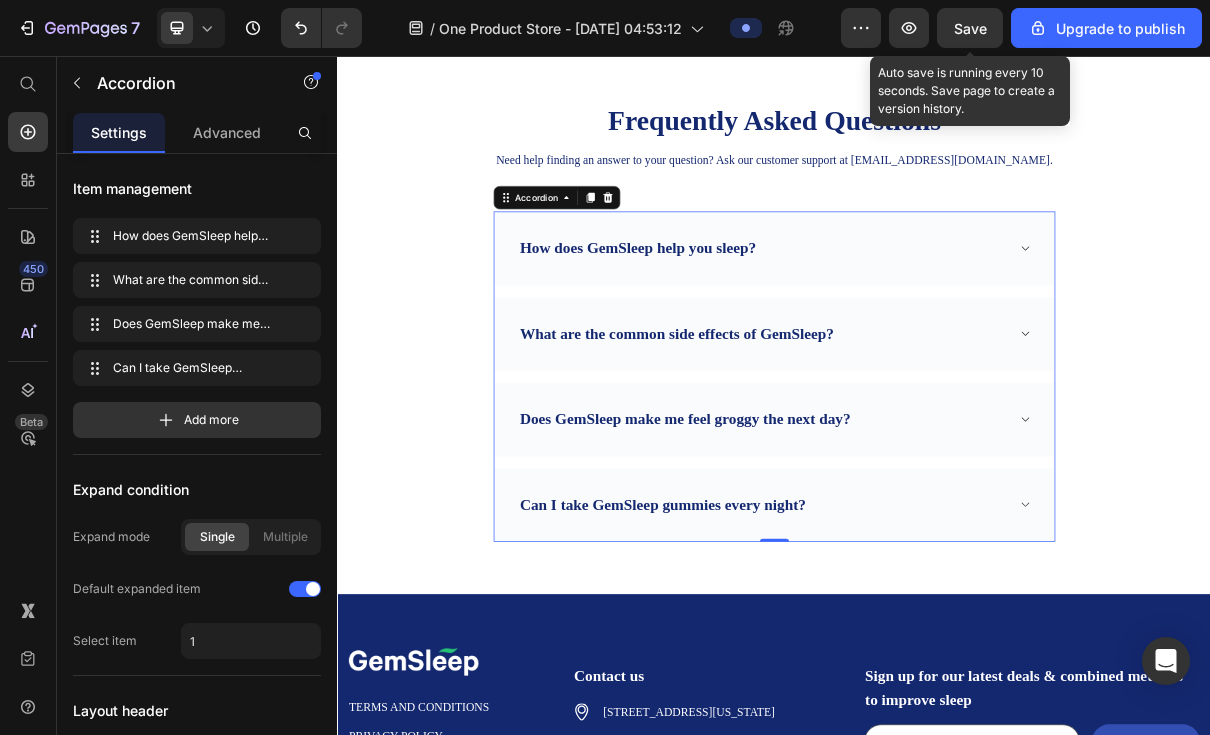 click on "Can I take GemSleep gummies every night?" at bounding box center (937, 673) 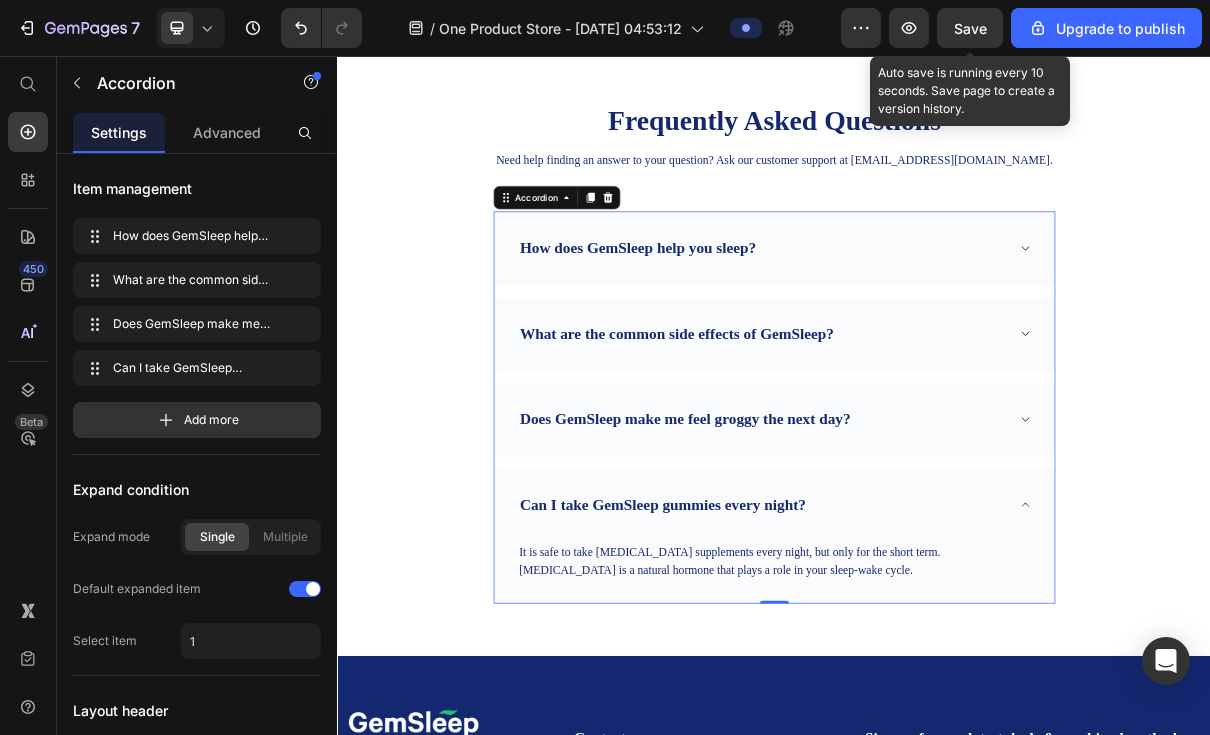 click on "Can I take GemSleep gummies every night?" at bounding box center (937, 673) 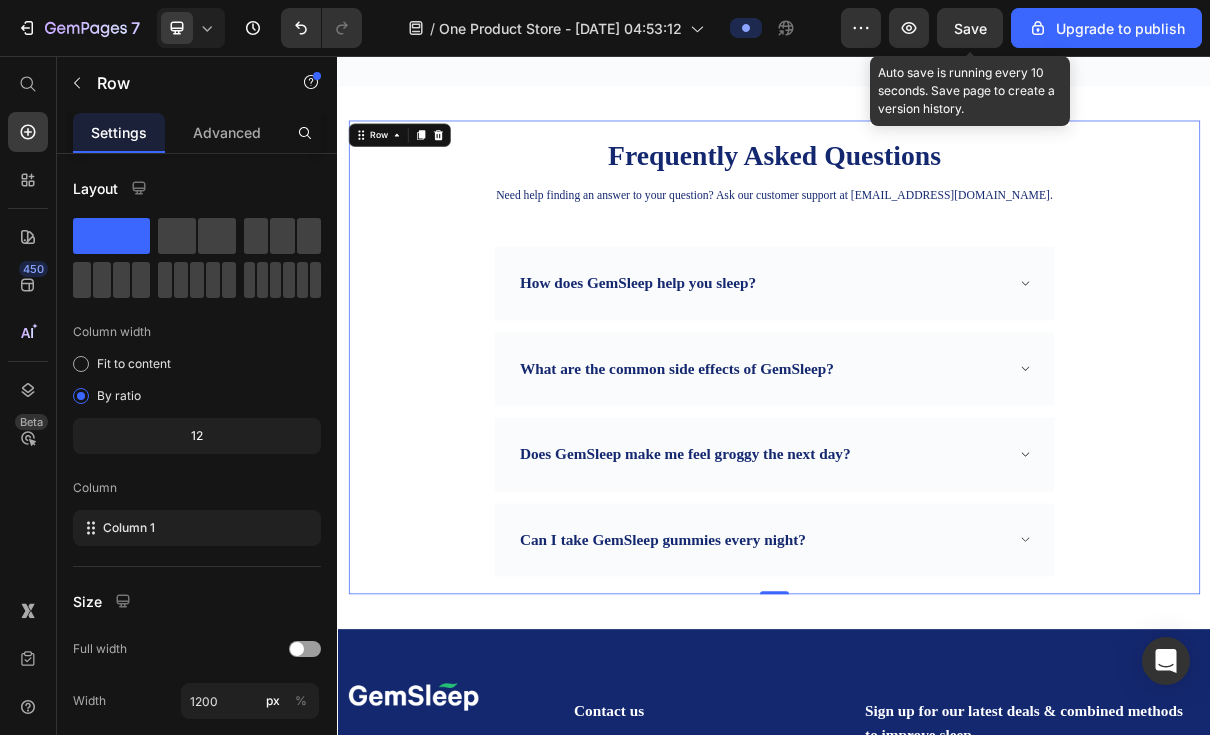 scroll, scrollTop: 6225, scrollLeft: 0, axis: vertical 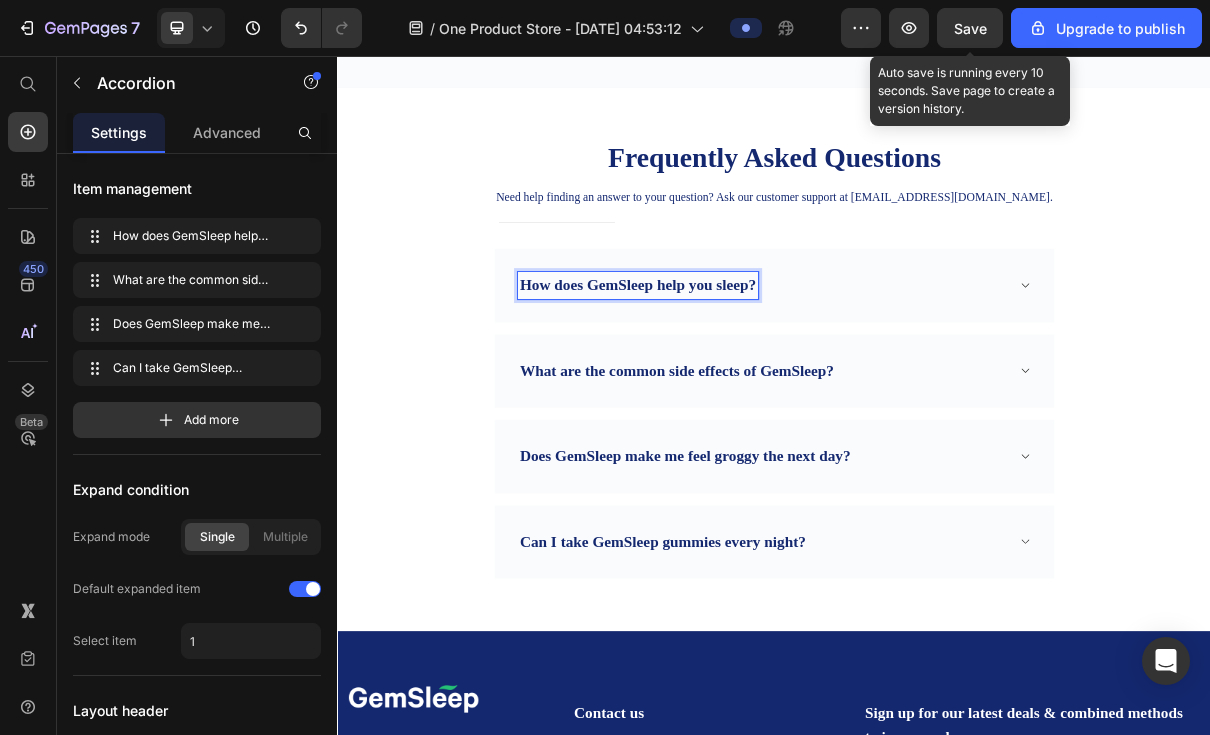 click on "How does GemSleep help you sleep?" at bounding box center [749, 372] 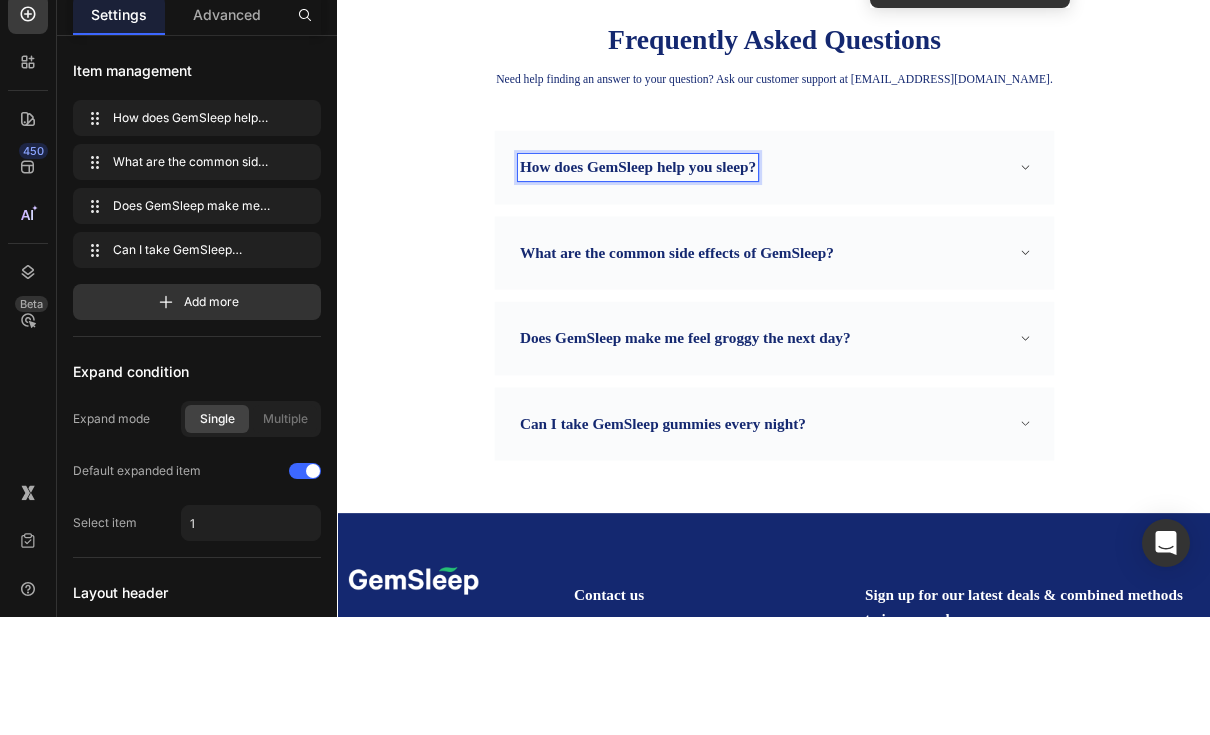 click on "How does GemSleep help you sleep?" at bounding box center (749, 255) 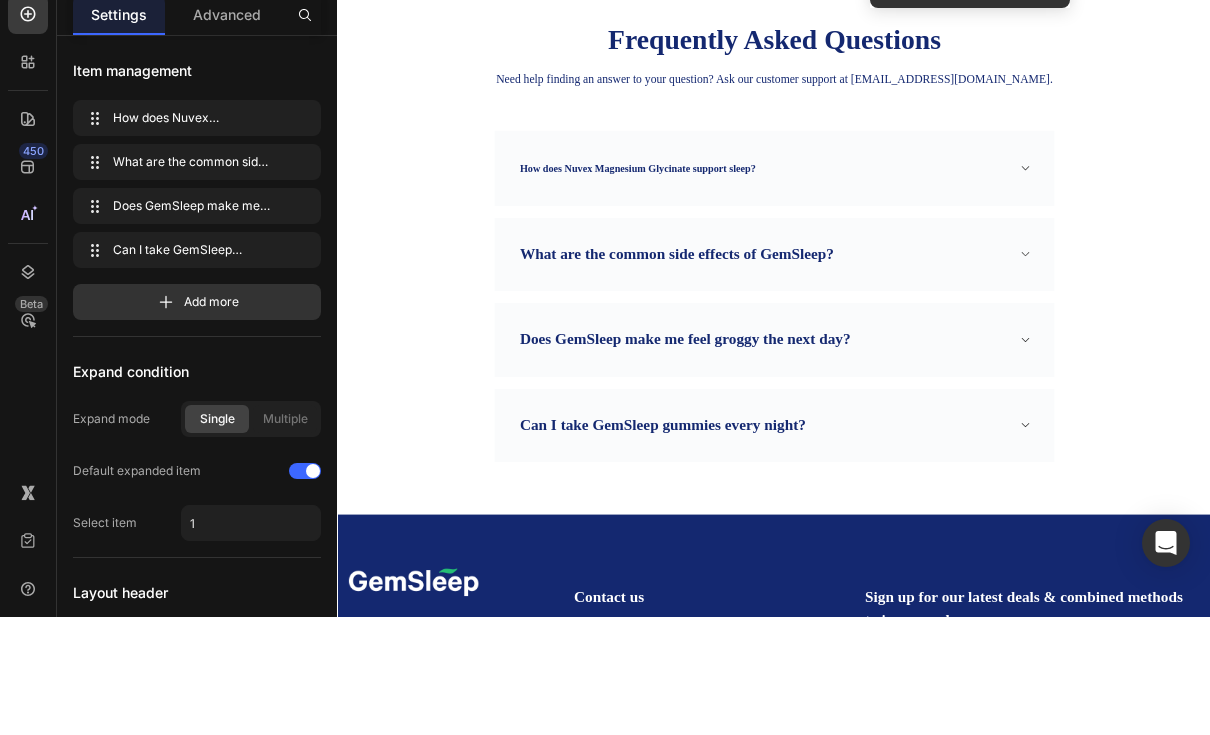 click on "How does Nuvex Magnesium Glycinate support sleep?" at bounding box center [749, 256] 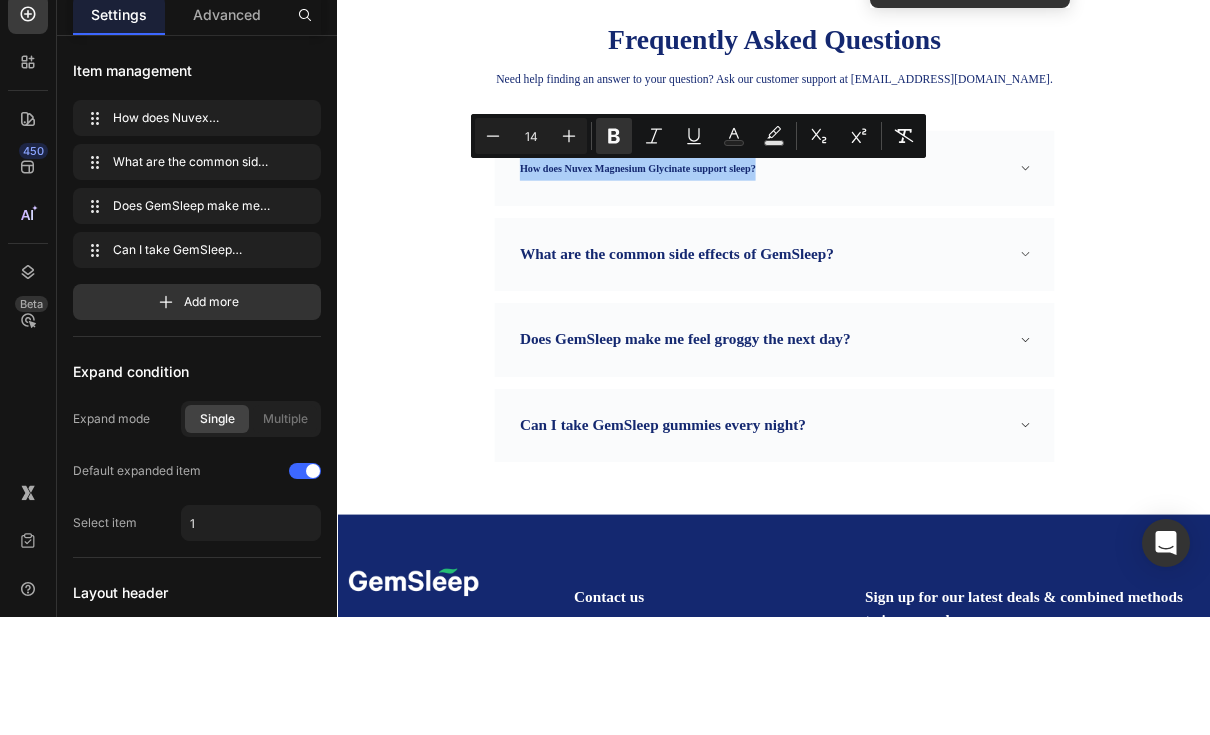 click on "Plus" at bounding box center [569, 254] 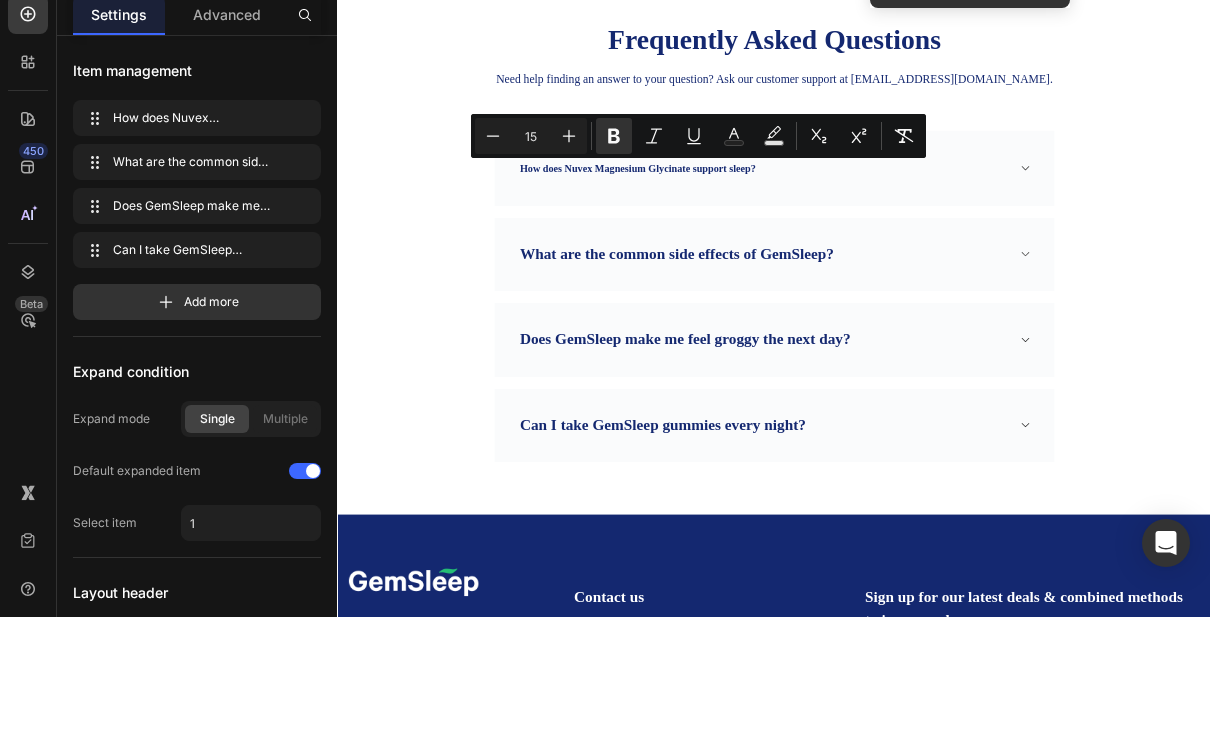 click 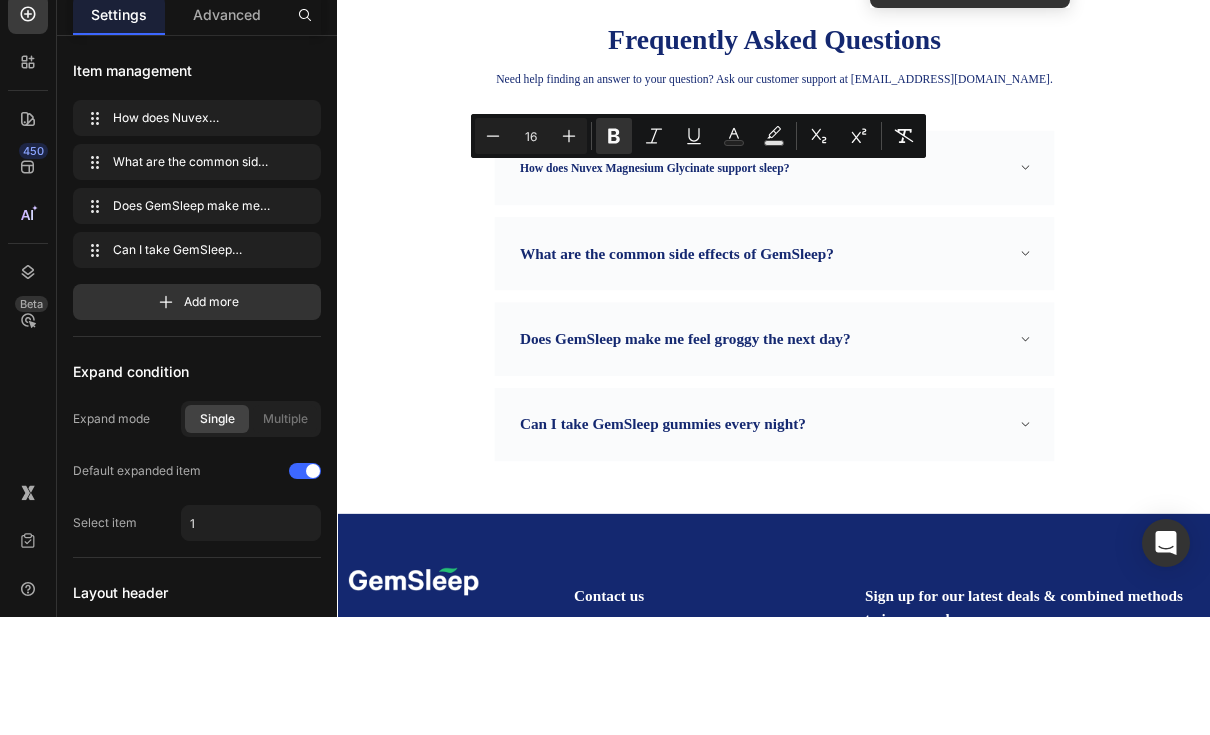 click 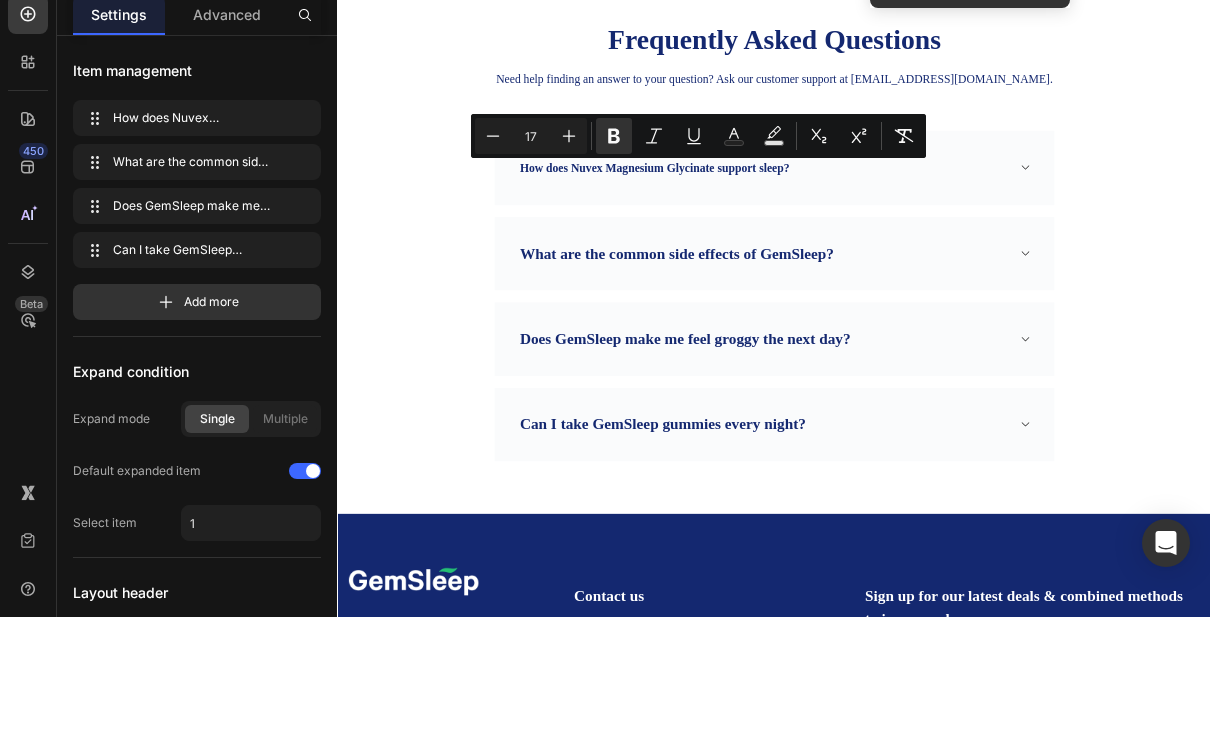 click 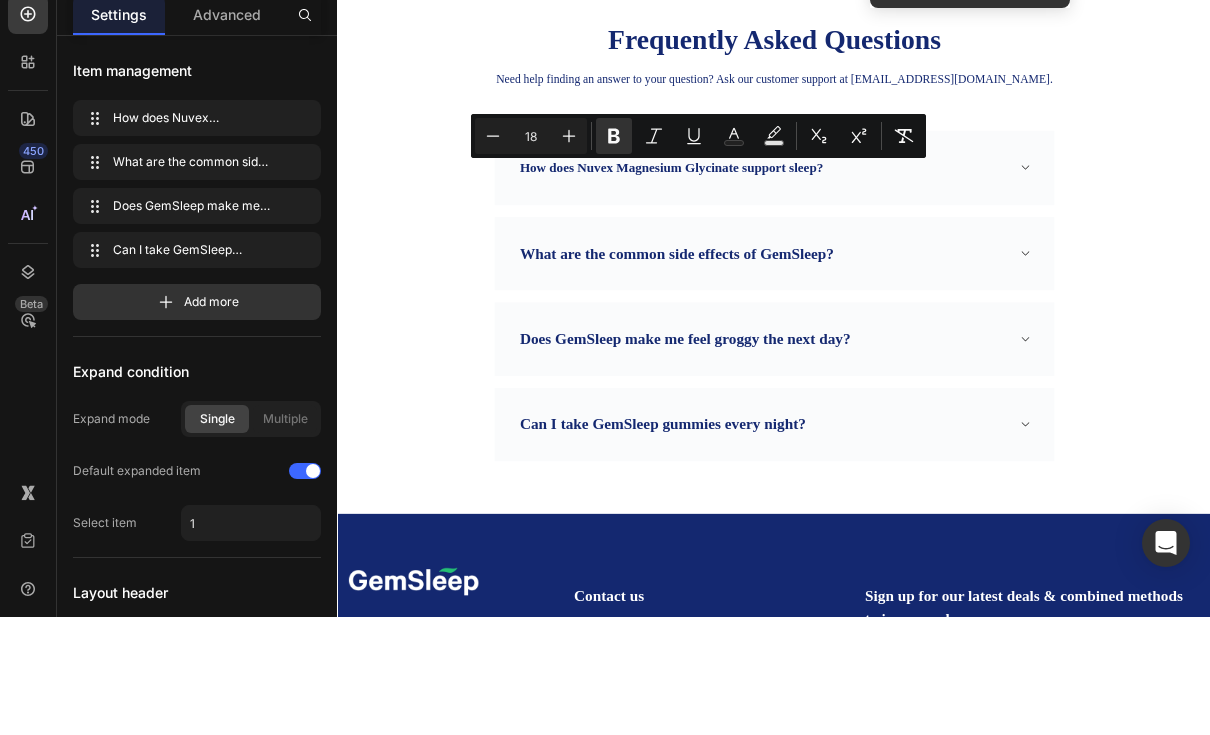 click 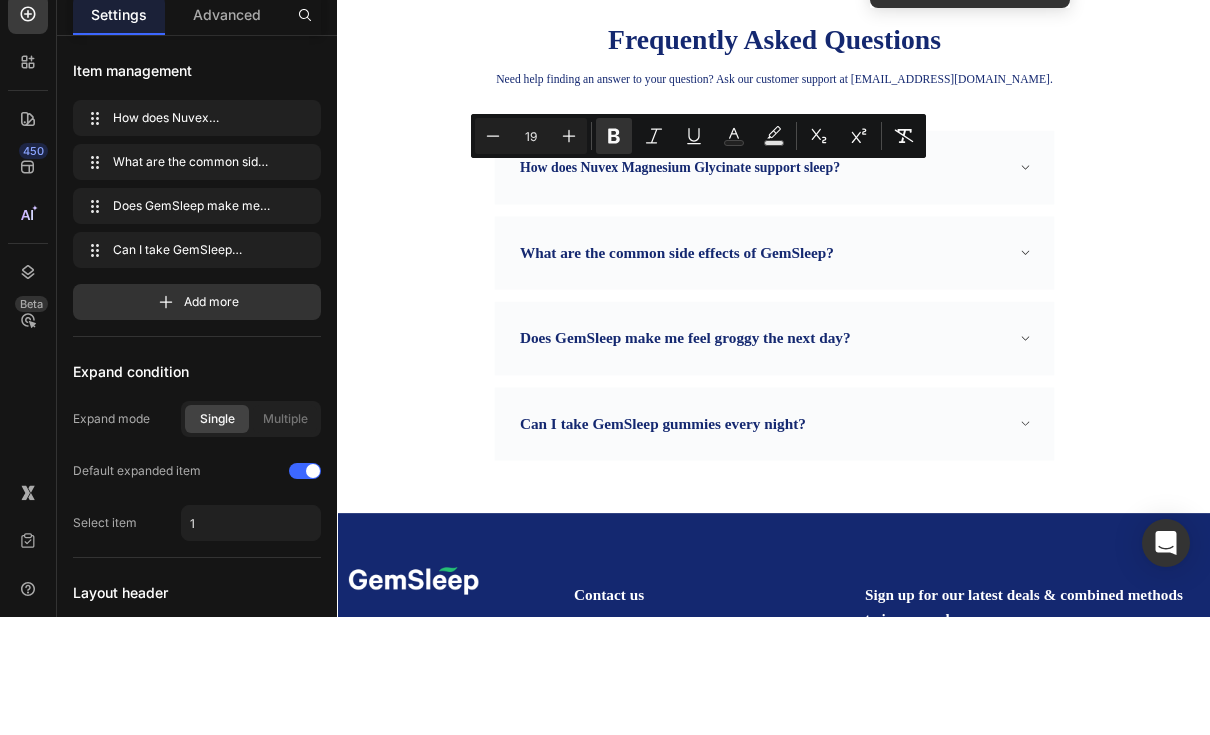 click 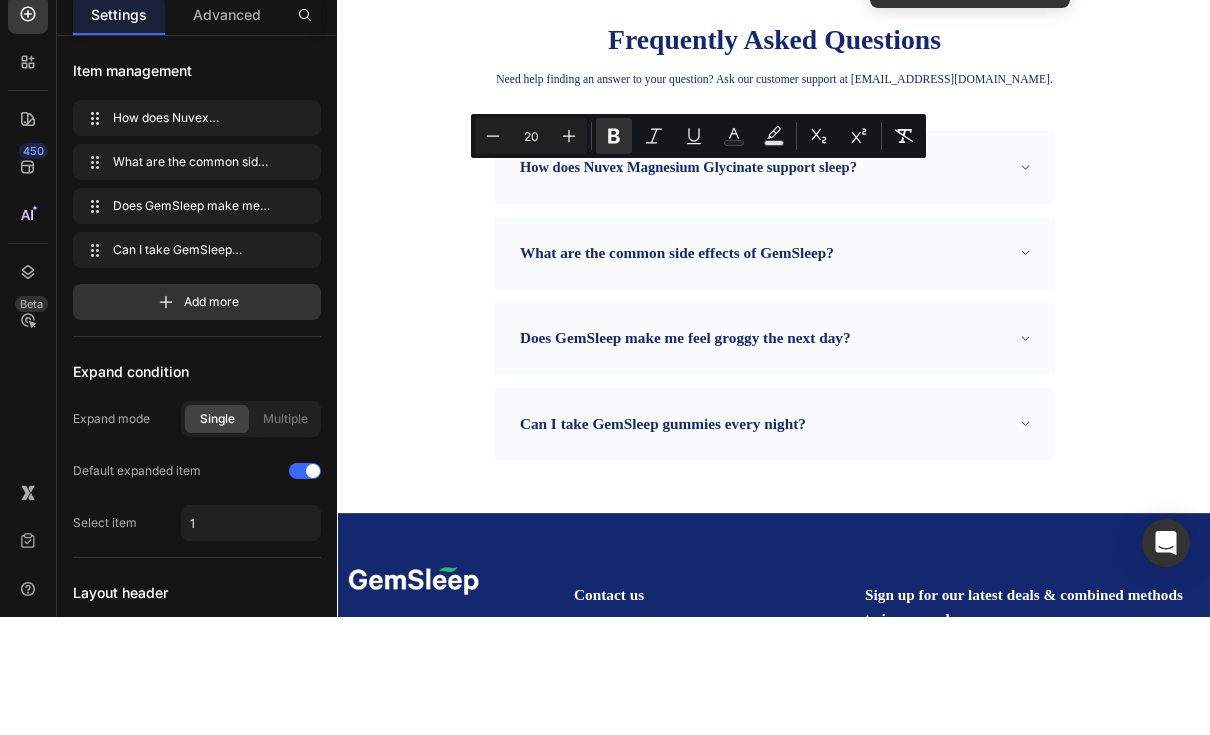 click 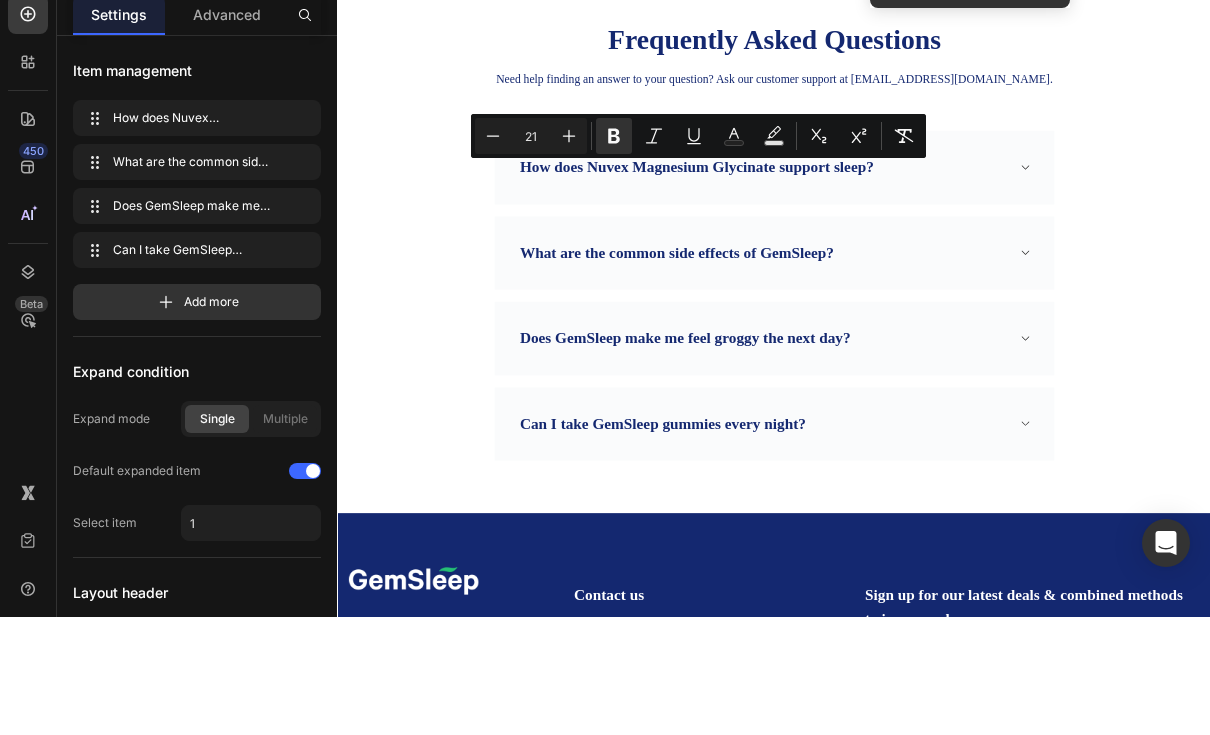 click on "What are the common side effects of GemSleep?" at bounding box center (937, 373) 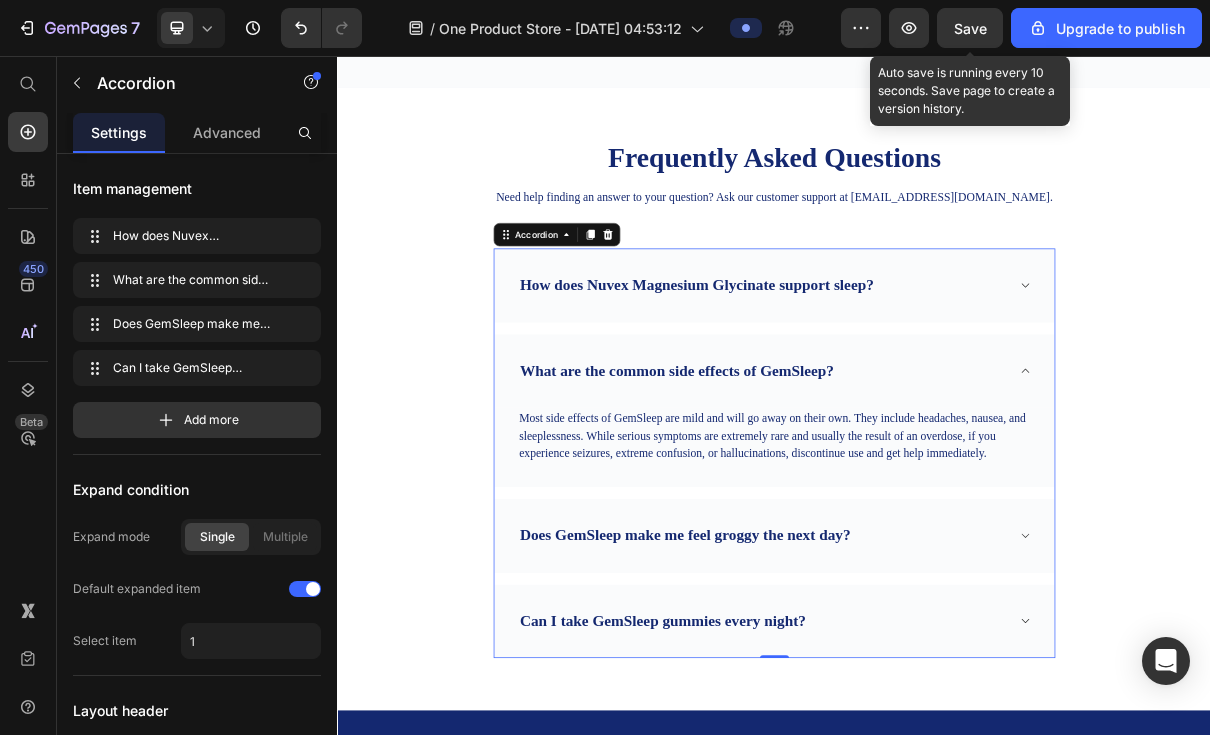 click on "How does Nuvex Magnesium Glycinate support sleep?" at bounding box center (937, 372) 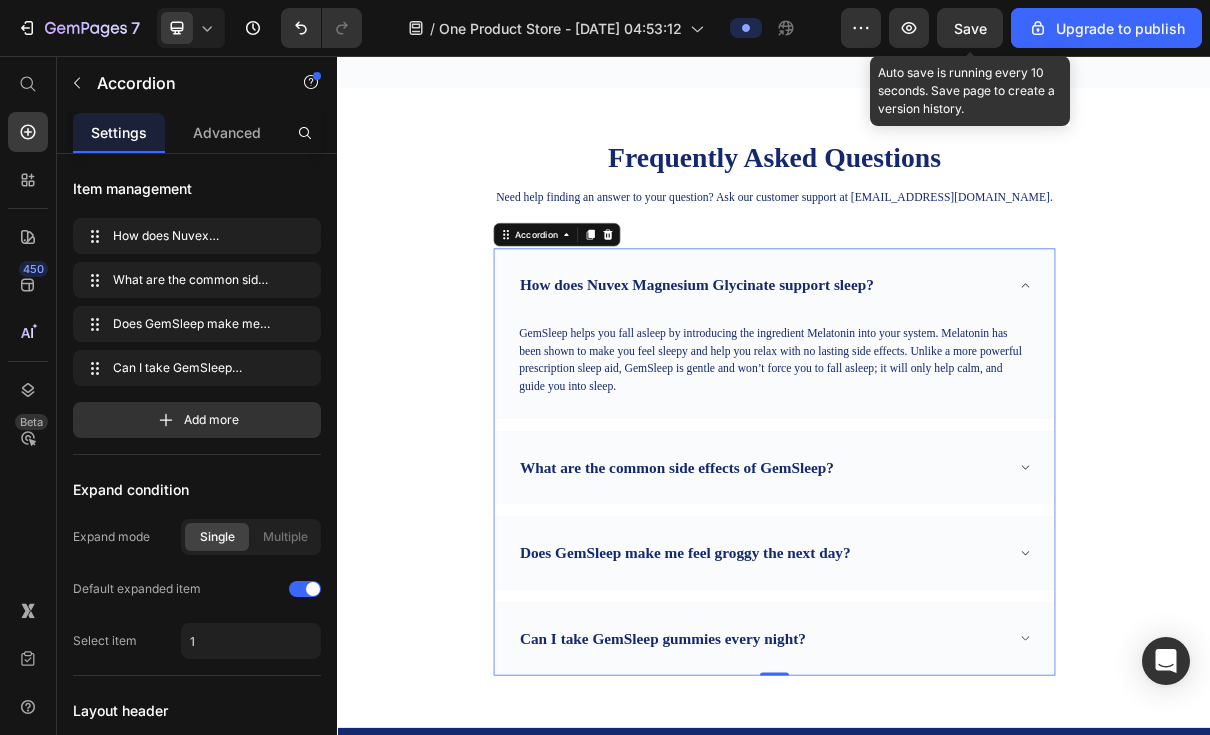click on "What are the common side effects of GemSleep?" at bounding box center [937, 623] 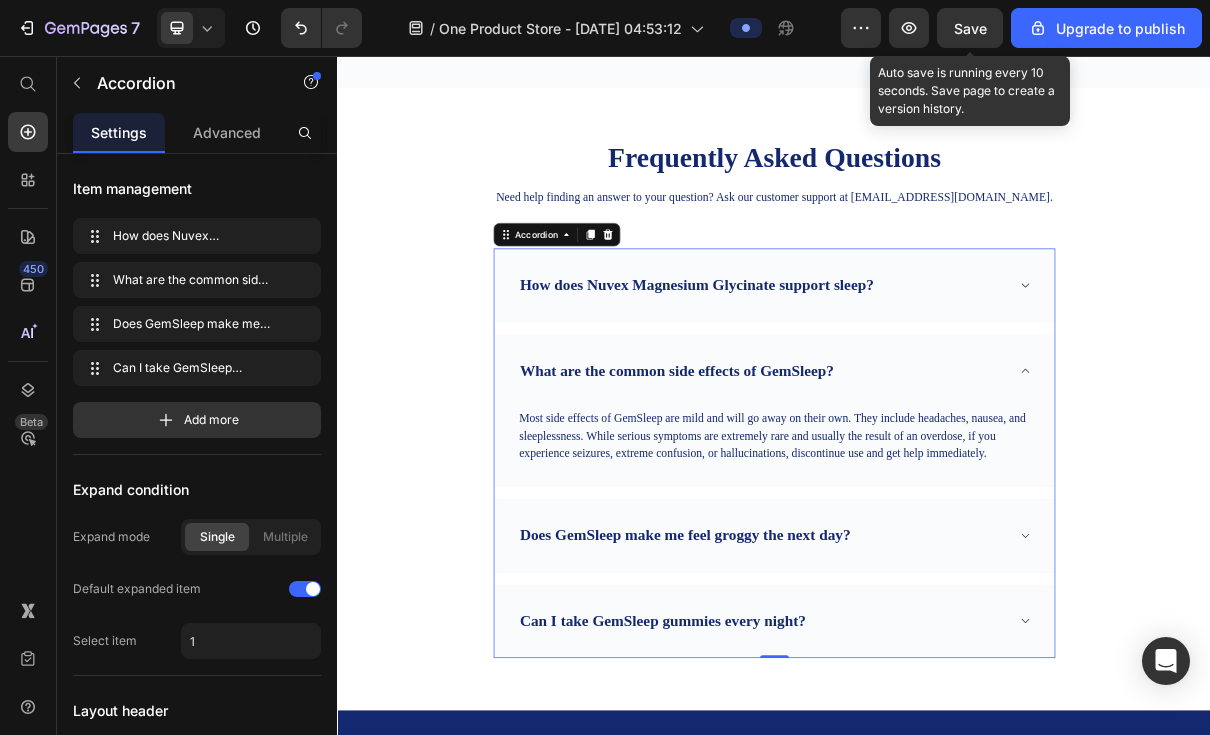 click 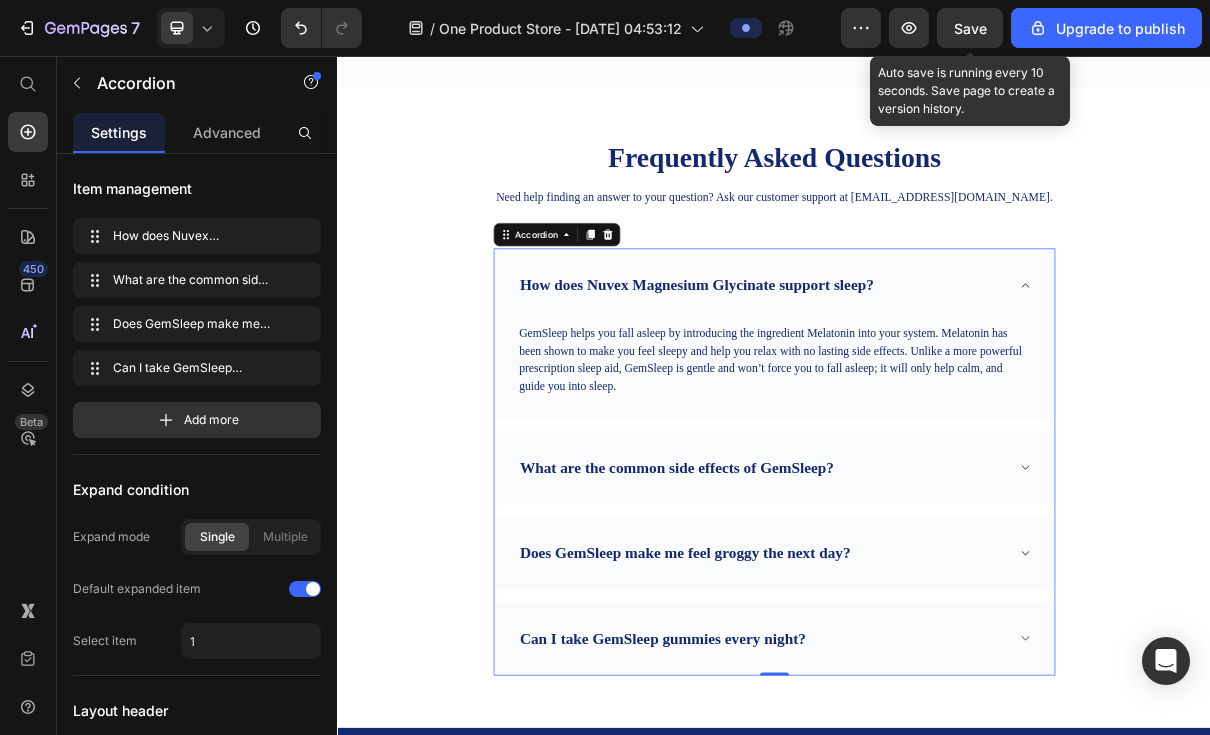 click on "Text block" at bounding box center [622, 396] 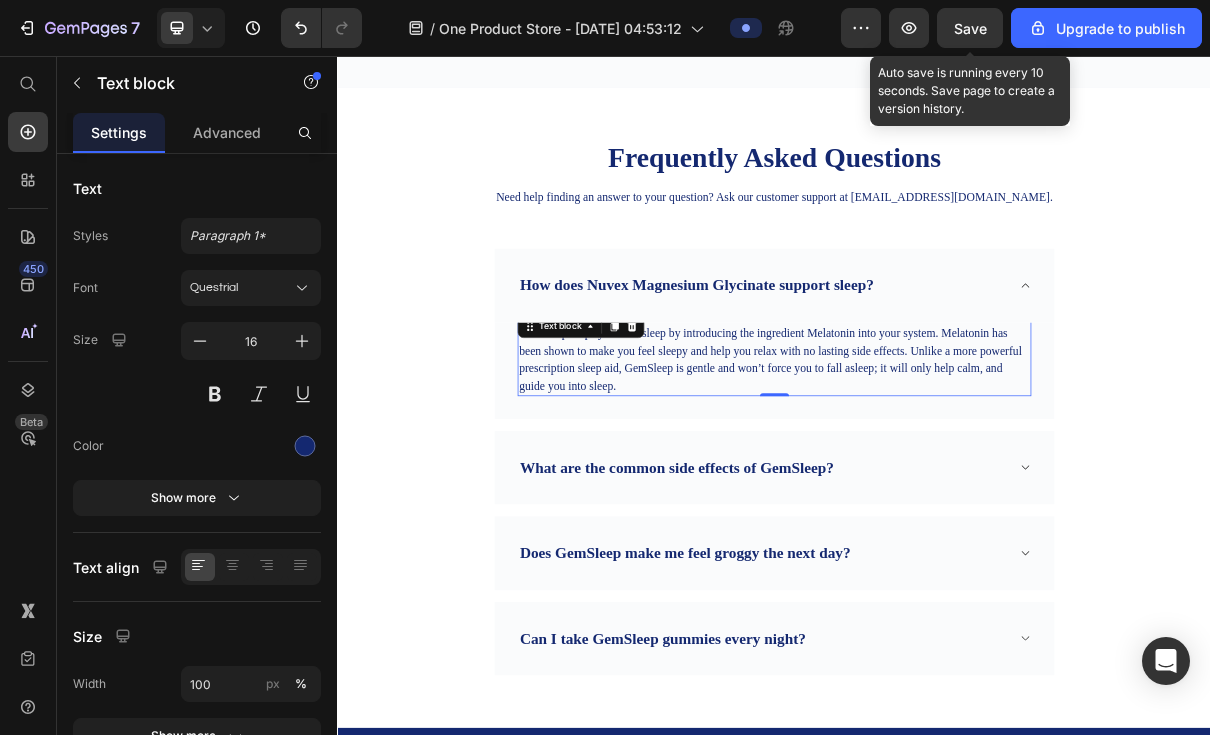 click on "Text block" at bounding box center [671, 428] 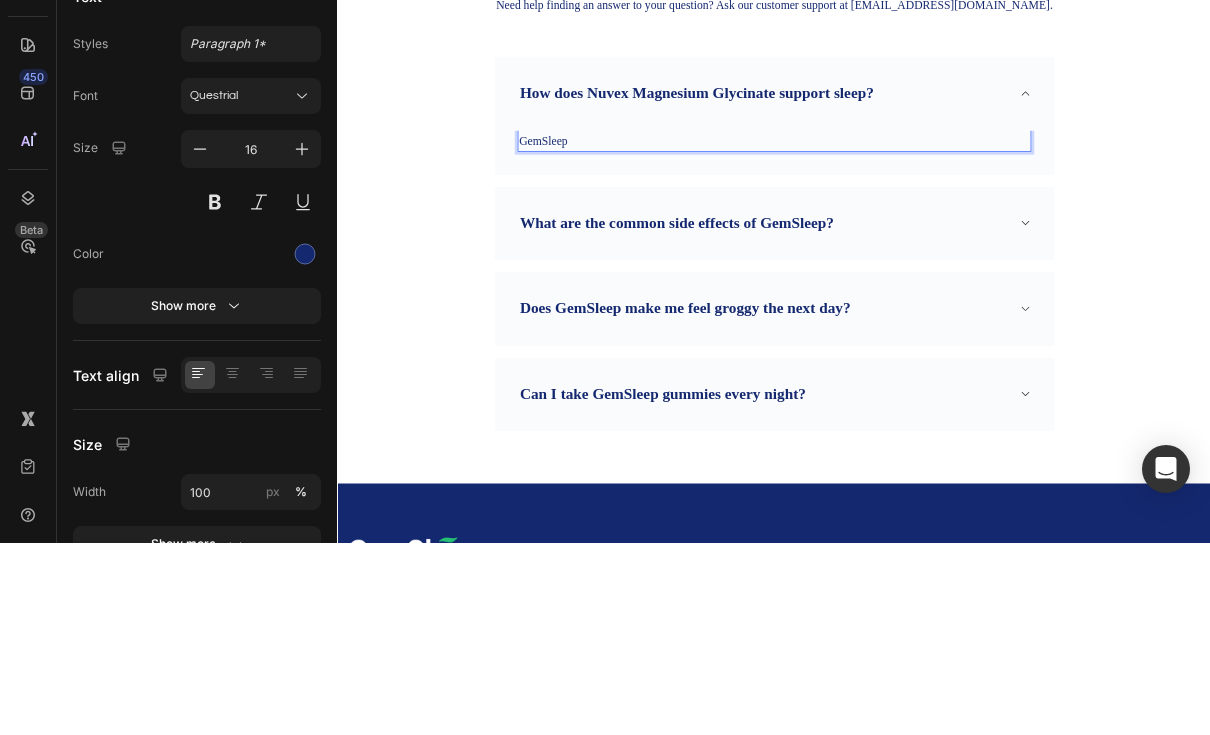type 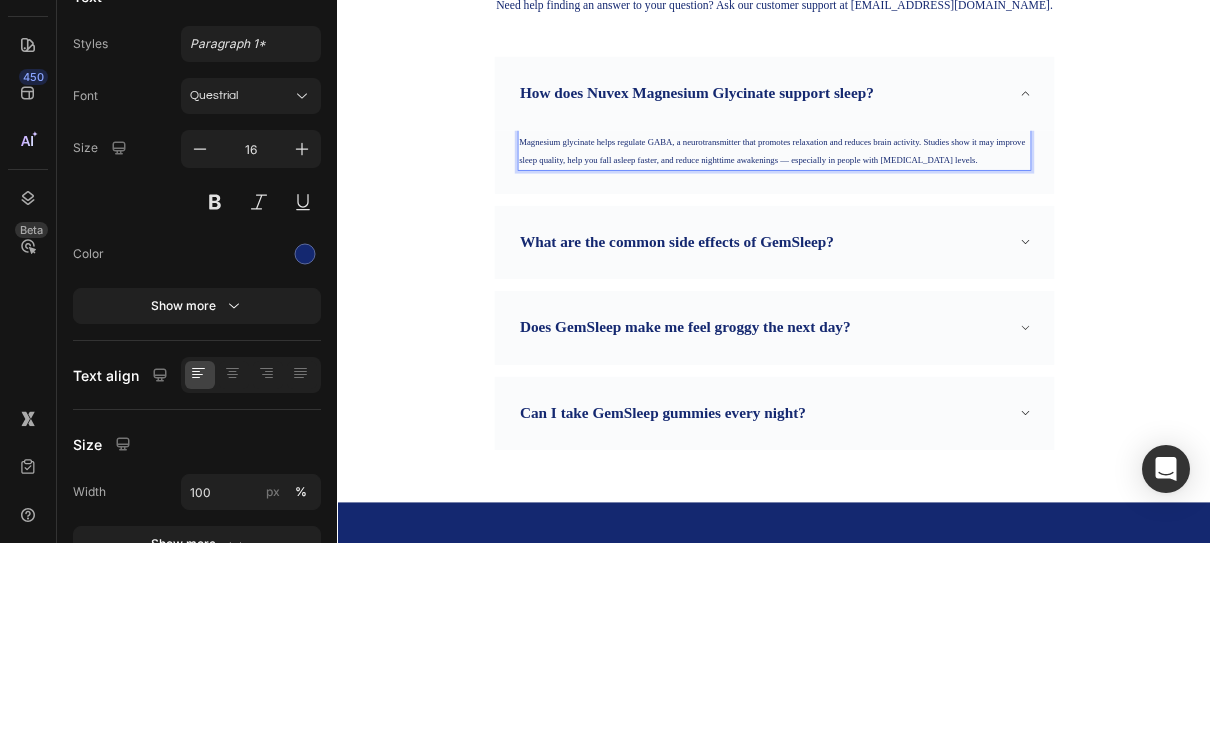 click on "Magnesium glycinate helps regulate GABA, a neurotransmitter that promotes relaxation and reduces brain activity. Studies show it may improve sleep quality, help you fall asleep faster, and reduce nighttime awakenings — especially in people with [MEDICAL_DATA] levels." at bounding box center (934, 260) 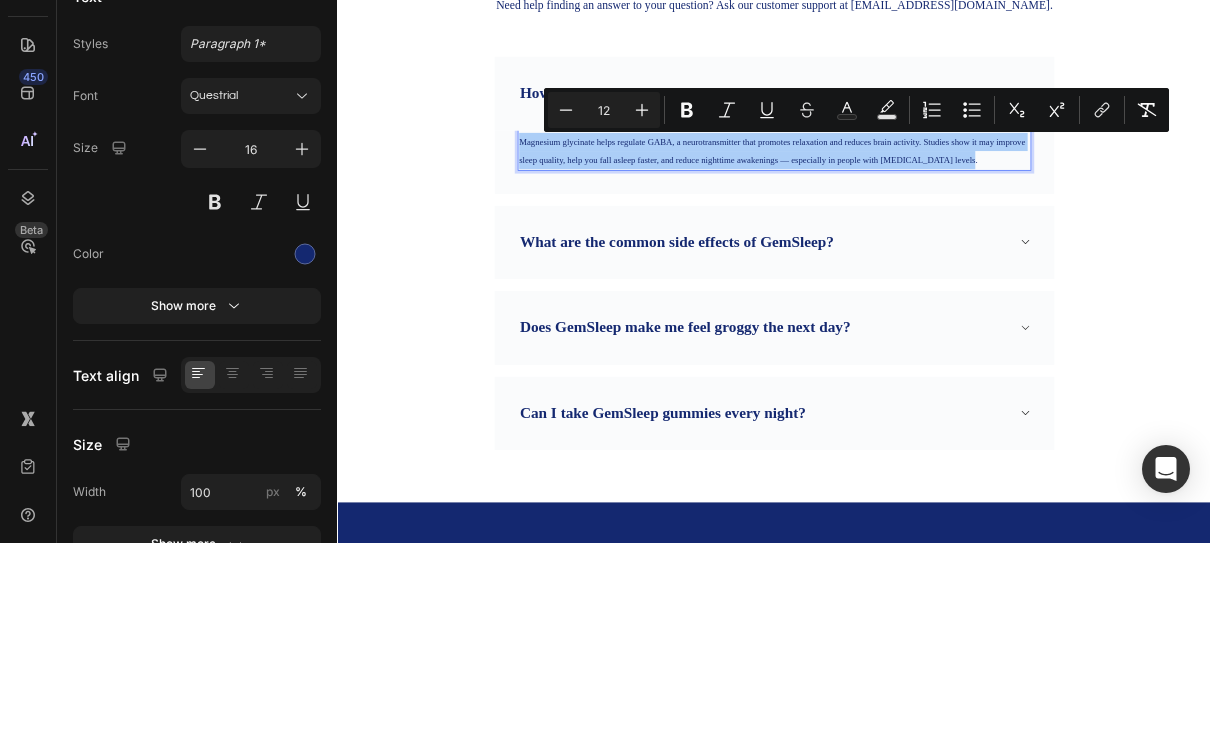 click 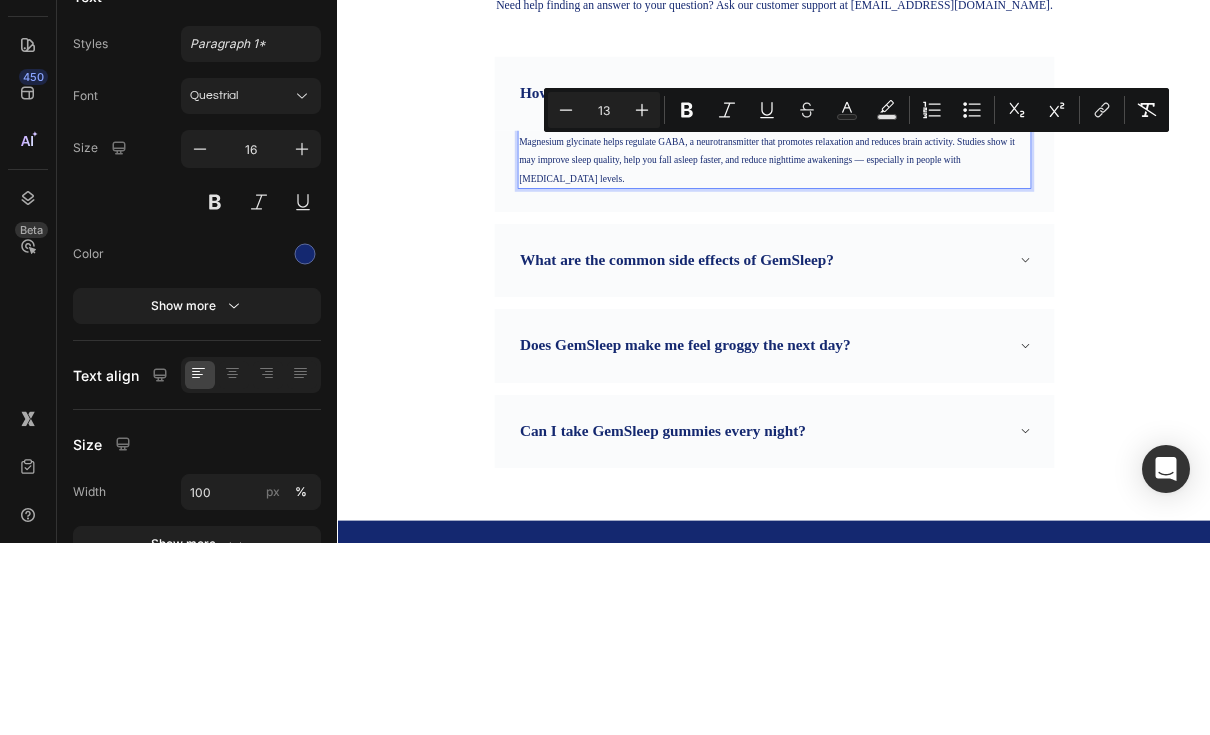 click 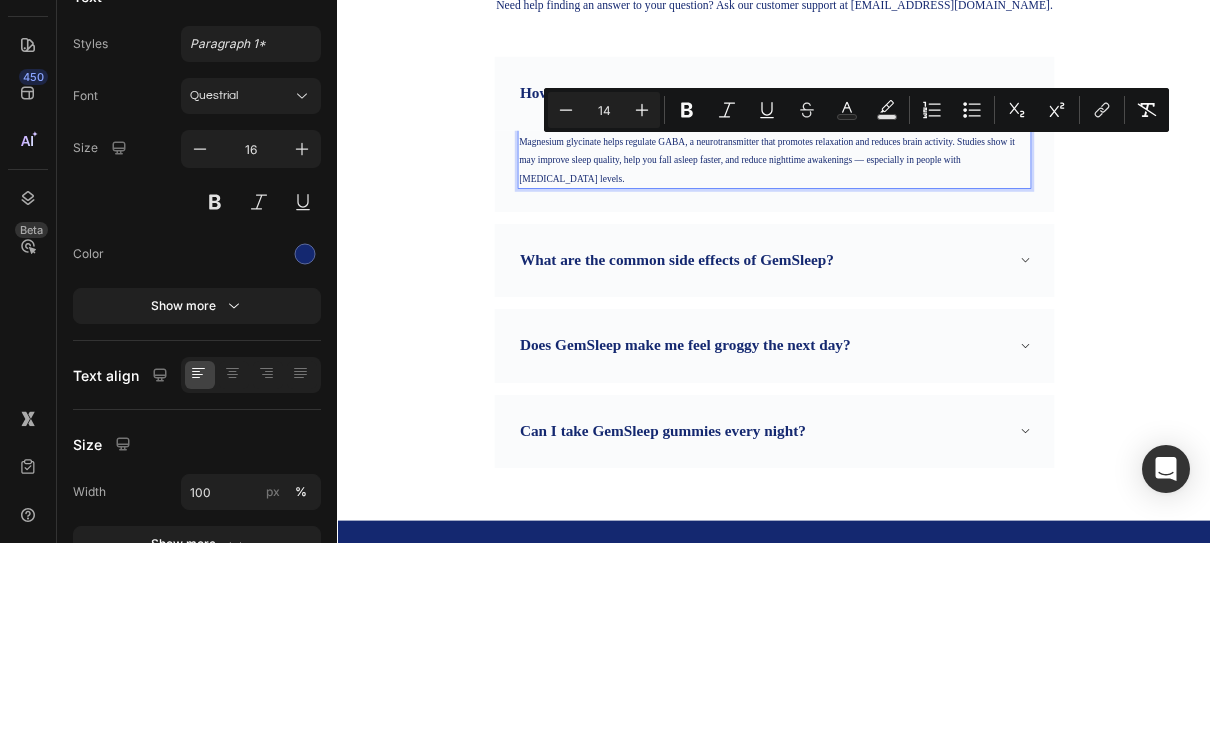 click 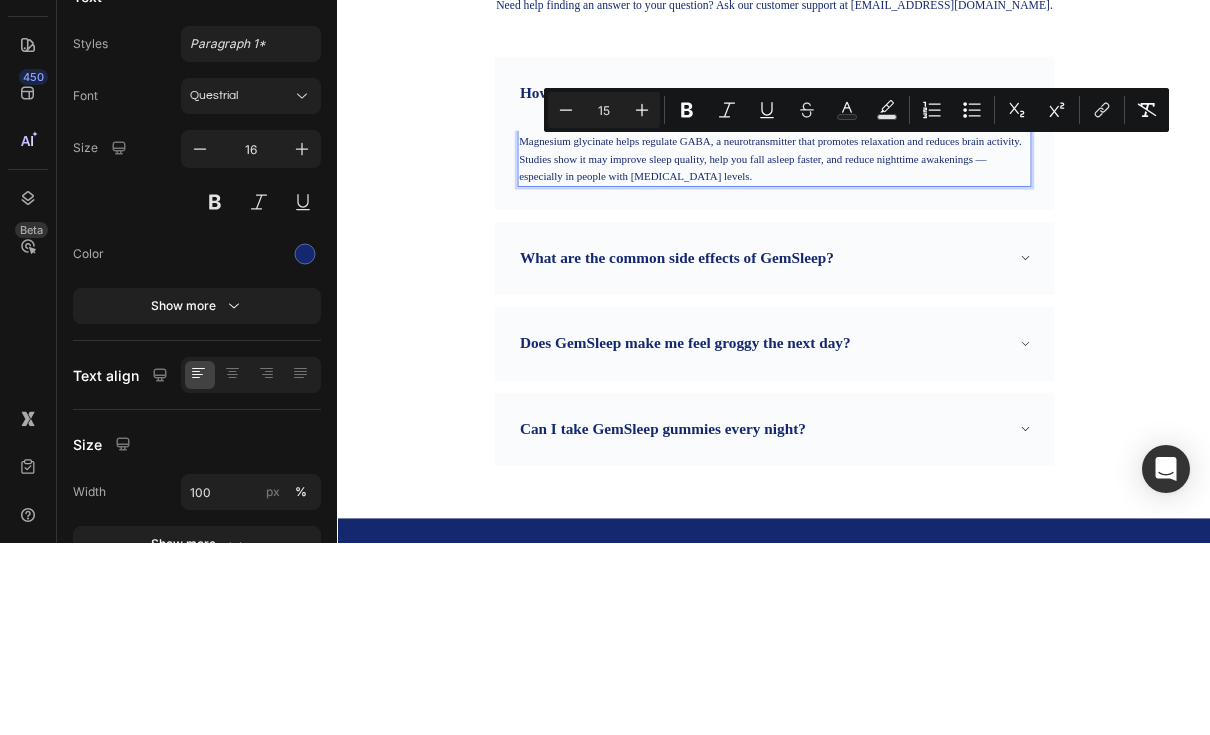 click 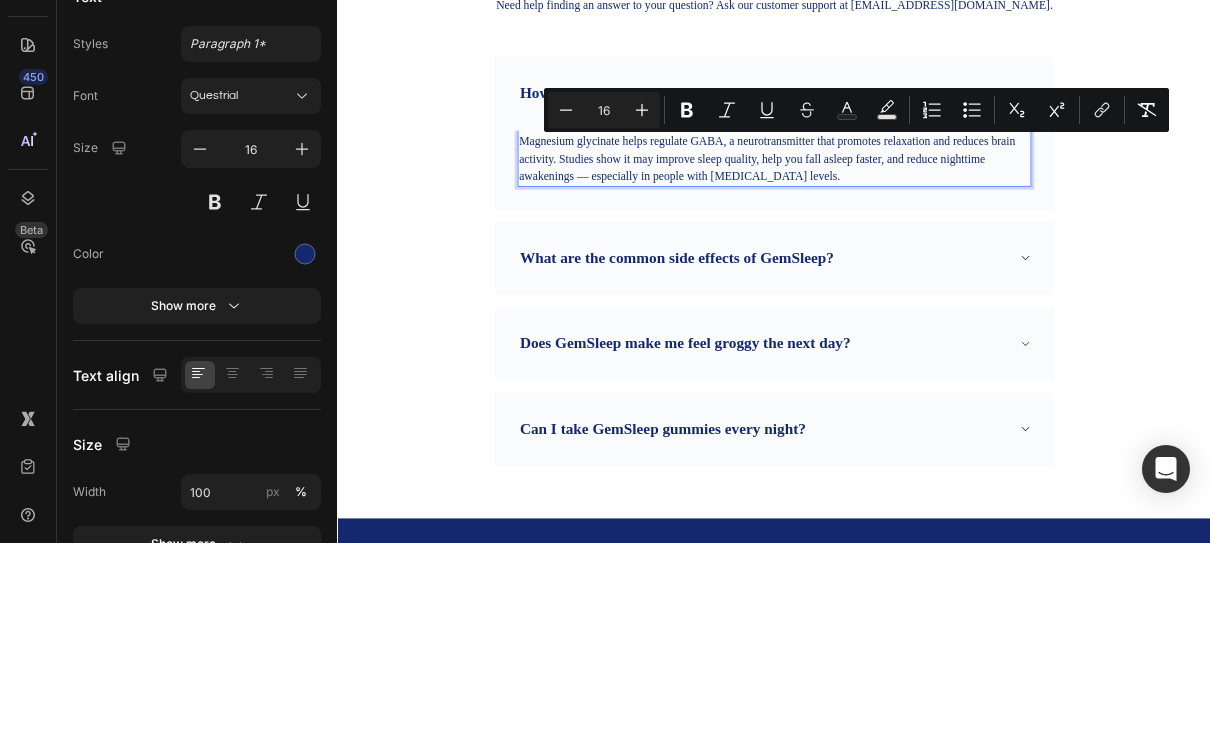 click on "Magnesium glycinate helps regulate GABA, a neurotransmitter that promotes relaxation and reduces brain activity. Studies show it may improve sleep quality, help you fall asleep faster, and reduce nighttime awakenings — especially in people with [MEDICAL_DATA] levels." at bounding box center (937, 271) 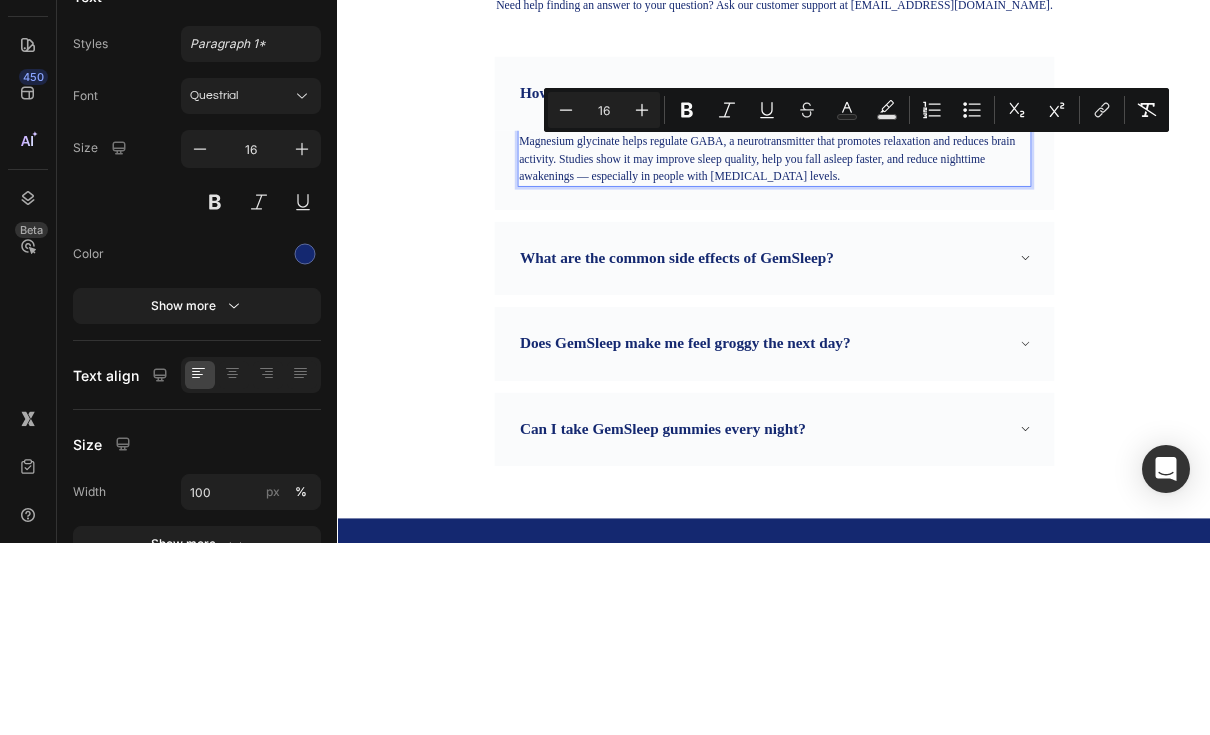 click on "Magnesium glycinate helps regulate GABA, a neurotransmitter that promotes relaxation and reduces brain activity. Studies show it may improve sleep quality, help you fall asleep faster, and reduce nighttime awakenings — especially in people with [MEDICAL_DATA] levels." at bounding box center (937, 271) 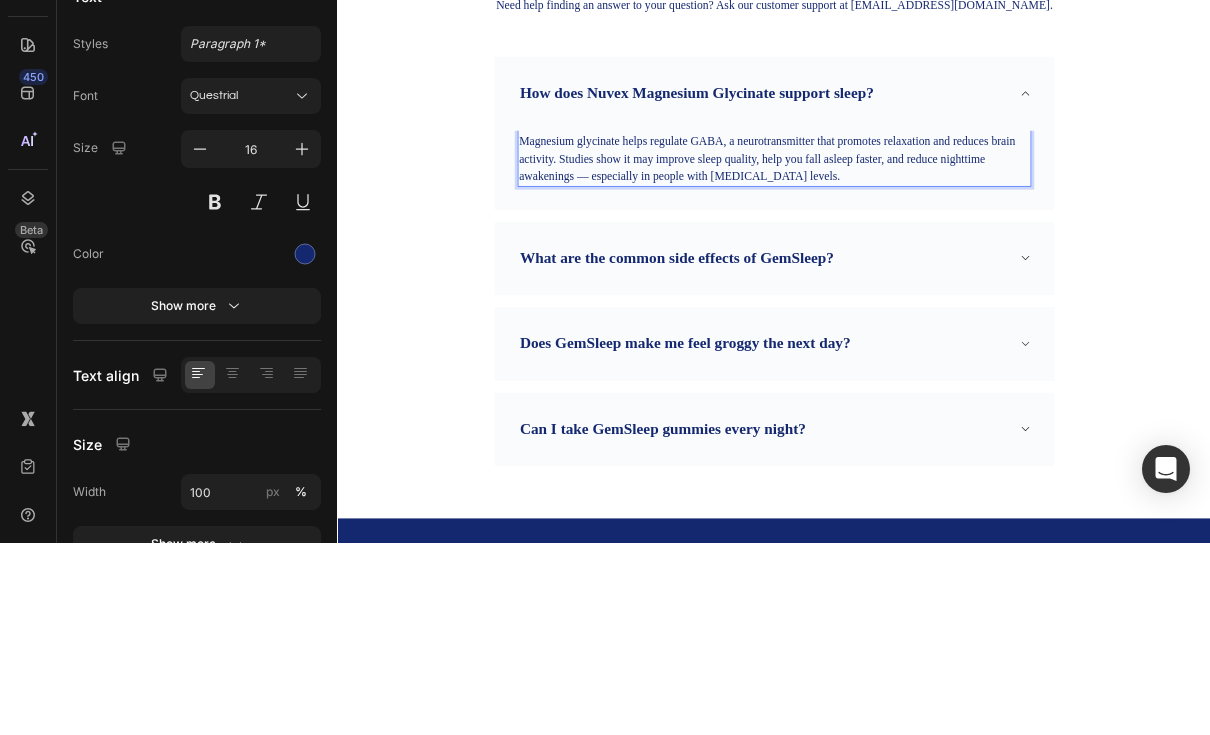 click on "Magnesium glycinate helps regulate GABA, a neurotransmitter that promotes relaxation and reduces brain activity. Studies show it may improve sleep quality, help you fall asleep faster, and reduce nighttime awakenings — especially in people with [MEDICAL_DATA] levels." at bounding box center (937, 271) 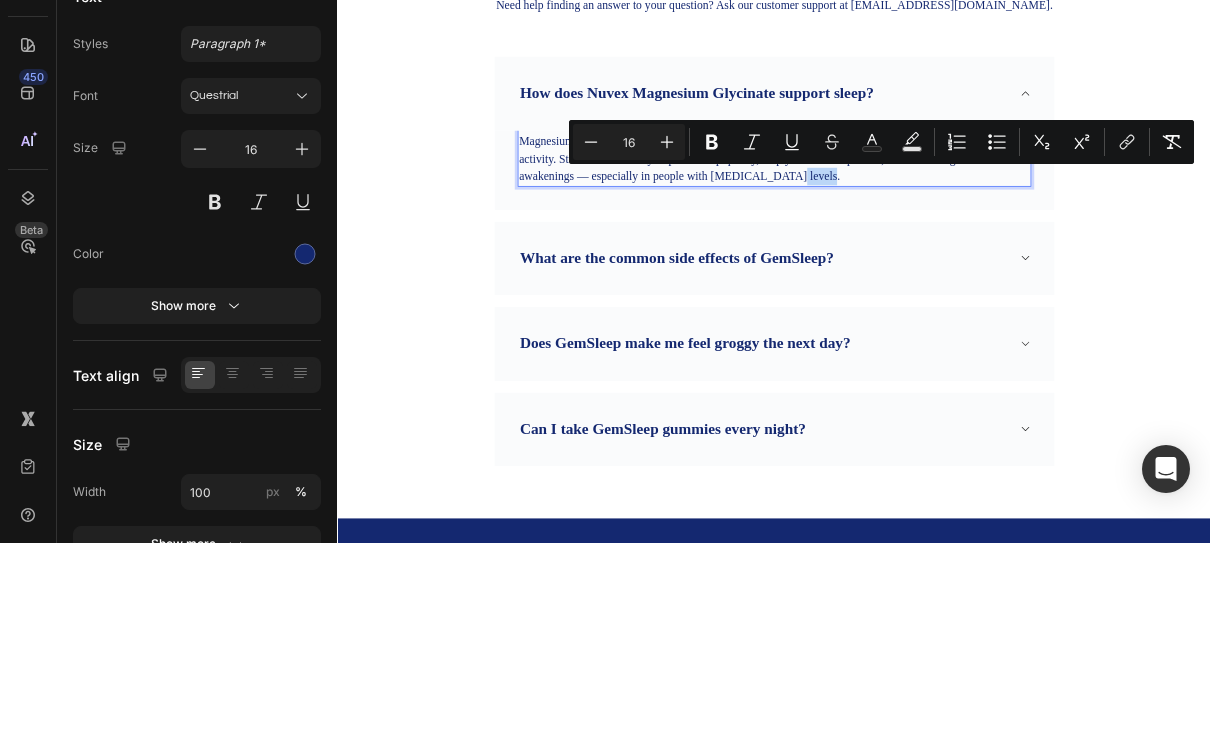 click on "Magnesium glycinate helps regulate GABA, a neurotransmitter that promotes relaxation and reduces brain activity. Studies show it may improve sleep quality, help you fall asleep faster, and reduce nighttime awakenings — especially in people with [MEDICAL_DATA] levels." at bounding box center [937, 271] 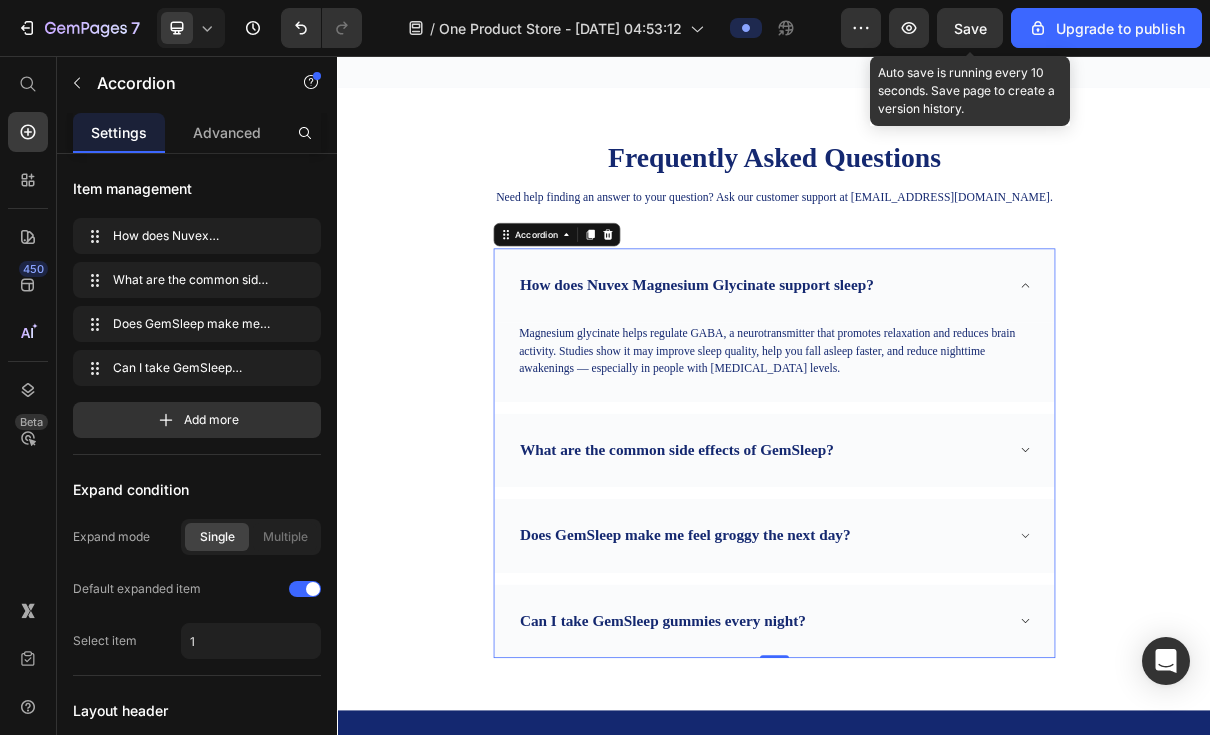 click on "How does Nuvex Magnesium Glycinate support sleep?" at bounding box center (937, 372) 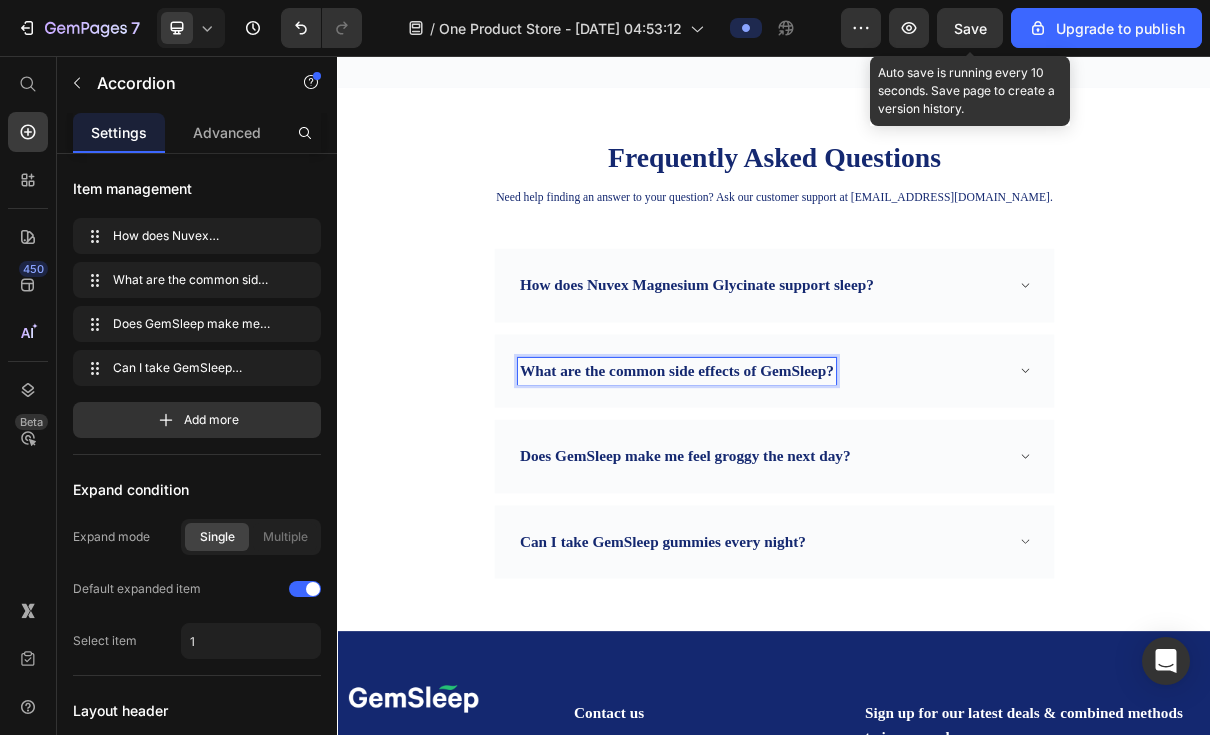 click on "What are the common side effects of GemSleep?" at bounding box center (803, 490) 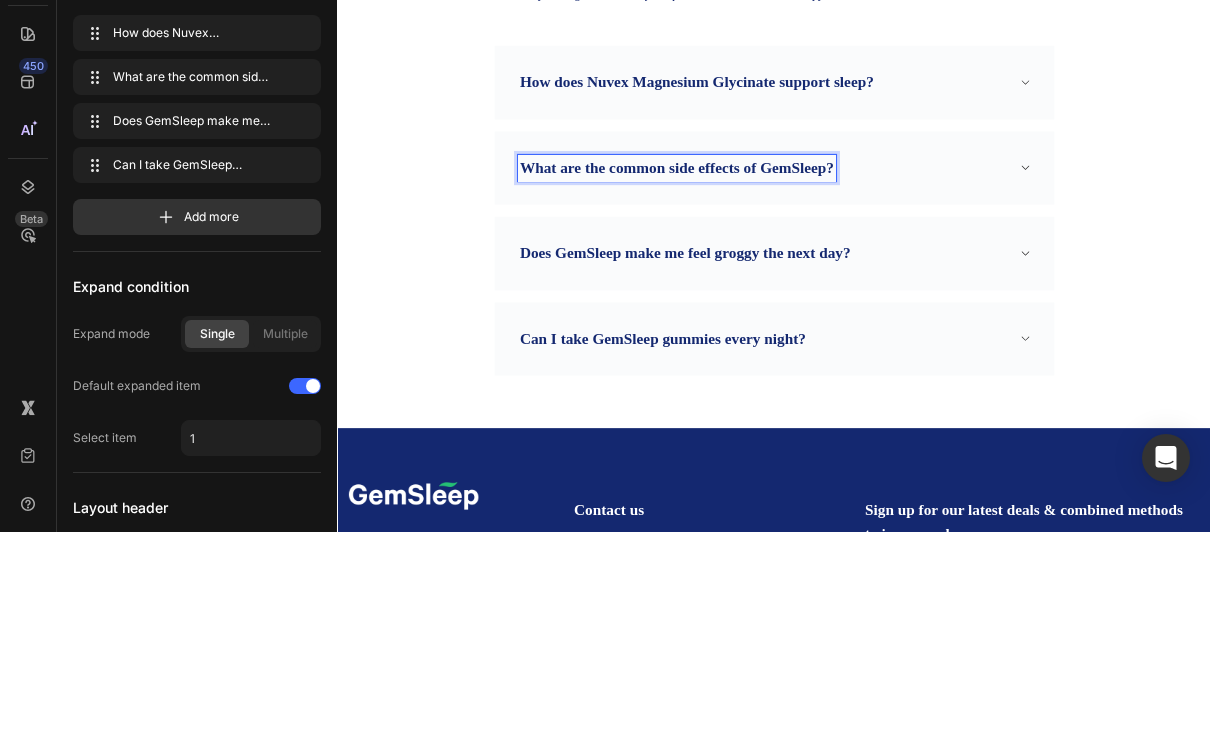 click on "What are the common side effects of GemSleep?" at bounding box center (803, 288) 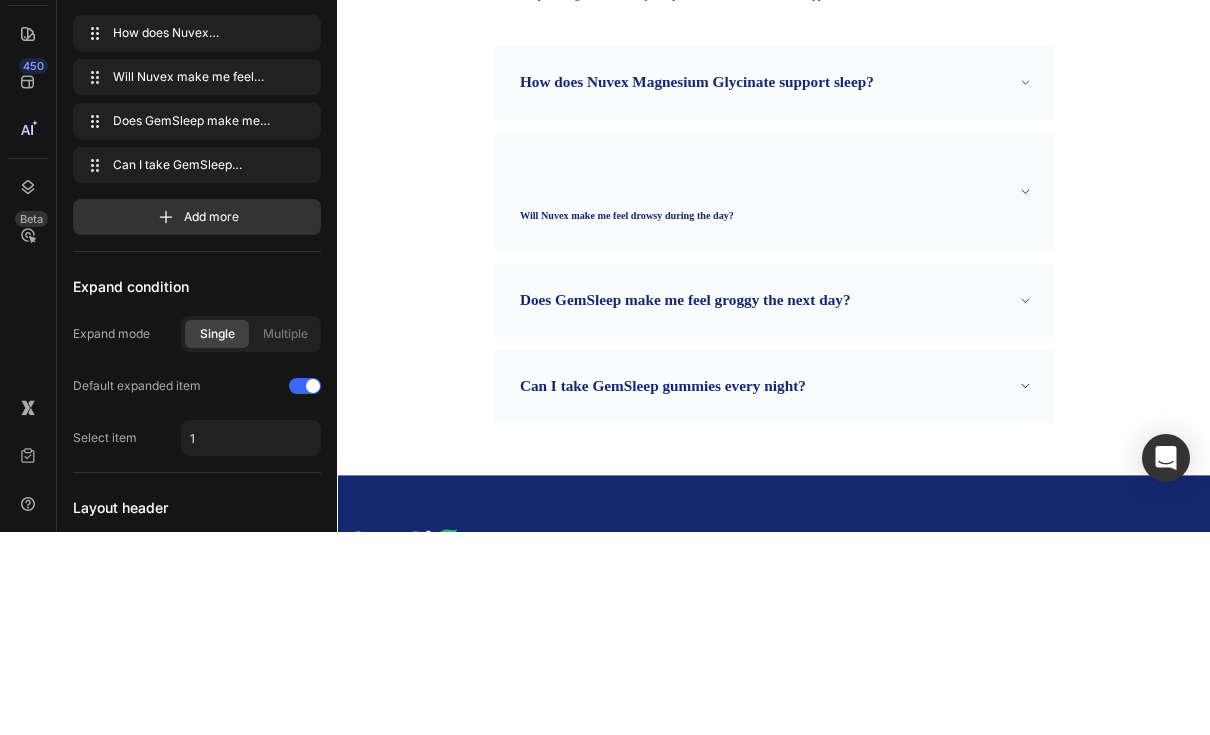 click on "Will Nuvex make me feel drowsy during the day?" at bounding box center (734, 352) 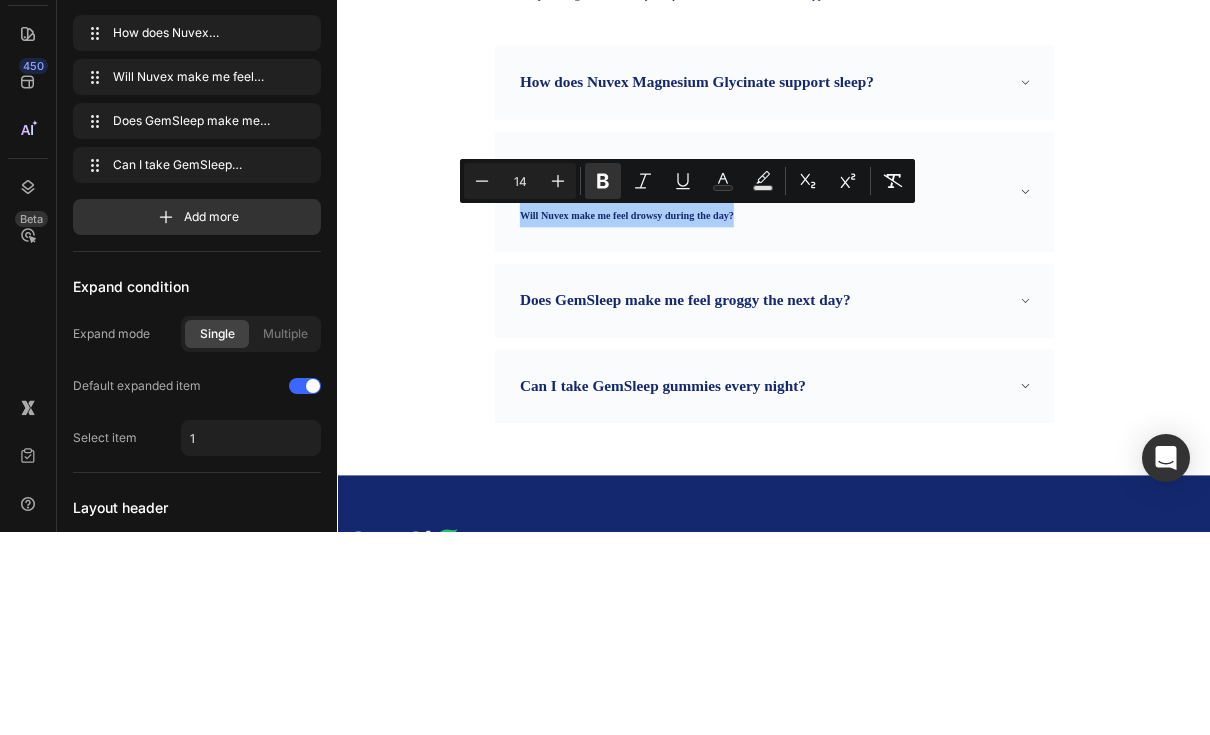 click 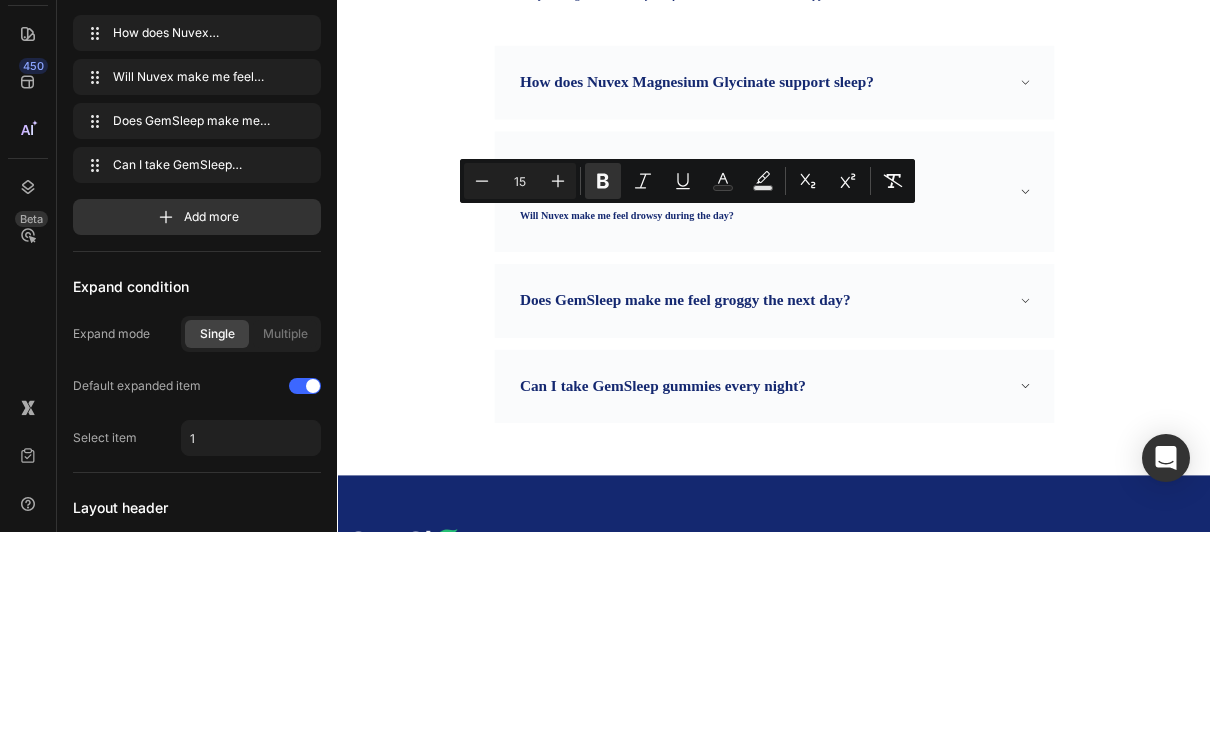 click 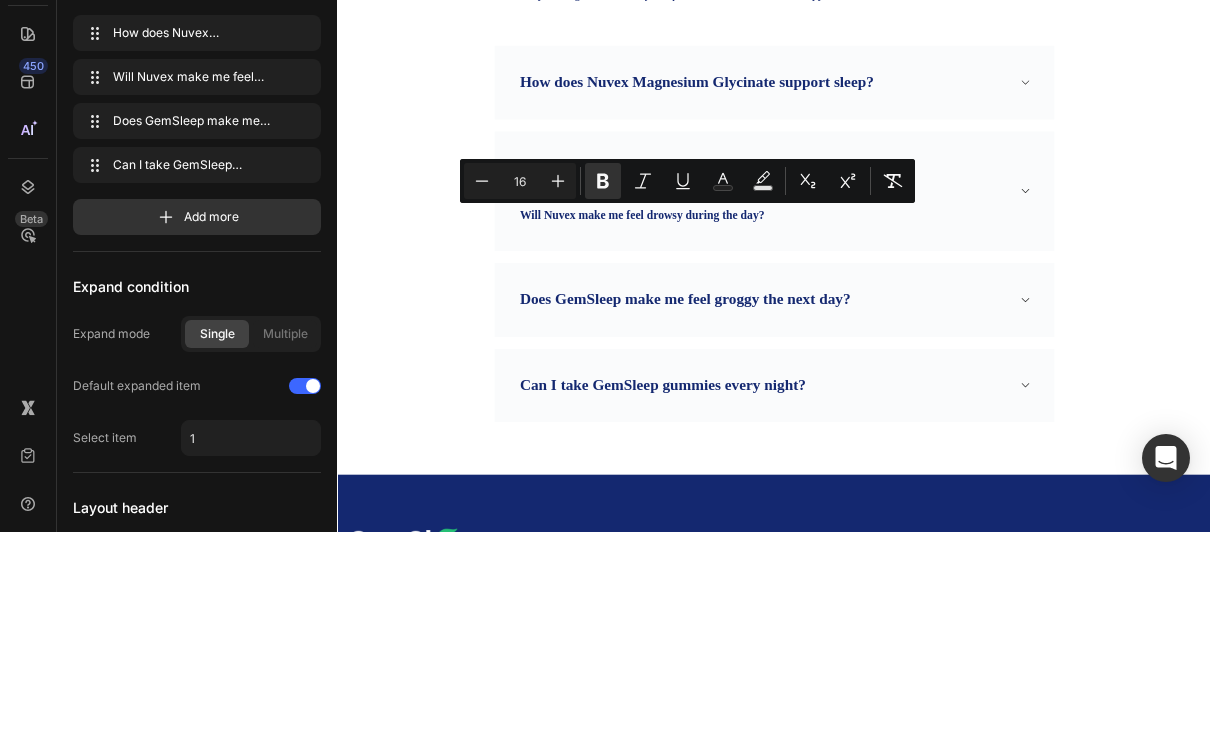 click 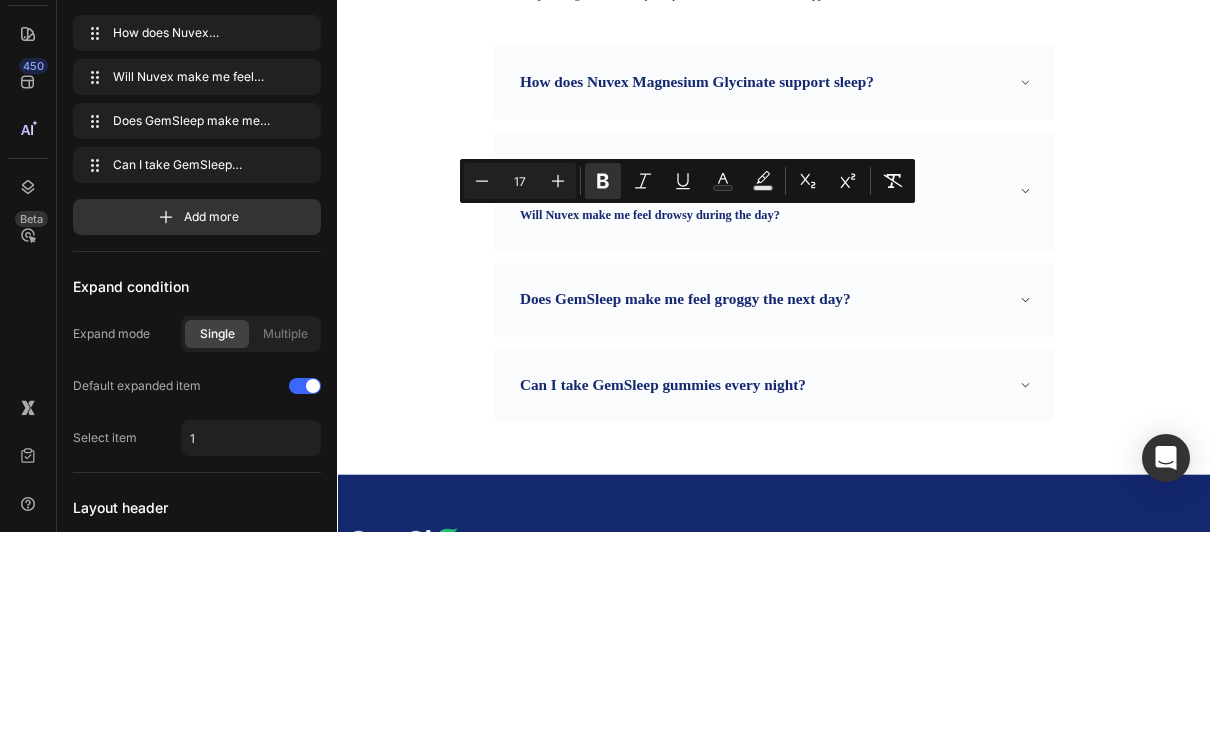 click 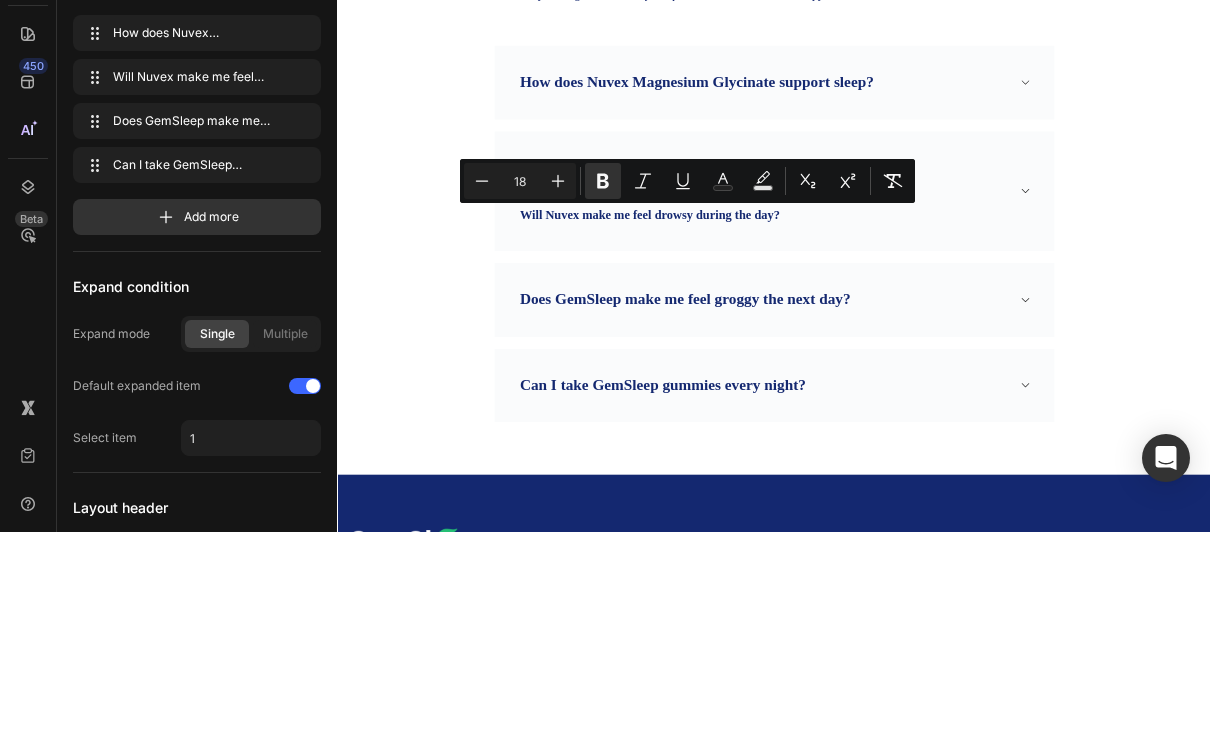 click 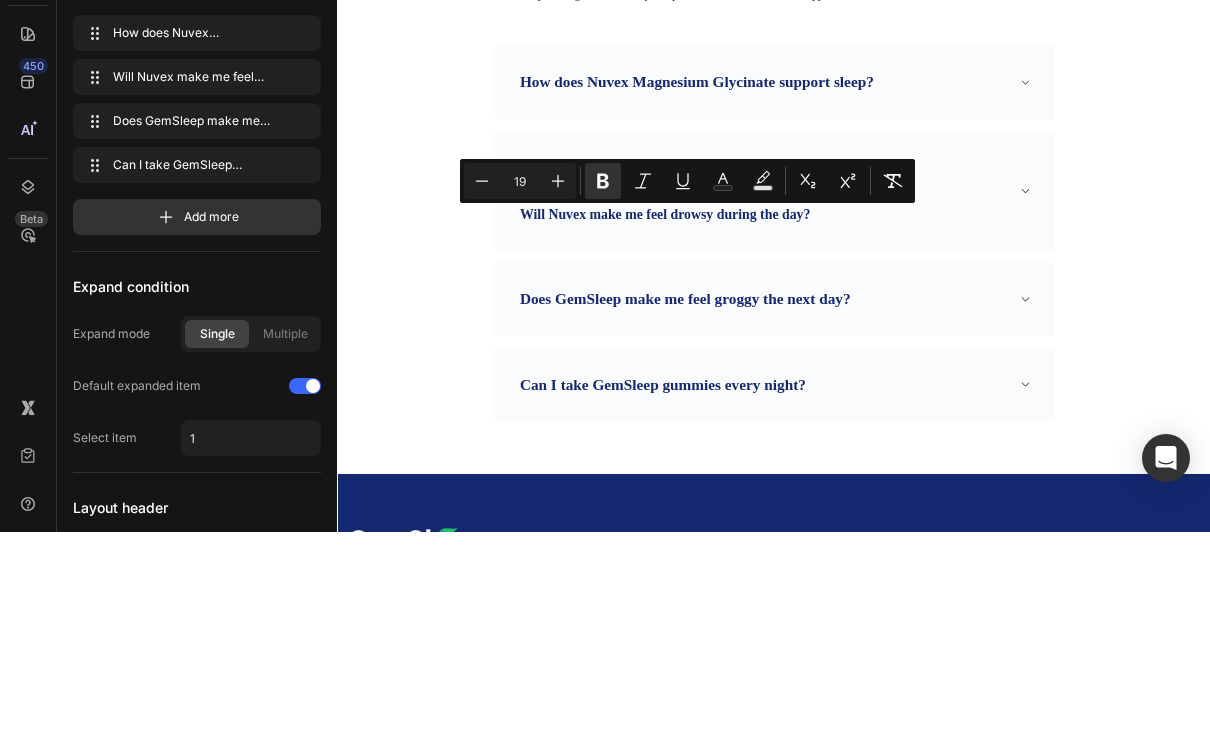 click 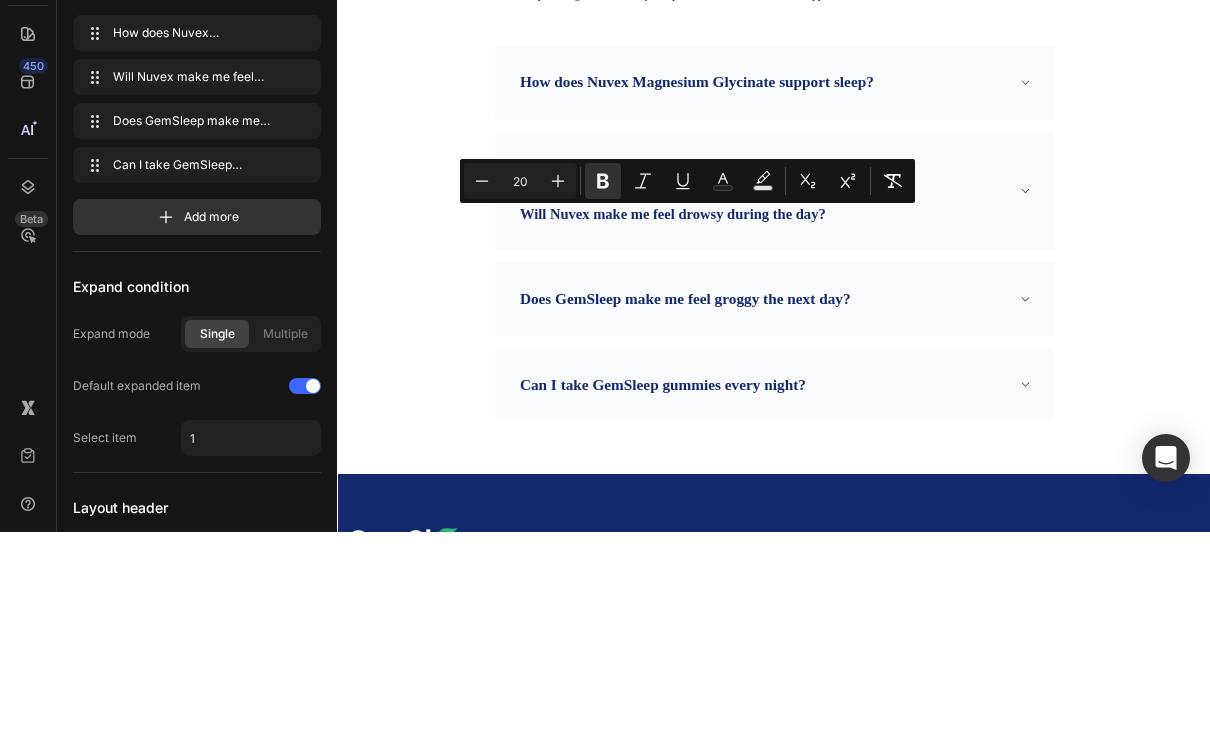 click on "Will Nuvex make me feel drowsy during the day?" at bounding box center (937, 319) 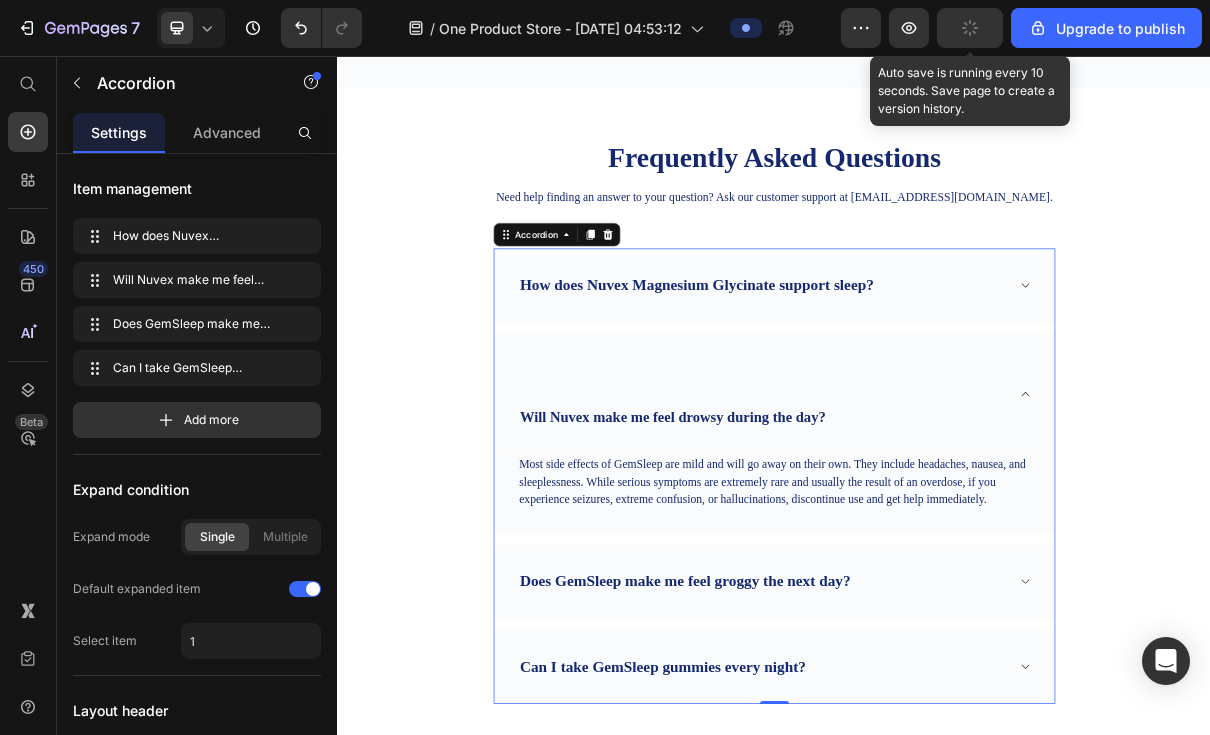click on "Will Nuvex make me feel drowsy during the day?" at bounding box center [797, 552] 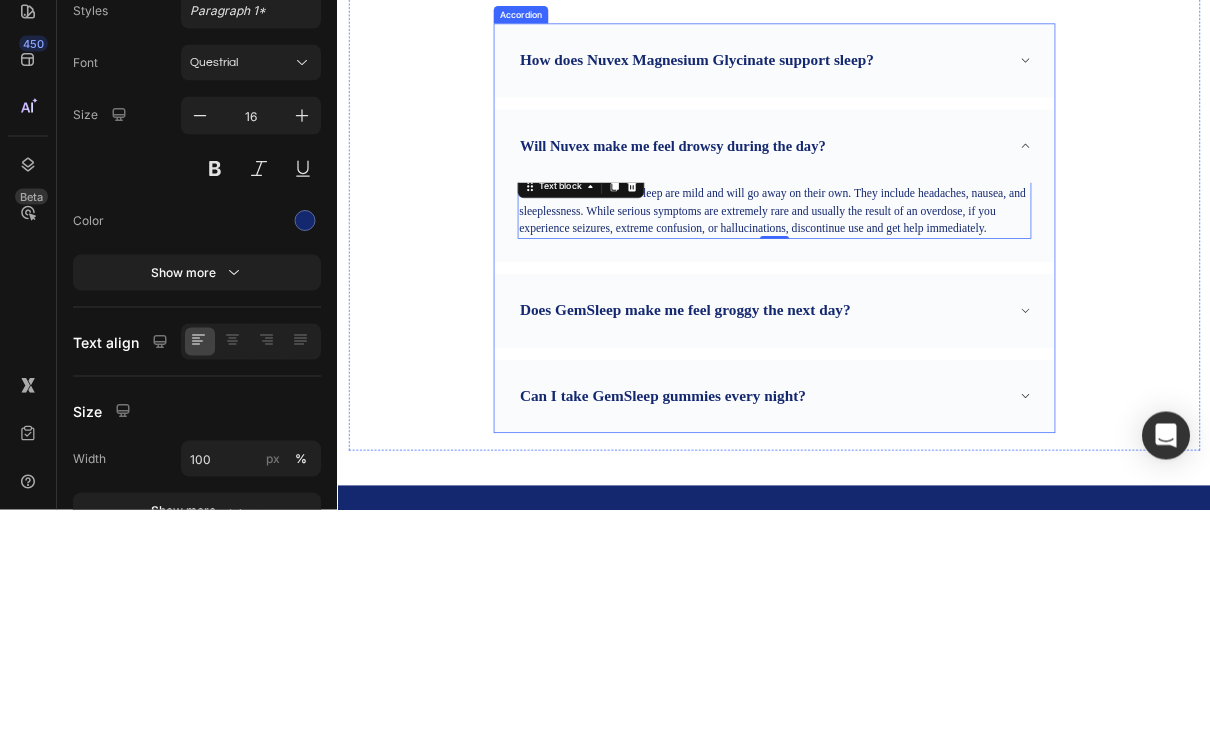 scroll, scrollTop: 0, scrollLeft: 0, axis: both 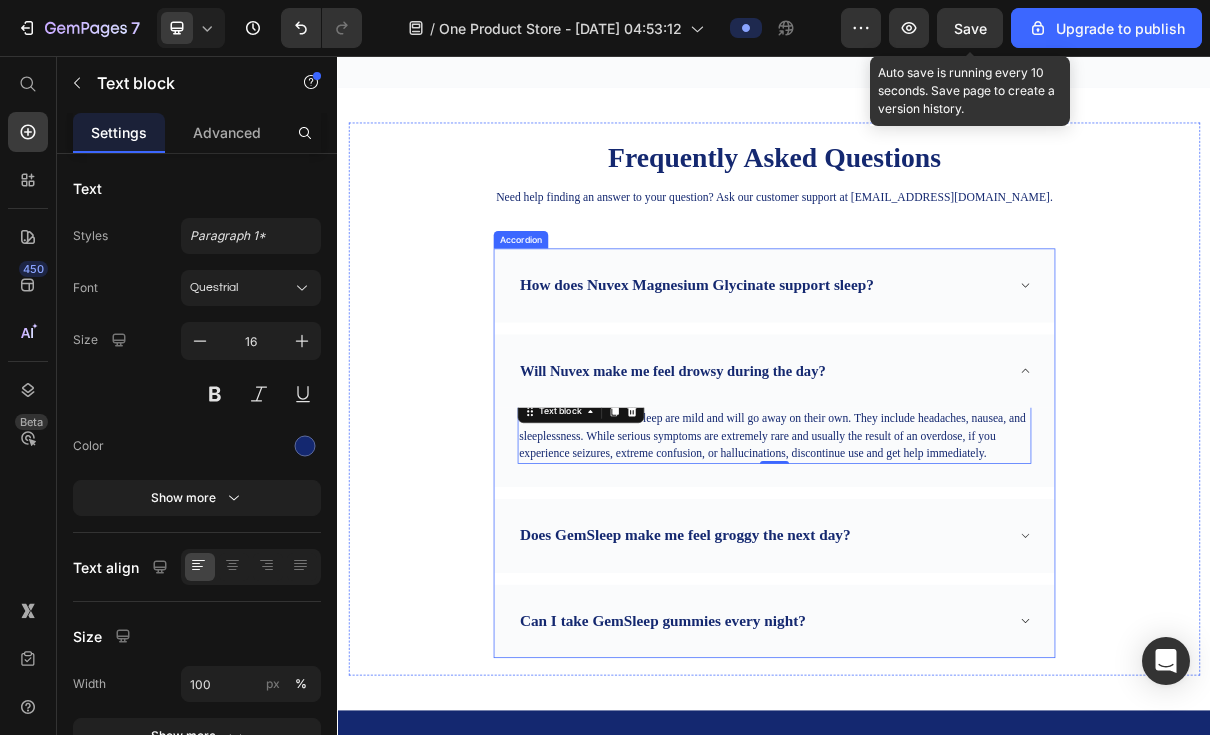 click on "Most side effects of GemSleep are mild and will go away on their own. They include headaches, nausea, and sleeplessness. While serious symptoms are extremely rare and usually the result of an overdose, if you experience seizures, extreme confusion, or hallucinations, discontinue use and get help immediately." at bounding box center (937, 579) 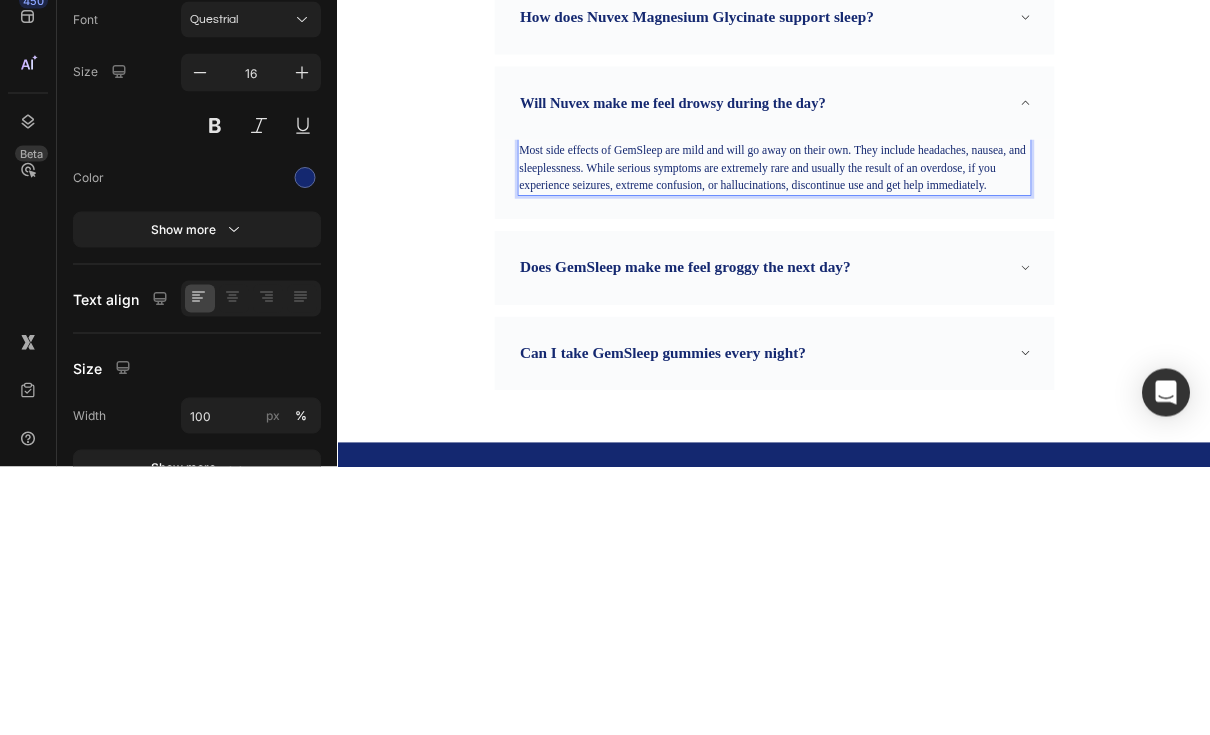 click on "Most side effects of GemSleep are mild and will go away on their own. They include headaches, nausea, and sleeplessness. While serious symptoms are extremely rare and usually the result of an overdose, if you experience seizures, extreme confusion, or hallucinations, discontinue use and get help immediately." at bounding box center (937, 311) 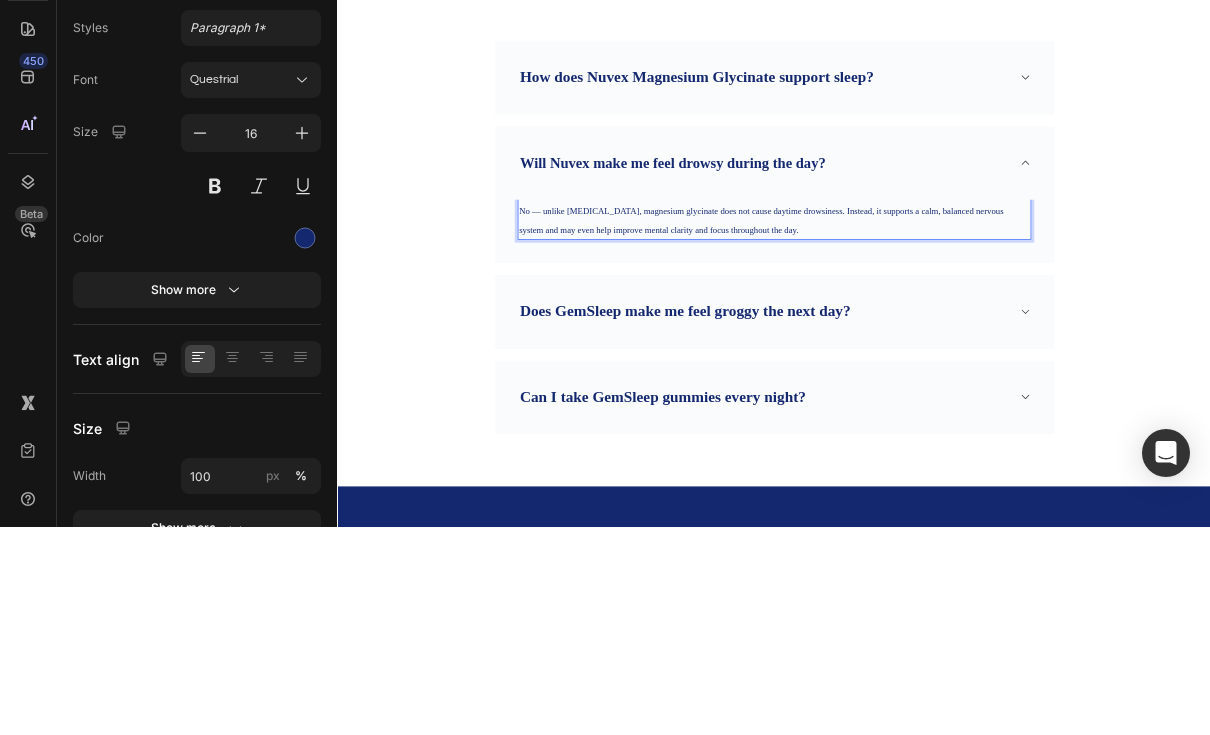 click on "No — unlike melatonin, magnesium glycinate does not cause daytime drowsiness. Instead, it supports a calm, balanced nervous system and may even help improve mental clarity and focus throughout the day." at bounding box center (919, 361) 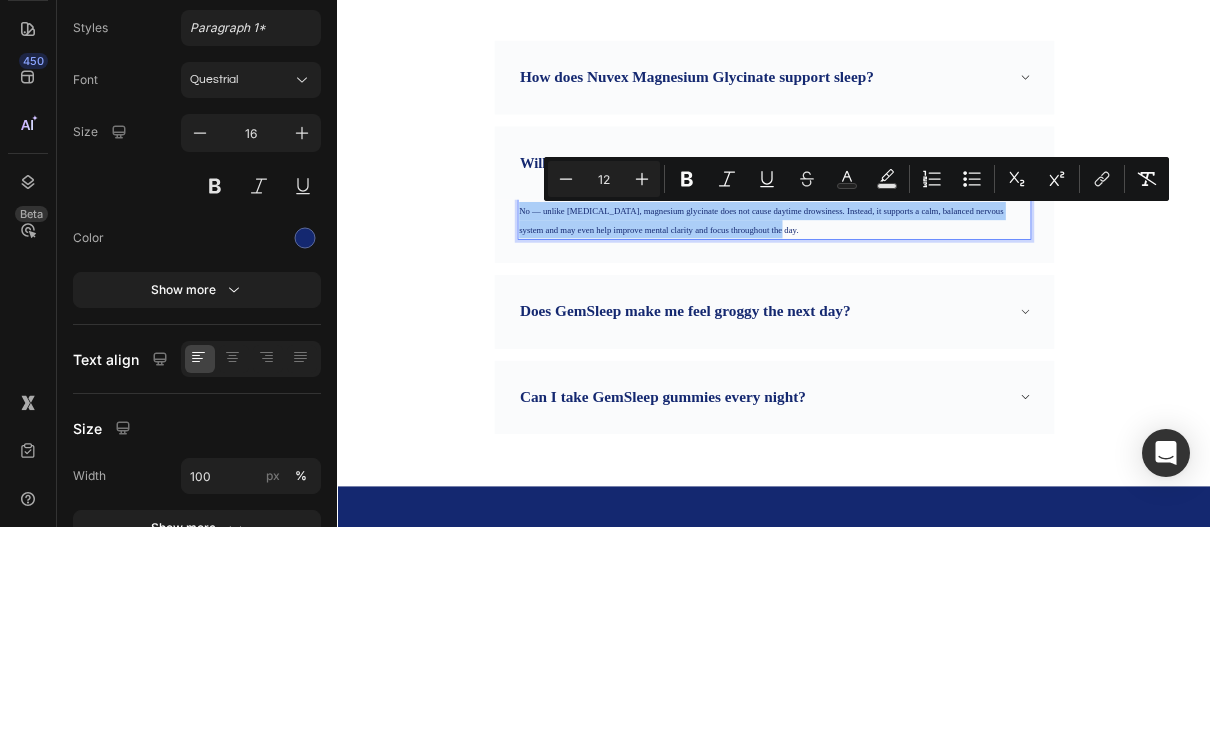 click on "Plus" at bounding box center [642, 387] 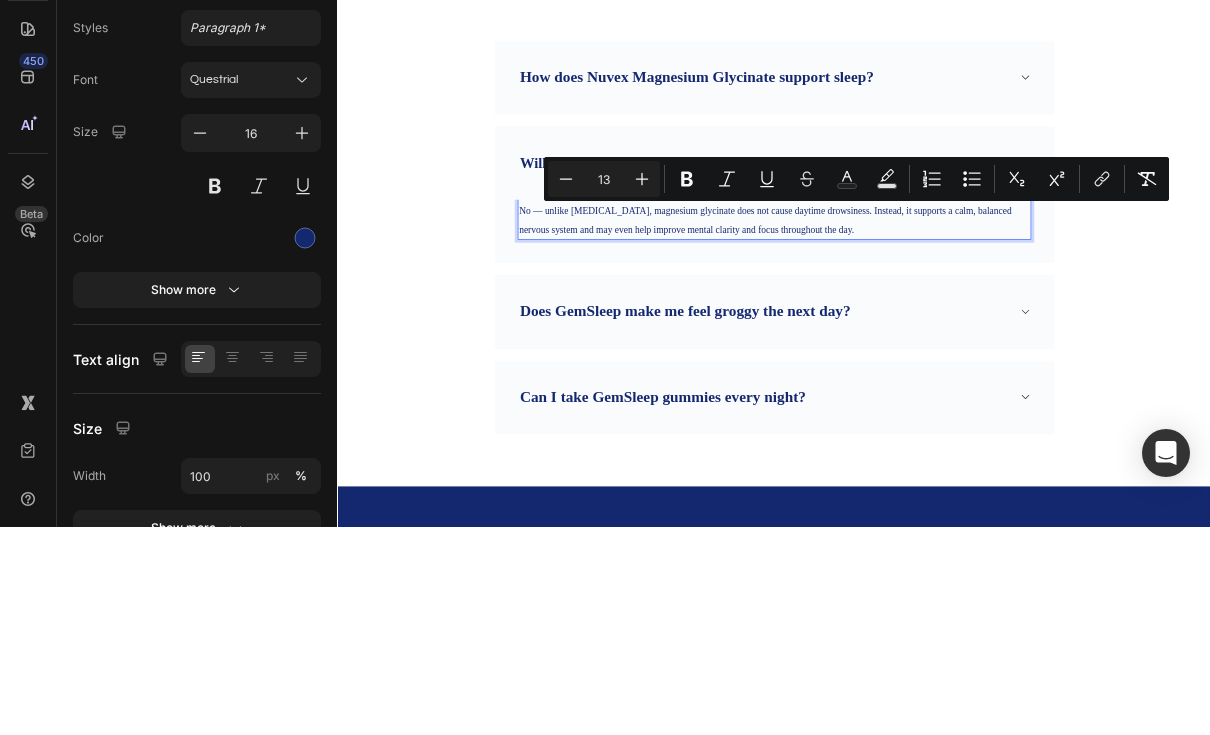 click 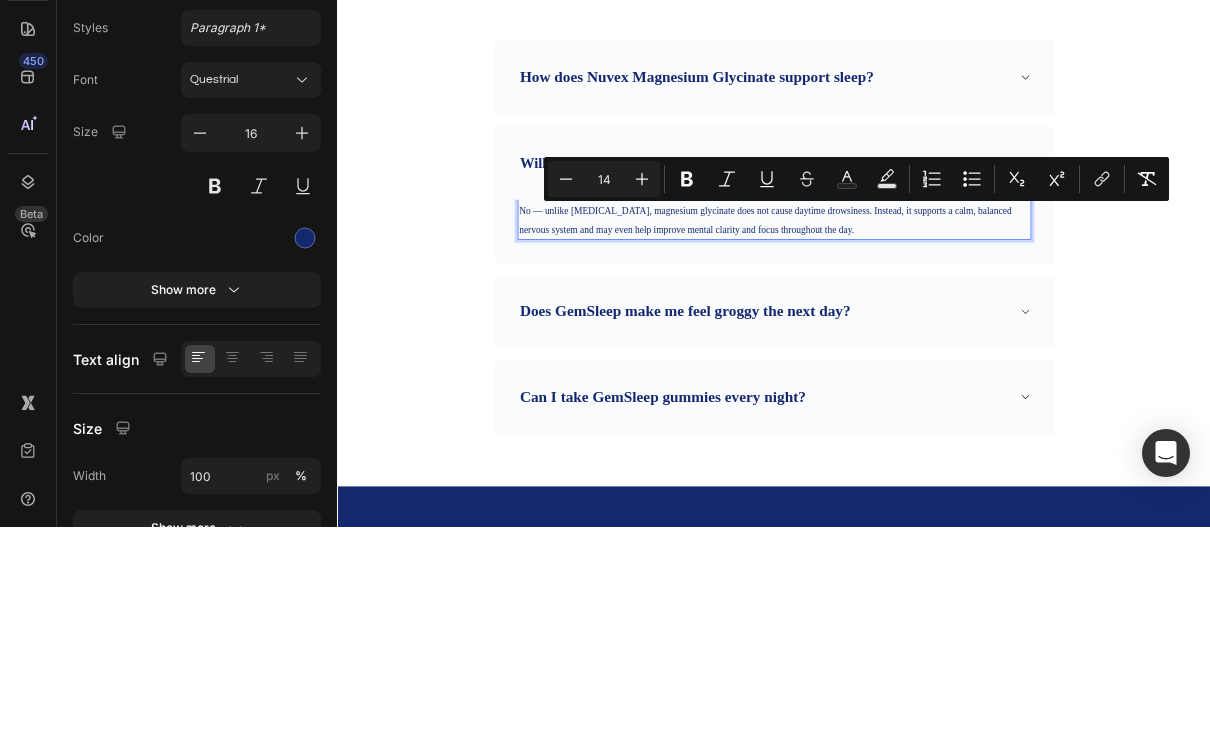 click 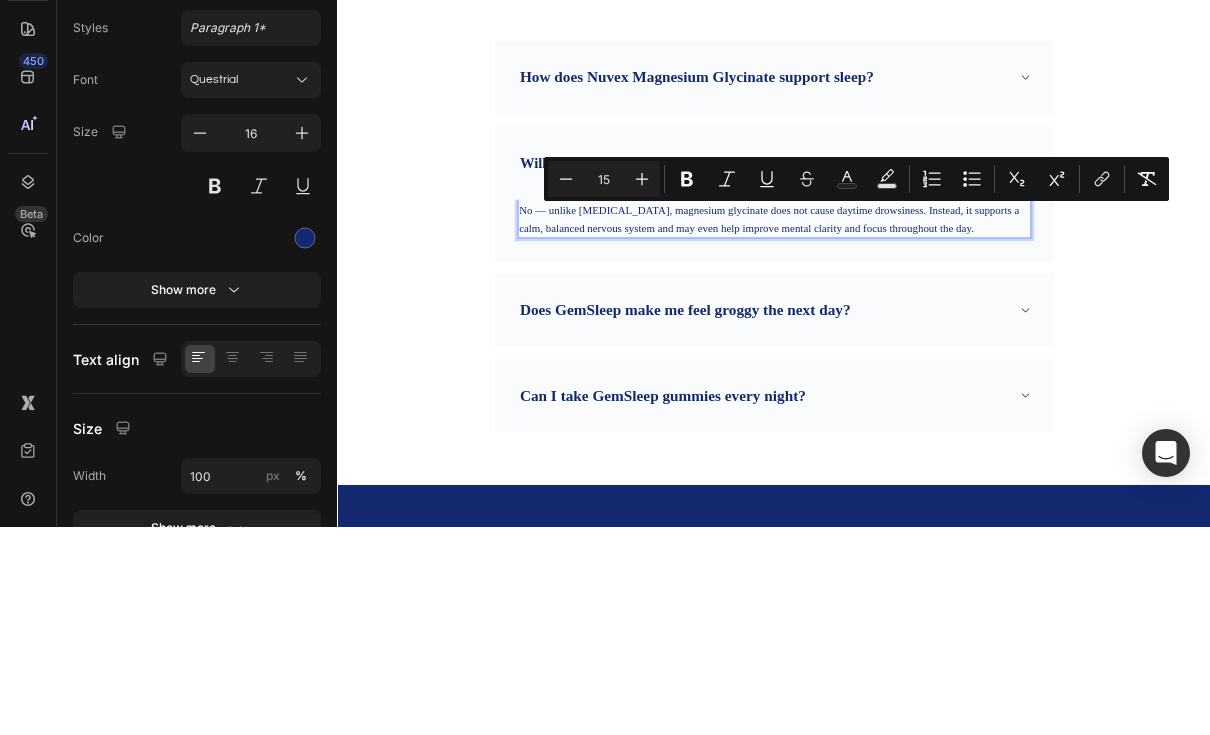 click 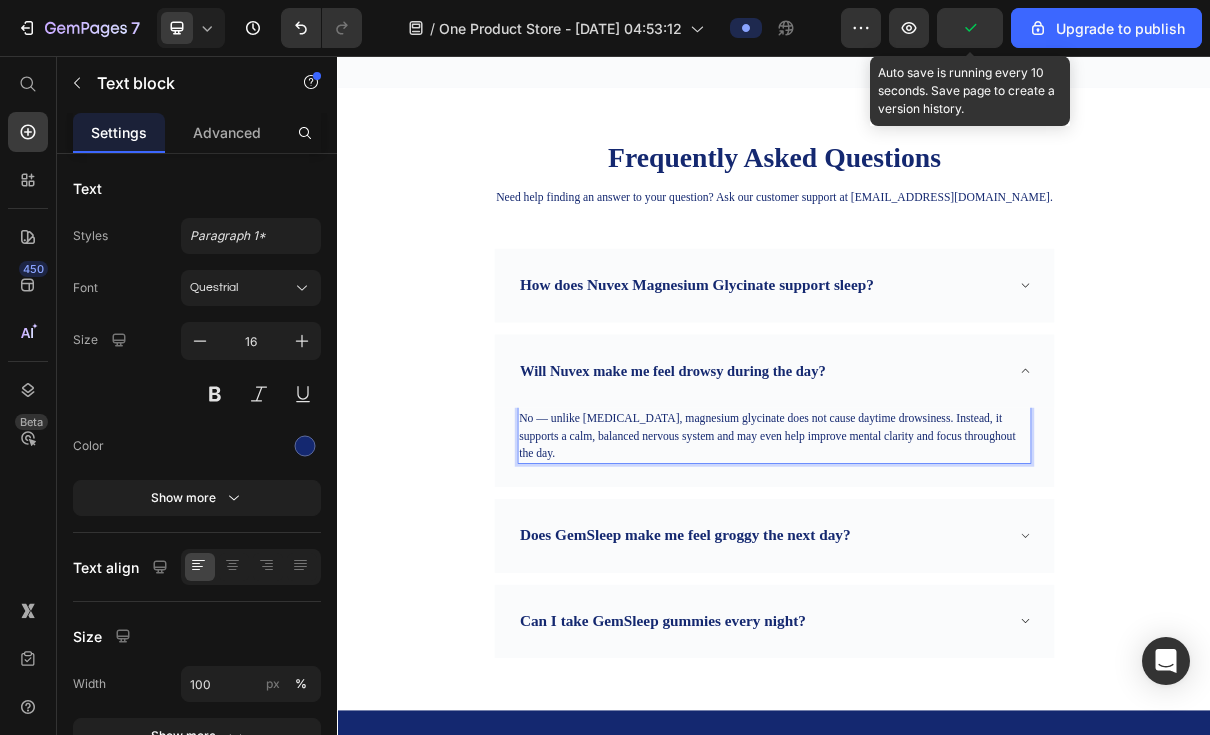 click on "No — unlike melatonin, magnesium glycinate does not cause daytime drowsiness. Instead, it supports a calm, balanced nervous system and may even help improve mental clarity and focus throughout the day." at bounding box center (927, 578) 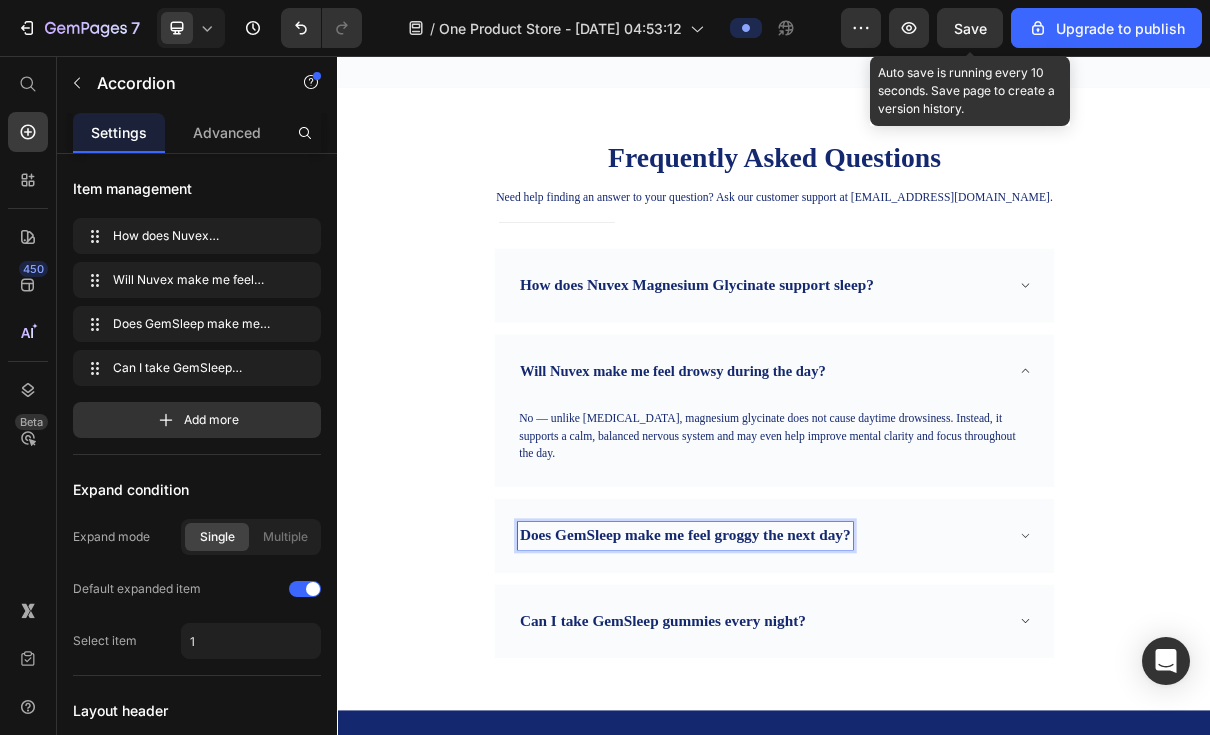 click on "Does GemSleep make me feel groggy the next day?" at bounding box center (814, 716) 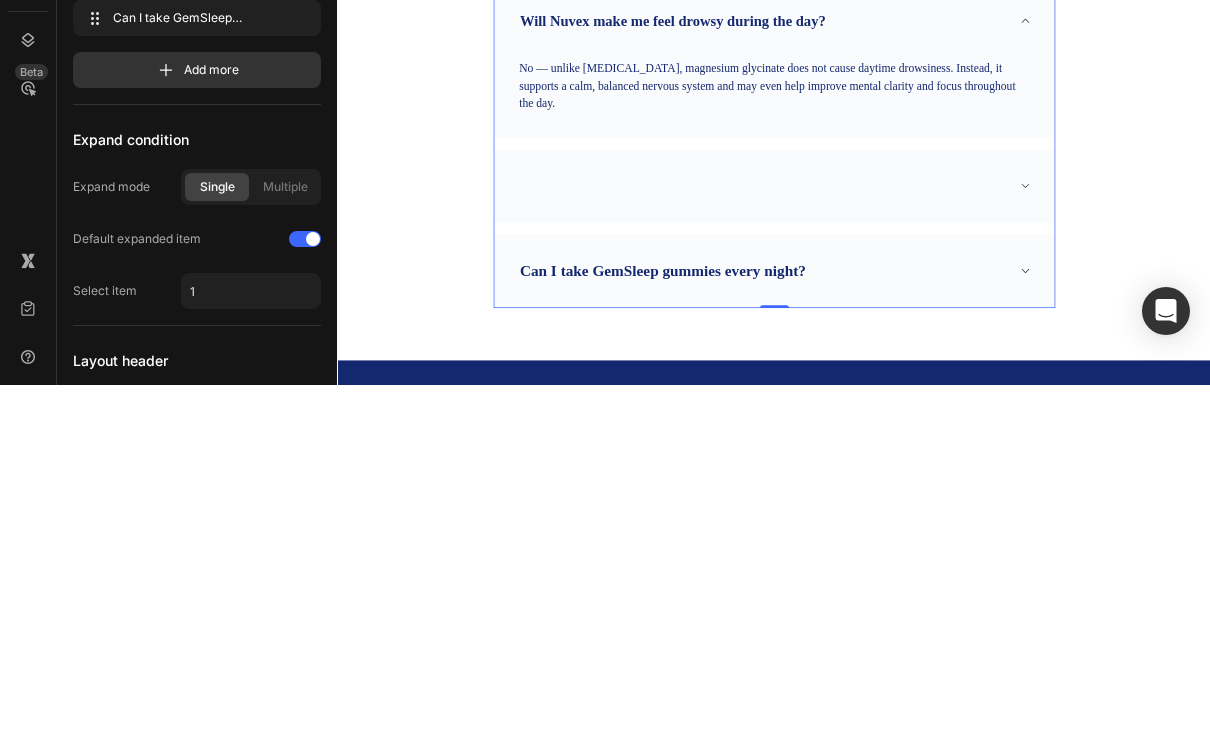 scroll, scrollTop: 350, scrollLeft: 0, axis: vertical 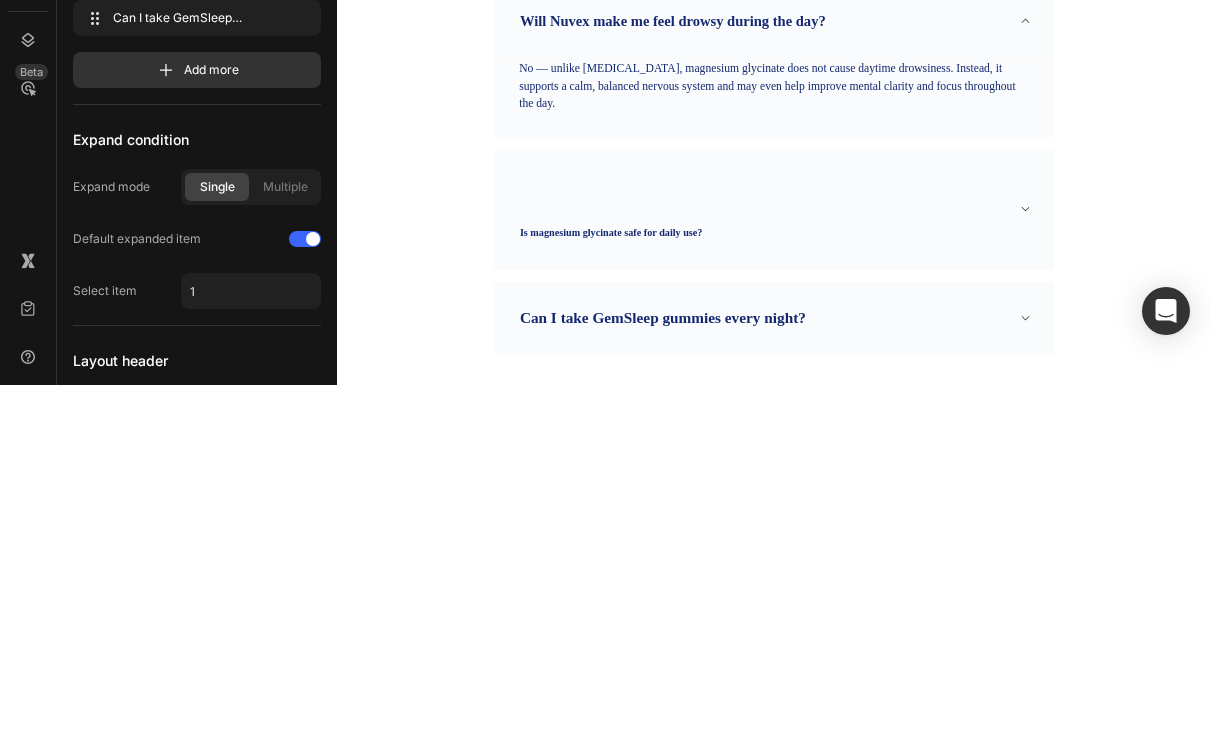 click on "Is magnesium glycinate safe for daily use?" at bounding box center (712, 431) 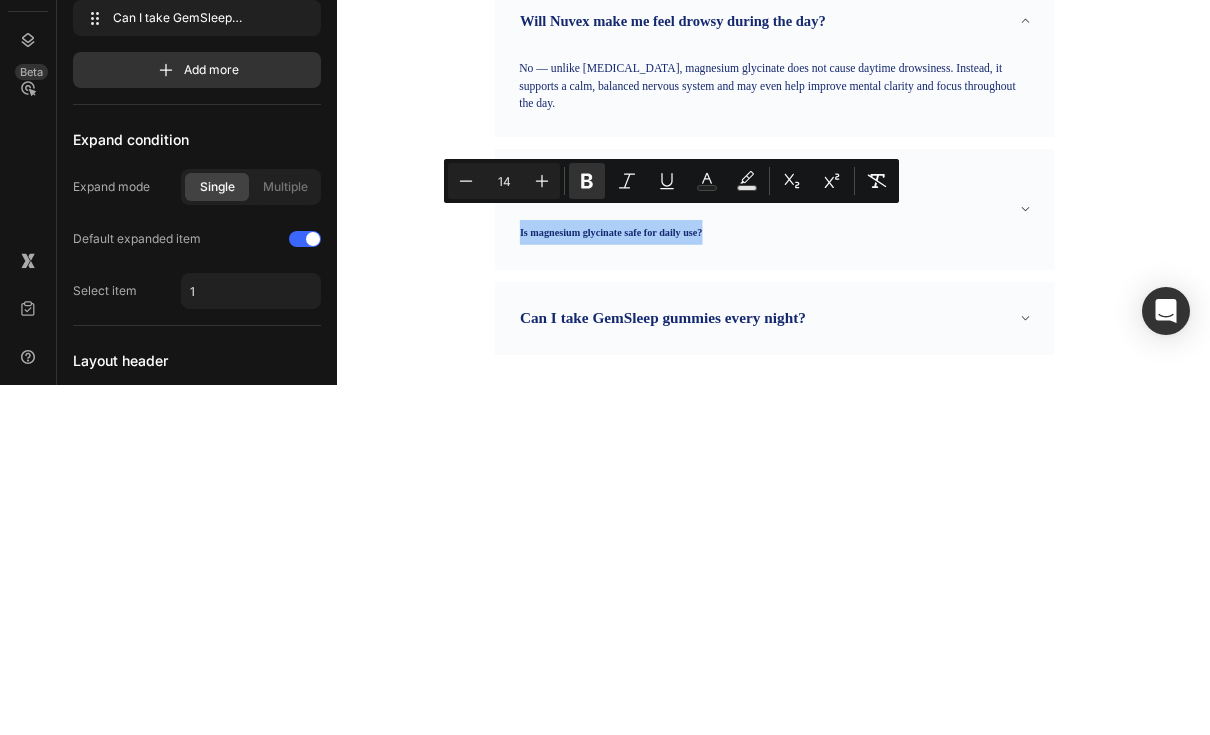click on "Plus" at bounding box center [542, 531] 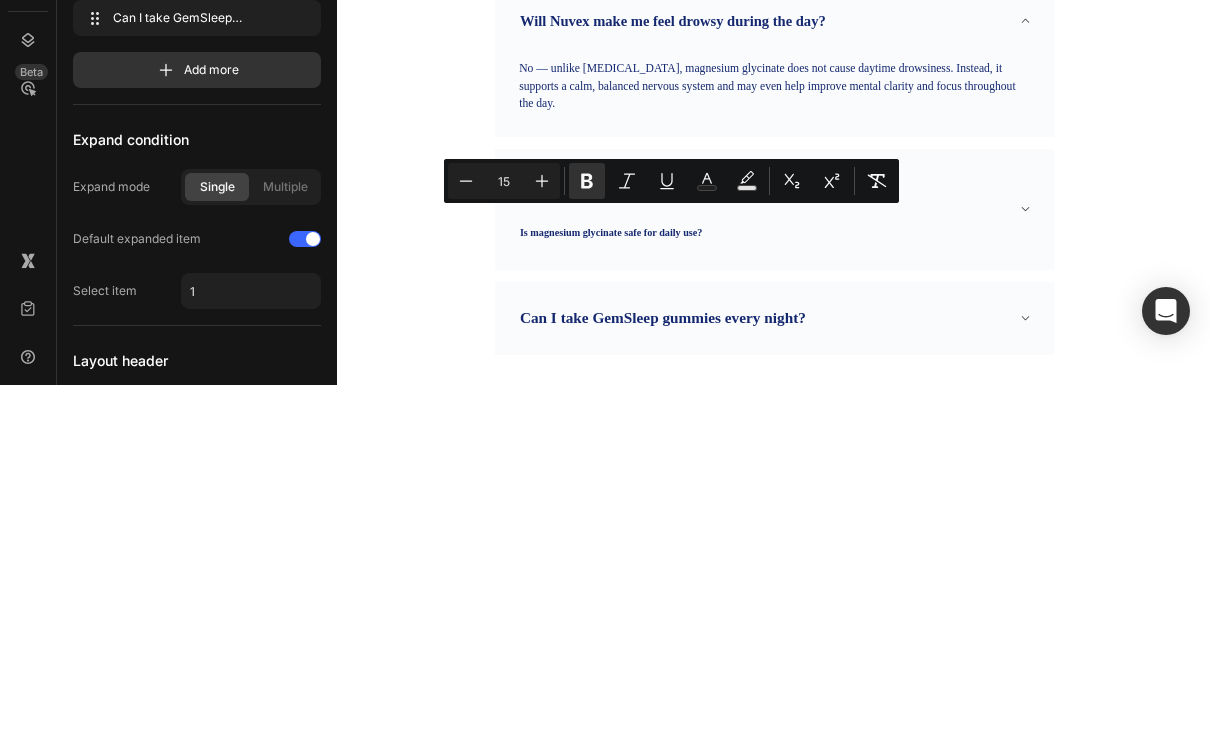 click 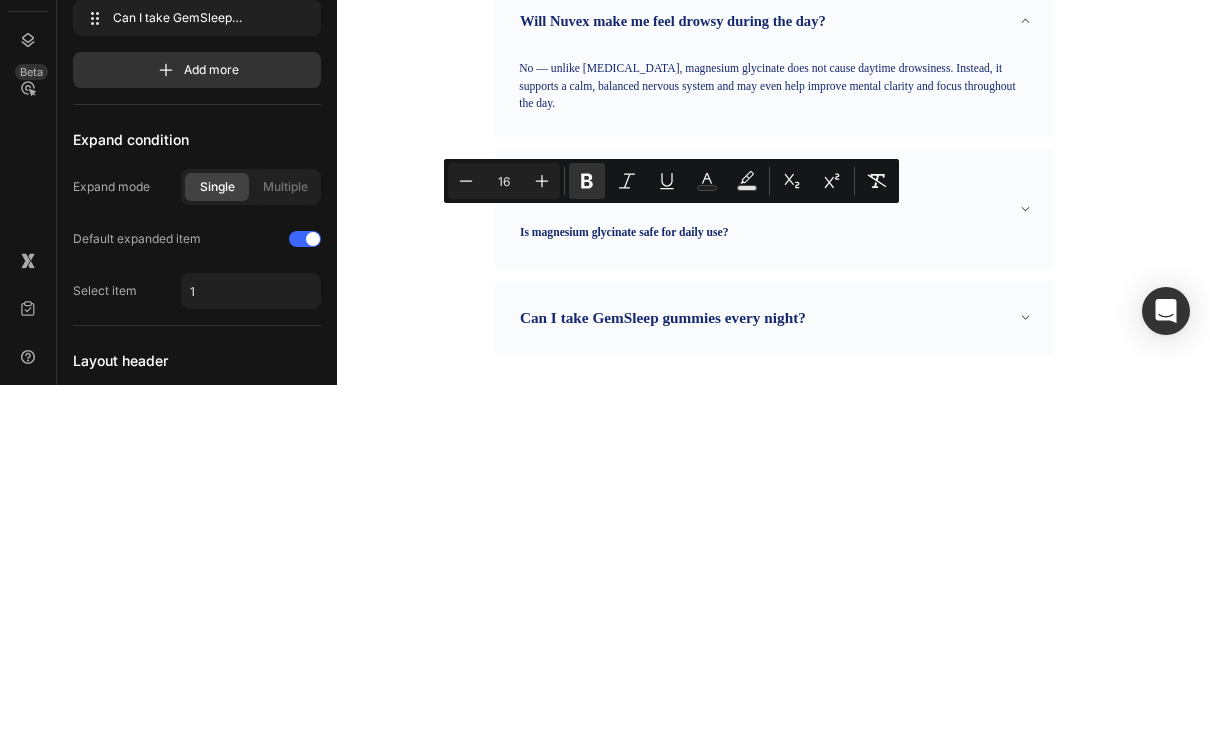 click 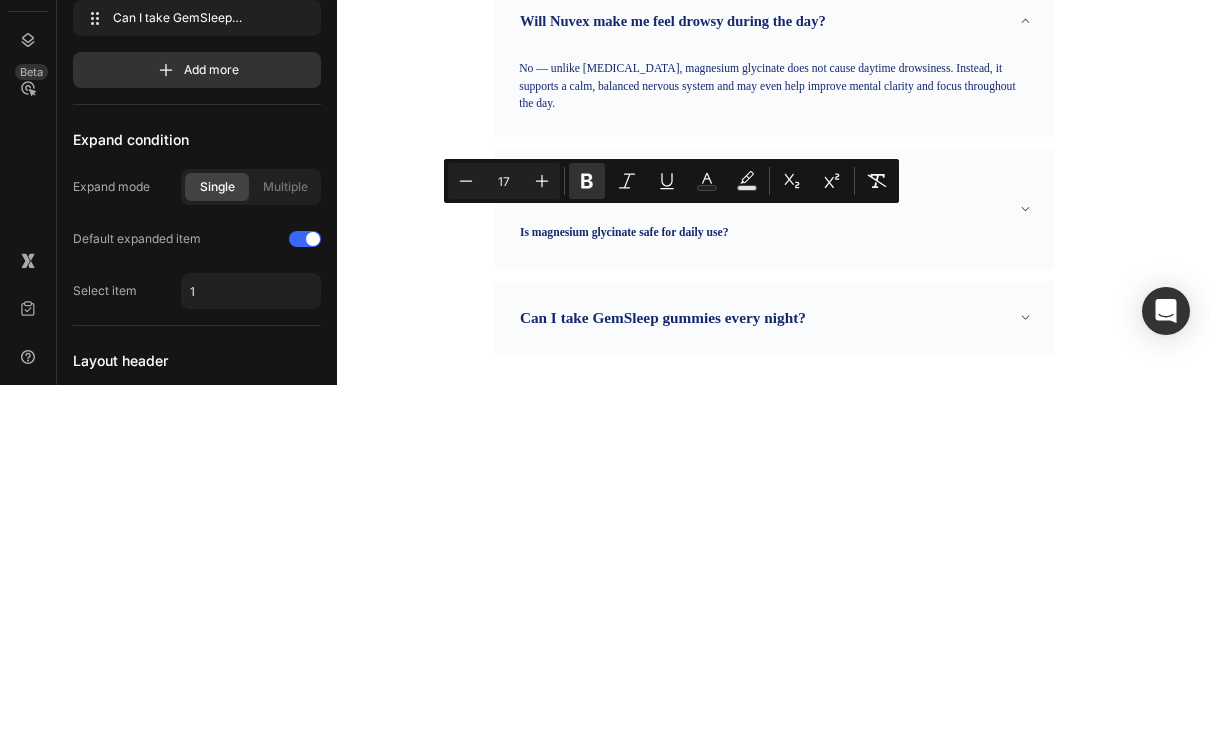 click 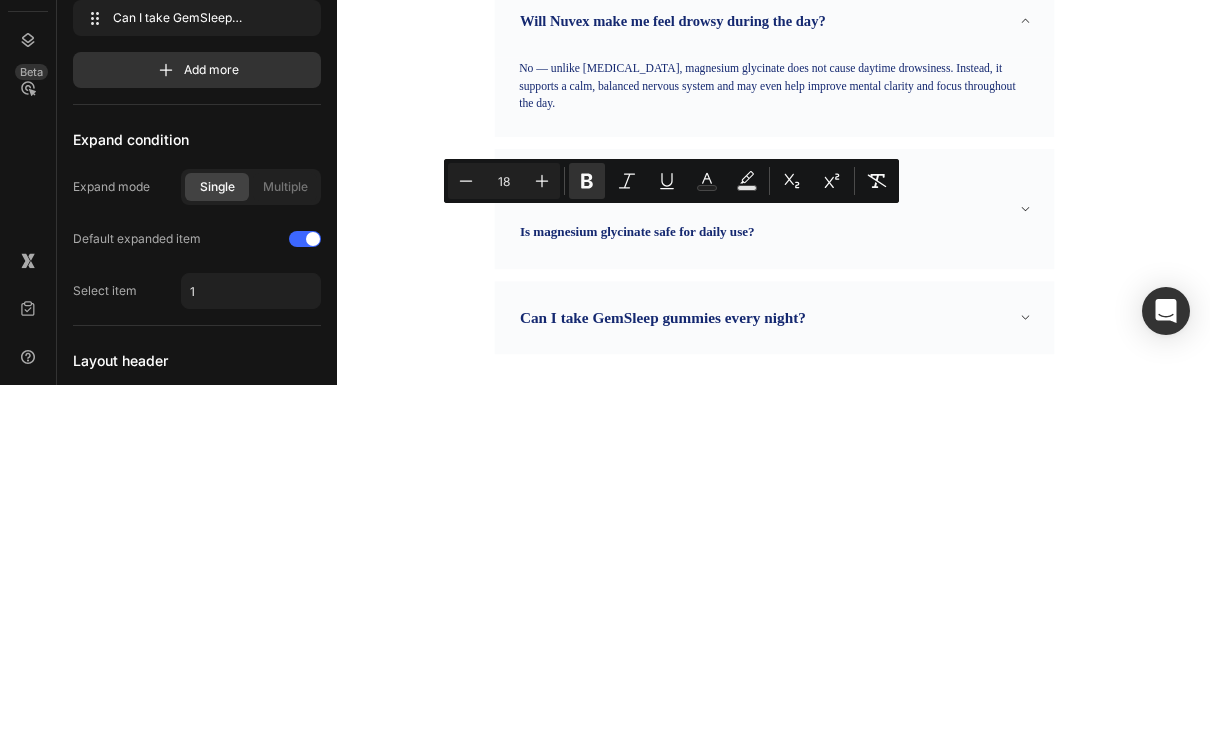 click 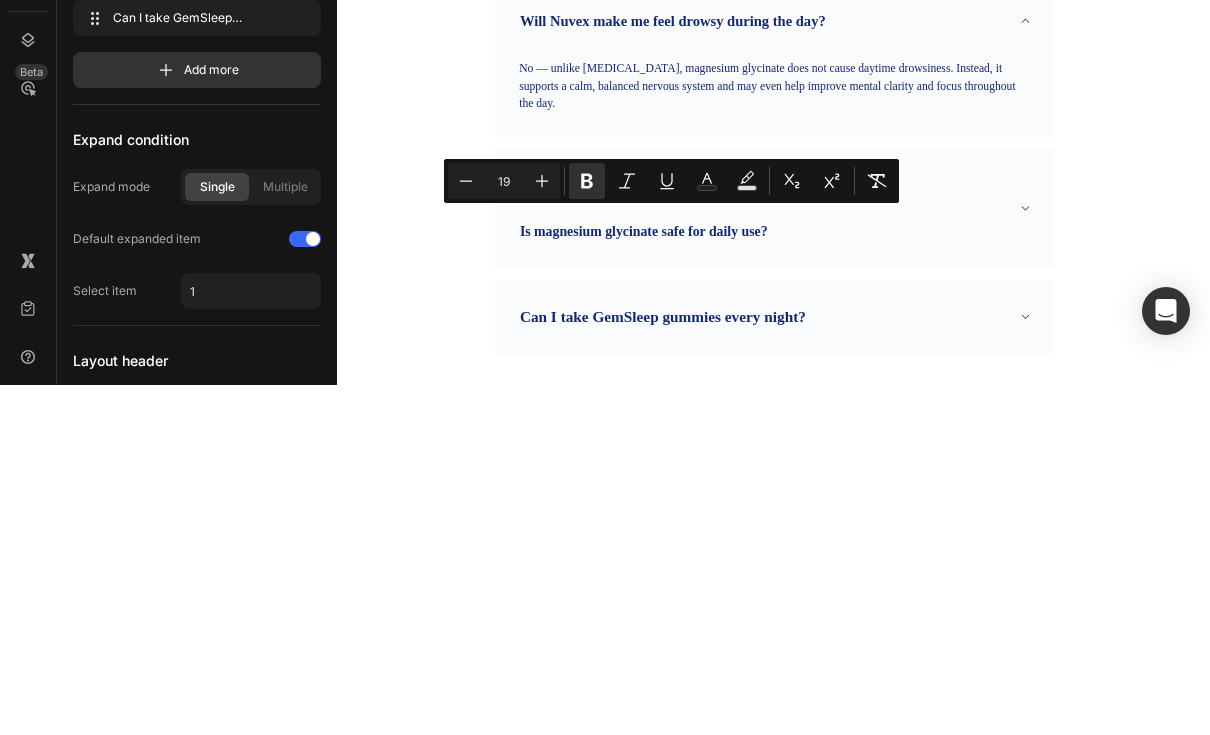 click 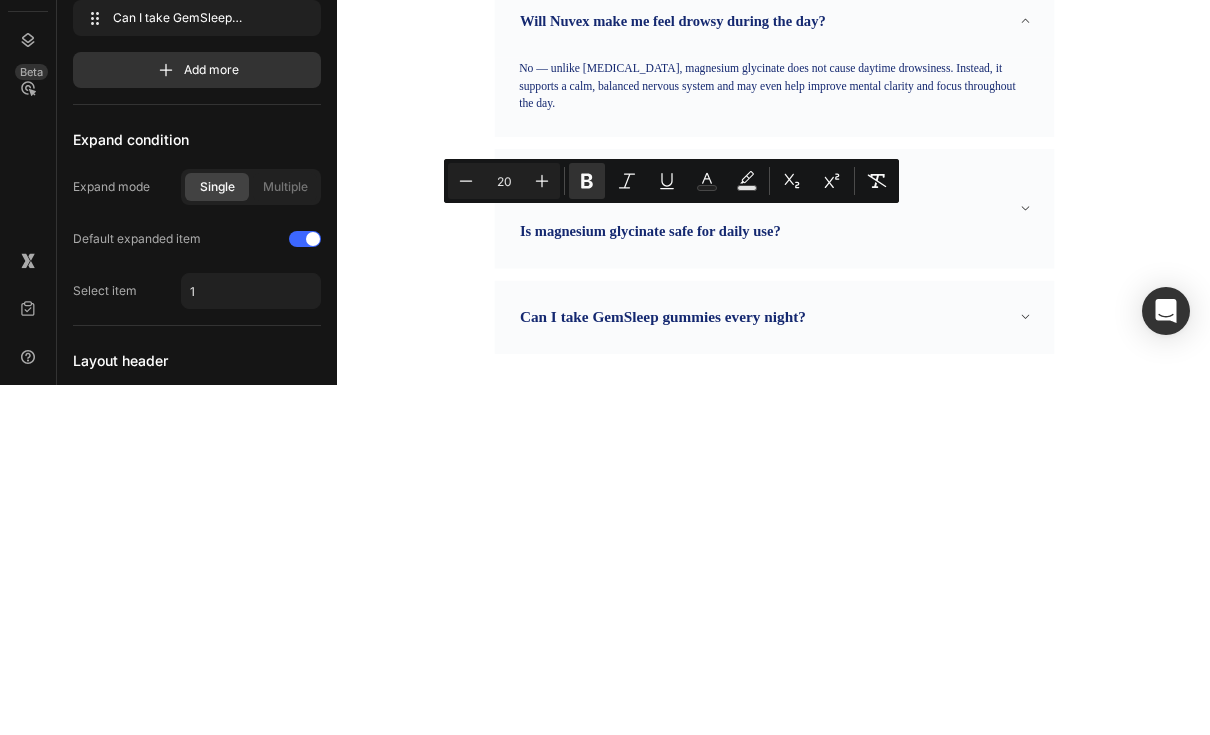 click on "Plus" at bounding box center (542, 531) 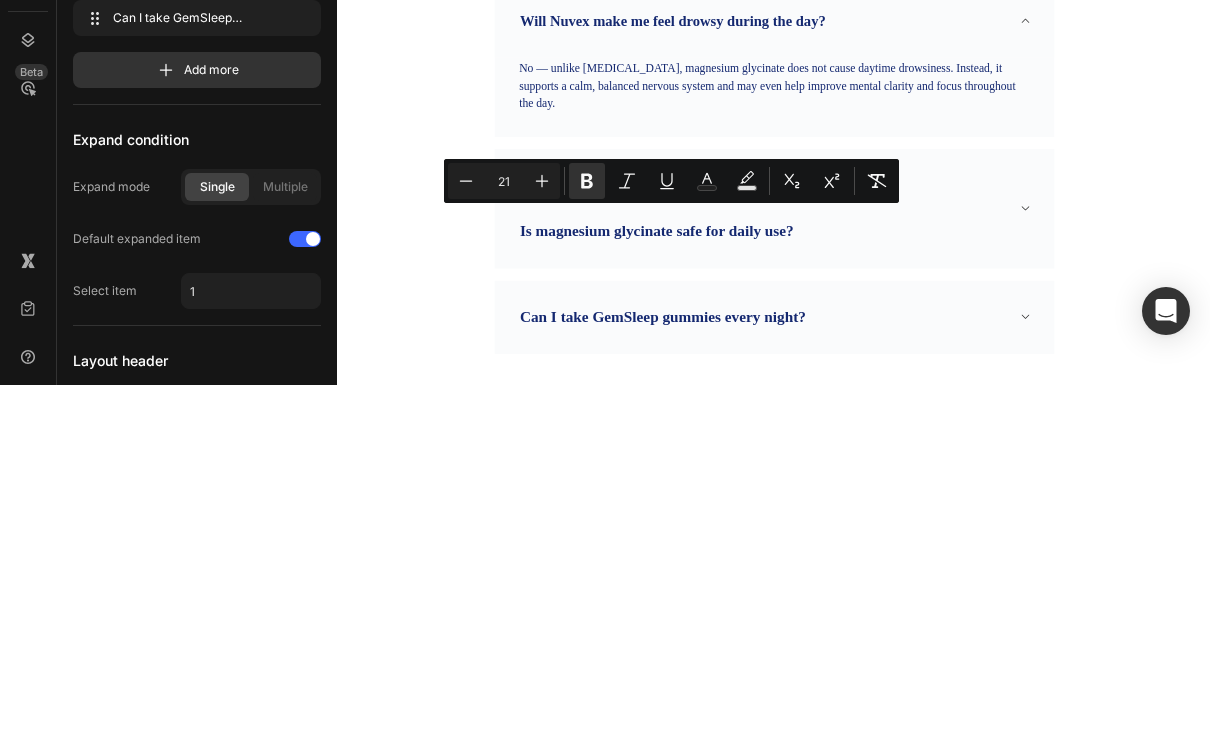 click on "Is magnesium glycinate safe for daily use?" at bounding box center [937, 398] 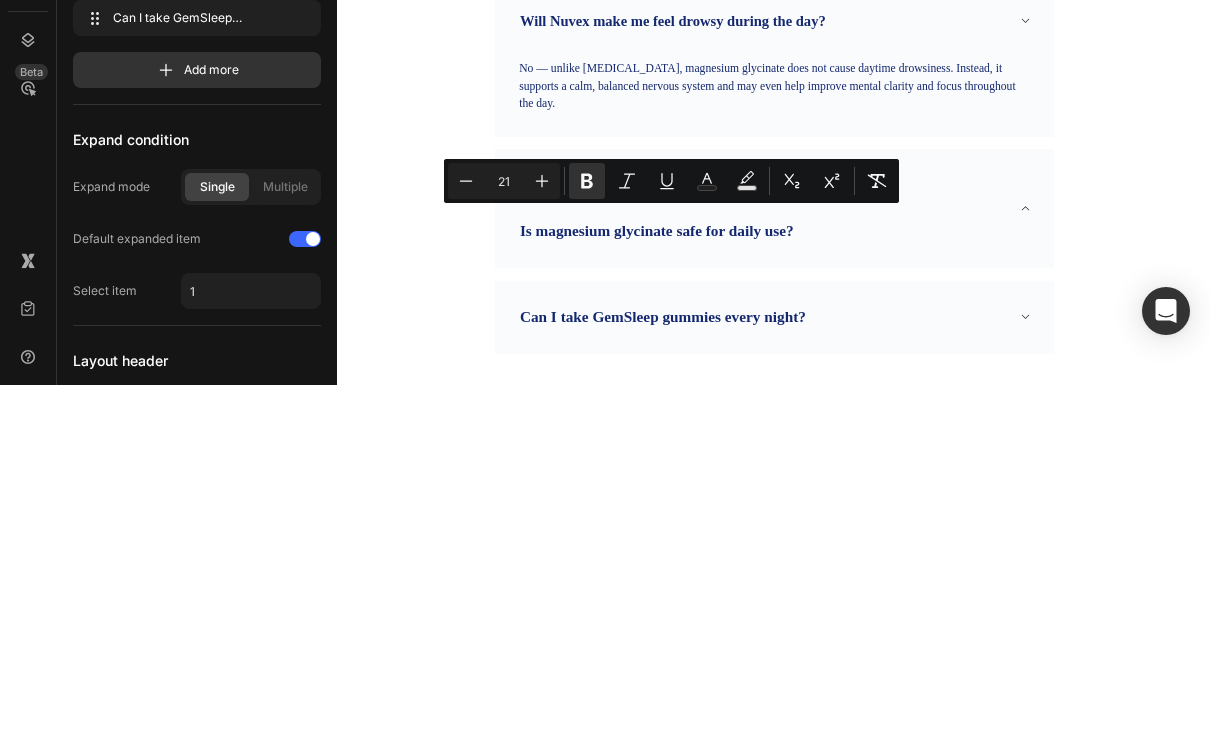 scroll, scrollTop: 700, scrollLeft: 0, axis: vertical 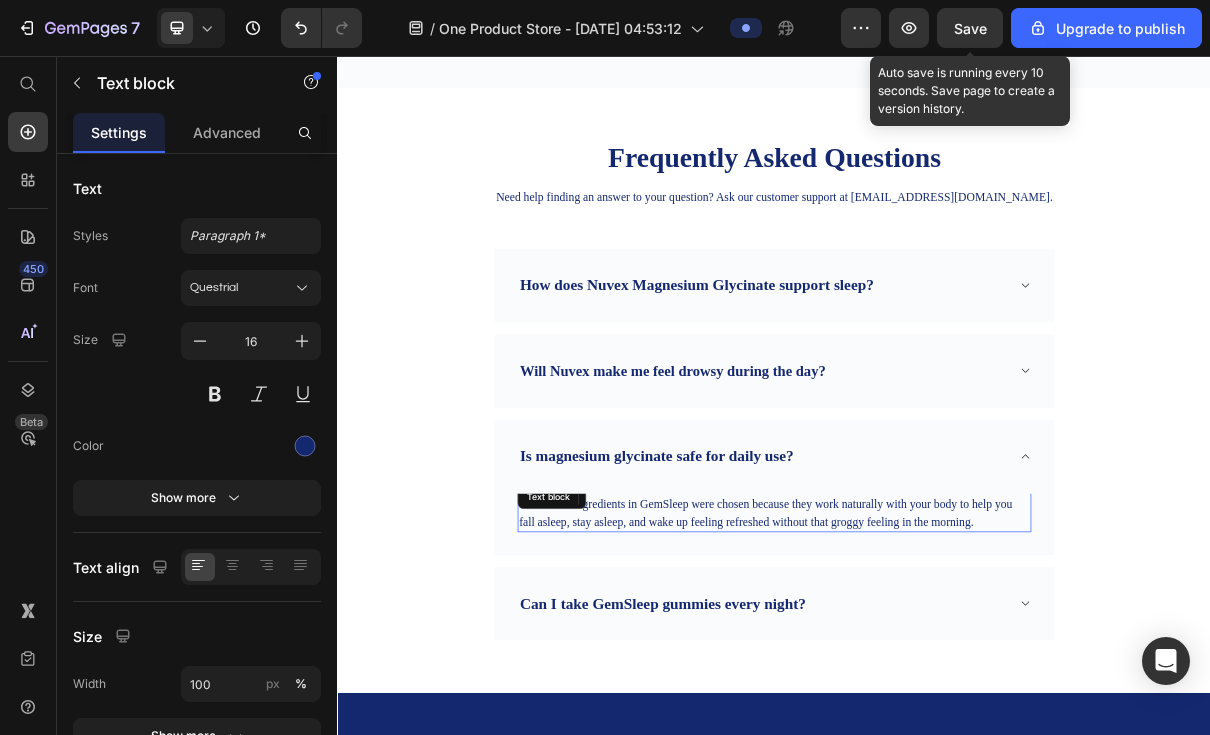 click on "7   /  One Product Store - Jul 10, 04:53:12 Preview  Save  Auto save is running every 10 seconds. Save page to create a version history. Upgrade to publish 450 Beta Start with Sections Elements Hero Section Product Detail Brands Trusted Badges Guarantee Product Breakdown How to use Testimonials Compare Bundle FAQs Social Proof Brand Story Product List Collection Blog List Contact Sticky Add to Cart Custom Footer Browse Library 450 Layout
Row
Row
Row
Row Text
Heading
Text Block Button
Button
Button
Sticky Back to top Media" at bounding box center [605, 0] 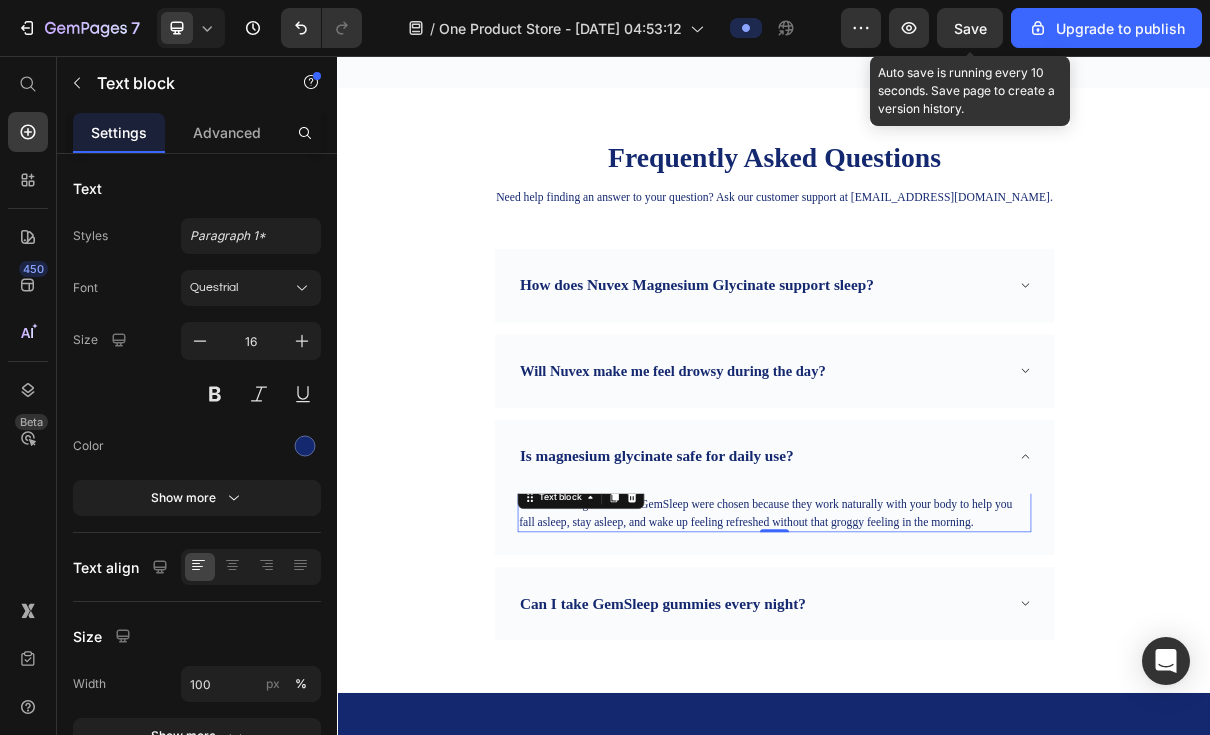 click on "No. All the ingredients in GemSleep were chosen because they work naturally with your body to help you fall asleep, stay asleep, and wake up feeling refreshed without that groggy feeling in the morning." at bounding box center (937, 685) 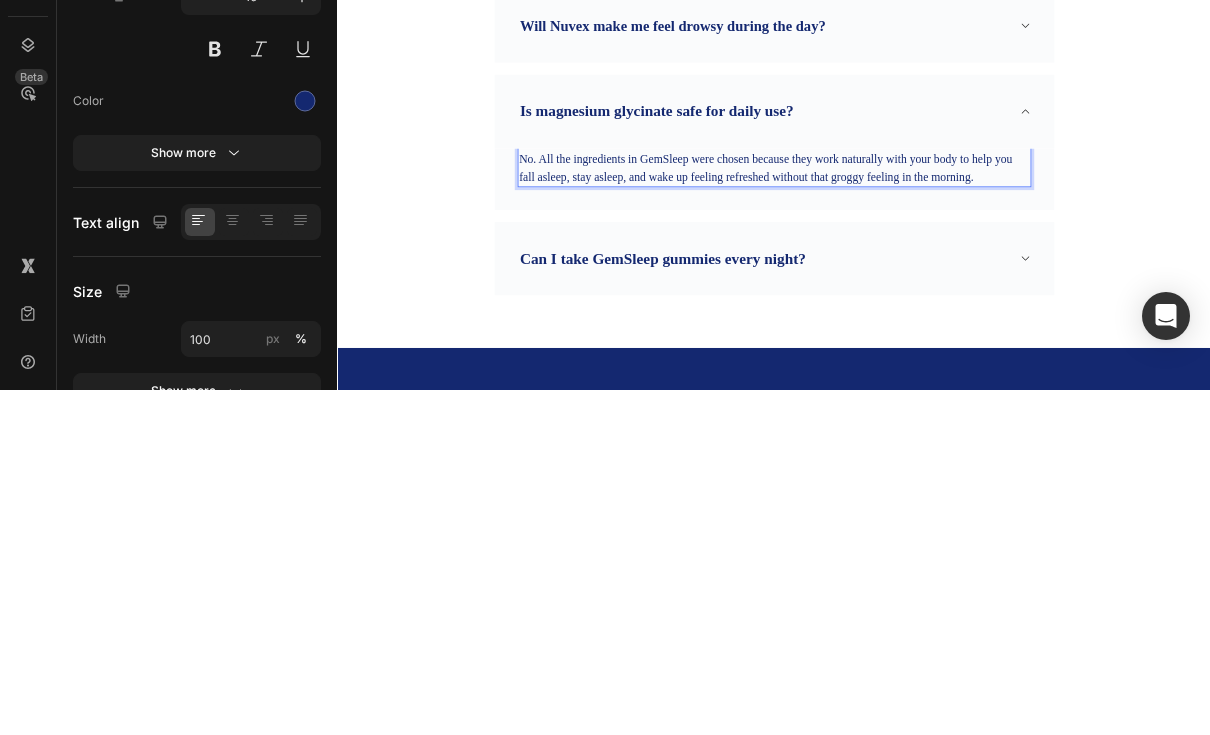 click on "No. All the ingredients in GemSleep were chosen because they work naturally with your body to help you fall asleep, stay asleep, and wake up feeling refreshed without that groggy feeling in the morning." at bounding box center (937, 341) 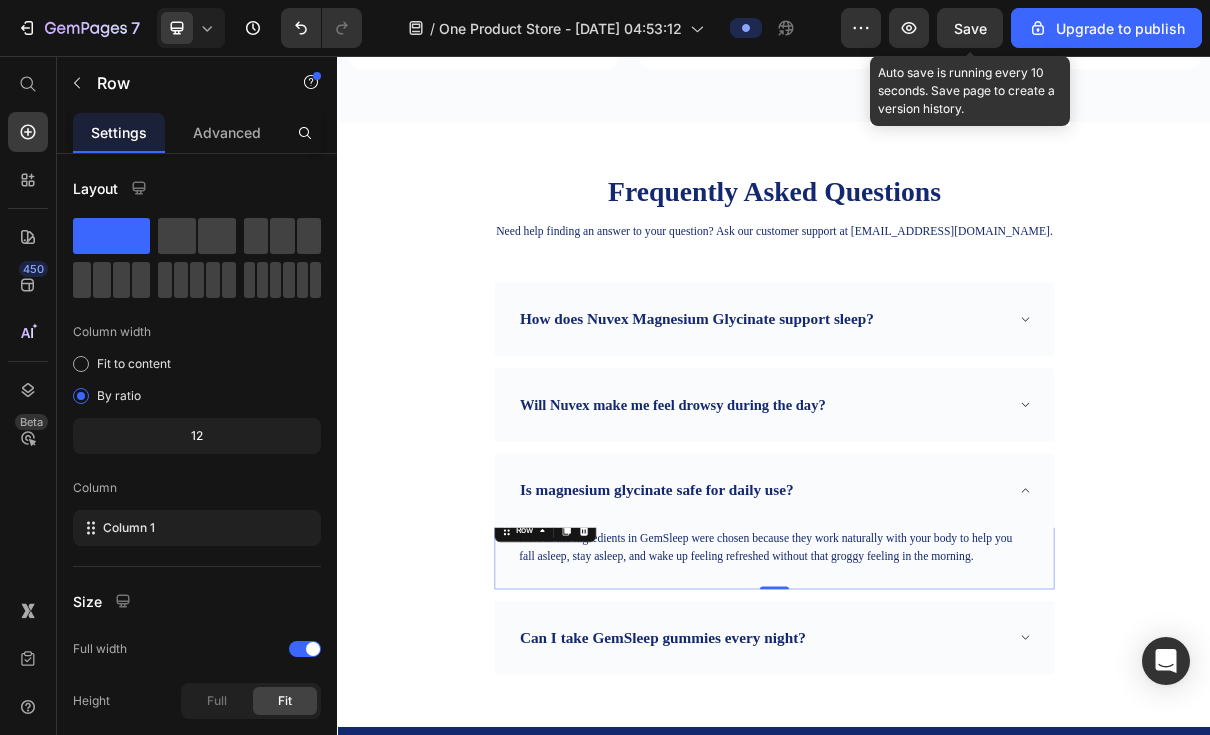 scroll, scrollTop: 6178, scrollLeft: 0, axis: vertical 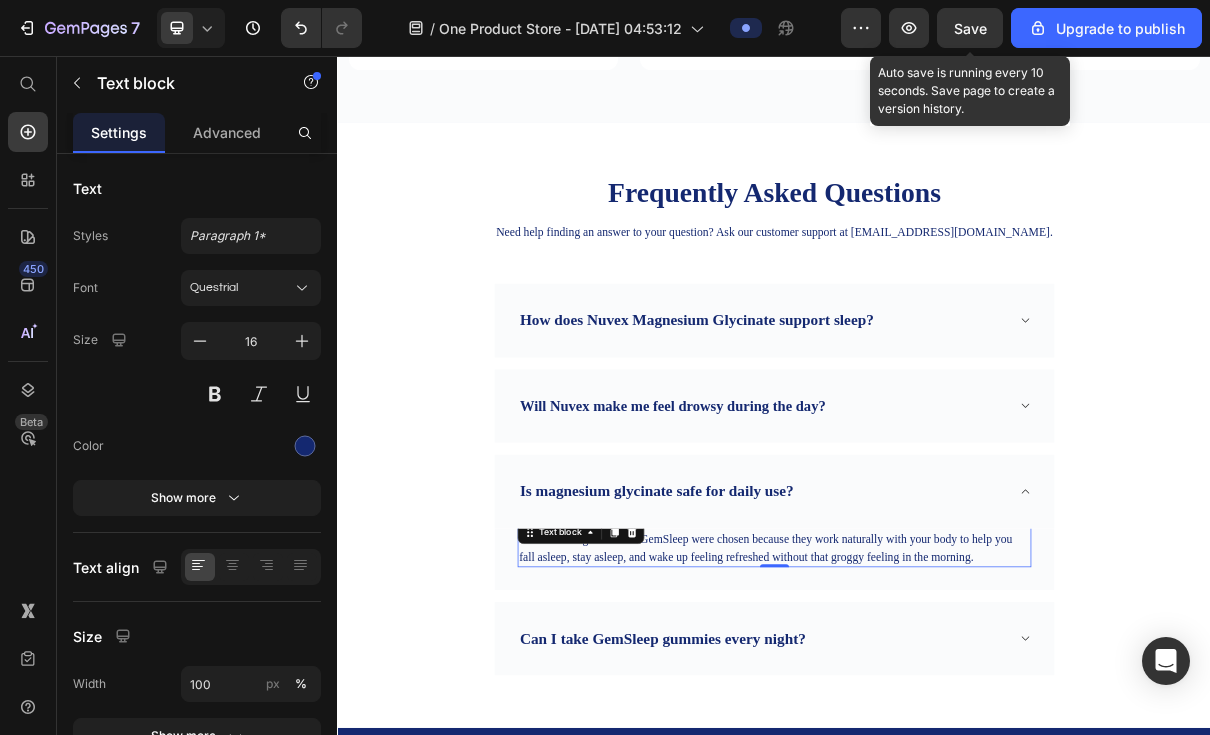 click on "No. All the ingredients in GemSleep were chosen because they work naturally with your body to help you fall asleep, stay asleep, and wake up feeling refreshed without that groggy feeling in the morning." at bounding box center (937, 732) 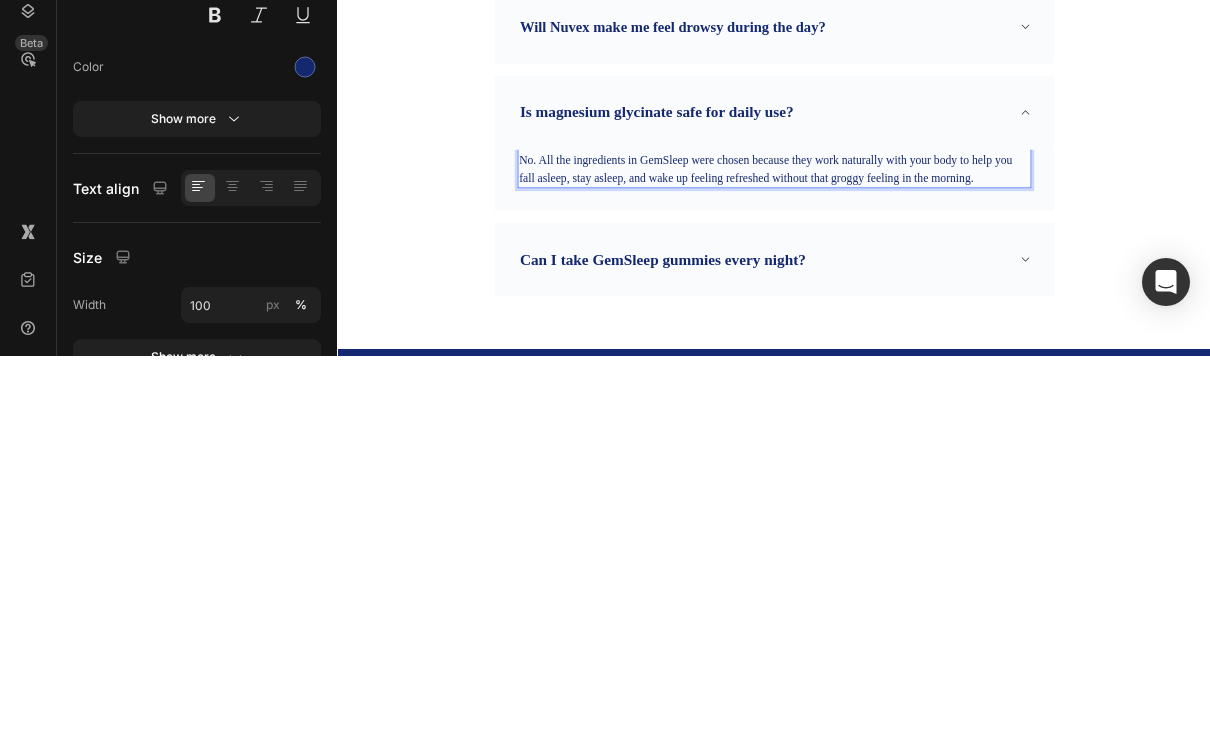 click on "No. All the ingredients in GemSleep were chosen because they work naturally with your body to help you fall asleep, stay asleep, and wake up feeling refreshed without that groggy feeling in the morning." at bounding box center (937, 354) 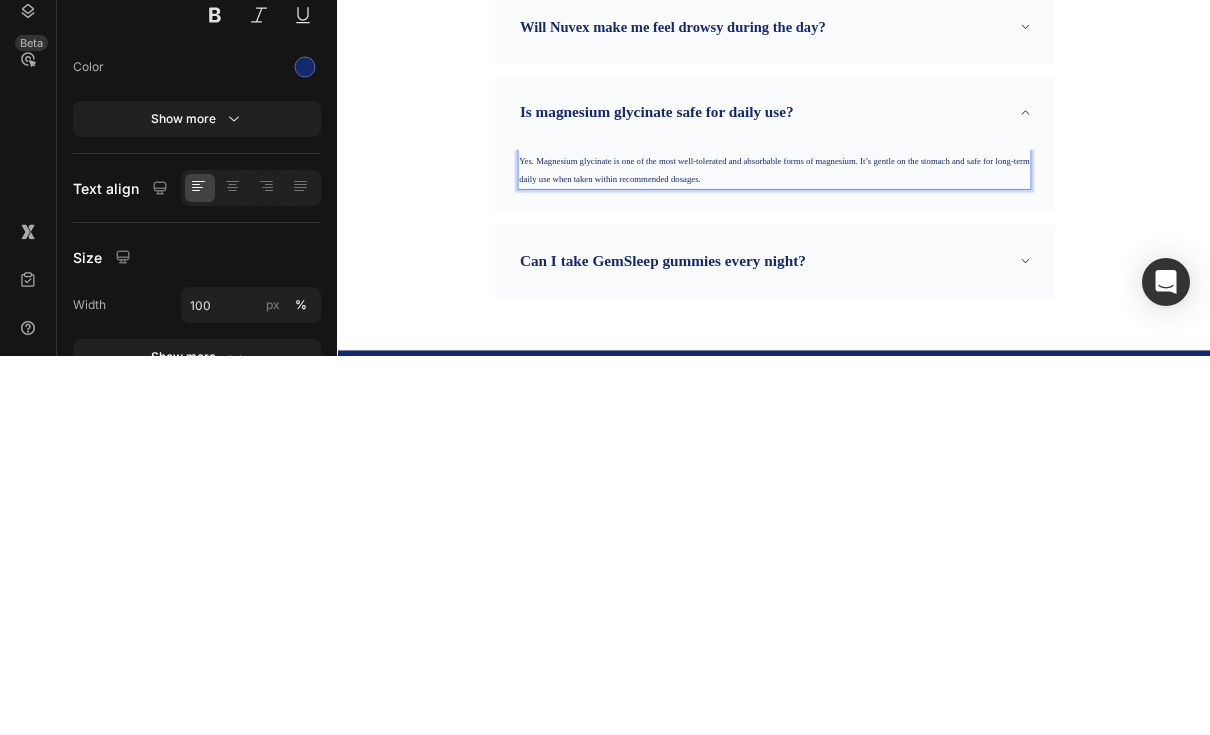 click on "Yes. Magnesium glycinate is one of the most well-tolerated and absorbable forms of magnesium. It’s gentle on the stomach and safe for long-term daily use when taken within recommended dosages." at bounding box center [937, 355] 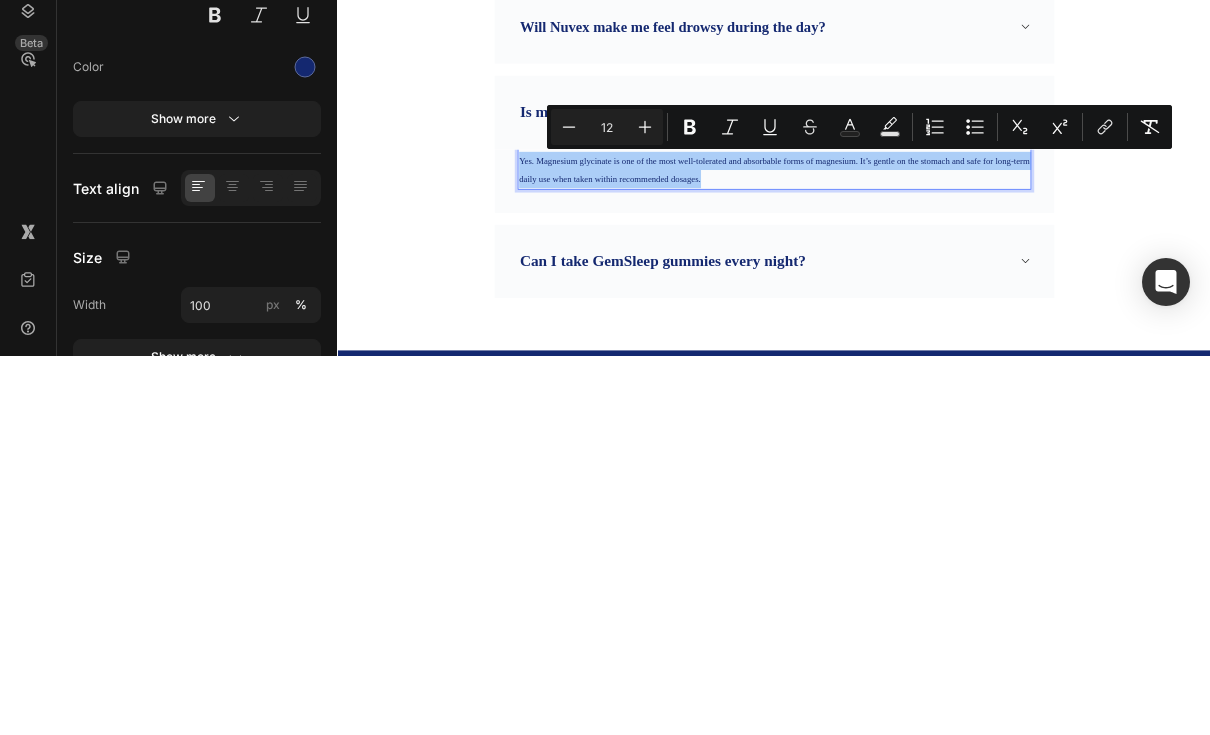 click 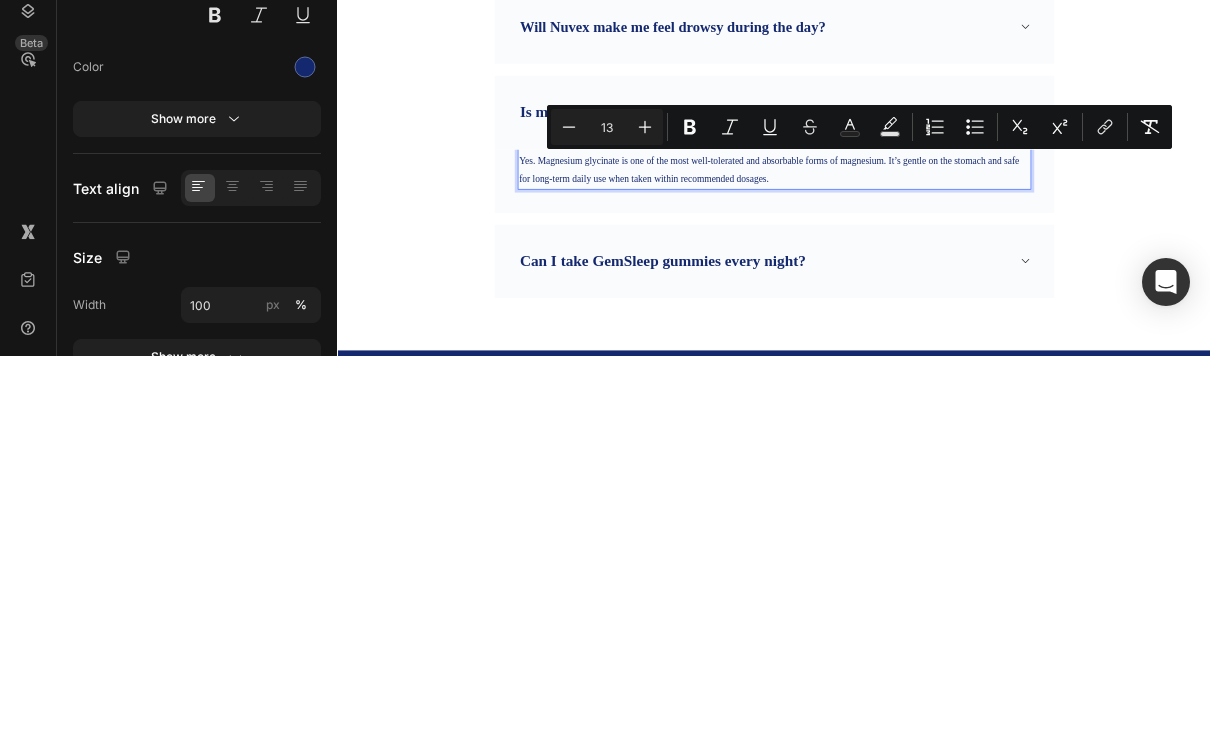 click on "Plus" at bounding box center (645, 506) 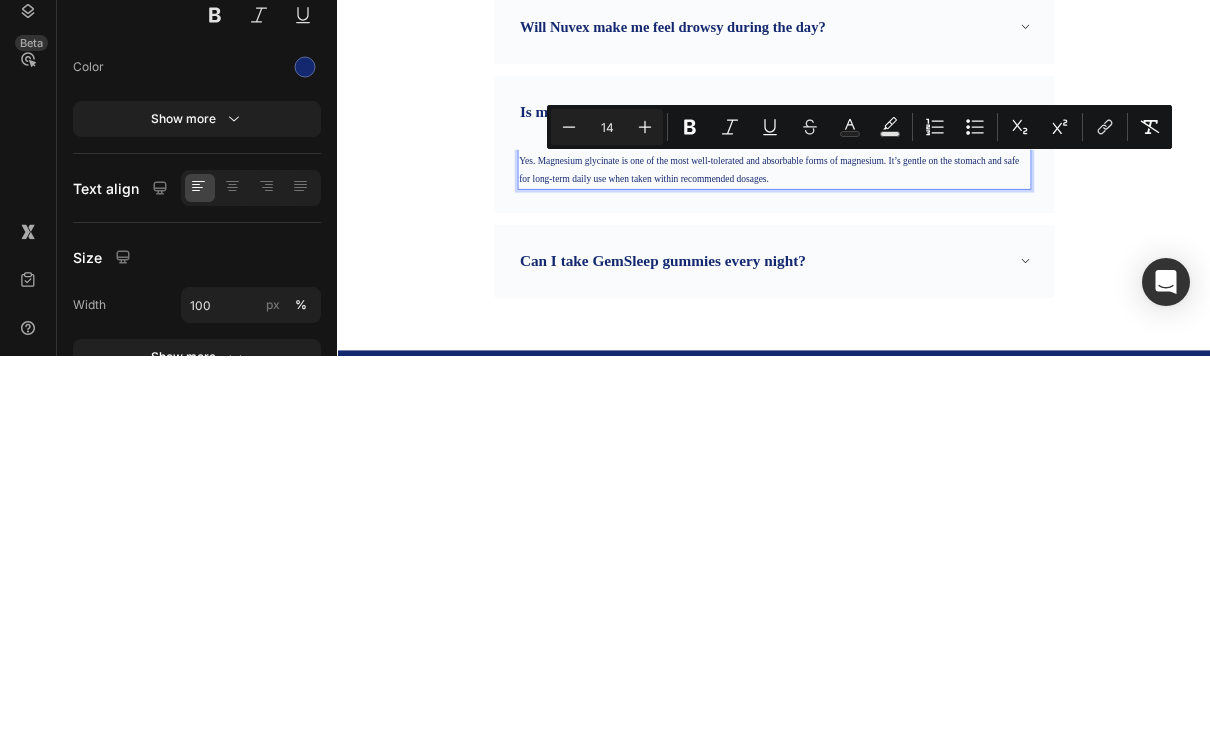 click 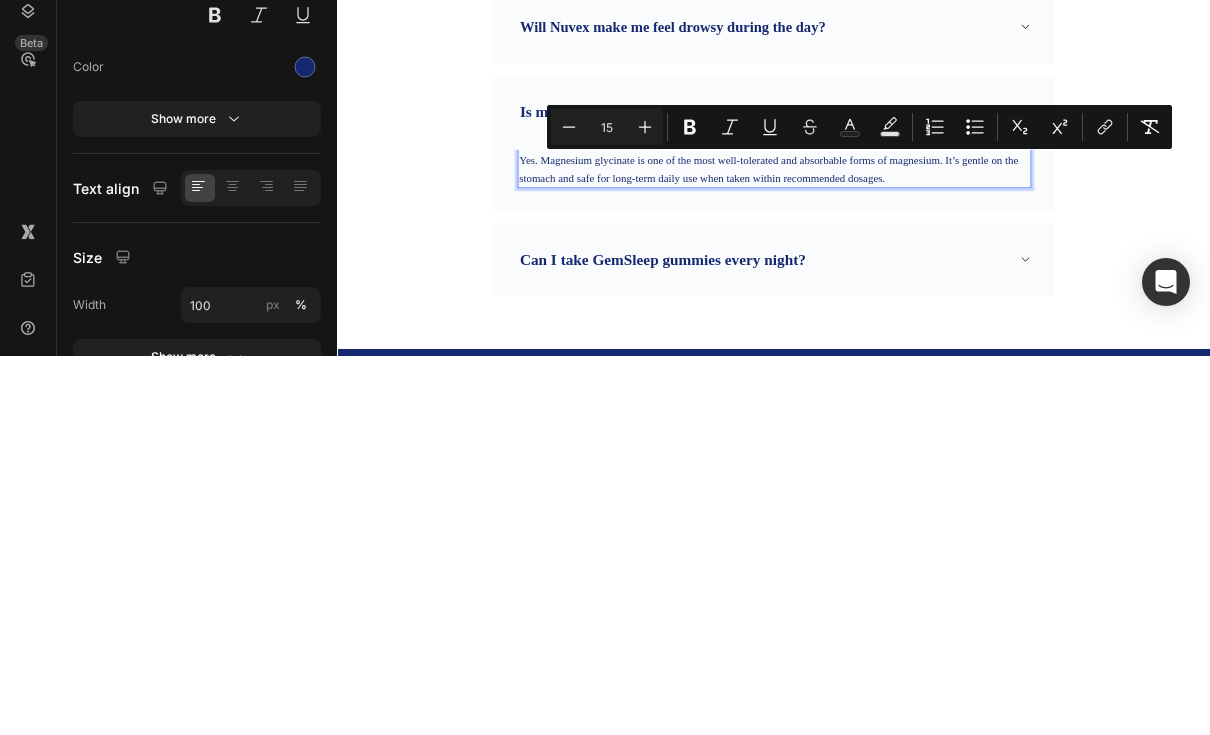 click on "Plus" at bounding box center [645, 506] 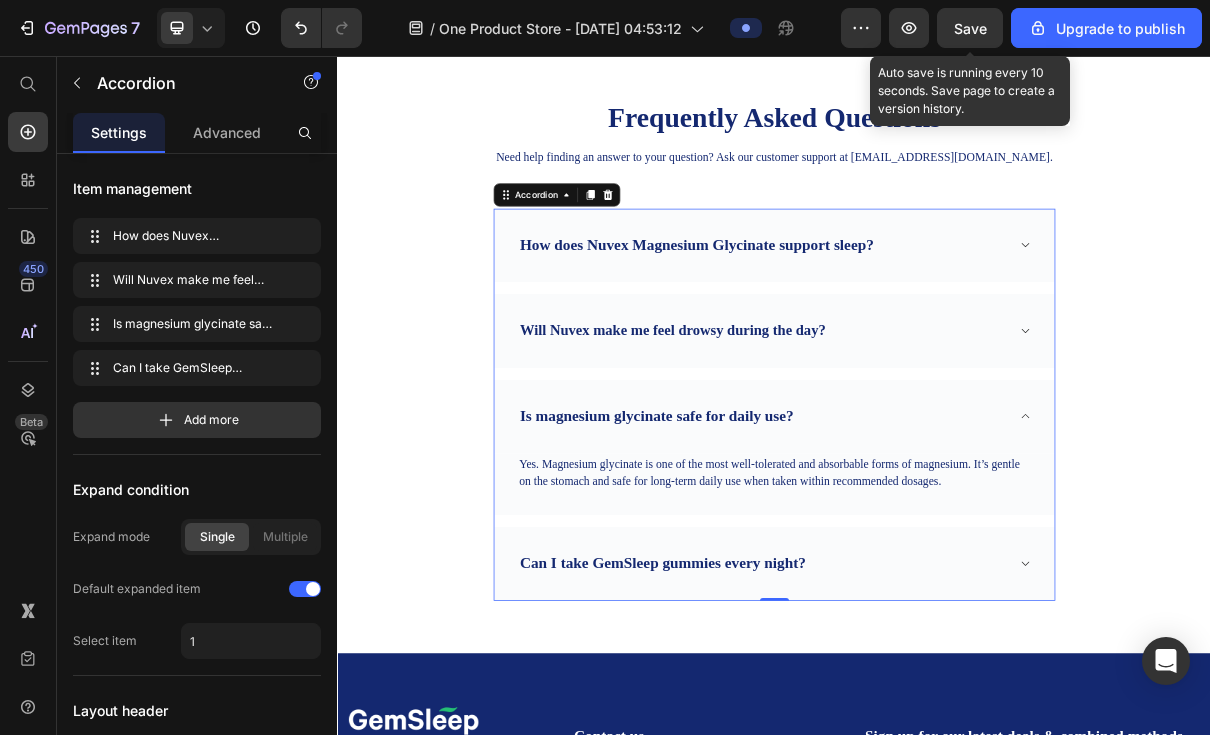scroll, scrollTop: 6445, scrollLeft: 0, axis: vertical 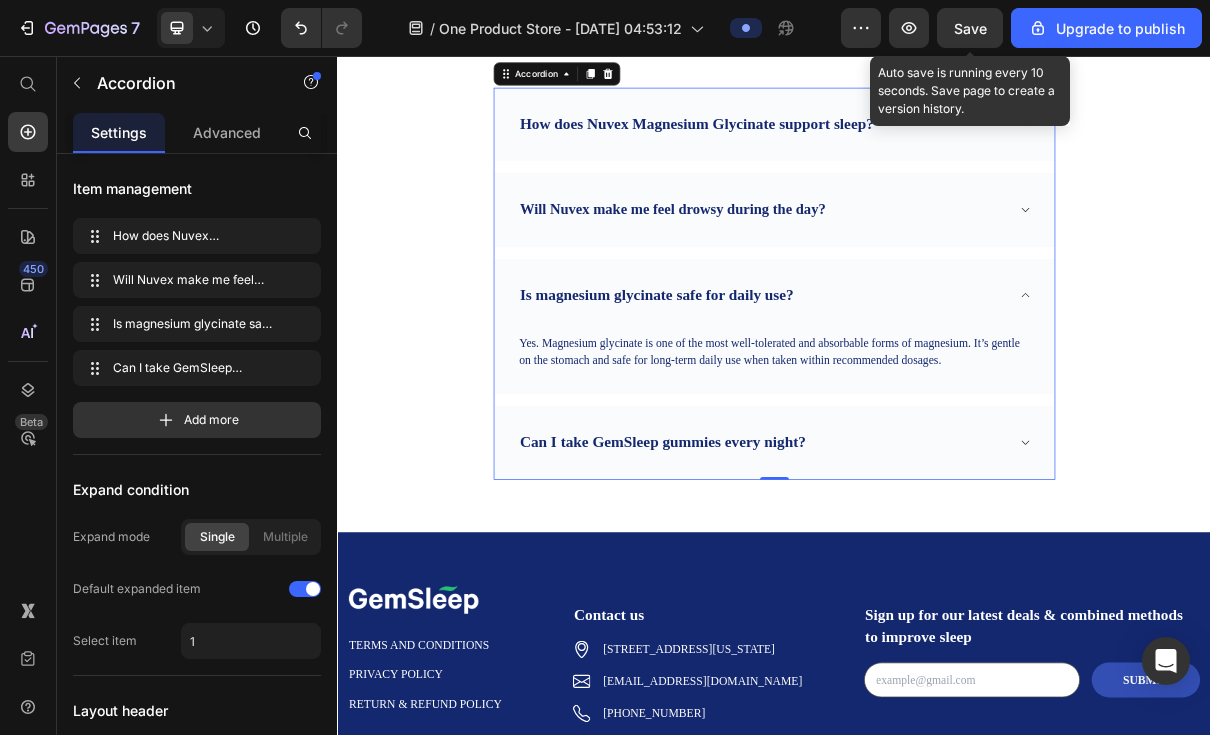 click on "Is magnesium glycinate safe for daily use?" at bounding box center [937, 386] 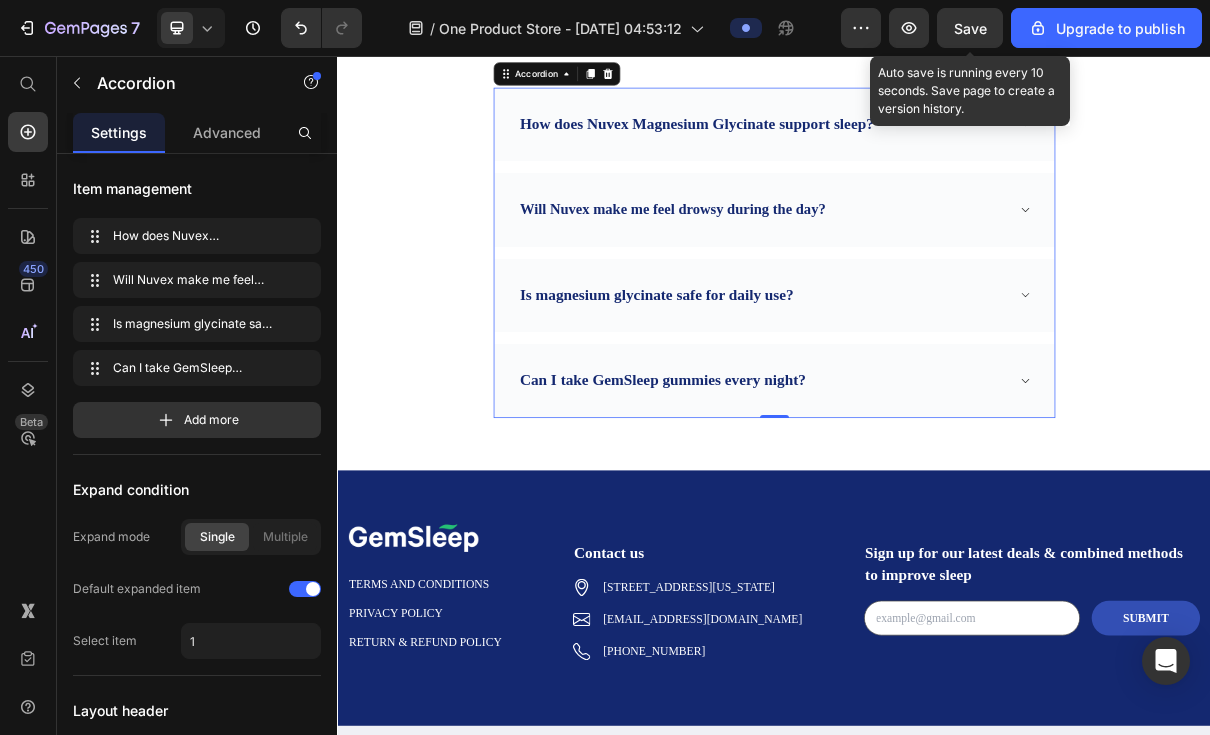 click on "Can I take GemSleep gummies every night?" at bounding box center [783, 503] 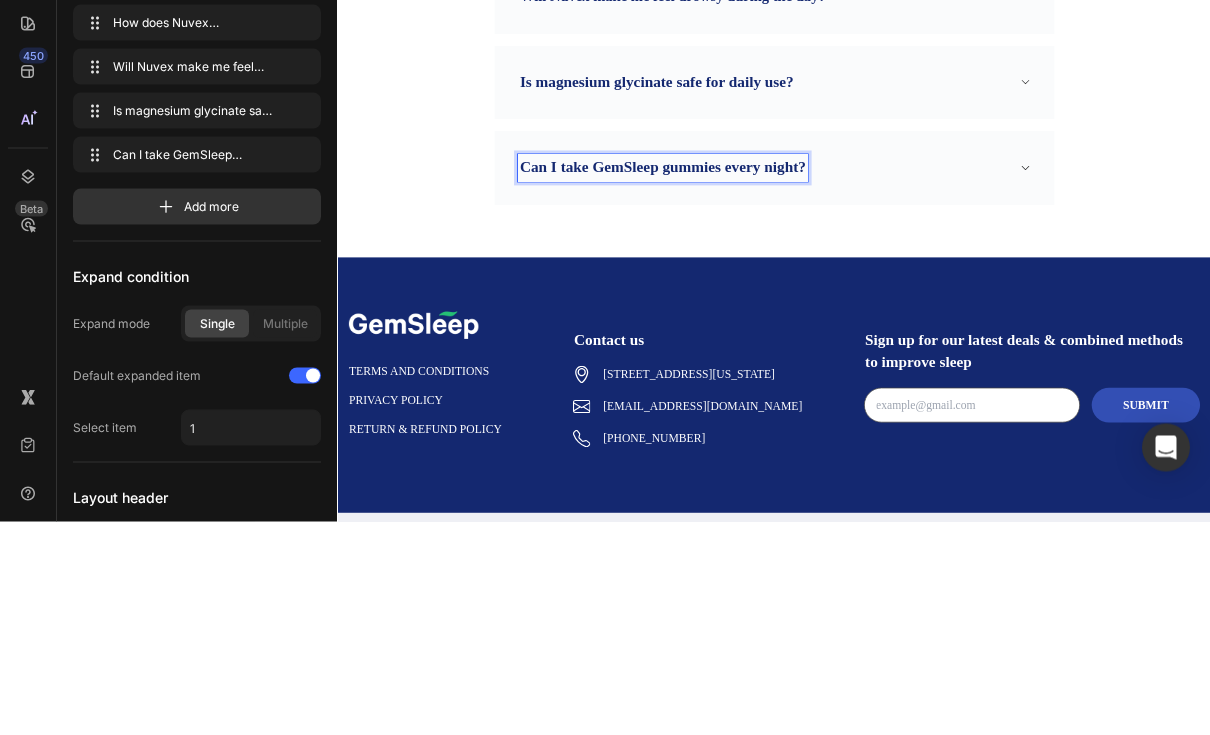 click on "Can I take GemSleep gummies every night?" at bounding box center [783, 290] 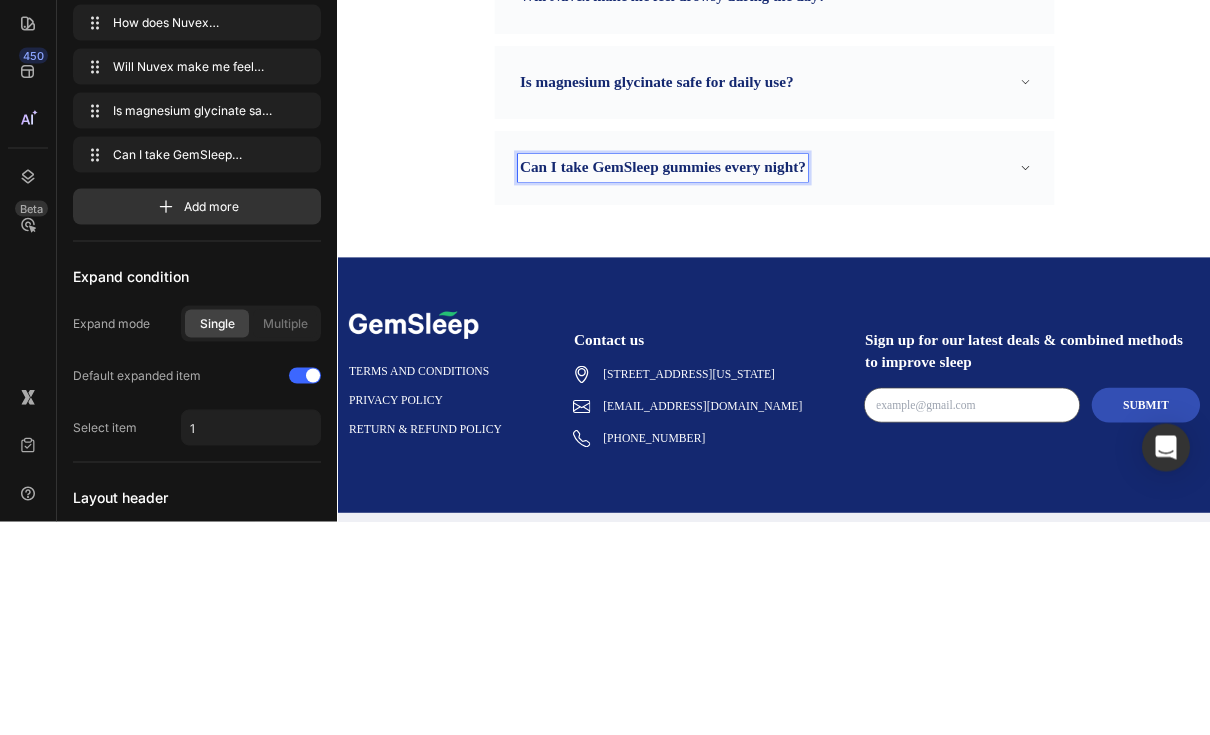 click on "Can I take GemSleep gummies every night?" at bounding box center [783, 290] 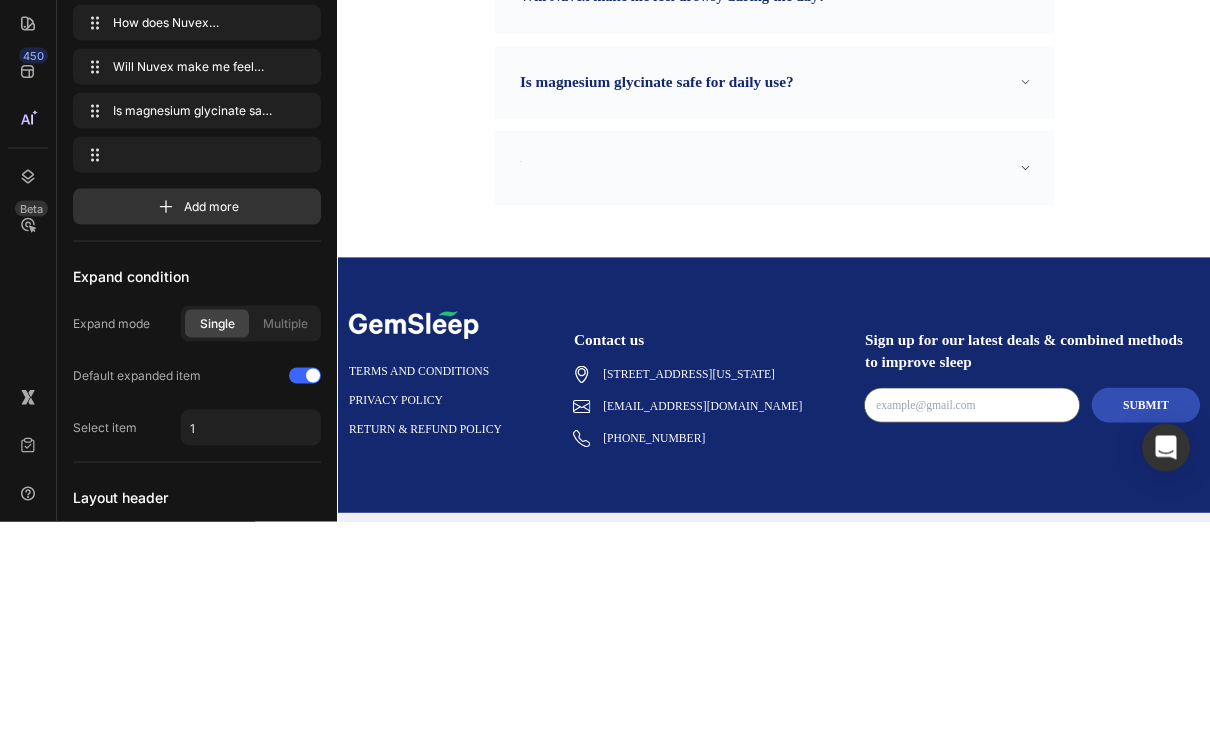 type 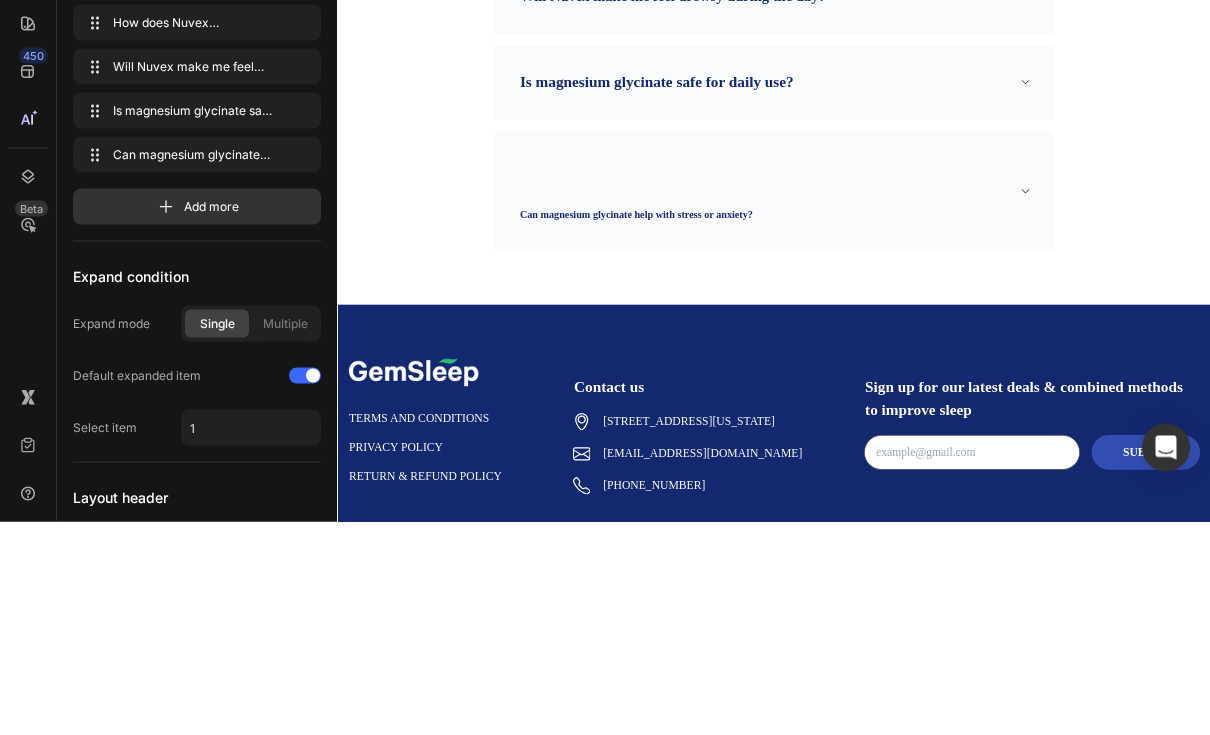 click on "Can magnesium glycinate help with stress or anxiety?" at bounding box center [747, 354] 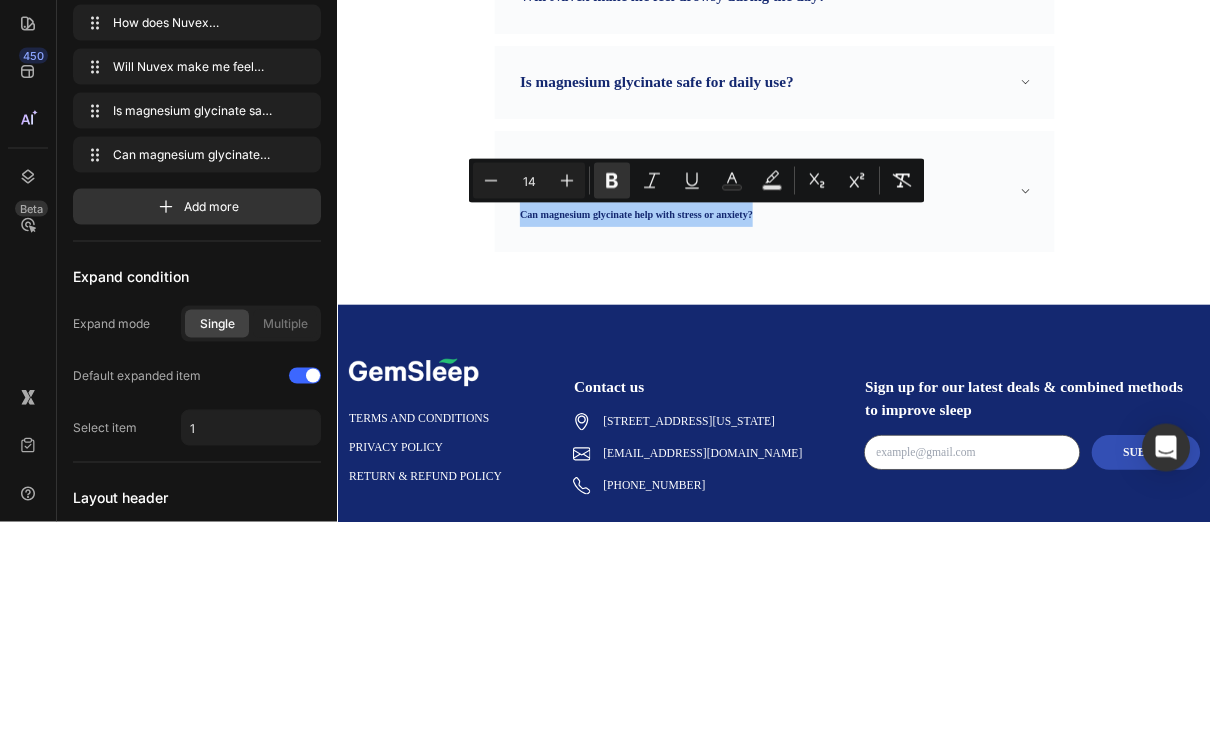 click 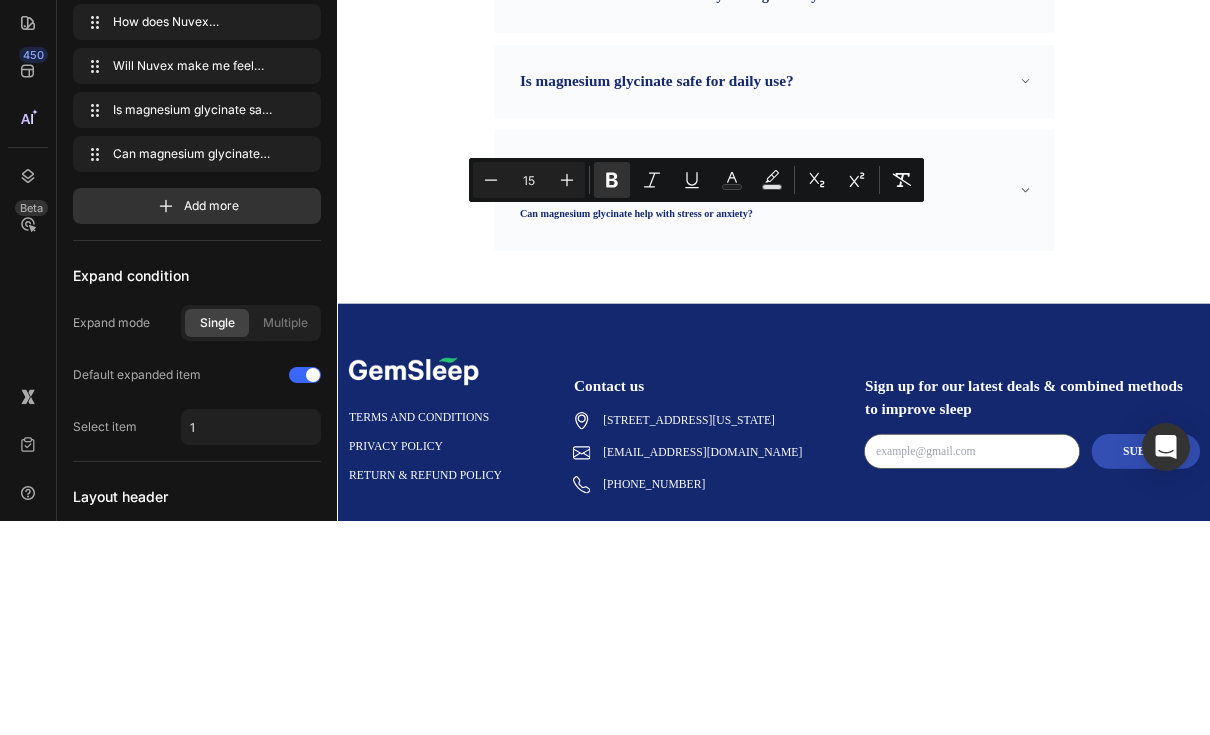 click on "Plus" at bounding box center (567, 394) 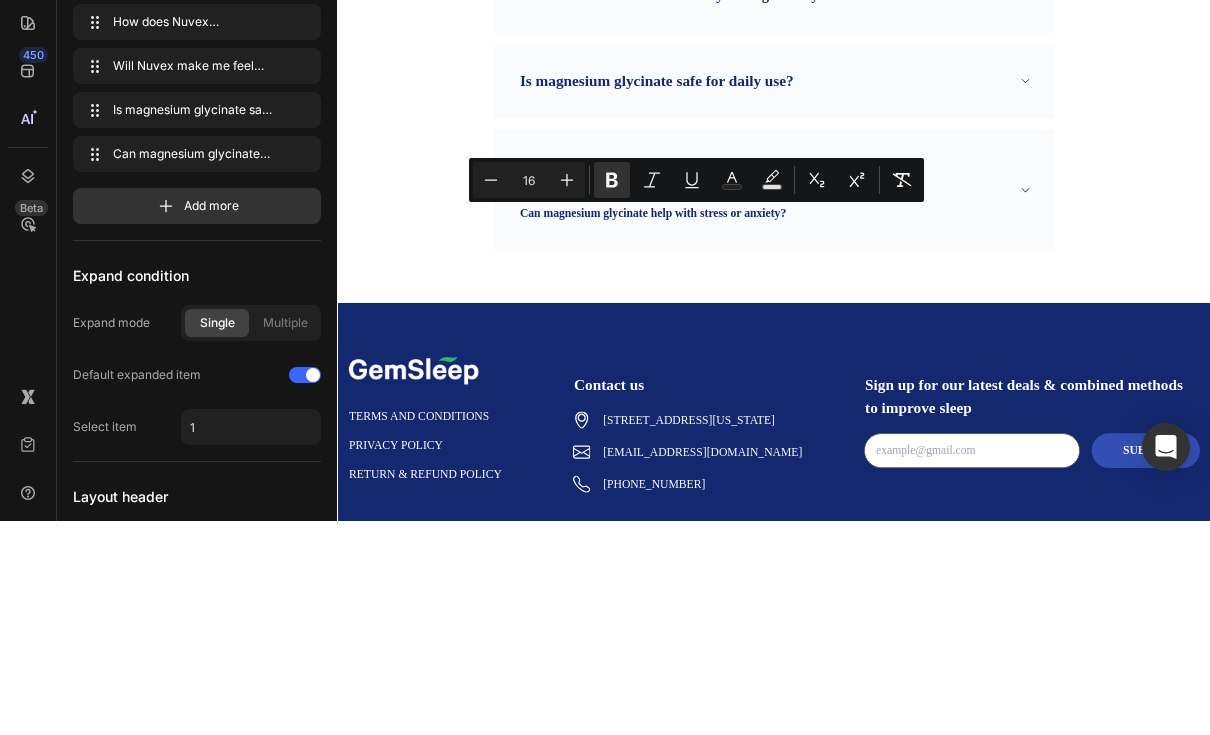click on "Plus" at bounding box center [567, 394] 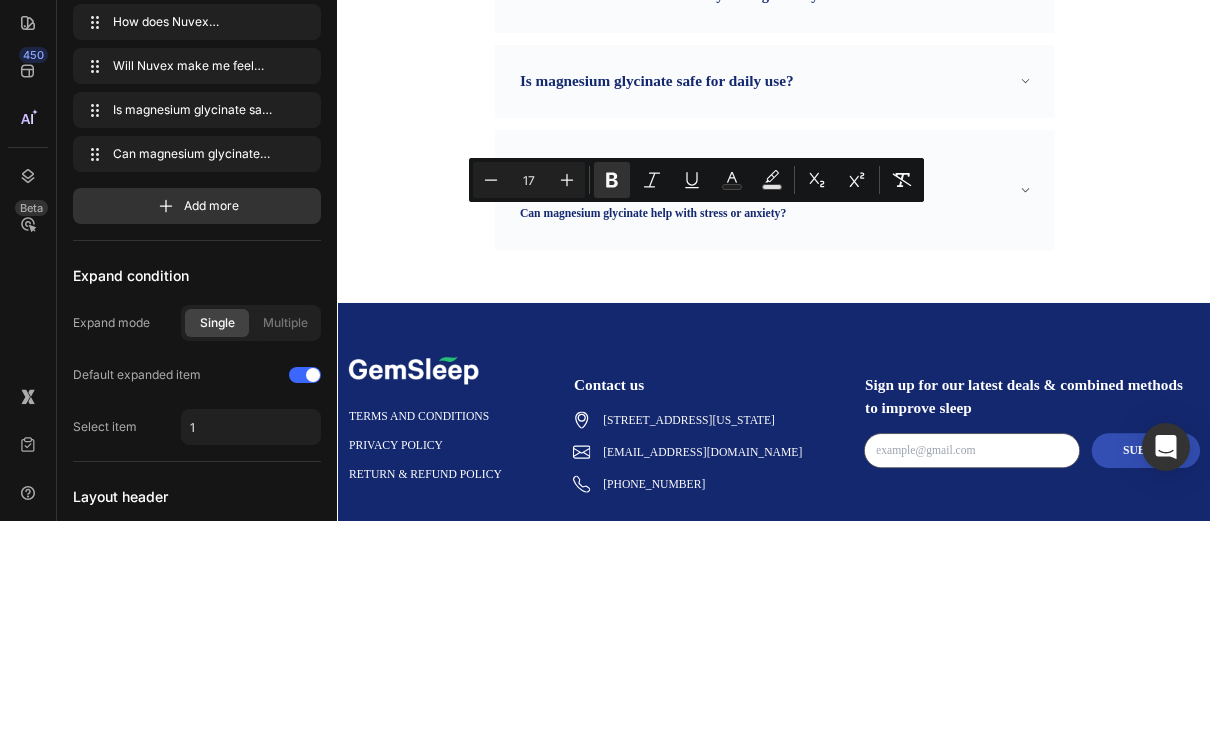 click on "Plus" at bounding box center (567, 394) 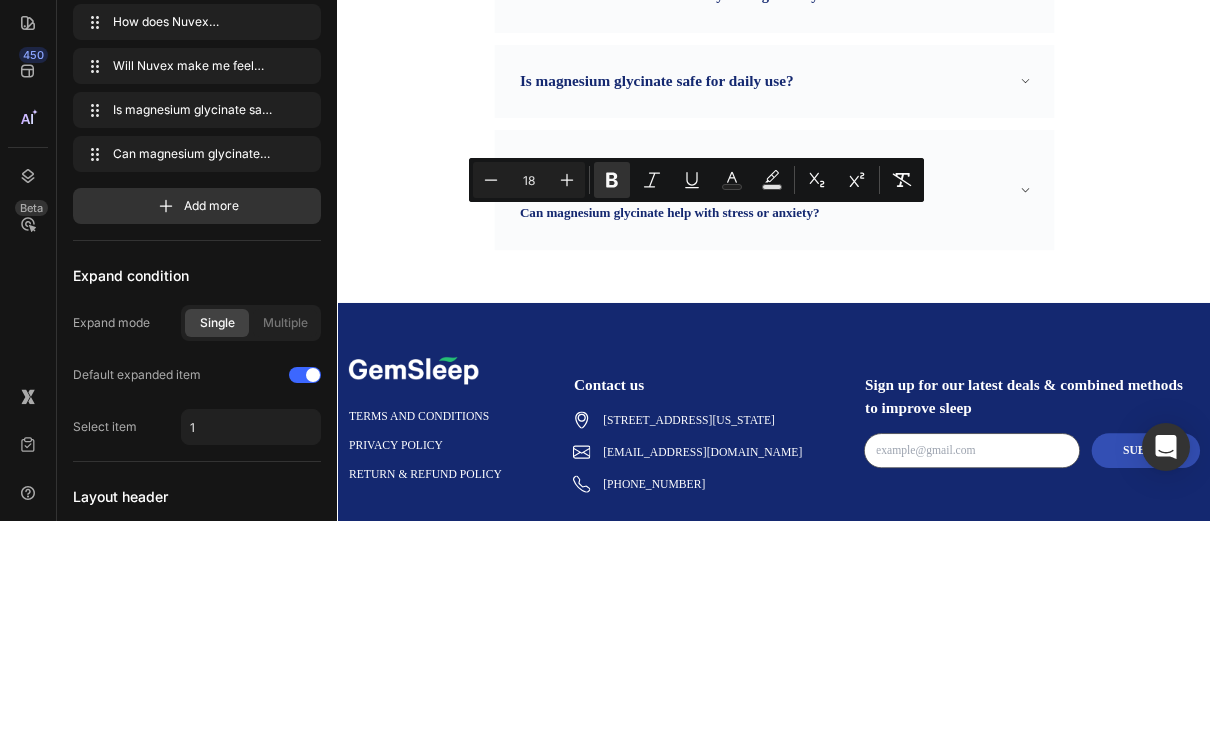 click on "Plus" at bounding box center (567, 394) 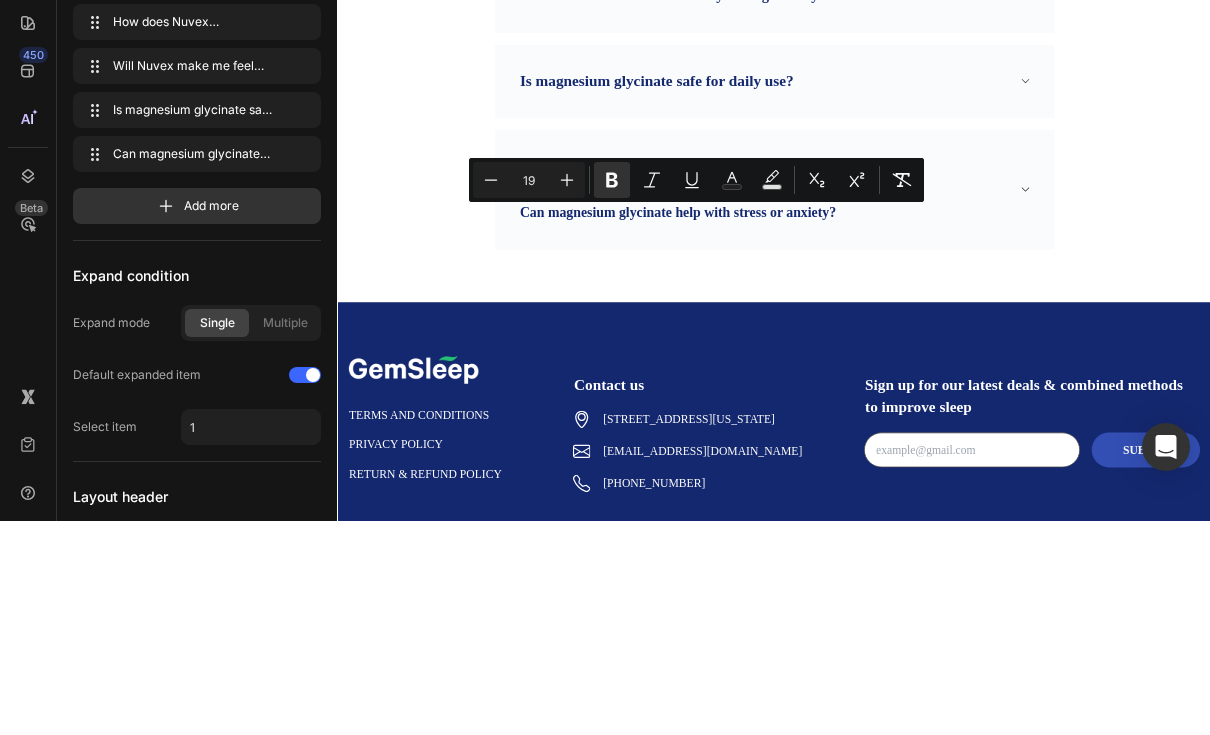 click 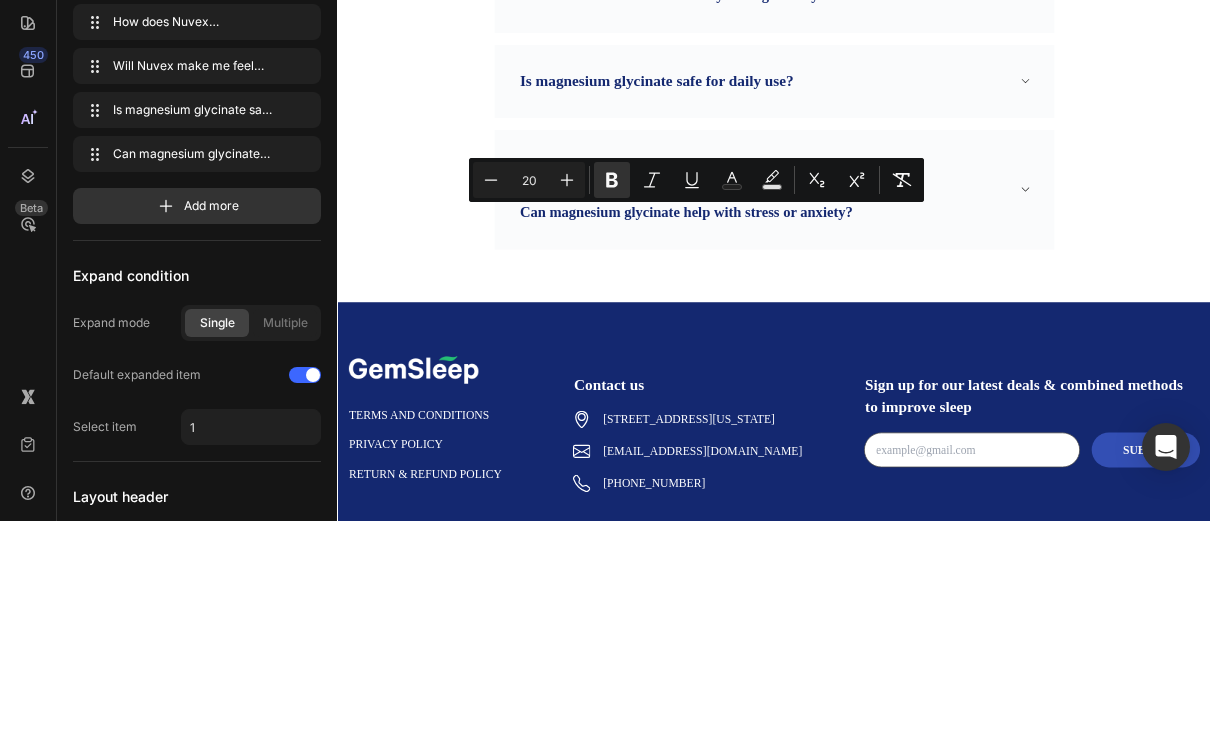 click 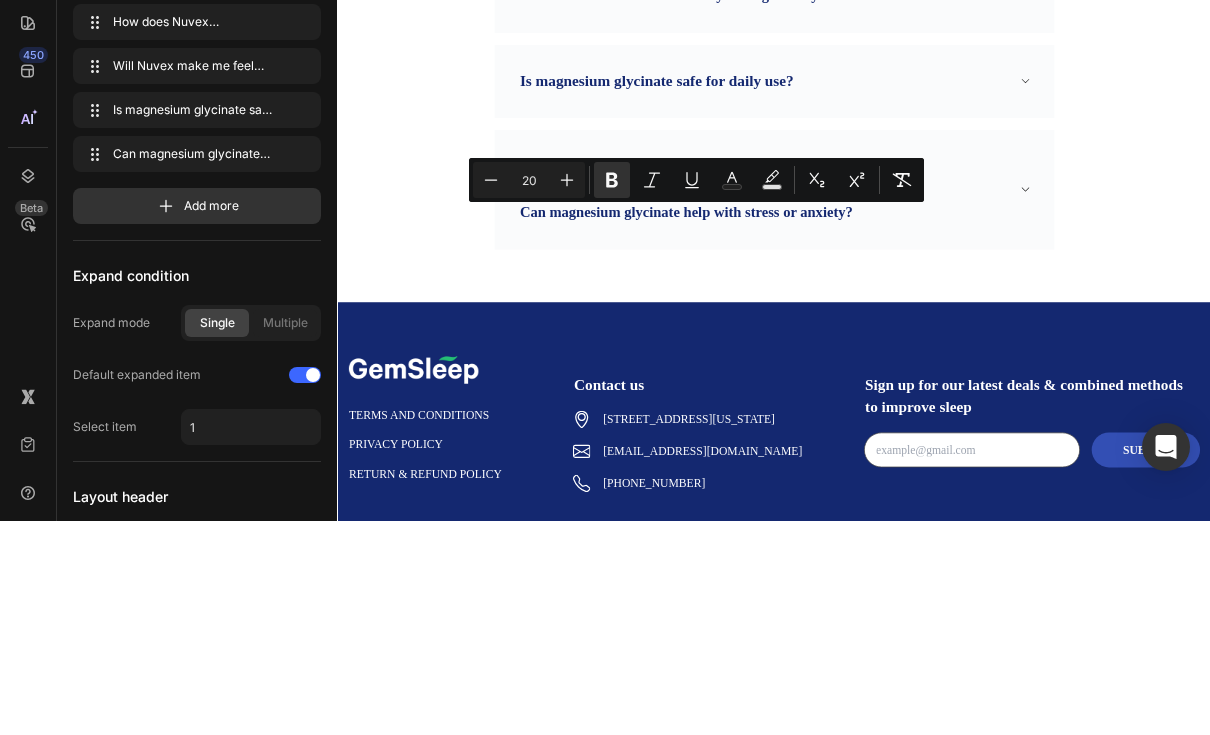 type on "21" 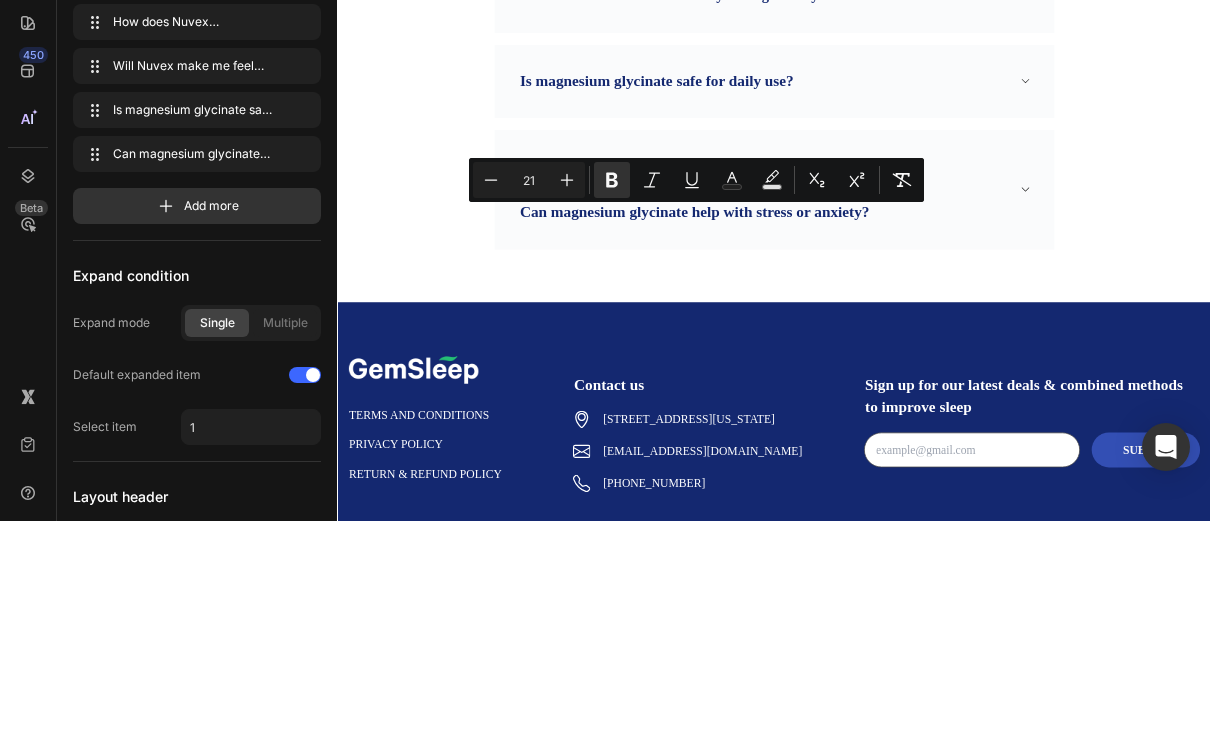 click on "Can magnesium glycinate help with stress or anxiety?" at bounding box center [937, 321] 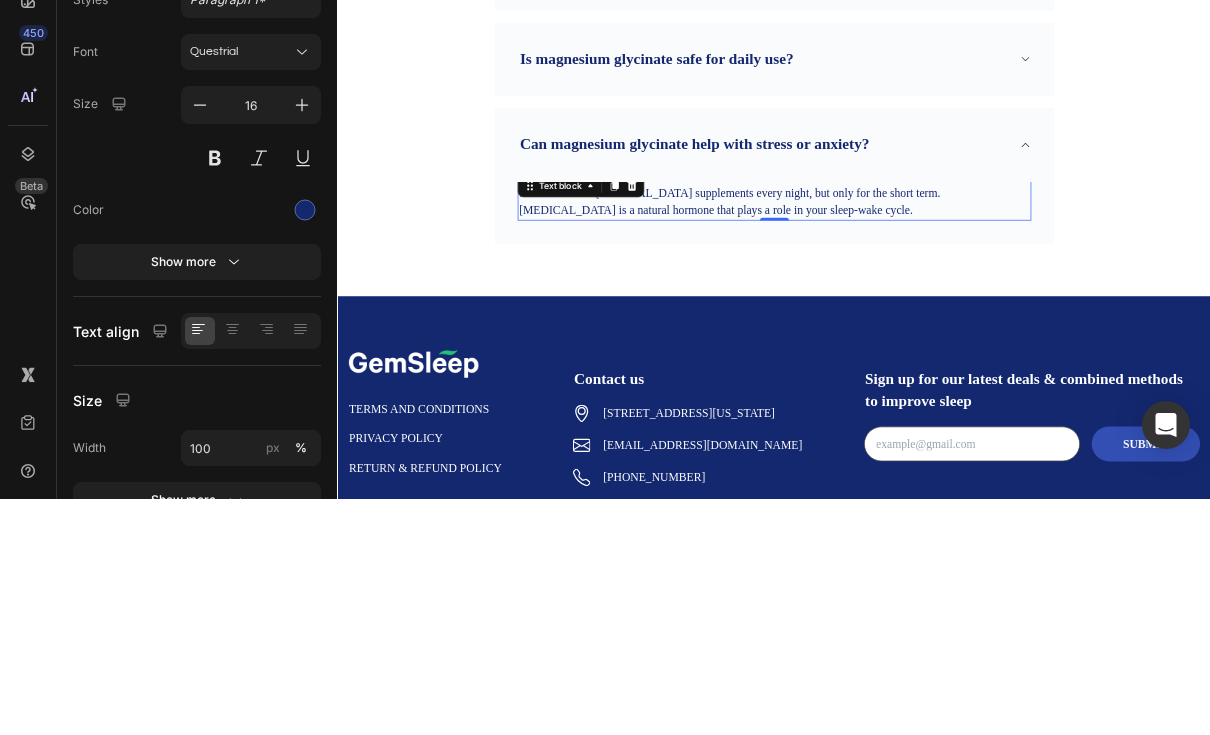 scroll, scrollTop: 0, scrollLeft: 0, axis: both 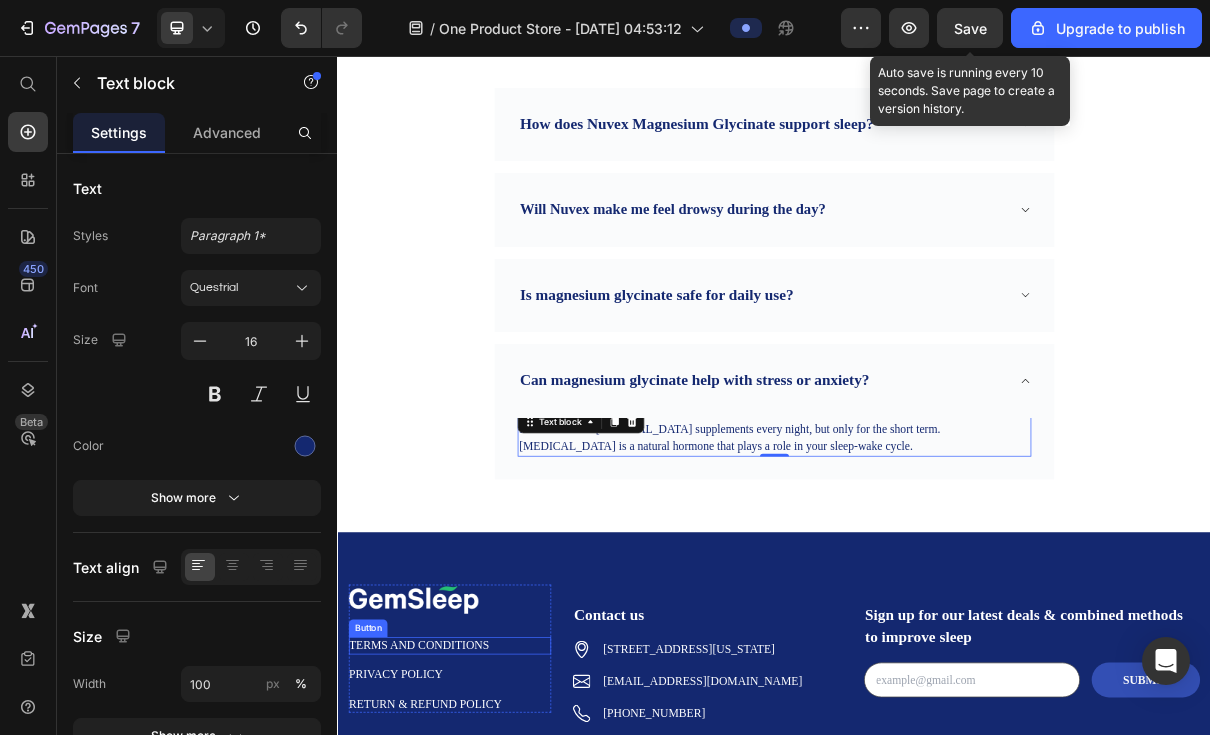 click on "It is safe to take melatonin supplements every night, but only for the short term. Melatonin is a natural hormone that plays a role in your sleep-wake cycle." at bounding box center (937, 581) 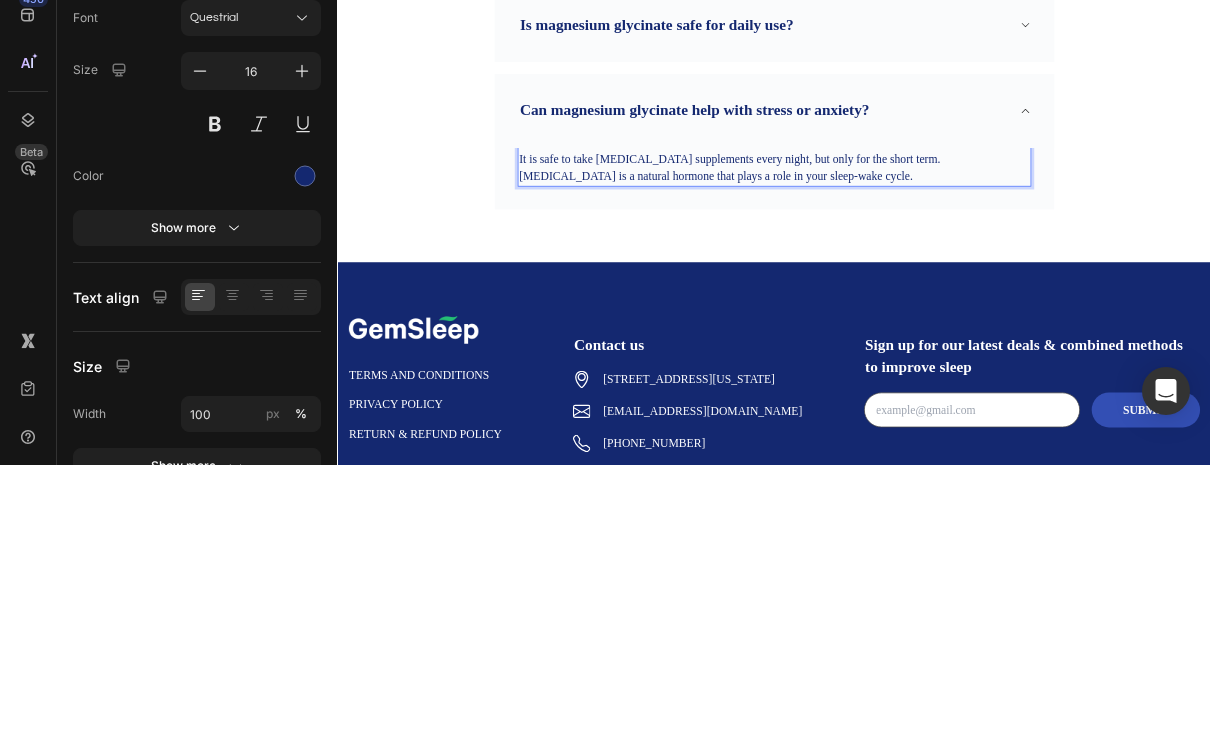 click on "It is safe to take melatonin supplements every night, but only for the short term. Melatonin is a natural hormone that plays a role in your sleep-wake cycle." at bounding box center [937, 312] 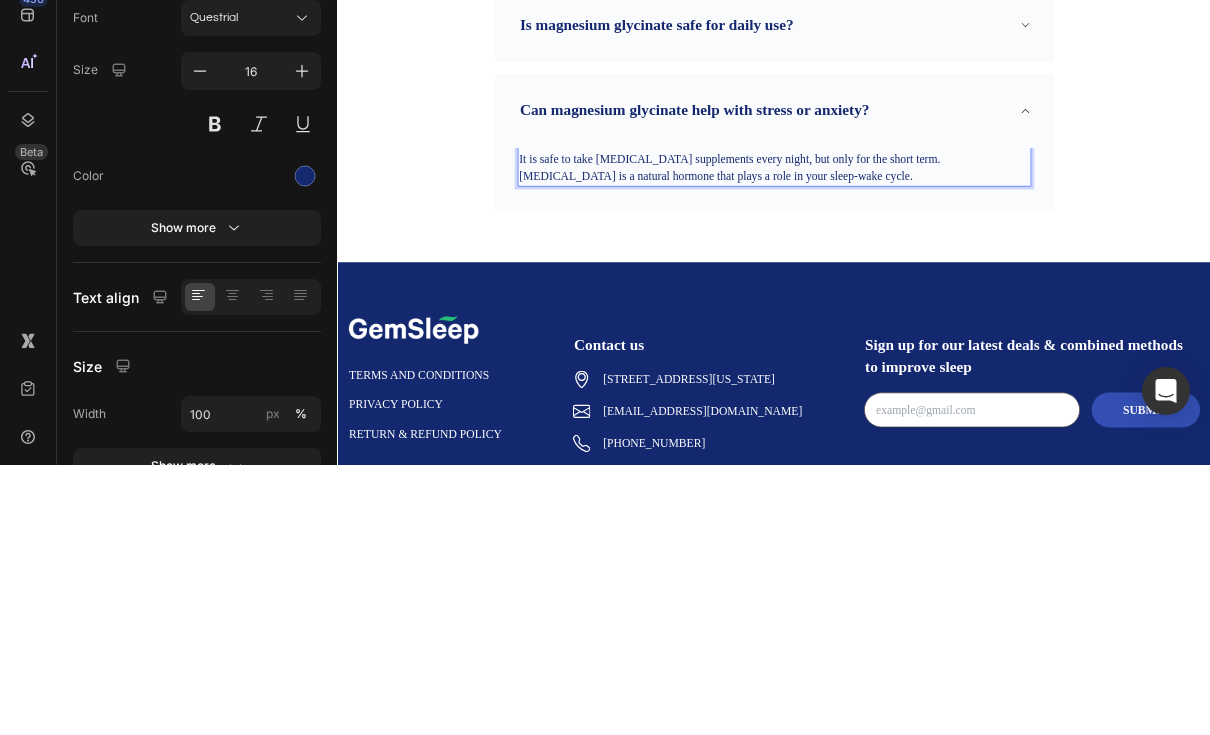 click on "It is safe to take melatonin supplements every night, but only for the short term. Melatonin is a natural hormone that plays a role in your sleep-wake cycle." at bounding box center (937, 312) 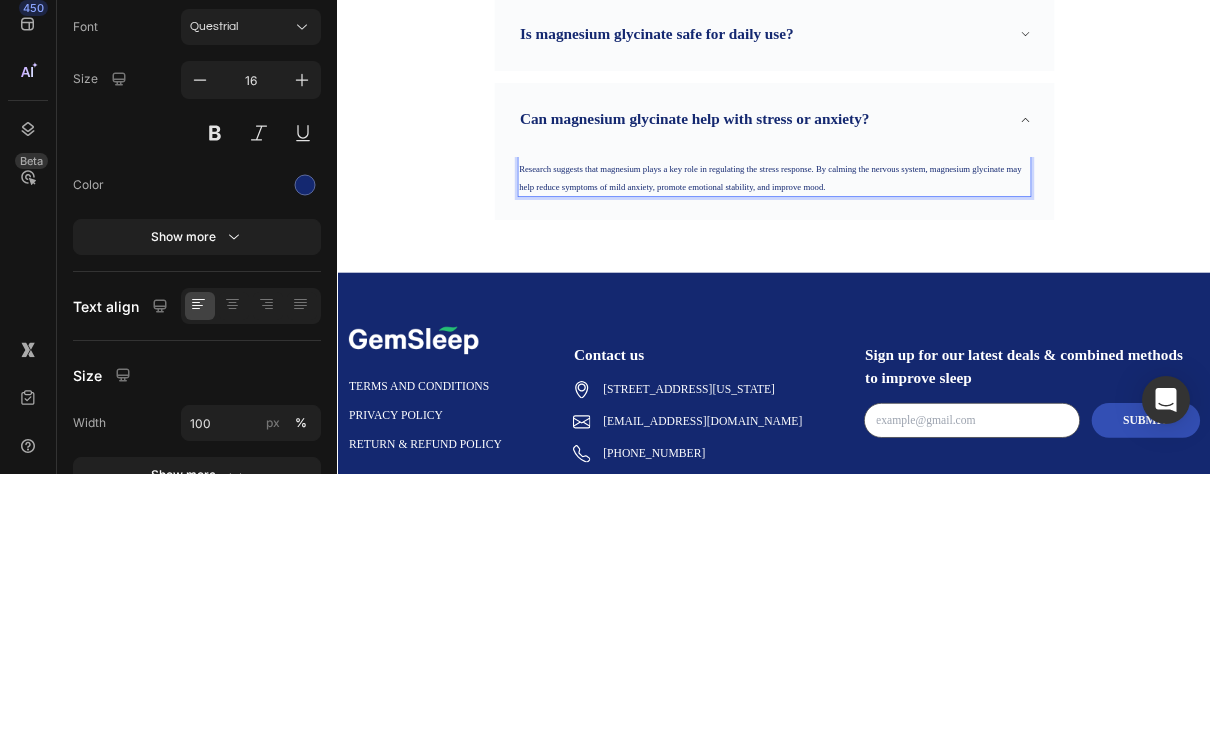 click on "Research suggests that magnesium plays a key role in regulating the stress response. By calming the nervous system, magnesium glycinate may help reduce symptoms of mild anxiety, promote emotional stability, and improve mood." at bounding box center (937, 322) 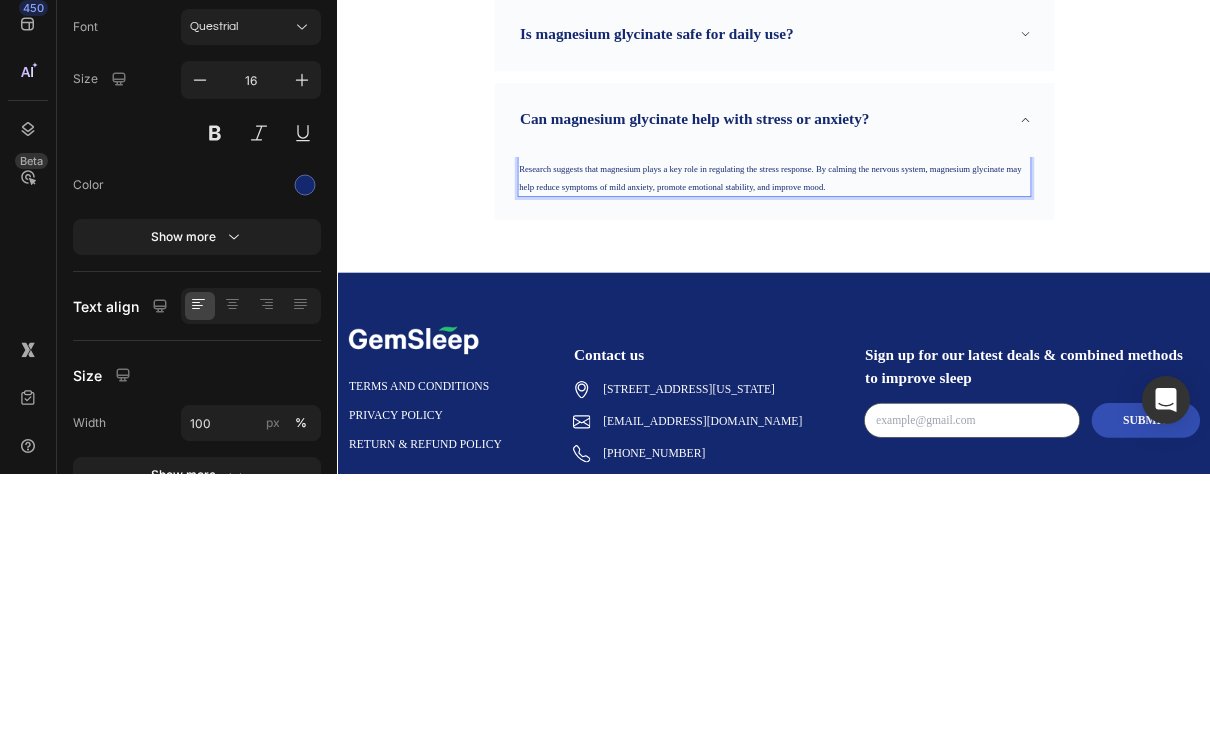 click on "Research suggests that magnesium plays a key role in regulating the stress response. By calming the nervous system, magnesium glycinate may help reduce symptoms of mild anxiety, promote emotional stability, and improve mood." at bounding box center [937, 322] 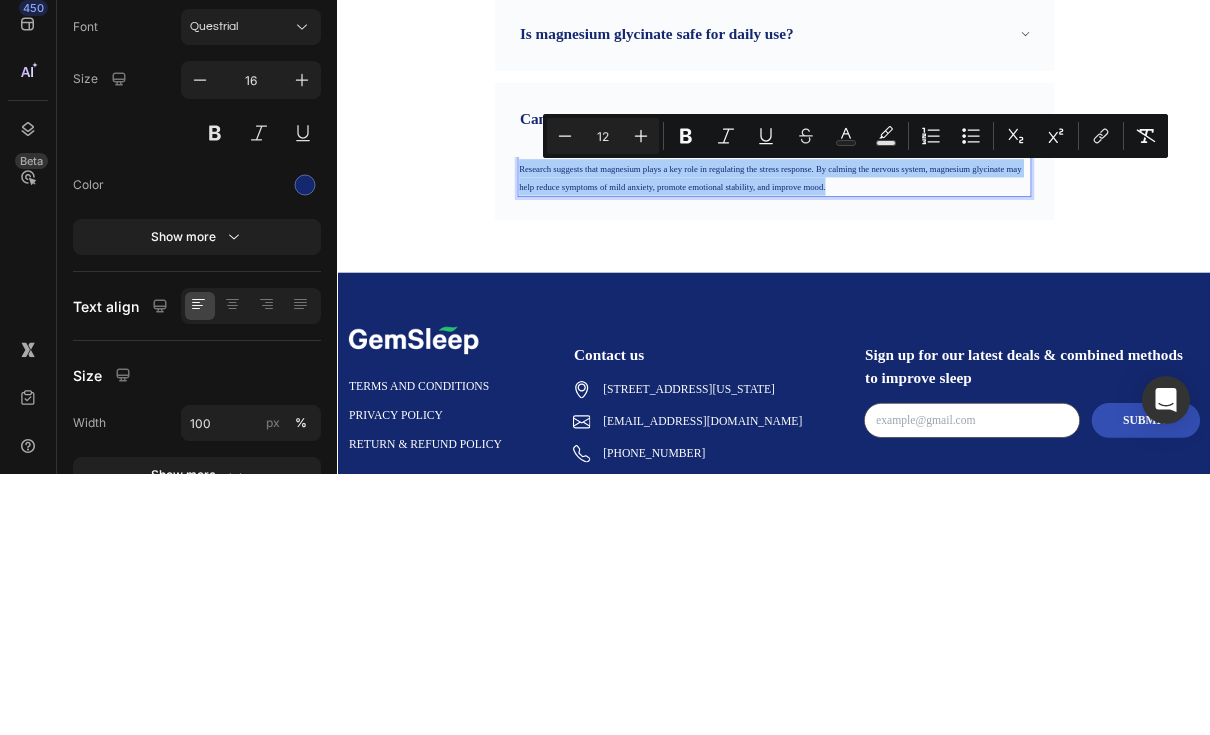 click 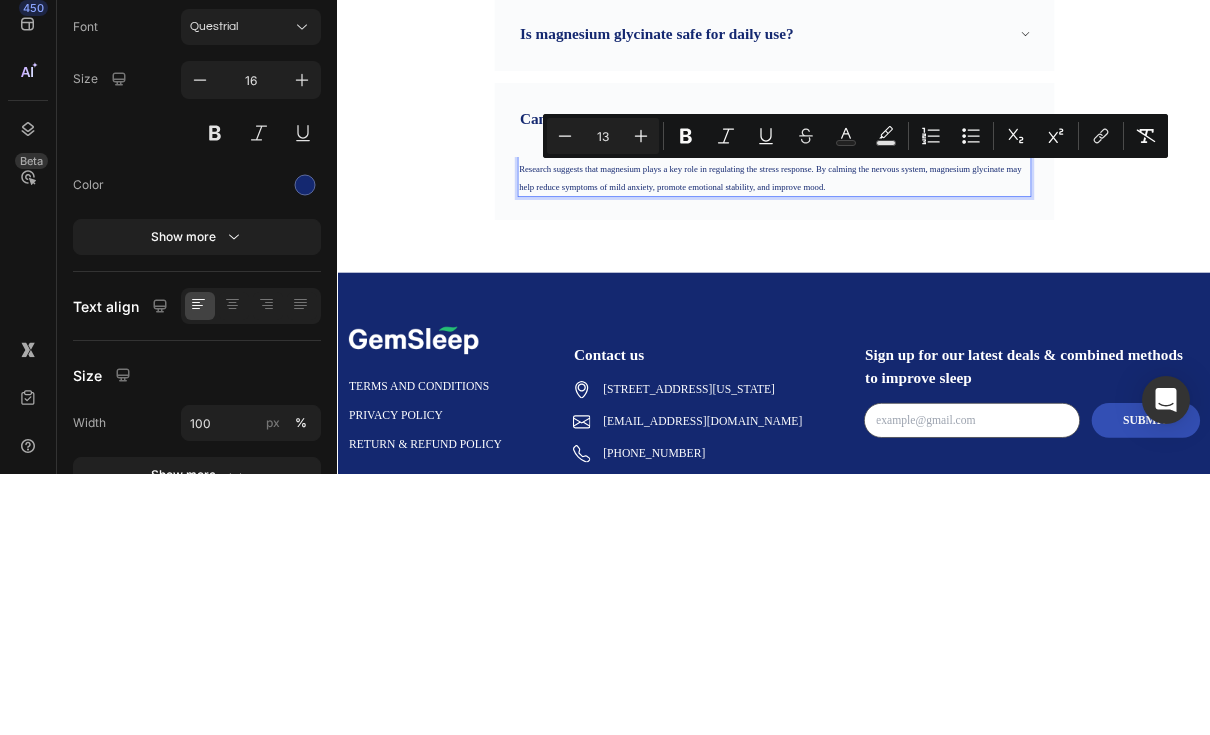 click 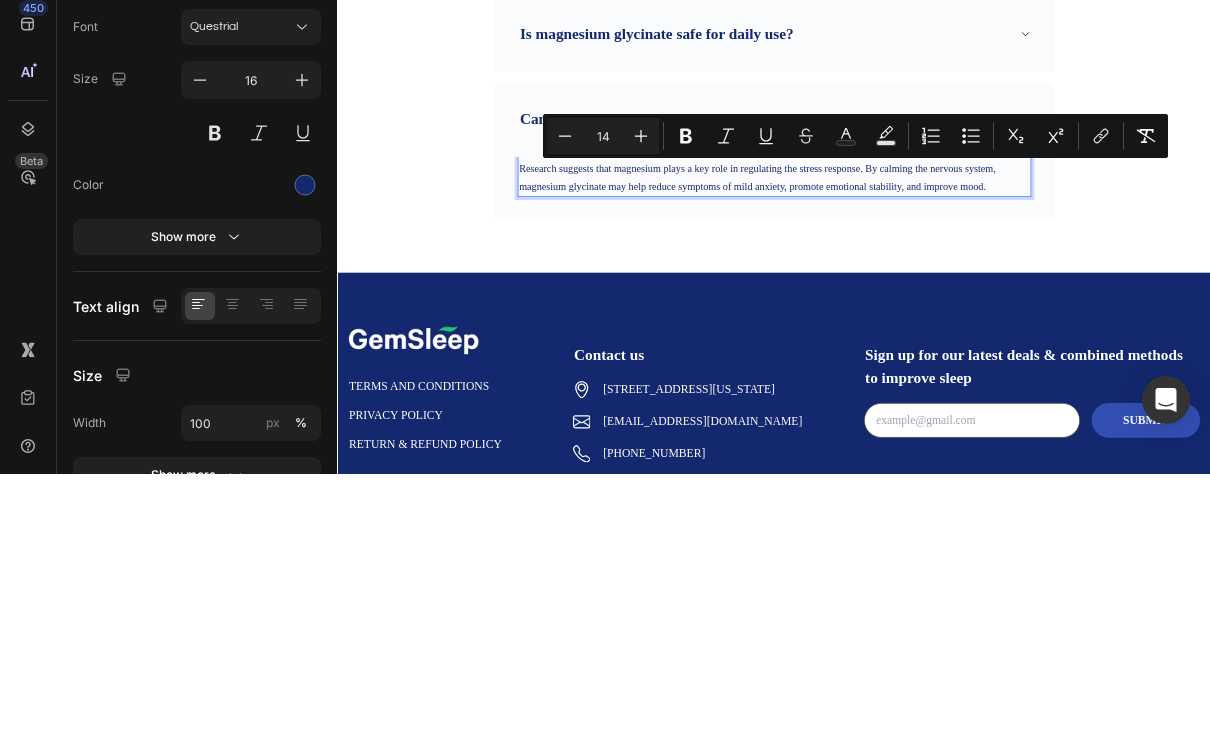 click 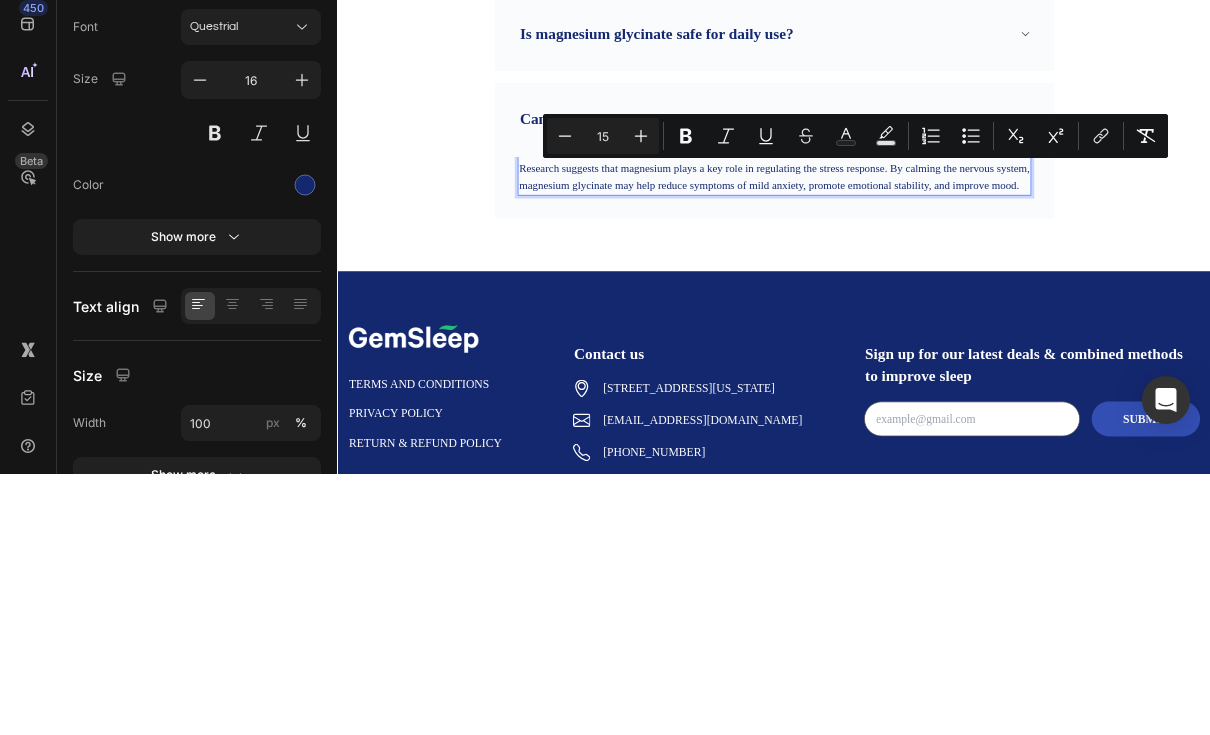 click 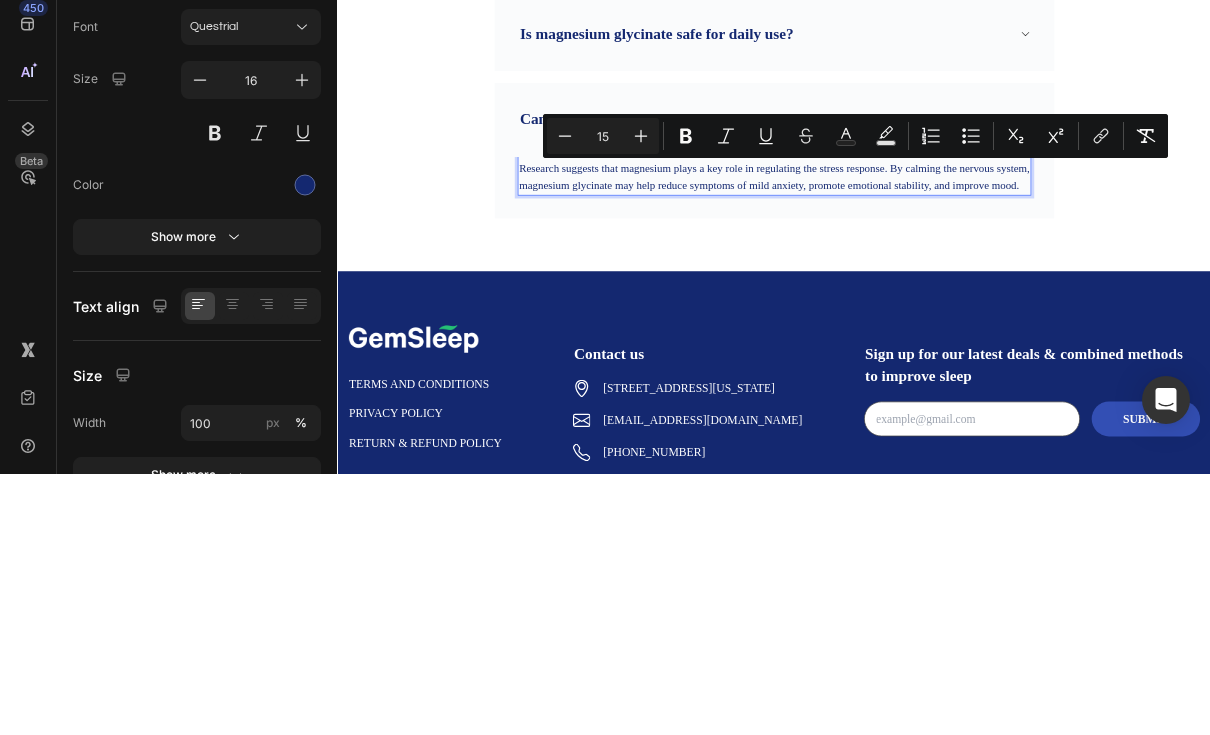 type on "16" 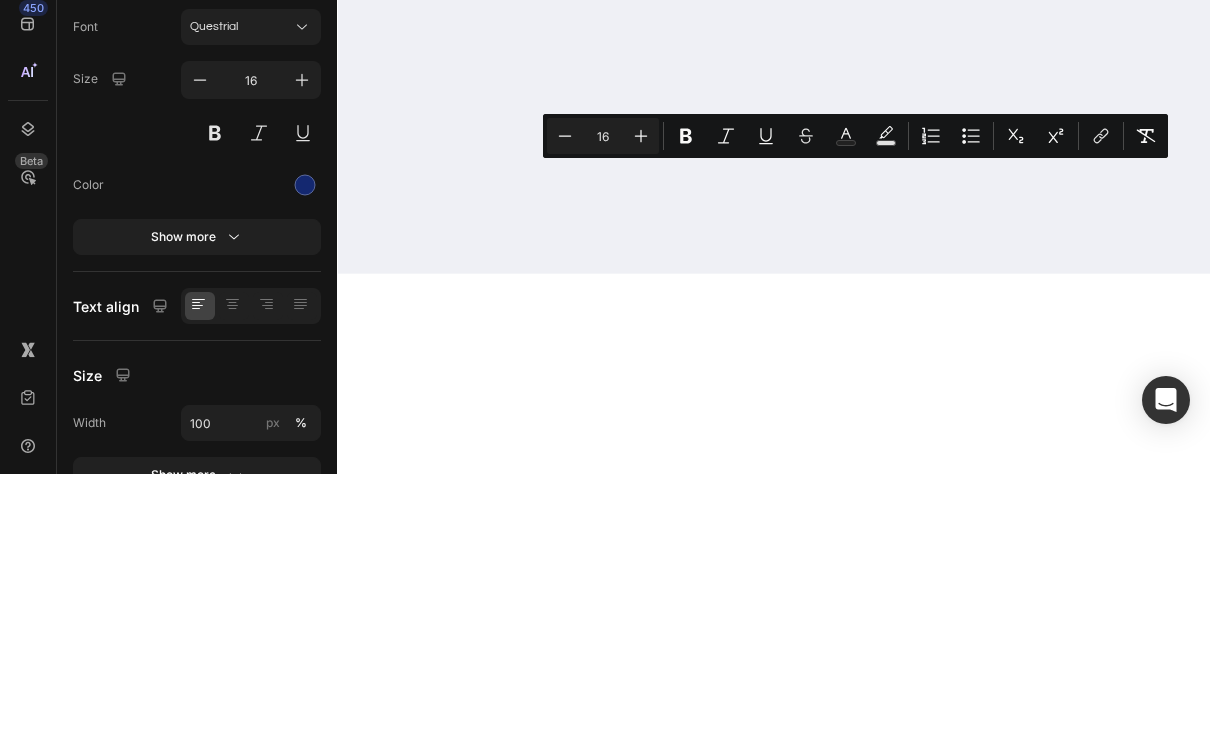 scroll, scrollTop: 6445, scrollLeft: 0, axis: vertical 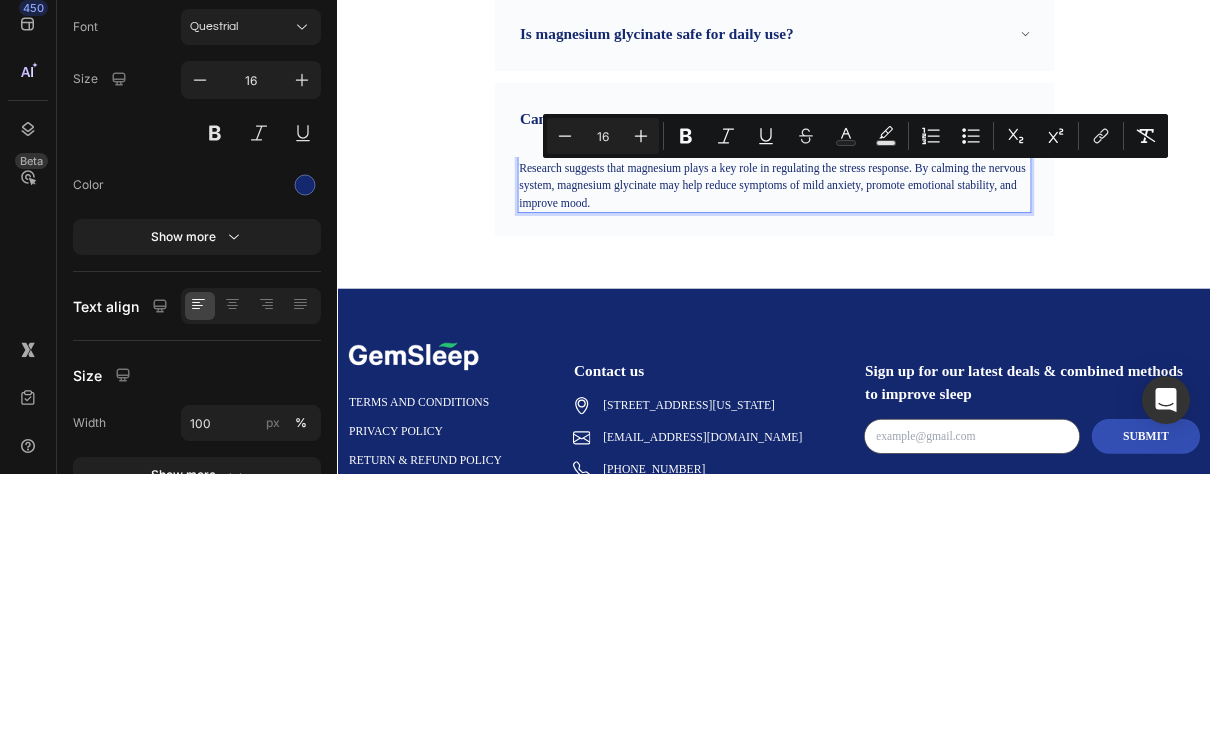 click on "Research suggests that magnesium plays a key role in regulating the stress response. By calming the nervous system, magnesium glycinate may help reduce symptoms of mild anxiety, promote emotional stability, and improve mood." at bounding box center [937, 333] 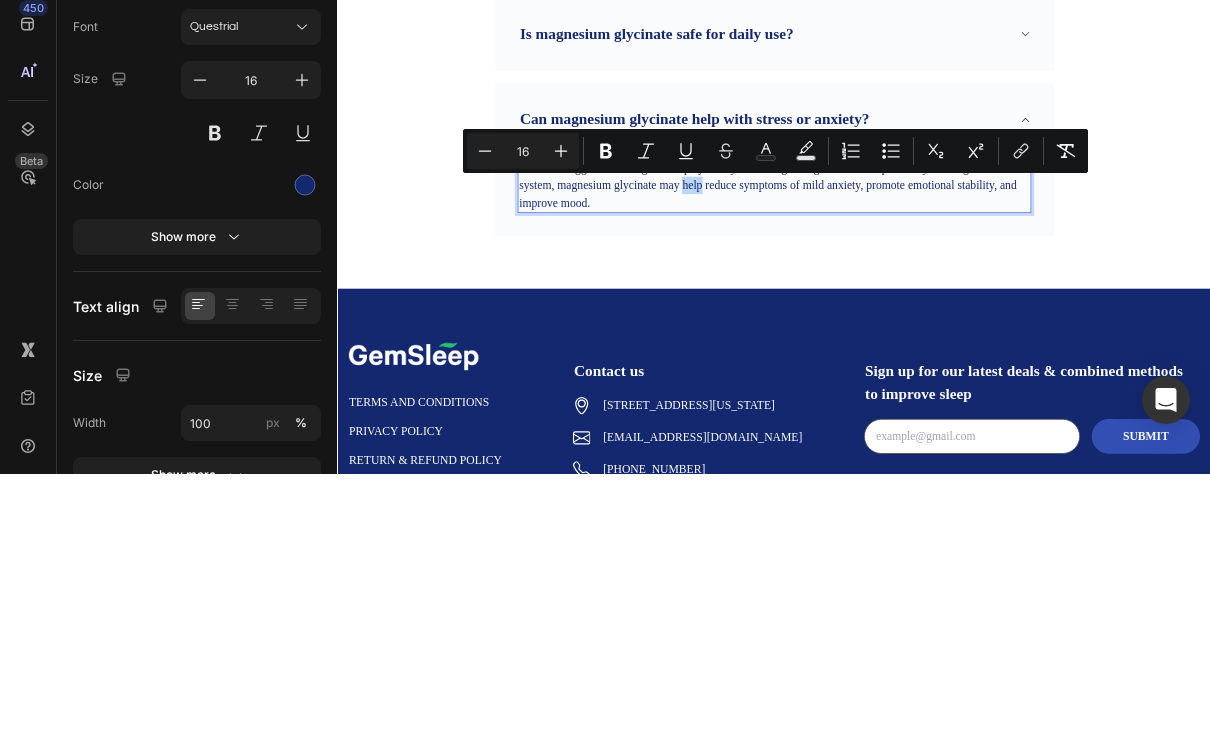 click on "Research suggests that magnesium plays a key role in regulating the stress response. By calming the nervous system, magnesium glycinate may help reduce symptoms of mild anxiety, promote emotional stability, and improve mood." at bounding box center (937, 333) 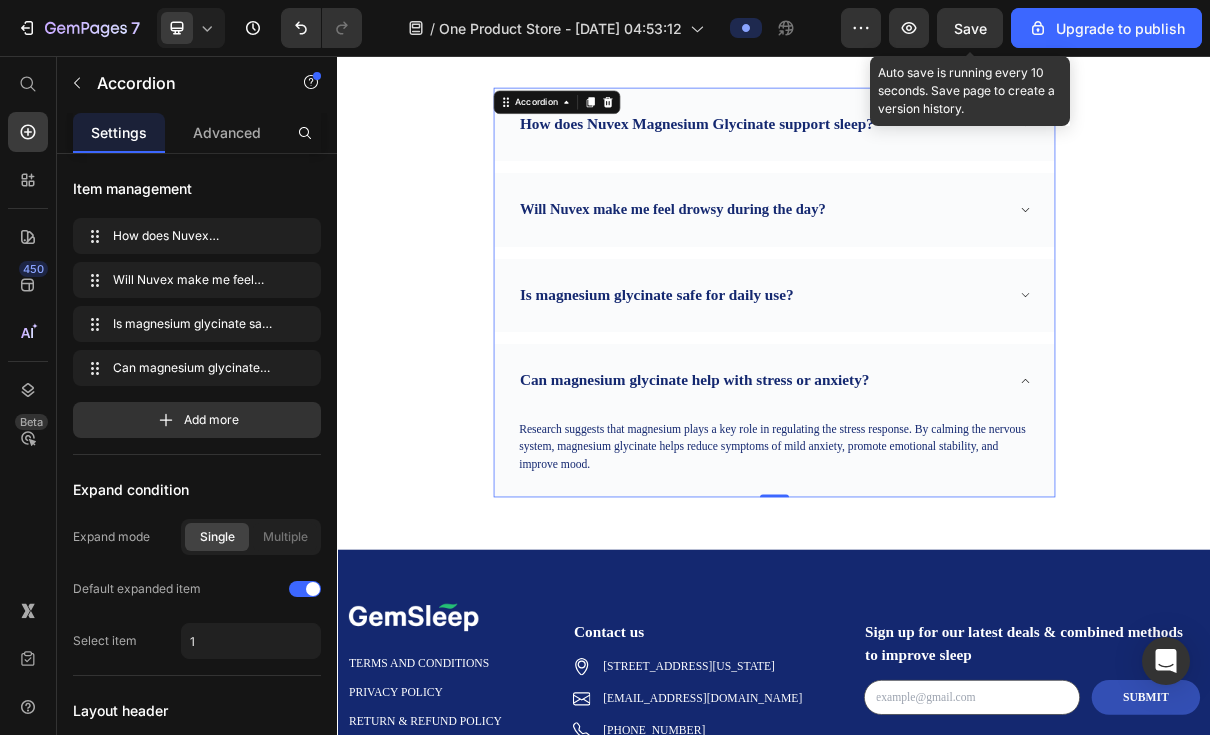 click on "Can magnesium glycinate help with stress or anxiety?" at bounding box center [937, 503] 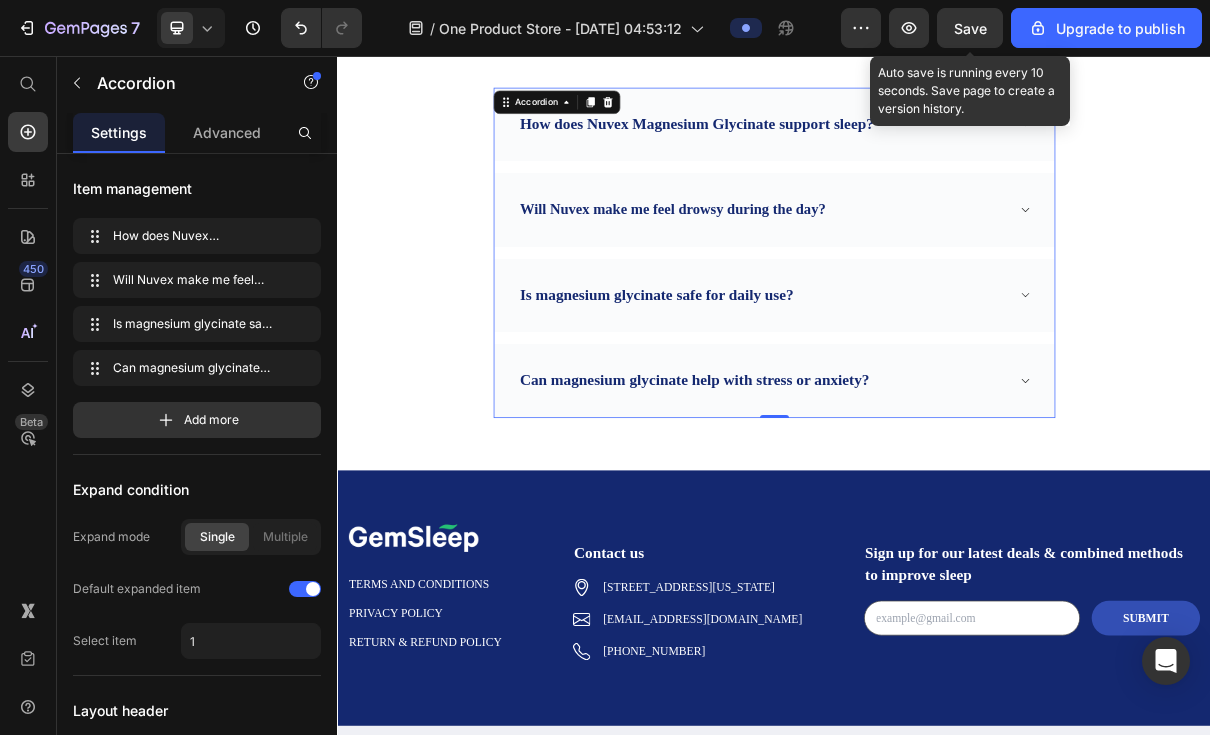 click on "Is magnesium glycinate safe for daily use?" at bounding box center [937, 386] 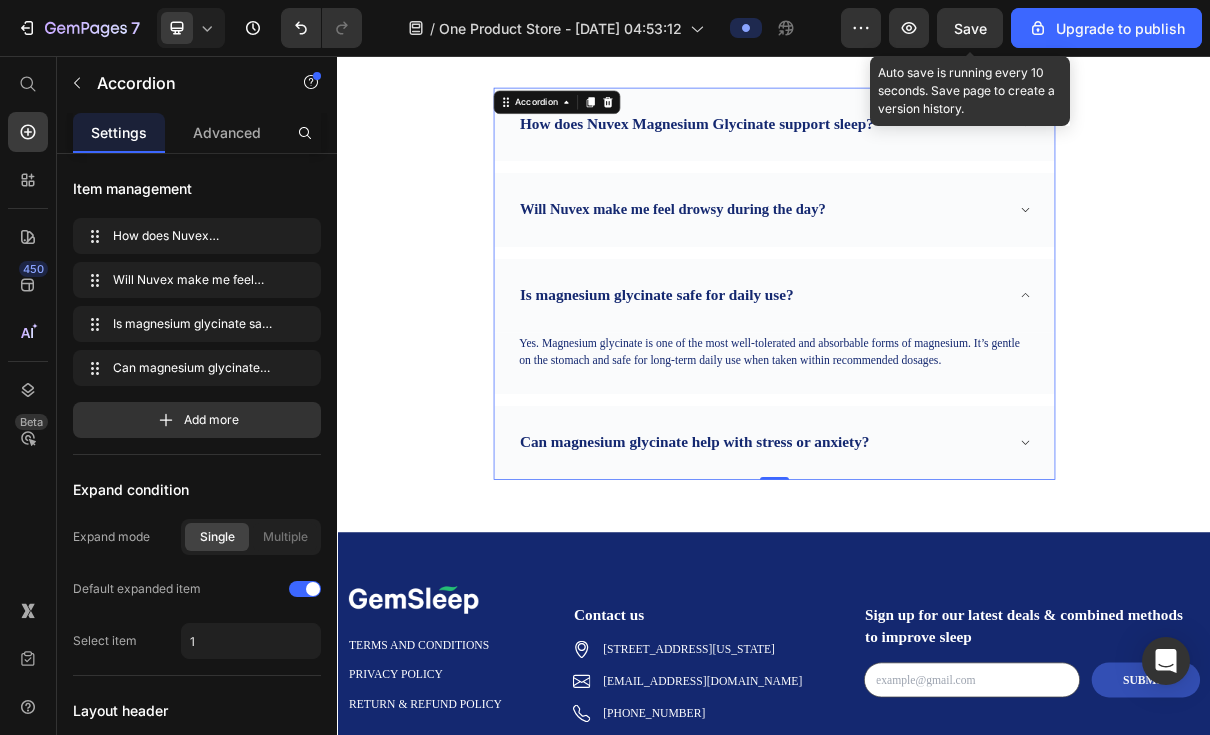 click 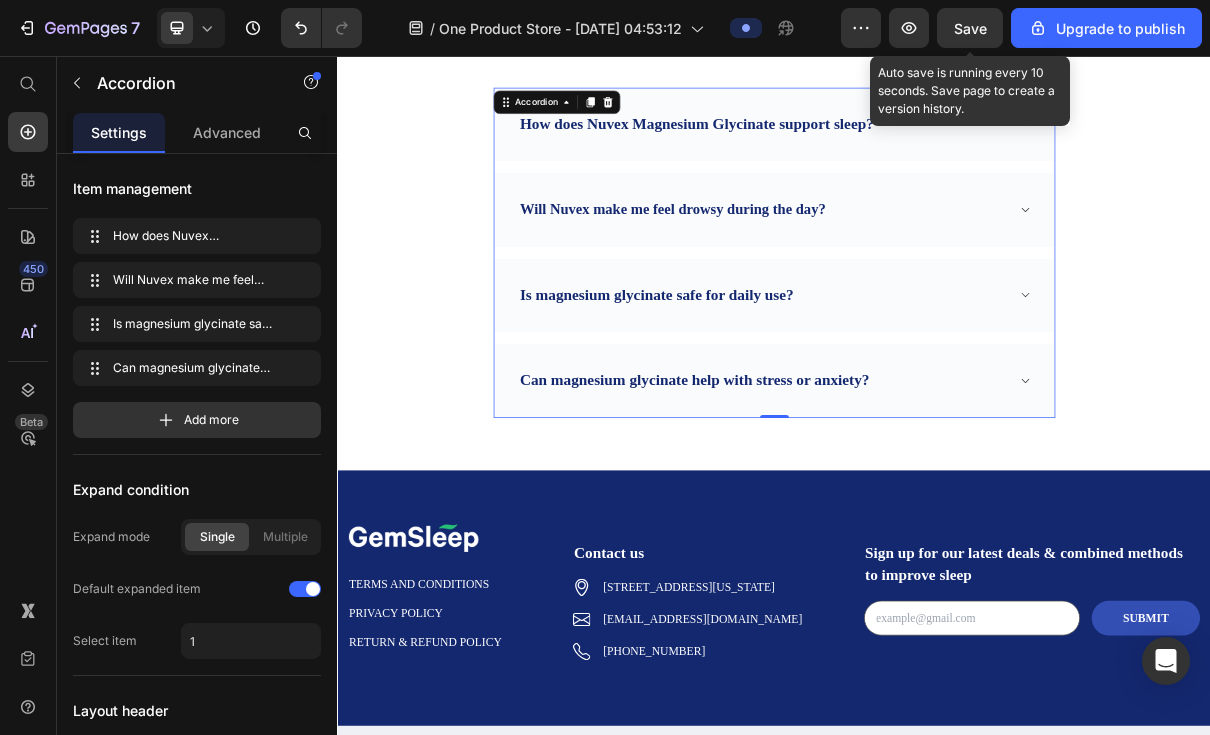 click on "Save" at bounding box center (970, 28) 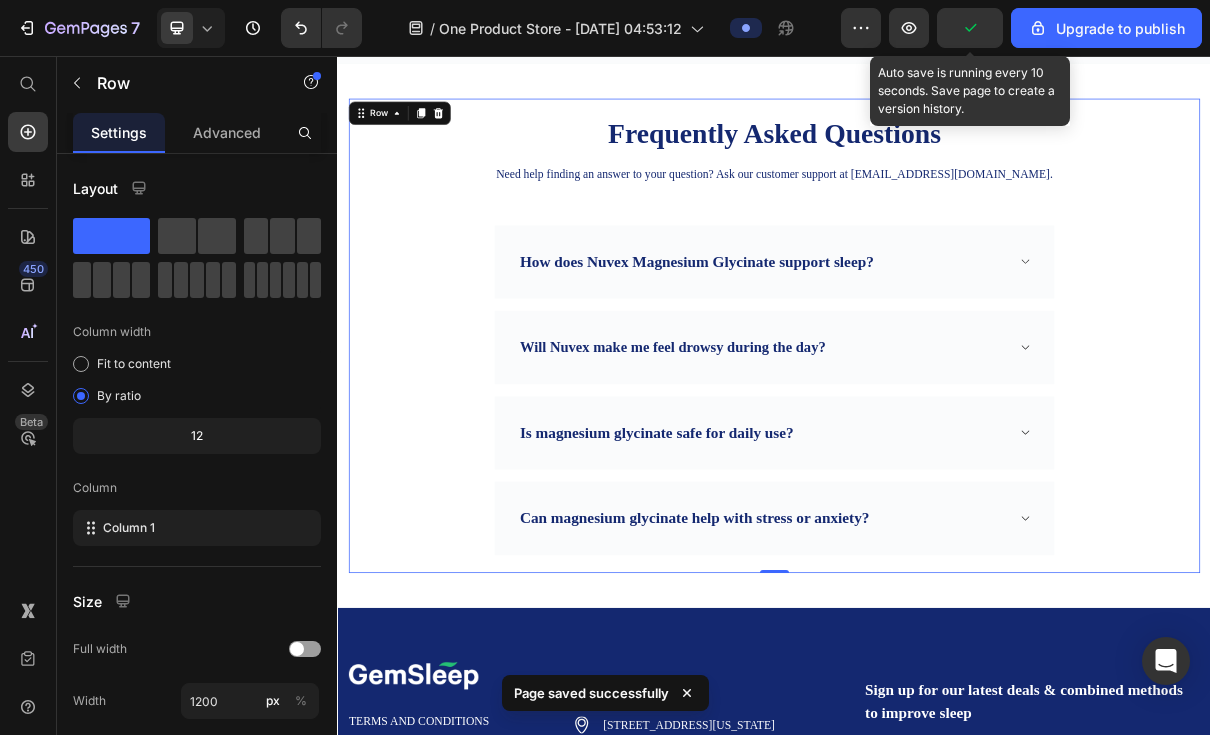 scroll, scrollTop: 6201, scrollLeft: 0, axis: vertical 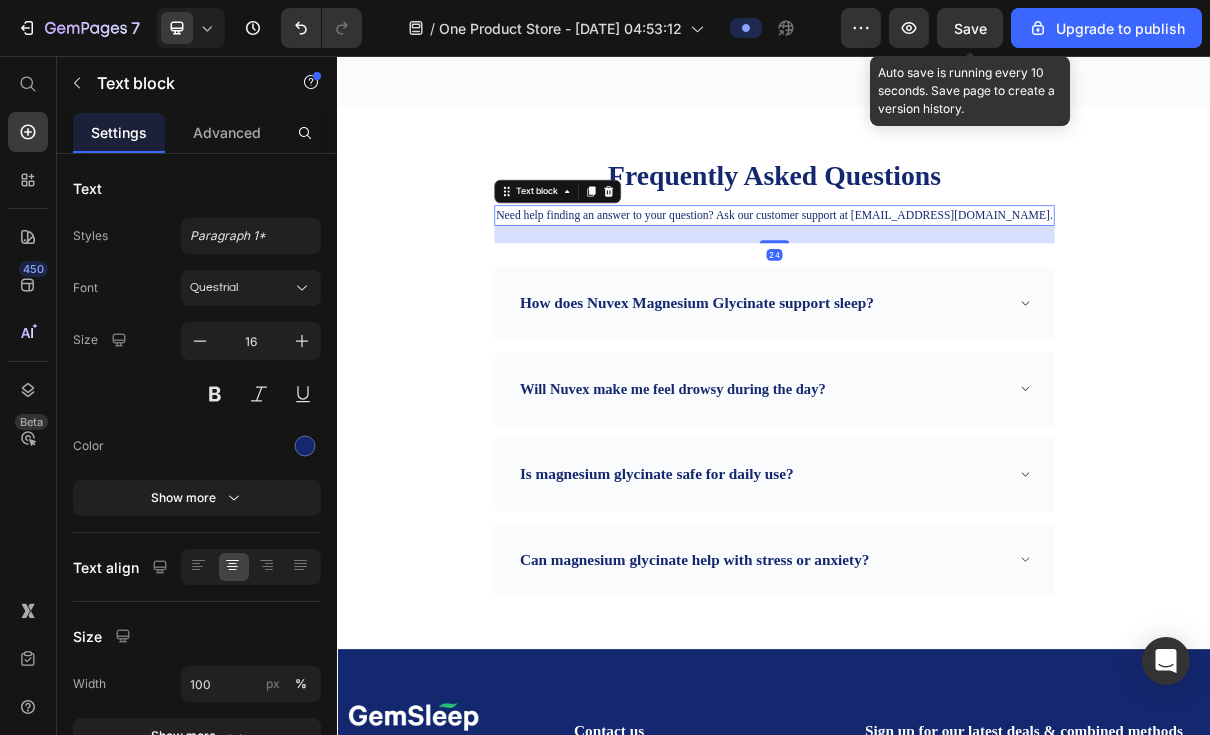 click at bounding box center [709, 242] 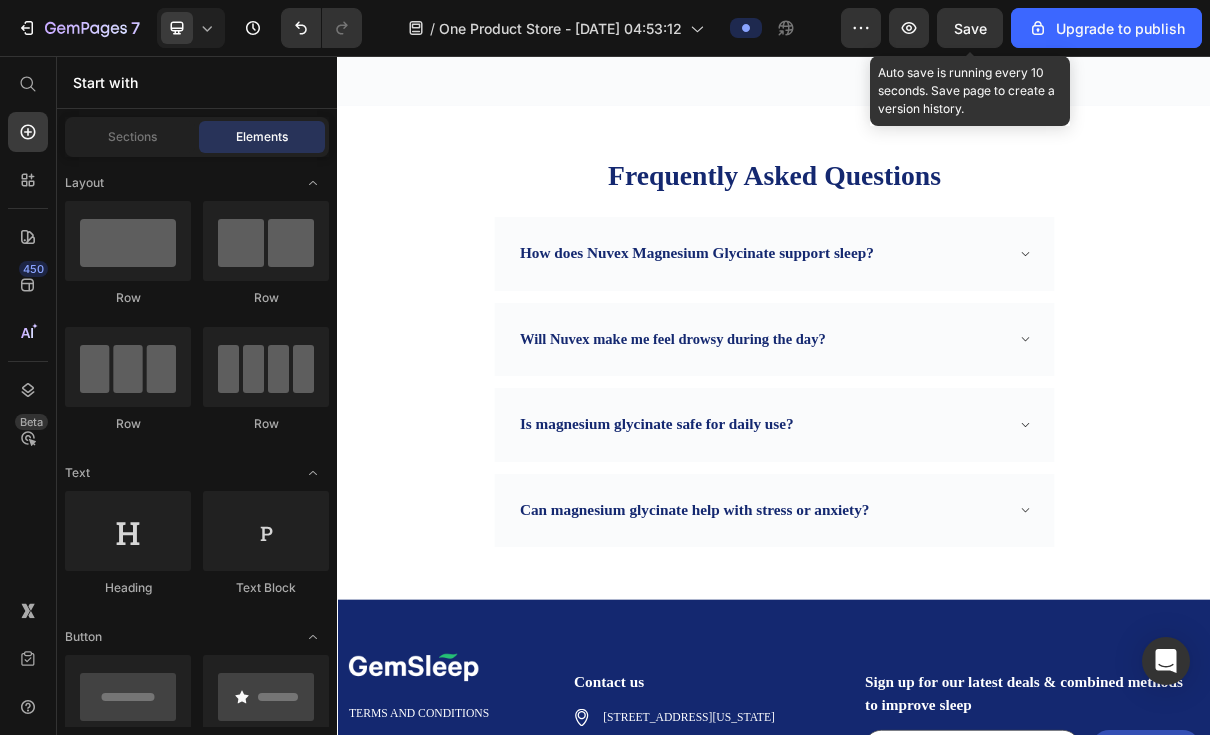 click on "Save" 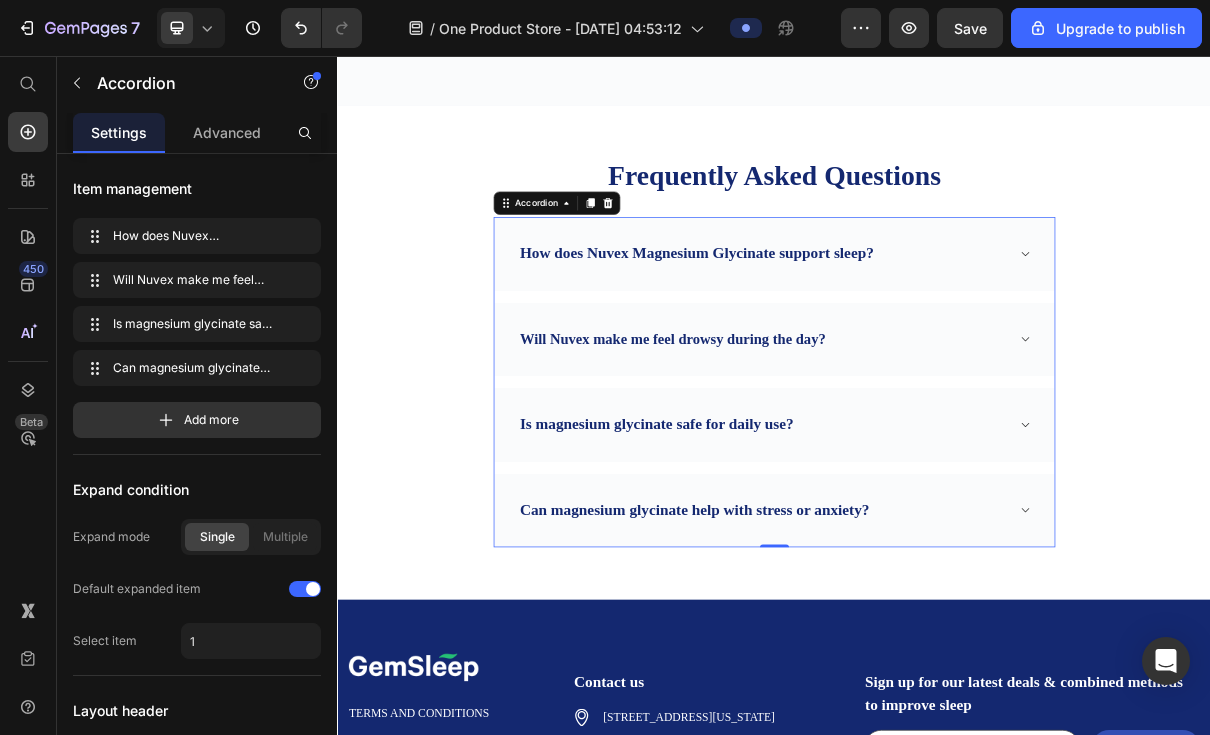 click on "How does Nuvex Magnesium Glycinate support sleep?" at bounding box center [937, 328] 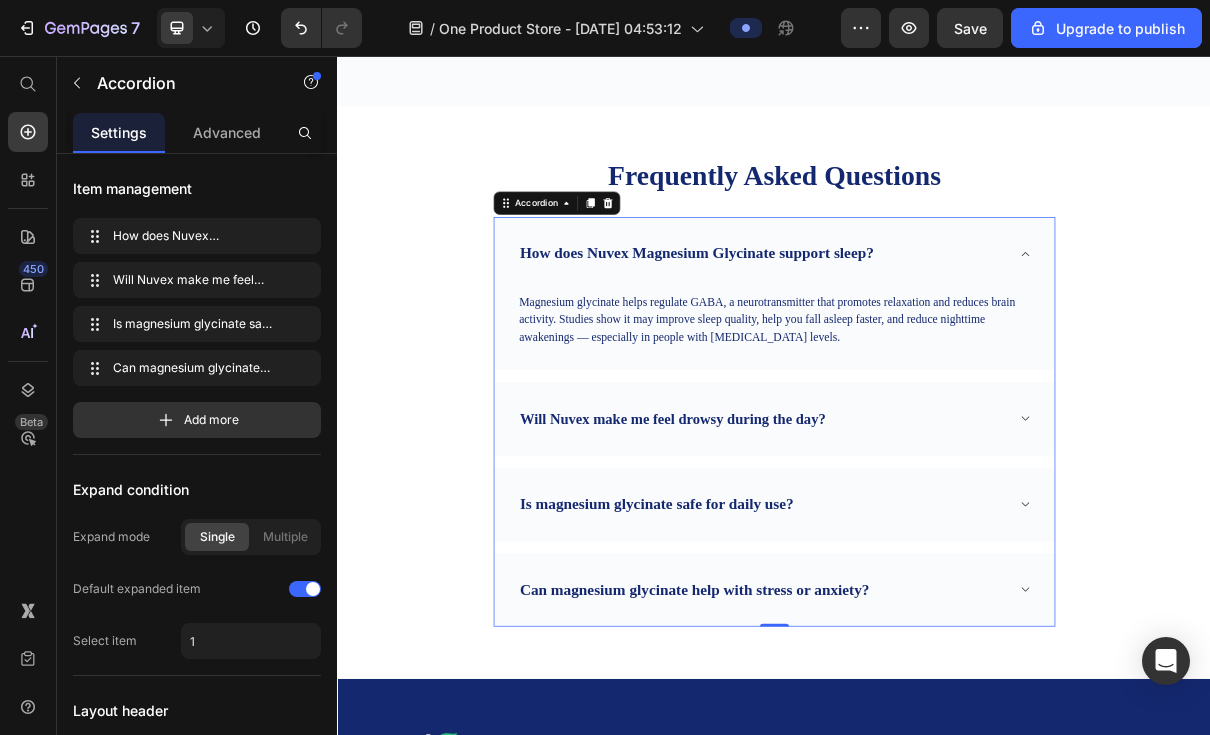 click 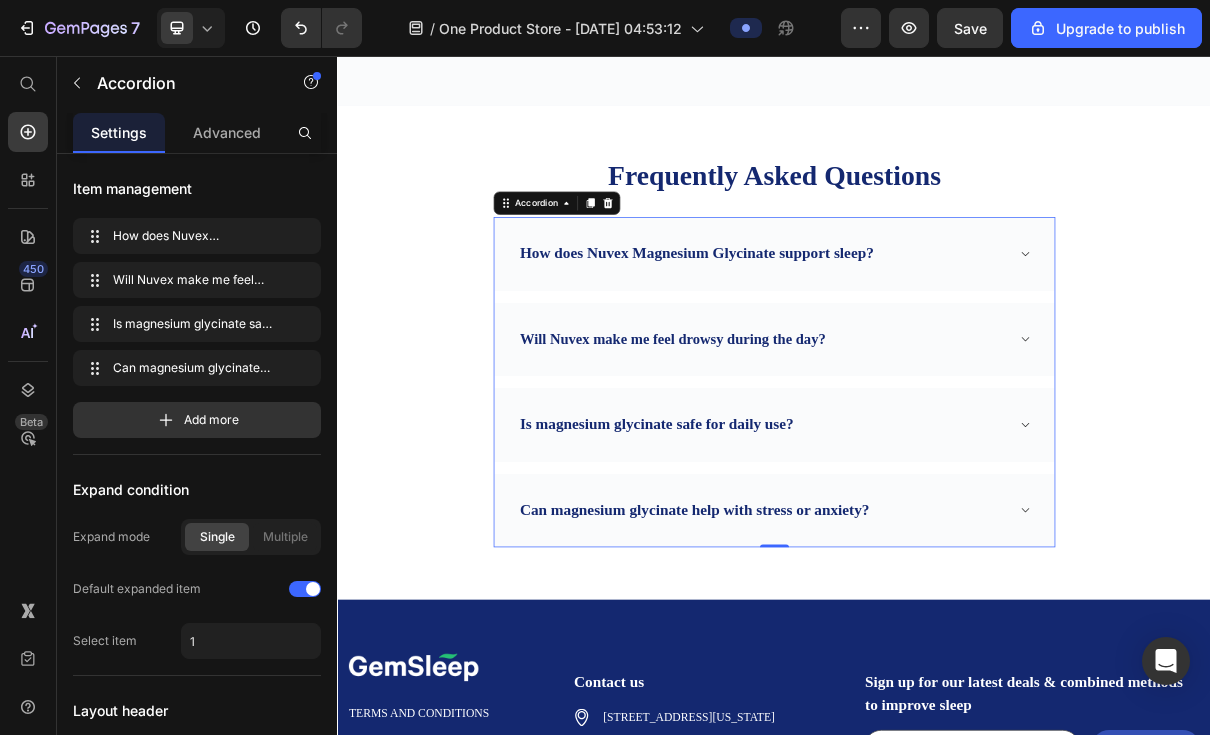 click 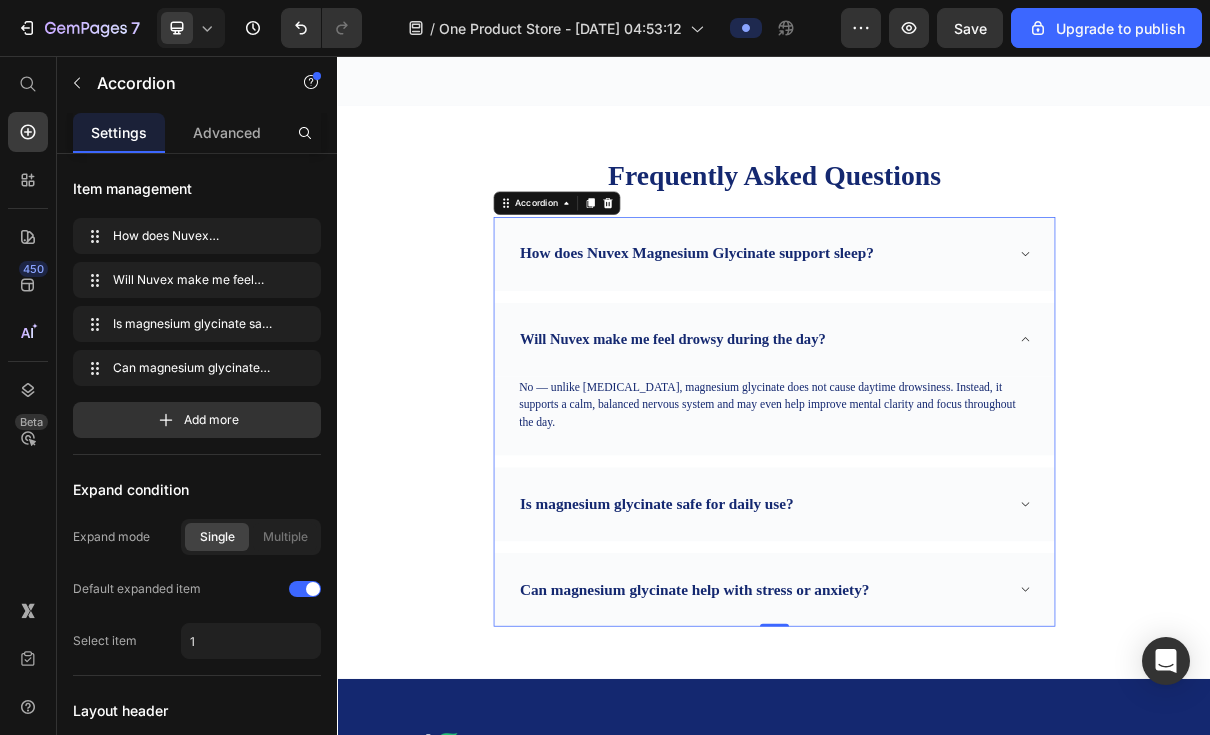 click on "Will Nuvex make me feel drowsy during the day?" at bounding box center (937, 446) 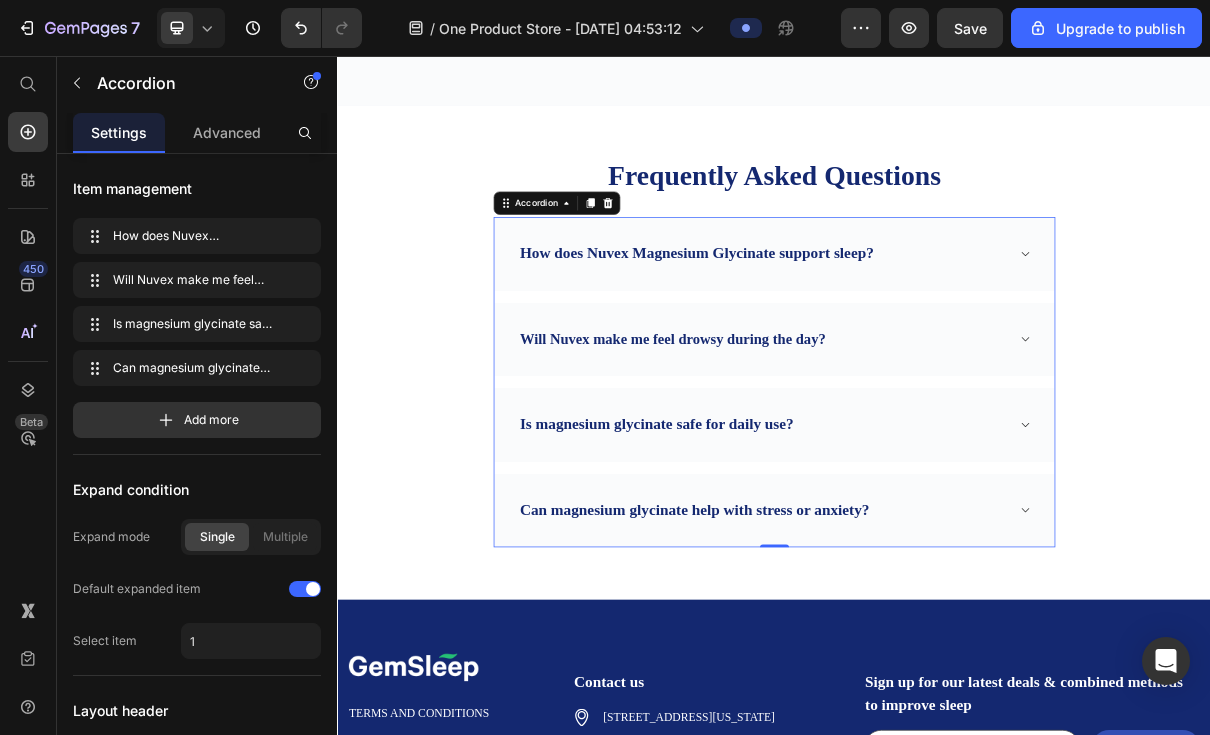 click on "Is magnesium glycinate safe for daily use?" at bounding box center (937, 563) 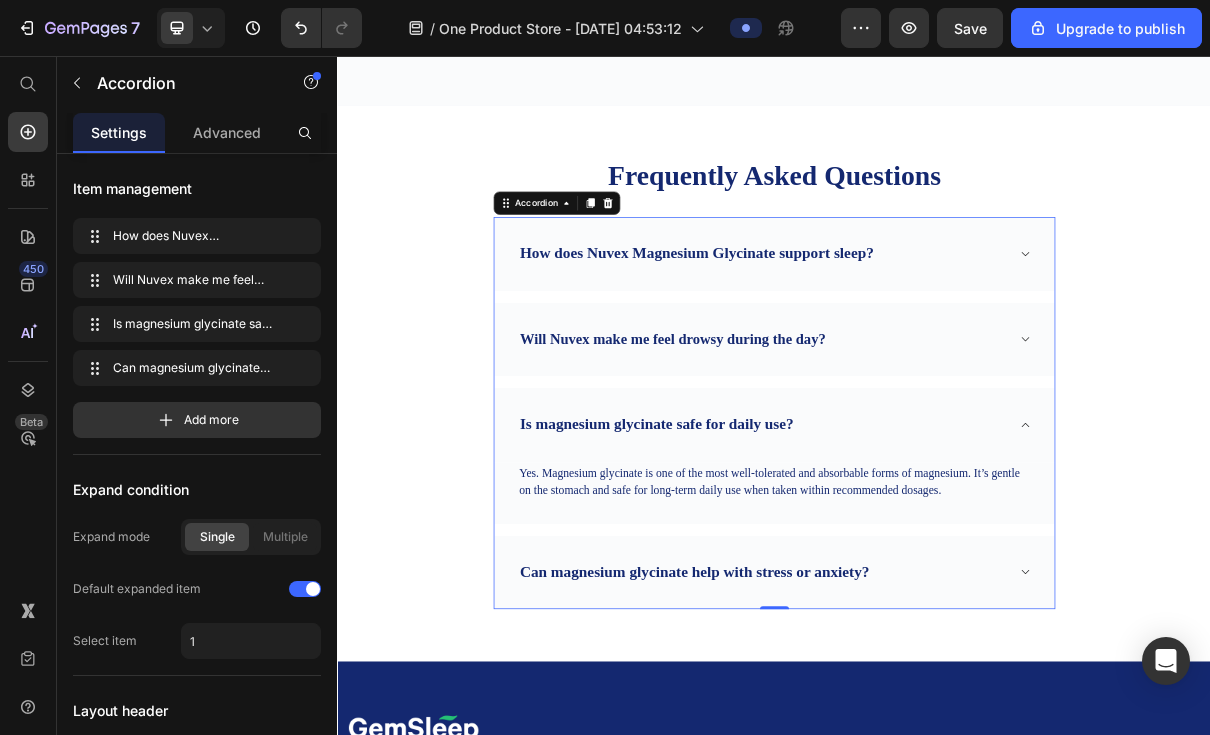 click 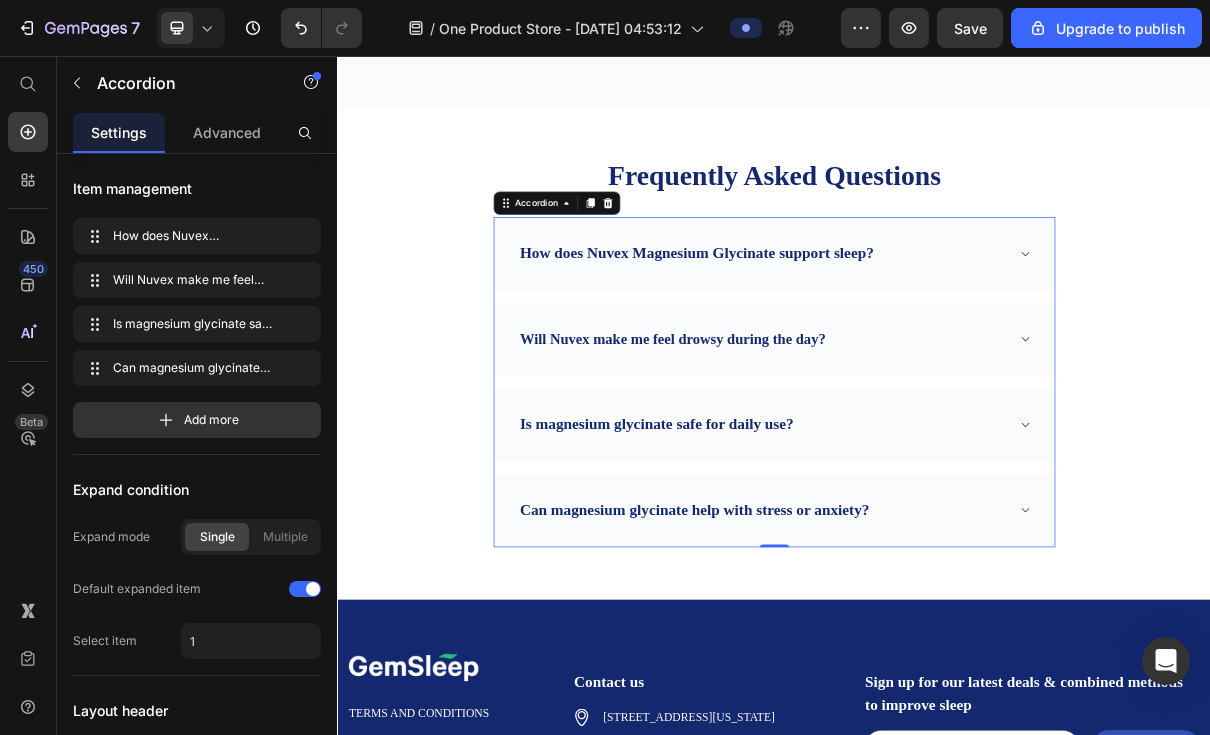click on "Can magnesium glycinate help with stress or anxiety?" at bounding box center (937, 681) 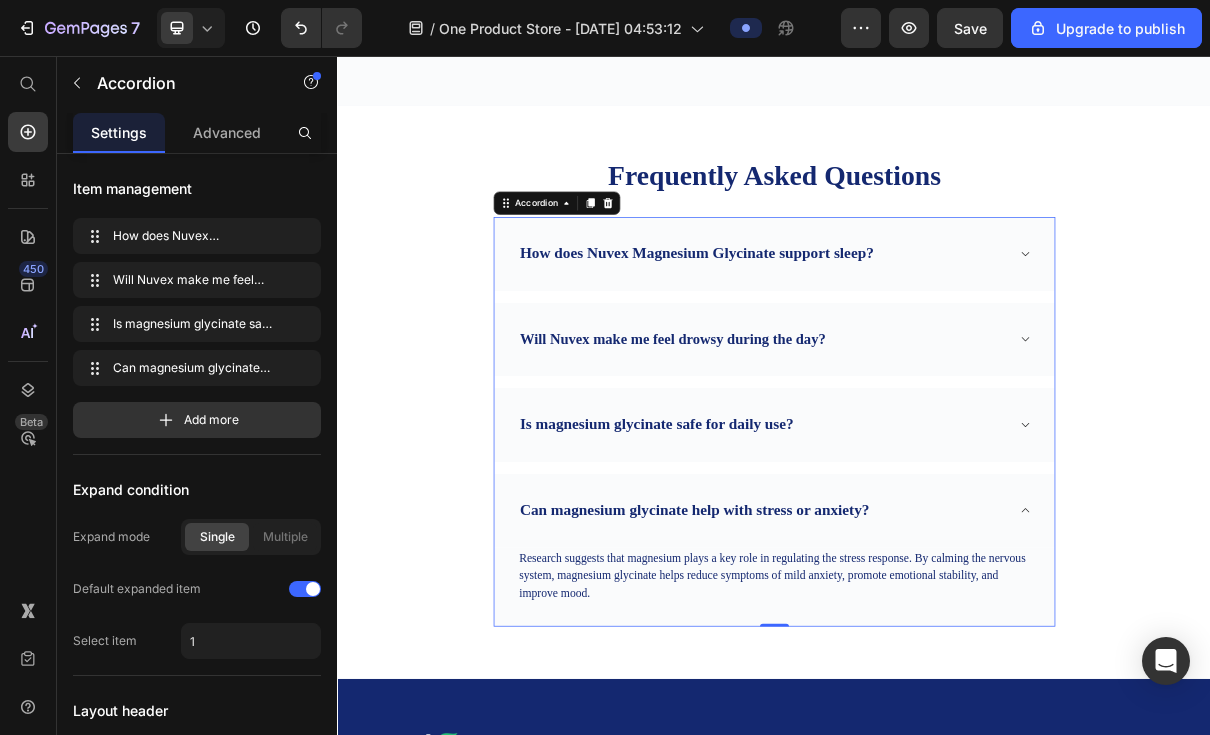 click on "Can magnesium glycinate help with stress or anxiety?" at bounding box center (937, 681) 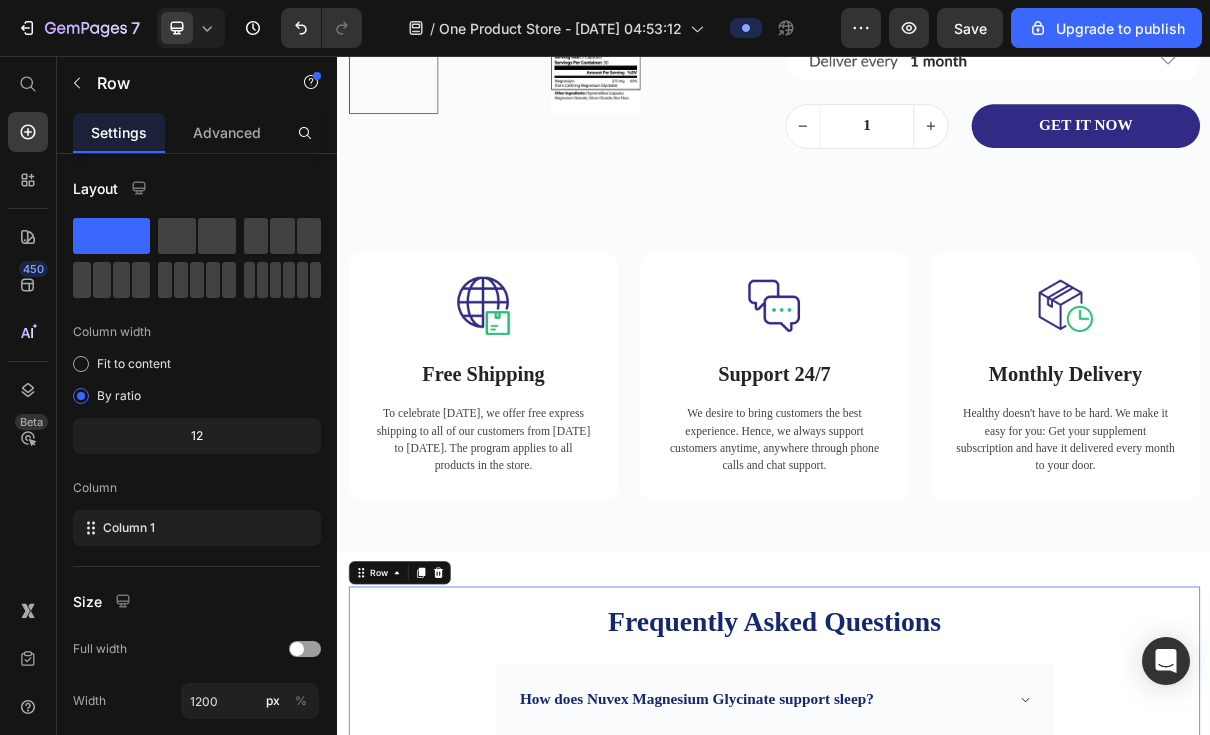 scroll, scrollTop: 5590, scrollLeft: 0, axis: vertical 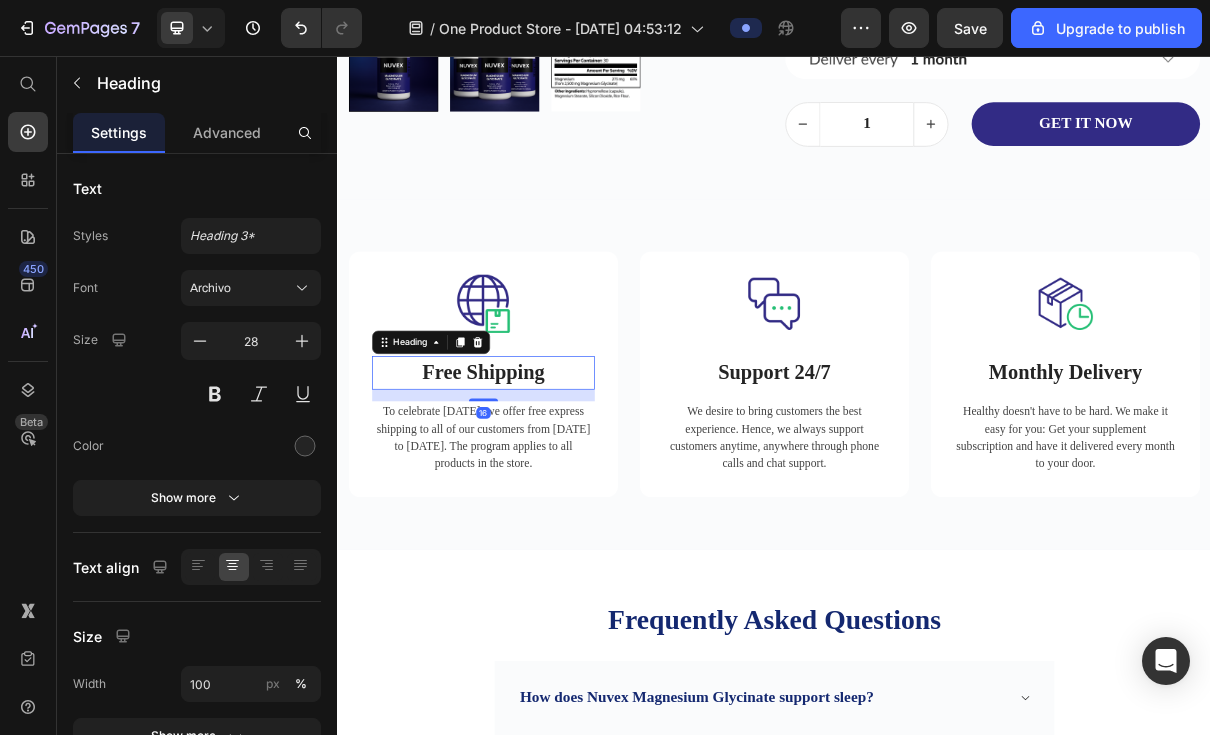click on "Free Shipping" at bounding box center [537, 492] 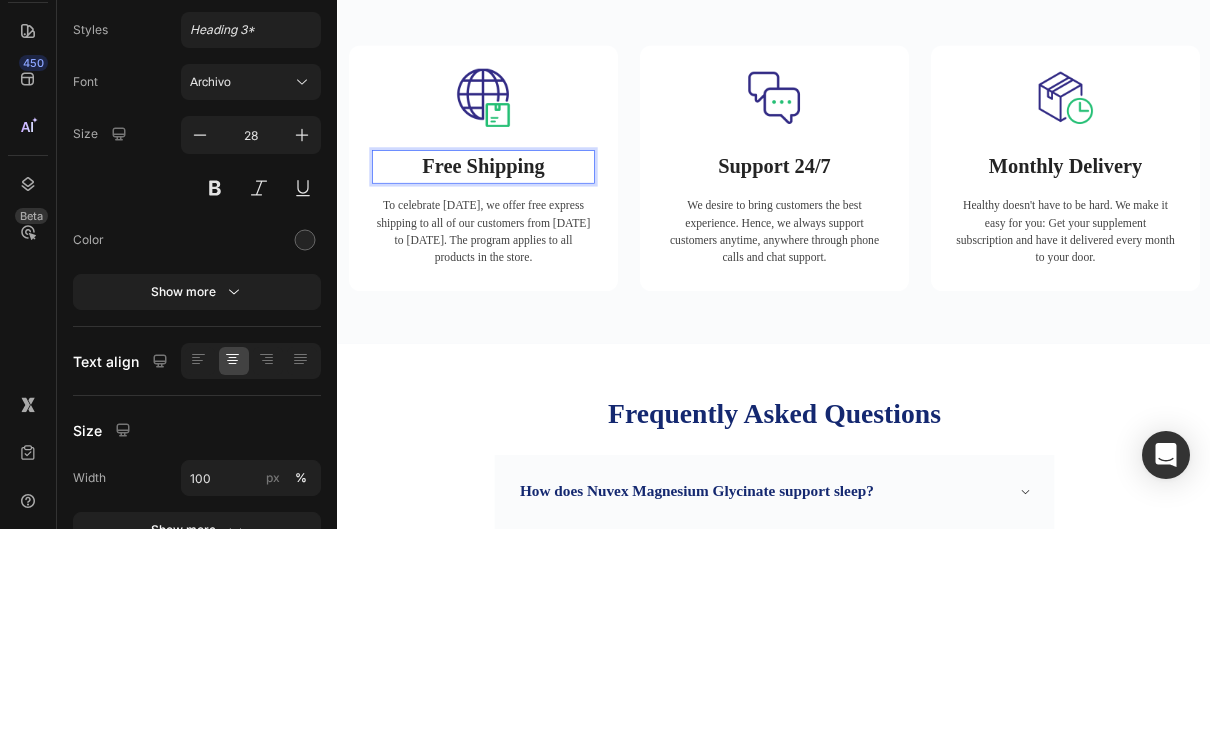 click on "Free Shipping" at bounding box center [537, 287] 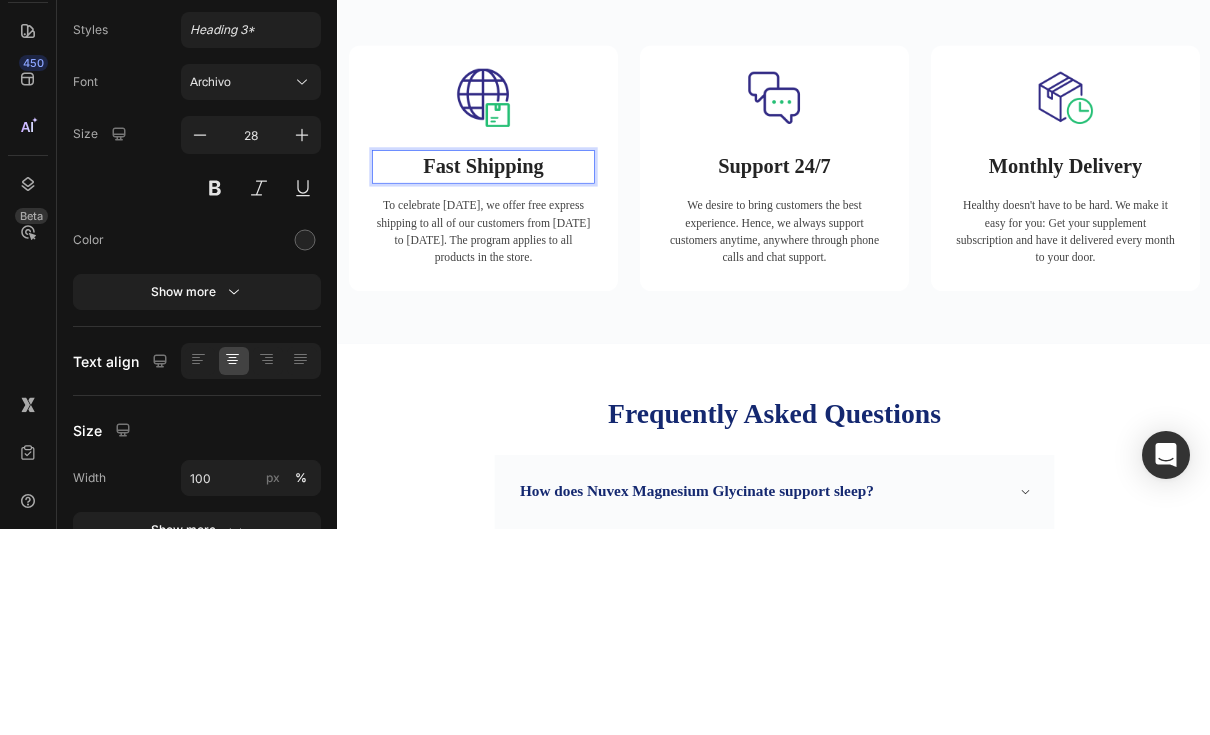 click on "Fast Shipping" at bounding box center (537, 287) 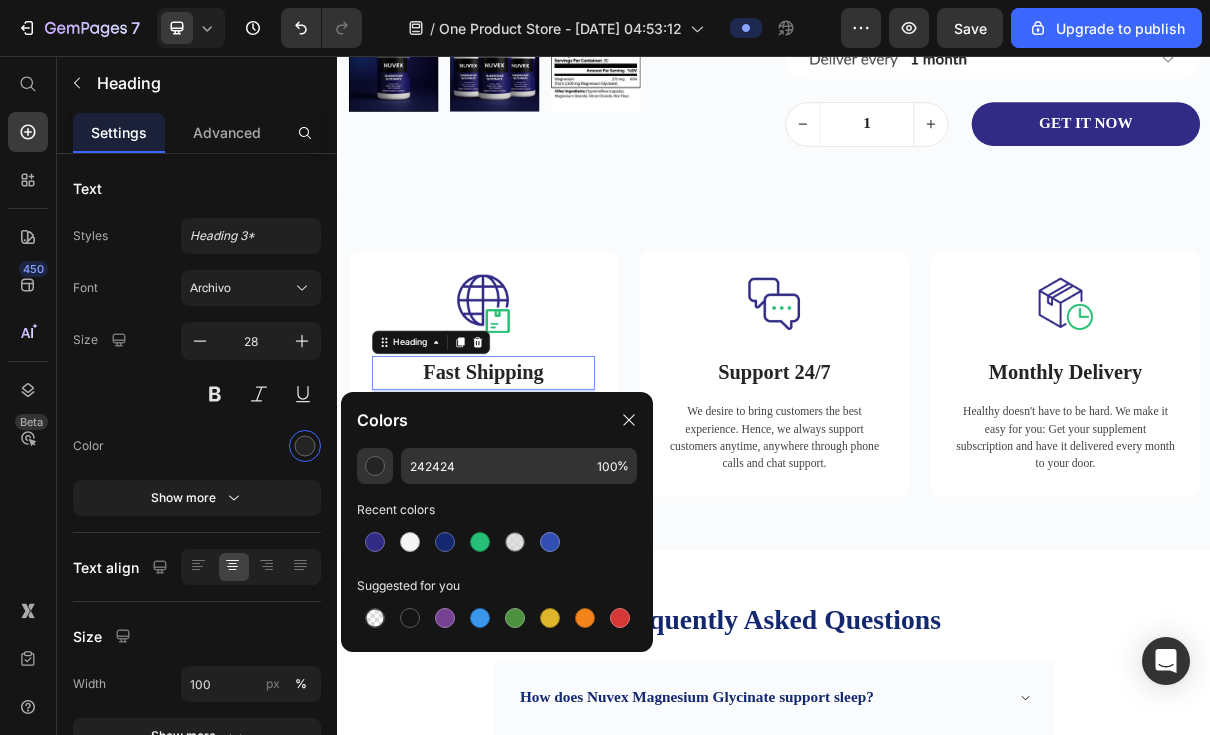 click at bounding box center [445, 542] 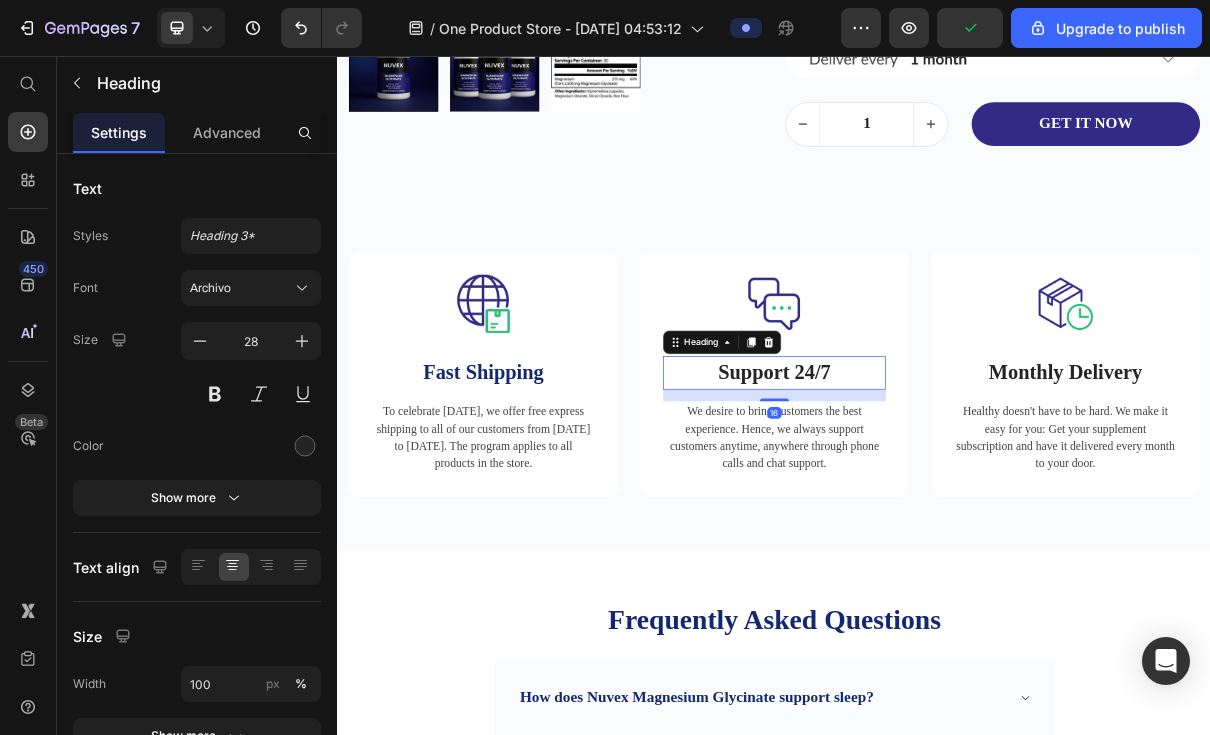 click at bounding box center (305, 446) 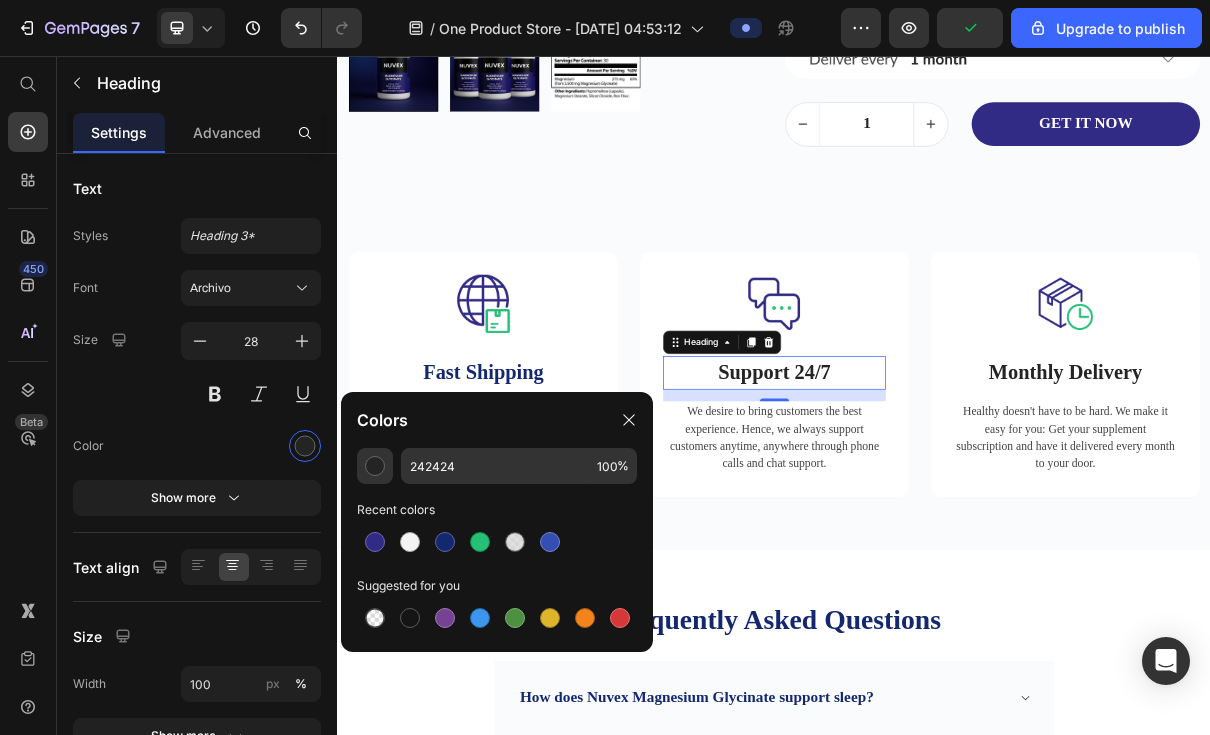 click at bounding box center [445, 542] 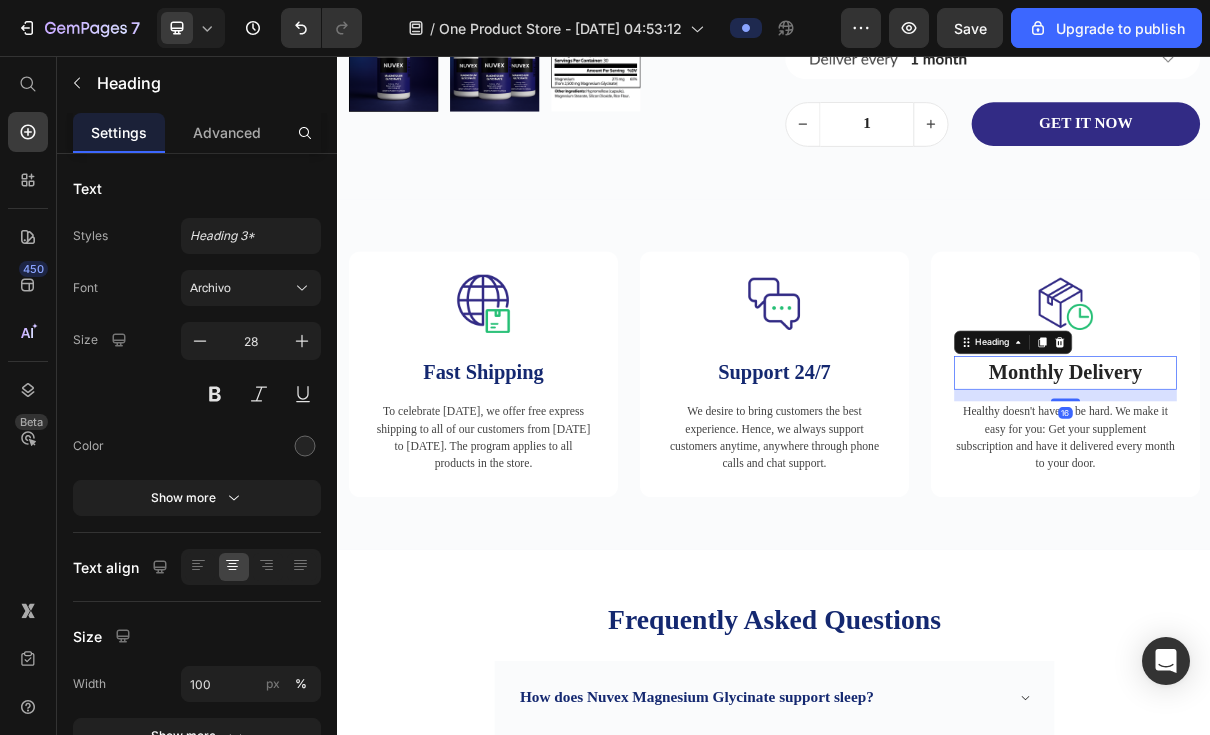 click on "Monthly Delivery" at bounding box center [1337, 492] 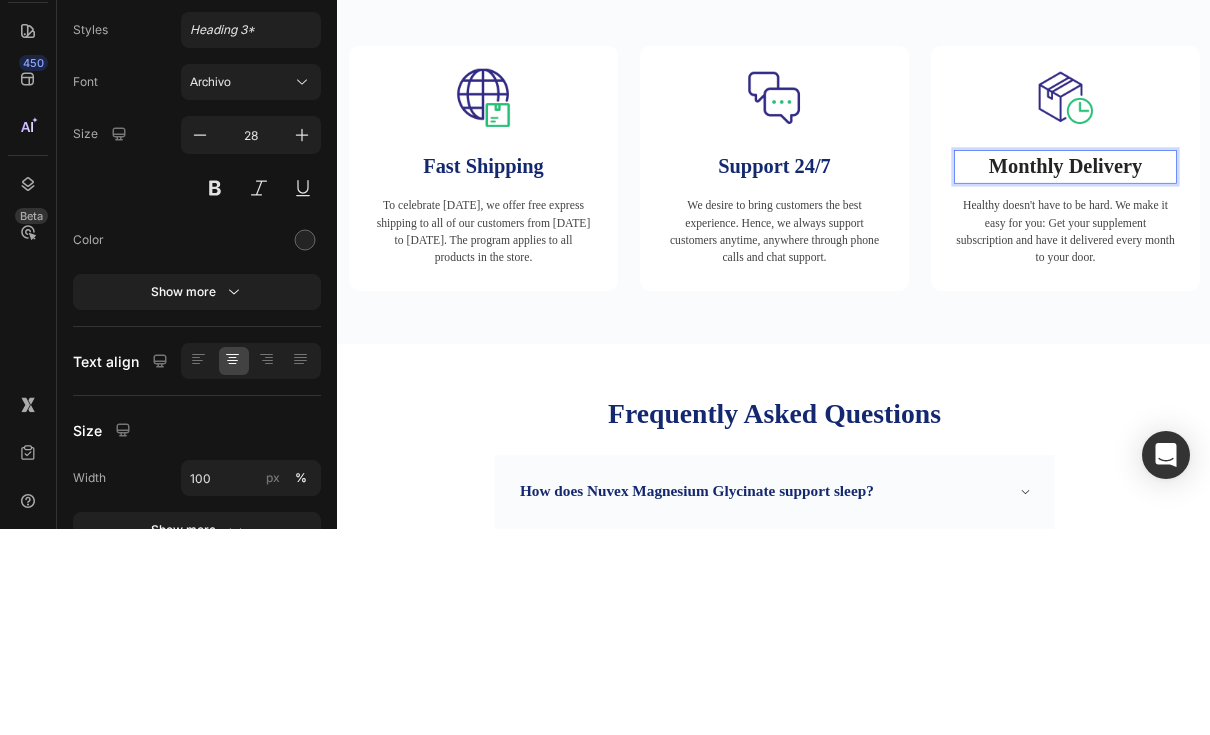 click at bounding box center [305, 446] 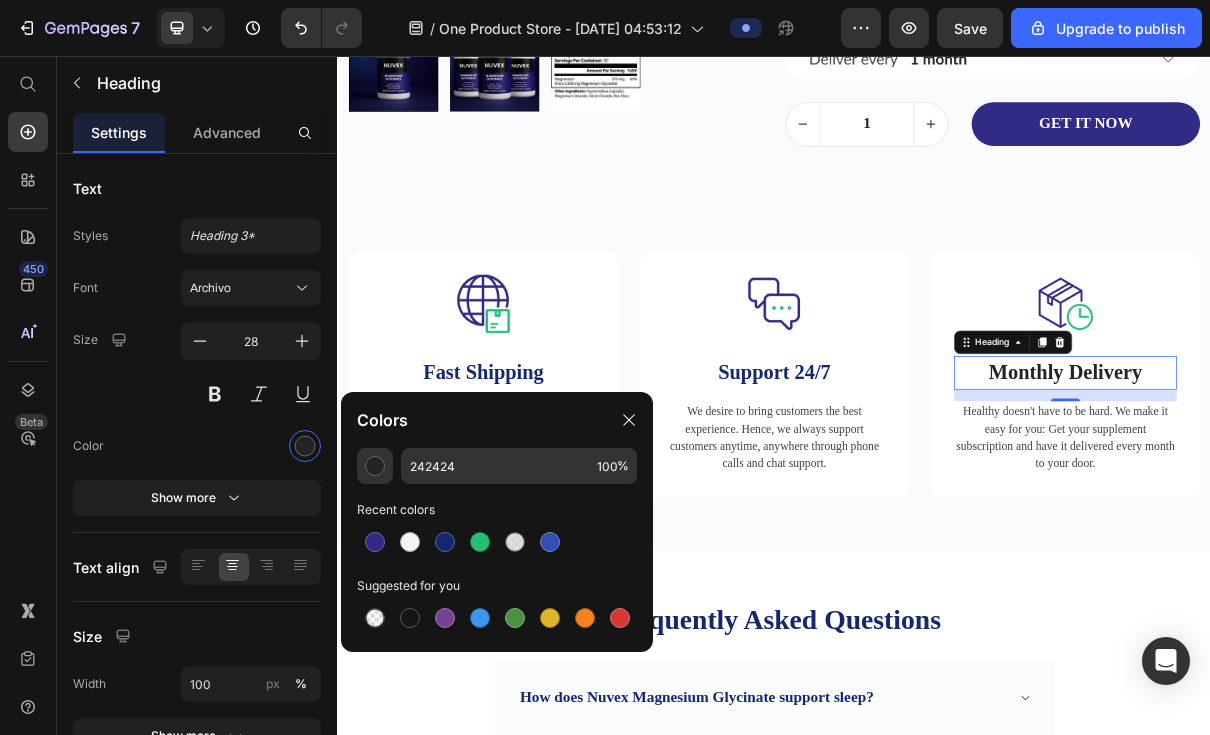 click at bounding box center (445, 542) 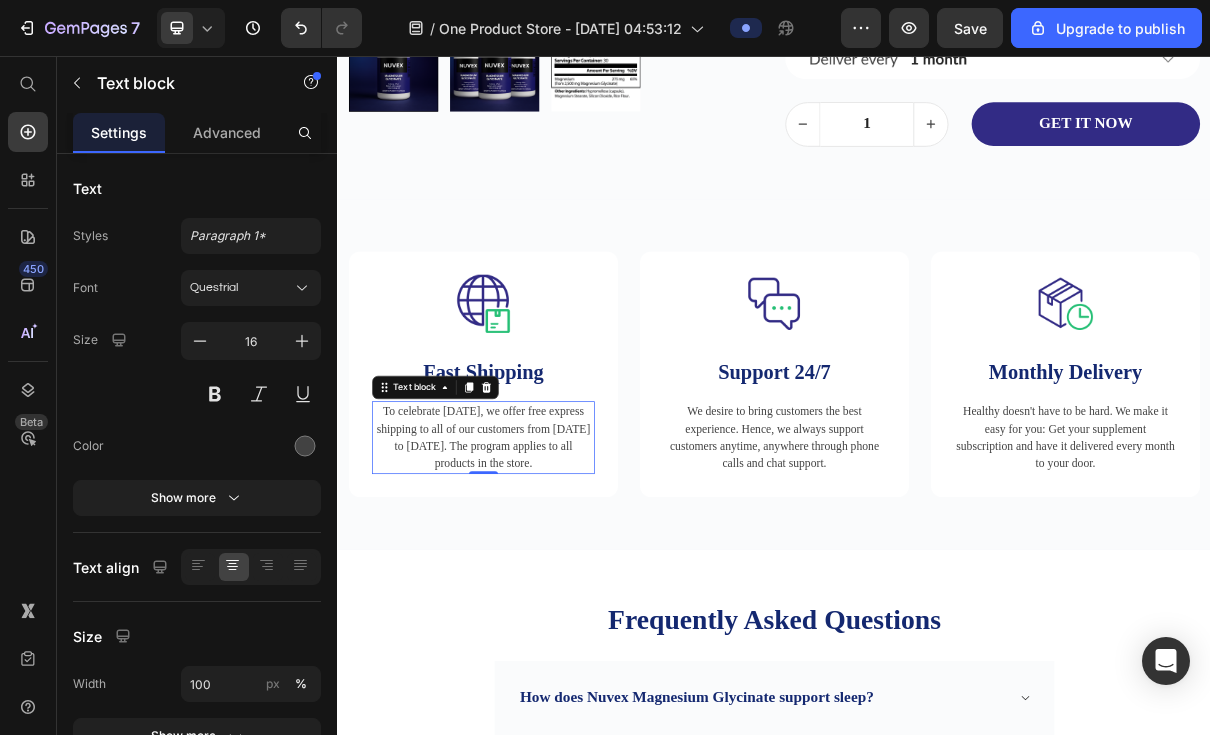 click on "To celebrate [DATE], we offer free express shipping to all of our customers from [DATE] to [DATE]. The program applies to all products in the store." at bounding box center (537, 581) 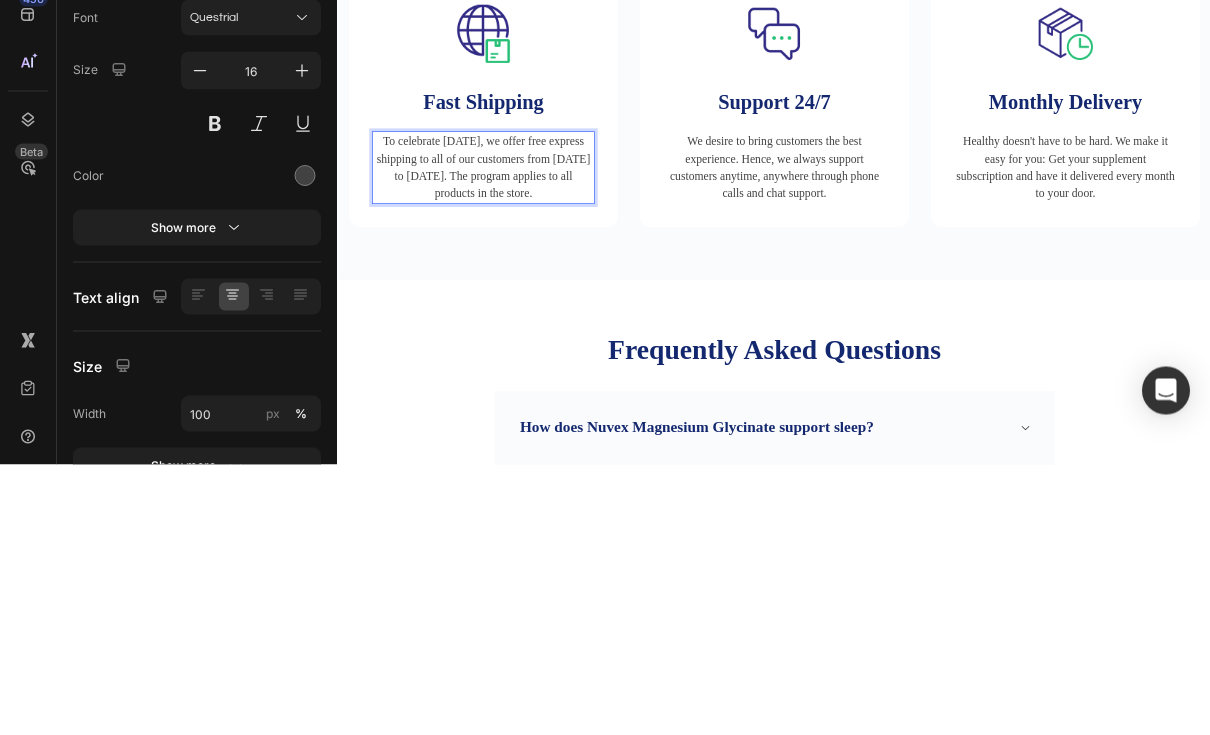 click on "To celebrate [DATE], we offer free express shipping to all of our customers from [DATE] to [DATE]. The program applies to all products in the store." at bounding box center [537, 311] 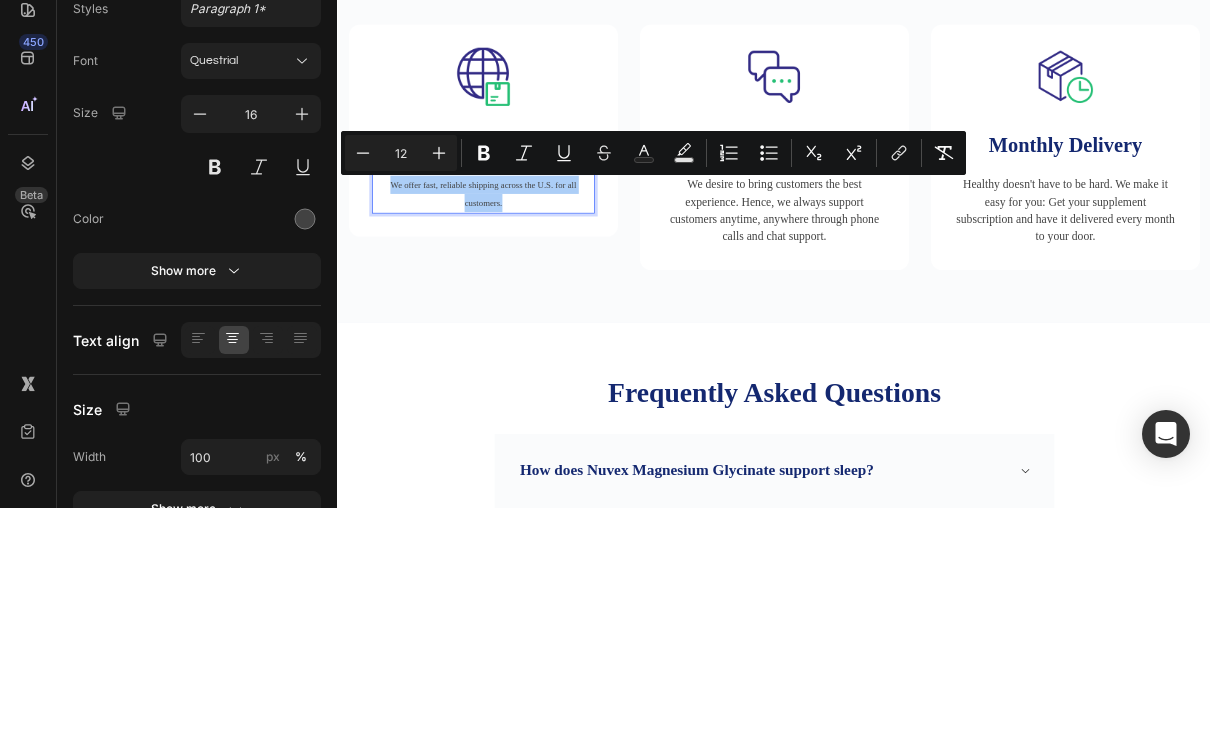 click on "Plus" at bounding box center [439, 380] 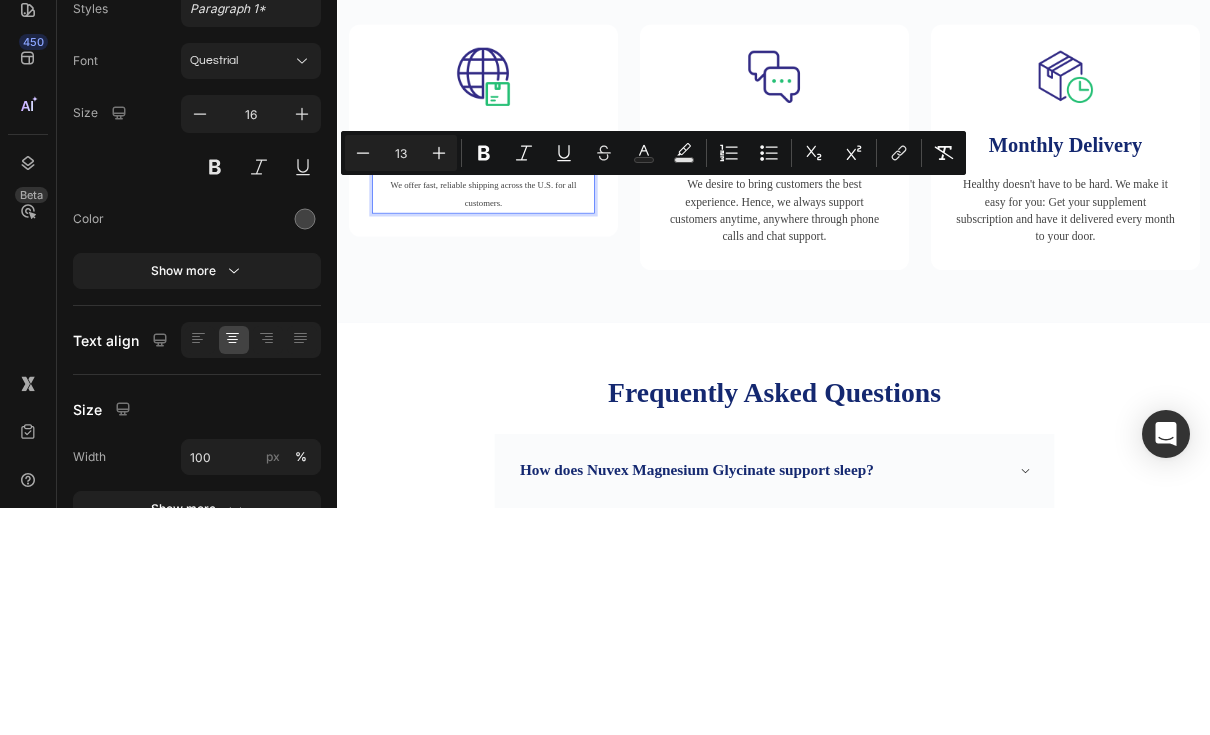 click on "Plus" at bounding box center [439, 380] 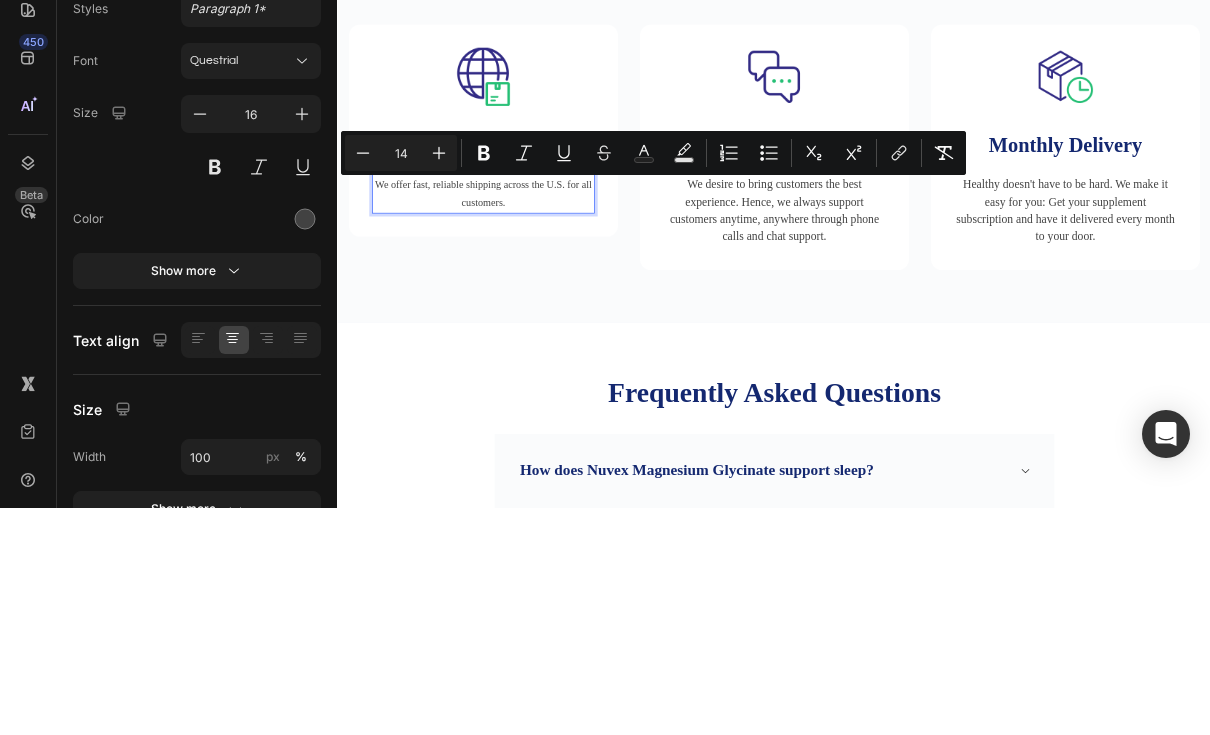 click on "Plus" at bounding box center (439, 380) 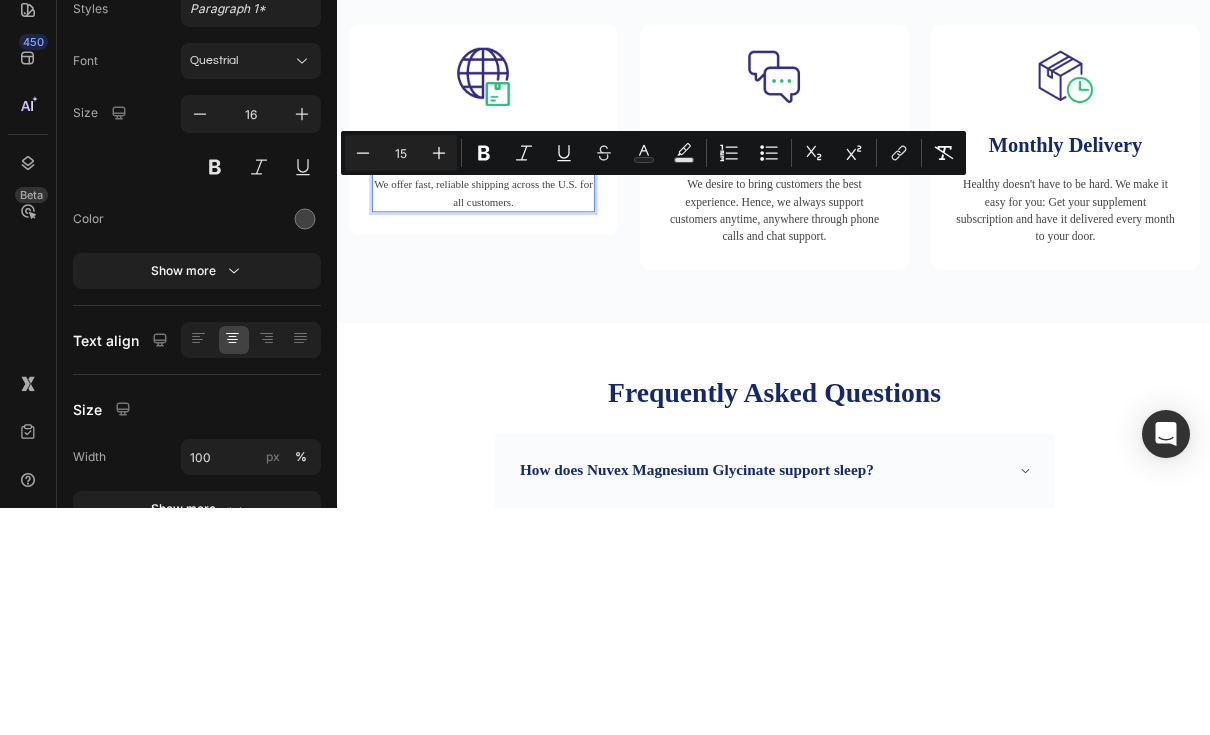 click 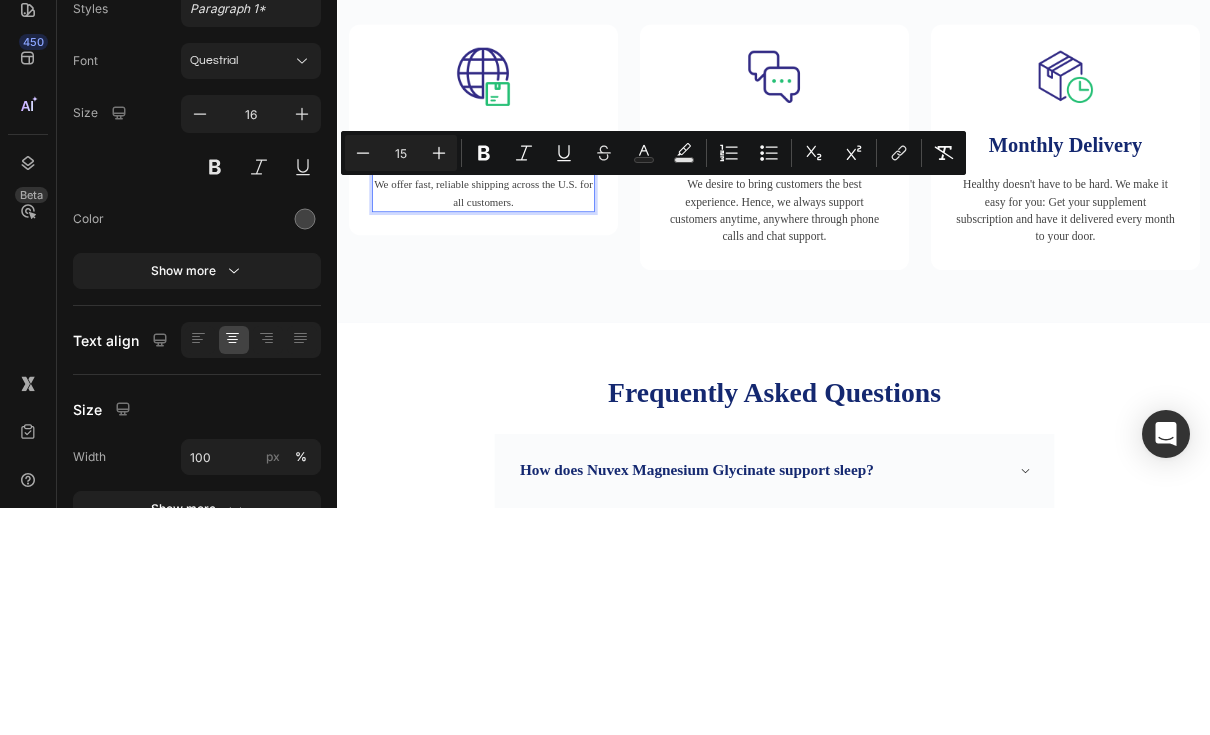 type on "16" 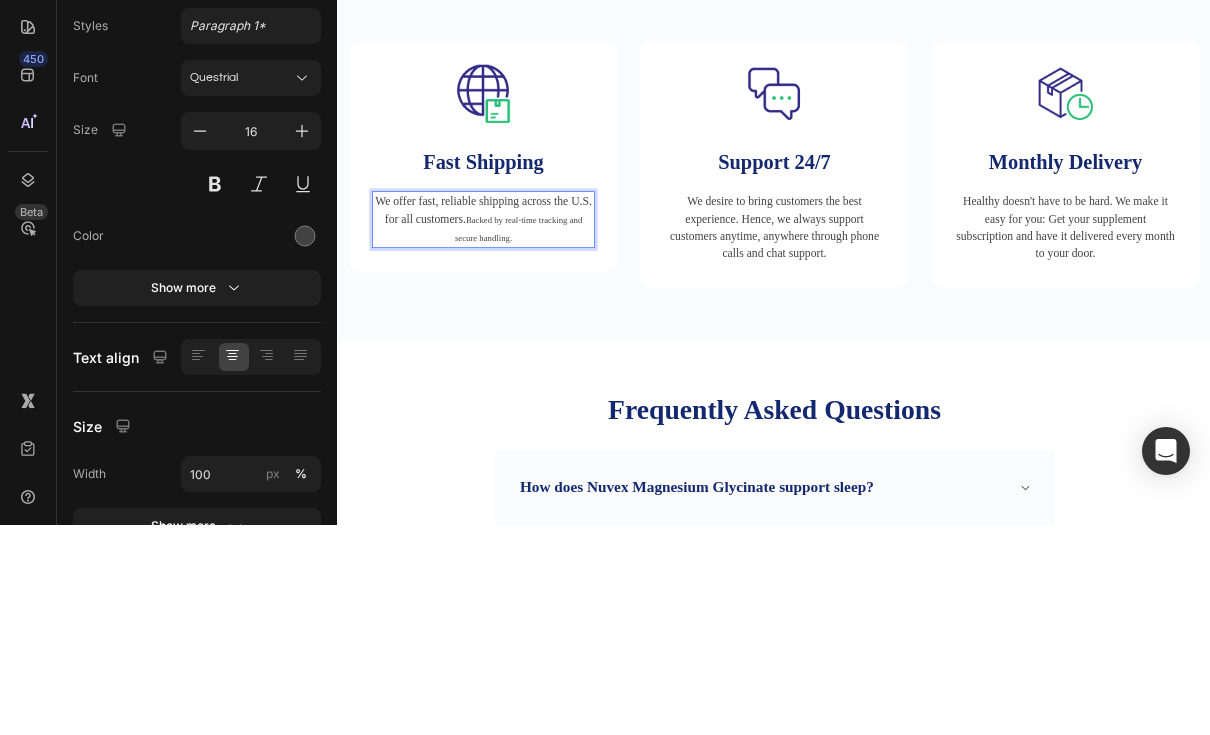 click on "Backed by real-time tracking and secure handling." at bounding box center [585, 373] 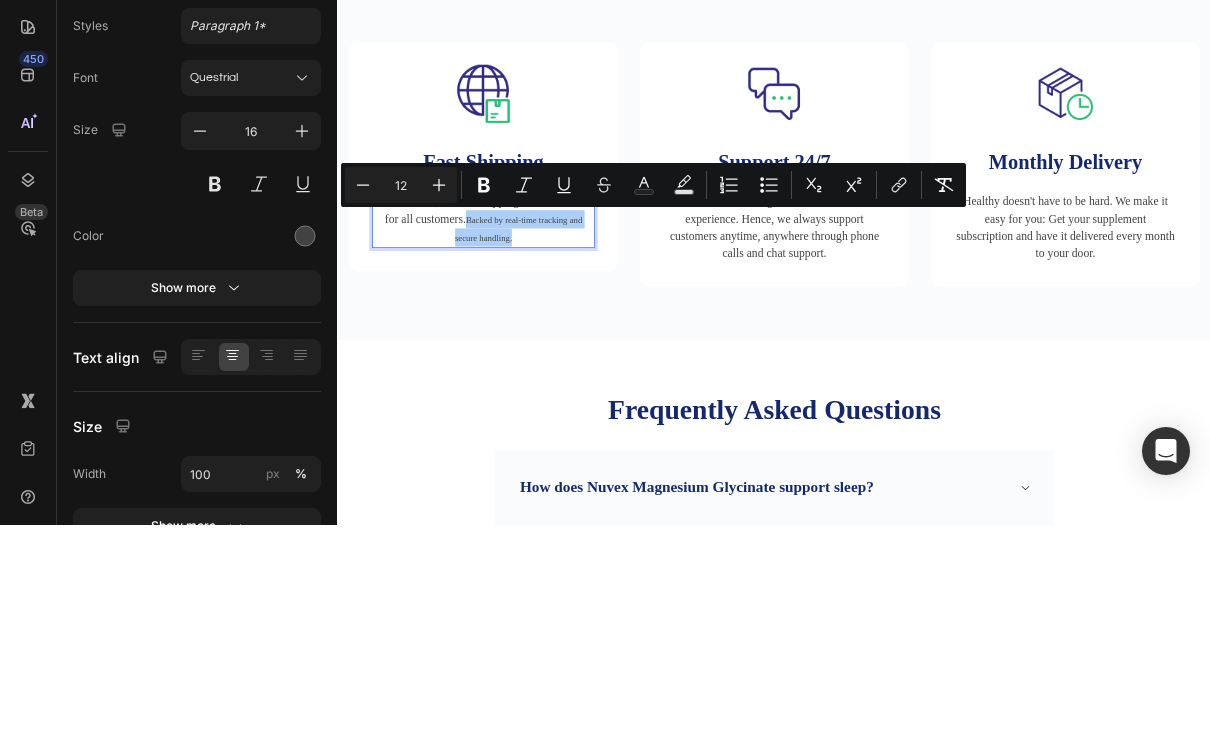 click 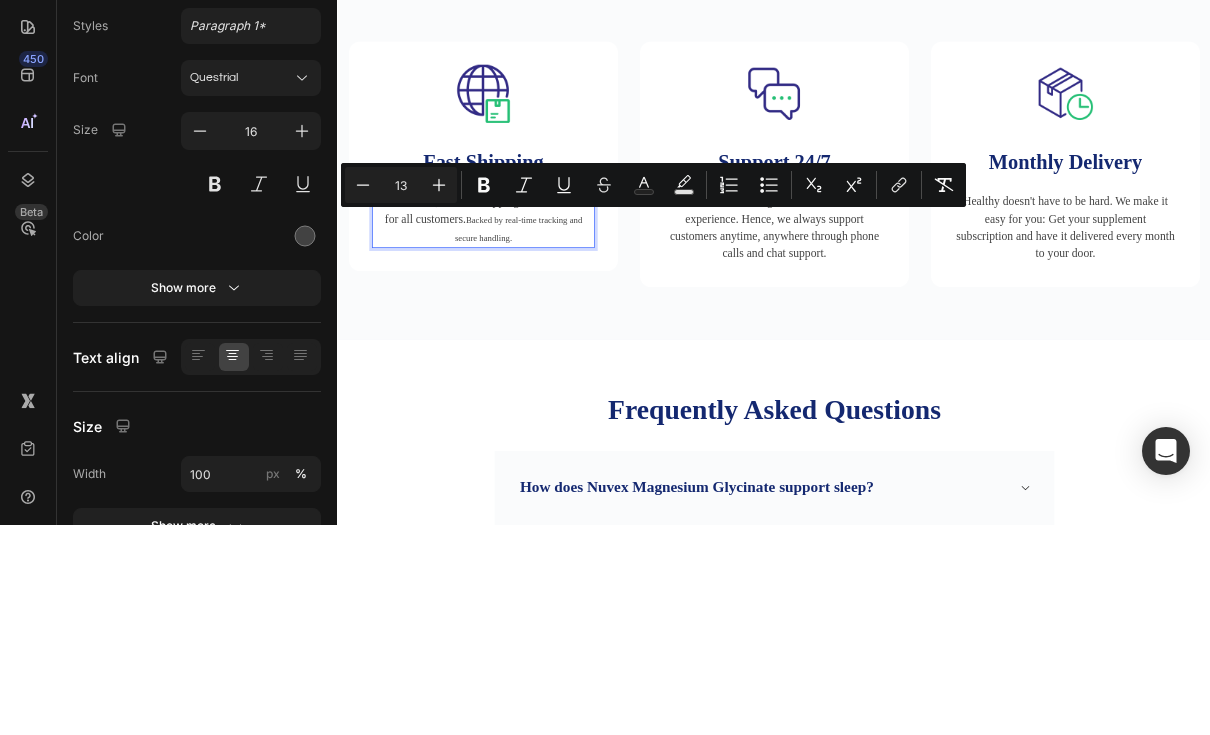 click 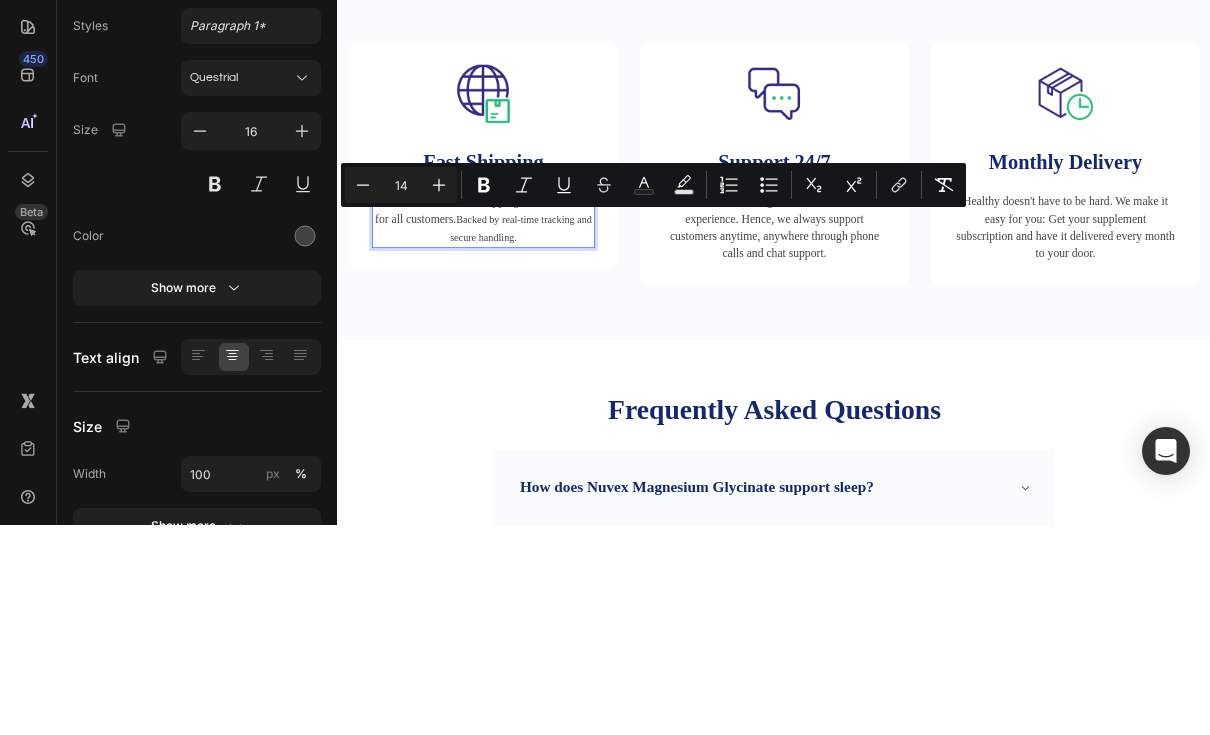 click on "Plus" at bounding box center [439, 395] 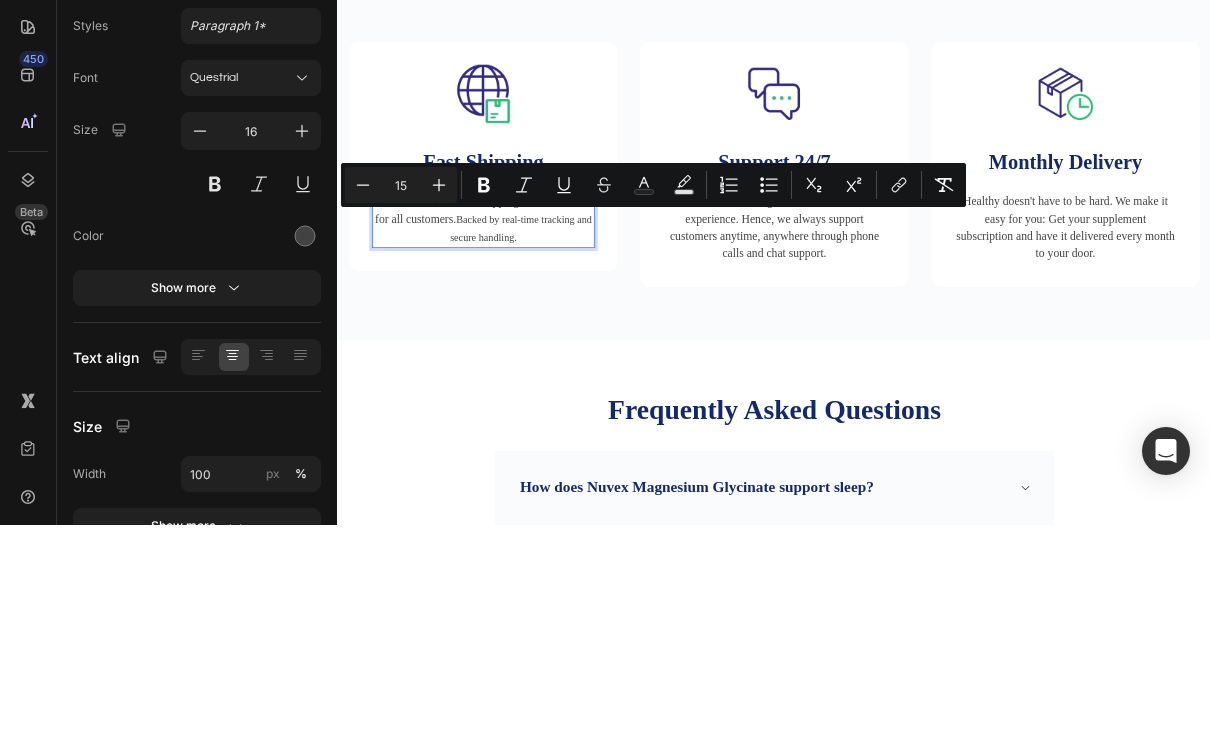 click on "Plus" at bounding box center [439, 395] 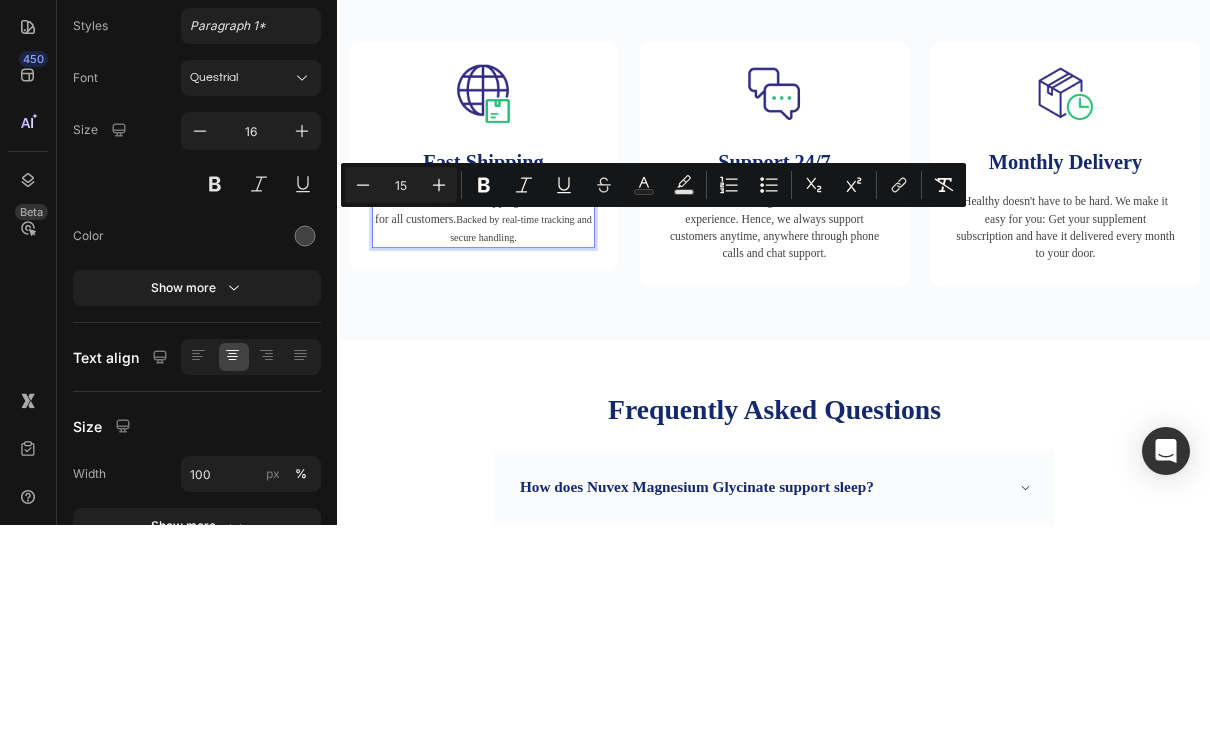 type on "16" 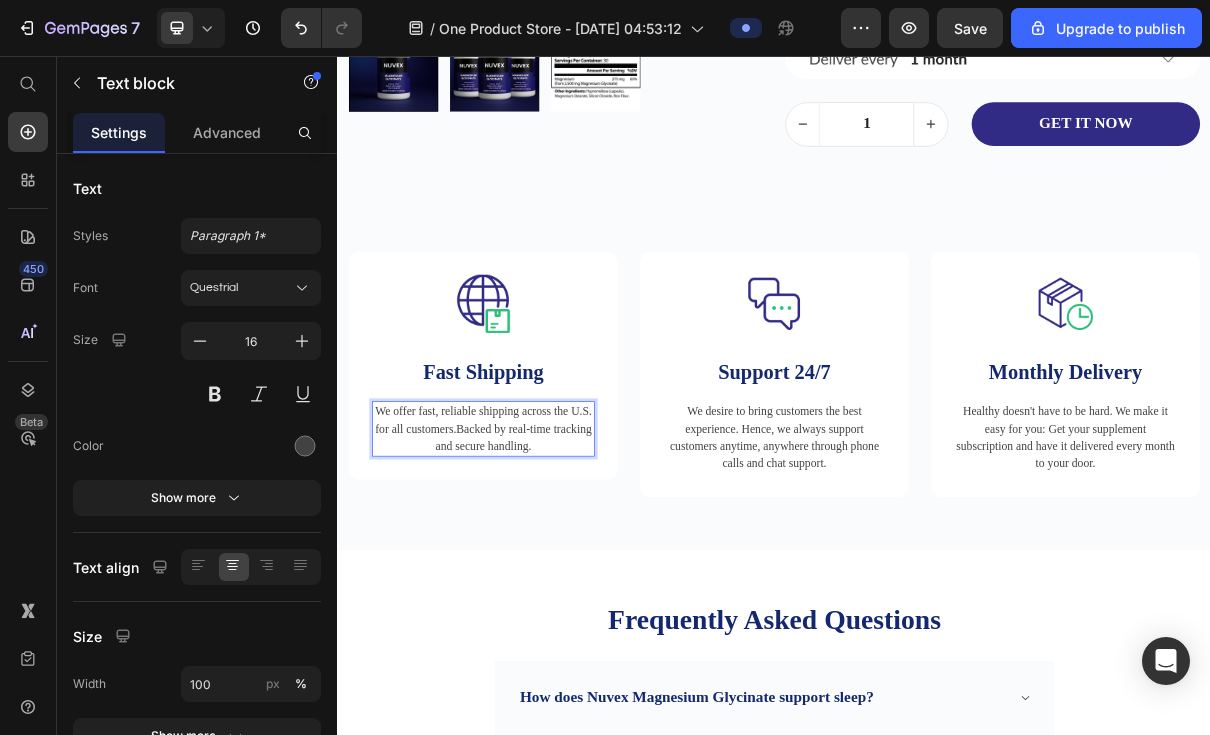 click on "We offer fast, reliable shipping across the U.S. for all customers.Backed by real-time tracking and secure handling." at bounding box center (537, 568) 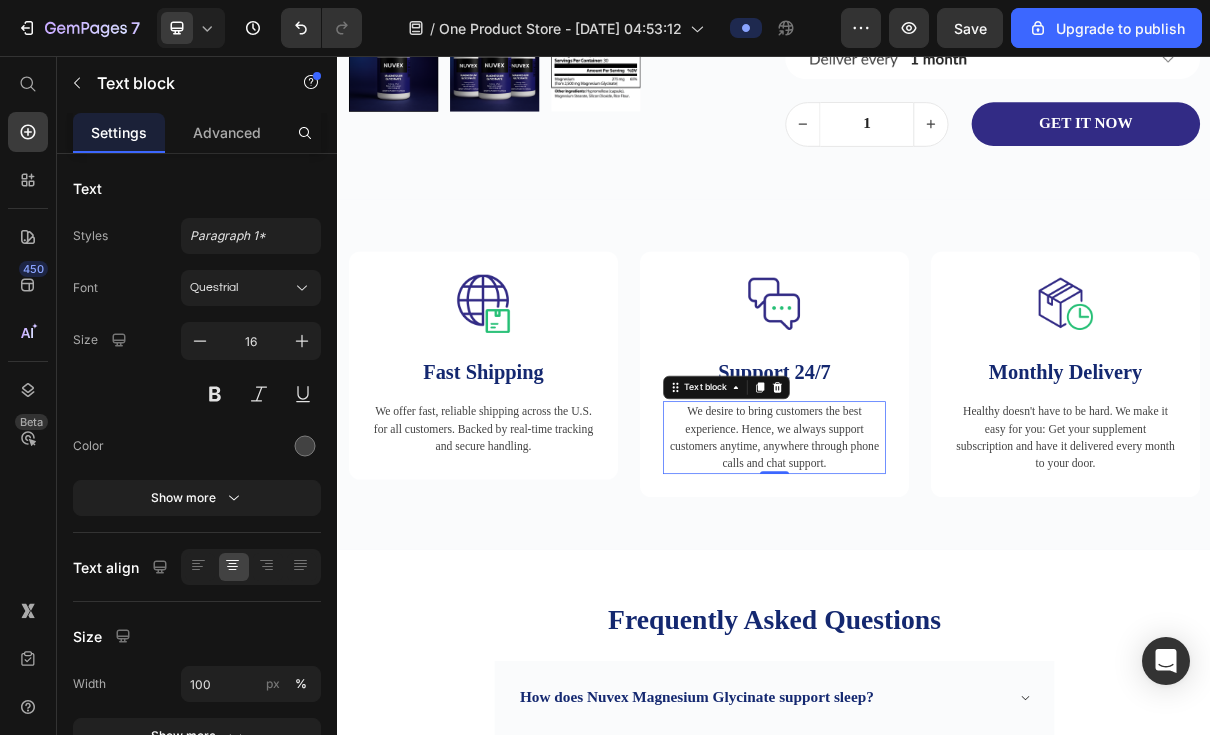 click on "We desire to bring customers the best experience. Hence, we always support customers anytime, anywhere through phone calls and chat support." at bounding box center [937, 581] 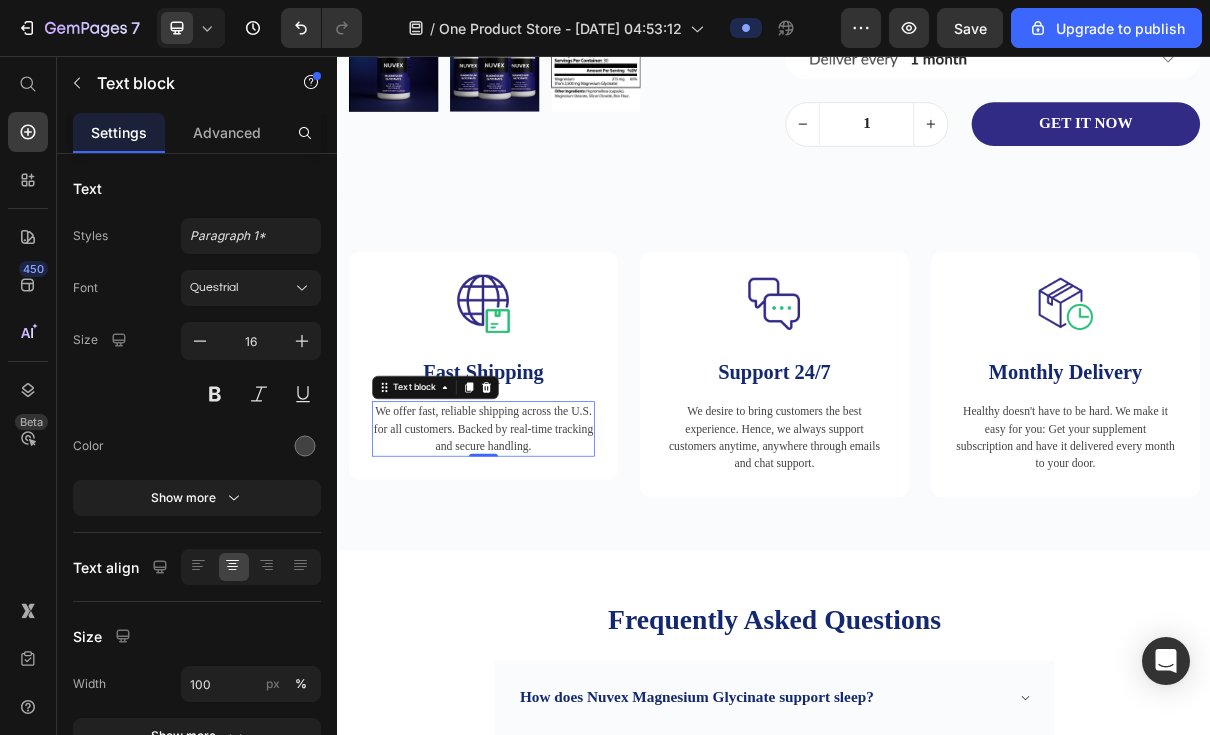 click at bounding box center (305, 446) 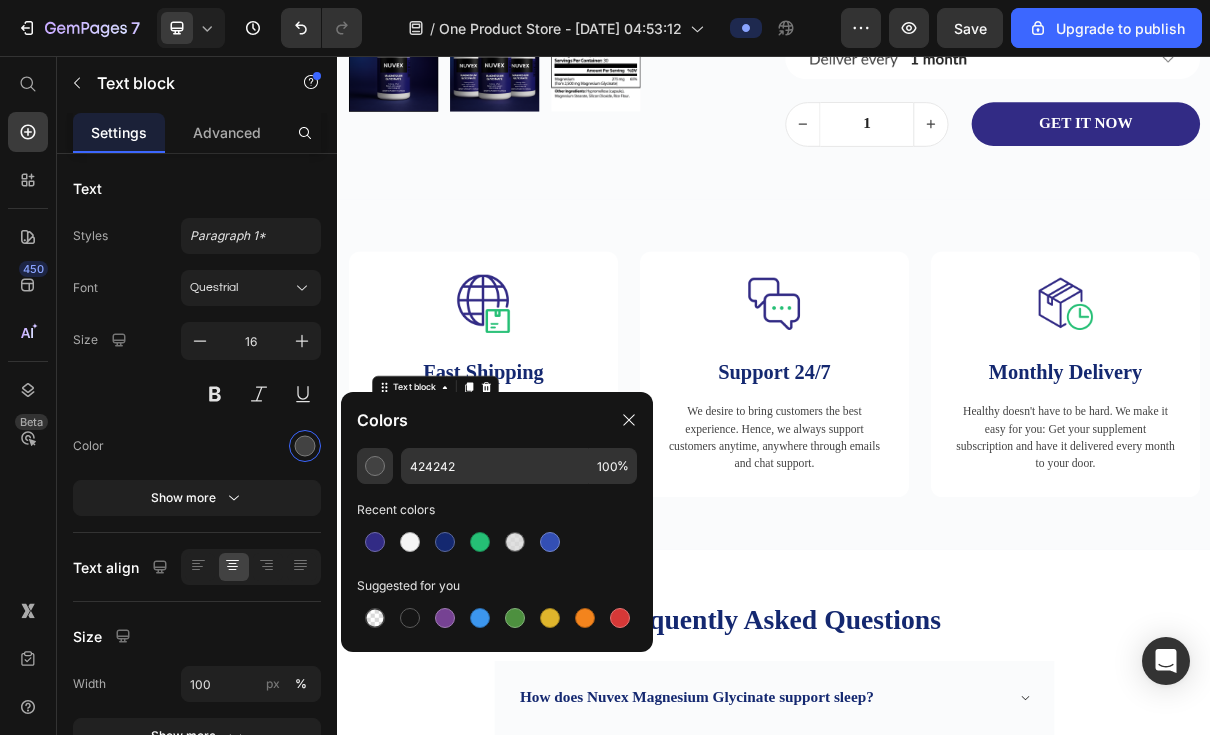 click at bounding box center [445, 542] 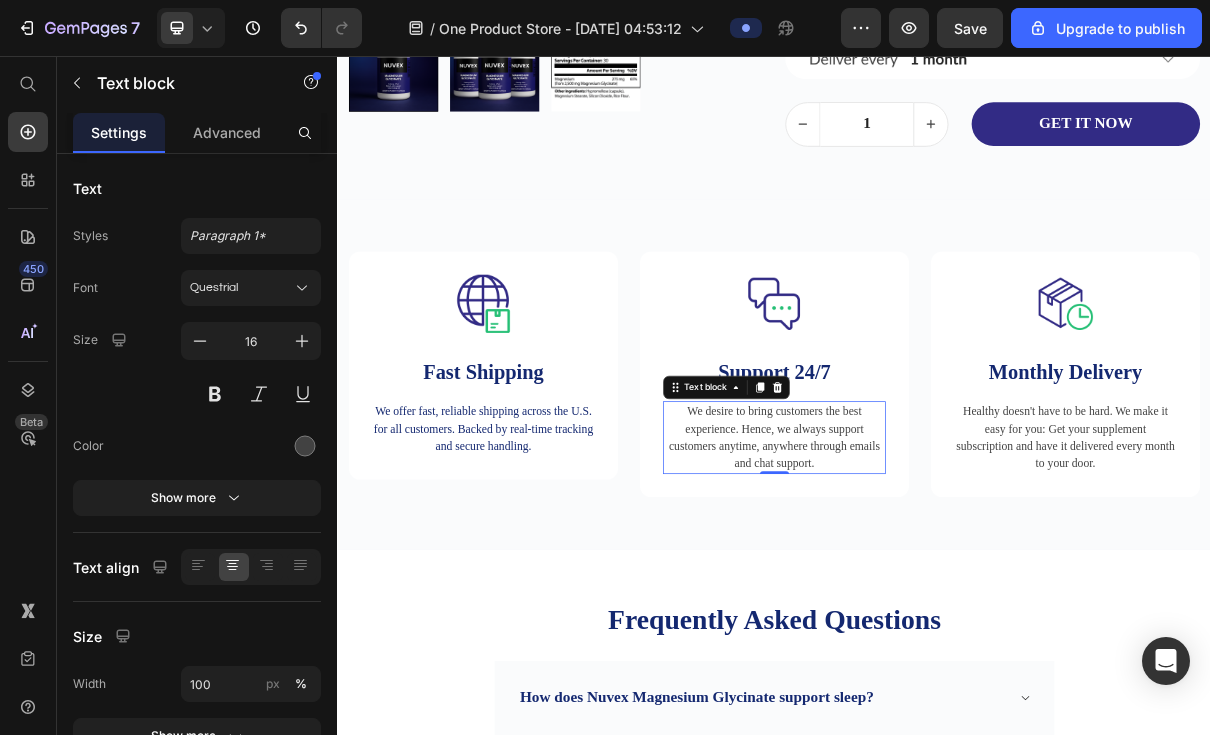 click at bounding box center (305, 446) 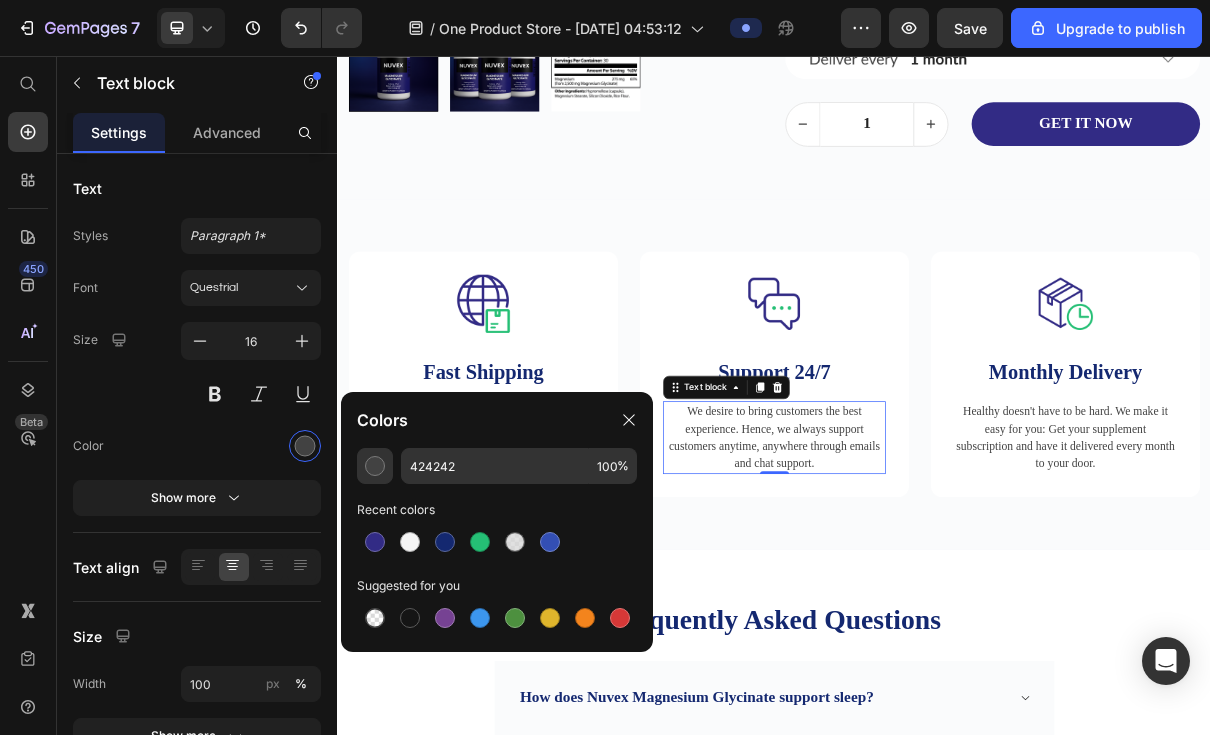 click at bounding box center [445, 542] 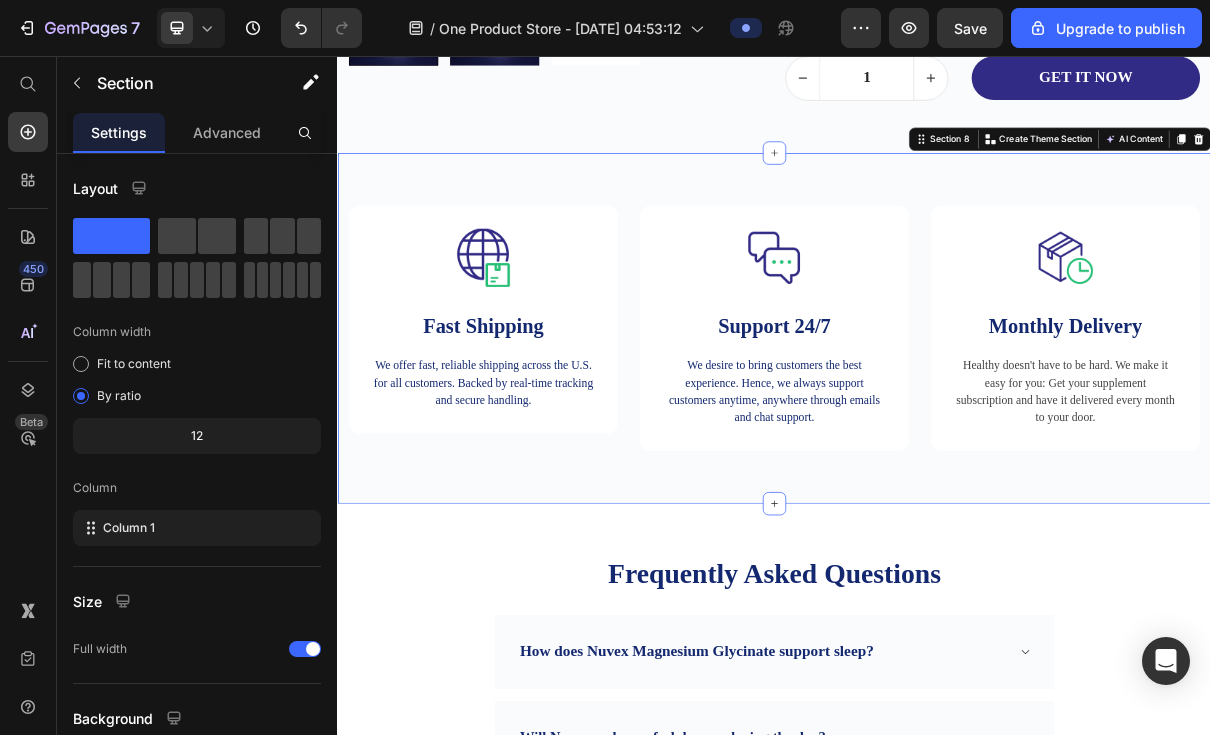 scroll, scrollTop: 5657, scrollLeft: 0, axis: vertical 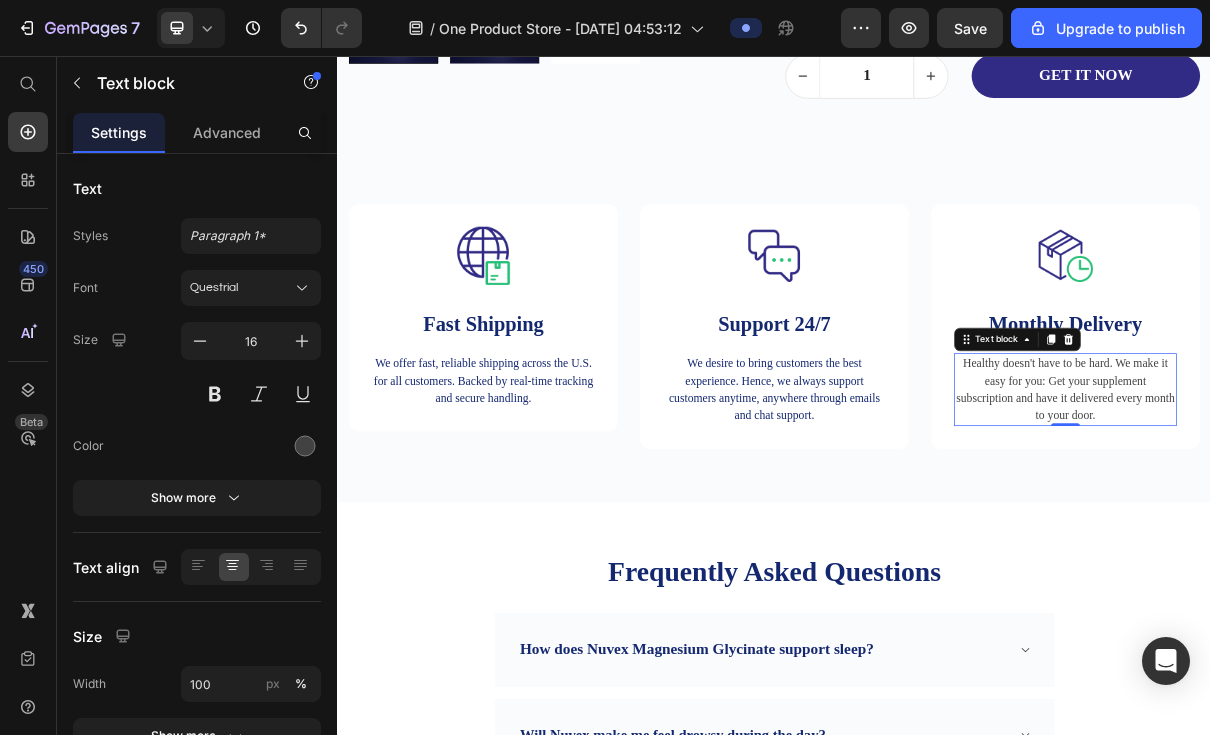 click at bounding box center (305, 446) 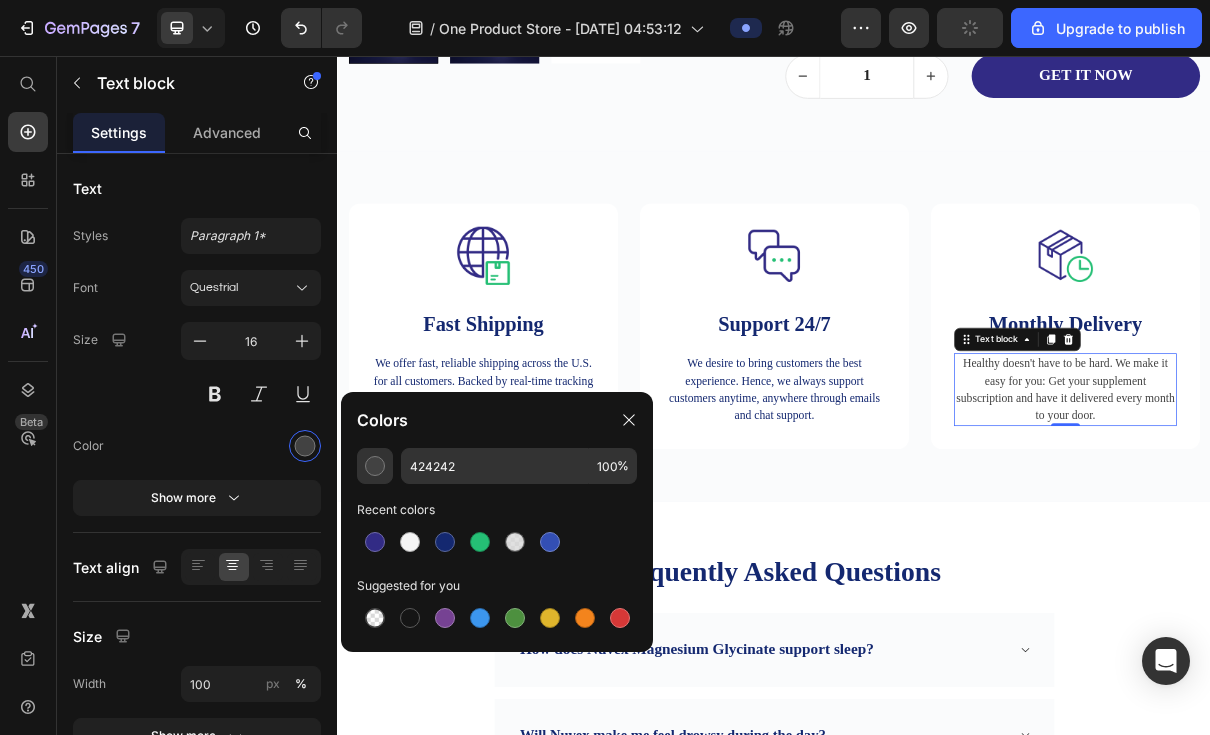 click at bounding box center [445, 542] 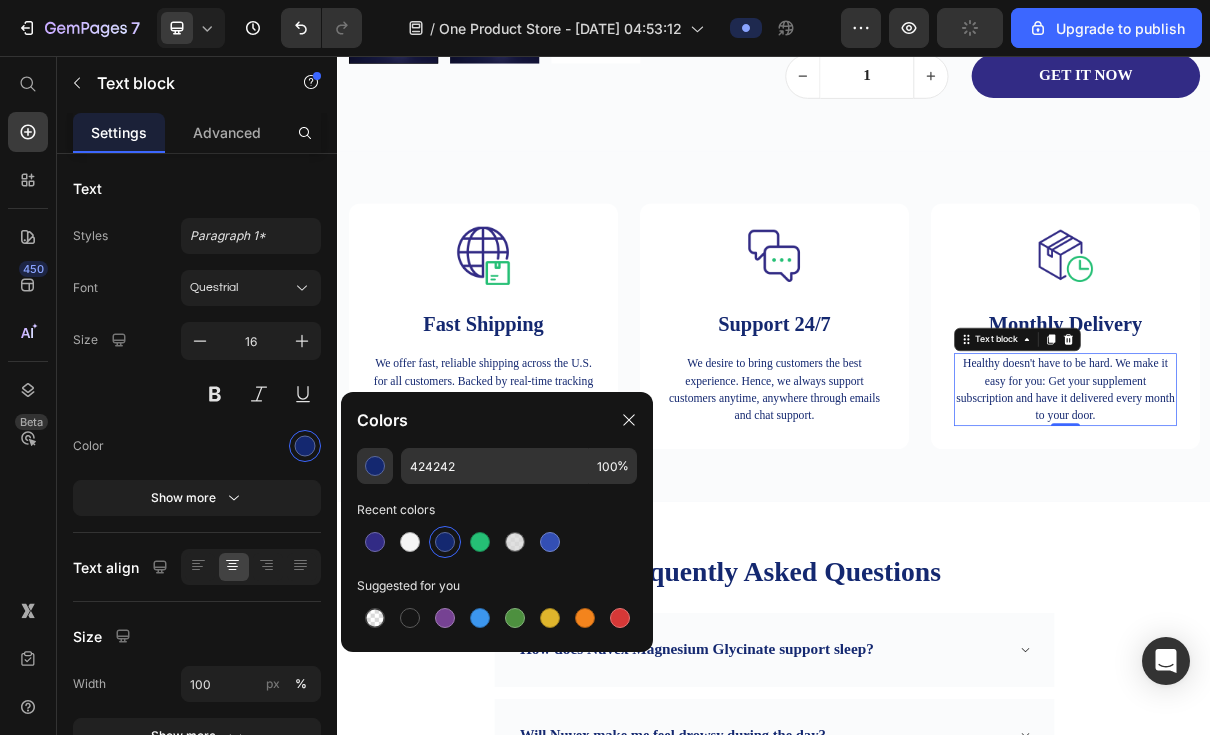 type on "142870" 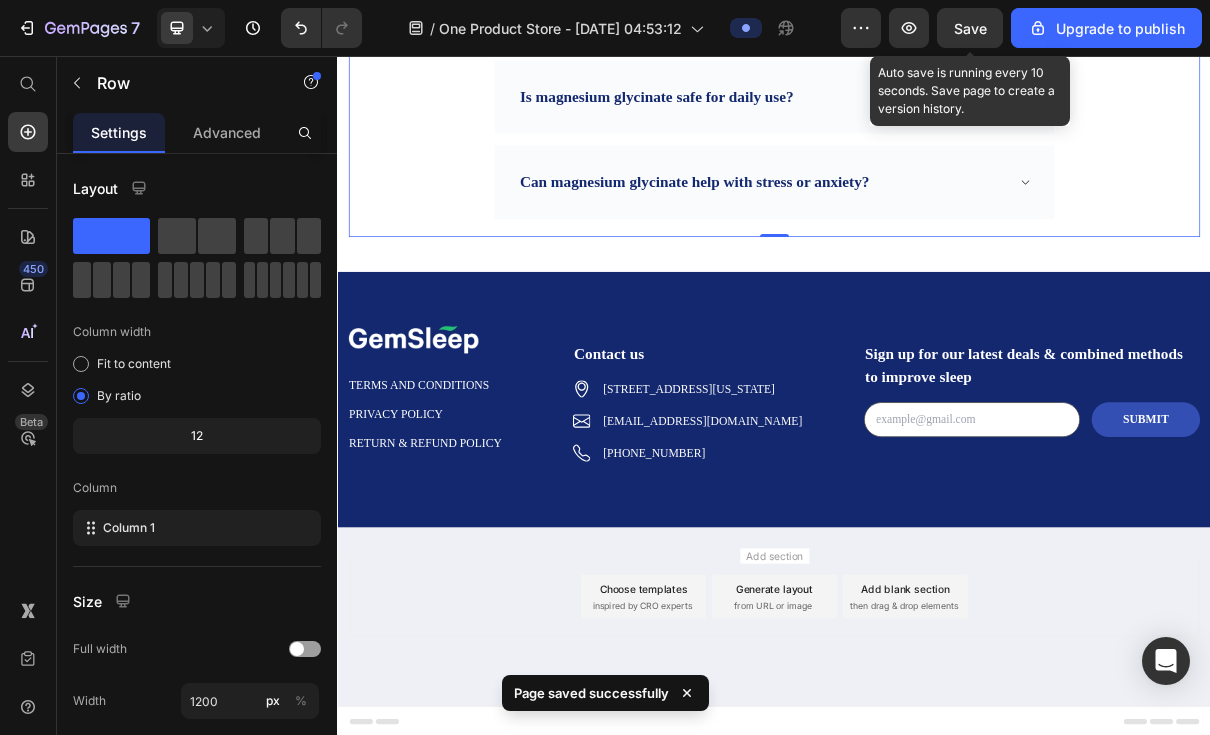 scroll, scrollTop: 6650, scrollLeft: 0, axis: vertical 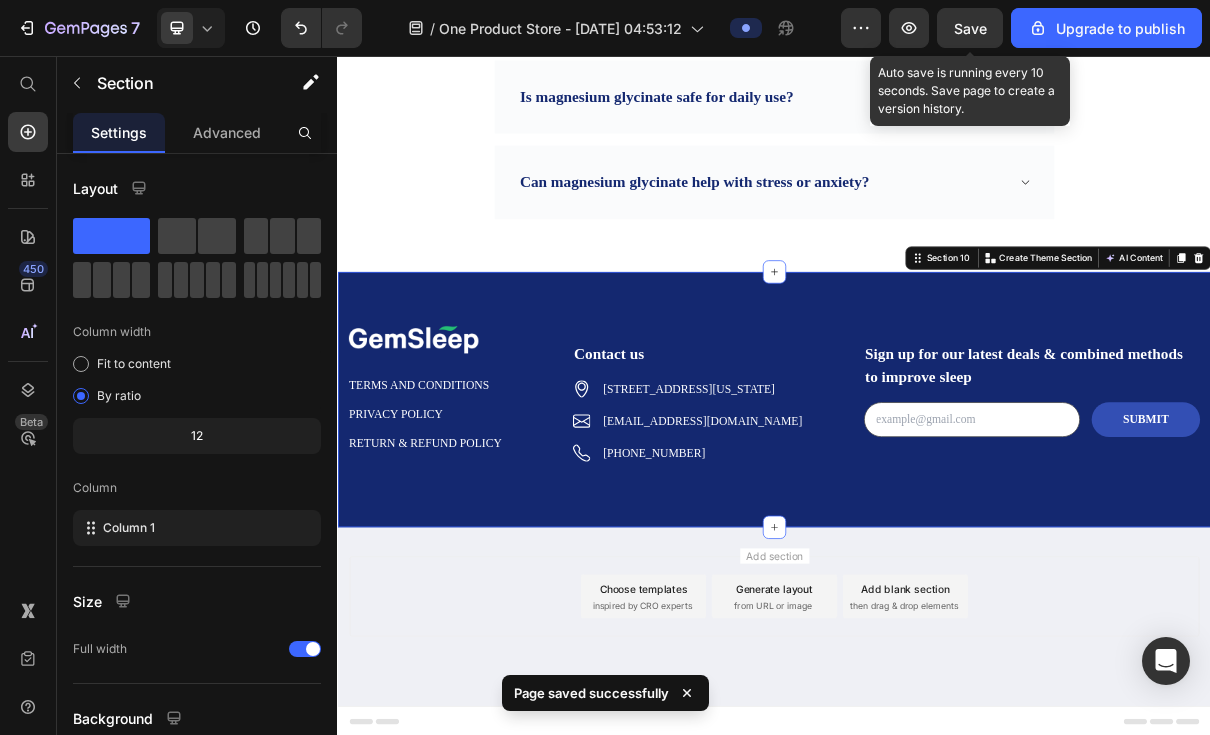 click 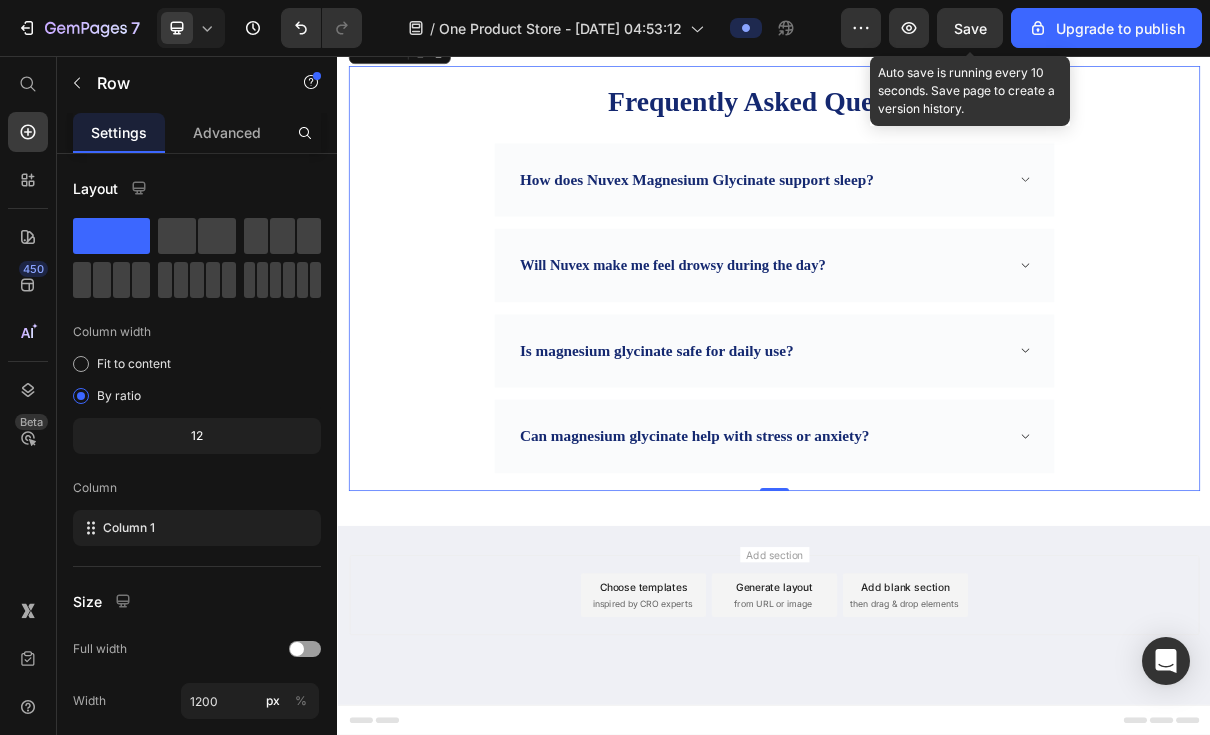 scroll, scrollTop: 6299, scrollLeft: 0, axis: vertical 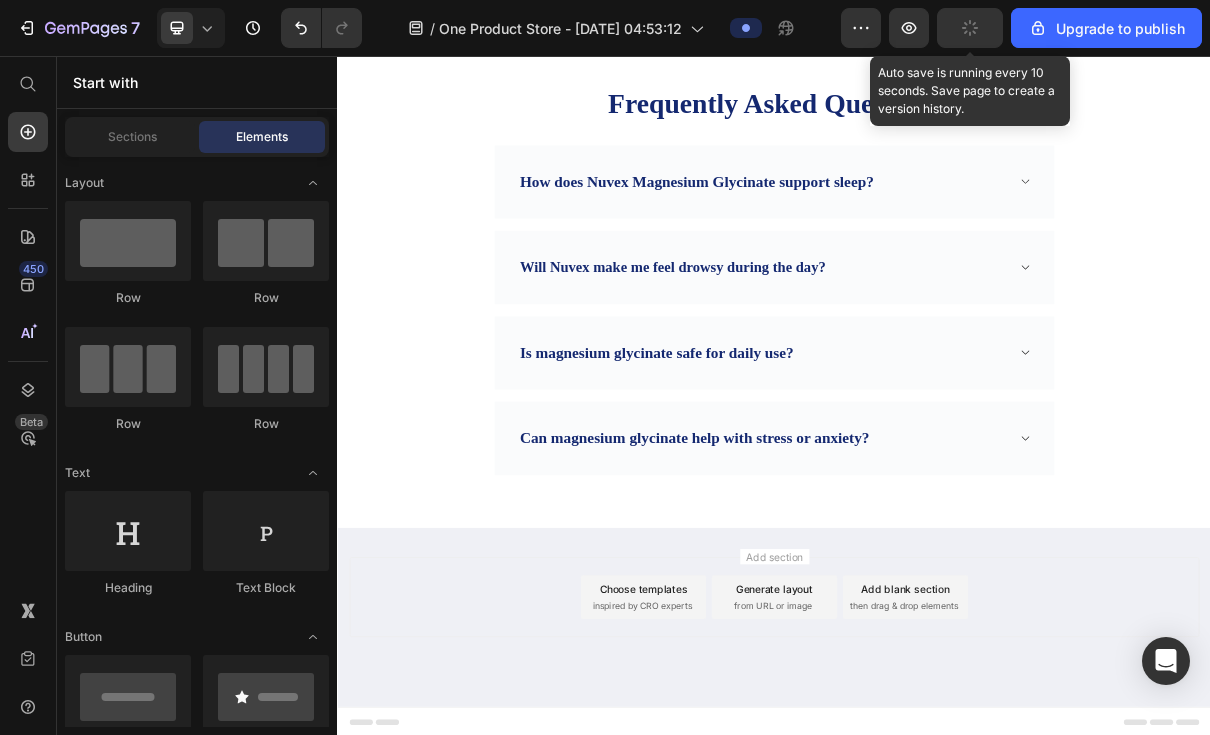 click on "Add section" at bounding box center [937, 743] 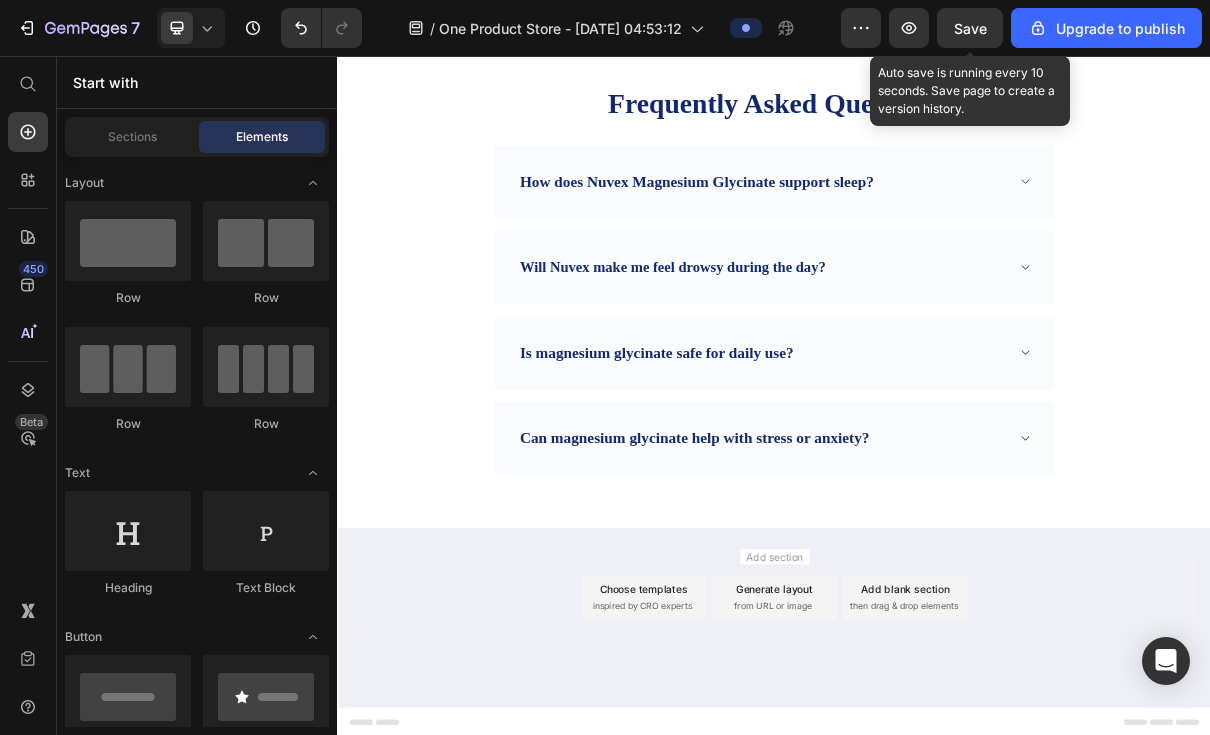 click on "Choose templates inspired by CRO experts" at bounding box center (757, 799) 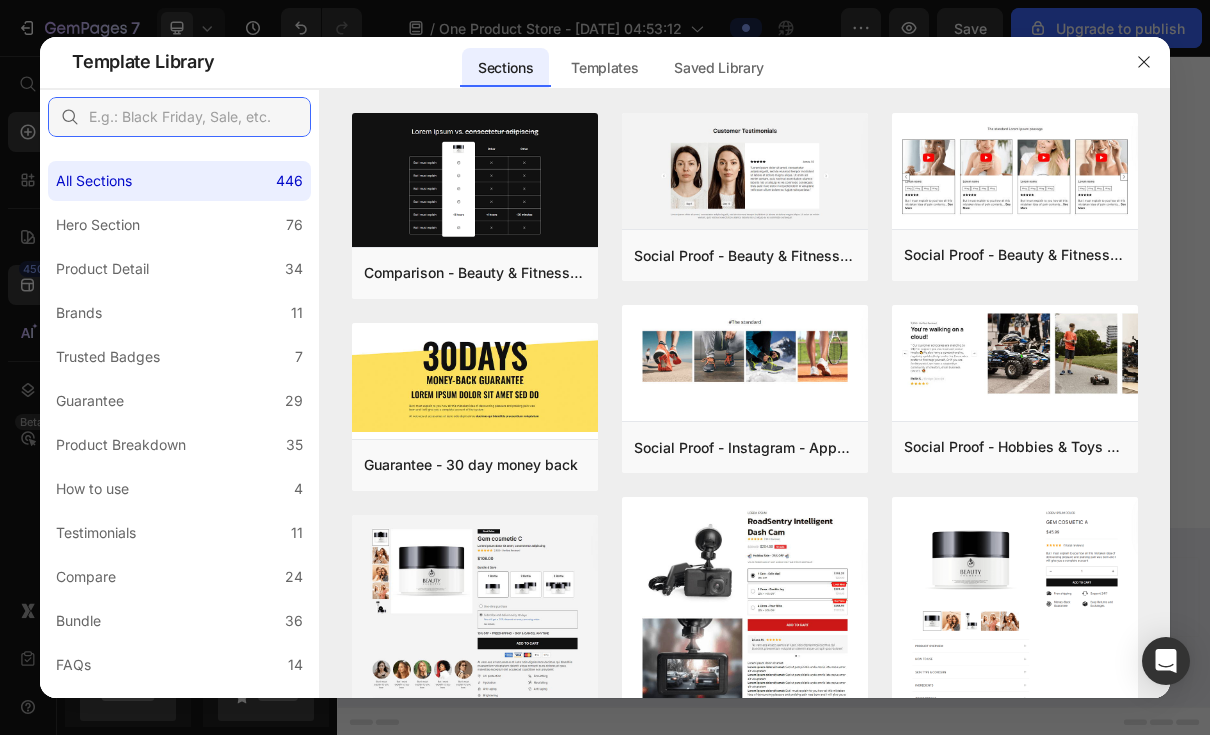 click at bounding box center (179, 117) 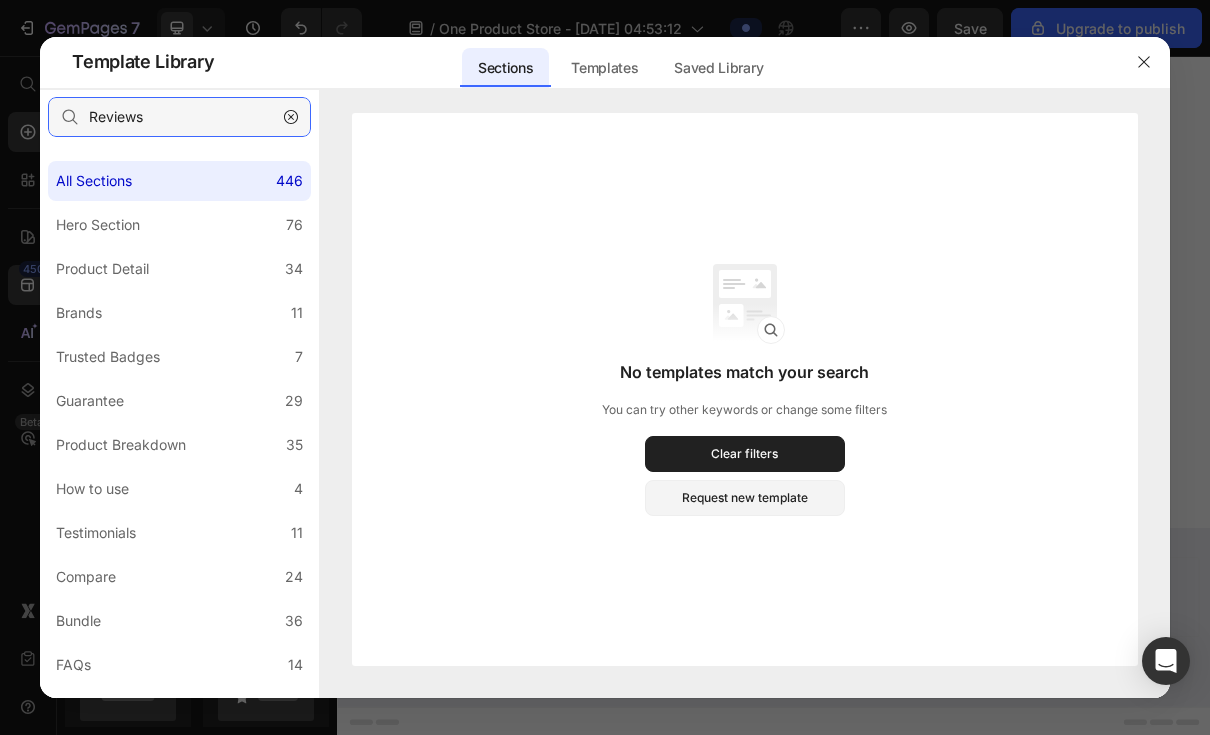 type on "Reviews" 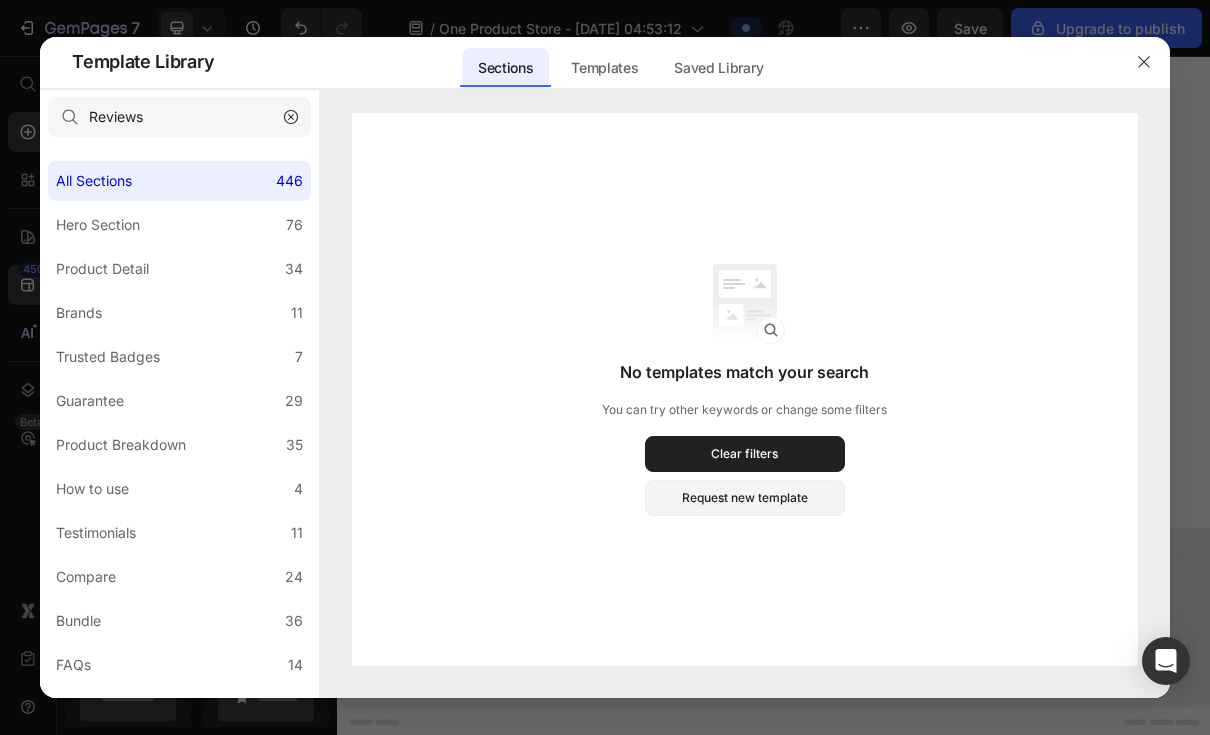click at bounding box center [291, 117] 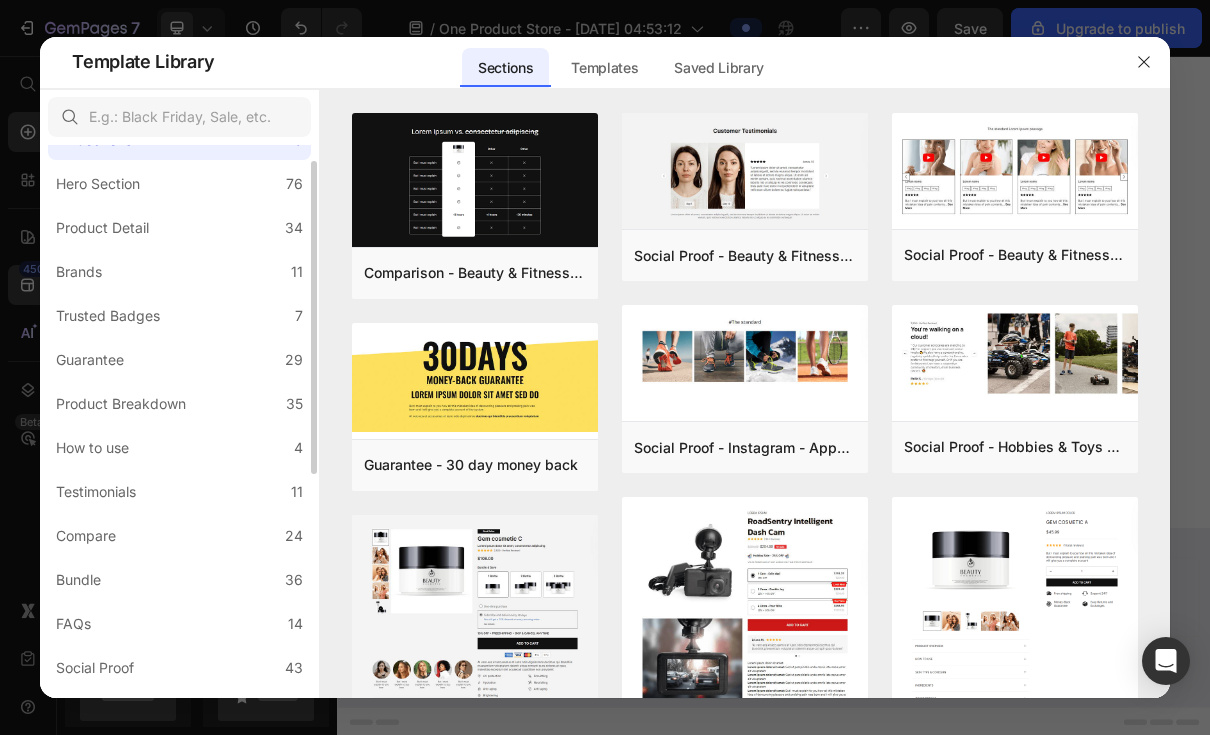 scroll, scrollTop: 36, scrollLeft: 0, axis: vertical 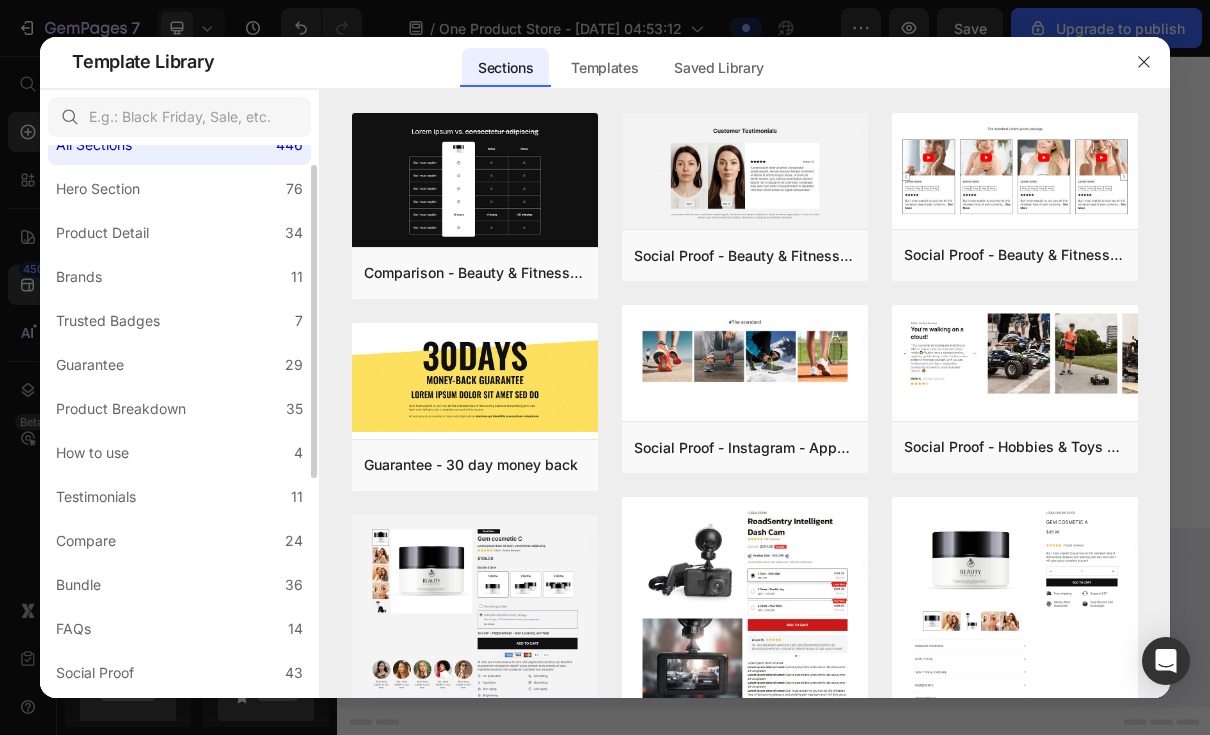 click on "Trusted Badges" at bounding box center (108, 321) 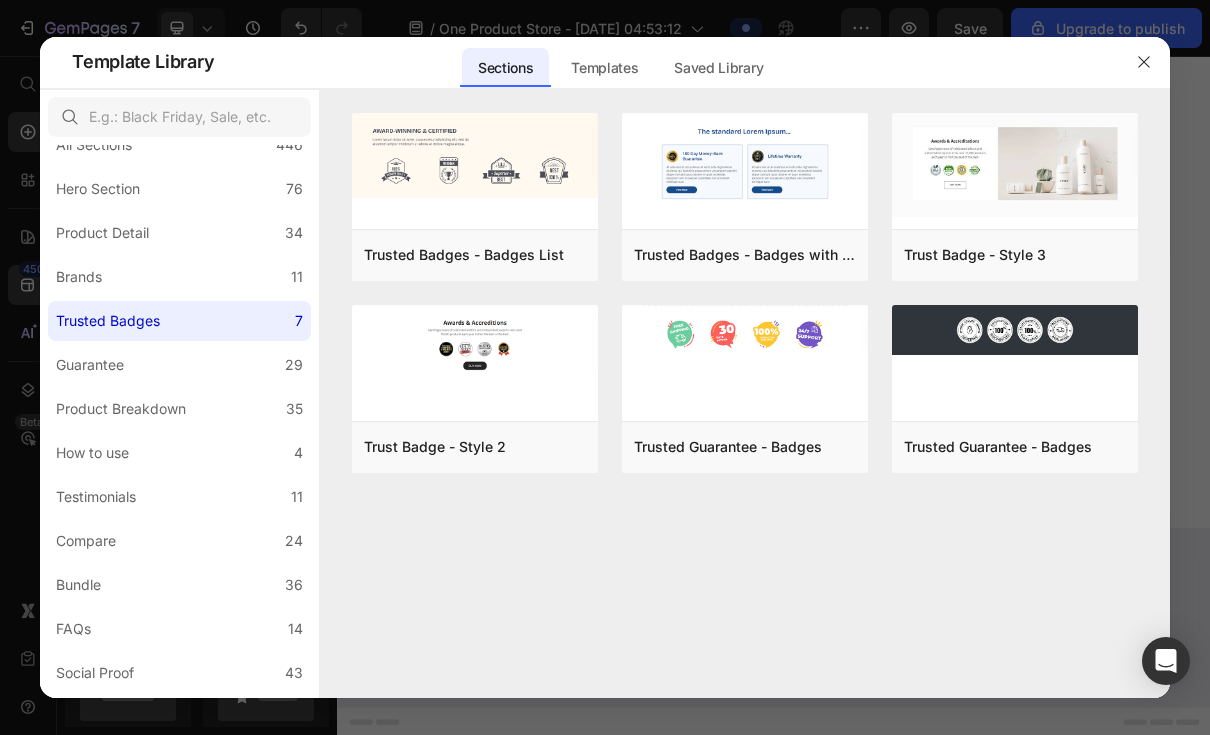 click on "Preview" at bounding box center [0, 0] 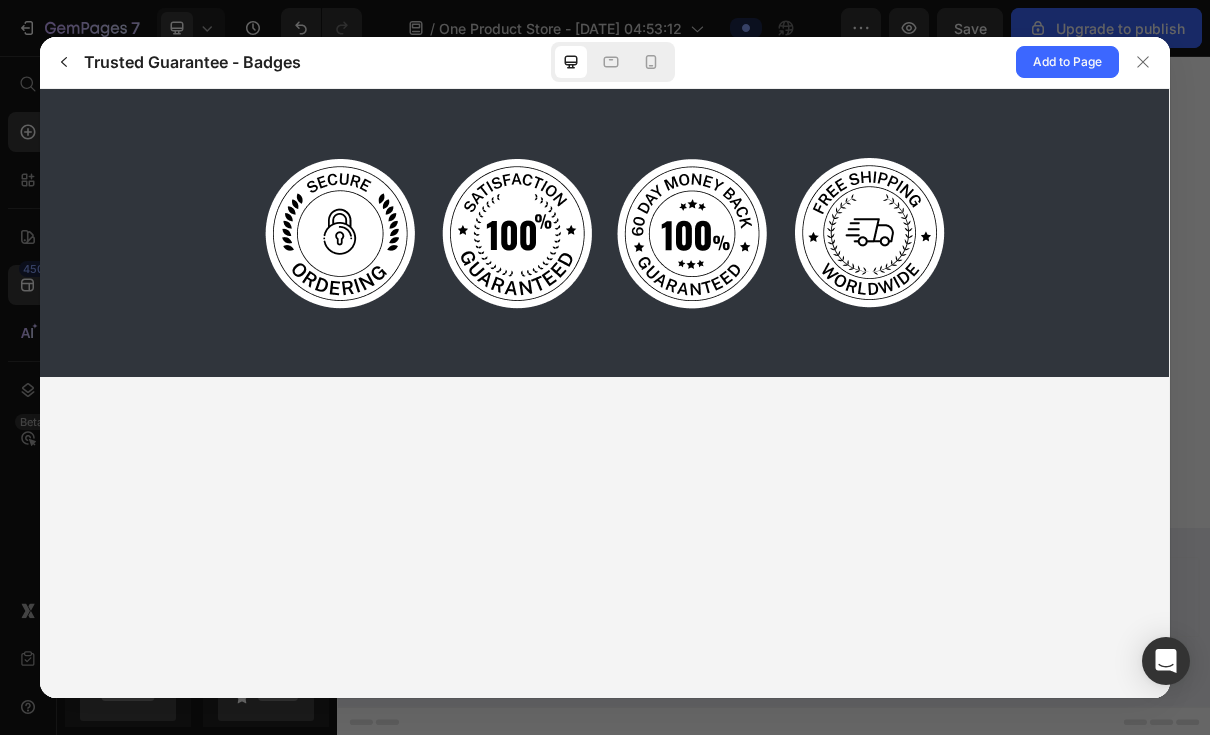 scroll, scrollTop: 0, scrollLeft: 0, axis: both 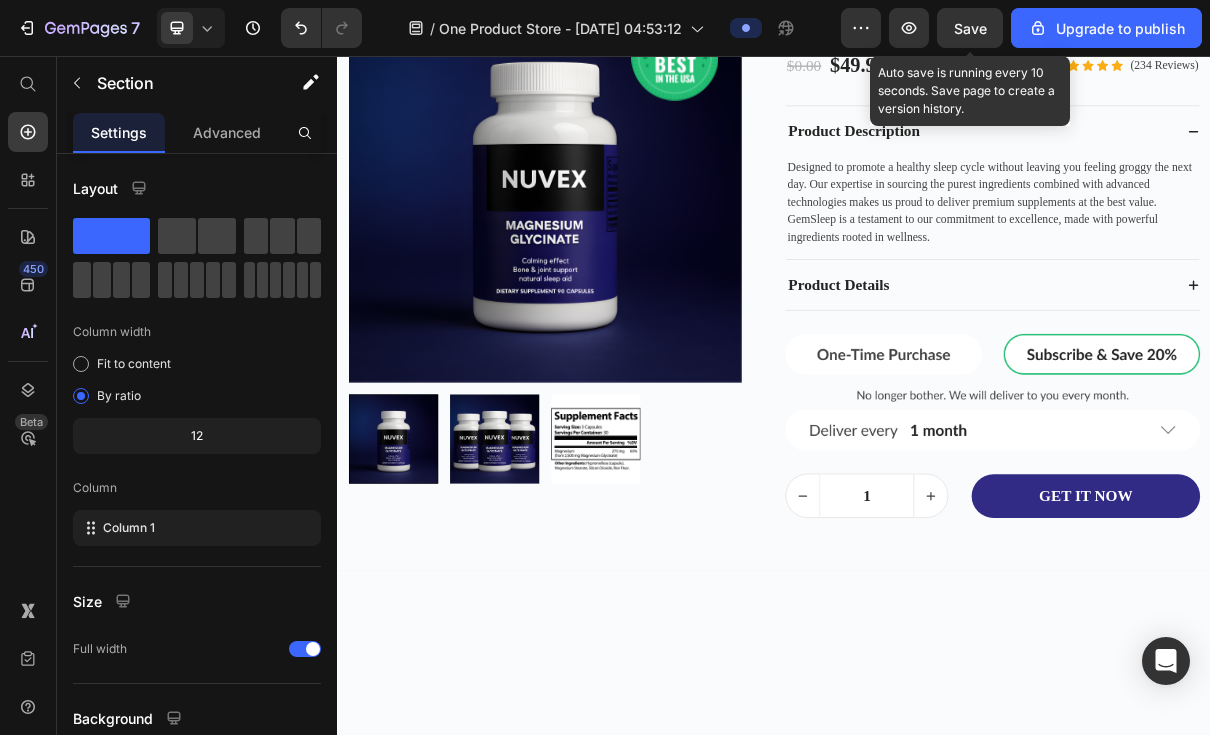 click at bounding box center [937, -809] 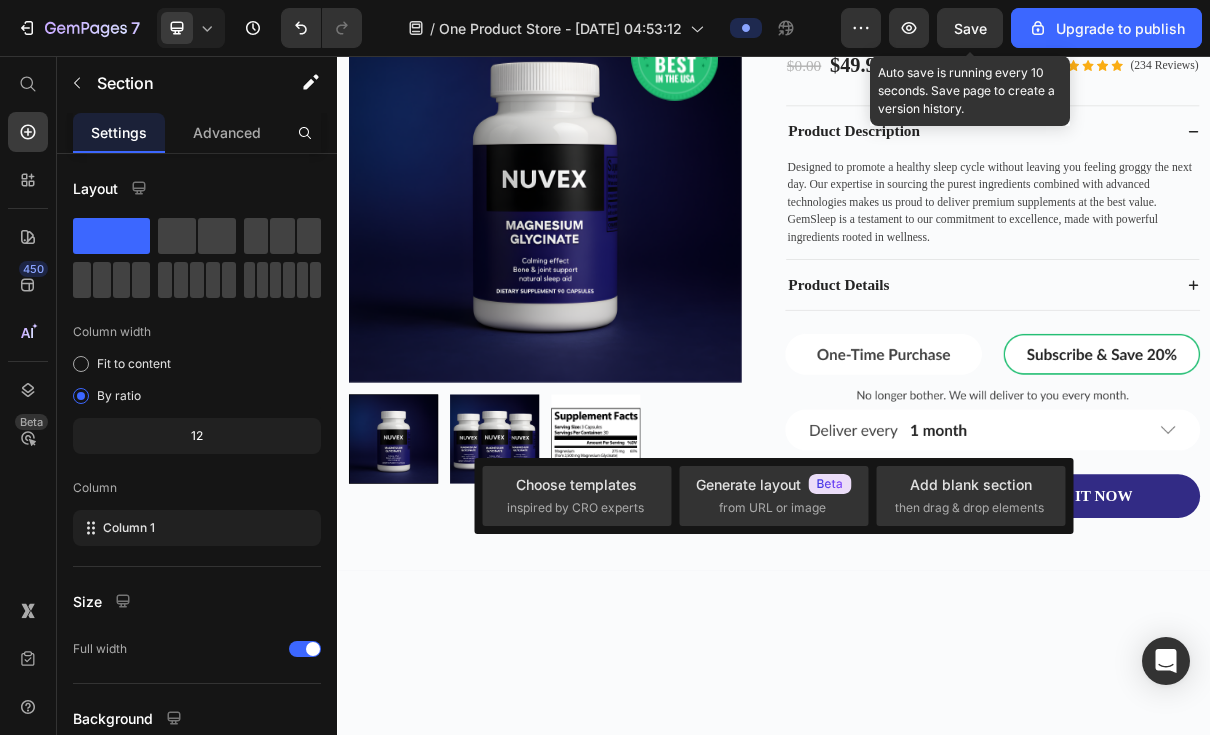 click on "Choose templates  inspired by CRO experts" at bounding box center (577, 495) 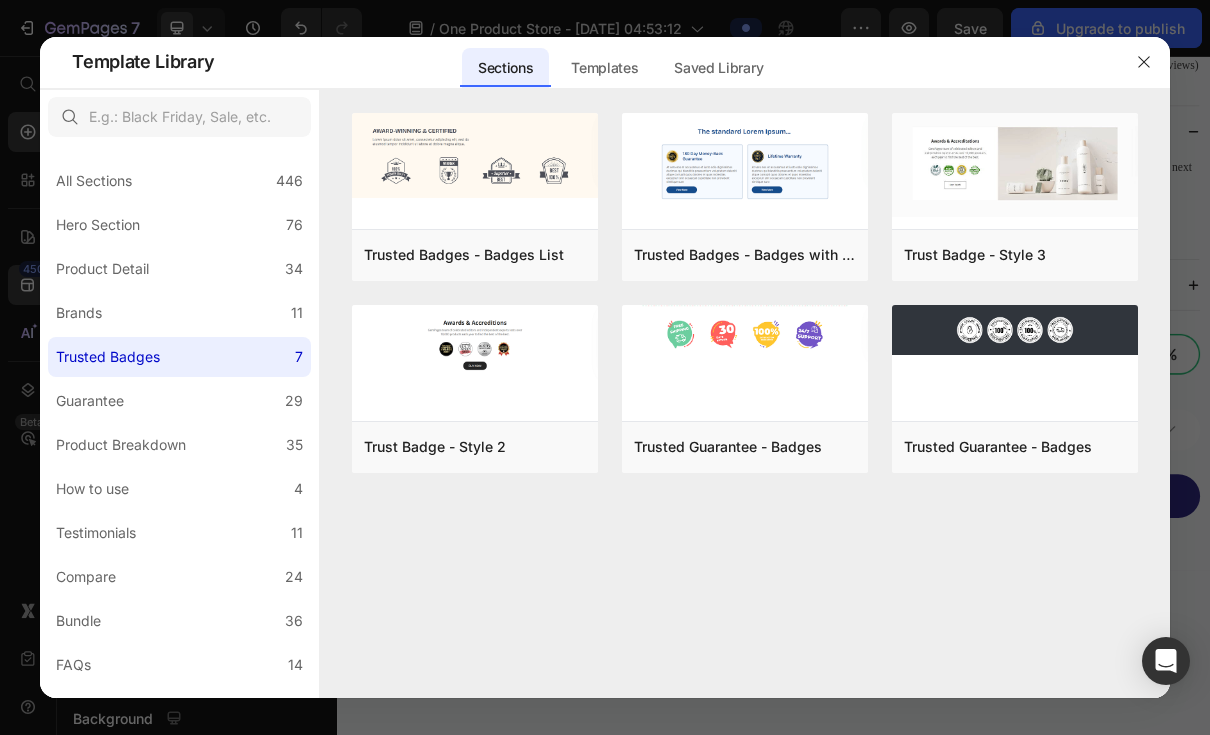 click on "Add to page" at bounding box center [0, 0] 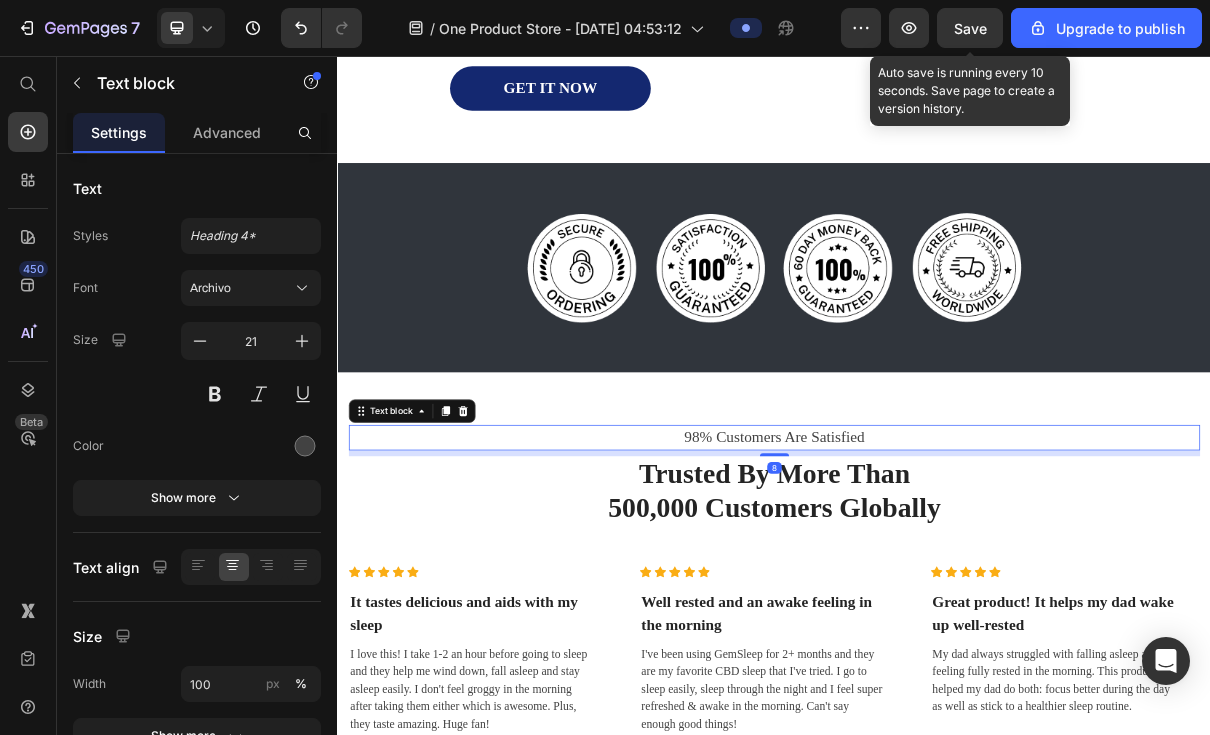 scroll, scrollTop: 4014, scrollLeft: 0, axis: vertical 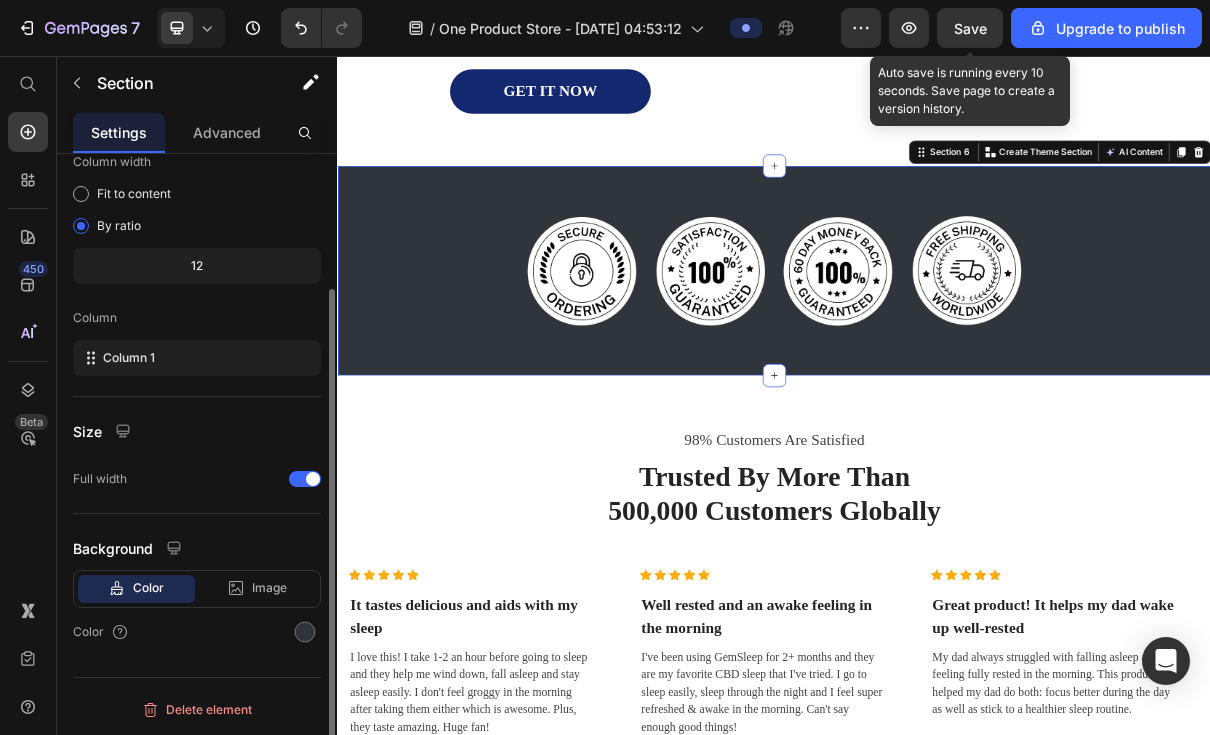 click at bounding box center [305, 632] 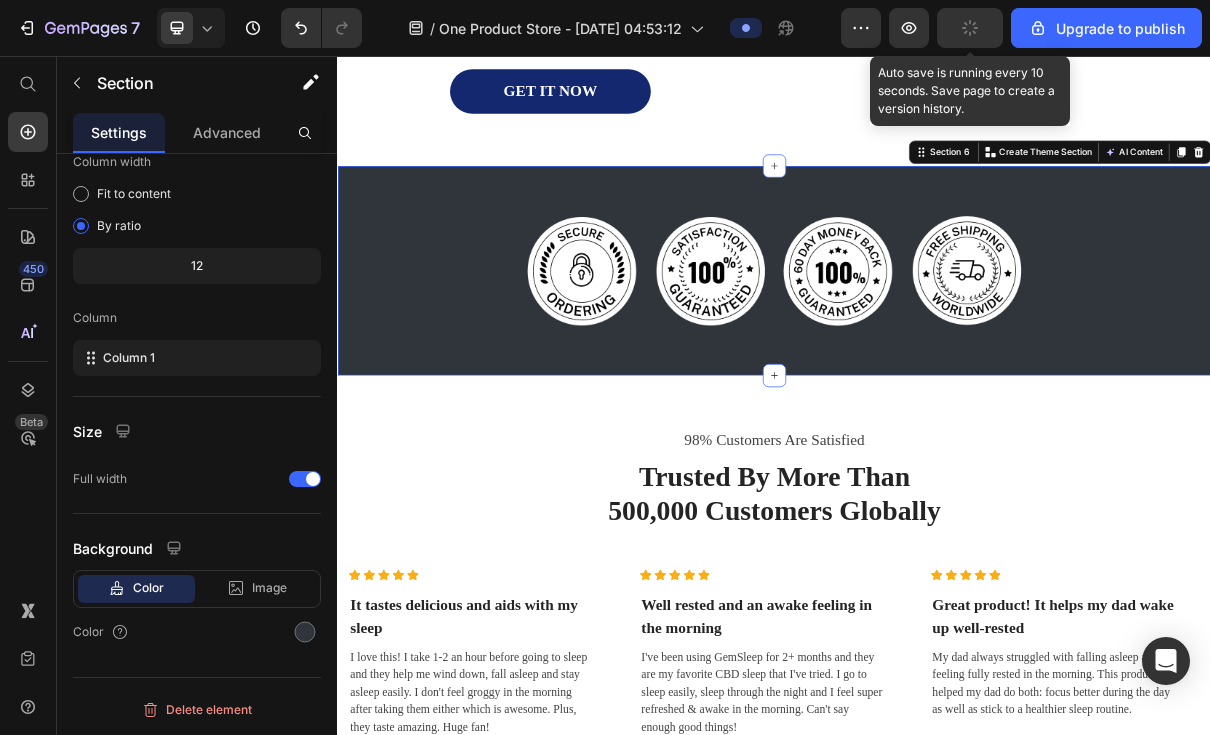click at bounding box center [305, 632] 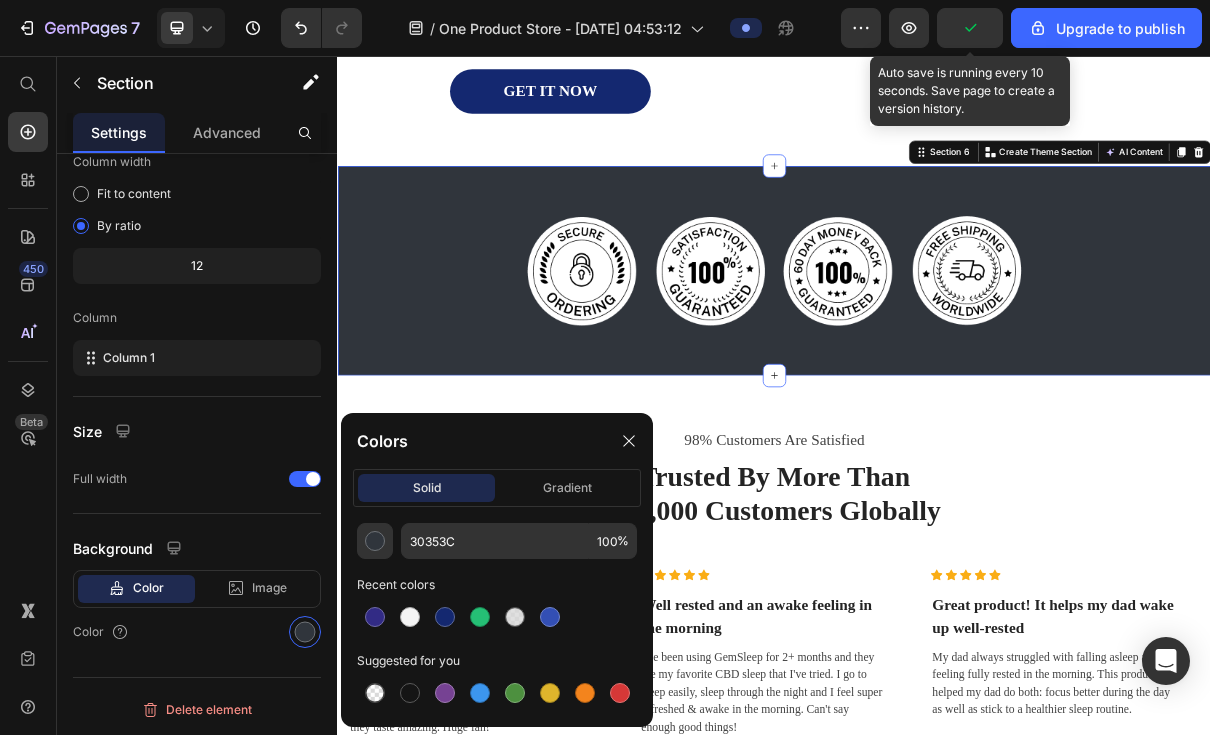 click at bounding box center (445, 617) 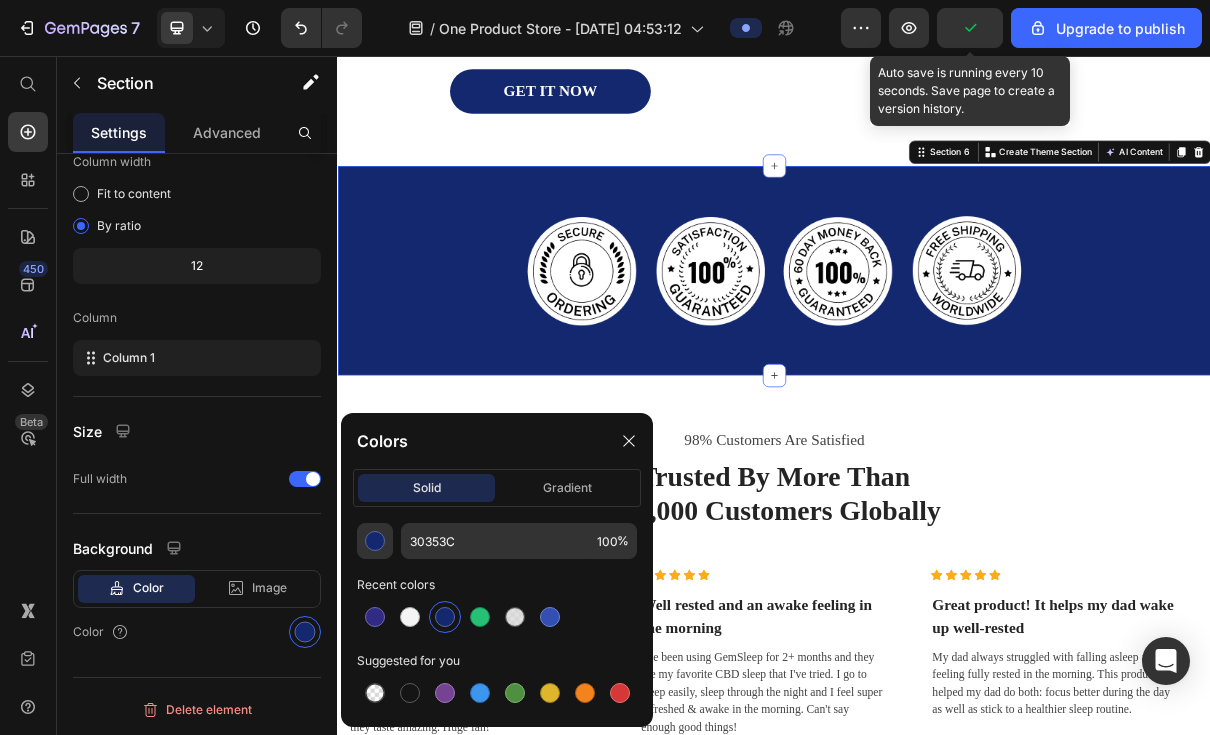 type on "142870" 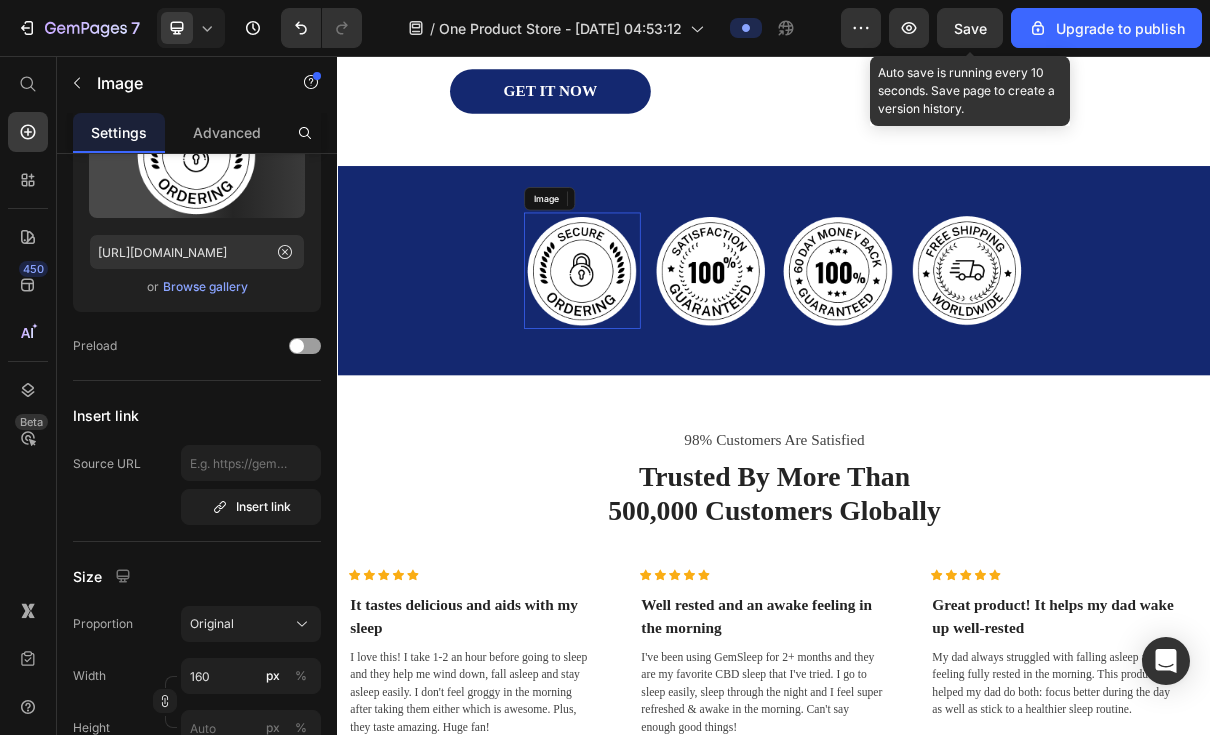 scroll, scrollTop: 0, scrollLeft: 0, axis: both 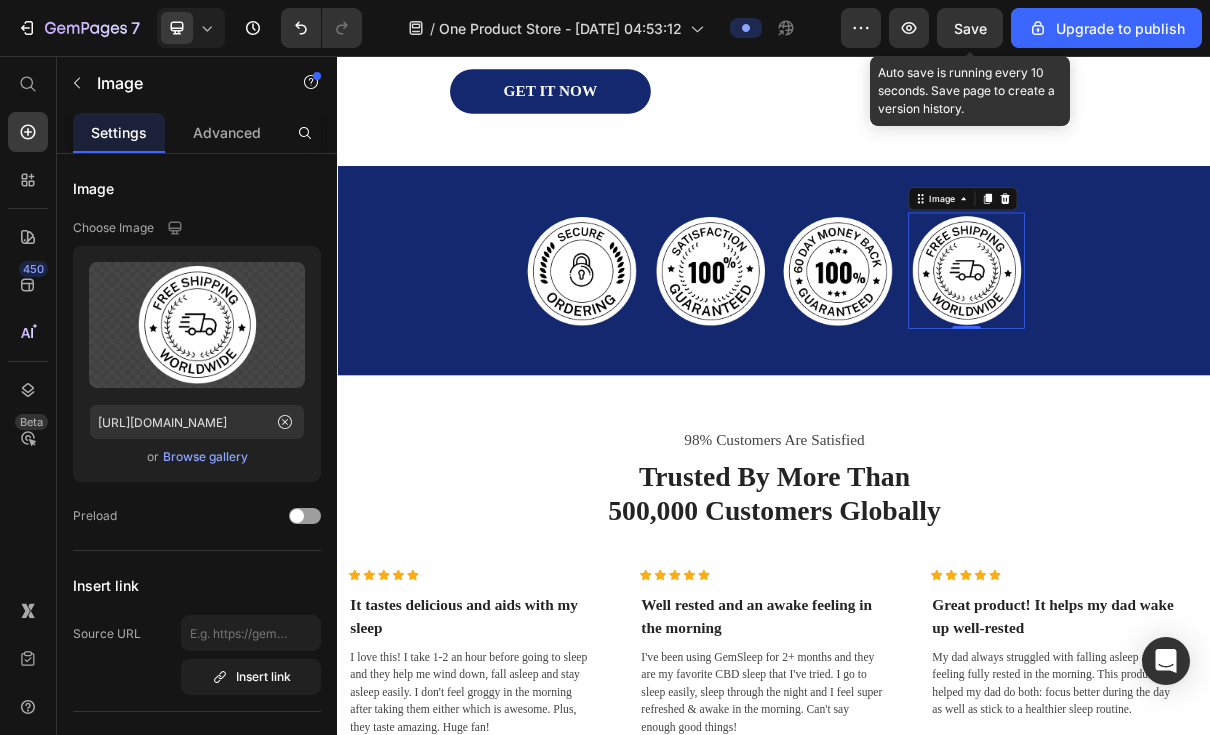 click at bounding box center (1201, 351) 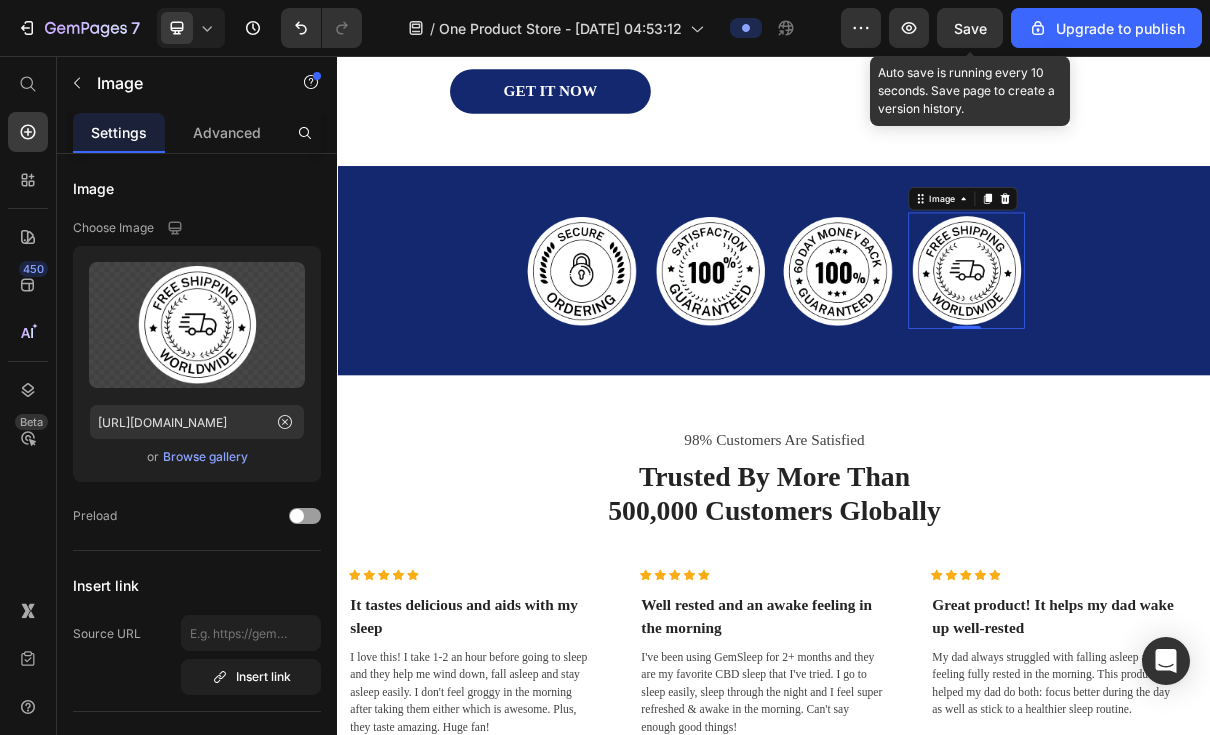 click on "Save" at bounding box center [970, 28] 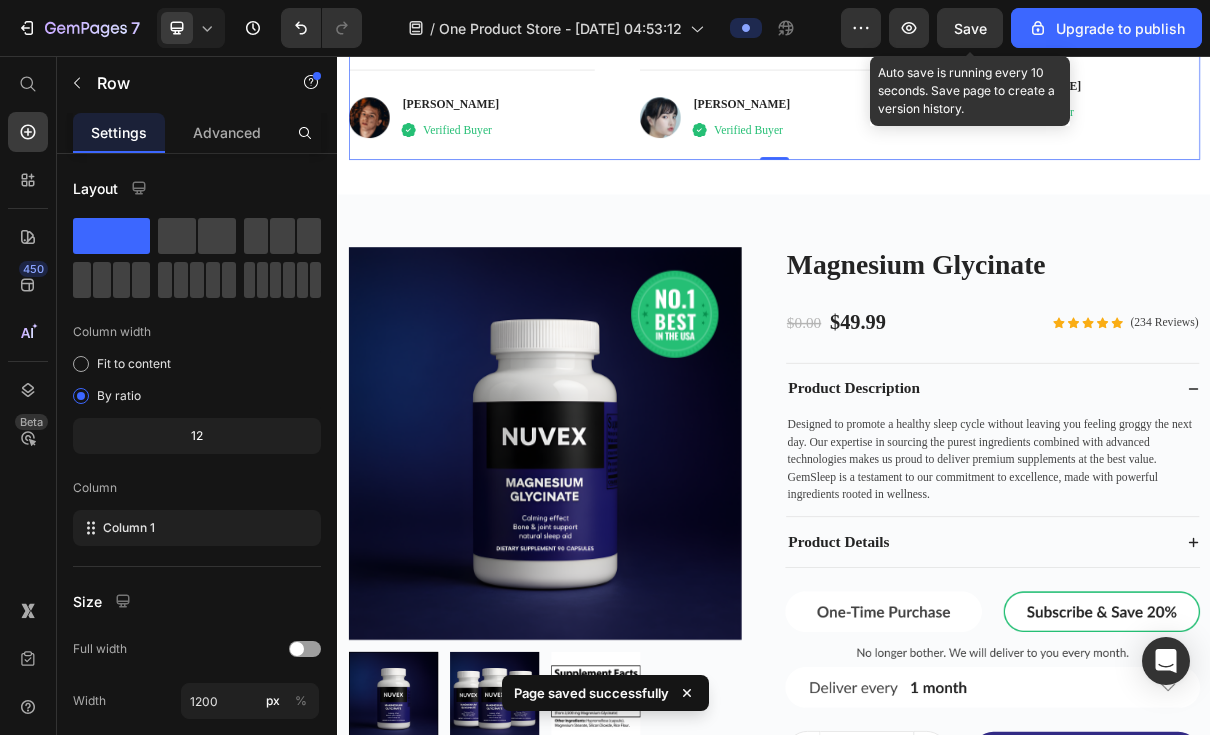 scroll, scrollTop: 5019, scrollLeft: 0, axis: vertical 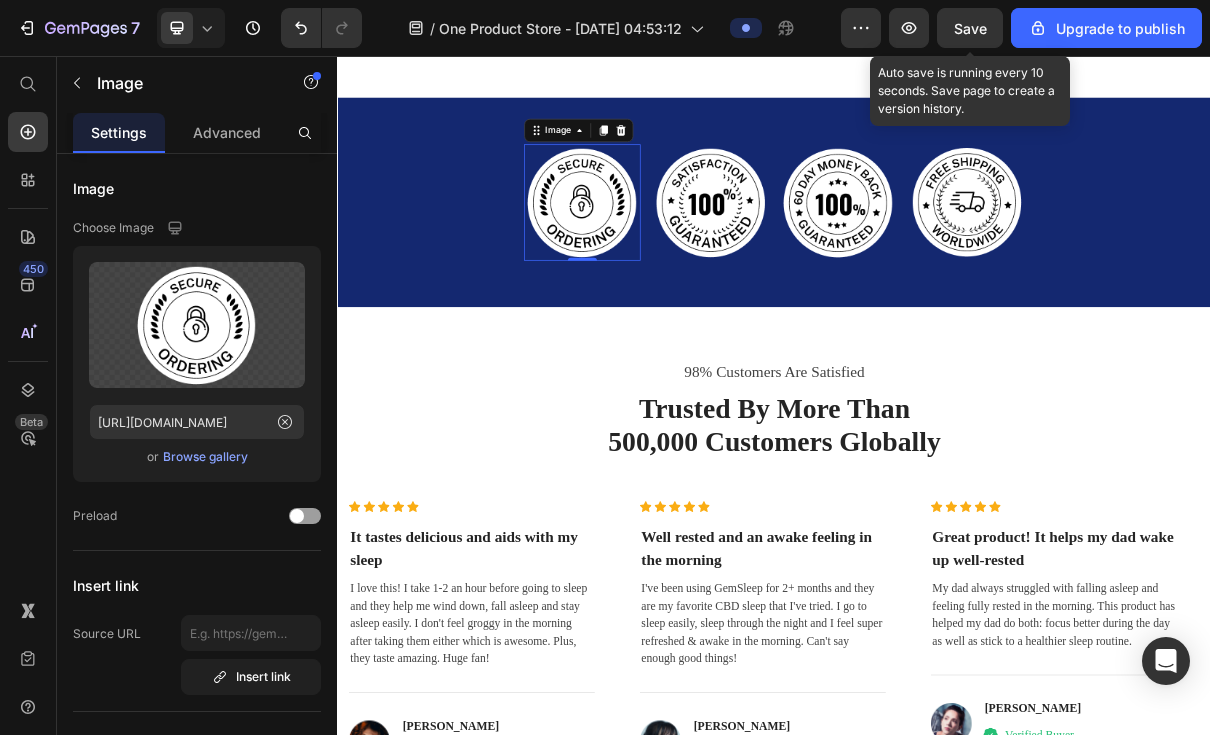 click 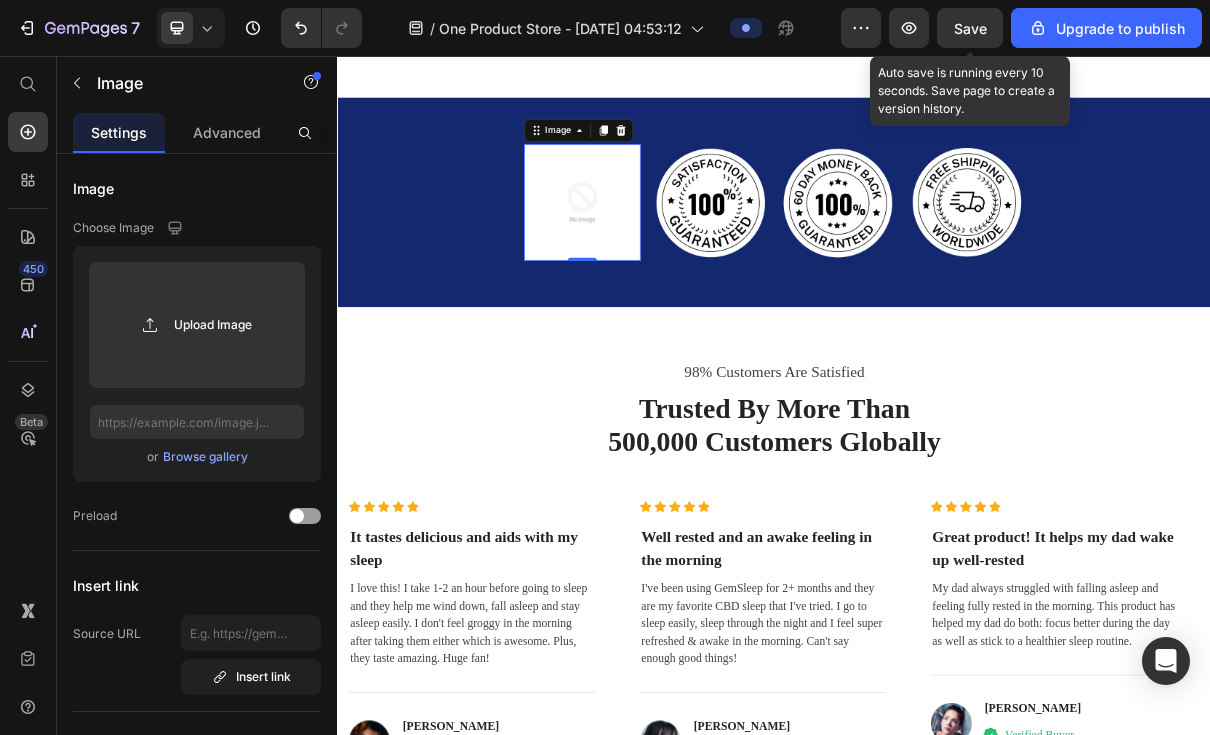 click 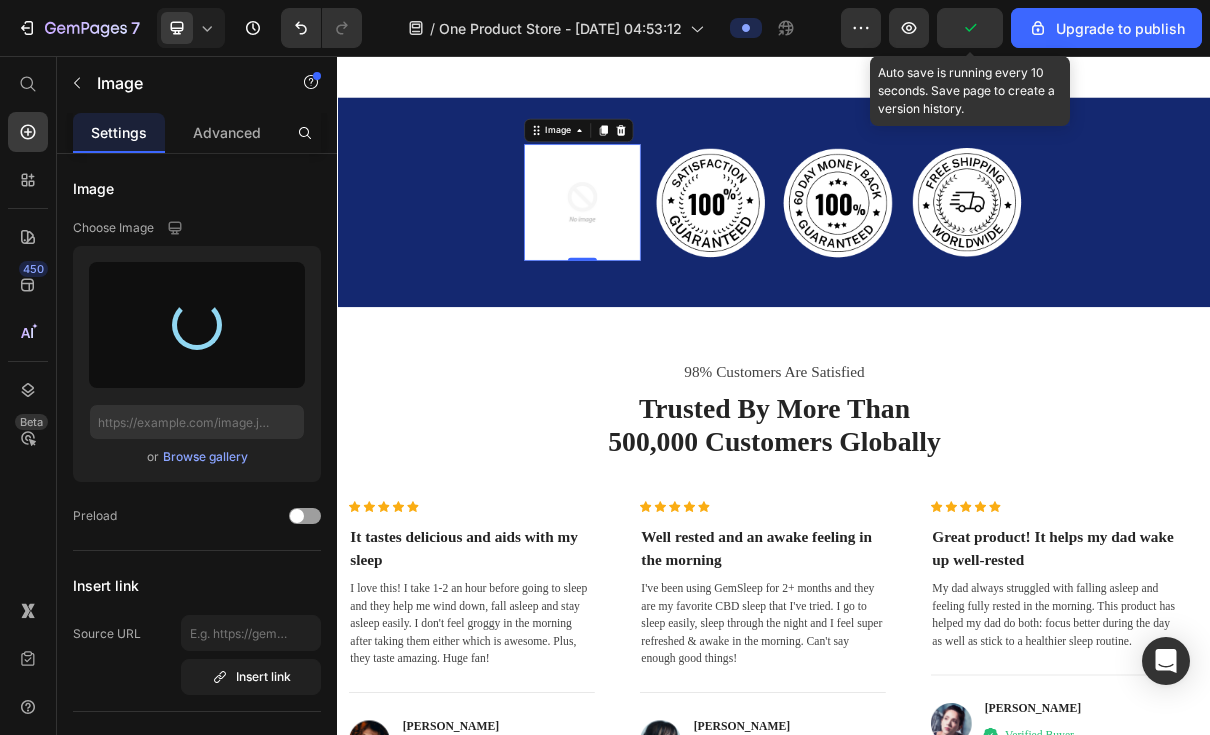 type on "https://cdn.shopify.com/s/files/1/0941/5363/8235/files/gempages_569696852333560704-6327cdde-b760-4a1e-b2d3-7853e92f0751.png" 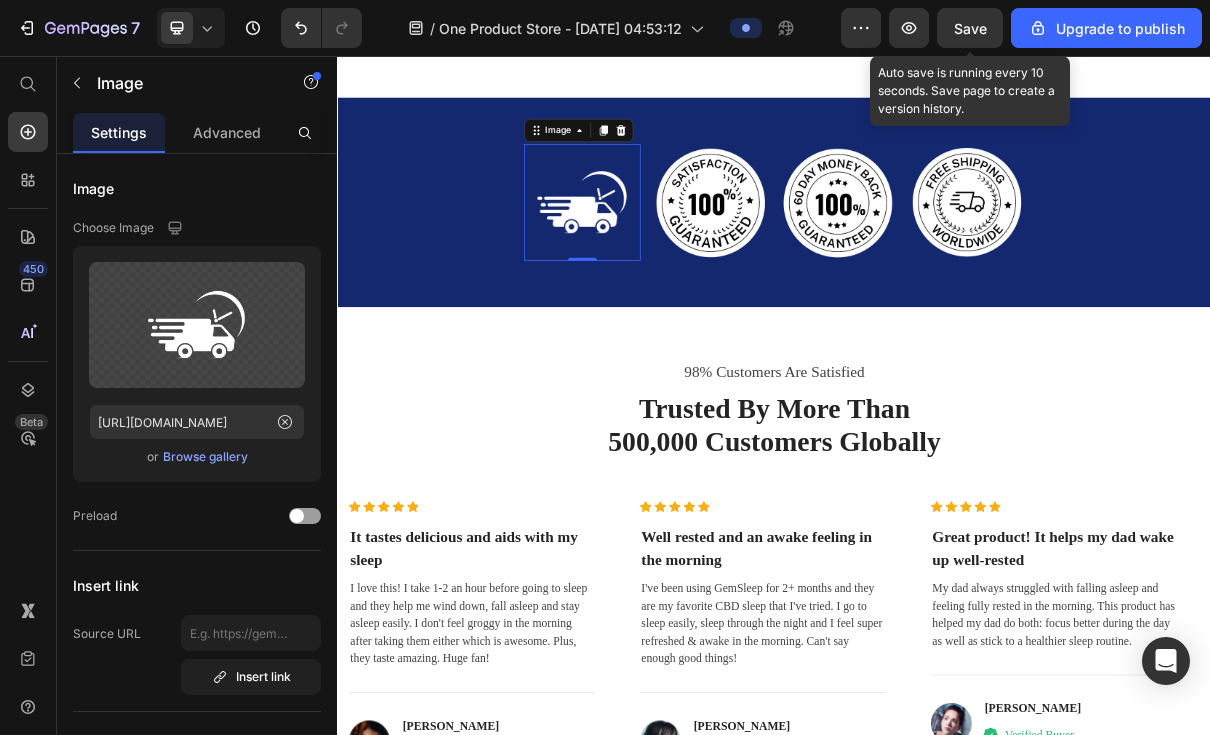 click at bounding box center (673, 257) 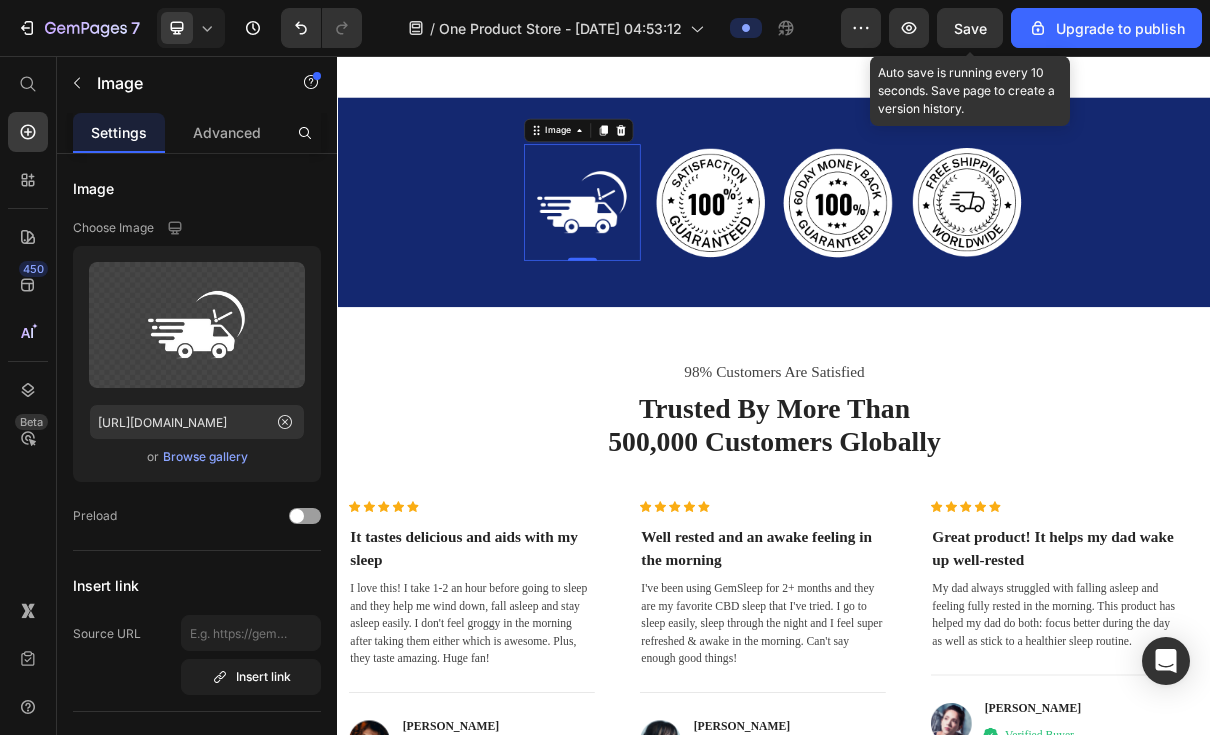 click at bounding box center (673, 257) 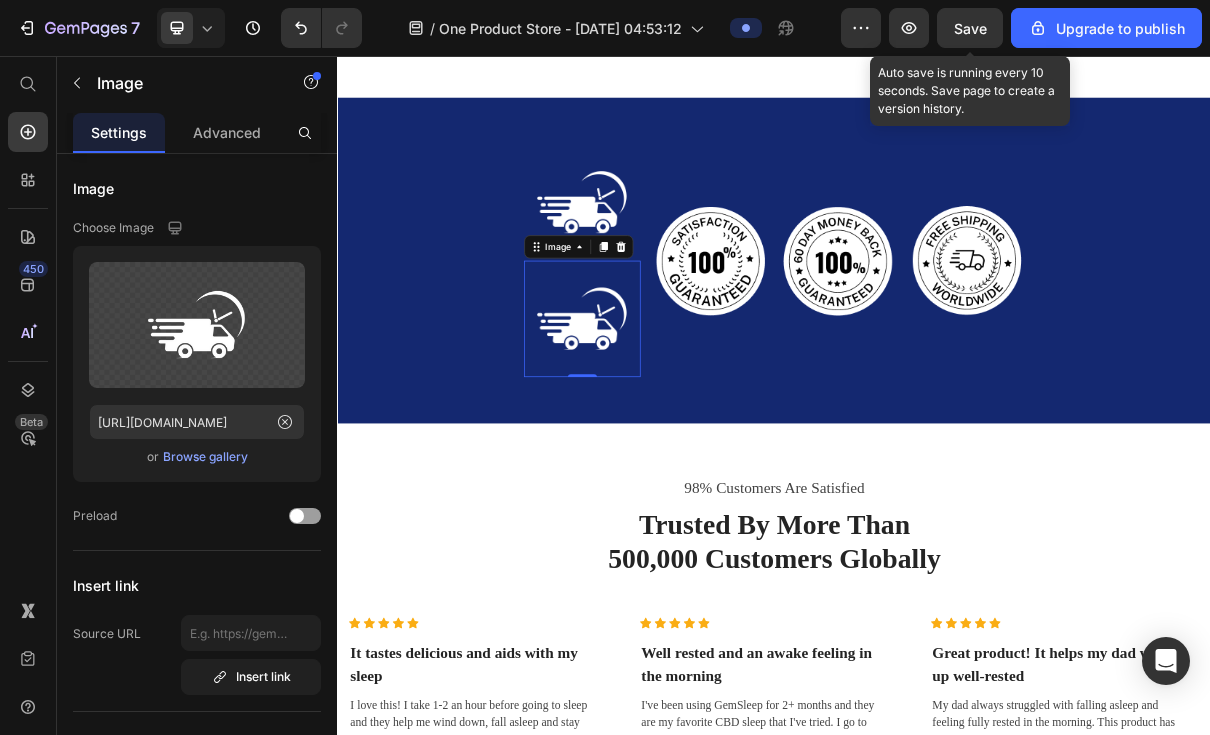 click at bounding box center [673, 417] 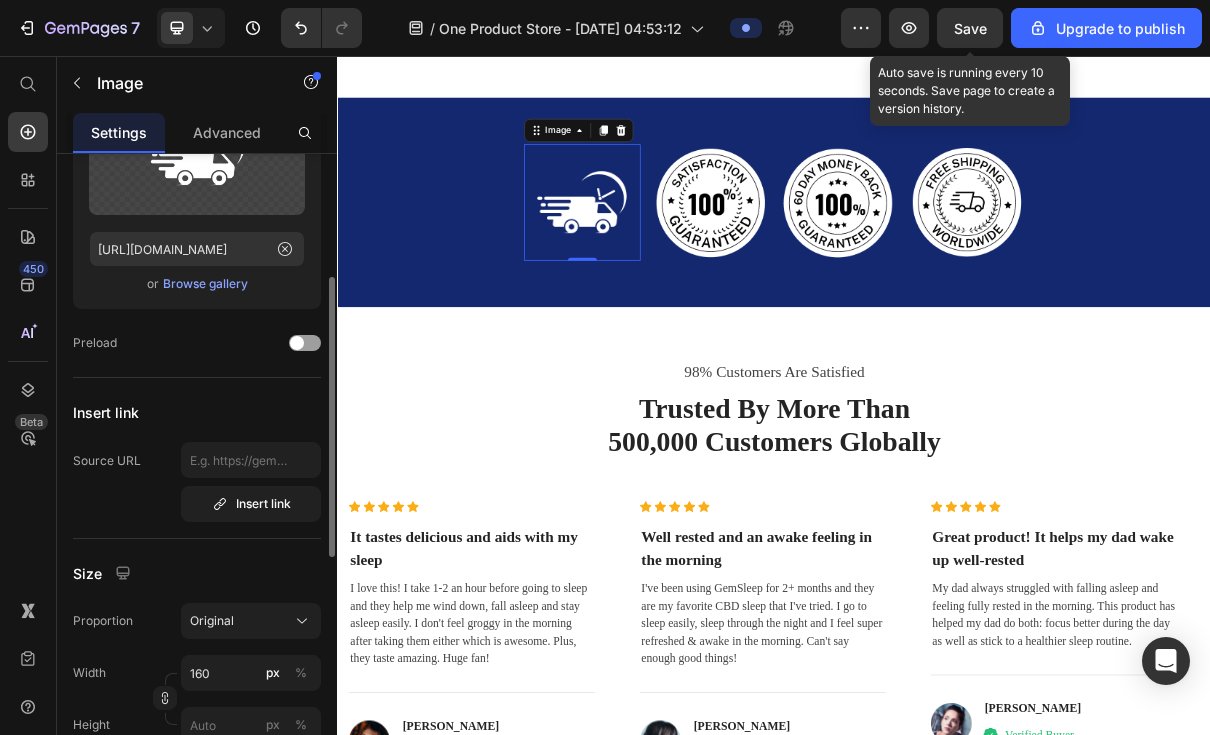 scroll, scrollTop: 257, scrollLeft: 0, axis: vertical 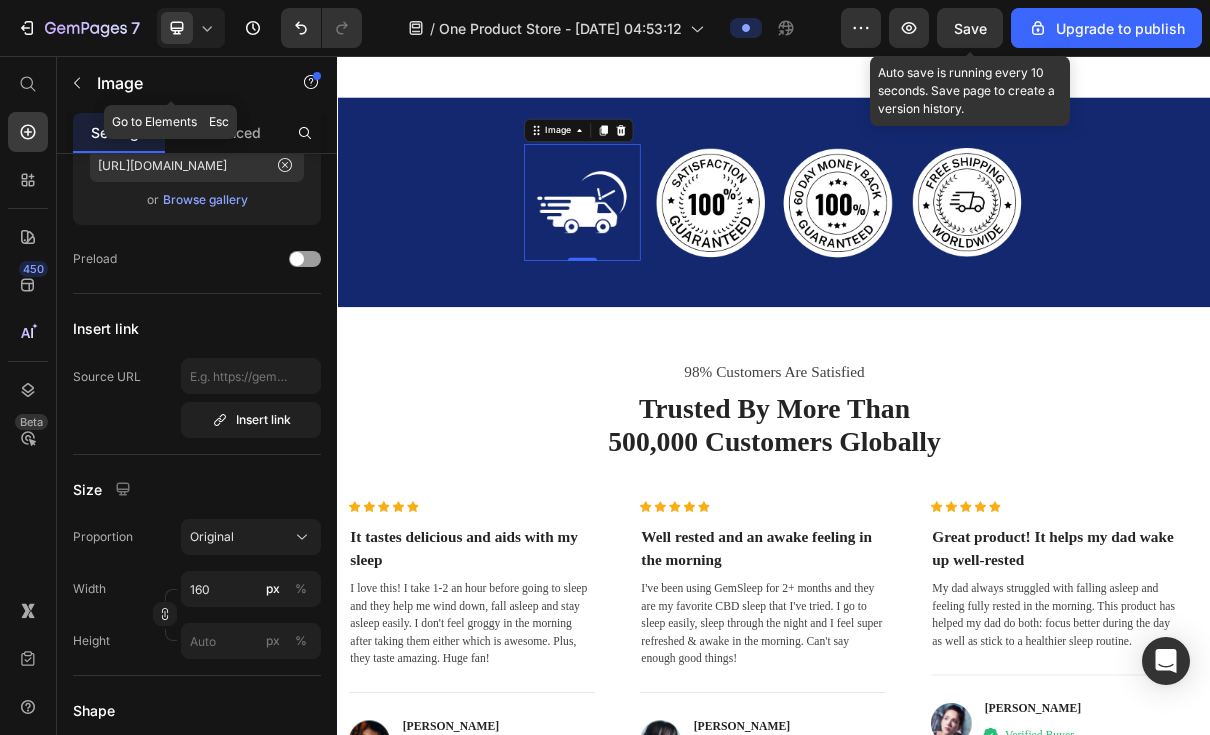 click on "Image" at bounding box center [171, 83] 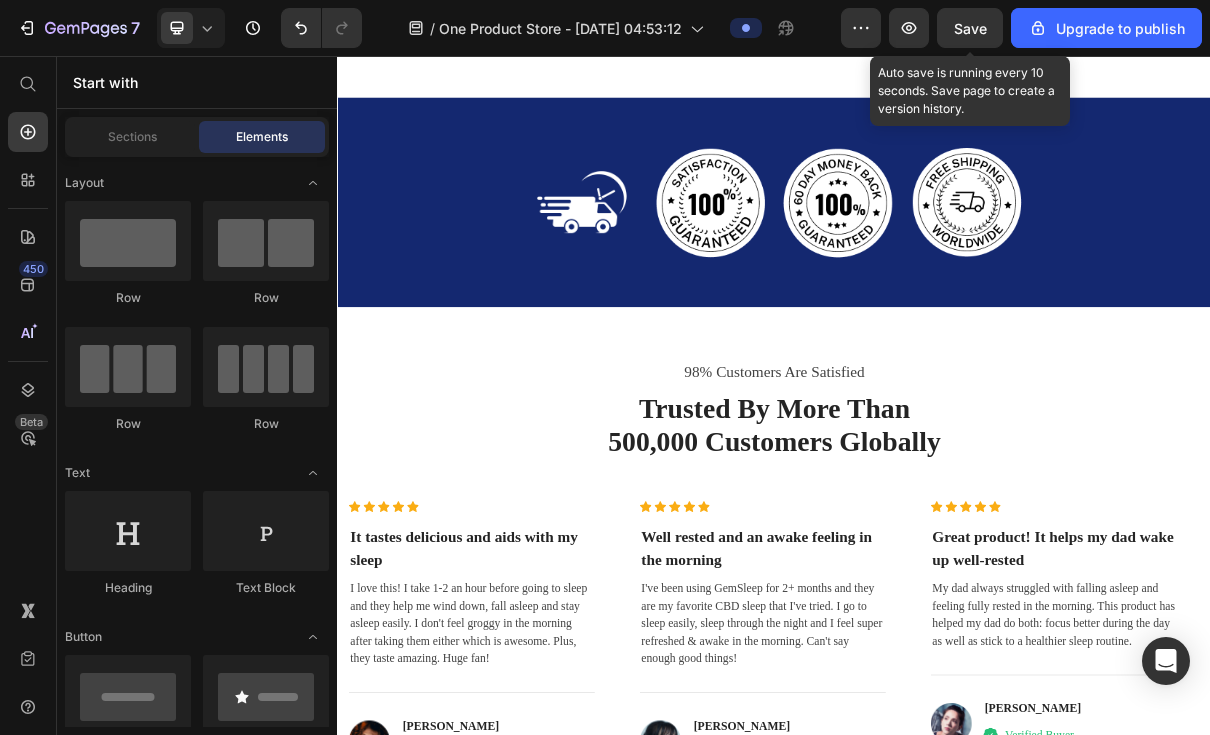 click at bounding box center (128, 531) 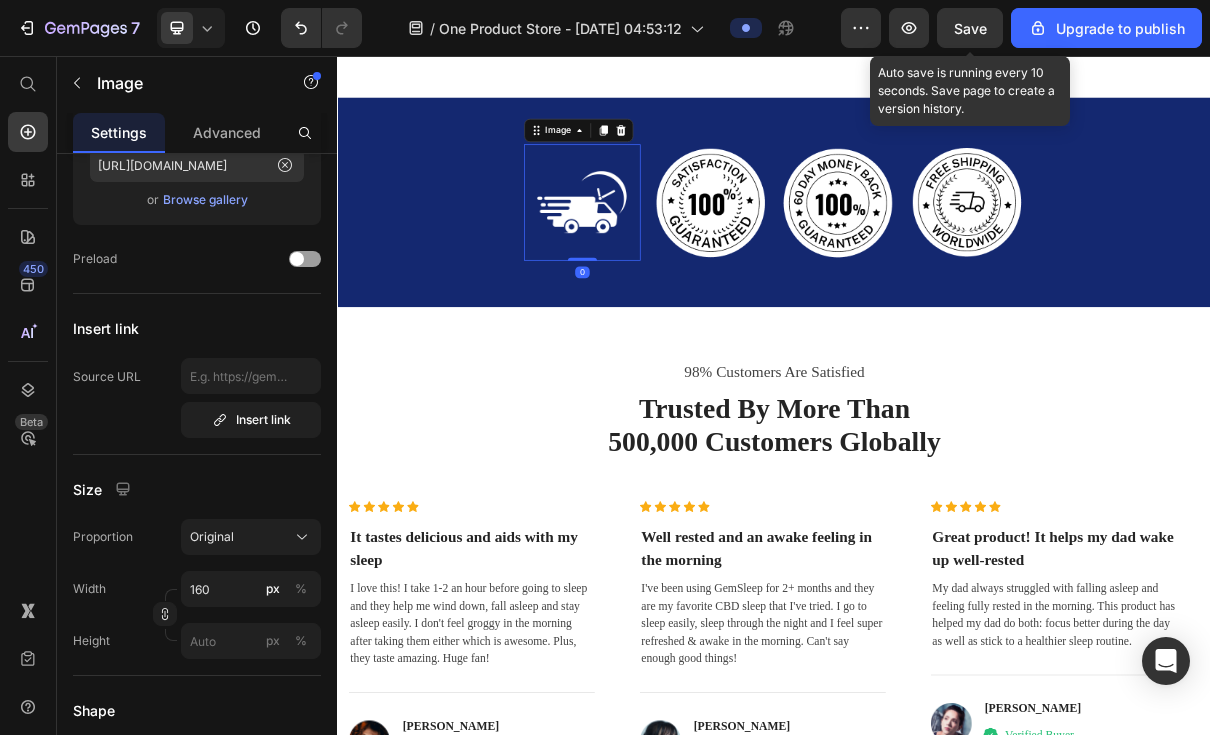 click on "Image" at bounding box center [171, 83] 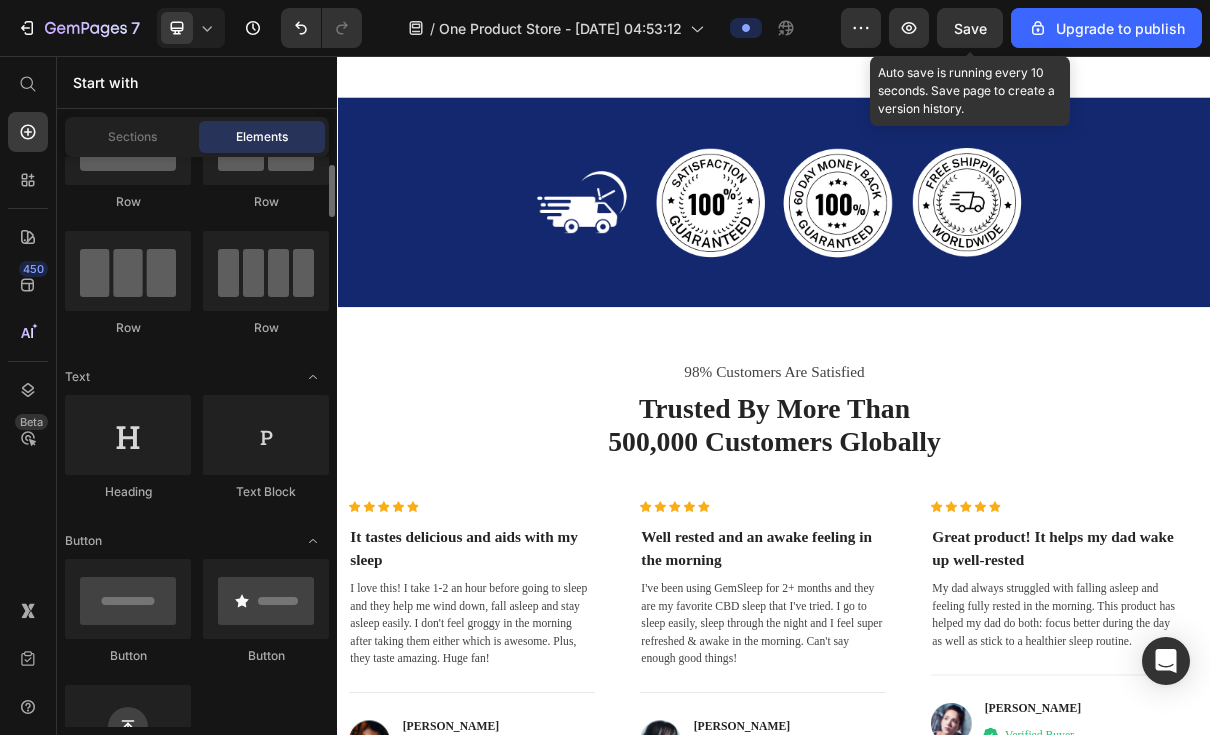 scroll, scrollTop: 99, scrollLeft: 0, axis: vertical 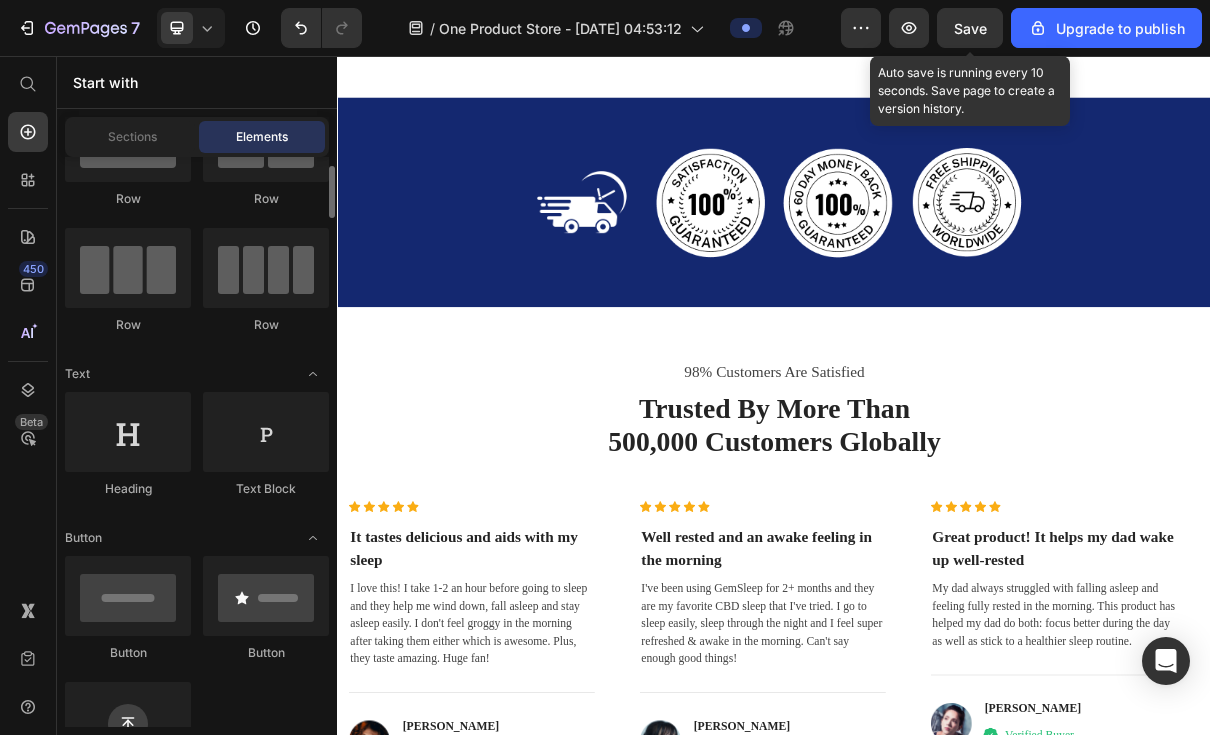 click at bounding box center (128, 432) 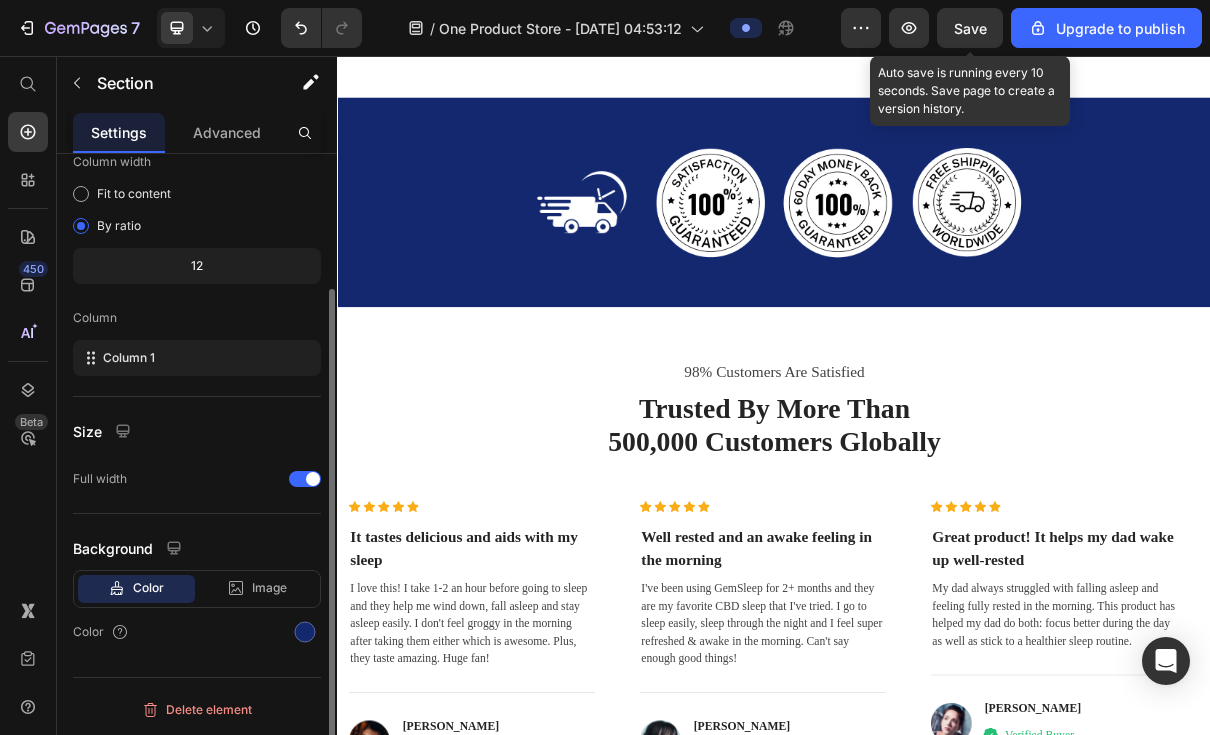 scroll, scrollTop: 0, scrollLeft: 0, axis: both 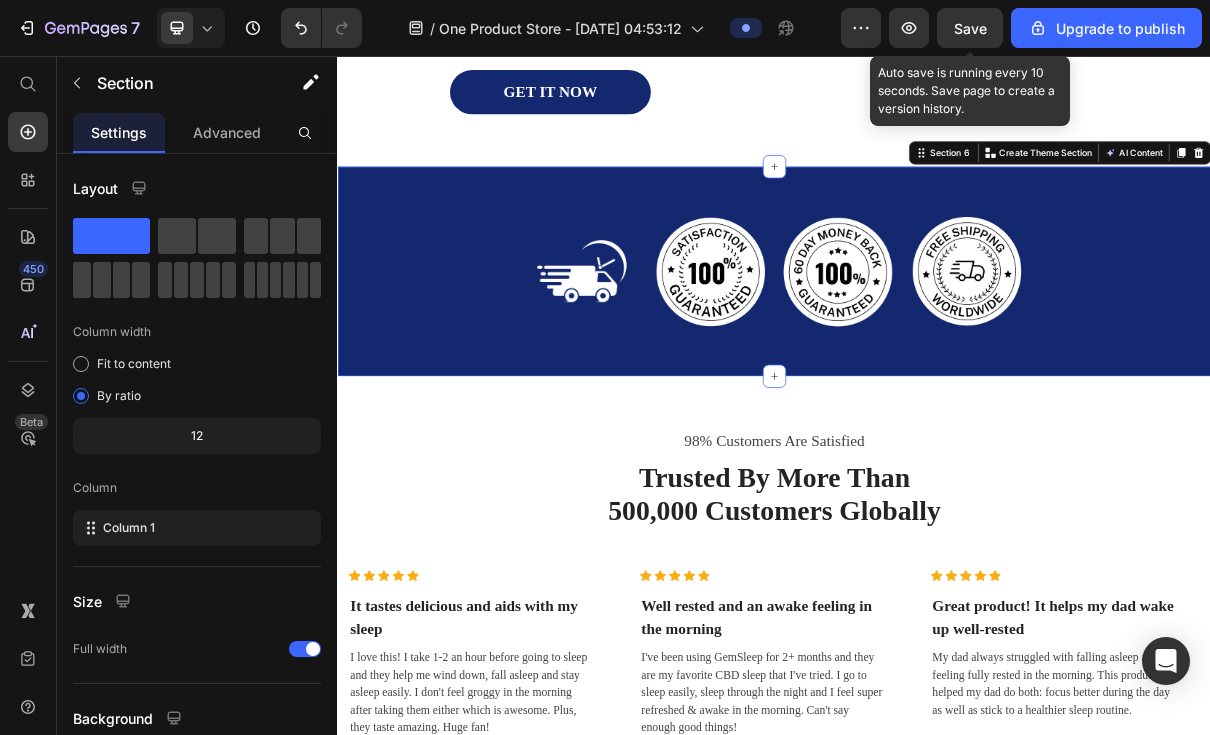 click on "Create Theme Section" at bounding box center [1310, 189] 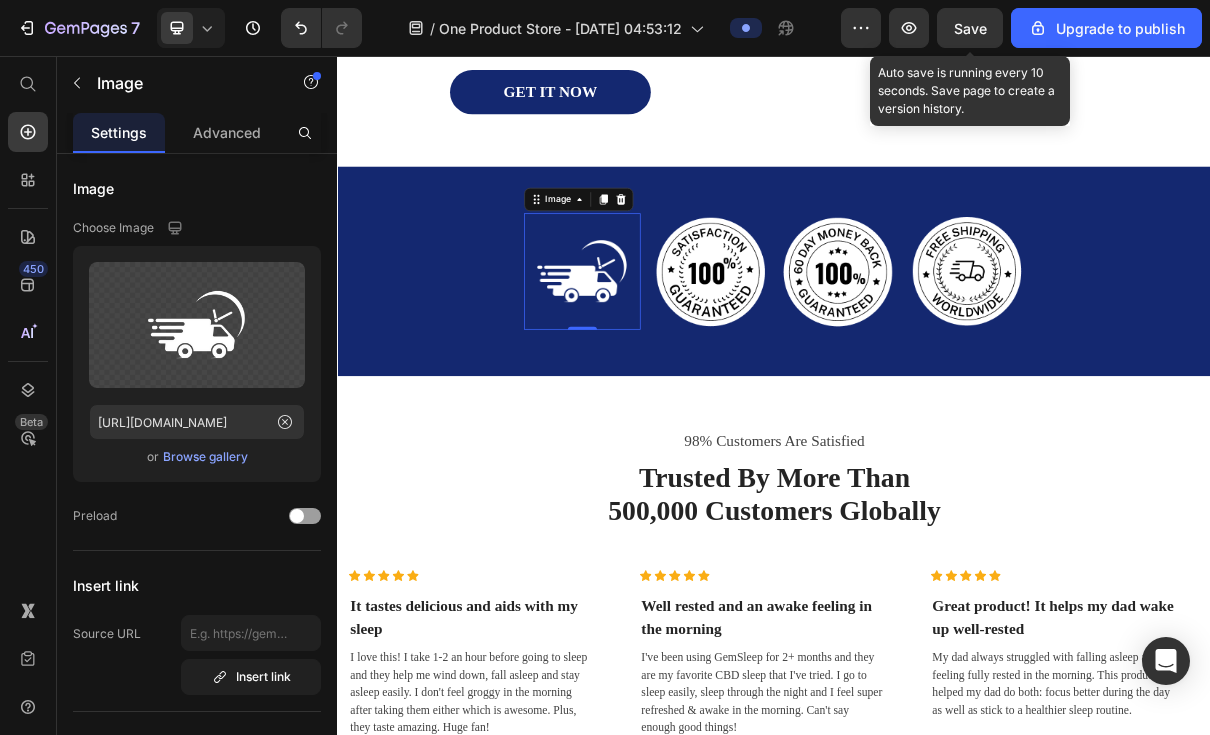 click 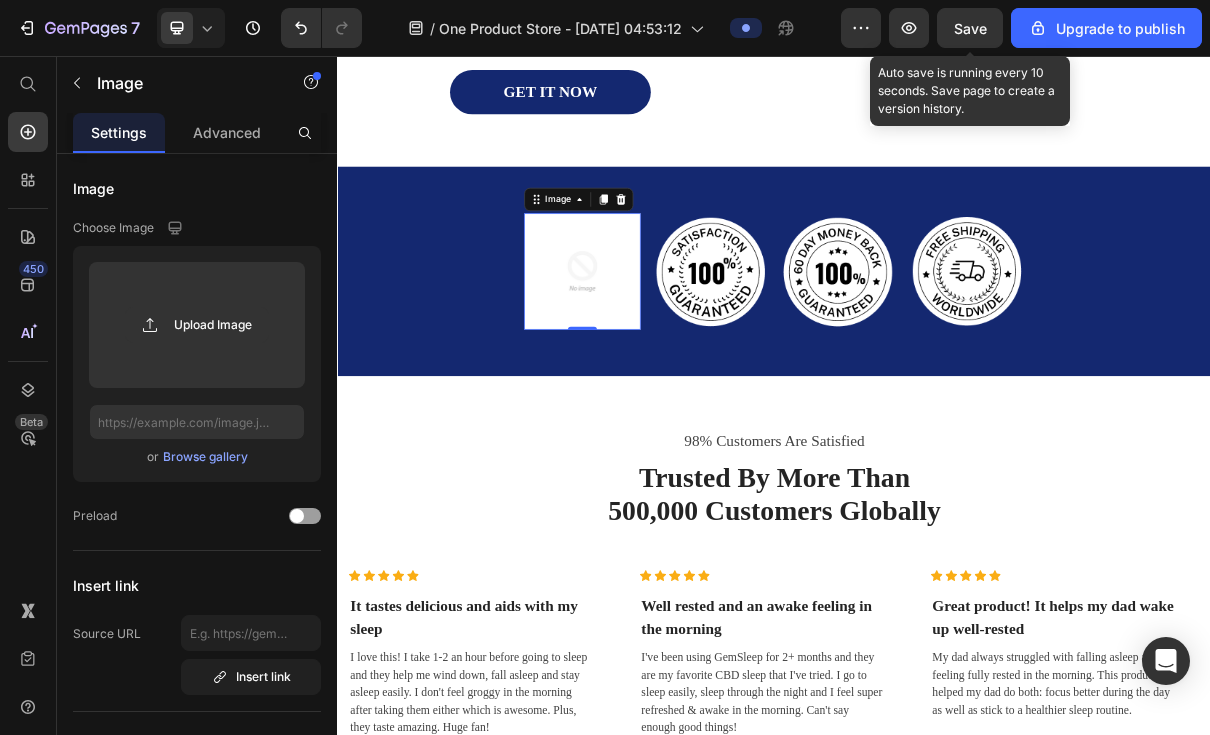 click 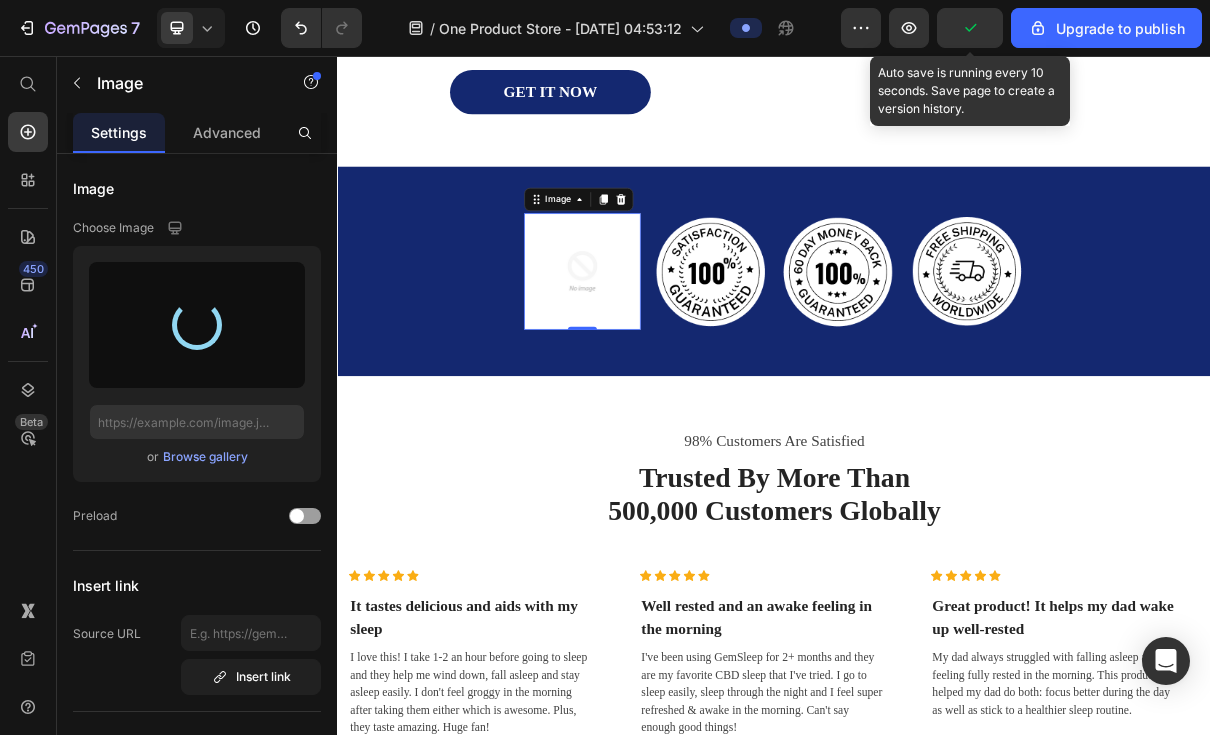 type on "https://cdn.shopify.com/s/files/1/0941/5363/8235/files/gempages_569696852333560704-b8929f18-0d92-4a3d-b845-0a7ec9de437e.png" 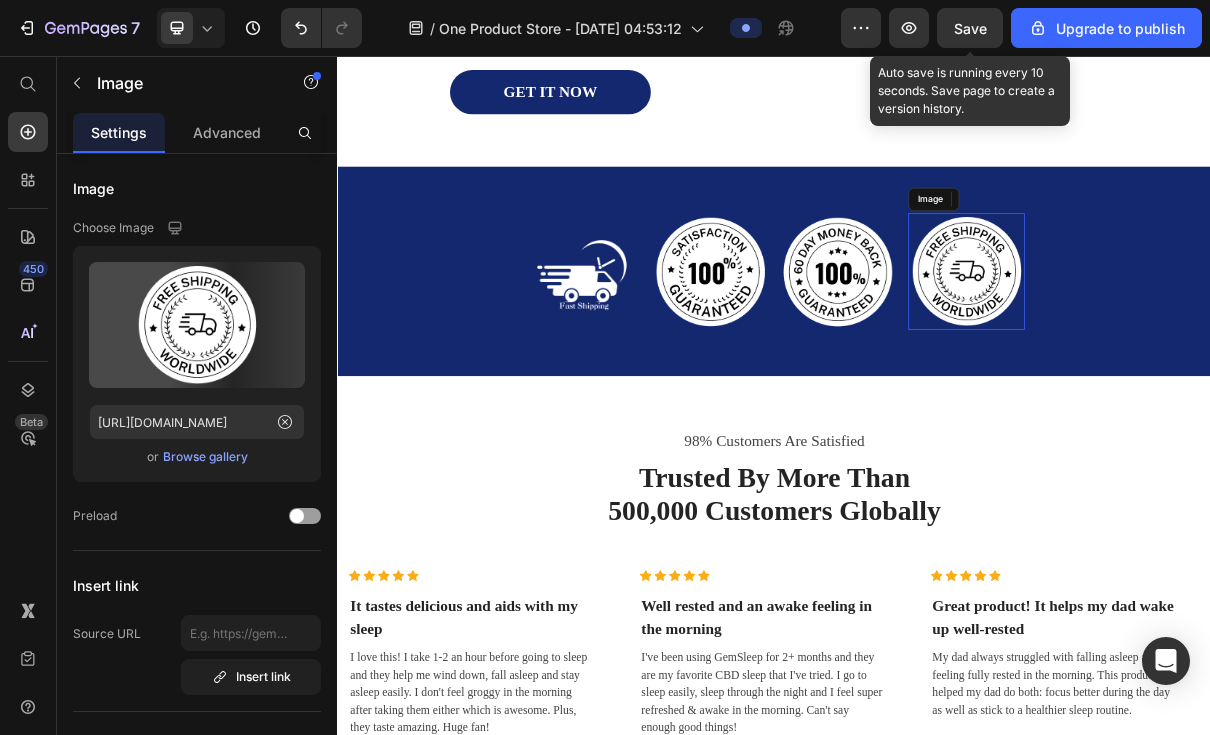 click at bounding box center (1201, 352) 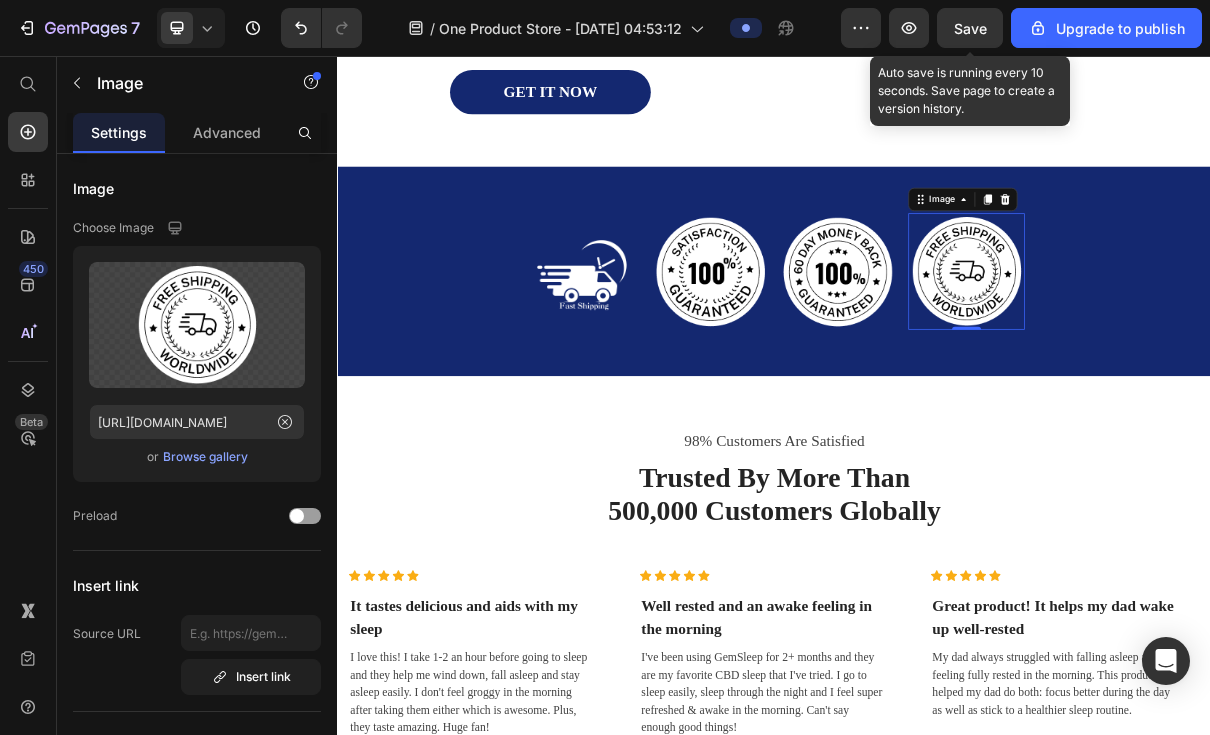 click 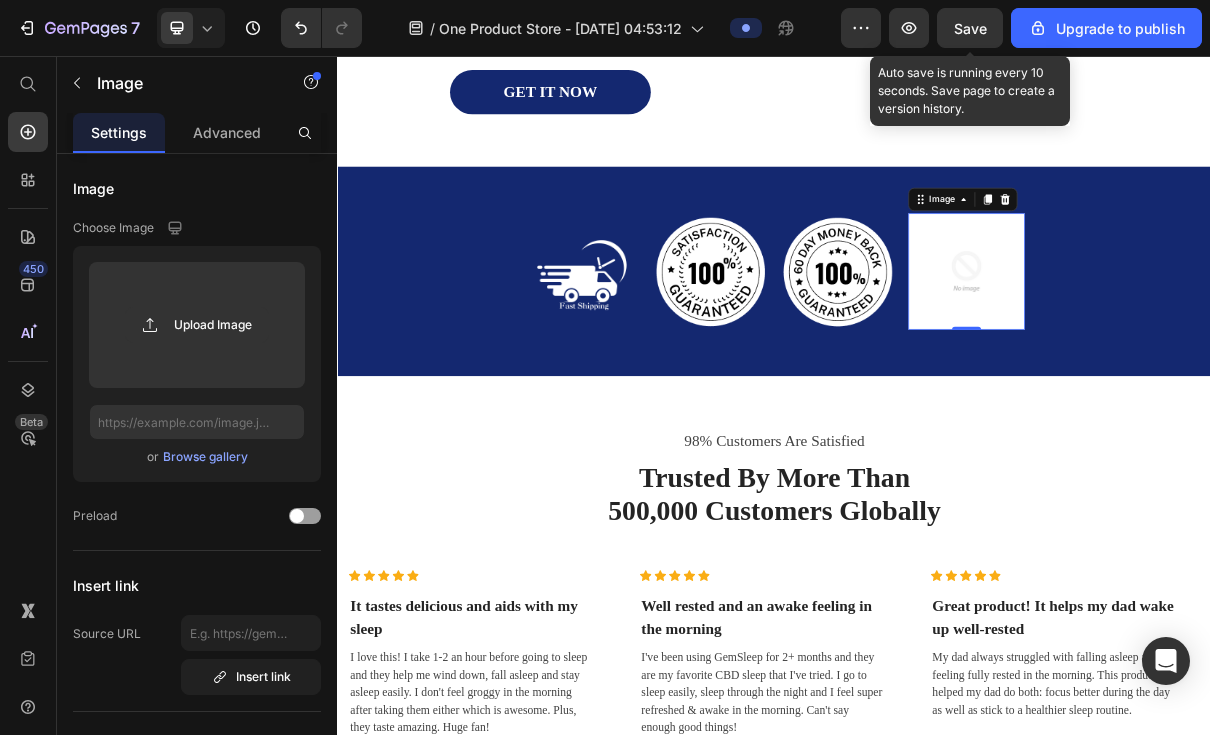 click at bounding box center [197, 325] 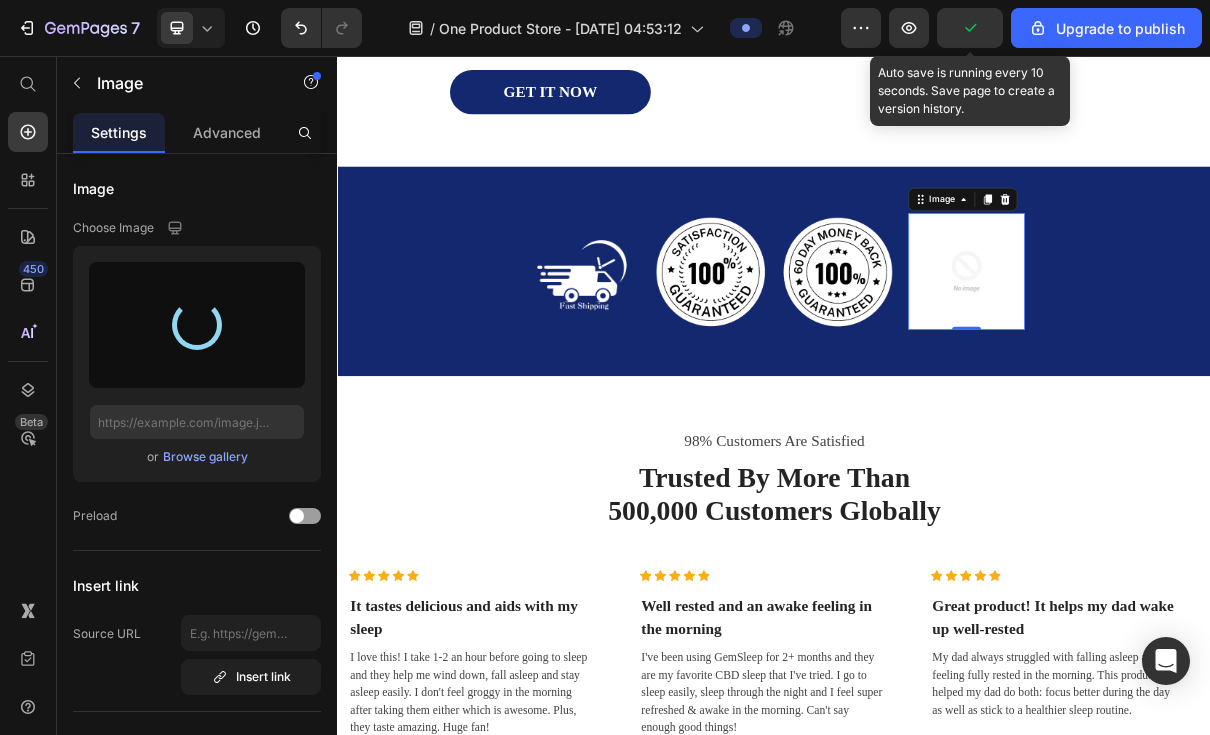 type on "https://cdn.shopify.com/s/files/1/0941/5363/8235/files/gempages_569696852333560704-a77ef153-6567-4c09-a68c-e57fd707a31d.png" 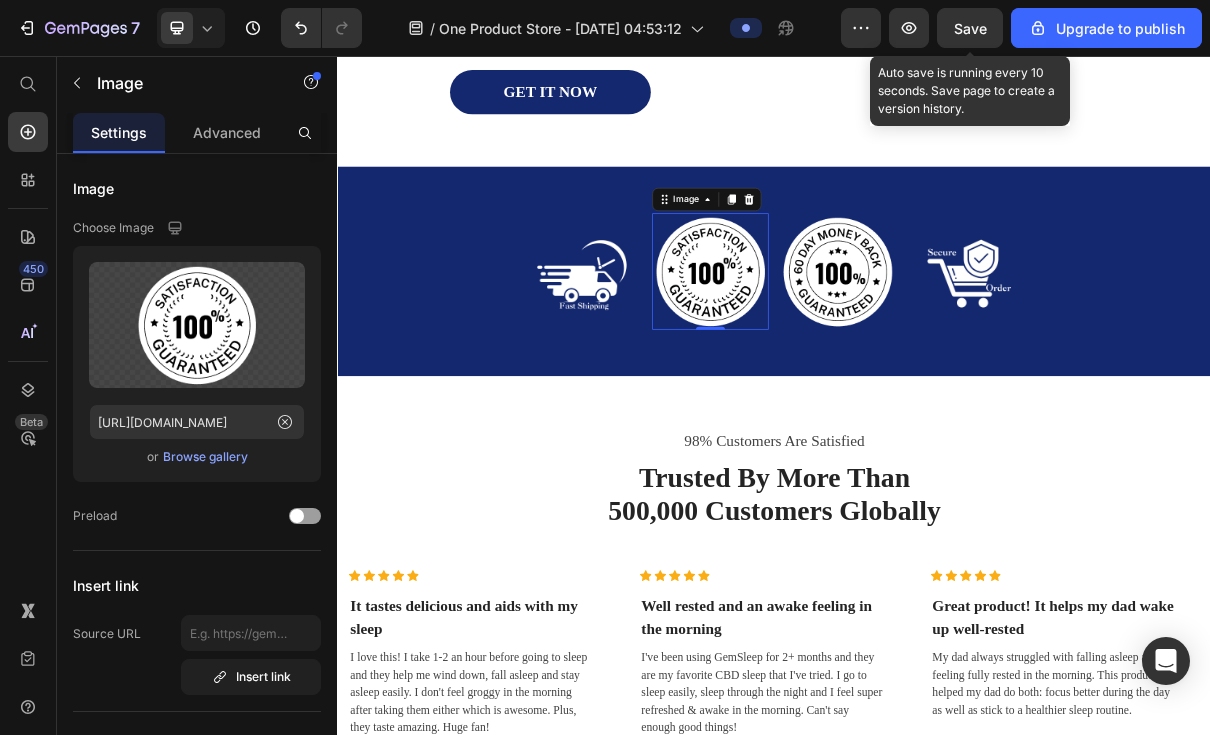 click 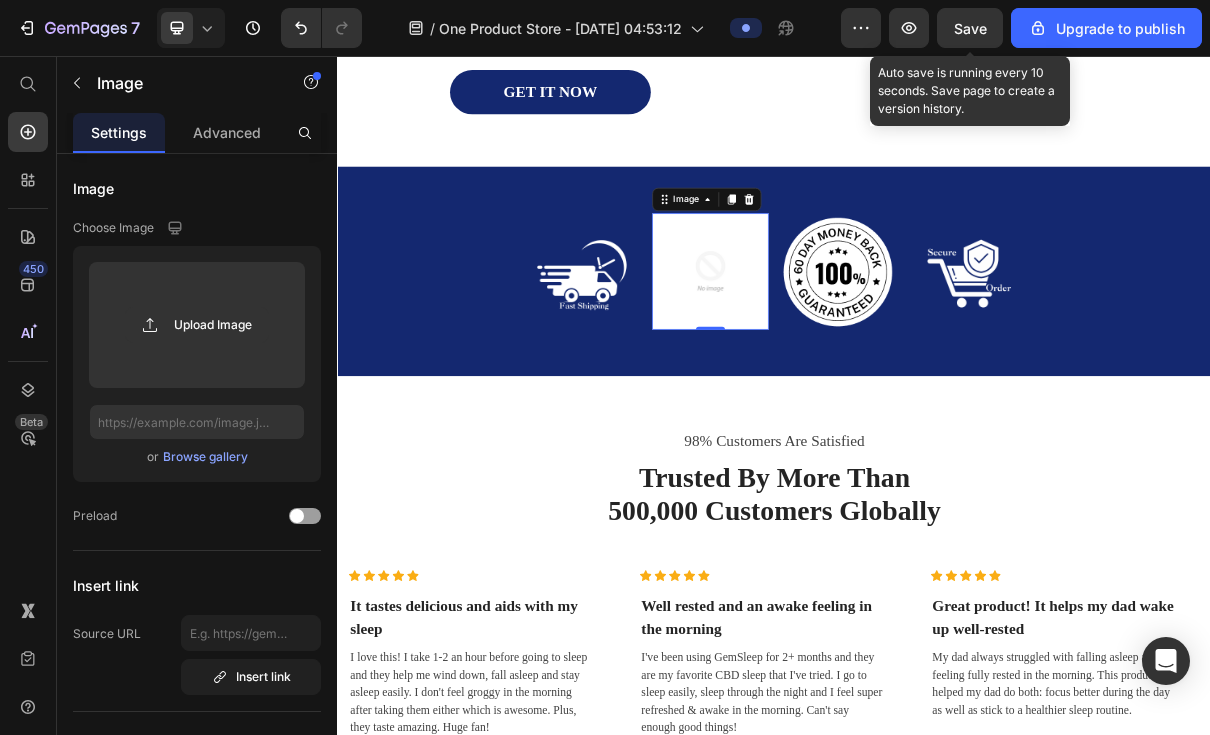 click at bounding box center [197, 325] 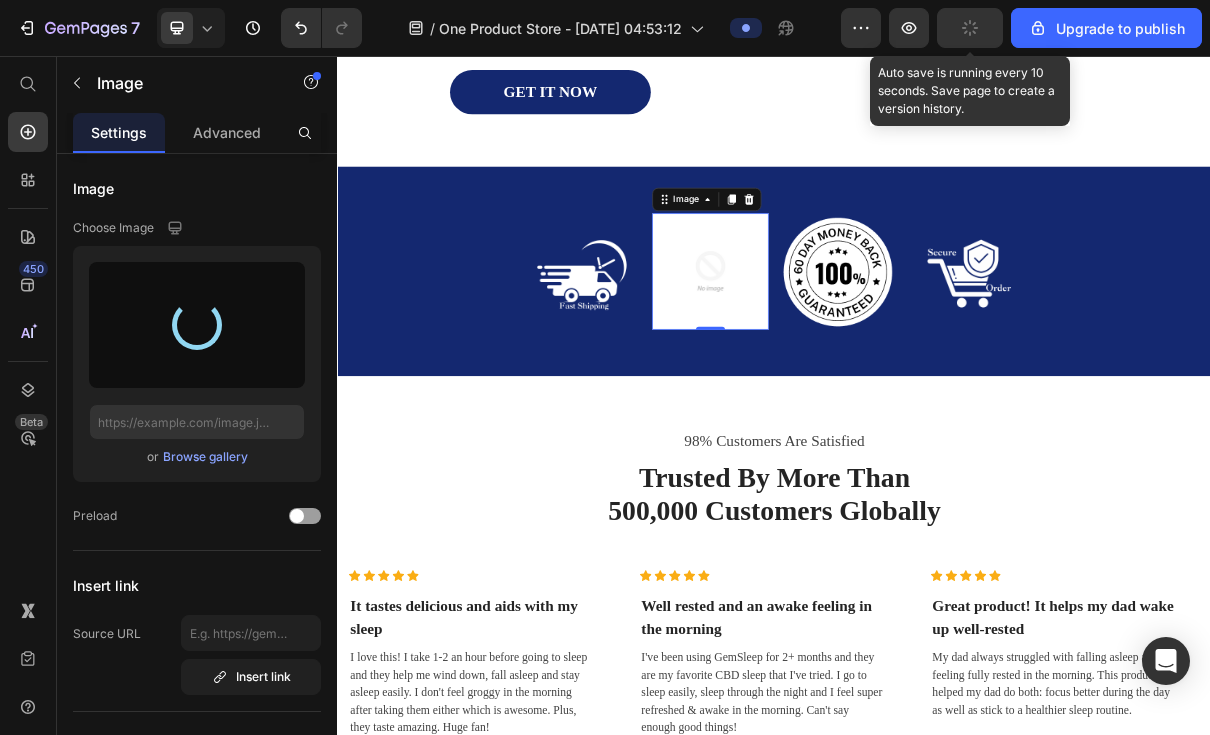 type on "https://cdn.shopify.com/s/files/1/0941/5363/8235/files/gempages_569696852333560704-9148d4d7-ef29-4f6c-80bd-b0363334b6bf.png" 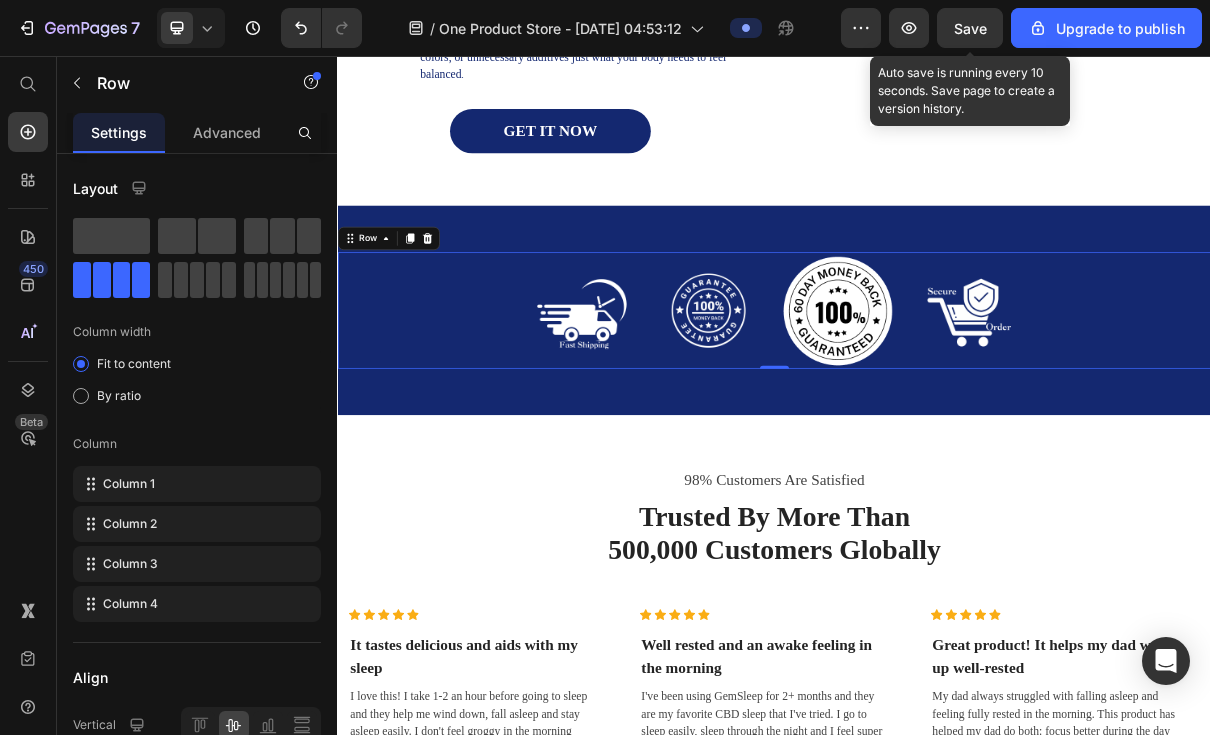 scroll, scrollTop: 2632, scrollLeft: 0, axis: vertical 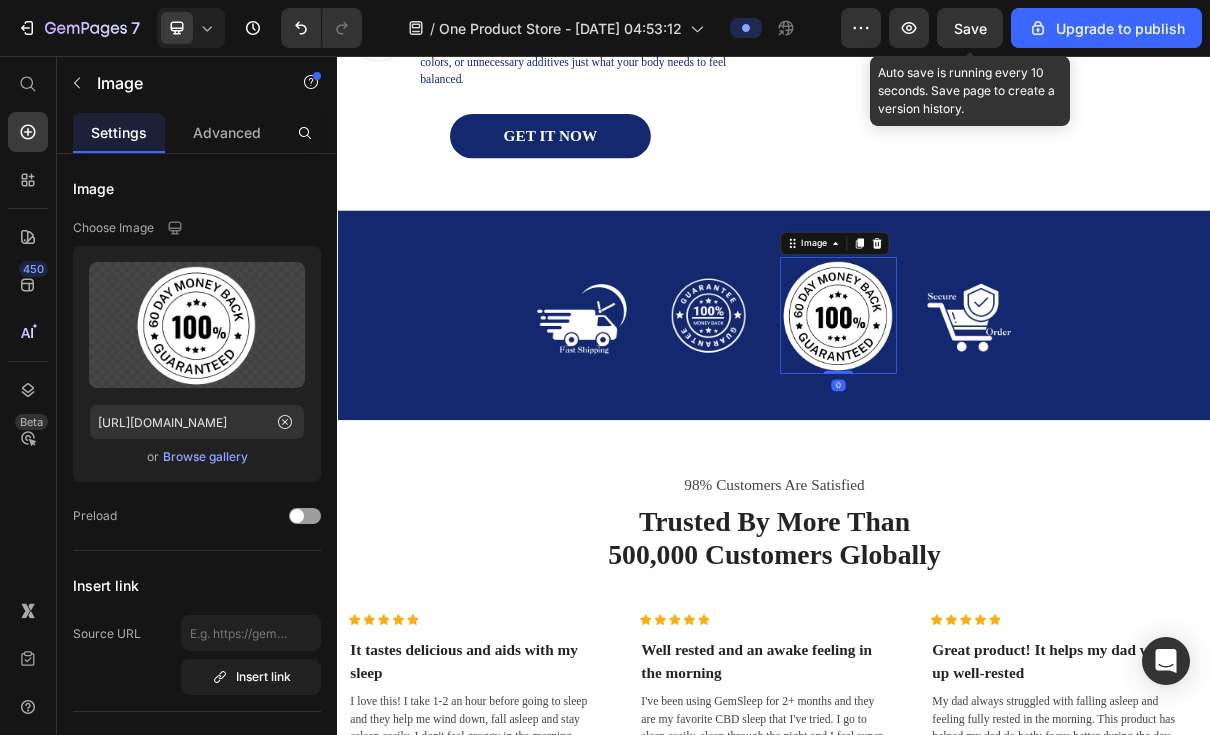 click 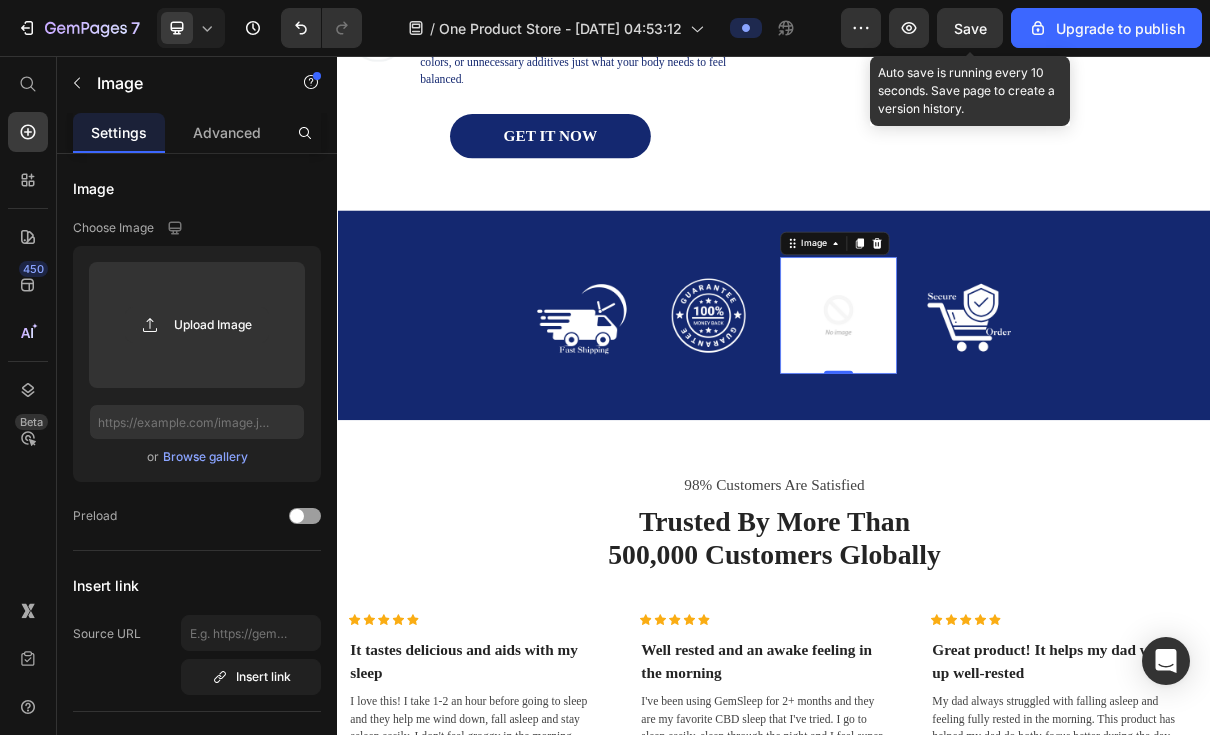 click 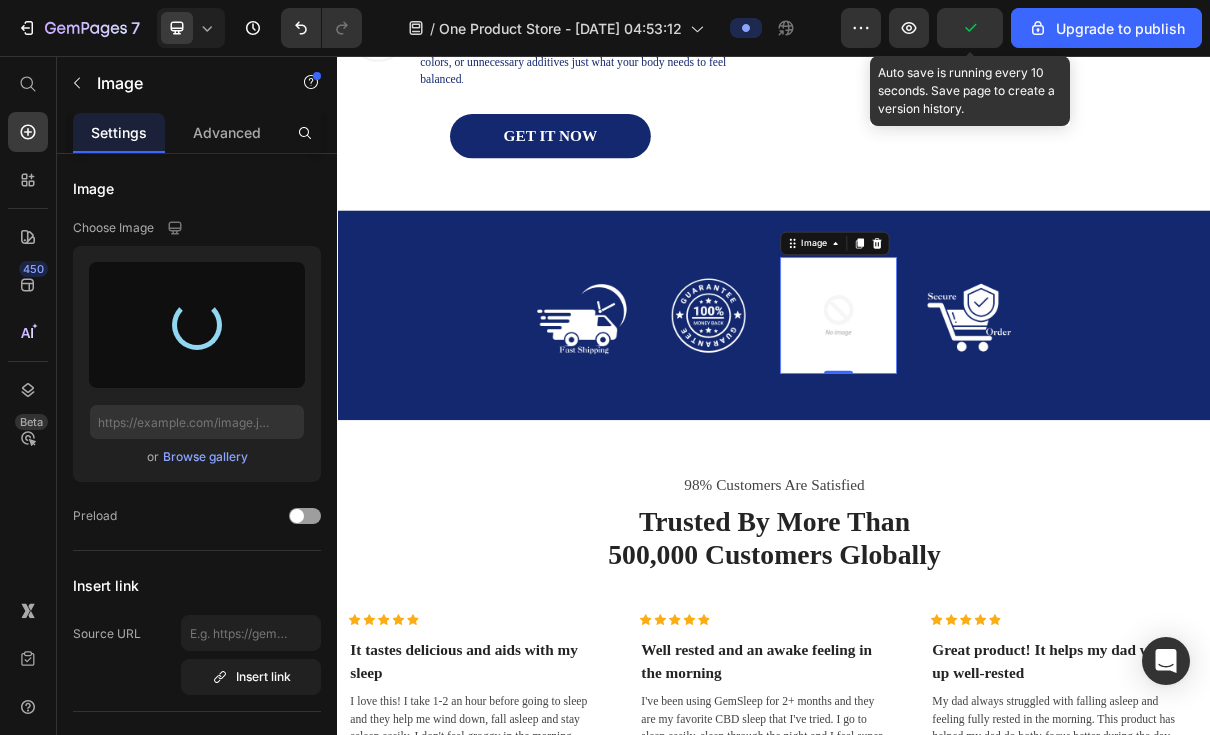 type on "https://cdn.shopify.com/s/files/1/0941/5363/8235/files/gempages_569696852333560704-c6cba855-54d7-44bd-ab24-5ae1158d7996.png" 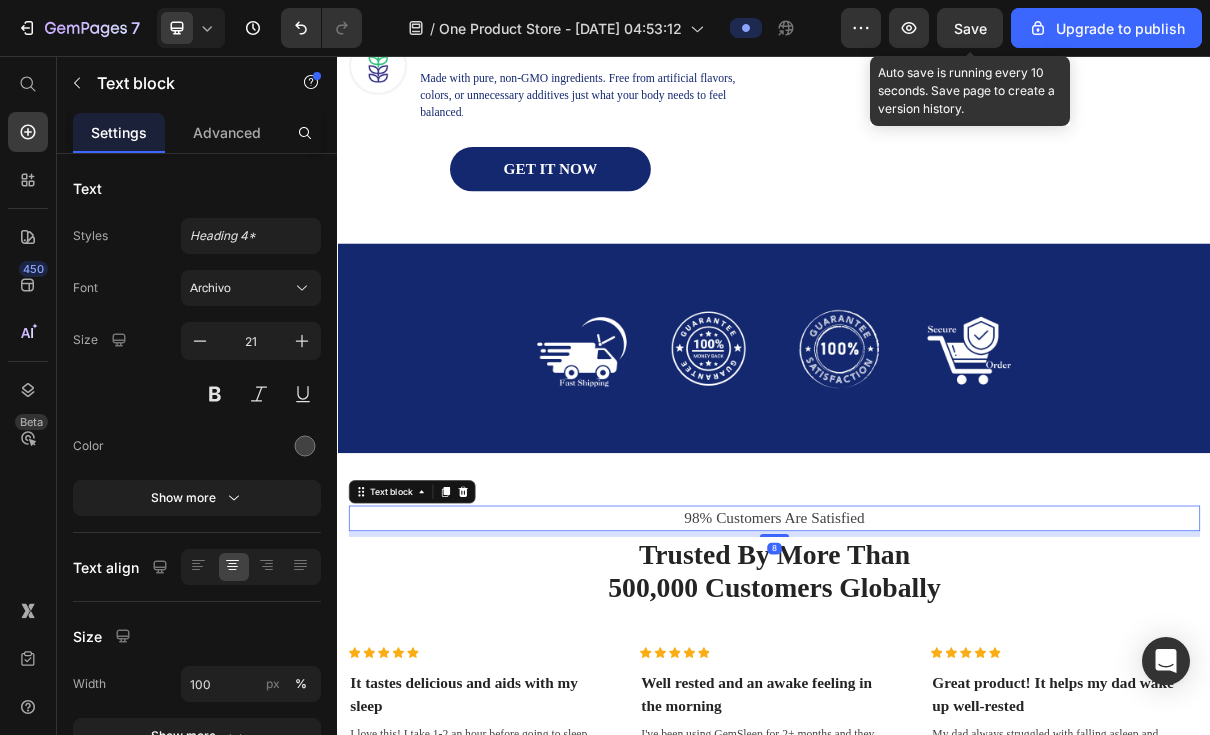 scroll, scrollTop: 2572, scrollLeft: 0, axis: vertical 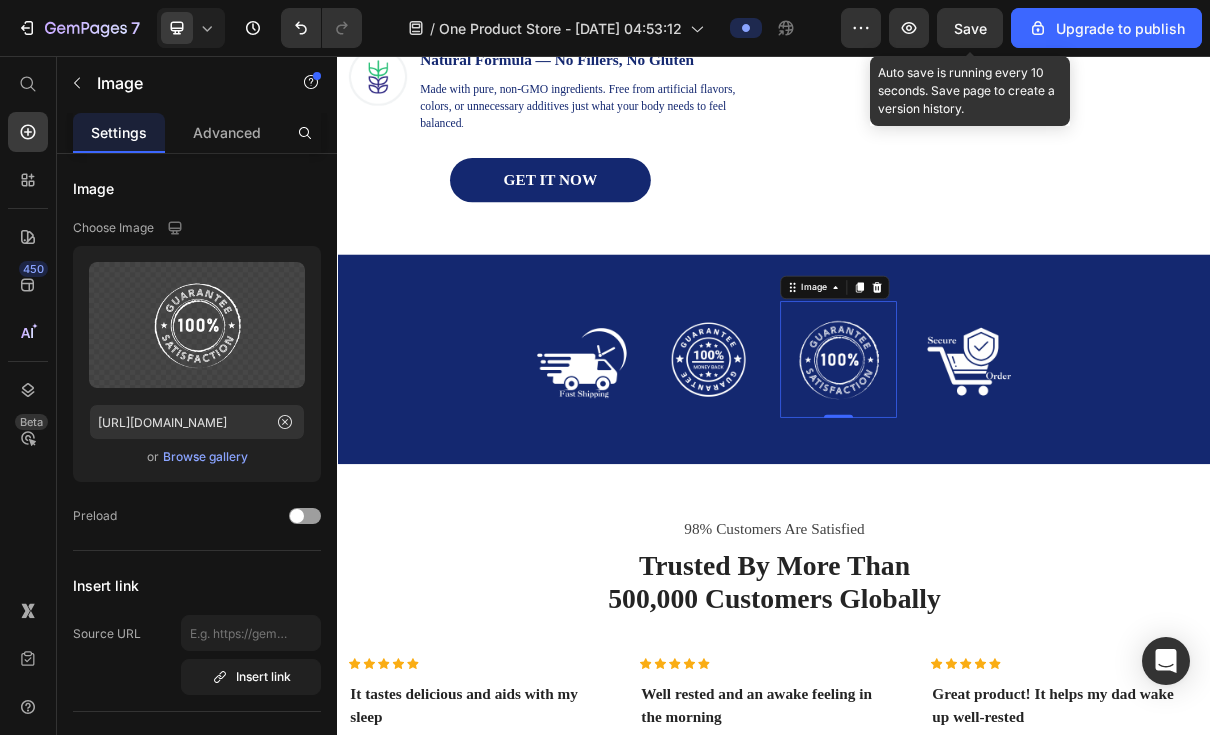 click 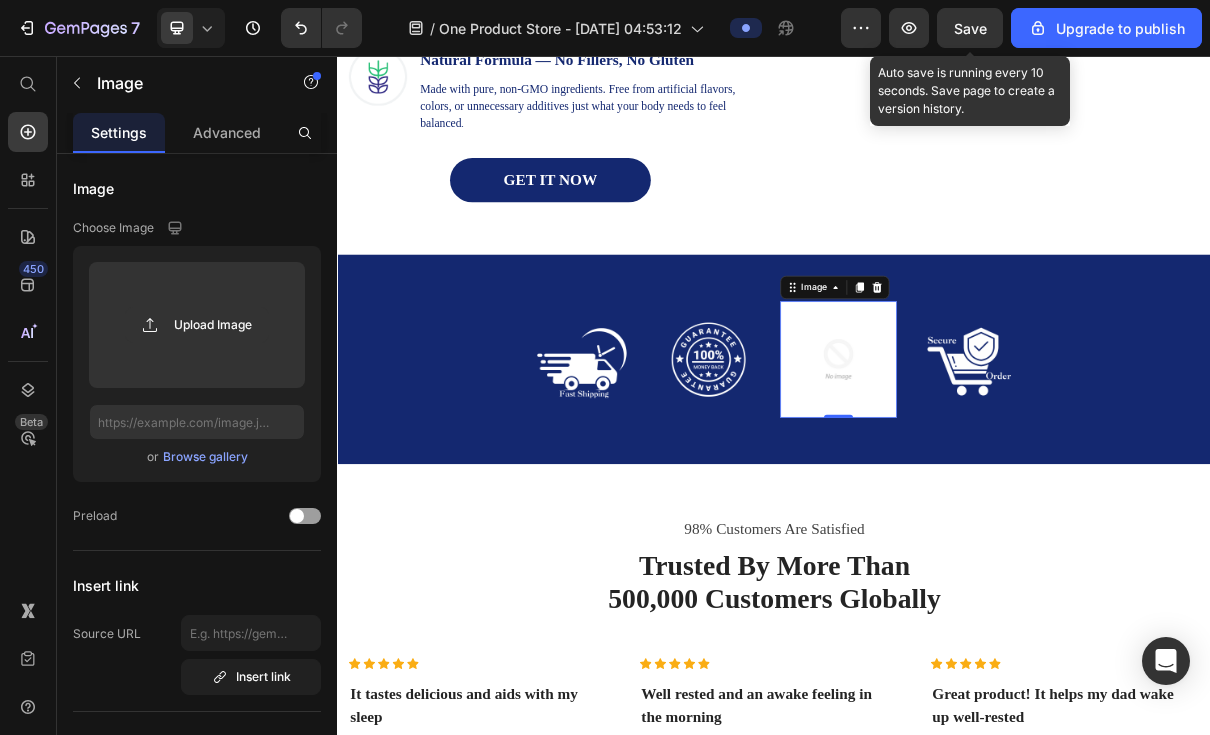 click 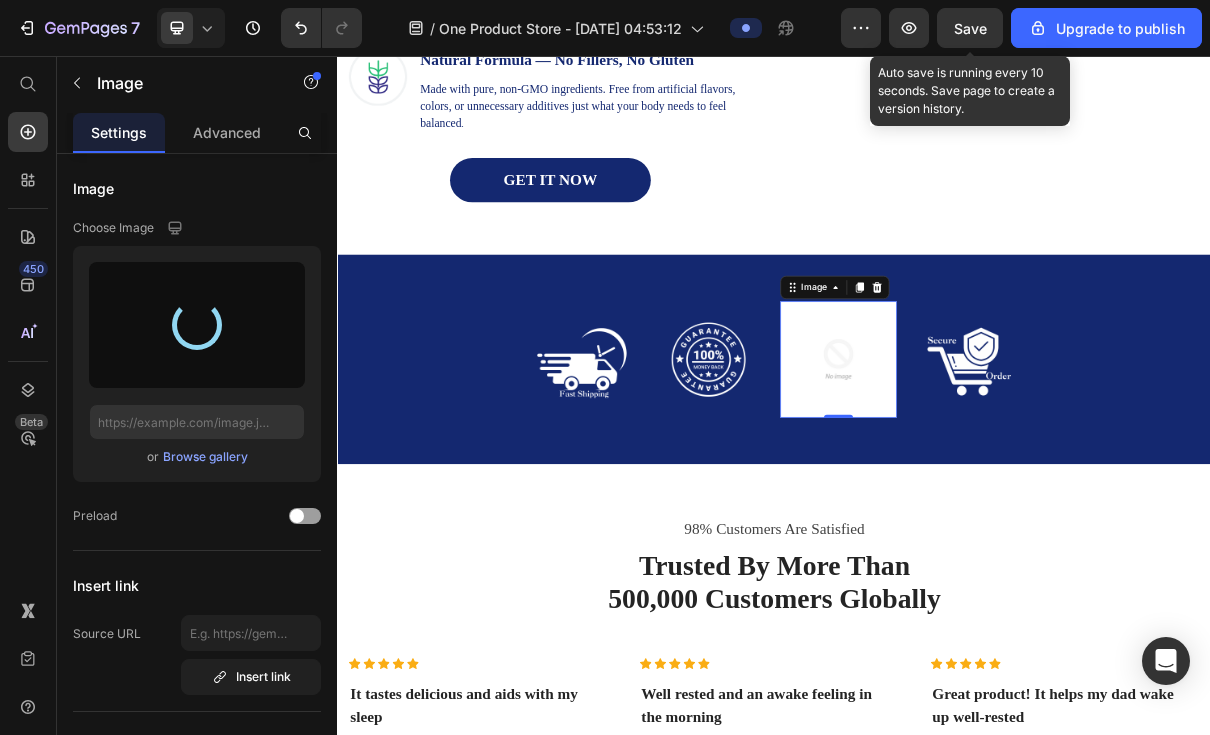 type on "https://cdn.shopify.com/s/files/1/0941/5363/8235/files/gempages_569696852333560704-787a60e1-1668-4b56-9829-ce795bd424fb.png" 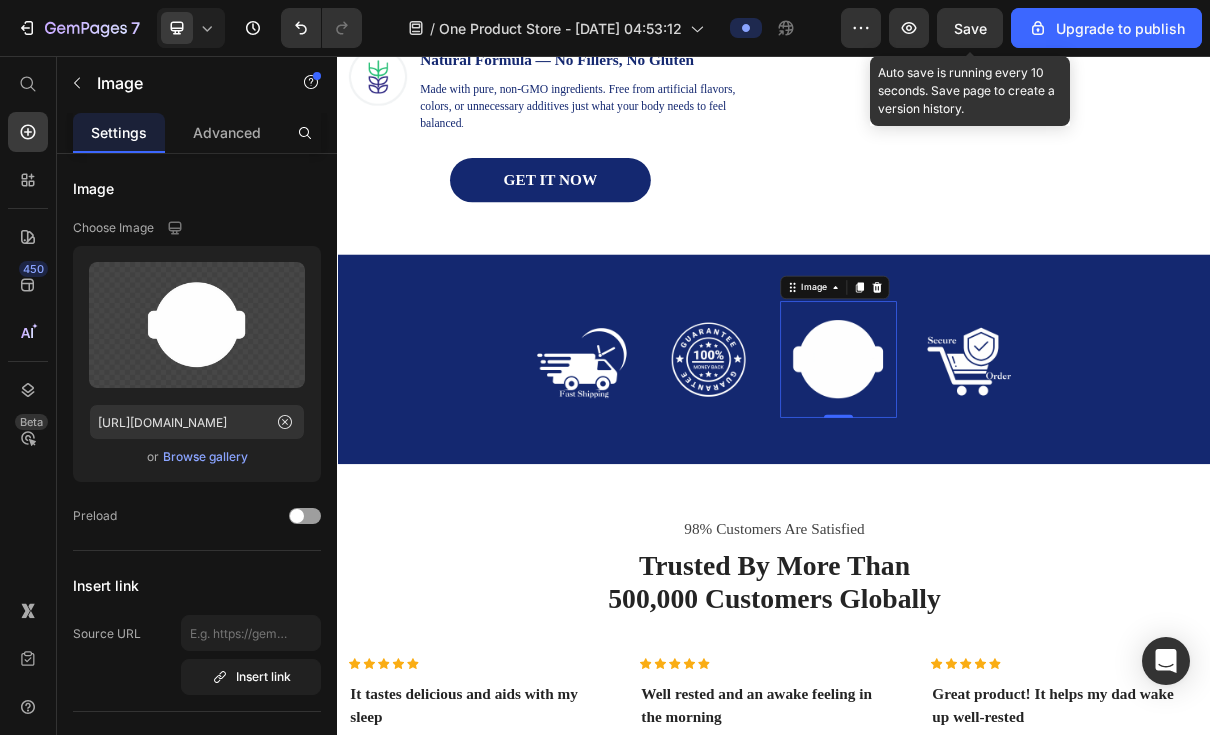 click 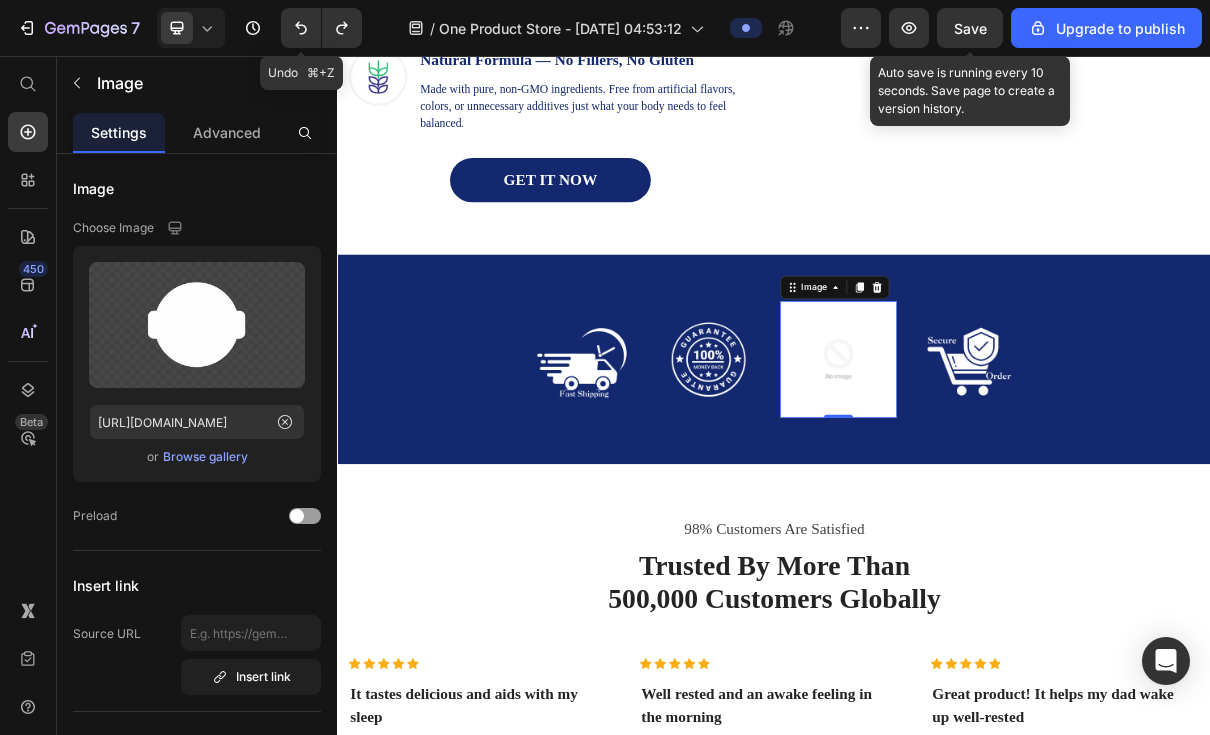 click 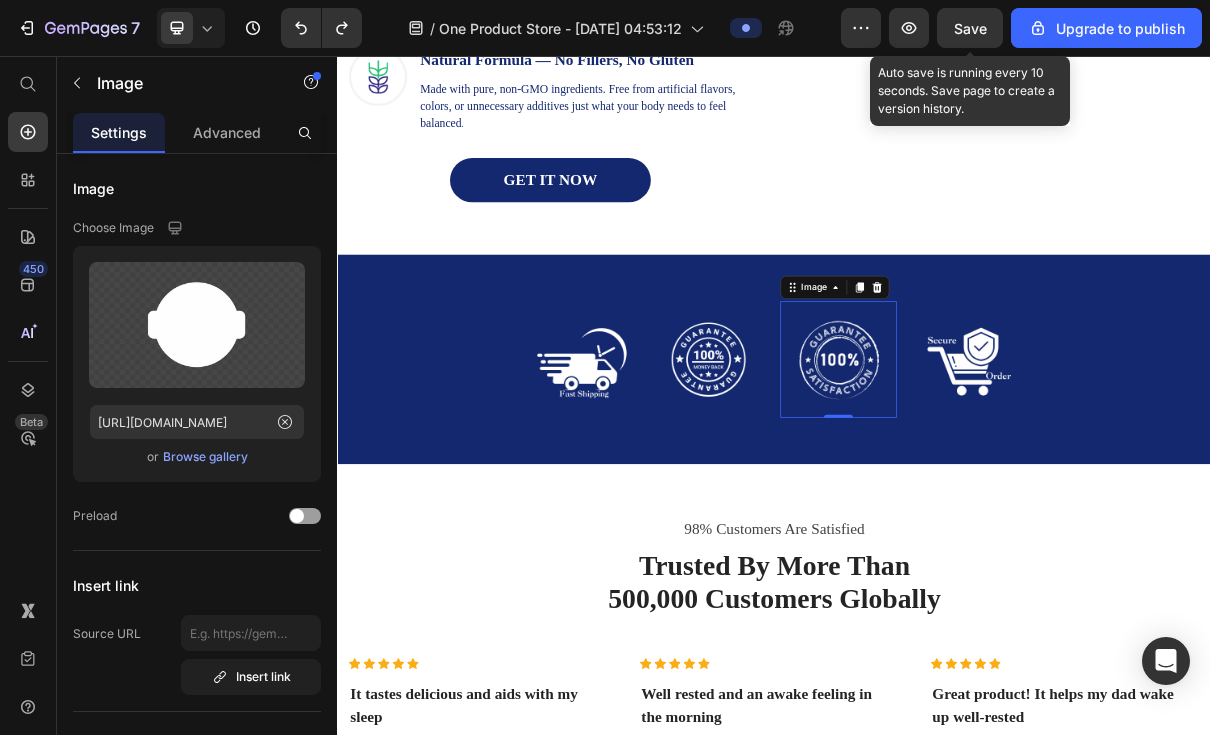 click 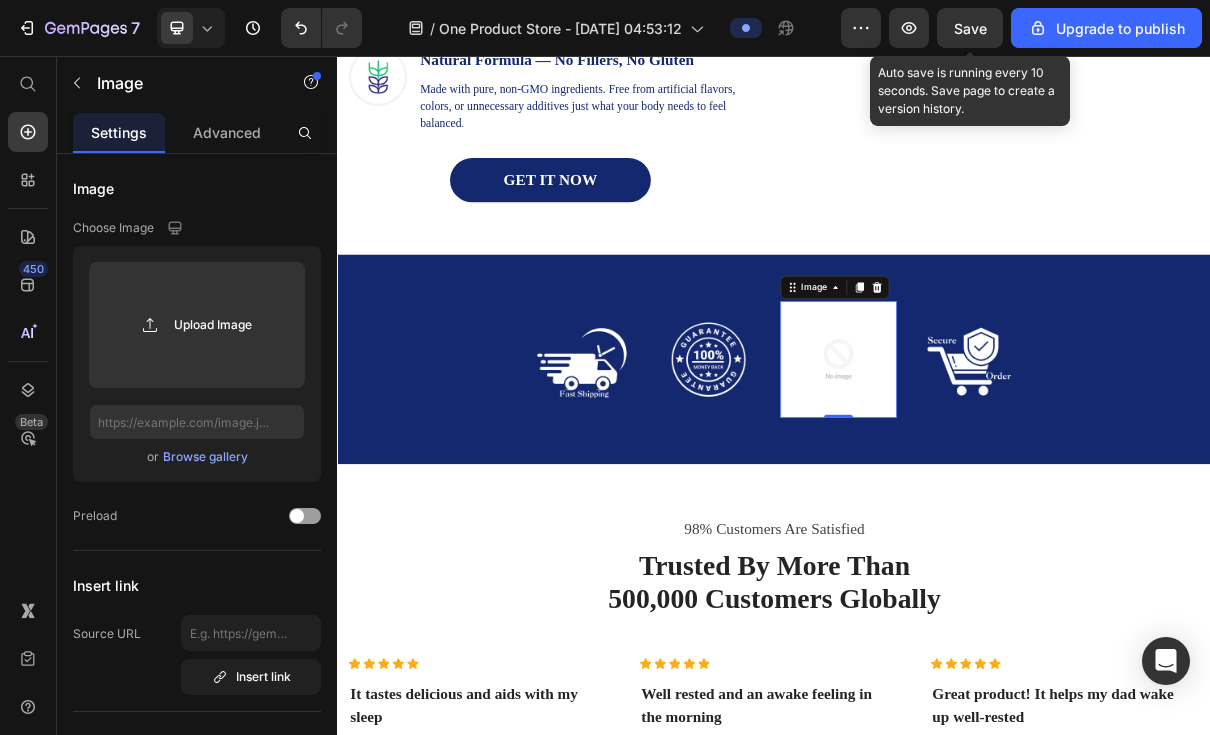 click 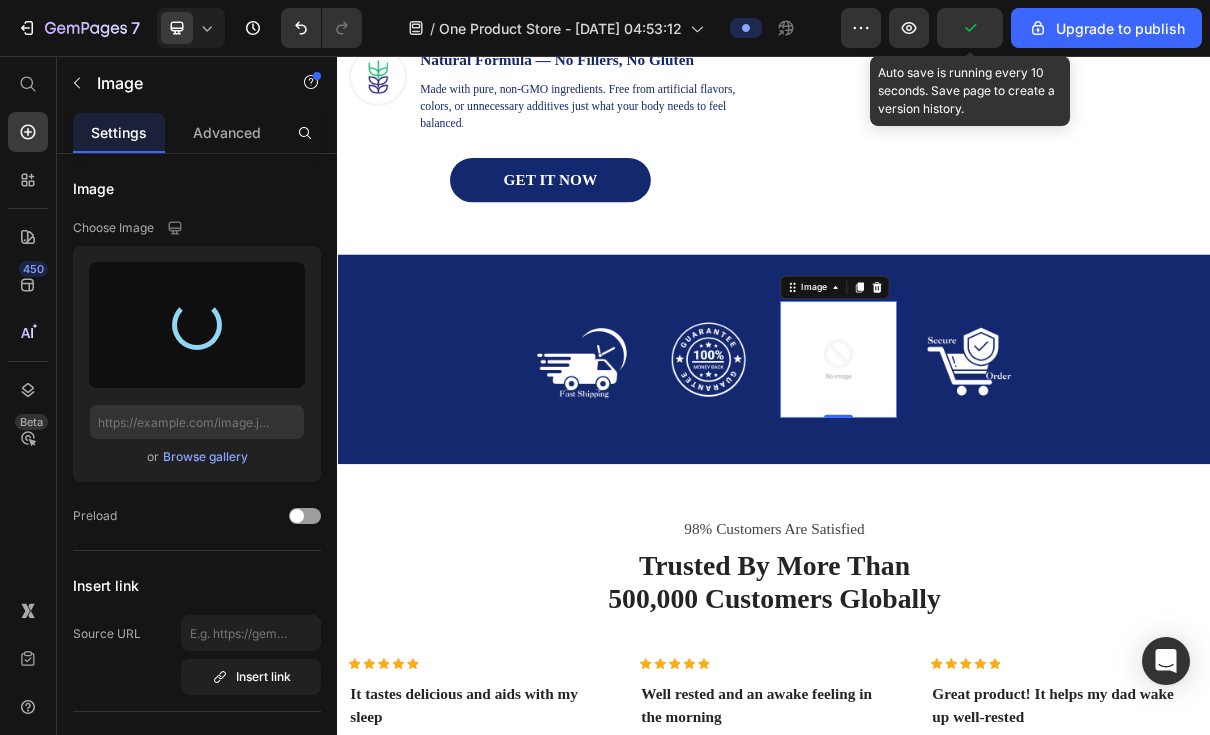 type on "https://cdn.shopify.com/s/files/1/0941/5363/8235/files/gempages_569696852333560704-55a01e20-87c8-40f8-9b33-c629e6a3ce36.png" 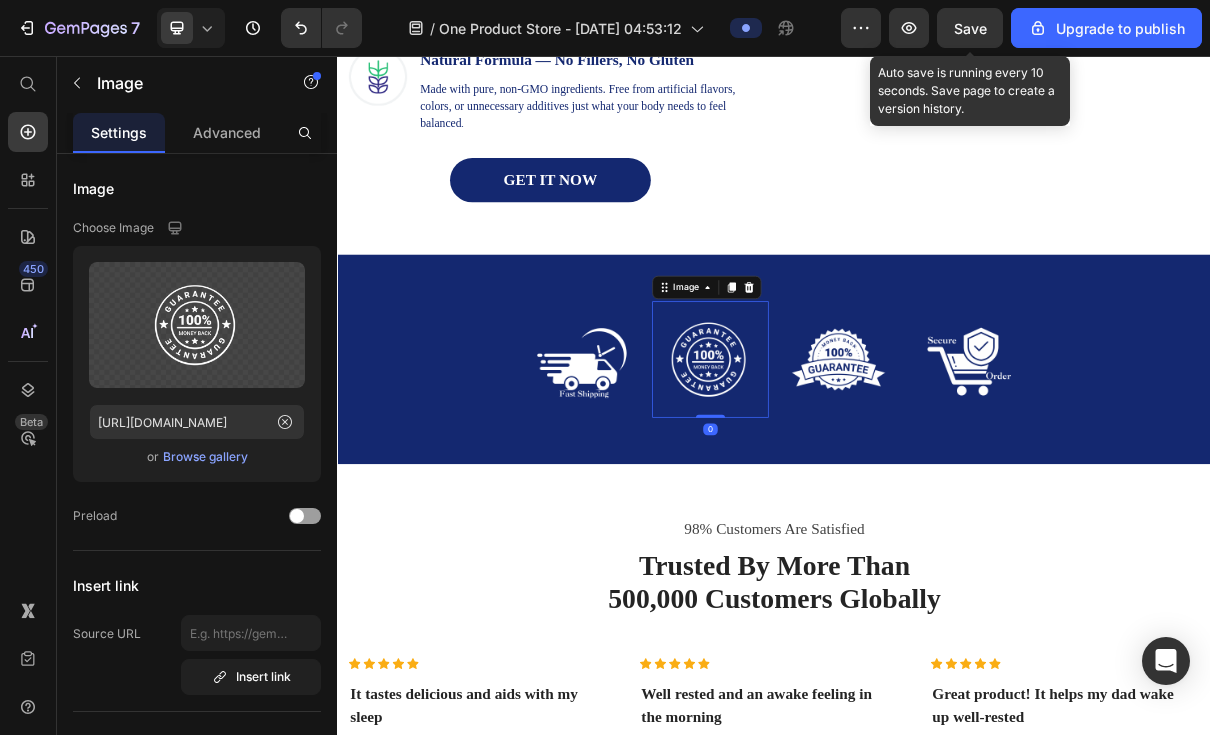 click at bounding box center (849, 473) 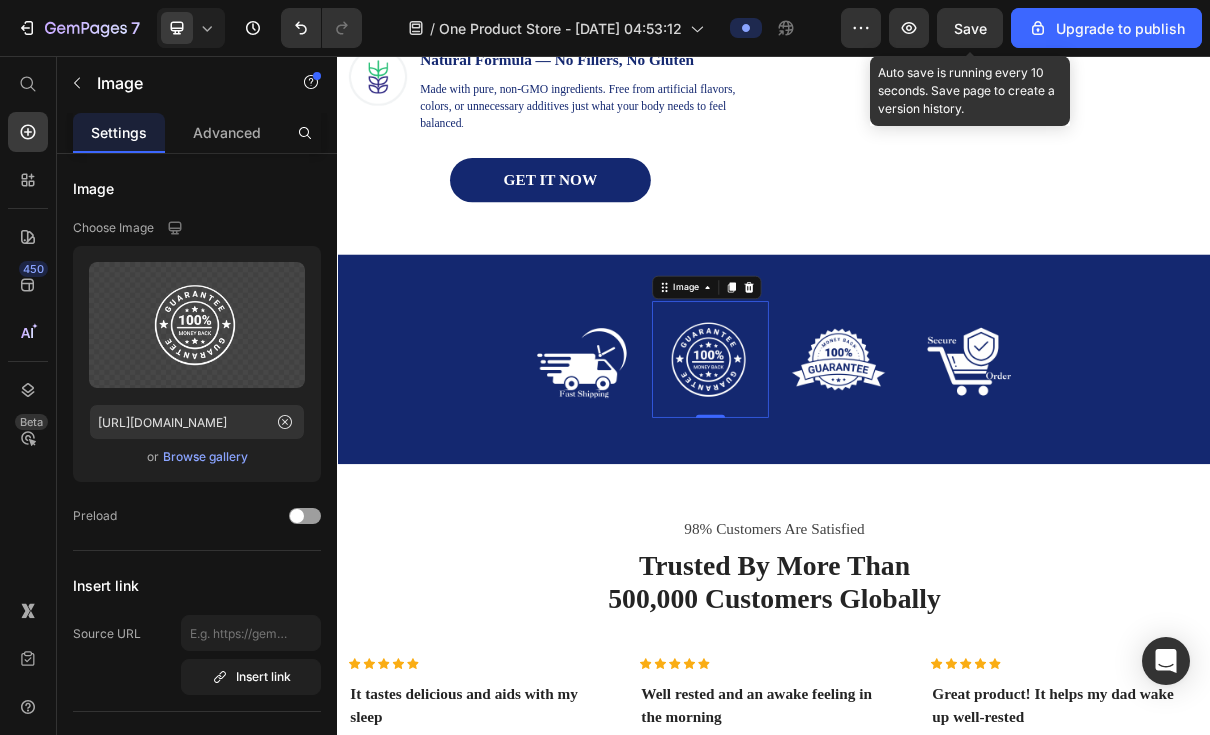 click 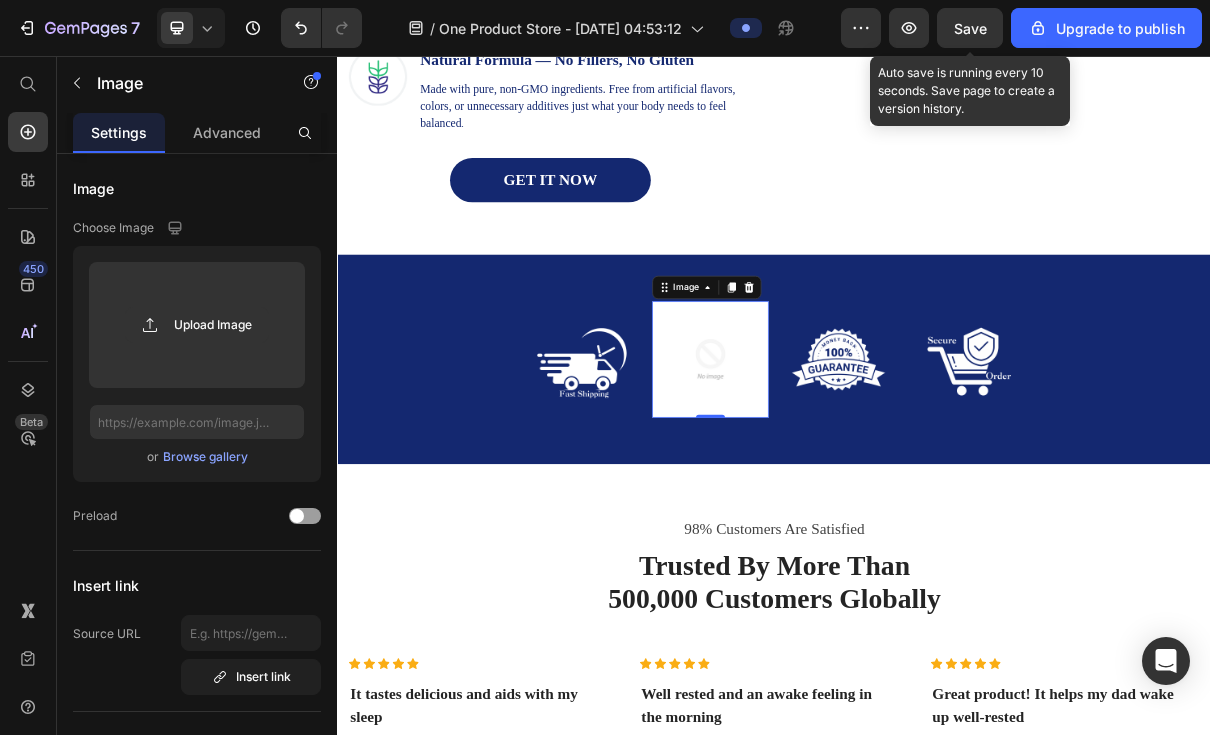 click 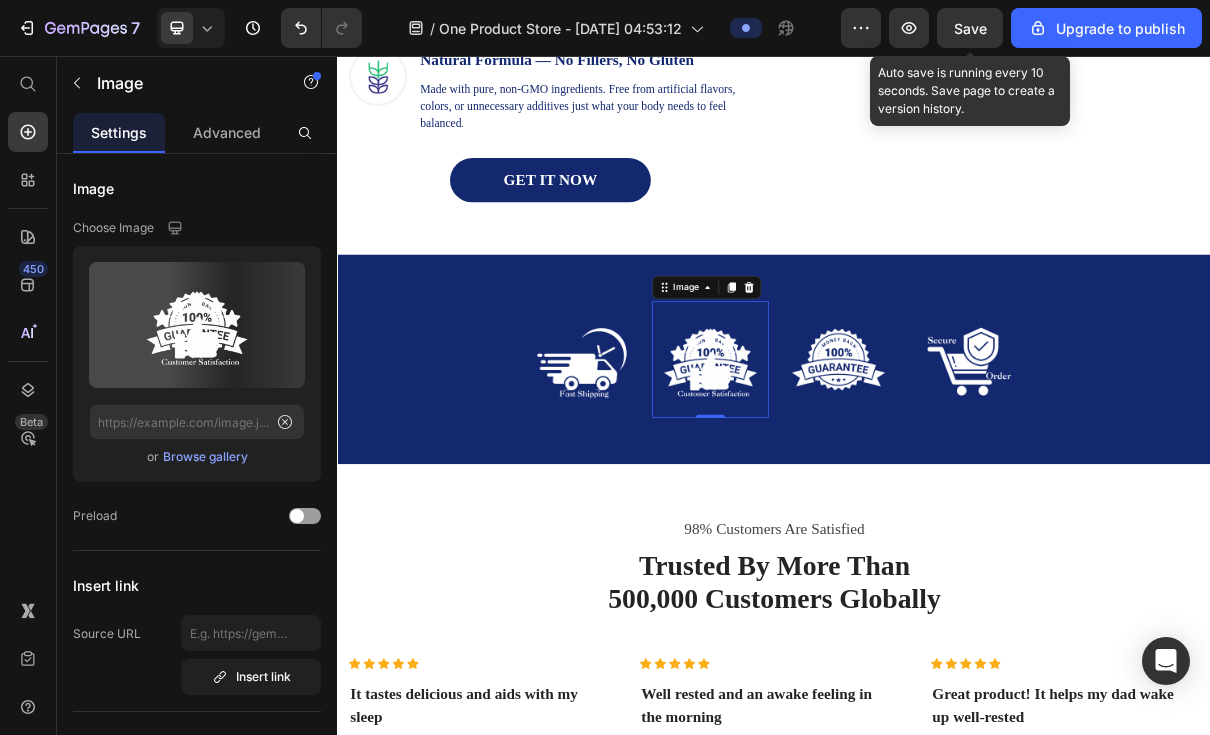 type on "https://cdn.shopify.com/s/files/1/0941/5363/8235/files/gempages_569696852333560704-ce333eed-a82c-4f39-b460-ac0884baa921.png" 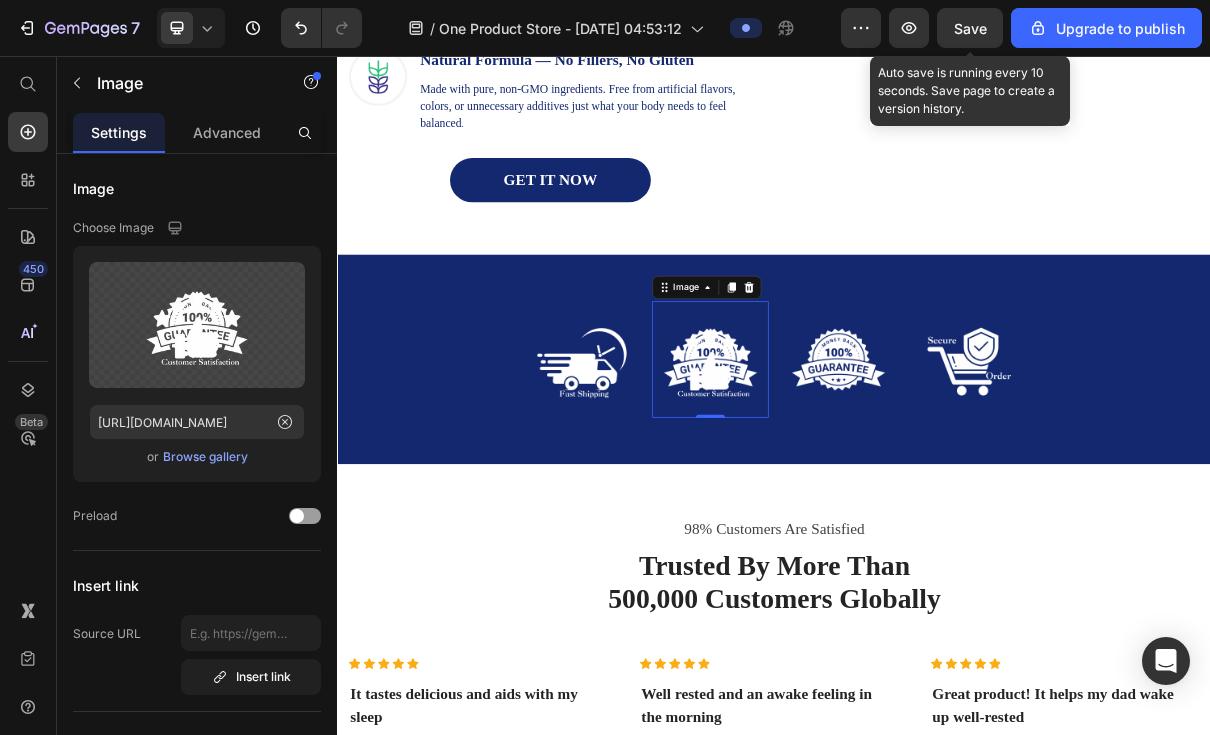 click 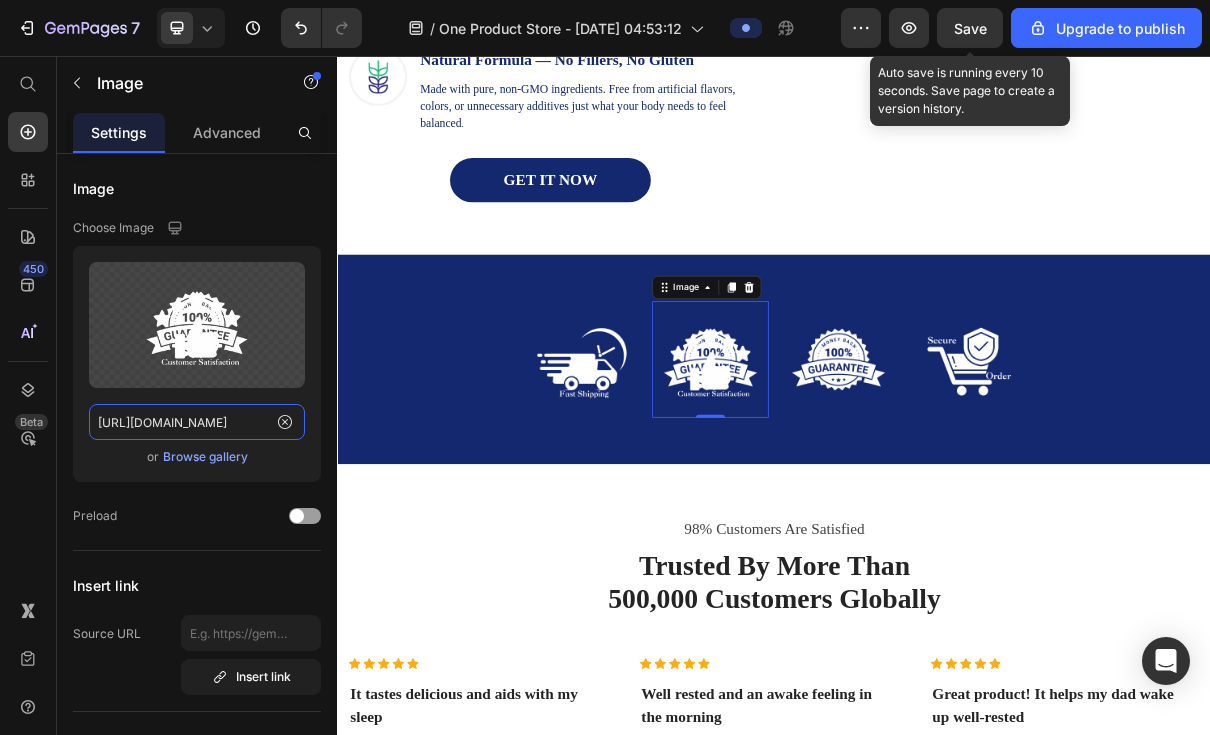 type 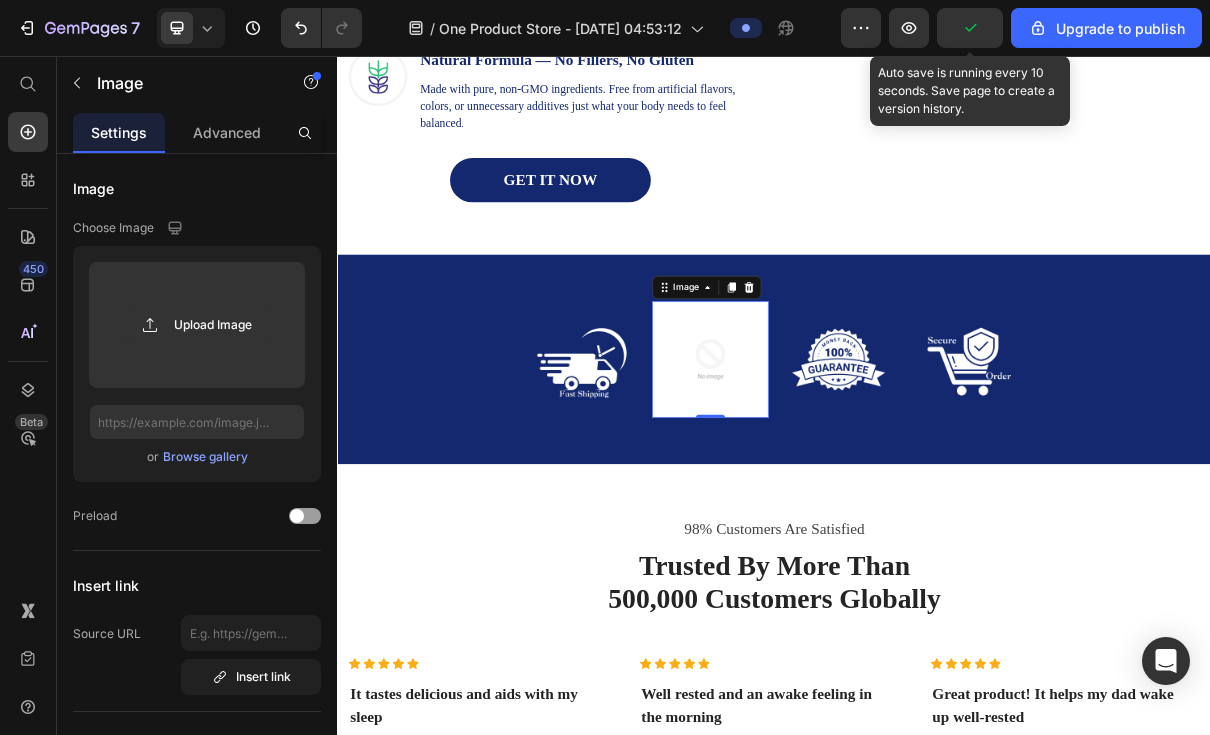 click 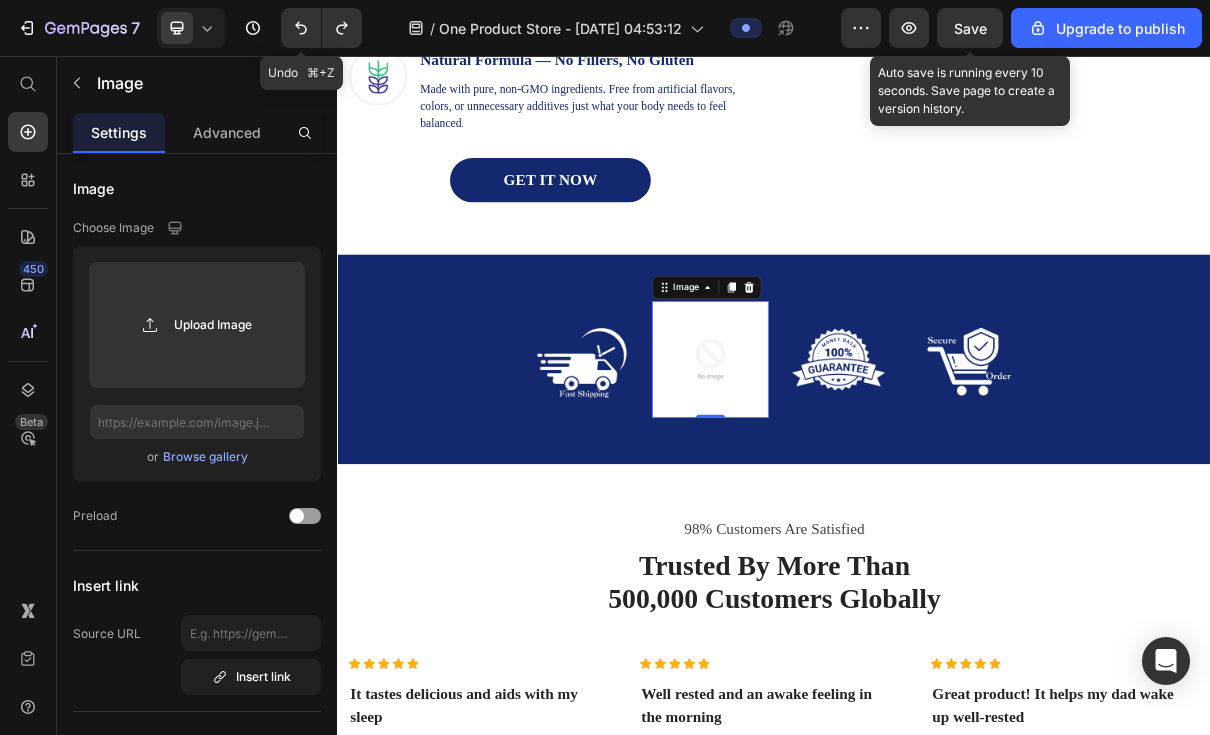 click 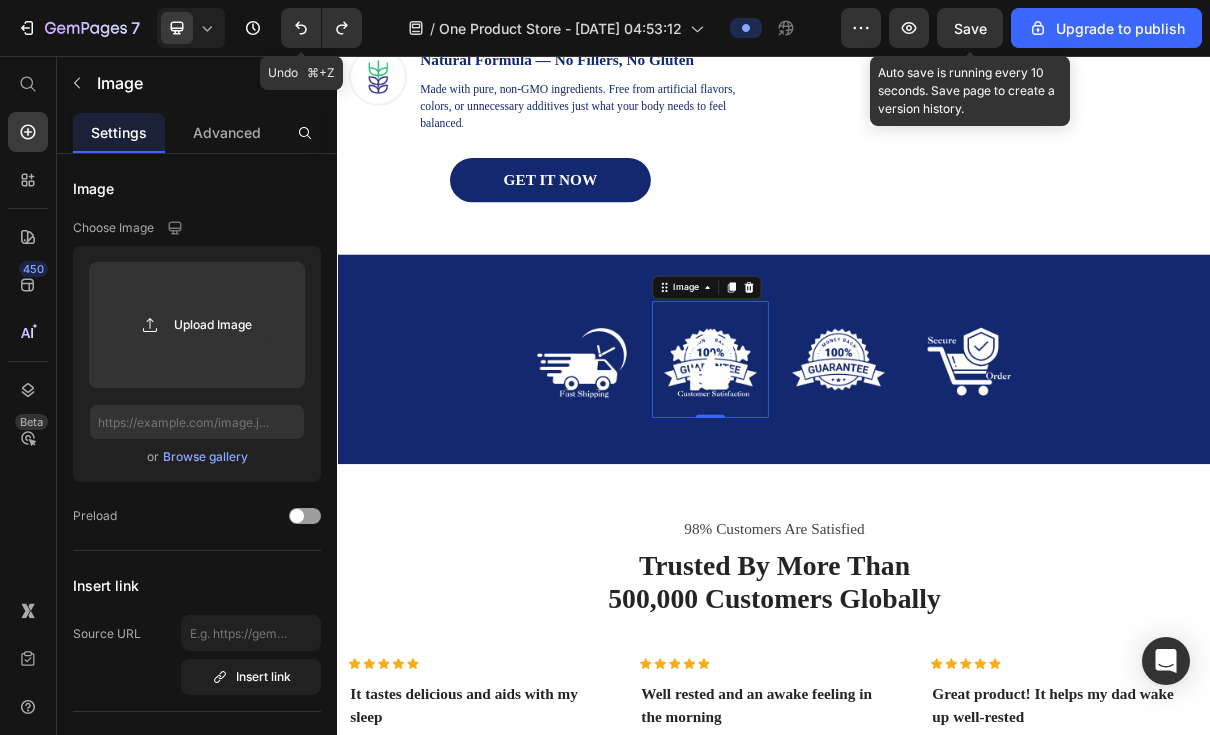 click 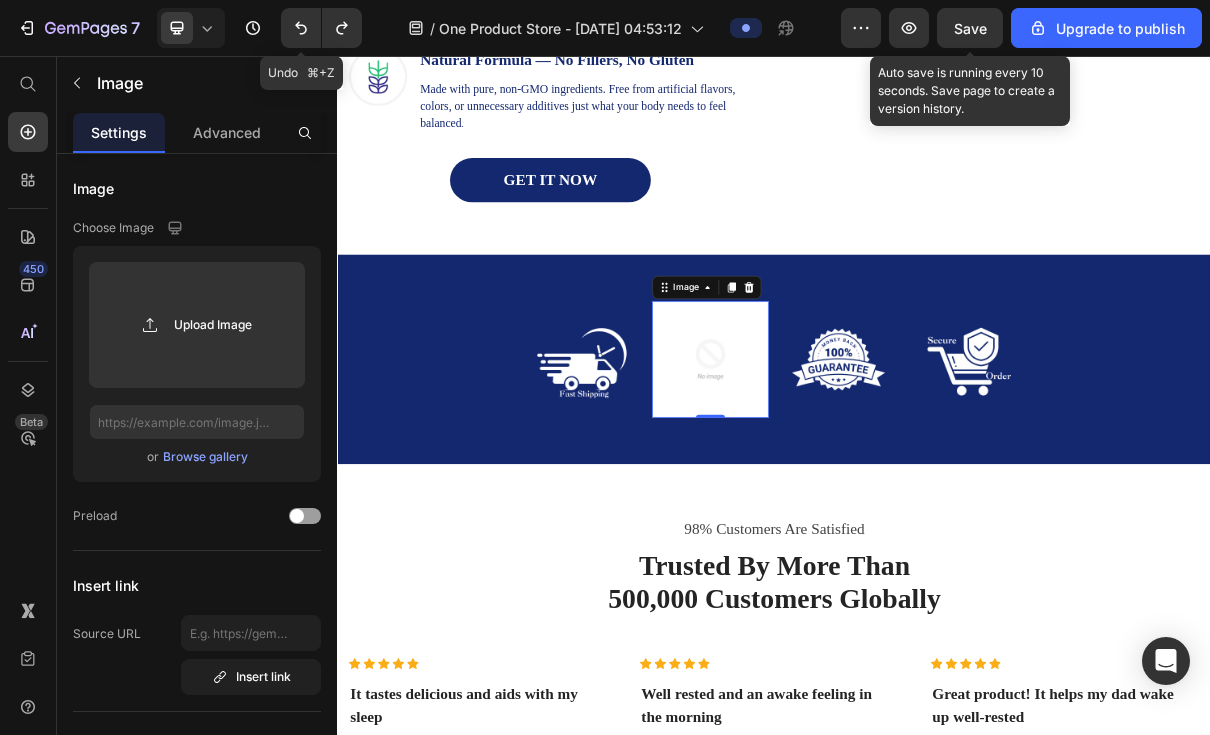 click 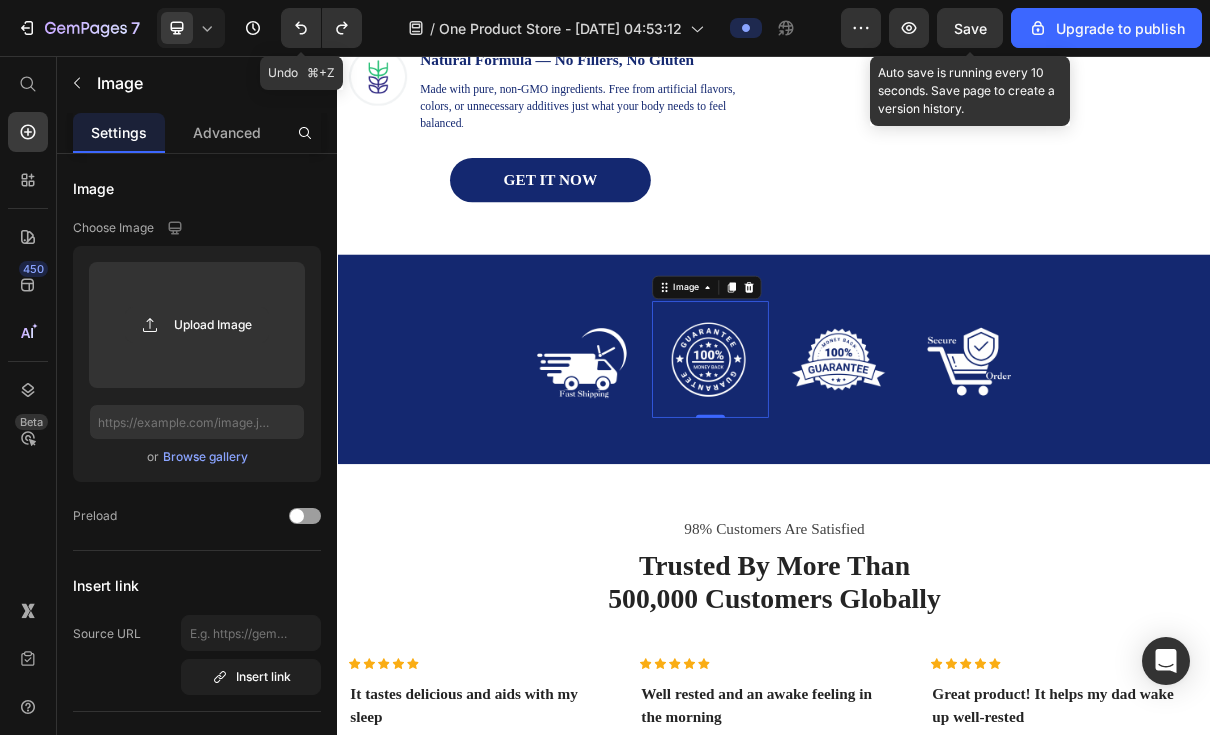 click 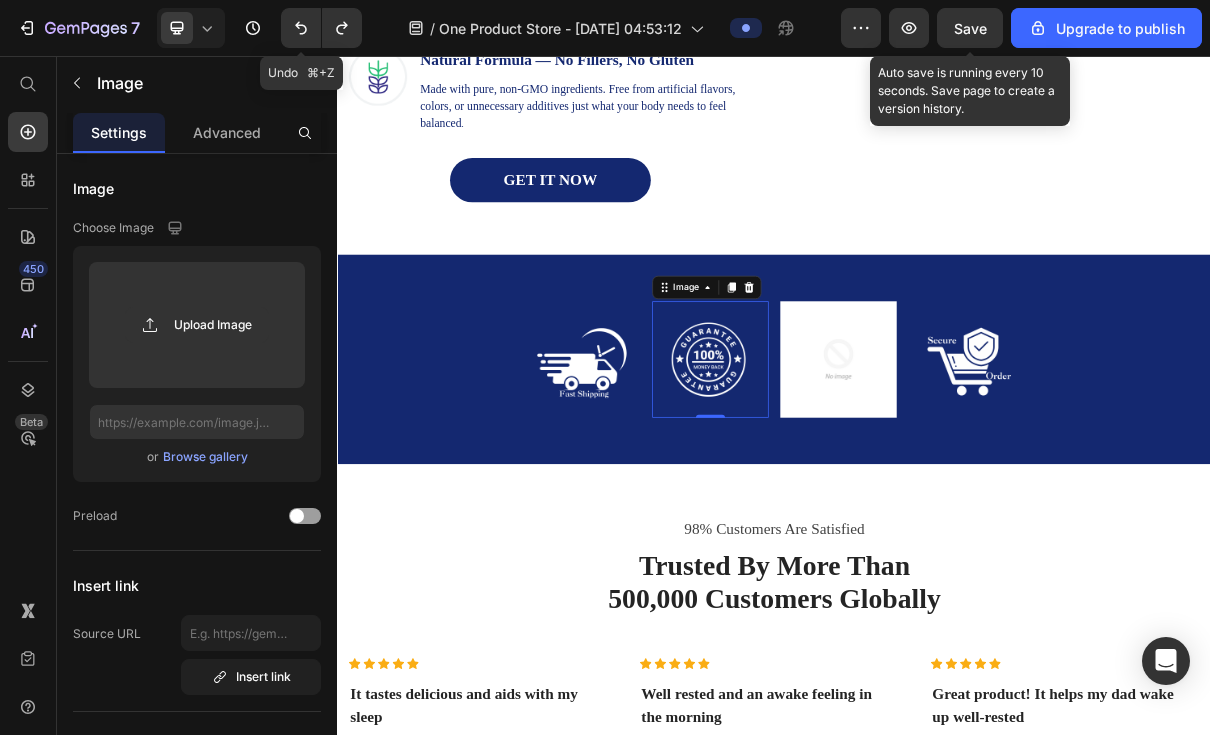 click 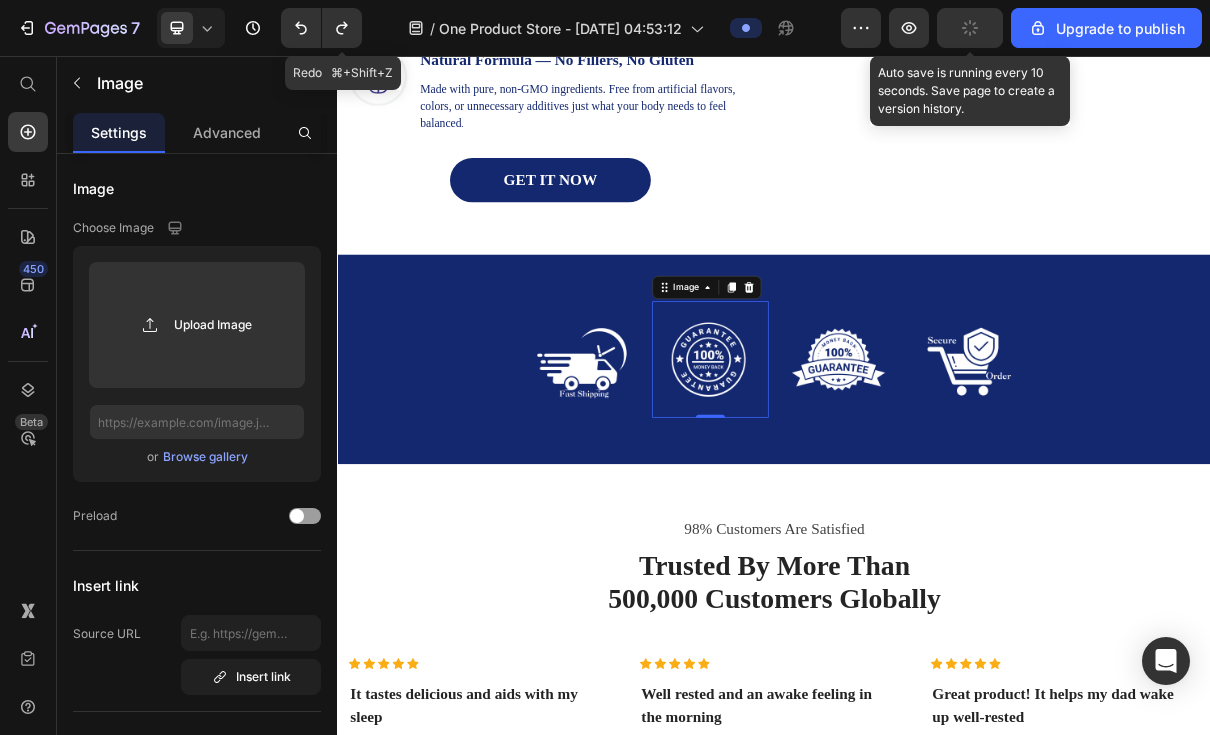 click at bounding box center (849, 473) 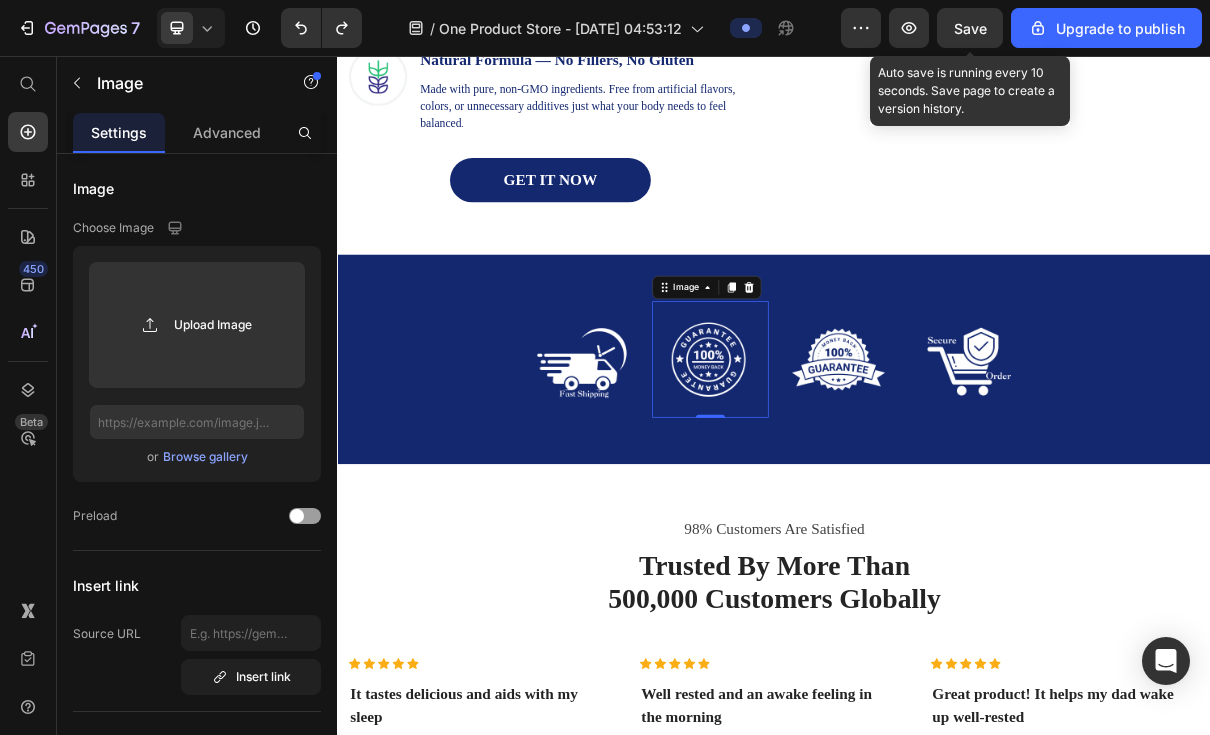 click 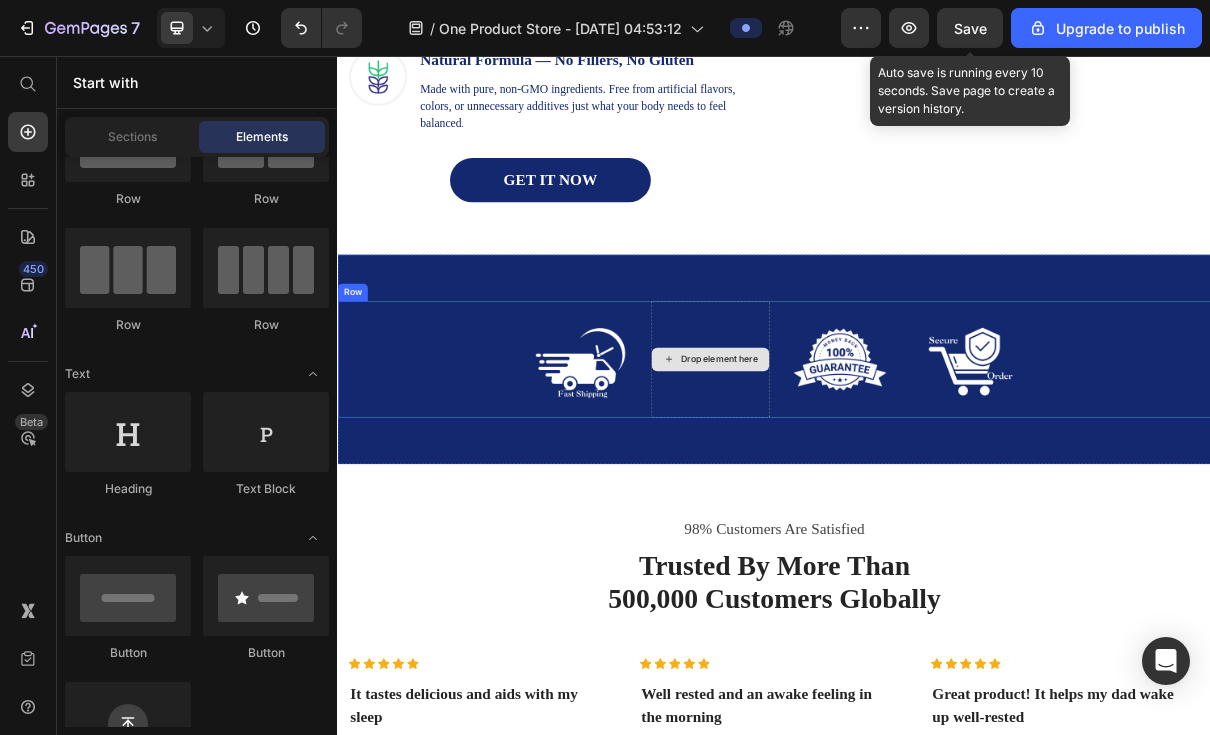 click on "Drop element here" at bounding box center (849, 473) 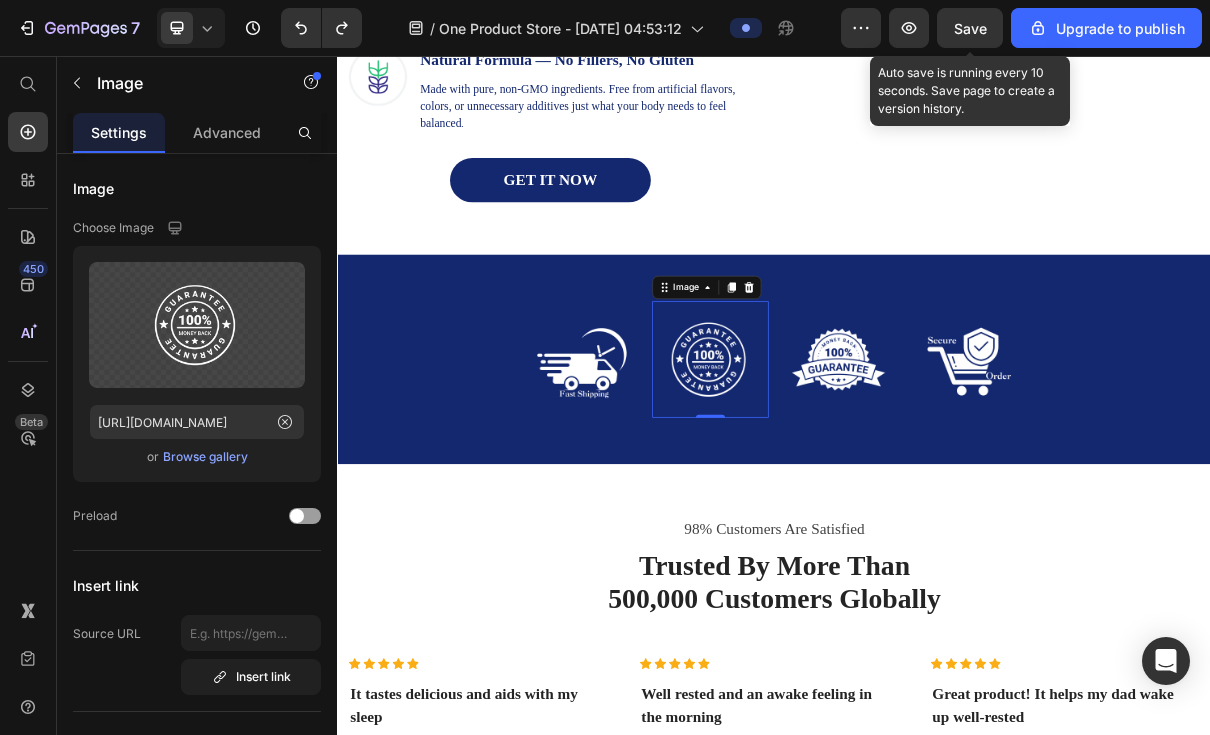 click 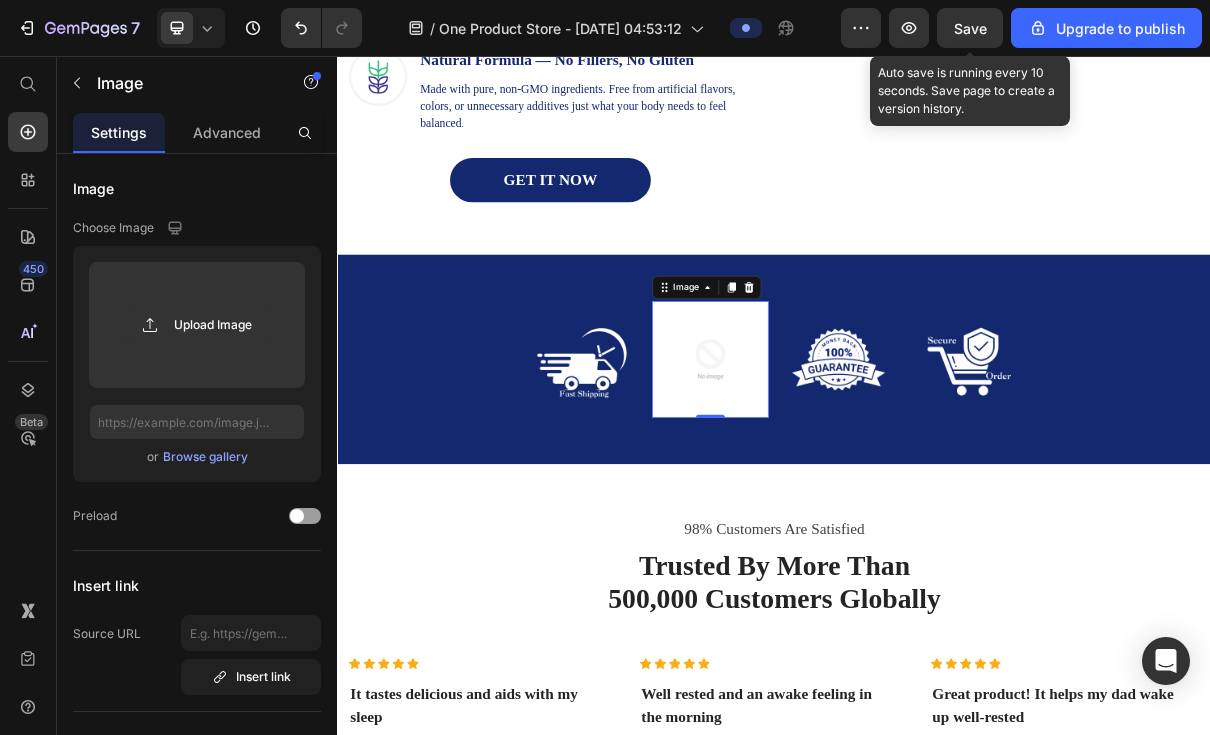 click 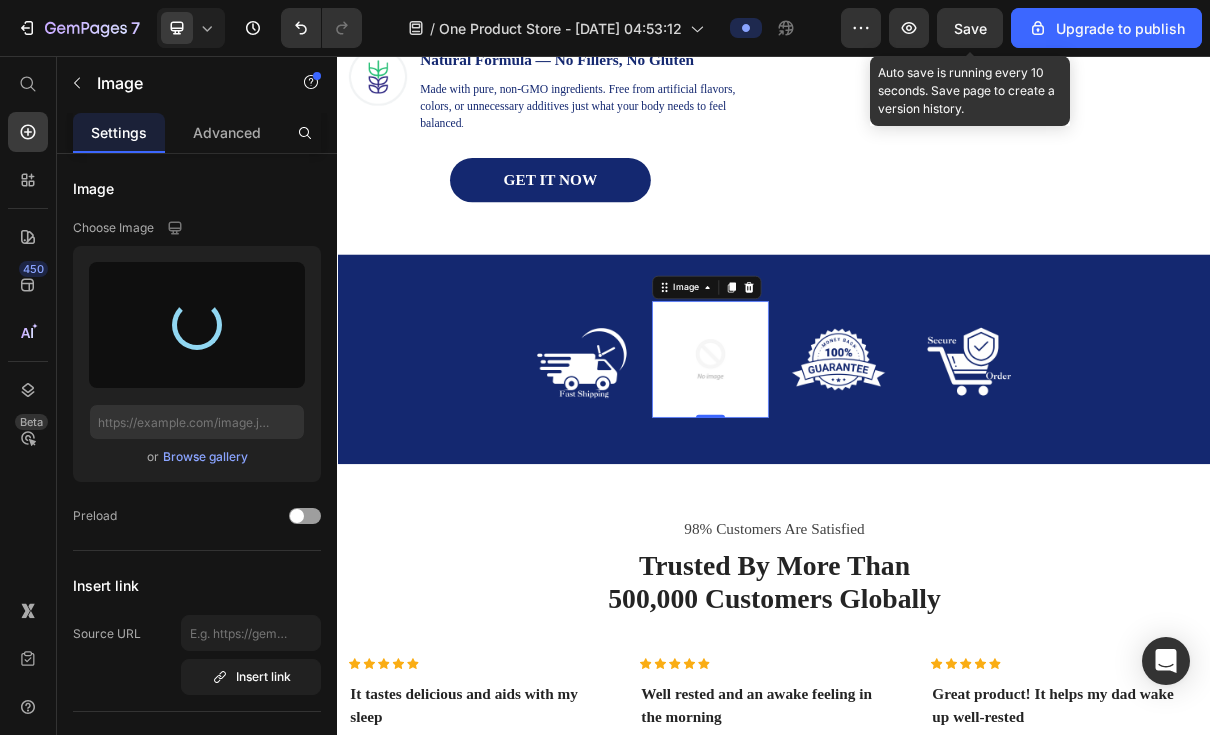 type on "https://cdn.shopify.com/s/files/1/0941/5363/8235/files/gempages_569696852333560704-ce333eed-a82c-4f39-b460-ac0884baa921.png" 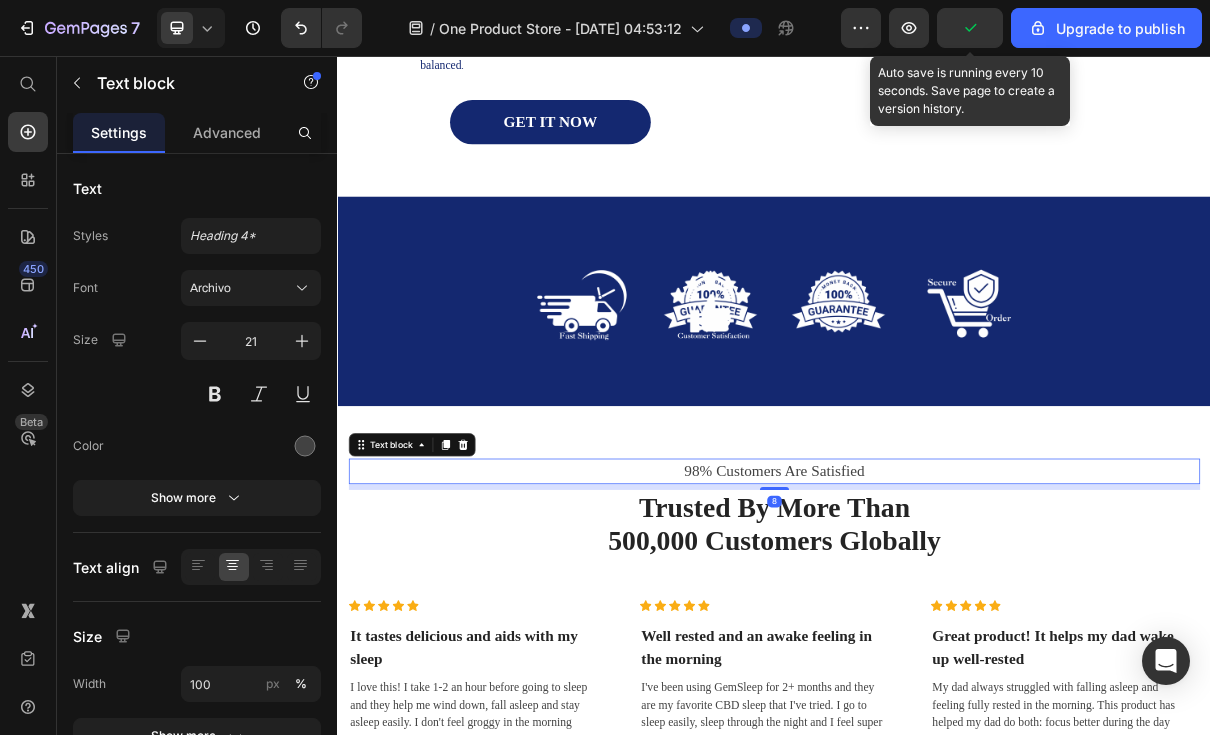 scroll, scrollTop: 2653, scrollLeft: 0, axis: vertical 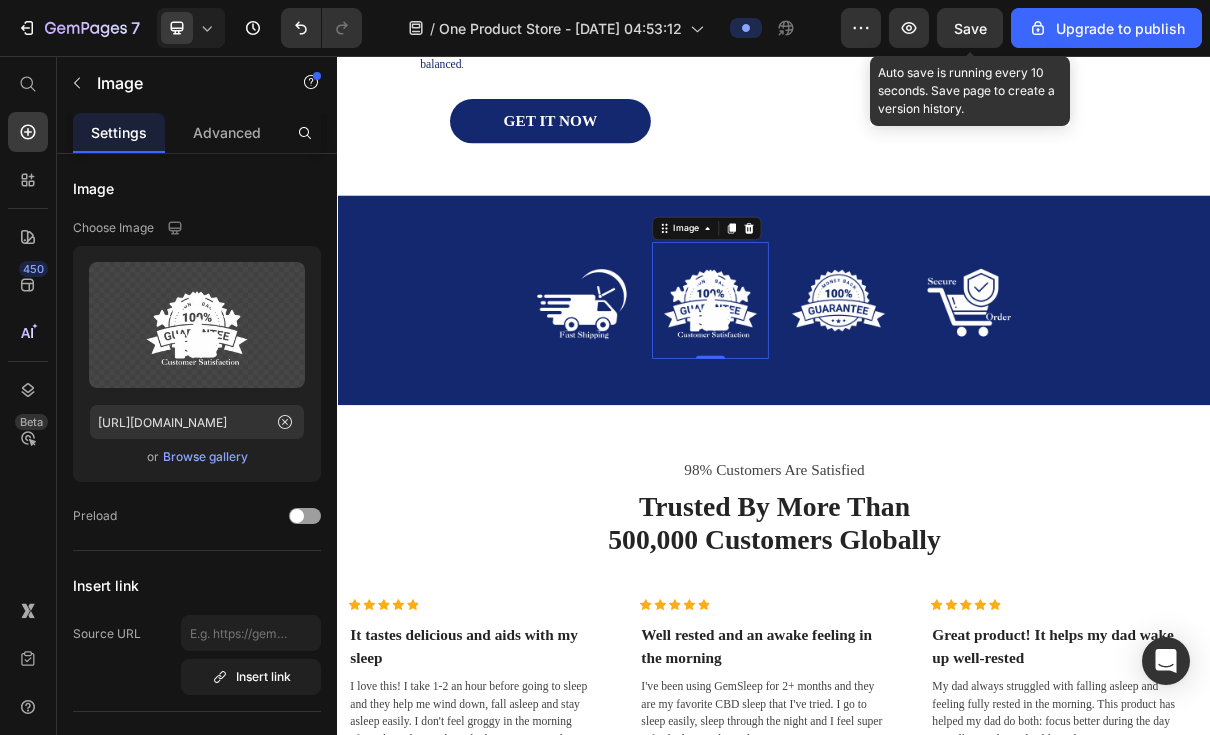 click 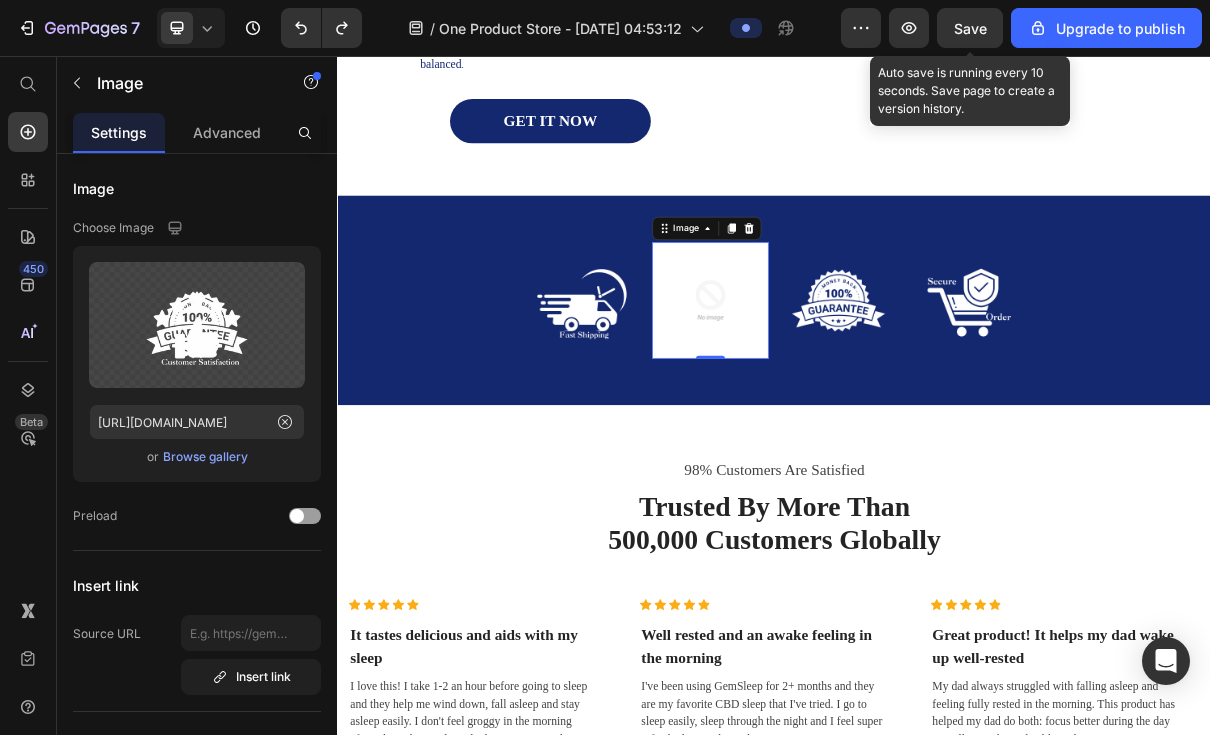 click 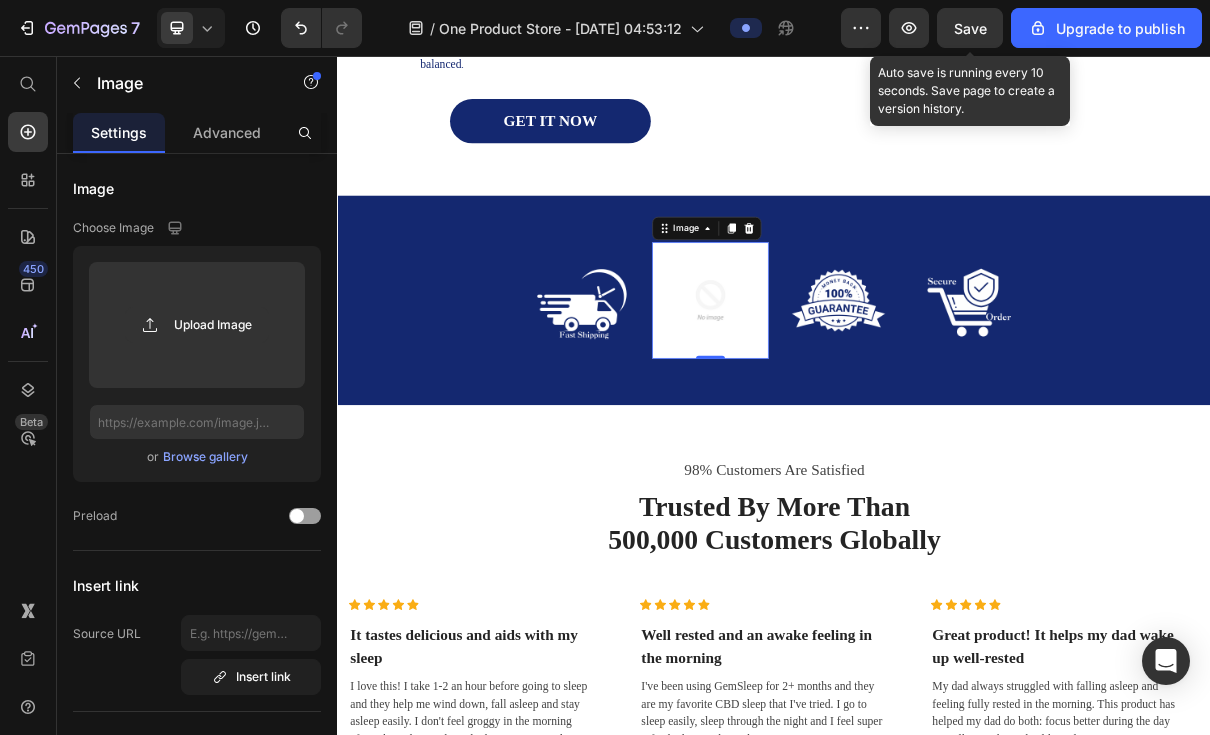 click on "Browse gallery" at bounding box center [205, 457] 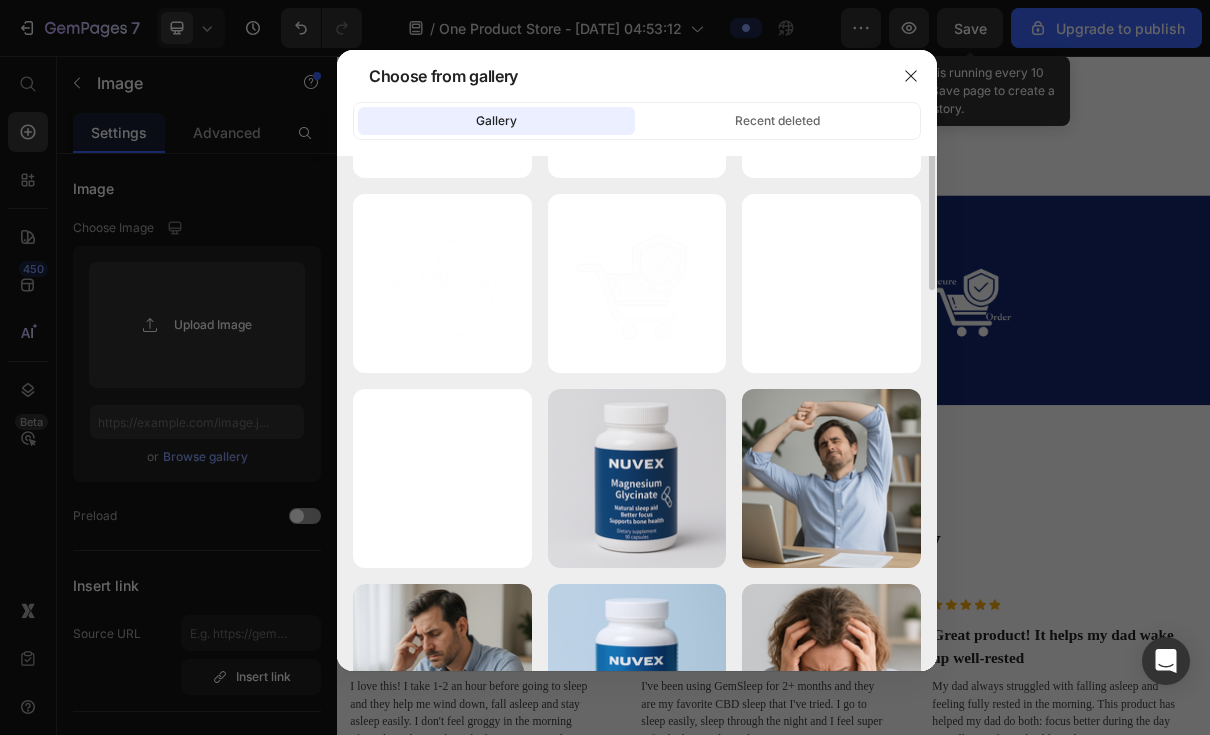 scroll, scrollTop: 0, scrollLeft: 0, axis: both 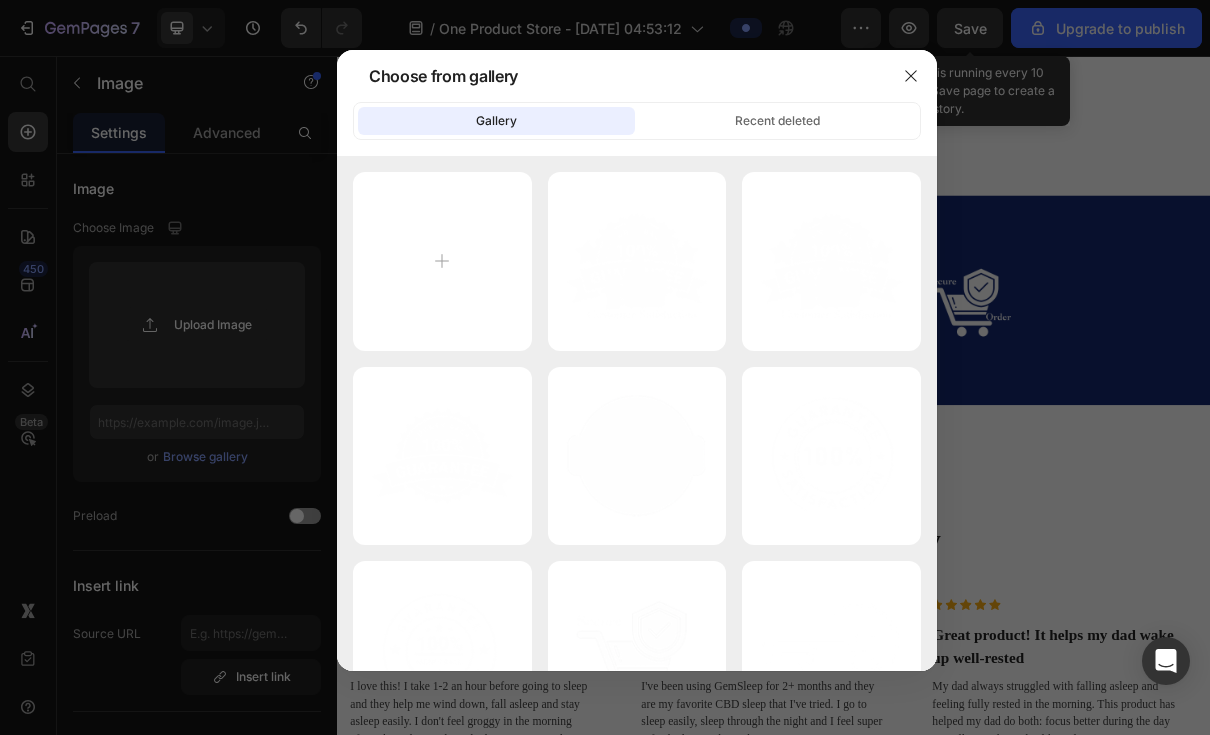 click on "Fast Shipping.png 225.41 kb" at bounding box center [0, 0] 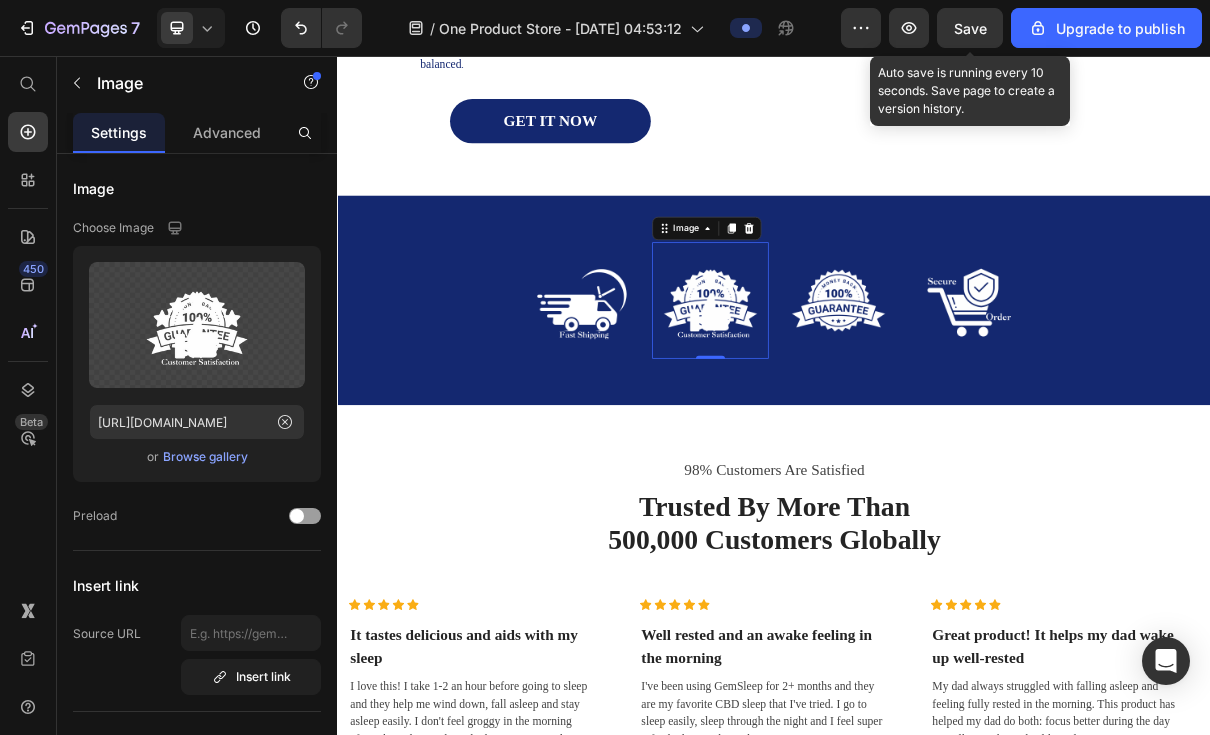 click 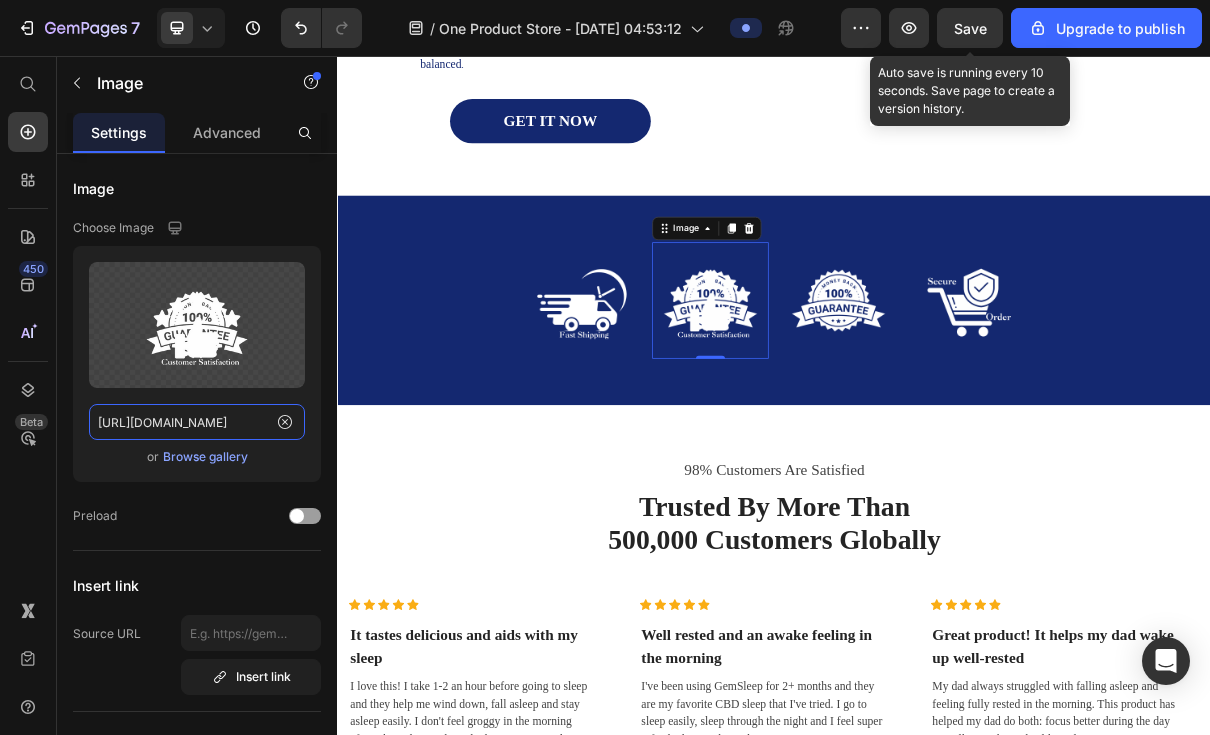 type 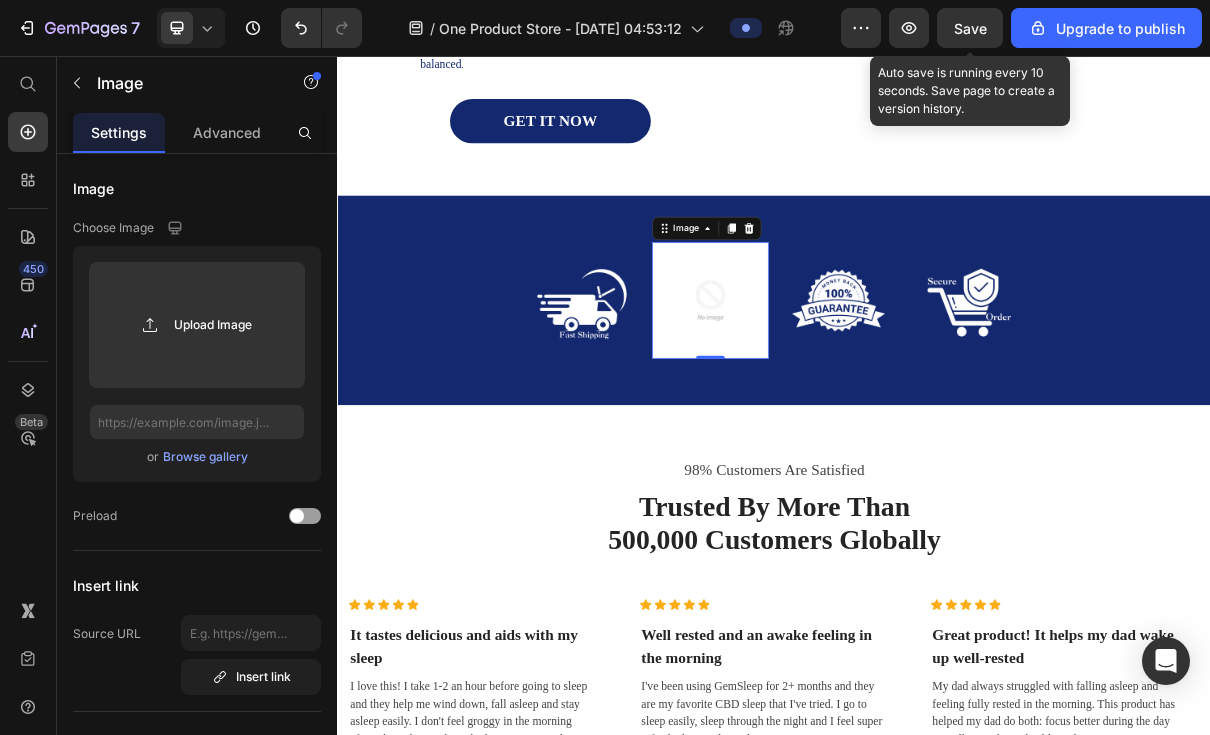 click 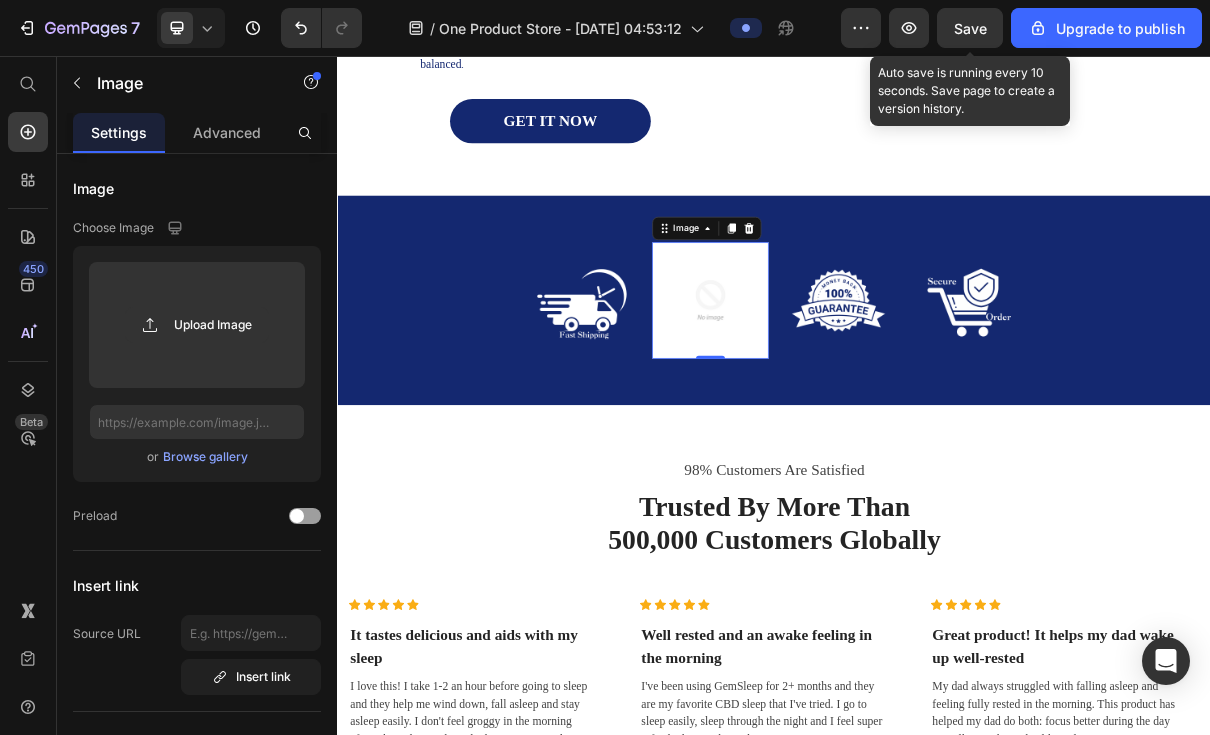 click 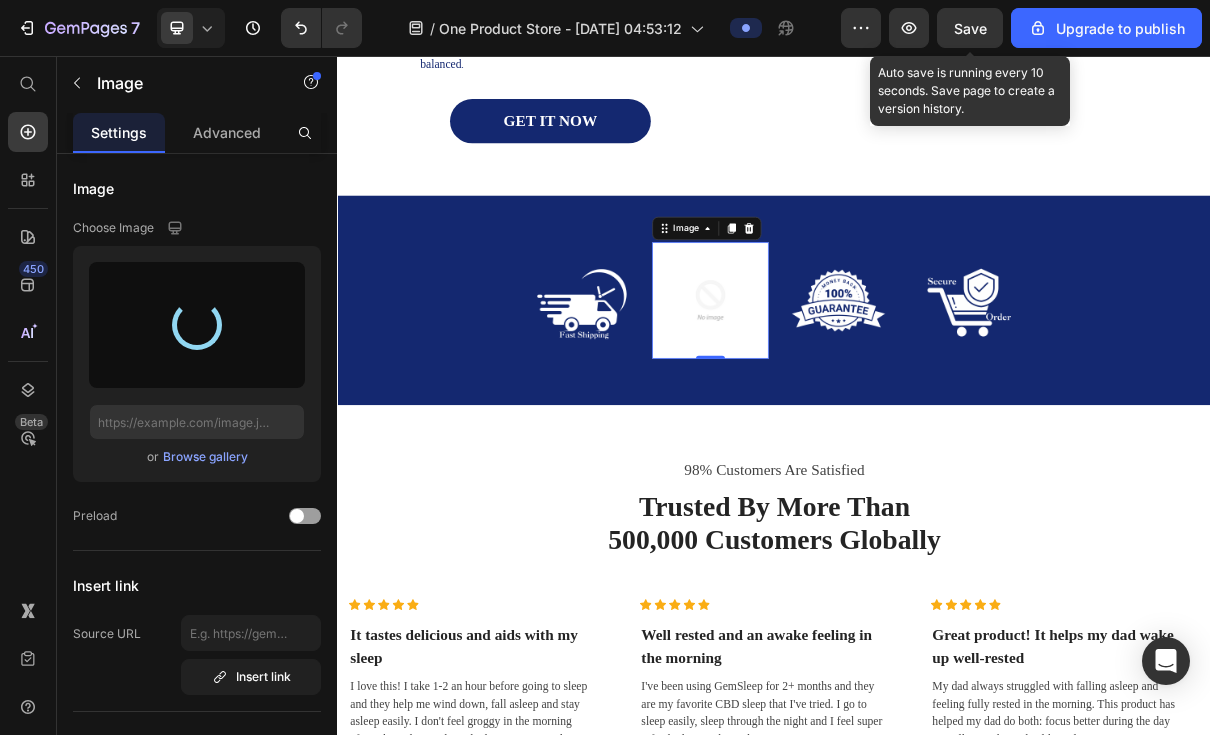 type on "https://cdn.shopify.com/s/files/1/0941/5363/8235/files/gempages_569696852333560704-4b3693b9-15bf-480e-8e1f-1722bb68d342.png" 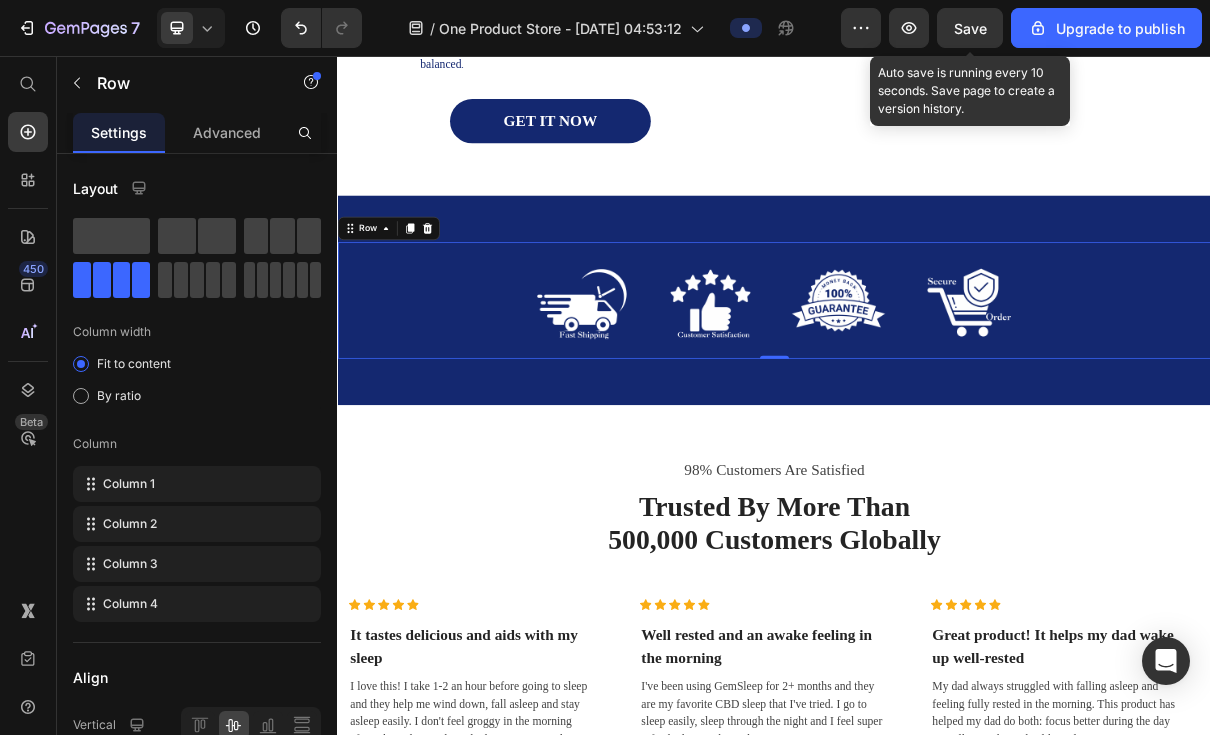 click on "By ratio" 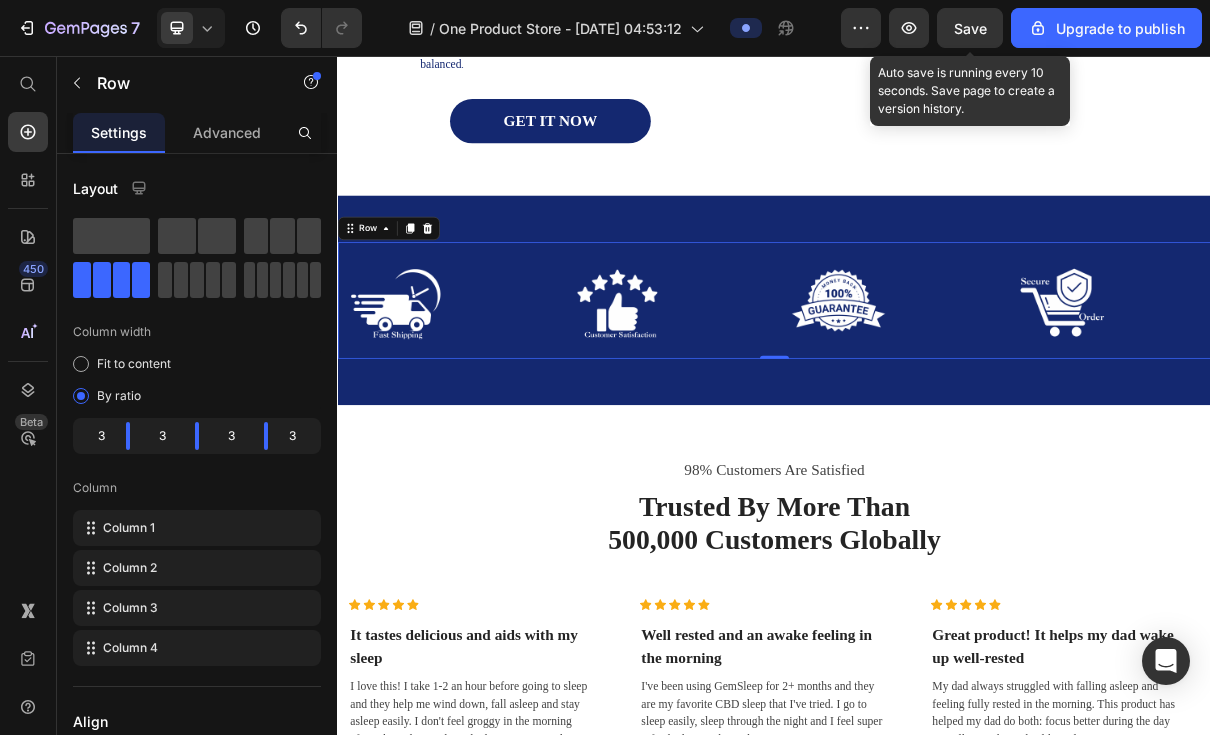 click on "Fit to content" 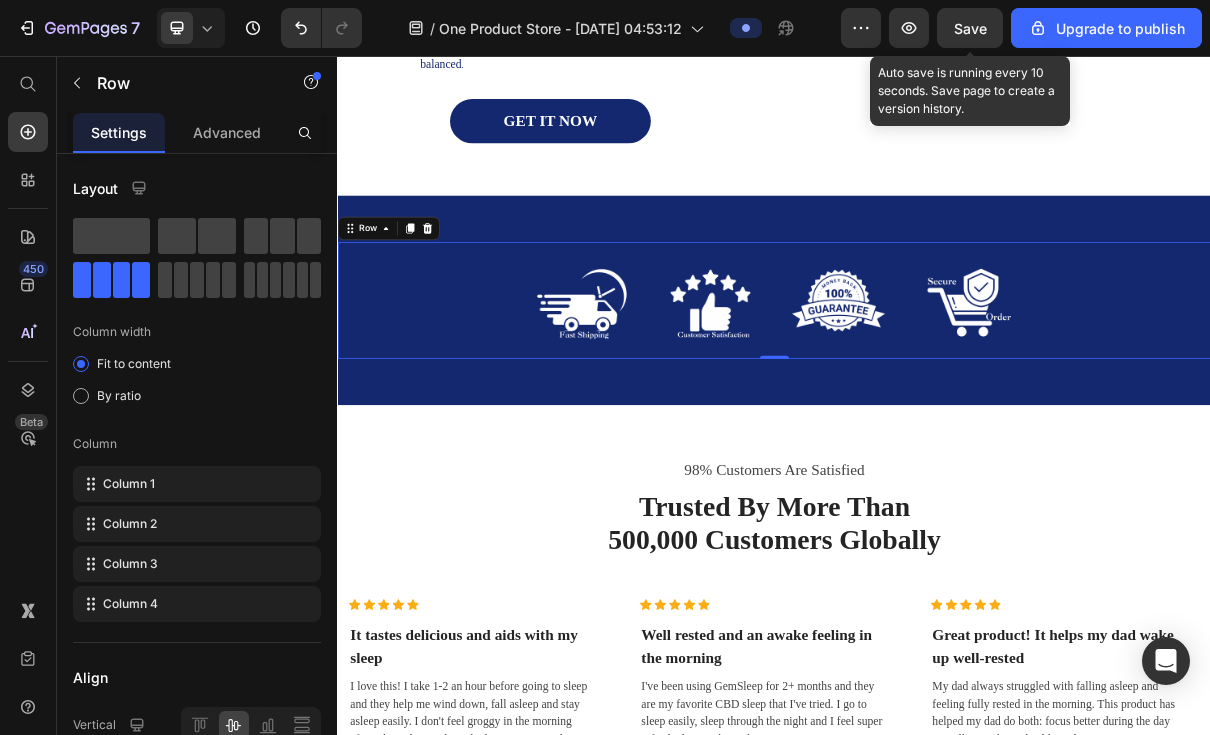 click on "By ratio" 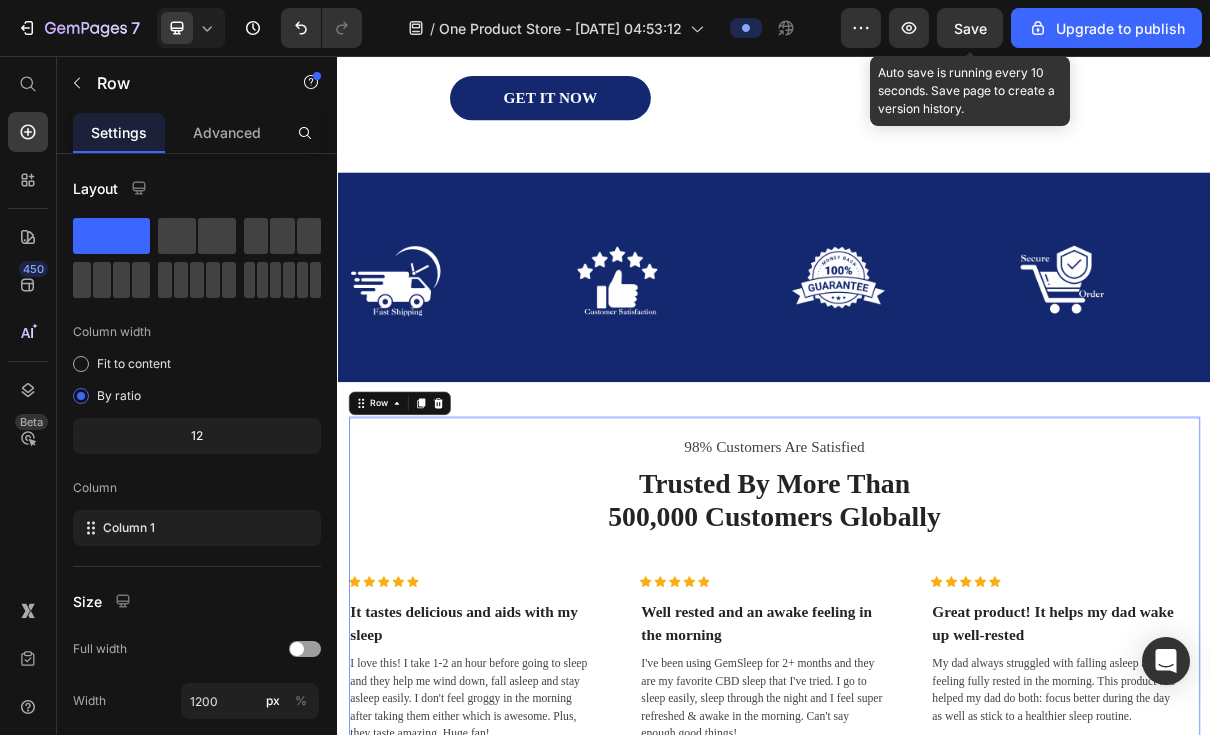 scroll, scrollTop: 2682, scrollLeft: 0, axis: vertical 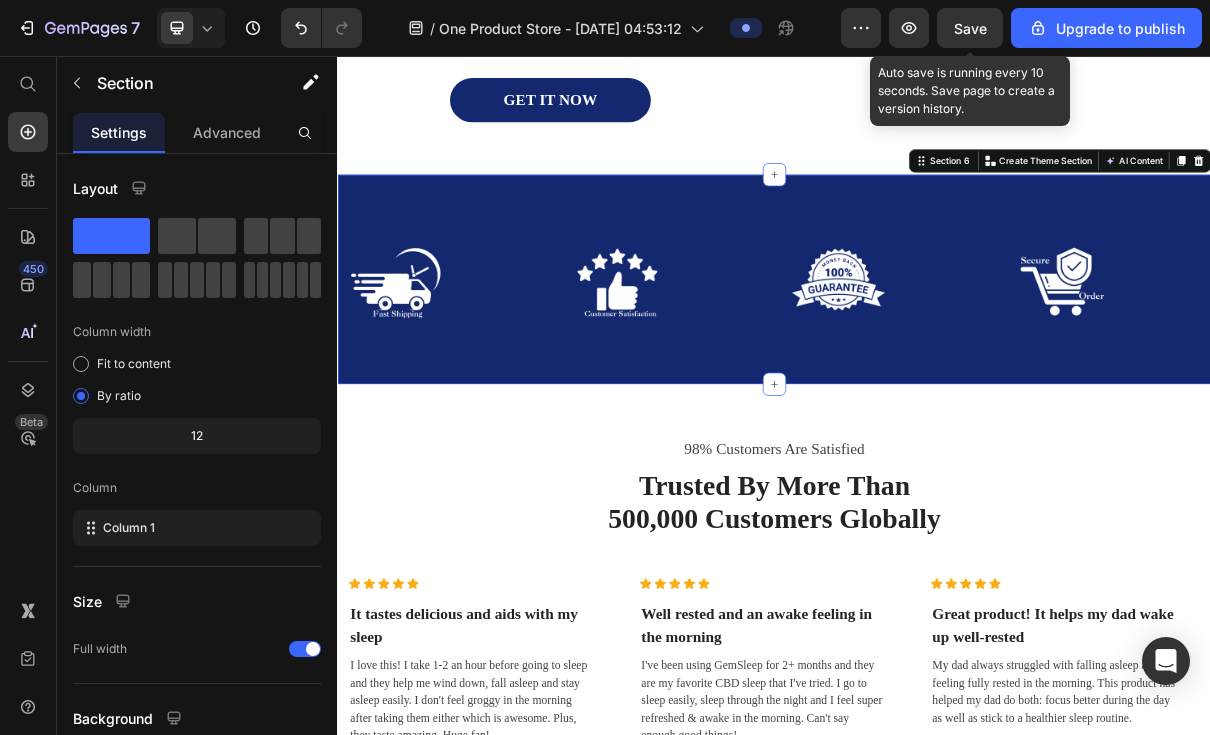 click on "12" 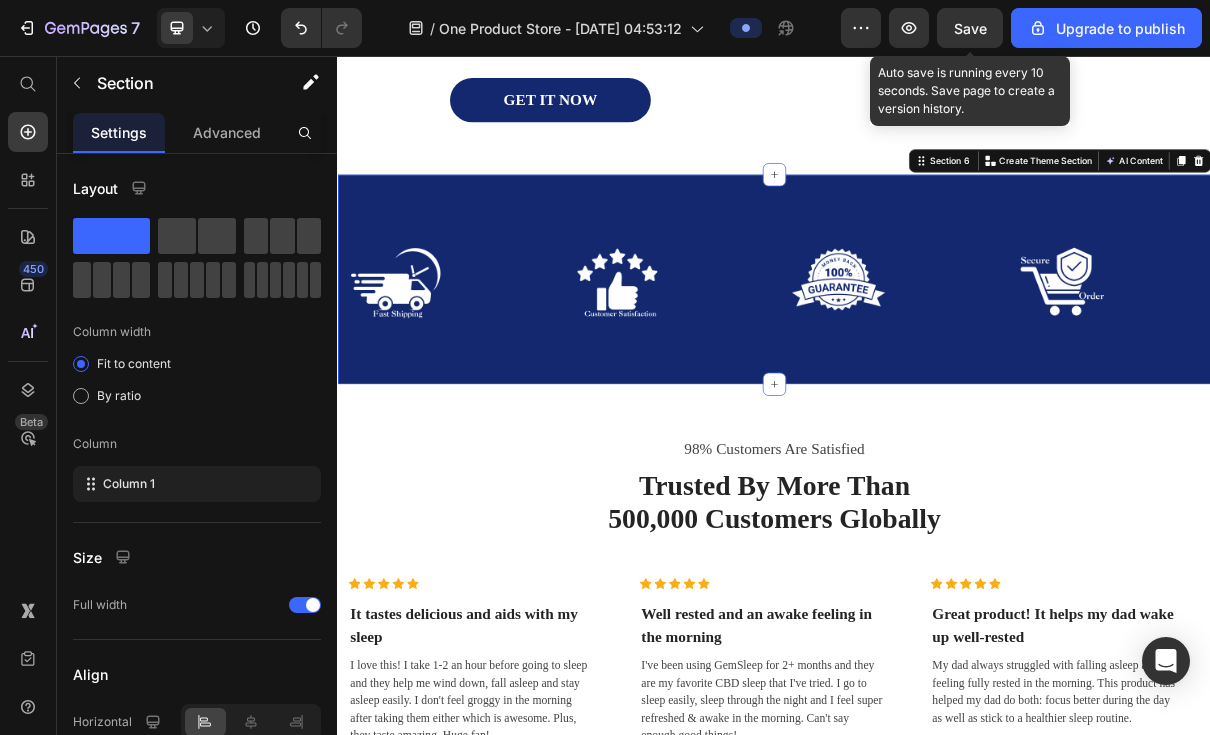 click at bounding box center [81, 364] 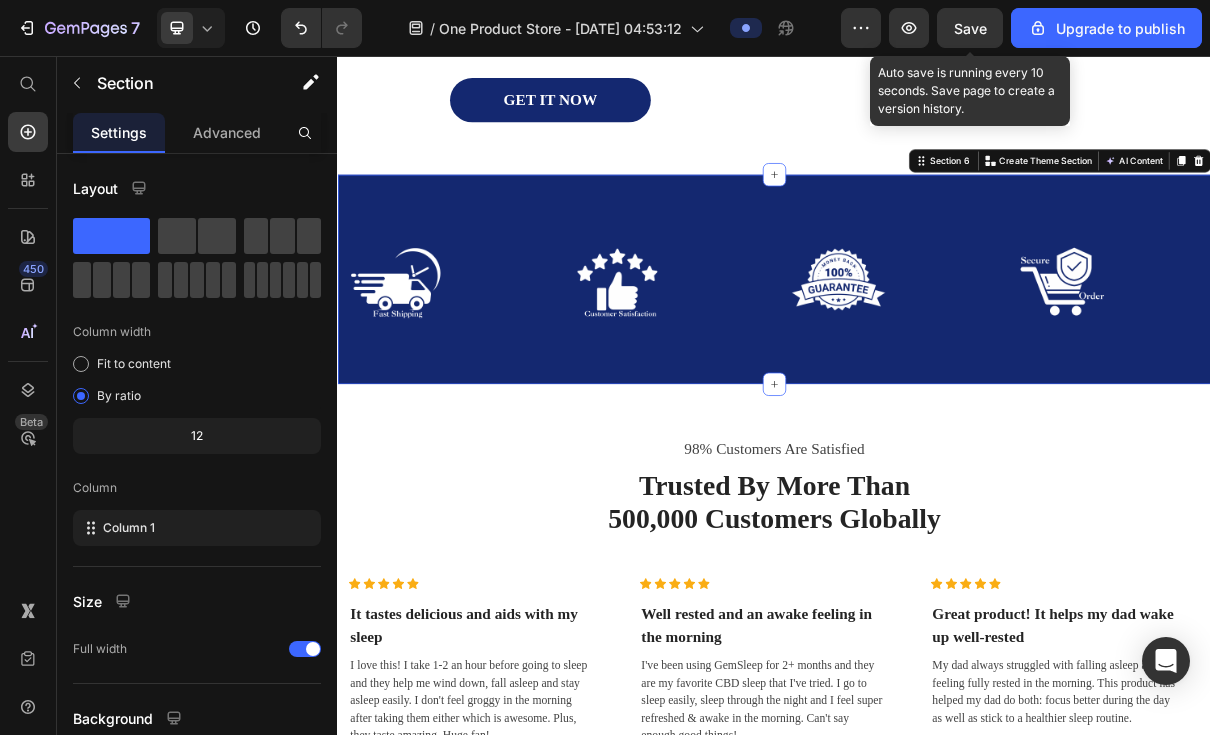 click on "Fit to content" 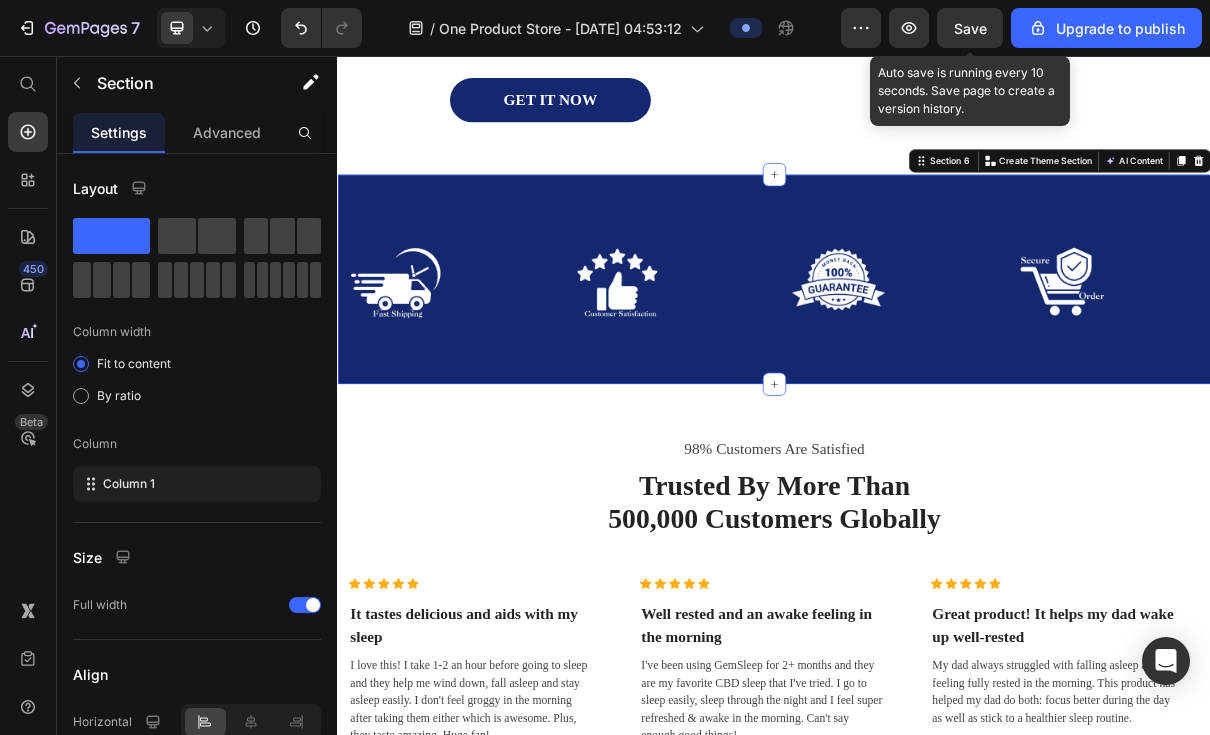 click 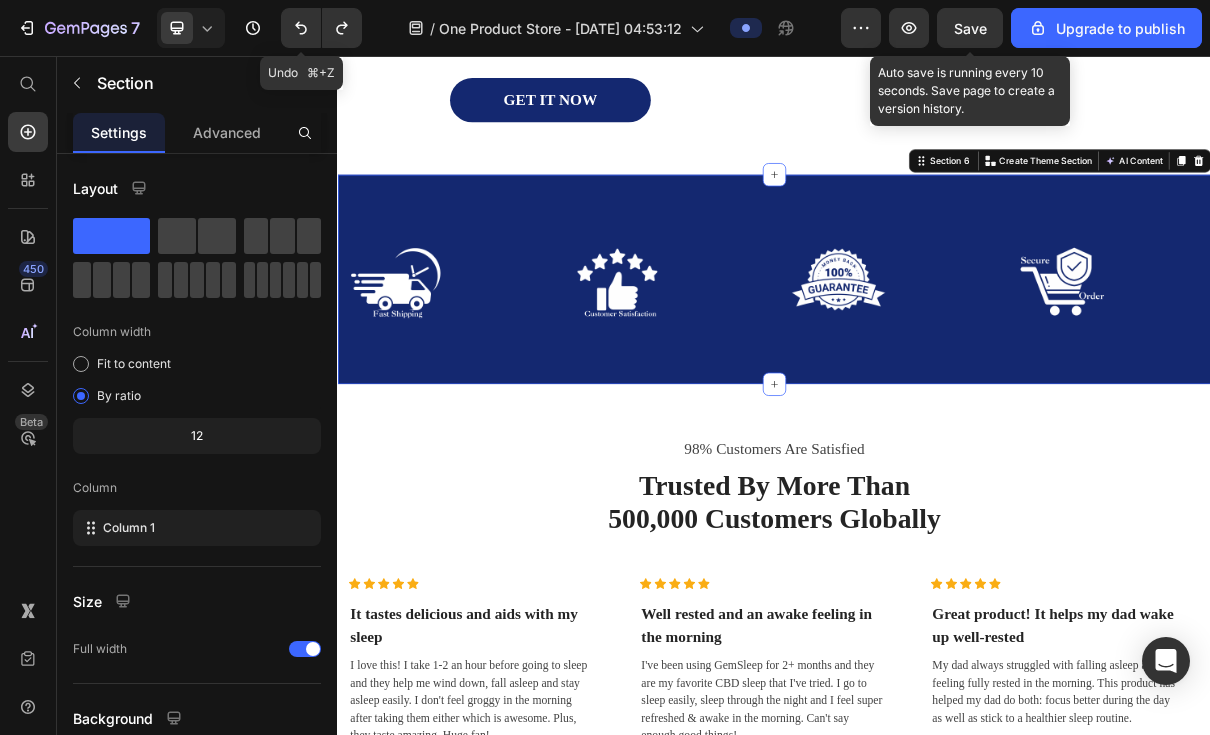 click 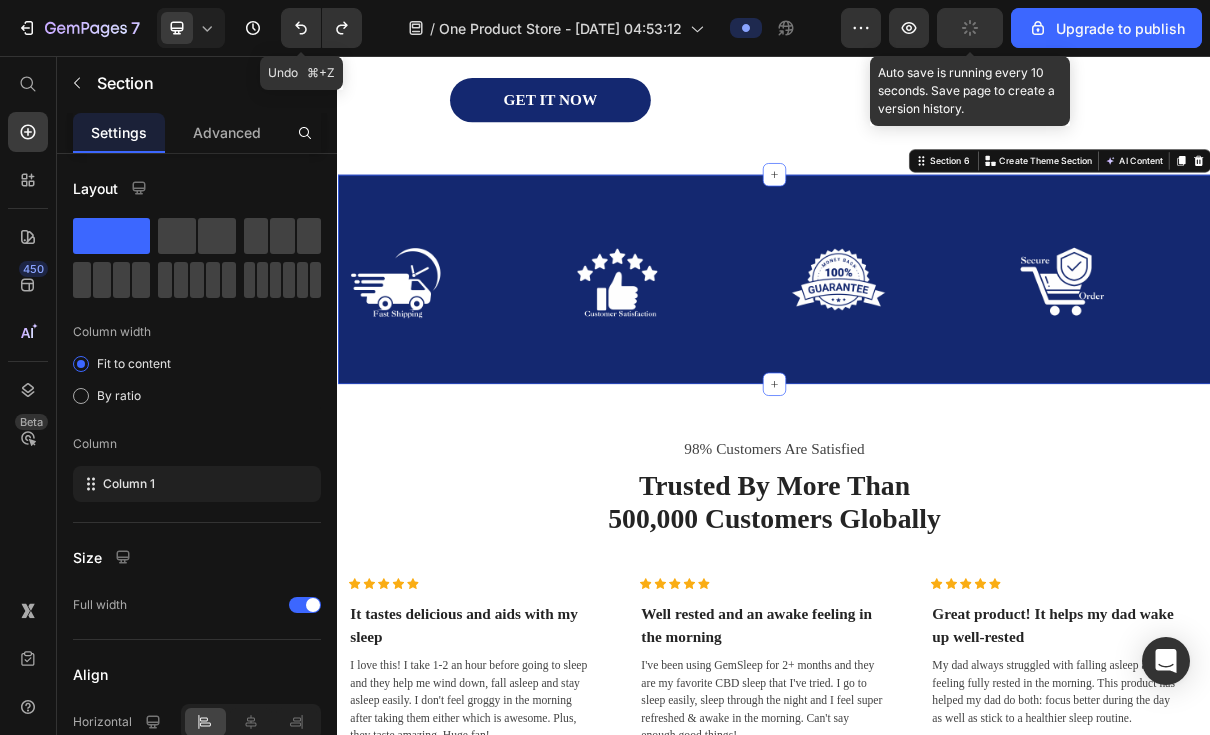 click 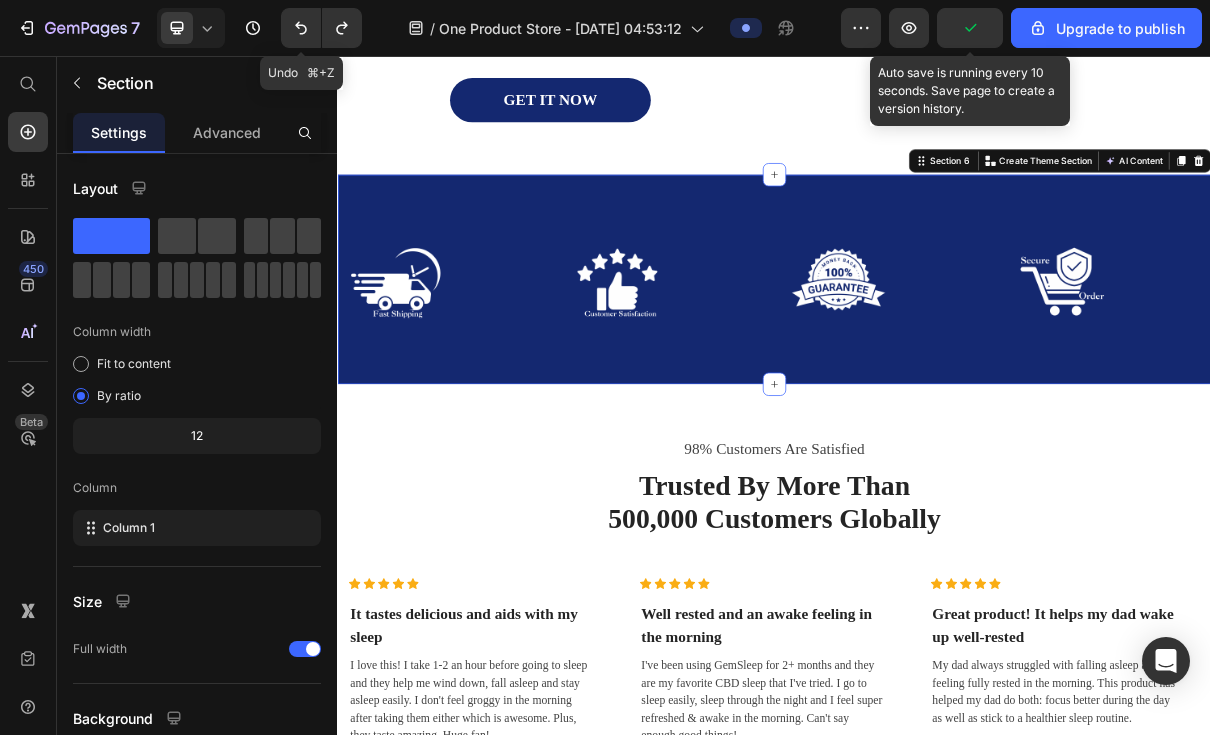 click 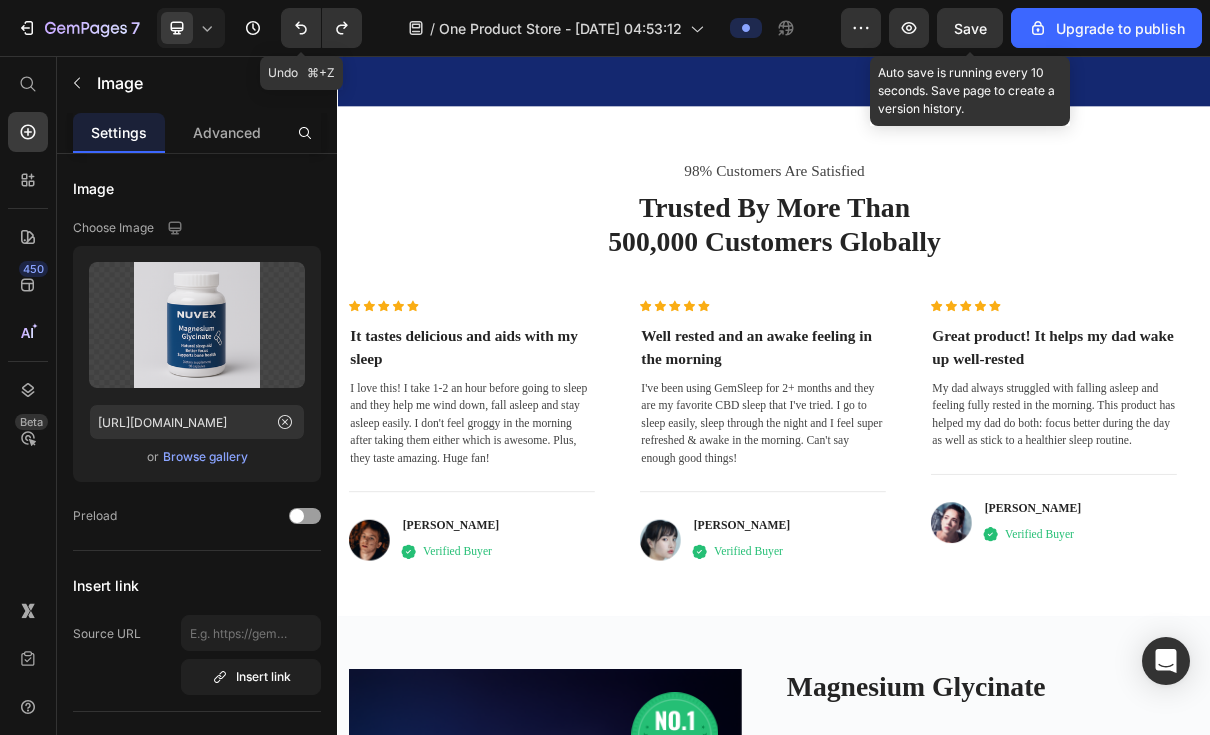 scroll, scrollTop: 4385, scrollLeft: 0, axis: vertical 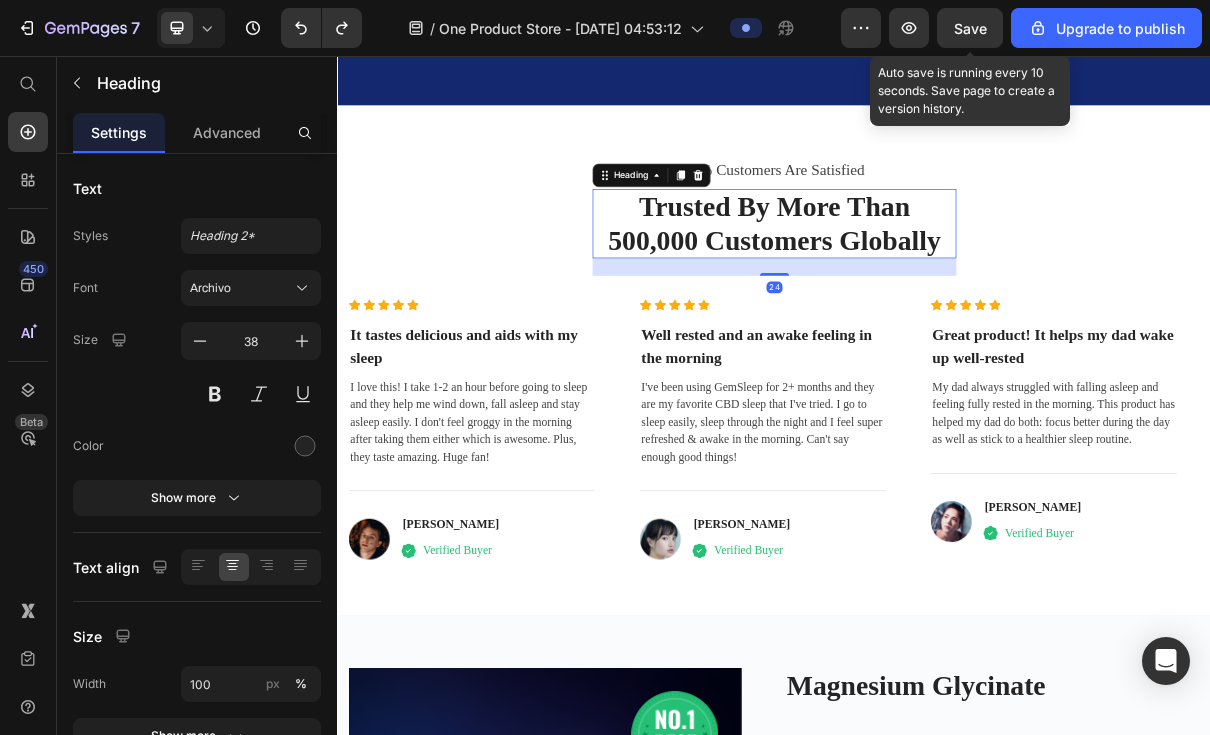 click on "Trusted By More Than 500,000 Customers Globally" at bounding box center (937, 286) 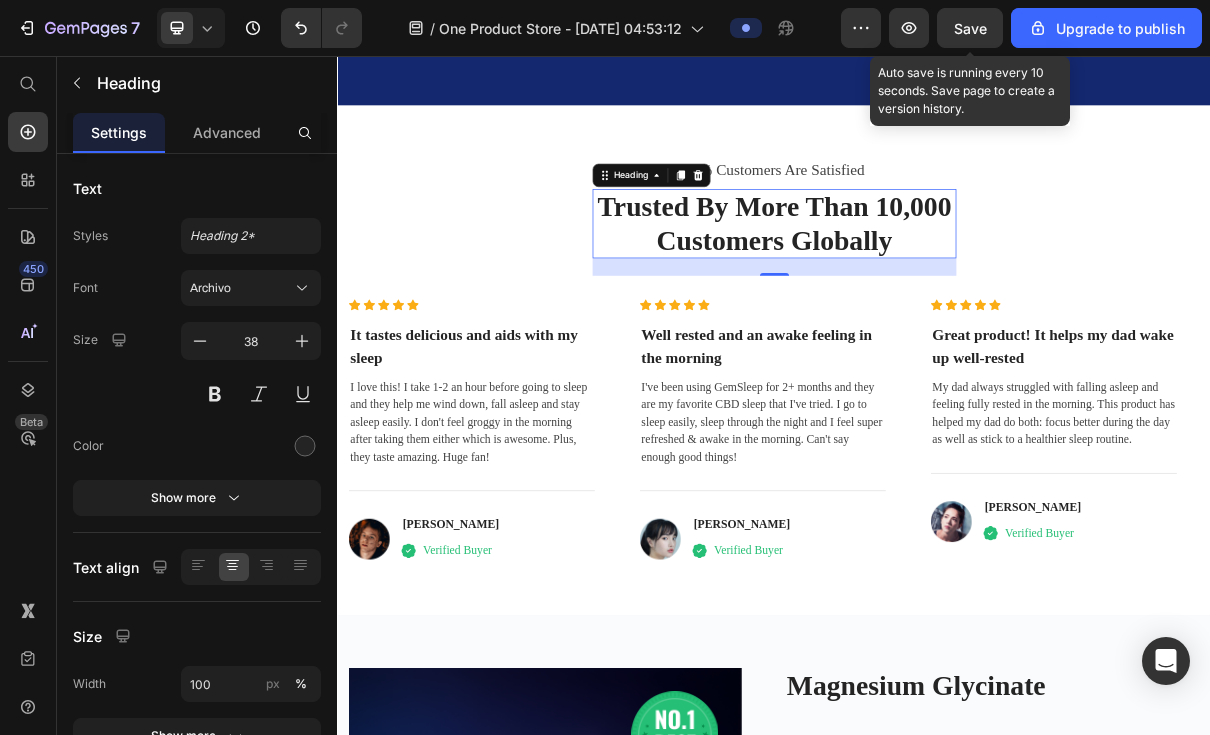 click on "Trusted By More Than 10,000 Customers Globally" at bounding box center (937, 286) 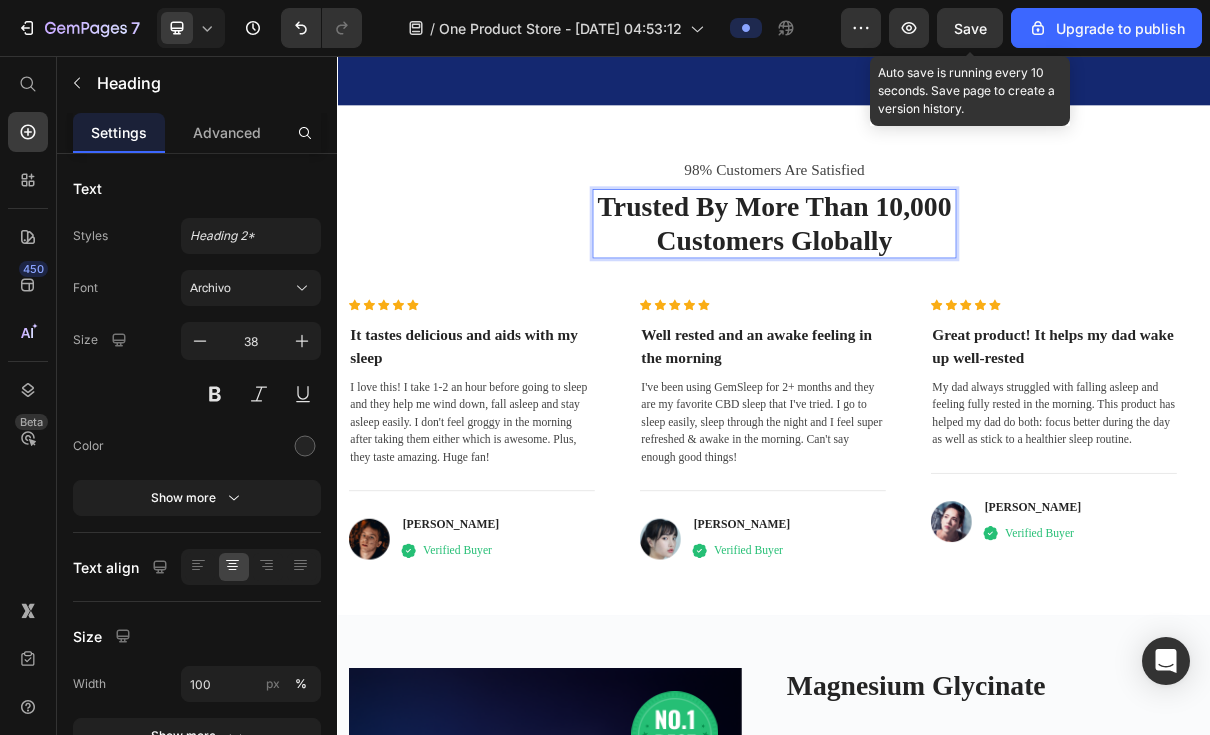 click on "Trusted By More Than 10,000 Customers Globally" at bounding box center (937, 286) 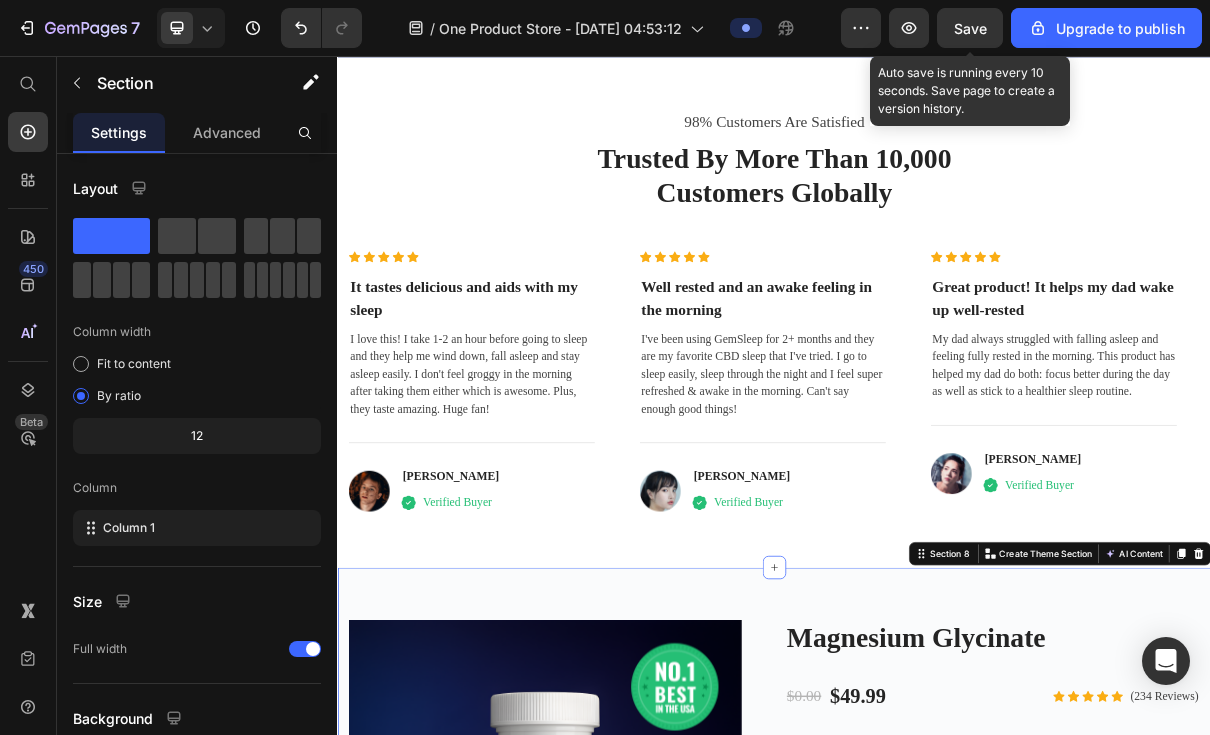 scroll, scrollTop: 4454, scrollLeft: 0, axis: vertical 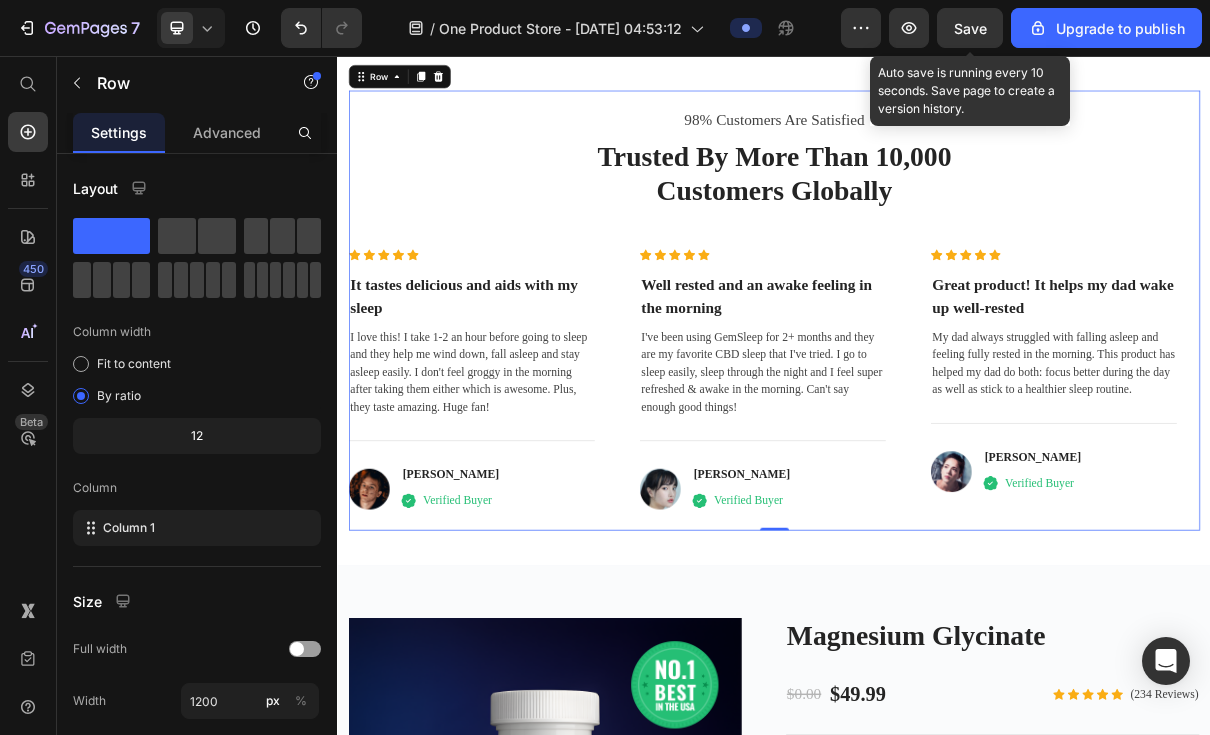 click on "98% Customers Are Satisfied Text block Trusted By More Than 10,000 Customers Globally Heading Row                Icon                Icon                Icon                Icon                Icon Icon List Hoz It tastes delicious and aids with my sleep Heading I love this! I take 1-2 an hour before going to sleep and they help me wind down, fall asleep and stay asleep easily. I don't feel groggy in the morning after taking them either which is awesome. Plus, they taste amazing. Huge fan! Text block                Title Line Image David Alaba Heading
Icon Verified Buyer Text block Icon List Row                Icon                Icon                Icon                Icon                Icon Icon List Hoz Well rested and an awake feeling in the morning Heading I've been using GemSleep for 2+ months and they are my favorite CBD sleep that I've tried. I go to sleep easily, sleep through the night and I feel super refreshed & awake in the morning. Can't say enough good things! Text block Title" at bounding box center (937, 406) 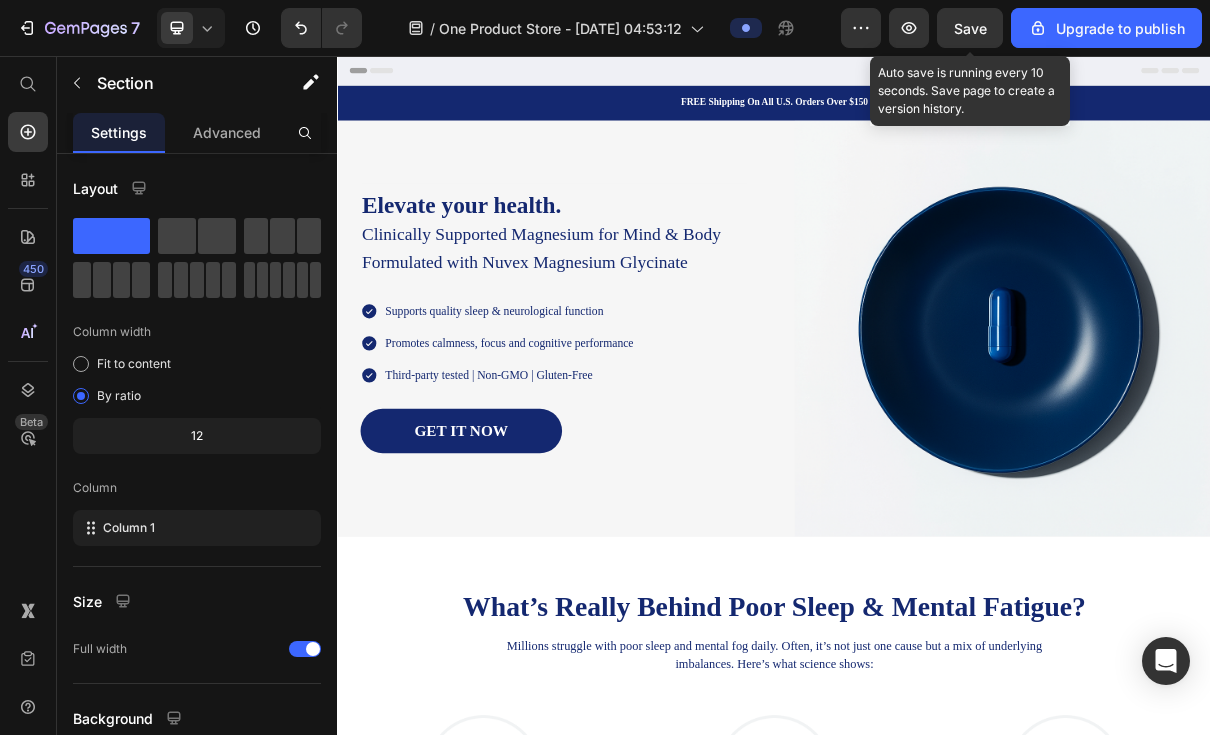 scroll, scrollTop: 0, scrollLeft: 0, axis: both 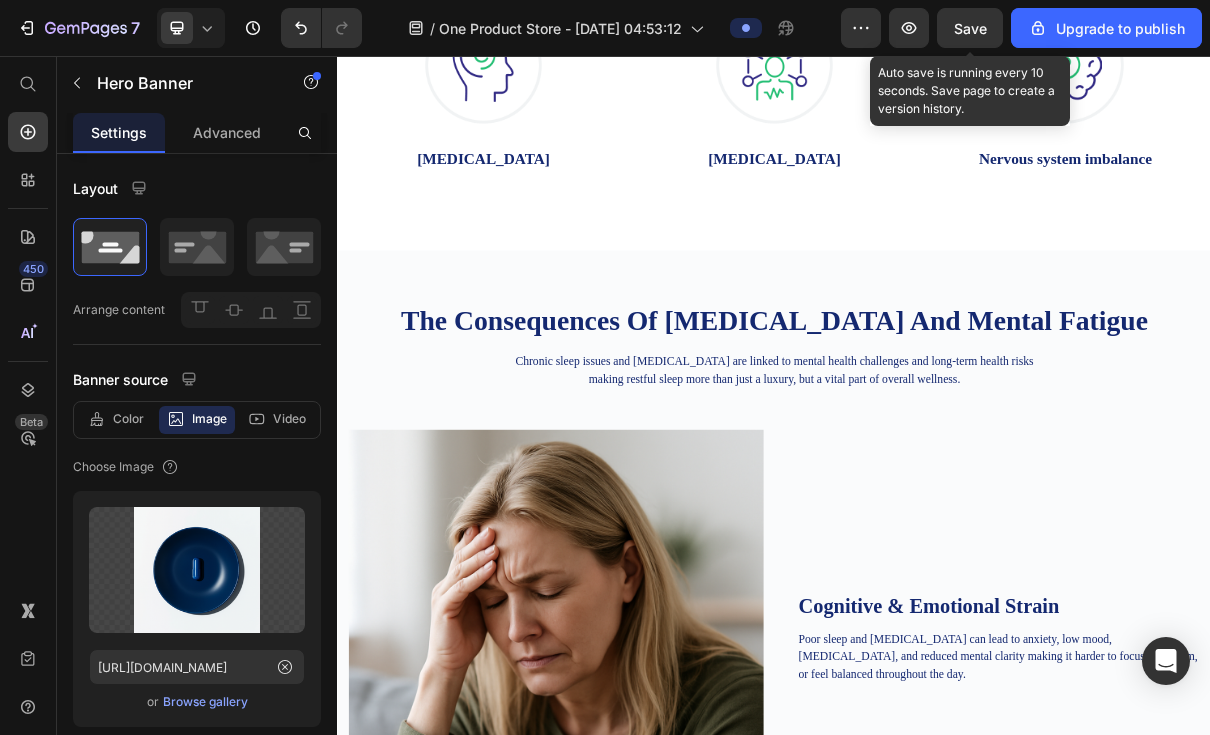 click on "Save" at bounding box center (970, 28) 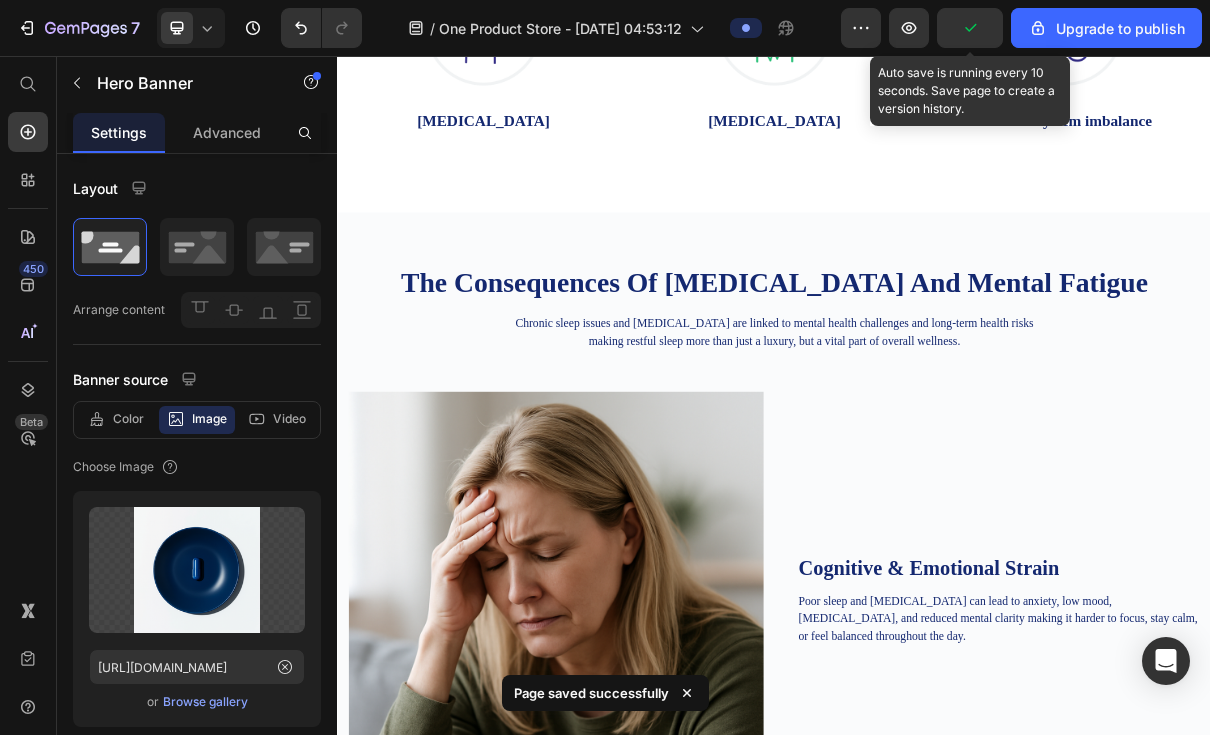 scroll, scrollTop: 1027, scrollLeft: 0, axis: vertical 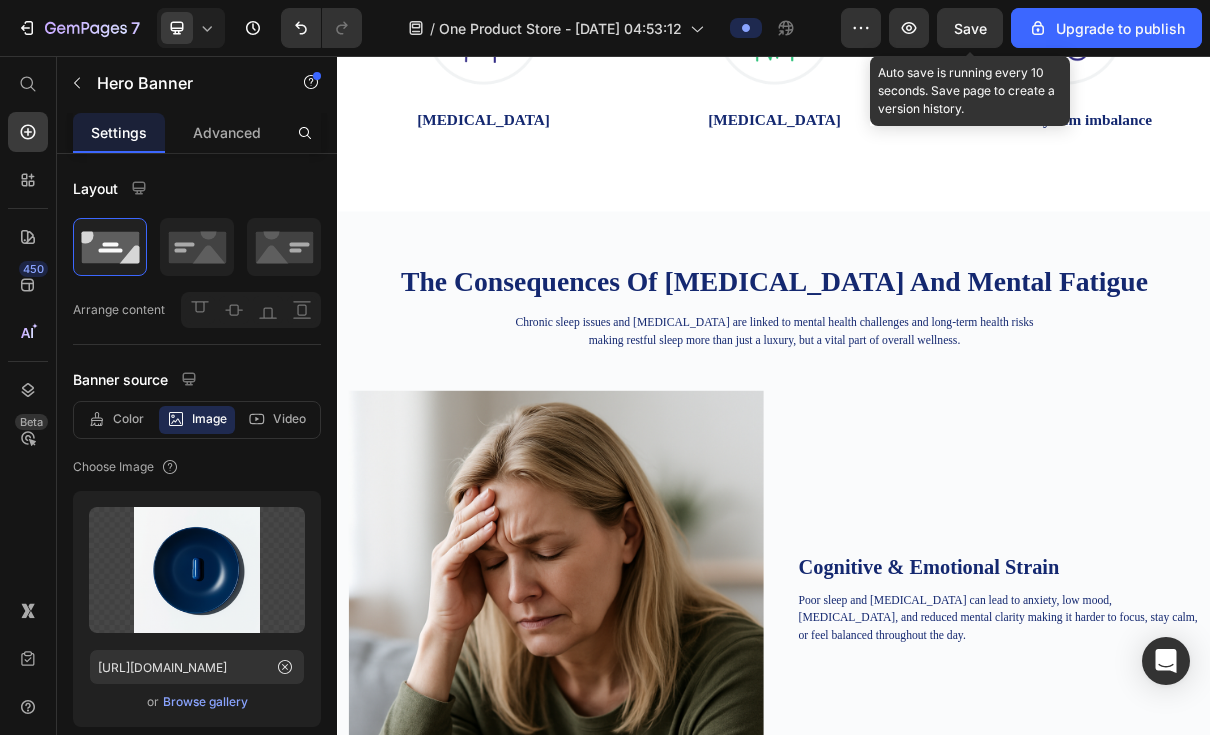 click on "Save" at bounding box center [970, 28] 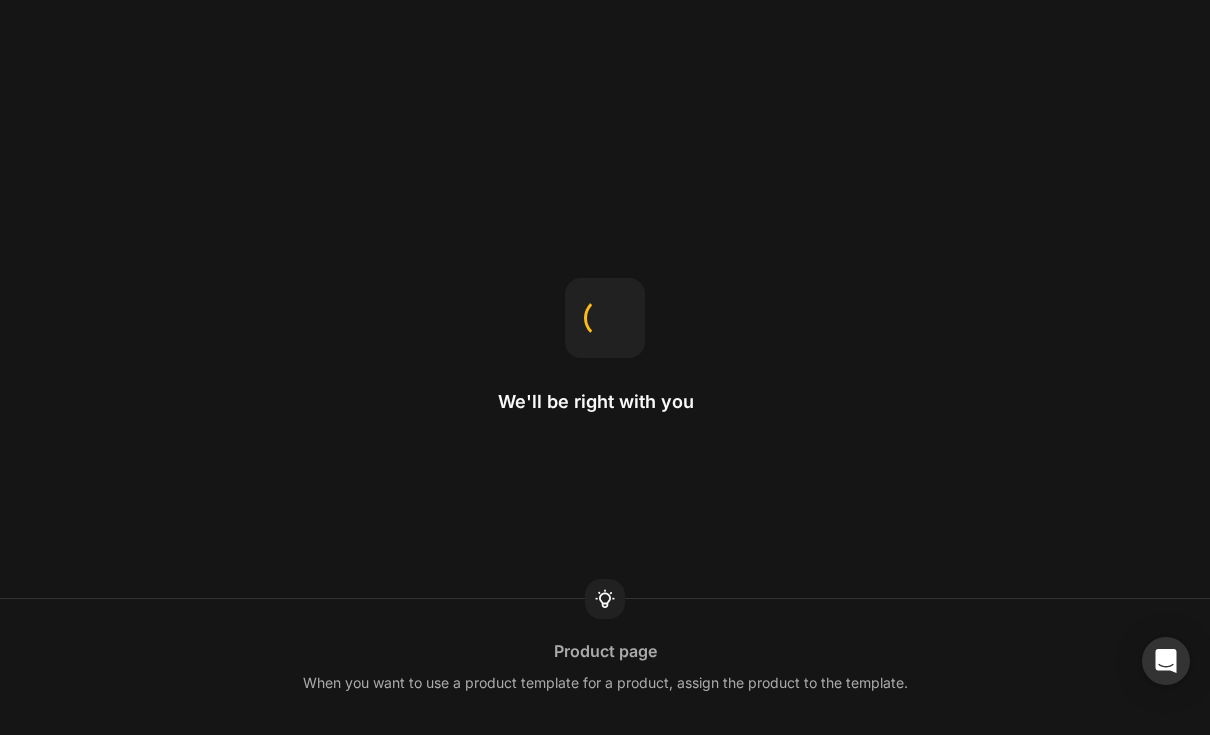 scroll, scrollTop: 0, scrollLeft: 0, axis: both 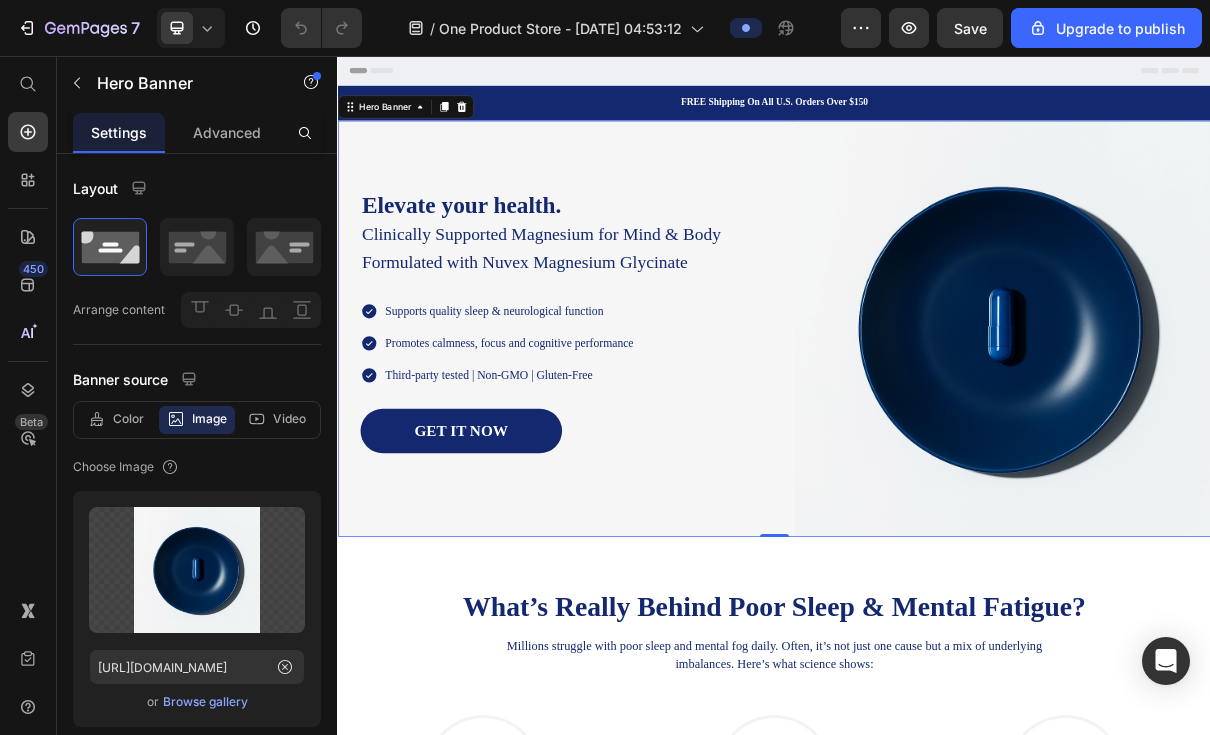 click on "Heading Elevate your health. Clinically Supported Magnesium for Mind & Body   Formulated with Nuvex Magnesium Glycinate Text block
Icon Supports quality sleep & neurological function Text block
Icon Promotes calmness, focus and cognitive performance Text block
Icon Third-party tested | Non-GMO | Gluten-Free Text block Icon List GET IT NOW Button Row Image" at bounding box center (937, 431) 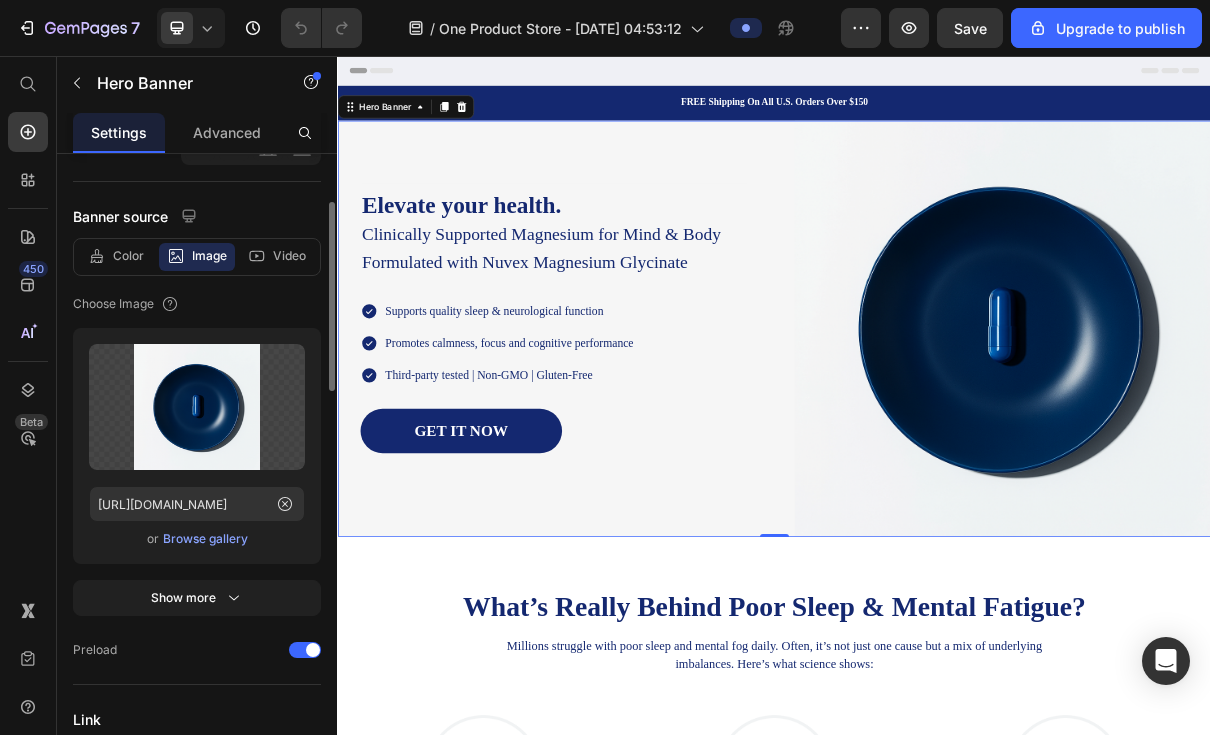 scroll, scrollTop: 164, scrollLeft: 0, axis: vertical 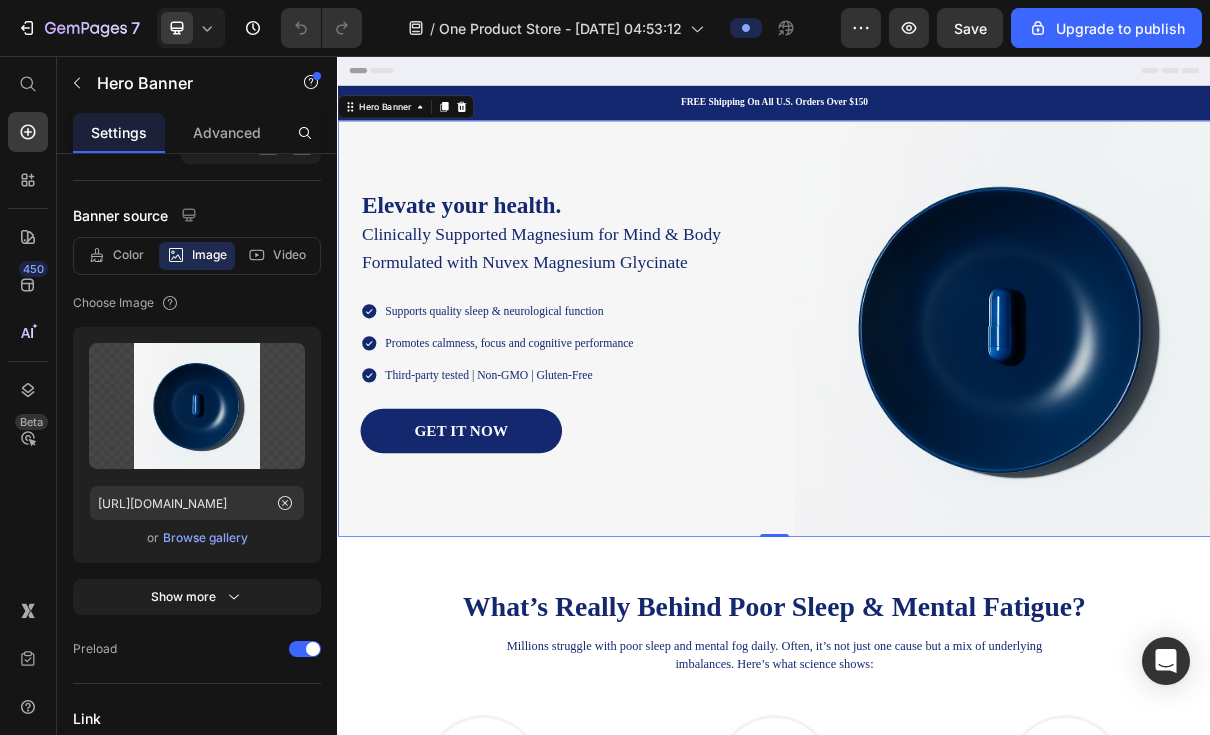 click on "Video" 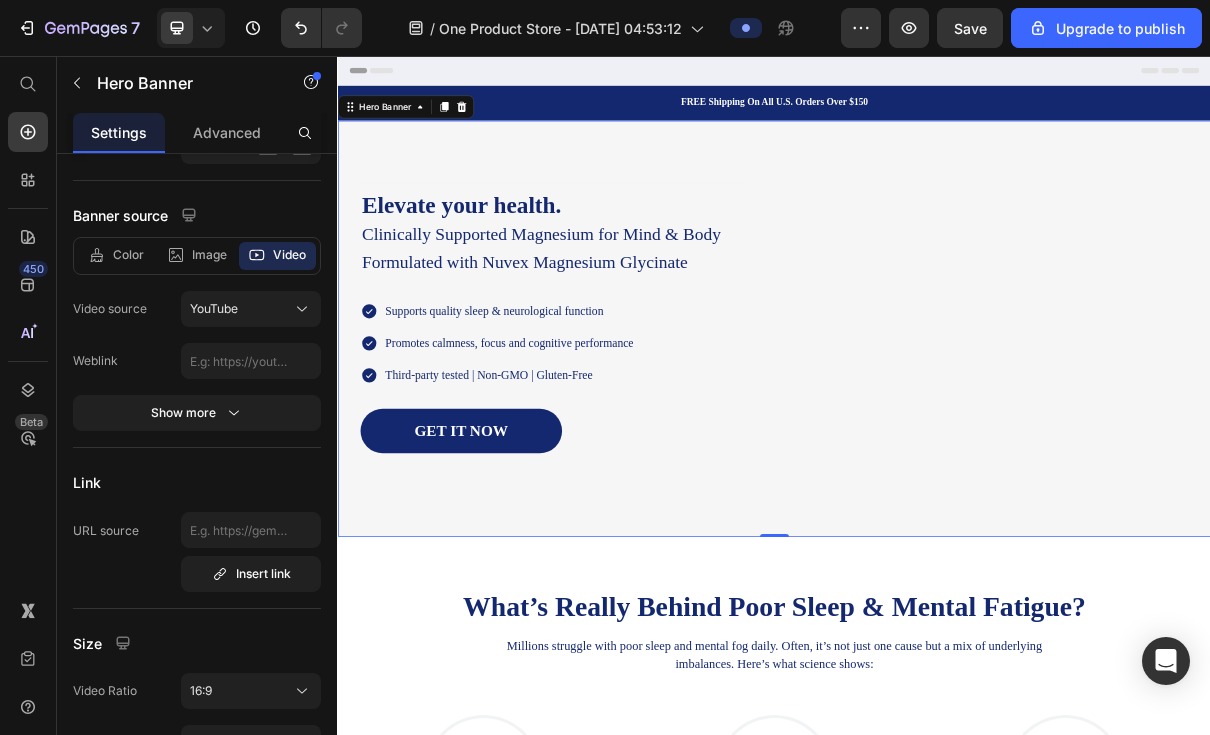 click on "Image" at bounding box center (209, 255) 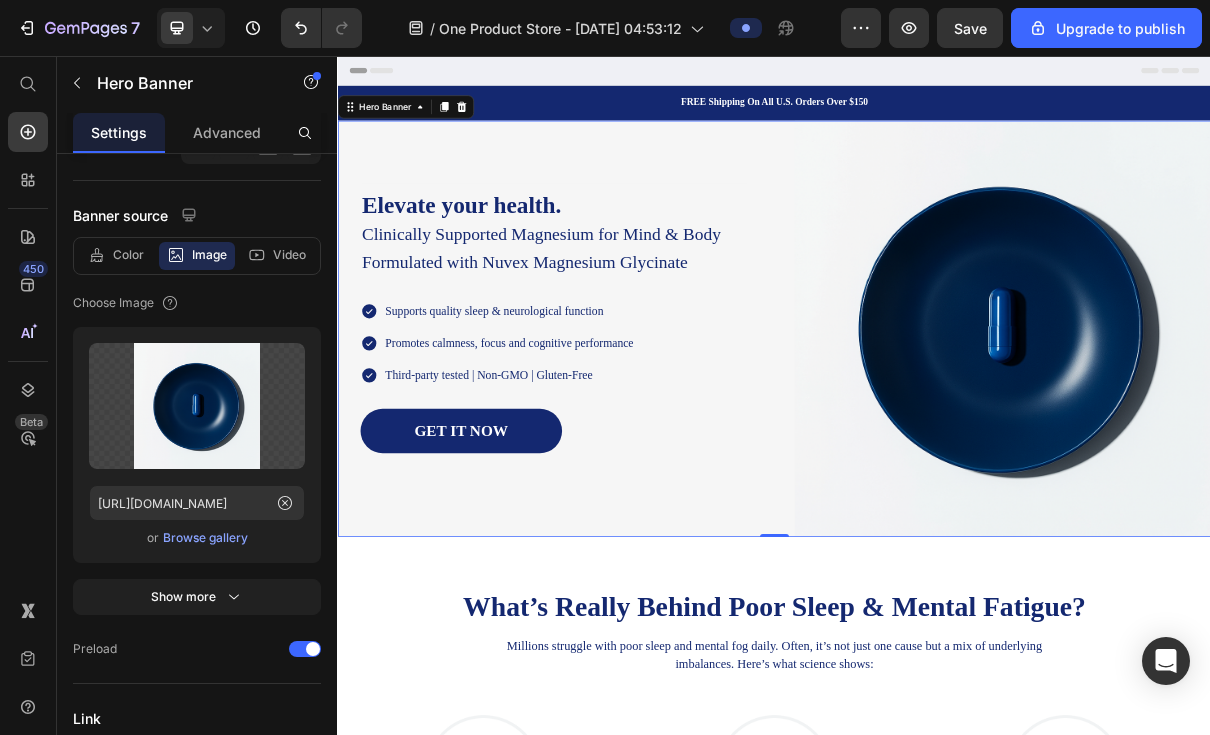click on "Color" at bounding box center [128, 255] 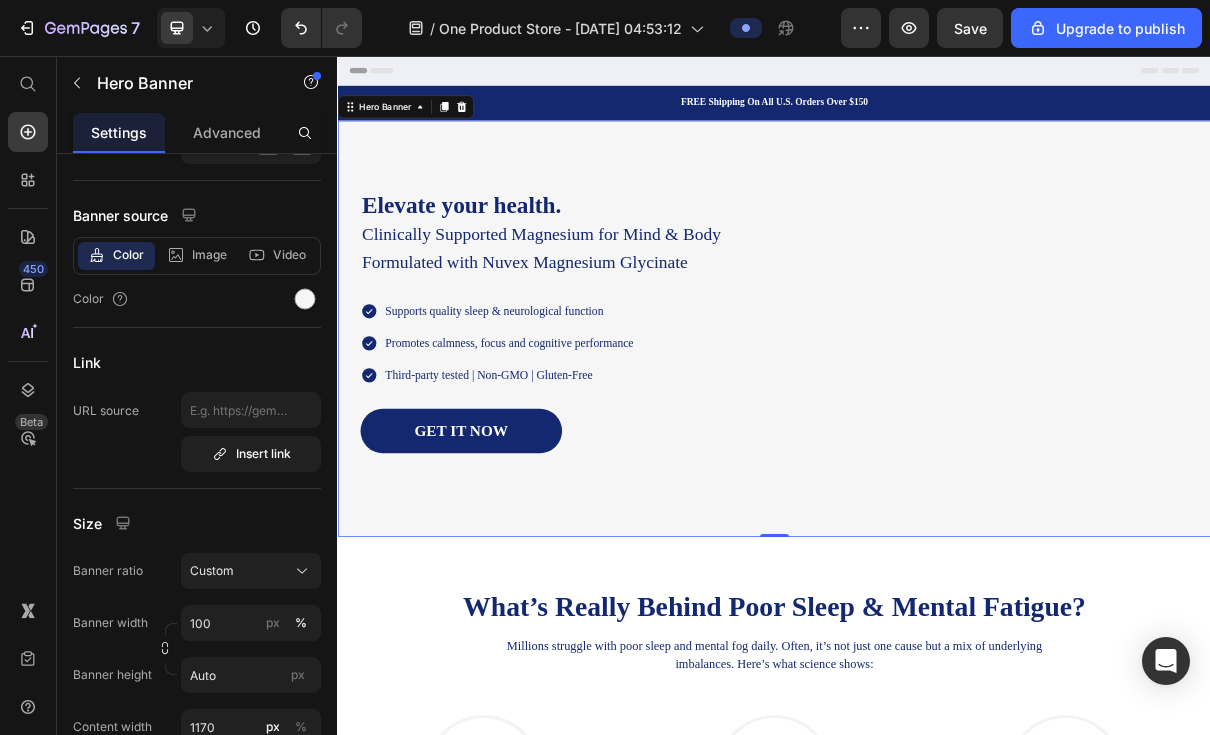 click on "Image" at bounding box center (209, 255) 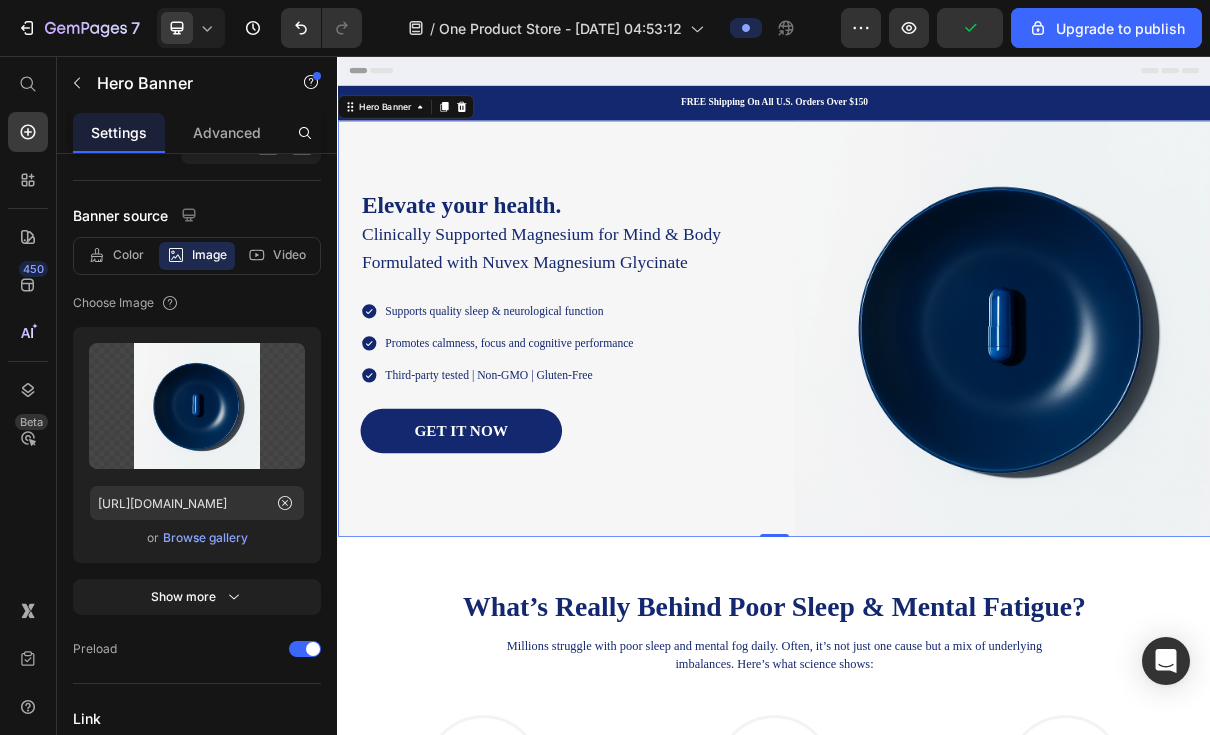 click 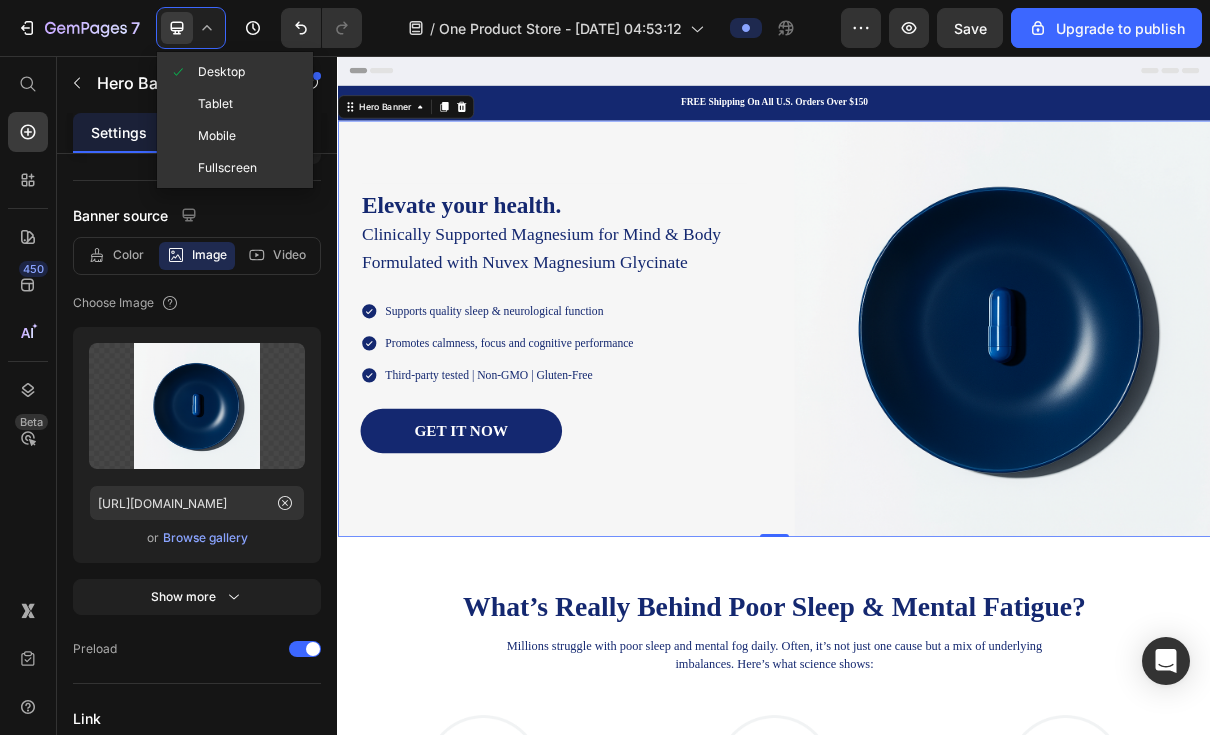 click on "Tablet" at bounding box center (215, 104) 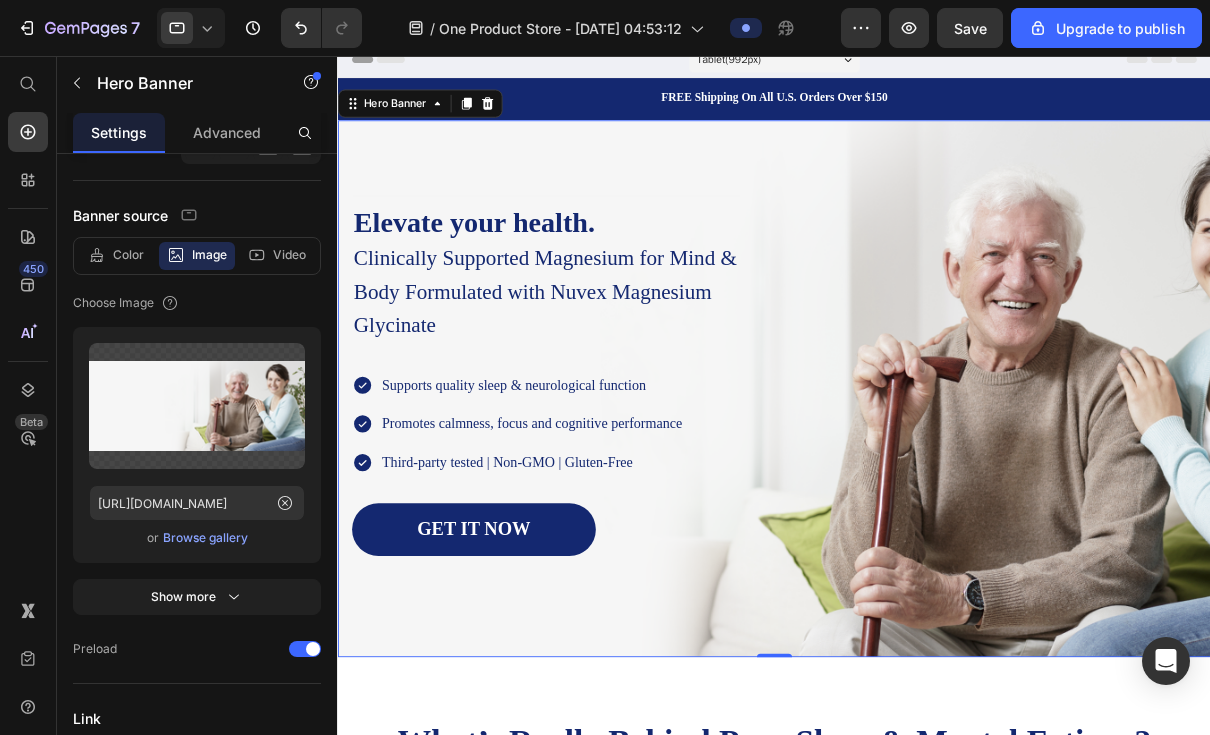 scroll, scrollTop: 18, scrollLeft: 0, axis: vertical 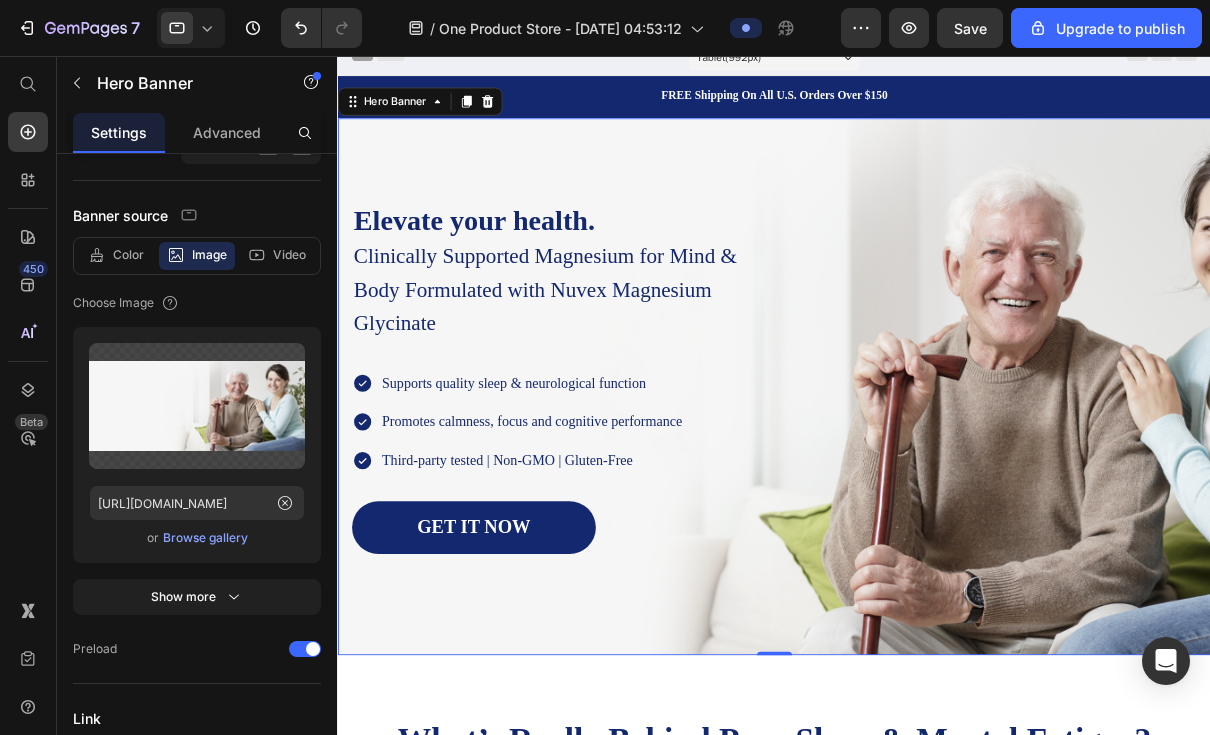 click on "Heading Elevate your health. Clinically Supported Magnesium for Mind & Body   Formulated with Nuvex Magnesium Glycinate Text block
Icon Supports quality sleep & neurological function Text block
Icon Promotes calmness, focus and cognitive performance Text block
Icon Third-party tested | Non-GMO | Gluten-Free Text block Icon List GET IT NOW Button Row Image" at bounding box center [833, 432] 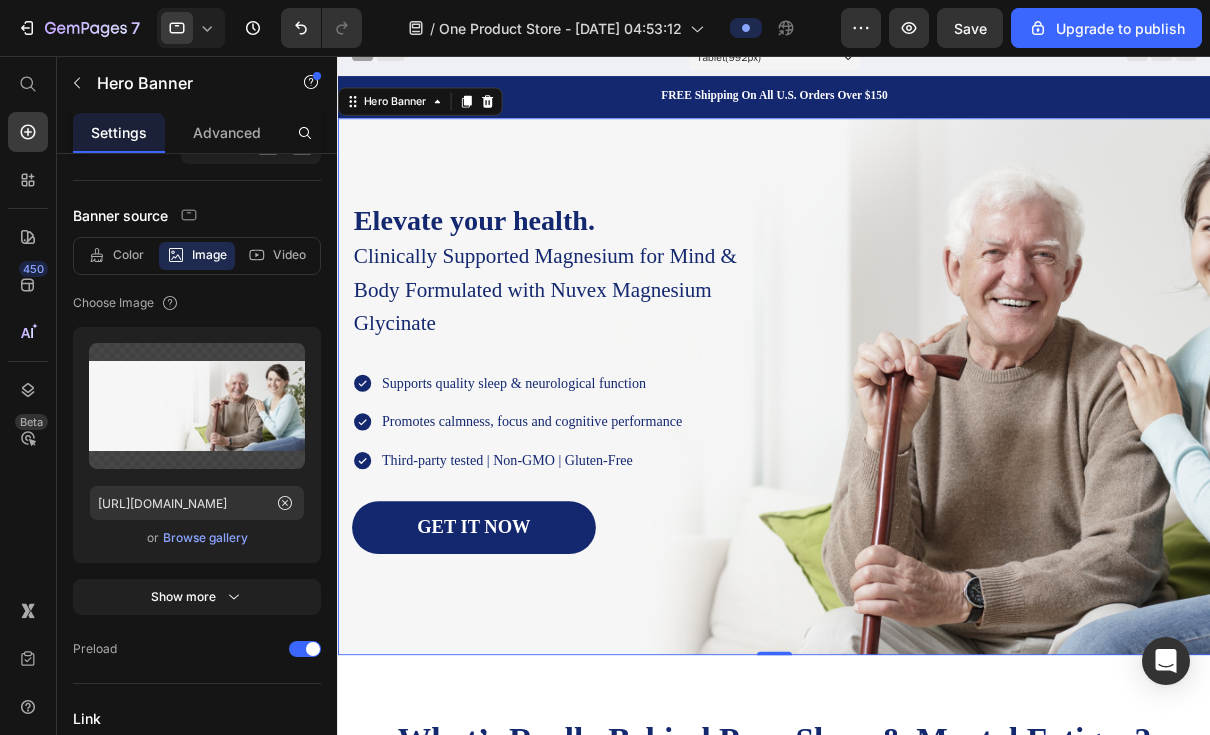 click 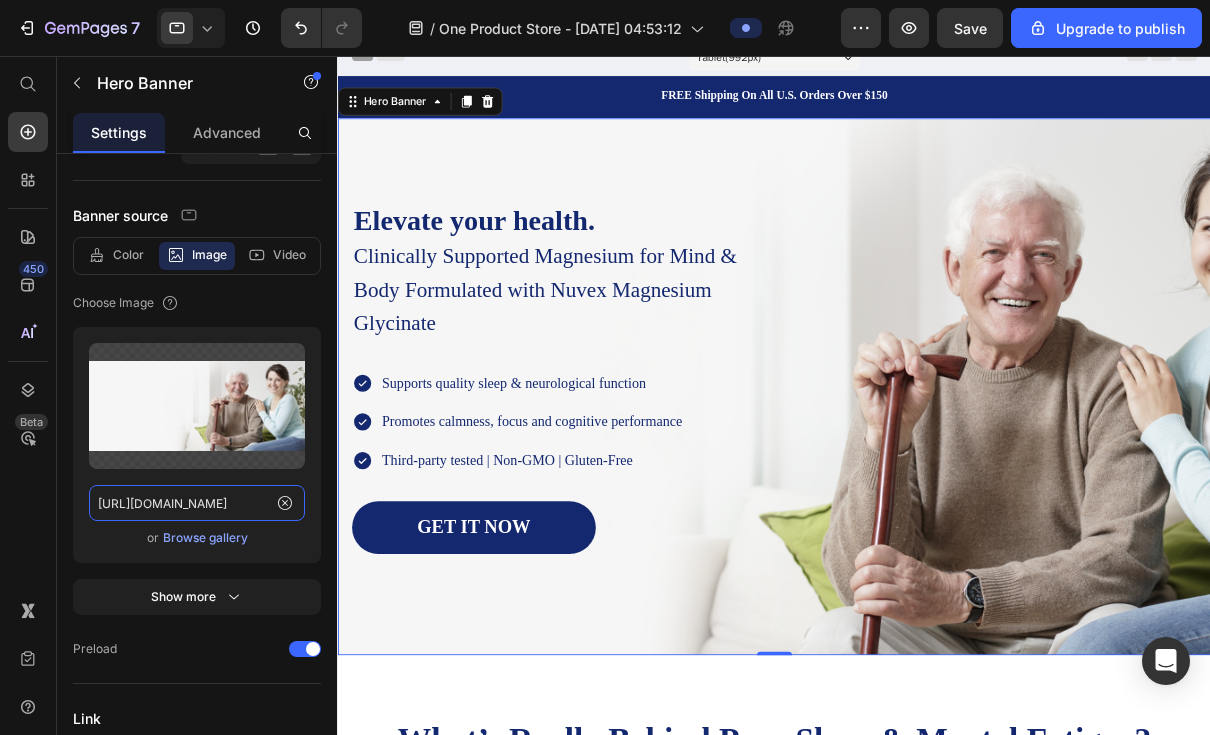 type 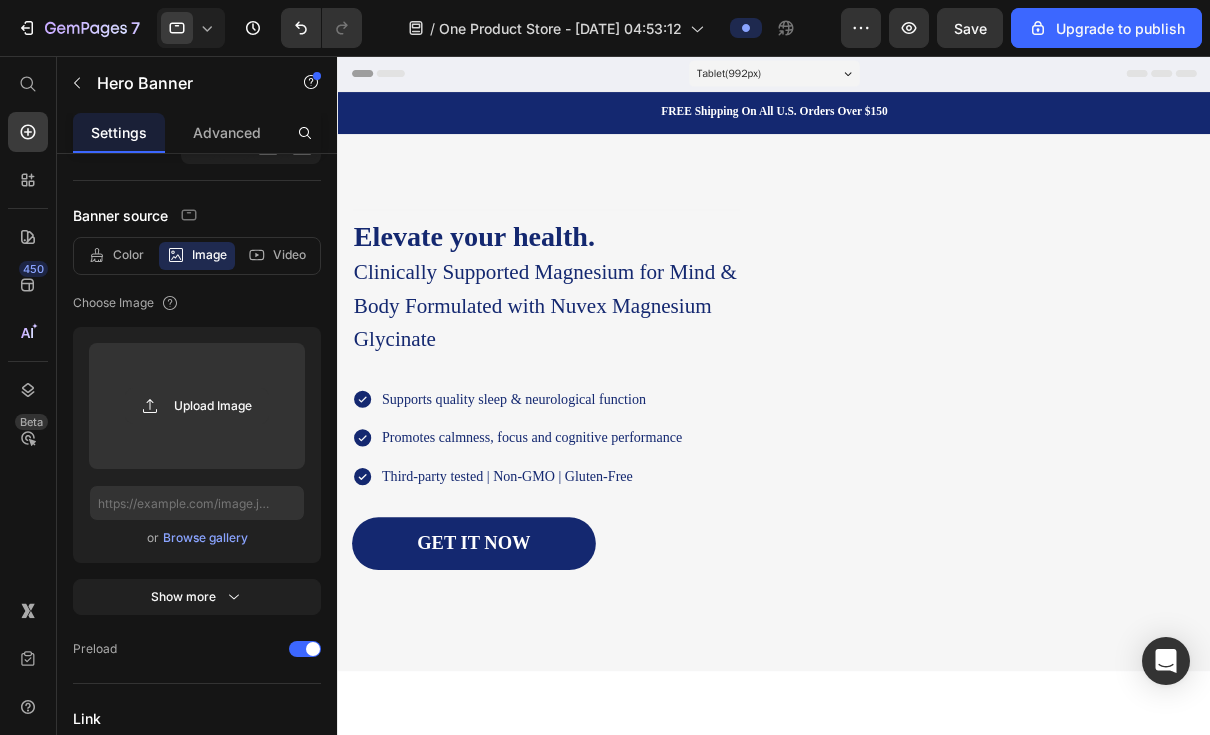 scroll, scrollTop: 0, scrollLeft: 0, axis: both 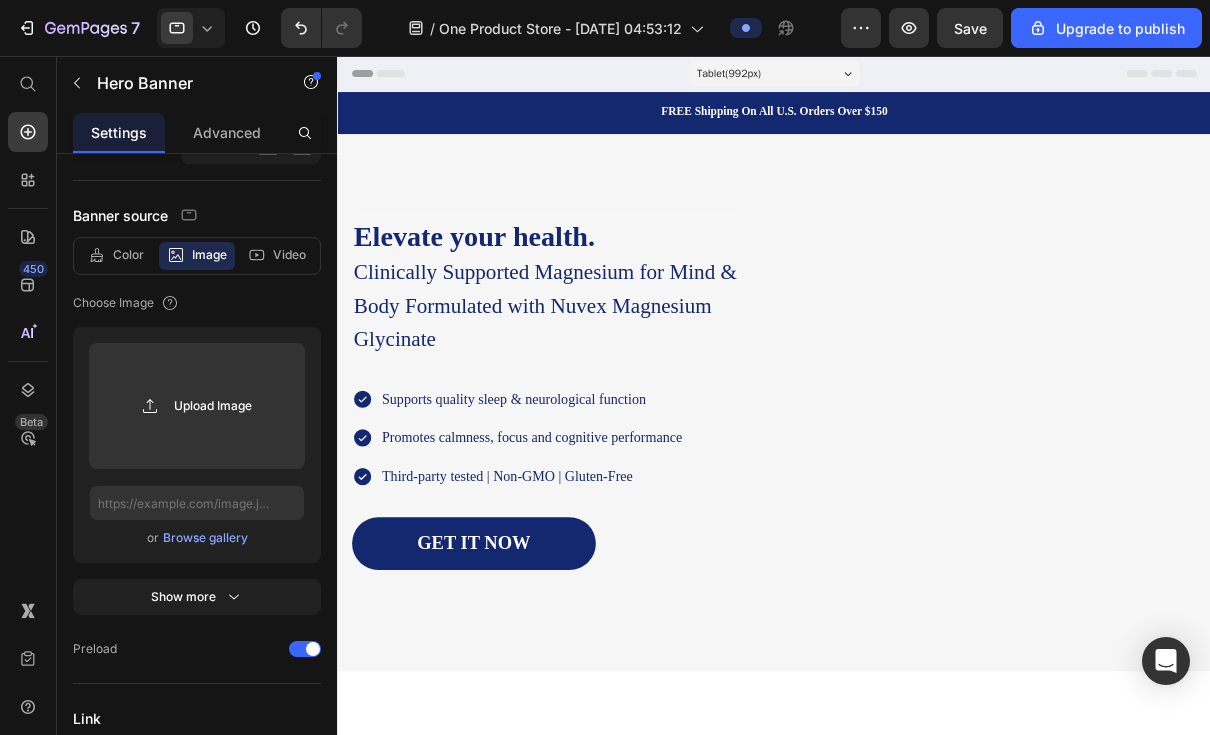 click on "Advanced" at bounding box center (227, 132) 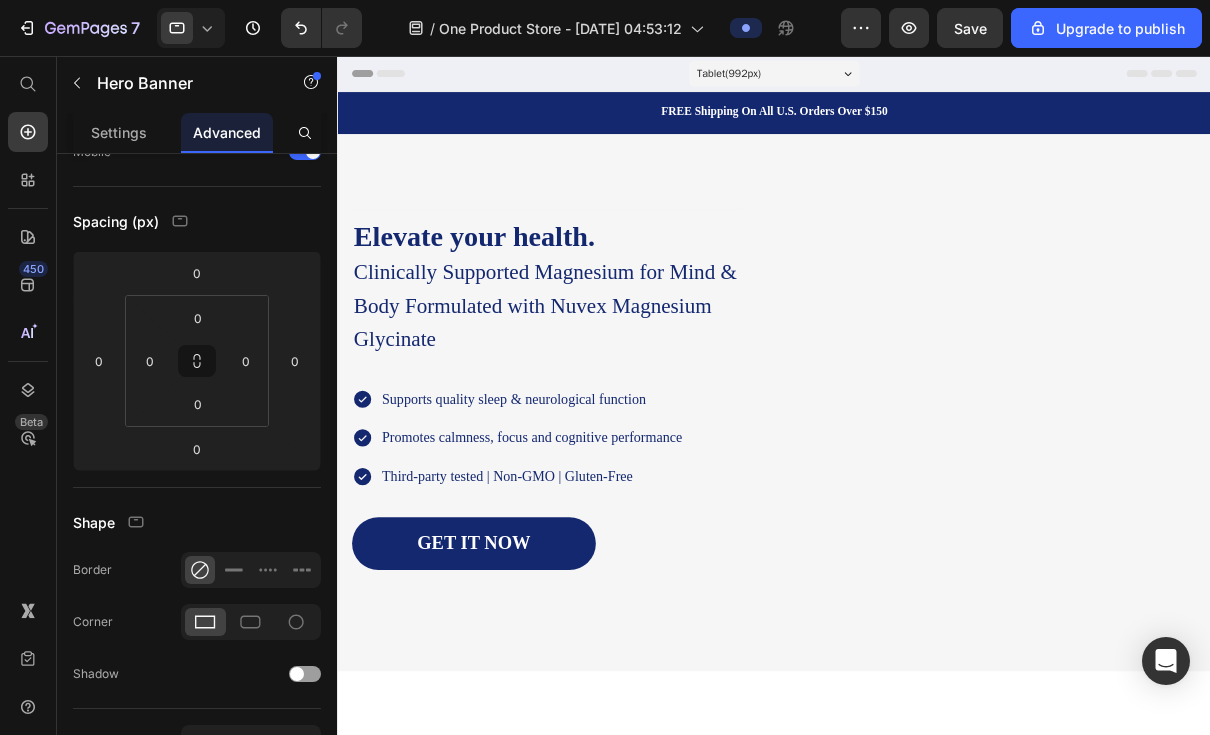 scroll, scrollTop: 0, scrollLeft: 0, axis: both 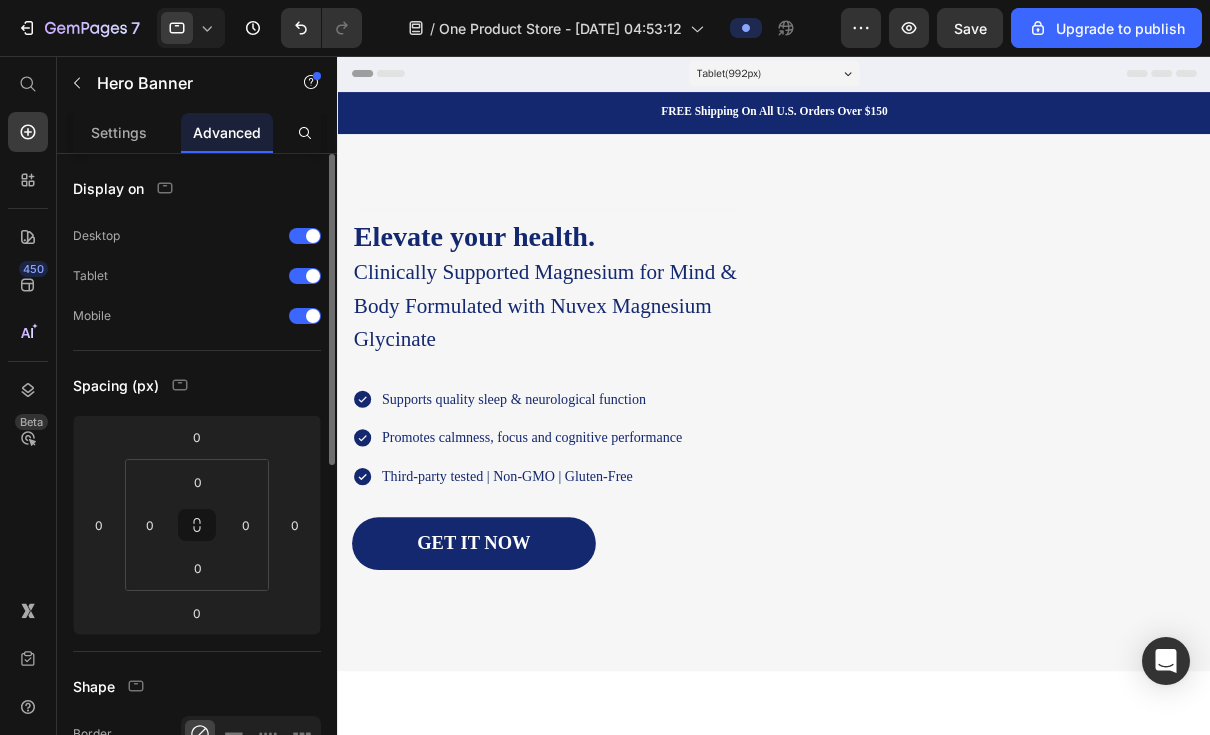 click on "Settings" at bounding box center [119, 132] 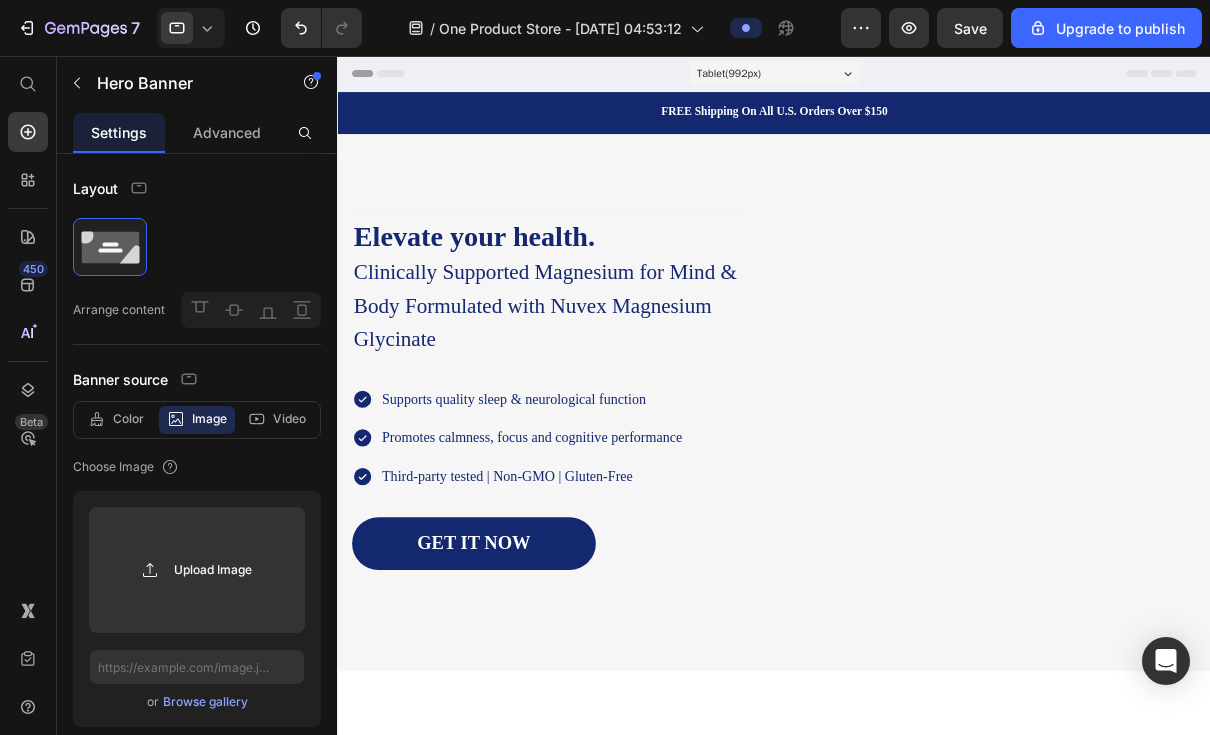 click on "Settings" at bounding box center [119, 132] 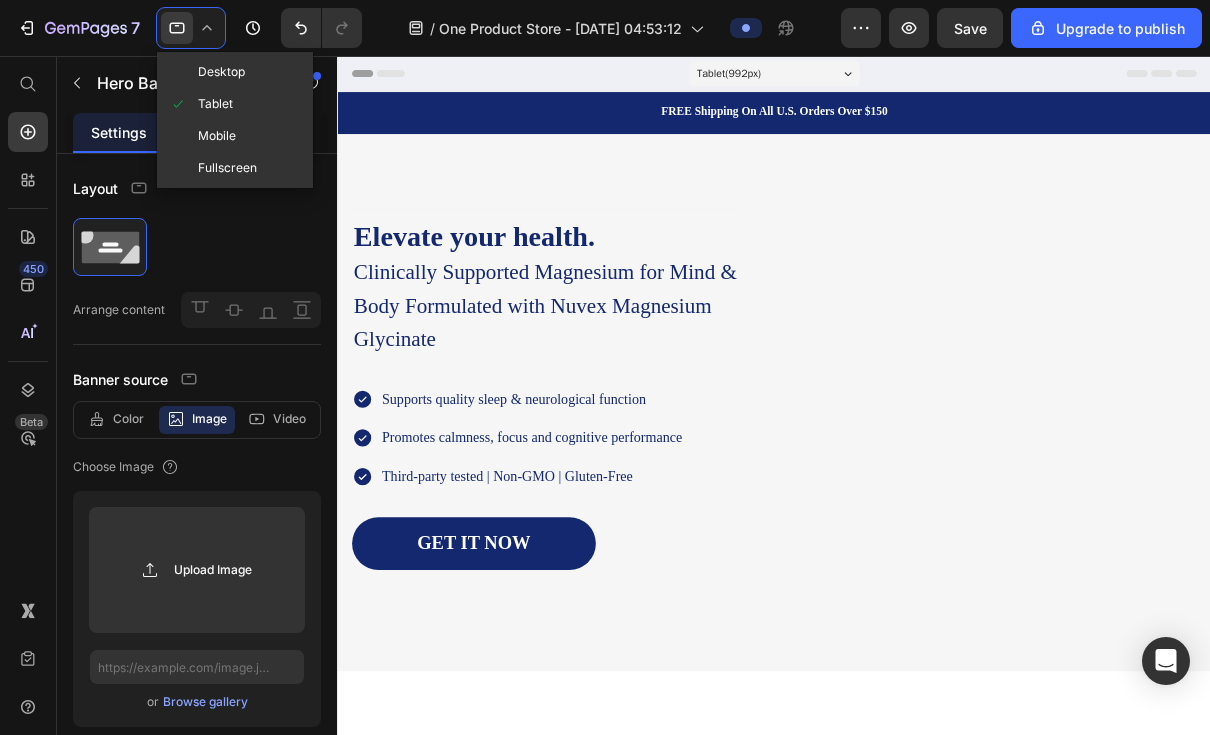click on "Mobile" 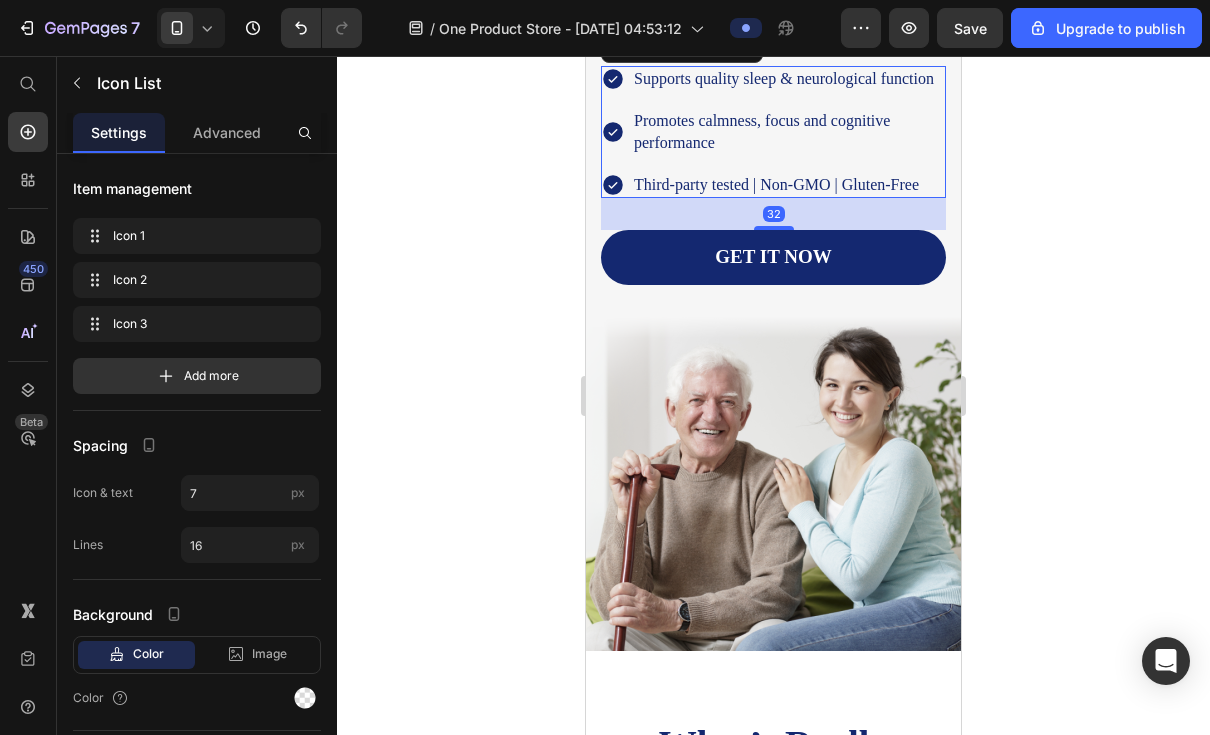 scroll, scrollTop: 346, scrollLeft: 0, axis: vertical 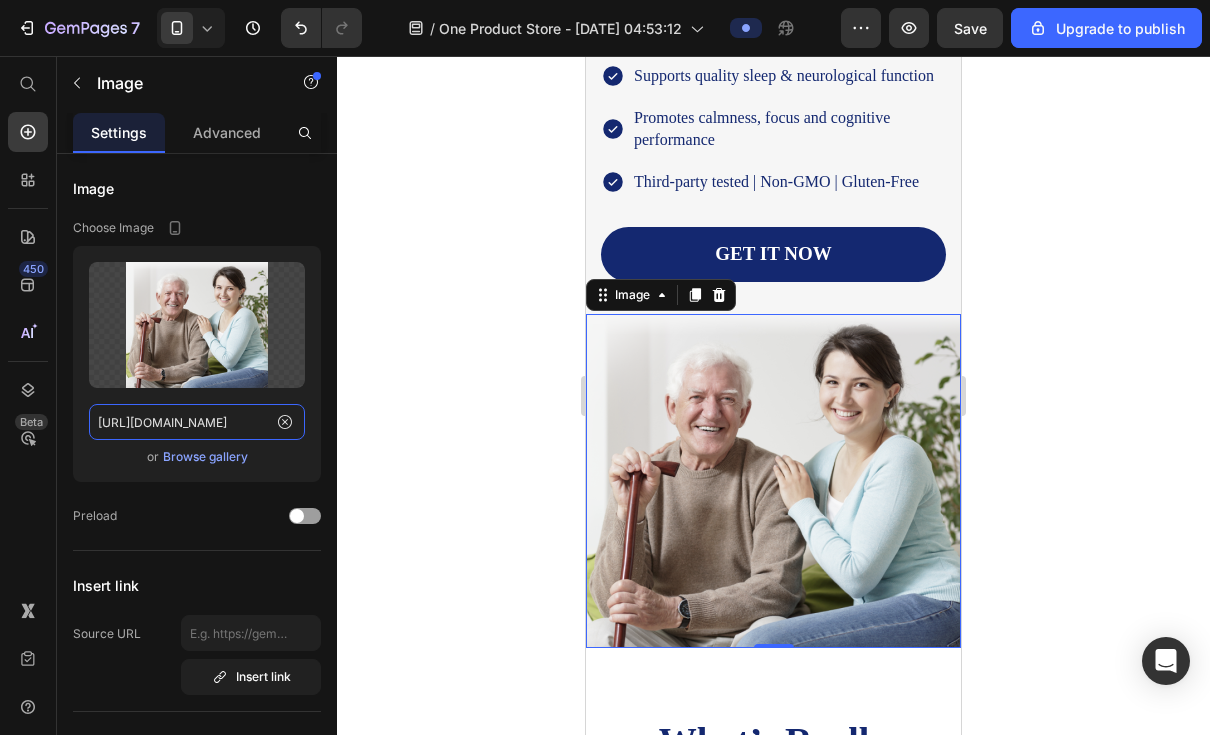 click on "[URL][DOMAIN_NAME]" 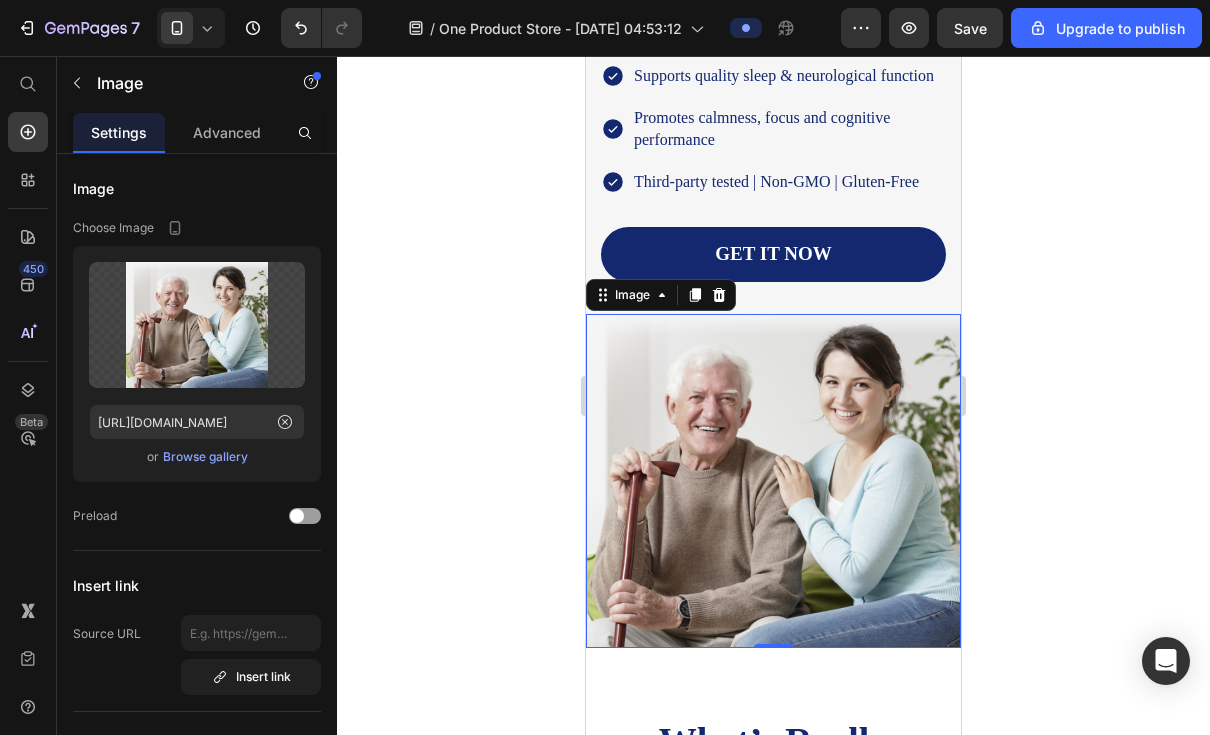 click 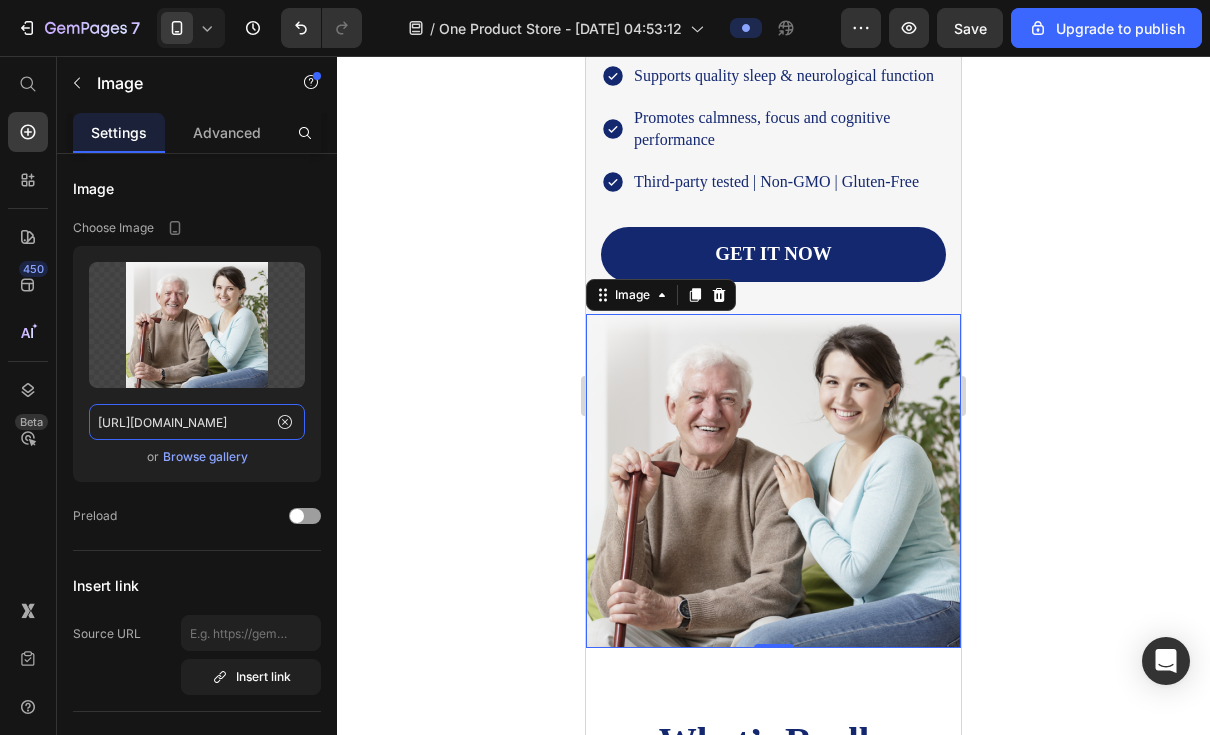 type 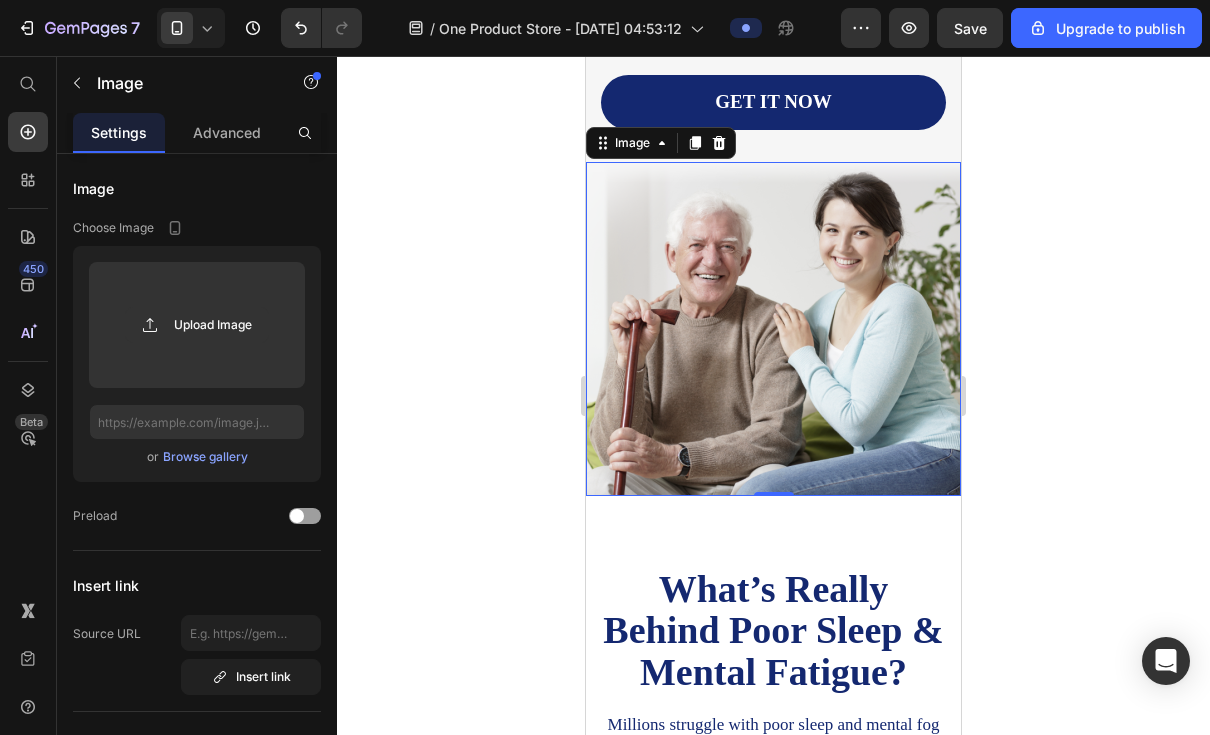 scroll, scrollTop: 500, scrollLeft: 0, axis: vertical 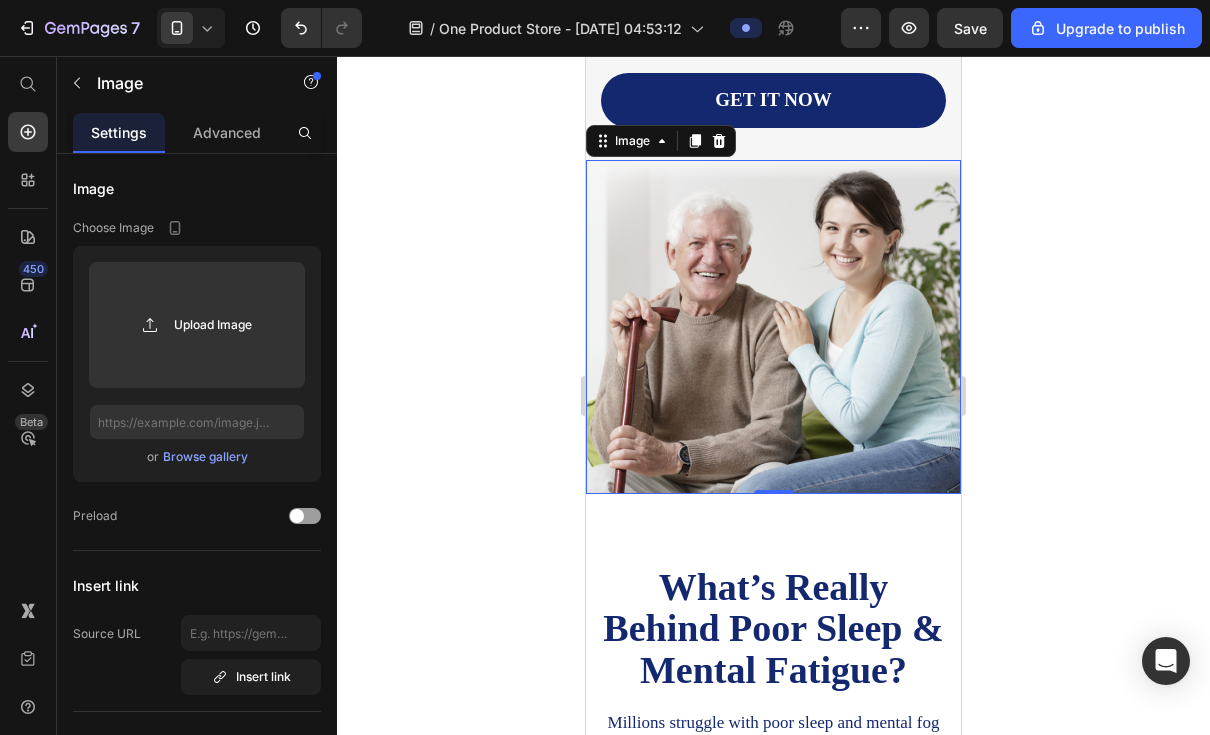 click 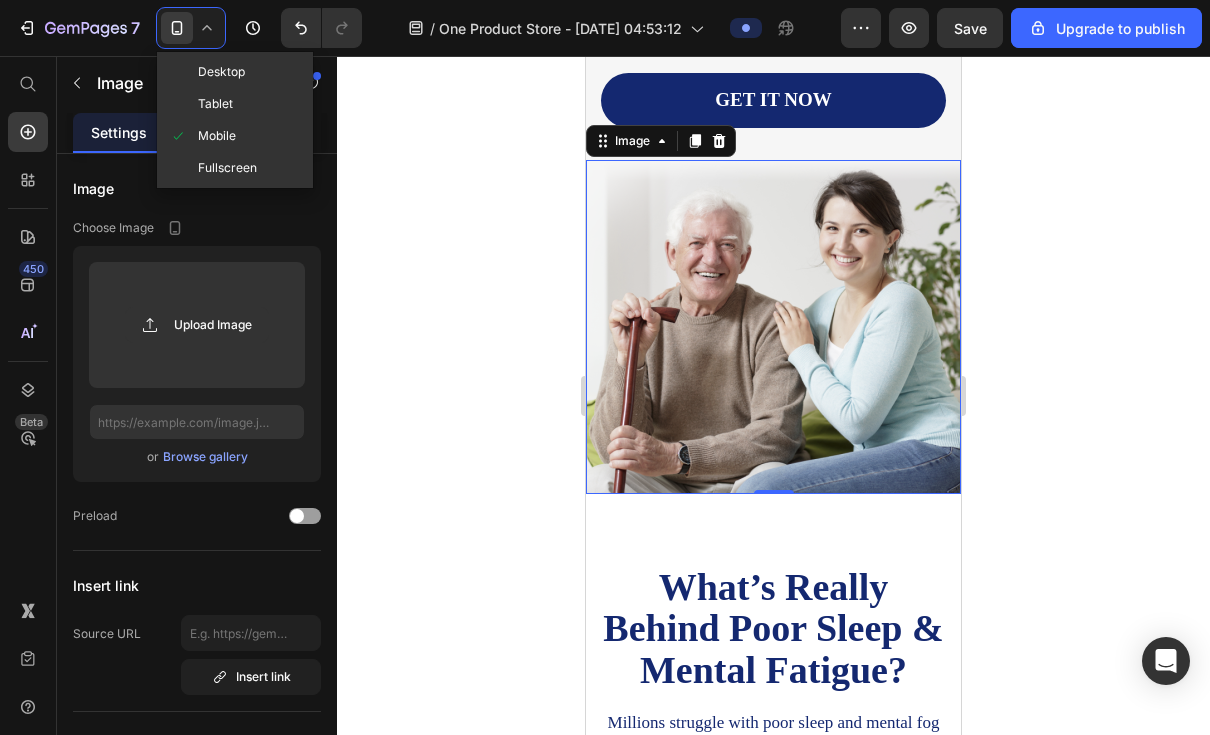 click on "Fullscreen" at bounding box center [227, 168] 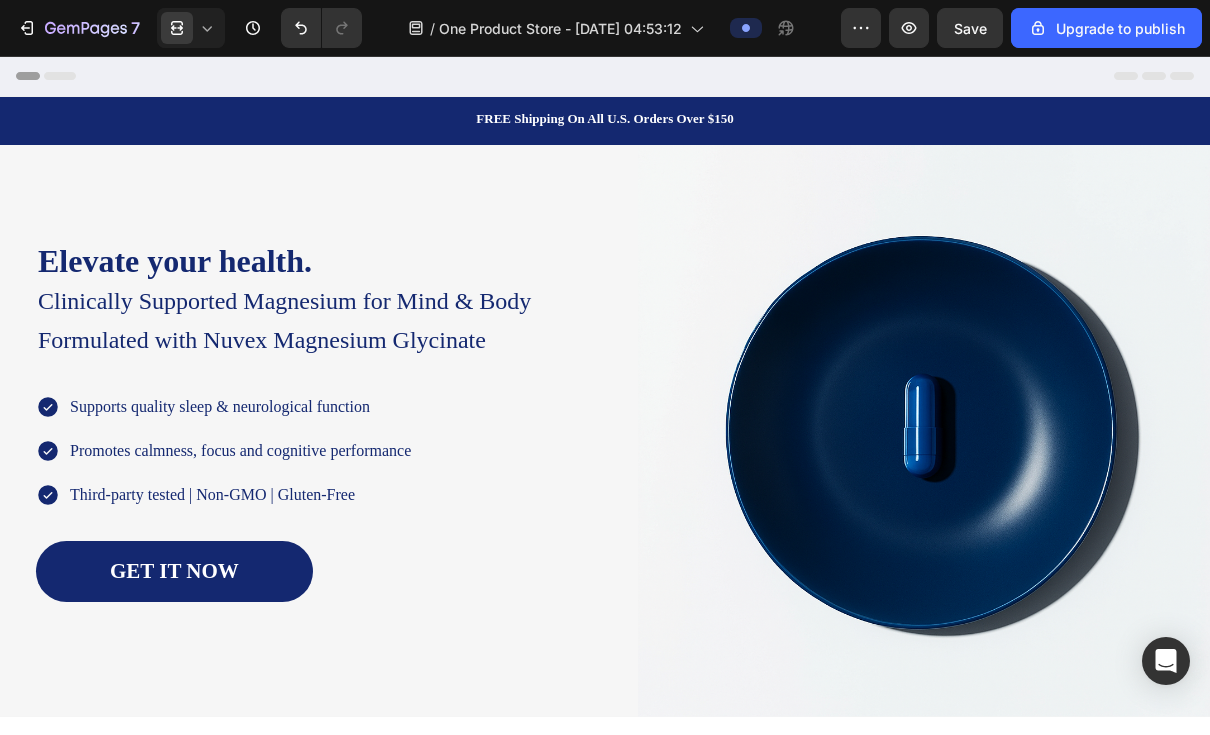 scroll, scrollTop: 0, scrollLeft: 0, axis: both 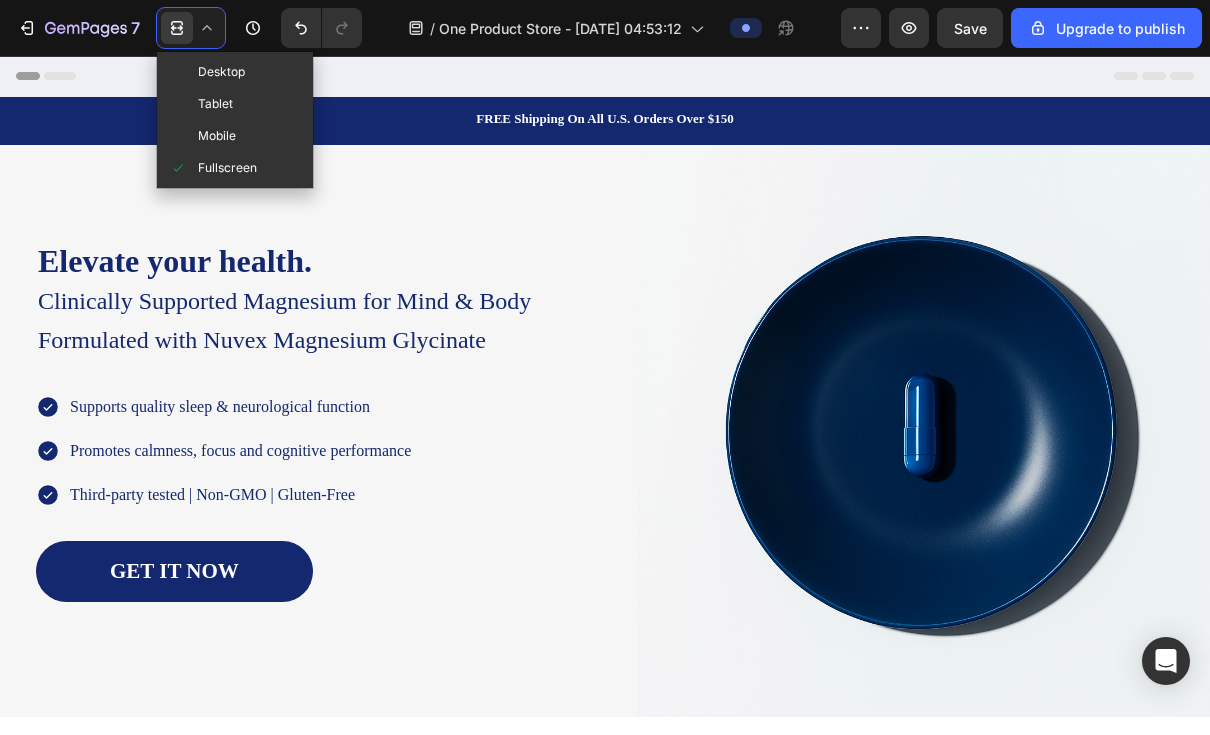 click on "Mobile" 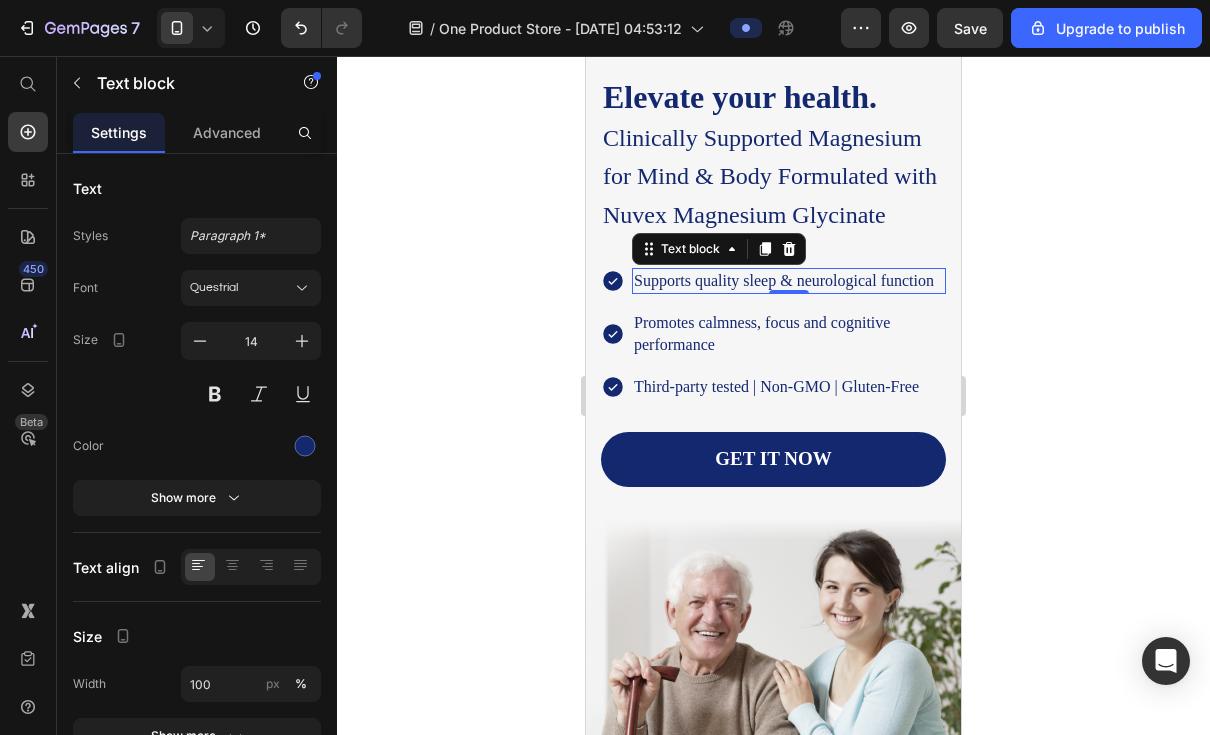 scroll, scrollTop: 151, scrollLeft: 0, axis: vertical 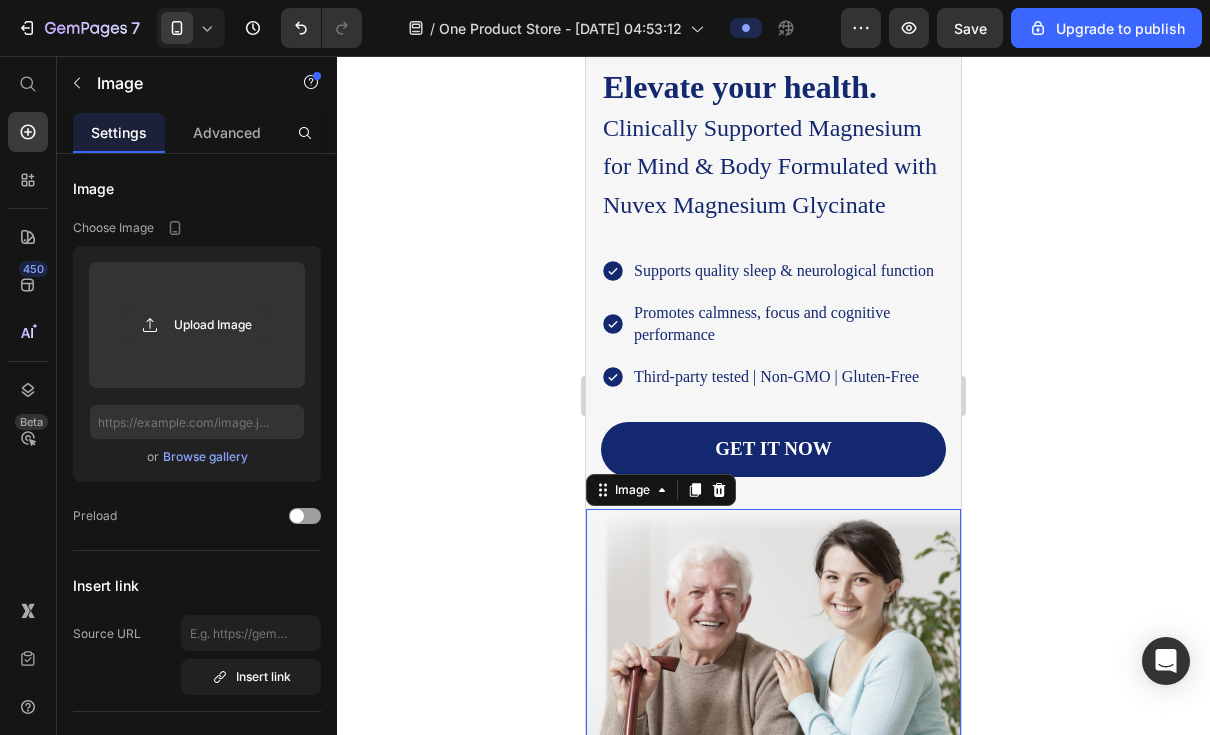 click 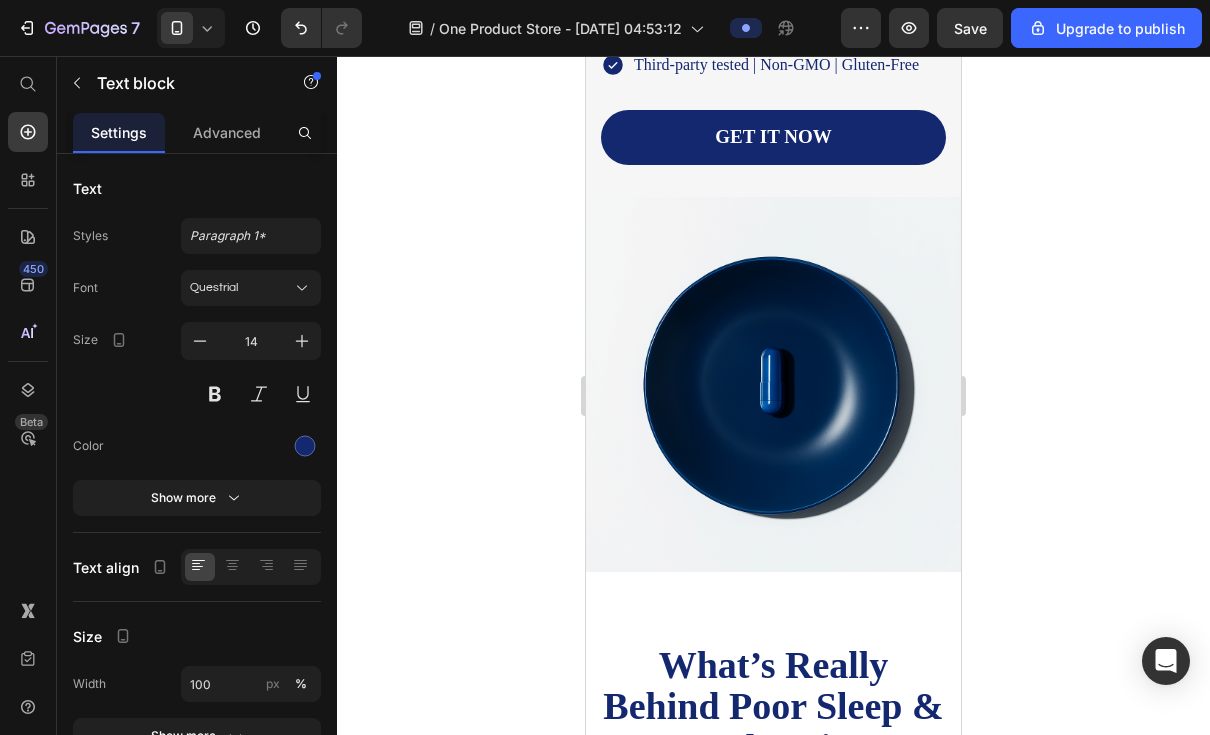 scroll, scrollTop: 462, scrollLeft: 0, axis: vertical 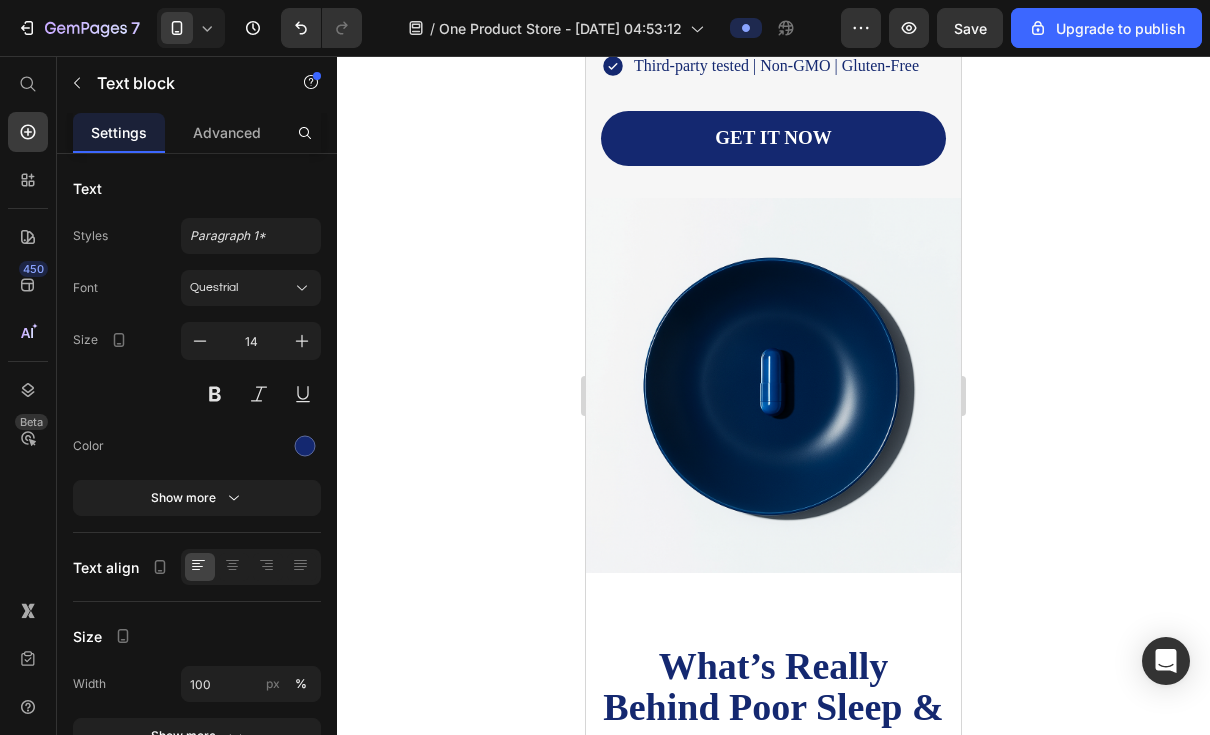 click 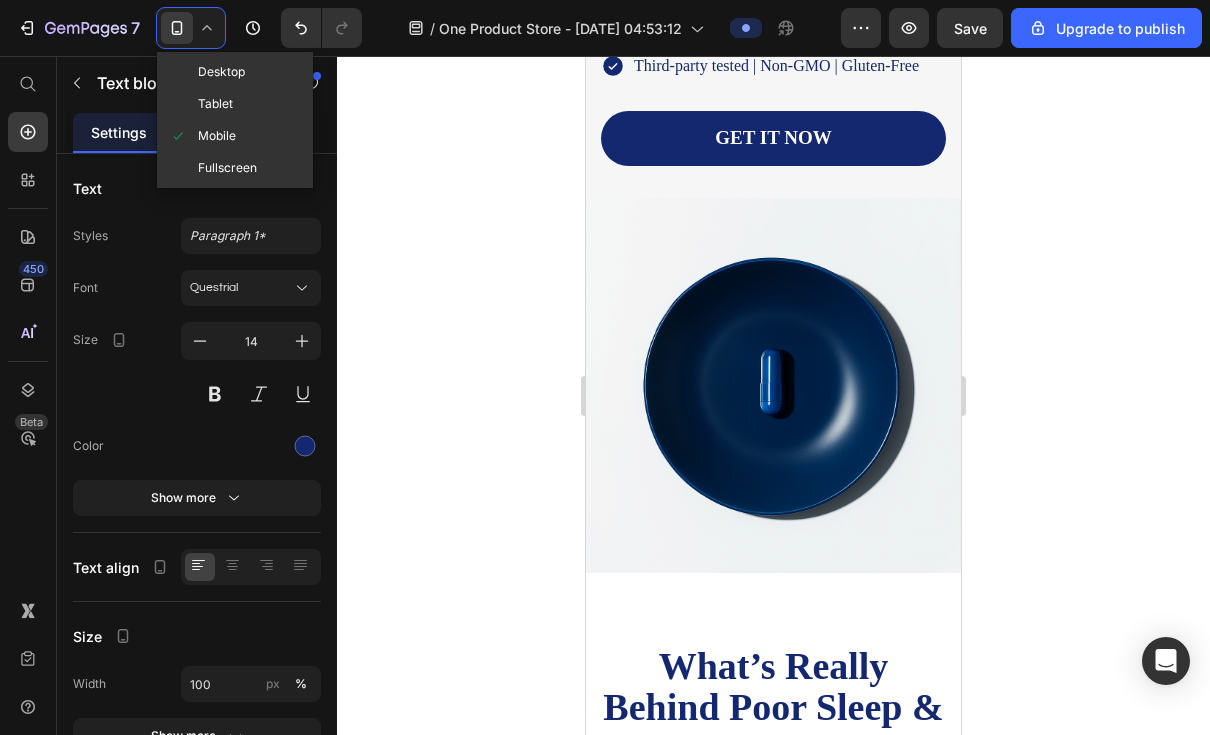click on "Tablet" at bounding box center [215, 104] 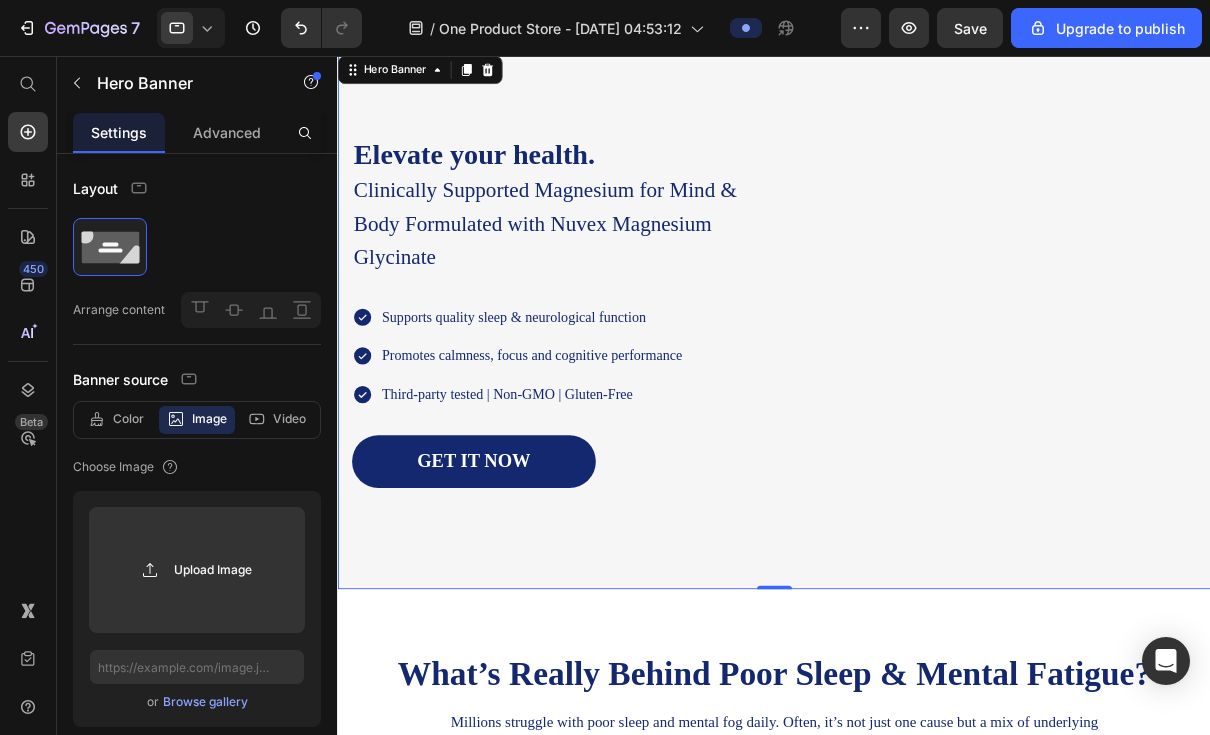 scroll, scrollTop: 94, scrollLeft: 0, axis: vertical 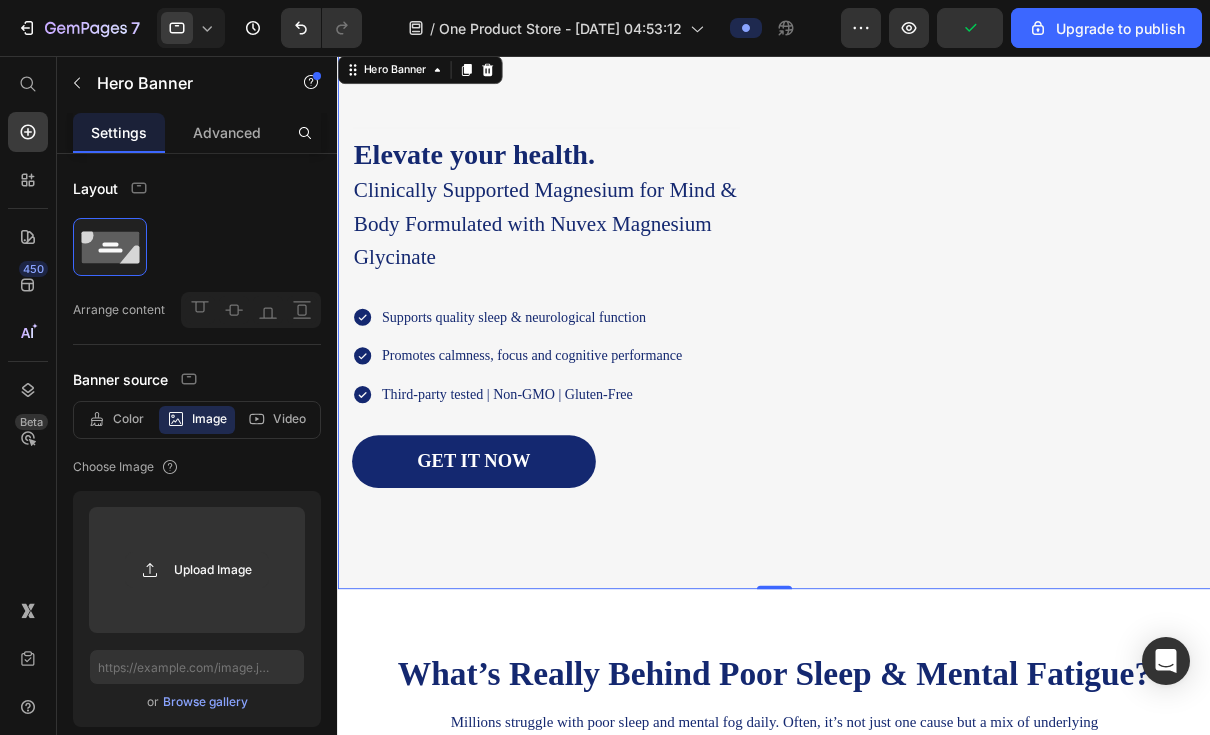 click 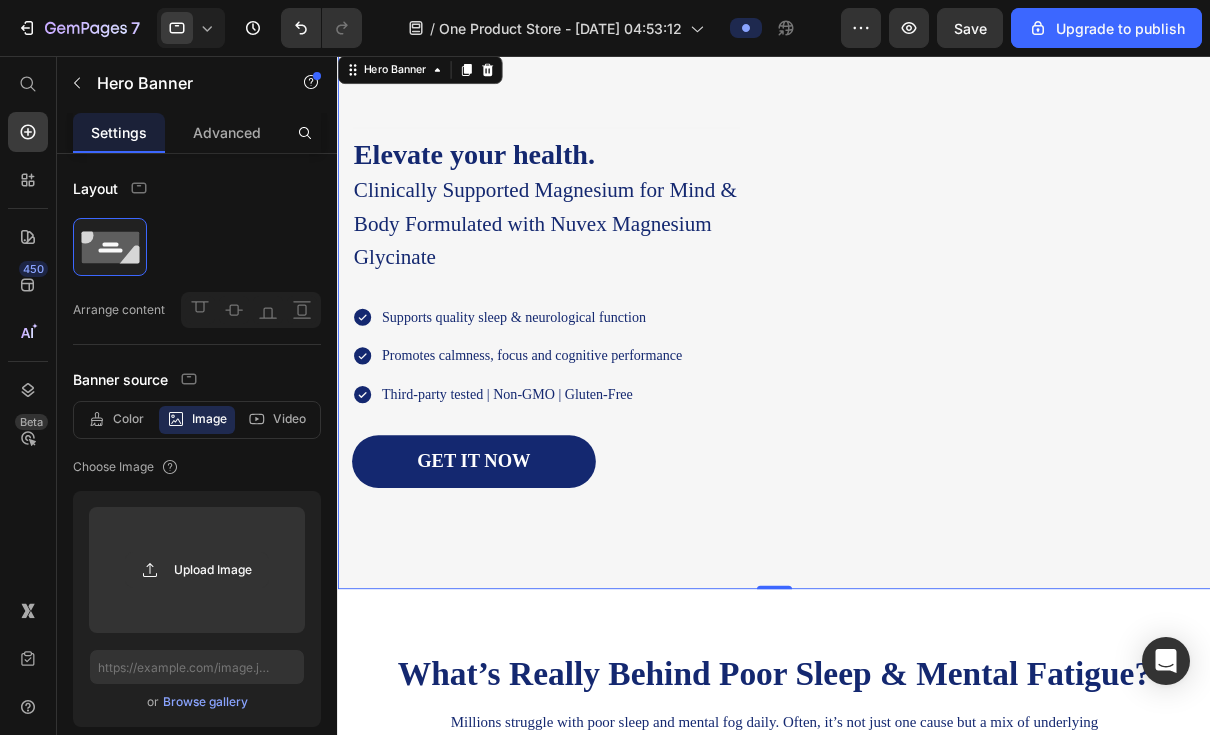 click on "Browse gallery" at bounding box center [205, 702] 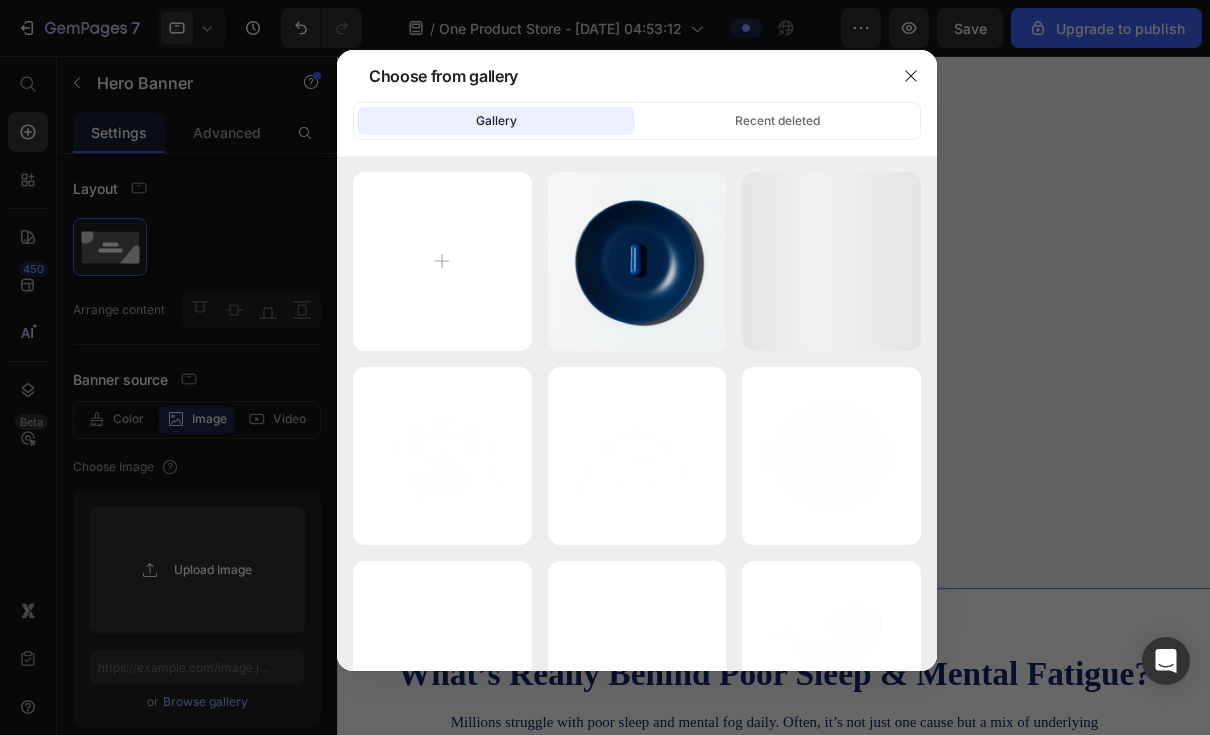 click on "AC1E791E-71D0-42...B5.png 1296.92 kb" at bounding box center [0, 0] 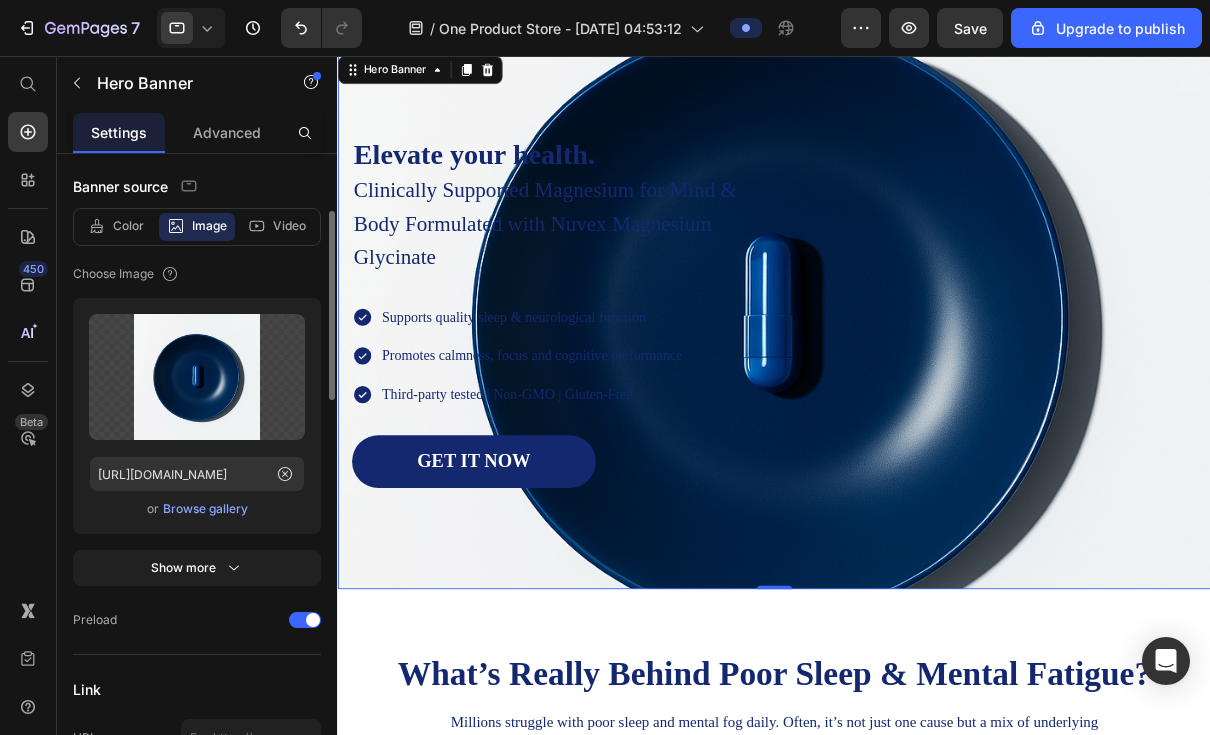 scroll, scrollTop: 194, scrollLeft: 0, axis: vertical 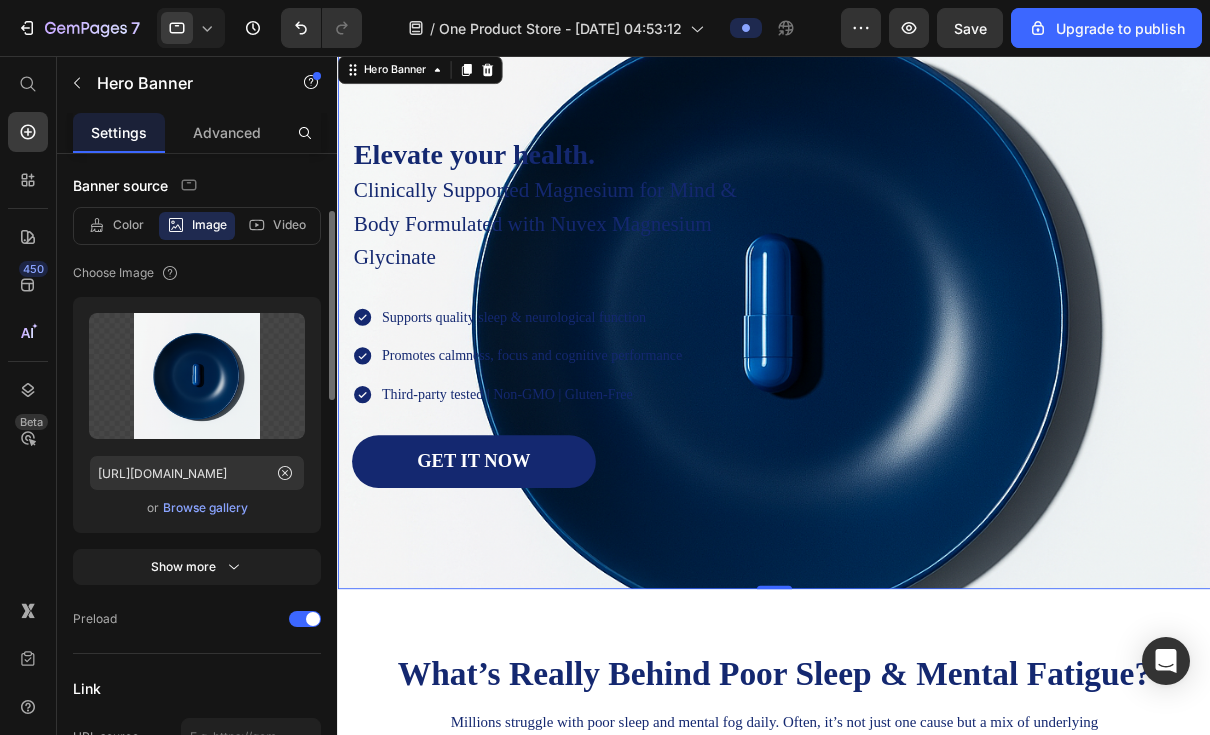 click on "Heading Elevate your health. Clinically Supported Magnesium for Mind & Body   Formulated with Nuvex Magnesium Glycinate Text block
Icon Supports quality sleep & neurological function Text block
Icon Promotes calmness, focus and cognitive performance Text block
Icon Third-party tested | Non-GMO | Gluten-Free Text block Icon List GET IT NOW Button Row Image" at bounding box center [833, 356] 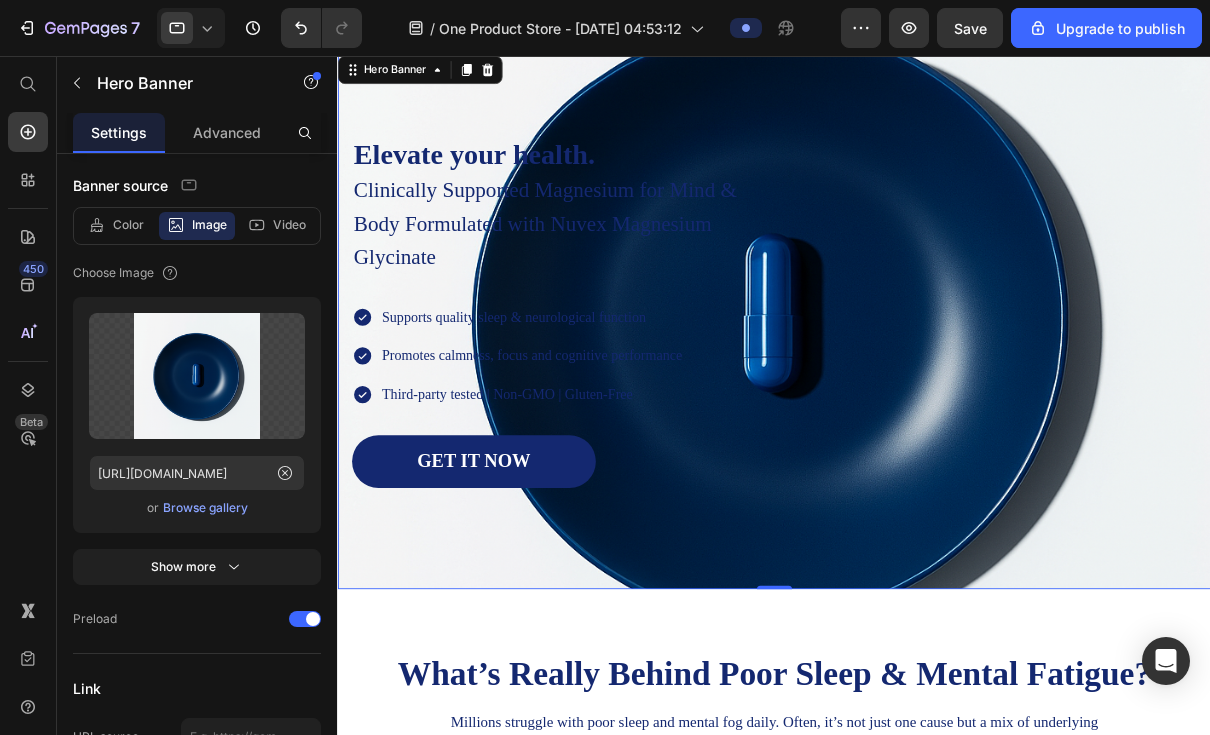 click on "Show more" at bounding box center (197, 567) 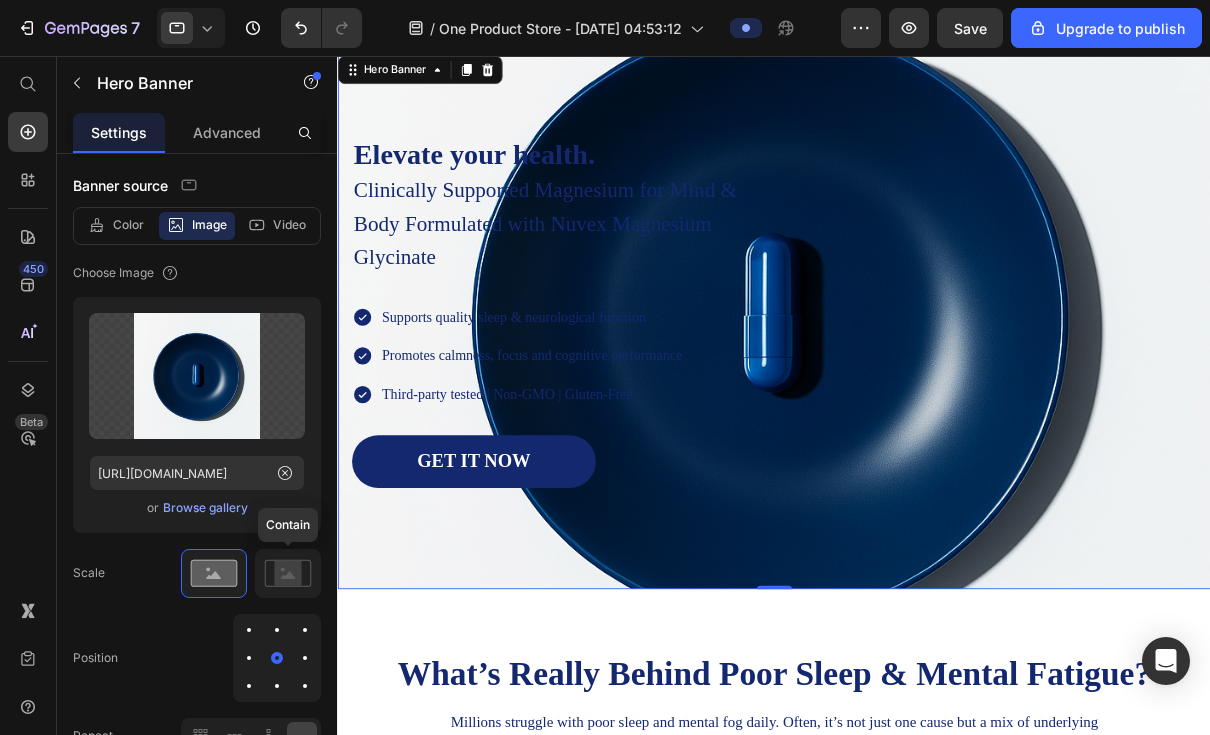 click 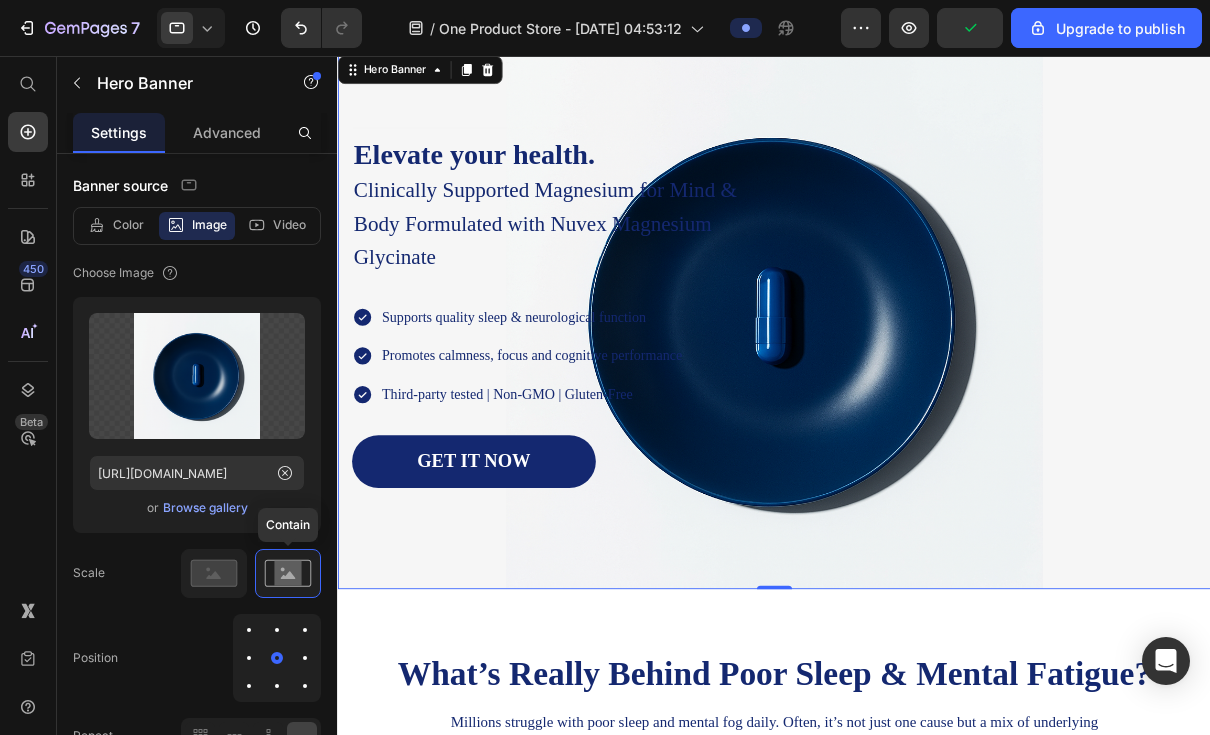 click at bounding box center [305, 658] 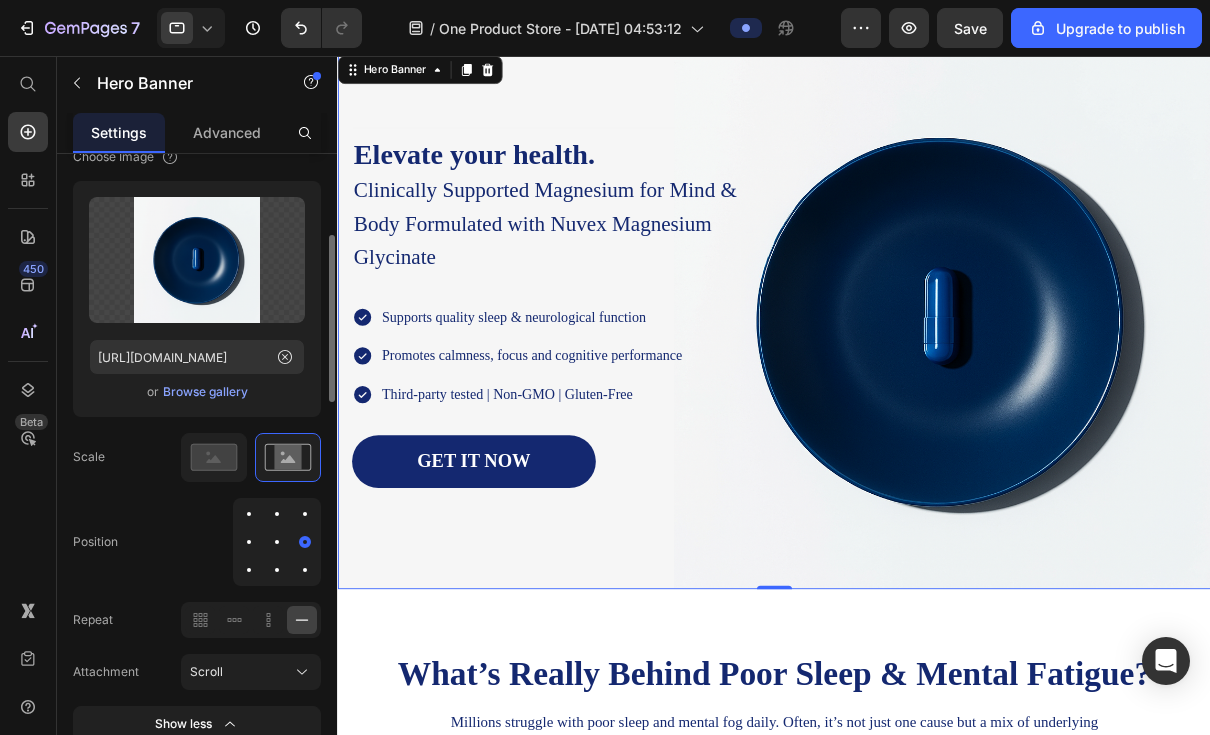 scroll, scrollTop: 313, scrollLeft: 0, axis: vertical 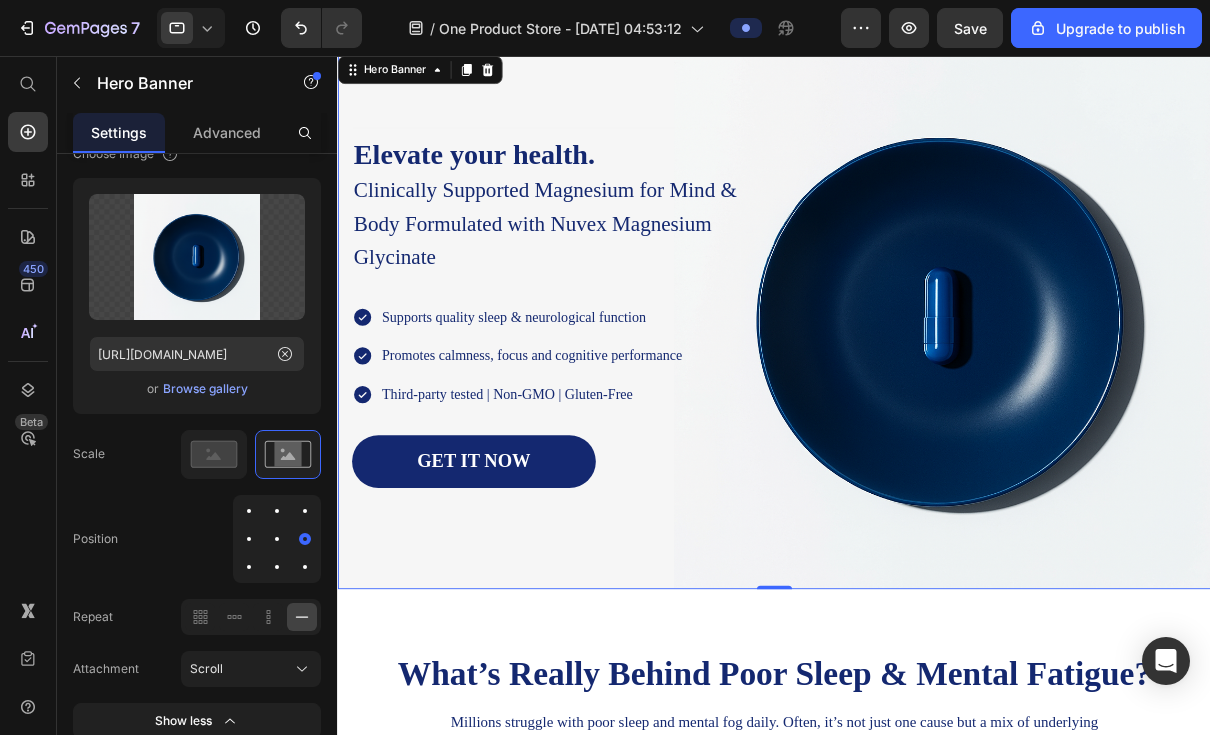 click 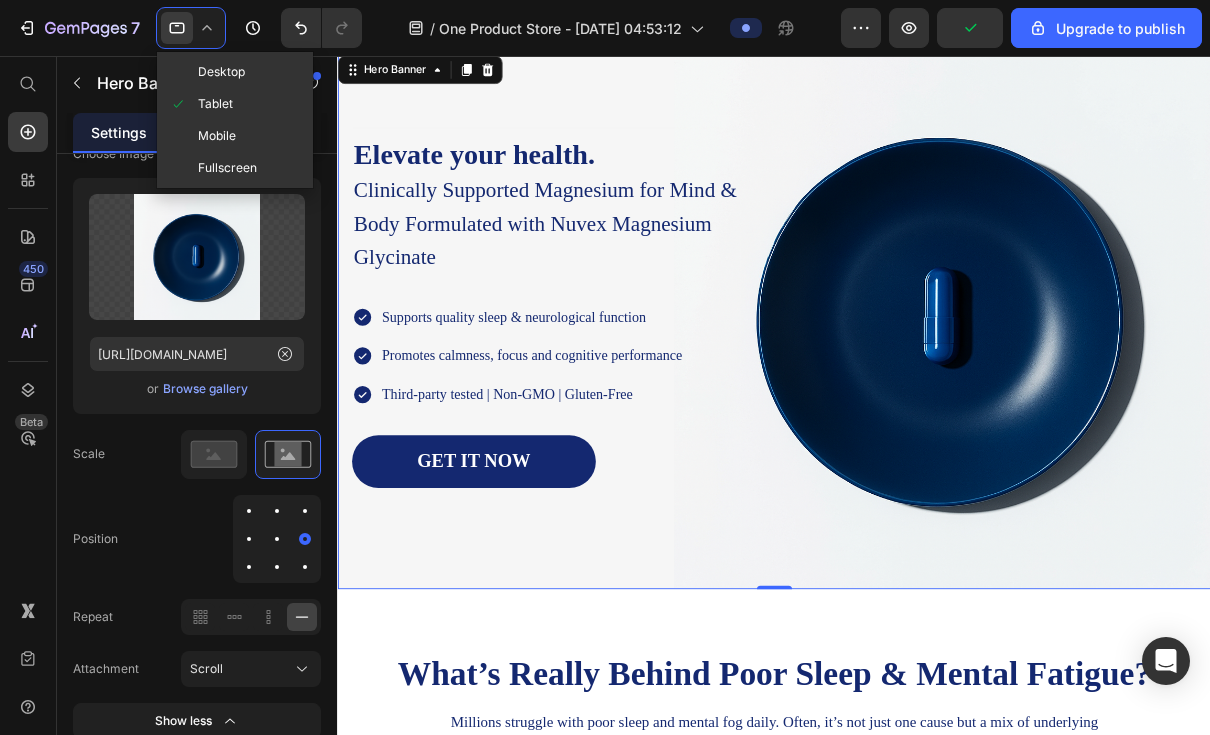 click on "Desktop" at bounding box center [221, 72] 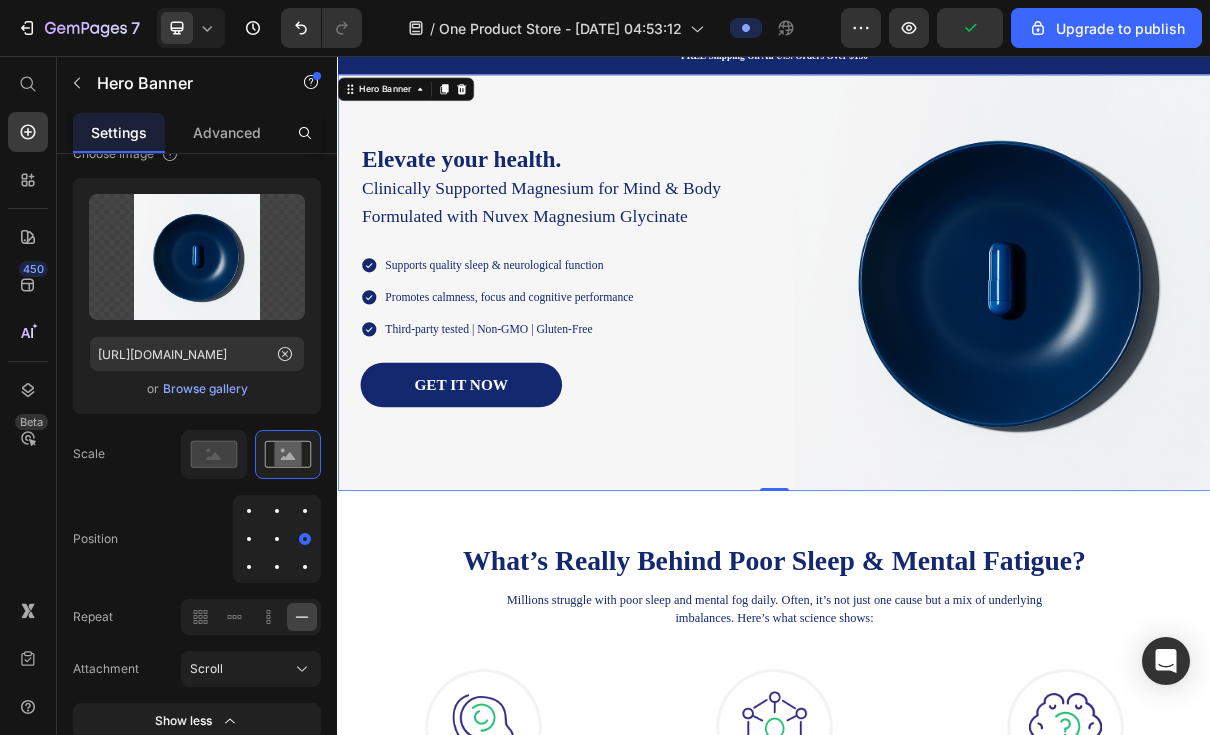 scroll, scrollTop: 18, scrollLeft: 0, axis: vertical 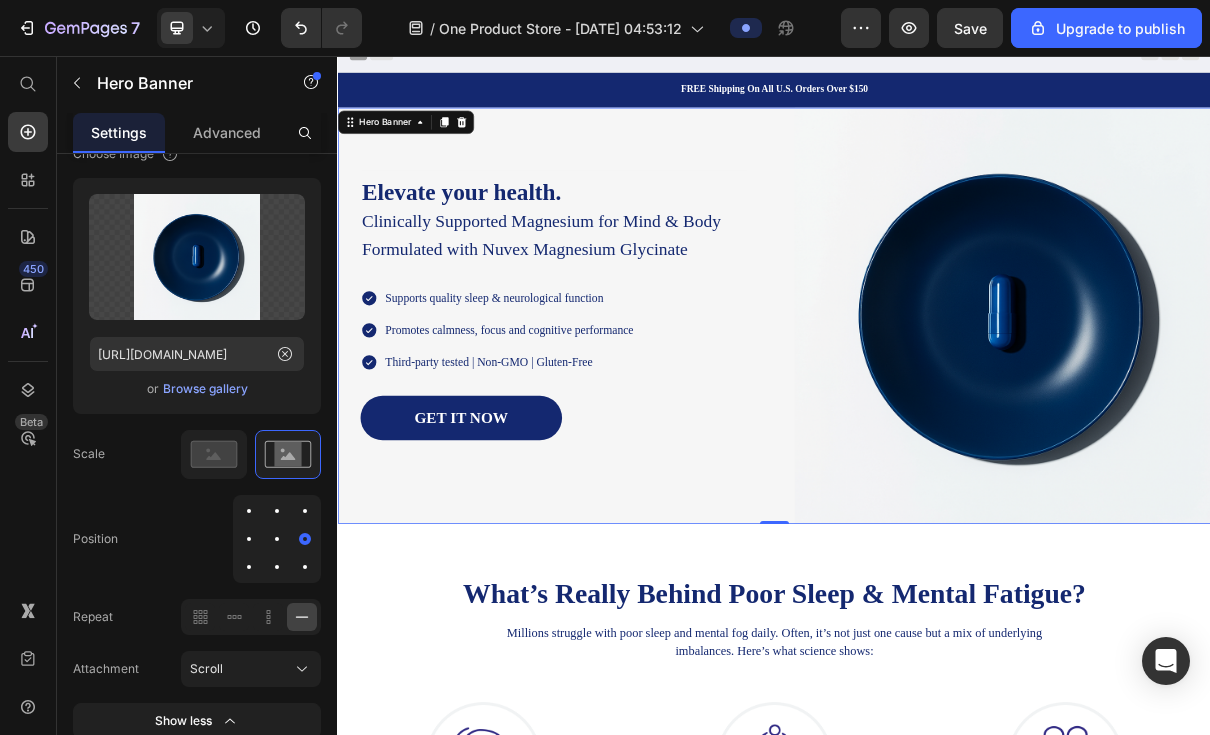click 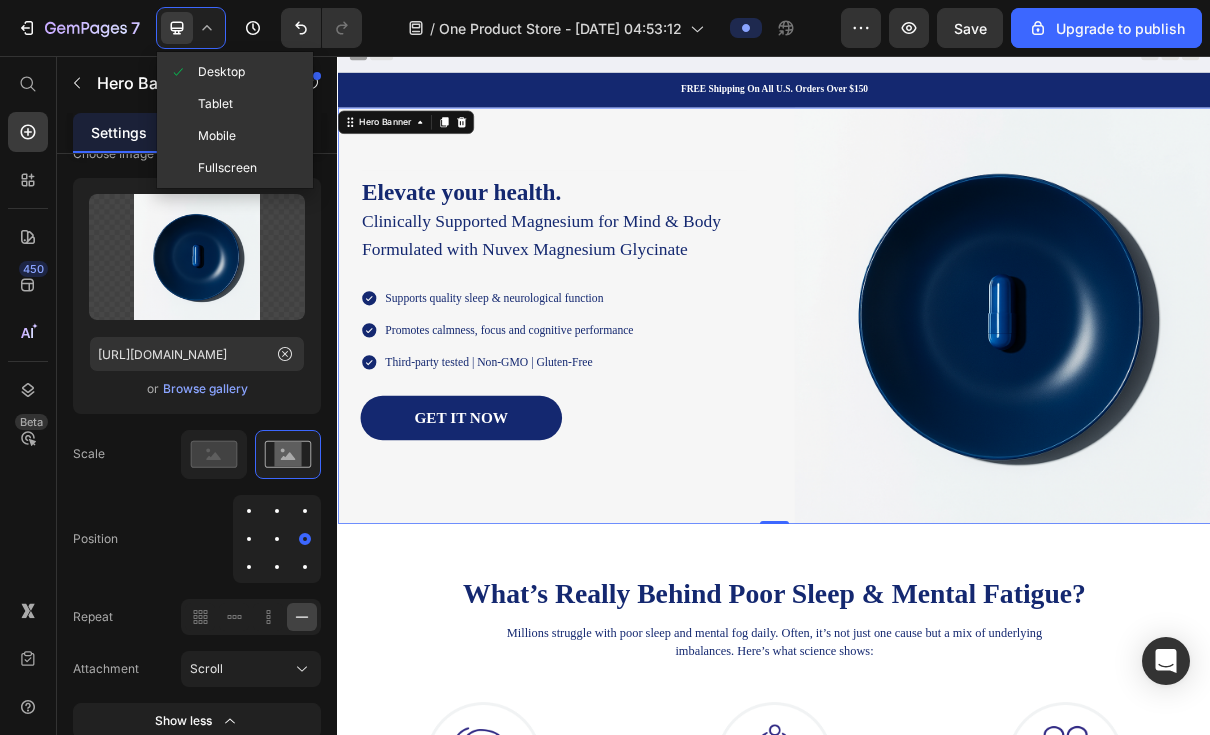 click on "Tablet" 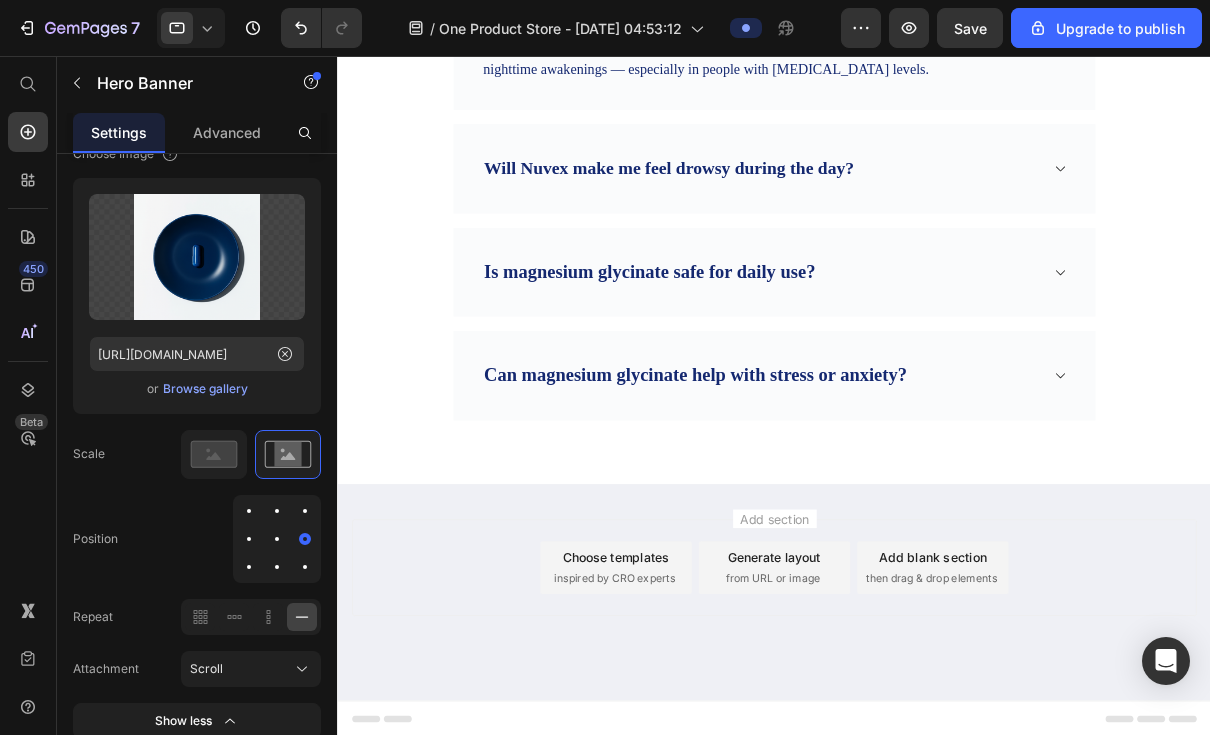 scroll, scrollTop: 6515, scrollLeft: 0, axis: vertical 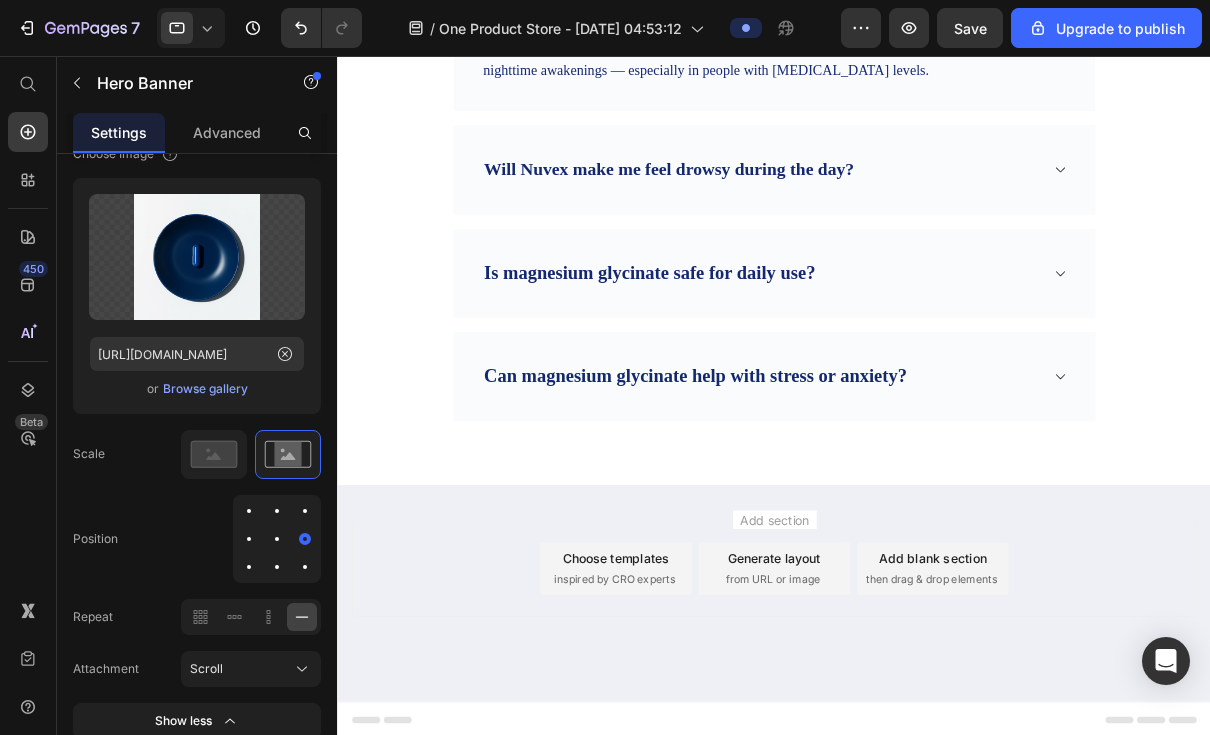 click 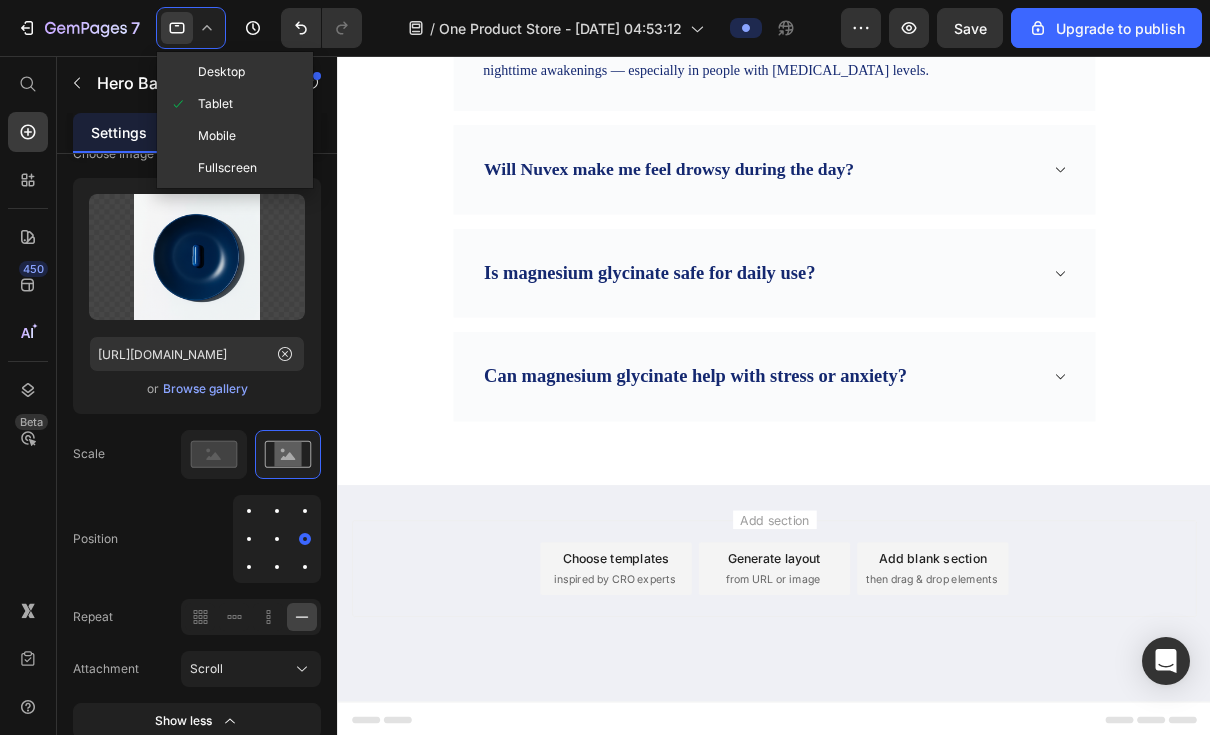 click at bounding box center [183, 136] 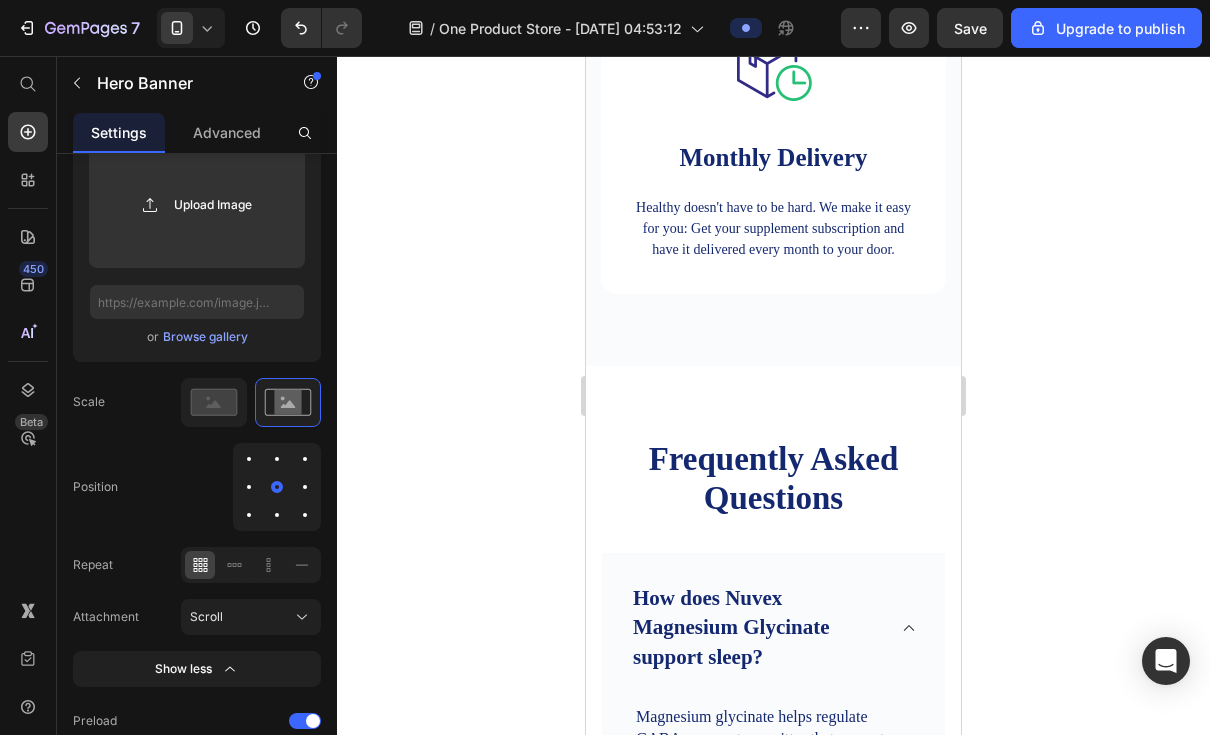 scroll, scrollTop: 6346, scrollLeft: 0, axis: vertical 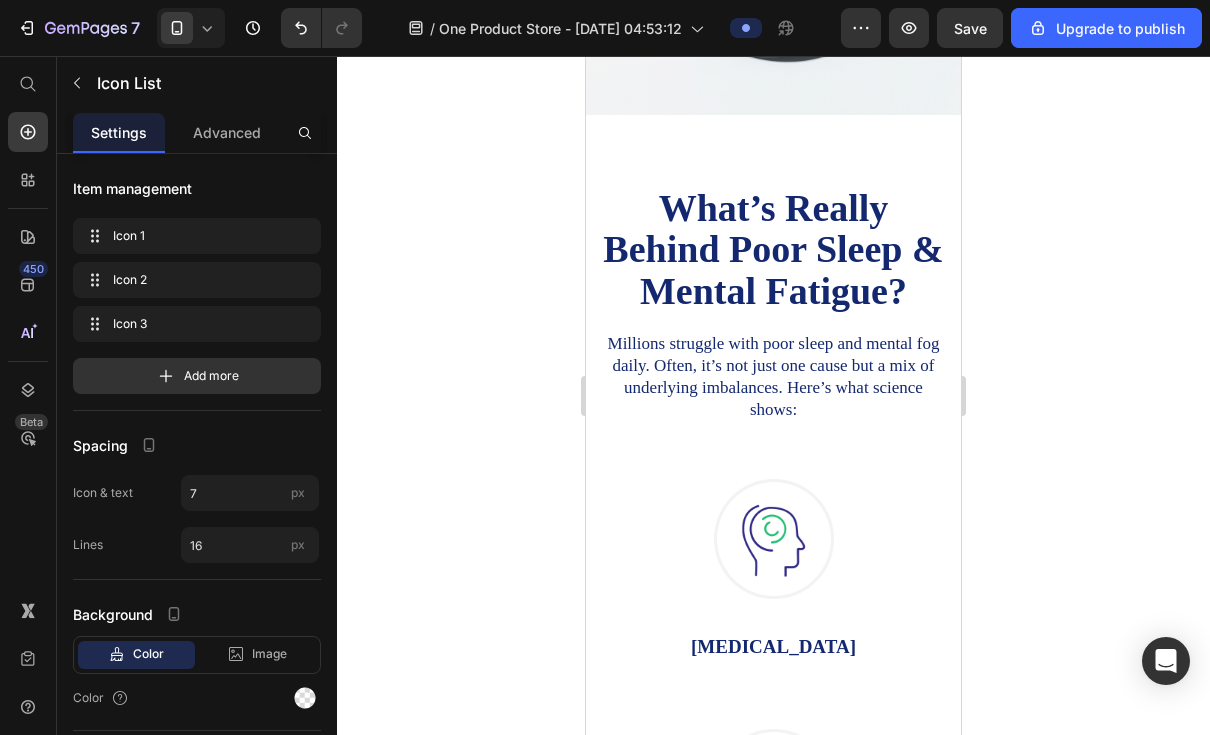 click on "Advanced" at bounding box center (227, 132) 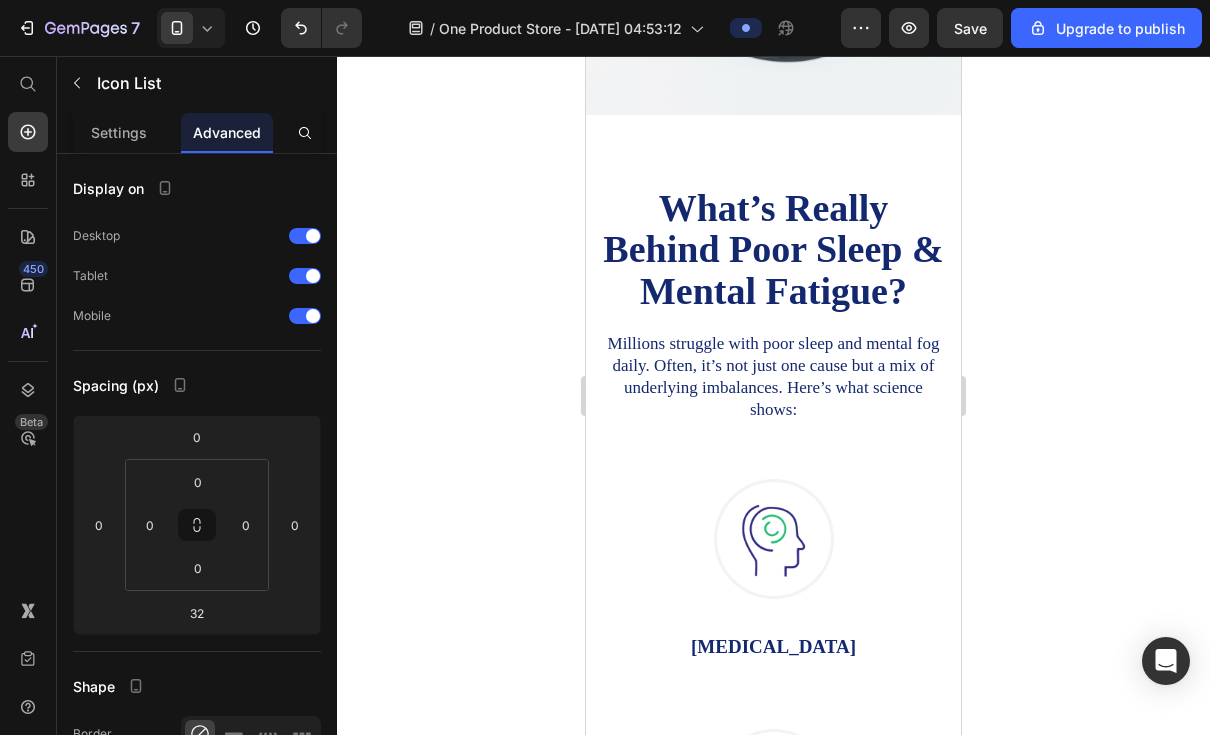 click 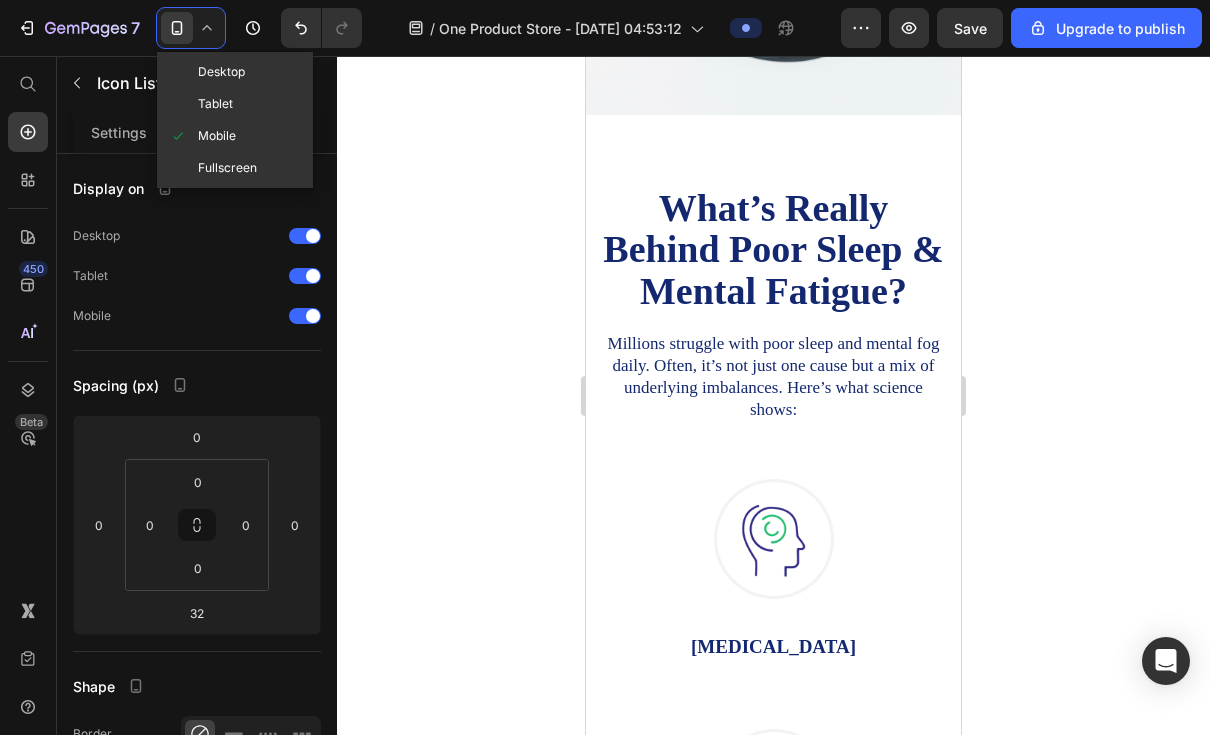 click on "Fullscreen" at bounding box center [227, 168] 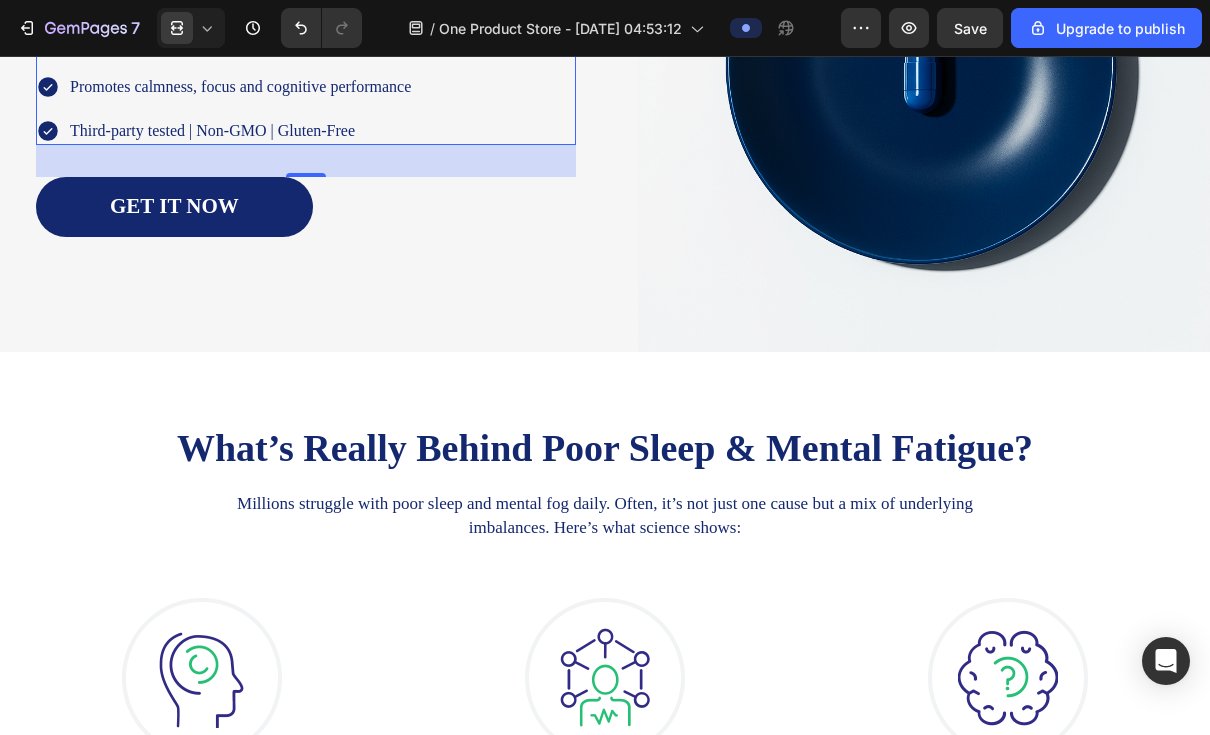scroll, scrollTop: 264, scrollLeft: 0, axis: vertical 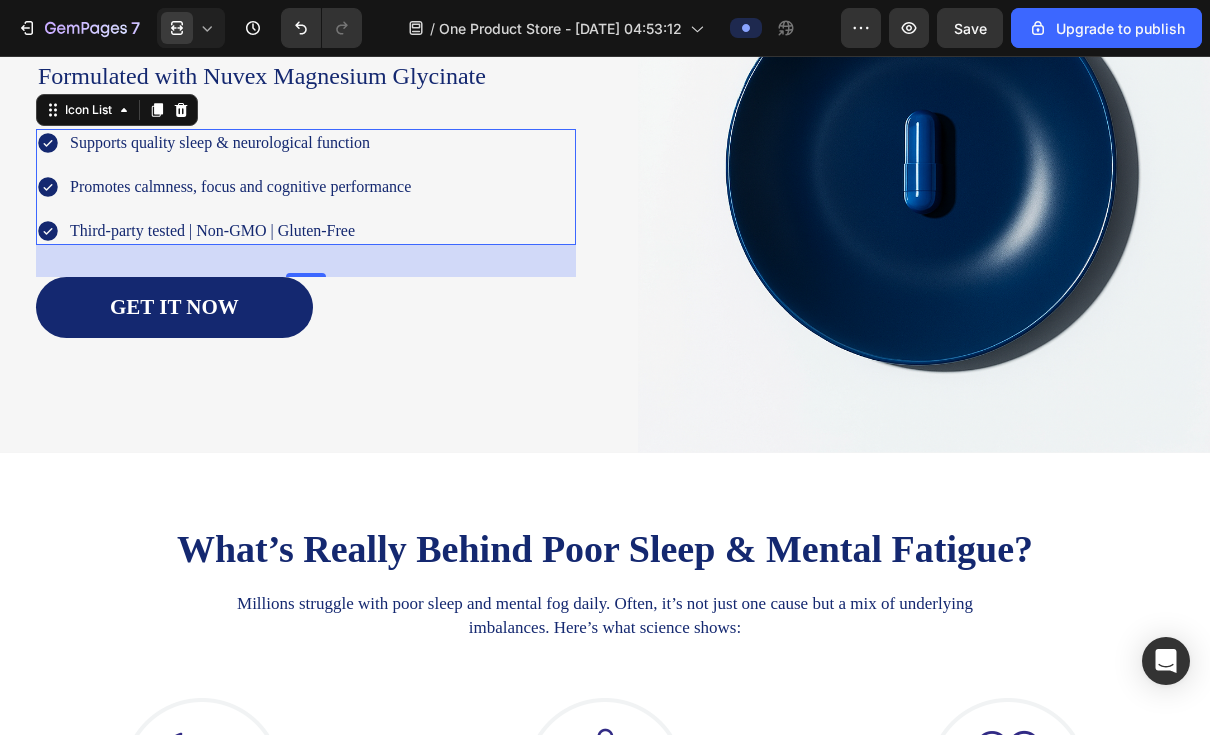 click on "Save" at bounding box center [970, 28] 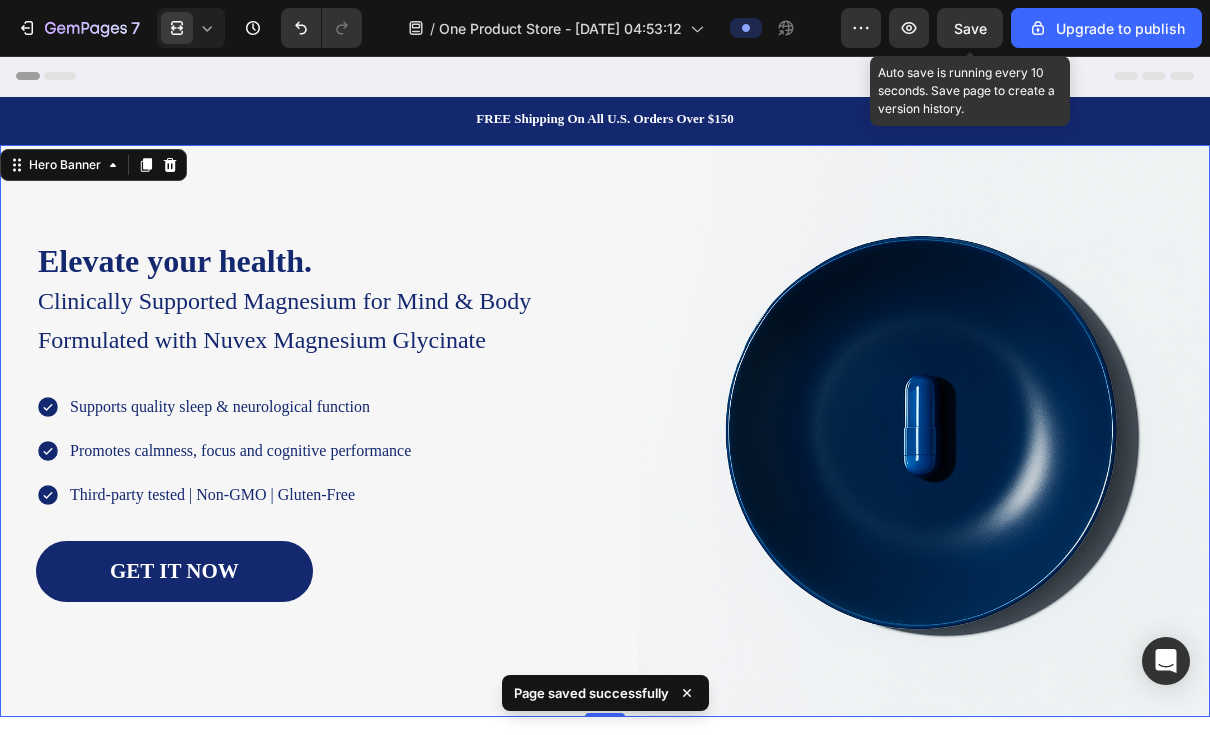scroll, scrollTop: 0, scrollLeft: 0, axis: both 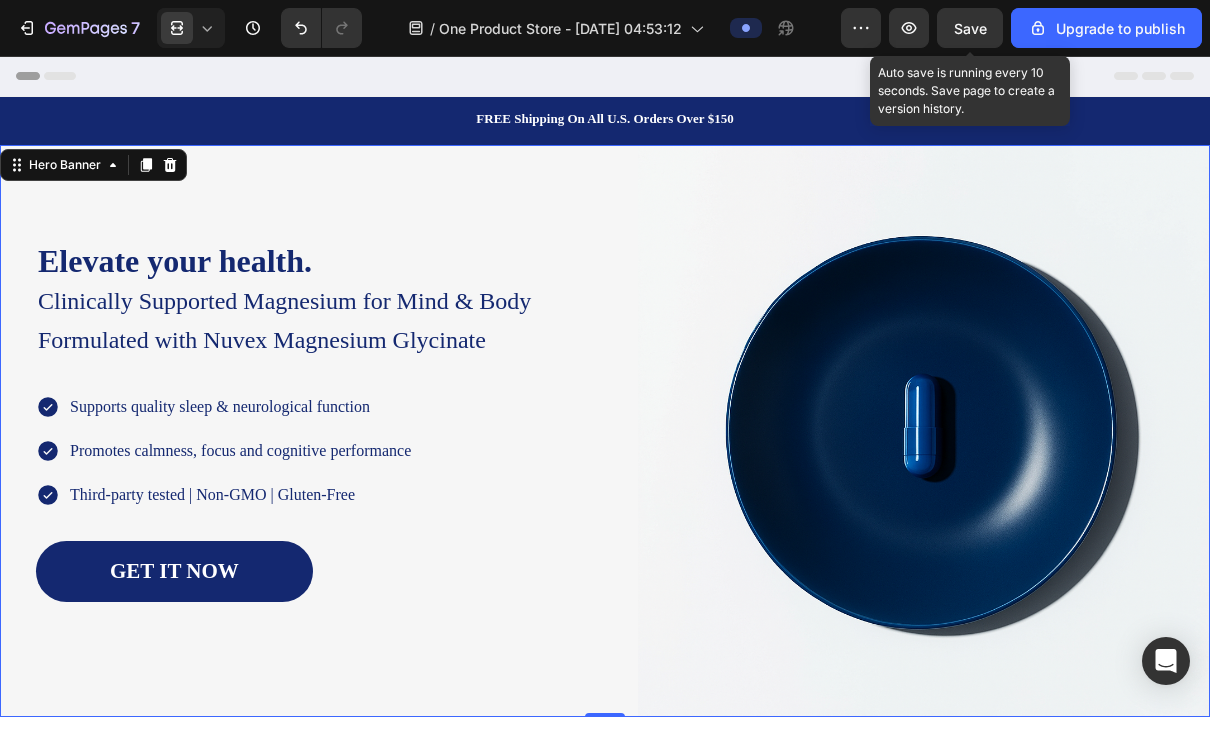 click on "Heading Elevate your health. Clinically Supported Magnesium for Mind & Body   Formulated with Nuvex Magnesium Glycinate Text block
Icon Supports quality sleep & neurological function Text block
Icon Promotes calmness, focus and cognitive performance Text block
Icon Third-party tested | Non-GMO | Gluten-Free Text block Icon List GET IT NOW Button Row Image" at bounding box center [605, 431] 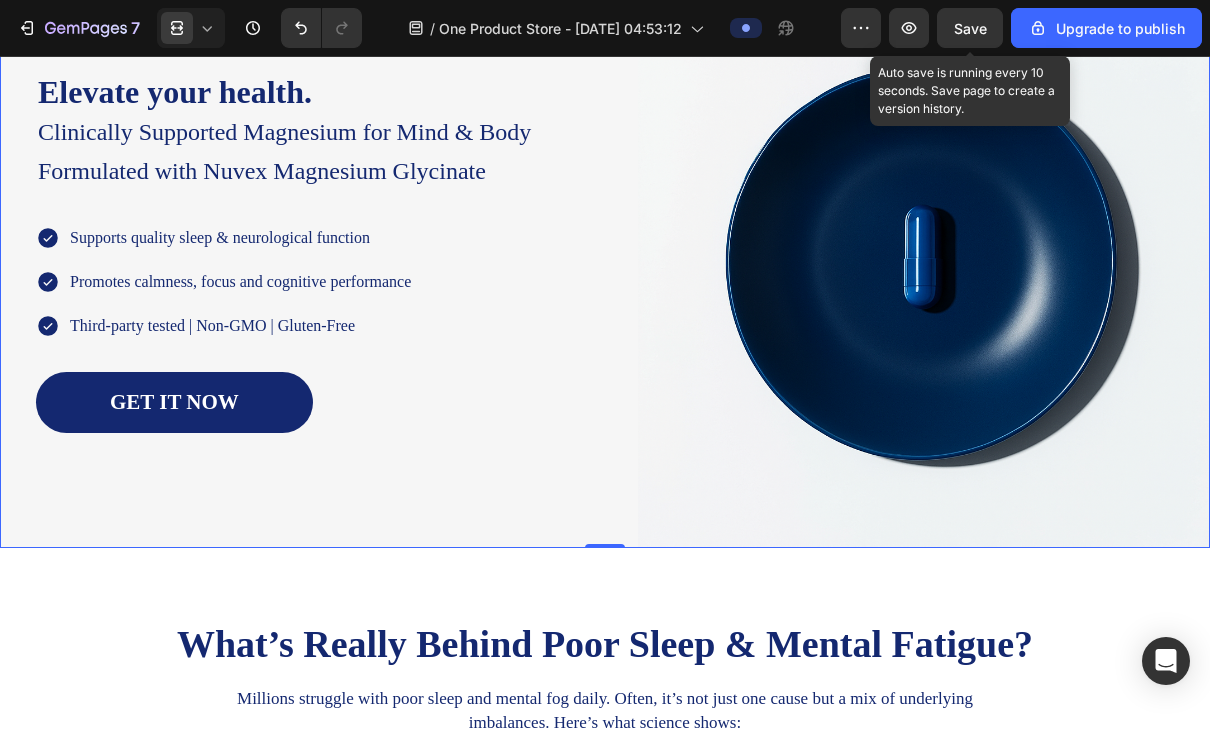 scroll, scrollTop: 149, scrollLeft: 0, axis: vertical 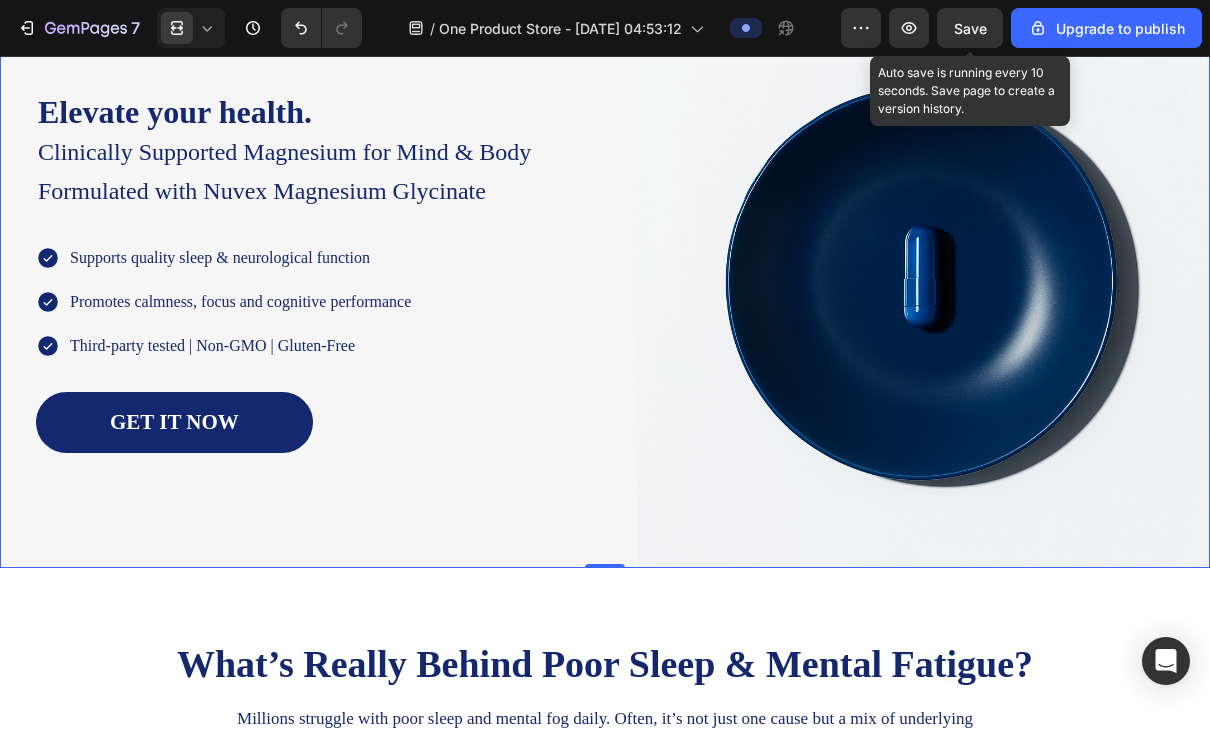 click on "Heading Elevate your health. Clinically Supported Magnesium for Mind & Body   Formulated with Nuvex Magnesium Glycinate Text block
Icon Supports quality sleep & neurological function Text block
Icon Promotes calmness, focus and cognitive performance Text block
Icon Third-party tested | Non-GMO | Gluten-Free Text block Icon List GET IT NOW Button Row Image" at bounding box center (605, 282) 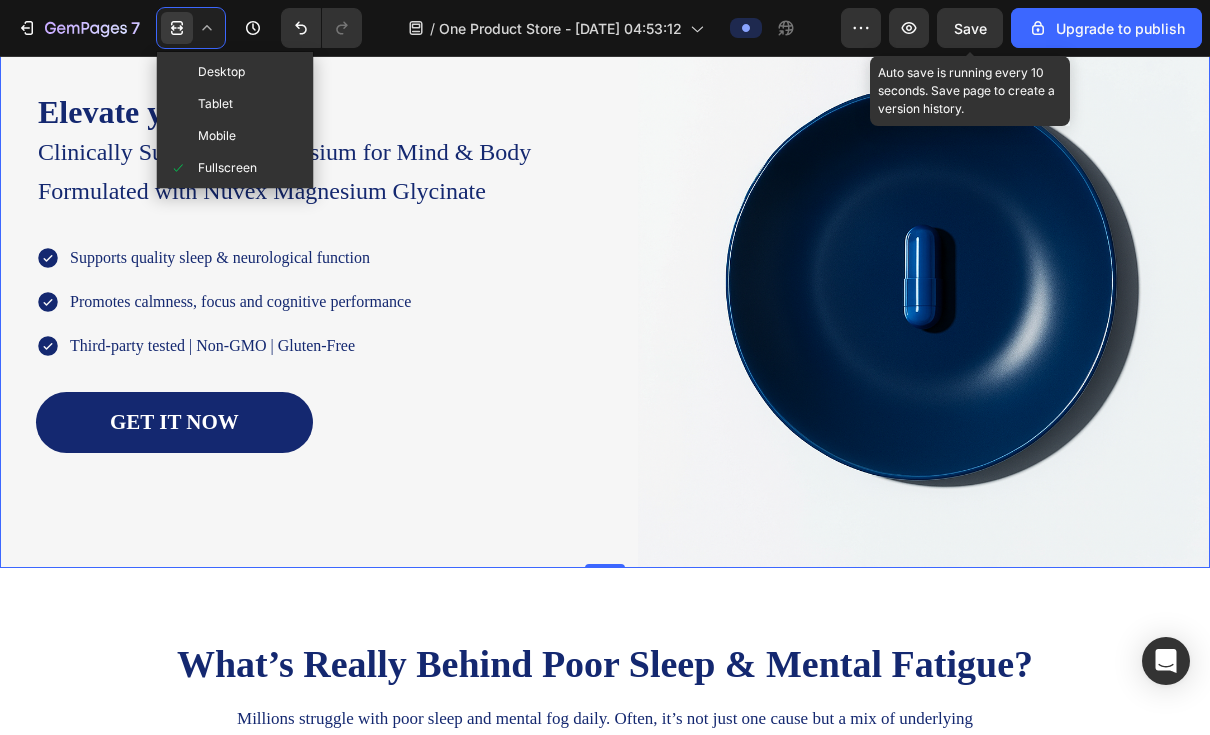click 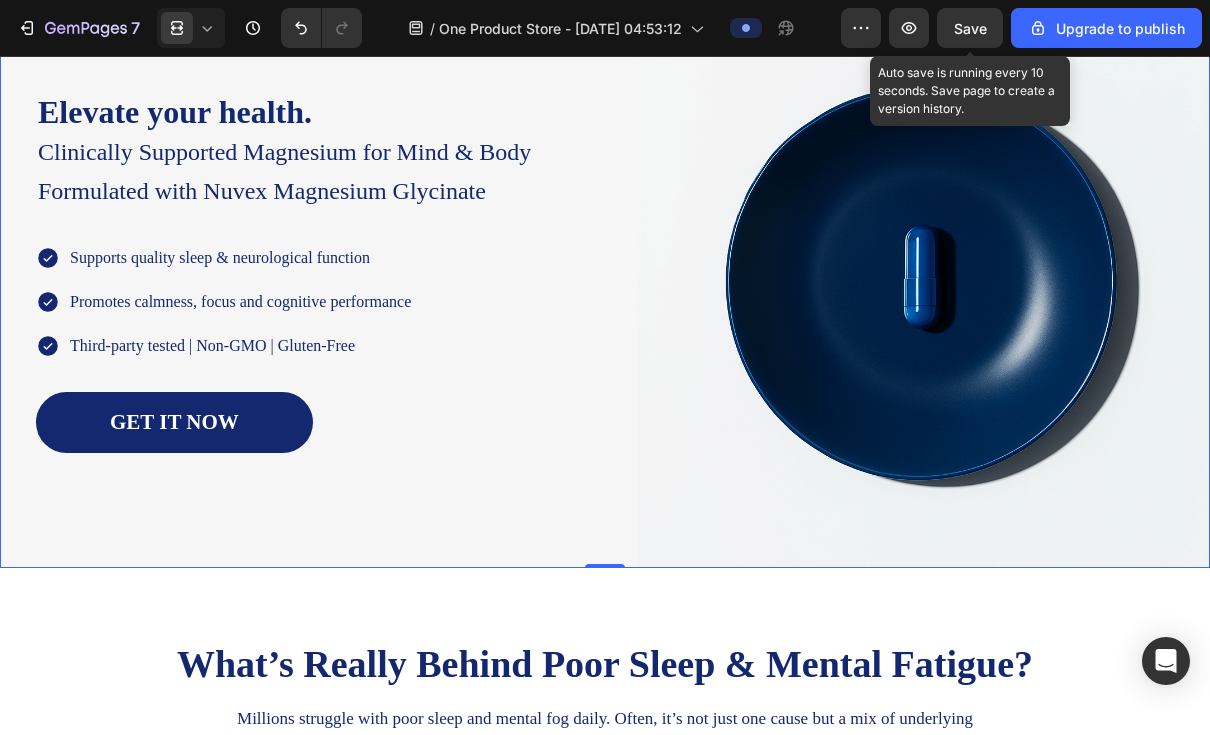 click 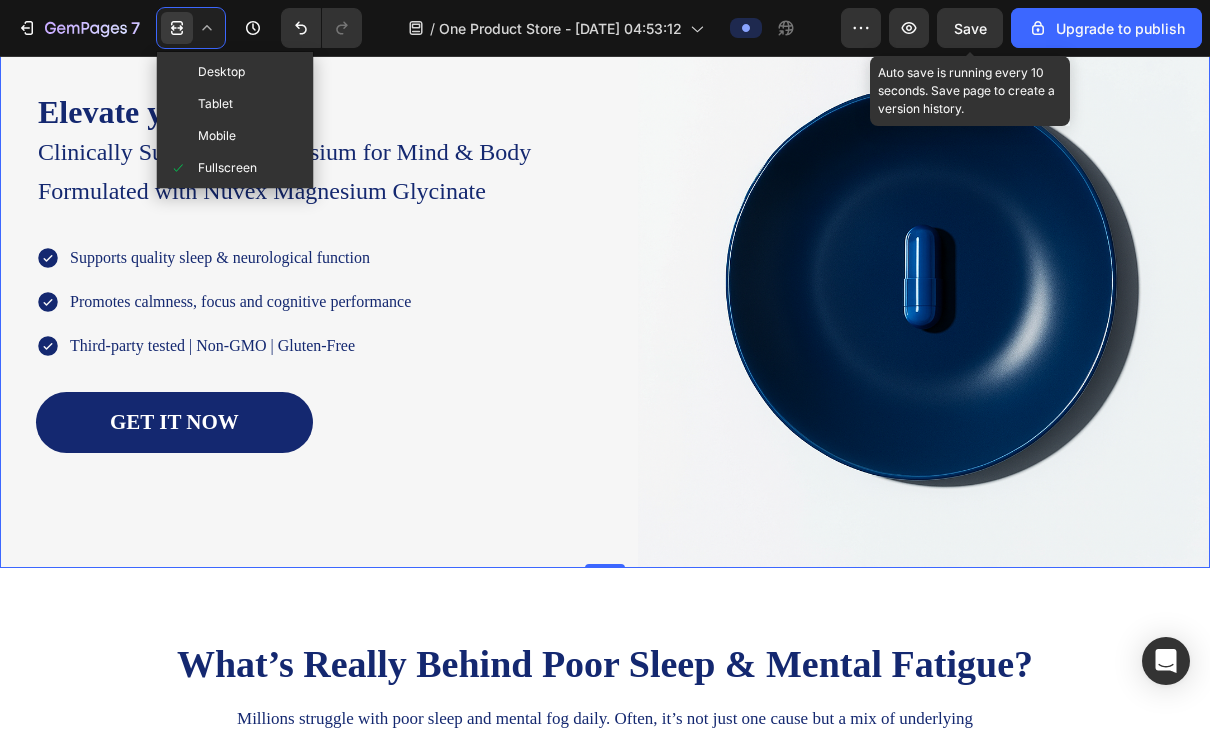 click on "Tablet" 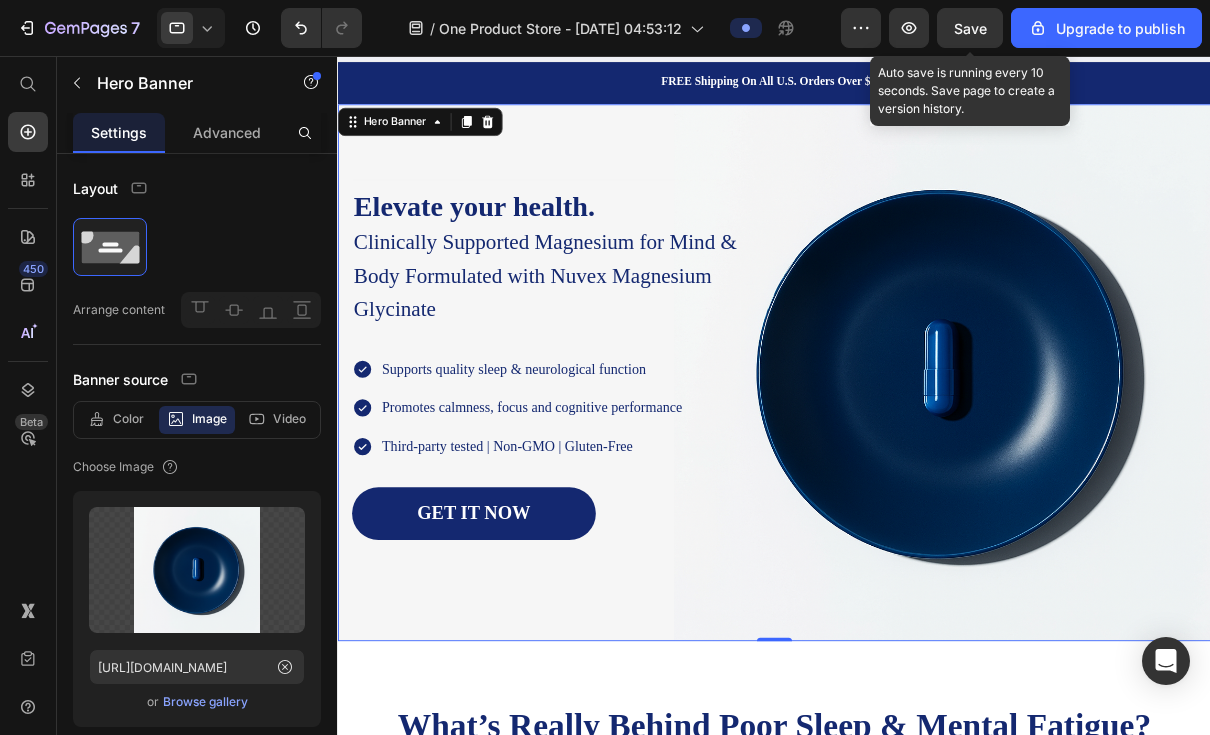 scroll, scrollTop: 18, scrollLeft: 0, axis: vertical 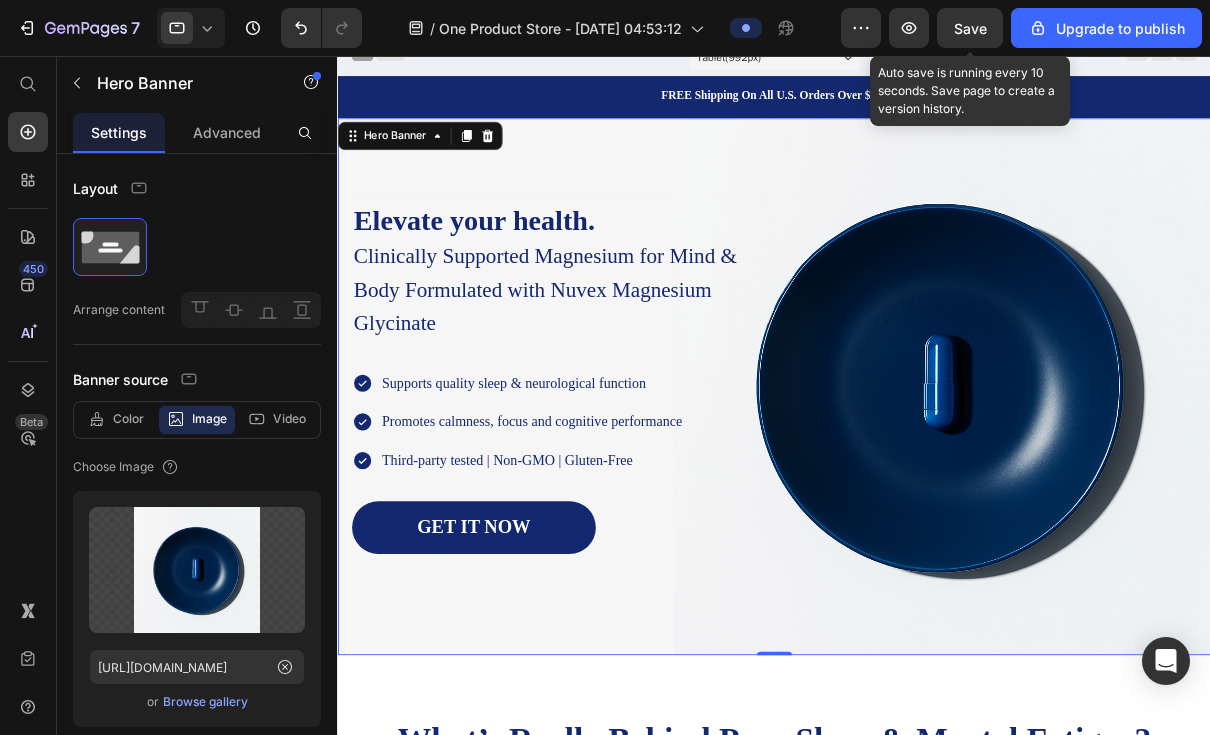 click on "Heading Elevate your health. Clinically Supported Magnesium for Mind & Body   Formulated with Nuvex Magnesium Glycinate Text block
Icon Supports quality sleep & neurological function Text block
Icon Promotes calmness, focus and cognitive performance Text block
Icon Third-party tested | Non-GMO | Gluten-Free Text block Icon List GET IT NOW Button Row Image" at bounding box center (833, 432) 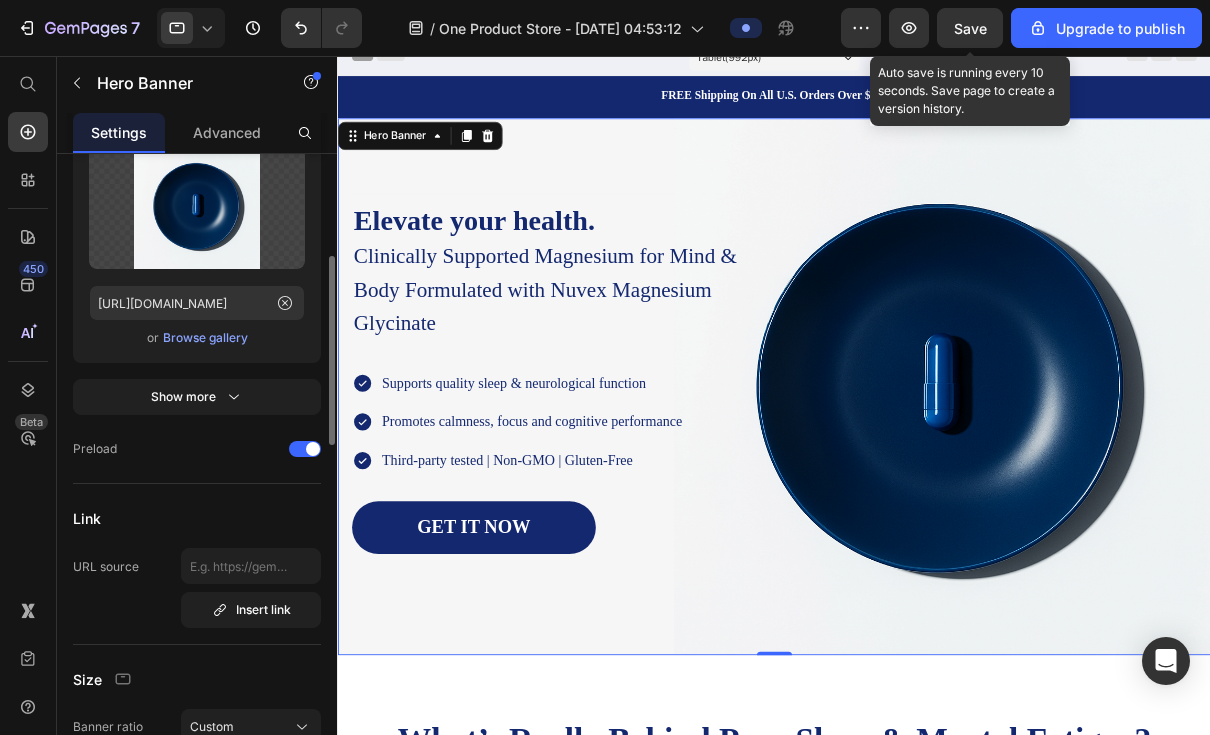 scroll, scrollTop: 360, scrollLeft: 0, axis: vertical 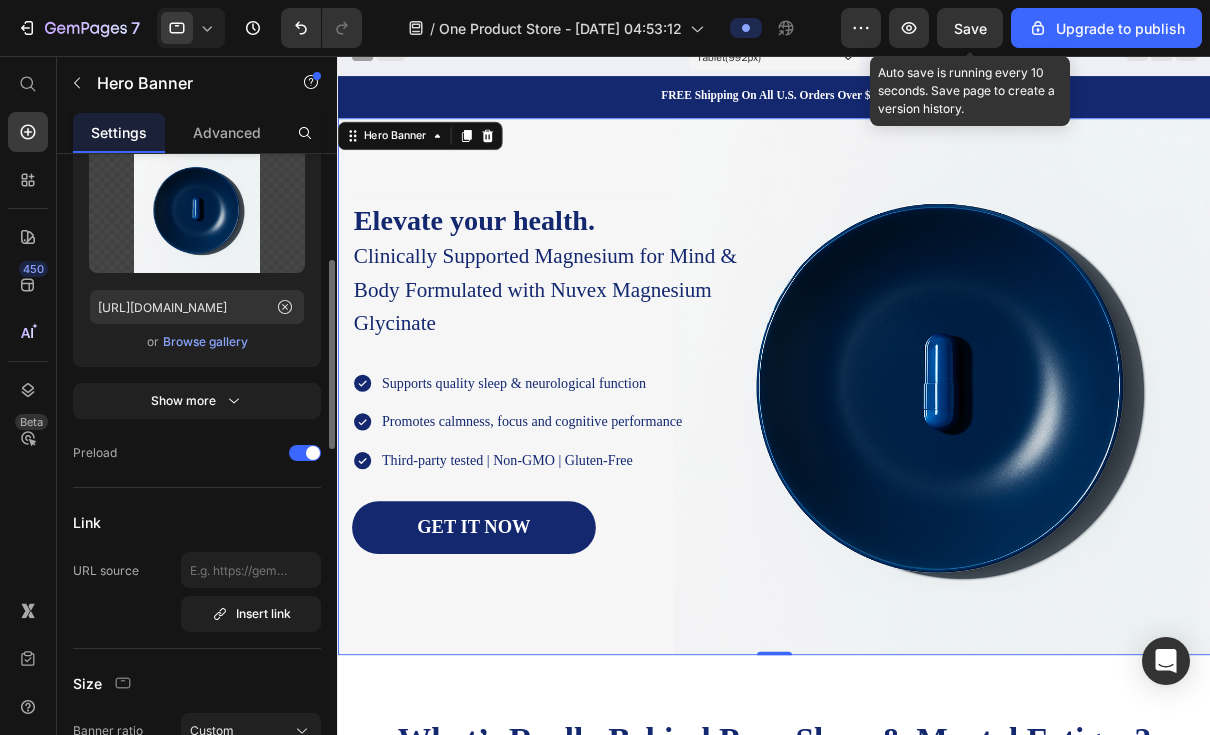 click on "Heading Elevate your health. Clinically Supported Magnesium for Mind & Body   Formulated with Nuvex Magnesium Glycinate Text block
Icon Supports quality sleep & neurological function Text block
Icon Promotes calmness, focus and cognitive performance Text block
Icon Third-party tested | Non-GMO | Gluten-Free Text block Icon List GET IT NOW Button Row Image" at bounding box center [833, 432] 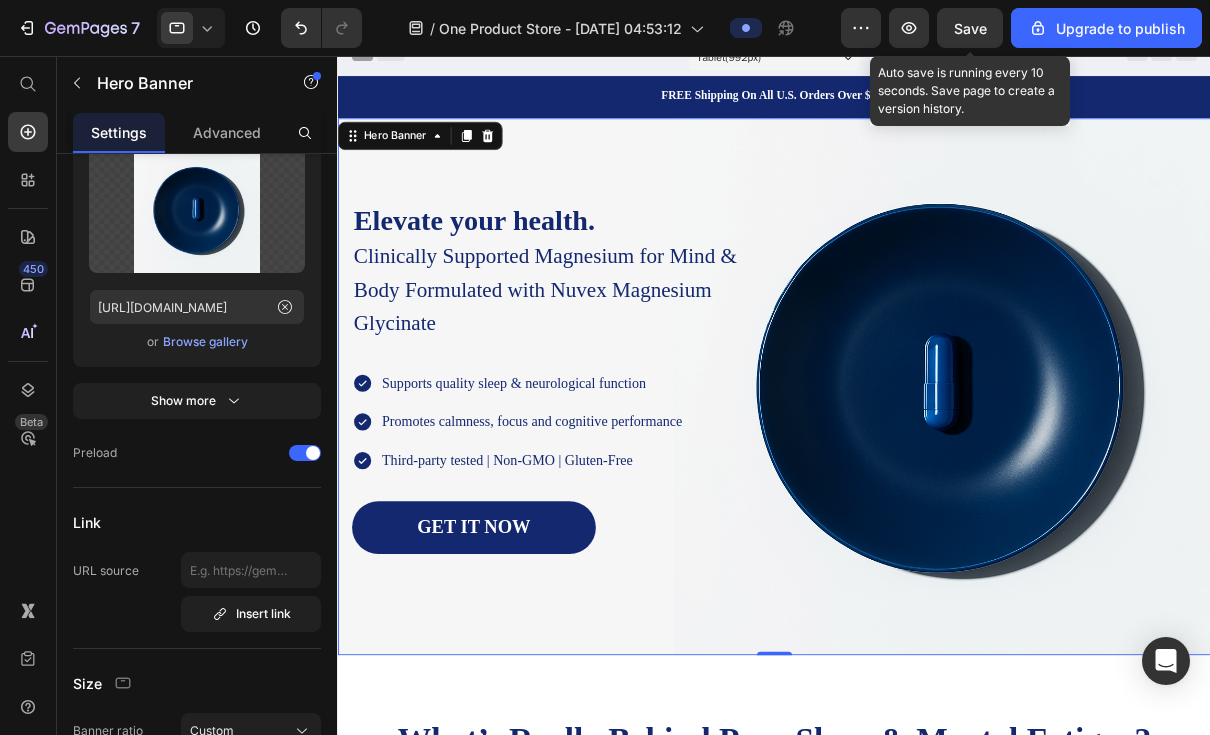 click on "Heading Elevate your health. Clinically Supported Magnesium for Mind & Body   Formulated with Nuvex Magnesium Glycinate Text block
Icon Supports quality sleep & neurological function Text block
Icon Promotes calmness, focus and cognitive performance Text block
Icon Third-party tested | Non-GMO | Gluten-Free Text block Icon List GET IT NOW Button Row Image" at bounding box center (833, 432) 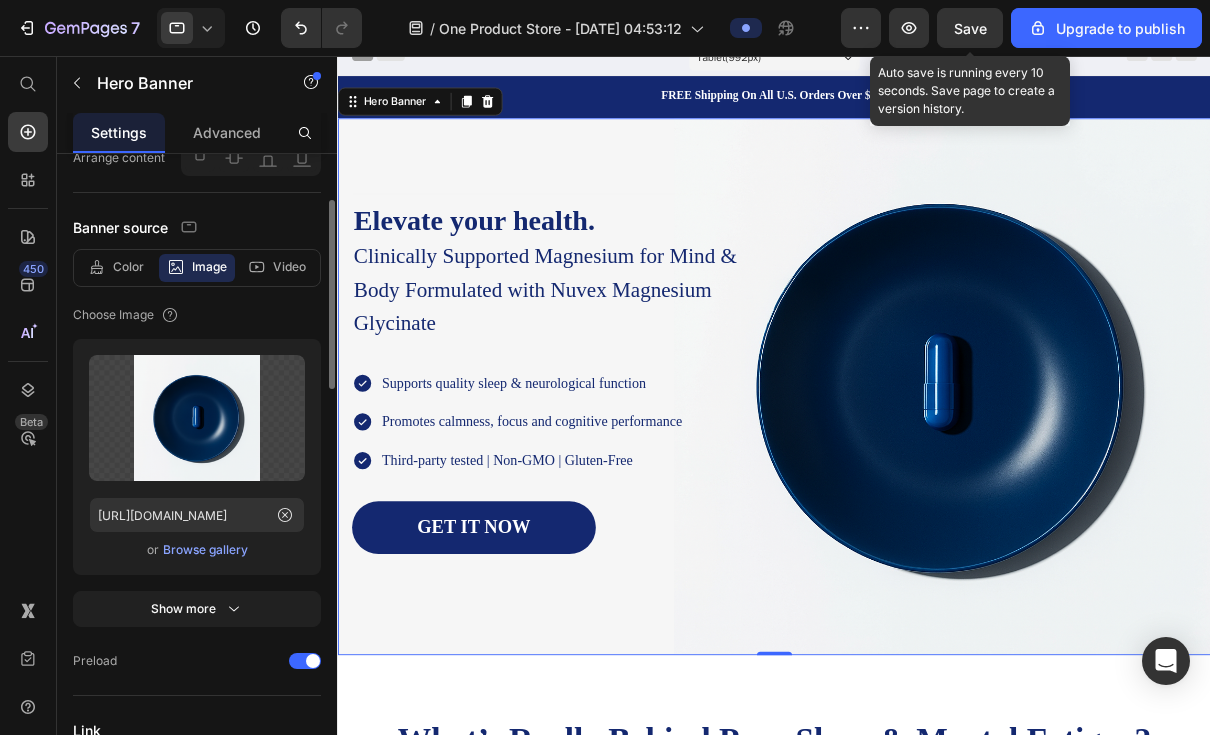 scroll, scrollTop: 153, scrollLeft: 0, axis: vertical 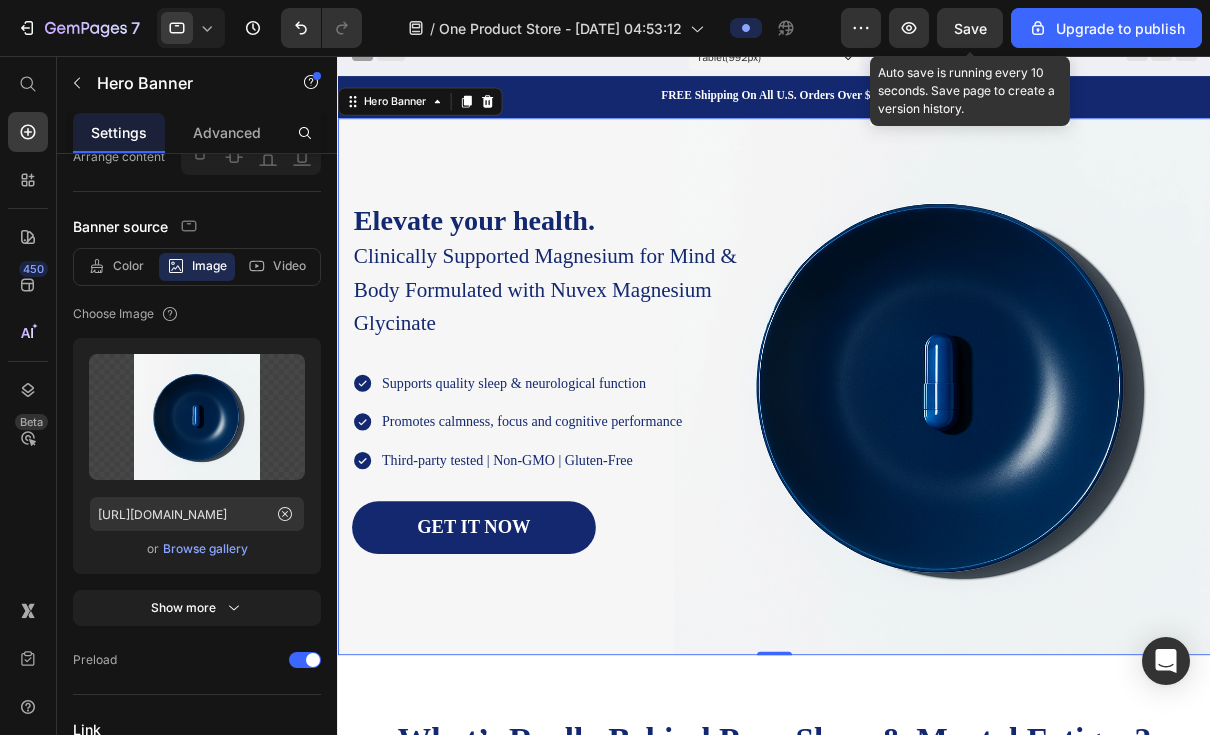 click on "Show more" at bounding box center (197, 608) 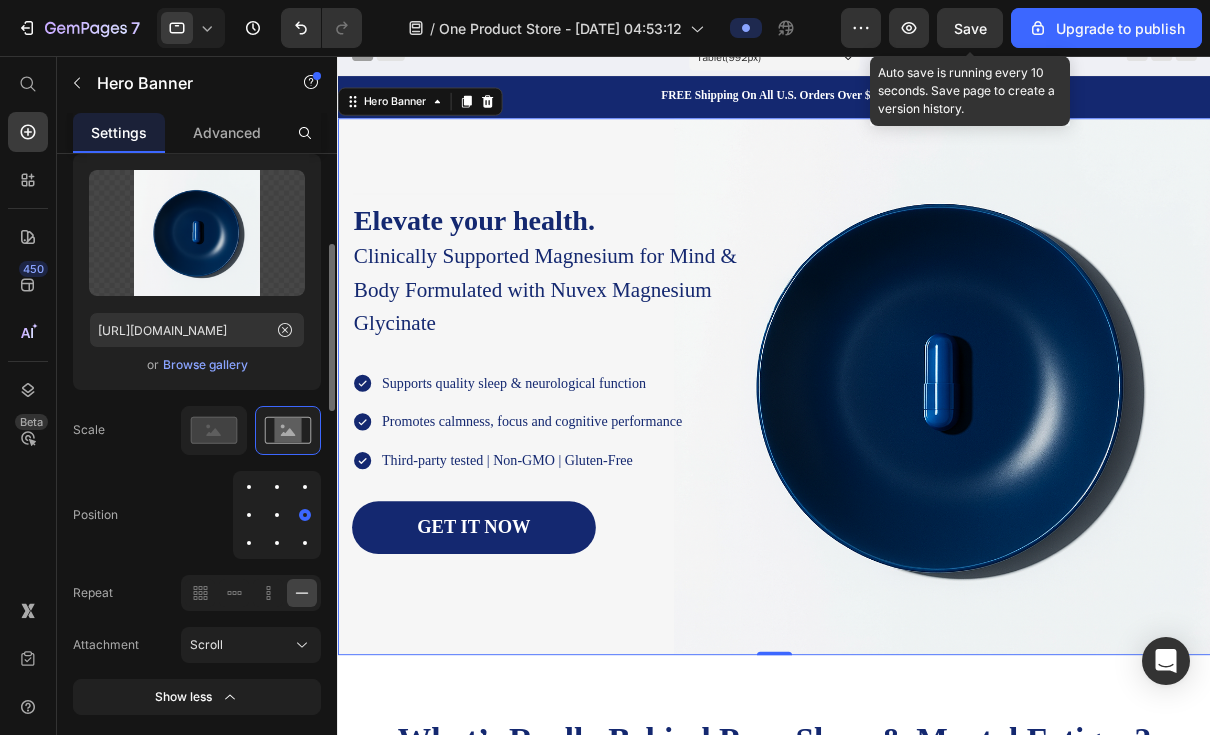scroll, scrollTop: 338, scrollLeft: 0, axis: vertical 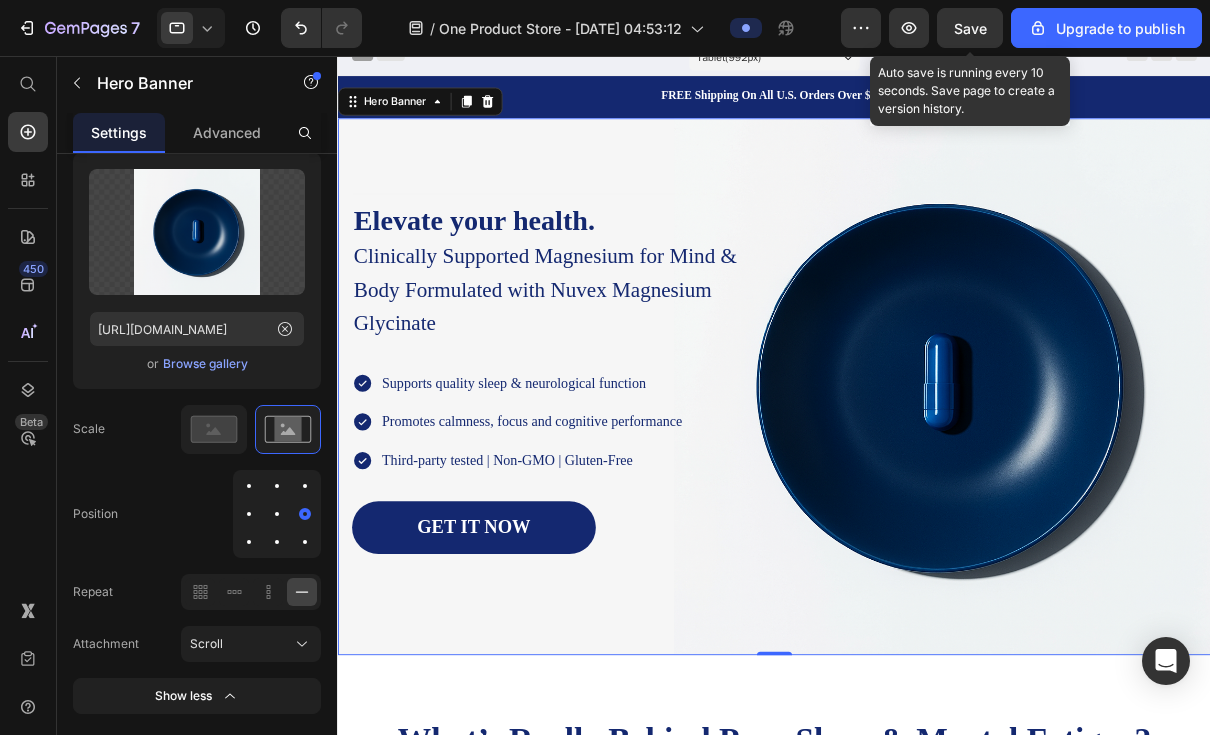 click at bounding box center (305, 542) 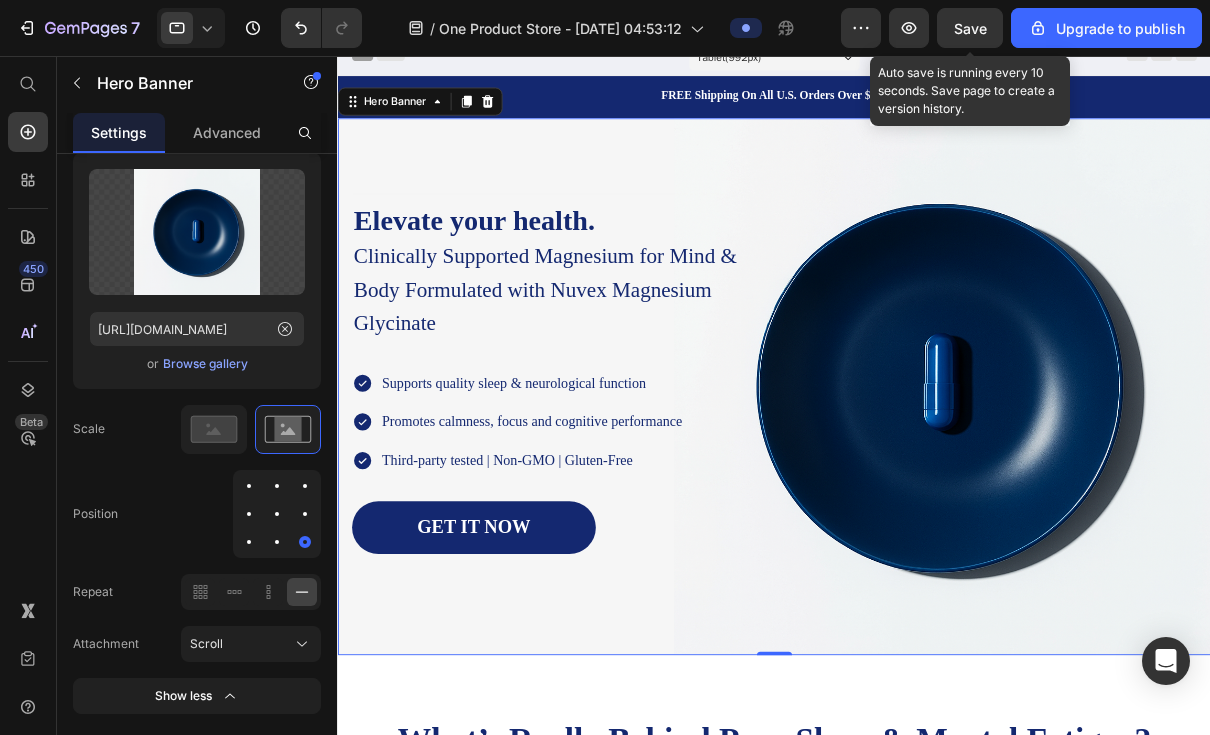 click at bounding box center [305, 514] 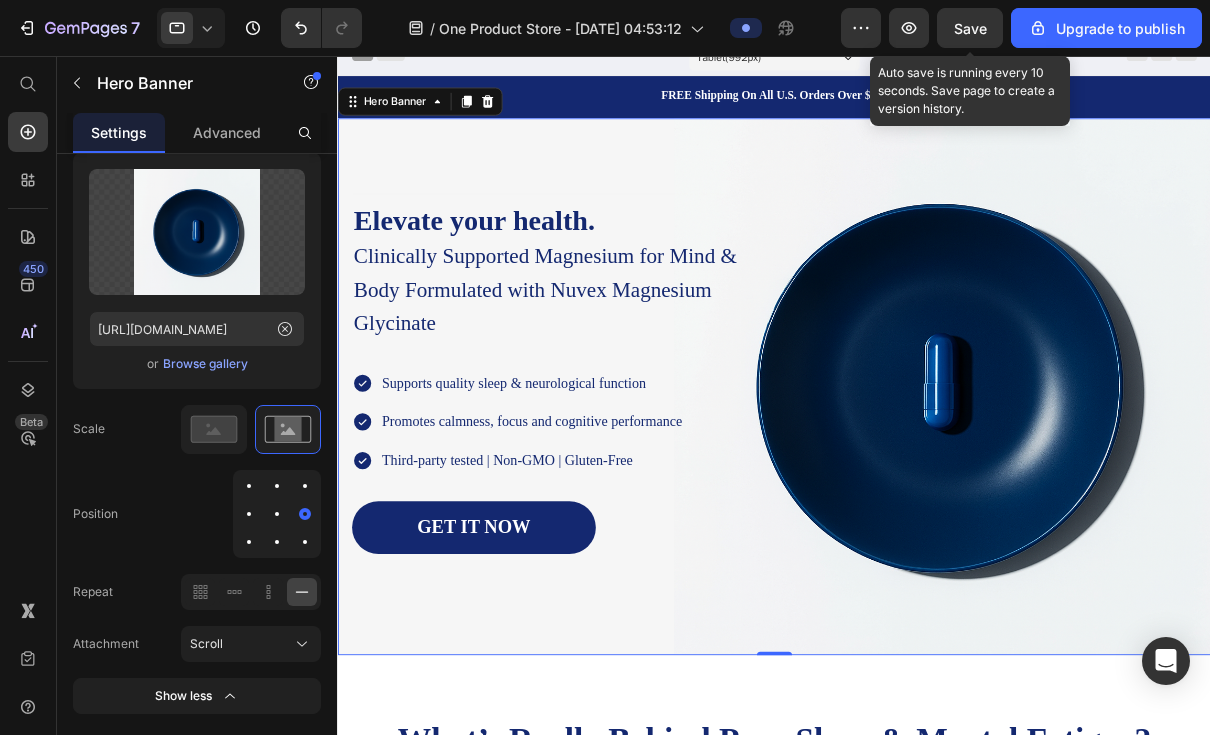 click 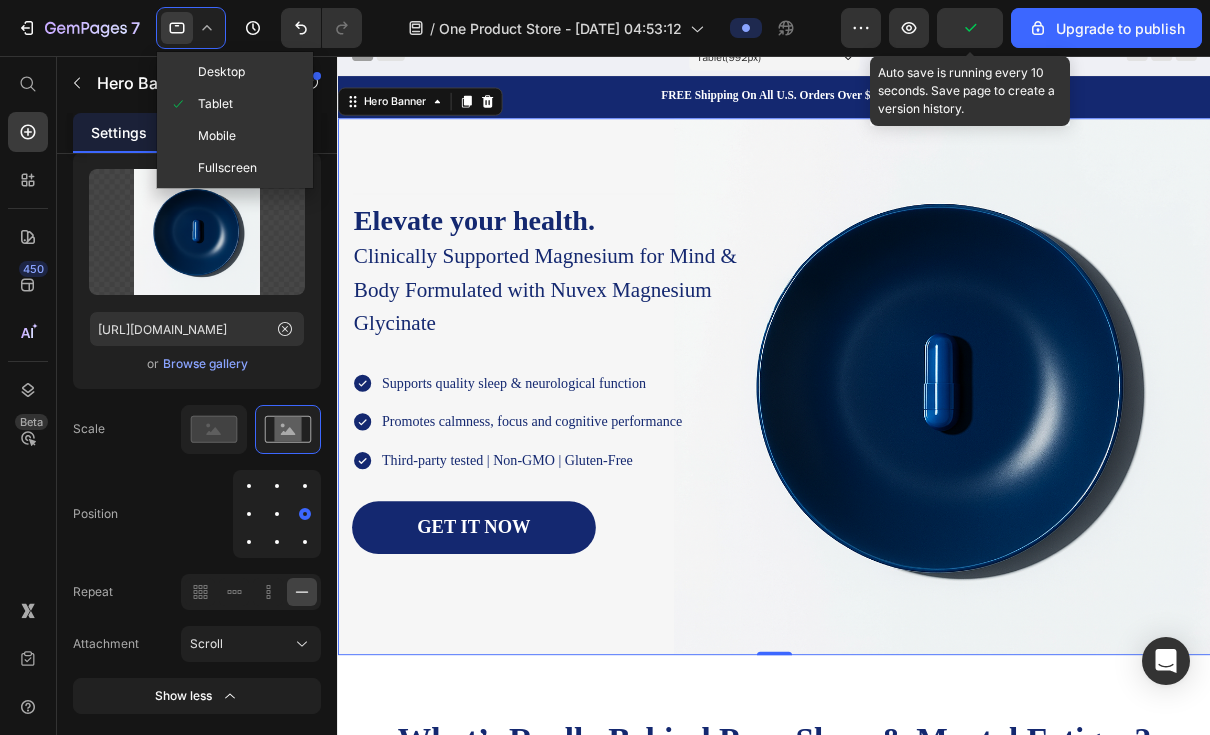 click on "Mobile" at bounding box center [217, 136] 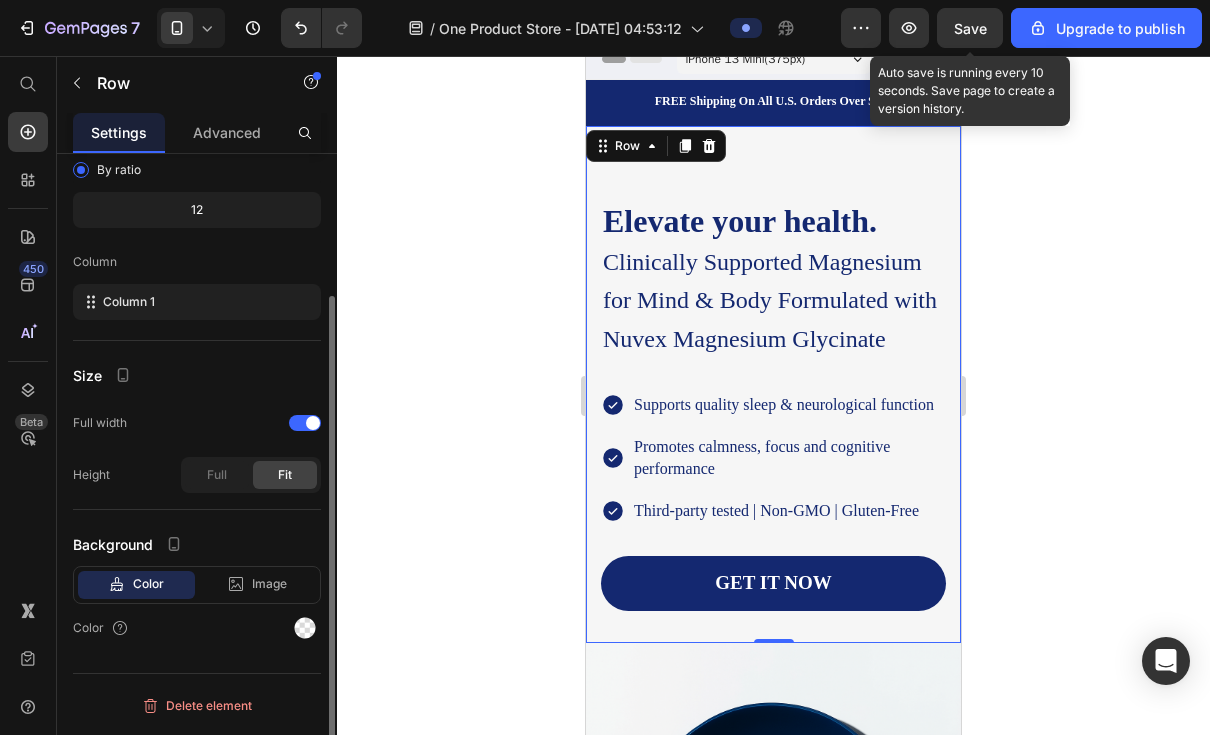 scroll, scrollTop: 114, scrollLeft: 0, axis: vertical 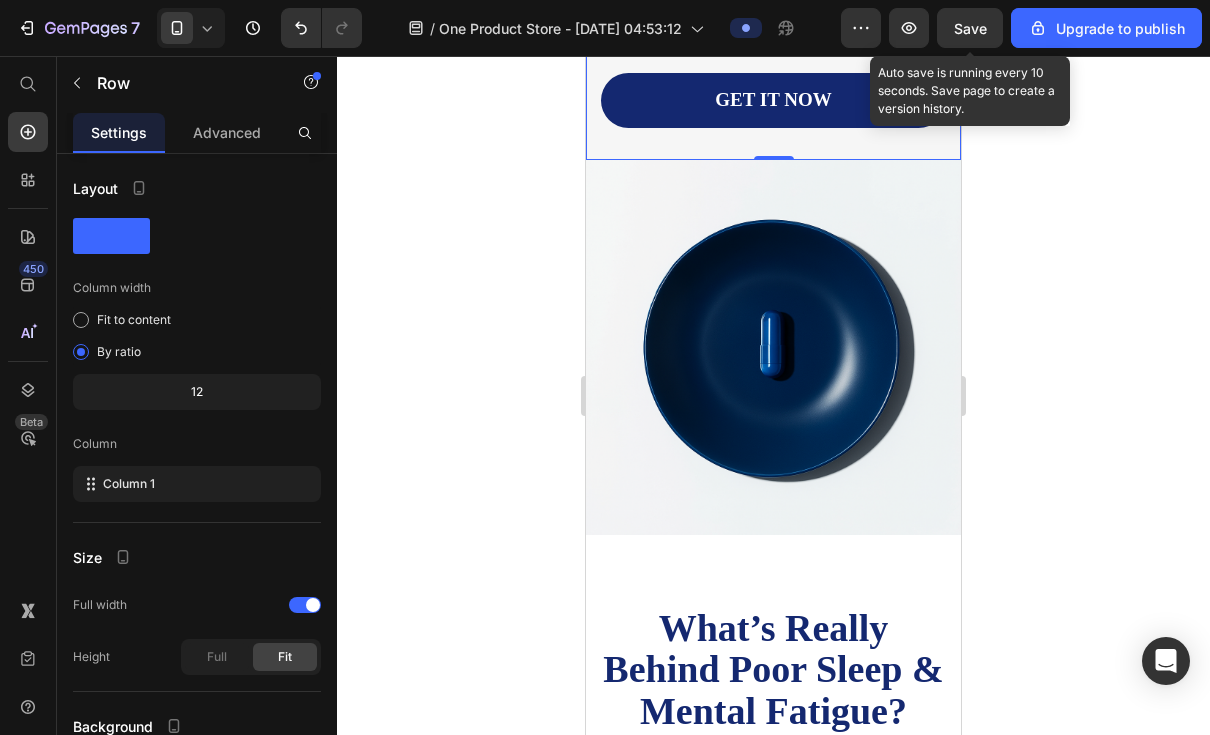 click 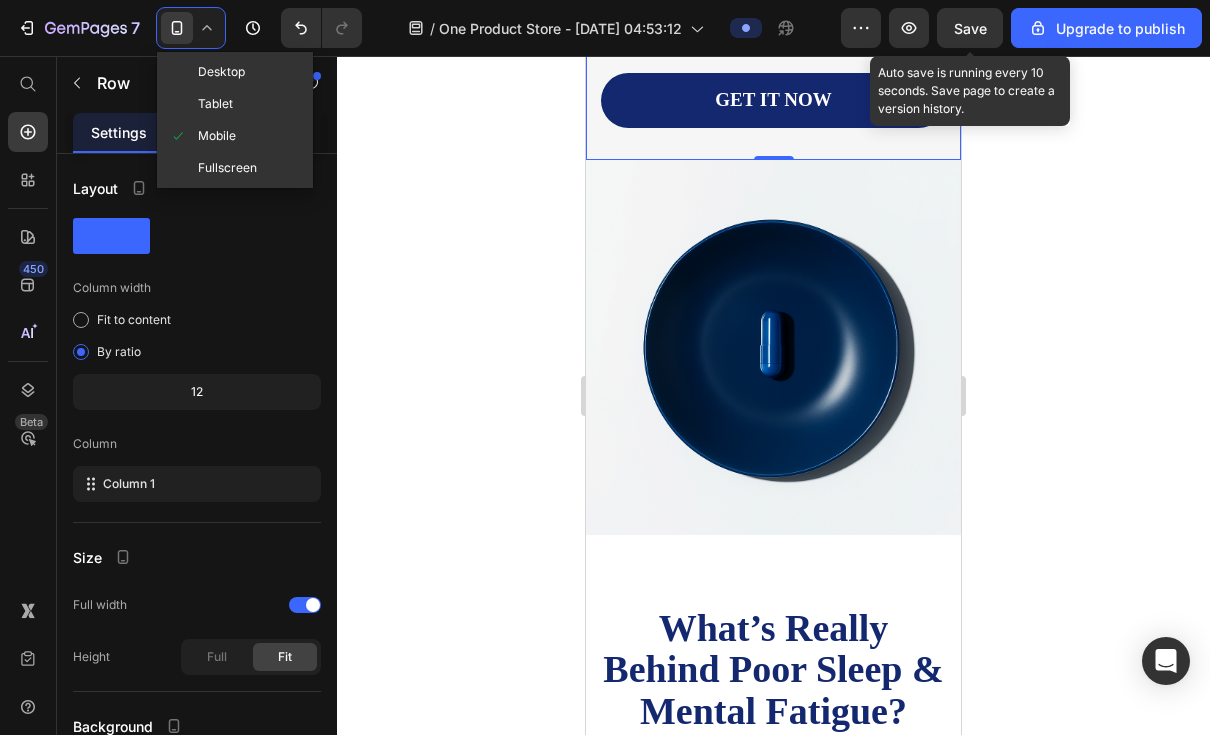 click on "Desktop" at bounding box center [221, 72] 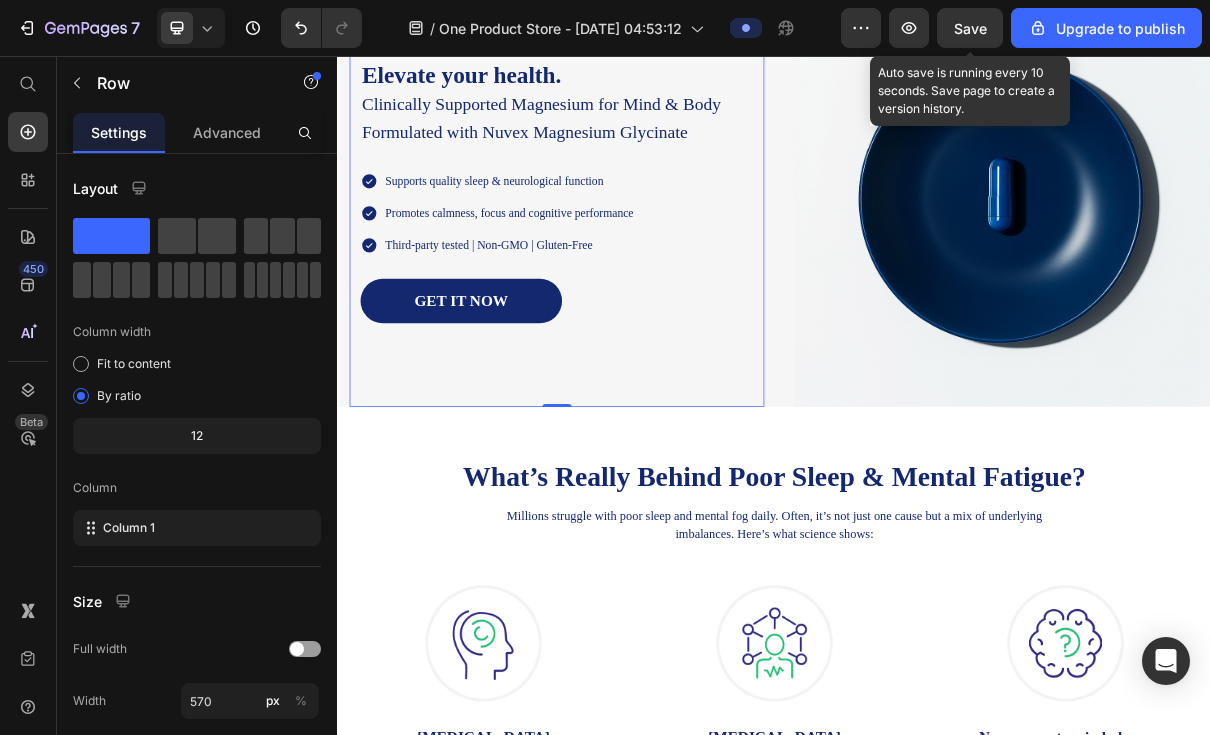 scroll, scrollTop: 18, scrollLeft: 0, axis: vertical 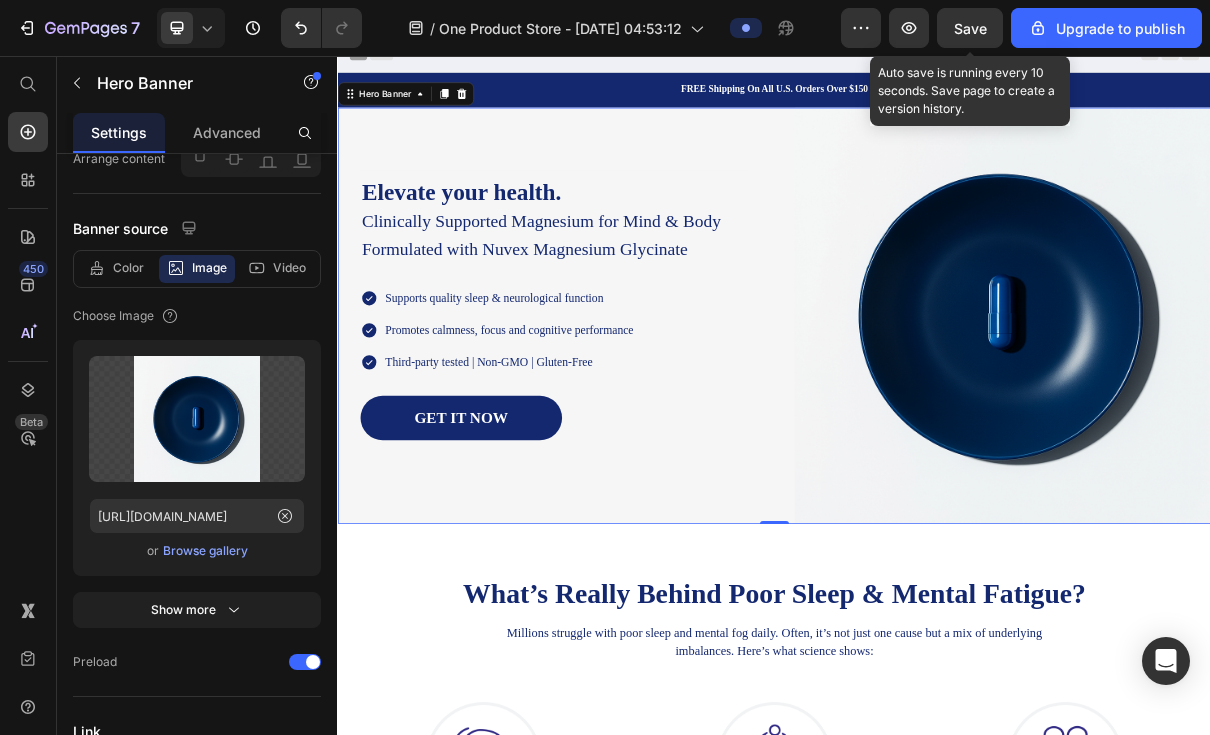 click on "Show more" at bounding box center [197, 610] 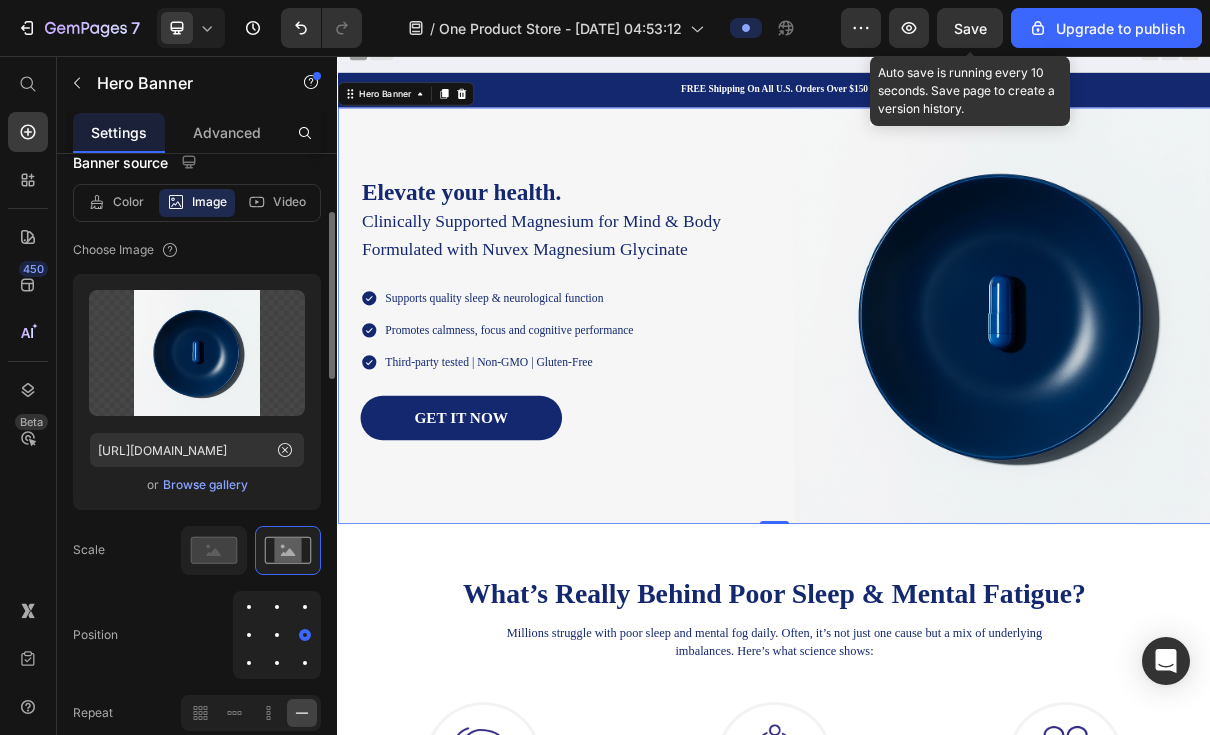 scroll, scrollTop: 218, scrollLeft: 0, axis: vertical 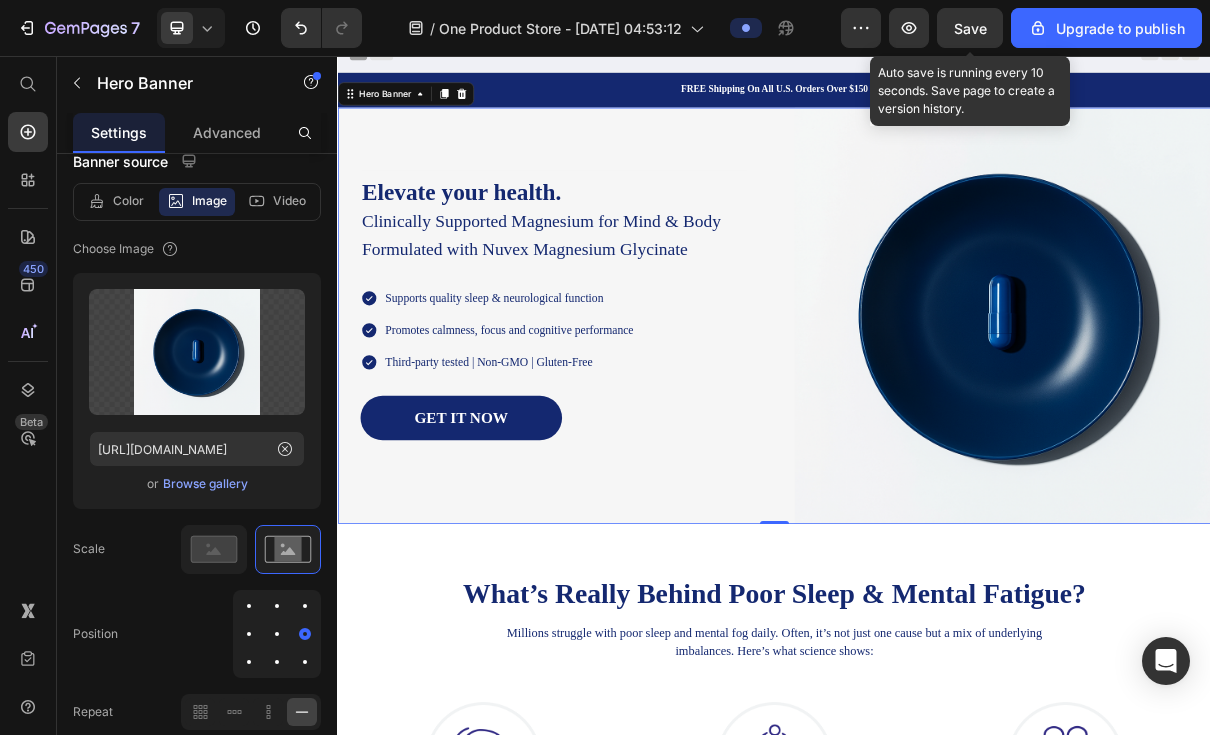 click on "Save" at bounding box center [970, 28] 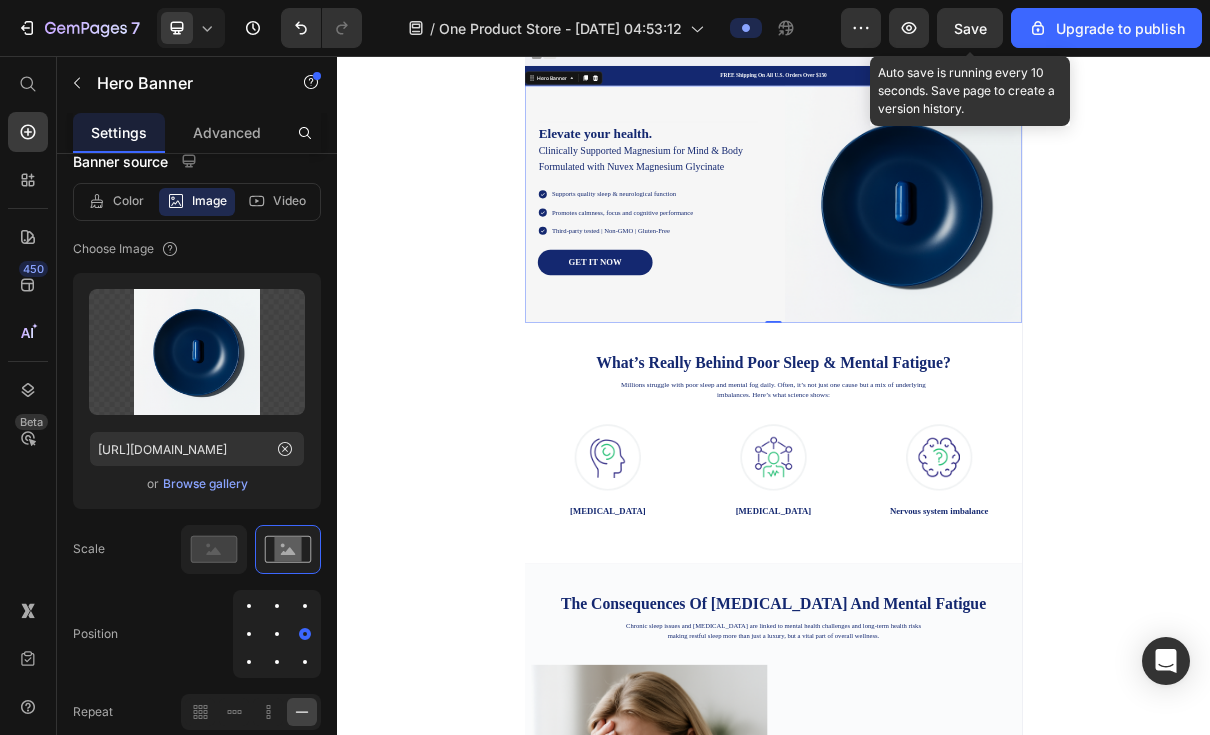 click on "Save" at bounding box center [970, 28] 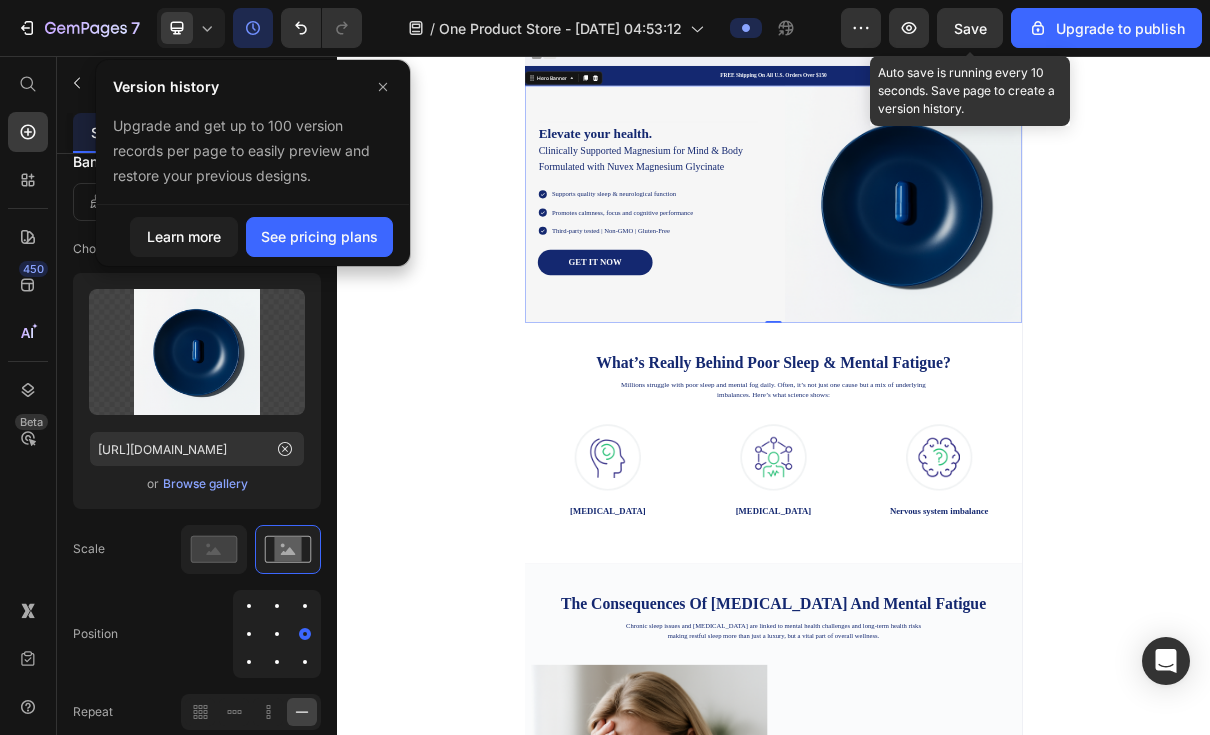 click 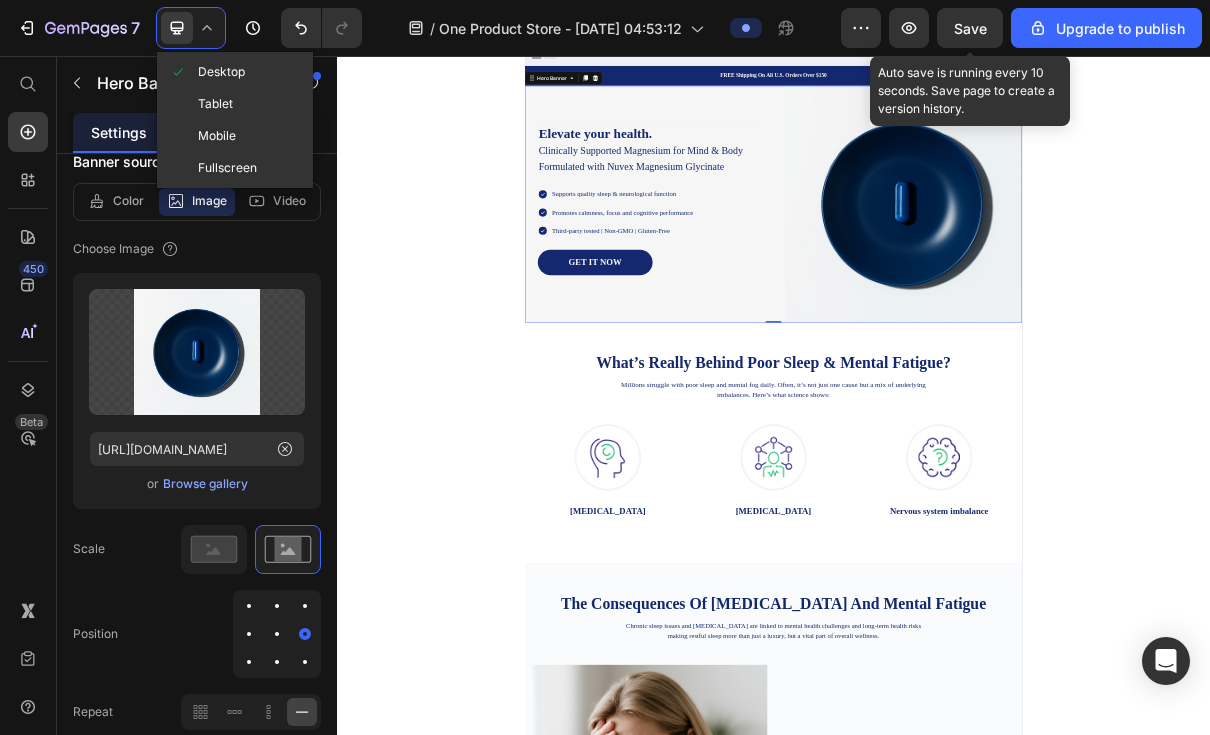 click on "Desktop" at bounding box center (221, 72) 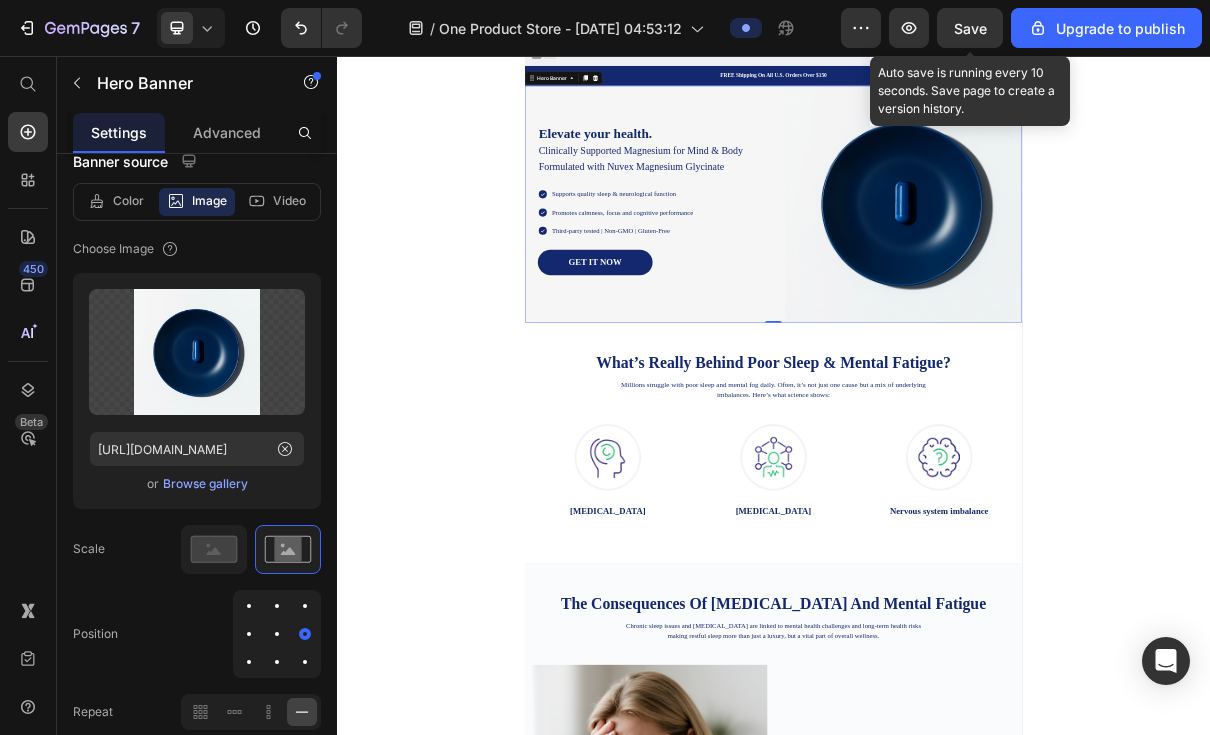 click 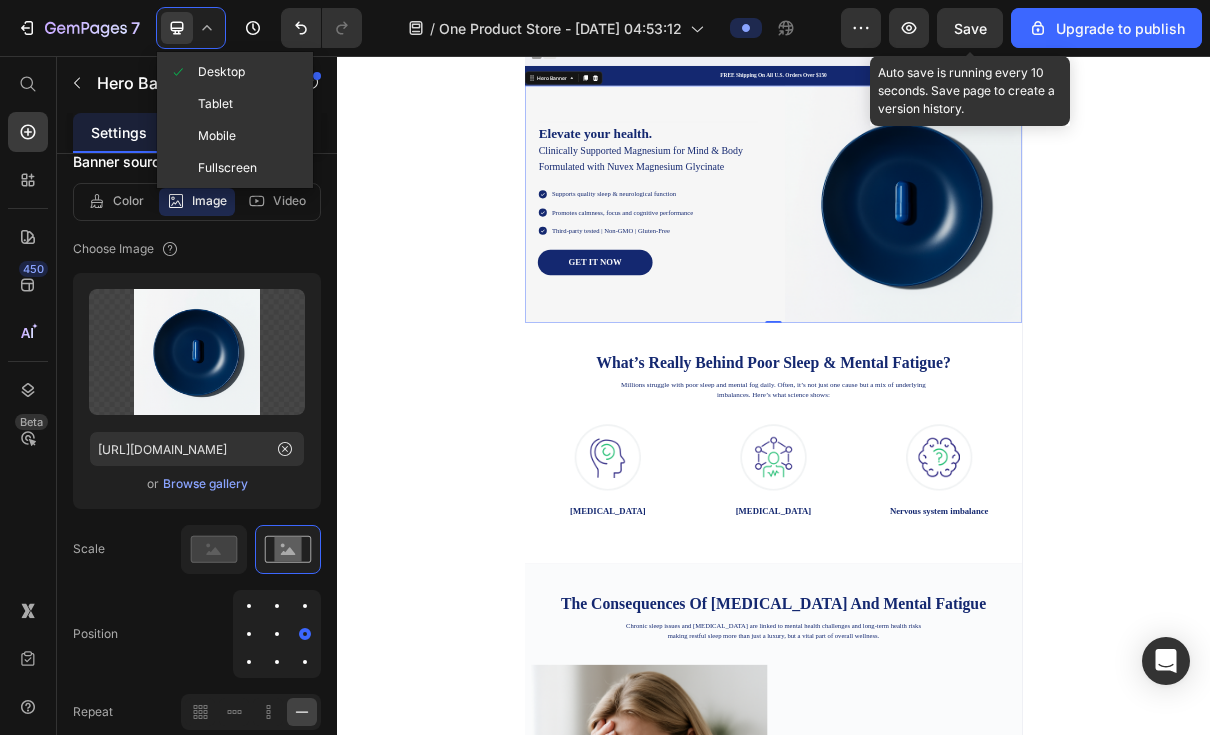 click on "Tablet" at bounding box center (215, 104) 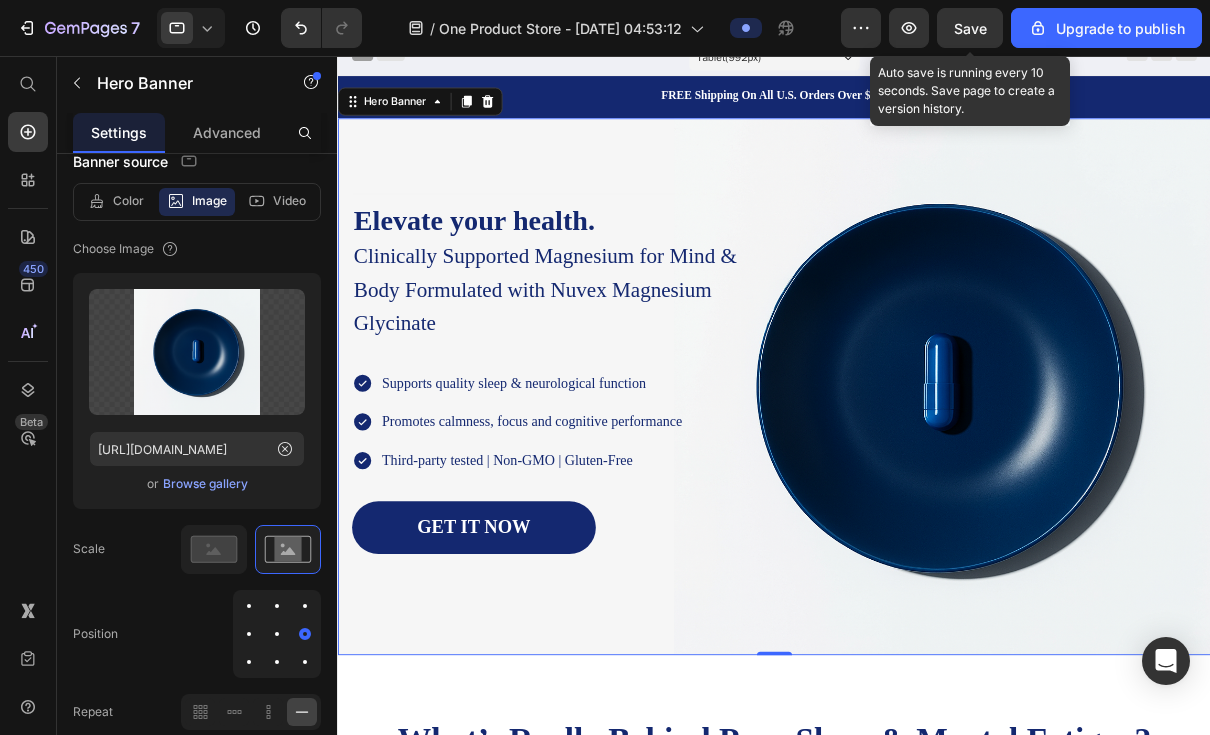 click 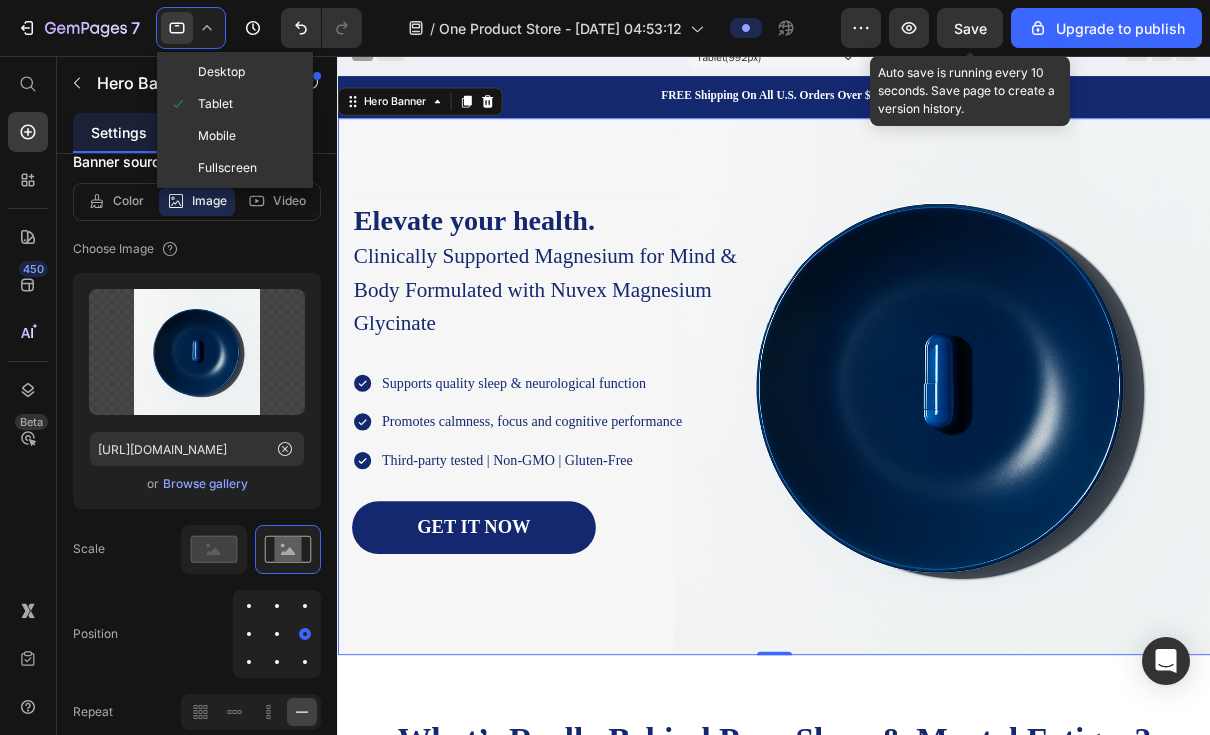 click on "Desktop" at bounding box center [221, 72] 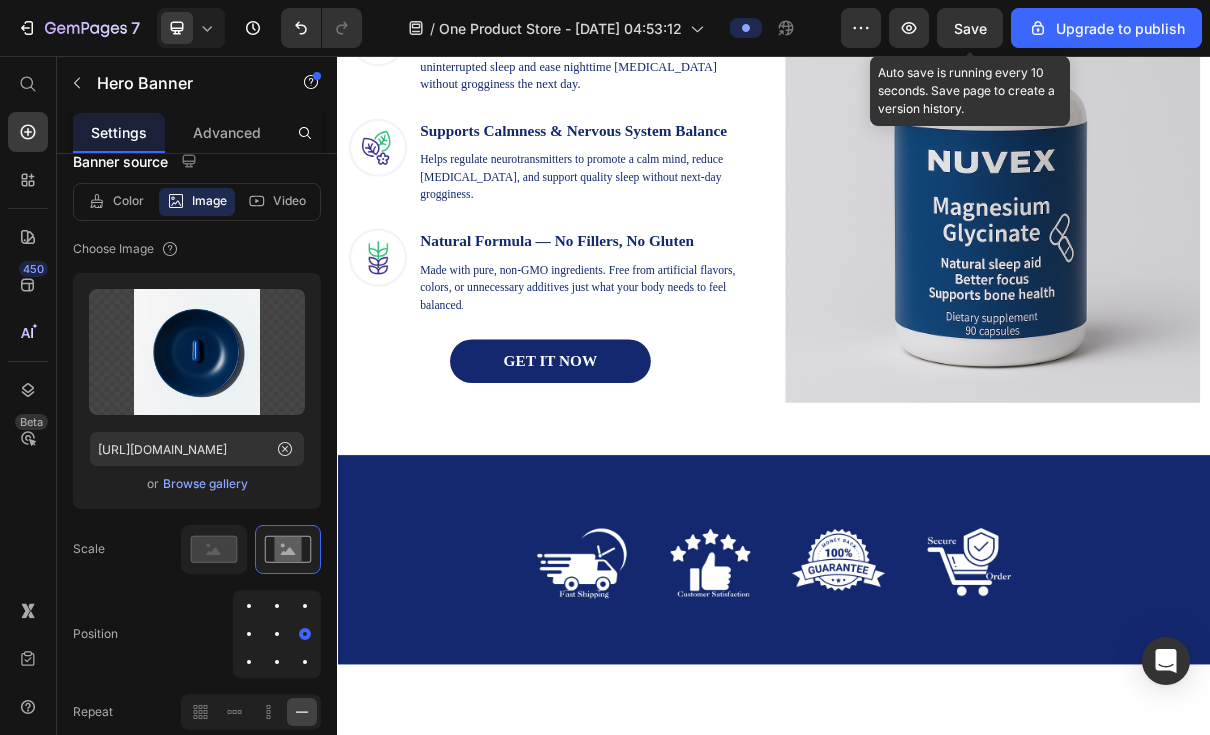 scroll, scrollTop: 2791, scrollLeft: 0, axis: vertical 